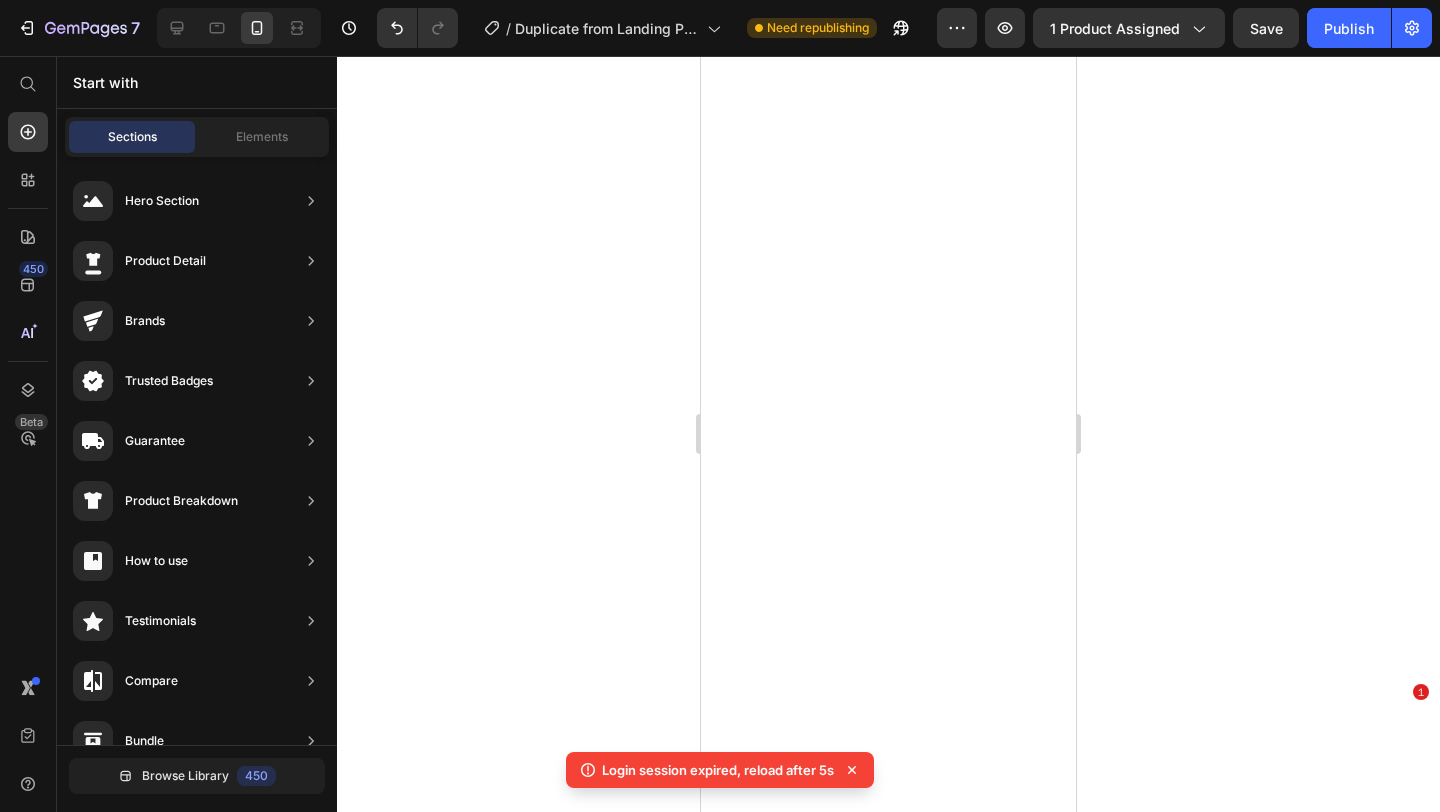 scroll, scrollTop: 0, scrollLeft: 0, axis: both 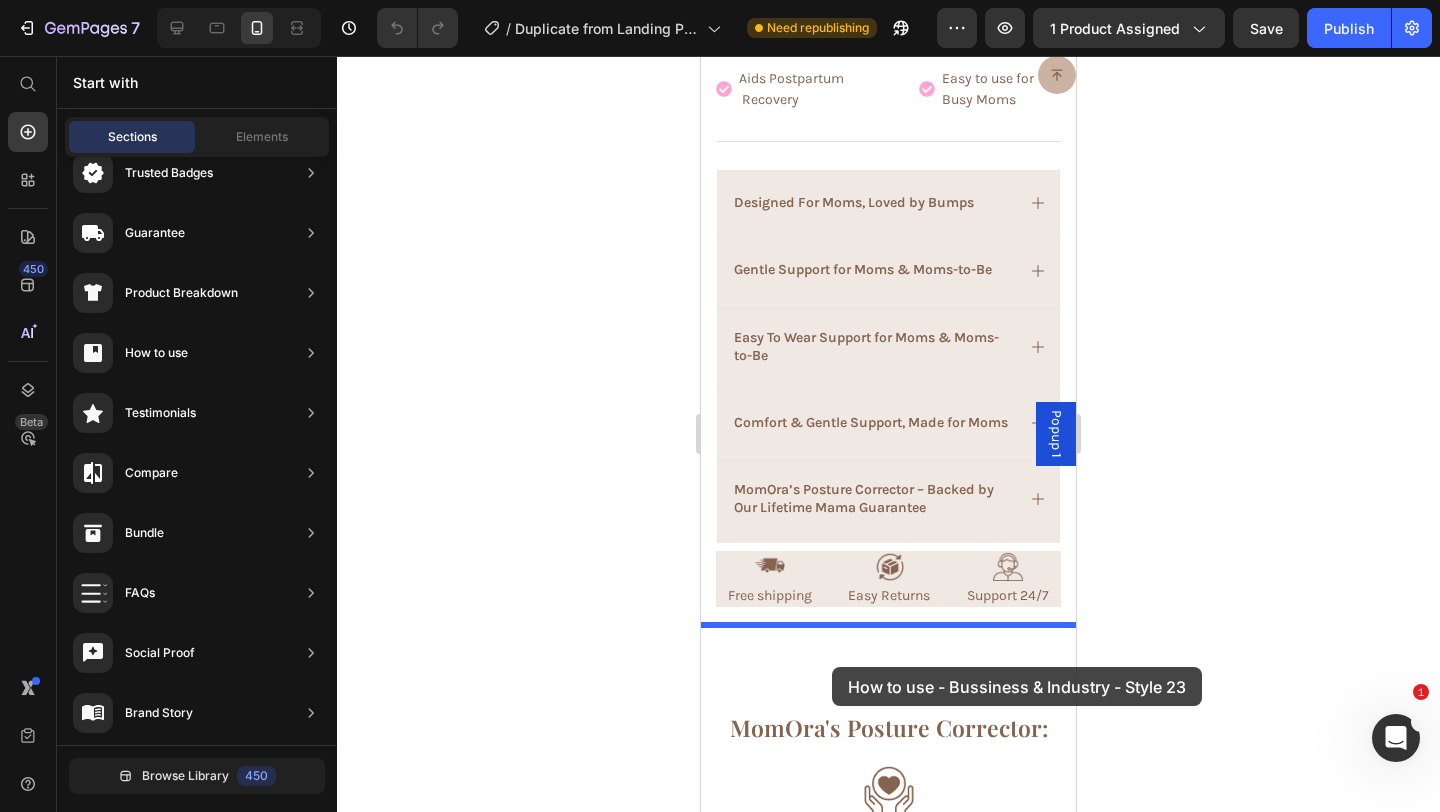 drag, startPoint x: 1233, startPoint y: 401, endPoint x: 832, endPoint y: 667, distance: 481.2037 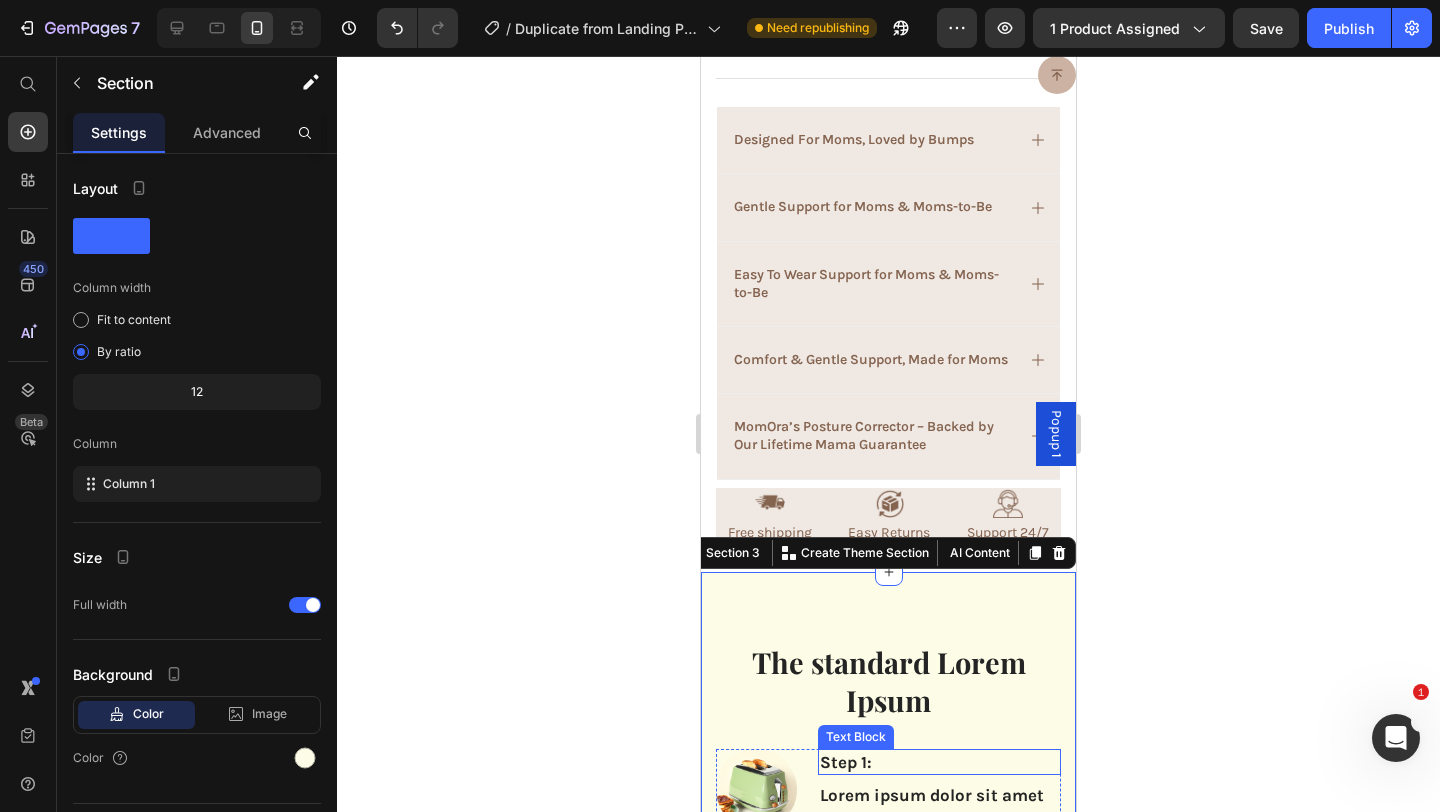 scroll, scrollTop: 1823, scrollLeft: 0, axis: vertical 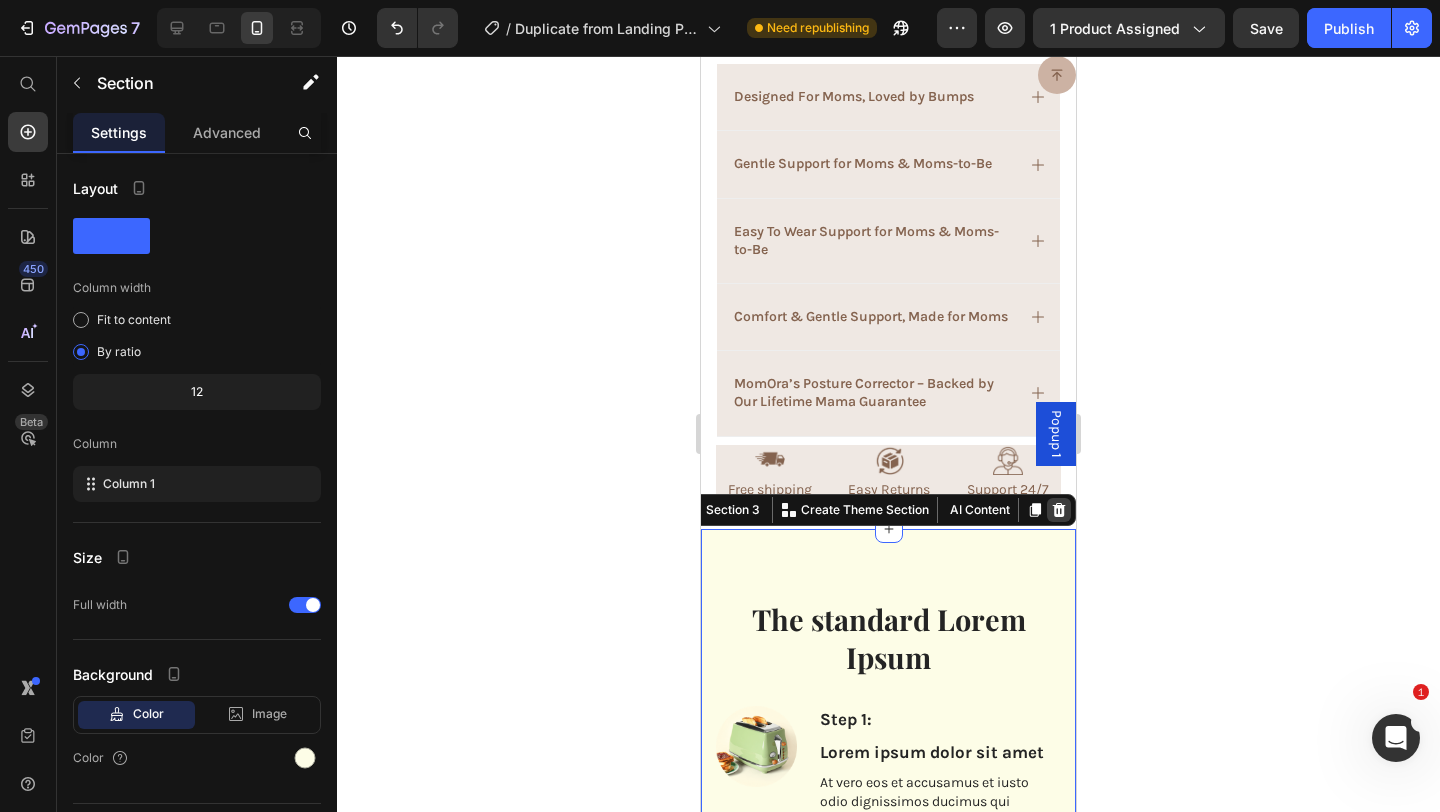 click 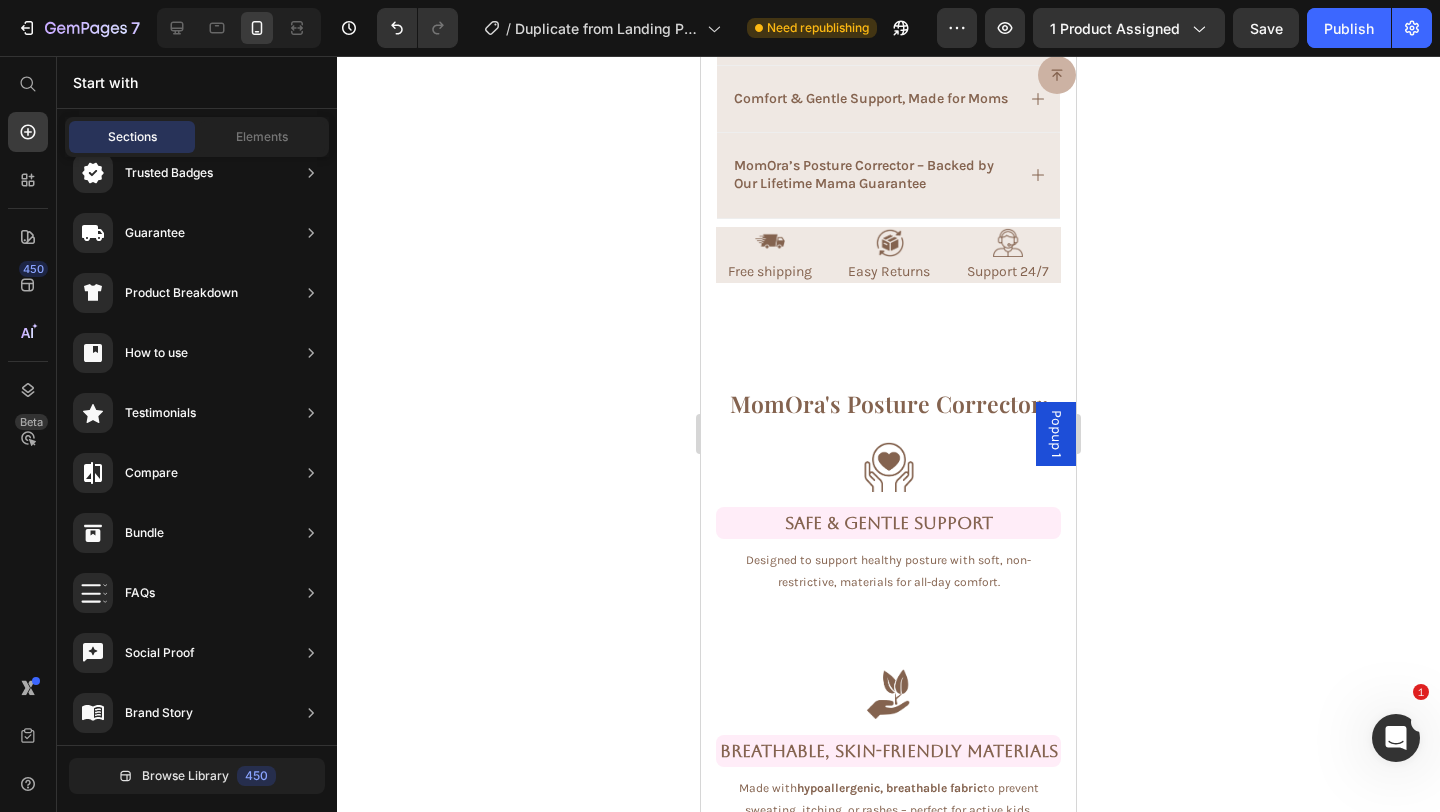 scroll, scrollTop: 2043, scrollLeft: 0, axis: vertical 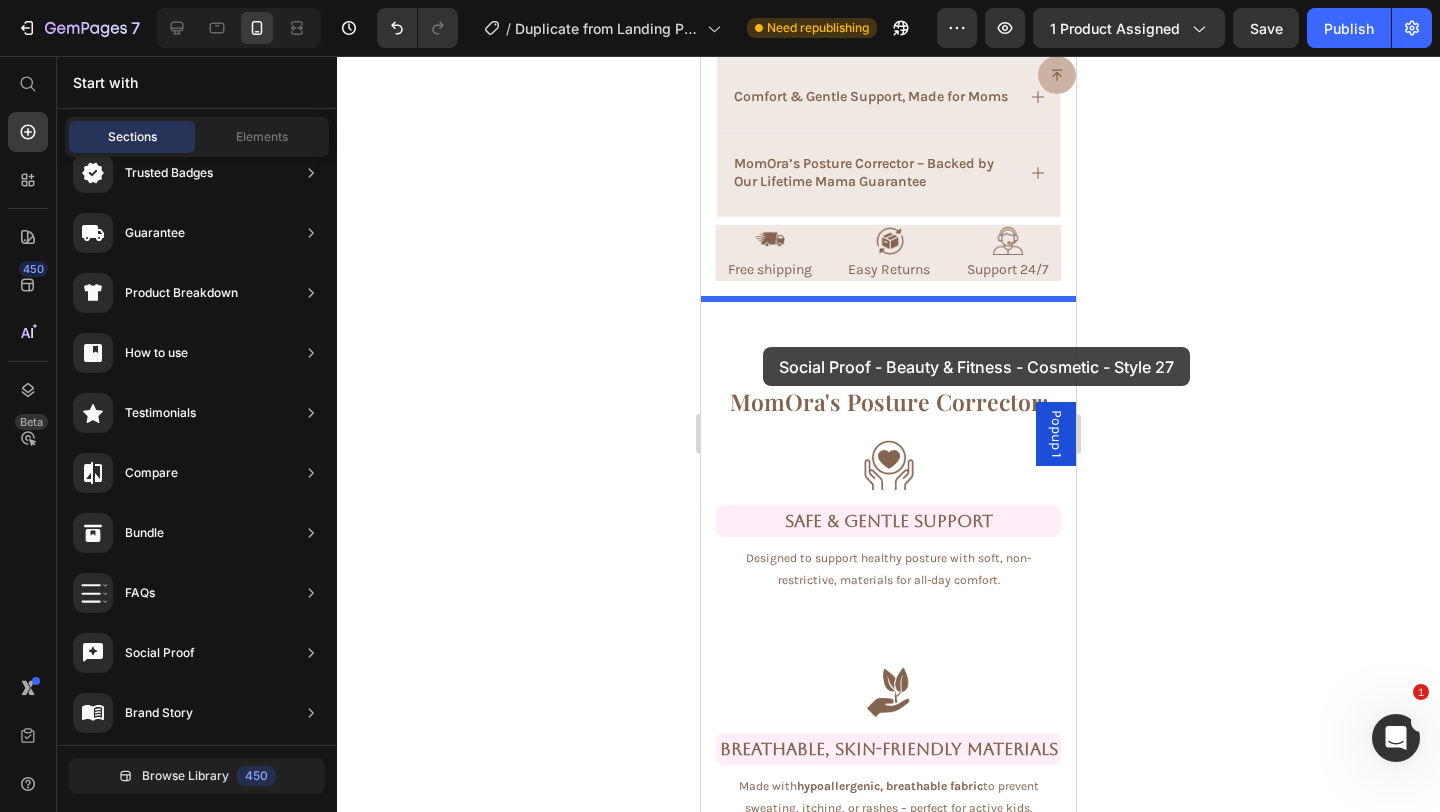 drag, startPoint x: 1159, startPoint y: 358, endPoint x: 763, endPoint y: 347, distance: 396.15274 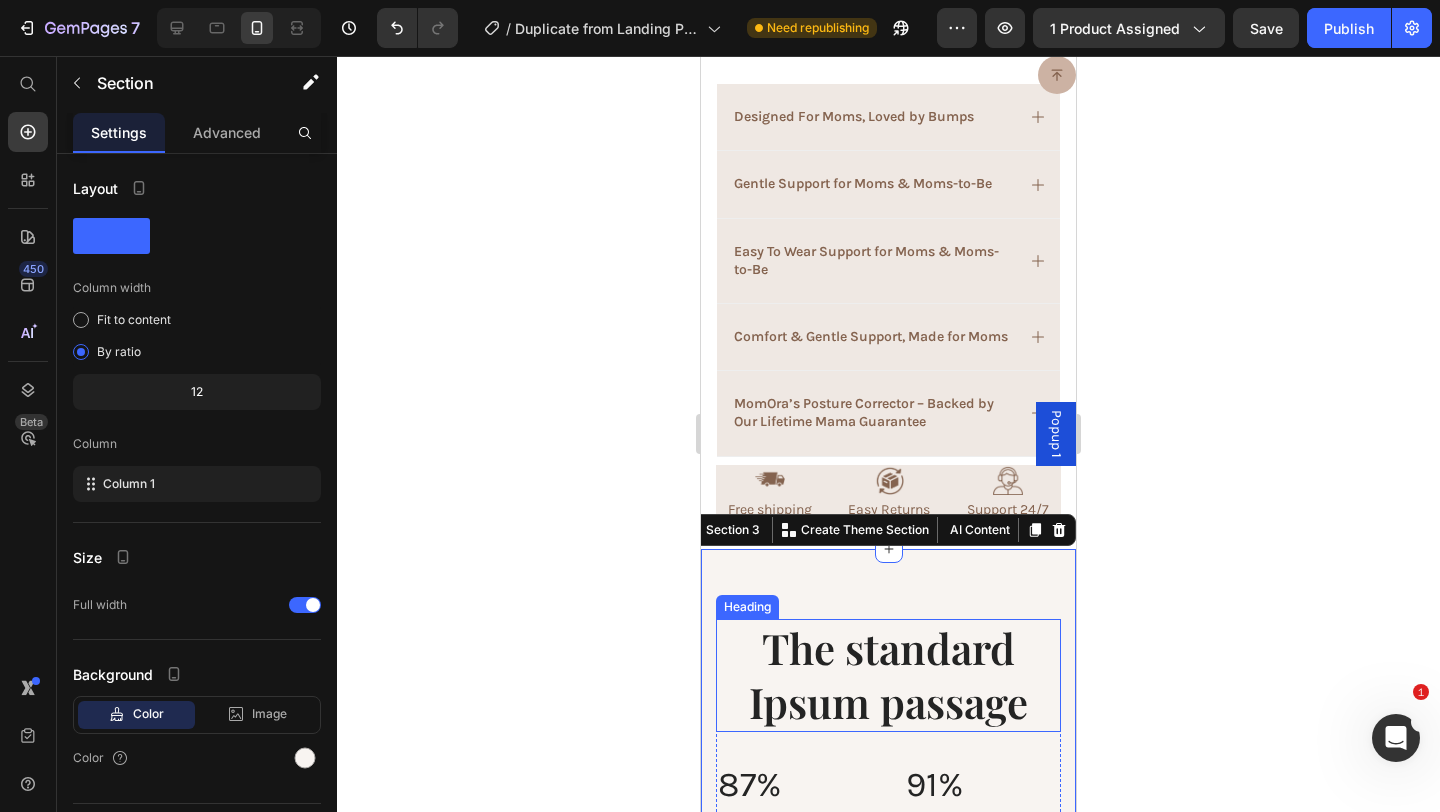 scroll, scrollTop: 1804, scrollLeft: 0, axis: vertical 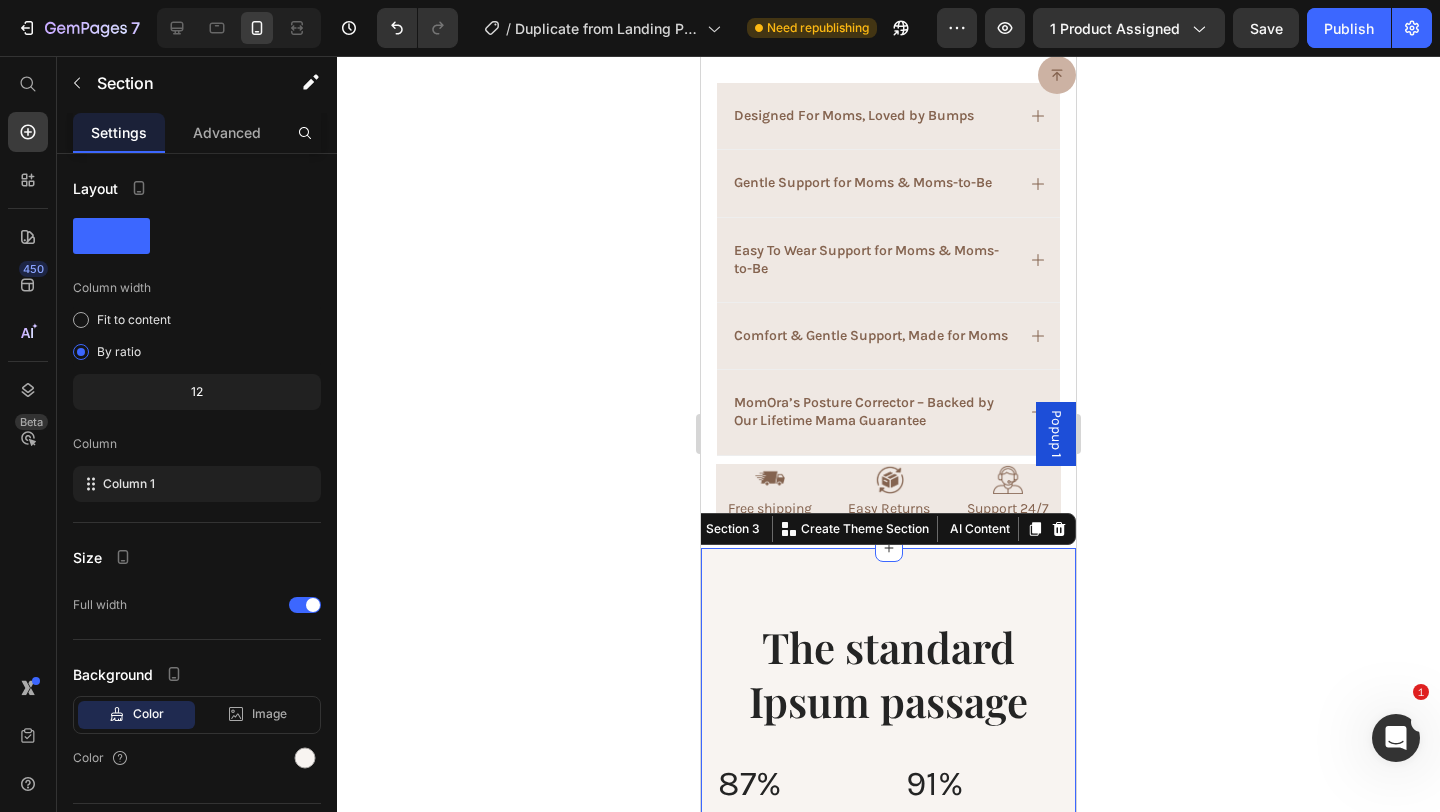 click on "Image Image Row DAY 1 Text Block Row DAY 20 Text Block Row Row Row The standard Ipsum passage Heading 87% Text Block Lorem ipsum dolor sit amet, consectetur adipiscing elit, sed do eiusmod tempor  Text Block 91% Text Block Lorem ipsum dolor sit amet, consectetur adipiscing elit Text Block Row 93% Text Block Lorem ipsum dolor sit amet, consectetur Text Block 83% Text Block Lorem ipsum dolor sit amet, consectetur adipiscing elit Text Block Row Row Row Section 3   You can create reusable sections Create Theme Section AI Content Write with GemAI What would you like to describe here? Tone and Voice Persuasive Product MomOra's Nursing Bra - Breastfeed With High Quality Ease Show more Generate" at bounding box center (888, 868) 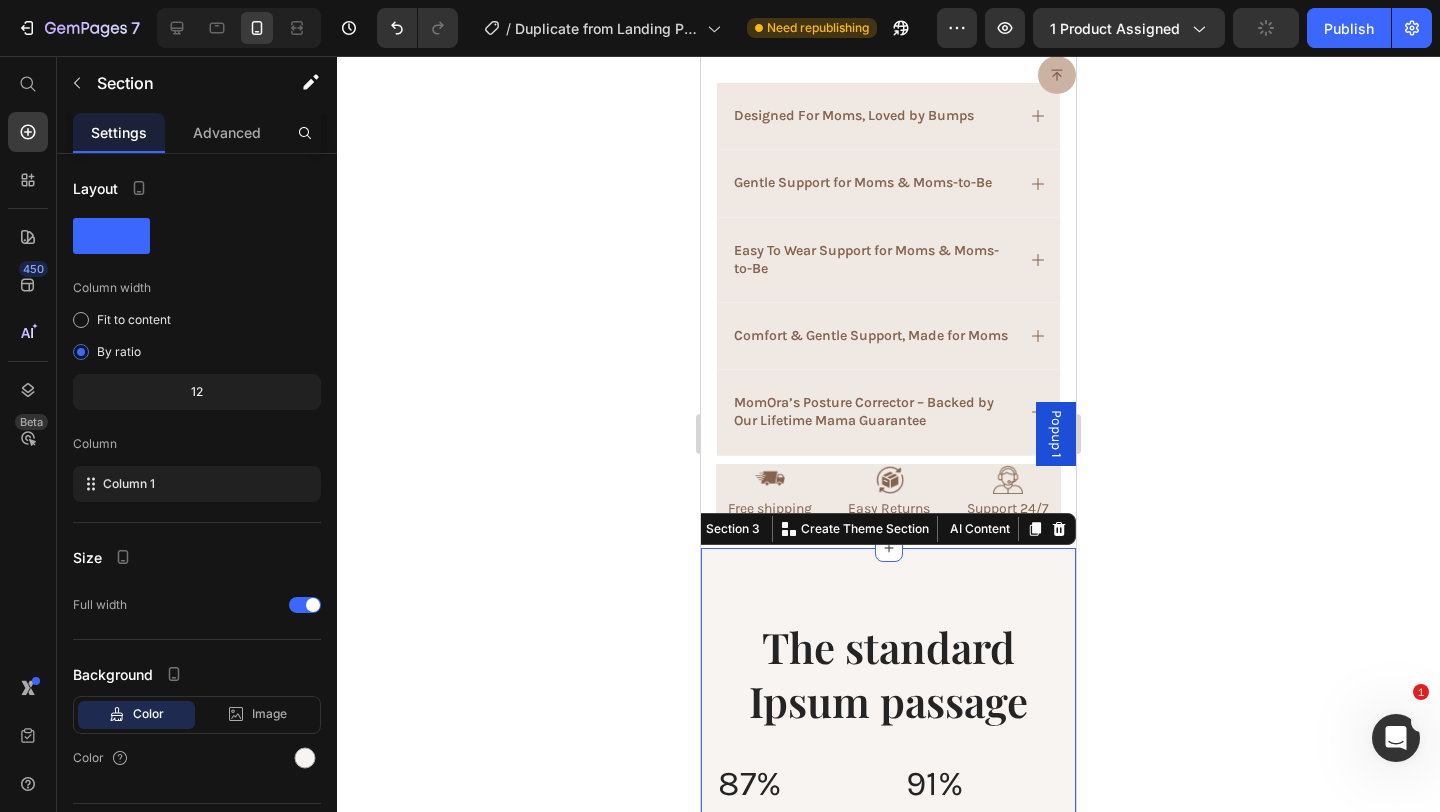 click 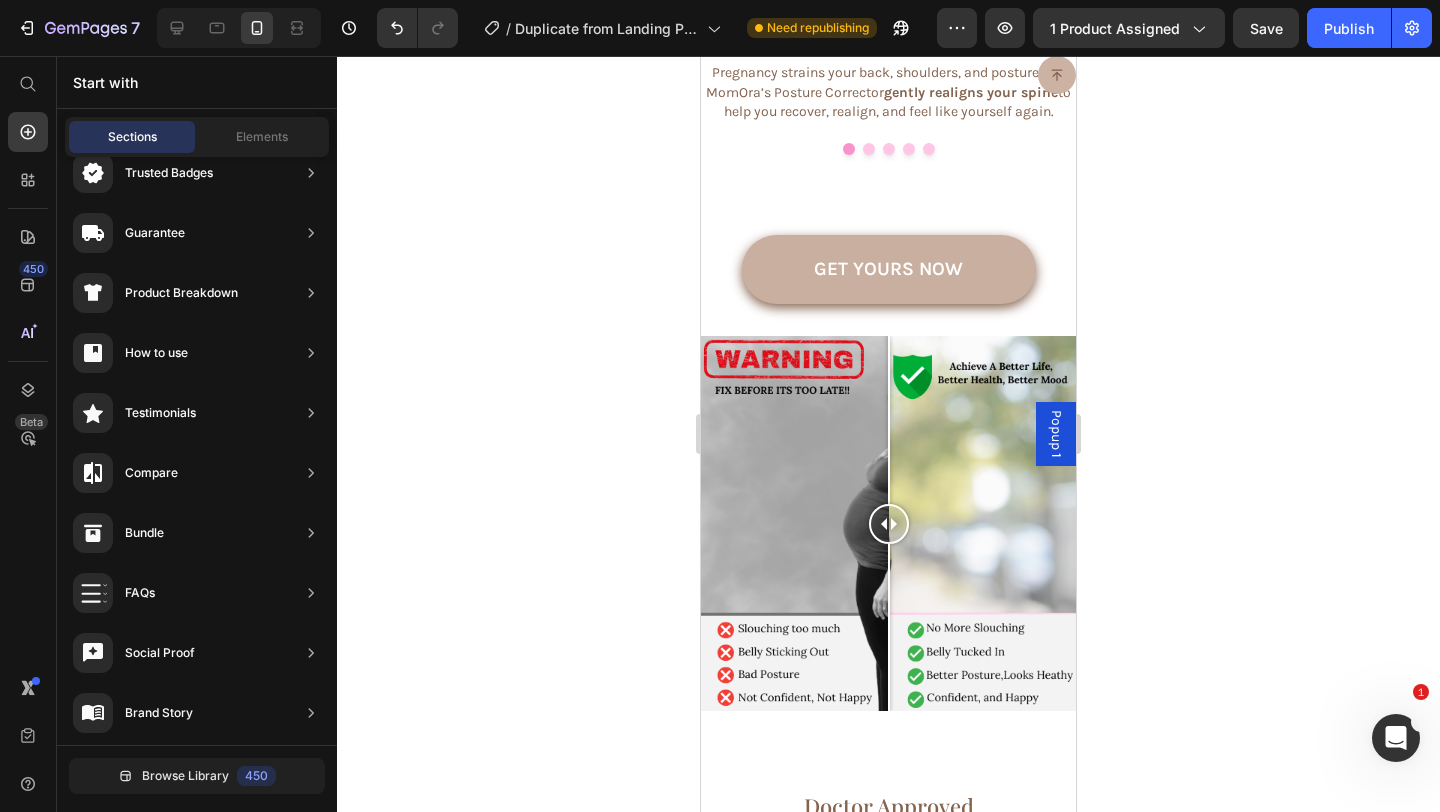 scroll, scrollTop: 6674, scrollLeft: 0, axis: vertical 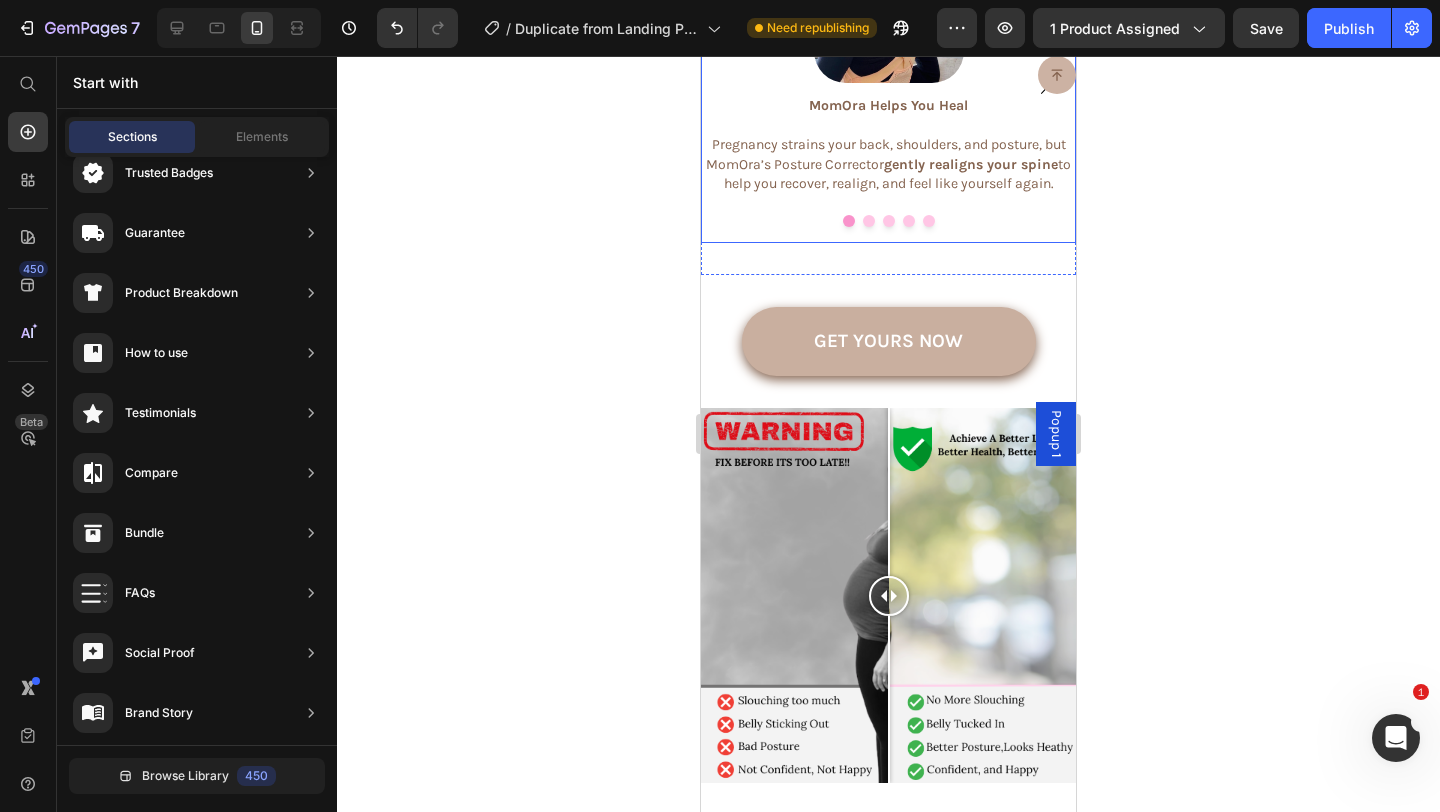 click 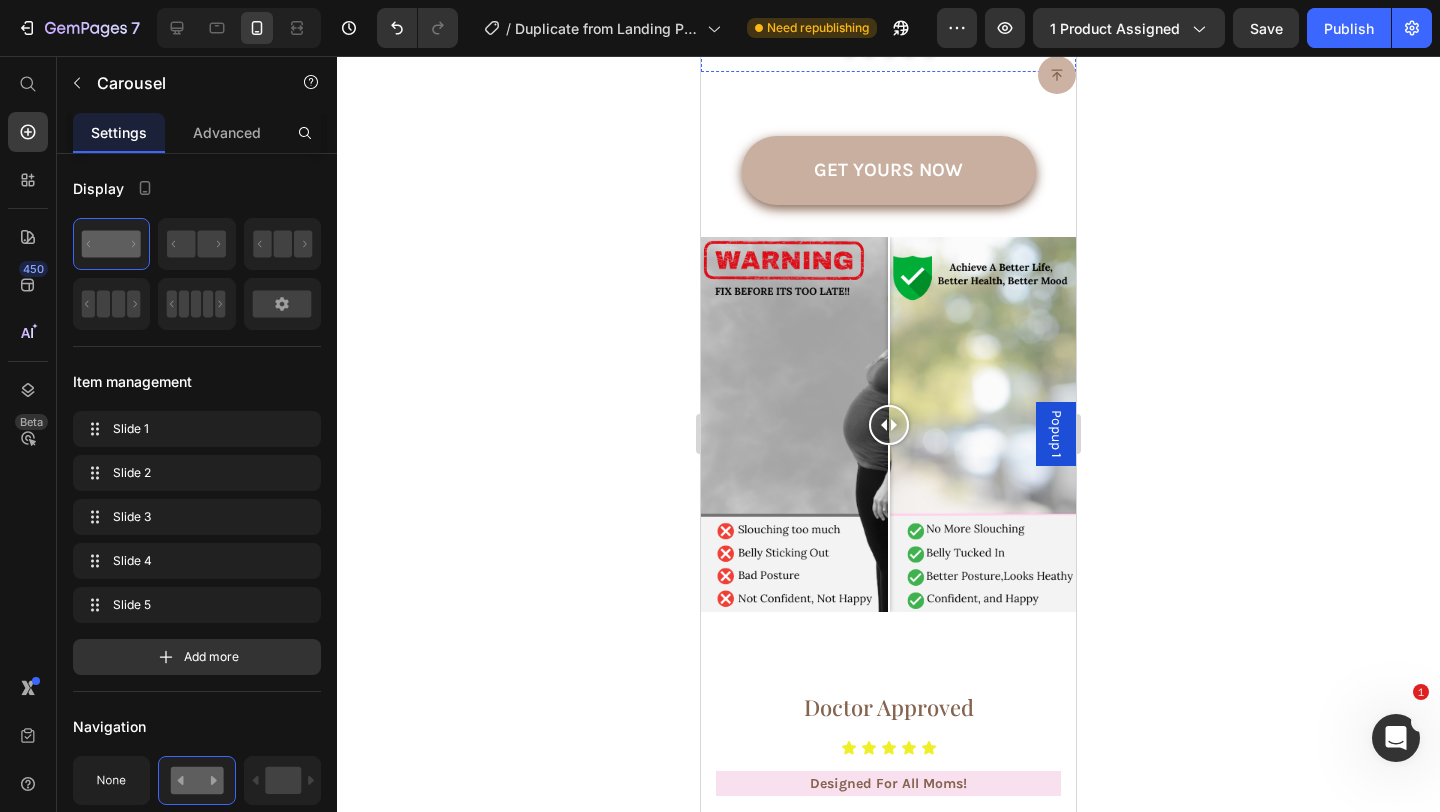 scroll, scrollTop: 6847, scrollLeft: 0, axis: vertical 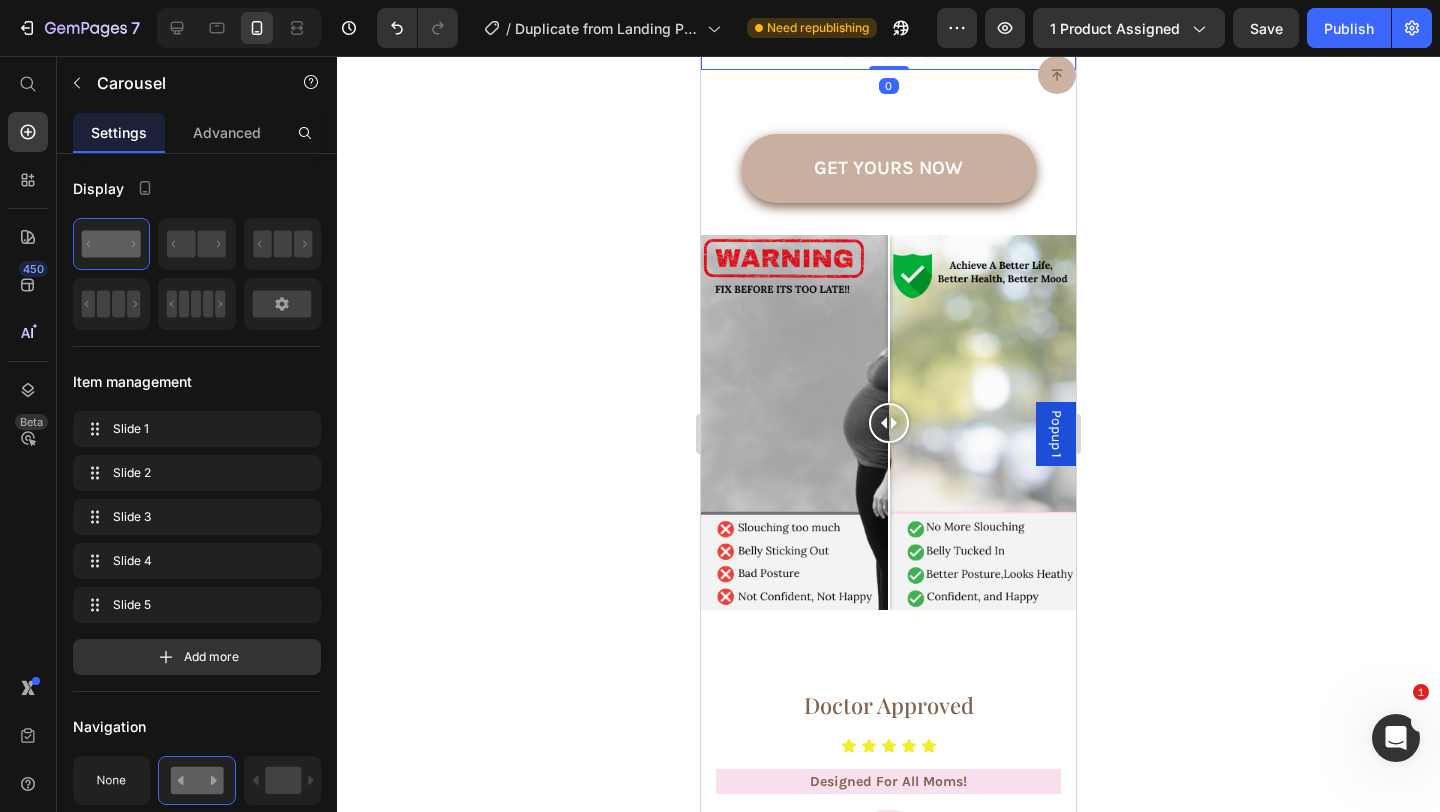 click 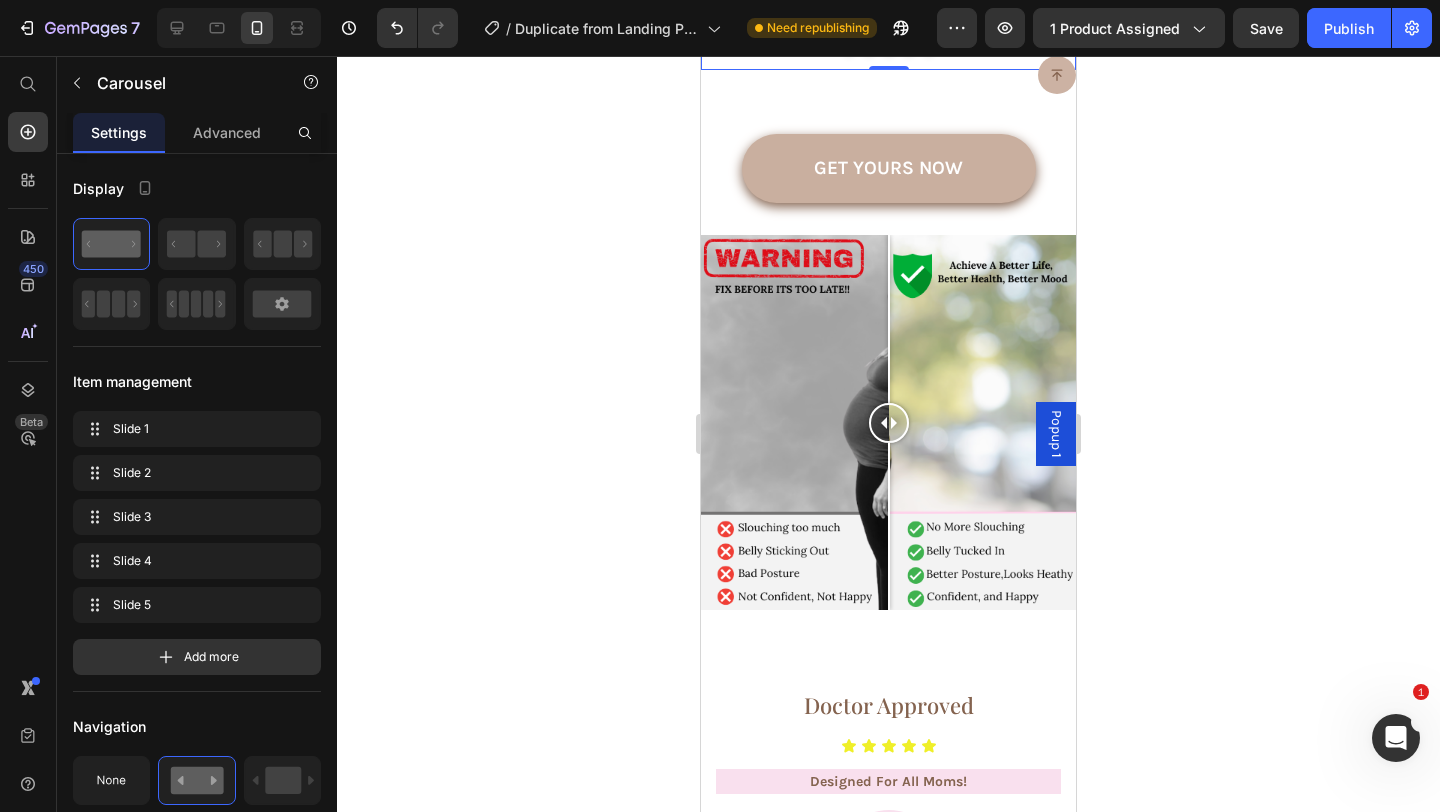 click 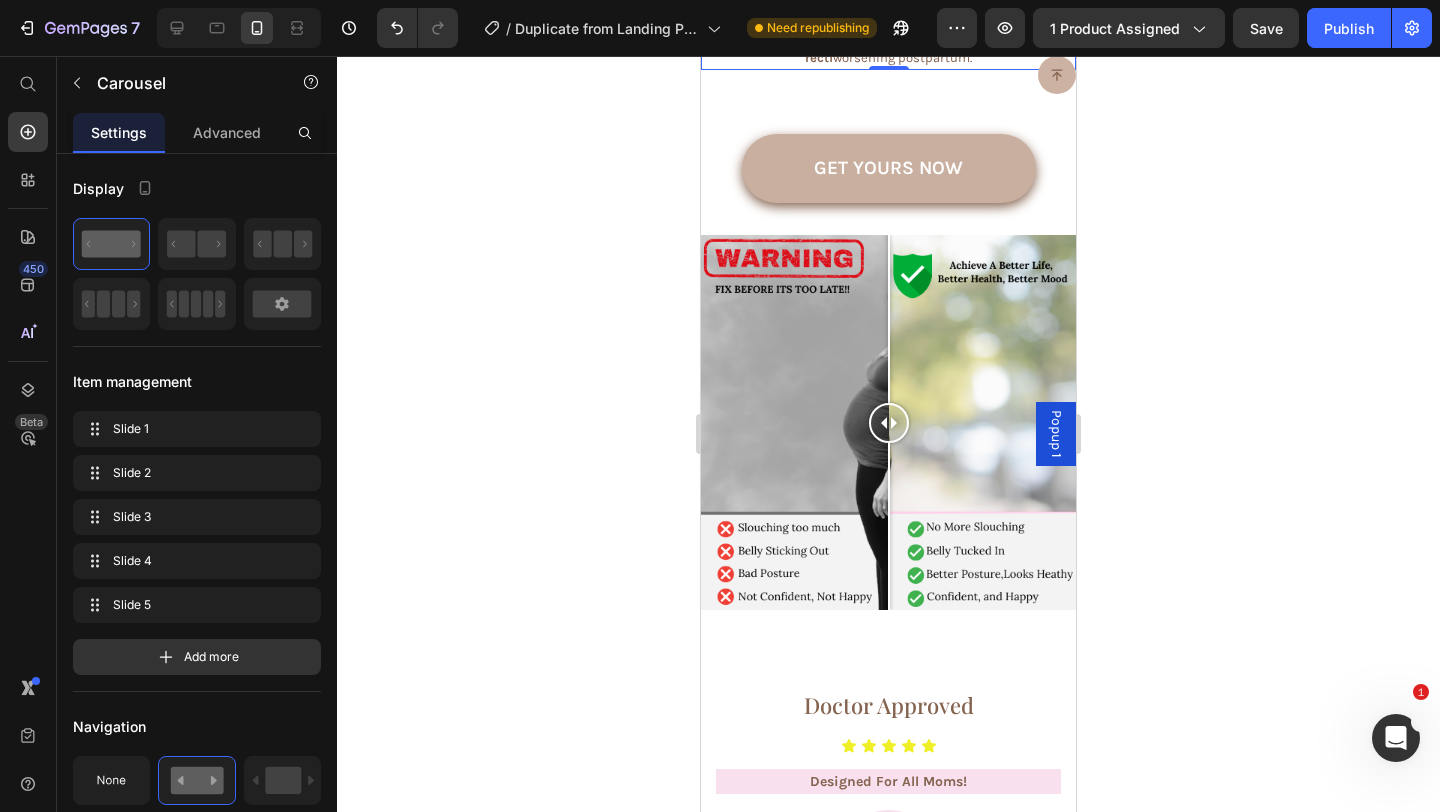 click 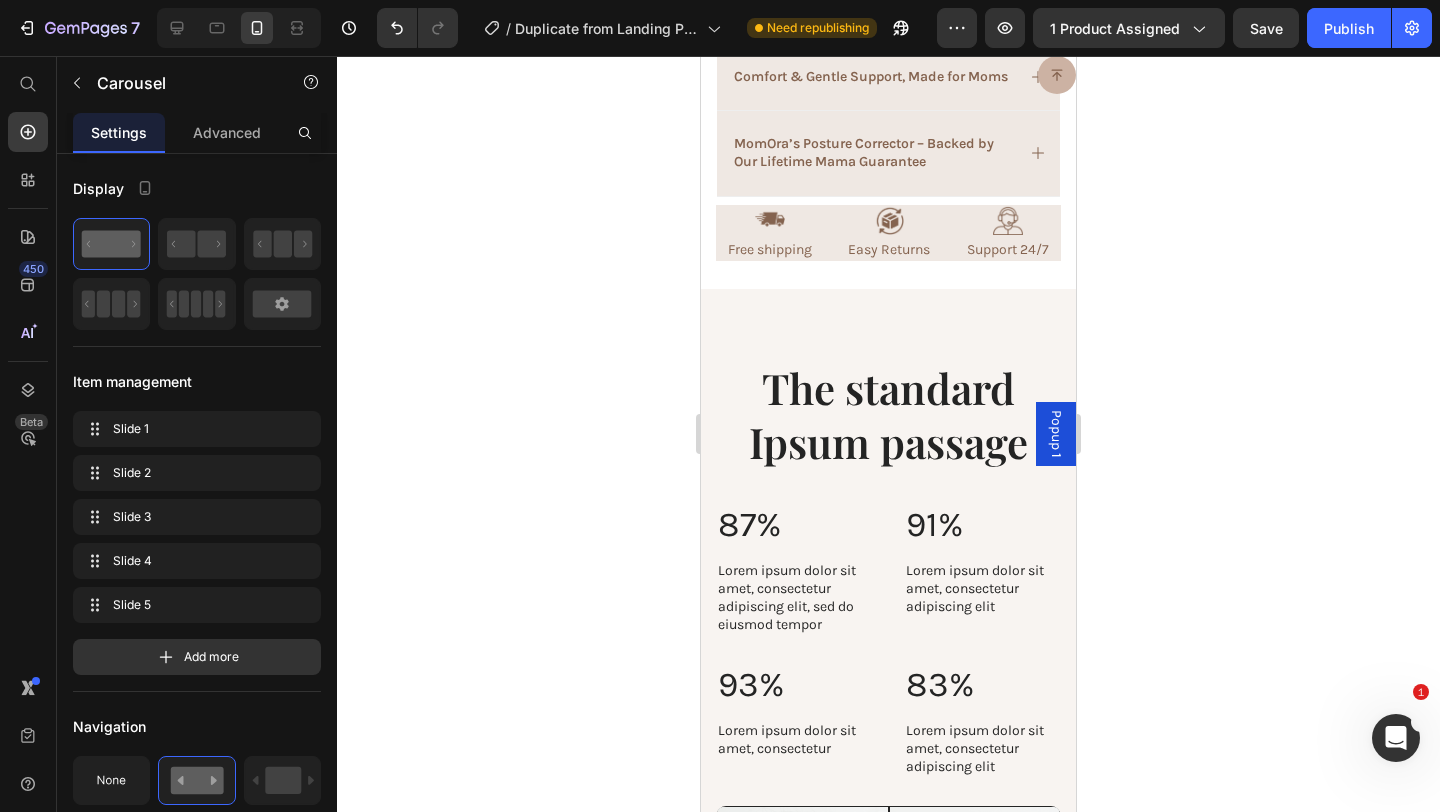 scroll, scrollTop: 2058, scrollLeft: 0, axis: vertical 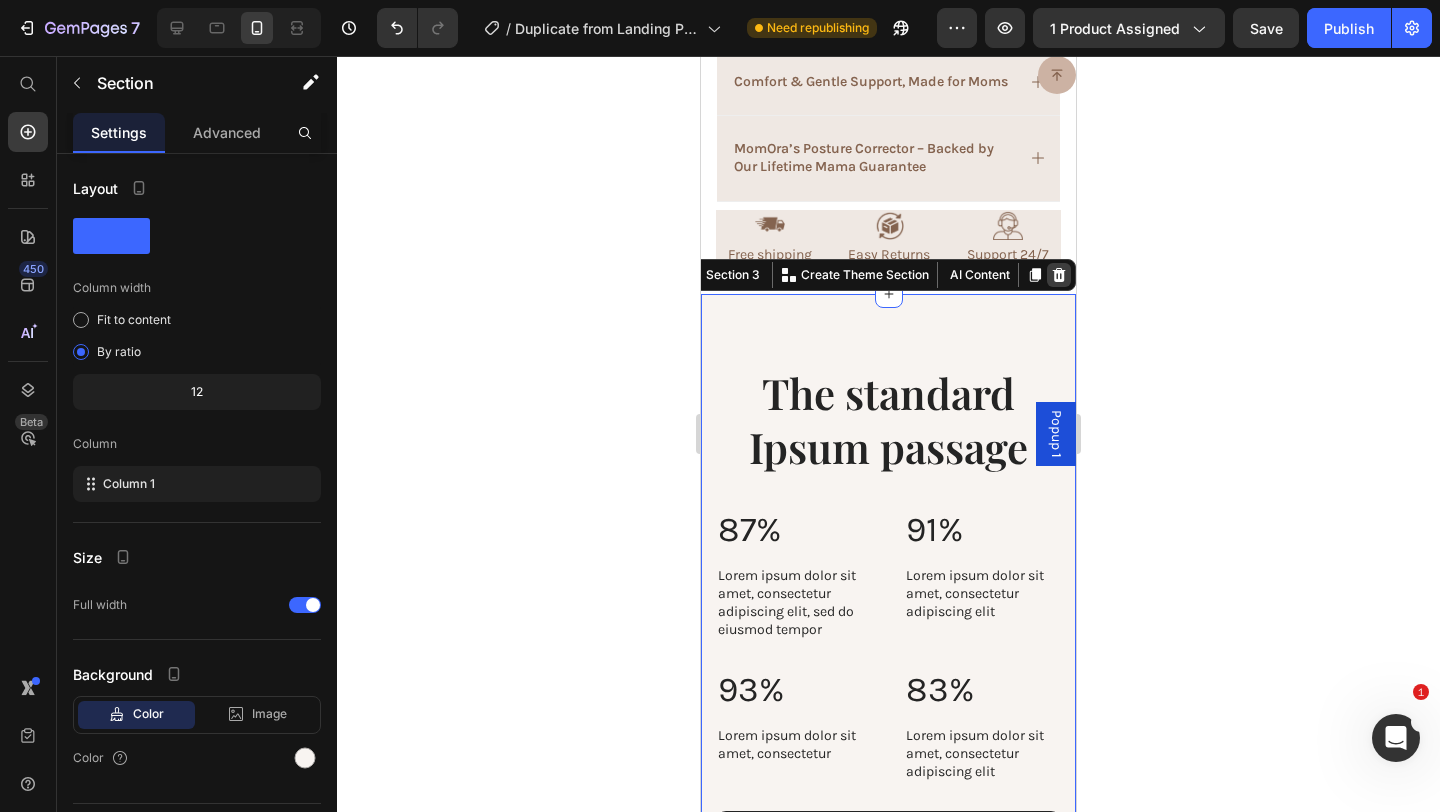 click 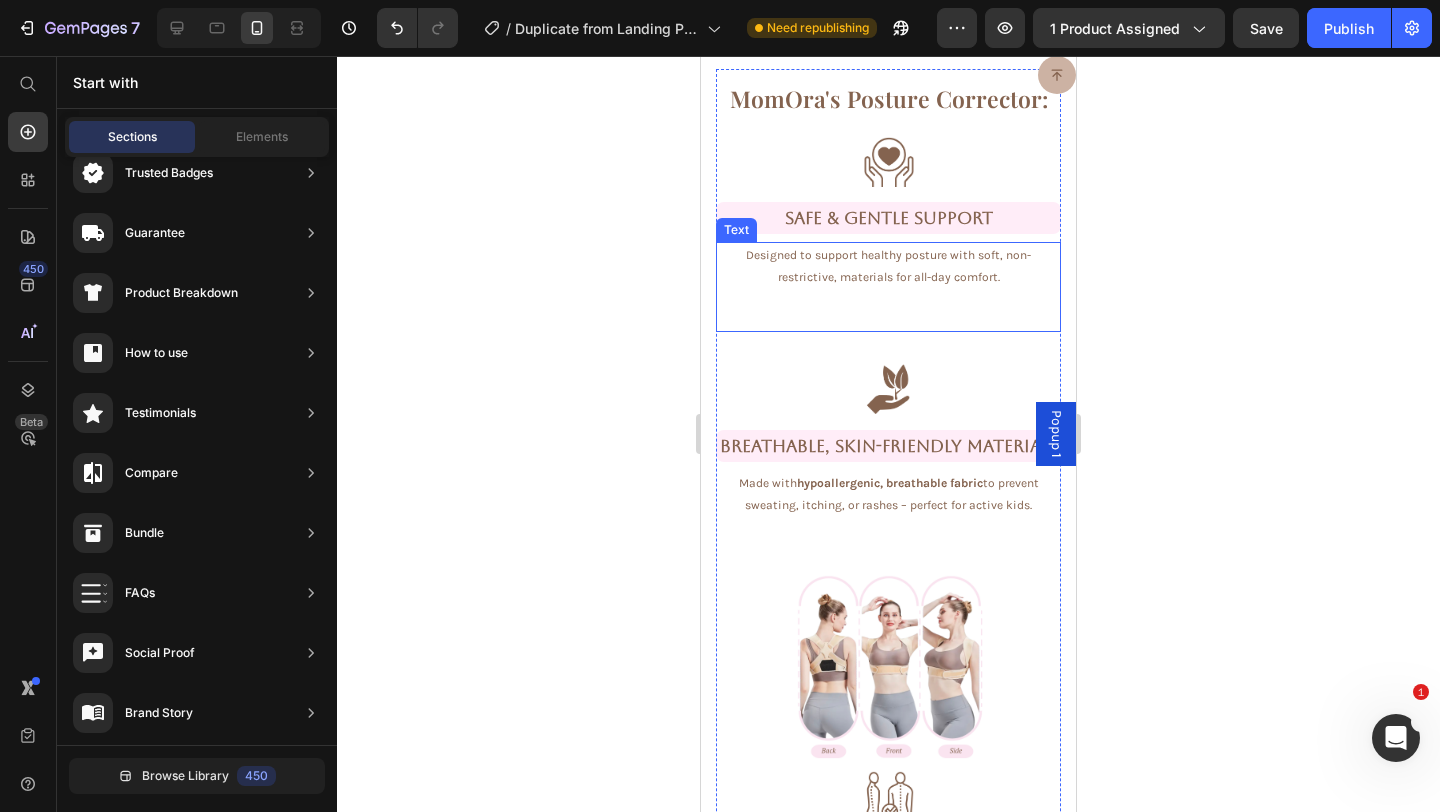 scroll, scrollTop: 2031, scrollLeft: 0, axis: vertical 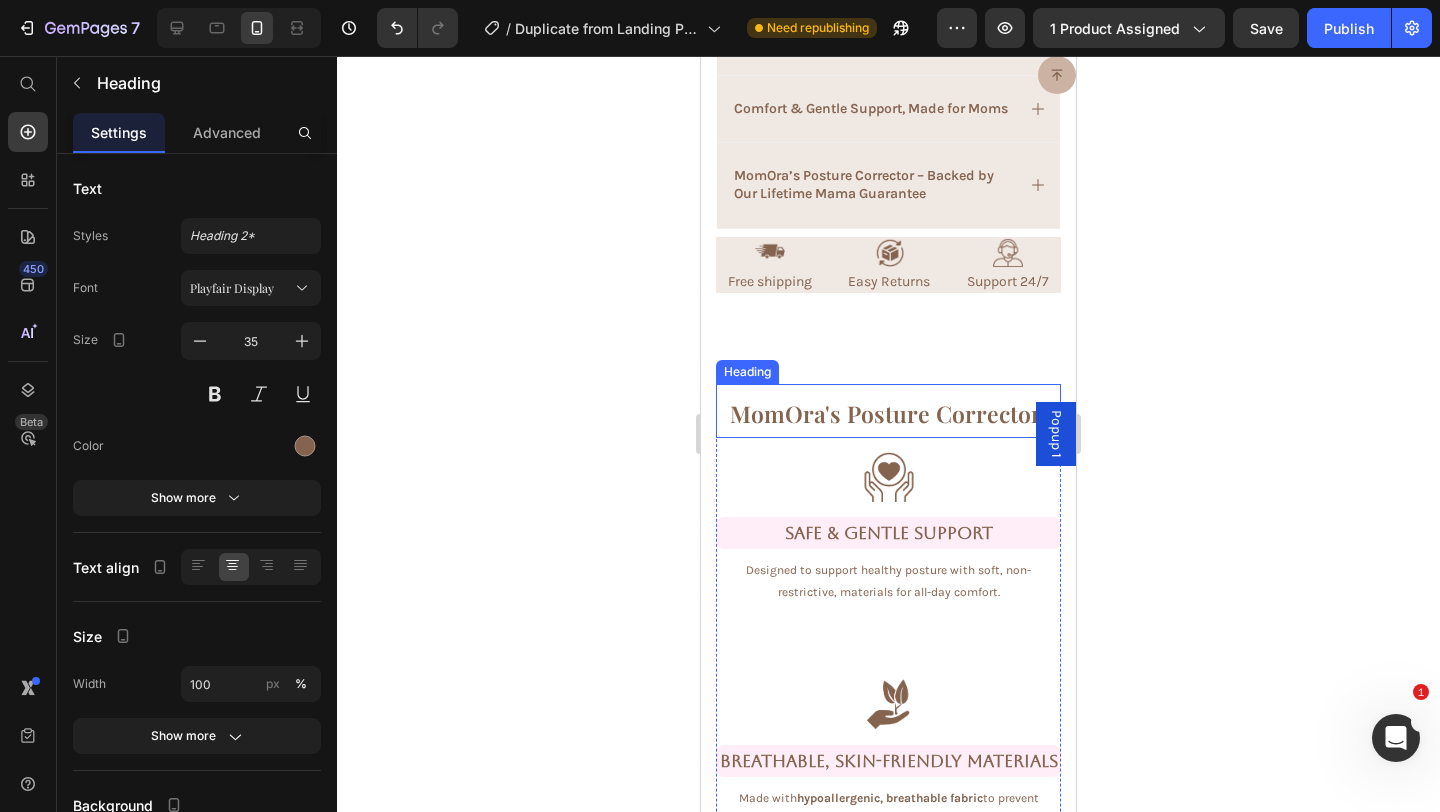 click on "MomOra's Posture Corrector:" at bounding box center (888, 411) 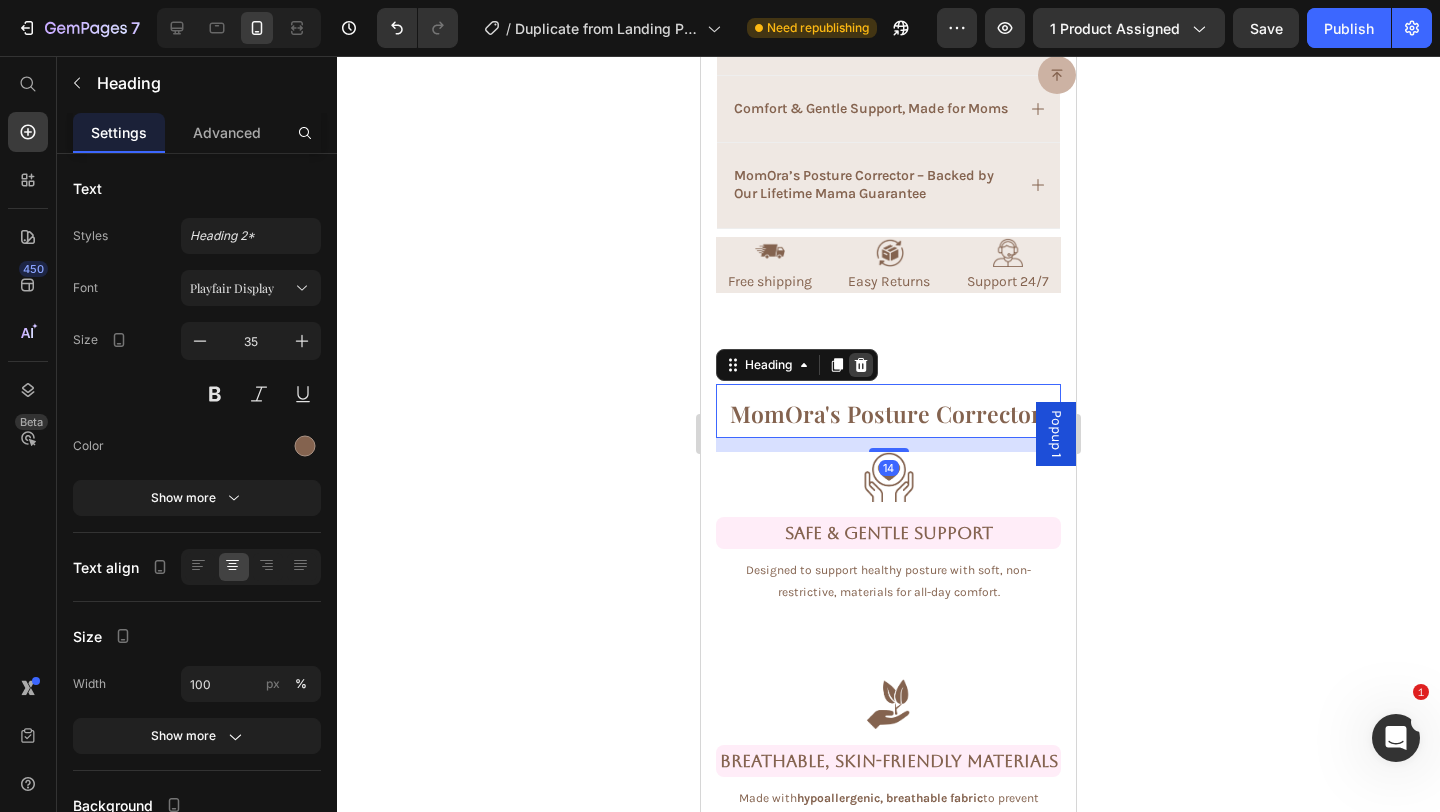 click at bounding box center (861, 365) 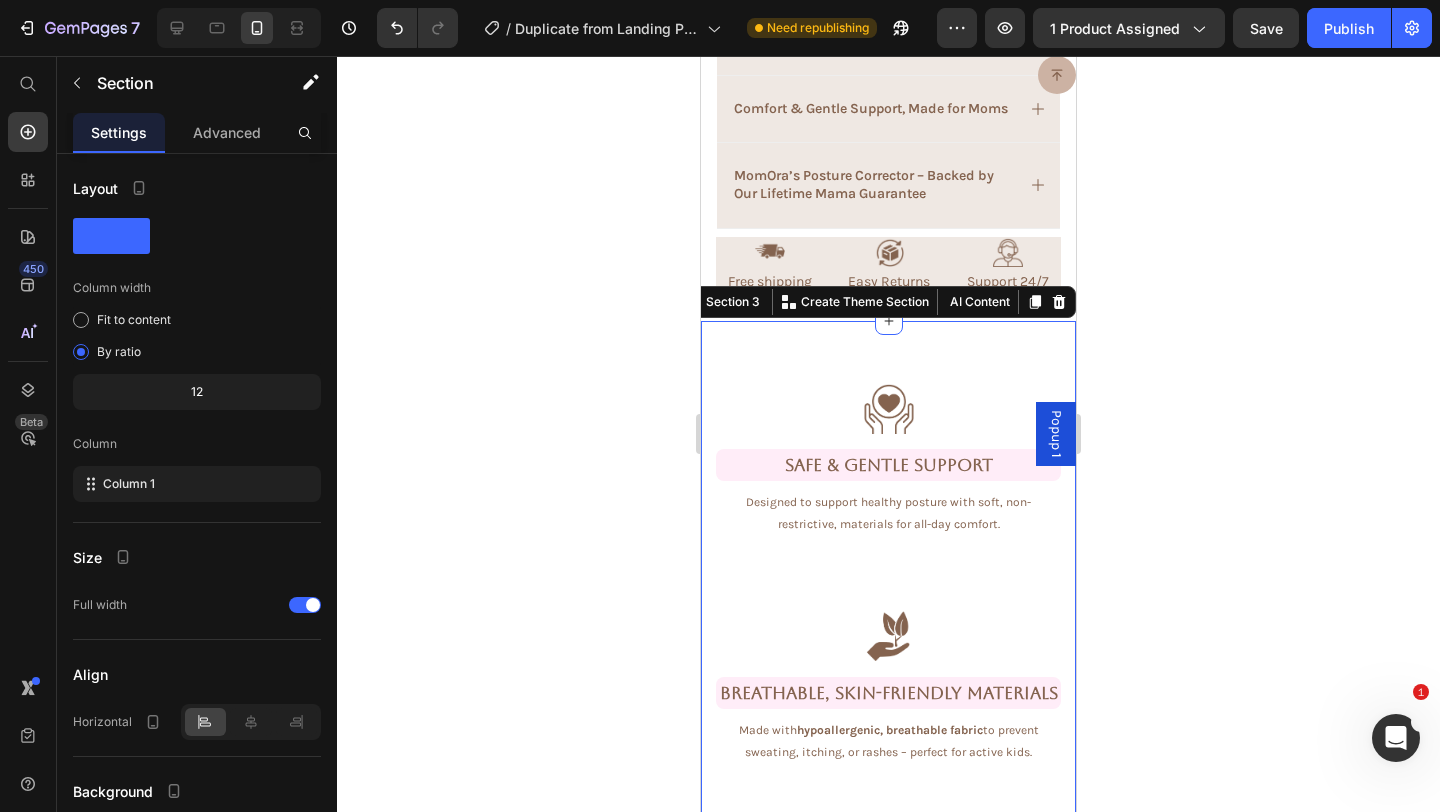 click on "Image Safe & Gentle Support Text Block Designed to support healthy posture with soft, non-restrictive, materials for all-day comfort.     Text Image  Breathable, Skin-Friendly Materials Text Block Made with  hypoallergenic, breathable fabric  to prevent sweating, itching, or rashes – perfect for active kids.   Text Image Image Ergonomic & Child-Friendly Fit Text Block Specifically shaped for growing bodies with a  lightweight ,  adjustable  design that  supports alignment and natural development. Text Image Easy to Wear & Move In Text Block Simple to put on while raising kids, and comfortable to wear under clothes during your daily activities Text Row Section 3   You can create reusable sections Create Theme Section AI Content Write with GemAI What would you like to describe here? Tone and Voice Persuasive Product Show more Generate" at bounding box center [888, 881] 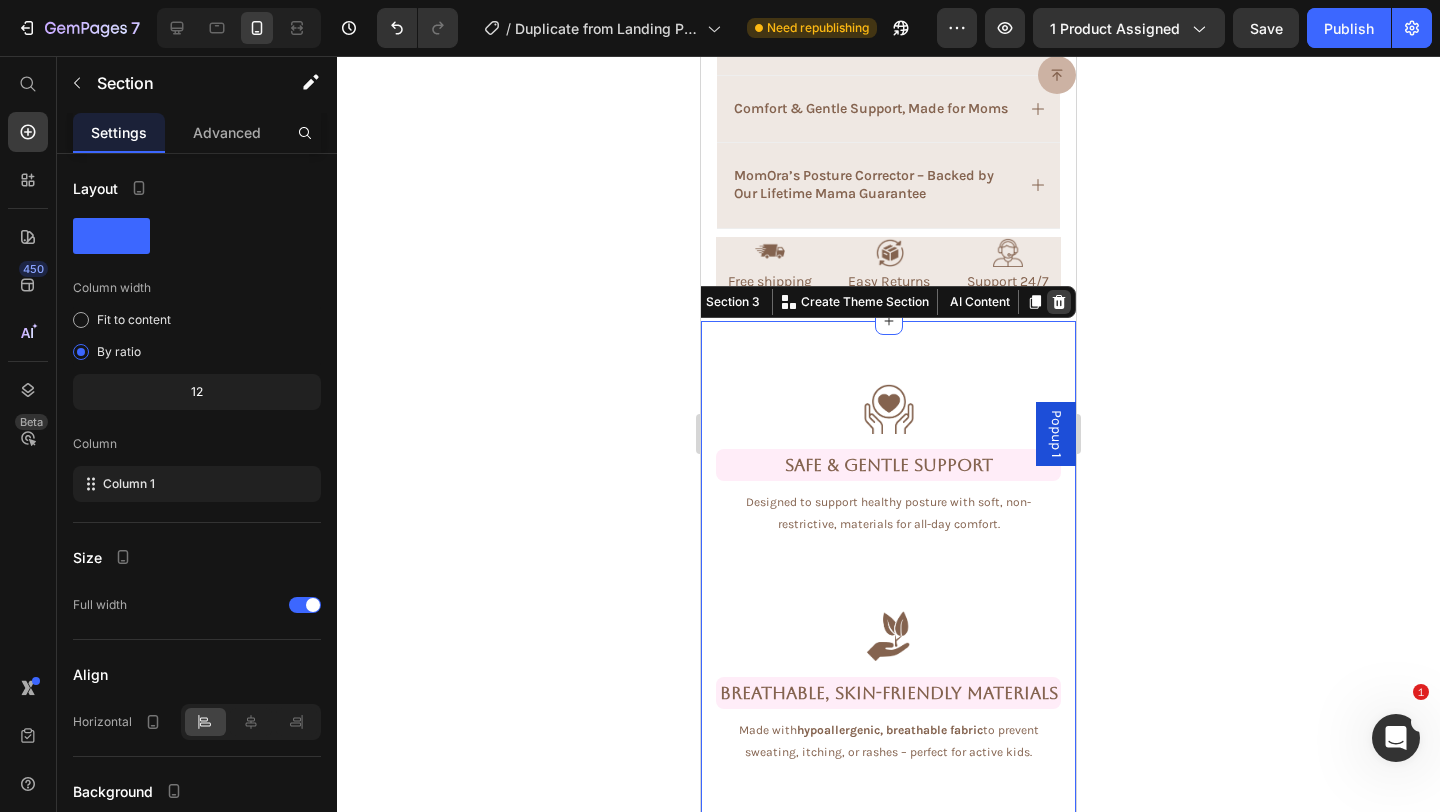 click 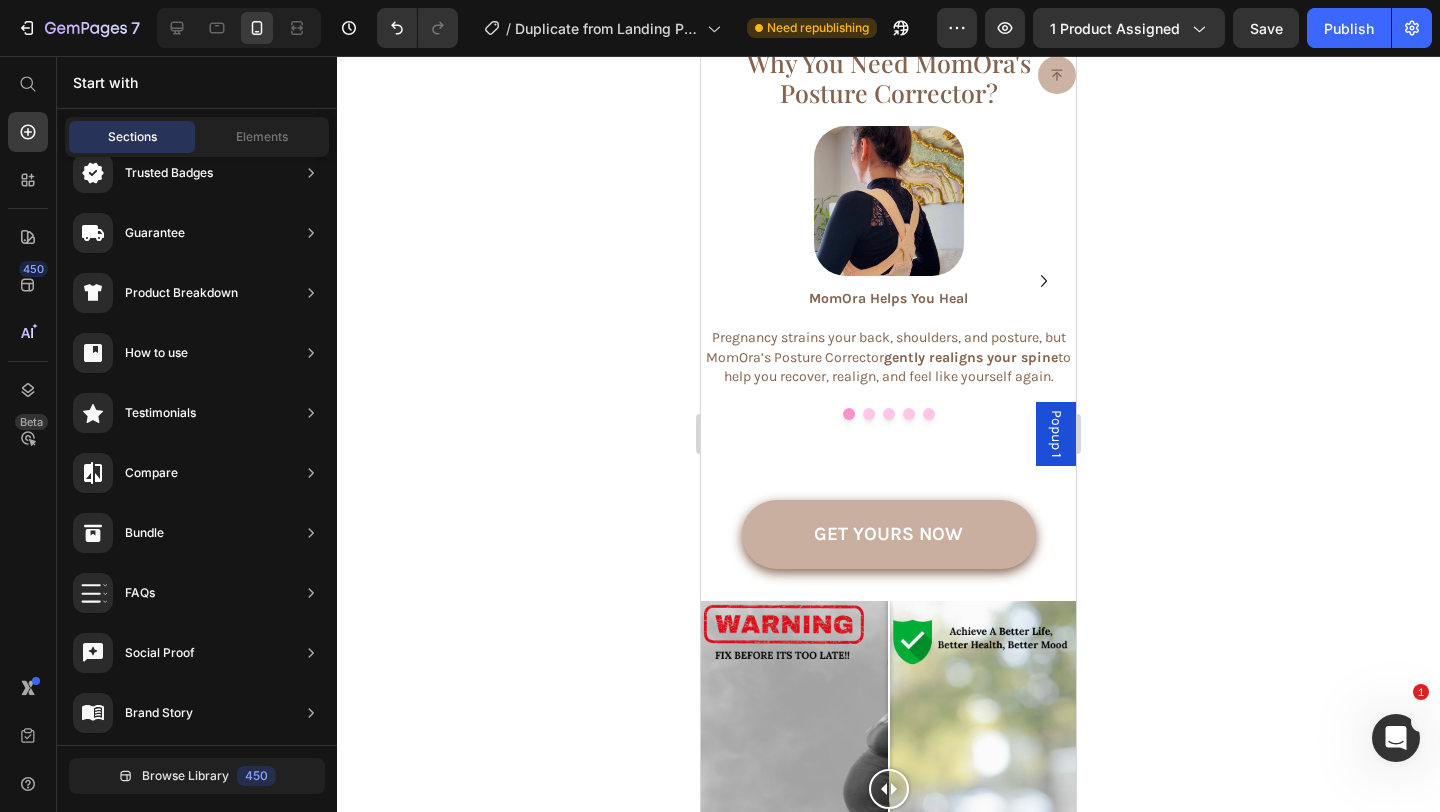 scroll, scrollTop: 4342, scrollLeft: 0, axis: vertical 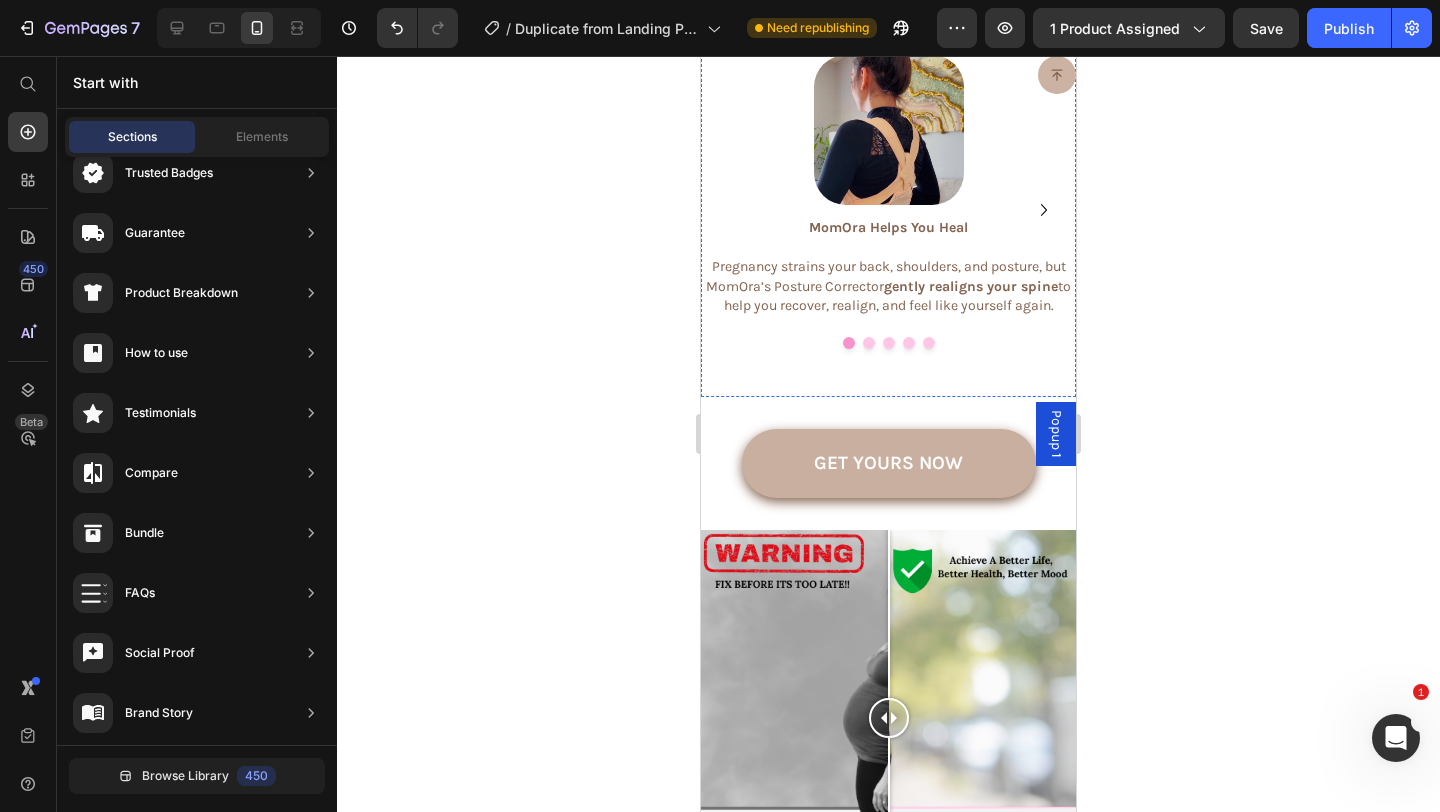 click on "Why You Need MomOra's Posture Corrector?" at bounding box center [888, 7] 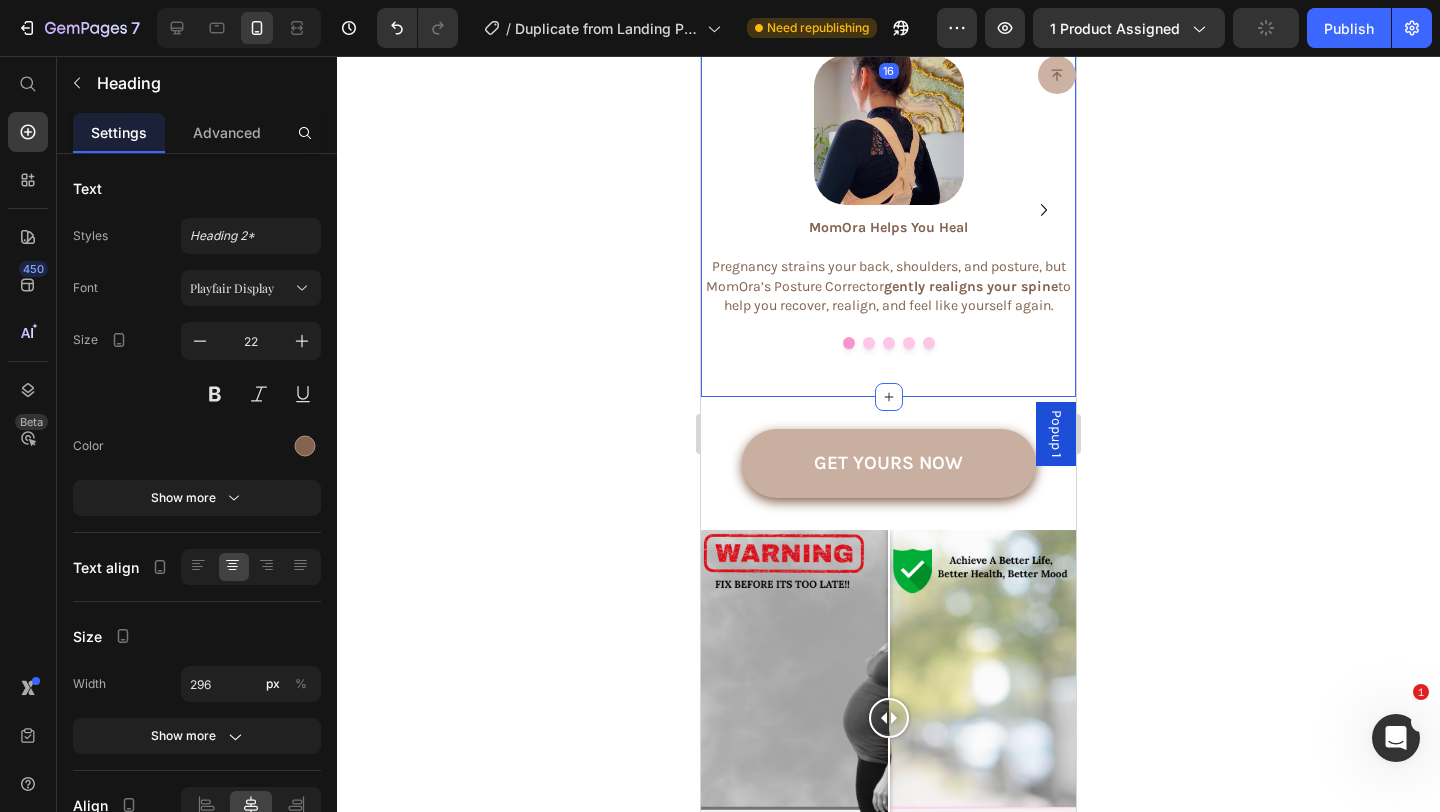 click on "Why You Need MomOra's Posture Corrector? Heading   16
Image MomOra Helps You Heal    Pregnancy strains your back, shoulders, and posture, but MomOra’s Posture Corrector  gently realigns your spine  to help you recover, realign, and feel like yourself again. Text Block Image       It Eases the "Mom Life"     This corrector  supports your upper body  through daily chores,  easing  aches and fatigue  so you can keep up with your little ones without sacrificing your well-being. Text Block Image Promotes Confidence and Positive Mood    Good posture helps you feel grounded, present, and powerful, and MomOra’s Posture Corrector supports you in showing up  strong ,  calm , and  confident —for your kids and yourself—even on the toughest days.   Text Block Image Support Core and Pelvic Muscles    Pregnancy weakens core and pelvic muscles, which can lead to poor posture. Posture correctors  help realign the spine  and  , supporting core recovery and" at bounding box center (888, 170) 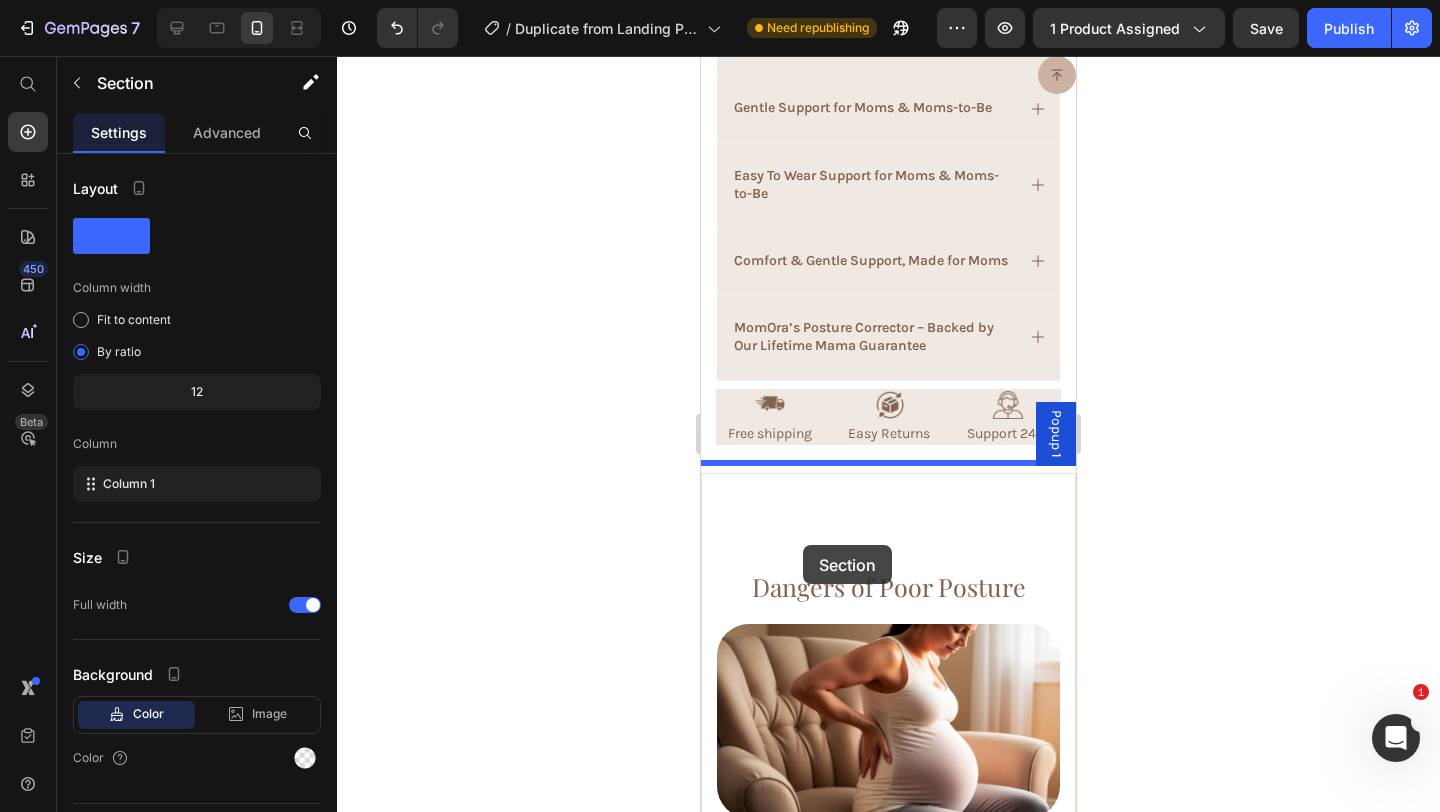 scroll, scrollTop: 1885, scrollLeft: 0, axis: vertical 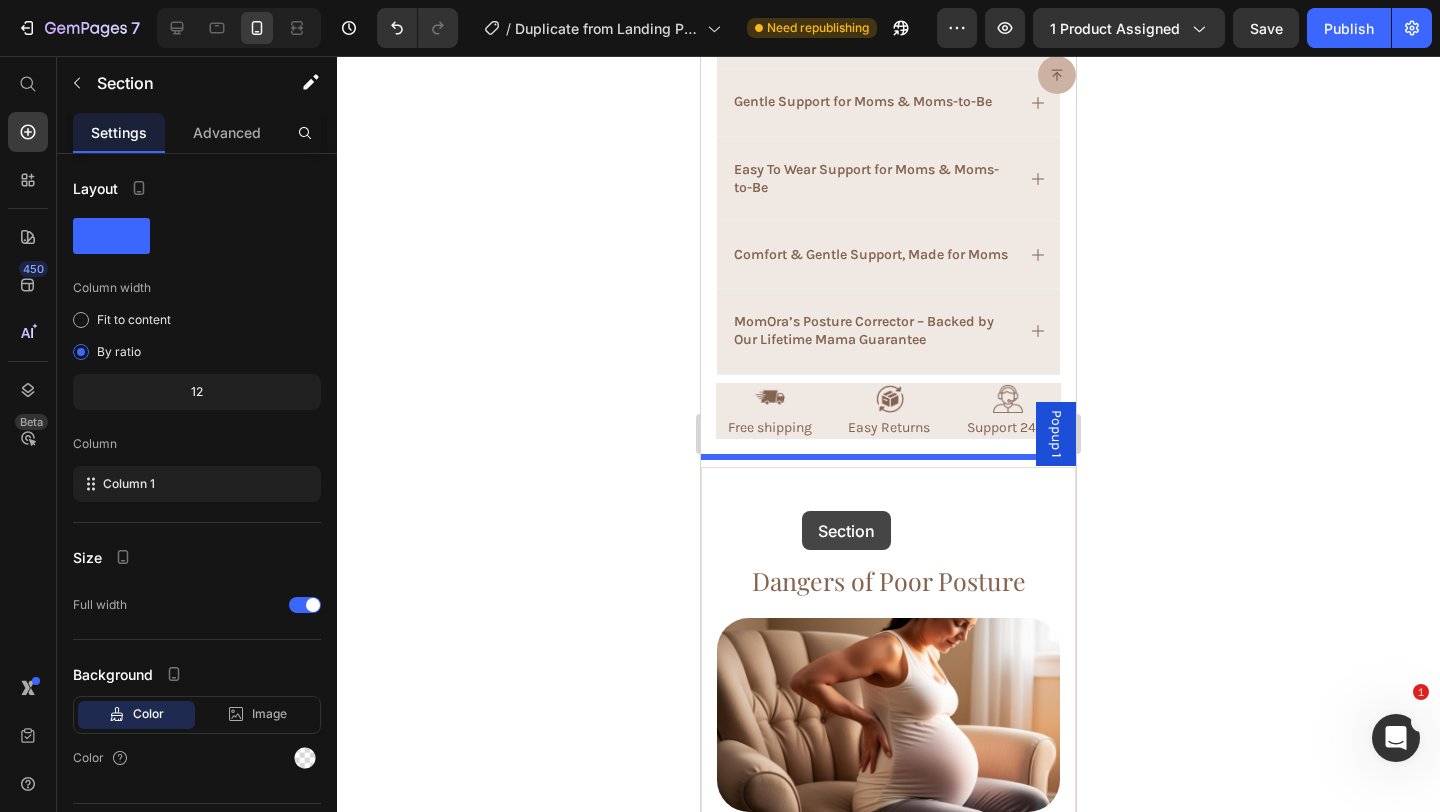 drag, startPoint x: 733, startPoint y: 318, endPoint x: 802, endPoint y: 511, distance: 204.96341 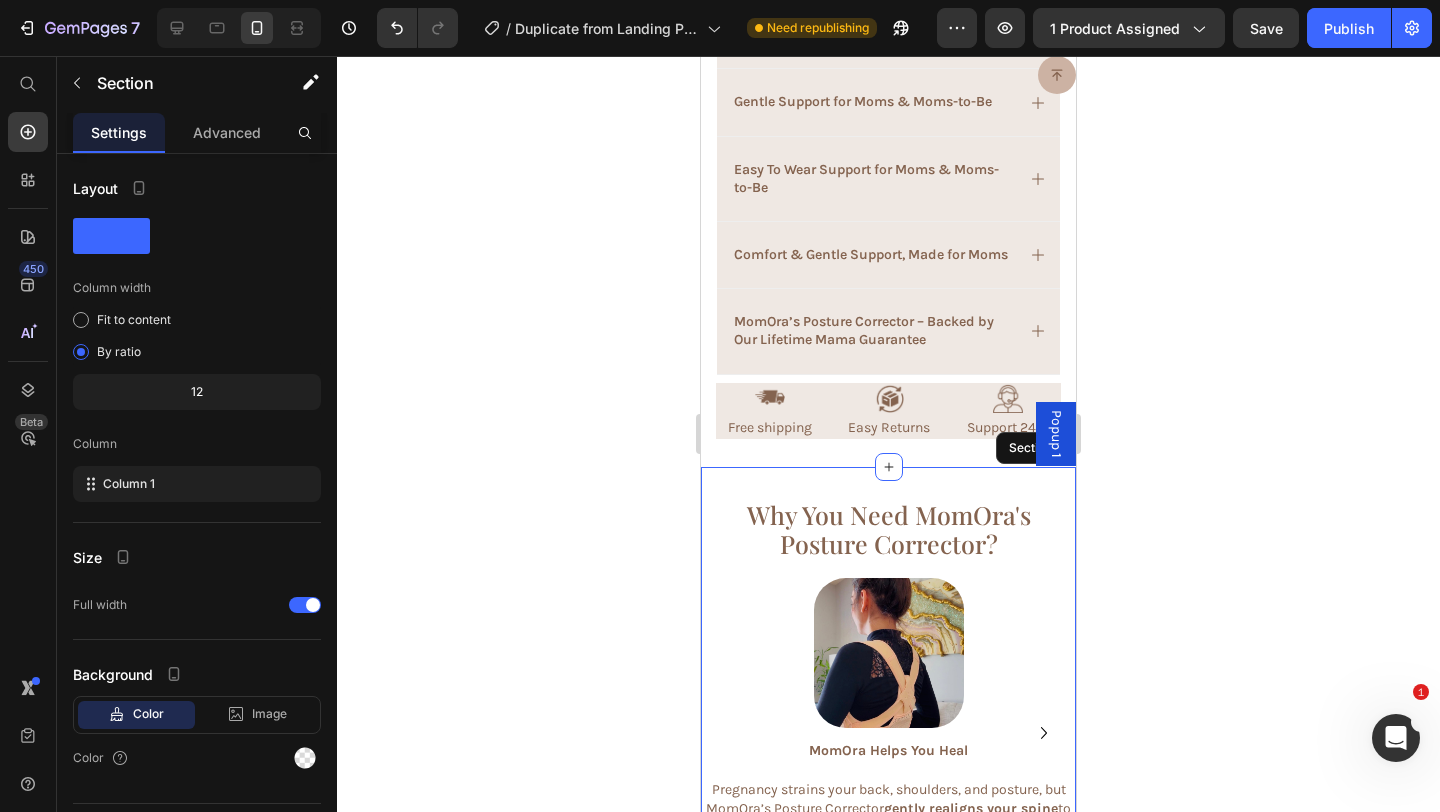 click 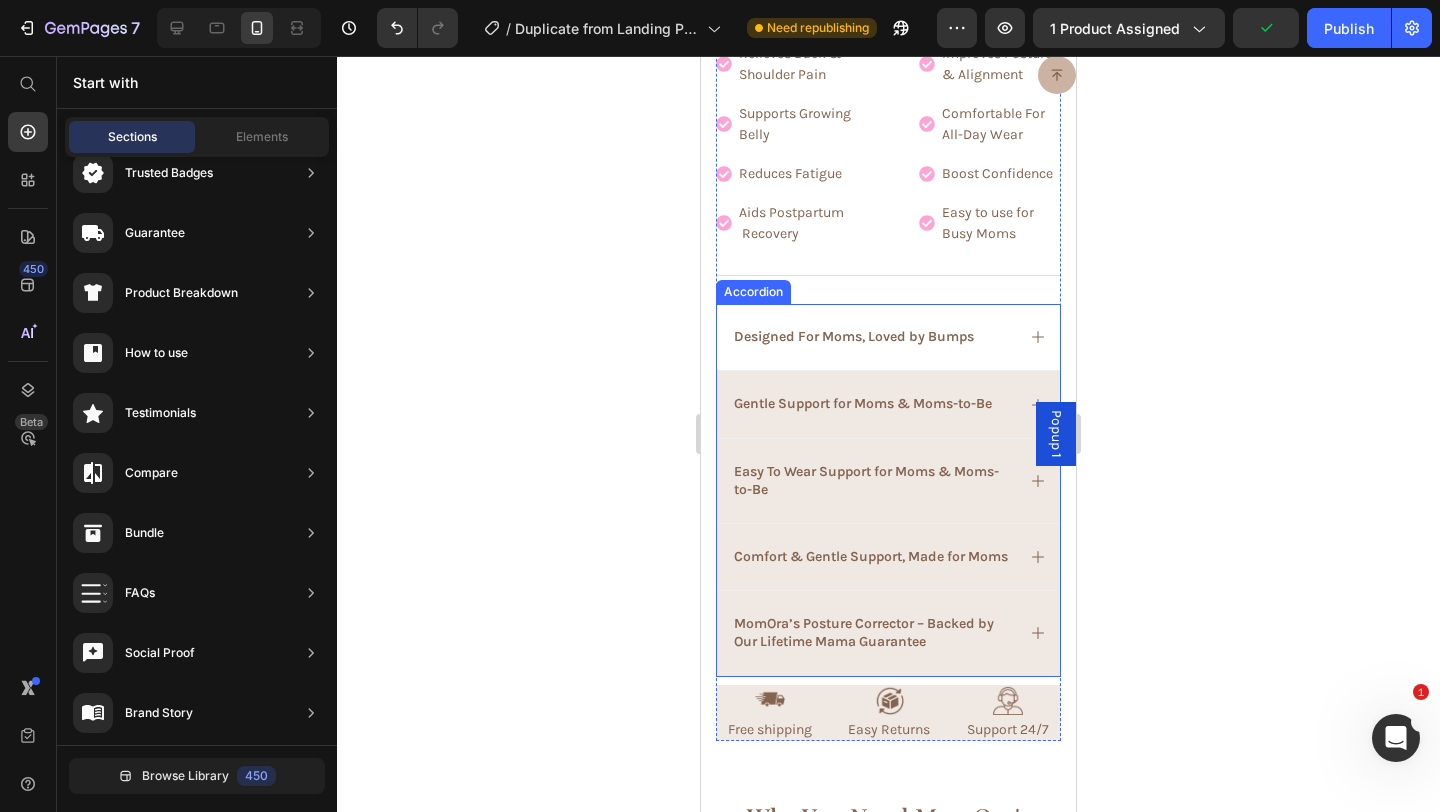 scroll, scrollTop: 1576, scrollLeft: 0, axis: vertical 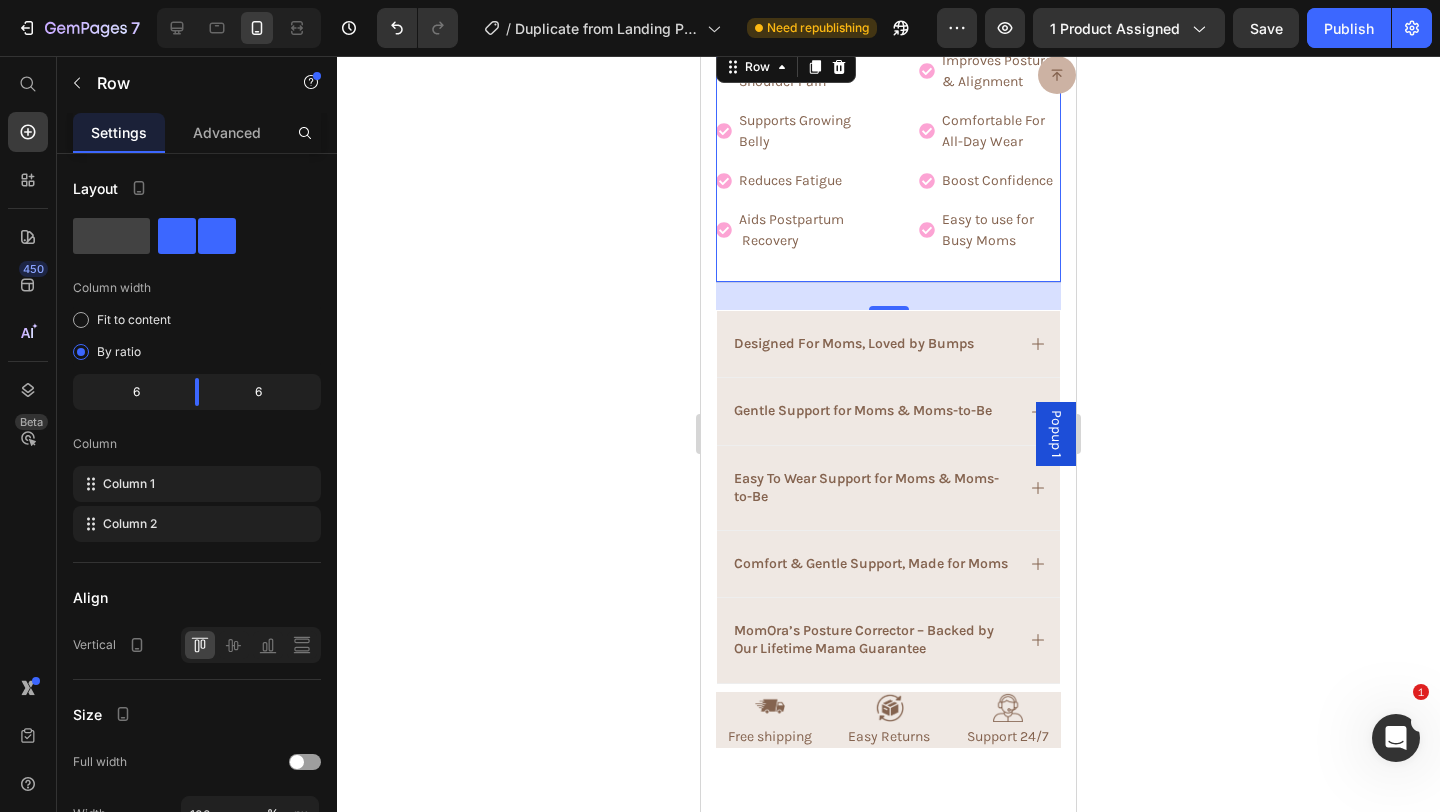 click on "Relieves Back & Shoulder Pain Supports Growing Belly Reduces Fatigue  Aids Postpartum  Recovery Item List Improves Posture & Alignment  Comfortable For All-Day Wear  Boost Confidence  Easy to use for Busy Moms Item List Row   0" at bounding box center [888, 165] 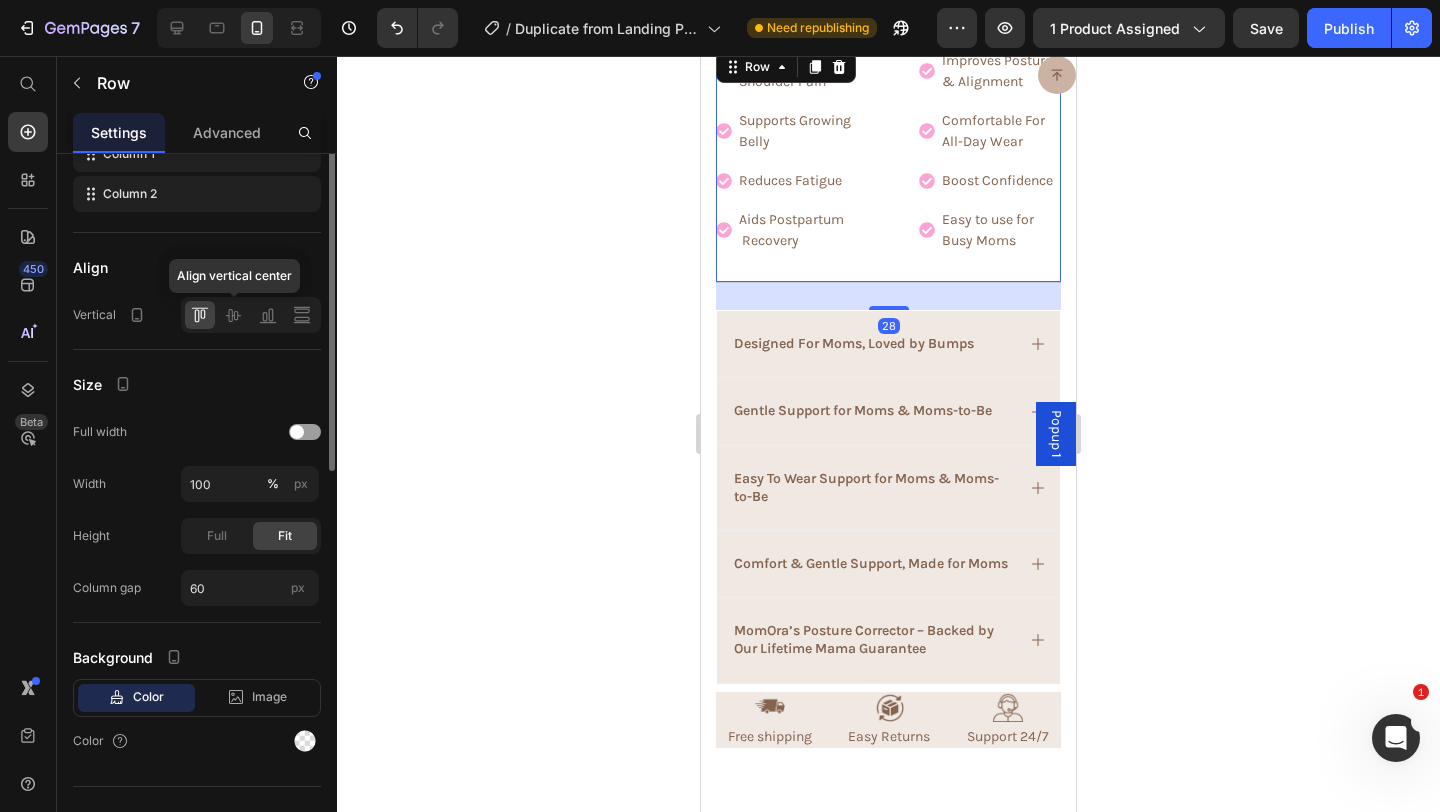 scroll, scrollTop: 362, scrollLeft: 0, axis: vertical 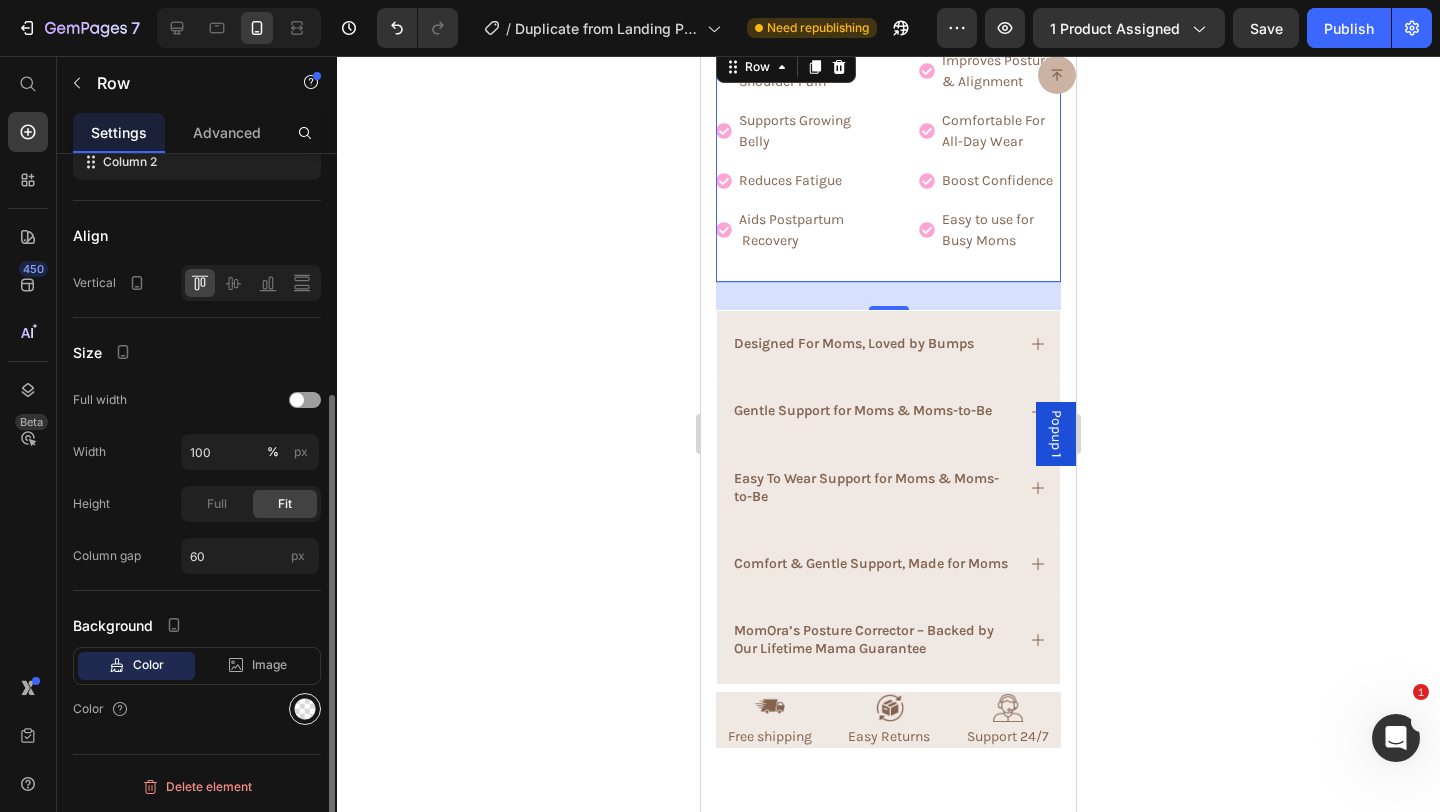 click at bounding box center [305, 709] 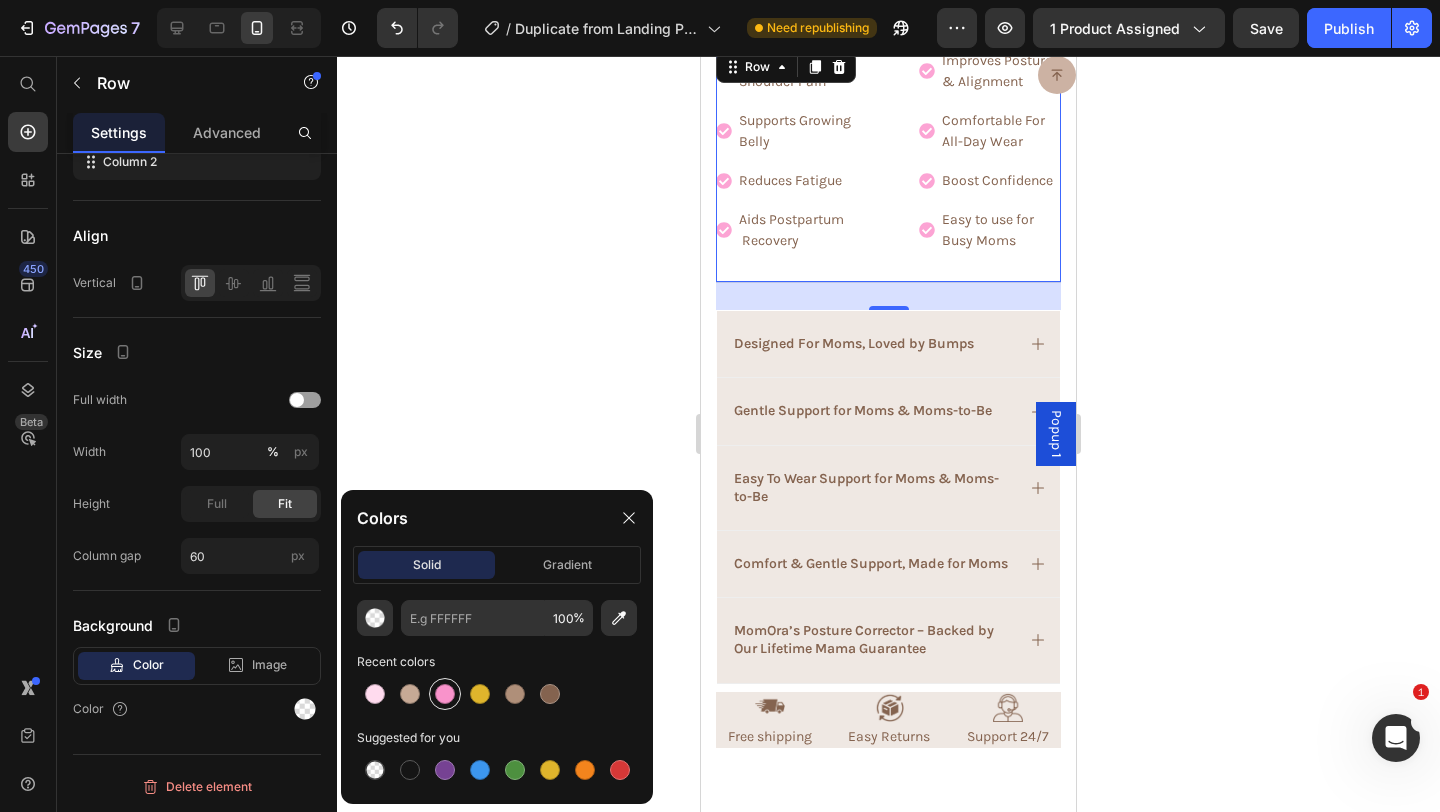 click at bounding box center (445, 694) 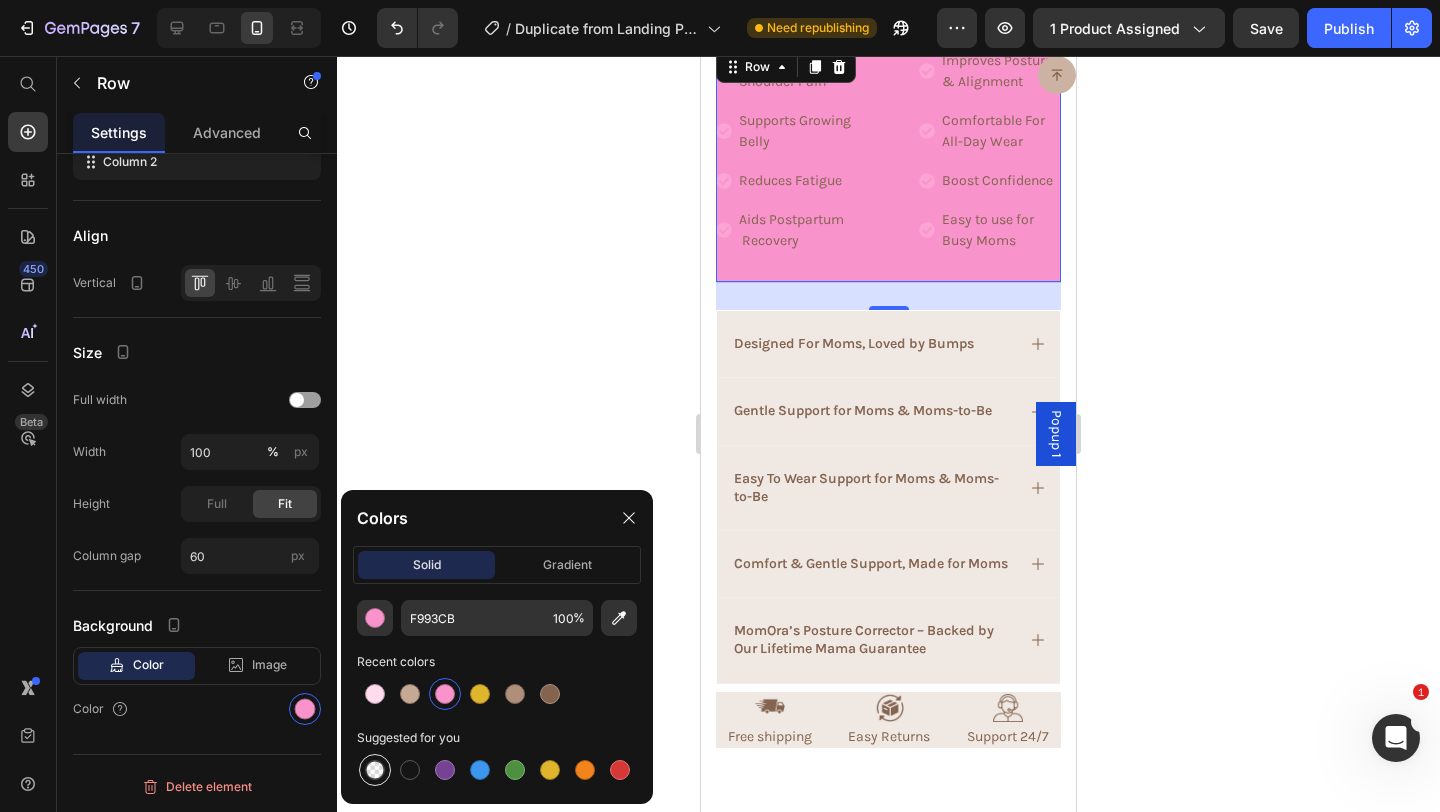 click at bounding box center (375, 770) 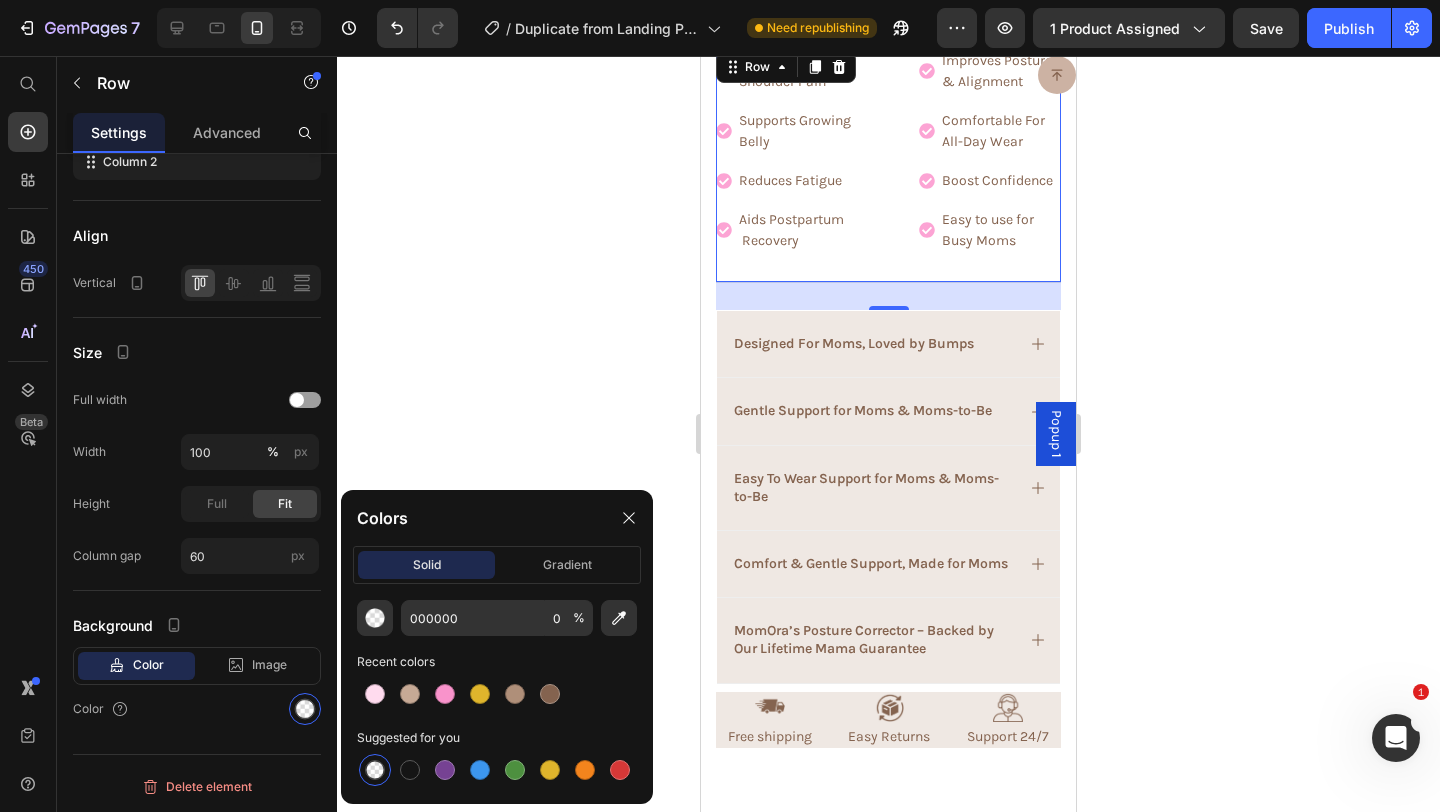 click 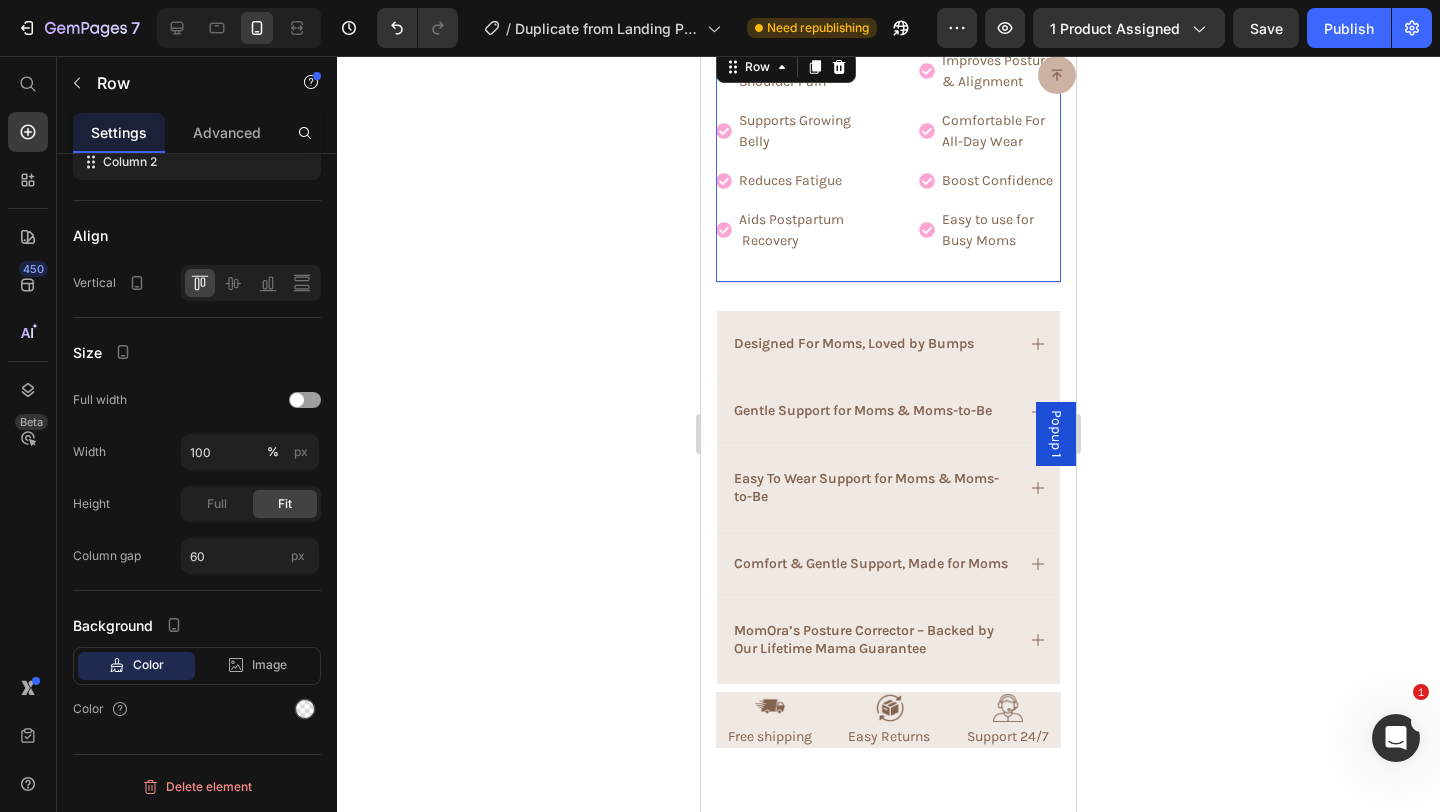 click on "Relieves Back & Shoulder Pain Supports Growing Belly Reduces Fatigue  Aids Postpartum  Recovery Item List Improves Posture & Alignment  Comfortable For All-Day Wear  Boost Confidence  Easy to use for Busy Moms Item List Row   0" at bounding box center (888, 165) 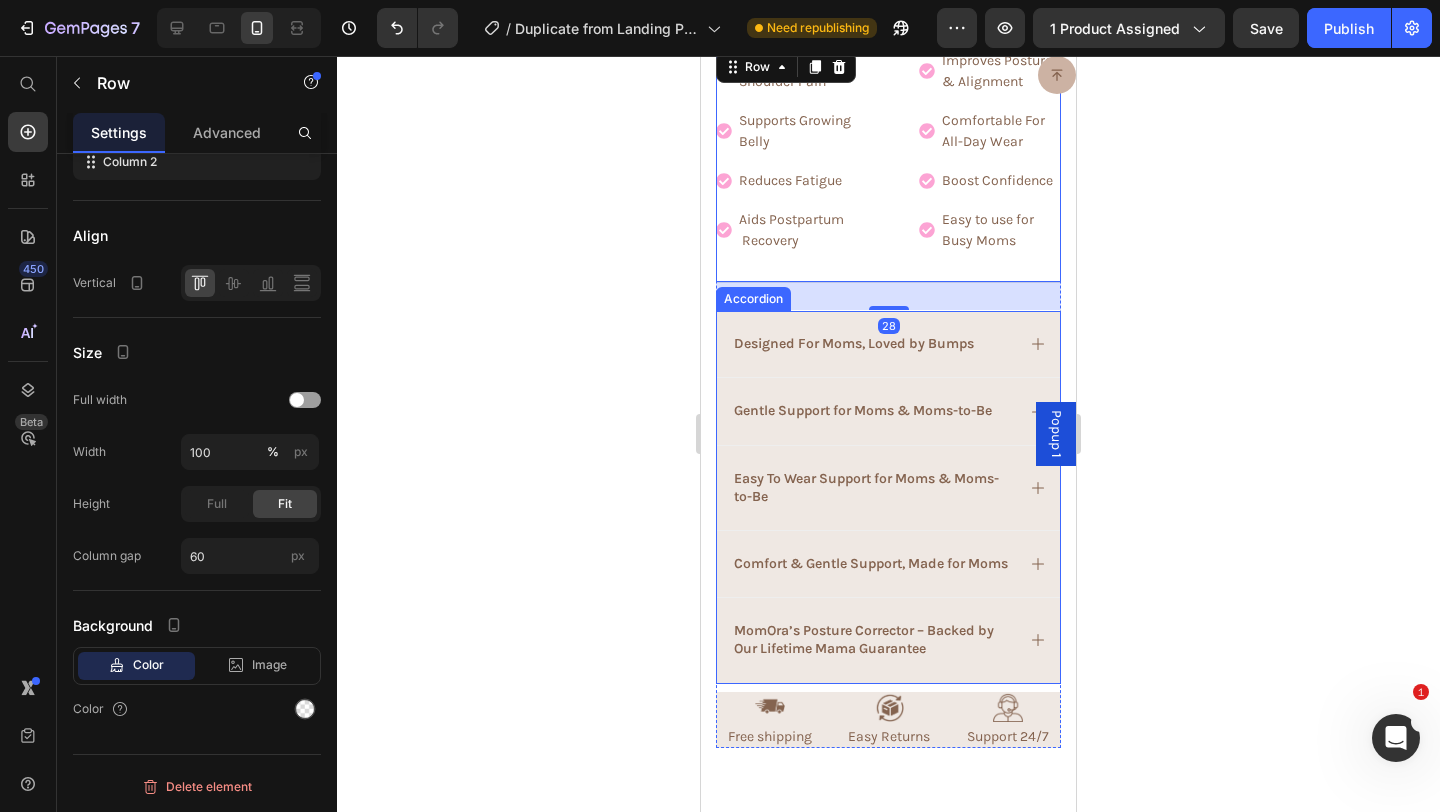 click 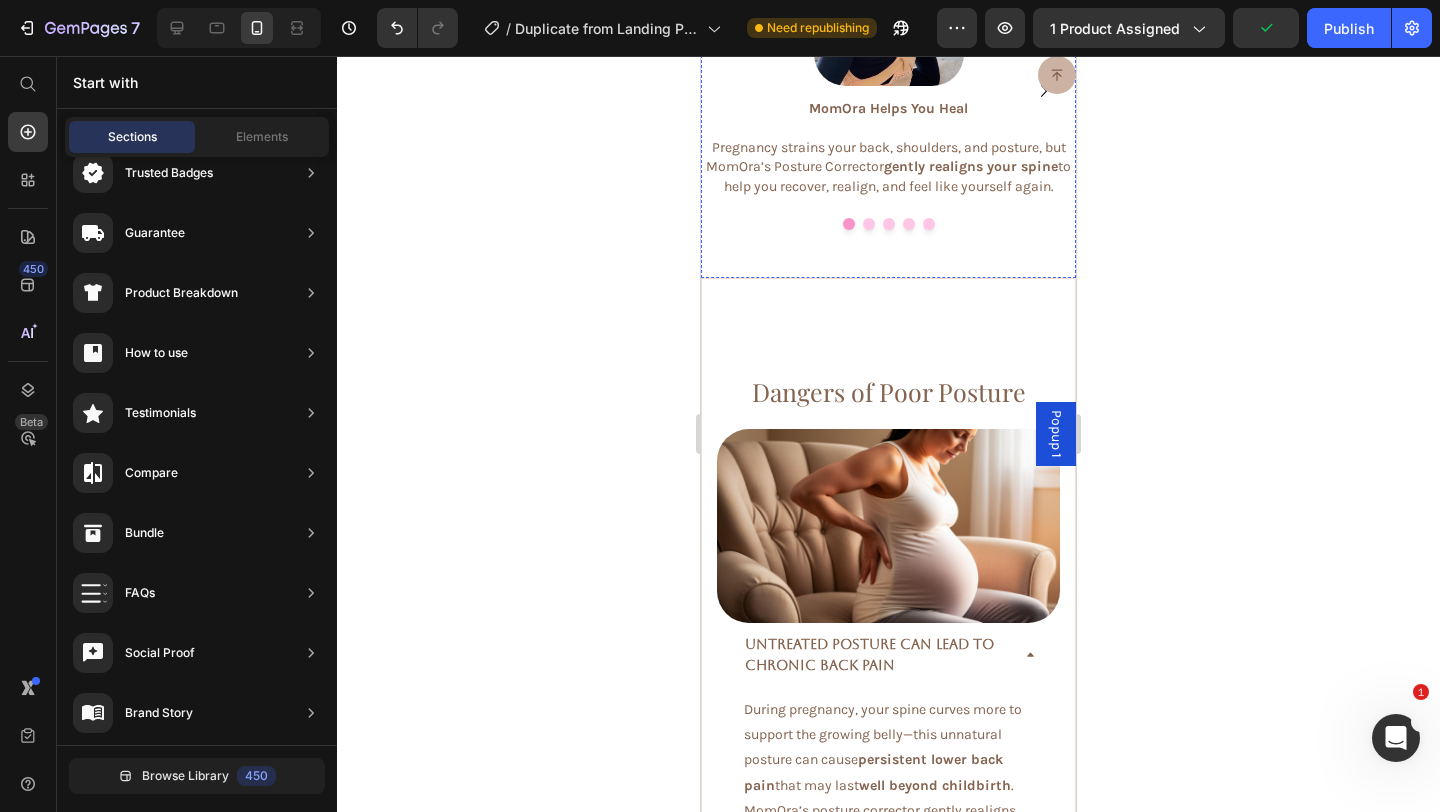 scroll, scrollTop: 2419, scrollLeft: 0, axis: vertical 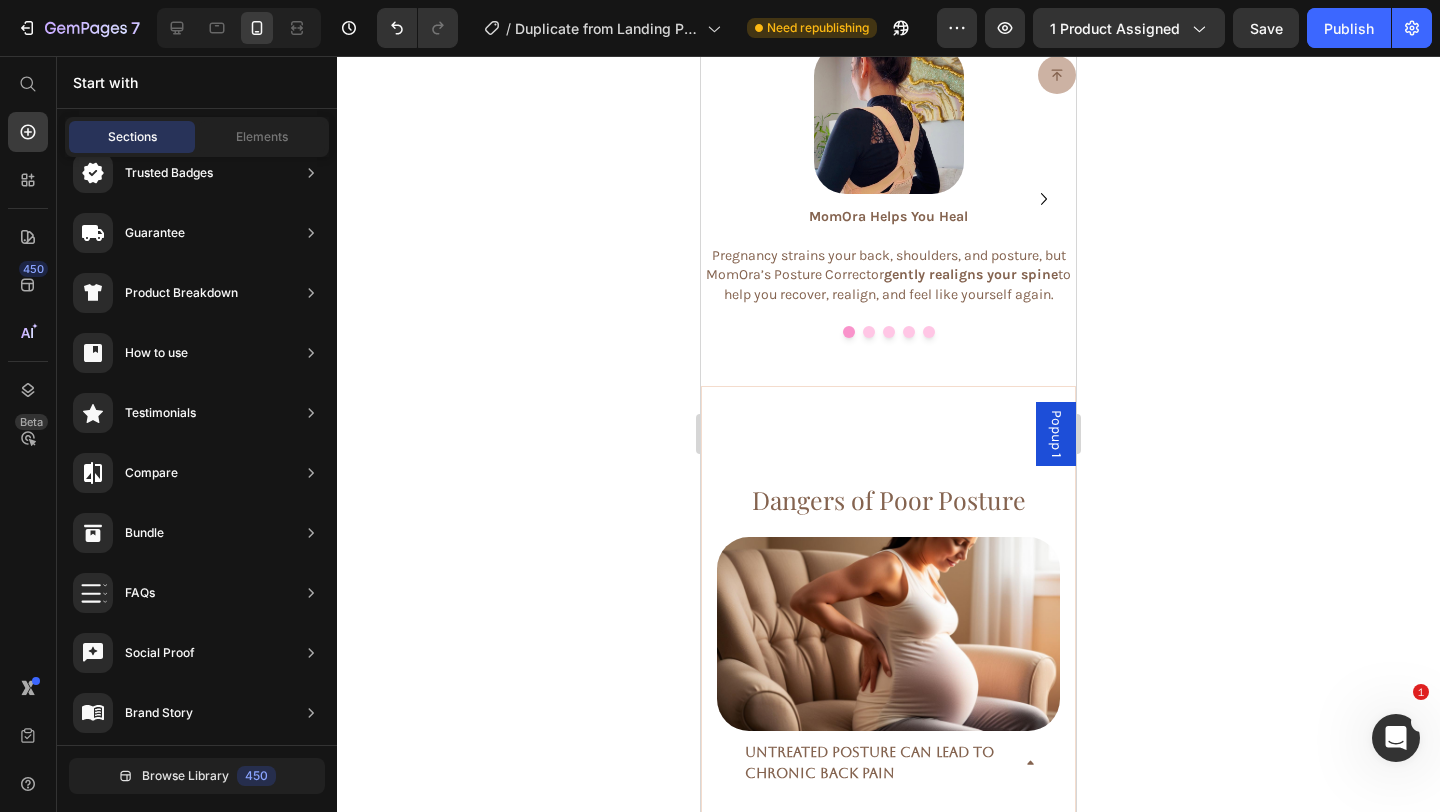 click 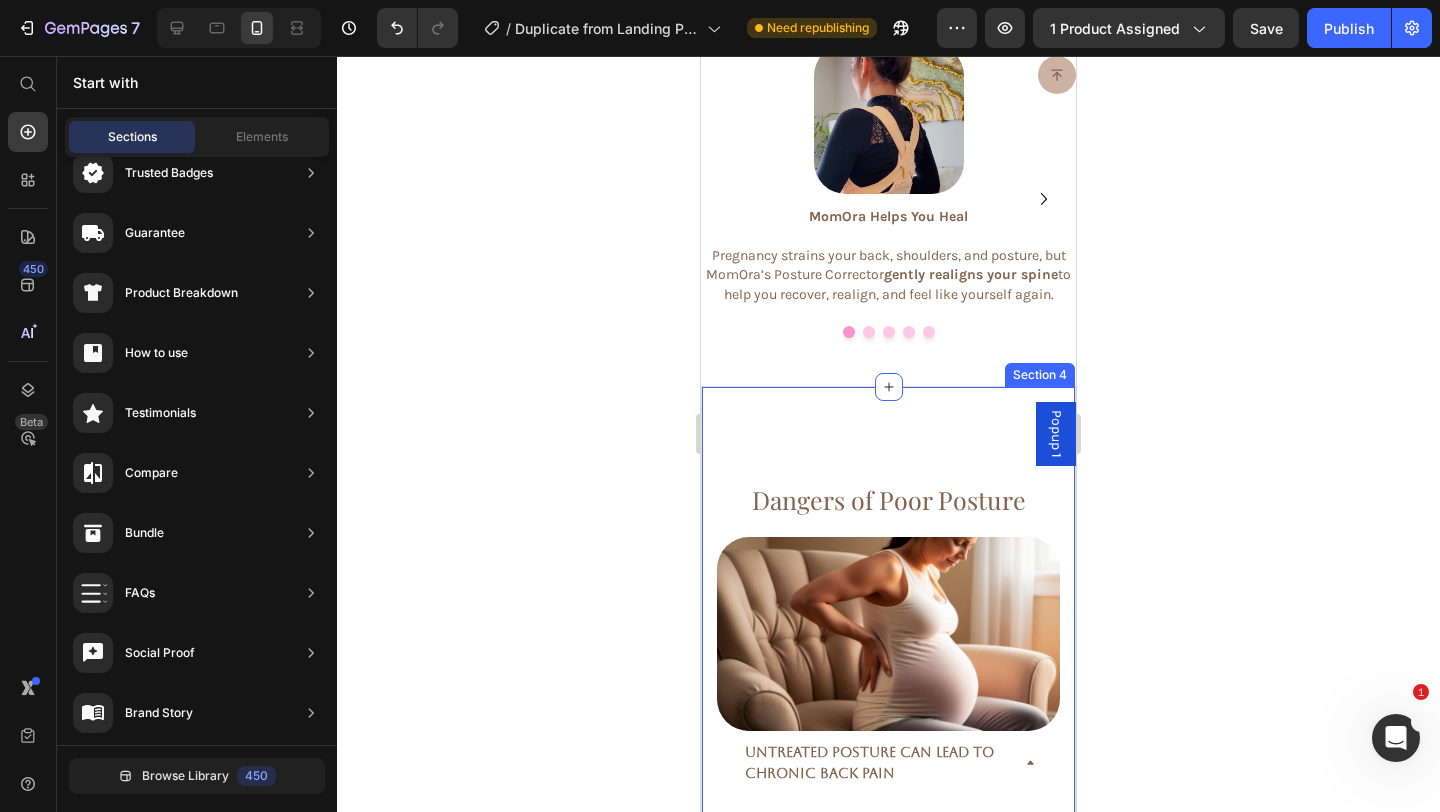 click on "Dangers of Poor Posture   Heading Image
Untreated Posture Can Lead to Chronic Back Pain  During pregnancy, your spine curves more to support the growing belly—this unnatural posture can cause  persistent lower back pain  that may last  well beyond childbirth . MomOra’s posture corrector gently realigns your spine to help prevent long-term damage. Text block Accordion Row
Poor Posture Causes Neck & Shoulder Pain Hours of feeding and carrying your baby in a hunched position can create severe  neck tension, shoulder impingement, and nerve compression . Proper posture support can protect your upper body and reduce your risk of injury while nursing or holding your baby. Text block Accordion Image Row Section 4" at bounding box center (888, 855) 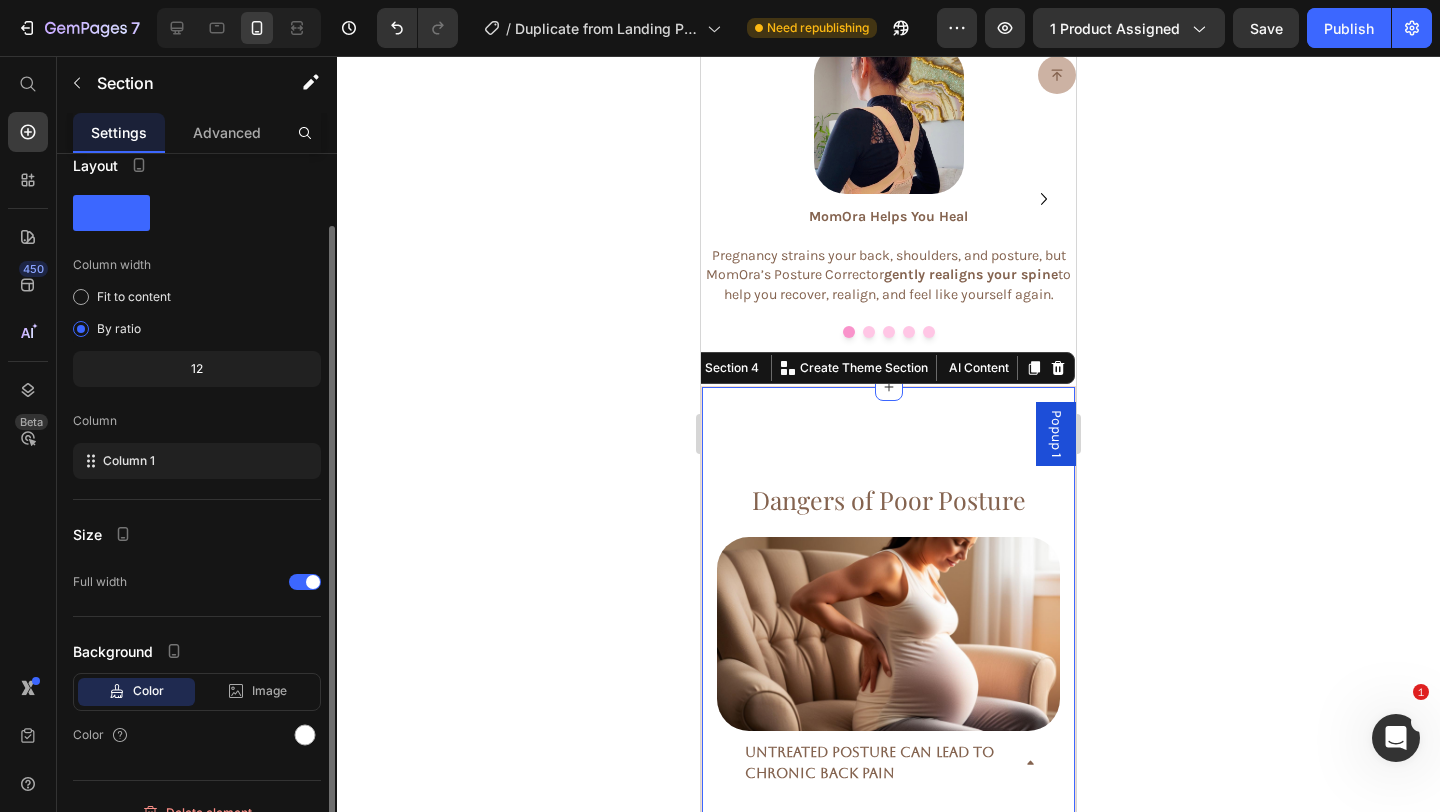 scroll, scrollTop: 49, scrollLeft: 0, axis: vertical 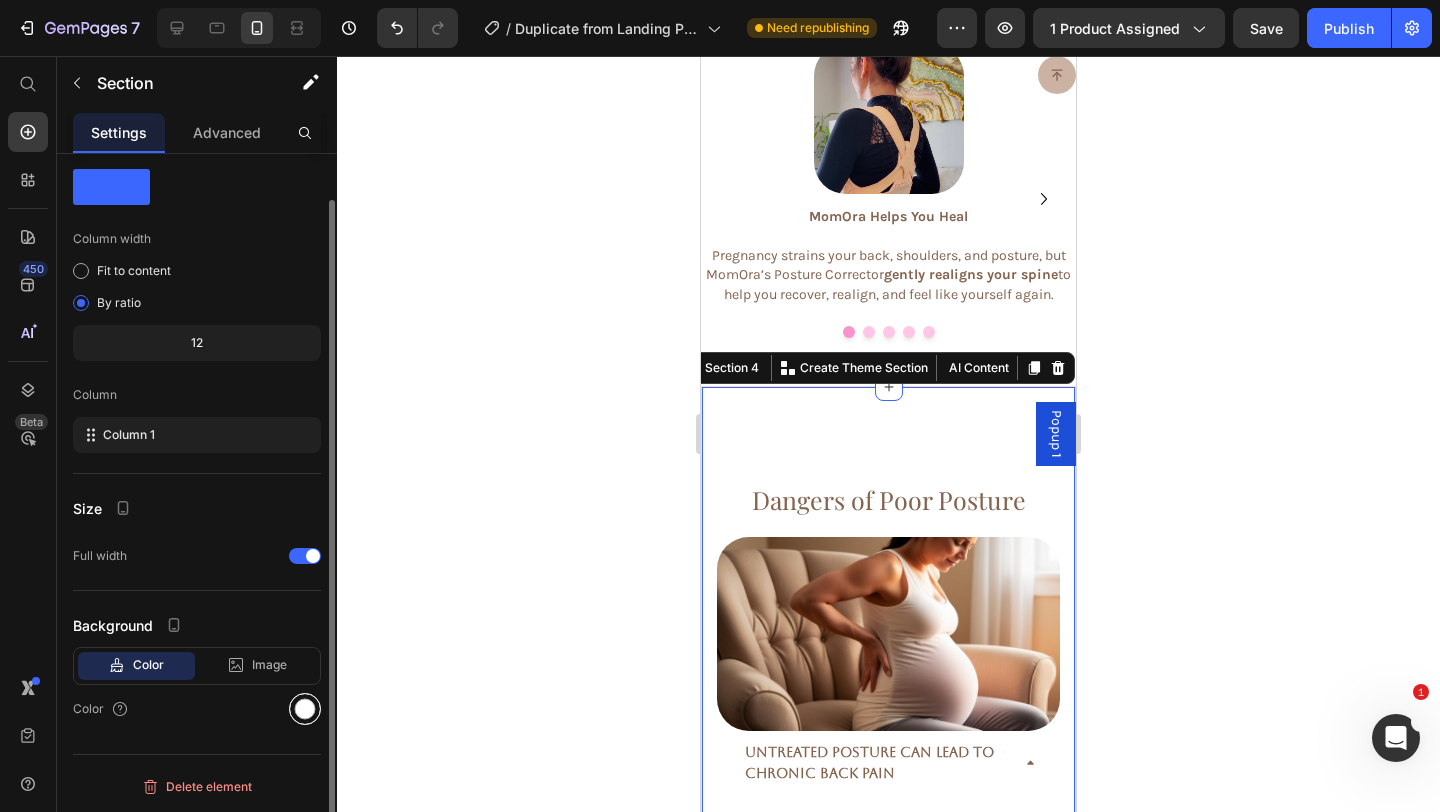 click at bounding box center (305, 709) 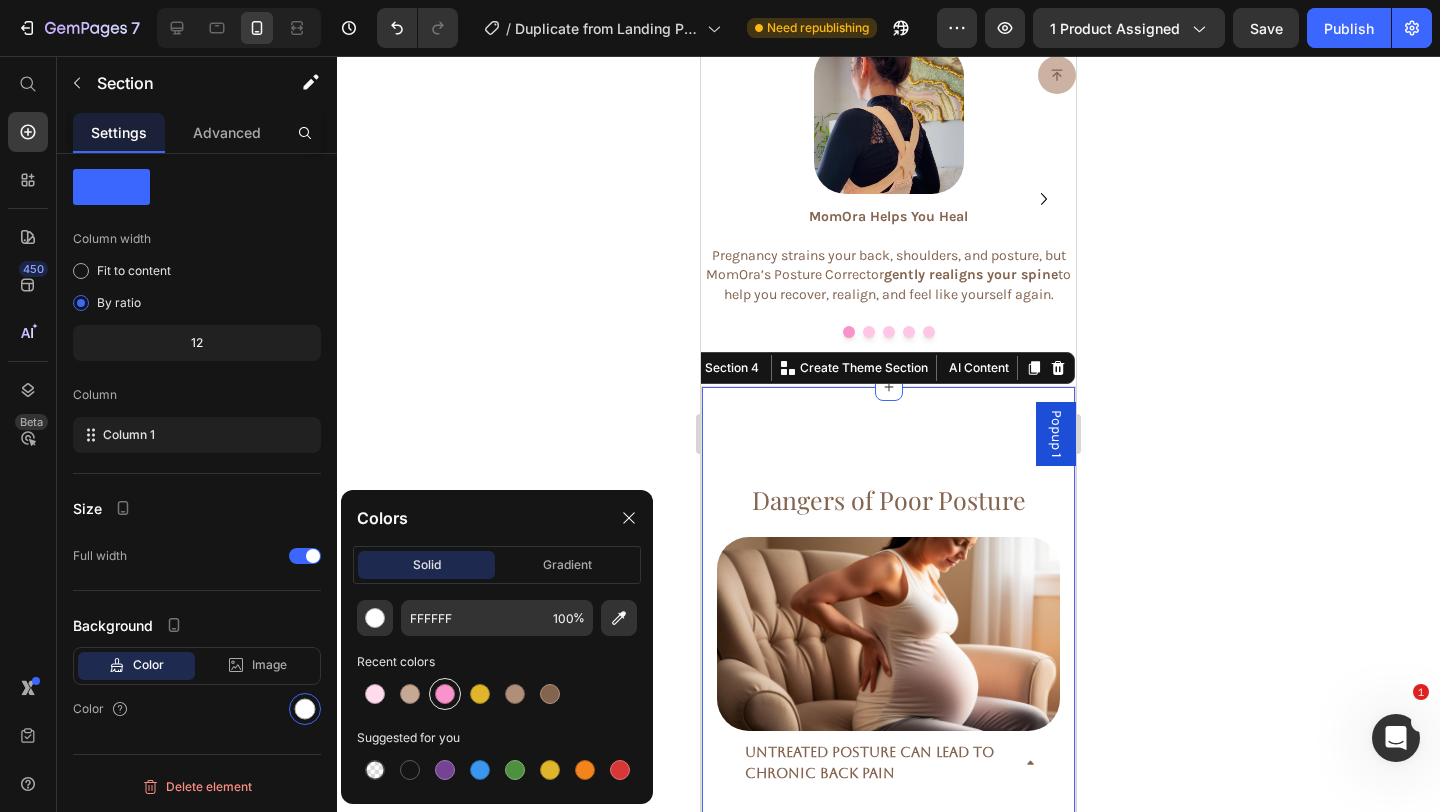 click at bounding box center (445, 694) 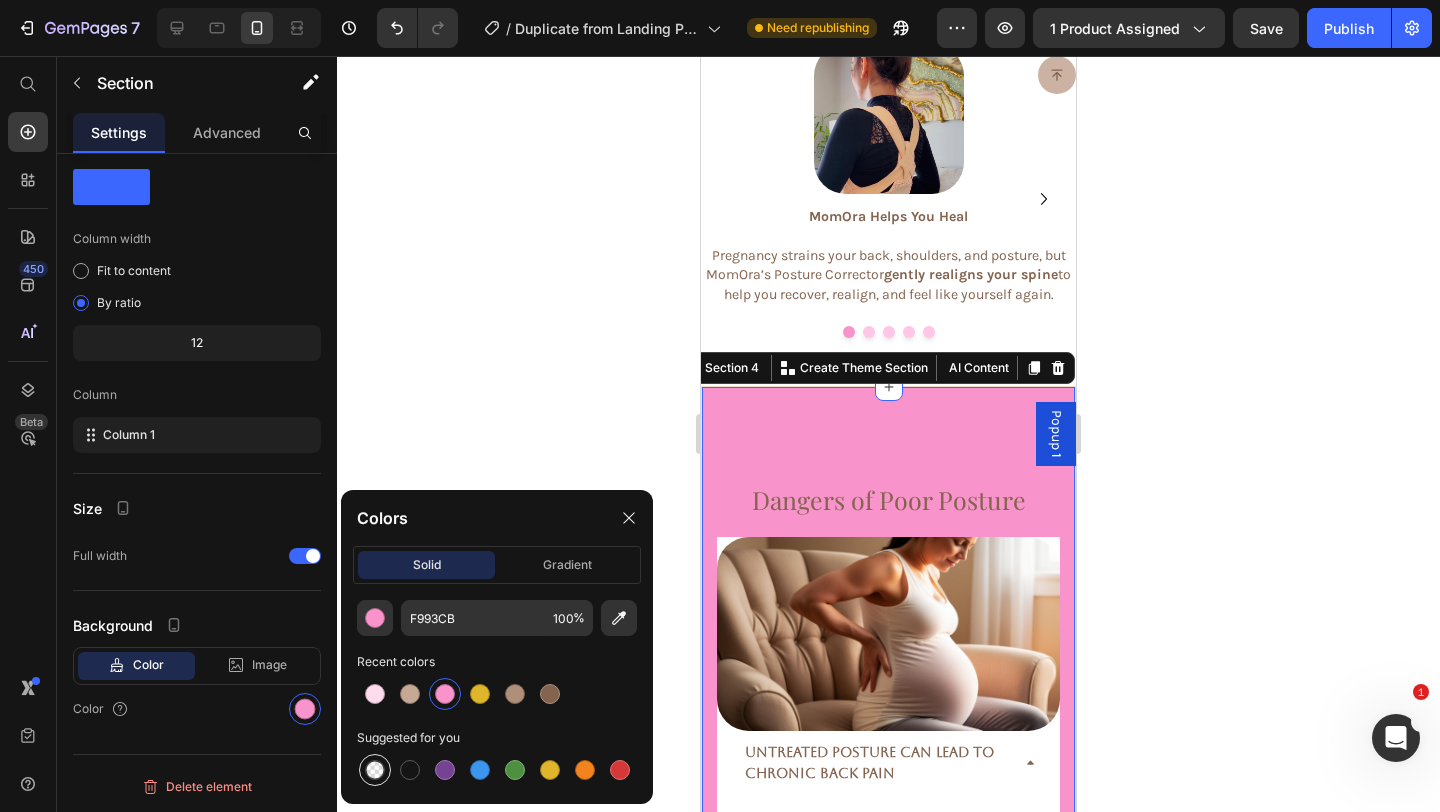 click at bounding box center [375, 770] 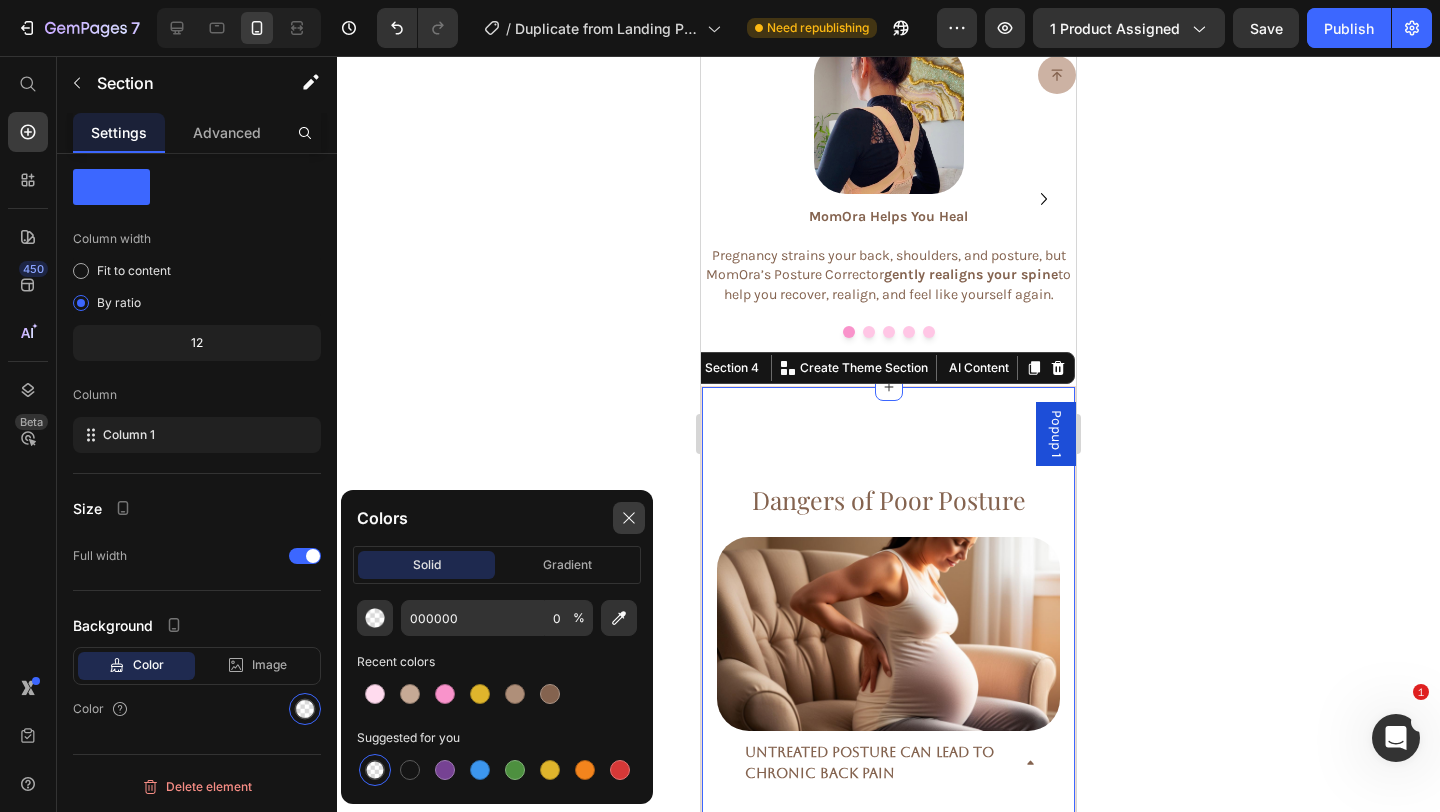 click at bounding box center (629, 518) 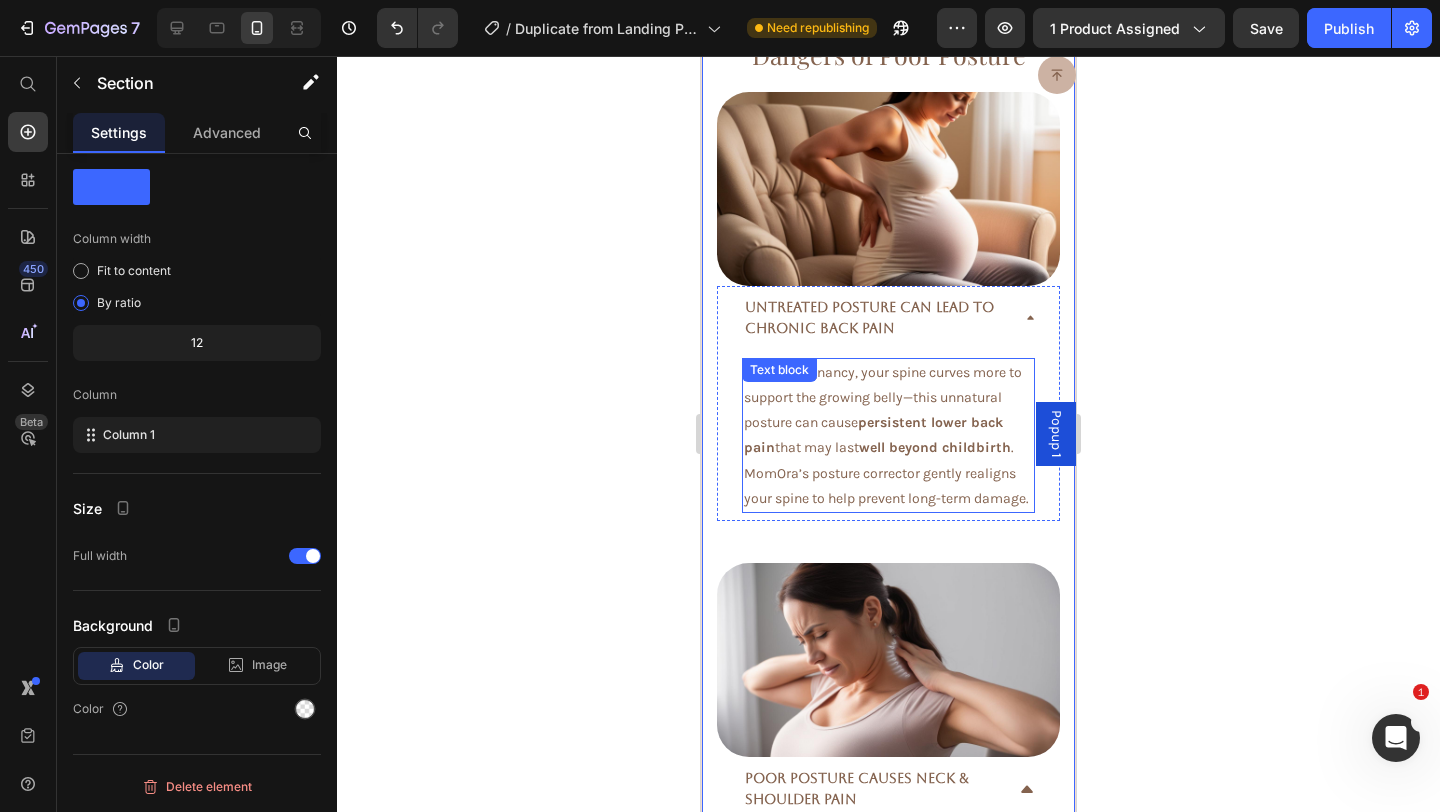 scroll, scrollTop: 2843, scrollLeft: 0, axis: vertical 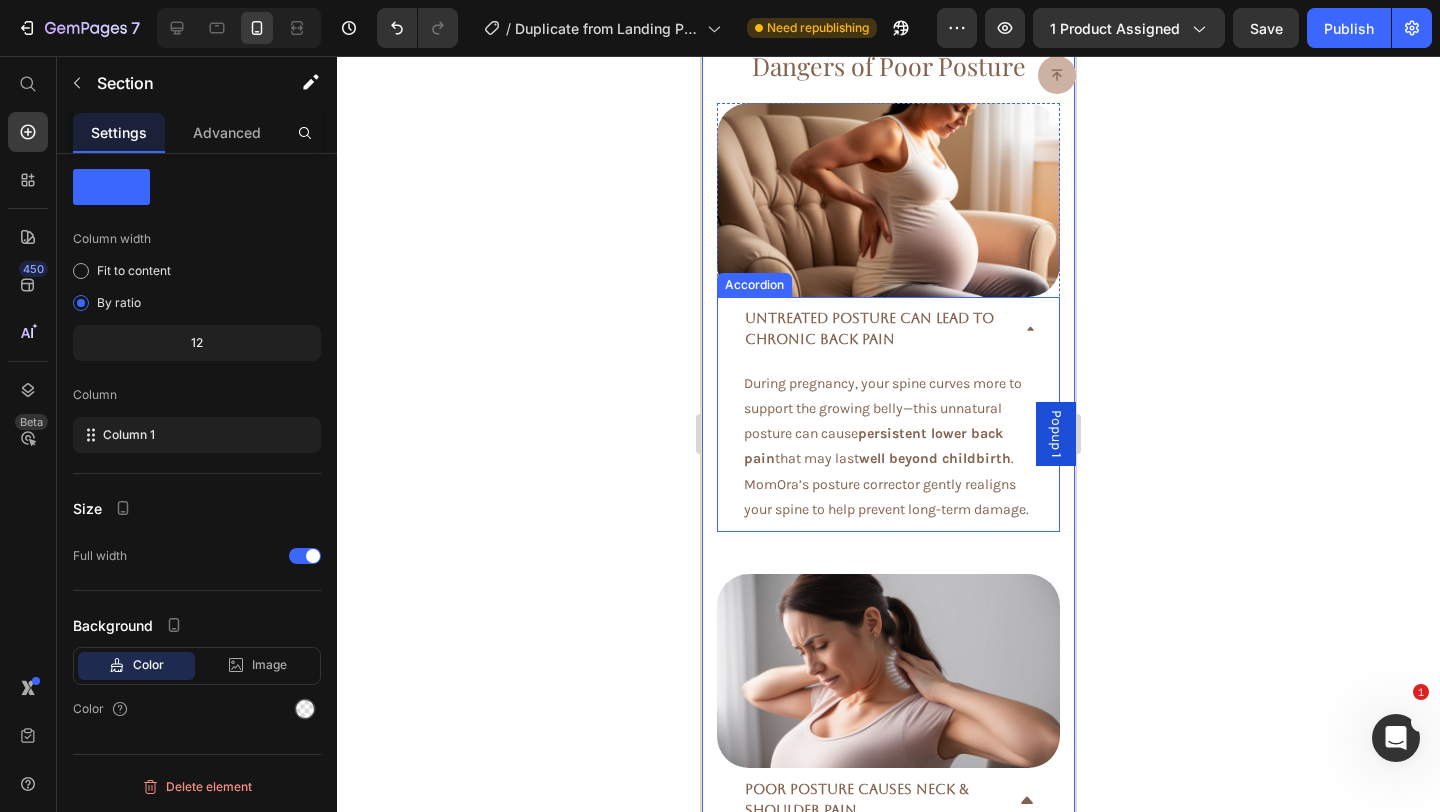 click on "Untreated Posture Can Lead to Chronic Back Pain" at bounding box center [888, 329] 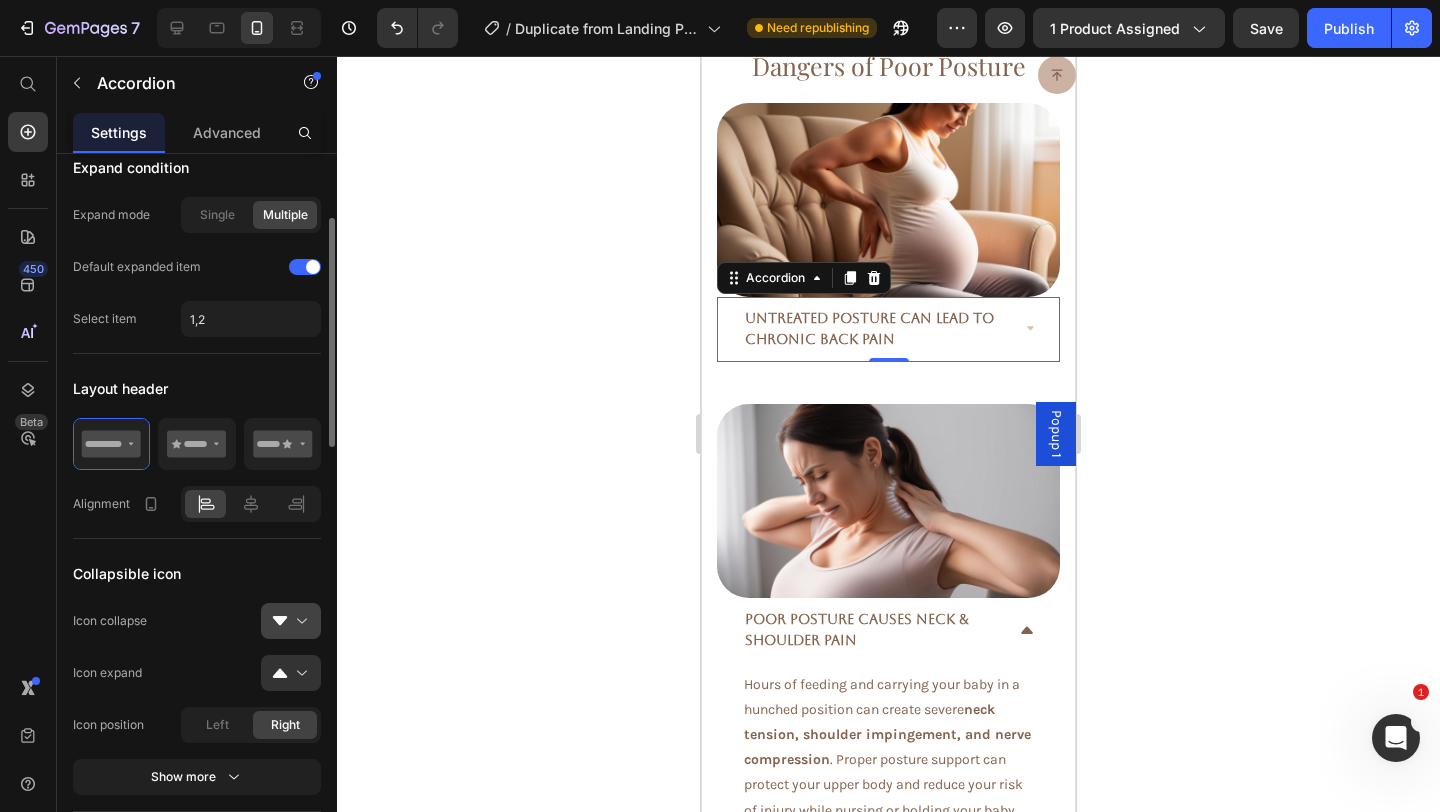 scroll, scrollTop: 193, scrollLeft: 0, axis: vertical 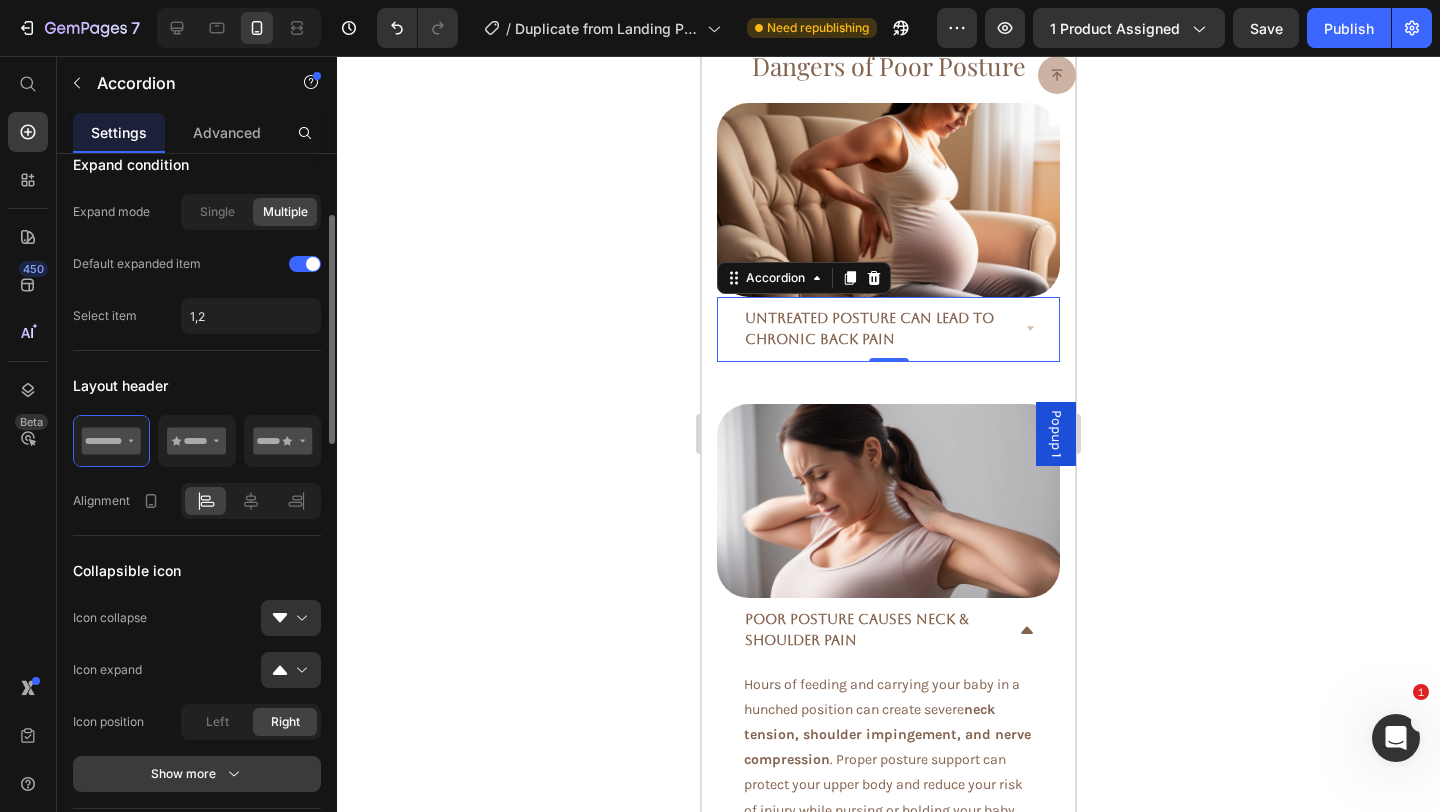 click 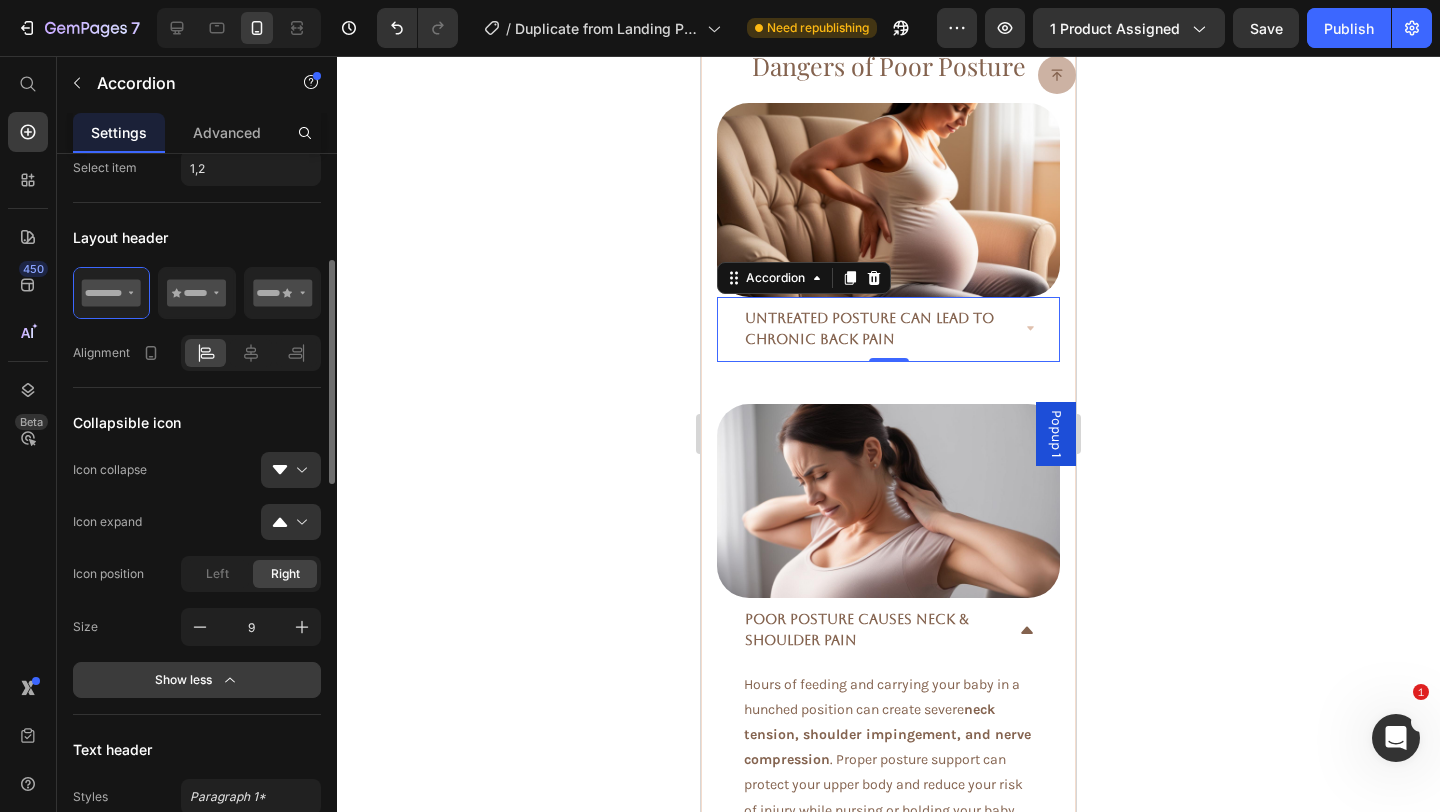 scroll, scrollTop: 343, scrollLeft: 0, axis: vertical 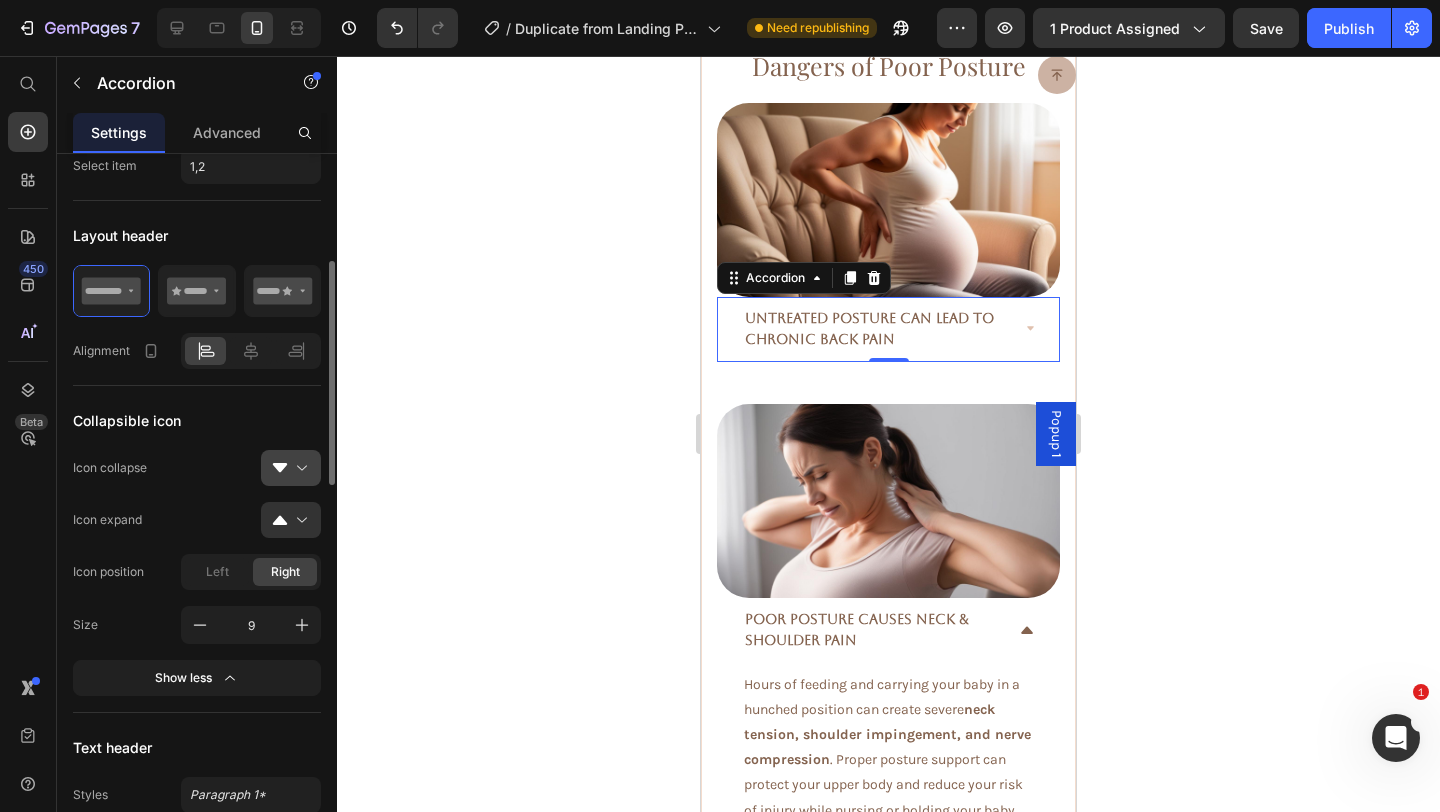 click at bounding box center (299, 468) 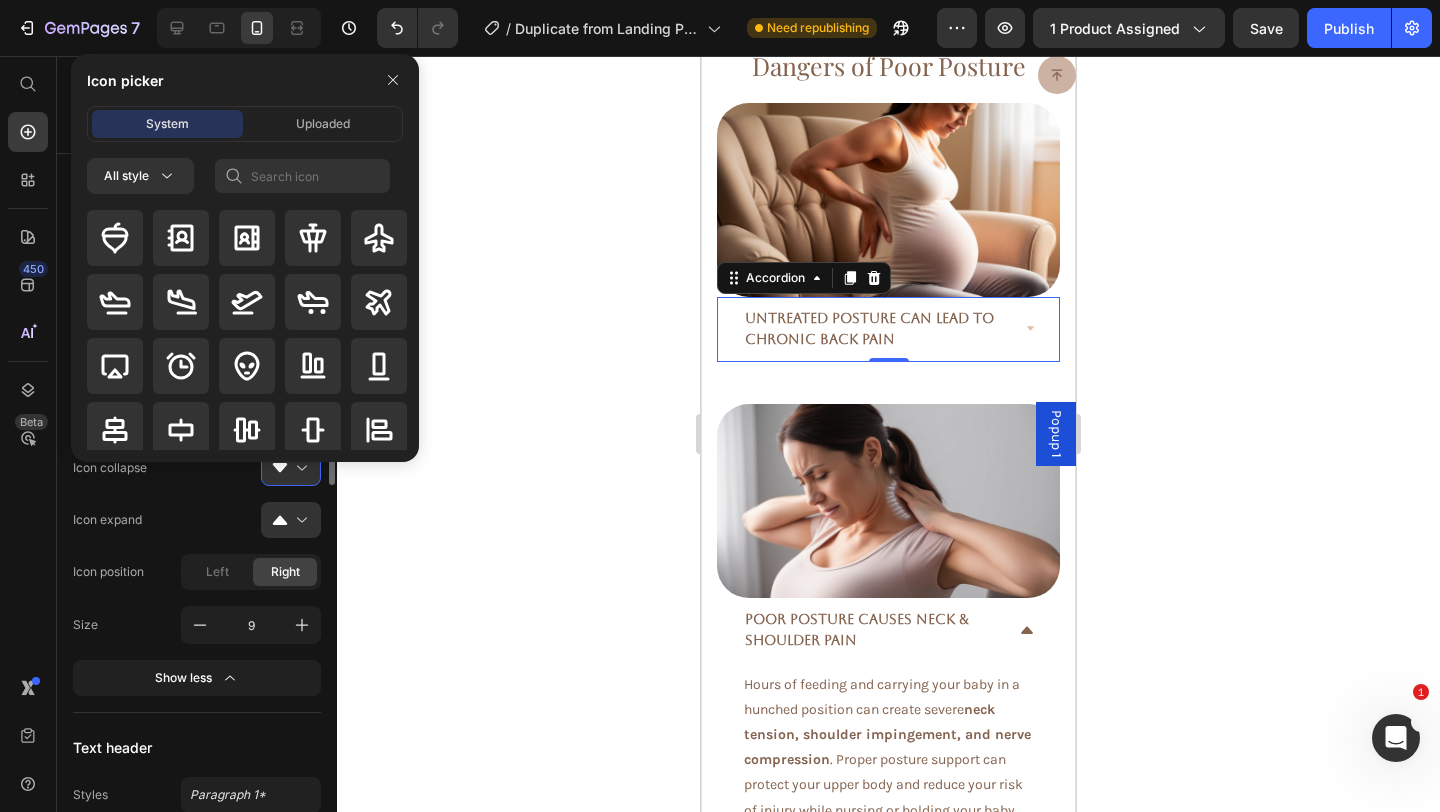 click 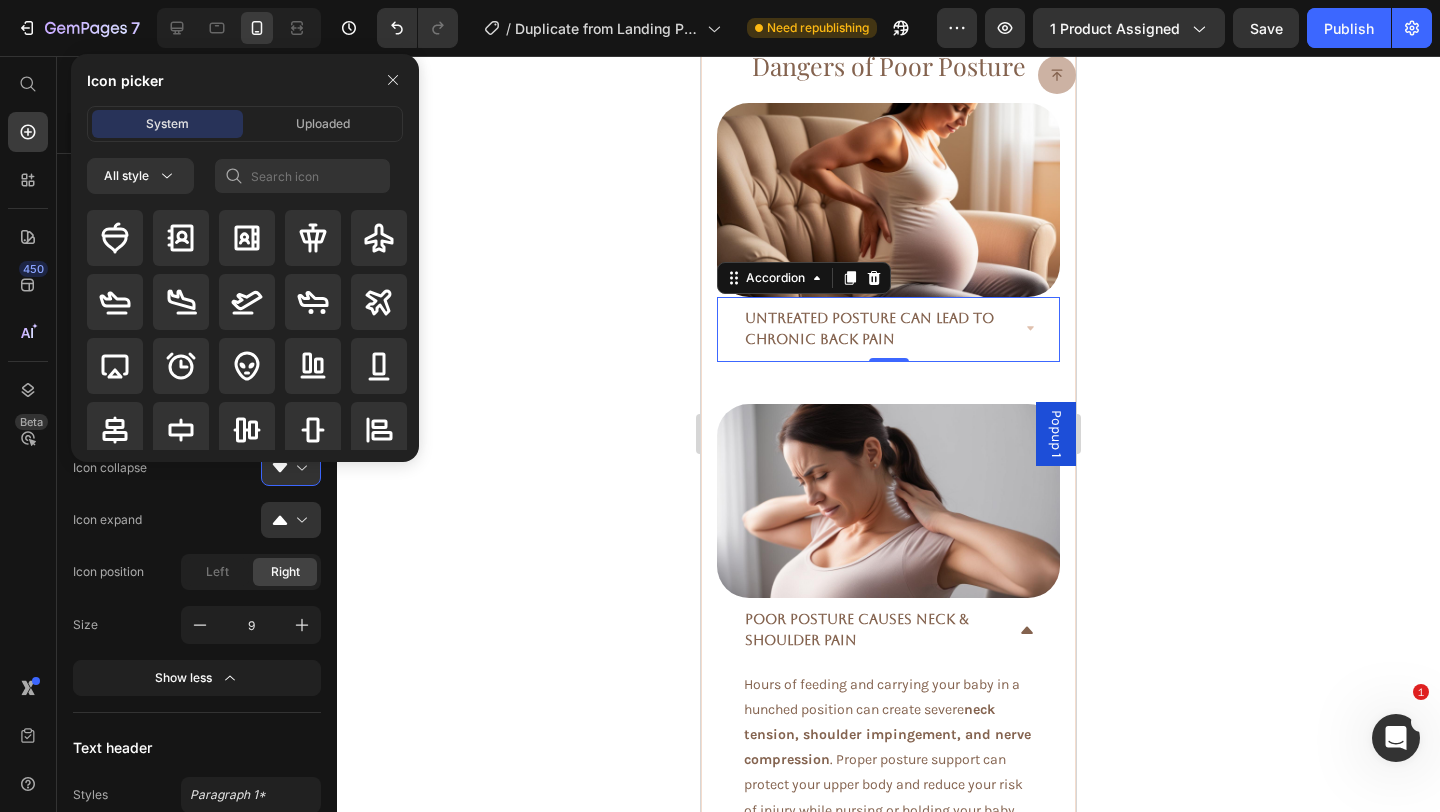 click 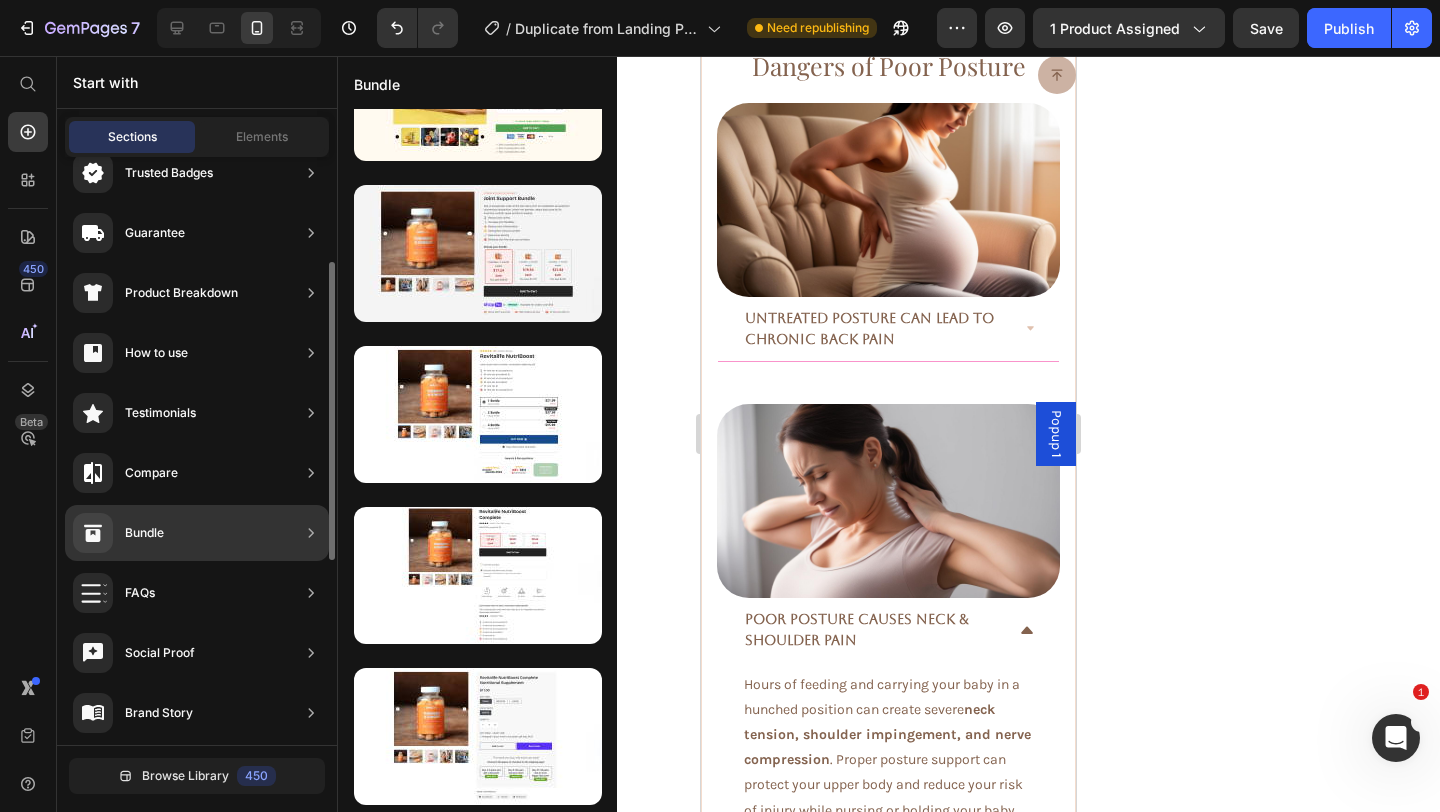 scroll, scrollTop: 896, scrollLeft: 0, axis: vertical 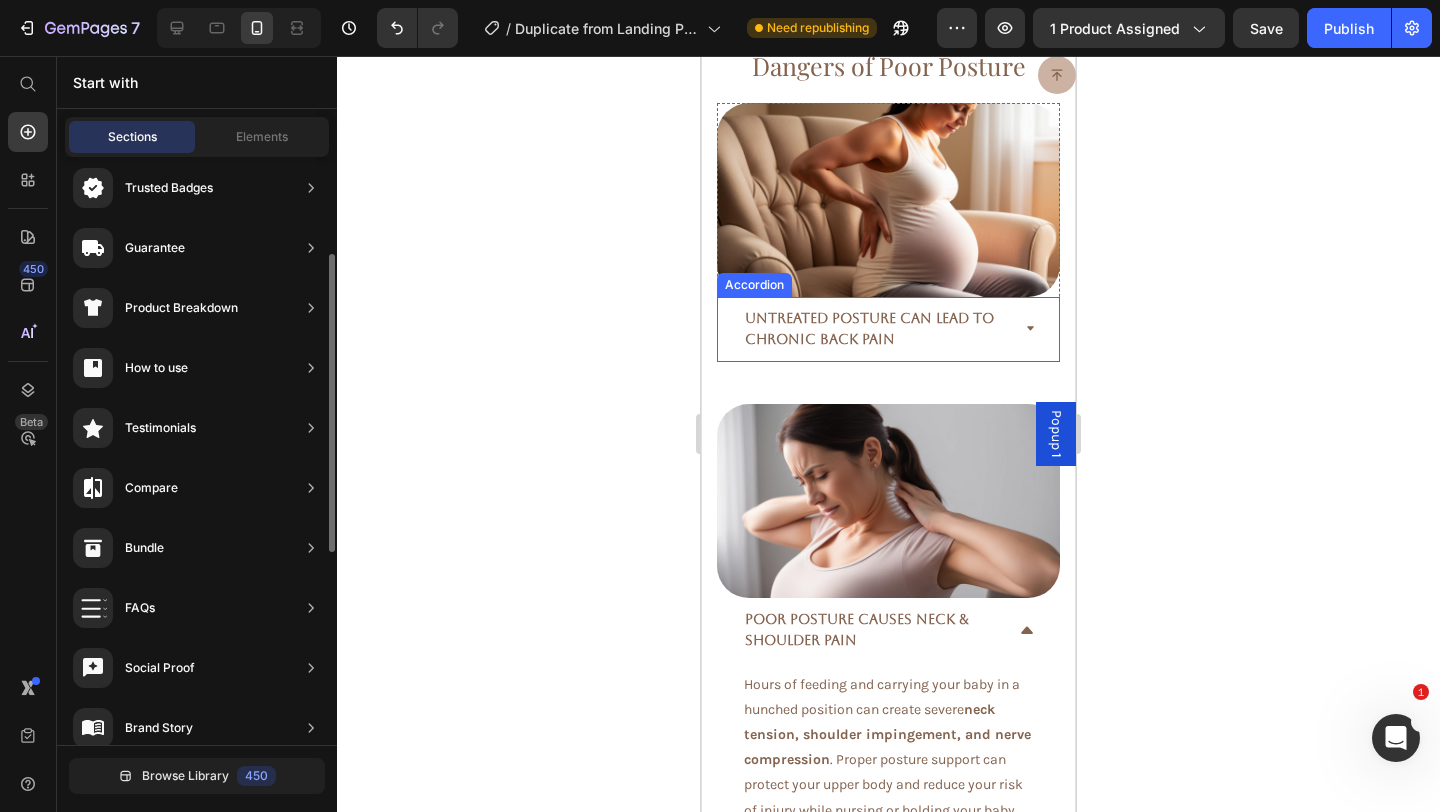 click on "Untreated Posture Can Lead to Chronic Back Pain" at bounding box center [876, 329] 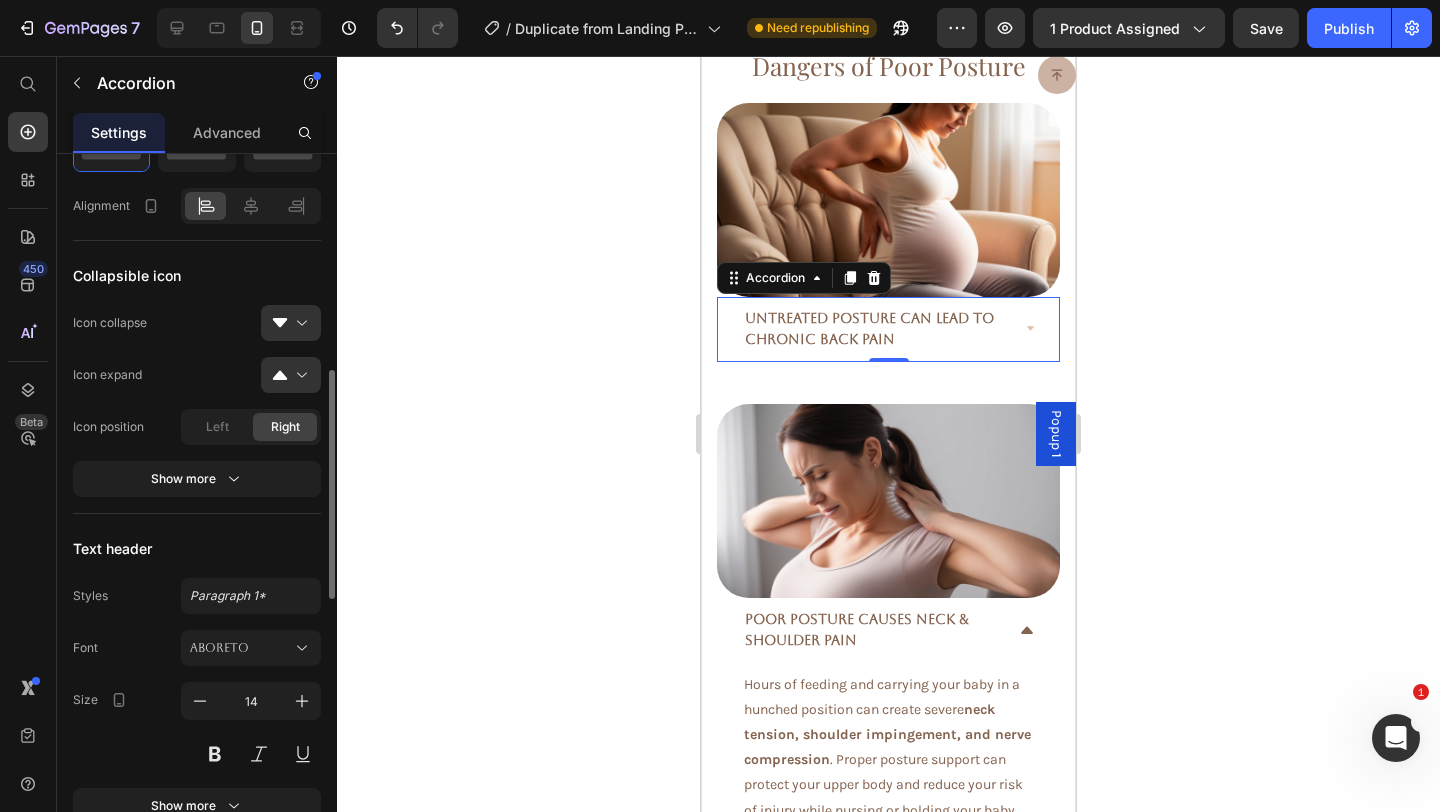 scroll, scrollTop: 547, scrollLeft: 0, axis: vertical 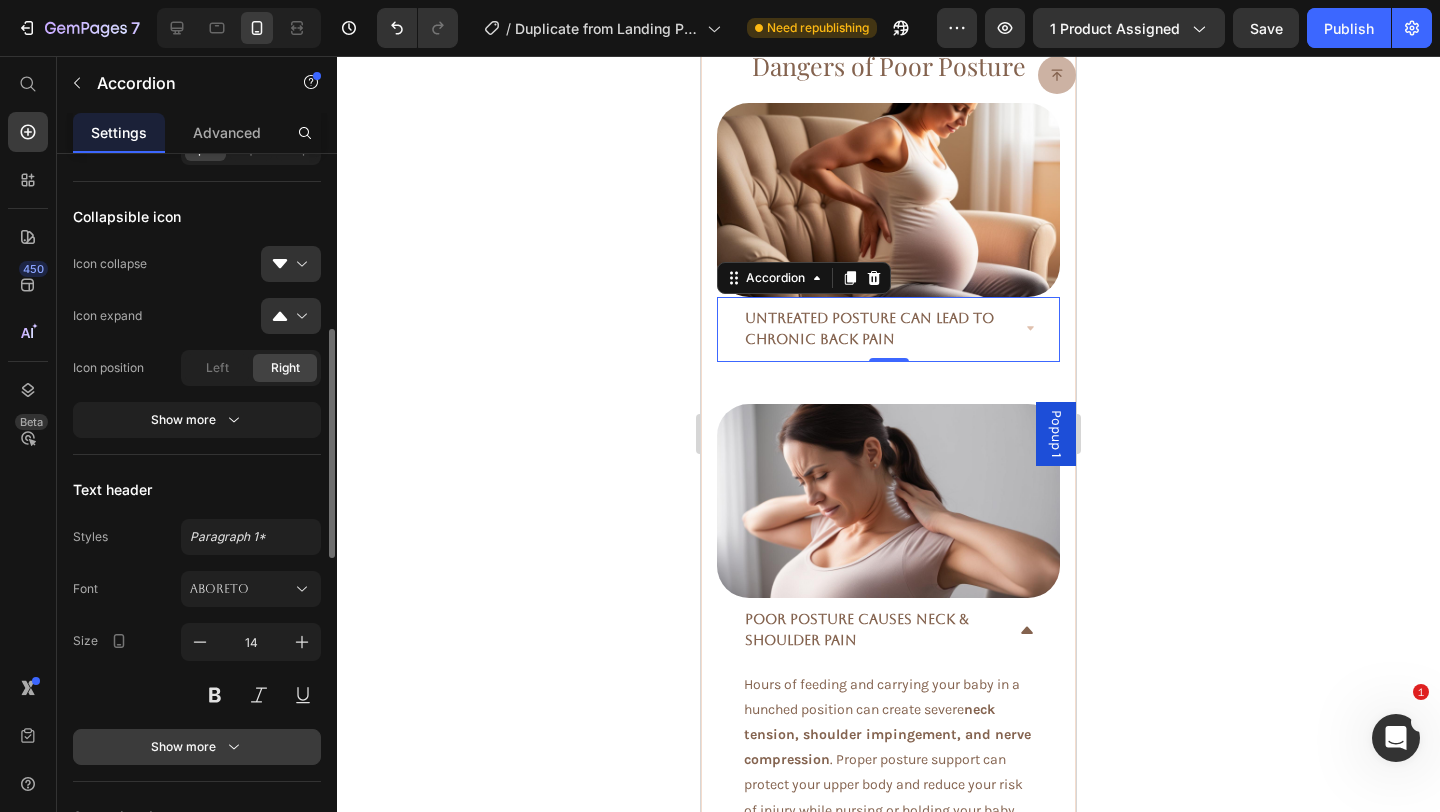 click on "Show more" at bounding box center (197, 747) 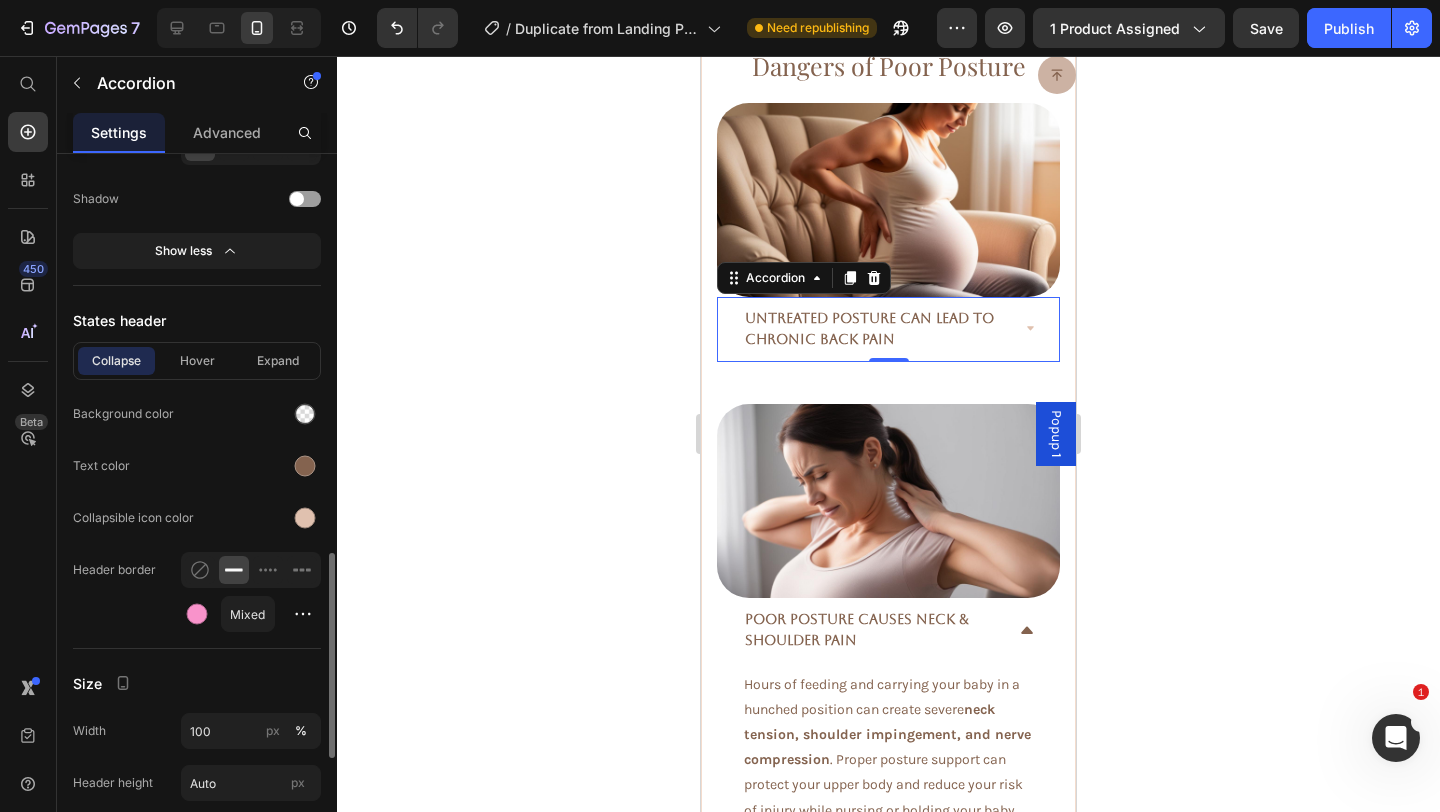 scroll, scrollTop: 1288, scrollLeft: 0, axis: vertical 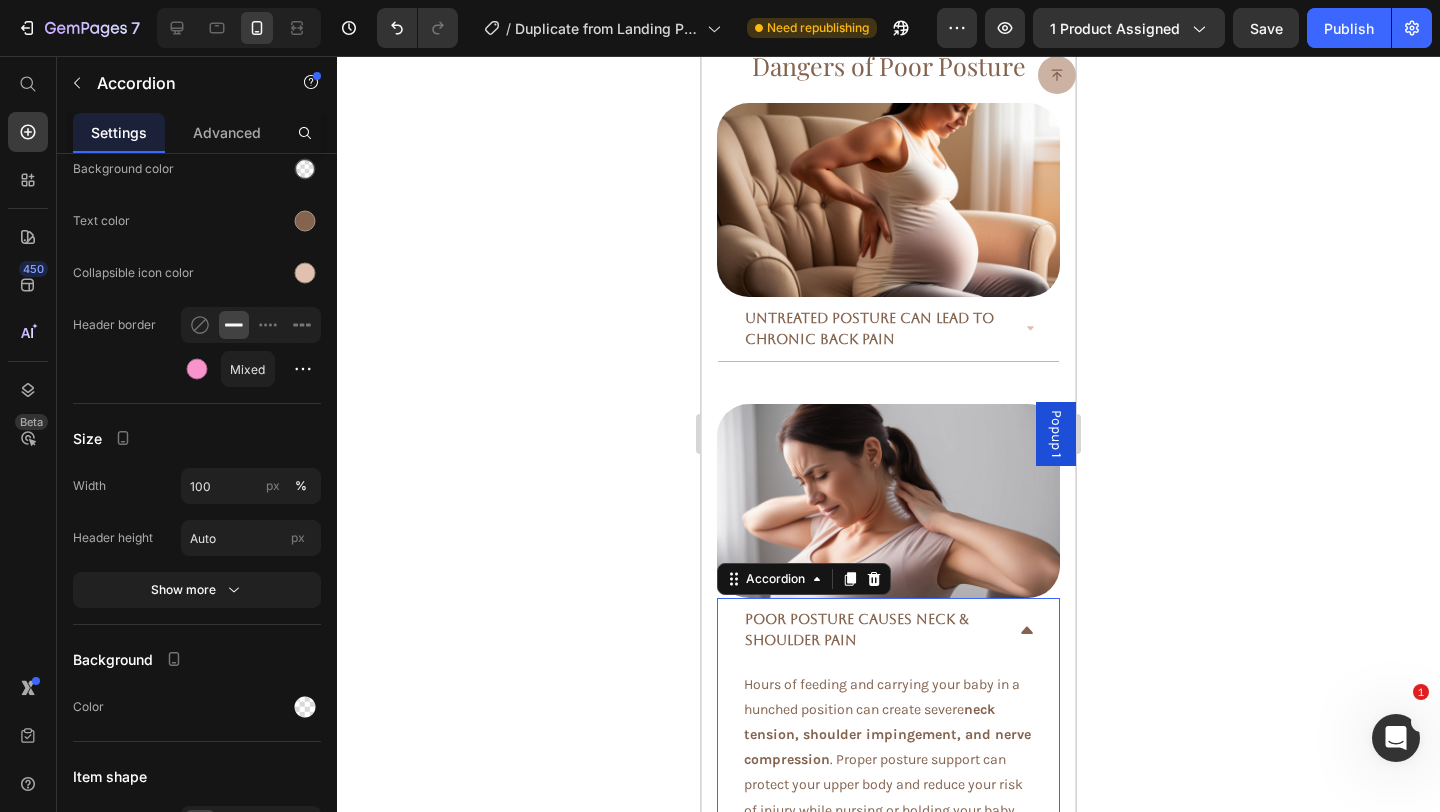 click on "Poor Posture Causes Neck & Shoulder Pain" at bounding box center (888, 630) 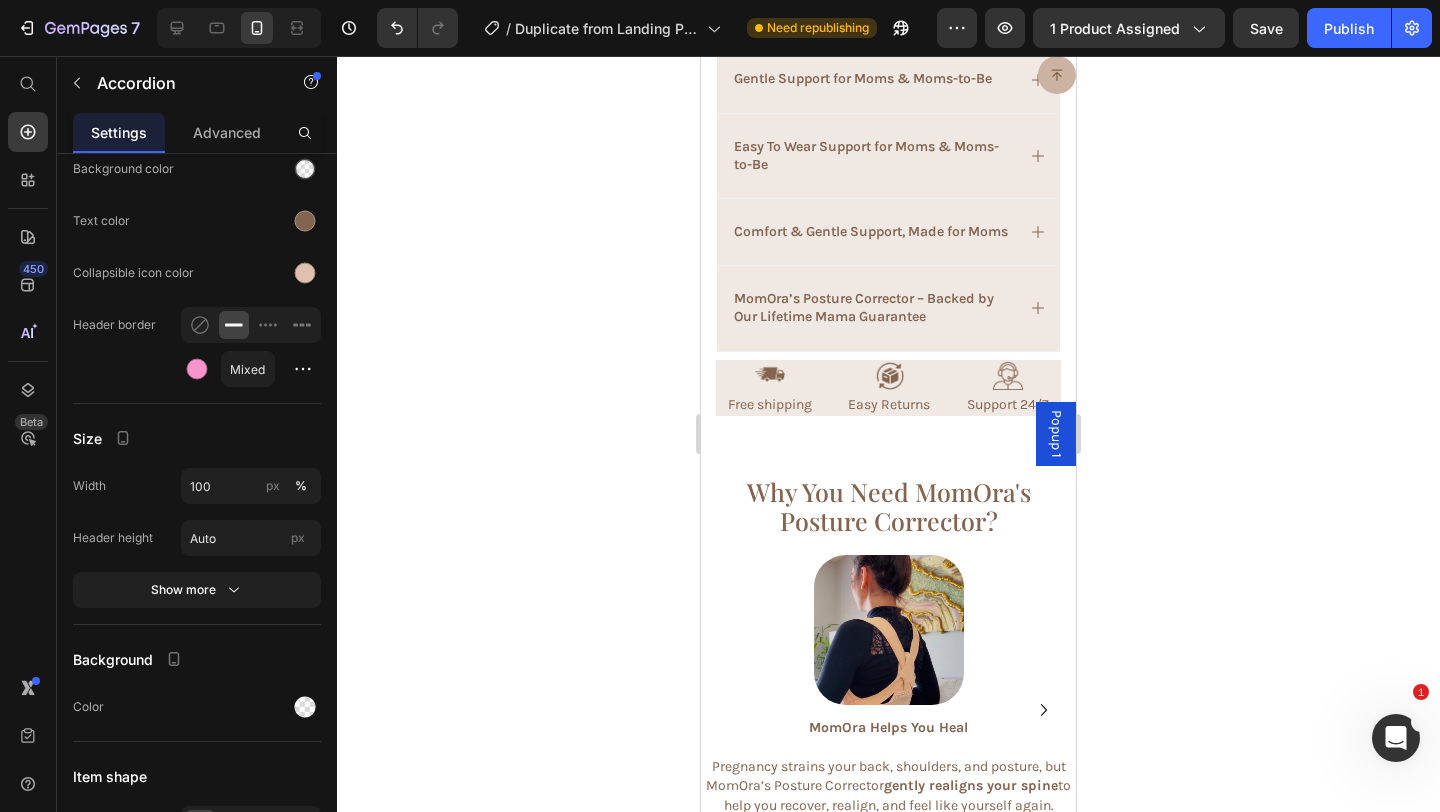 scroll, scrollTop: 1832, scrollLeft: 0, axis: vertical 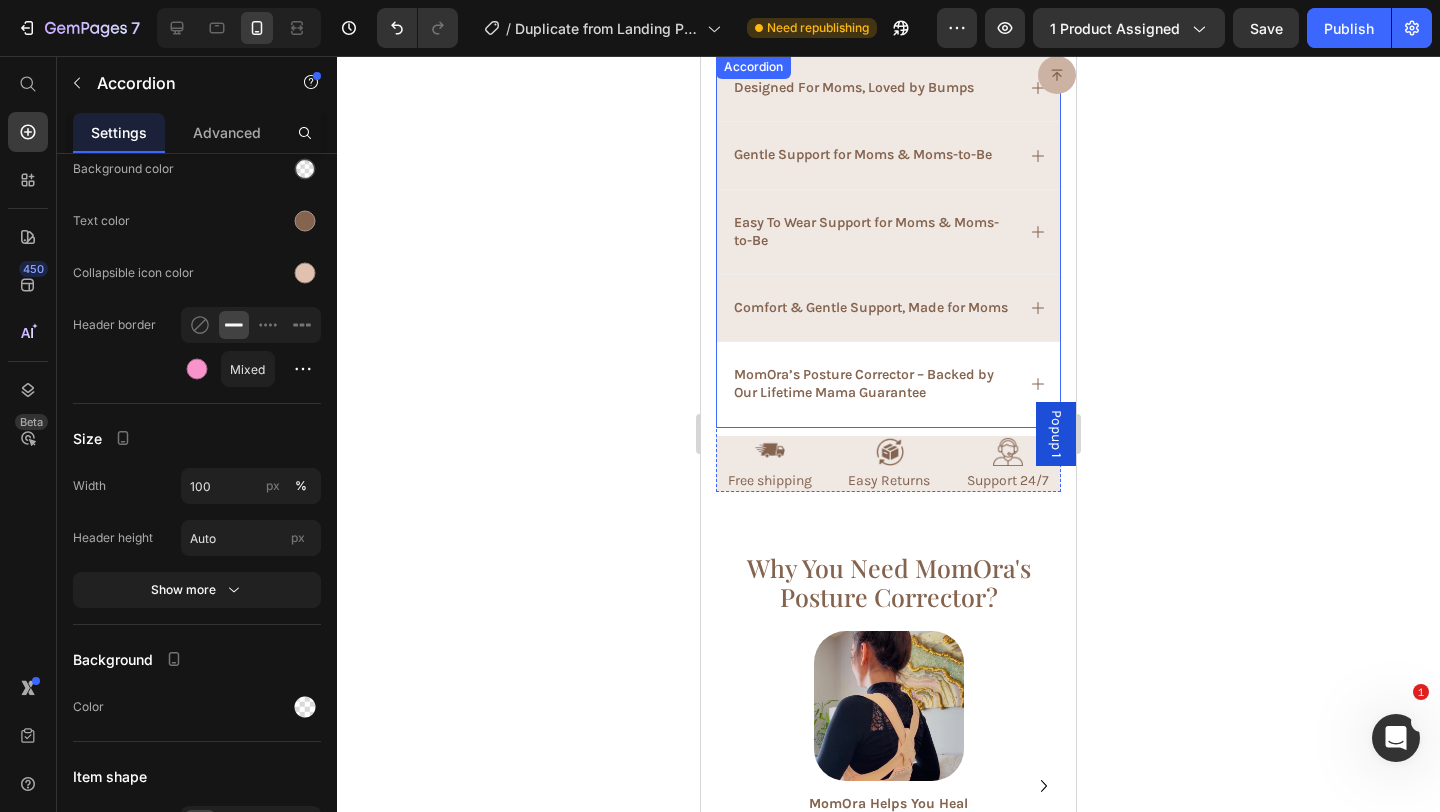 click on "MomOra’s Posture Corrector – Backed by Our Lifetime Mama Guarantee" at bounding box center [888, 384] 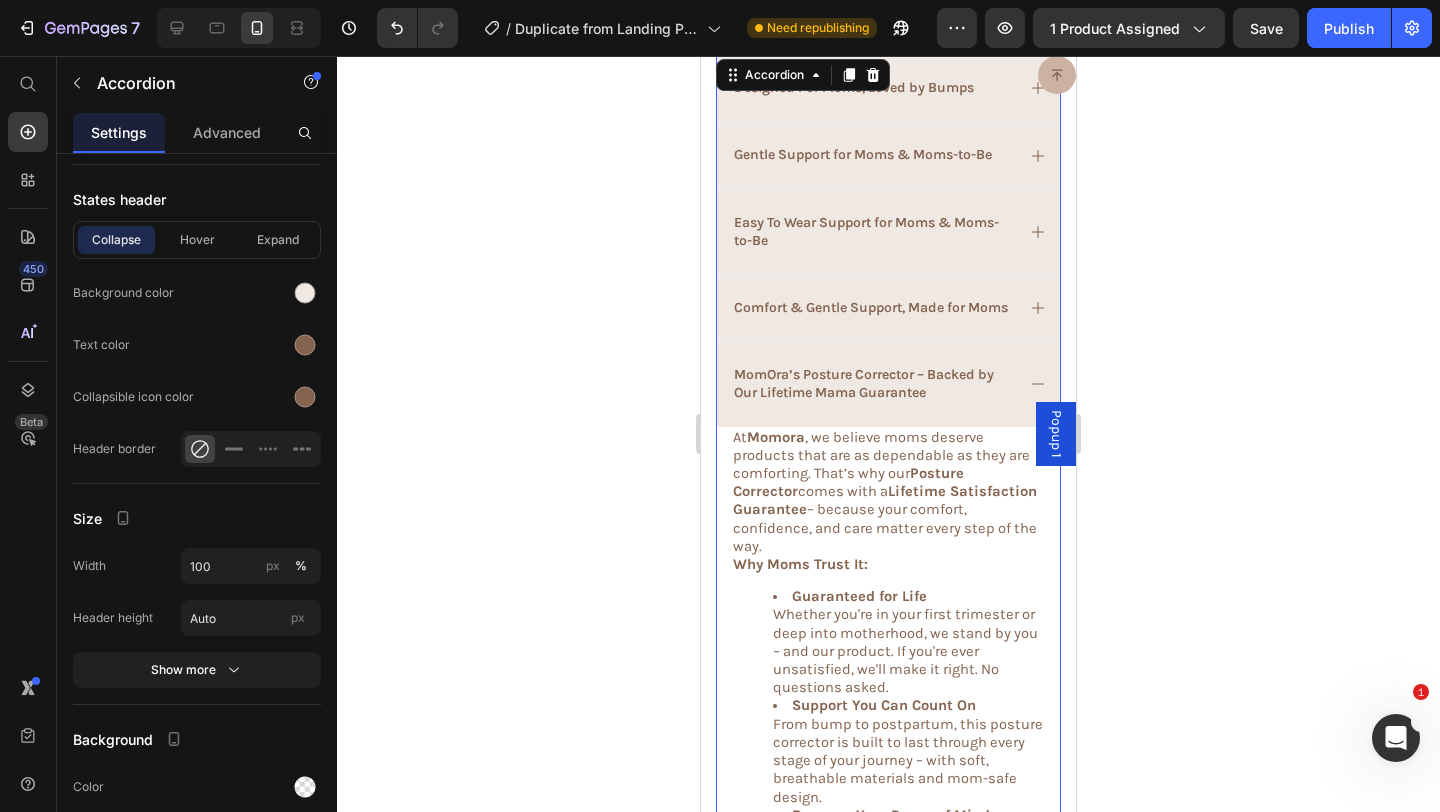 click on "MomOra’s Posture Corrector – Backed by Our Lifetime Mama Guarantee" at bounding box center (888, 384) 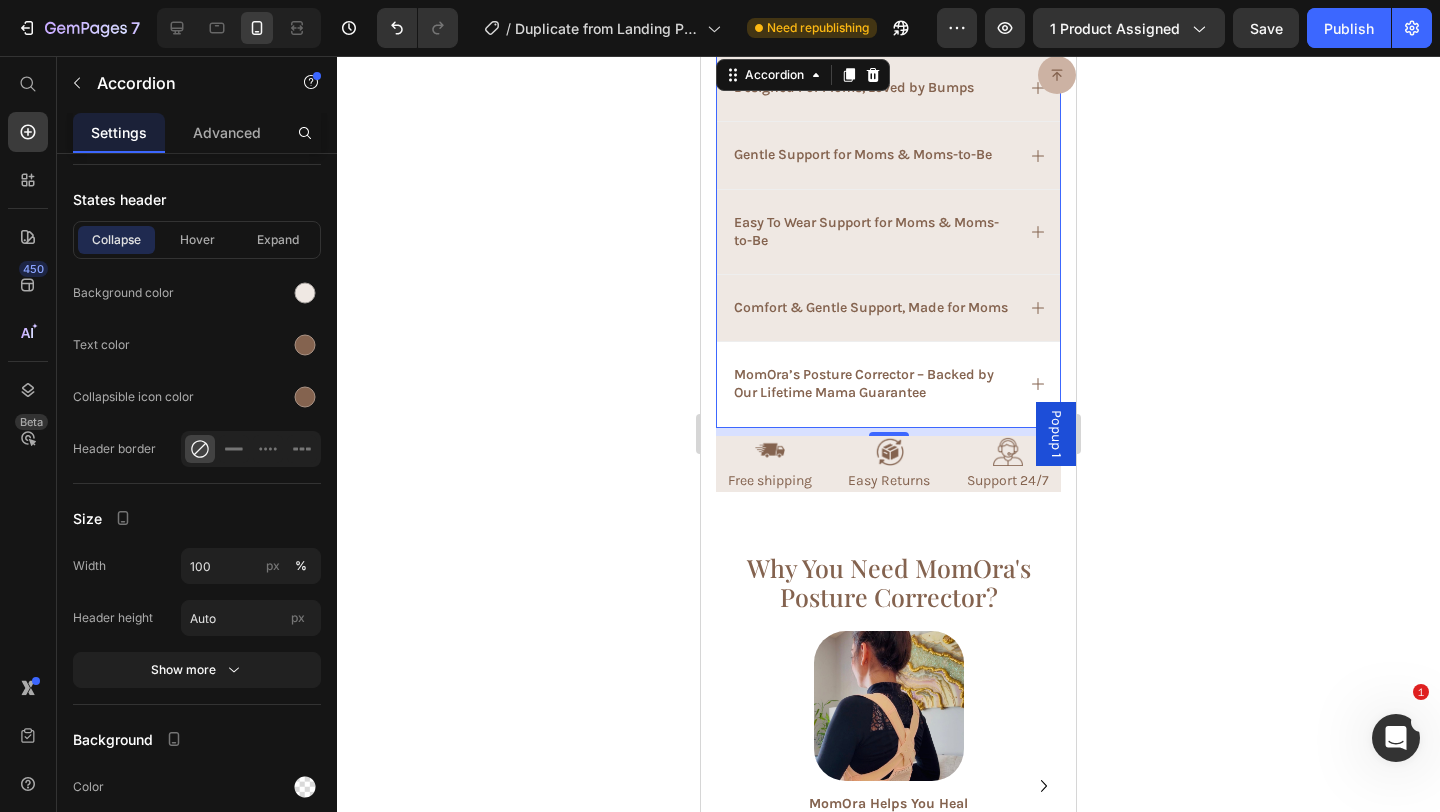 click on "MomOra’s Posture Corrector – Backed by Our Lifetime Mama Guarantee" at bounding box center (888, 384) 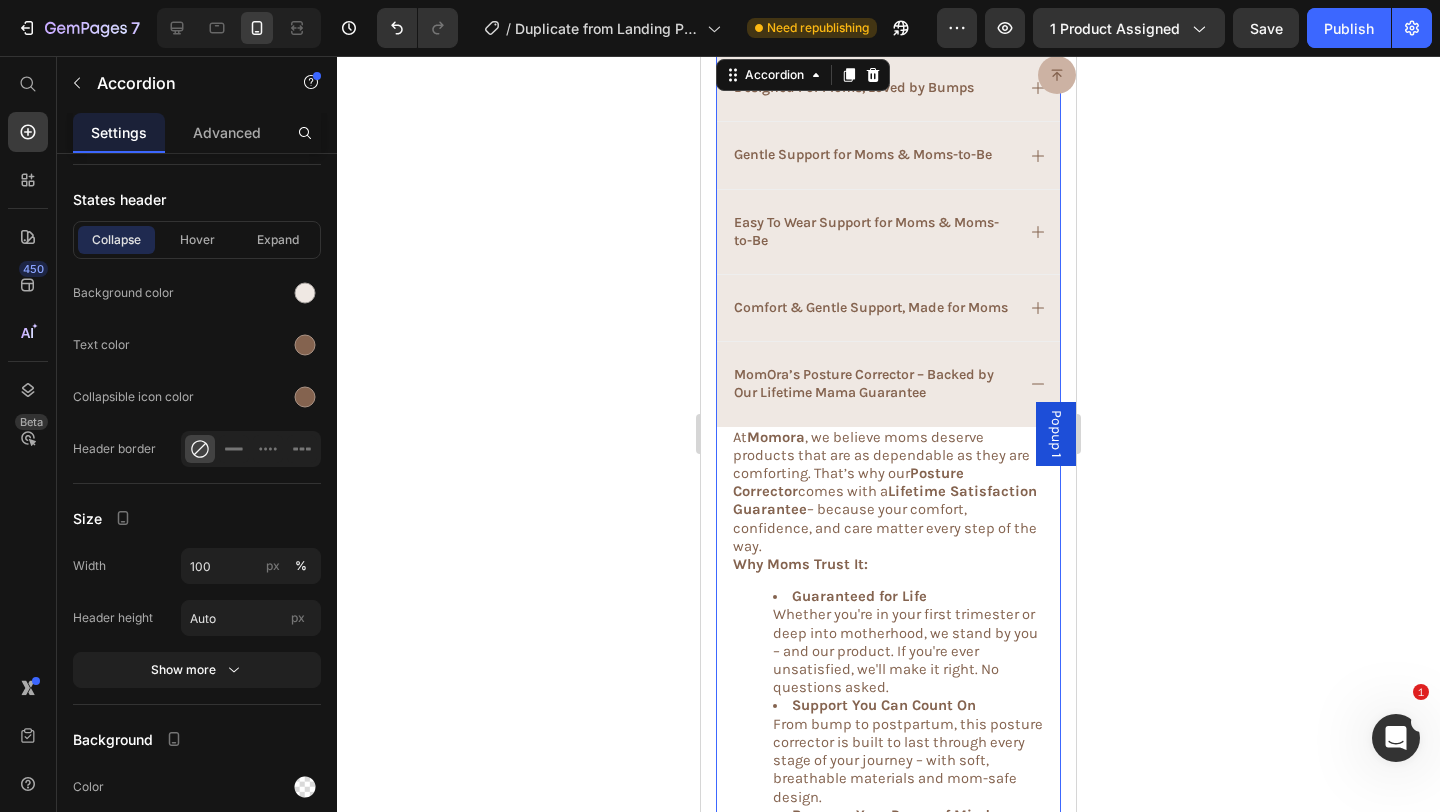 click on "MomOra’s Posture Corrector – Backed by Our Lifetime Mama Guarantee" at bounding box center [888, 384] 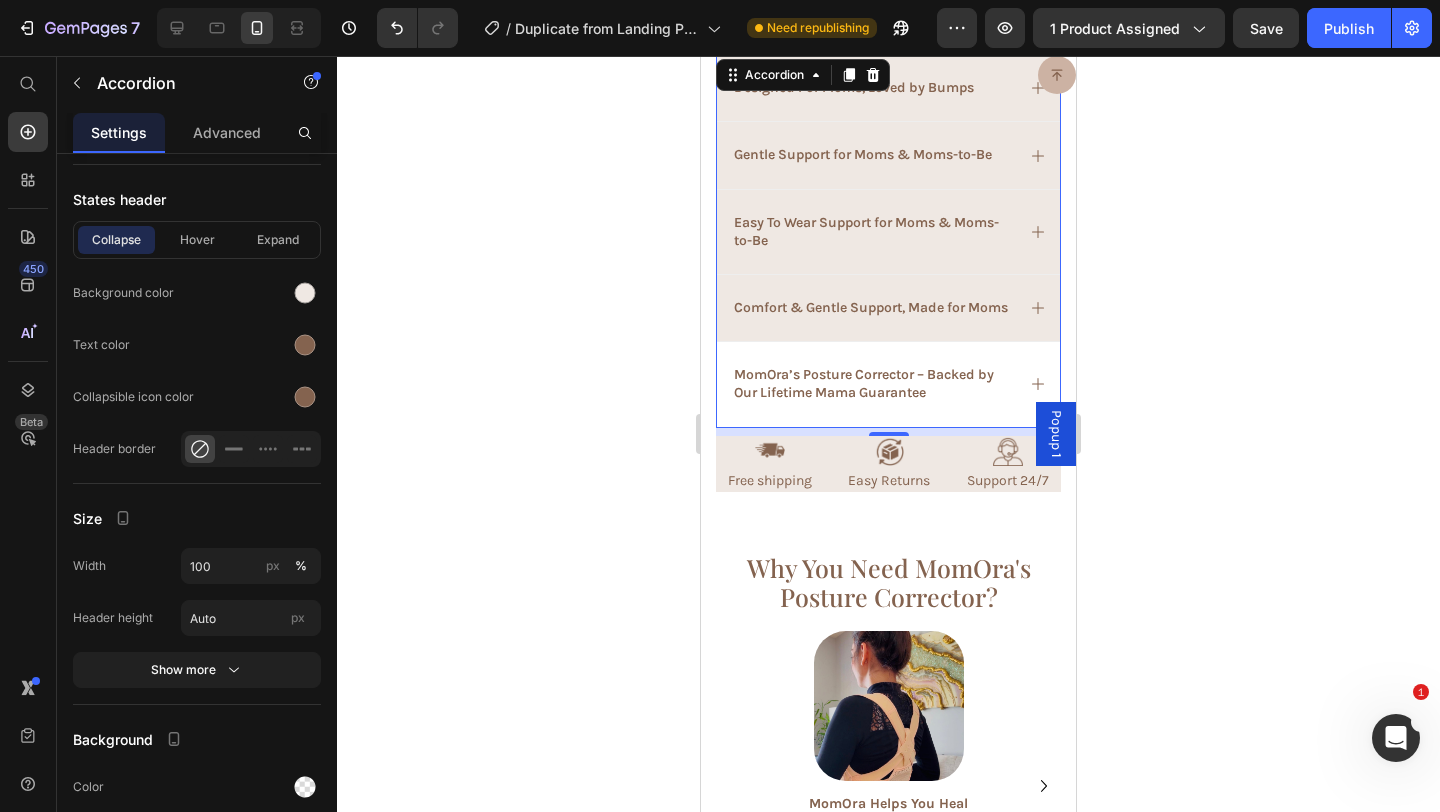 click on "MomOra’s Posture Corrector – Backed by Our Lifetime Mama Guarantee" at bounding box center [888, 384] 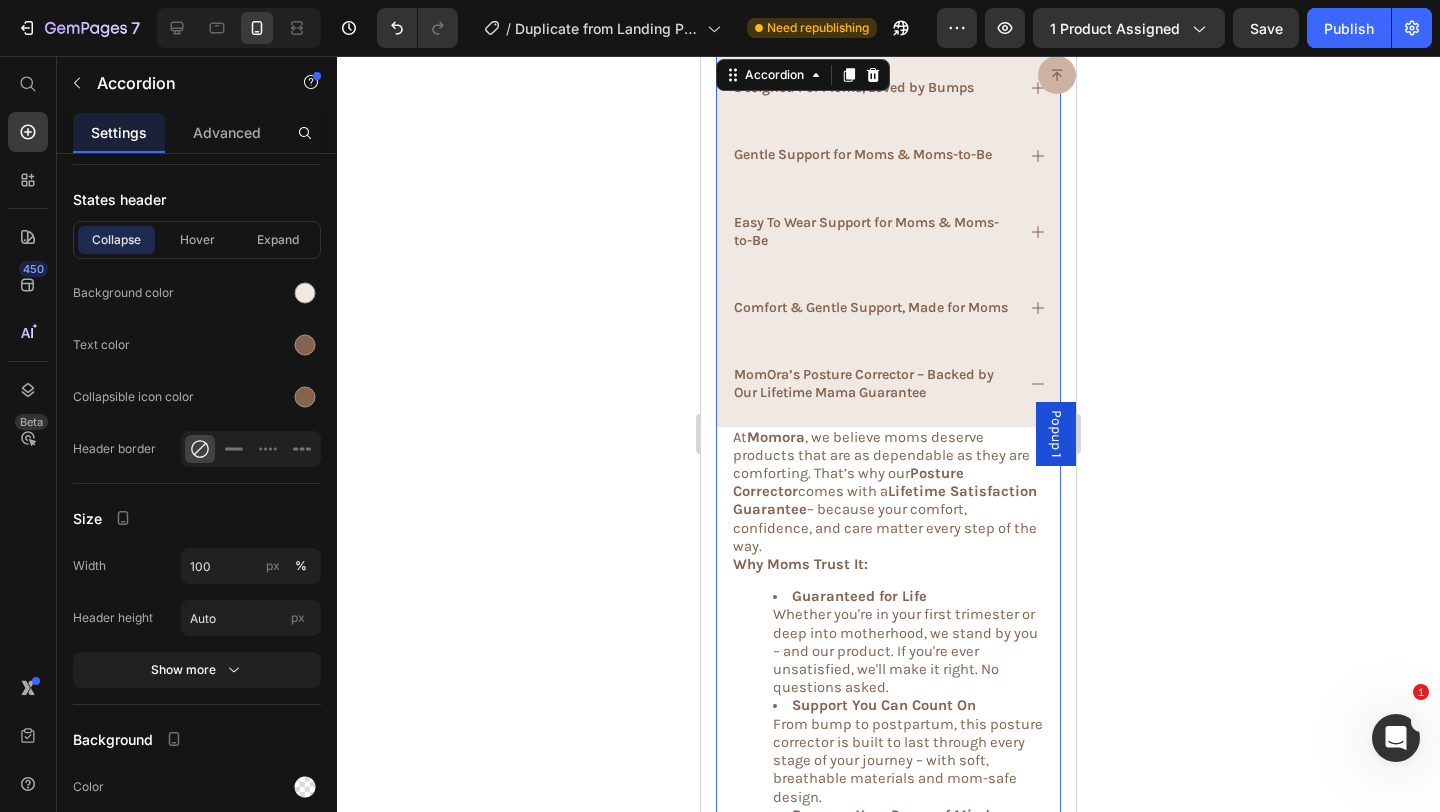 click on "MomOra’s Posture Corrector – Backed by Our Lifetime Mama Guarantee" at bounding box center [888, 384] 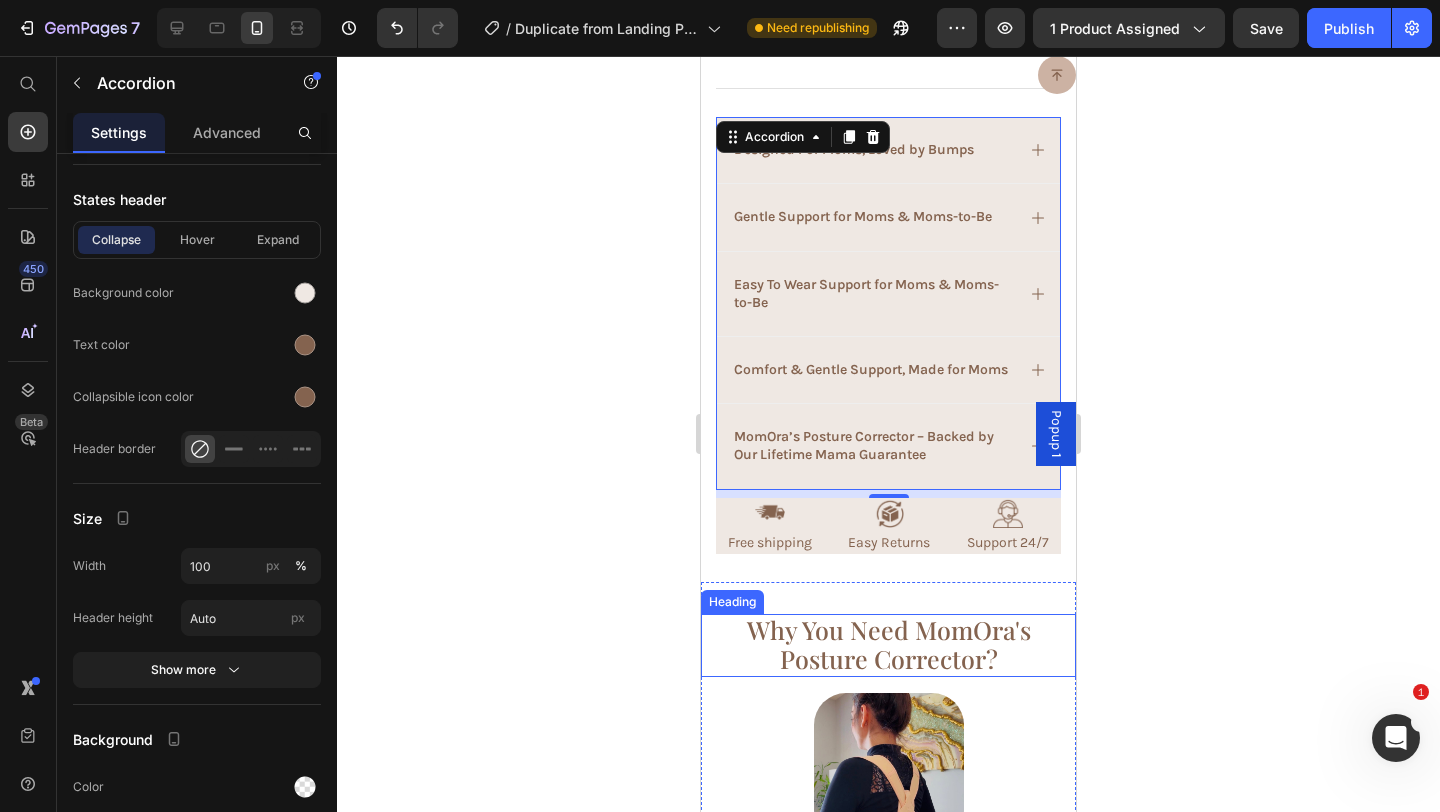 scroll, scrollTop: 1665, scrollLeft: 0, axis: vertical 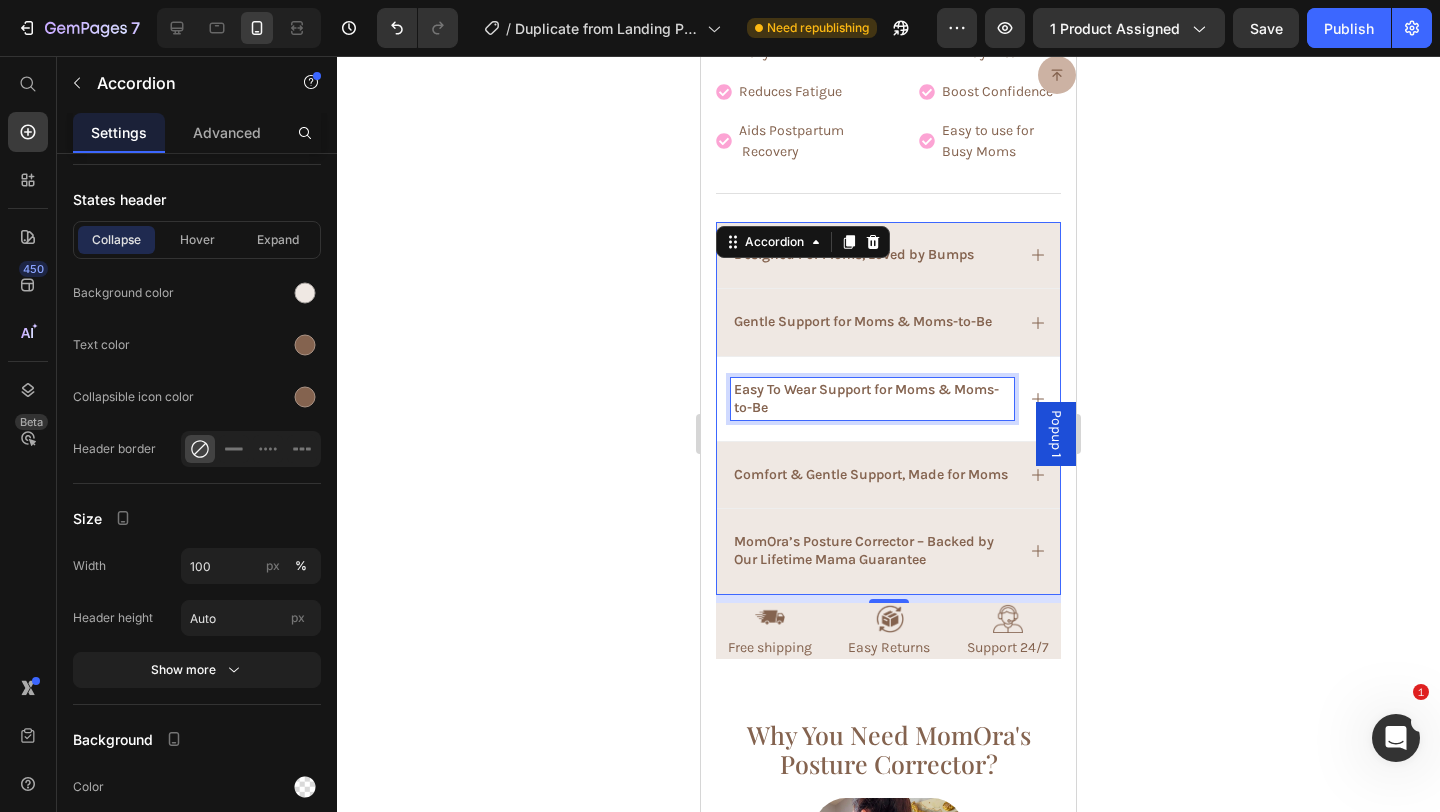 click on "Easy To Wear Support for Moms & Moms-to-Be" at bounding box center (866, 398) 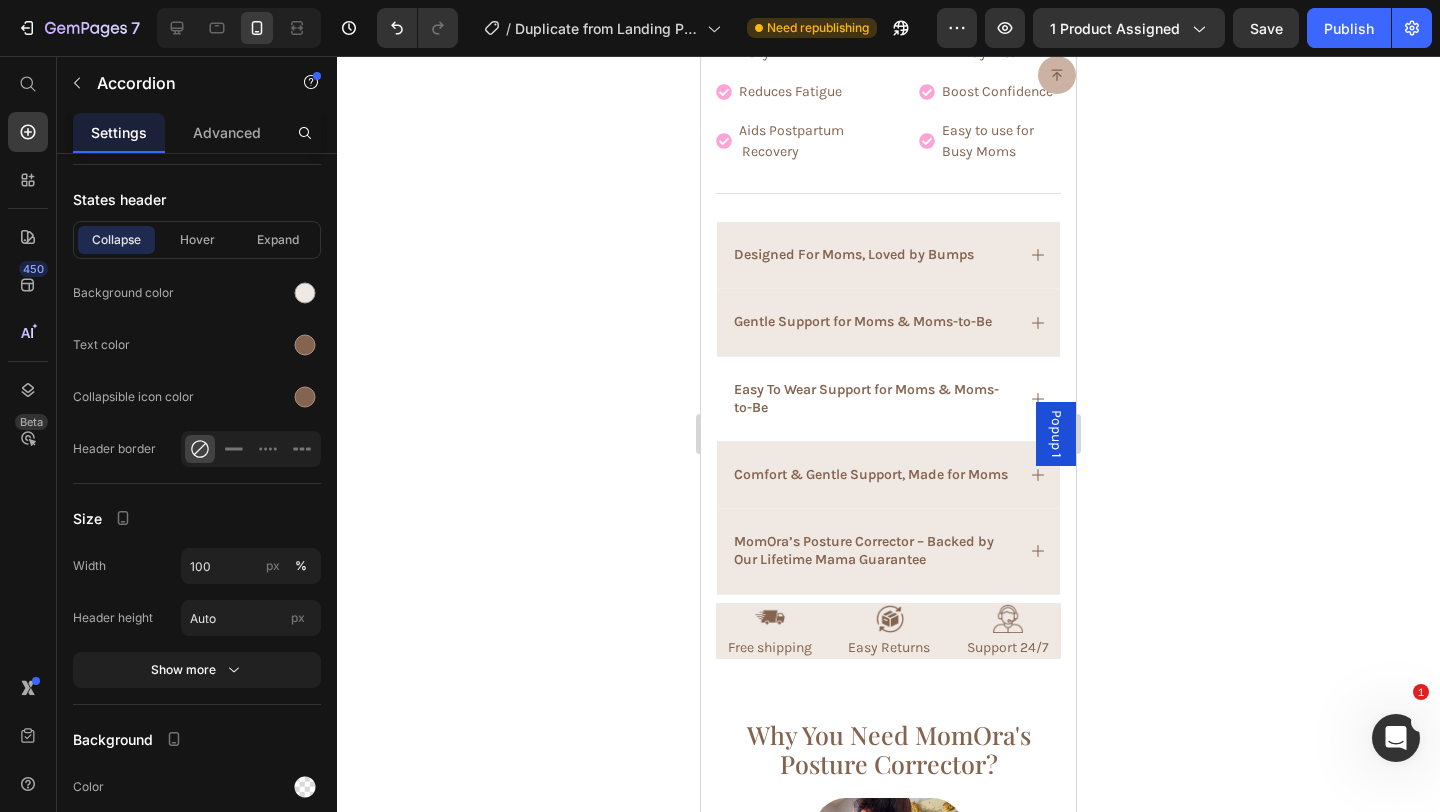click on "Easy To Wear Support for Moms & Moms-to-Be" at bounding box center (888, 399) 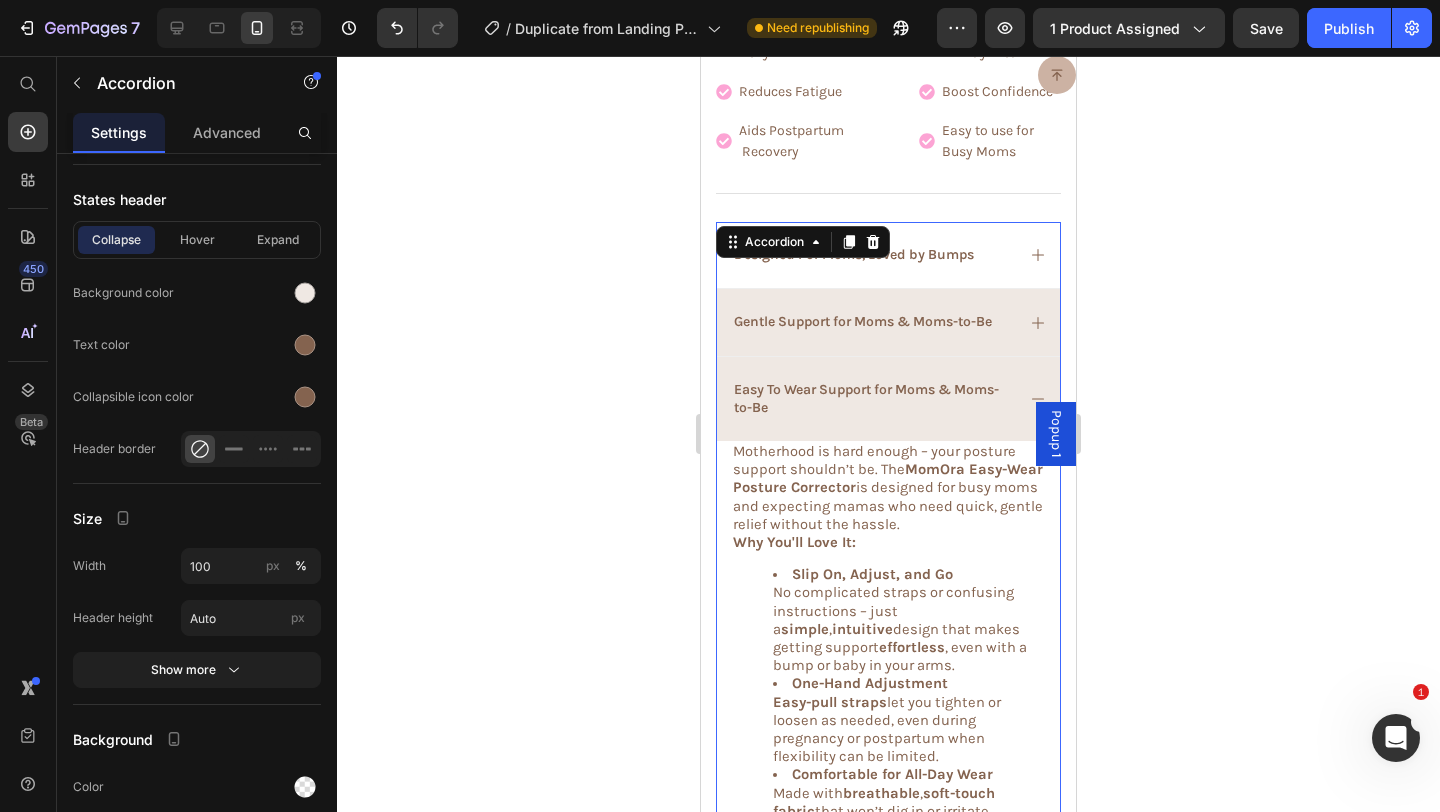 click on "Designed For Moms, Loved by Bumps" at bounding box center (854, 255) 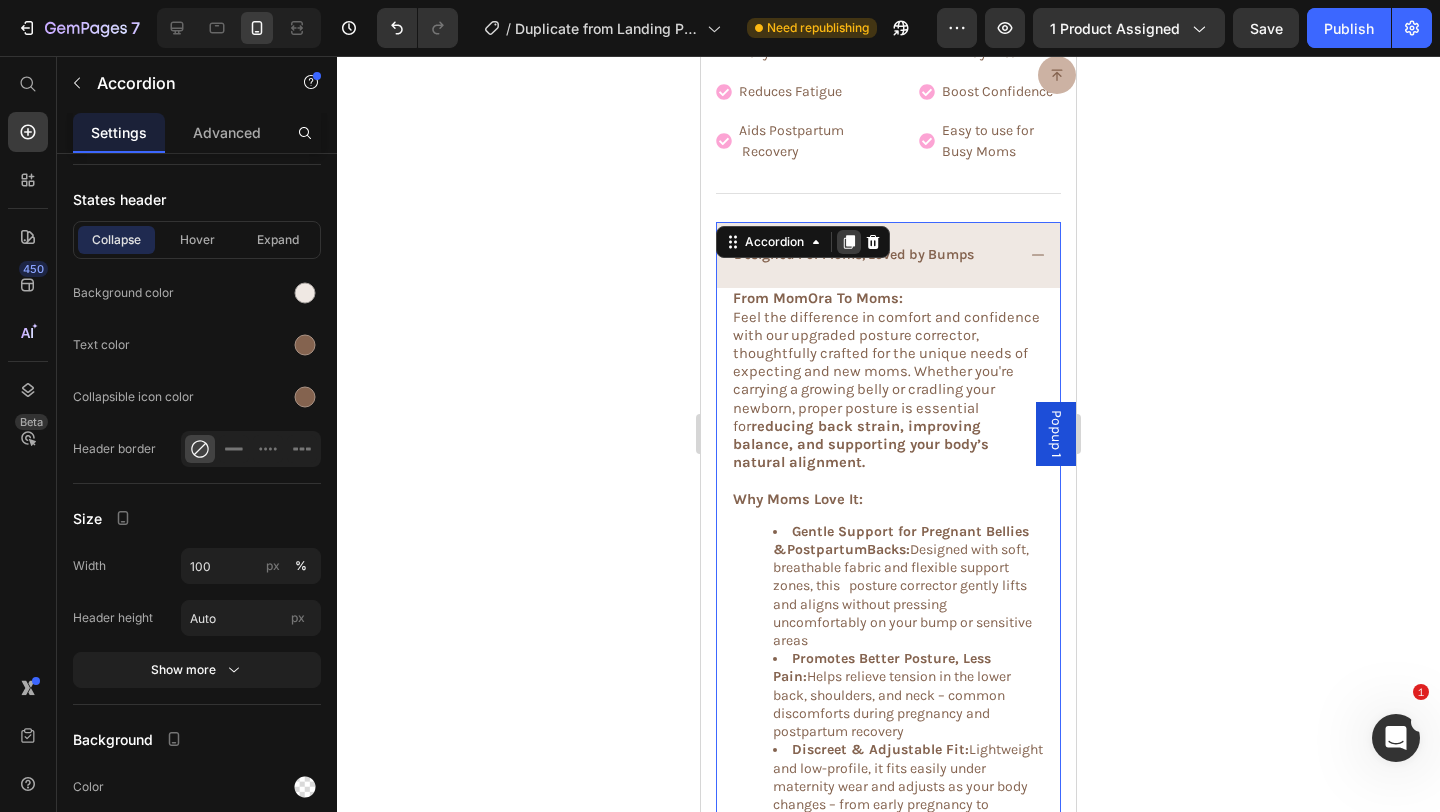 click 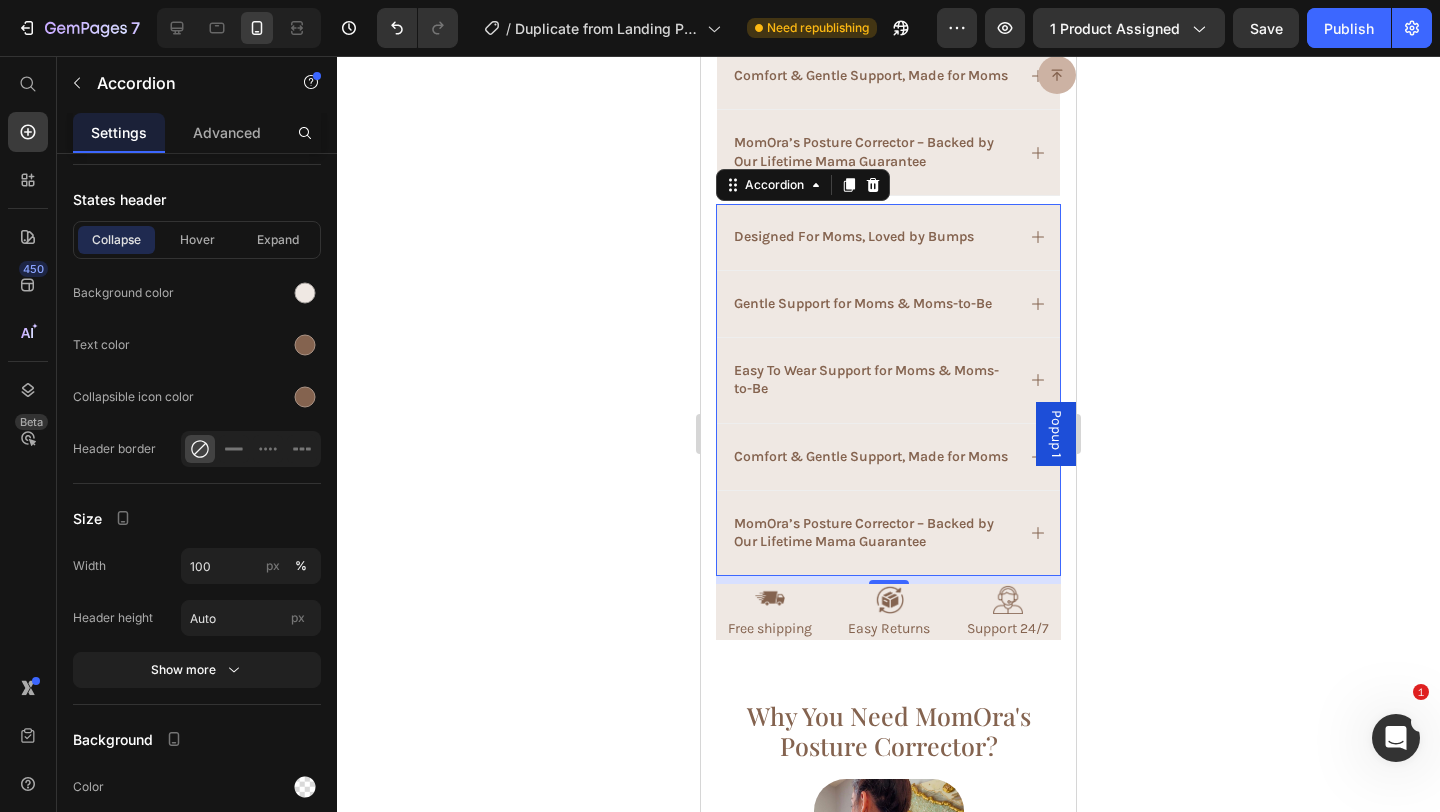 scroll, scrollTop: 2934, scrollLeft: 0, axis: vertical 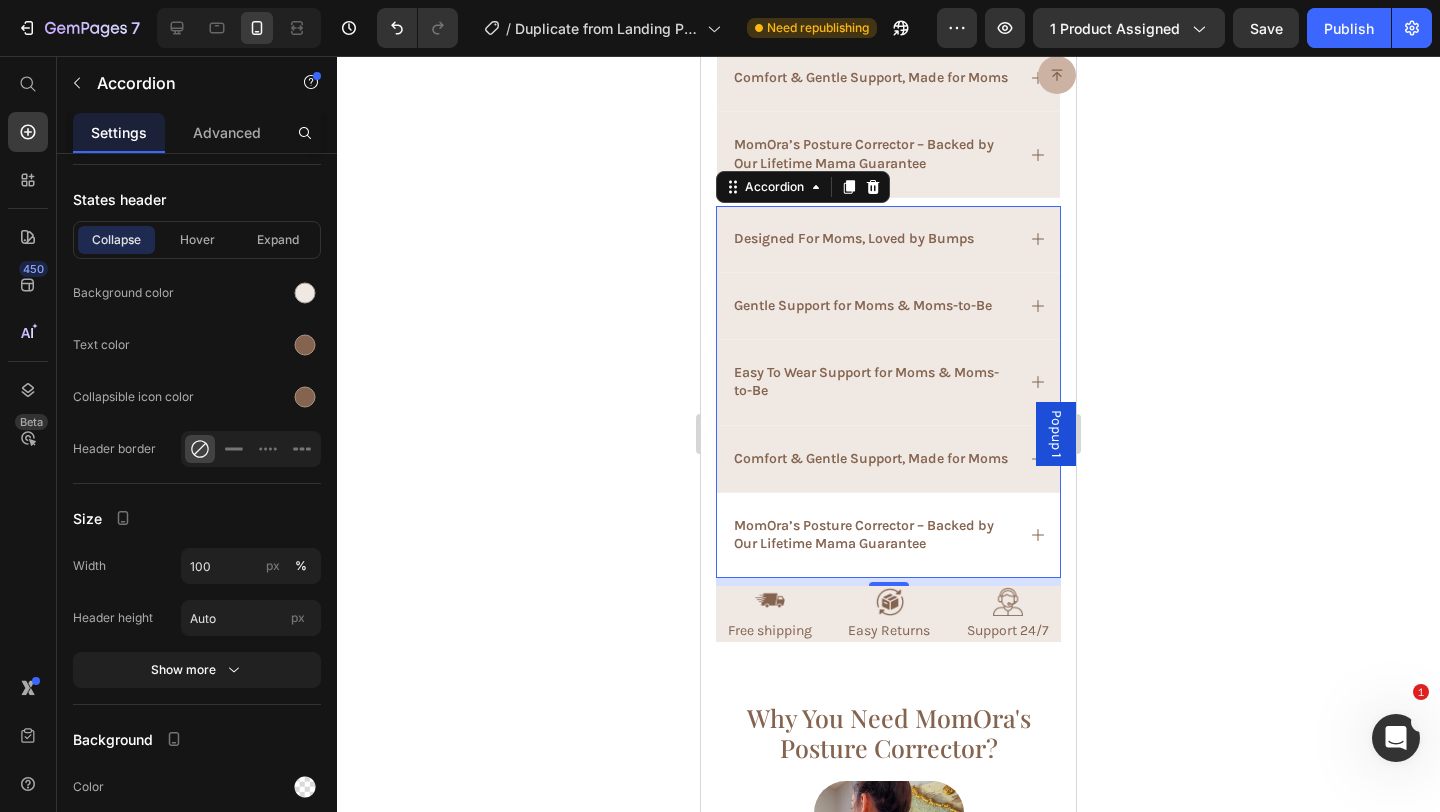 click on "MomOra’s Posture Corrector – Backed by Our Lifetime Mama Guarantee" at bounding box center [864, 534] 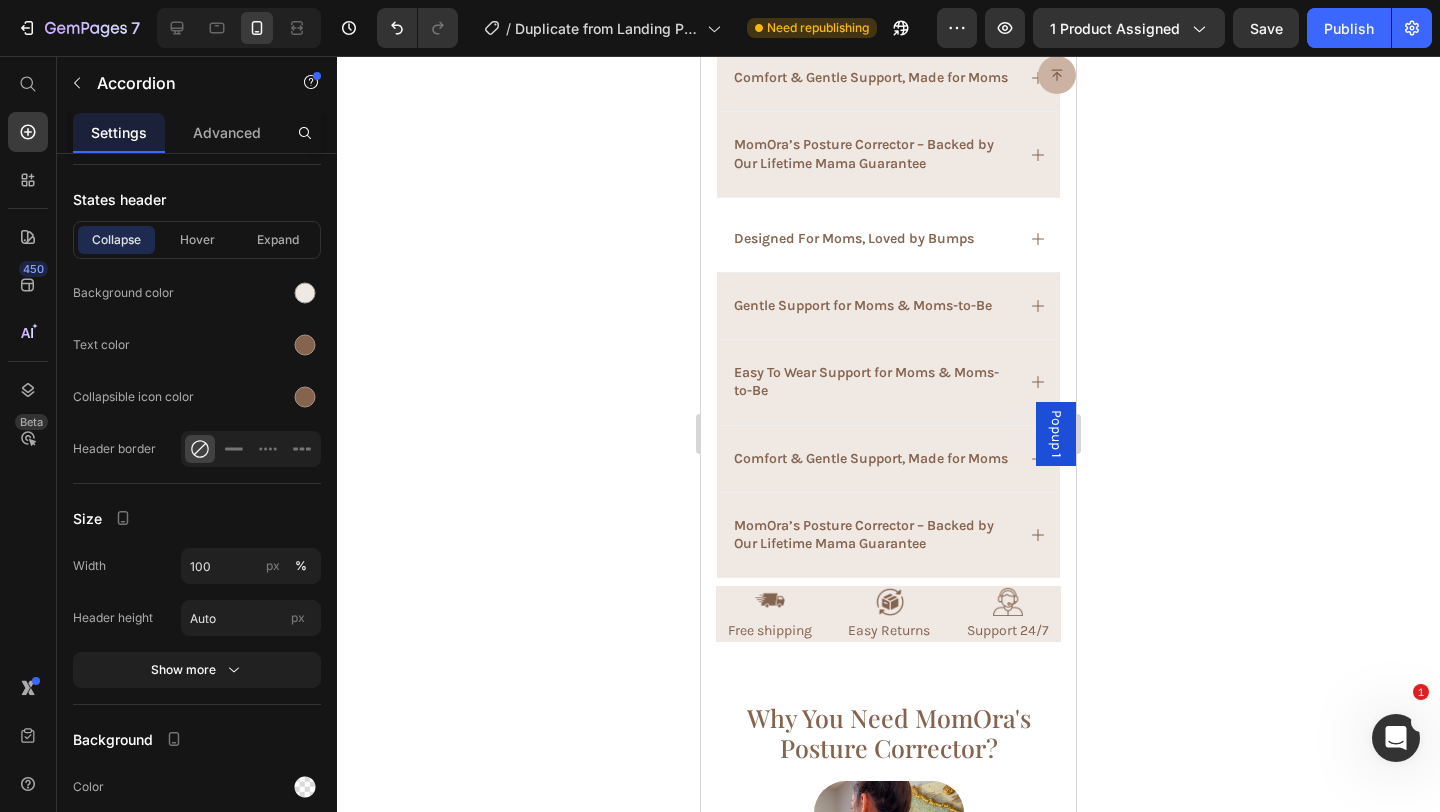click on "Designed For Moms, Loved by Bumps" at bounding box center (888, 239) 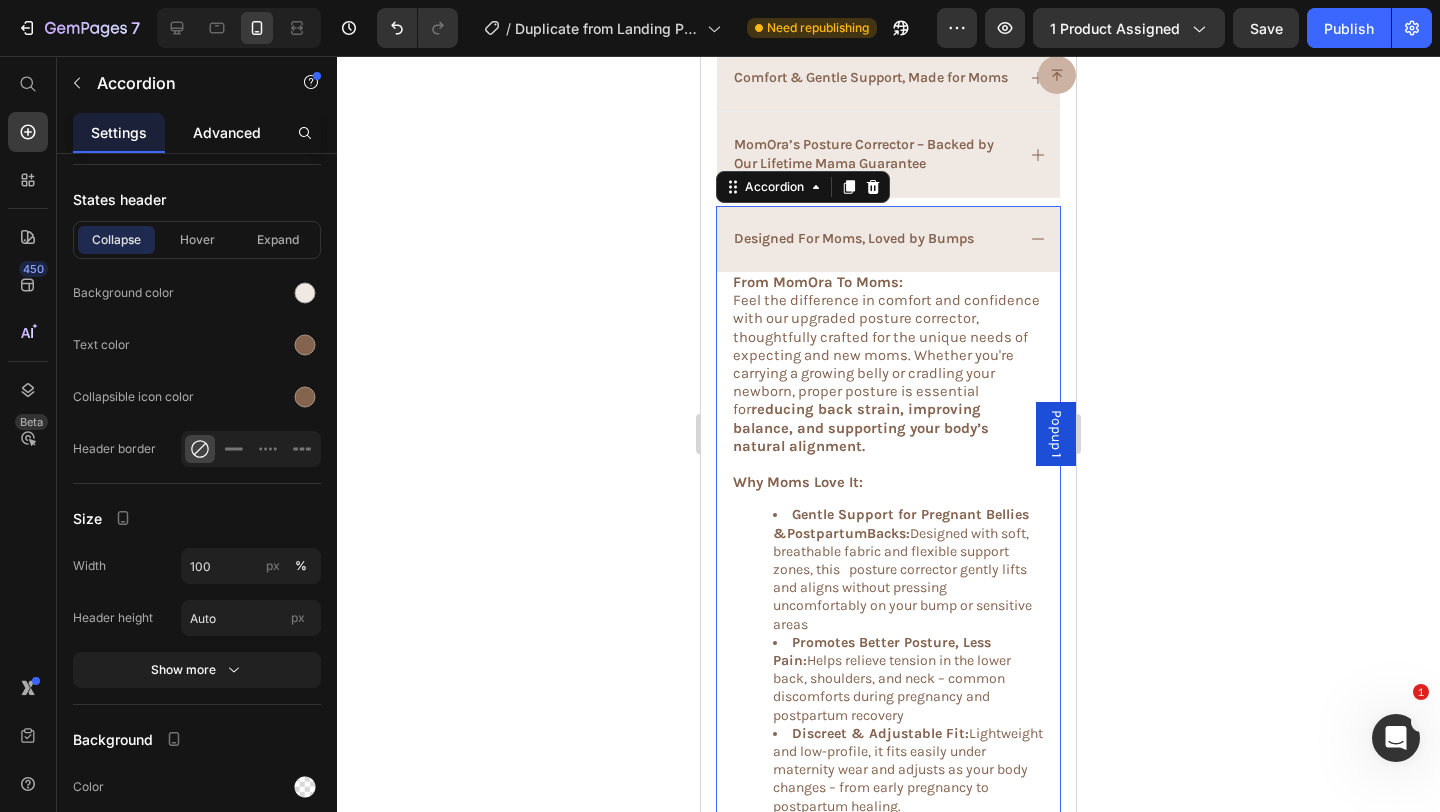 click on "Advanced" at bounding box center [227, 132] 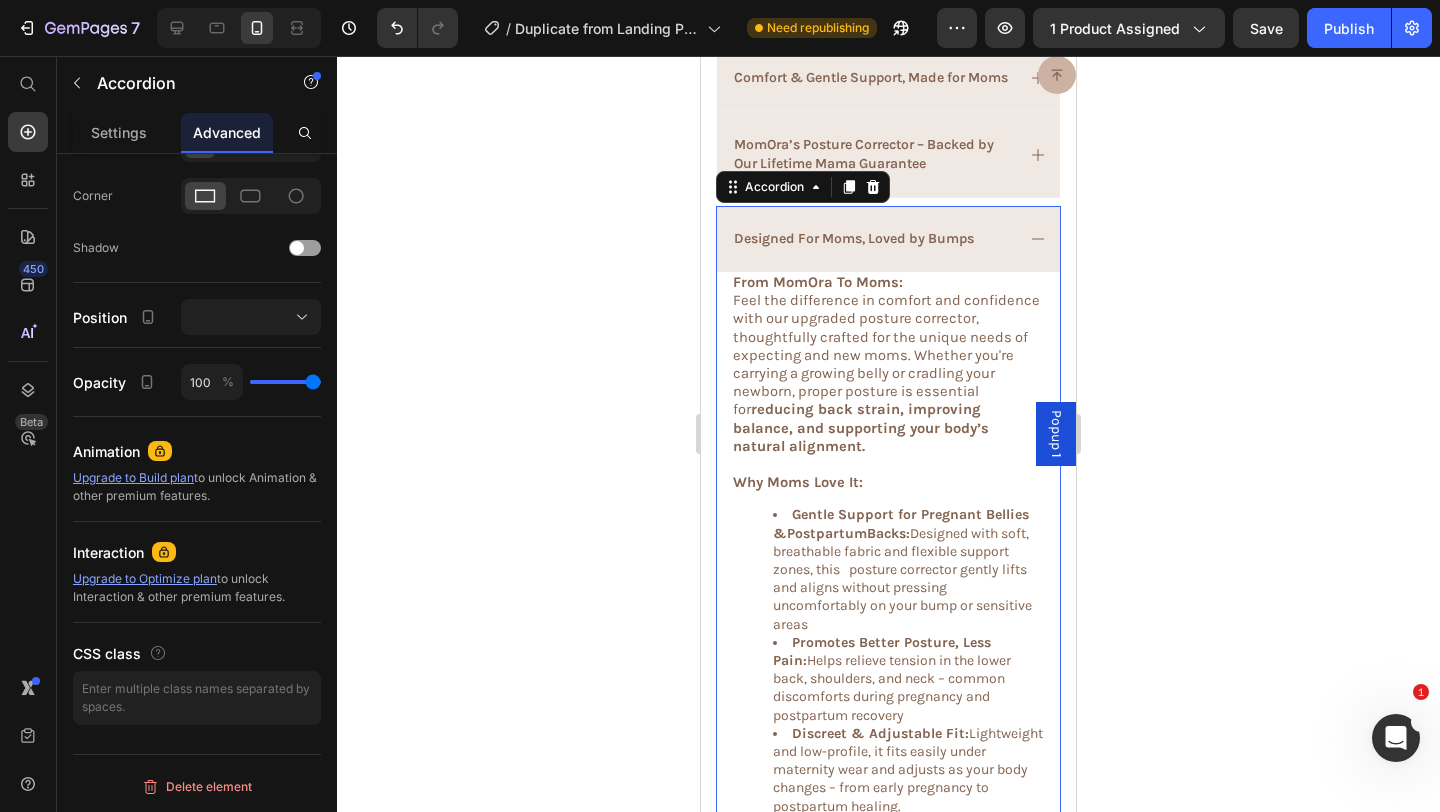 scroll, scrollTop: 0, scrollLeft: 0, axis: both 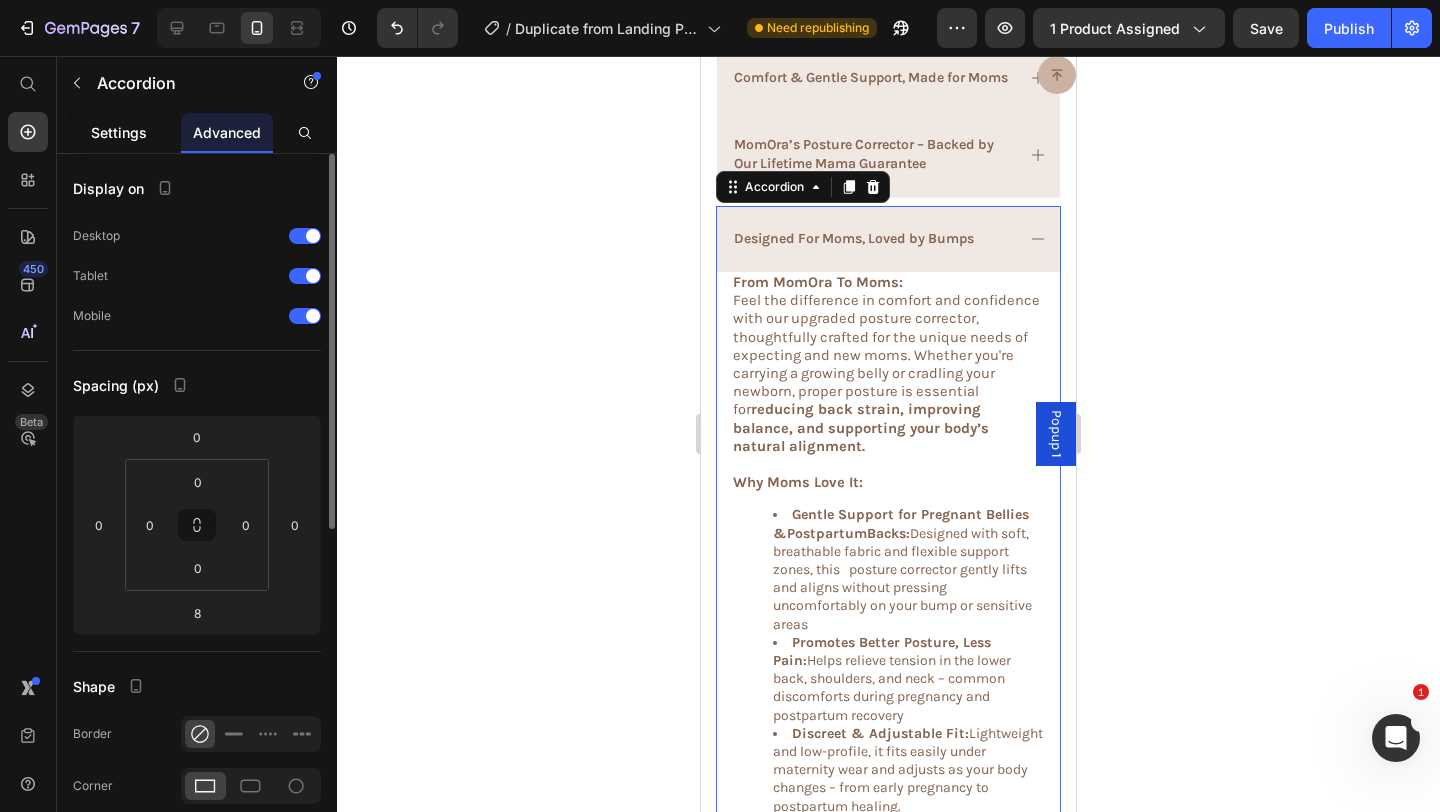 click on "Settings" at bounding box center (119, 132) 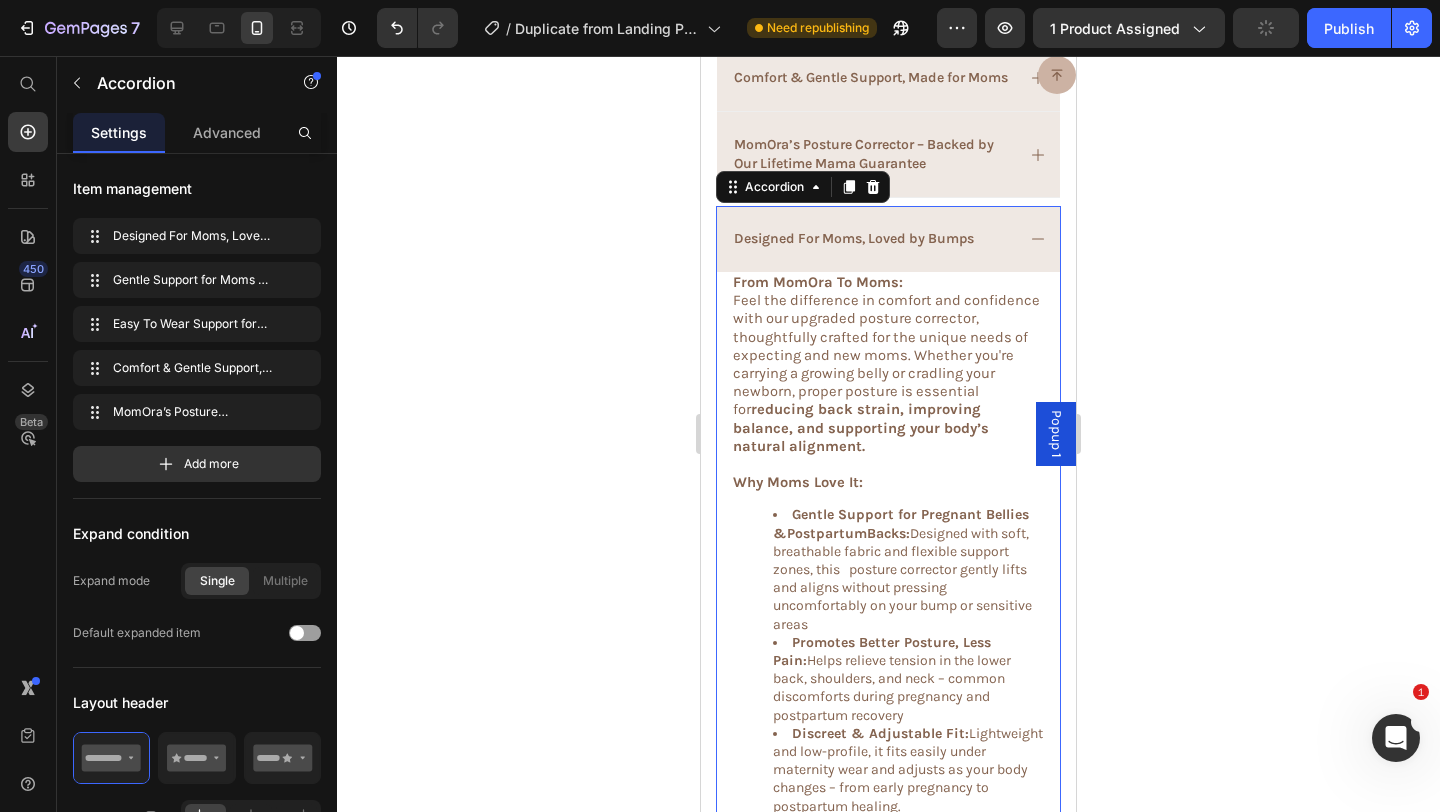 click on "Settings" at bounding box center (119, 132) 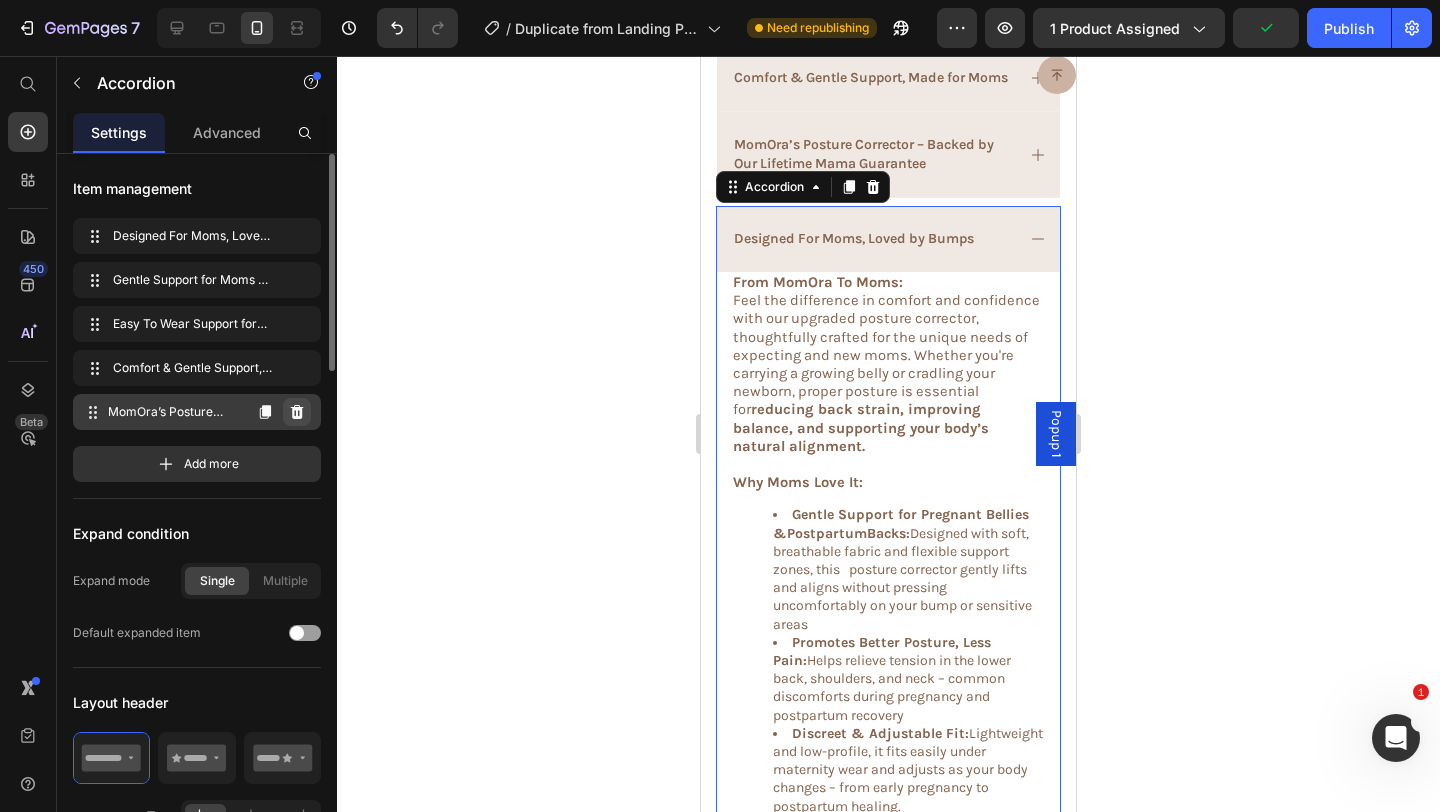 click 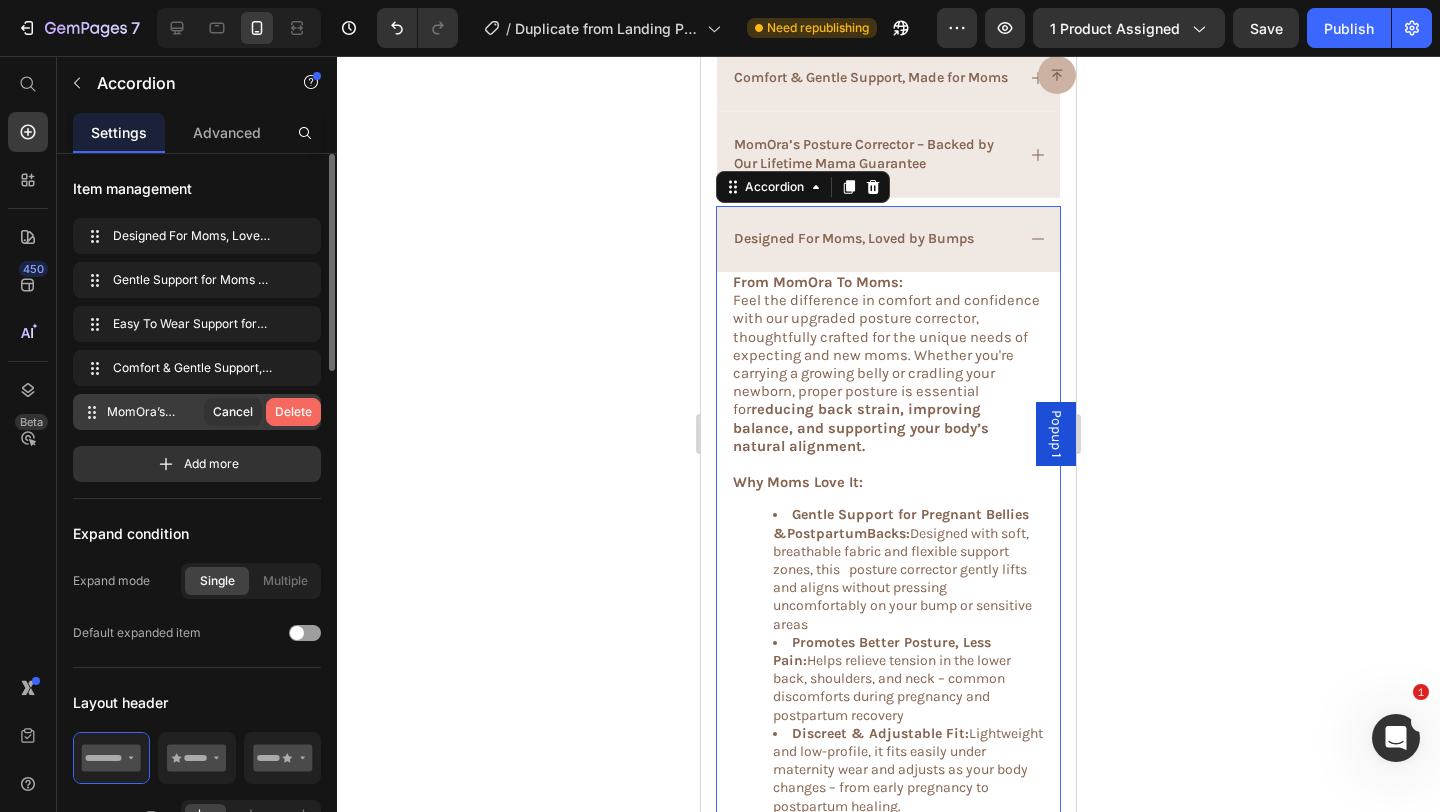 click on "Delete" at bounding box center [293, 412] 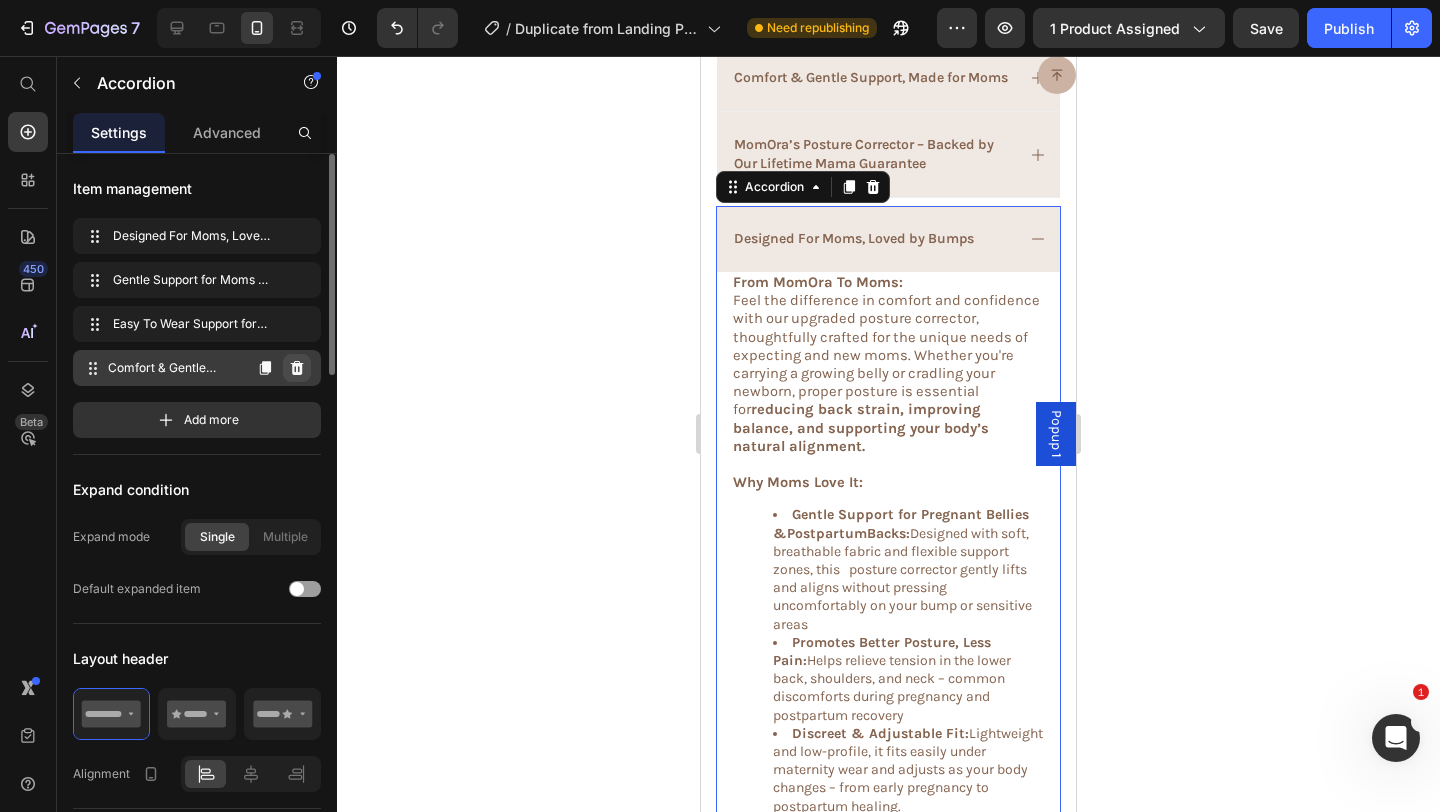 click 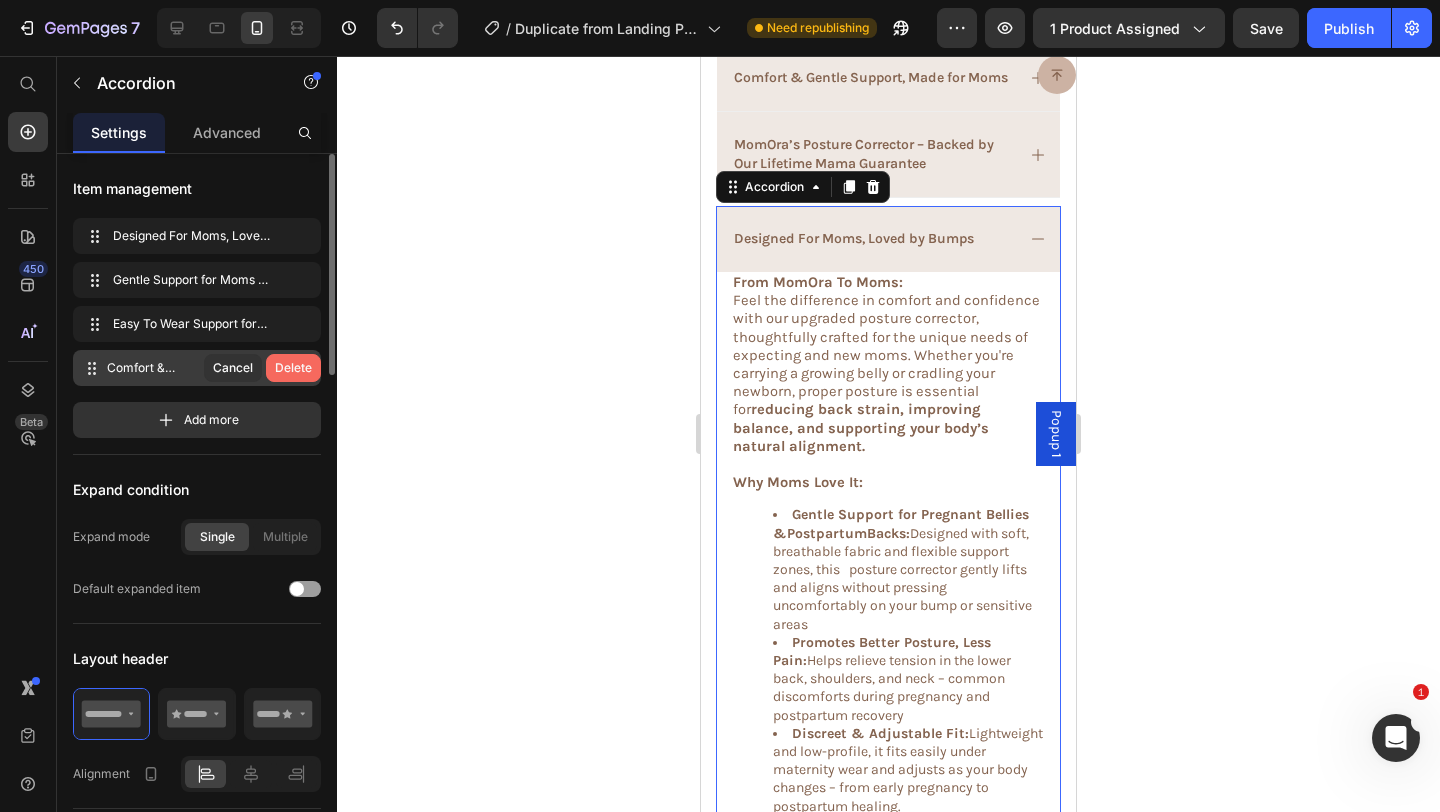 click on "Delete" at bounding box center (293, 368) 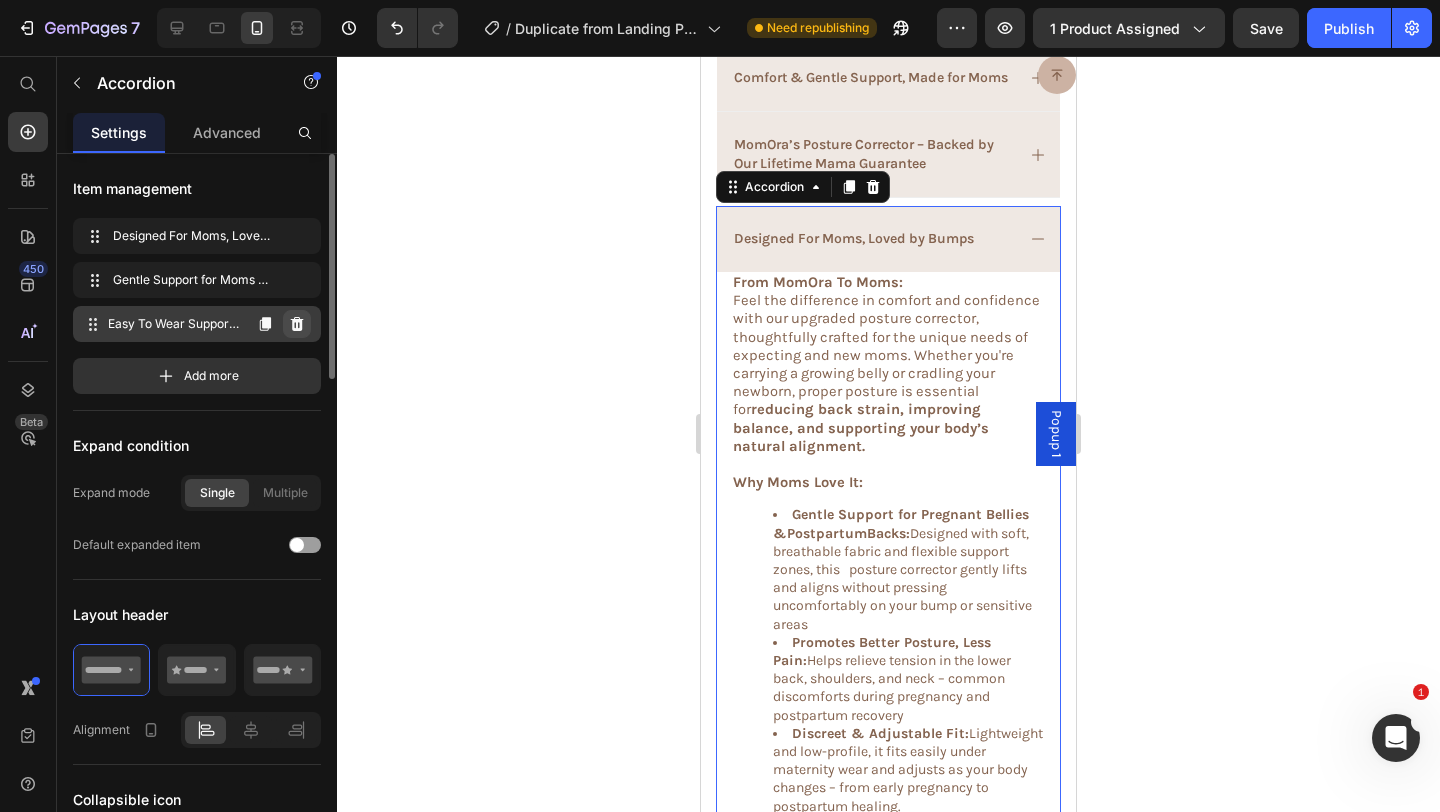 click 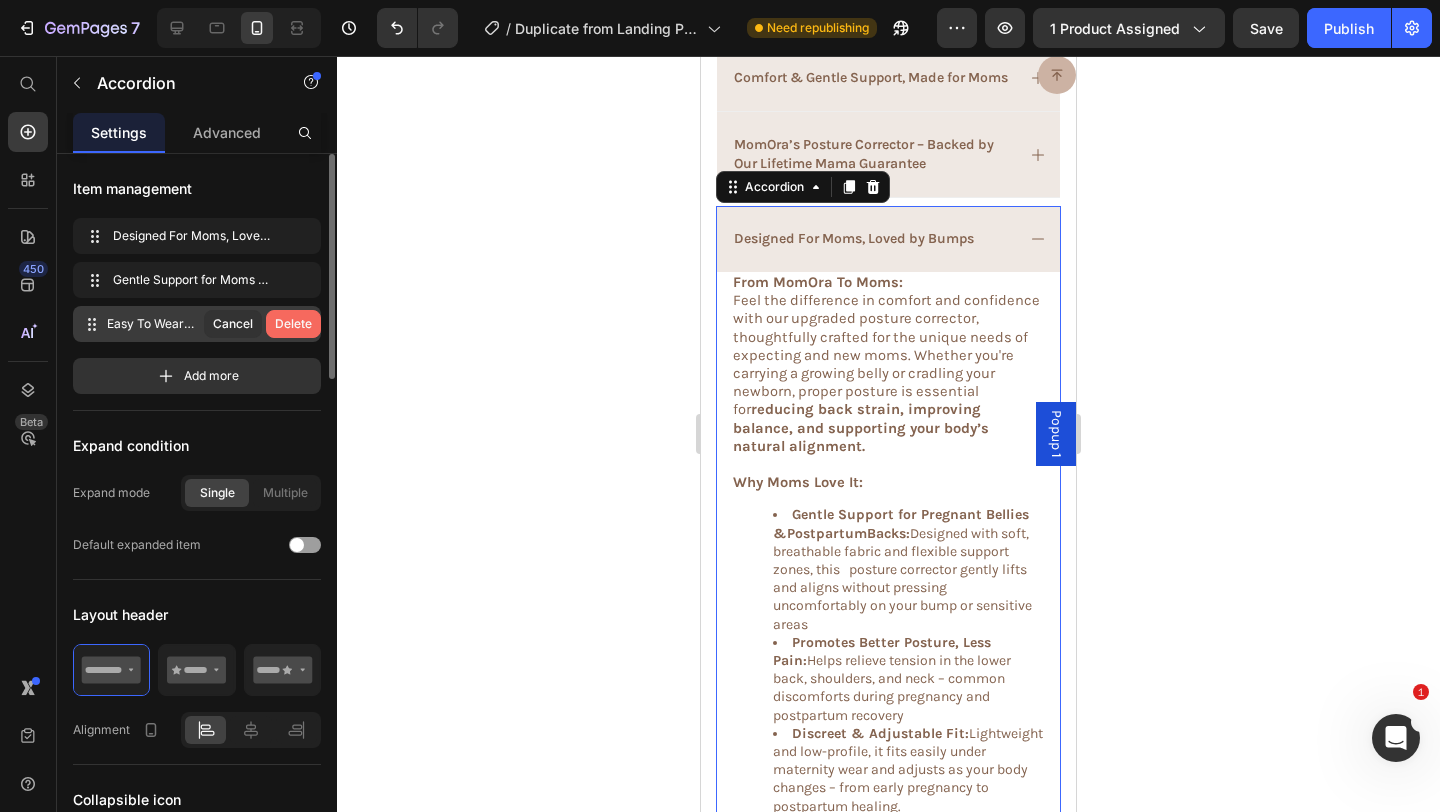 click on "Delete" at bounding box center [293, 324] 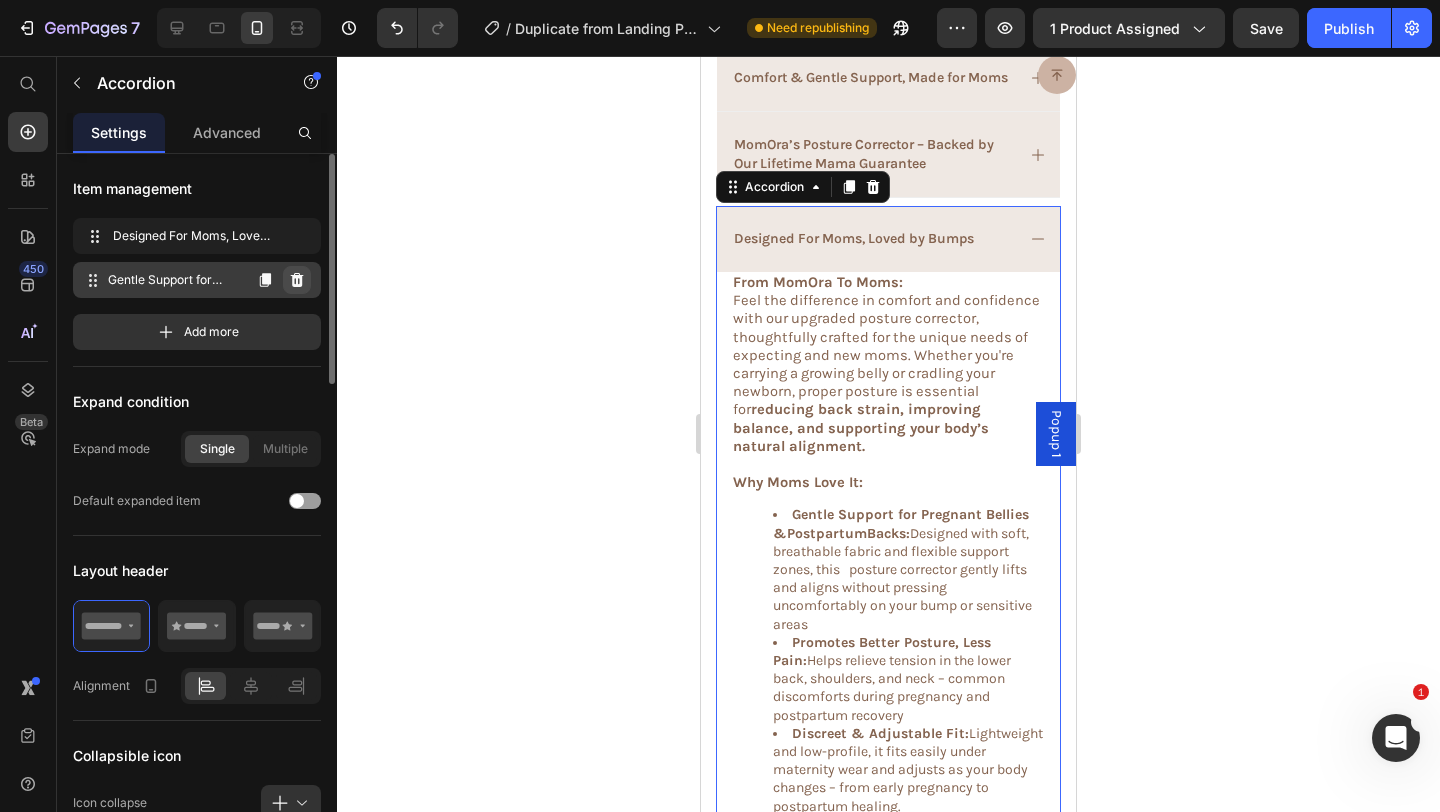 click 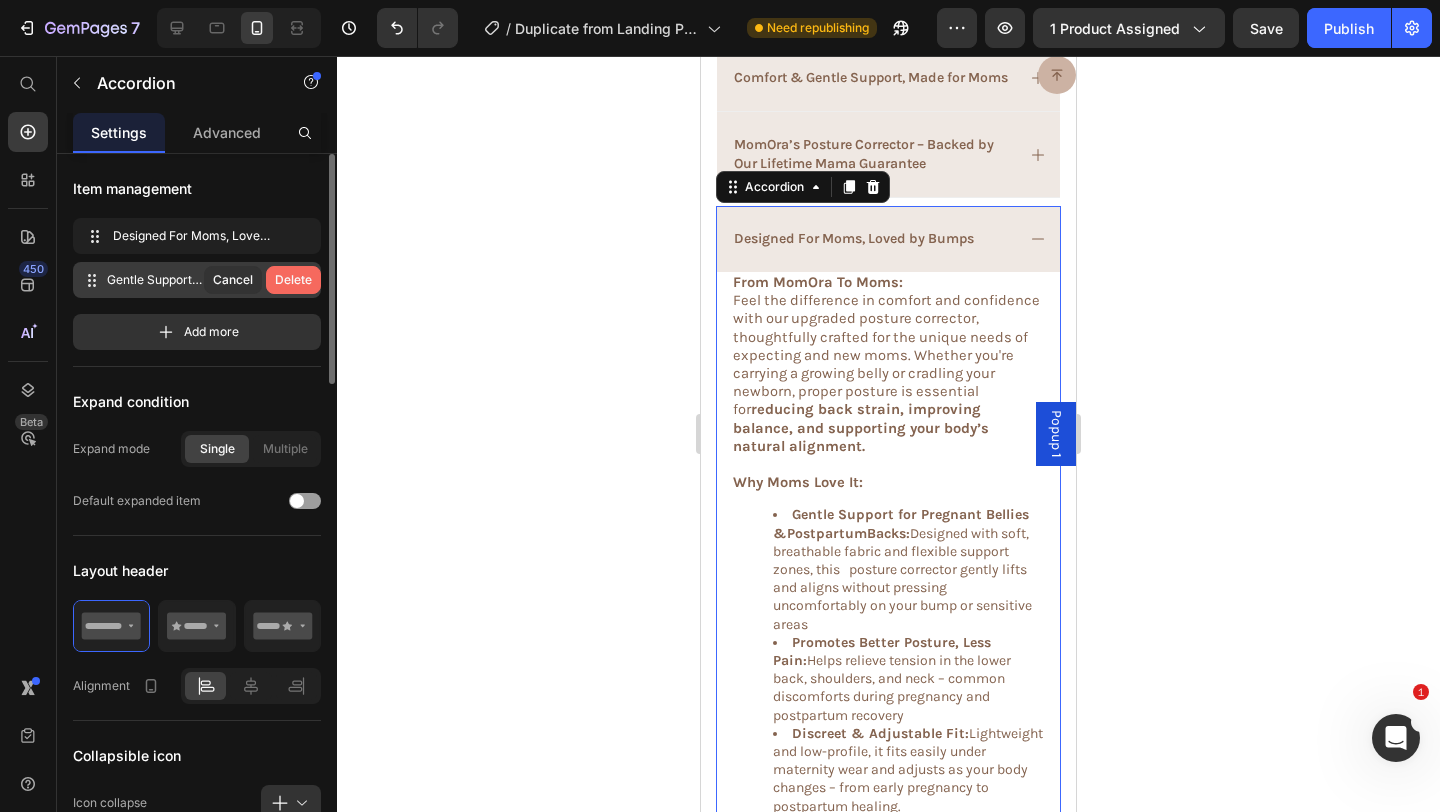 click on "Delete" at bounding box center (293, 280) 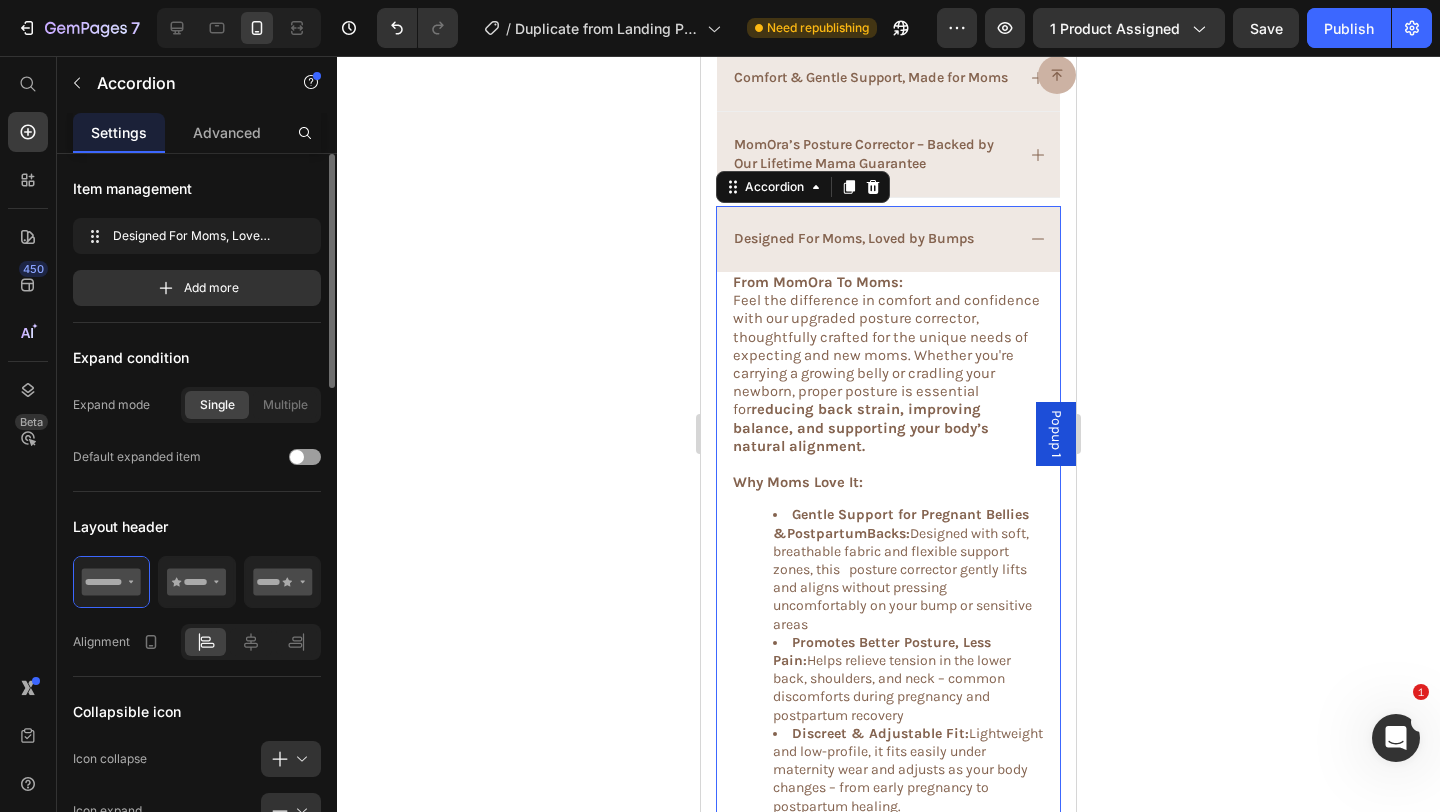 click 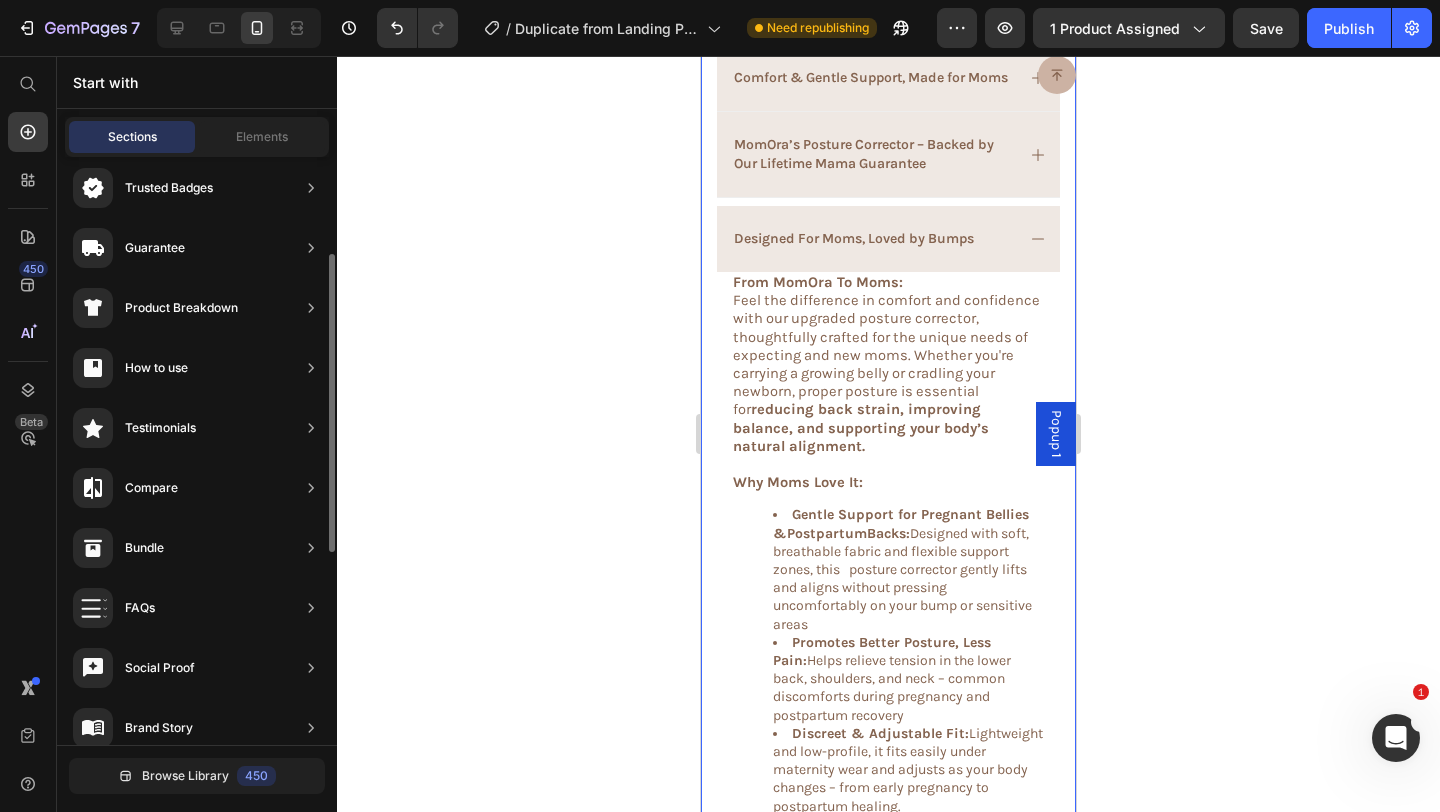 click on "Designed For Moms, Loved by Bumps" at bounding box center [888, 239] 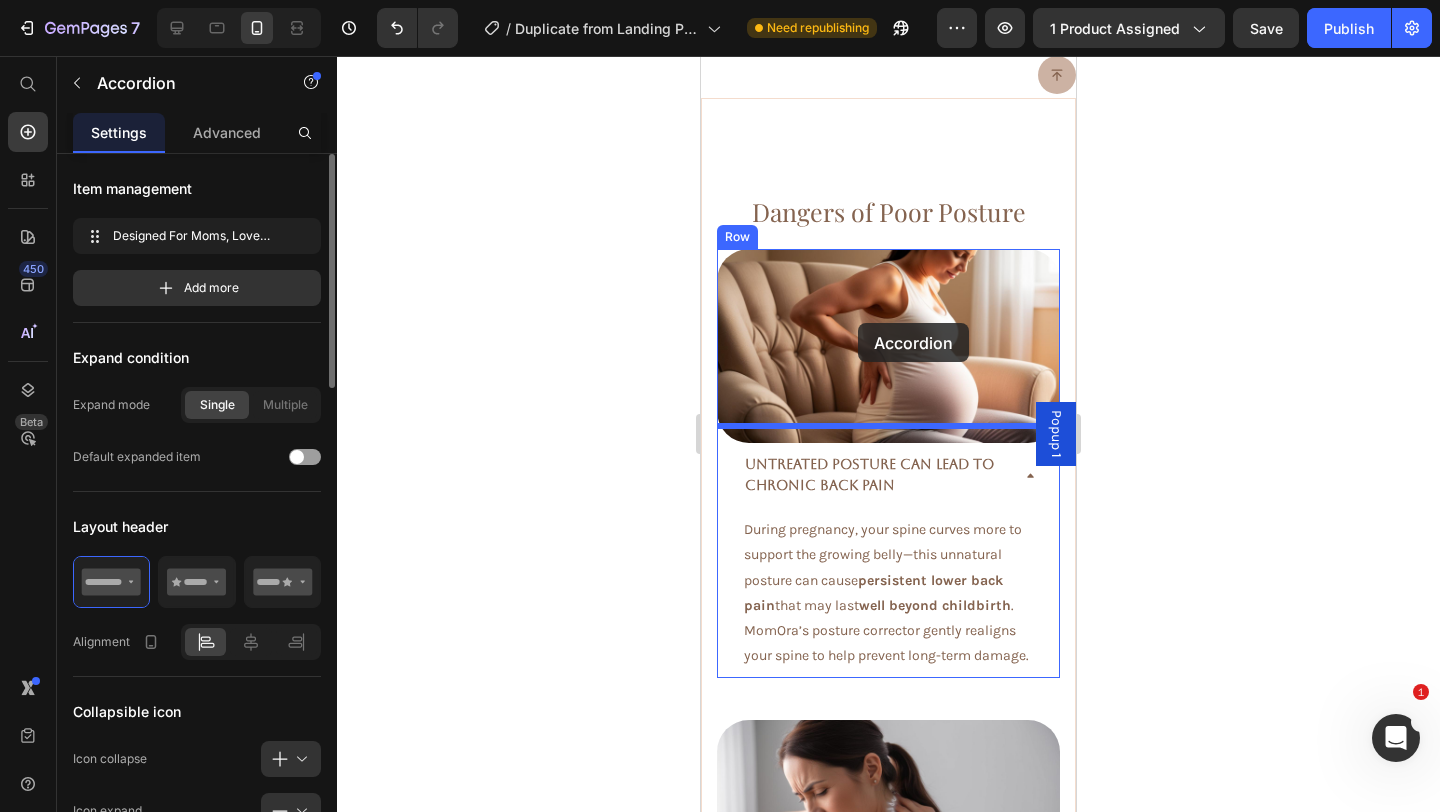 scroll, scrollTop: 3711, scrollLeft: 0, axis: vertical 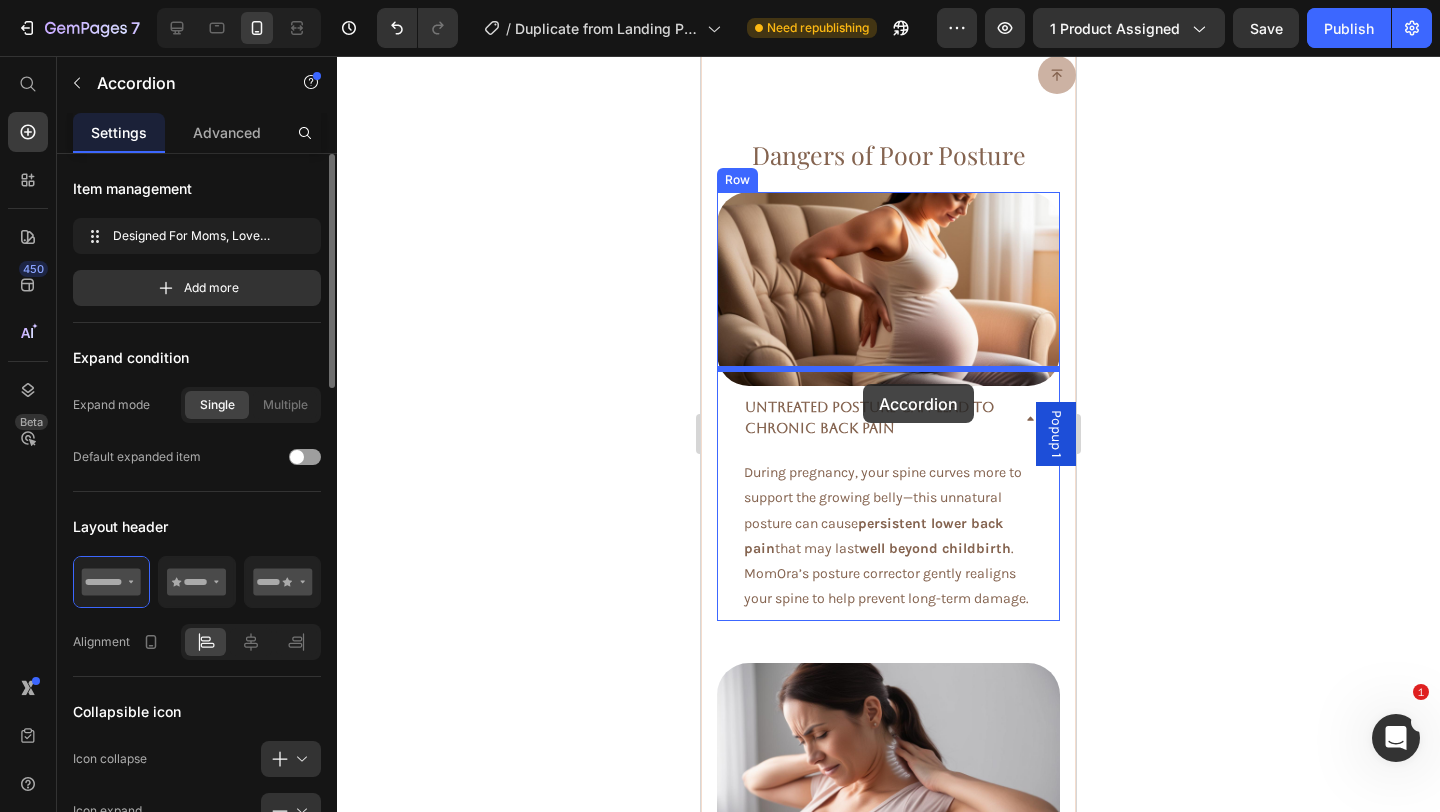 drag, startPoint x: 794, startPoint y: 183, endPoint x: 863, endPoint y: 384, distance: 212.51353 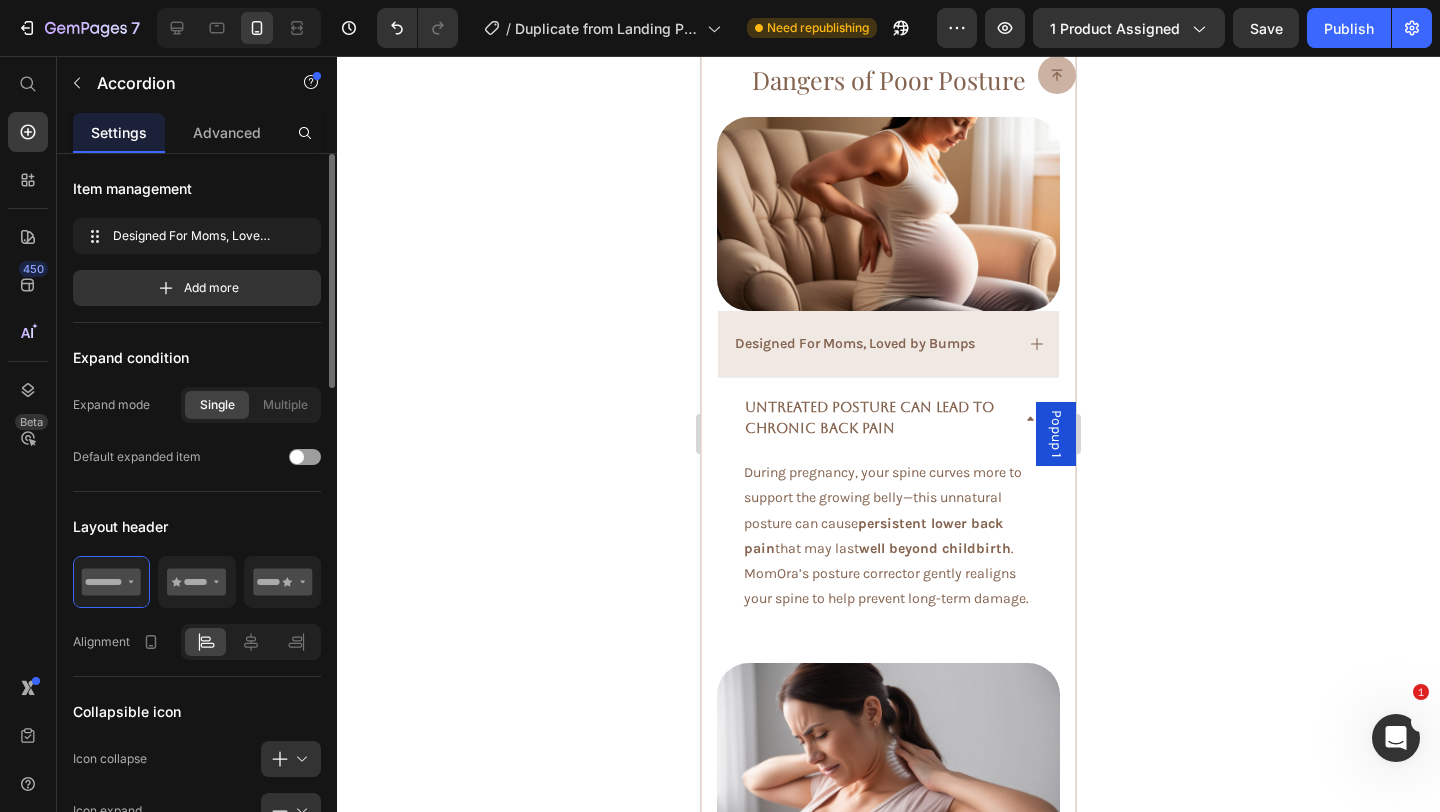 scroll, scrollTop: 3635, scrollLeft: 0, axis: vertical 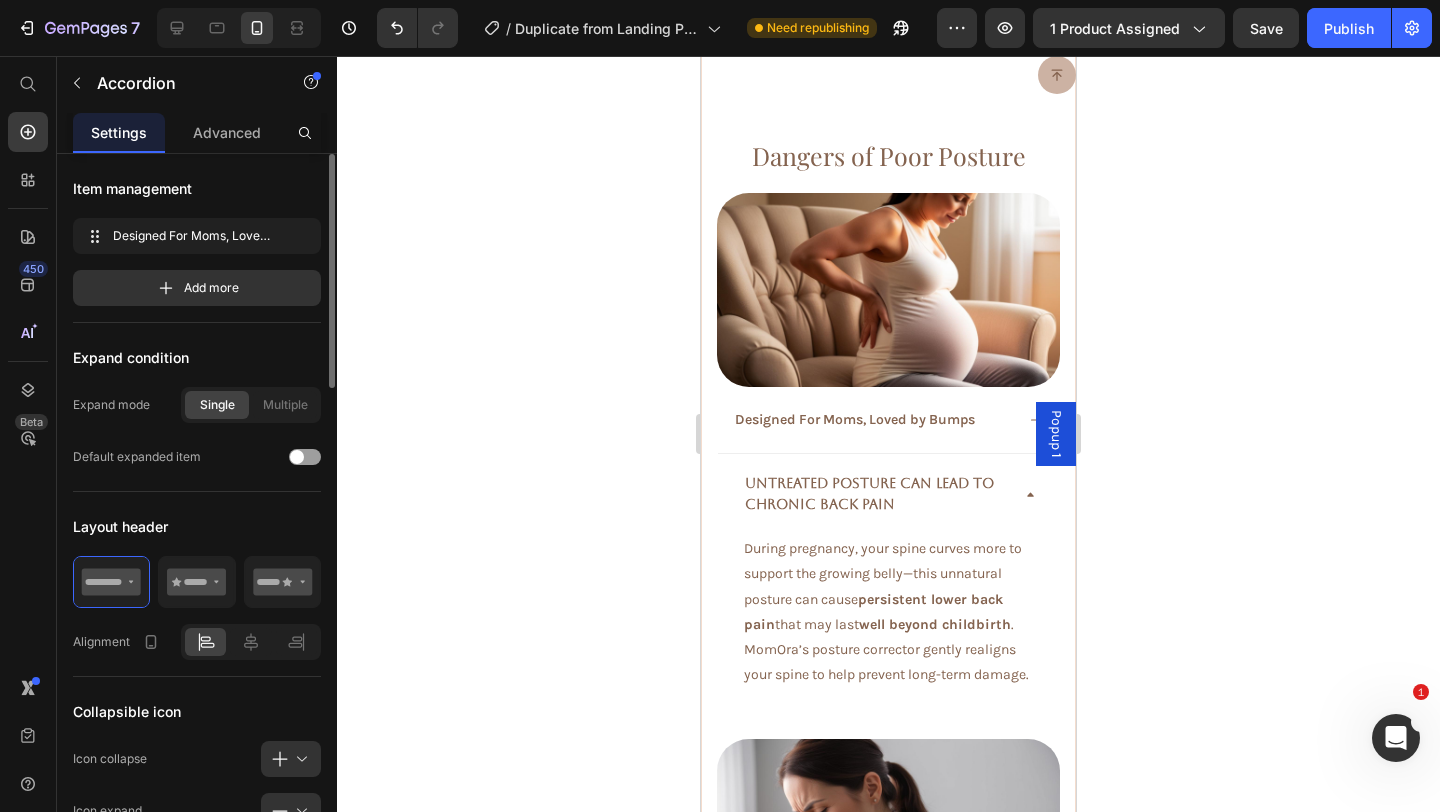 click on "Designed For Moms, Loved by Bumps" at bounding box center [888, 420] 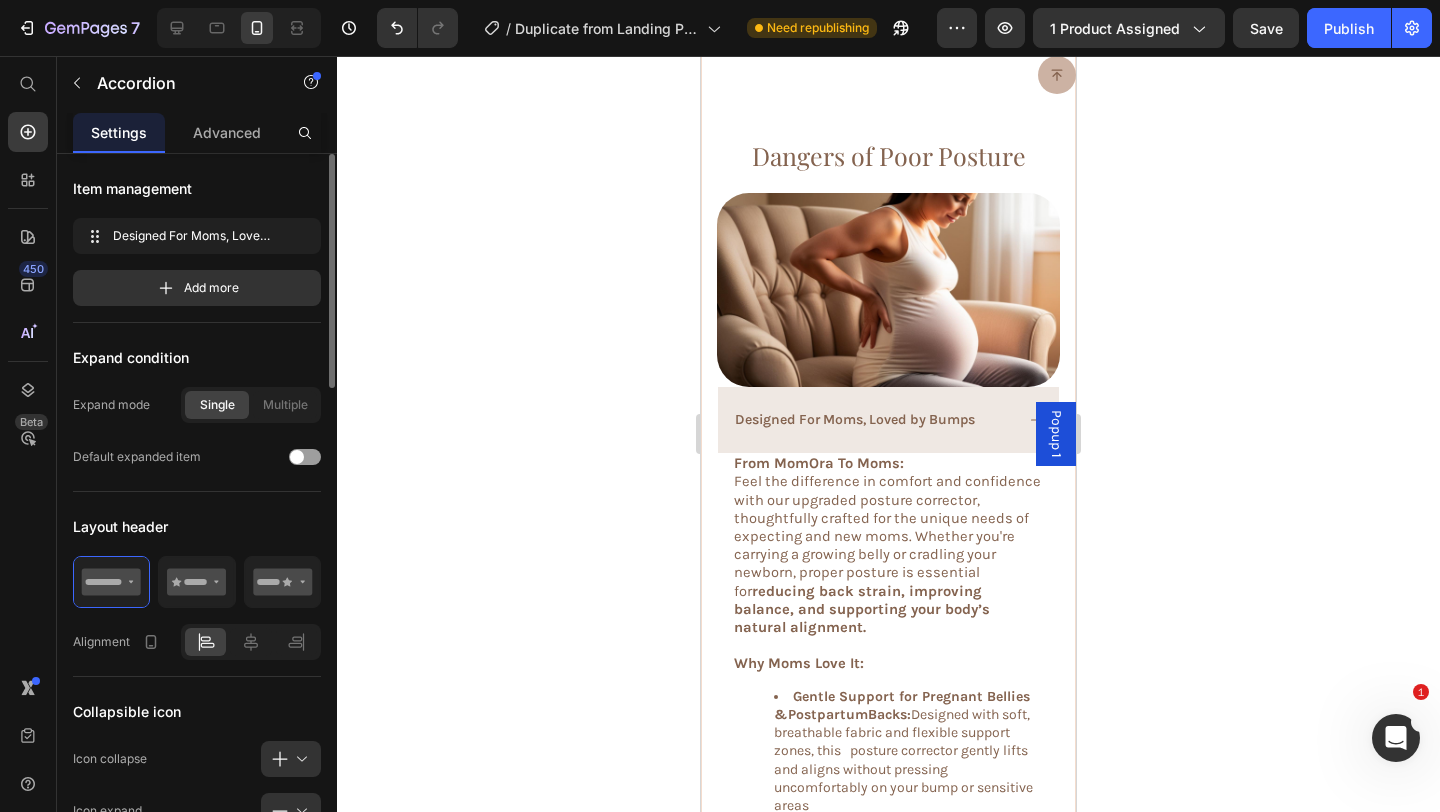 click on "Designed For Moms, Loved by Bumps" at bounding box center [888, 420] 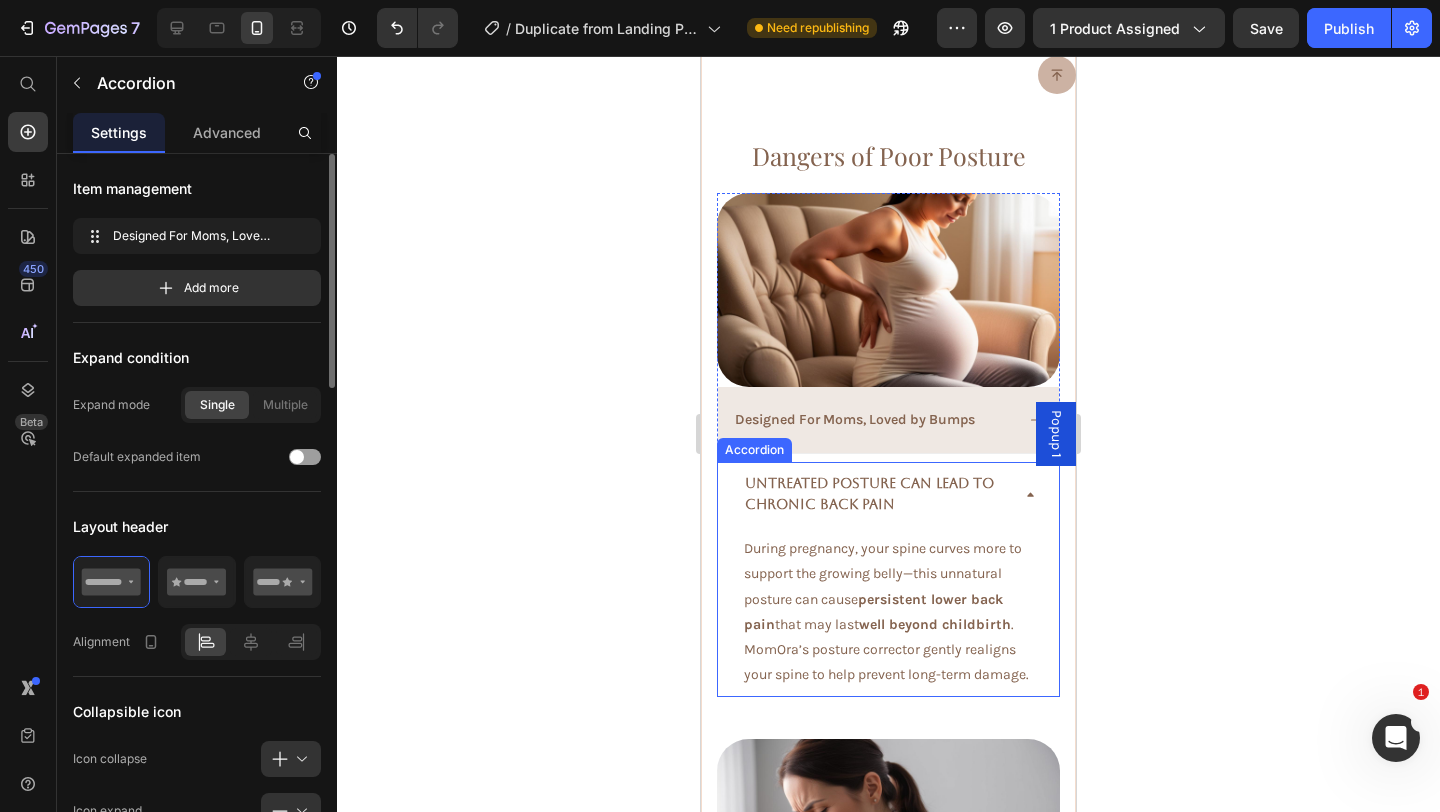 click on "Untreated Posture Can Lead to Chronic Back Pain" at bounding box center [888, 494] 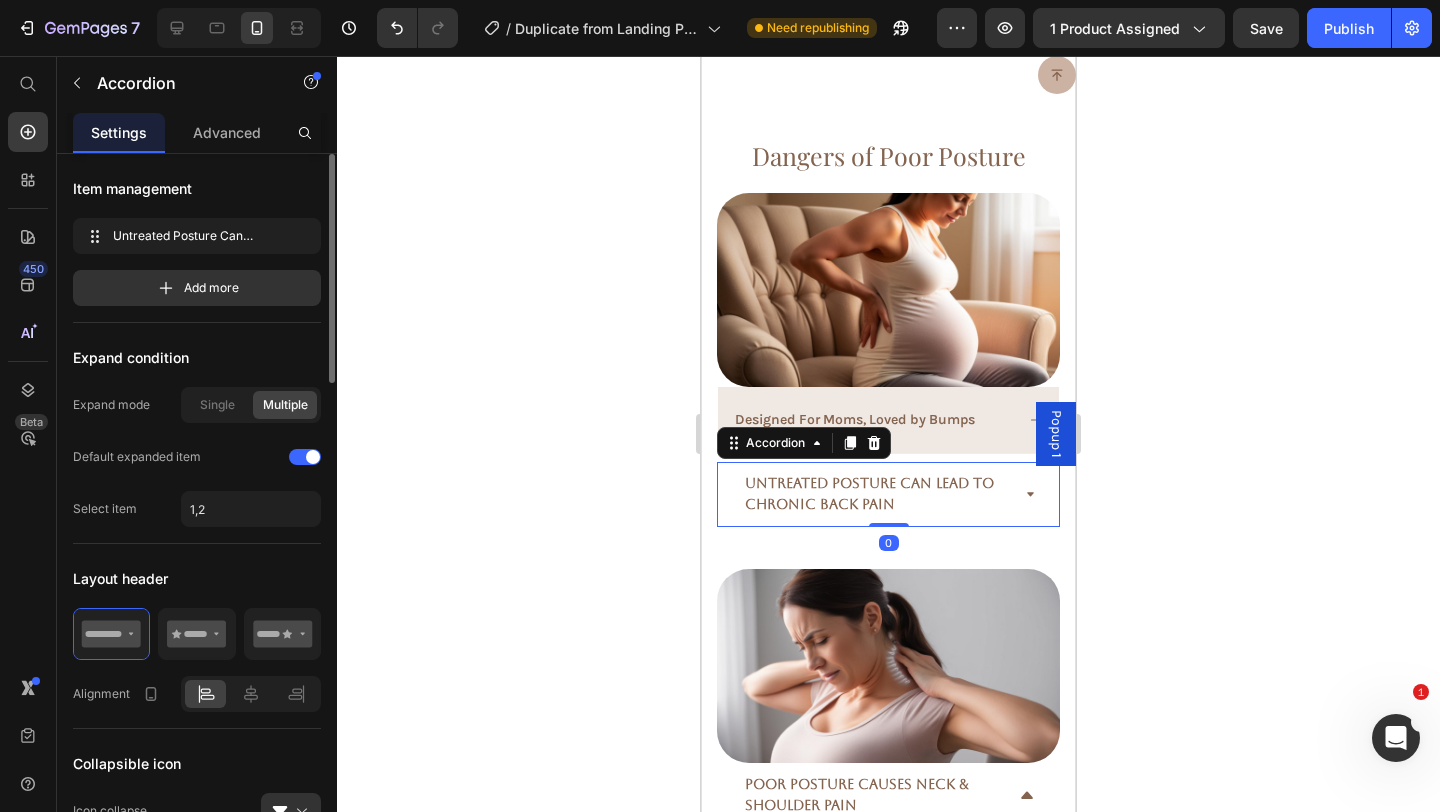 click 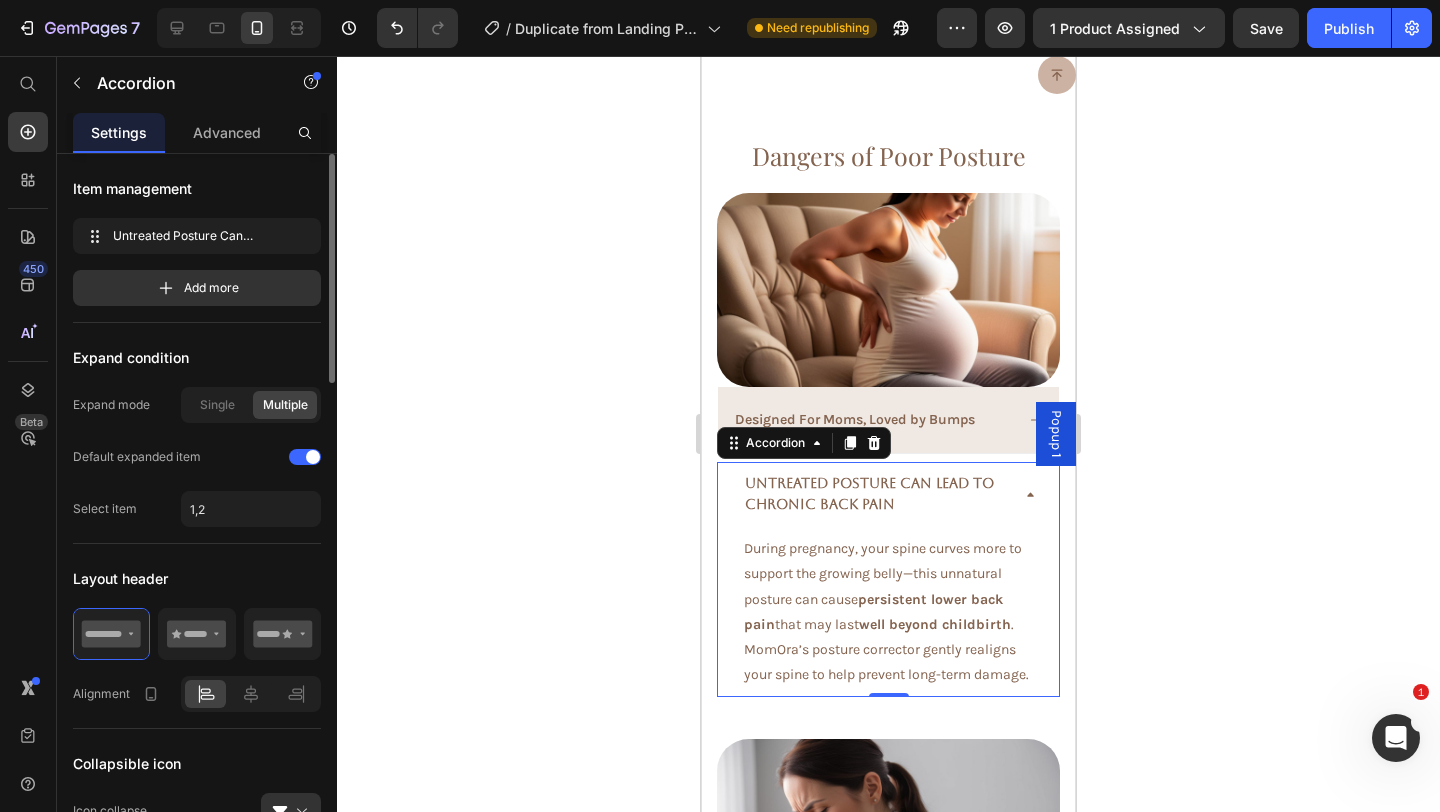 click 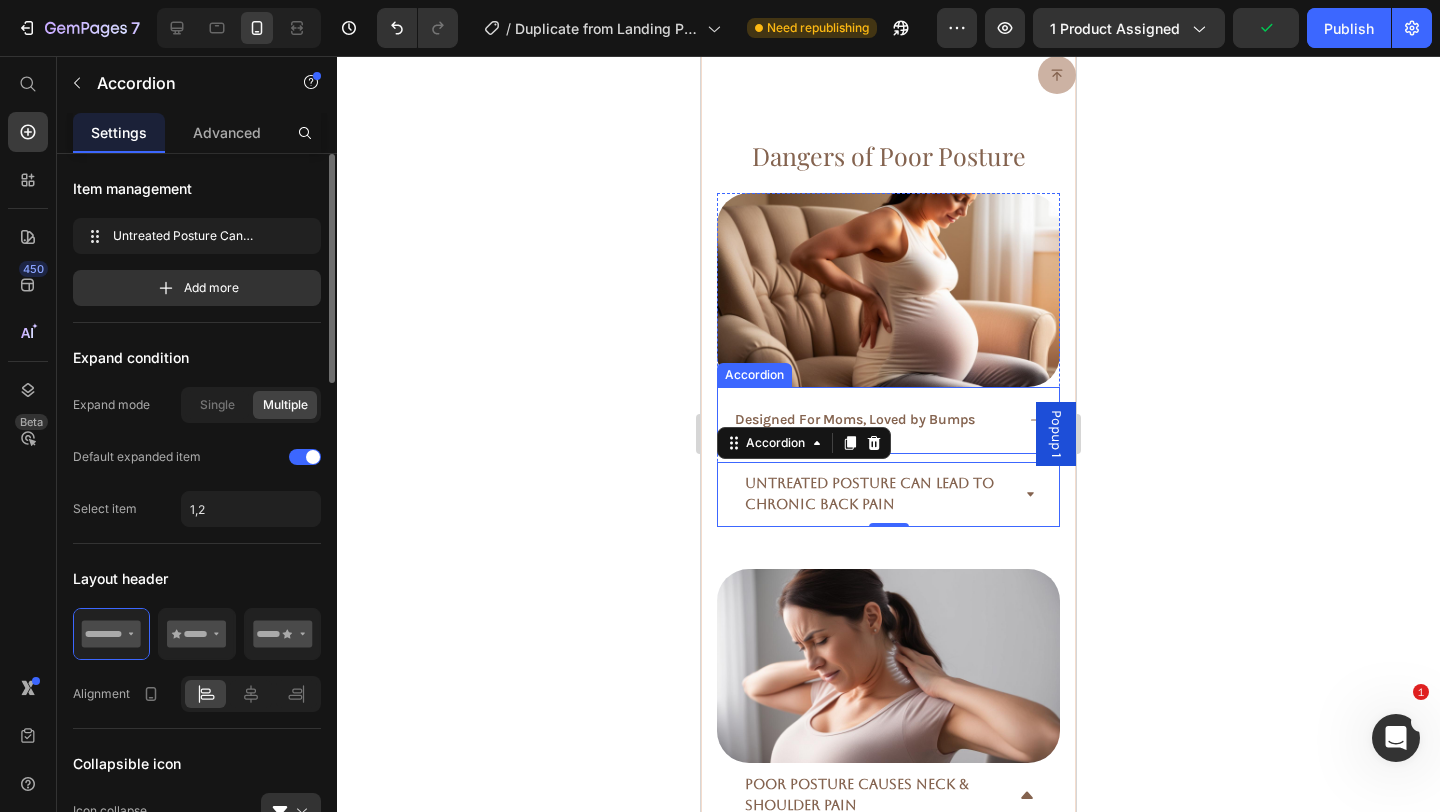 click on "Designed For Moms, Loved by Bumps" at bounding box center (855, 420) 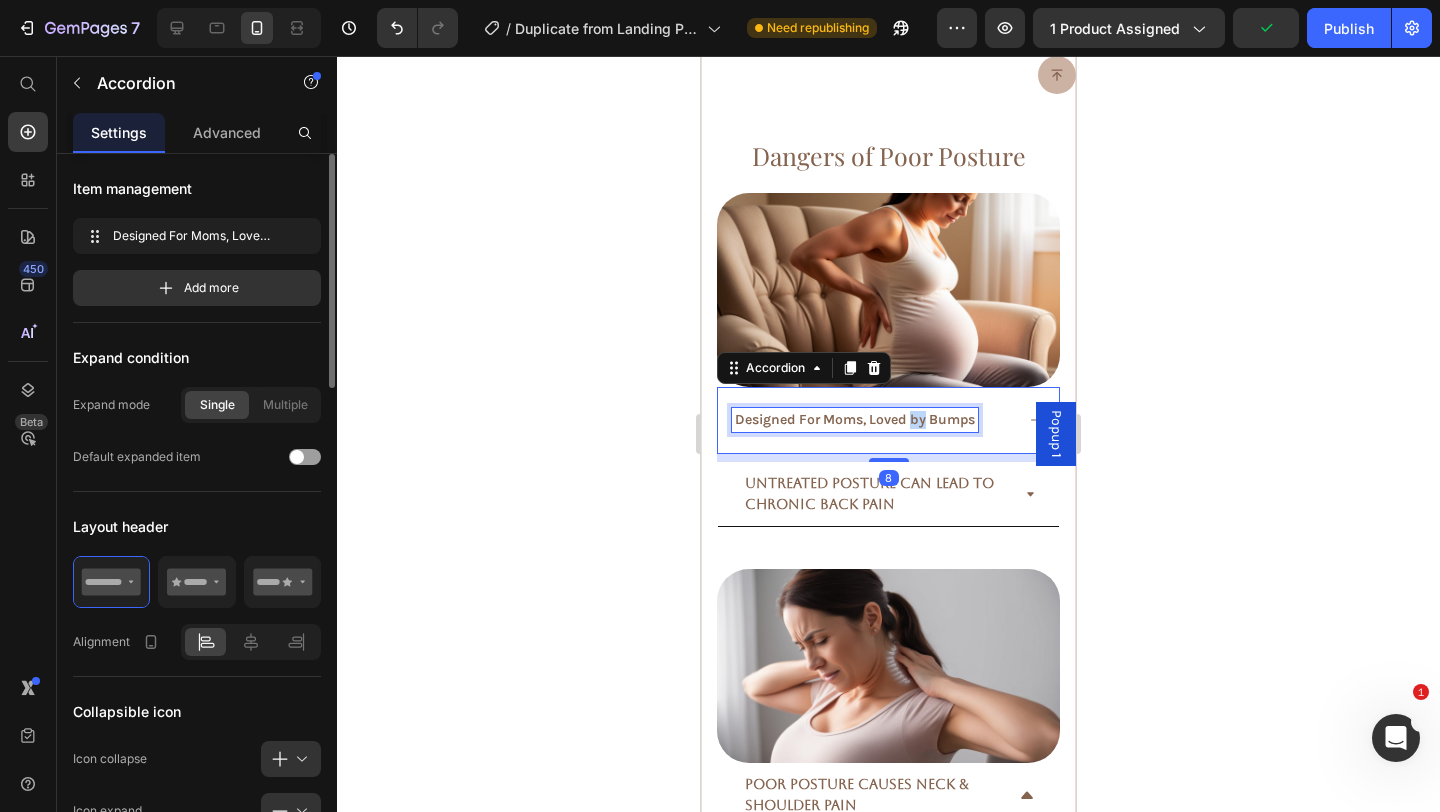 click on "Designed For Moms, Loved by Bumps" at bounding box center (855, 420) 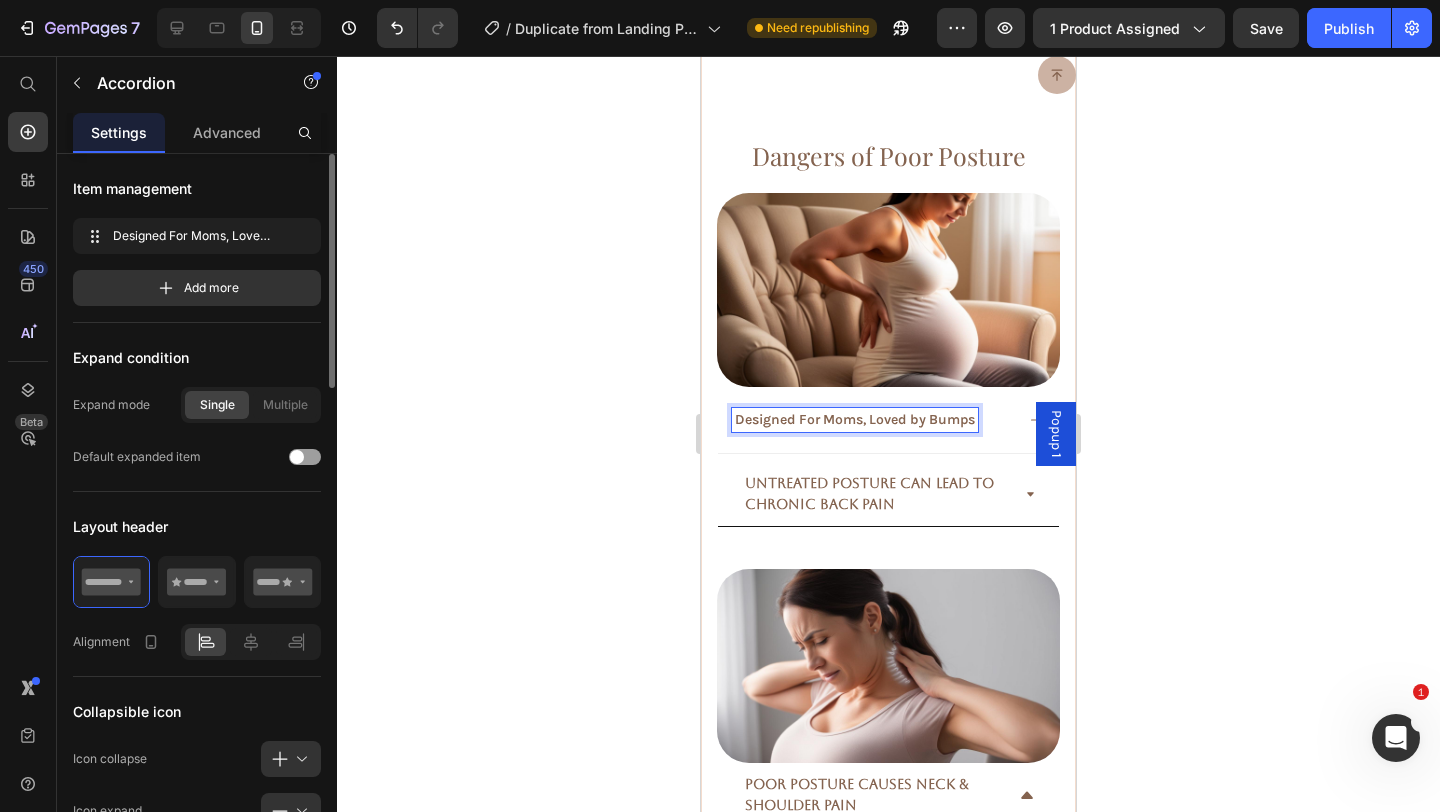 click on "Designed For Moms, Loved by Bumps" at bounding box center [855, 420] 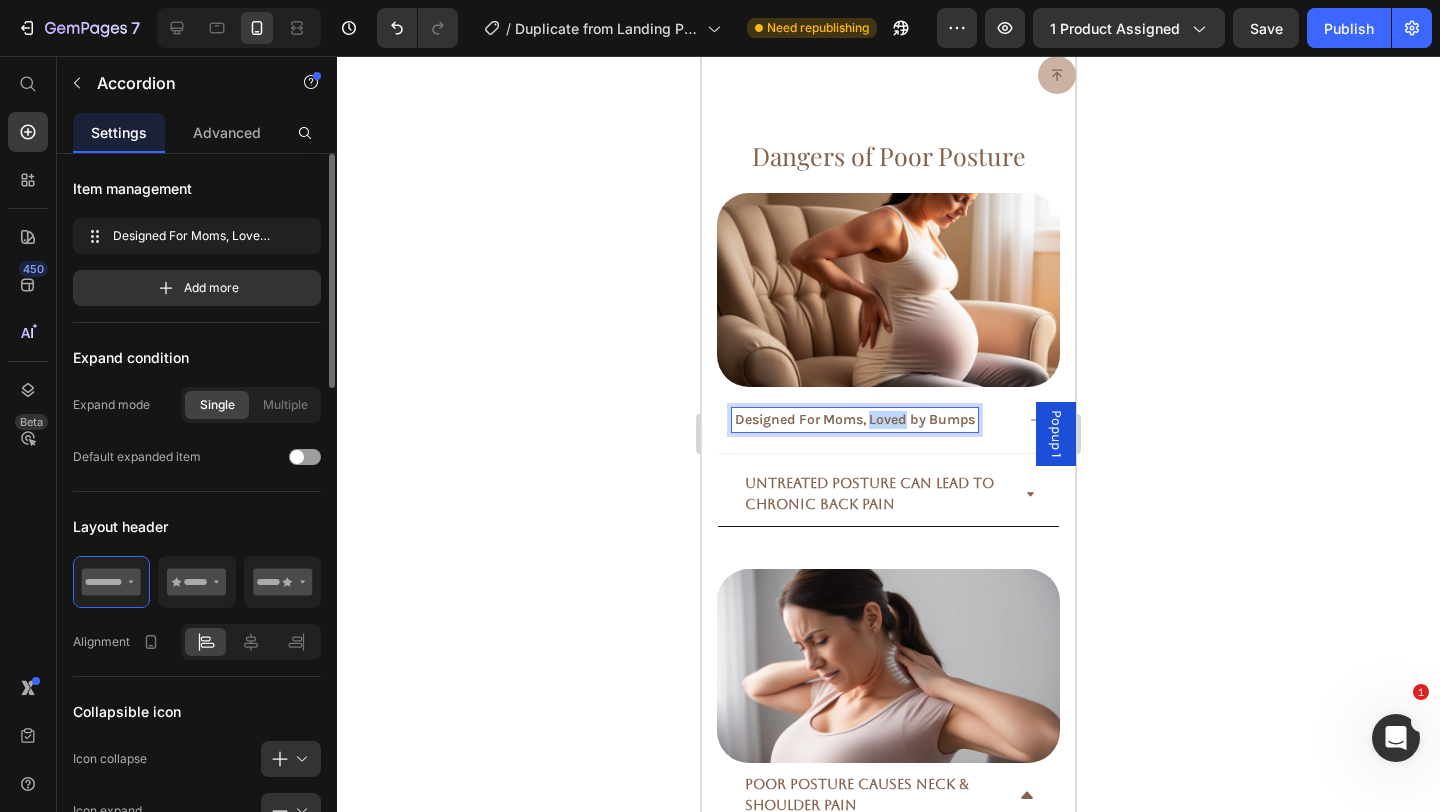 click on "Designed For Moms, Loved by Bumps" at bounding box center (855, 420) 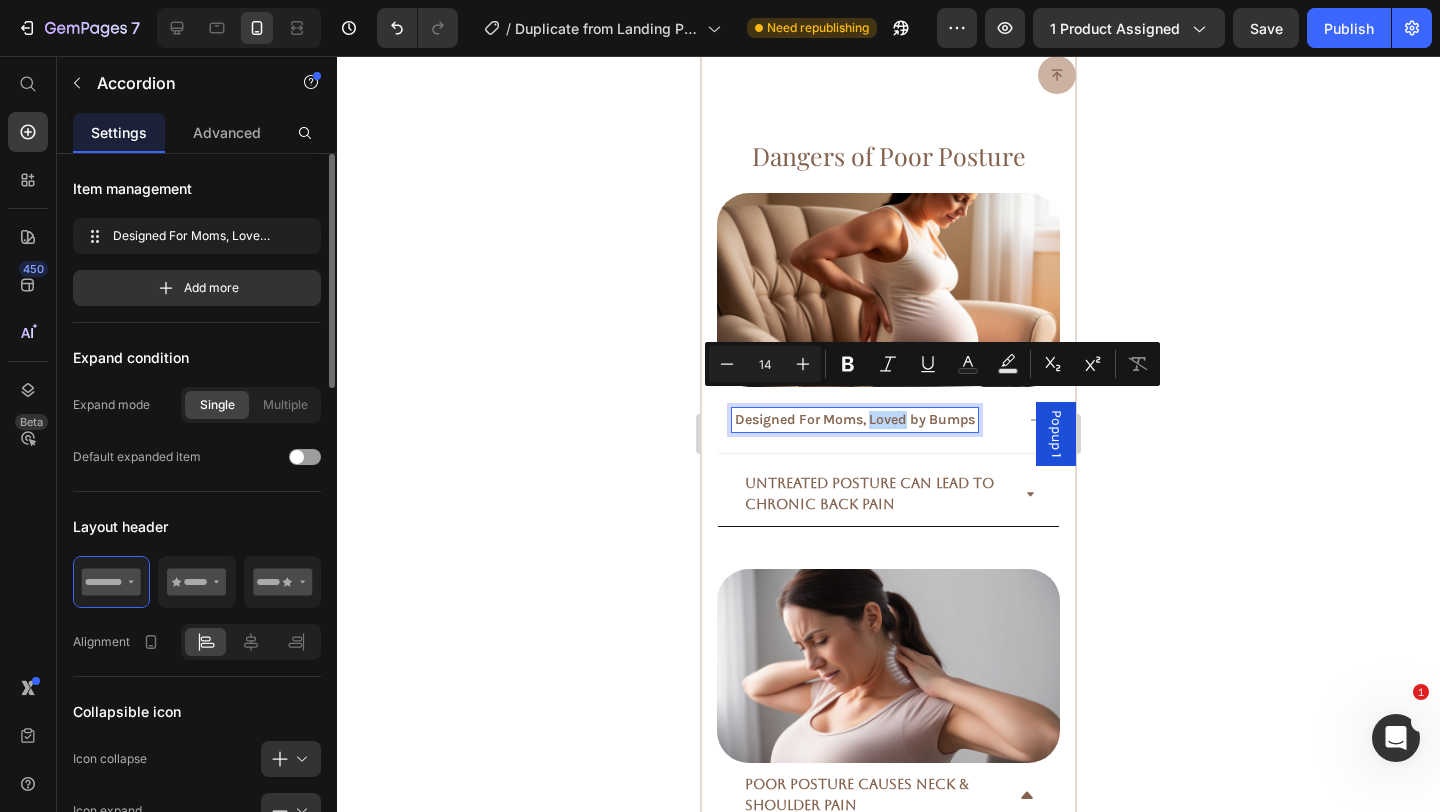 click on "Designed For Moms, Loved by Bumps" at bounding box center (855, 420) 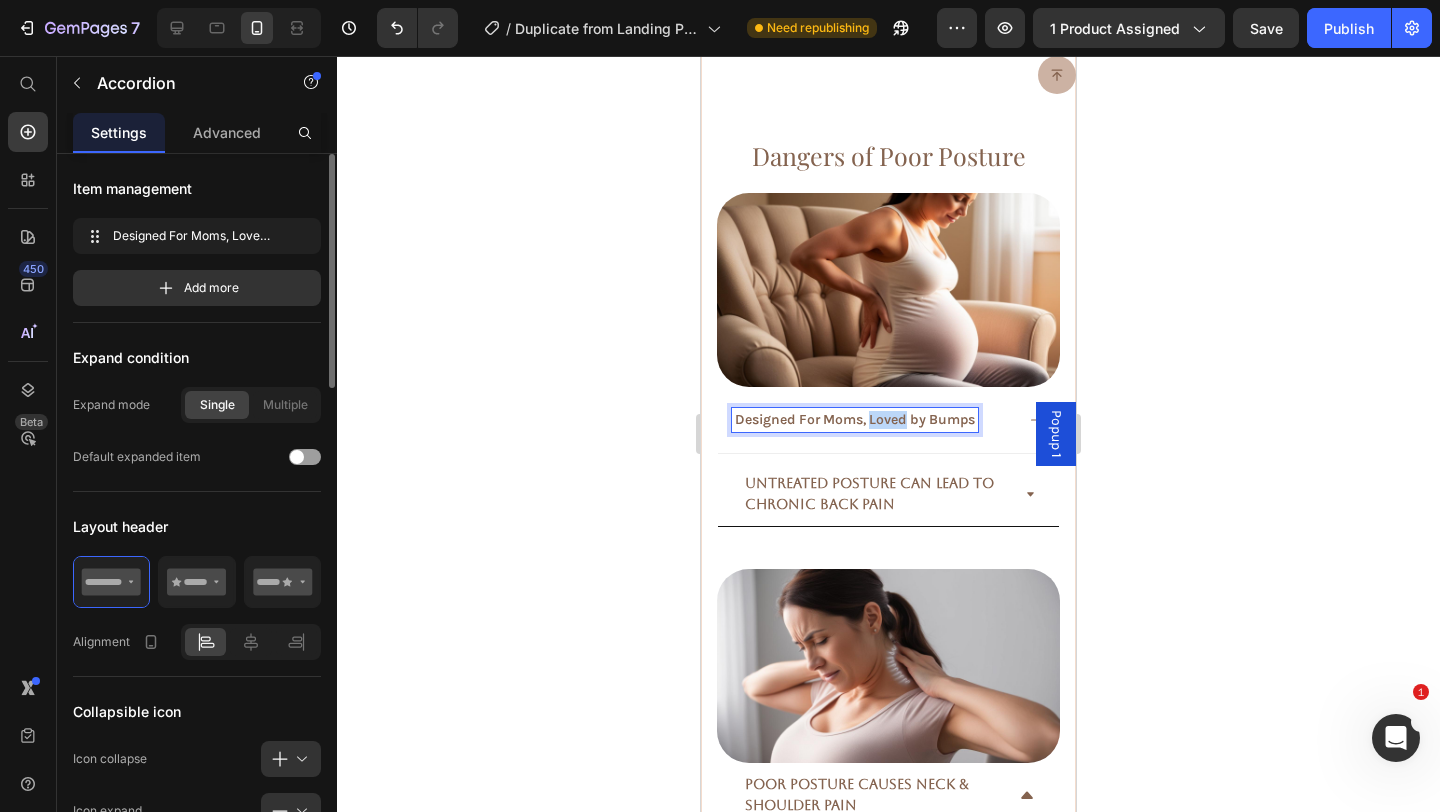 click on "Designed For Moms, Loved by Bumps" at bounding box center (855, 420) 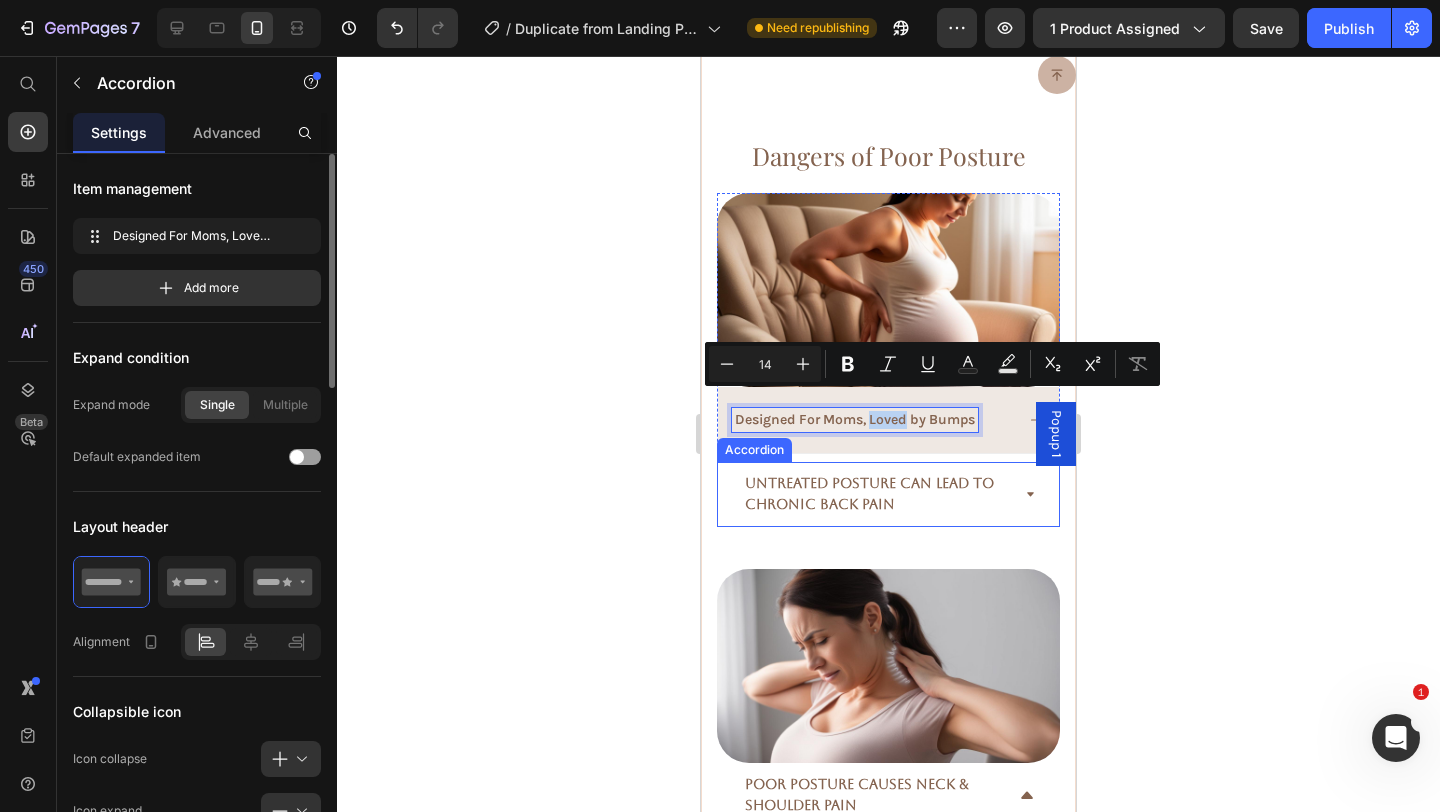 click on "Untreated Posture Can Lead to Chronic Back Pain" at bounding box center (876, 494) 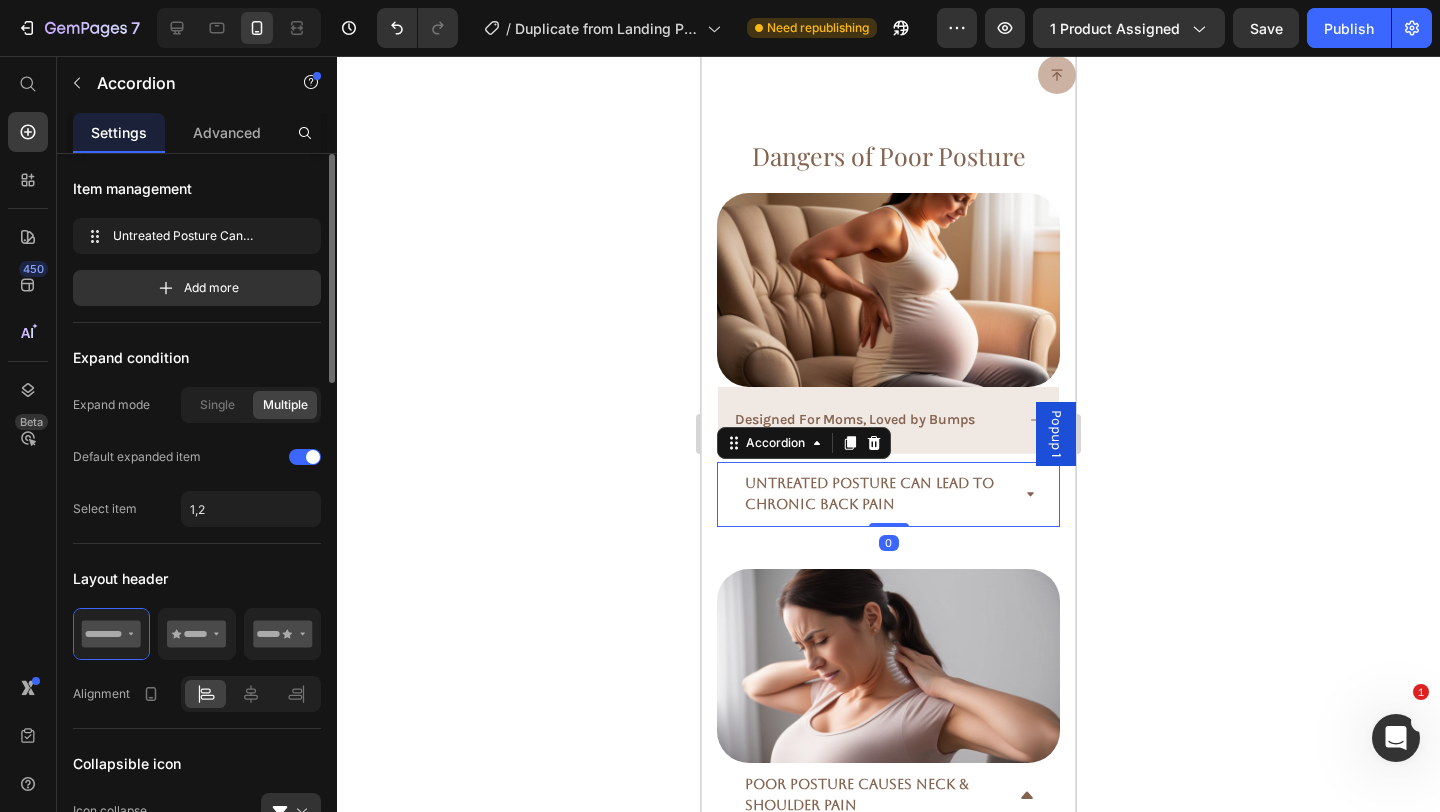 click on "Untreated Posture Can Lead to Chronic Back Pain" at bounding box center [876, 494] 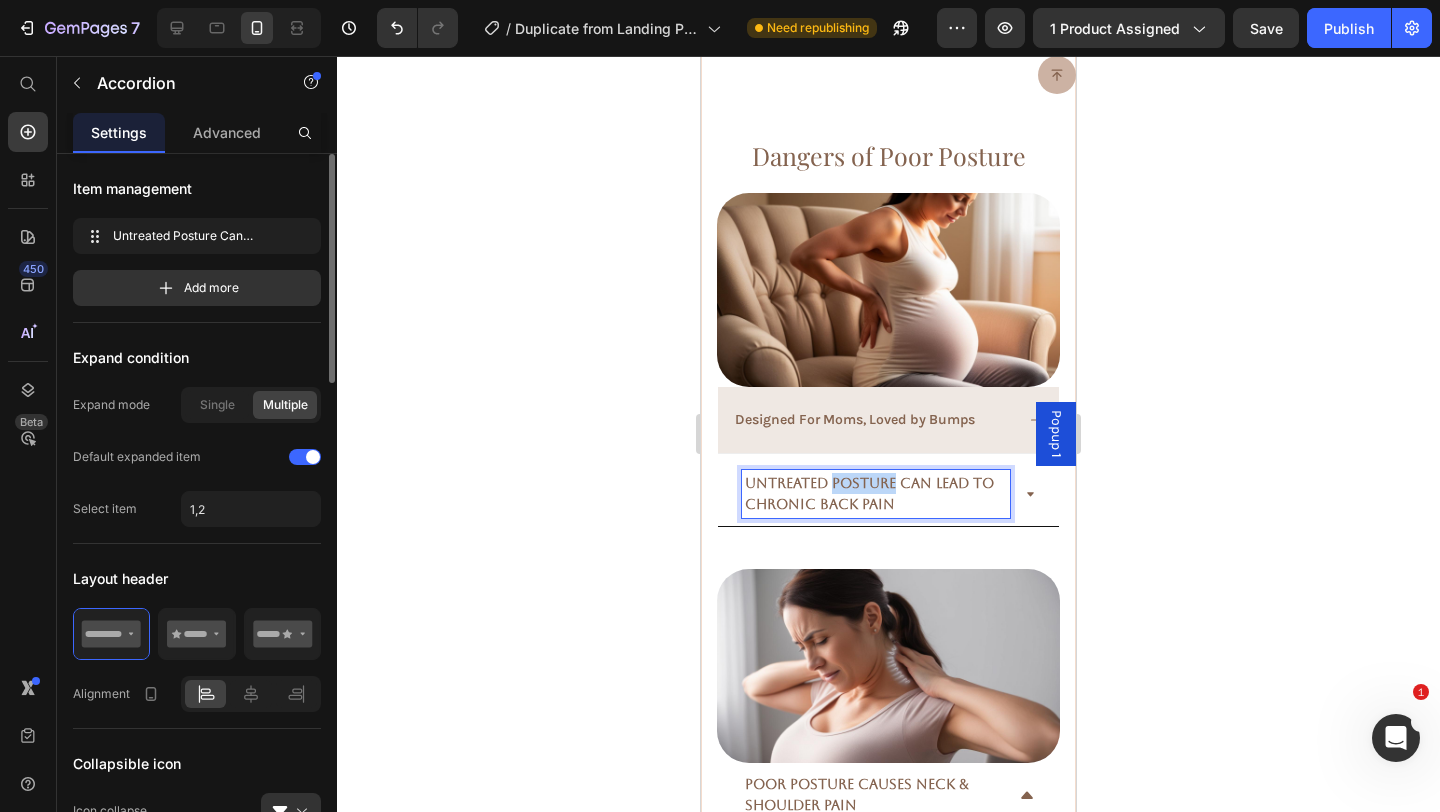click on "Untreated Posture Can Lead to Chronic Back Pain" at bounding box center [876, 494] 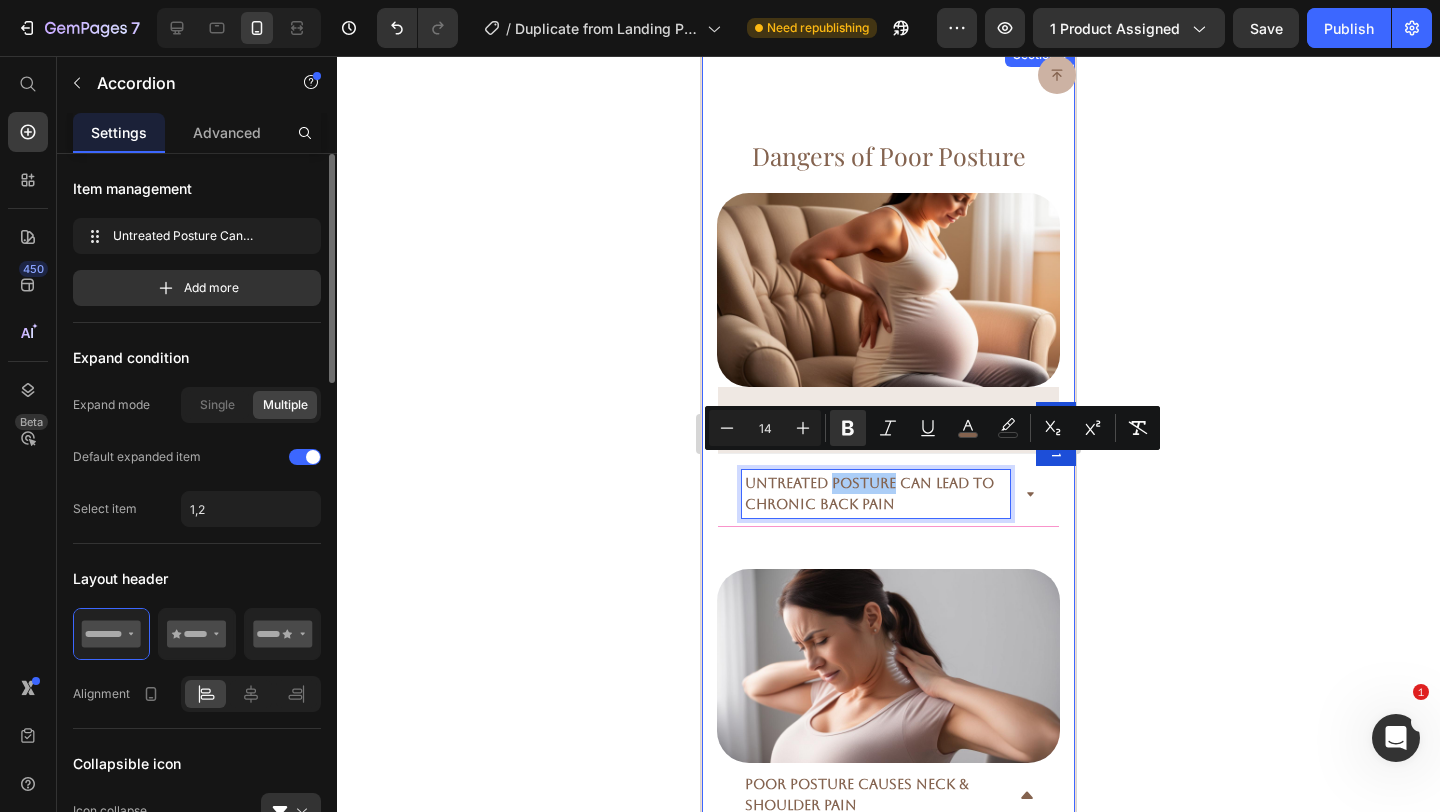 click 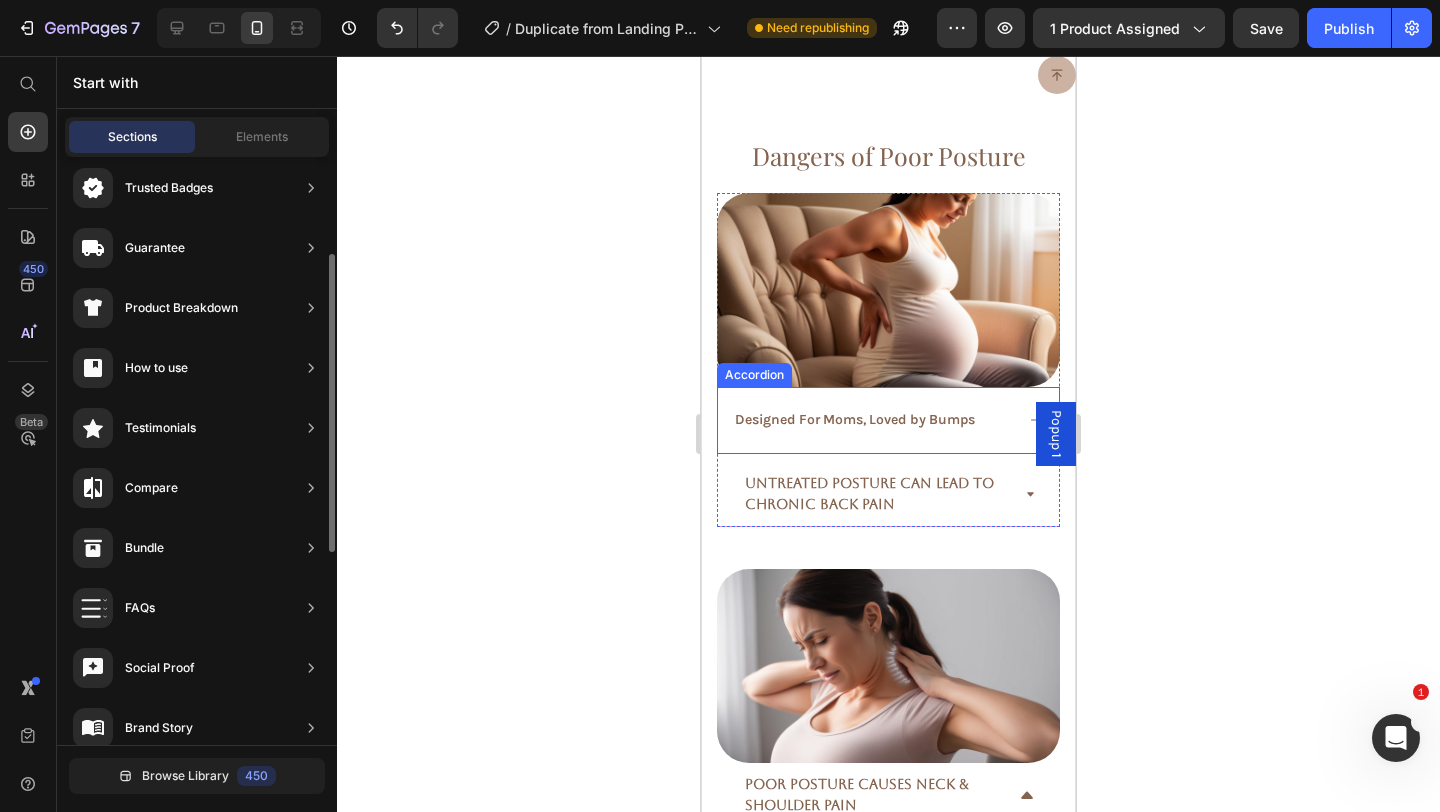 click on "Designed For Moms, Loved by Bumps" at bounding box center [855, 420] 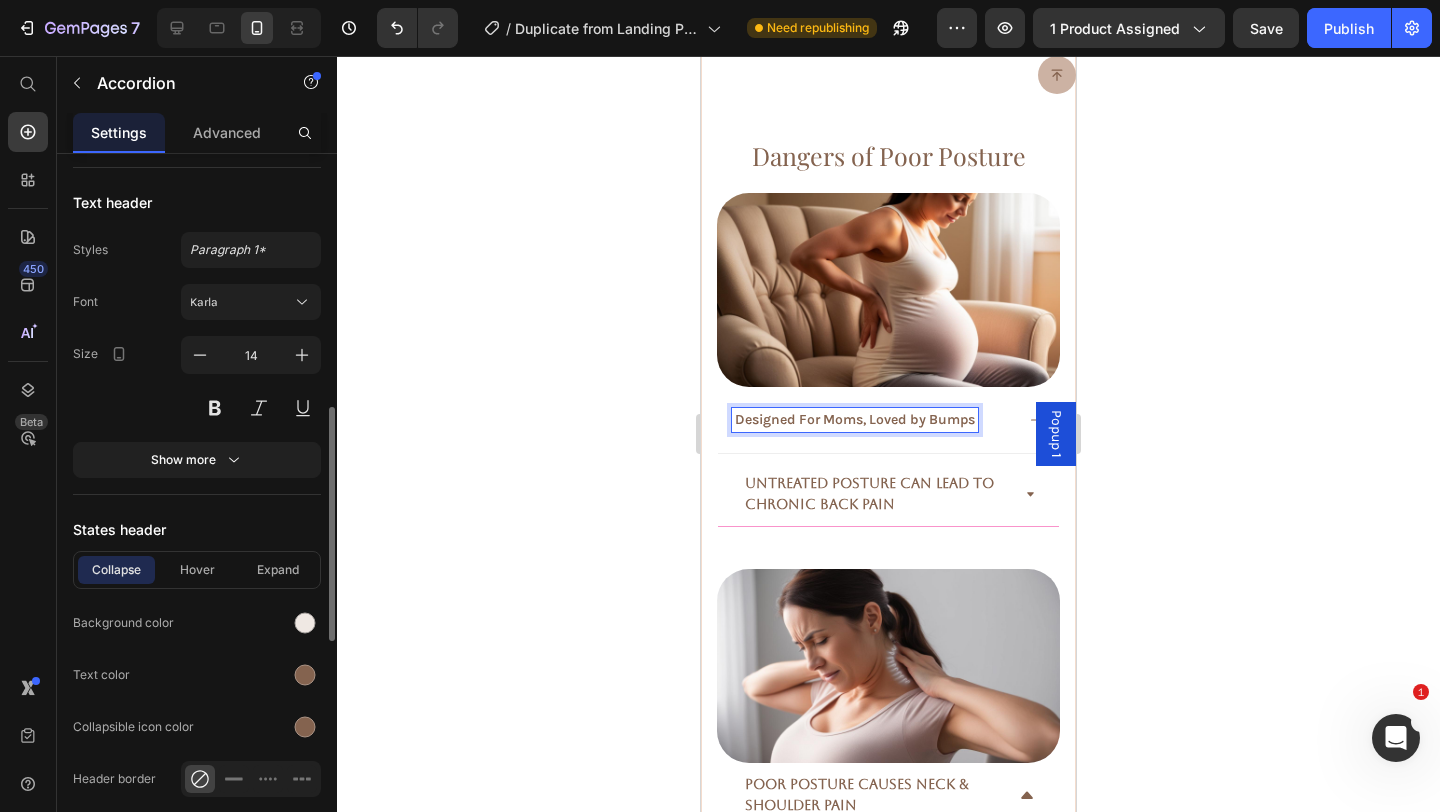 scroll, scrollTop: 773, scrollLeft: 0, axis: vertical 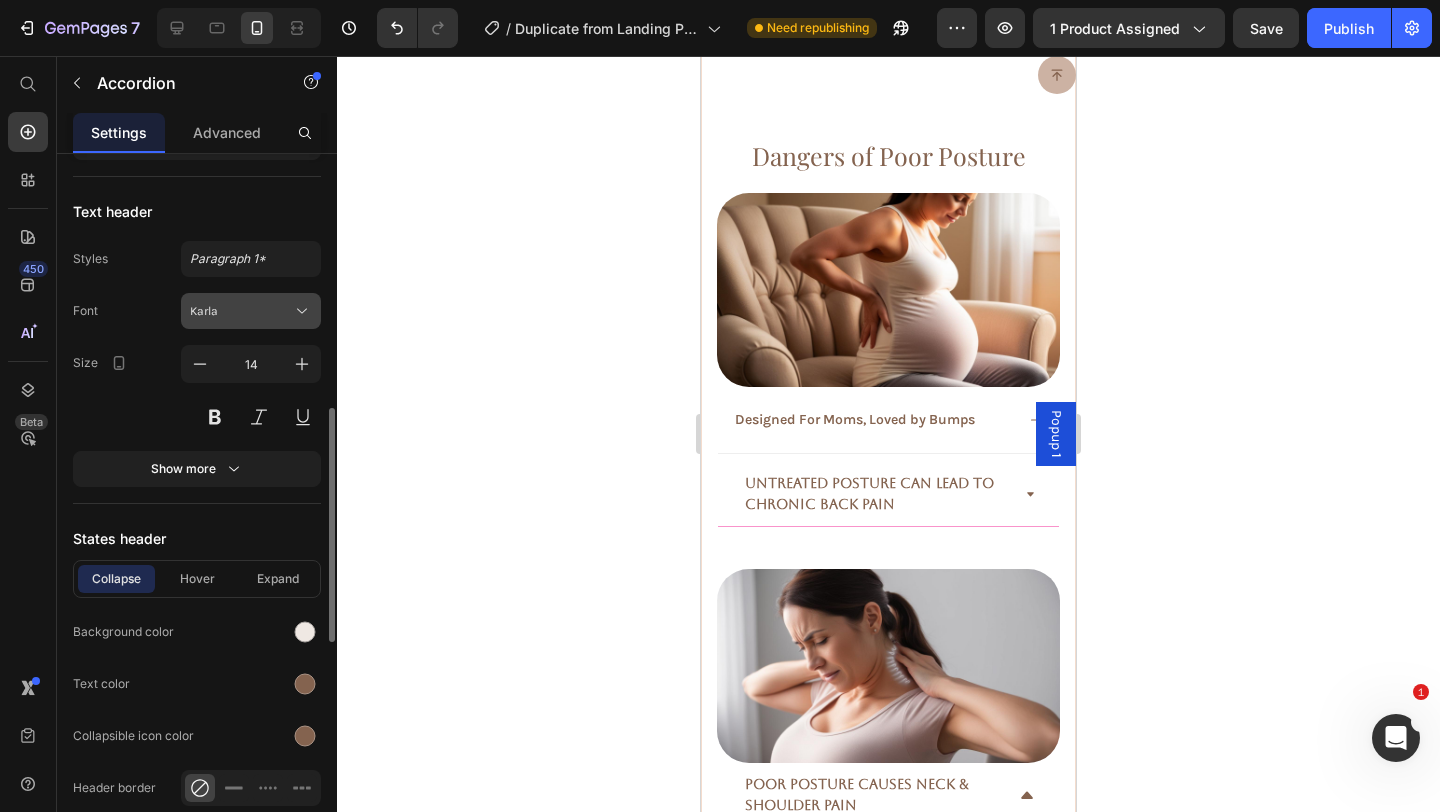 click on "Karla" at bounding box center (241, 311) 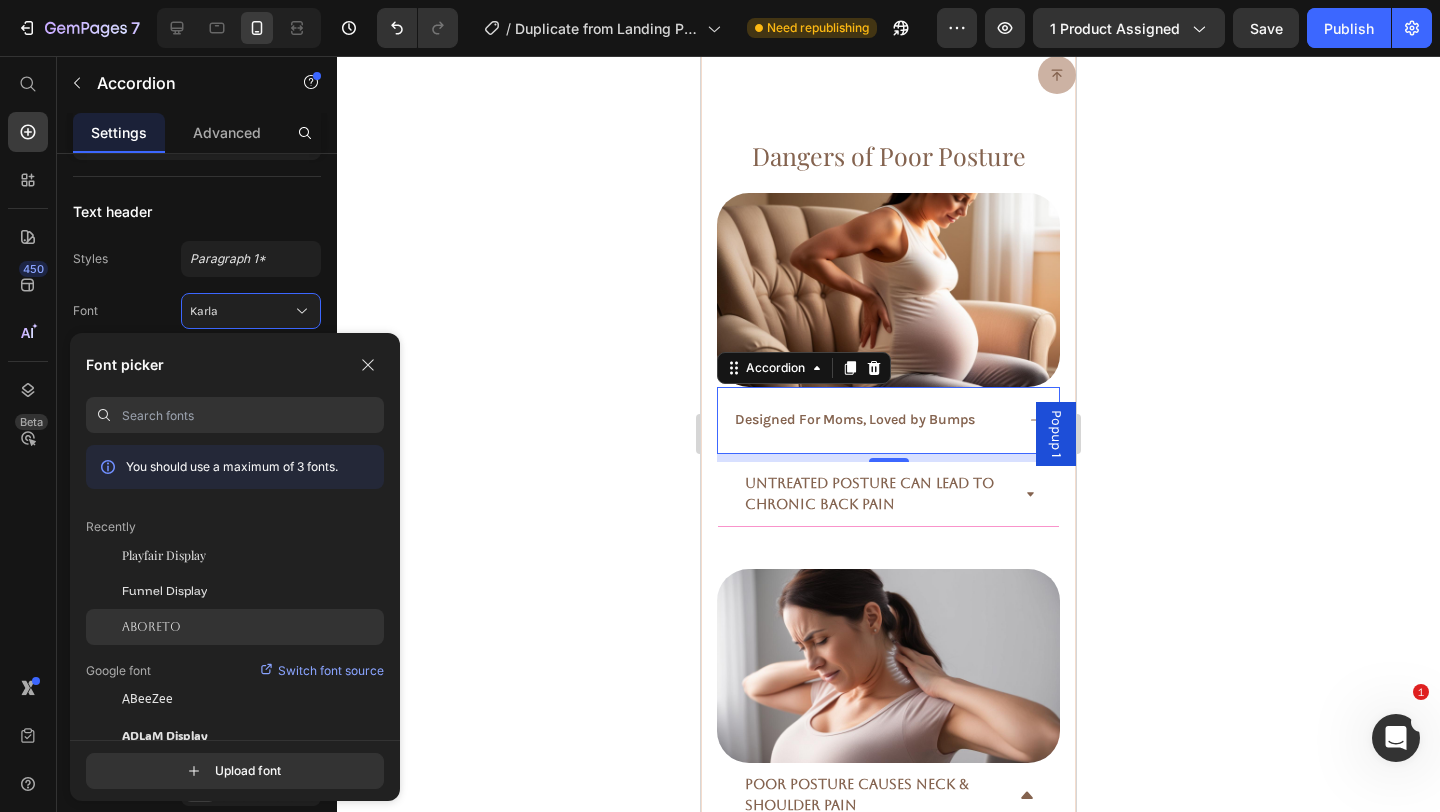 click on "Aboreto" 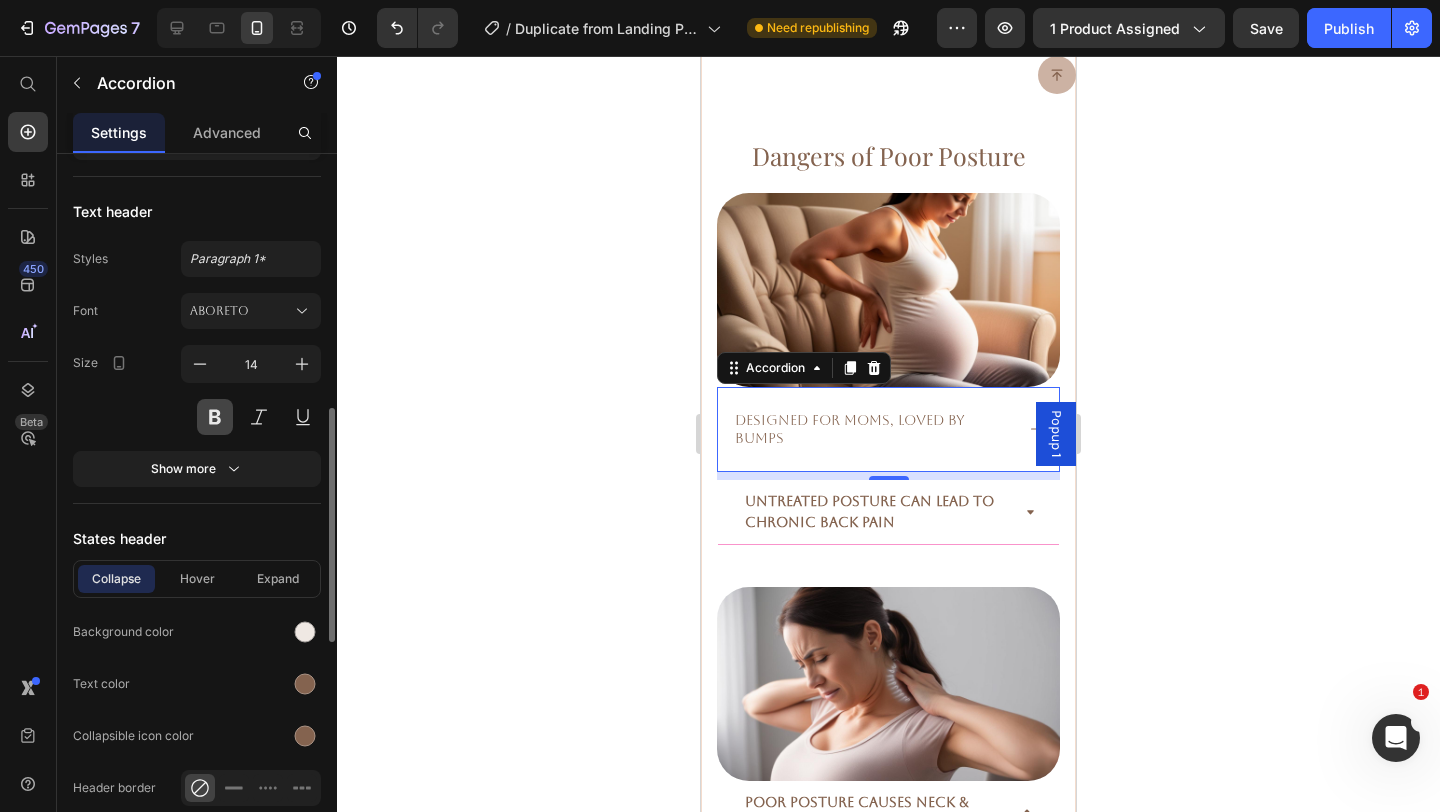 click at bounding box center (215, 417) 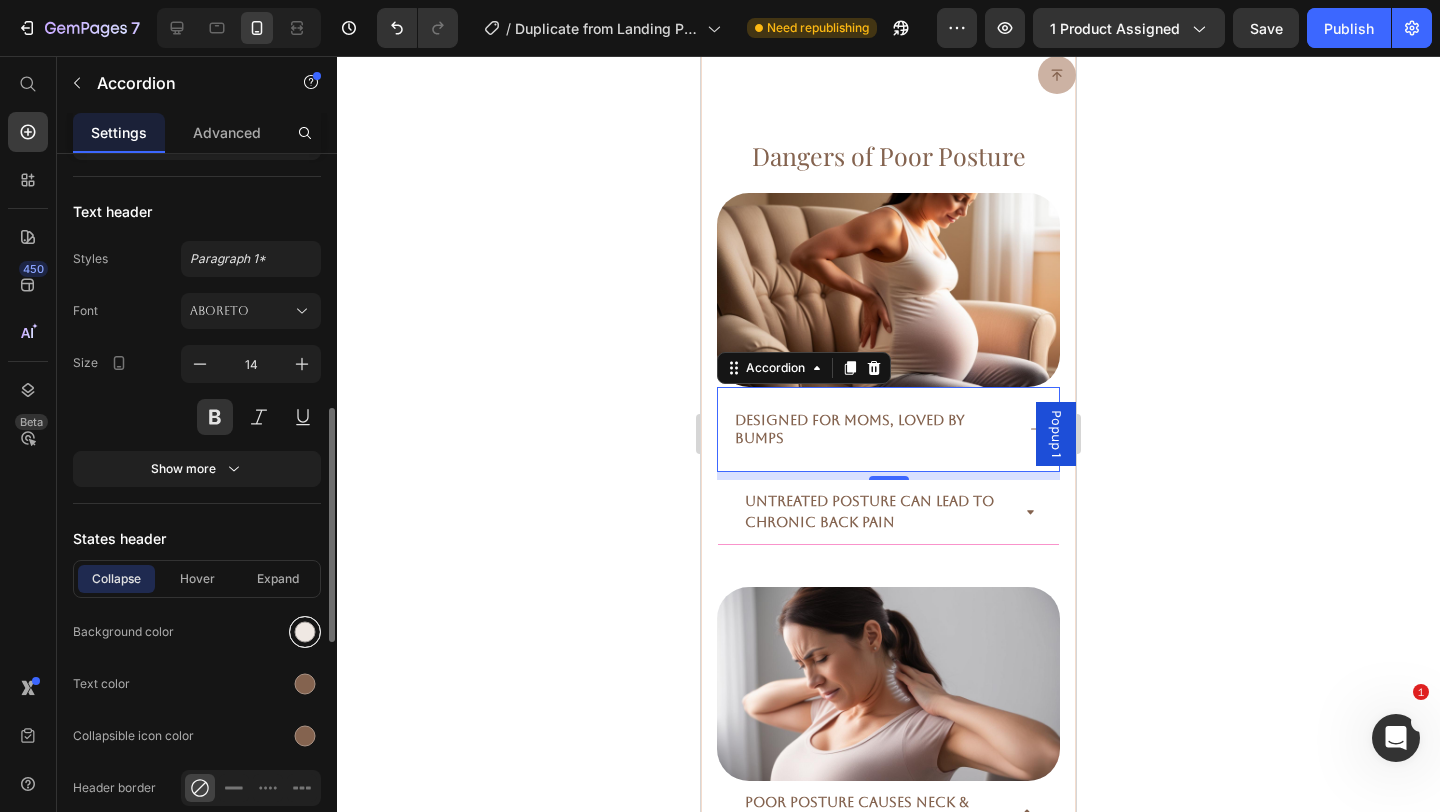 click at bounding box center [305, 632] 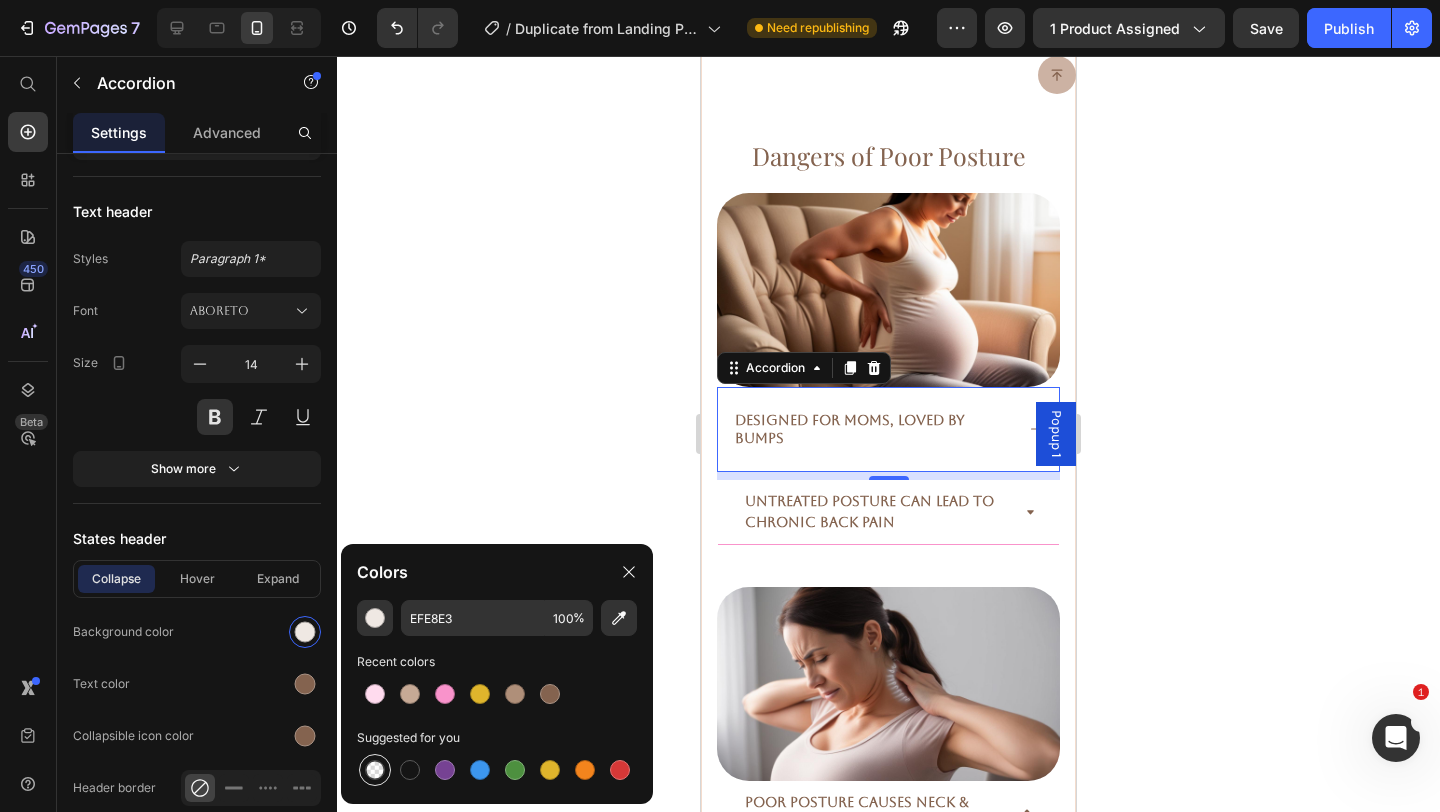 click at bounding box center (375, 770) 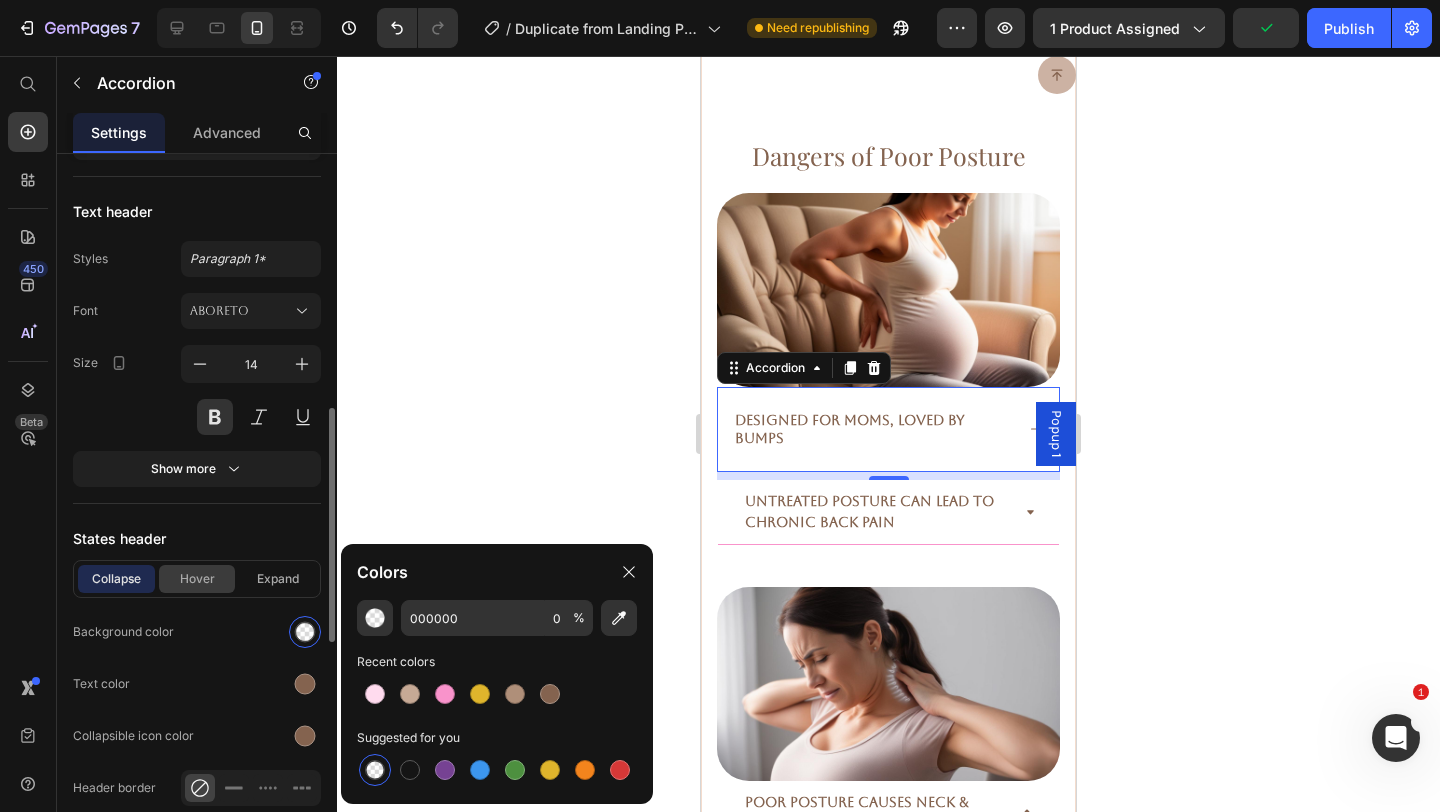 click on "Hover" at bounding box center (197, 579) 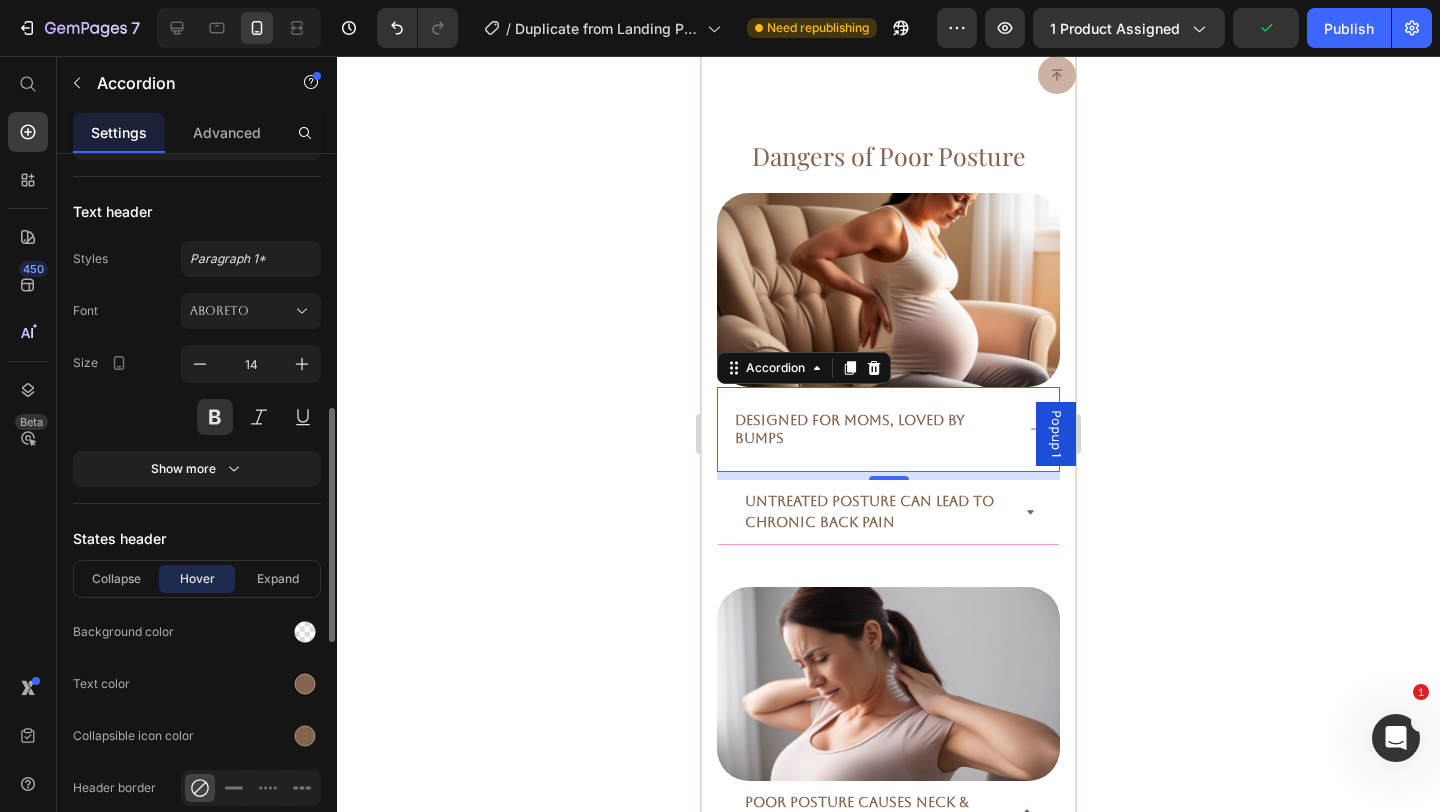 click on "Background color" 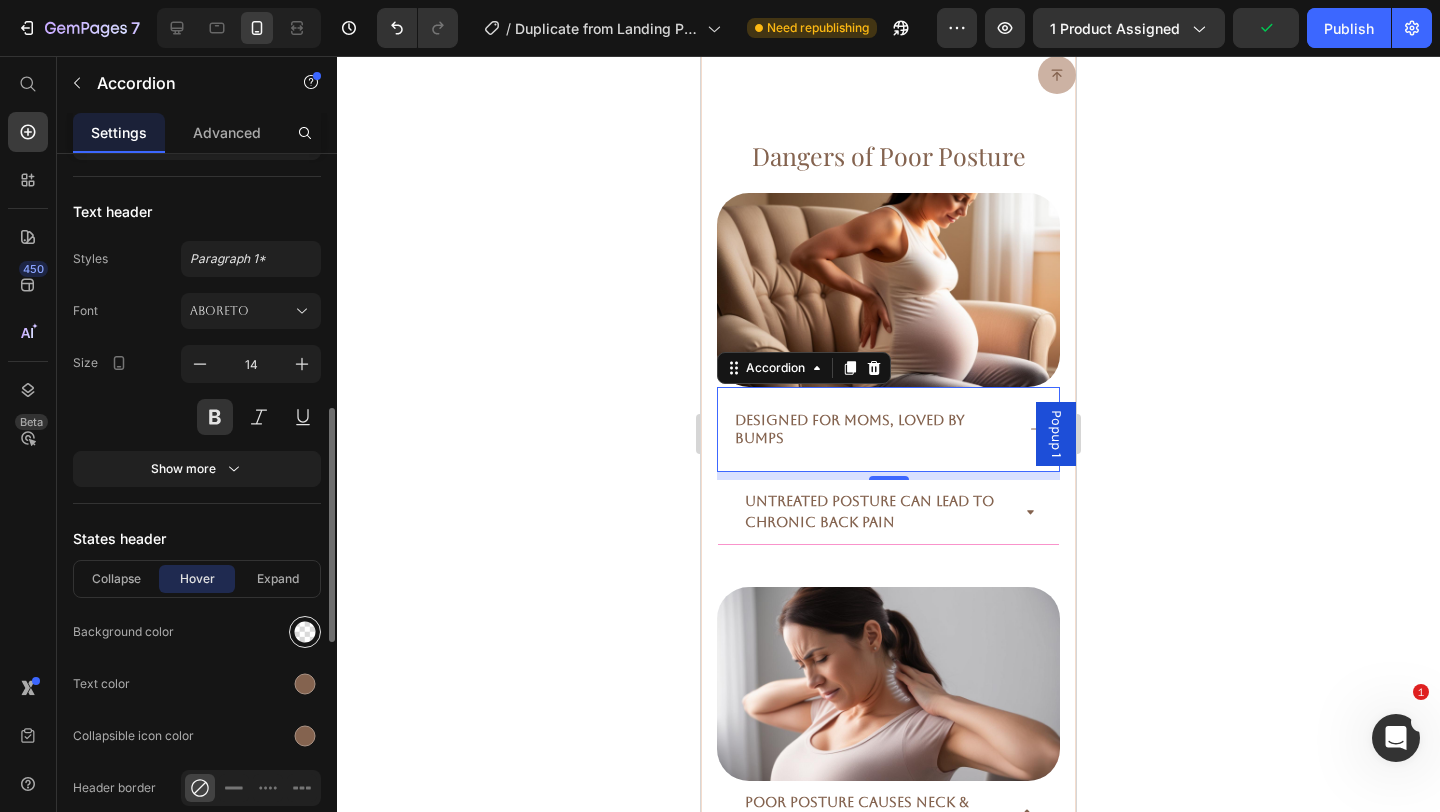 click at bounding box center (305, 632) 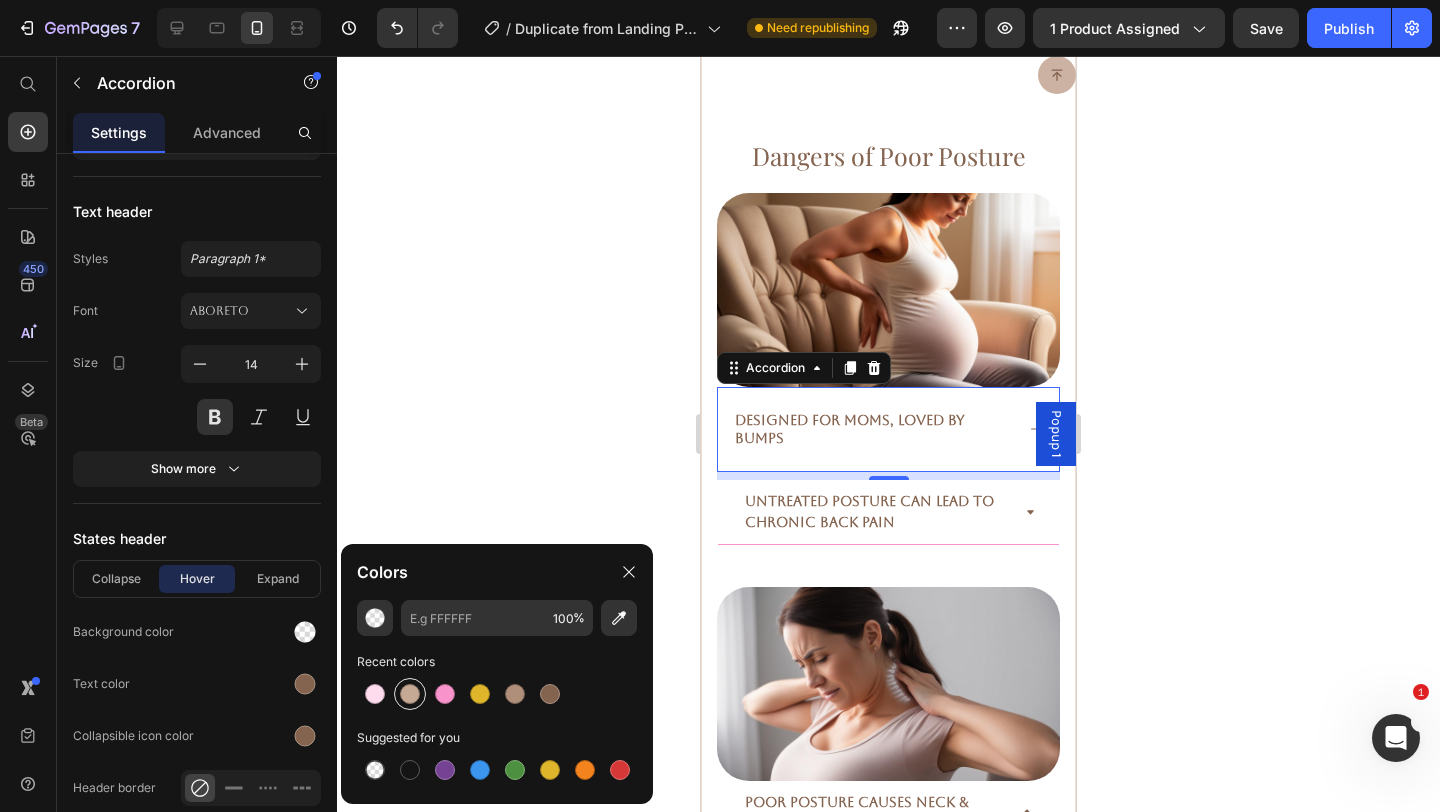 click at bounding box center [410, 694] 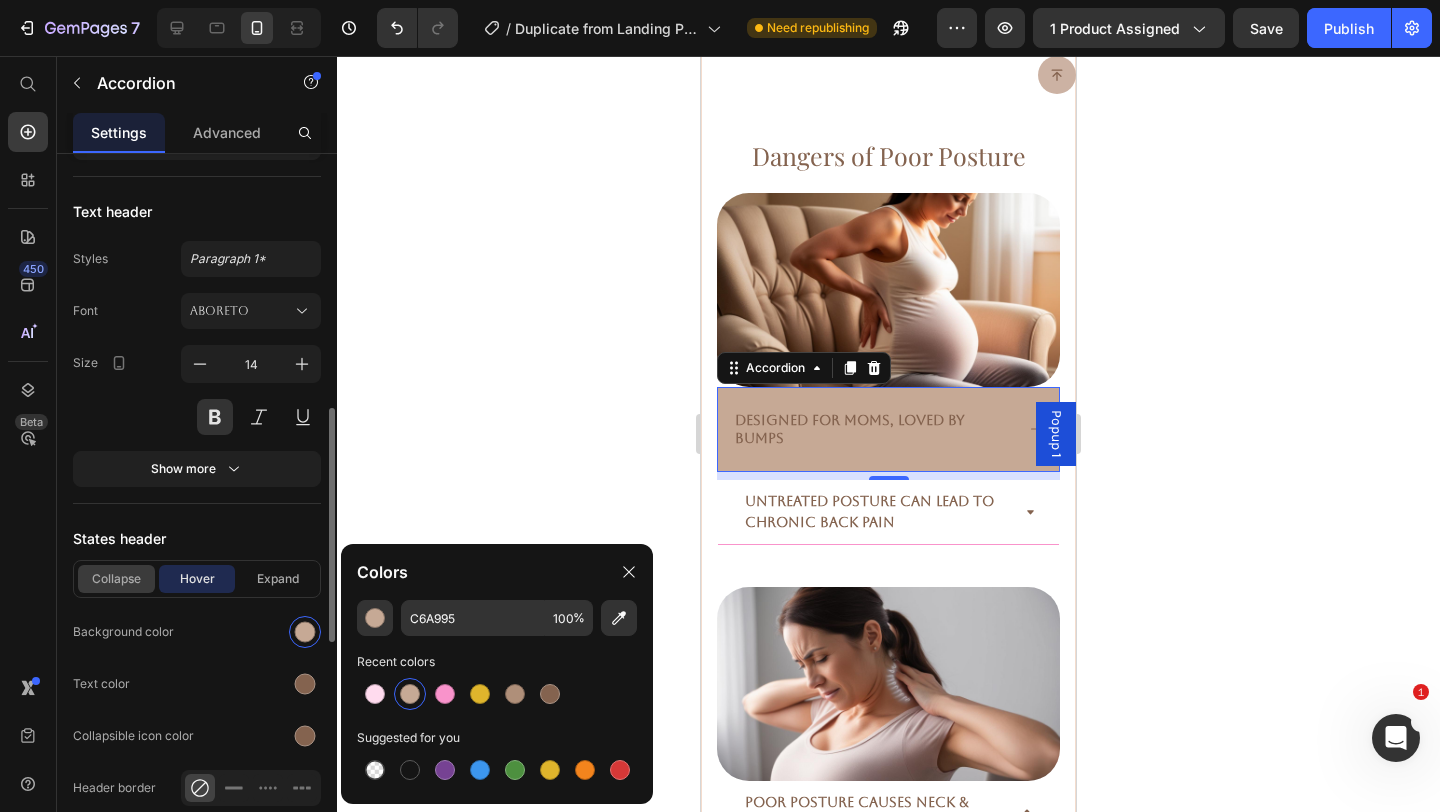 click on "Collapse" at bounding box center [116, 579] 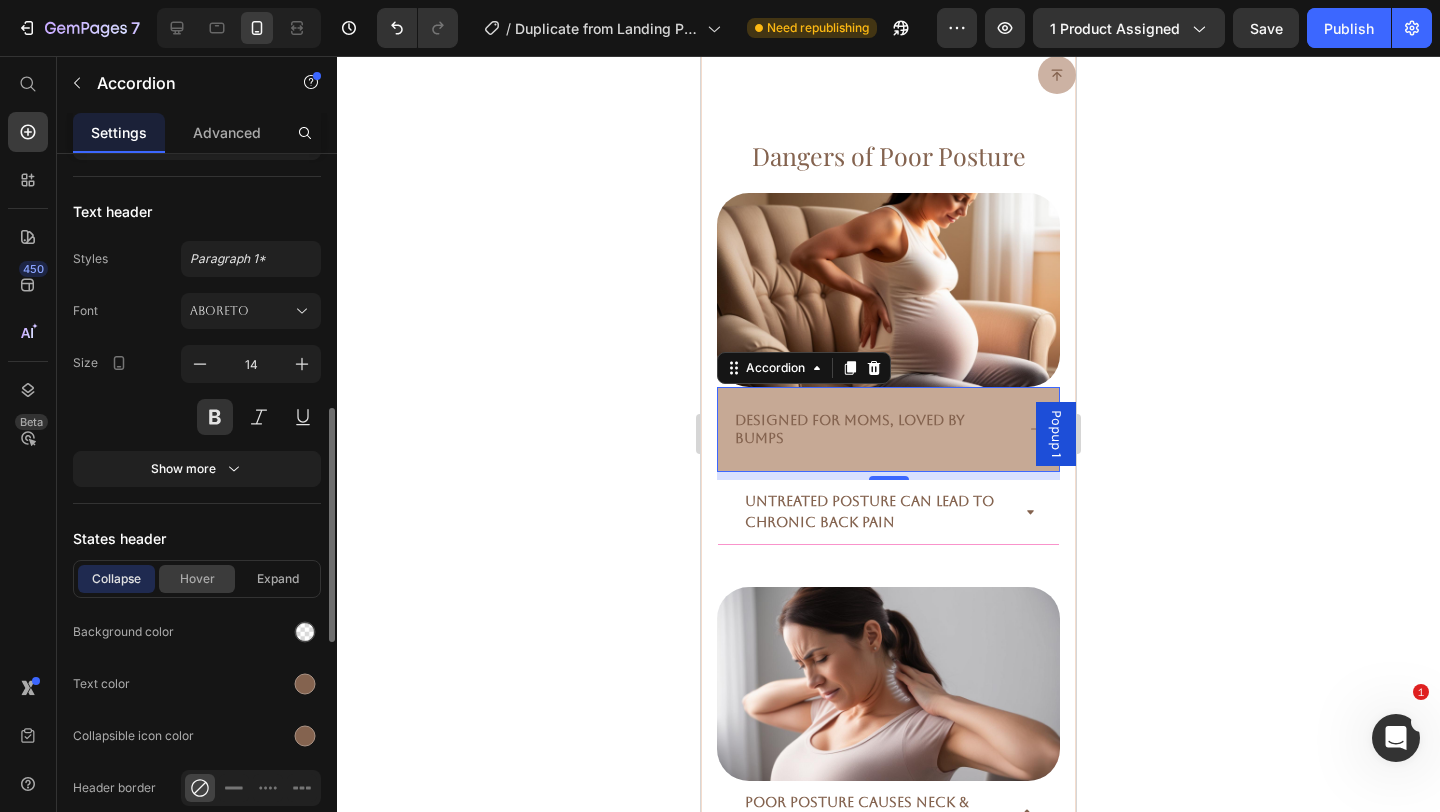 click on "Hover" at bounding box center (197, 579) 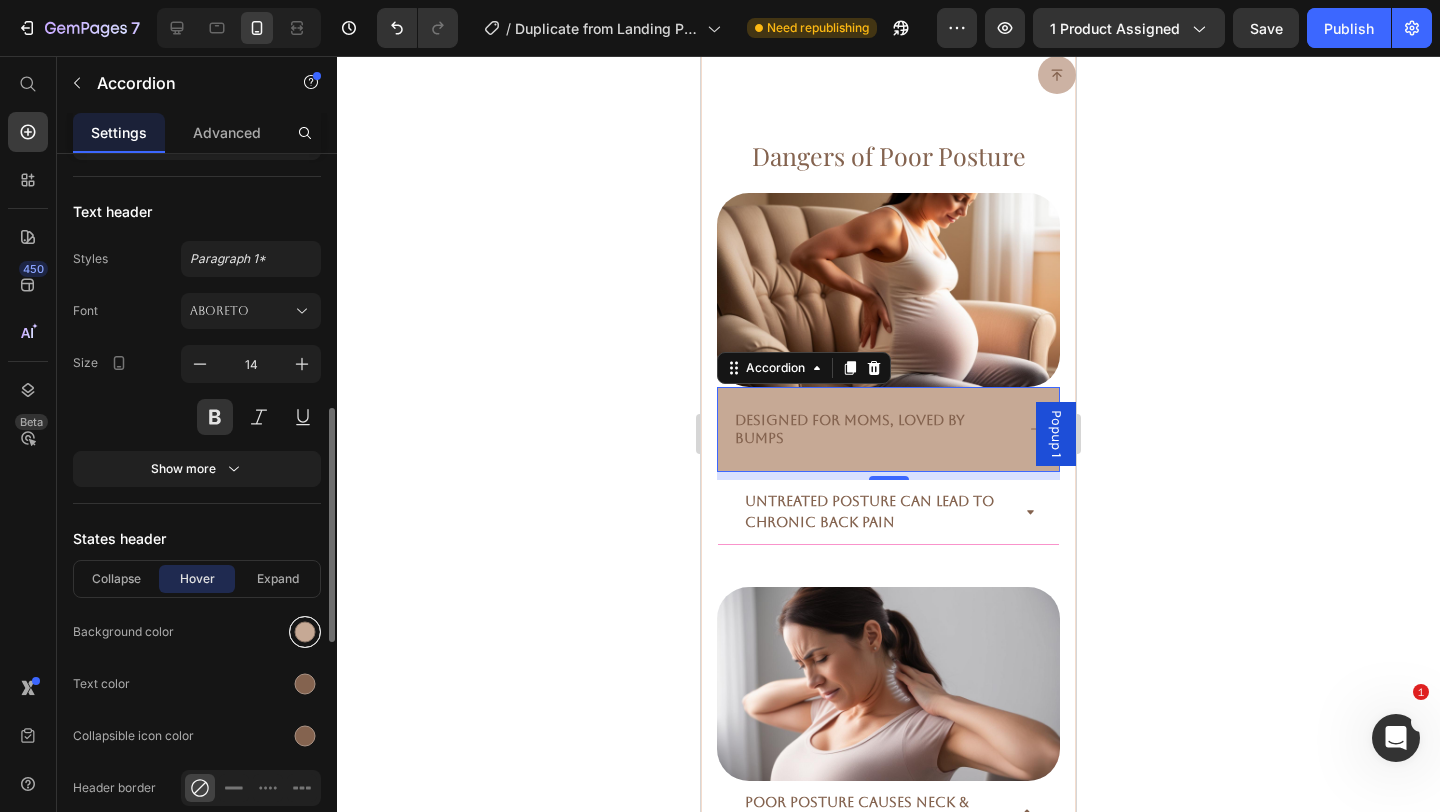 click at bounding box center [305, 632] 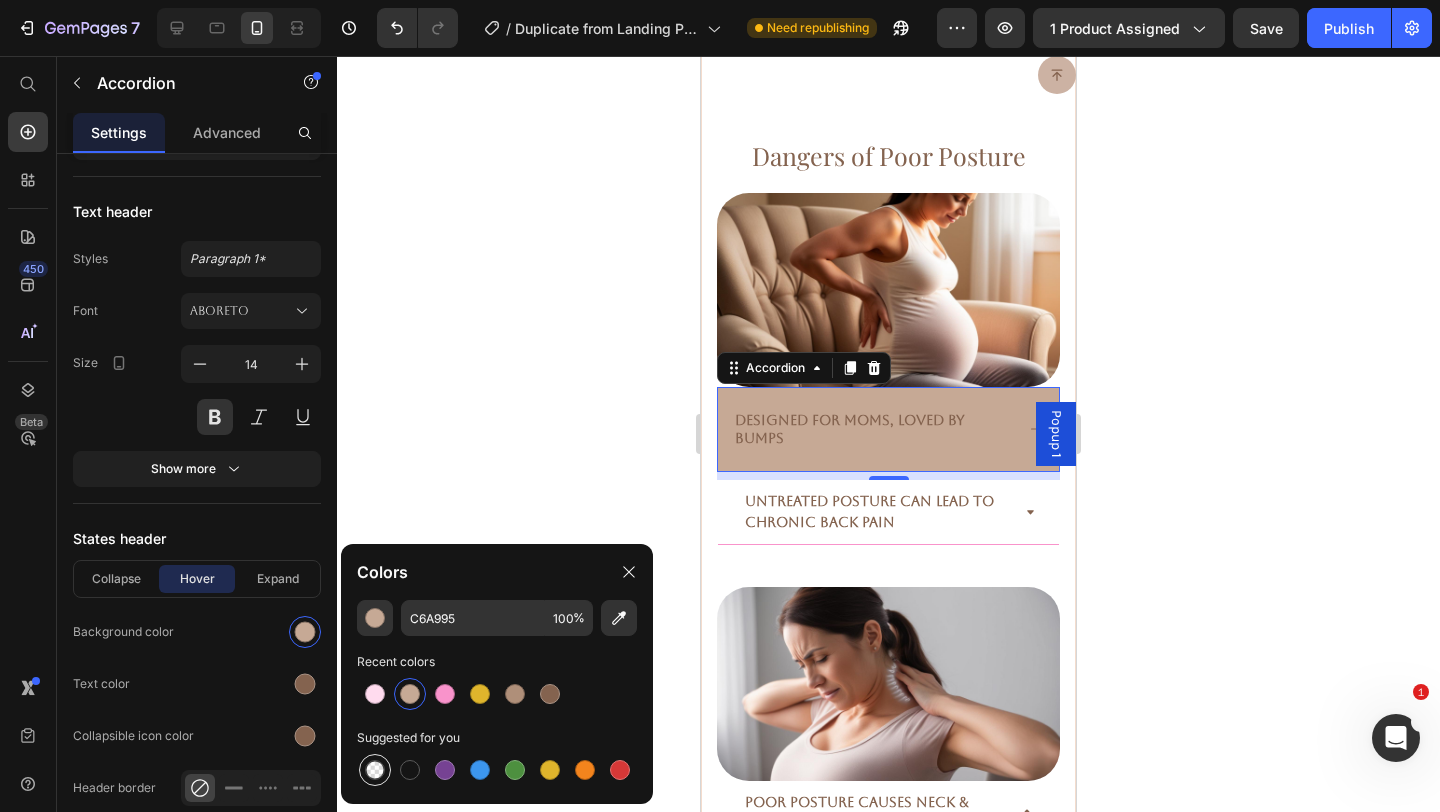 click at bounding box center [375, 770] 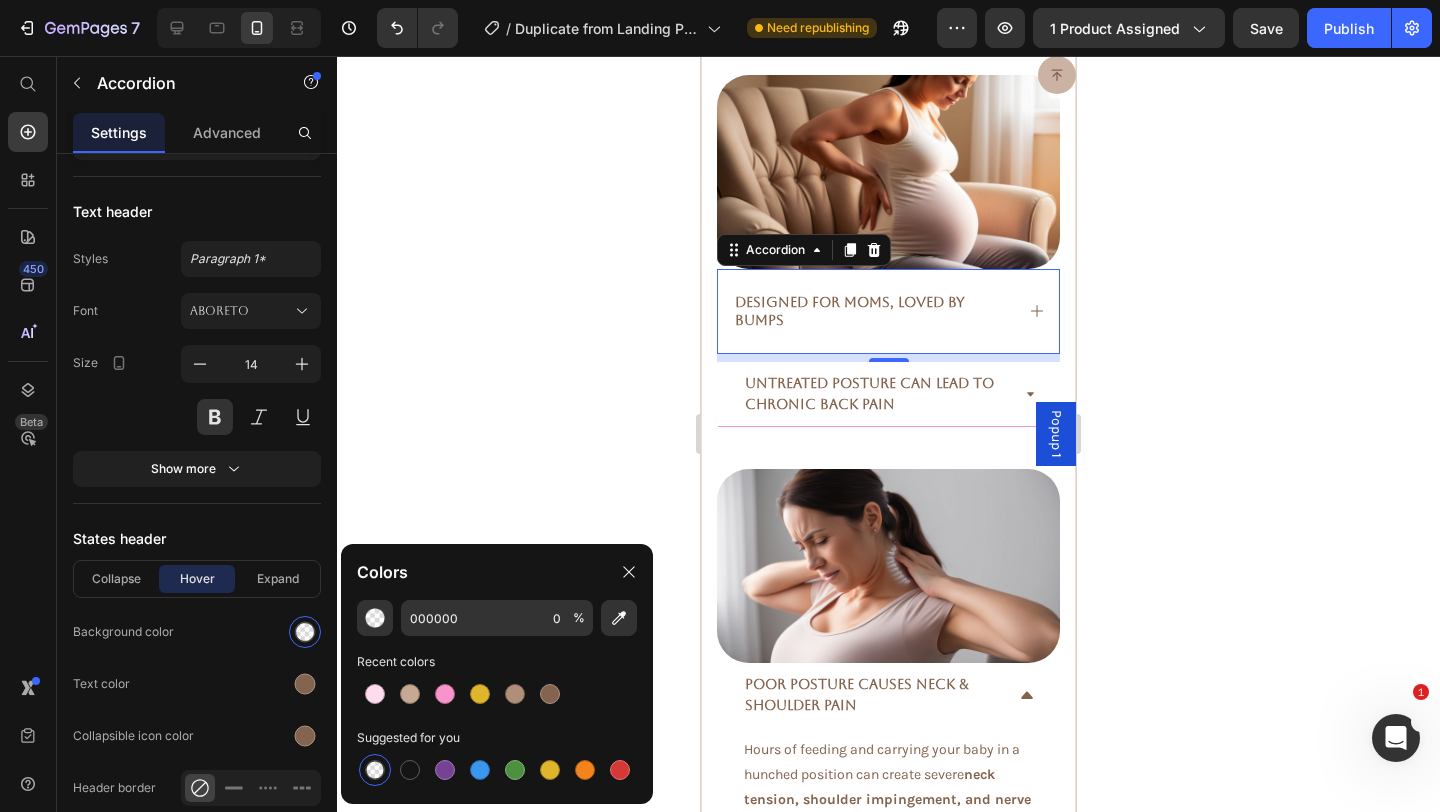 scroll, scrollTop: 3742, scrollLeft: 0, axis: vertical 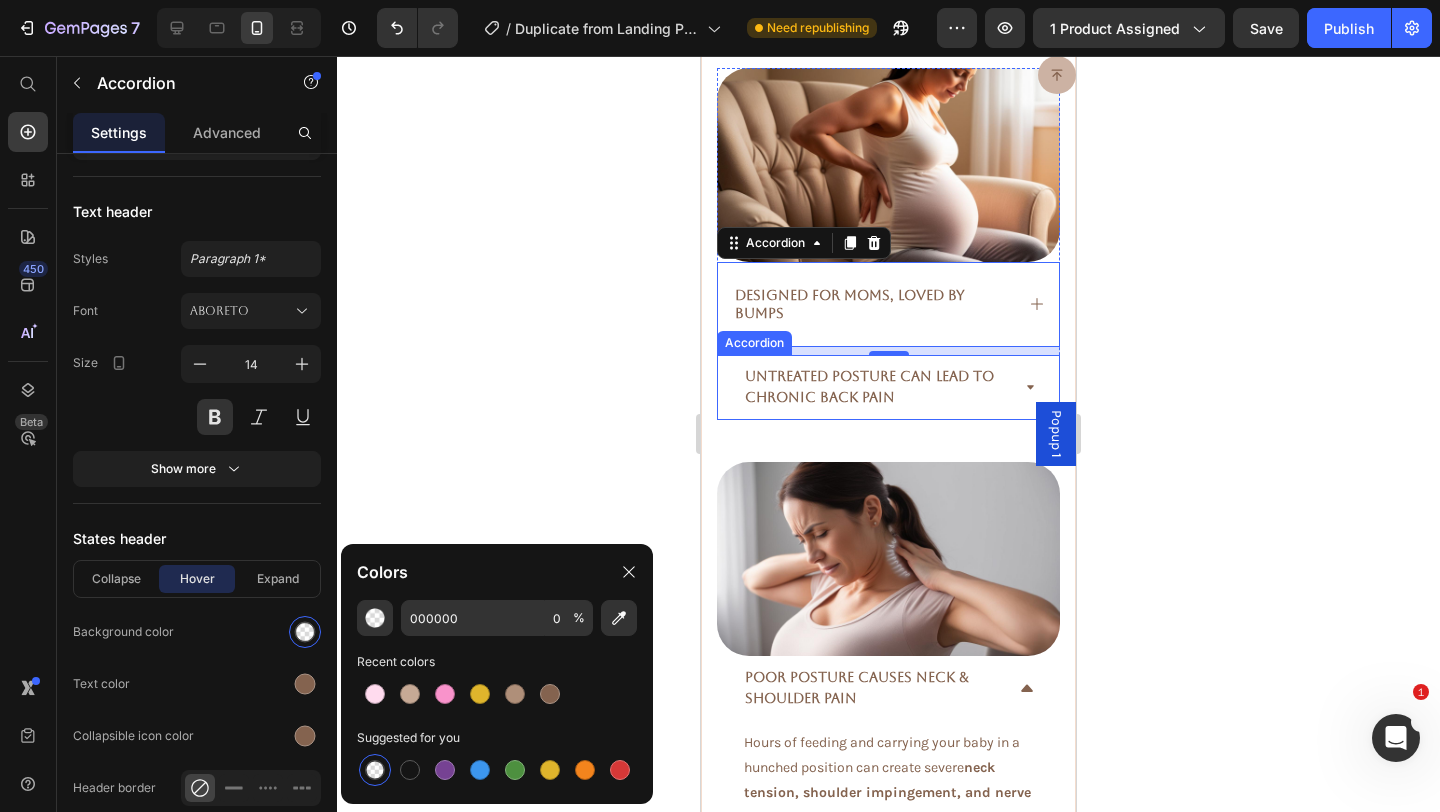 click on "Untreated Posture Can Lead to Chronic Back Pain" at bounding box center (869, 386) 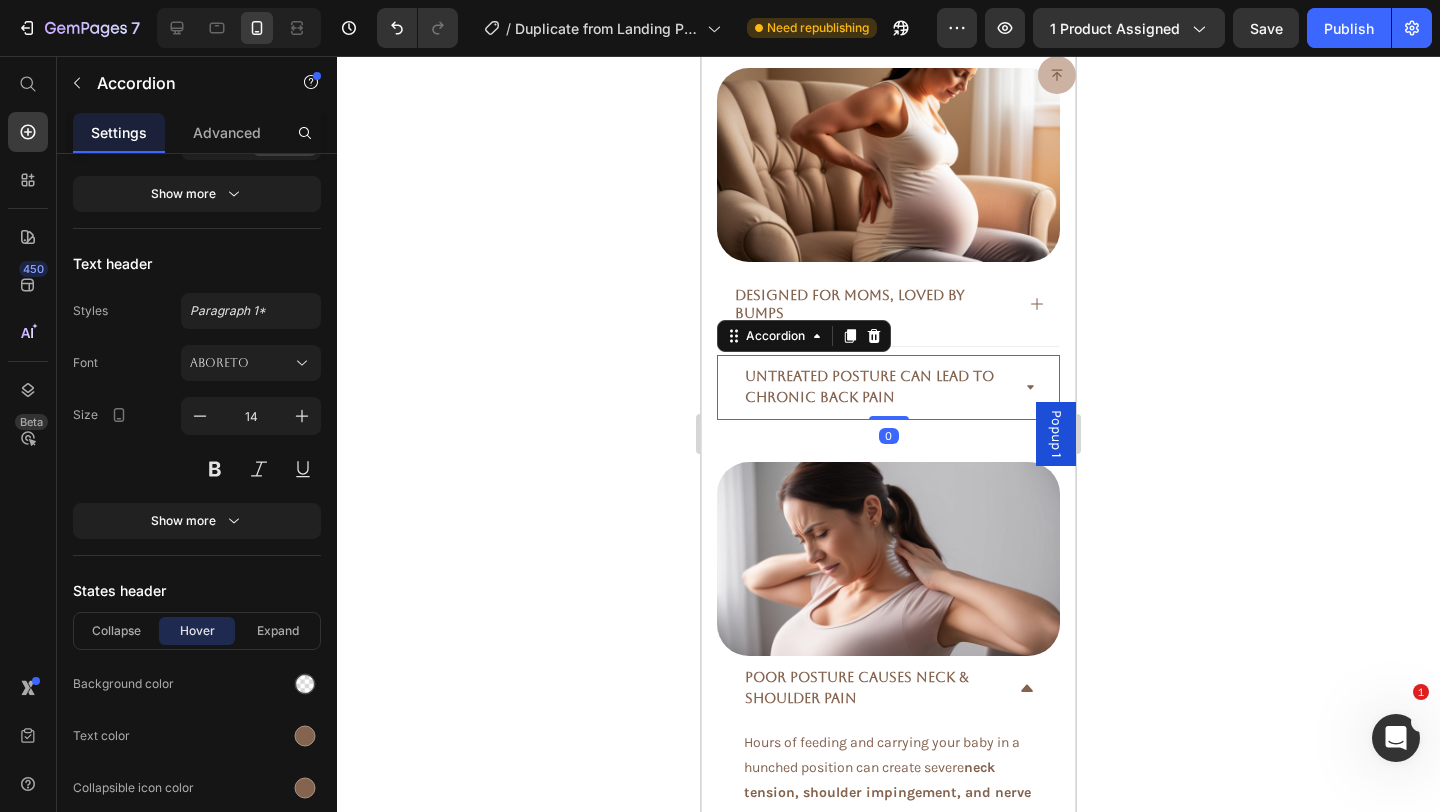 click on "Untreated Posture Can Lead to Chronic Back Pain" at bounding box center [888, 387] 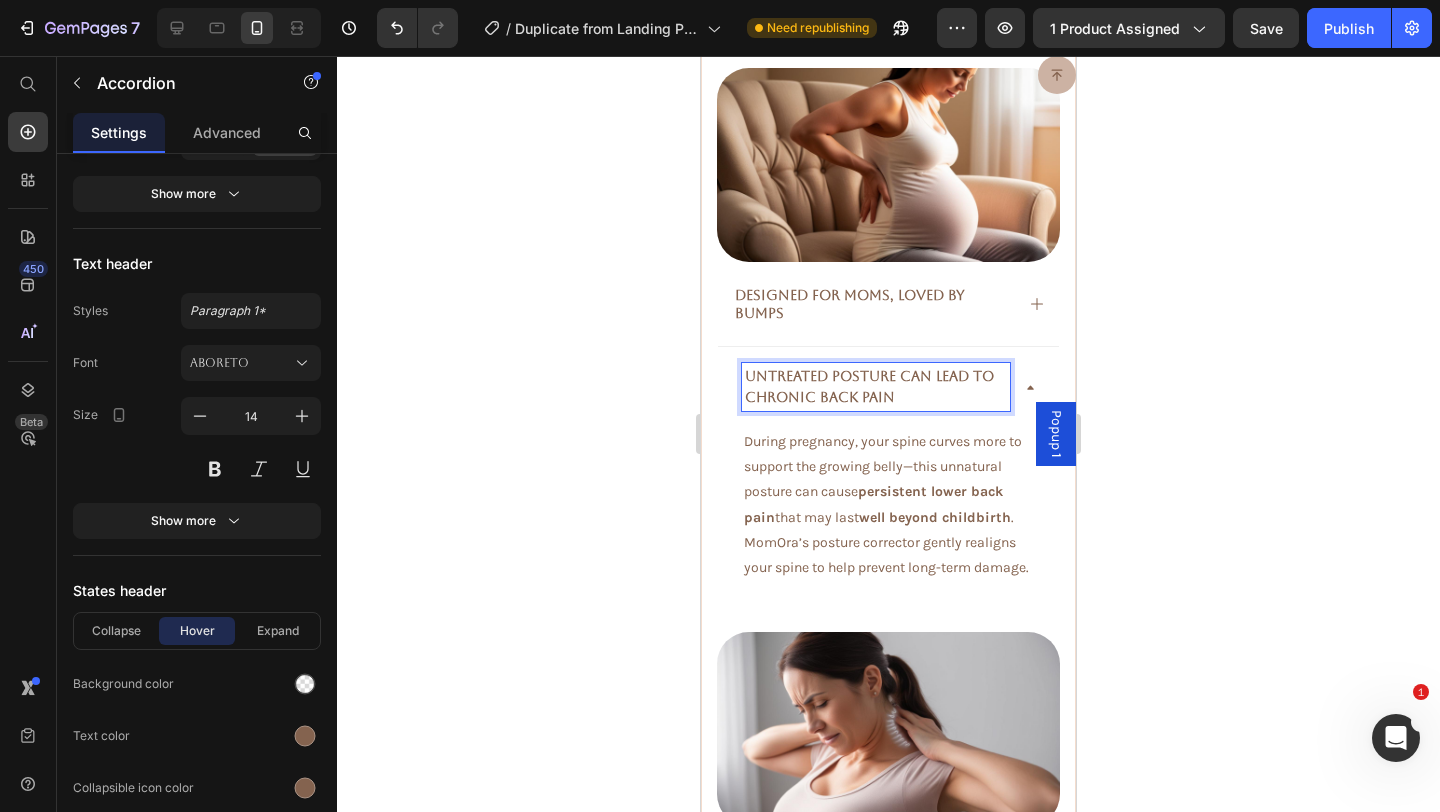 click on "Untreated Posture Can Lead to Chronic Back Pain" at bounding box center (876, 387) 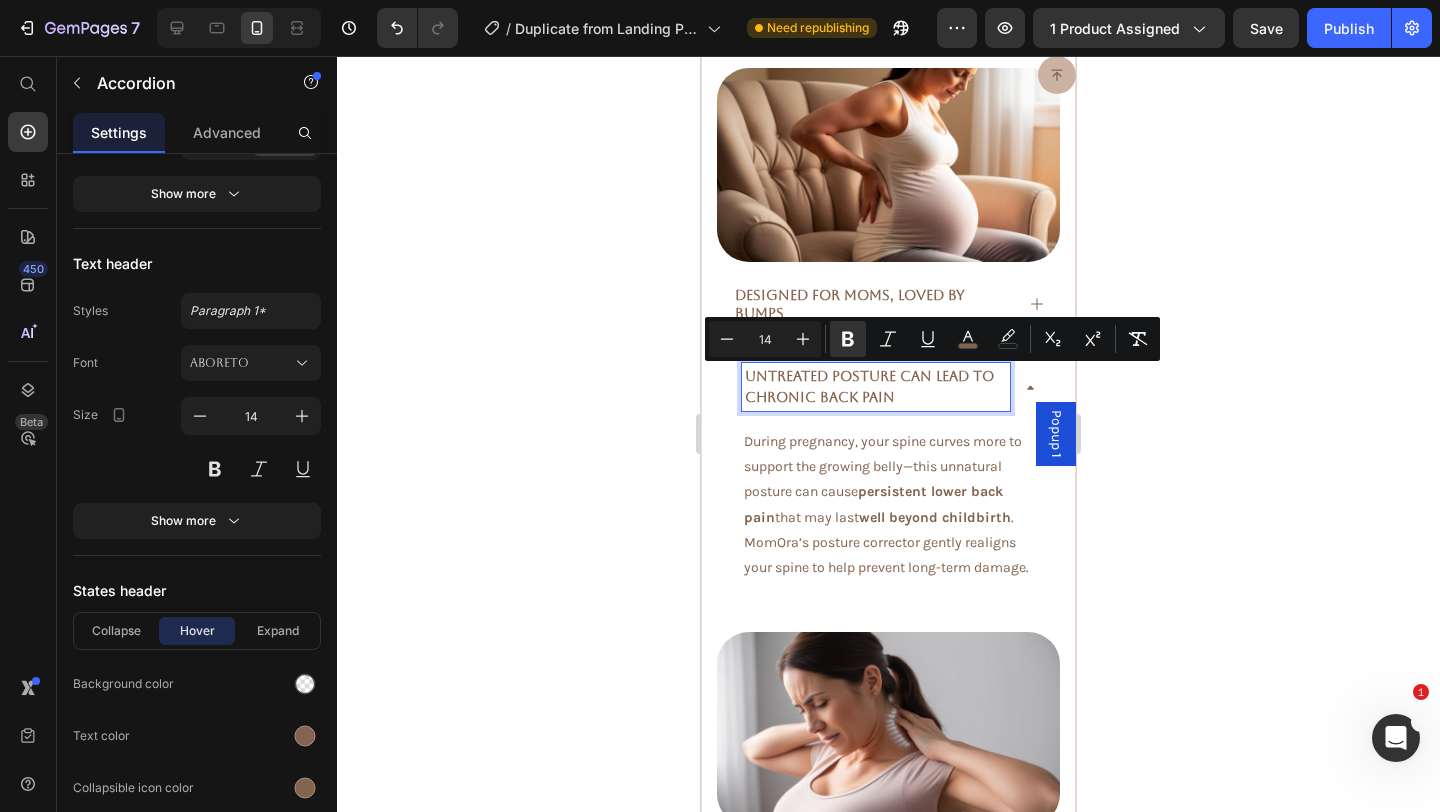 copy on "Untreated Posture Can Lead to Chronic Back Pain" 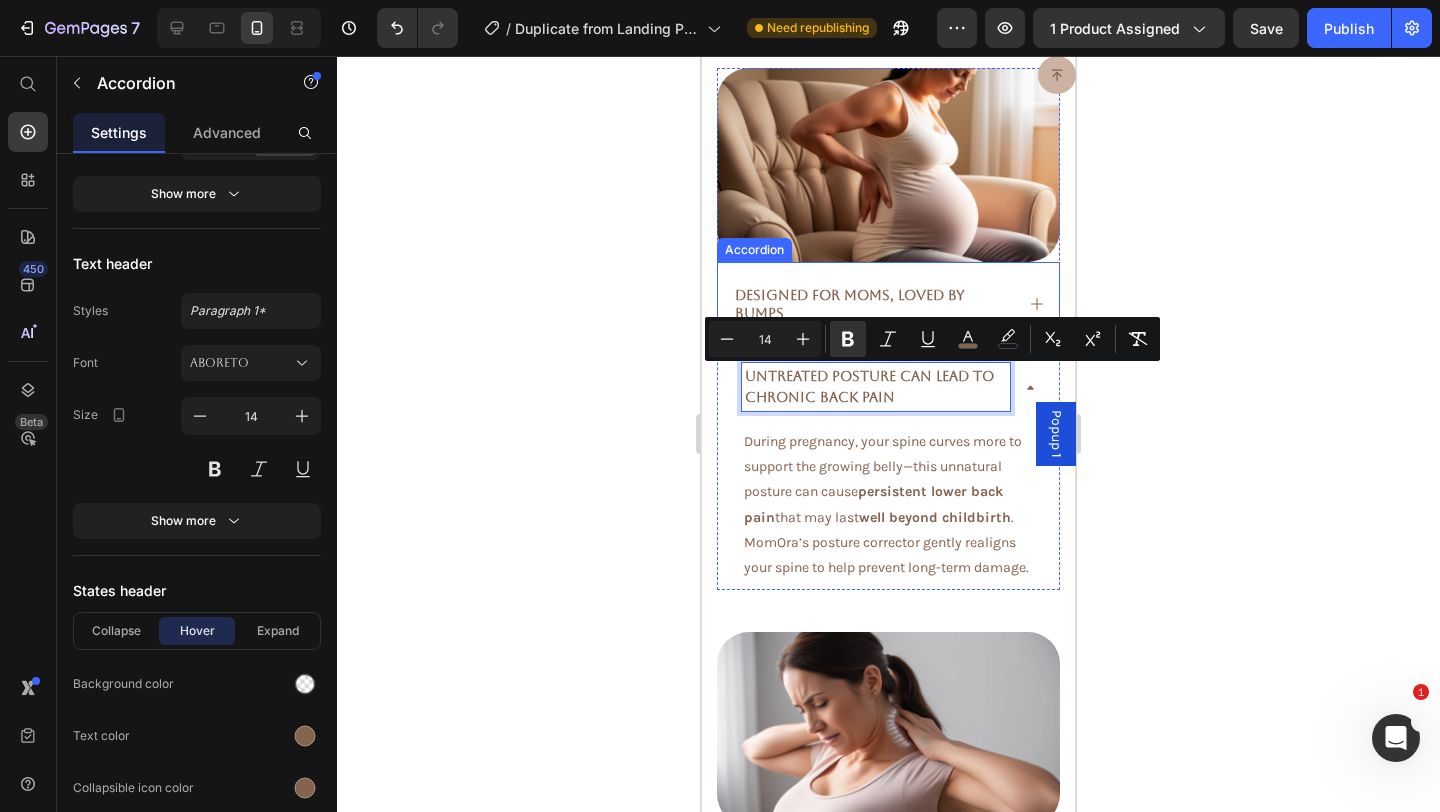 click on "Designed For Moms, Loved by Bumps" at bounding box center (872, 304) 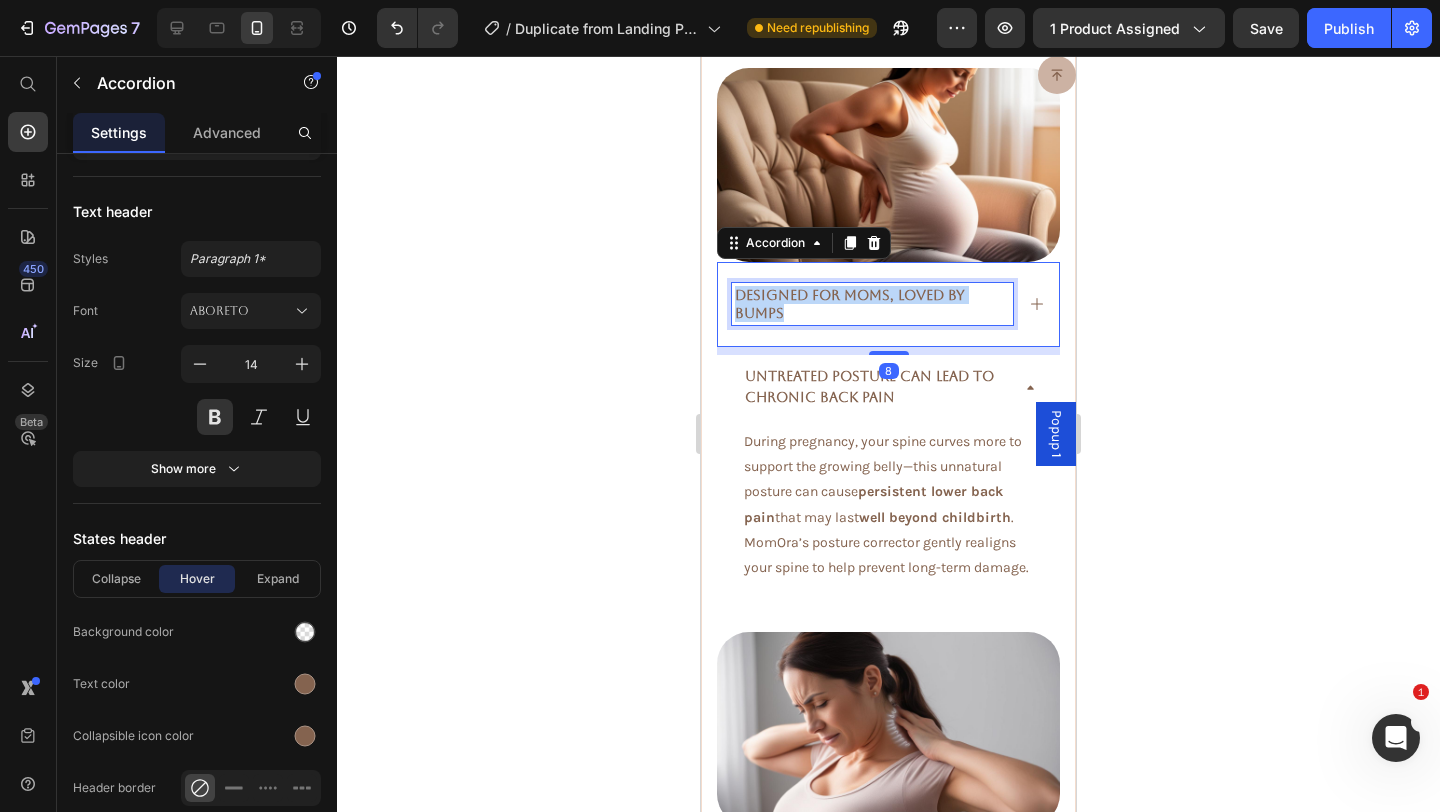 click on "Designed For Moms, Loved by Bumps" at bounding box center [872, 304] 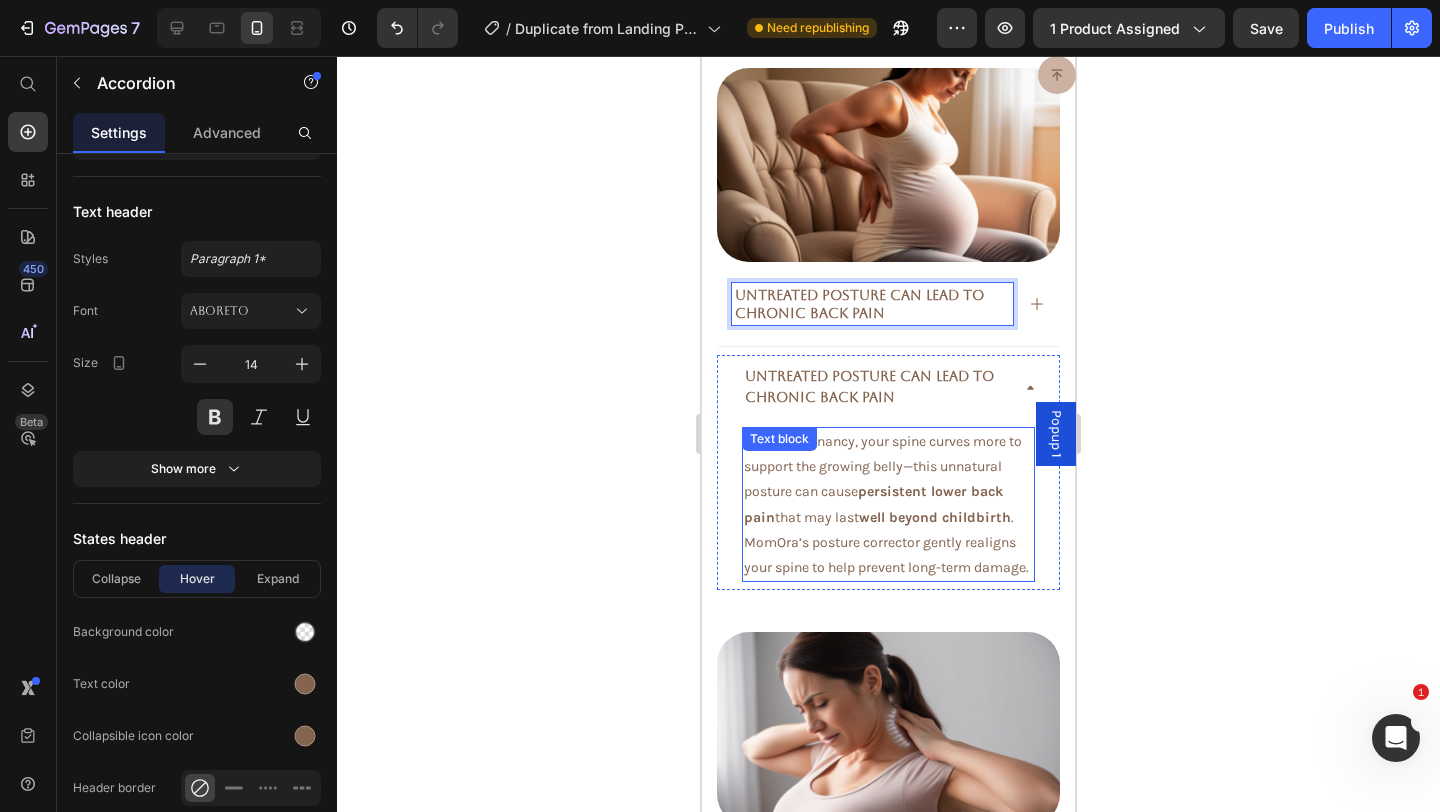 click on "During pregnancy, your spine curves more to support the growing belly—this unnatural posture can cause  persistent lower back pain  that may last  well beyond childbirth . MomOra’s posture corrector gently realigns your spine to help prevent long-term damage." at bounding box center [886, 504] 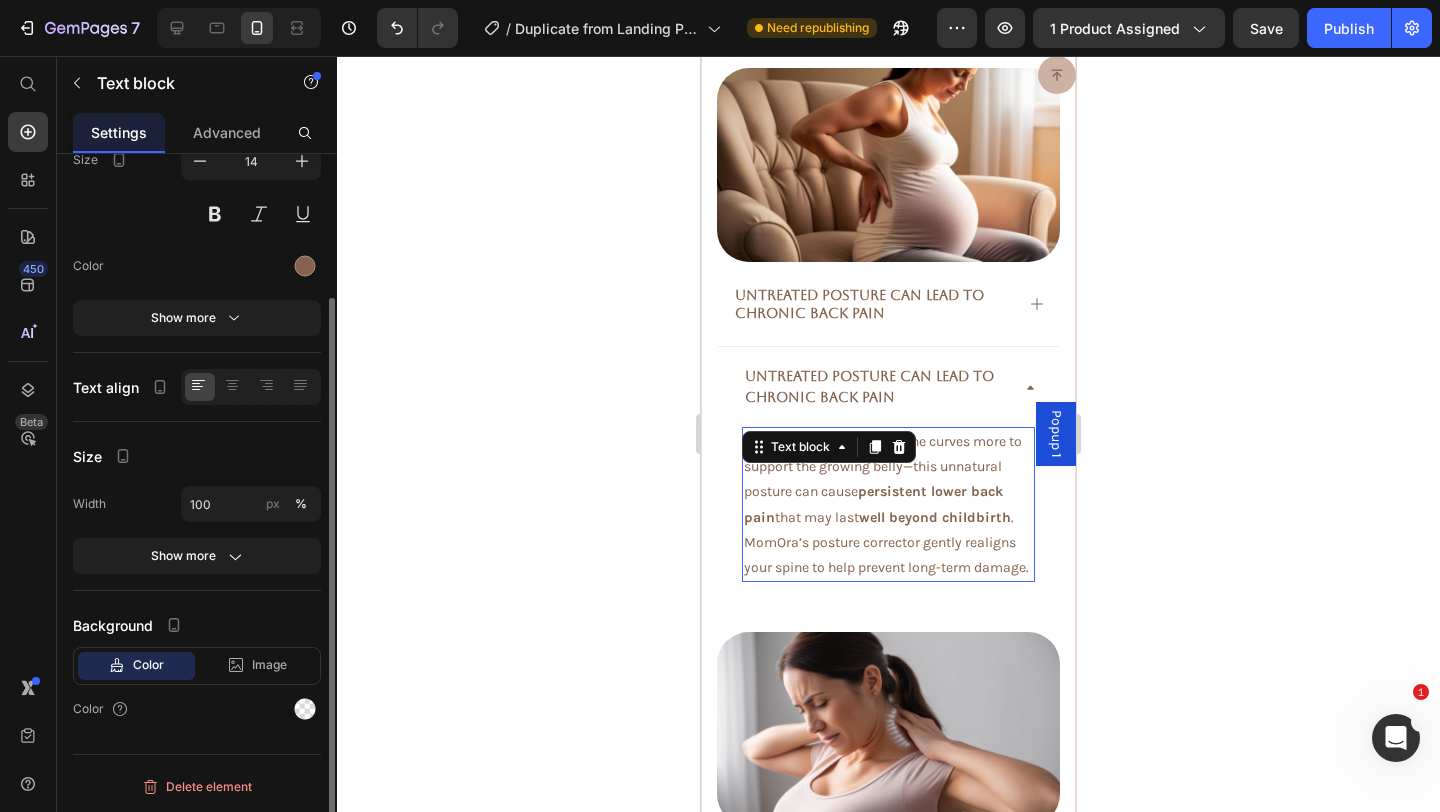scroll, scrollTop: 0, scrollLeft: 0, axis: both 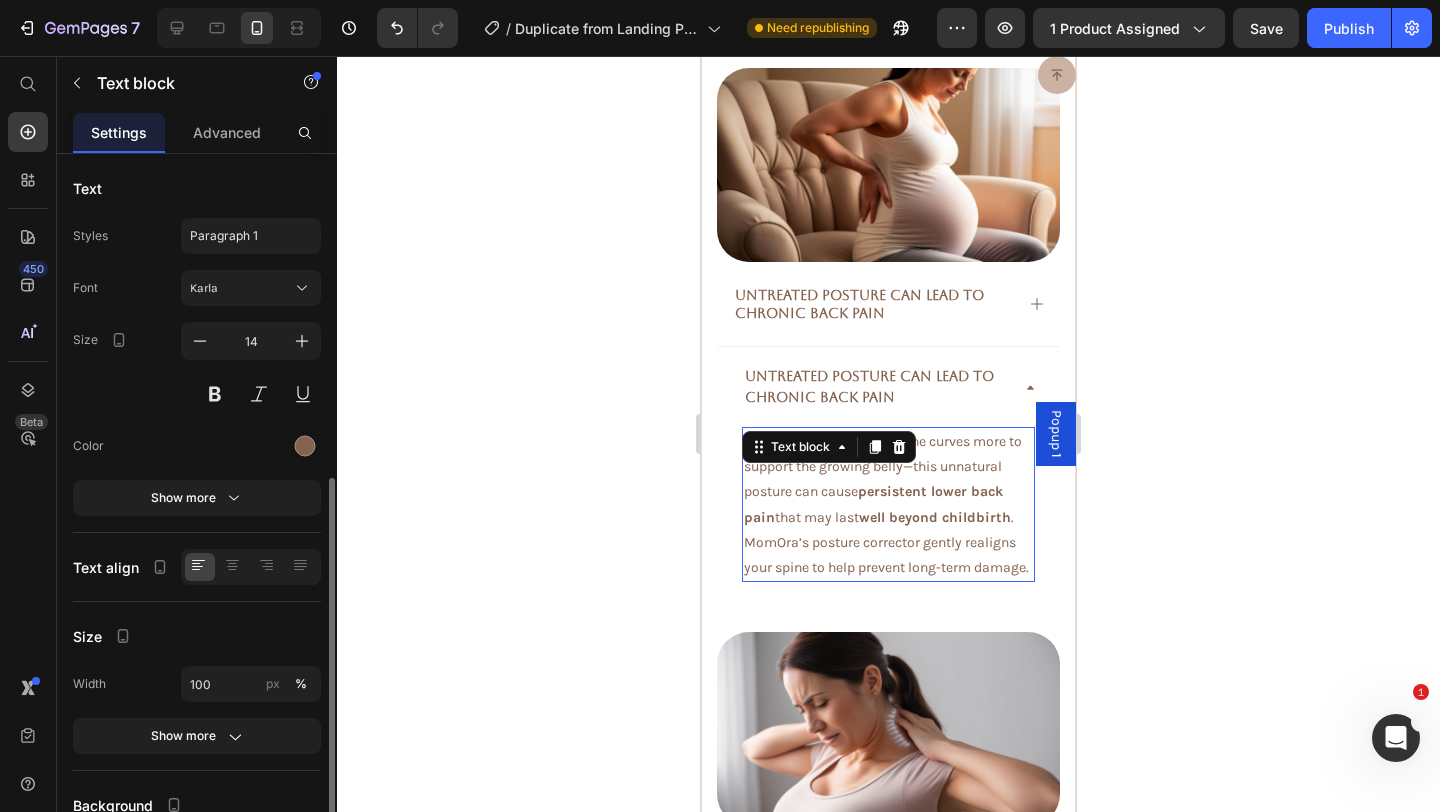 click on "During pregnancy, your spine curves more to support the growing belly—this unnatural posture can cause  persistent lower back pain  that may last  well beyond childbirth . MomOra’s posture corrector gently realigns your spine to help prevent long-term damage." at bounding box center [886, 504] 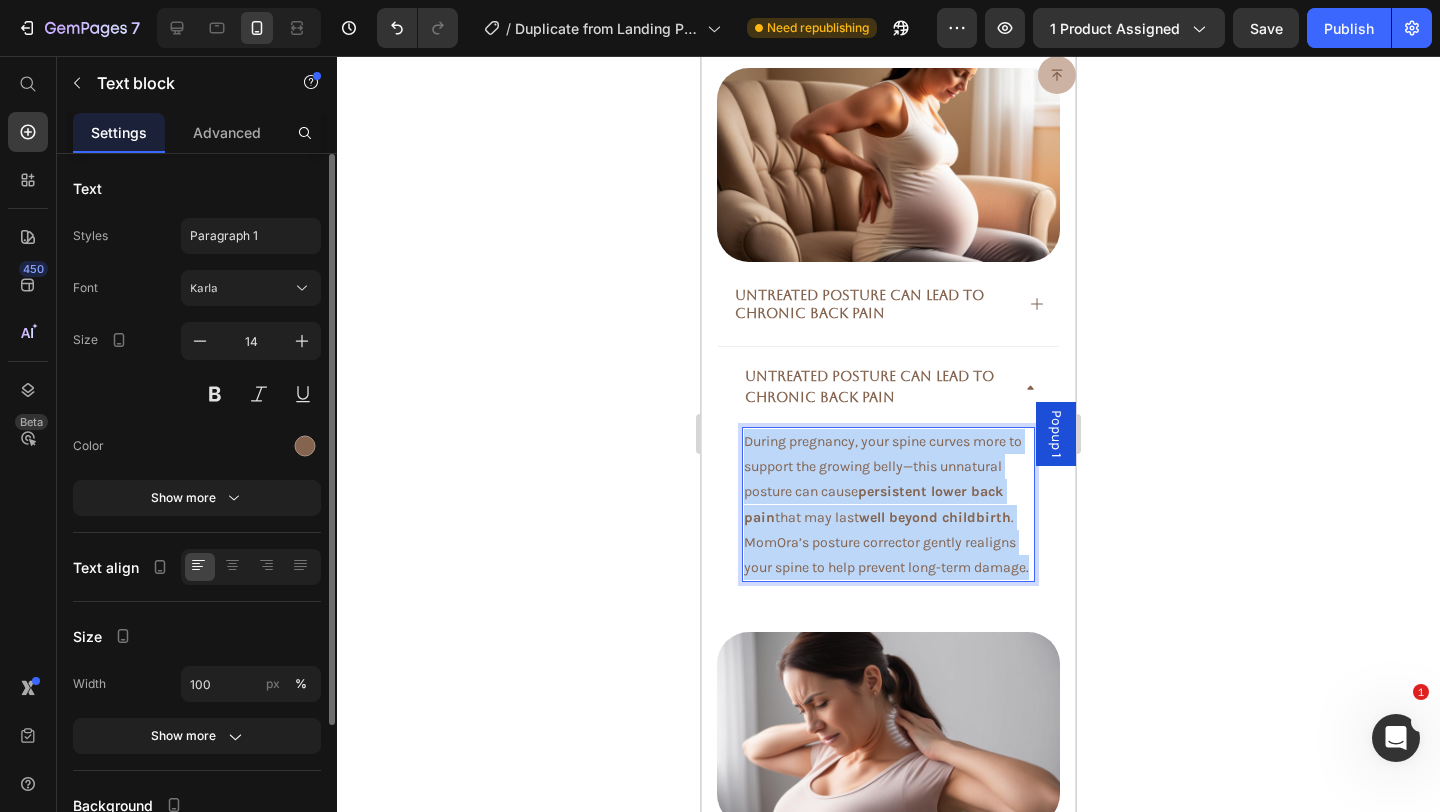 click on "During pregnancy, your spine curves more to support the growing belly—this unnatural posture can cause  persistent lower back pain  that may last  well beyond childbirth . MomOra’s posture corrector gently realigns your spine to help prevent long-term damage." at bounding box center (886, 504) 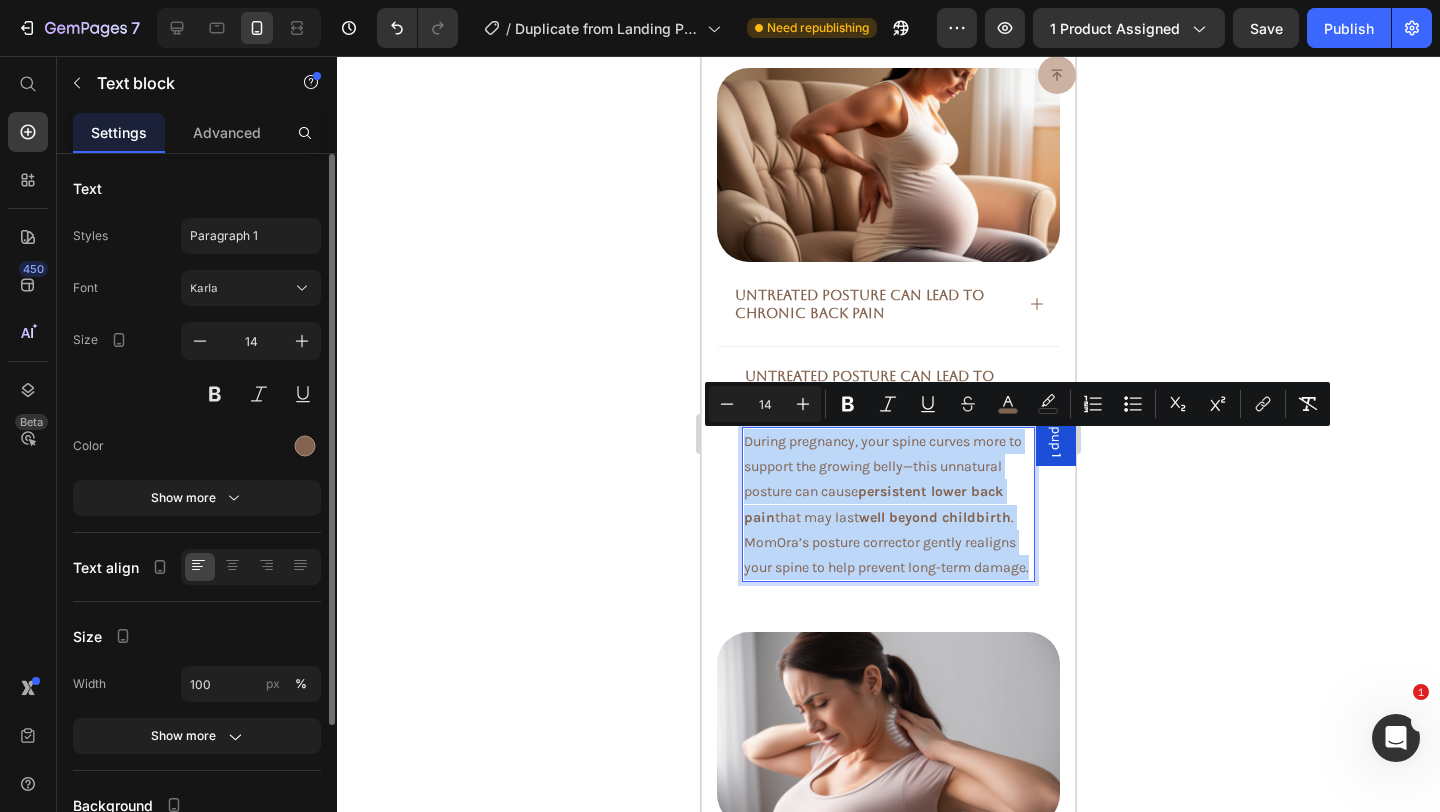 click on "During pregnancy, your spine curves more to support the growing belly—this unnatural posture can cause  persistent lower back pain  that may last  well beyond childbirth . MomOra’s posture corrector gently realigns your spine to help prevent long-term damage." at bounding box center [886, 504] 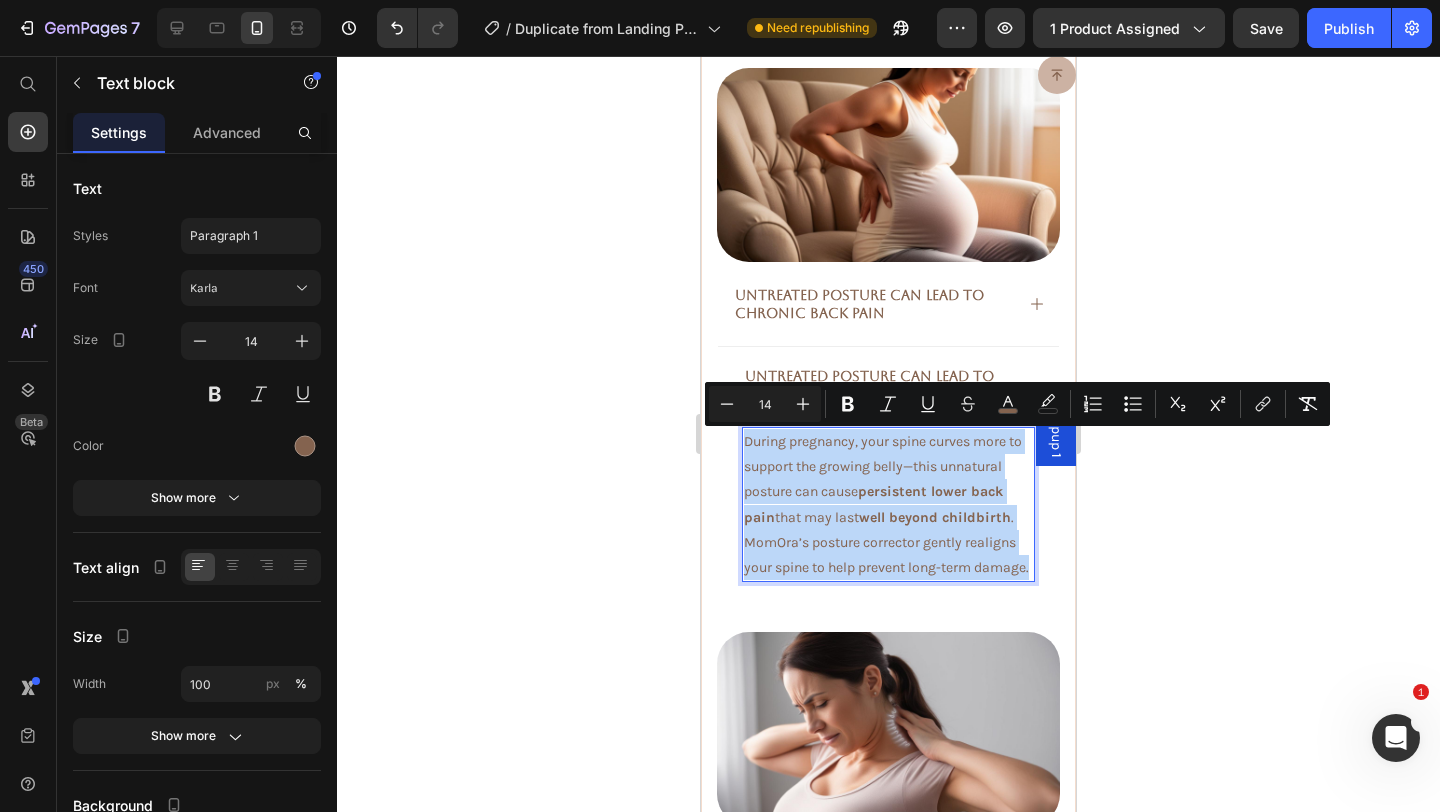 copy on "During pregnancy, your spine curves more to support the growing belly—this unnatural posture can cause  persistent lower back pain  that may last  well beyond childbirth . MomOra’s posture corrector gently realigns your spine to help prevent long-term damage." 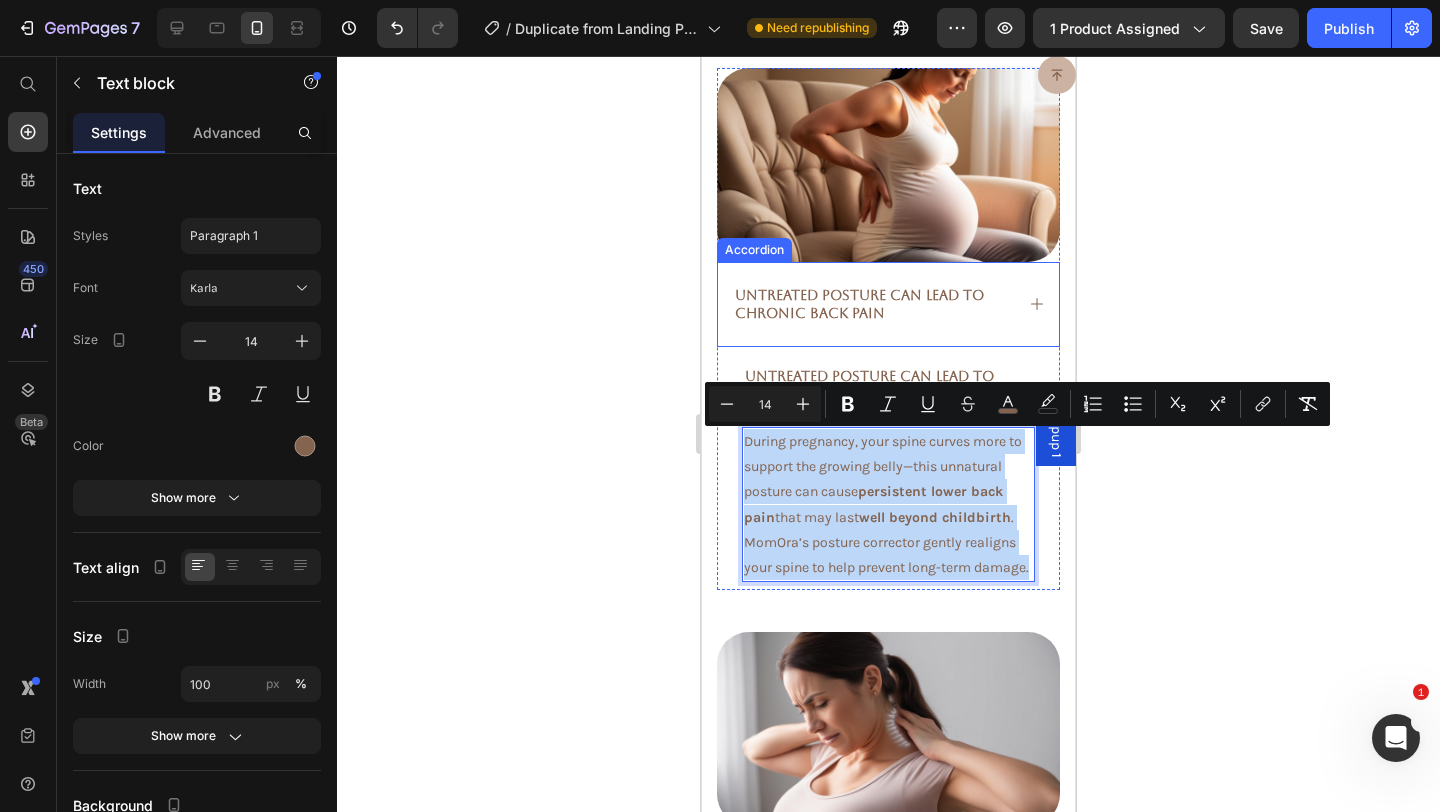 click 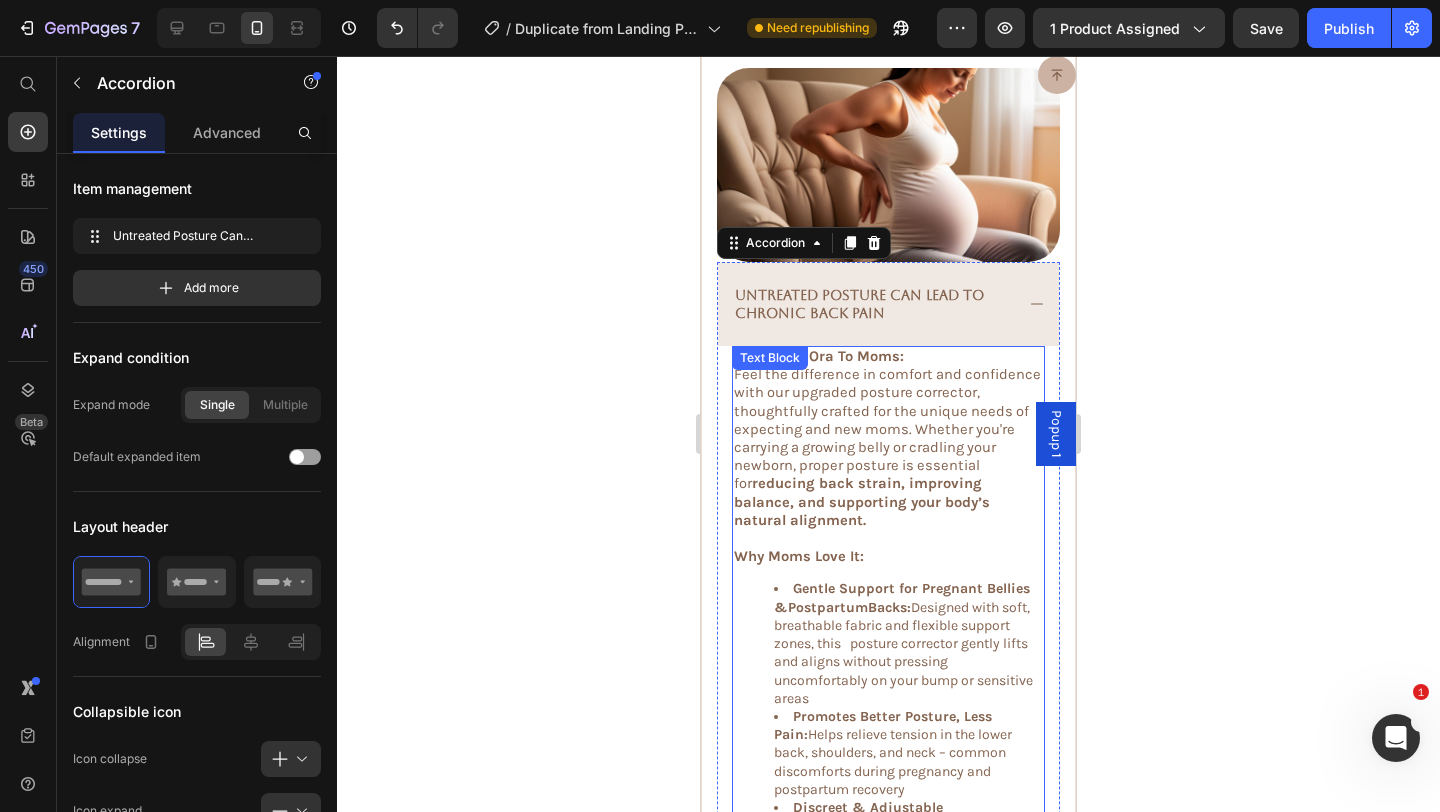 click on "Feel the difference in comfort and confidence with our upgraded posture corrector, thoughtfully crafted for the unique needs of expecting and new moms. Whether you're carrying a growing belly or cradling your newborn, proper posture is essential for  reducing back strain, improving balance, and supporting your body’s natural alignment." at bounding box center [887, 447] 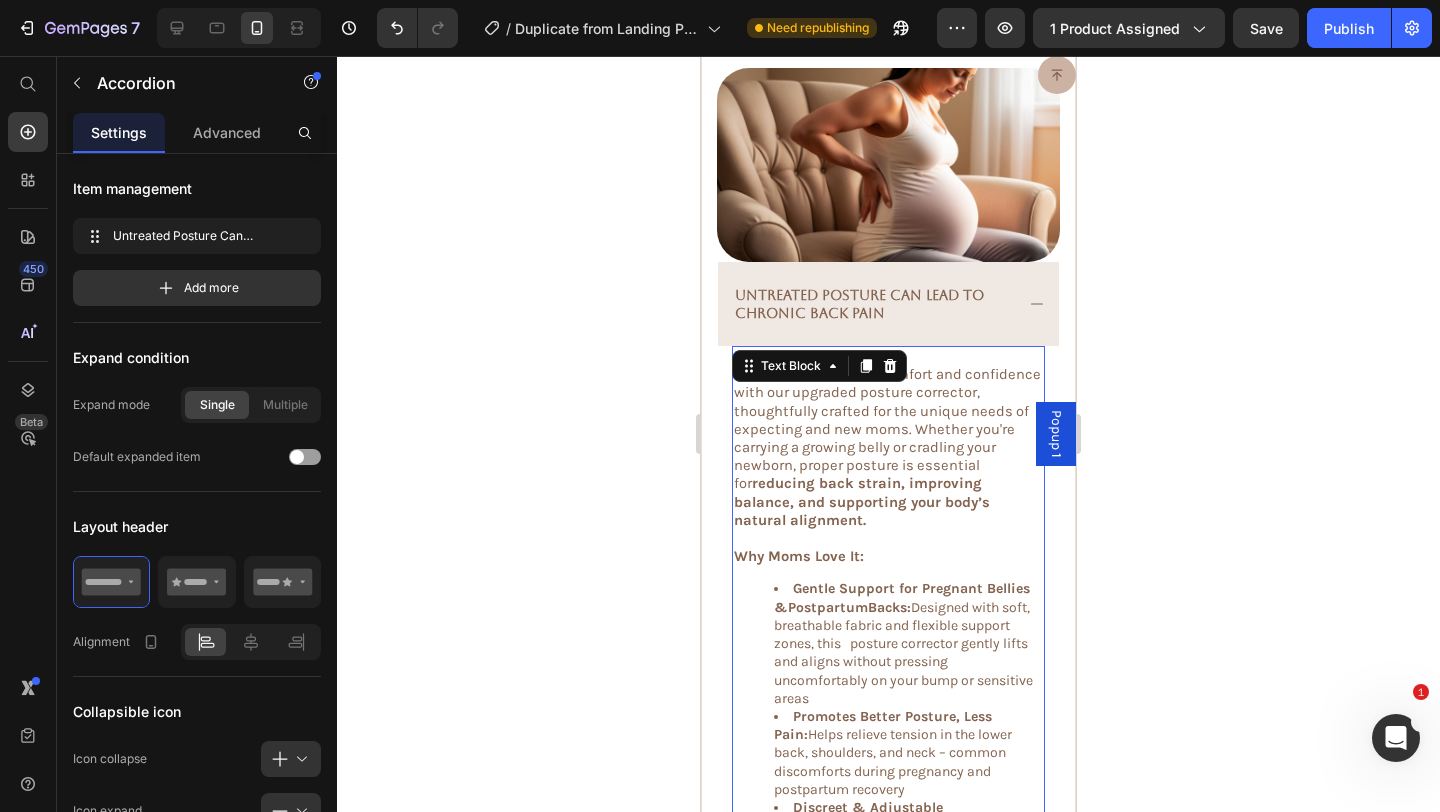 click on "Feel the difference in comfort and confidence with our upgraded posture corrector, thoughtfully crafted for the unique needs of expecting and new moms. Whether you're carrying a growing belly or cradling your newborn, proper posture is essential for  reducing back strain, improving balance, and supporting your body’s natural alignment." at bounding box center (887, 447) 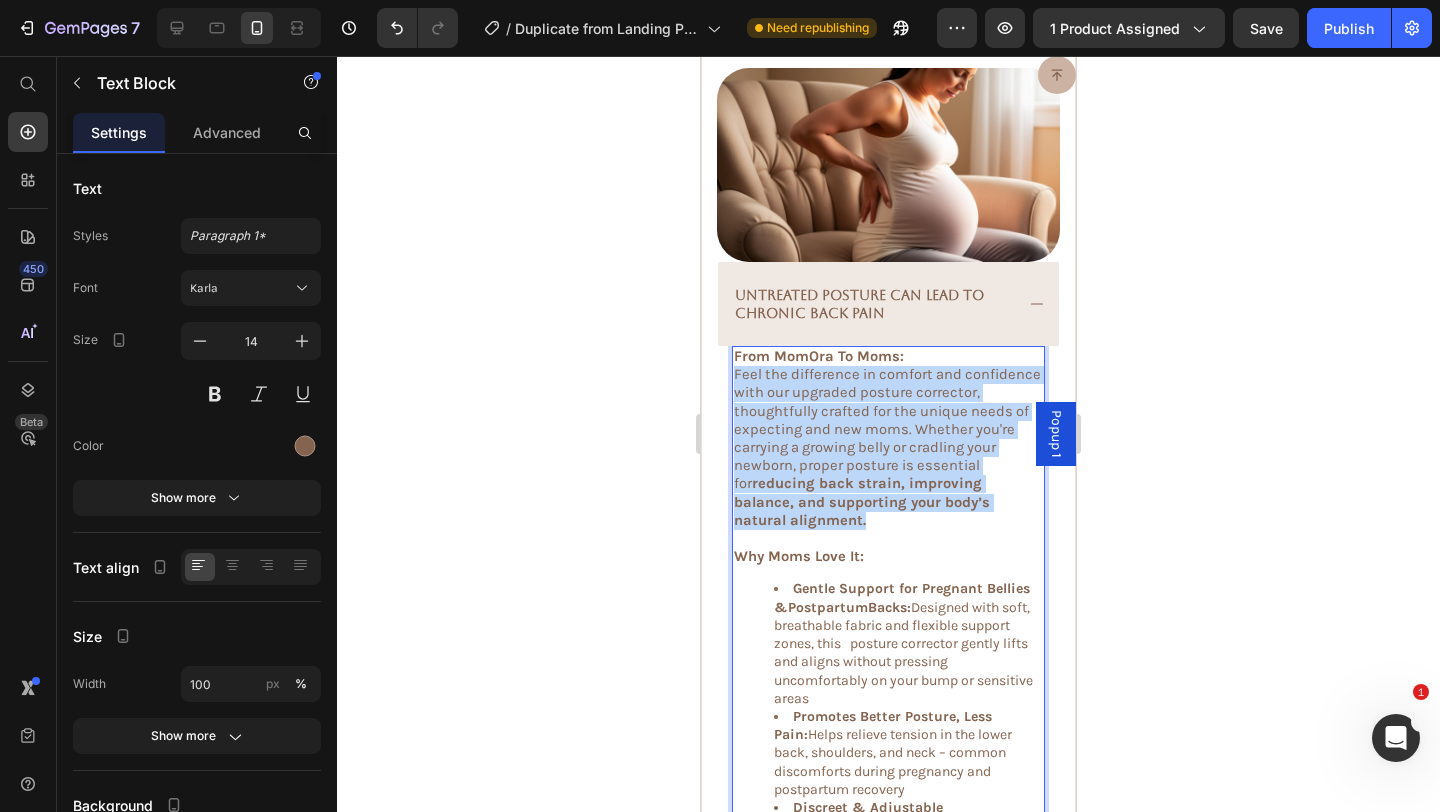 click on "Feel the difference in comfort and confidence with our upgraded posture corrector, thoughtfully crafted for the unique needs of expecting and new moms. Whether you're carrying a growing belly or cradling your newborn, proper posture is essential for  reducing back strain, improving balance, and supporting your body’s natural alignment." at bounding box center [887, 447] 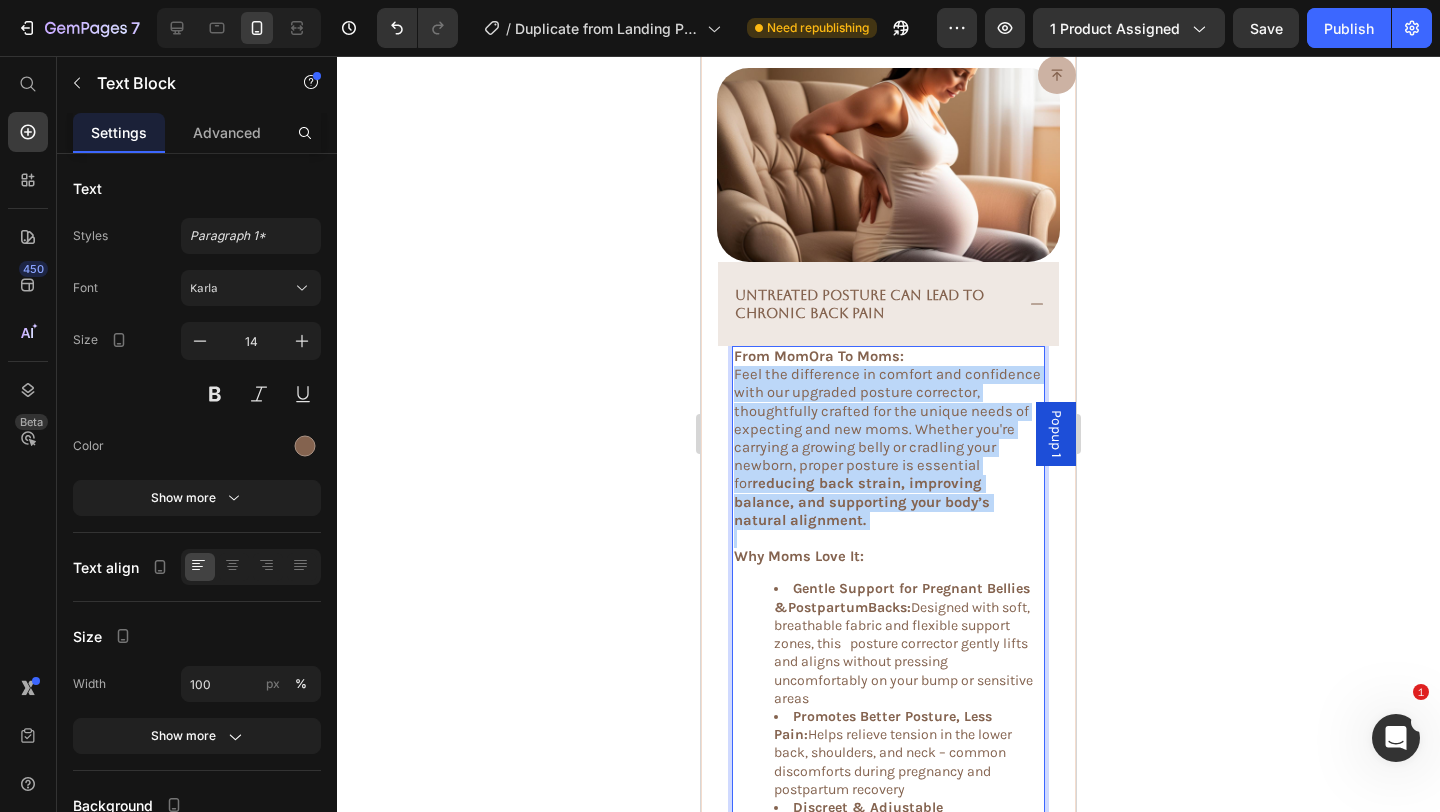click on "Feel the difference in comfort and confidence with our upgraded posture corrector, thoughtfully crafted for the unique needs of expecting and new moms. Whether you're carrying a growing belly or cradling your newborn, proper posture is essential for  reducing back strain, improving balance, and supporting your body’s natural alignment." at bounding box center [887, 447] 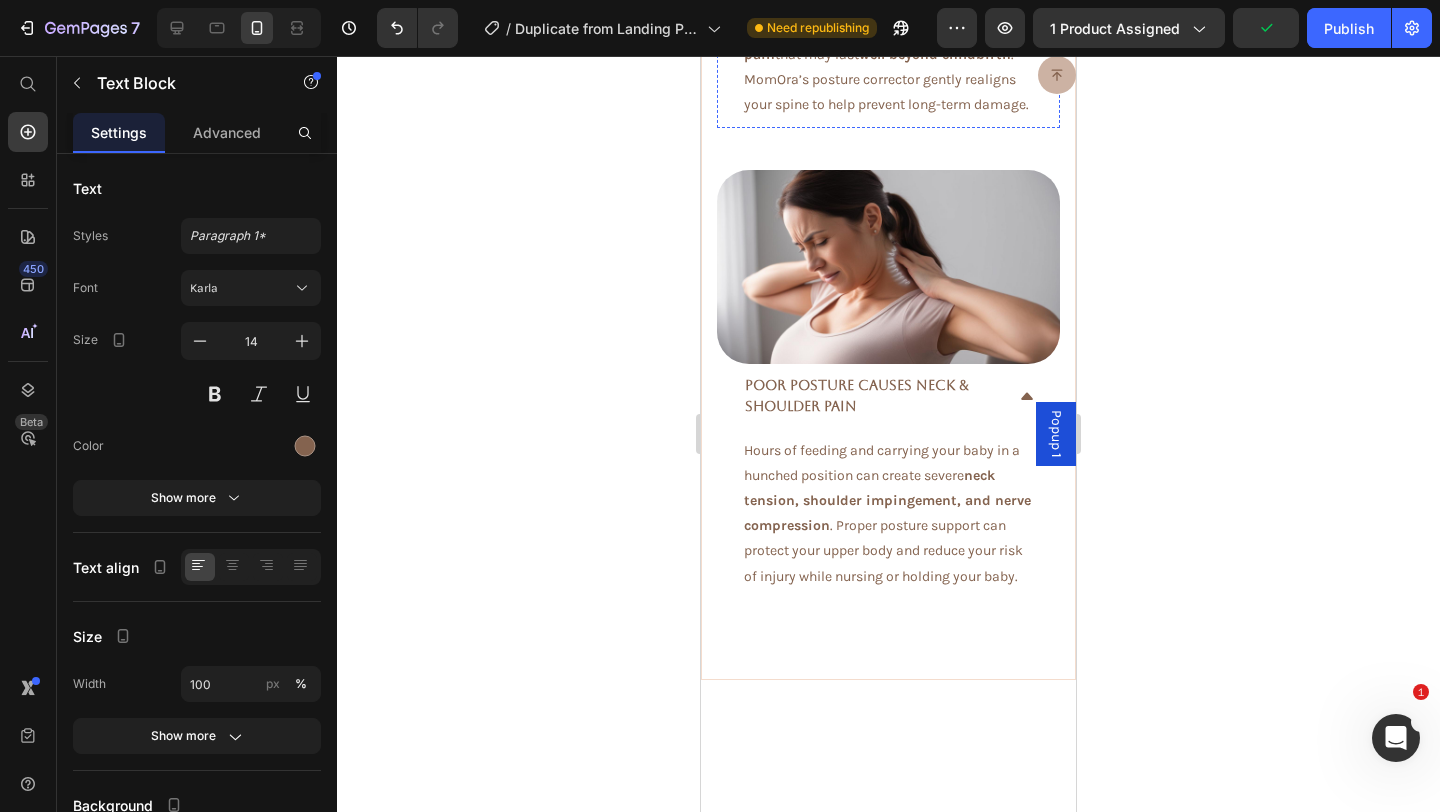 scroll, scrollTop: 2770, scrollLeft: 0, axis: vertical 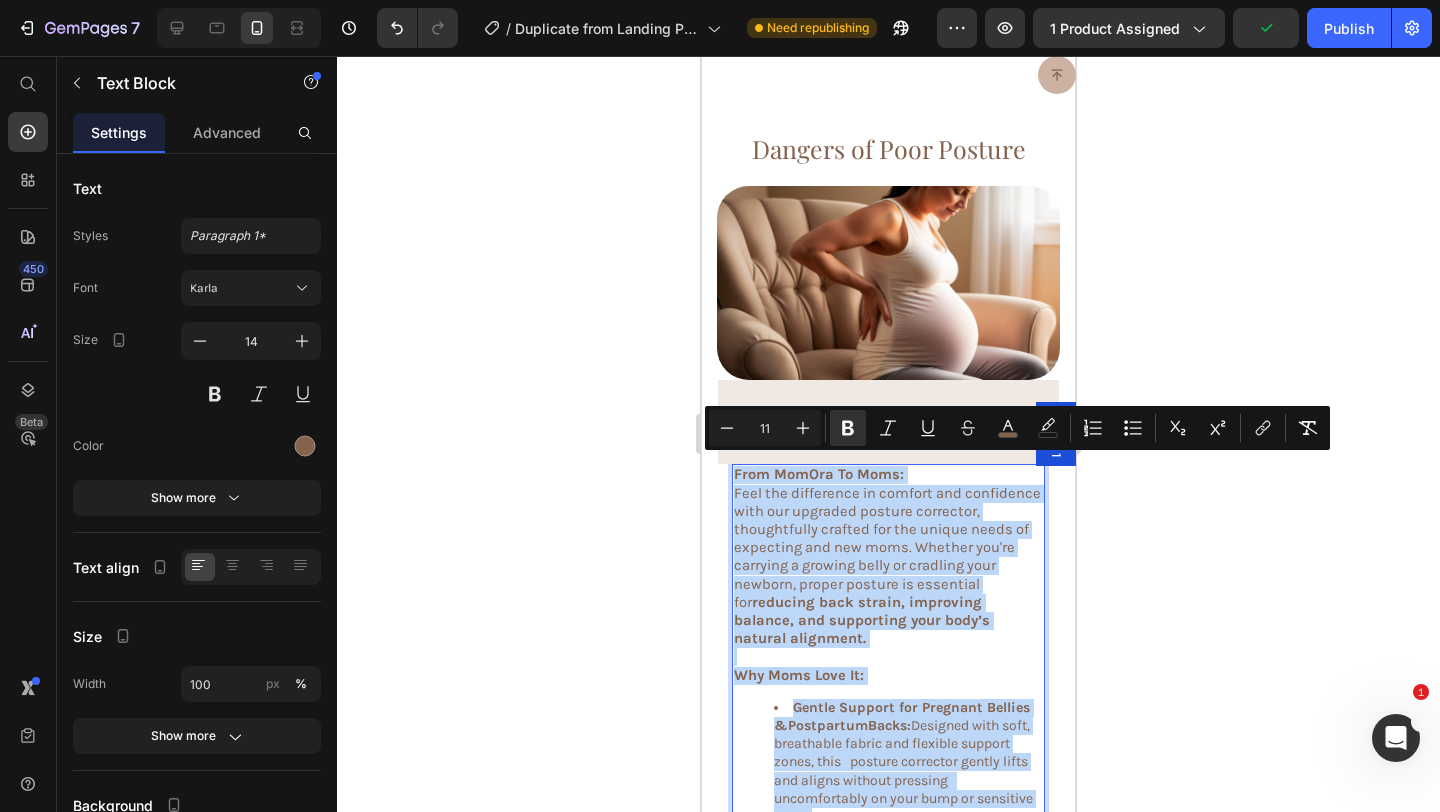drag, startPoint x: 990, startPoint y: 696, endPoint x: 735, endPoint y: 460, distance: 347.44928 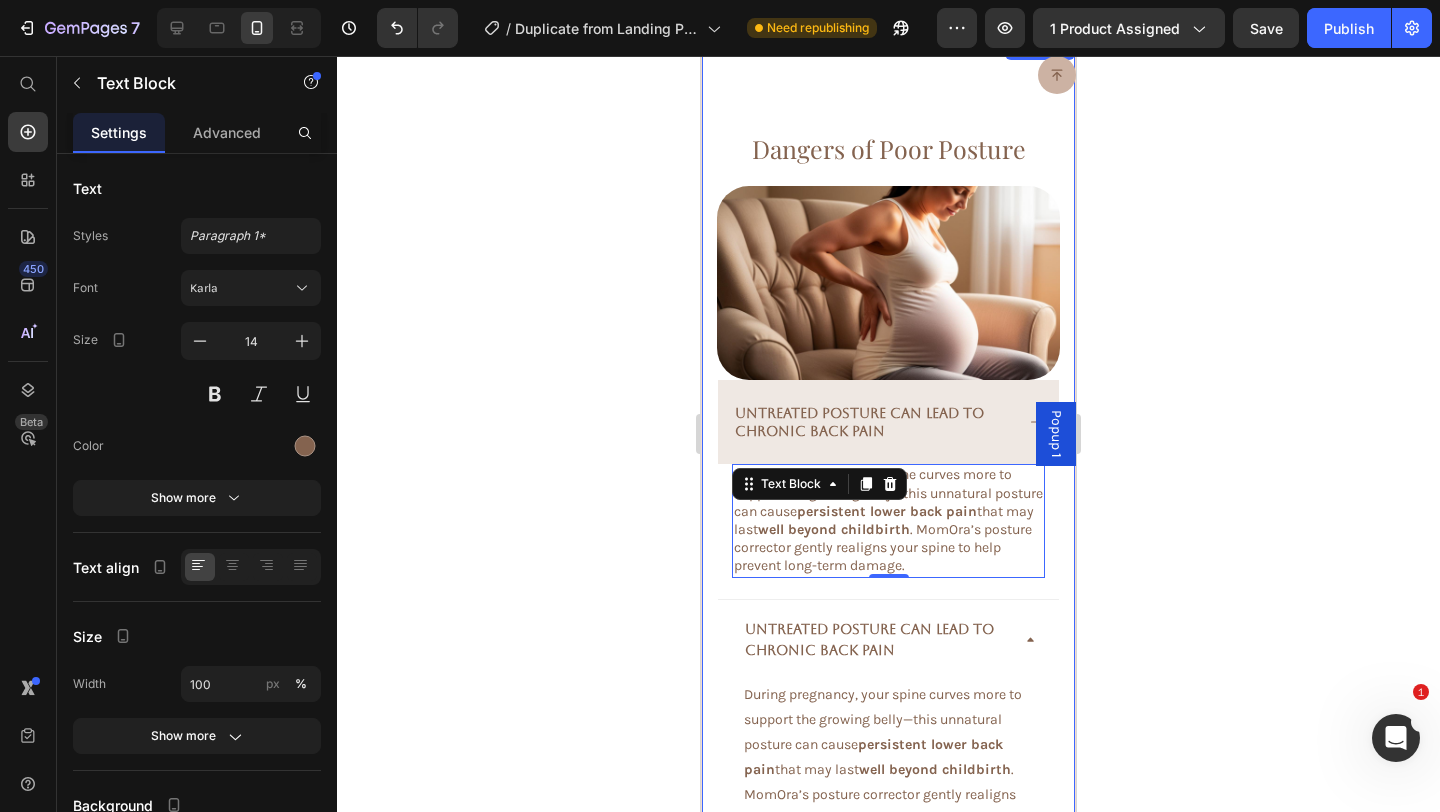 click 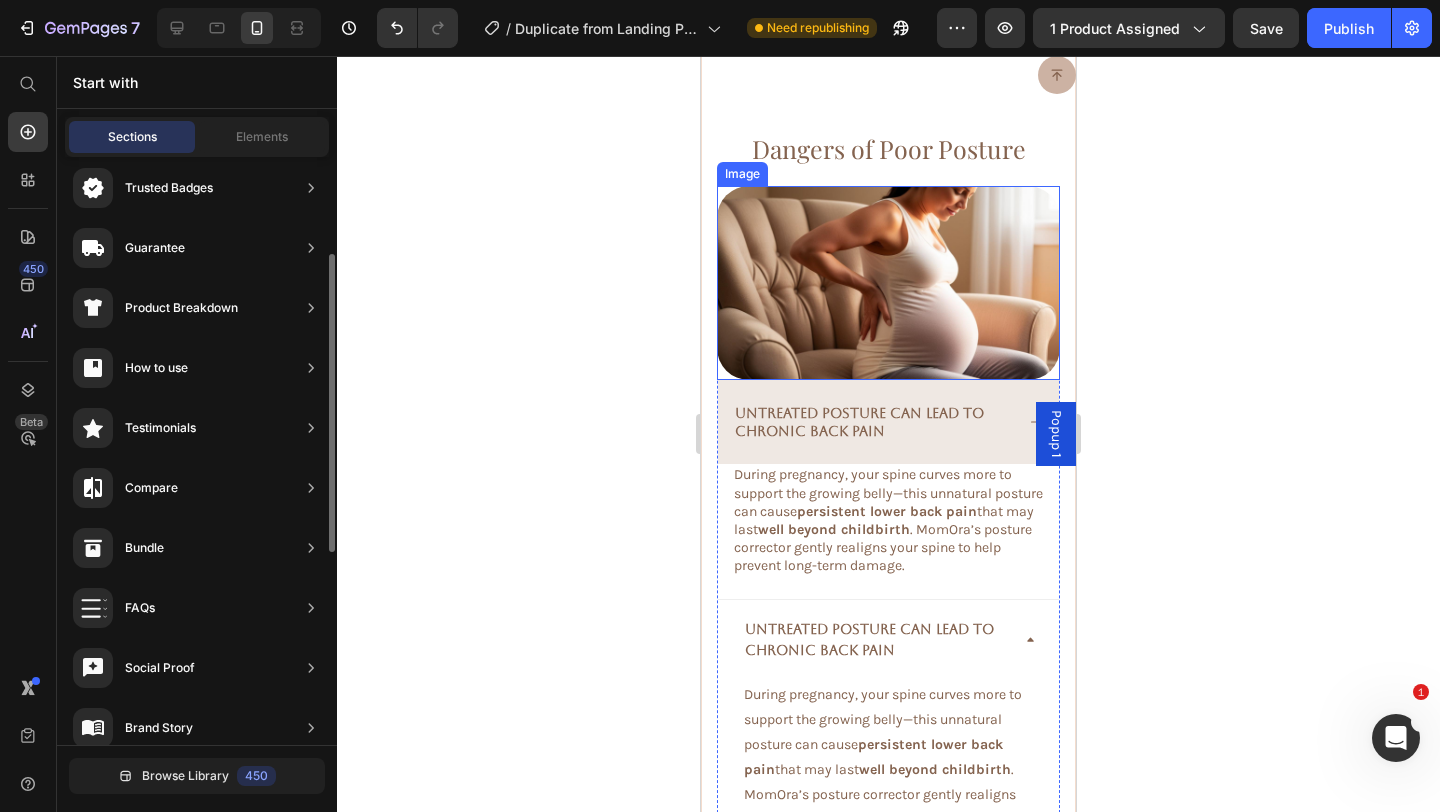 click at bounding box center (888, 283) 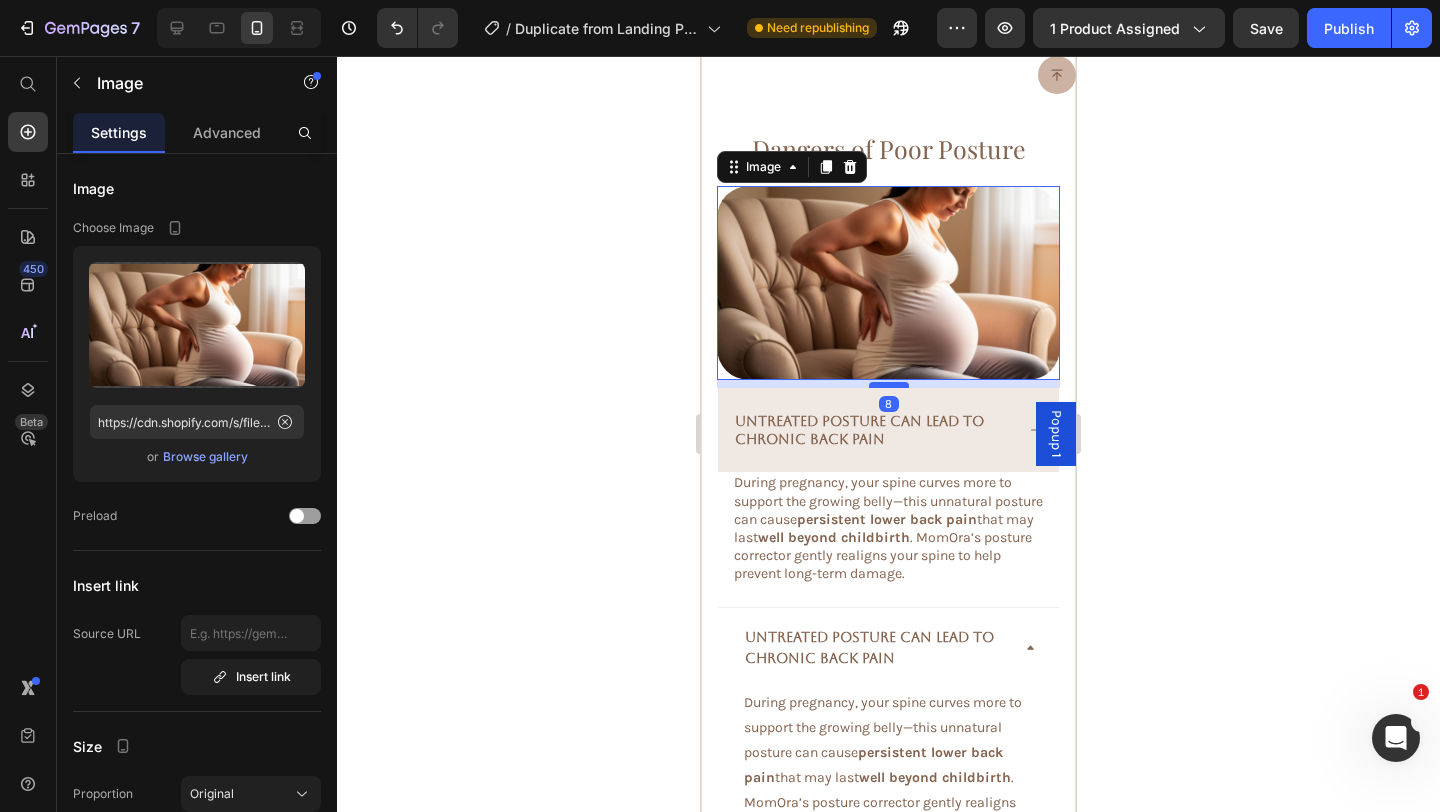 click at bounding box center (889, 385) 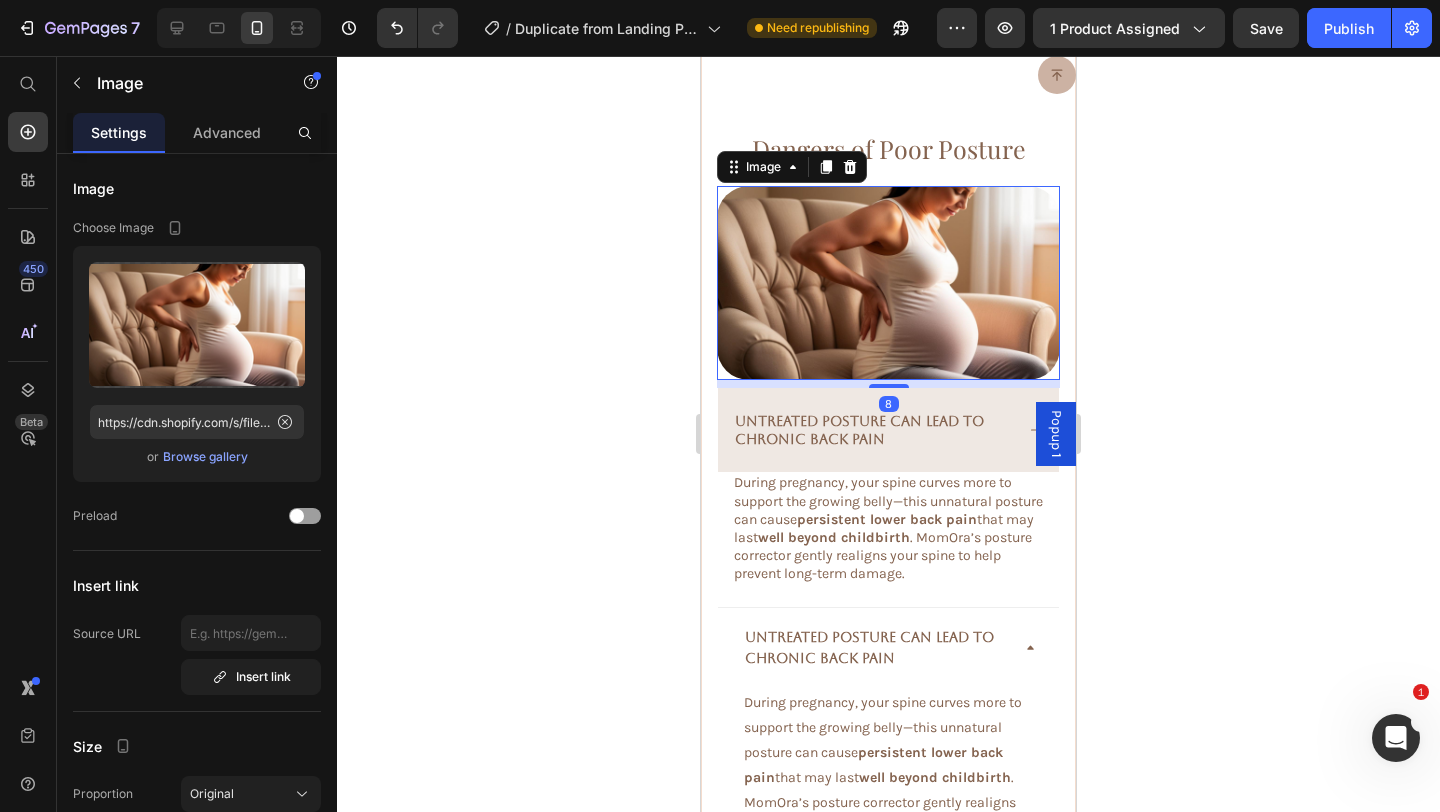 click 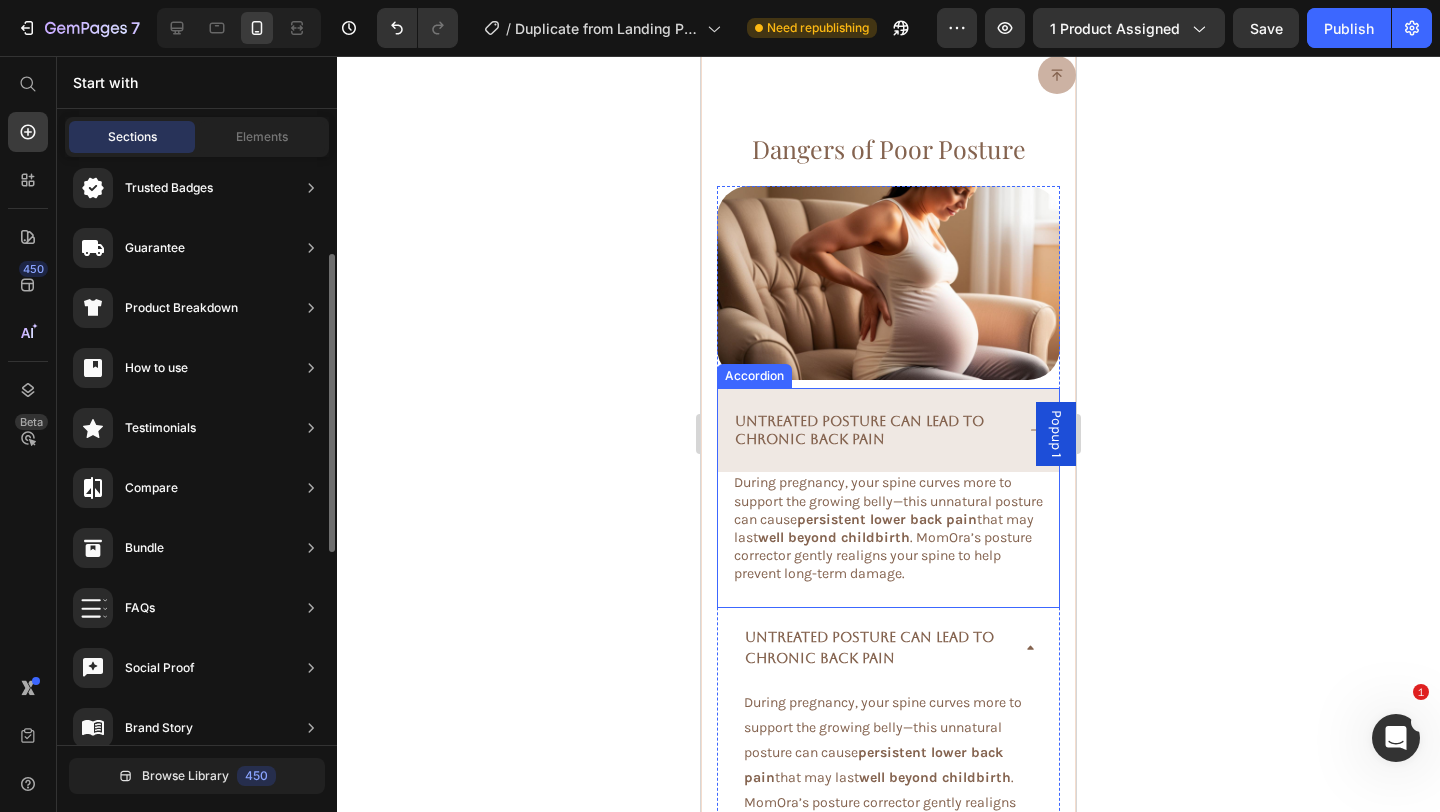click on "Untreated Posture Can Lead to Chronic Back Pain" at bounding box center (872, 430) 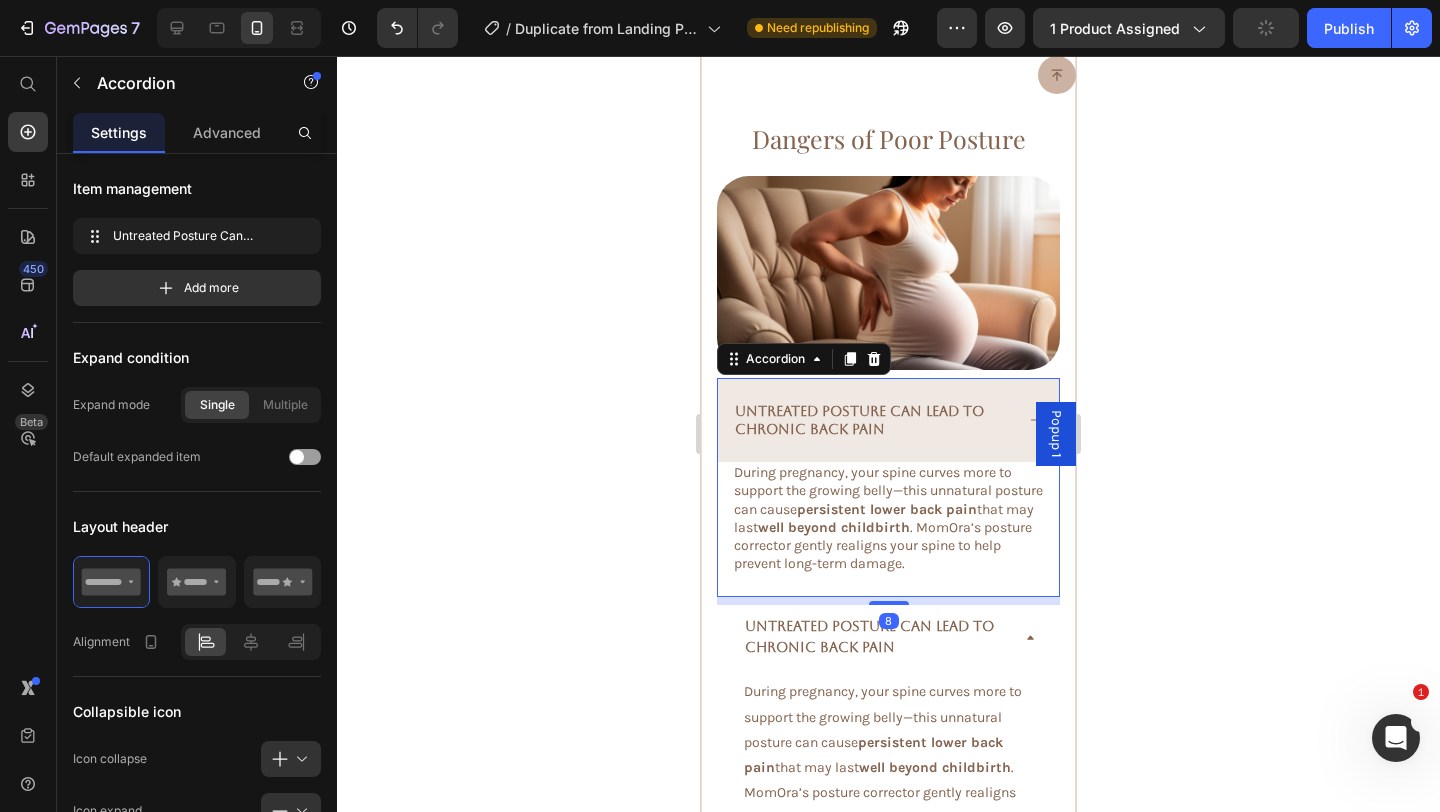 scroll, scrollTop: 2932, scrollLeft: 0, axis: vertical 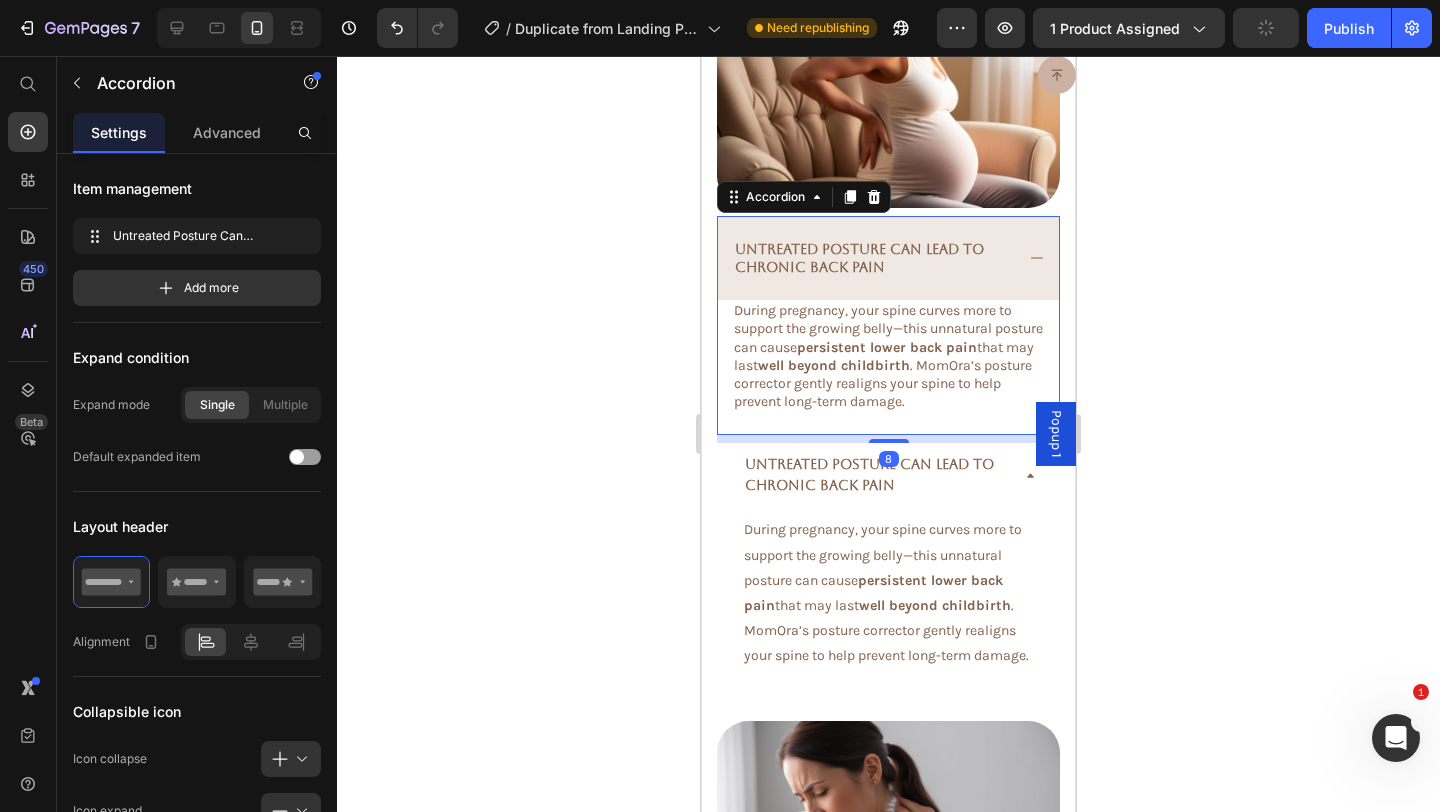 click 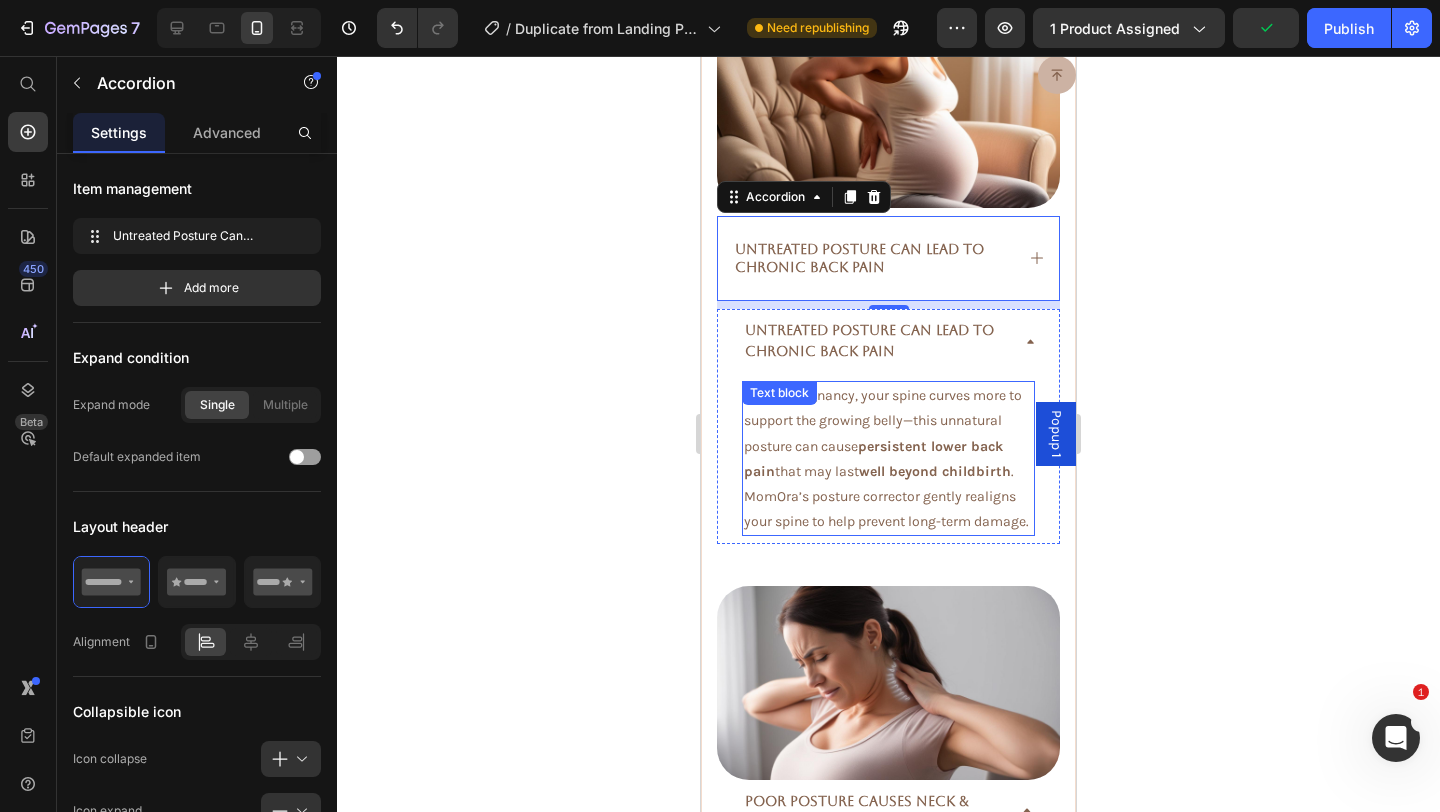 scroll, scrollTop: 2970, scrollLeft: 0, axis: vertical 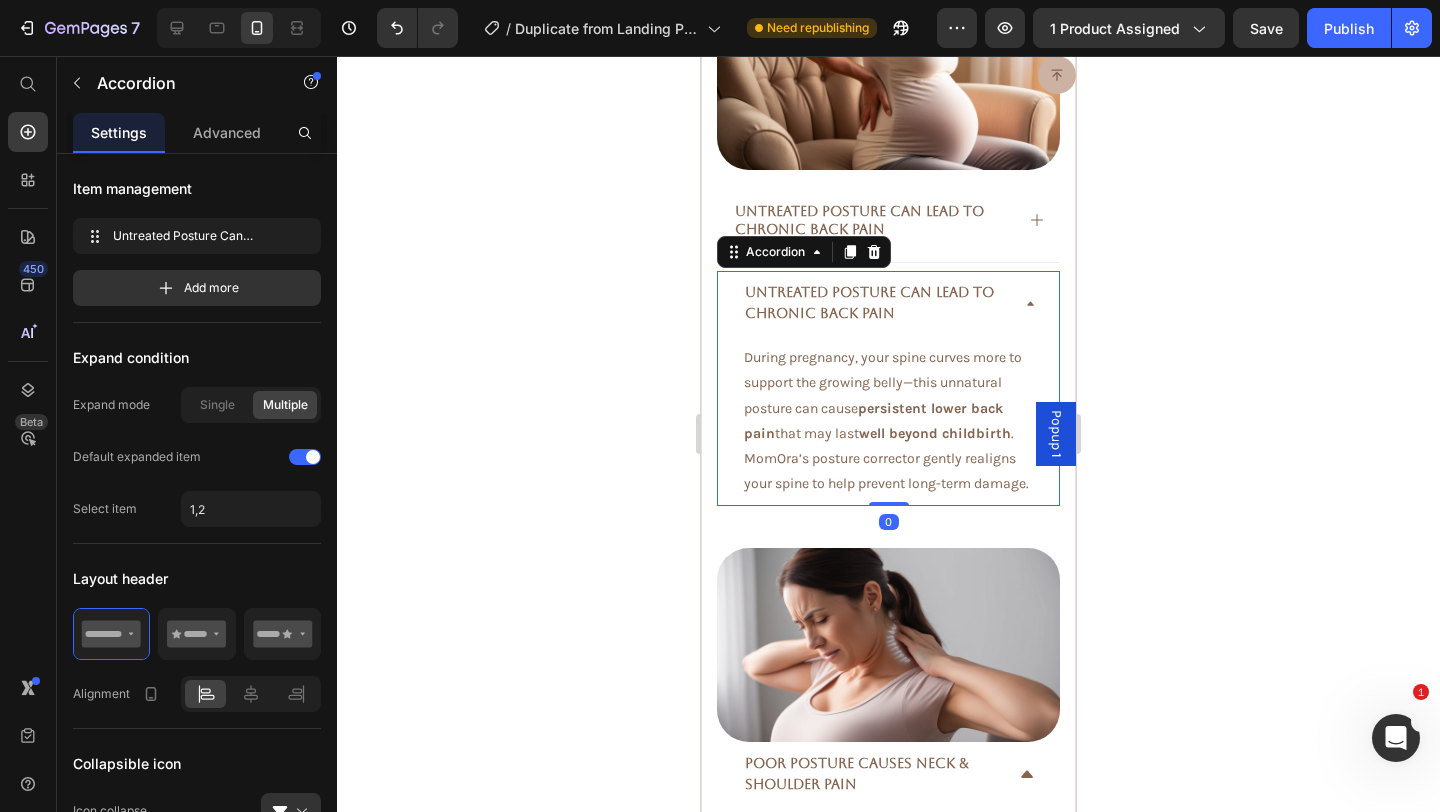 click on "Untreated Posture Can Lead to Chronic Back Pain" at bounding box center [888, 303] 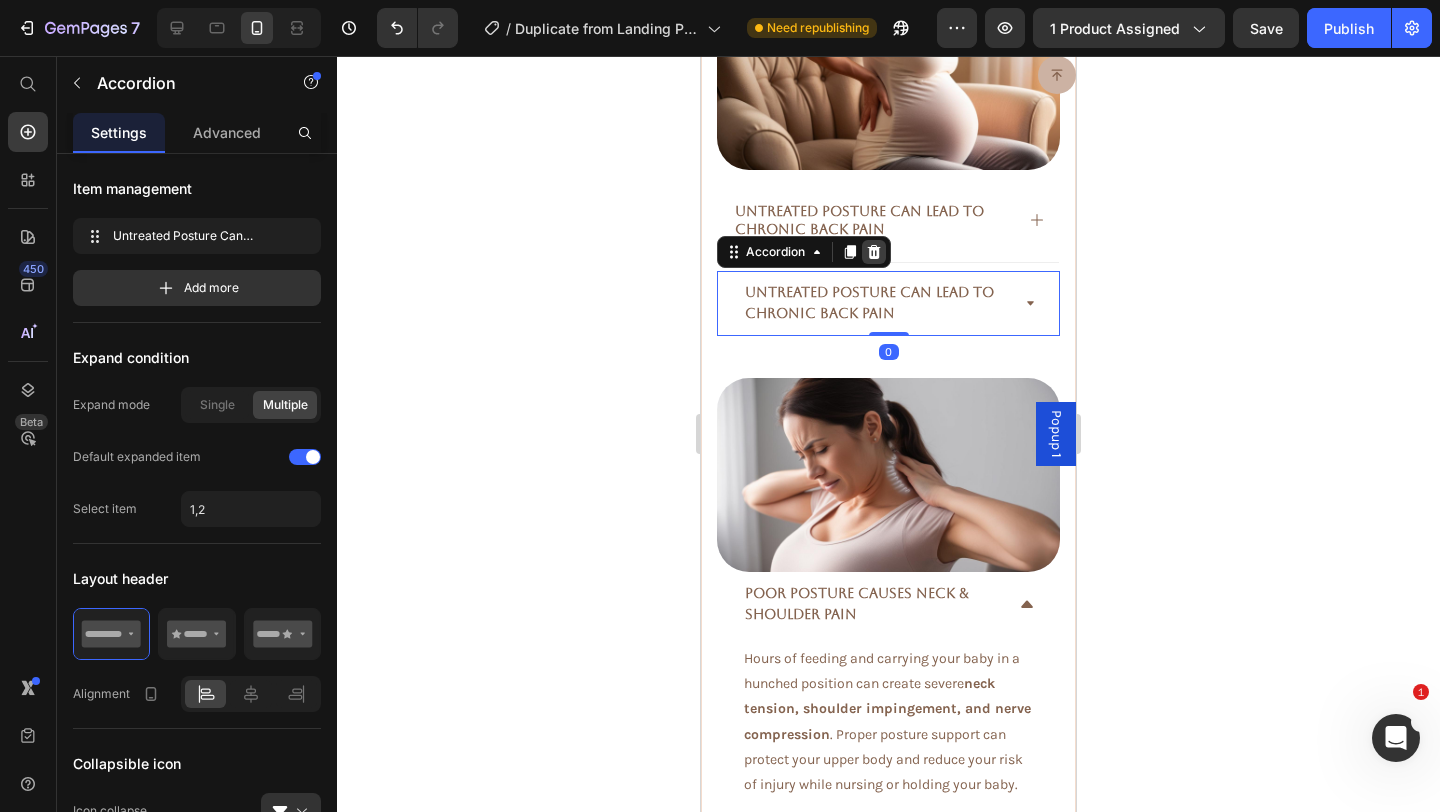 click 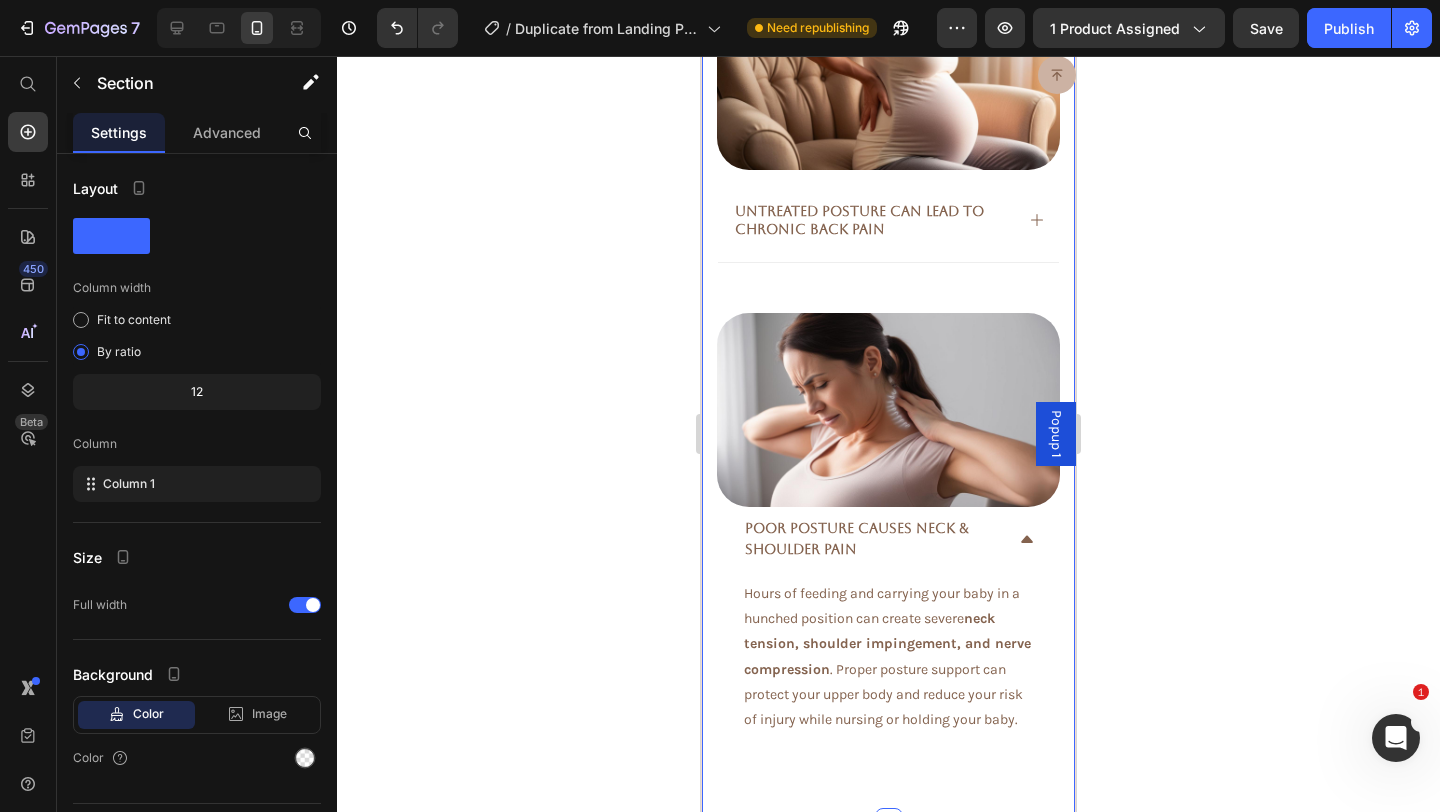 click on "Dangers of Poor Posture   Heading Image
Untreated Posture Can Lead to Chronic Back Pain  Accordion Row
Poor Posture Causes Neck & Shoulder Pain Hours of feeding and carrying your baby in a hunched position can create severe  neck tension, shoulder impingement, and nerve compression . Proper posture support can protect your upper body and reduce your risk of injury while nursing or holding your baby. Text block Accordion Image Row" at bounding box center (888, 324) 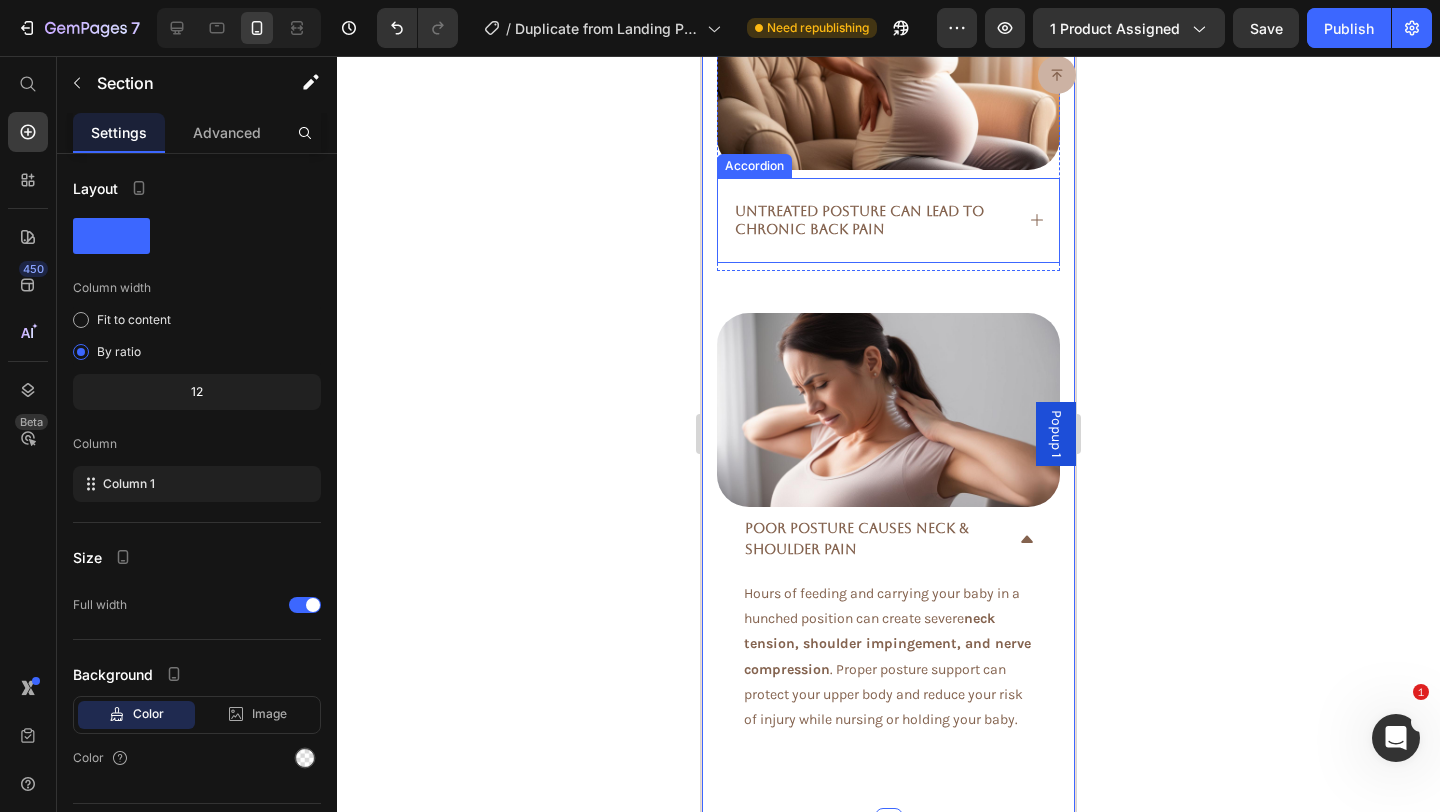 click on "Untreated Posture Can Lead to Chronic Back Pain" at bounding box center [888, 220] 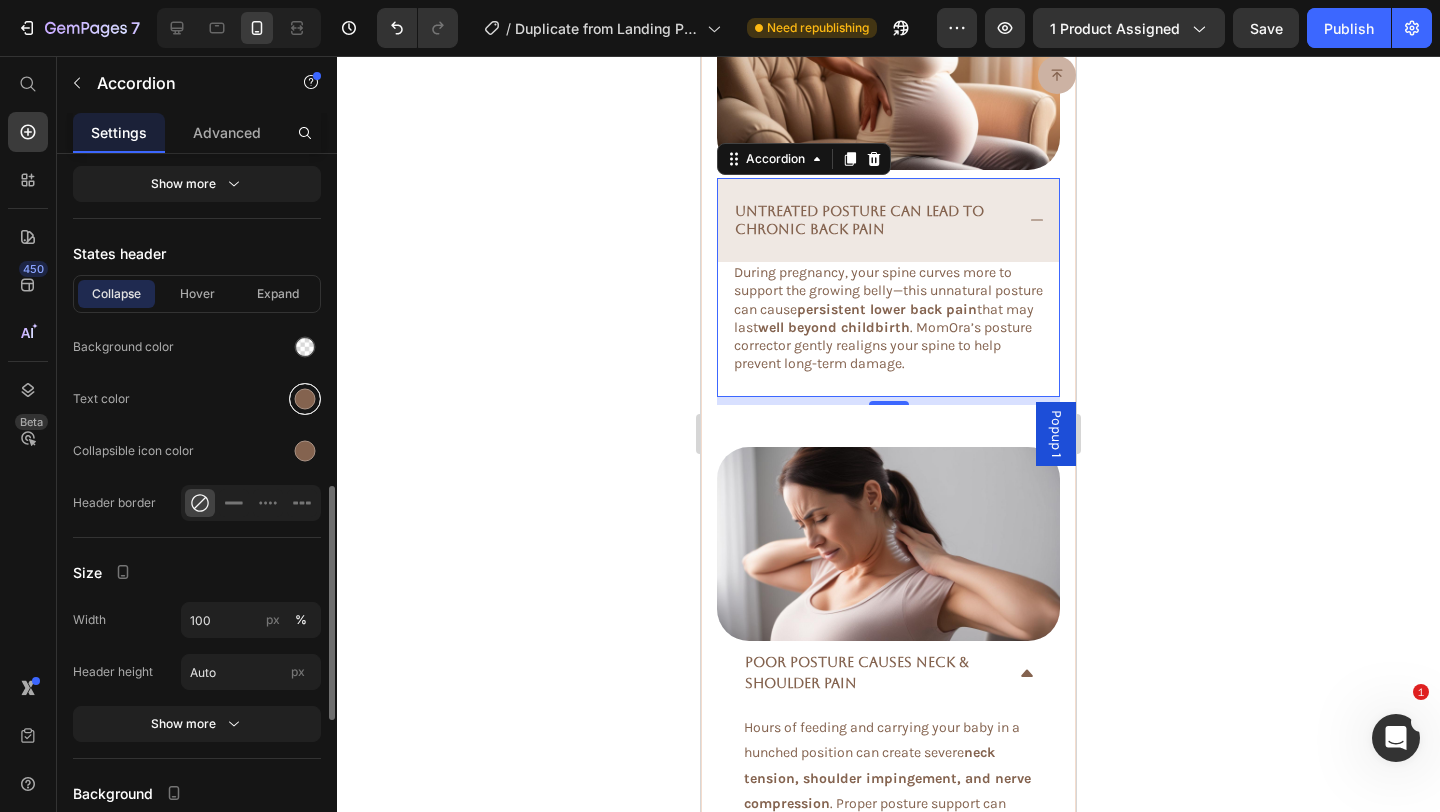 scroll, scrollTop: 1062, scrollLeft: 0, axis: vertical 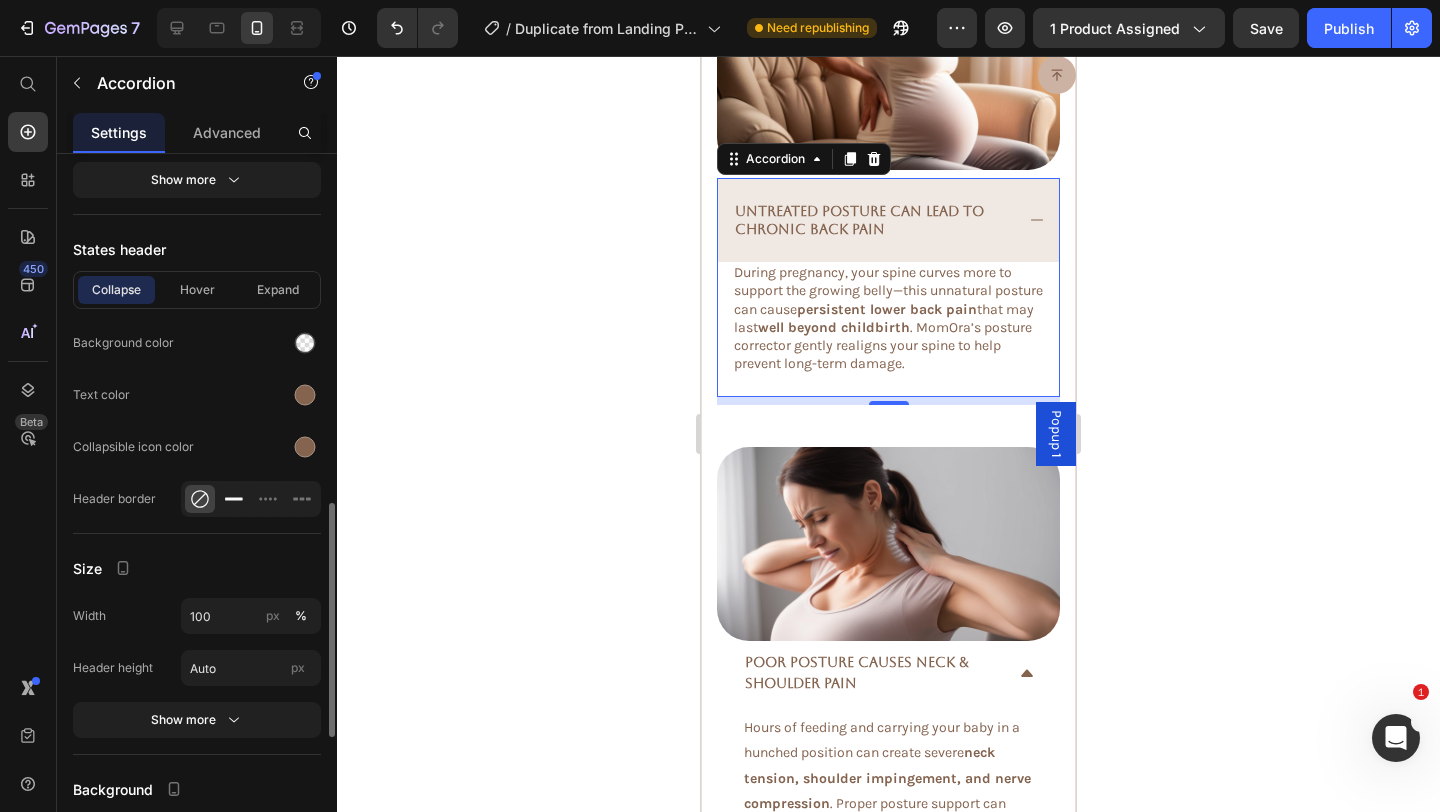 click 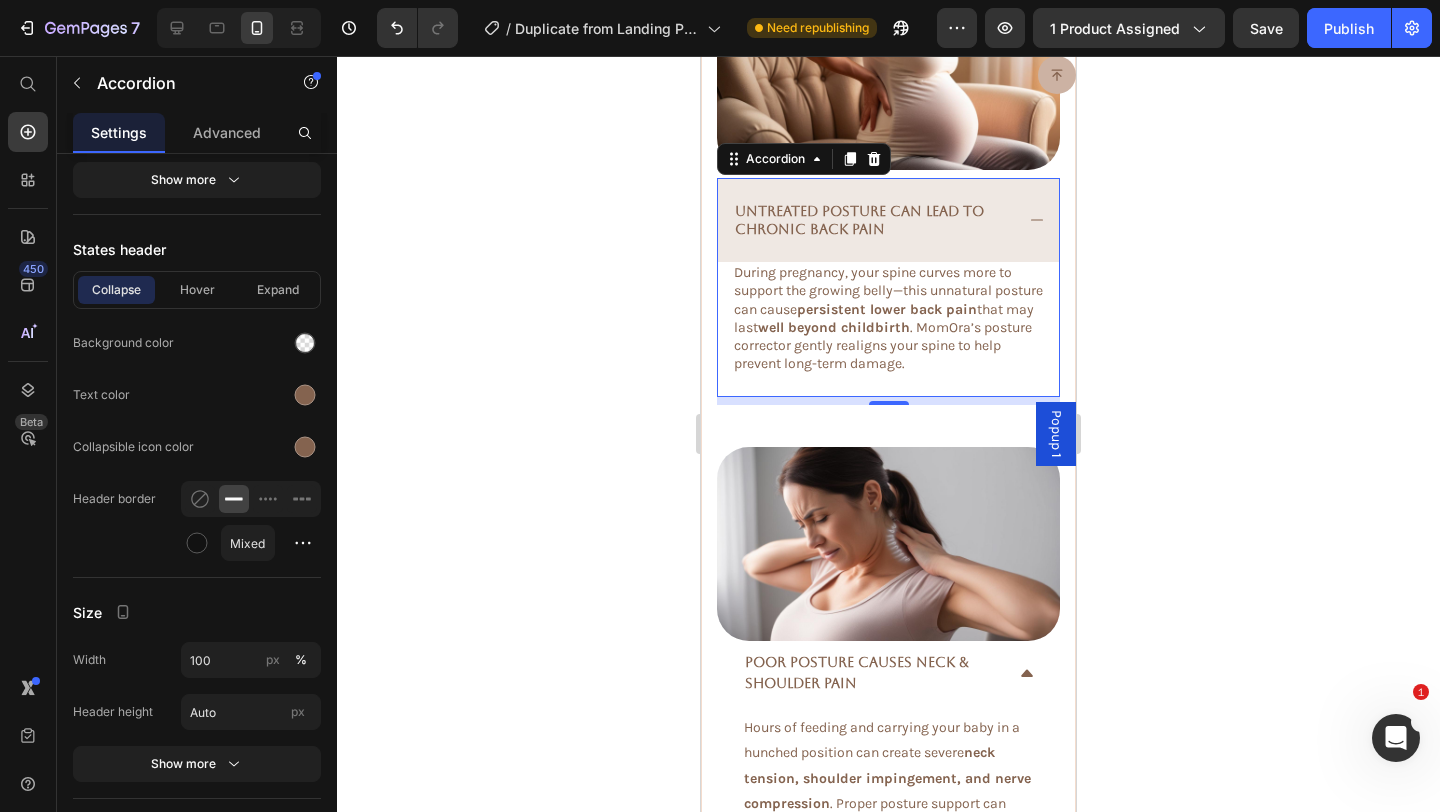 click 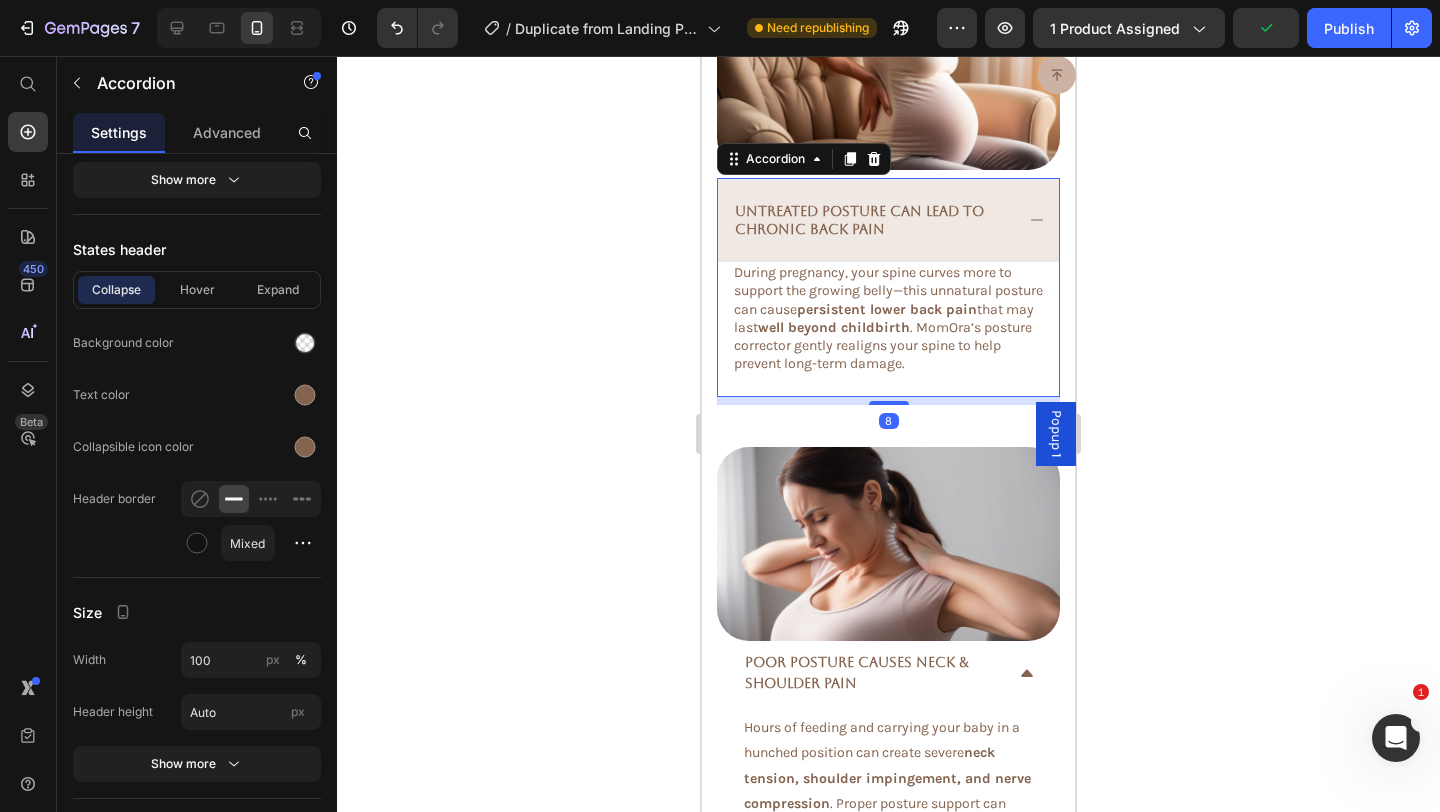 click on "During pregnancy, your spine curves more to support the growing belly—this unnatural posture can cause  persistent lower back pain  that may last  well beyond childbirth . MomOra’s posture corrector gently realigns your spine to help prevent long-term damage. Text Block" at bounding box center (888, 329) 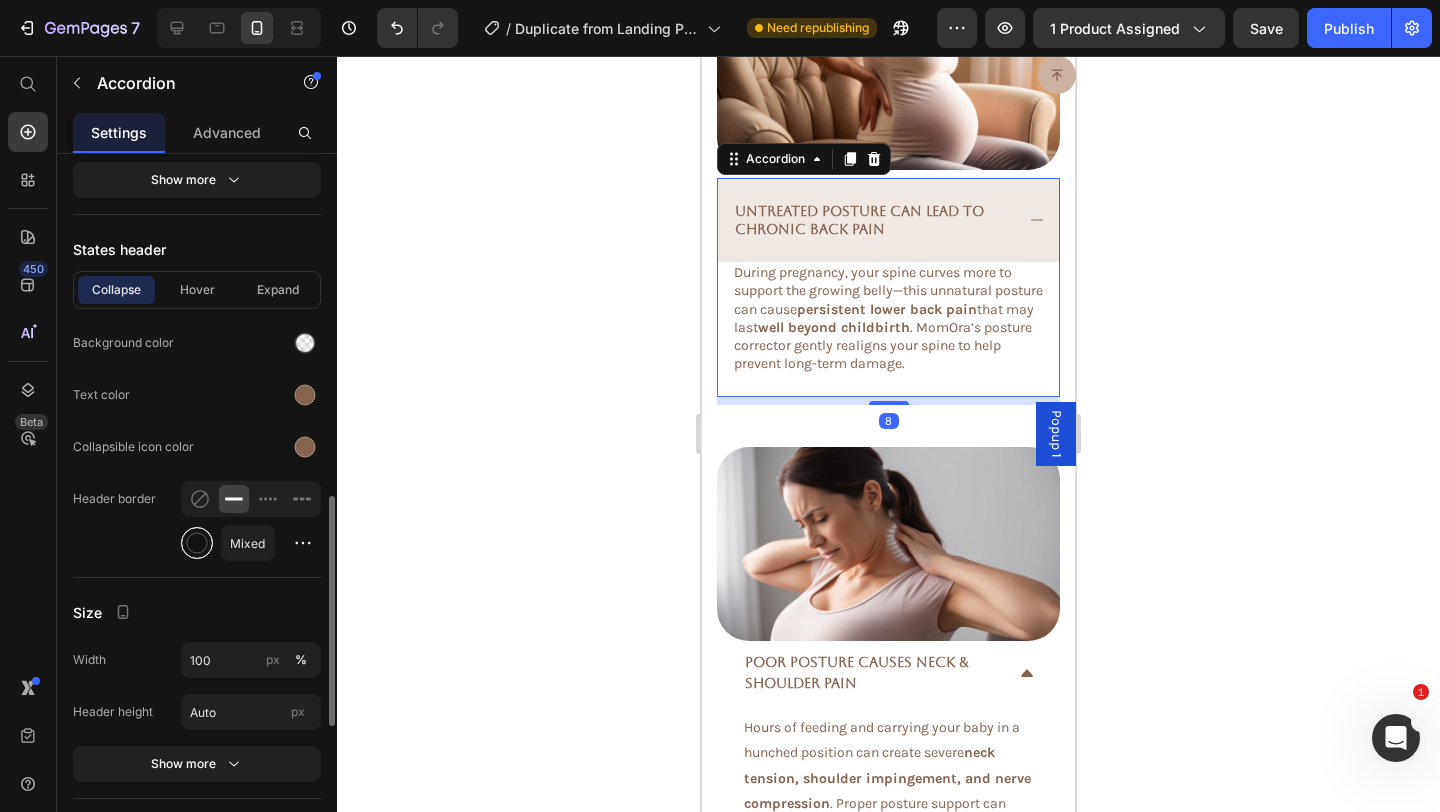 click at bounding box center (197, 543) 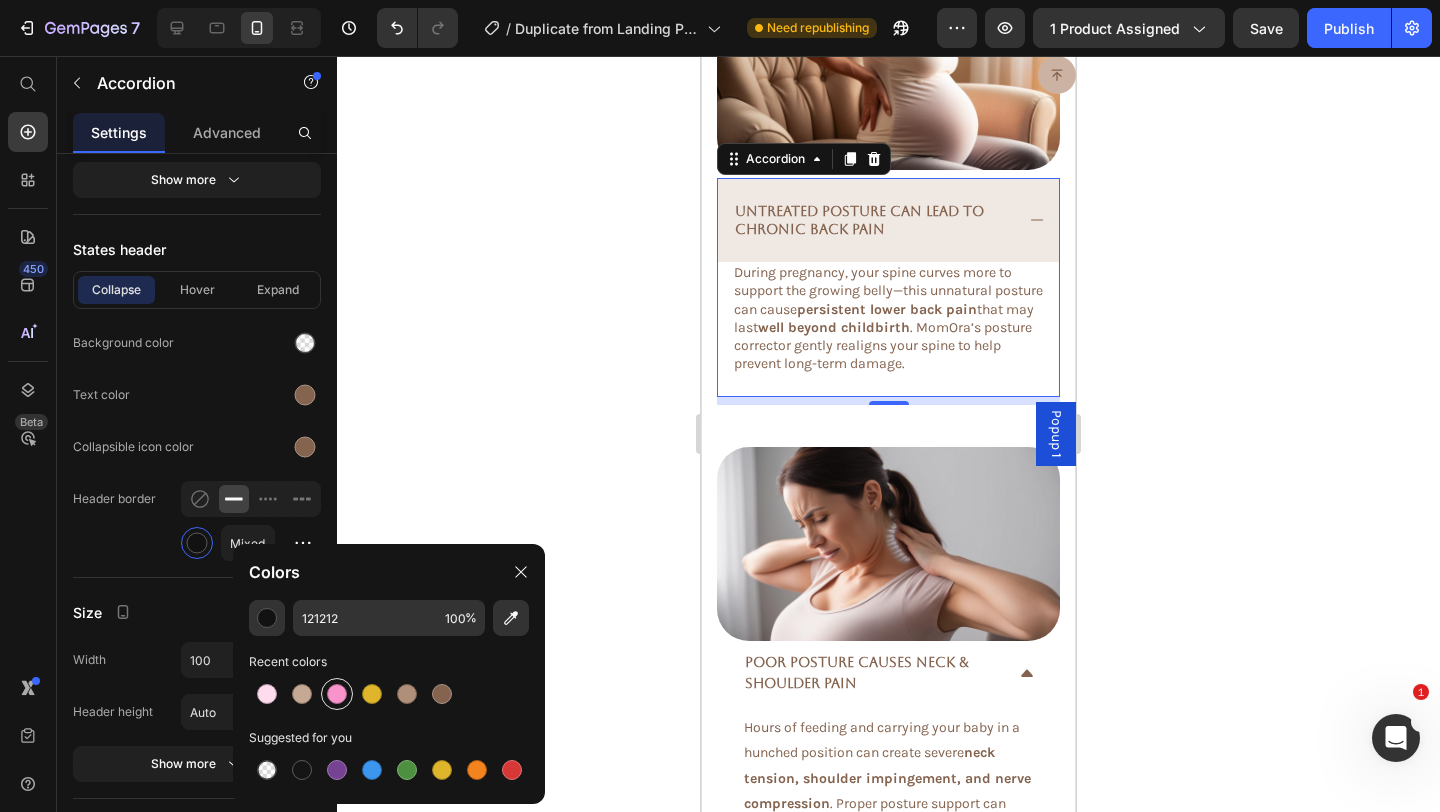 click at bounding box center [337, 694] 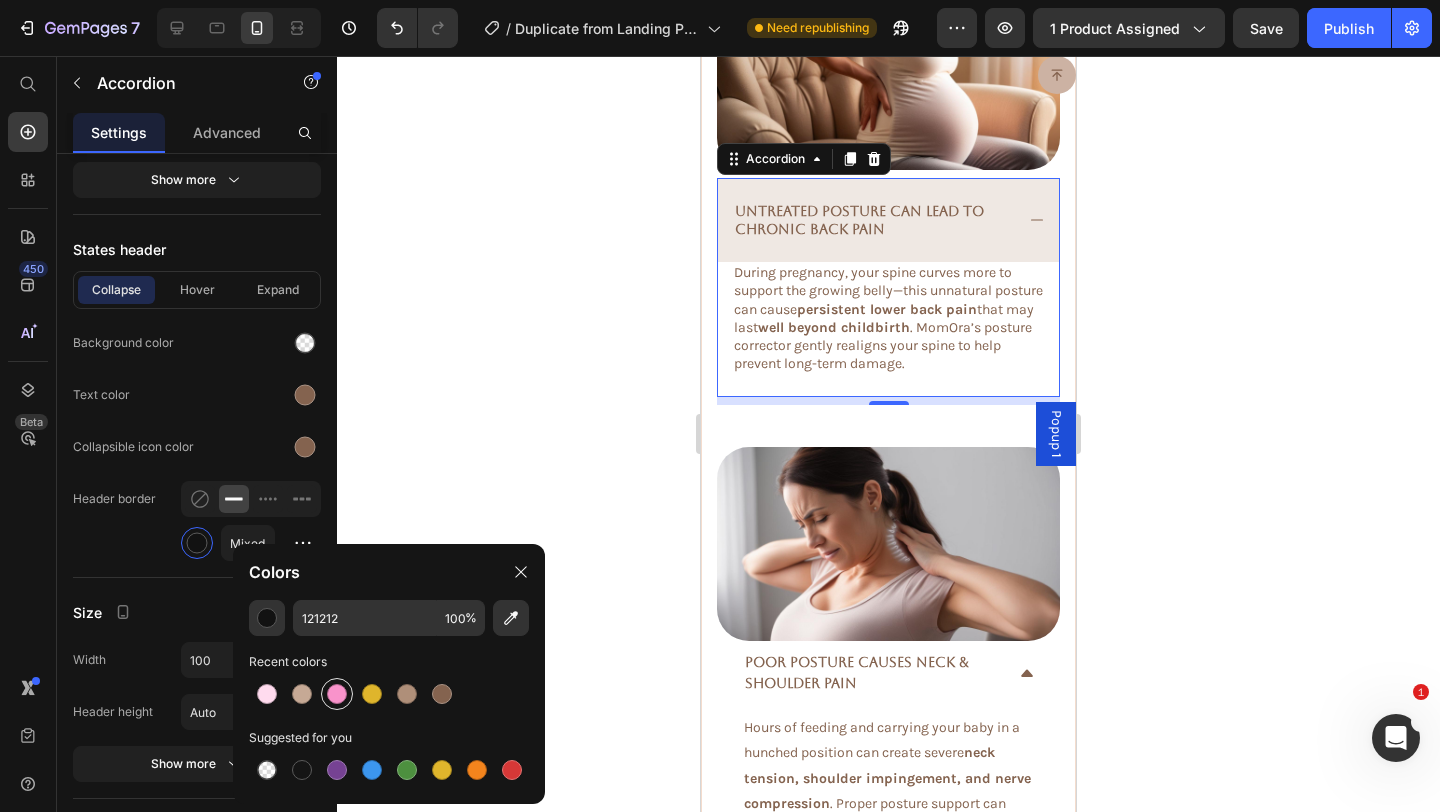 type on "F993CB" 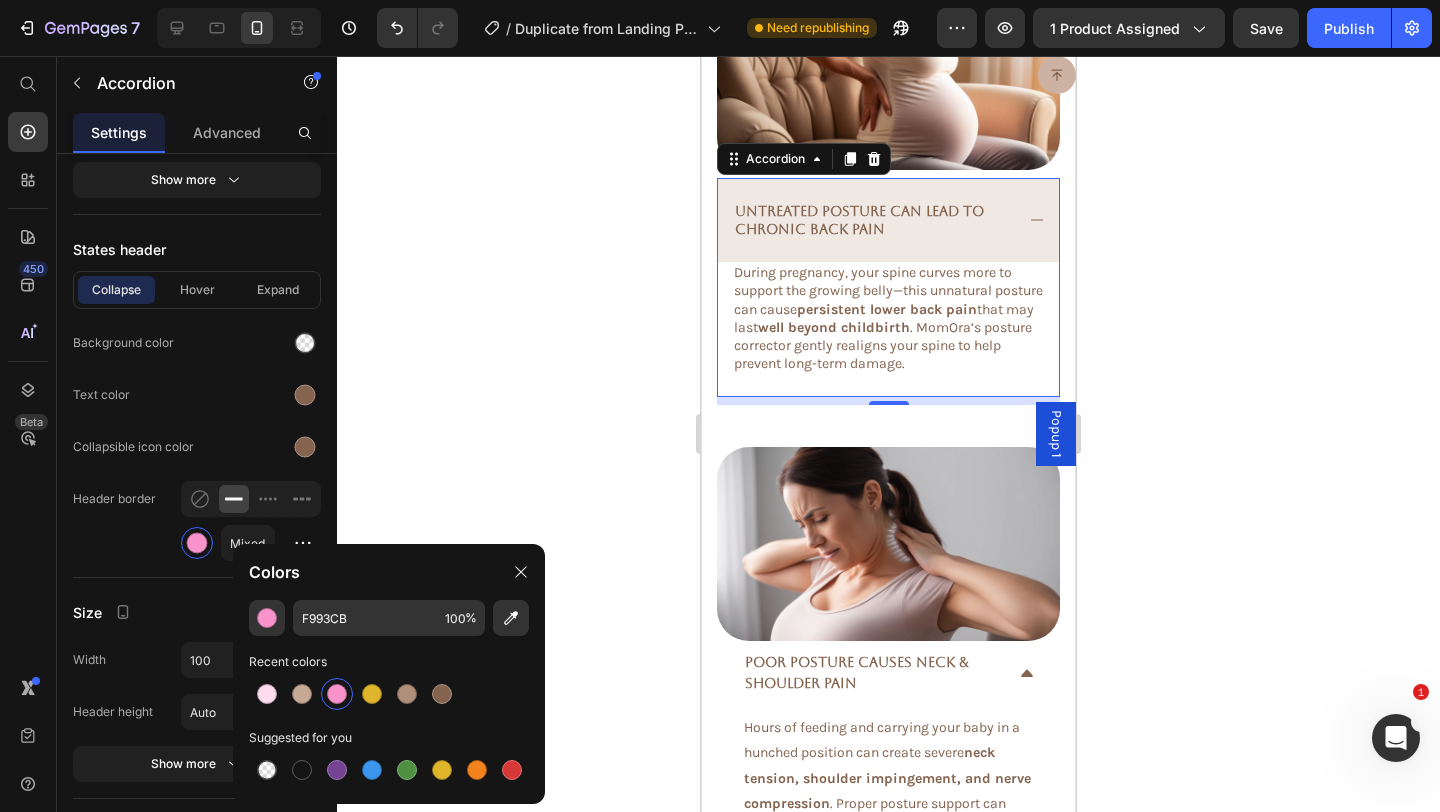 click 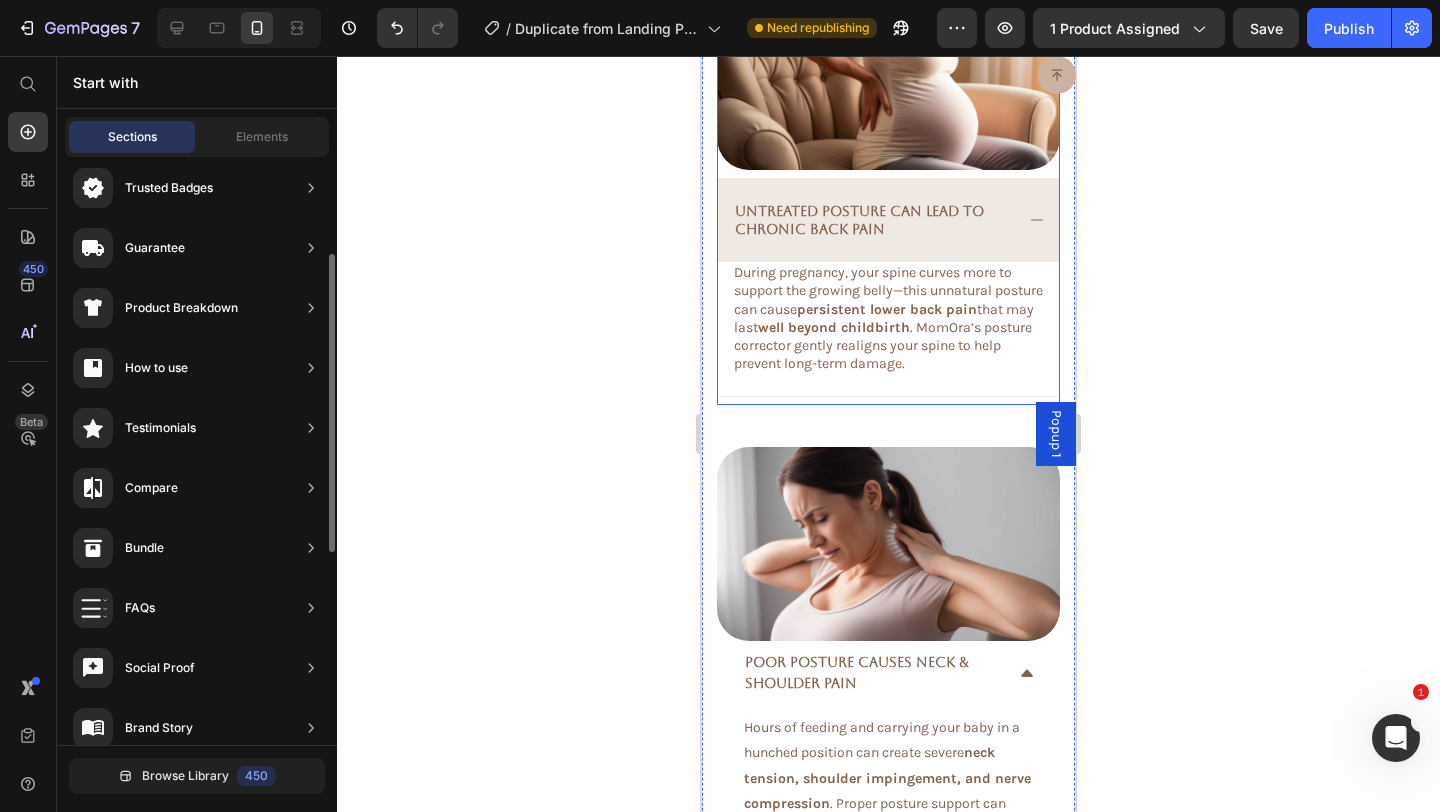 click on "During pregnancy, your spine curves more to support the growing belly—this unnatural posture can cause  persistent lower back pain  that may last  well beyond childbirth . MomOra’s posture corrector gently realigns your spine to help prevent long-term damage. Text Block" at bounding box center (888, 329) 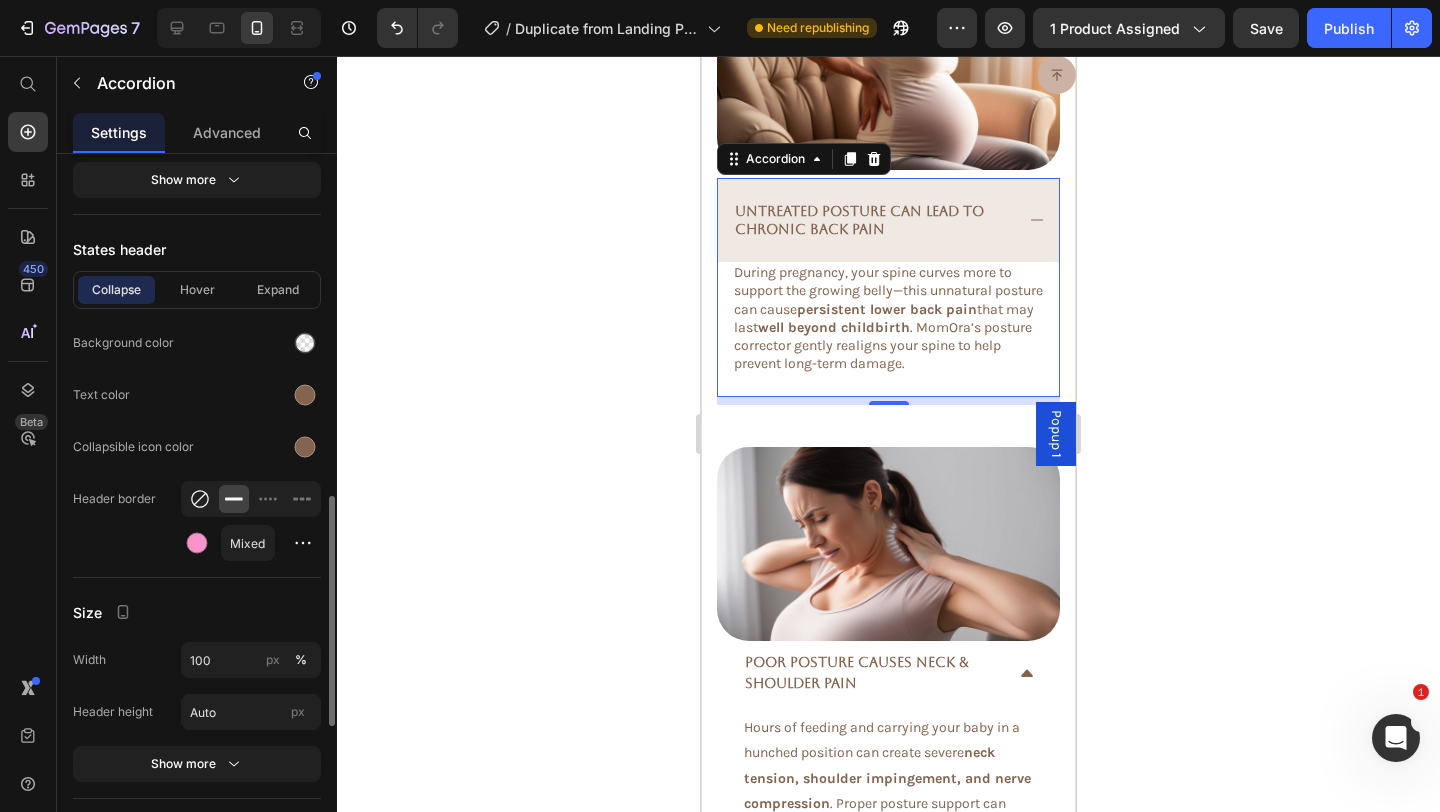 click 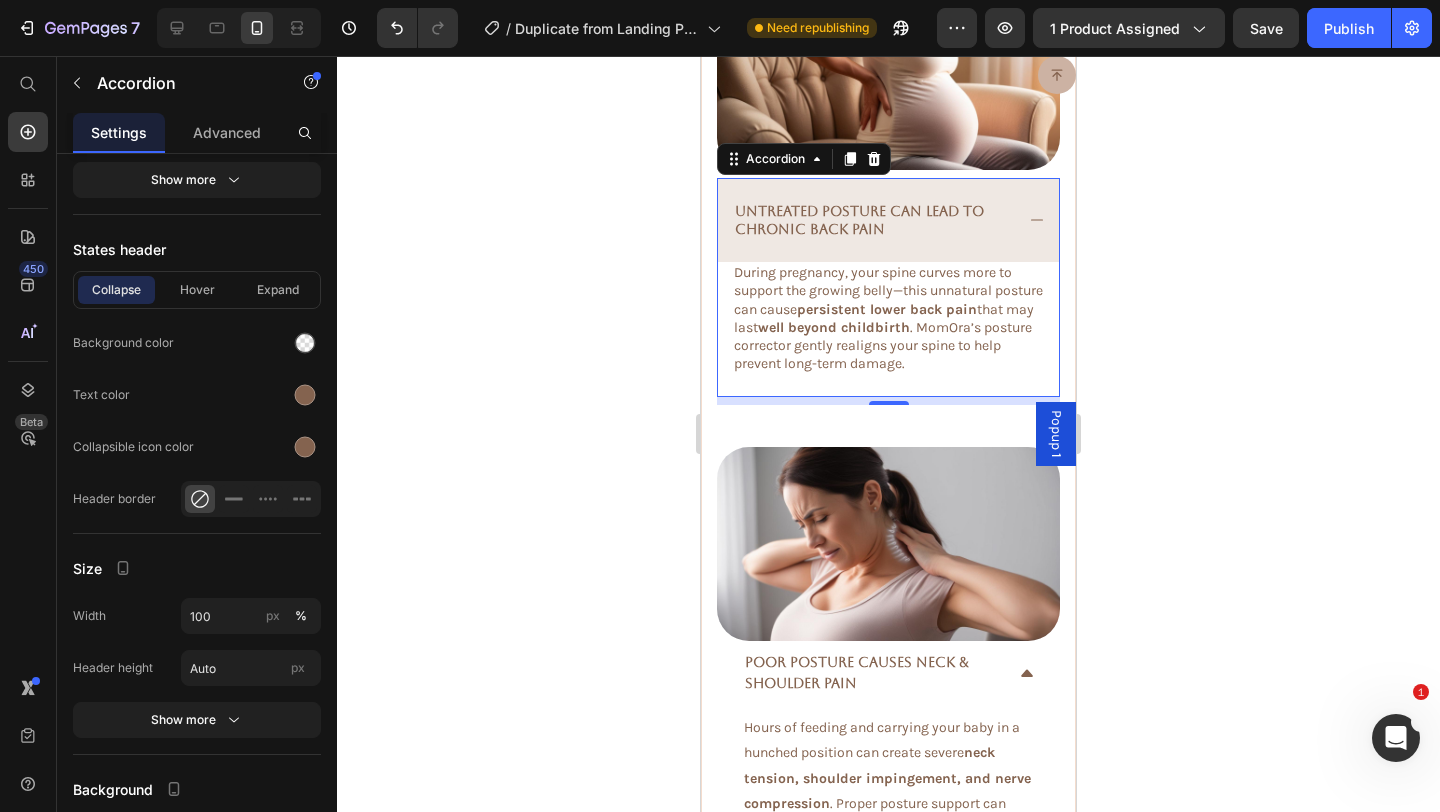 click 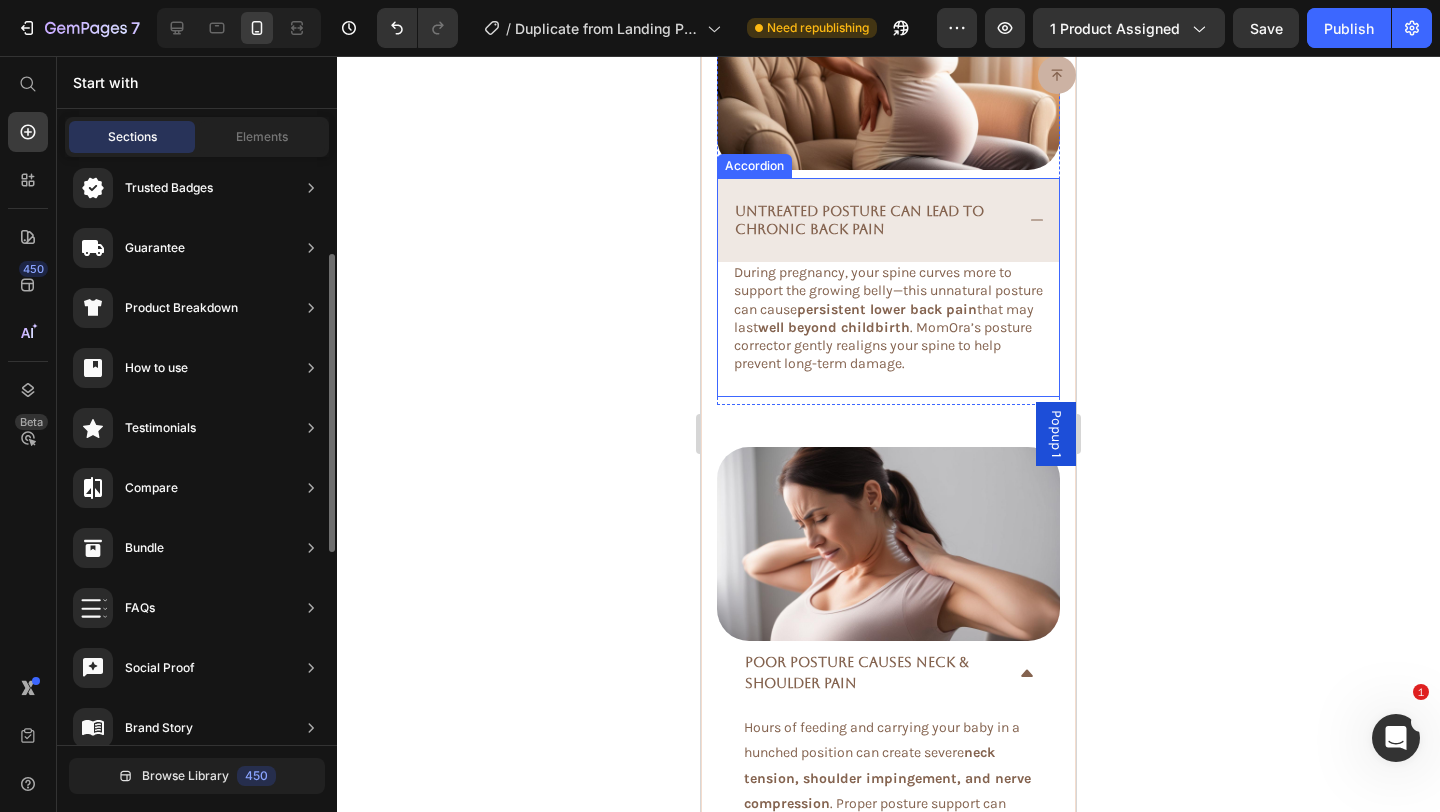 click 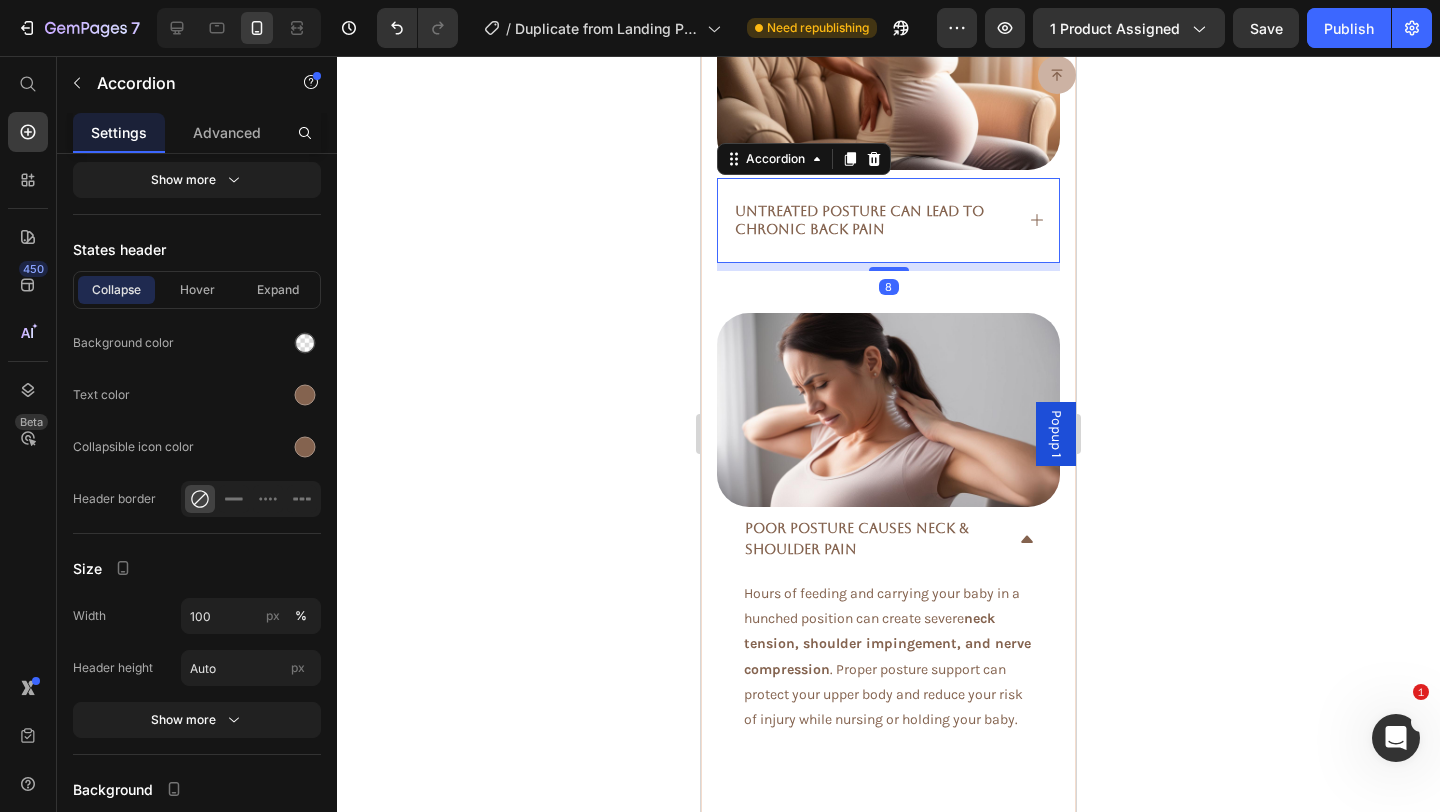 click 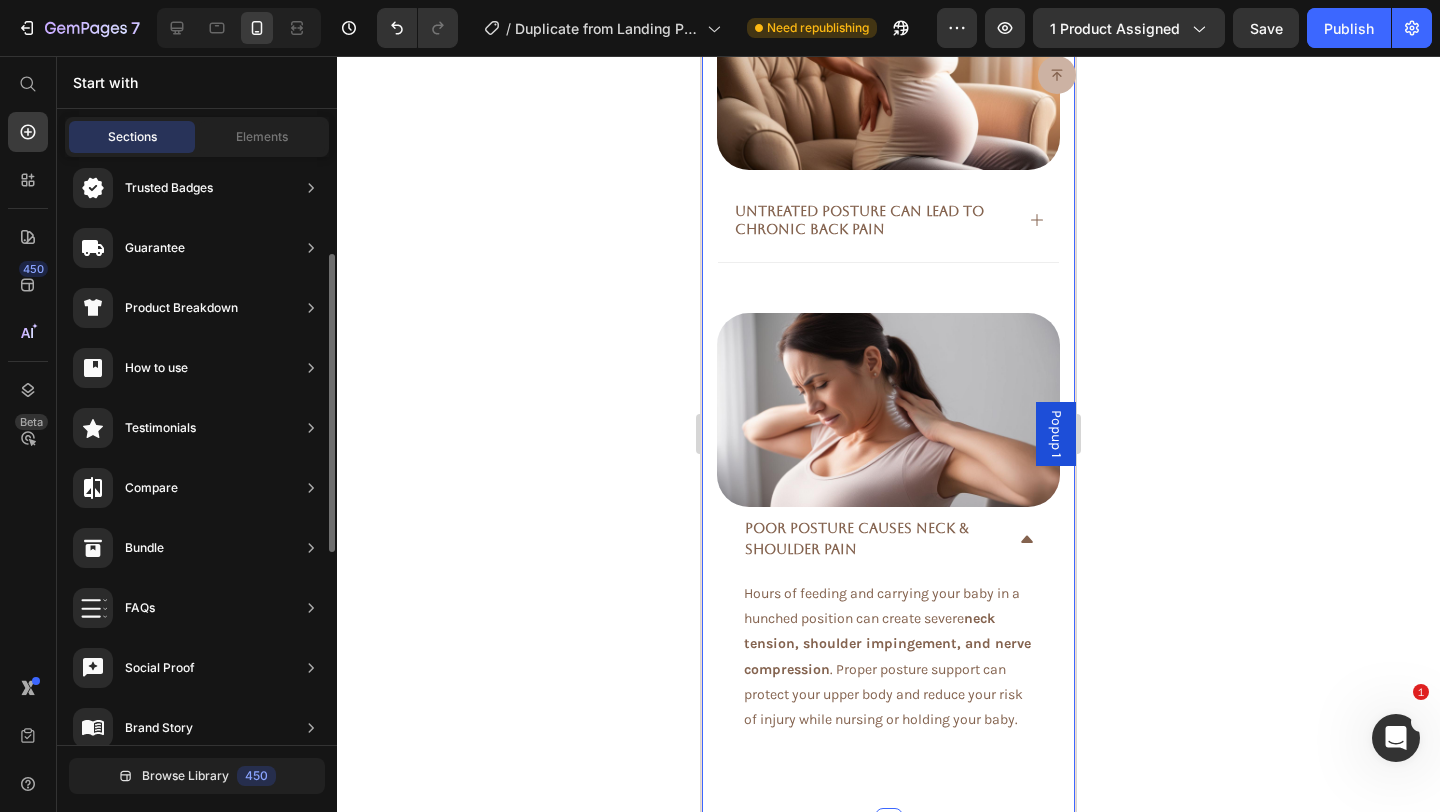 click on "Dangers of Poor Posture   Heading Image
Untreated Posture Can Lead to Chronic Back Pain  Accordion Row
Poor Posture Causes Neck & Shoulder Pain Hours of feeding and carrying your baby in a hunched position can create severe  neck tension, shoulder impingement, and nerve compression . Proper posture support can protect your upper body and reduce your risk of injury while nursing or holding your baby. Text block Accordion Image Row" at bounding box center (888, 324) 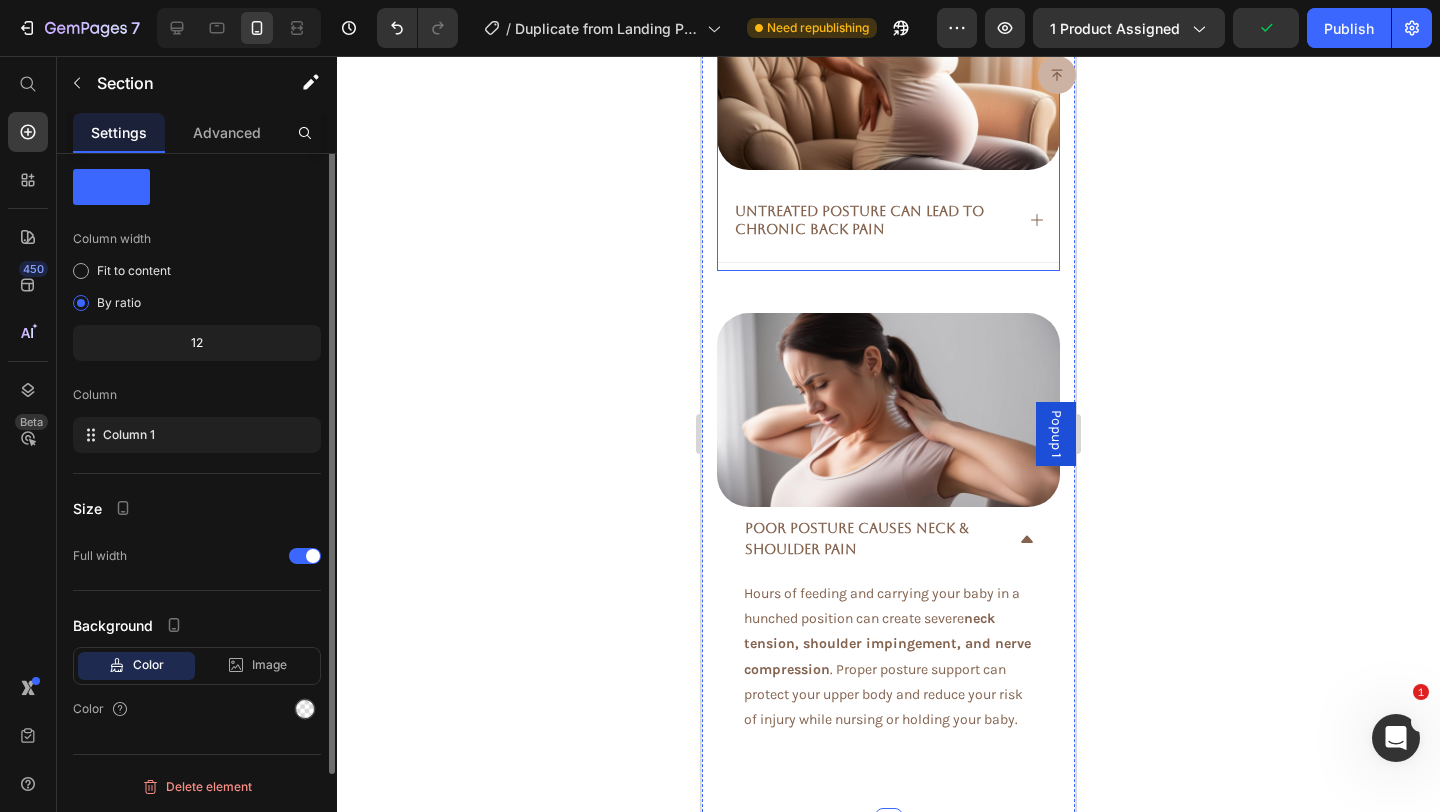 scroll, scrollTop: 0, scrollLeft: 0, axis: both 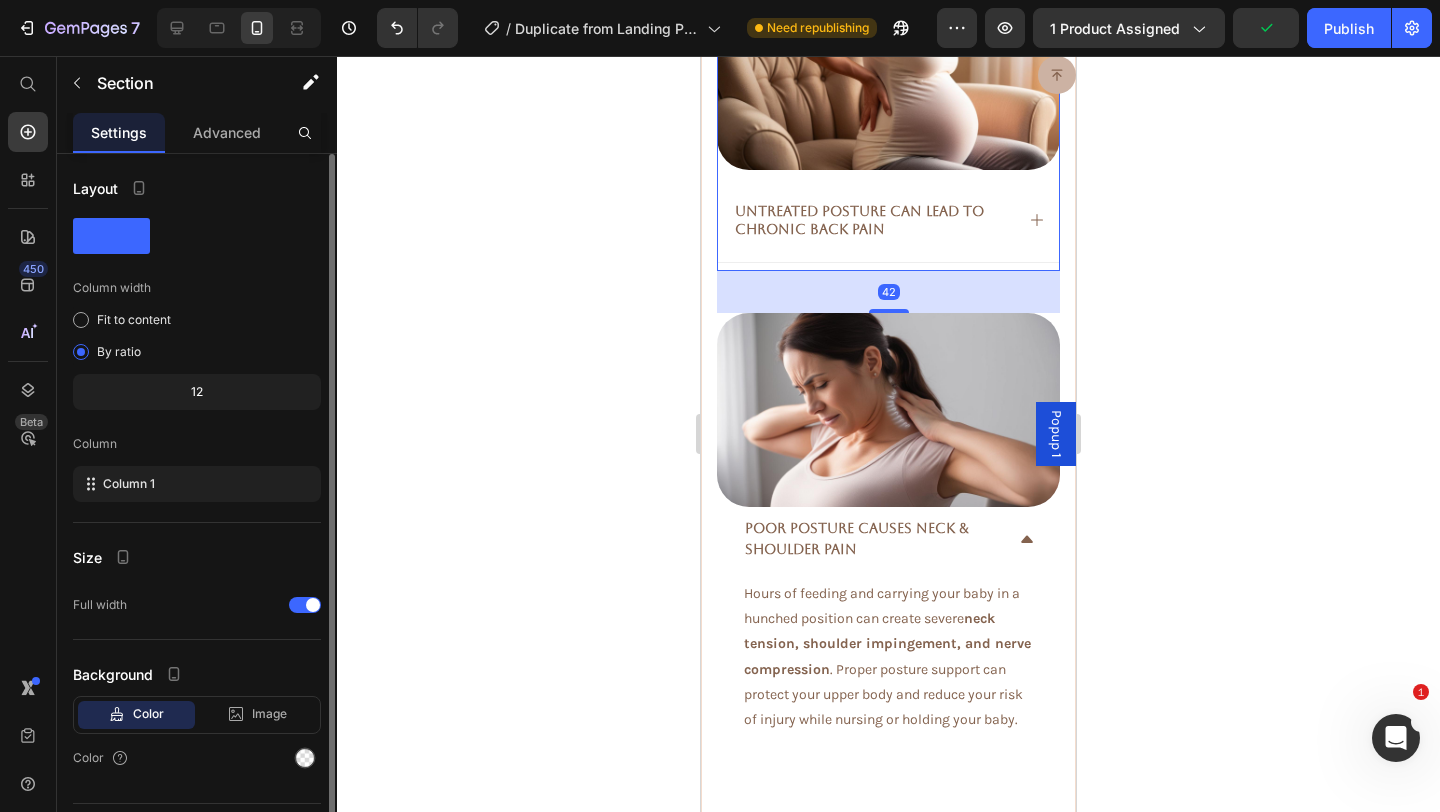 click on "Untreated Posture Can Lead to Chronic Back Pain  Accordion" at bounding box center [888, 224] 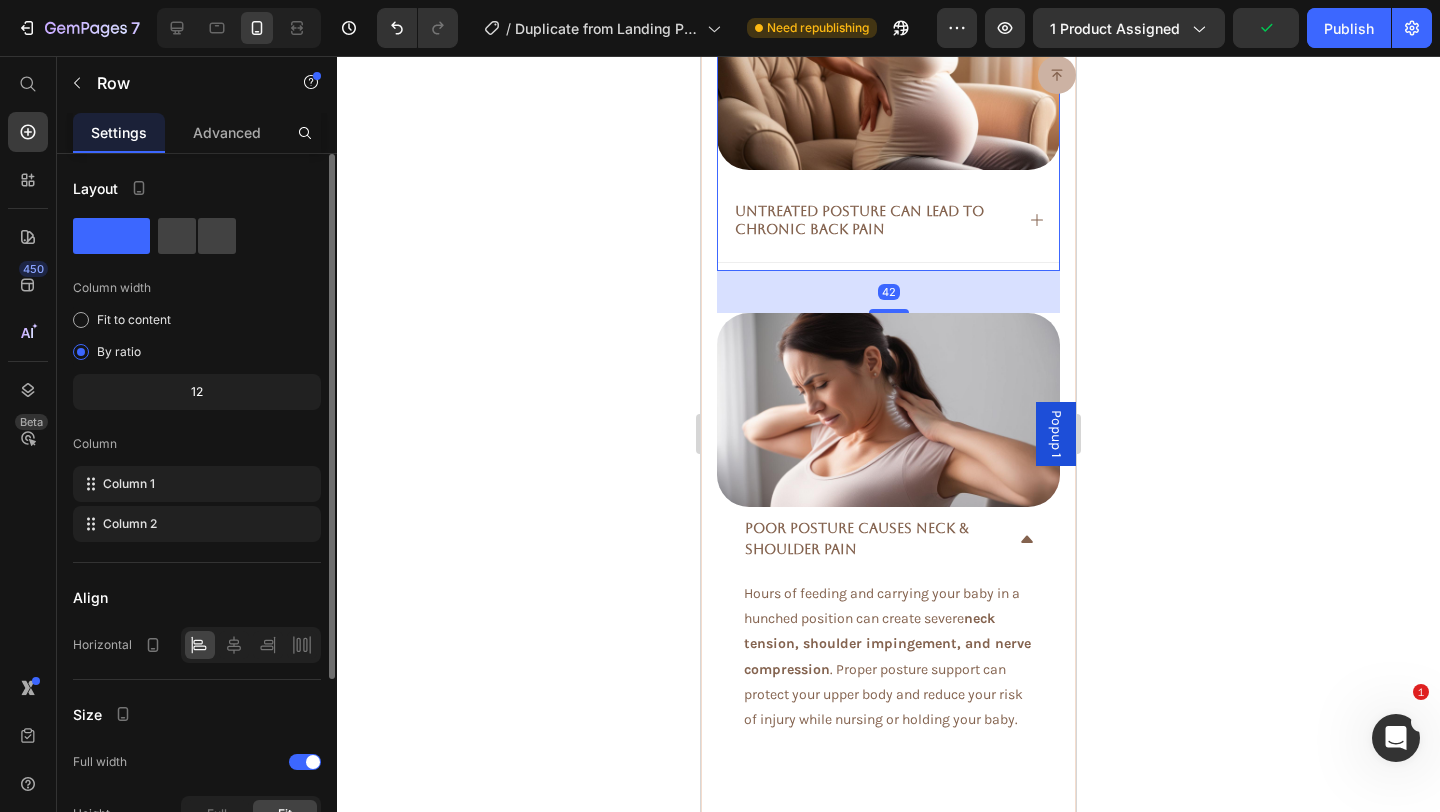 click on "Untreated Posture Can Lead to Chronic Back Pain  Accordion" at bounding box center [888, 224] 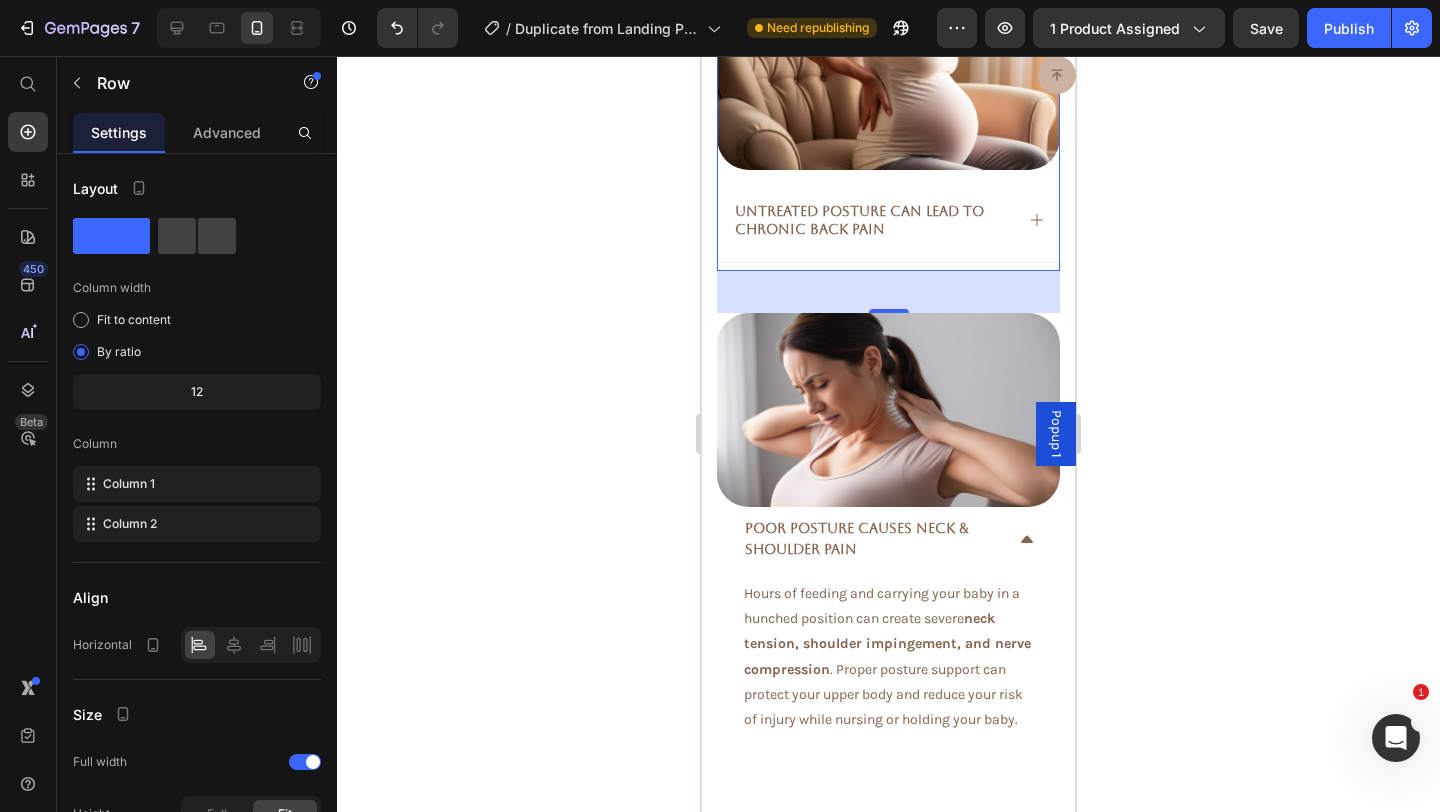 drag, startPoint x: 888, startPoint y: 308, endPoint x: 889, endPoint y: 291, distance: 17.029387 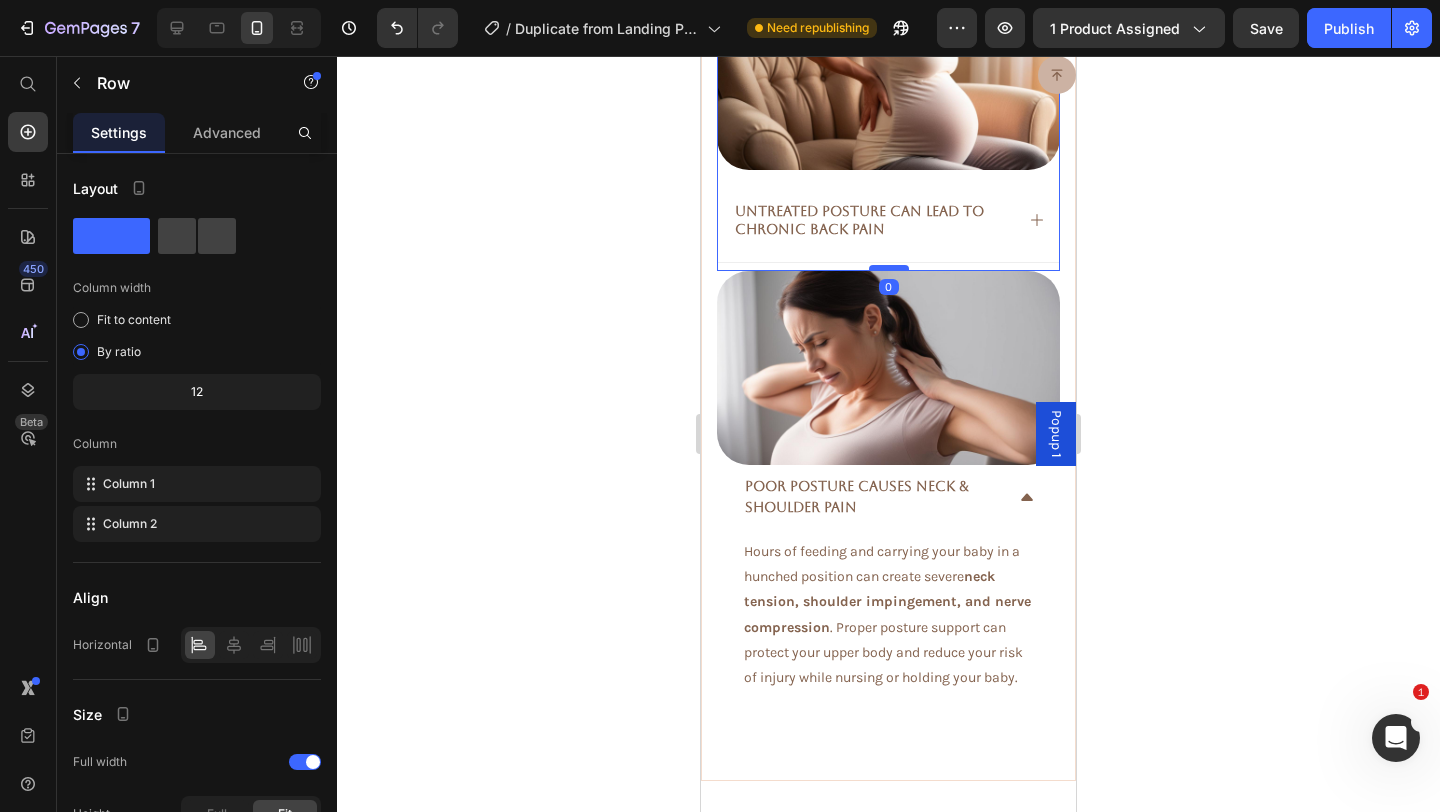 drag, startPoint x: 892, startPoint y: 312, endPoint x: 901, endPoint y: 269, distance: 43.931767 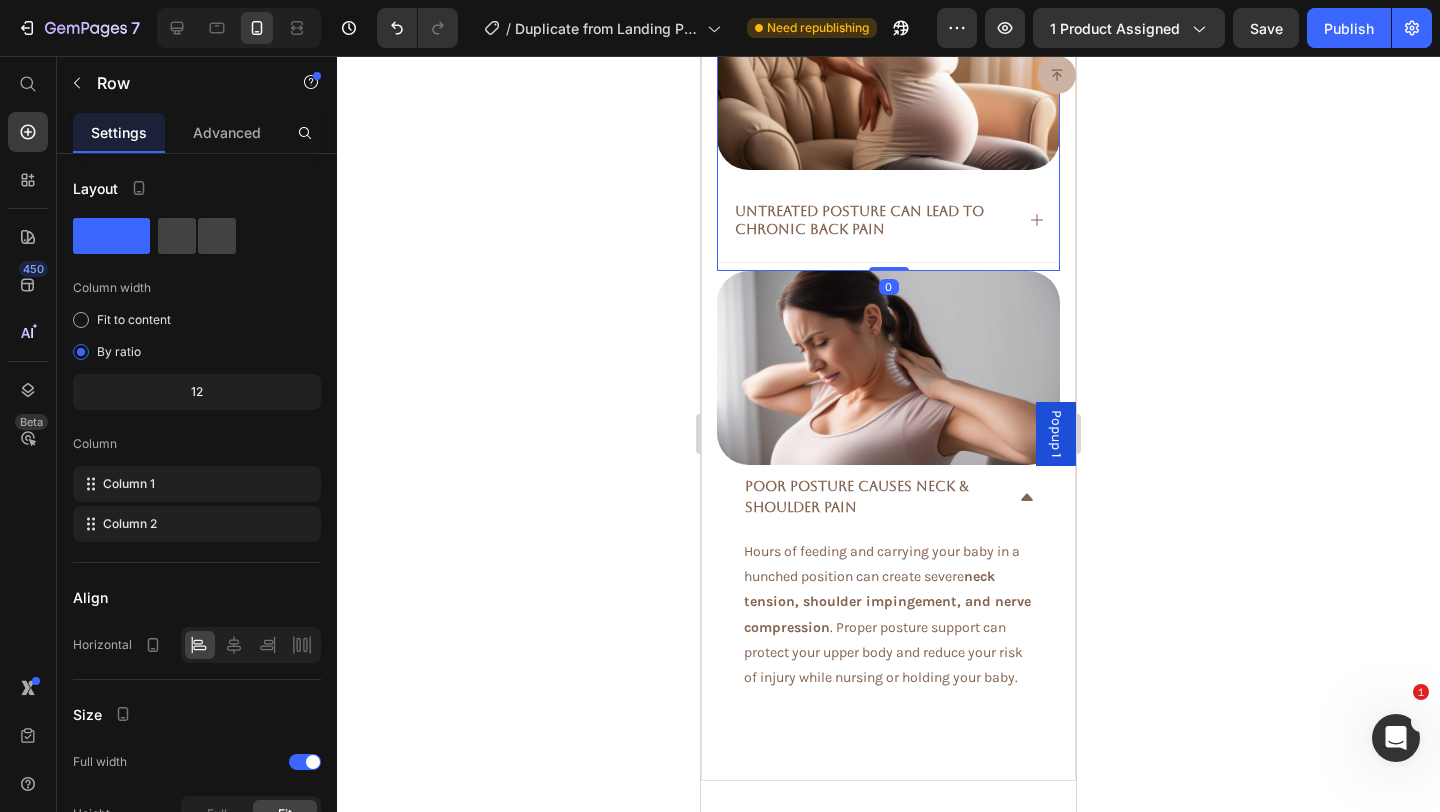 click 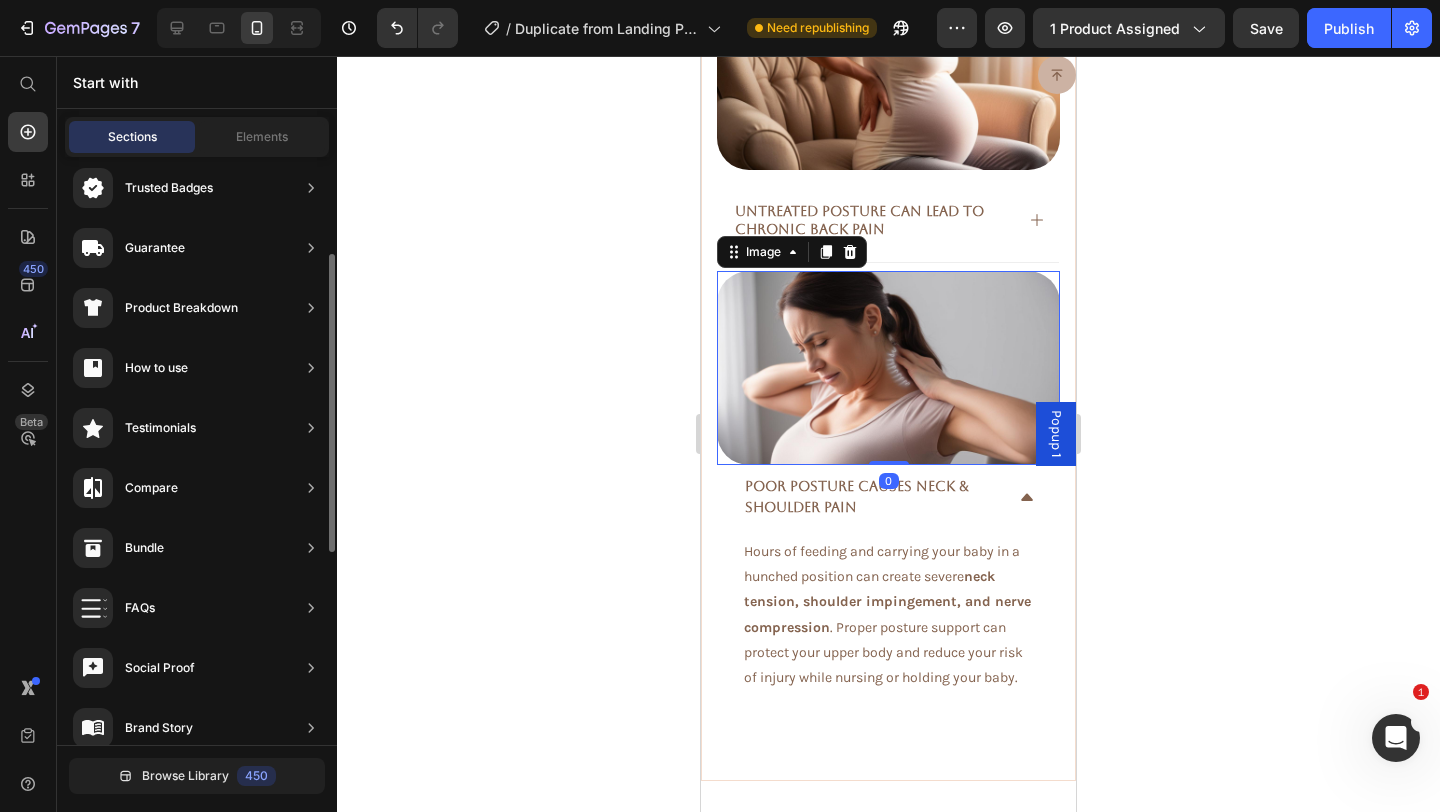 click at bounding box center [888, 368] 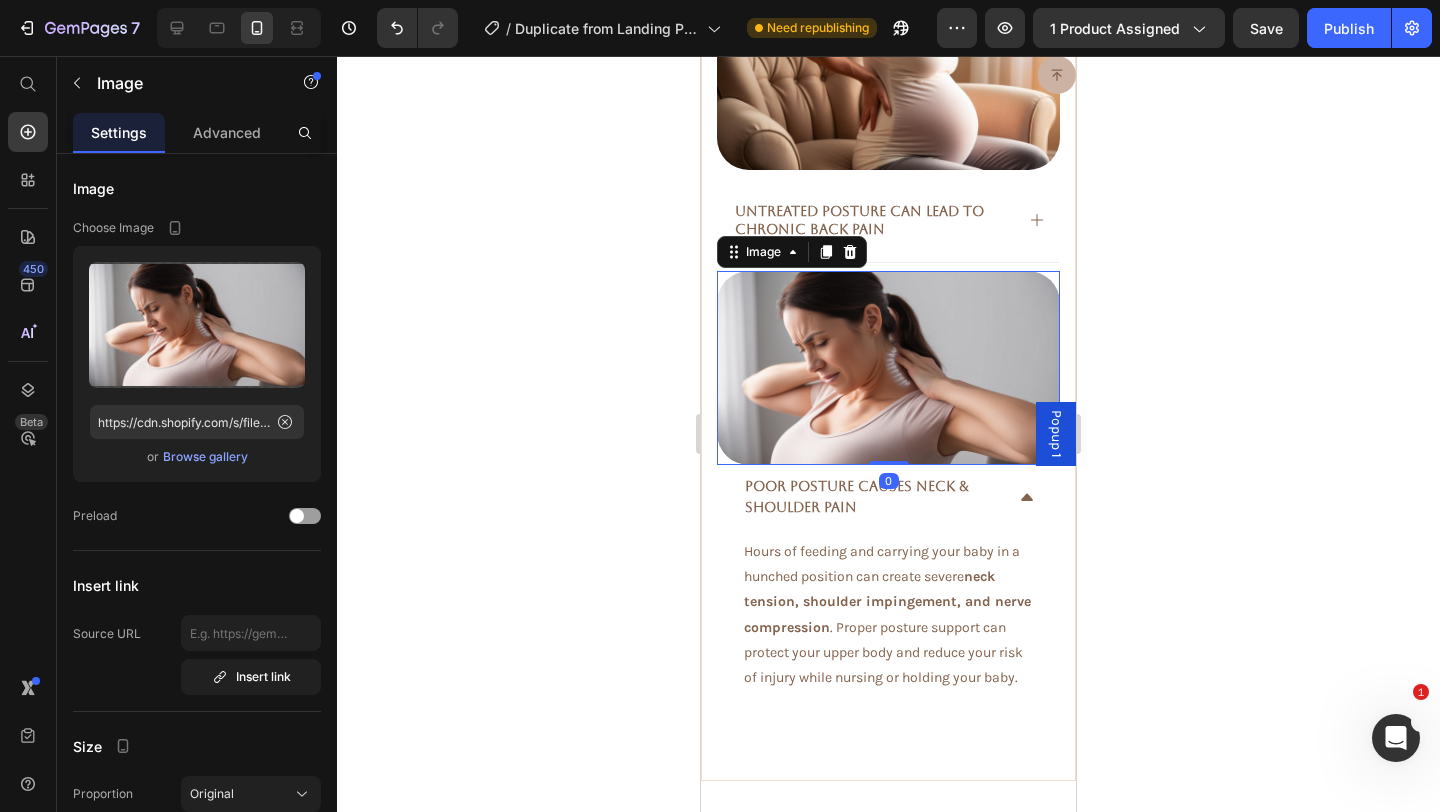 click on "Untreated Posture Can Lead to Chronic Back Pain" at bounding box center [872, 220] 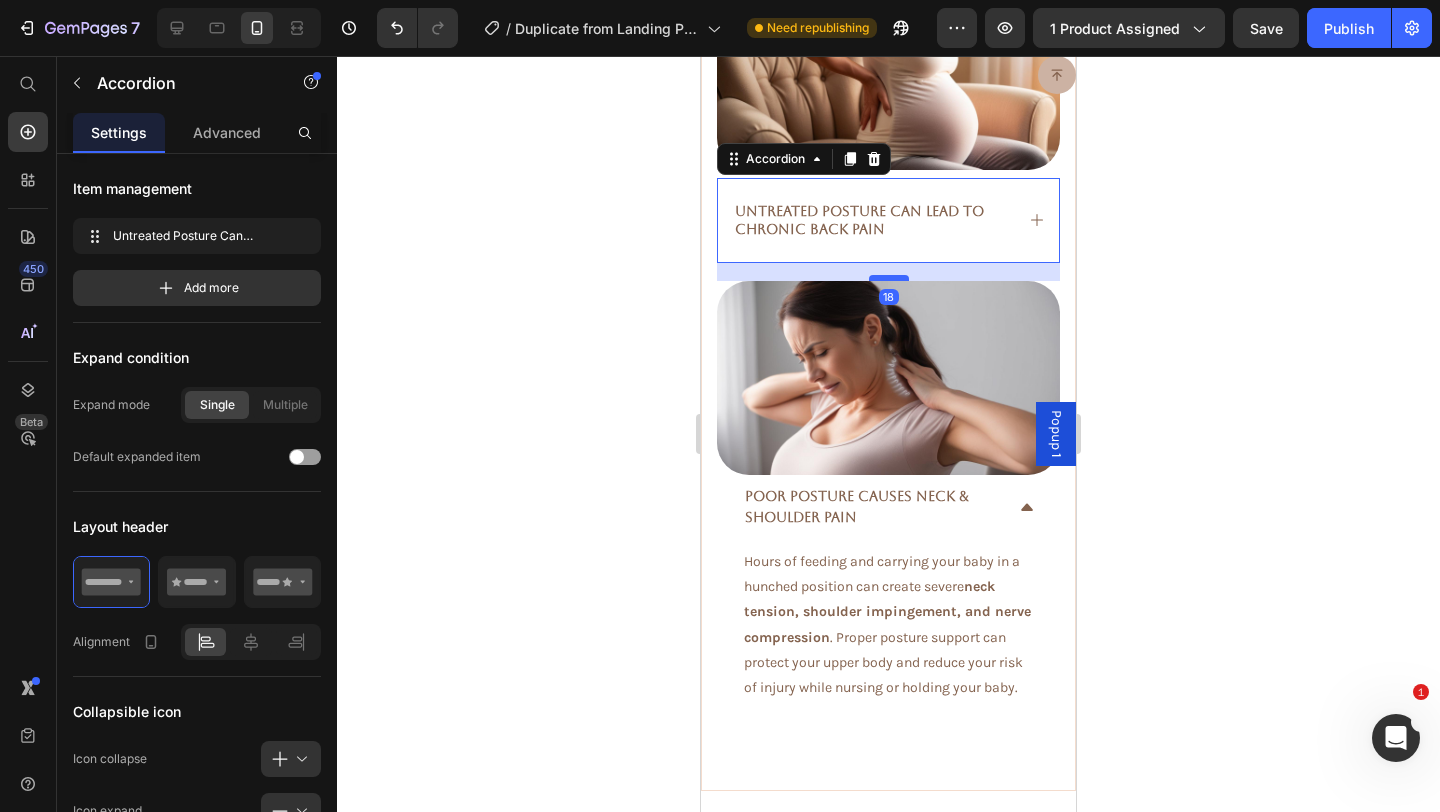 drag, startPoint x: 901, startPoint y: 268, endPoint x: 900, endPoint y: 278, distance: 10.049875 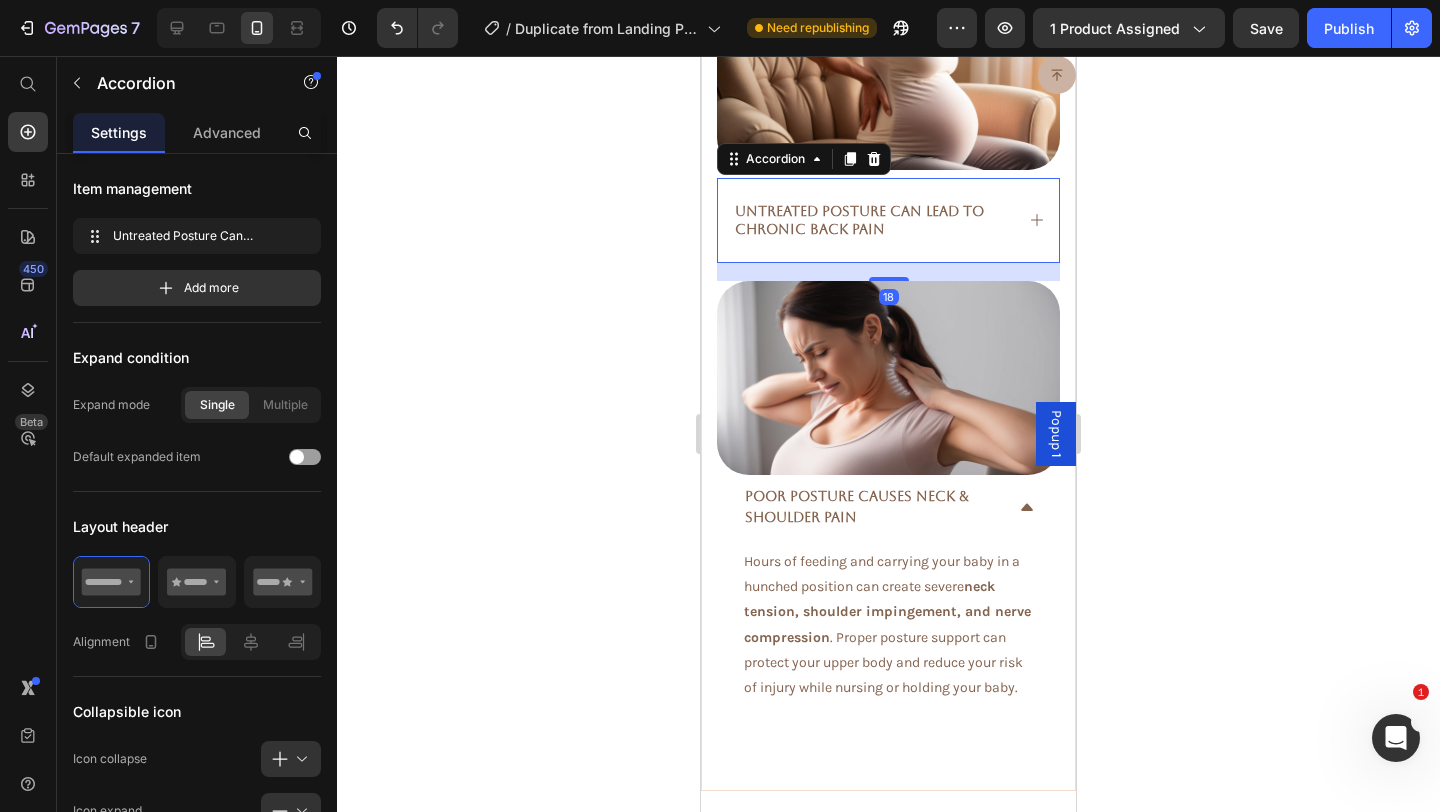 click 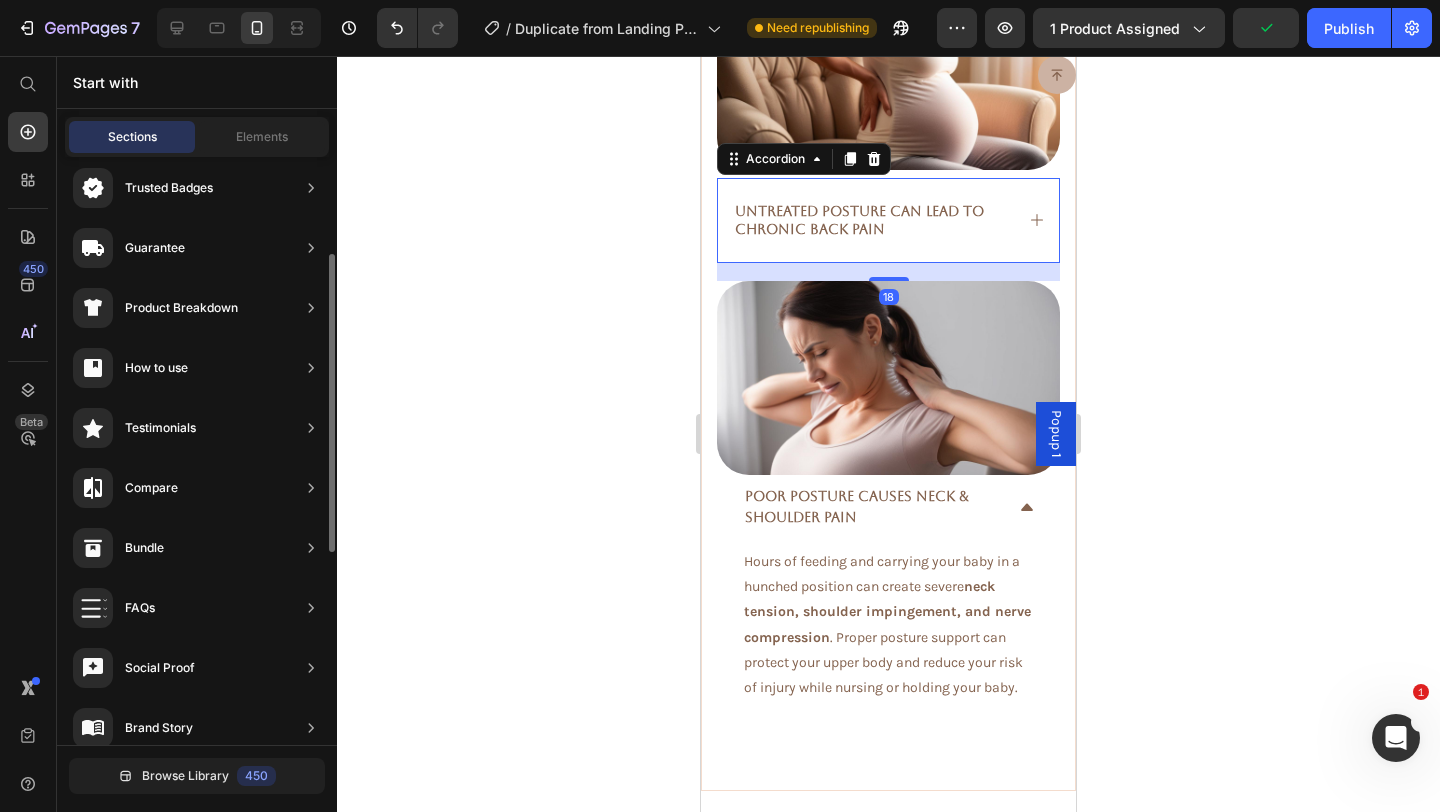 click on "Untreated Posture Can Lead to Chronic Back Pain" at bounding box center (888, 220) 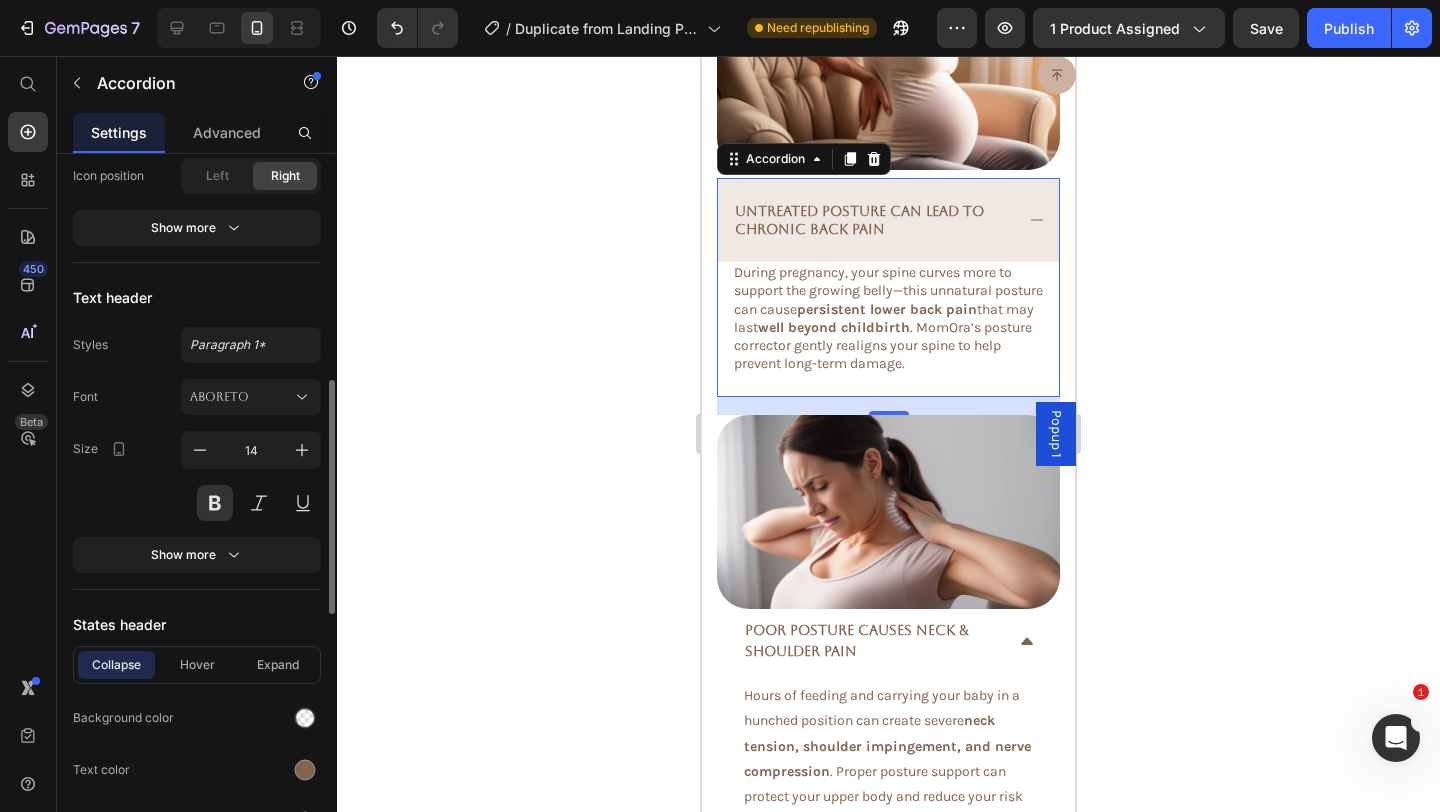 scroll, scrollTop: 706, scrollLeft: 0, axis: vertical 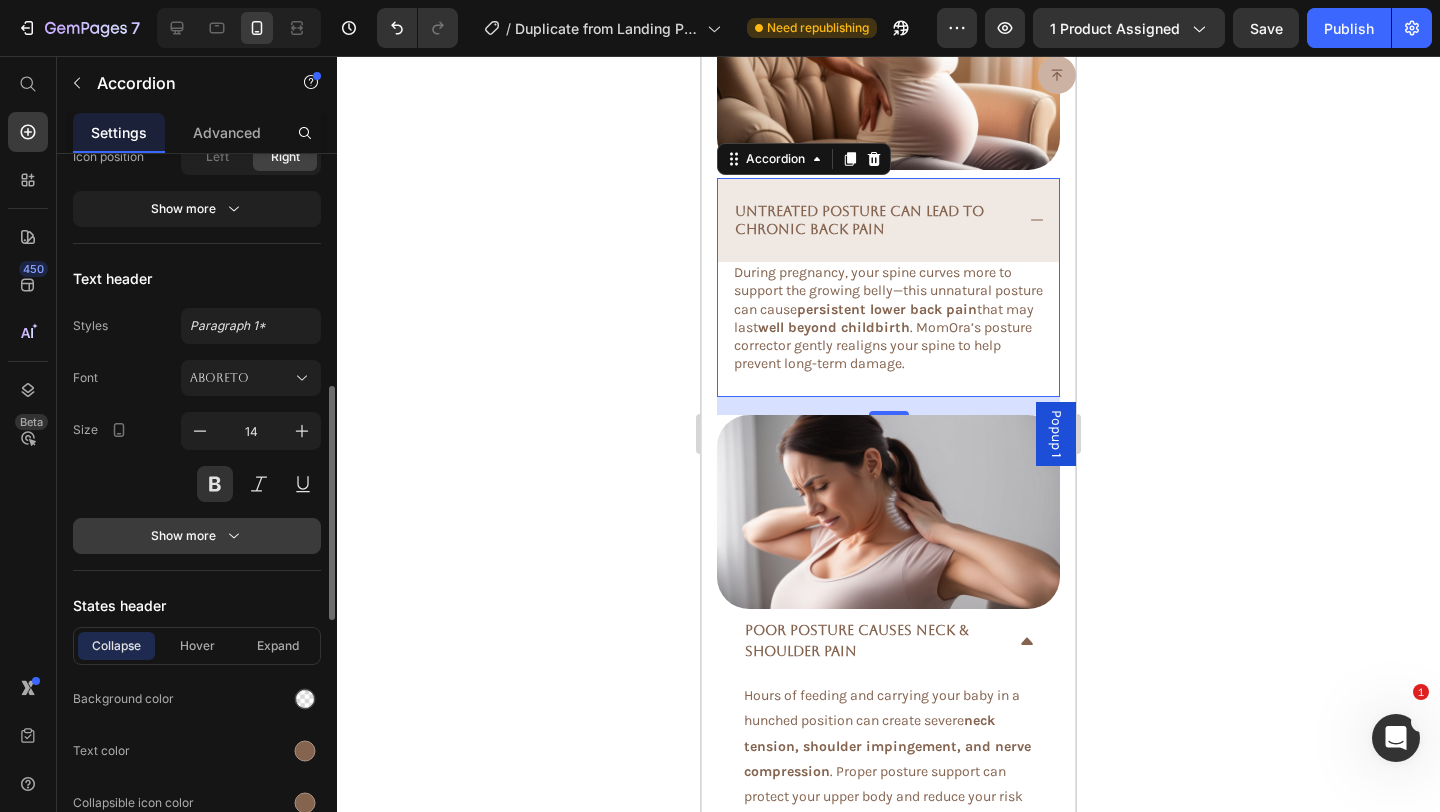 click 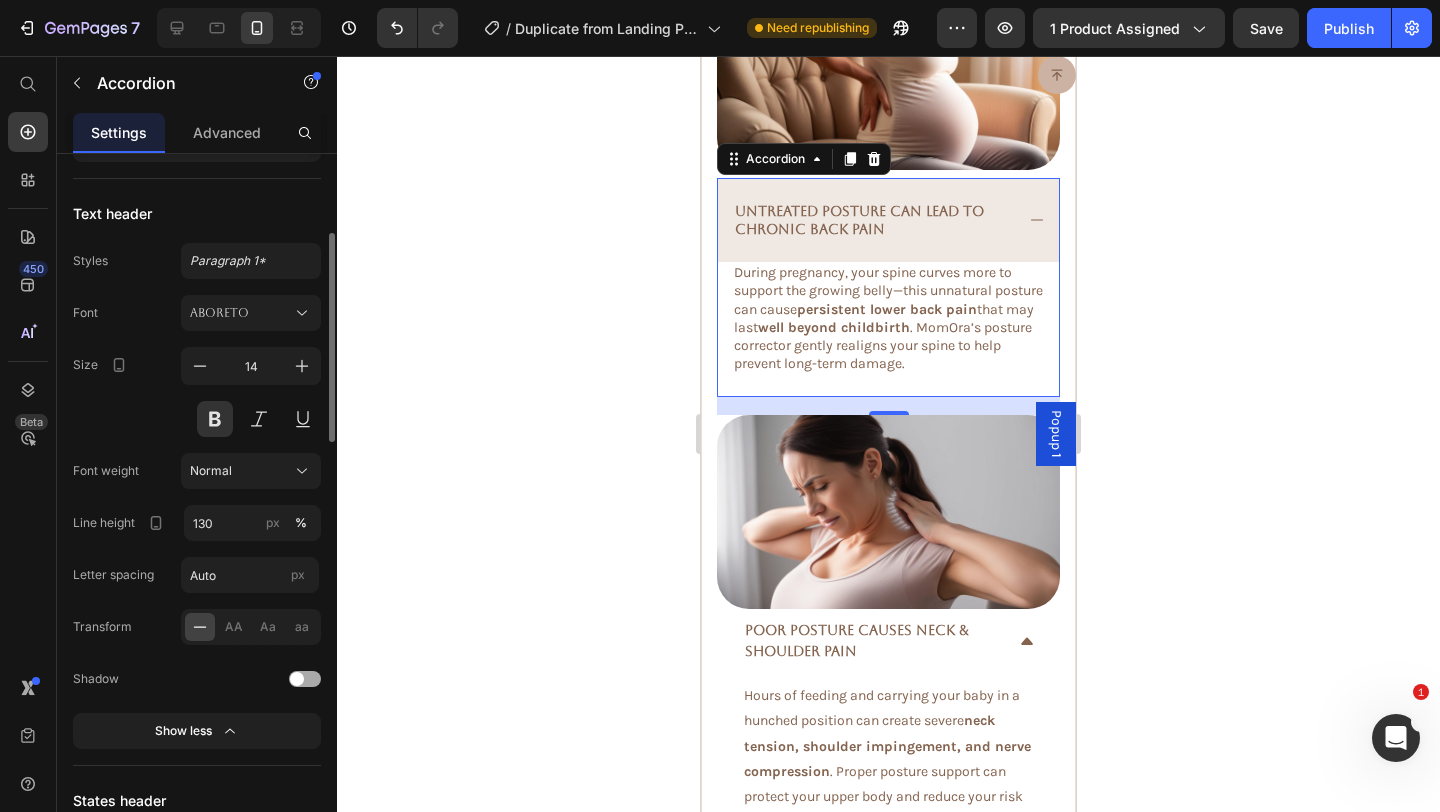 scroll, scrollTop: 429, scrollLeft: 0, axis: vertical 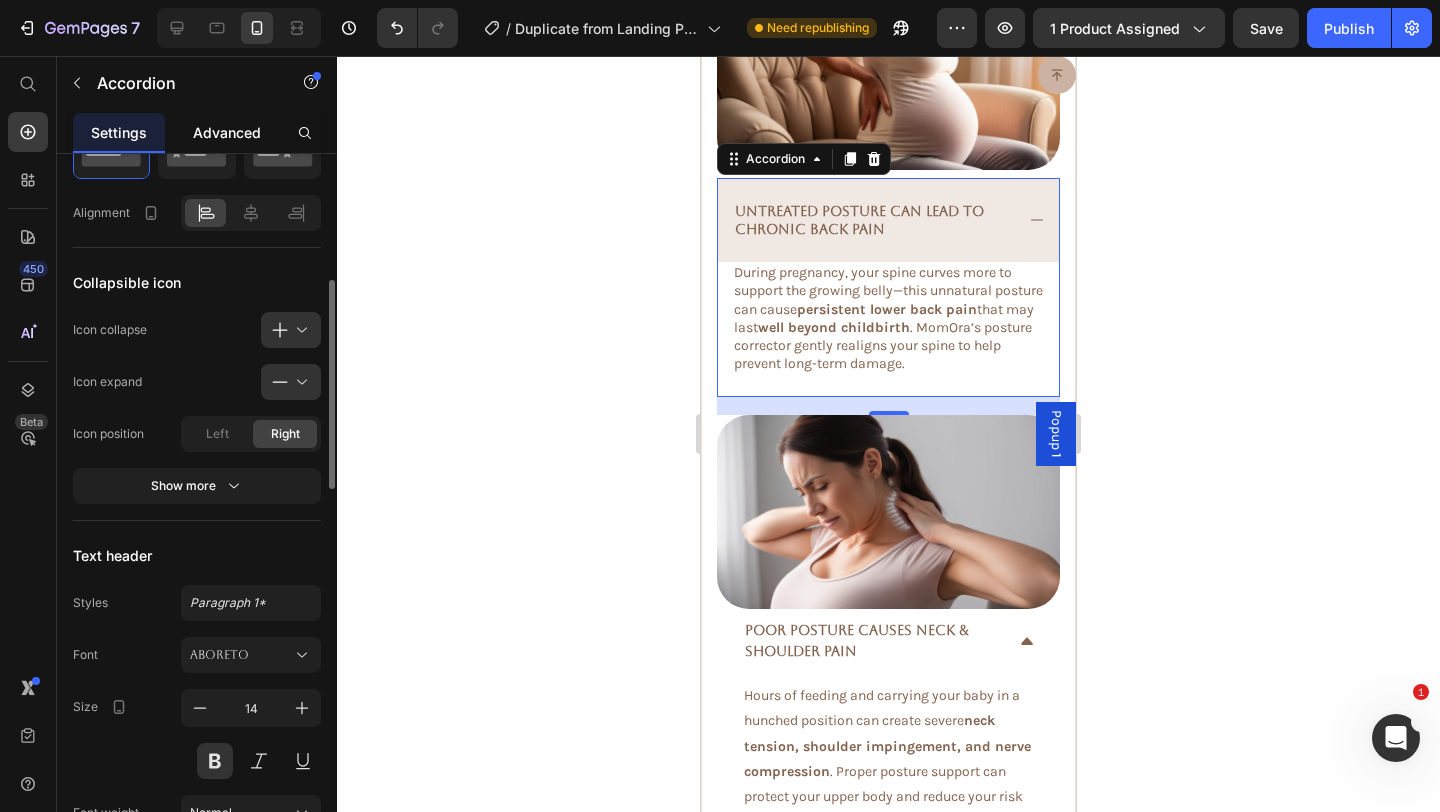 click on "Advanced" at bounding box center [227, 132] 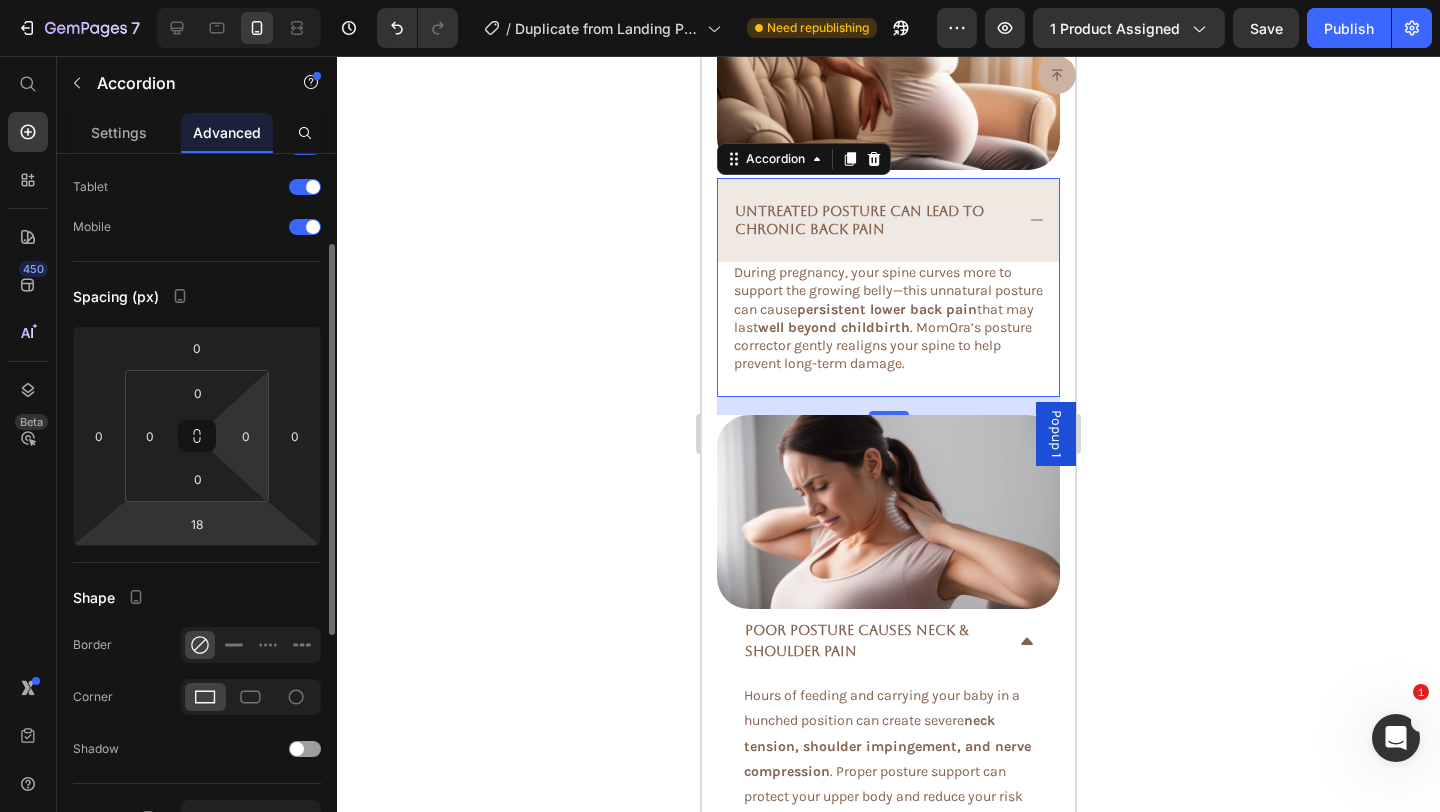 scroll, scrollTop: 119, scrollLeft: 0, axis: vertical 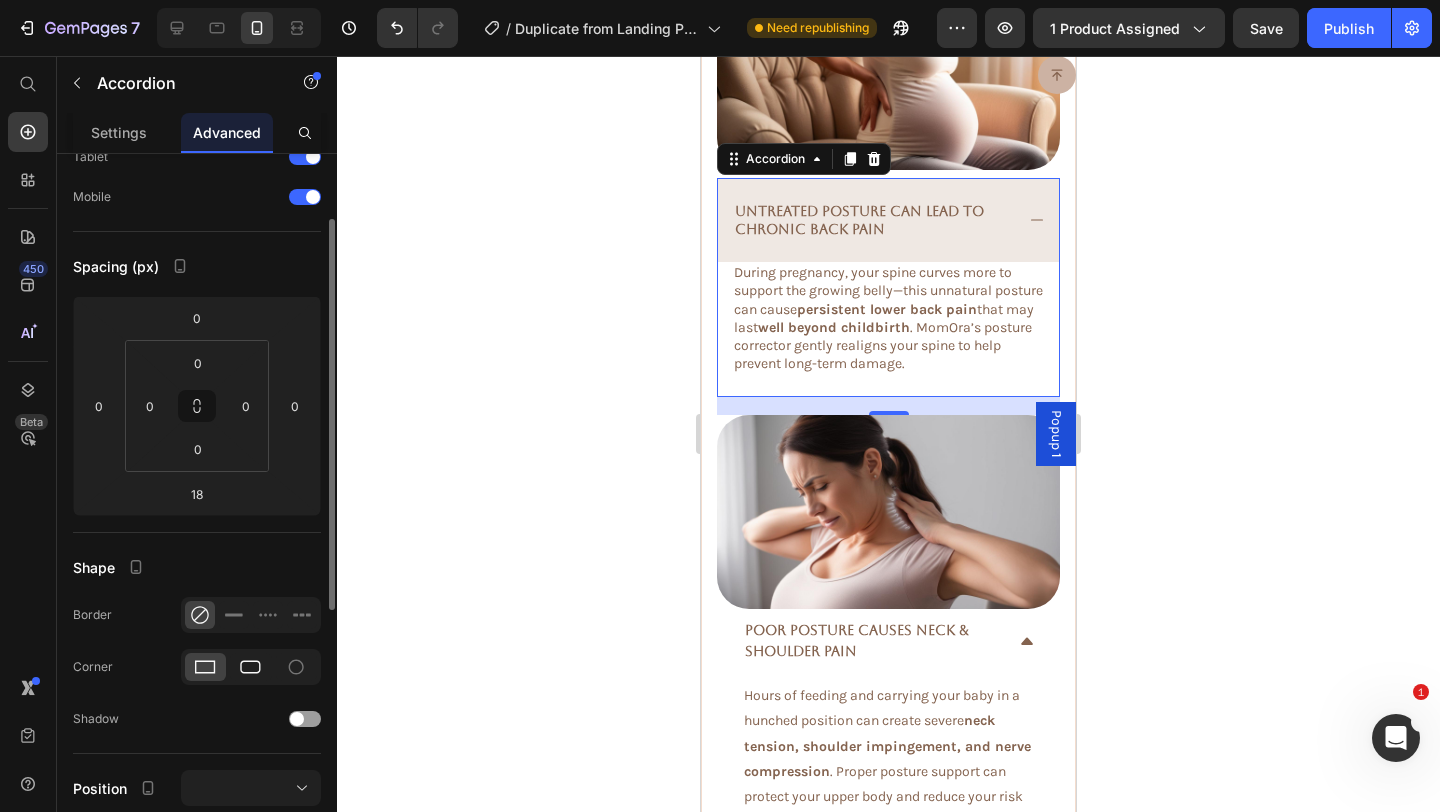 click 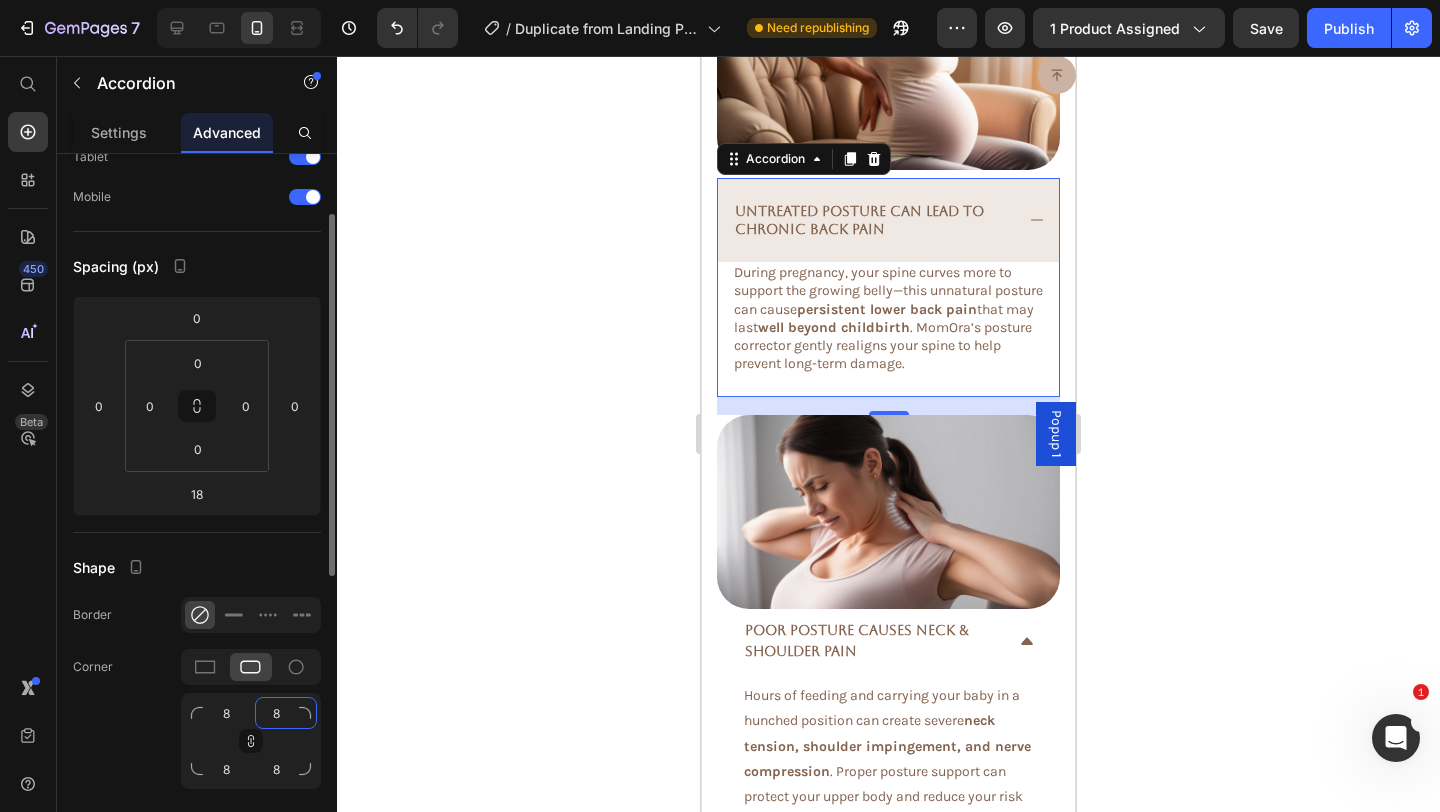 click on "8" 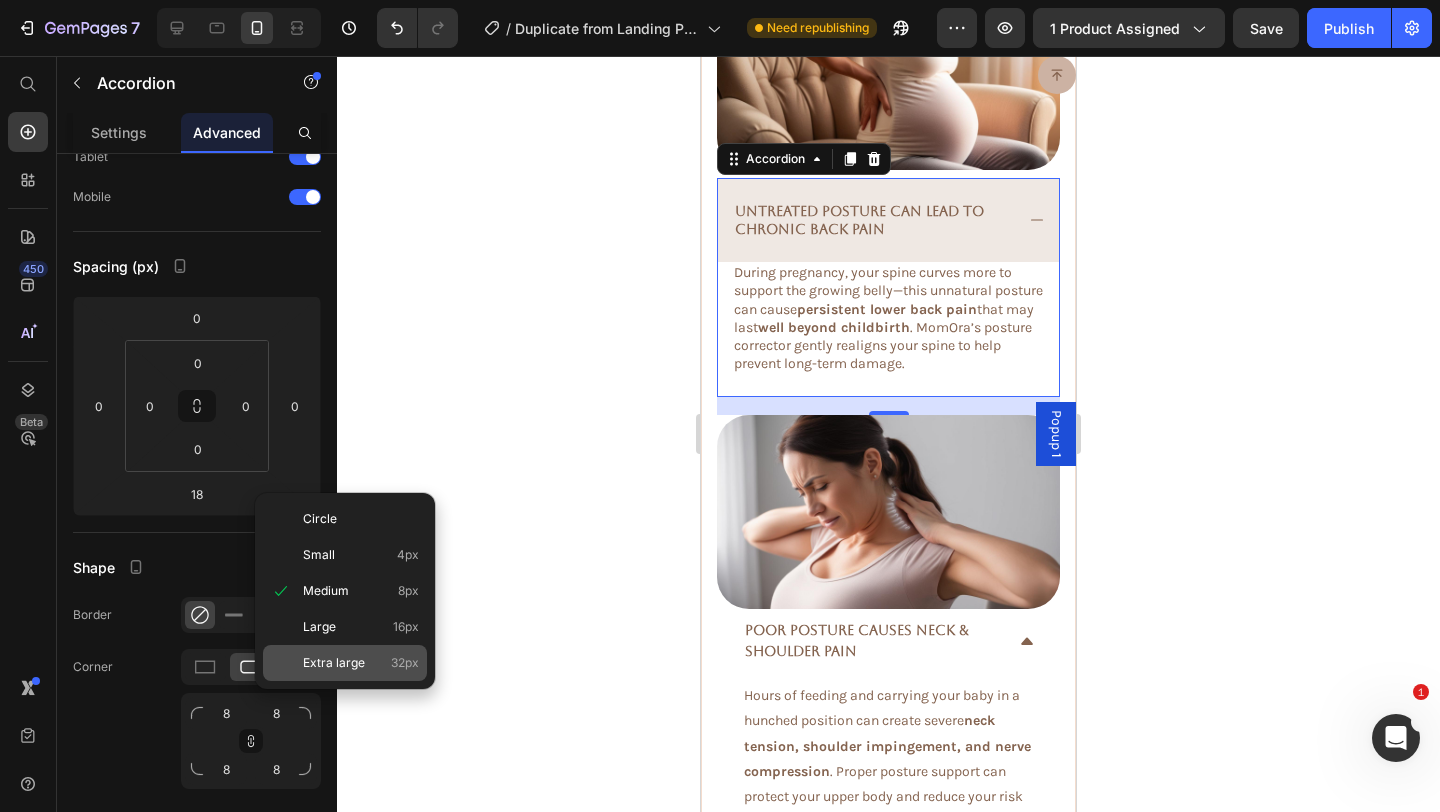 click on "Extra large" at bounding box center (334, 663) 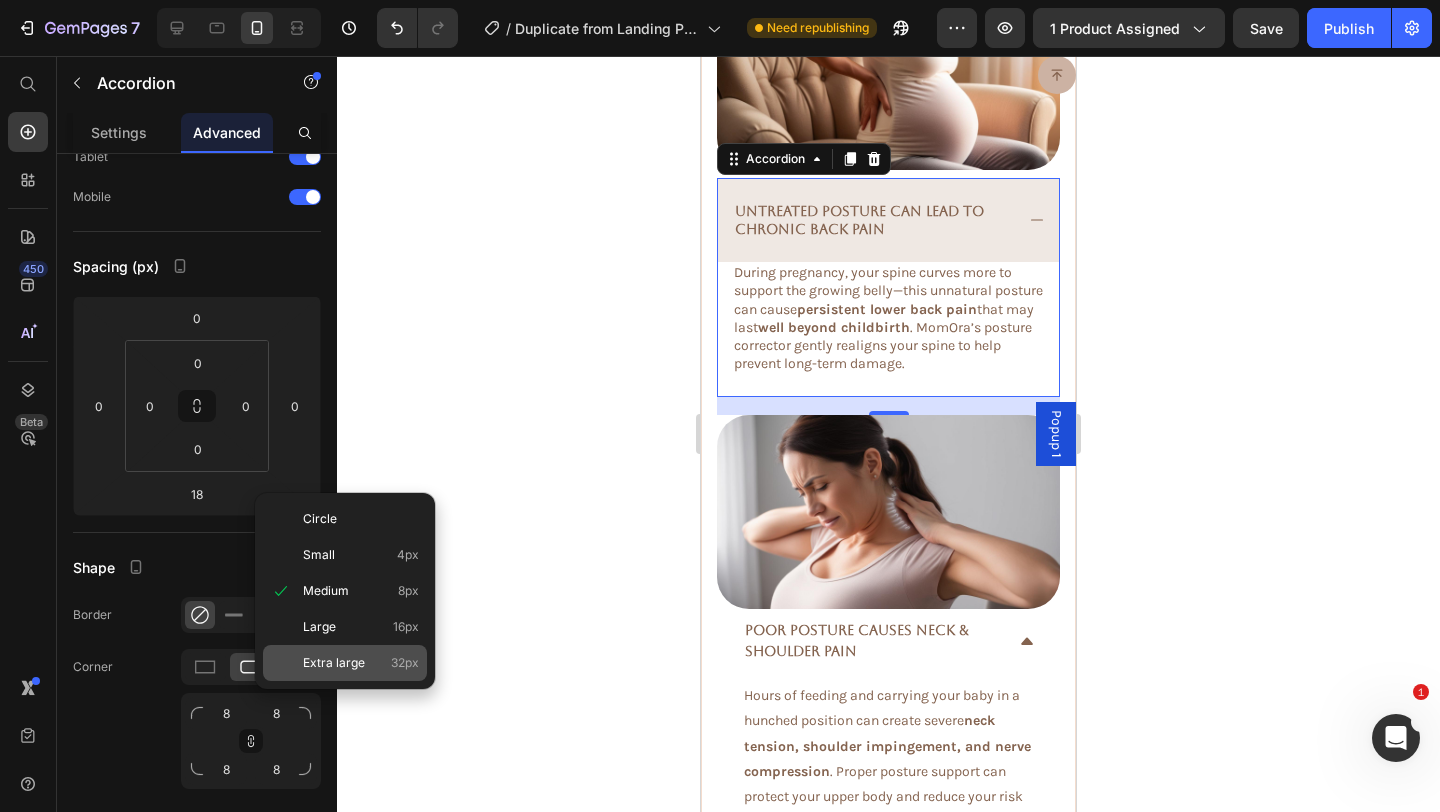 type on "32" 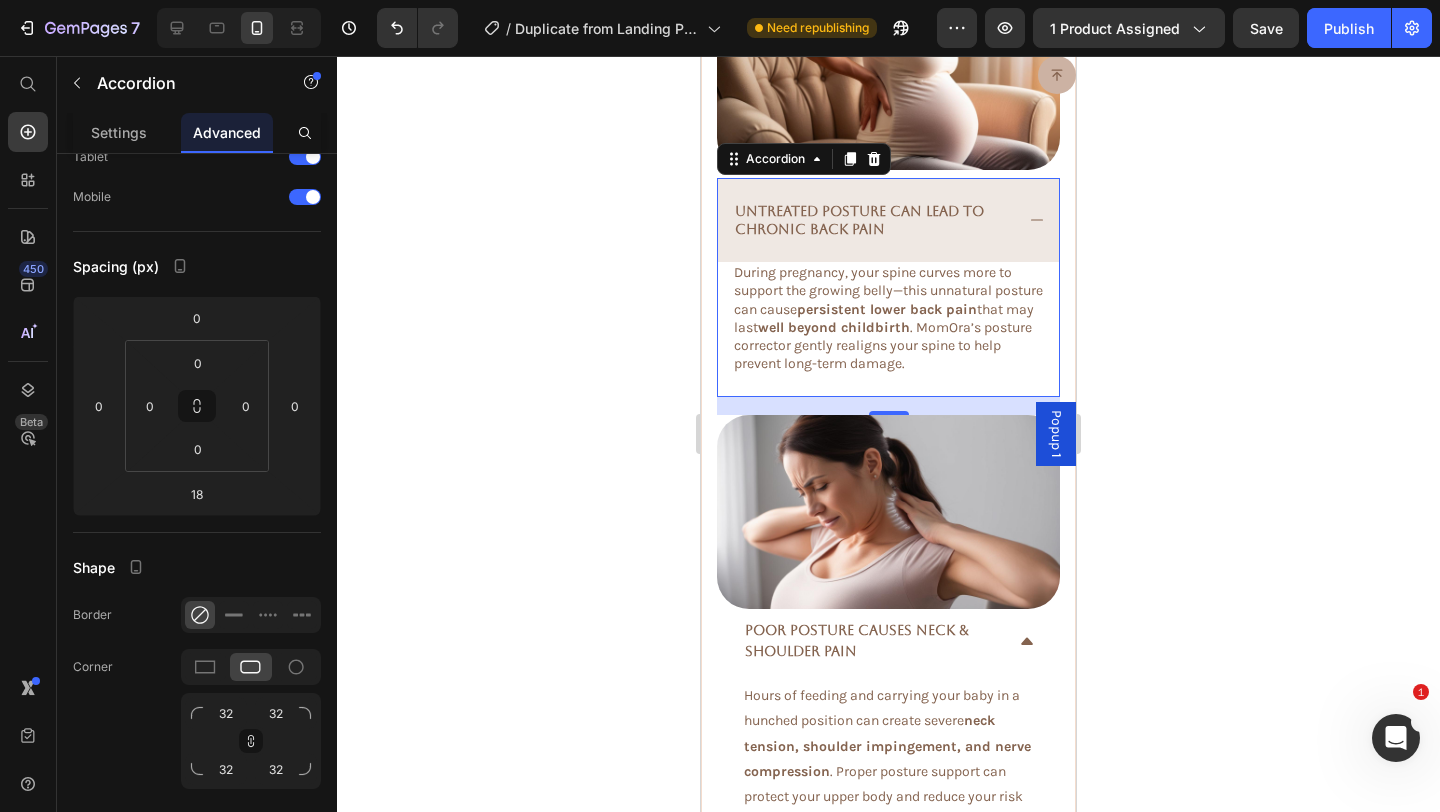 click 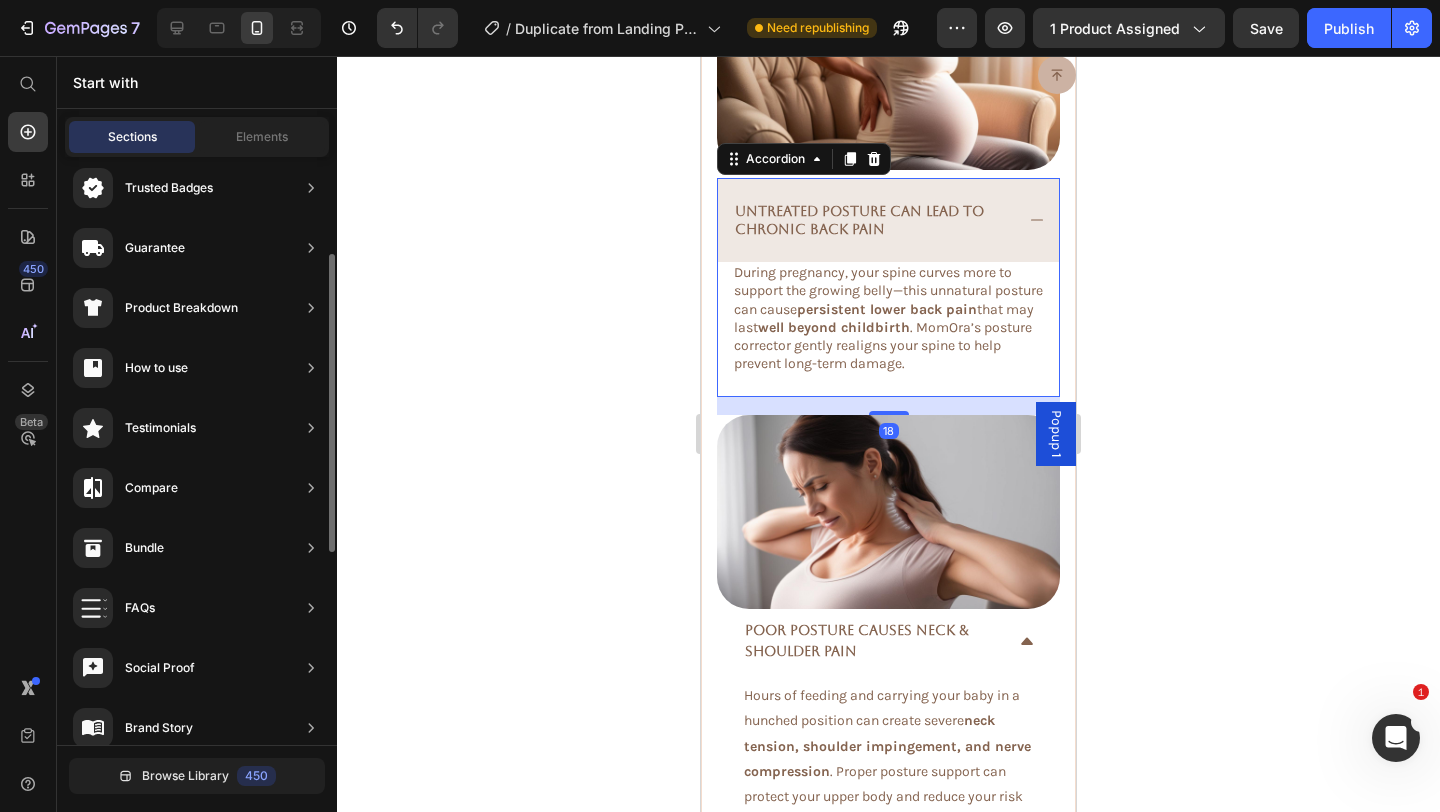 click on "Untreated Posture Can Lead to Chronic Back Pain" at bounding box center [888, 220] 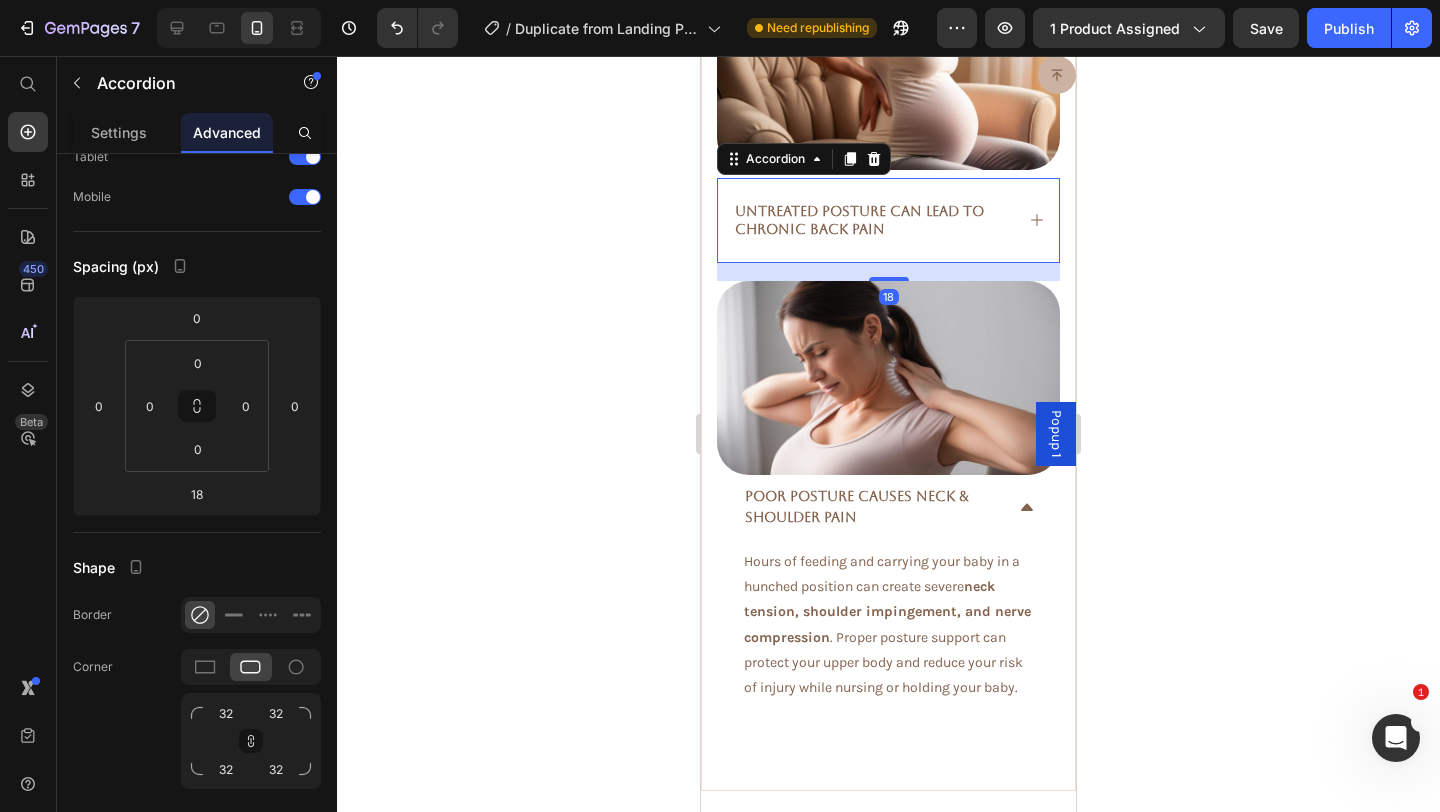 click on "Untreated Posture Can Lead to Chronic Back Pain" at bounding box center [888, 220] 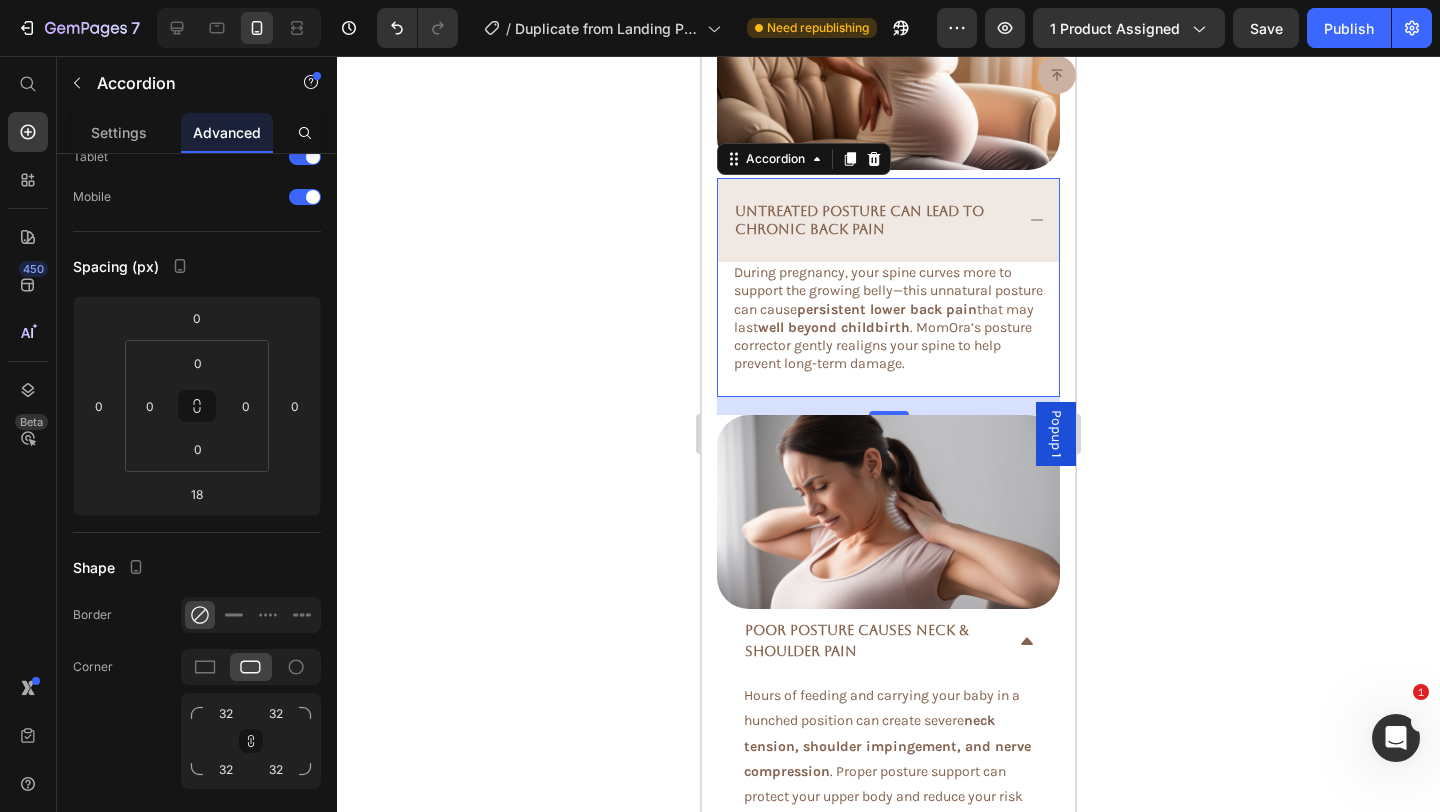 click 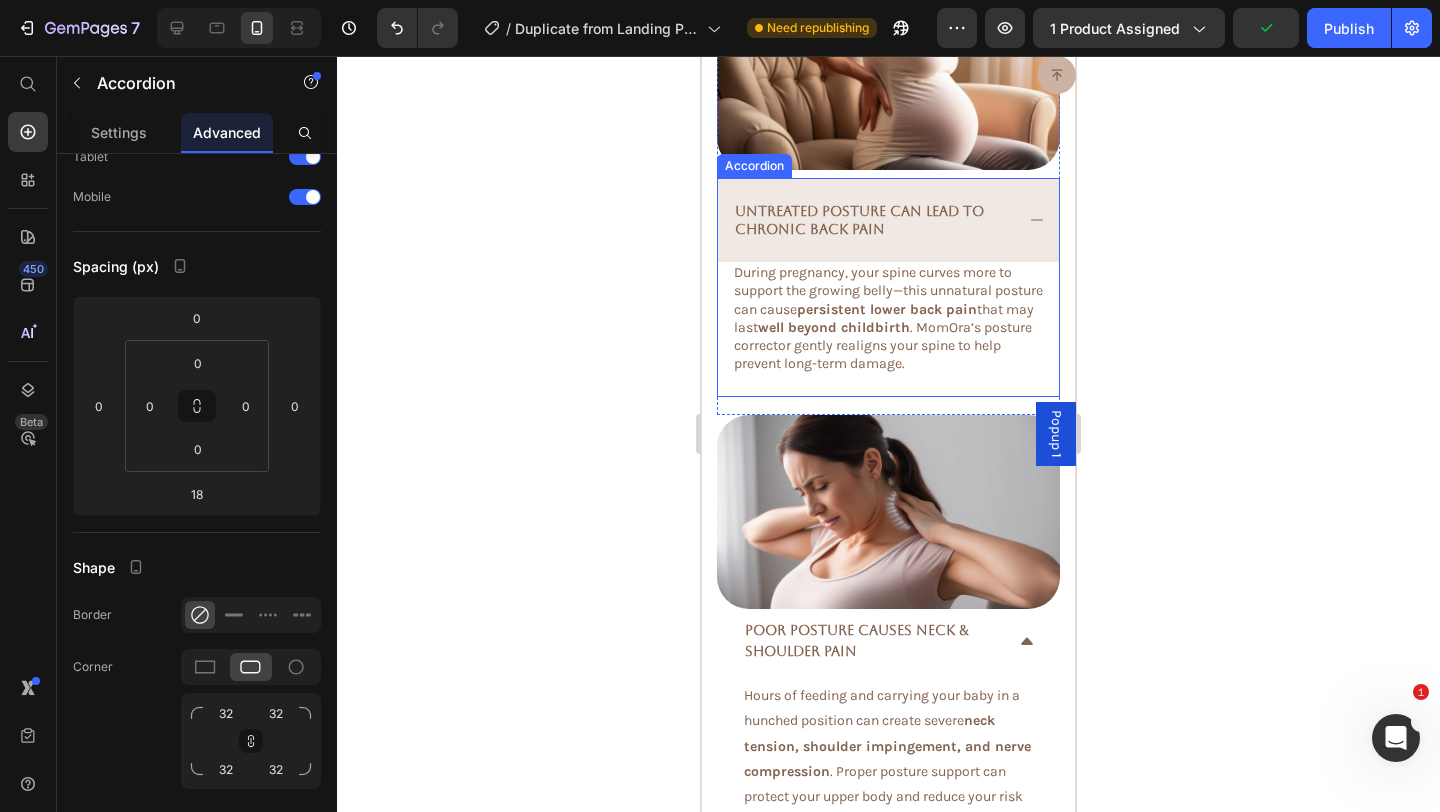 click on "Untreated Posture Can Lead to Chronic Back Pain" at bounding box center [888, 220] 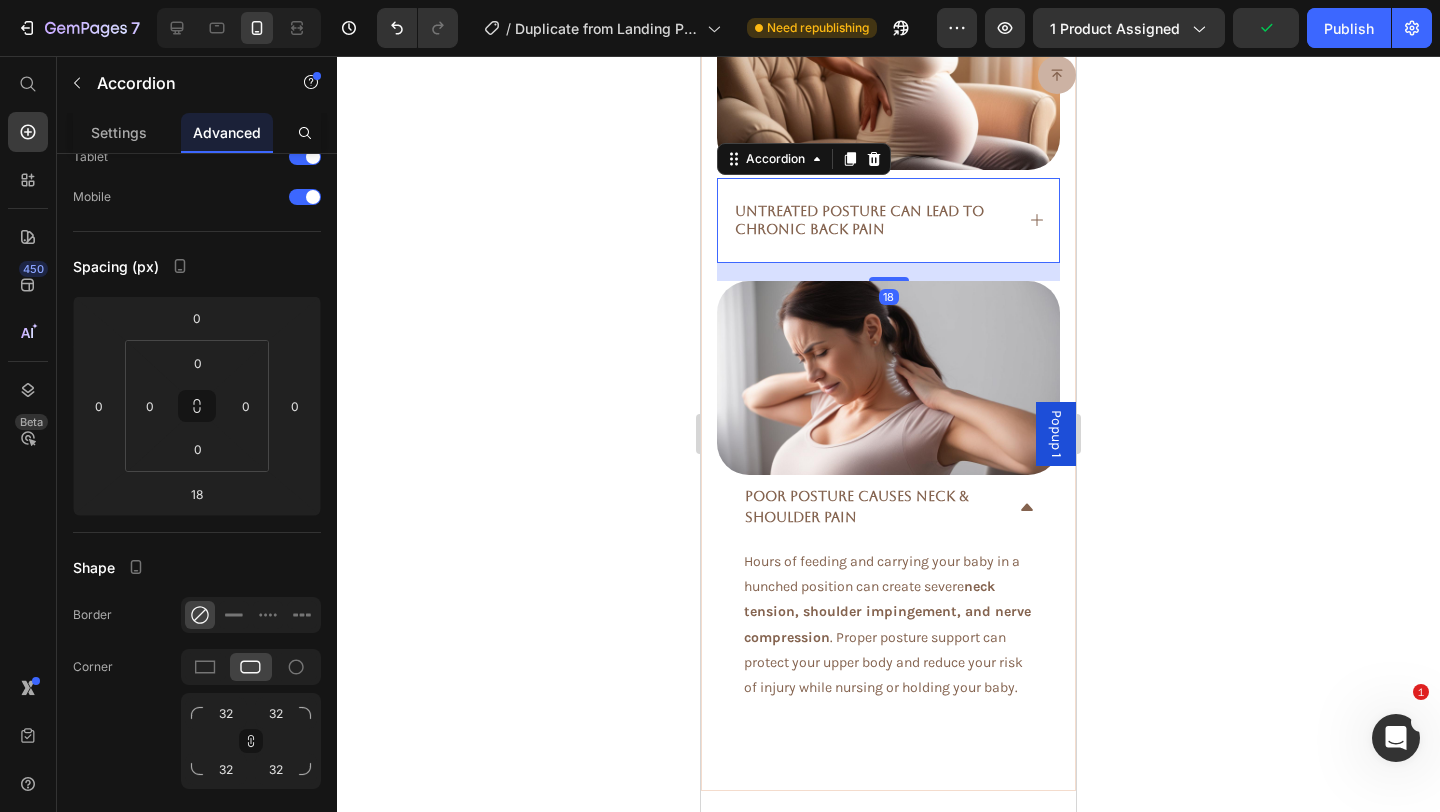 click 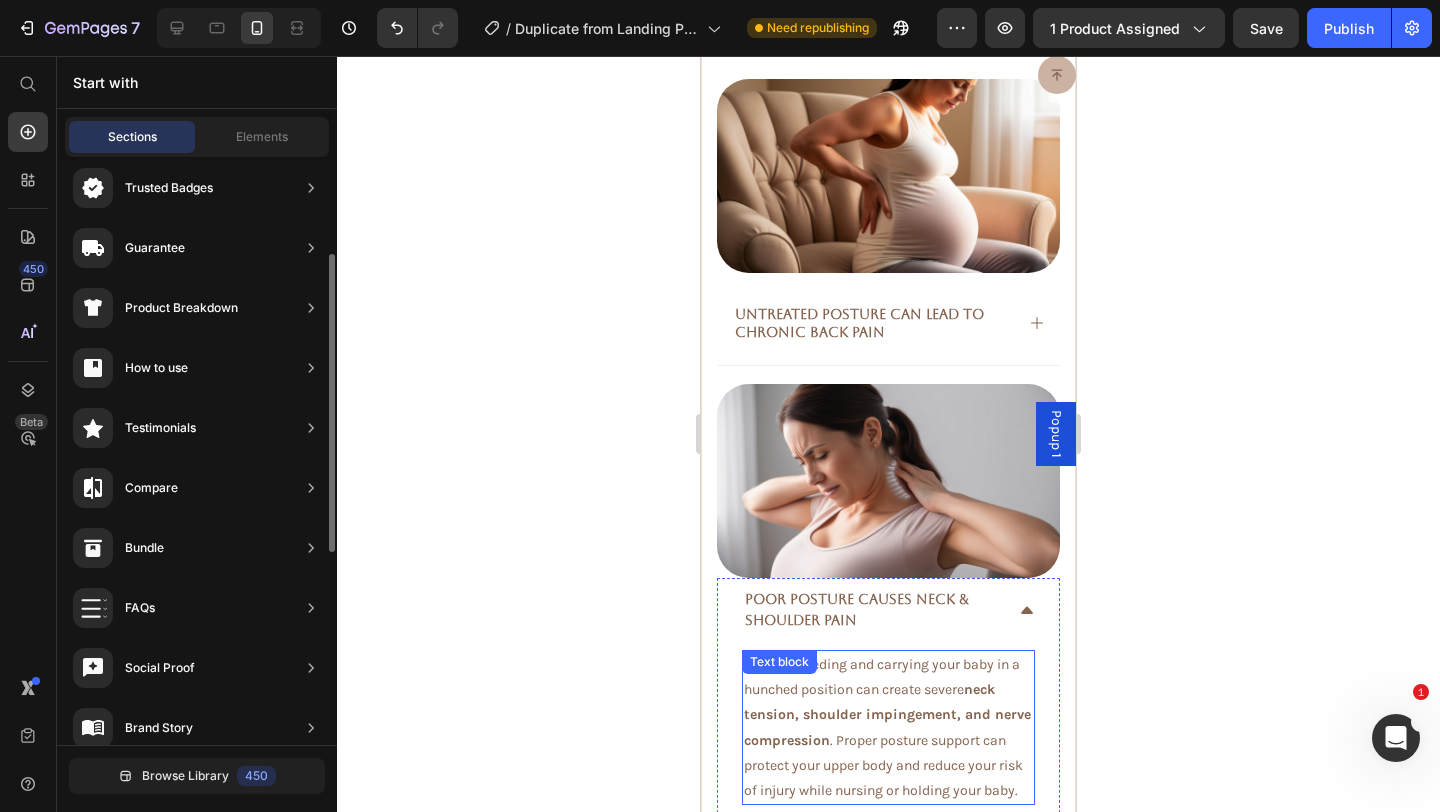 scroll, scrollTop: 2863, scrollLeft: 0, axis: vertical 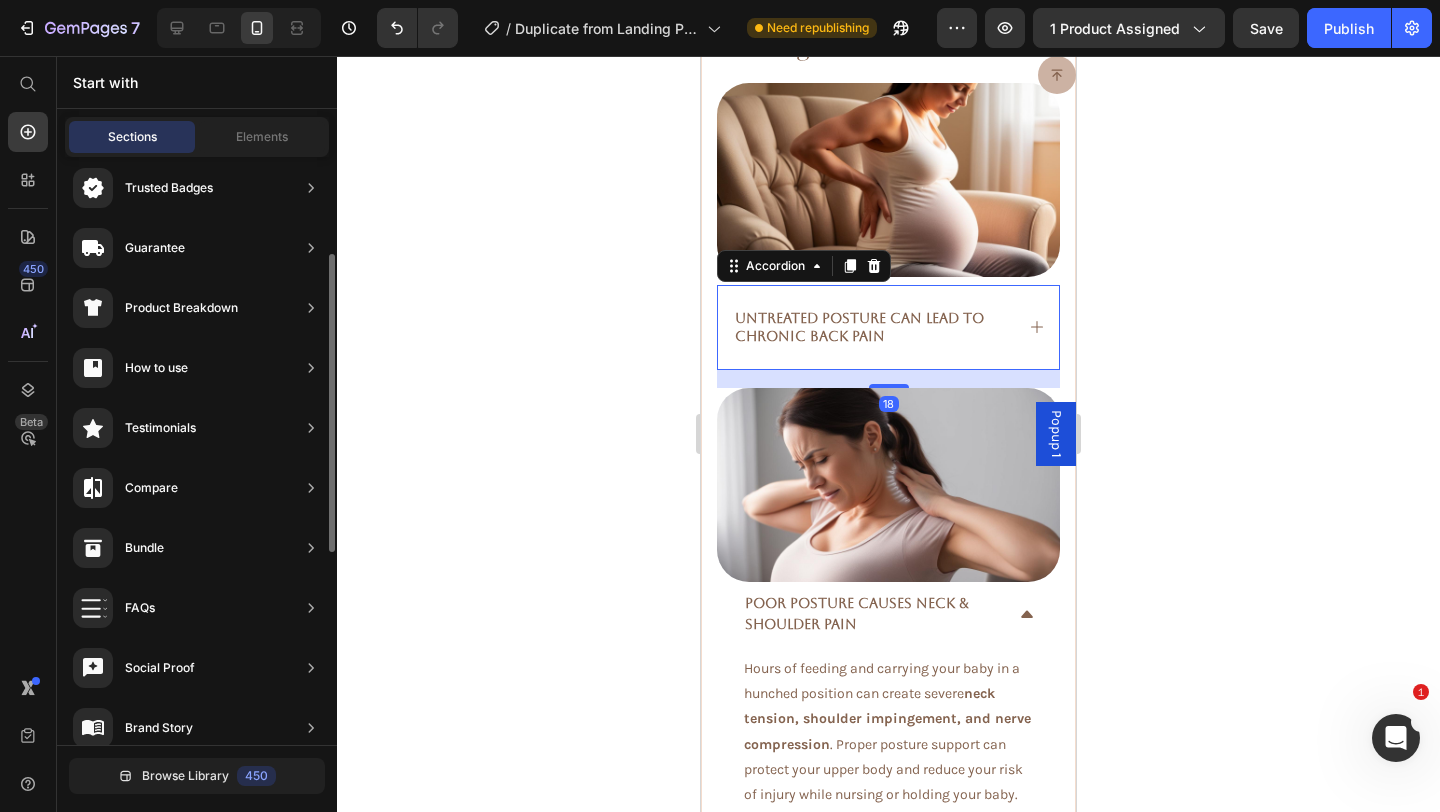 click 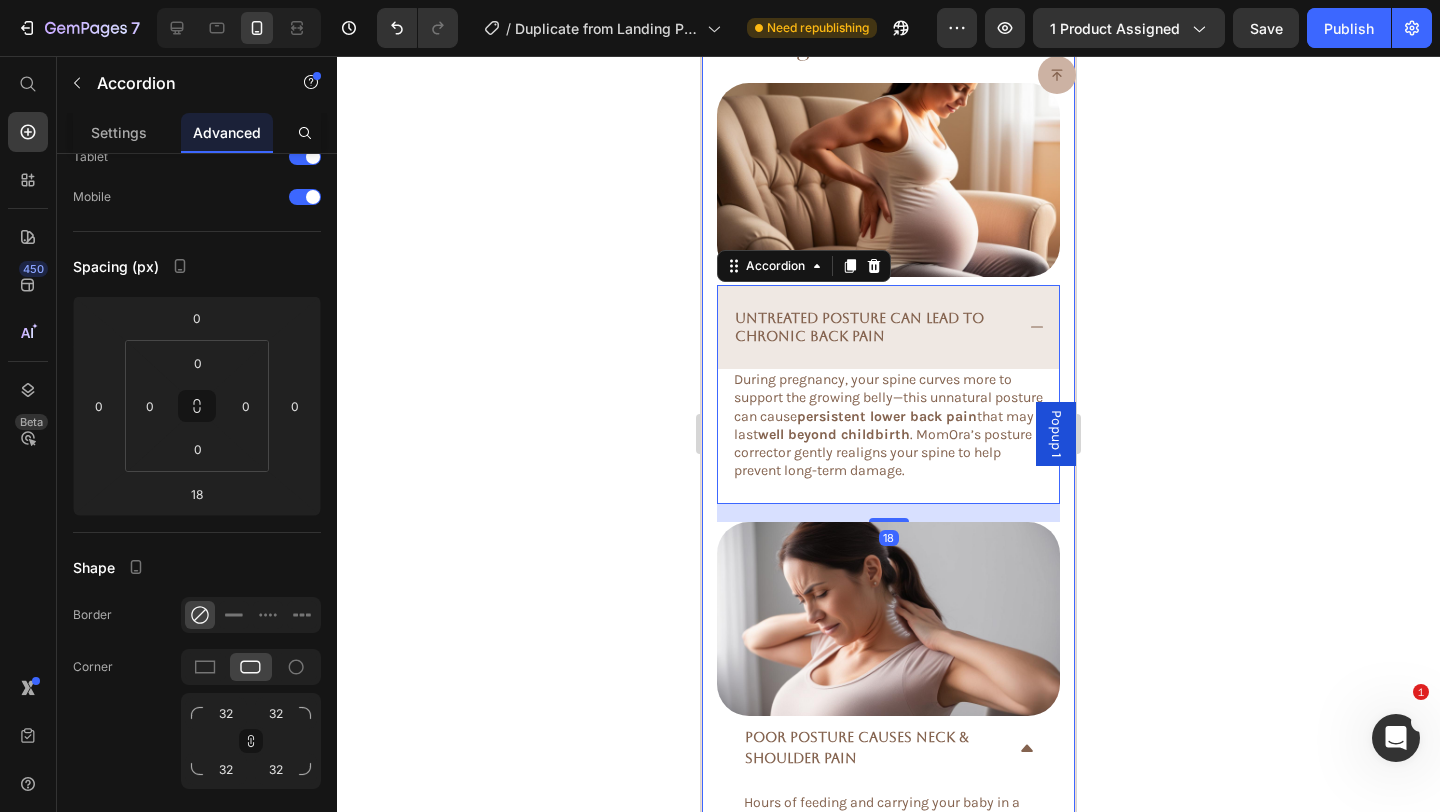 click 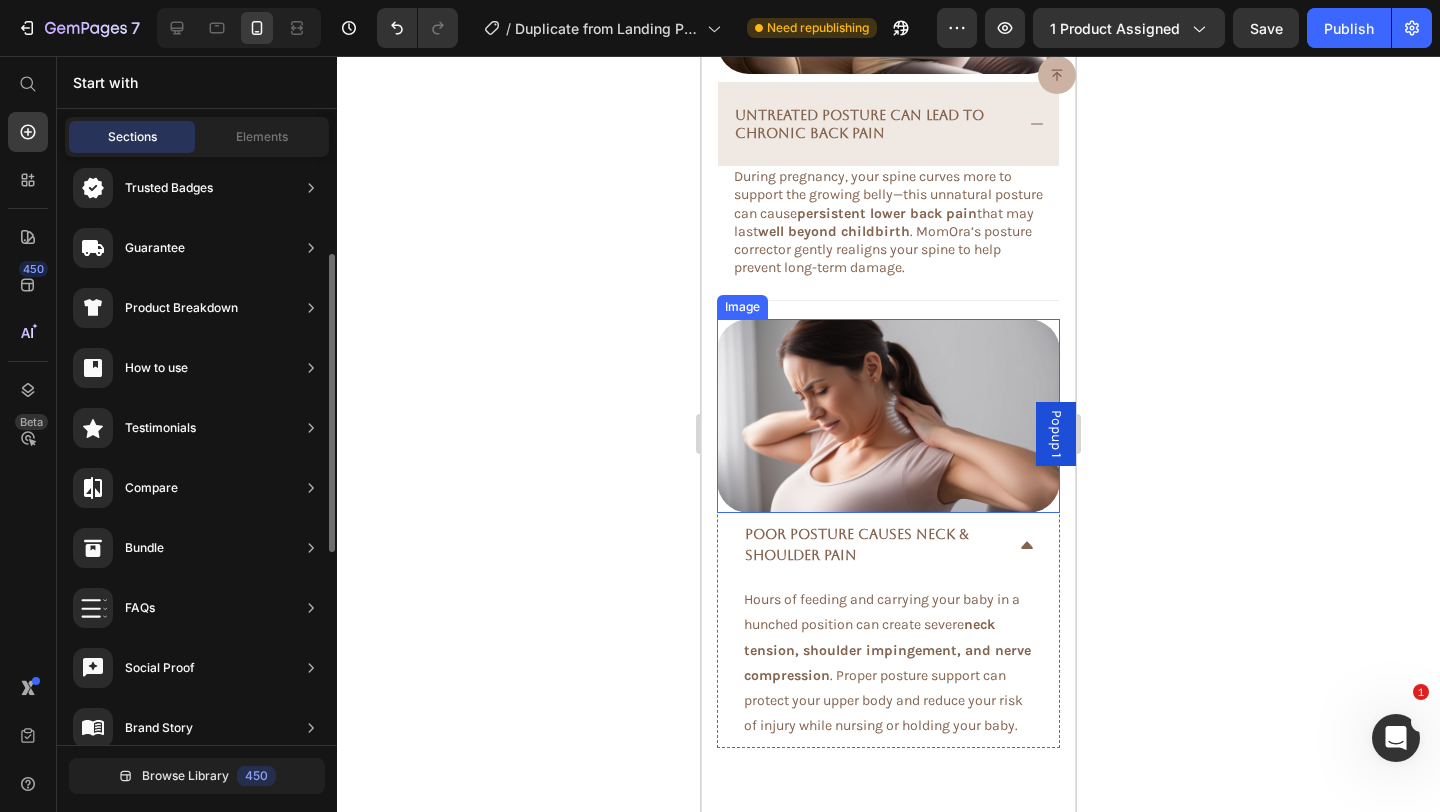 scroll, scrollTop: 3072, scrollLeft: 0, axis: vertical 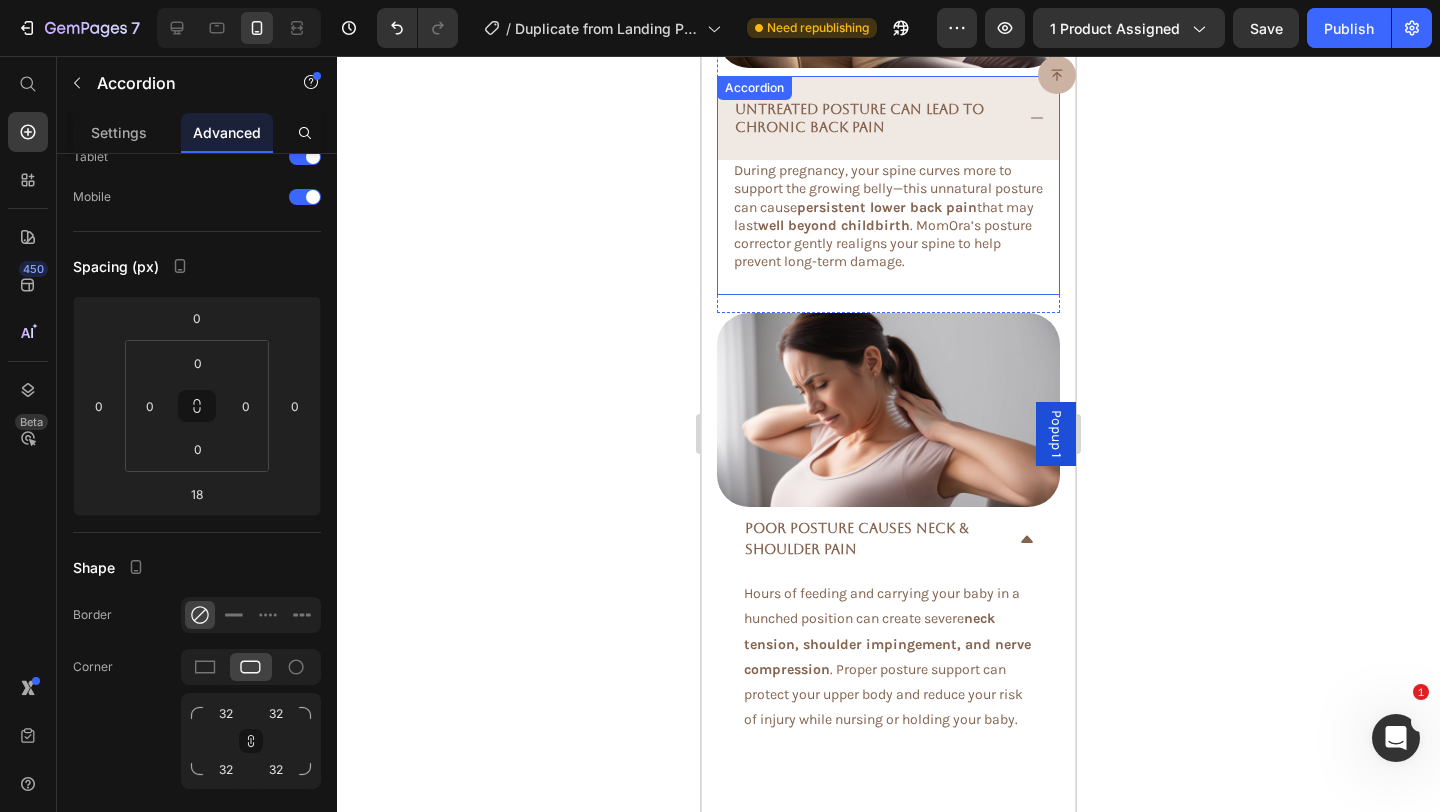 click on "Untreated Posture Can Lead to Chronic Back Pain" at bounding box center [888, 118] 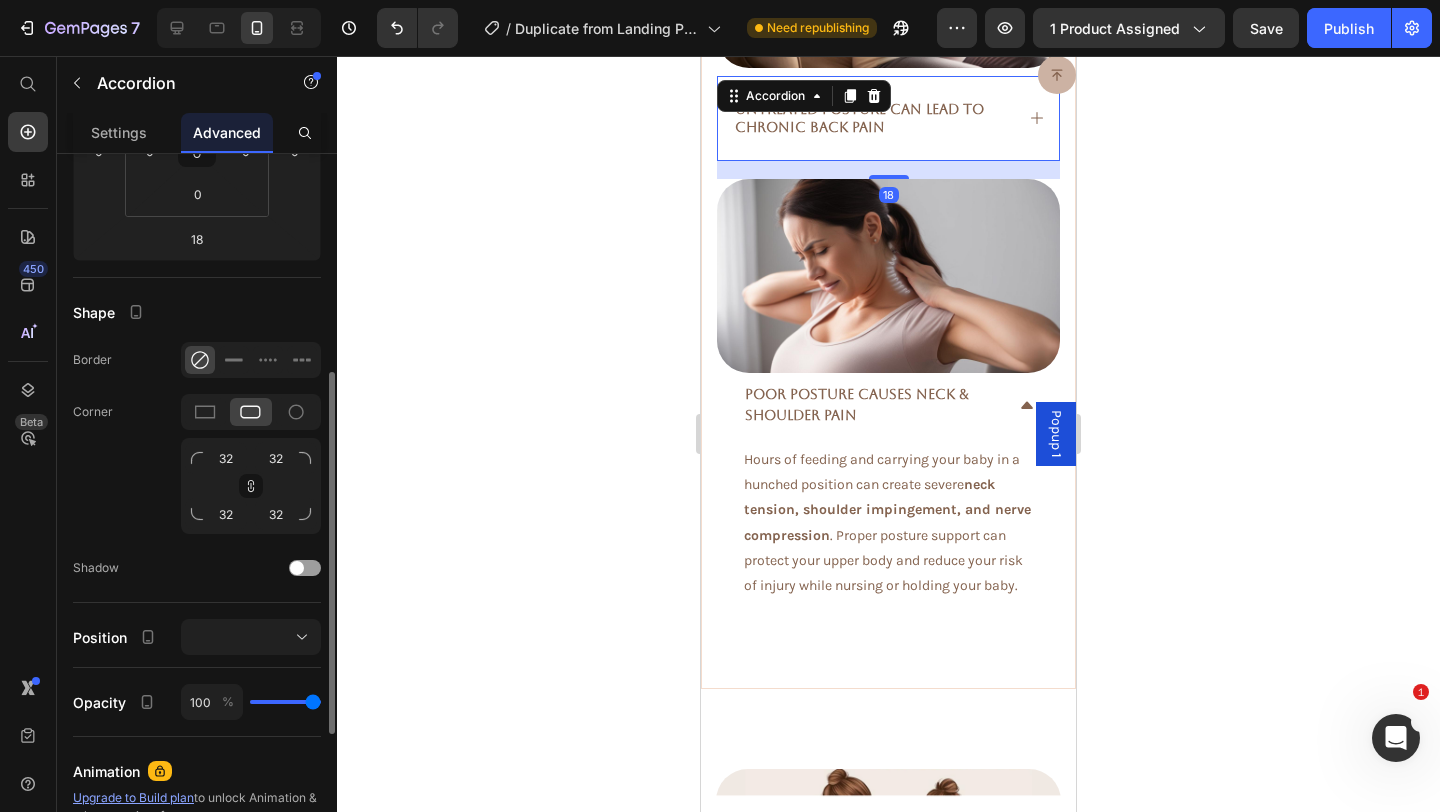 scroll, scrollTop: 398, scrollLeft: 0, axis: vertical 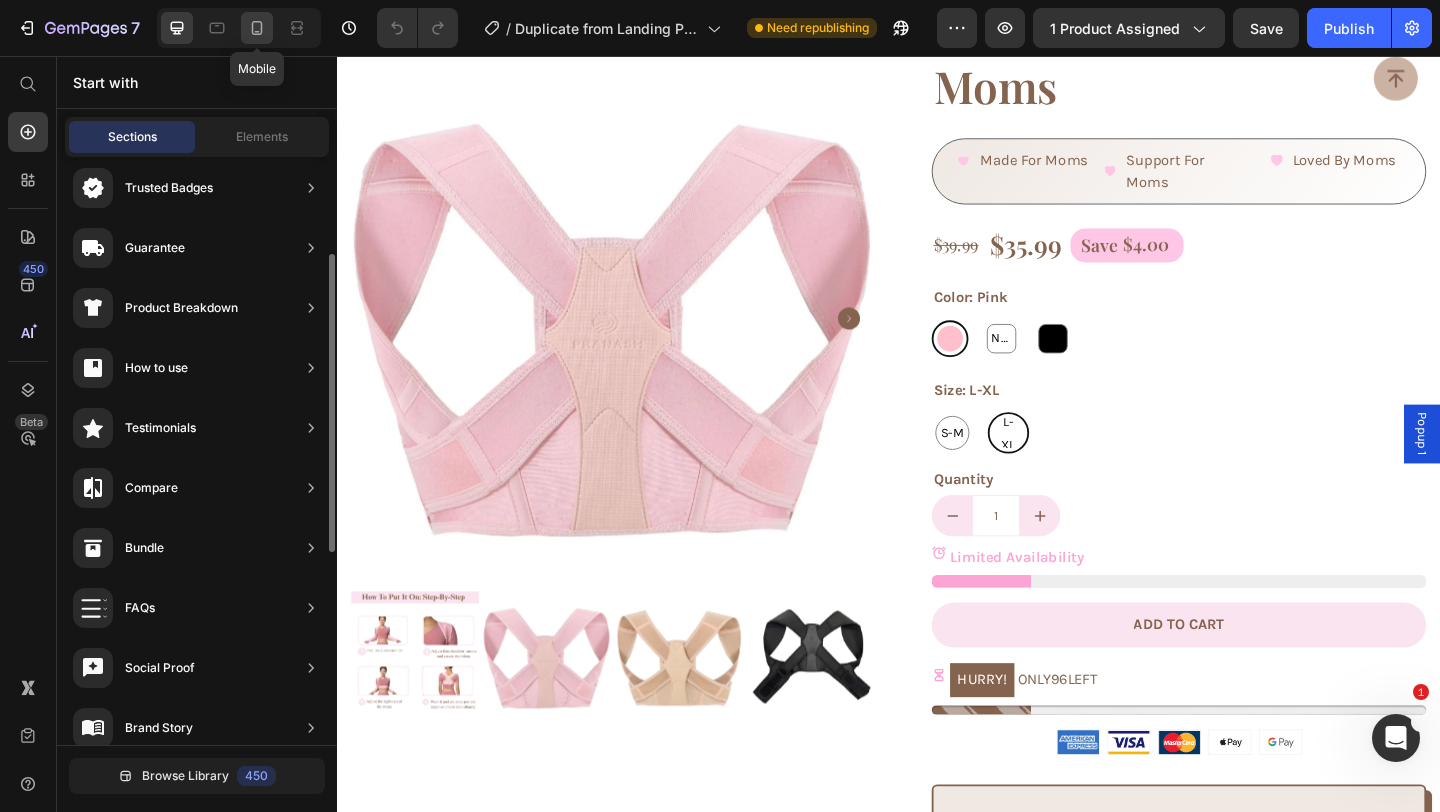 click 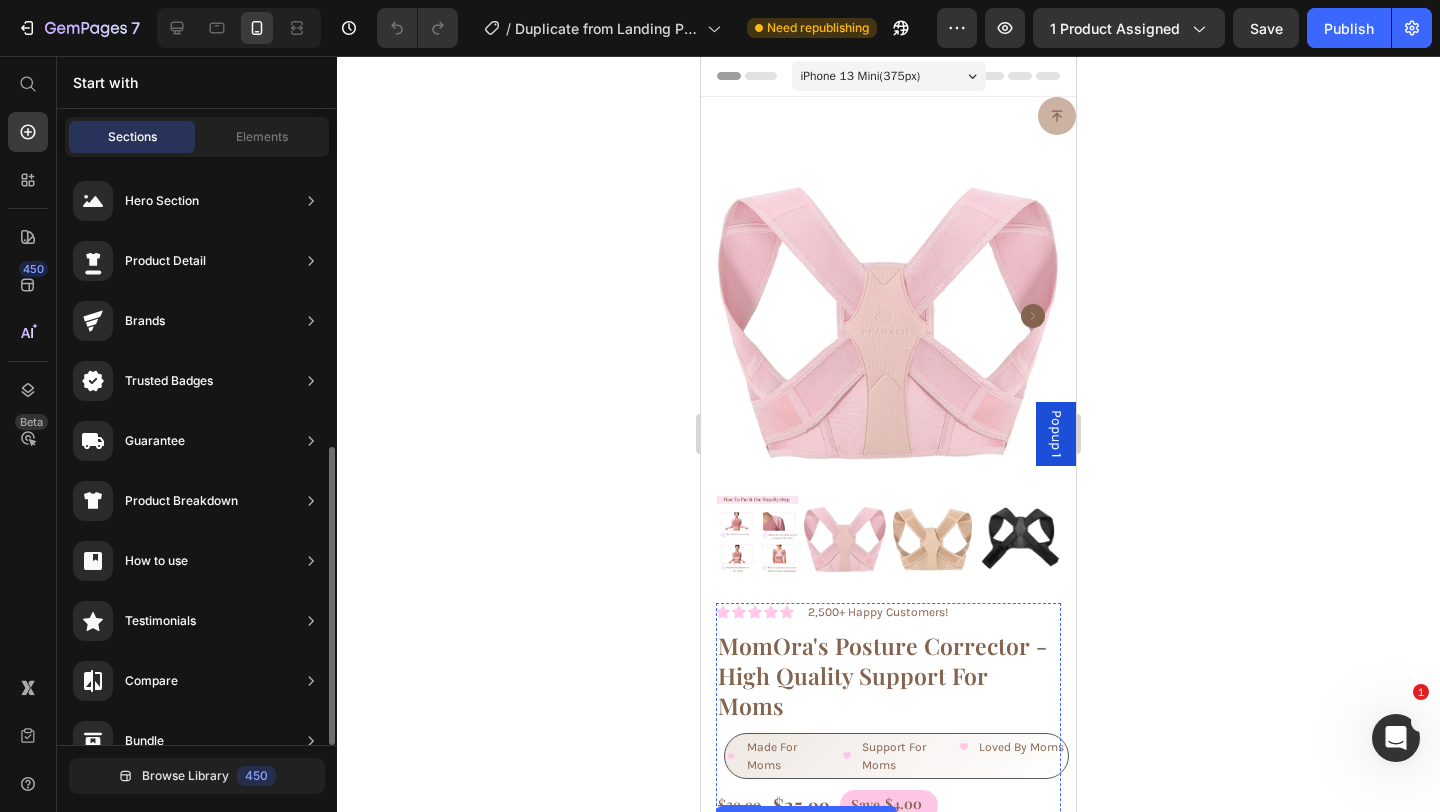 scroll, scrollTop: 0, scrollLeft: 0, axis: both 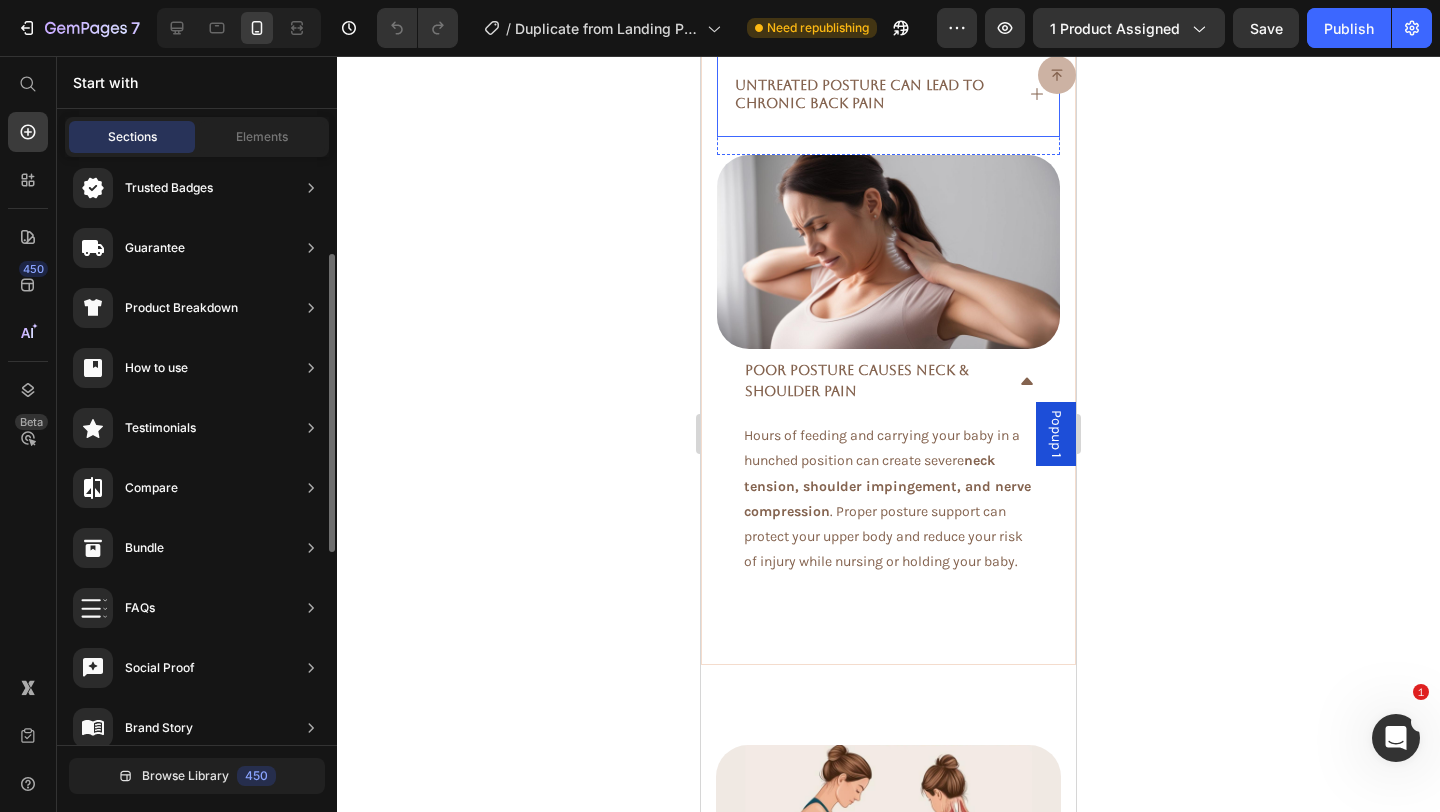 click on "Untreated Posture Can Lead to Chronic Back Pain" at bounding box center [888, 94] 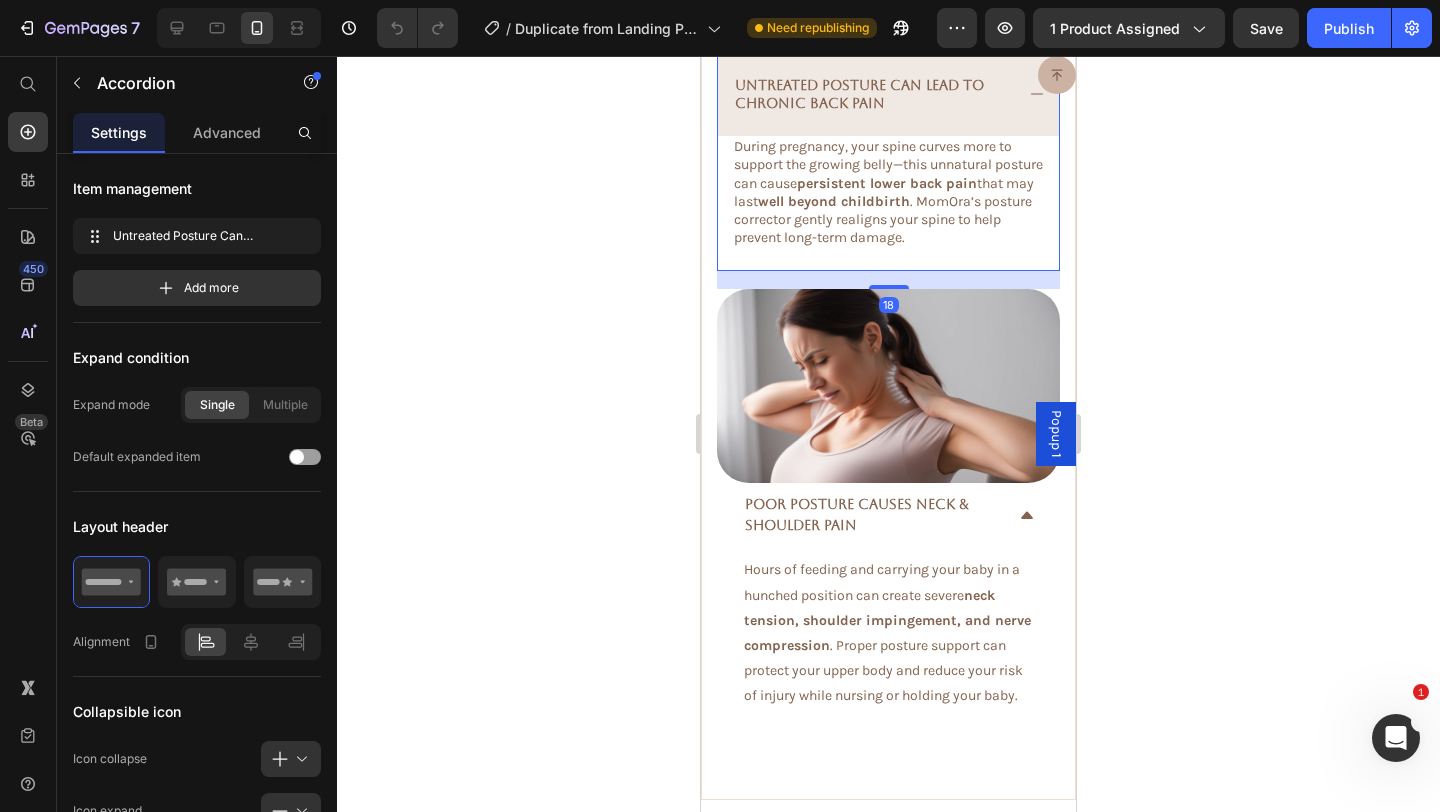 scroll, scrollTop: 0, scrollLeft: 0, axis: both 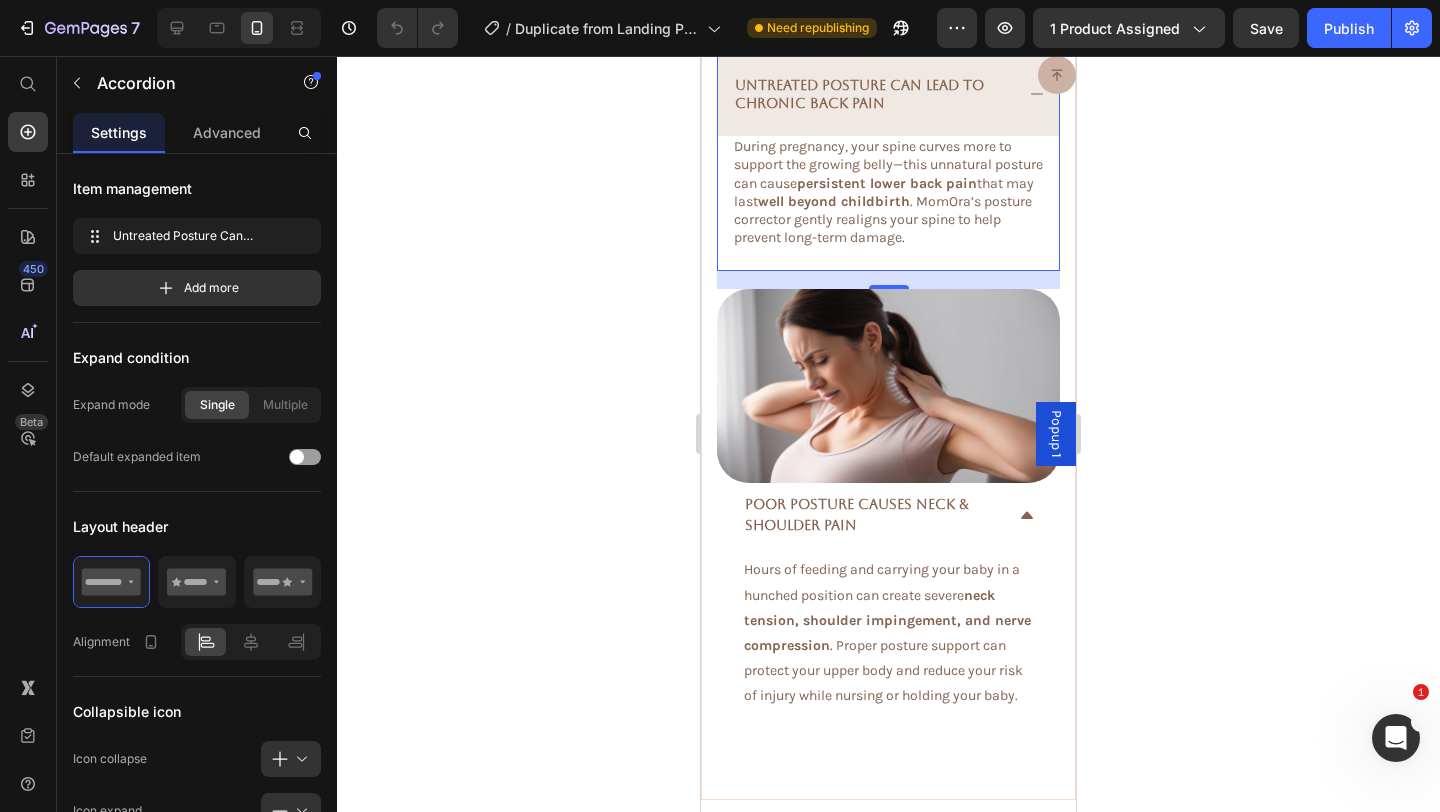 click 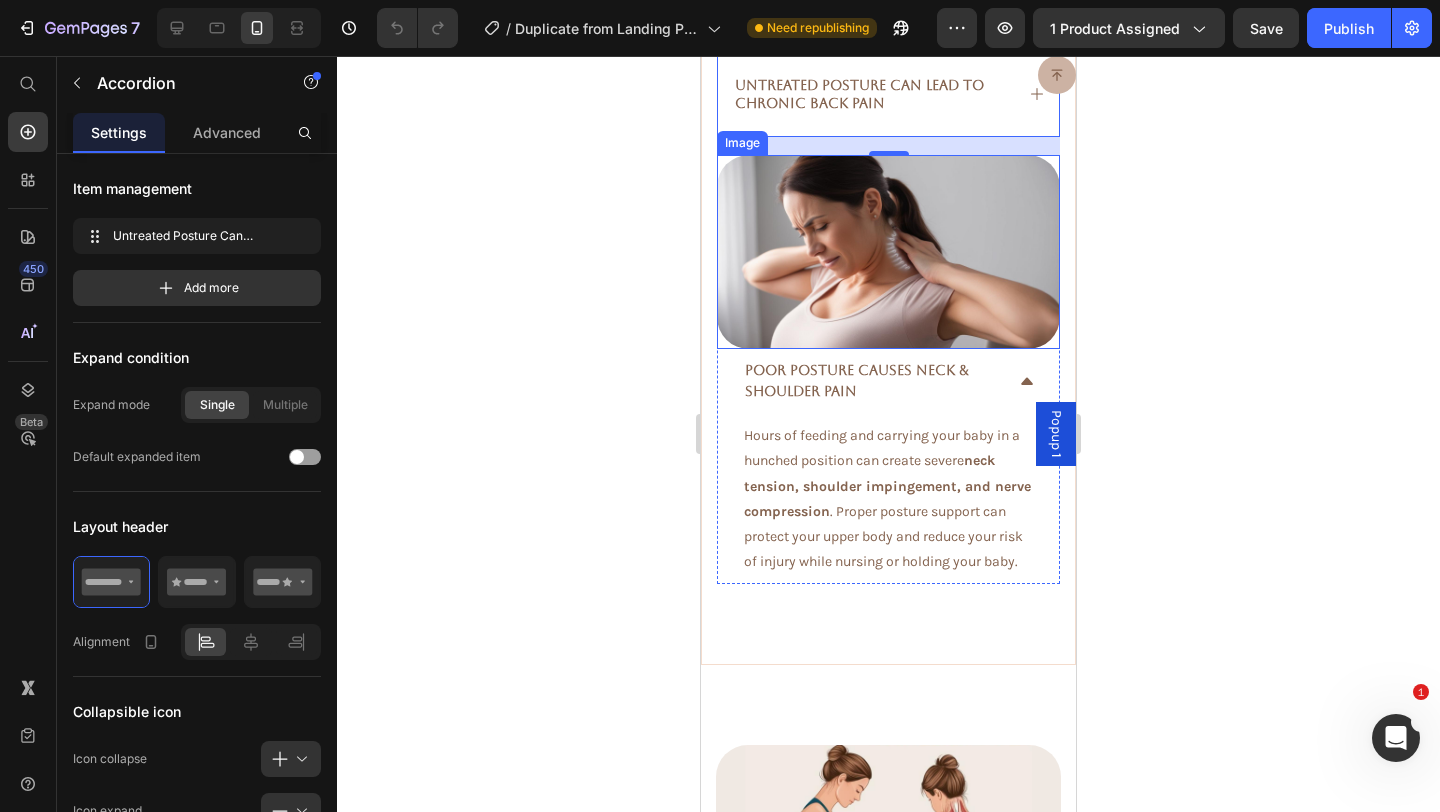 click 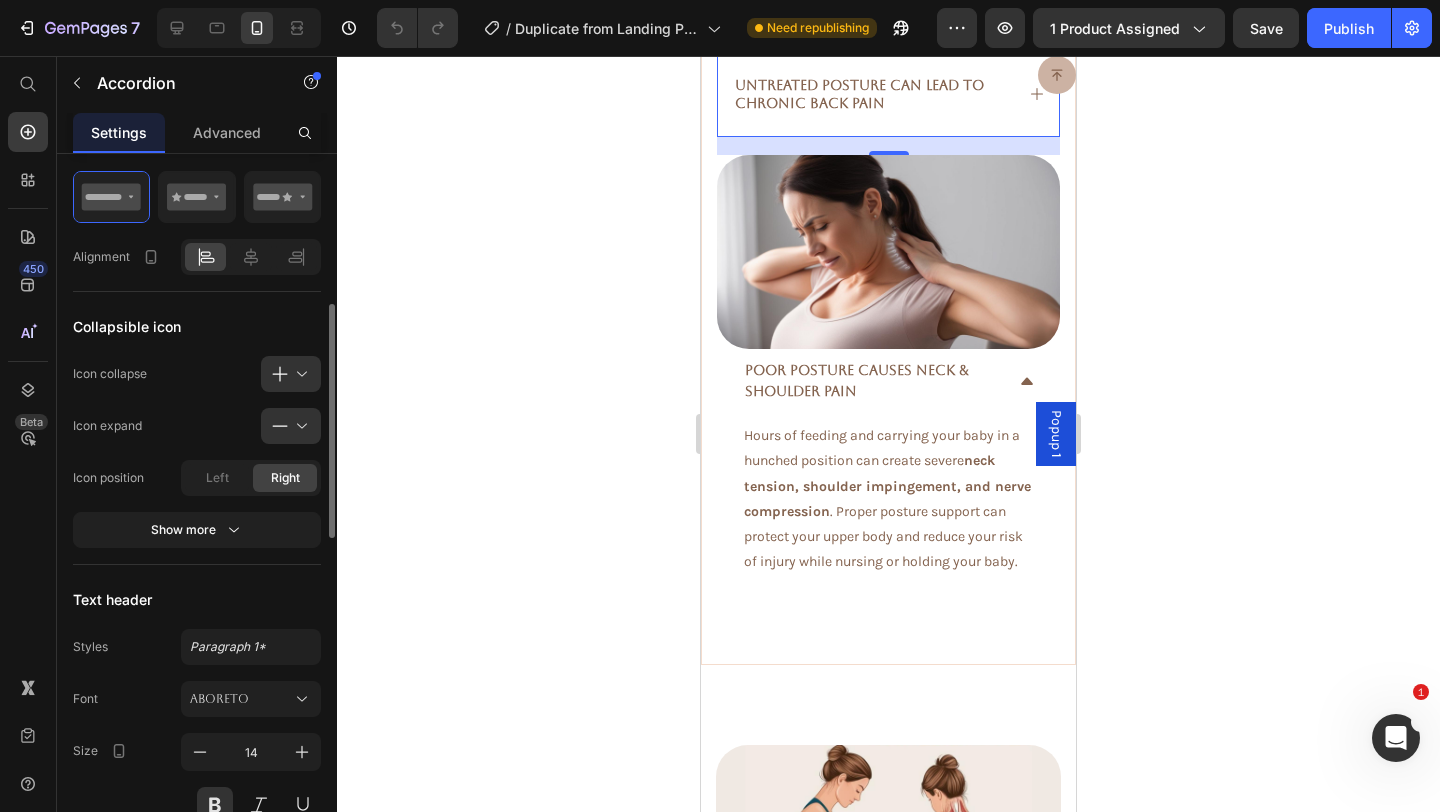 scroll, scrollTop: 403, scrollLeft: 0, axis: vertical 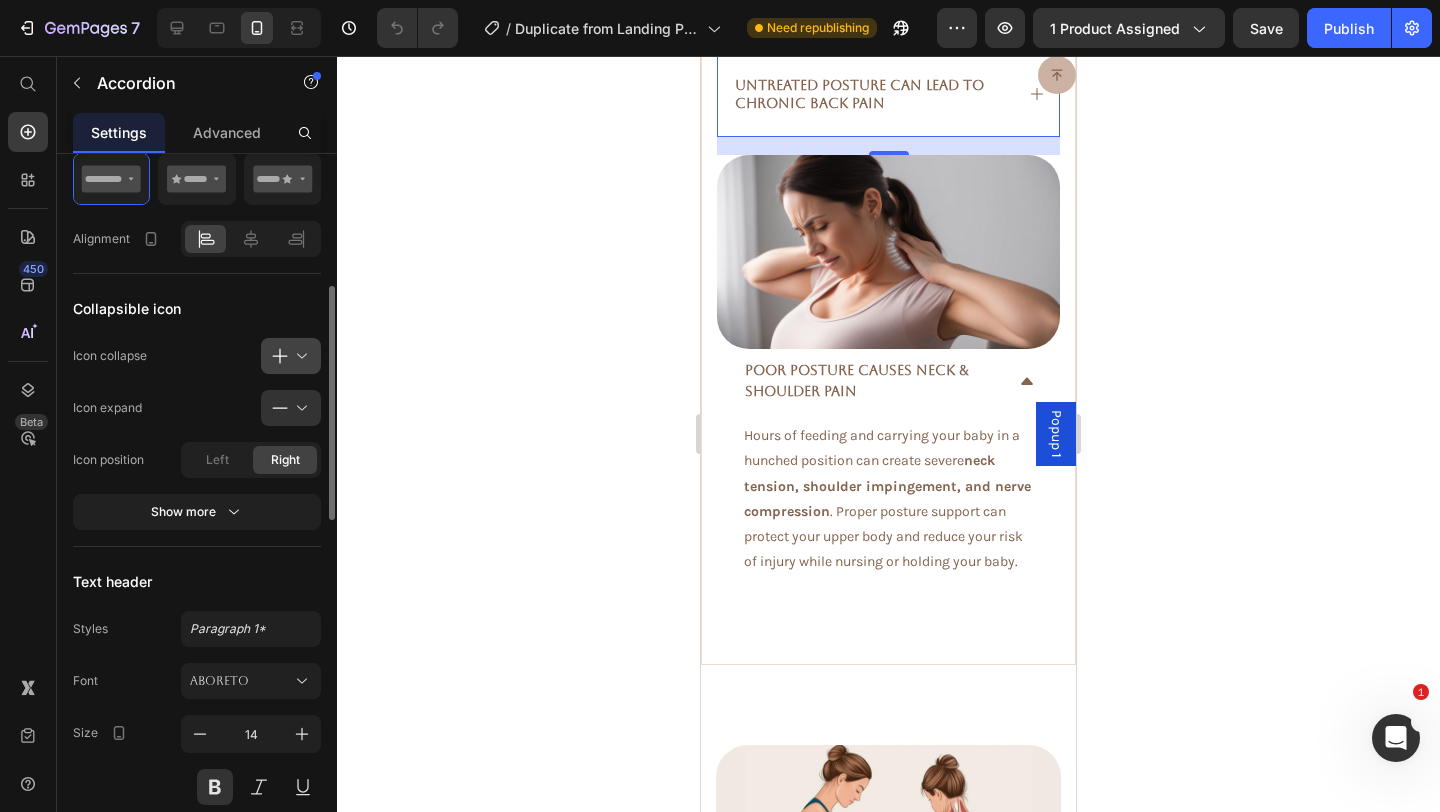 click at bounding box center [299, 356] 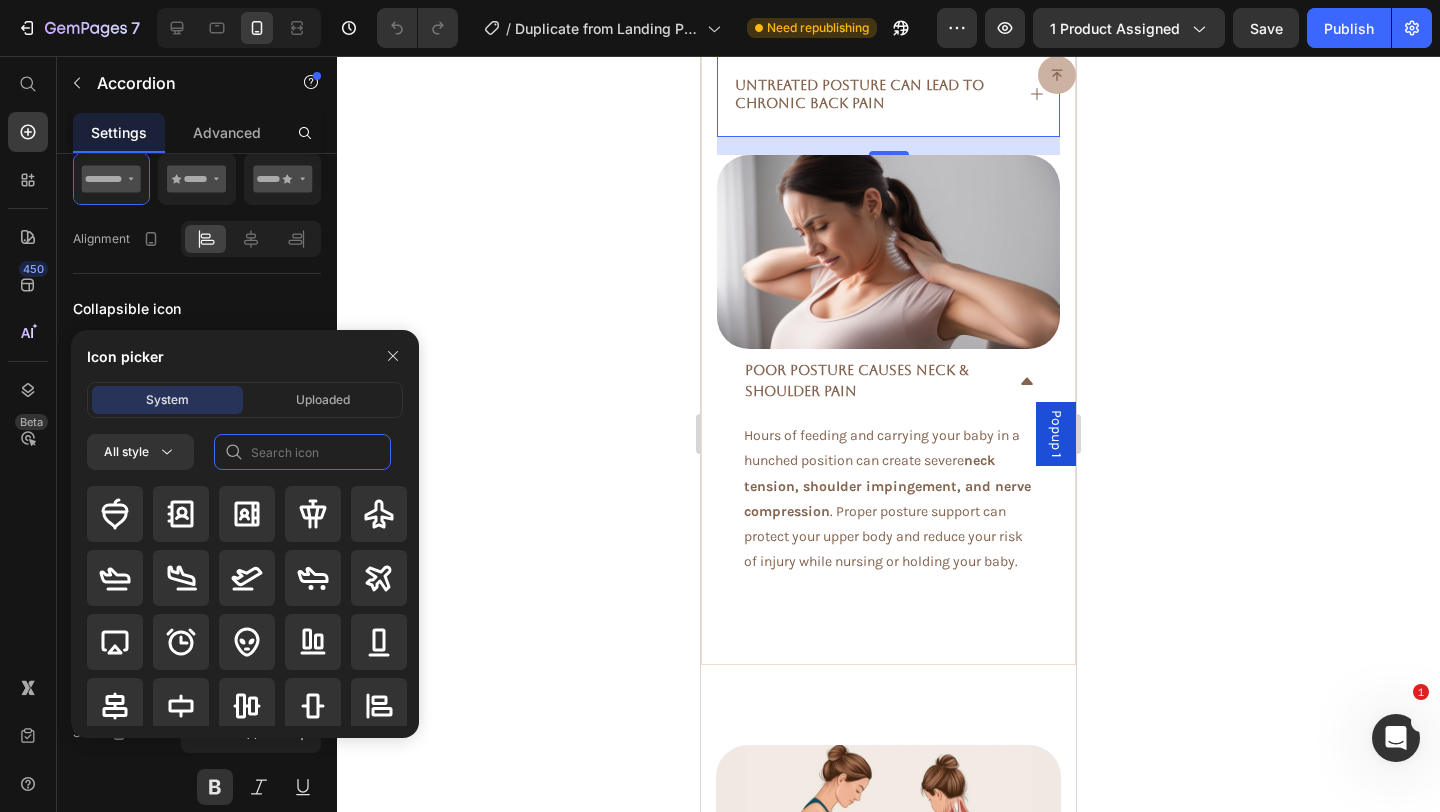 click 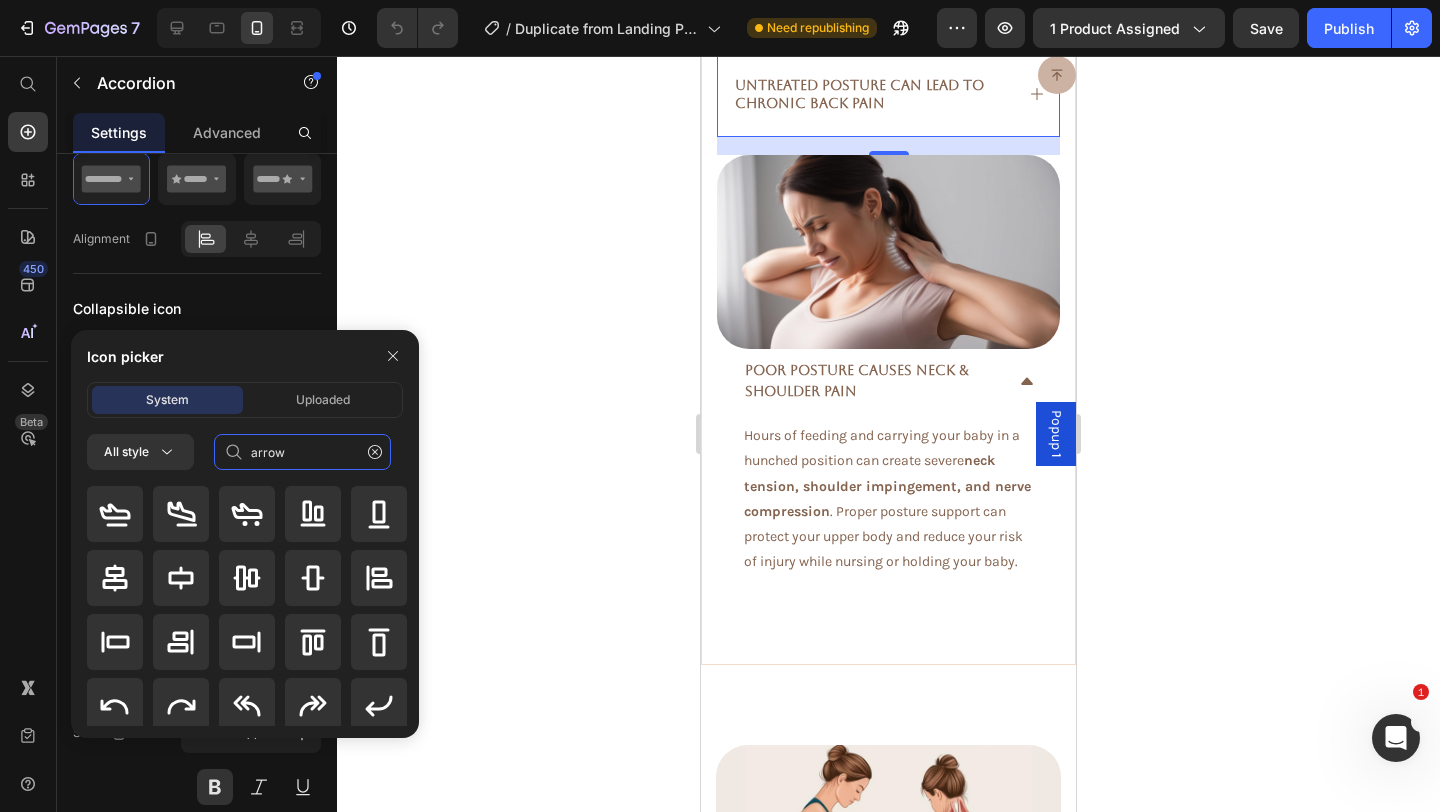 type on "arrow" 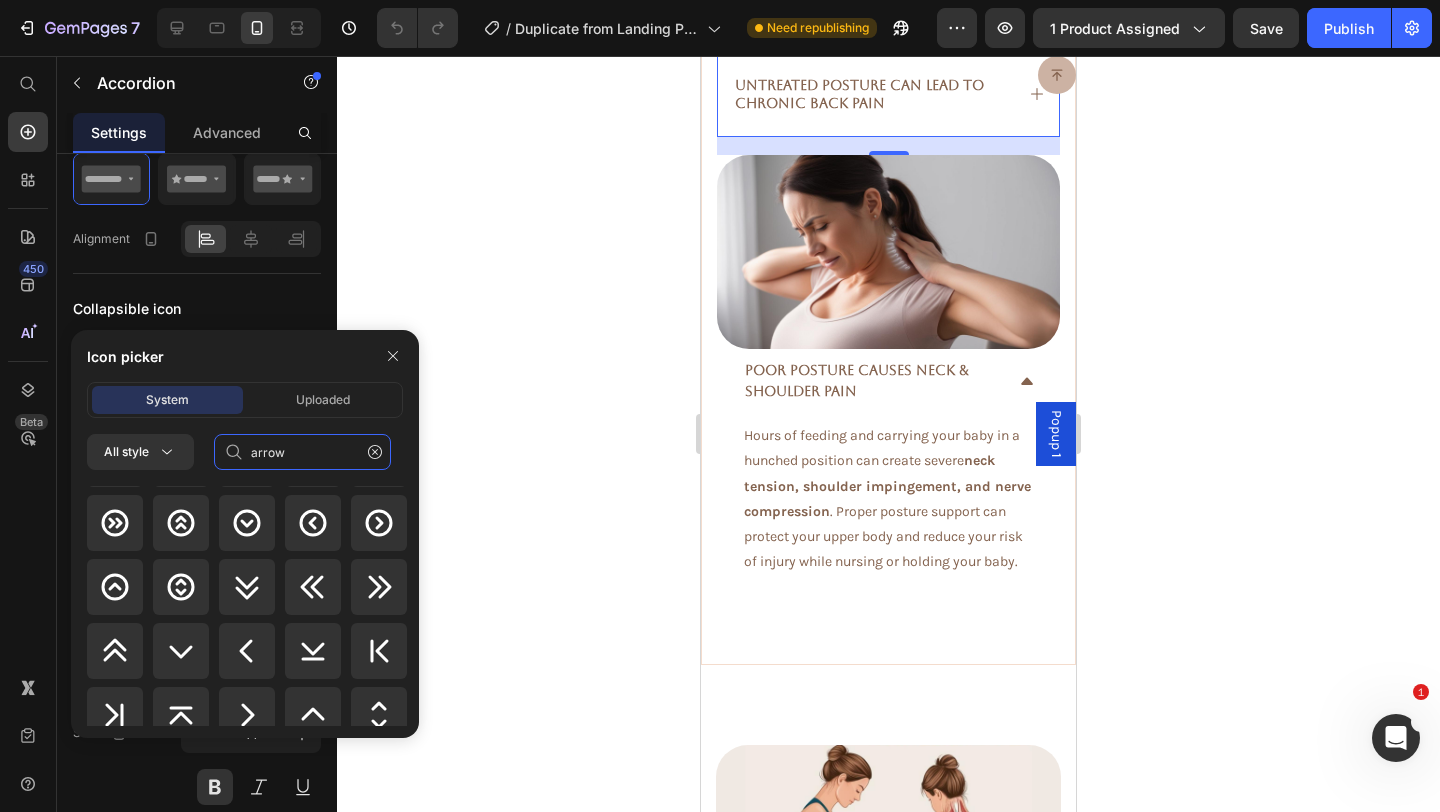 scroll, scrollTop: 1139, scrollLeft: 0, axis: vertical 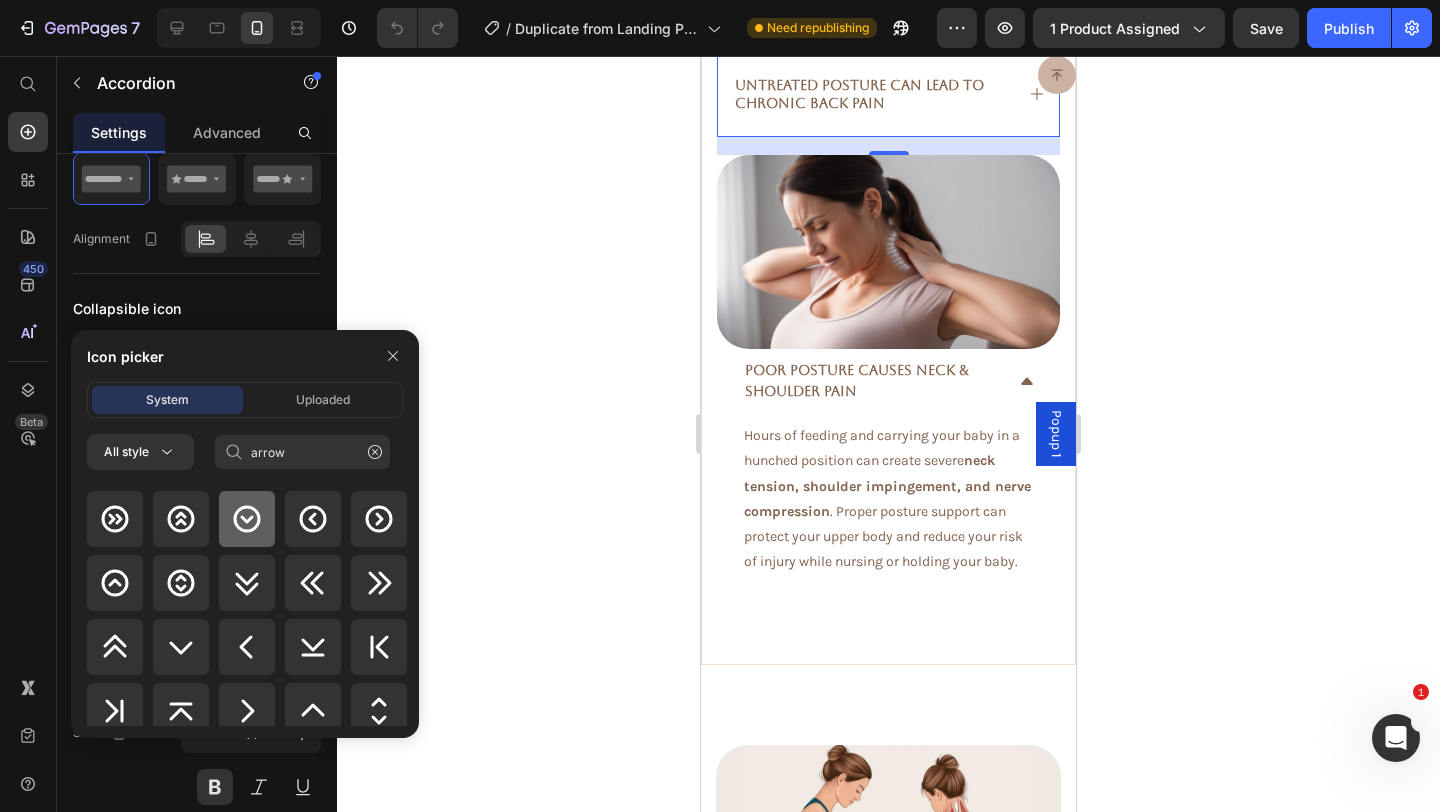 click 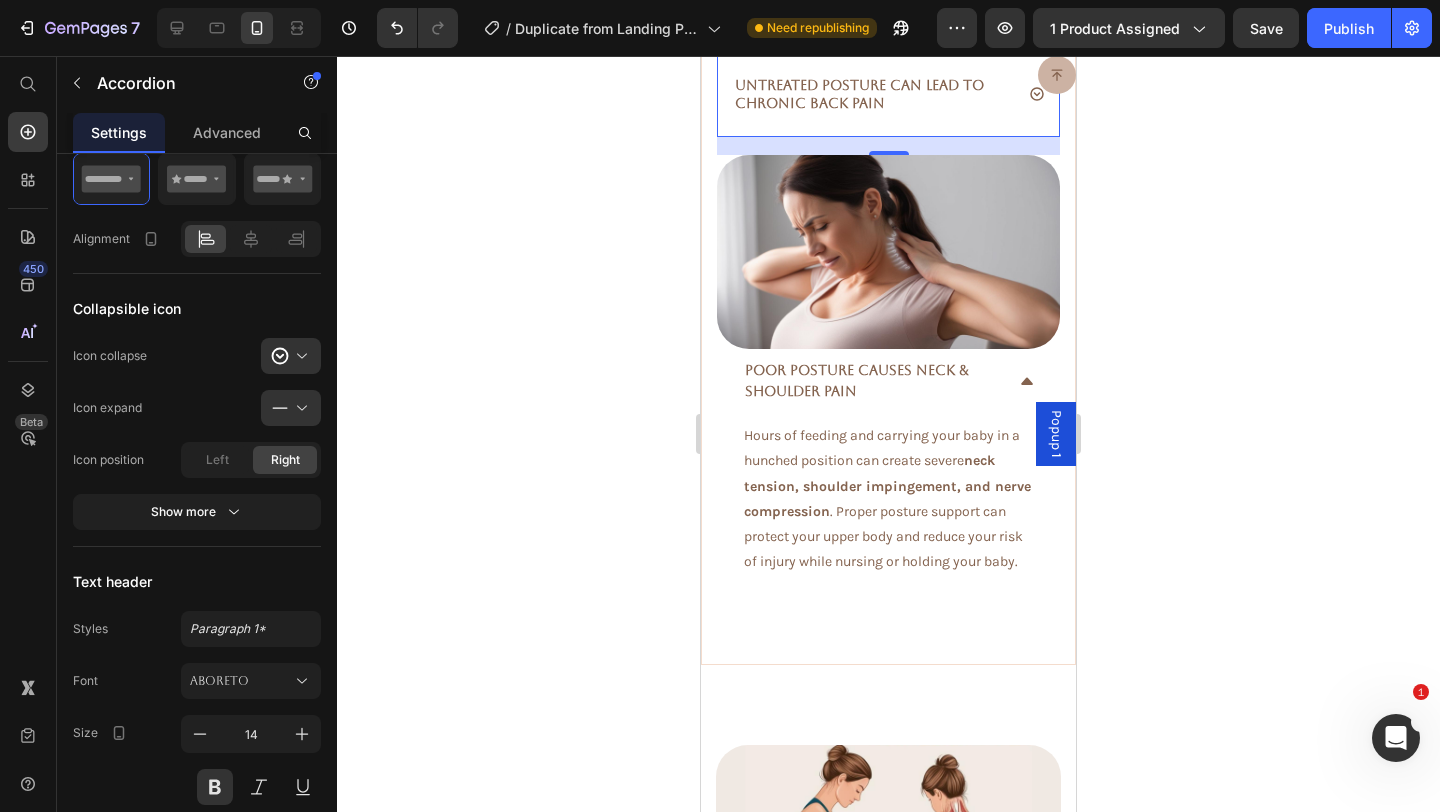 scroll, scrollTop: 896, scrollLeft: 0, axis: vertical 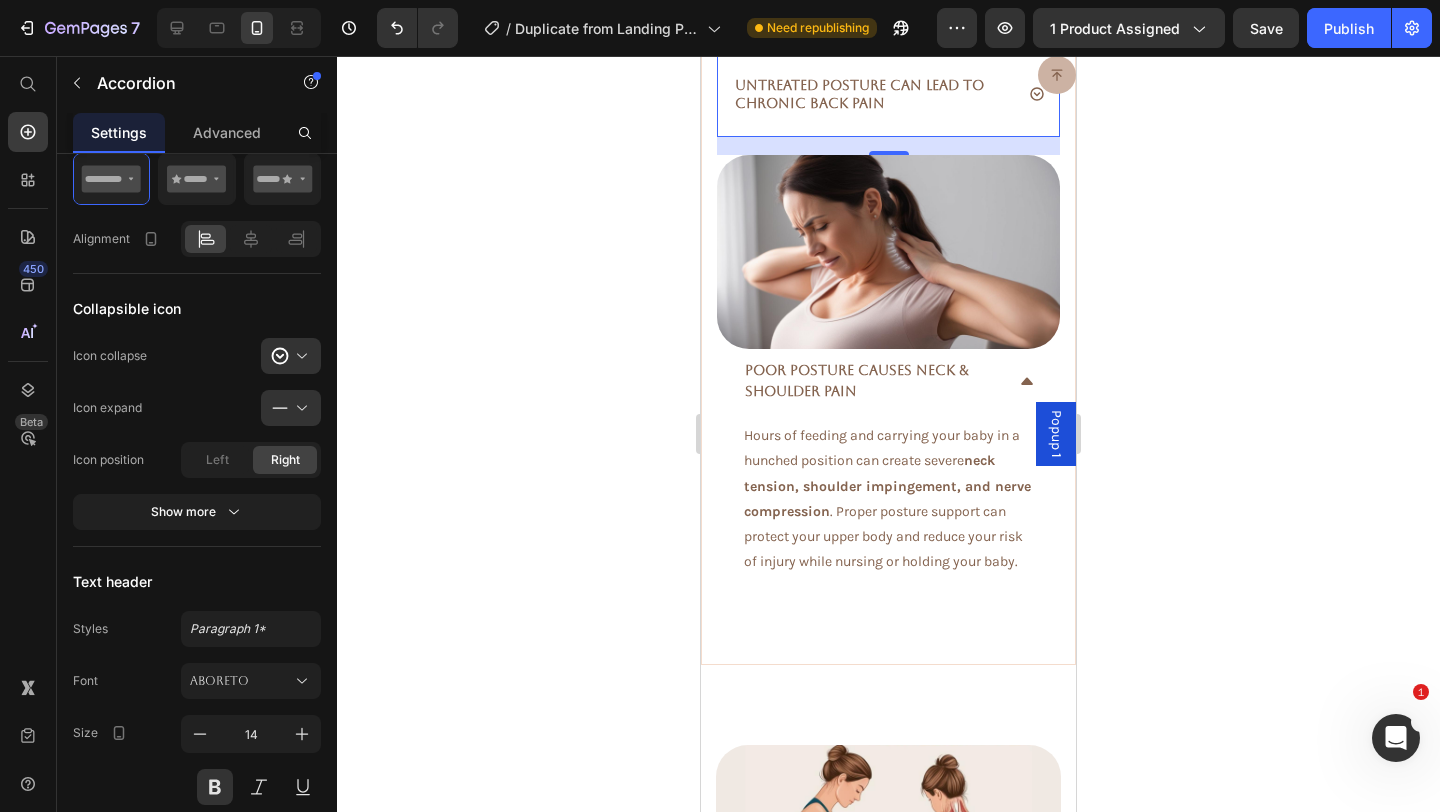 click 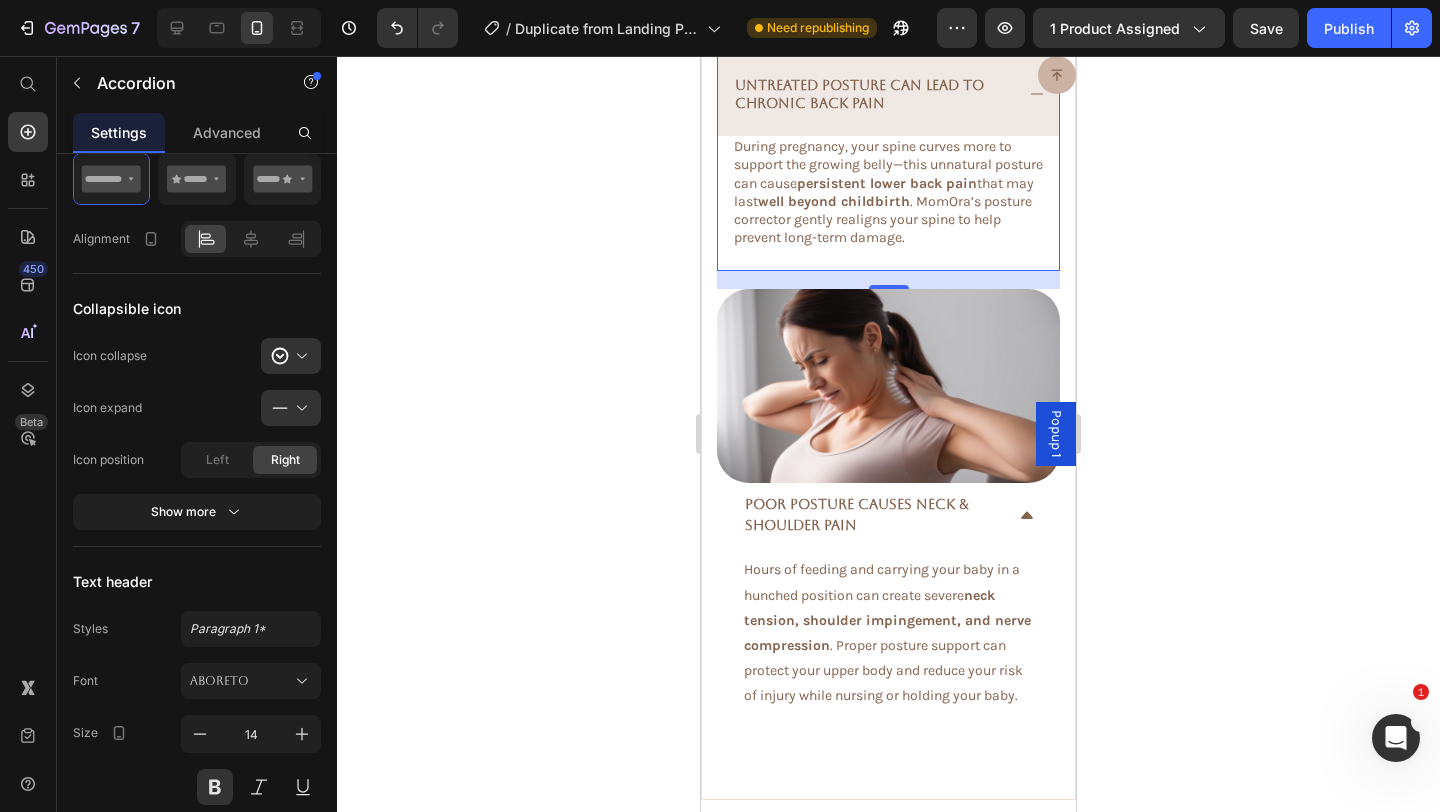 click on "Untreated Posture Can Lead to Chronic Back Pain" at bounding box center [888, 94] 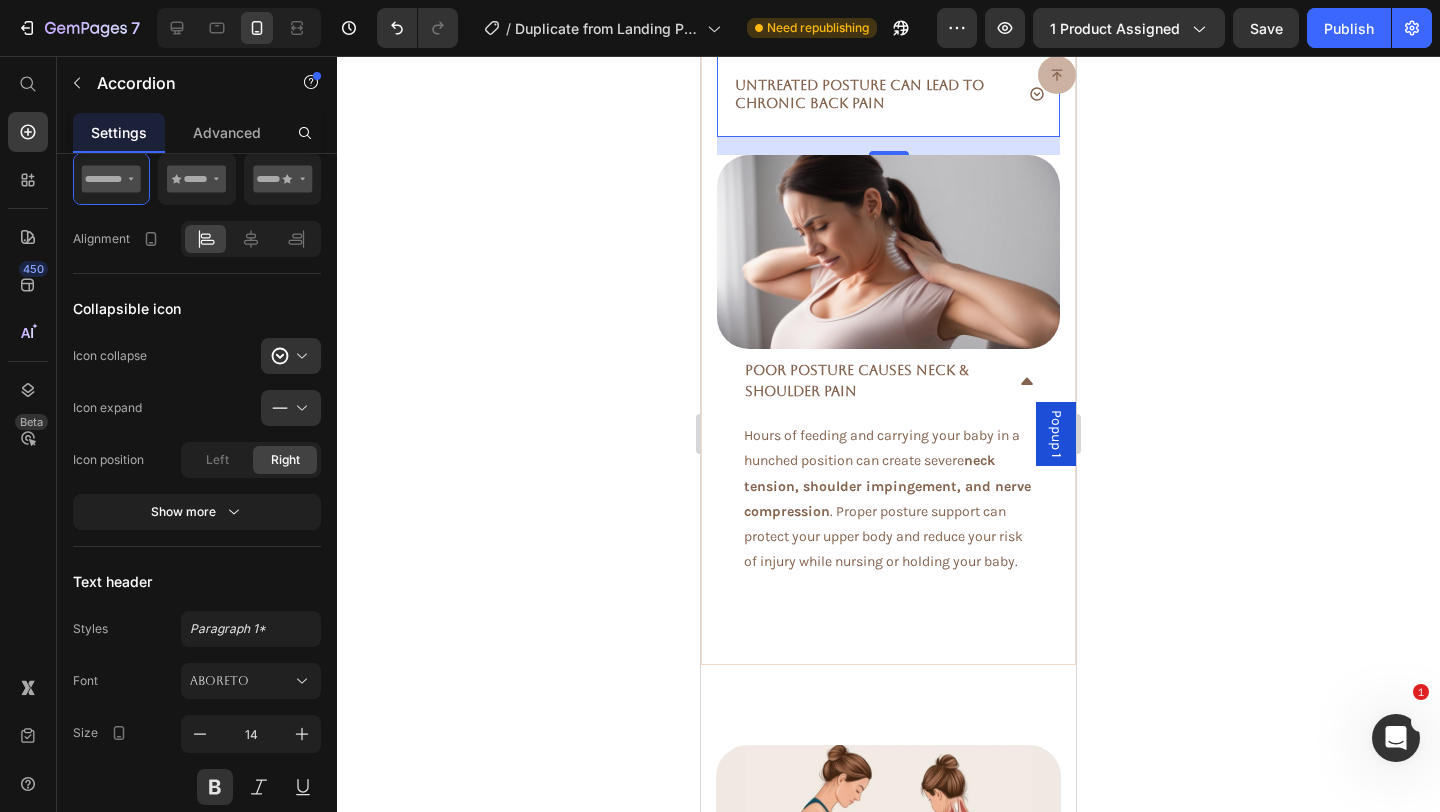 click 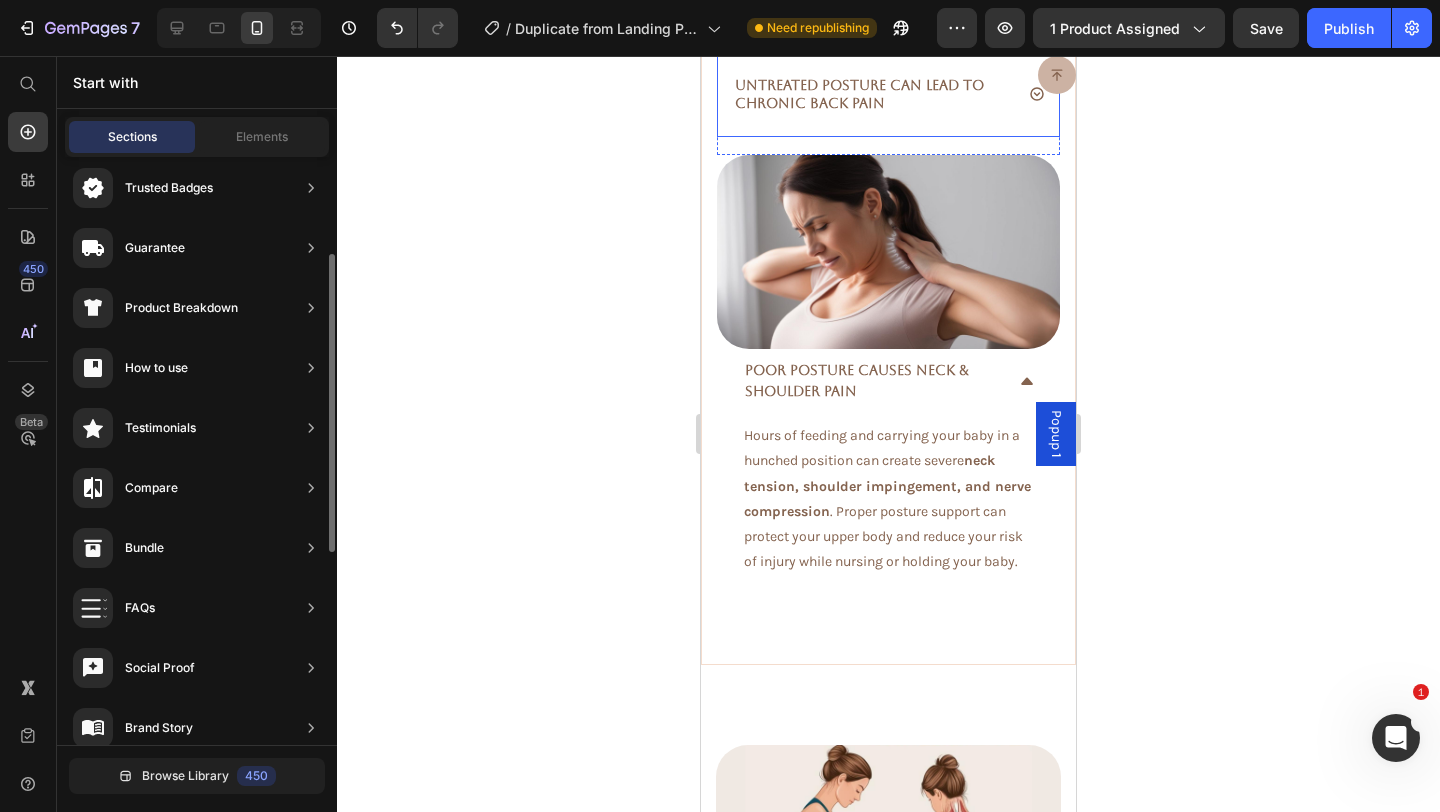 click 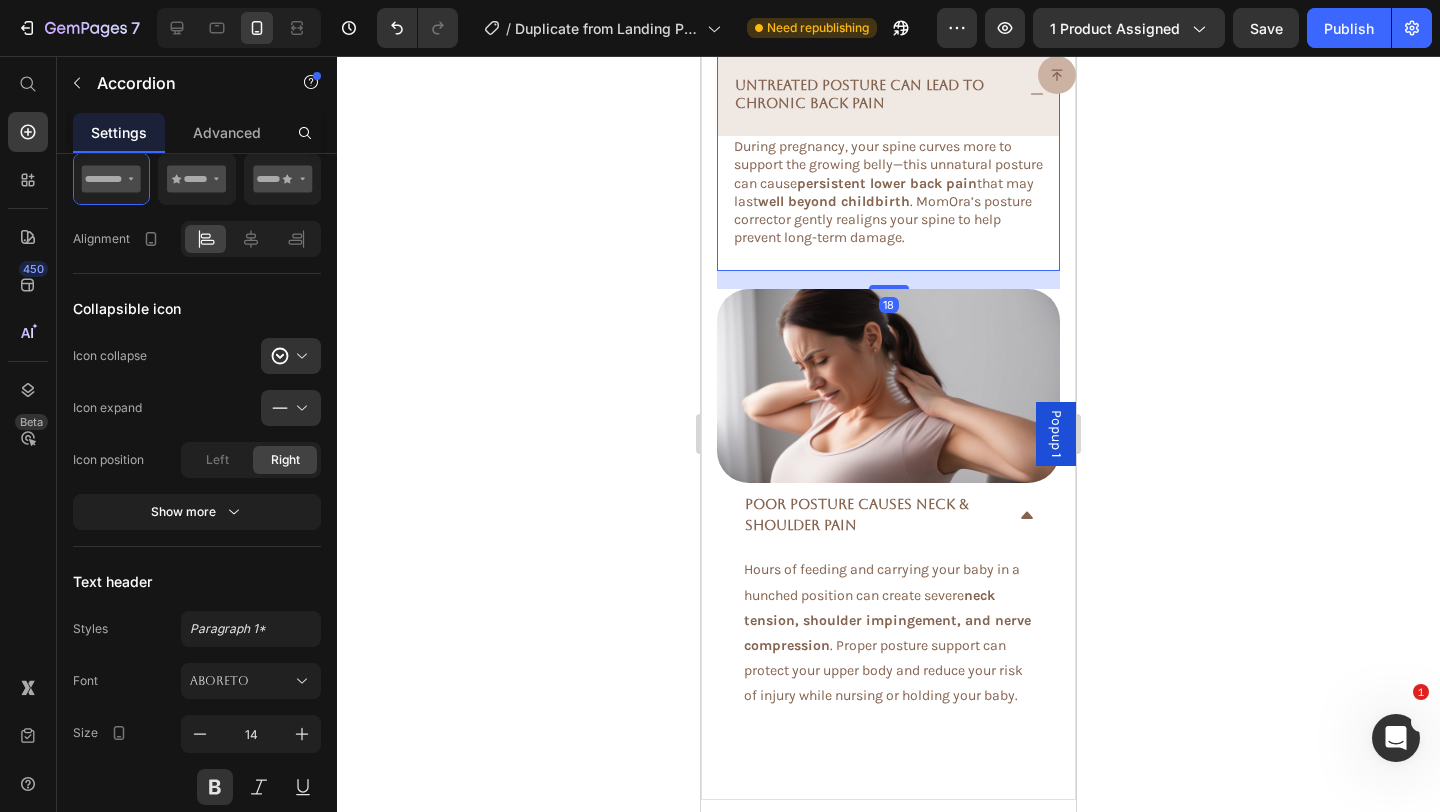 click 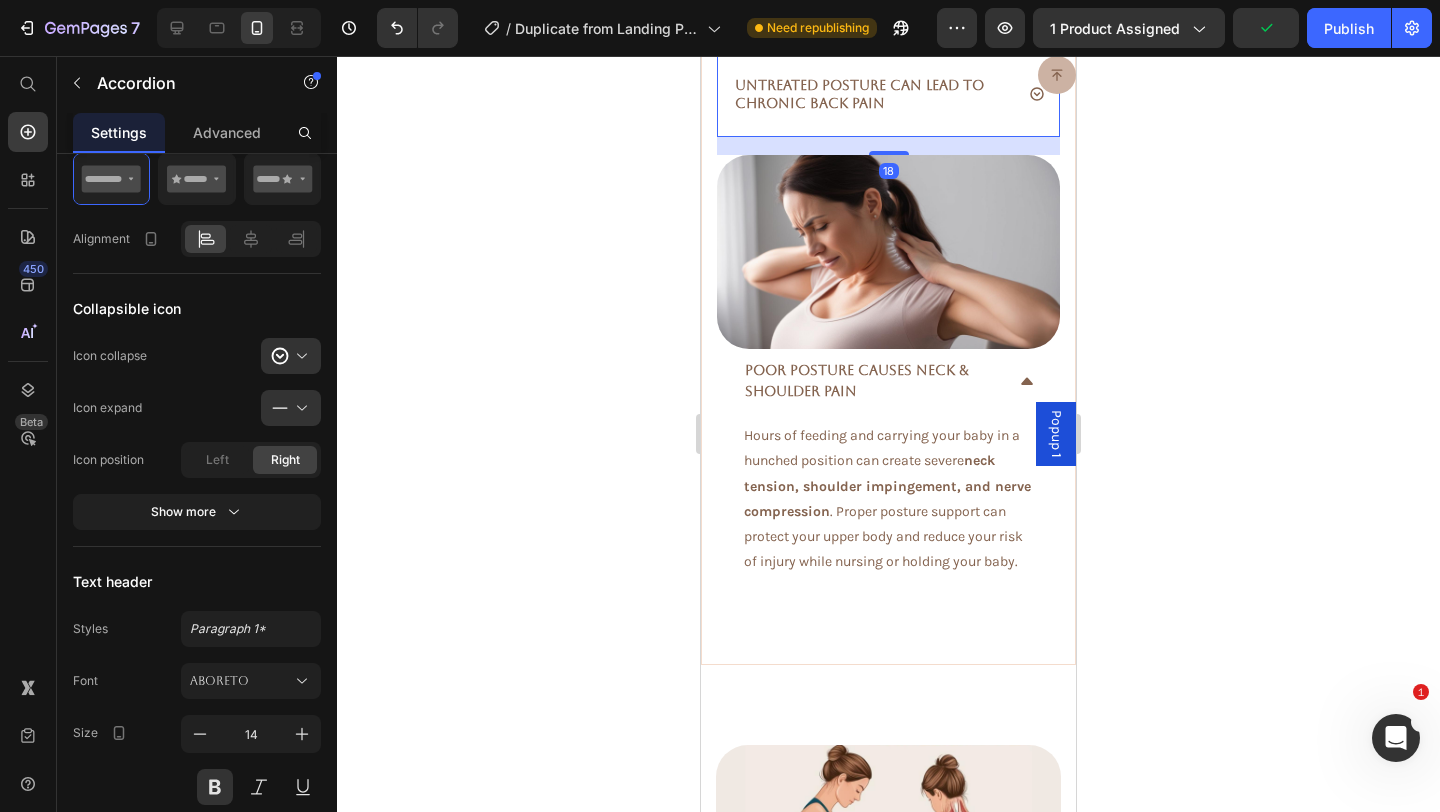 click 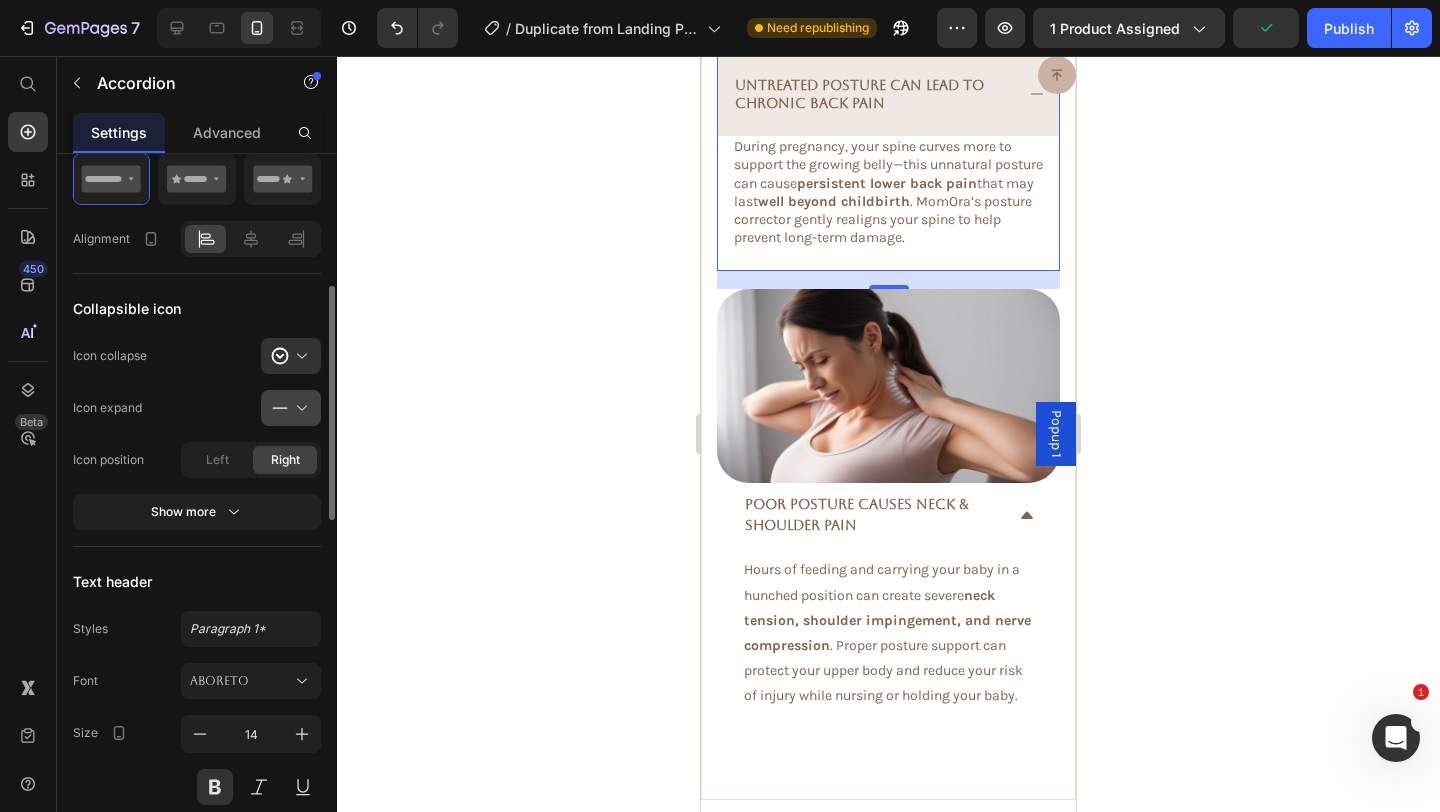 click at bounding box center (299, 408) 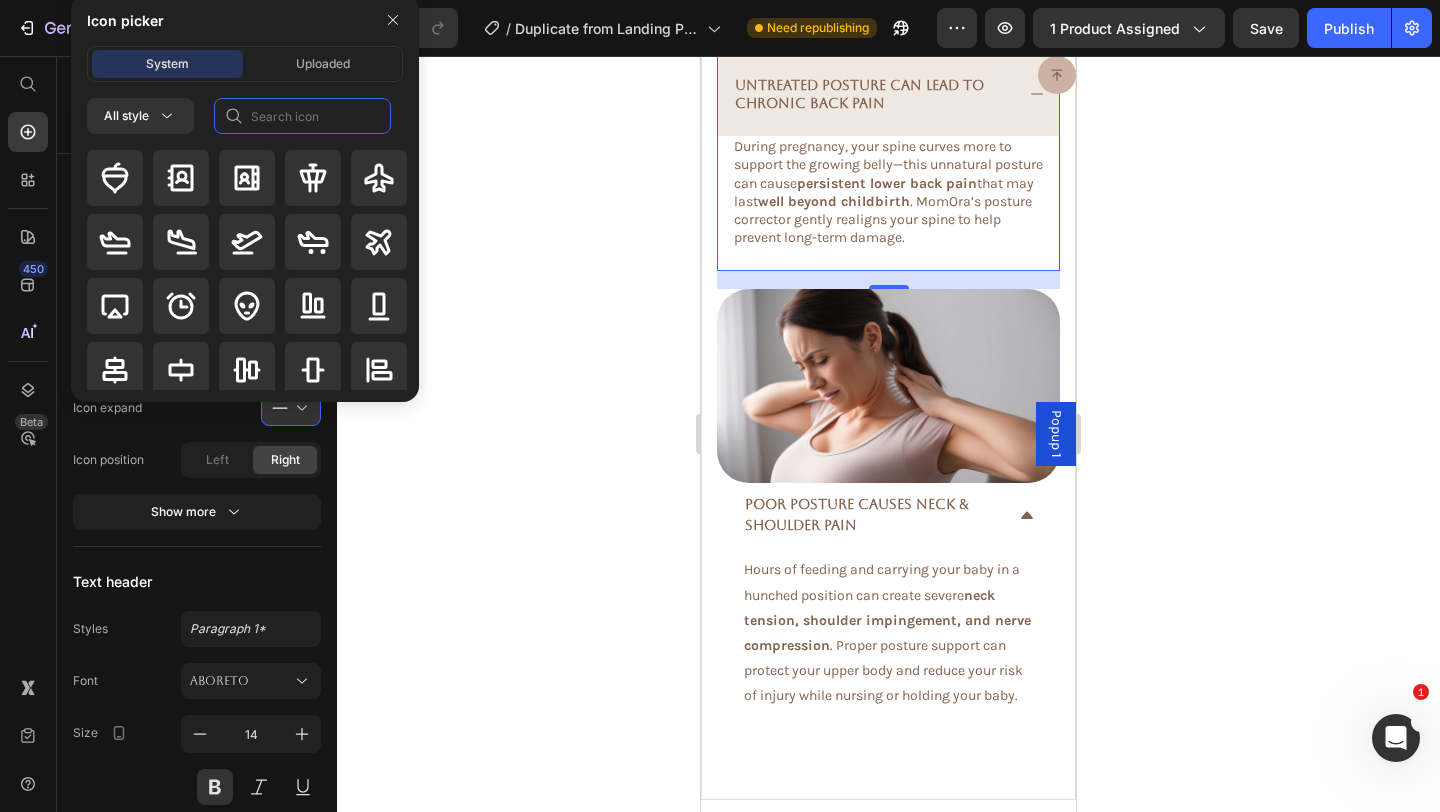 click 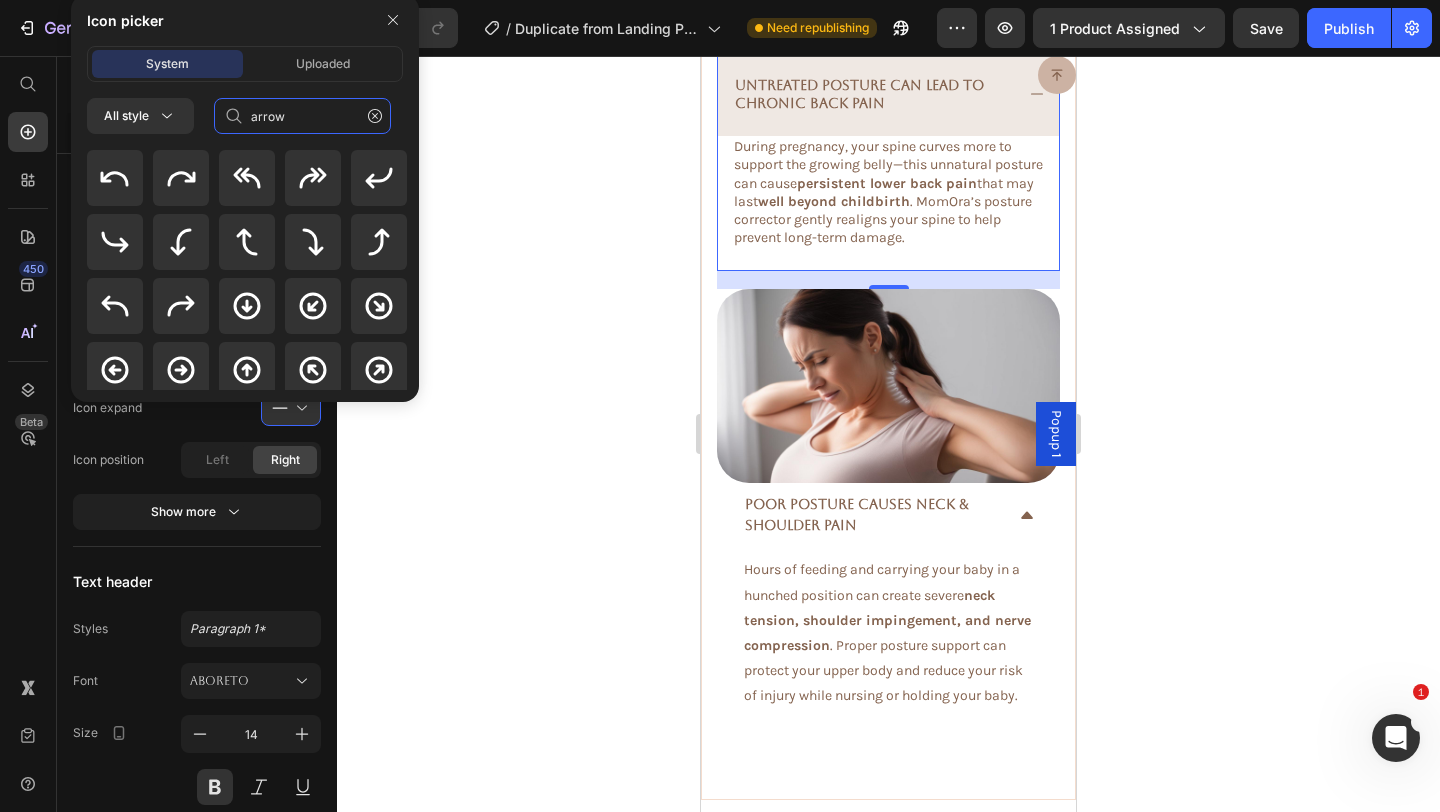 type on "arrow" 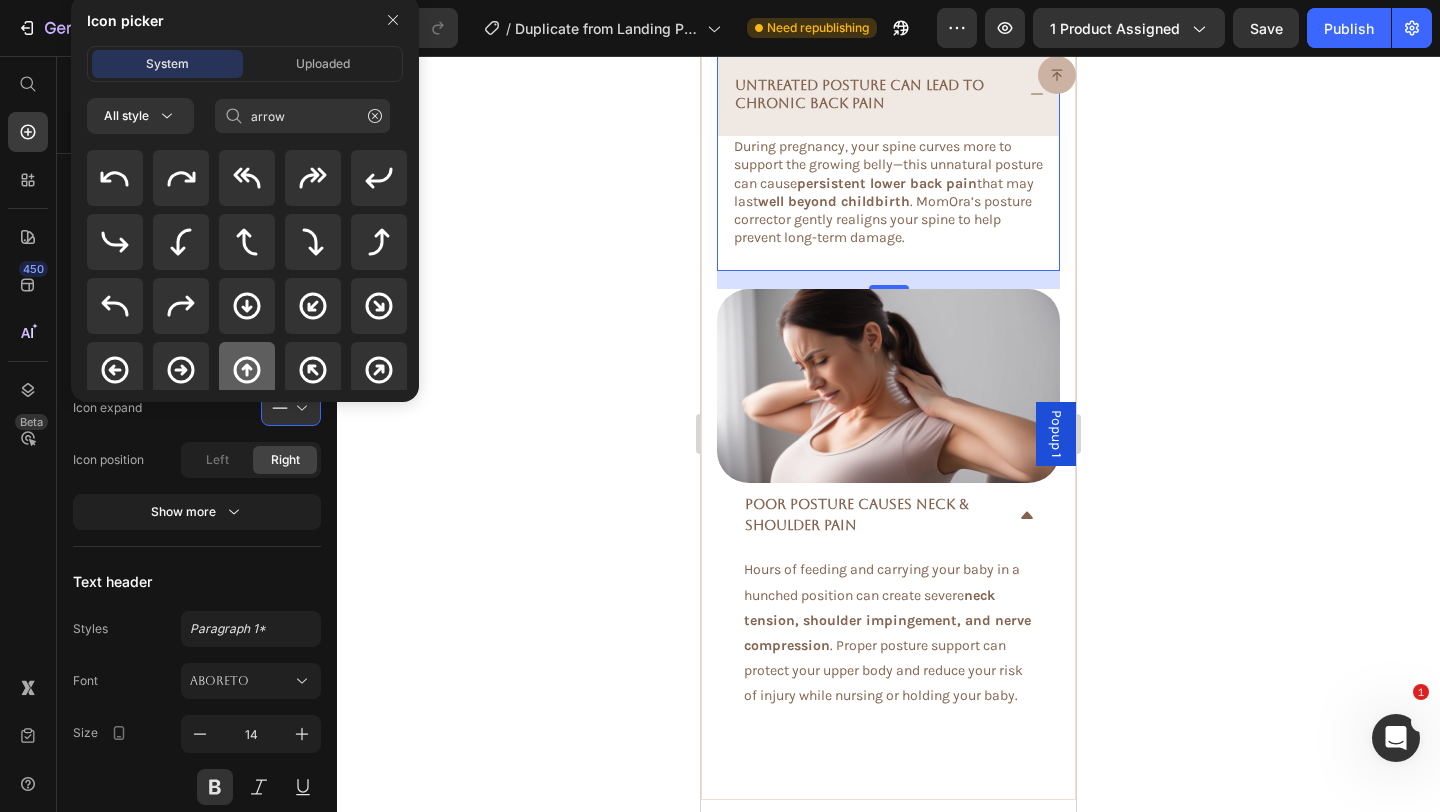click 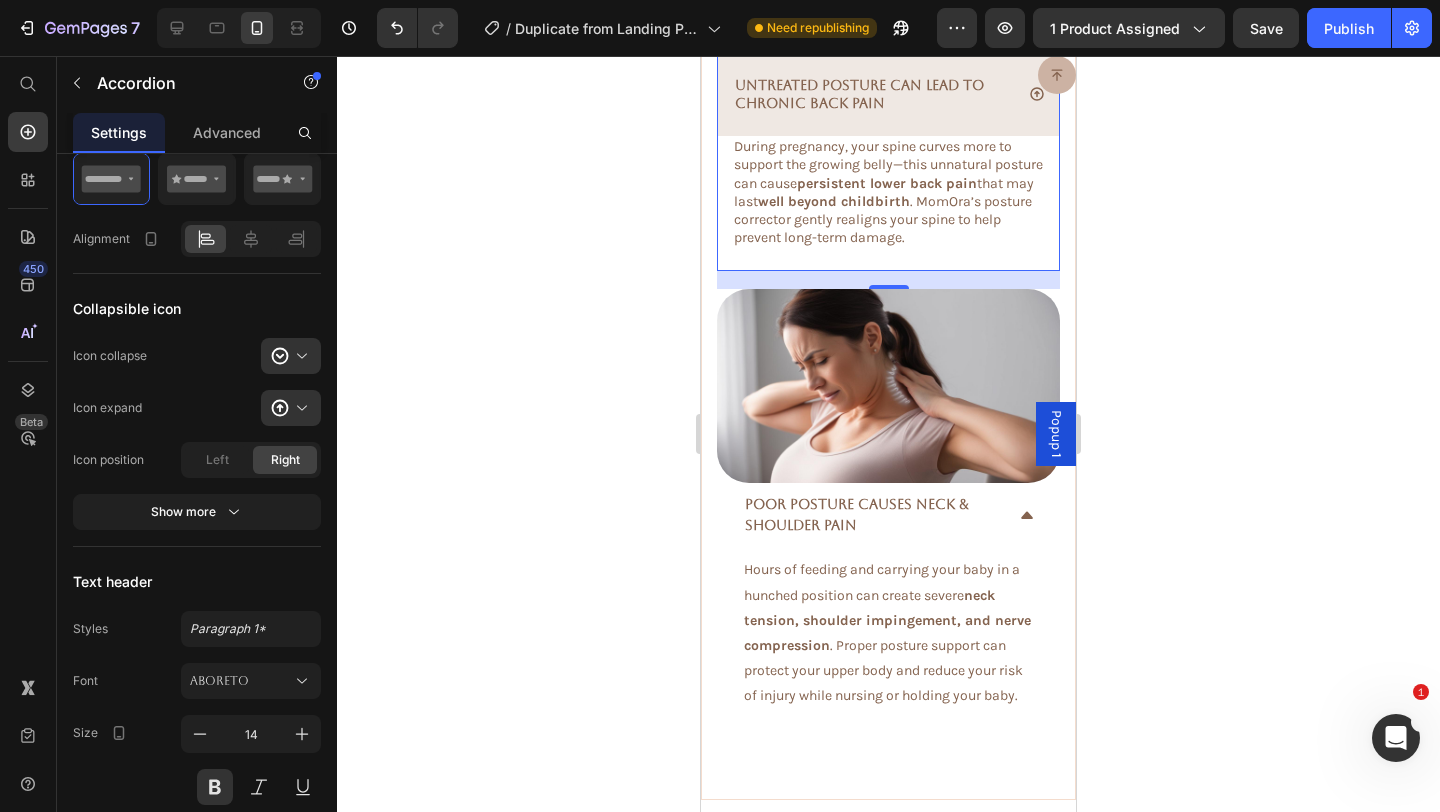 click 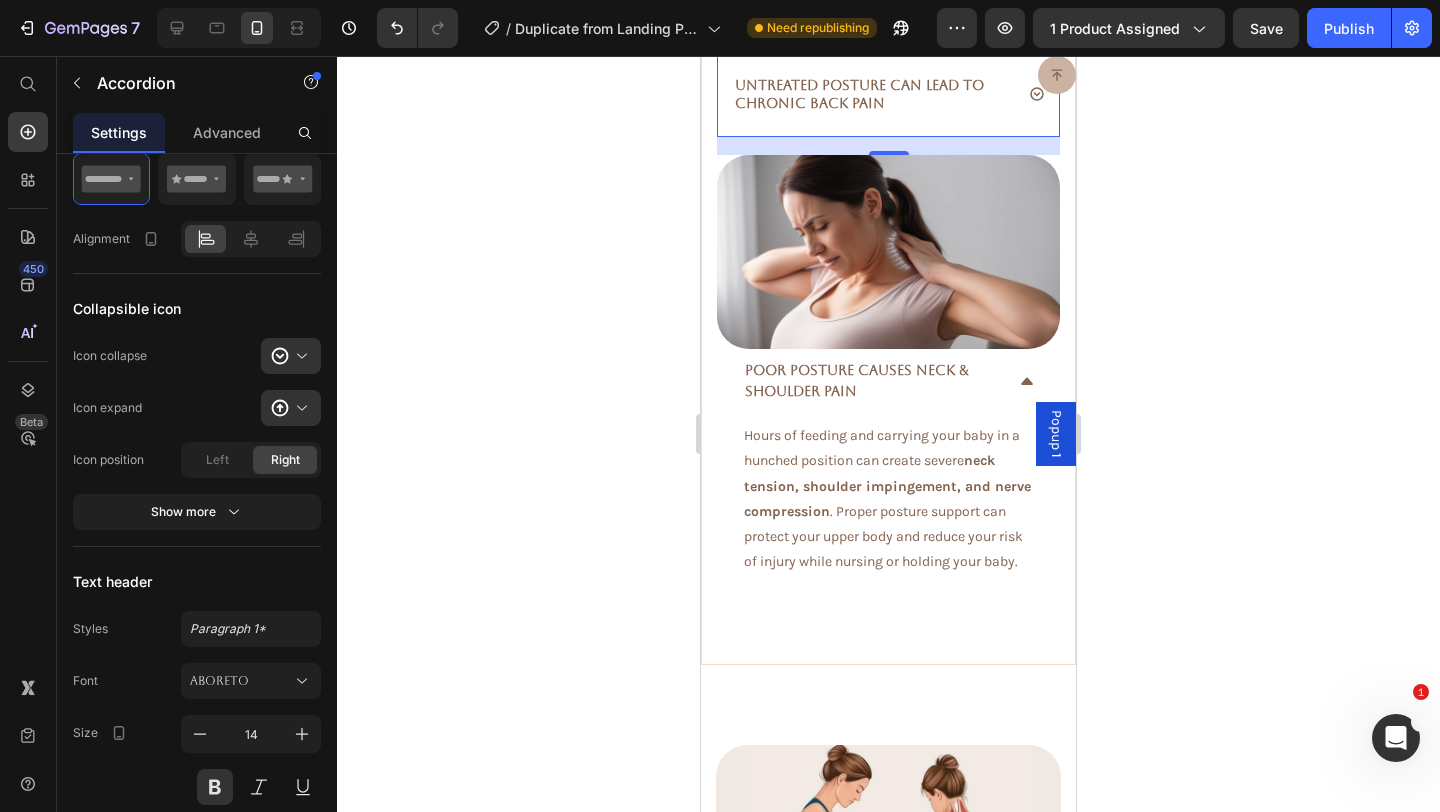 click 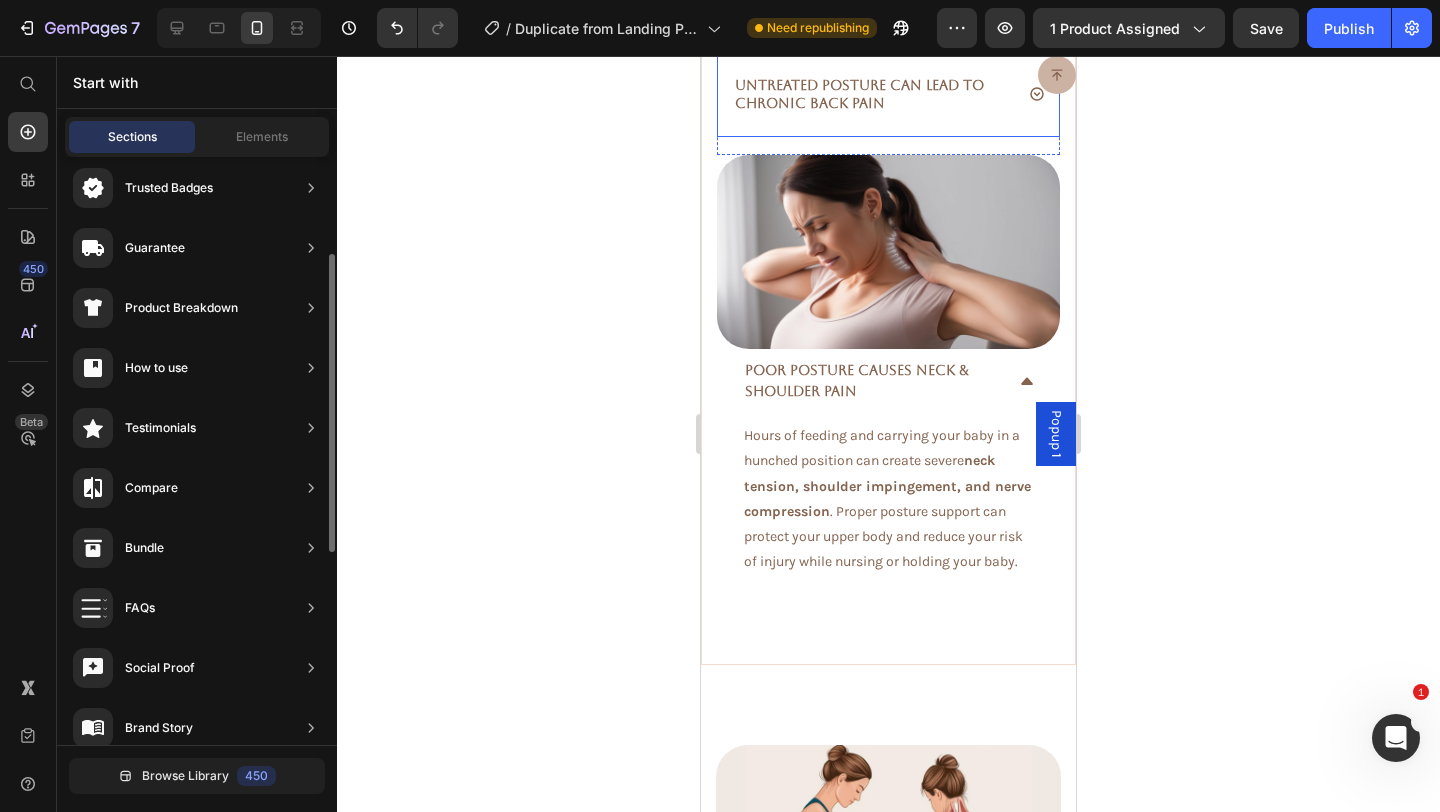 click 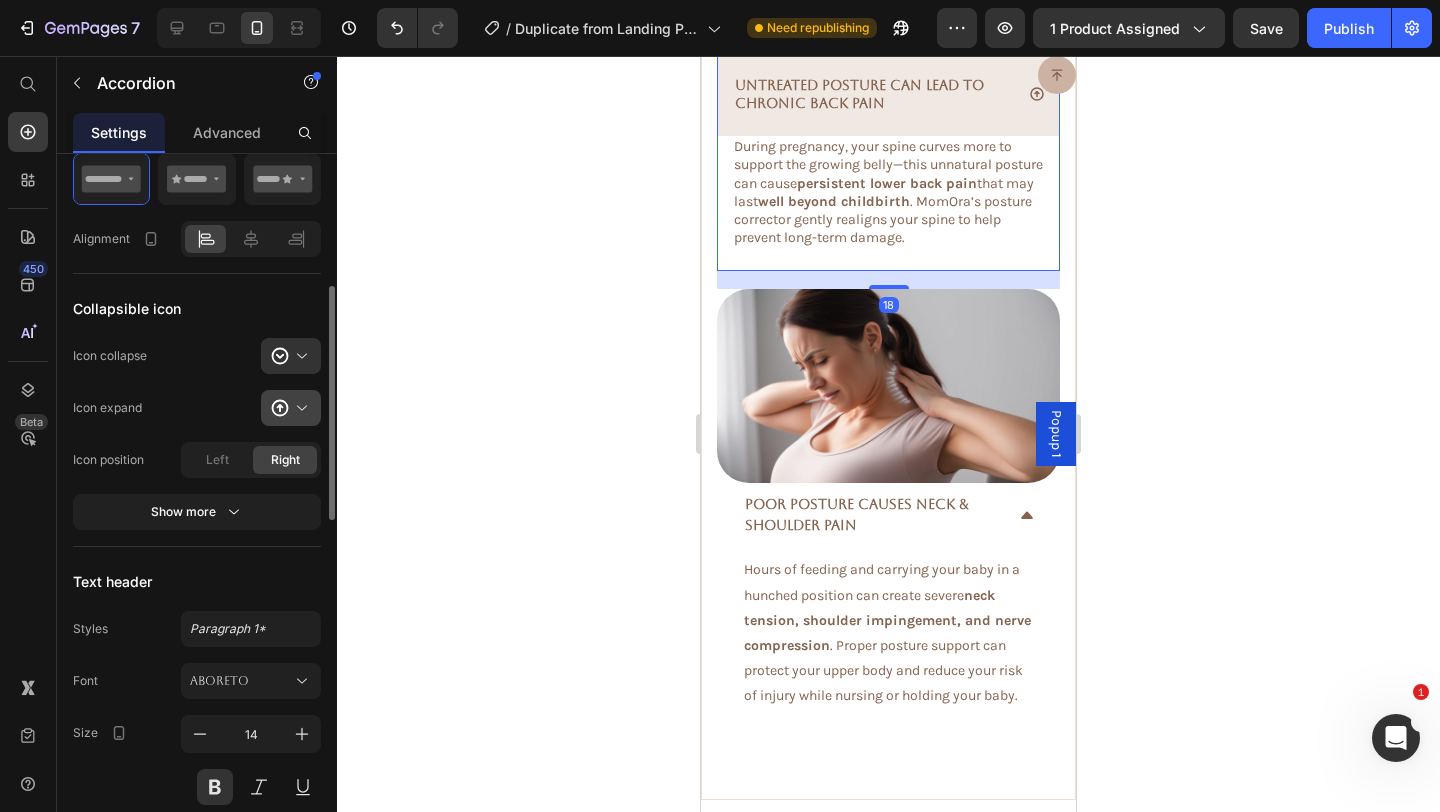 click at bounding box center [299, 408] 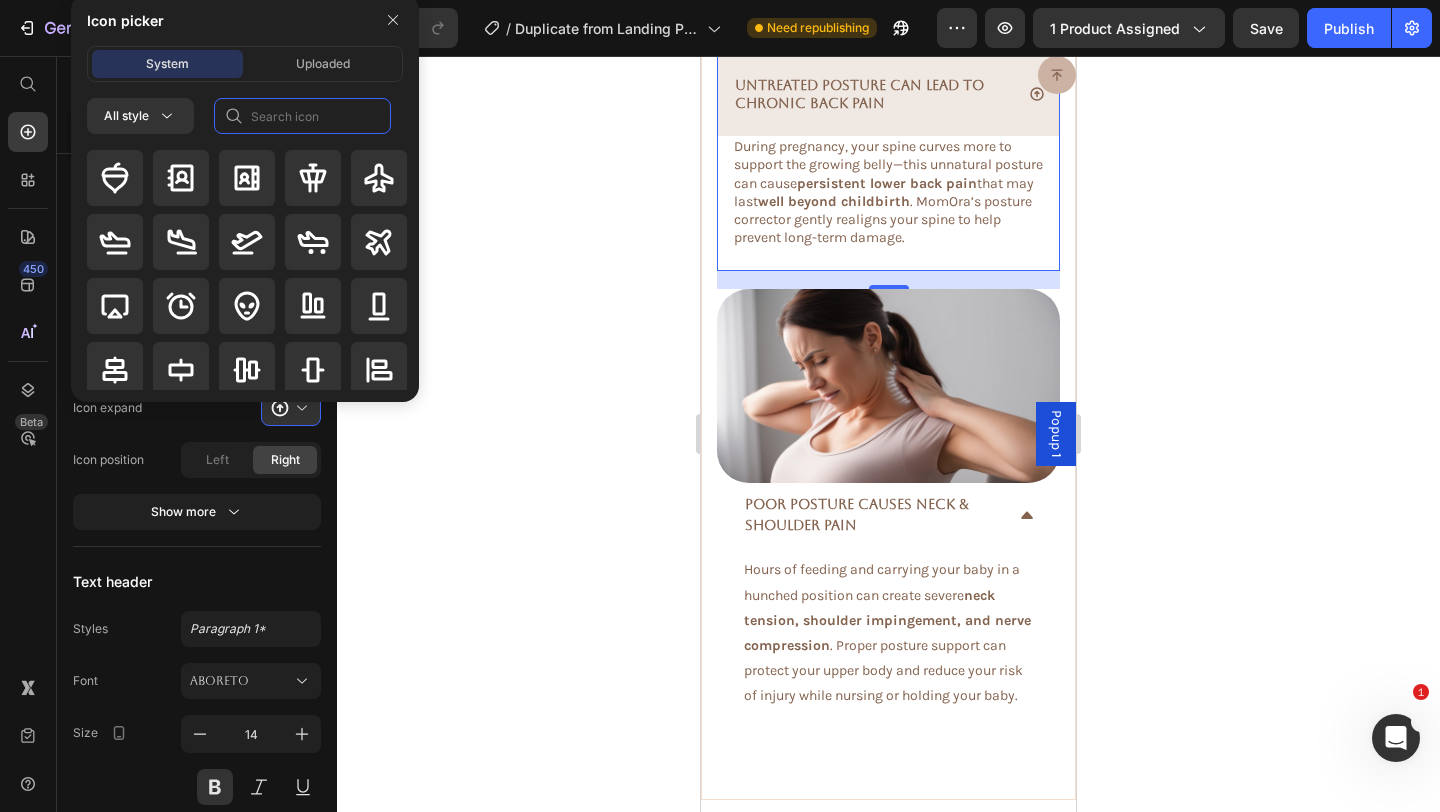 click 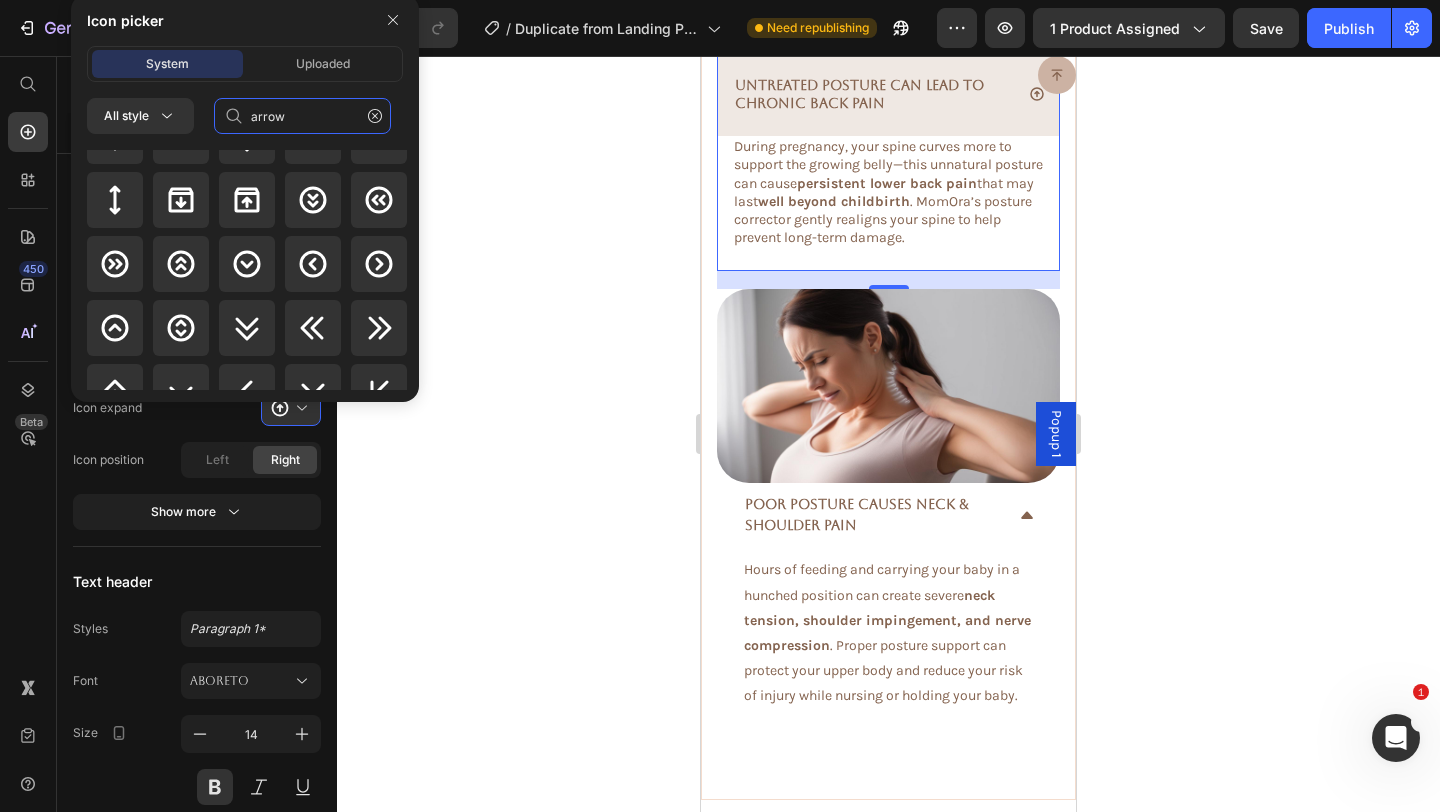 scroll, scrollTop: 1134, scrollLeft: 0, axis: vertical 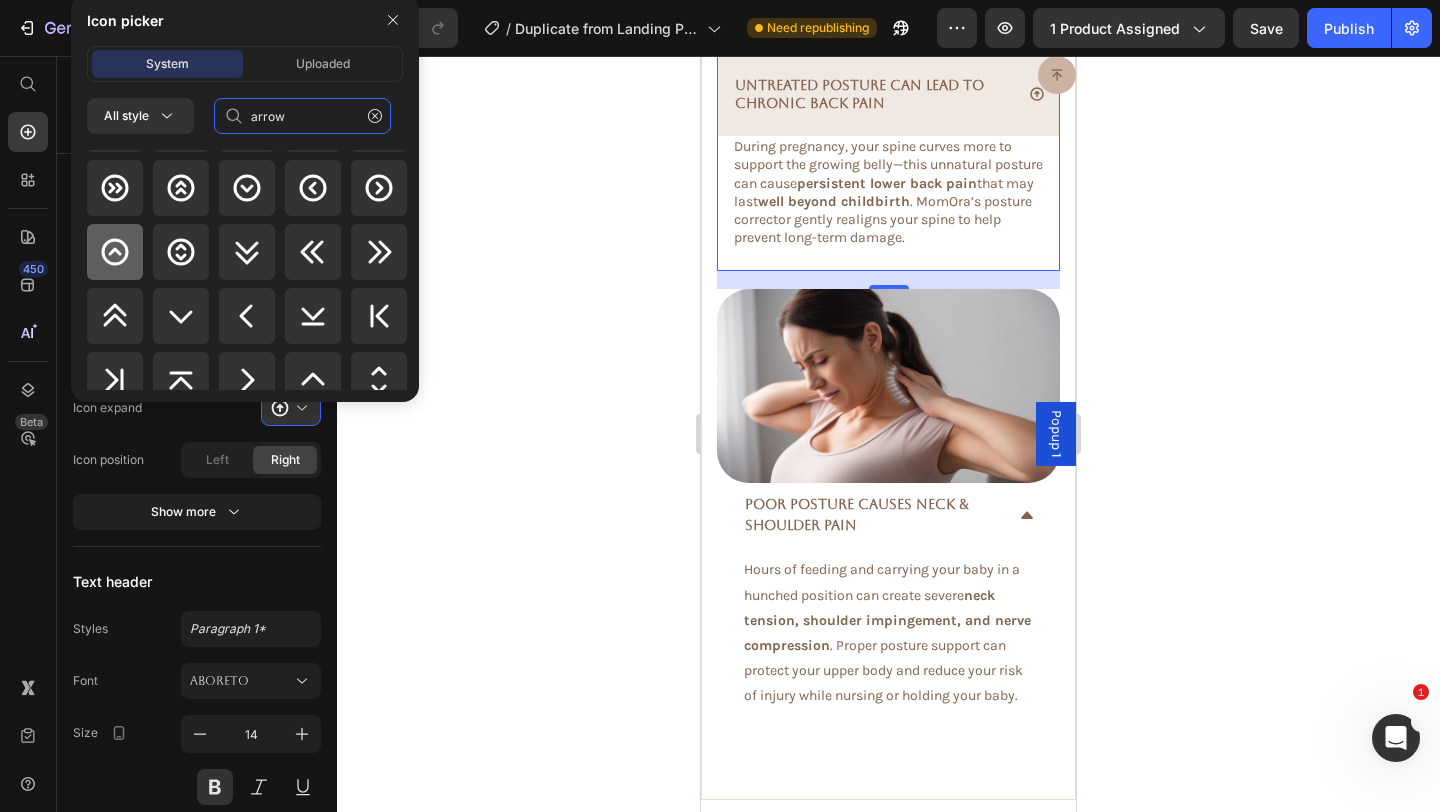 type on "arrow" 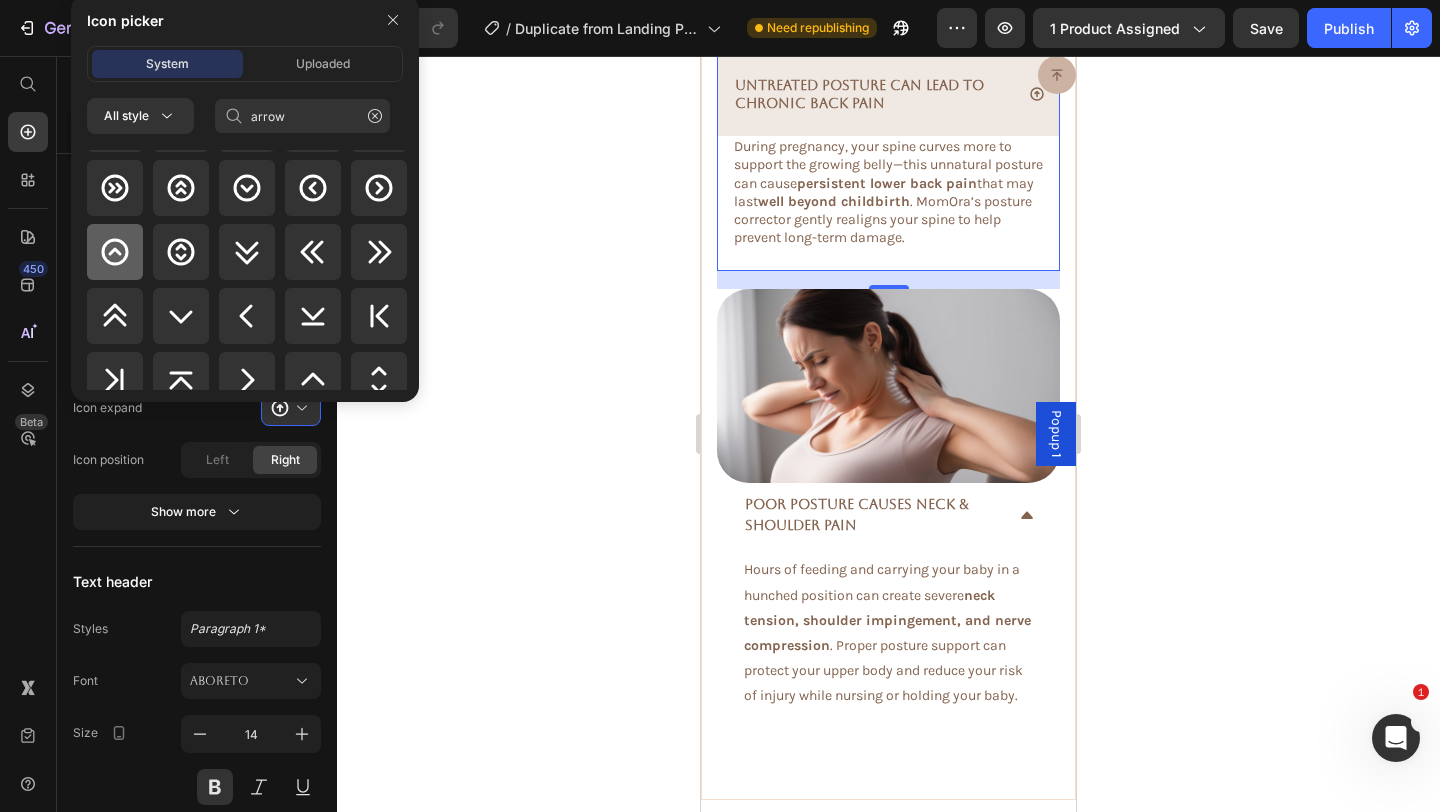 click 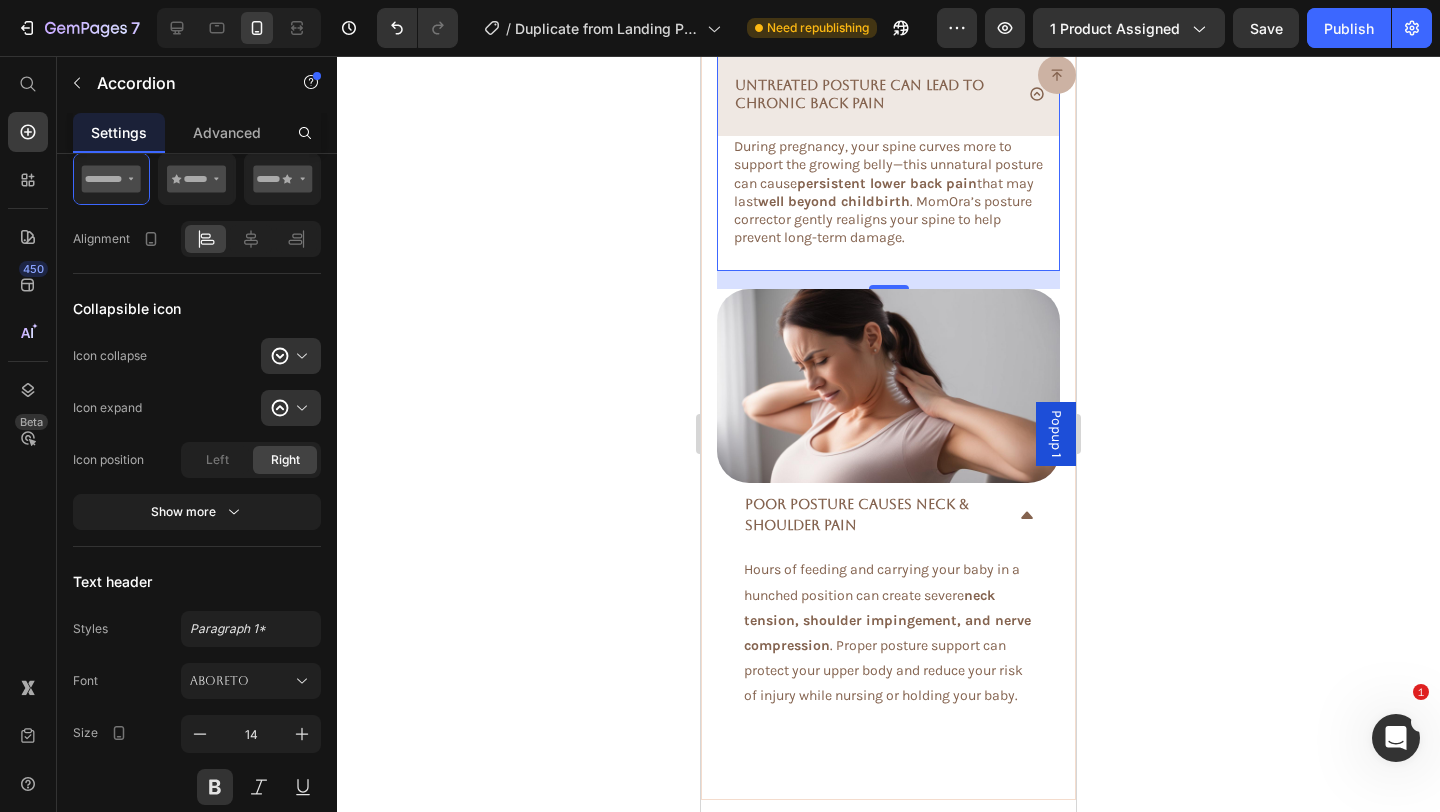 scroll, scrollTop: 896, scrollLeft: 0, axis: vertical 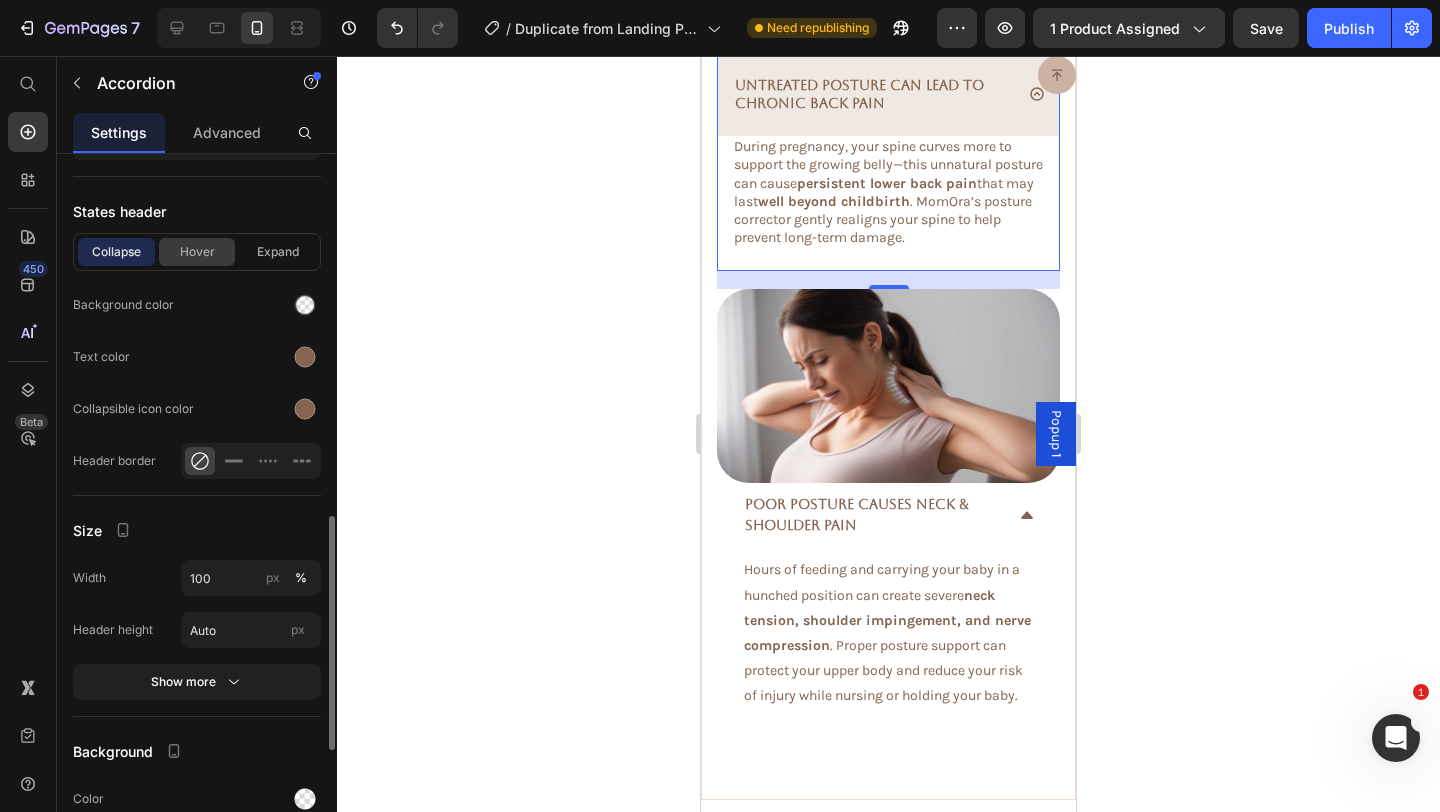 click on "Hover" at bounding box center (197, 252) 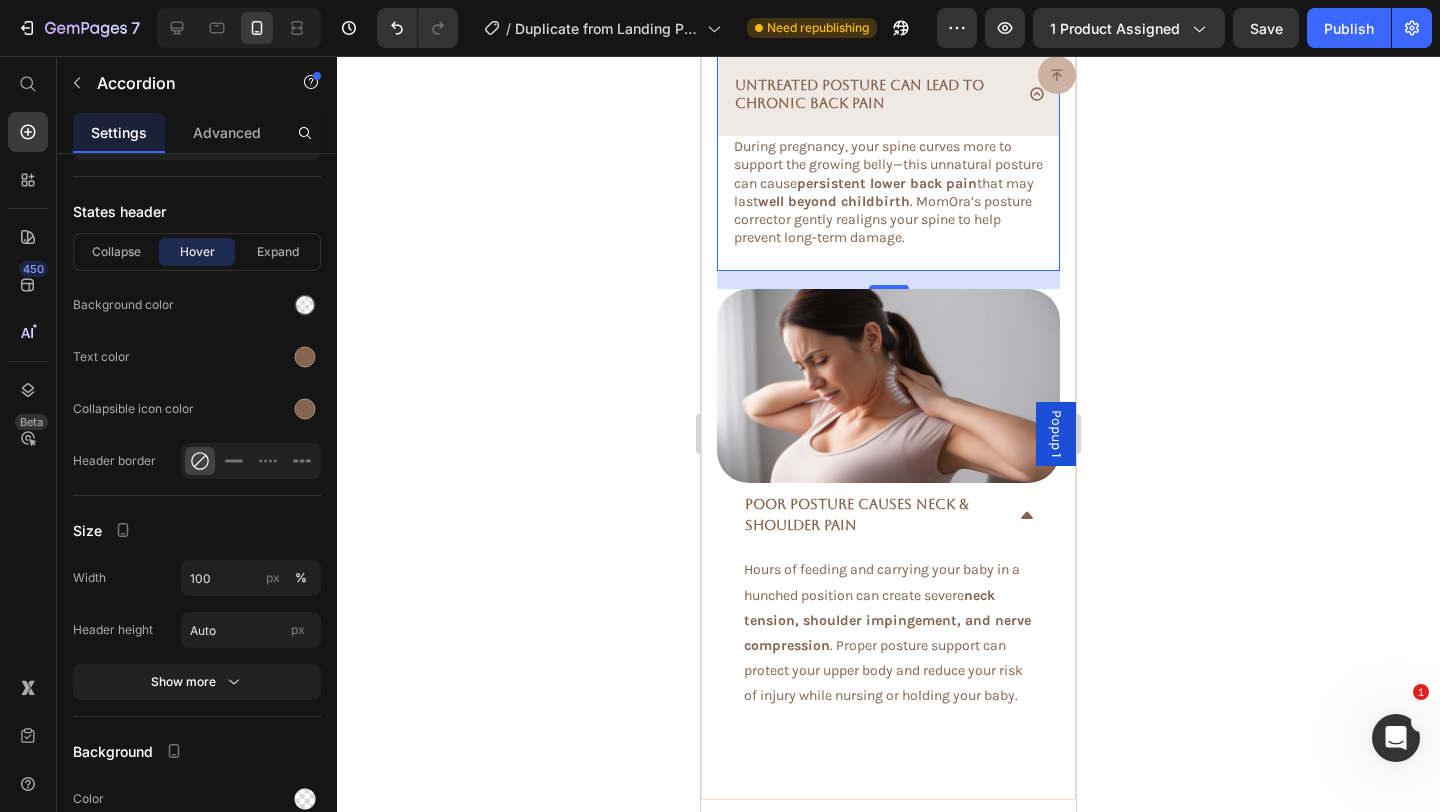 click on "Untreated Posture Can Lead to Chronic Back Pain" at bounding box center [859, 94] 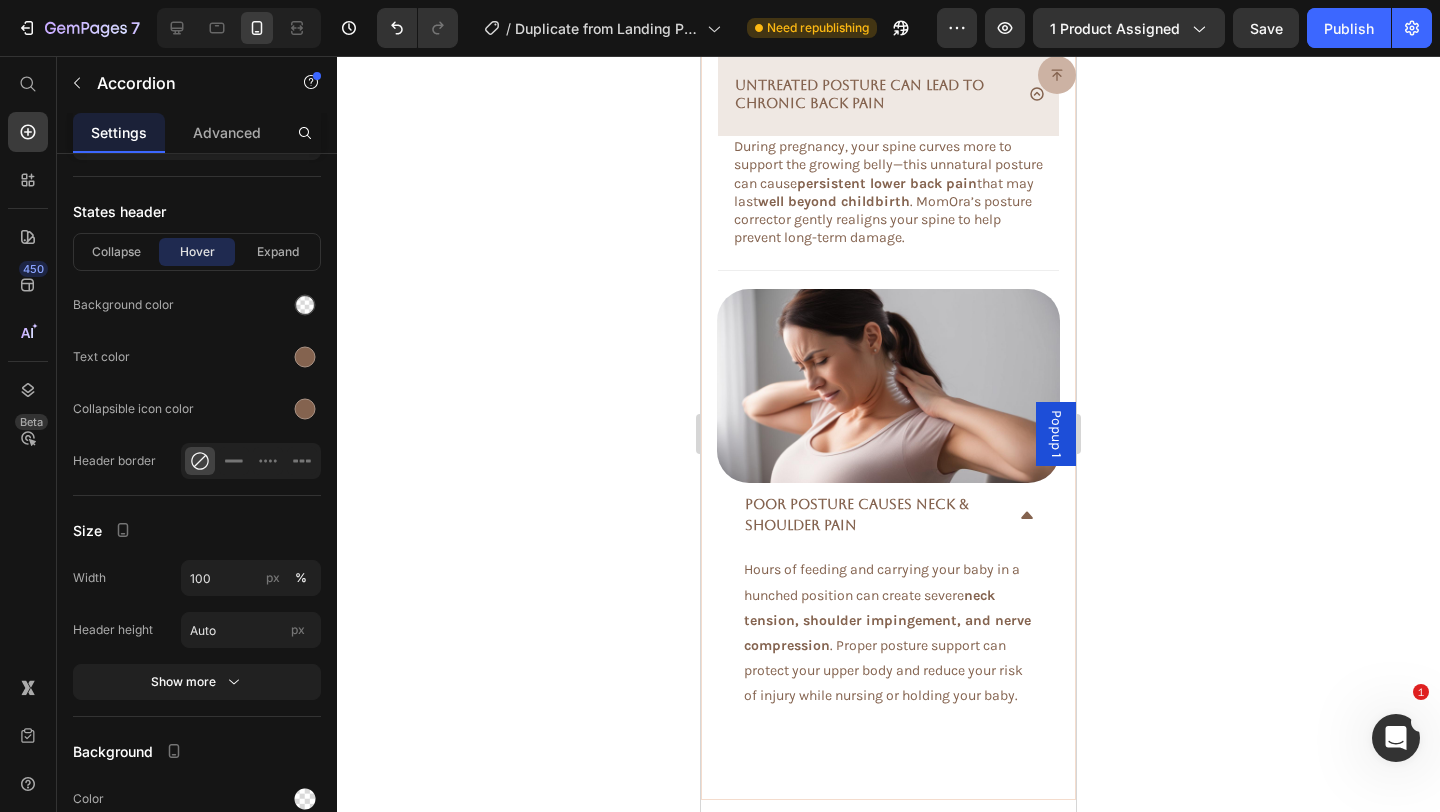 click on "Untreated Posture Can Lead to Chronic Back Pain" at bounding box center (888, 94) 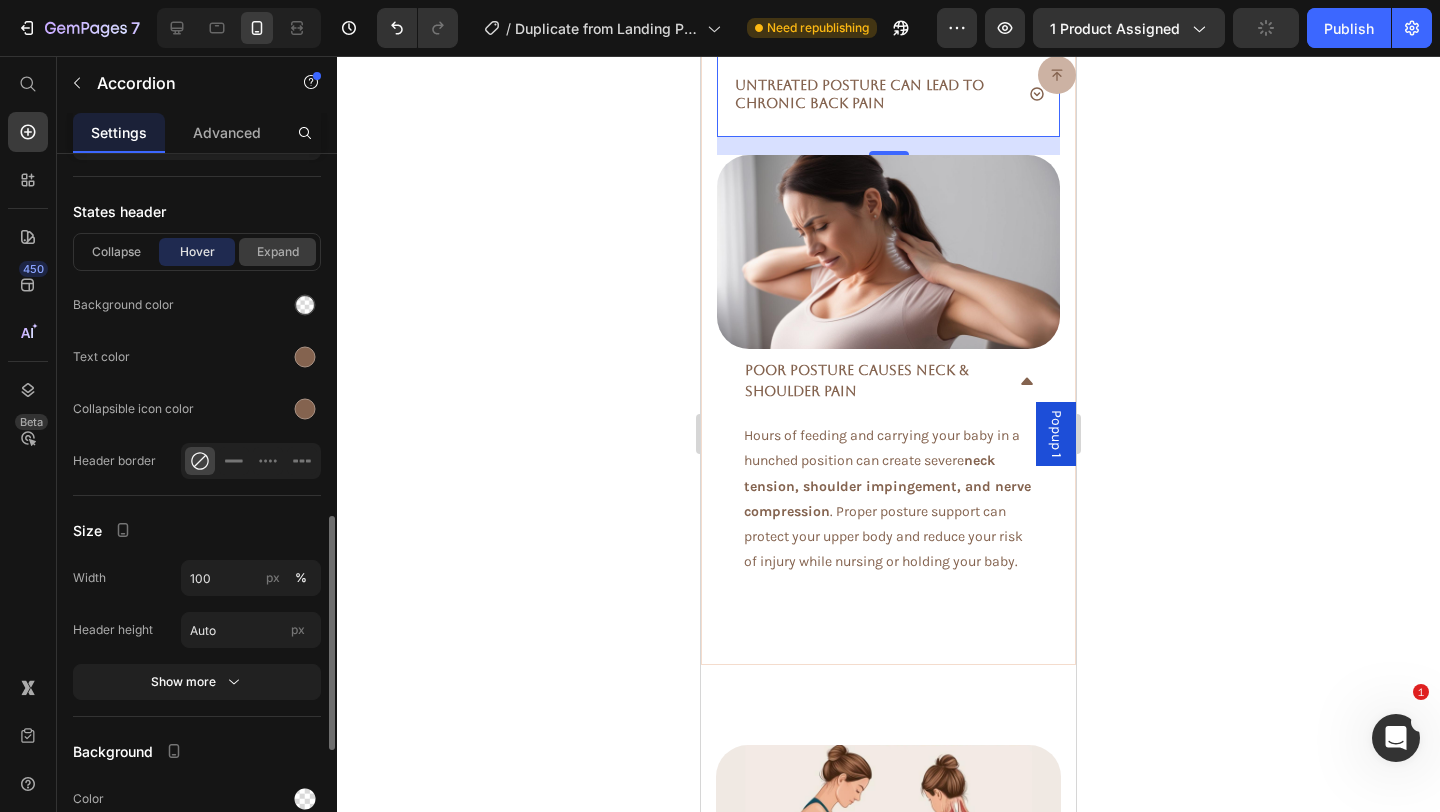 click on "Expand" at bounding box center (277, 252) 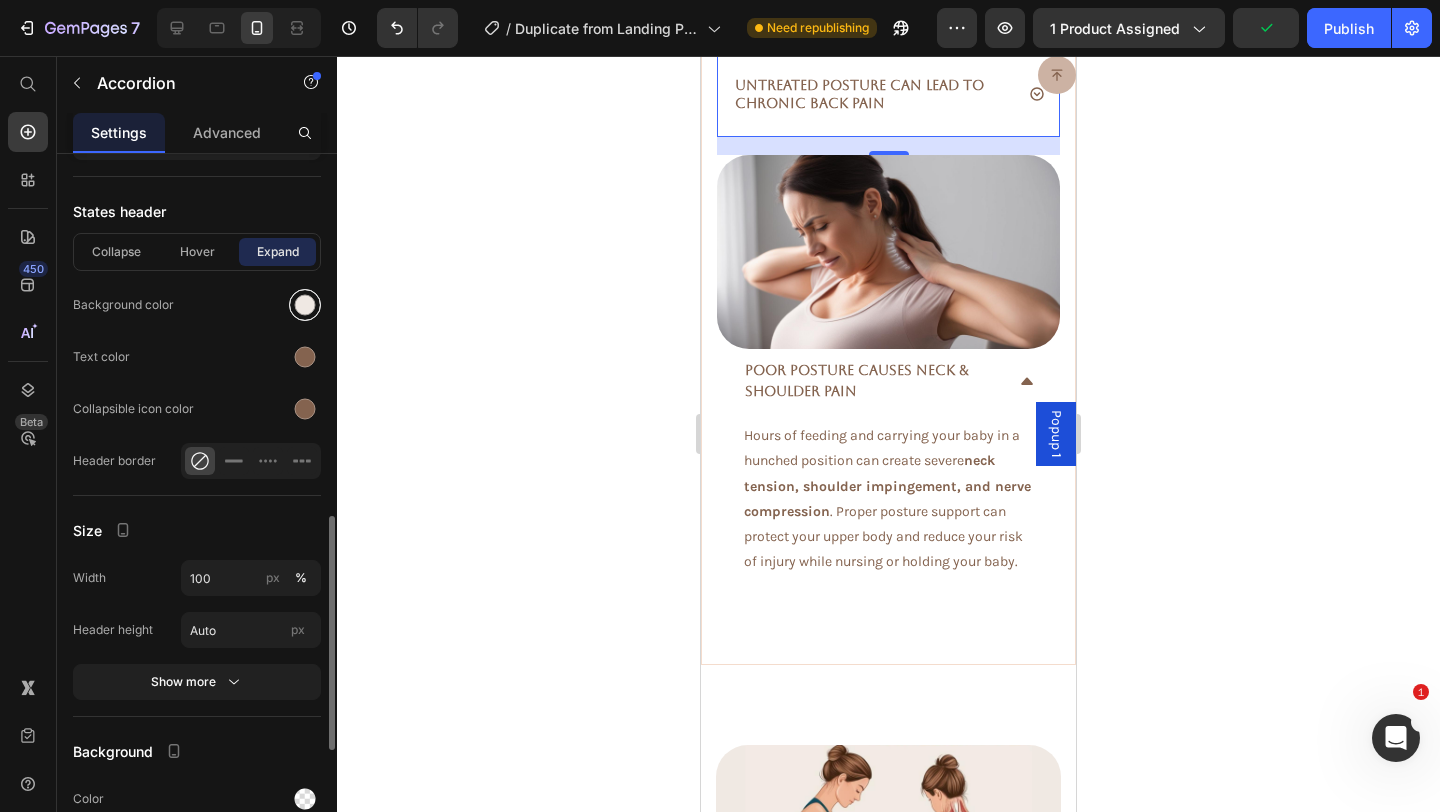 click at bounding box center (305, 305) 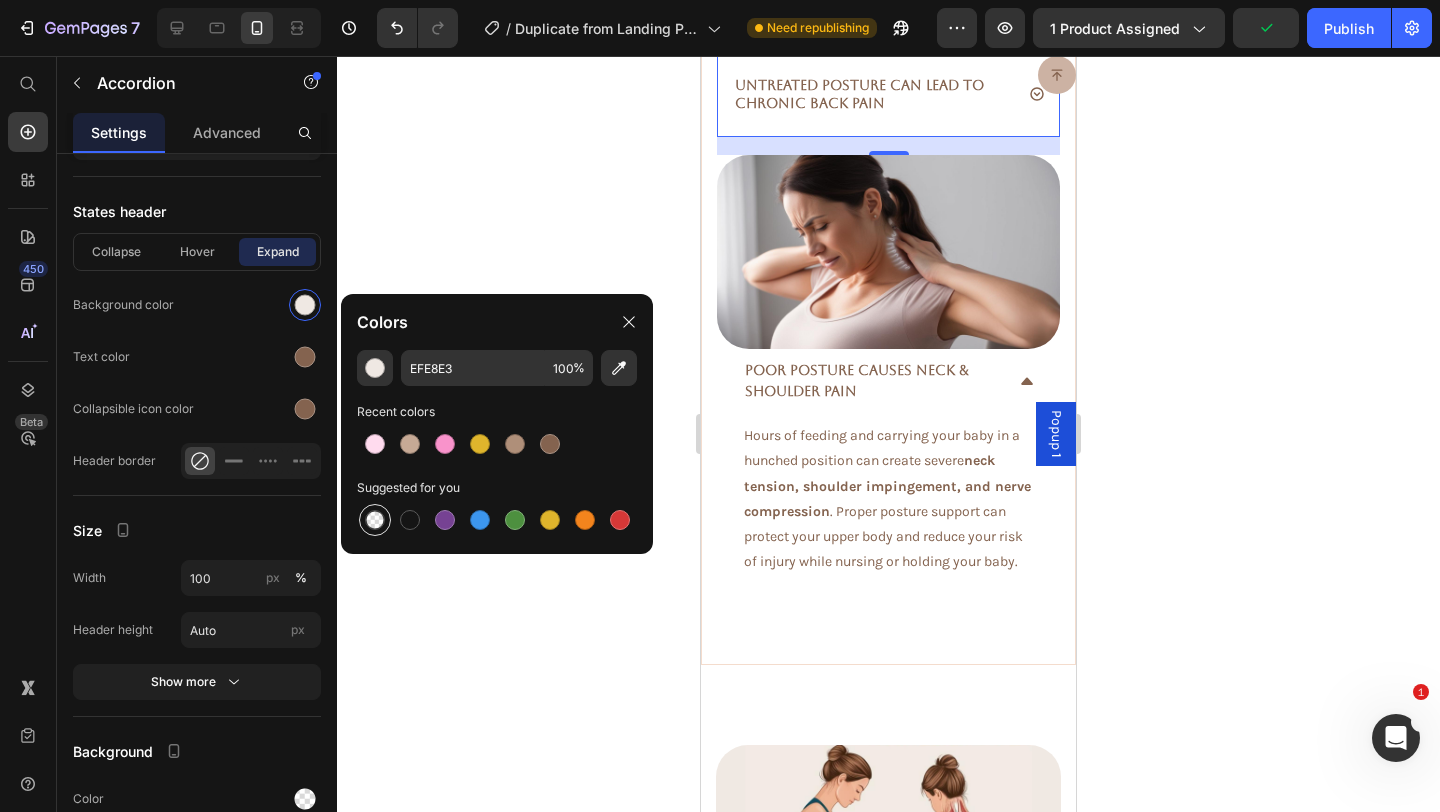 click at bounding box center [375, 520] 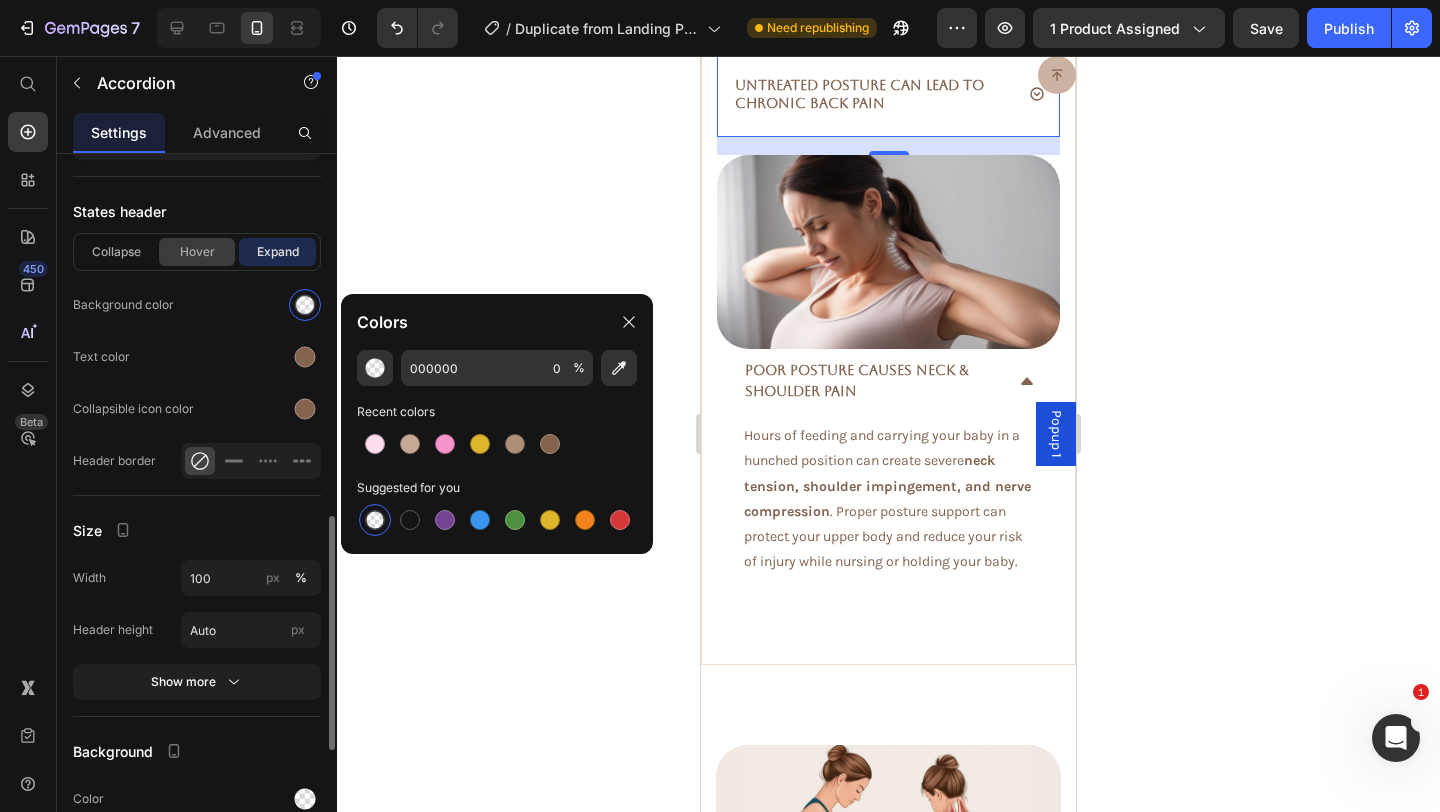 click on "Hover" at bounding box center (197, 252) 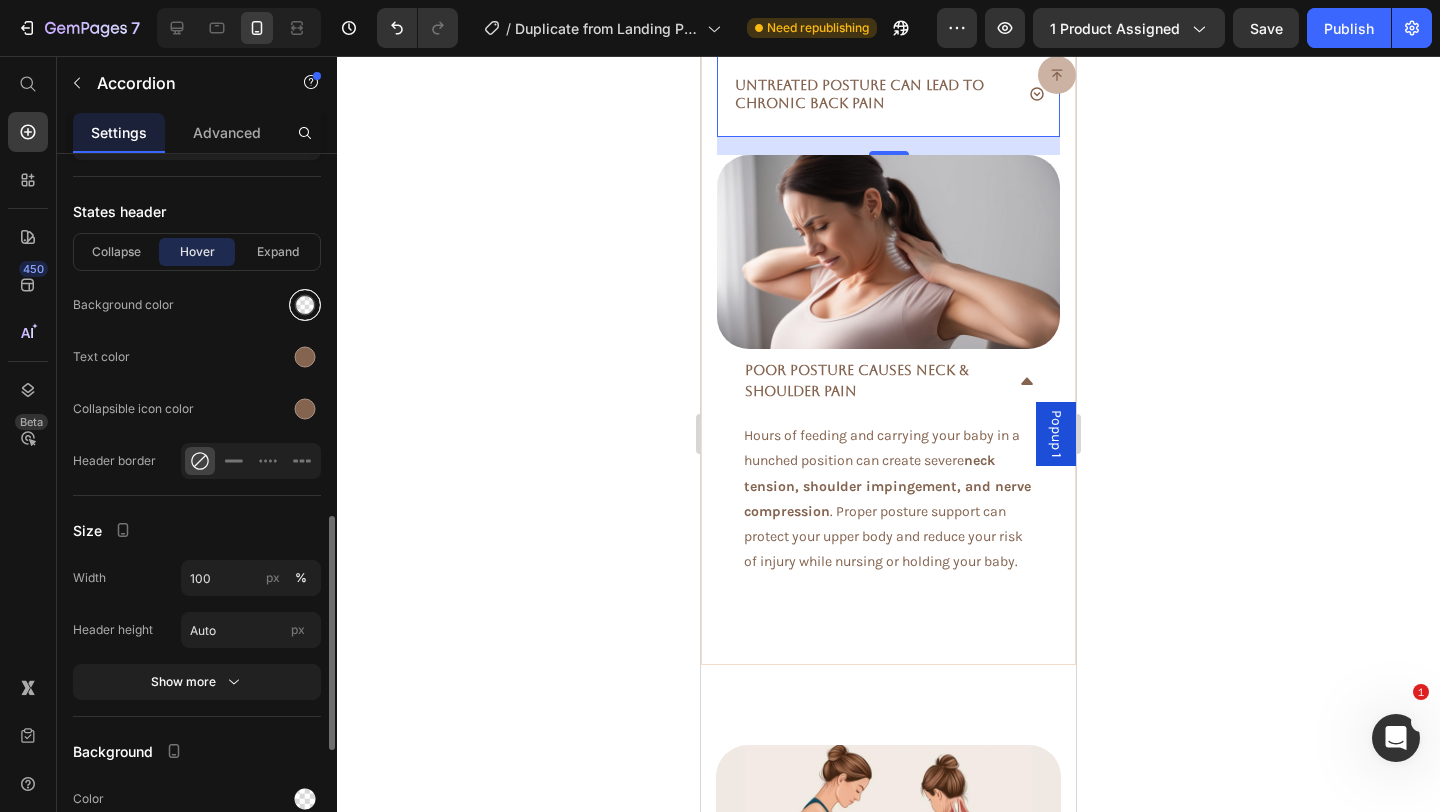 click at bounding box center (305, 305) 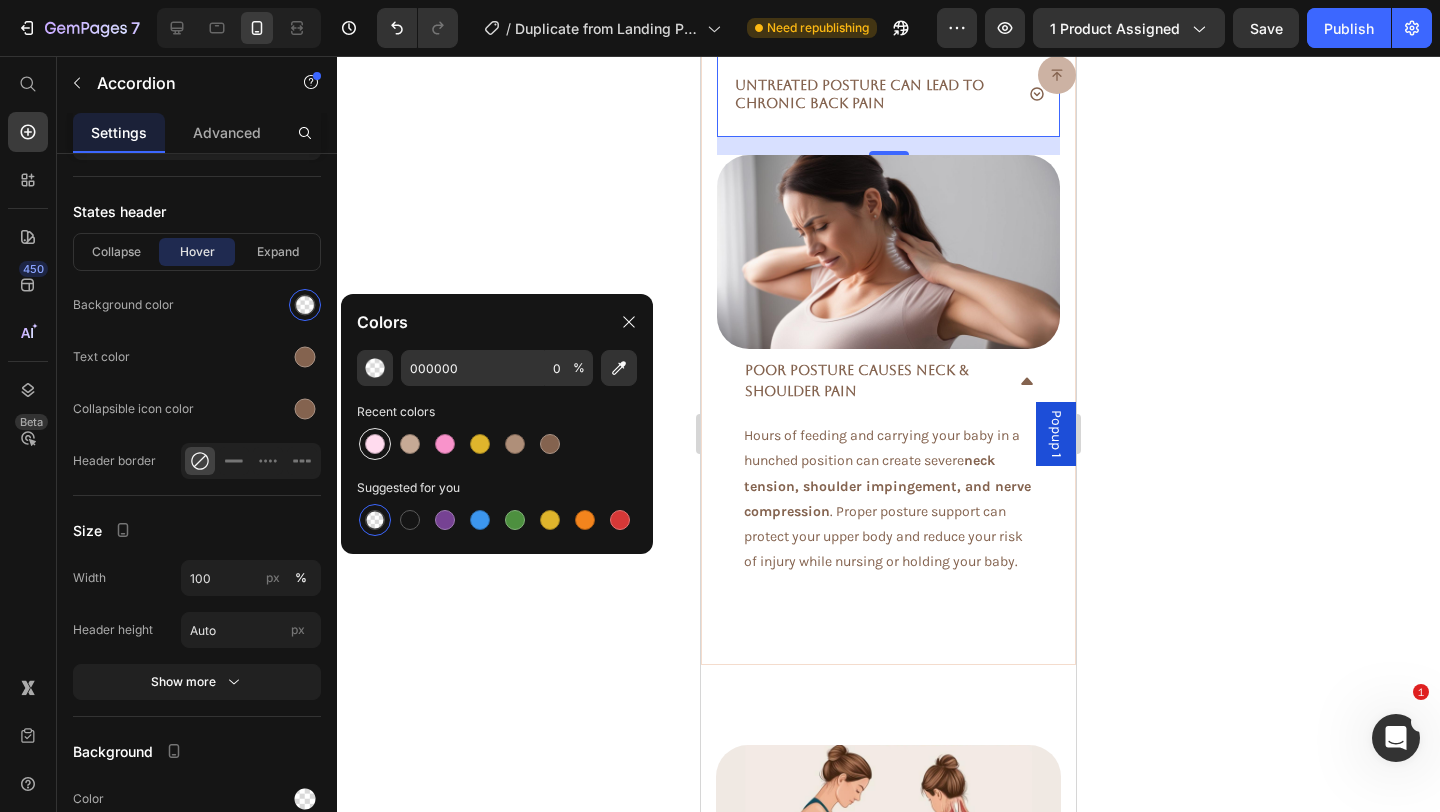 click at bounding box center [375, 444] 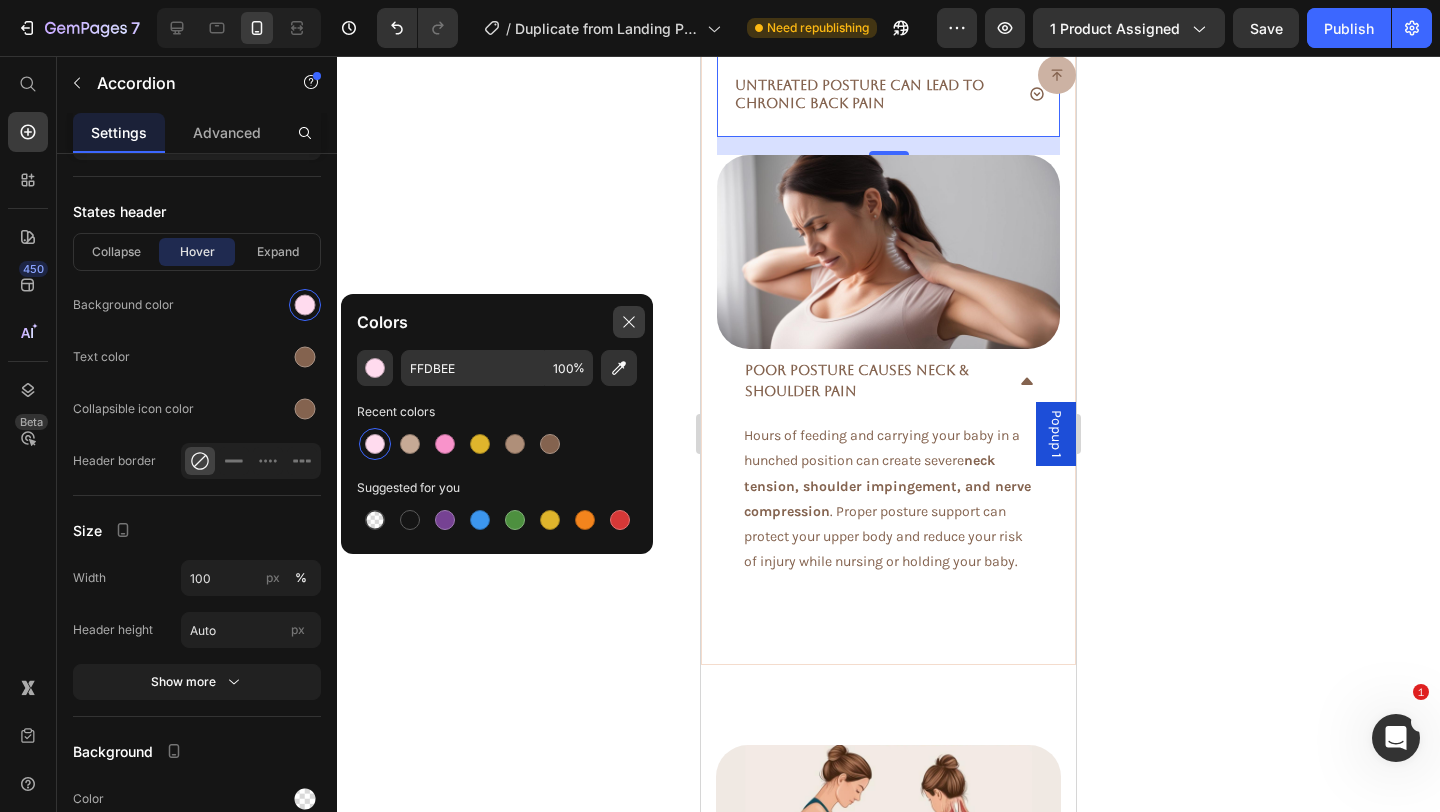 click at bounding box center [629, 322] 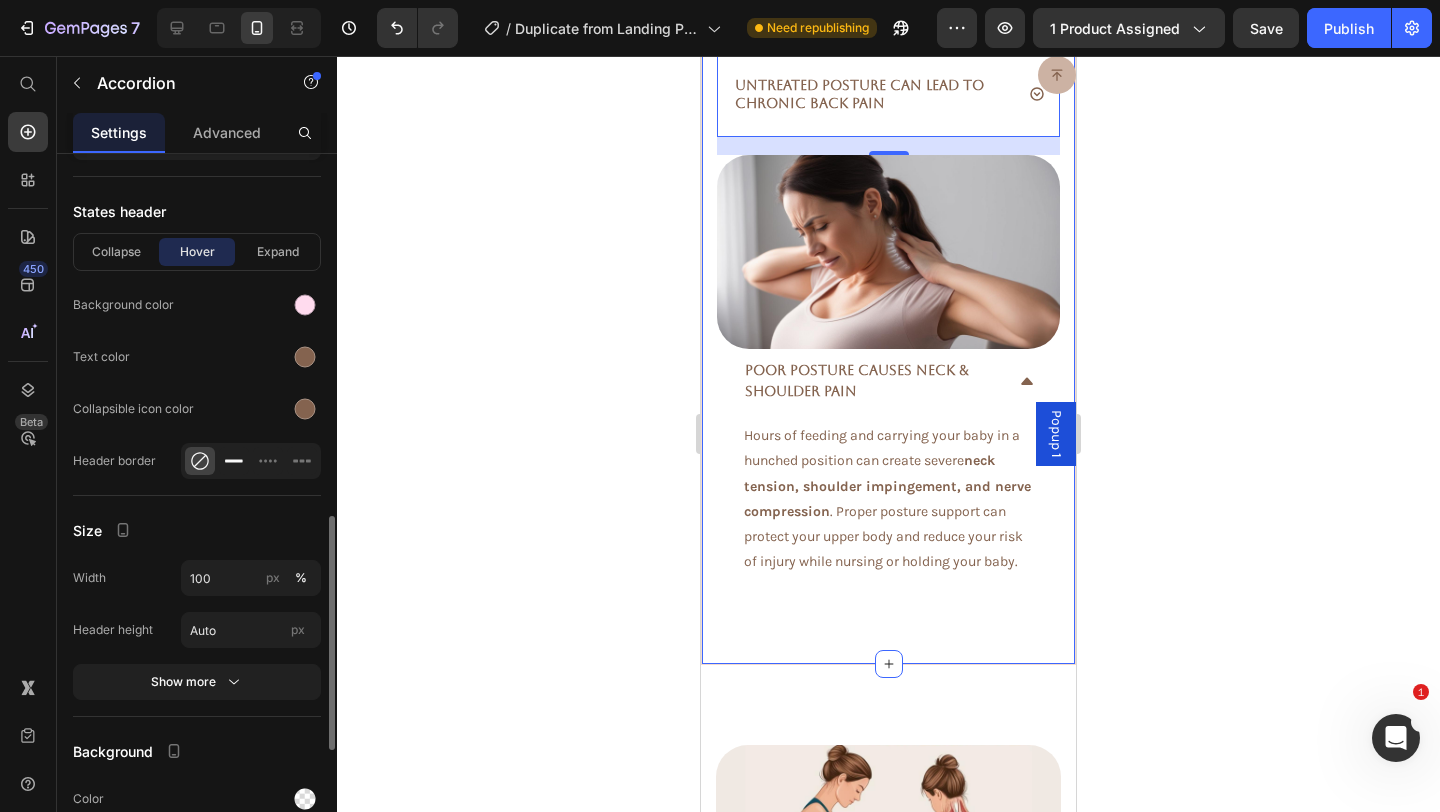 click 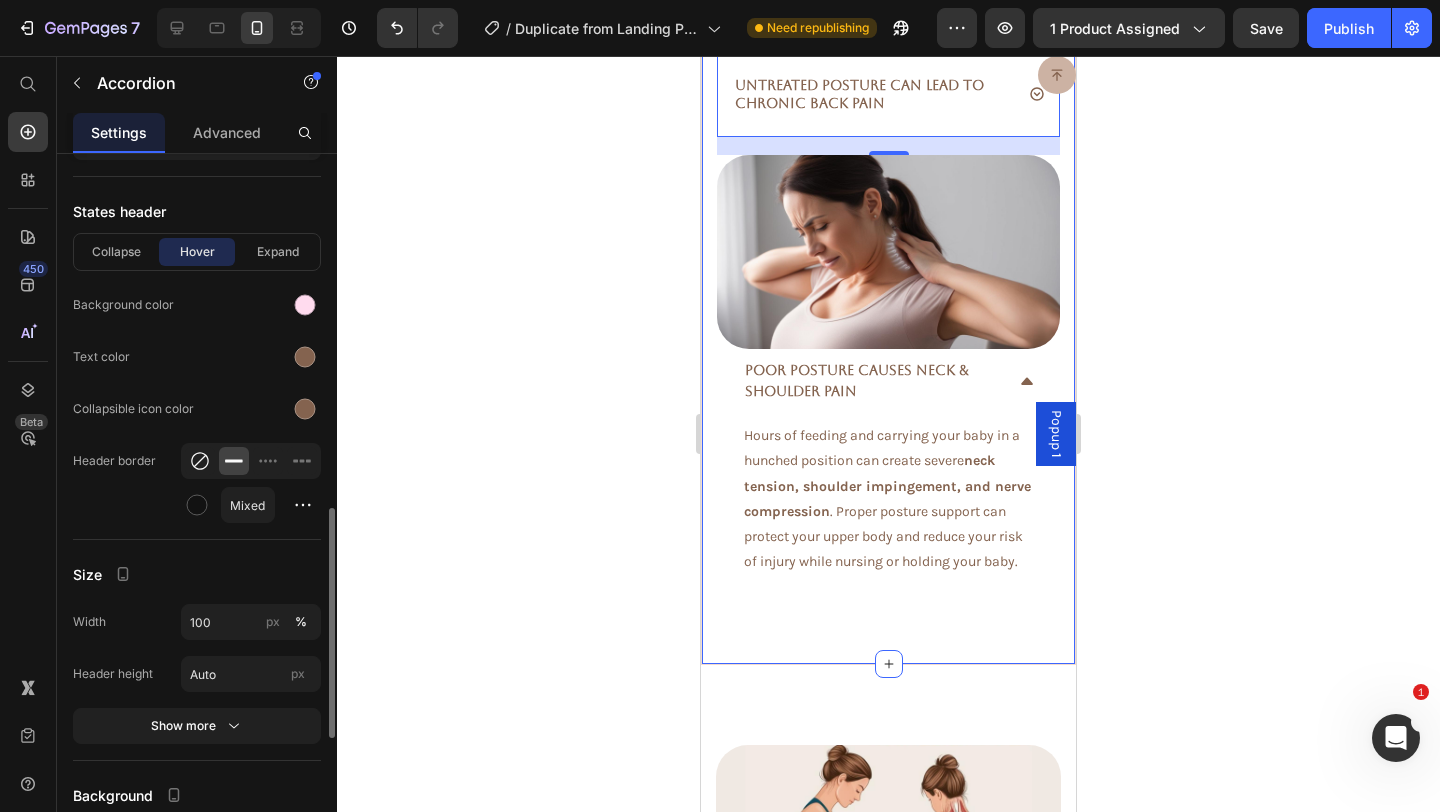click 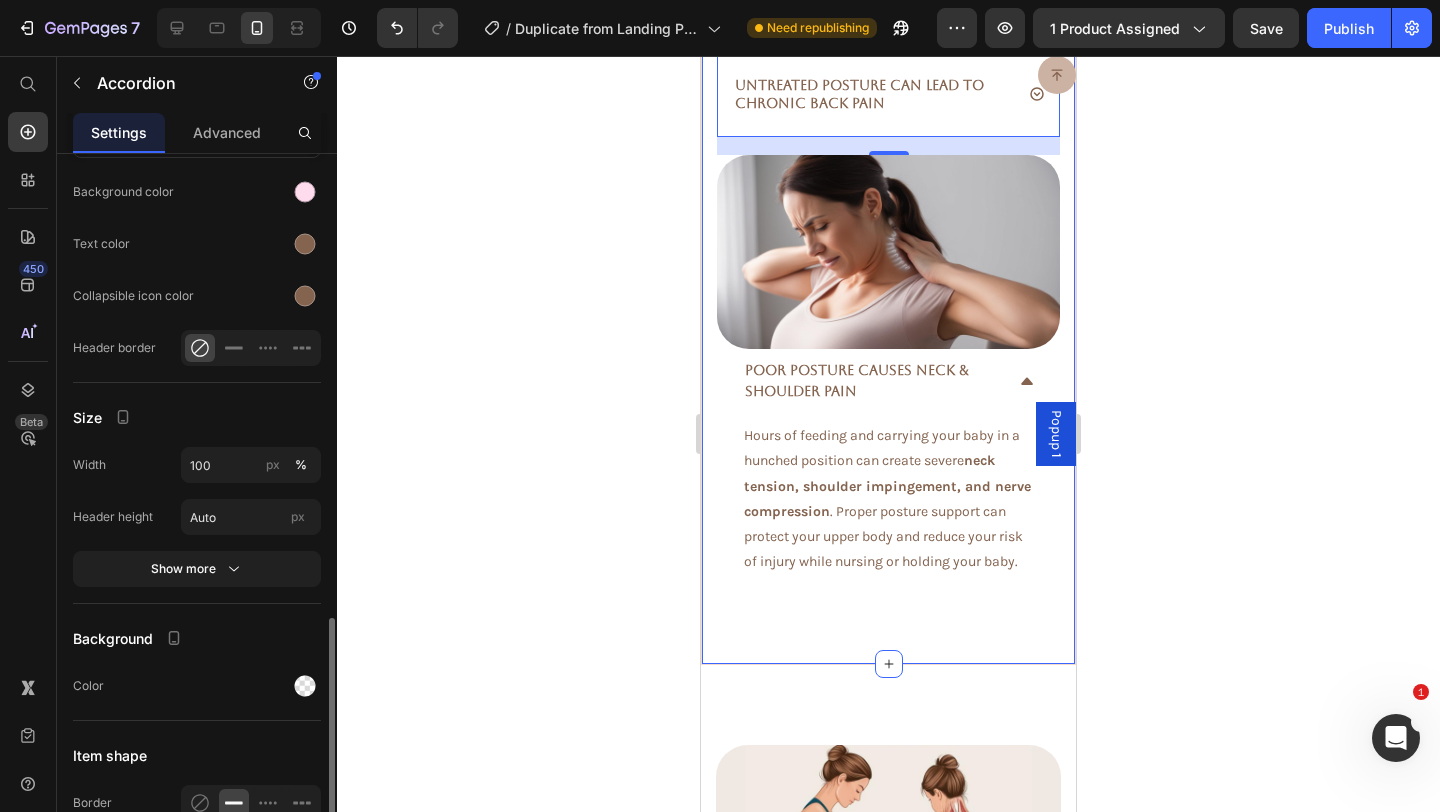 scroll, scrollTop: 1291, scrollLeft: 0, axis: vertical 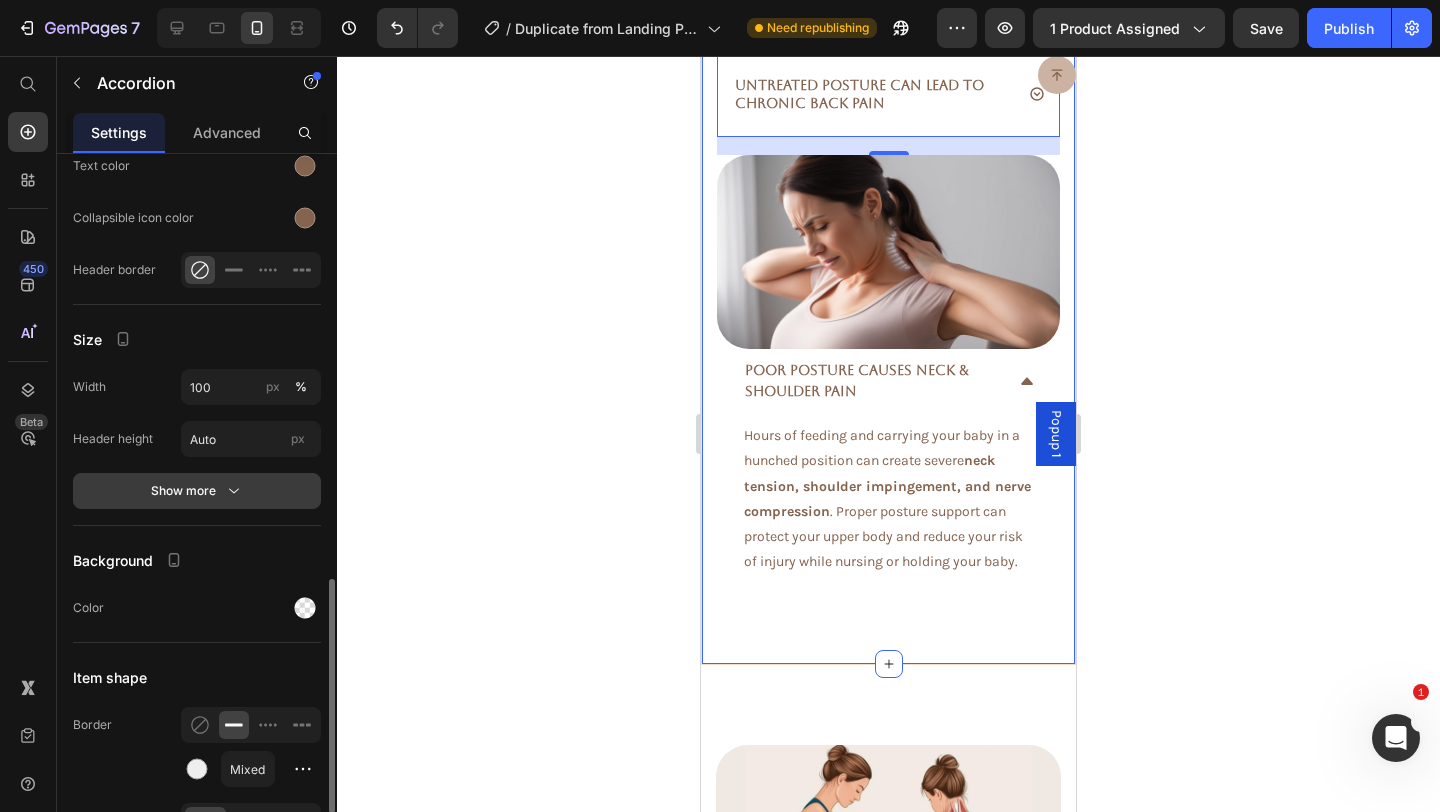 click 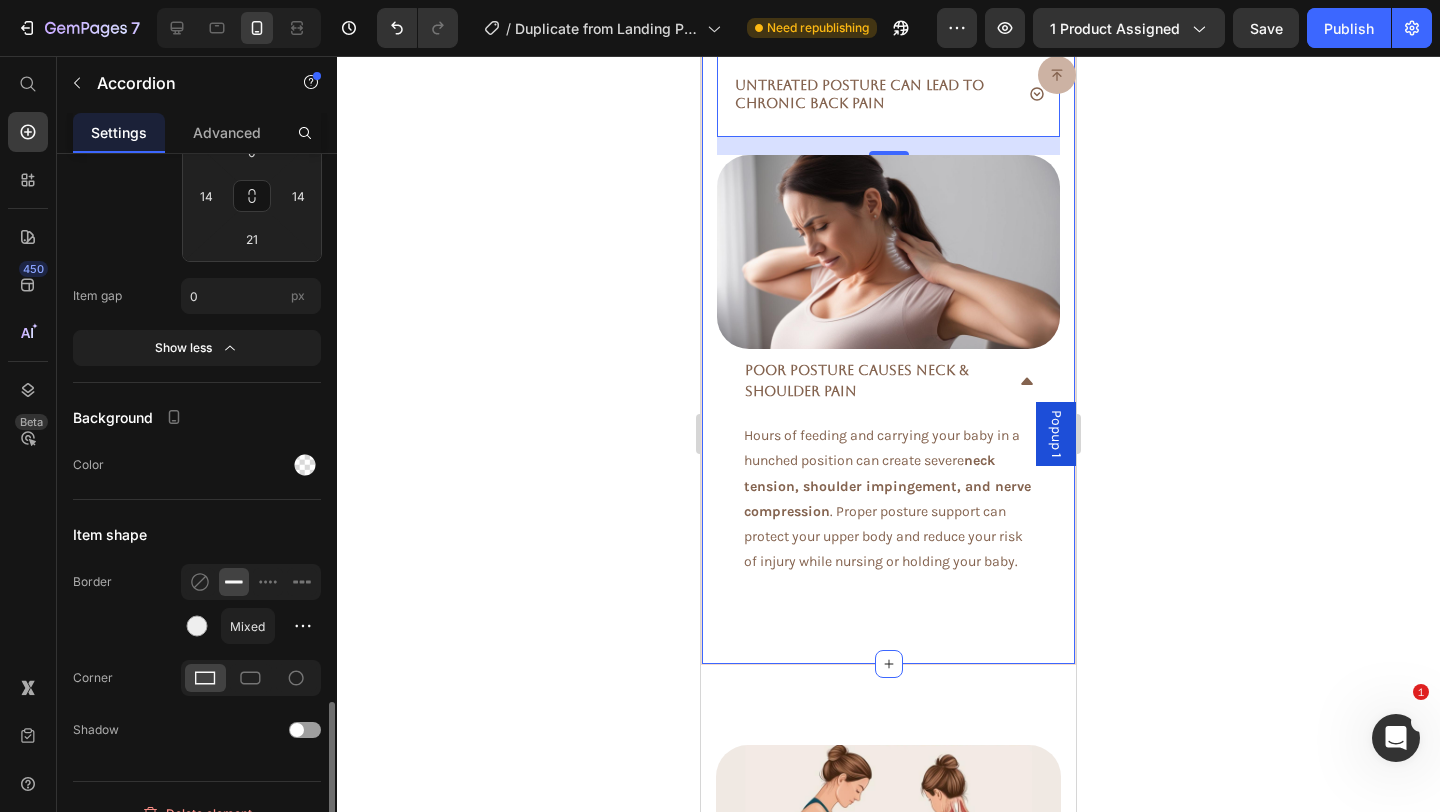 scroll, scrollTop: 1913, scrollLeft: 0, axis: vertical 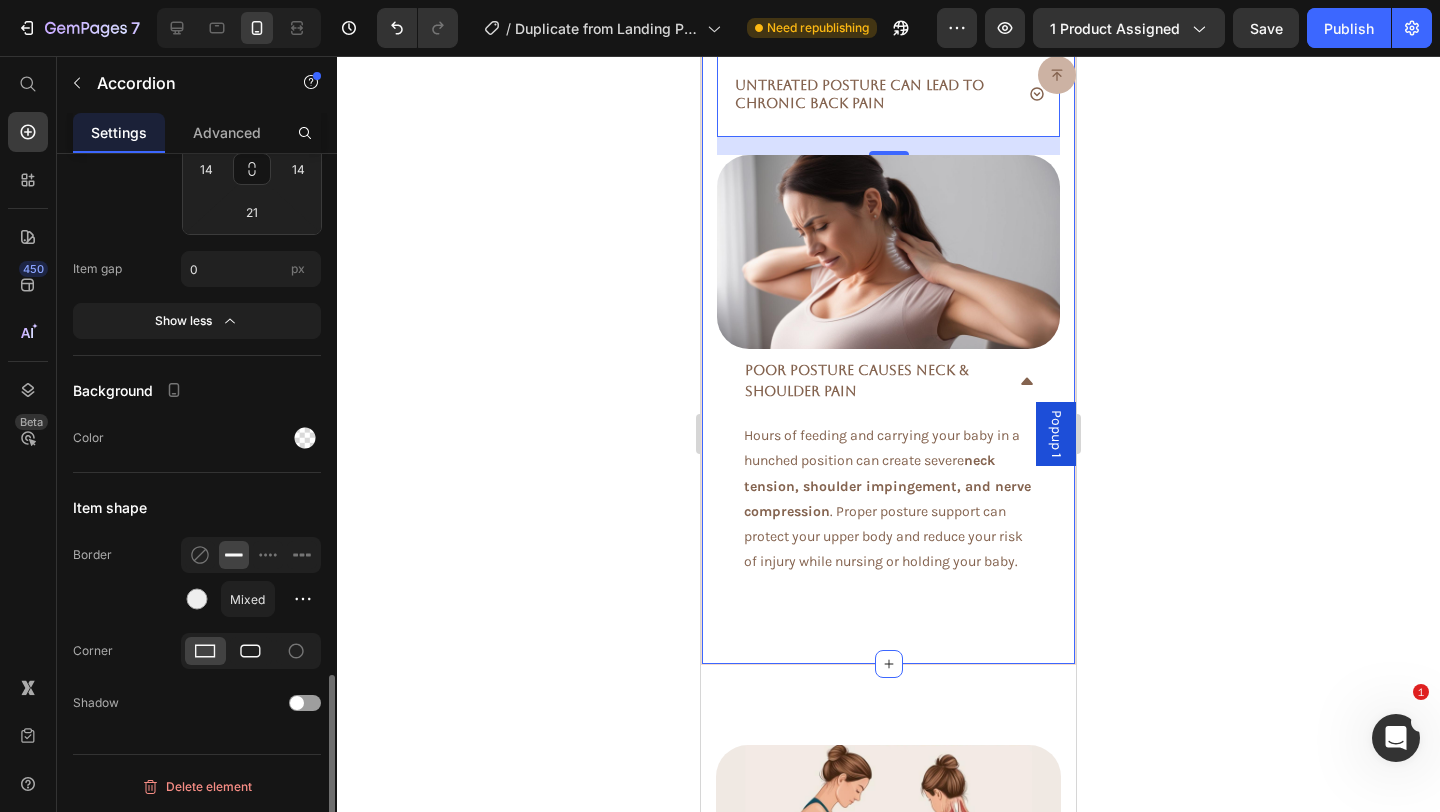 click 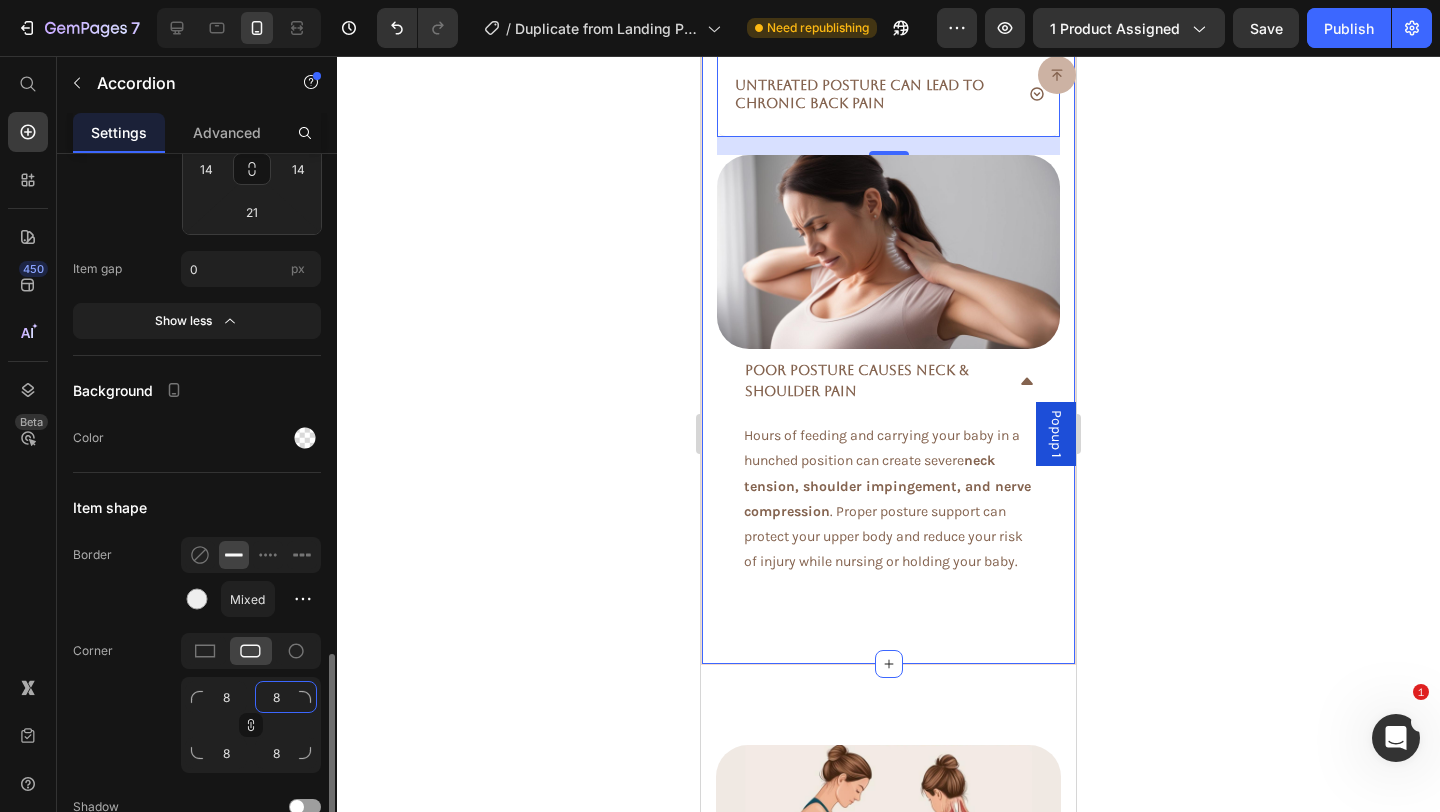 click on "8" 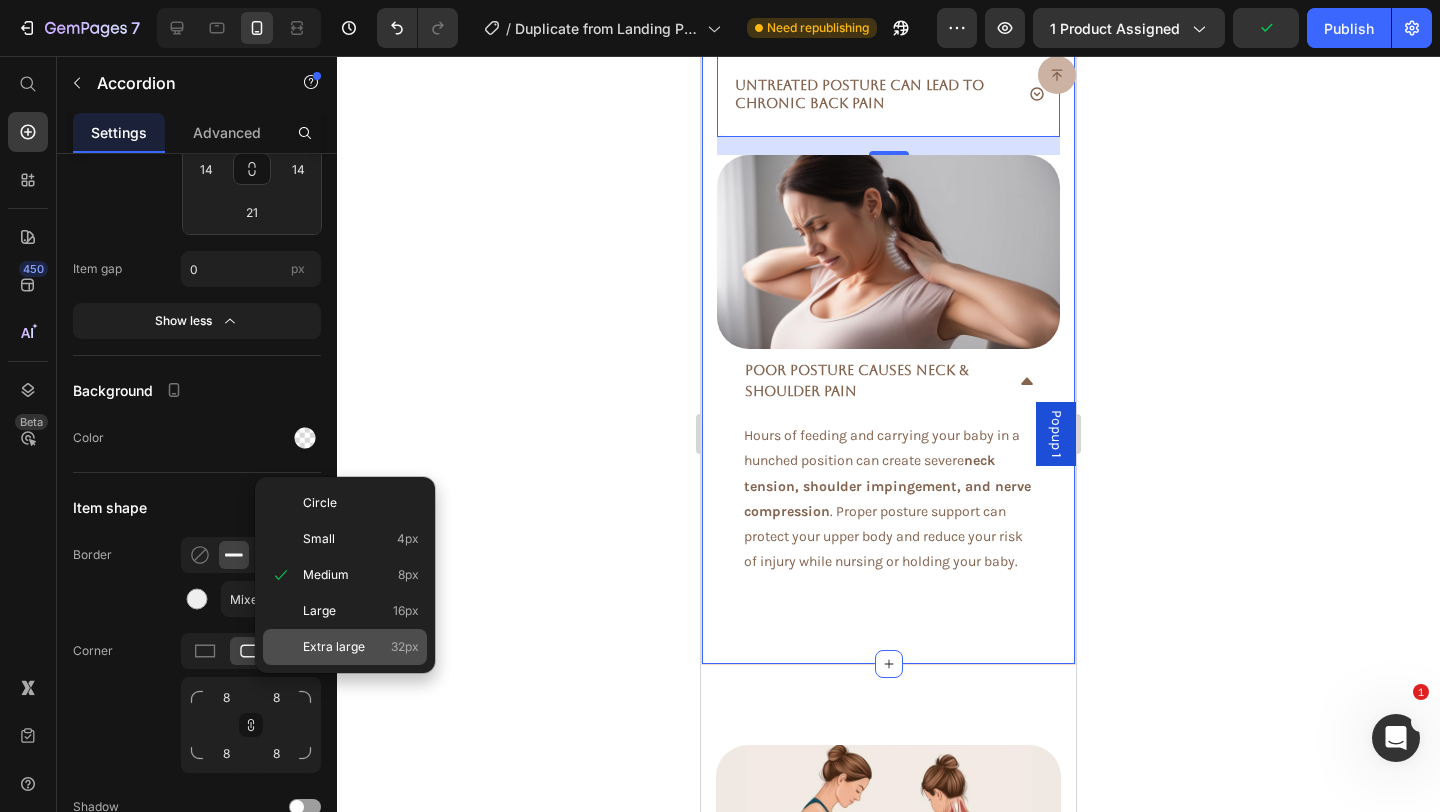 click on "Extra large 32px" 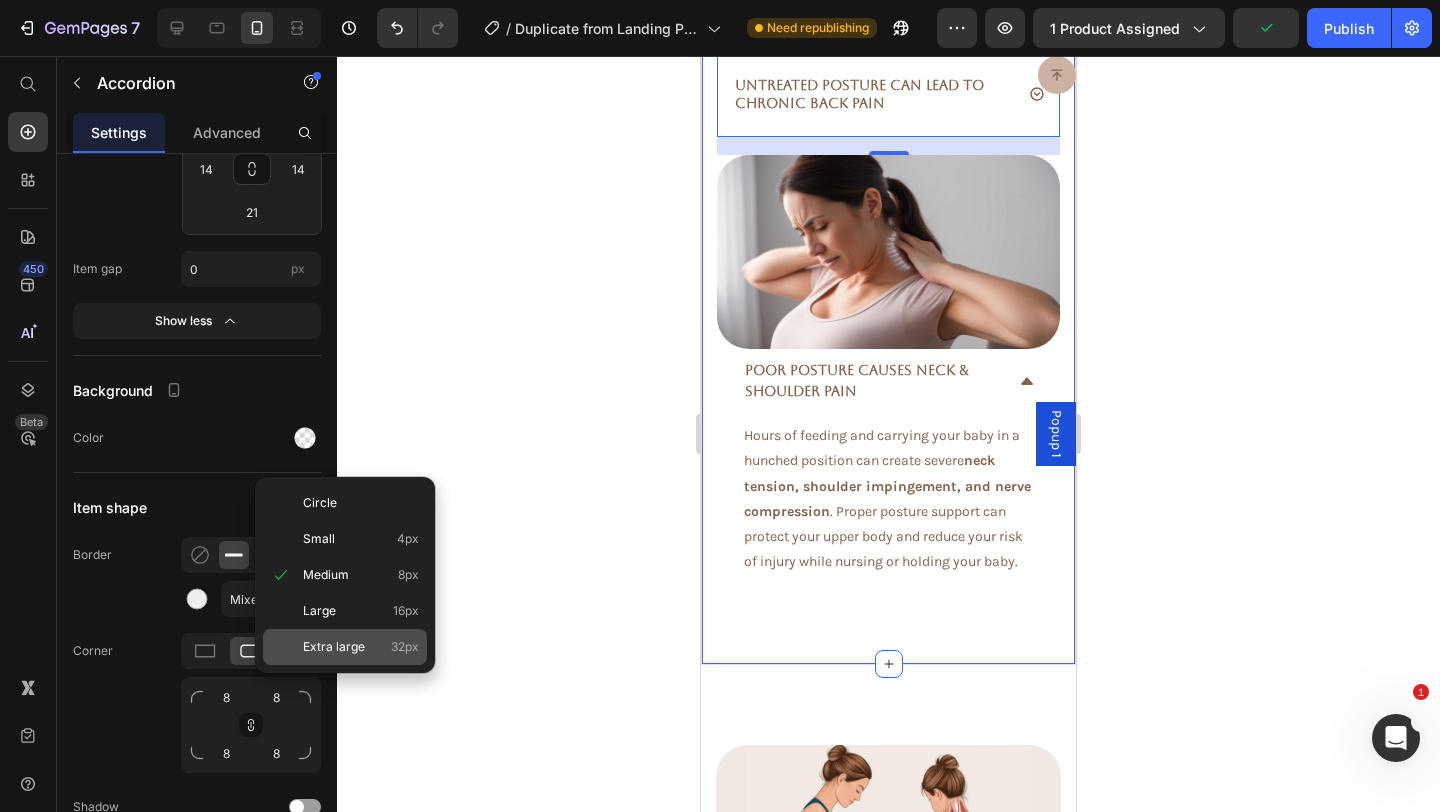 type on "32" 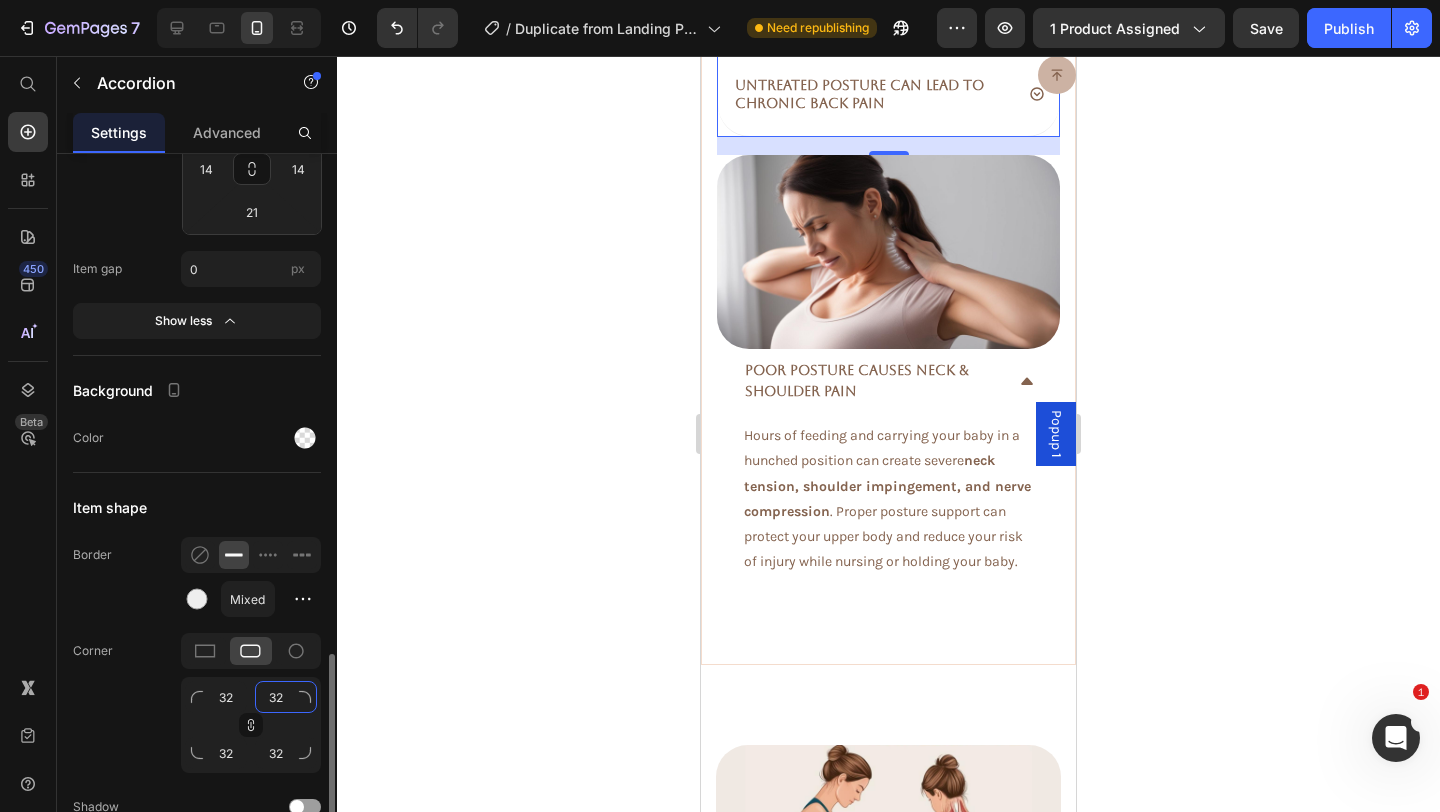 click on "32" 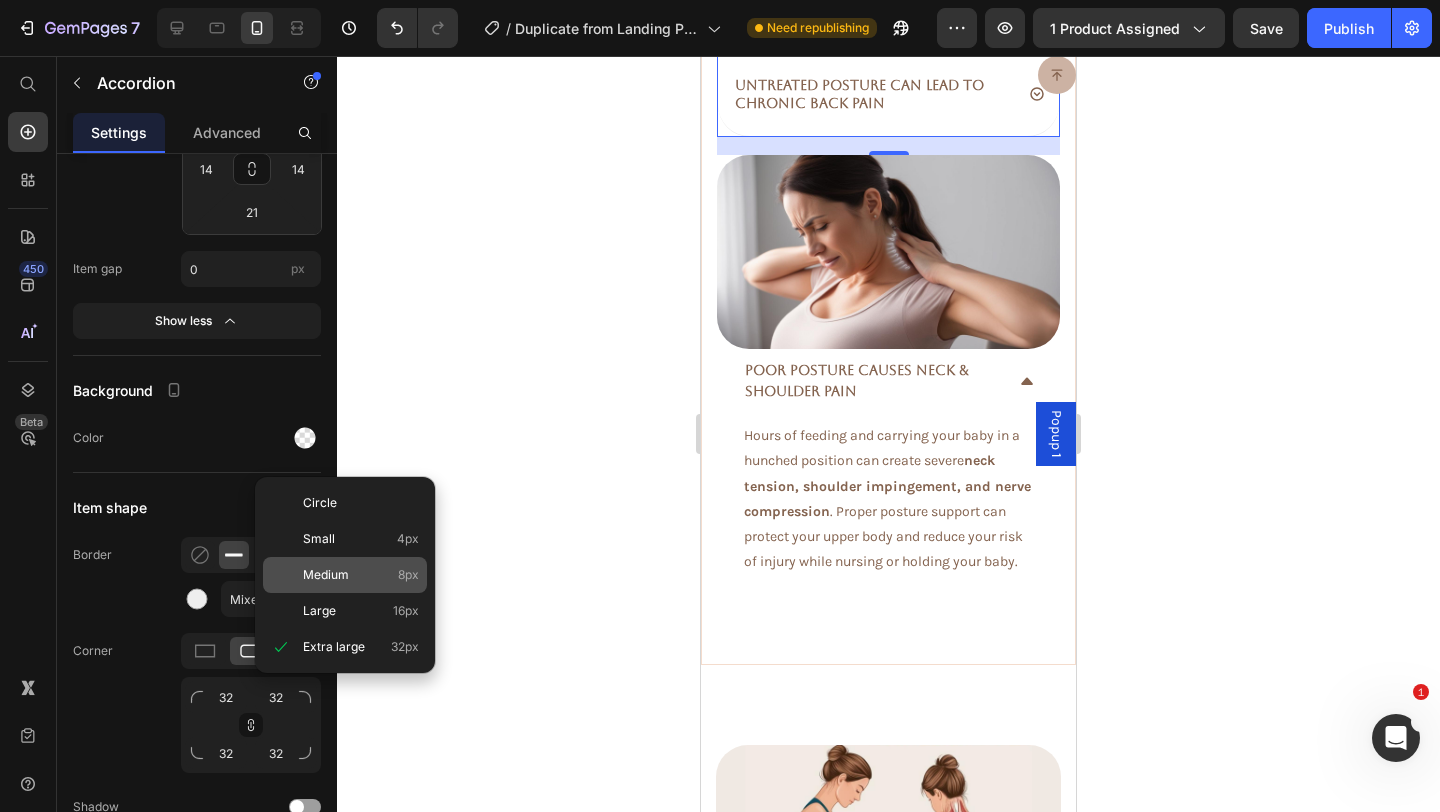 click on "Medium" at bounding box center [326, 575] 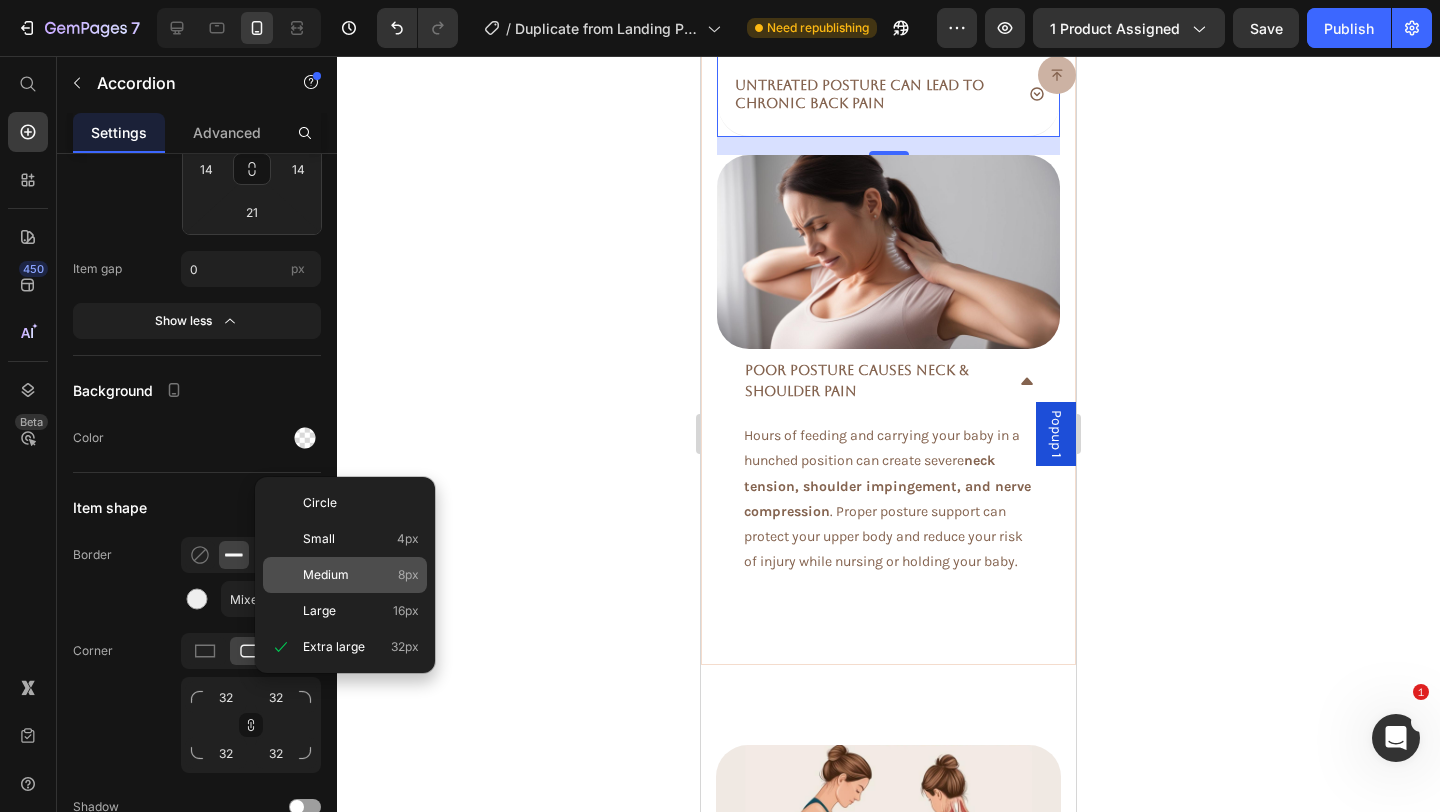 type on "8" 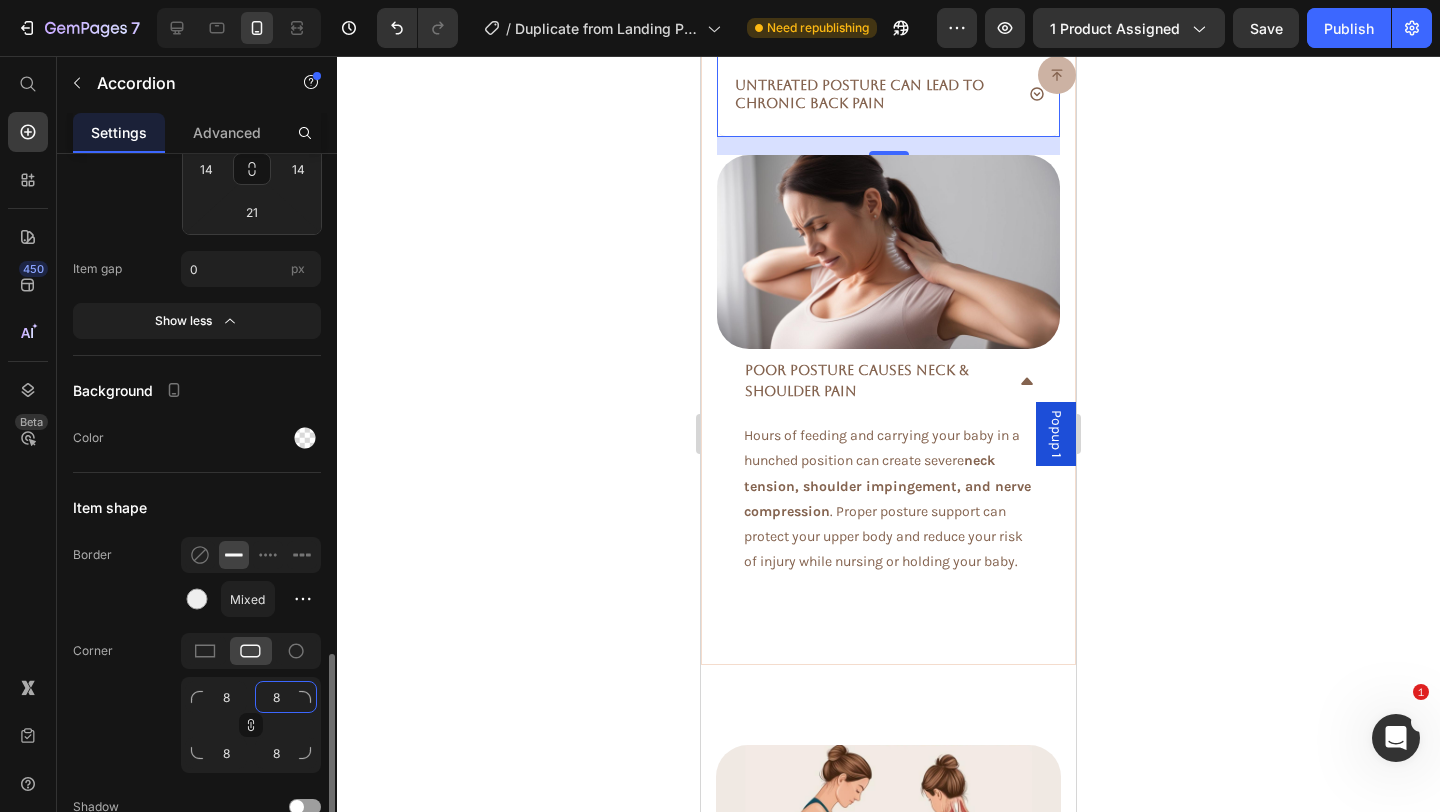 click on "8" 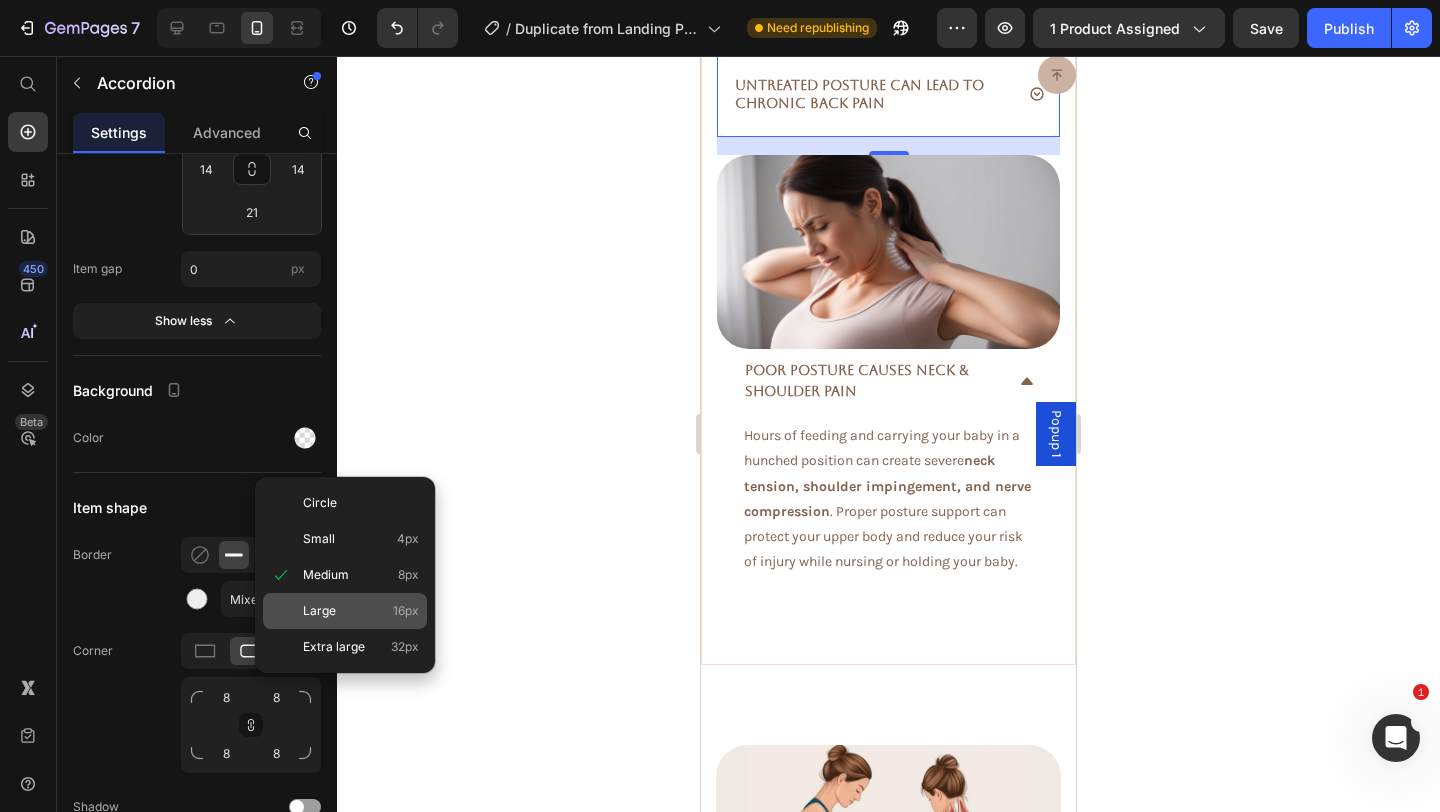 click on "Large" at bounding box center [319, 611] 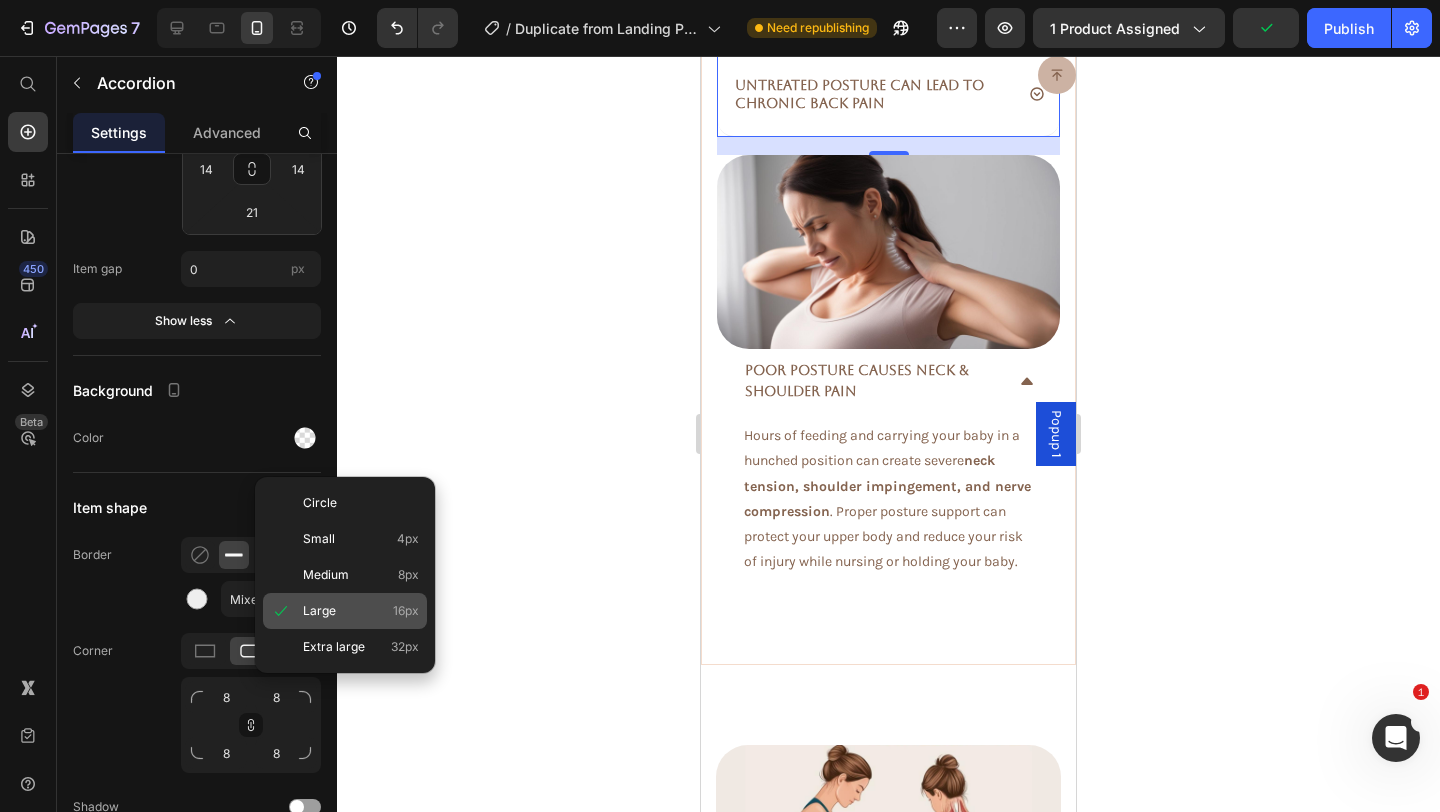 type on "16" 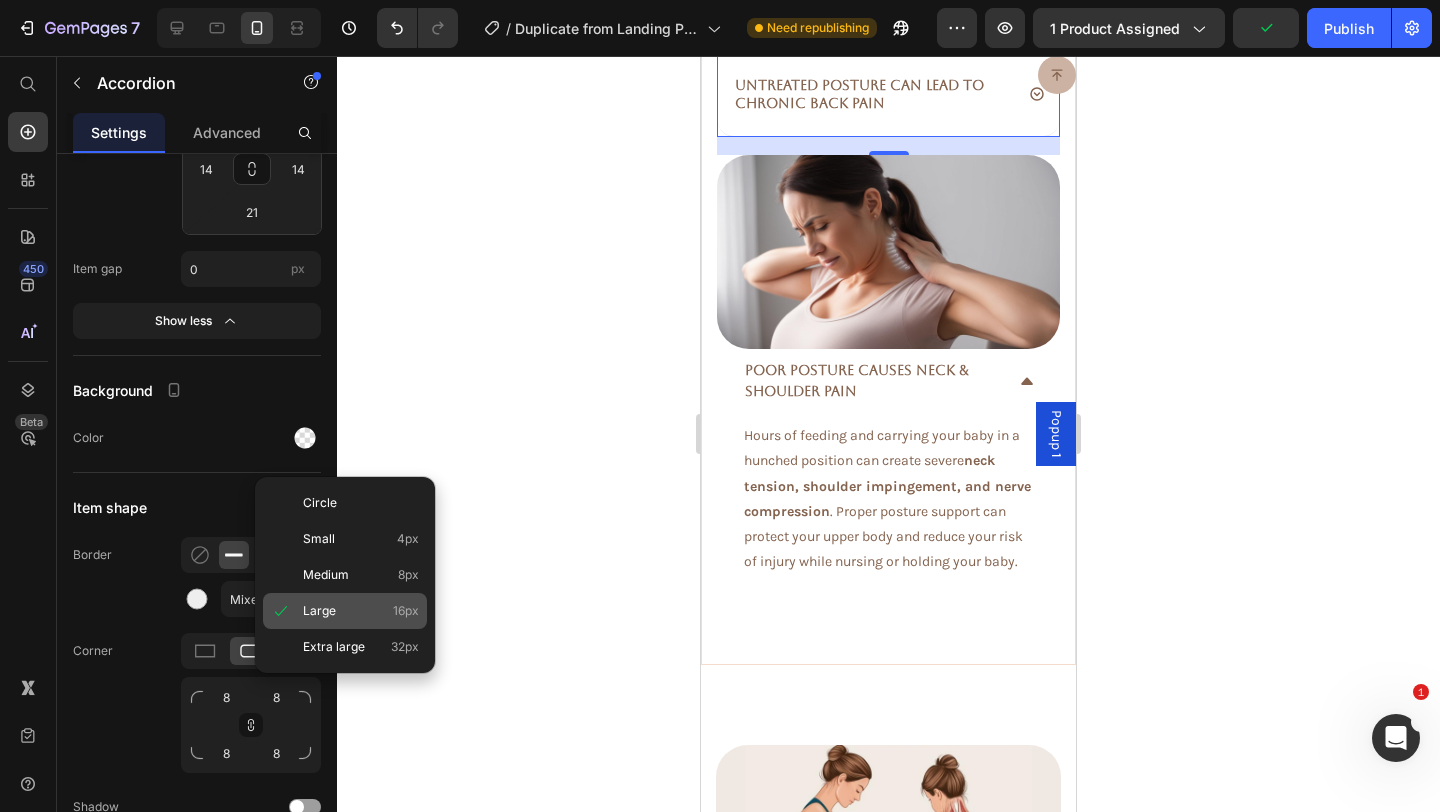 type on "16" 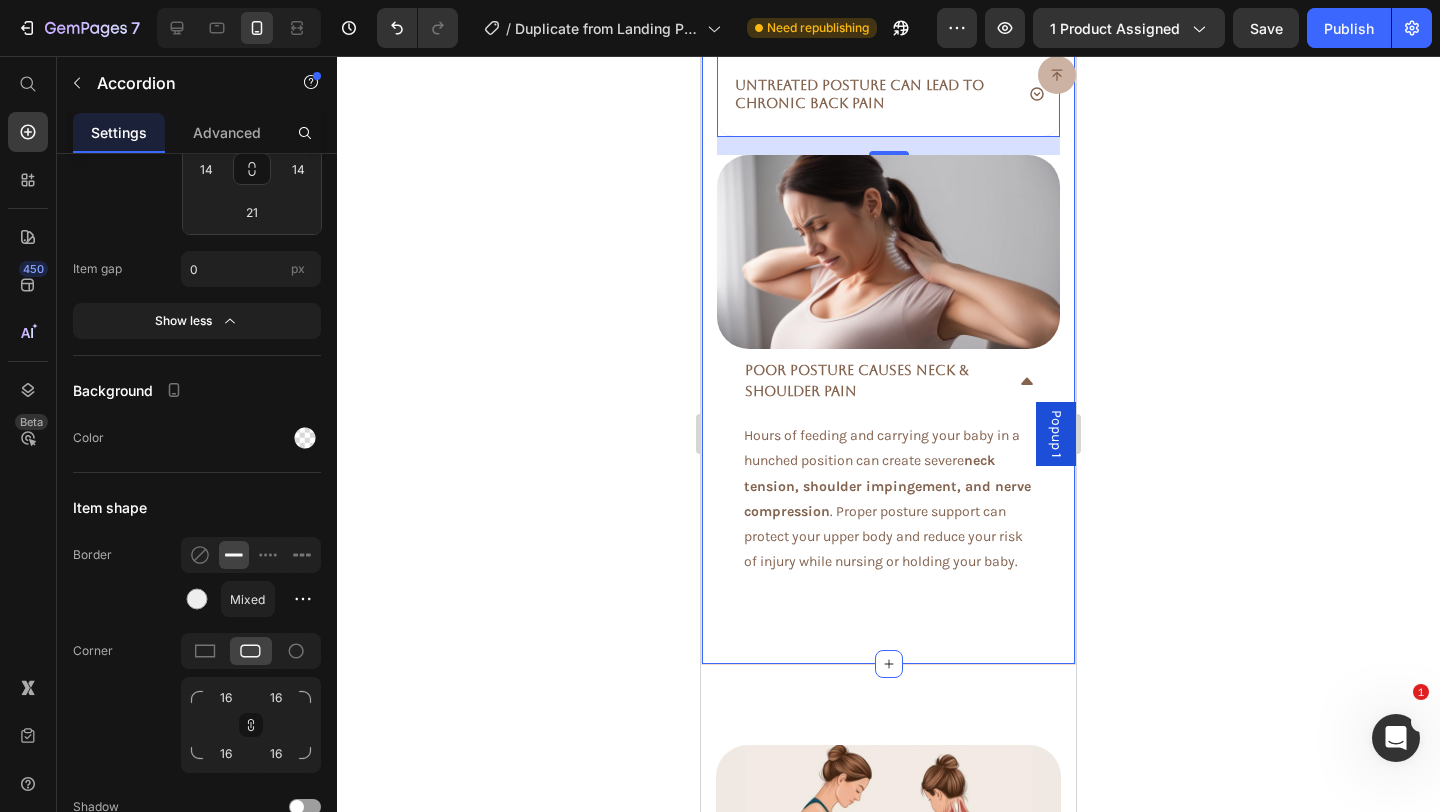 click 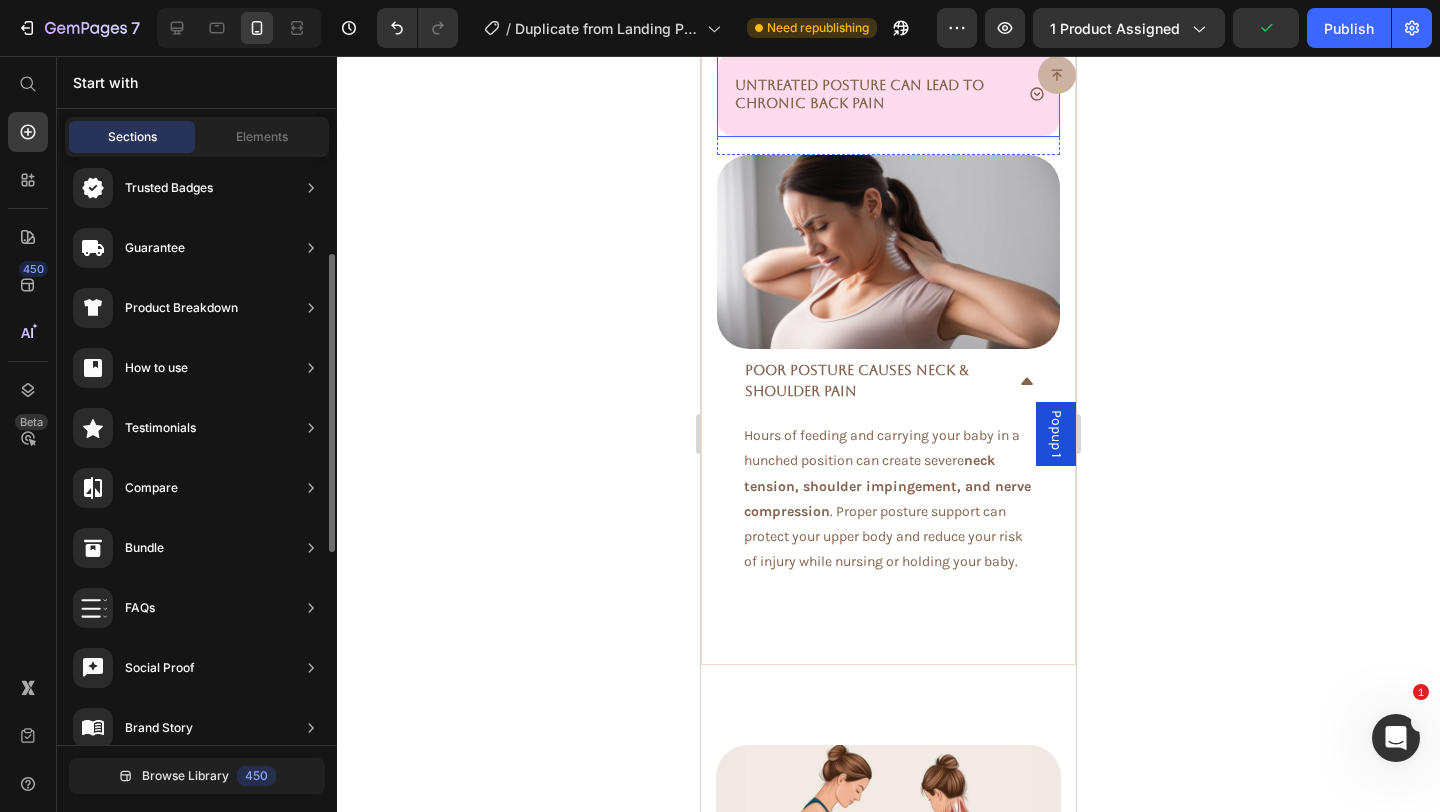 click on "Untreated Posture Can Lead to Chronic Back Pain" at bounding box center [888, 94] 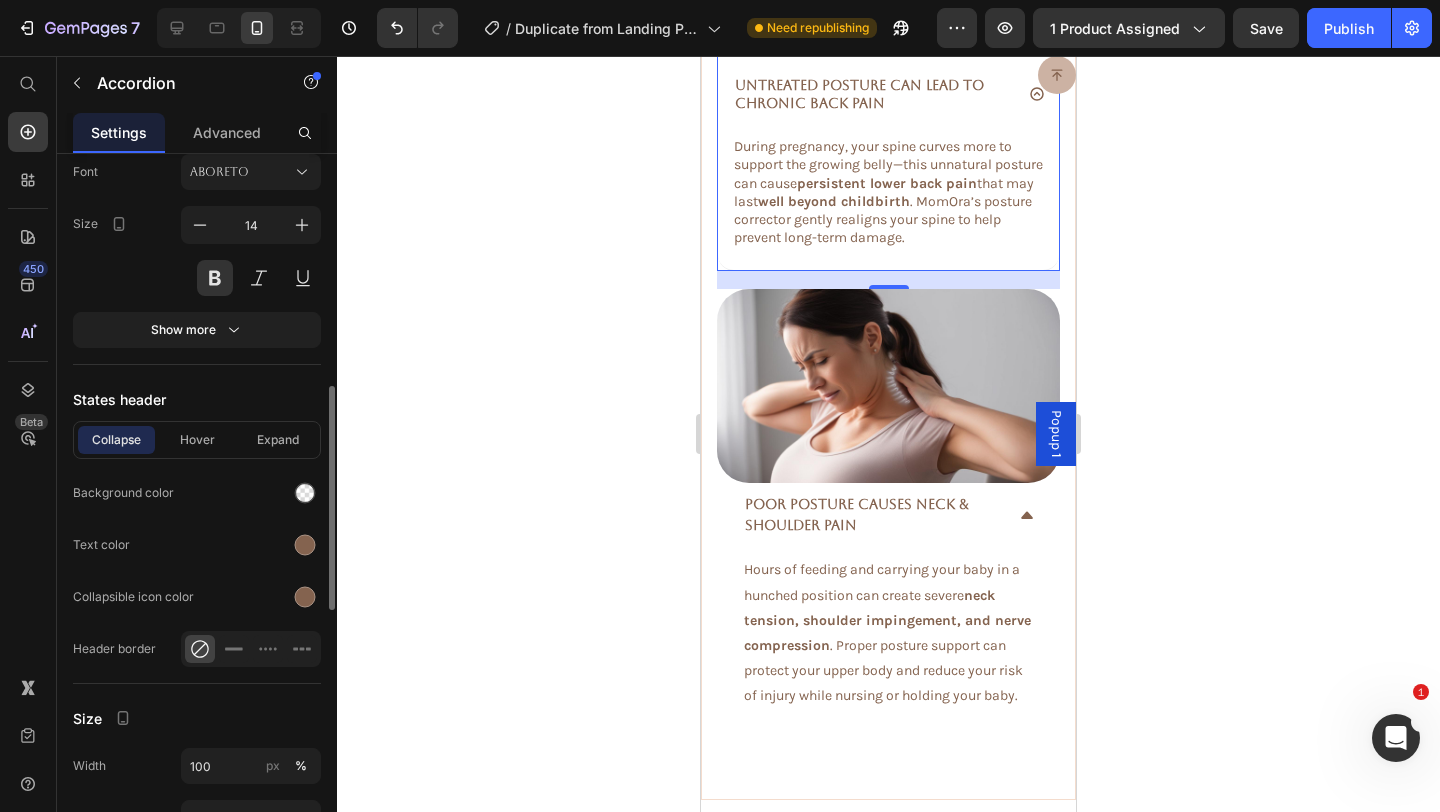 scroll, scrollTop: 871, scrollLeft: 0, axis: vertical 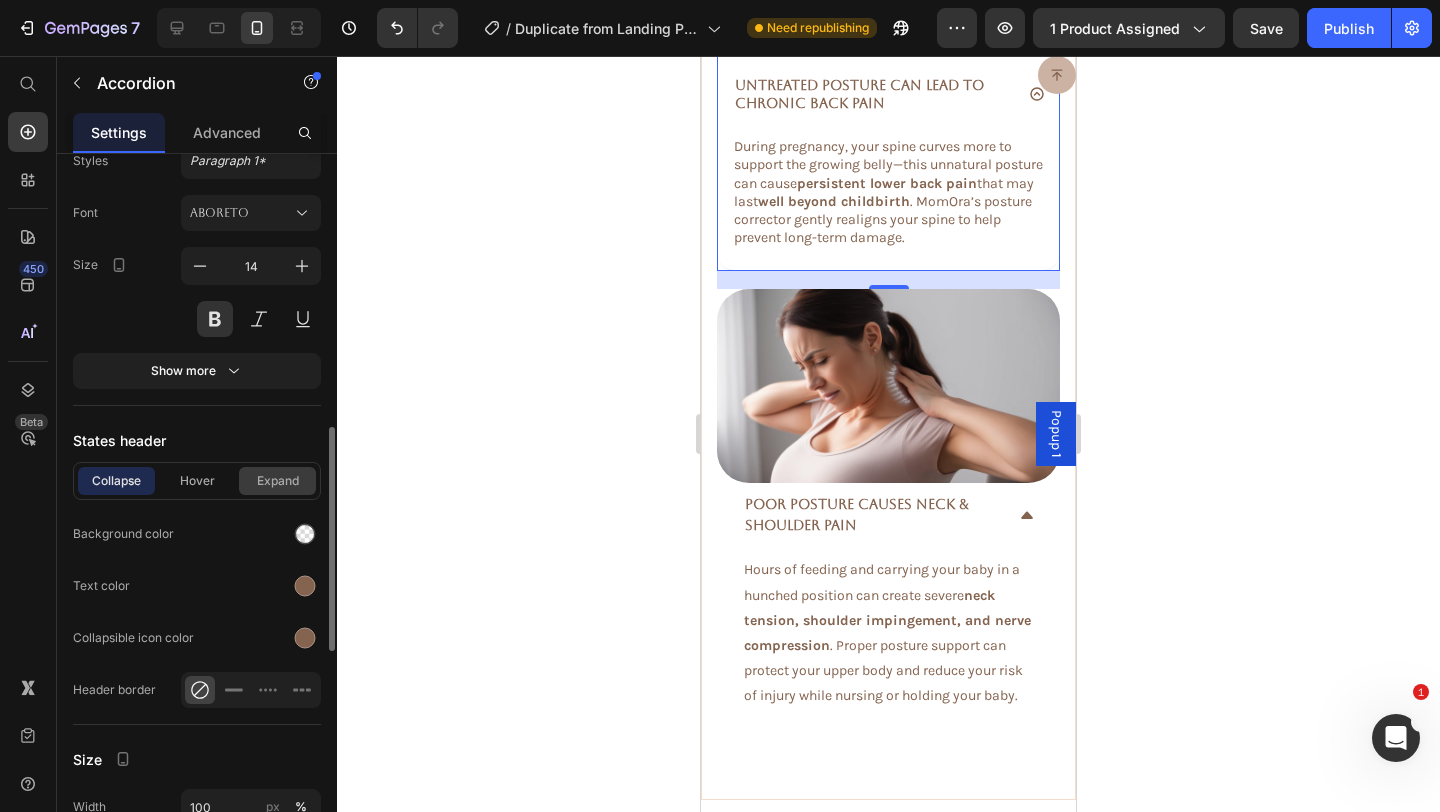 click on "Expand" at bounding box center [277, 481] 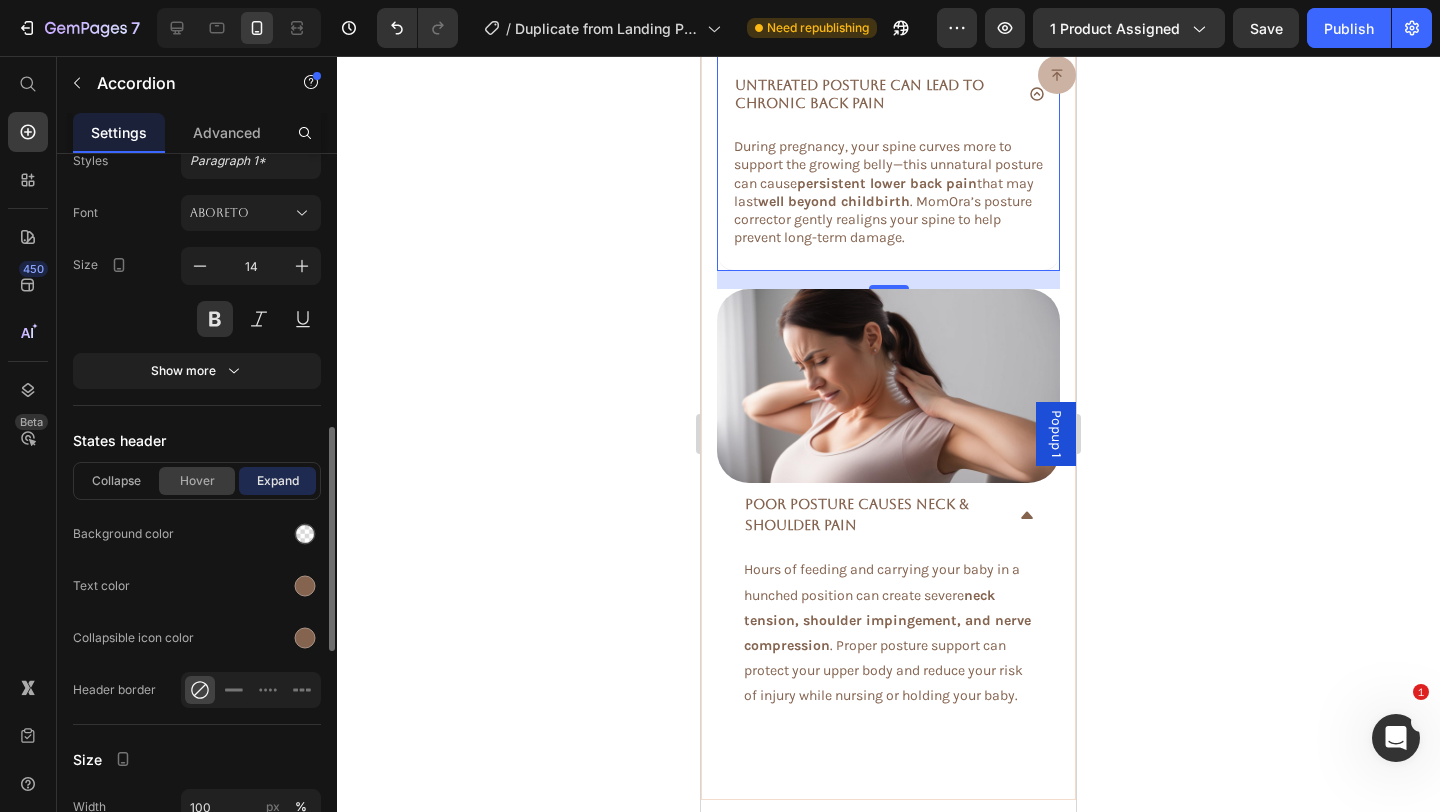 click on "Hover" at bounding box center [197, 481] 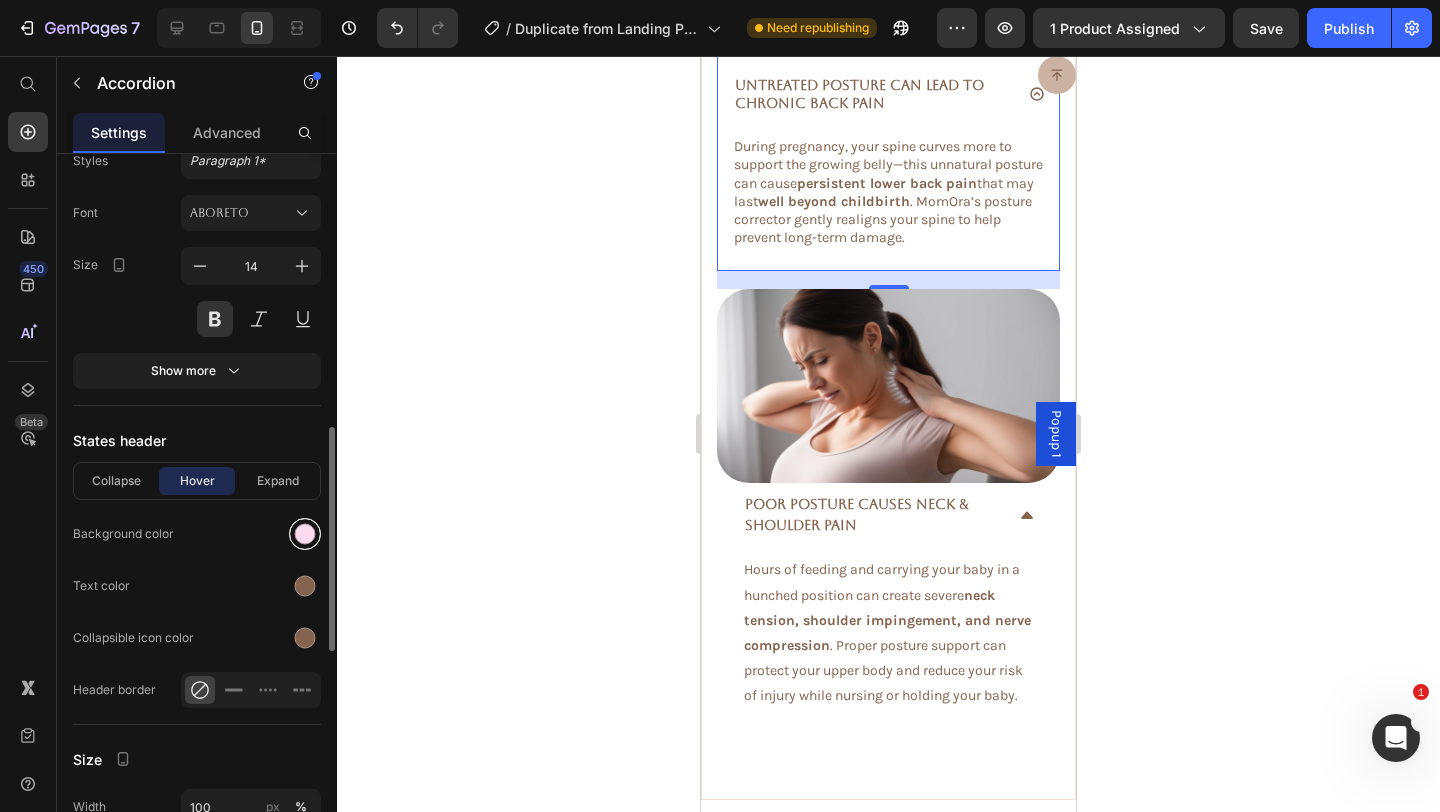 click at bounding box center (305, 534) 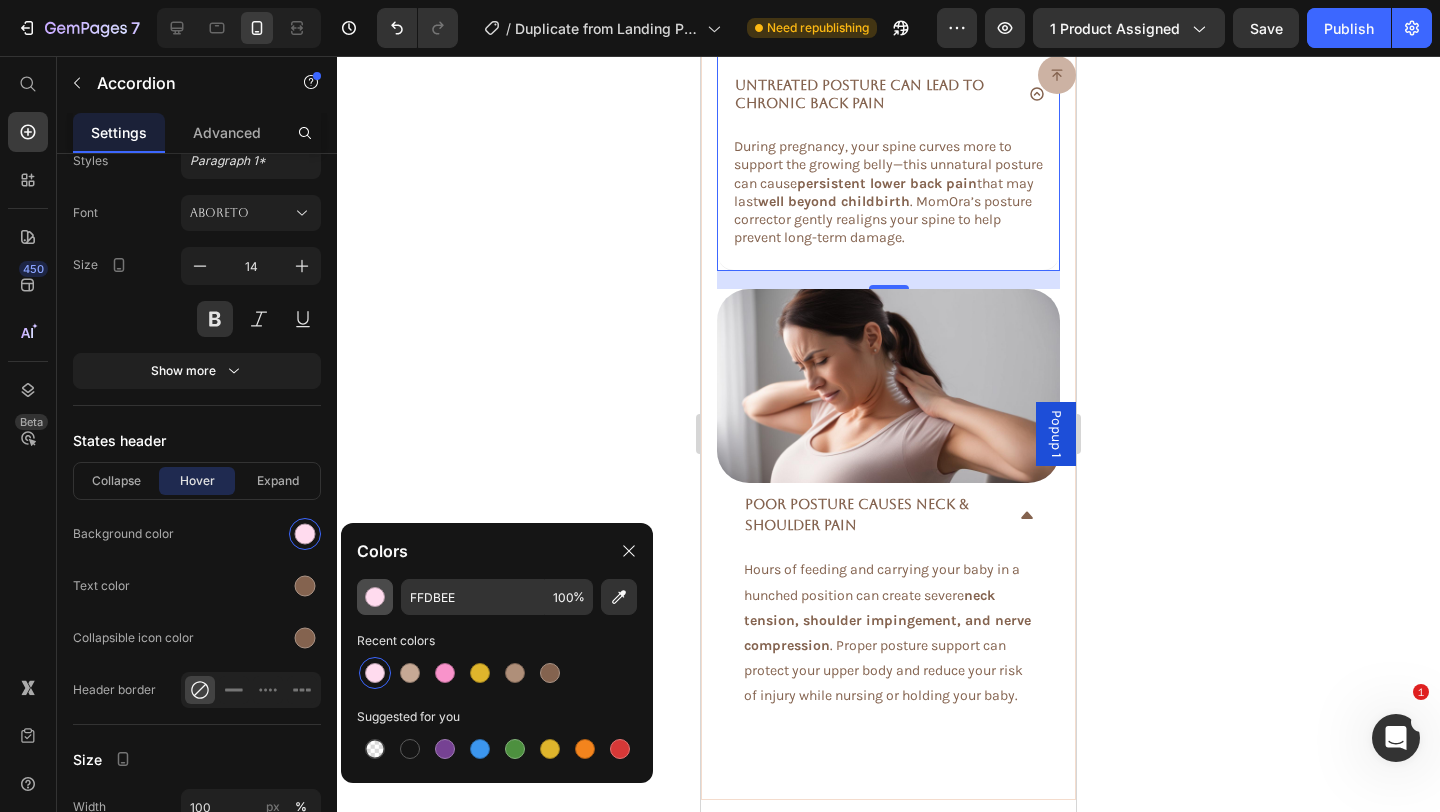 click at bounding box center (375, 597) 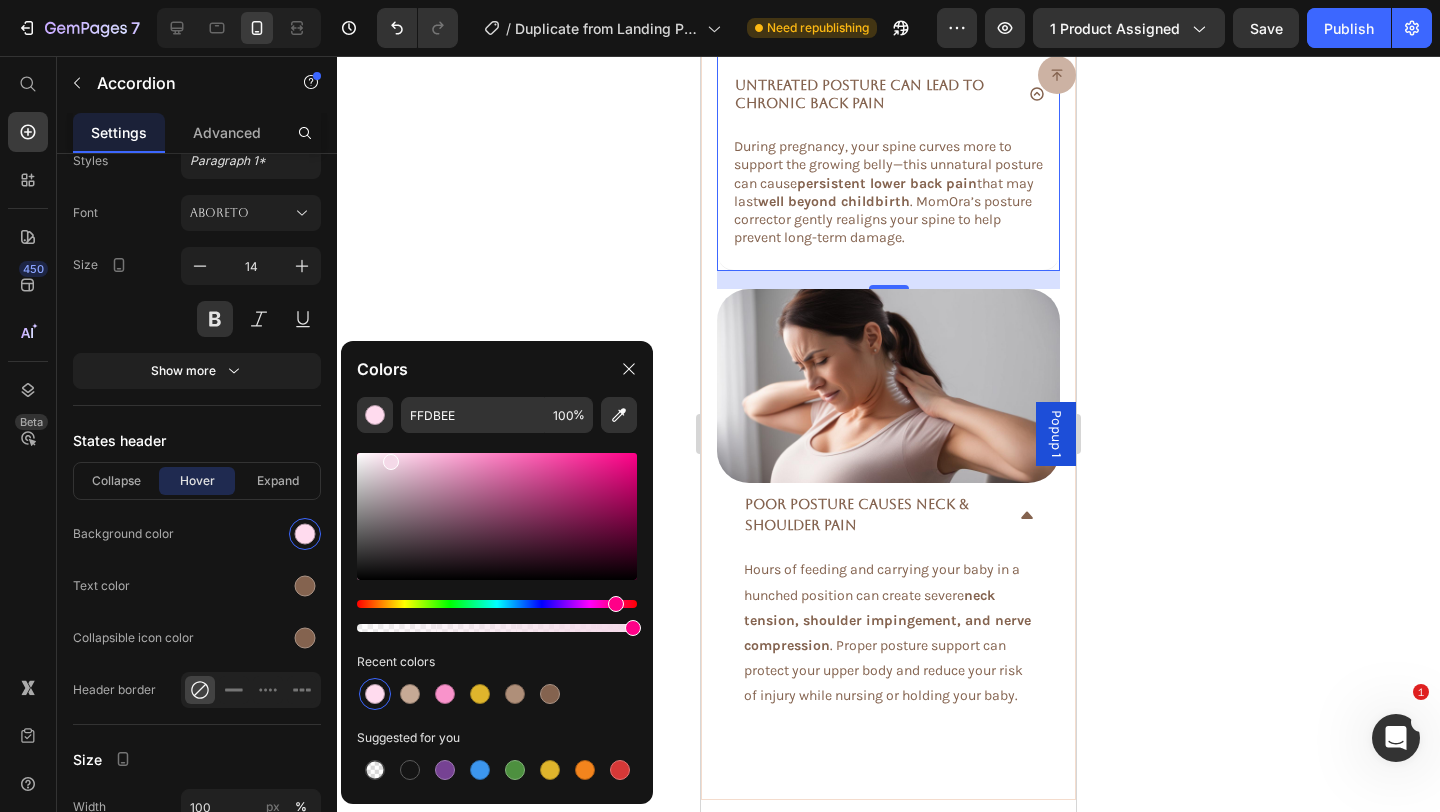 click at bounding box center (497, 516) 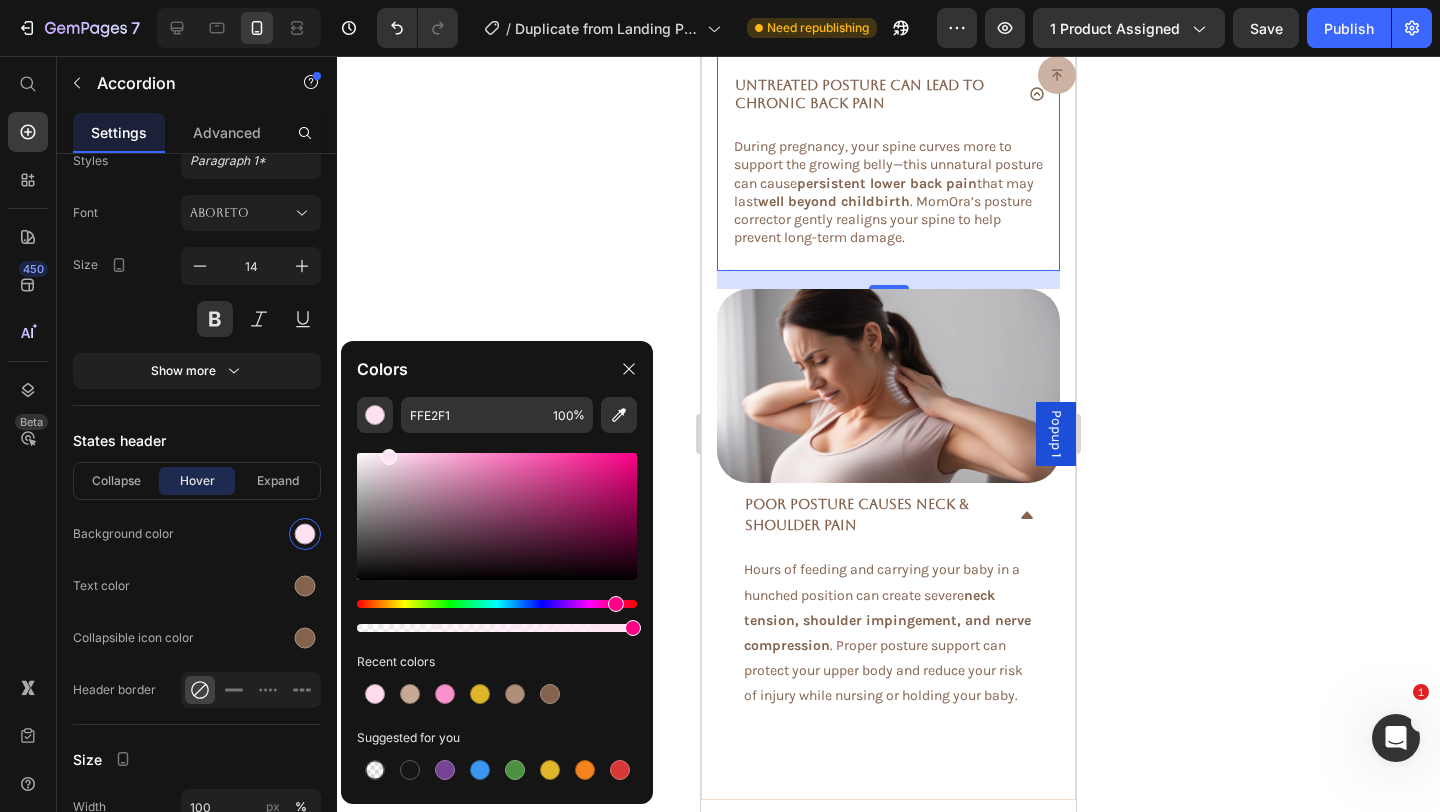 click at bounding box center [389, 457] 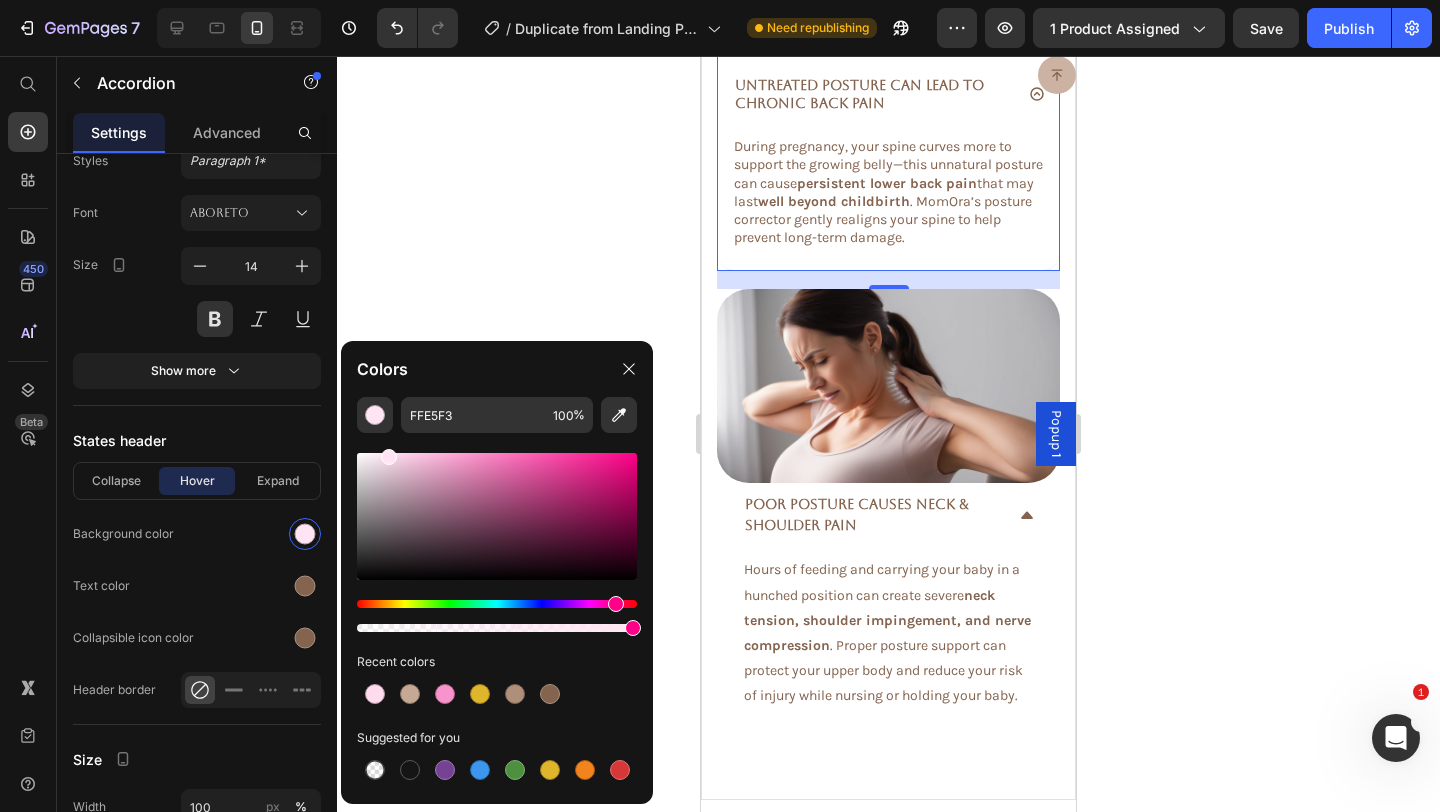 click 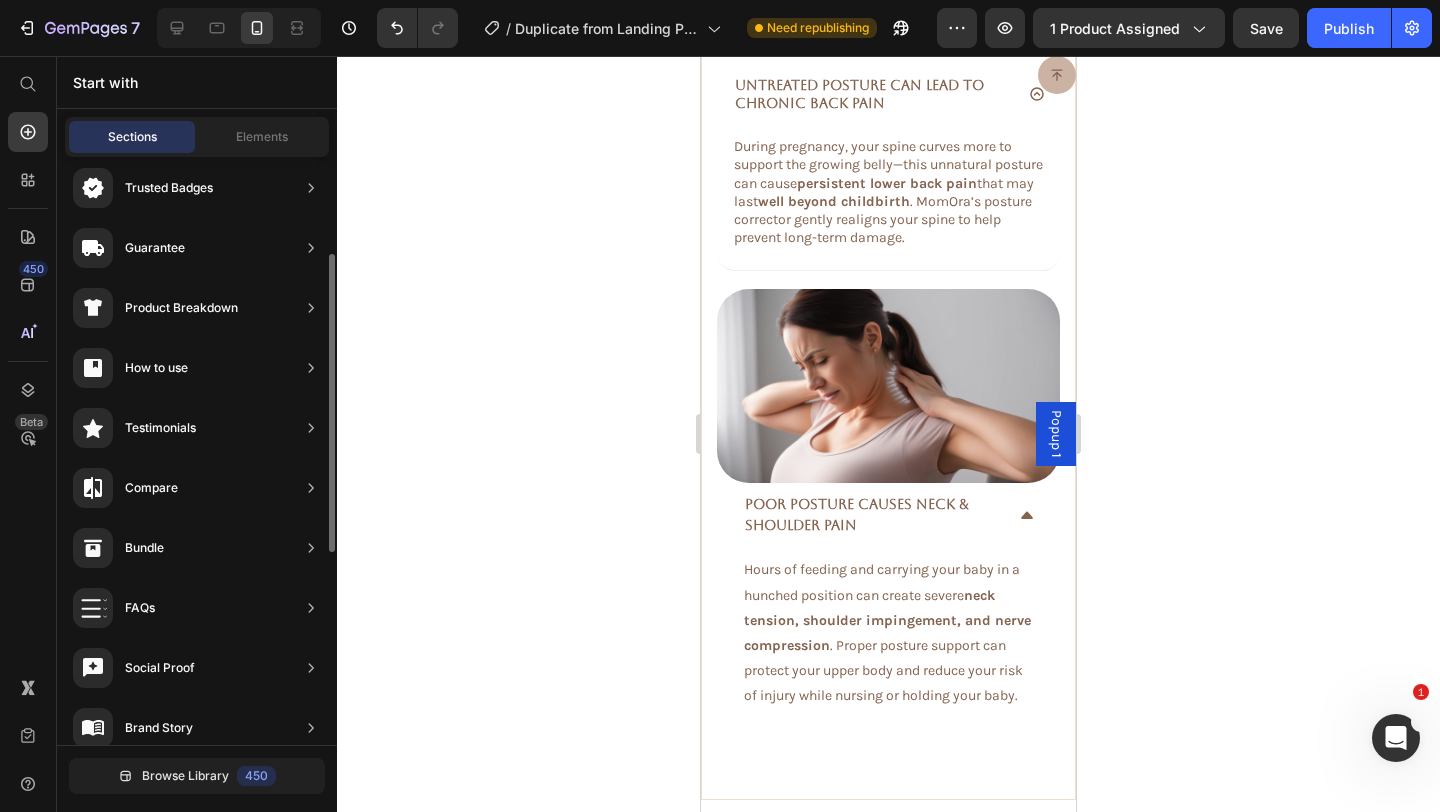 click 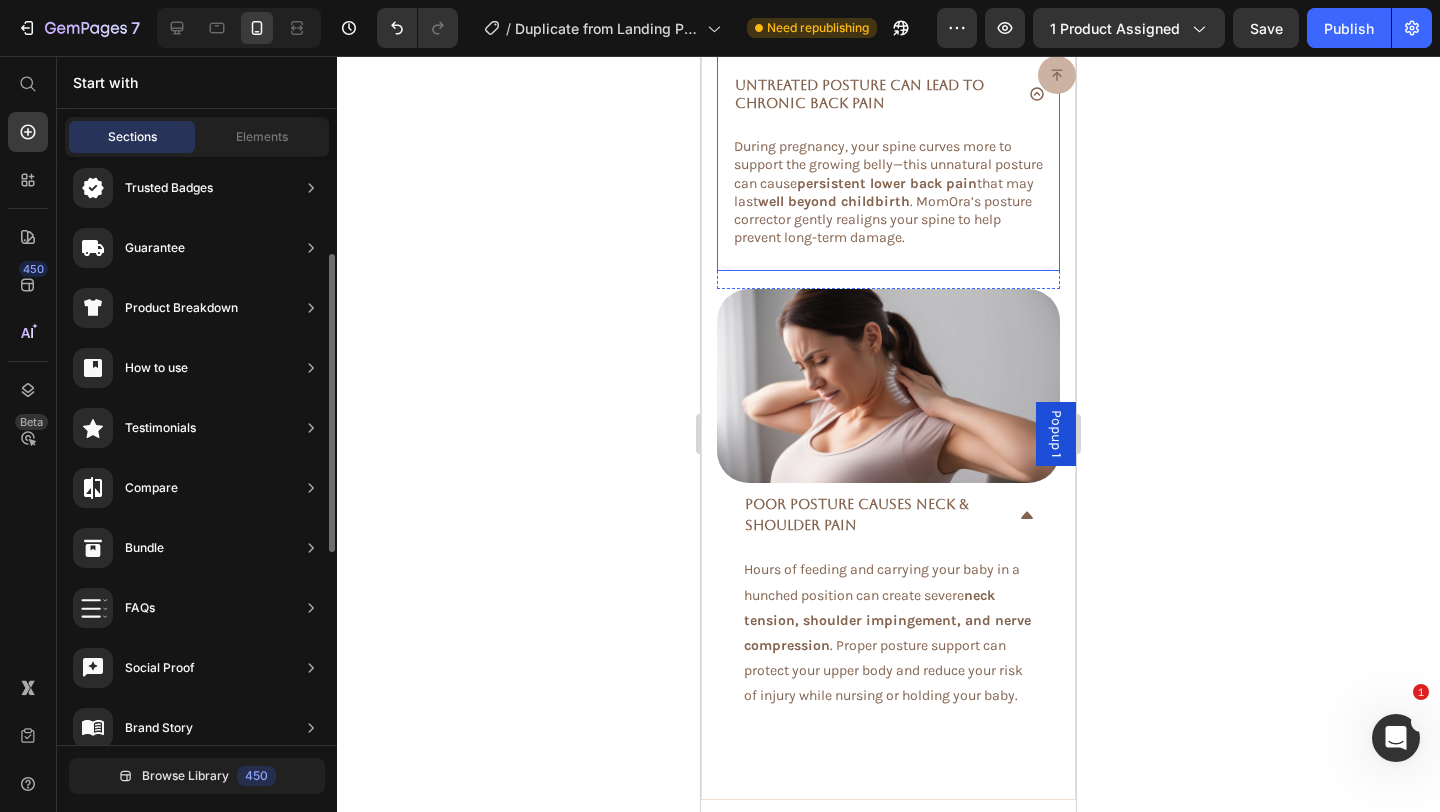 click on "Untreated Posture Can Lead to Chronic Back Pain" at bounding box center [888, 94] 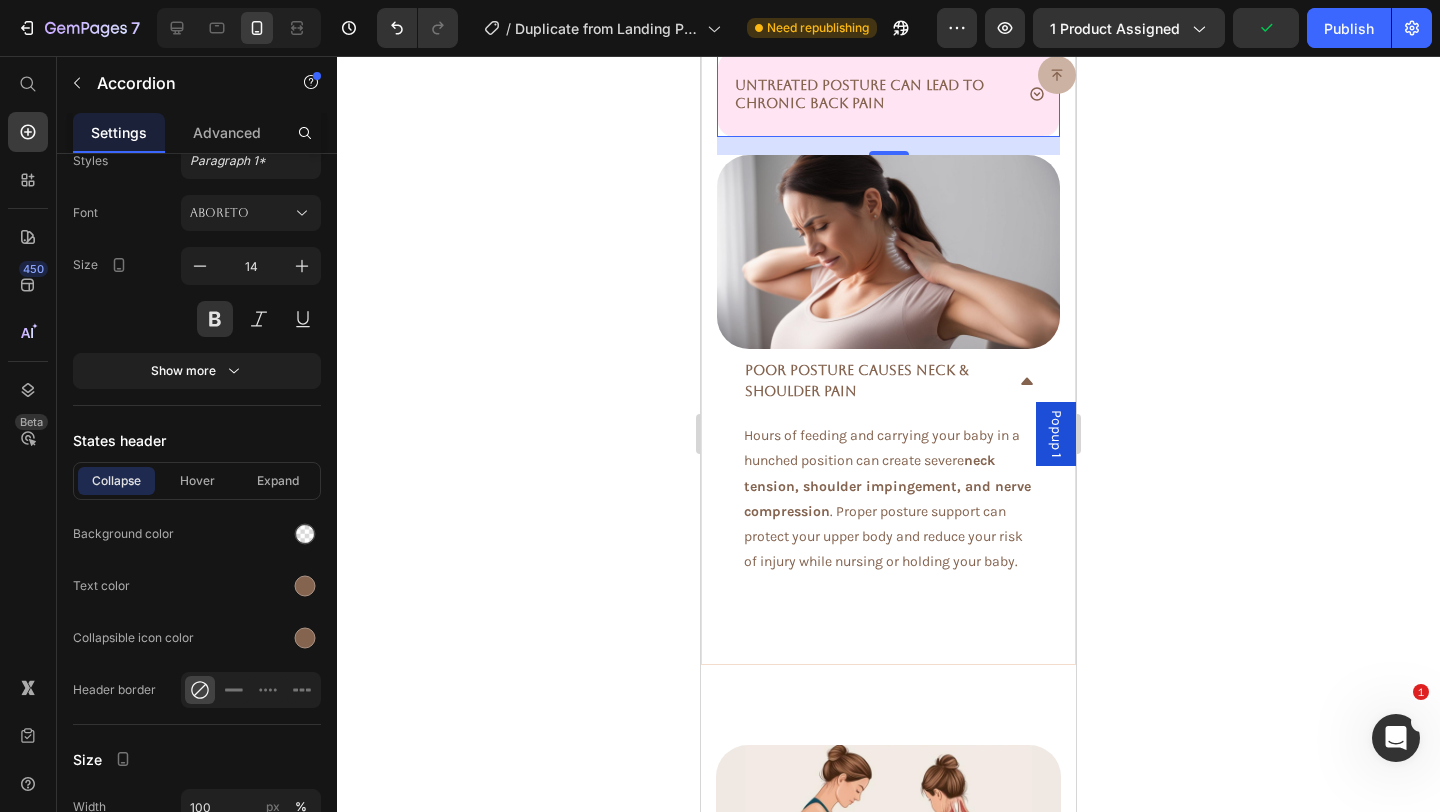click on "Untreated Posture Can Lead to Chronic Back Pain" at bounding box center [888, 94] 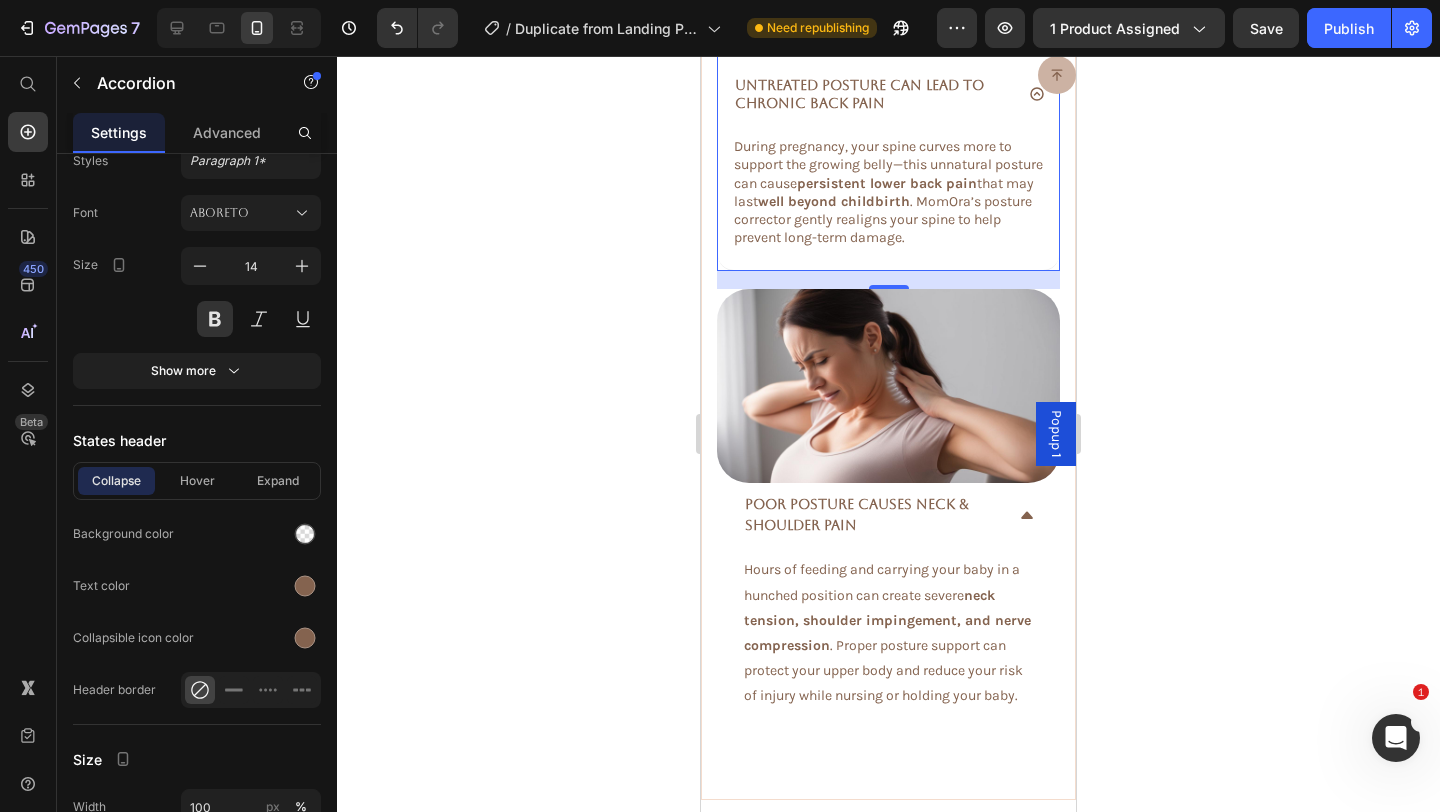 click 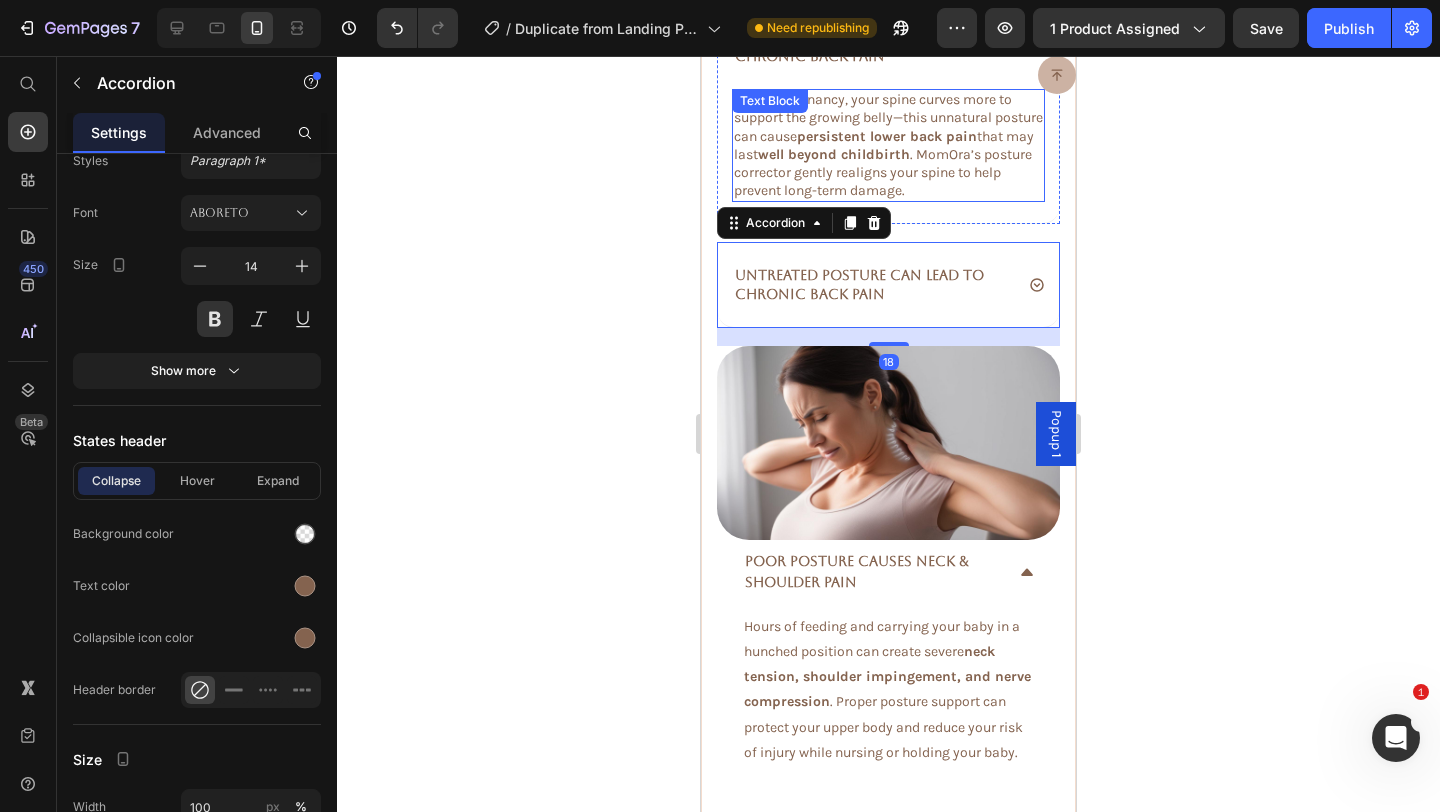 scroll, scrollTop: 3069, scrollLeft: 0, axis: vertical 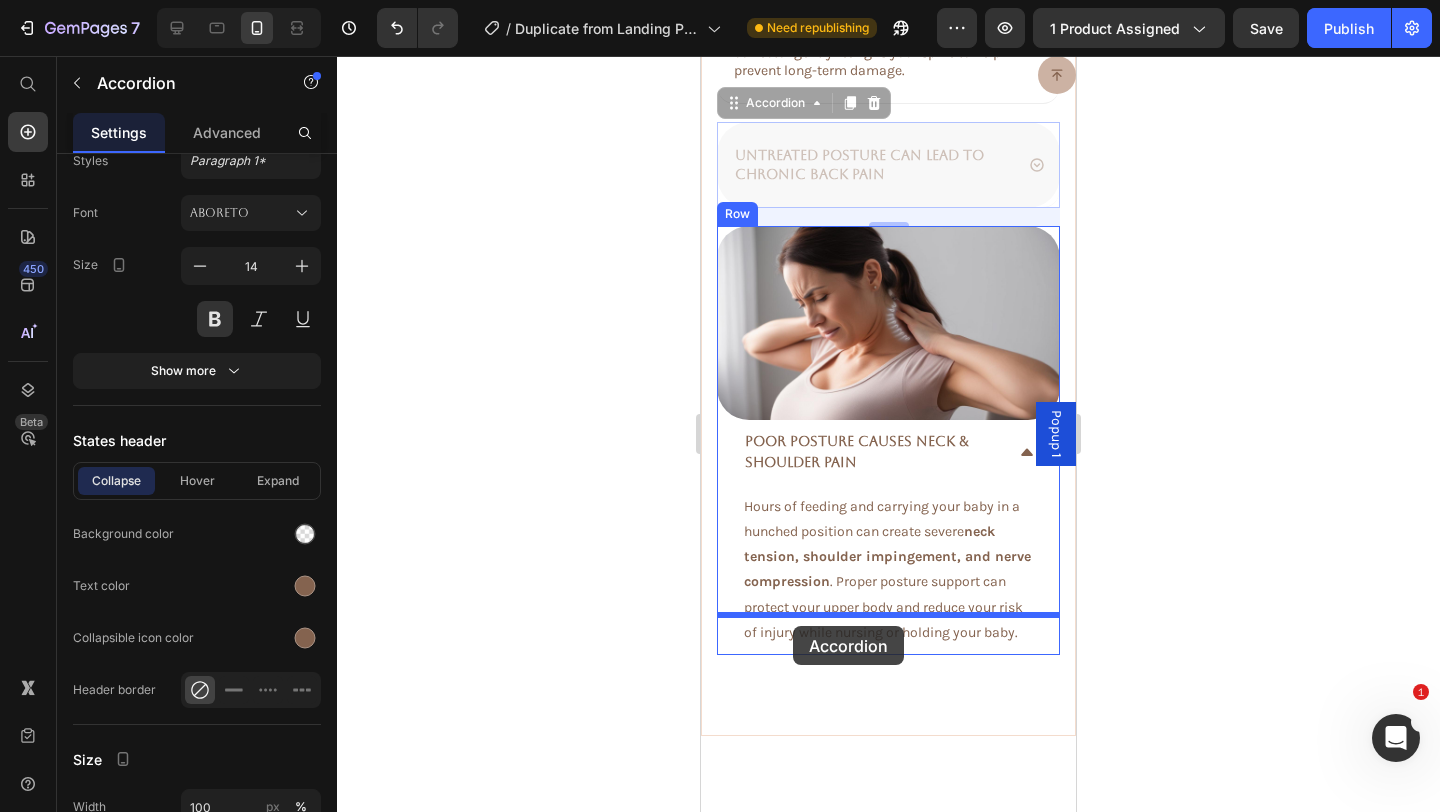 drag, startPoint x: 772, startPoint y: 297, endPoint x: 793, endPoint y: 625, distance: 328.67157 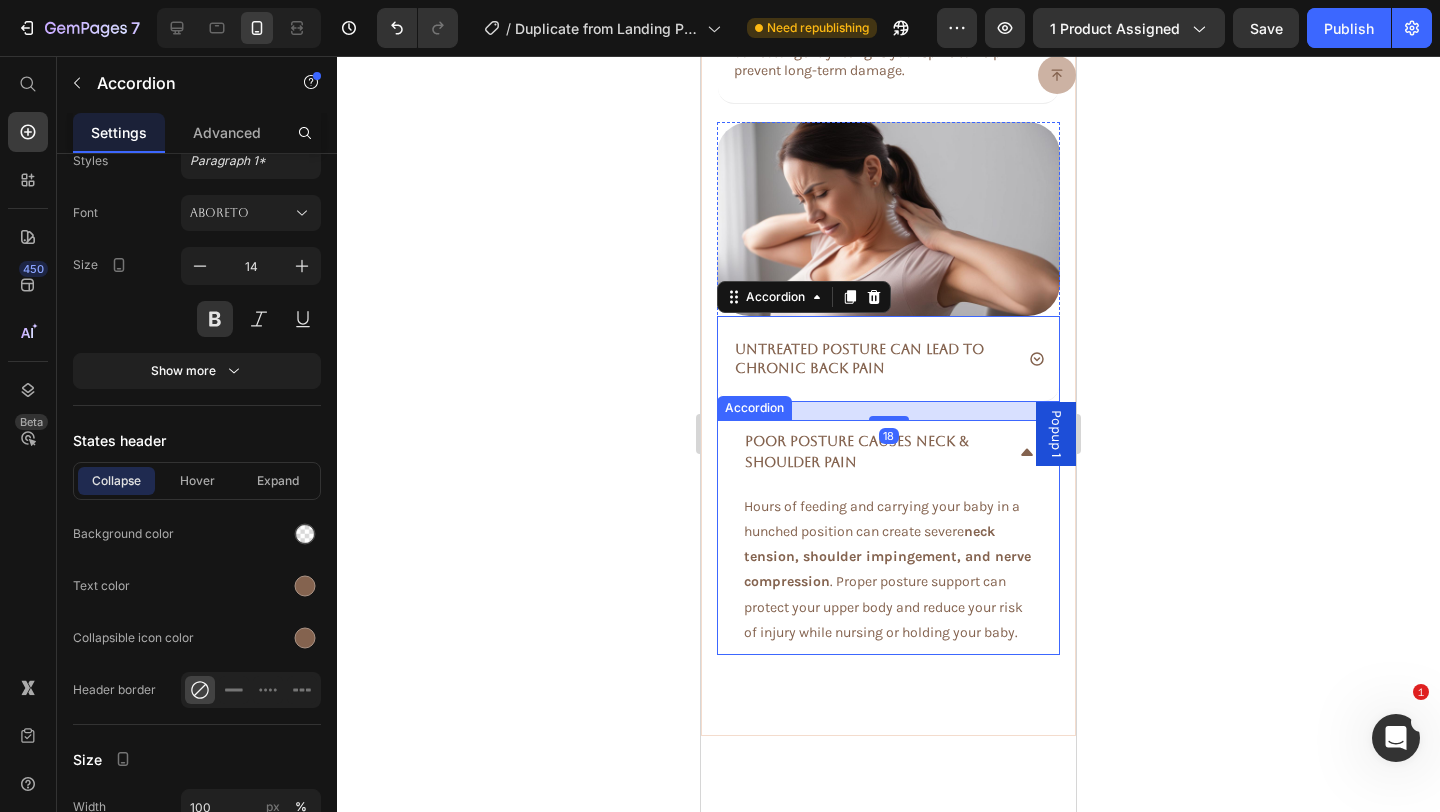 click on "Poor Posture Causes Neck & Shoulder Pain" at bounding box center (872, 452) 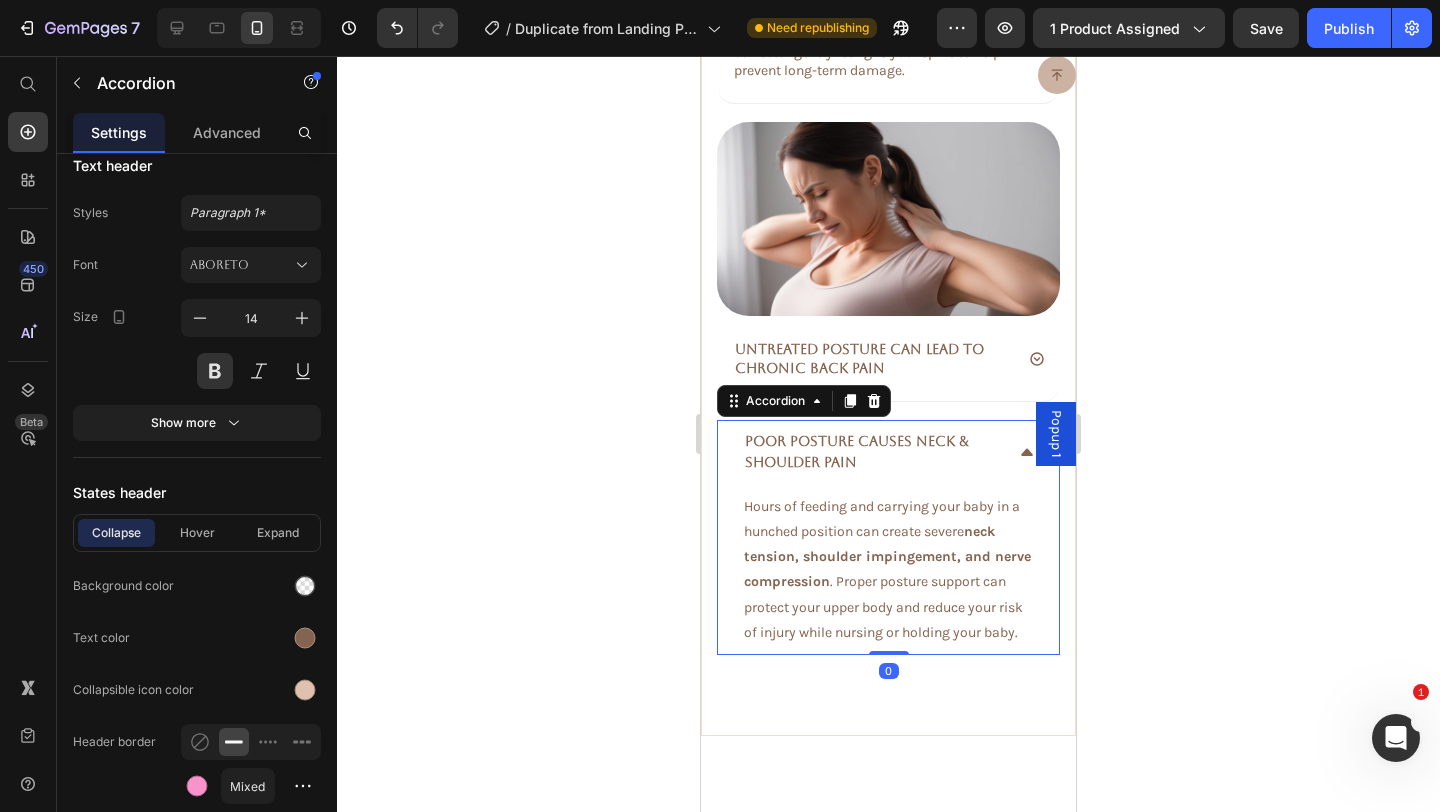 click on "Poor Posture Causes Neck & Shoulder Pain" at bounding box center (872, 452) 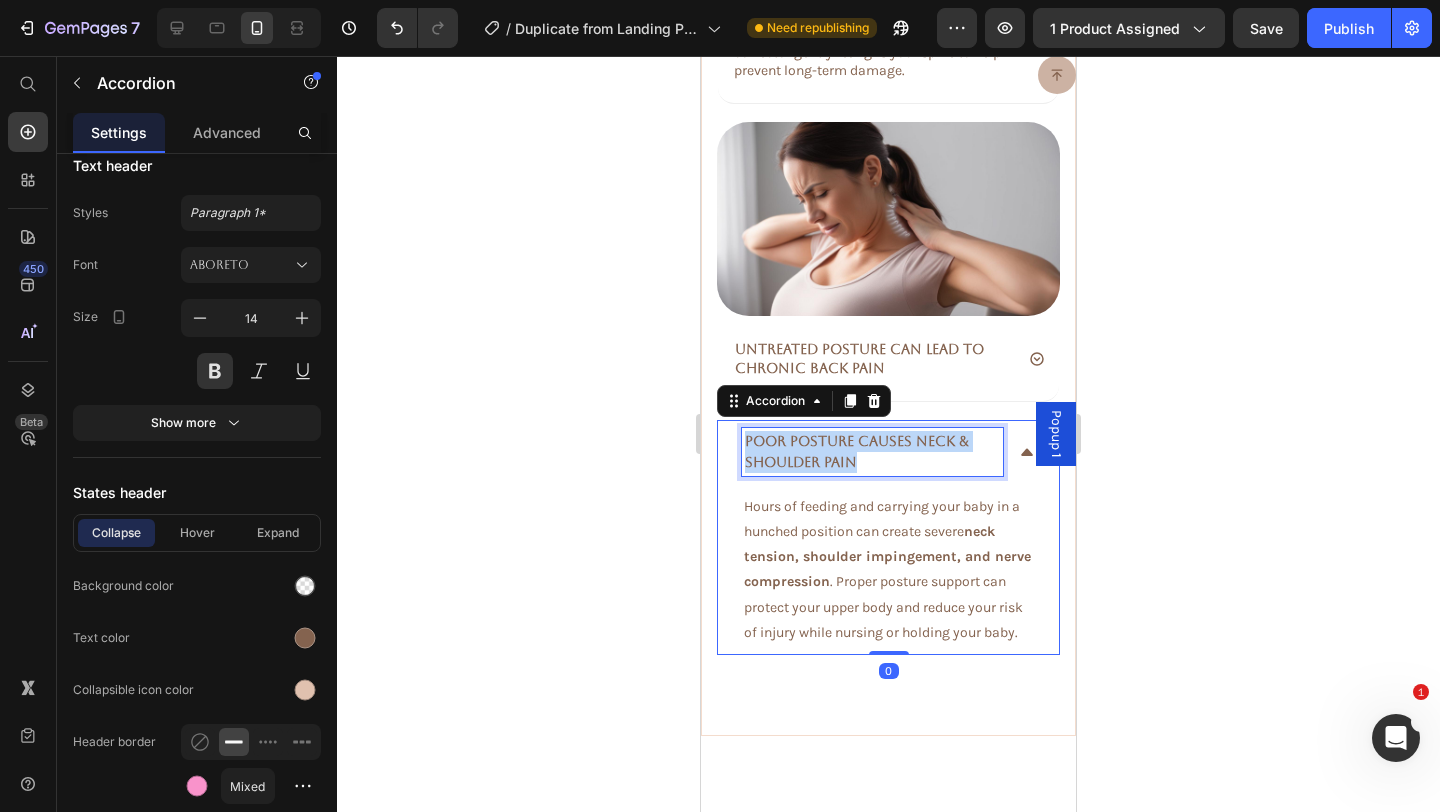 click on "Poor Posture Causes Neck & Shoulder Pain" at bounding box center [872, 452] 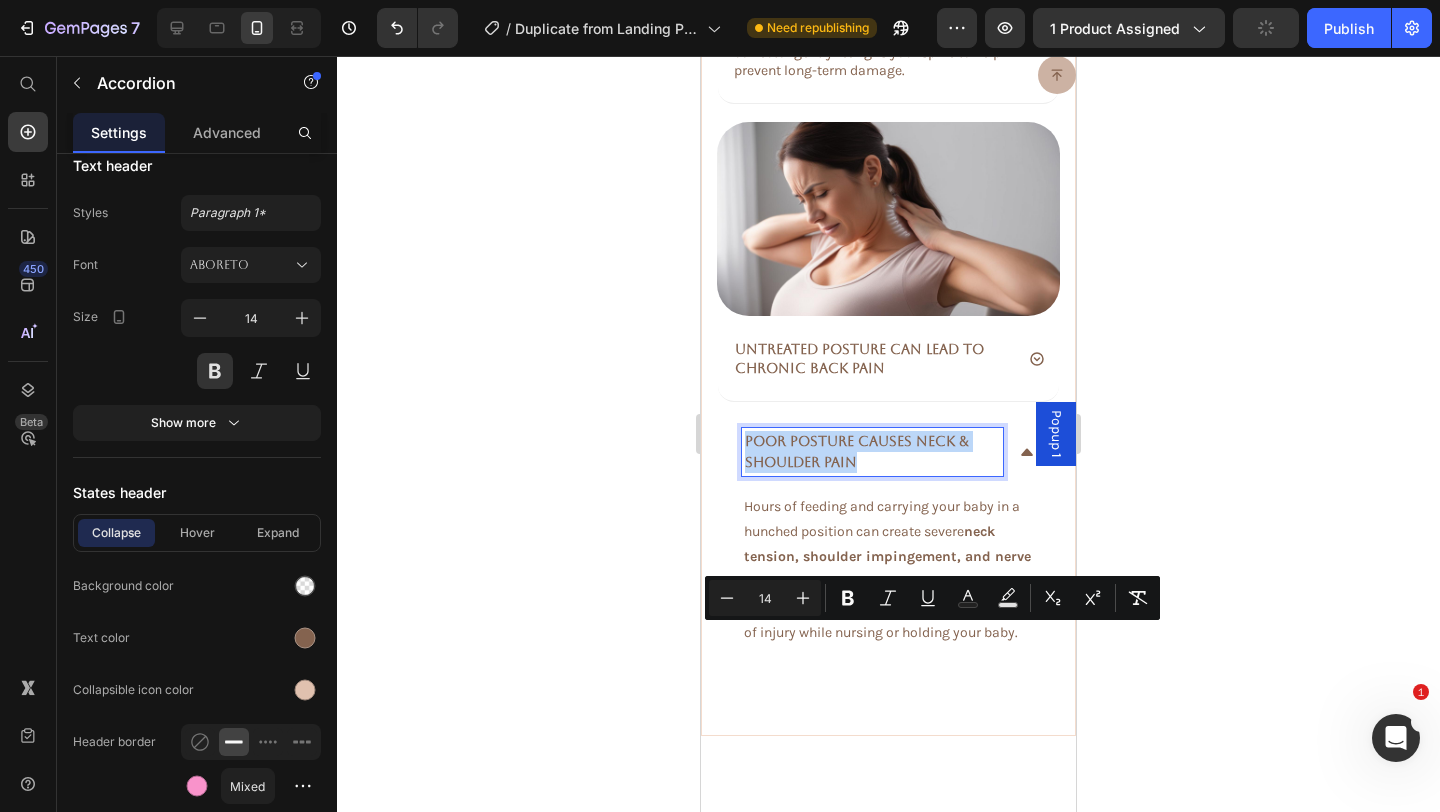 copy on "Poor Posture Causes Neck & Shoulder Pain" 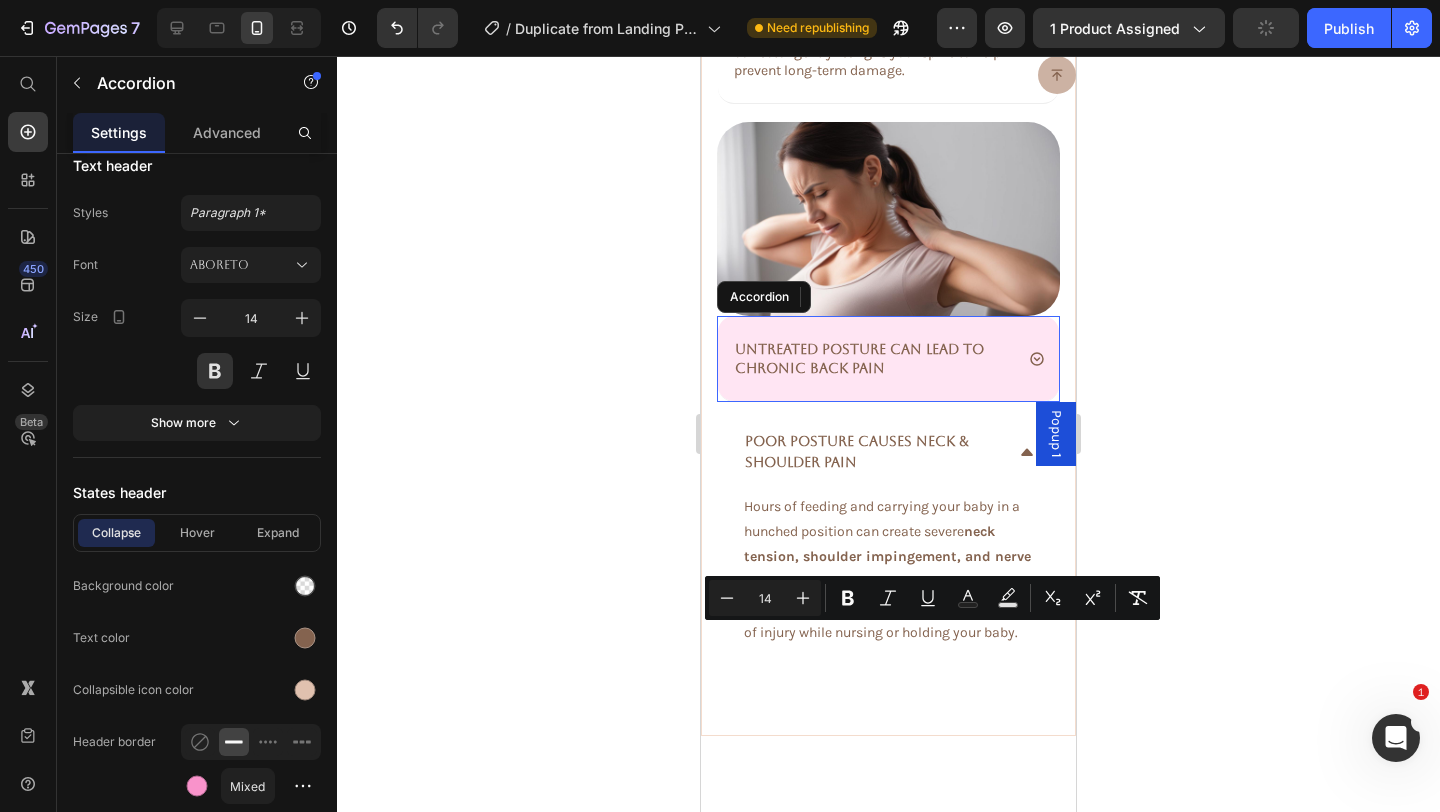 click on "Untreated Posture Can Lead to Chronic Back Pain" at bounding box center (872, 358) 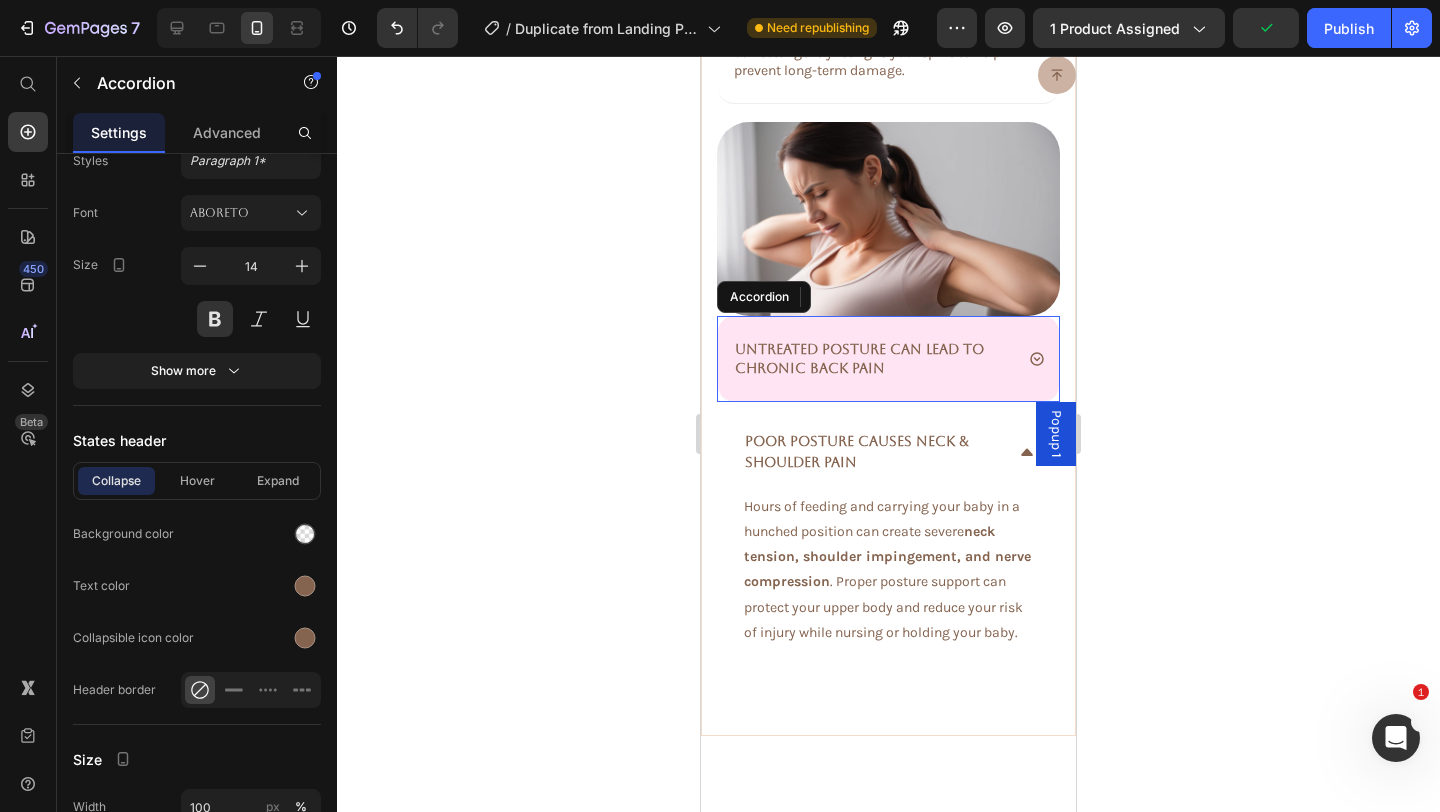 click on "Untreated Posture Can Lead to Chronic Back Pain" at bounding box center [872, 358] 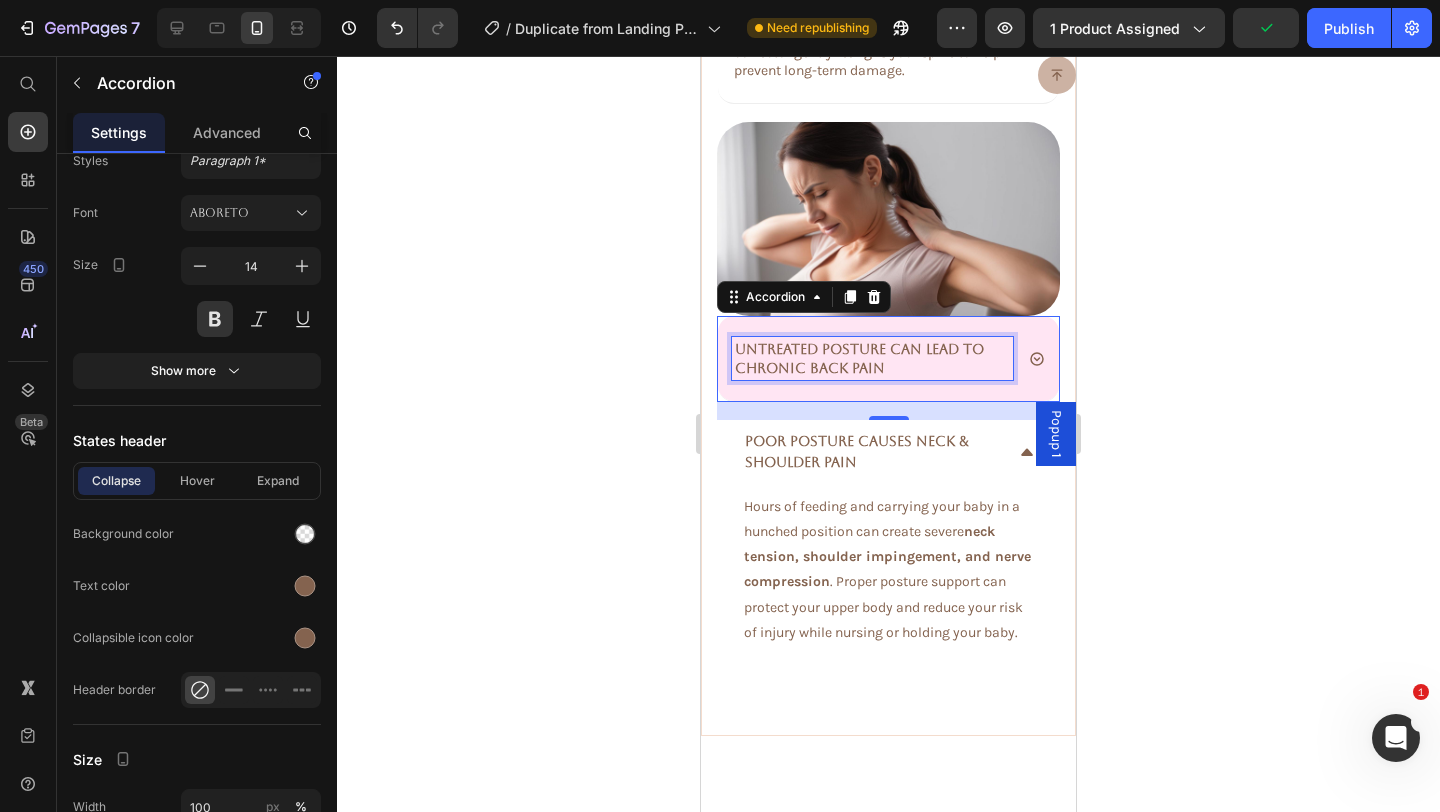 click on "Untreated Posture Can Lead to Chronic Back Pain" at bounding box center [872, 358] 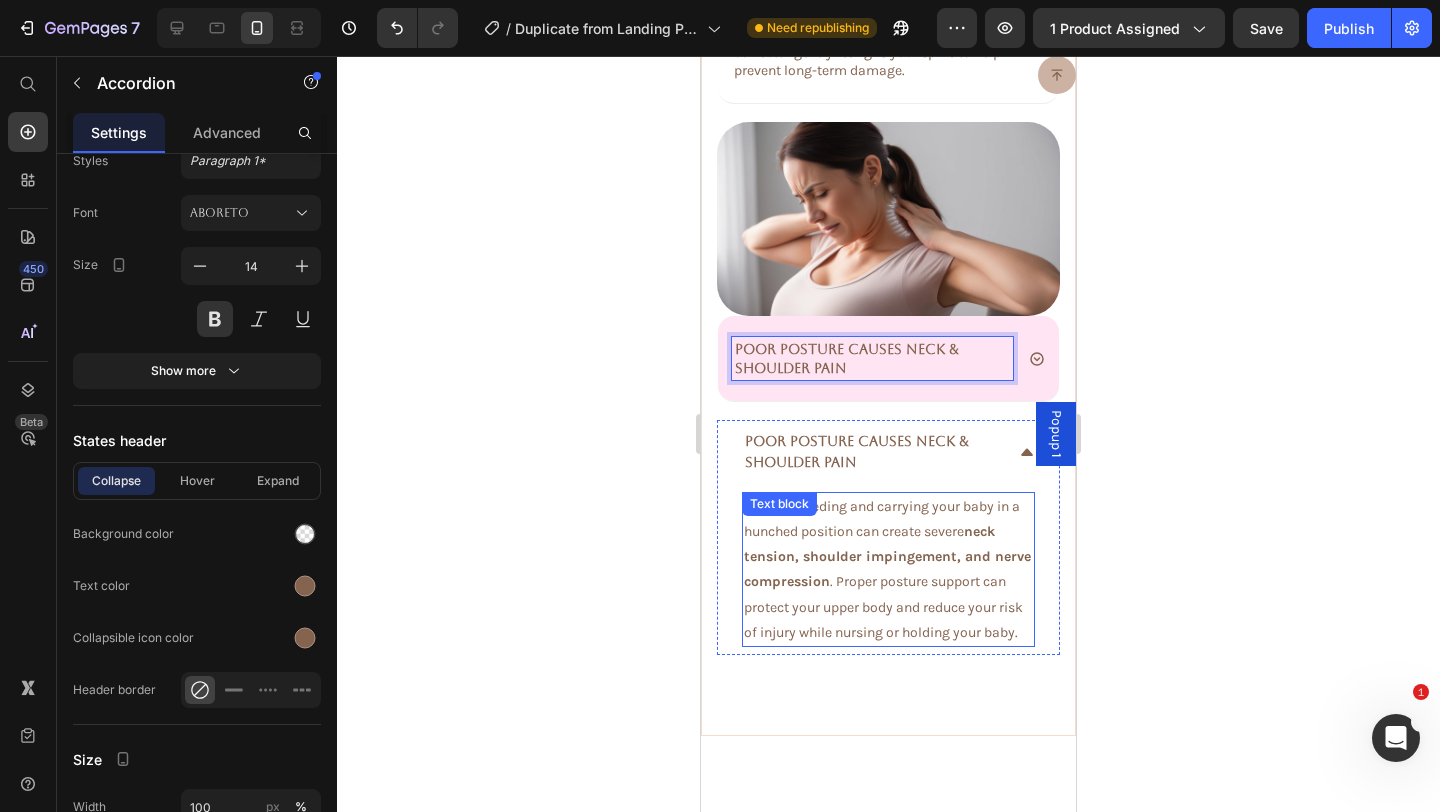 click on "Hours of feeding and carrying your baby in a hunched position can create severe  neck tension, shoulder impingement, and nerve compression . Proper posture support can protect your upper body and reduce your risk of injury while nursing or holding your baby." at bounding box center (888, 569) 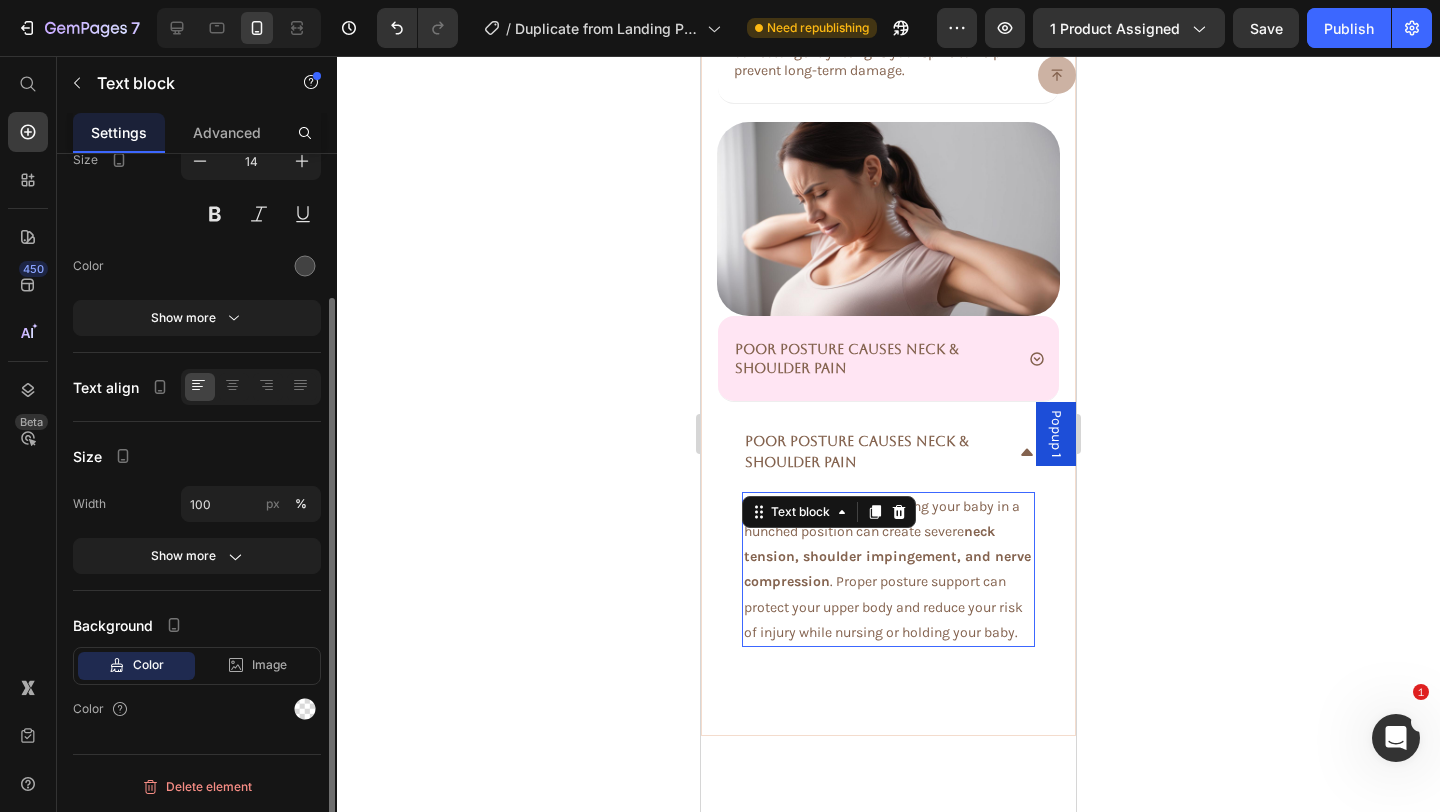 scroll, scrollTop: 0, scrollLeft: 0, axis: both 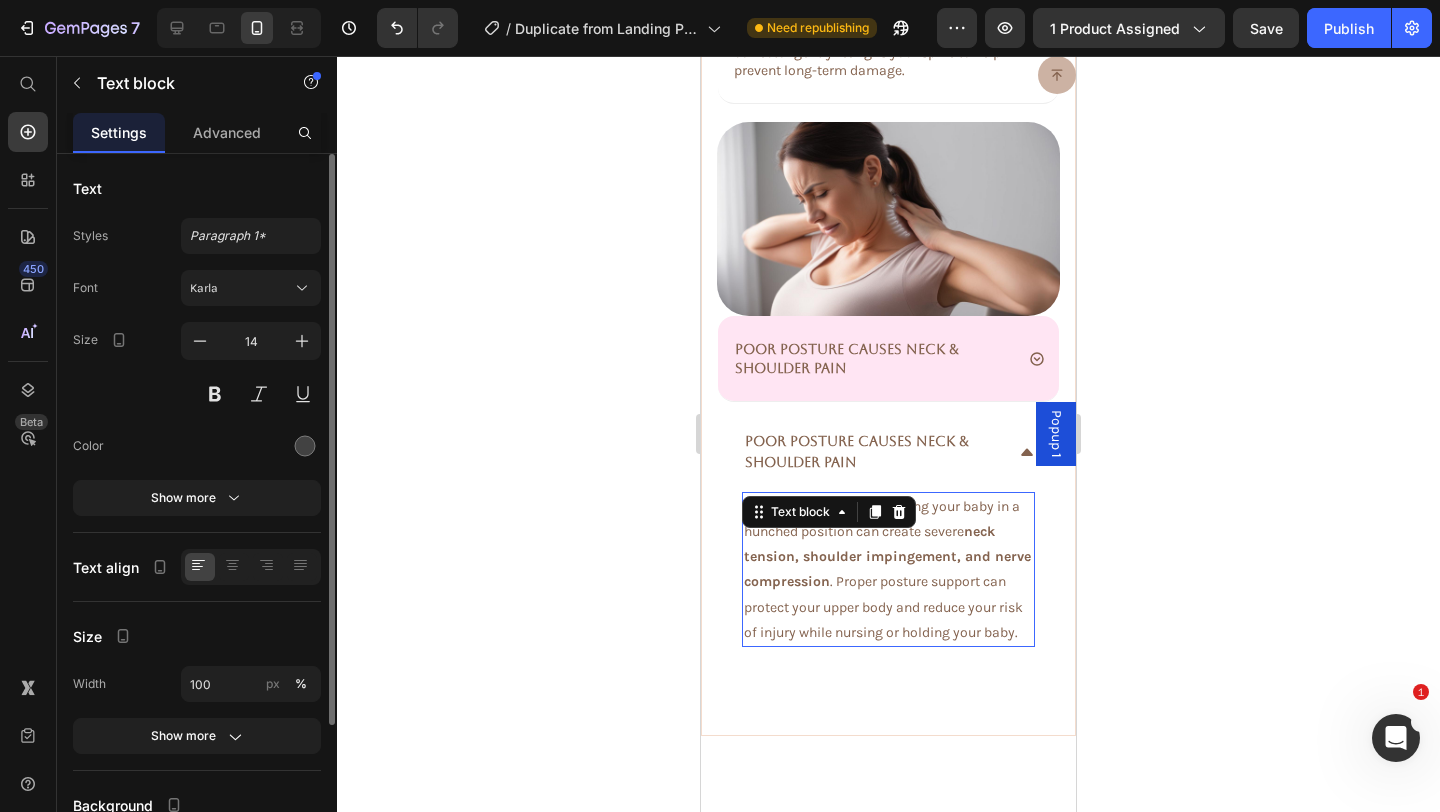 click on "Hours of feeding and carrying your baby in a hunched position can create severe  neck tension, shoulder impingement, and nerve compression . Proper posture support can protect your upper body and reduce your risk of injury while nursing or holding your baby." at bounding box center (888, 569) 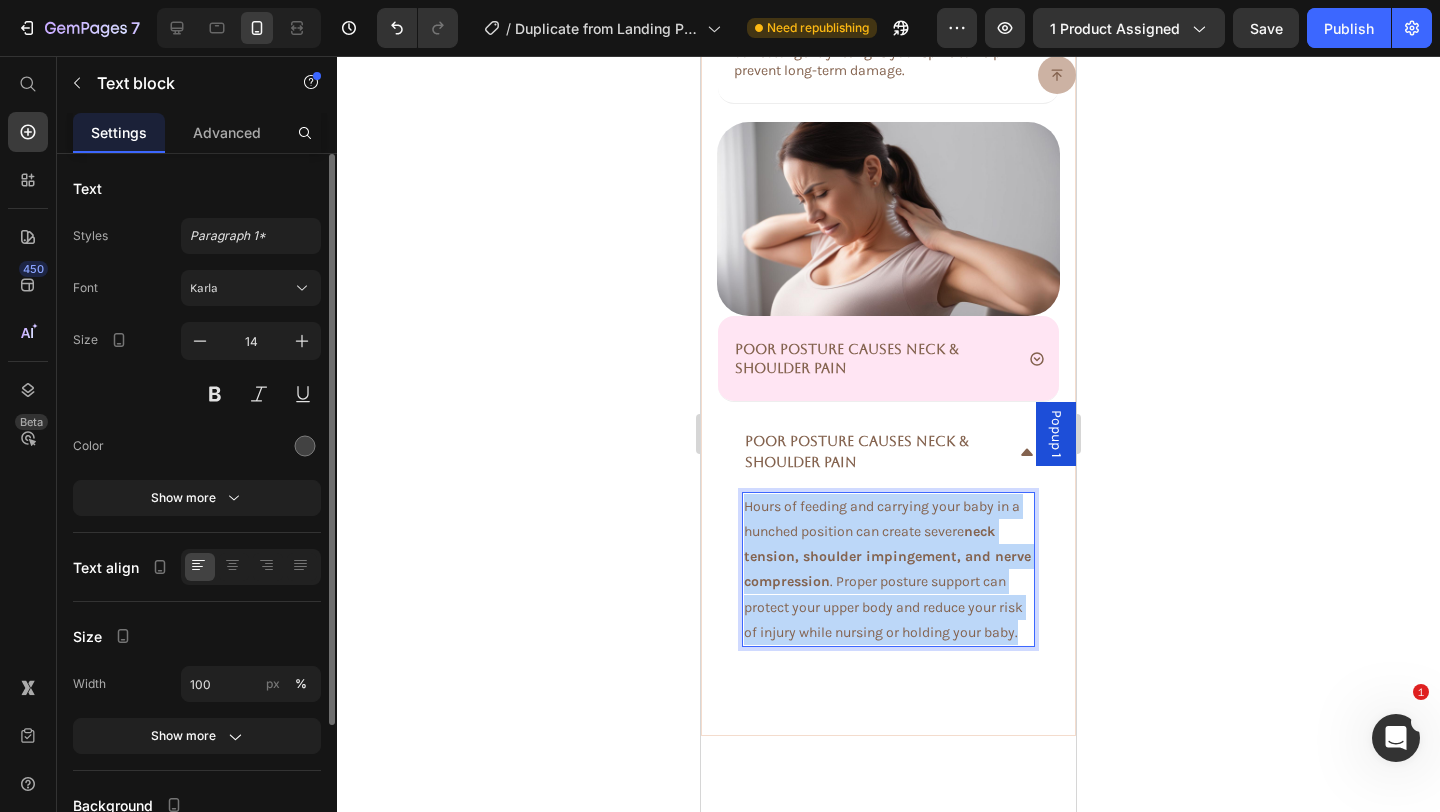 click on "Hours of feeding and carrying your baby in a hunched position can create severe  neck tension, shoulder impingement, and nerve compression . Proper posture support can protect your upper body and reduce your risk of injury while nursing or holding your baby." at bounding box center [888, 569] 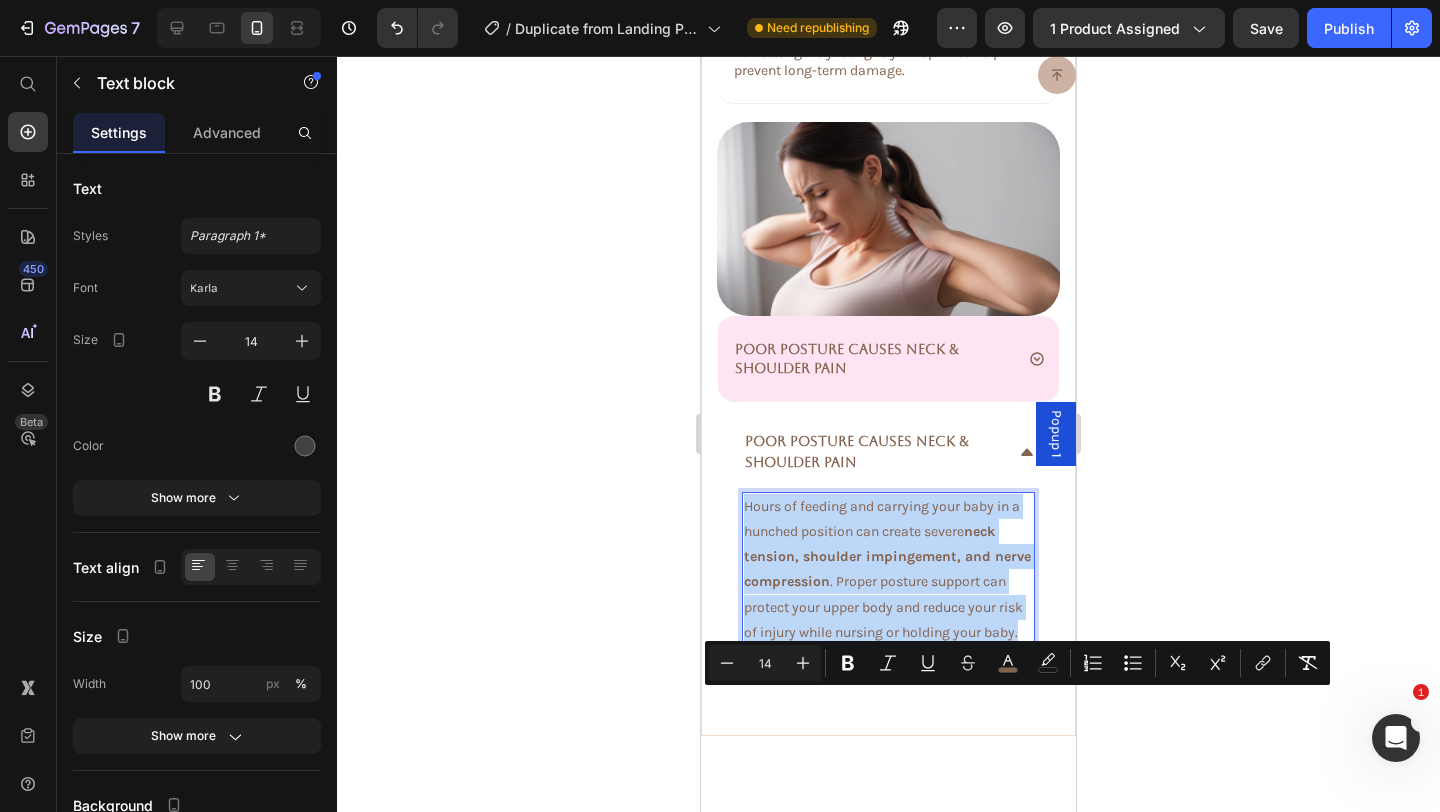 copy on "Hours of feeding and carrying your baby in a hunched position can create severe  neck tension, shoulder impingement, and nerve compression . Proper posture support can protect your upper body and reduce your risk of injury while nursing or holding your baby." 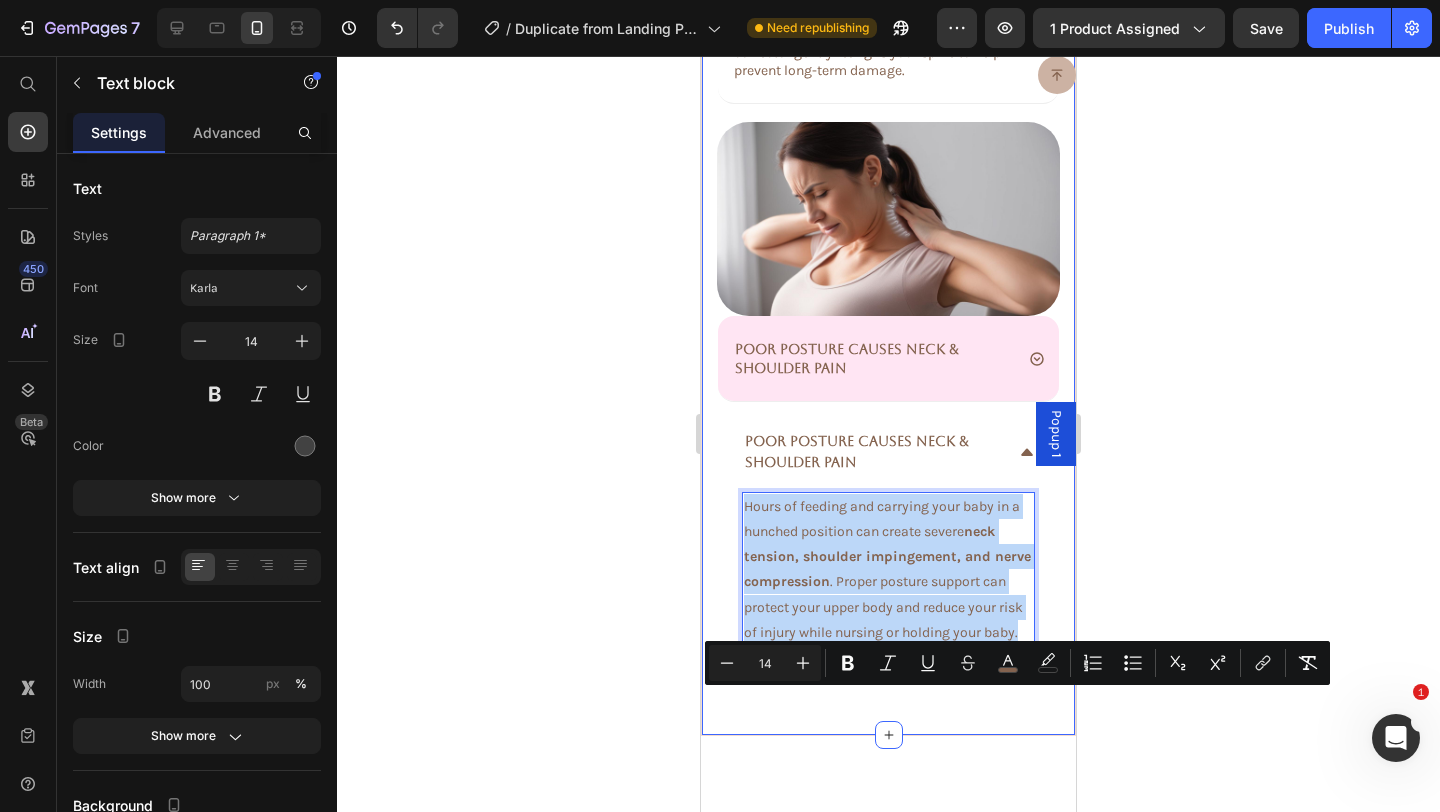 click 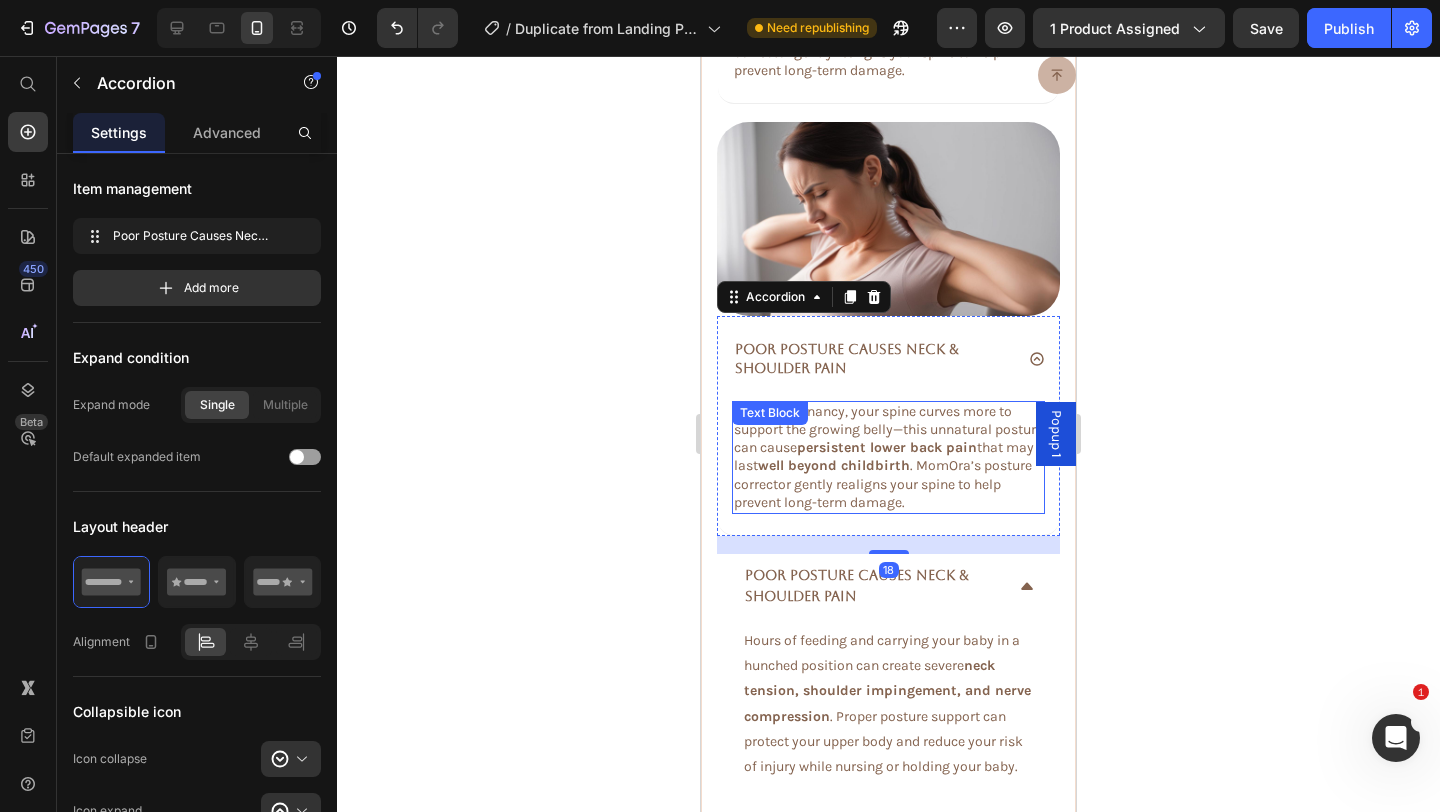 click on "persistent lower back pain" at bounding box center (887, 447) 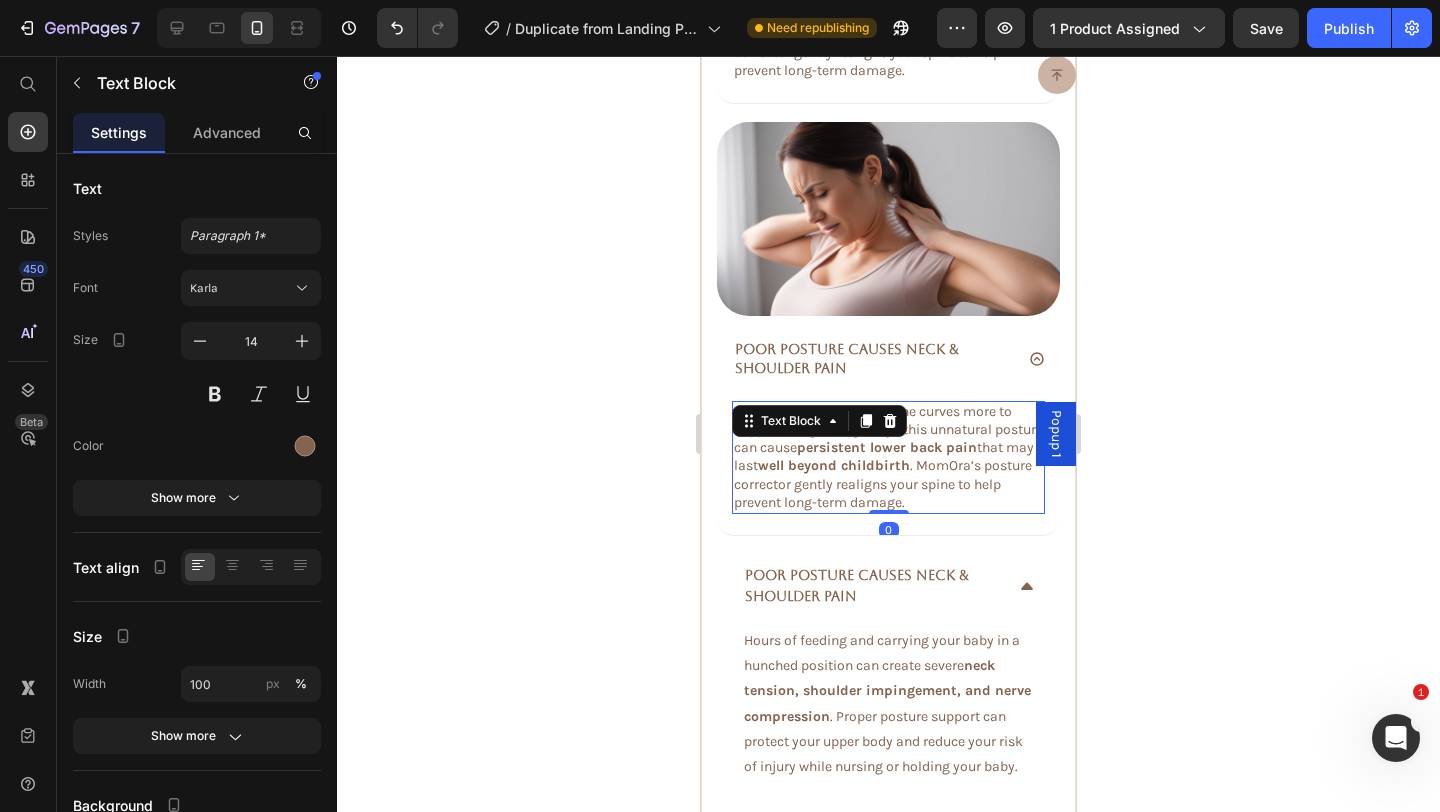 click on "persistent lower back pain" at bounding box center [887, 447] 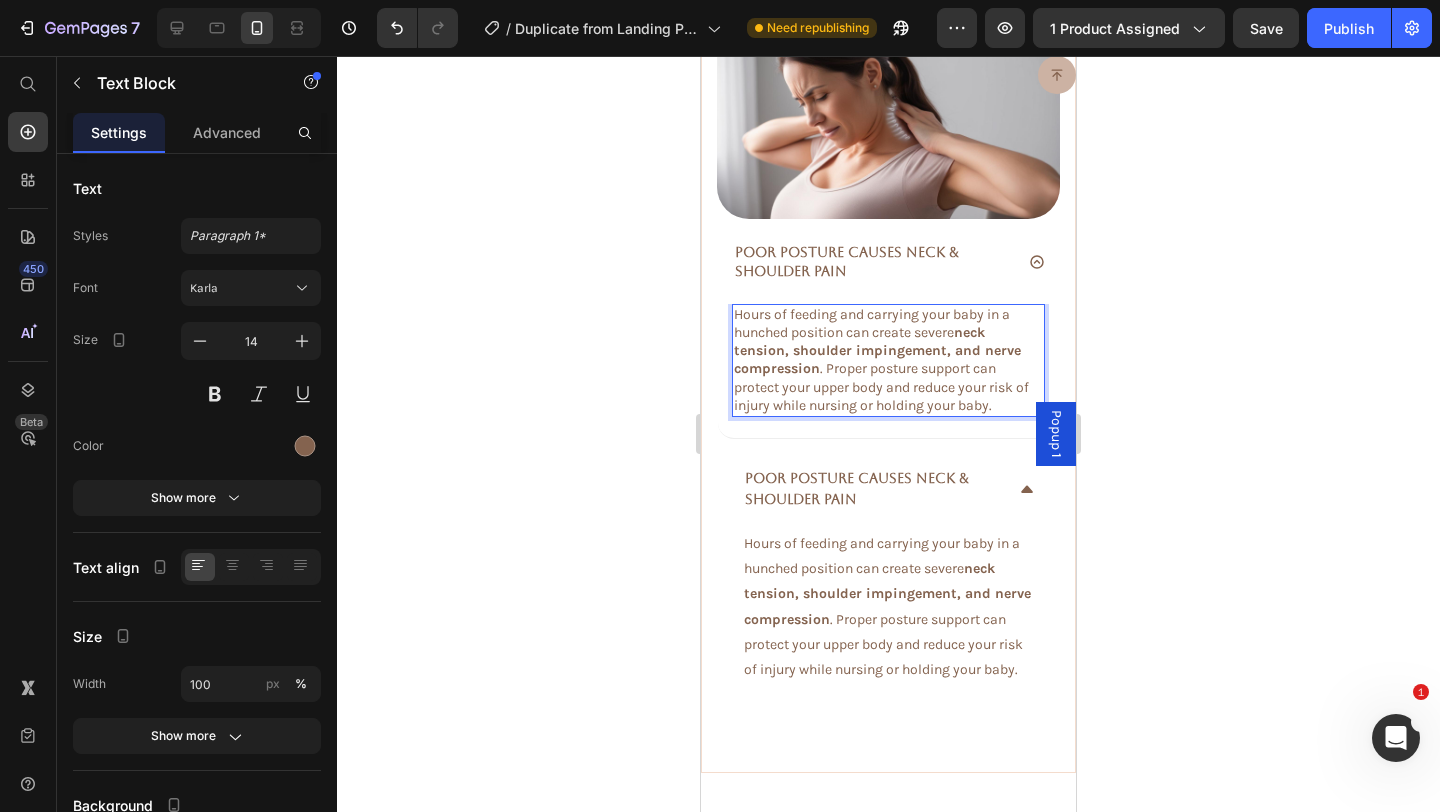 scroll, scrollTop: 3195, scrollLeft: 0, axis: vertical 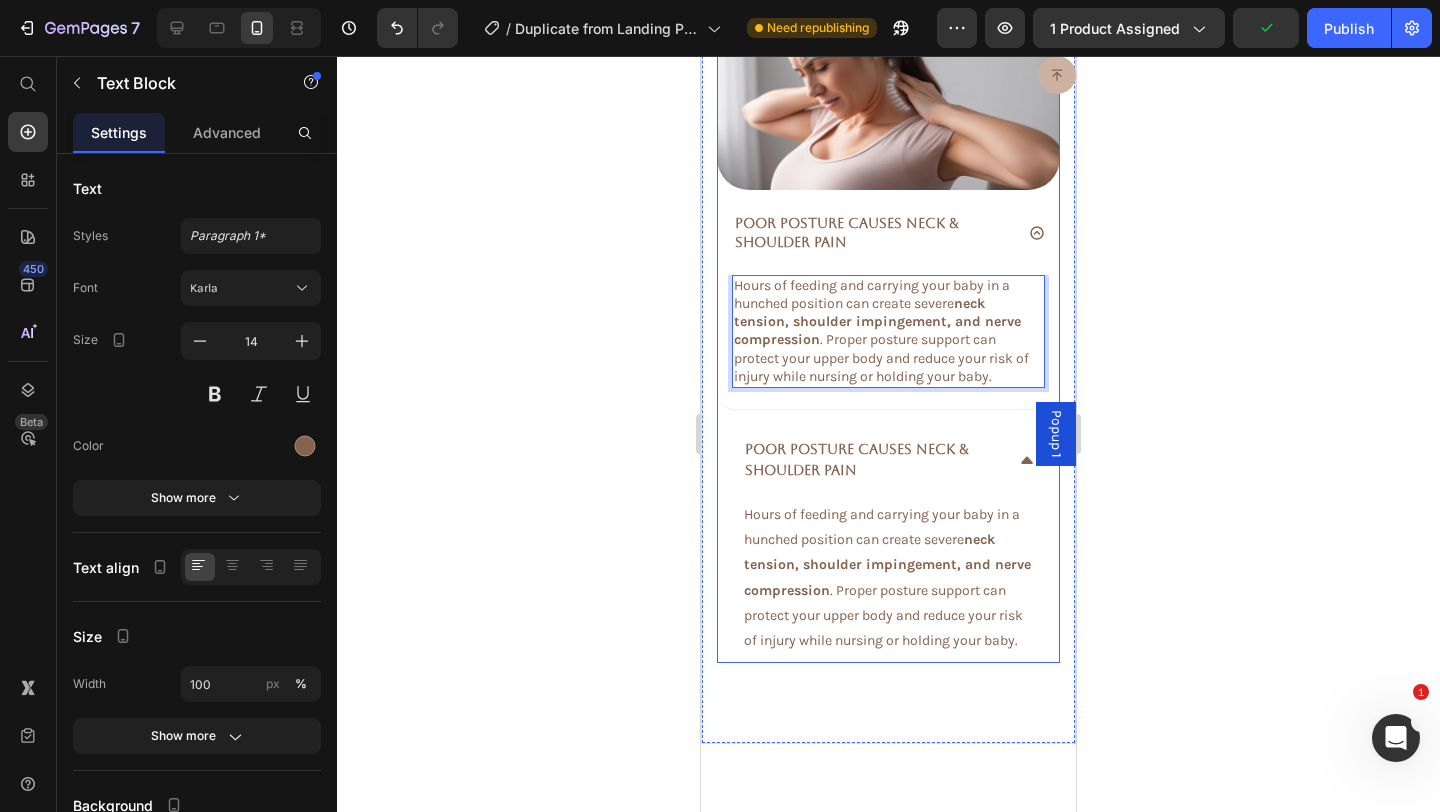 click on "Poor Posture Causes Neck & Shoulder Pain" at bounding box center (888, 460) 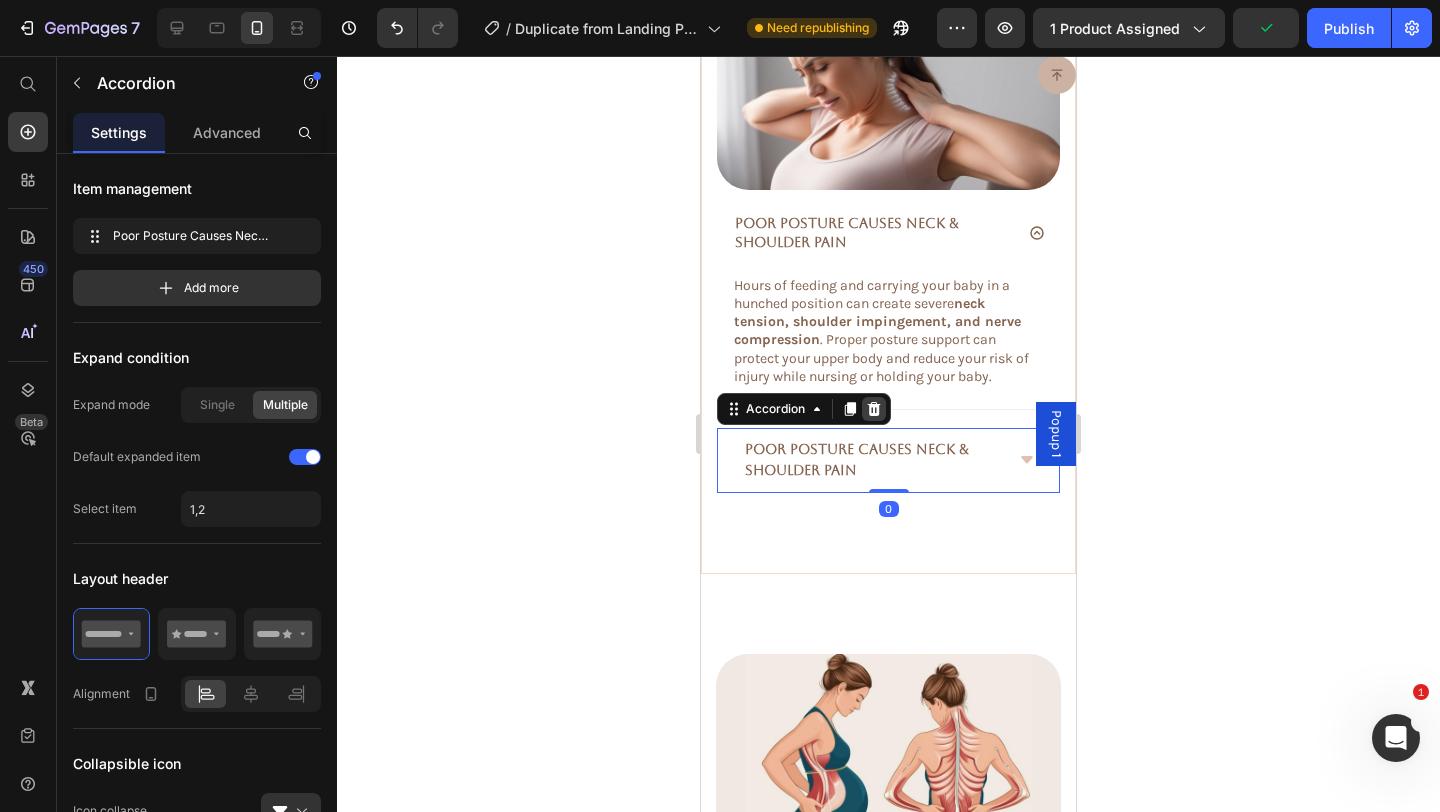 click 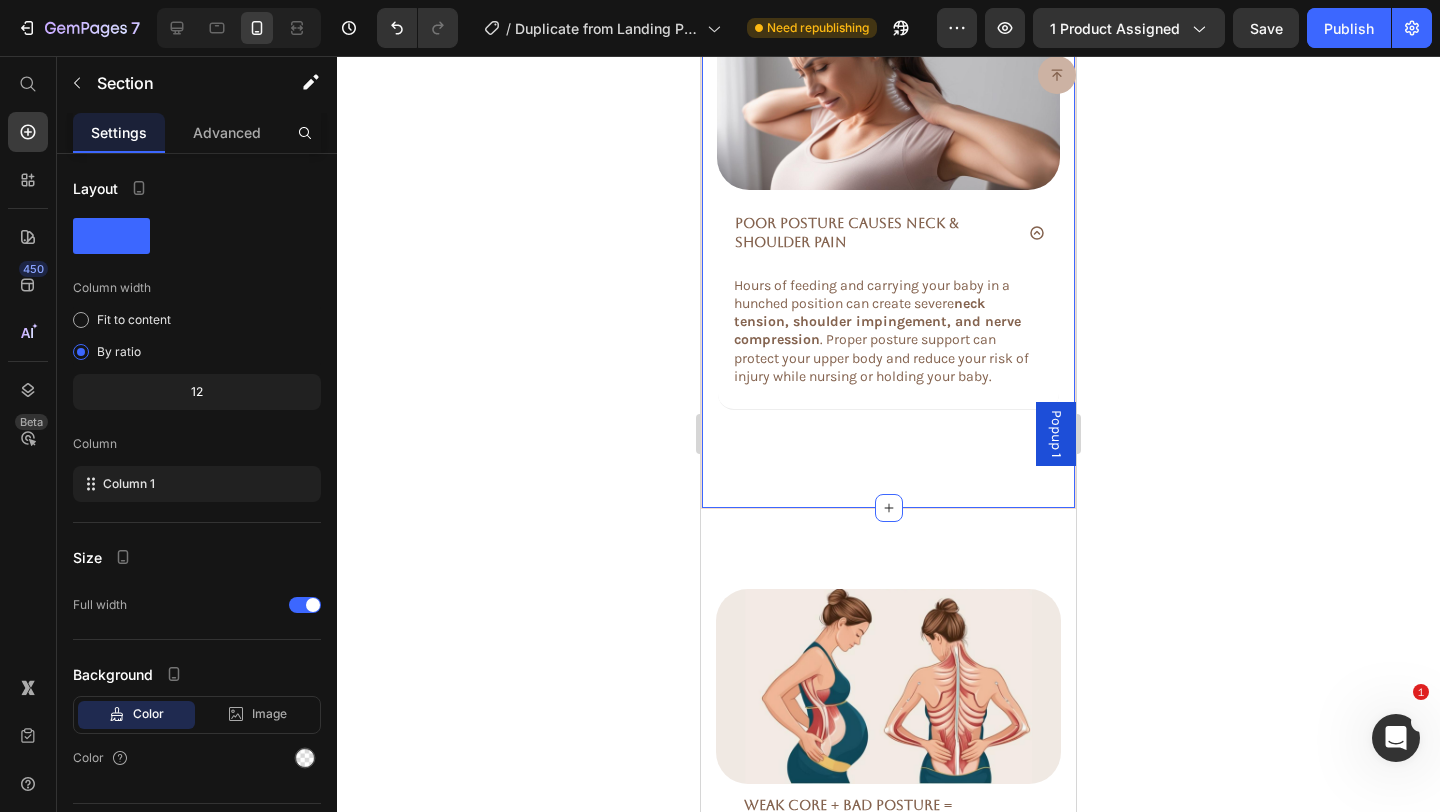 click on "Dangers of Poor Posture   Heading Image
Untreated Posture Can Lead to Chronic Back Pain  During pregnancy, your spine curves more to support the growing belly—this unnatural posture can cause  persistent lower back pain  that may last  well beyond childbirth . MomOra’s posture corrector gently realigns your spine to help prevent long-term damage. Text Block Accordion Row
Poor Posture Causes Neck & Shoulder Pain Hours of feeding and carrying your baby in a hunched position can create severe  neck tension, shoulder impingement, and nerve compression . Proper posture support can protect your upper body and reduce your risk of injury while nursing or holding your baby. Text Block Accordion Image Row Section 4" at bounding box center [888, 54] 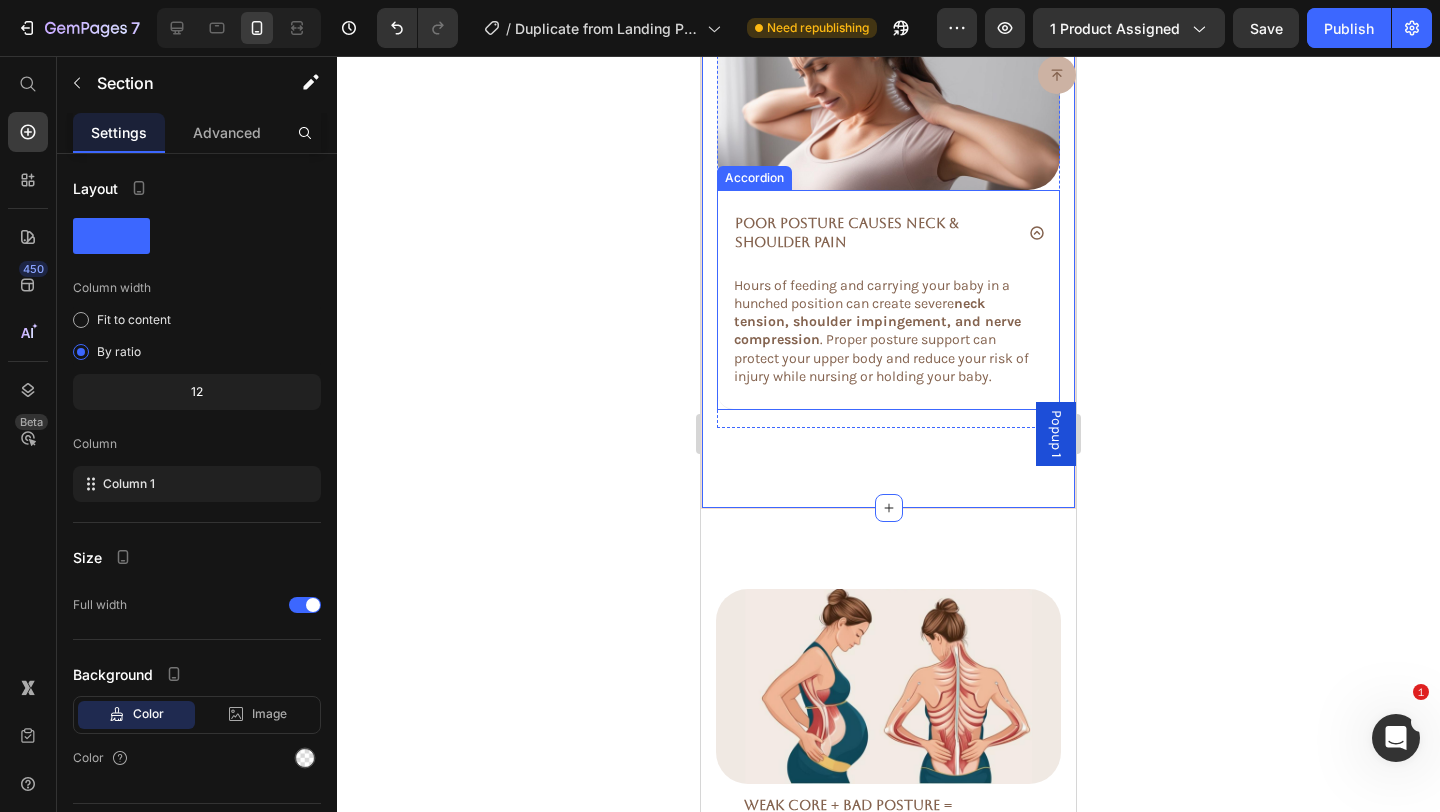 click on "Hours of feeding and carrying your baby in a hunched position can create severe  neck tension, shoulder impingement, and nerve compression . Proper posture support can protect your upper body and reduce your risk of injury while nursing or holding your baby. Text Block" at bounding box center (888, 342) 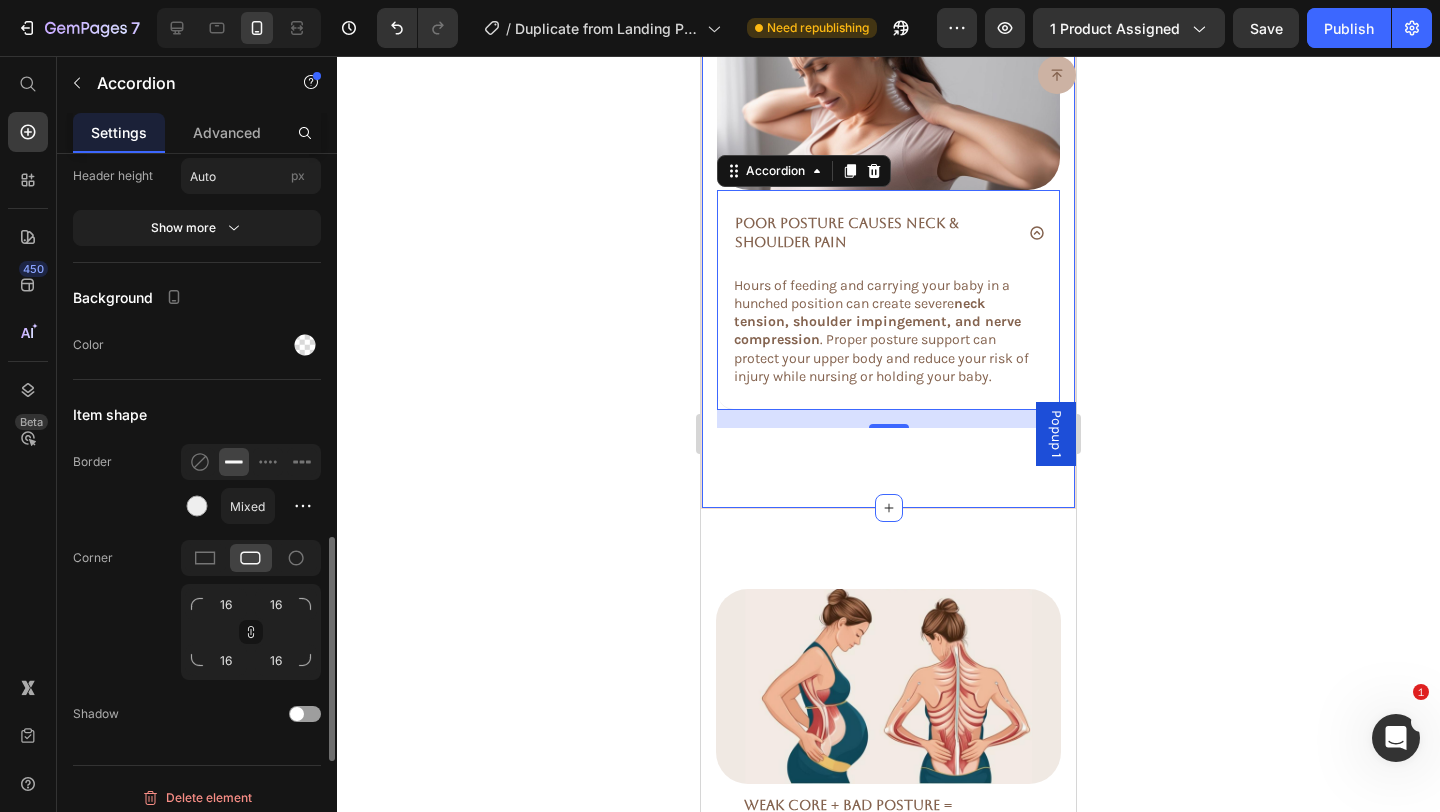scroll, scrollTop: 1565, scrollLeft: 0, axis: vertical 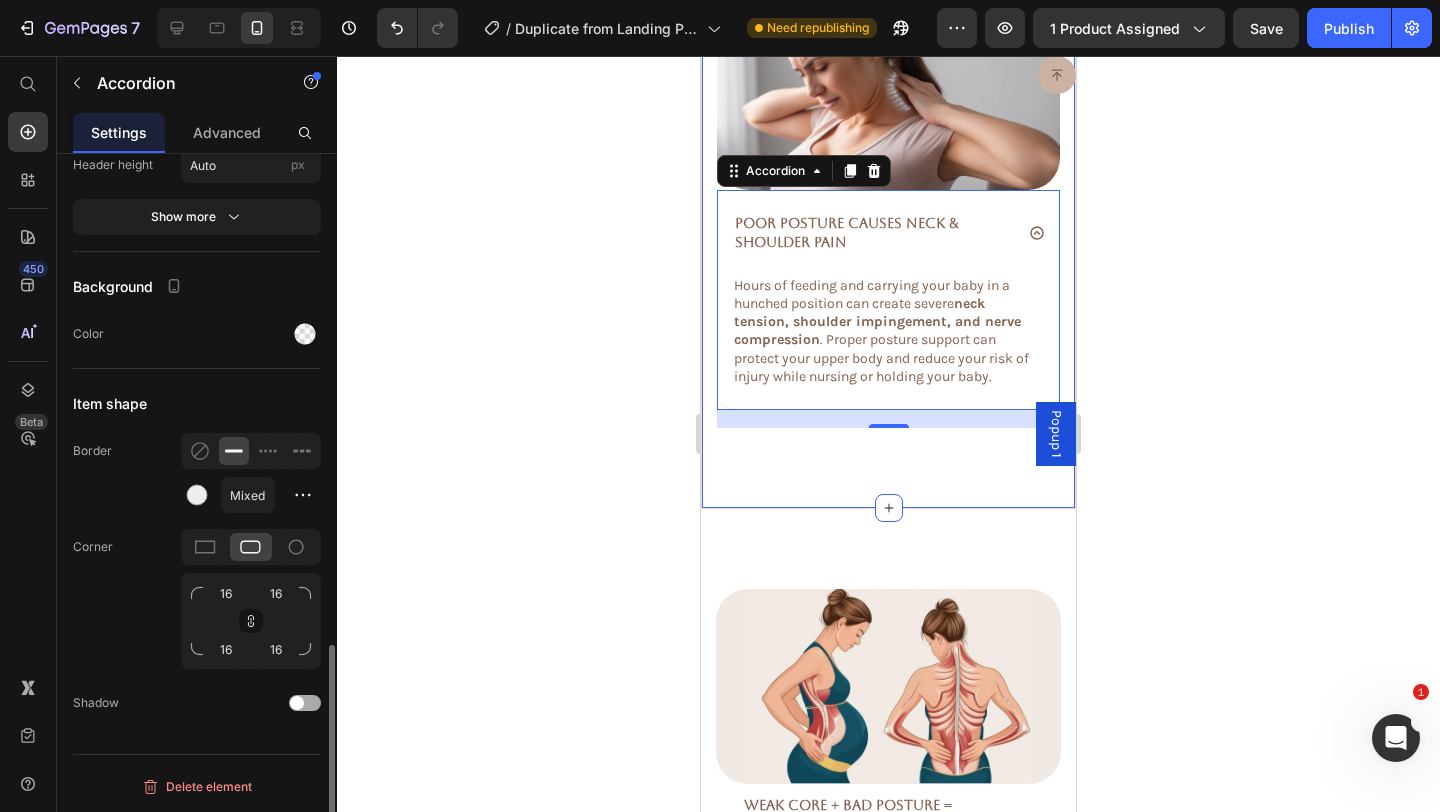 click at bounding box center (297, 703) 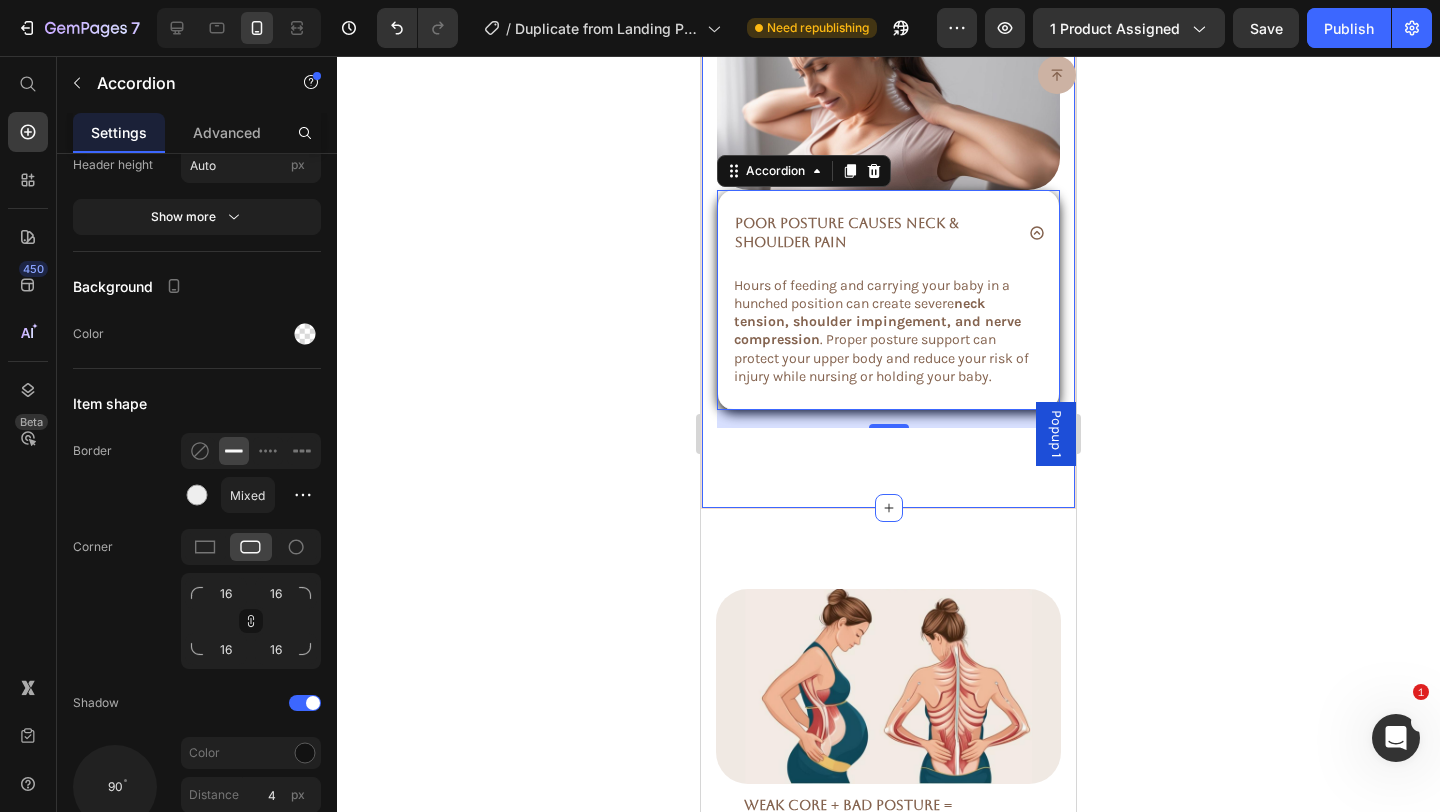 click 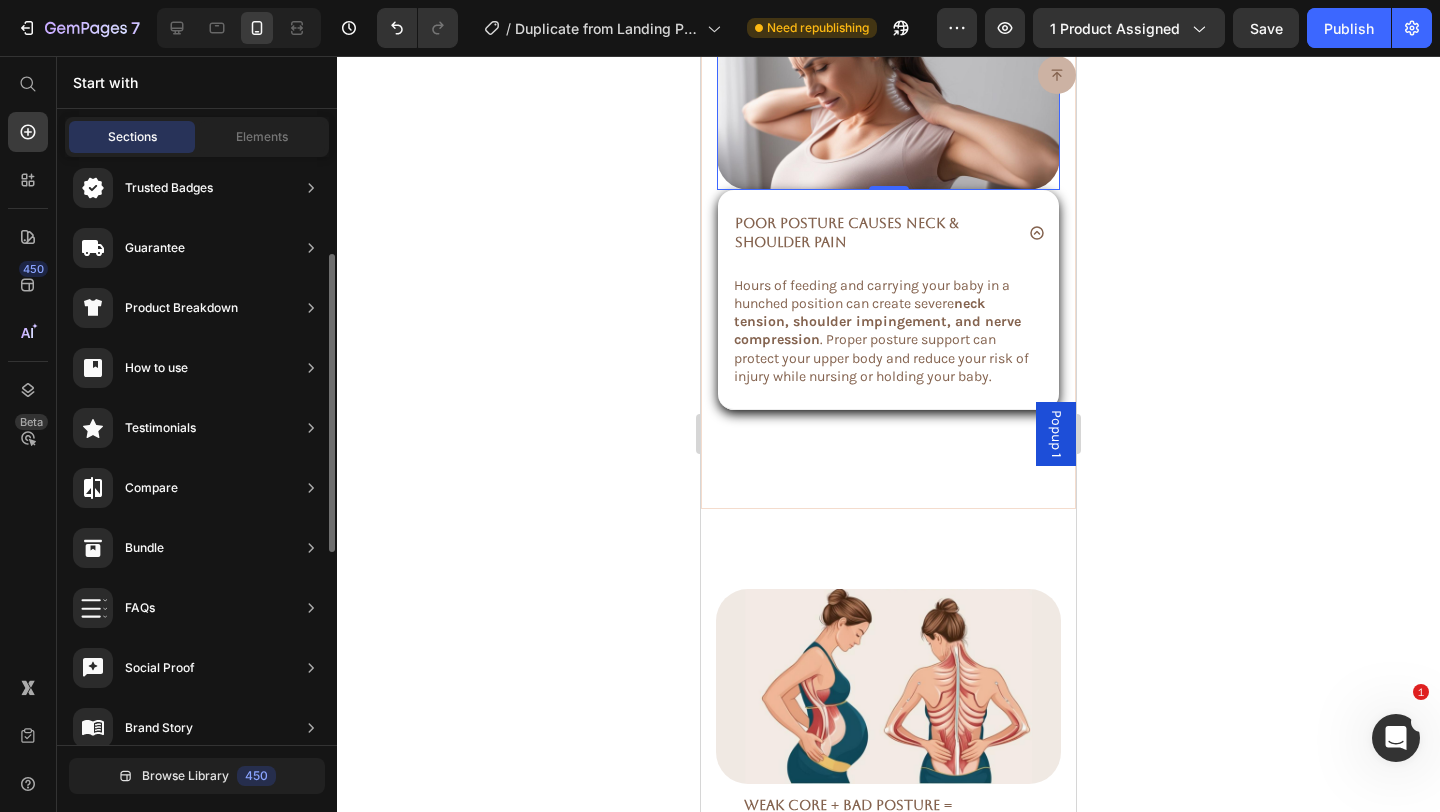 click at bounding box center (888, 93) 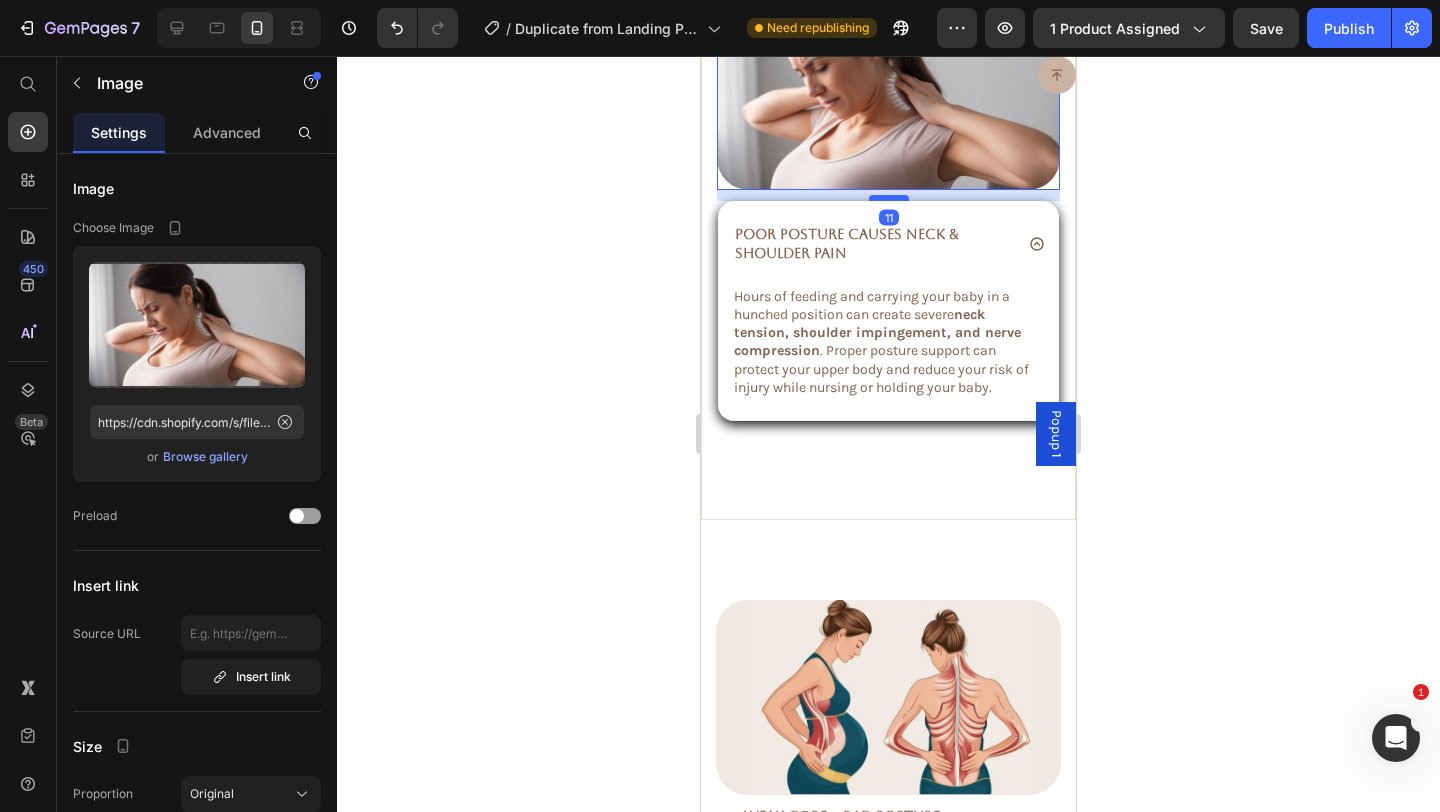 drag, startPoint x: 884, startPoint y: 382, endPoint x: 883, endPoint y: 393, distance: 11.045361 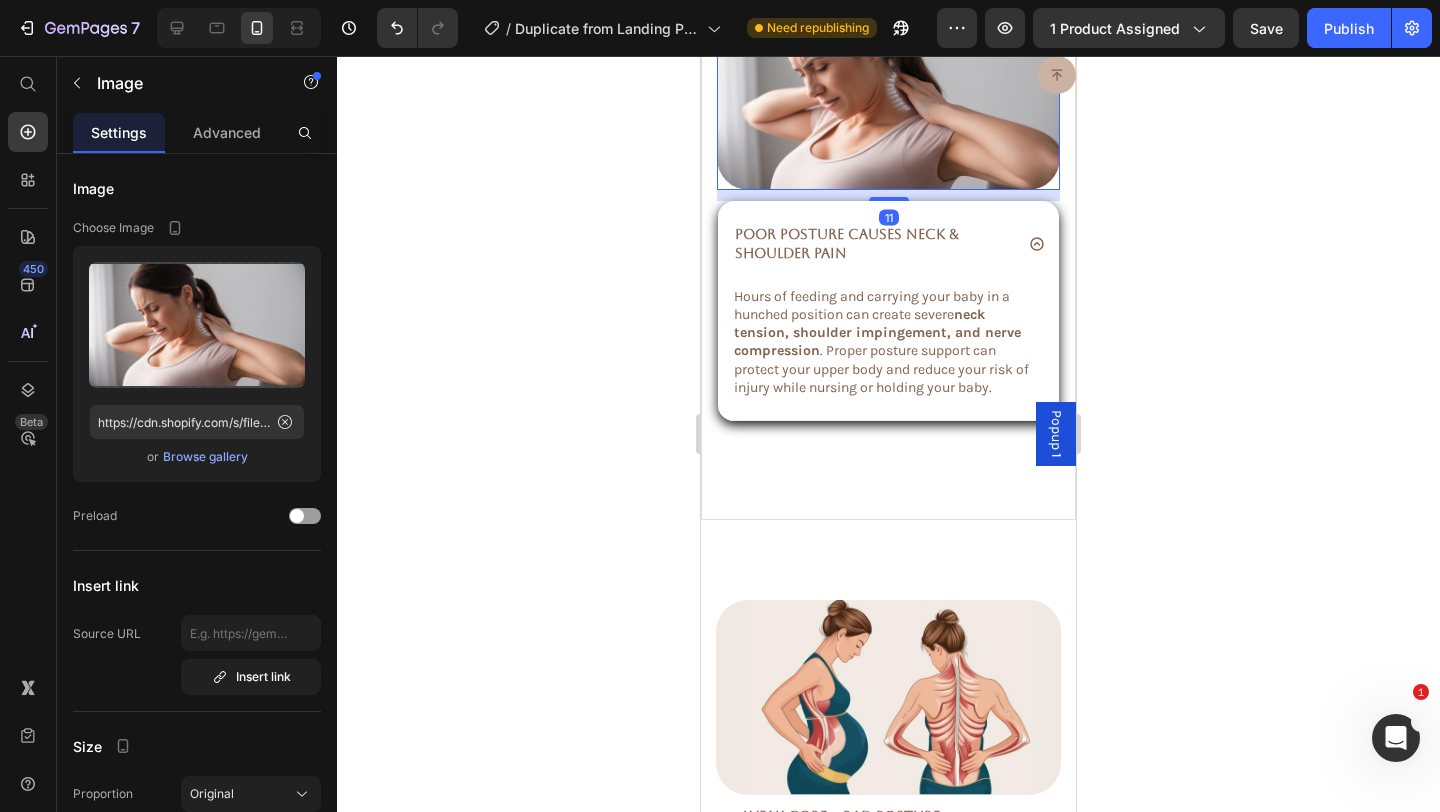 click 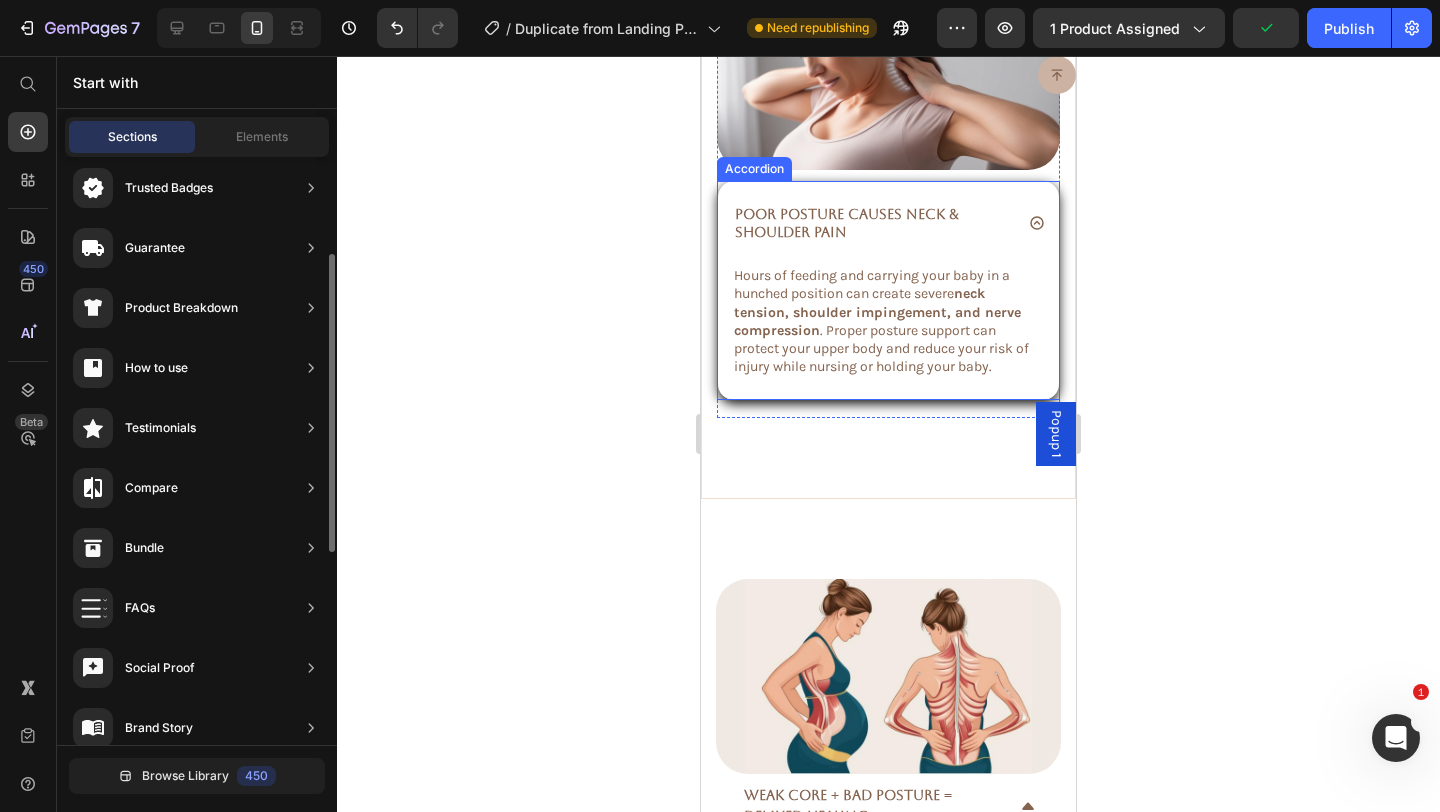 scroll, scrollTop: 3284, scrollLeft: 0, axis: vertical 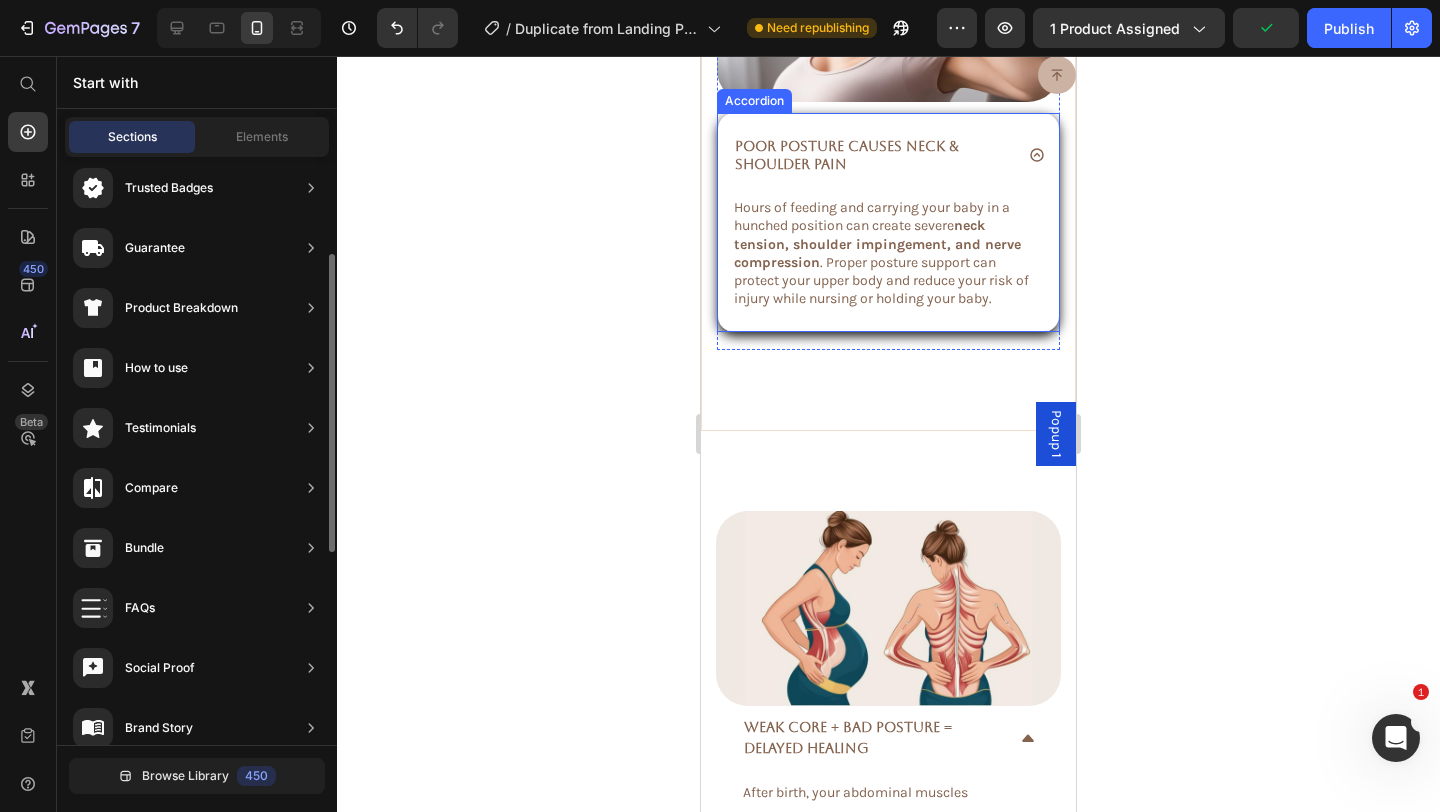 click 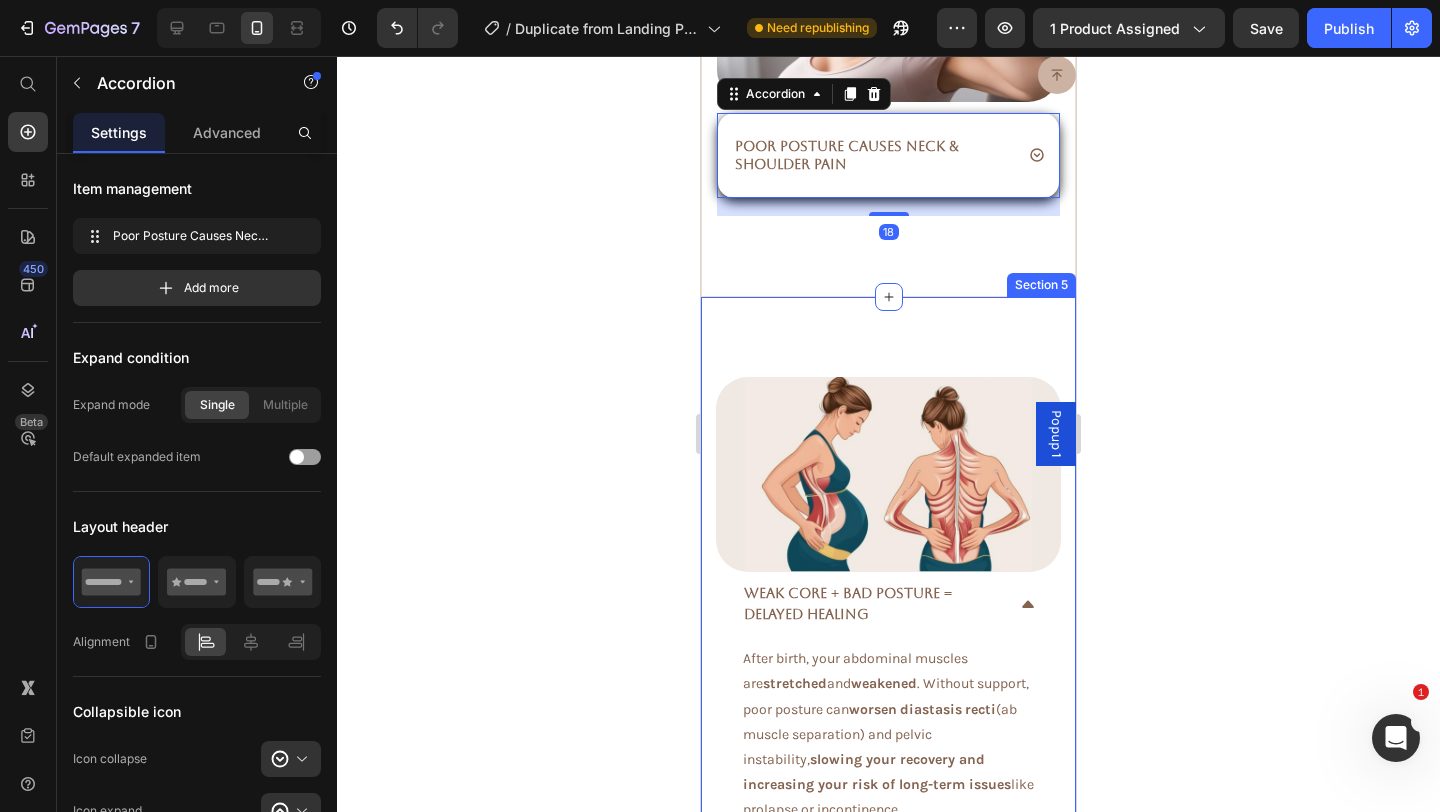 click 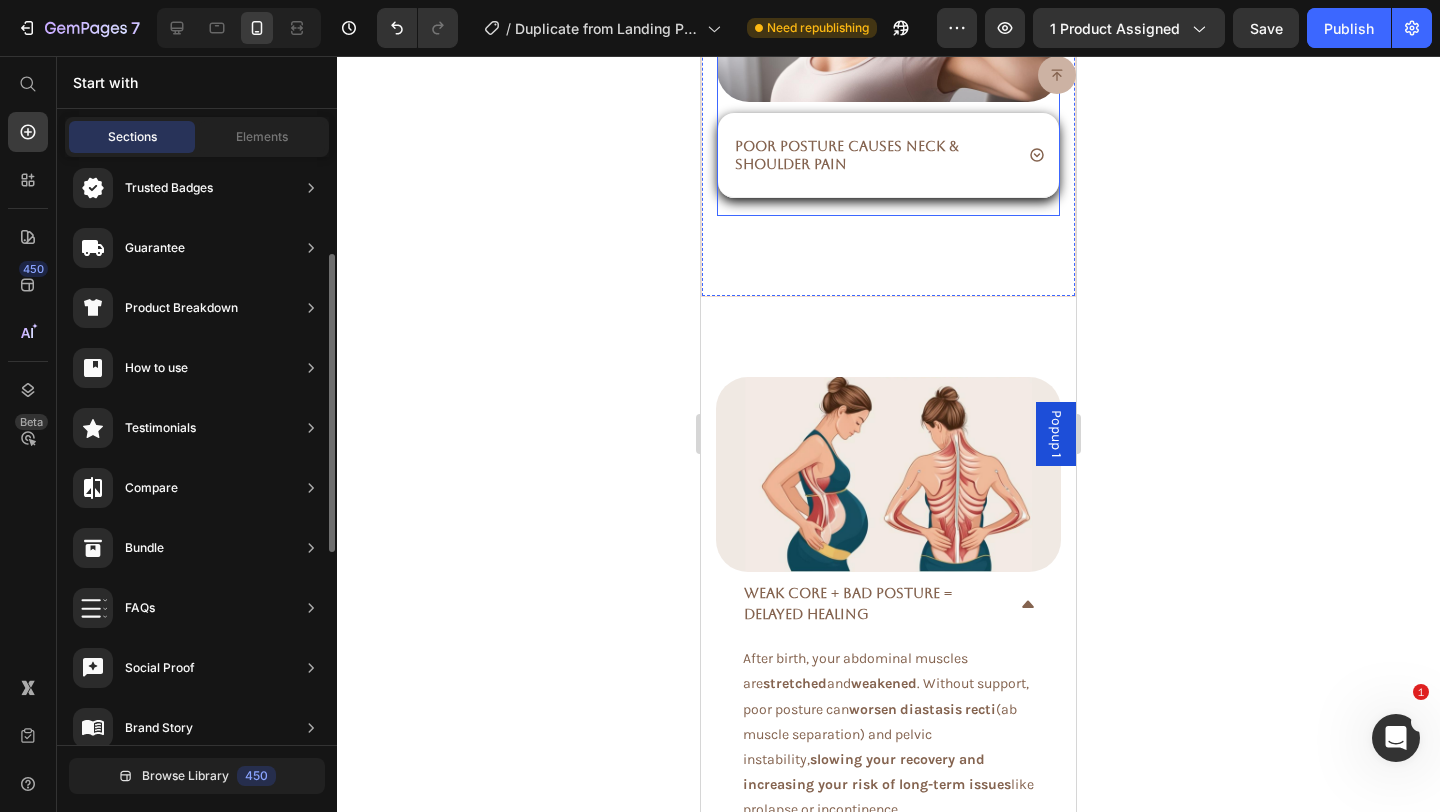 click on "Poor Posture Causes Neck & Shoulder Pain Accordion" at bounding box center (888, 164) 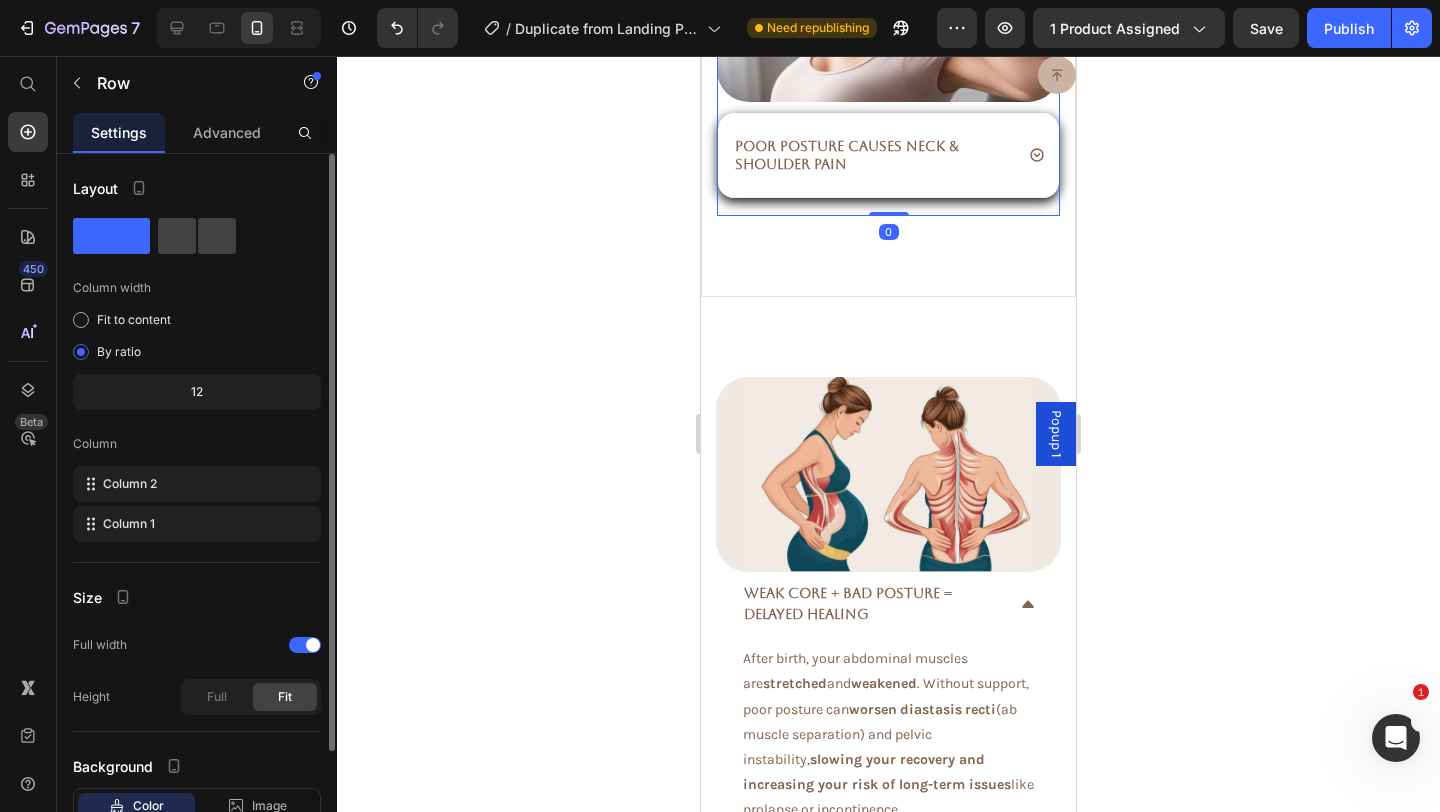 scroll, scrollTop: 141, scrollLeft: 0, axis: vertical 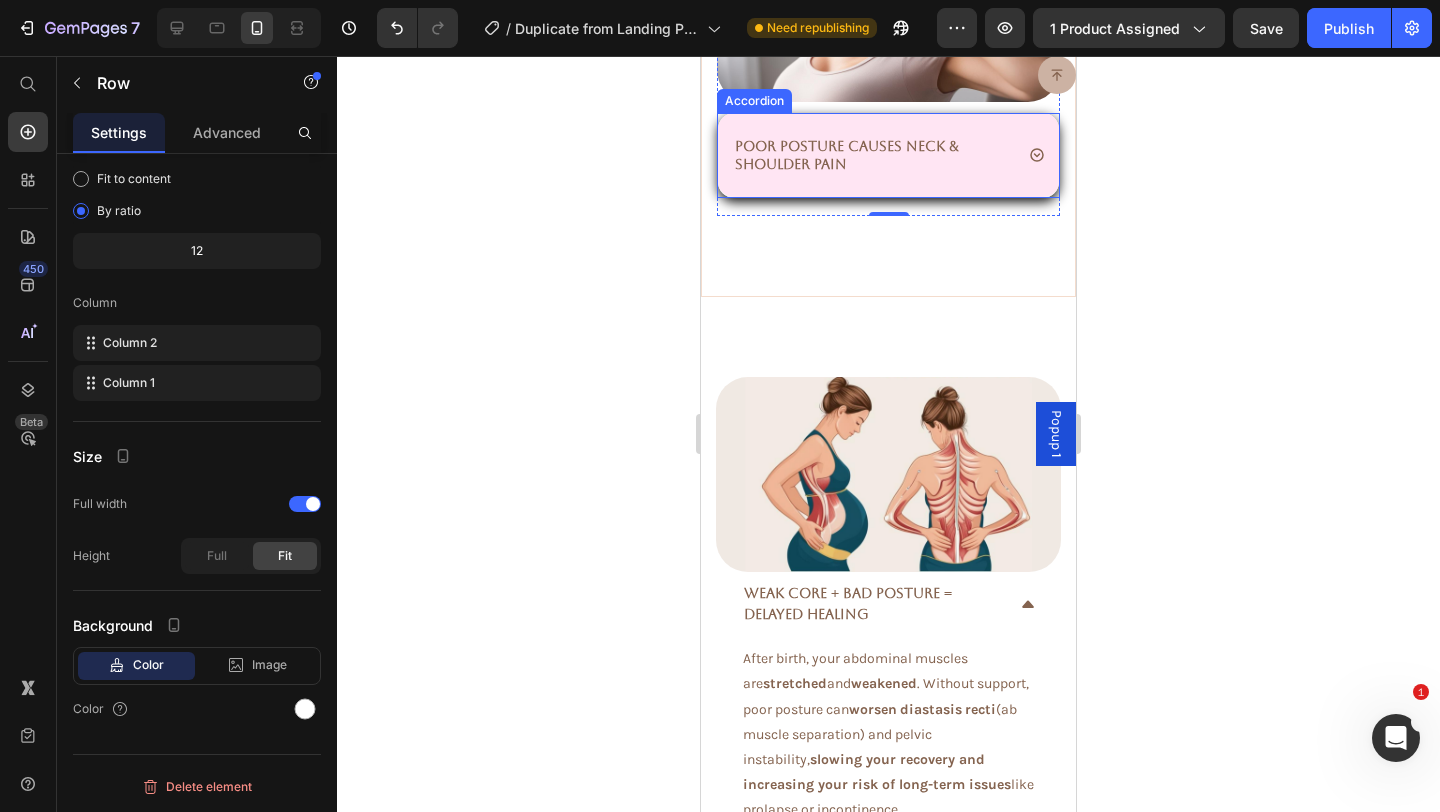 click on "Poor Posture Causes Neck & Shoulder Pain" at bounding box center (847, 155) 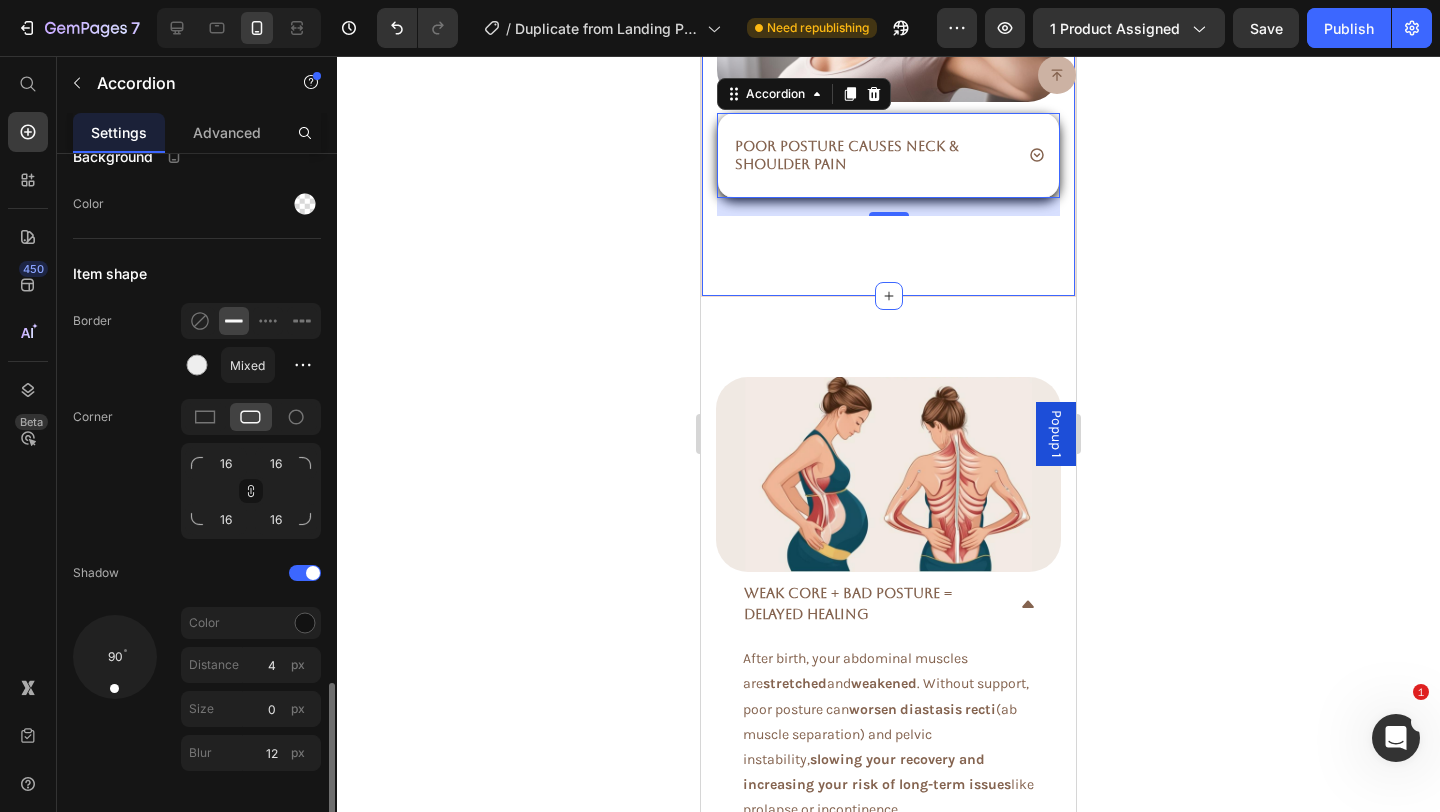 scroll, scrollTop: 1753, scrollLeft: 0, axis: vertical 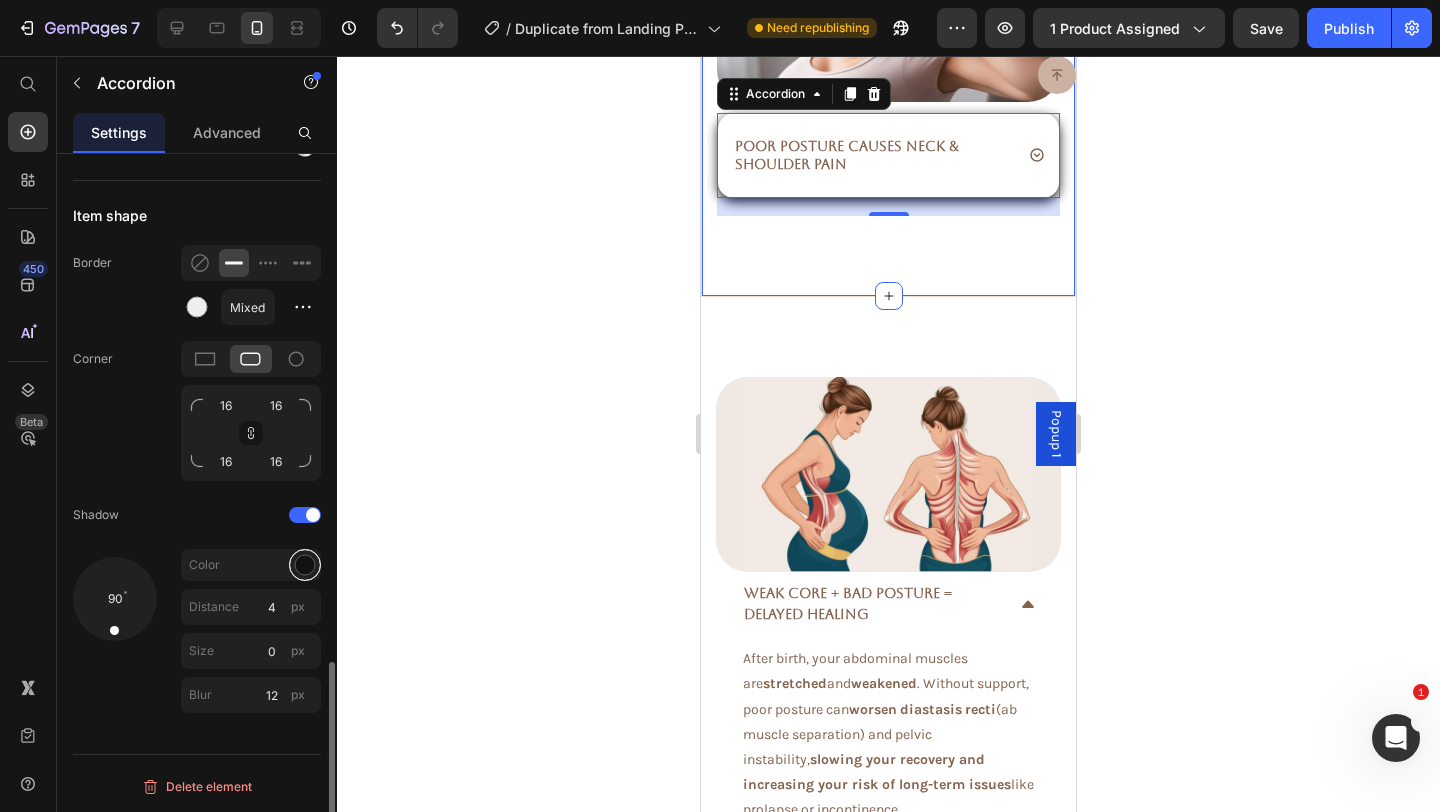 click at bounding box center (305, 565) 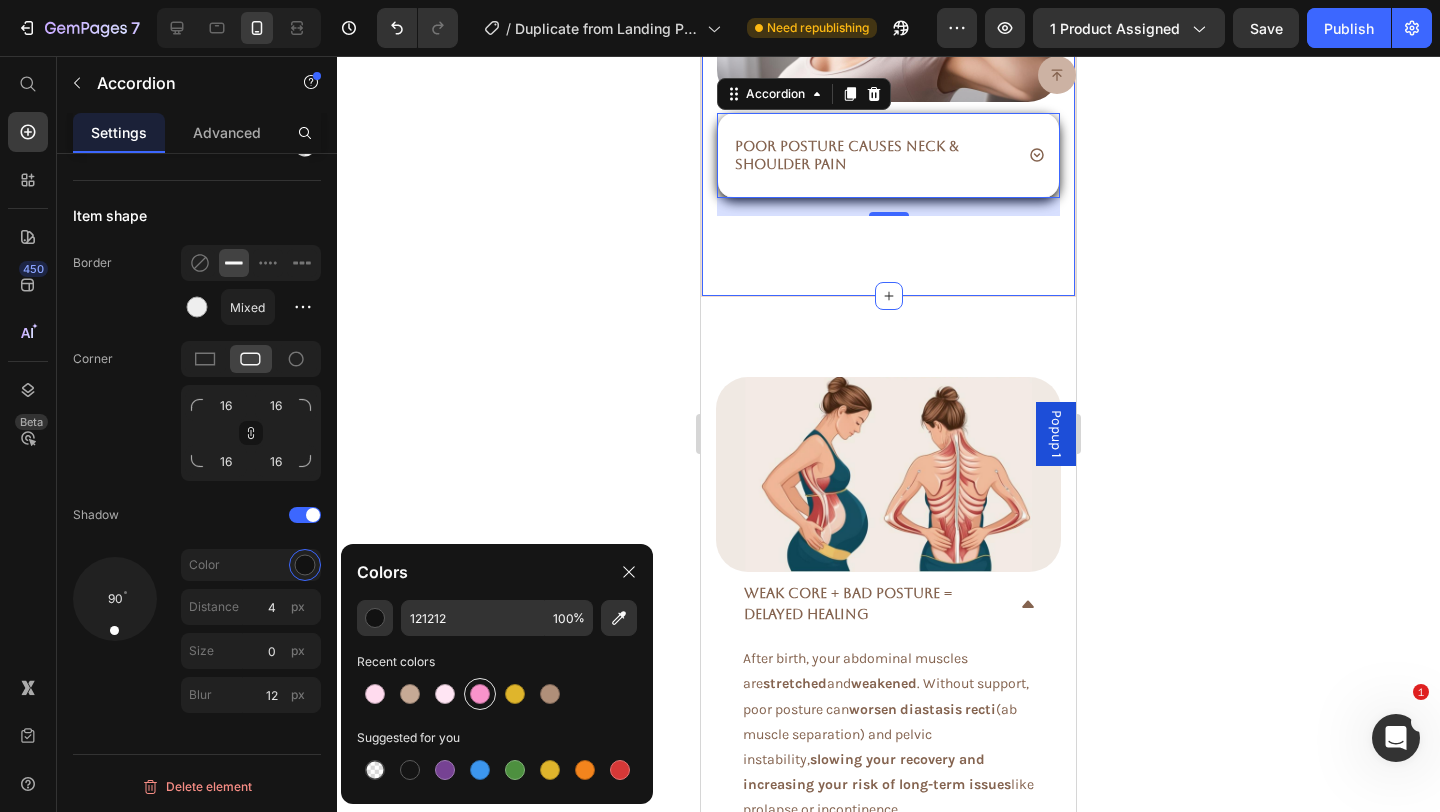 click at bounding box center (480, 694) 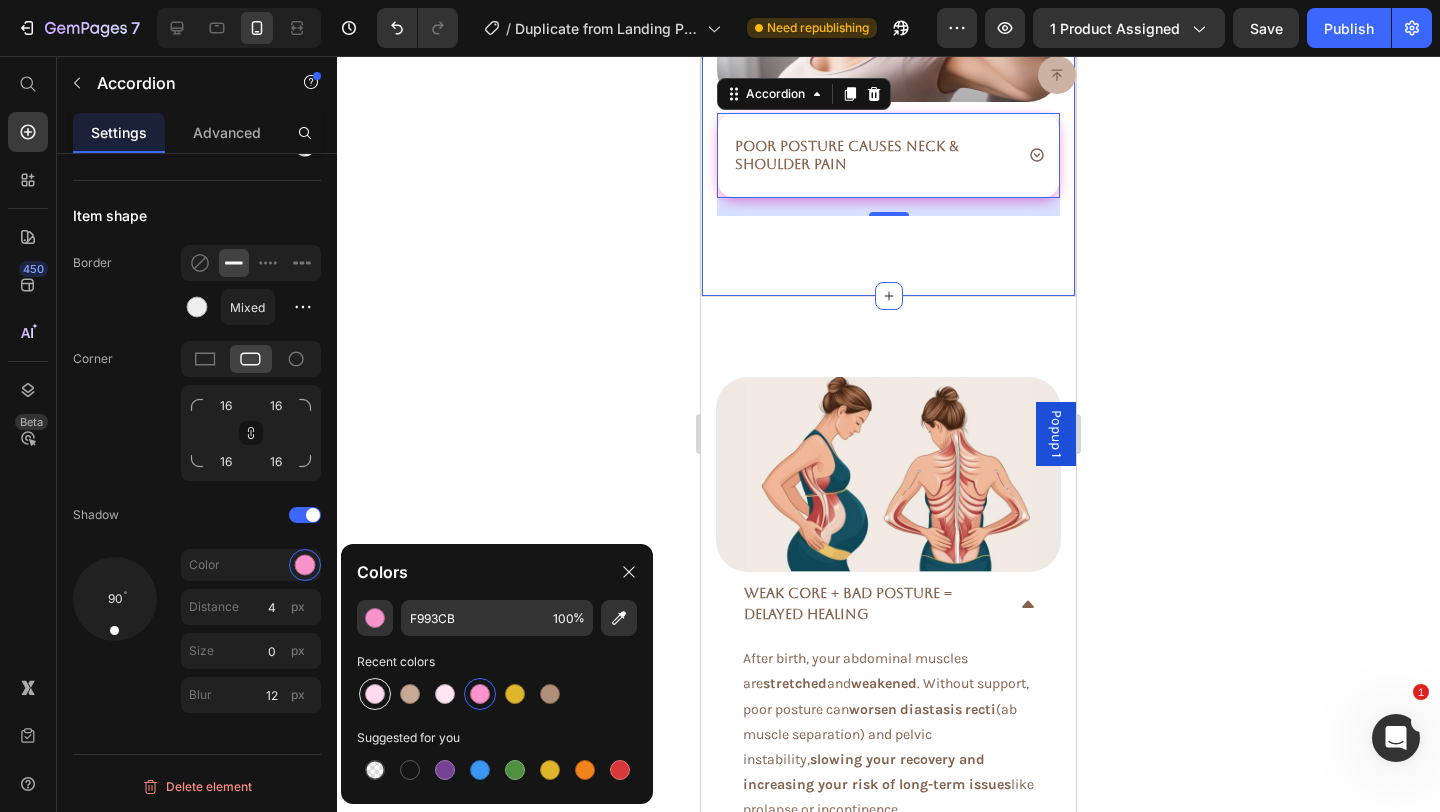 click at bounding box center [375, 694] 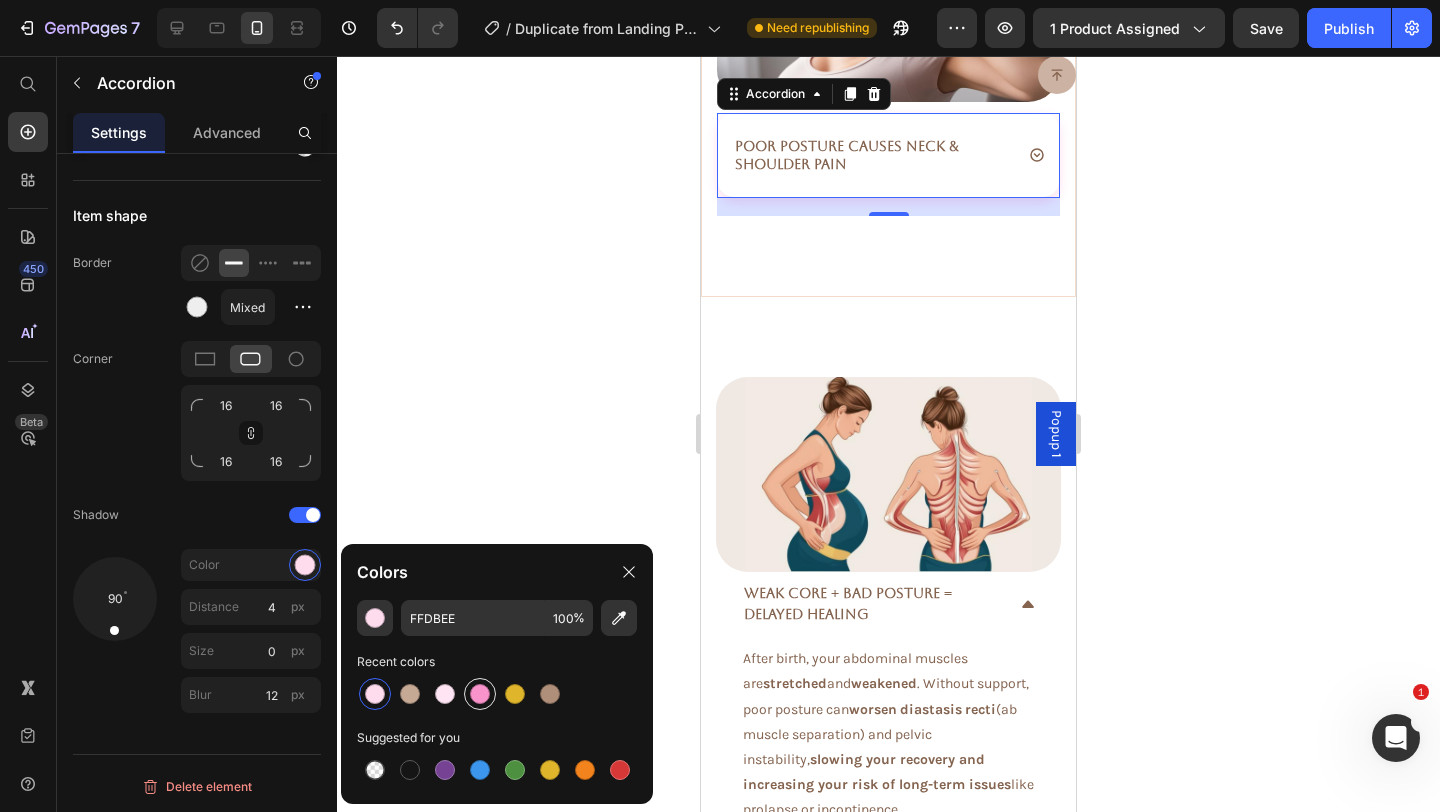 click at bounding box center (480, 694) 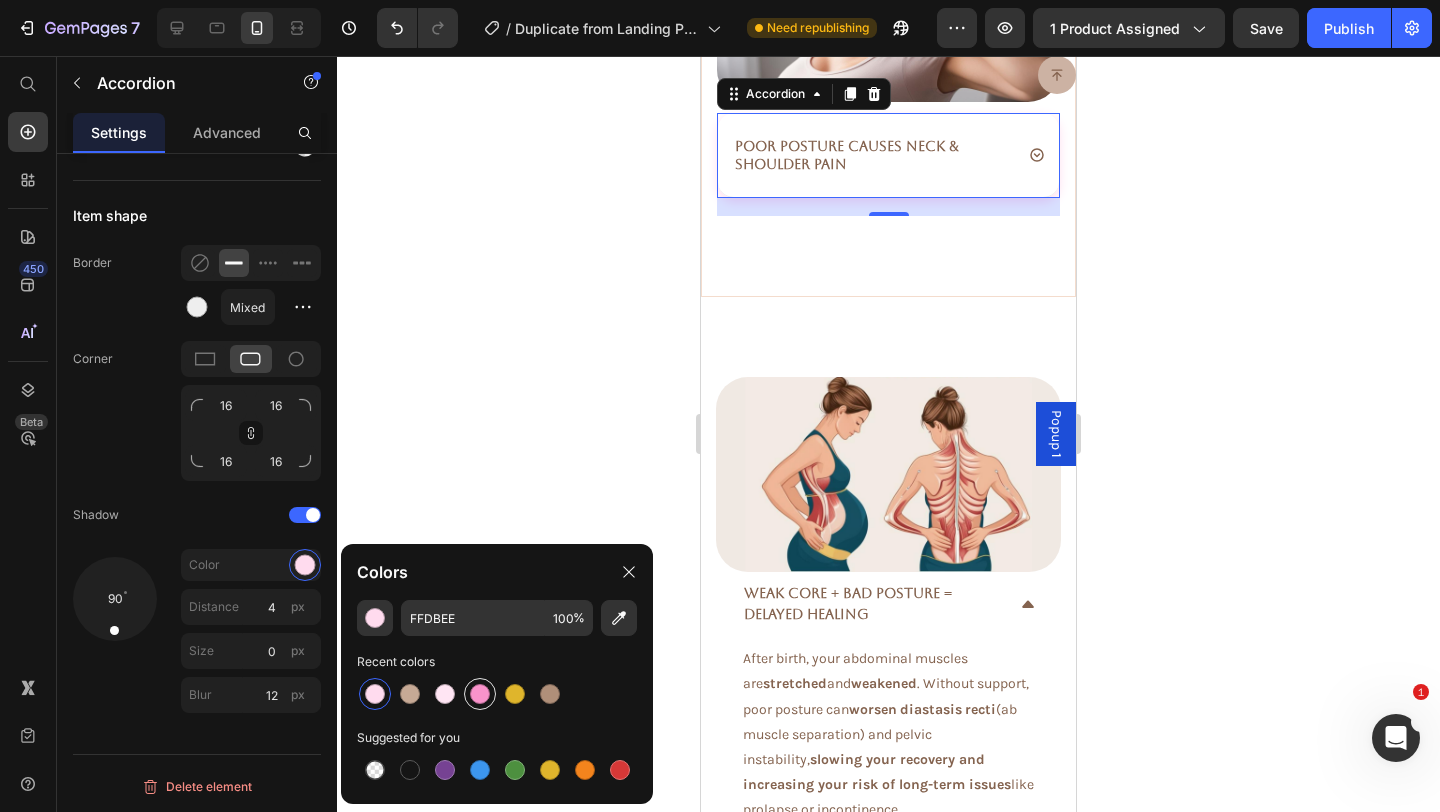 type on "F993CB" 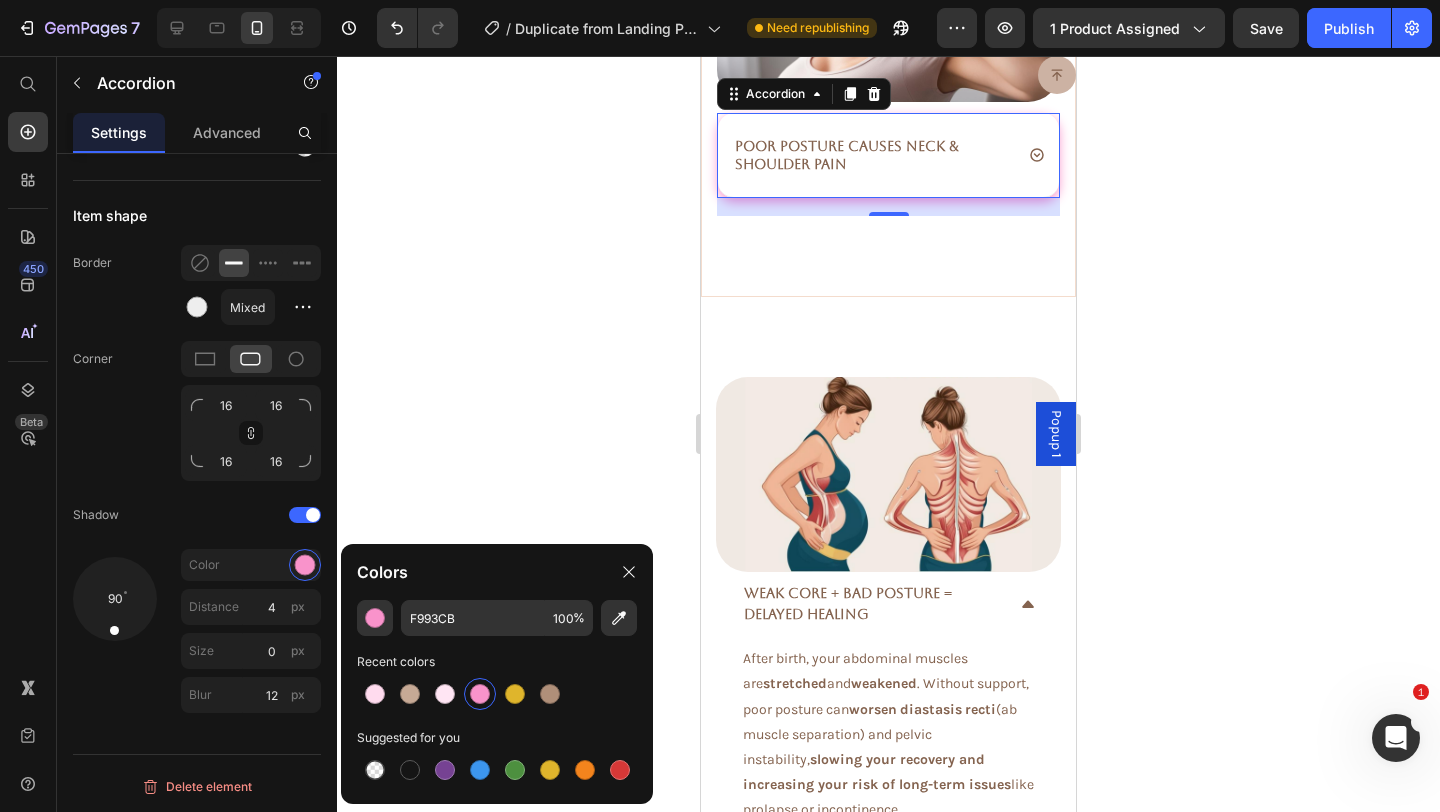 click 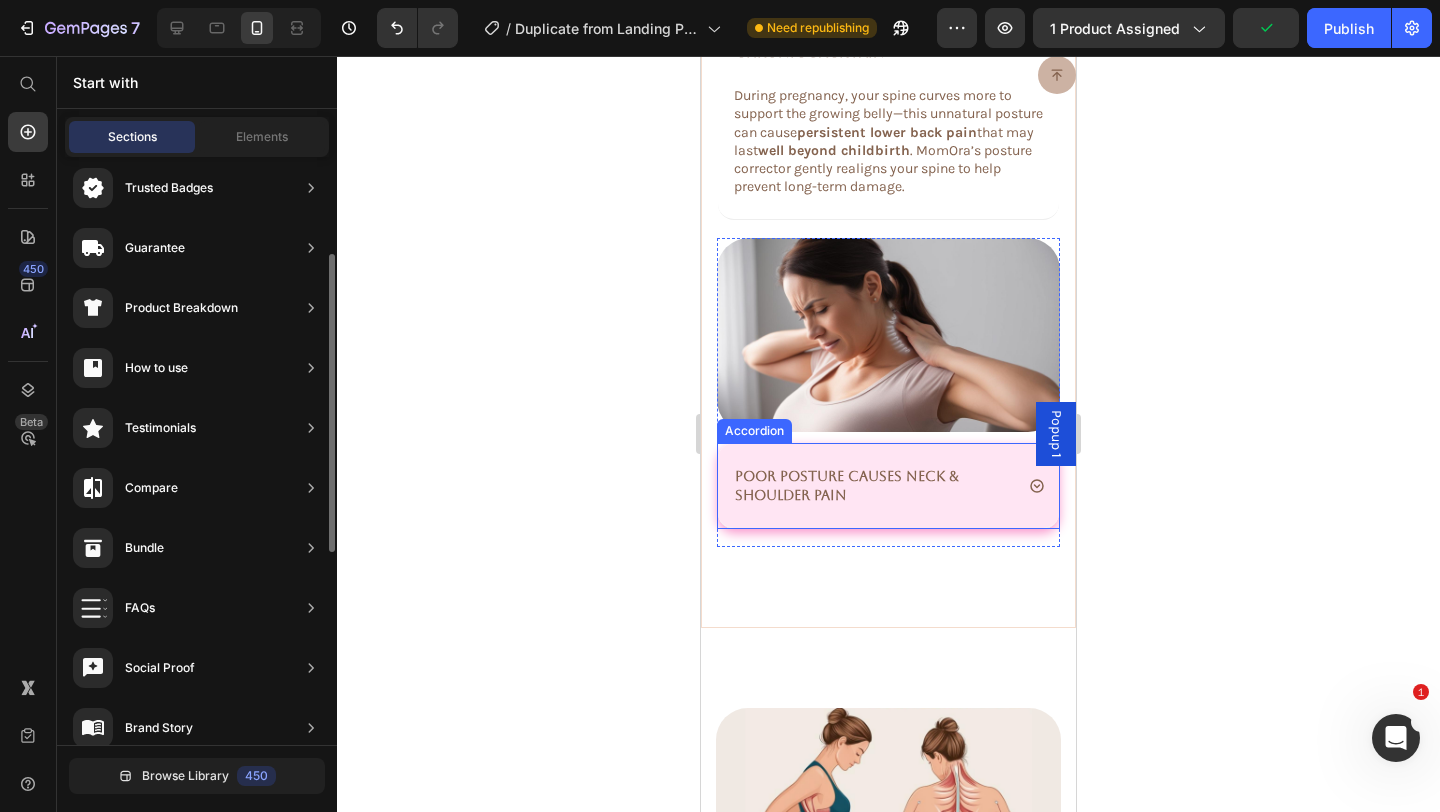 scroll, scrollTop: 2951, scrollLeft: 0, axis: vertical 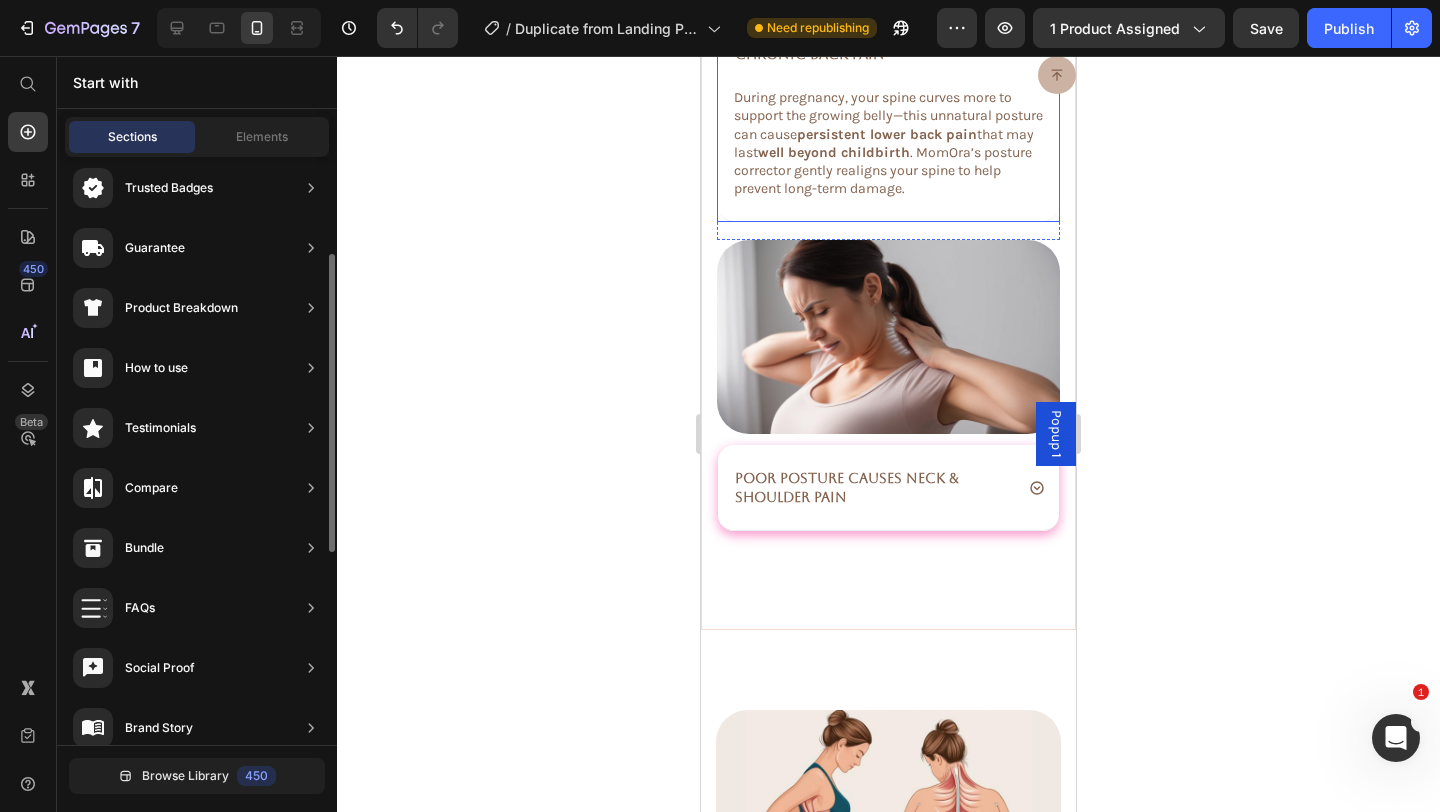 click 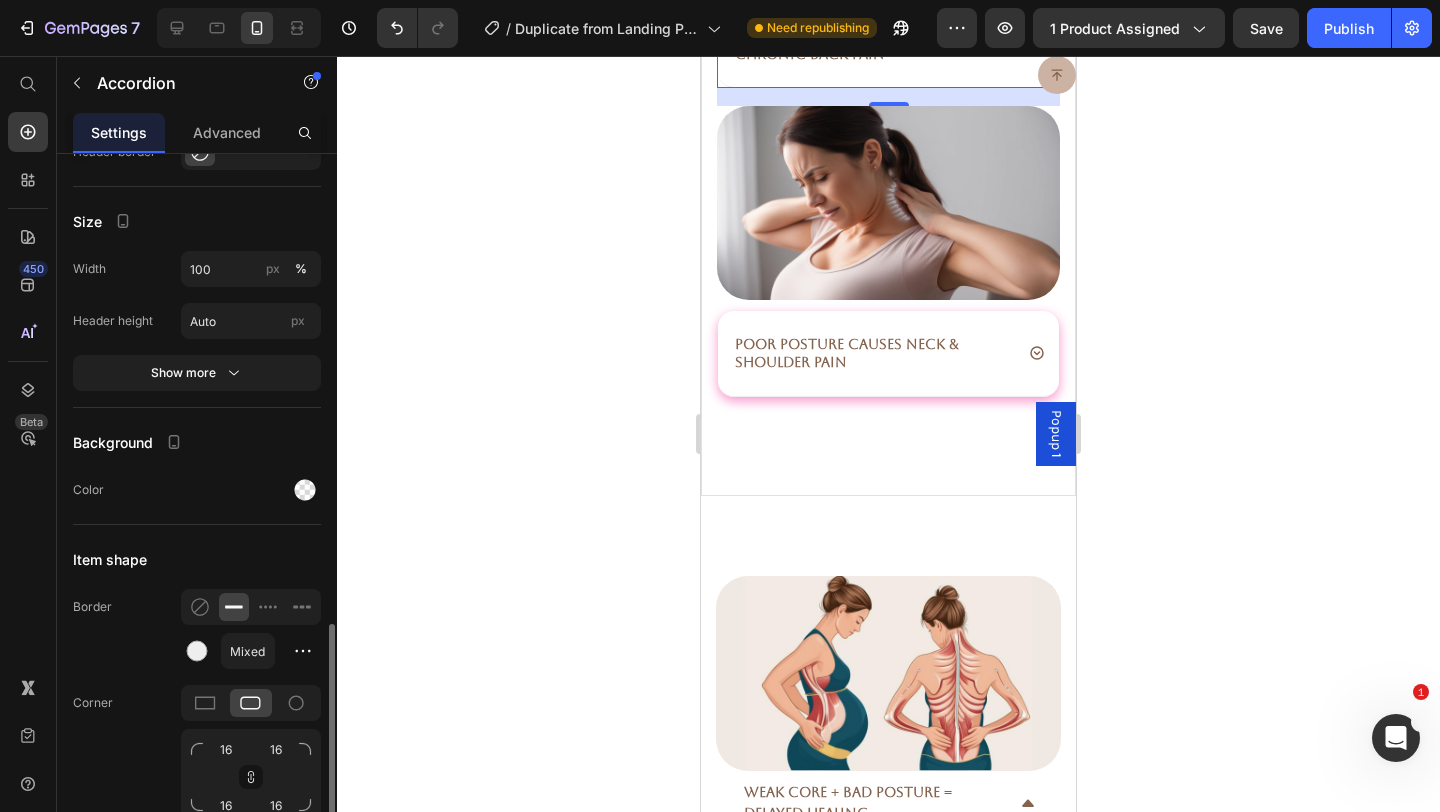 scroll, scrollTop: 1403, scrollLeft: 0, axis: vertical 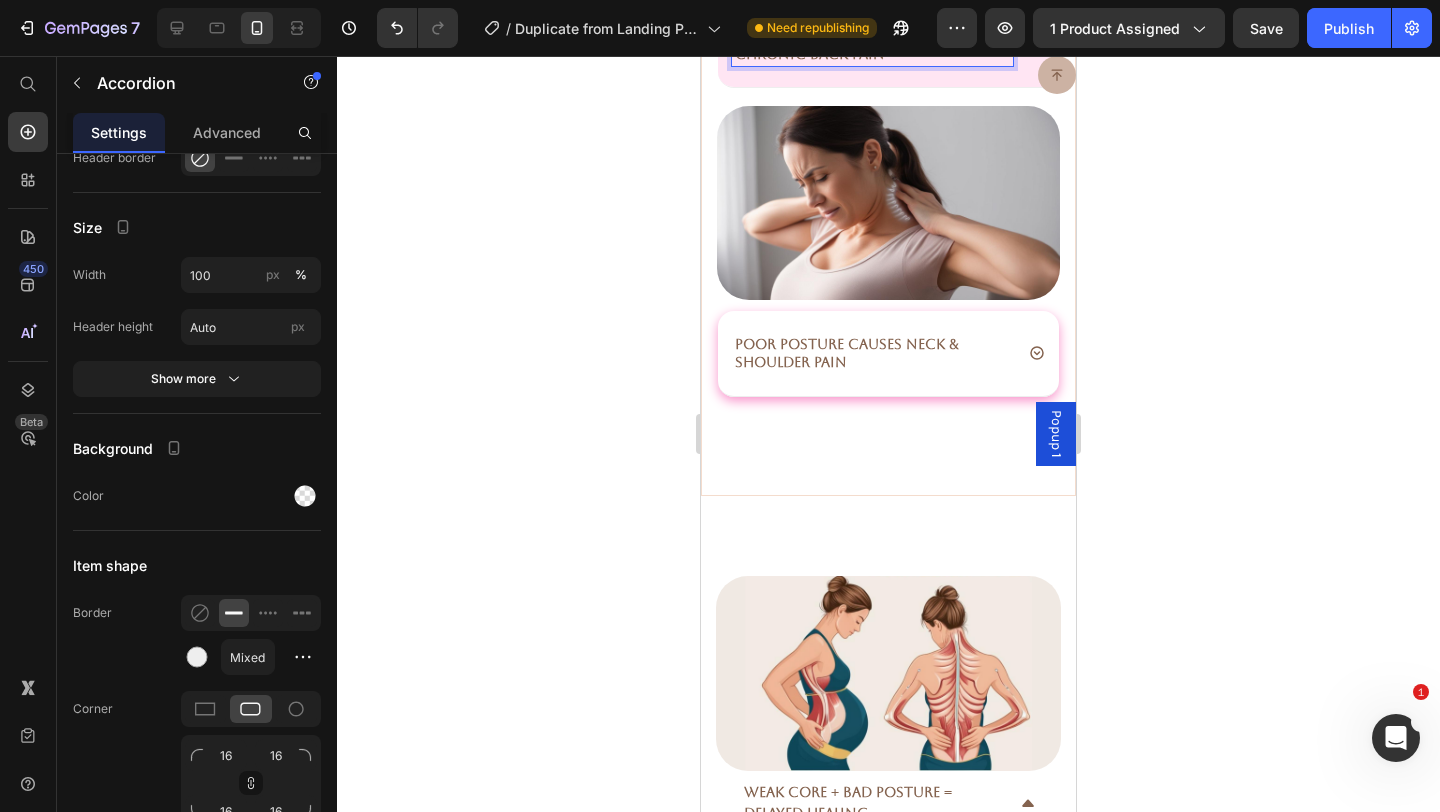 click on "Untreated Posture Can Lead to Chronic Back Pain" at bounding box center (888, 45) 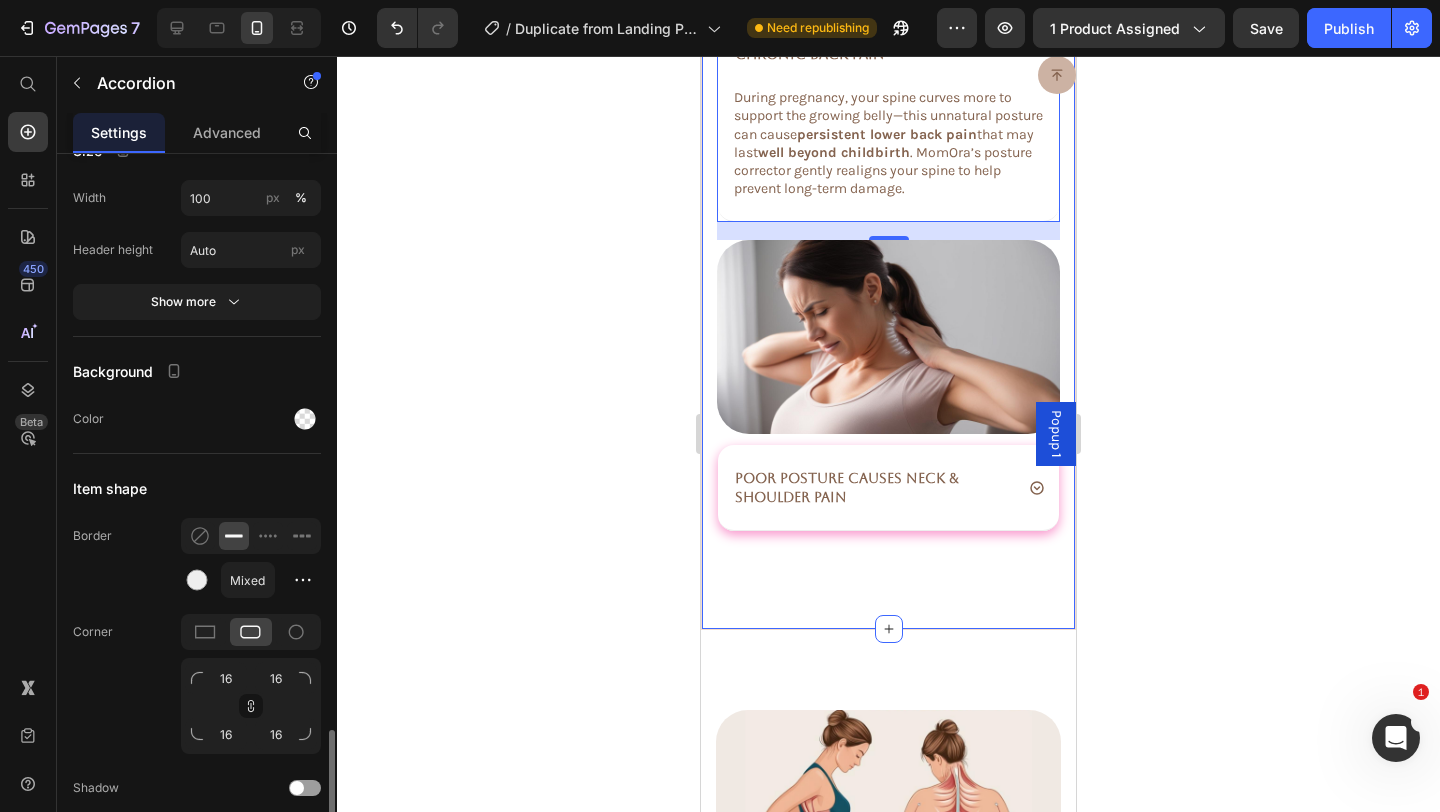 scroll, scrollTop: 1565, scrollLeft: 0, axis: vertical 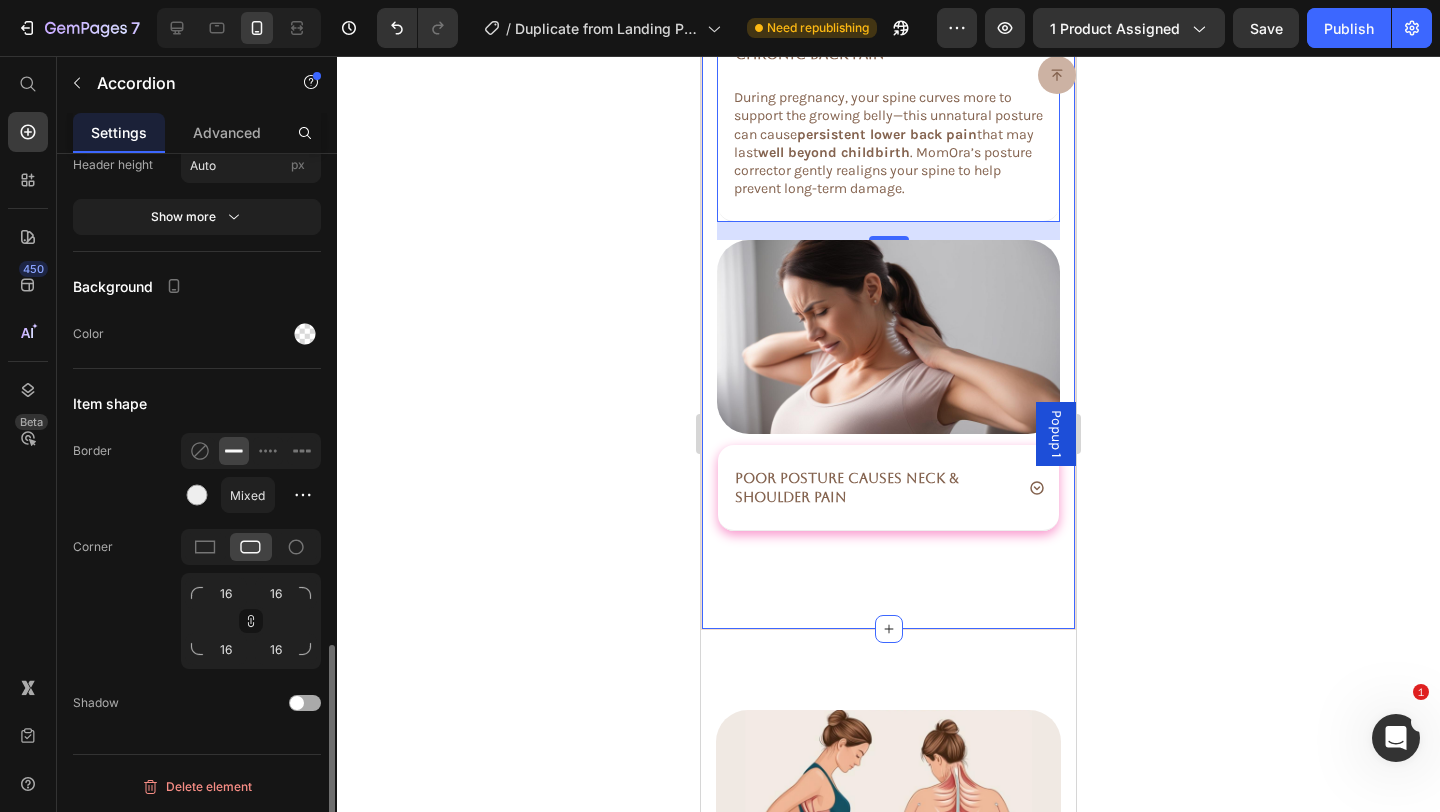 click at bounding box center (305, 703) 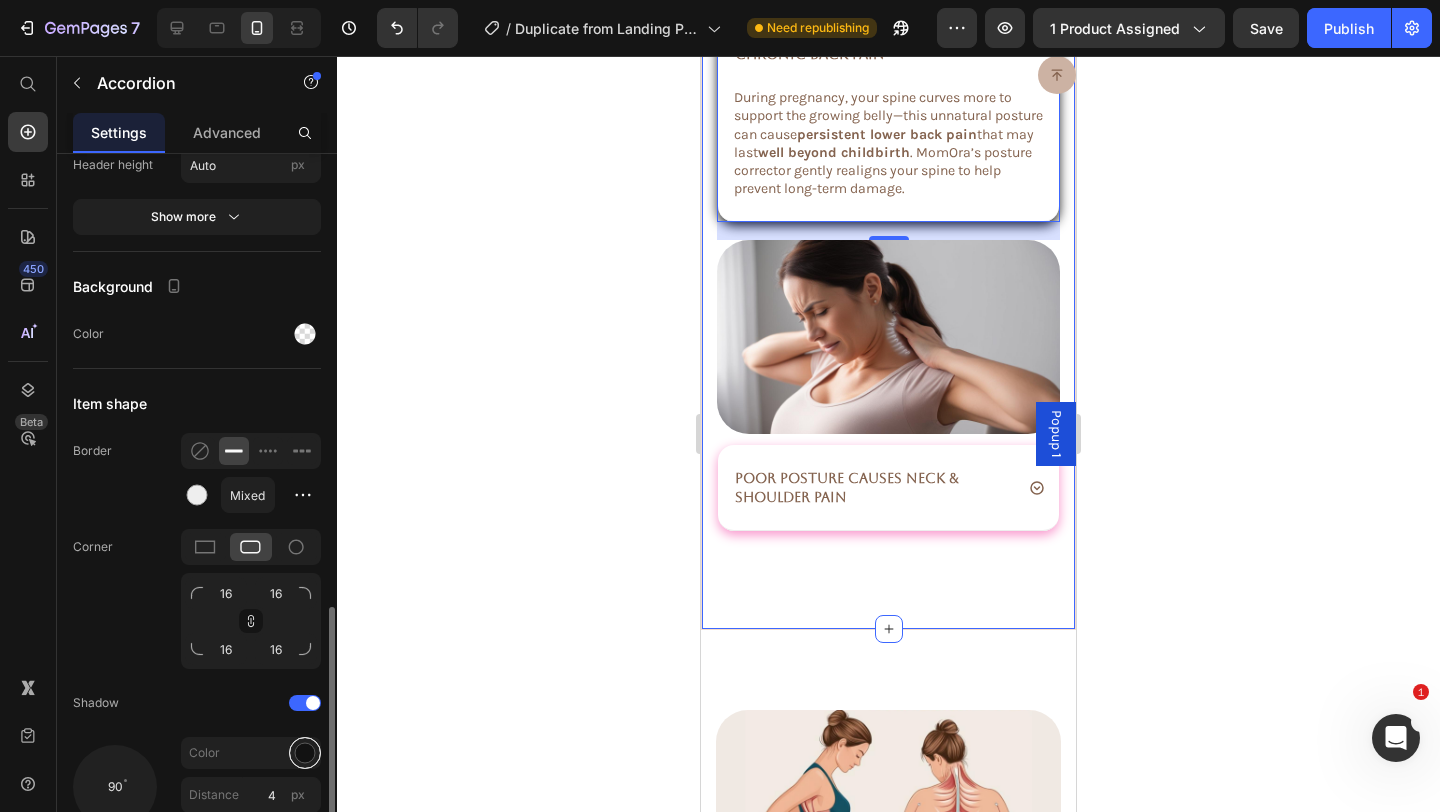 click at bounding box center (305, 753) 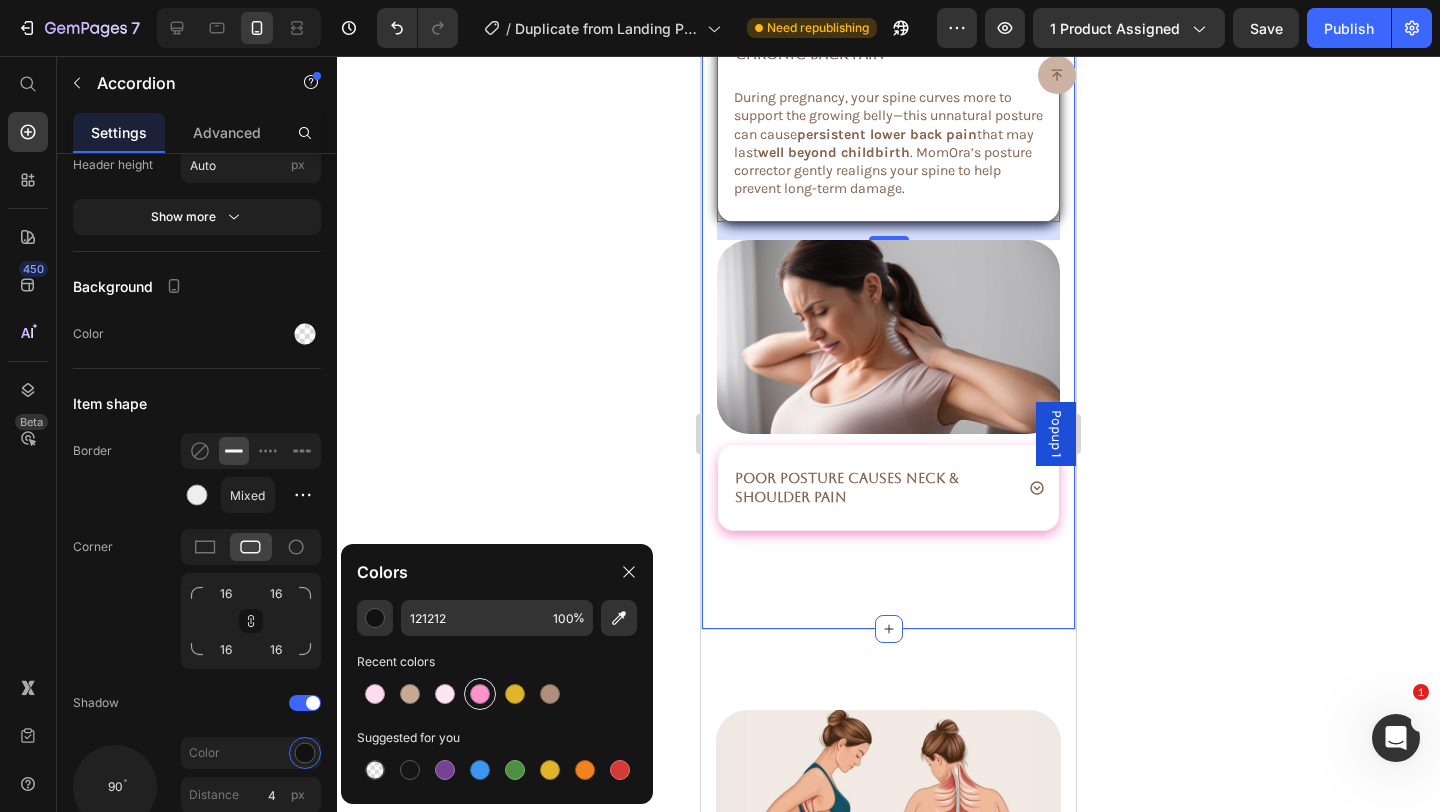 click at bounding box center [480, 694] 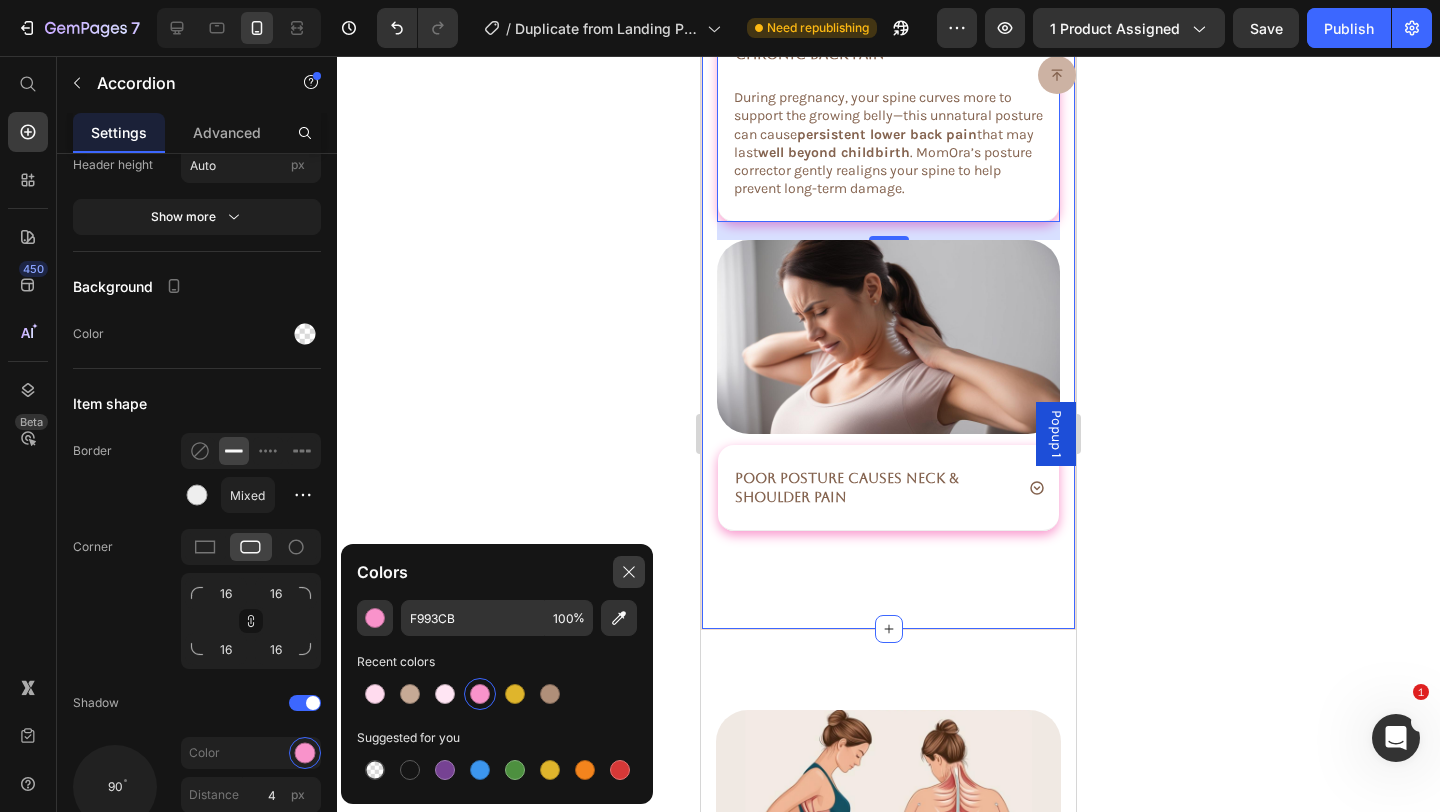 click 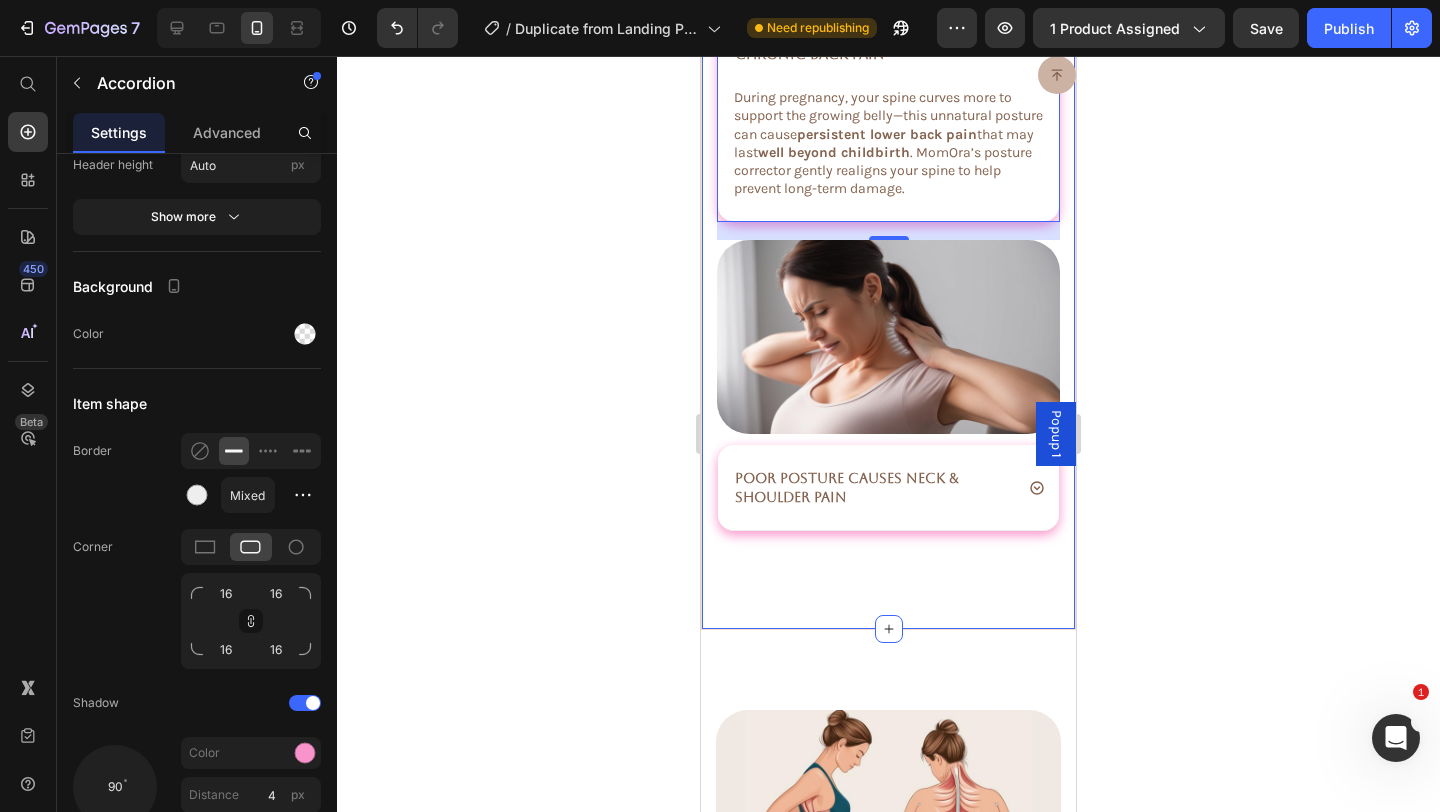 click 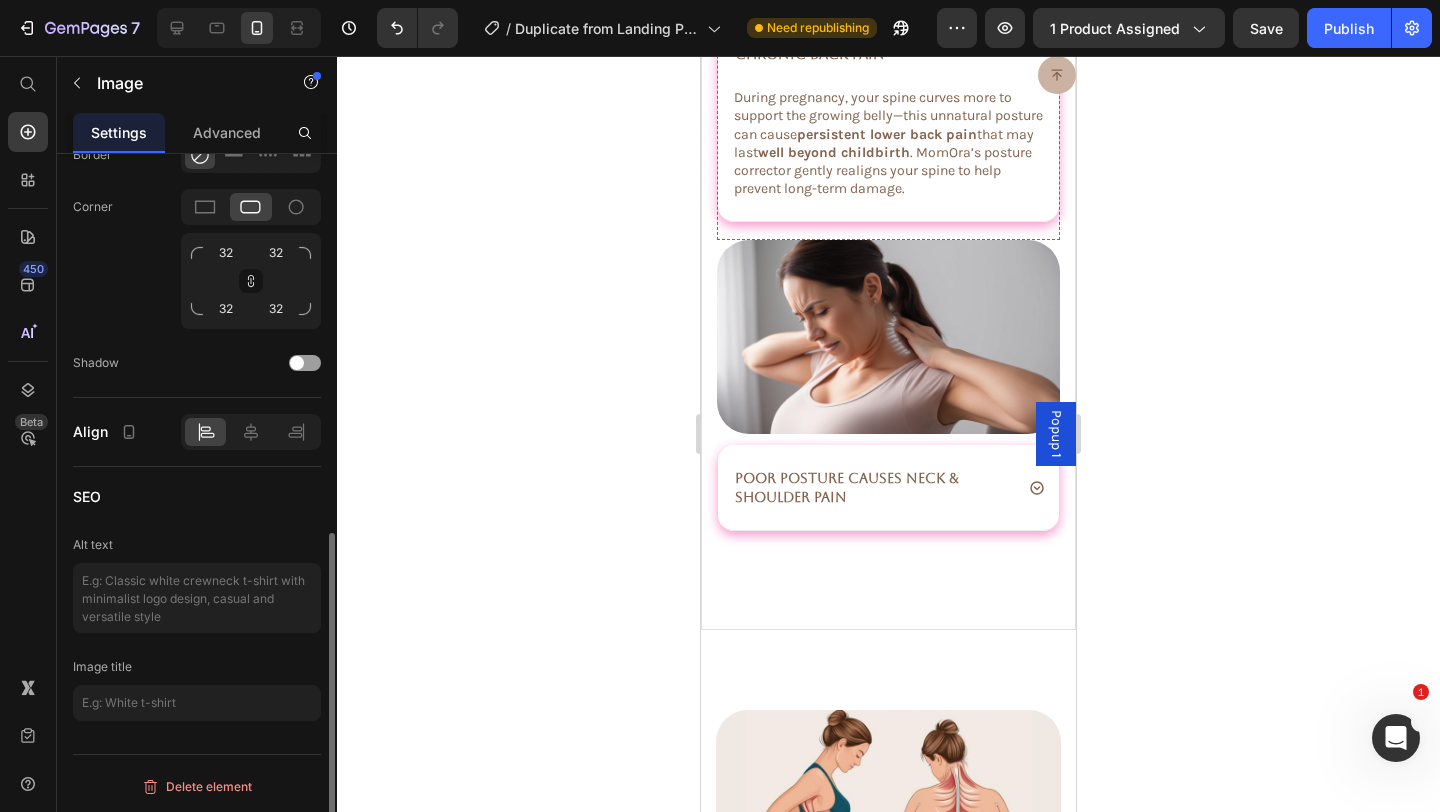 click at bounding box center (888, -5) 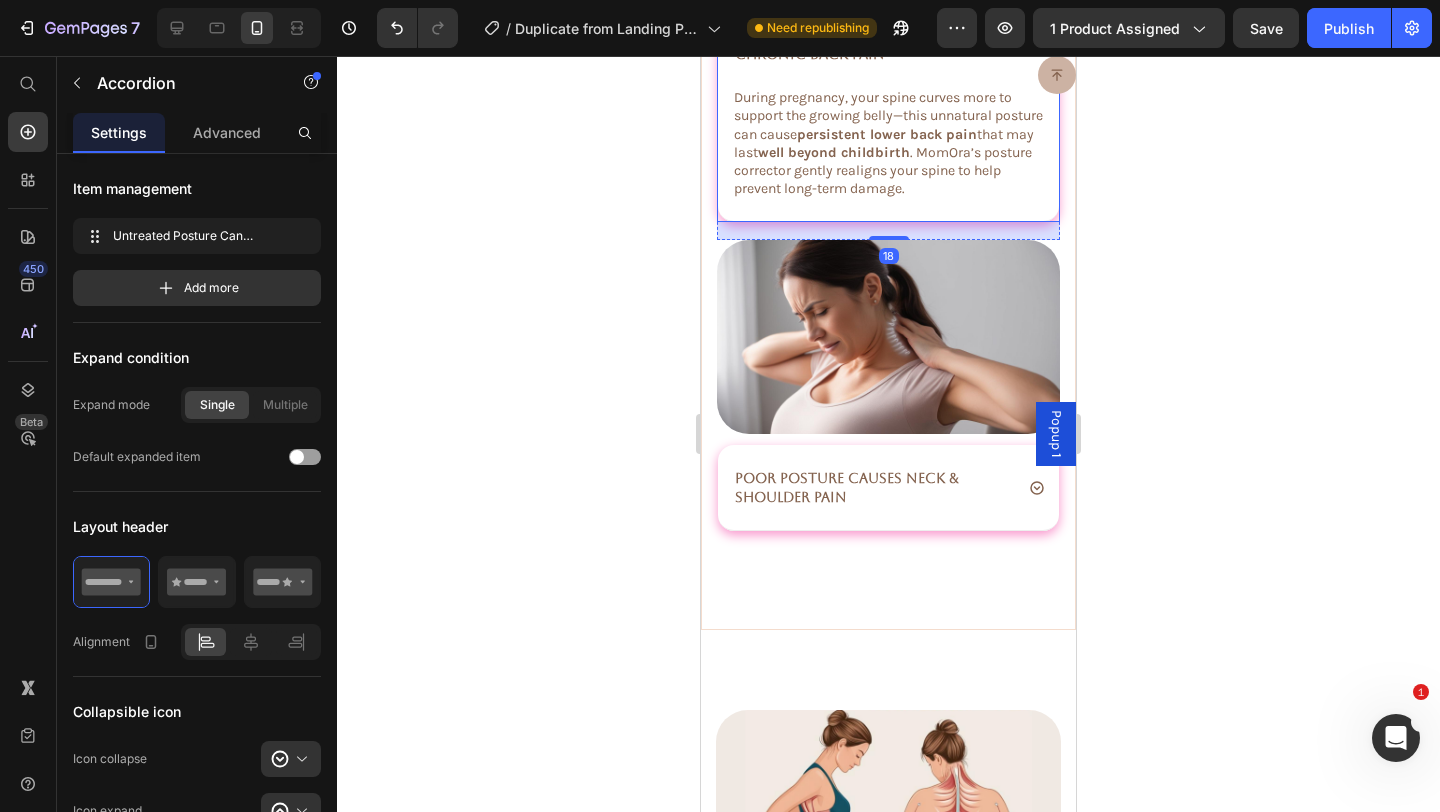 click at bounding box center [888, -5] 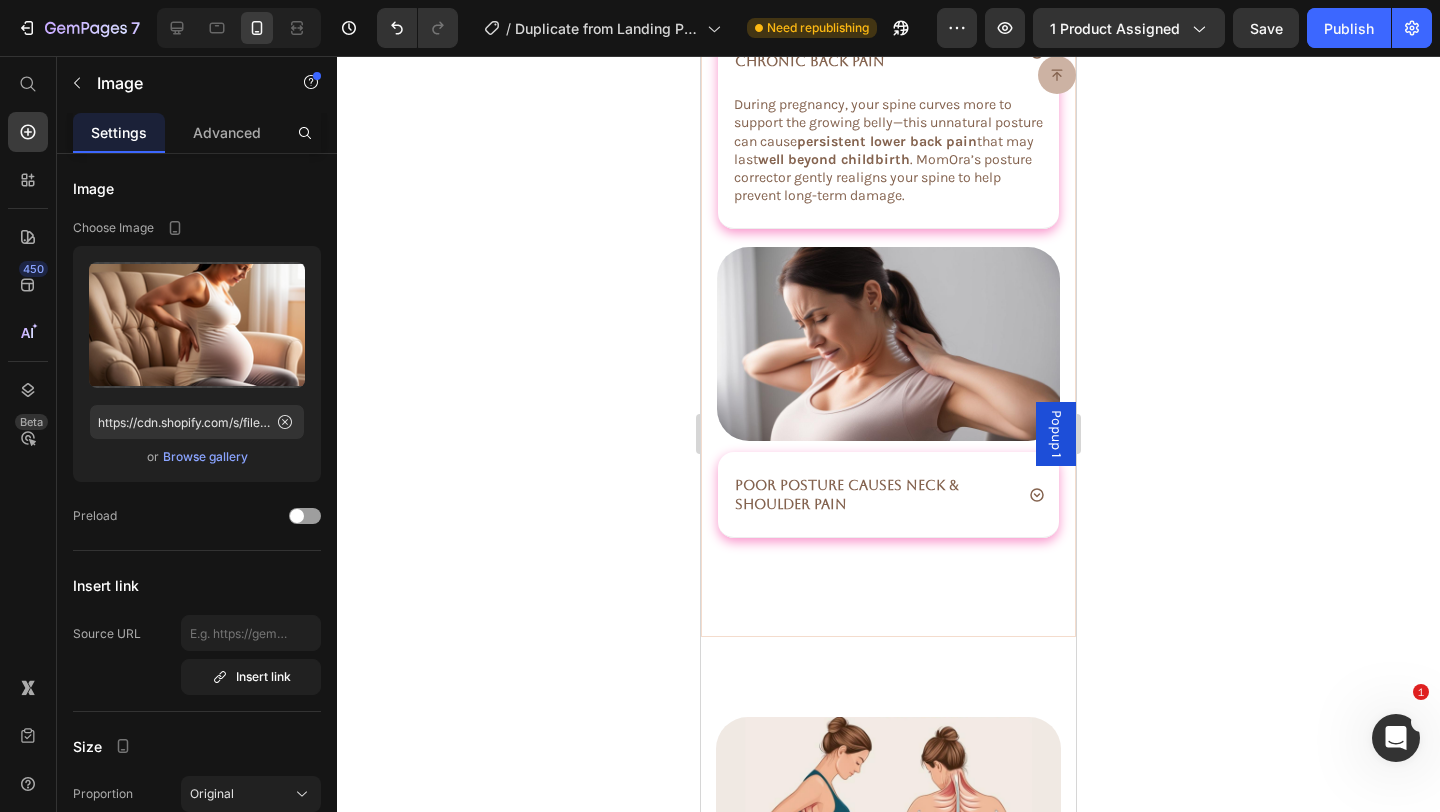 click at bounding box center [889, 7] 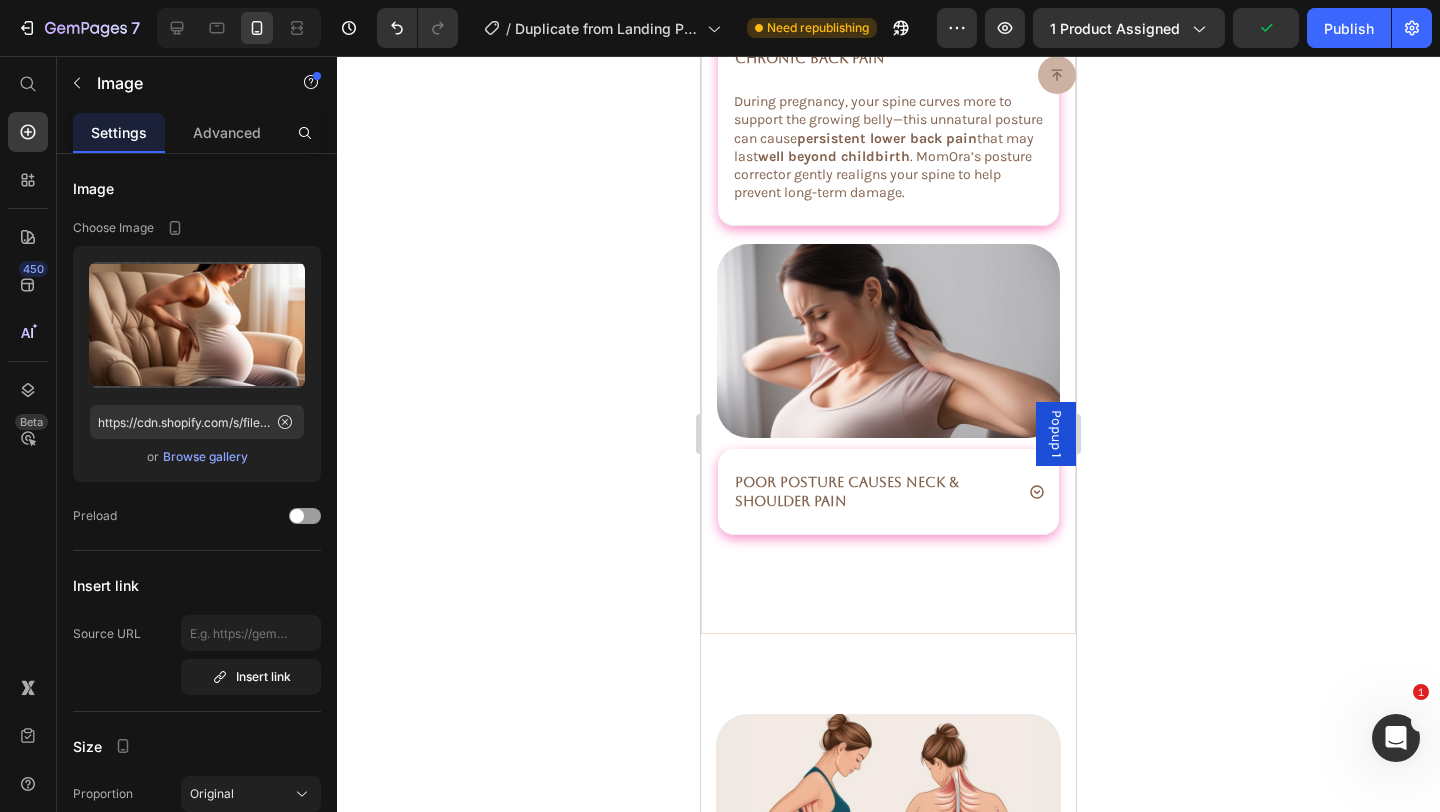 click 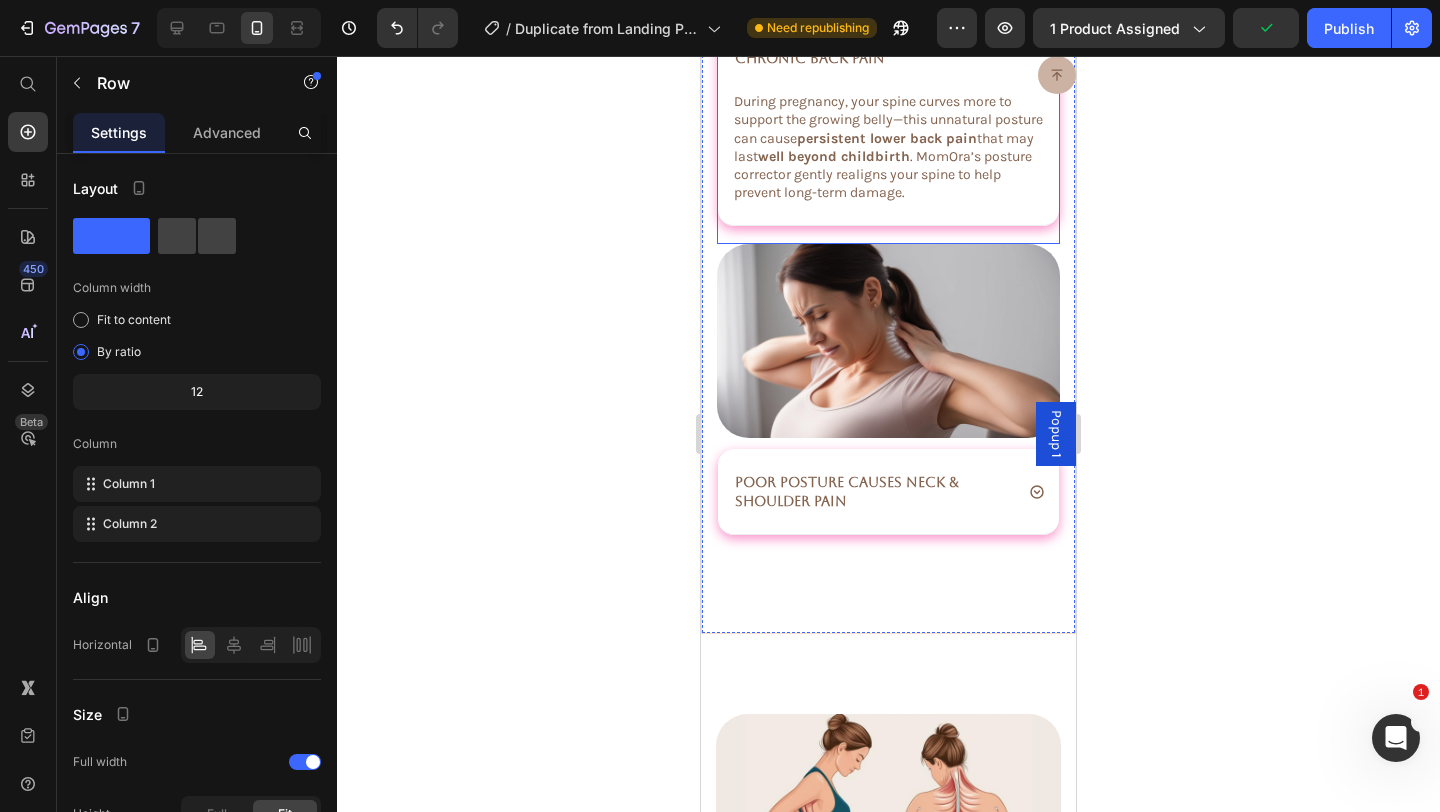 click on "Image
Untreated Posture Can Lead to Chronic Back Pain  During pregnancy, your spine curves more to support the growing belly—this unnatural posture can cause  persistent lower back pain  that may last  well beyond childbirth . MomOra’s posture corrector gently realigns your spine to help prevent long-term damage. Text Block Accordion Row" at bounding box center [888, 120] 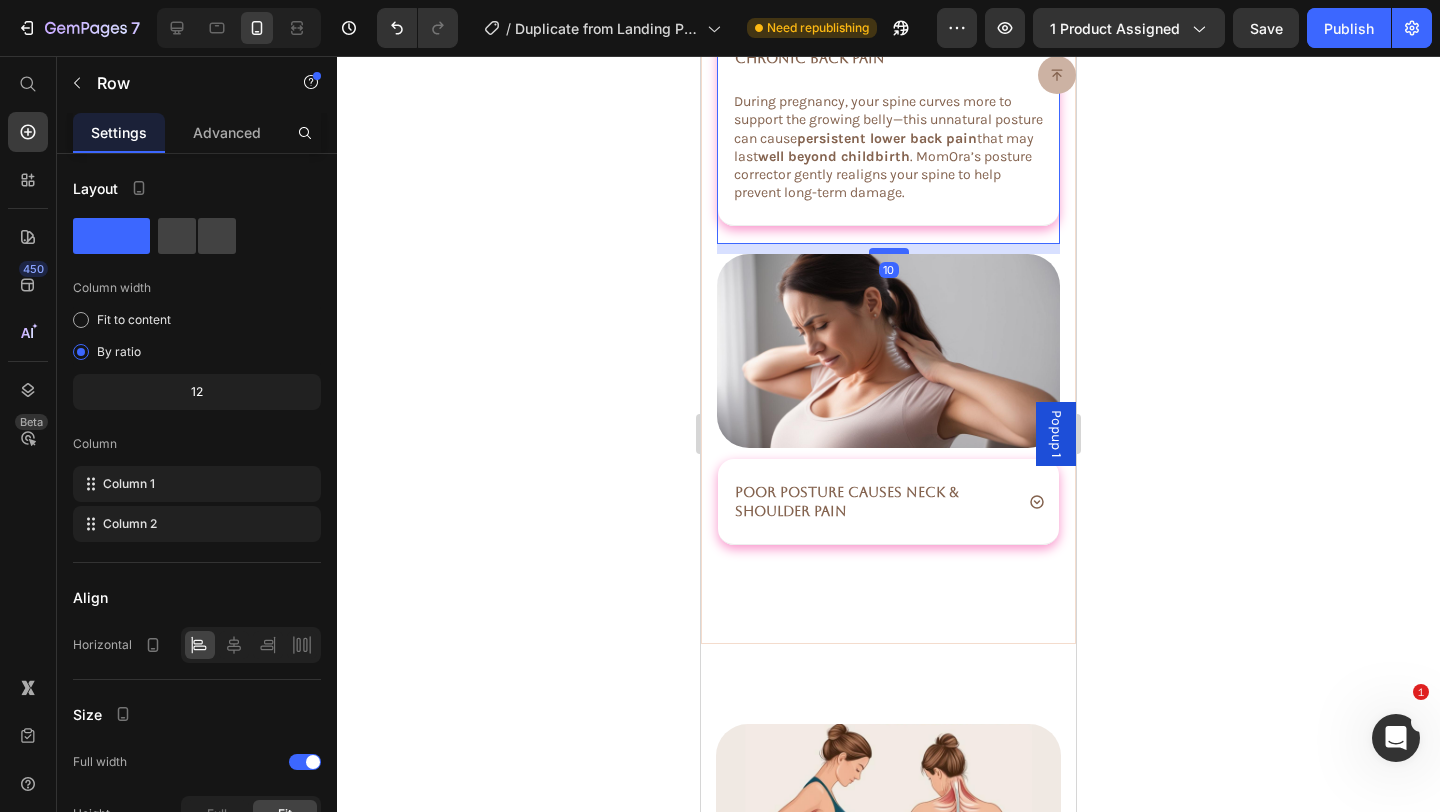click at bounding box center (889, 251) 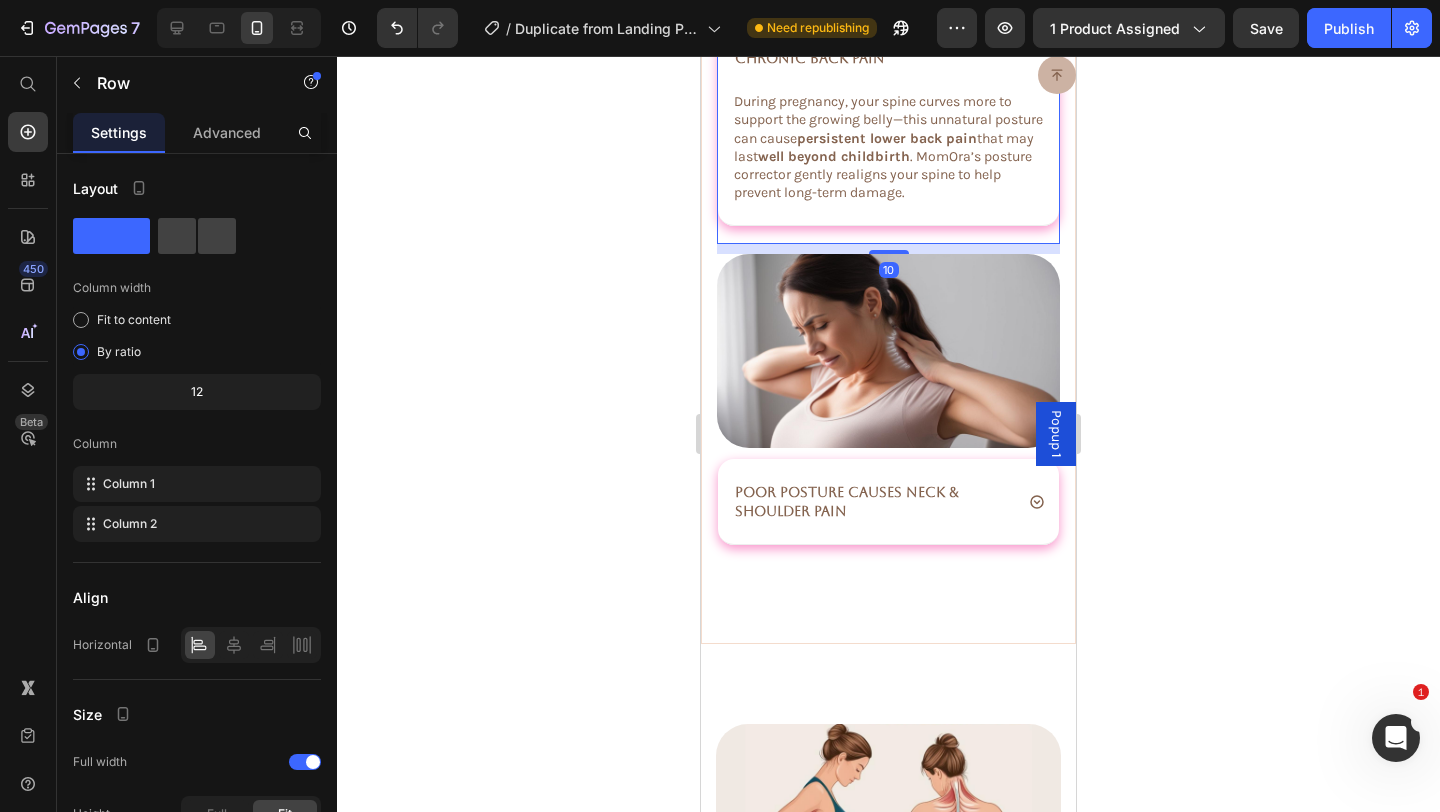 click 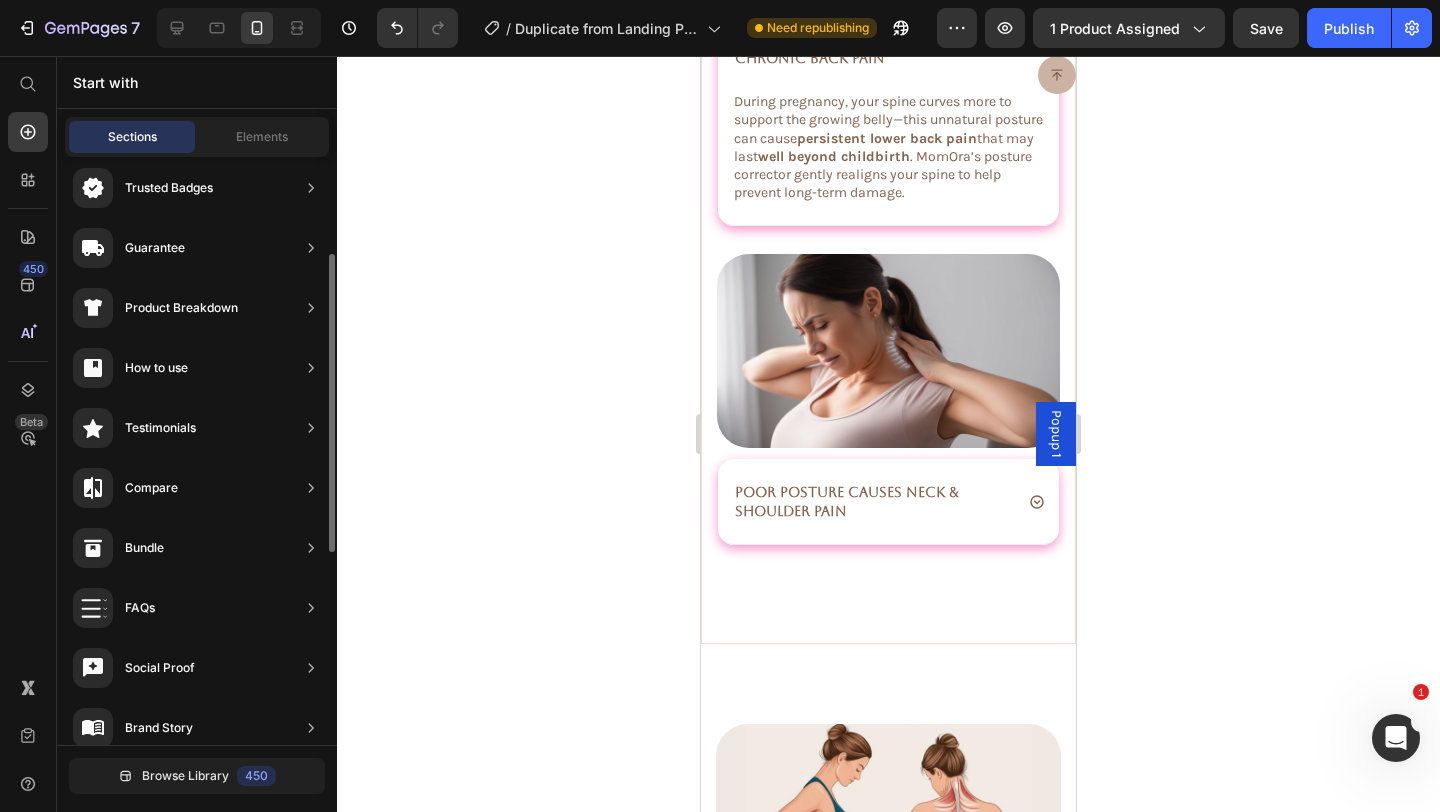 click 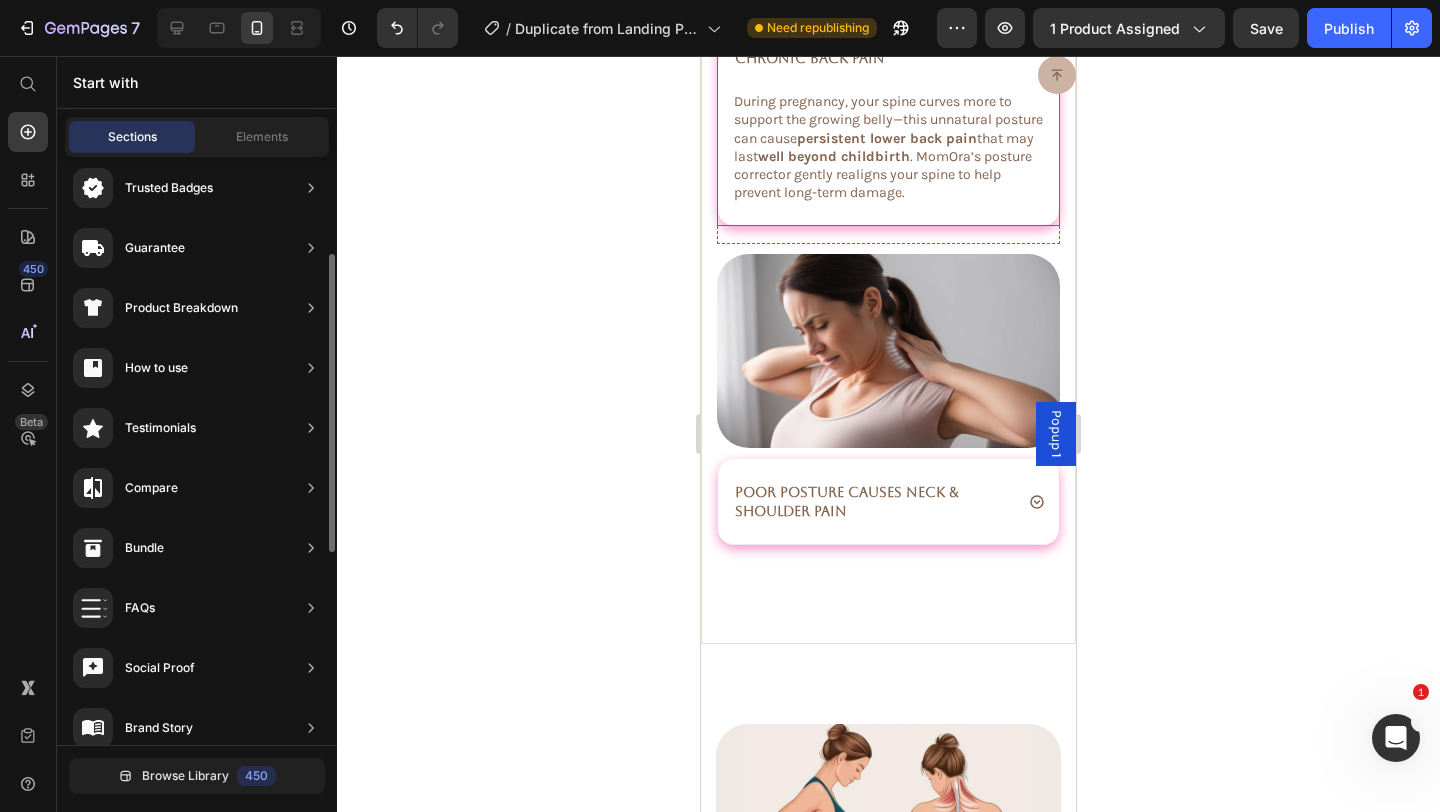 click 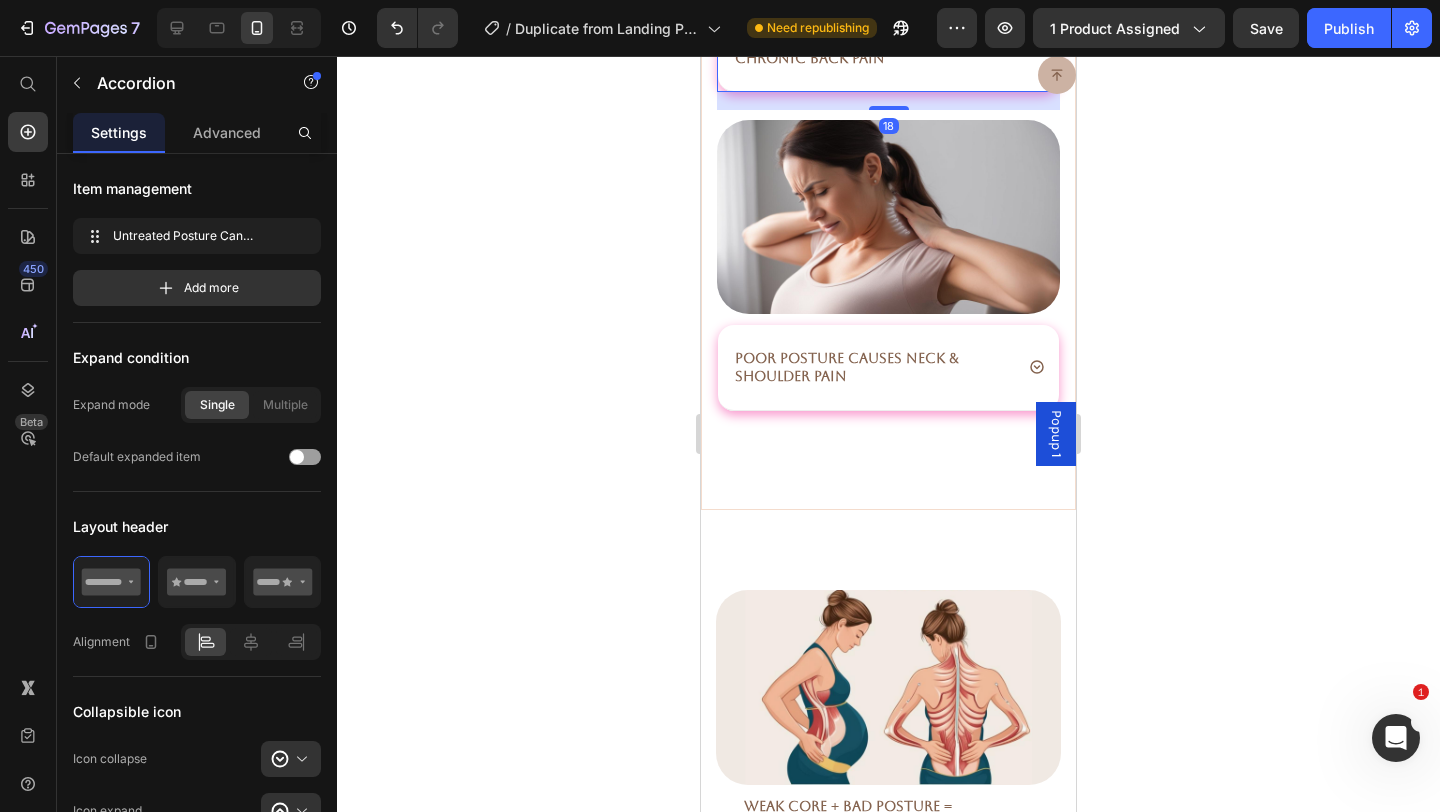 click 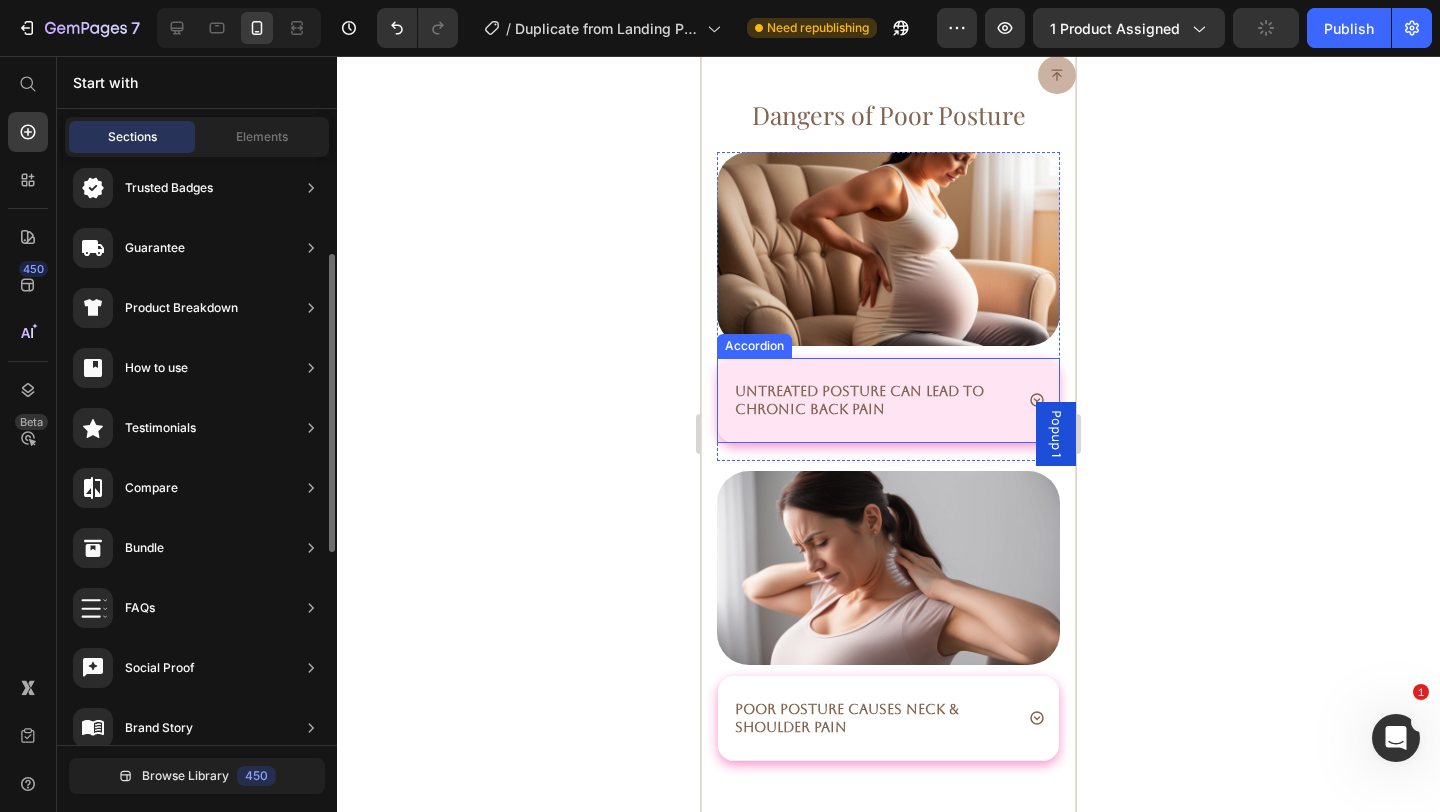 scroll, scrollTop: 2595, scrollLeft: 0, axis: vertical 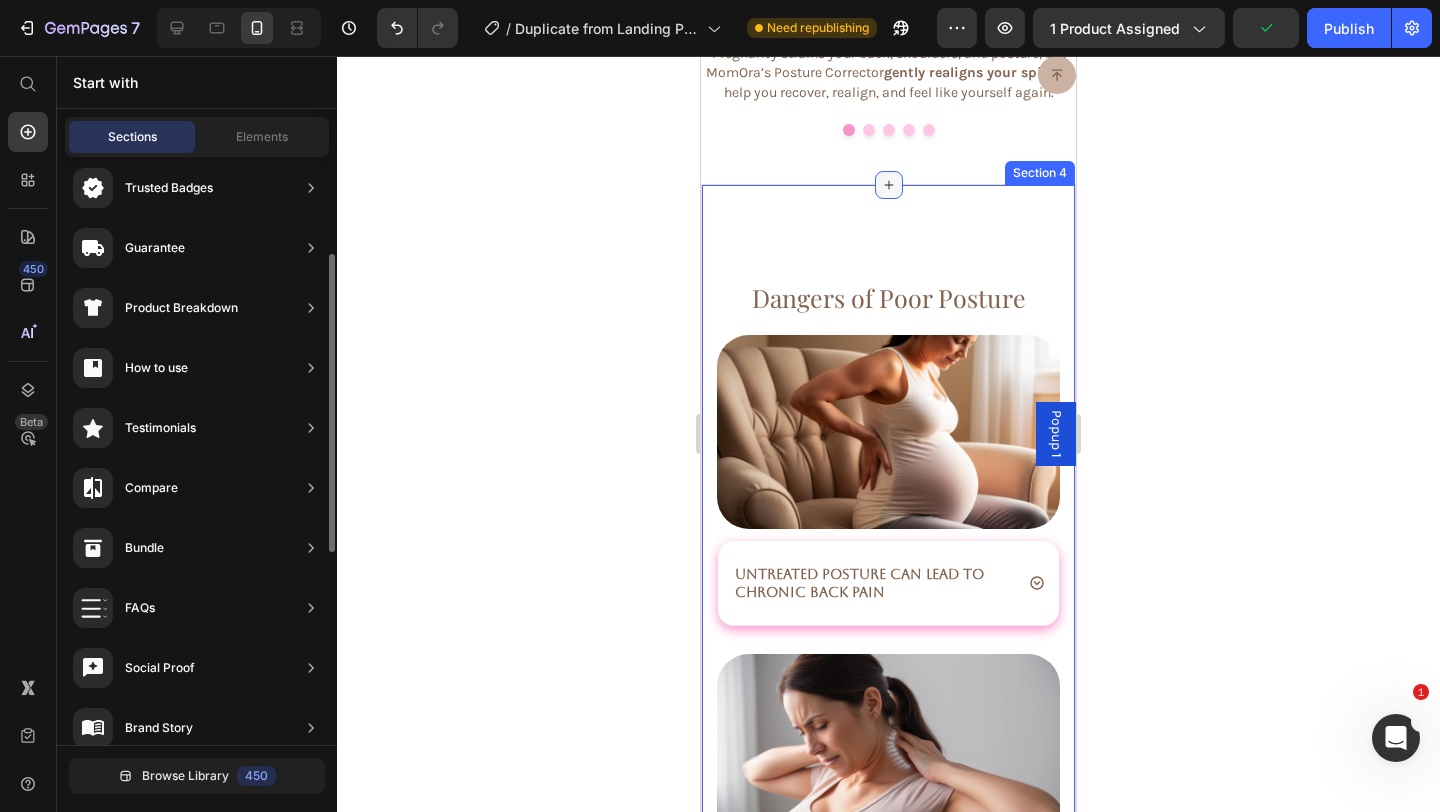 click at bounding box center [889, 185] 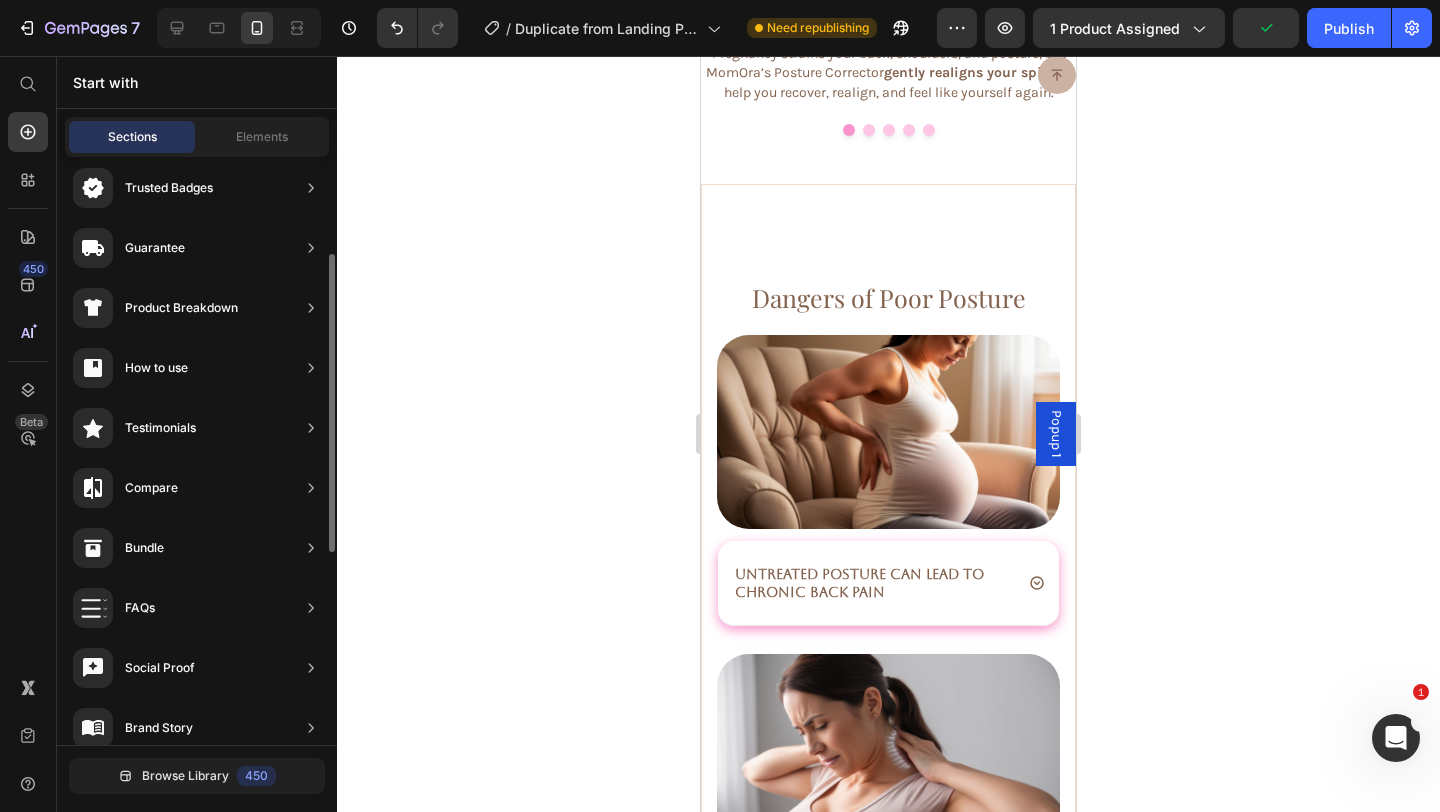 click 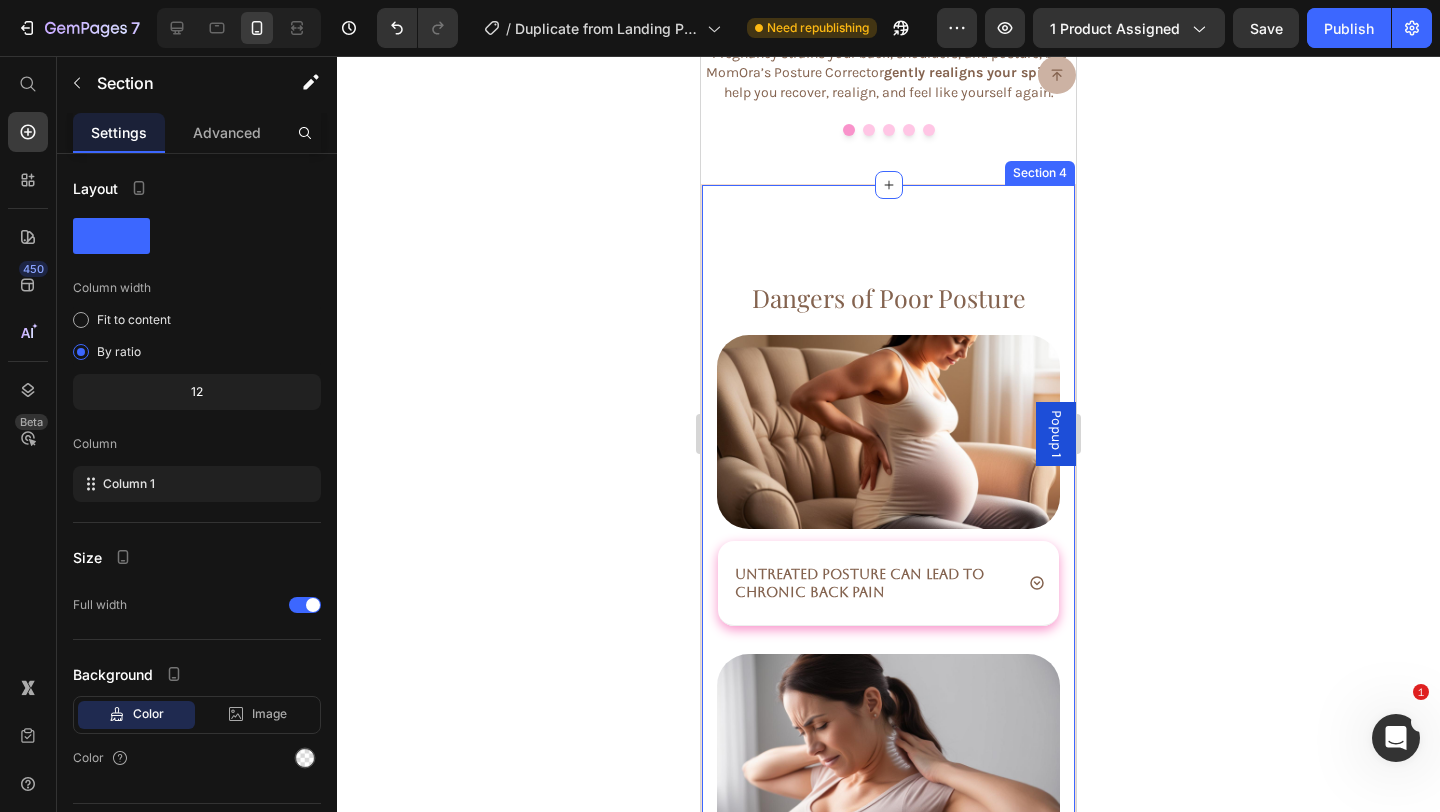 click on "Dangers of Poor Posture   Heading Image
Untreated Posture Can Lead to Chronic Back Pain  Accordion Row
Poor Posture Causes Neck & Shoulder Pain Accordion Image Row Section 4" at bounding box center [888, 614] 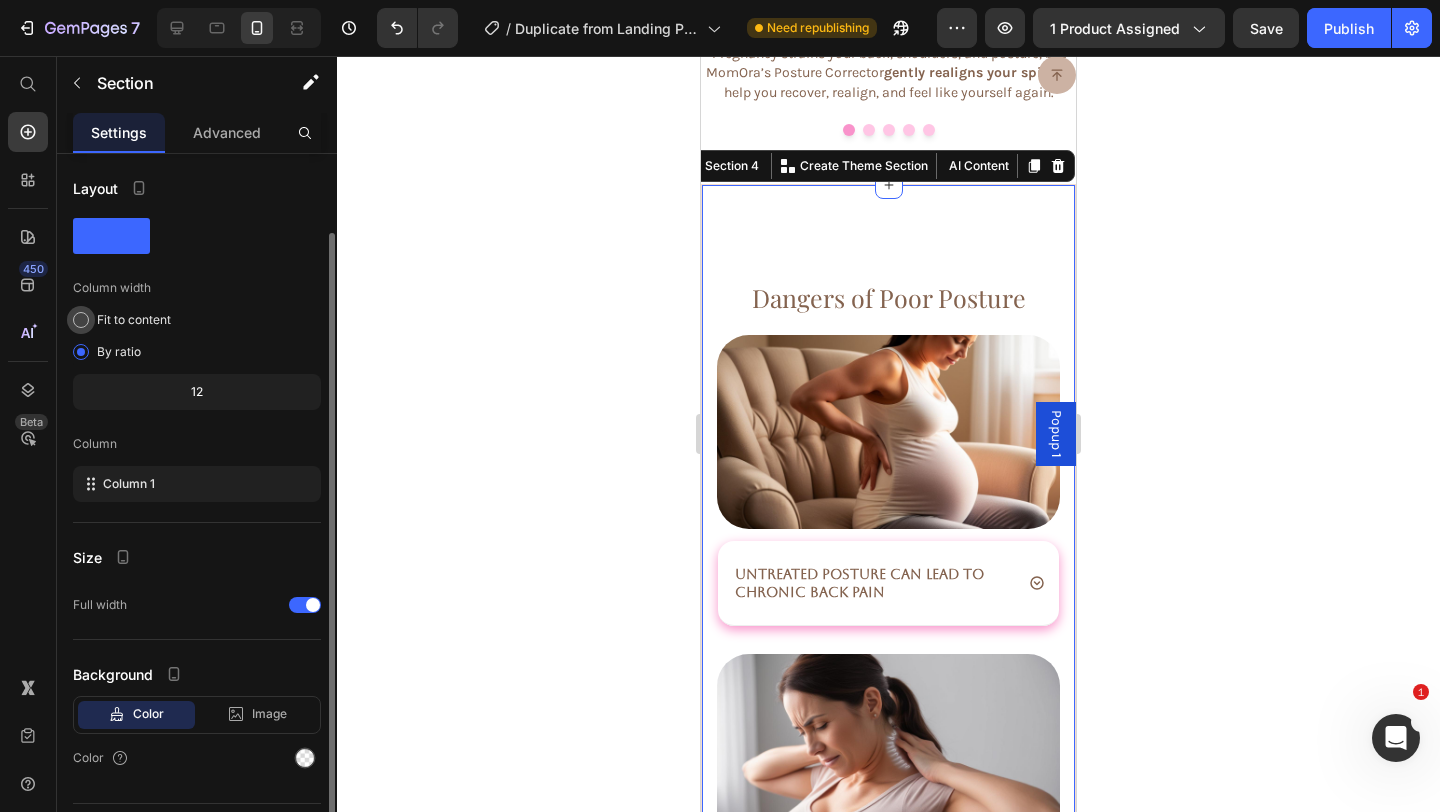 scroll, scrollTop: 49, scrollLeft: 0, axis: vertical 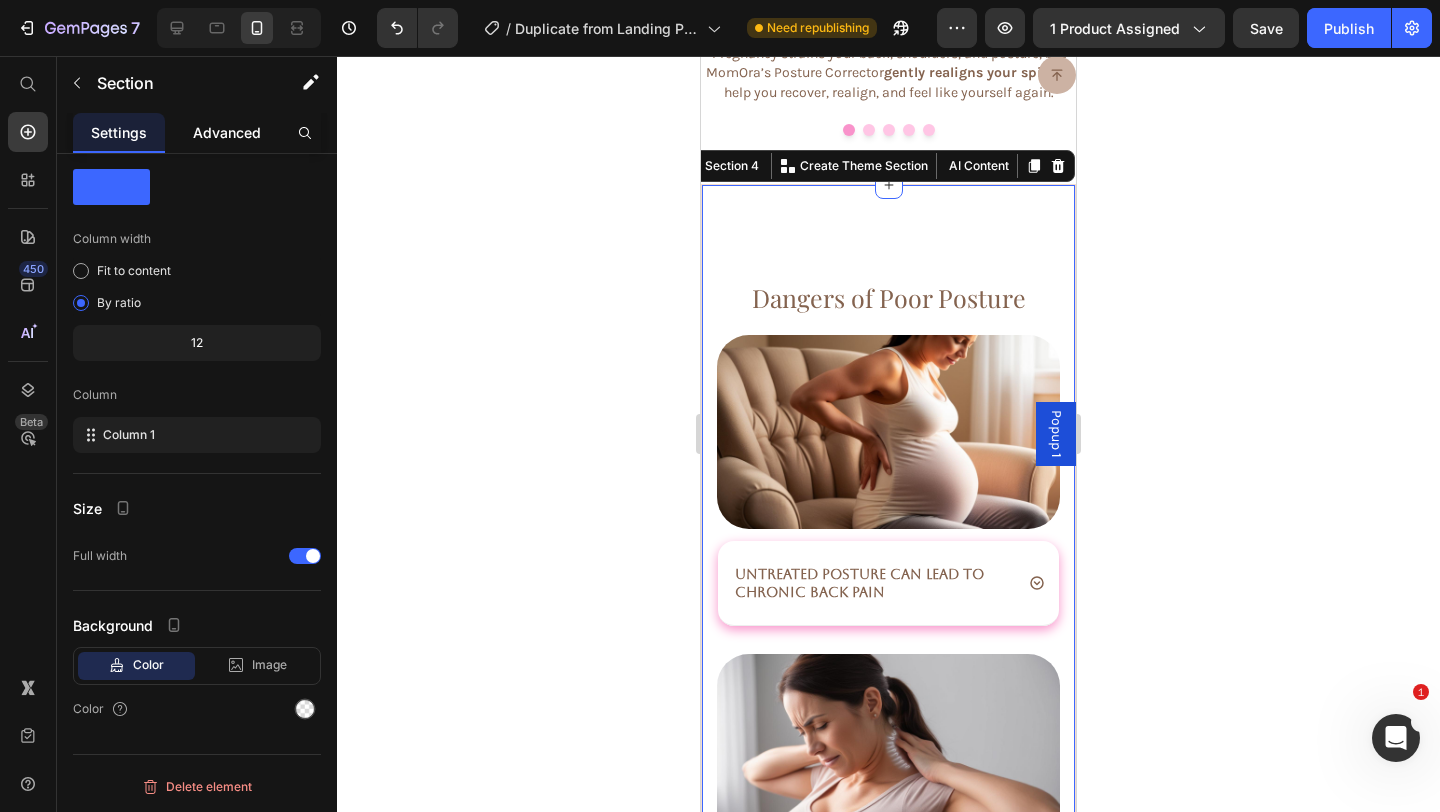 click on "Advanced" at bounding box center (227, 132) 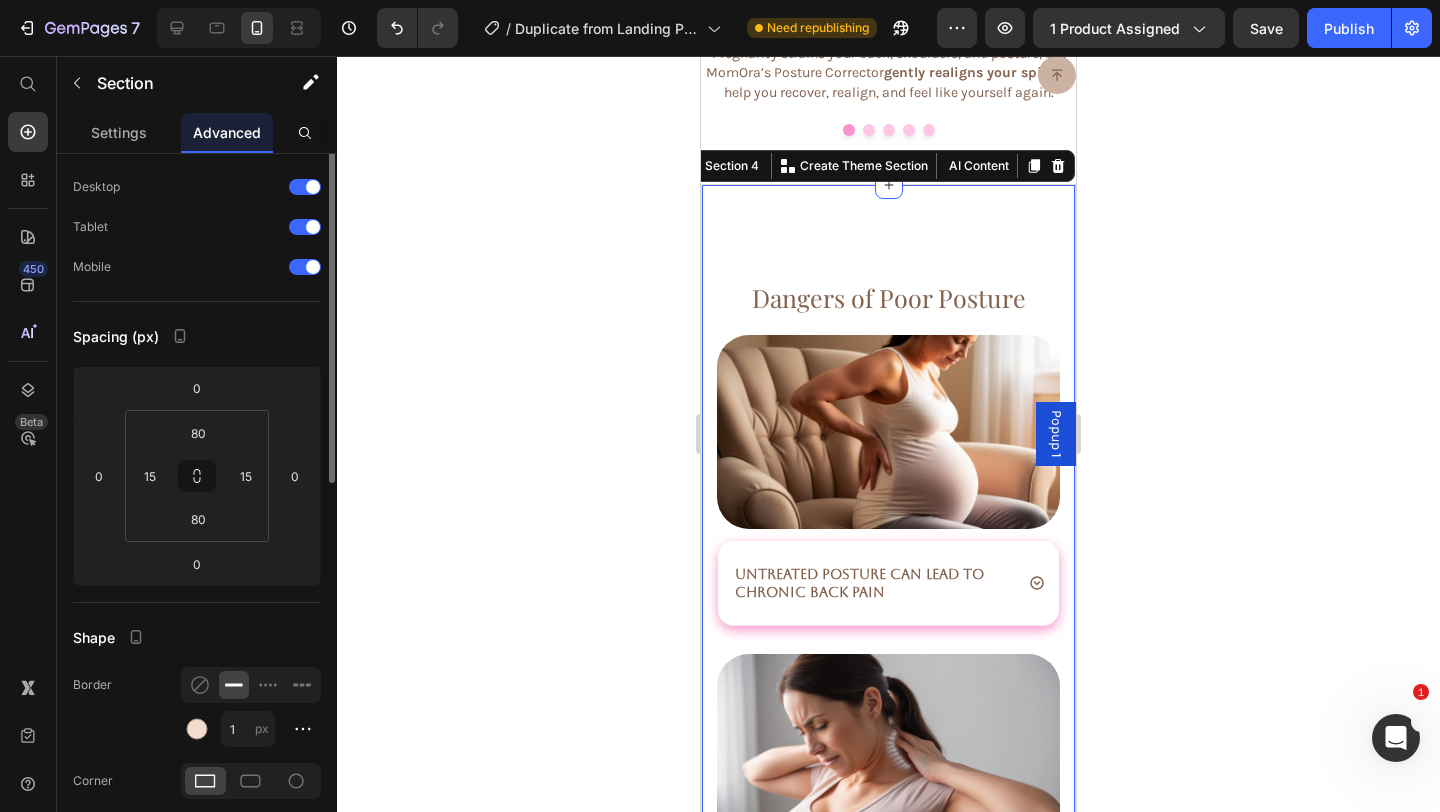 scroll, scrollTop: 0, scrollLeft: 0, axis: both 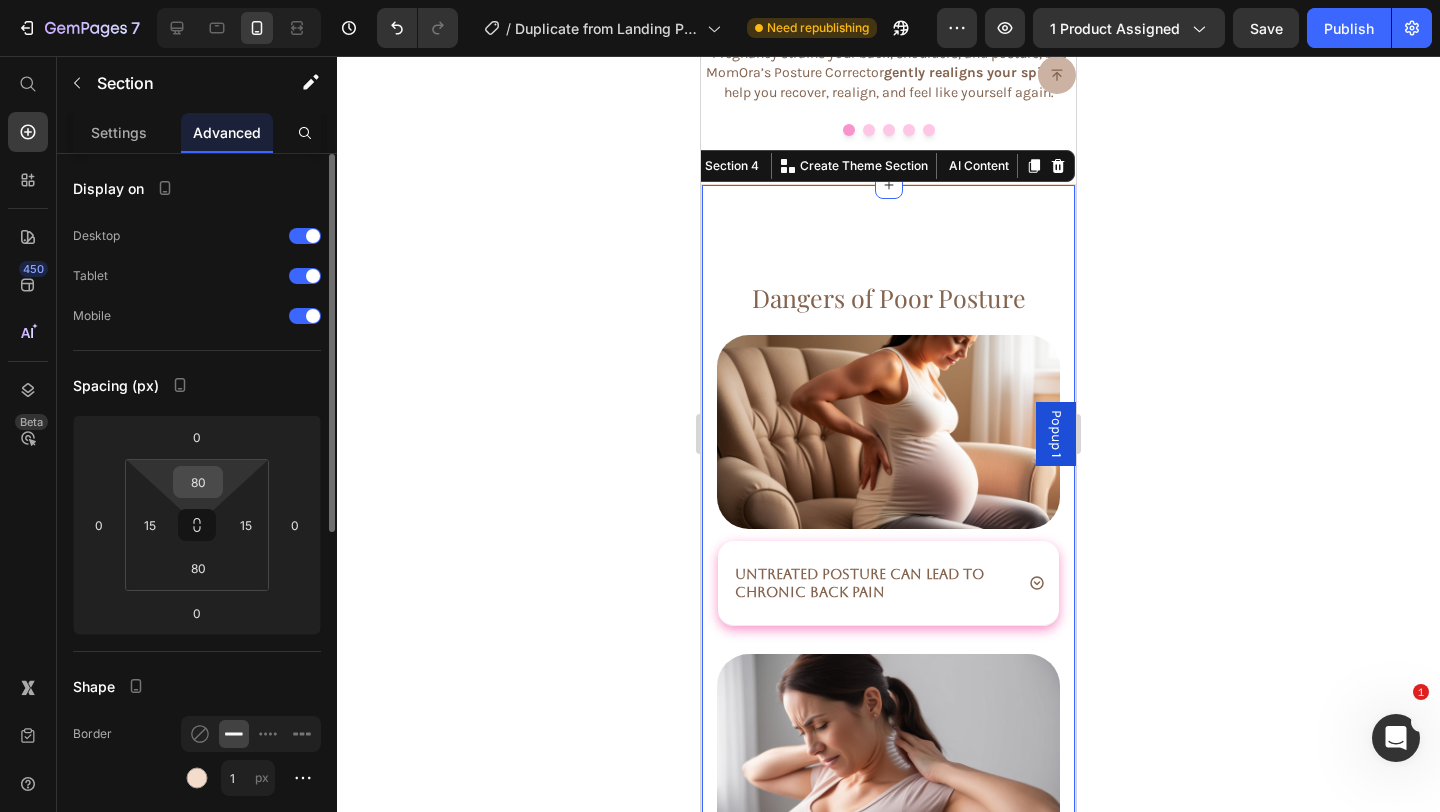 click on "80" at bounding box center [198, 482] 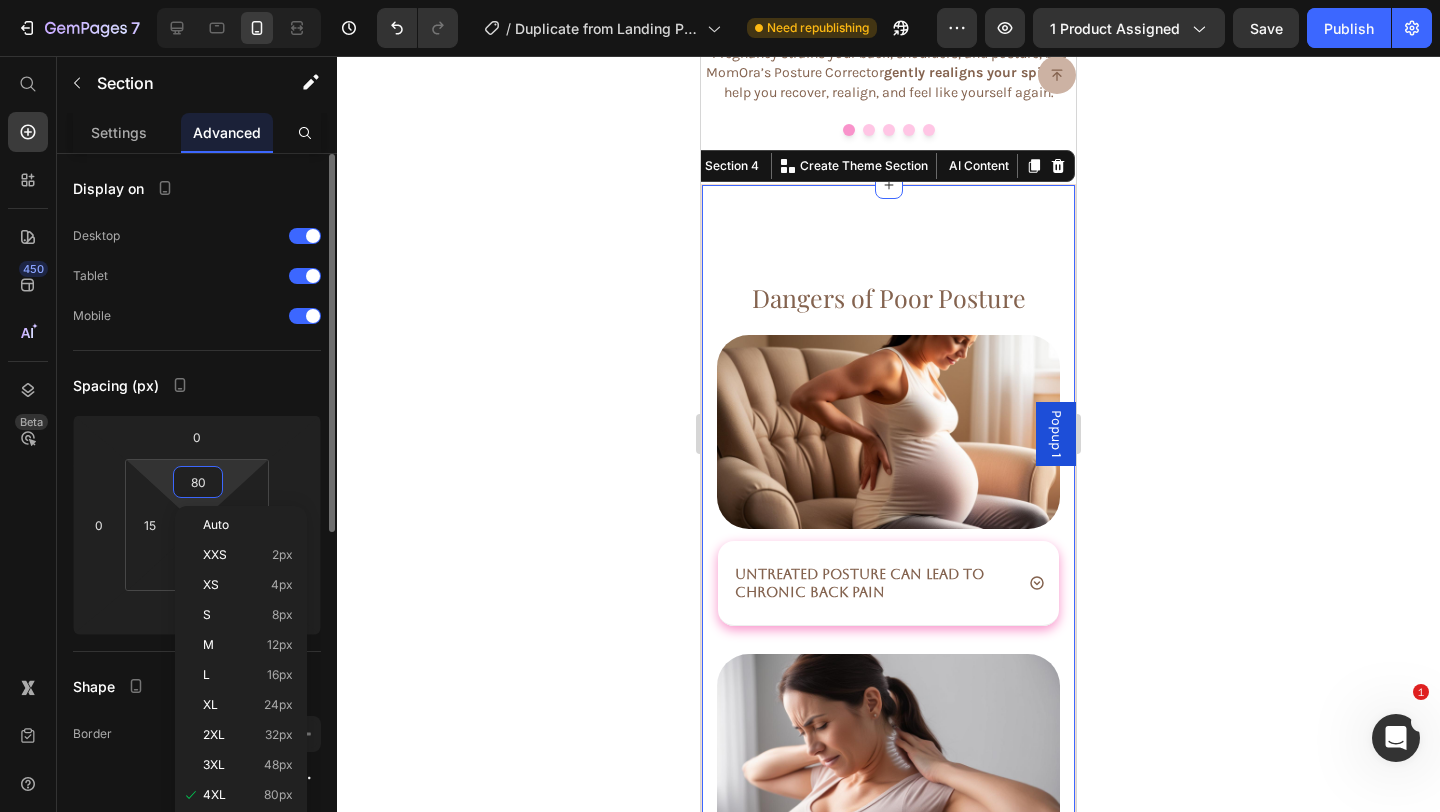 type on "2" 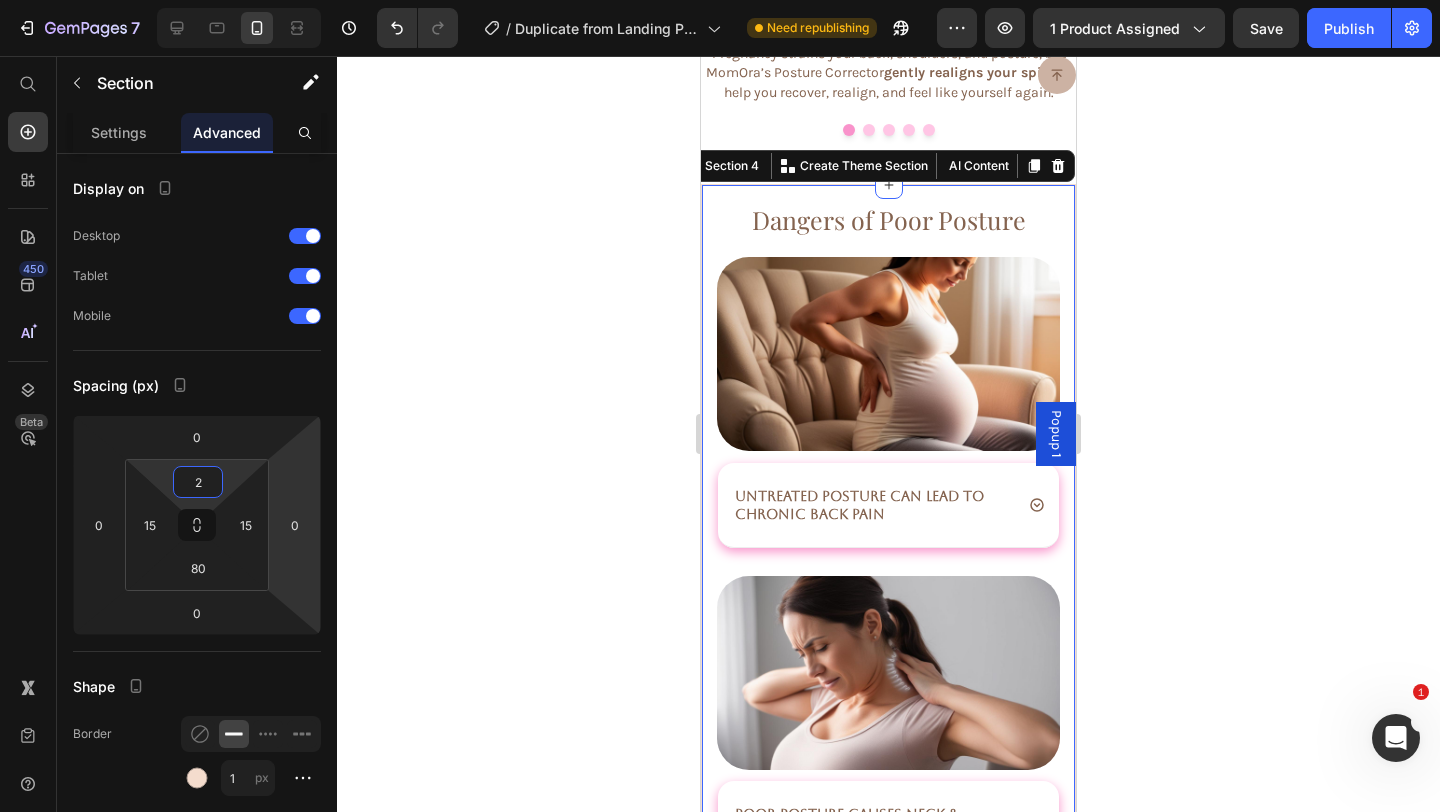 click 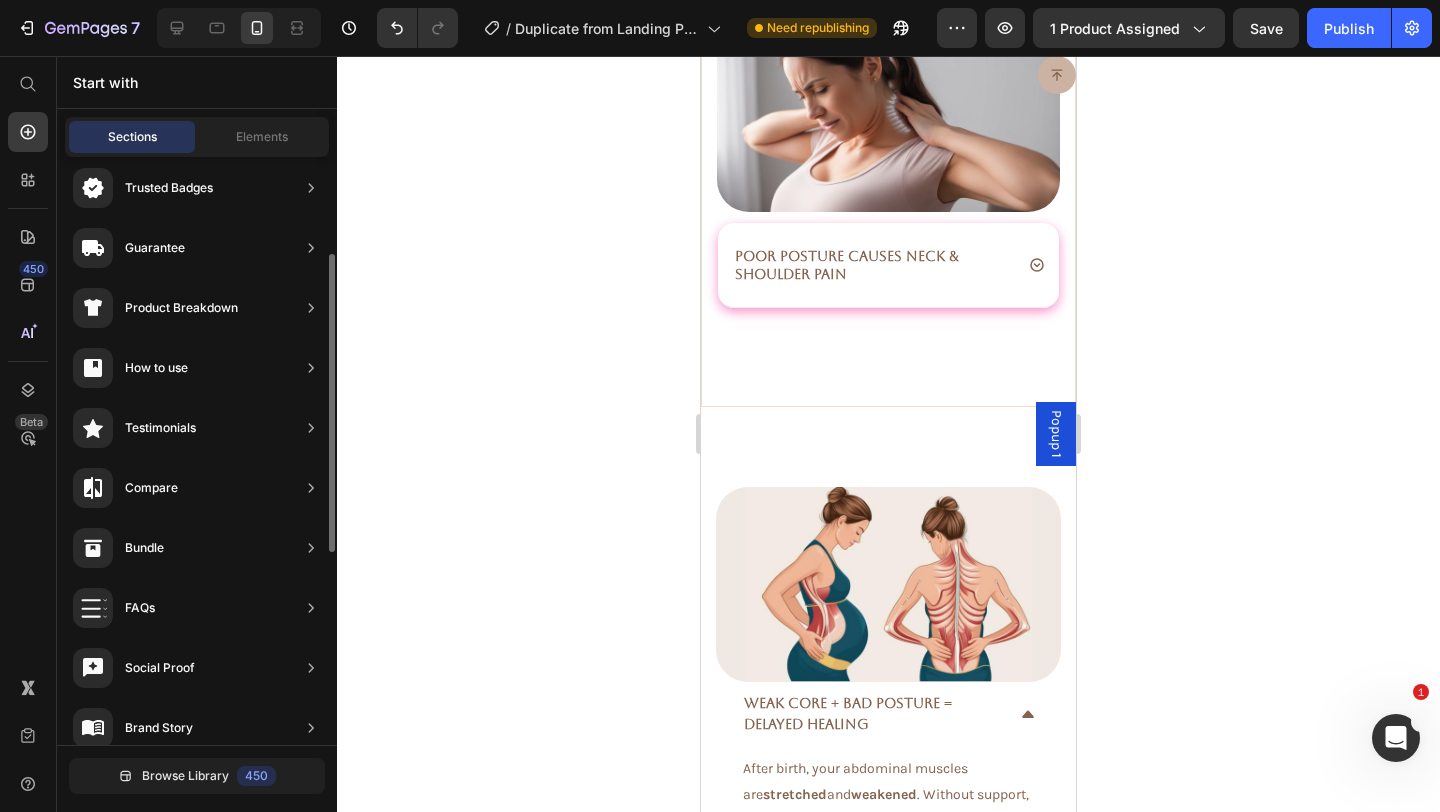 scroll, scrollTop: 3179, scrollLeft: 0, axis: vertical 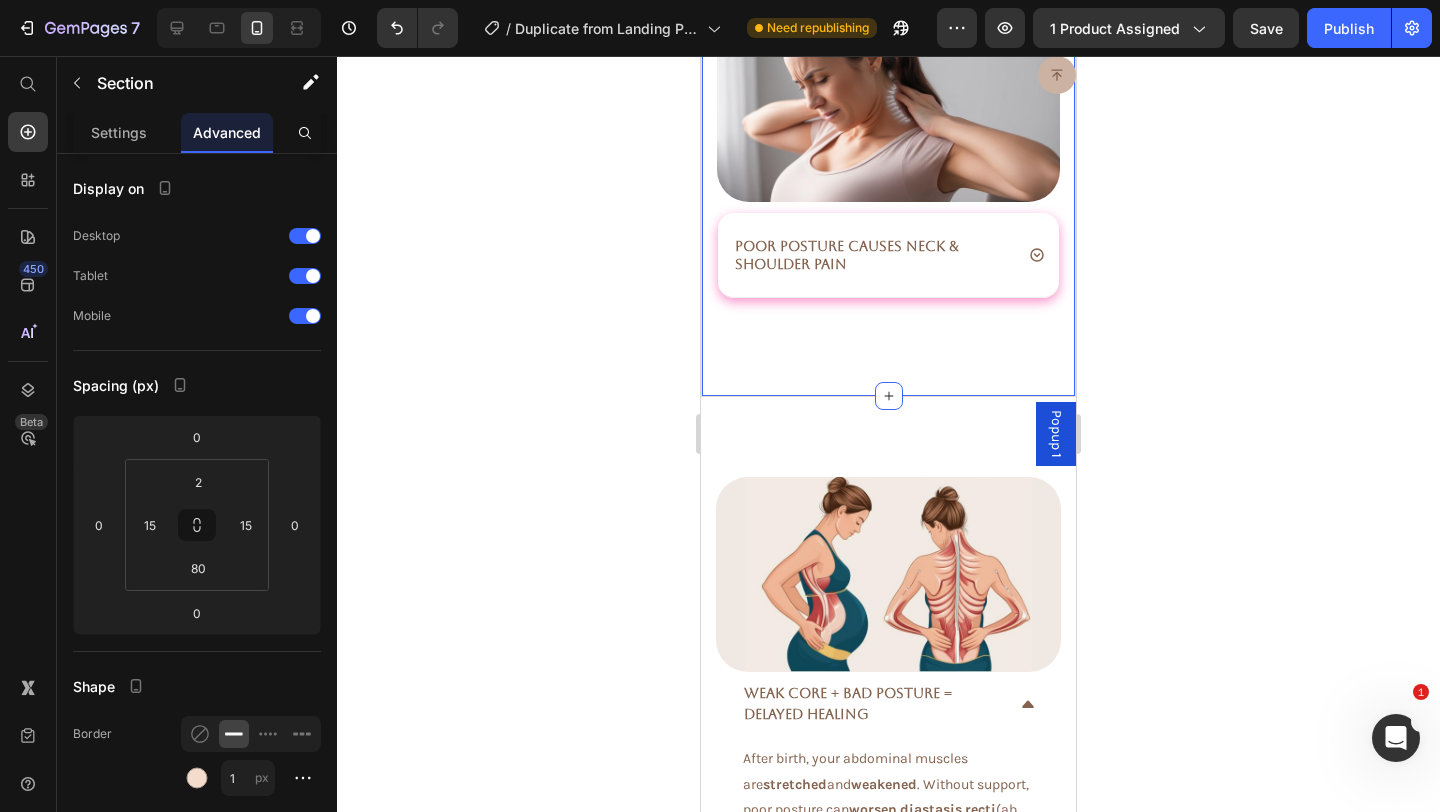click on "Dangers of Poor Posture   Heading Image
Untreated Posture Can Lead to Chronic Back Pain  Accordion Row
Poor Posture Causes Neck & Shoulder Pain Accordion Image Row Section 4   You can create reusable sections Create Theme Section AI Content Write with GemAI What would you like to describe here? Tone and Voice Persuasive Product MomOra's Nursing Bra - Breastfeed With High Quality Ease Show more Generate" at bounding box center [888, 7] 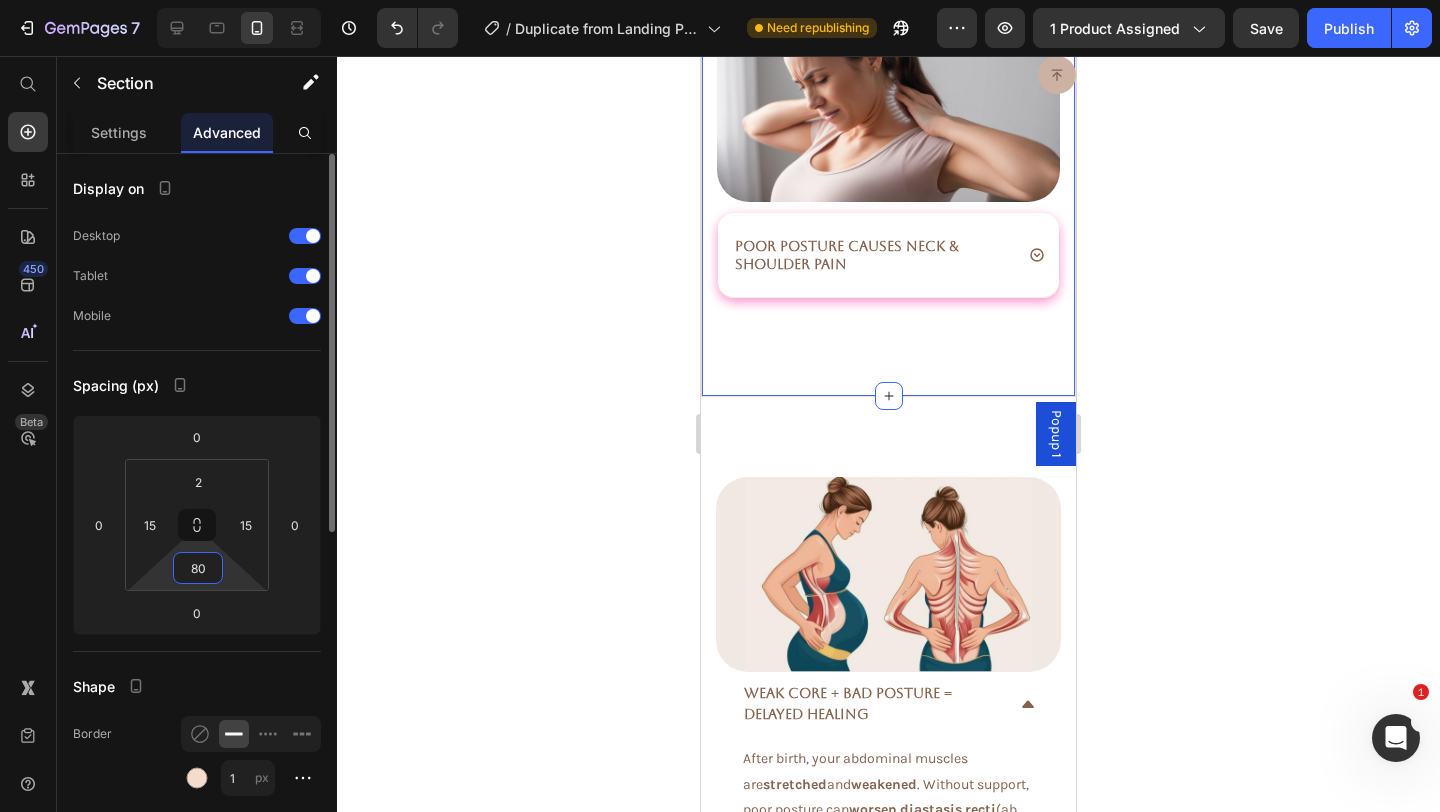 click on "80" at bounding box center (198, 568) 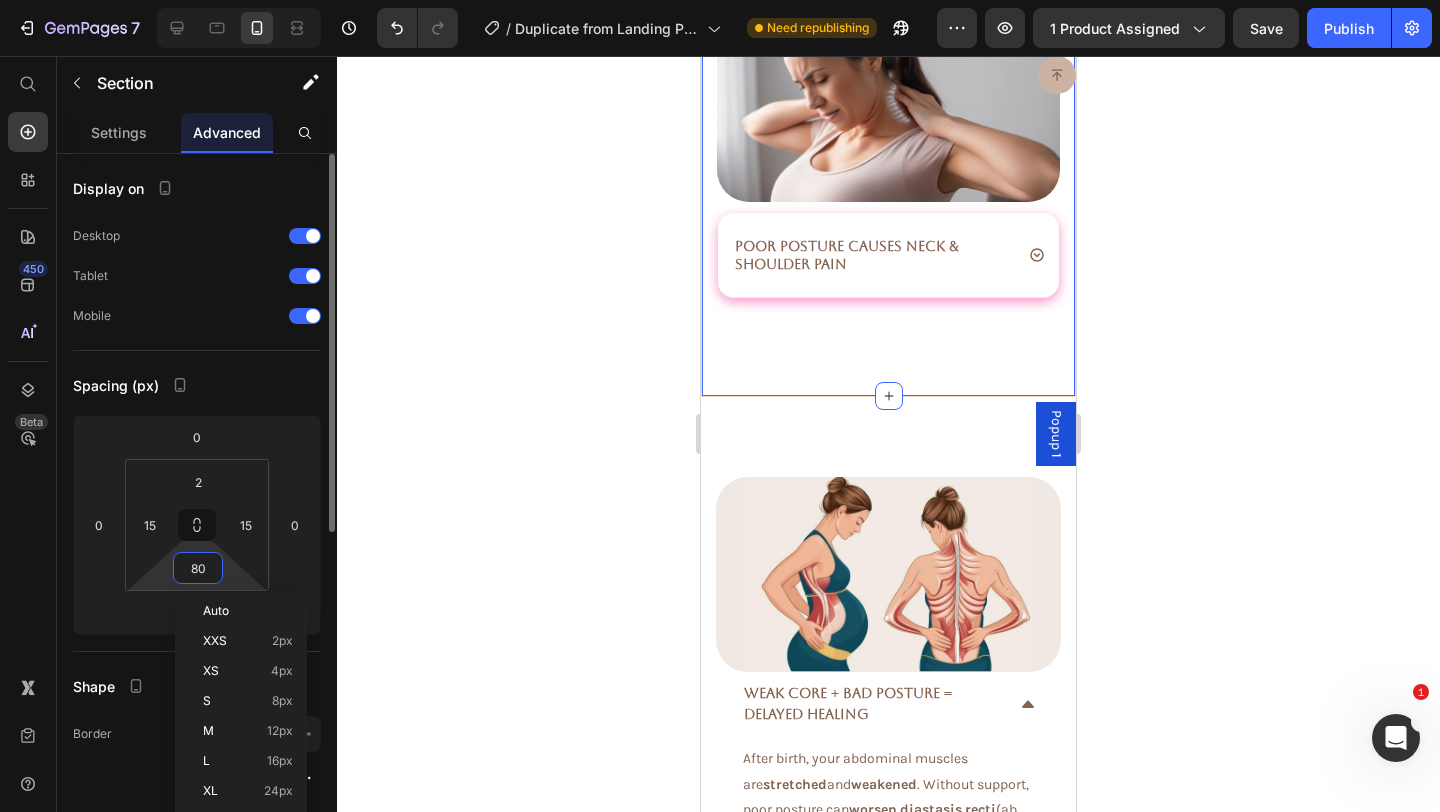 type on "2" 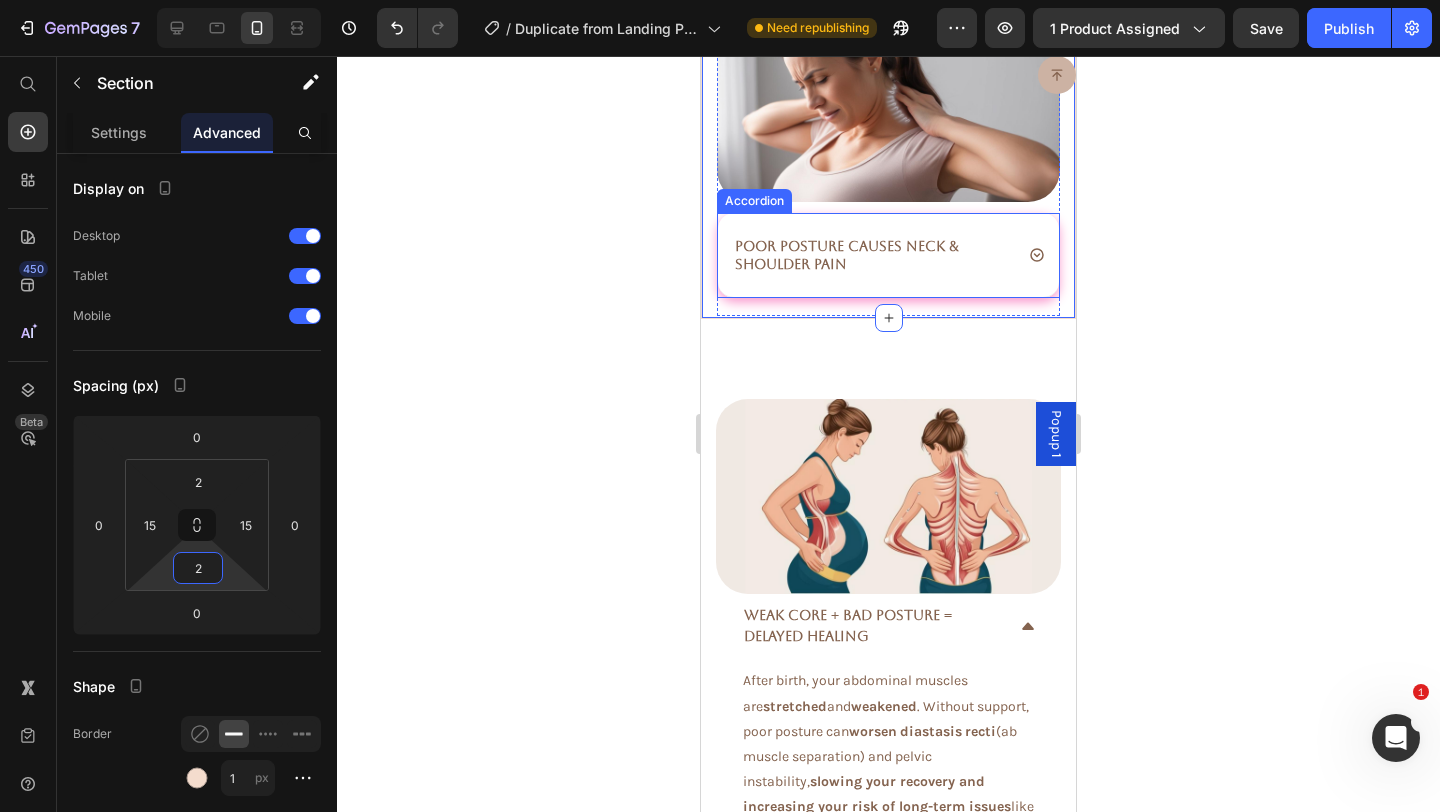 click 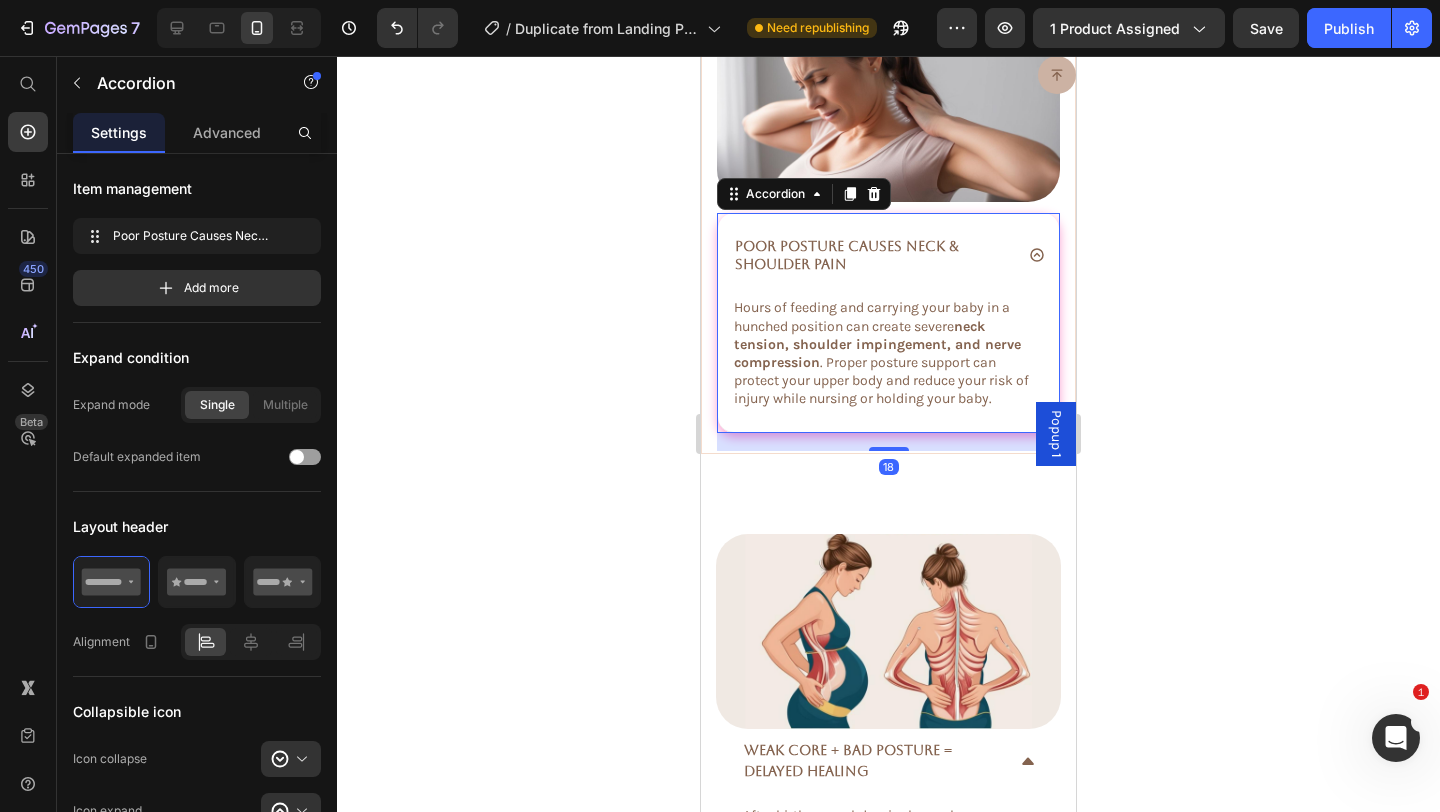 click 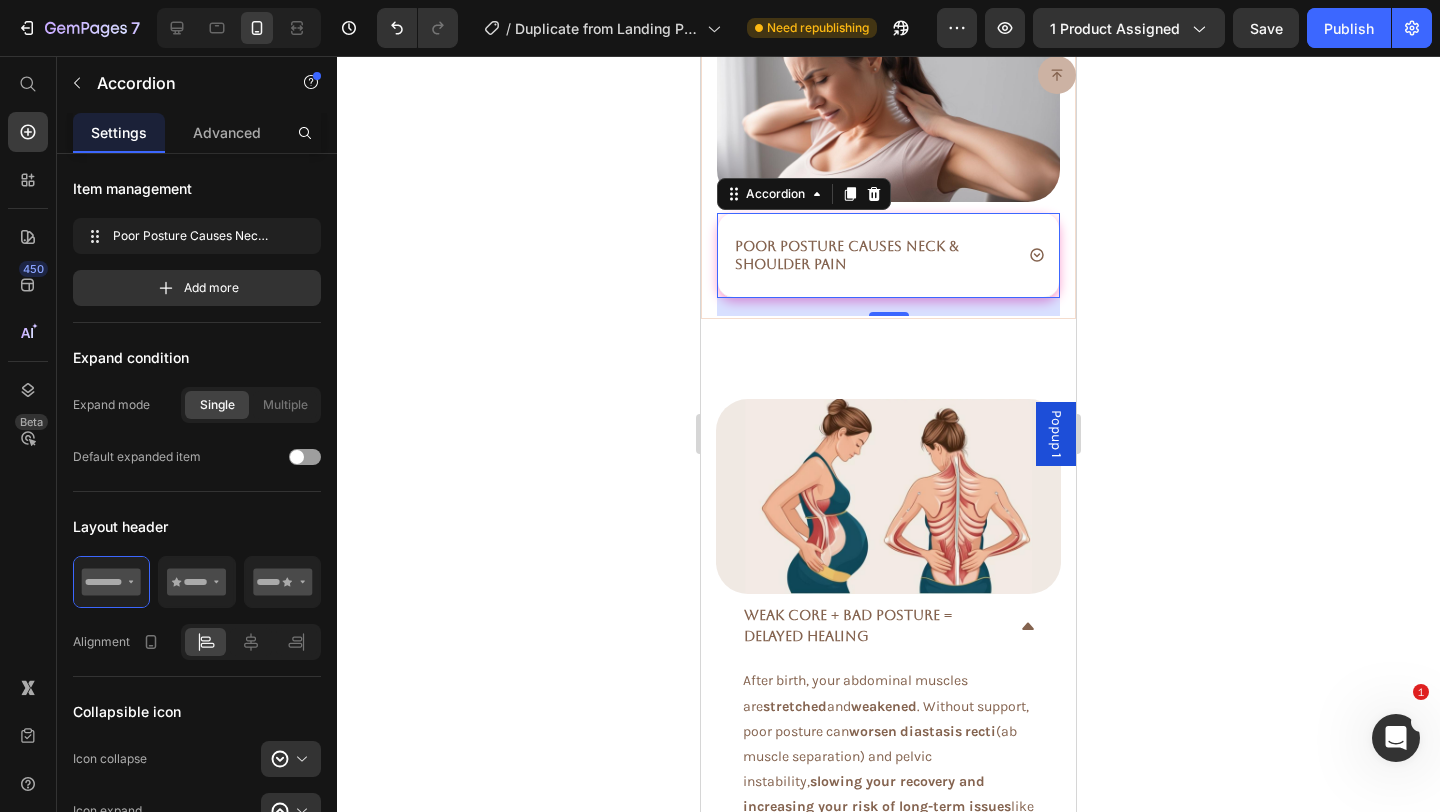 click 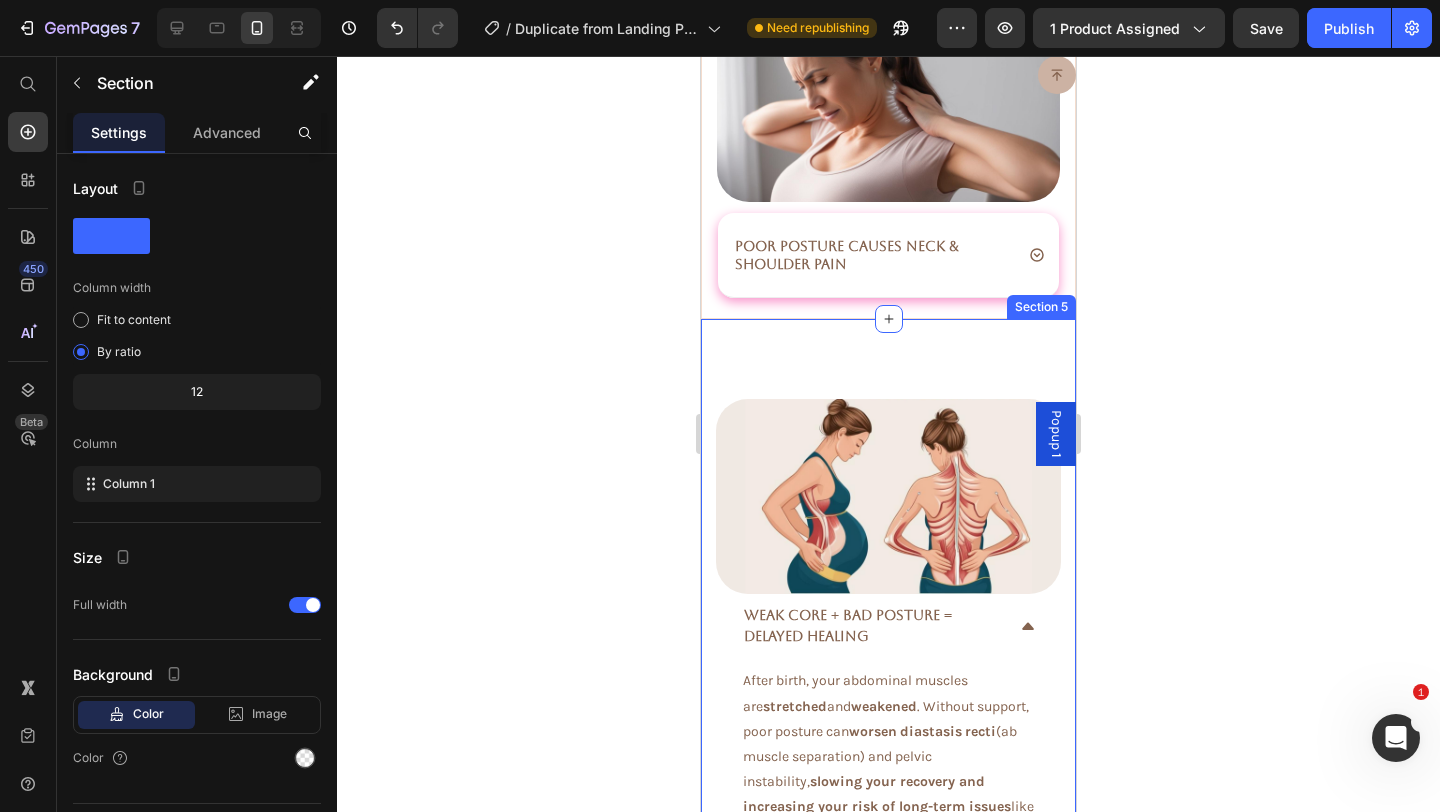 click on "Image
Weak Core + Bad Posture = Delayed Healing After birth, your abdominal muscles are  stretched  and  weakened . Without support, poor posture can  worsen   diastasis   recti  (ab muscle separation) and pelvic instability,  slowing your recovery and increasing your risk of long-term issues  like prolapse or incontinence. Text block Accordion Row
Bad Posture Impacts Breathing, Energy & Mood Slouching restricts lung expansion, leading to  shallow breathing , low oxygen intake, and increased fatigue. This can make new moms feel  more exhausted, anxious, and foggy . MomOra helps restore an open, upright posture—boosting energy, confidence, and clarity. Text block Accordion Image Row Section 5" at bounding box center (888, 782) 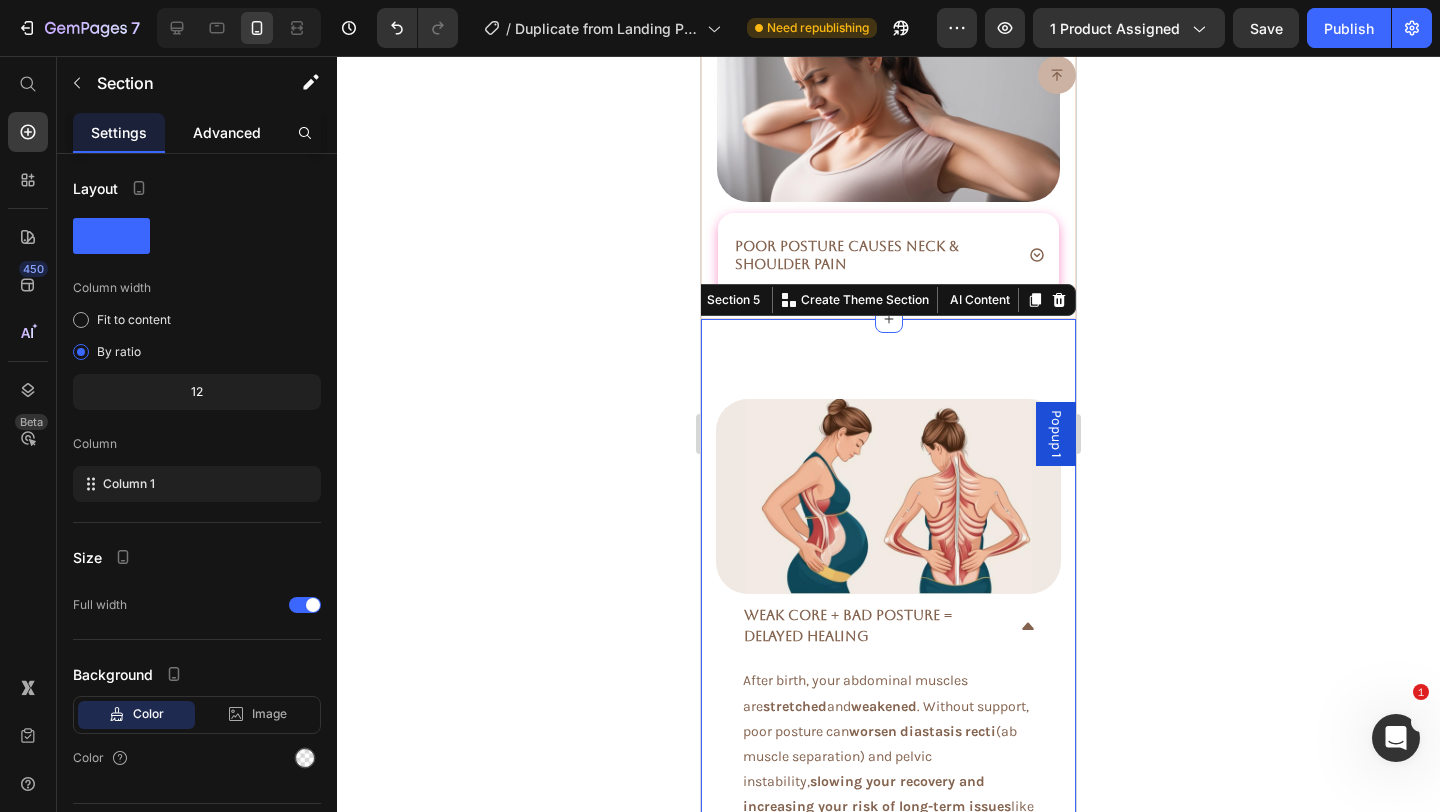 click on "Advanced" at bounding box center [227, 132] 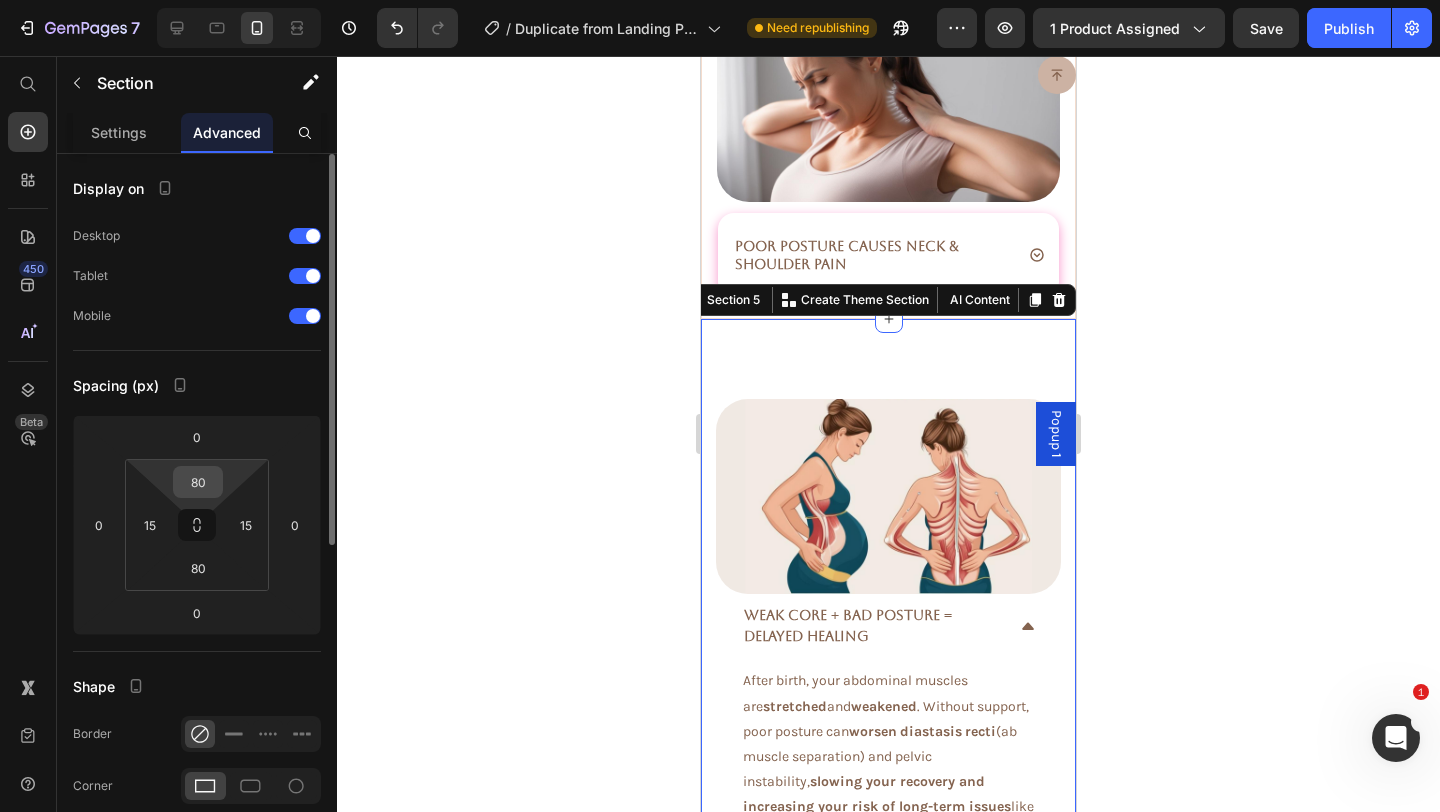 click on "80" at bounding box center [198, 482] 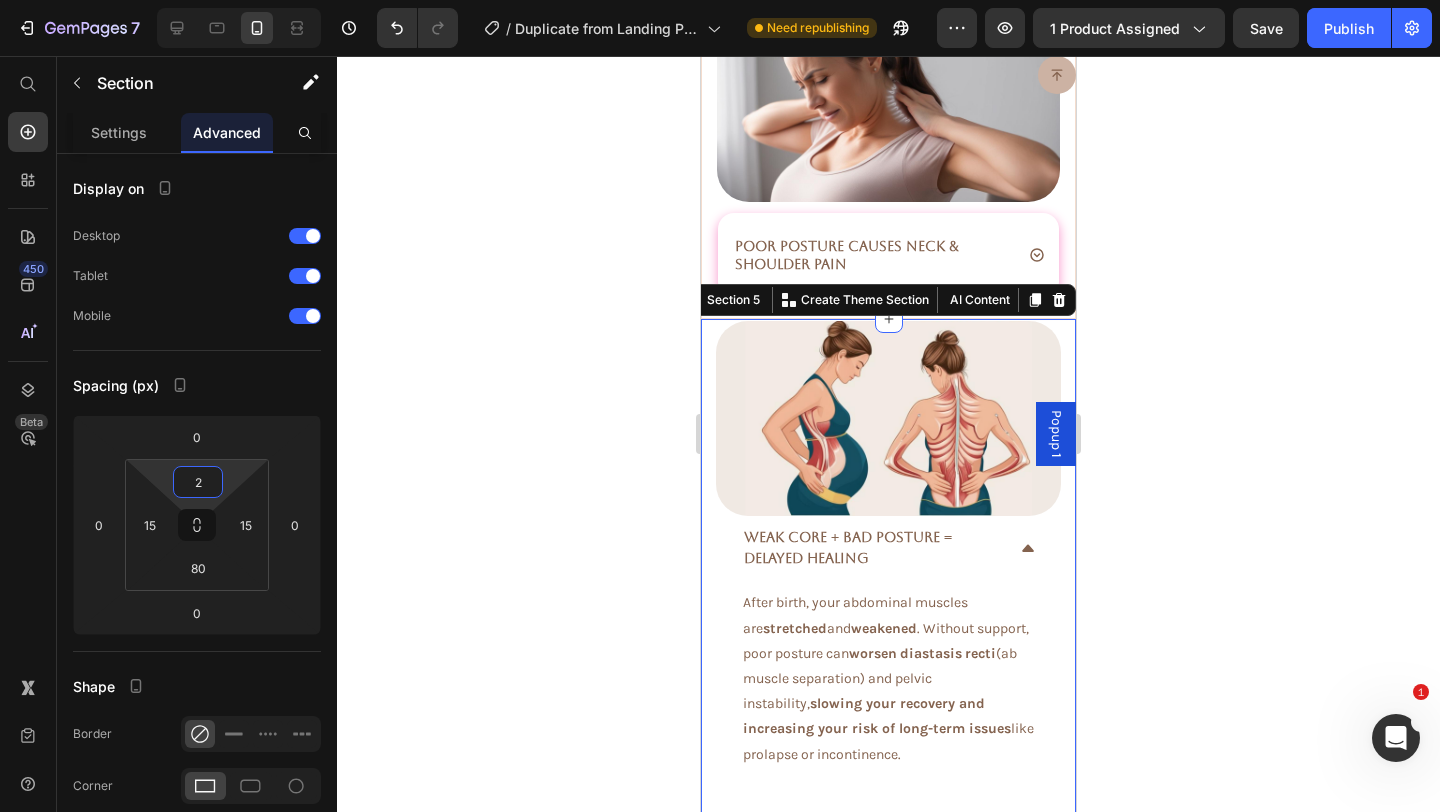 type on "2" 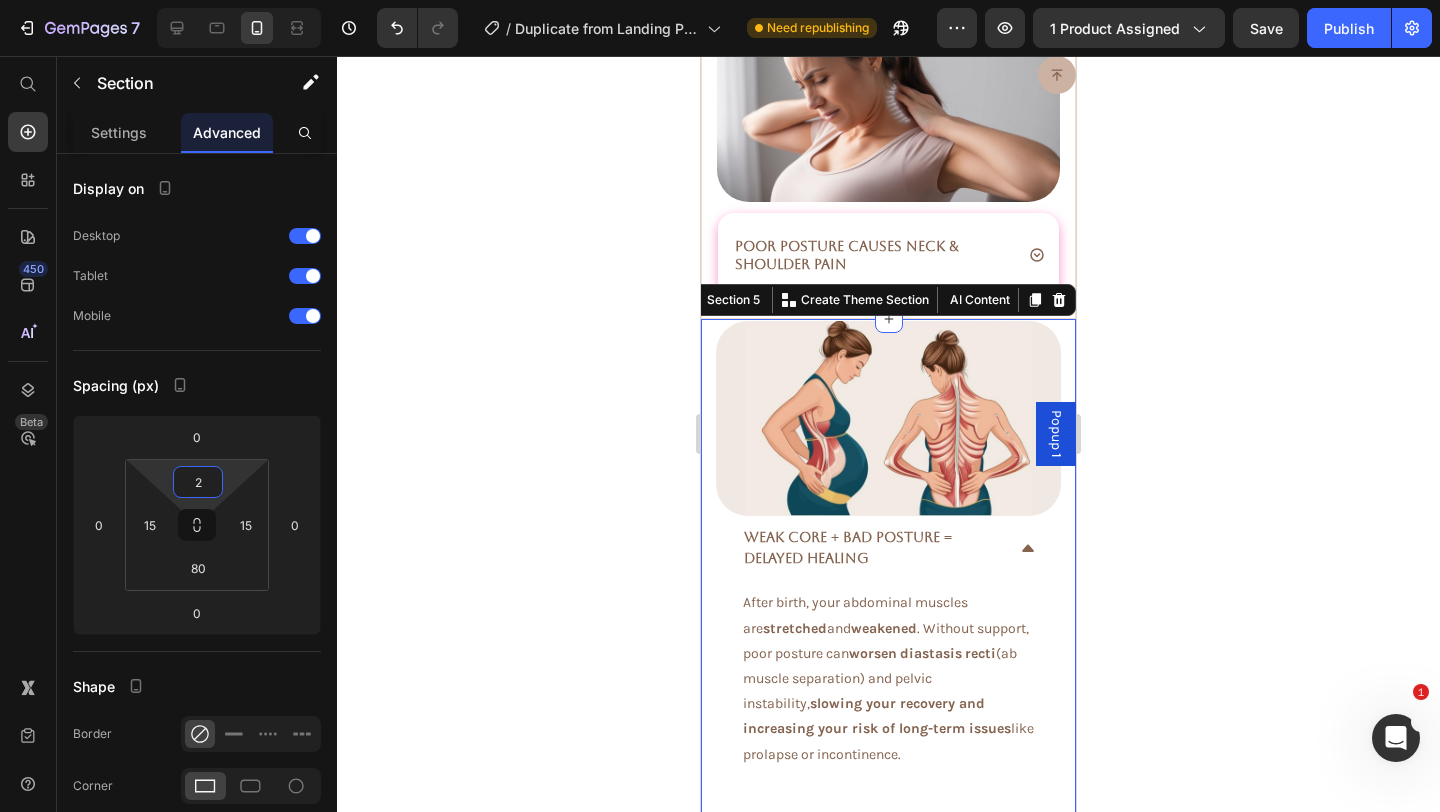 click 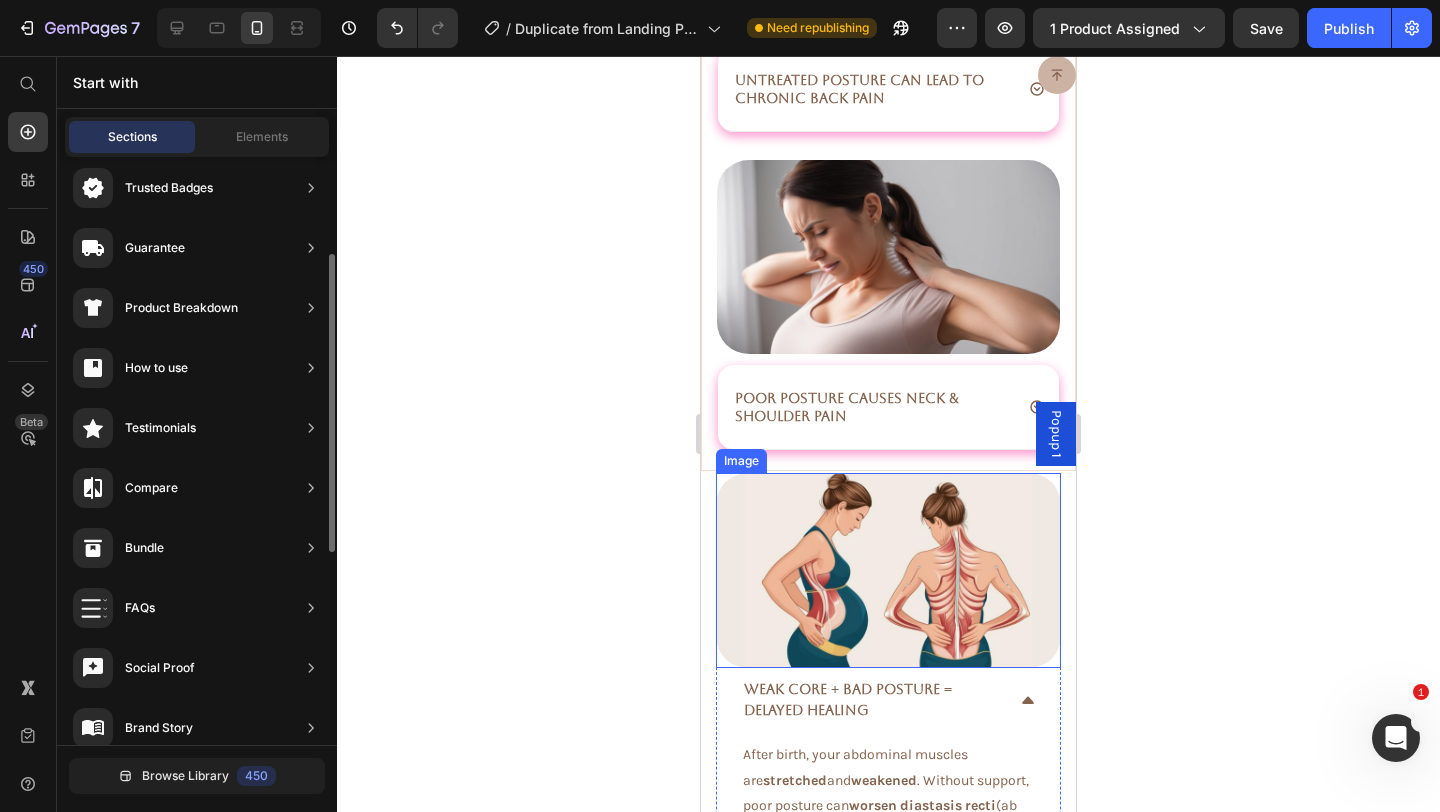 scroll, scrollTop: 3036, scrollLeft: 0, axis: vertical 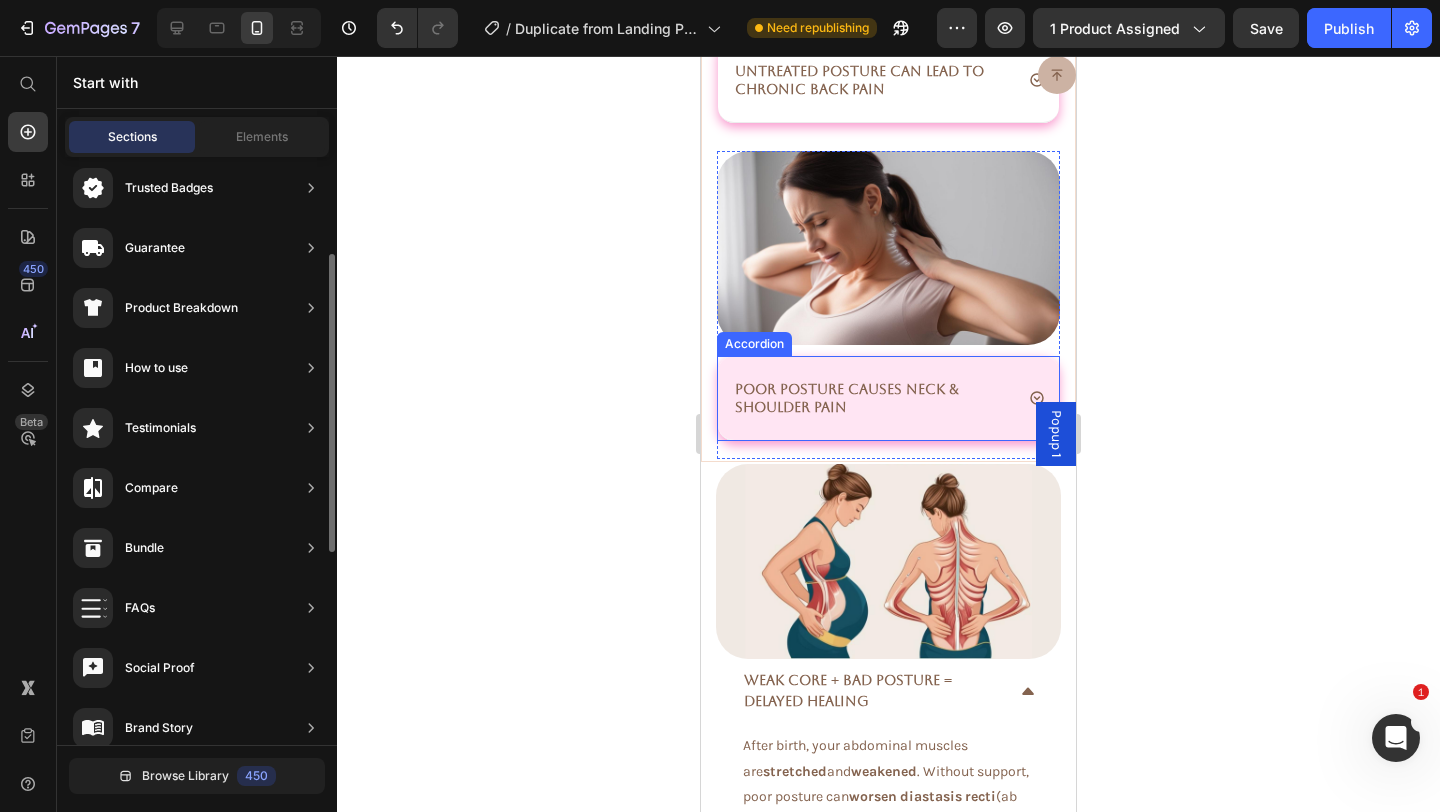 click on "Poor Posture Causes Neck & Shoulder Pain" at bounding box center (888, 398) 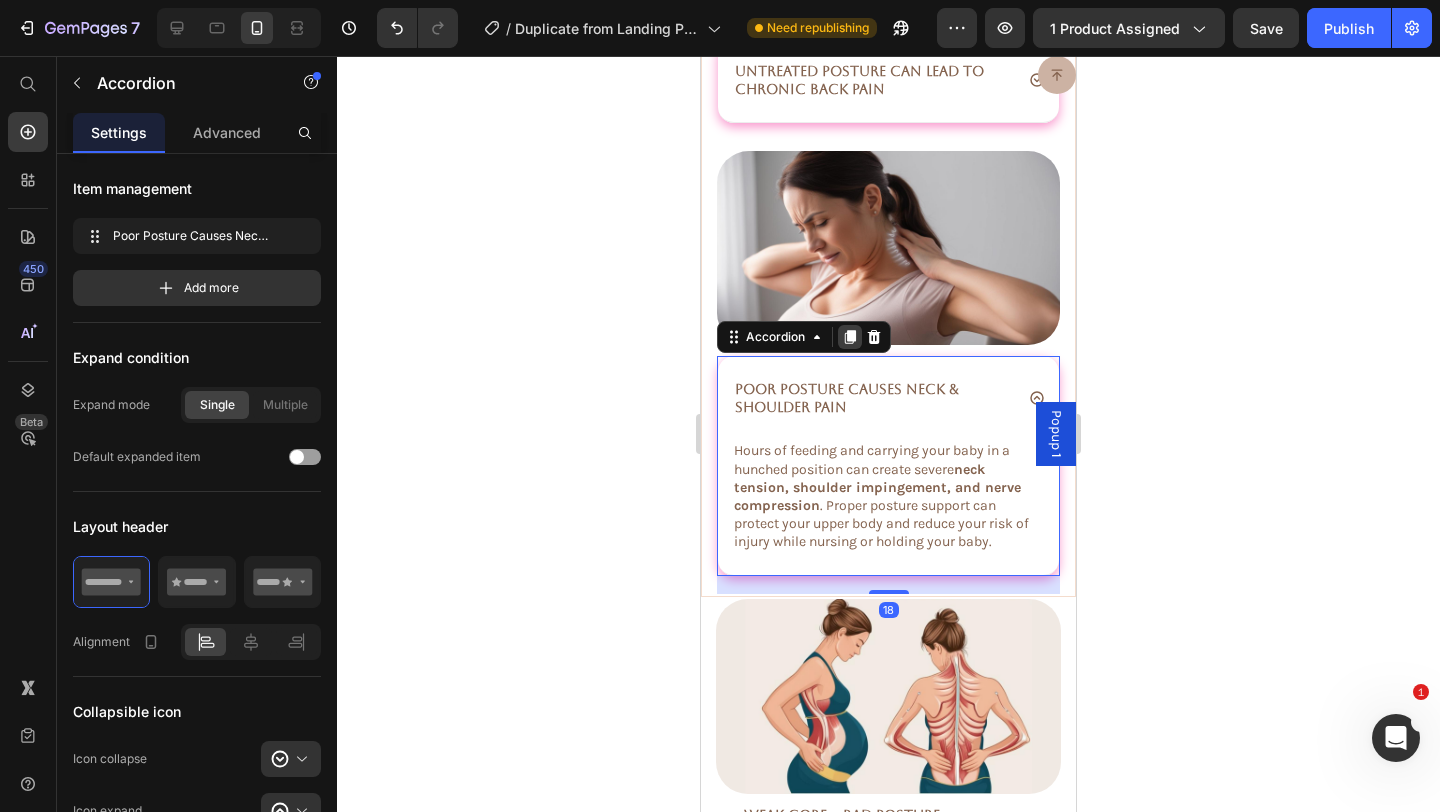 click 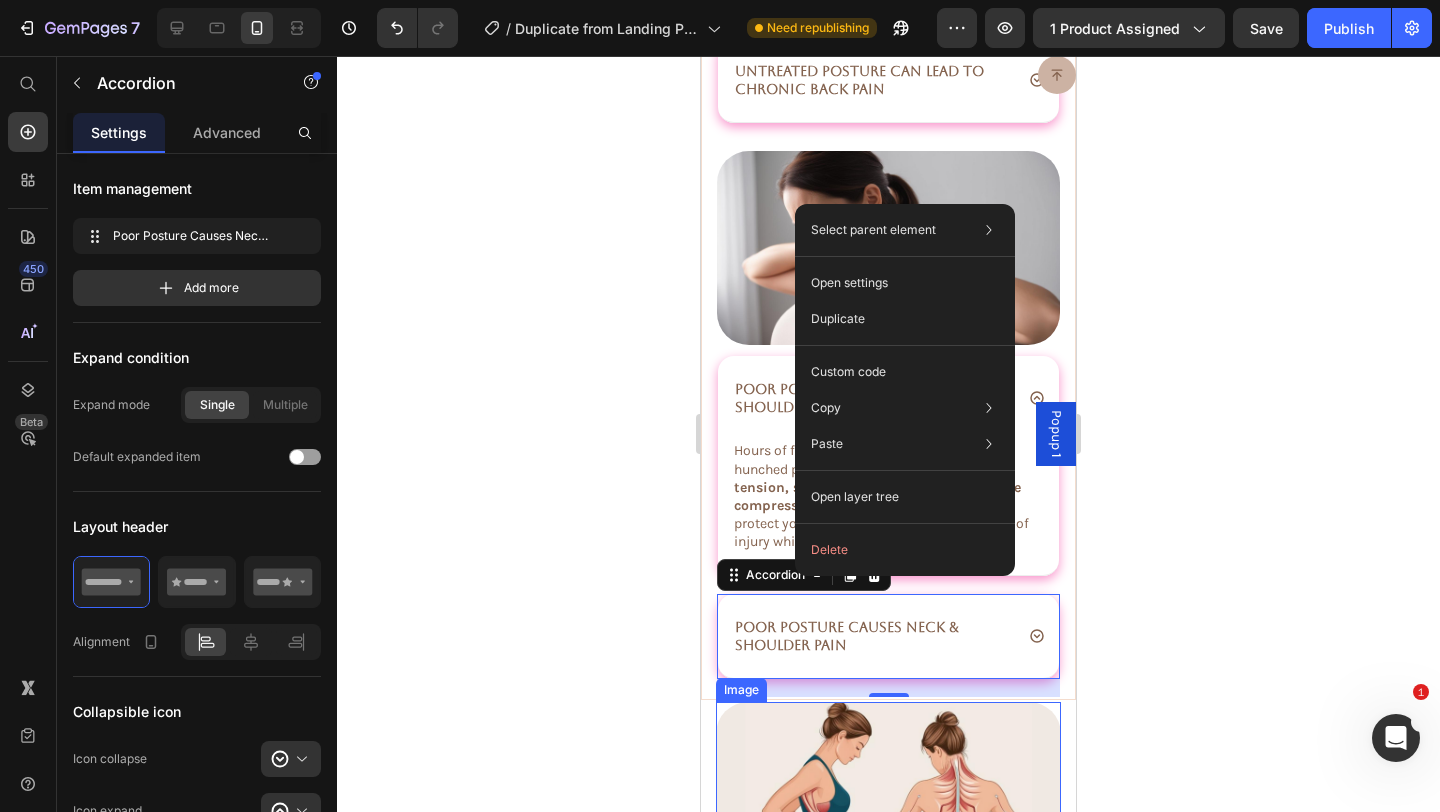 drag, startPoint x: 795, startPoint y: 576, endPoint x: 827, endPoint y: 715, distance: 142.6359 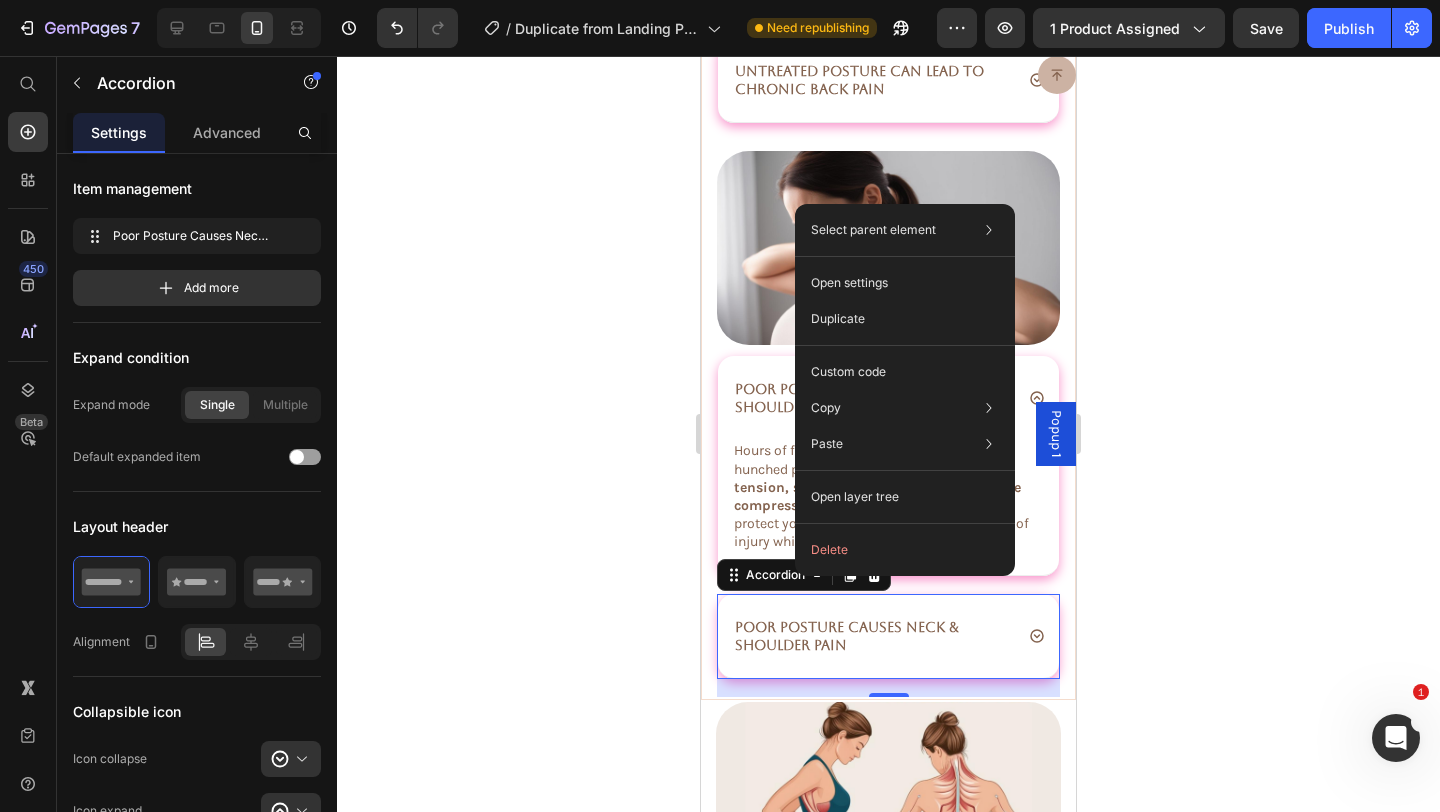 click 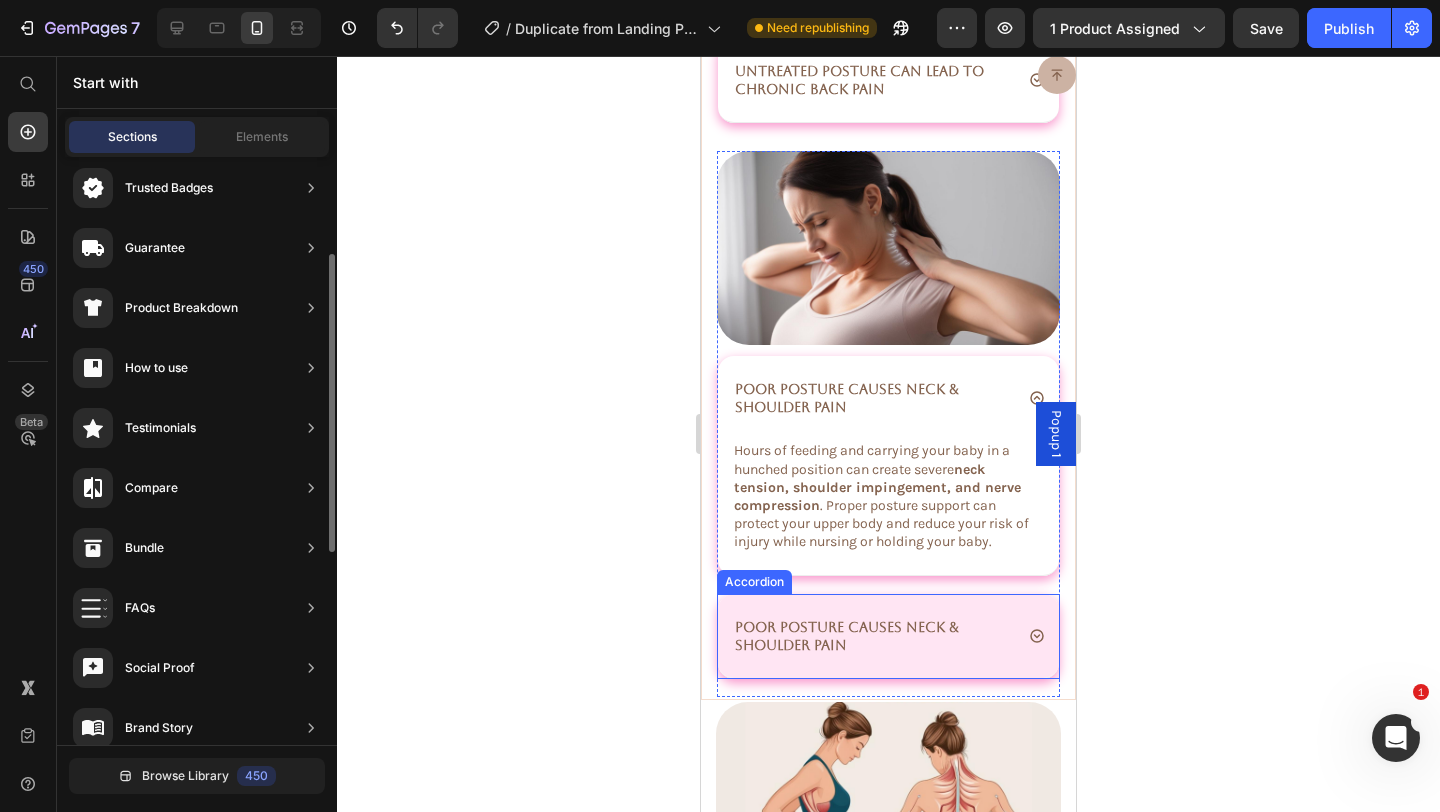 click on "Poor Posture Causes Neck & Shoulder Pain" at bounding box center [888, 636] 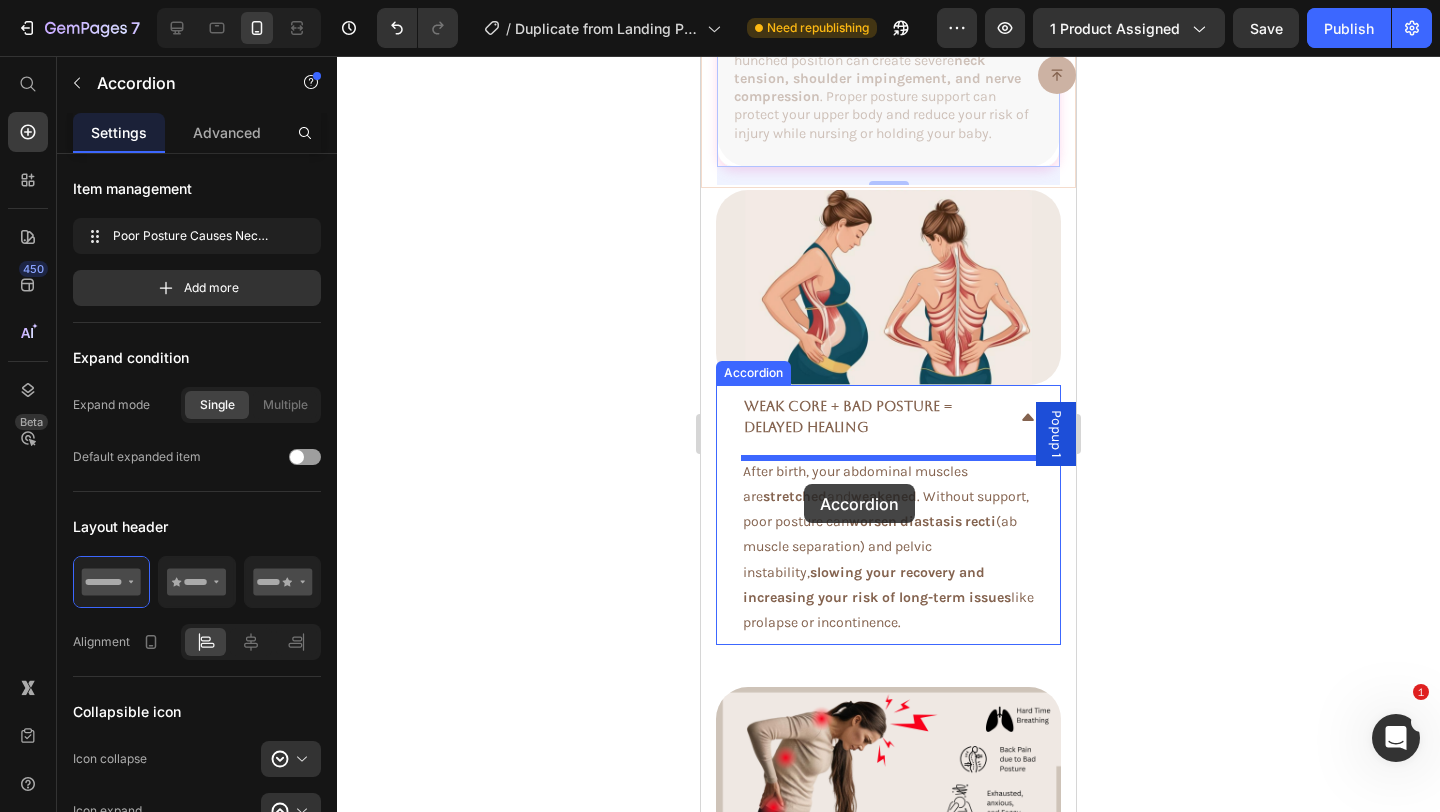 scroll, scrollTop: 3773, scrollLeft: 0, axis: vertical 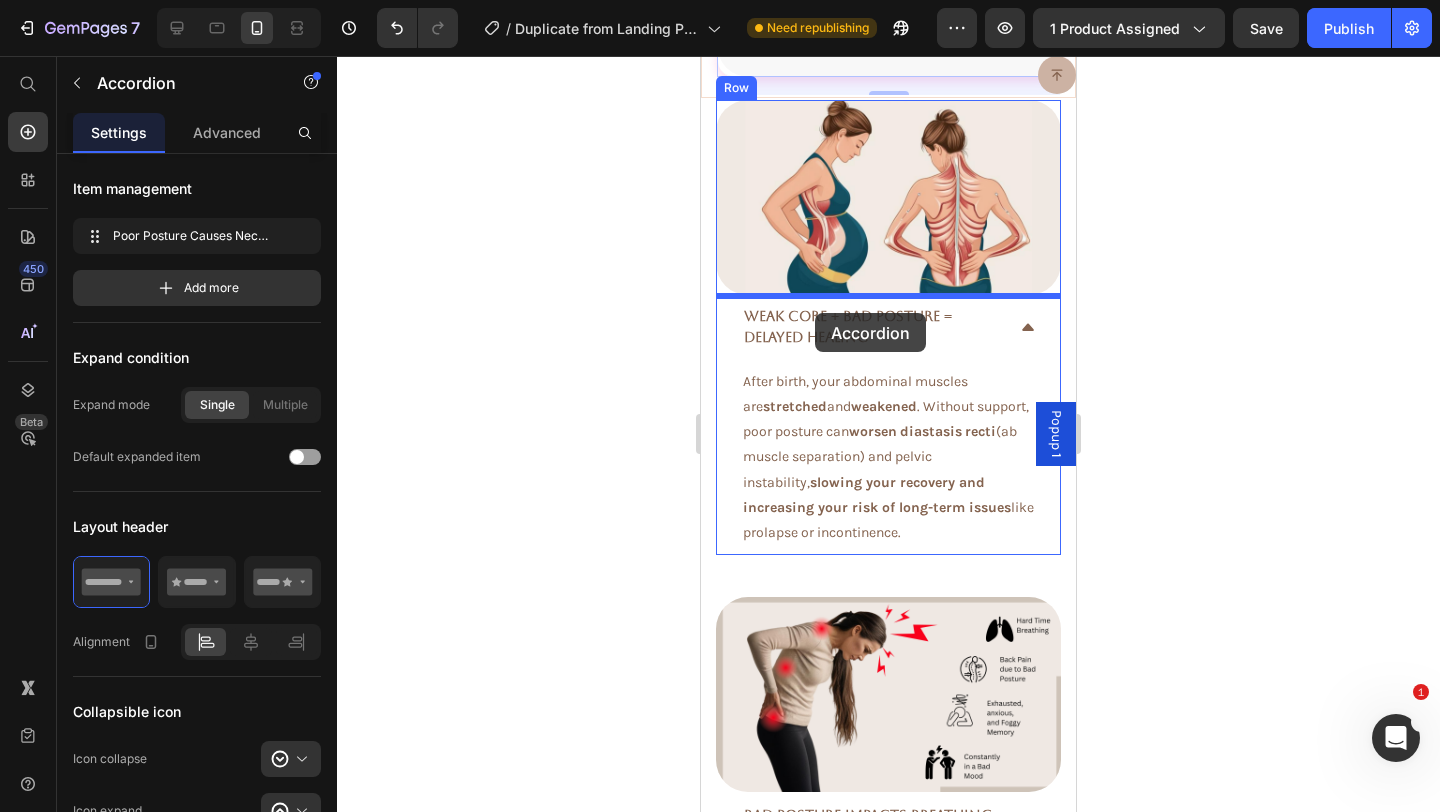 drag, startPoint x: 771, startPoint y: 569, endPoint x: 816, endPoint y: 311, distance: 261.89502 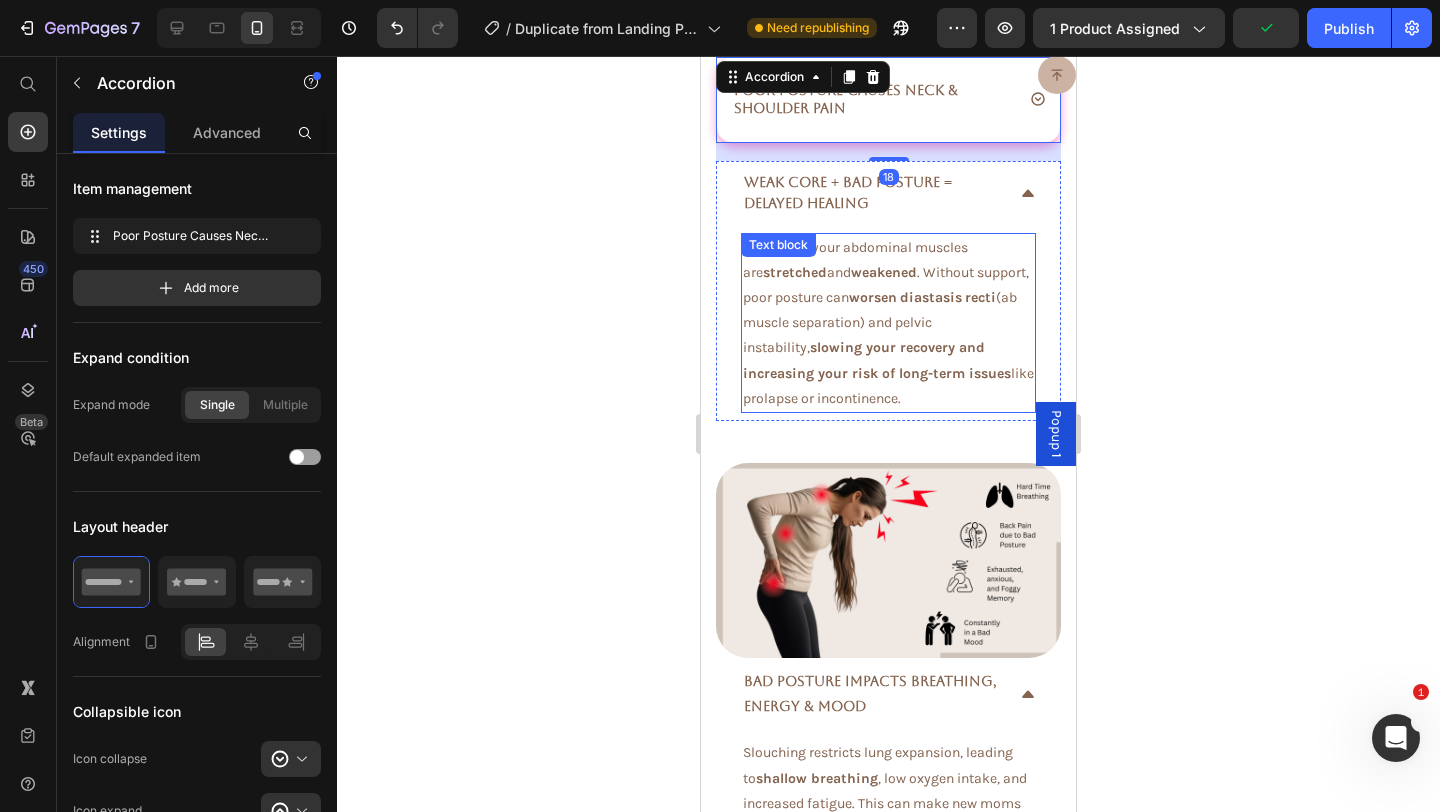 scroll, scrollTop: 3636, scrollLeft: 0, axis: vertical 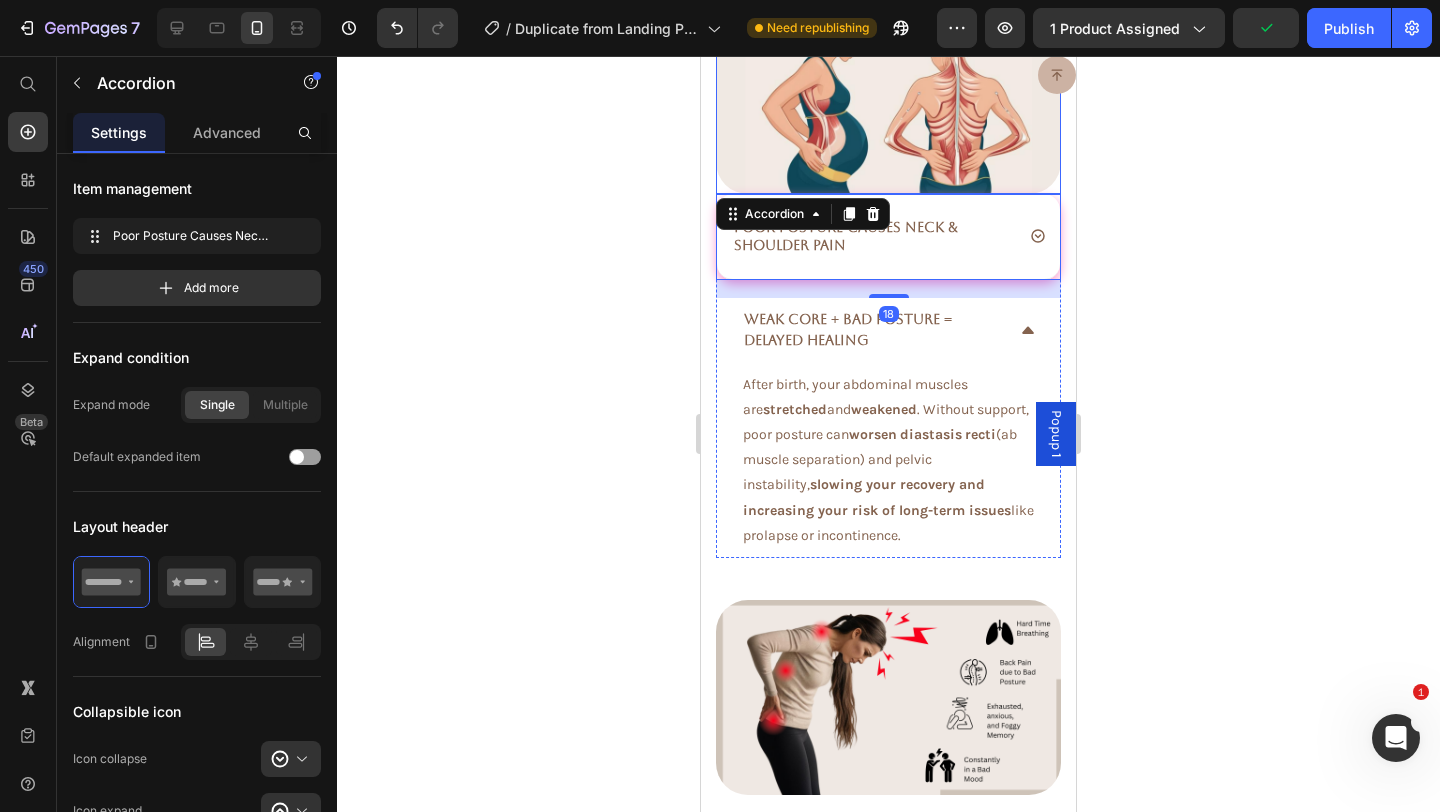 click at bounding box center (888, 96) 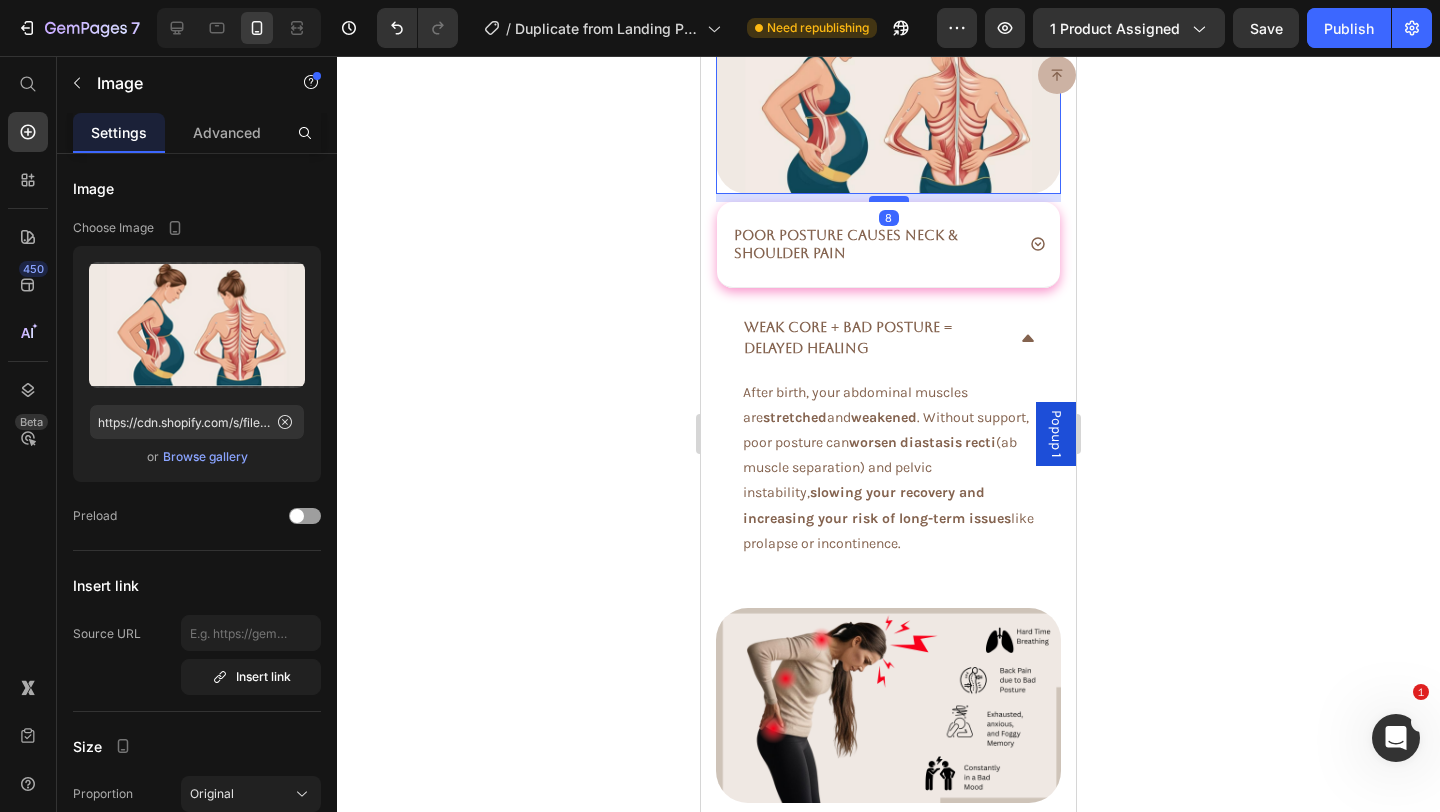 click at bounding box center (889, 199) 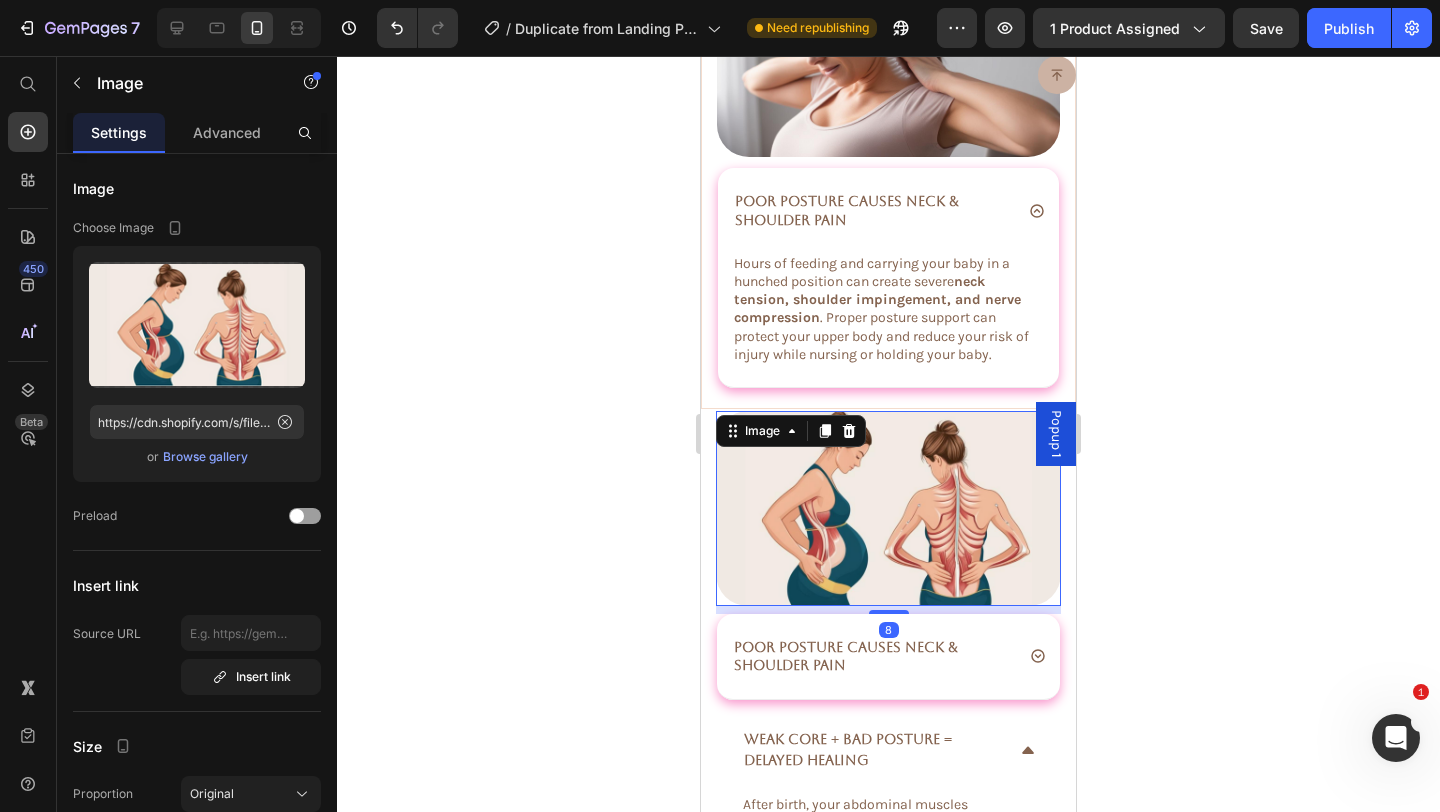 scroll, scrollTop: 3063, scrollLeft: 0, axis: vertical 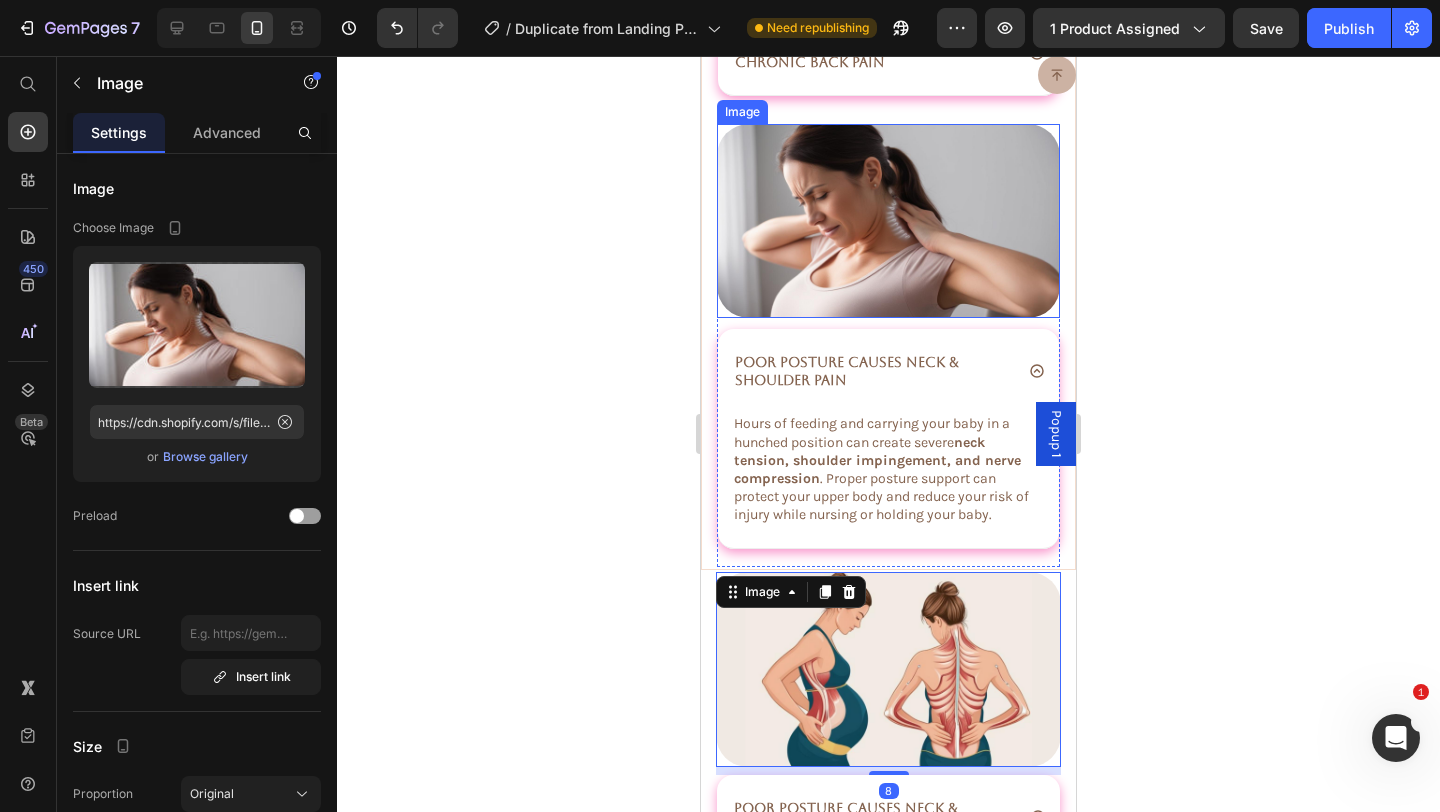 click at bounding box center (888, 221) 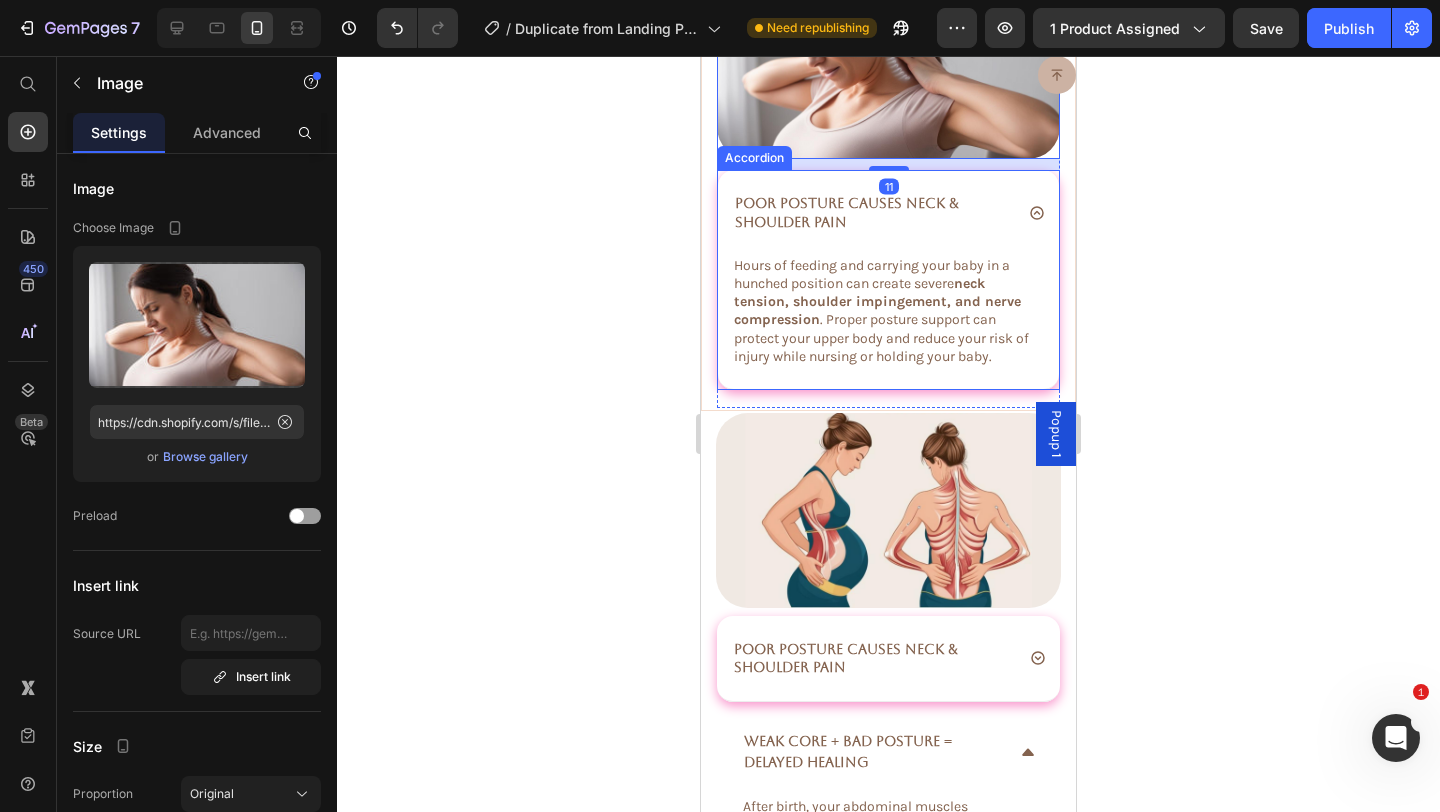 scroll, scrollTop: 3389, scrollLeft: 0, axis: vertical 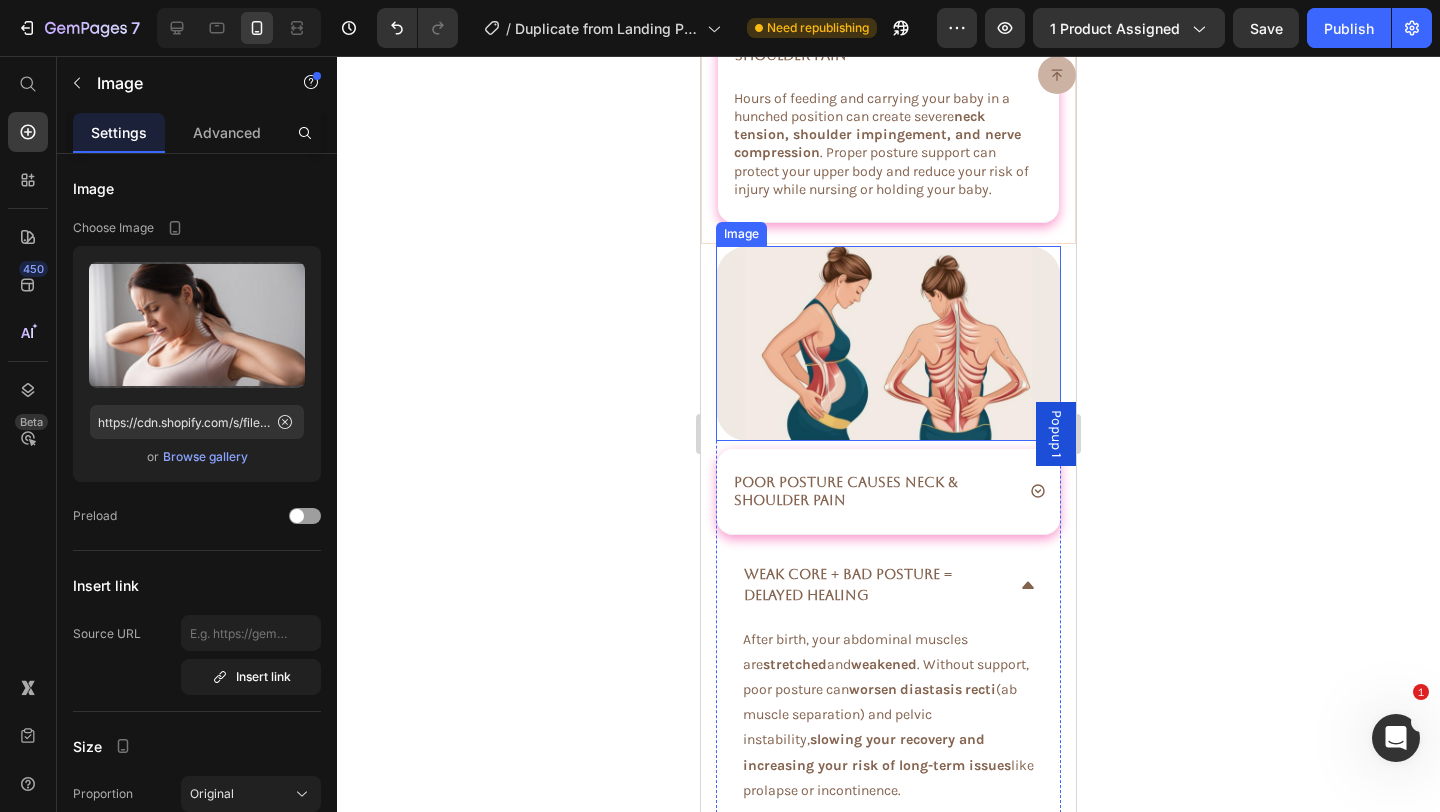 click at bounding box center (888, 343) 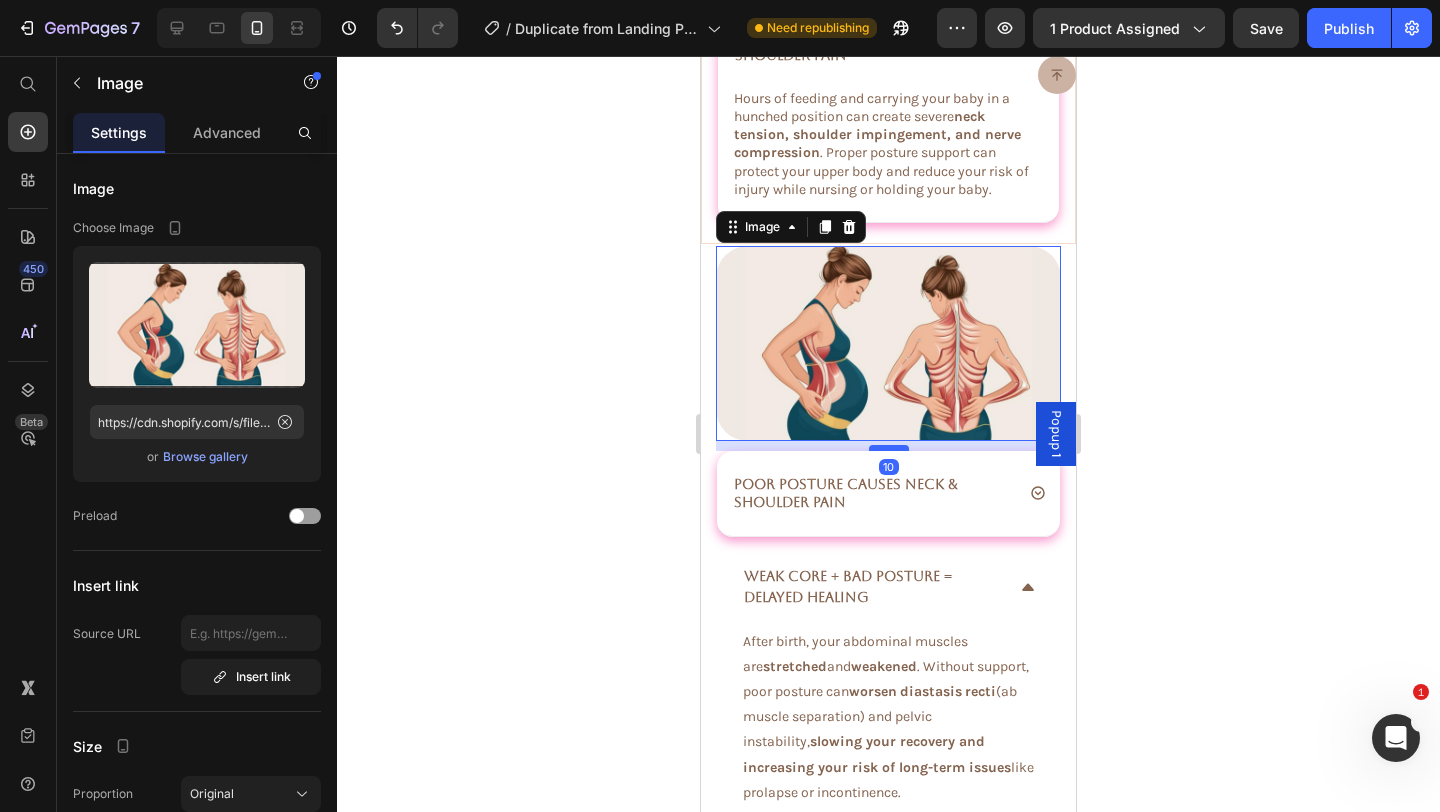 click at bounding box center [889, 448] 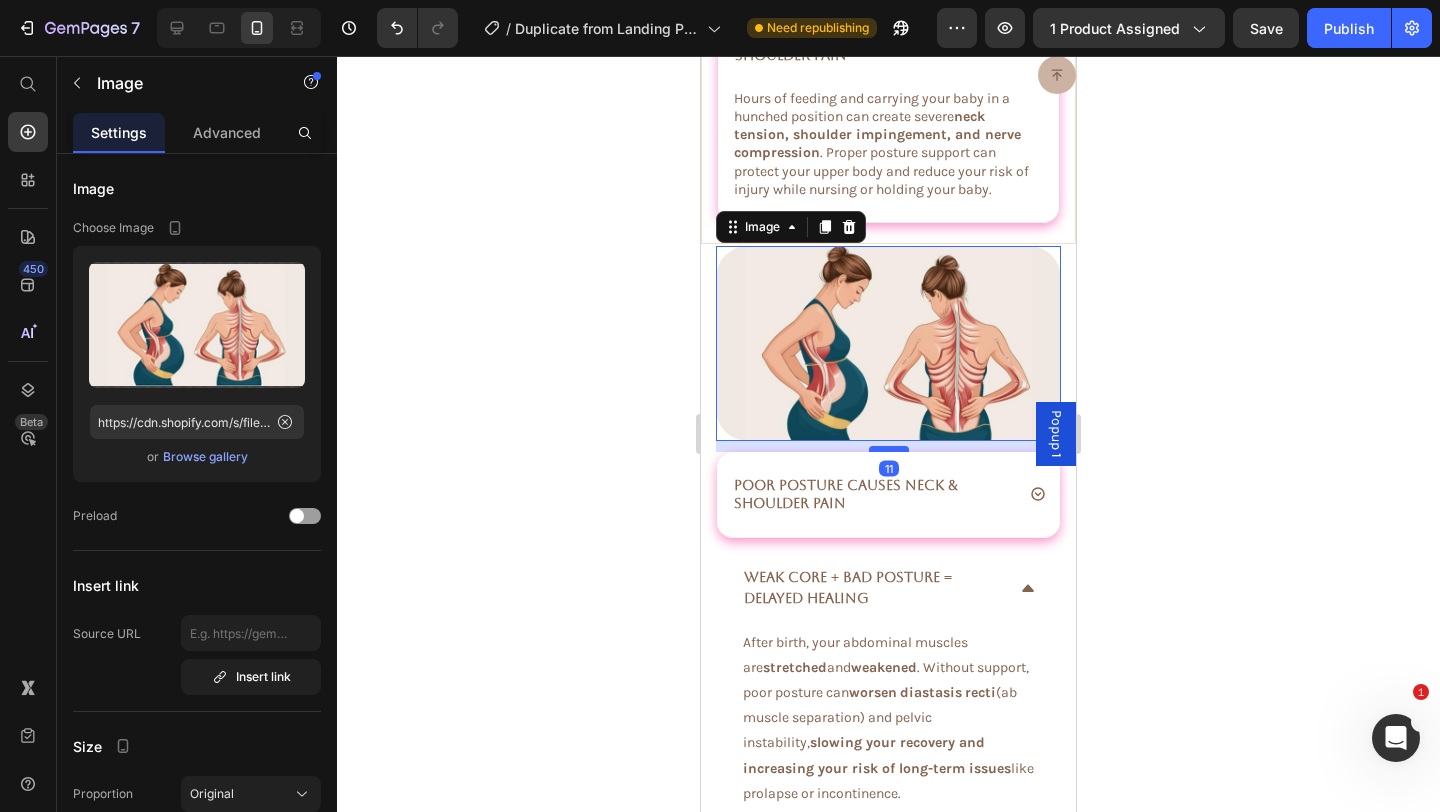 click at bounding box center (889, 449) 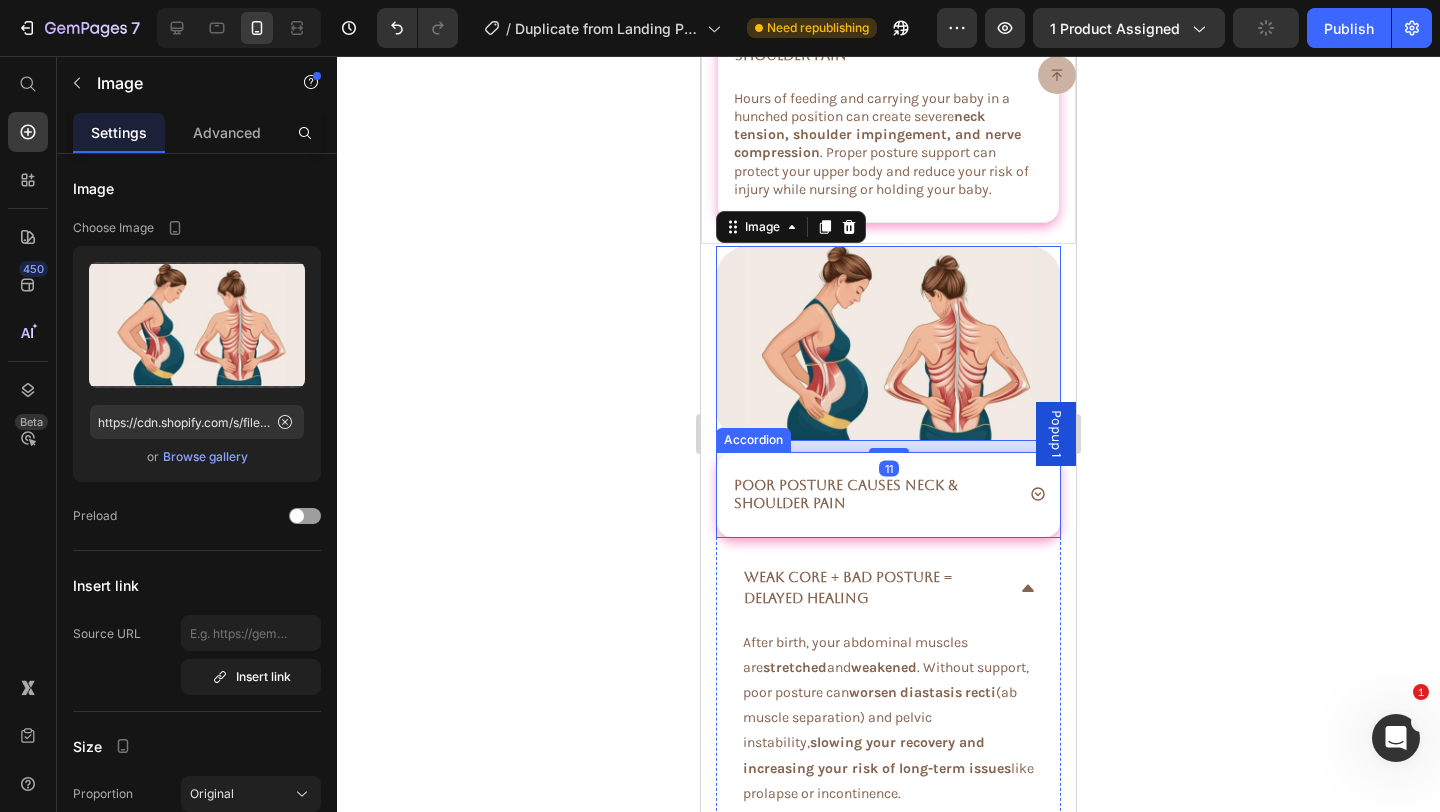 click on "Weak Core + Bad Posture = Delayed Healing" at bounding box center [848, 587] 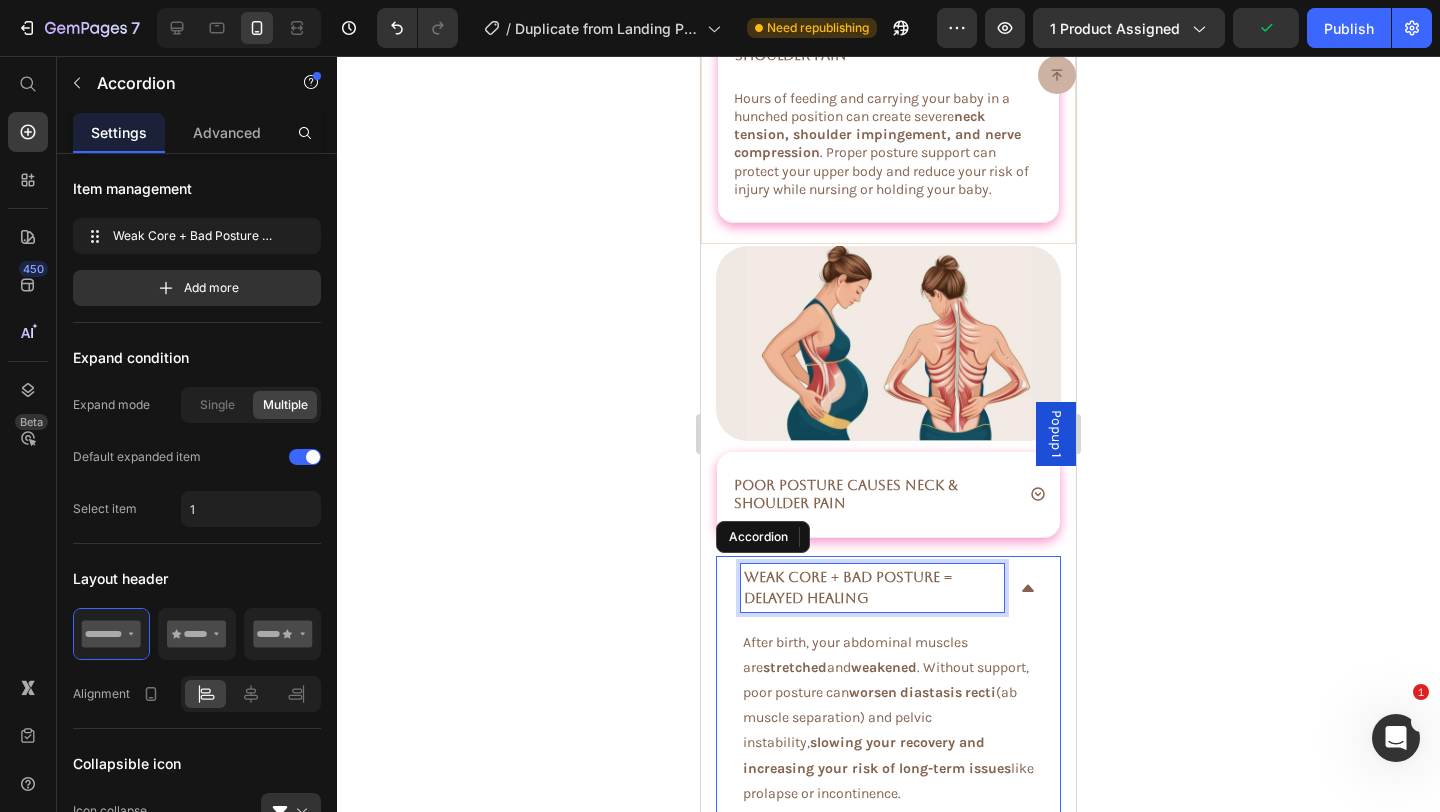 click on "Weak Core + Bad Posture = Delayed Healing" at bounding box center (848, 587) 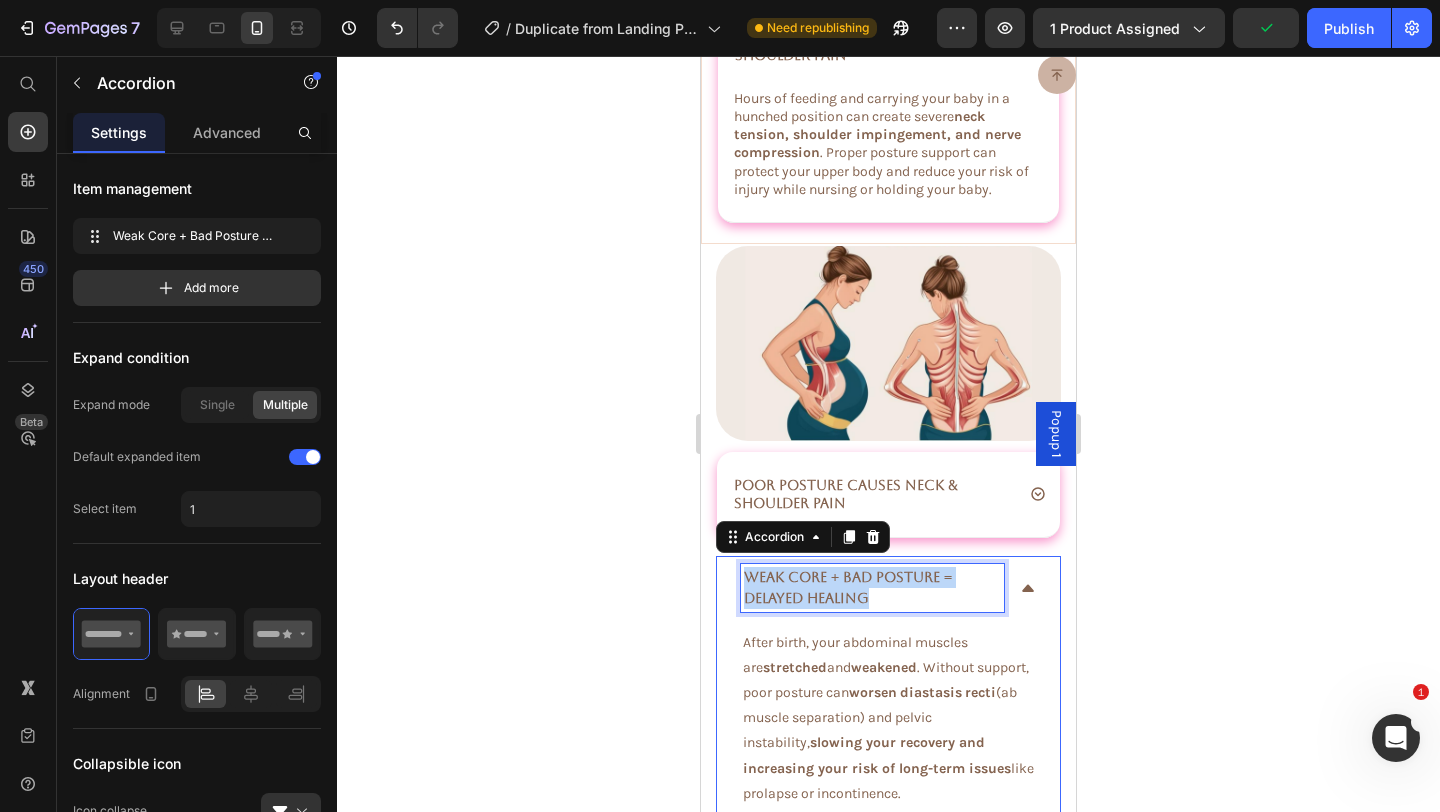 click on "Weak Core + Bad Posture = Delayed Healing" at bounding box center [848, 587] 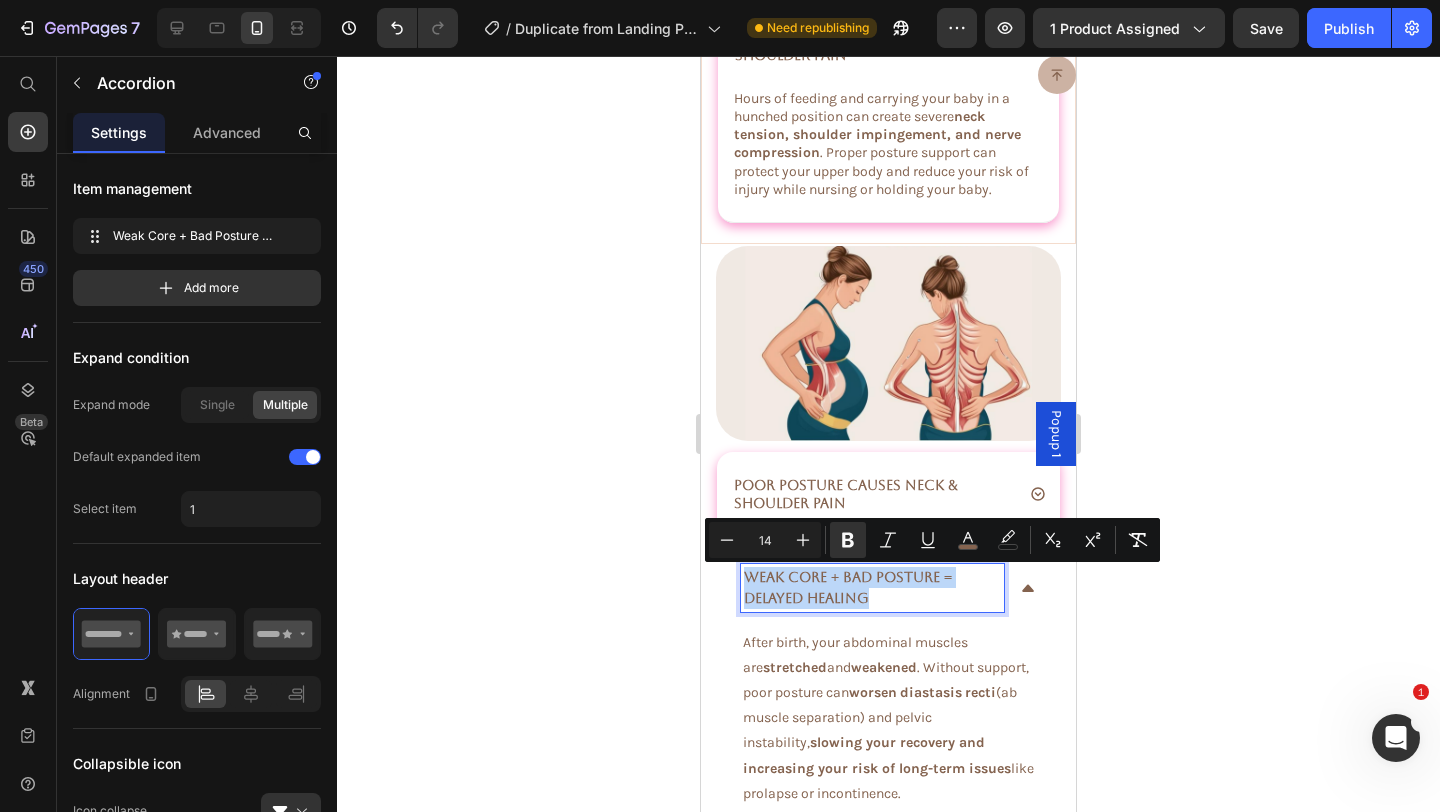 copy on "Weak Core + Bad Posture = Delayed Healing" 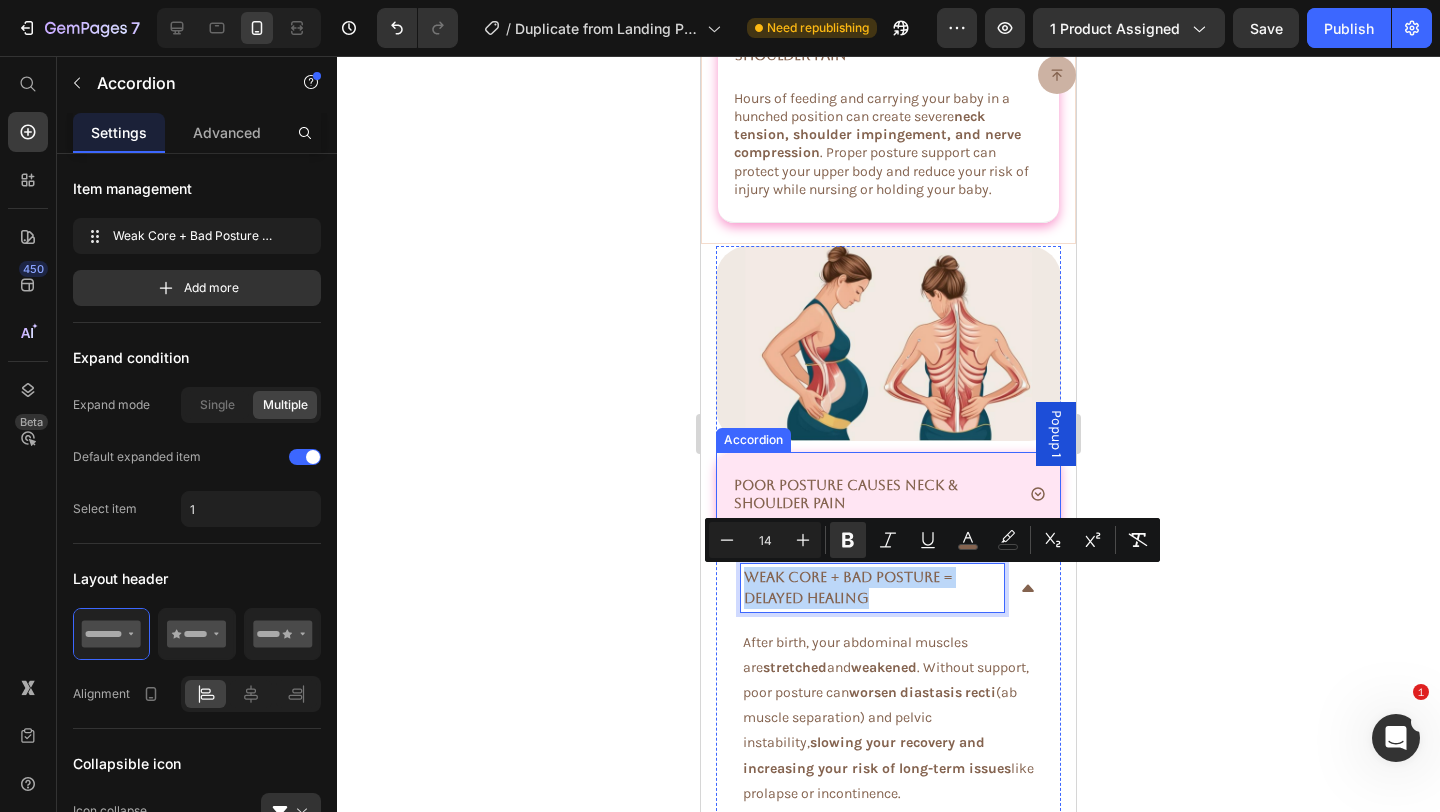 click on "Poor Posture Causes Neck & Shoulder Pain" at bounding box center [846, 494] 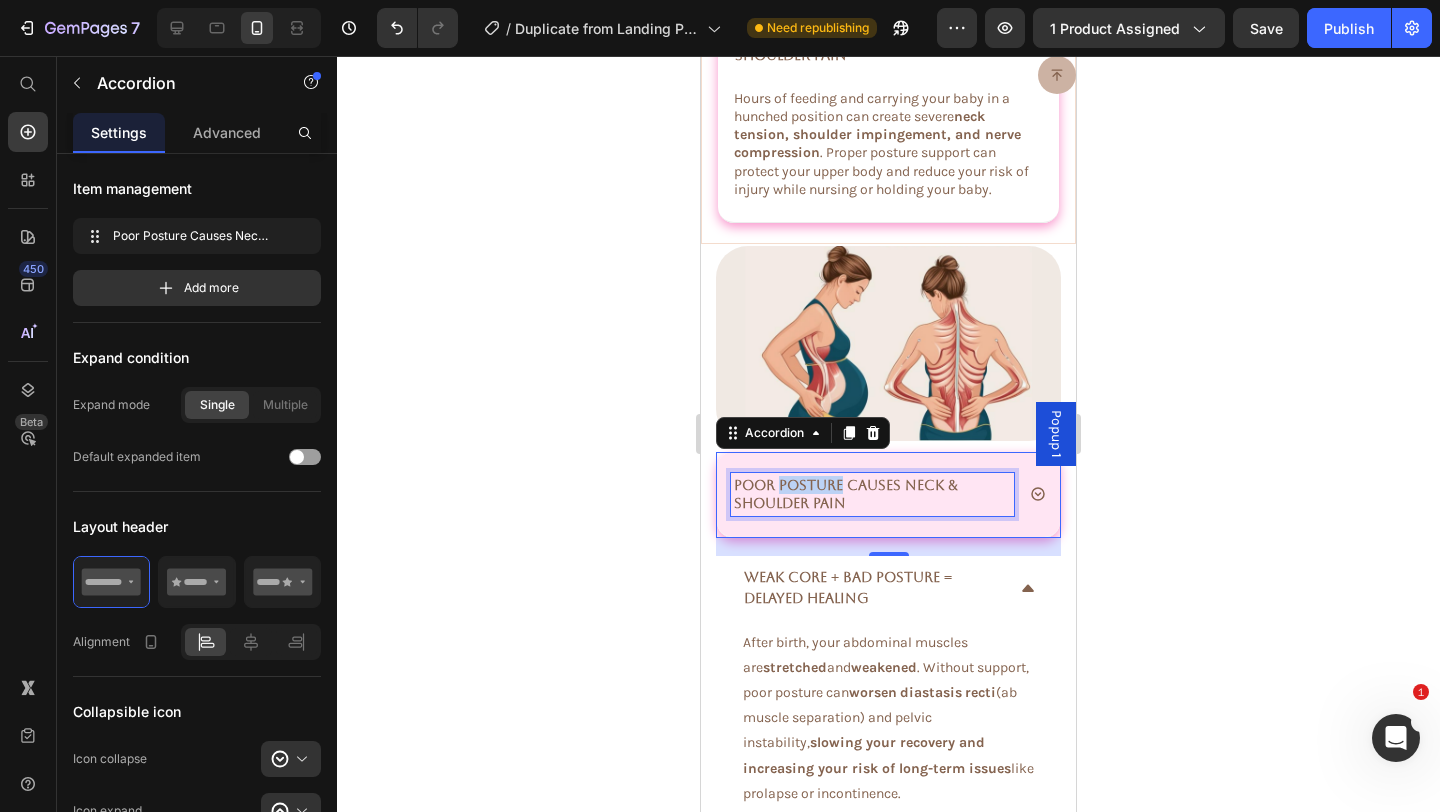 click on "Poor Posture Causes Neck & Shoulder Pain" at bounding box center [846, 494] 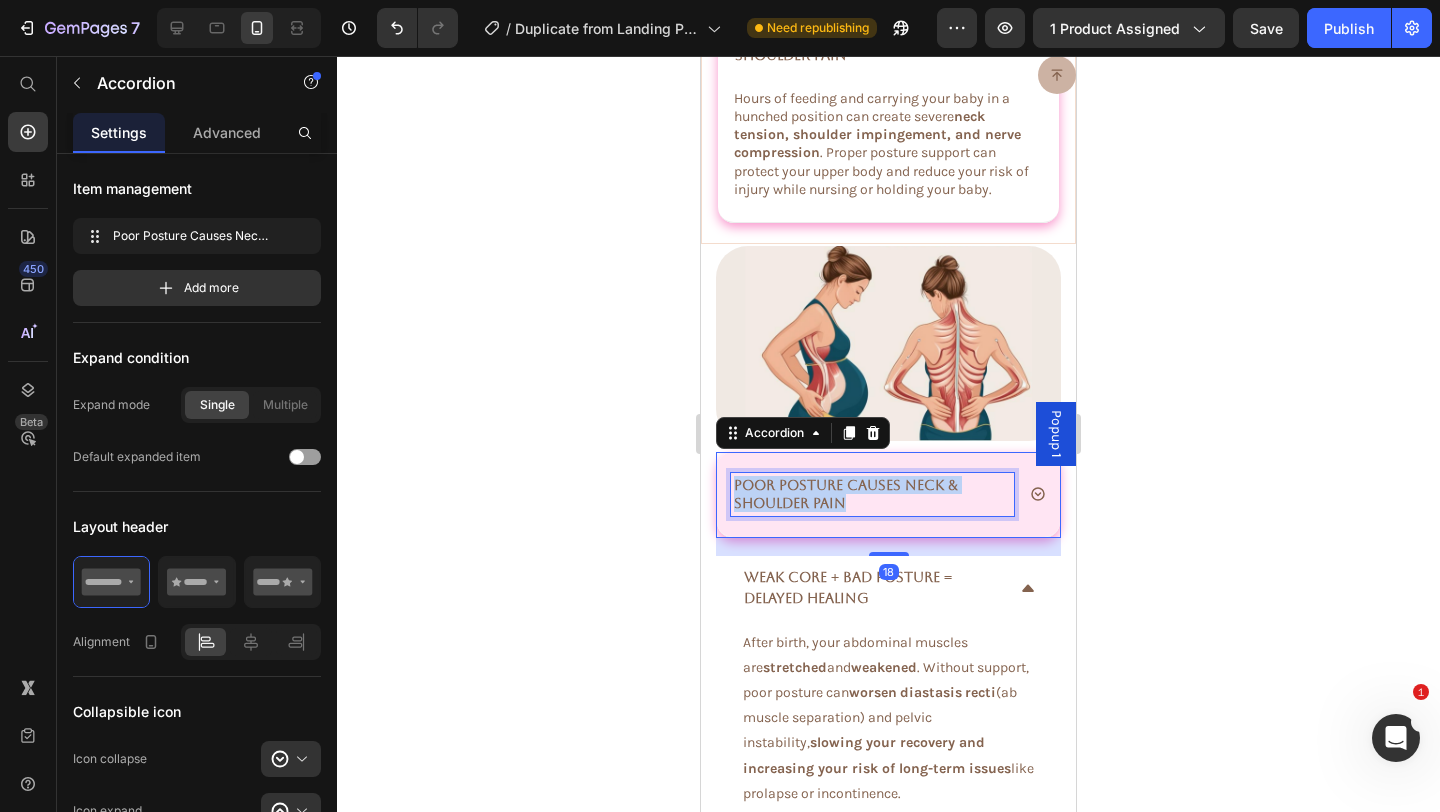 click on "Poor Posture Causes Neck & Shoulder Pain" at bounding box center [846, 494] 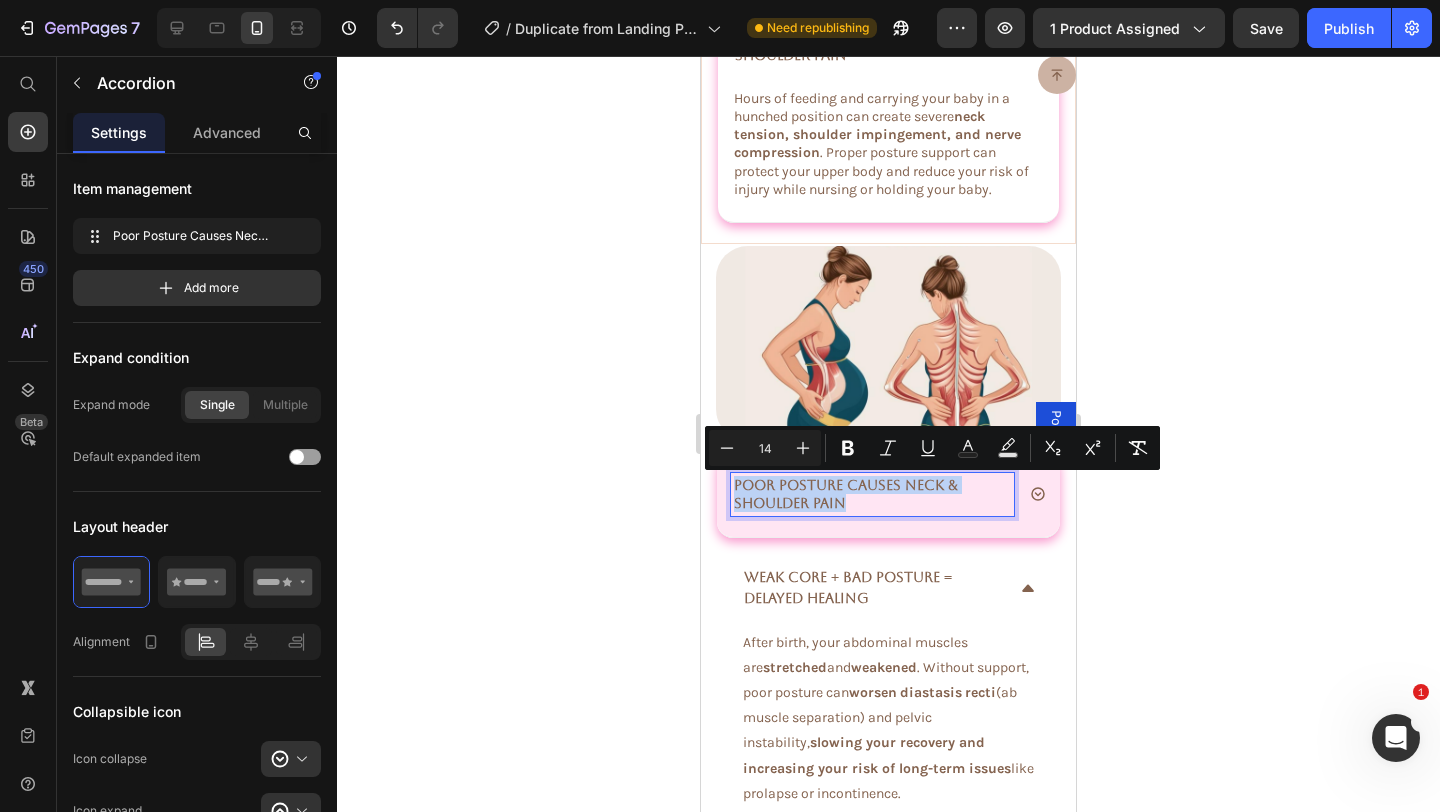 click on "Poor Posture Causes Neck & Shoulder Pain" at bounding box center (846, 494) 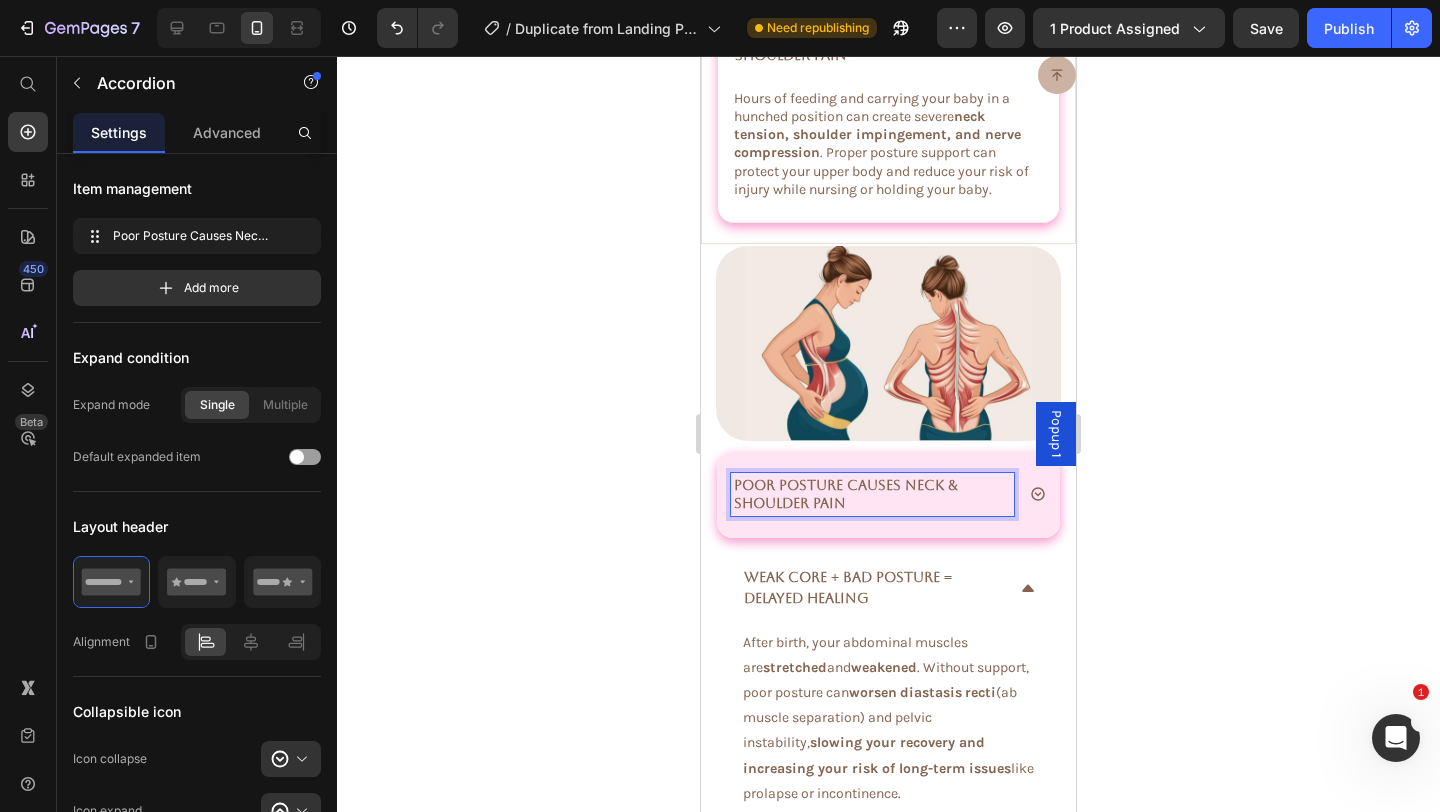 click on "Poor Posture Causes Neck & Shoulder Pain" at bounding box center (846, 494) 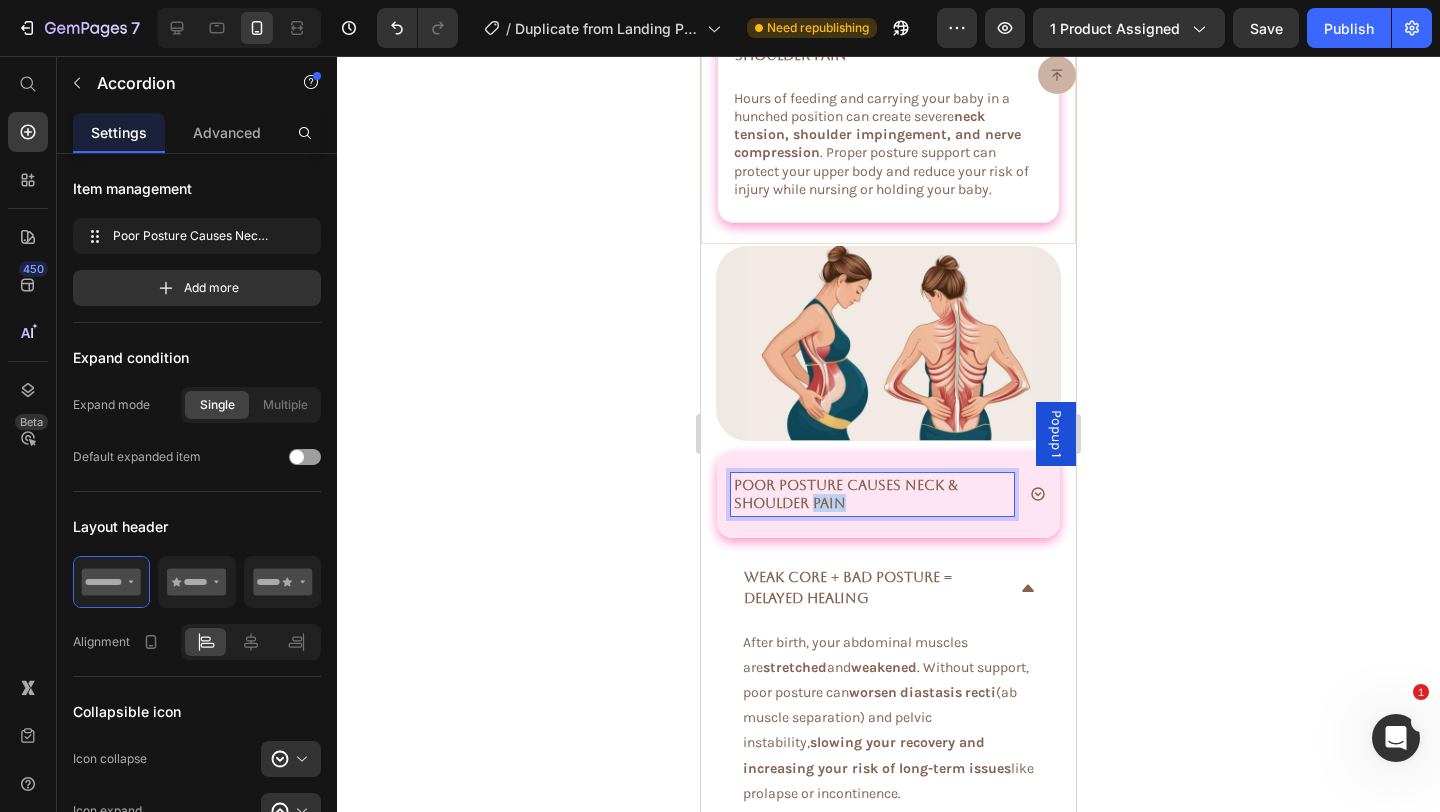 click on "Poor Posture Causes Neck & Shoulder Pain" at bounding box center [846, 494] 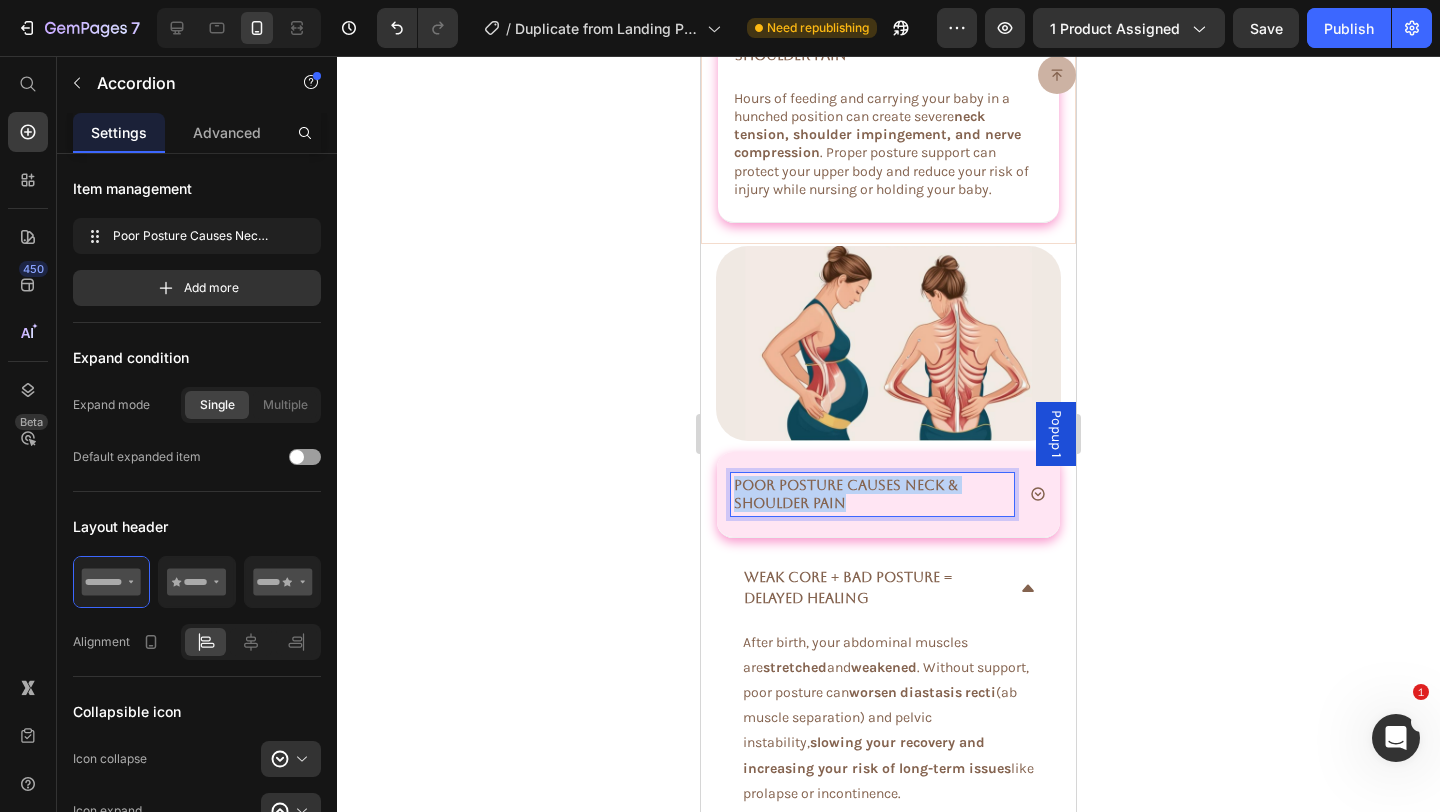 click on "Poor Posture Causes Neck & Shoulder Pain" at bounding box center (846, 494) 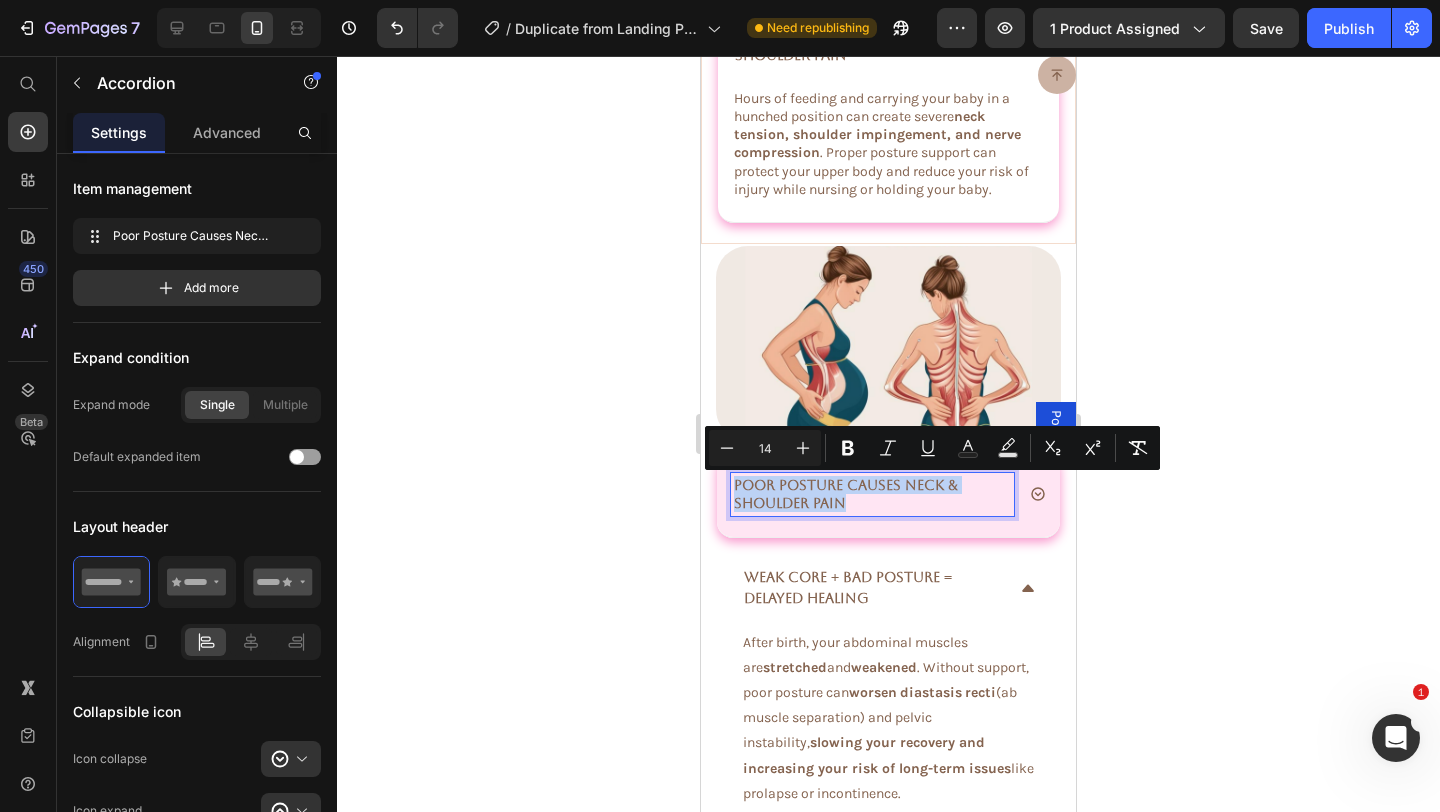click on "Poor Posture Causes Neck & Shoulder Pain" at bounding box center [846, 494] 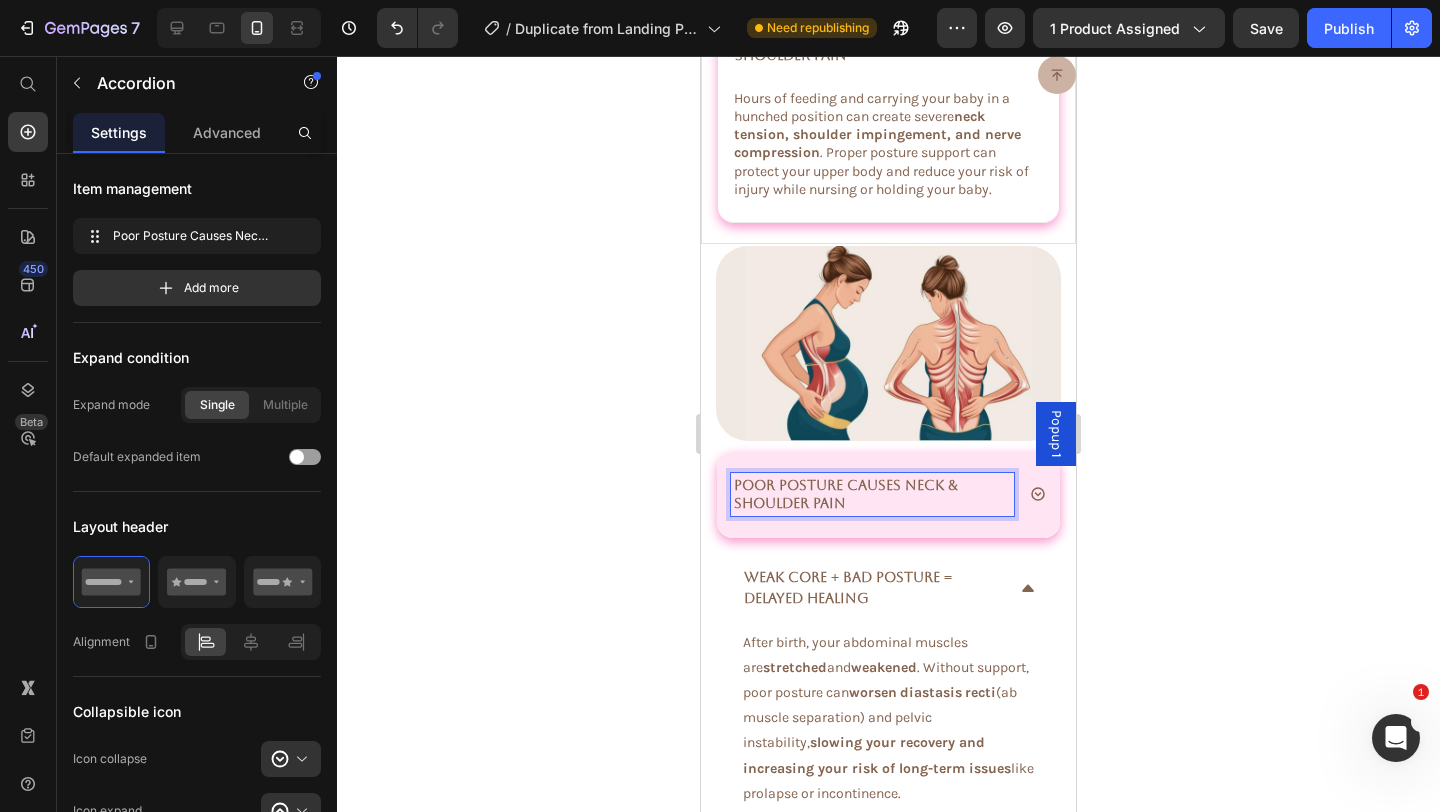 click on "Poor Posture Causes Neck & Shoulder Pain" at bounding box center [846, 494] 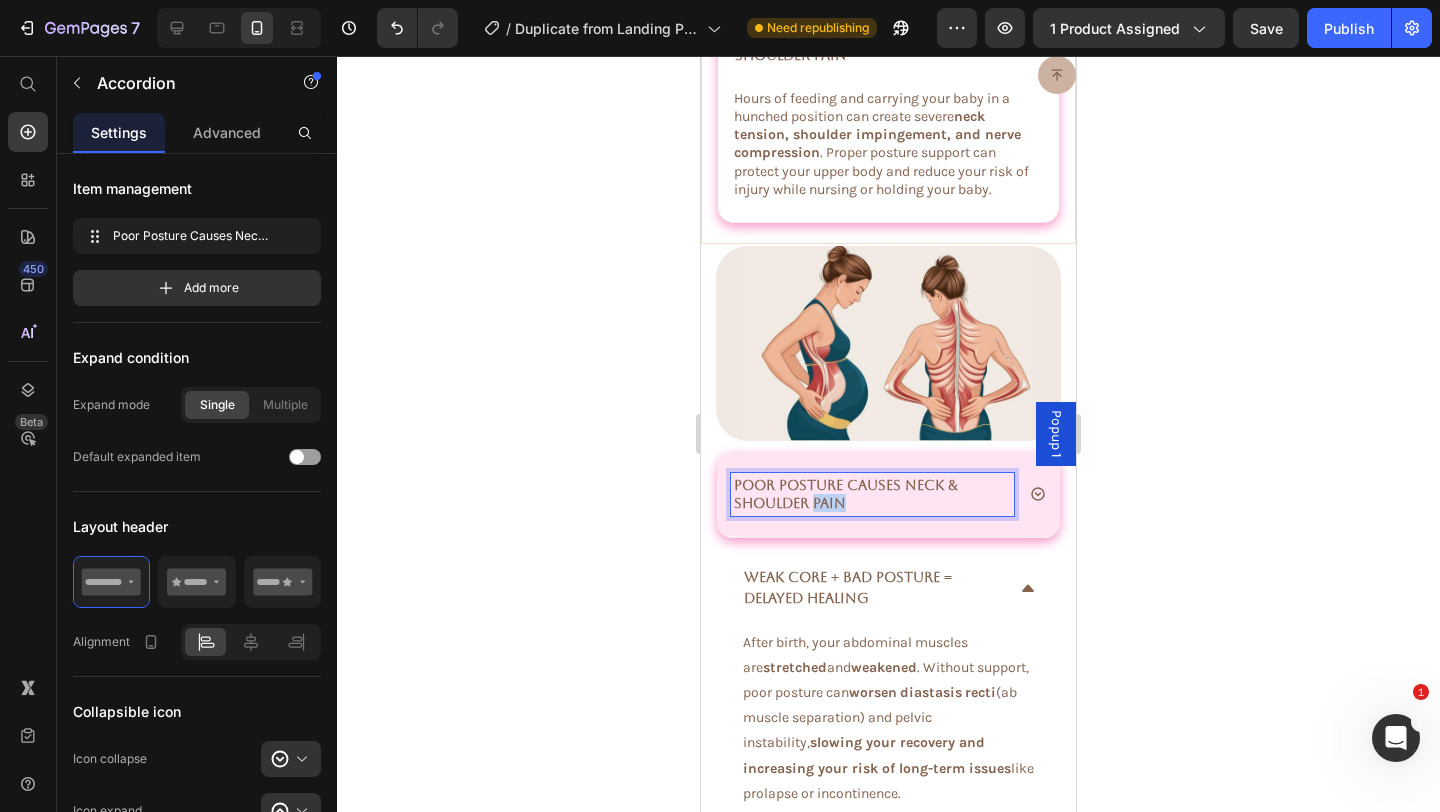 click on "Poor Posture Causes Neck & Shoulder Pain" at bounding box center (846, 494) 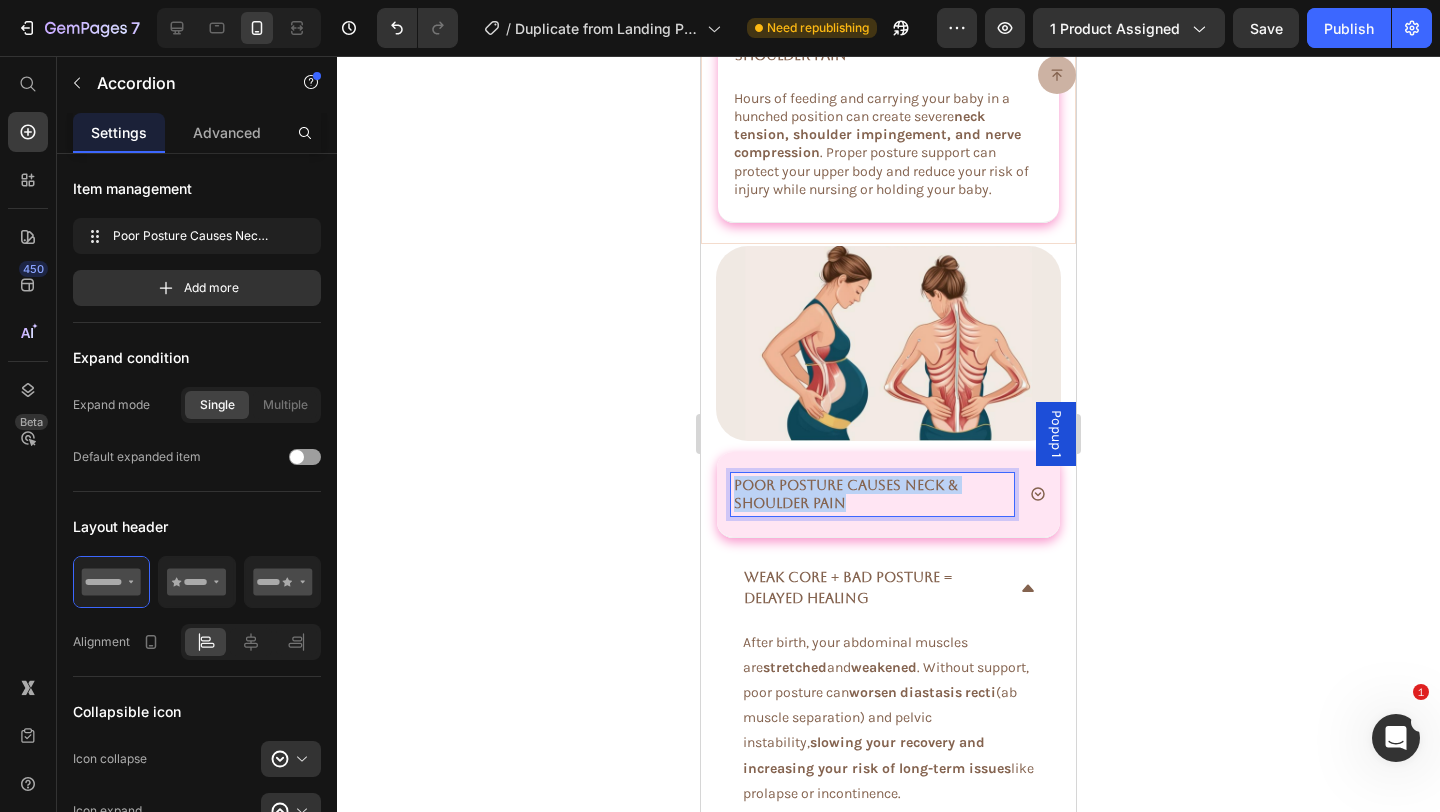 click on "Poor Posture Causes Neck & Shoulder Pain" at bounding box center (846, 494) 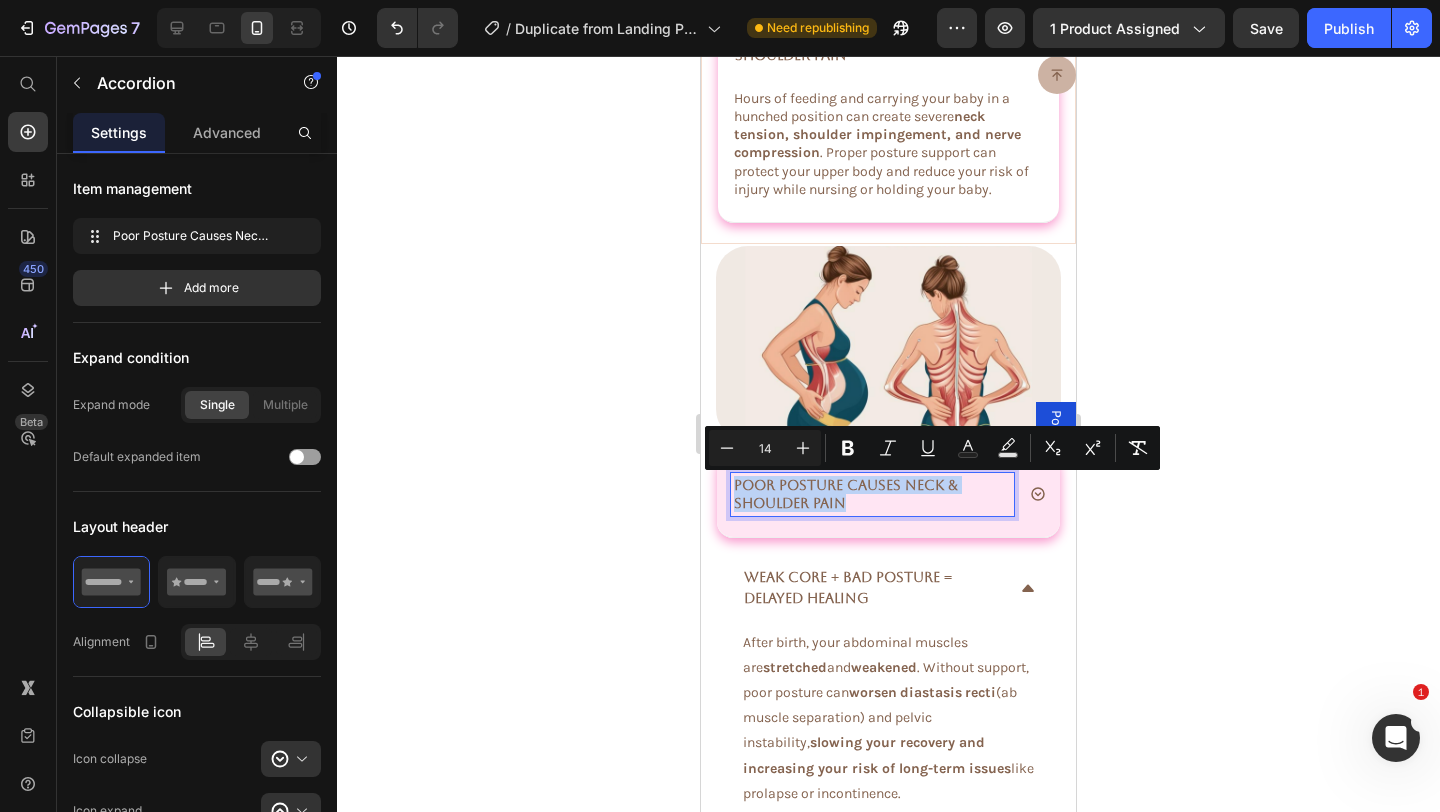 click on "Poor Posture Causes Neck & Shoulder Pain" at bounding box center (846, 494) 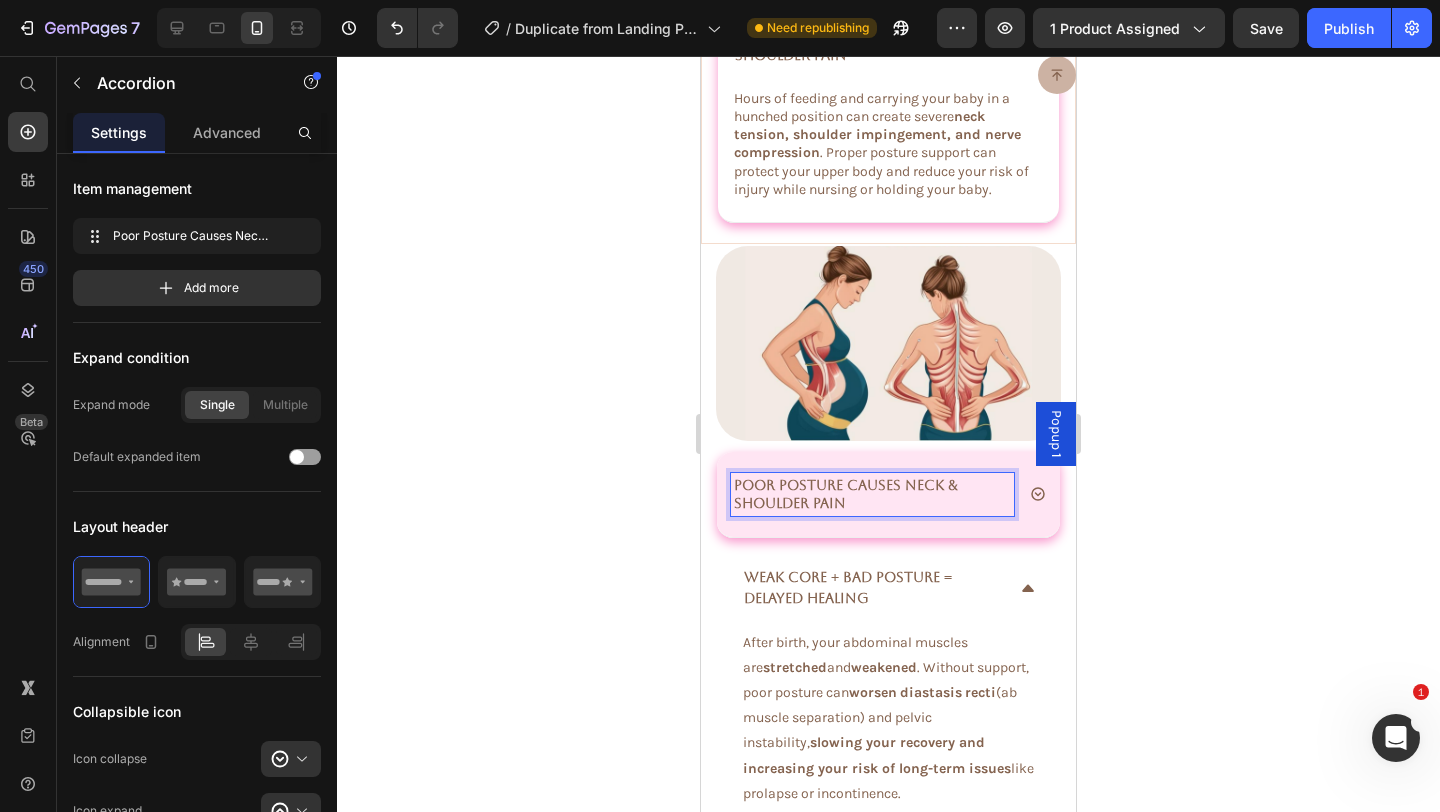 click on "Poor Posture Causes Neck & Shoulder Pain" at bounding box center (846, 494) 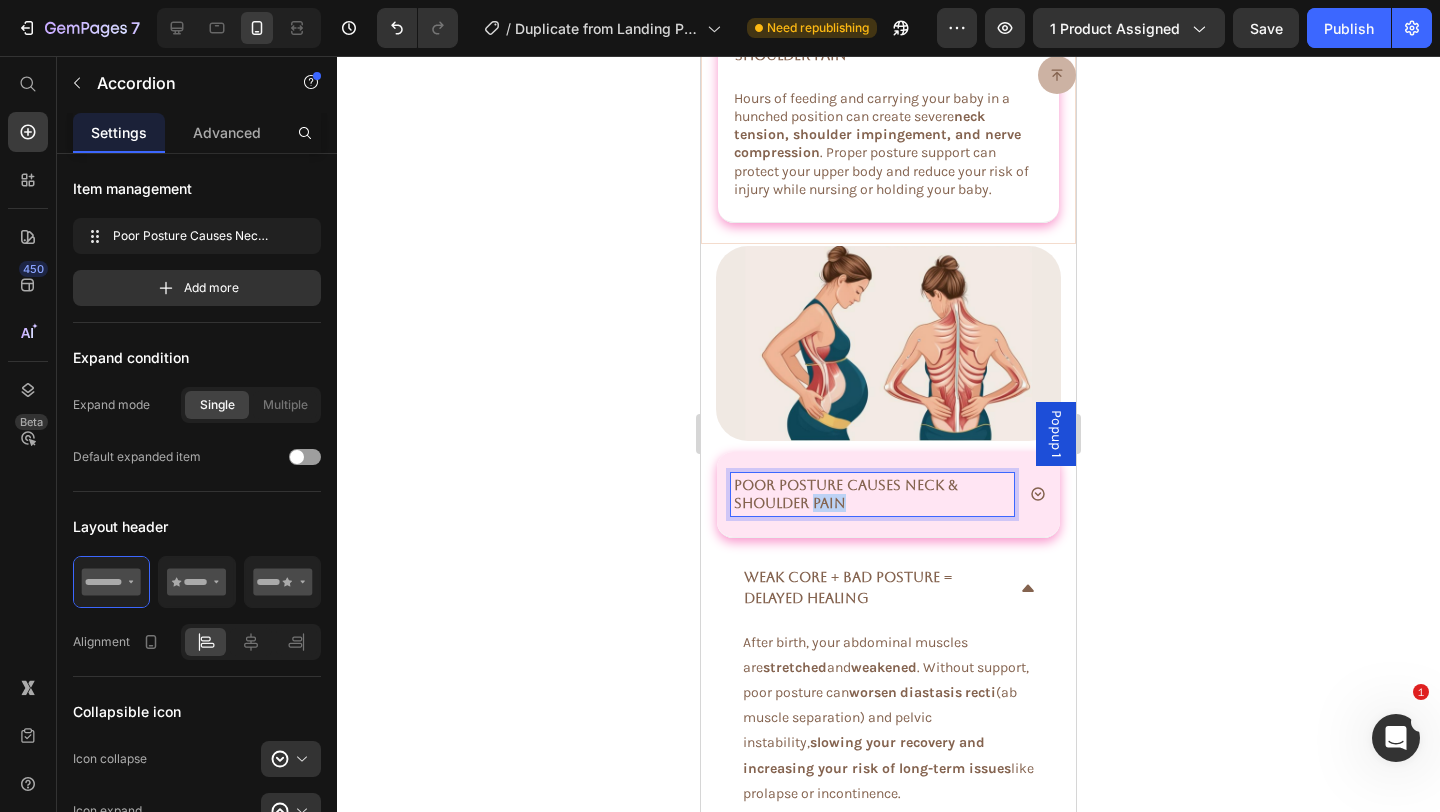 click on "Poor Posture Causes Neck & Shoulder Pain" at bounding box center [846, 494] 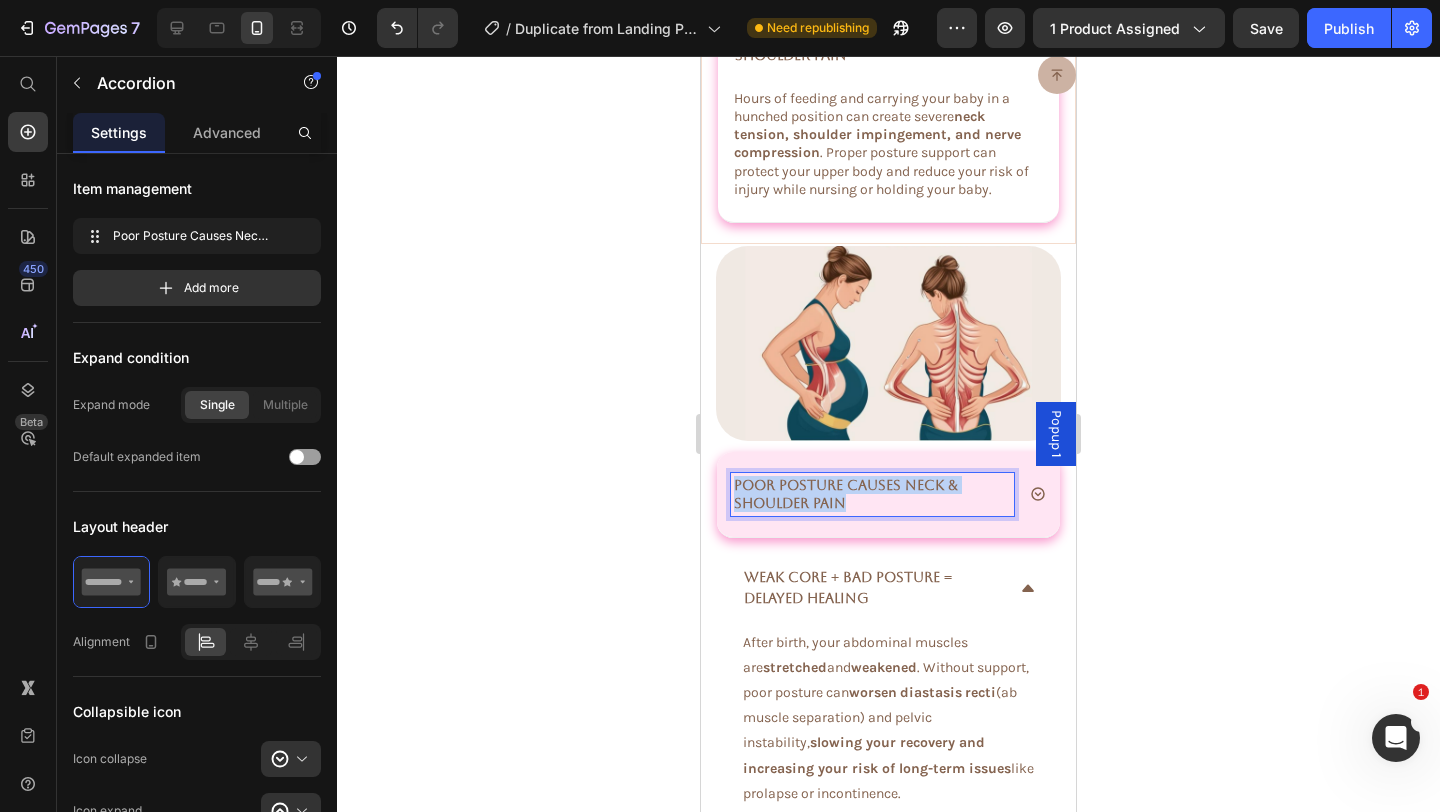 click on "Poor Posture Causes Neck & Shoulder Pain" at bounding box center [846, 494] 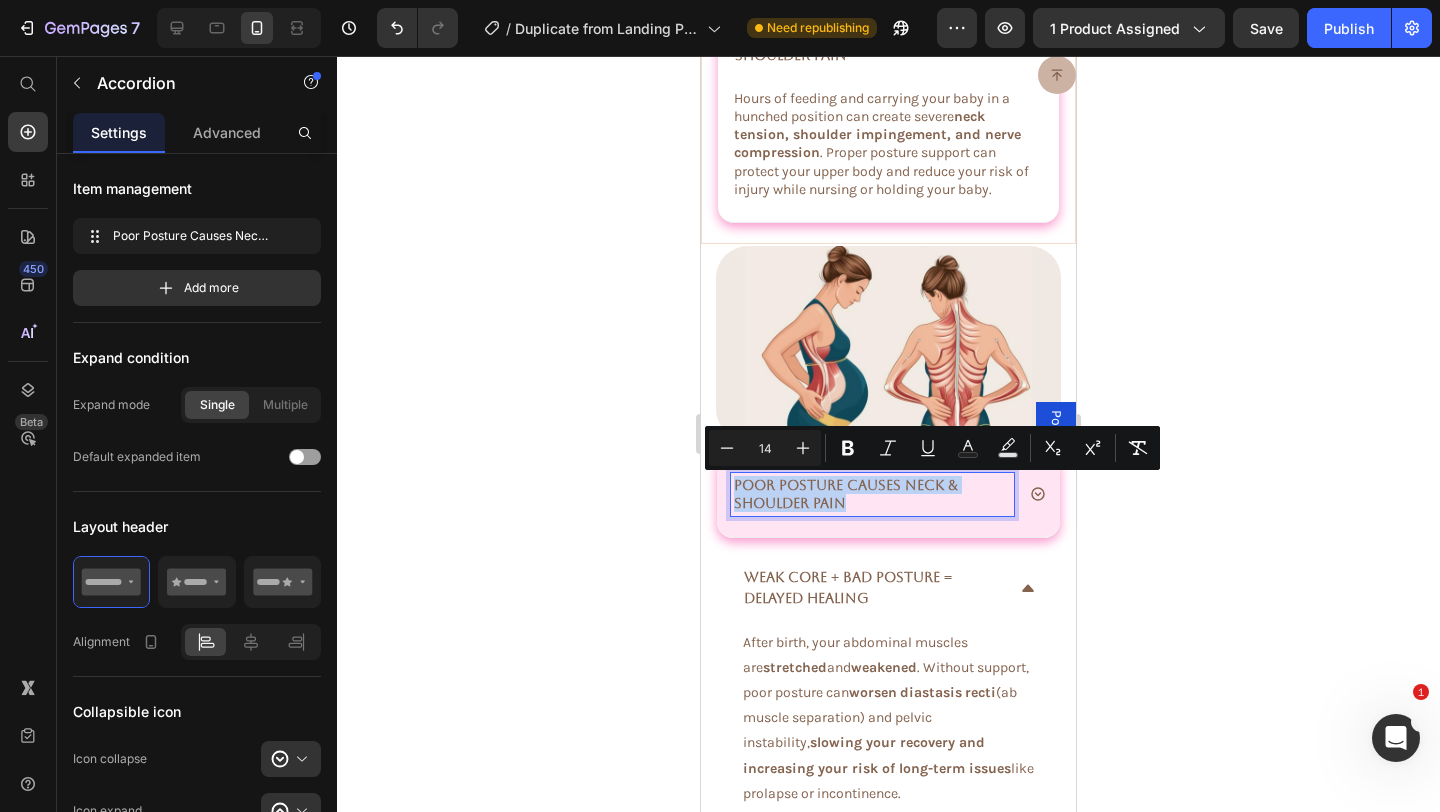 click on "Poor Posture Causes Neck & Shoulder Pain" at bounding box center (846, 494) 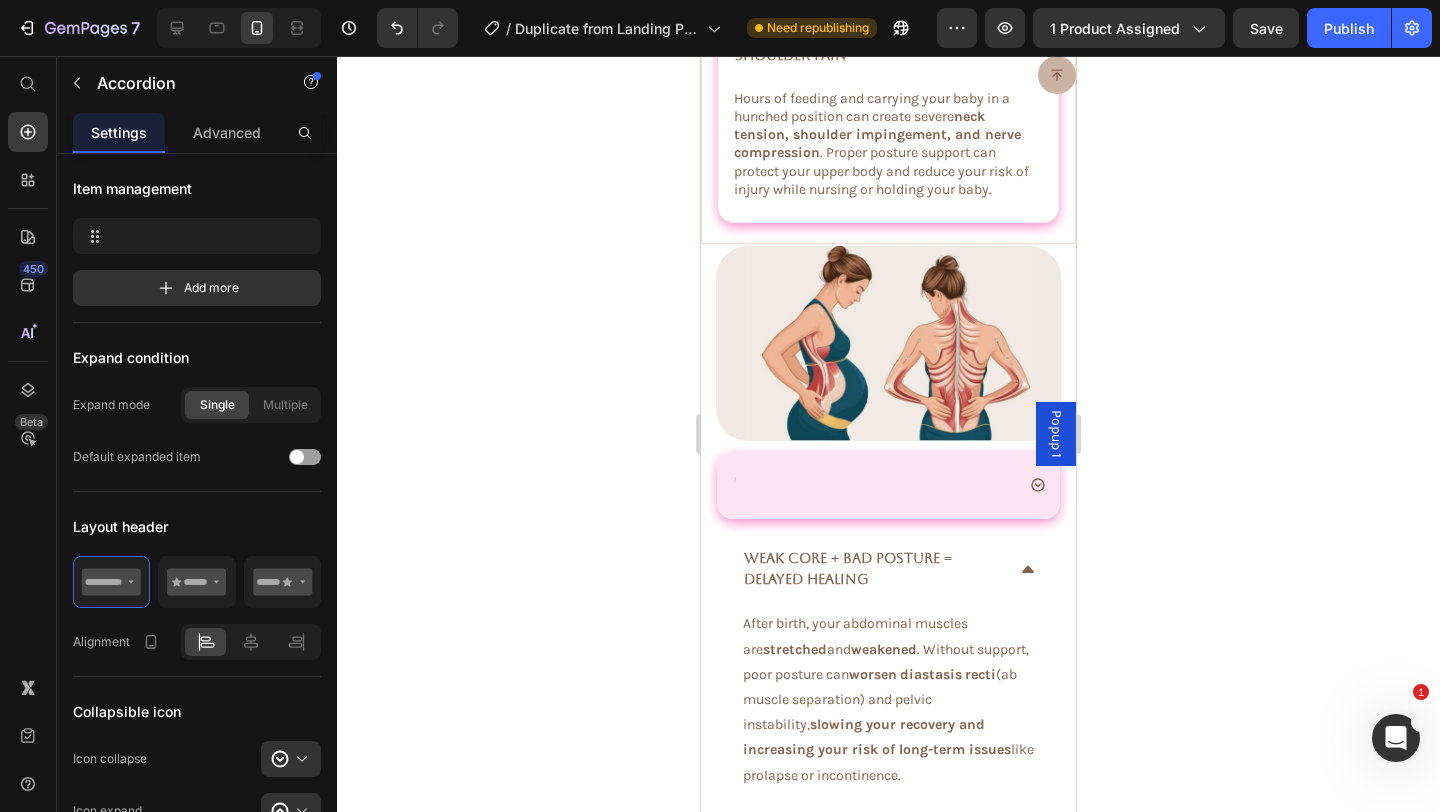 scroll, scrollTop: 3384, scrollLeft: 0, axis: vertical 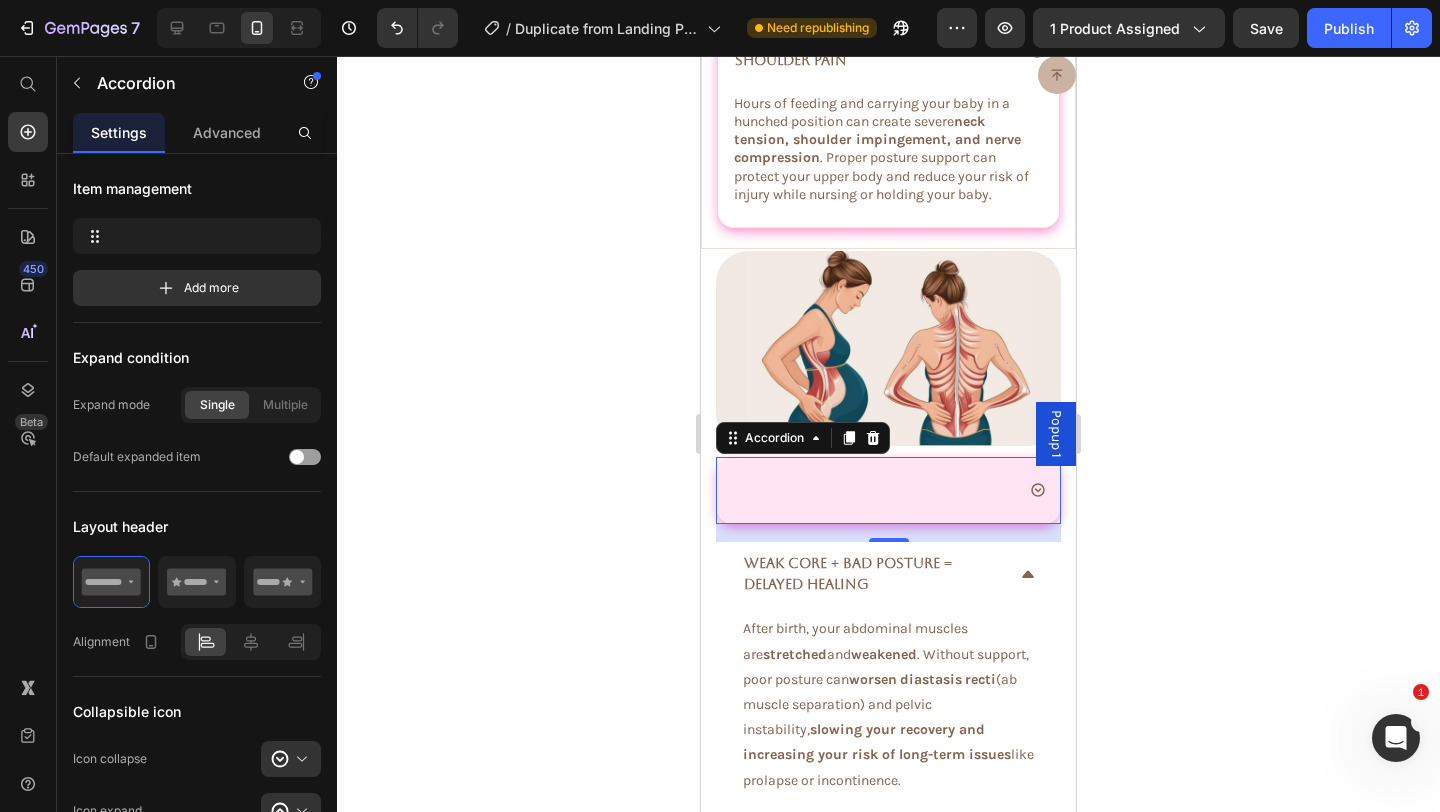 click at bounding box center (888, 490) 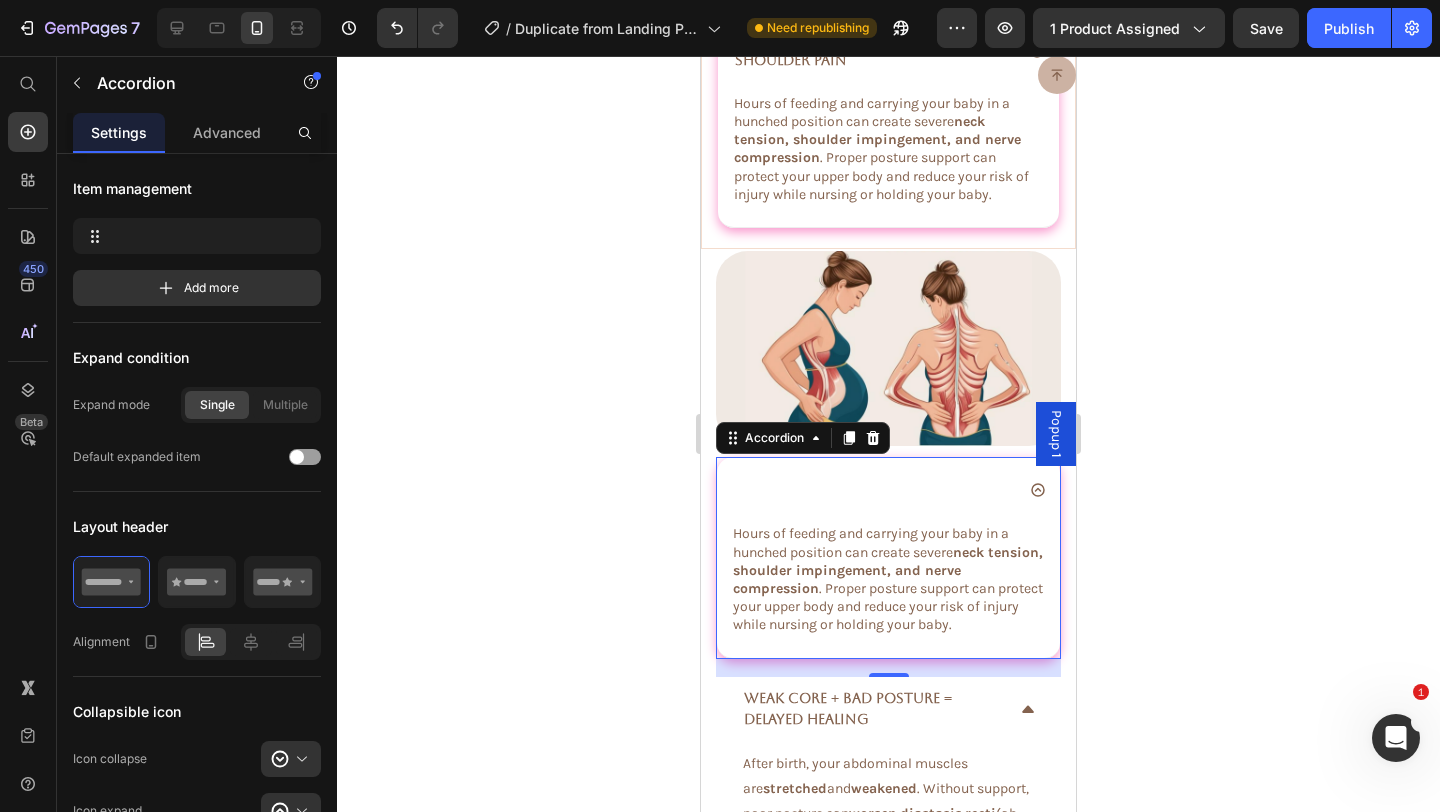 click at bounding box center (872, 490) 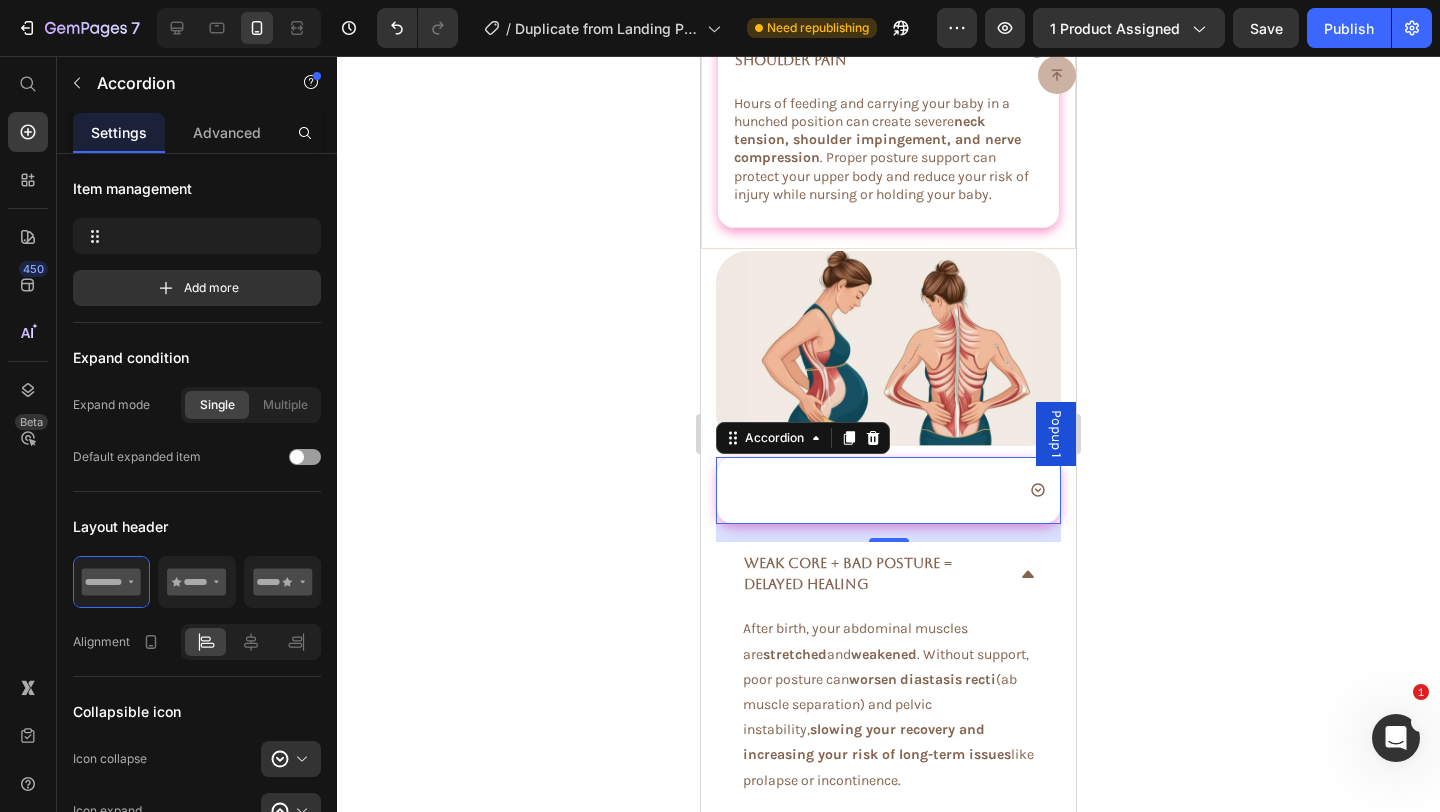 click at bounding box center [872, 490] 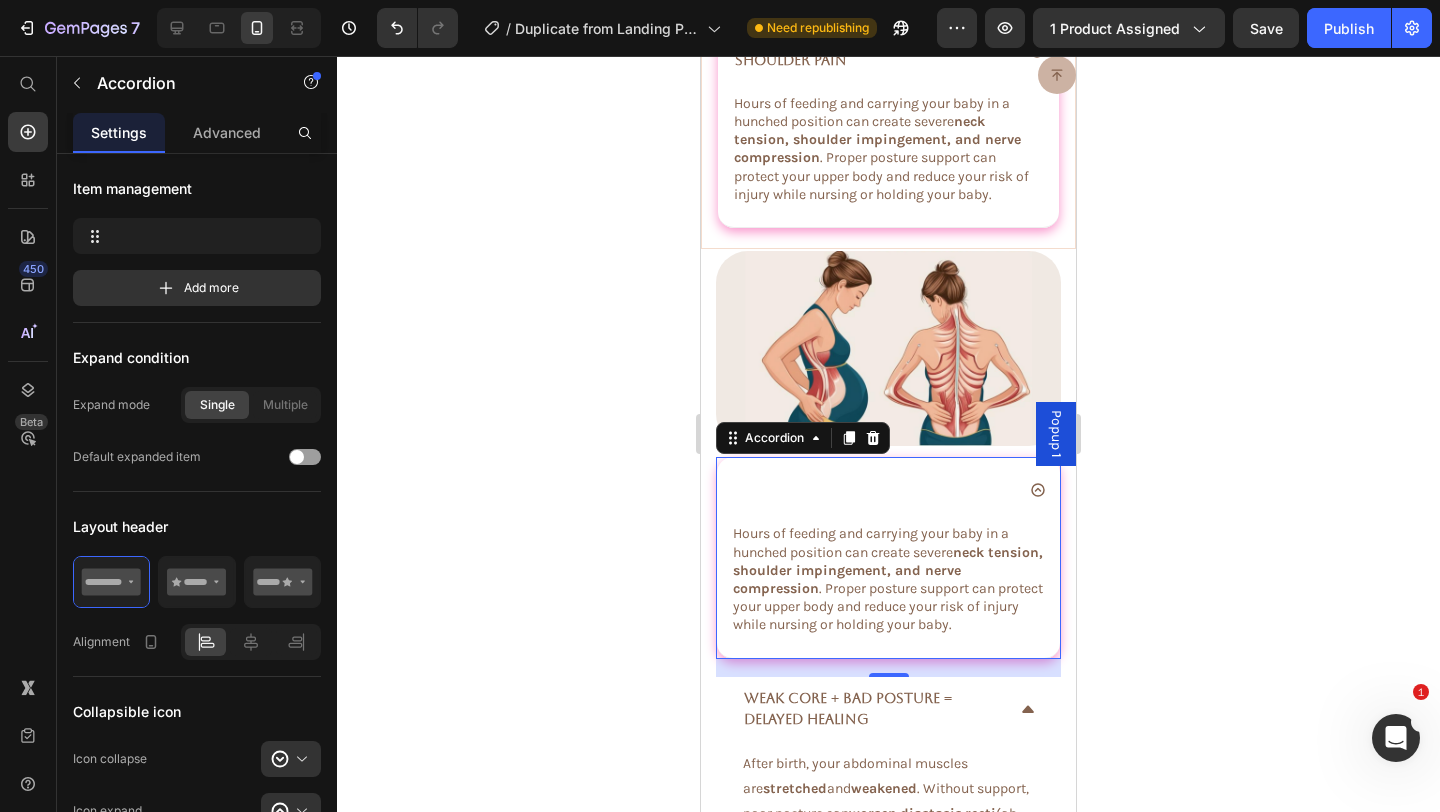 click at bounding box center (872, 490) 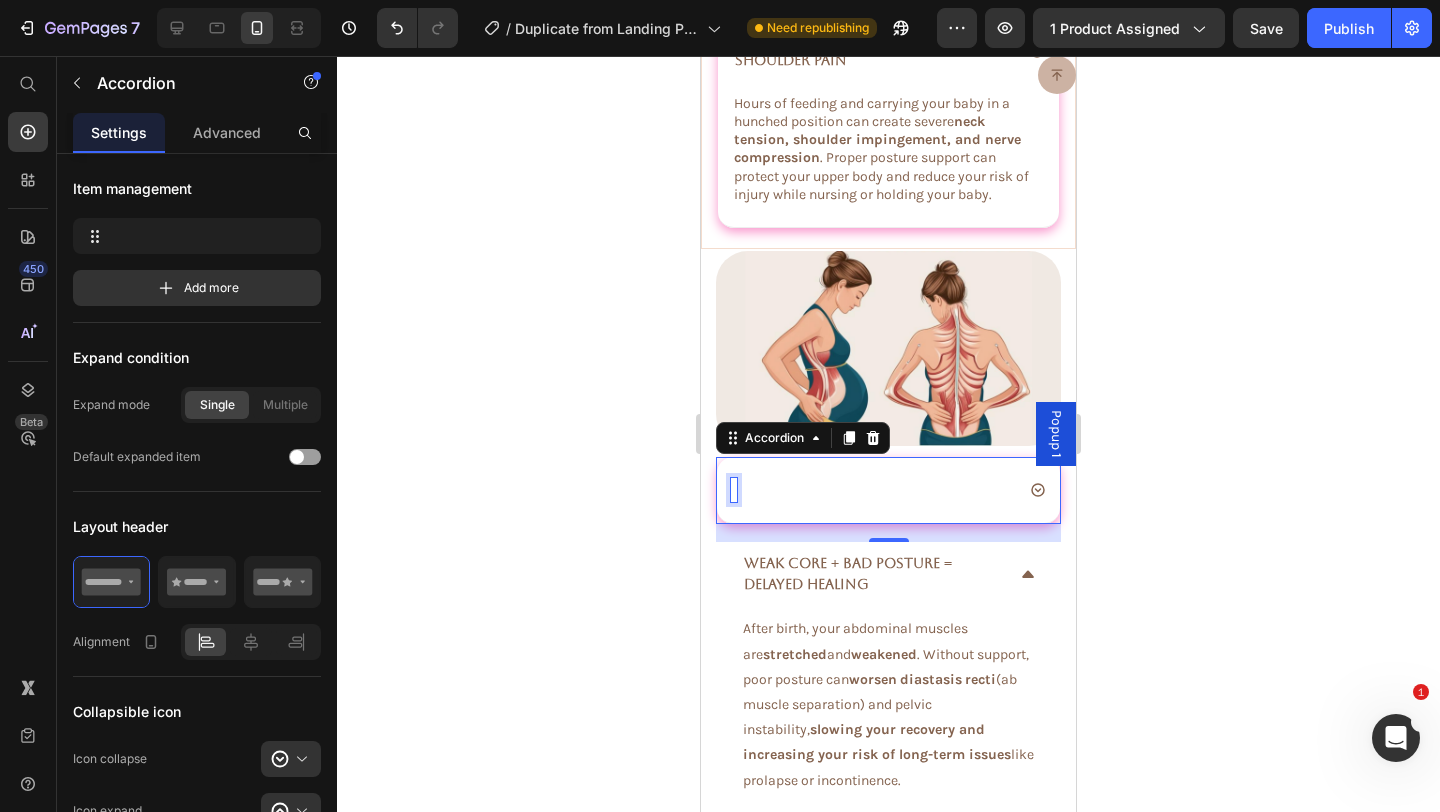 click at bounding box center (734, 490) 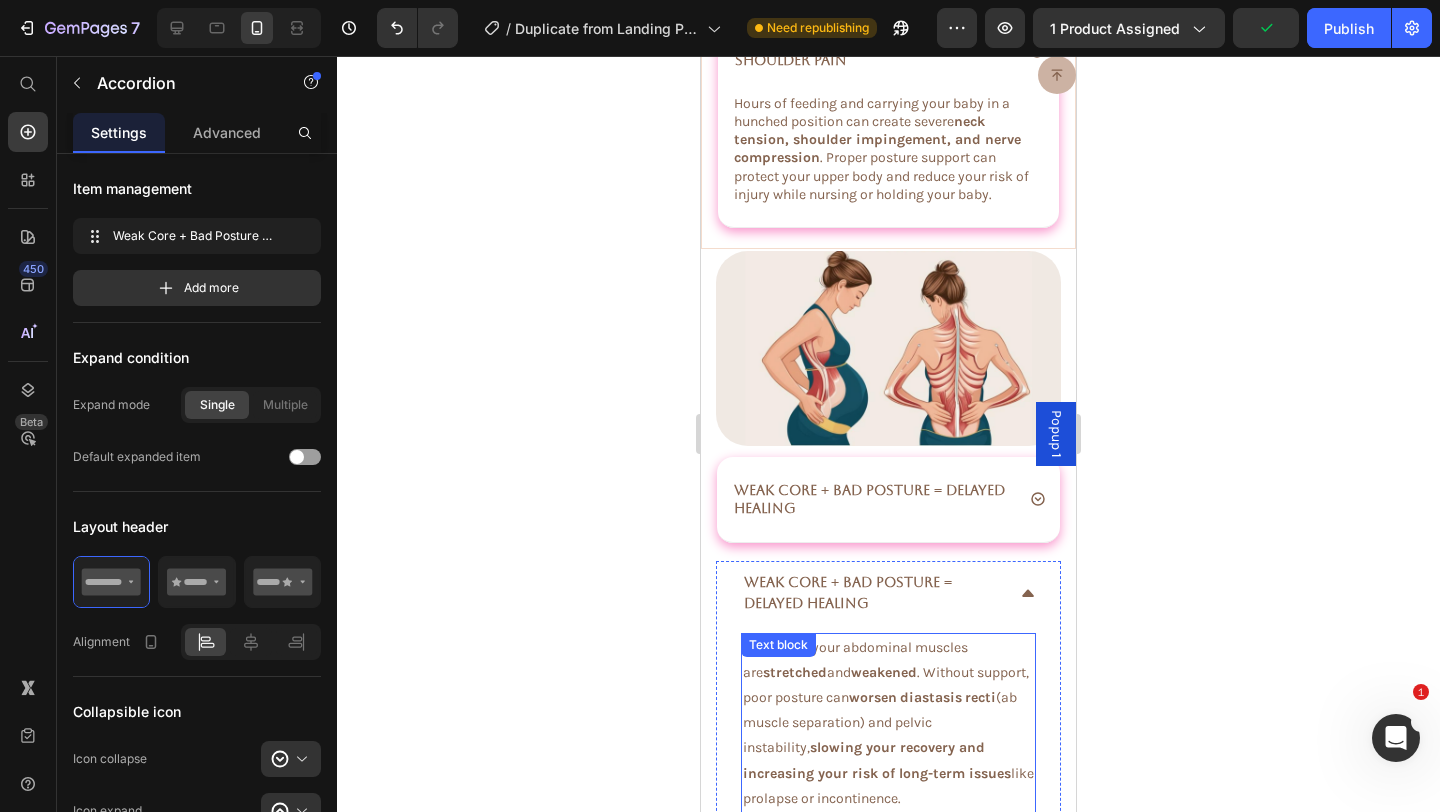 click on "After birth, your abdominal muscles are  stretched  and  weakened . Without support, poor posture can  worsen   diastasis   recti  (ab muscle separation) and pelvic instability,  slowing your recovery and increasing your risk of long-term issues  like prolapse or incontinence." at bounding box center (888, 723) 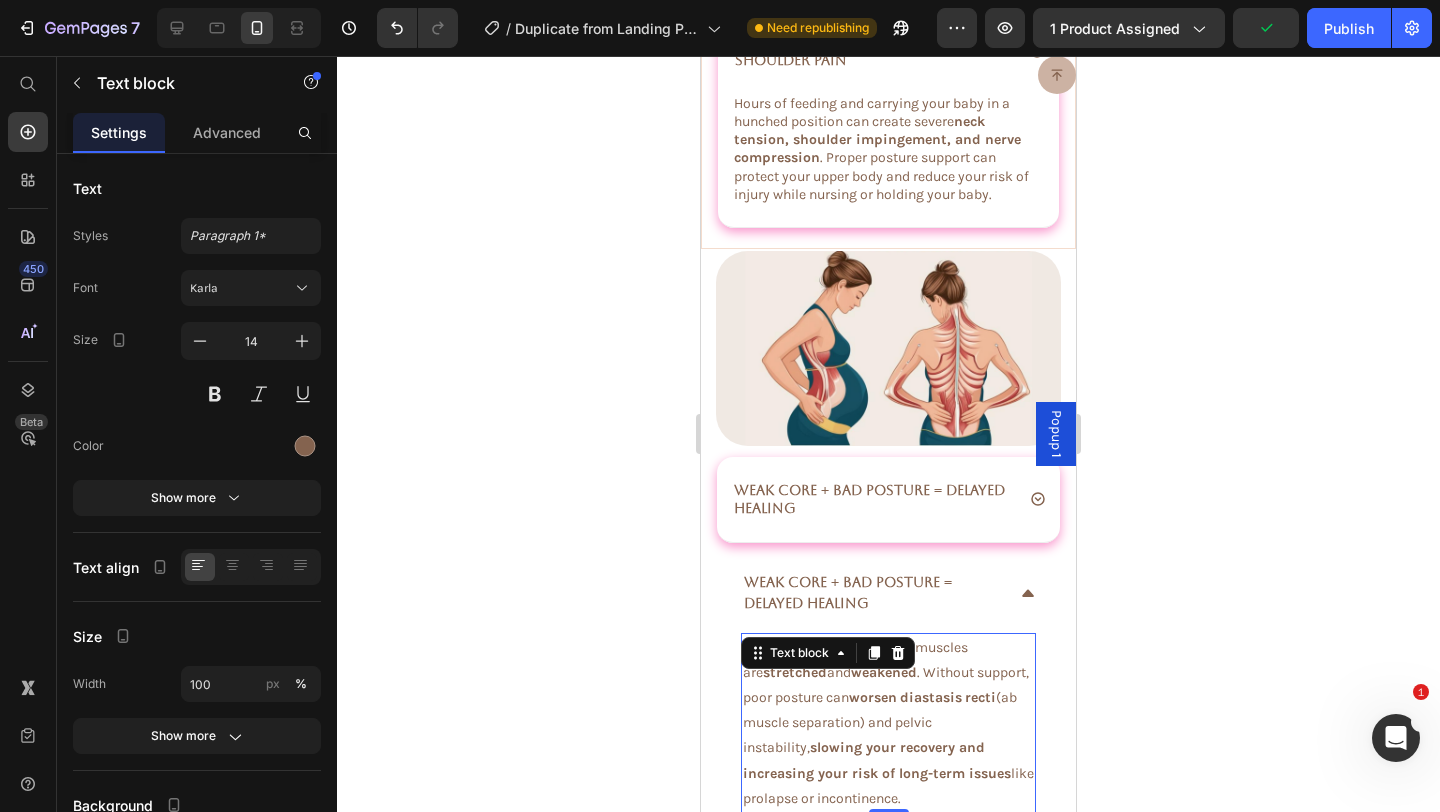 click on "After birth, your abdominal muscles are  stretched  and  weakened . Without support, poor posture can  worsen   diastasis   recti  (ab muscle separation) and pelvic instability,  slowing your recovery and increasing your risk of long-term issues  like prolapse or incontinence." at bounding box center [888, 723] 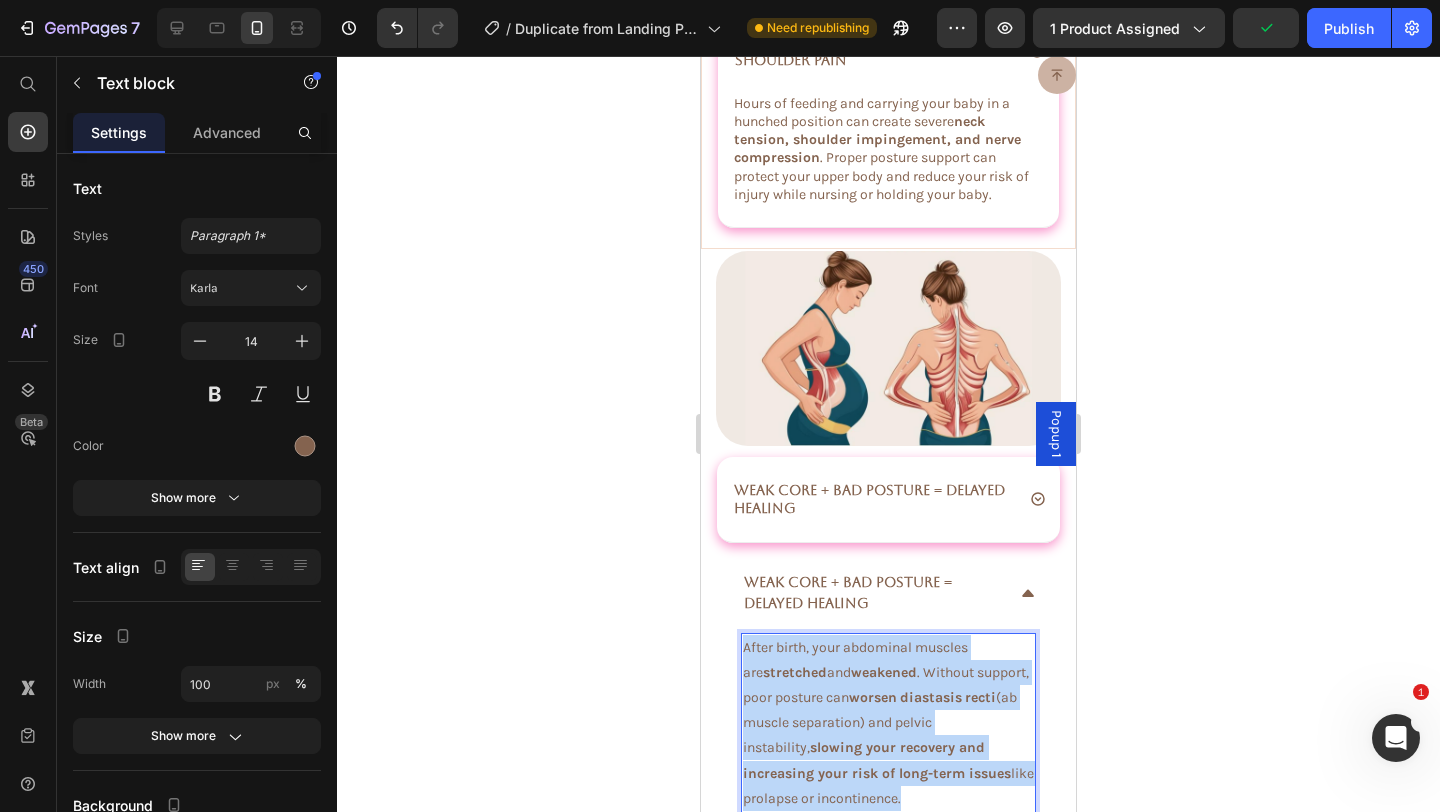 click on "After birth, your abdominal muscles are  stretched  and  weakened . Without support, poor posture can  worsen   diastasis   recti  (ab muscle separation) and pelvic instability,  slowing your recovery and increasing your risk of long-term issues  like prolapse or incontinence." at bounding box center [888, 723] 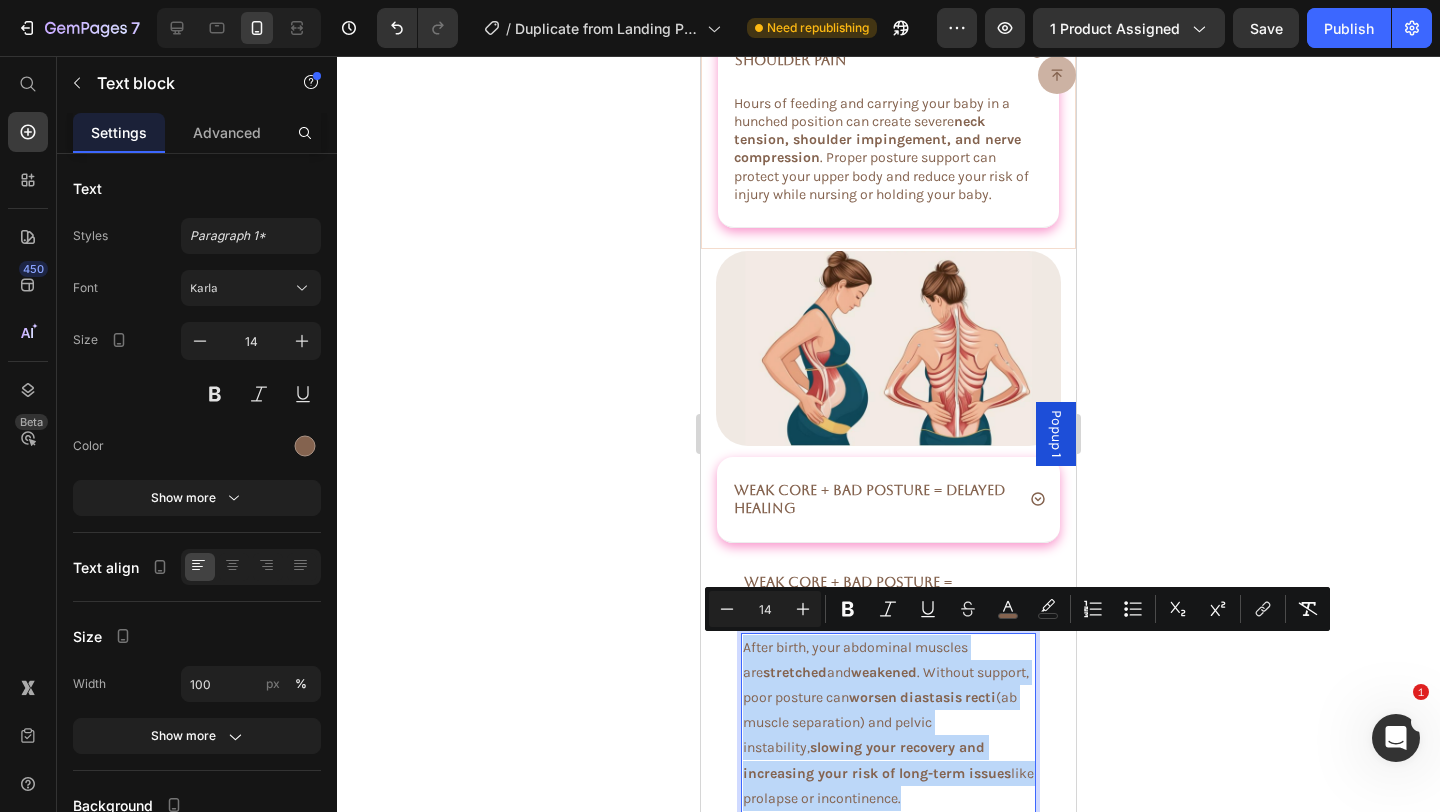 copy on "After birth, your abdominal muscles are  stretched  and  weakened . Without support, poor posture can  worsen   diastasis   recti  (ab muscle separation) and pelvic instability,  slowing your recovery and increasing your risk of long-term issues  like prolapse or incontinence." 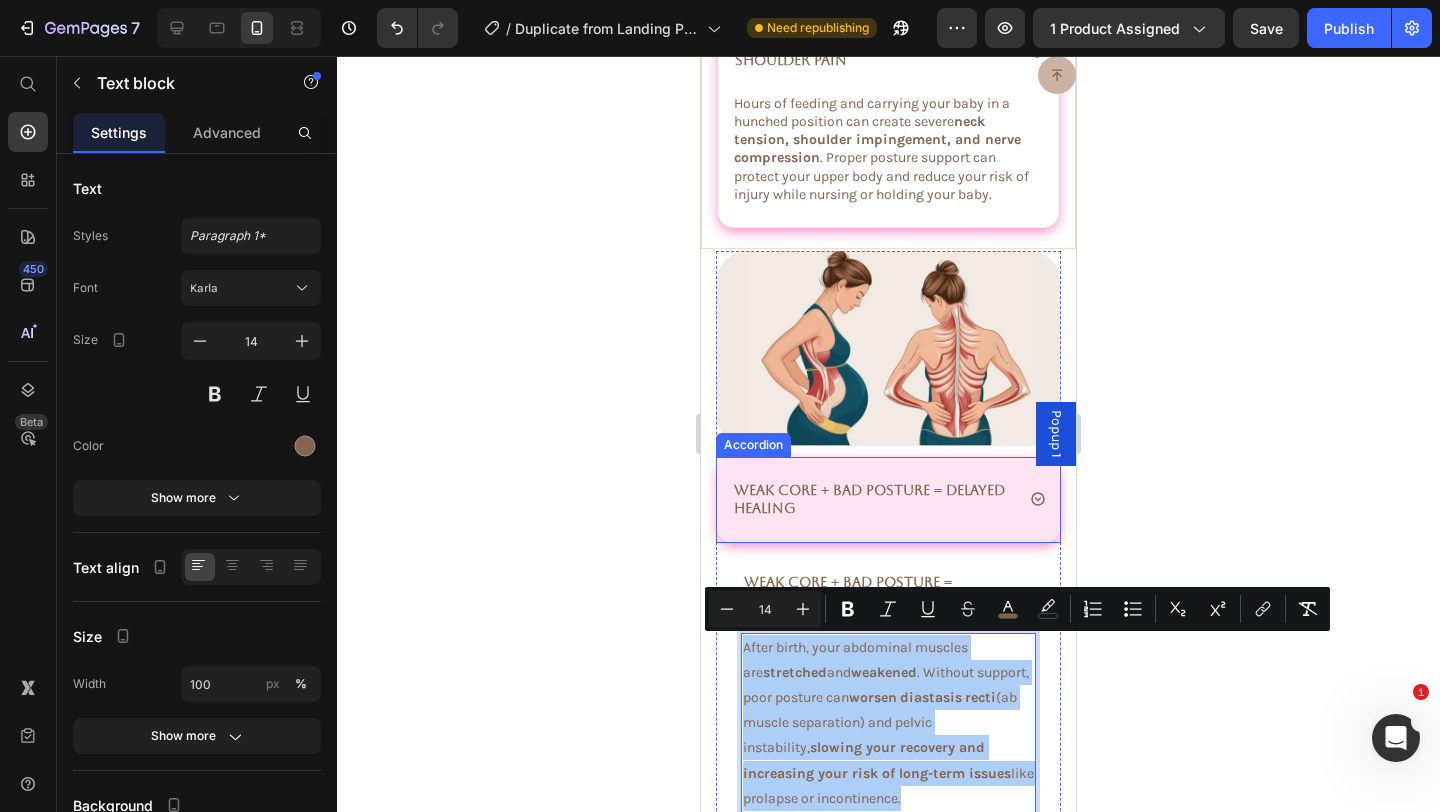 click 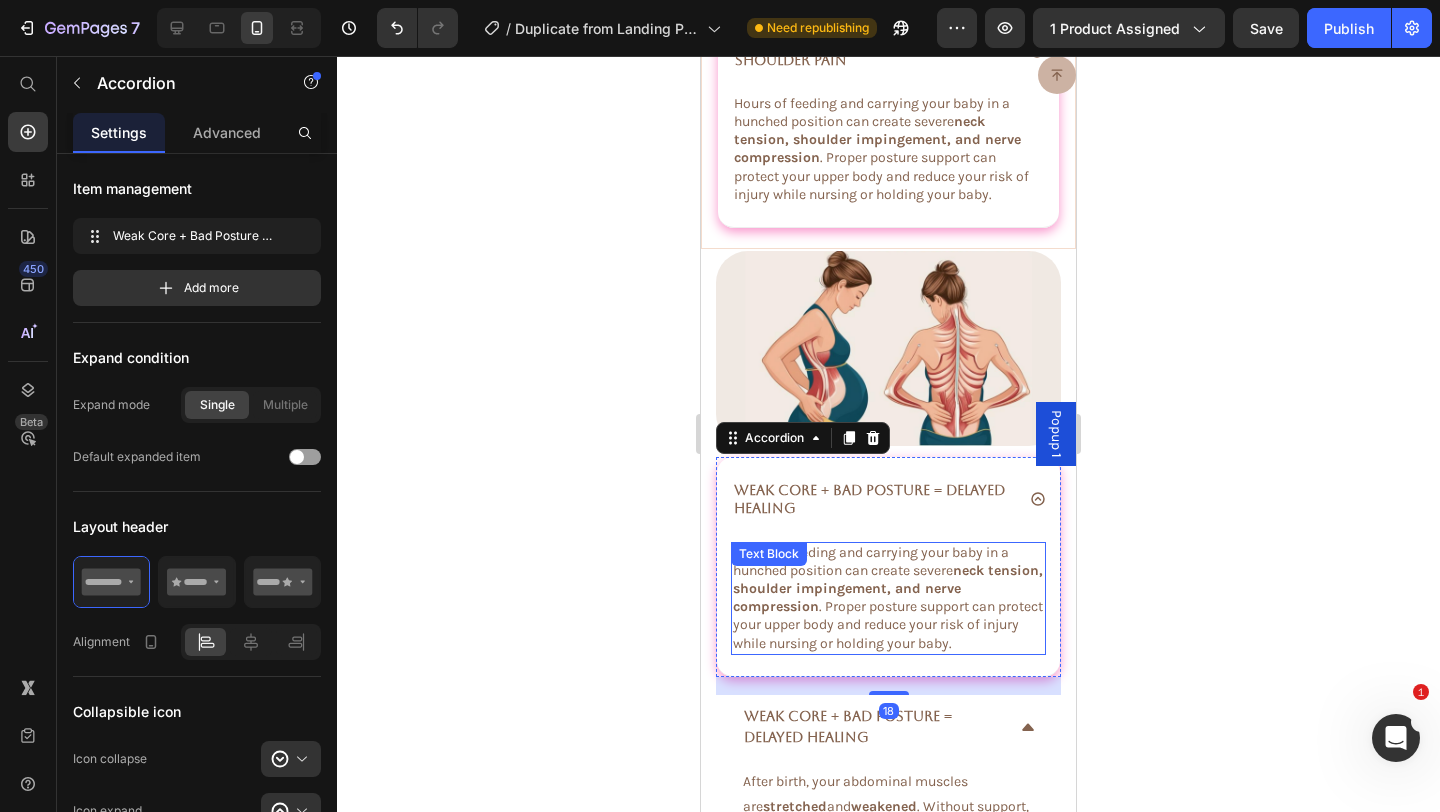 click on "Hours of feeding and carrying your baby in a hunched position can create severe  neck tension, shoulder impingement, and nerve compression . Proper posture support can protect your upper body and reduce your risk of injury while nursing or holding your baby." at bounding box center (888, 598) 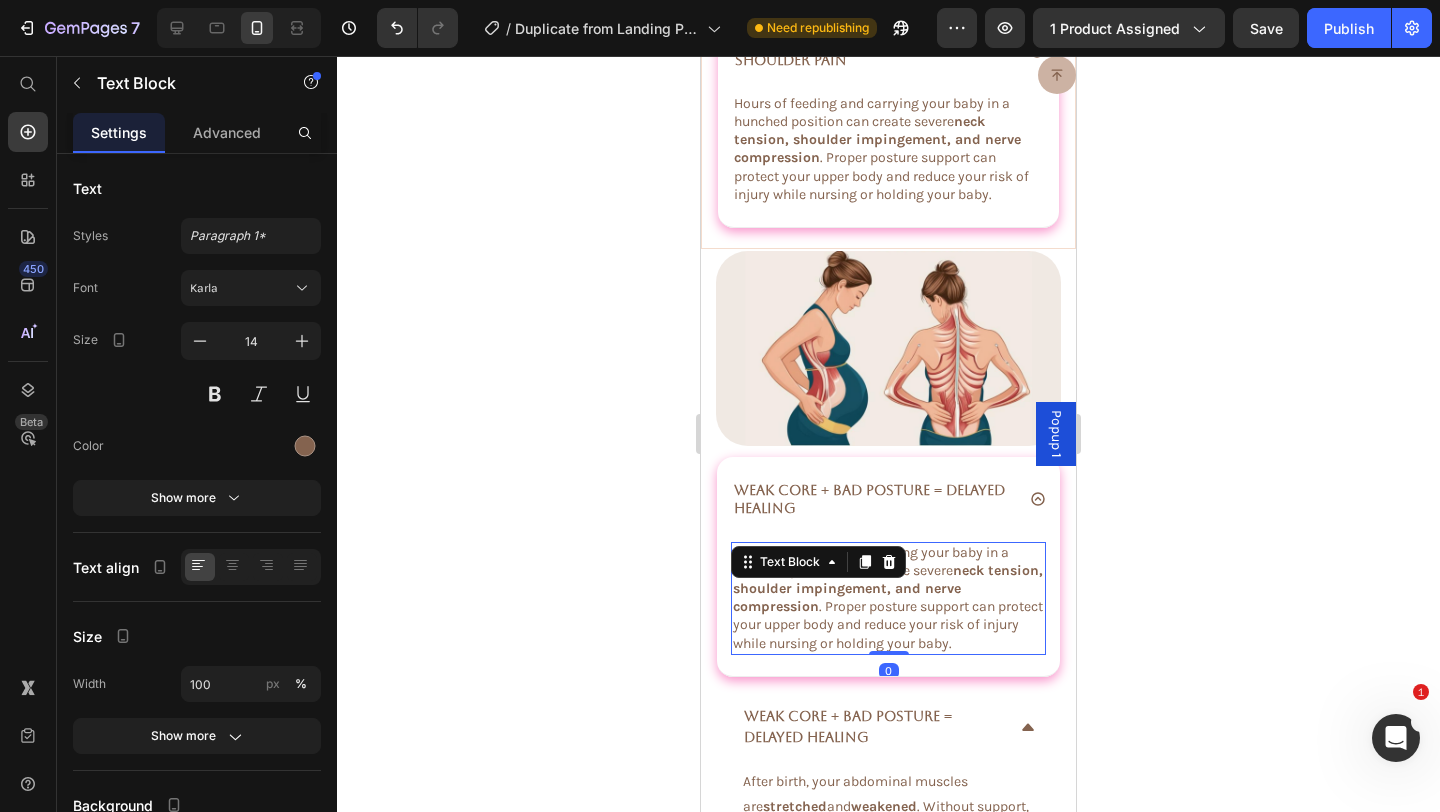 click on "Hours of feeding and carrying your baby in a hunched position can create severe  neck tension, shoulder impingement, and nerve compression . Proper posture support can protect your upper body and reduce your risk of injury while nursing or holding your baby." at bounding box center (888, 598) 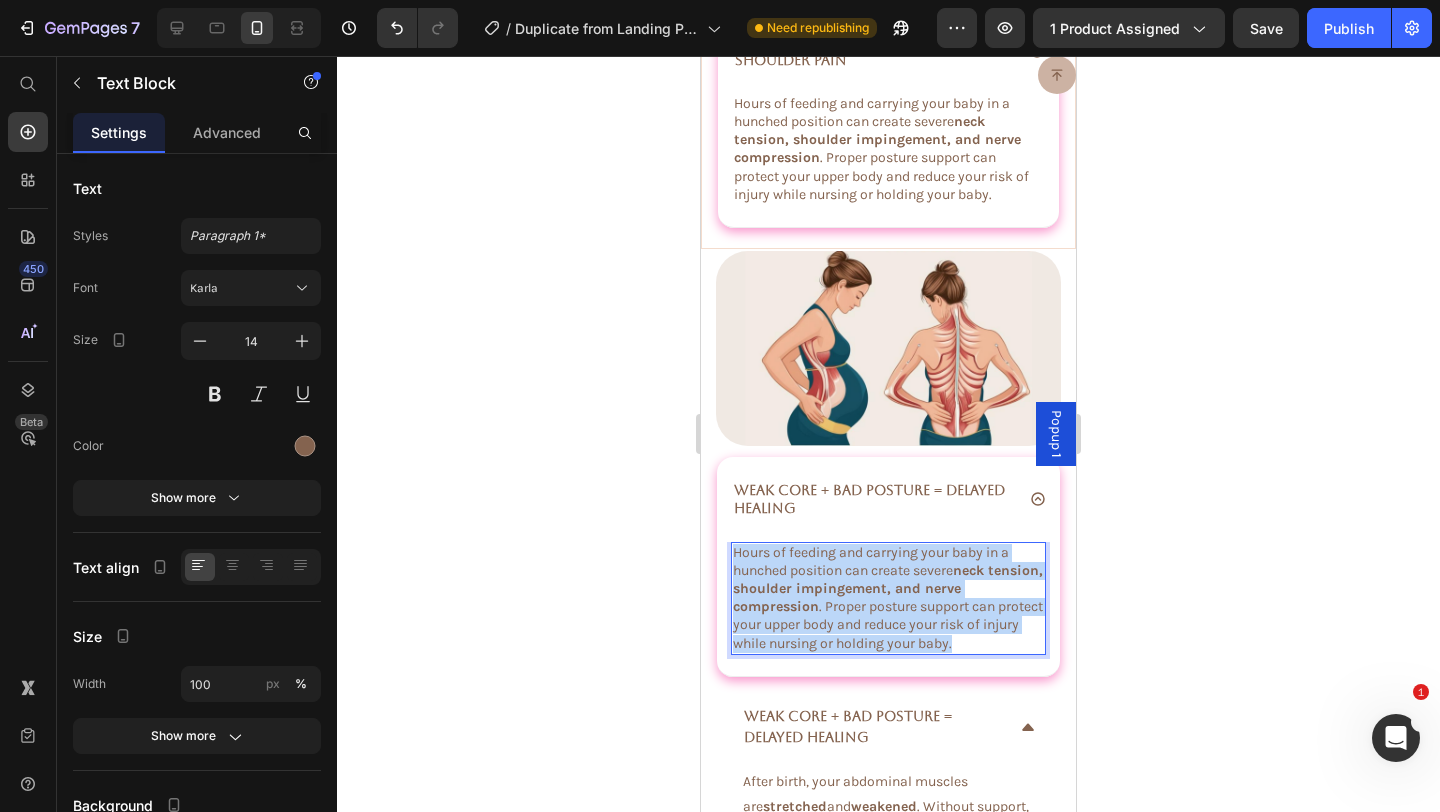 click on "Hours of feeding and carrying your baby in a hunched position can create severe  neck tension, shoulder impingement, and nerve compression . Proper posture support can protect your upper body and reduce your risk of injury while nursing or holding your baby." at bounding box center (888, 598) 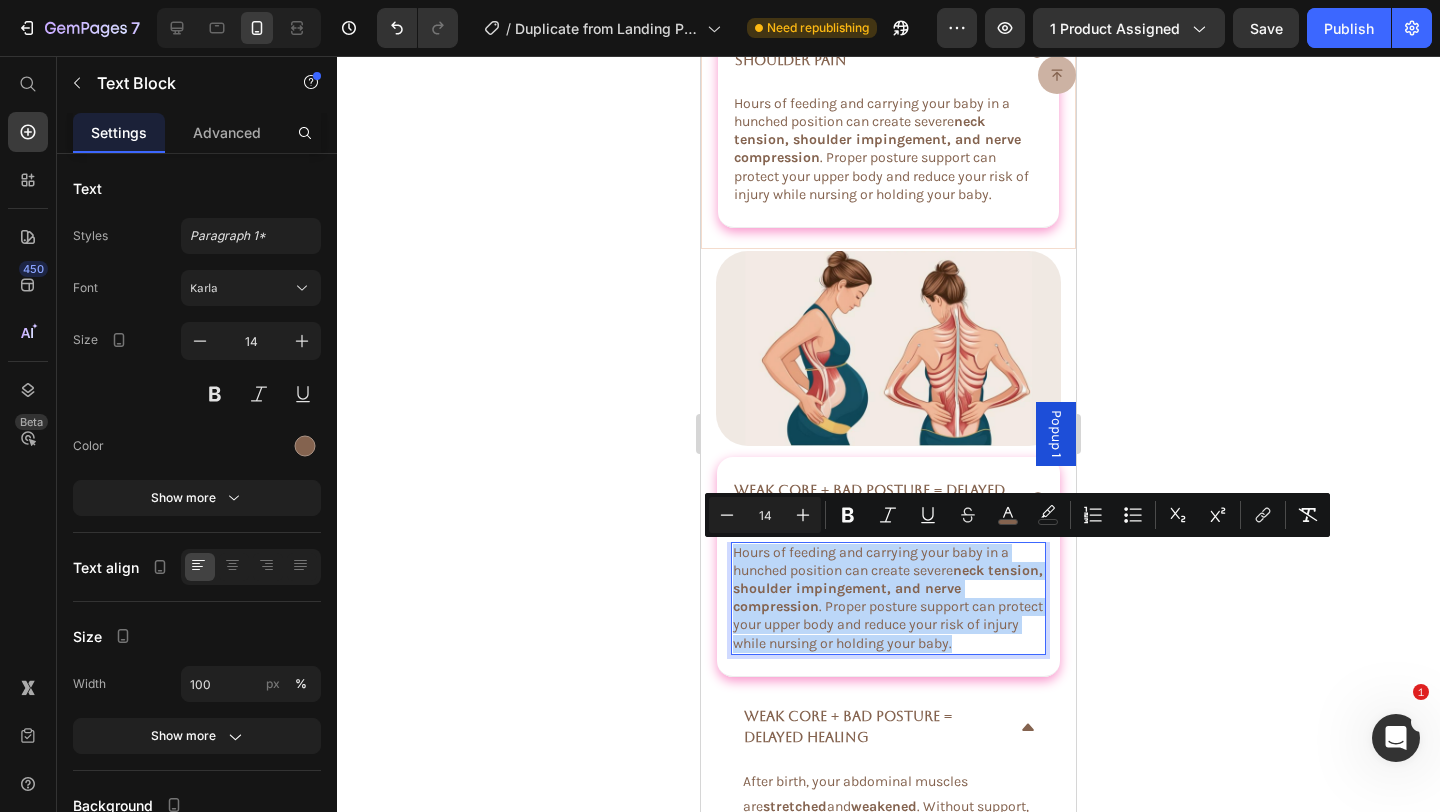 click on "Hours of feeding and carrying your baby in a hunched position can create severe  neck tension, shoulder impingement, and nerve compression . Proper posture support can protect your upper body and reduce your risk of injury while nursing or holding your baby." at bounding box center [888, 598] 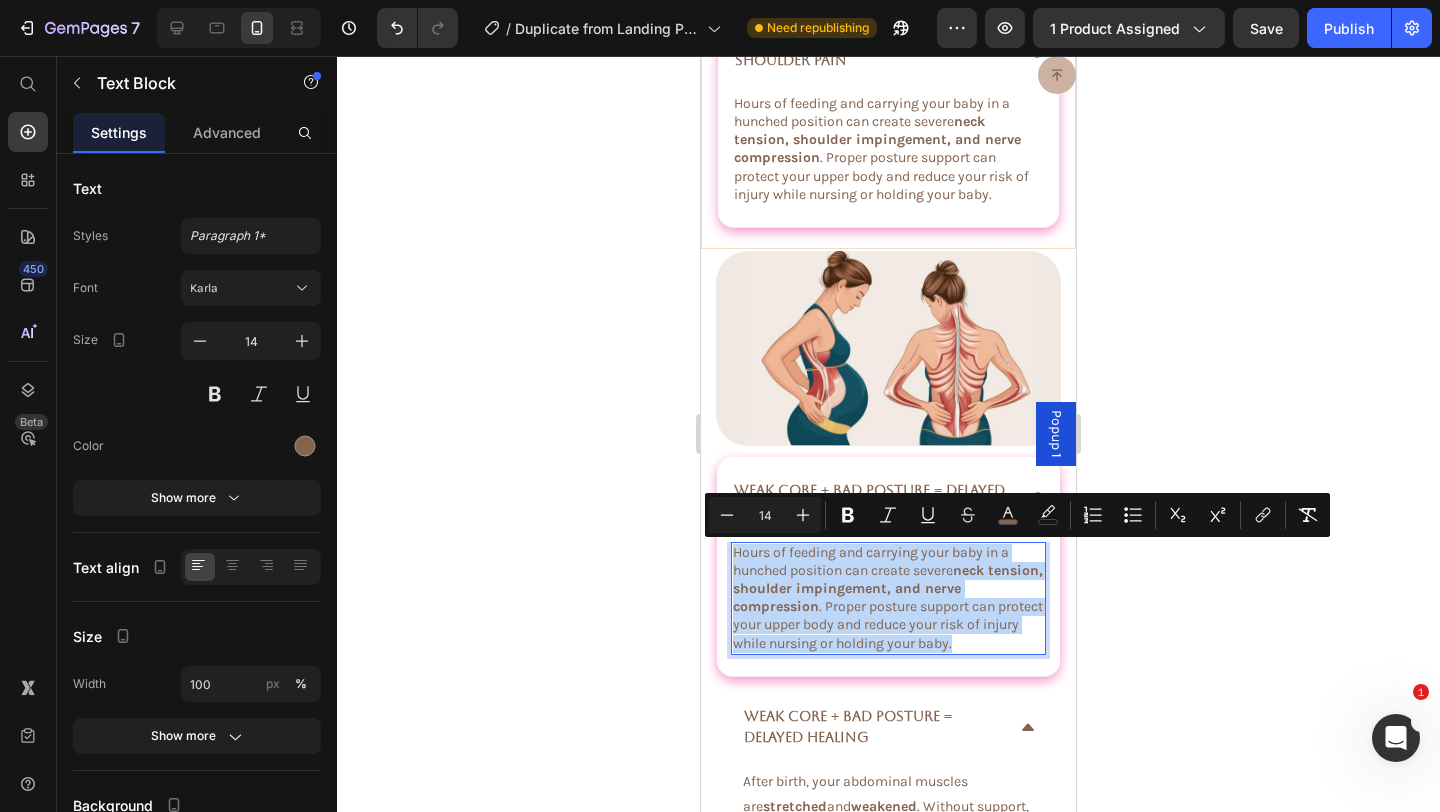 click on "neck tension, shoulder impingement, and nerve compression" at bounding box center [888, 588] 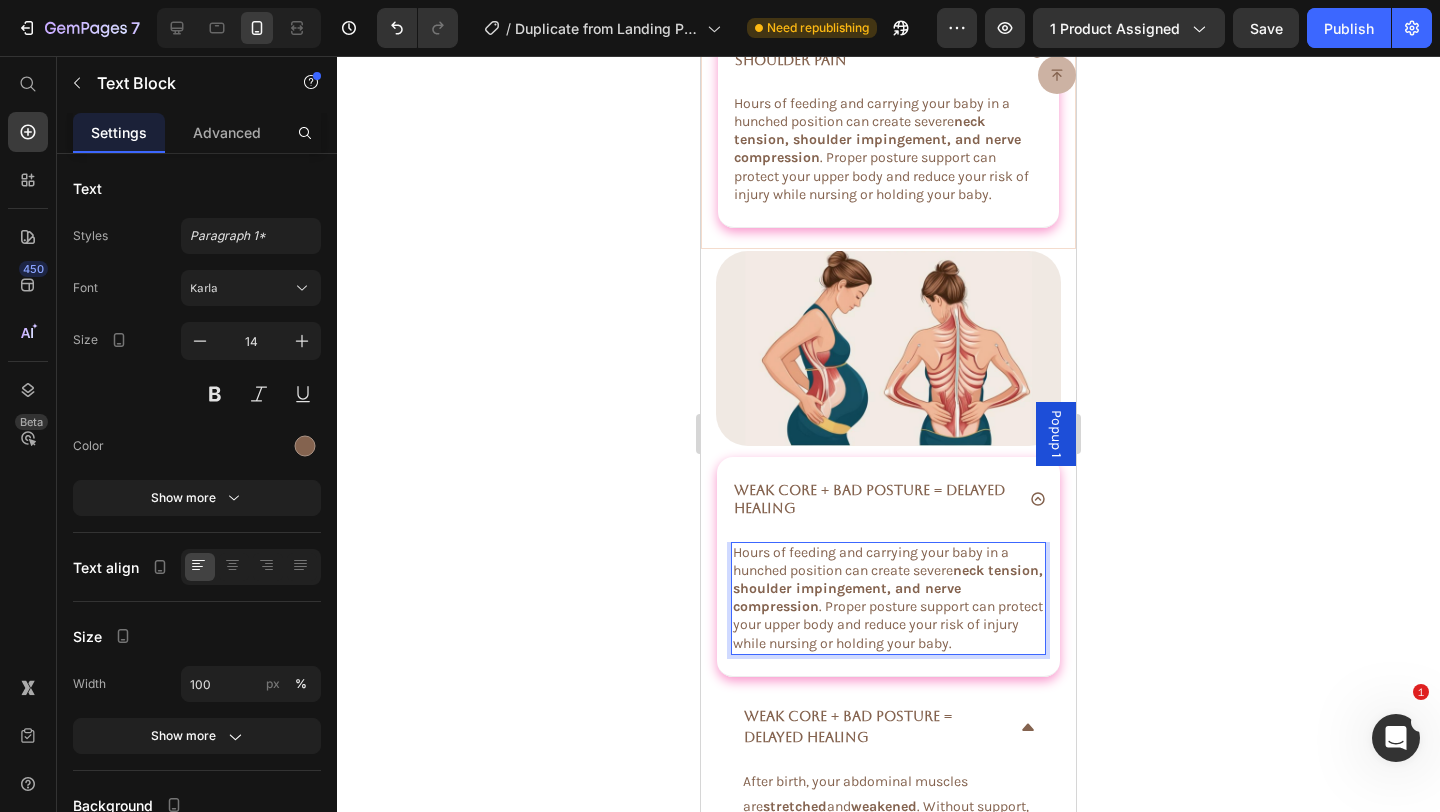 click on "neck tension, shoulder impingement, and nerve compression" at bounding box center (888, 588) 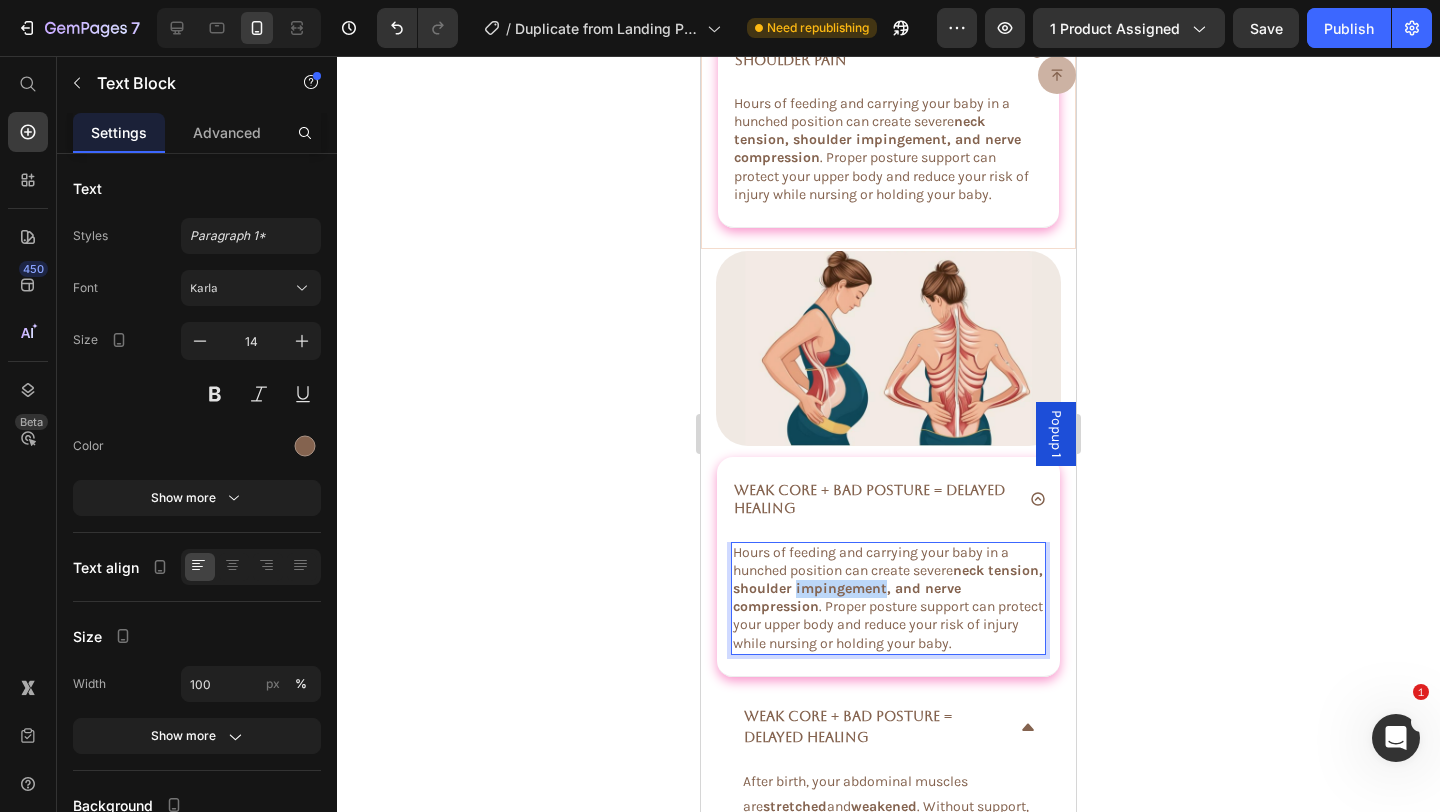 click on "neck tension, shoulder impingement, and nerve compression" at bounding box center [888, 588] 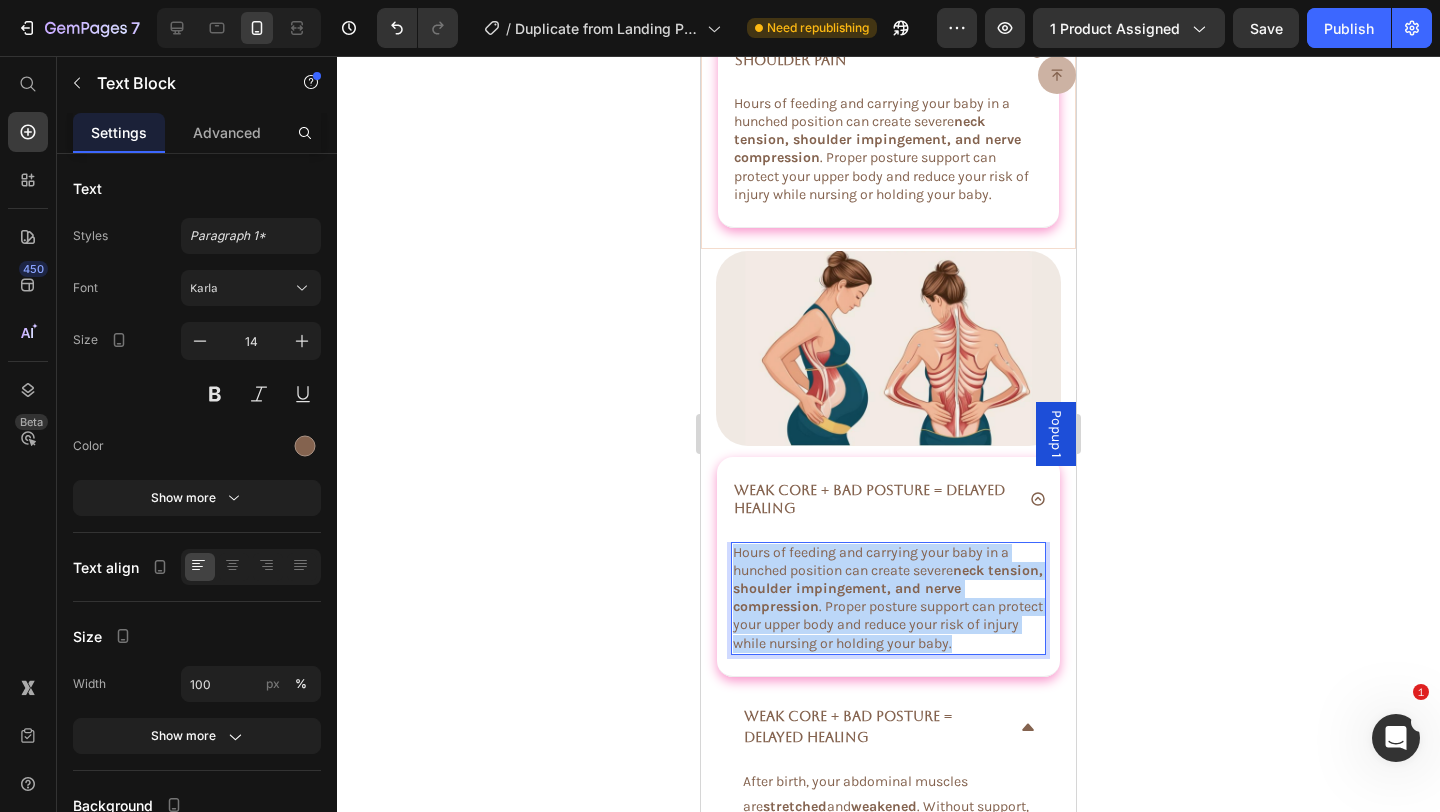 click on "neck tension, shoulder impingement, and nerve compression" at bounding box center [888, 588] 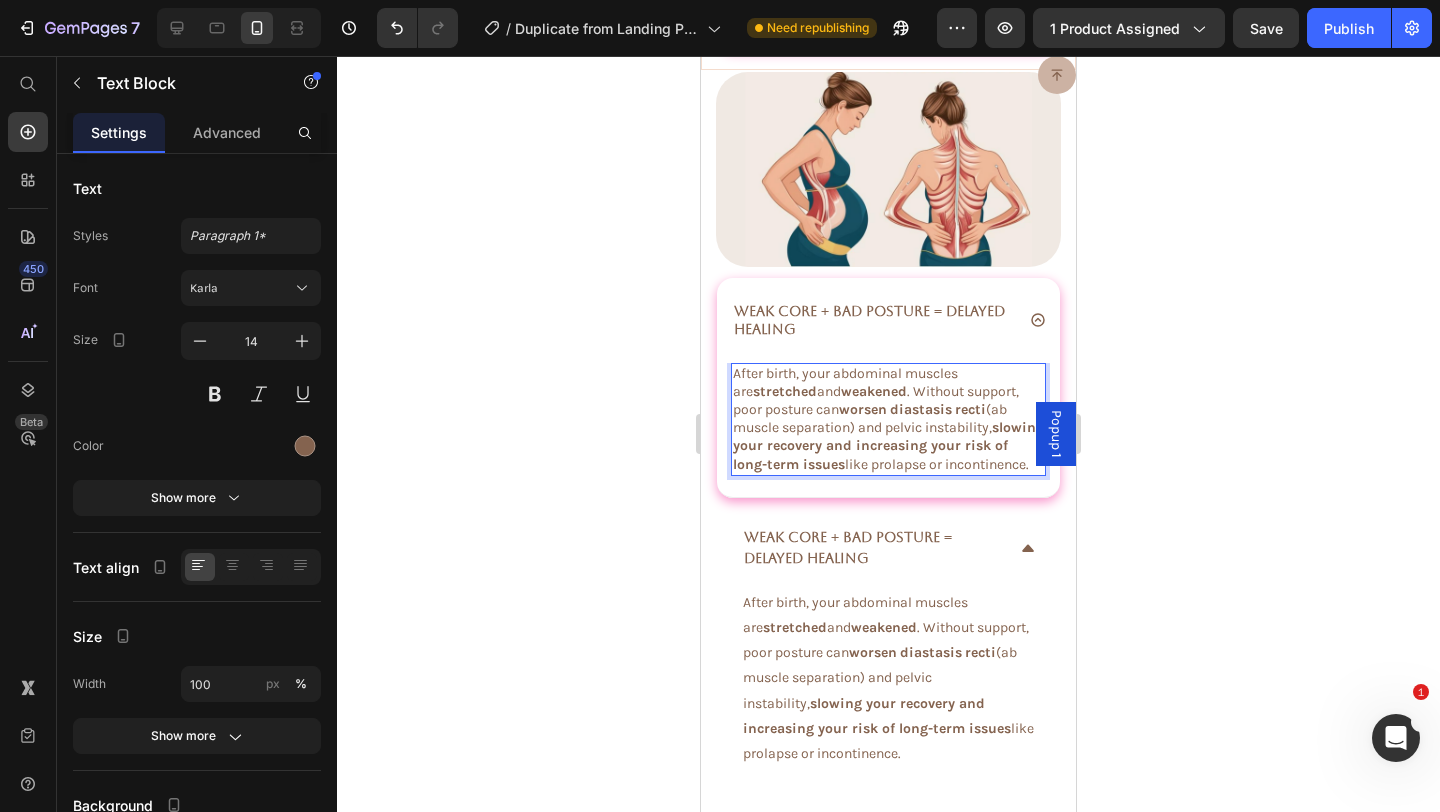scroll, scrollTop: 3578, scrollLeft: 0, axis: vertical 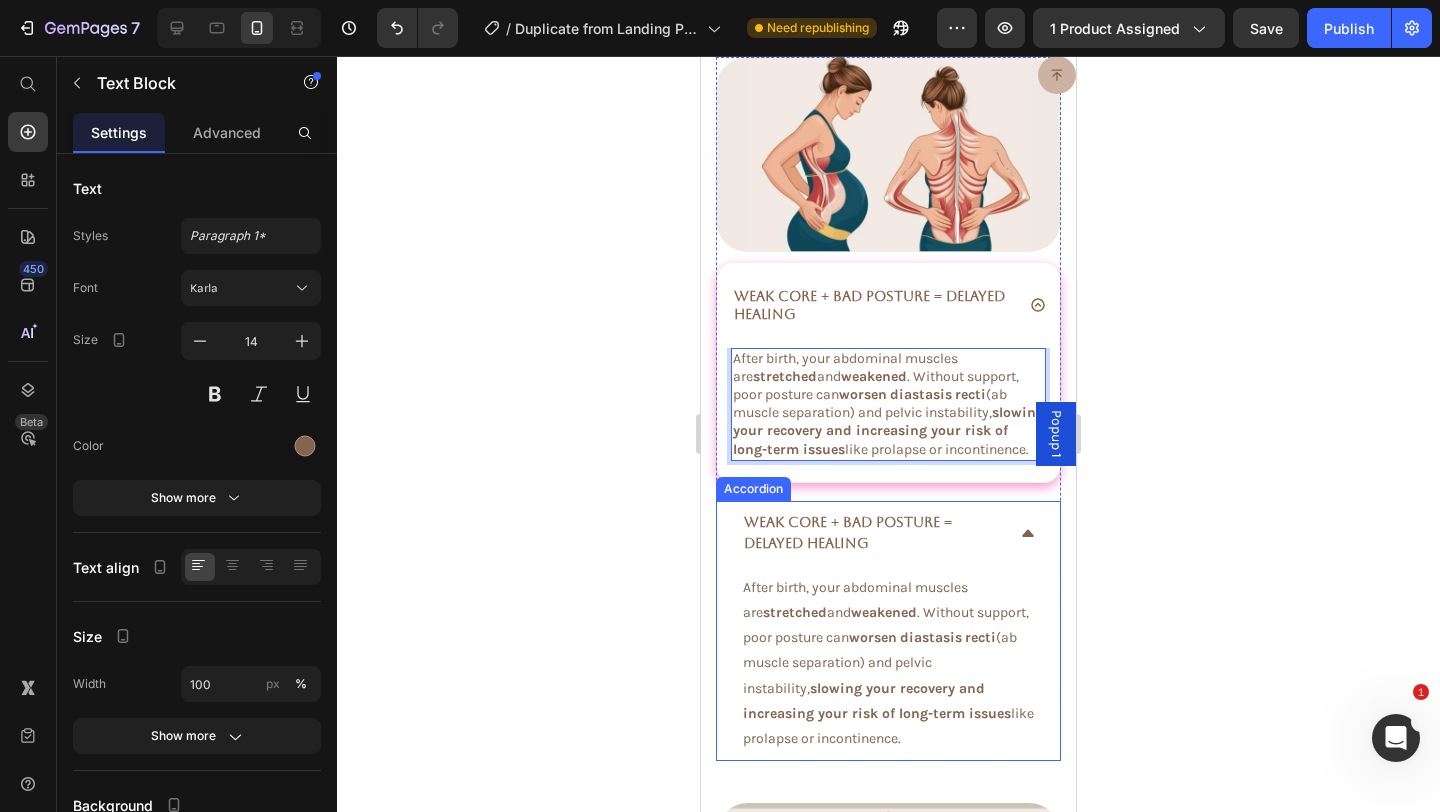 click on "Weak Core + Bad Posture = Delayed Healing" at bounding box center [888, 533] 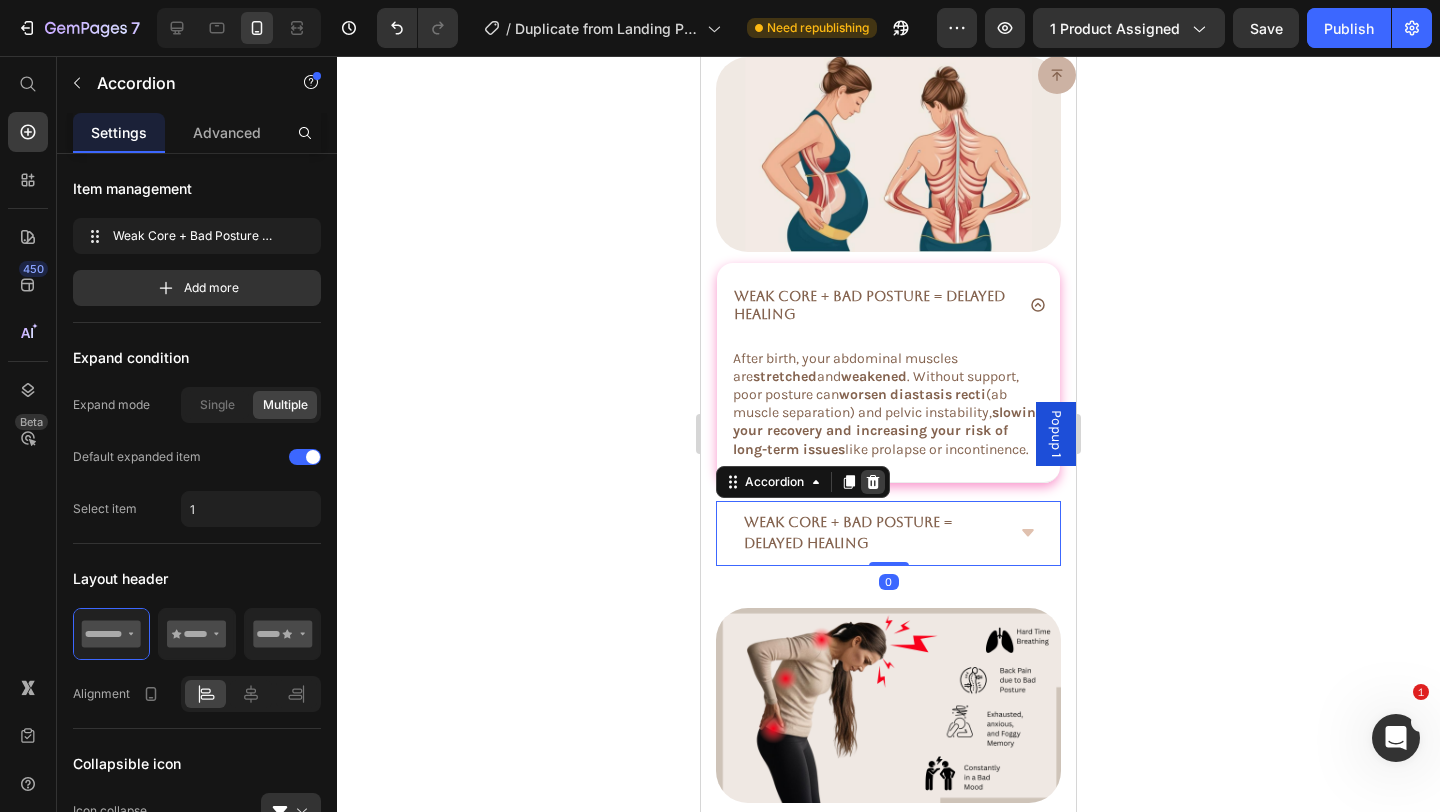 click 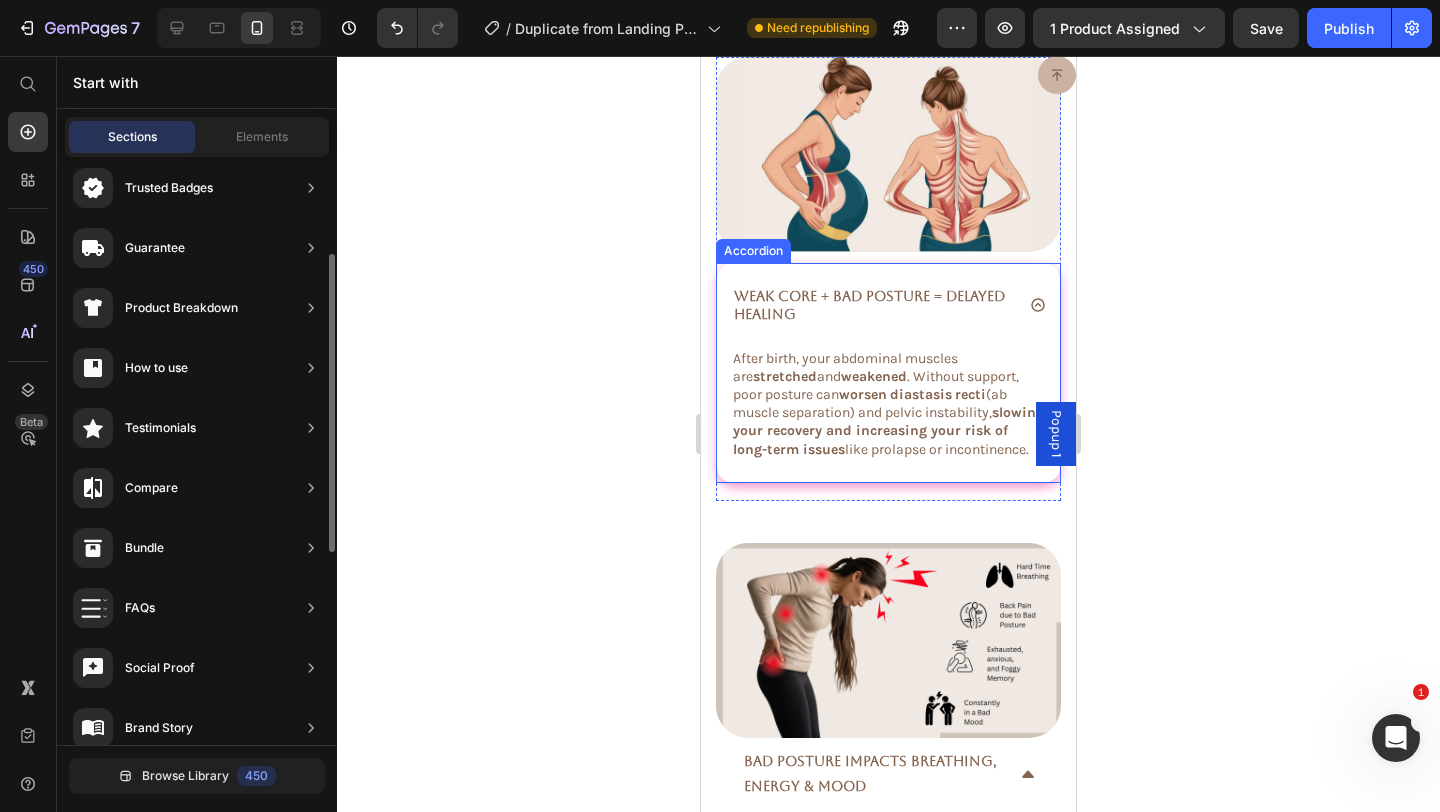 click 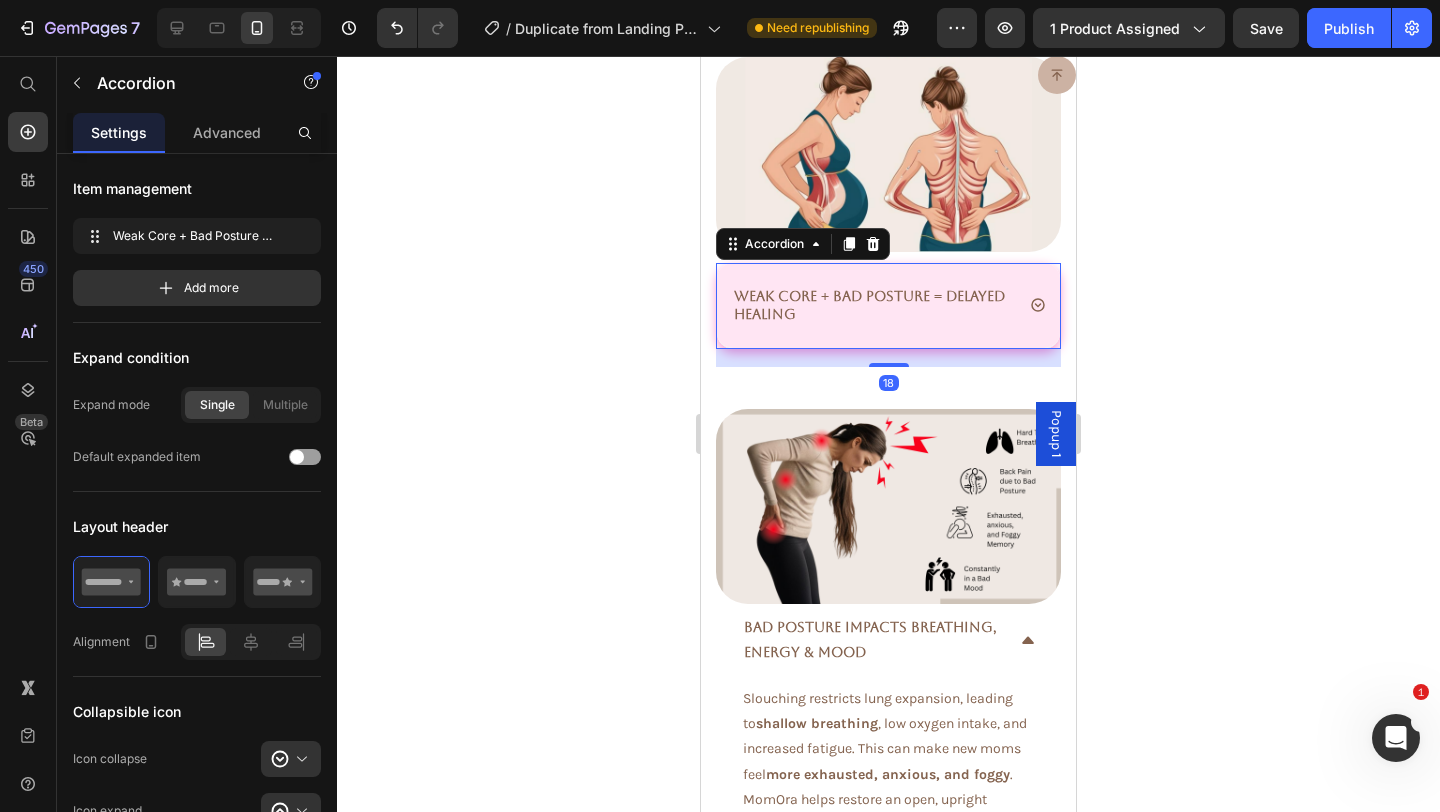 click 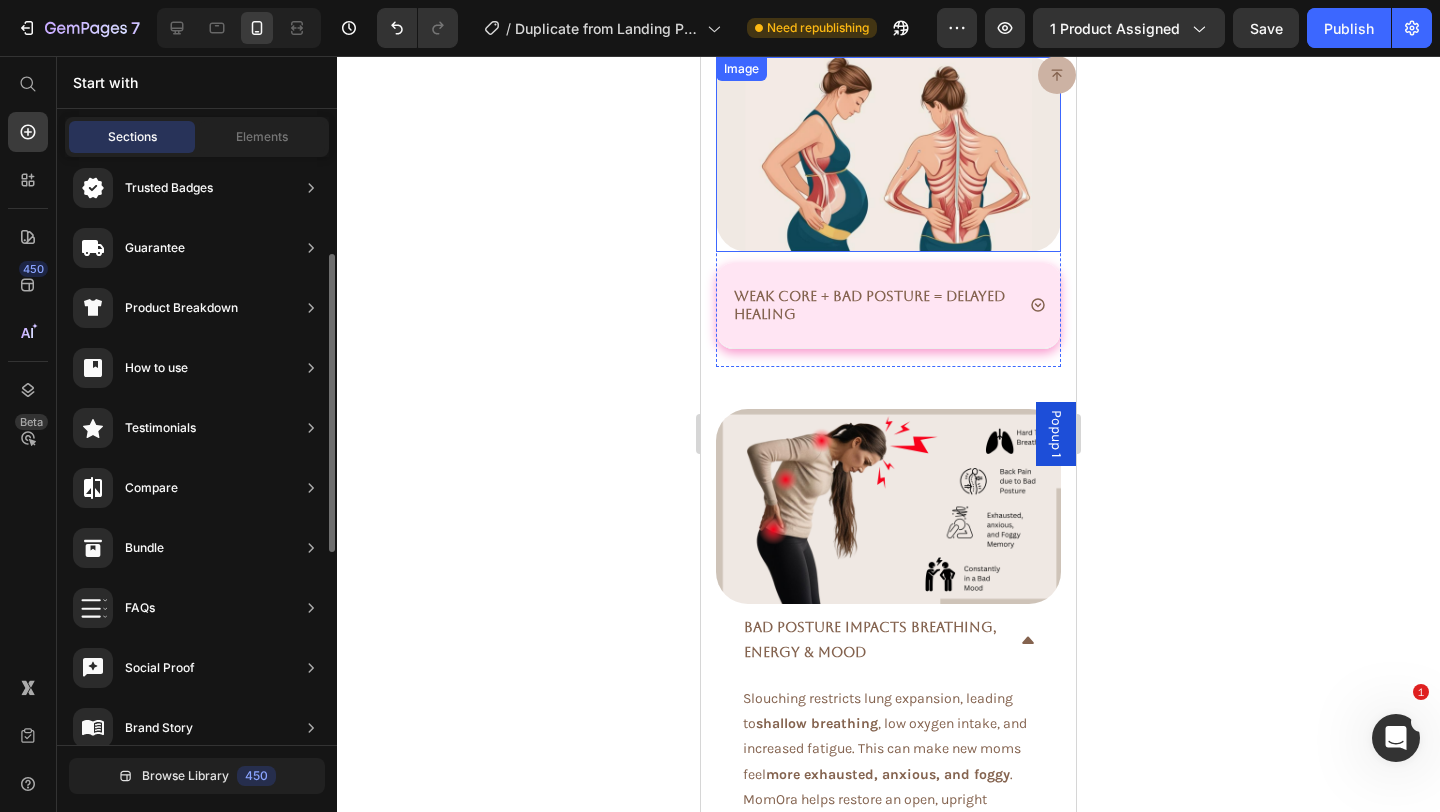 click at bounding box center (888, 154) 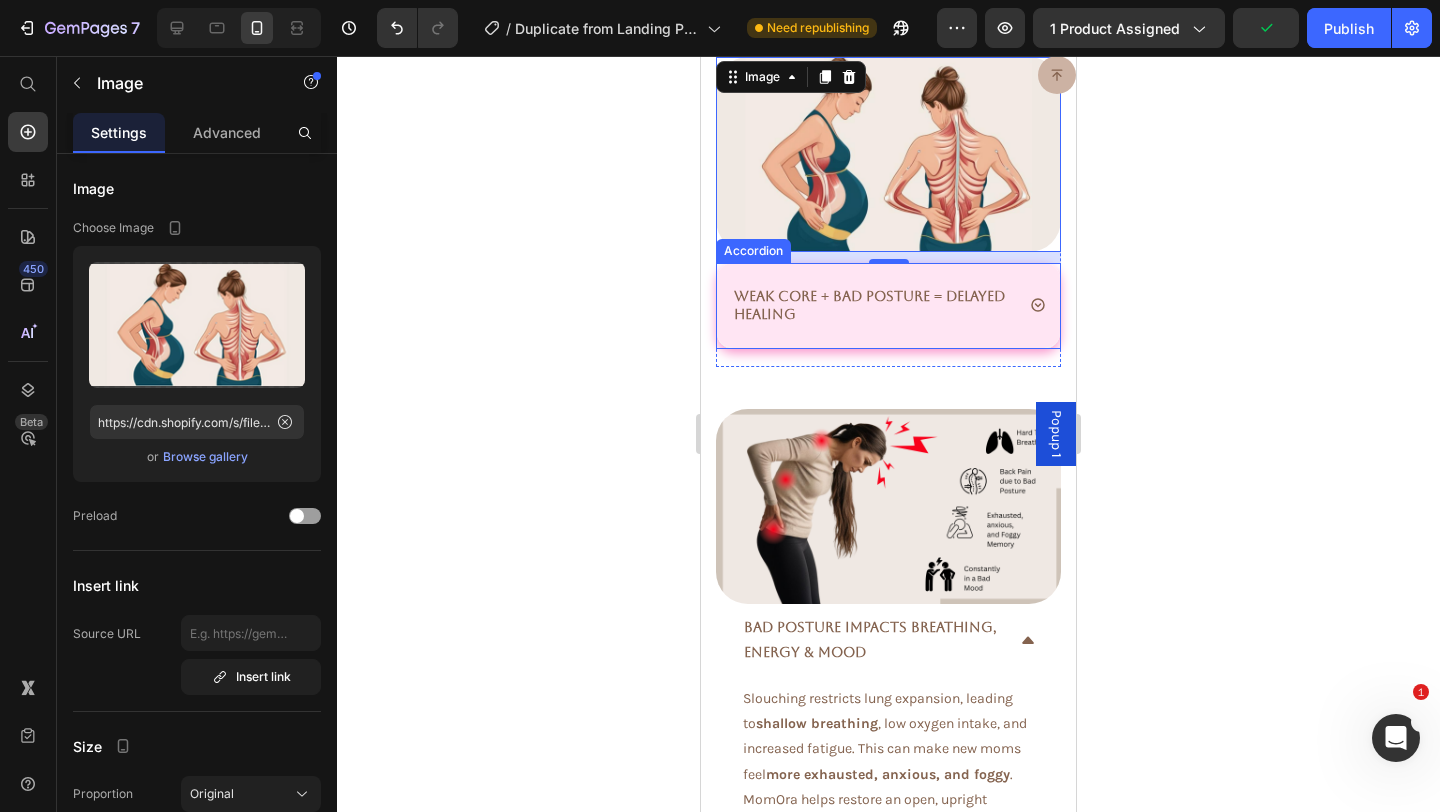 drag, startPoint x: 893, startPoint y: 259, endPoint x: 893, endPoint y: 270, distance: 11 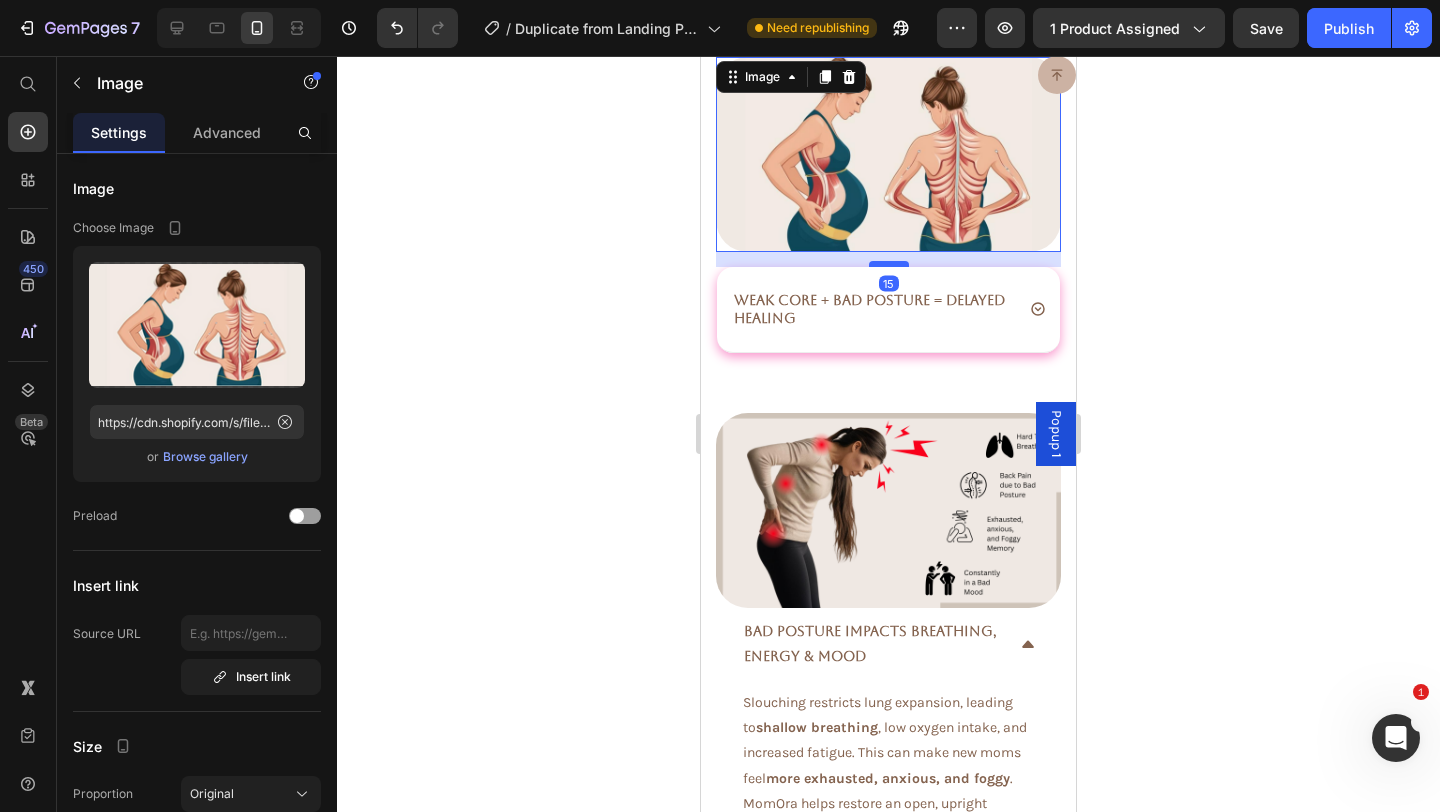 click at bounding box center (889, 264) 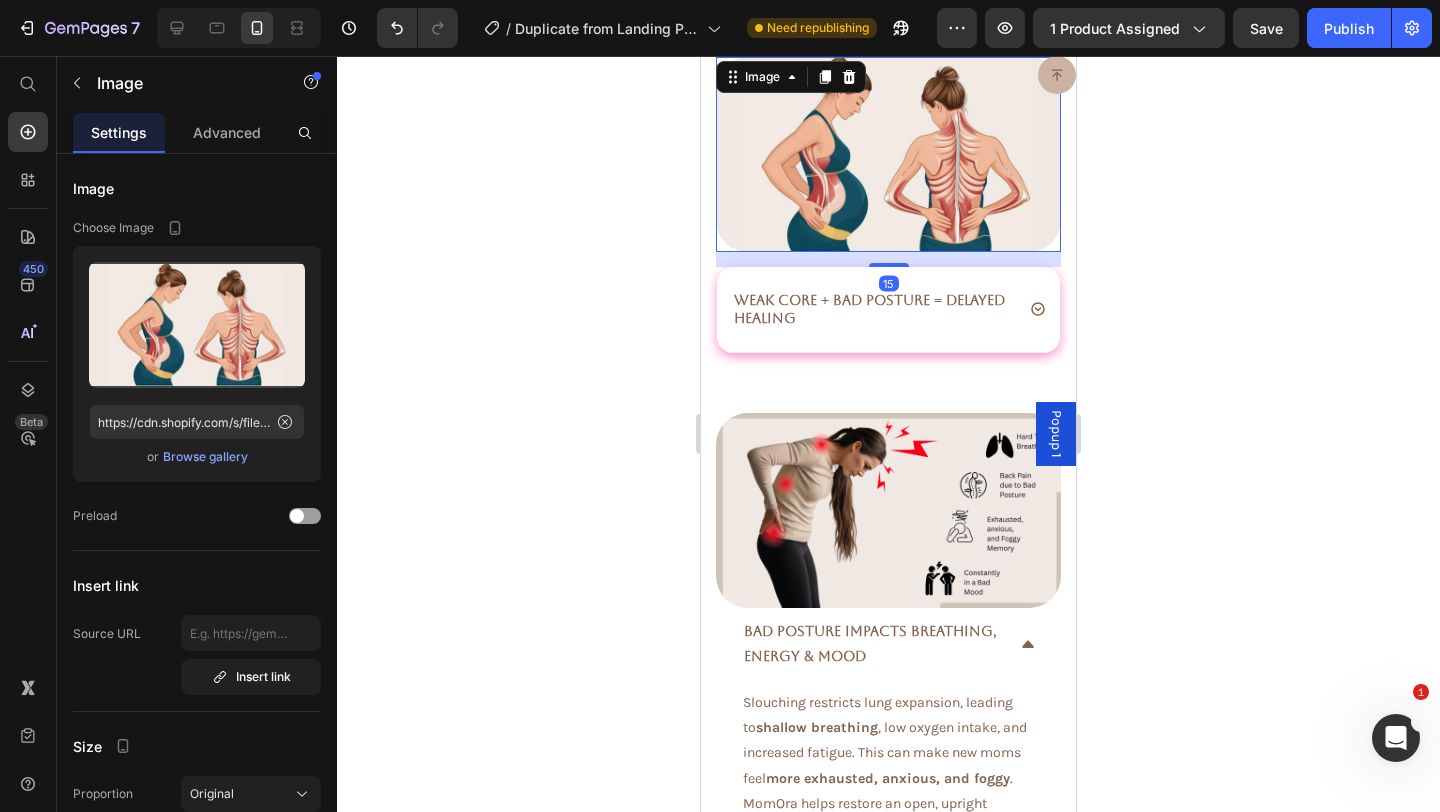 click 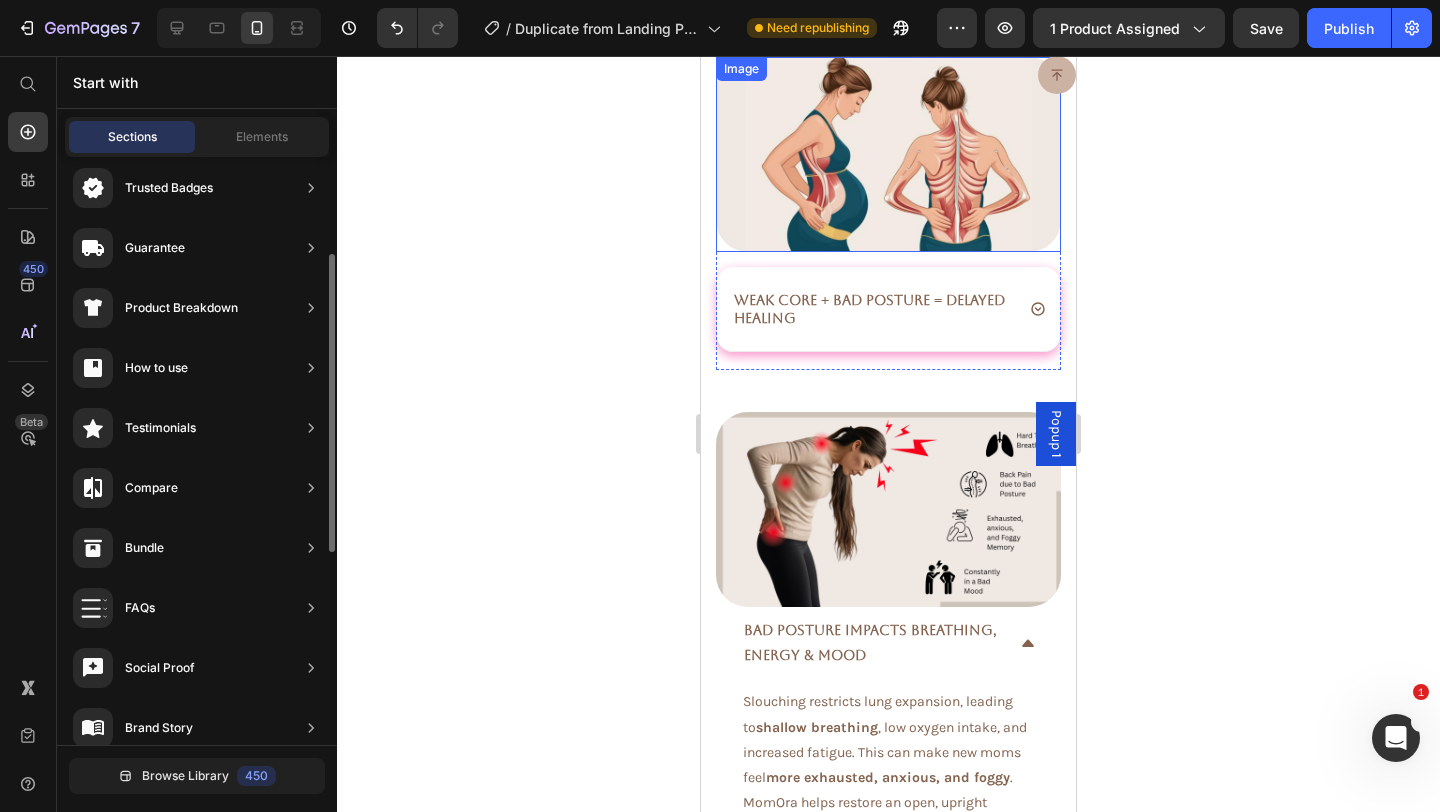 scroll, scrollTop: 3017, scrollLeft: 0, axis: vertical 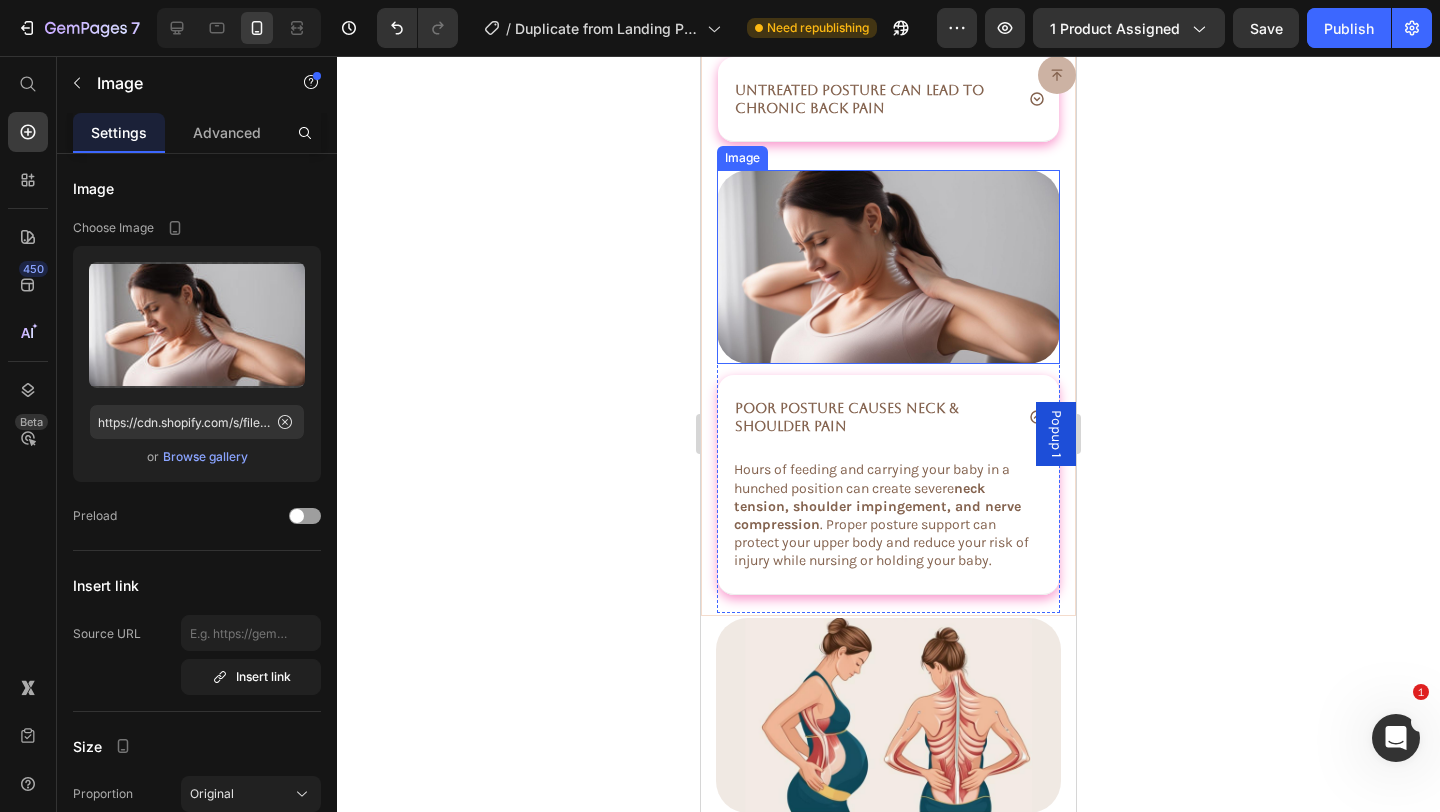 click at bounding box center [888, 267] 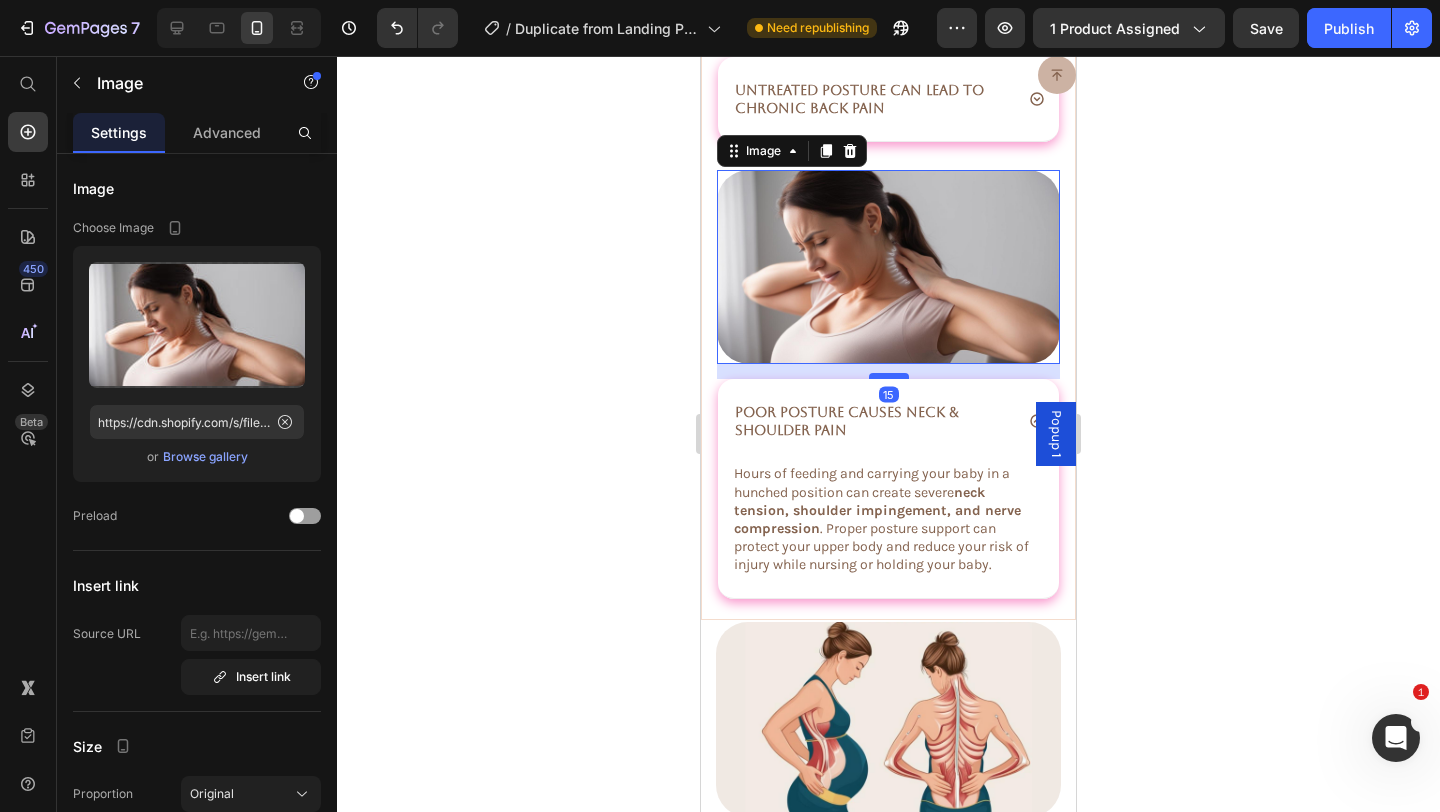 click at bounding box center [889, 376] 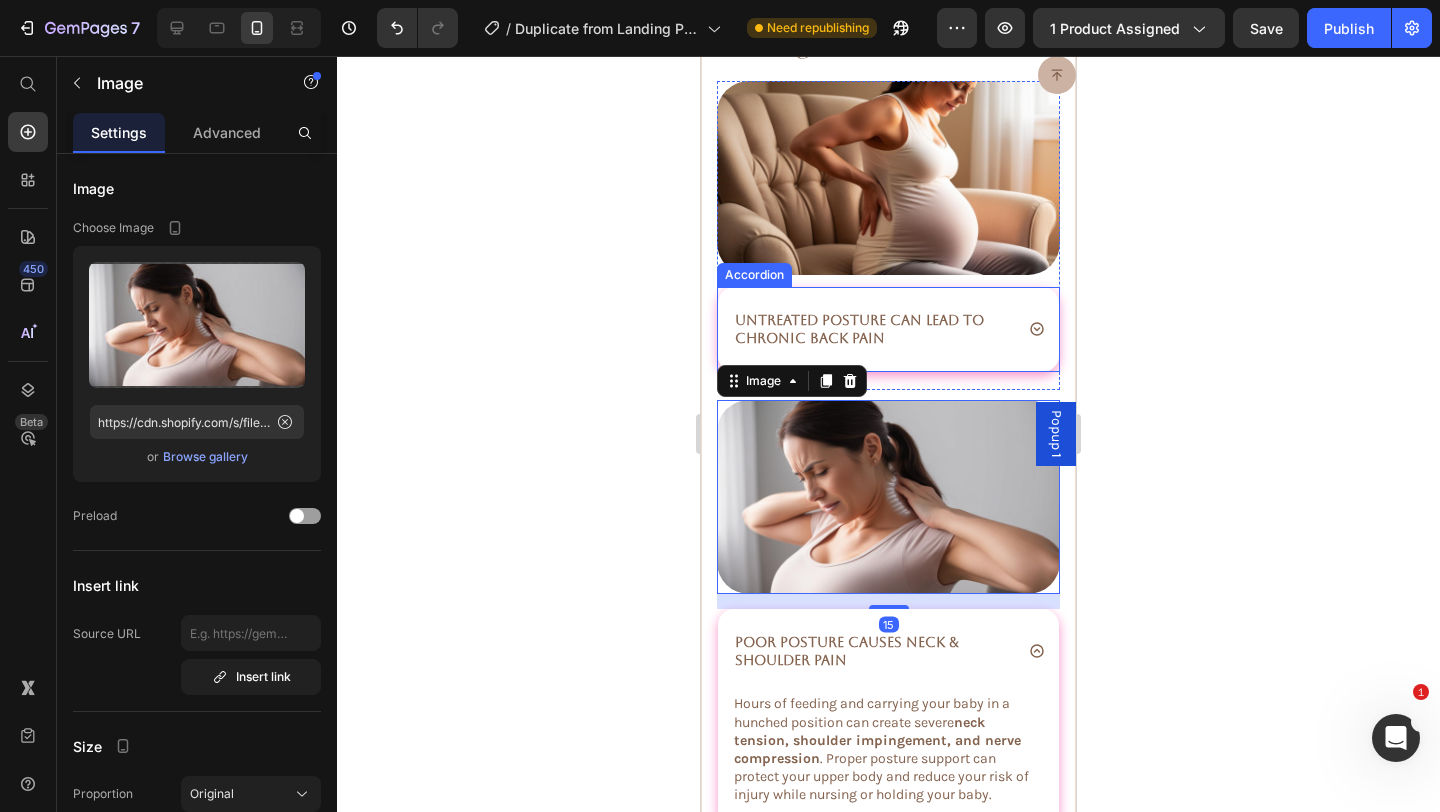 click at bounding box center (888, 178) 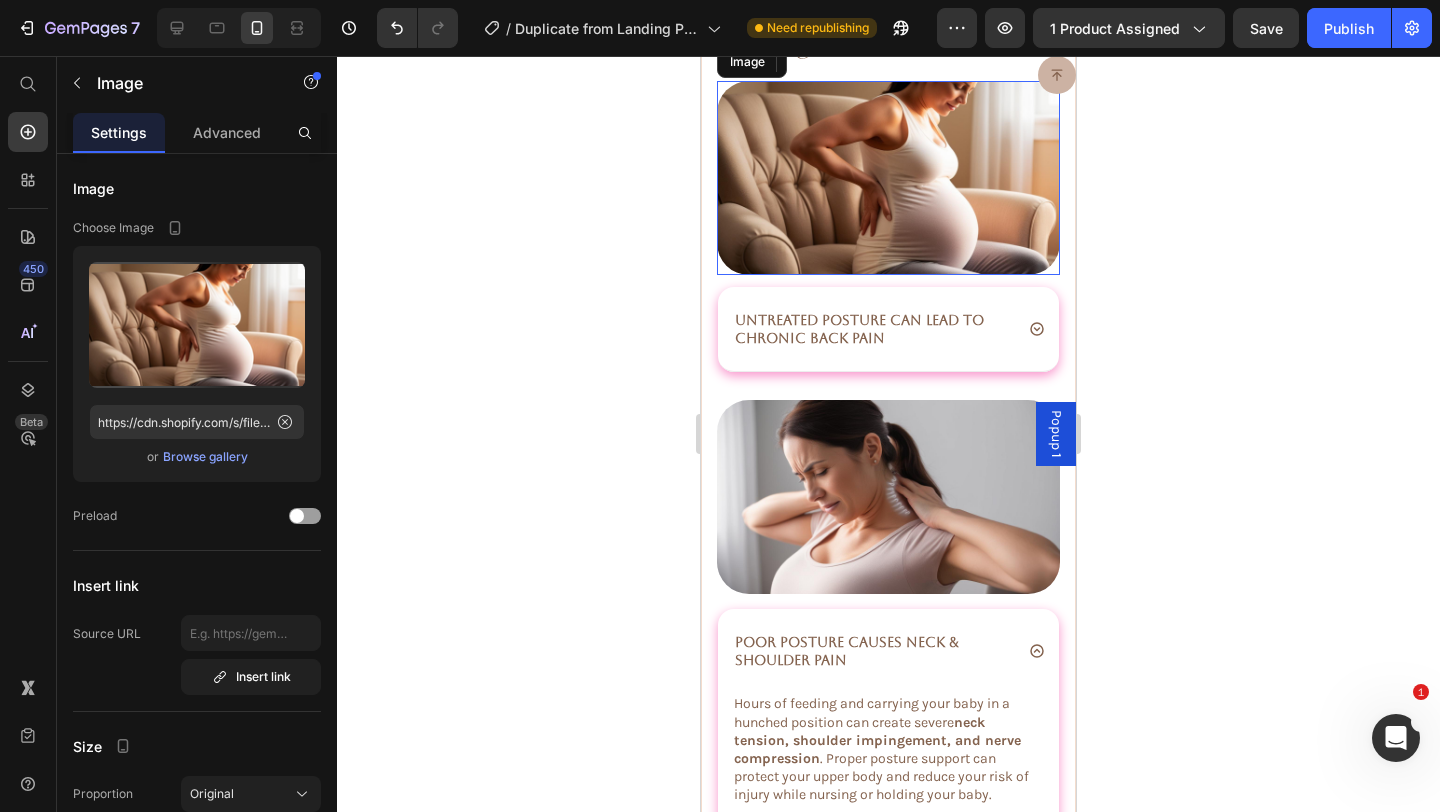 scroll, scrollTop: 2735, scrollLeft: 0, axis: vertical 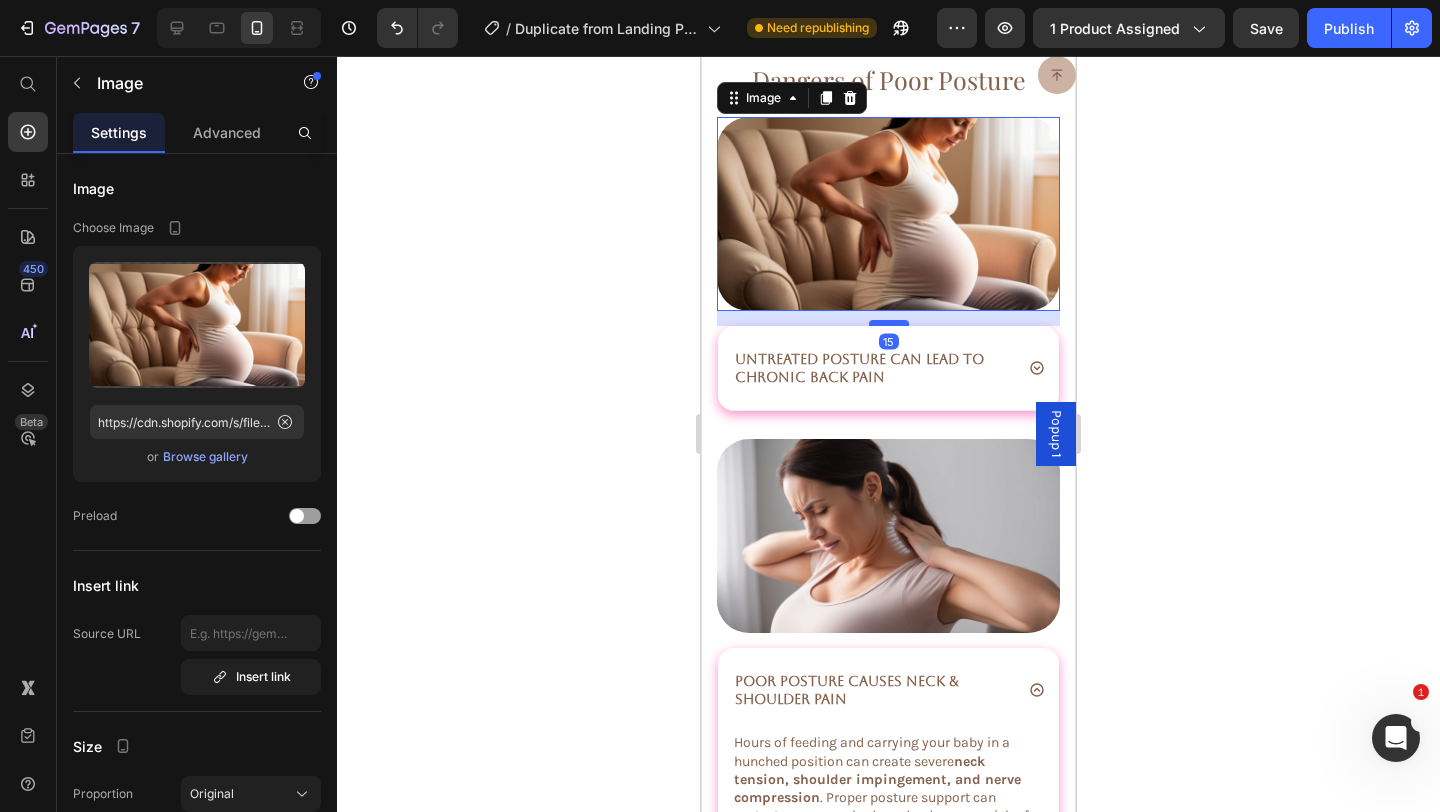 click at bounding box center [889, 323] 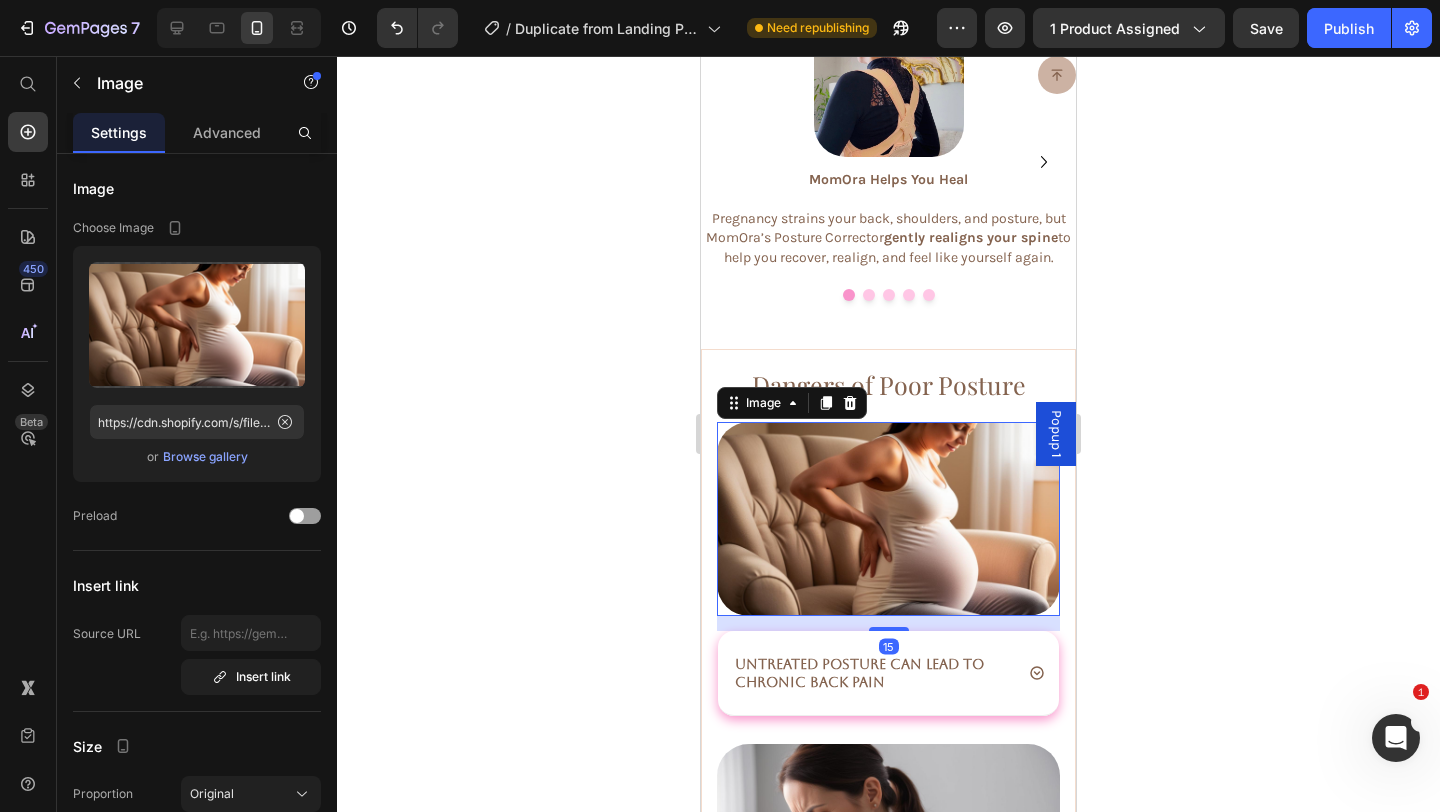 scroll, scrollTop: 2894, scrollLeft: 0, axis: vertical 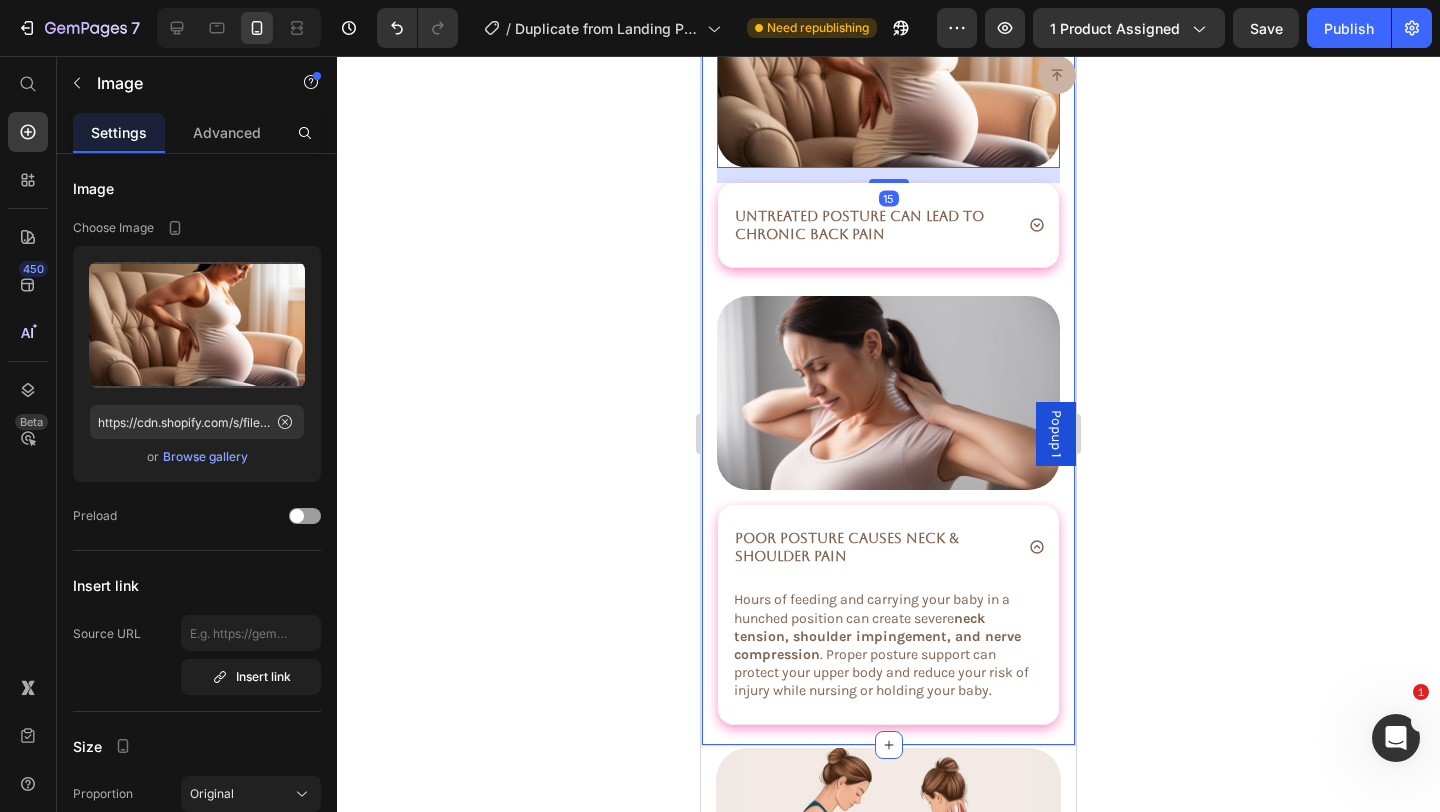 click 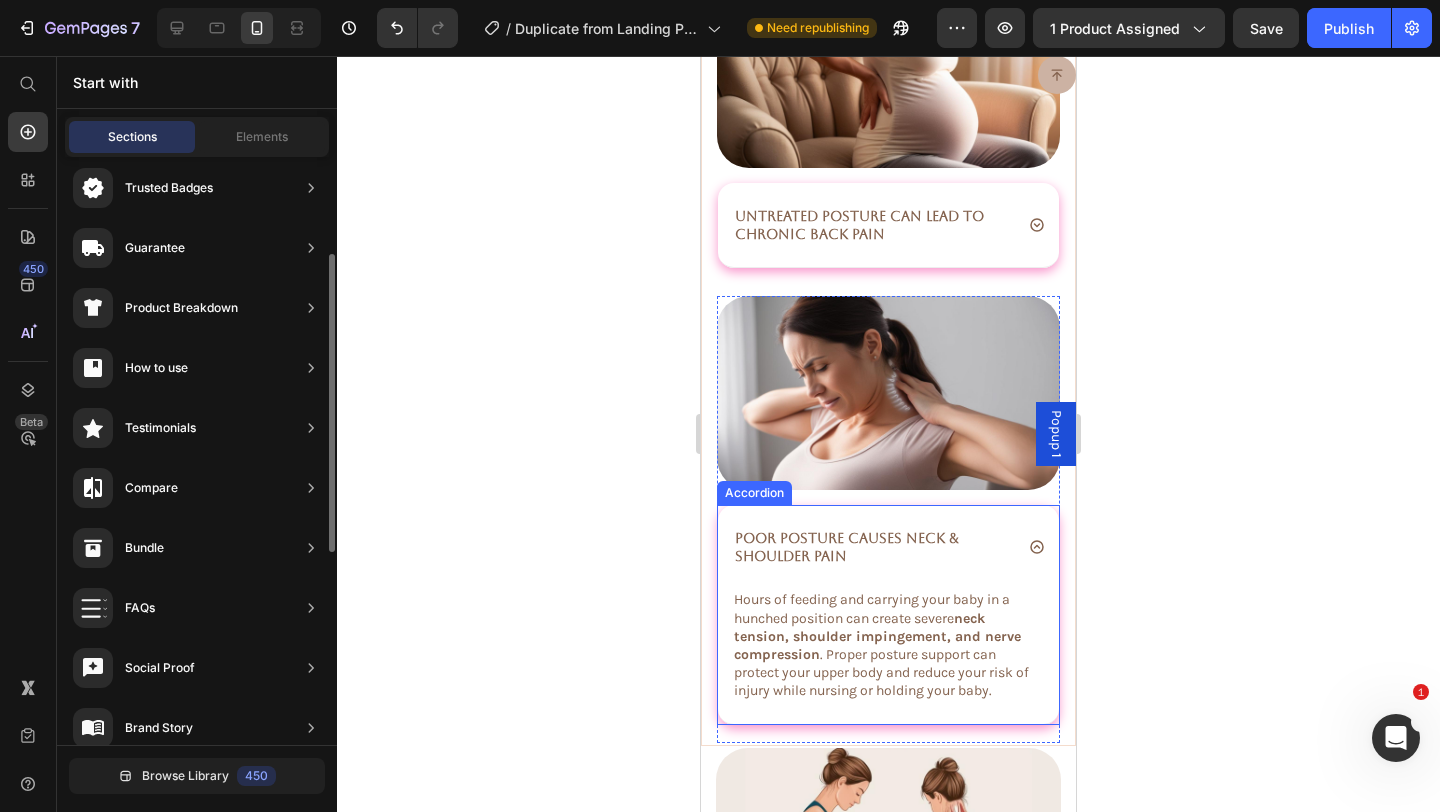 click 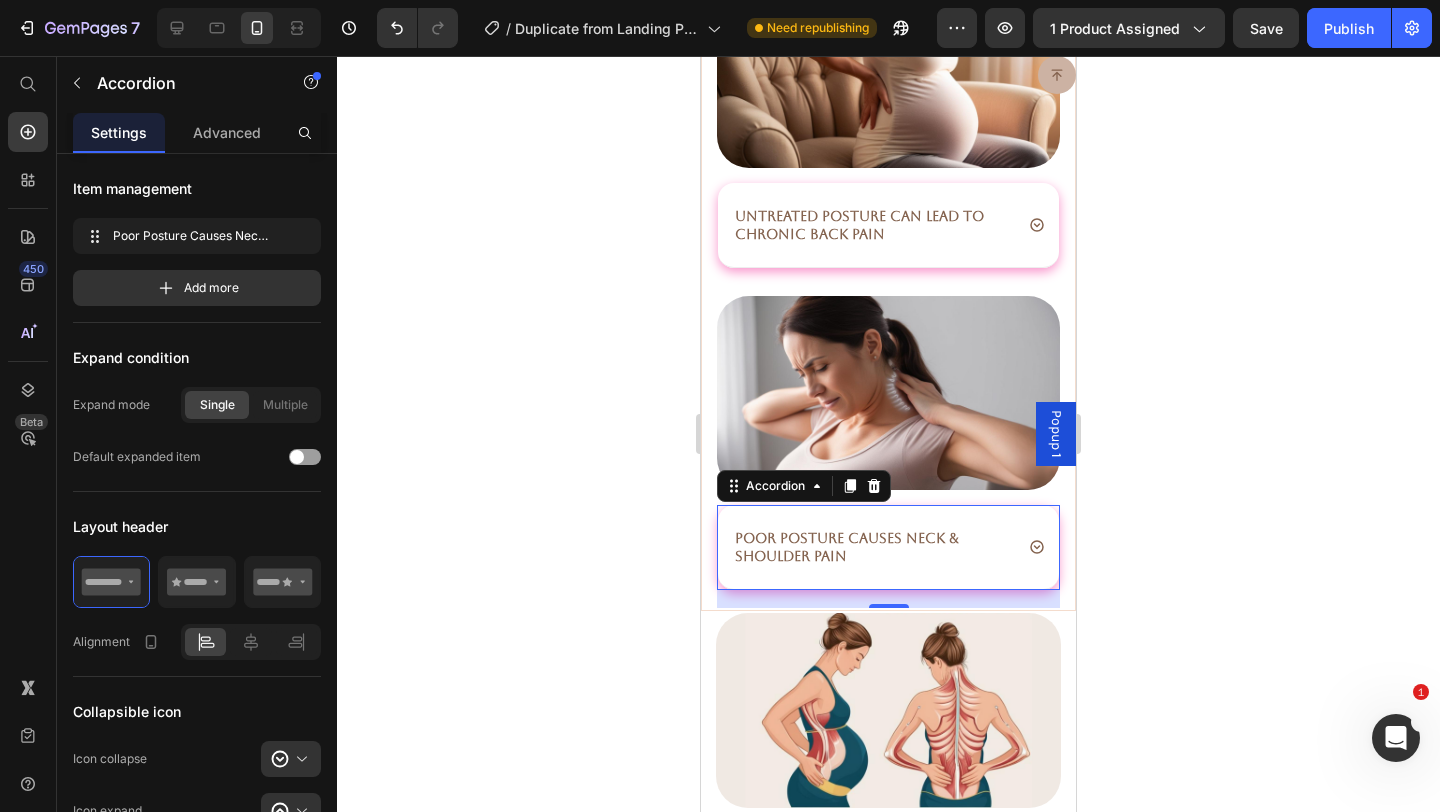 click 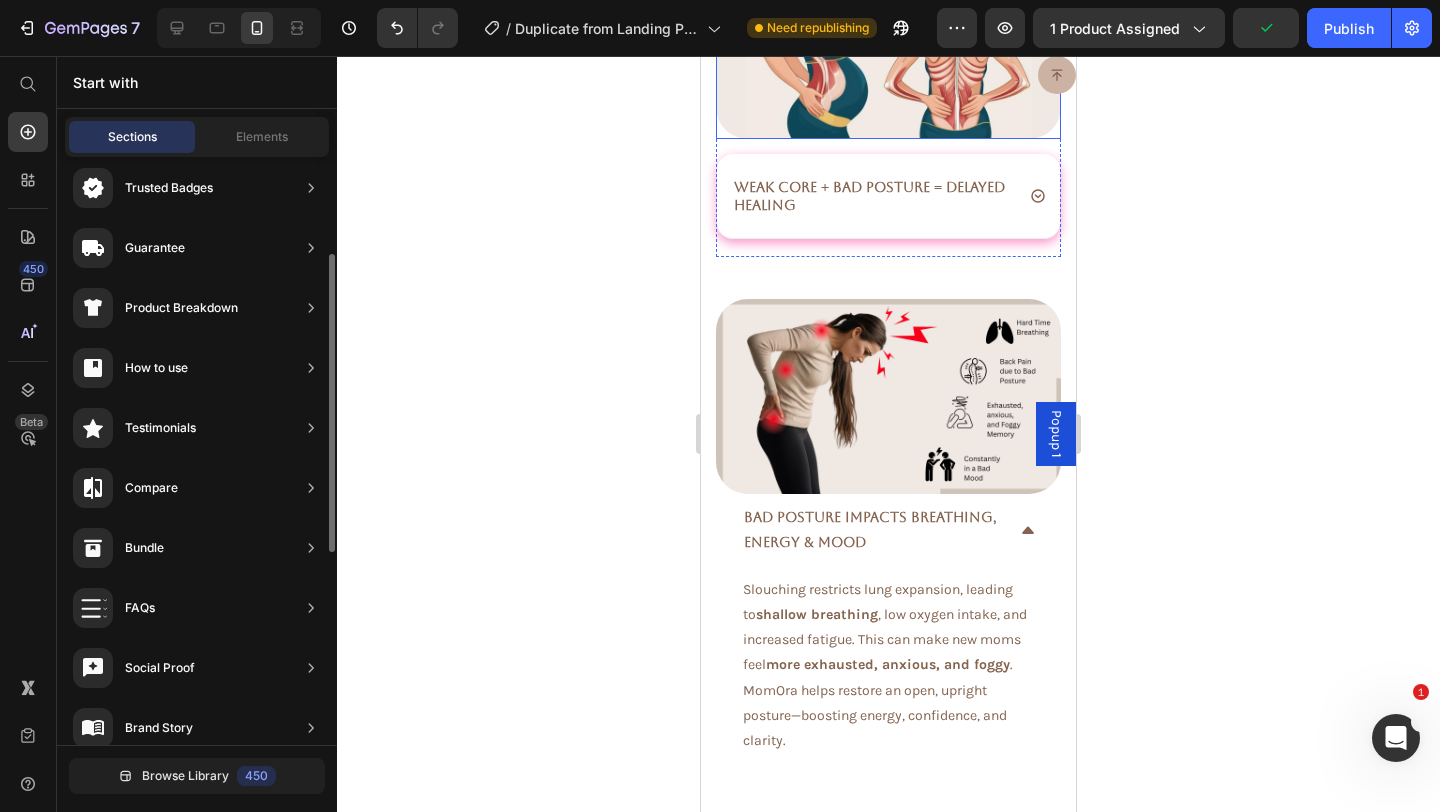 scroll, scrollTop: 3588, scrollLeft: 0, axis: vertical 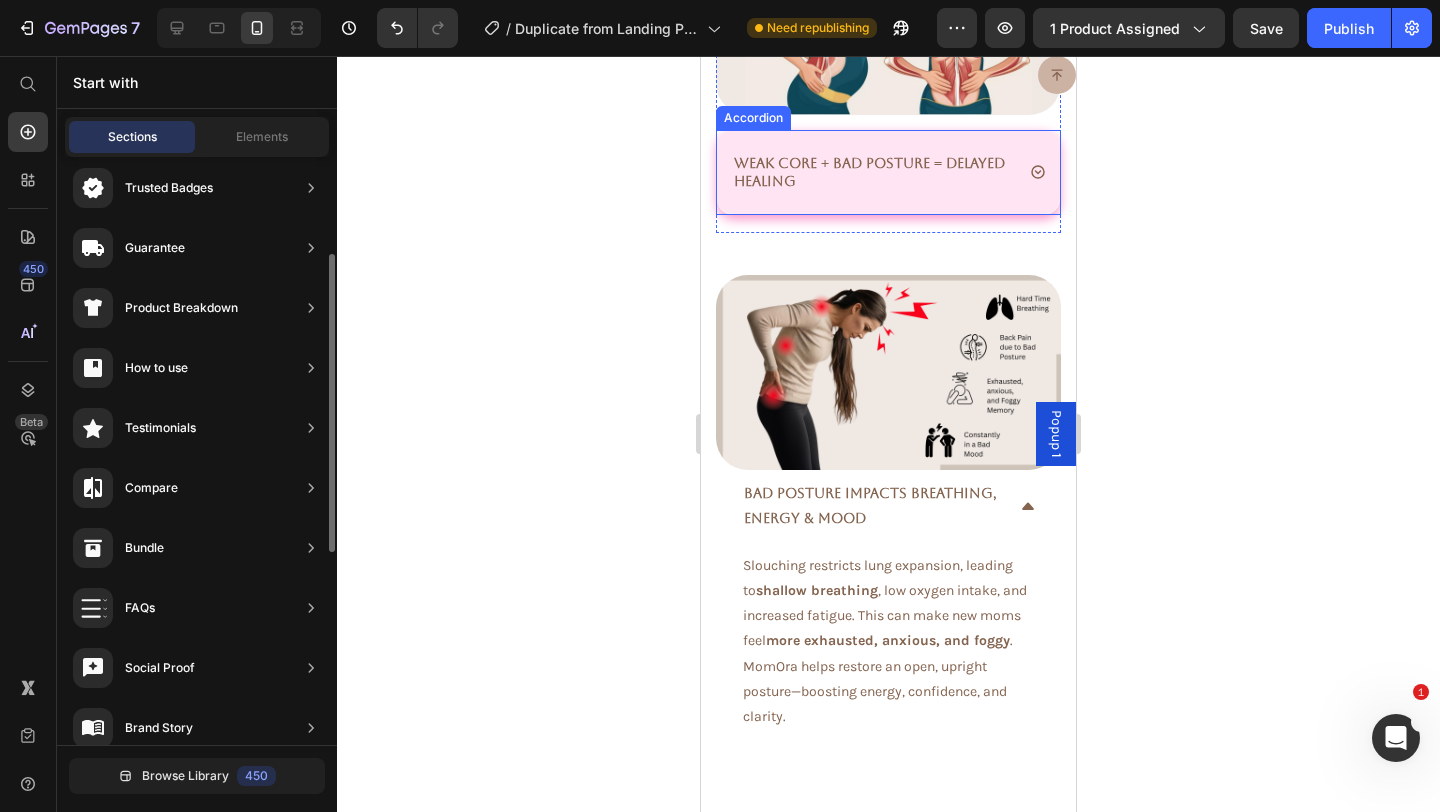 click on "Weak Core + Bad Posture = Delayed Healing" at bounding box center [888, 172] 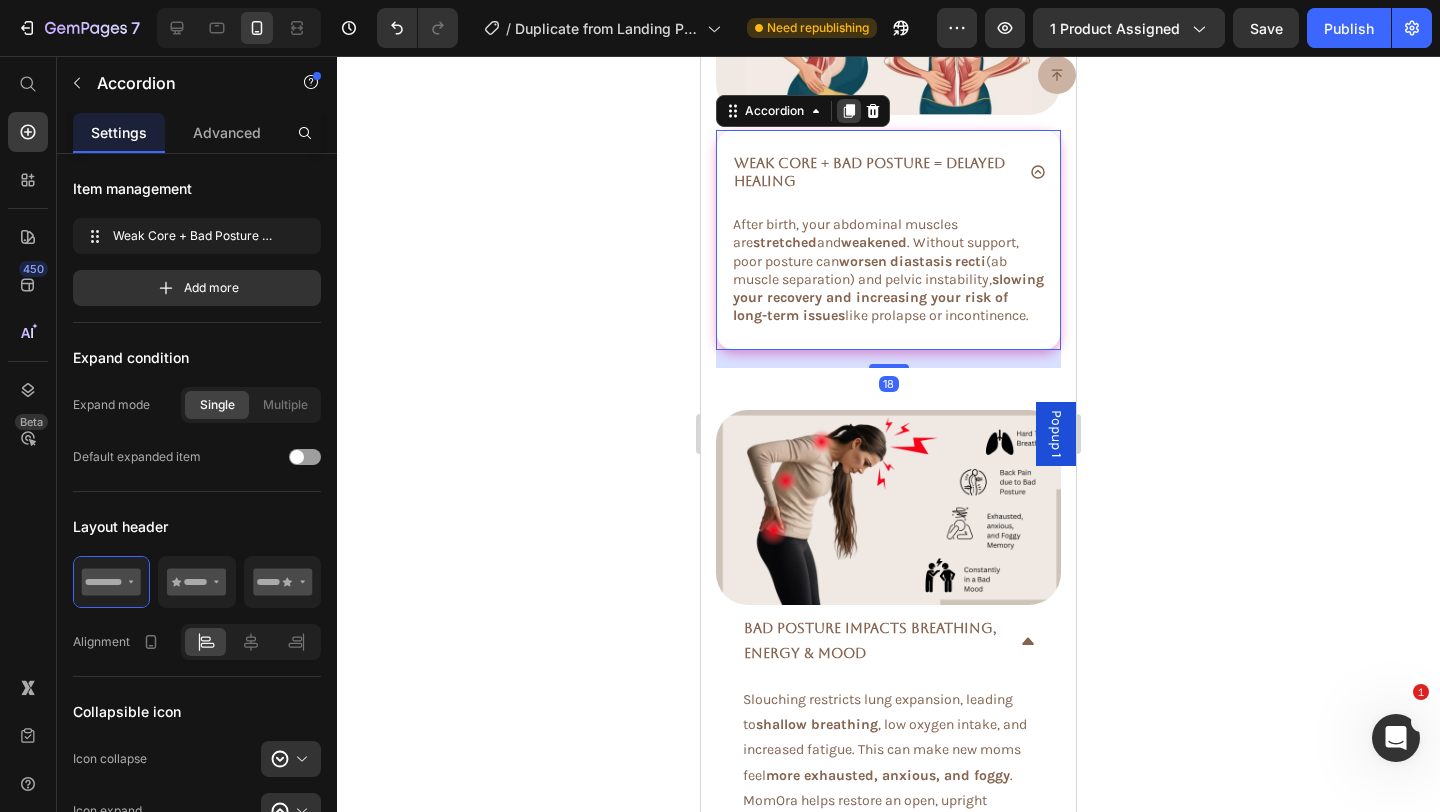 click at bounding box center (849, 111) 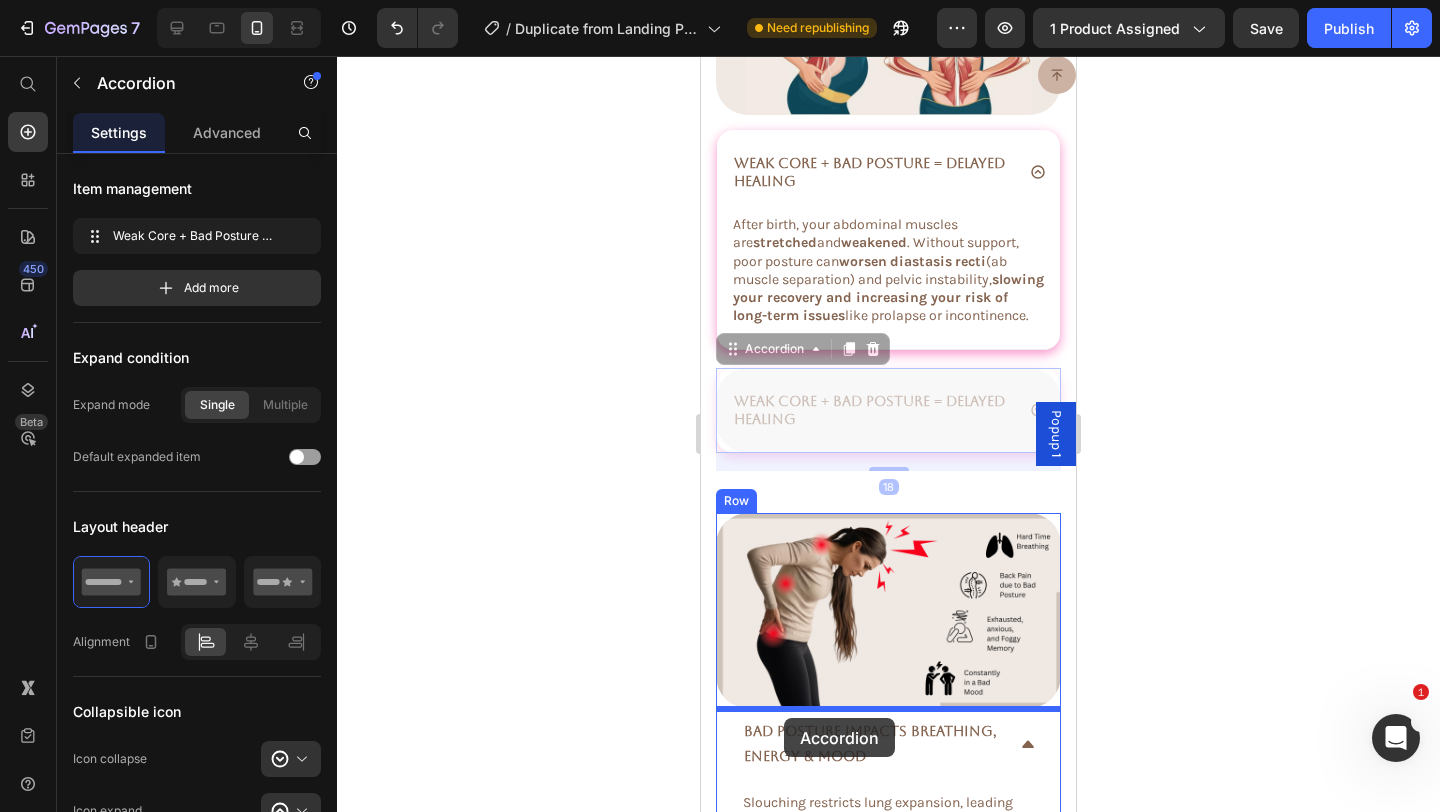 drag, startPoint x: 788, startPoint y: 344, endPoint x: 784, endPoint y: 717, distance: 373.02145 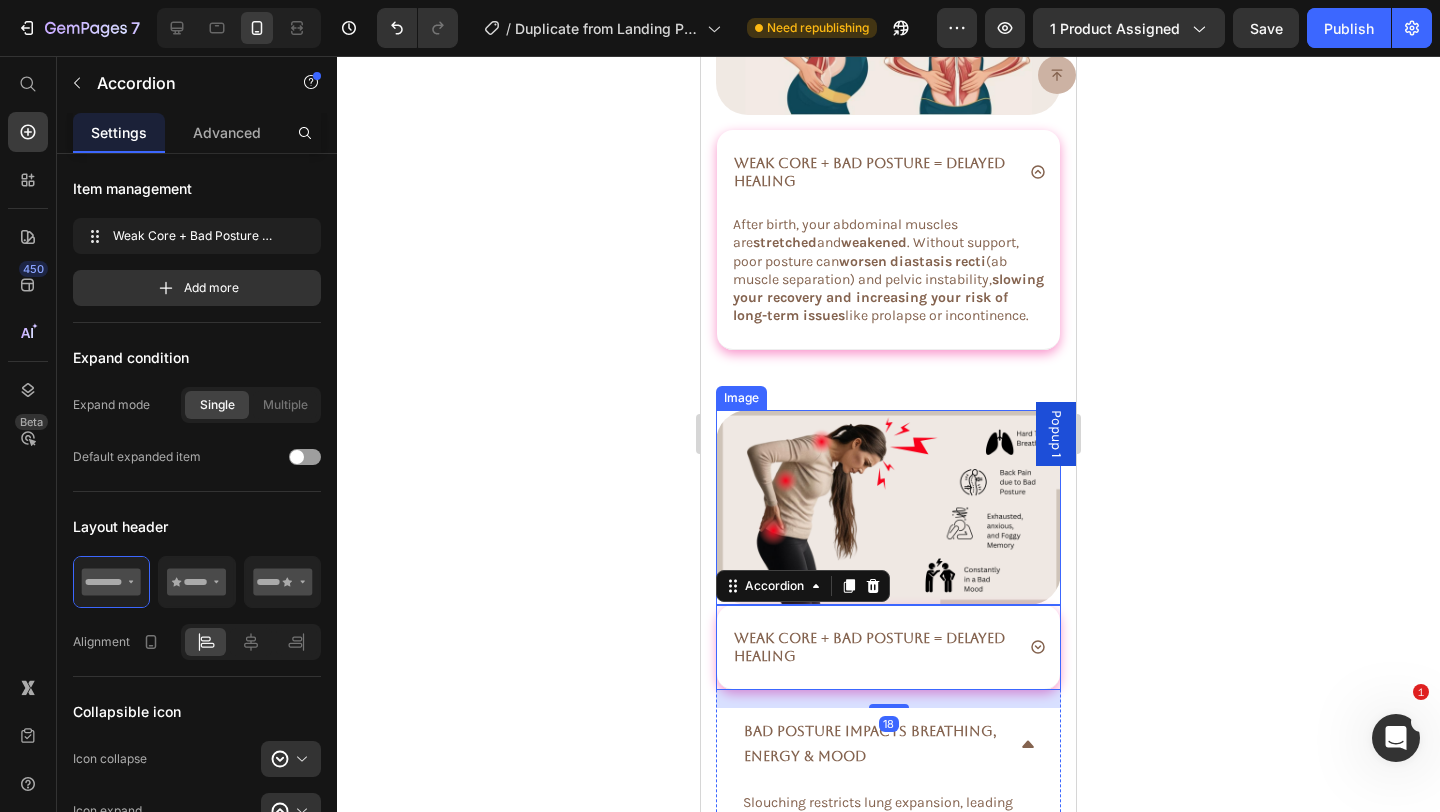 click at bounding box center (888, 507) 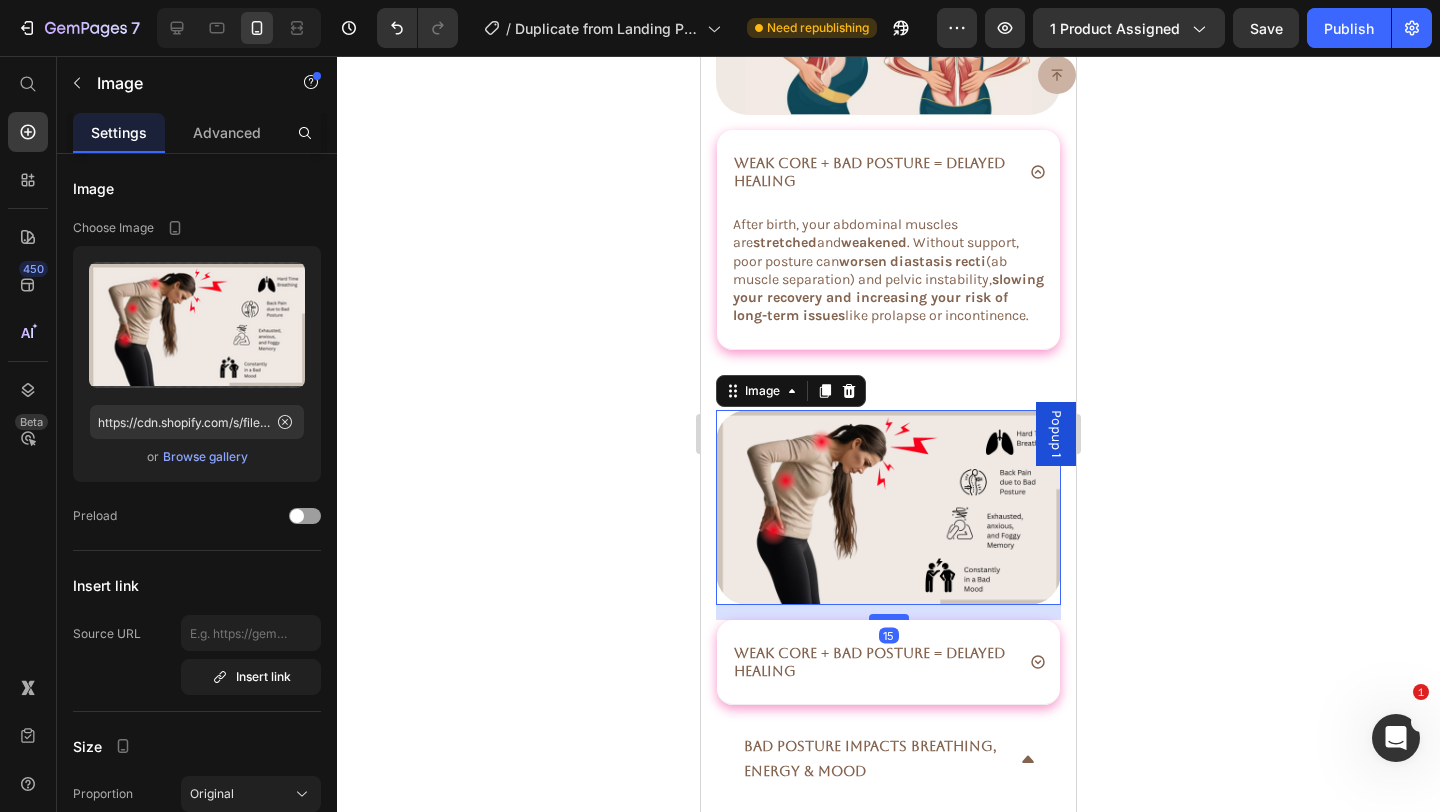 drag, startPoint x: 891, startPoint y: 603, endPoint x: 891, endPoint y: 618, distance: 15 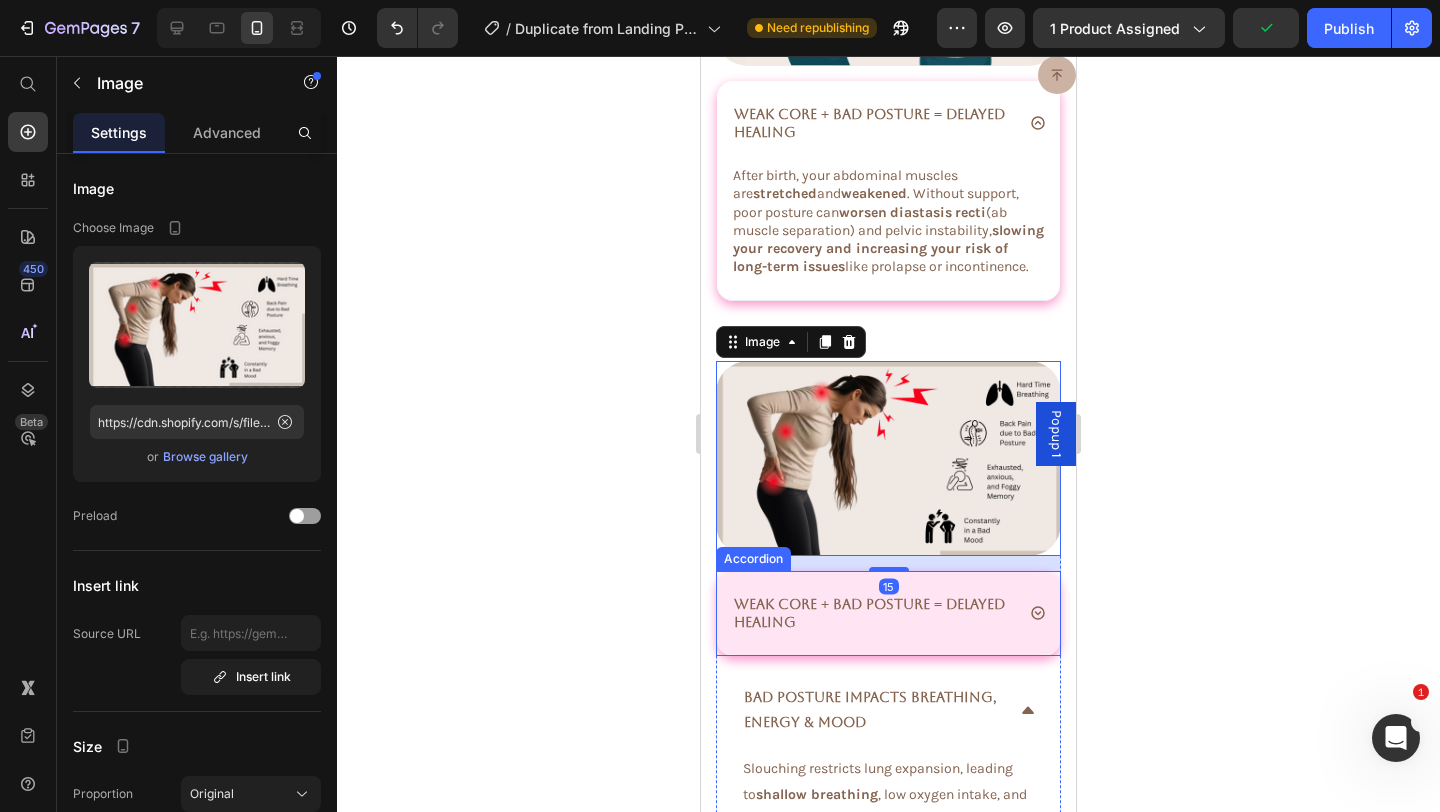 scroll, scrollTop: 3698, scrollLeft: 0, axis: vertical 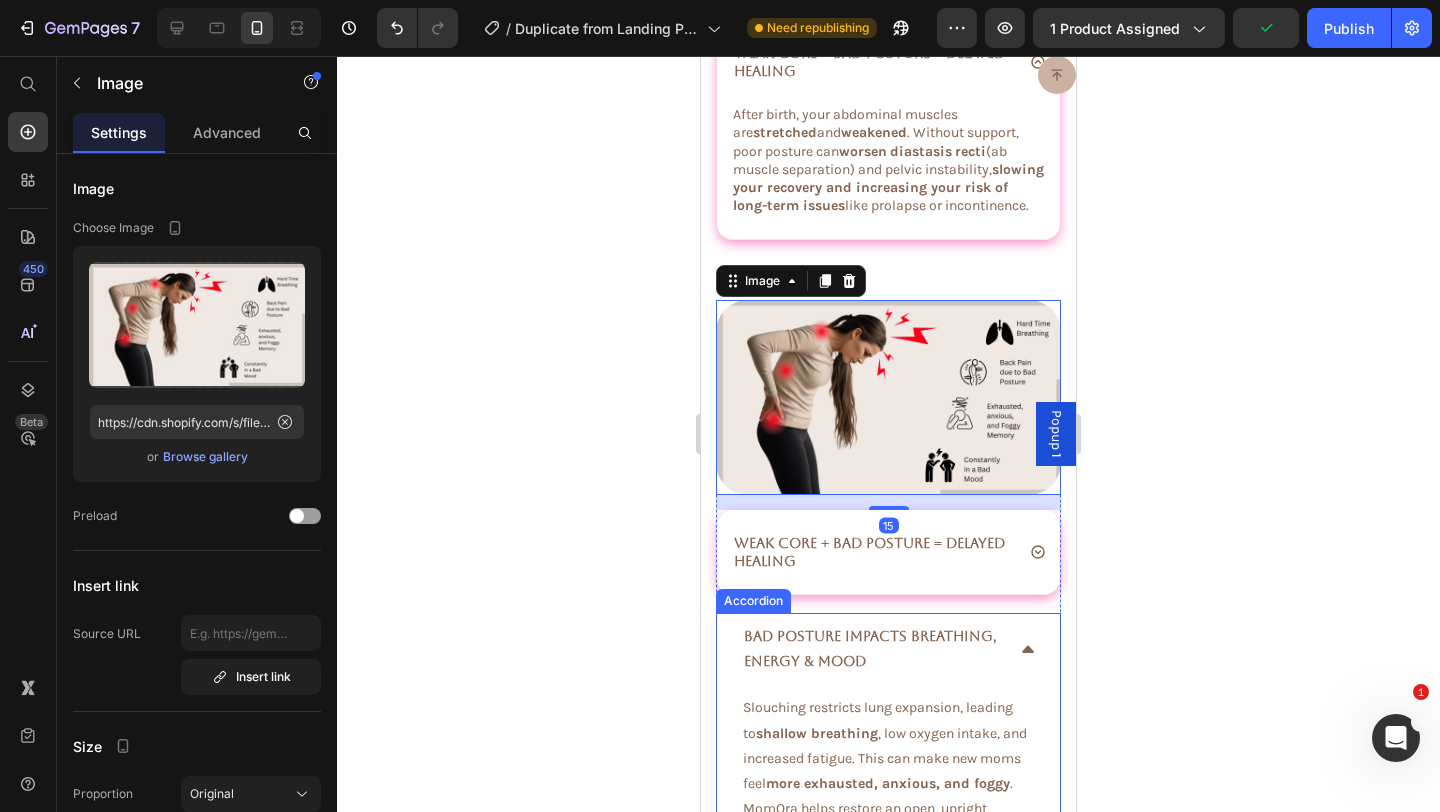 click on "Bad Posture Impacts Breathing, Energy & Mood" at bounding box center (870, 648) 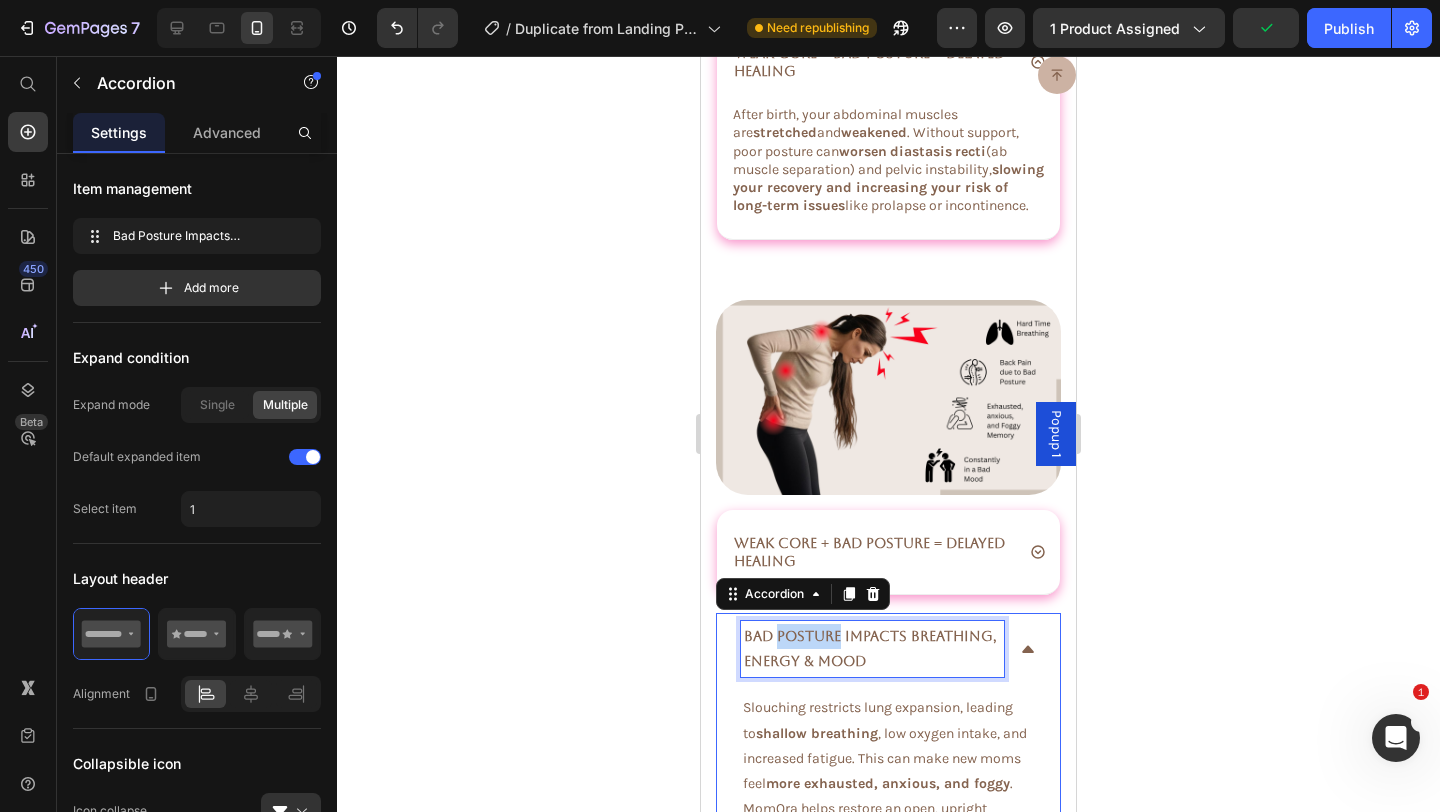 click on "Bad Posture Impacts Breathing, Energy & Mood" at bounding box center [870, 648] 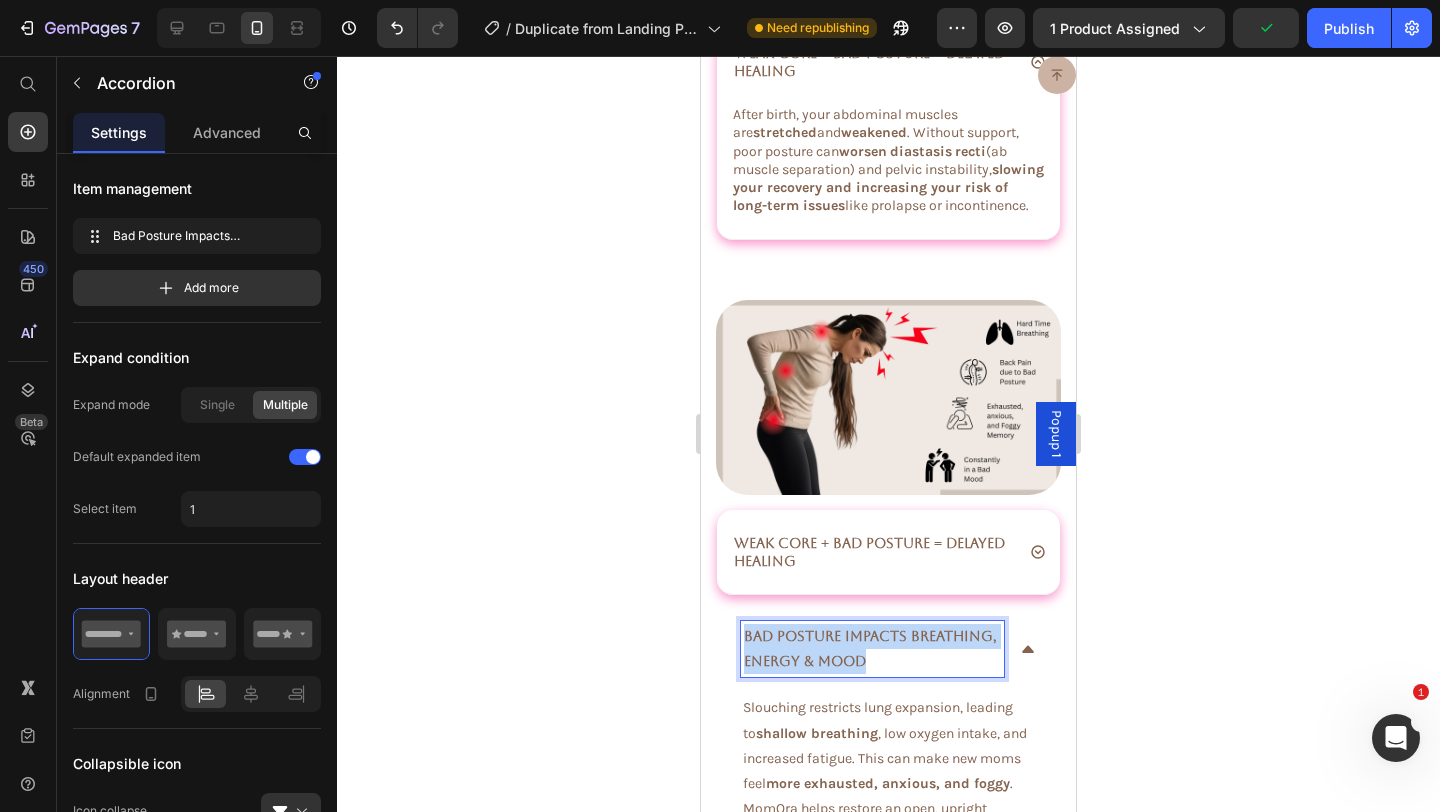 click on "Bad Posture Impacts Breathing, Energy & Mood" at bounding box center (870, 648) 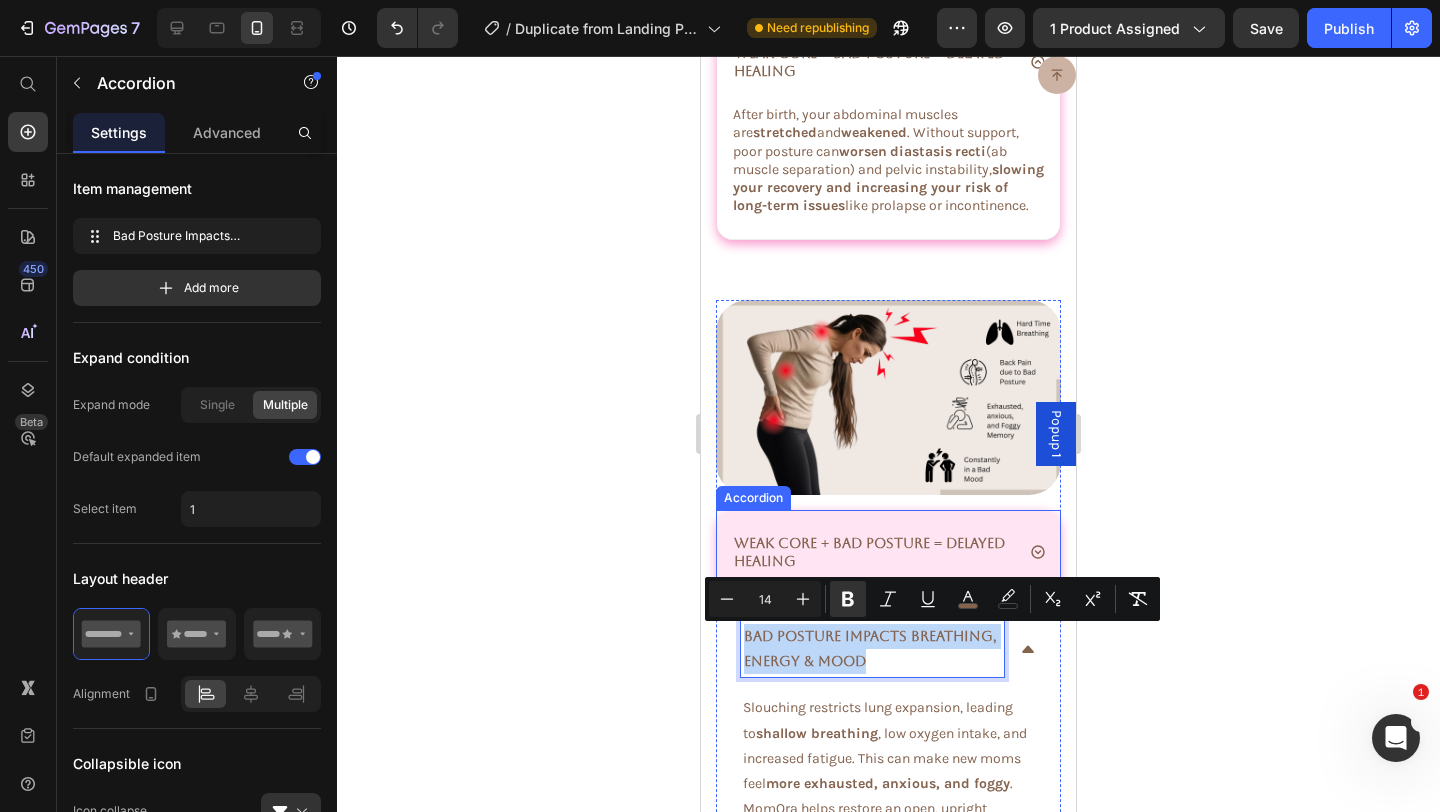 click on "Weak Core + Bad Posture = Delayed Healing" at bounding box center [869, 552] 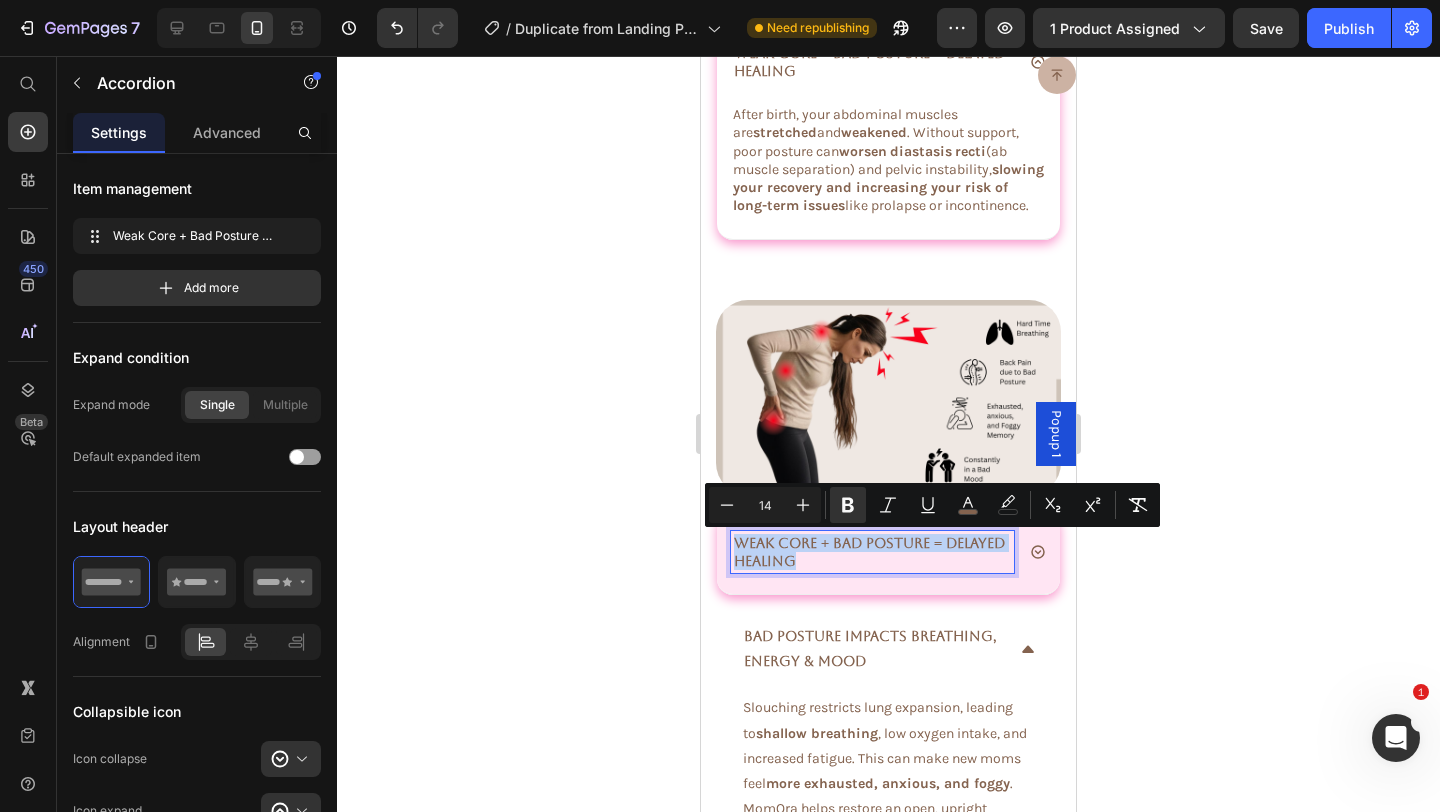 click on "Weak Core + Bad Posture = Delayed Healing" at bounding box center (869, 552) 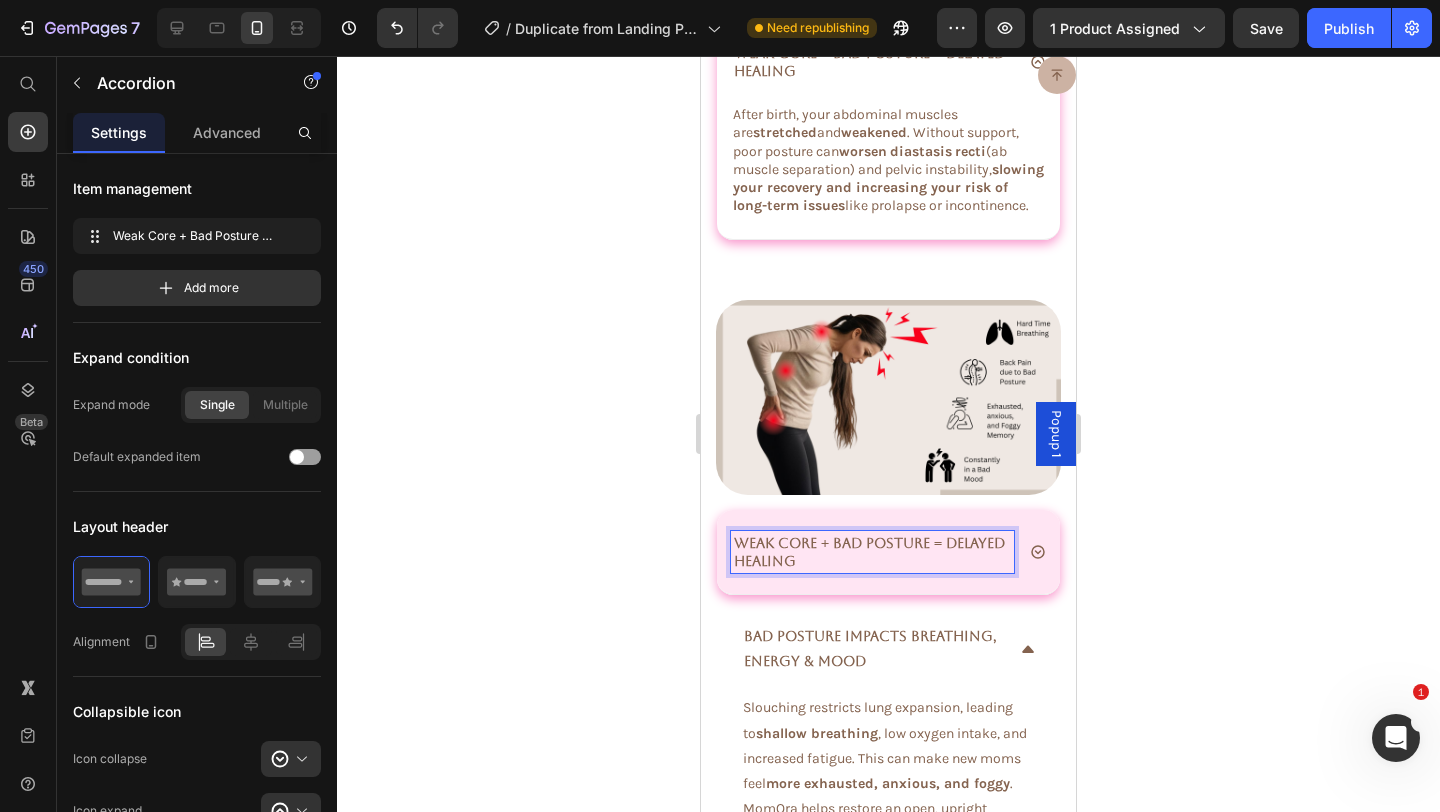 click on "Weak Core + Bad Posture = Delayed Healing" at bounding box center (869, 552) 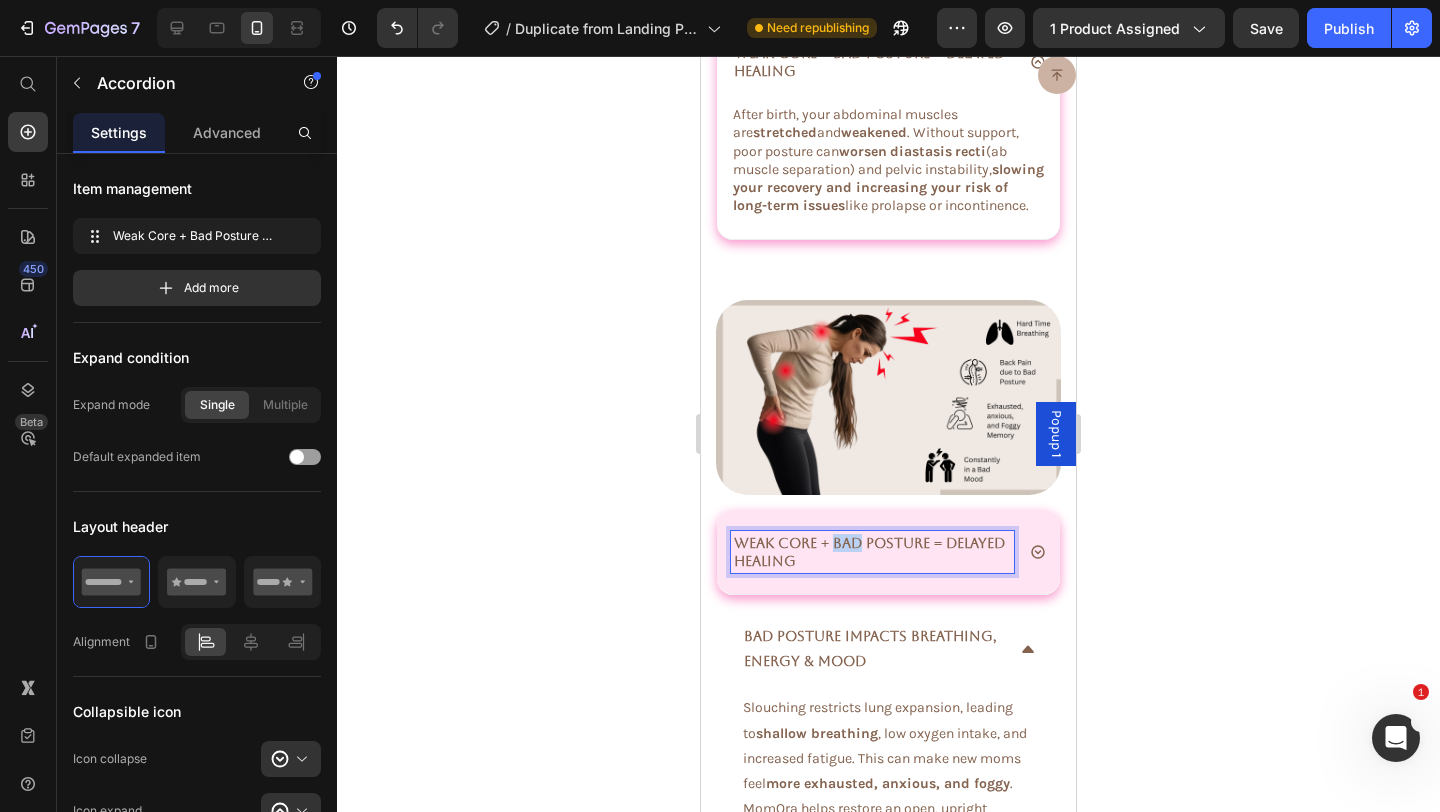 click on "Weak Core + Bad Posture = Delayed Healing" at bounding box center (869, 552) 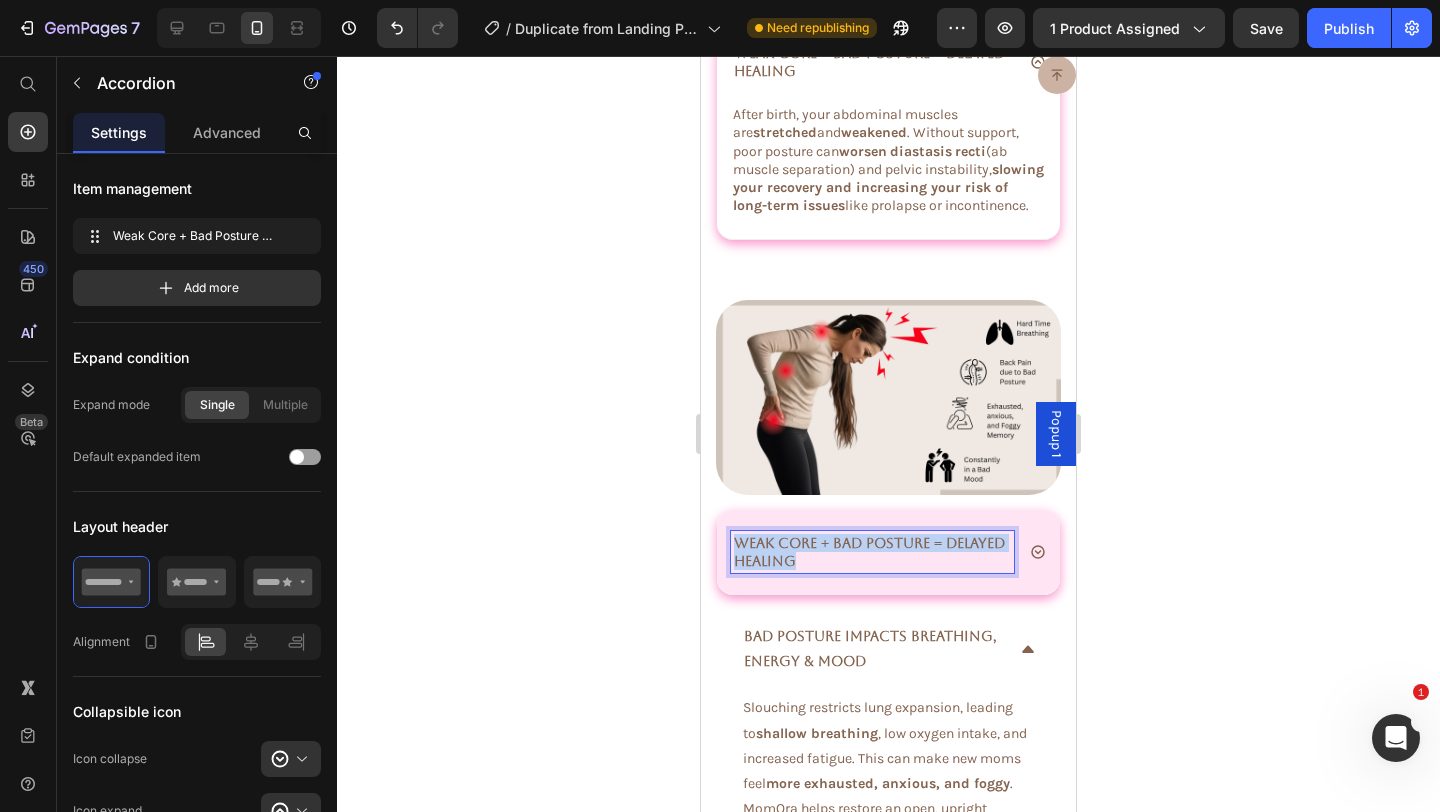 click on "Weak Core + Bad Posture = Delayed Healing" at bounding box center (869, 552) 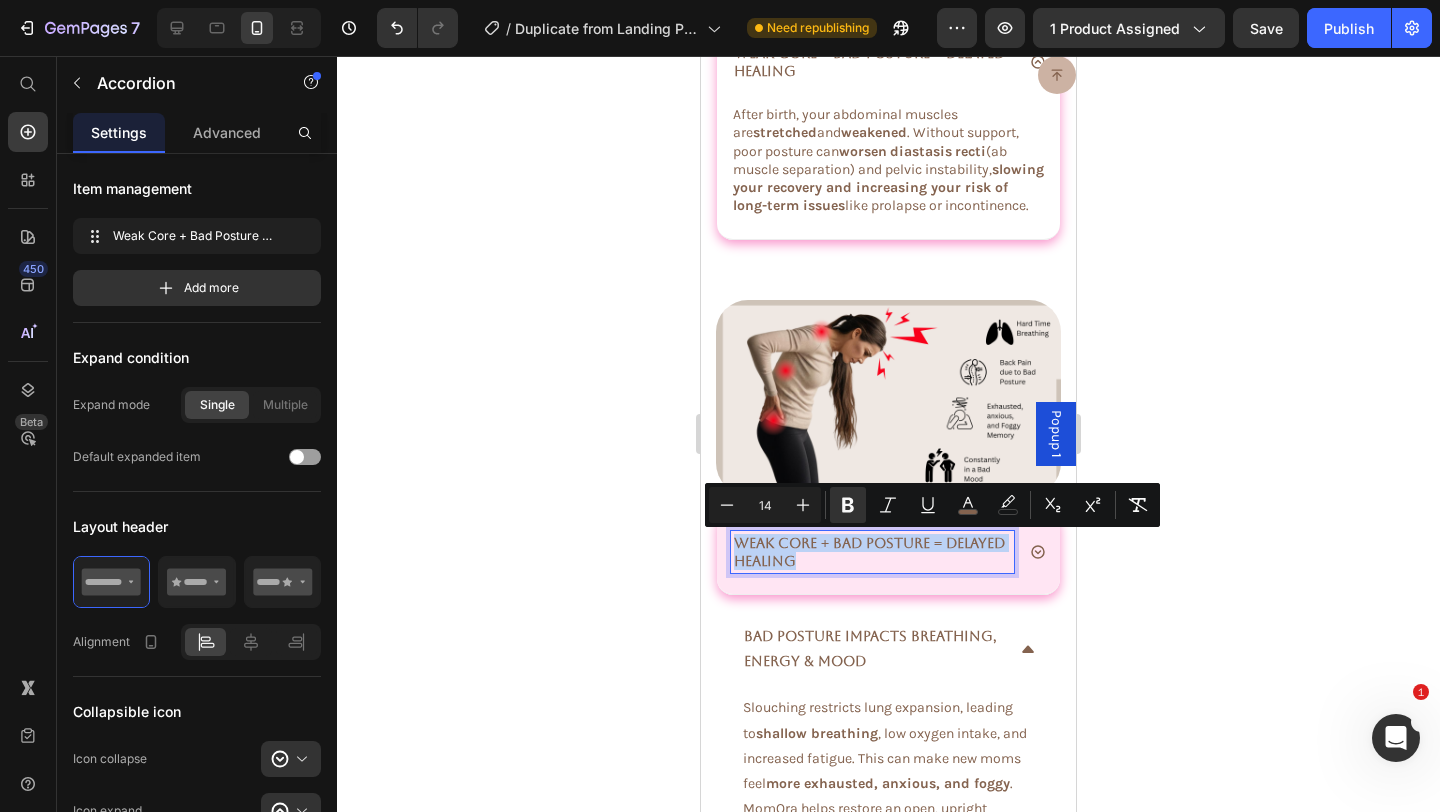 click on "Weak Core + Bad Posture = Delayed Healing" at bounding box center [869, 552] 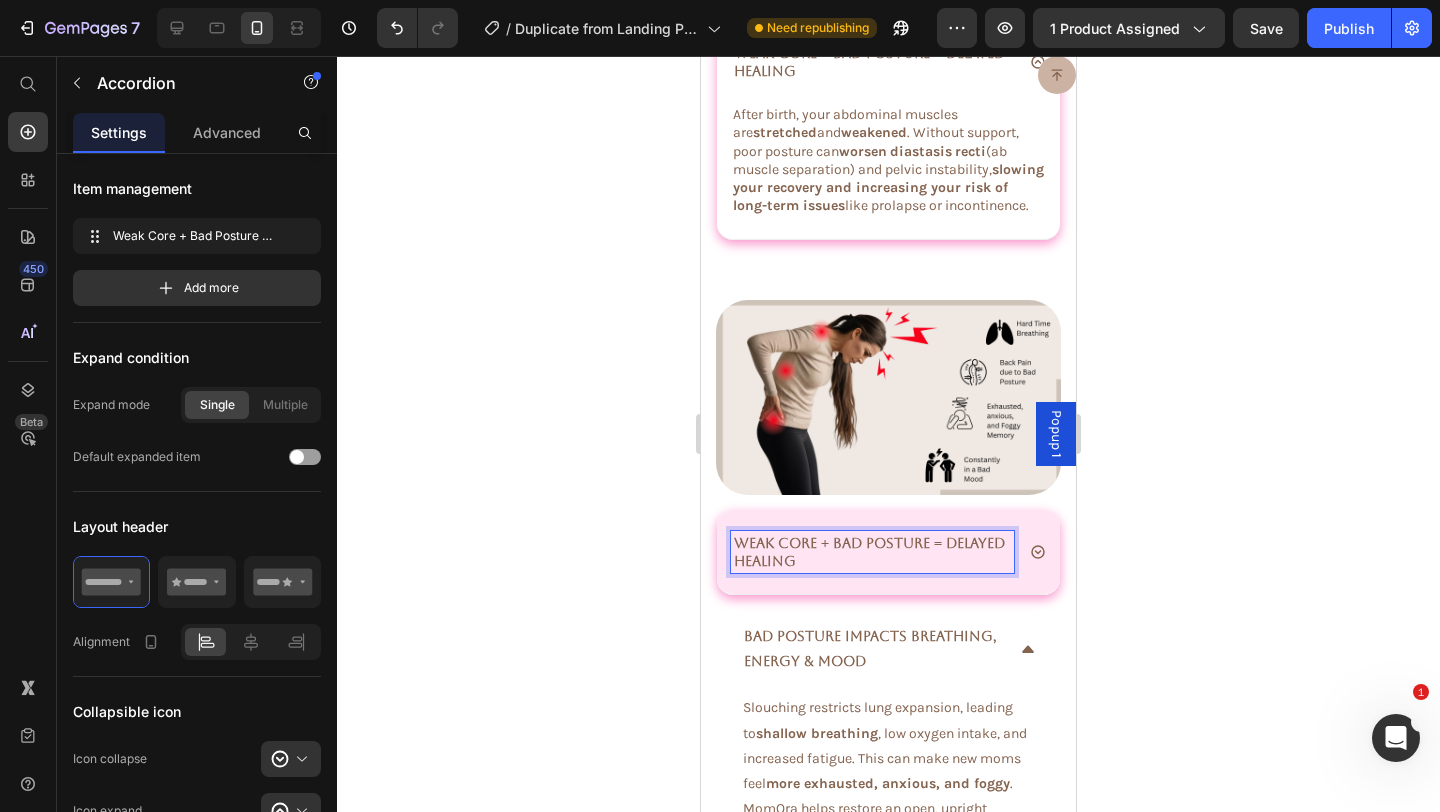 click on "Weak Core + Bad Posture = Delayed Healing" at bounding box center (869, 552) 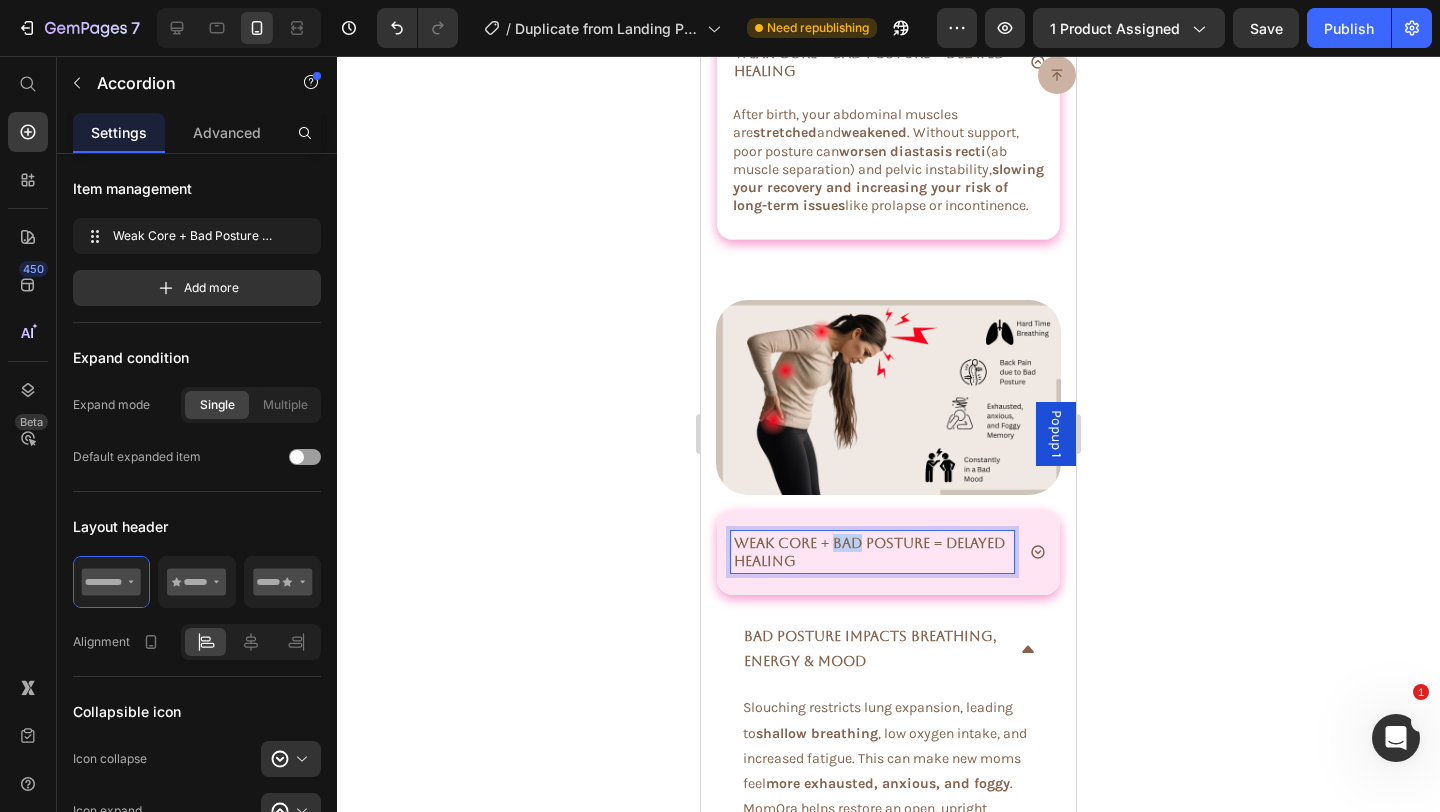 click on "Weak Core + Bad Posture = Delayed Healing" at bounding box center (869, 552) 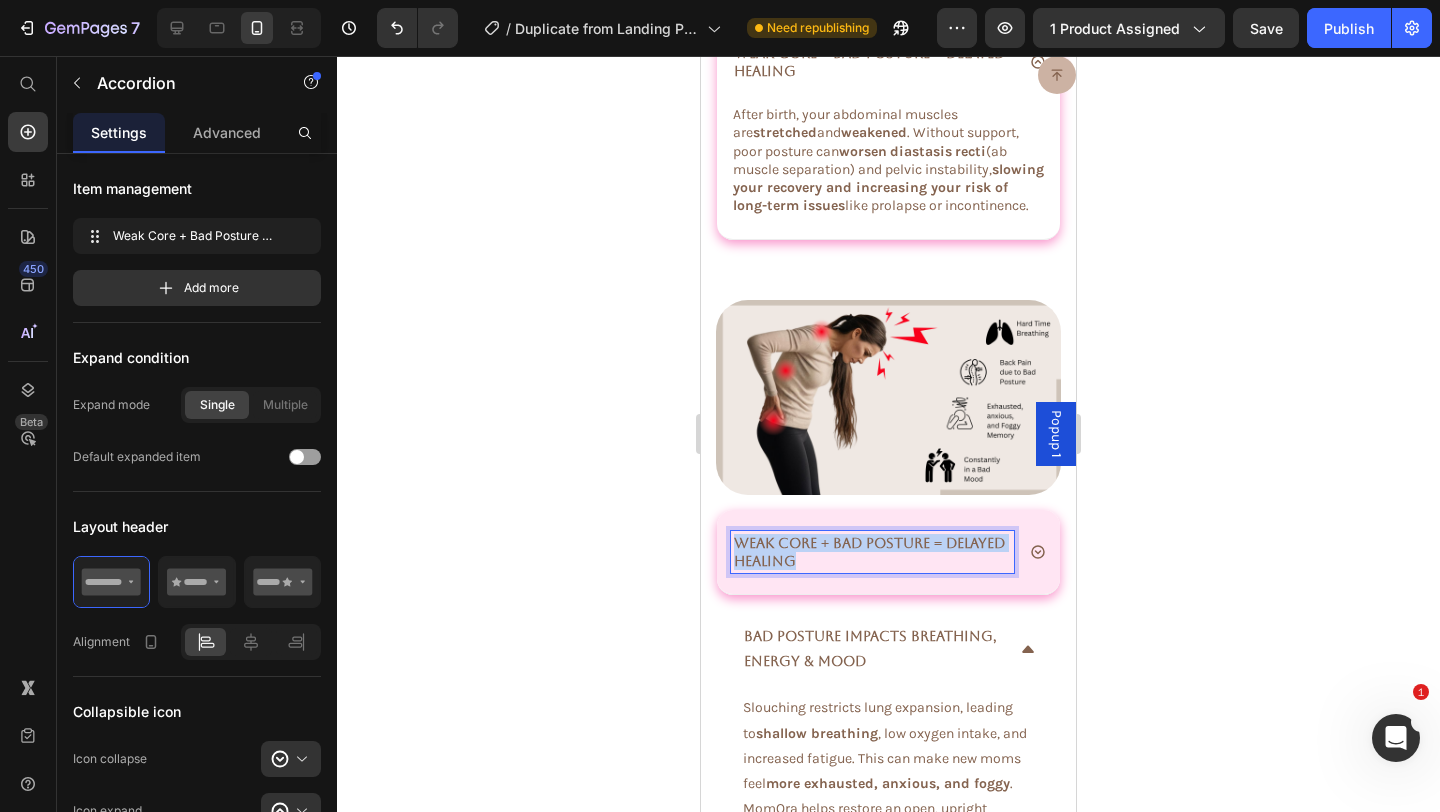 click on "Weak Core + Bad Posture = Delayed Healing" at bounding box center (869, 552) 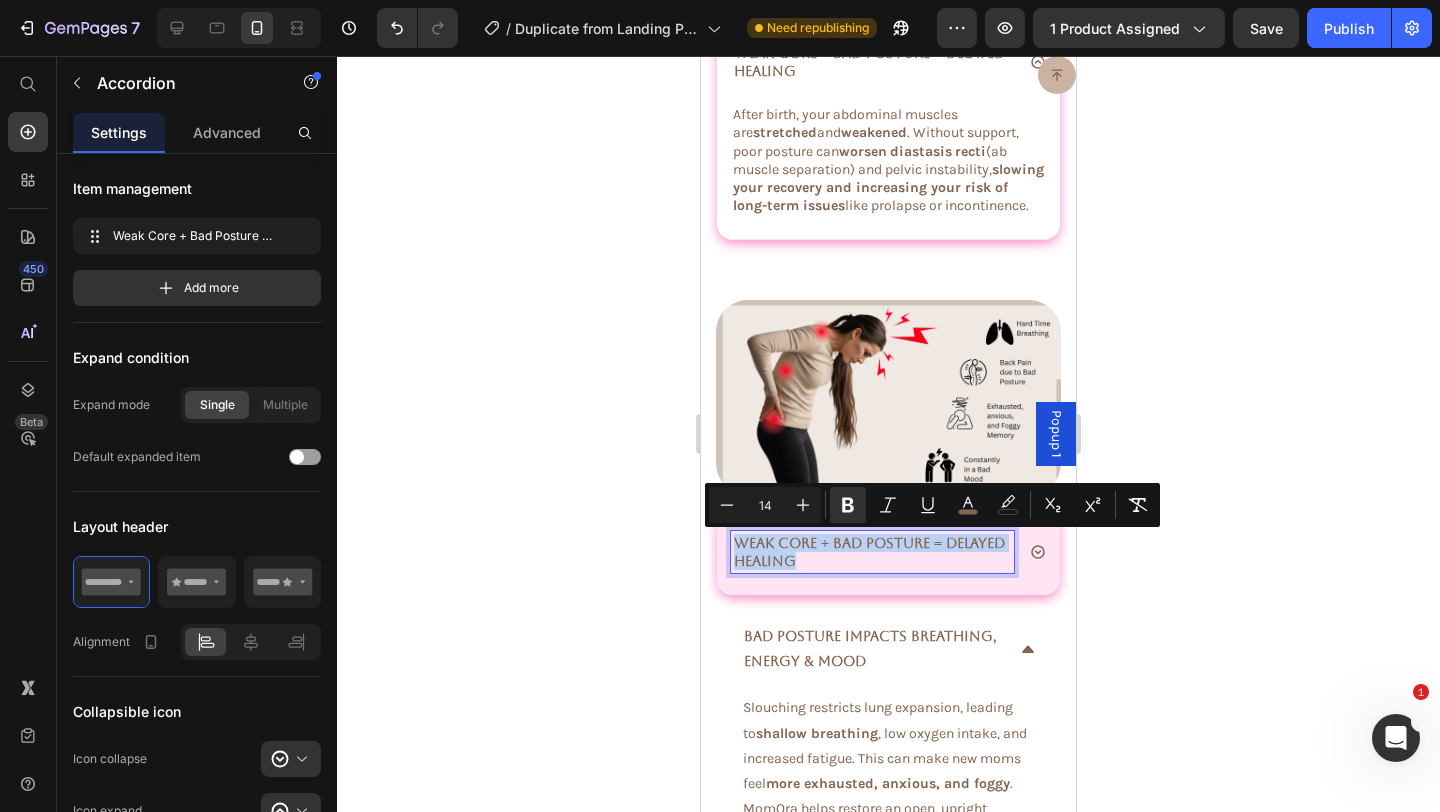 click on "Weak Core + Bad Posture = Delayed Healing" at bounding box center (869, 552) 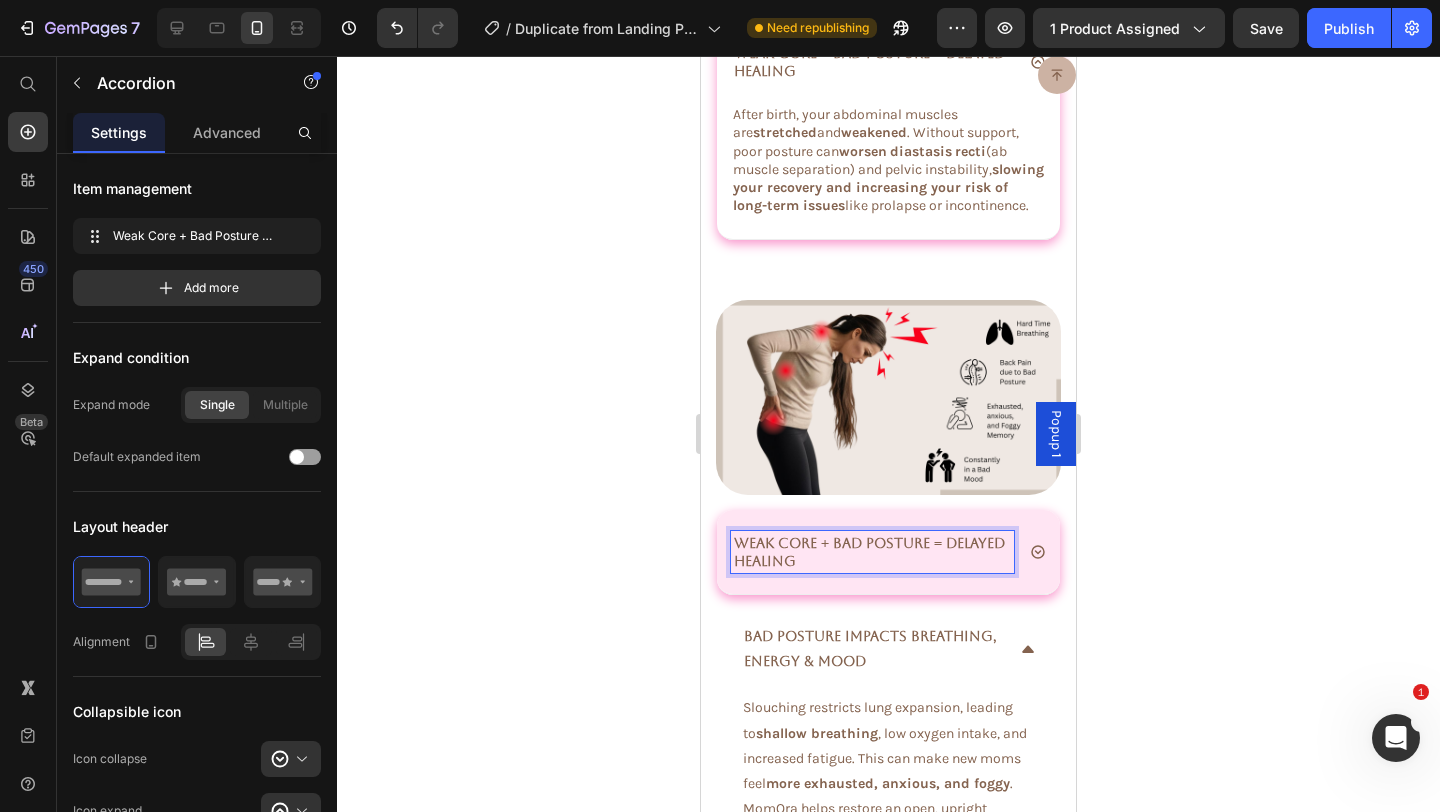 click on "Weak Core + Bad Posture = Delayed Healing" at bounding box center [869, 552] 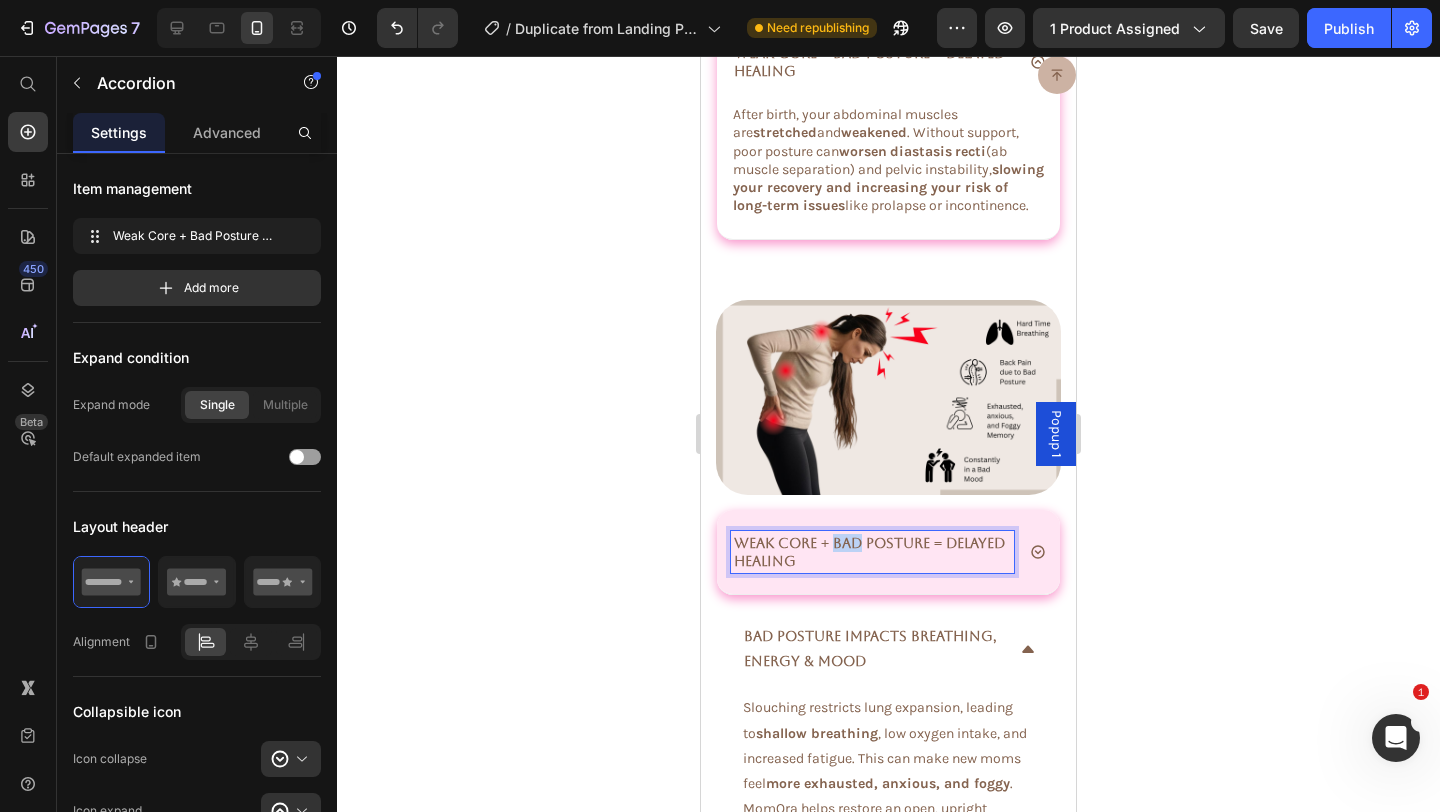 click on "Weak Core + Bad Posture = Delayed Healing" at bounding box center (869, 552) 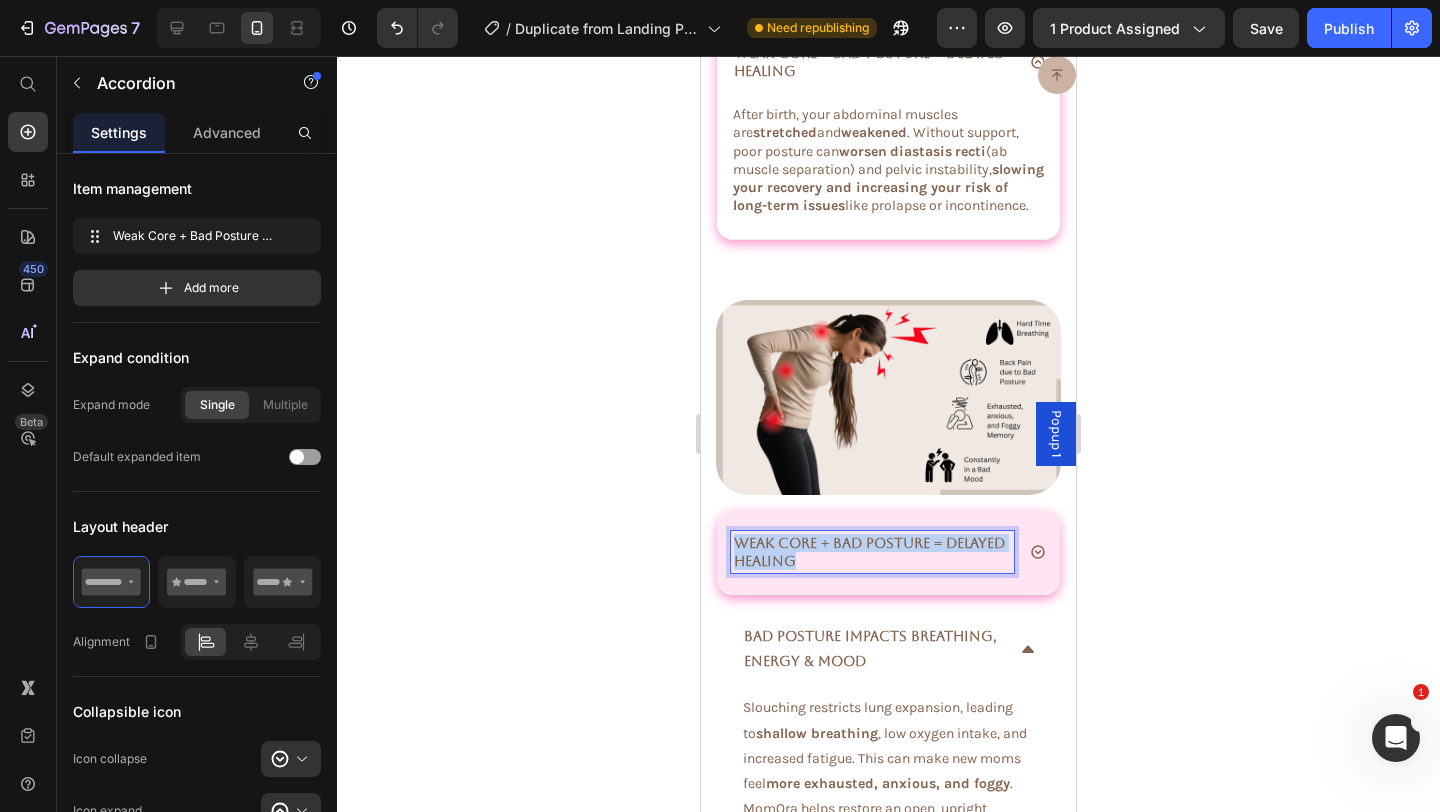click on "Weak Core + Bad Posture = Delayed Healing" at bounding box center [869, 552] 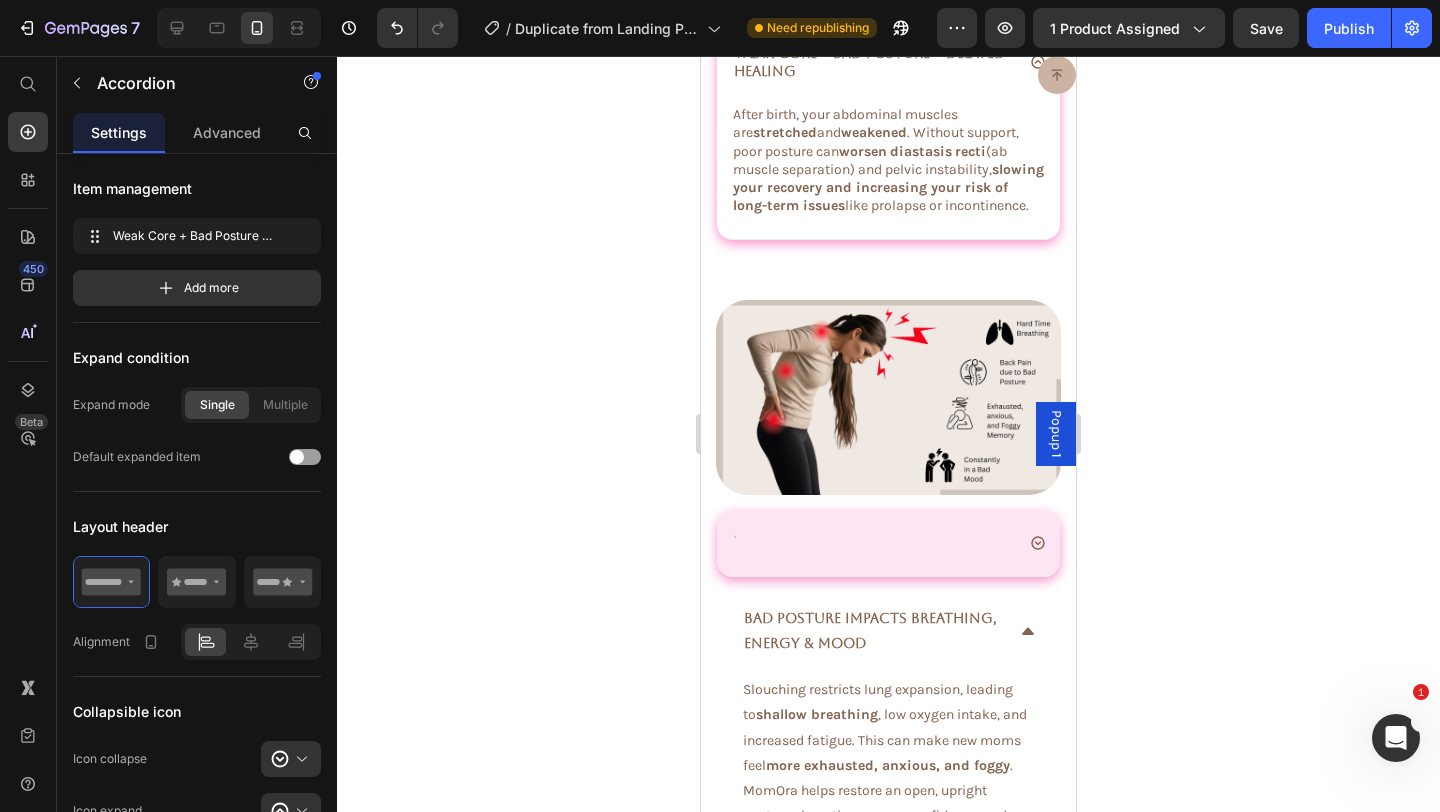scroll, scrollTop: 3693, scrollLeft: 0, axis: vertical 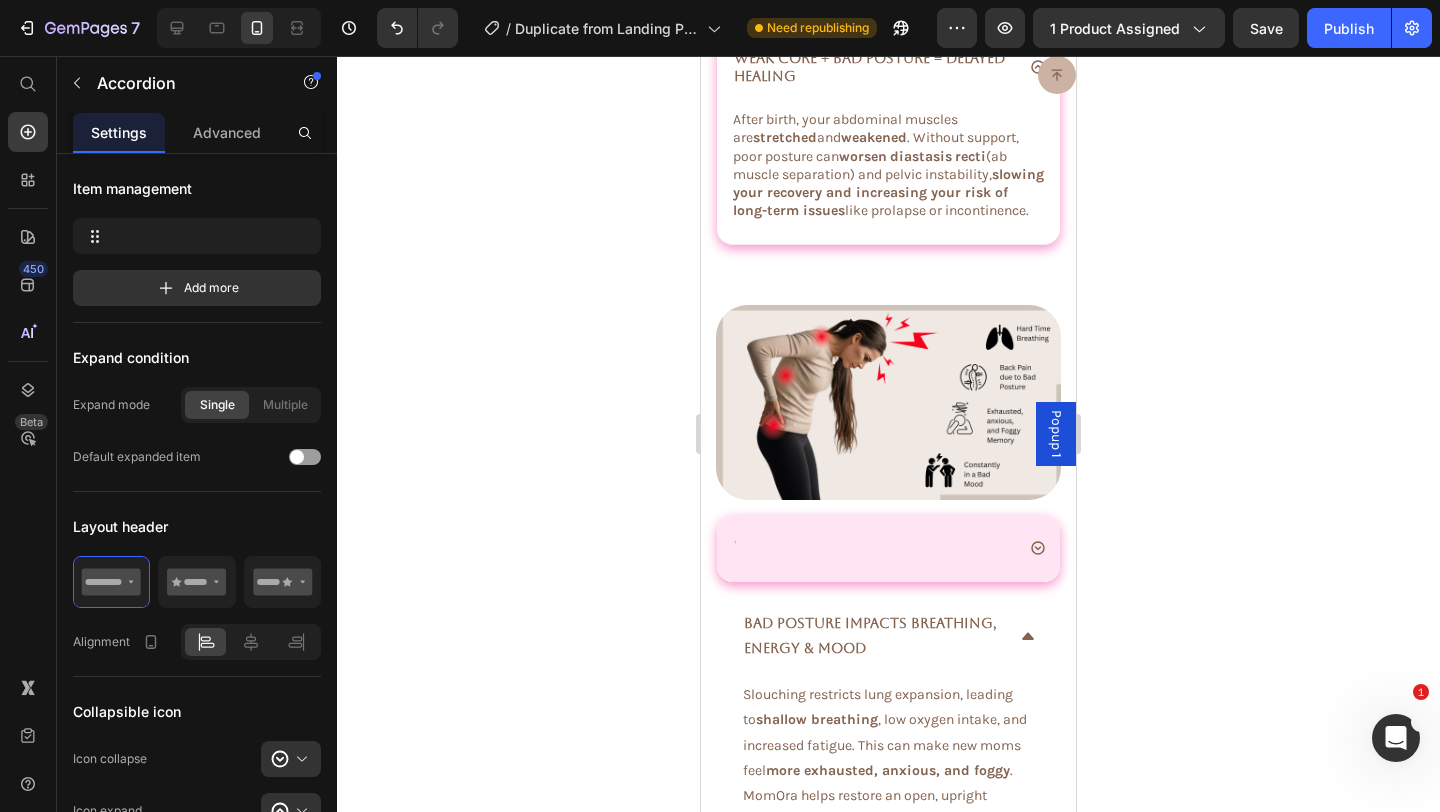 click at bounding box center (734, 548) 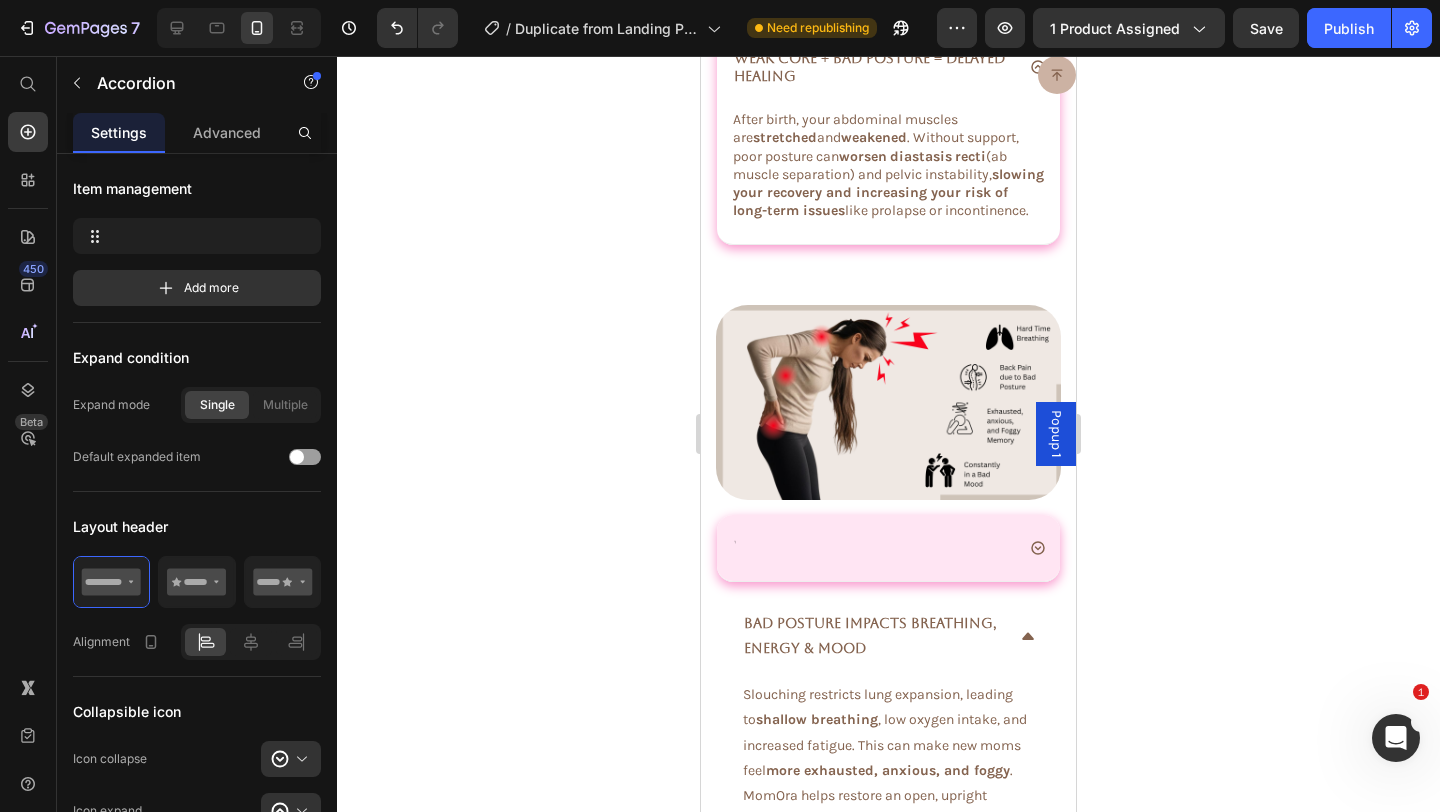 click at bounding box center (734, 548) 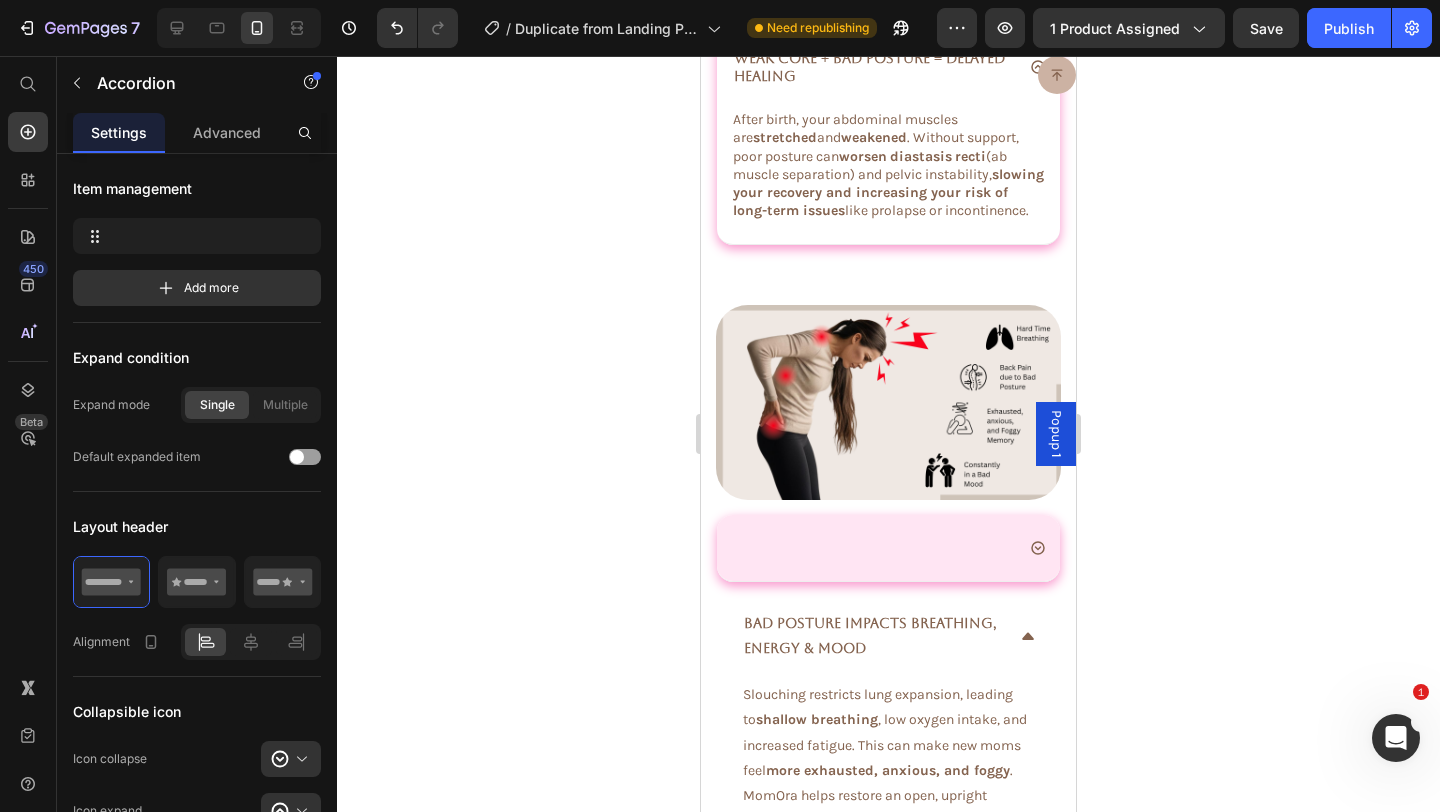 click at bounding box center (888, 548) 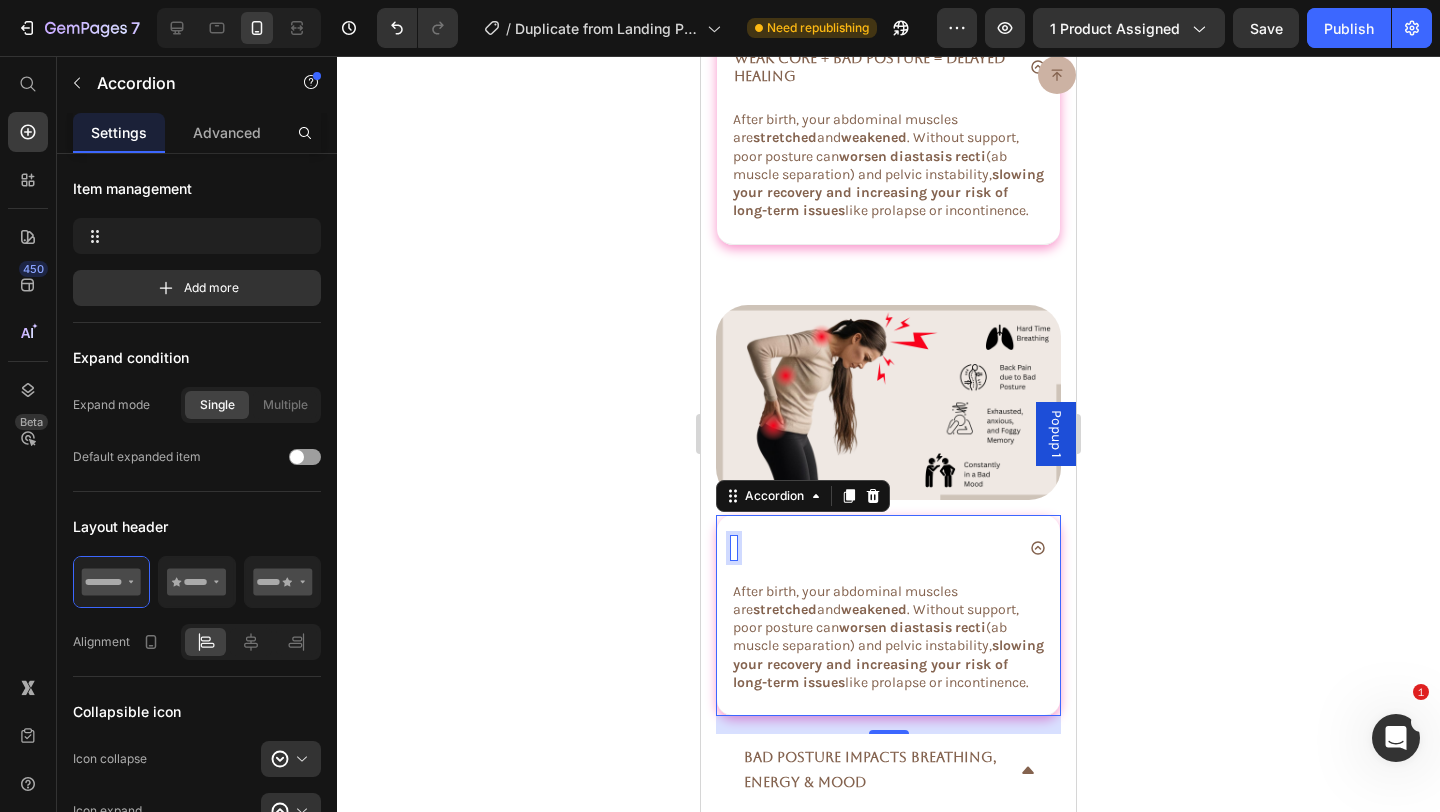 click at bounding box center [734, 548] 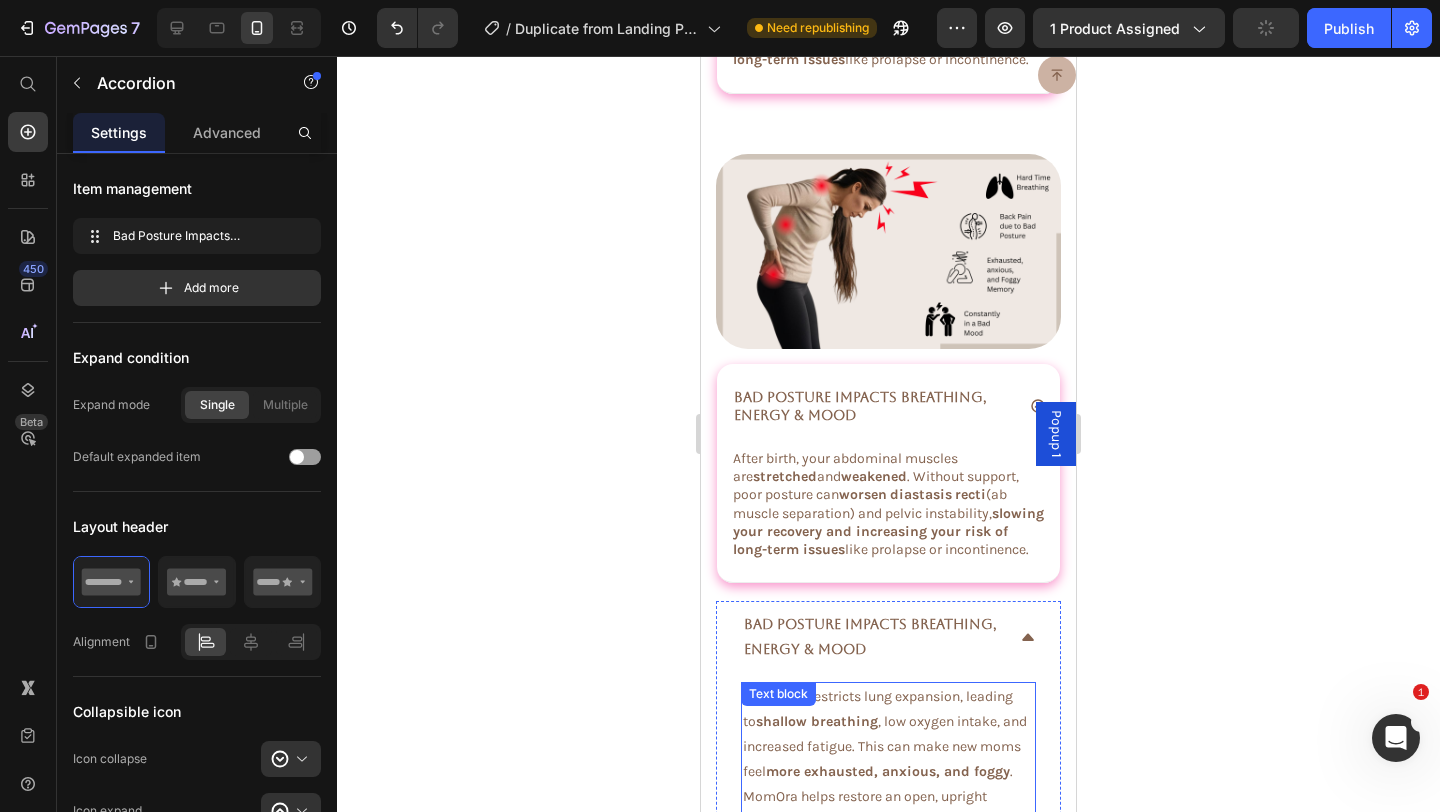 scroll, scrollTop: 3928, scrollLeft: 0, axis: vertical 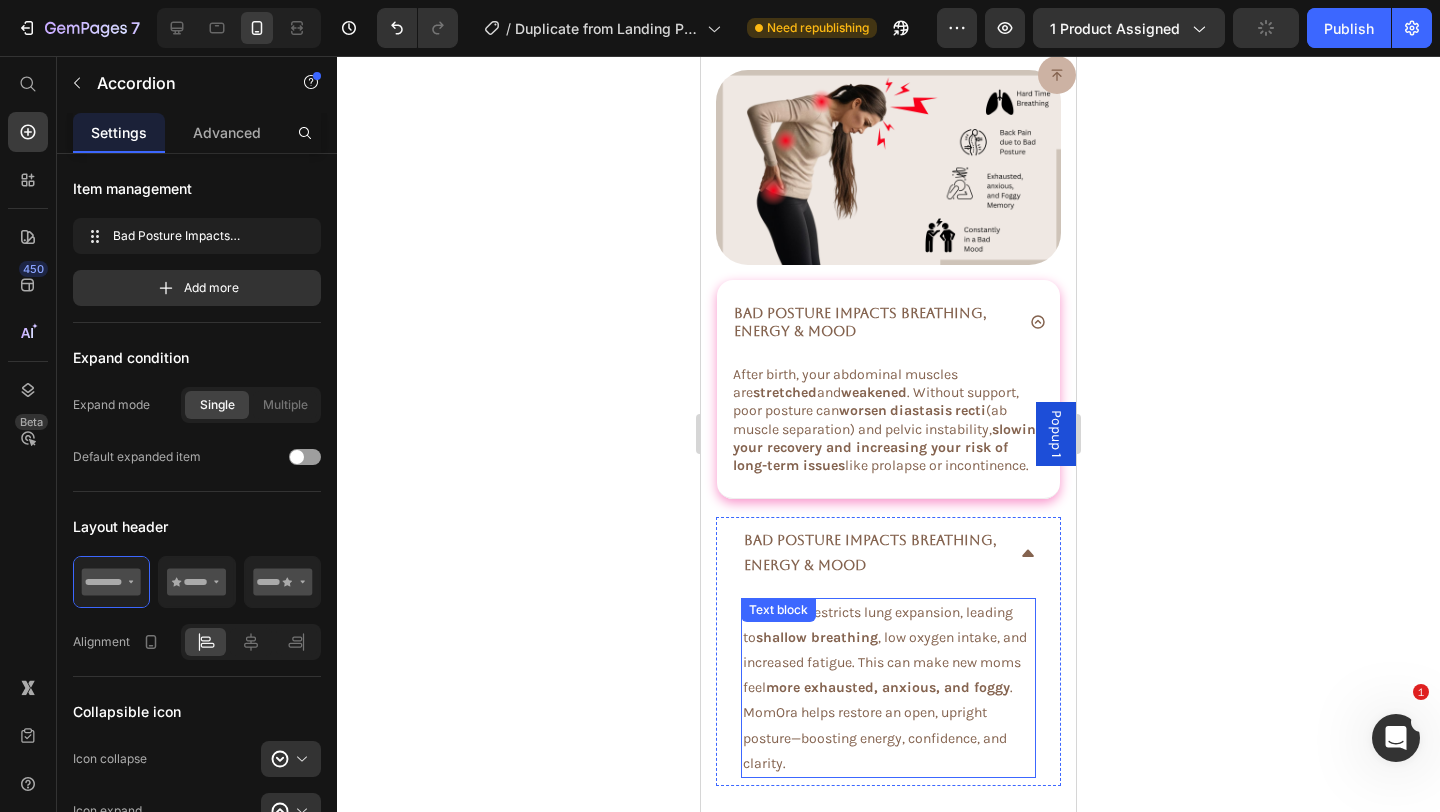 click on "more exhausted, anxious, and foggy" at bounding box center [888, 687] 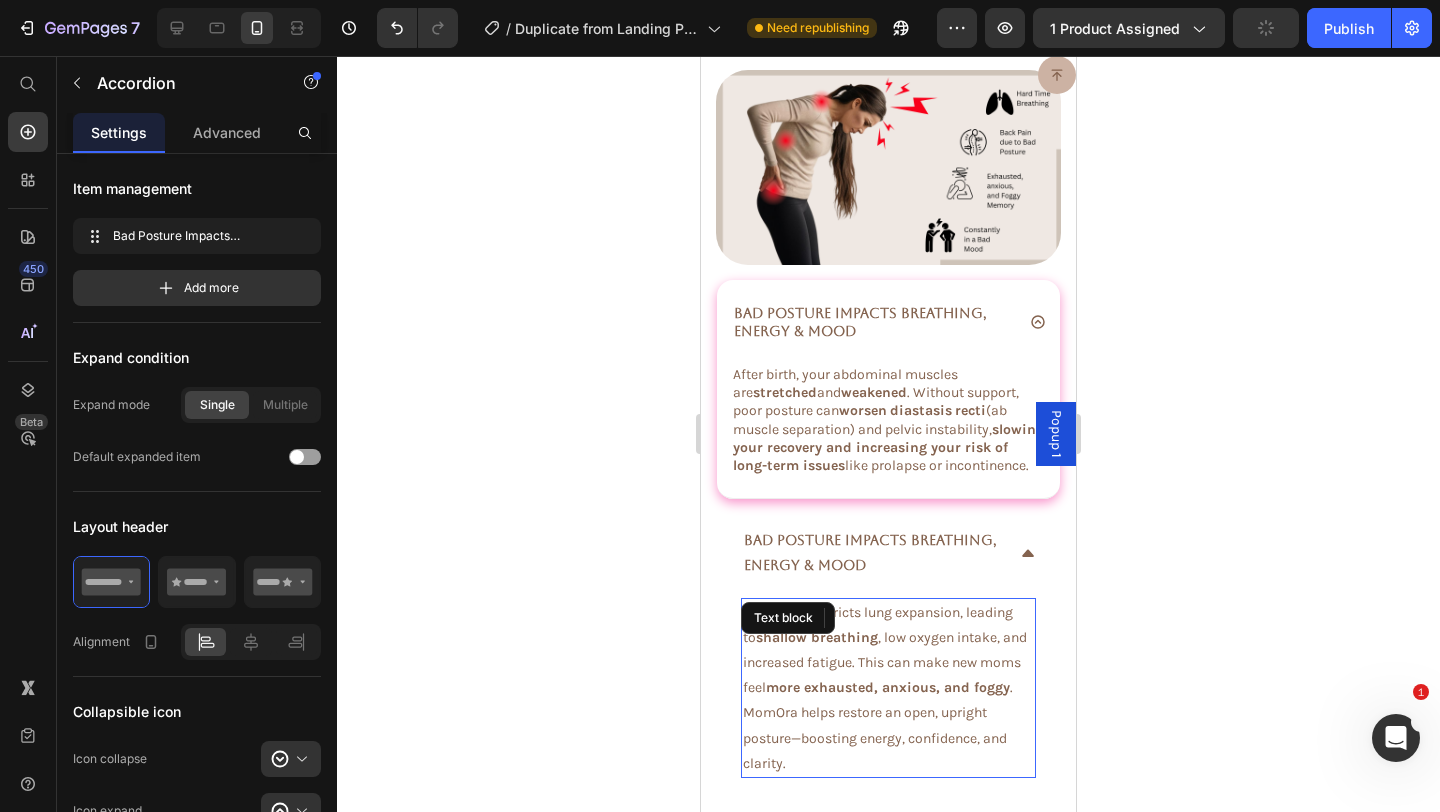 click on "more exhausted, anxious, and foggy" at bounding box center (888, 687) 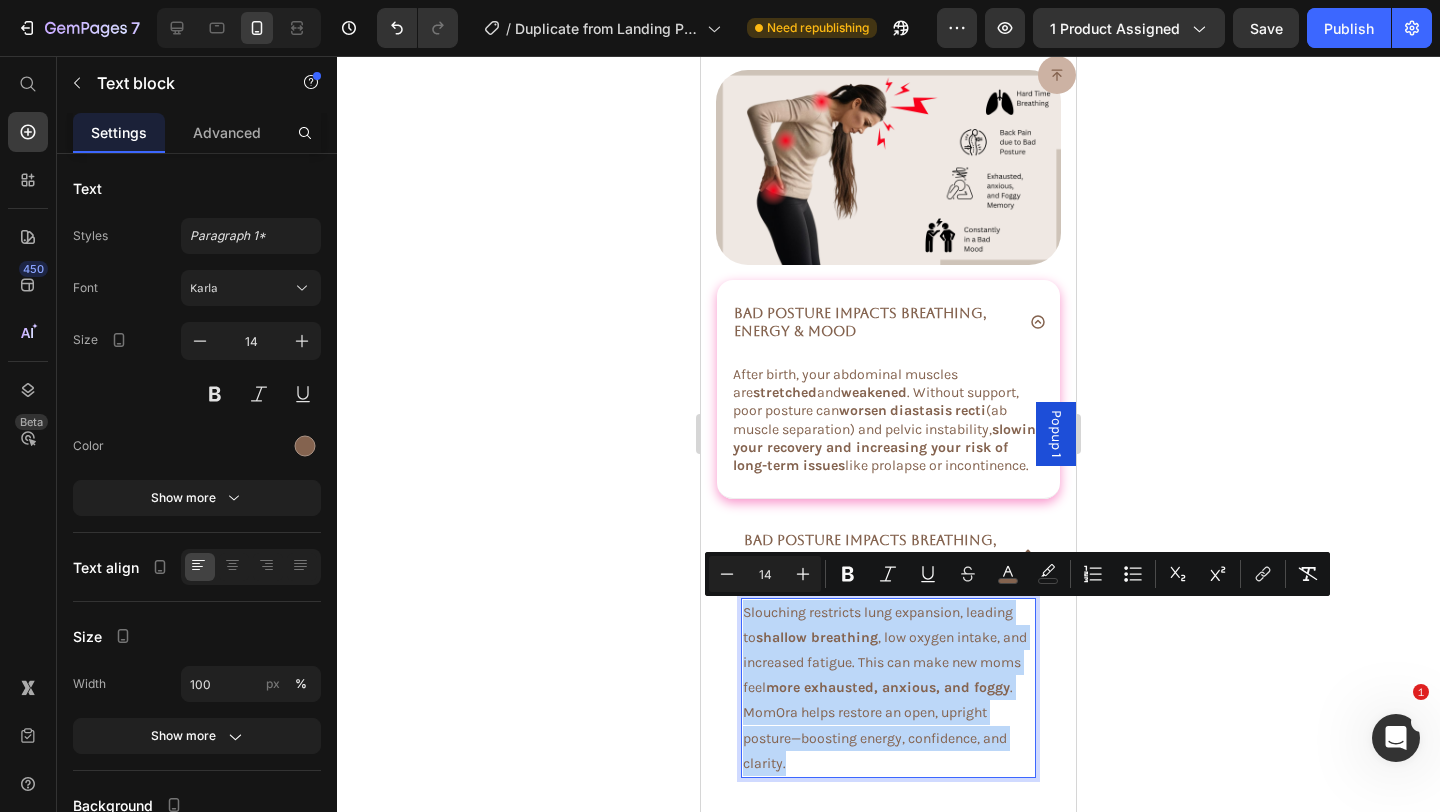 copy on "Slouching restricts lung expansion, leading to  shallow breathing , low oxygen intake, and increased fatigue. This can make new moms feel  more exhausted, anxious, and foggy . MomOra helps restore an open, upright posture—boosting energy, confidence, and clarity." 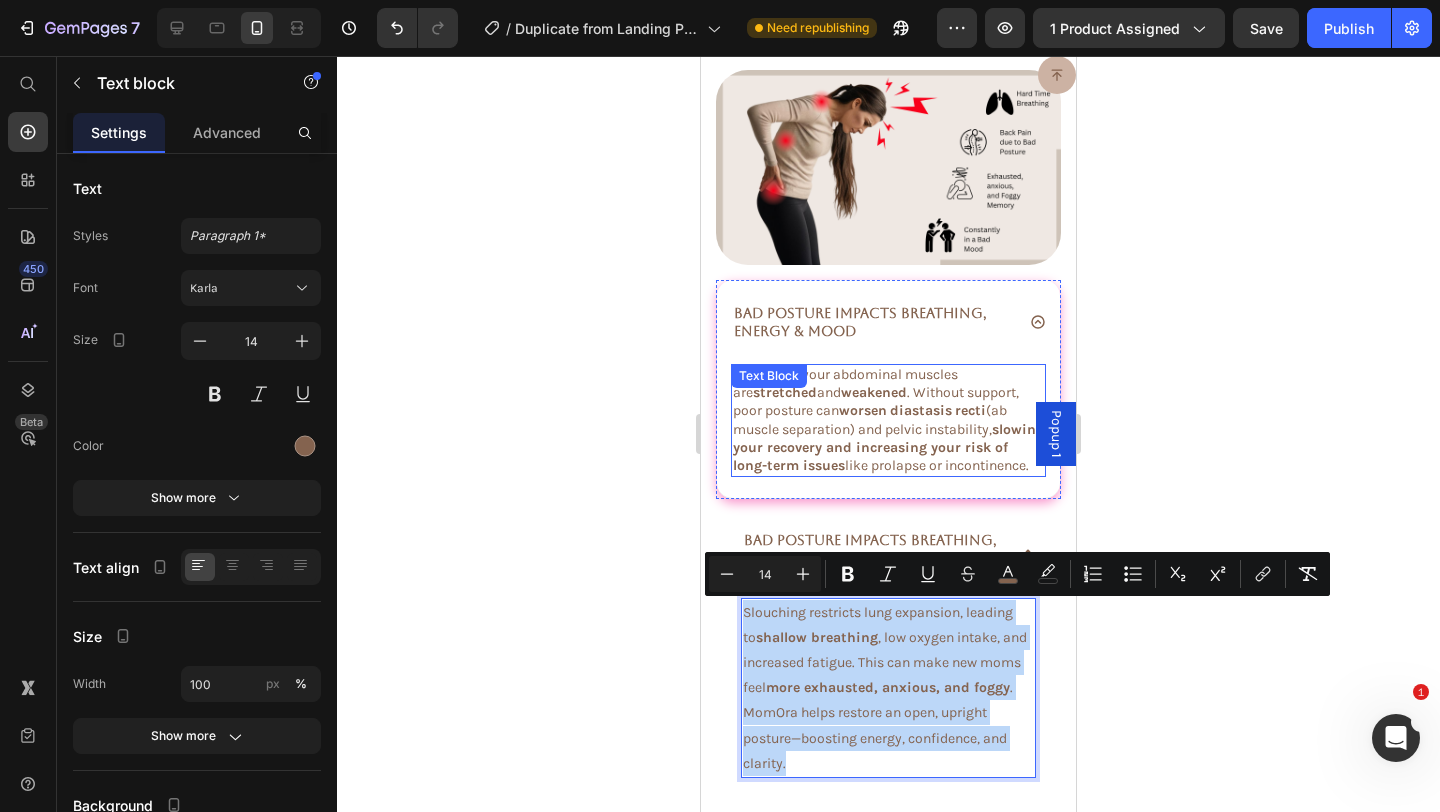 click on "weakened" at bounding box center (874, 392) 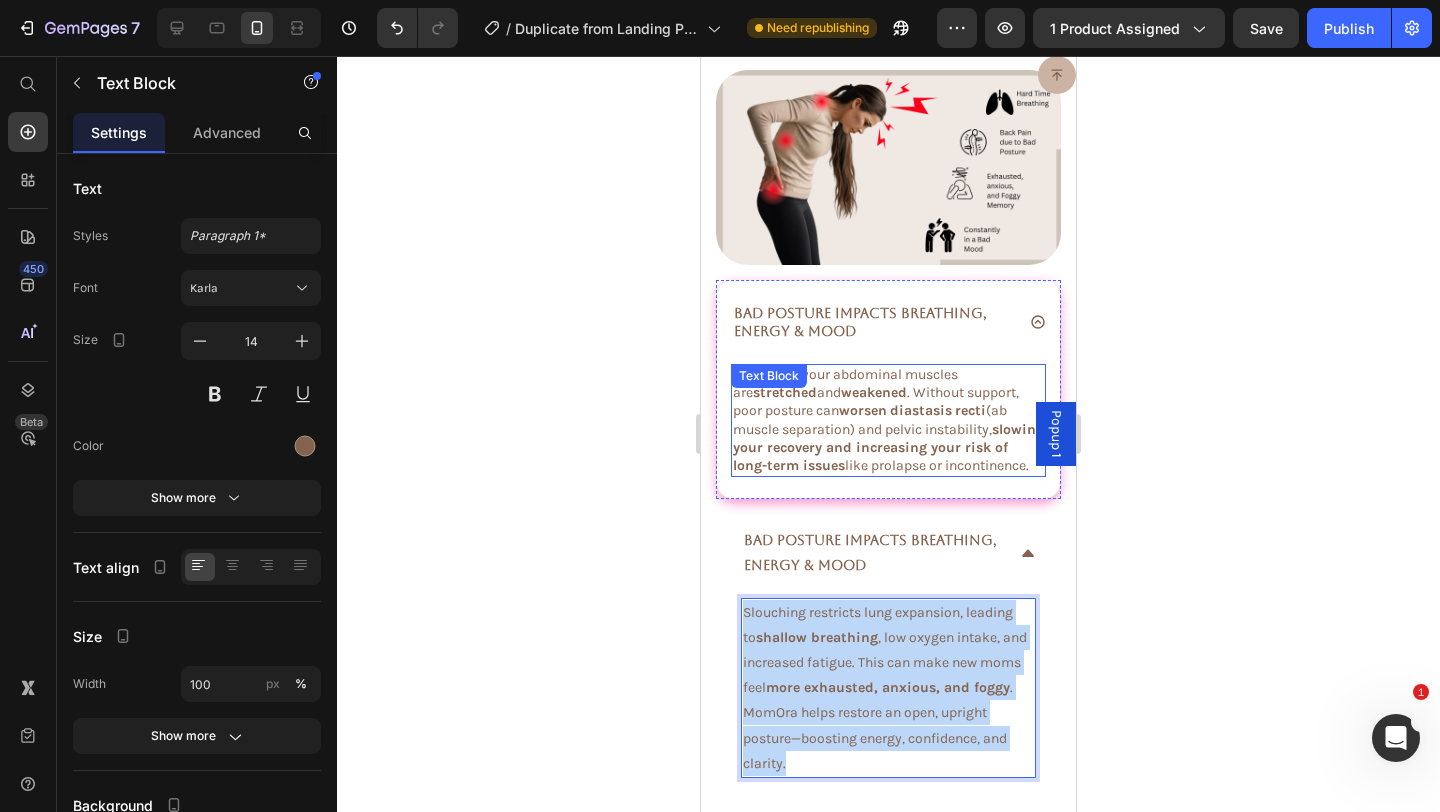 click on "Text Block" at bounding box center (769, 376) 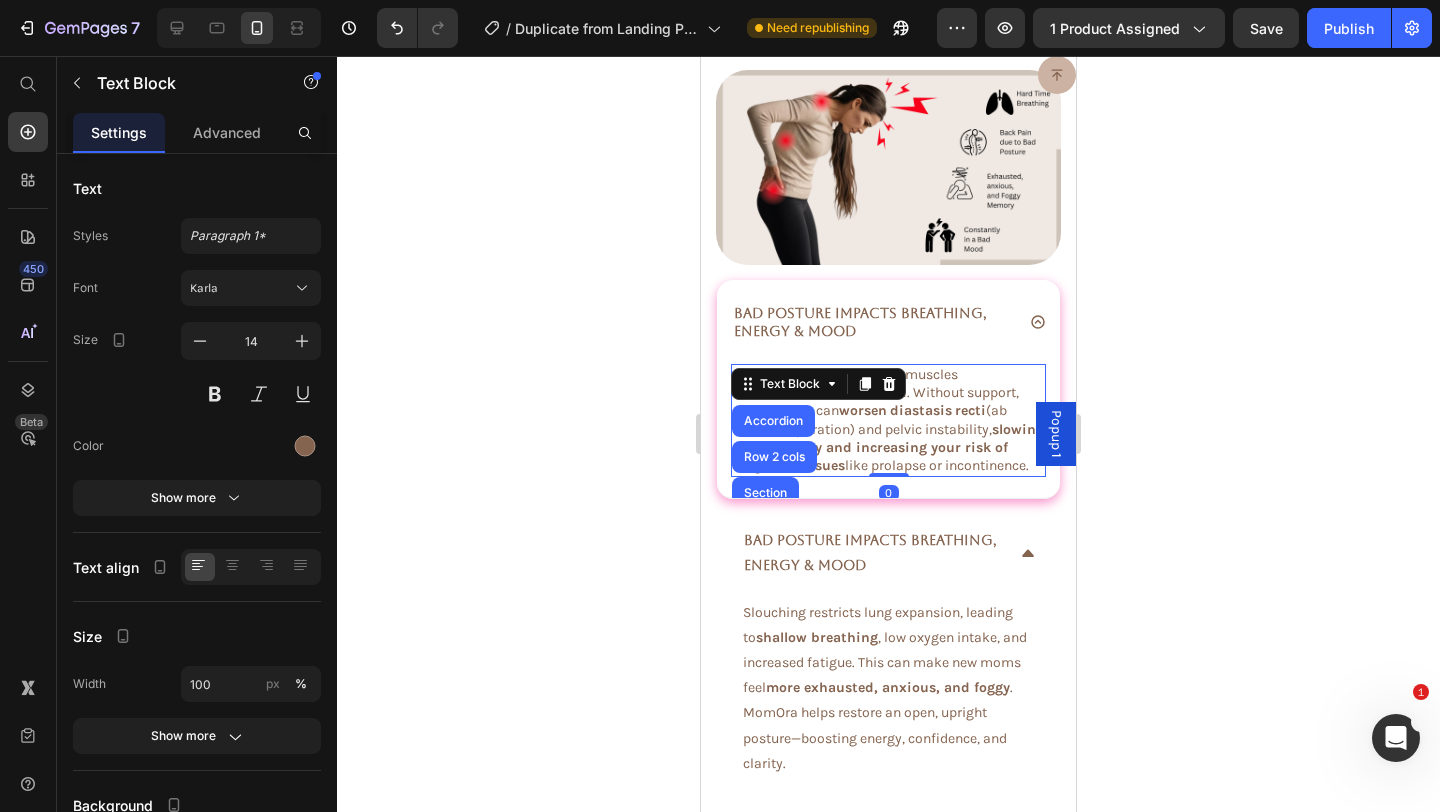 click on "Text Block" at bounding box center [790, 384] 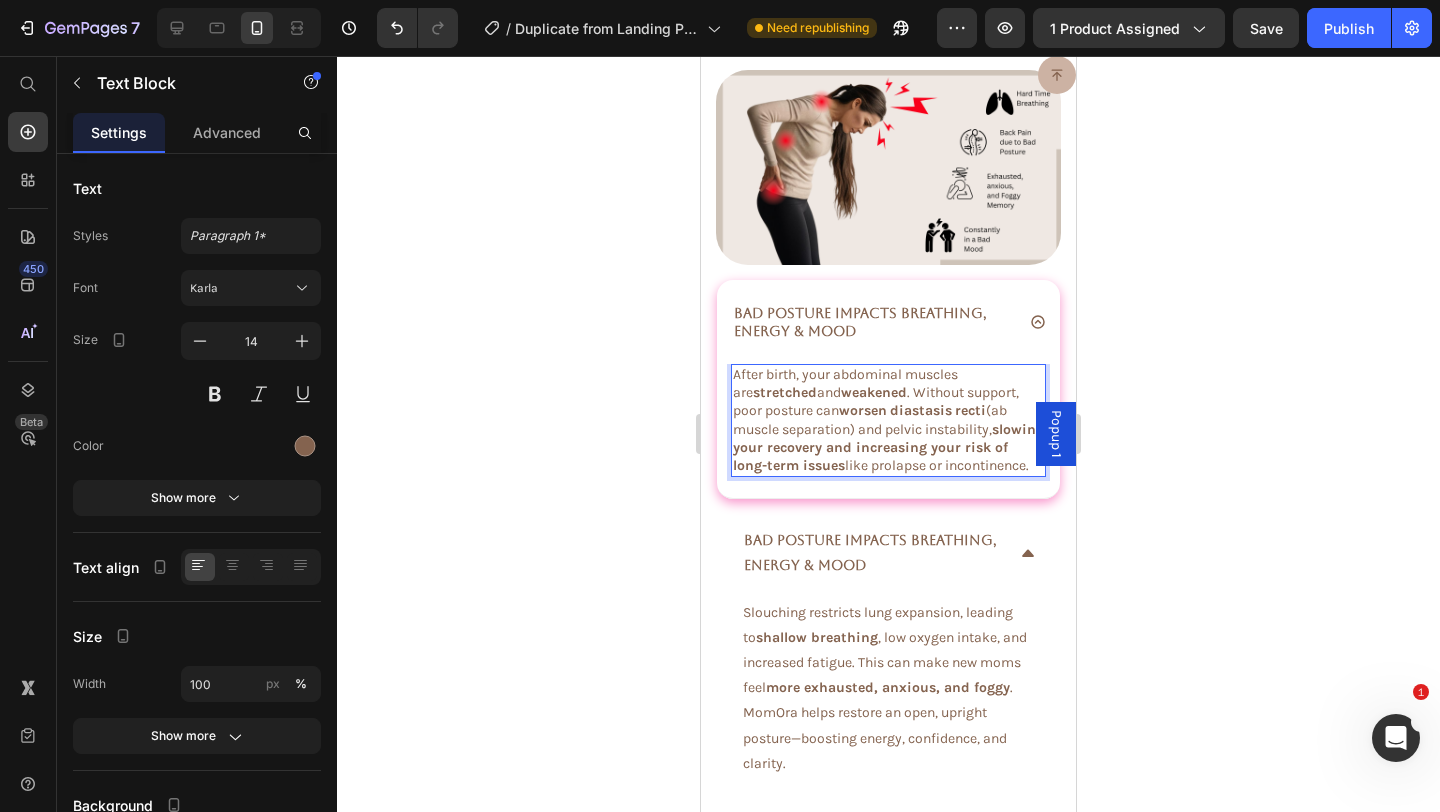 click on "After birth, your abdominal muscles are  stretched  and  weakened . Without support, poor posture can  worsen   diastasis   recti  (ab muscle separation) and pelvic instability,  slowing your recovery and increasing your risk of long-term issues  like prolapse or incontinence." at bounding box center [888, 420] 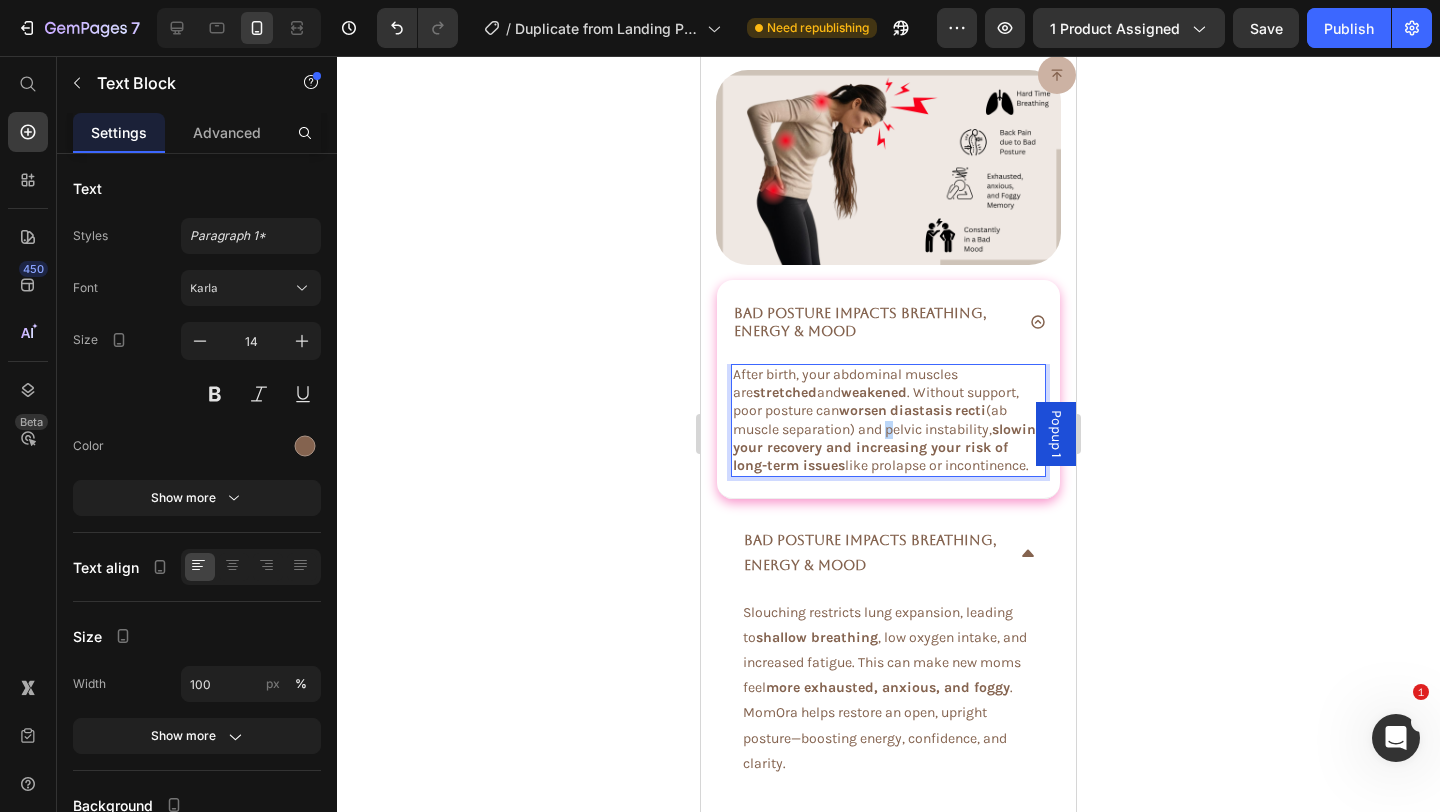 click on "After birth, your abdominal muscles are  stretched  and  weakened . Without support, poor posture can  worsen   diastasis   recti  (ab muscle separation) and pelvic instability,  slowing your recovery and increasing your risk of long-term issues  like prolapse or incontinence." at bounding box center (888, 420) 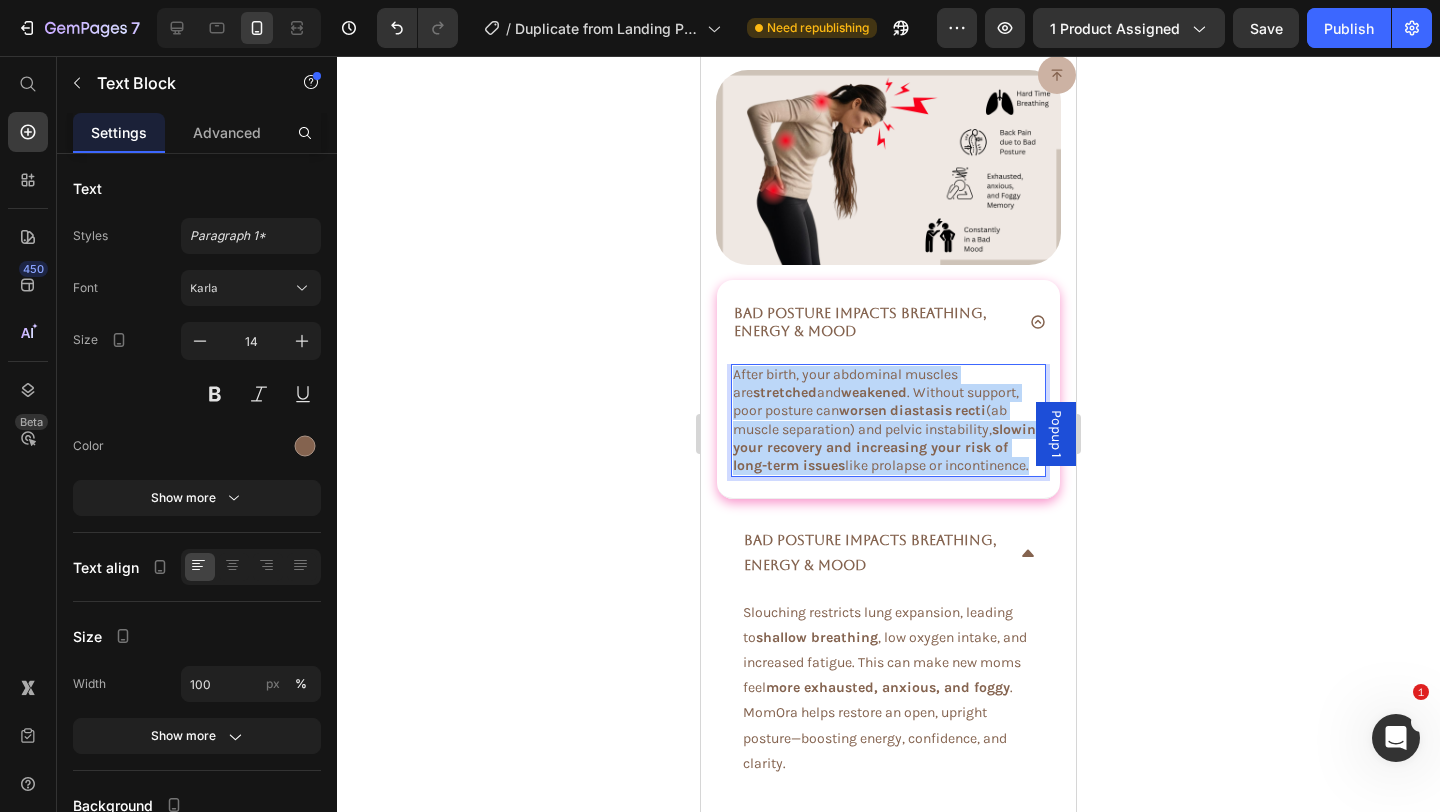 click on "After birth, your abdominal muscles are  stretched  and  weakened . Without support, poor posture can  worsen   diastasis   recti  (ab muscle separation) and pelvic instability,  slowing your recovery and increasing your risk of long-term issues  like prolapse or incontinence." at bounding box center (888, 420) 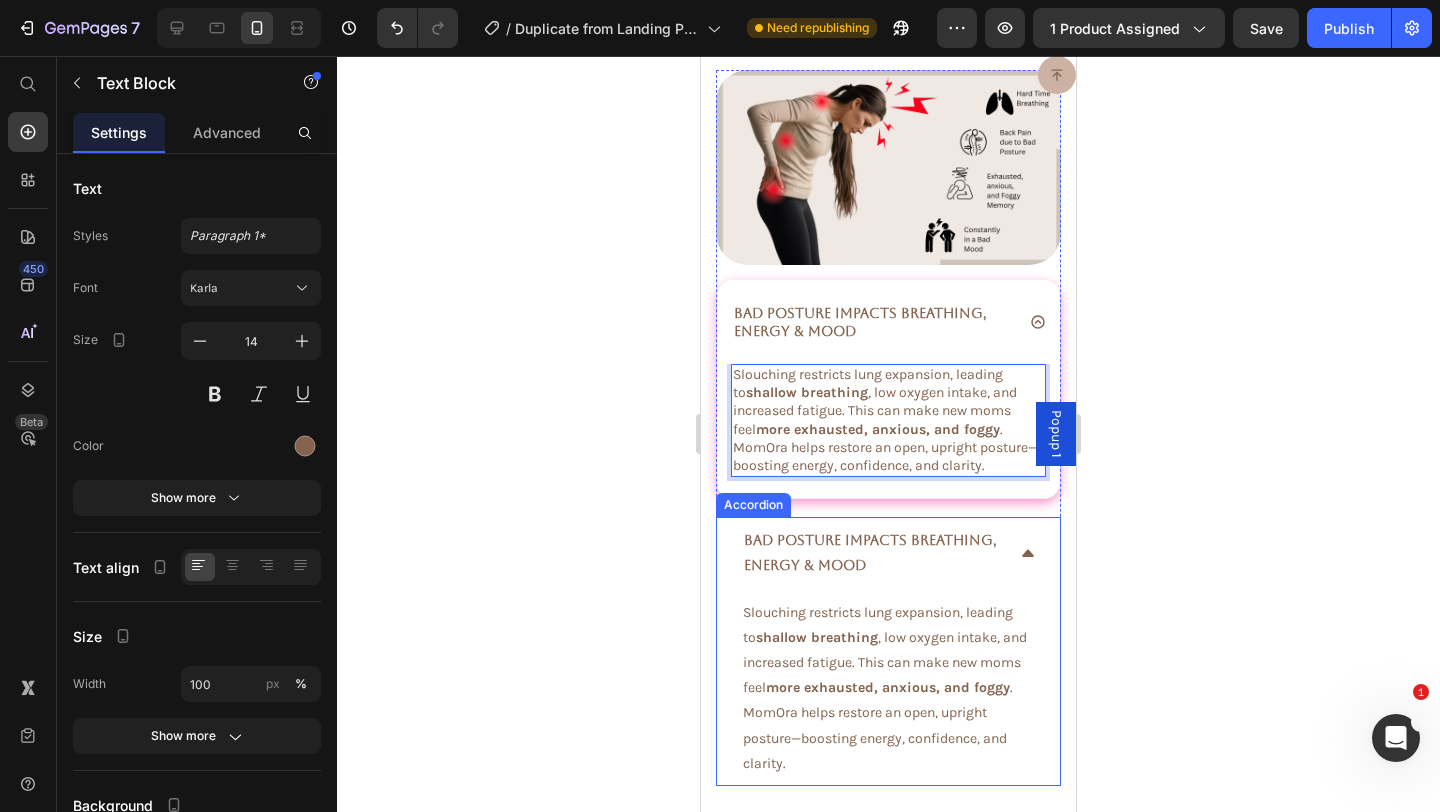 click on "Bad Posture Impacts Breathing, Energy & Mood" at bounding box center (888, 553) 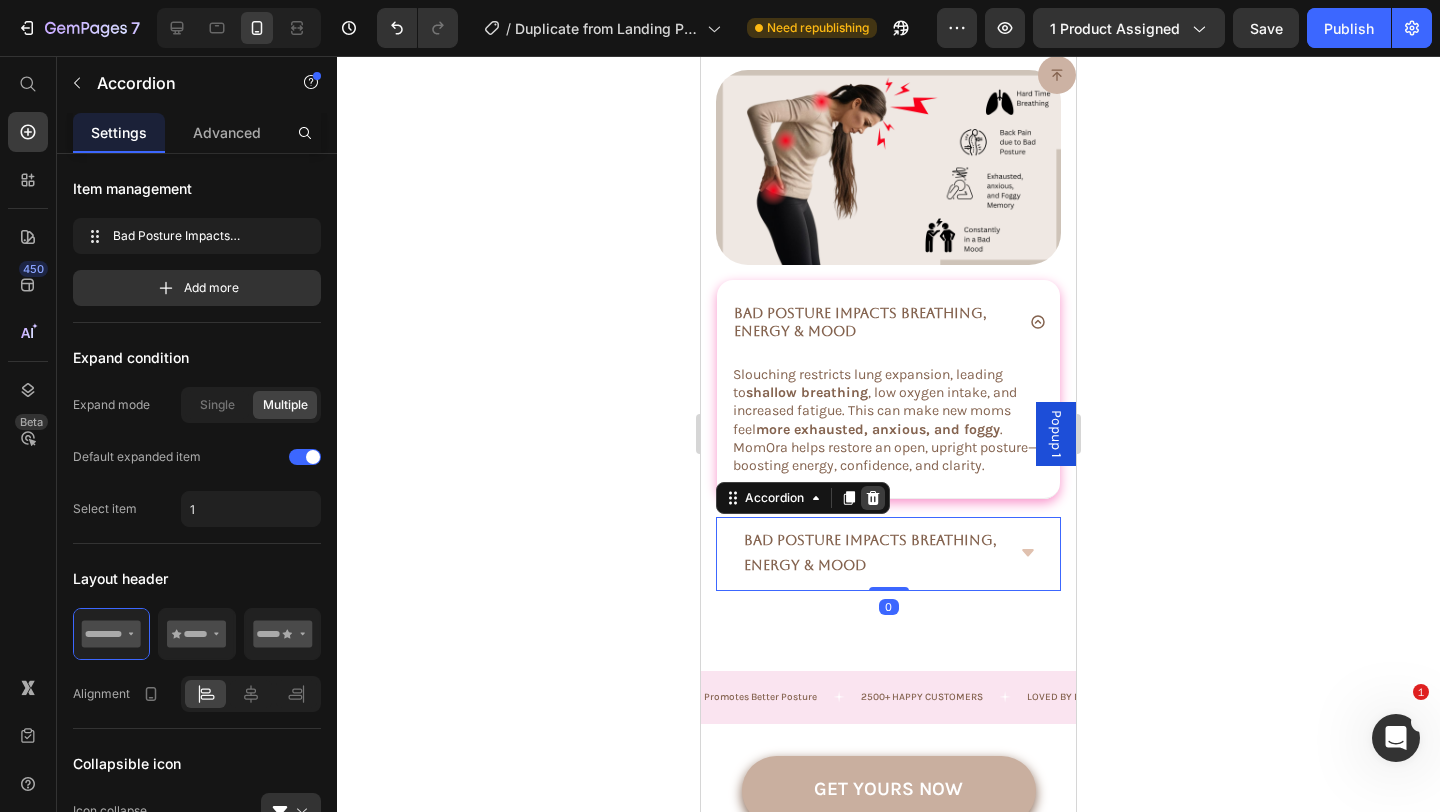 click 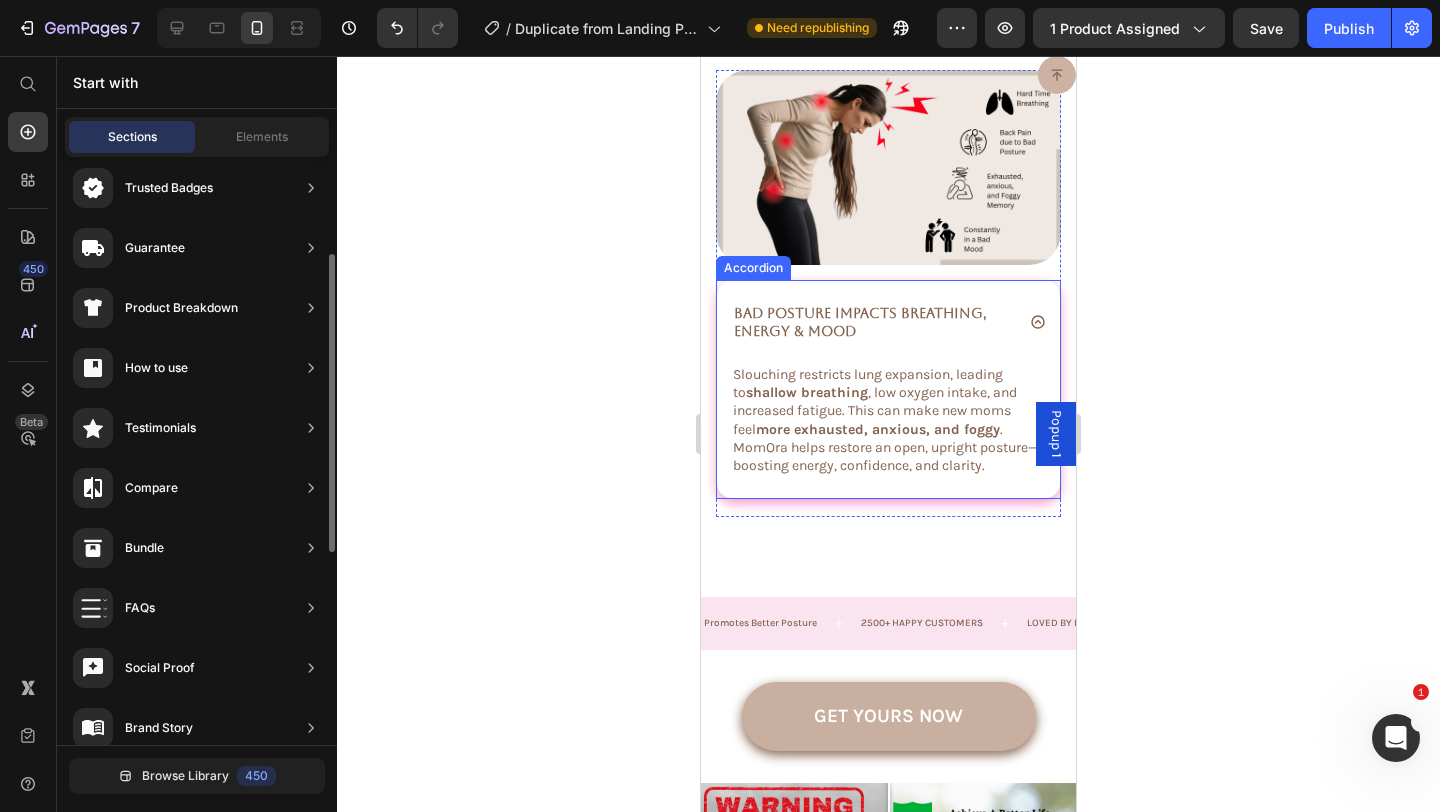 click 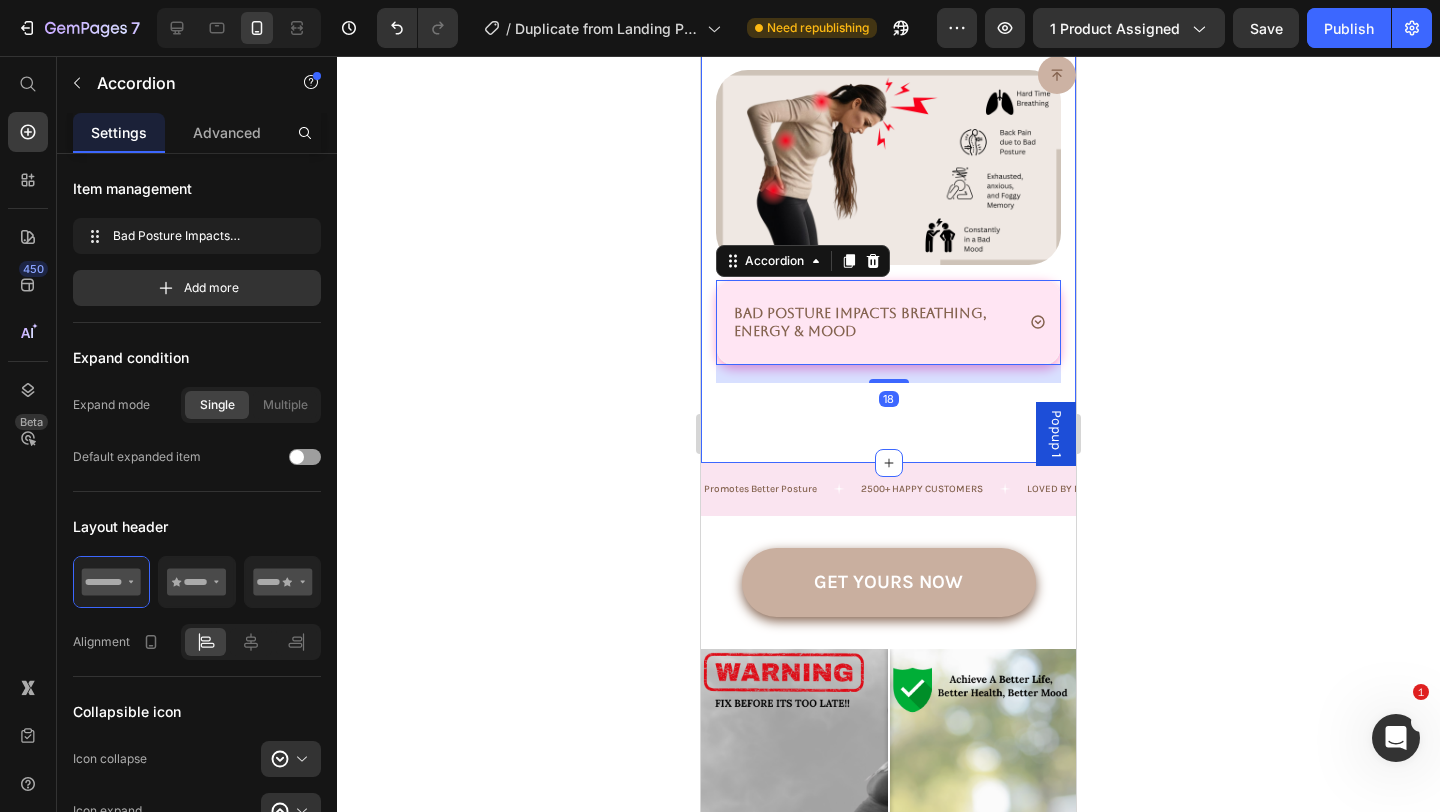click on "Image
Weak Core + Bad Posture = Delayed Healing After birth, your abdominal muscles are  stretched  and  weakened . Without support, poor posture can  worsen   diastasis   recti  (ab muscle separation) and pelvic instability,  slowing your recovery and increasing your risk of long-term issues  like prolapse or incontinence. Text Block Accordion Row
Bad Posture Impacts Breathing, Energy & Mood Accordion   18 Image Row Section 5" at bounding box center [888, 20] 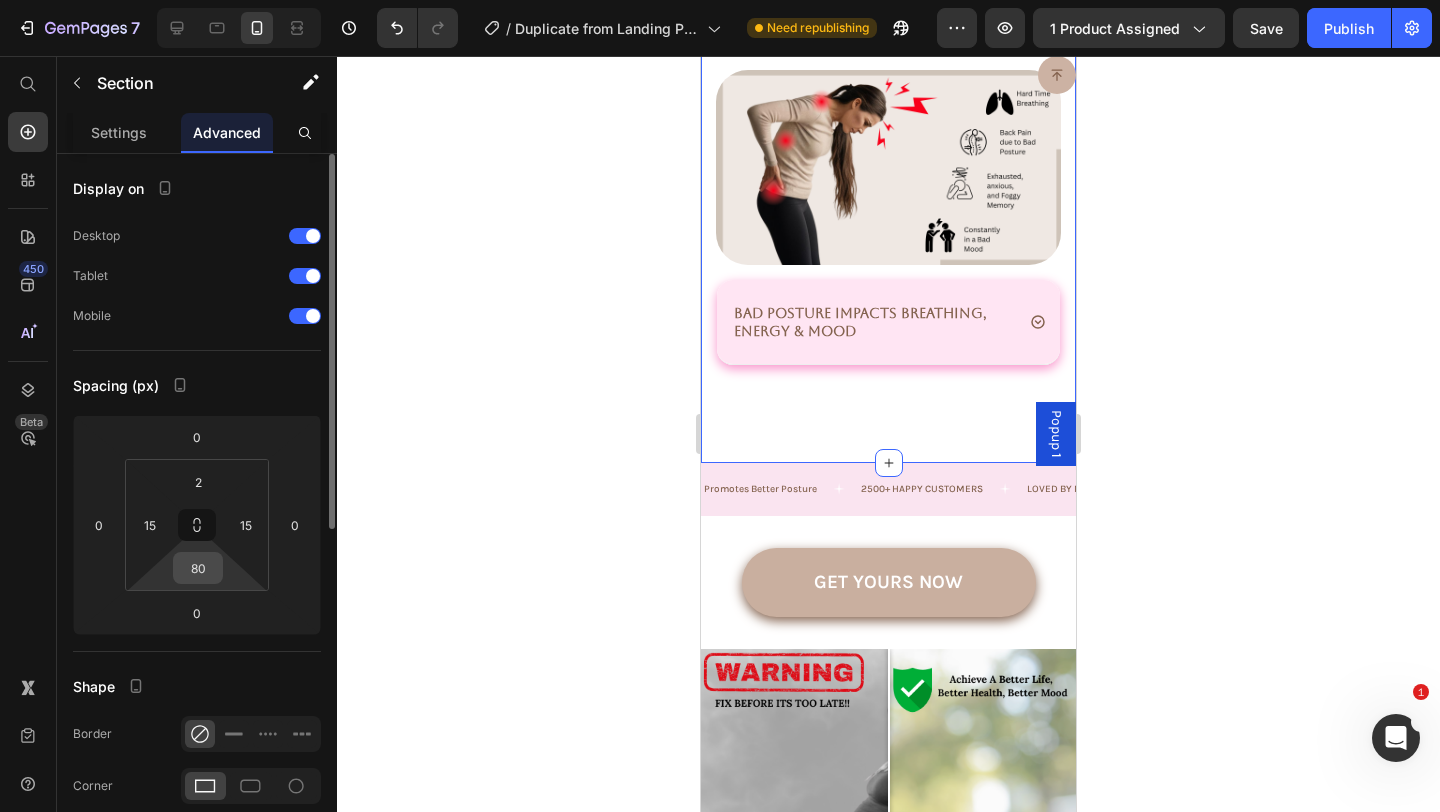 click on "80" at bounding box center [198, 568] 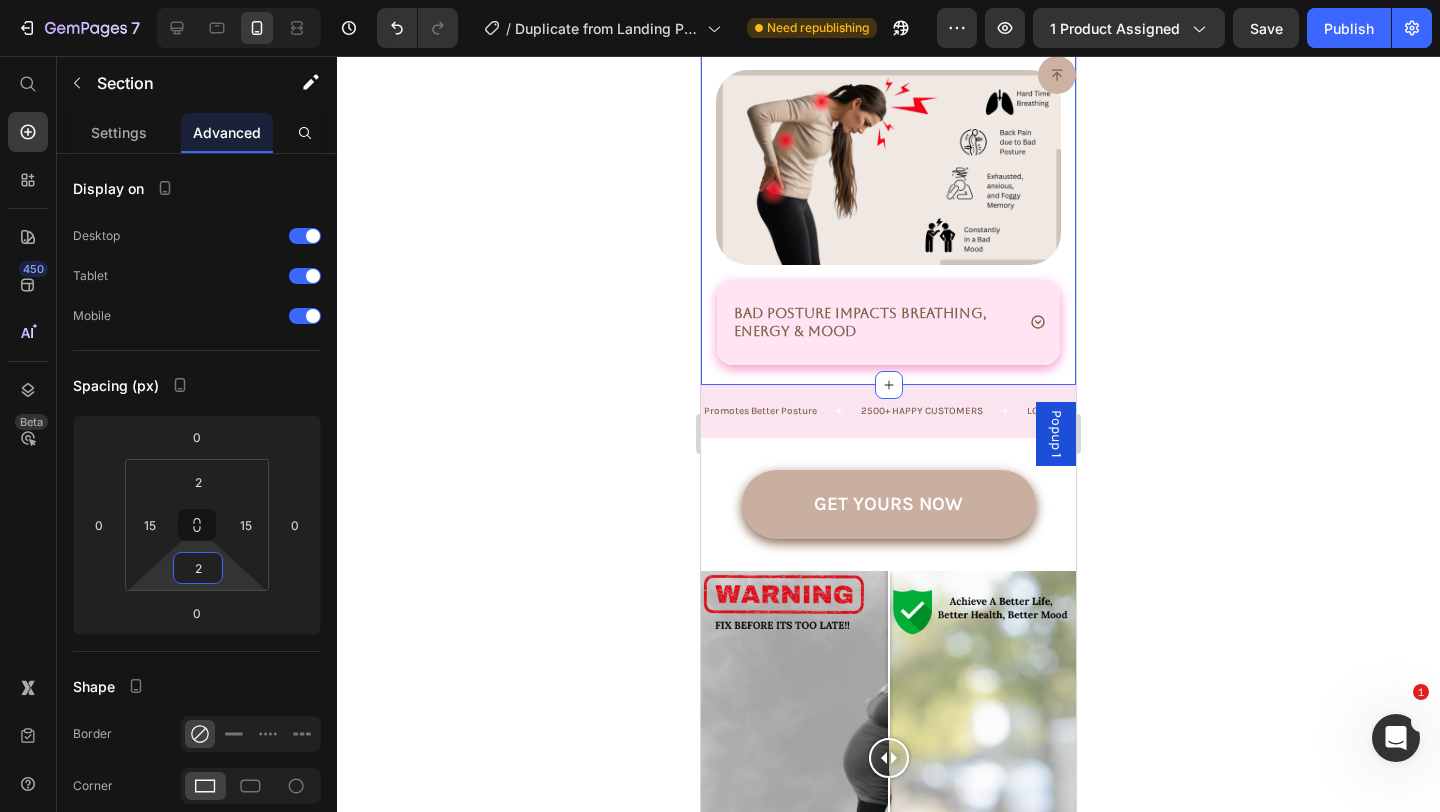 type on "2" 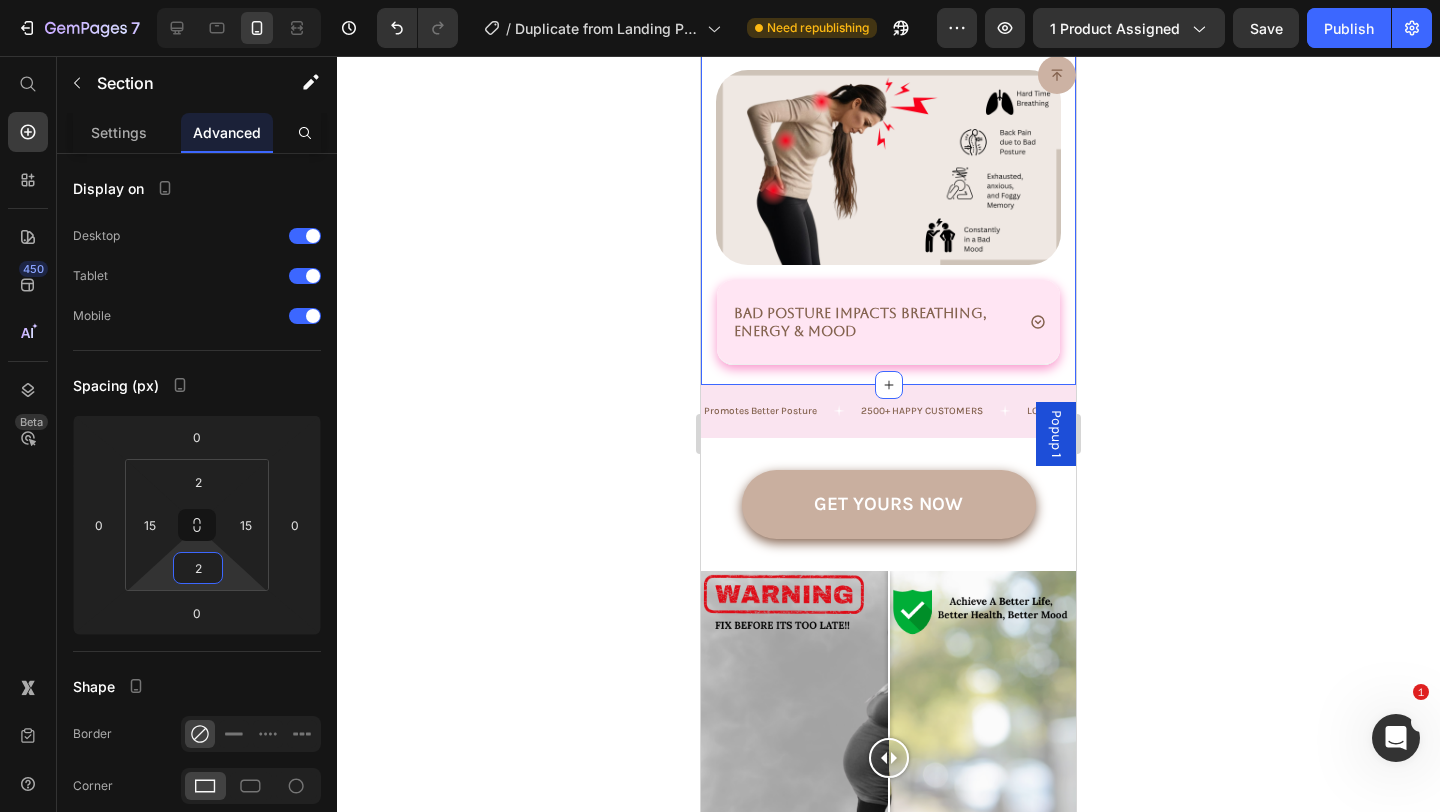 click 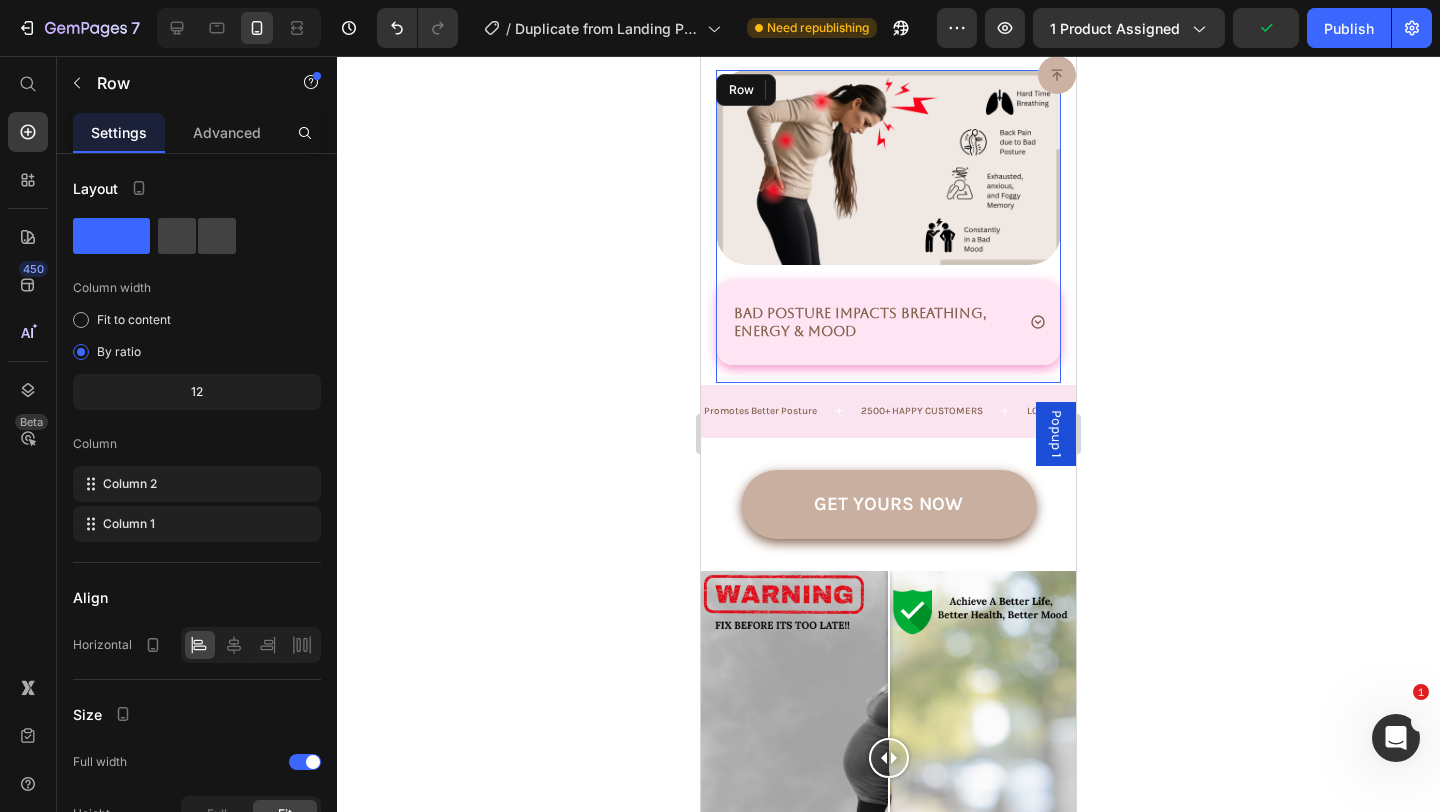 click on "Bad Posture Impacts Breathing, Energy & Mood Accordion" at bounding box center (888, 331) 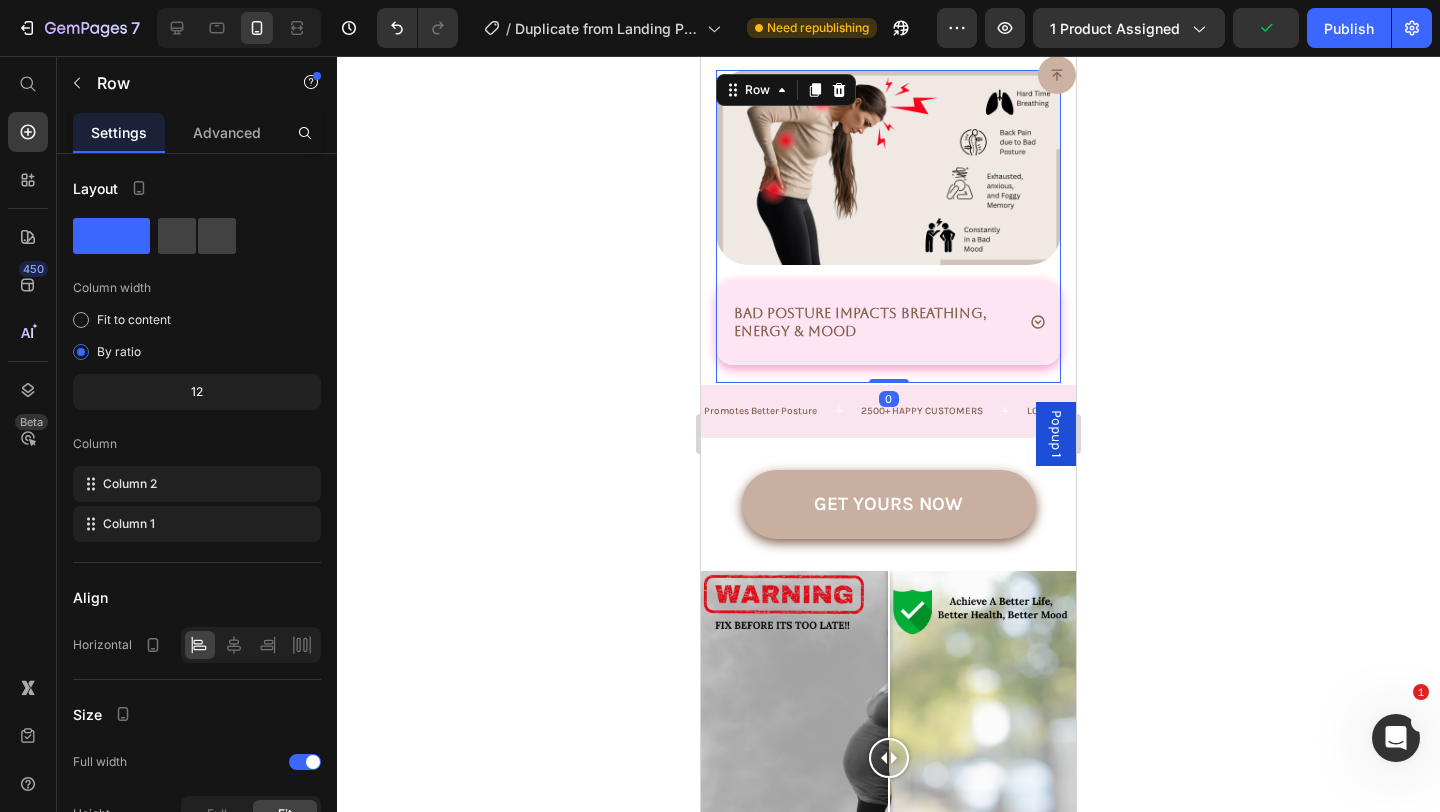 click on "Bad Posture Impacts Breathing, Energy & Mood" at bounding box center [888, 322] 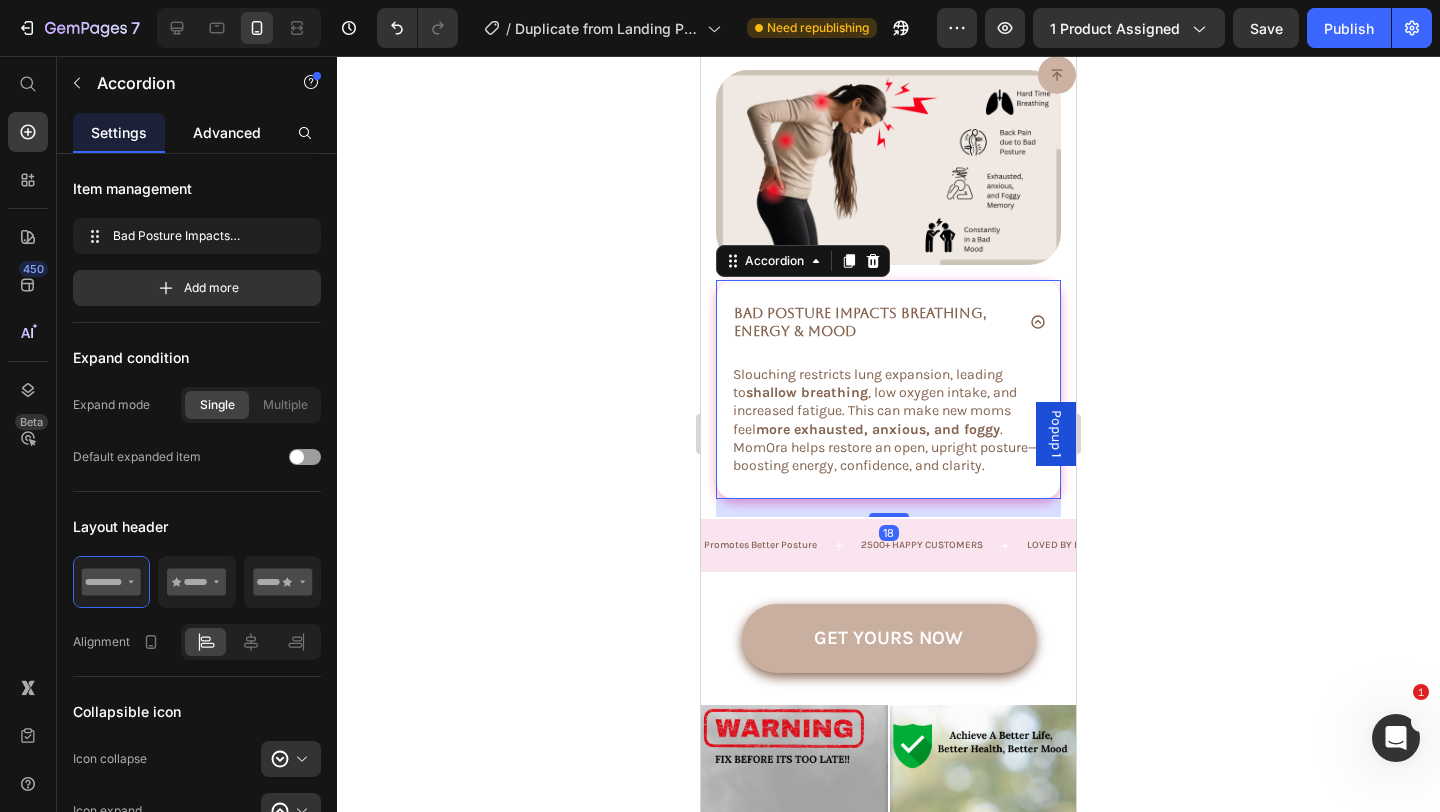 click on "Advanced" 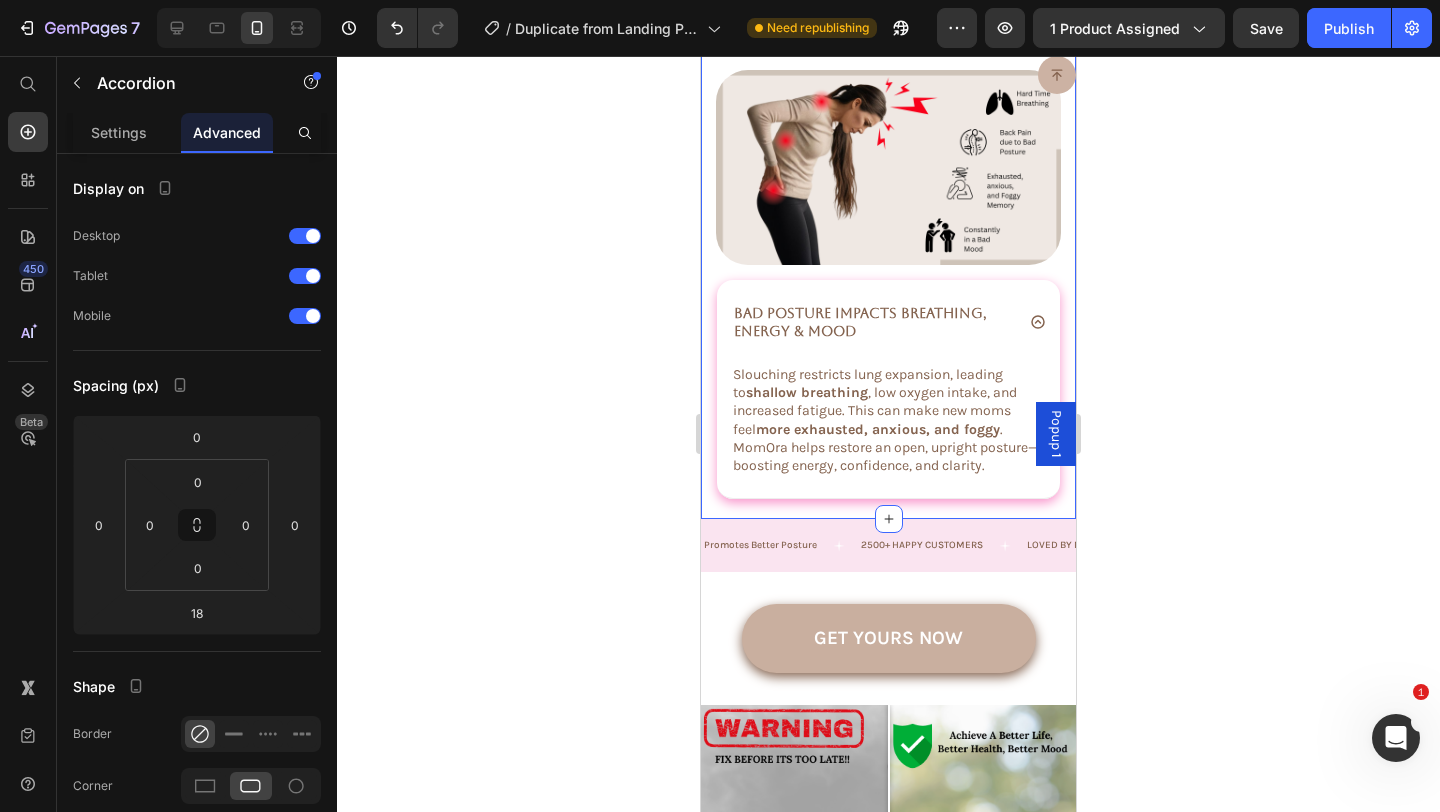 click on "Image
Weak Core + Bad Posture = Delayed Healing After birth, your abdominal muscles are  stretched  and  weakened . Without support, poor posture can  worsen   diastasis   recti  (ab muscle separation) and pelvic instability,  slowing your recovery and increasing your risk of long-term issues  like prolapse or incontinence. Text Block Accordion Row
Bad Posture Impacts Breathing, Energy & Mood Slouching restricts lung expansion, leading to  shallow breathing , low oxygen intake, and increased fatigue. This can make new moms feel  more exhausted, anxious, and foggy . MomOra helps restore an open, upright posture—boosting energy, confidence, and clarity. Text Block Accordion Image Row Section 5   You can create reusable sections Create Theme Section AI Content Write with GemAI What would you like to describe here? Tone and Voice Persuasive Product Show more Generate" at bounding box center [888, 48] 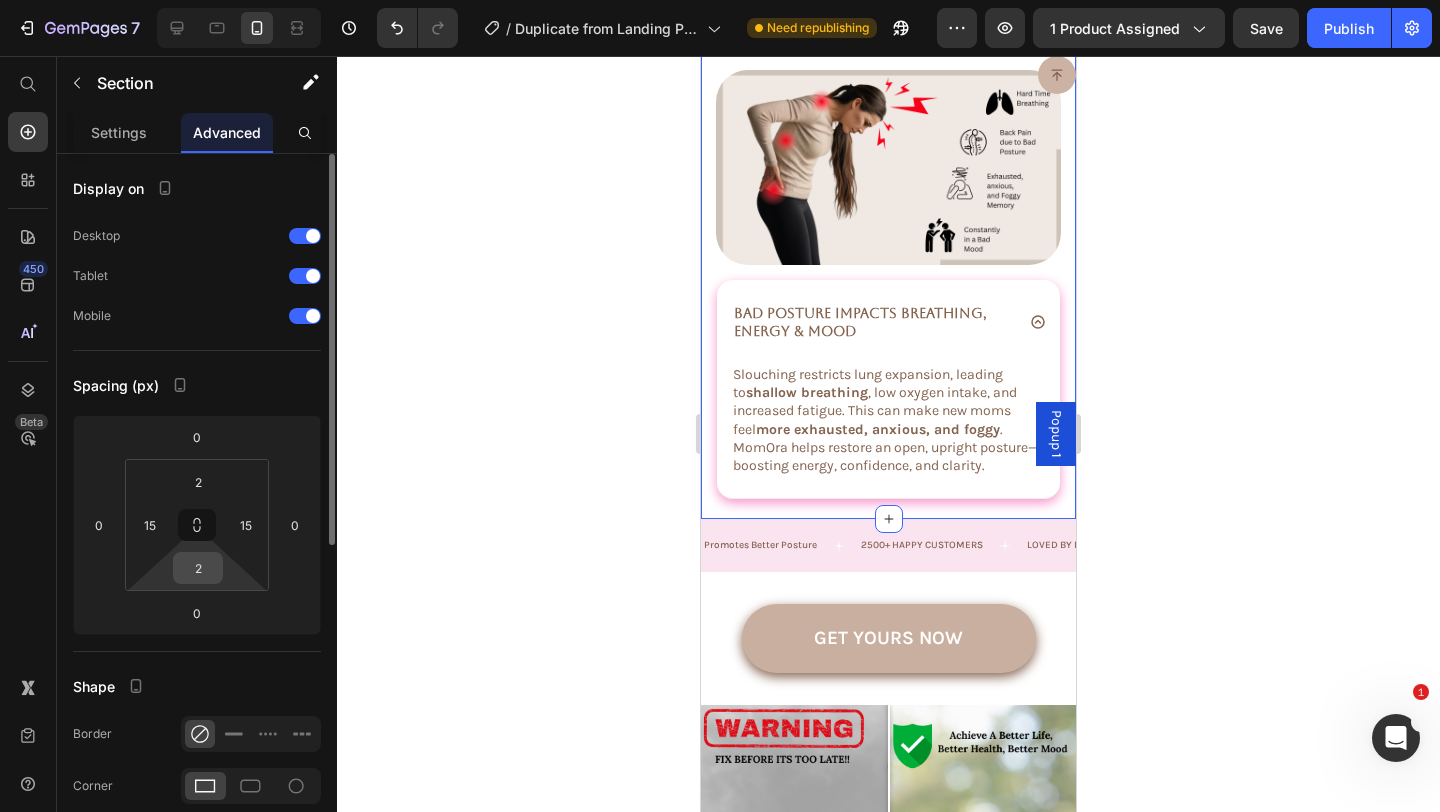 click on "2" at bounding box center [198, 568] 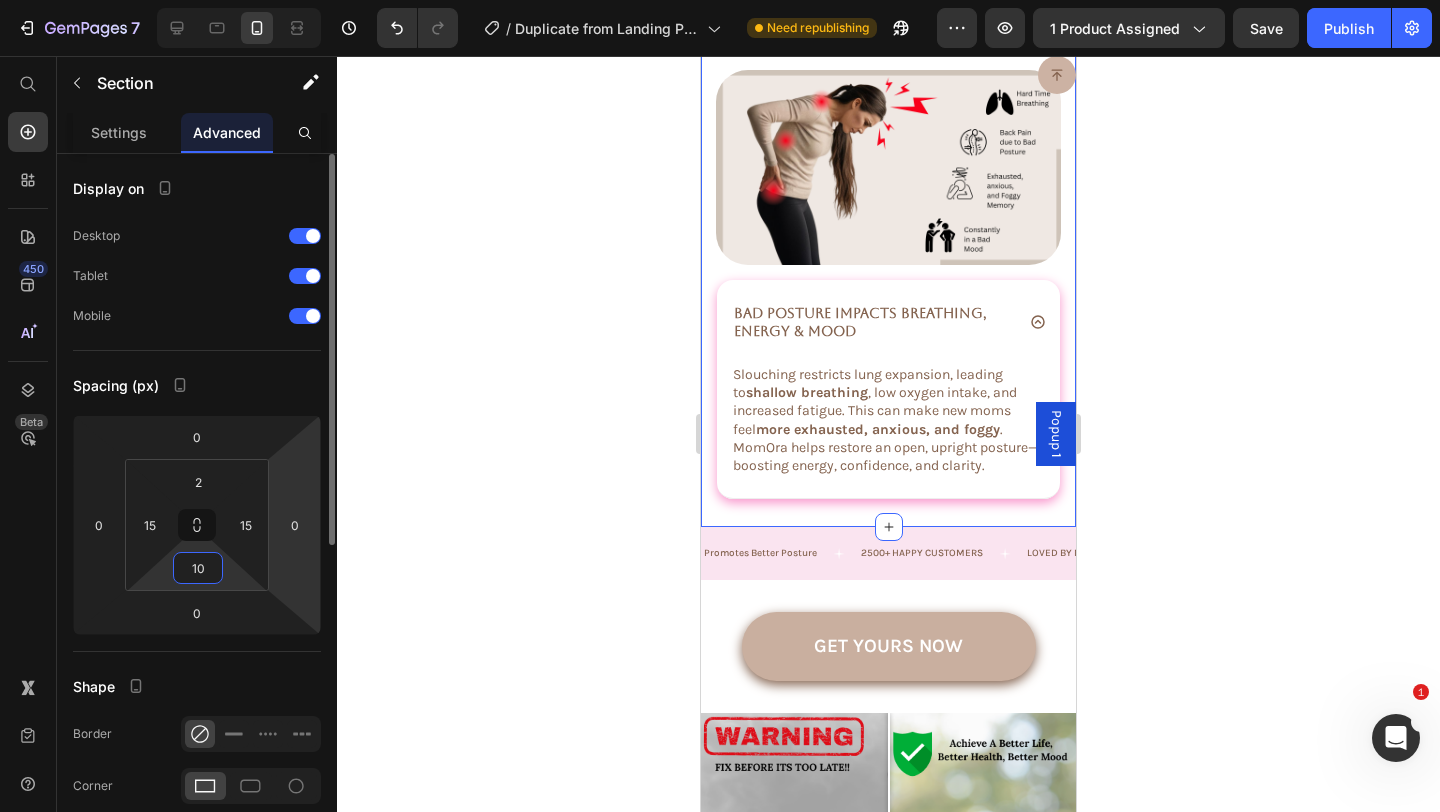 type on "1" 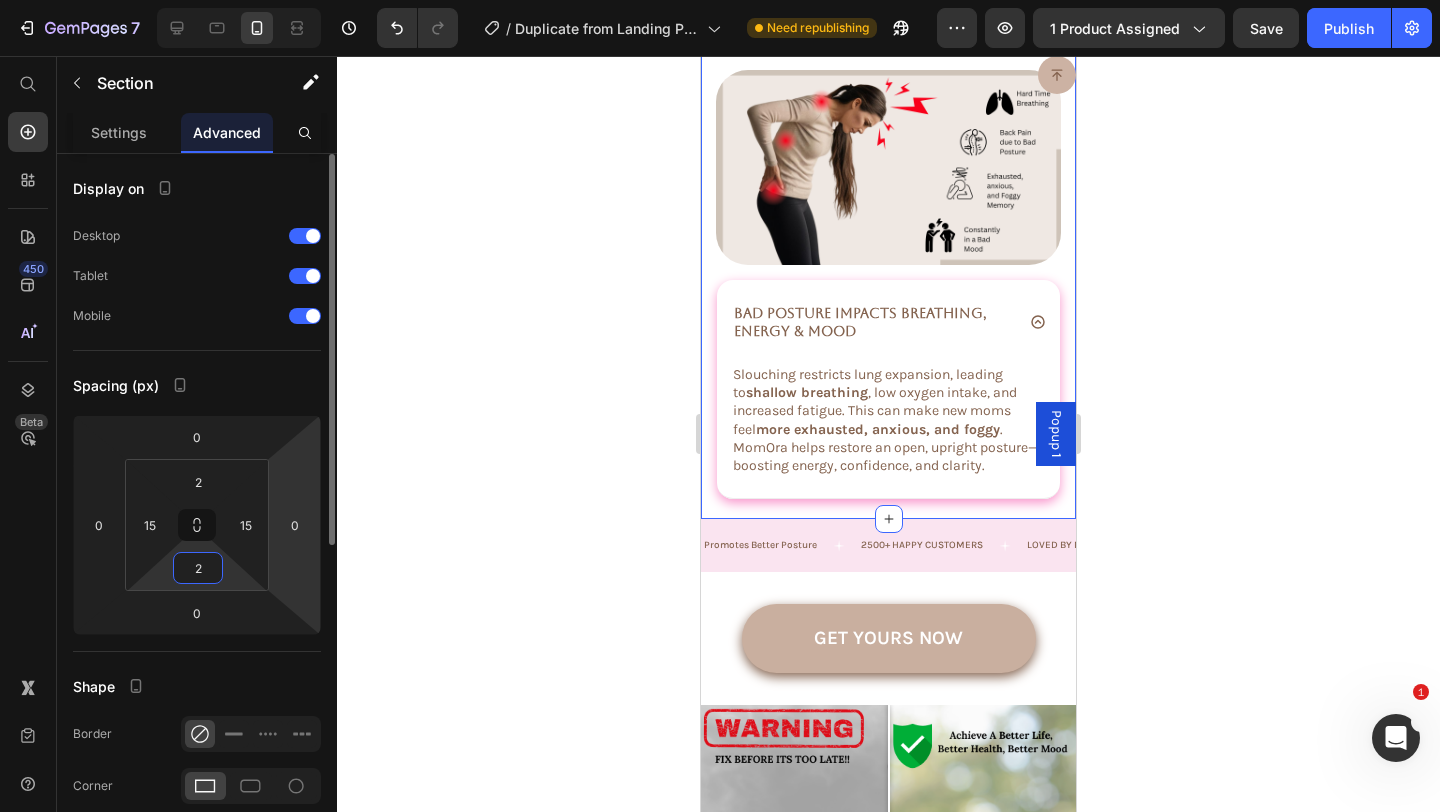 type on "20" 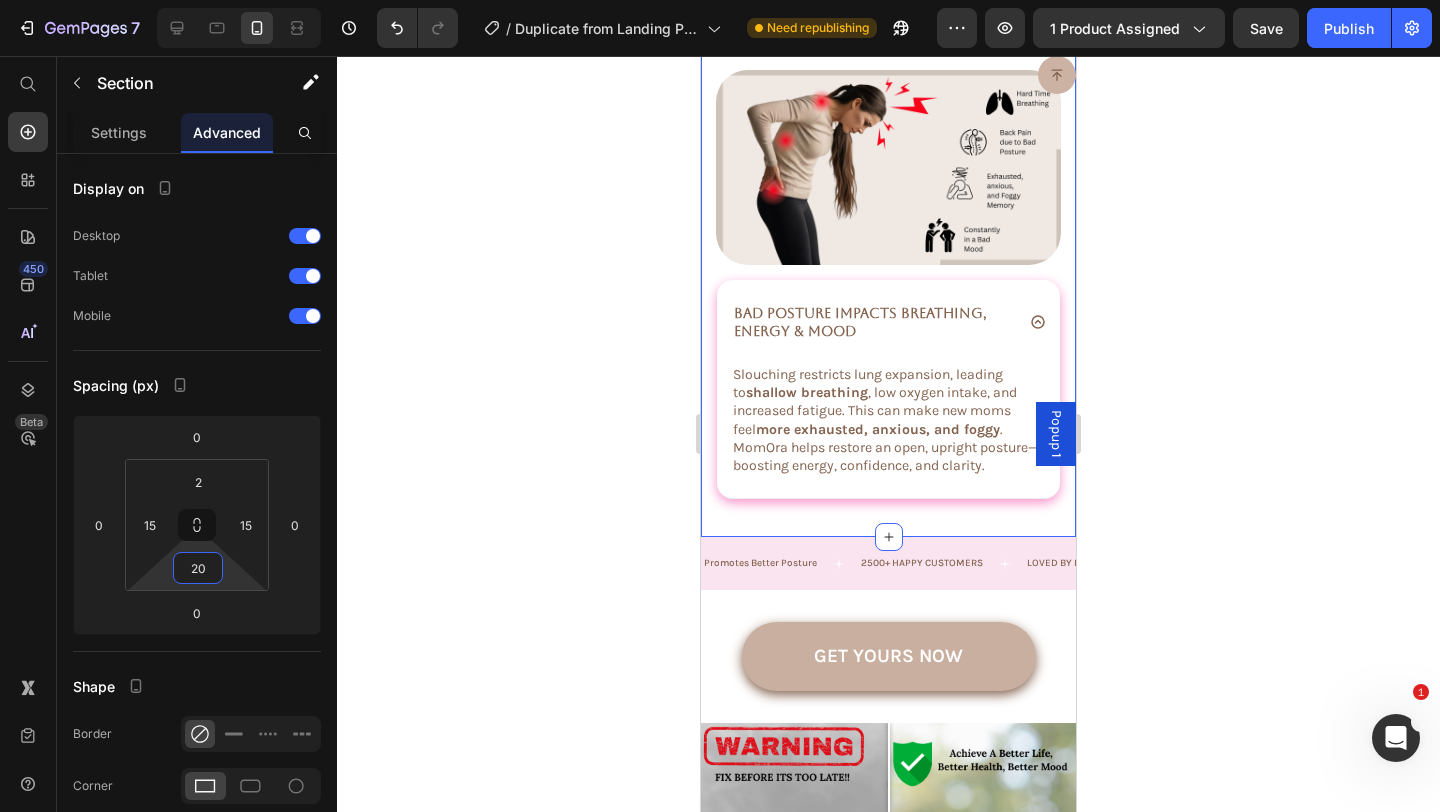 click 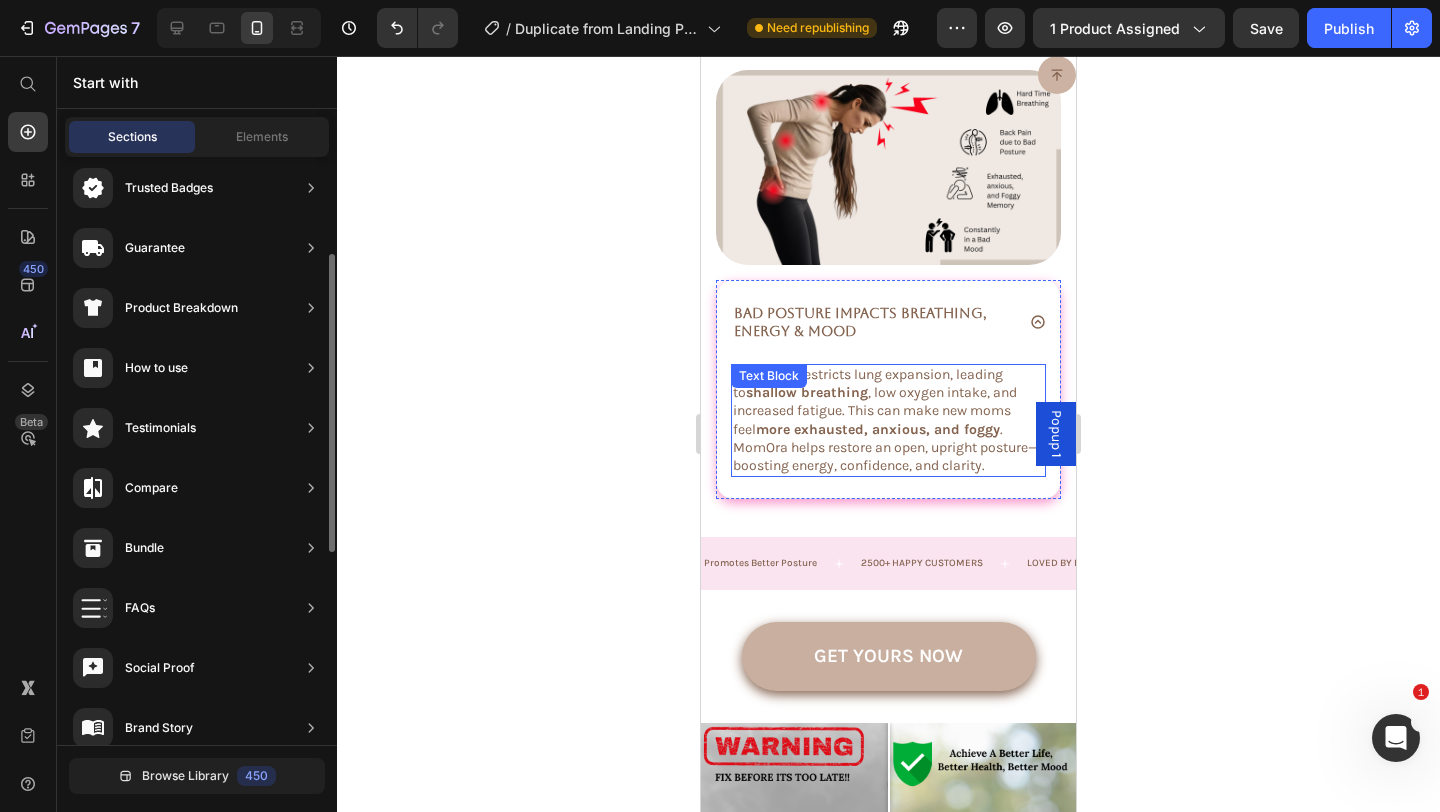 scroll, scrollTop: 3902, scrollLeft: 0, axis: vertical 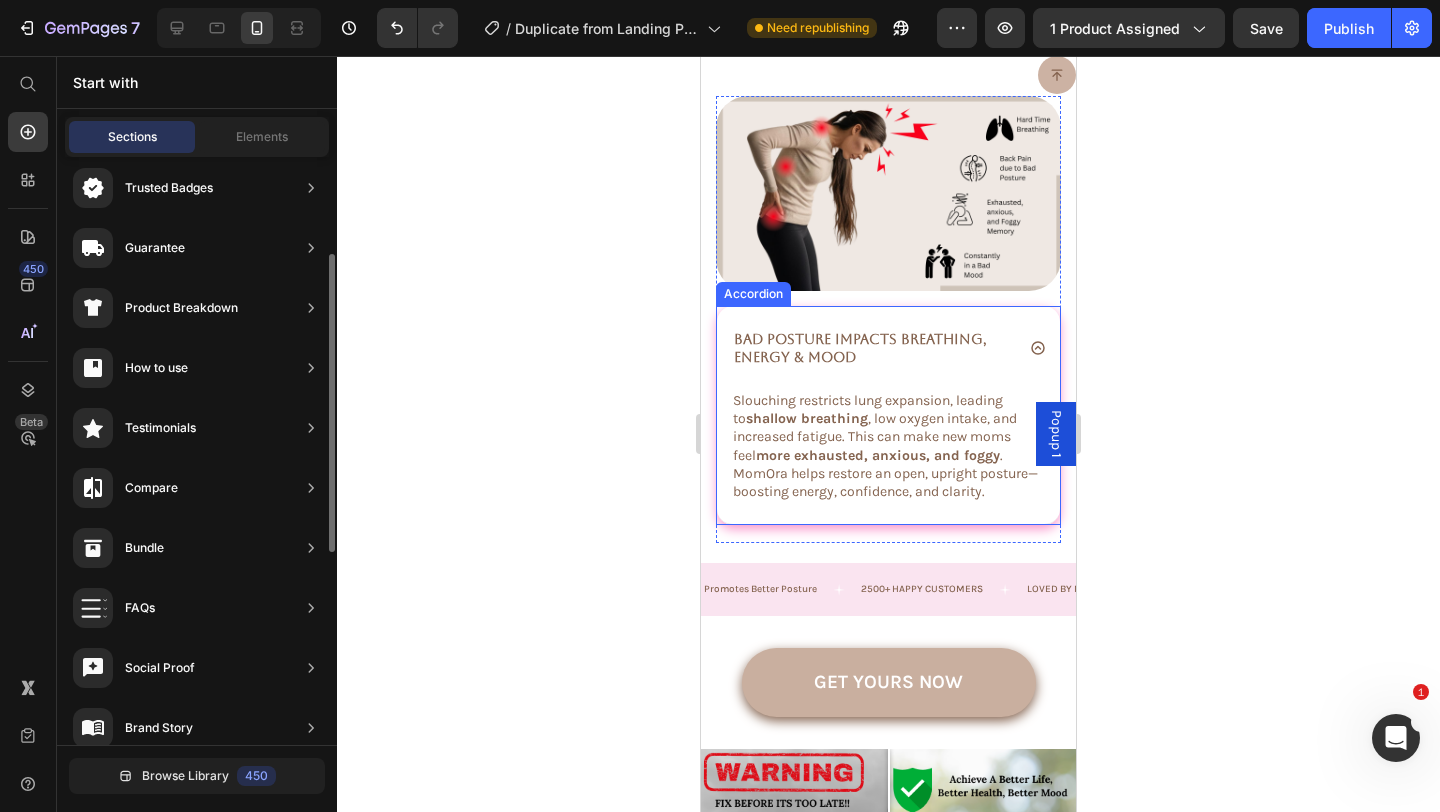 click 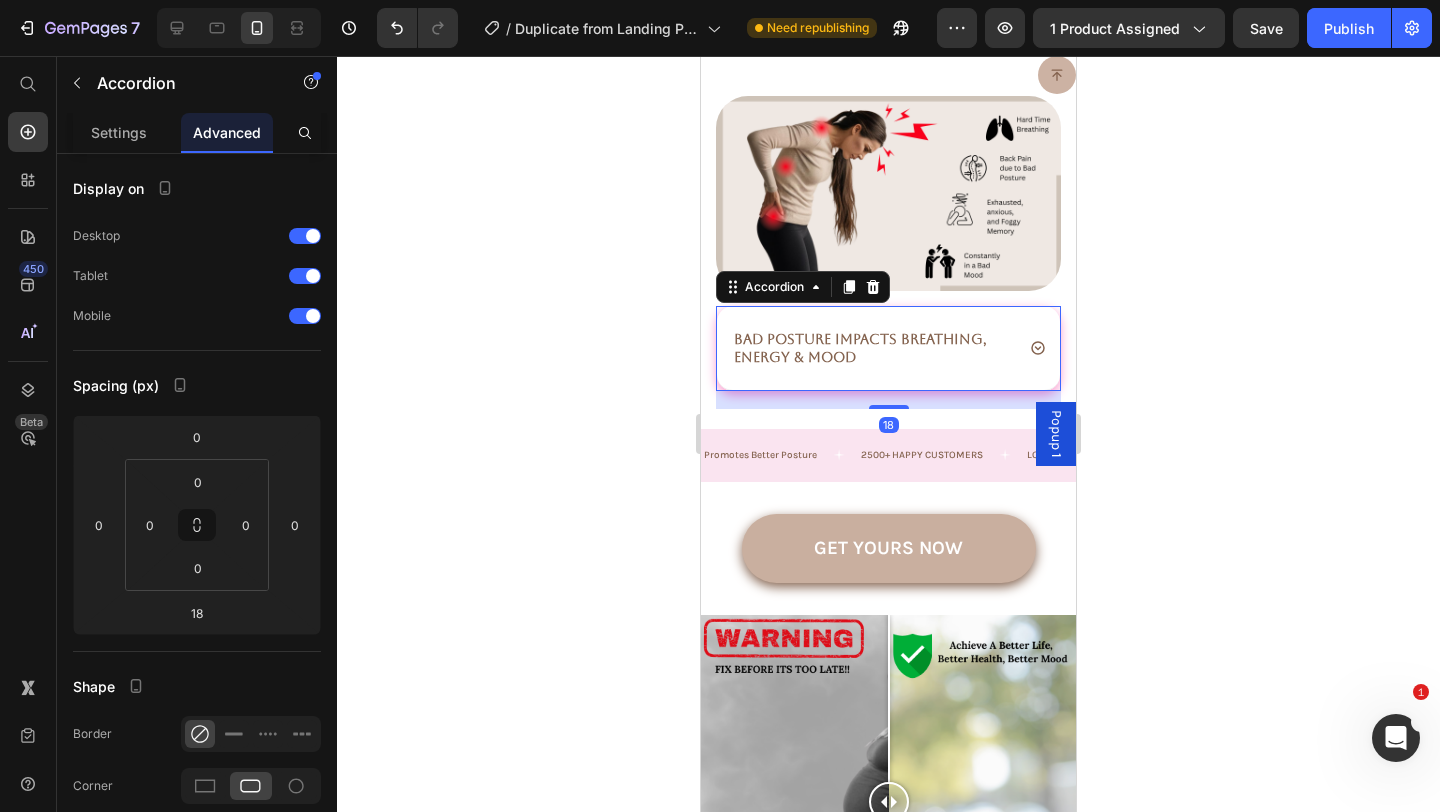 click 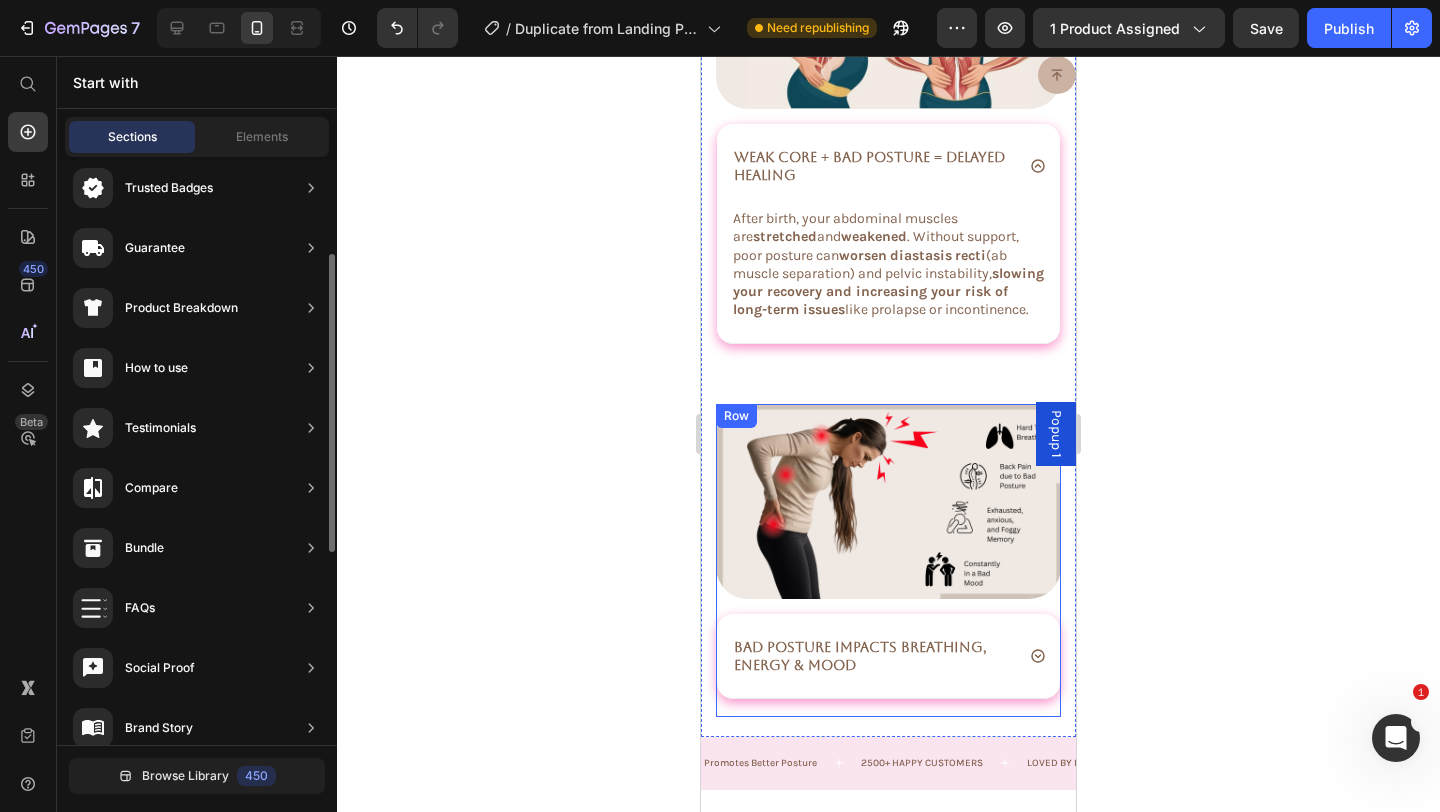 scroll, scrollTop: 3591, scrollLeft: 0, axis: vertical 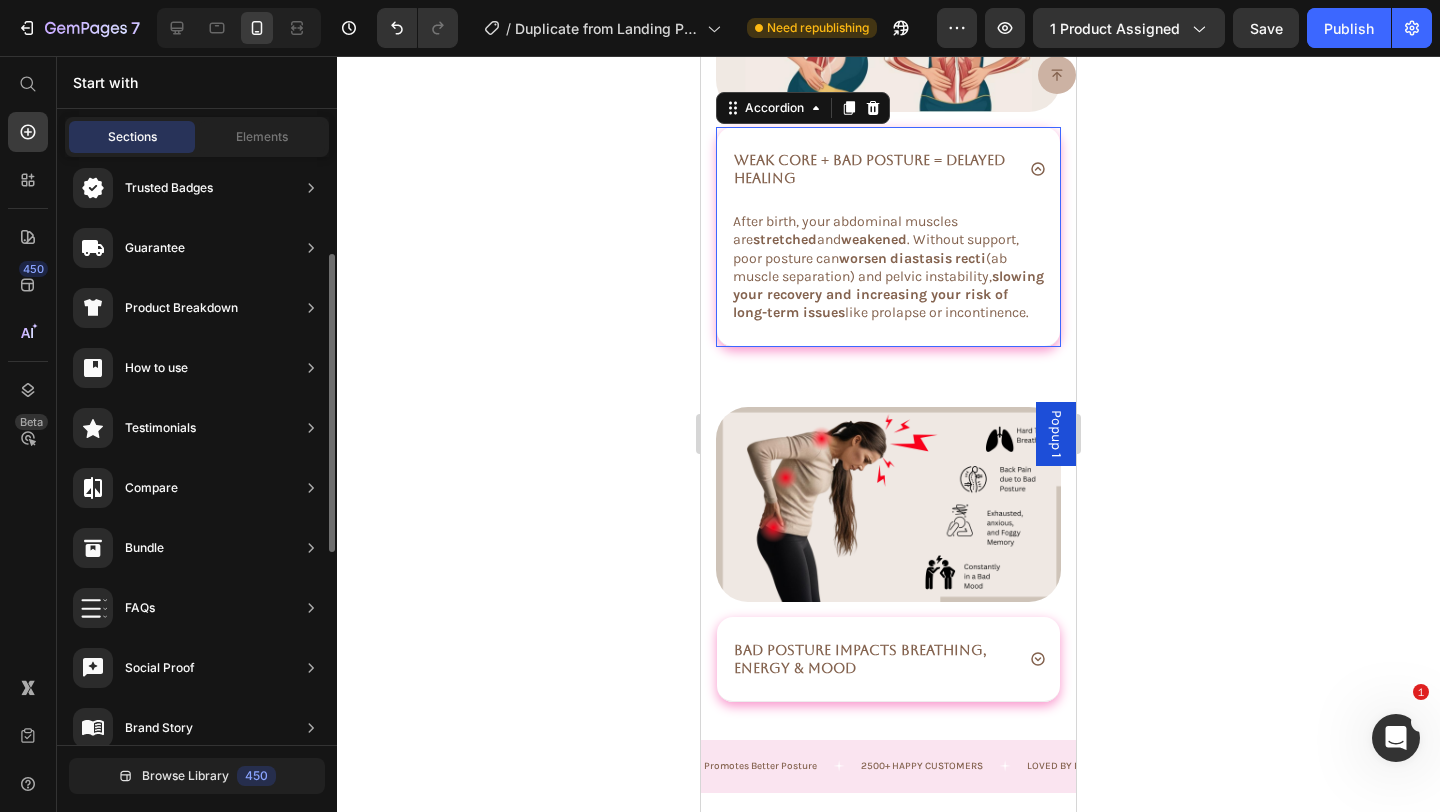 click on "Weak Core + Bad Posture = Delayed Healing" at bounding box center [888, 169] 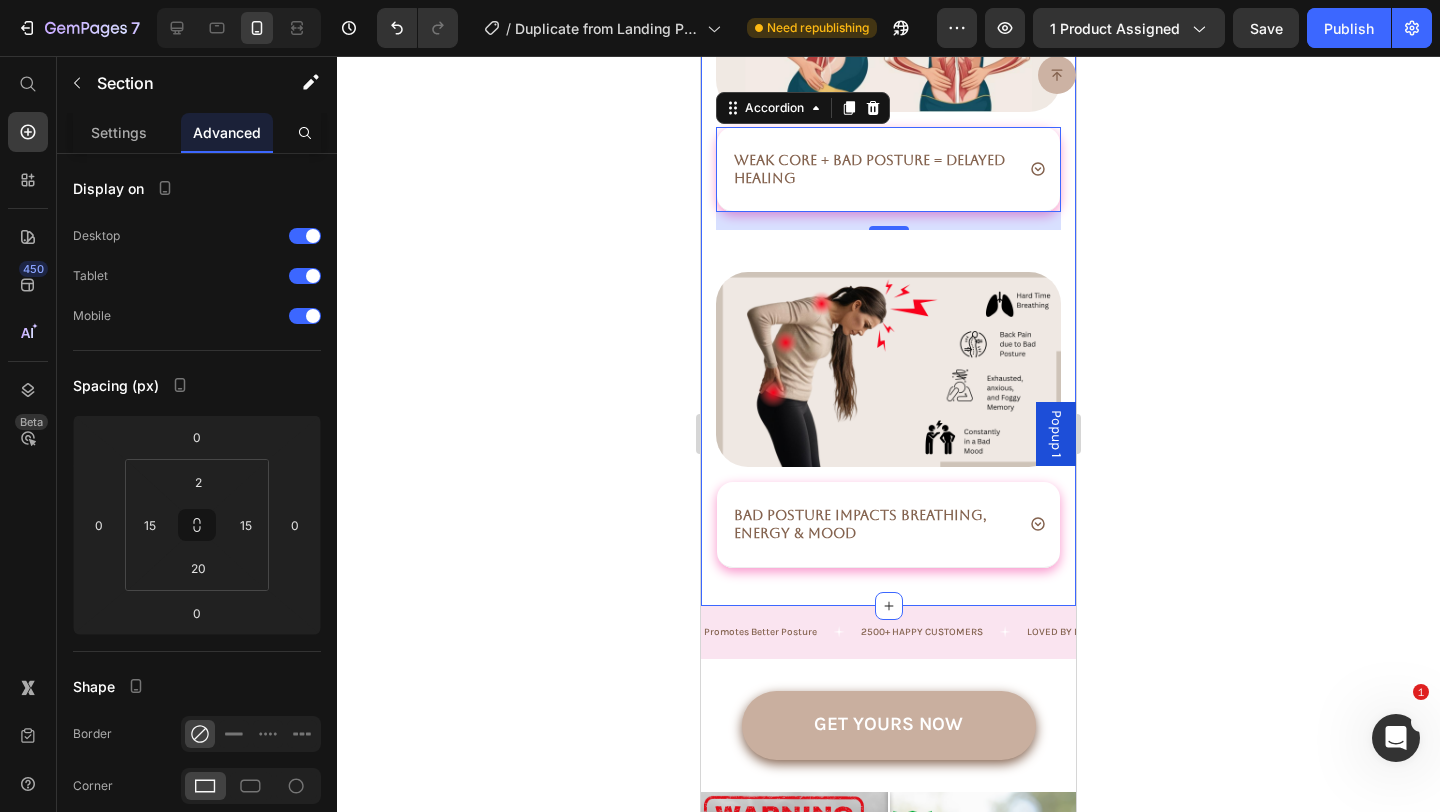 click on "Image
Weak Core + Bad Posture = Delayed Healing Accordion   18 Row
Bad Posture Impacts Breathing, Energy & Mood Accordion Image Row" at bounding box center [888, 251] 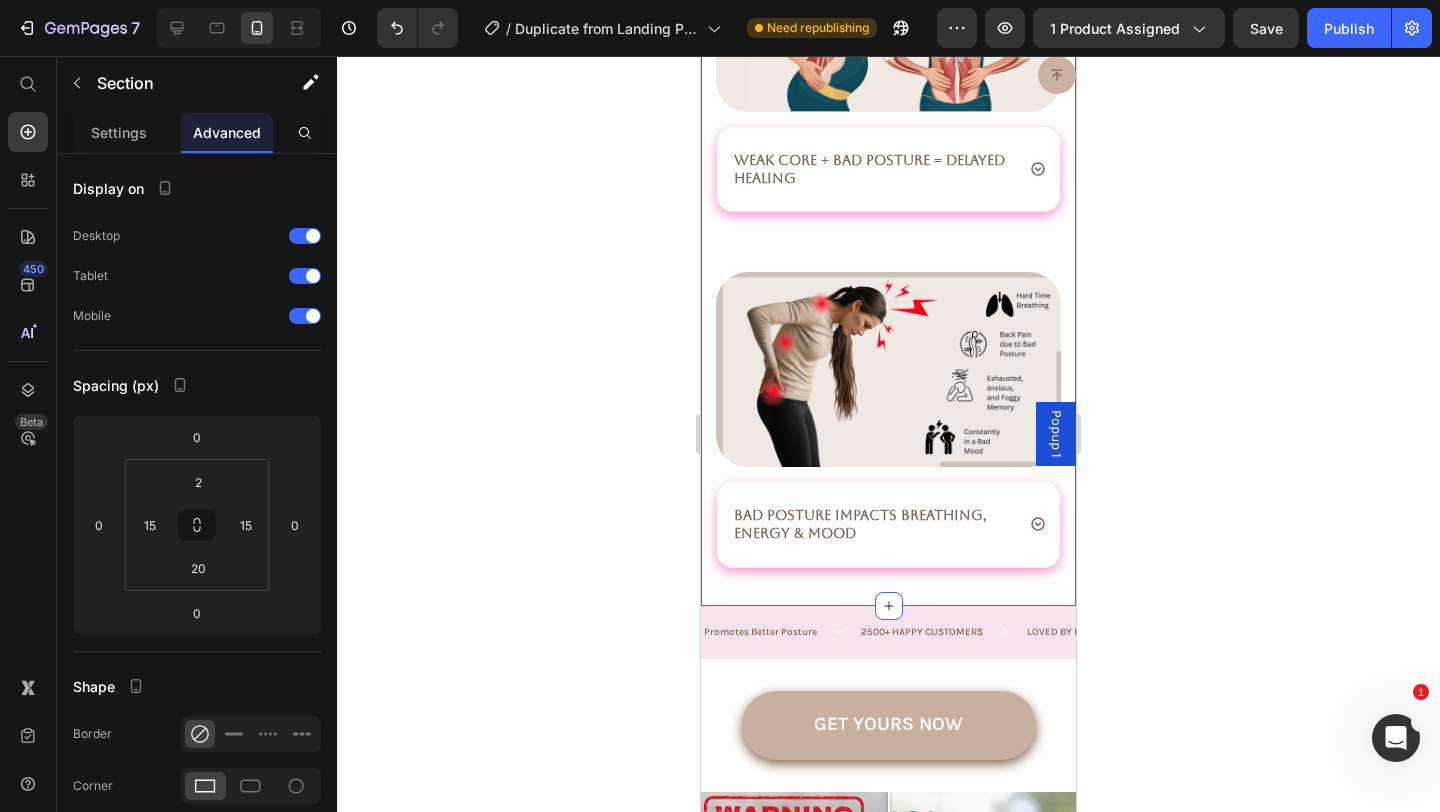 click on "Image
Weak Core + Bad Posture = Delayed Healing Accordion Row
Bad Posture Impacts Breathing, Energy & Mood Accordion Image Row" at bounding box center (888, 251) 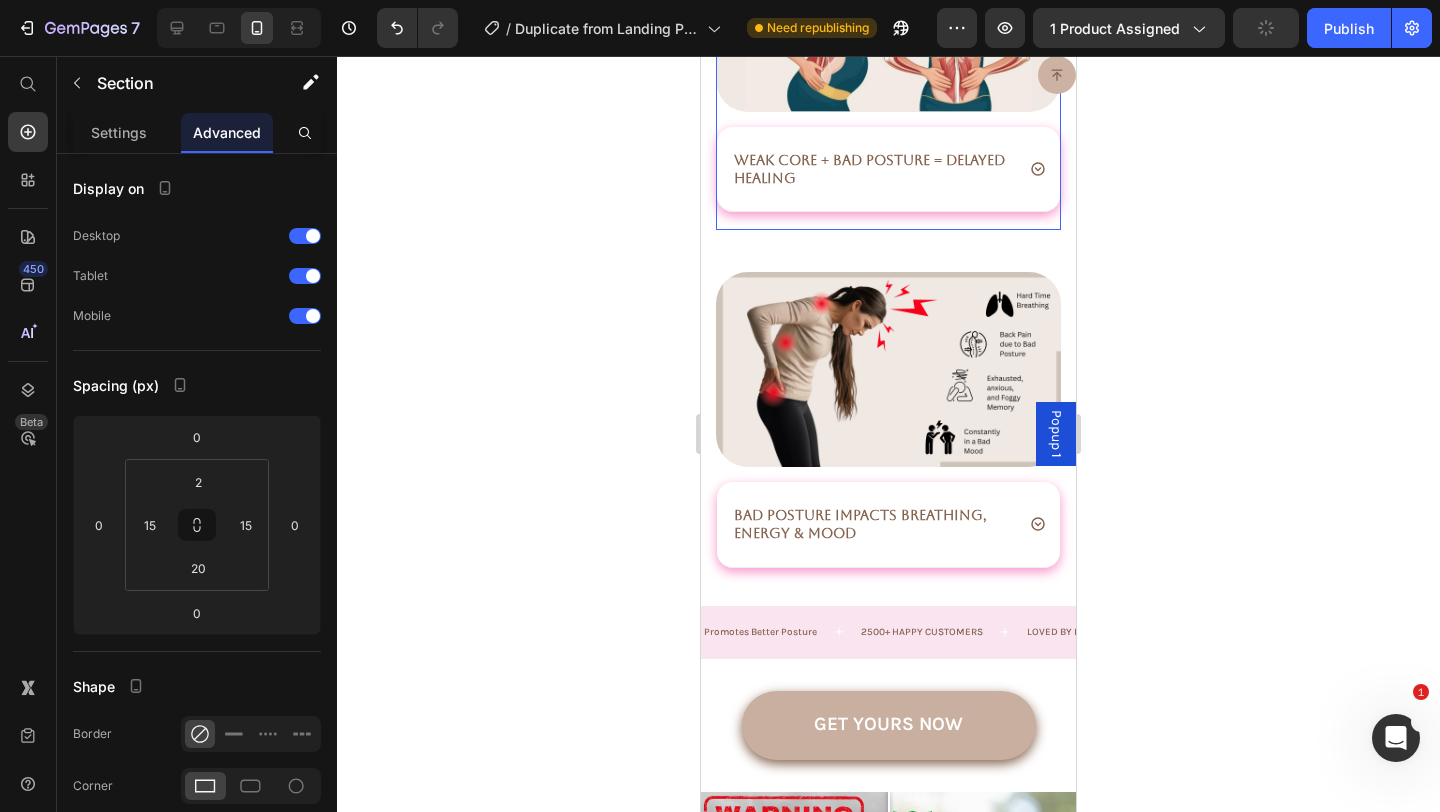 click on "Weak Core + Bad Posture = Delayed Healing Accordion" at bounding box center (888, 178) 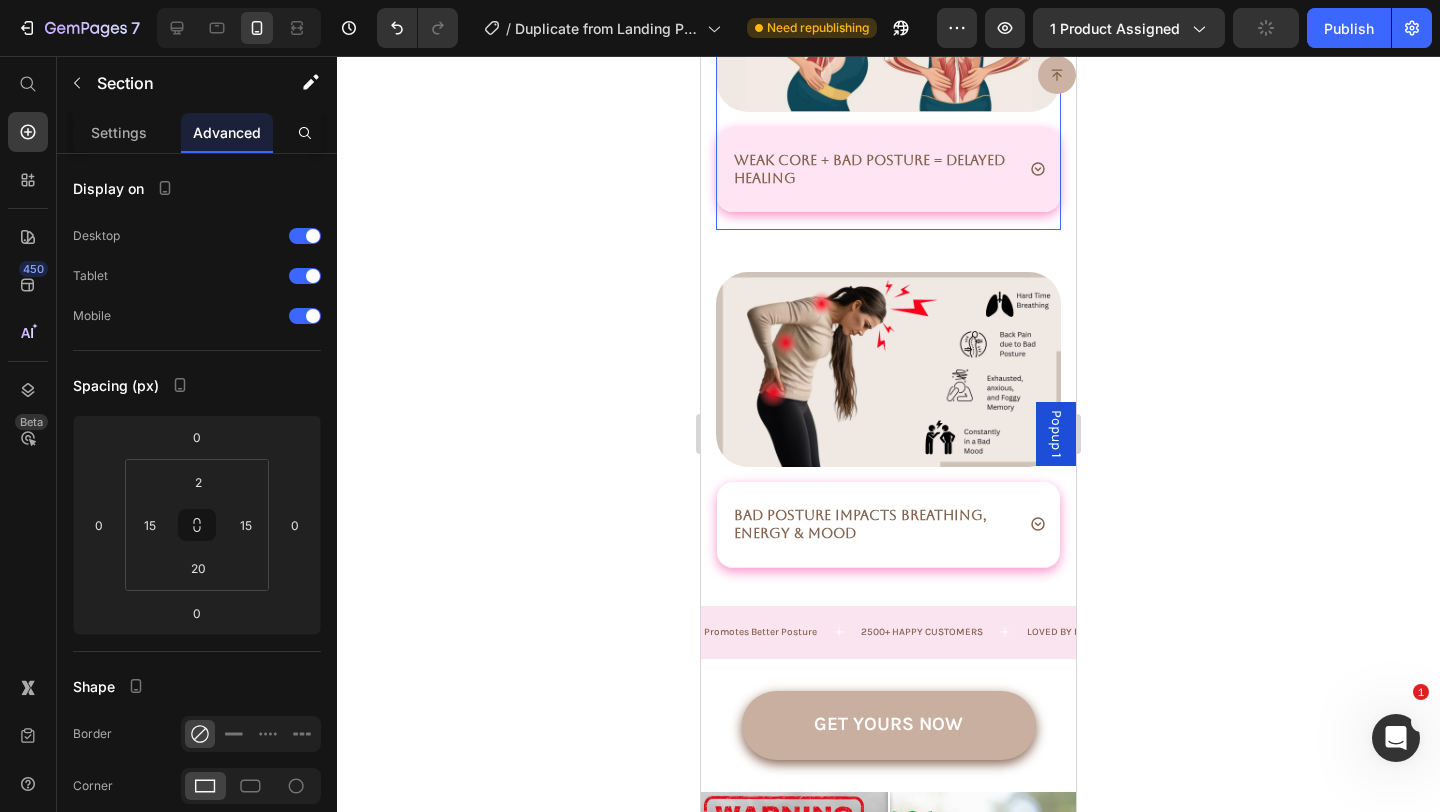 click on "Weak Core + Bad Posture = Delayed Healing" at bounding box center [888, 169] 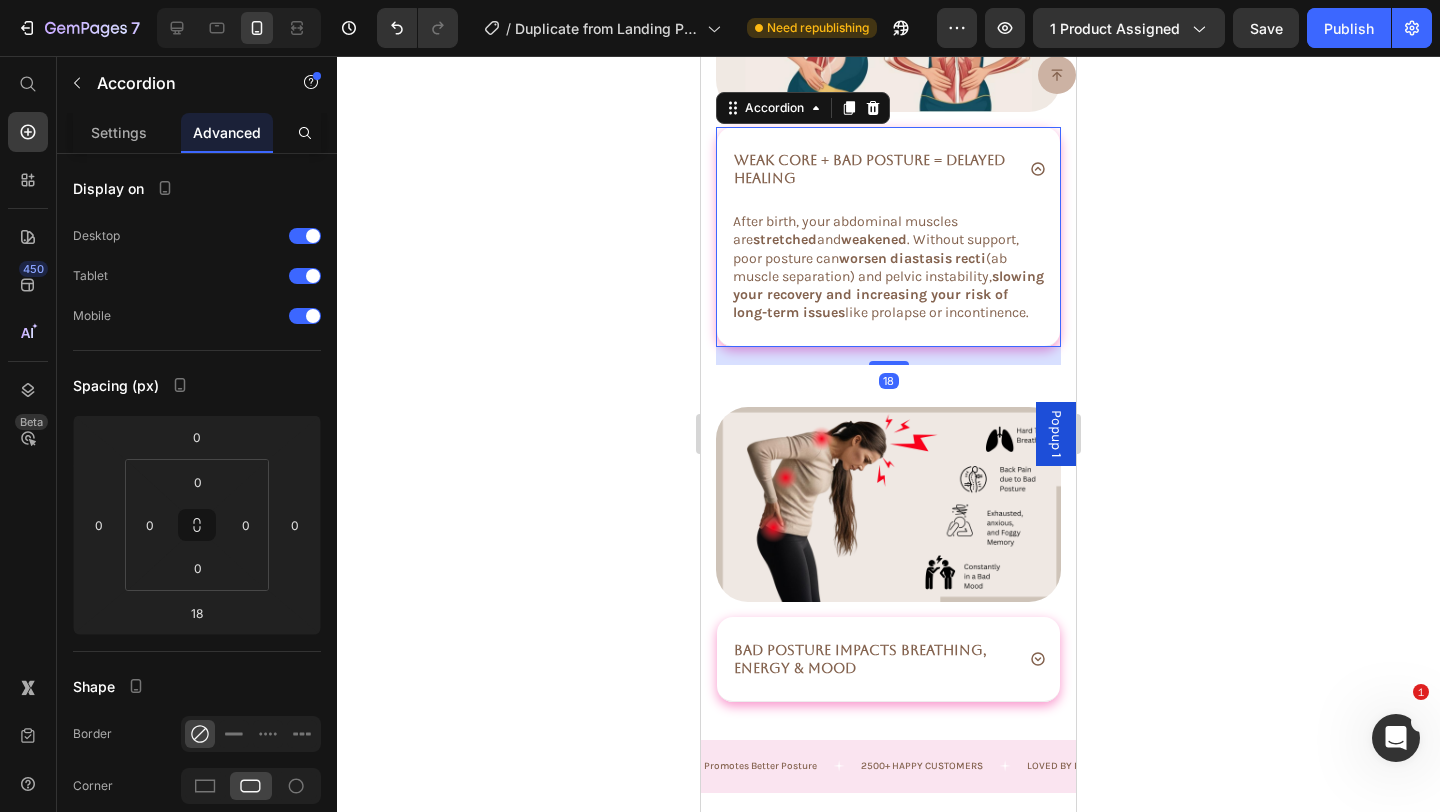click on "18" at bounding box center (888, 356) 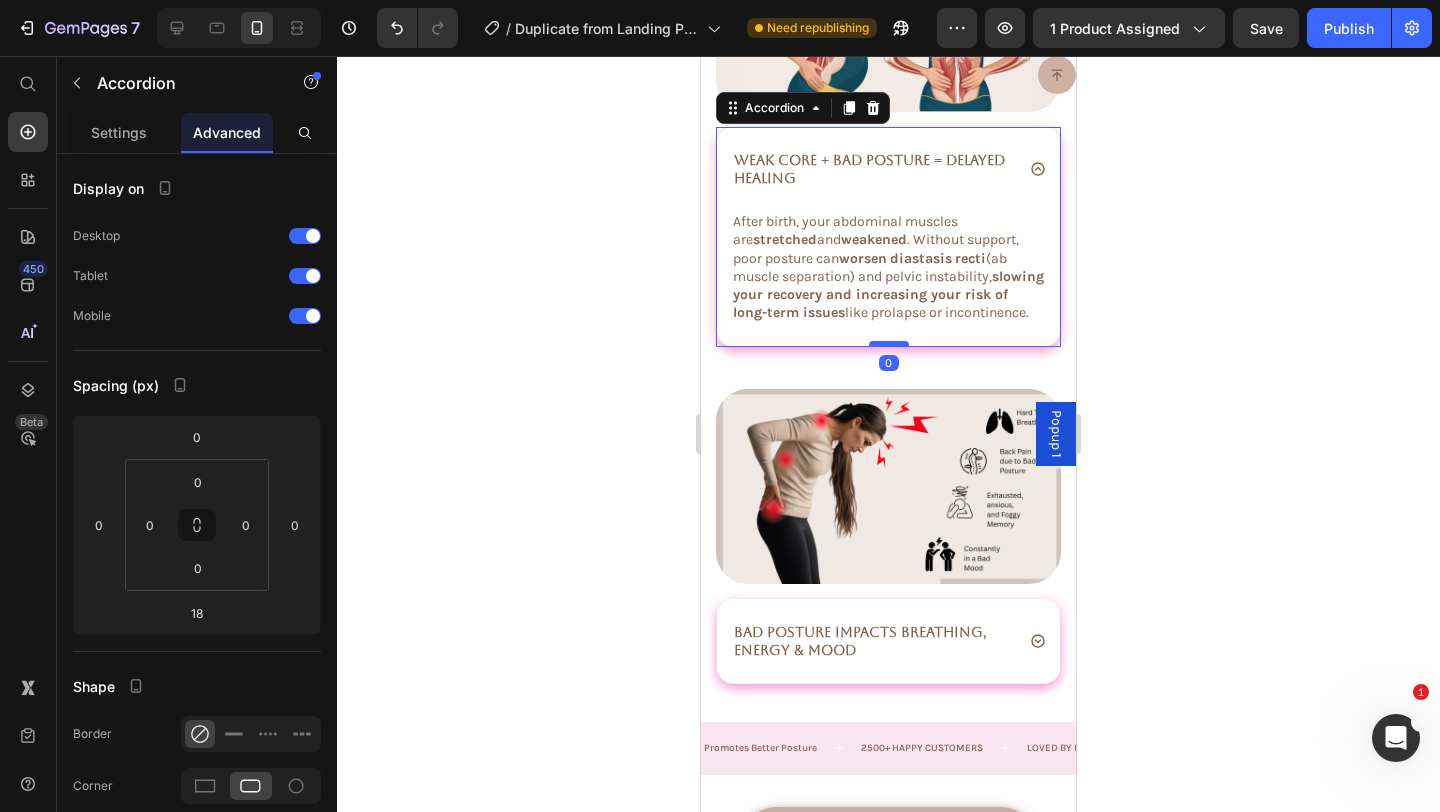 drag, startPoint x: 893, startPoint y: 364, endPoint x: 897, endPoint y: 343, distance: 21.377558 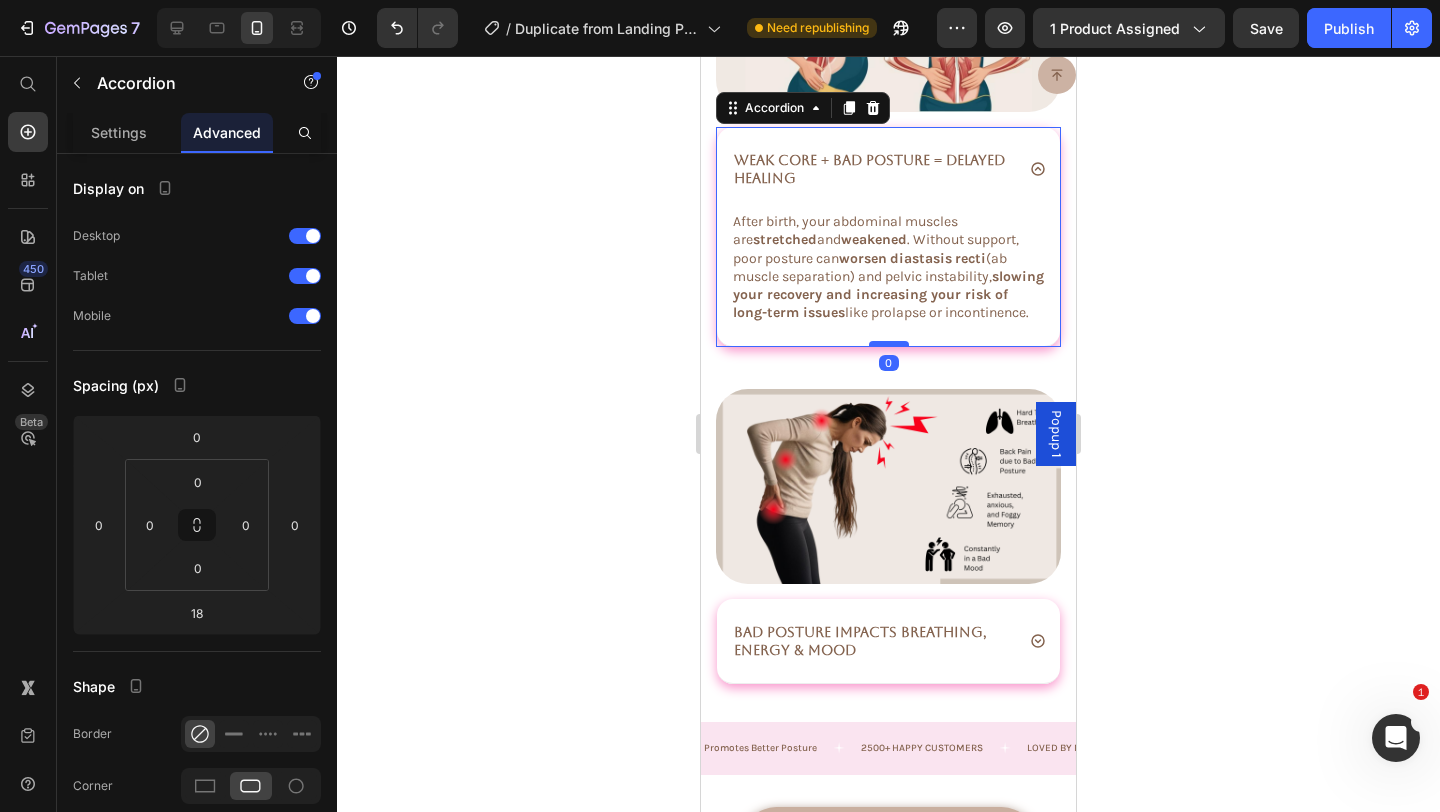 click at bounding box center [889, 344] 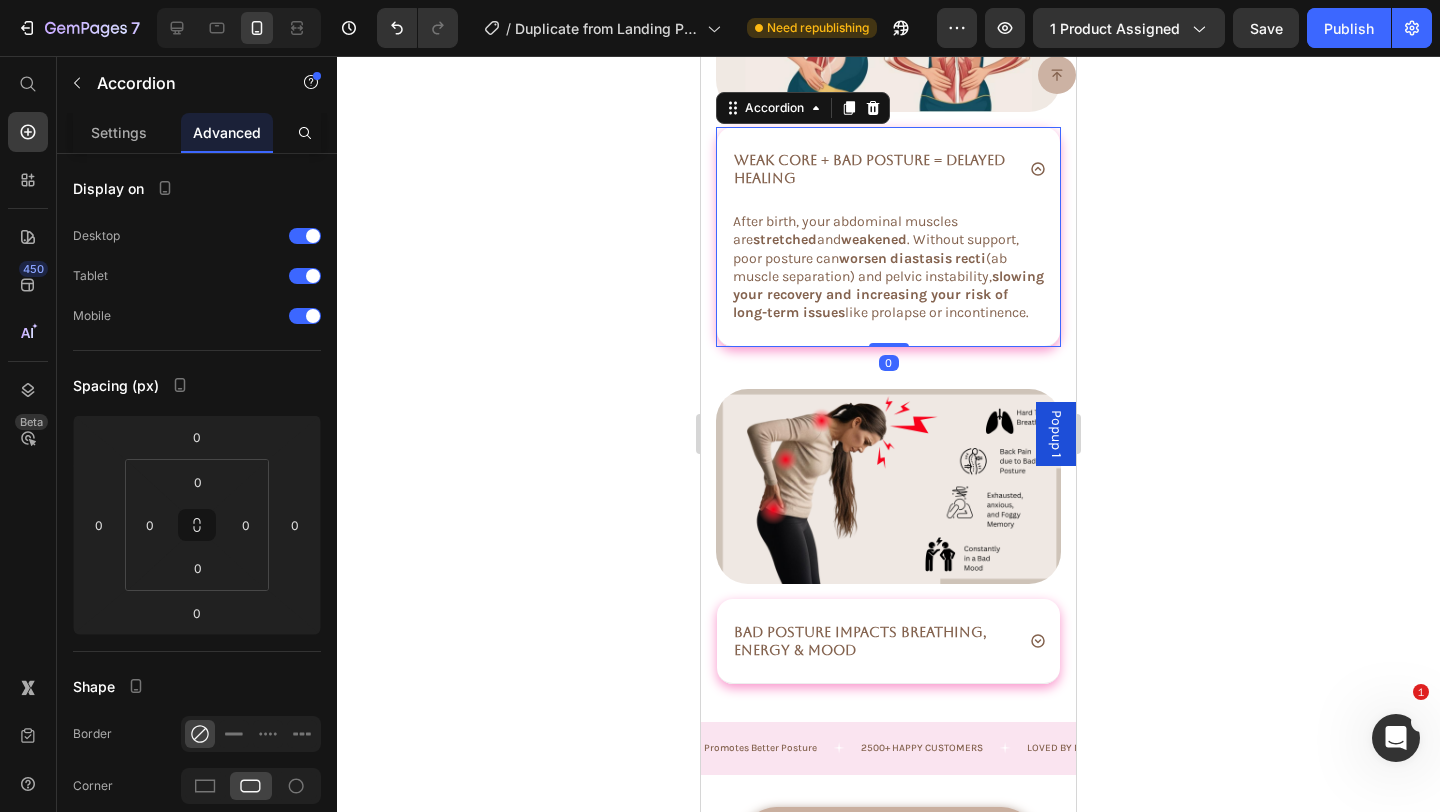 click 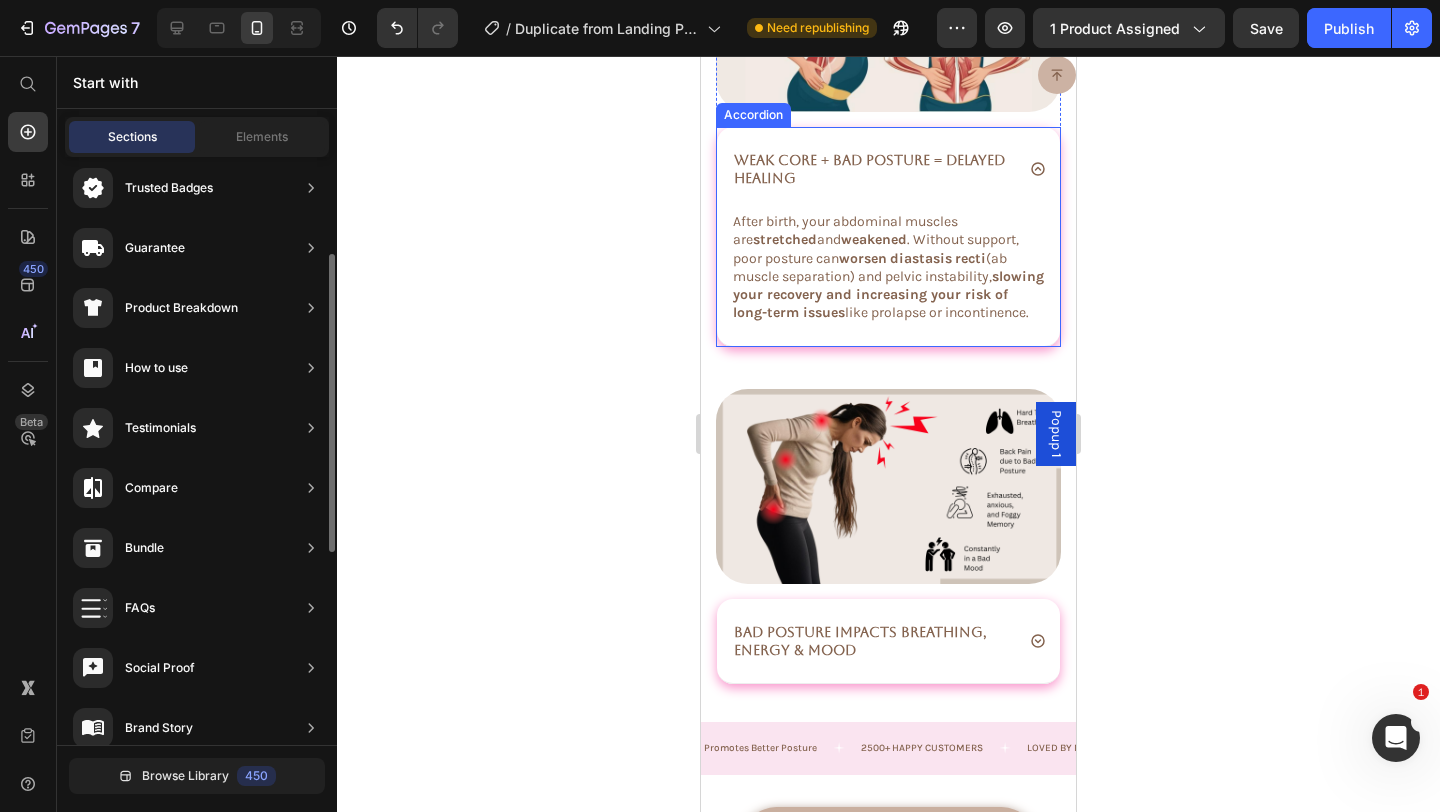 click 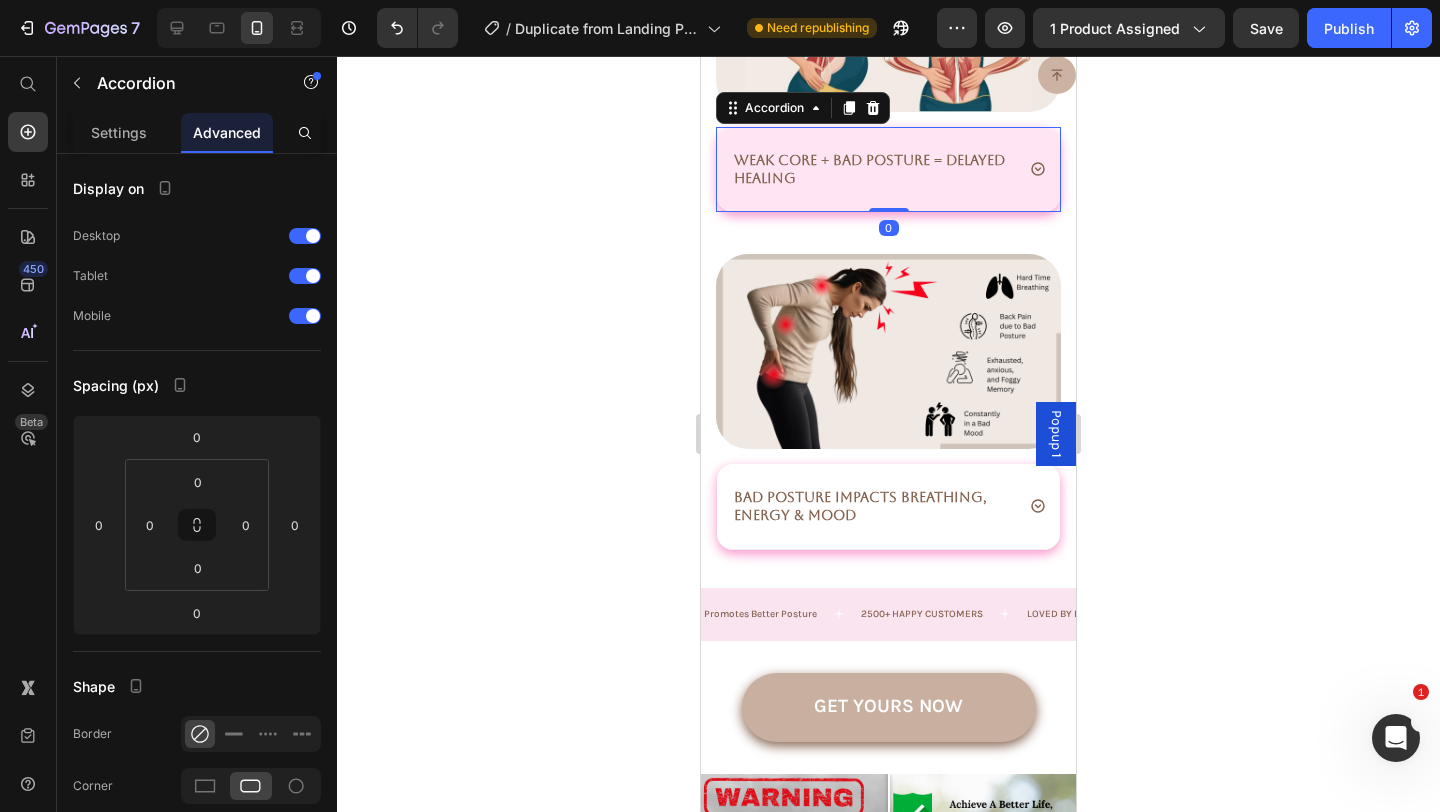 click 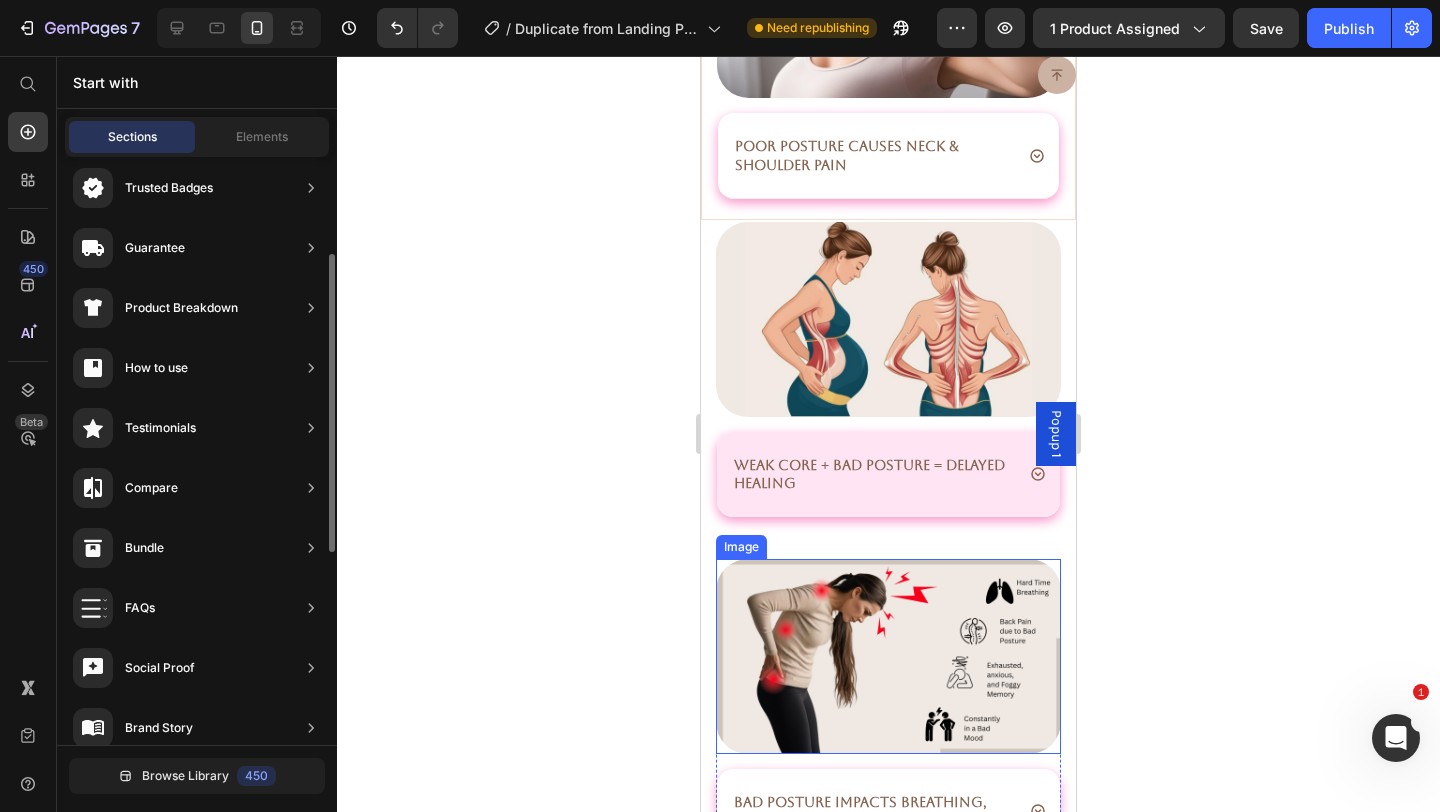 scroll, scrollTop: 3272, scrollLeft: 0, axis: vertical 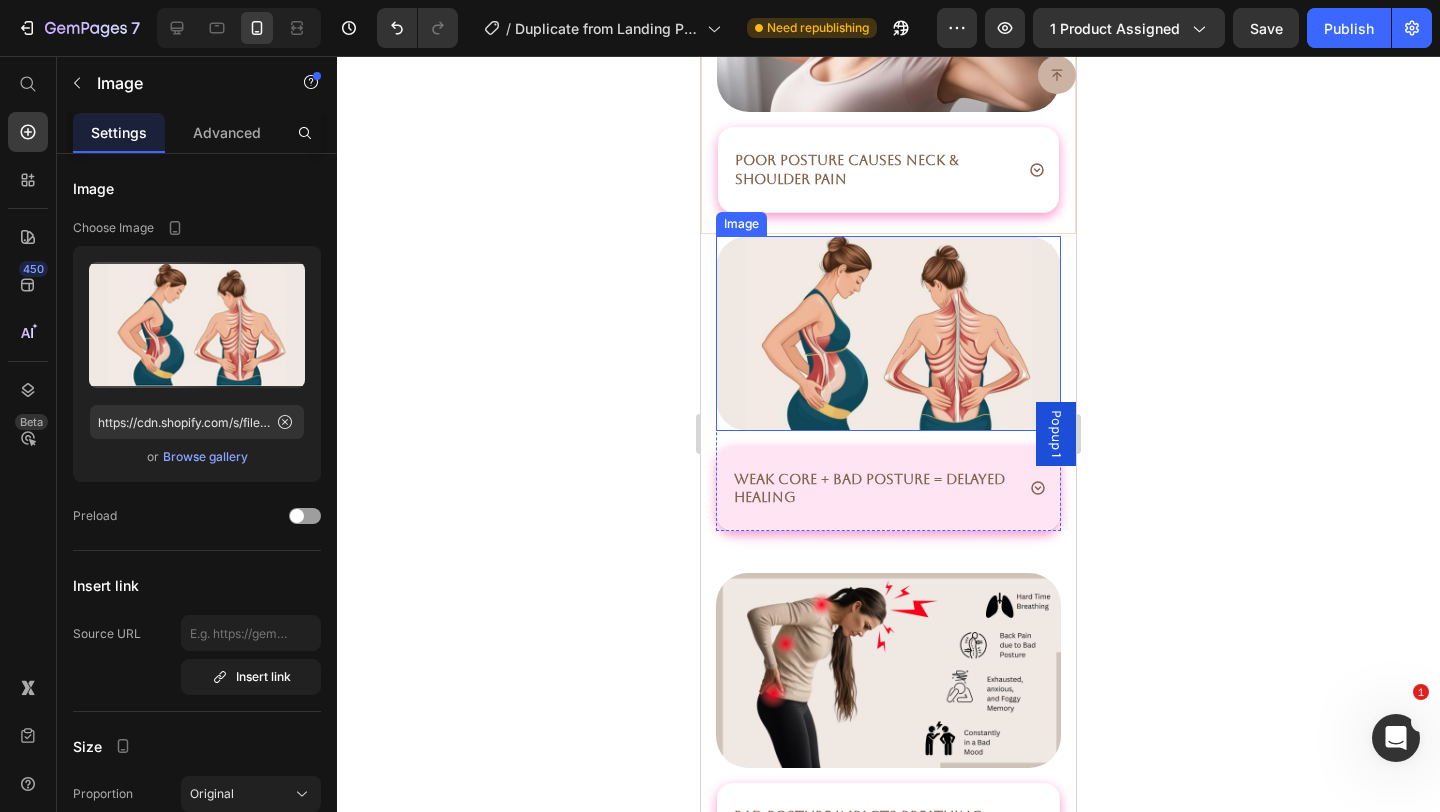 click at bounding box center (888, 333) 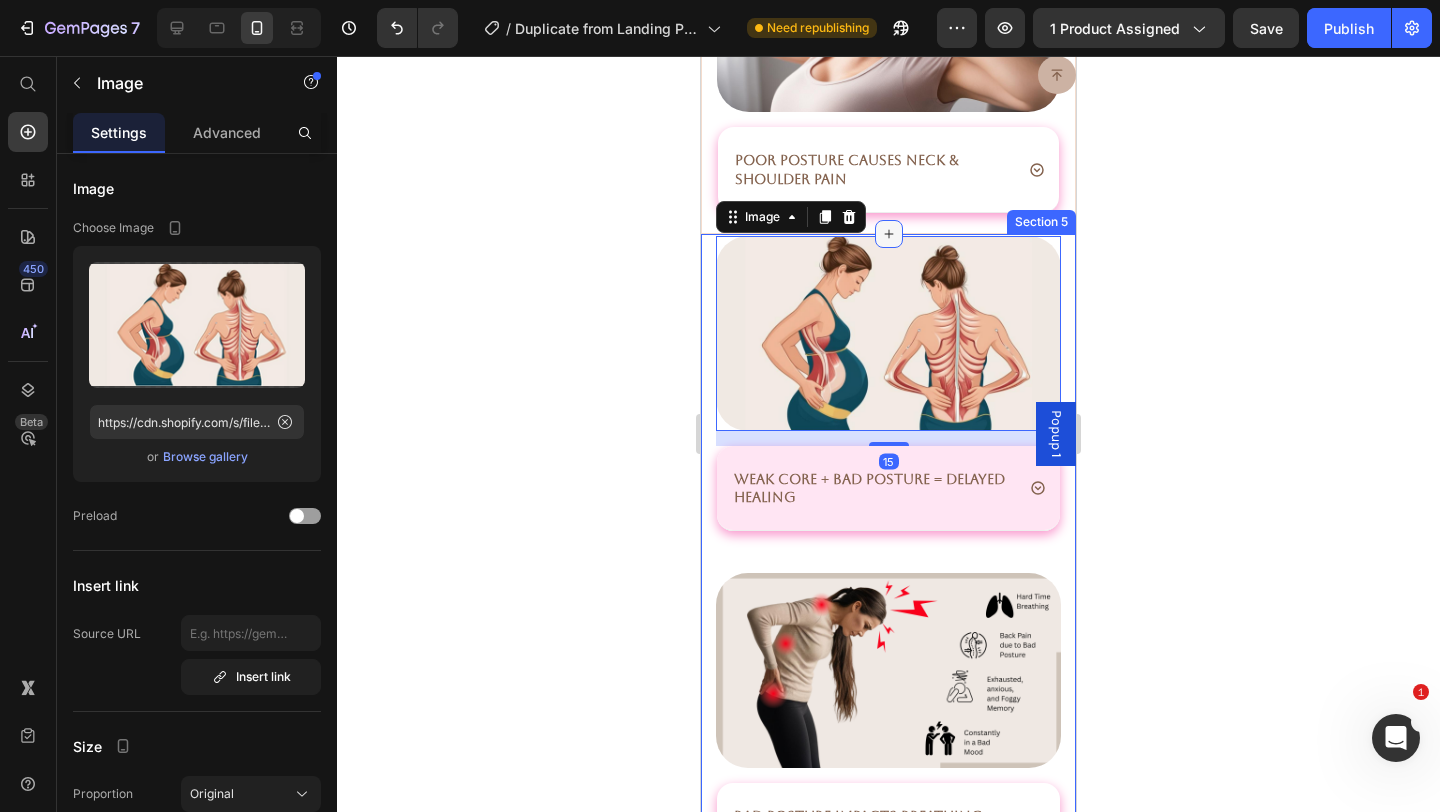 click 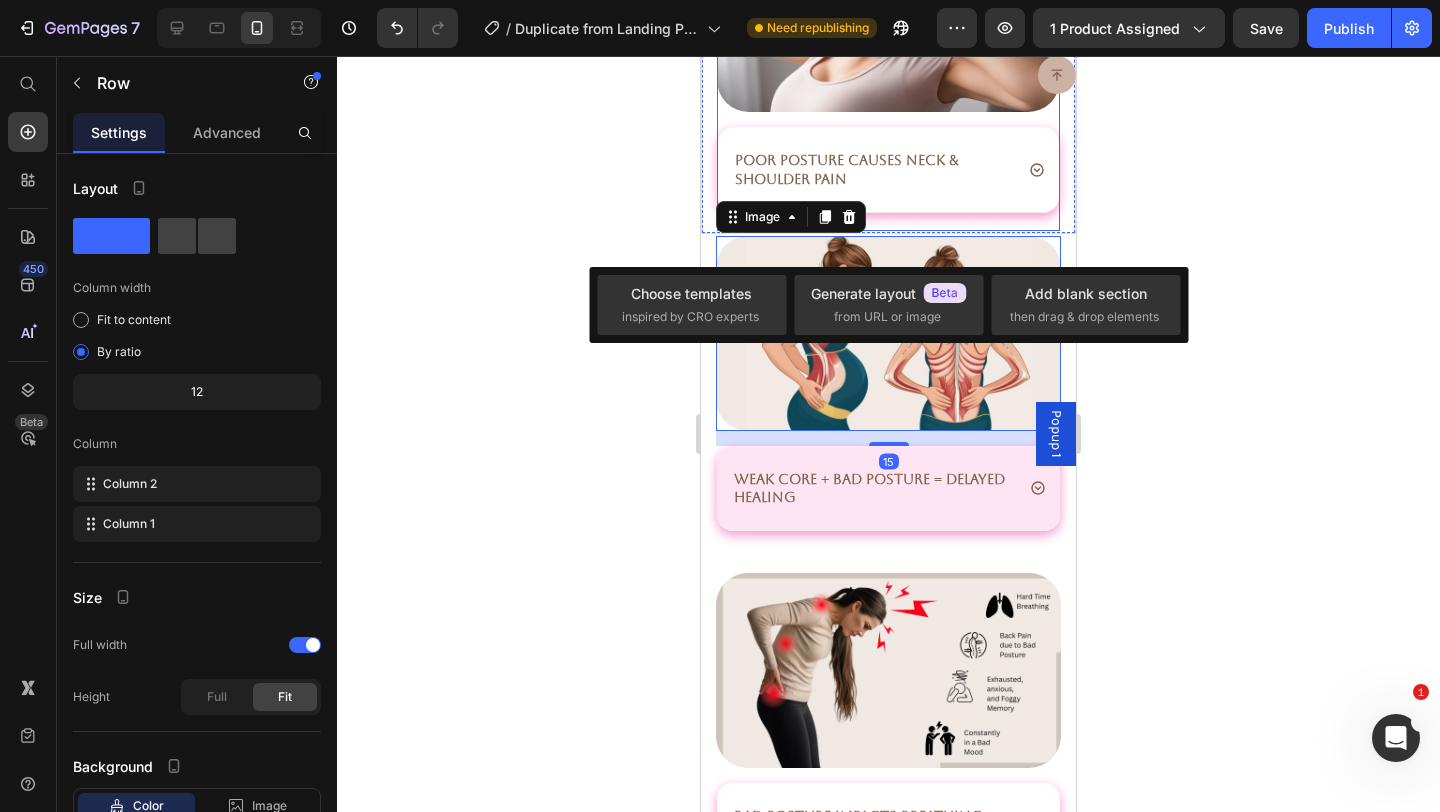 click on "Poor Posture Causes Neck & Shoulder Pain Accordion" at bounding box center [888, 178] 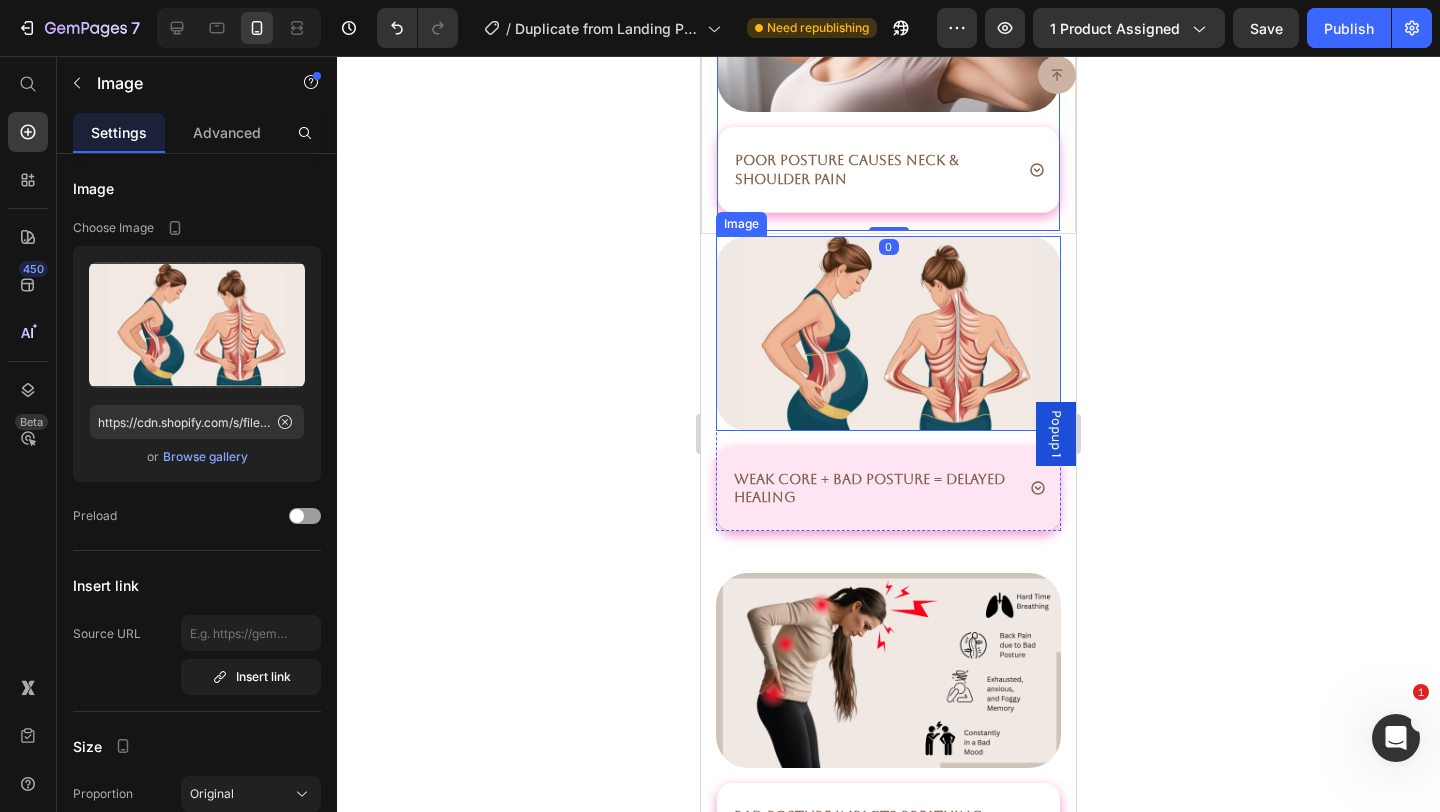 click at bounding box center (888, 333) 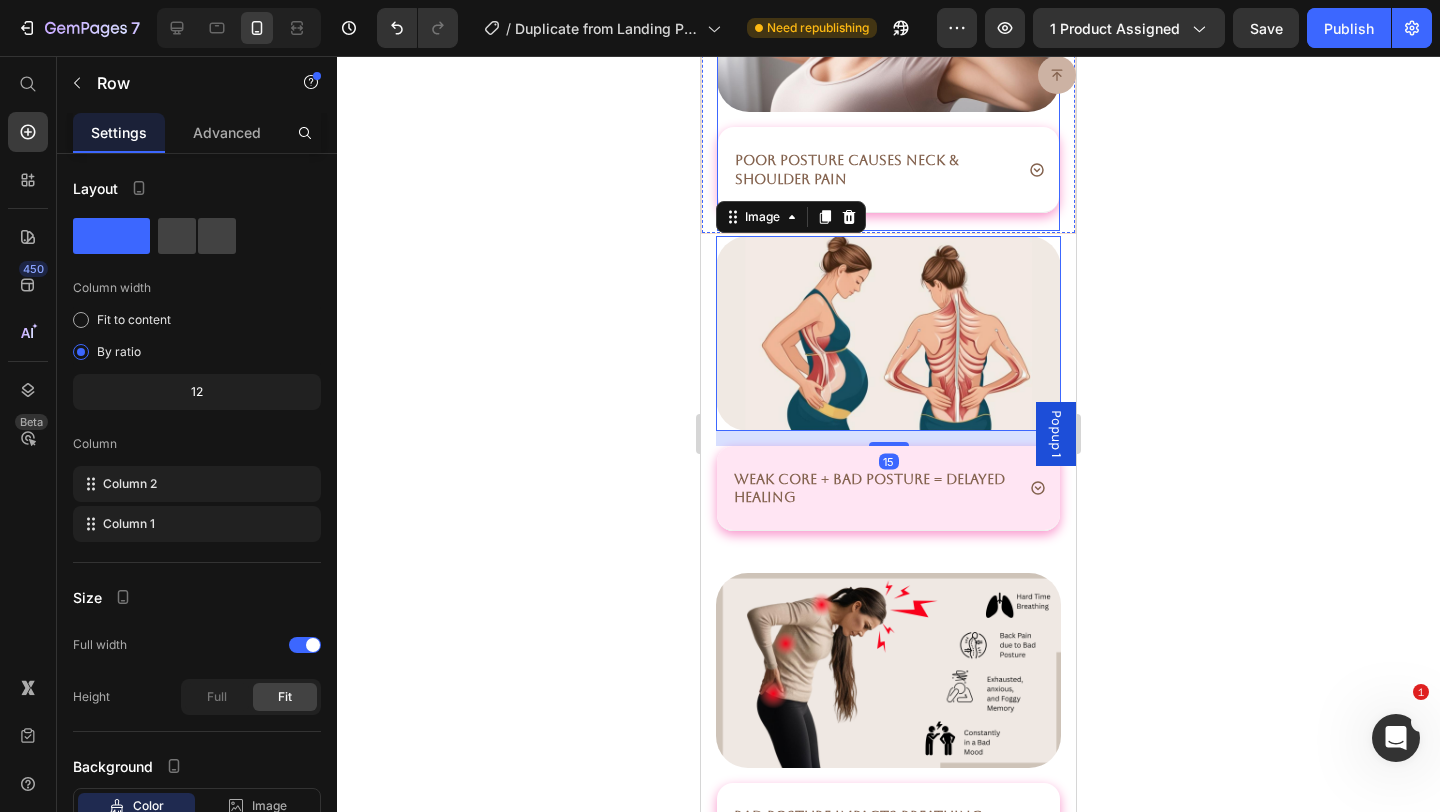 click on "Poor Posture Causes Neck & Shoulder Pain Accordion Image Row" at bounding box center (888, 75) 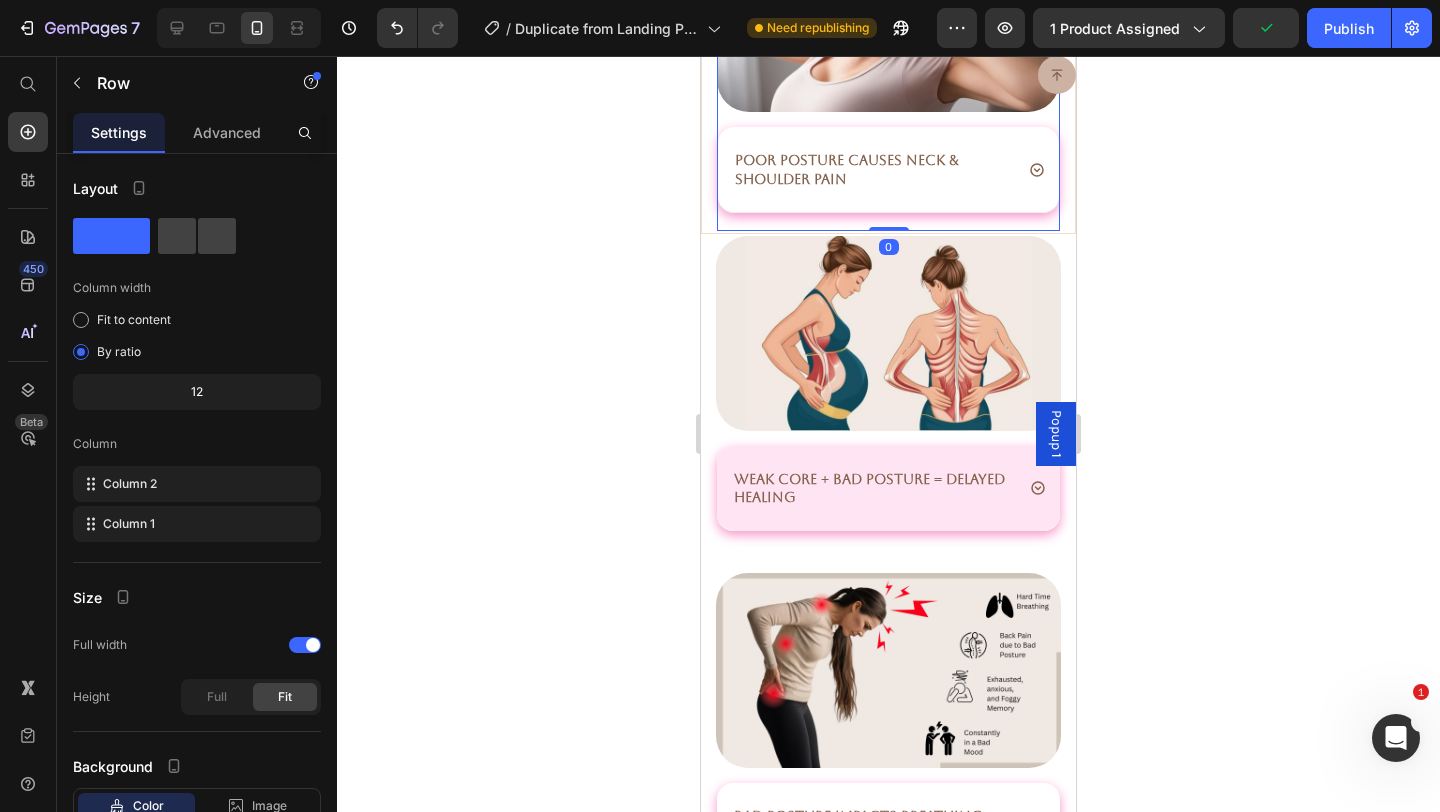 click on "Poor Posture Causes Neck & Shoulder Pain Accordion Image Row   0" at bounding box center (888, 75) 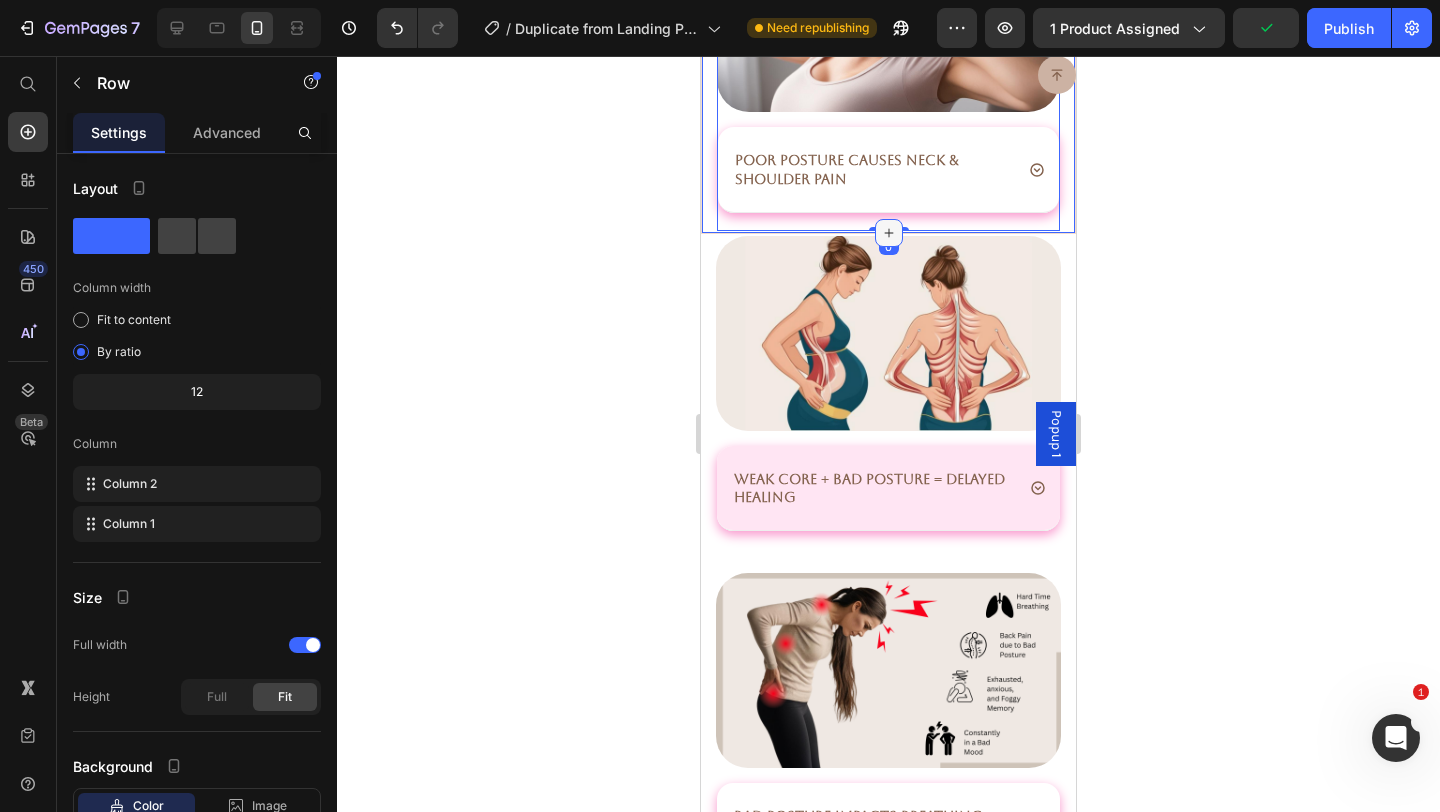 click at bounding box center (889, 233) 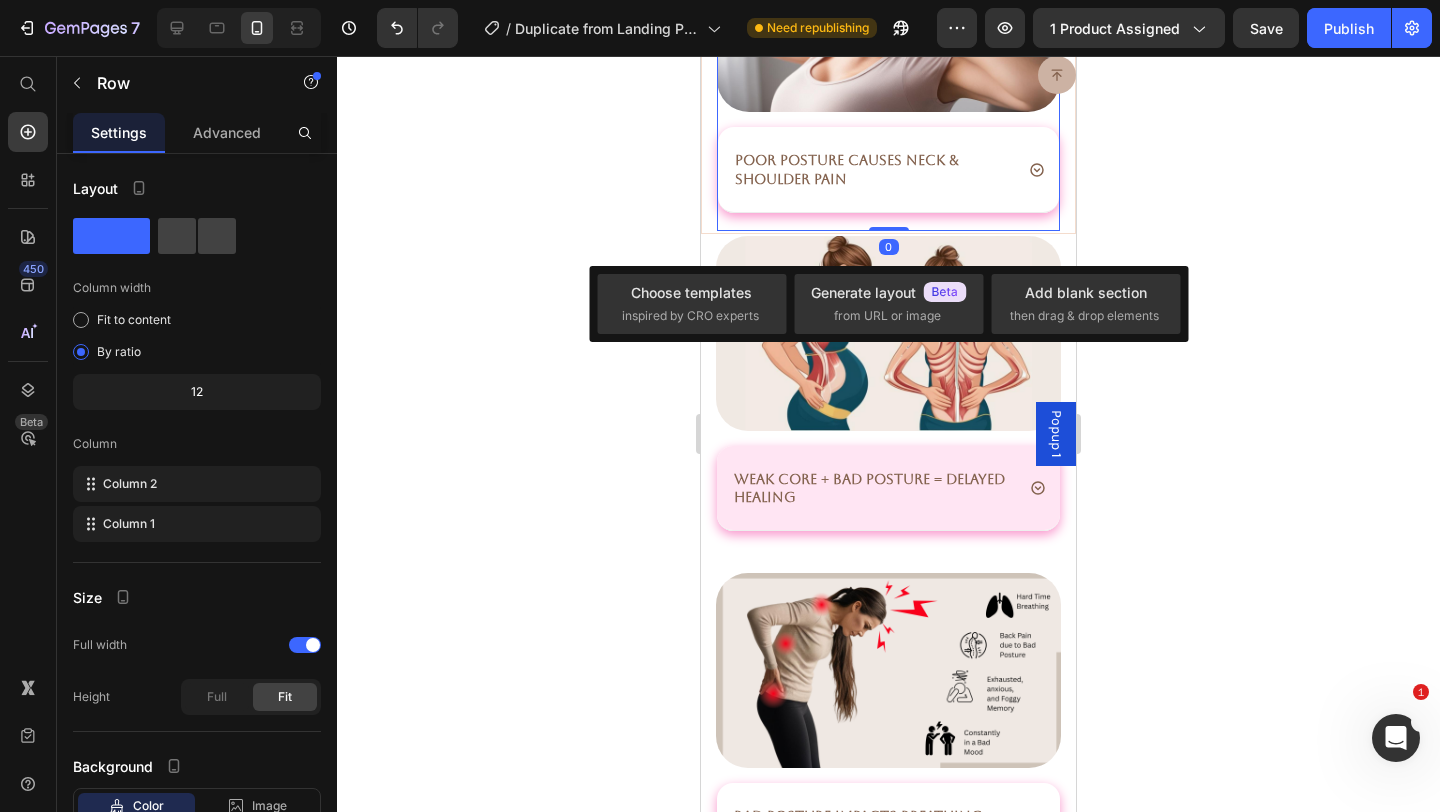 click on "Poor Posture Causes Neck & Shoulder Pain Accordion" at bounding box center (888, 178) 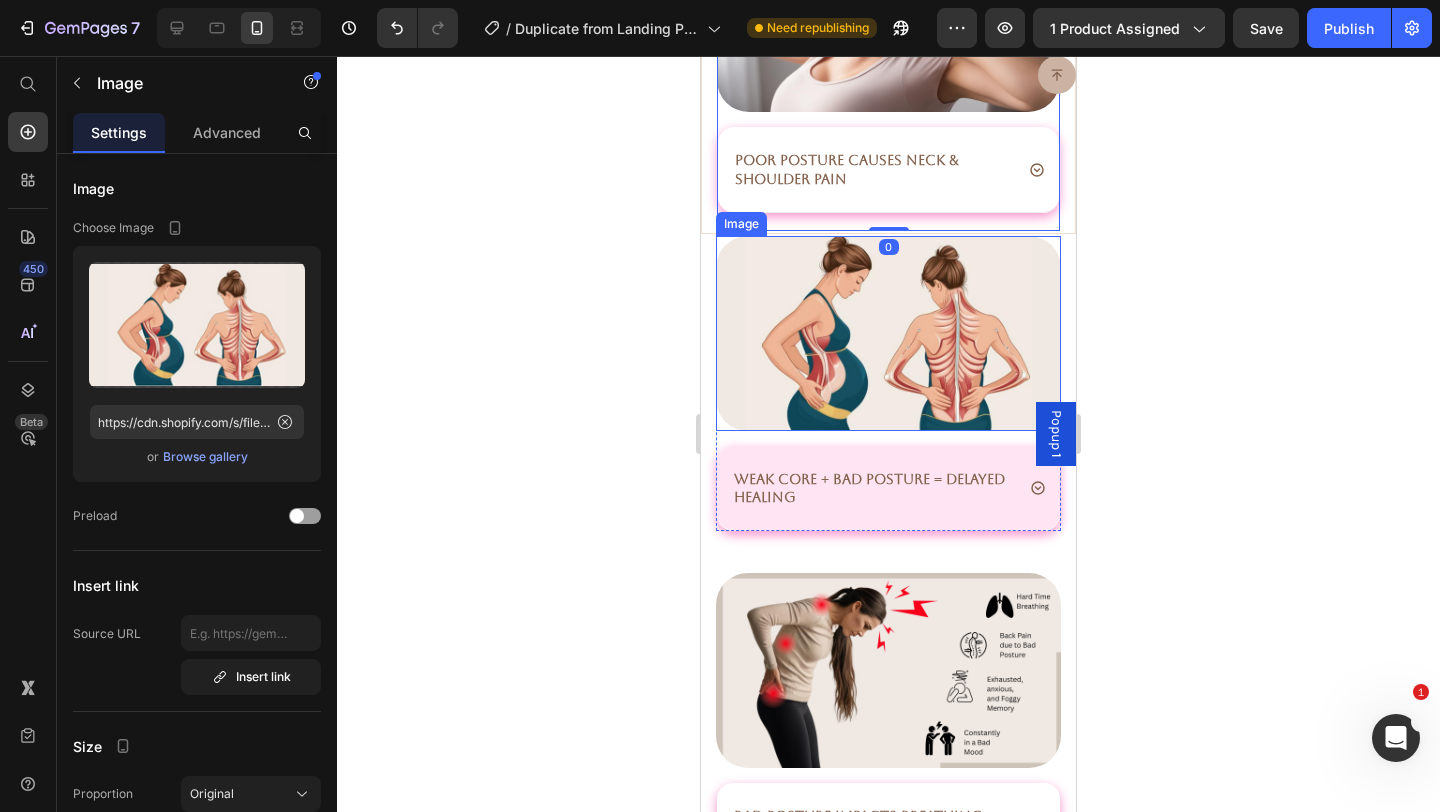click at bounding box center (888, 333) 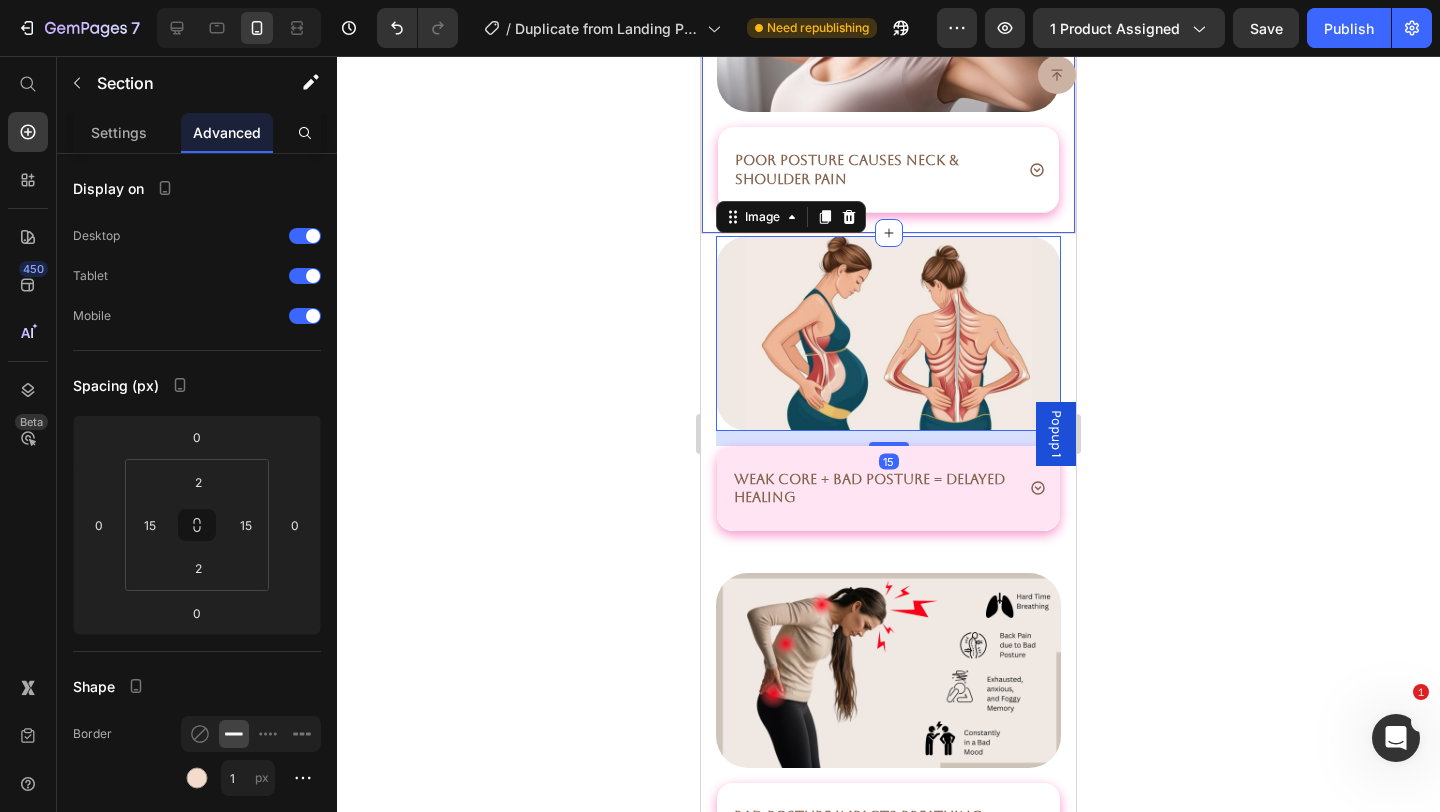 click on "Dangers of Poor Posture   Heading Image
Untreated Posture Can Lead to Chronic Back Pain  Accordion Row
Poor Posture Causes Neck & Shoulder Pain Accordion Image Row Section 4" at bounding box center [888, -122] 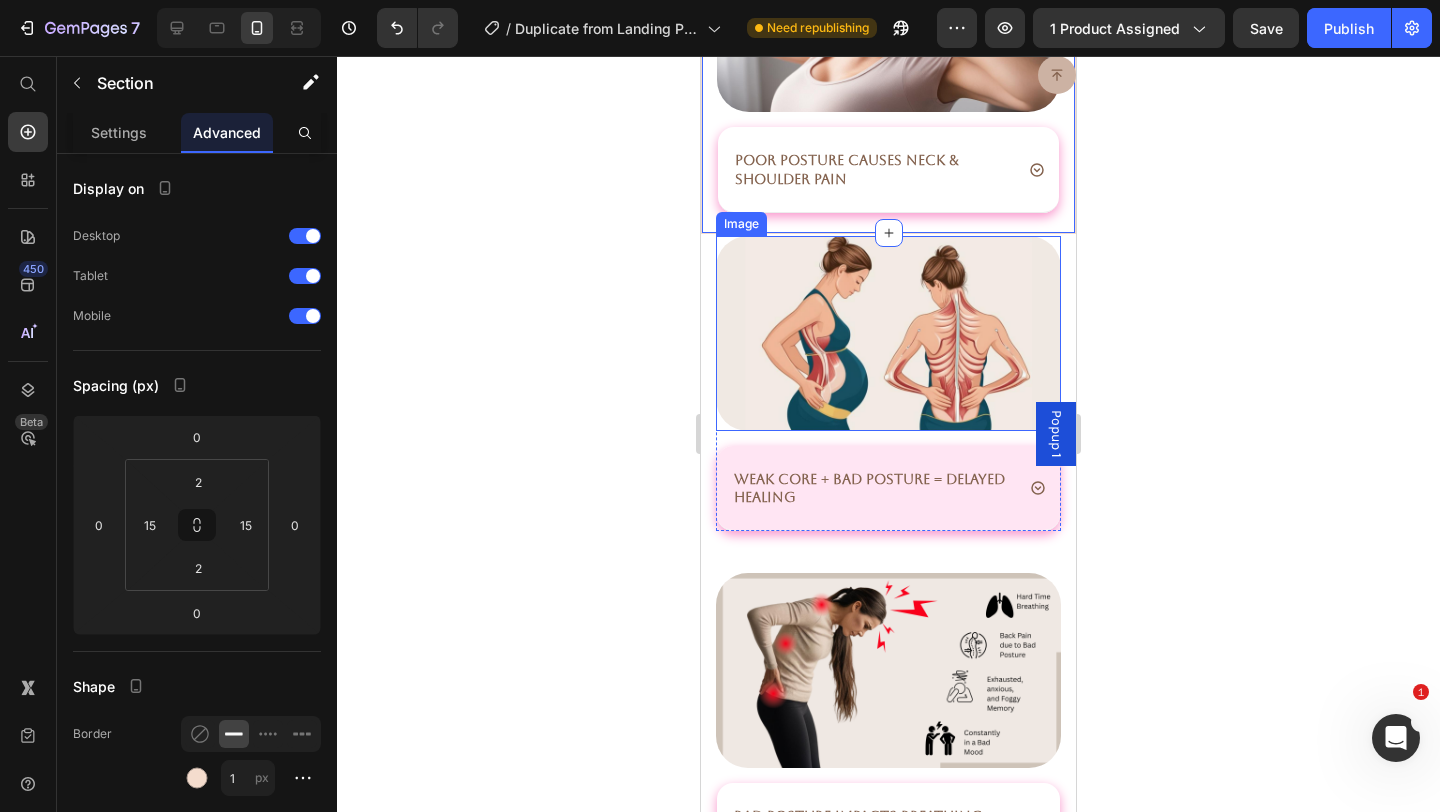 click at bounding box center [888, 333] 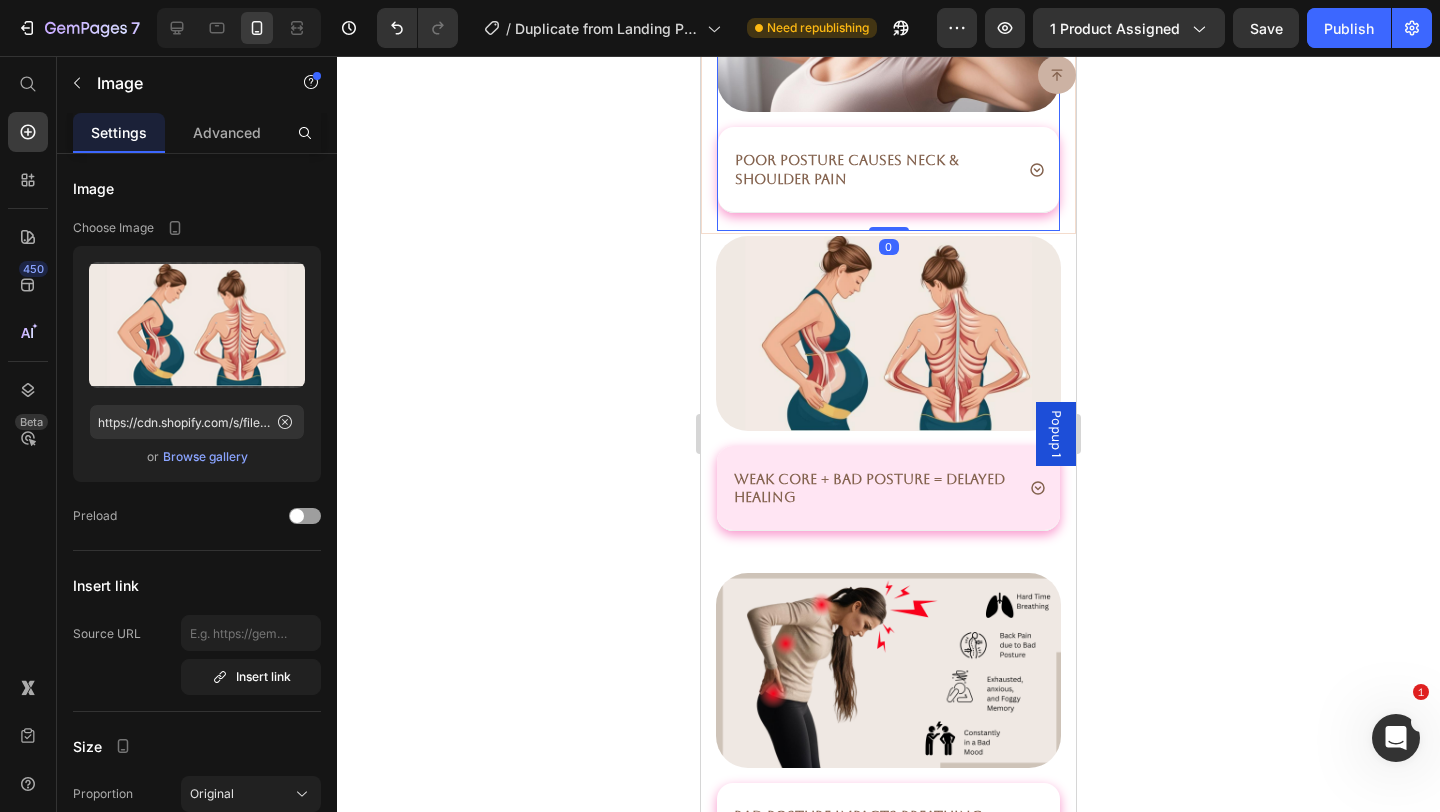 click on "Poor Posture Causes Neck & Shoulder Pain Accordion" at bounding box center (888, 178) 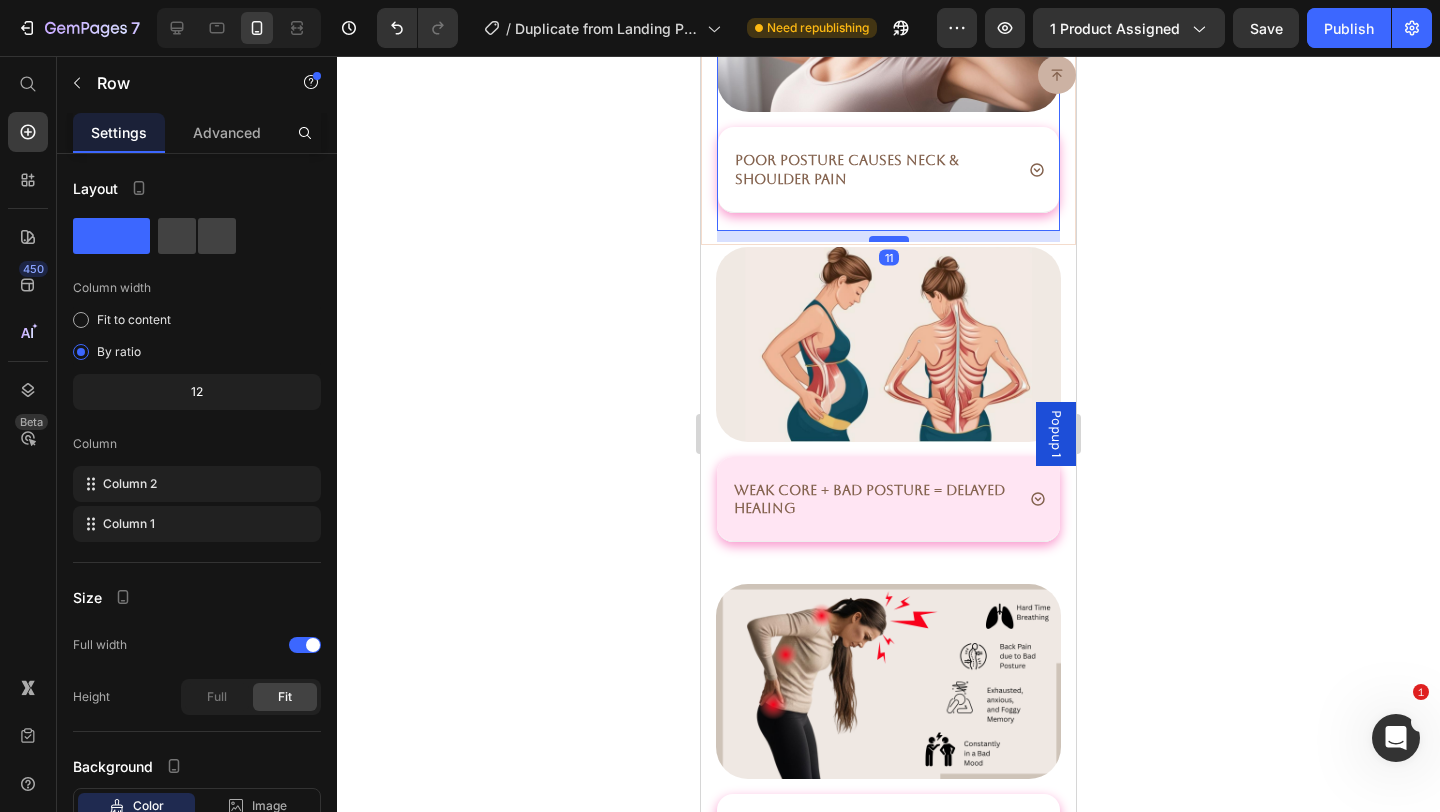drag, startPoint x: 902, startPoint y: 229, endPoint x: 901, endPoint y: 240, distance: 11.045361 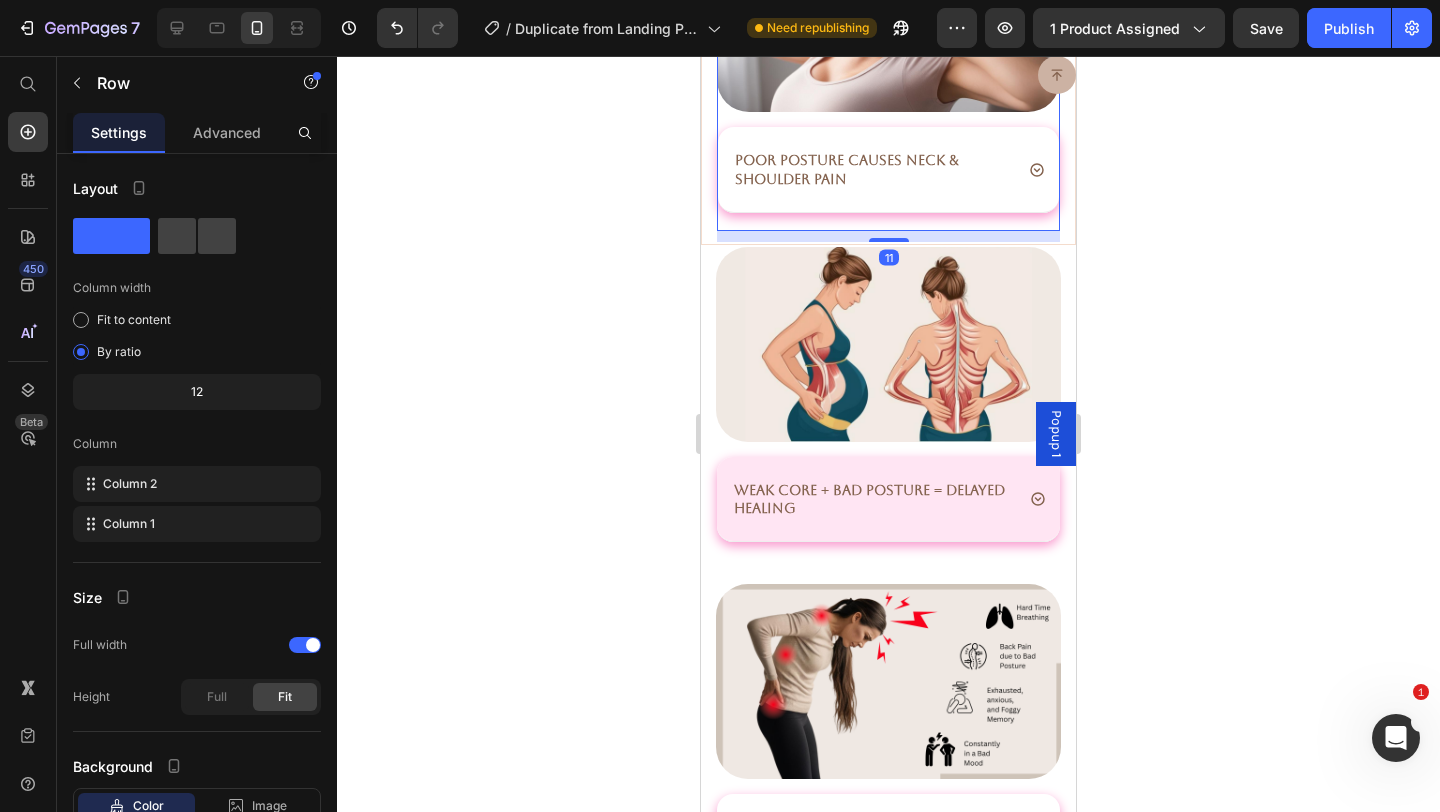 click 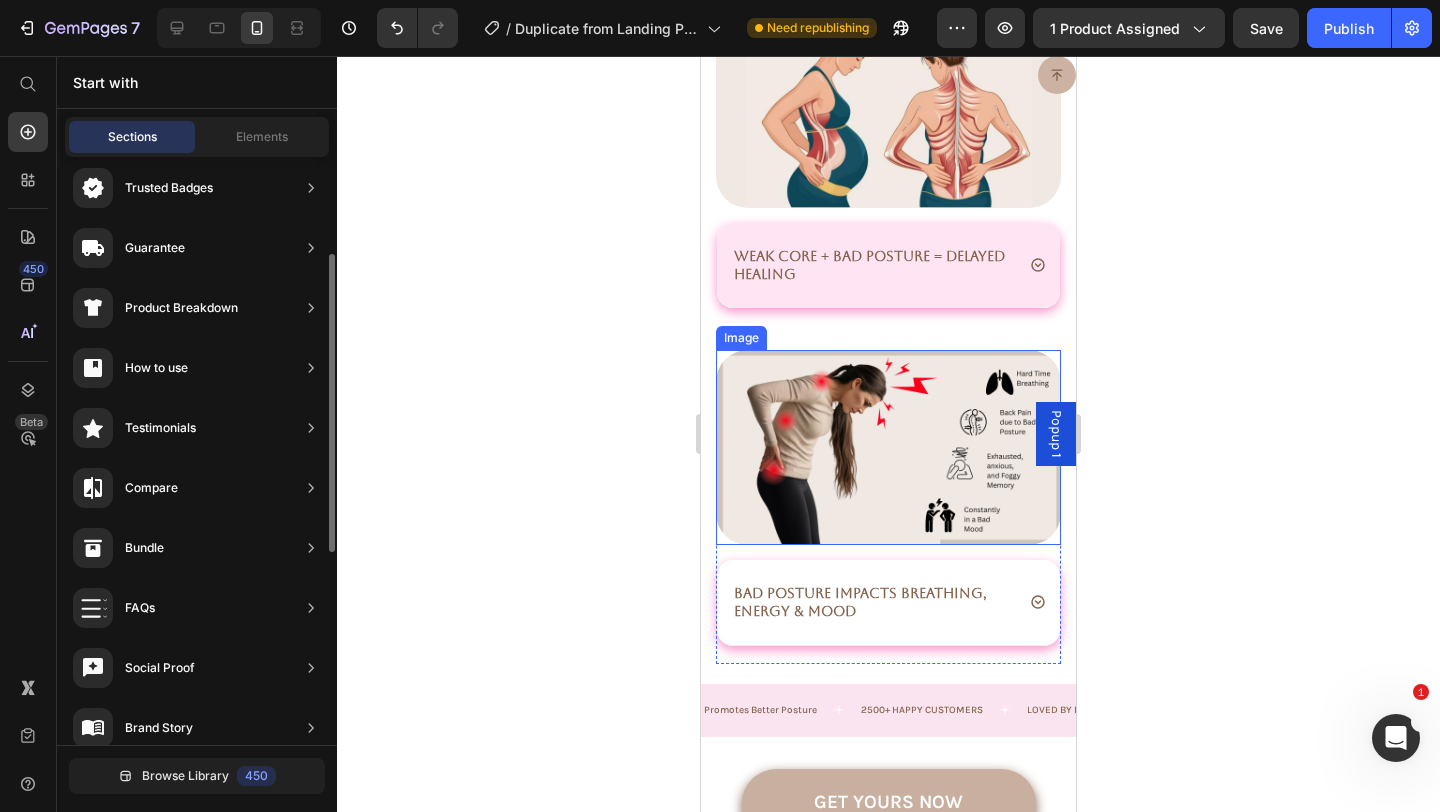 scroll, scrollTop: 3552, scrollLeft: 0, axis: vertical 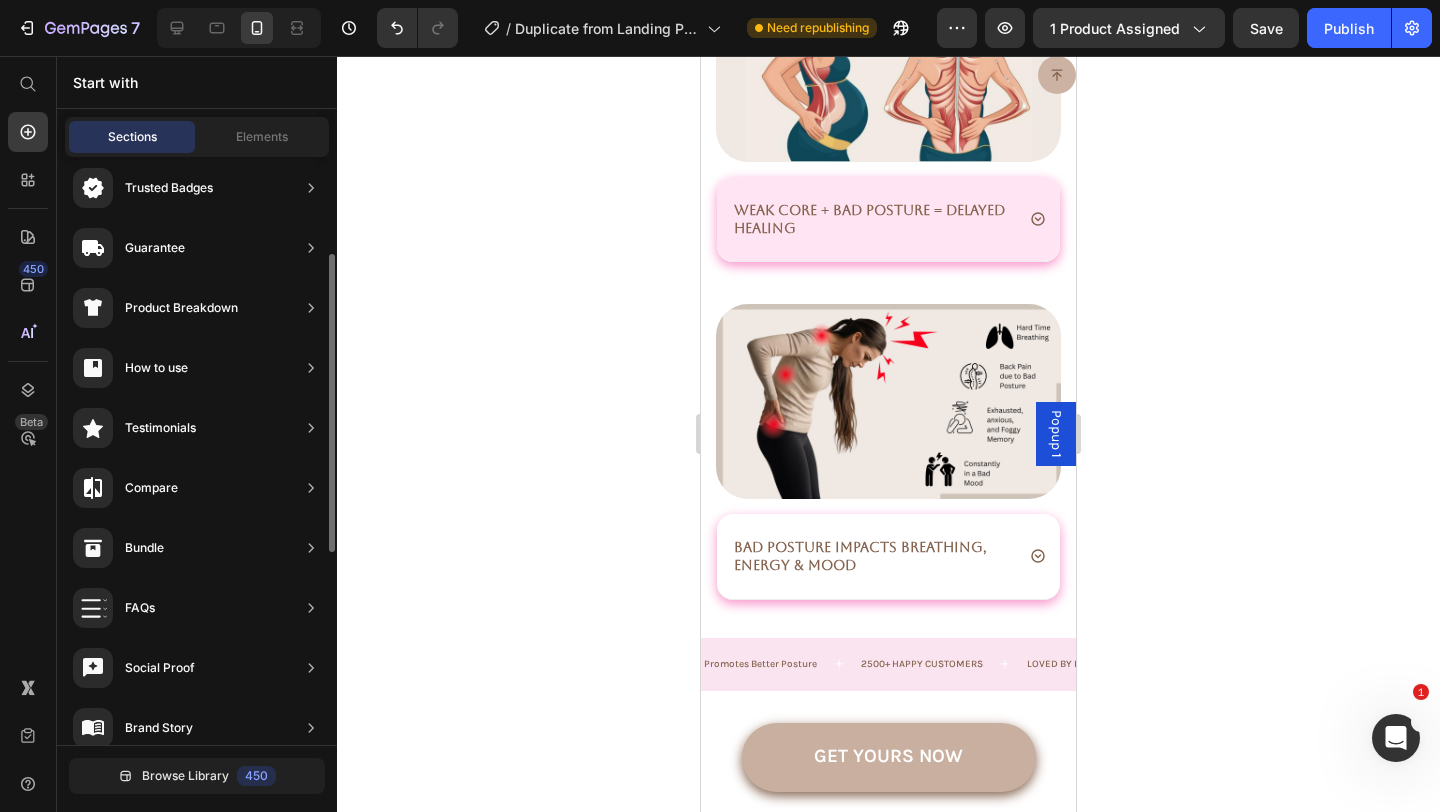 click 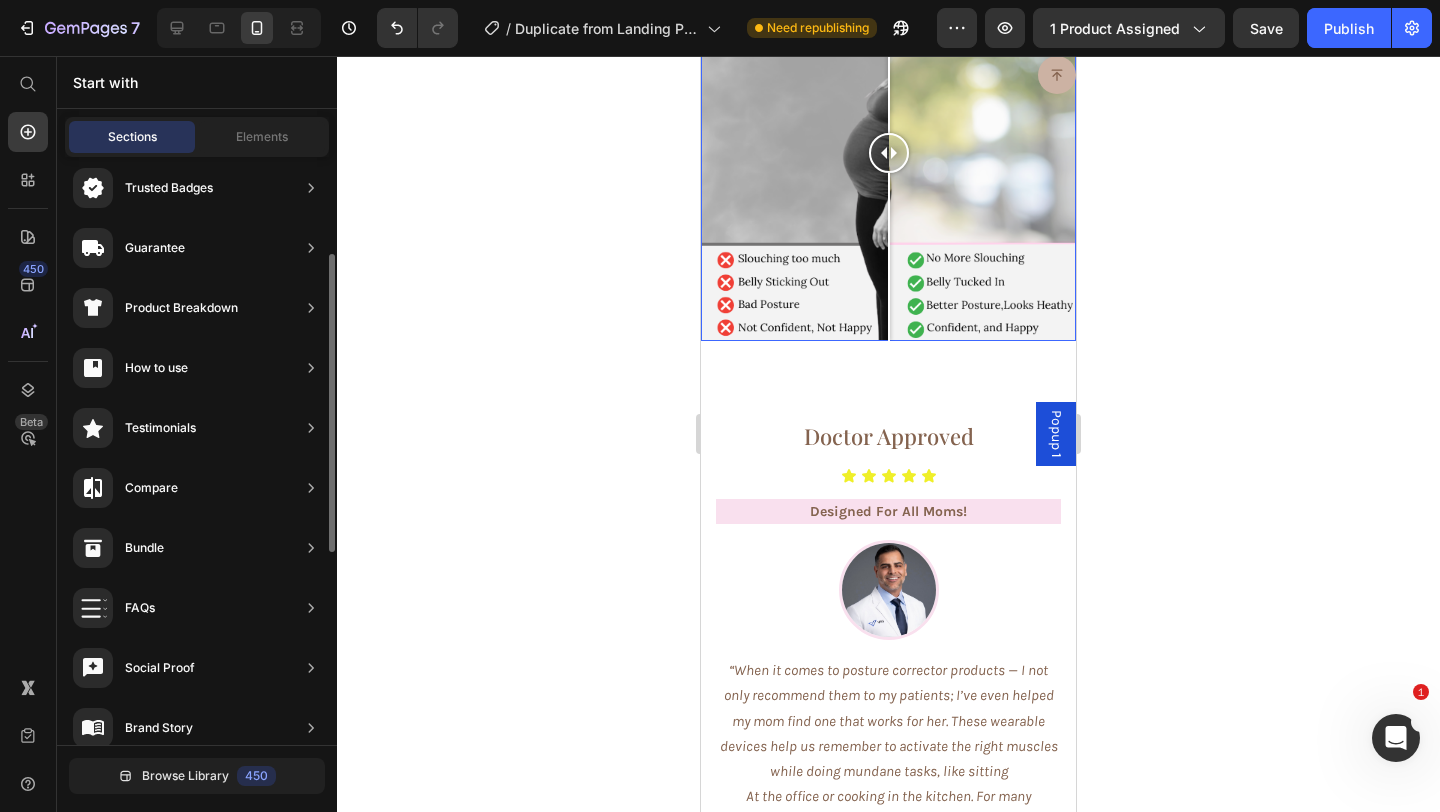 scroll, scrollTop: 4443, scrollLeft: 0, axis: vertical 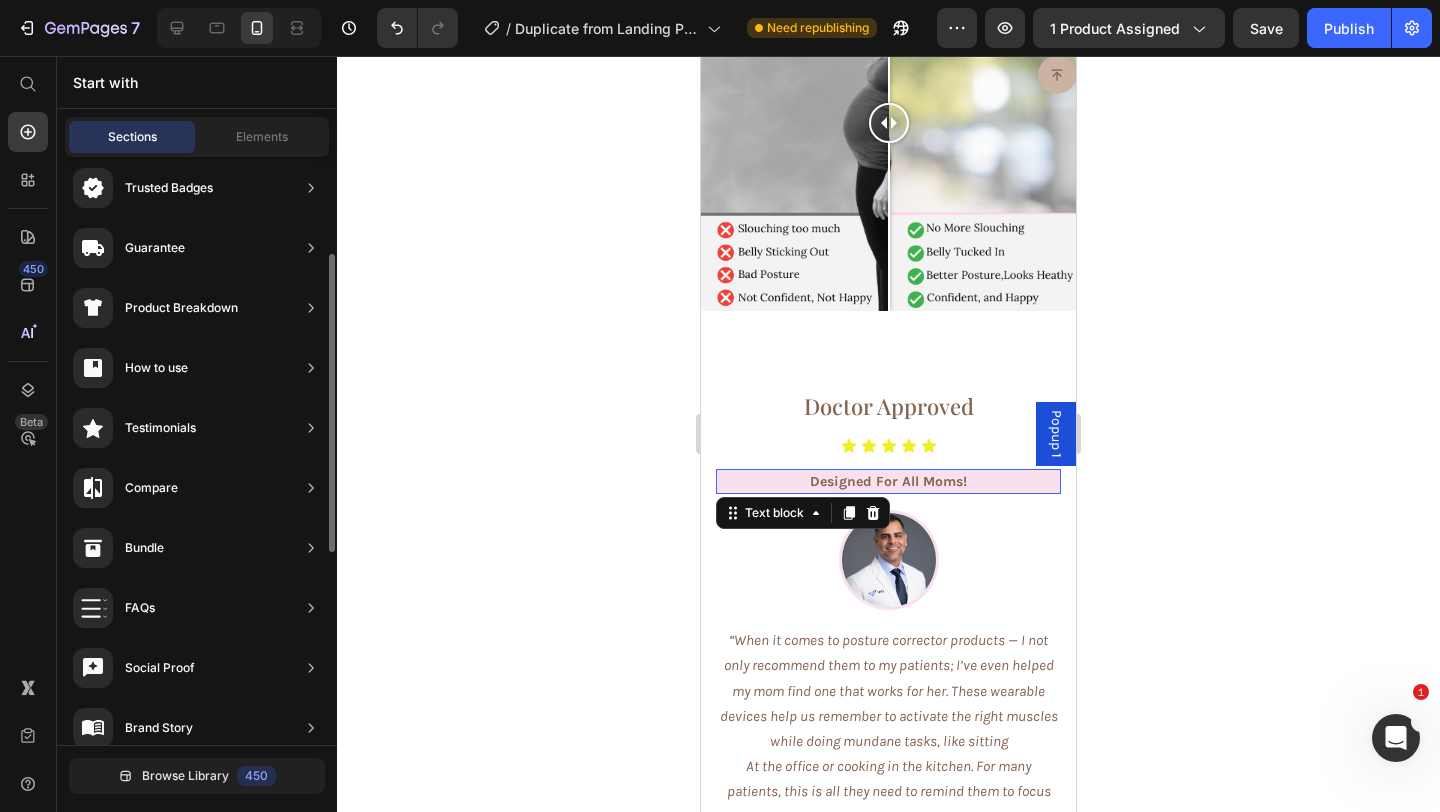 click on "Designed For All Moms!" at bounding box center (888, 481) 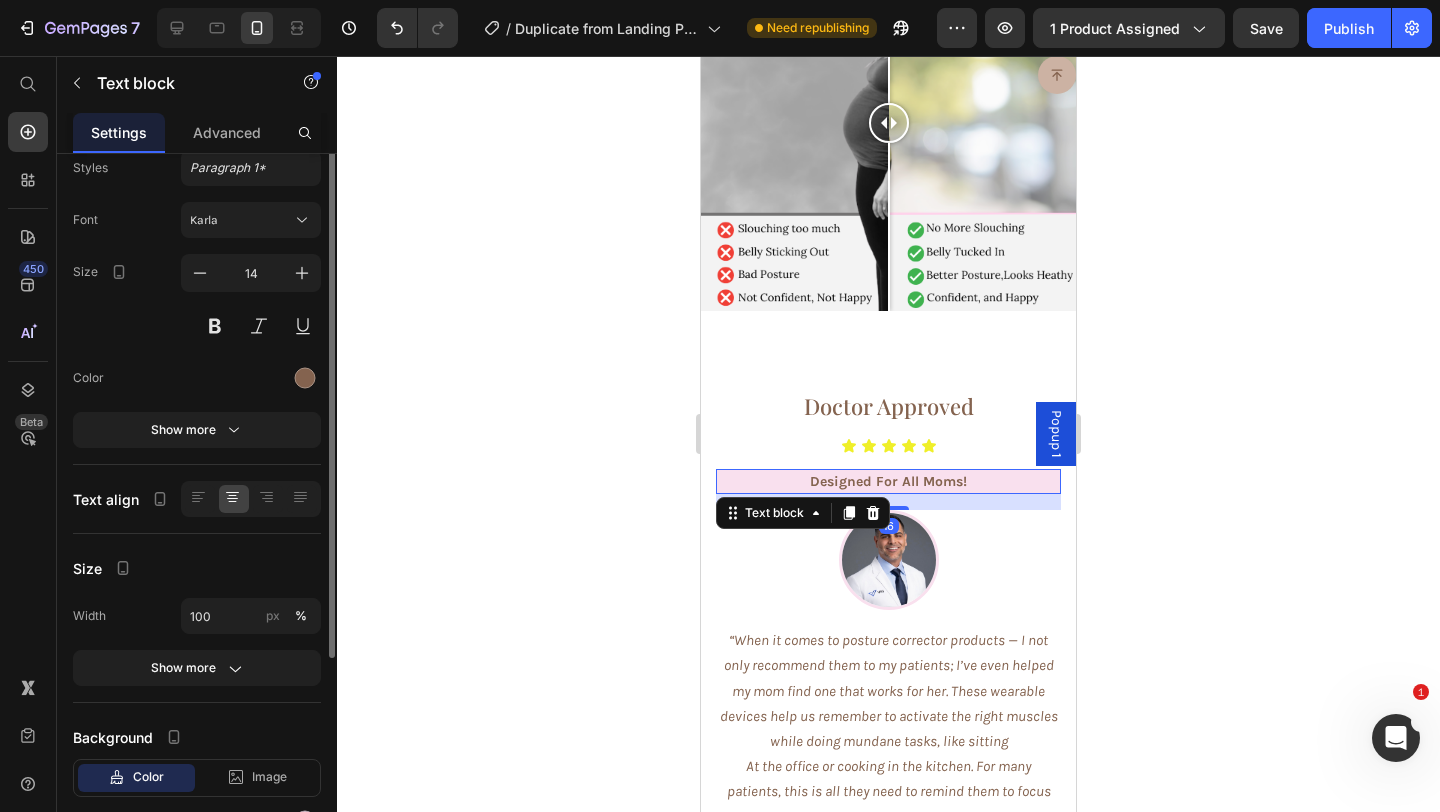 scroll, scrollTop: 180, scrollLeft: 0, axis: vertical 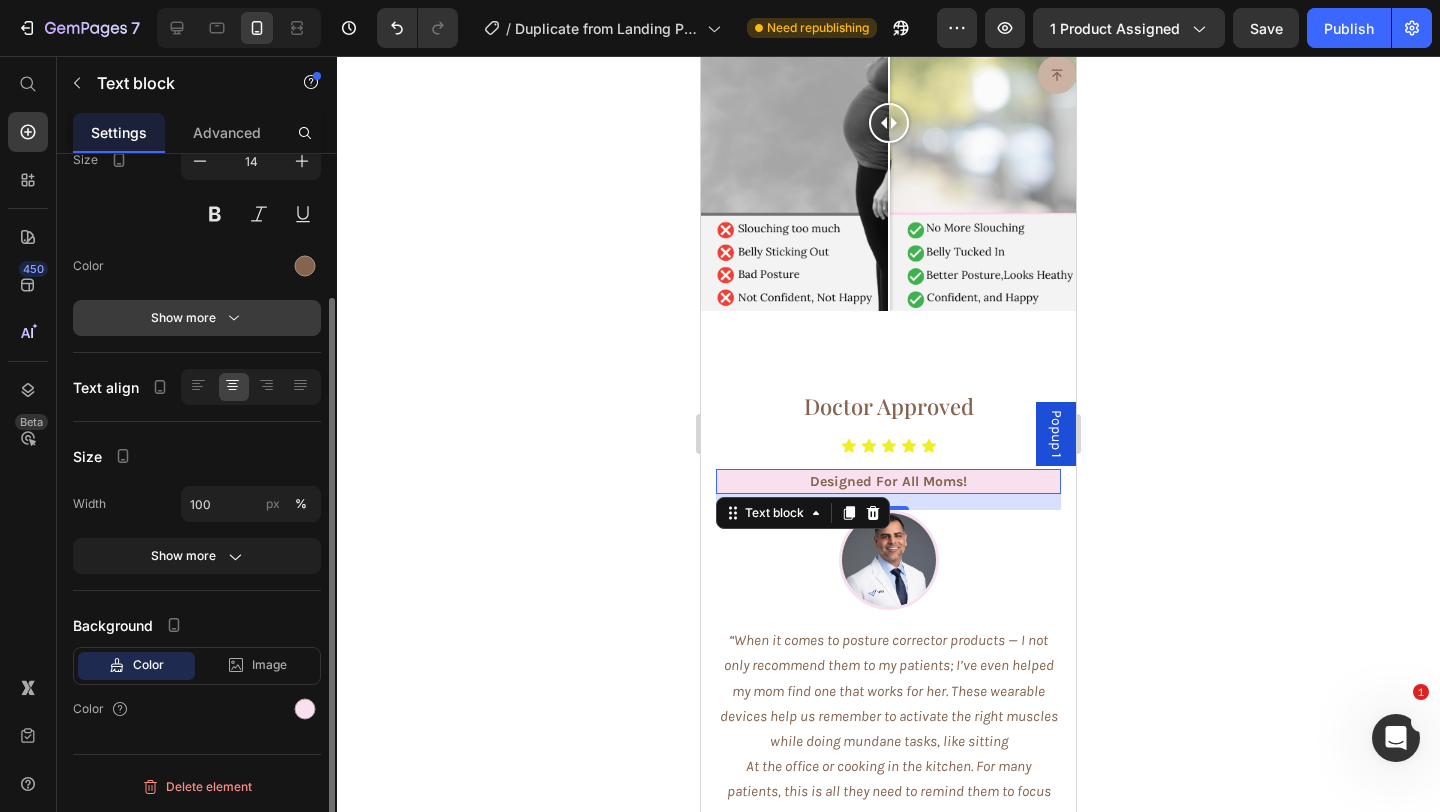 click 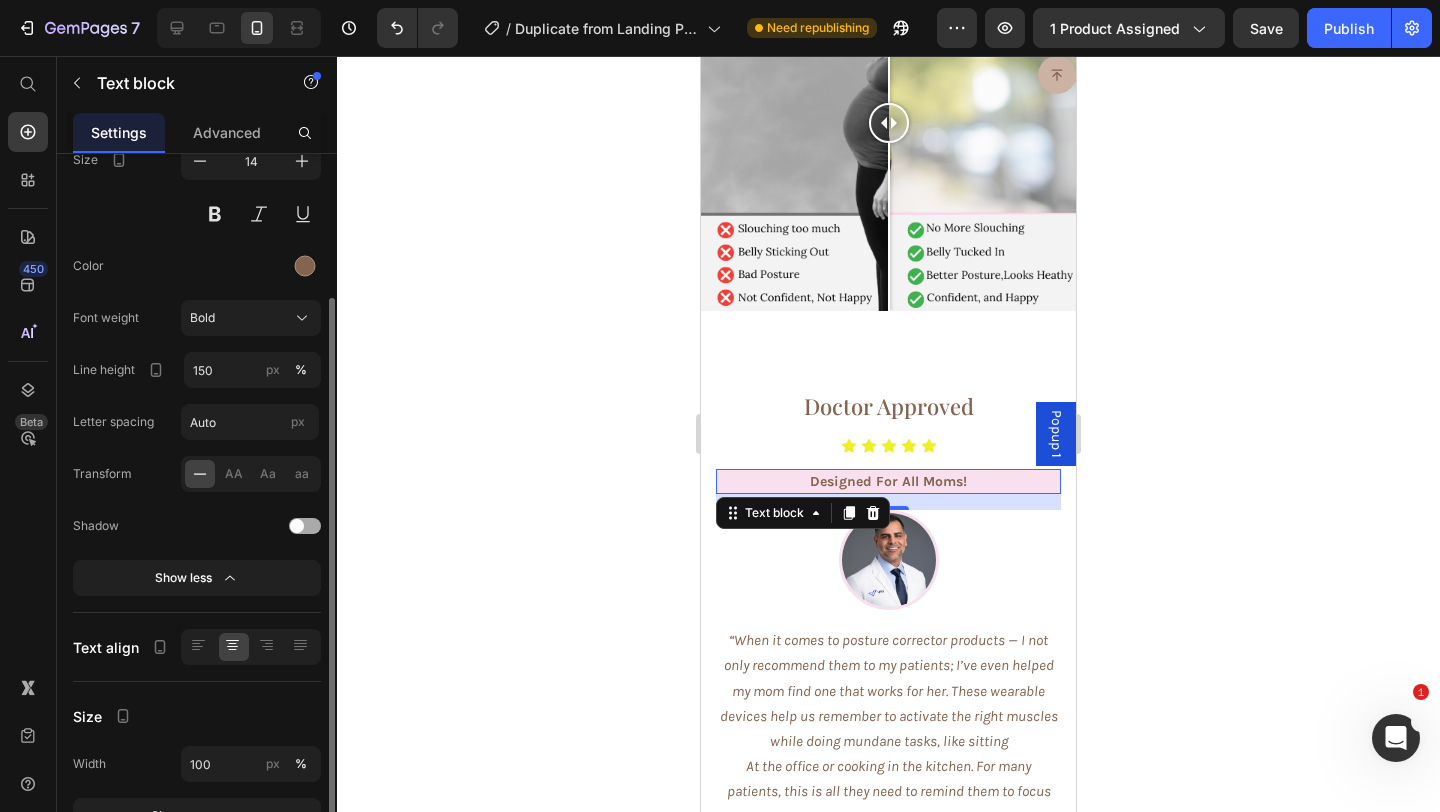 scroll, scrollTop: 408, scrollLeft: 0, axis: vertical 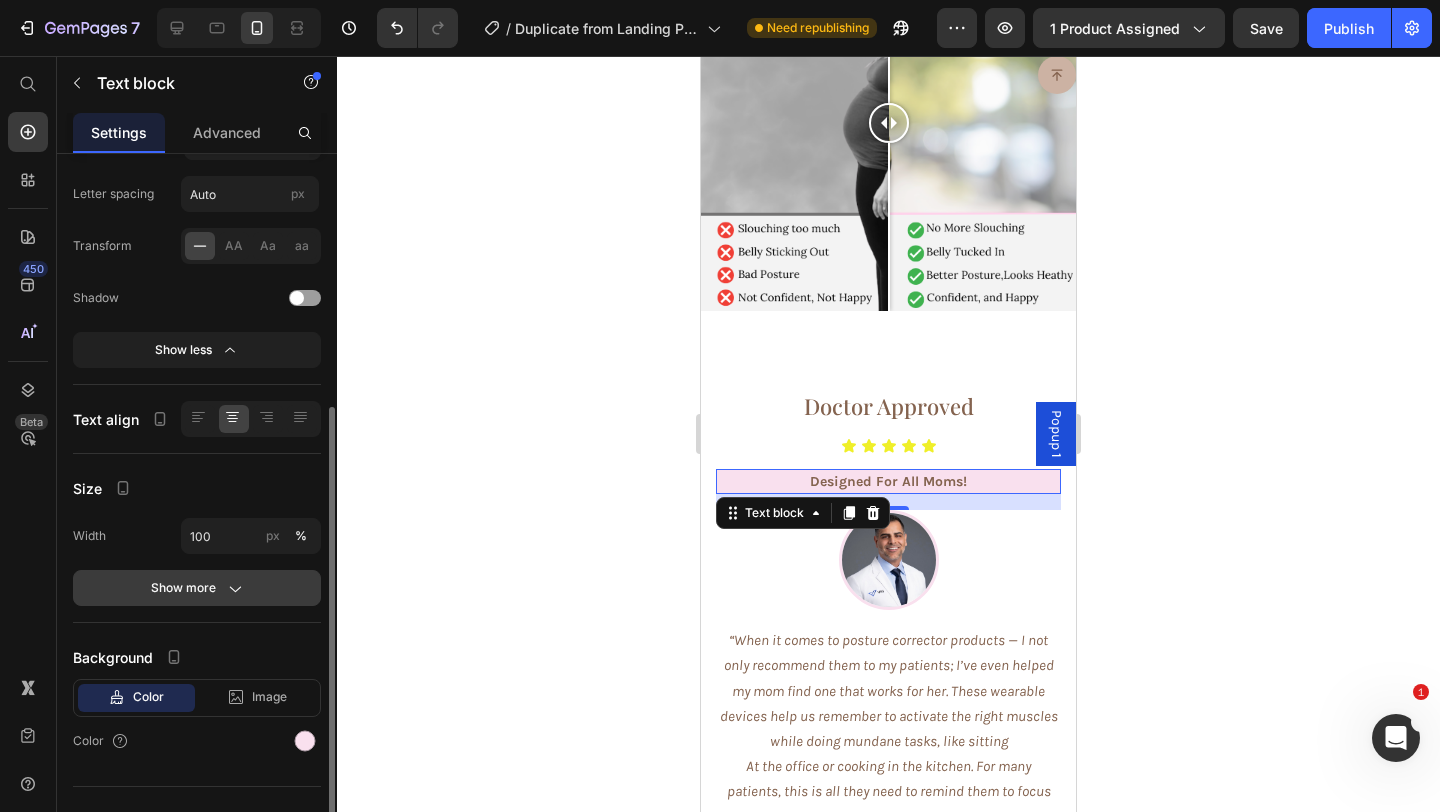 click on "Show more" 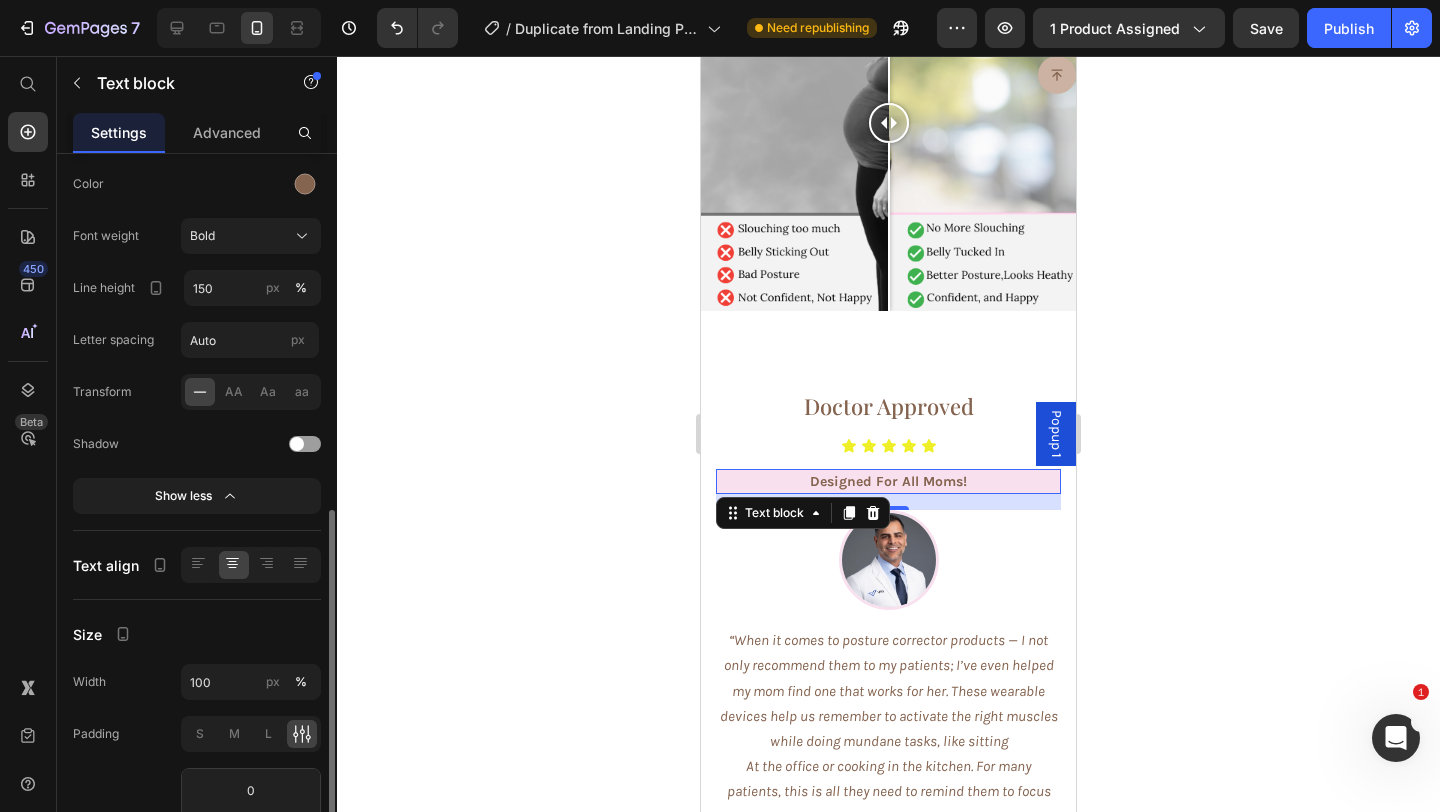 scroll, scrollTop: 0, scrollLeft: 0, axis: both 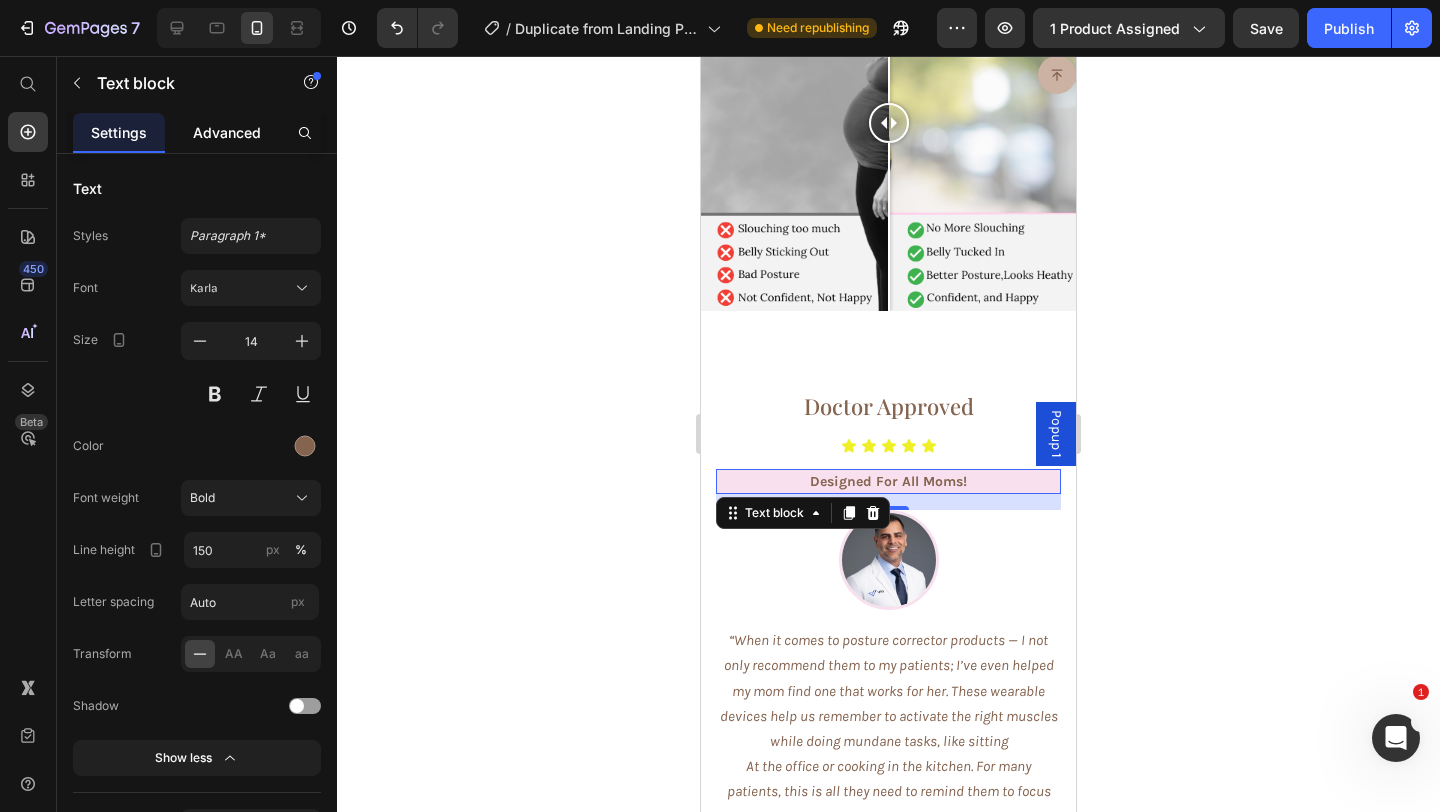 click on "Advanced" at bounding box center (227, 132) 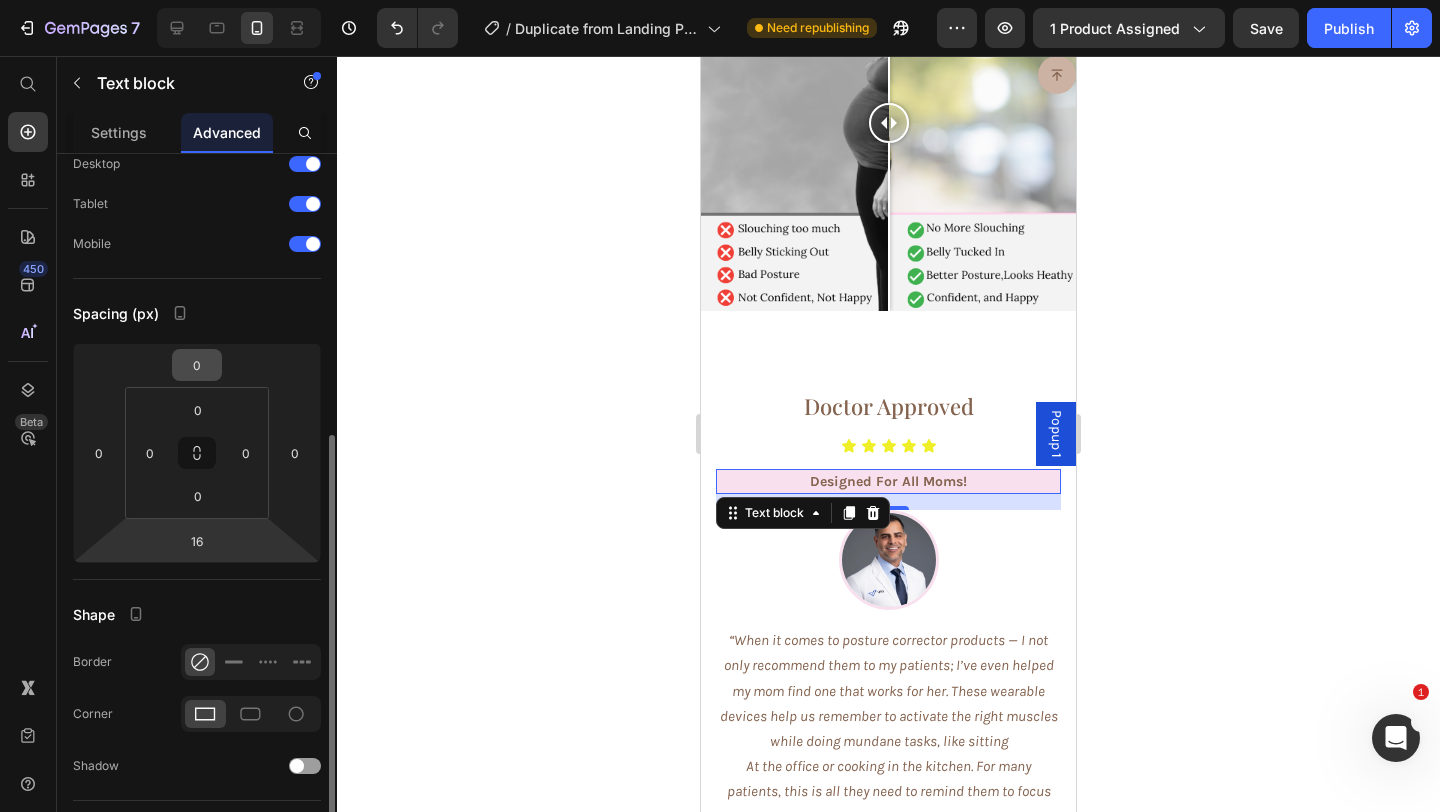scroll, scrollTop: 590, scrollLeft: 0, axis: vertical 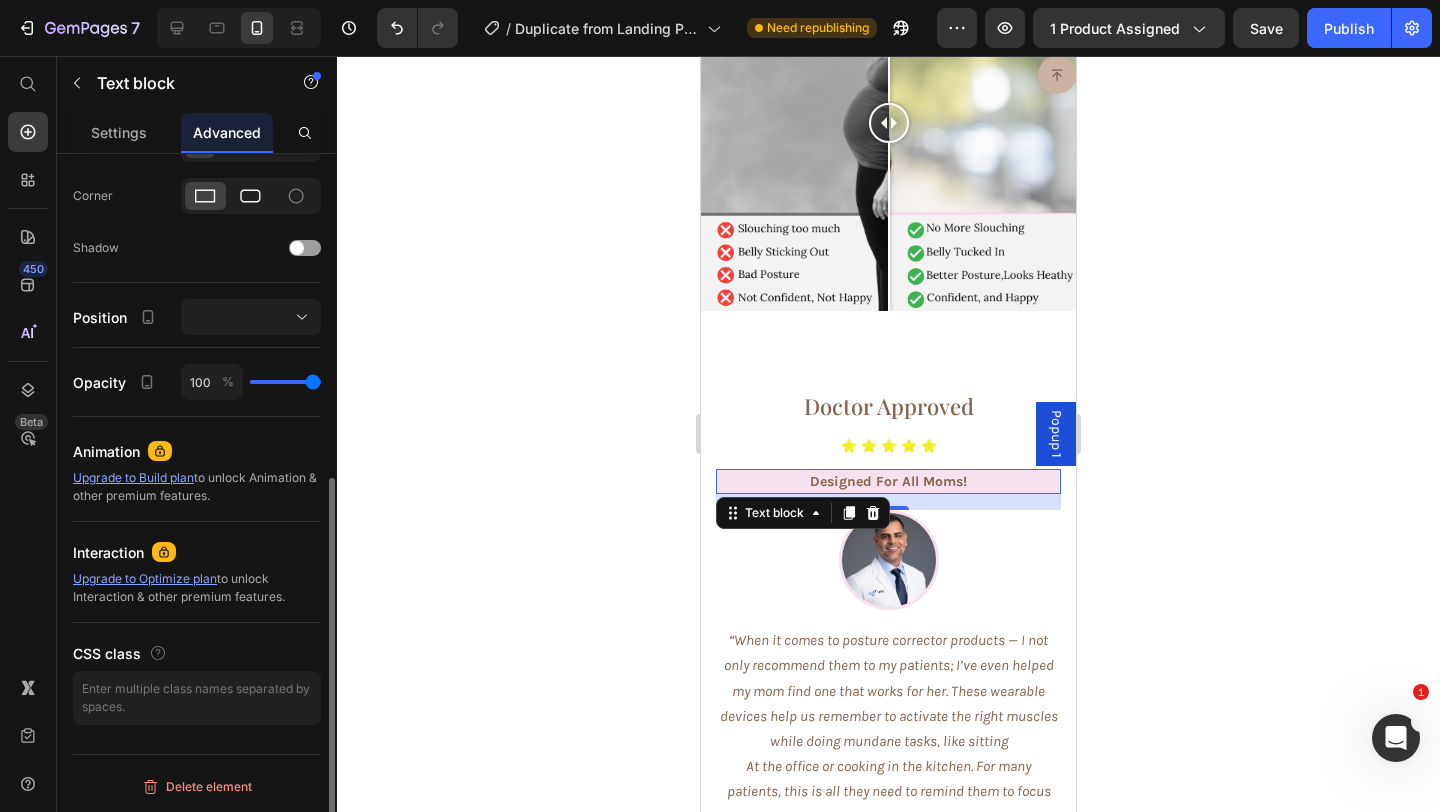 click 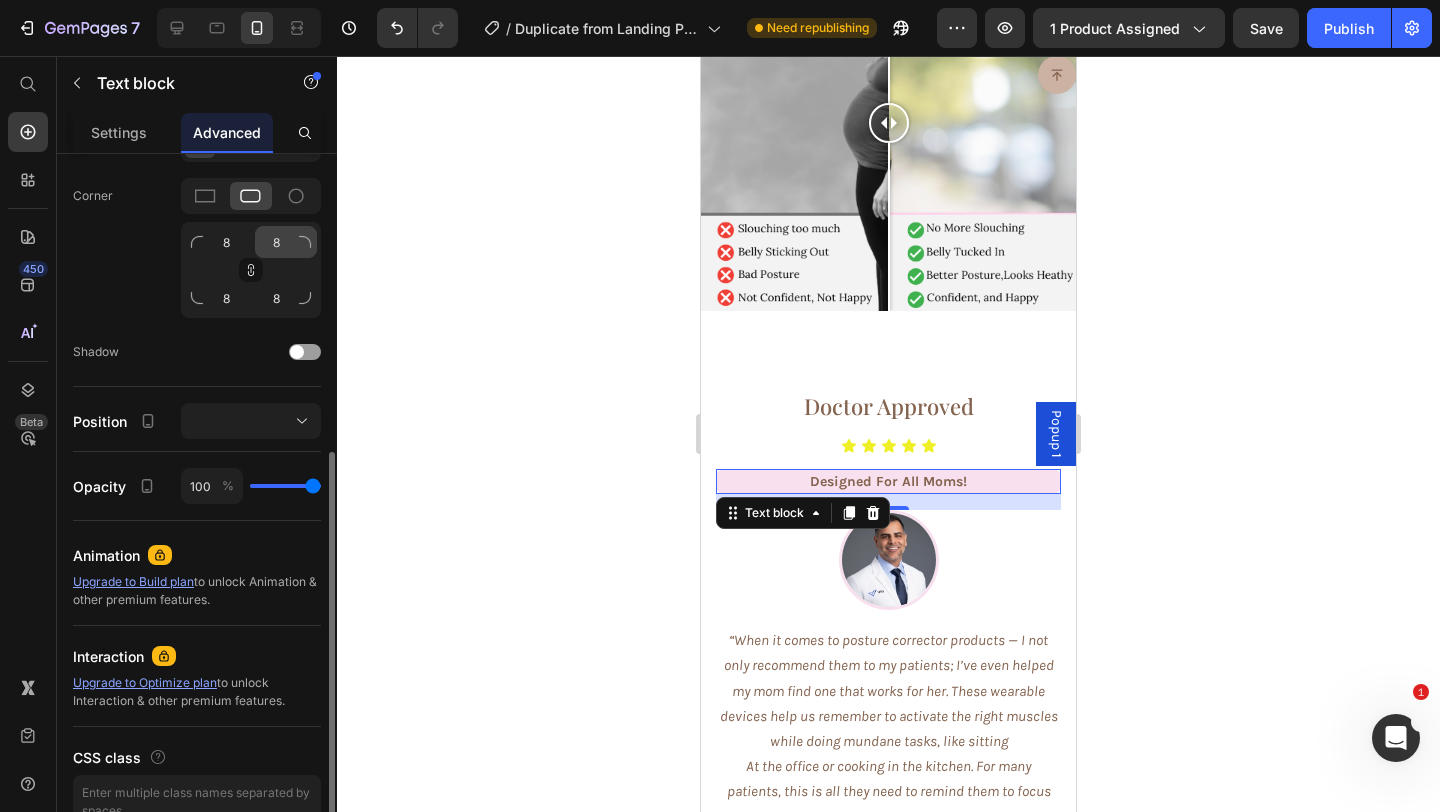 scroll, scrollTop: 521, scrollLeft: 0, axis: vertical 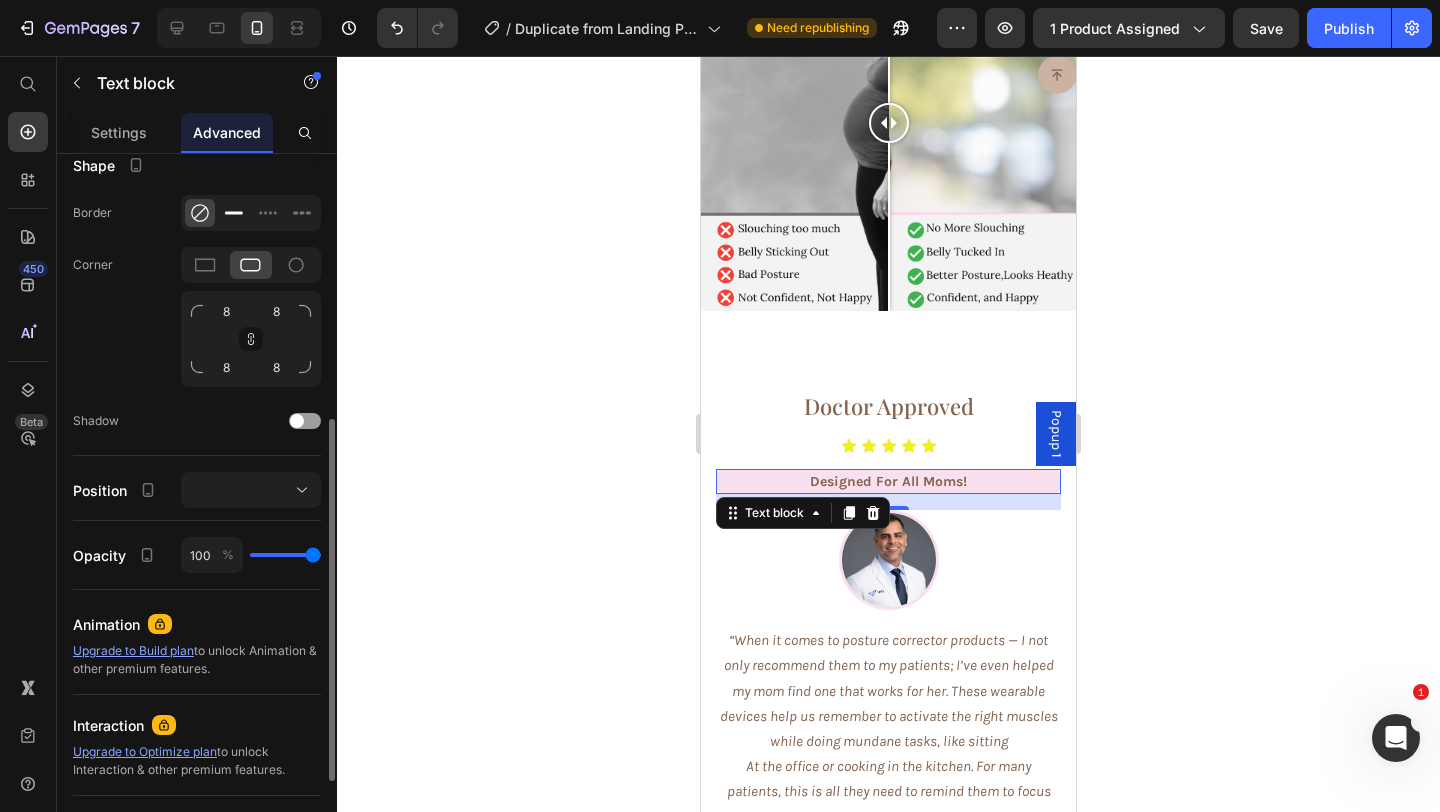 click 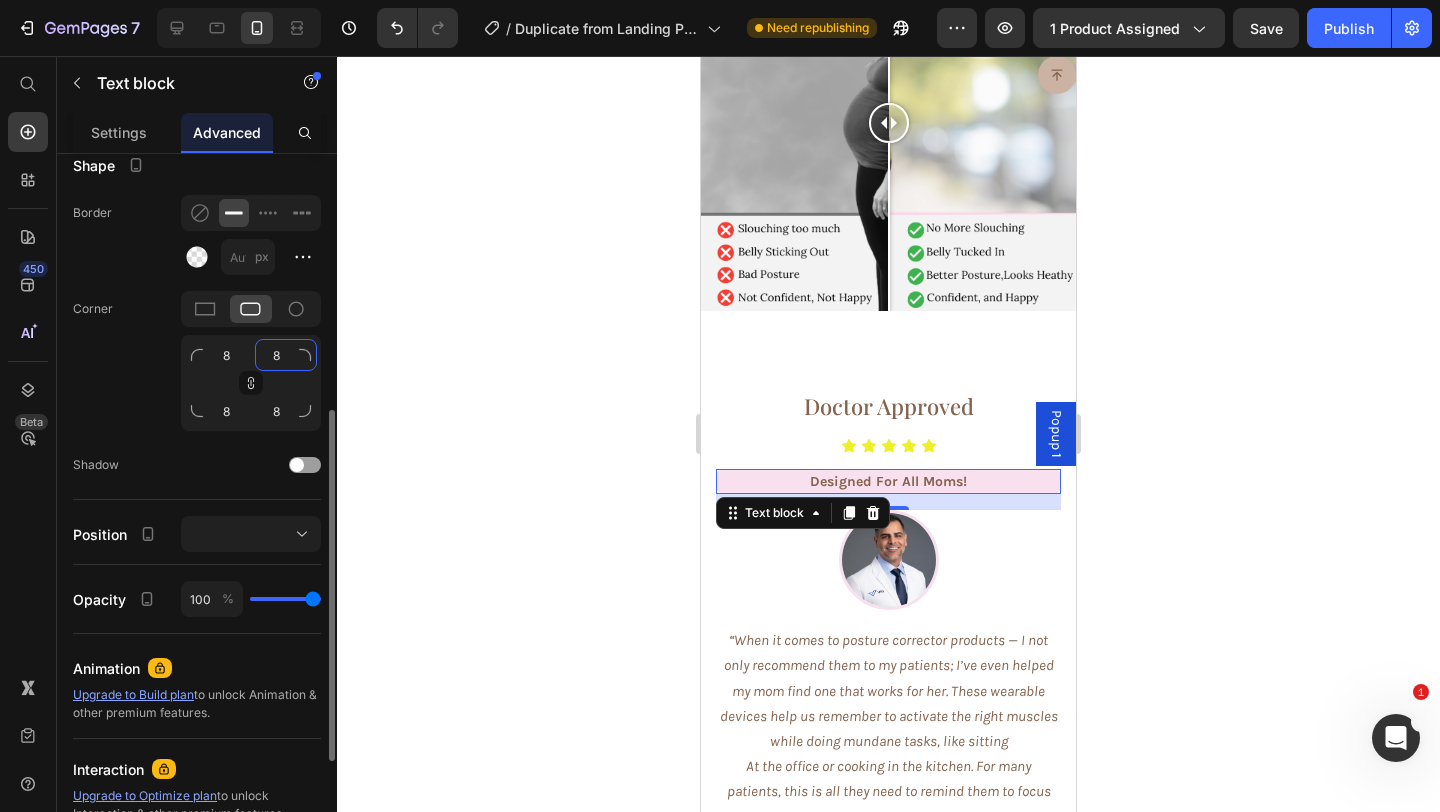 click on "8" 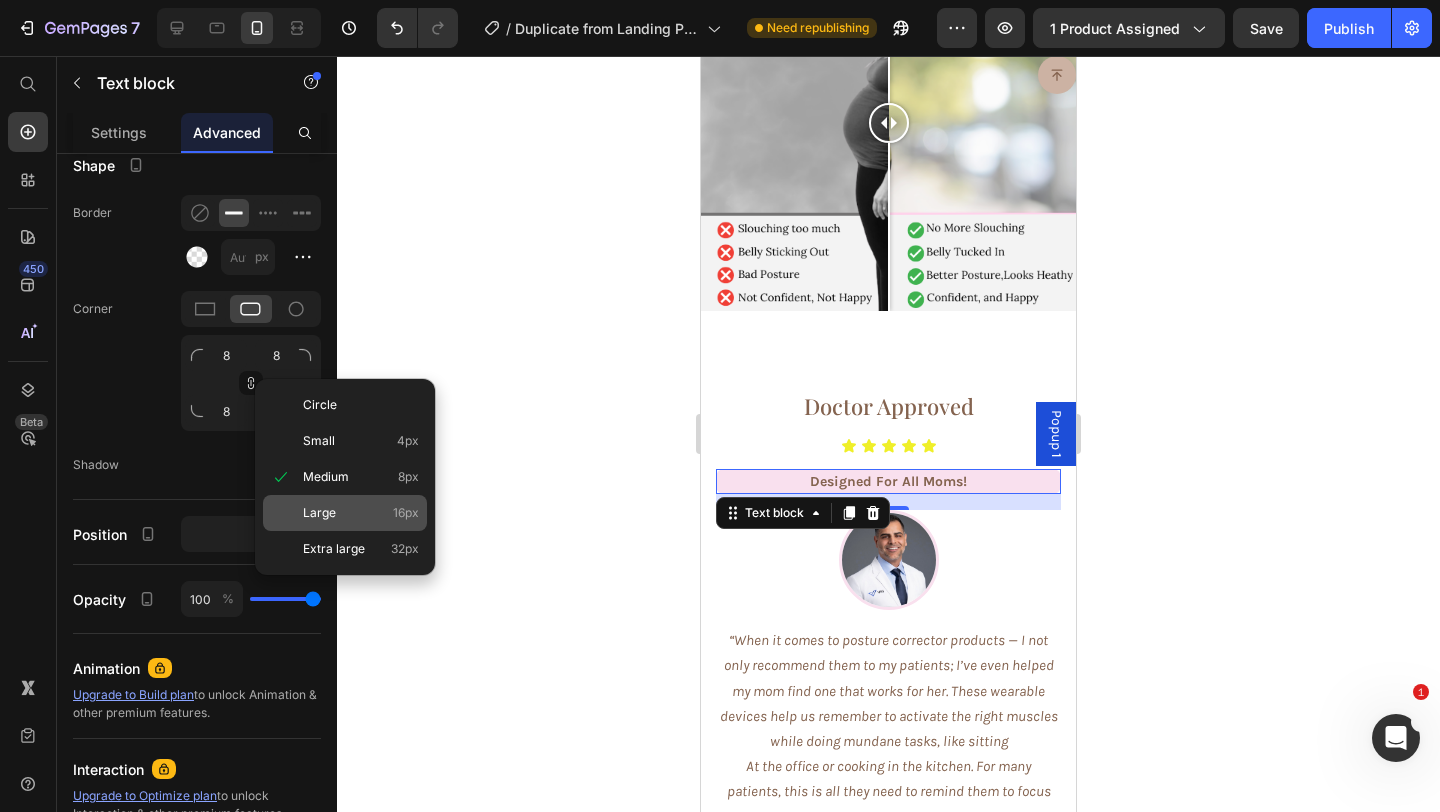 click on "Large" at bounding box center [319, 513] 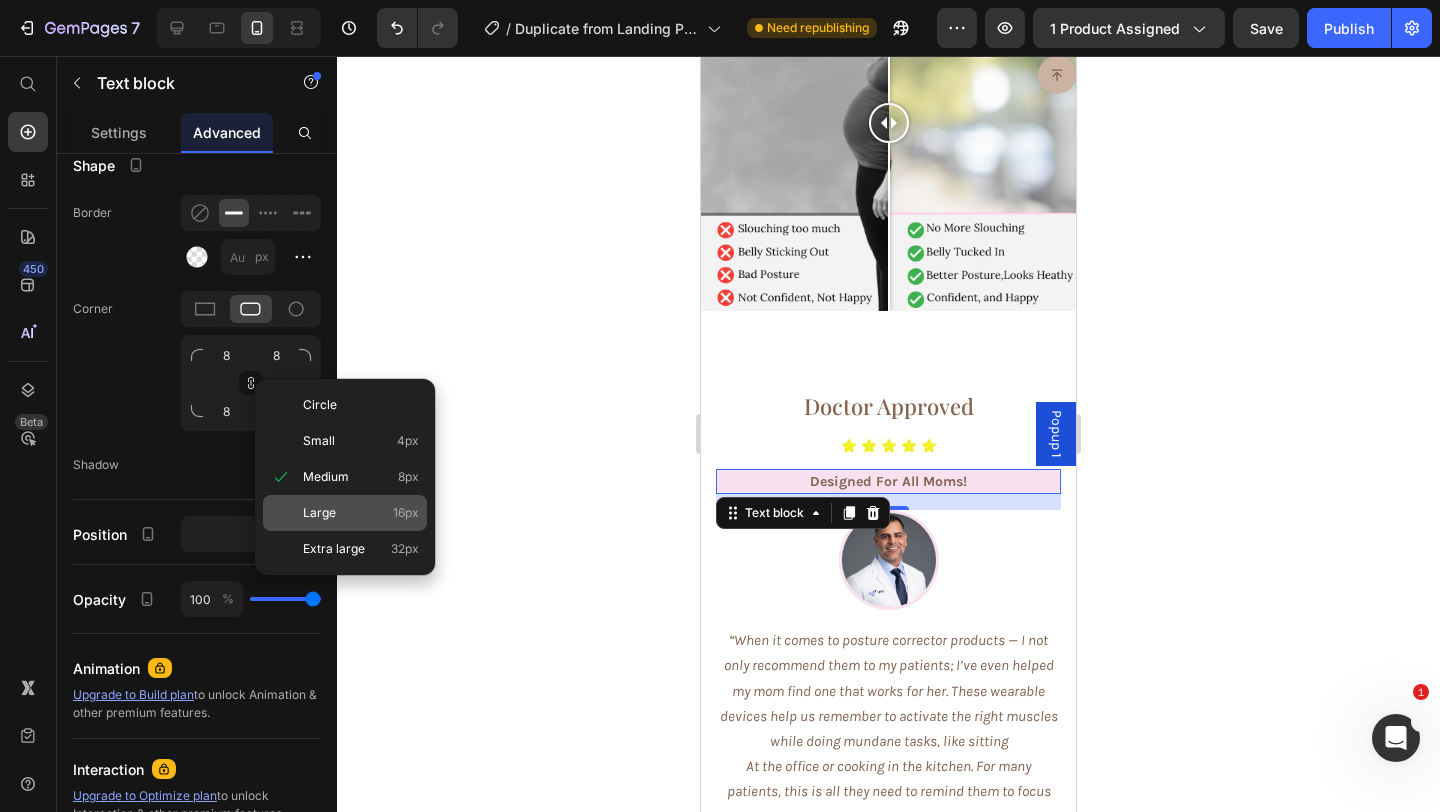type on "16" 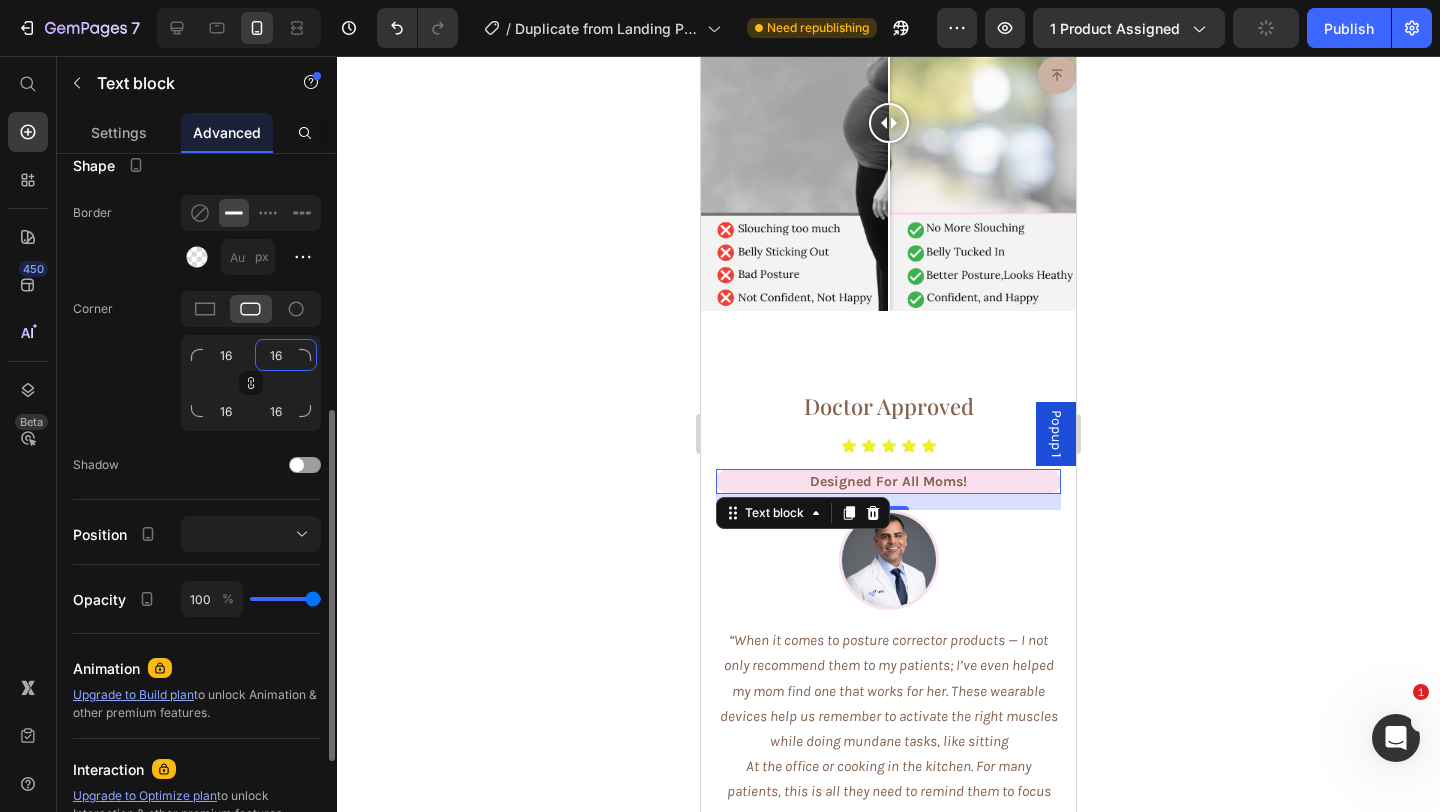 click on "16" 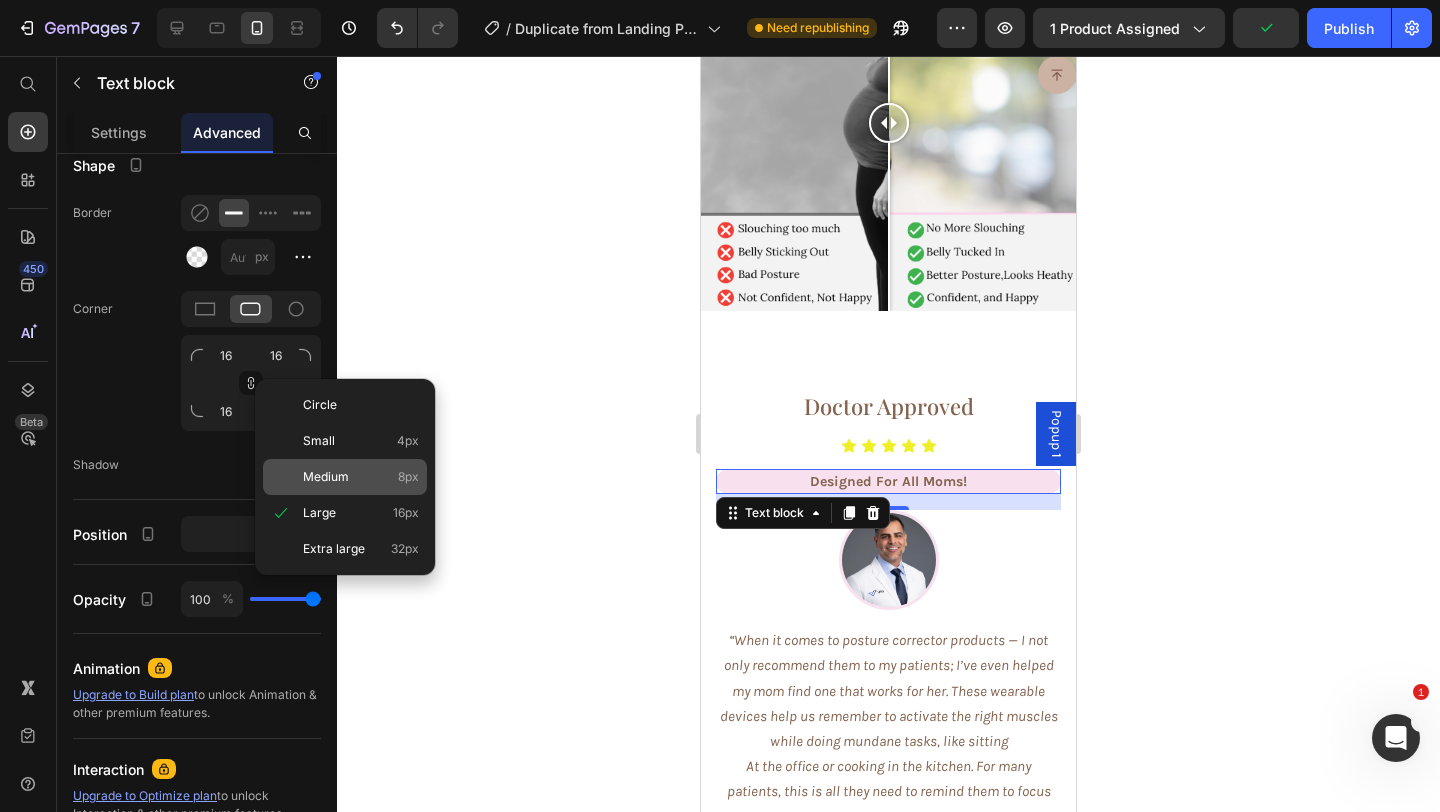 click on "Medium" at bounding box center (326, 477) 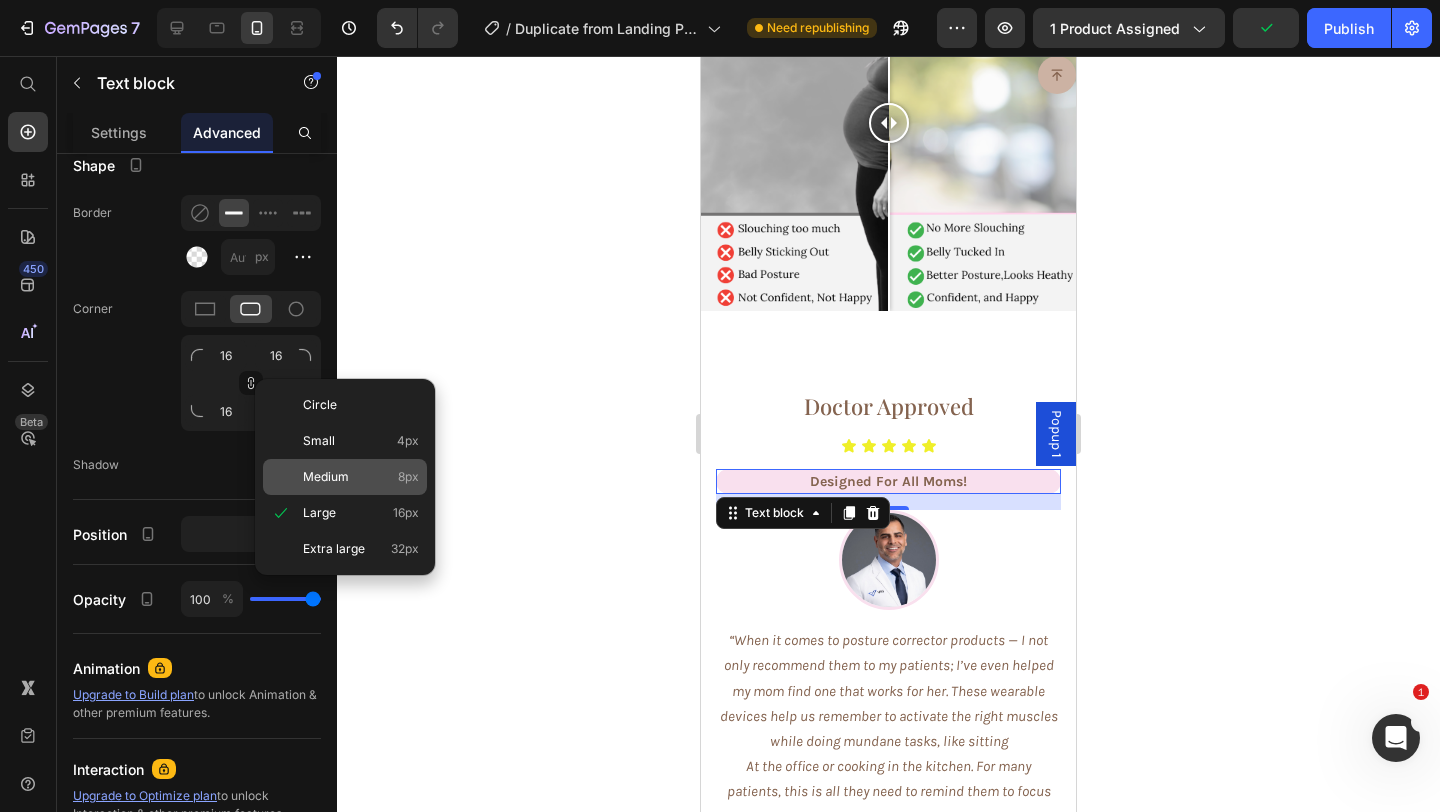 type on "8" 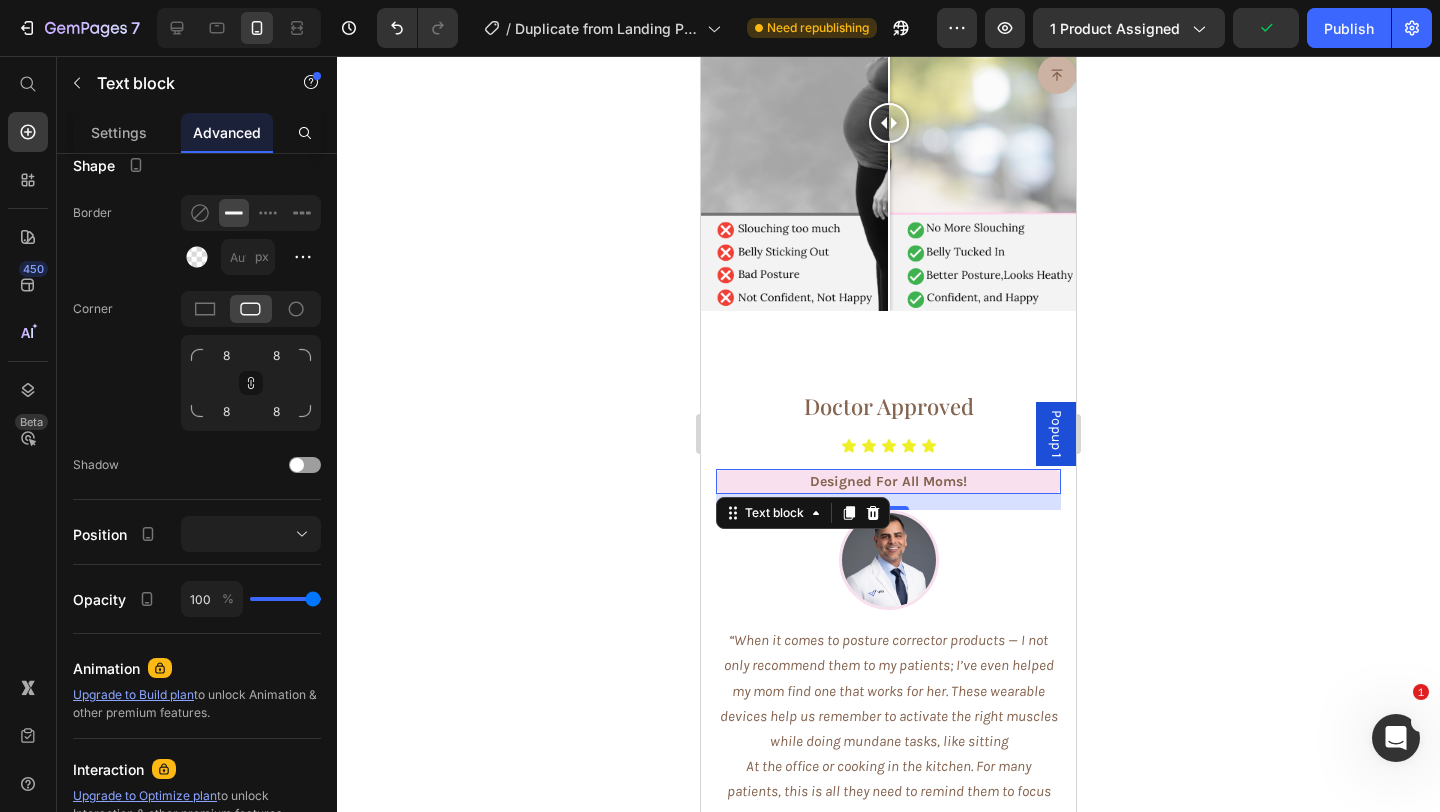 click 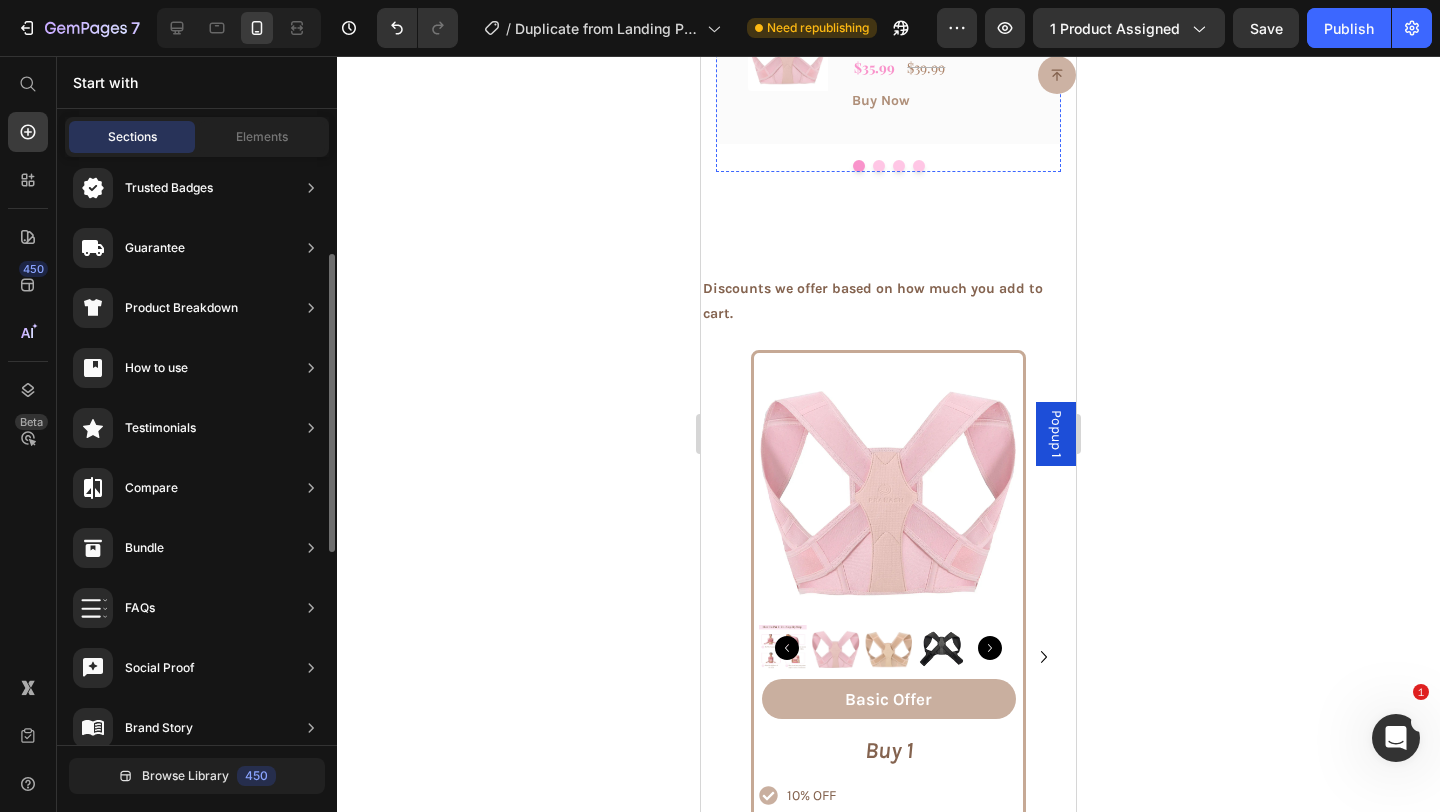 scroll, scrollTop: 6091, scrollLeft: 0, axis: vertical 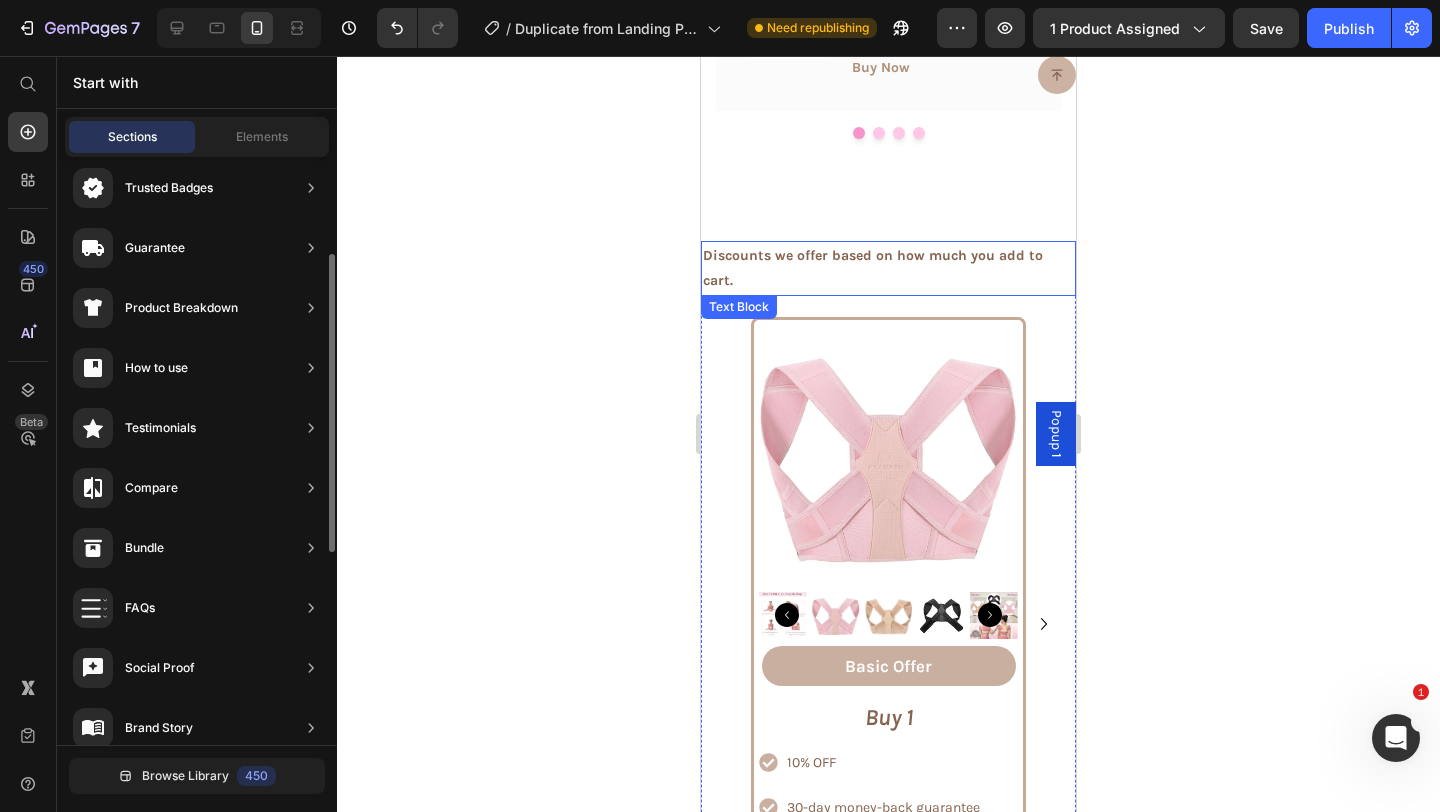 click on "Discounts we offer based on how much you add to cart." at bounding box center (888, 268) 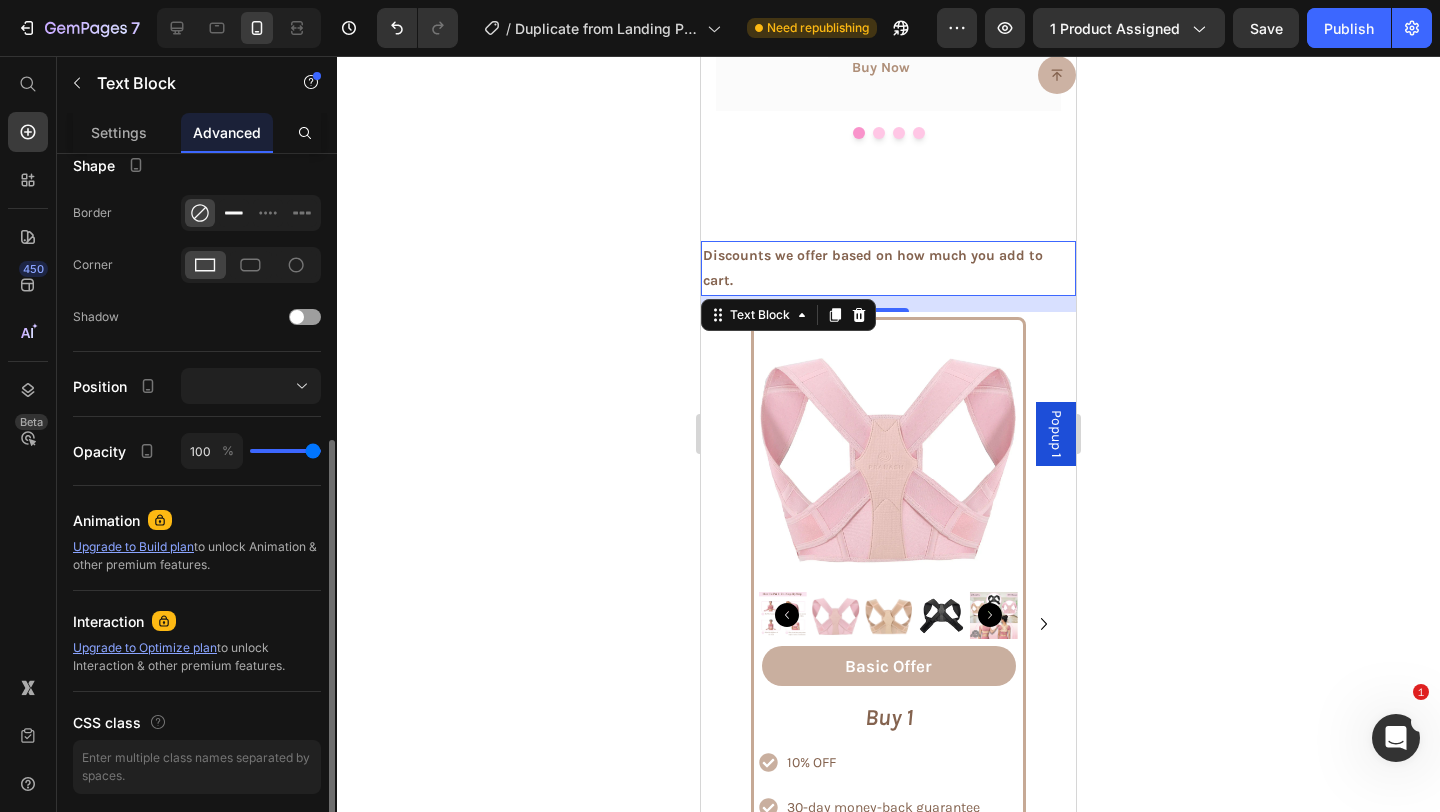 click 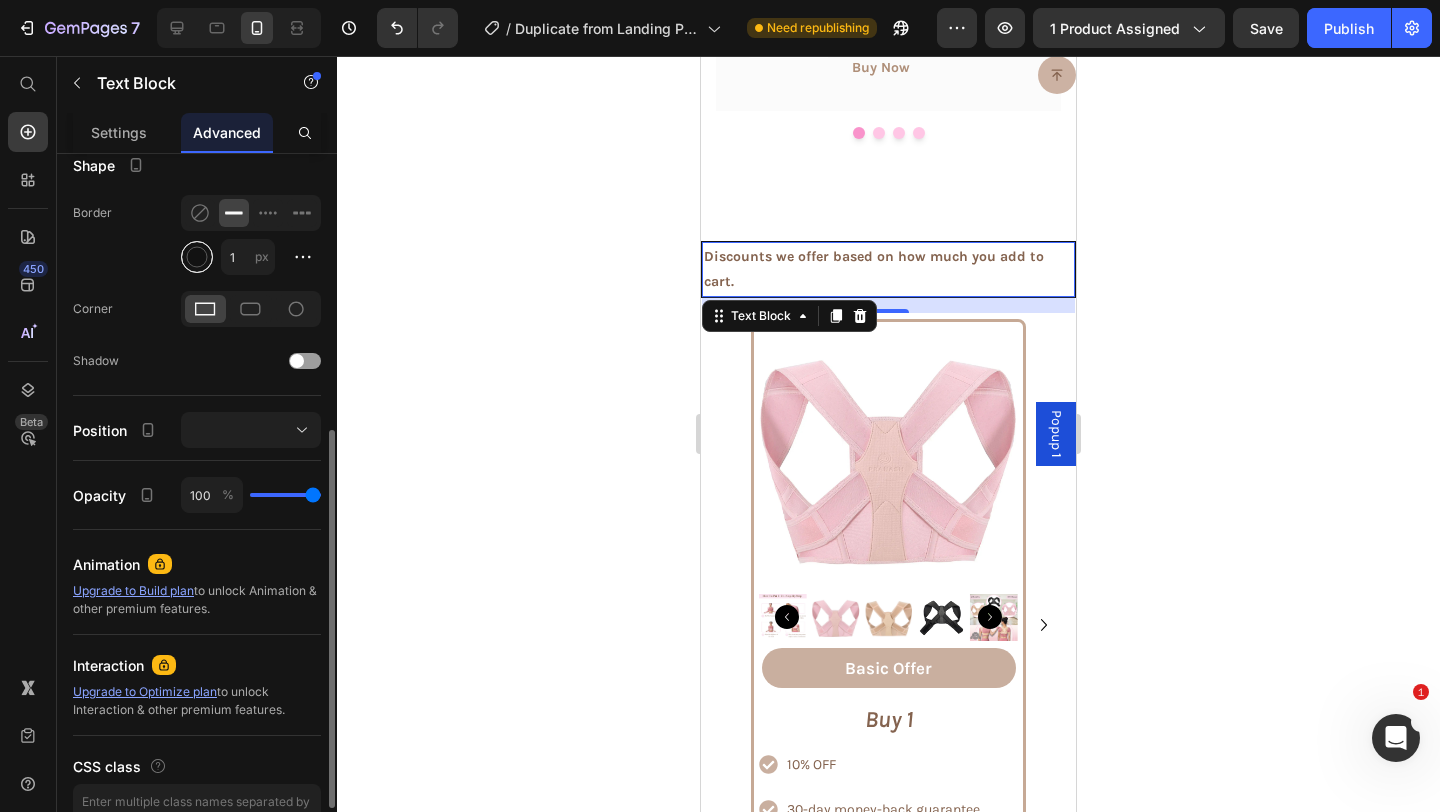 click at bounding box center (197, 257) 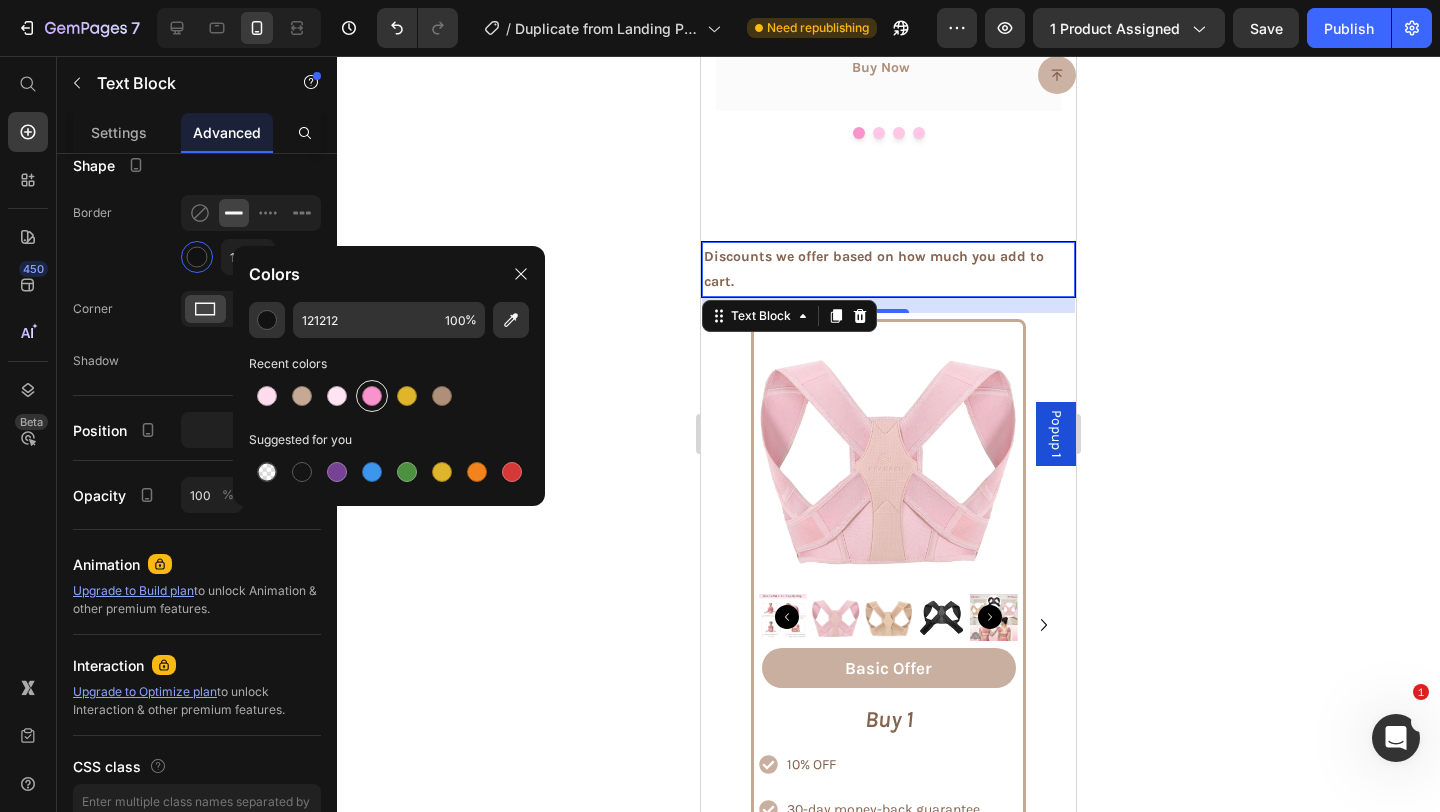 click at bounding box center (372, 396) 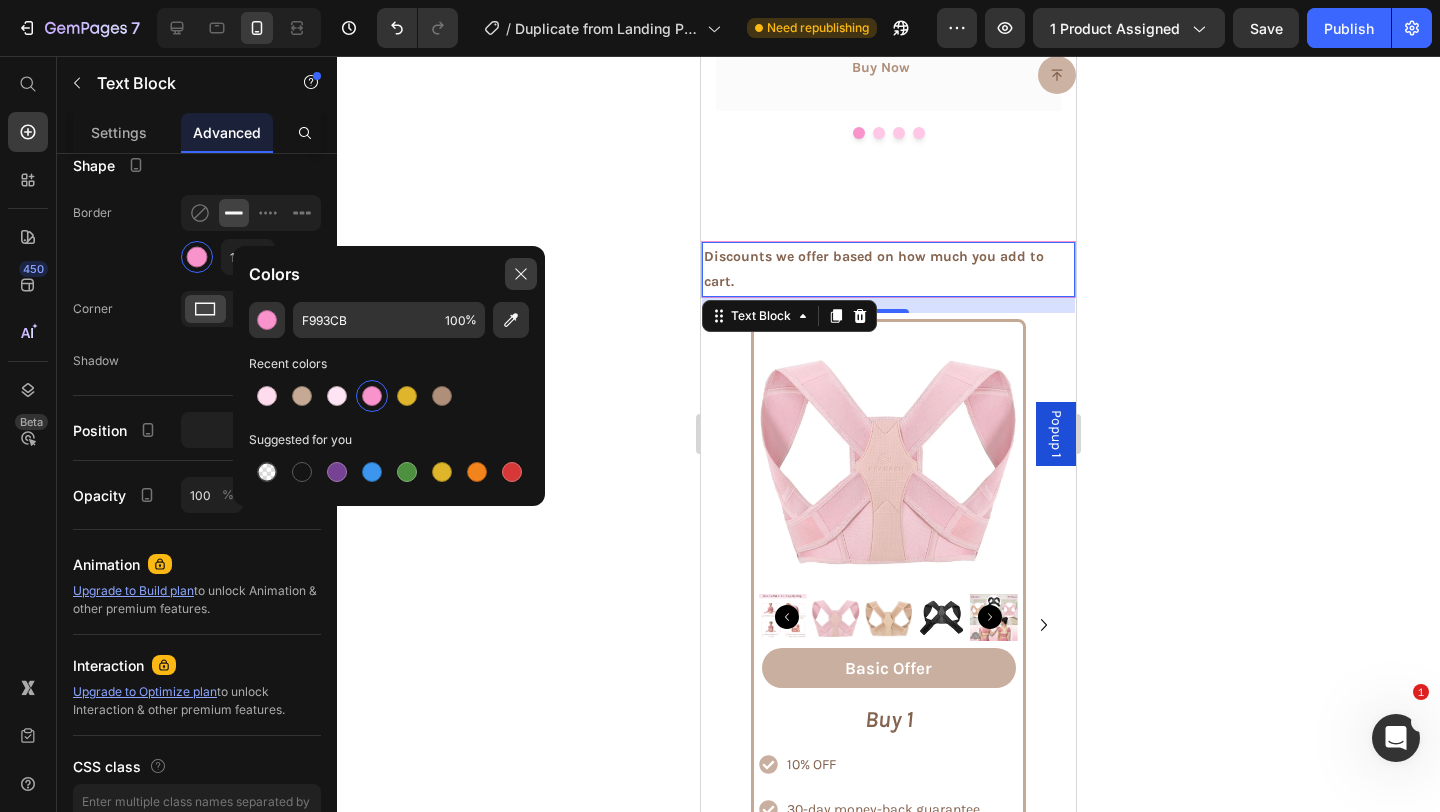 click 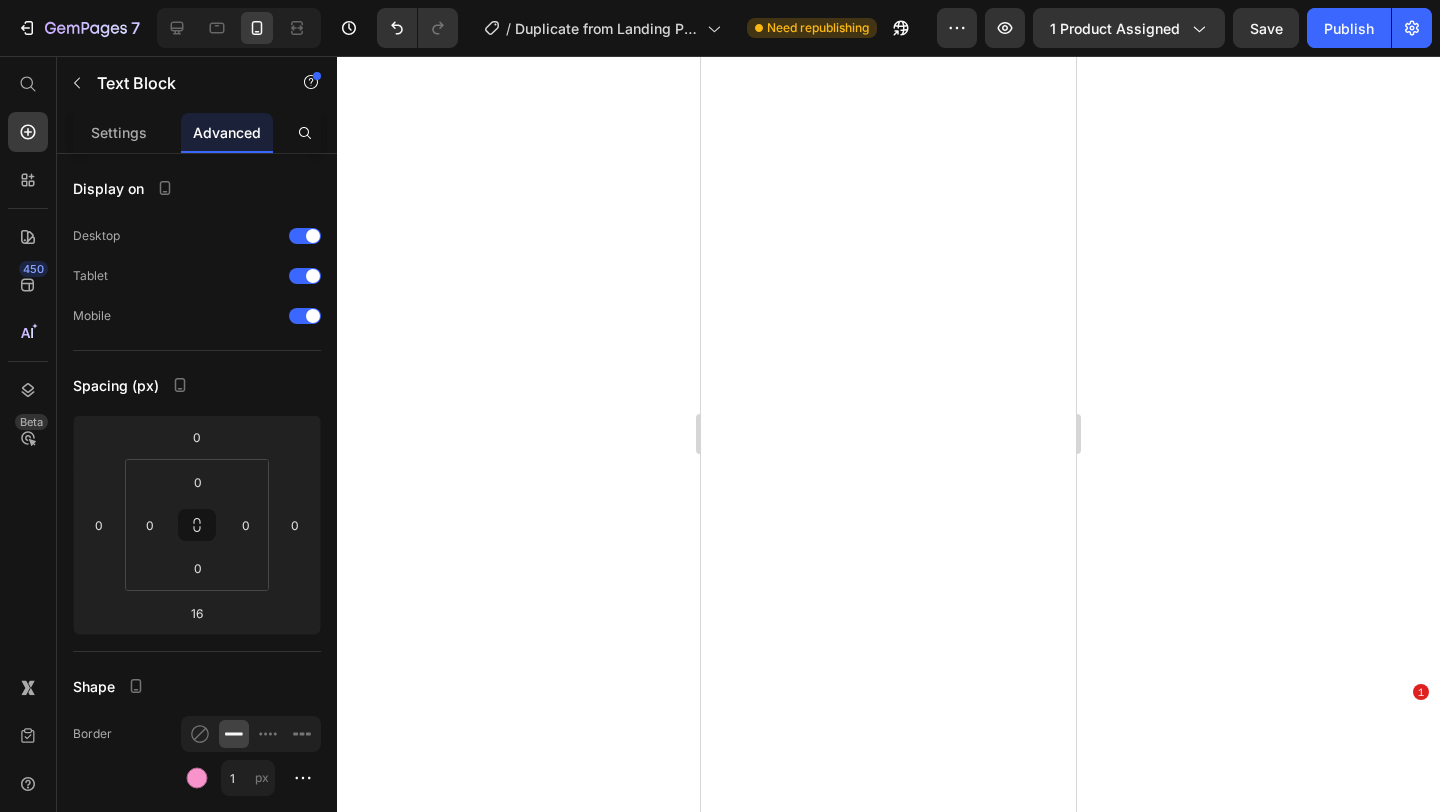 scroll, scrollTop: 0, scrollLeft: 0, axis: both 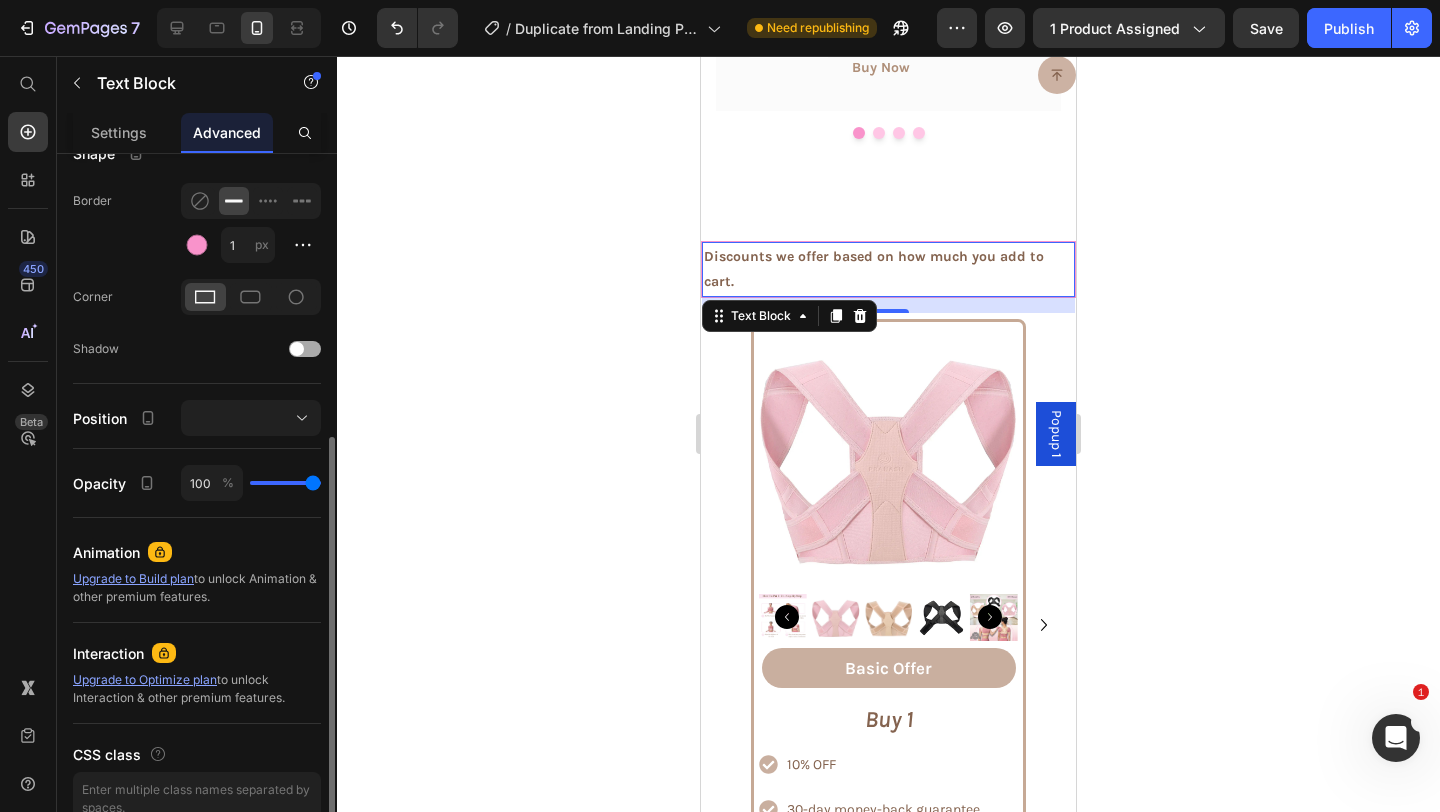 click at bounding box center [297, 349] 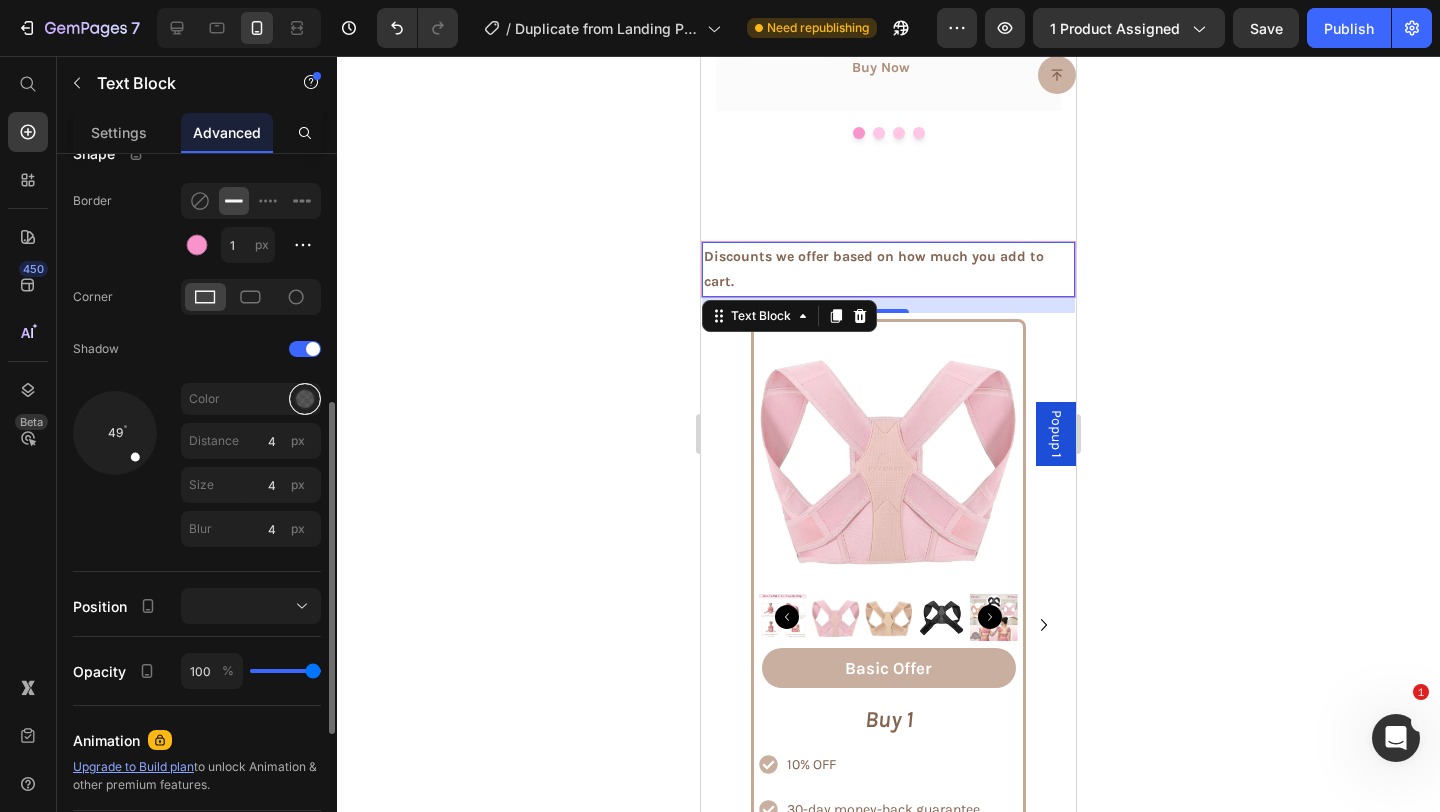 click at bounding box center (305, 399) 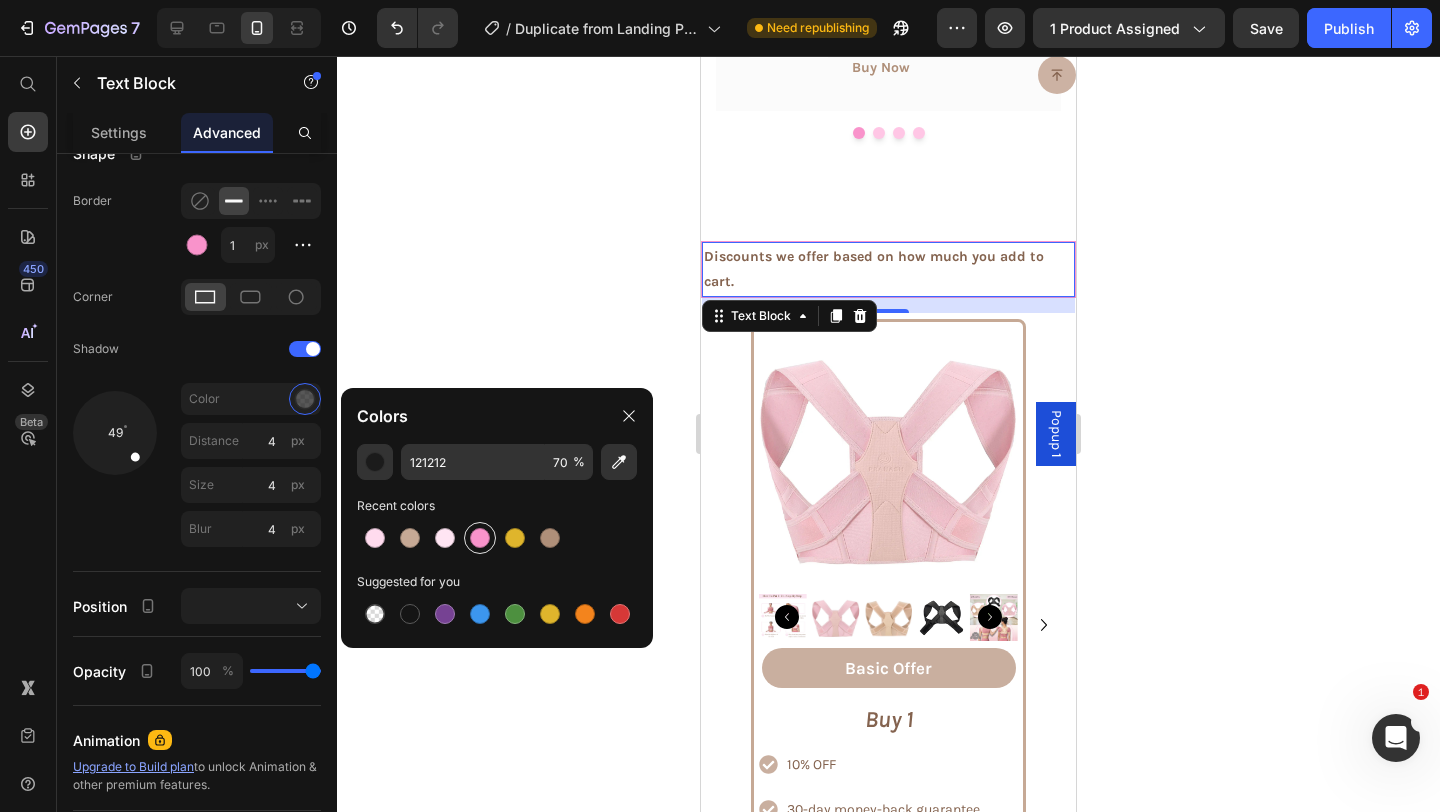 click at bounding box center (480, 538) 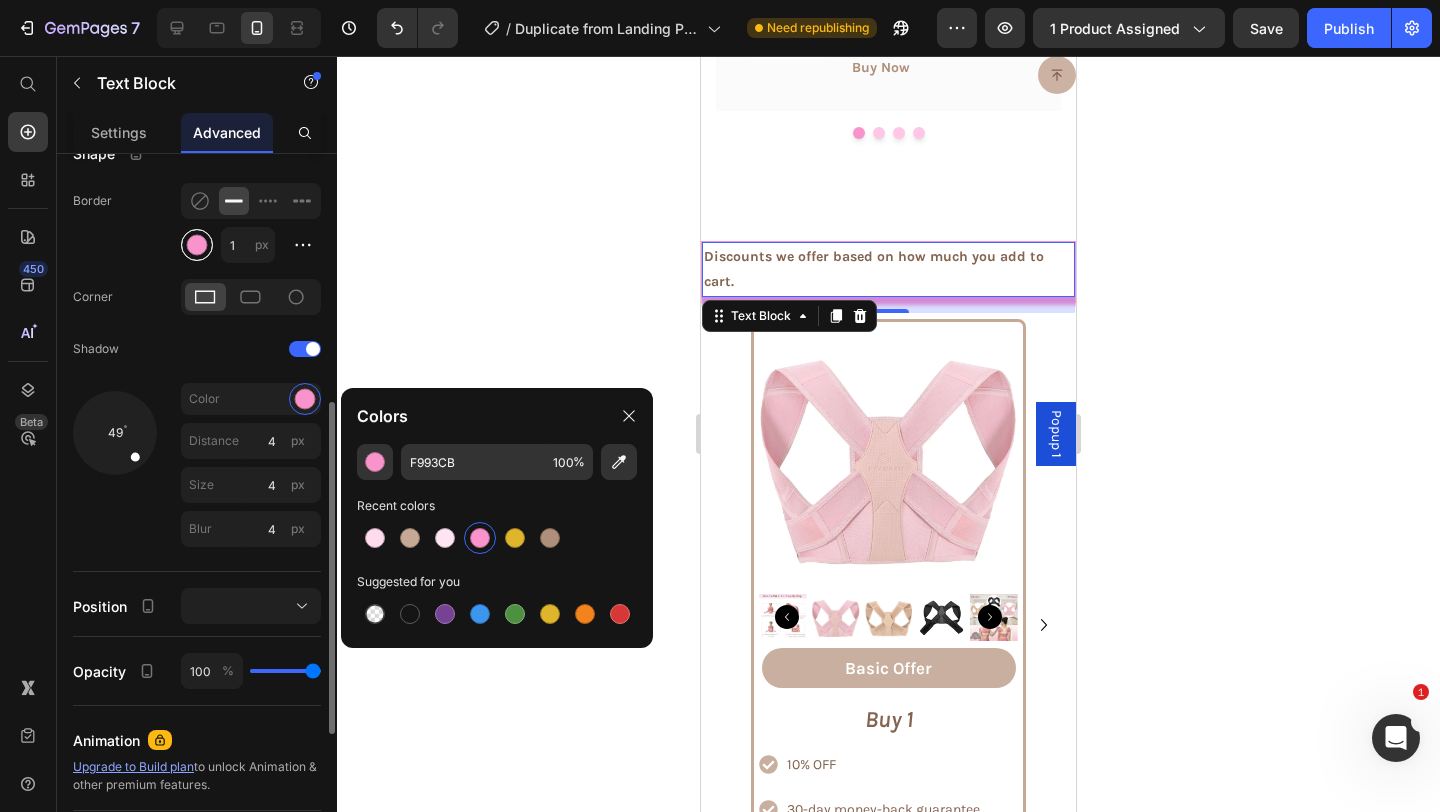 click at bounding box center [197, 245] 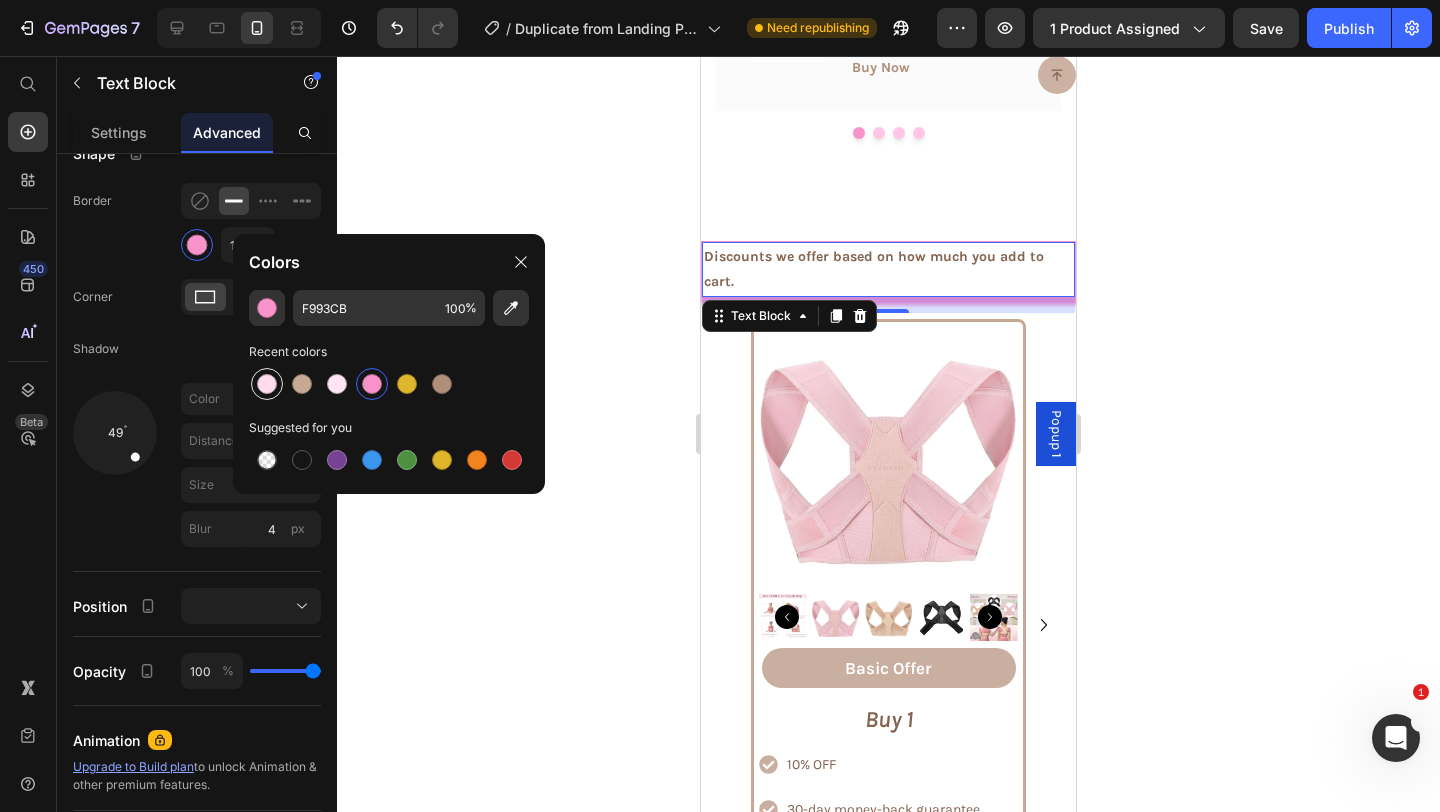 click at bounding box center [267, 384] 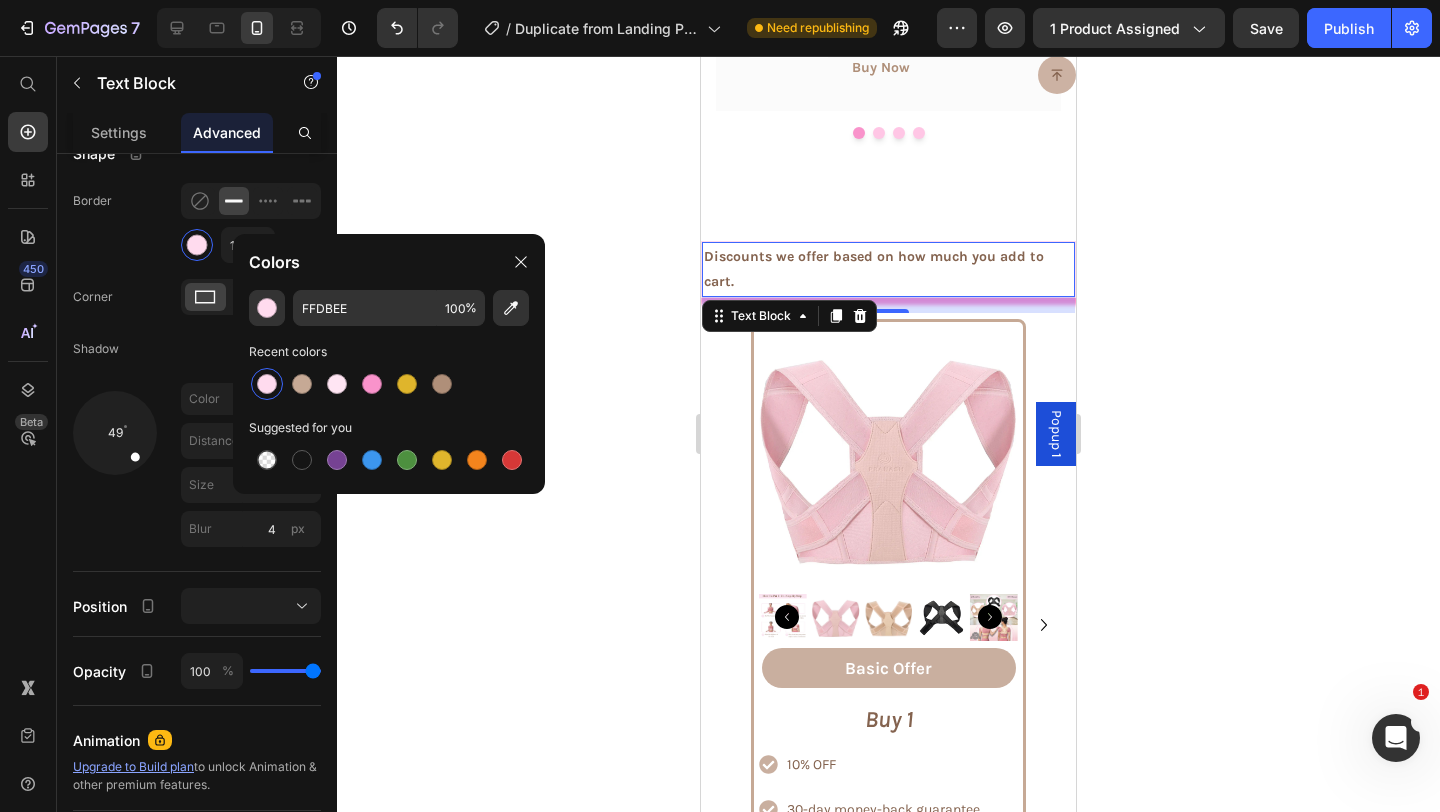 click 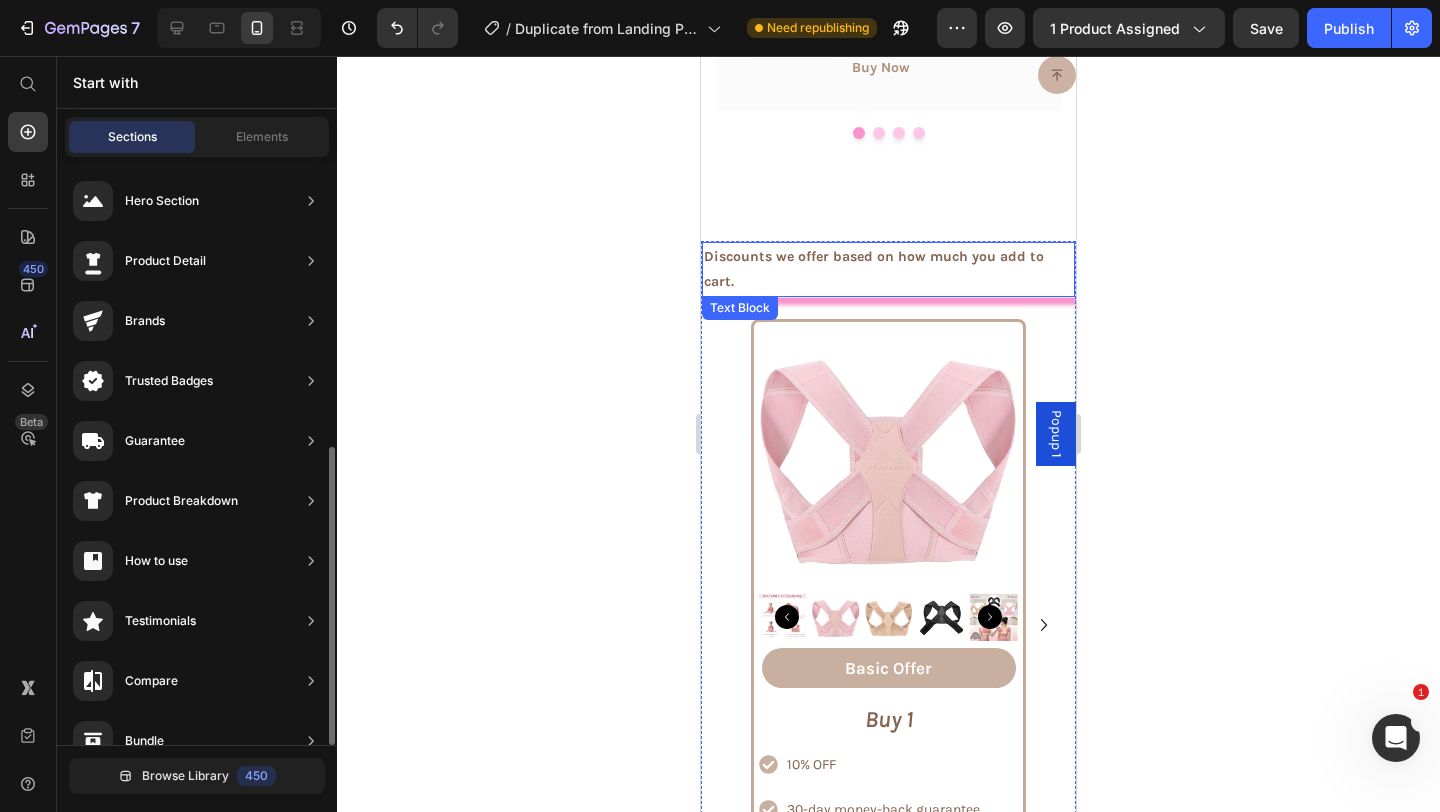 click on "Discounts we offer based on how much you add to cart. Text Block" at bounding box center [888, 269] 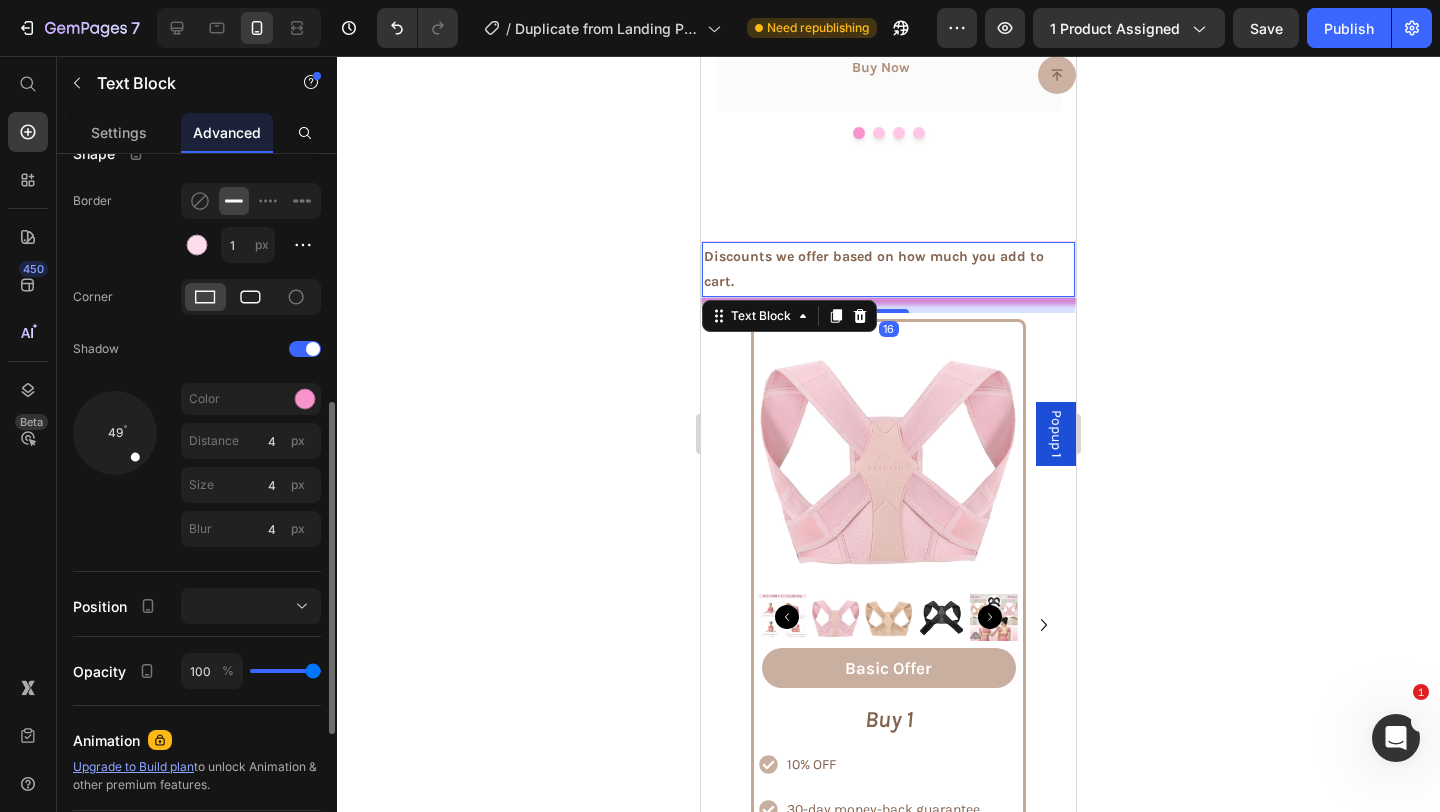 click 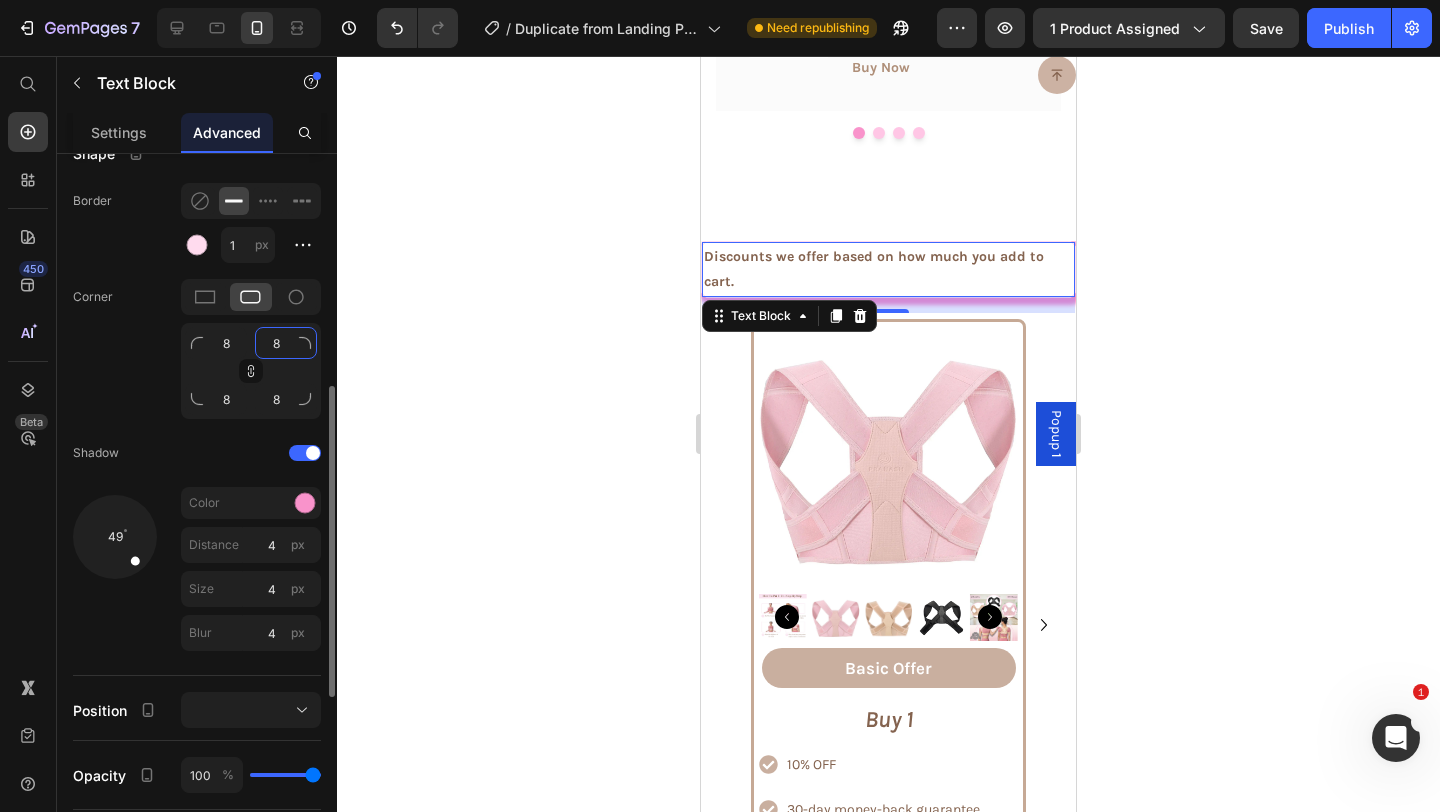 click on "8" 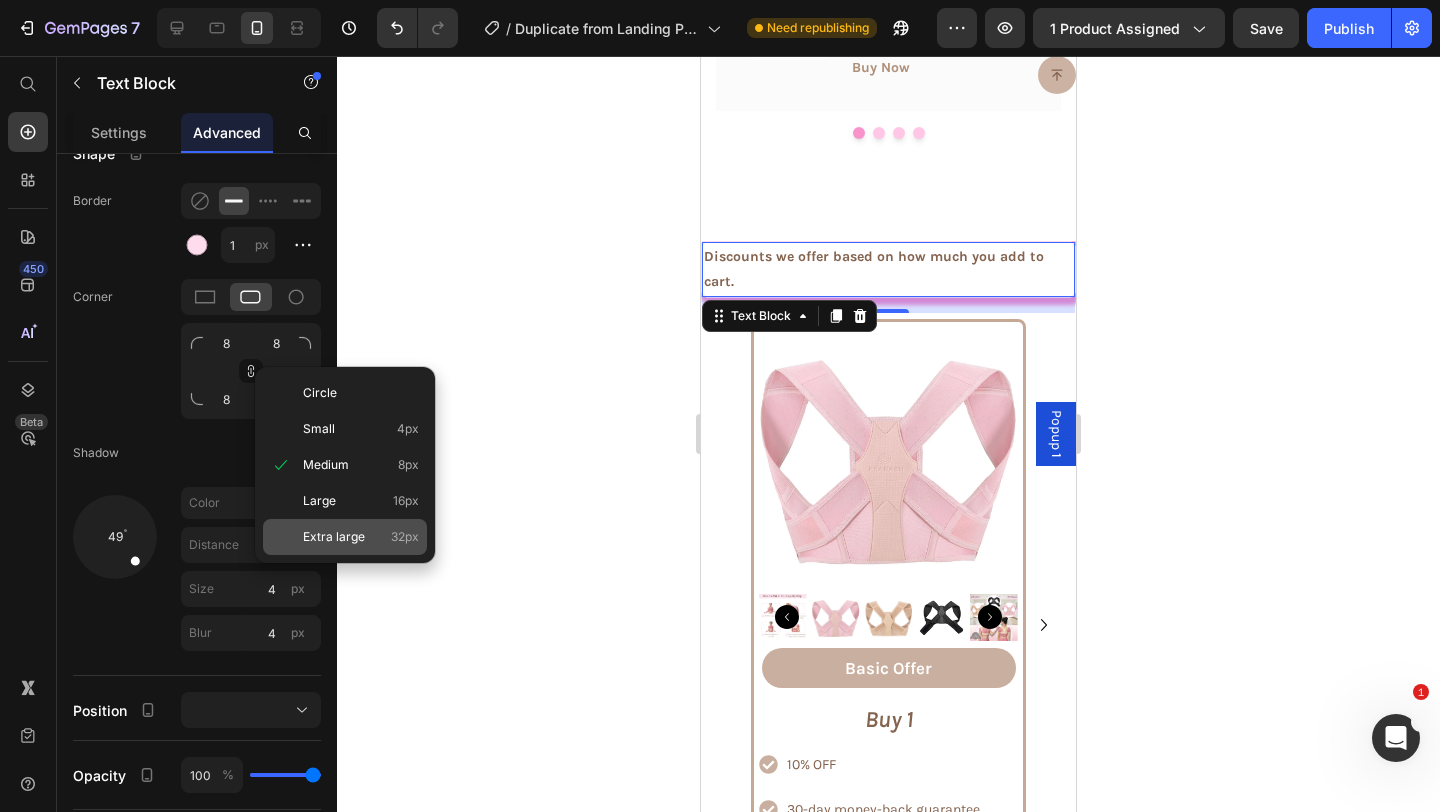 click on "Extra large 32px" 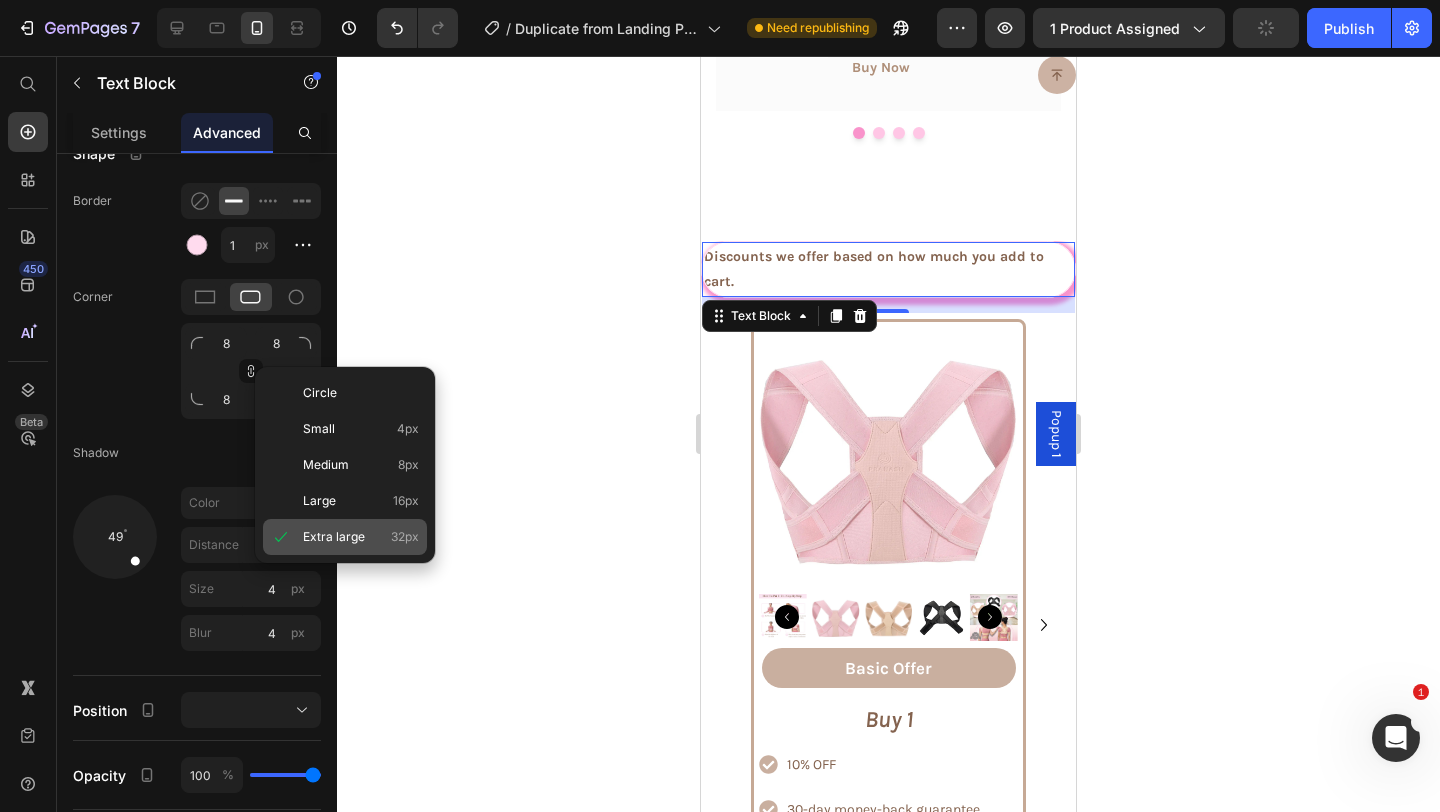 type on "32" 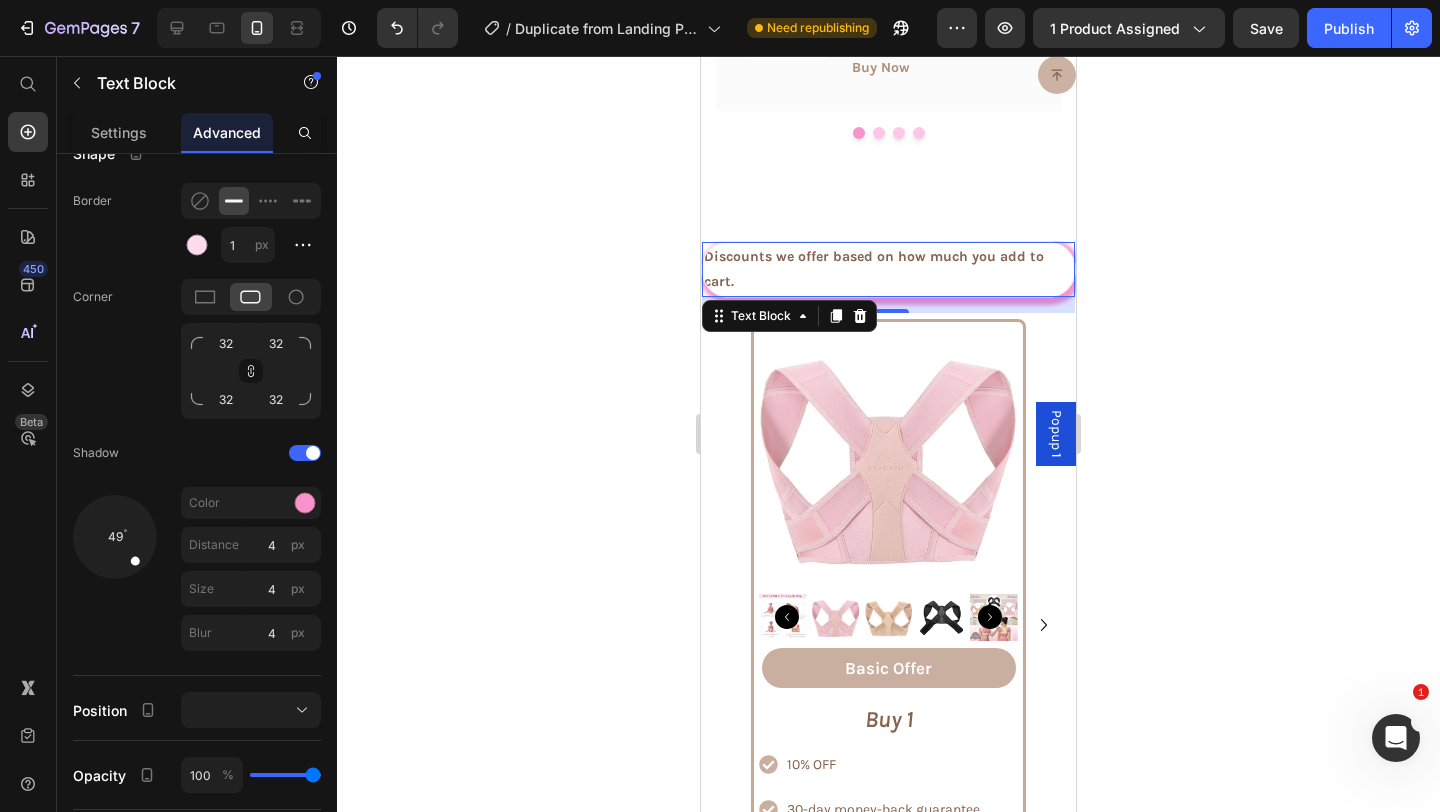 click 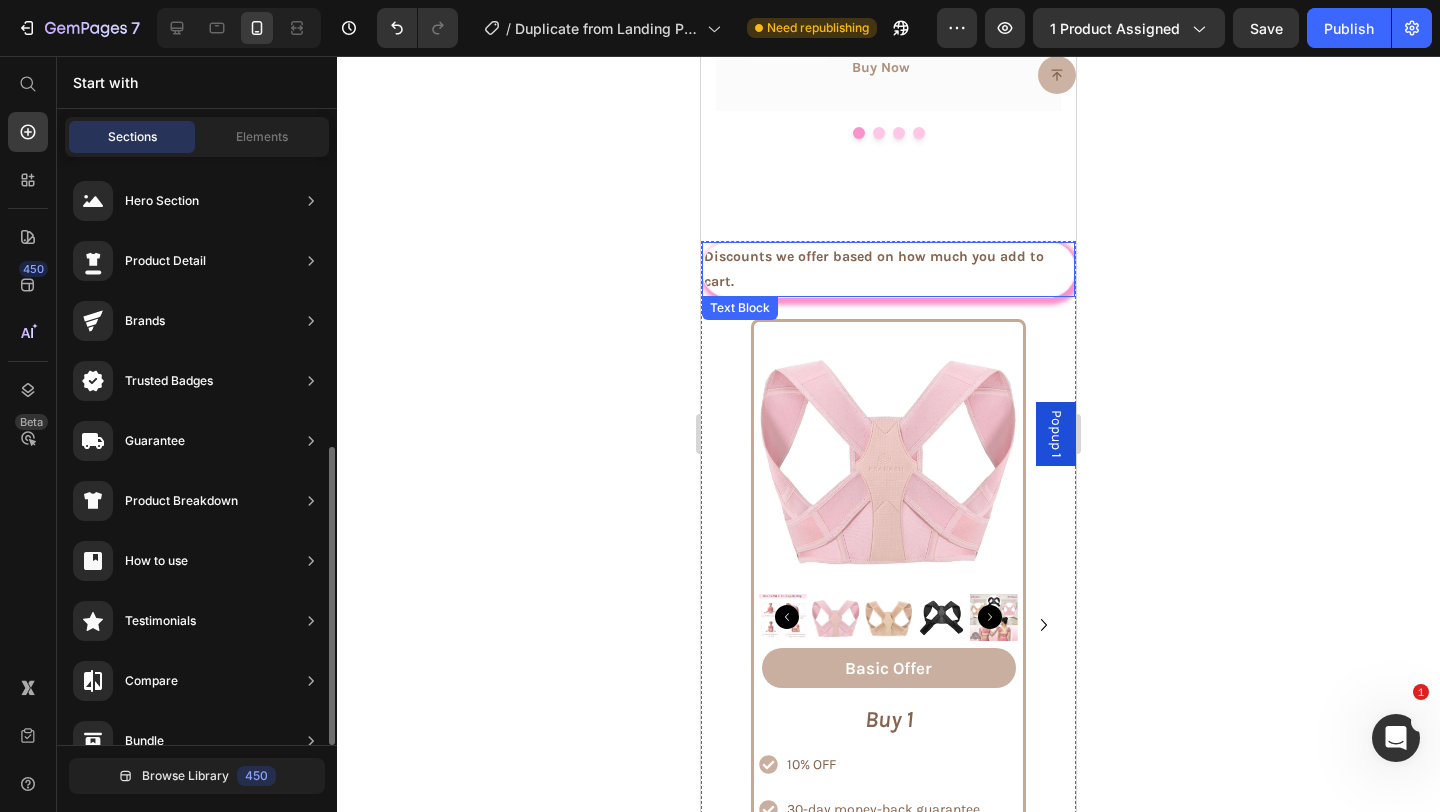 click on "Discounts we offer based on how much you add to cart. Text Block" at bounding box center (888, 269) 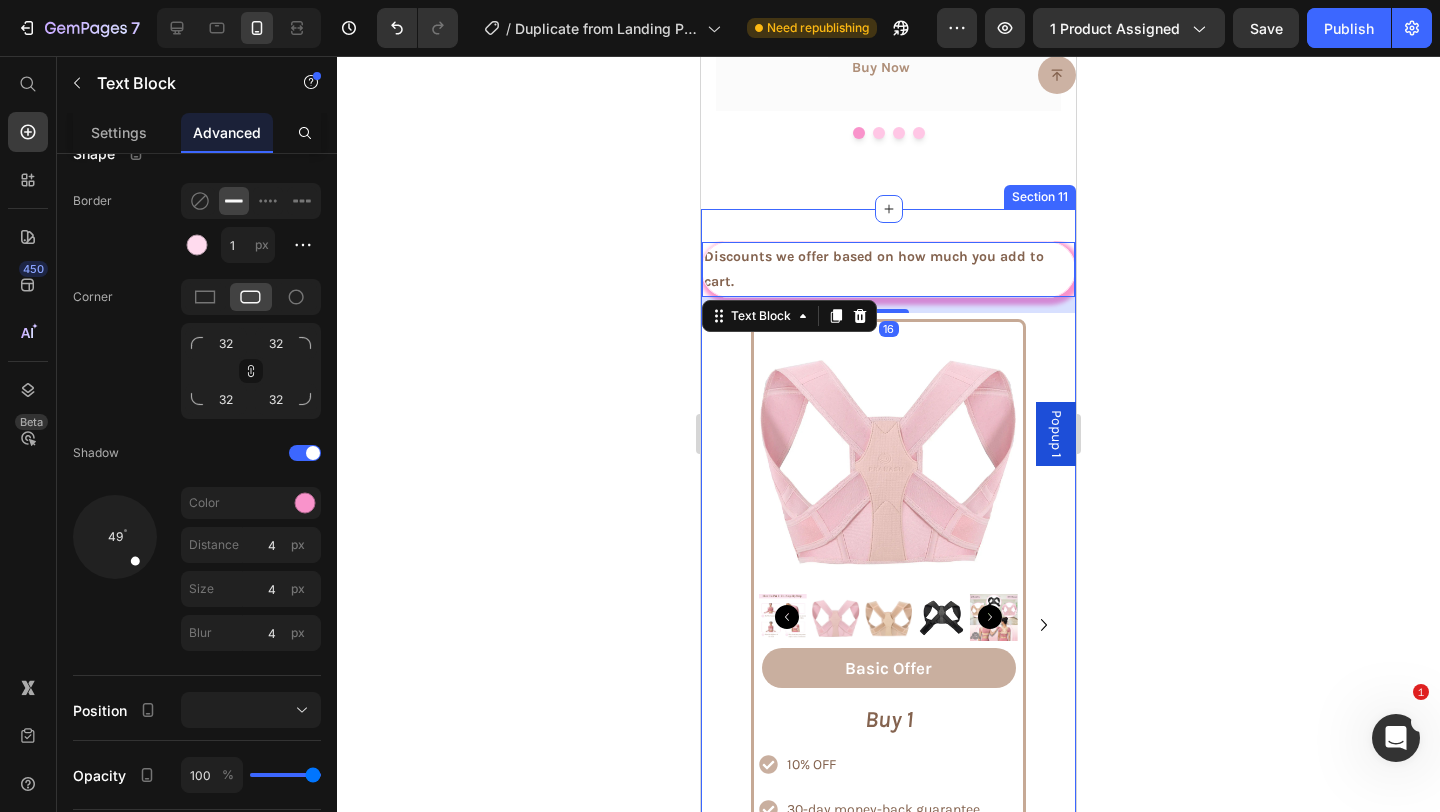 click on "Discounts we offer based on how much you add to cart. Text Block   16
Product Images Basic Offer Text Block Row Buy 1  Text Block 10% OFF 30-day money-back guarantee Feel & Look Better by Achieving  Better Posture  Item List
Add to cart Add to Cart Row Product Row Product Images Best Friend Duo  Text Block Row 00 Hours 00 Minutes 00 Seconds Countdown Timer Get 2, 1 For You and another For Your BestFriend & Experience motherhood with MomOra. Together! Text Block 15% OFF 30-day money-back guarantee Free Shipping  Item List
Add to cart Add to Cart Row Product Row Product Images Icon Best Value   Text Block Icon Row 00 Hours 00 Minutes 00 Seconds Countdown Timer Get 3 Posture Correctors and Avoid Tariff Charges, Plus FREE SHIPPING! HURRY - LIMITED OFFER!   Text Block Avoid Tariff Charges  20% OFF Free Shipping  Item List
Add to cart Add to Cart Row" at bounding box center [888, 633] 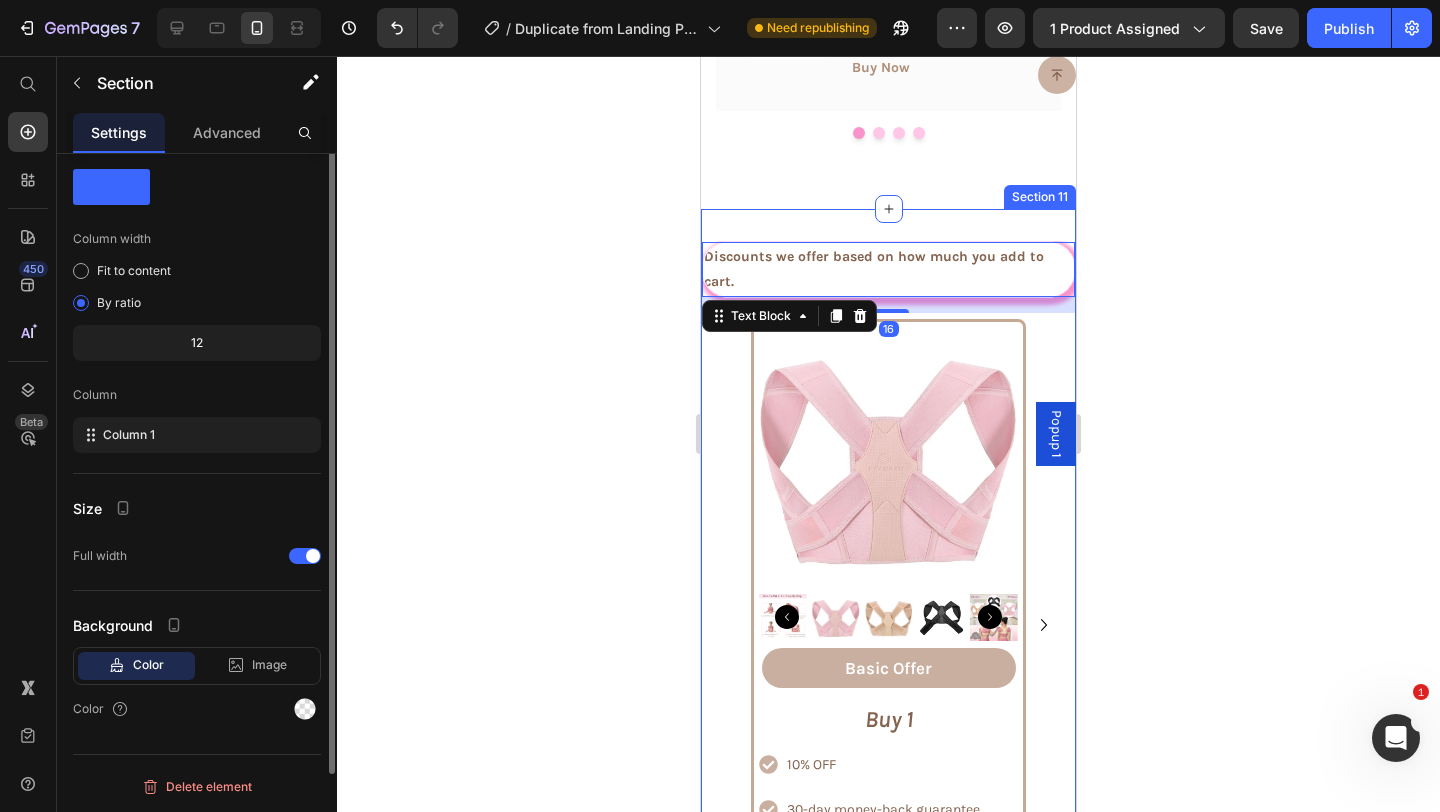 scroll, scrollTop: 0, scrollLeft: 0, axis: both 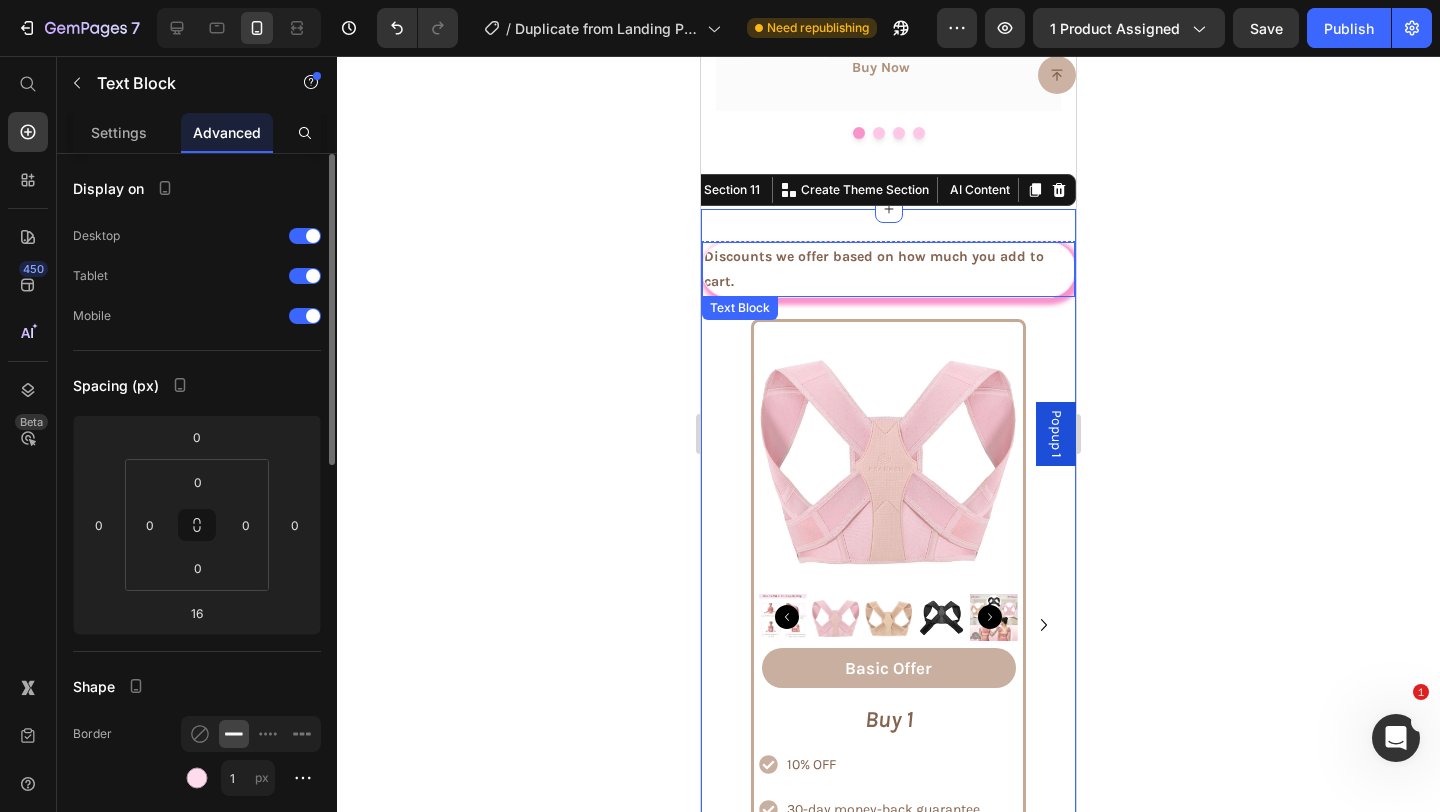 click on "Discounts we offer based on how much you add to cart." at bounding box center (888, 269) 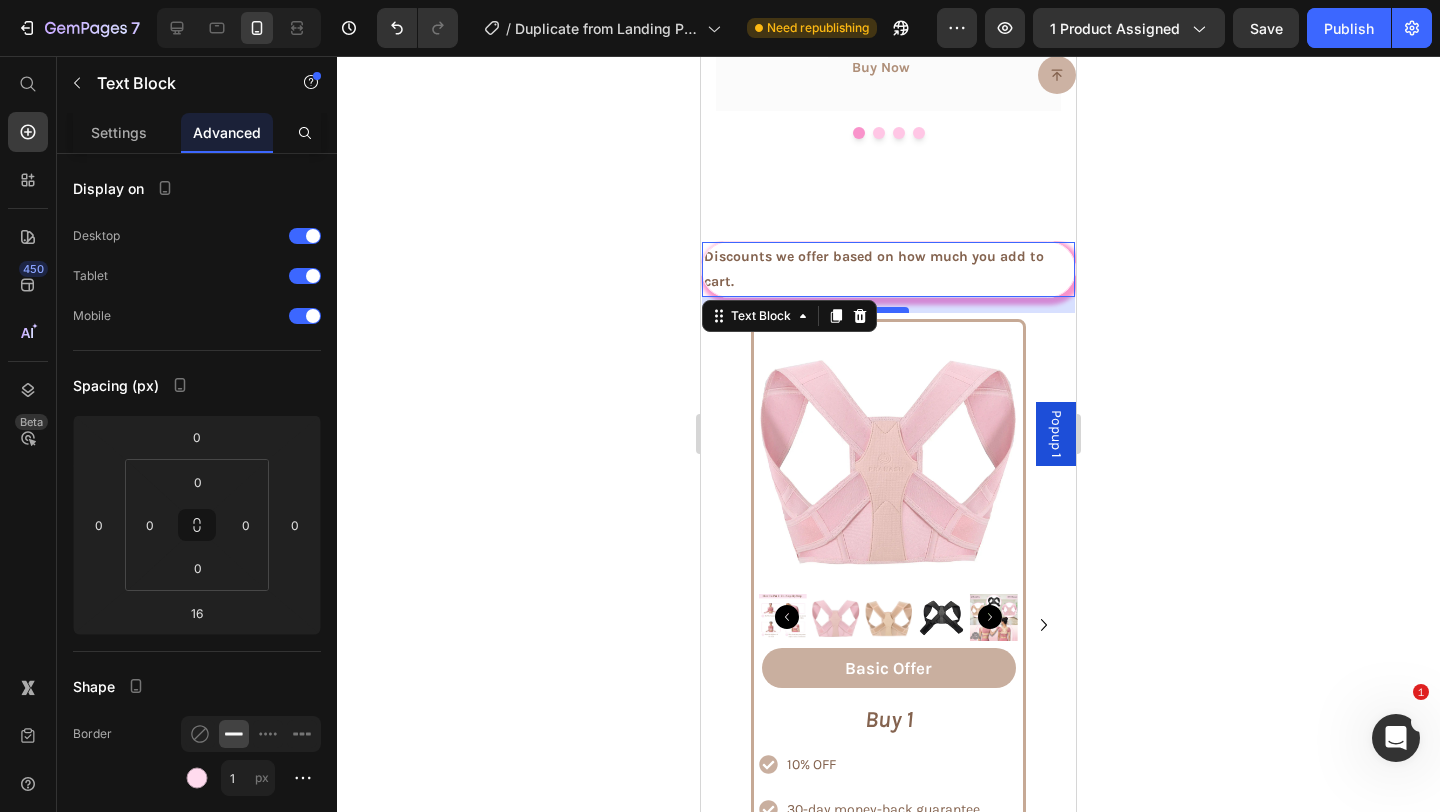 click at bounding box center (889, 310) 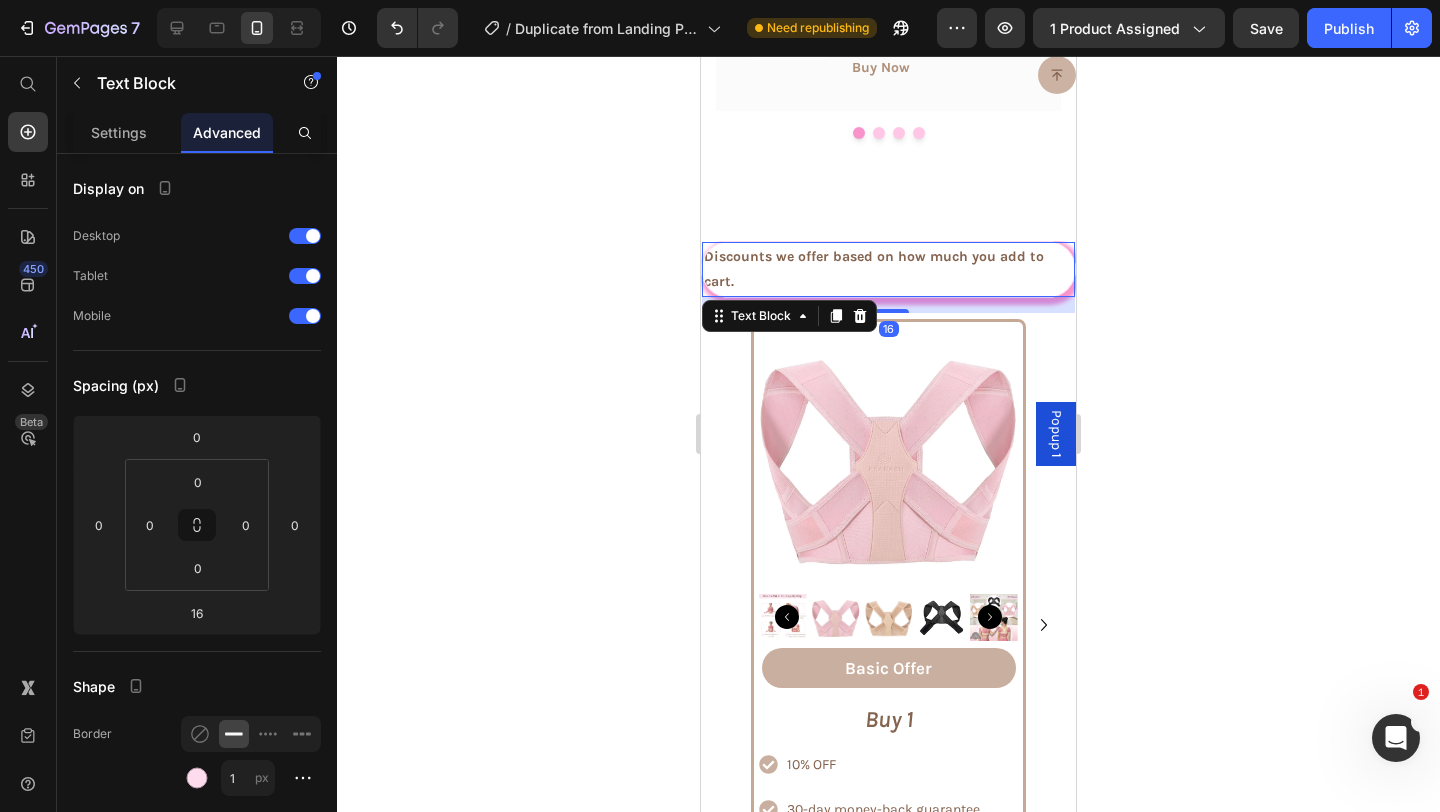 click 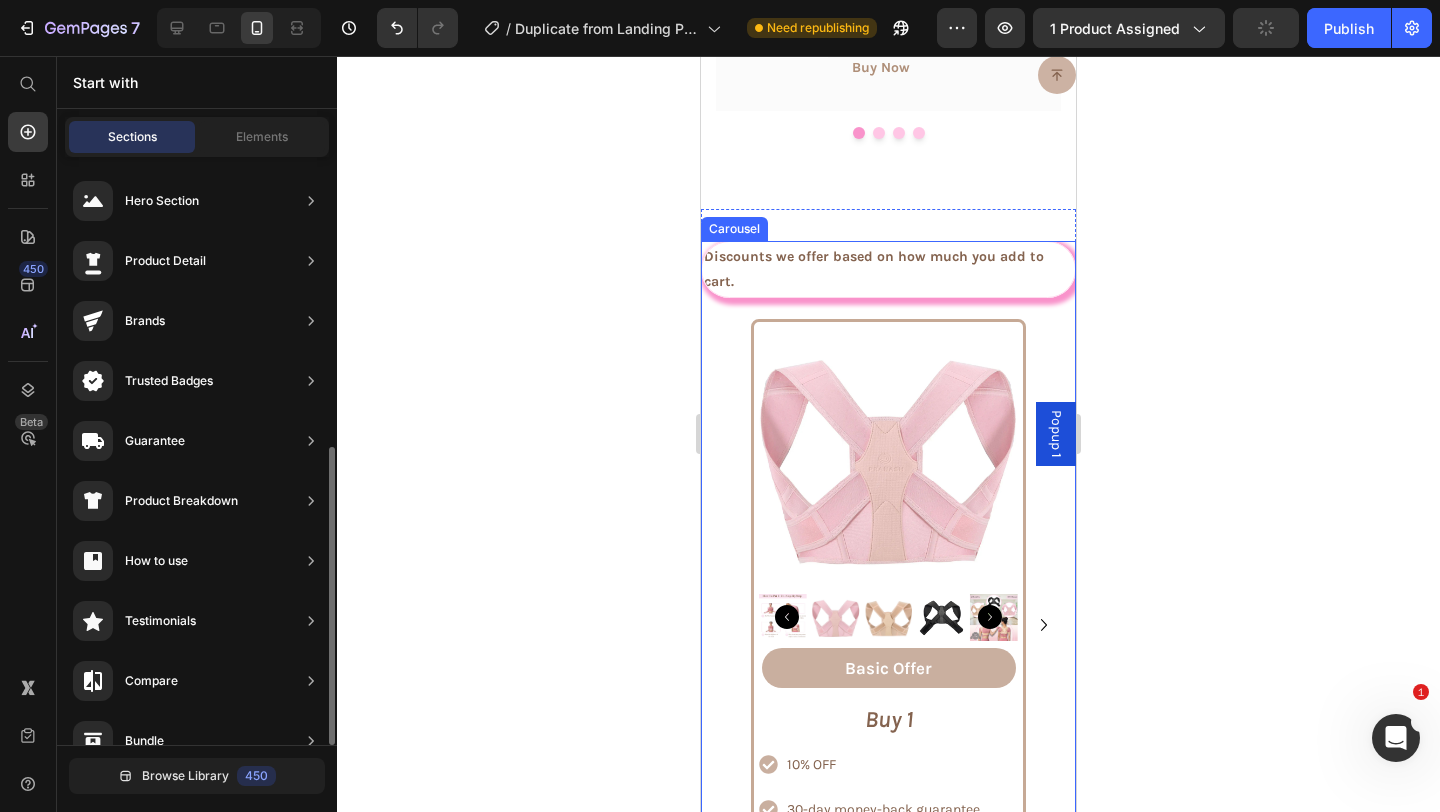 click on "Discounts we offer based on how much you add to cart. Text Block
Product Images Basic Offer Text Block Row Buy 1  Text Block 10% OFF 30-day money-back guarantee Feel & Look Better by Achieving  Better Posture  Item List
Add to cart Add to Cart Row Product Row" at bounding box center [888, 625] 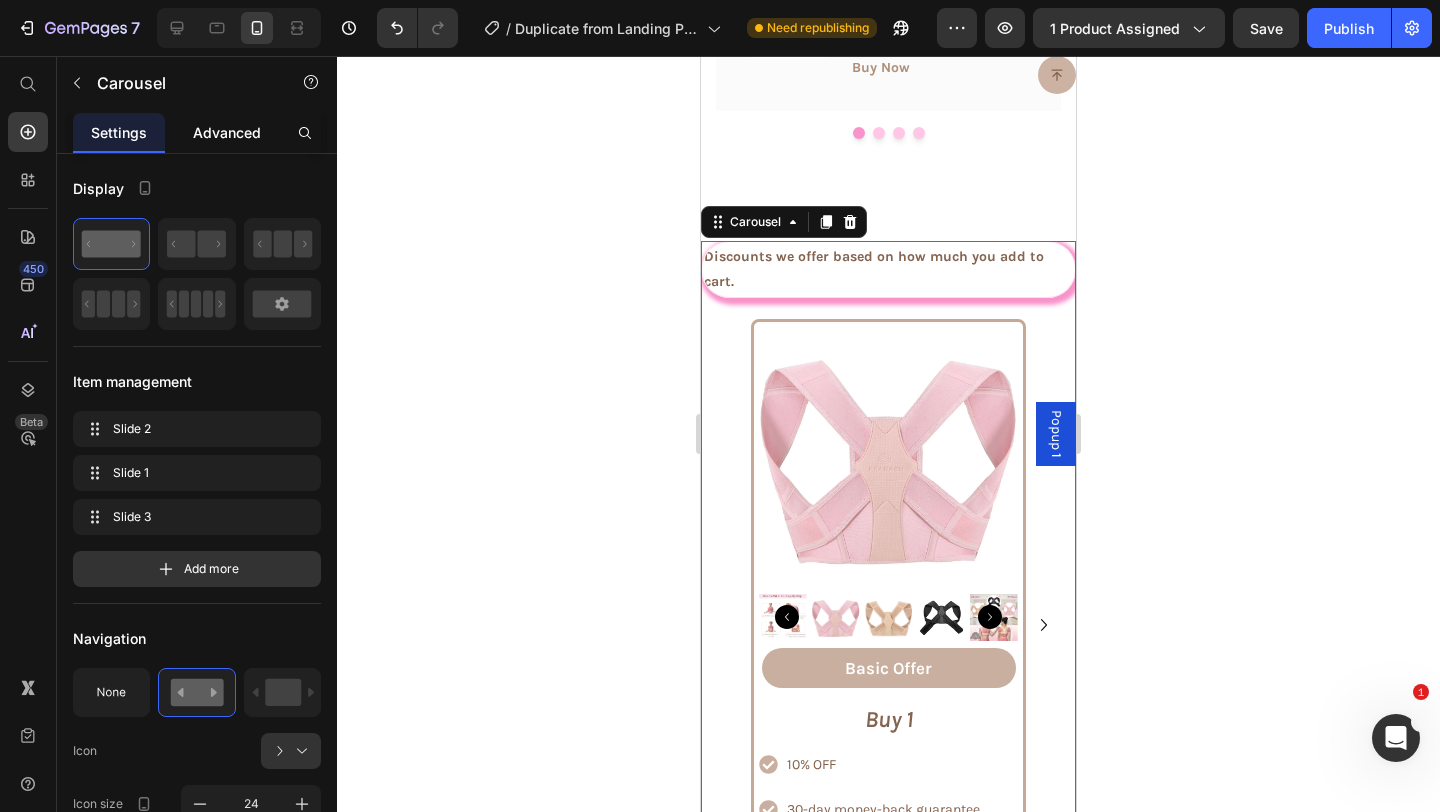 click on "Advanced" 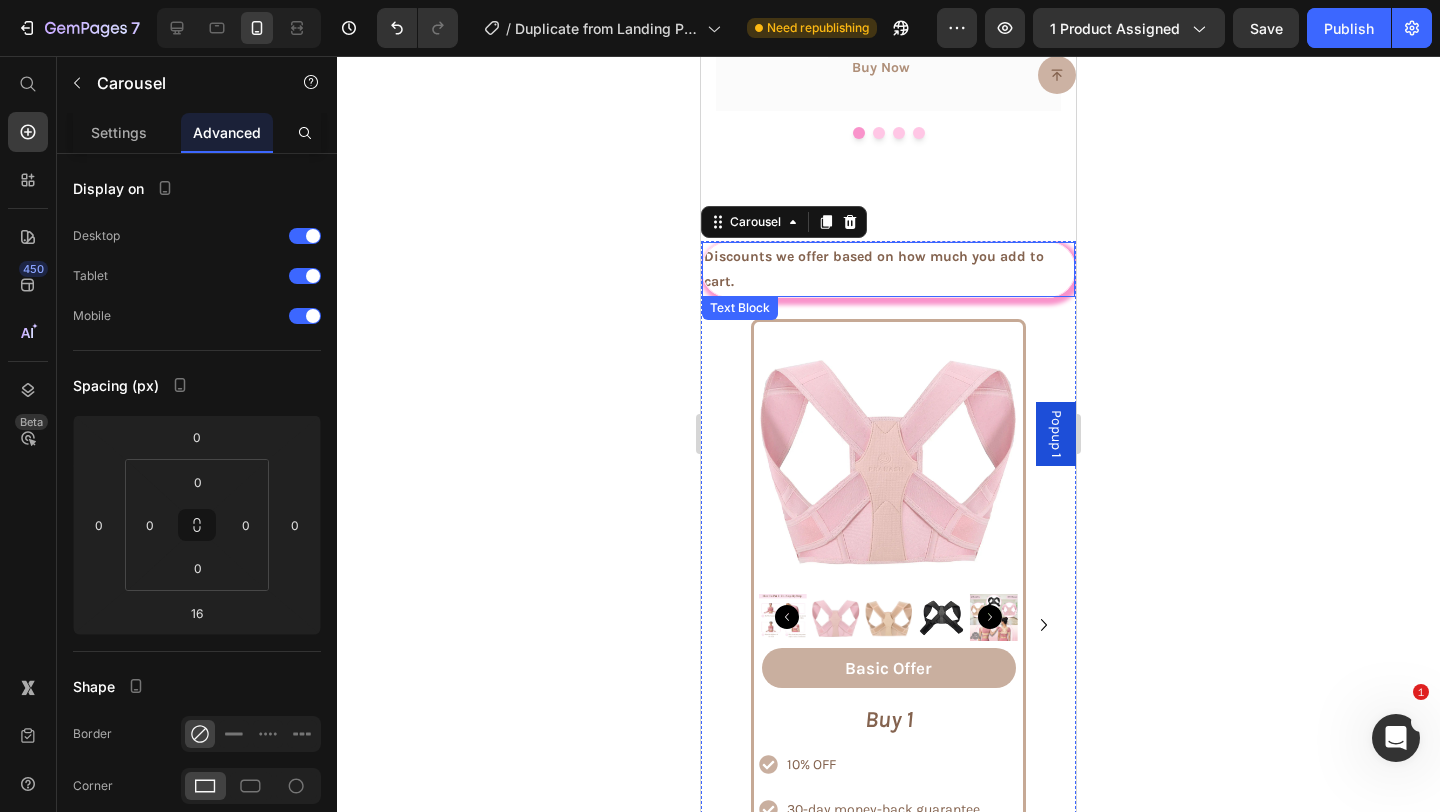 click on "Discounts we offer based on how much you add to cart." at bounding box center [888, 269] 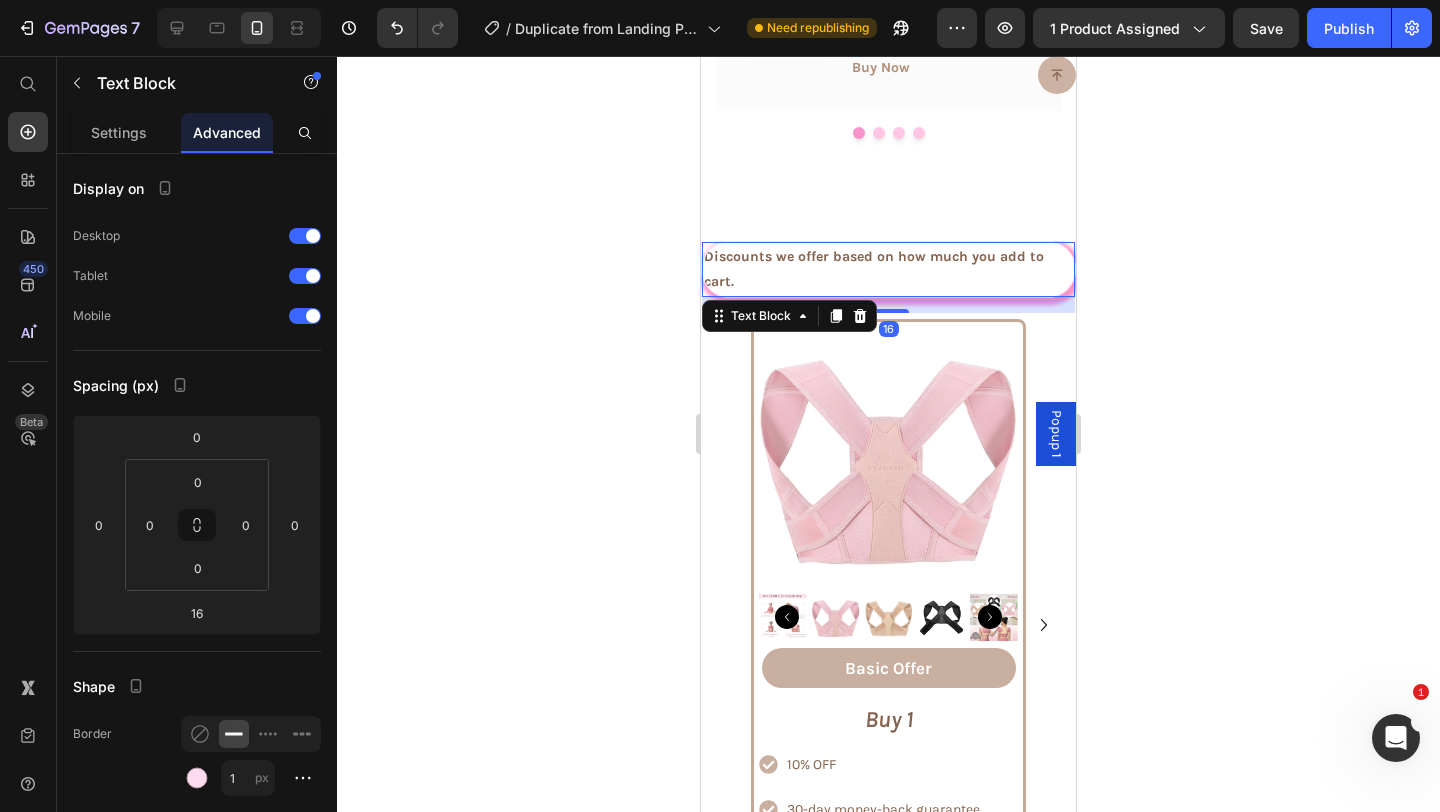 click on "Discounts we offer based on how much you add to cart." at bounding box center (888, 269) 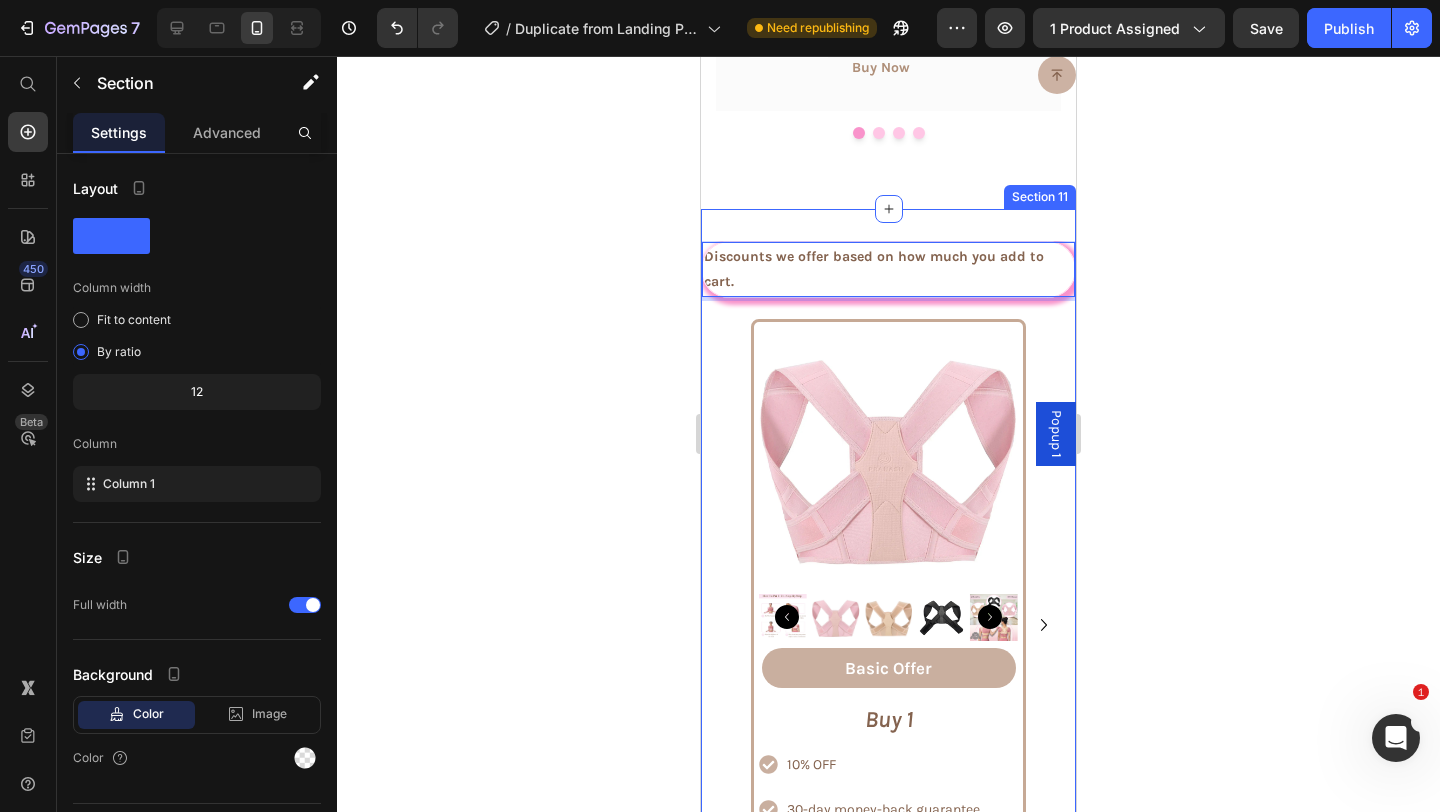 click on "Discounts we offer based on how much you add to cart. Text Block   16
Product Images Basic Offer Text Block Row Buy 1  Text Block 10% OFF 30-day money-back guarantee Feel & Look Better by Achieving  Better Posture  Item List
Add to cart Add to Cart Row Product Row Product Images Best Friend Duo  Text Block Row 00 Hours 00 Minutes 00 Seconds Countdown Timer Get 2, 1 For You and another For Your BestFriend & Experience motherhood with MomOra. Together! Text Block 15% OFF 30-day money-back guarantee Free Shipping  Item List
Add to cart Add to Cart Row Product Row Product Images Icon Best Value   Text Block Icon Row 00 Hours 00 Minutes 00 Seconds Countdown Timer Get 3 Posture Correctors and Avoid Tariff Charges, Plus FREE SHIPPING! HURRY - LIMITED OFFER!   Text Block Avoid Tariff Charges  20% OFF Free Shipping  Item List
Add to cart Add to Cart Row" at bounding box center (888, 633) 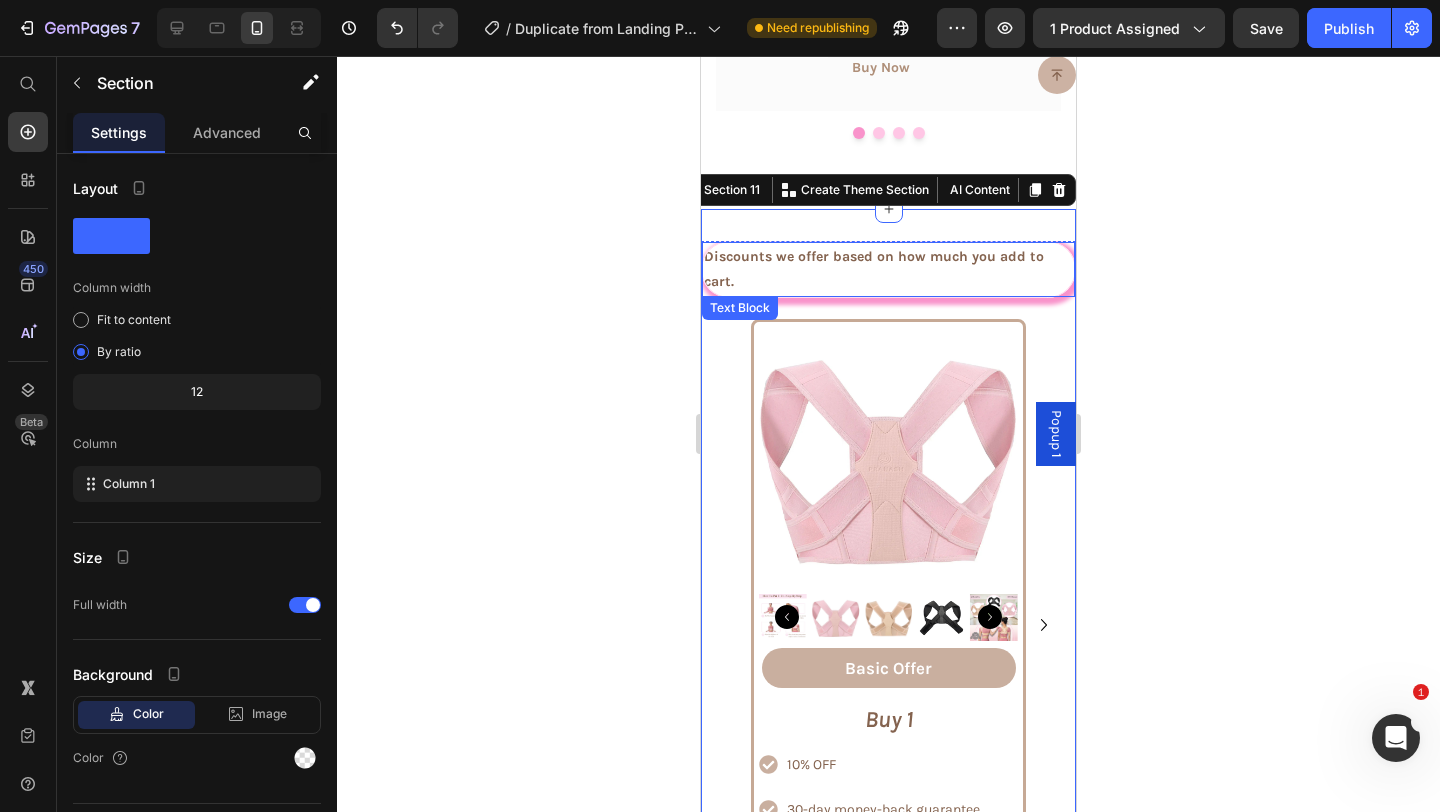 click on "Discounts we offer based on how much you add to cart." at bounding box center [888, 269] 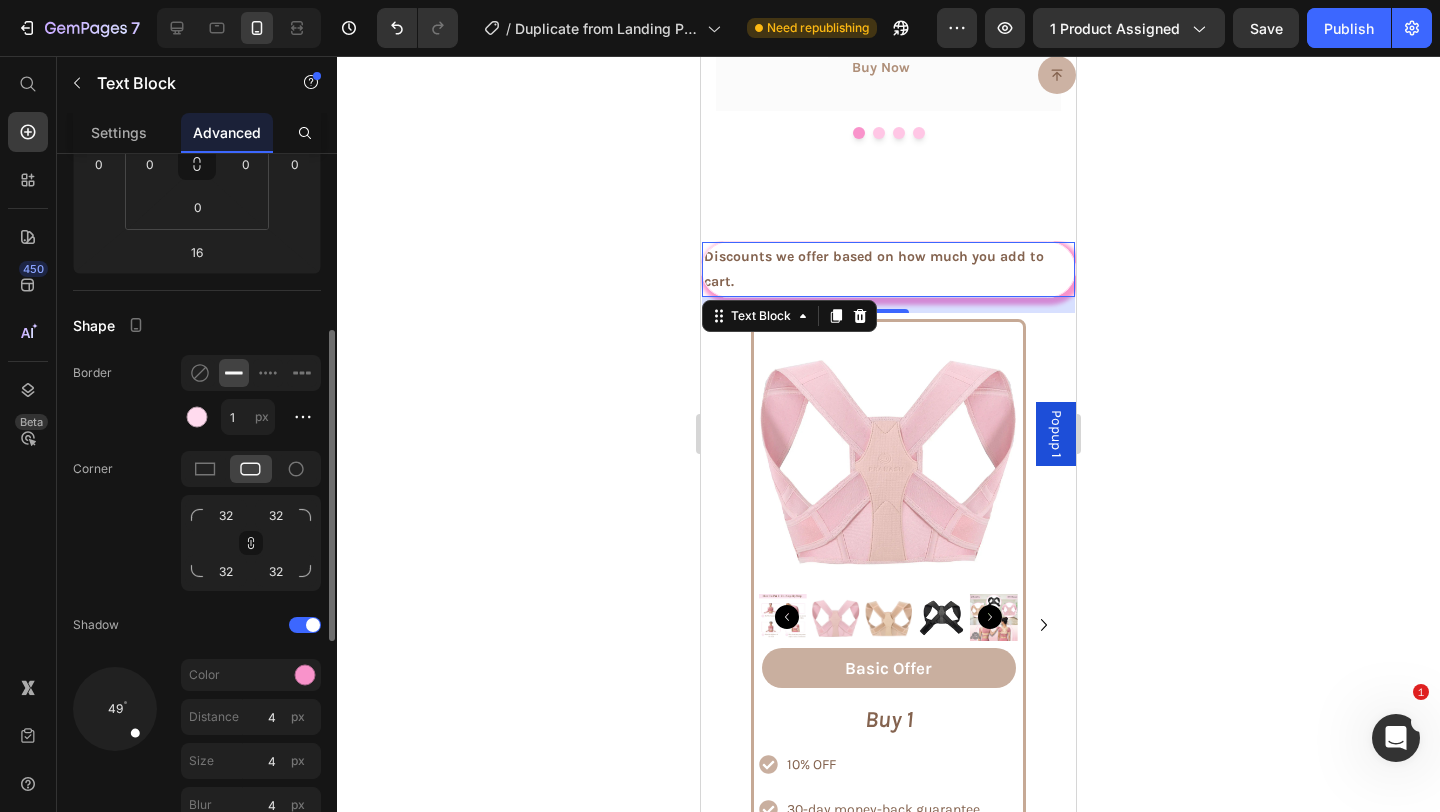 scroll, scrollTop: 338, scrollLeft: 0, axis: vertical 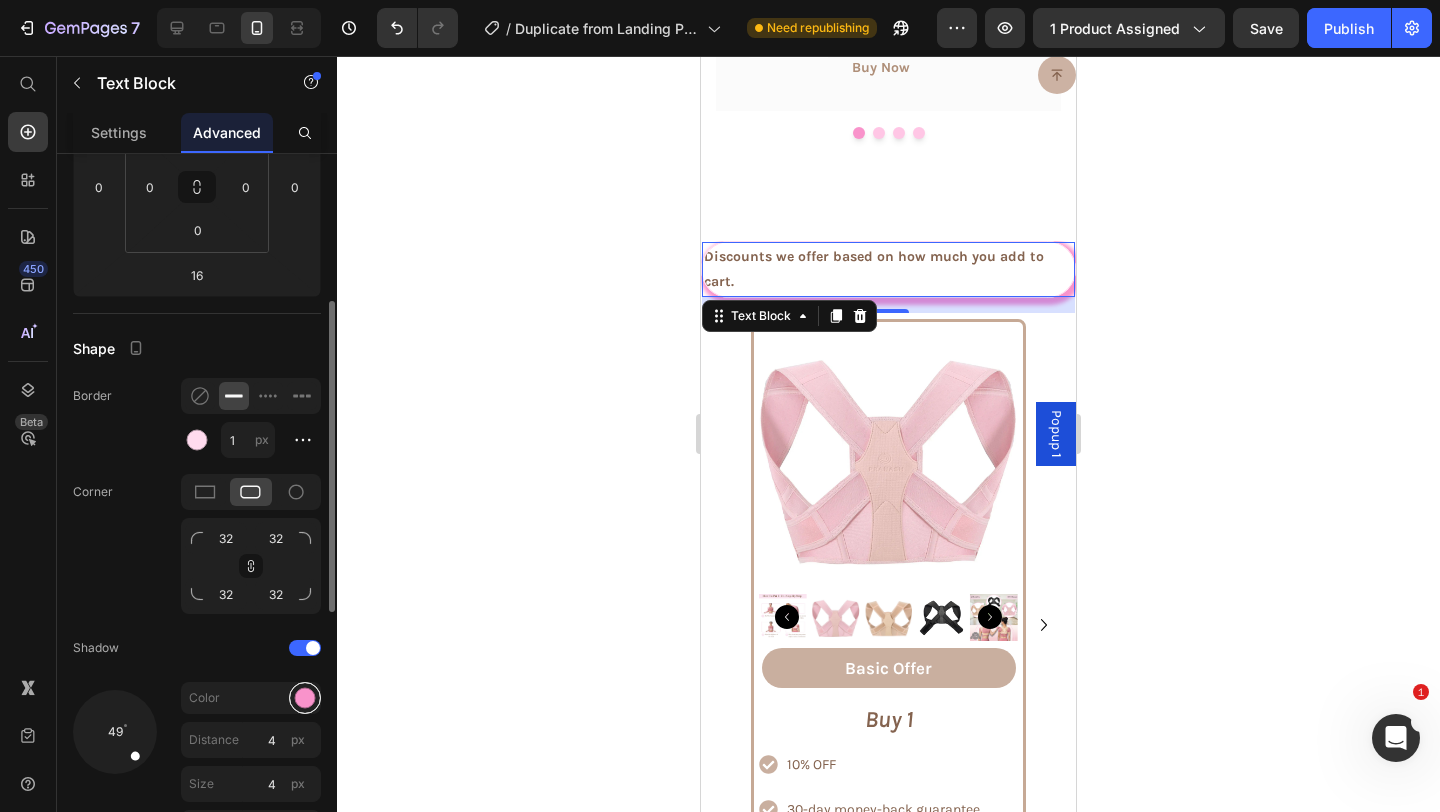 click at bounding box center (305, 698) 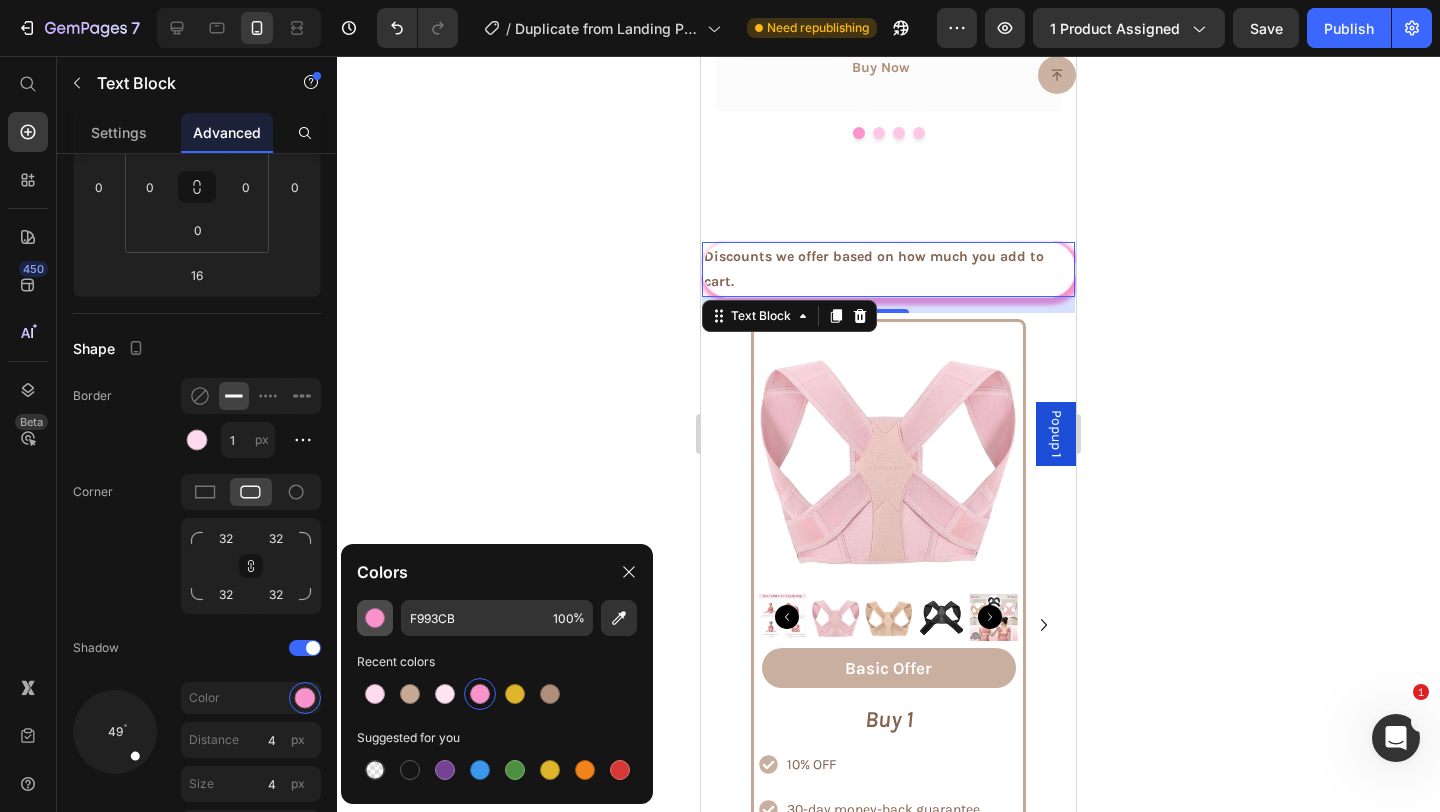 click at bounding box center [375, 618] 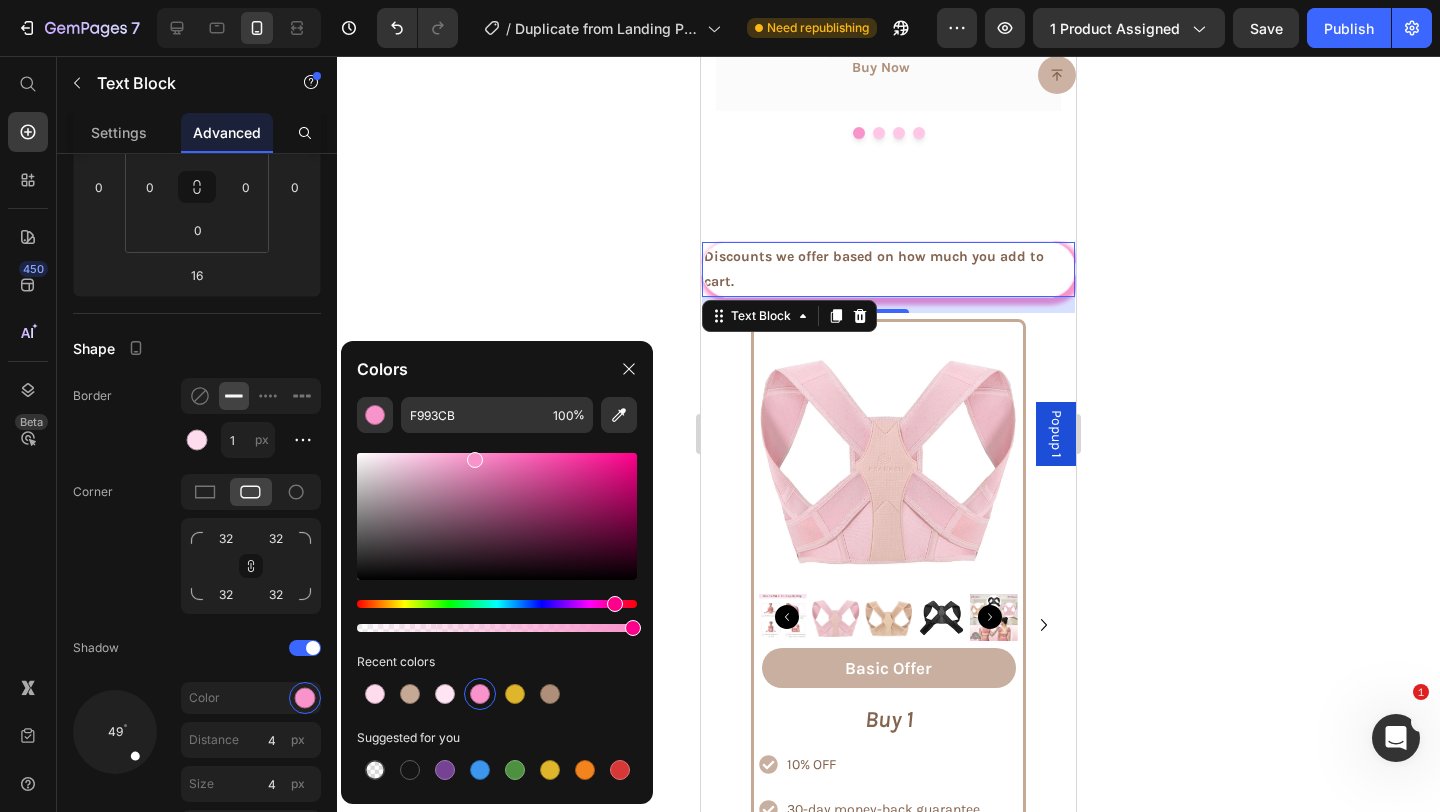 click at bounding box center [497, 516] 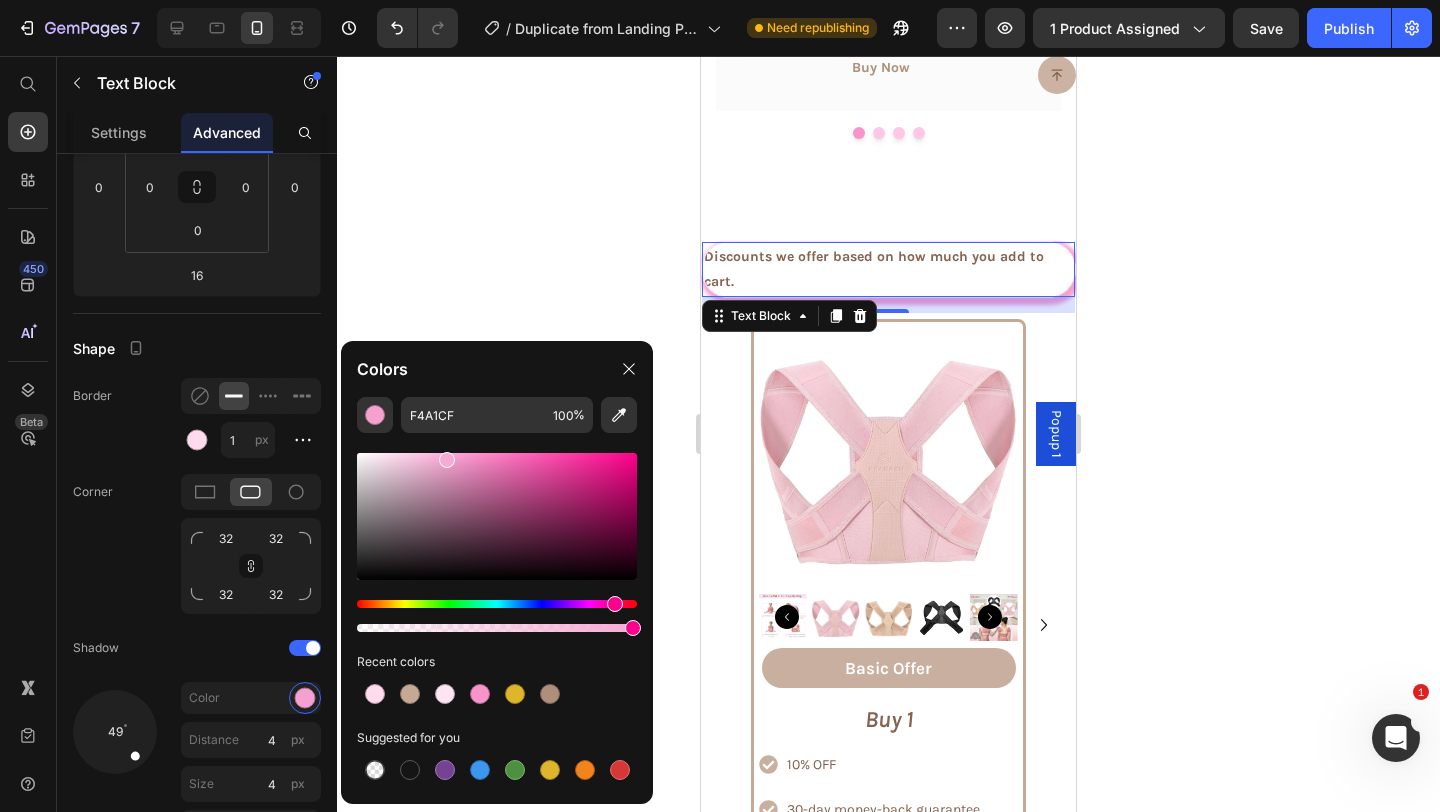 click at bounding box center (497, 516) 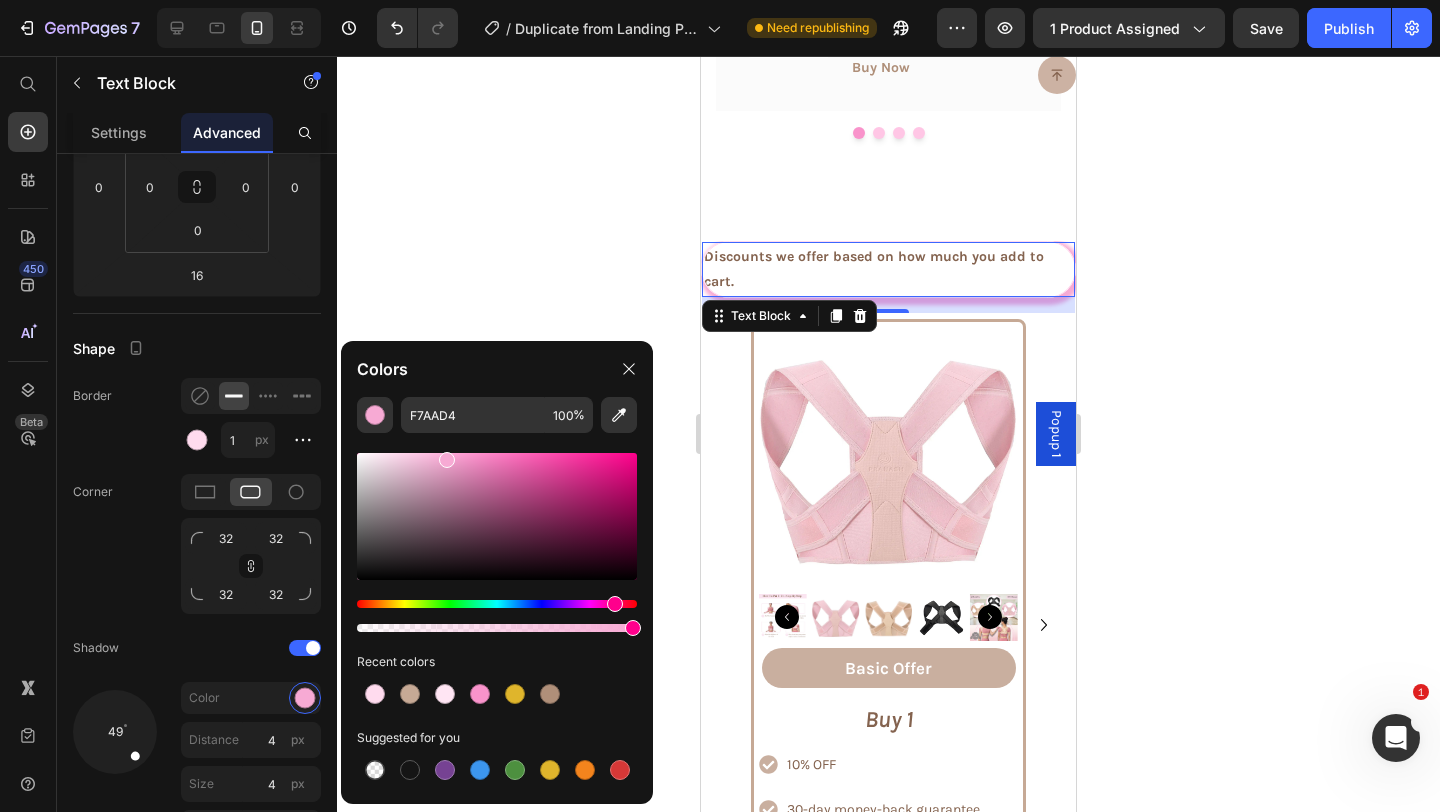 click at bounding box center (497, 516) 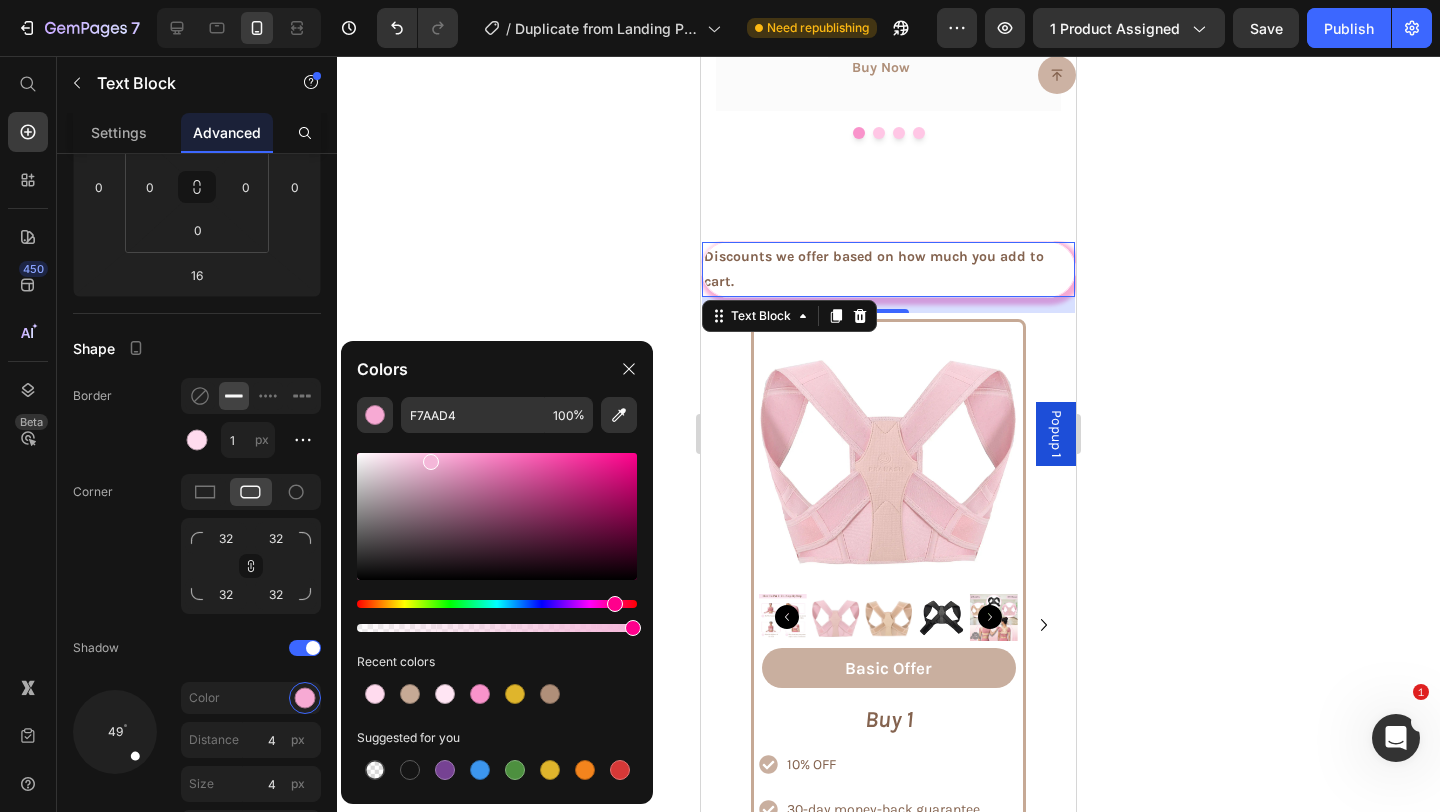 type on "F4B7D9" 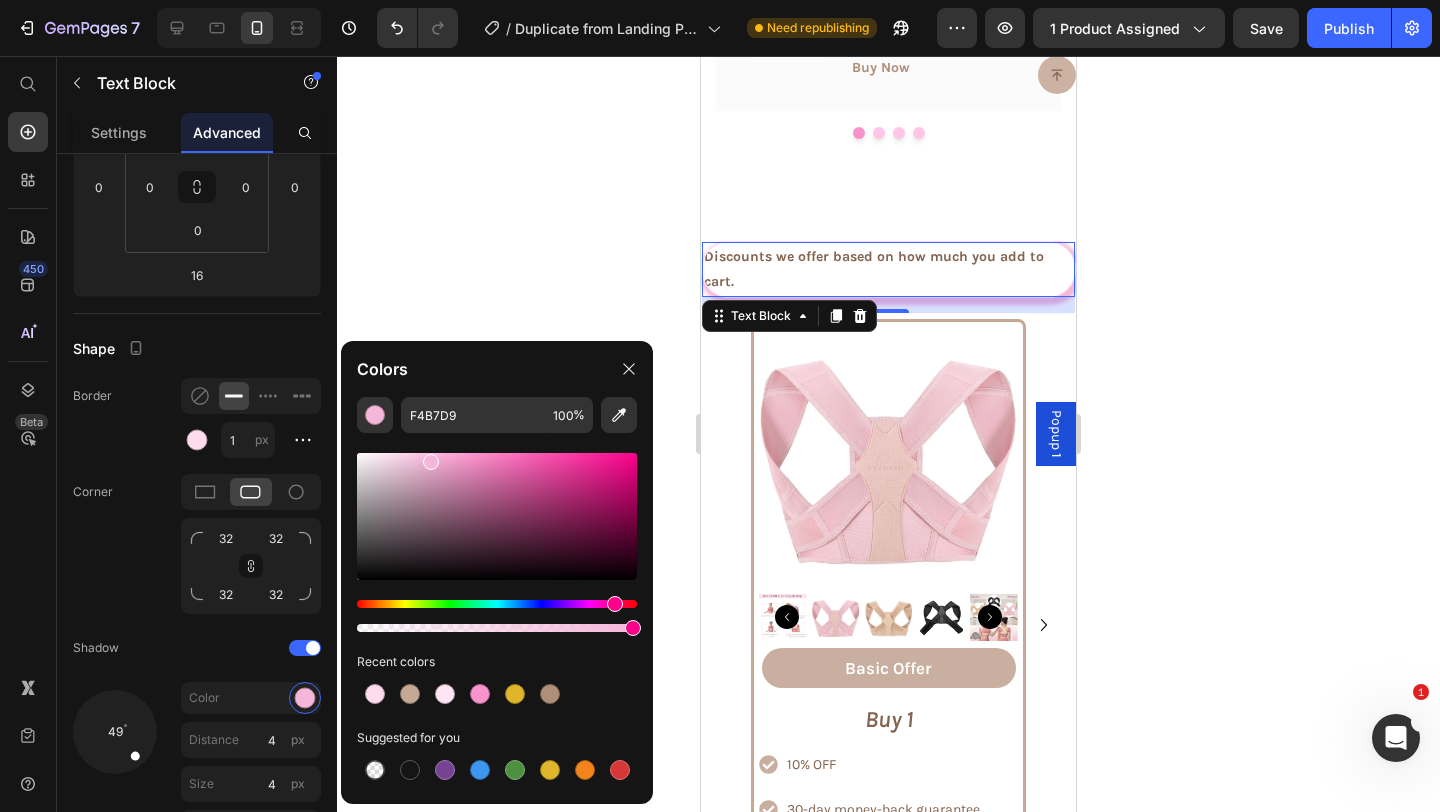 click 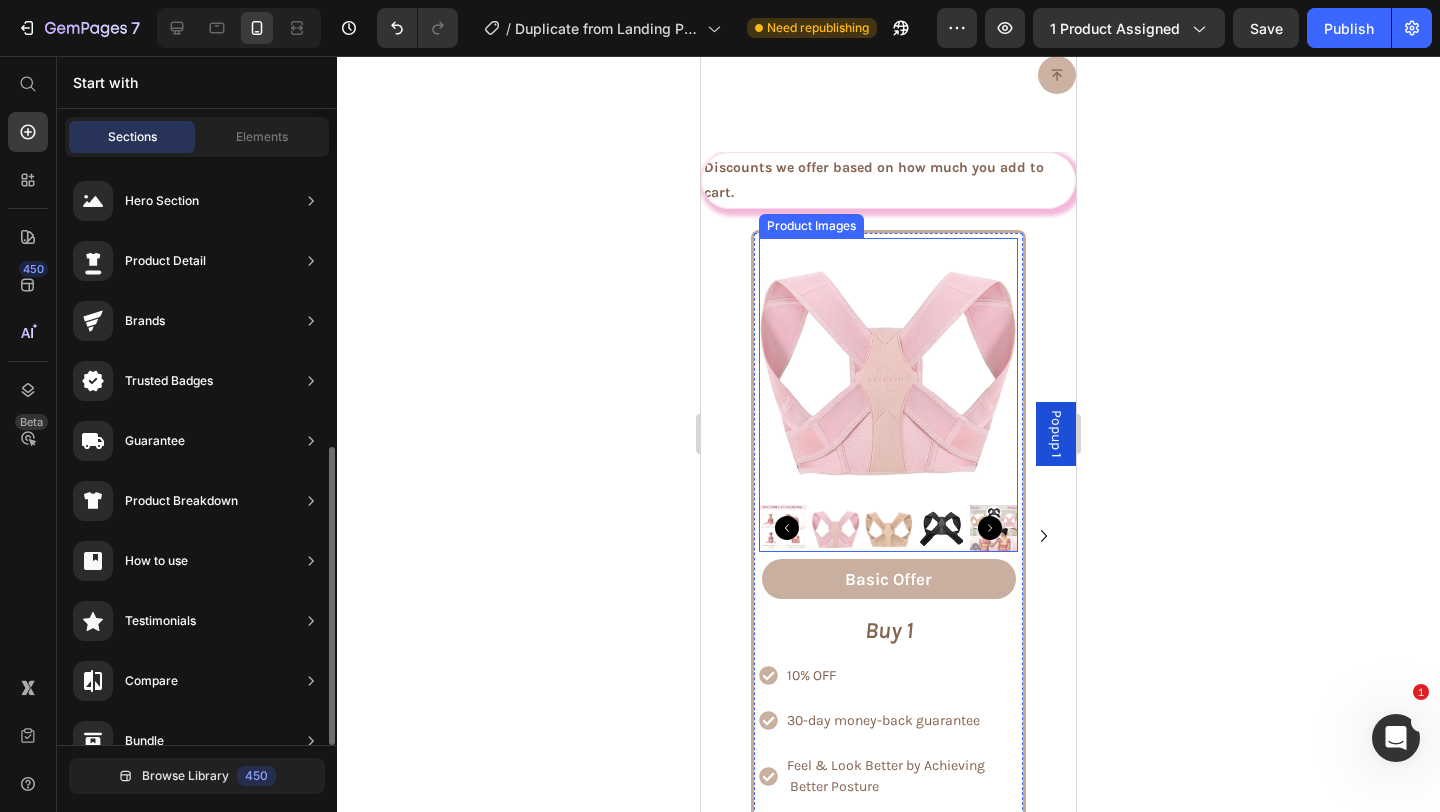 scroll, scrollTop: 6179, scrollLeft: 0, axis: vertical 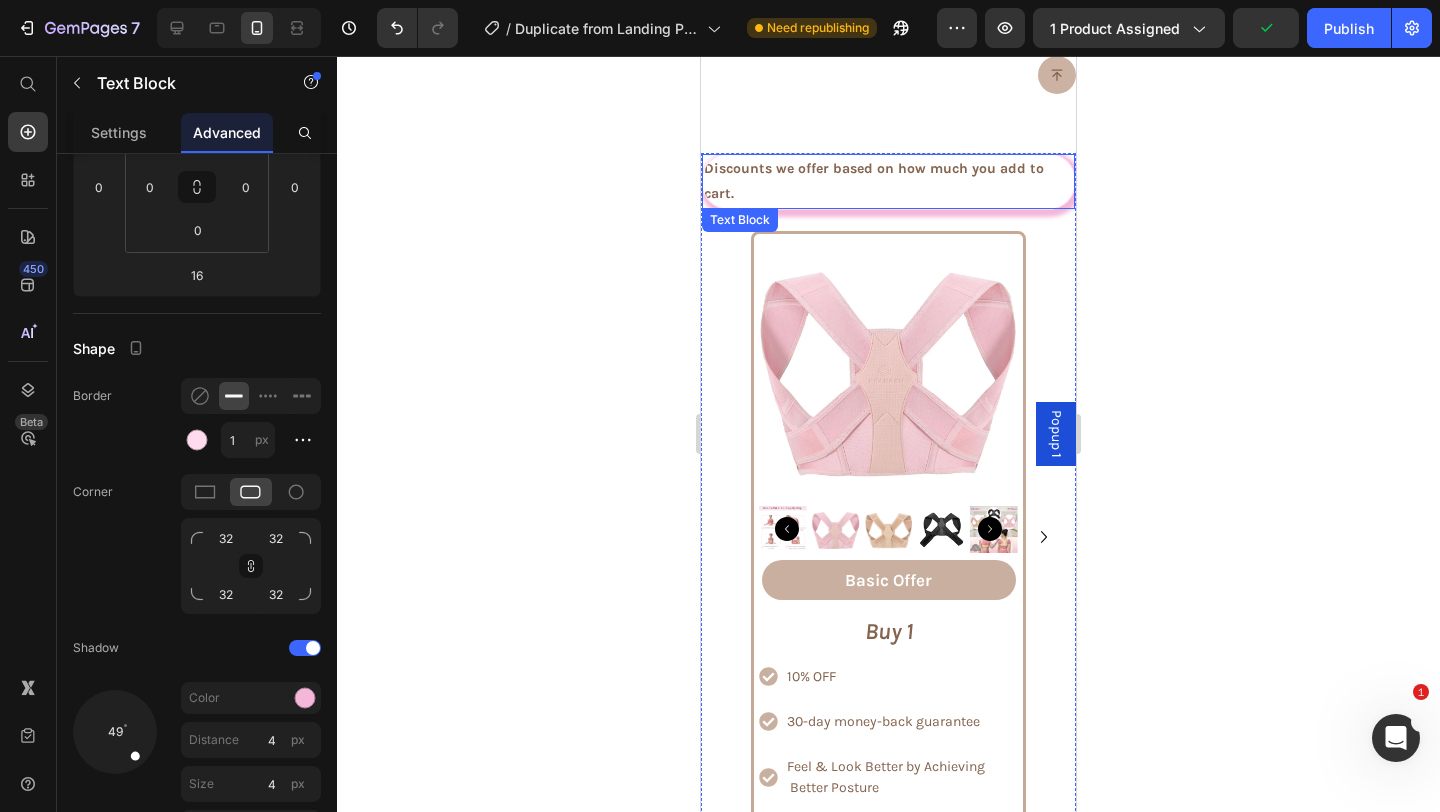 click on "Discounts we offer based on how much you add to cart." at bounding box center [888, 181] 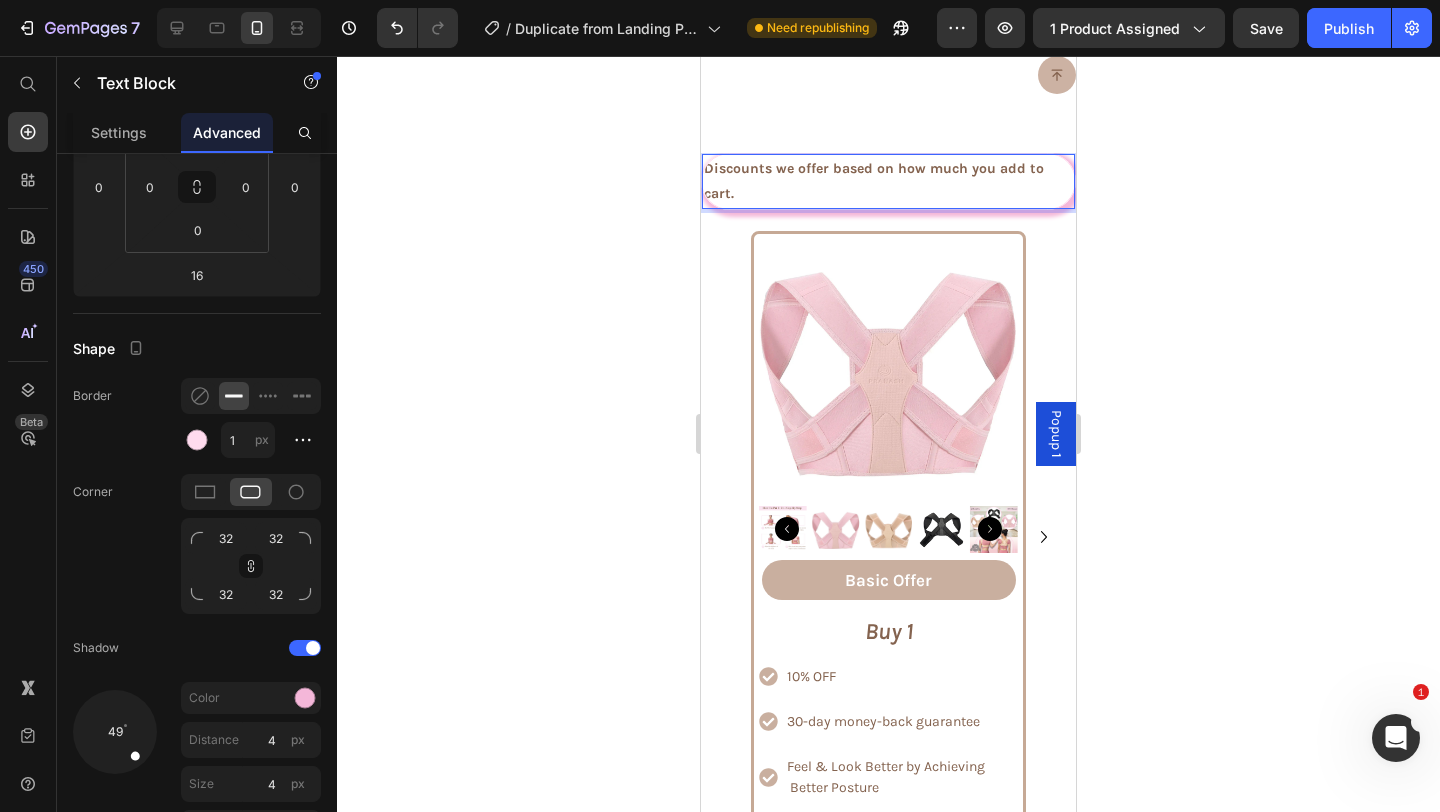 click on "Discounts we offer based on how much you add to cart." at bounding box center [888, 181] 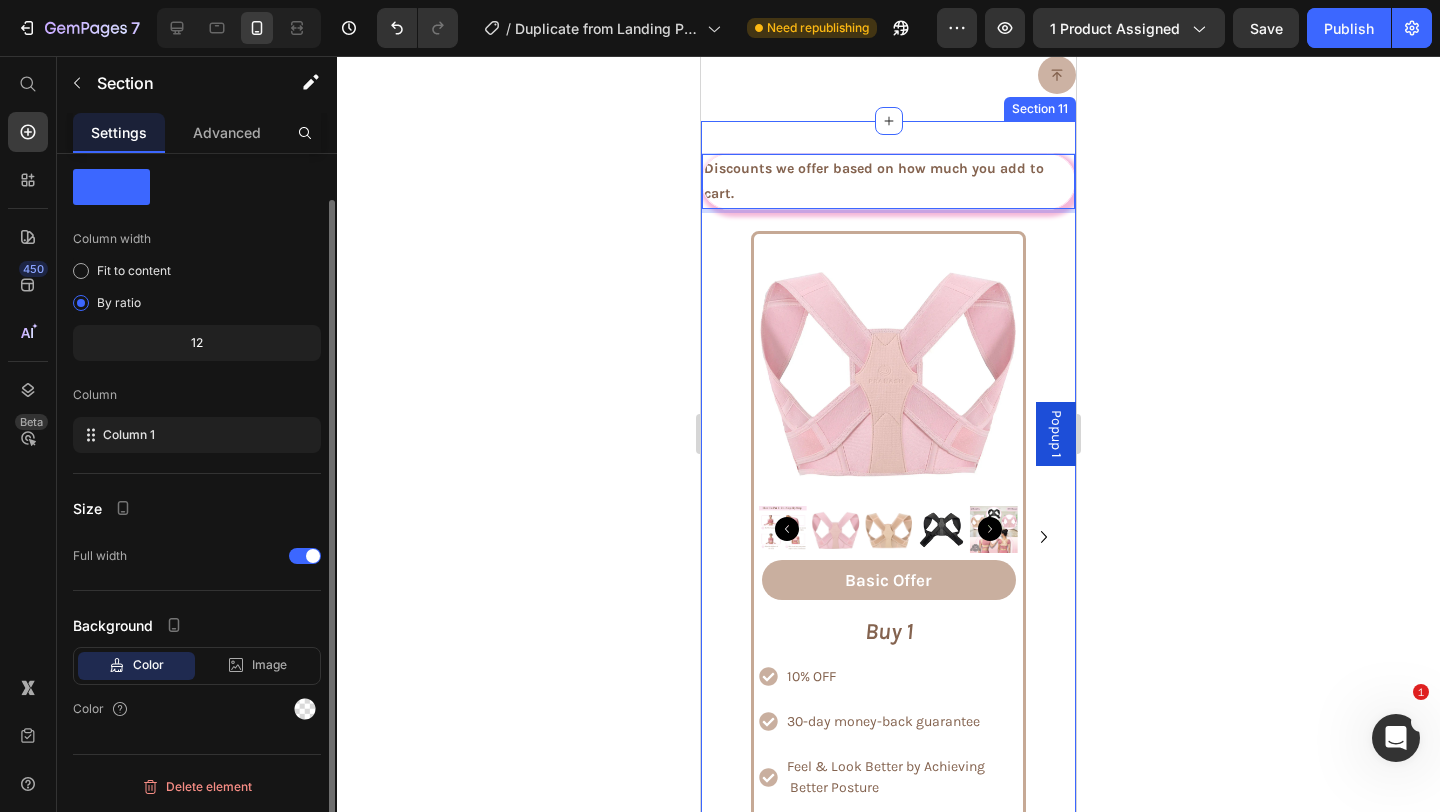 click on "Discounts we offer based on how much you add to cart. Text Block   16
Product Images Basic Offer Text Block Row Buy 1  Text Block 10% OFF 30-day money-back guarantee Feel & Look Better by Achieving  Better Posture  Item List
Add to cart Add to Cart Row Product Row Product Images Best Friend Duo  Text Block Row 00 Hours 00 Minutes 00 Seconds Countdown Timer Get 2, 1 For You and another For Your BestFriend & Experience motherhood with MomOra. Together! Text Block 15% OFF 30-day money-back guarantee Free Shipping  Item List
Add to cart Add to Cart Row Product Row Product Images Icon Best Value   Text Block Icon Row 00 Hours 00 Minutes 00 Seconds Countdown Timer Get 3 Posture Correctors and Avoid Tariff Charges, Plus FREE SHIPPING! HURRY - LIMITED OFFER!   Text Block Avoid Tariff Charges  20% OFF Free Shipping  Item List
Add to cart Add to Cart Row" at bounding box center (888, 545) 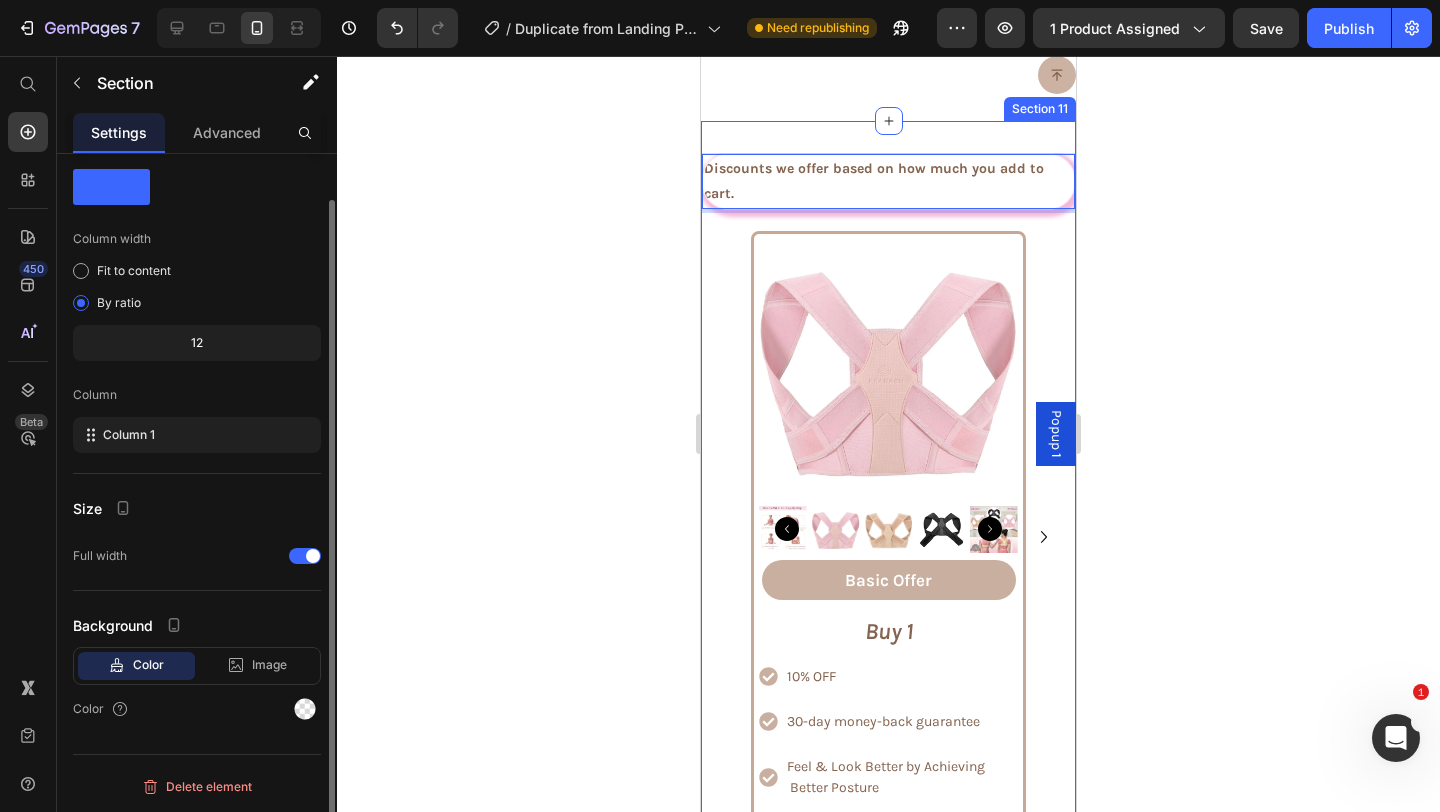 scroll, scrollTop: 0, scrollLeft: 0, axis: both 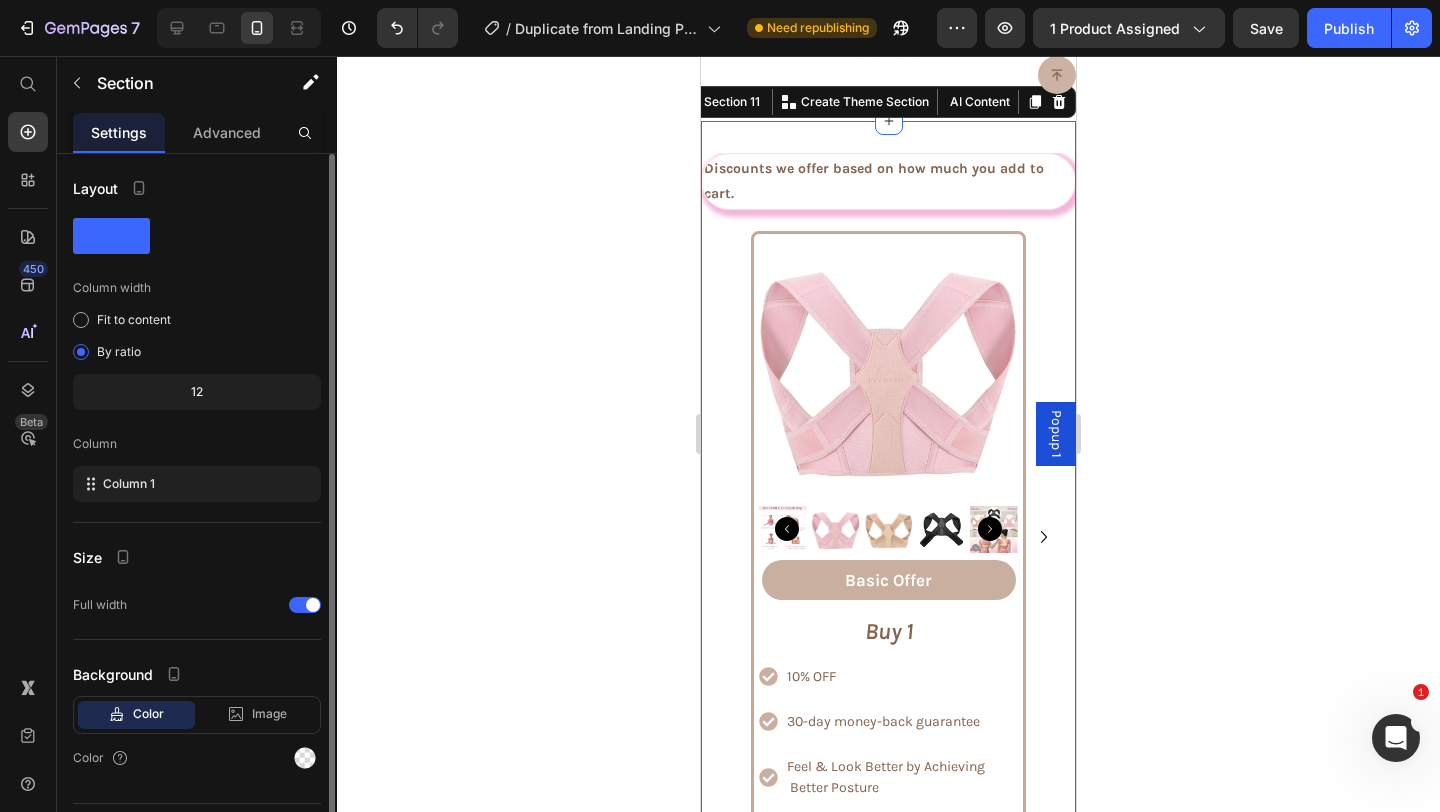 click 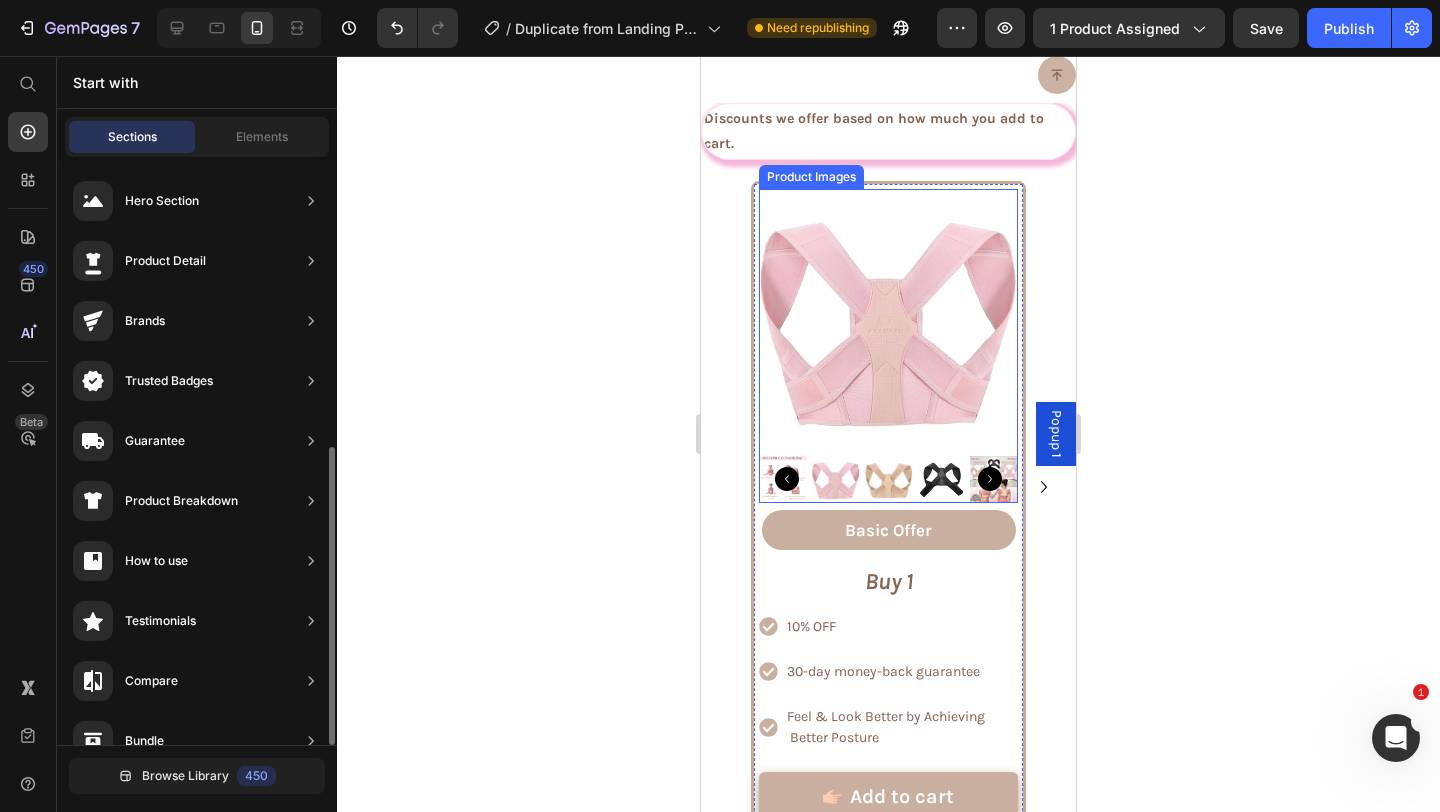 scroll, scrollTop: 6239, scrollLeft: 0, axis: vertical 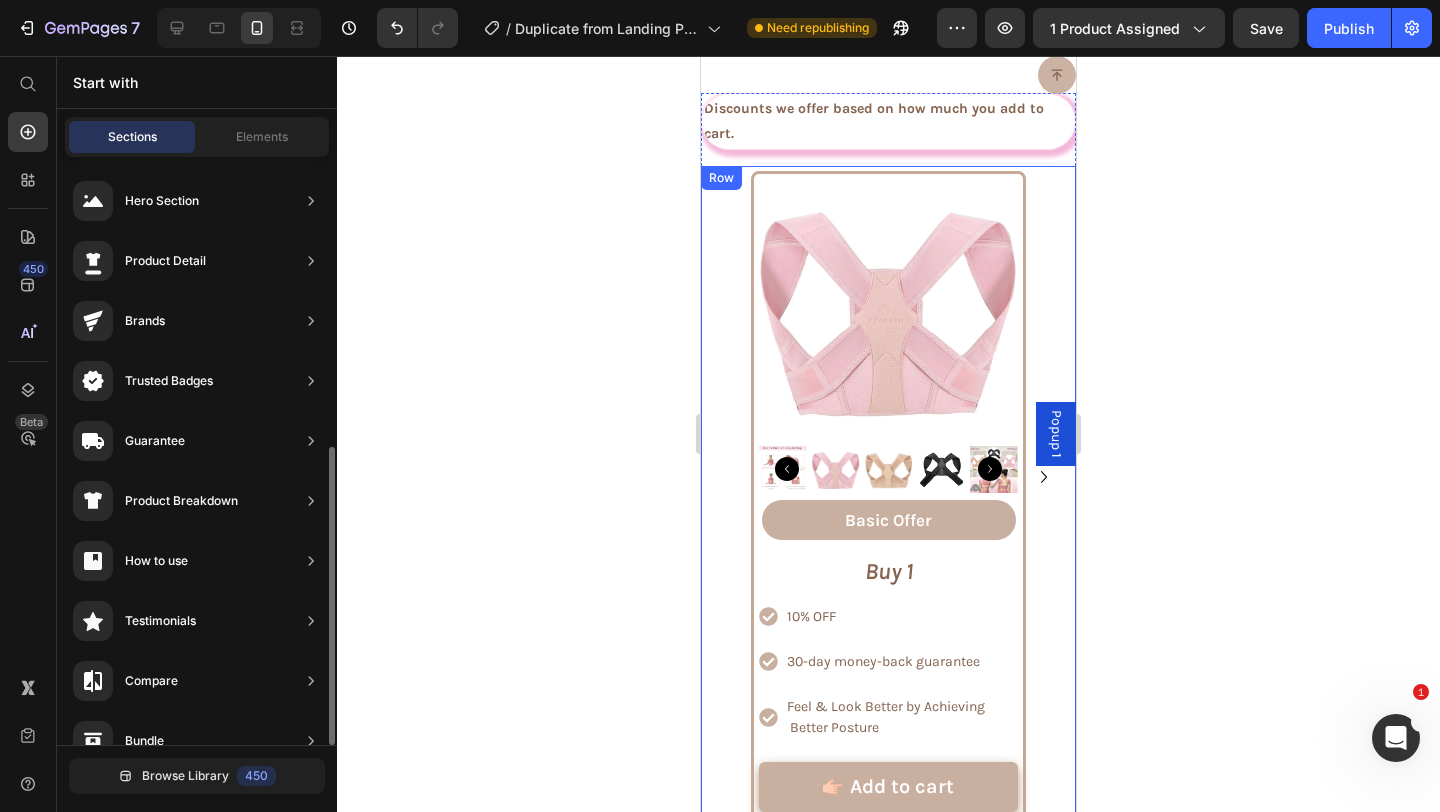 click 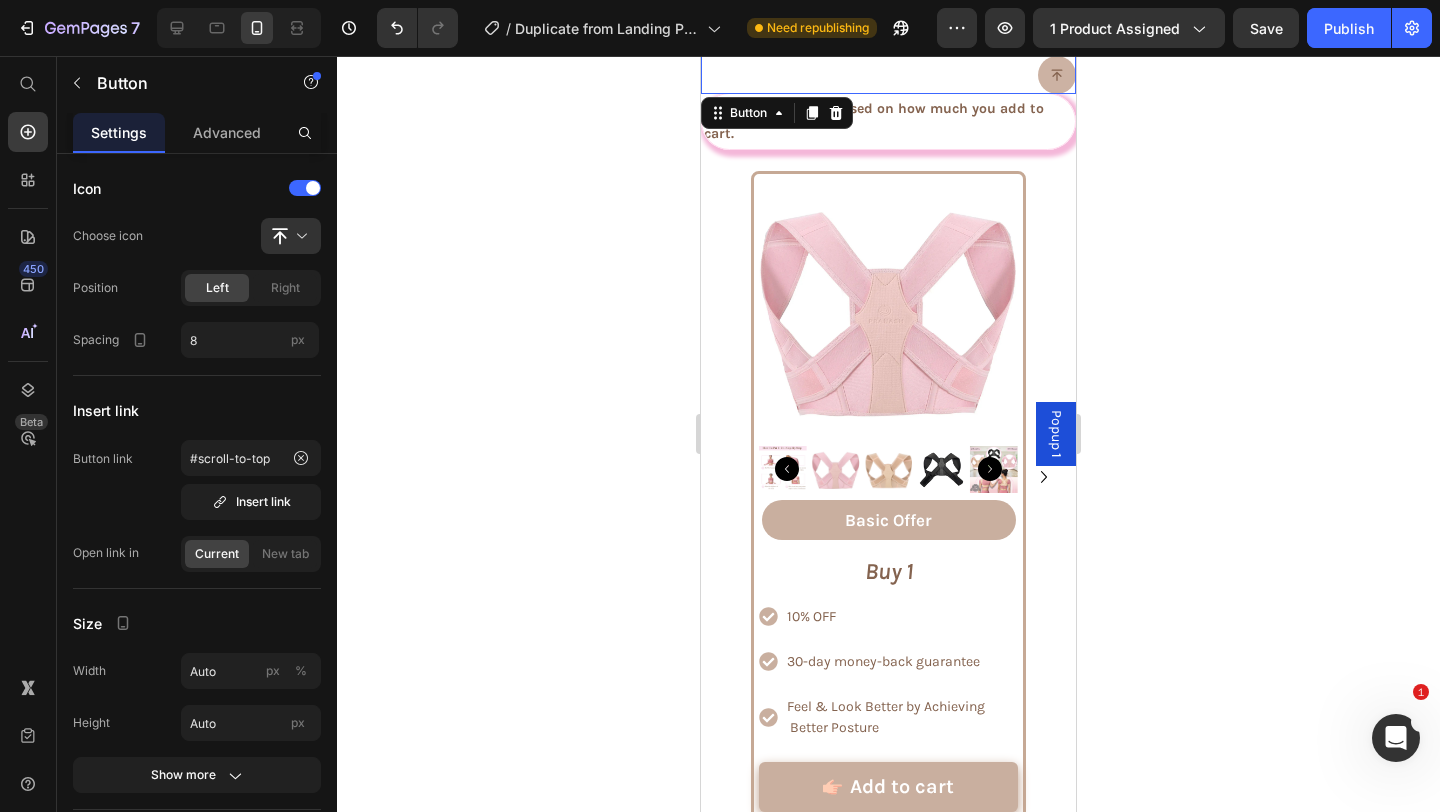 click on "Button   0" at bounding box center [888, 75] 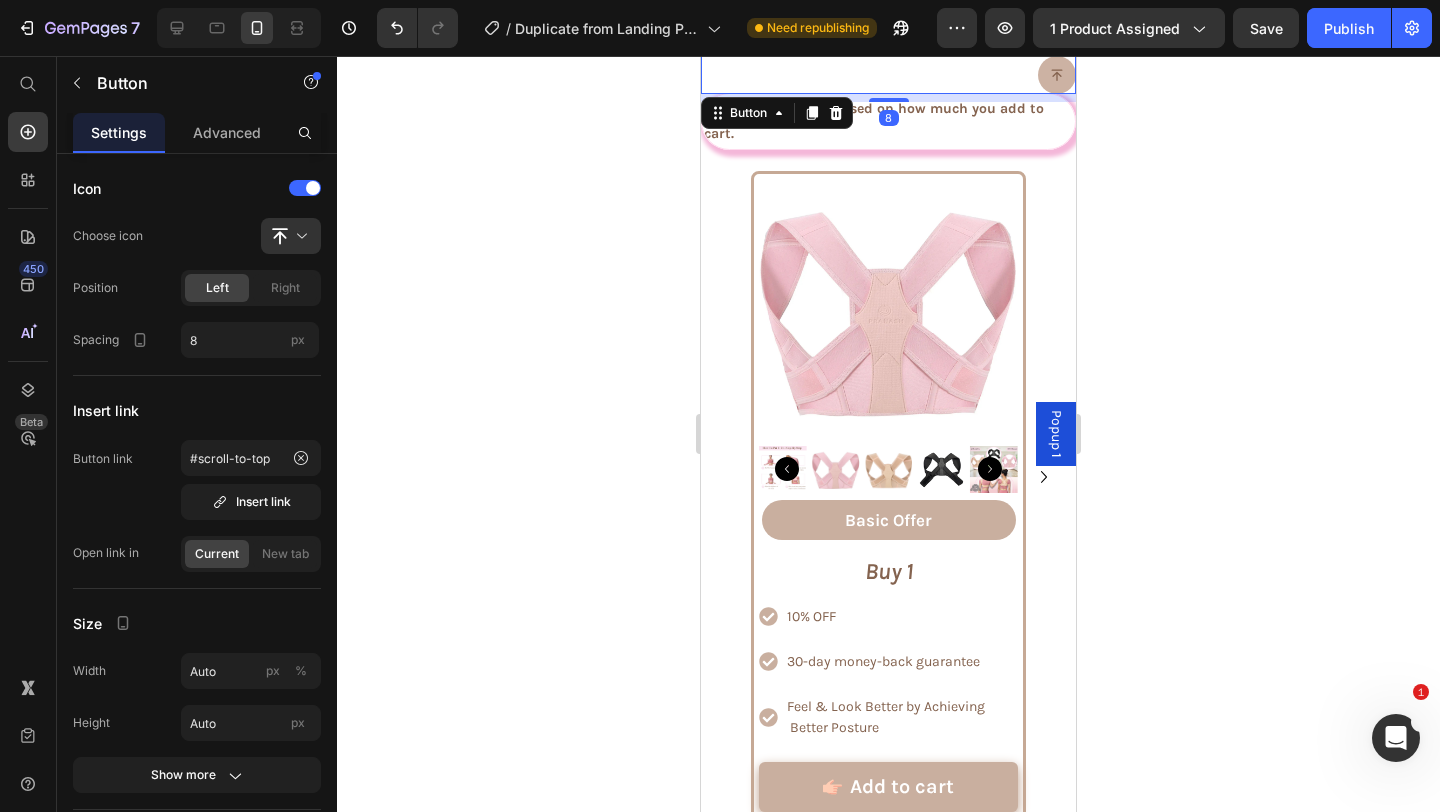 click 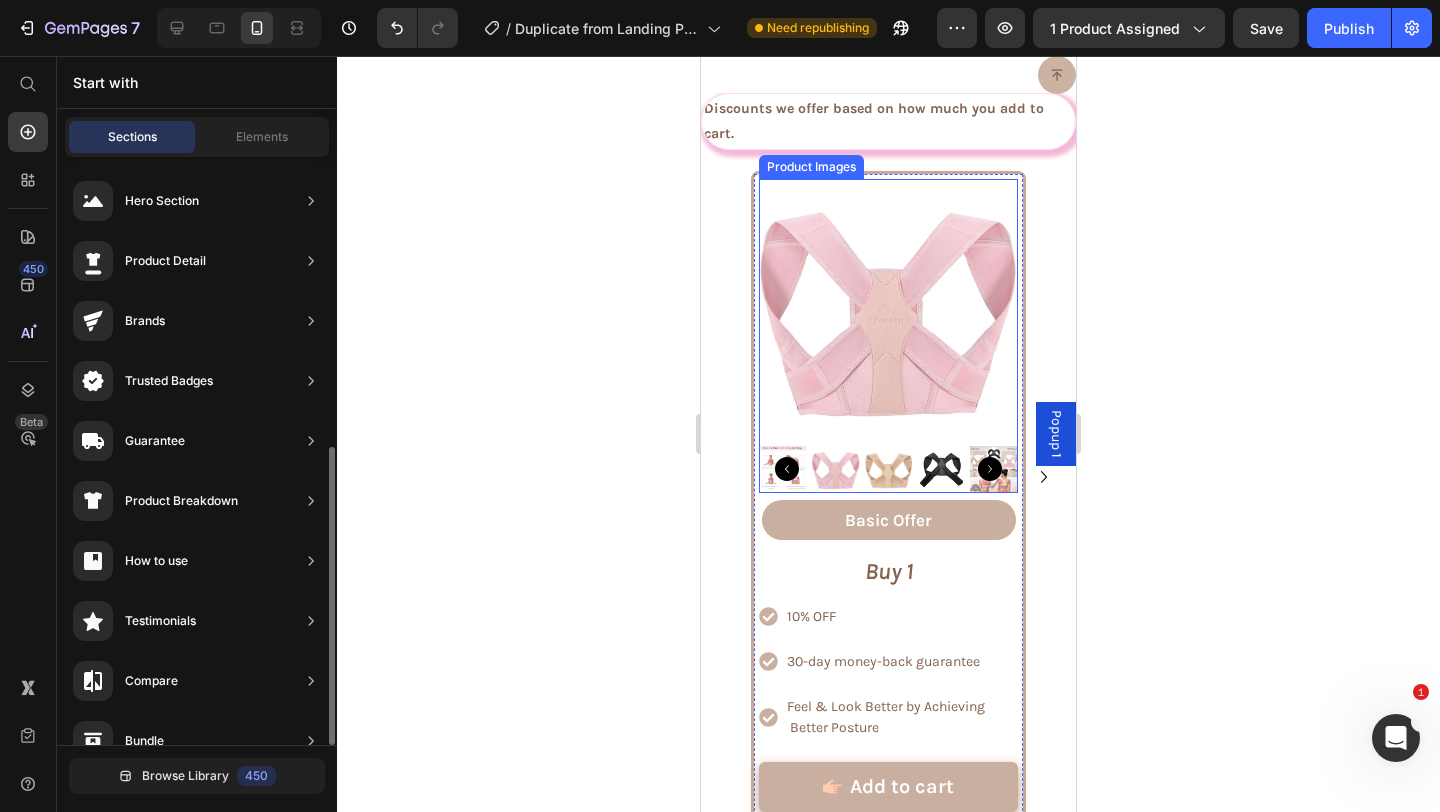 scroll, scrollTop: 6415, scrollLeft: 0, axis: vertical 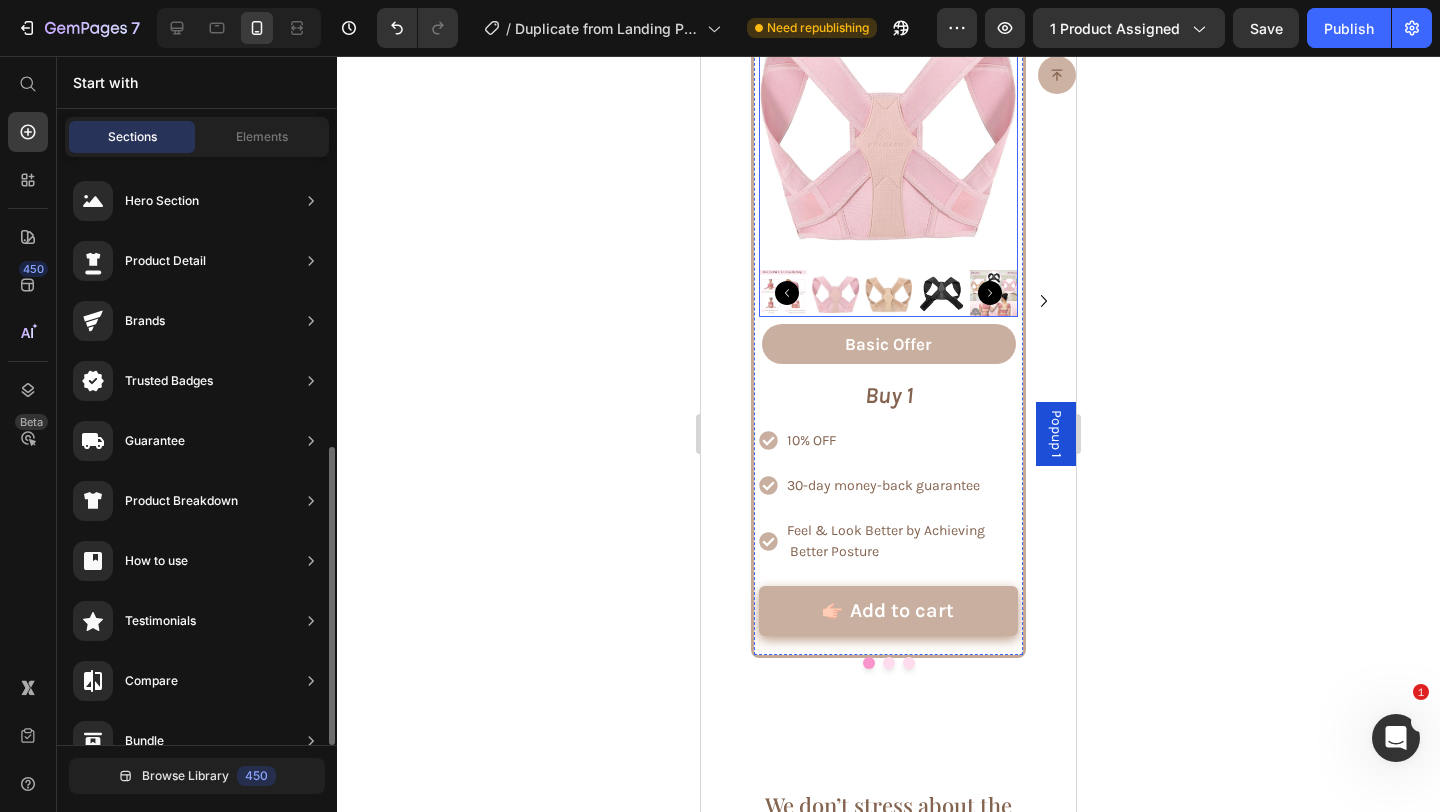 click 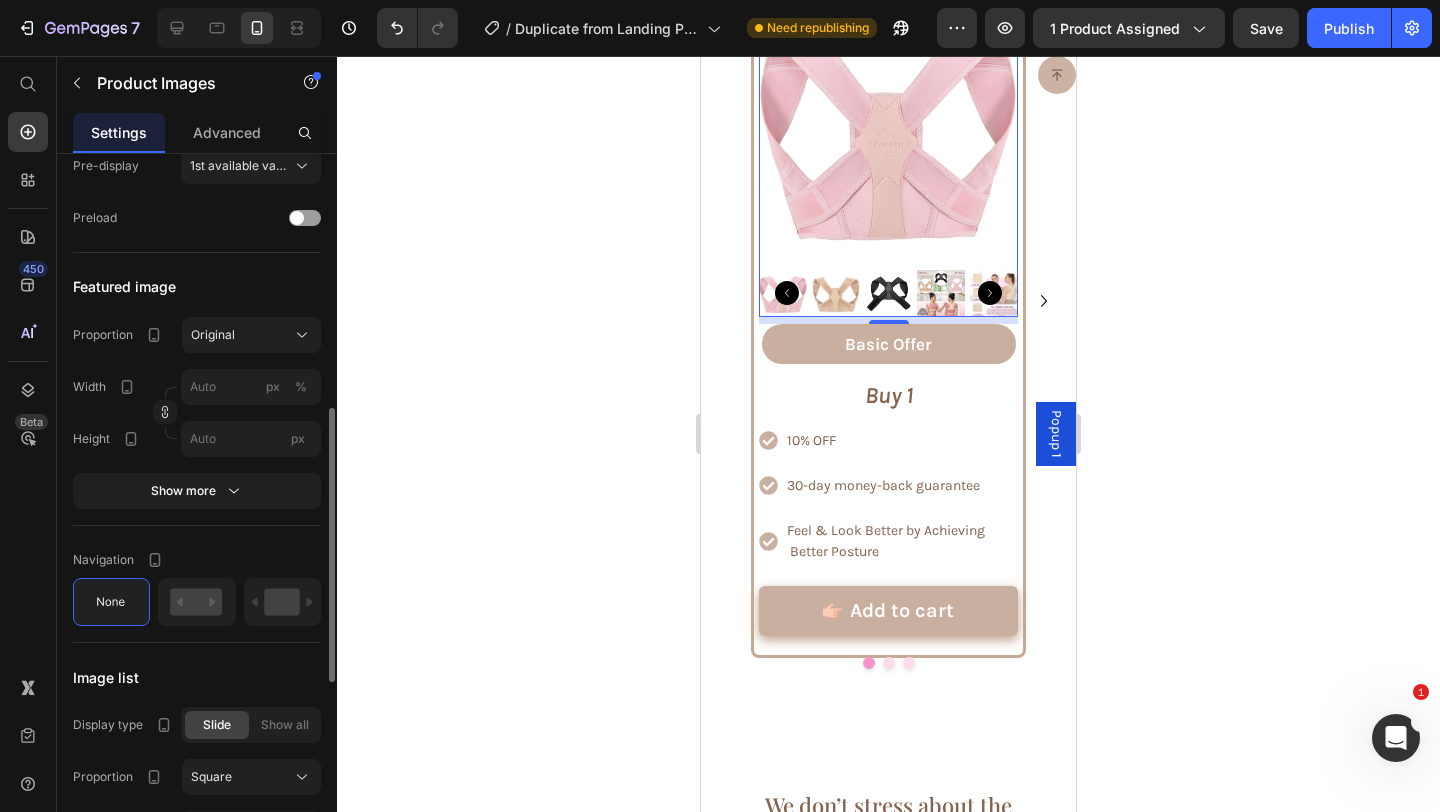 scroll, scrollTop: 662, scrollLeft: 0, axis: vertical 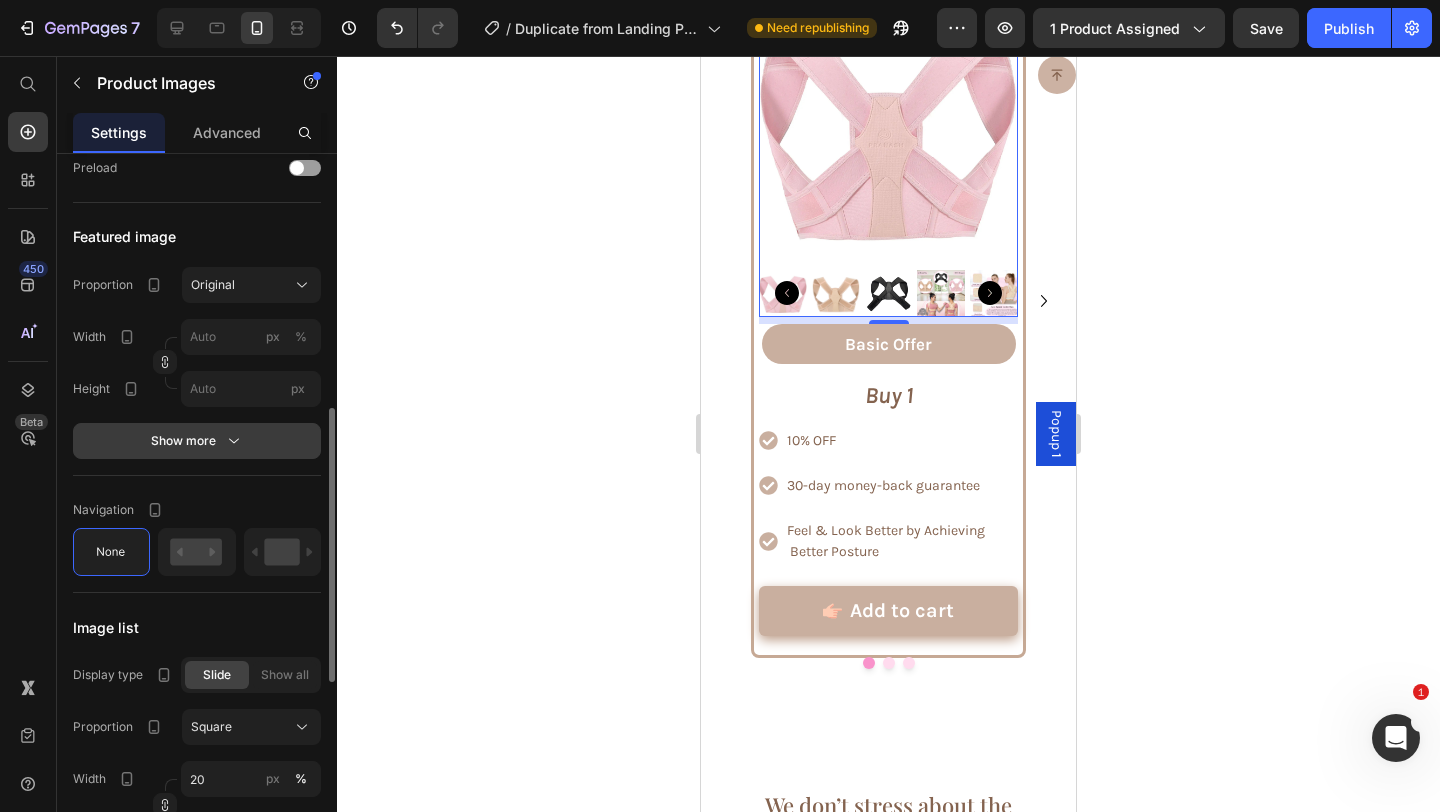 click 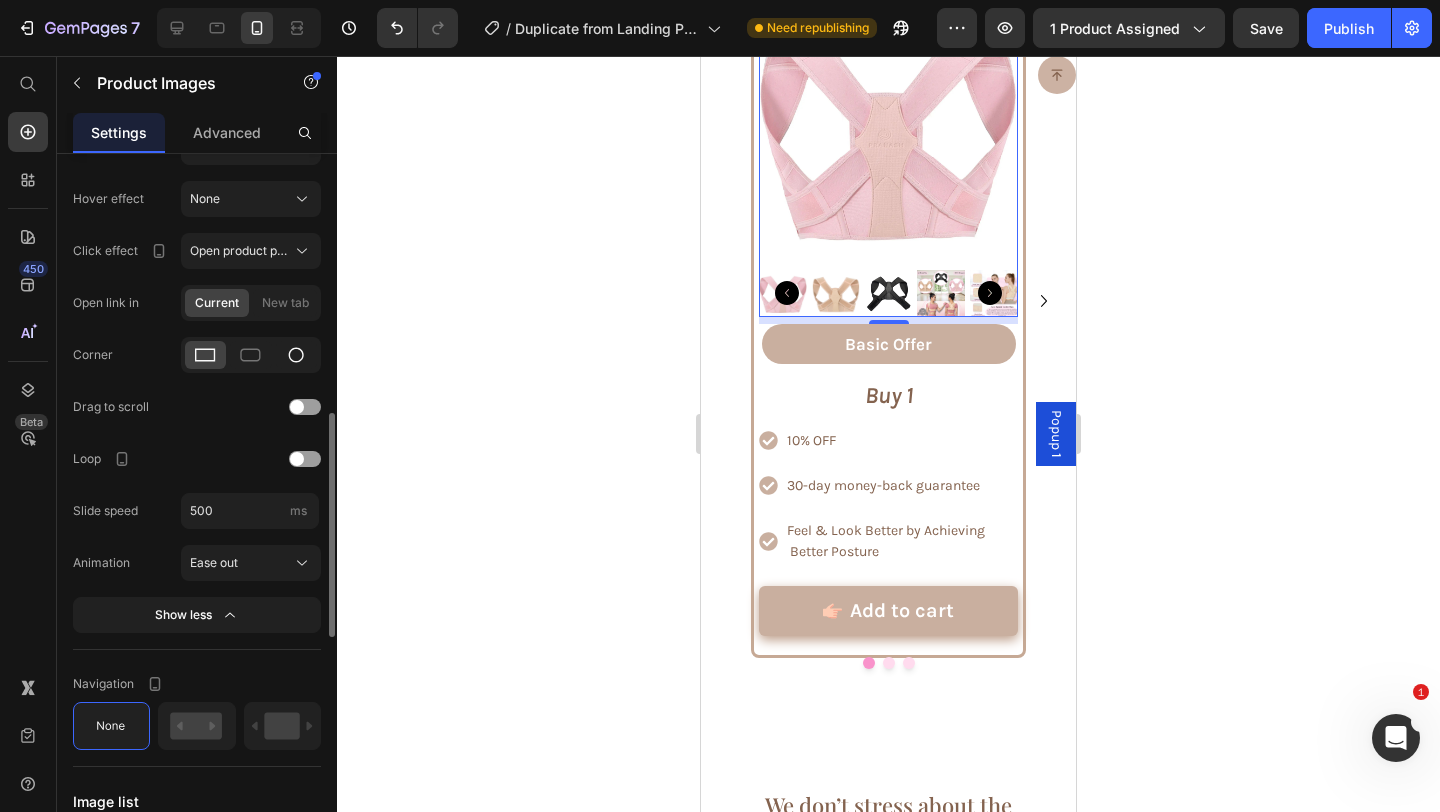 scroll, scrollTop: 917, scrollLeft: 0, axis: vertical 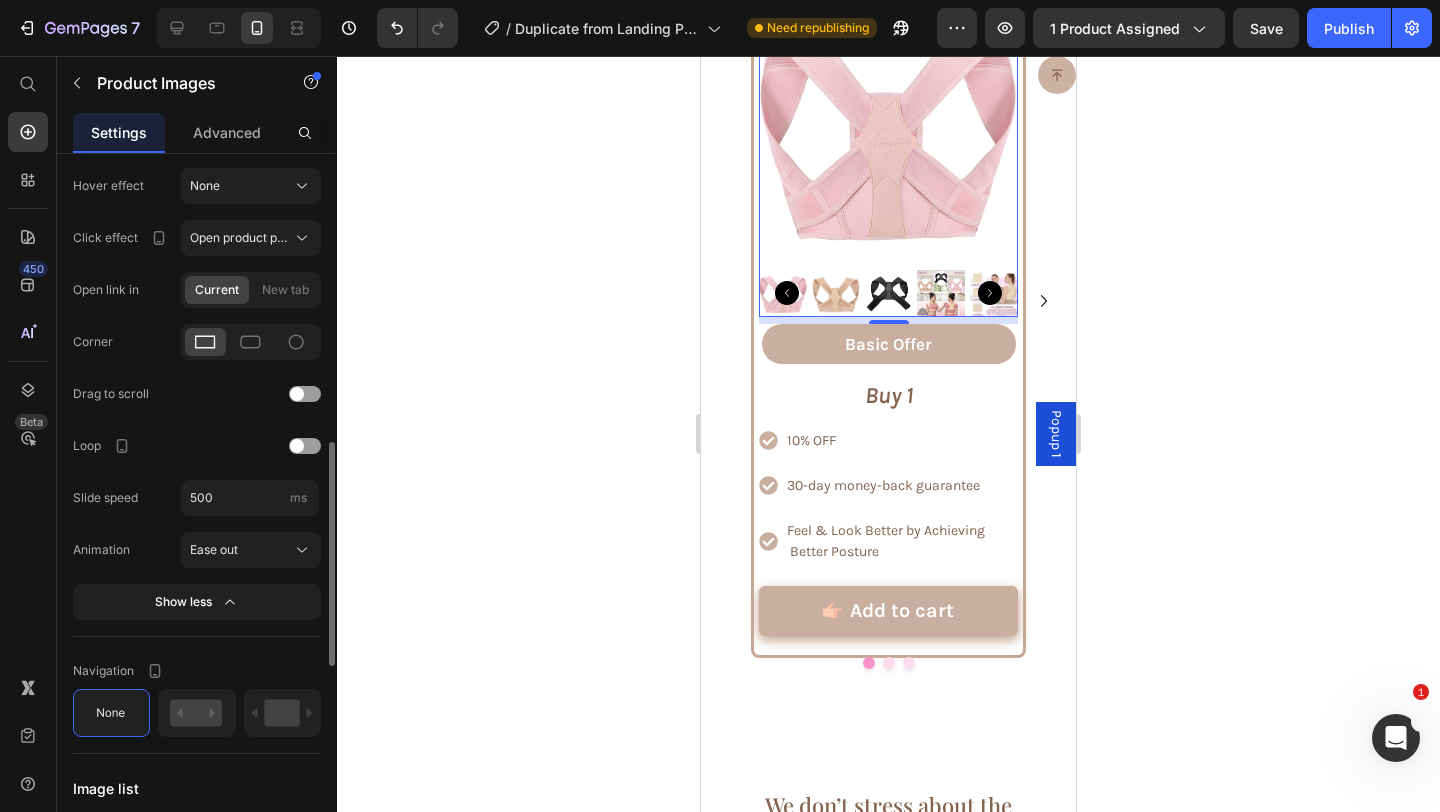 click 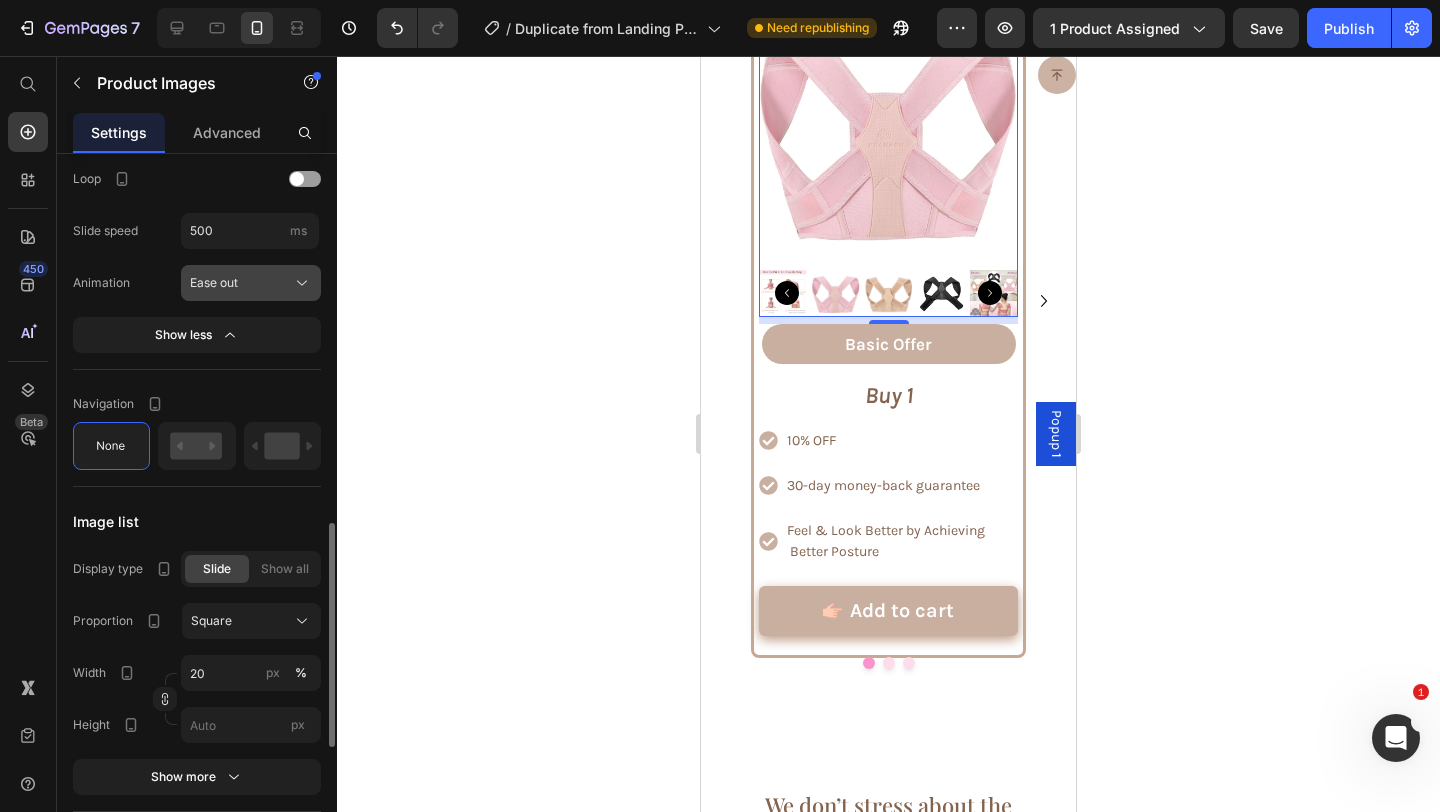 scroll, scrollTop: 1191, scrollLeft: 0, axis: vertical 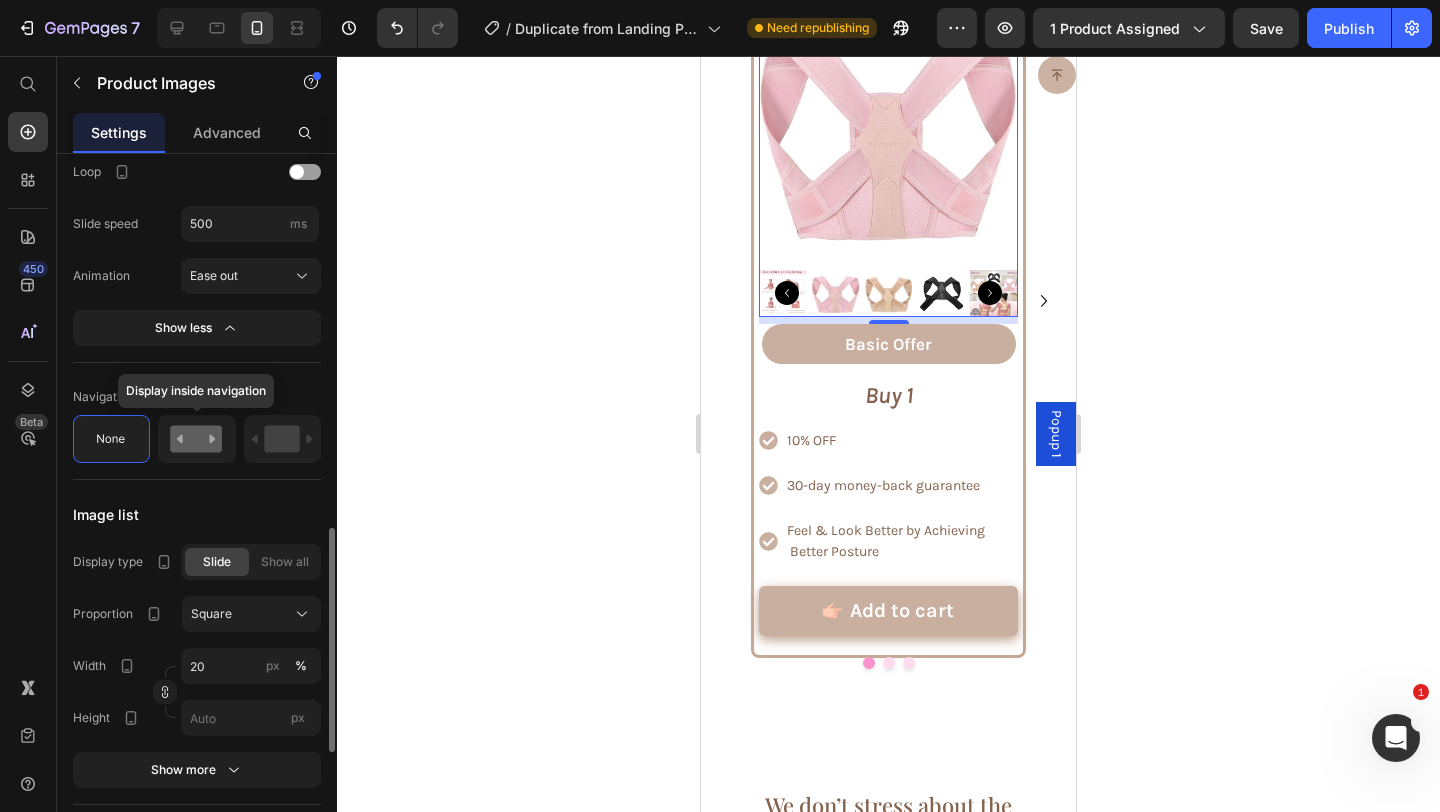 click 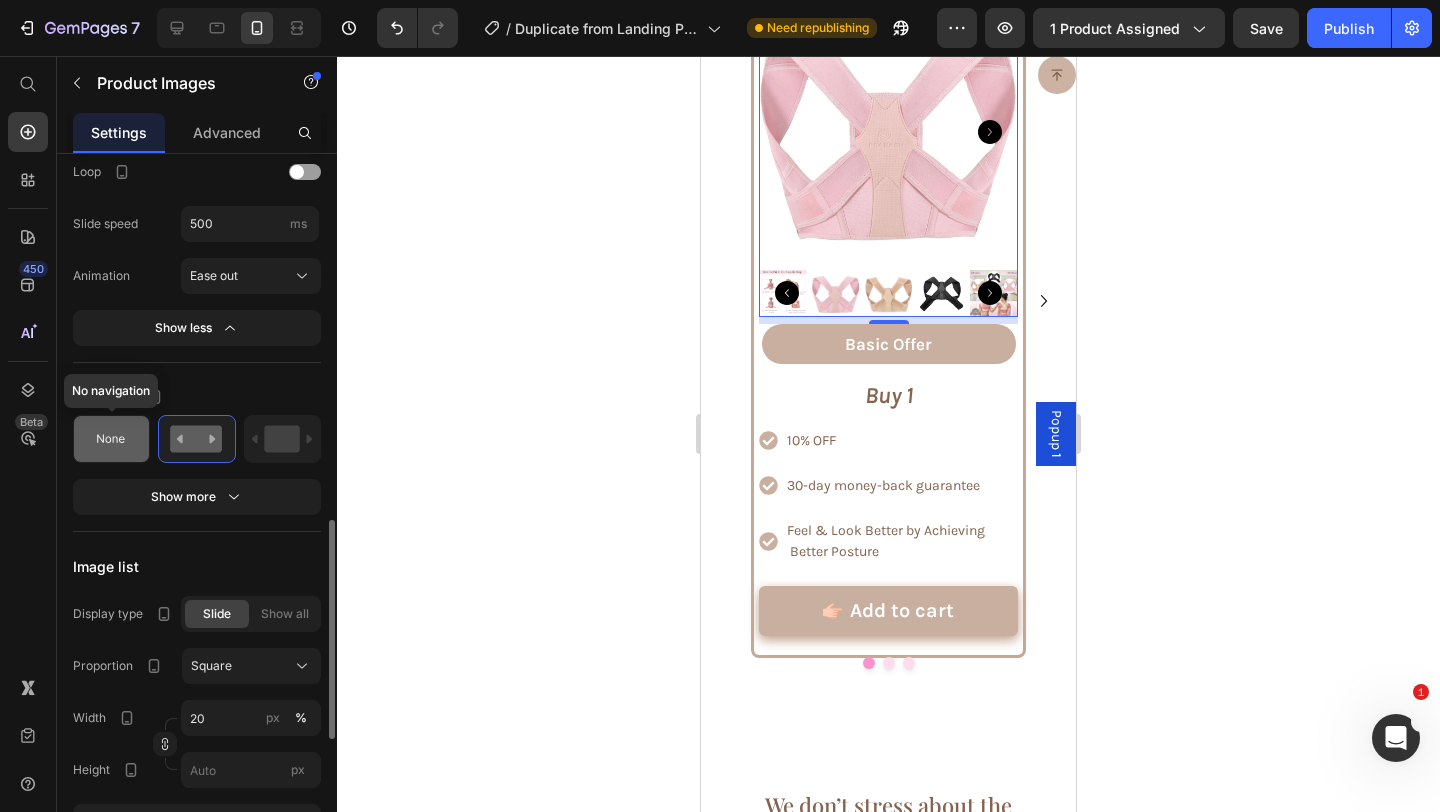 click 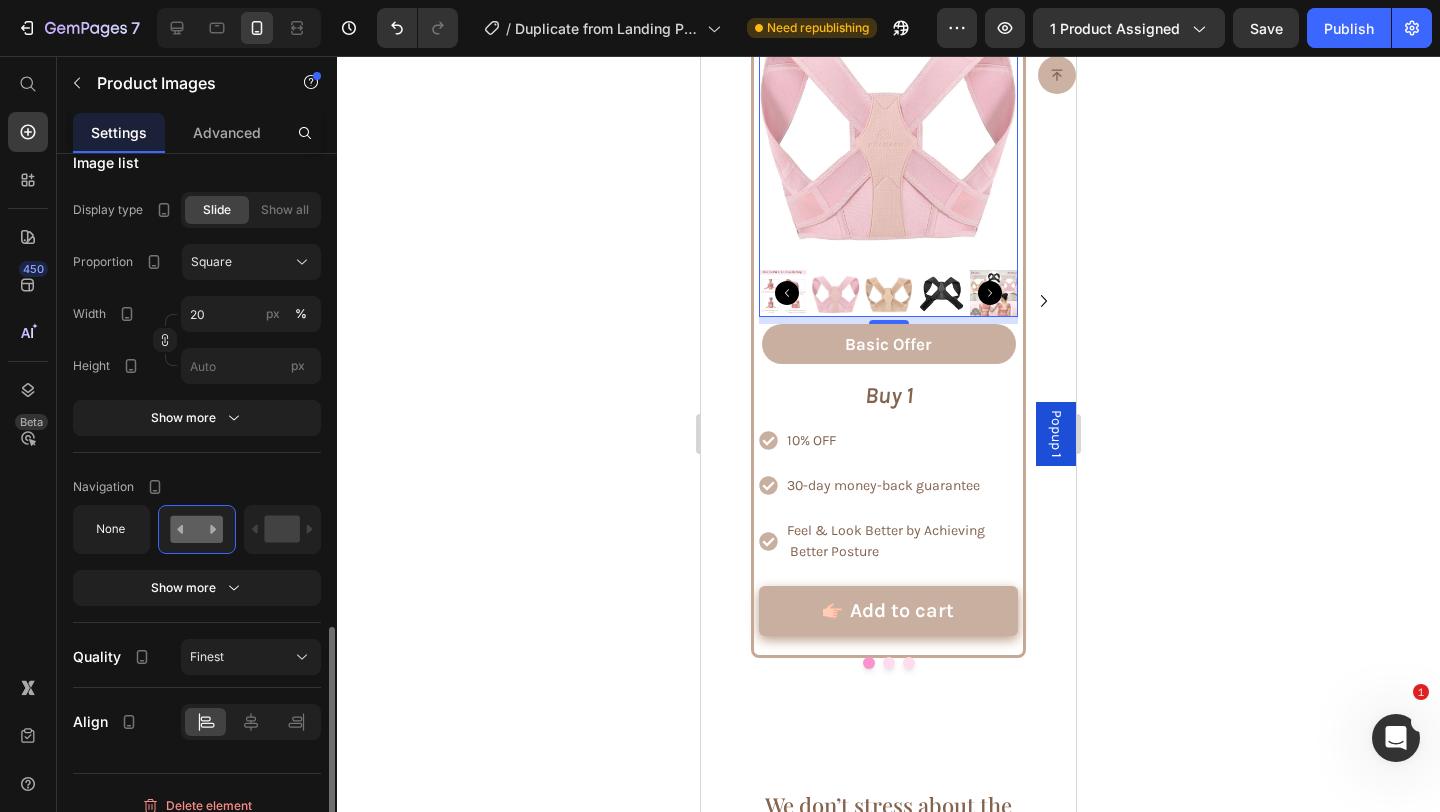 scroll, scrollTop: 1561, scrollLeft: 0, axis: vertical 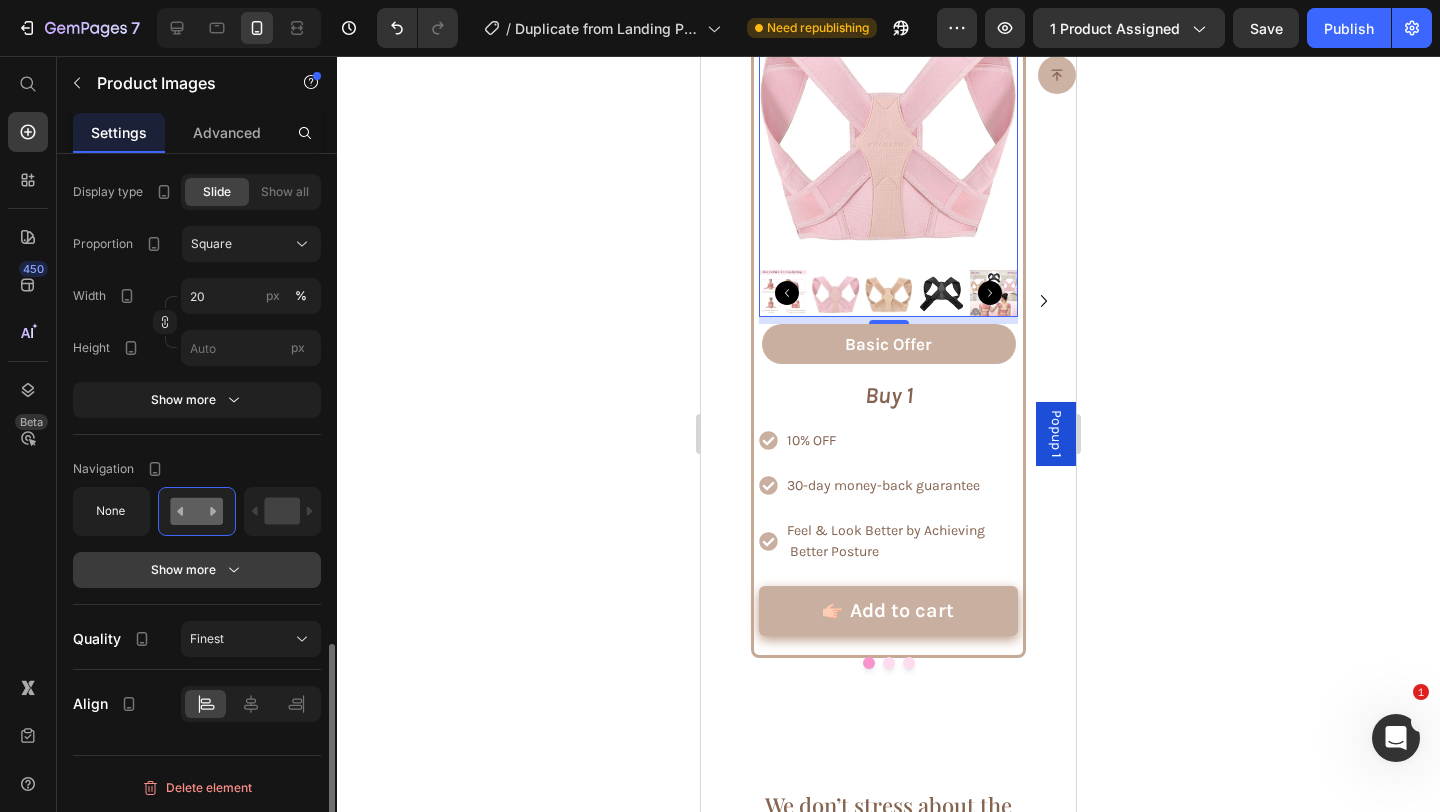click on "Show more" at bounding box center [197, 570] 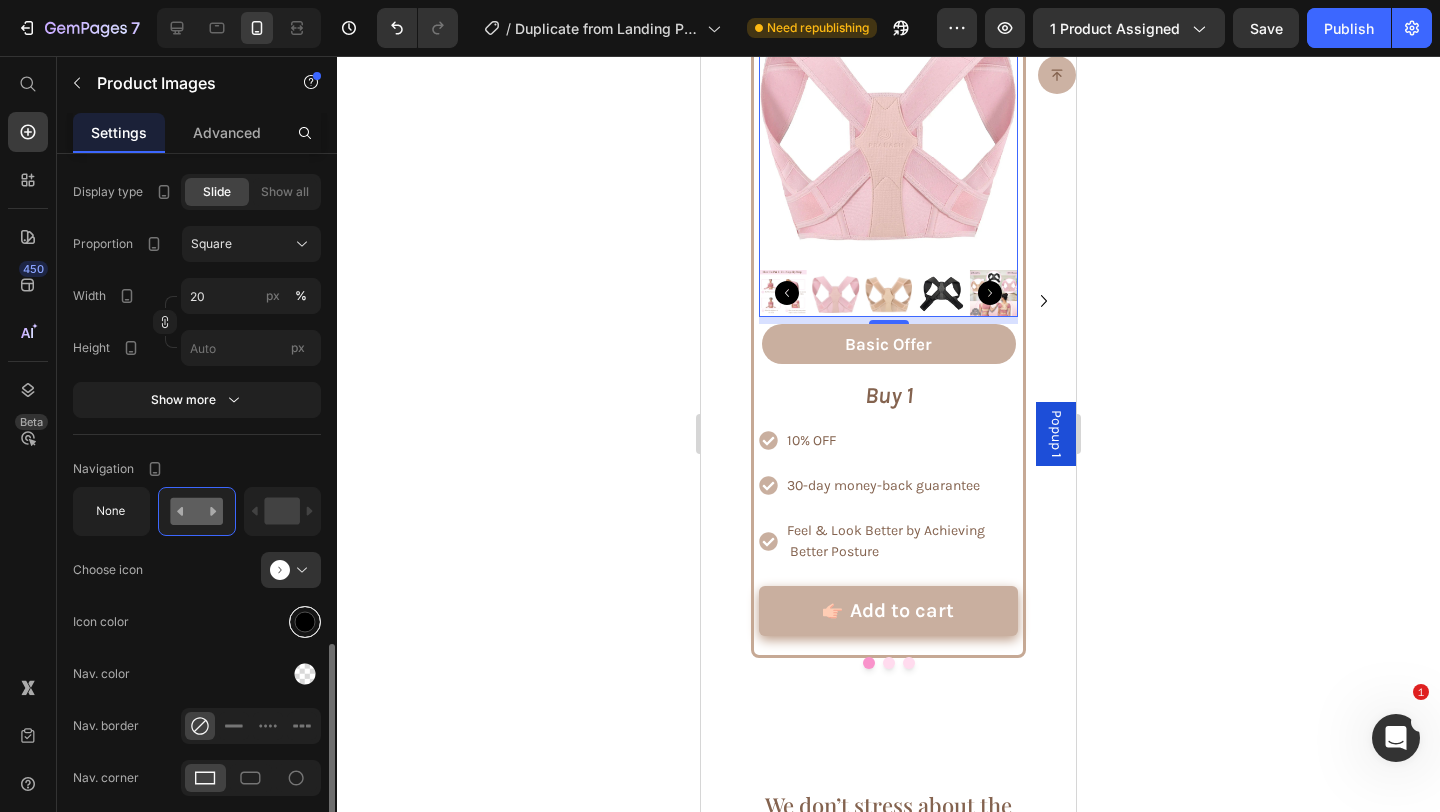 click at bounding box center (305, 621) 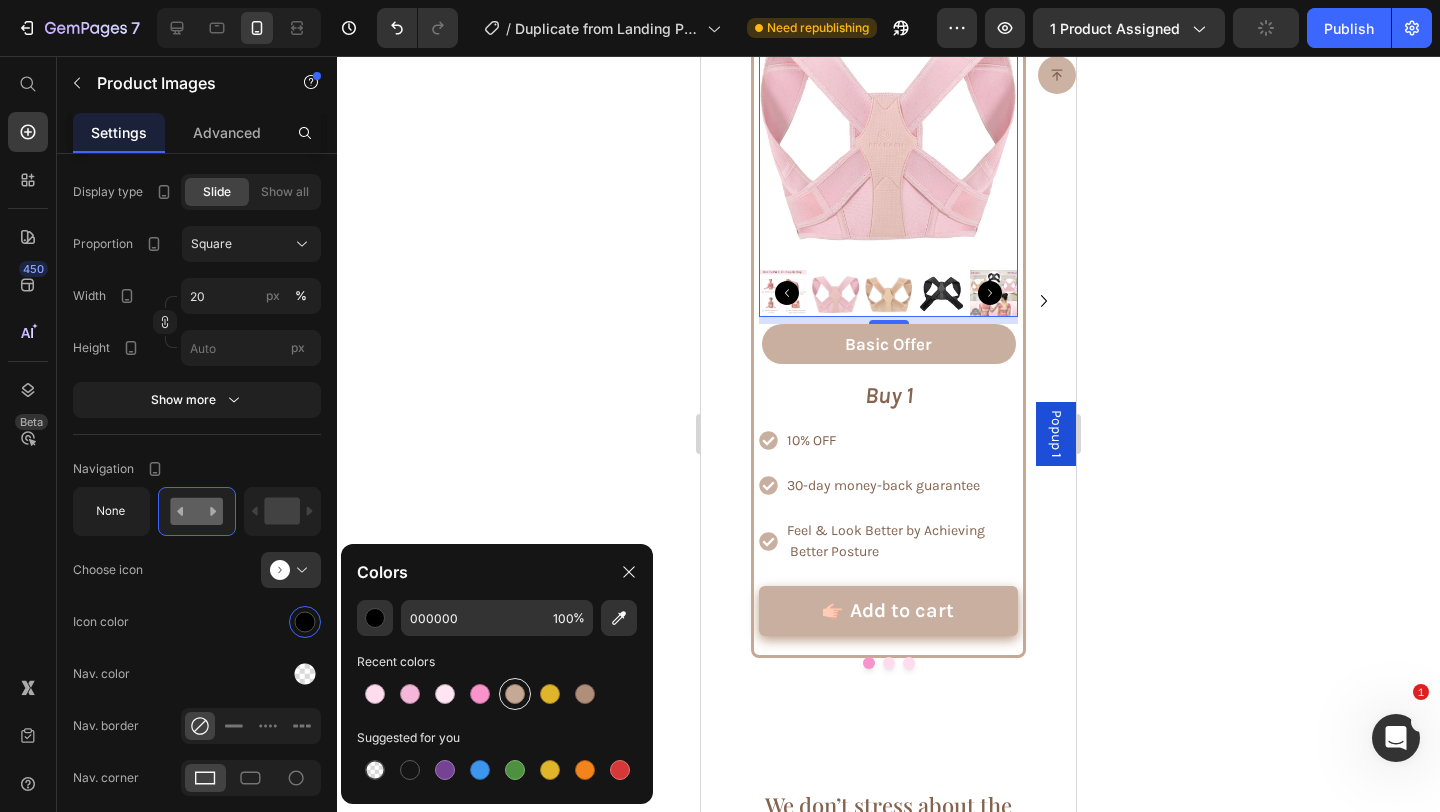 click at bounding box center [515, 694] 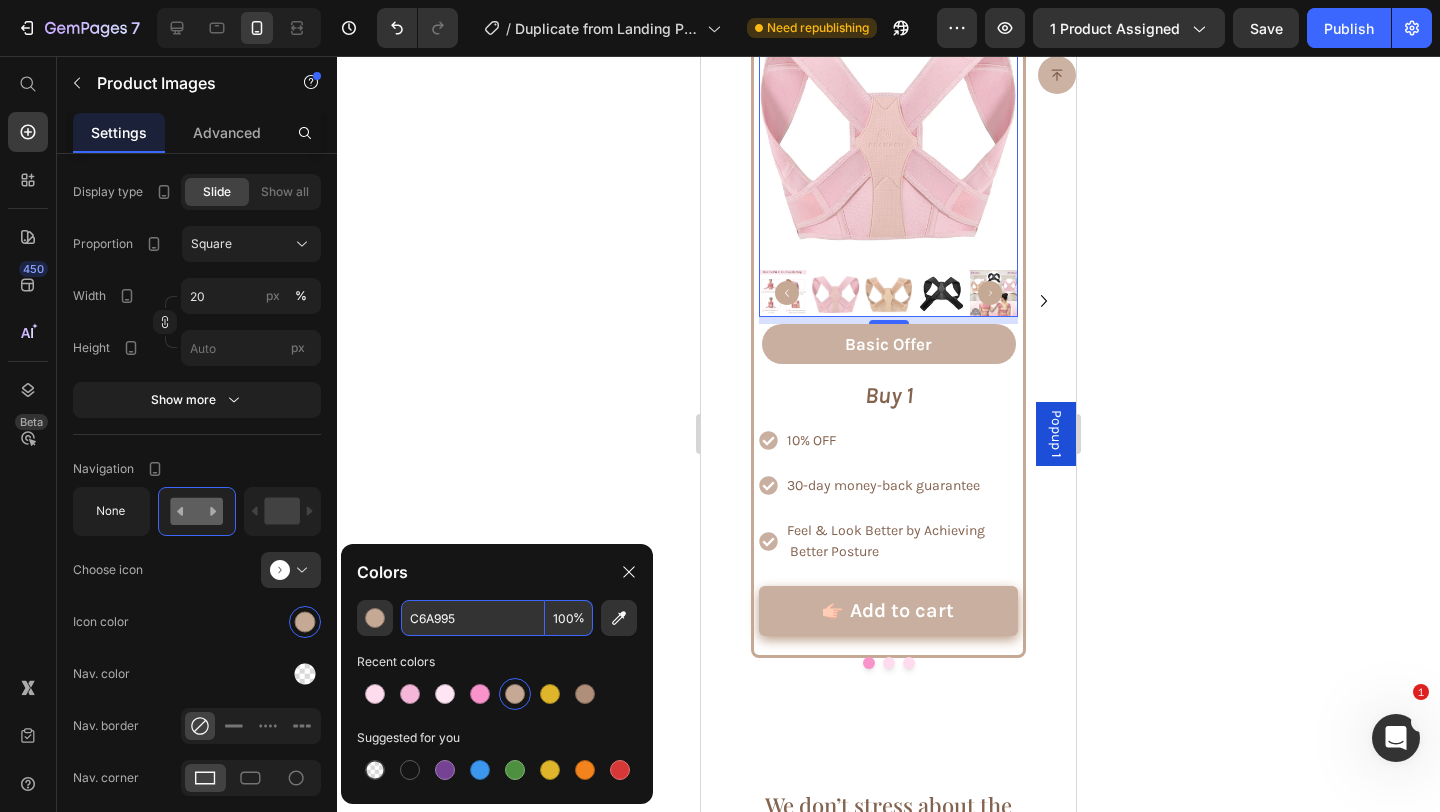 click on "C6A995" at bounding box center (473, 618) 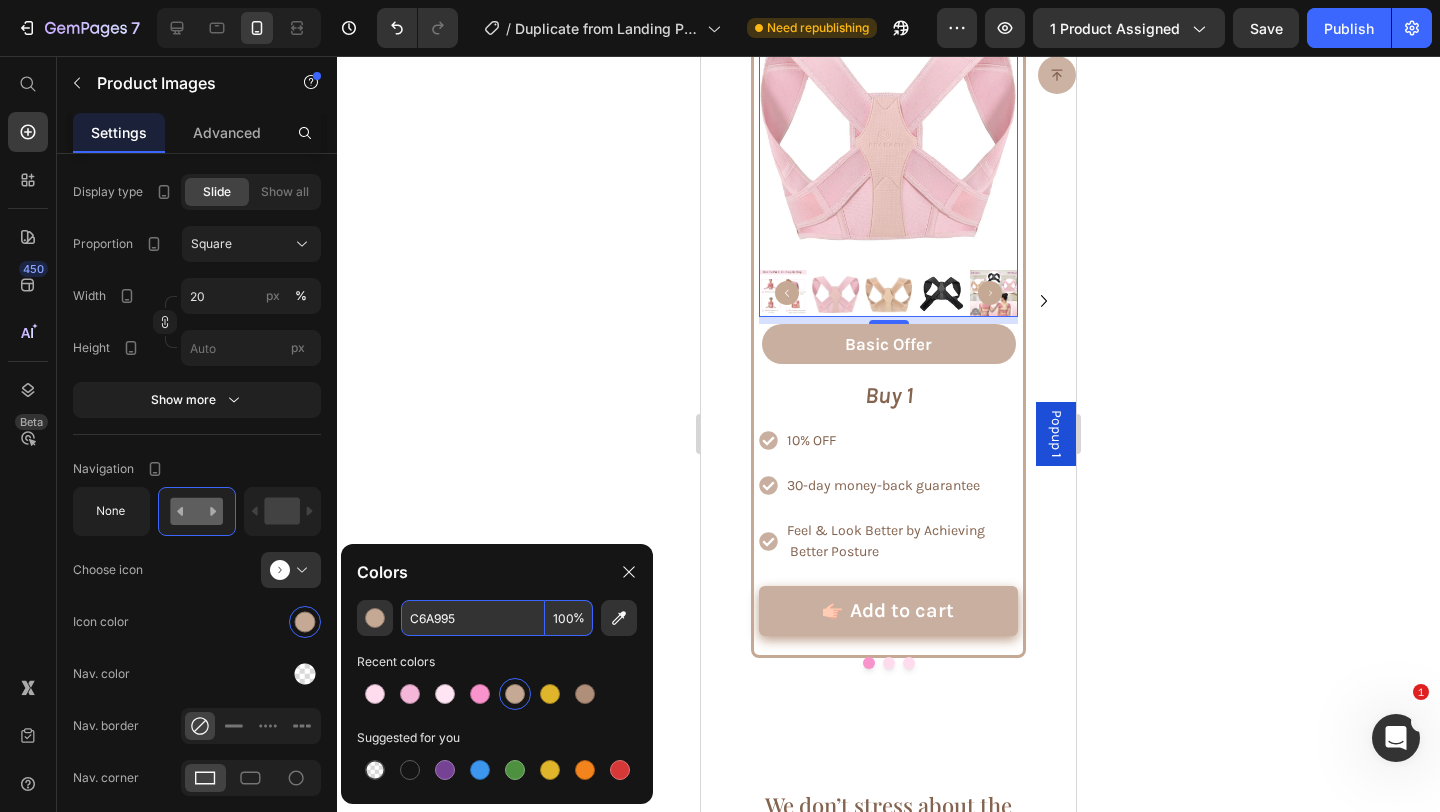 click on "C6A995" at bounding box center [473, 618] 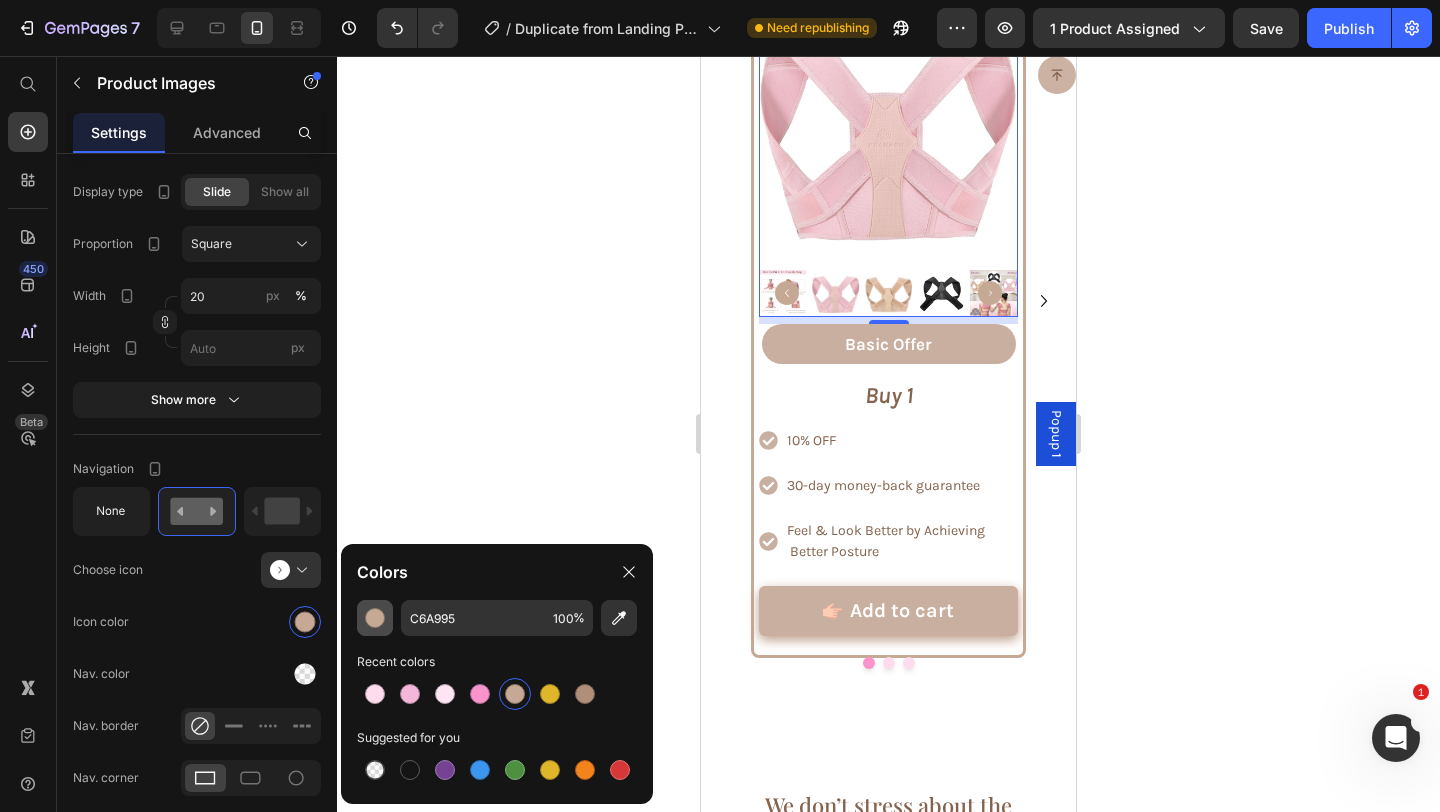 click at bounding box center [375, 618] 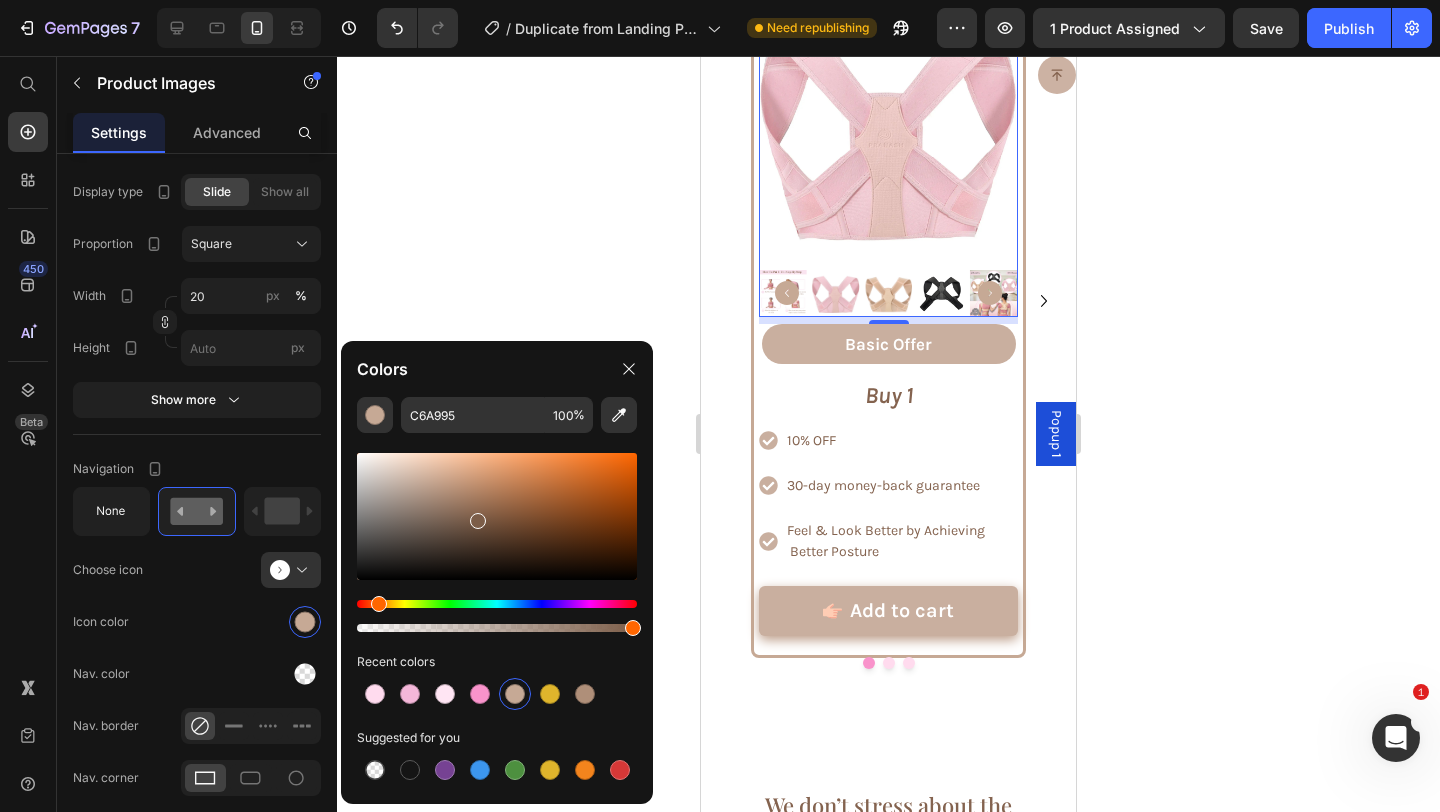 click at bounding box center (497, 516) 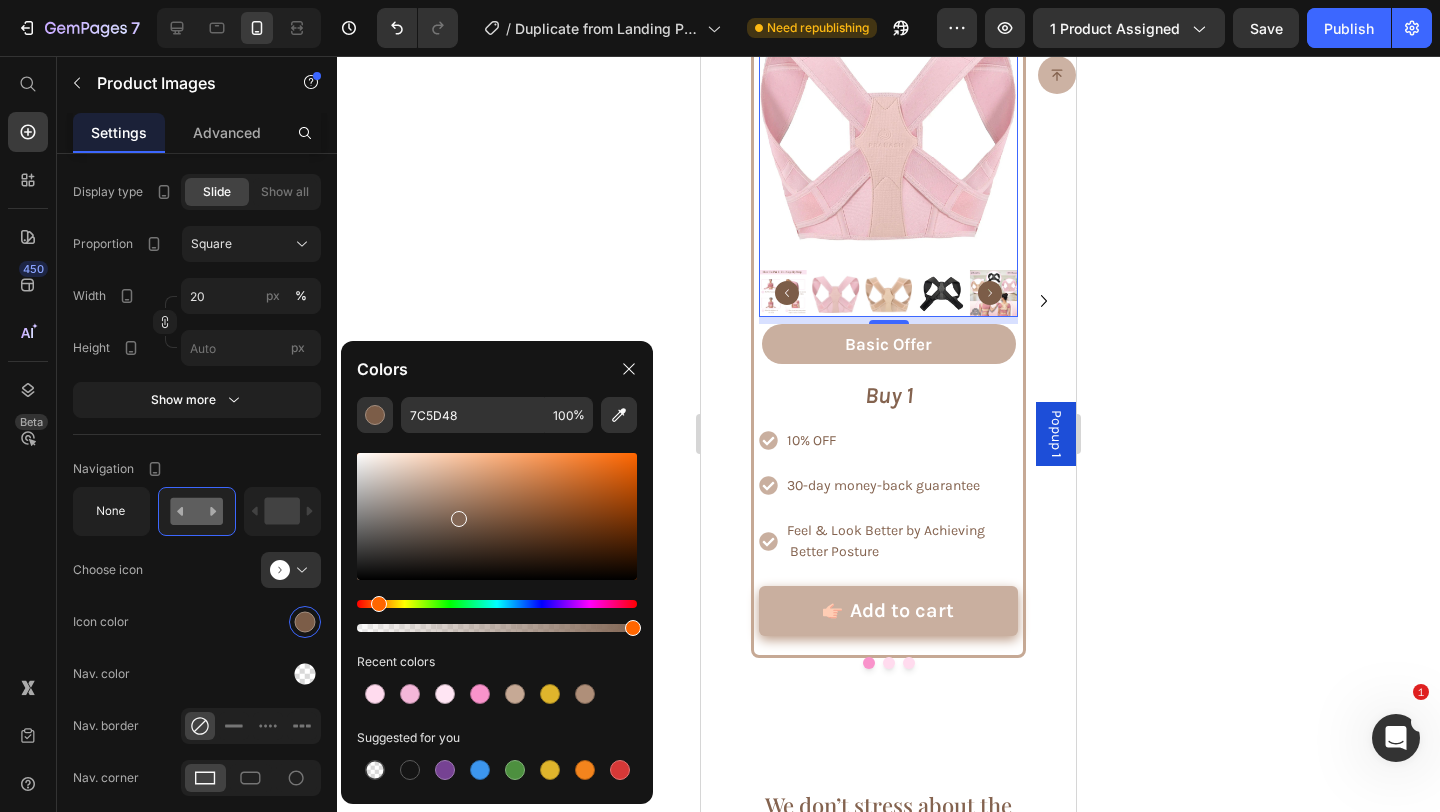 click at bounding box center (497, 516) 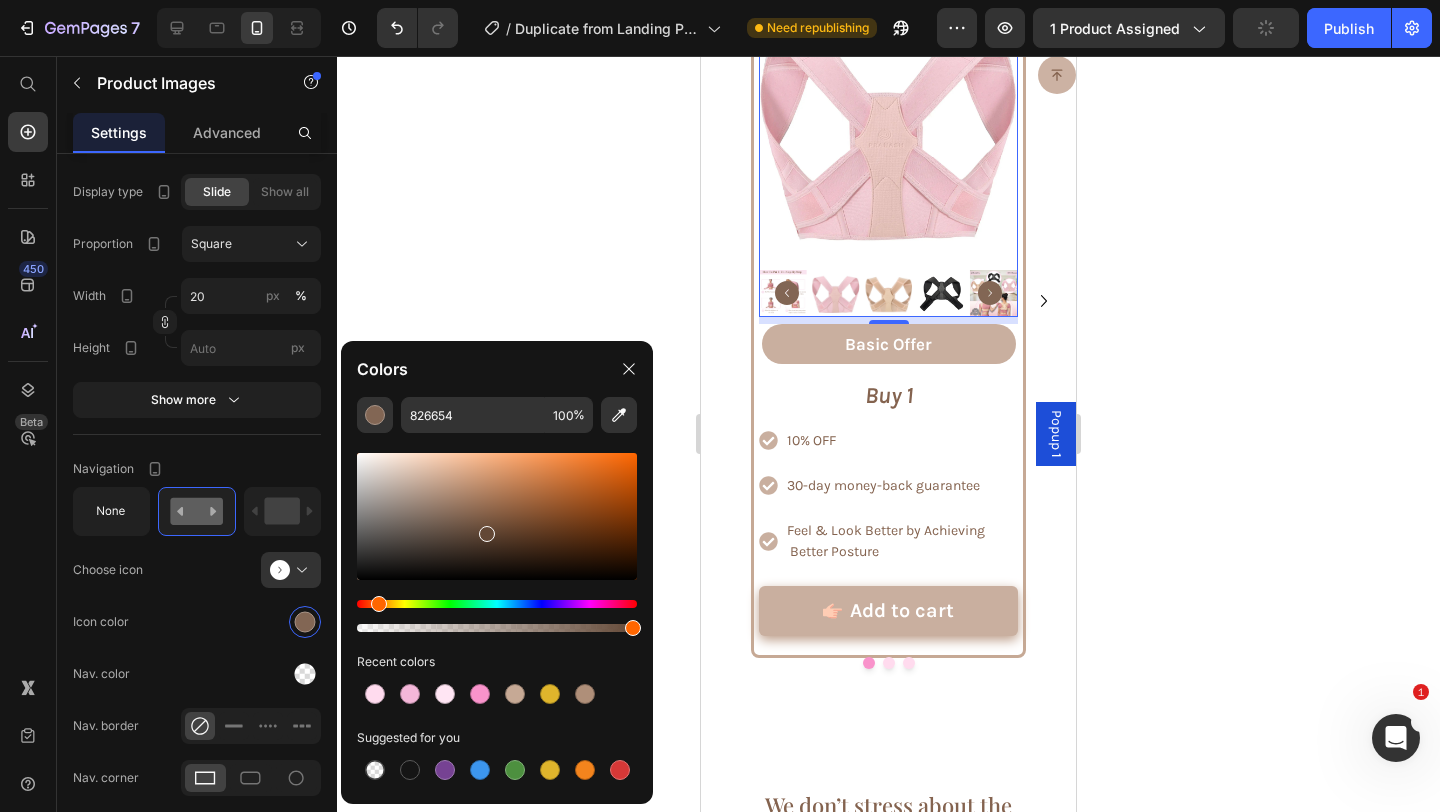 click at bounding box center [497, 516] 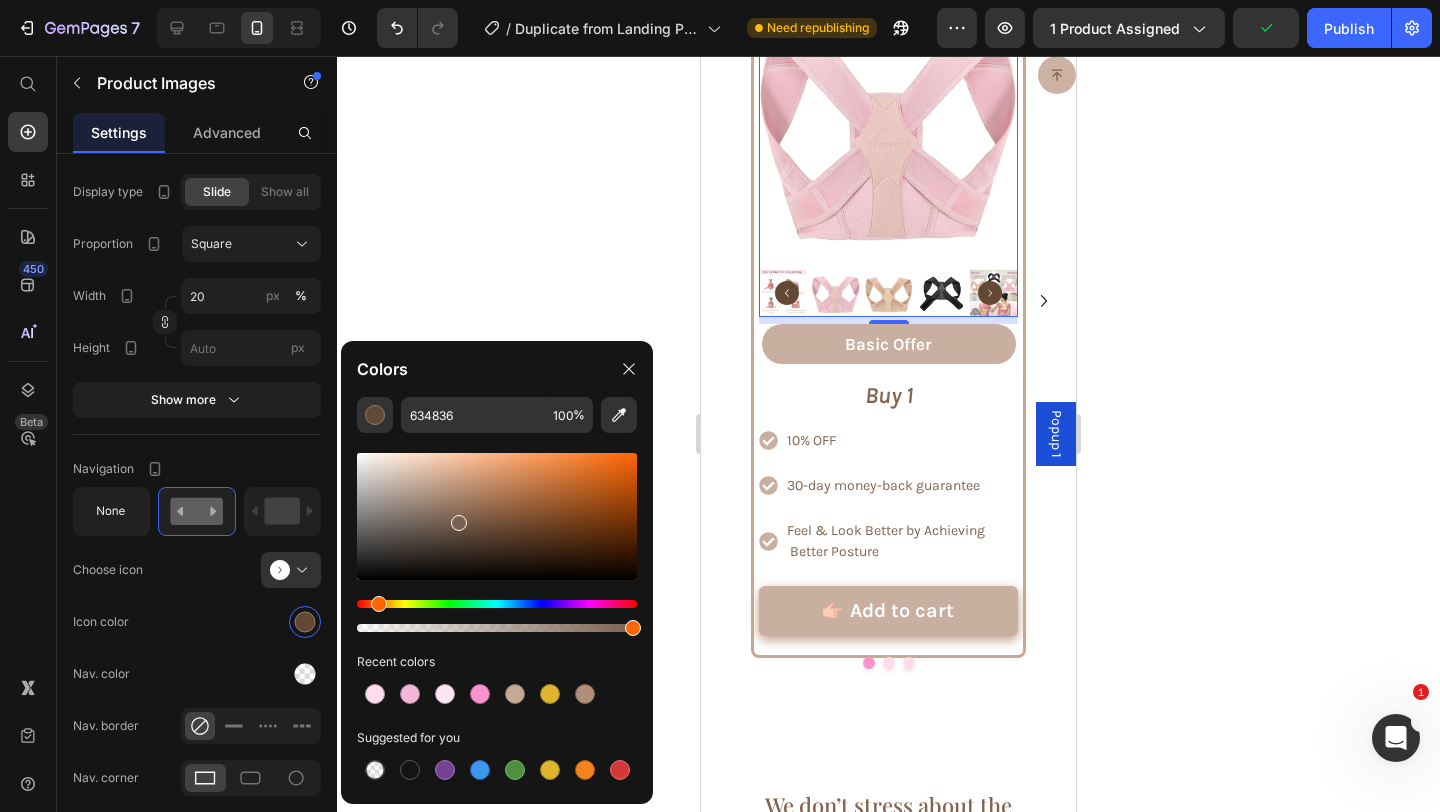 click at bounding box center (497, 516) 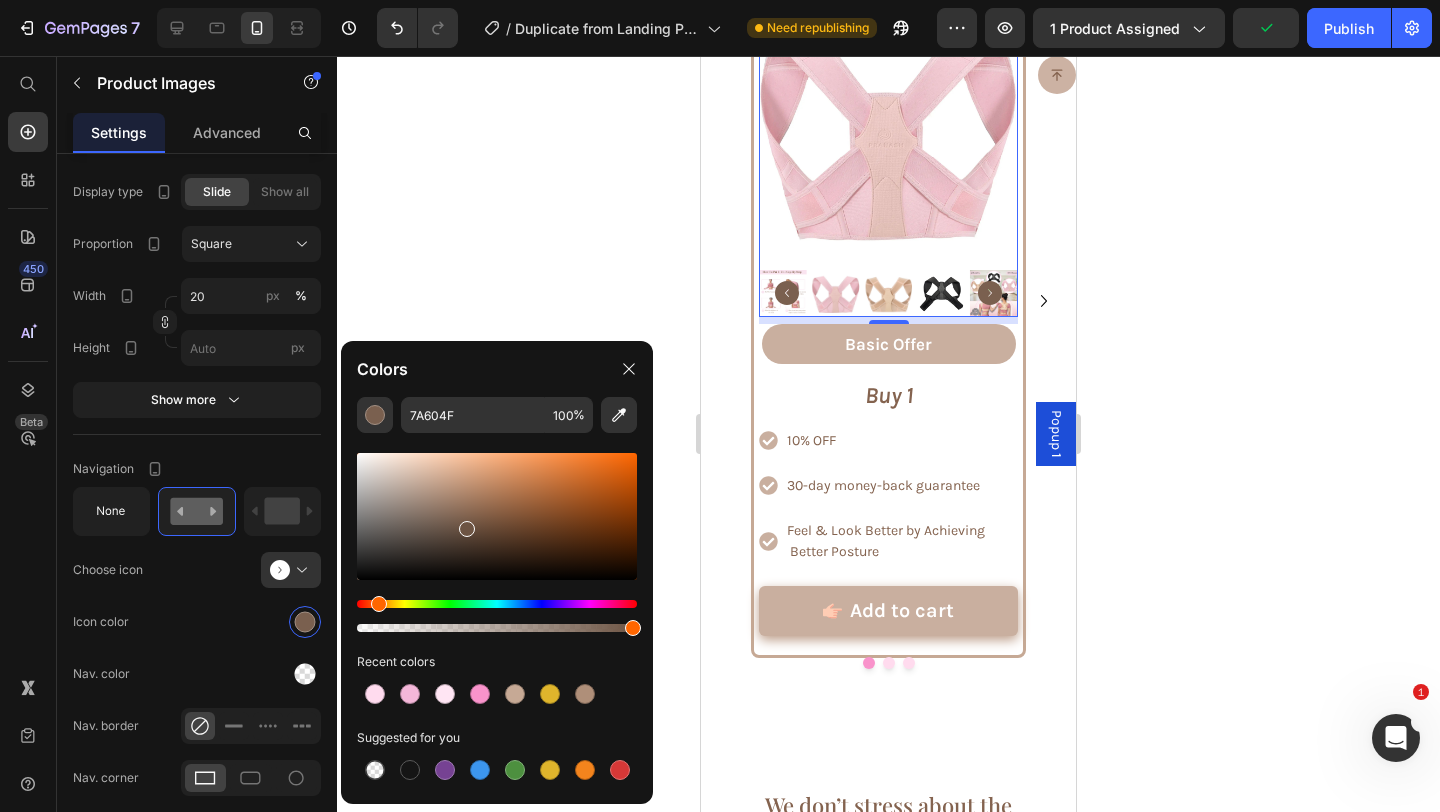 click at bounding box center [467, 529] 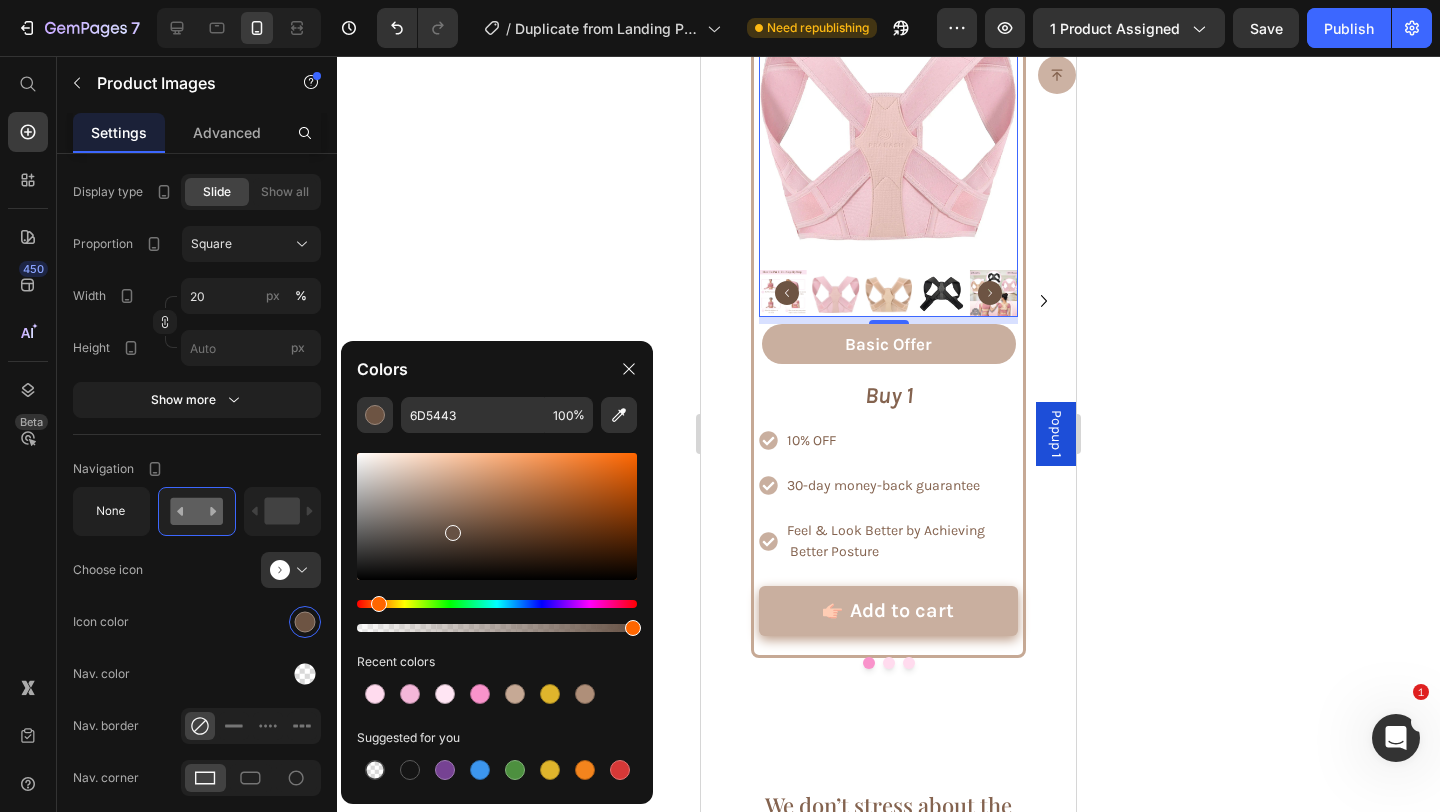 click at bounding box center (497, 516) 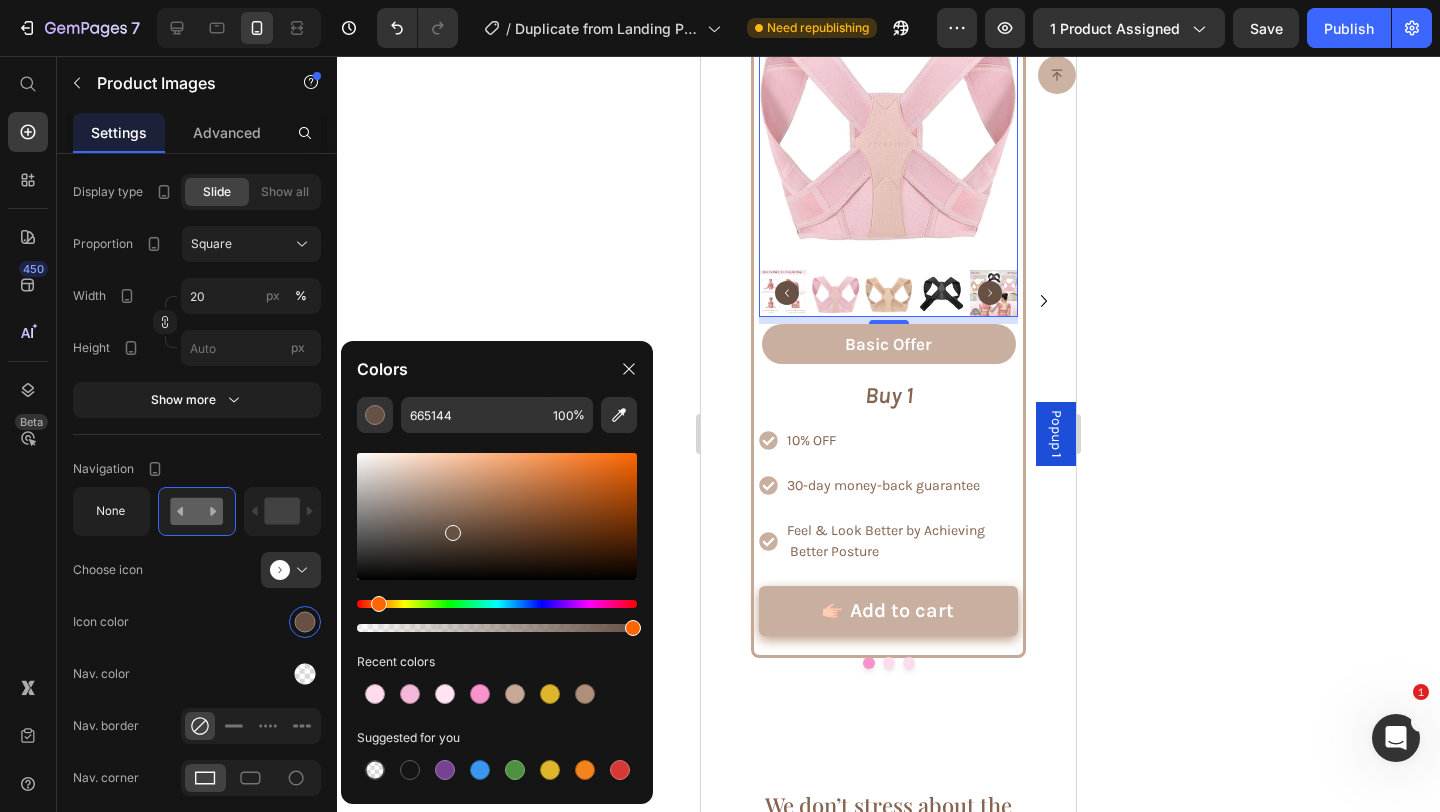click at bounding box center (497, 516) 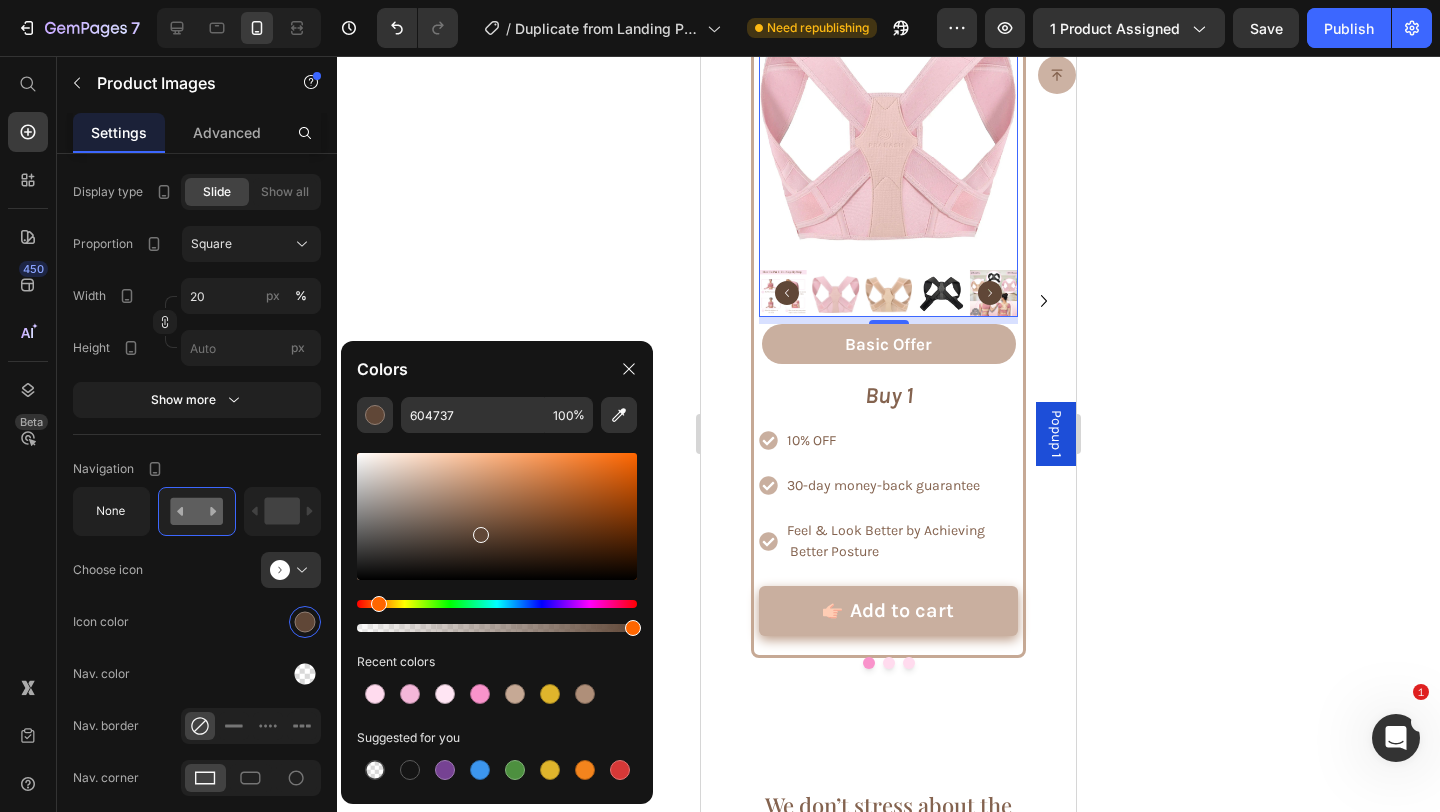 click at bounding box center [497, 516] 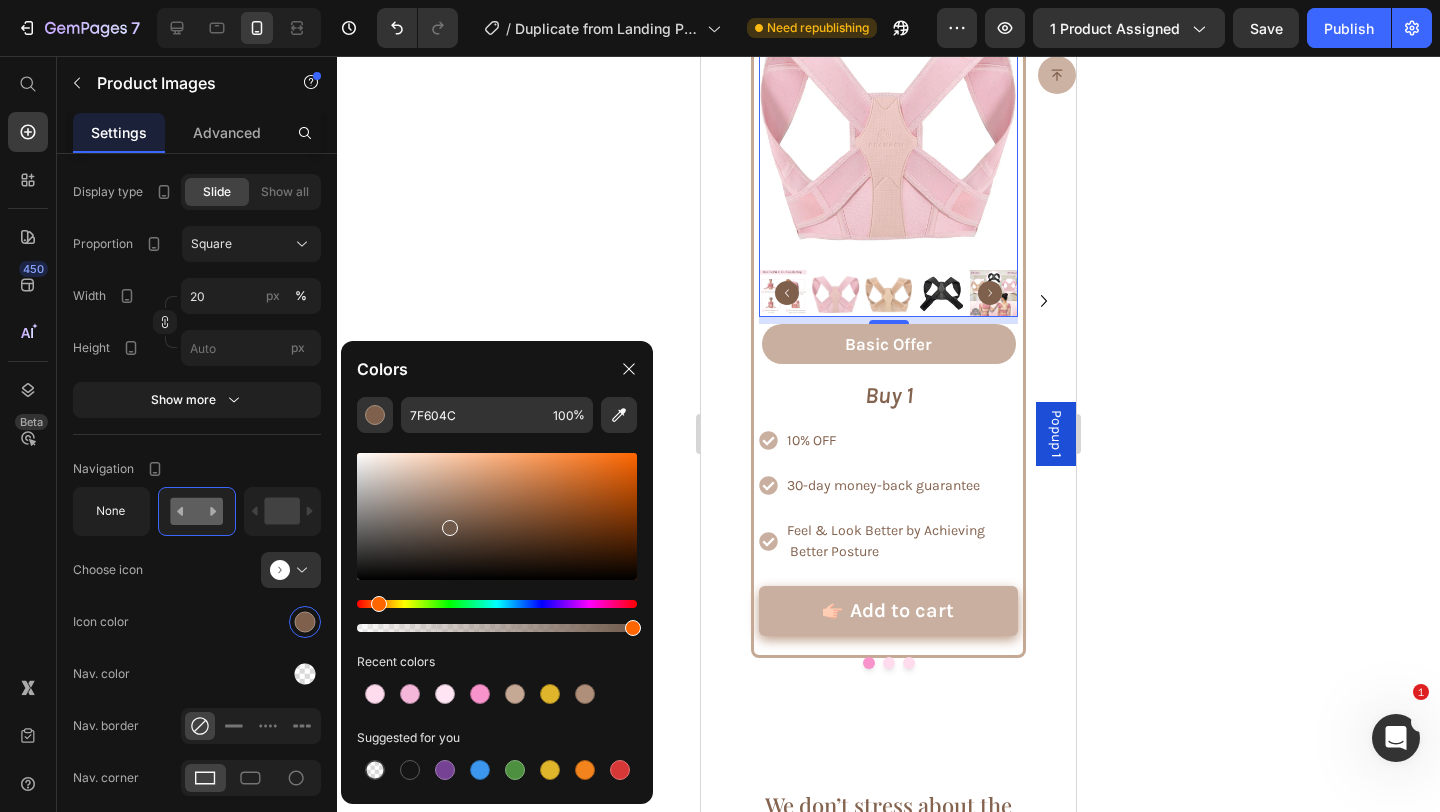 click at bounding box center [497, 516] 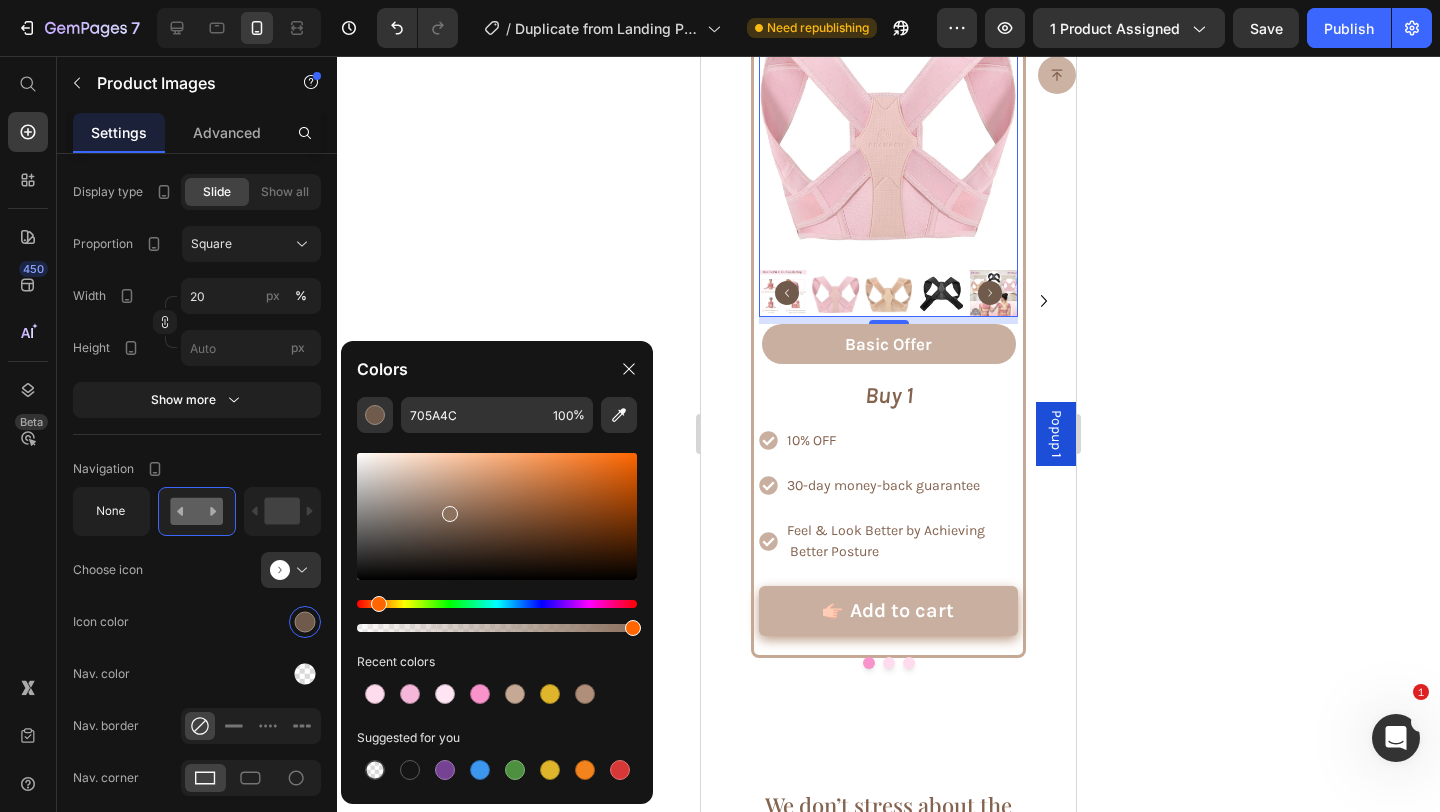 click at bounding box center (497, 516) 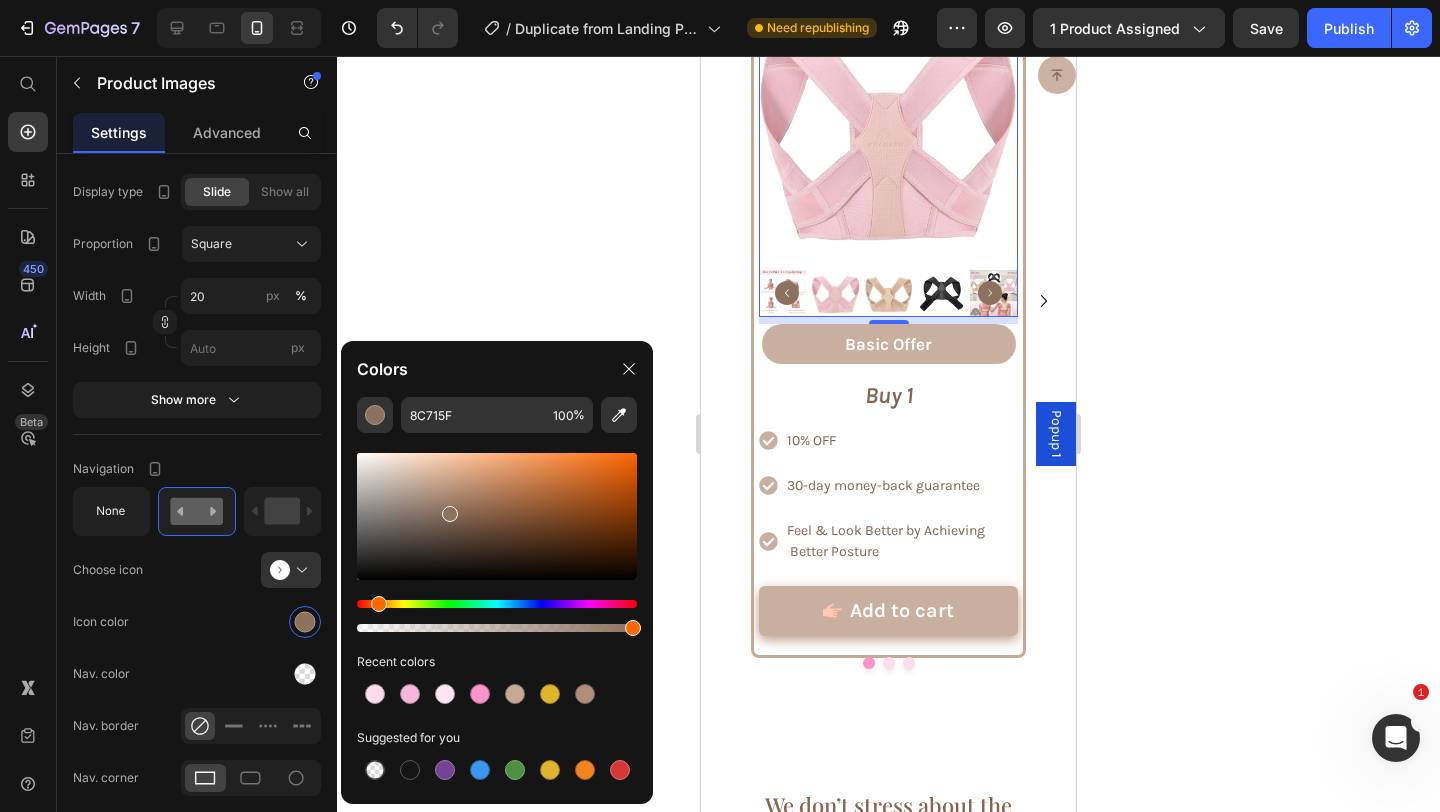 click 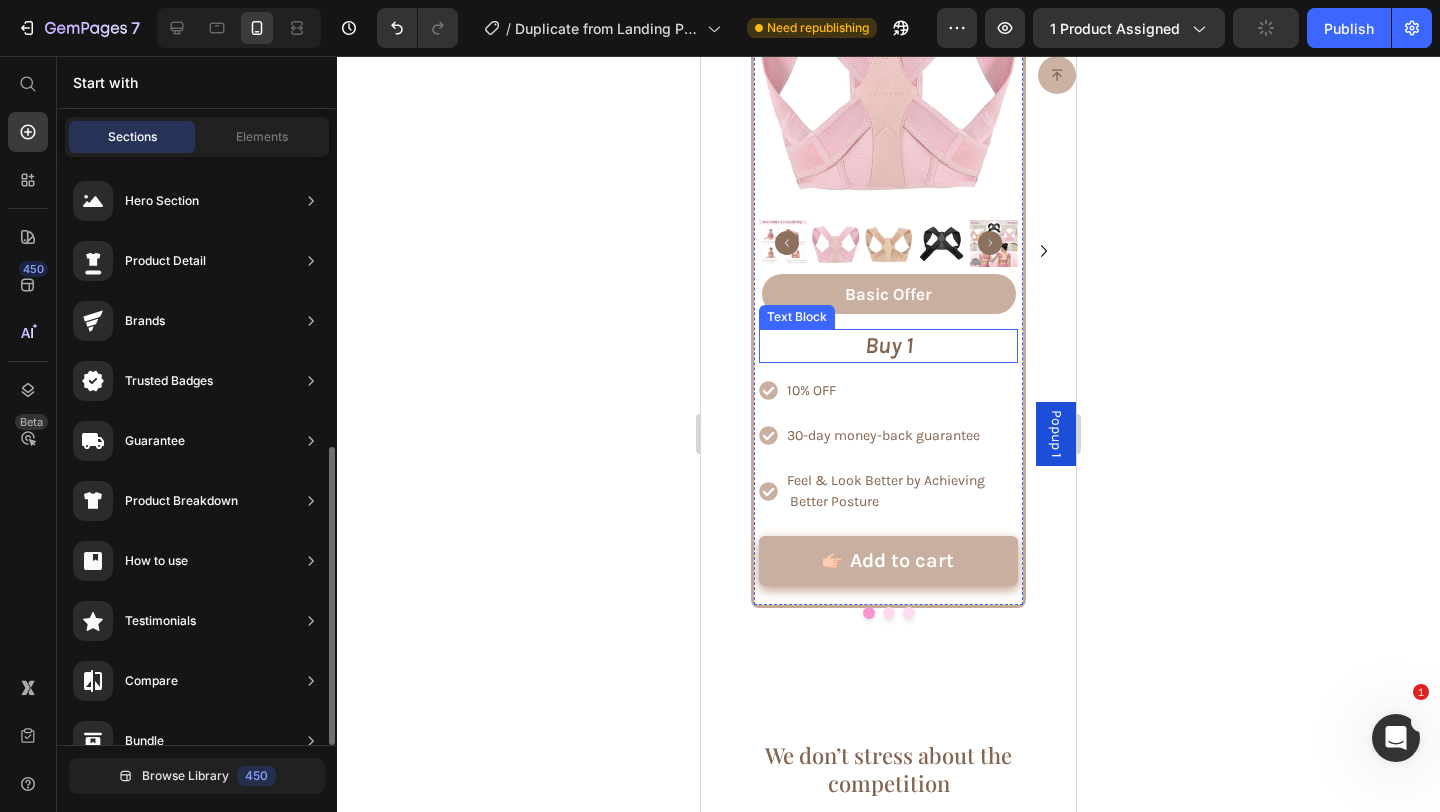 scroll, scrollTop: 6506, scrollLeft: 0, axis: vertical 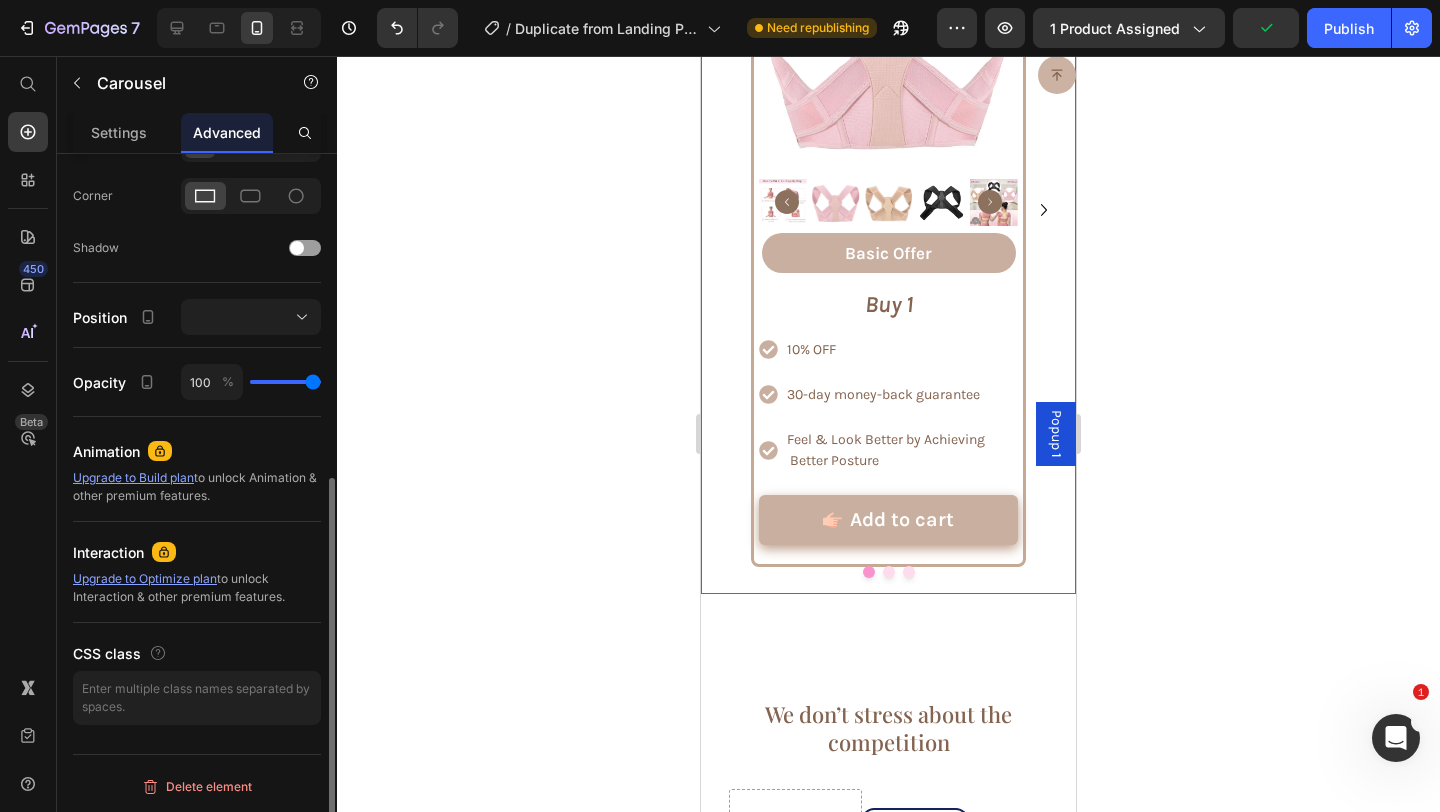 click 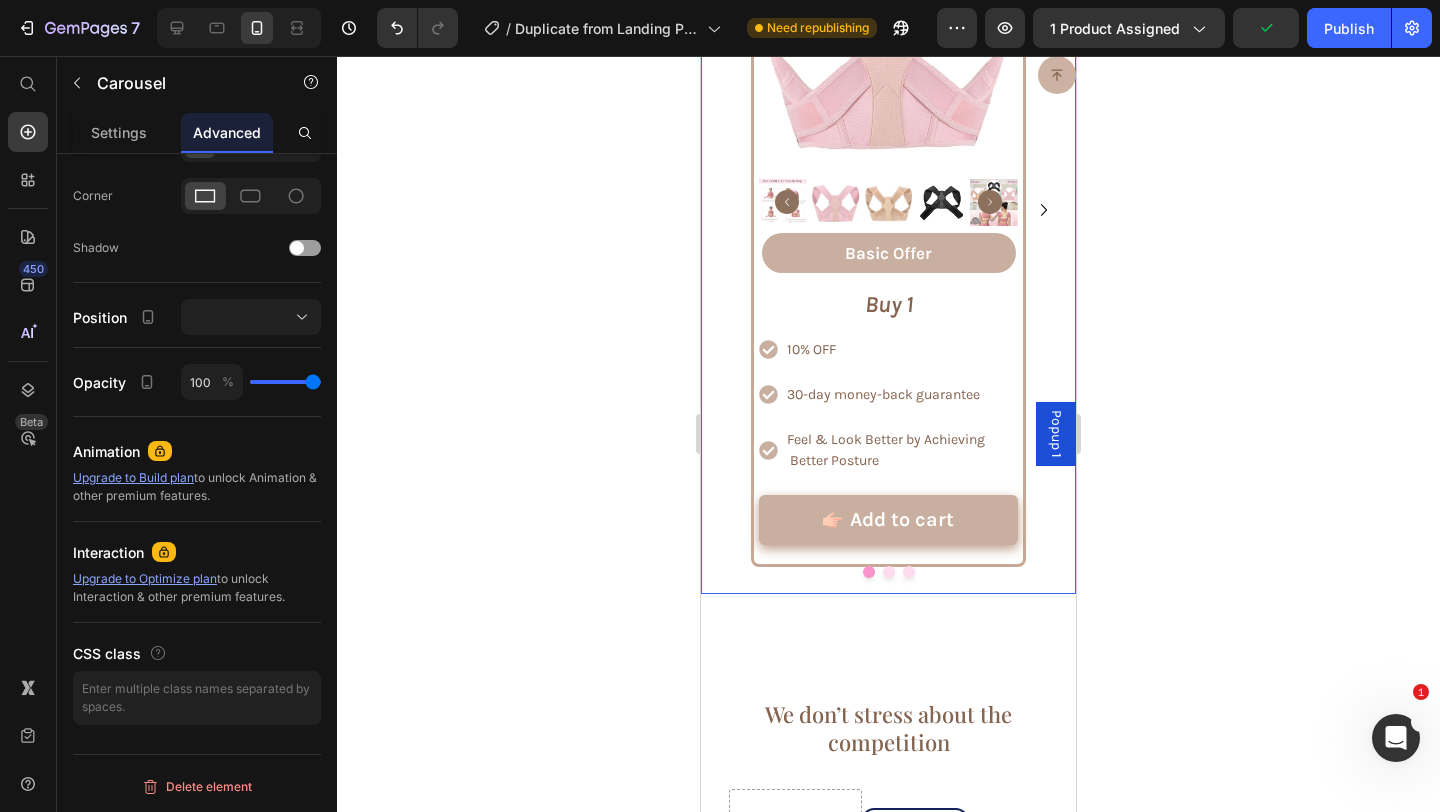 scroll, scrollTop: 0, scrollLeft: 0, axis: both 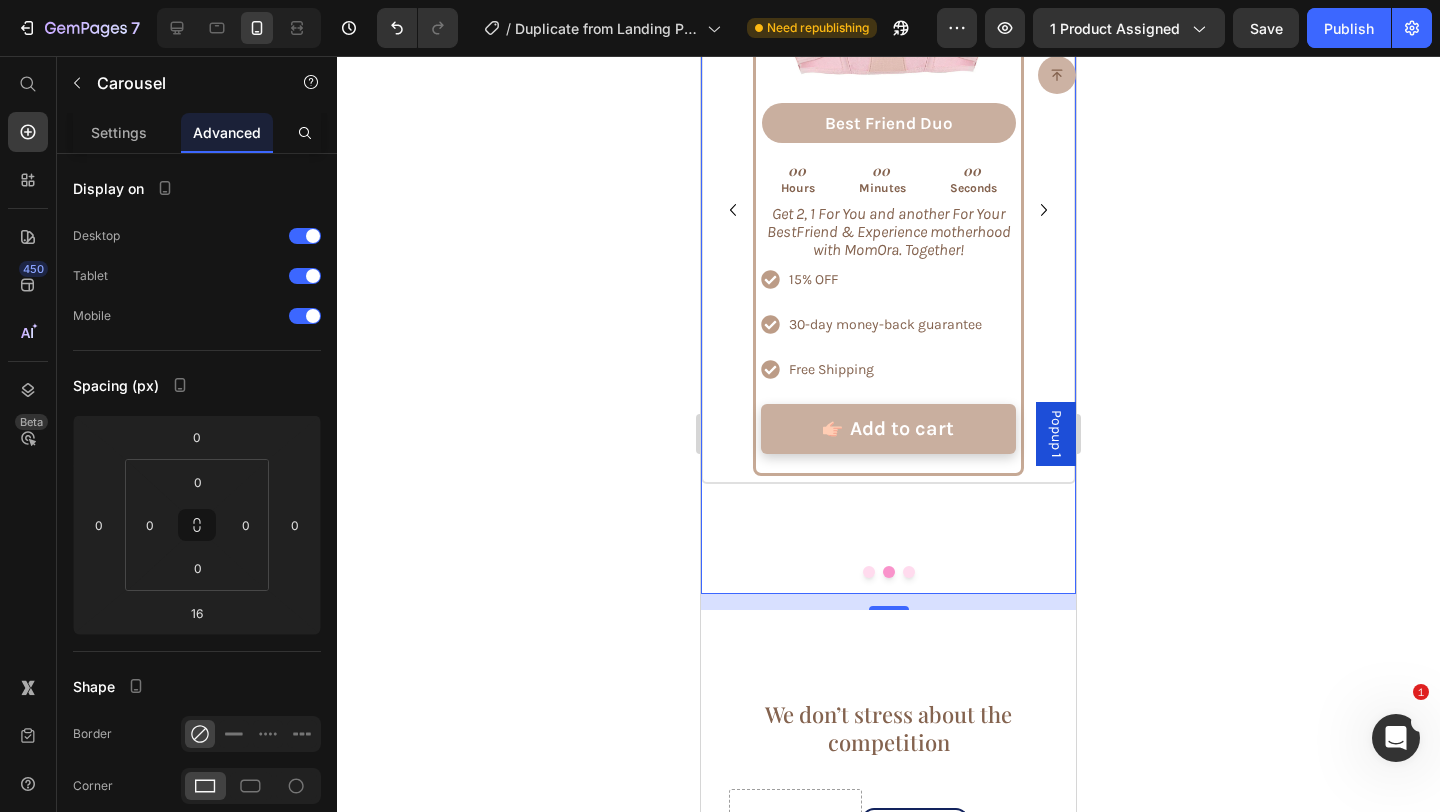 click 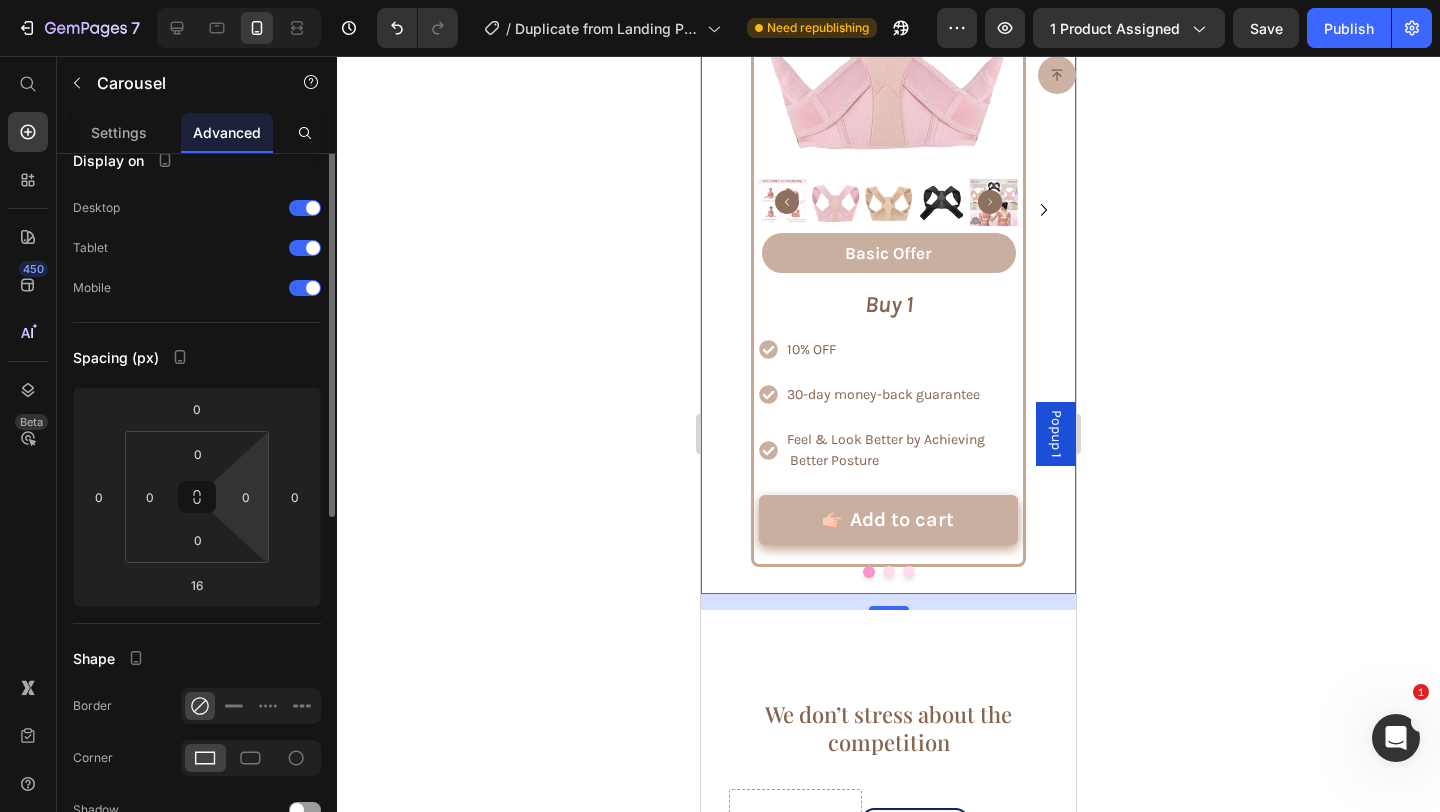scroll, scrollTop: 0, scrollLeft: 0, axis: both 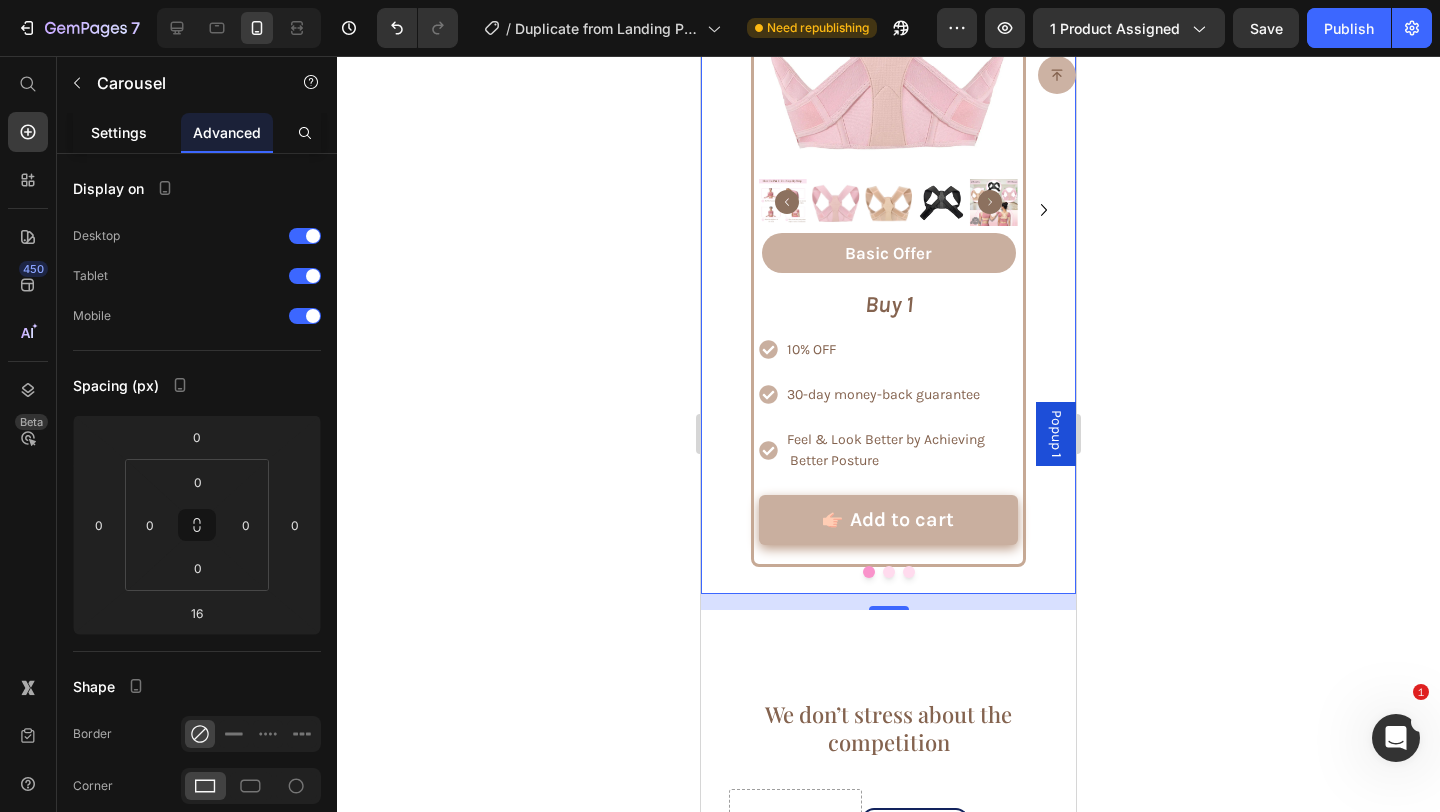click on "Settings" at bounding box center (119, 132) 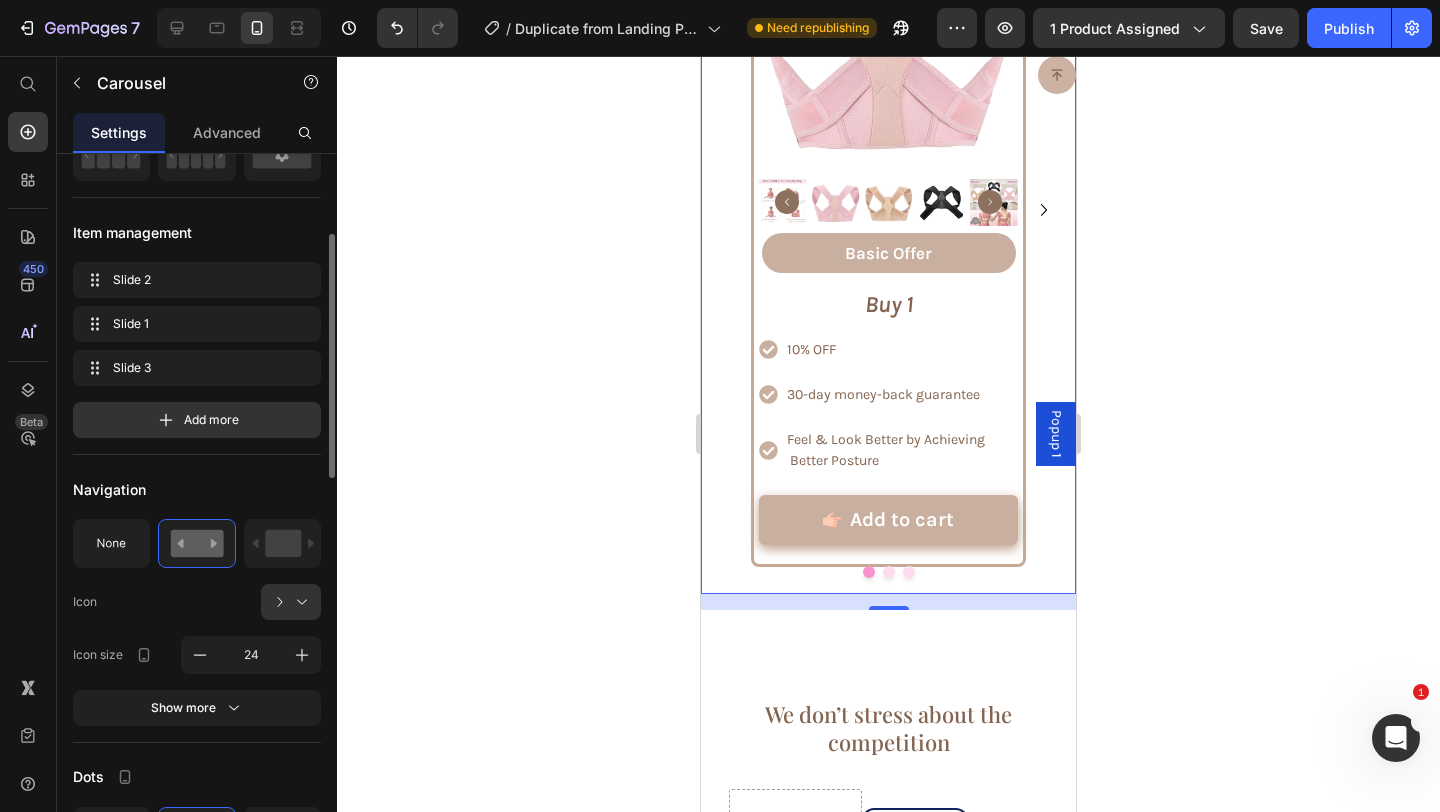 scroll, scrollTop: 177, scrollLeft: 0, axis: vertical 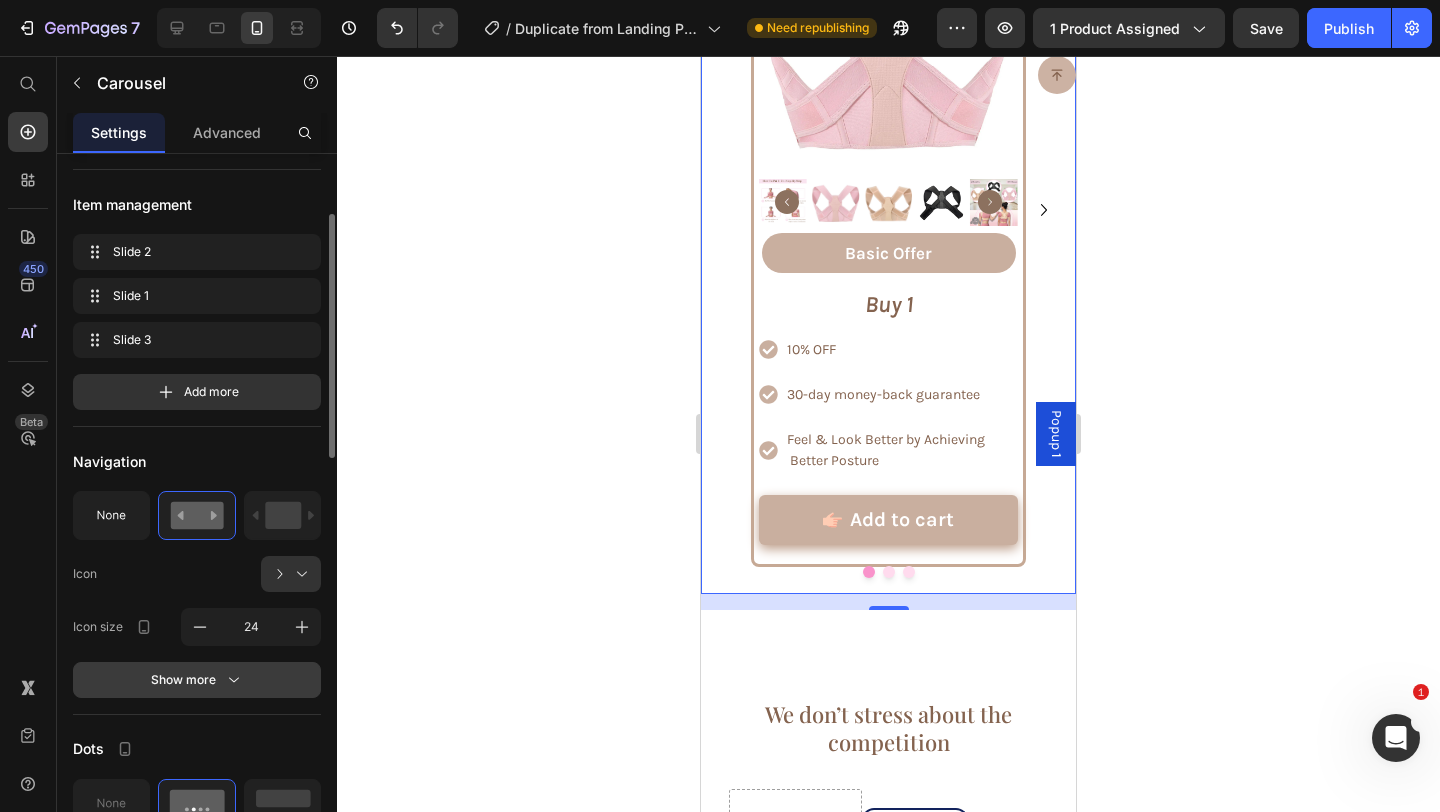 click on "Show more" at bounding box center [197, 680] 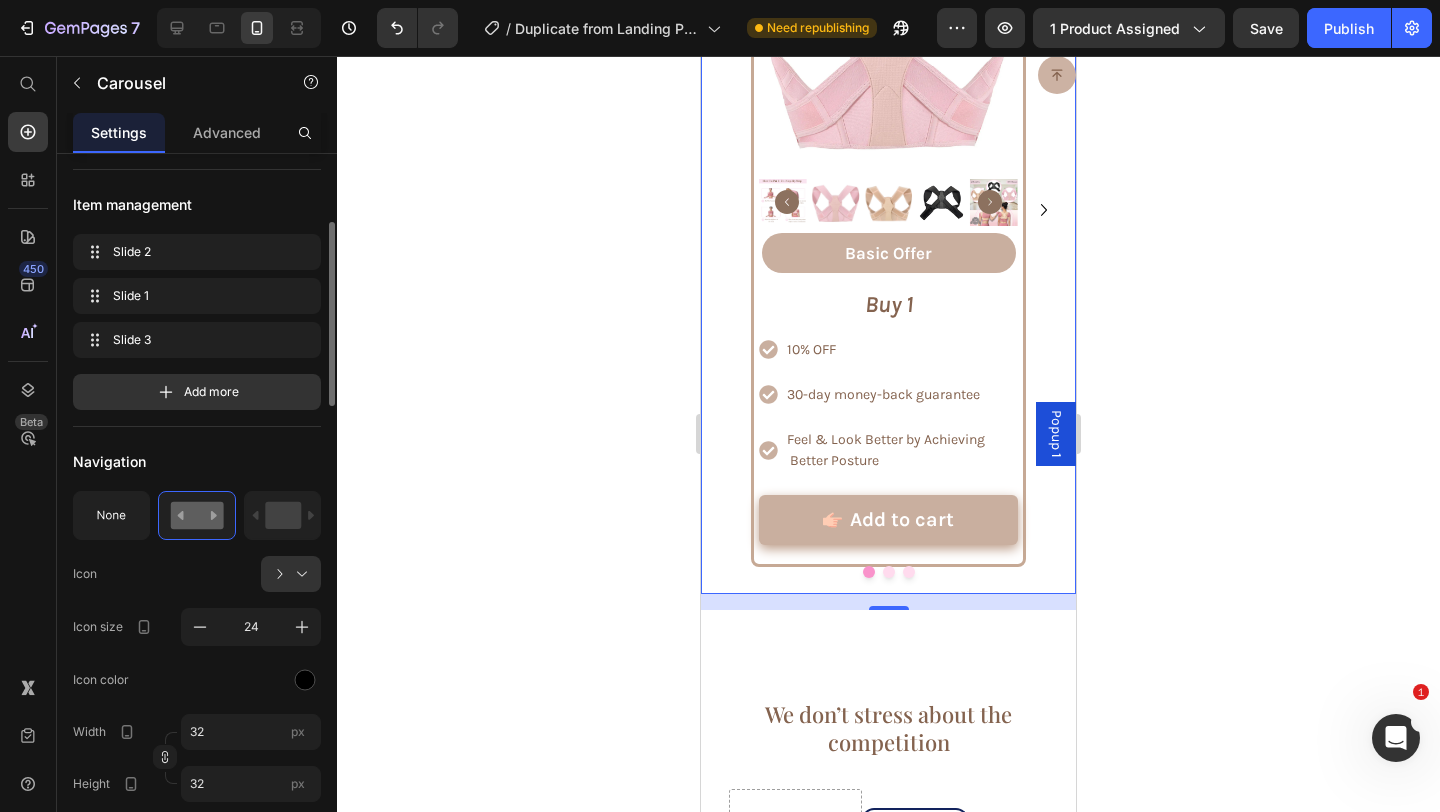 scroll, scrollTop: 223, scrollLeft: 0, axis: vertical 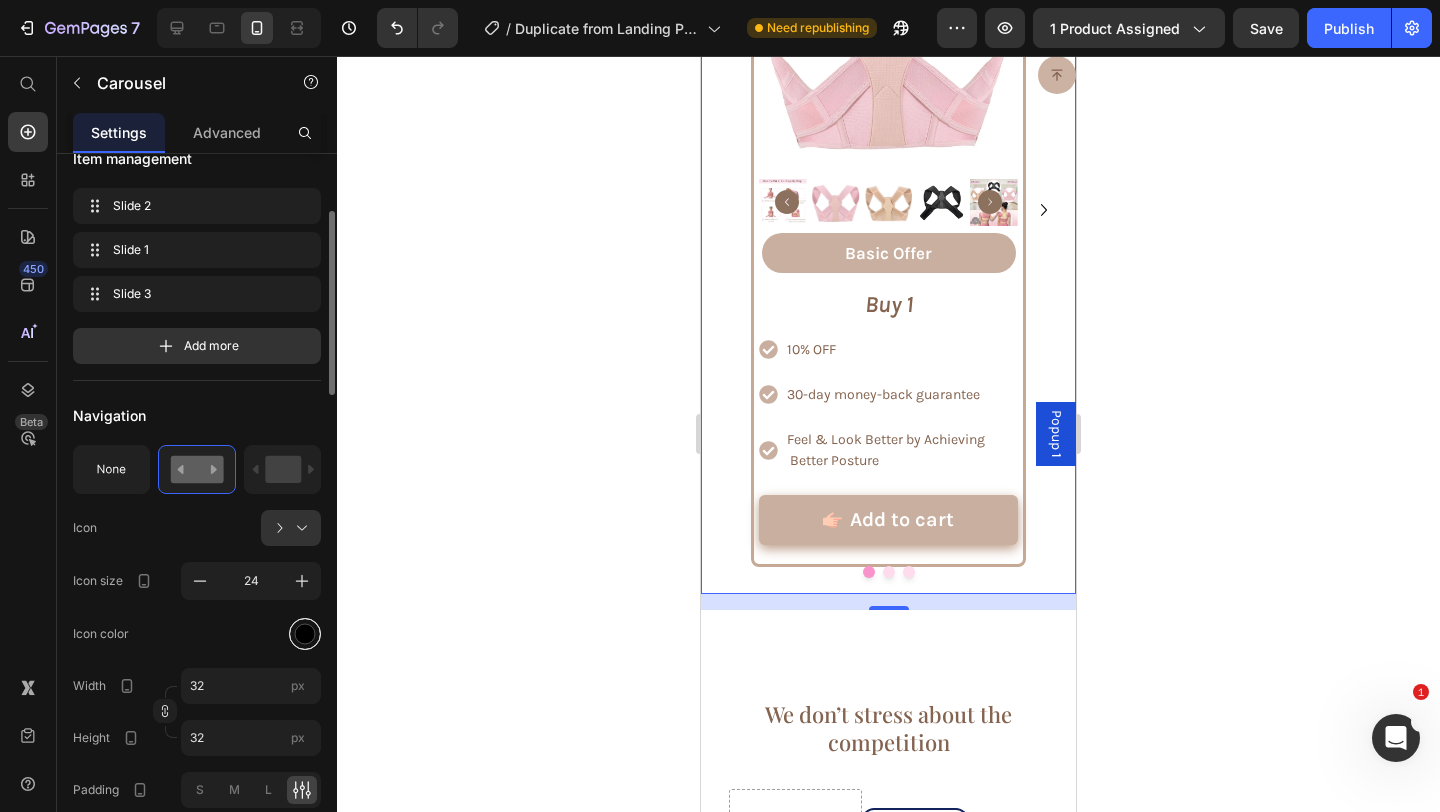 click at bounding box center (305, 633) 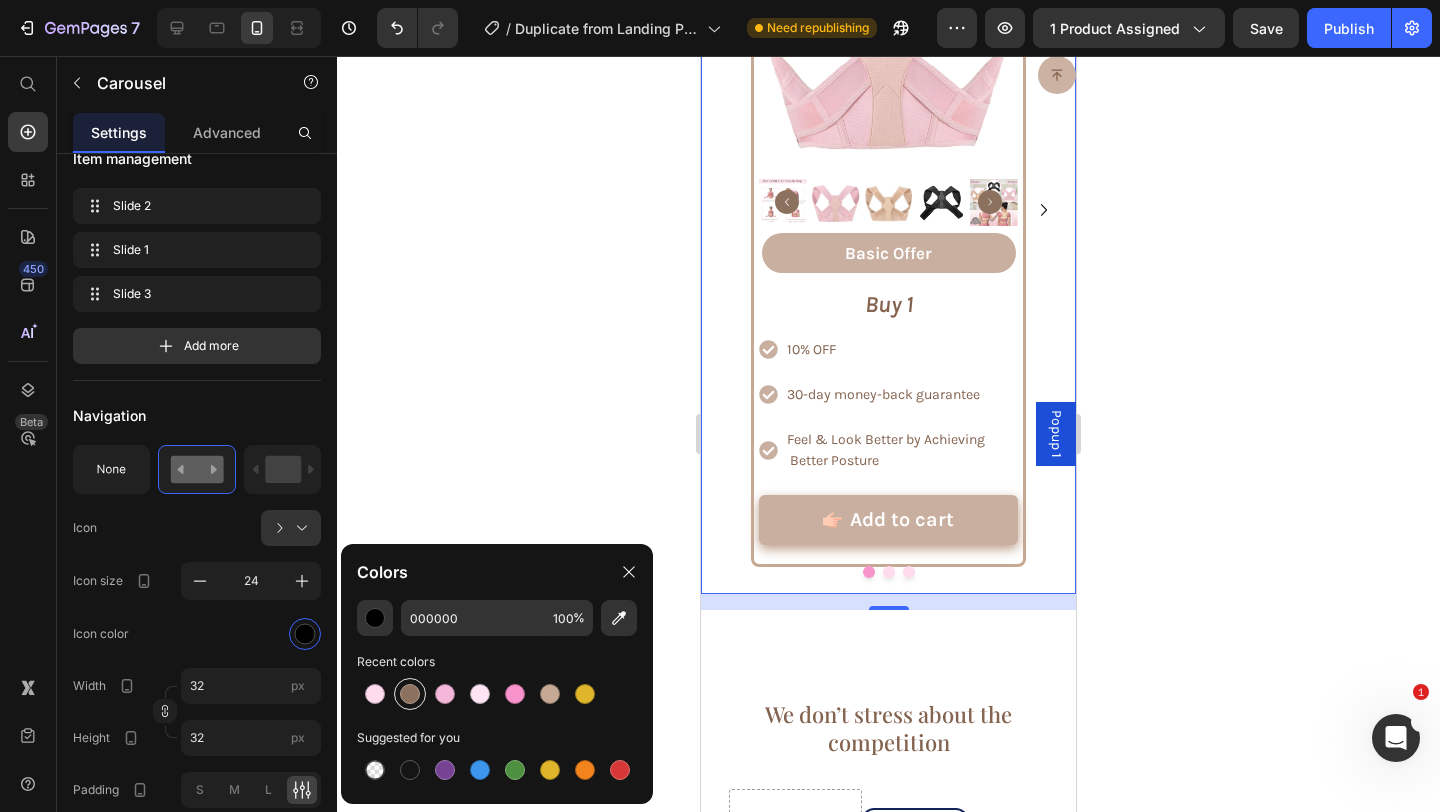 click at bounding box center [410, 694] 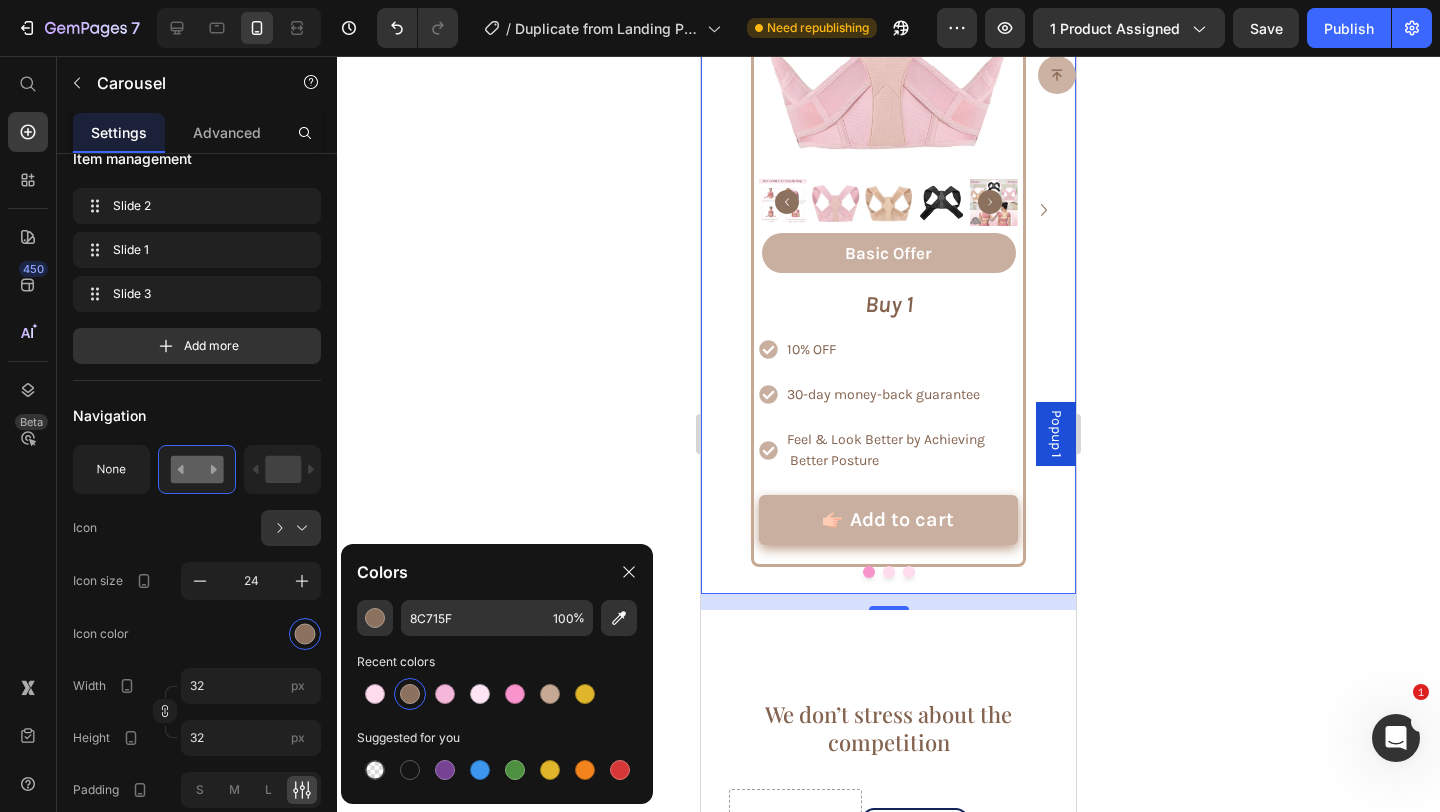 click 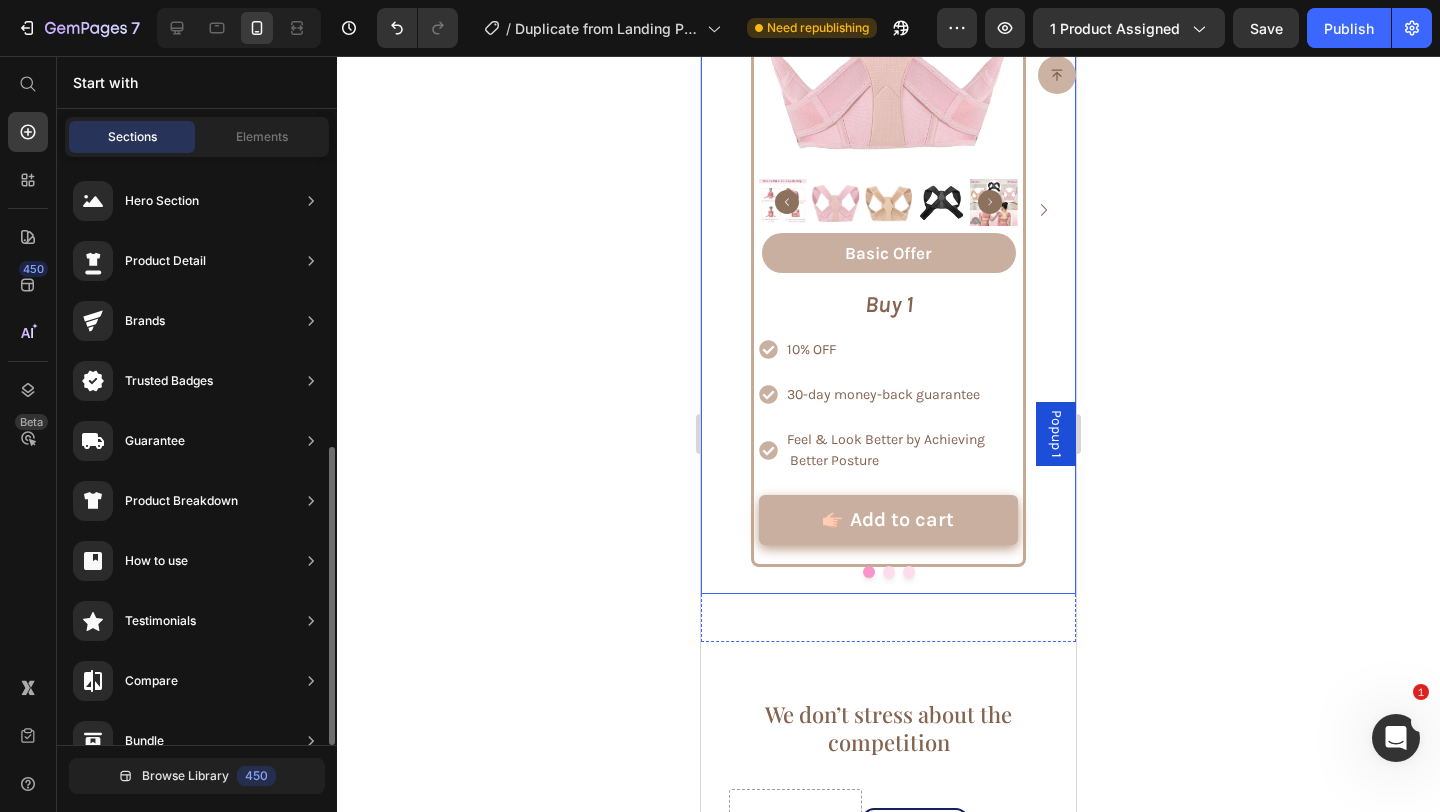 click 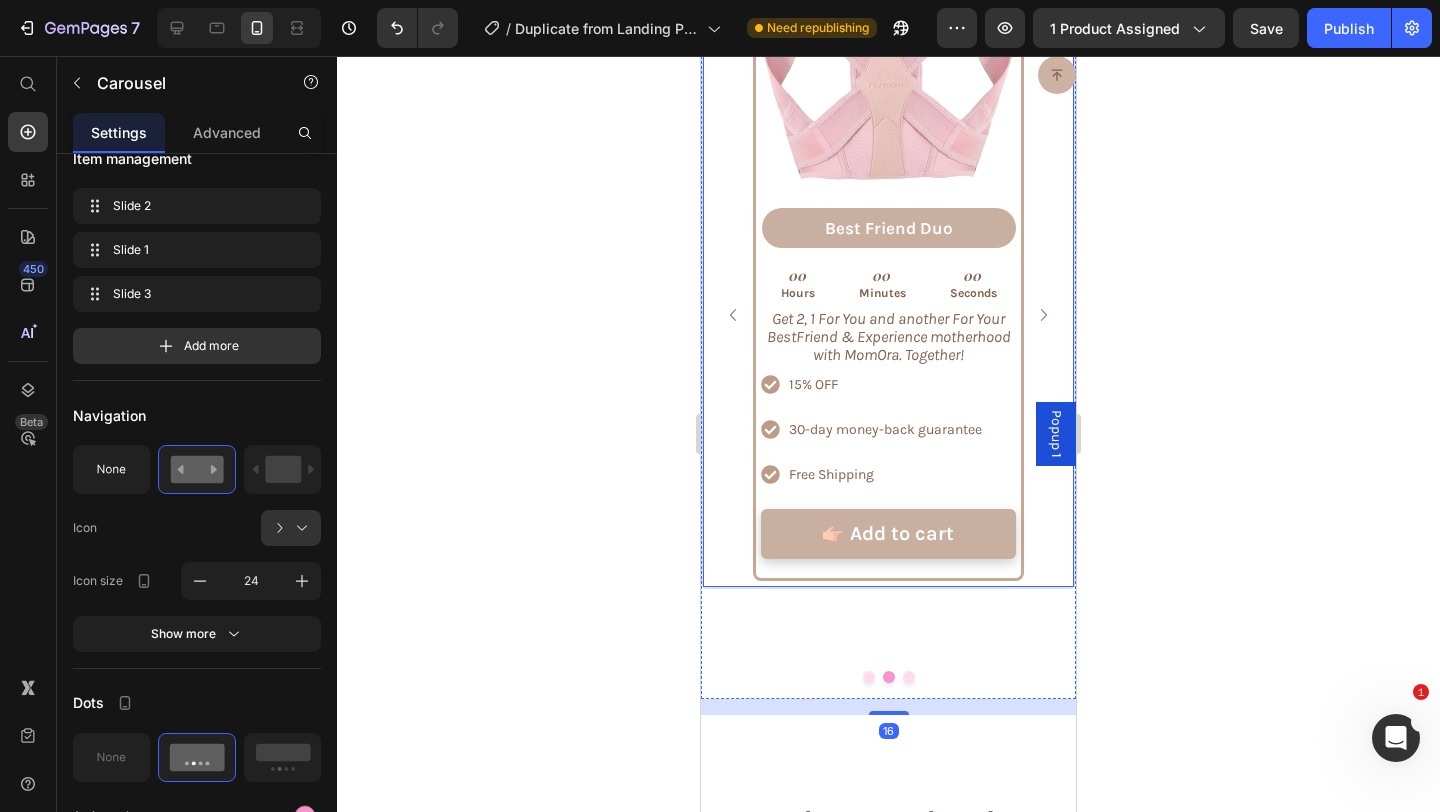 scroll, scrollTop: 6393, scrollLeft: 0, axis: vertical 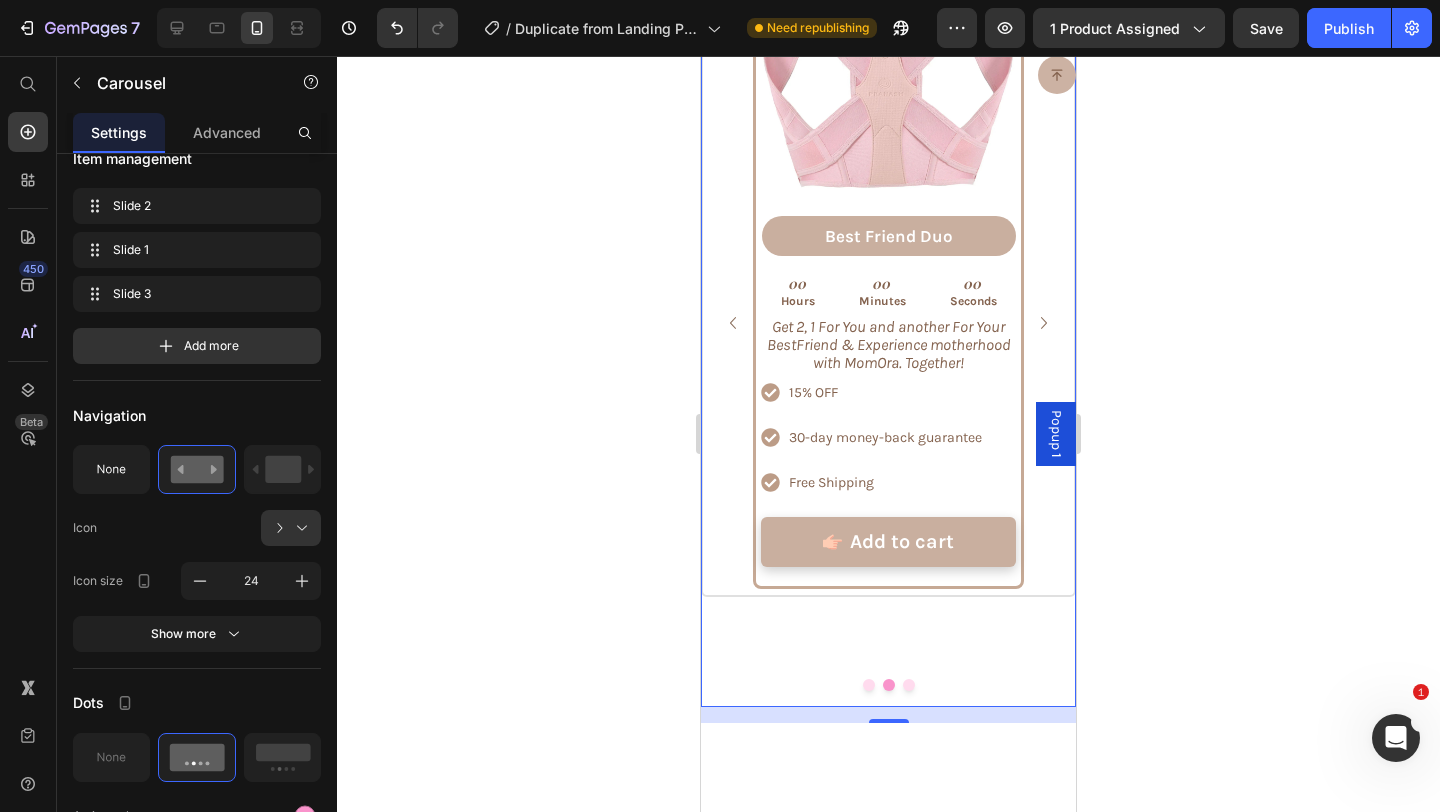 click 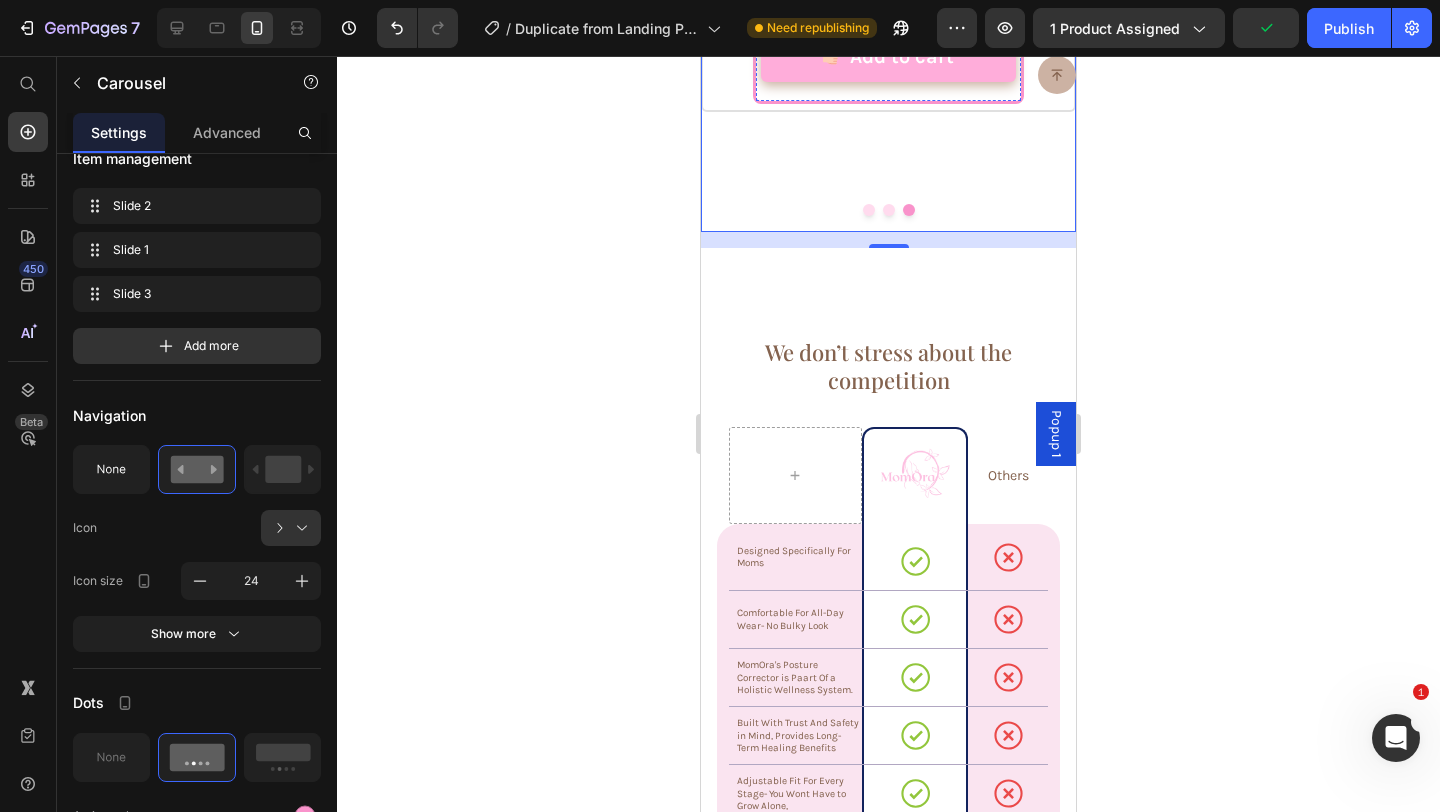 scroll, scrollTop: 6885, scrollLeft: 0, axis: vertical 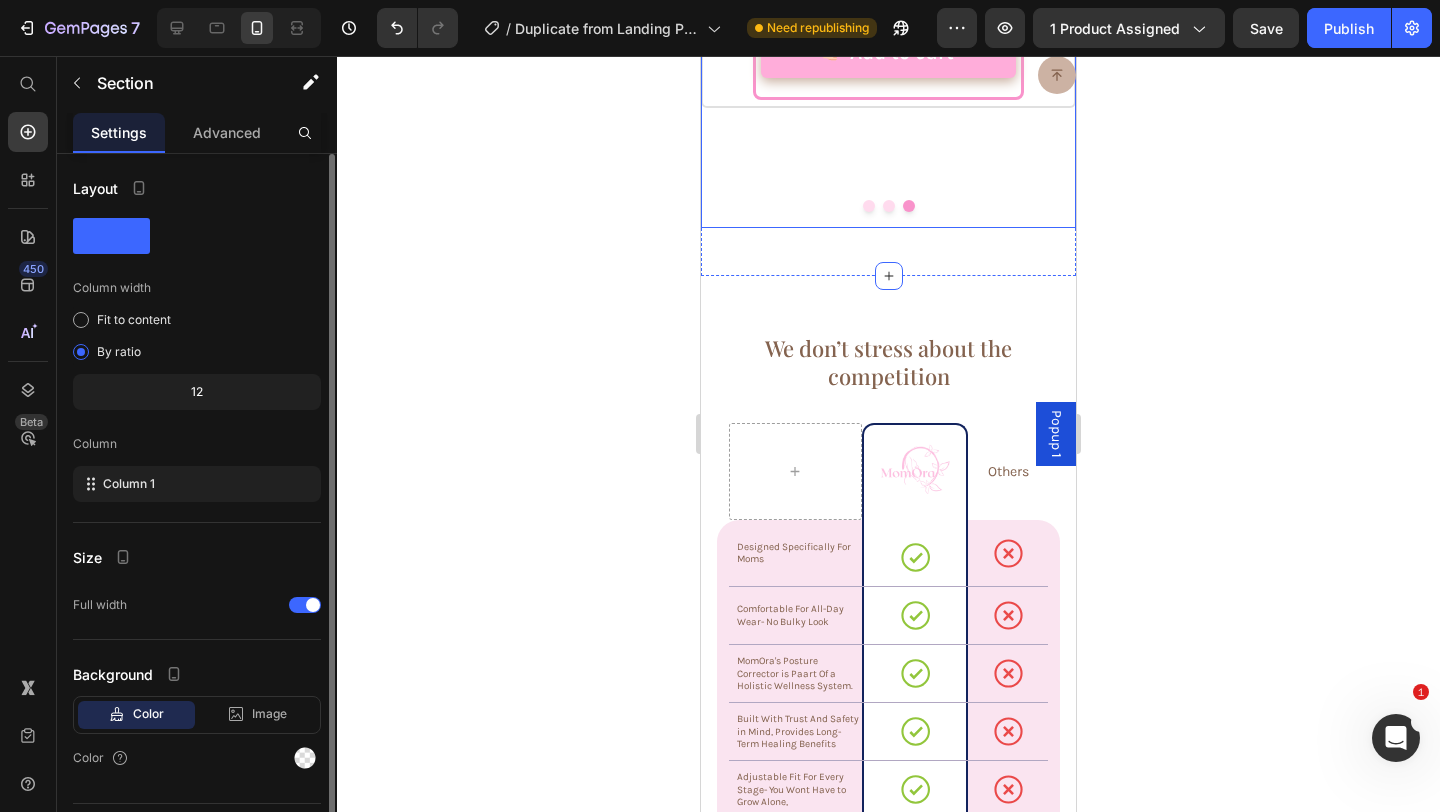 click on "Product Images Icon Best Value   Text Block Icon Row 00 Hours 00 Minutes 00 Seconds Countdown Timer Get 3 Posture Correctors and Avoid Tariff Charges, Plus FREE SHIPPING! HURRY - LIMITED OFFER!   Text Block Avoid Tariff Charges  20% OFF Free Shipping  Item List
Add to cart Add to Cart Row Product Row" at bounding box center (888, -156) 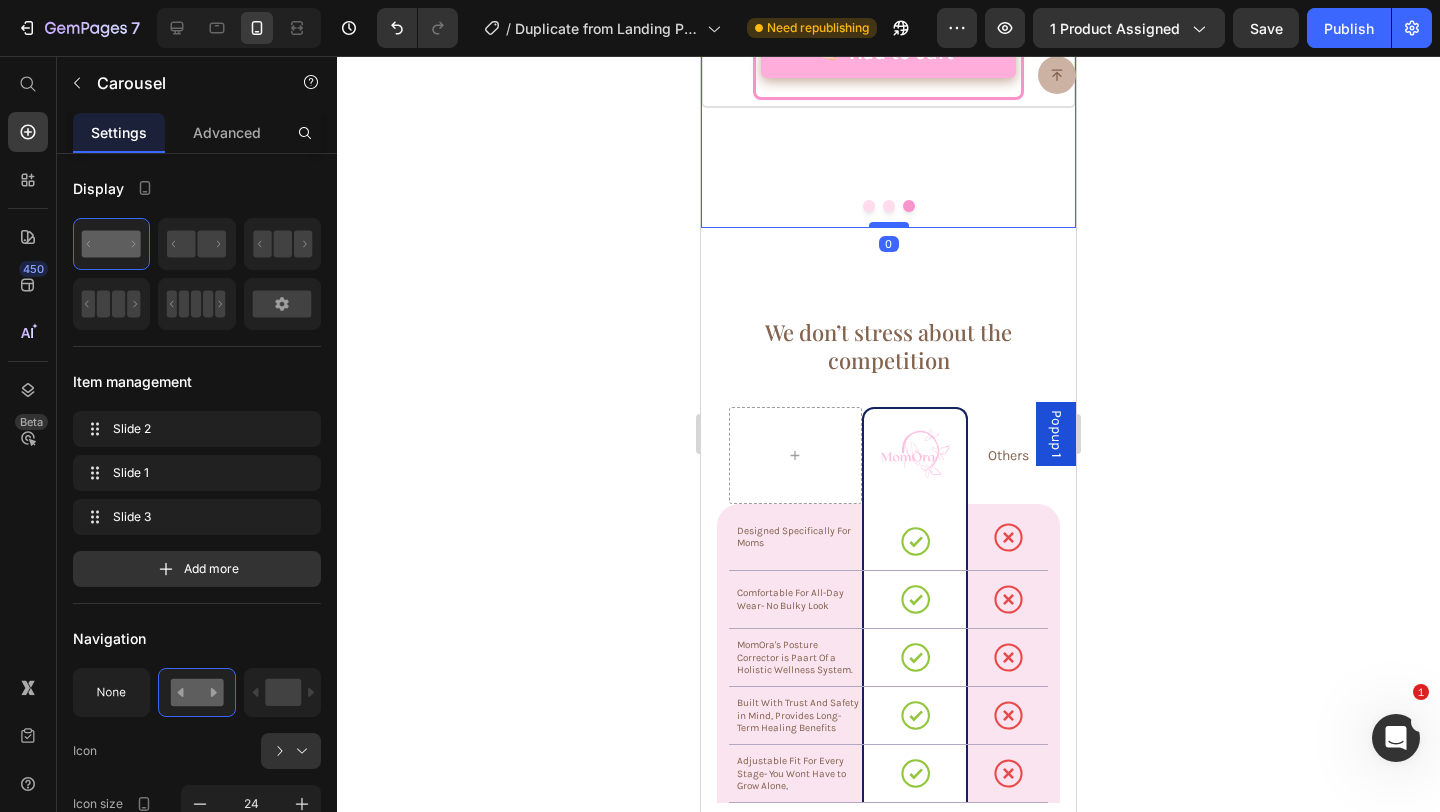 drag, startPoint x: 896, startPoint y: 217, endPoint x: 896, endPoint y: 199, distance: 18 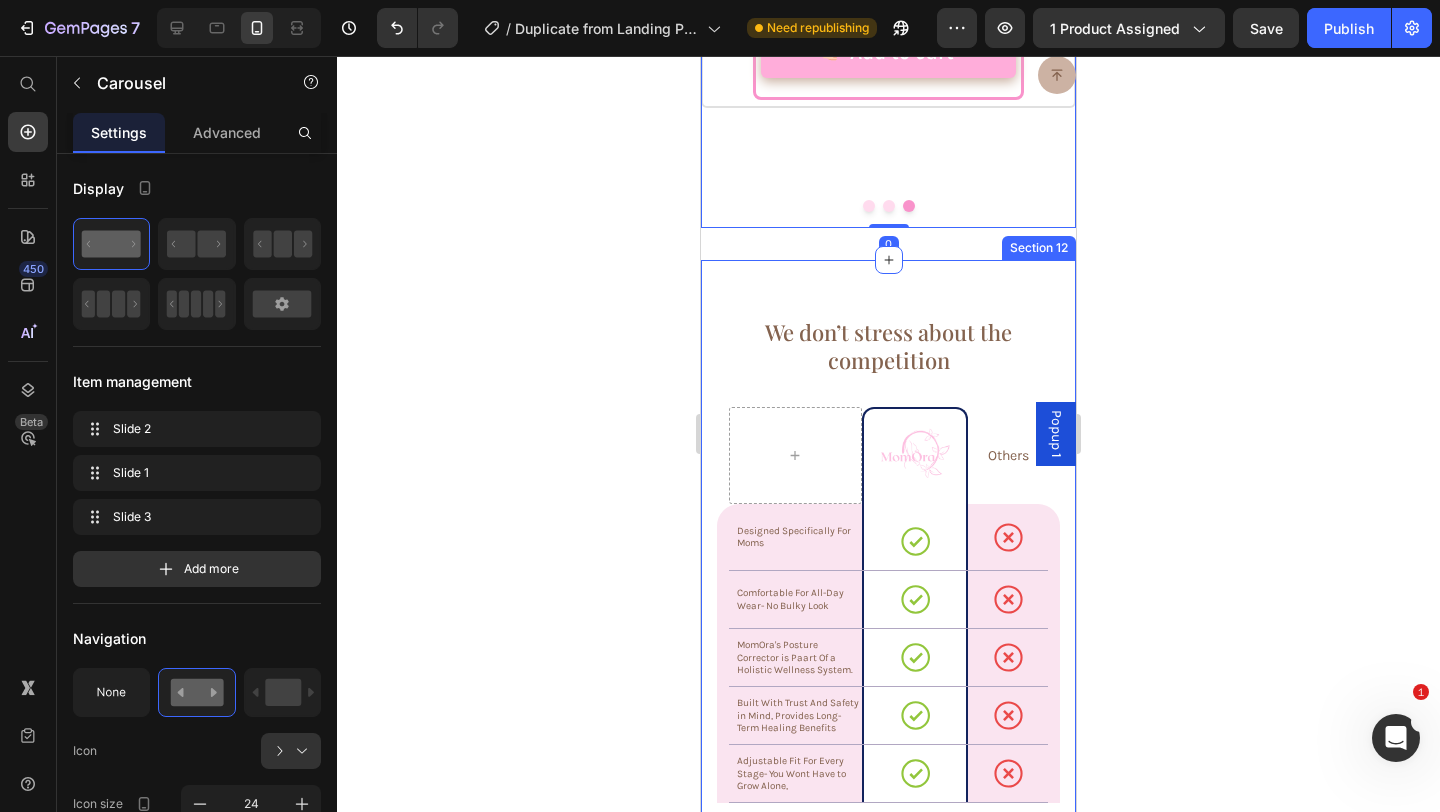 click on "We don’t stress about the competition Heading
Image Row Others Text Block Row Designed Specifically For Moms  Text Block
Icon Row
Icon Row Row Comfortable For All-Day Wear- No Bulky Look  Text Block
Icon Row
Icon Row Row MomOra's Posture Corrector is Paart Of a Holistic Wellness System. Text Block
Icon Row
Icon Row Row Built With Trust And Safety in Mind, Provides Long-Term Healing Benefits Text Block
Icon Row
Icon Row Row Adjustable Fit For Every Stage- You Wont Have to Grow Alone,  Text Block
Icon Row
Icon Row Row Row Section 12" at bounding box center [888, 545] 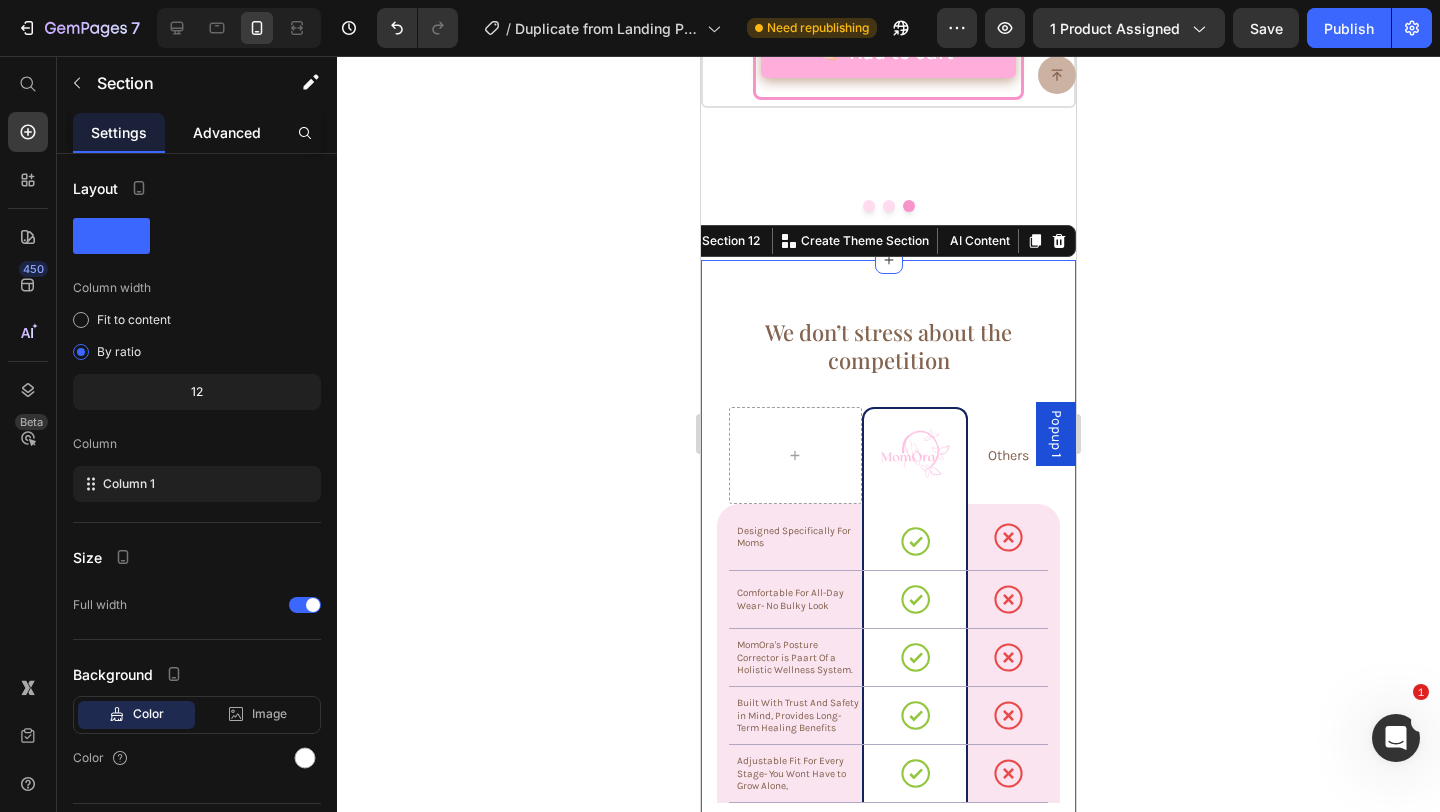 click on "Advanced" at bounding box center [227, 132] 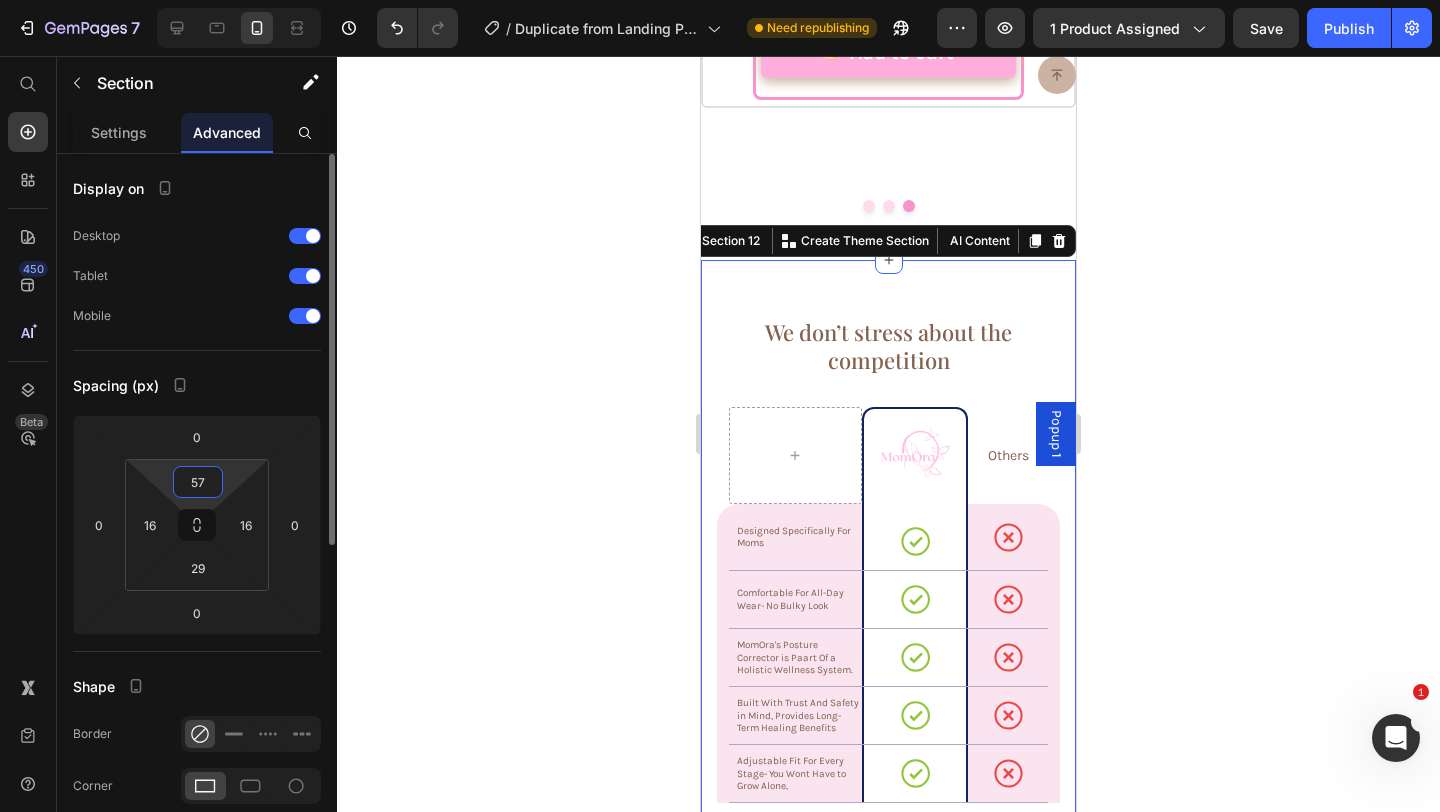 click on "57" at bounding box center [198, 482] 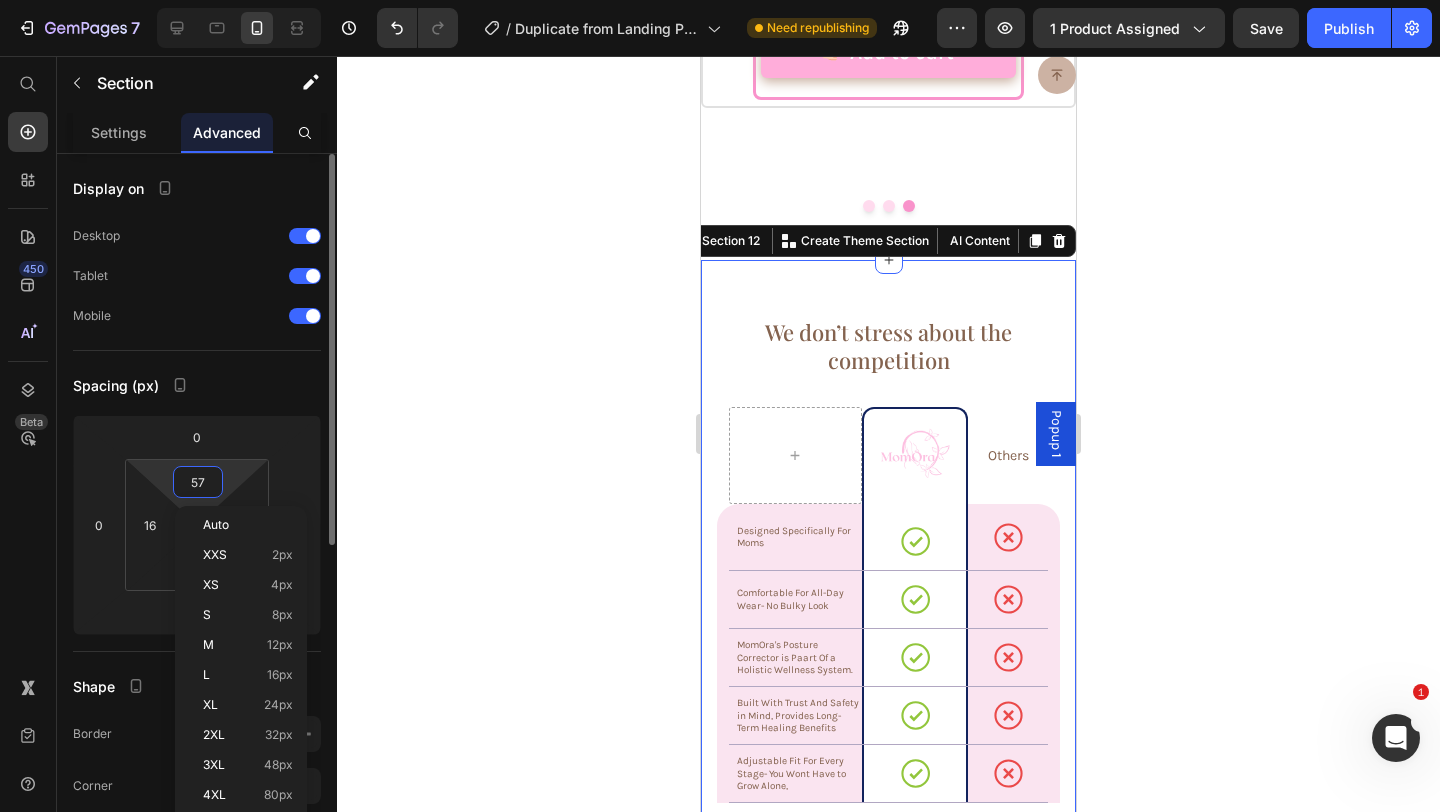 type on "2" 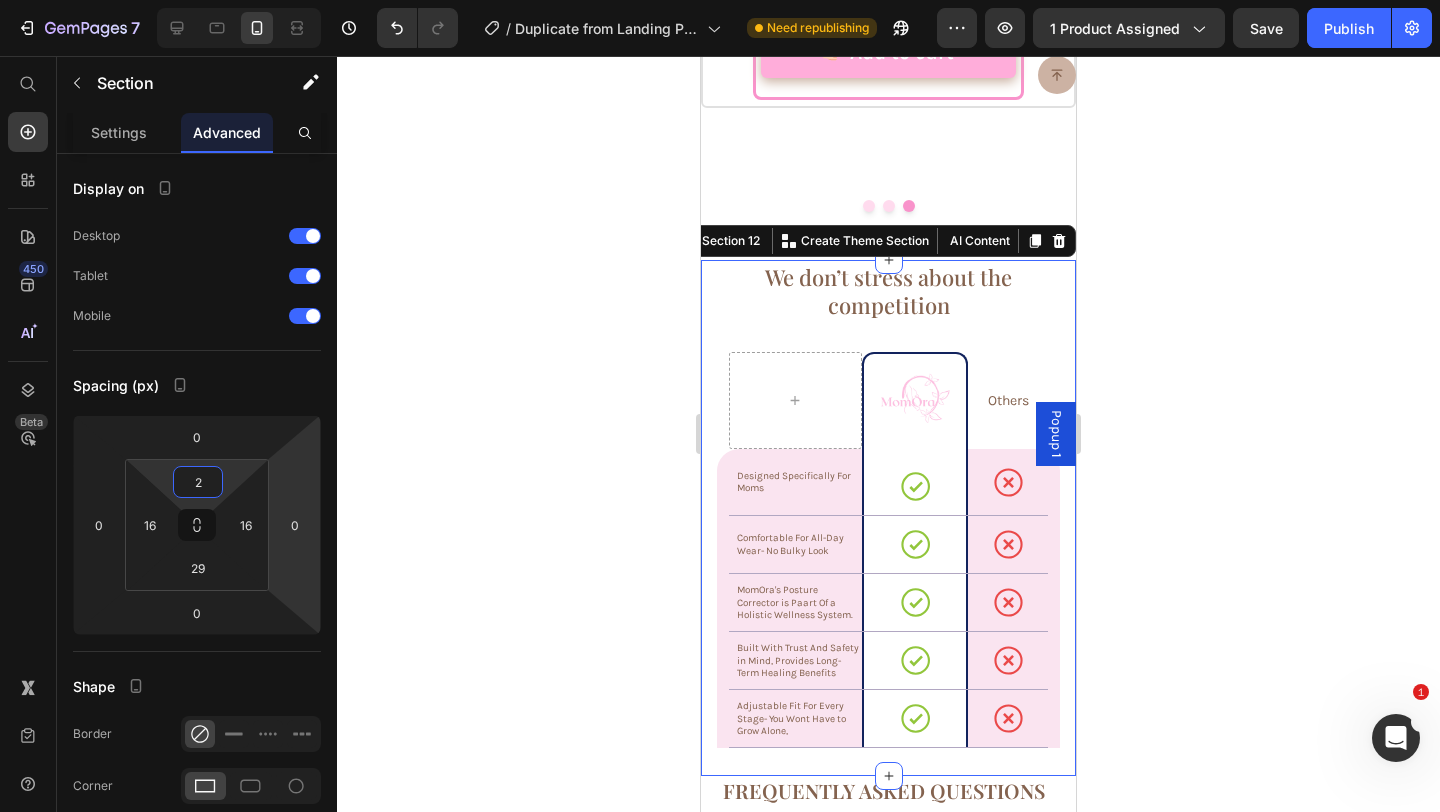 click 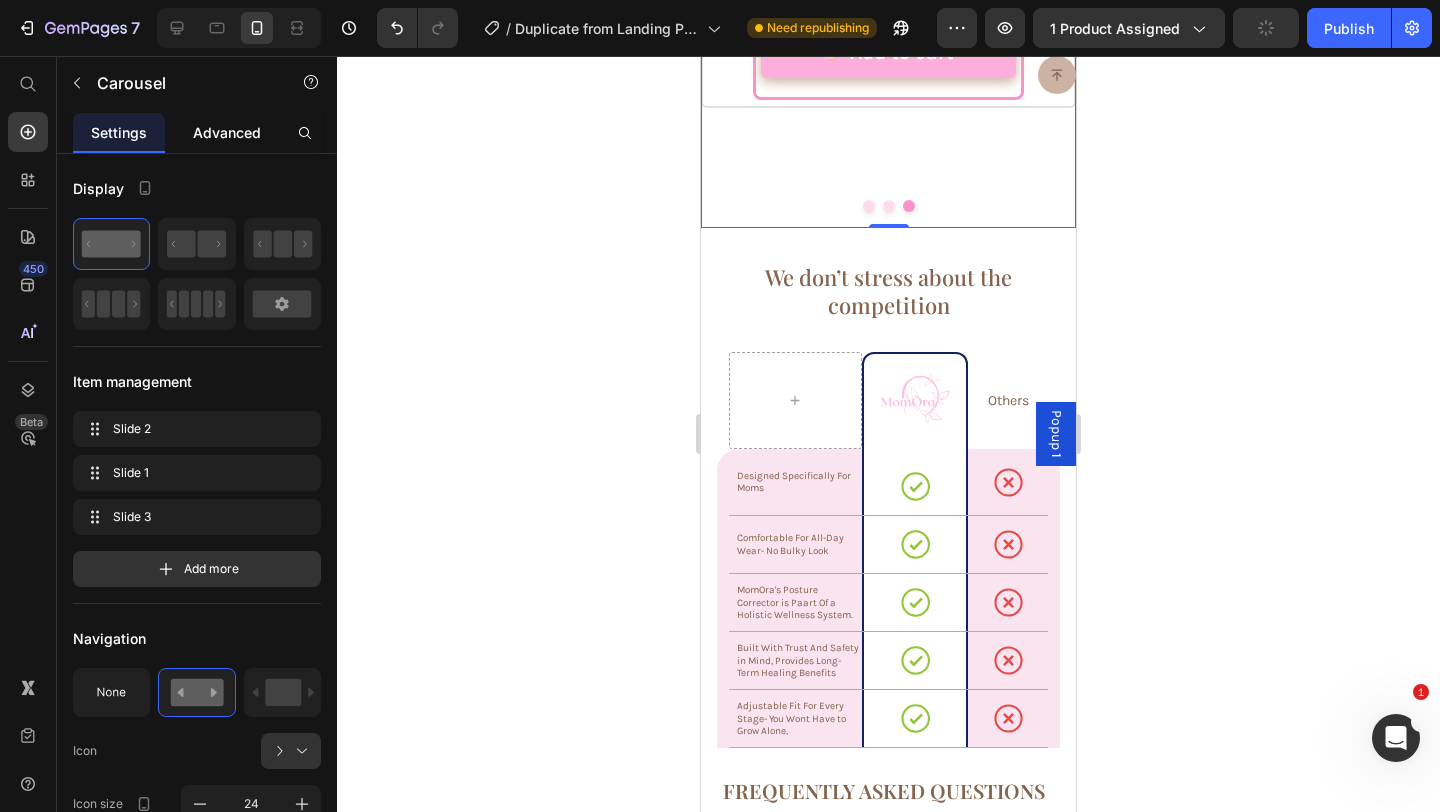 click on "Advanced" at bounding box center (227, 132) 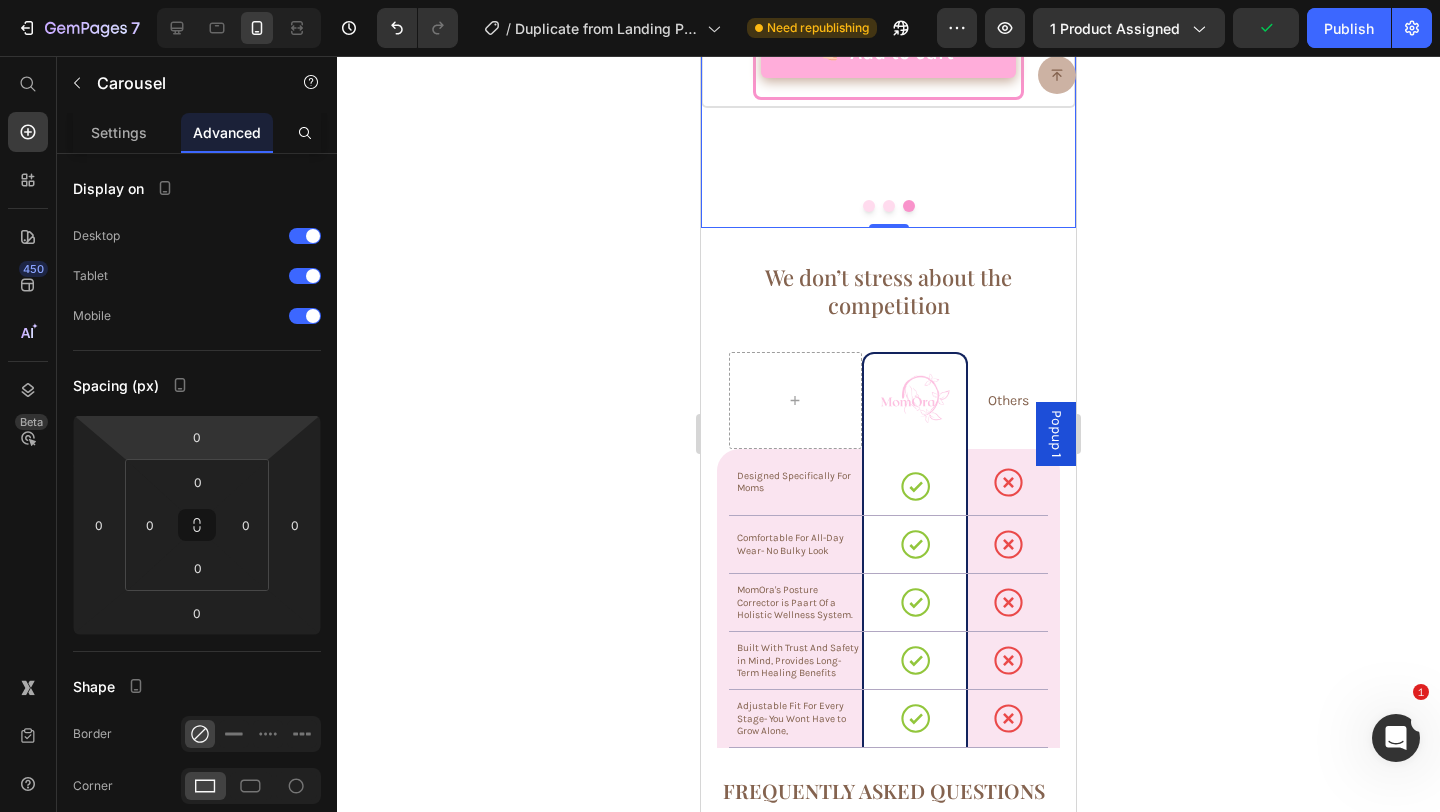 click on "Product Images Icon Best Value   Text Block Icon Row 00 Hours 00 Minutes 00 Seconds Countdown Timer Get 3 Posture Correctors and Avoid Tariff Charges, Plus FREE SHIPPING! HURRY - LIMITED OFFER!   Text Block Avoid Tariff Charges  20% OFF Free Shipping  Item List
Add to cart Add to Cart Row Product Row" at bounding box center (888, -156) 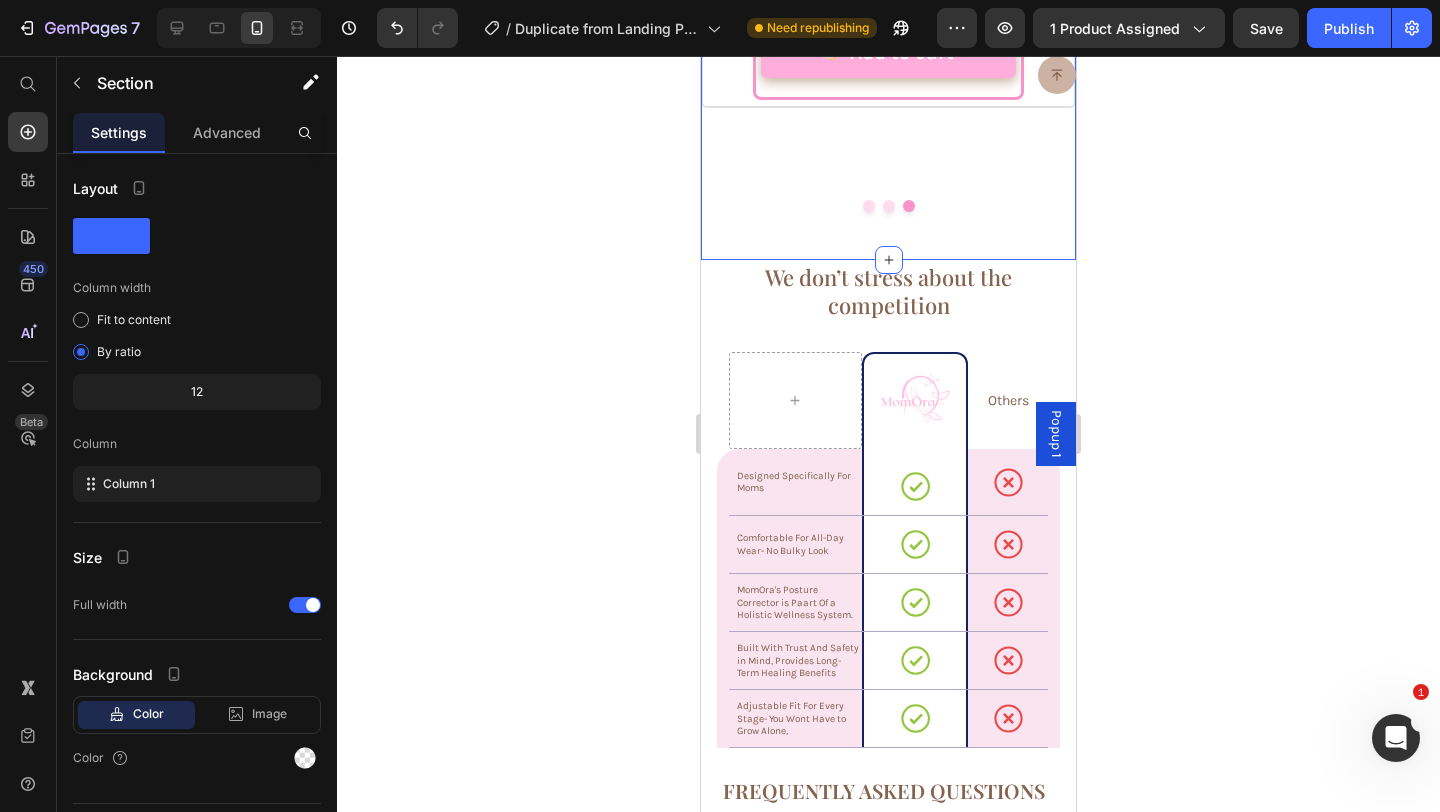 click on "Discounts we offer based on how much you add to cart. Text Block
Product Images Basic Offer Text Block Row Buy 1  Text Block 10% OFF 30-day money-back guarantee Feel & Look Better by Achieving  Better Posture  Item List
Add to cart Add to Cart Row Product Row Product Images Best Friend Duo  Text Block Row 00 Hours 00 Minutes 00 Seconds Countdown Timer Get 2, 1 For You and another For Your BestFriend & Experience motherhood with MomOra. Together! Text Block 15% OFF 30-day money-back guarantee Free Shipping  Item List
Add to cart Add to Cart Row Product Row Product Images Icon Best Value   Text Block Icon Row 00 Hours 00 Minutes 00 Seconds Countdown Timer Get 3 Posture Correctors and Avoid Tariff Charges, Plus FREE SHIPPING! HURRY - LIMITED OFFER!   Text Block Avoid Tariff Charges  20% OFF Free Shipping  Item List
Add to cart Add to Cart Row Product" at bounding box center [888, -156] 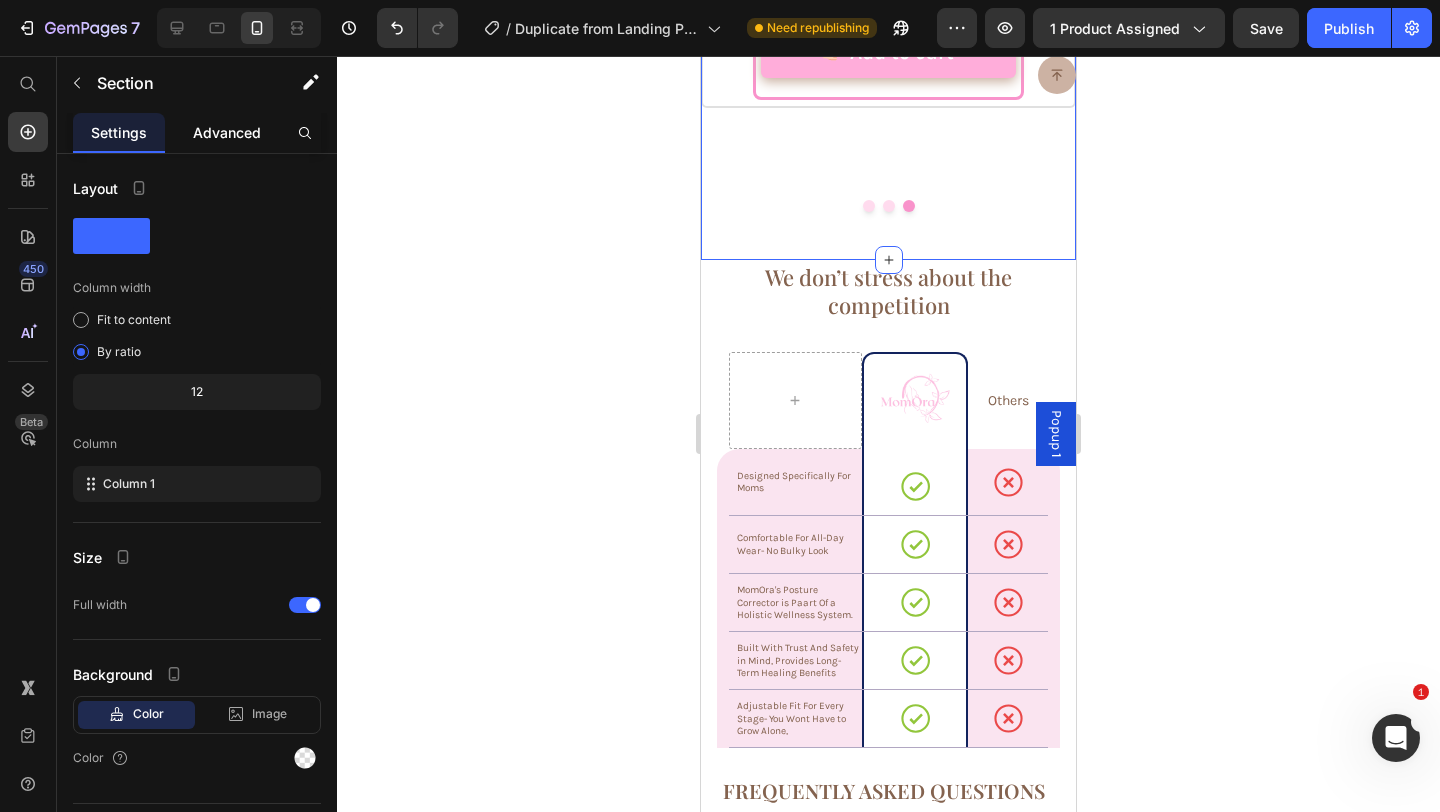 click on "Advanced" at bounding box center [227, 132] 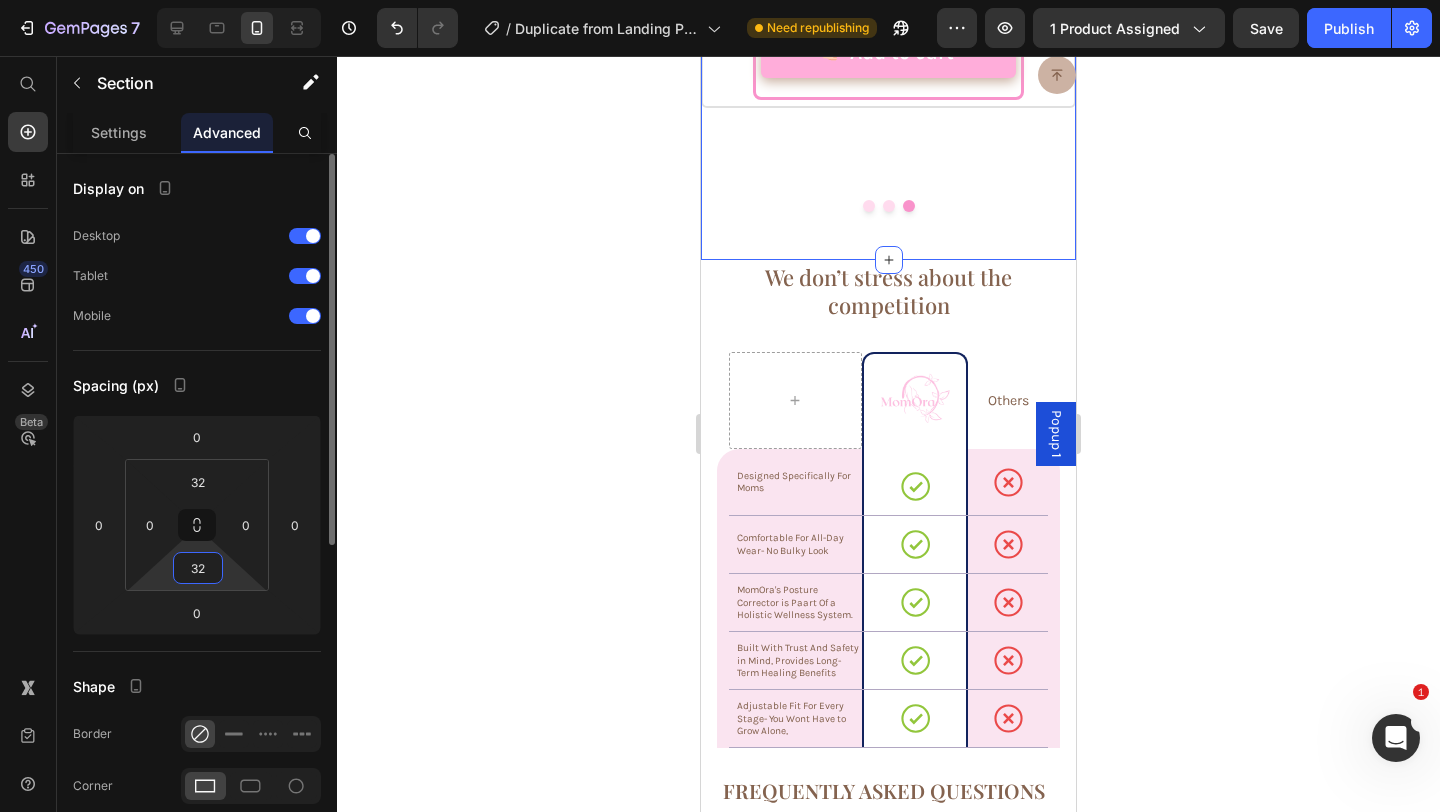 click on "32" at bounding box center (198, 568) 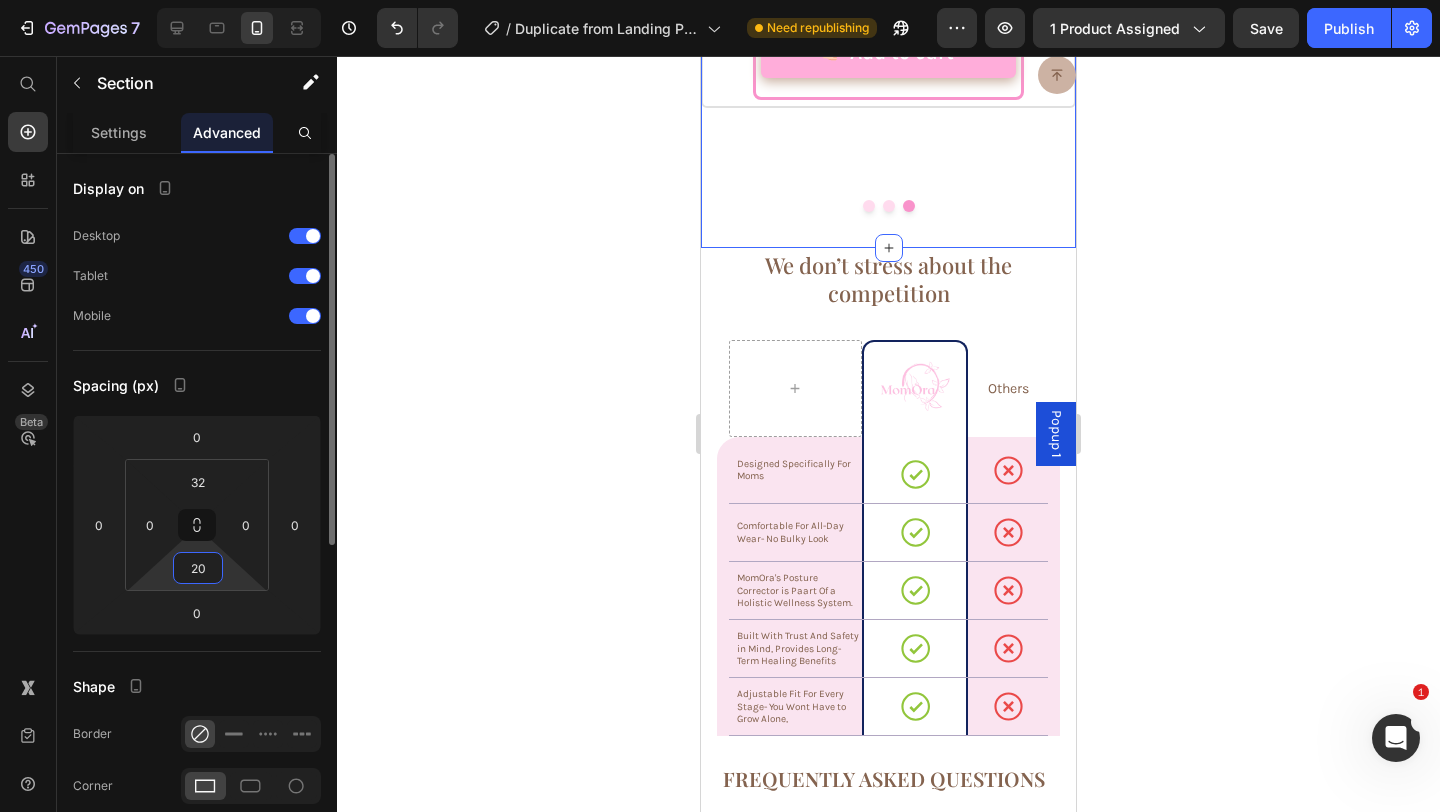 type on "2" 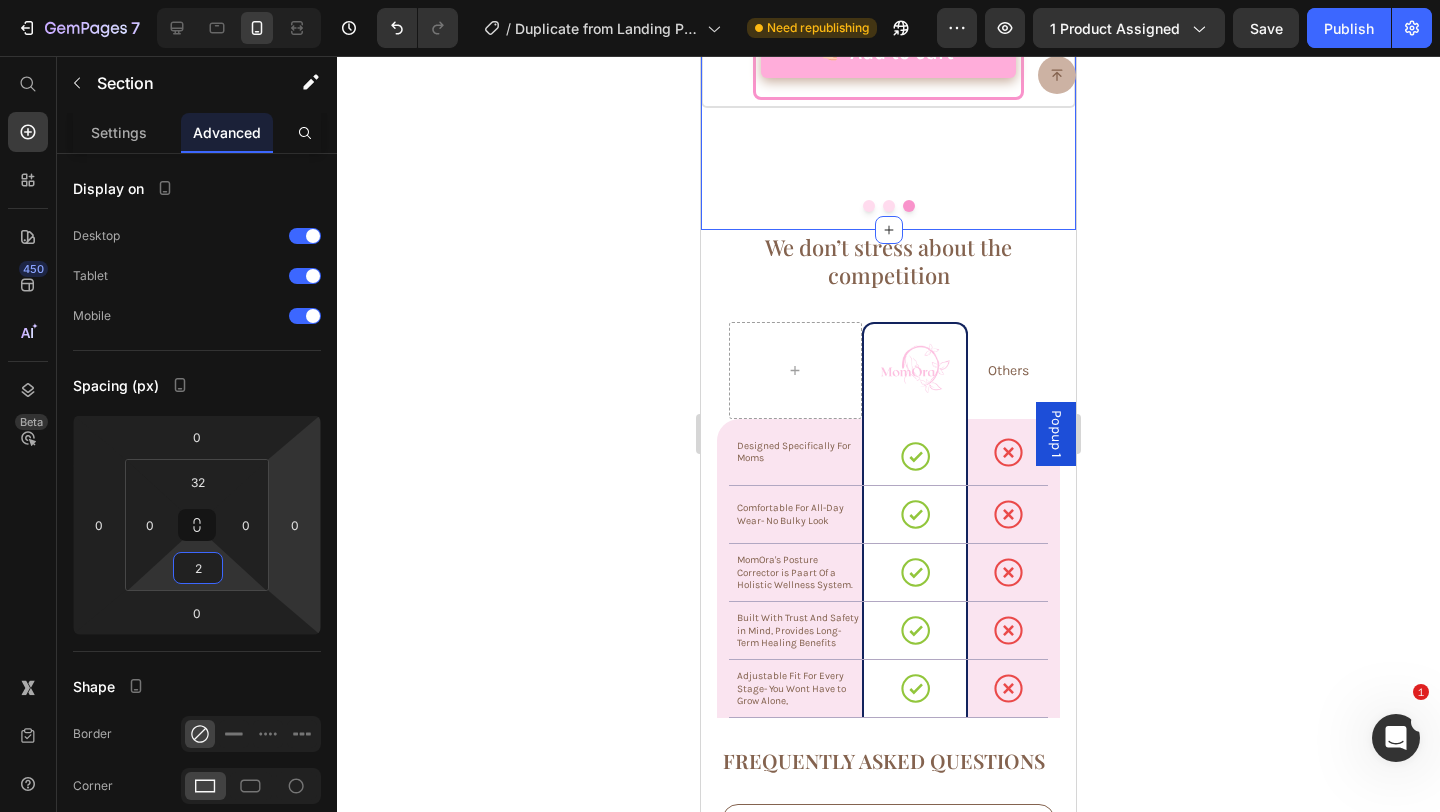 click 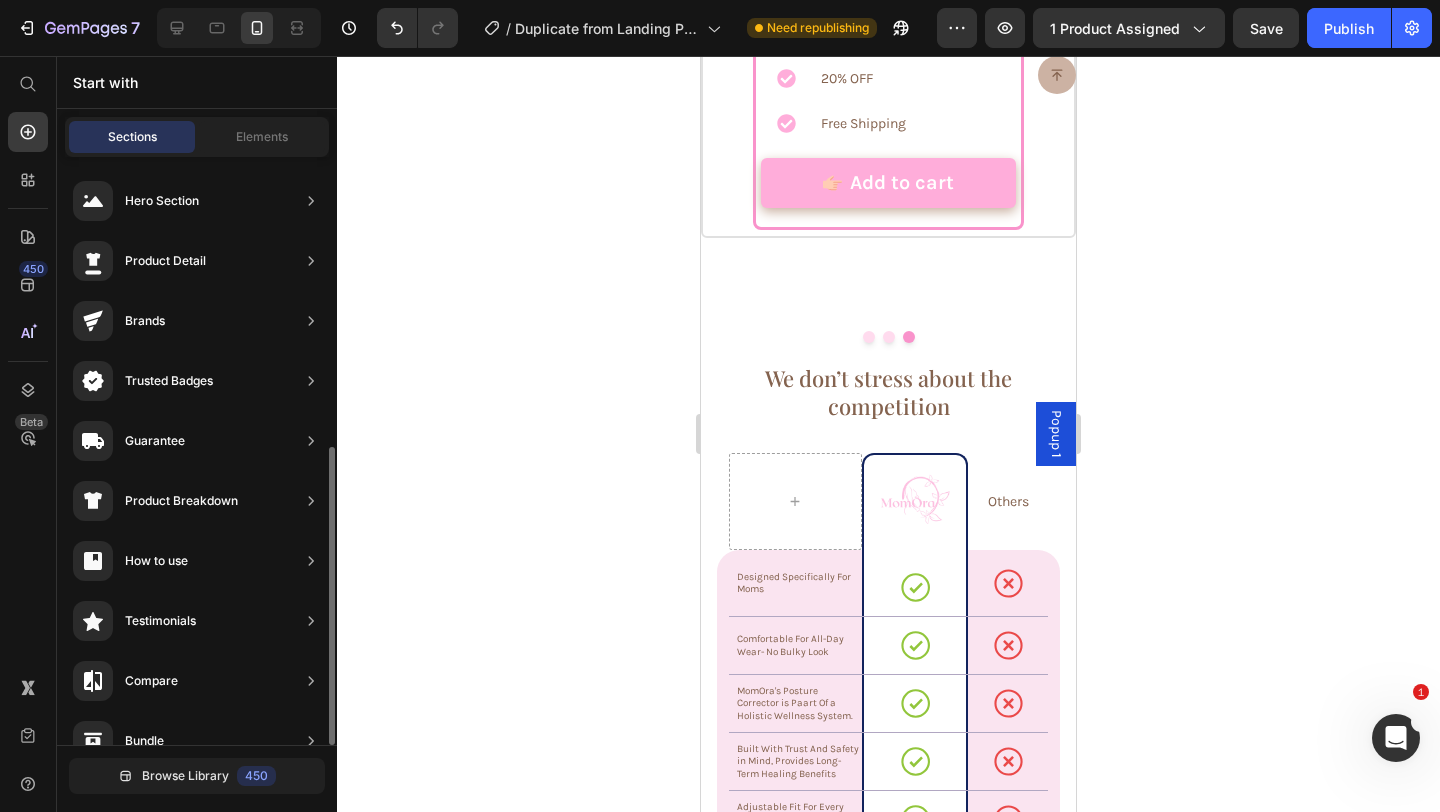 scroll, scrollTop: 6744, scrollLeft: 0, axis: vertical 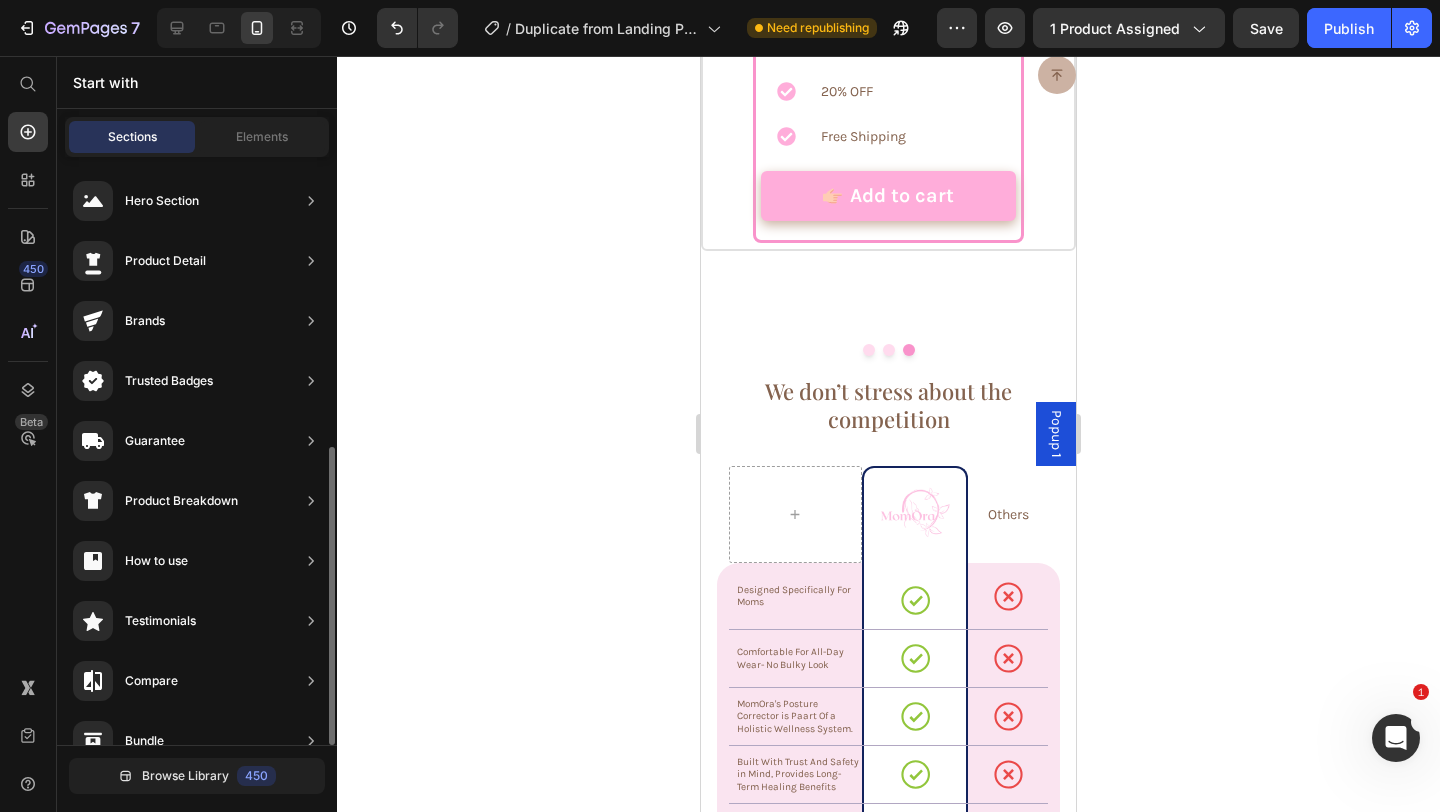 click 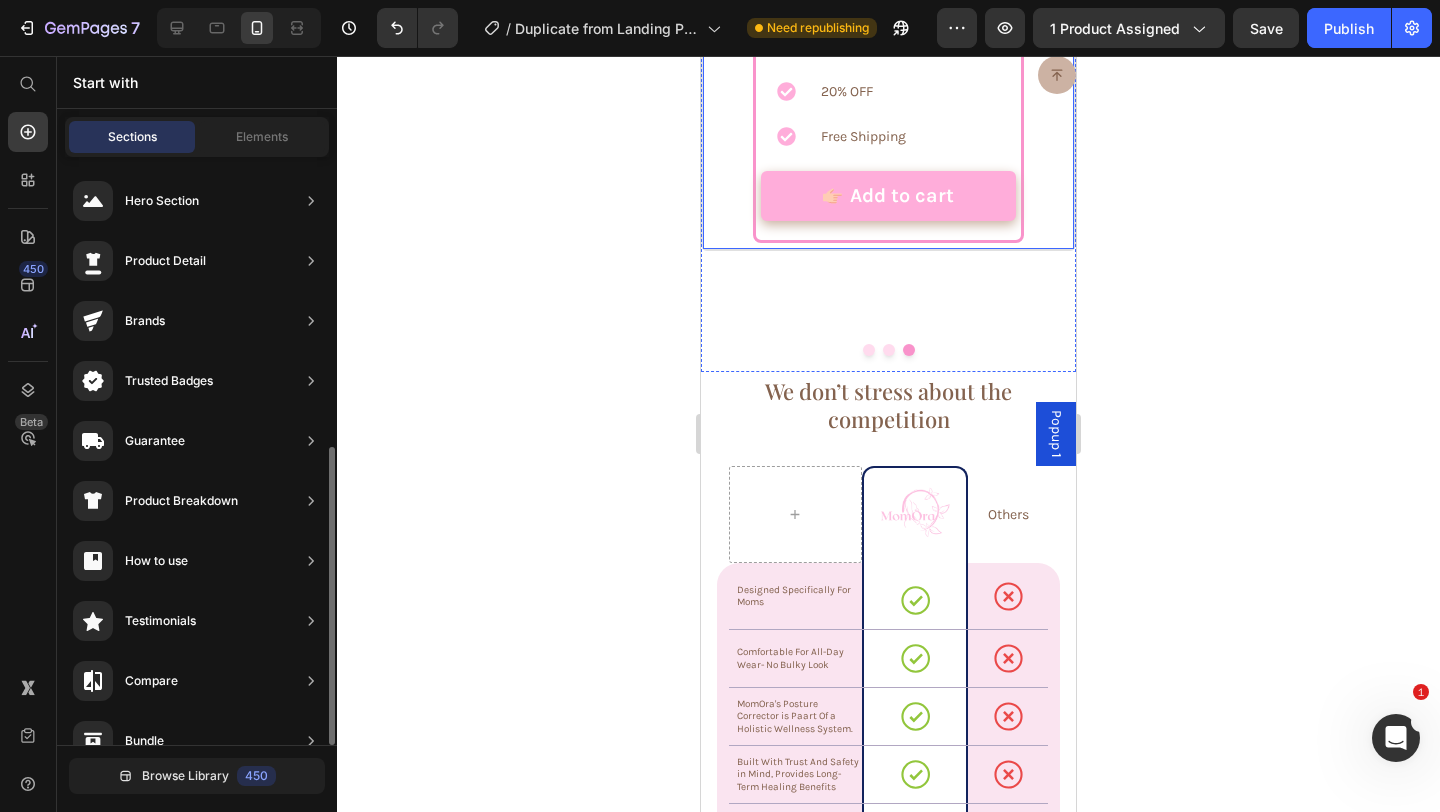 click on "Product Images Icon Best Value   Text Block Icon Row 00 Hours 00 Minutes 00 Seconds Countdown Timer Get 3 Posture Correctors and Avoid Tariff Charges, Plus FREE SHIPPING! HURRY - LIMITED OFFER!   Text Block Avoid Tariff Charges  20% OFF Free Shipping  Item List
Add to cart Add to Cart Row Product Row" at bounding box center [888, -73] 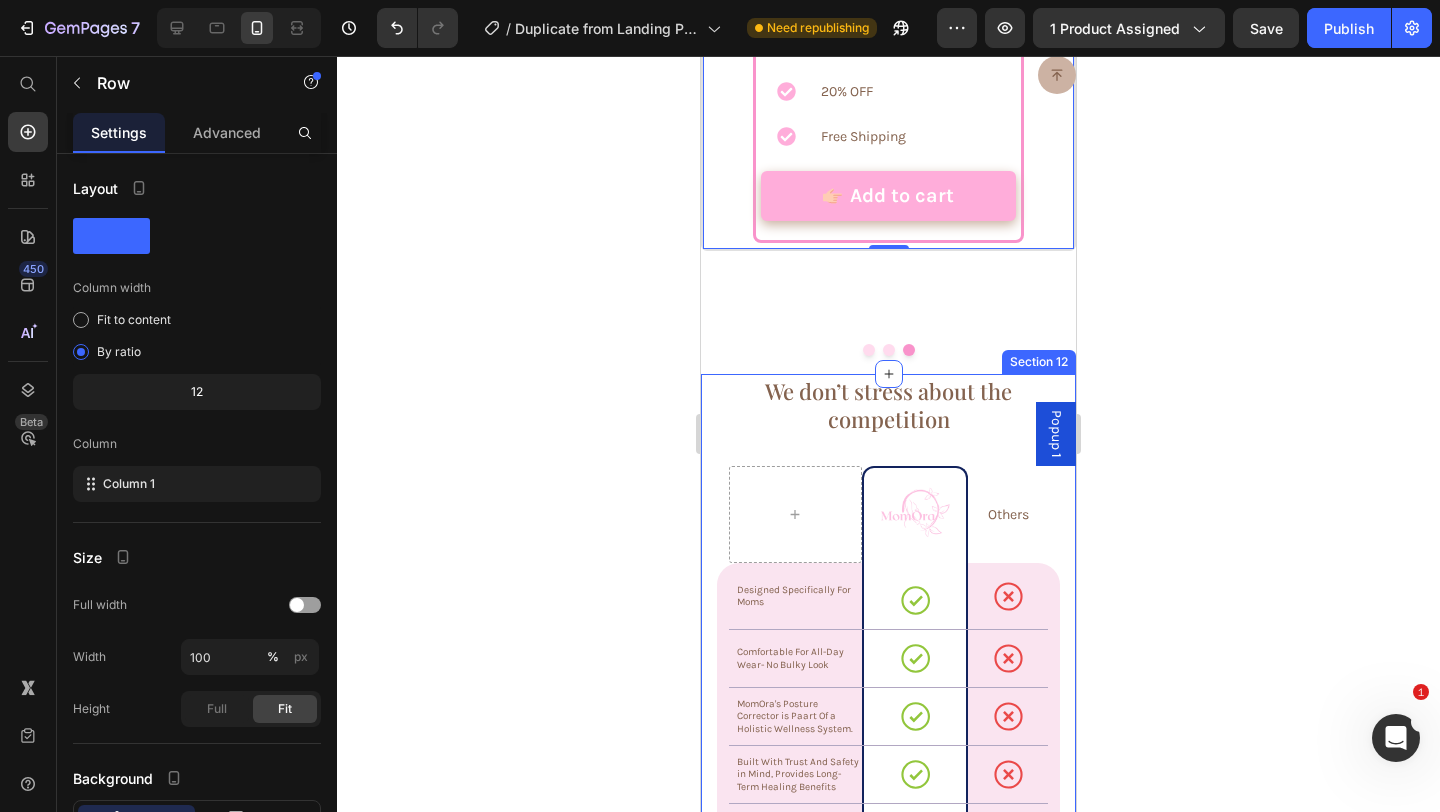 click 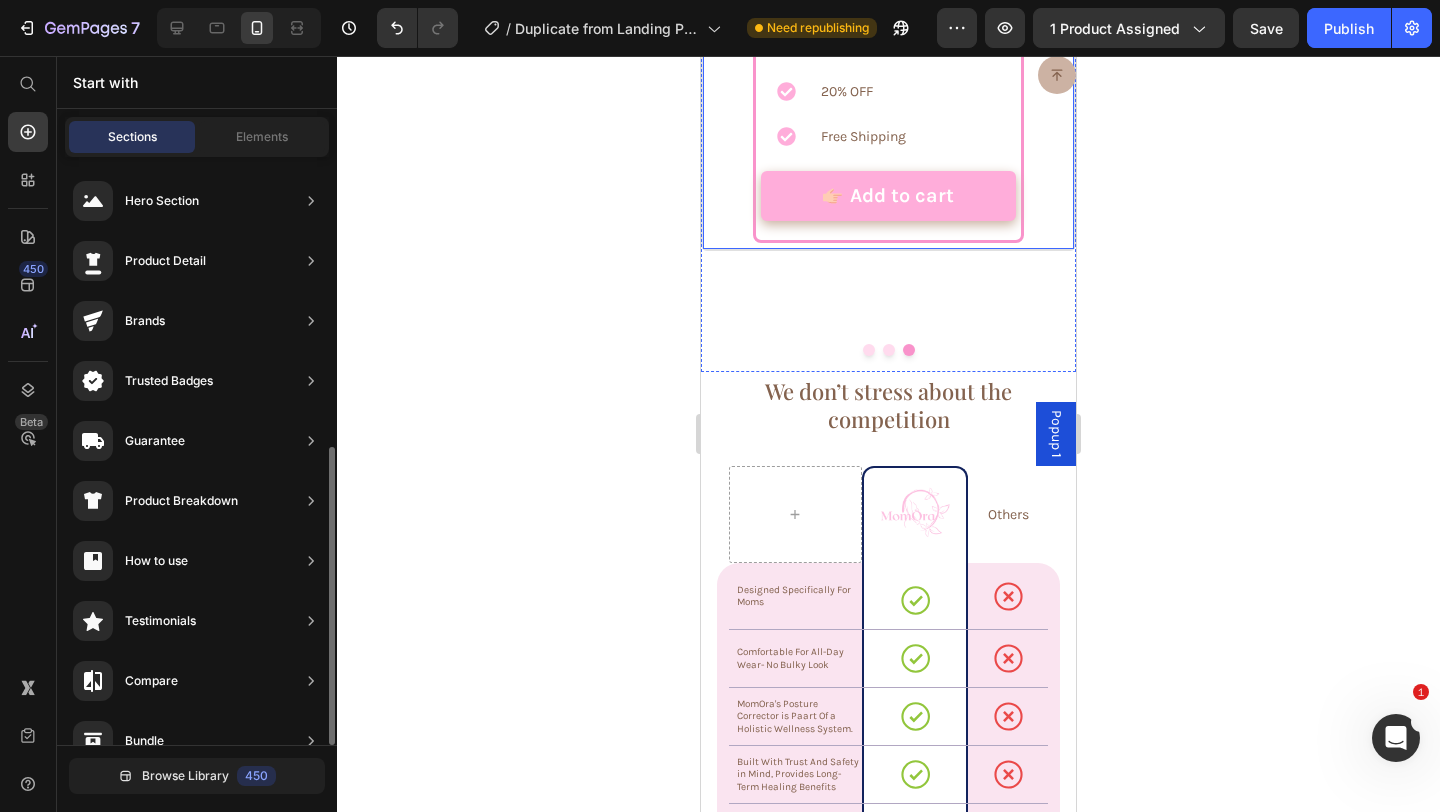 click on "Product Images Icon Best Value   Text Block Icon Row 00 Hours 00 Minutes 00 Seconds Countdown Timer Get 3 Posture Correctors and Avoid Tariff Charges, Plus FREE SHIPPING! HURRY - LIMITED OFFER!   Text Block Avoid Tariff Charges  20% OFF Free Shipping  Item List
Add to cart Add to Cart Row Product Row" at bounding box center (888, -73) 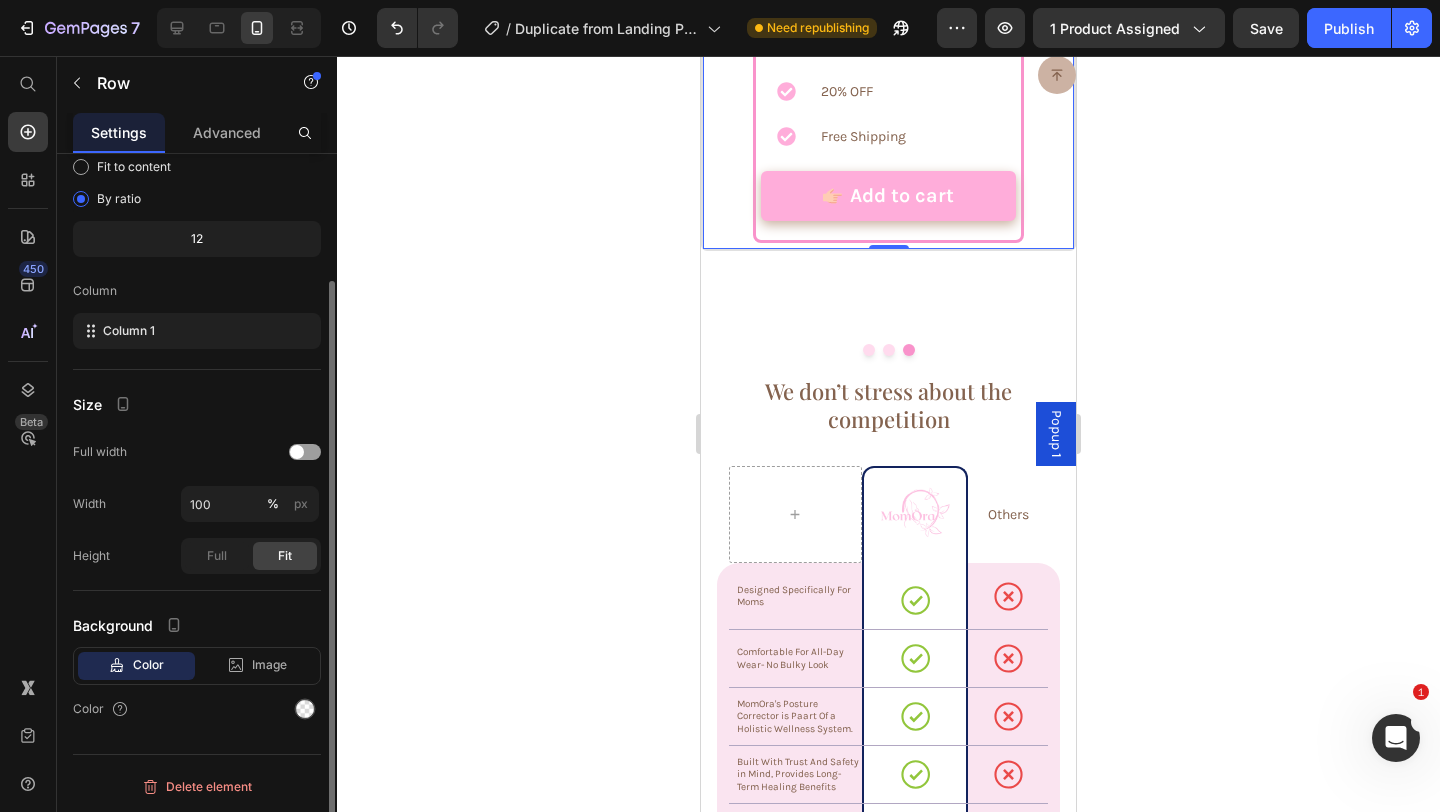 scroll, scrollTop: 0, scrollLeft: 0, axis: both 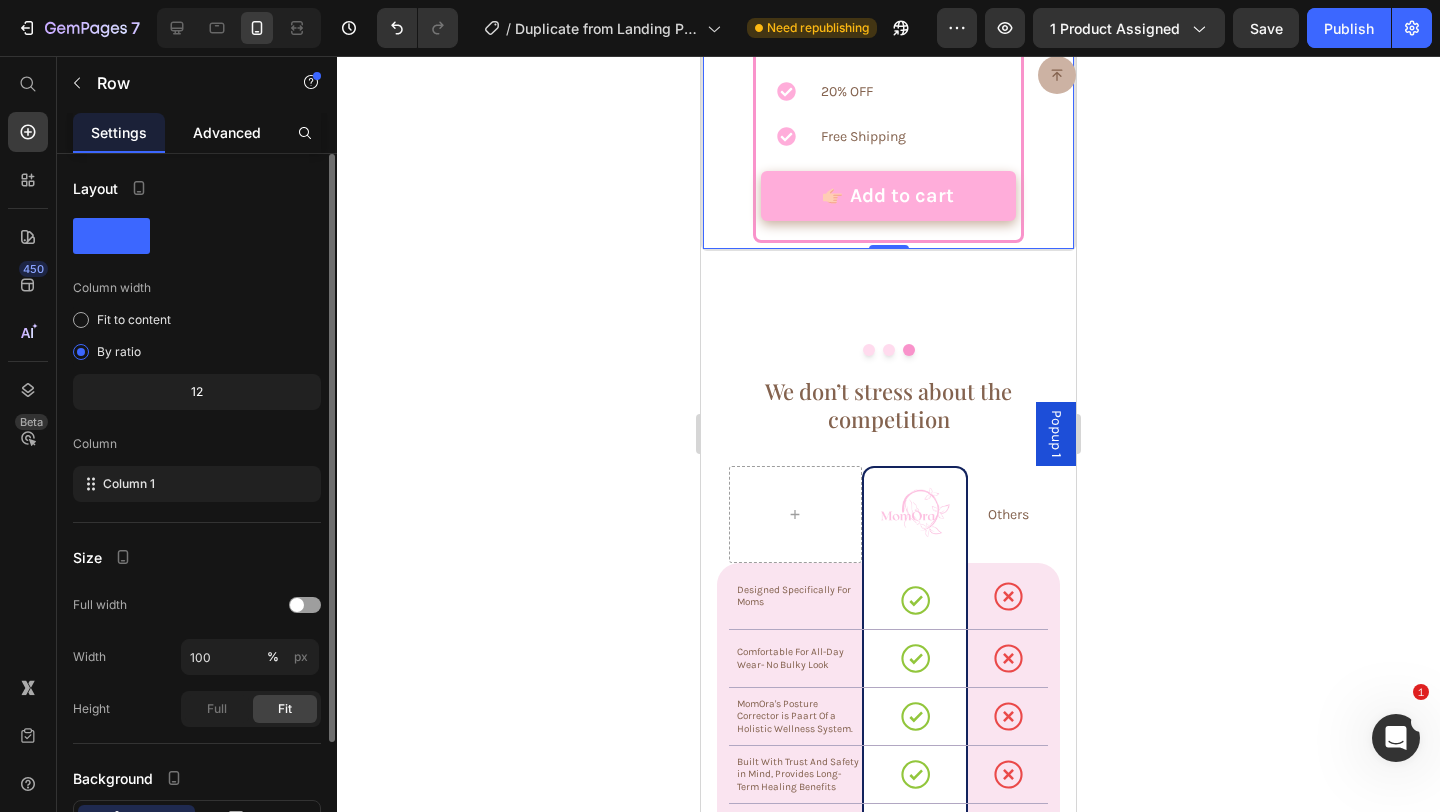 click on "Advanced" at bounding box center (227, 132) 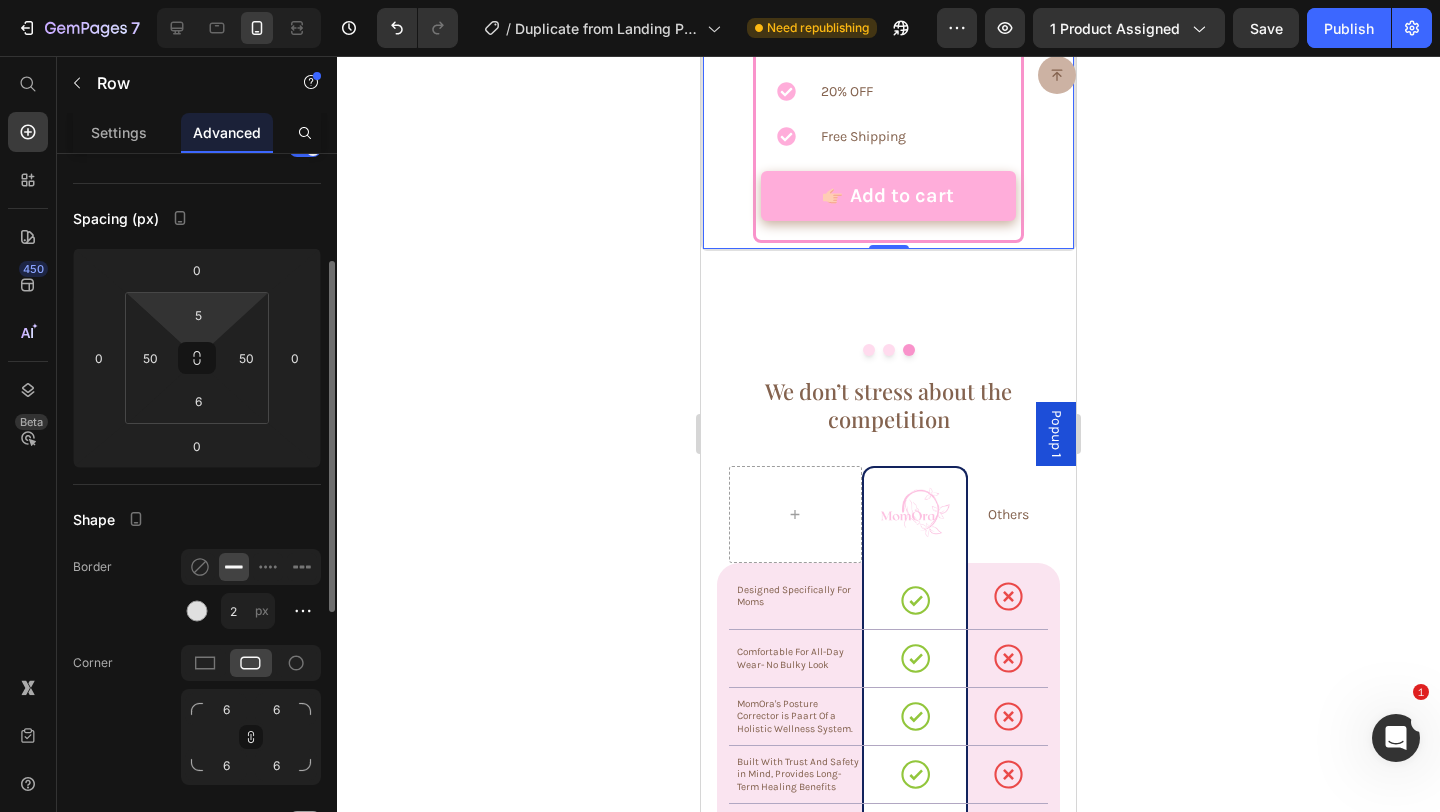 scroll, scrollTop: 224, scrollLeft: 0, axis: vertical 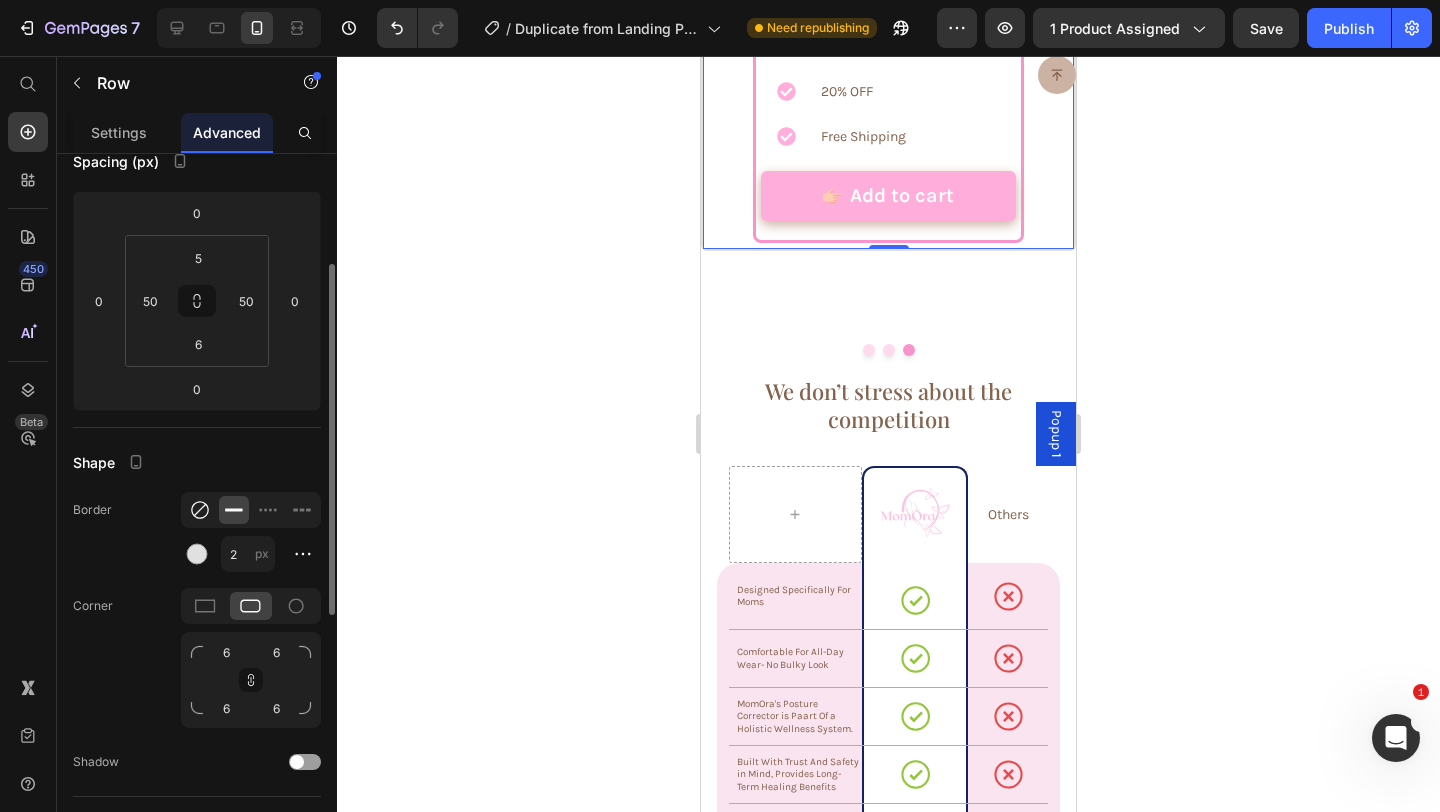 click 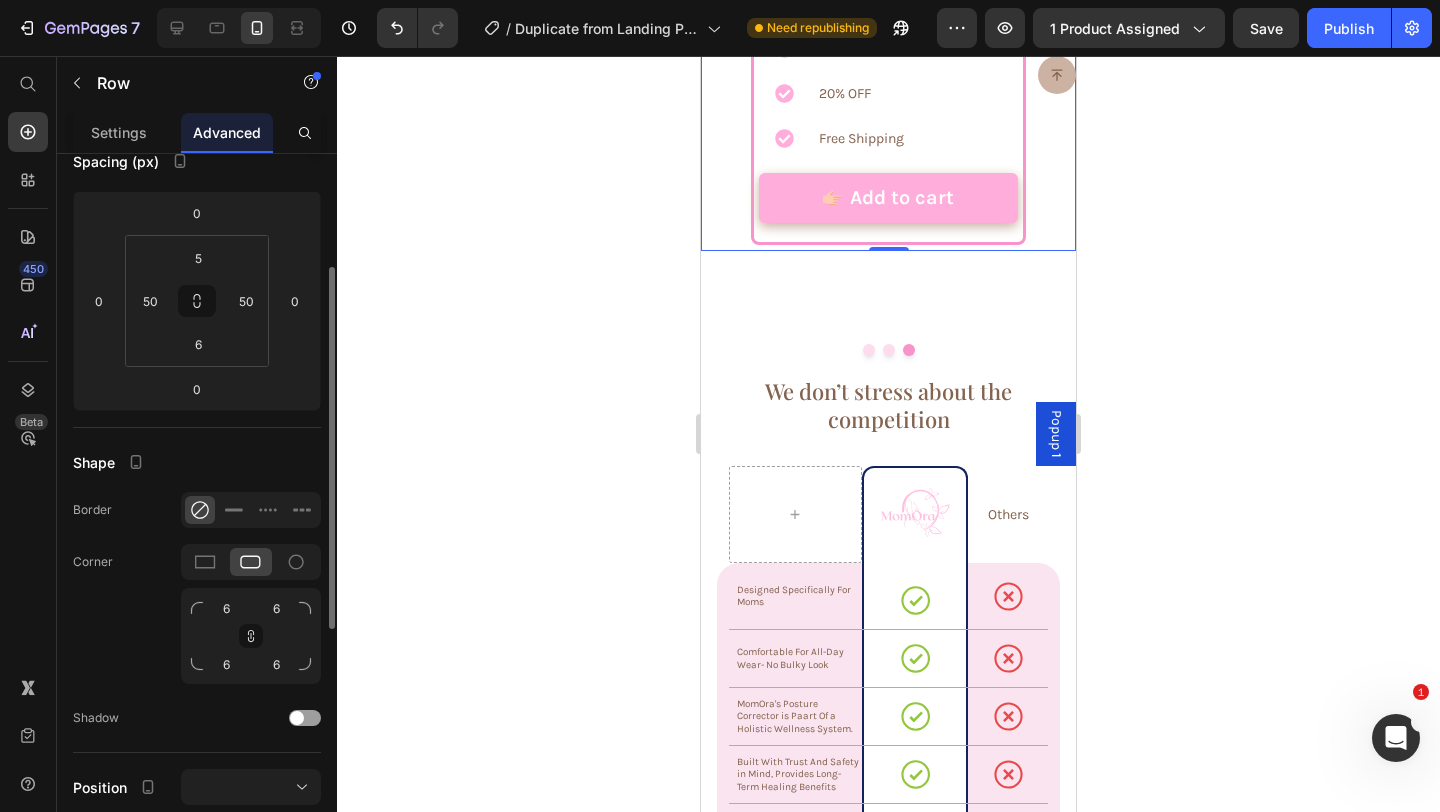 scroll, scrollTop: 6746, scrollLeft: 0, axis: vertical 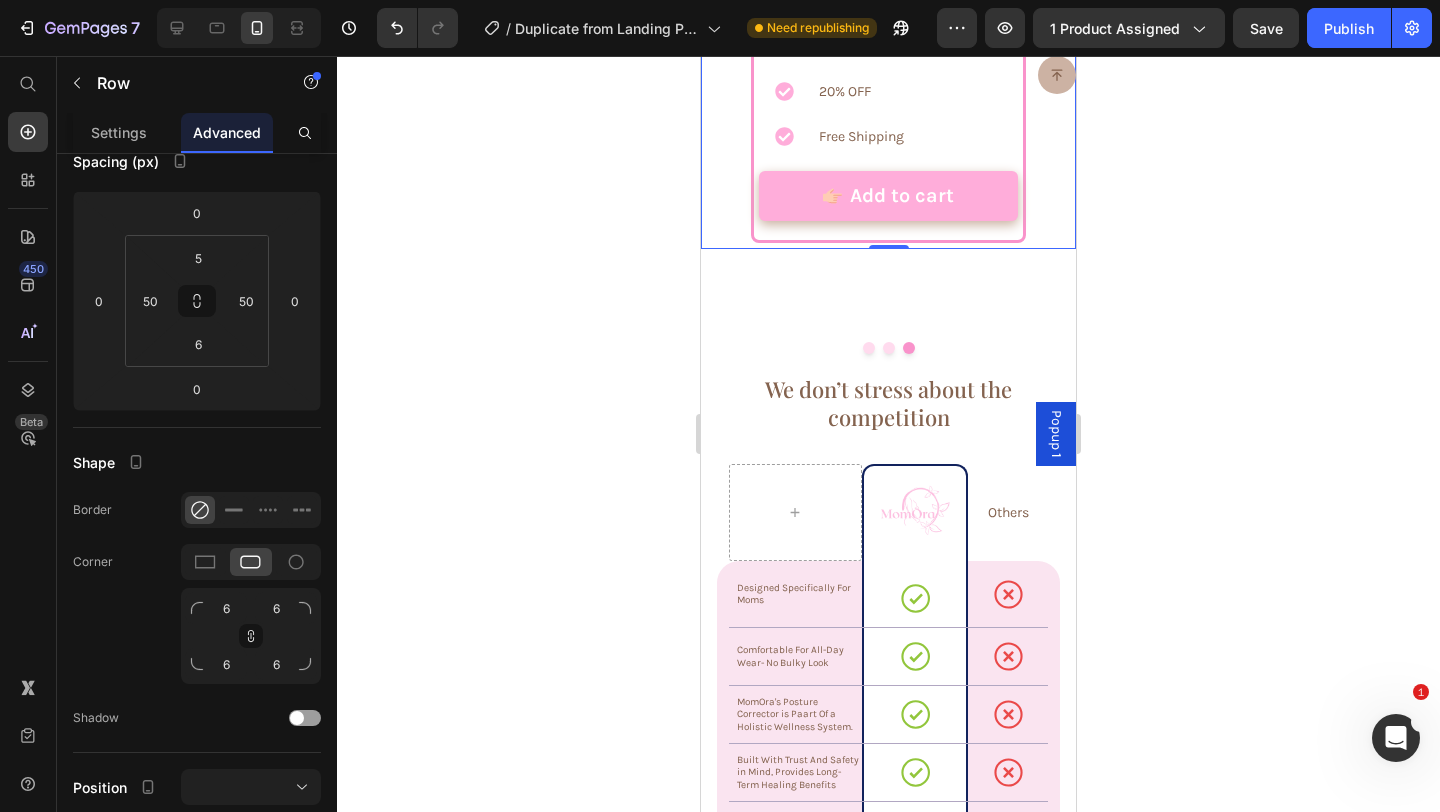 click 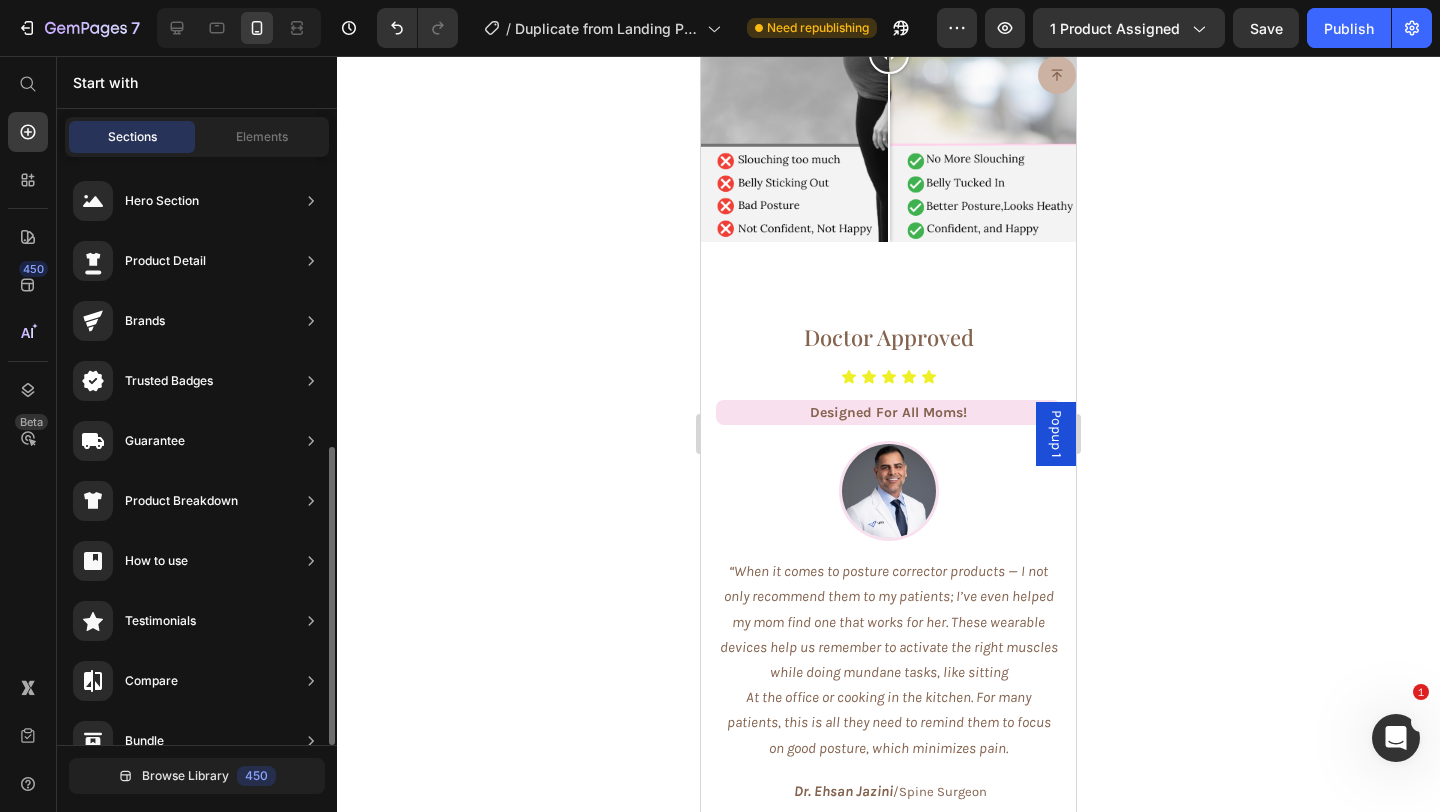 scroll, scrollTop: 4052, scrollLeft: 0, axis: vertical 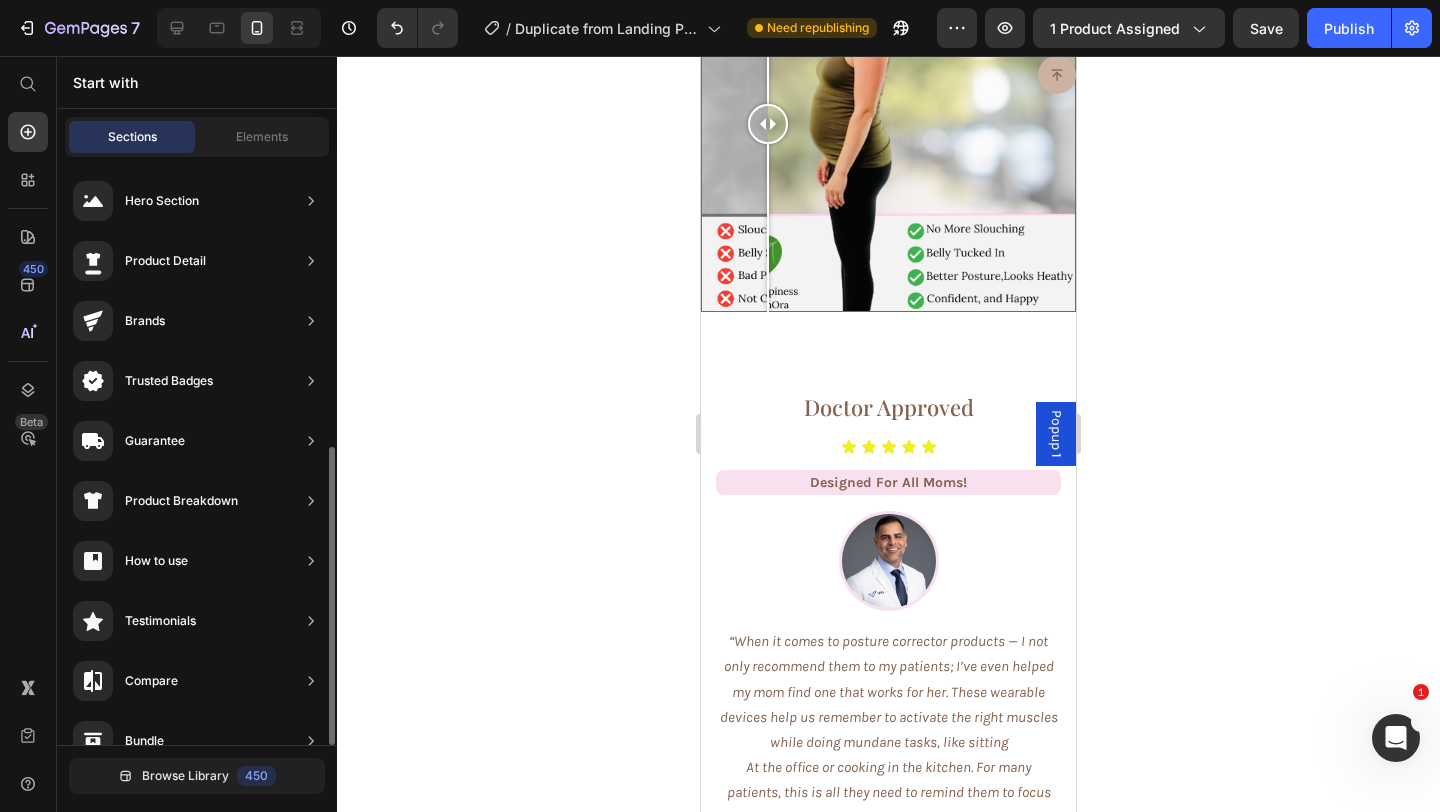 click at bounding box center [888, 124] 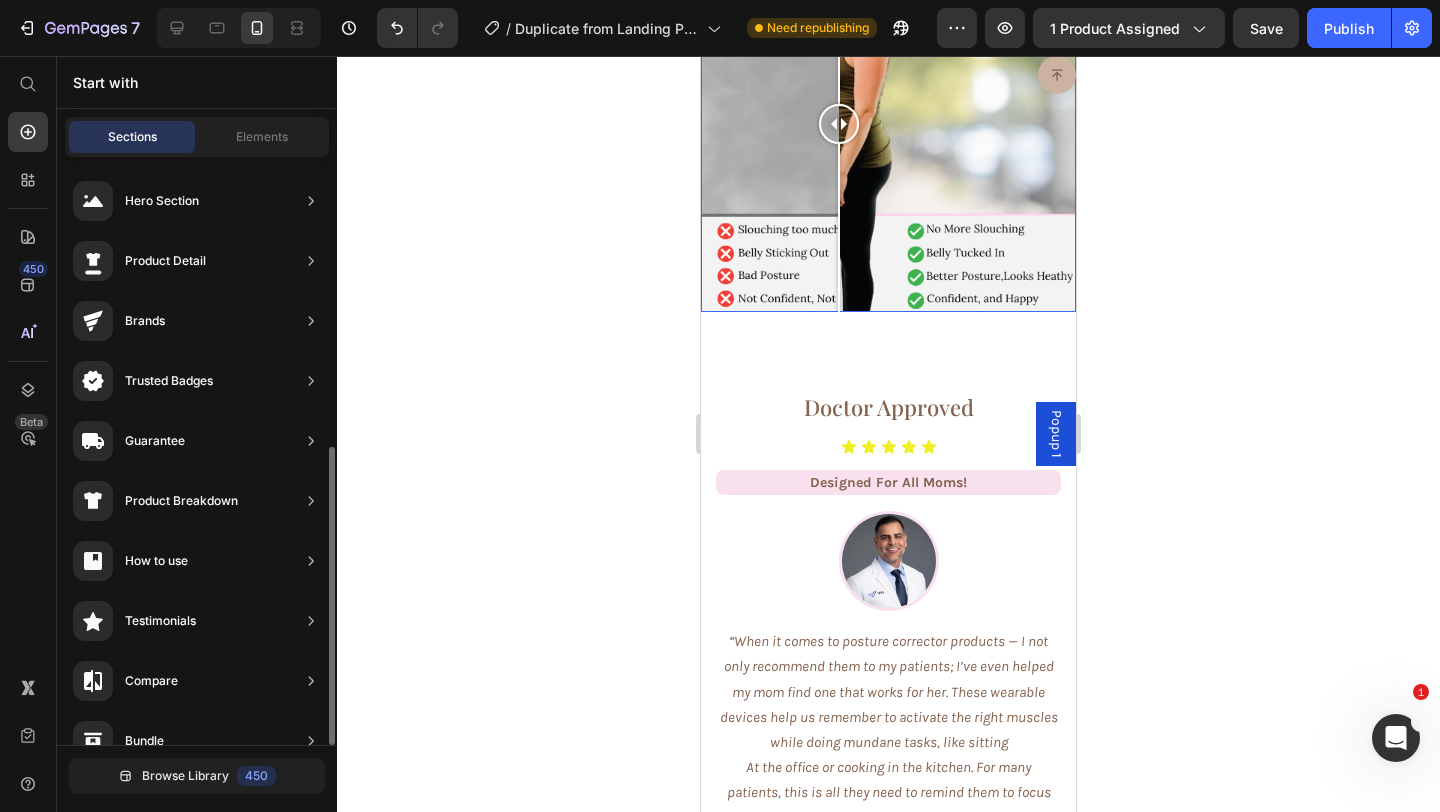 drag, startPoint x: 767, startPoint y: 504, endPoint x: 903, endPoint y: 488, distance: 136.93794 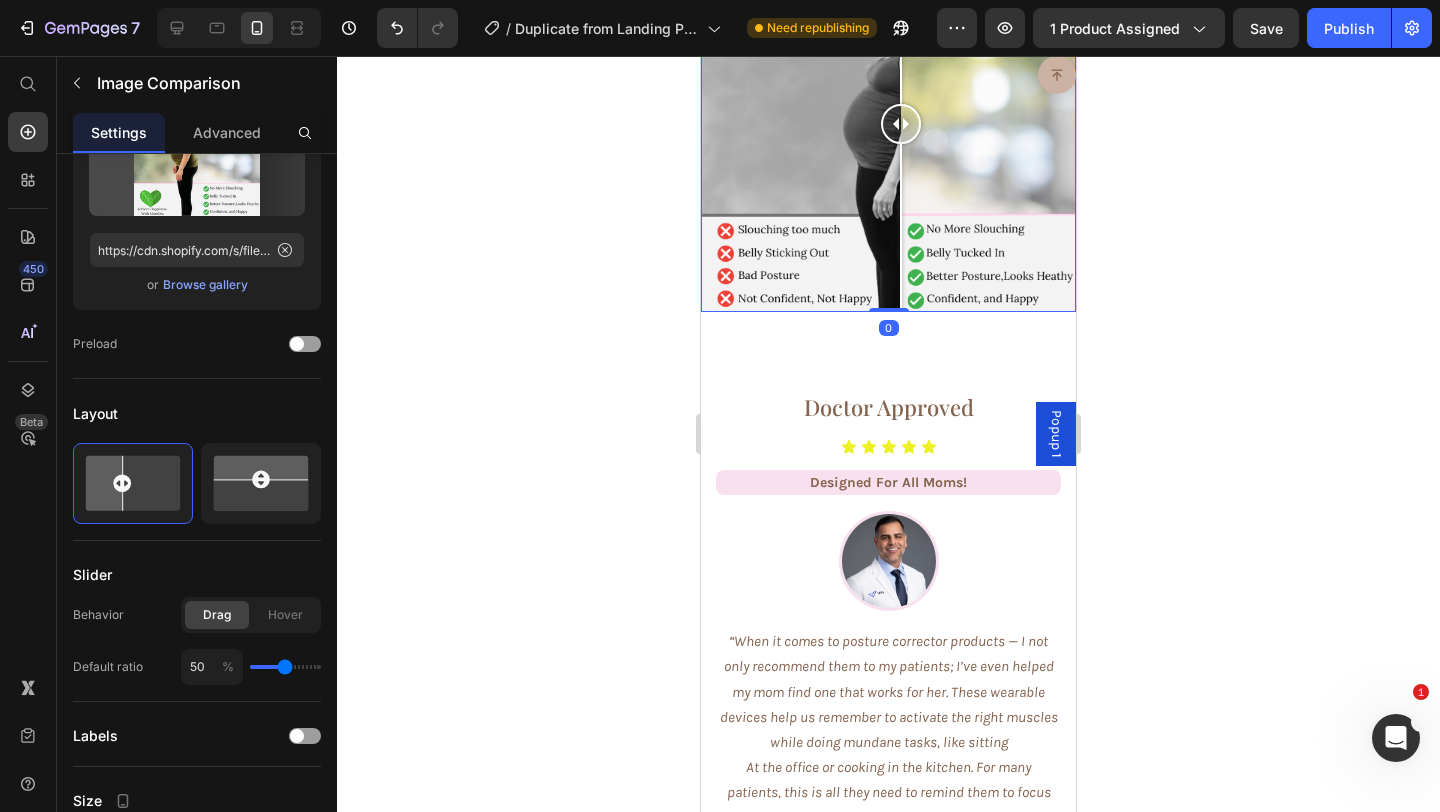 scroll, scrollTop: 0, scrollLeft: 0, axis: both 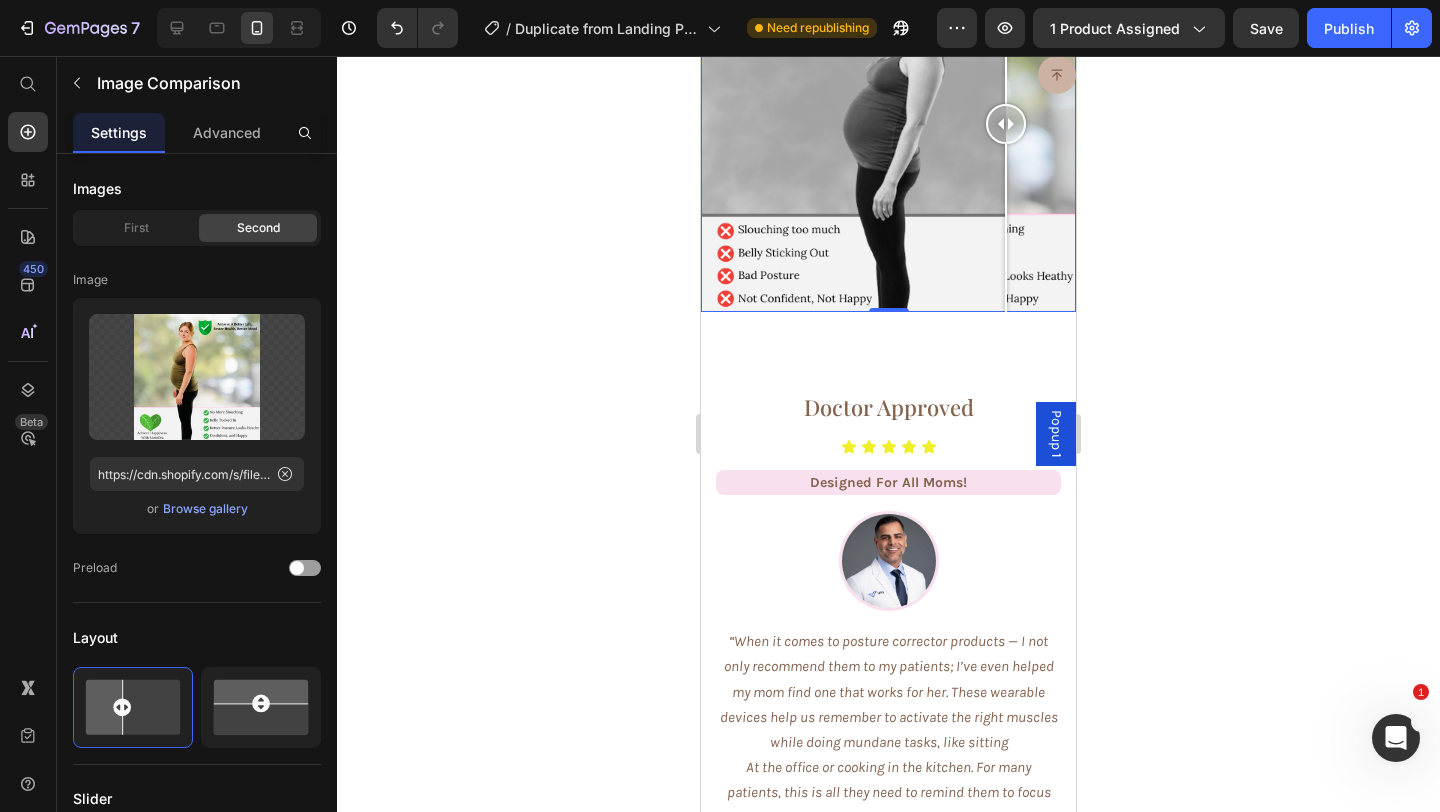 click at bounding box center [888, 124] 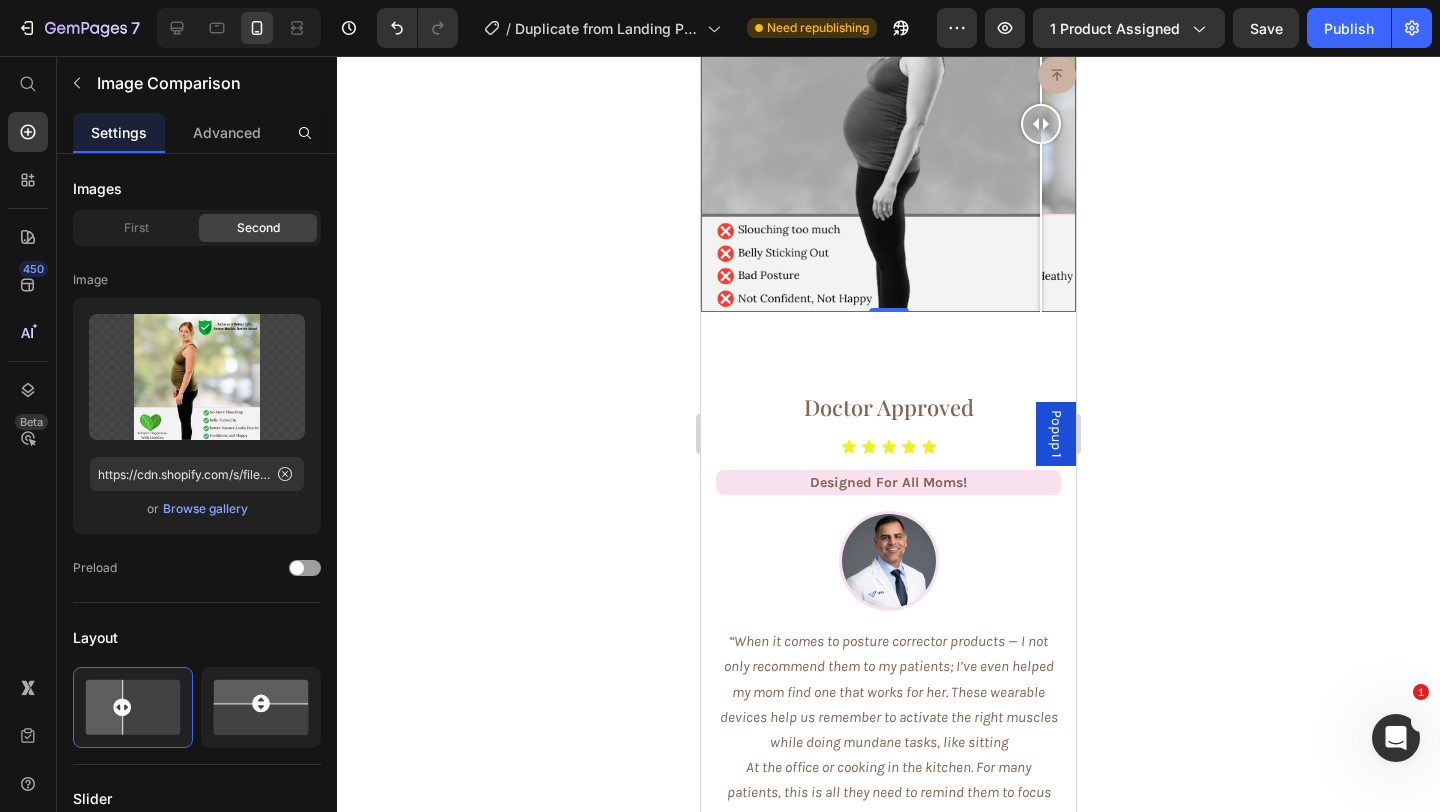 click at bounding box center [888, 124] 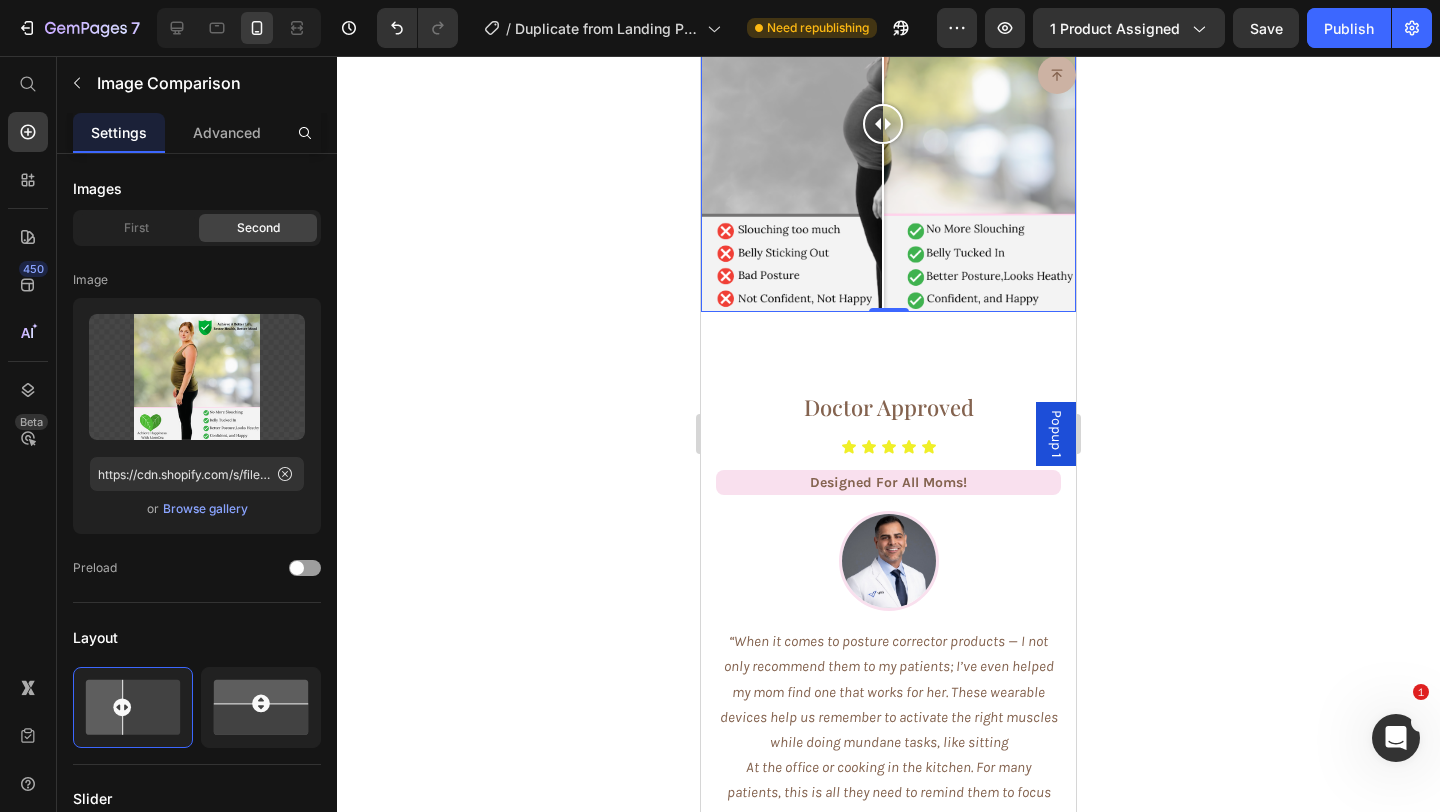 drag, startPoint x: 1044, startPoint y: 344, endPoint x: 883, endPoint y: 361, distance: 161.89503 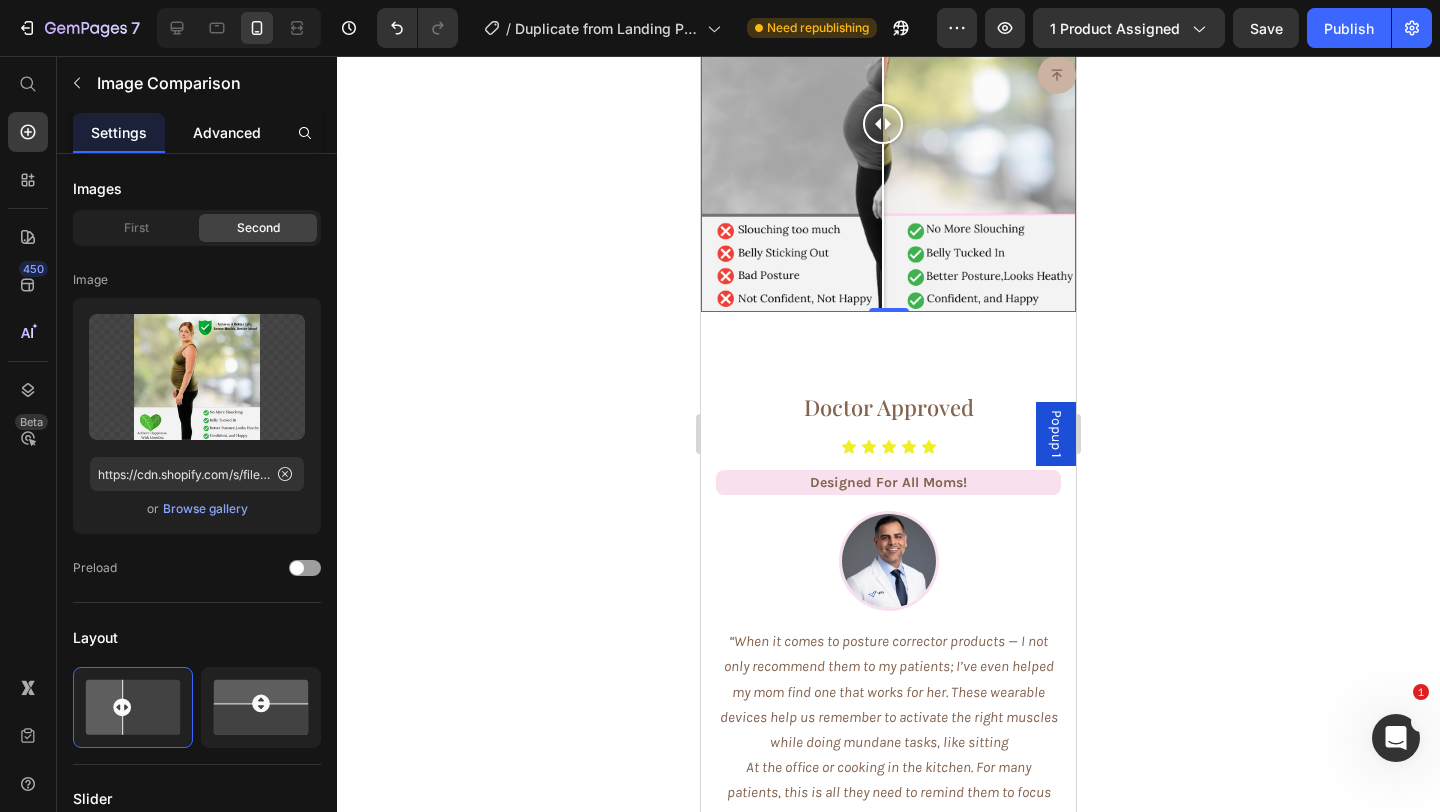 click on "Advanced" at bounding box center (227, 132) 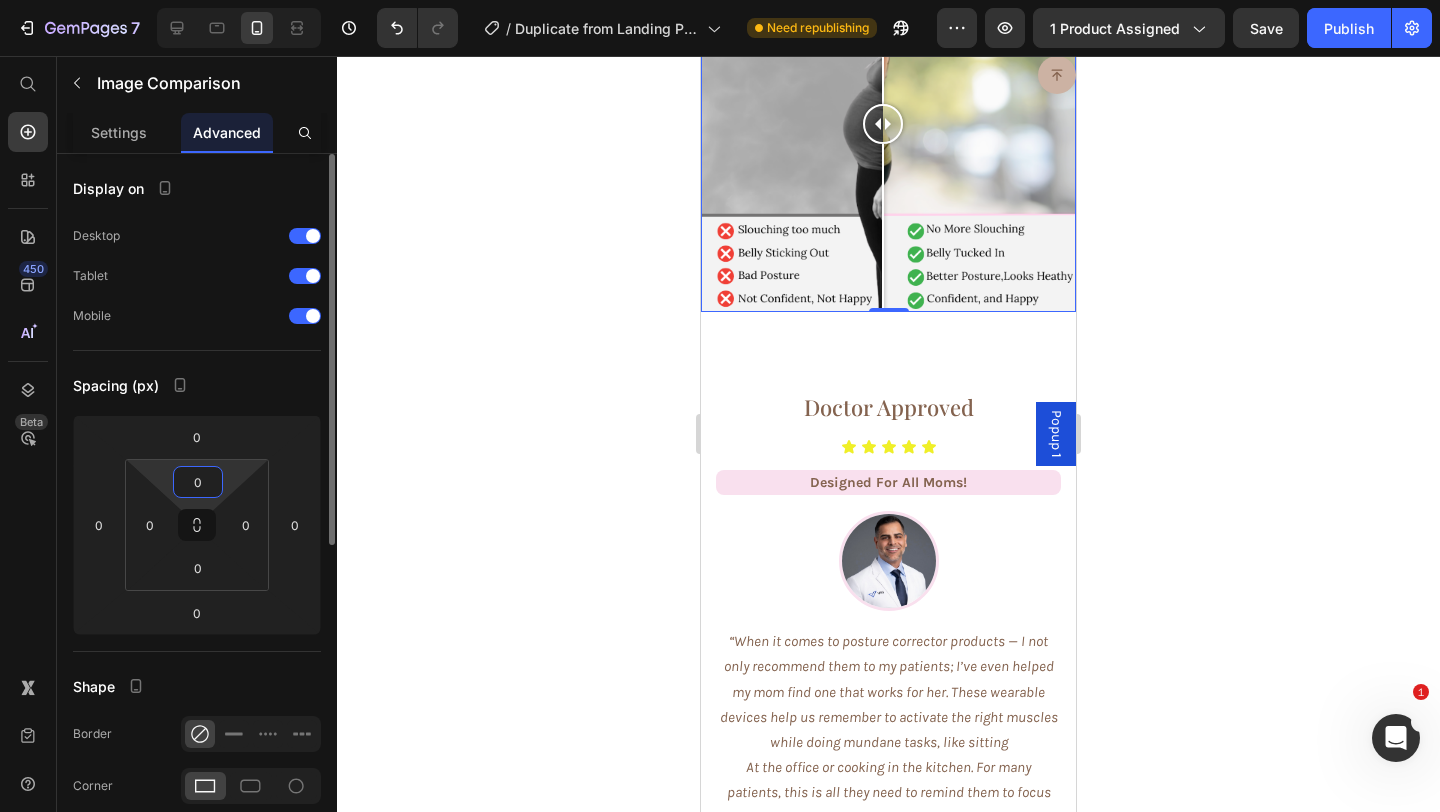 click on "0" at bounding box center (198, 482) 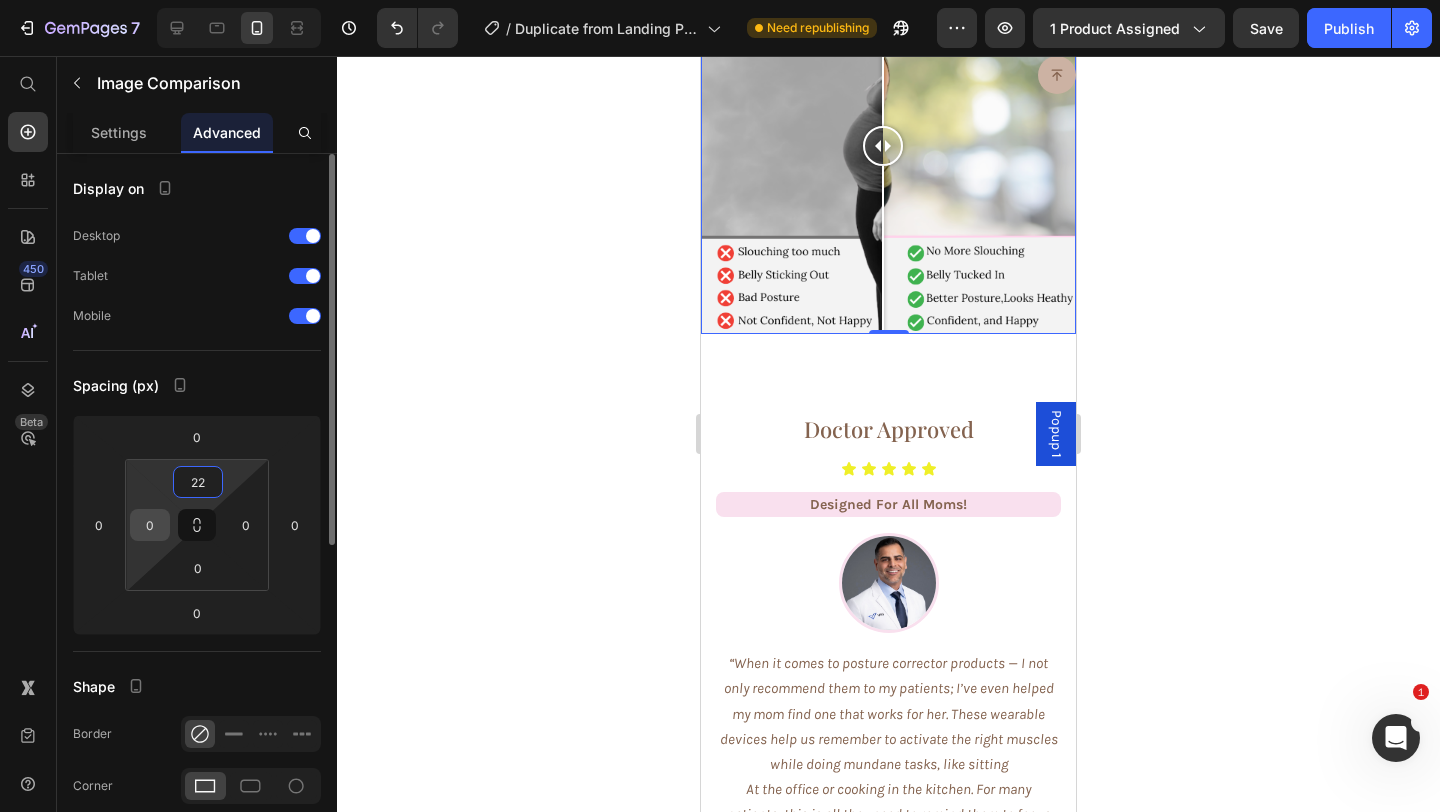 type on "22" 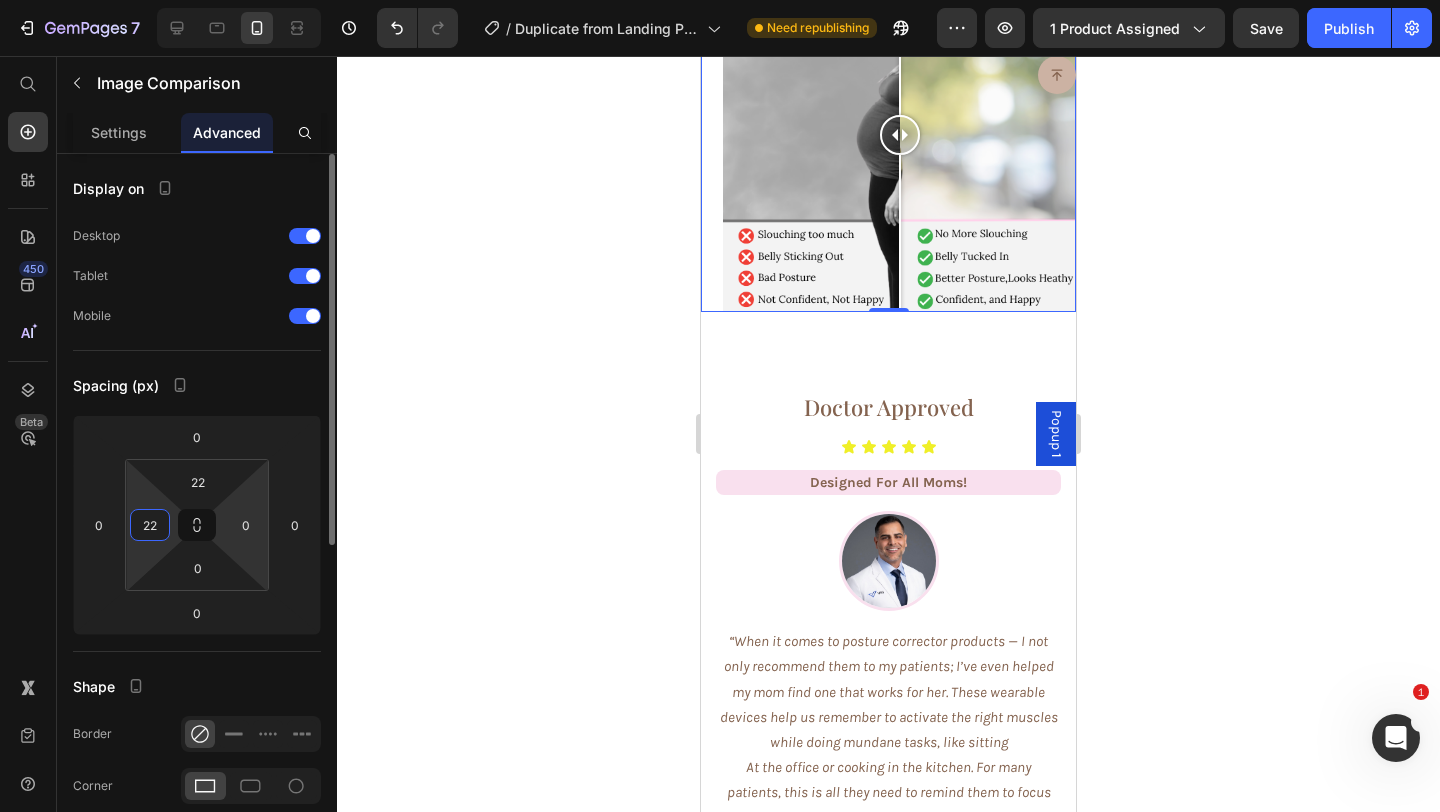 type on "22" 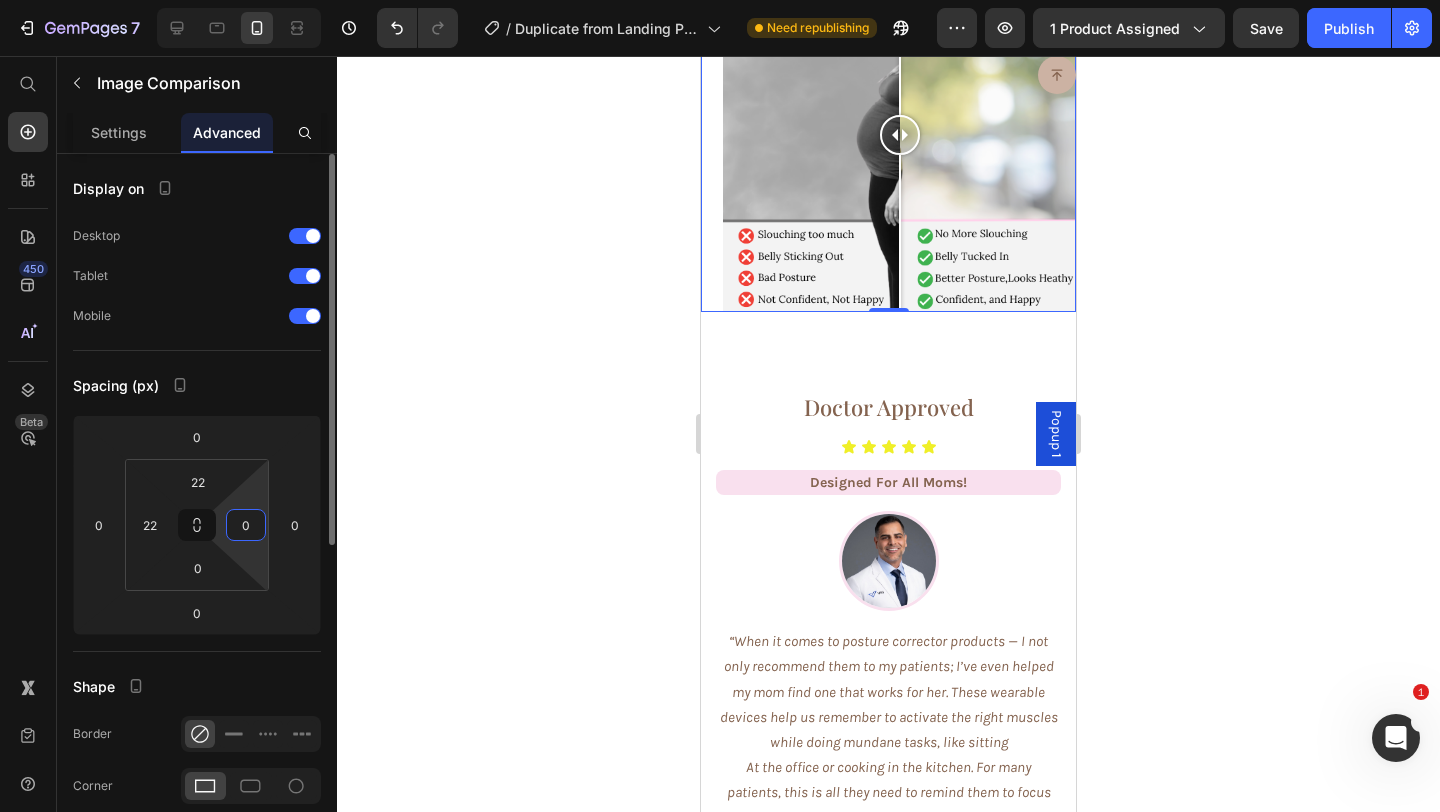 click on "0" at bounding box center [246, 525] 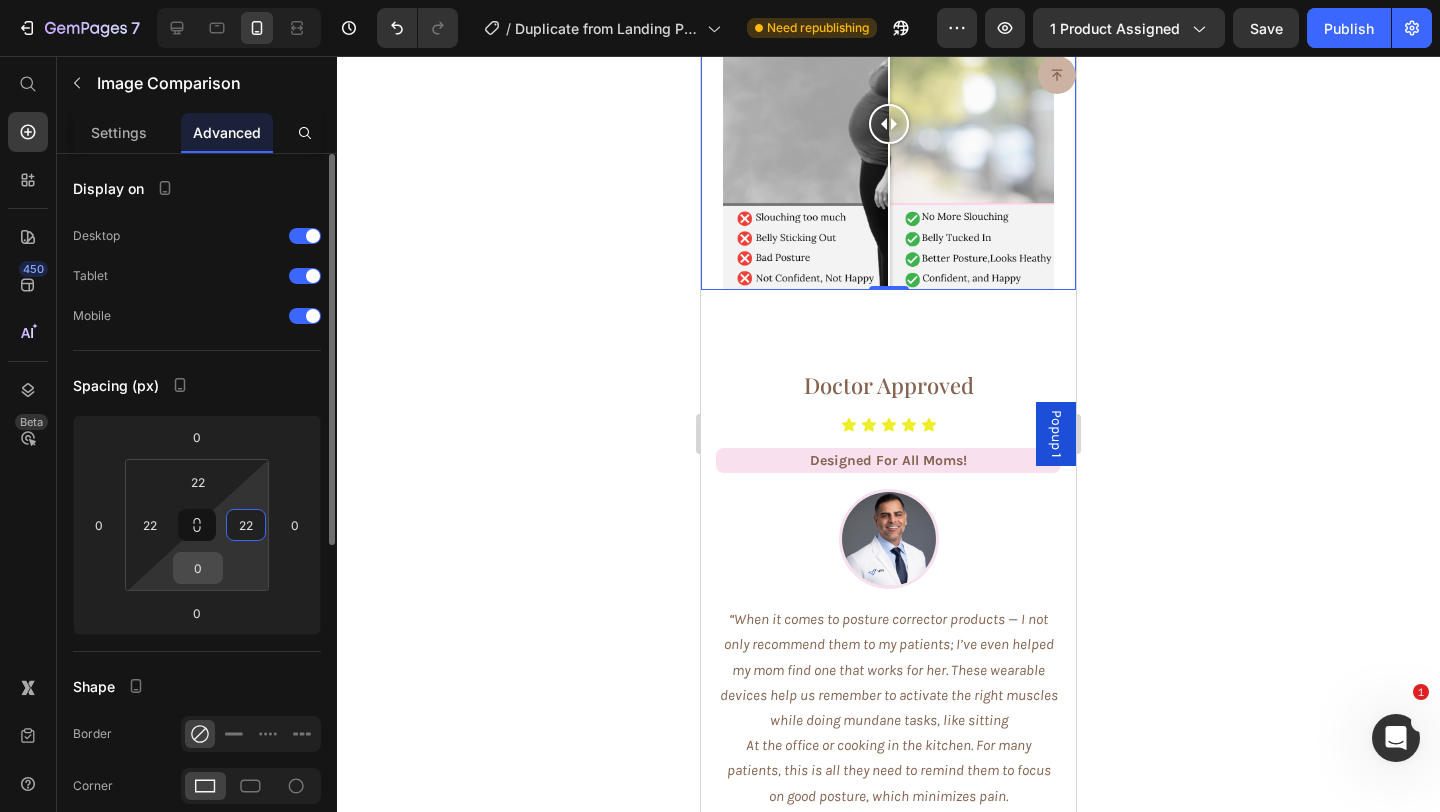 type on "22" 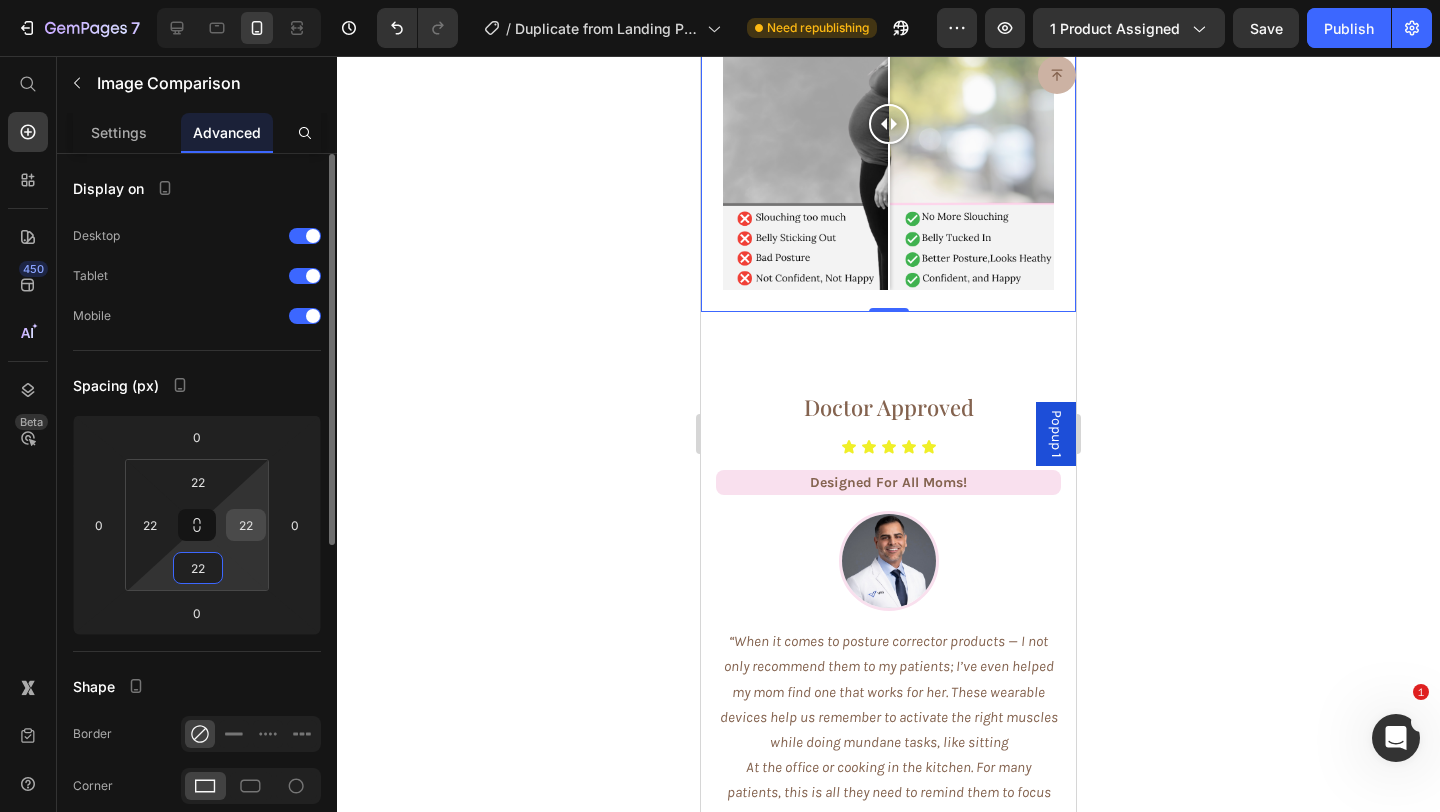type on "22" 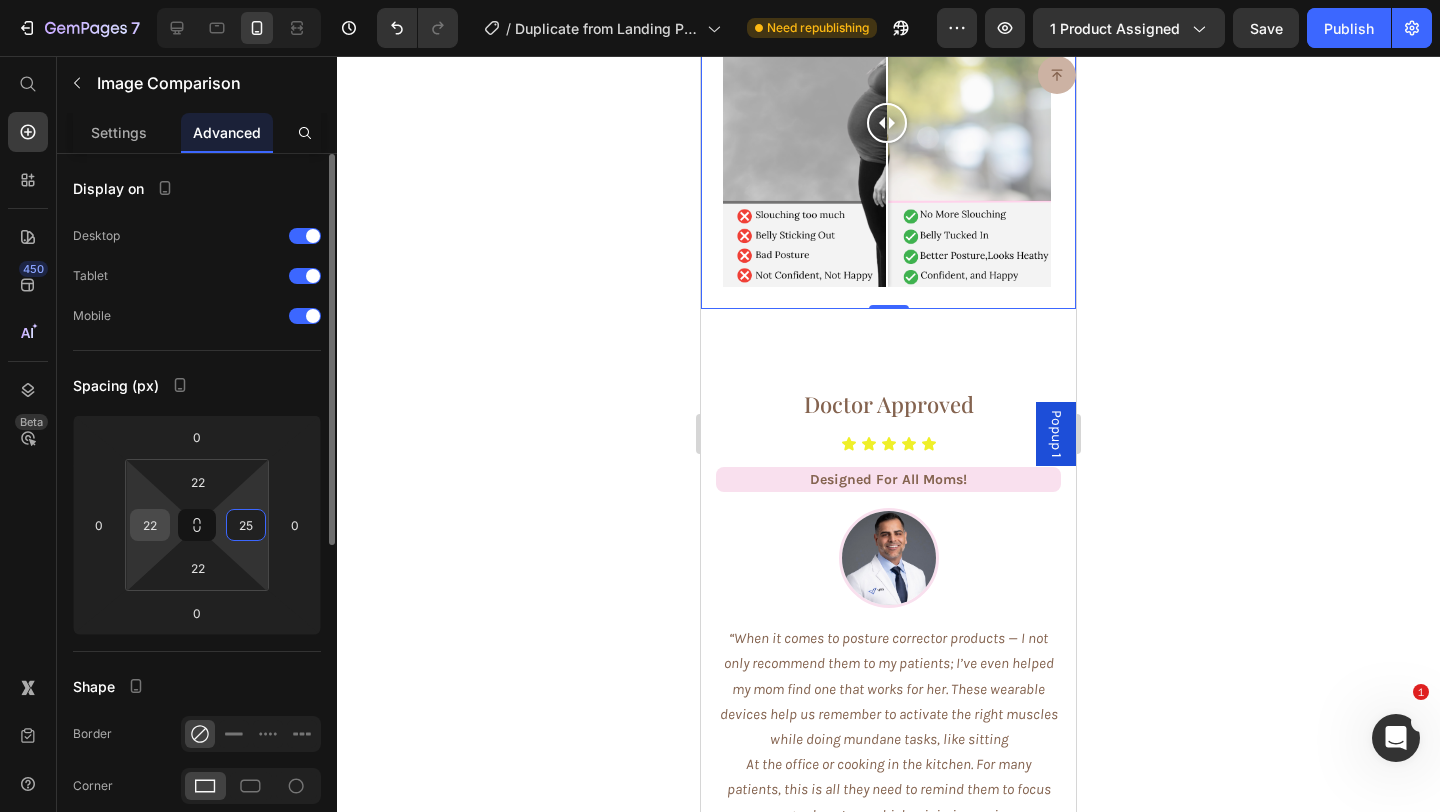 type on "25" 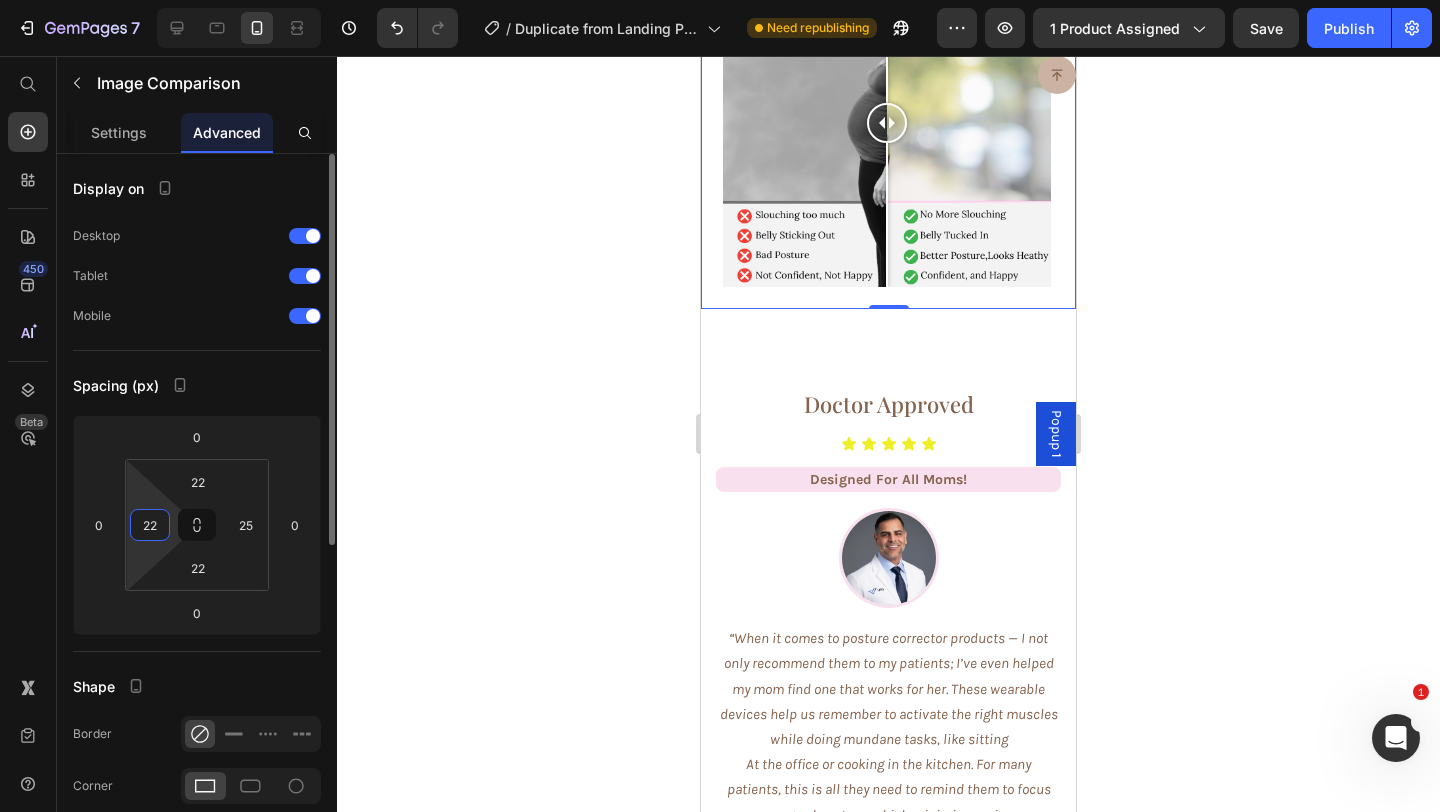 click on "22" at bounding box center [150, 525] 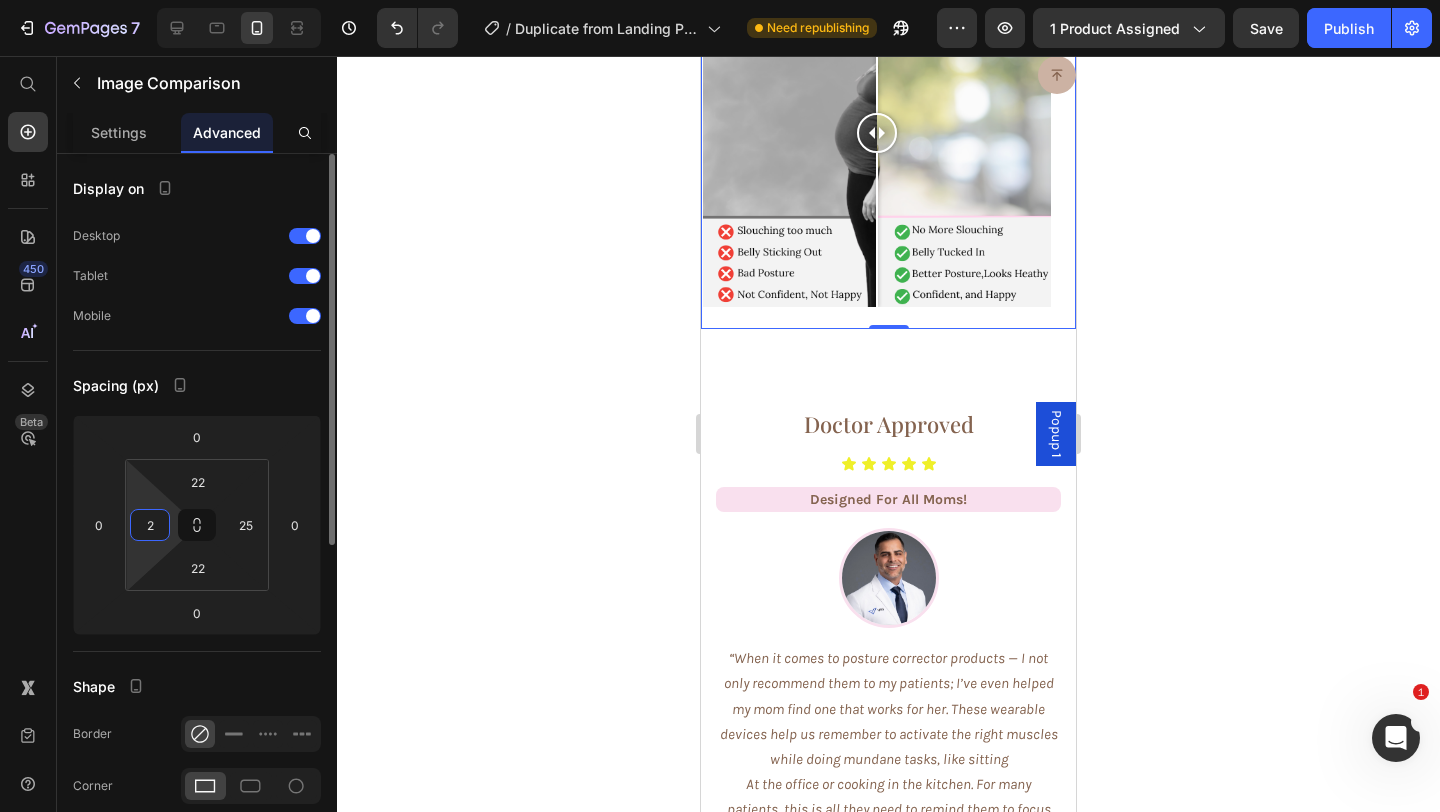 type on "25" 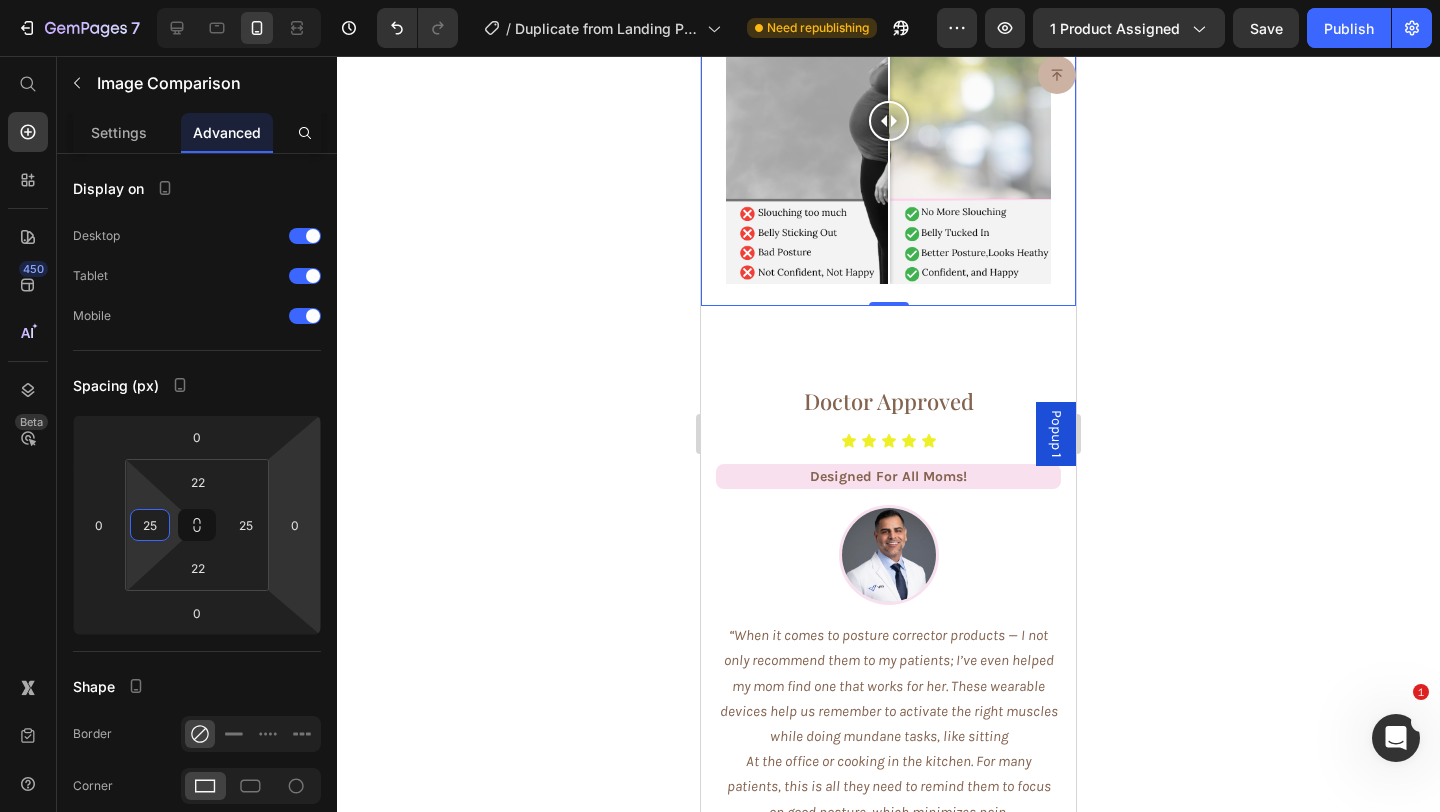 click 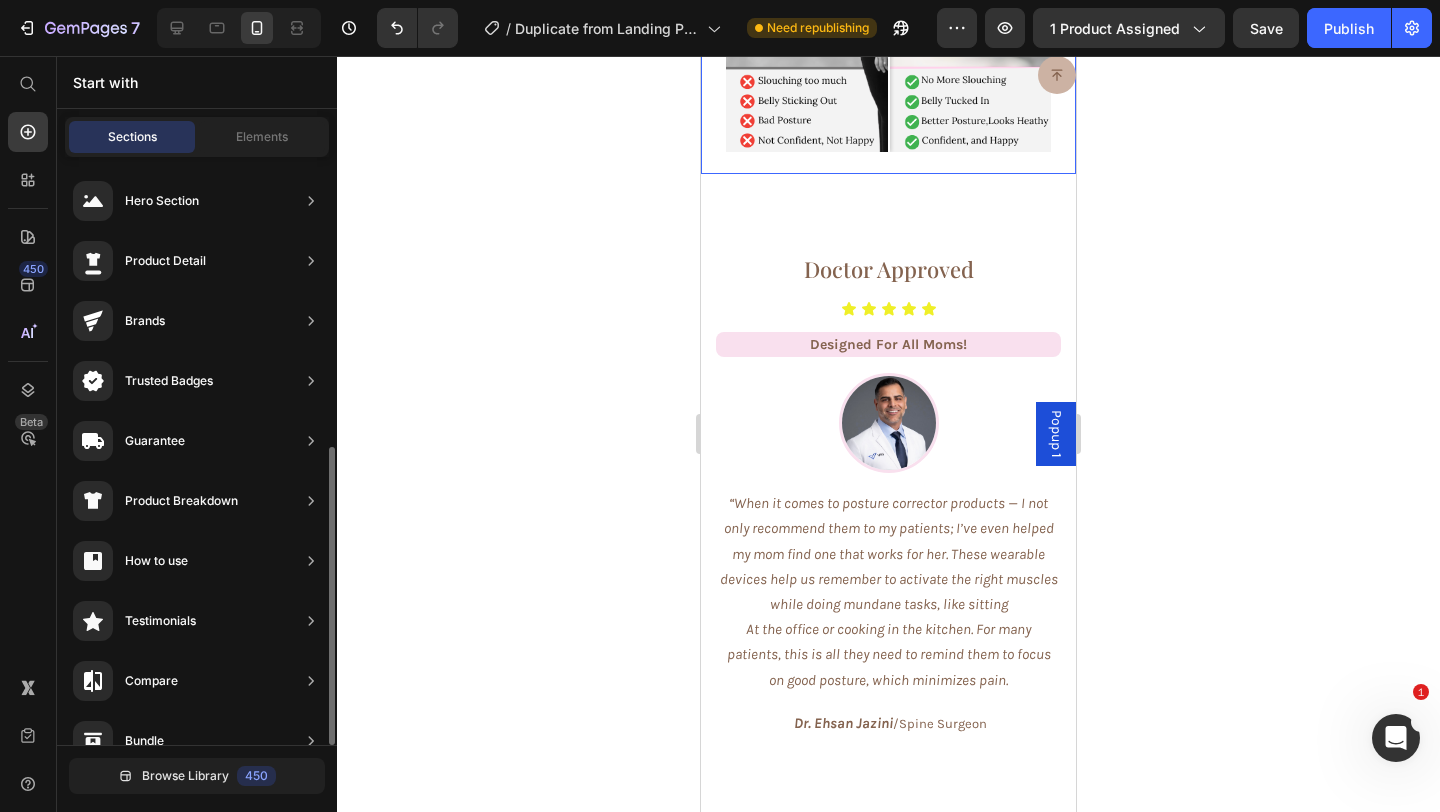 scroll, scrollTop: 4195, scrollLeft: 0, axis: vertical 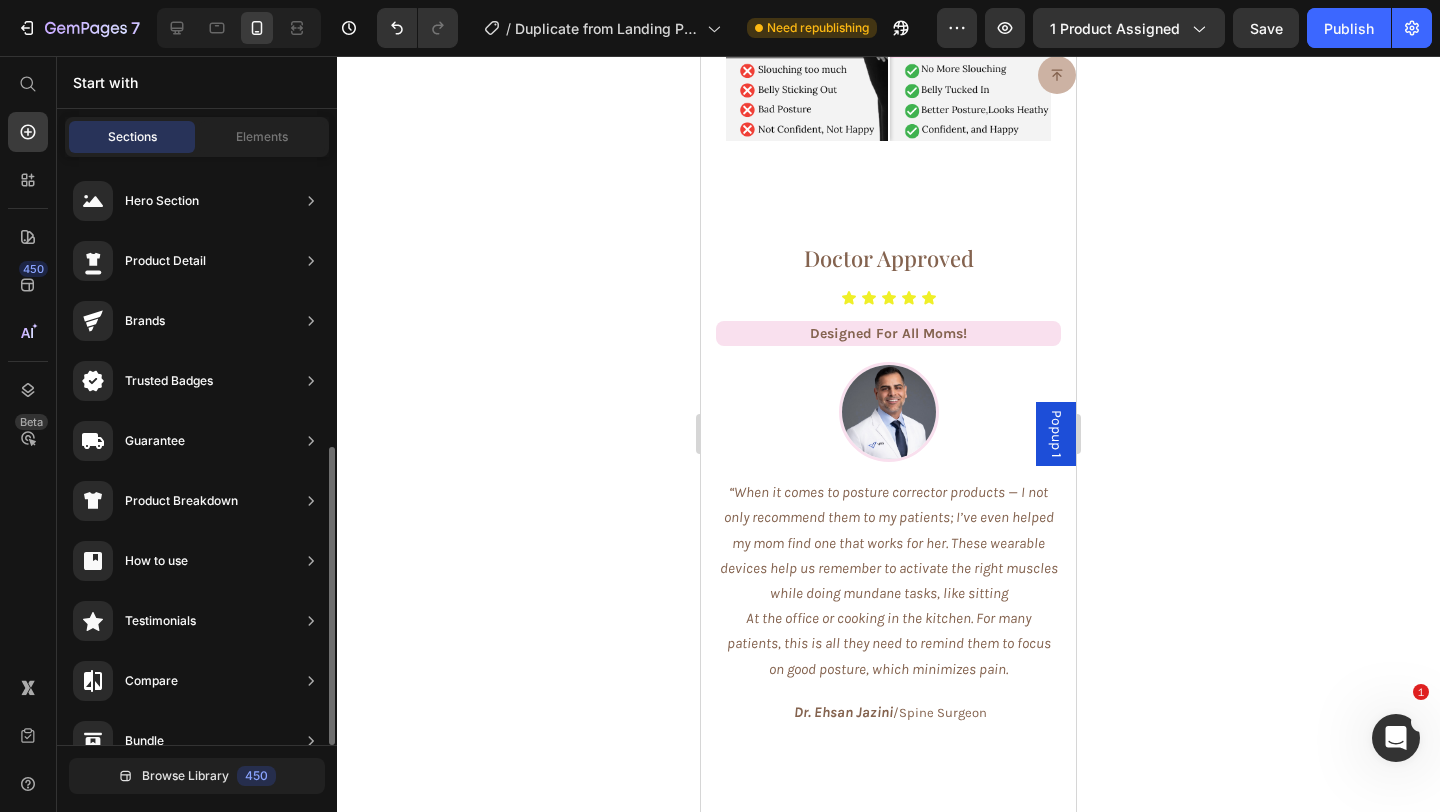 click 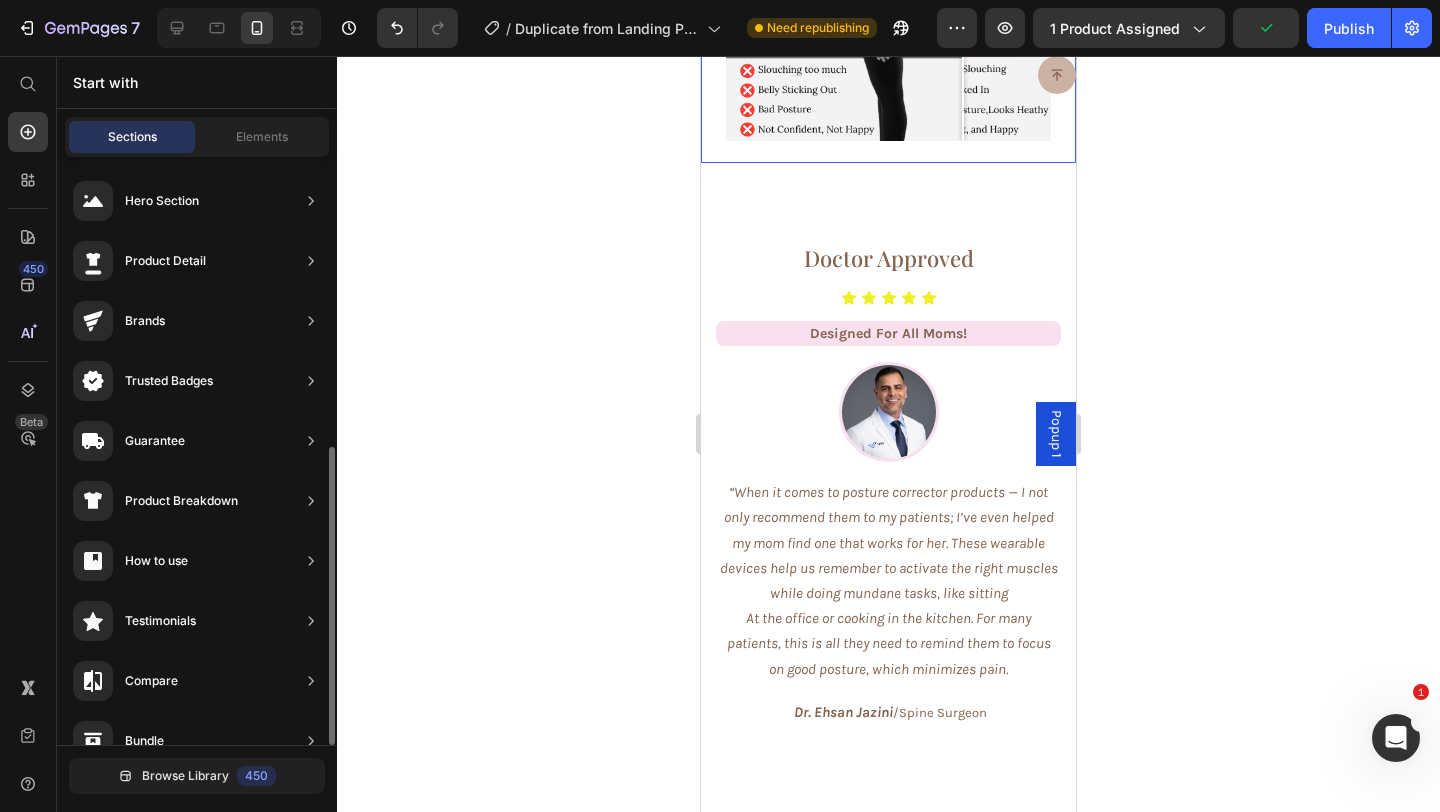 drag, startPoint x: 886, startPoint y: 379, endPoint x: 963, endPoint y: 434, distance: 94.62558 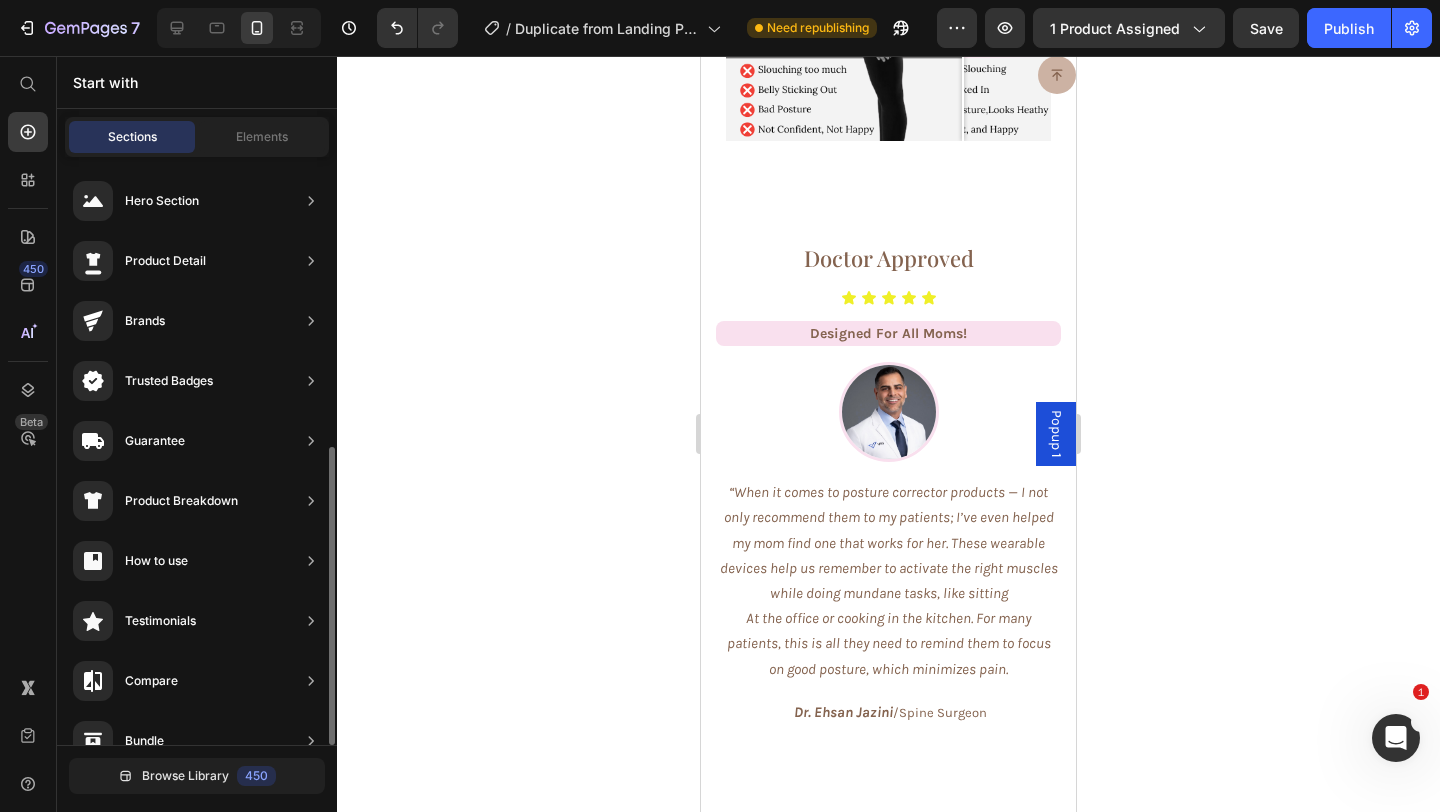 click 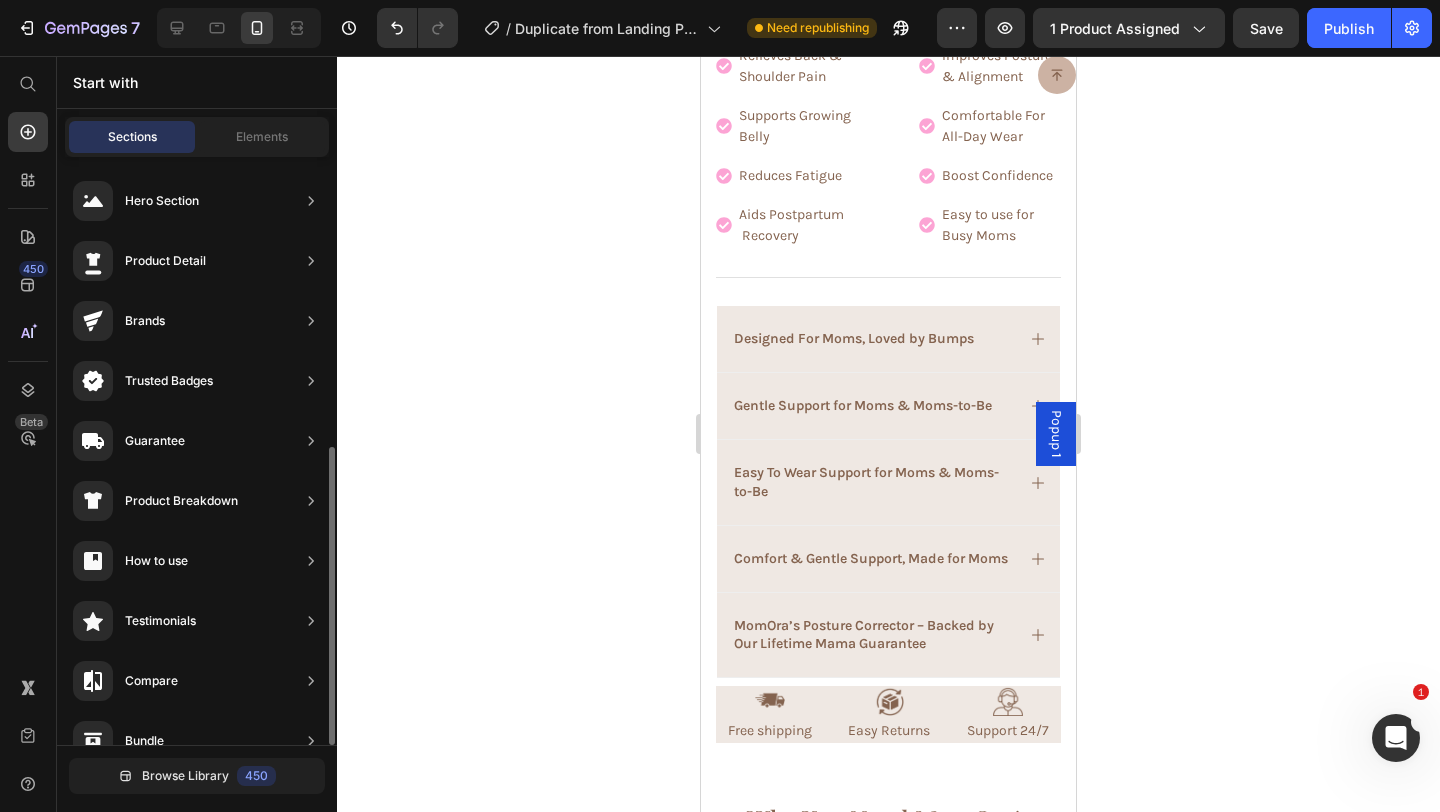 scroll, scrollTop: 1540, scrollLeft: 0, axis: vertical 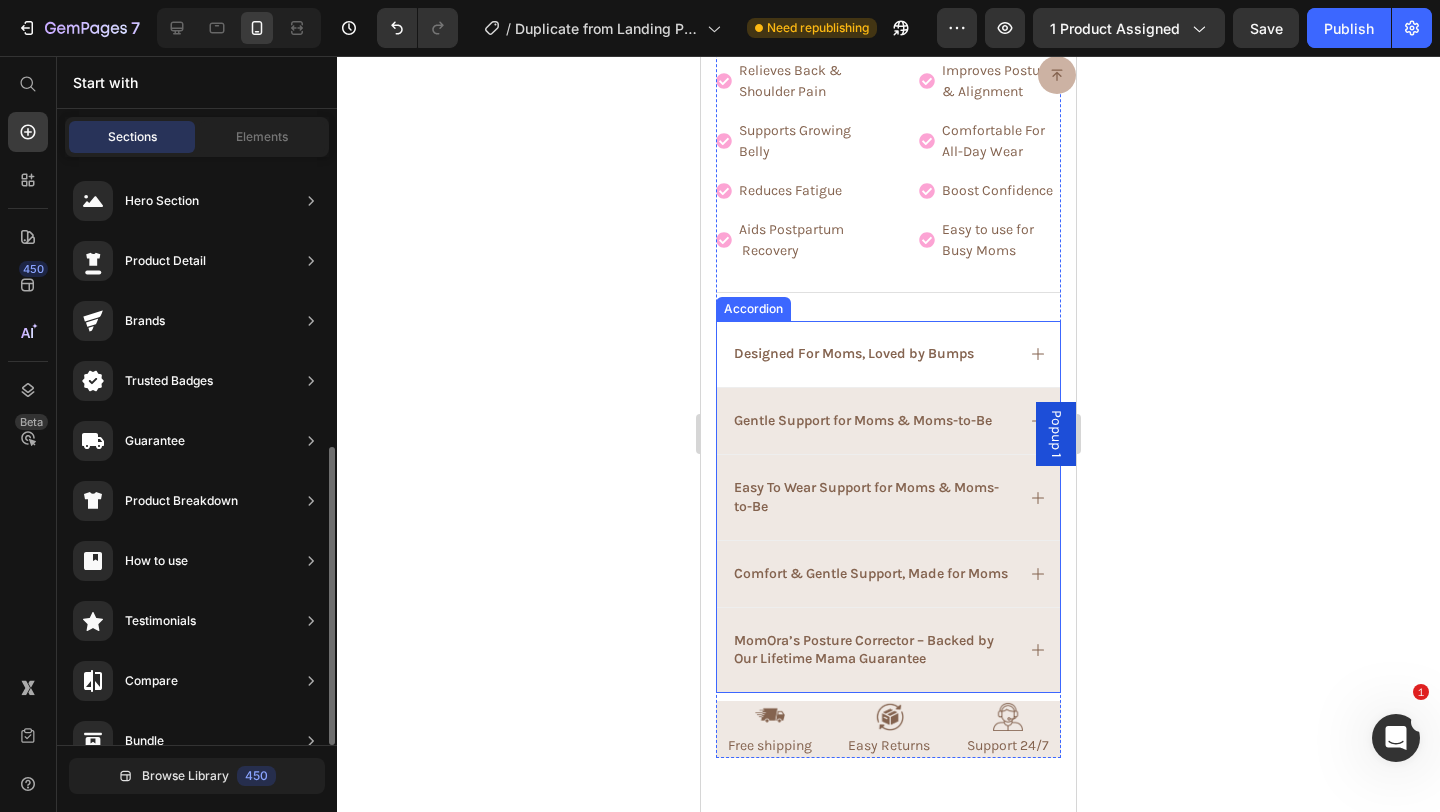 click on "Designed For Moms, Loved by Bumps" at bounding box center [888, 354] 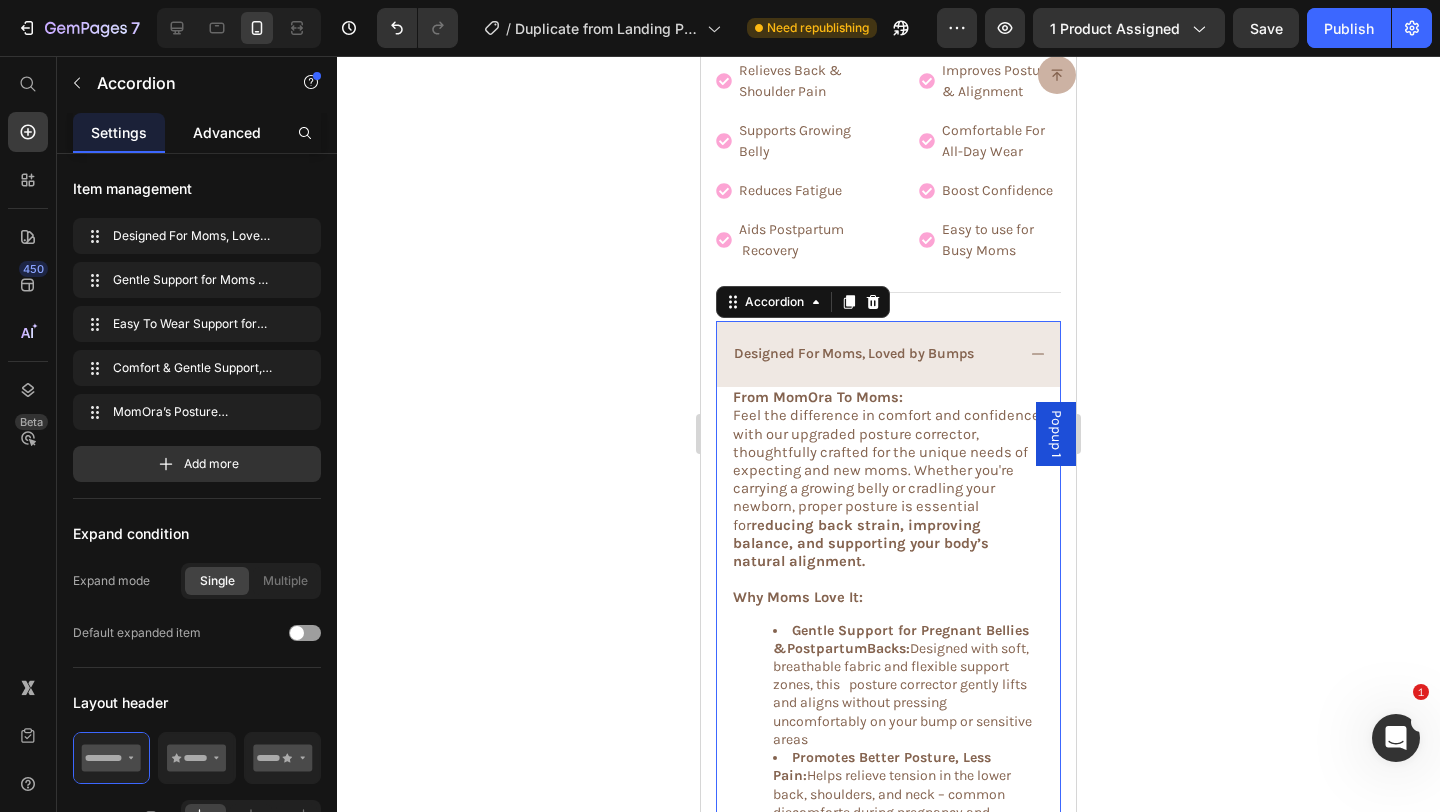 click on "Advanced" 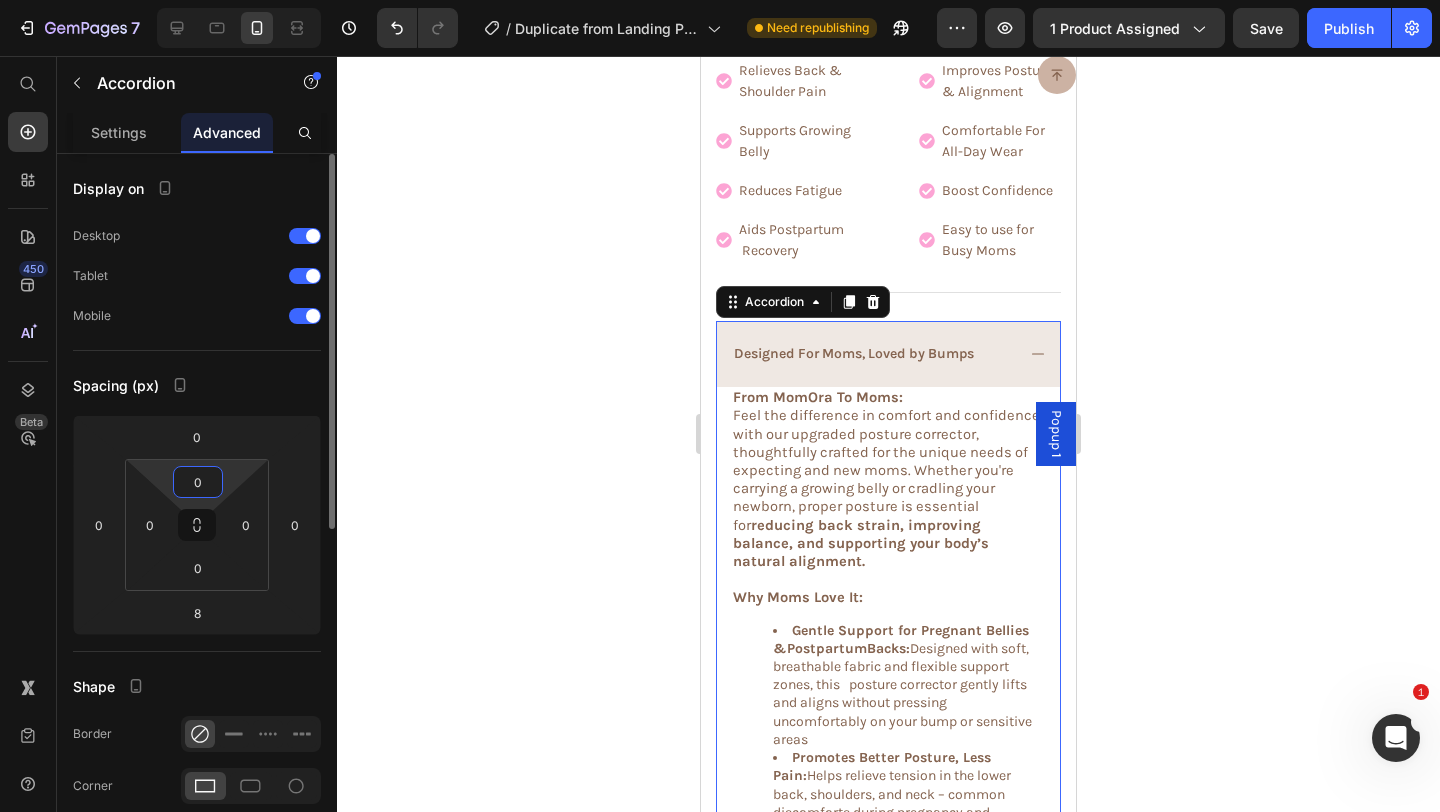 click on "0" at bounding box center [198, 482] 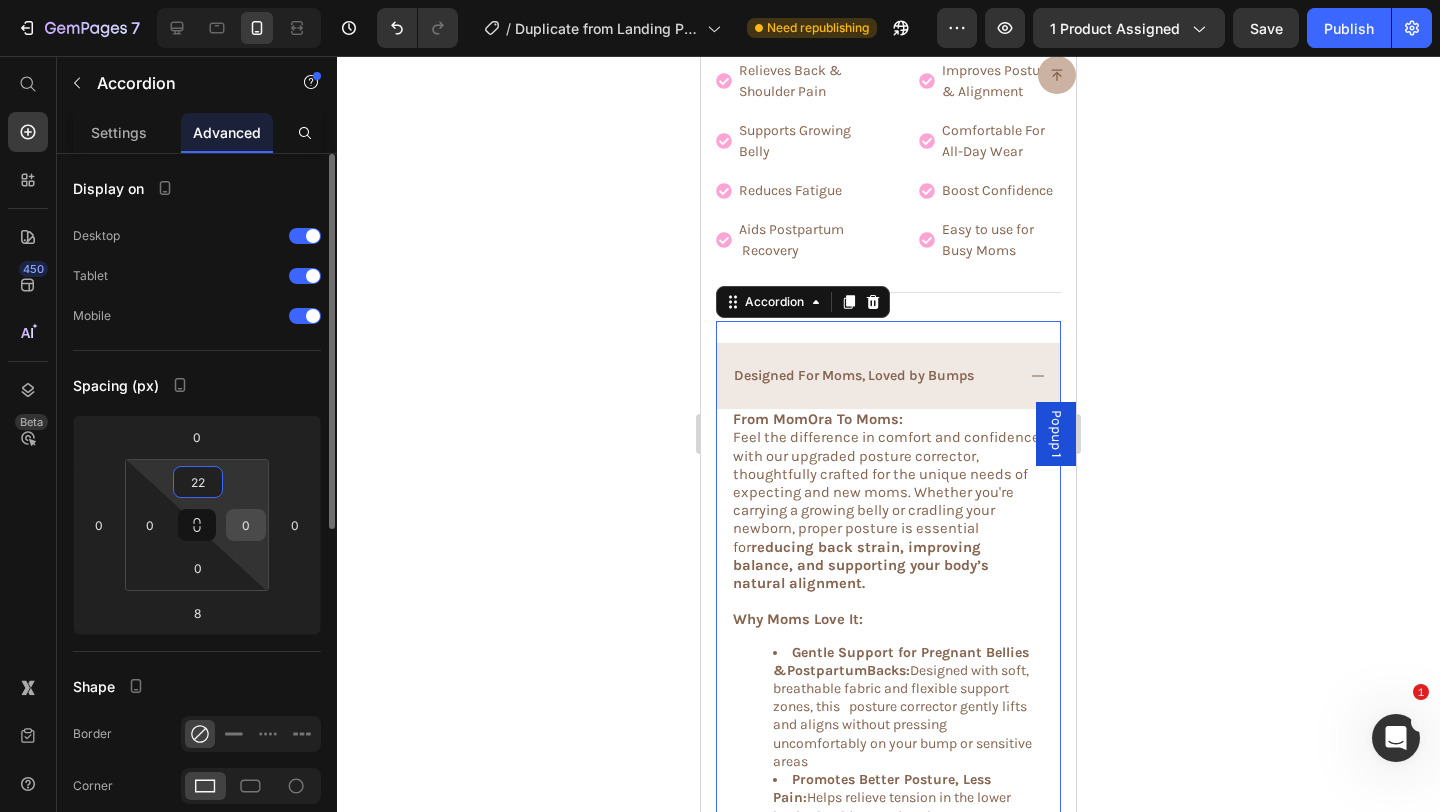 type on "22" 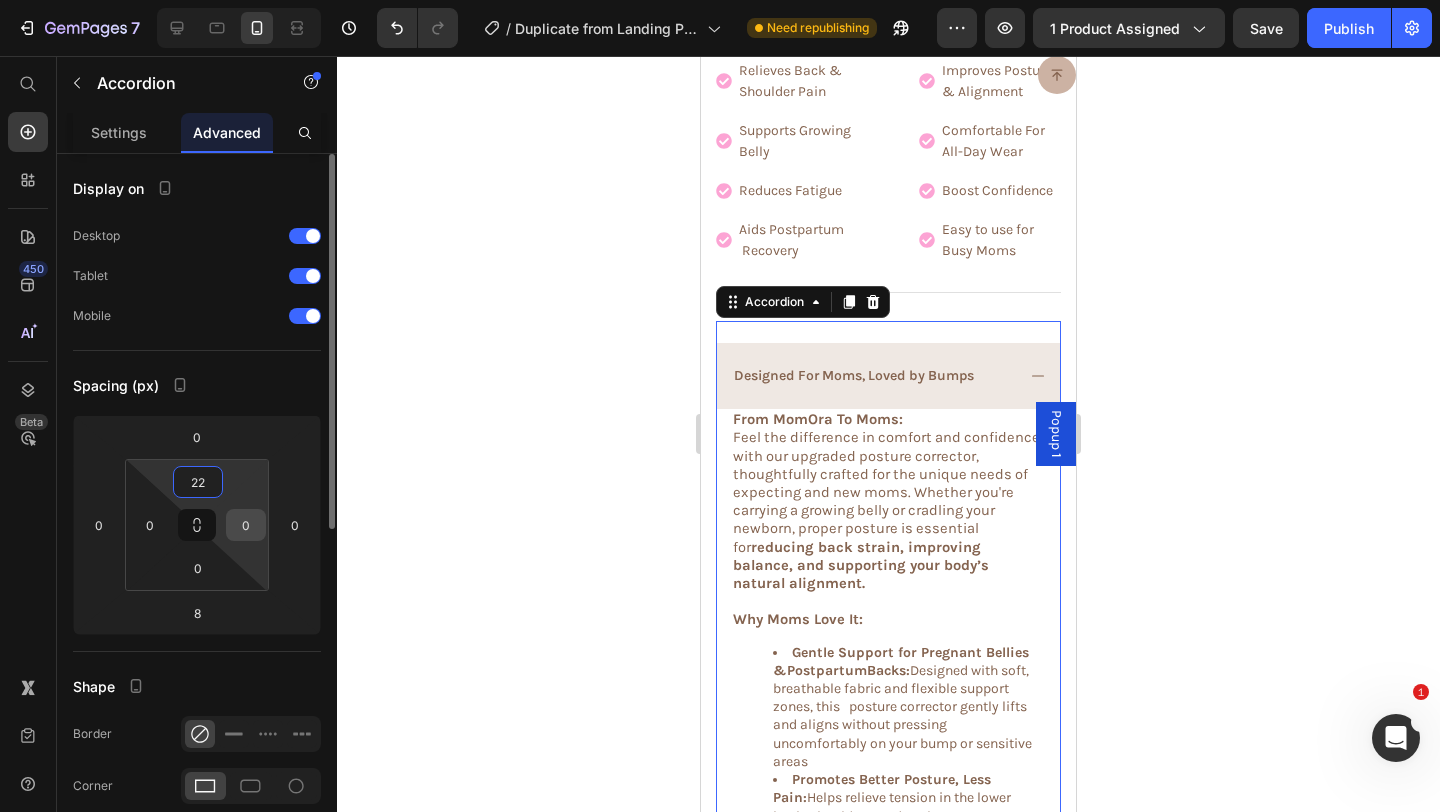 click on "0" at bounding box center [246, 525] 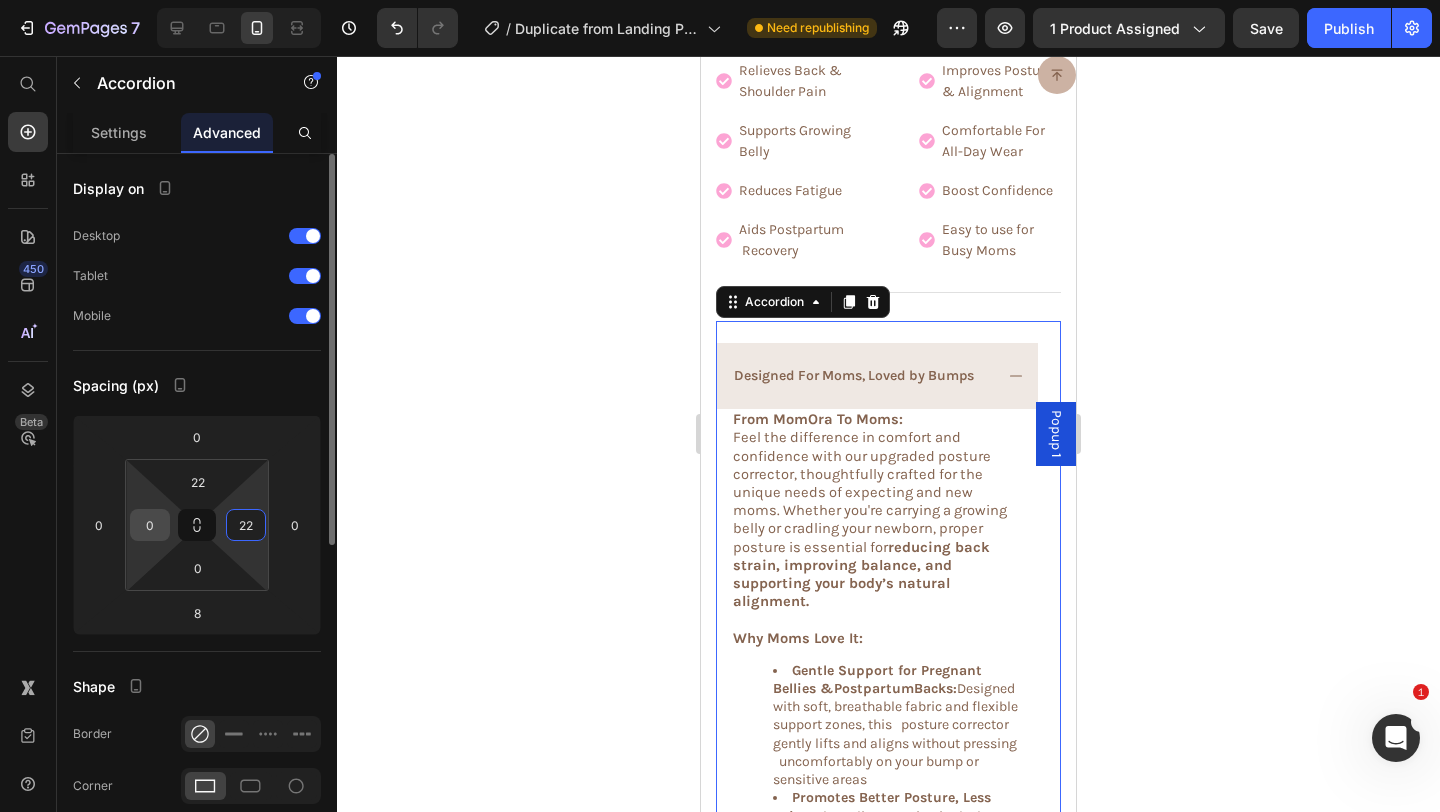 type on "22" 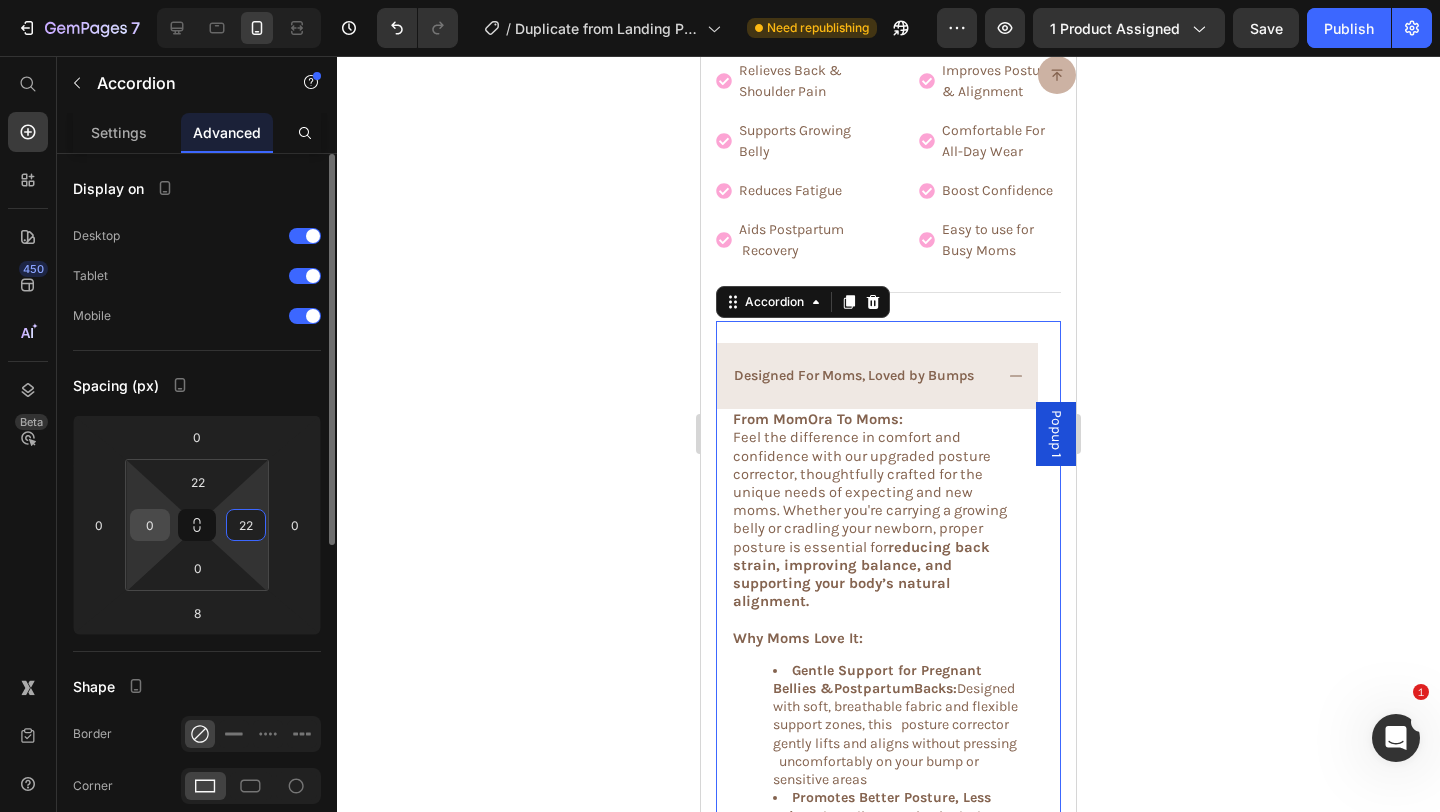 click on "0" at bounding box center [150, 525] 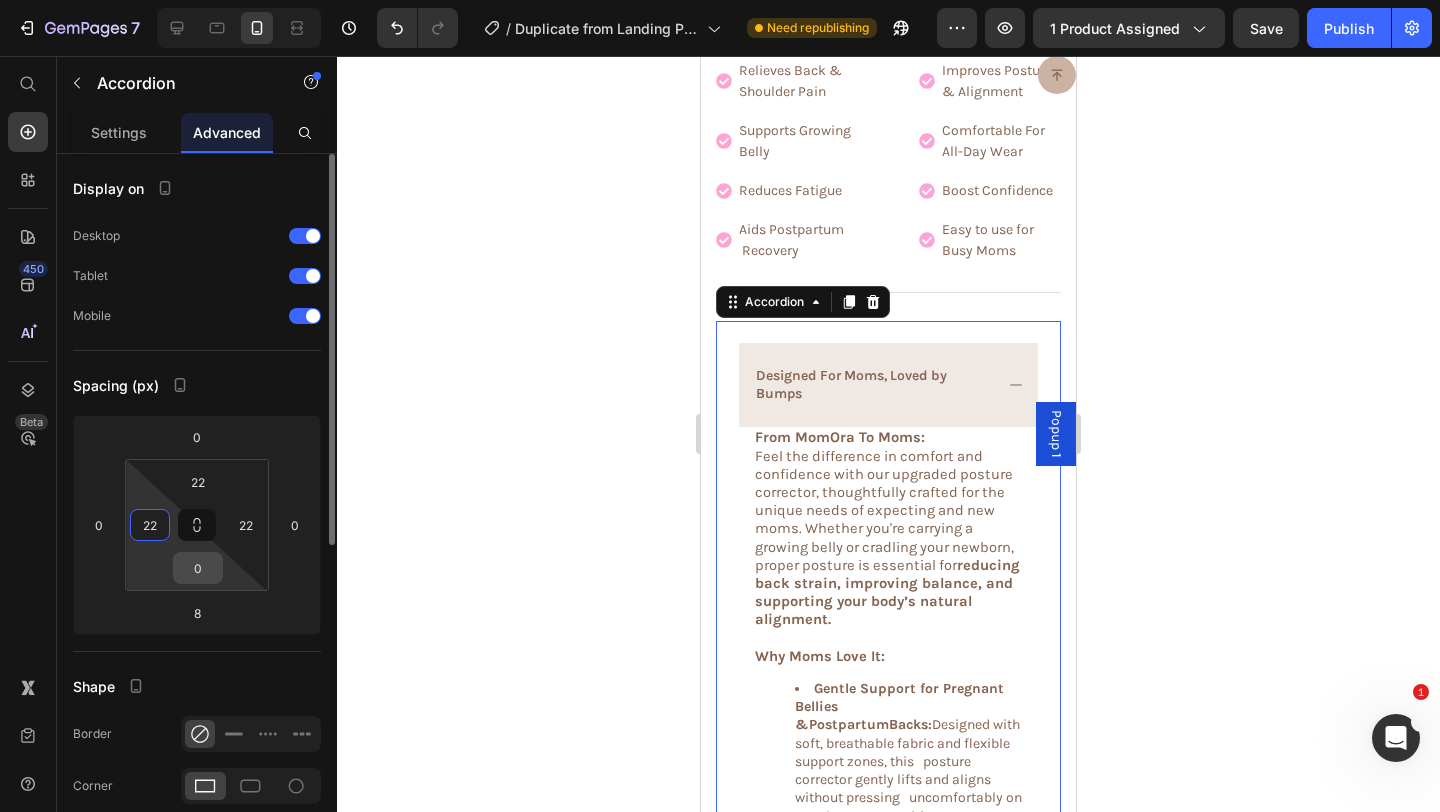 type on "22" 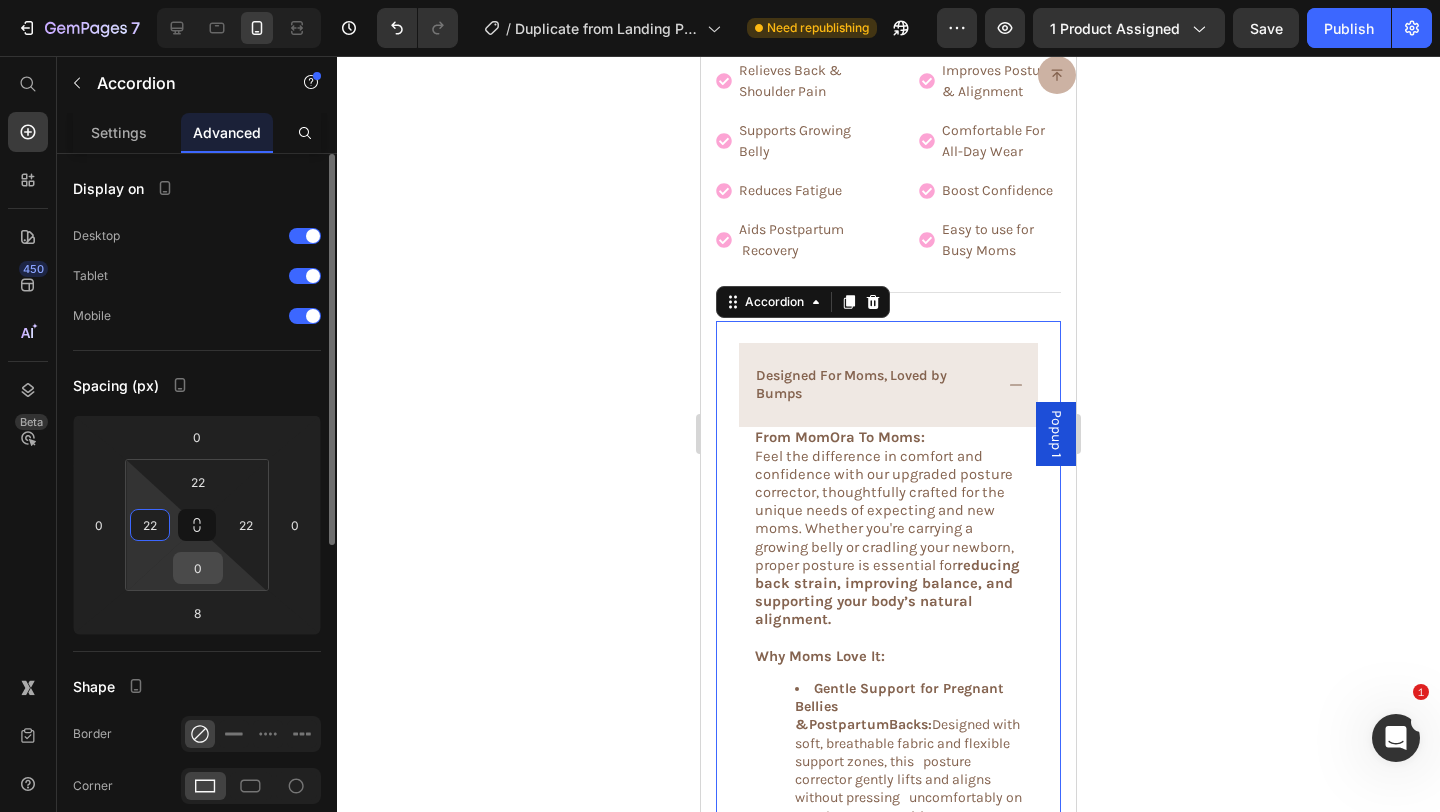 click on "0" at bounding box center (198, 568) 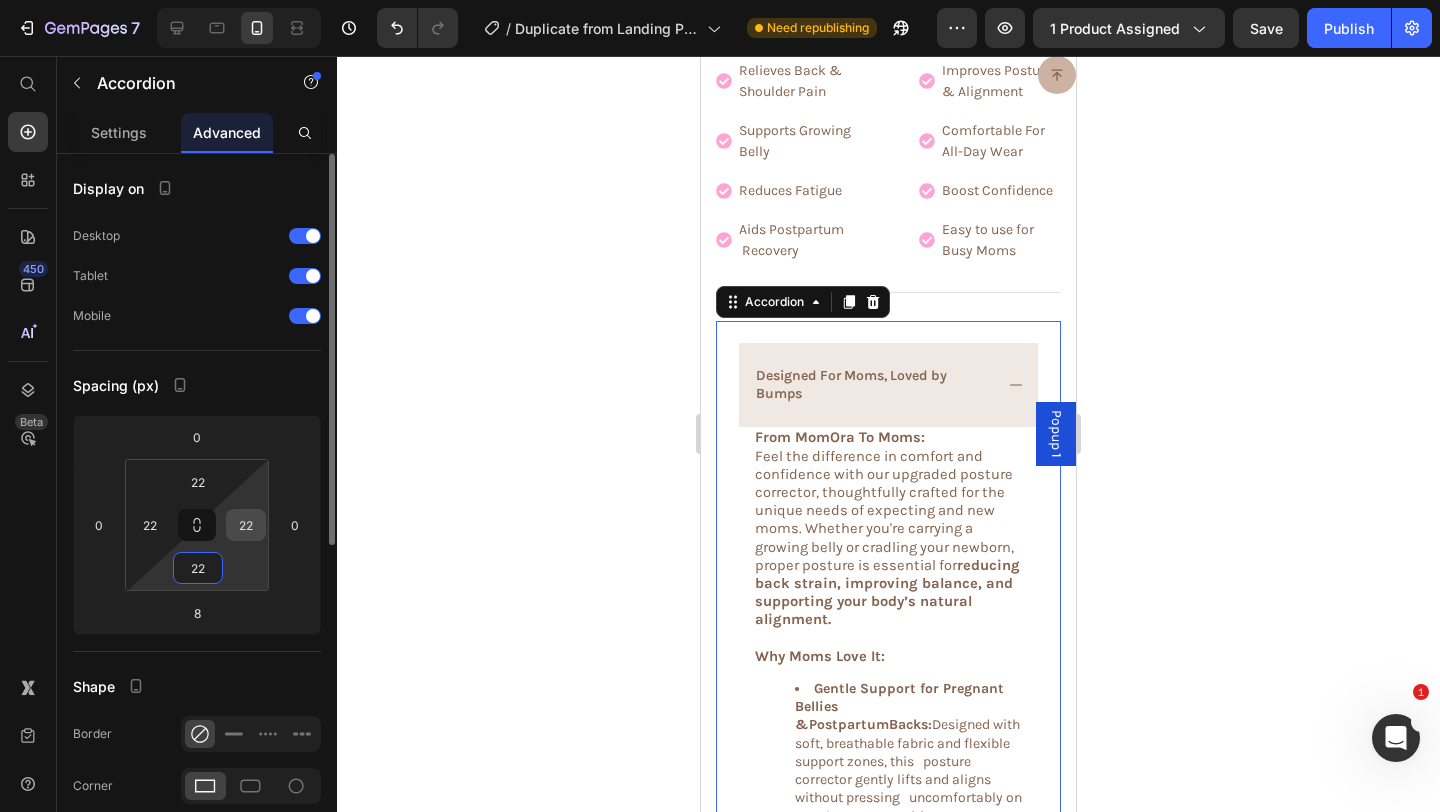 type on "22" 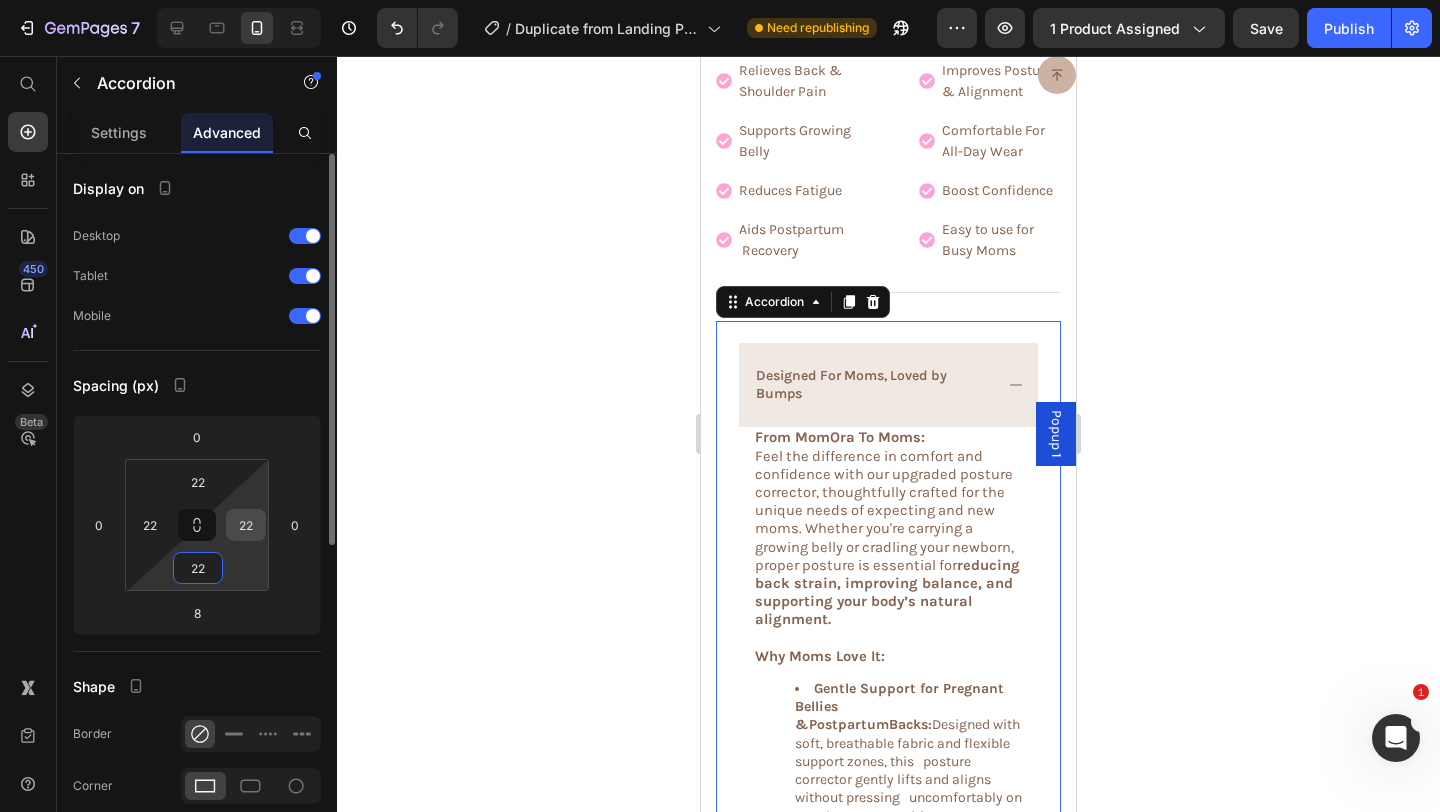 click on "22" at bounding box center (246, 525) 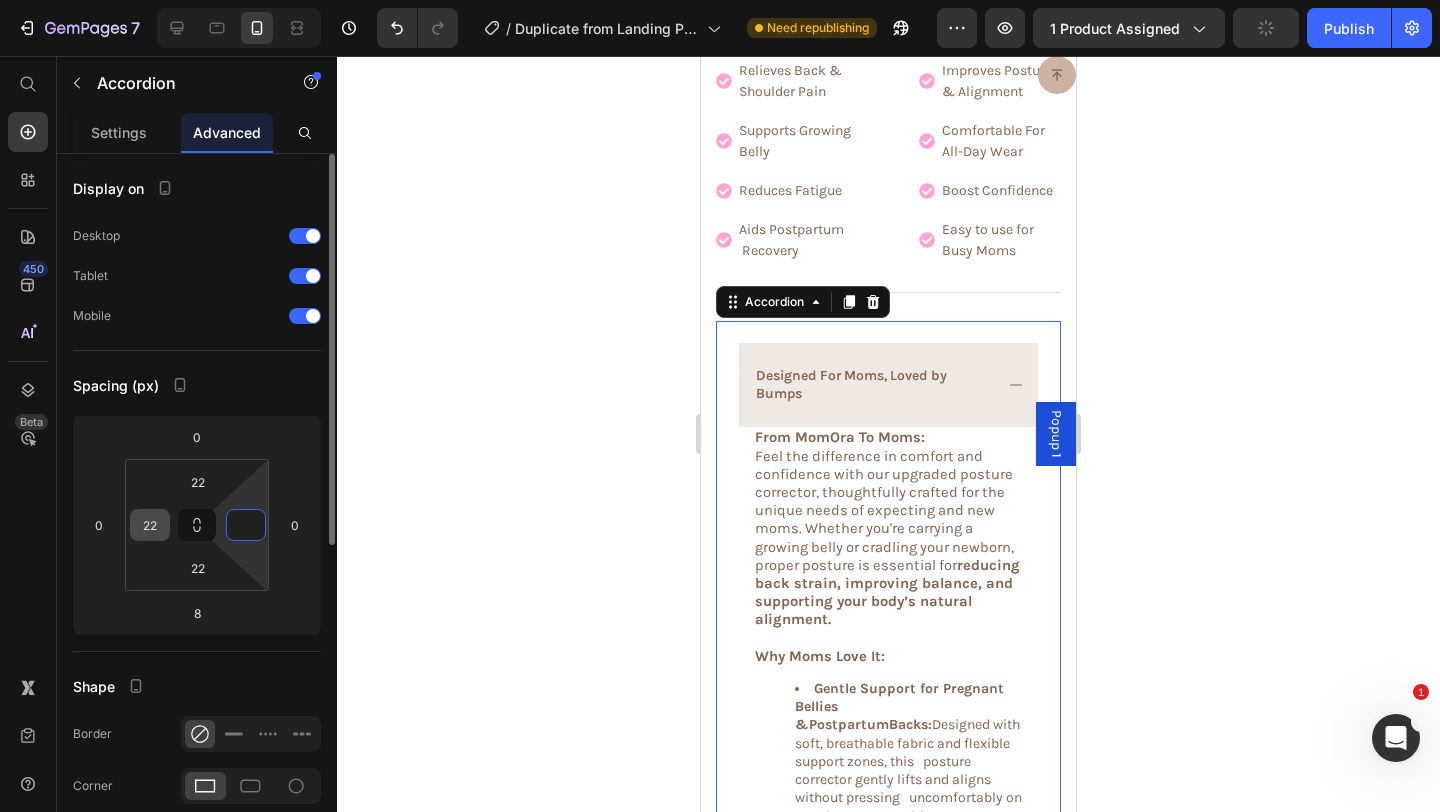 type on "0" 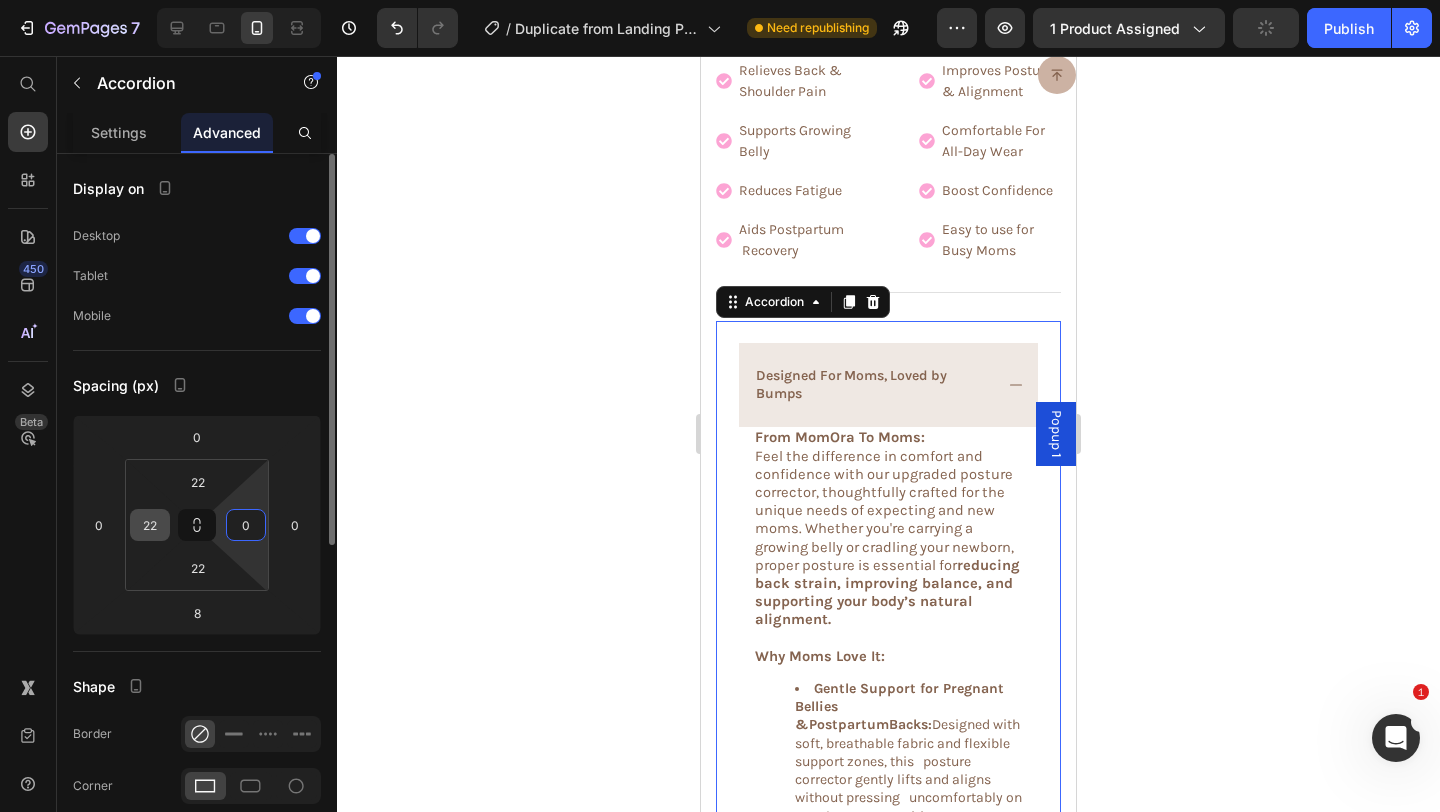 click on "22" at bounding box center (150, 525) 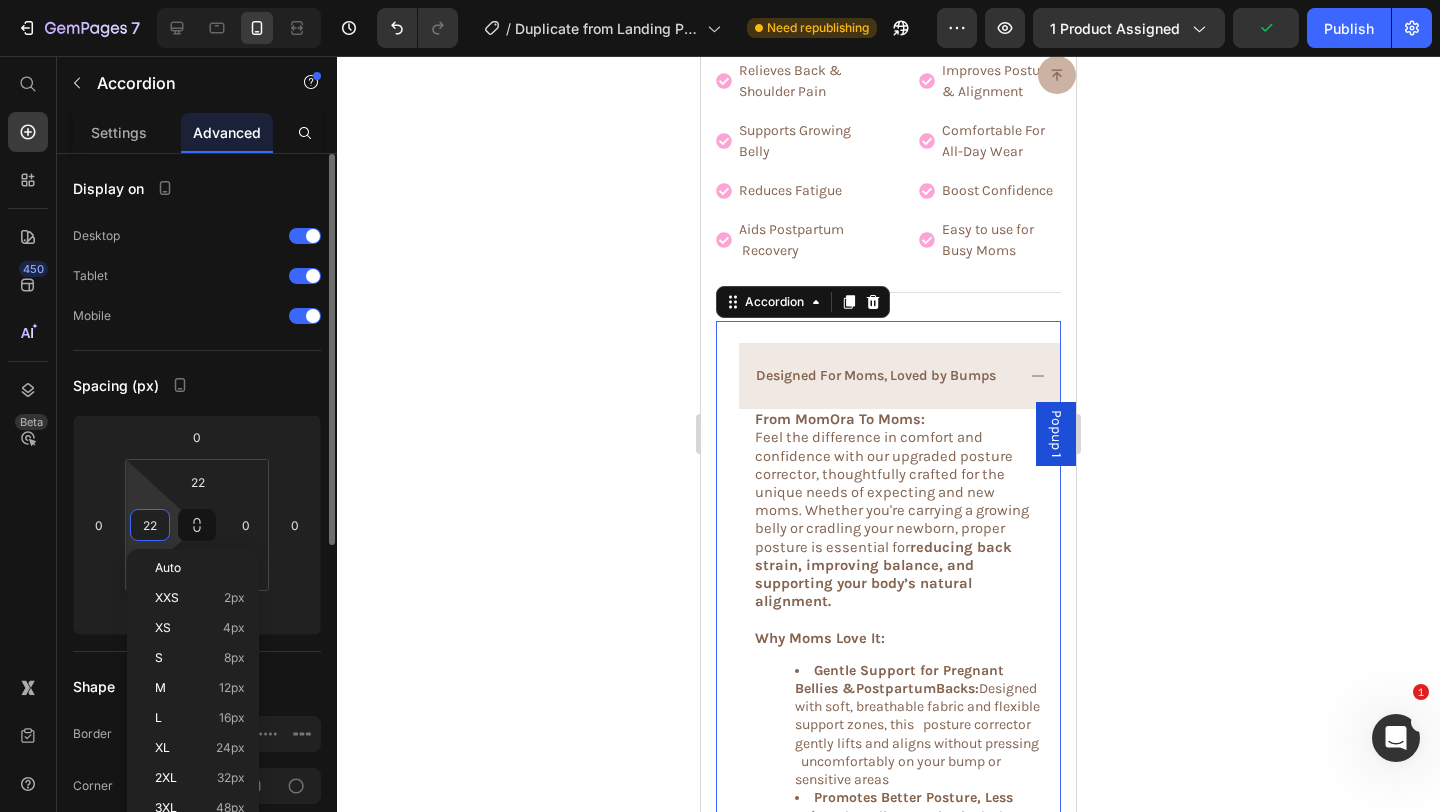 type 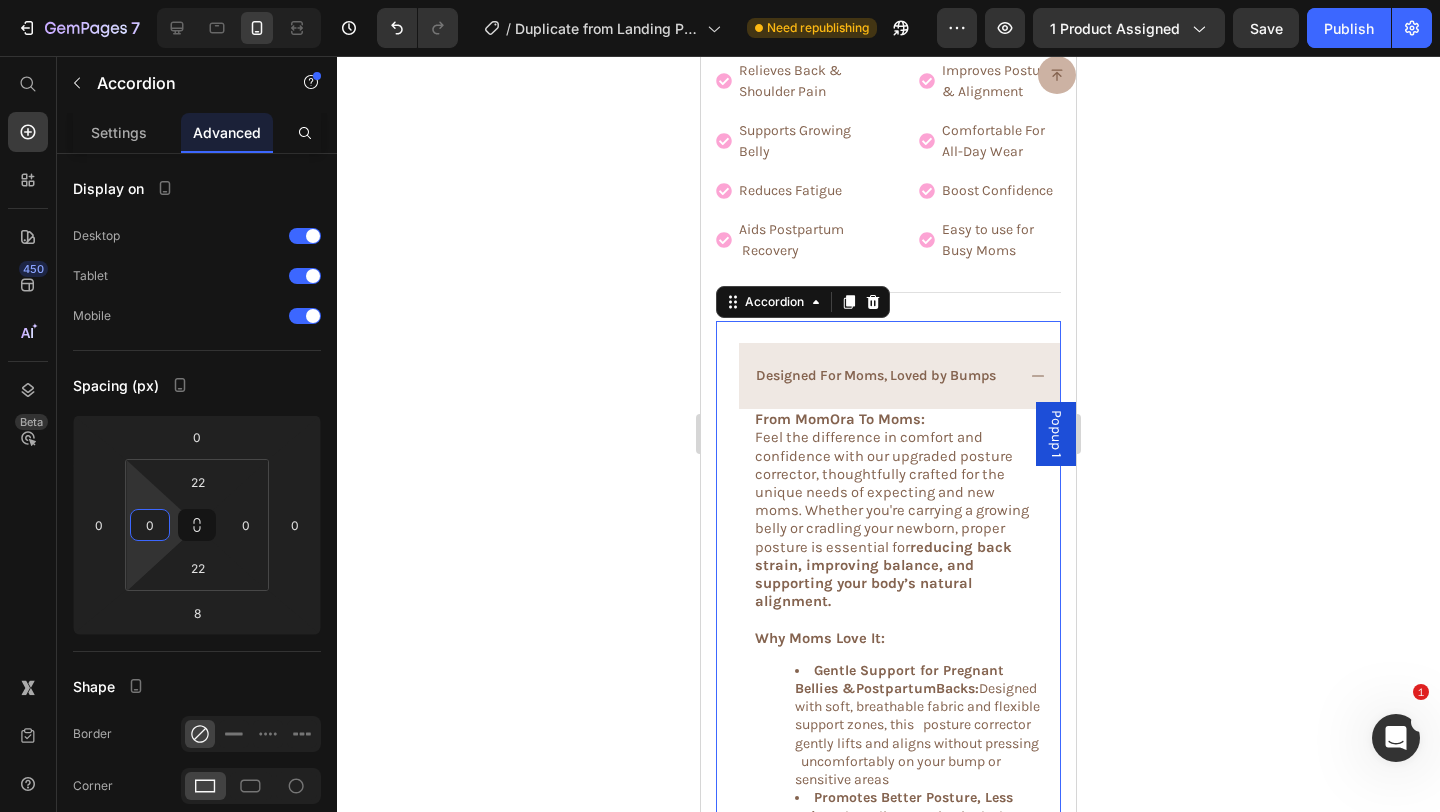 click 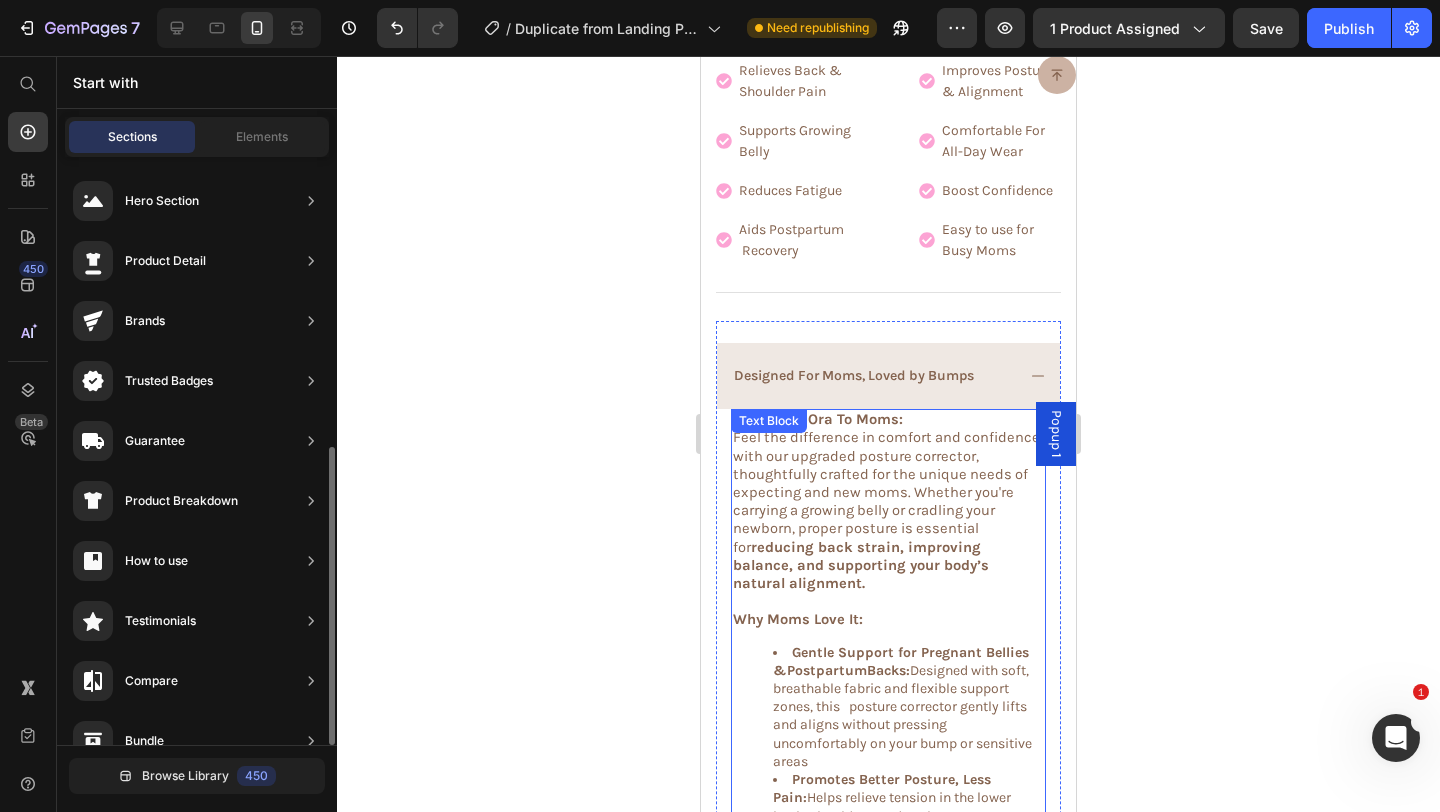 scroll, scrollTop: 1618, scrollLeft: 0, axis: vertical 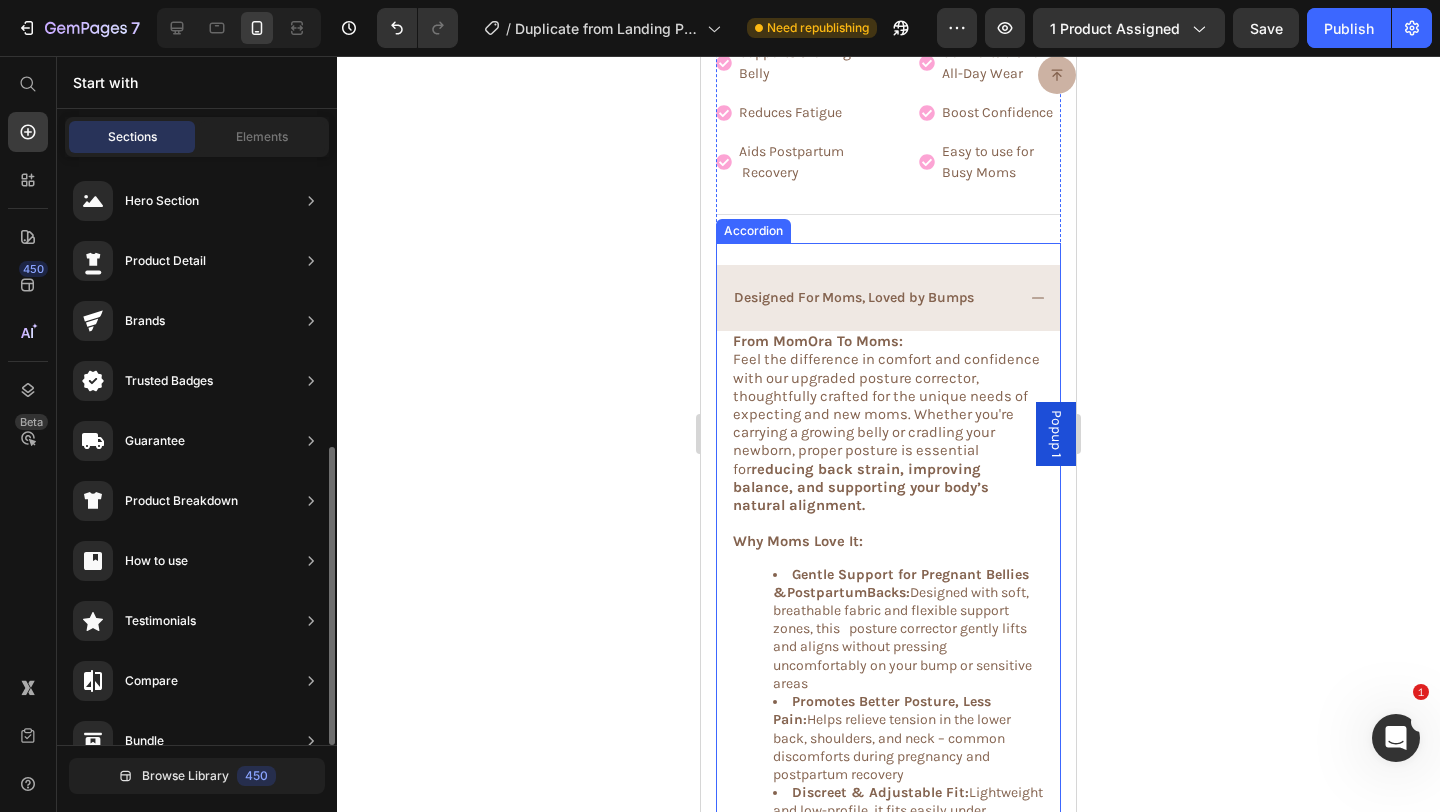 click 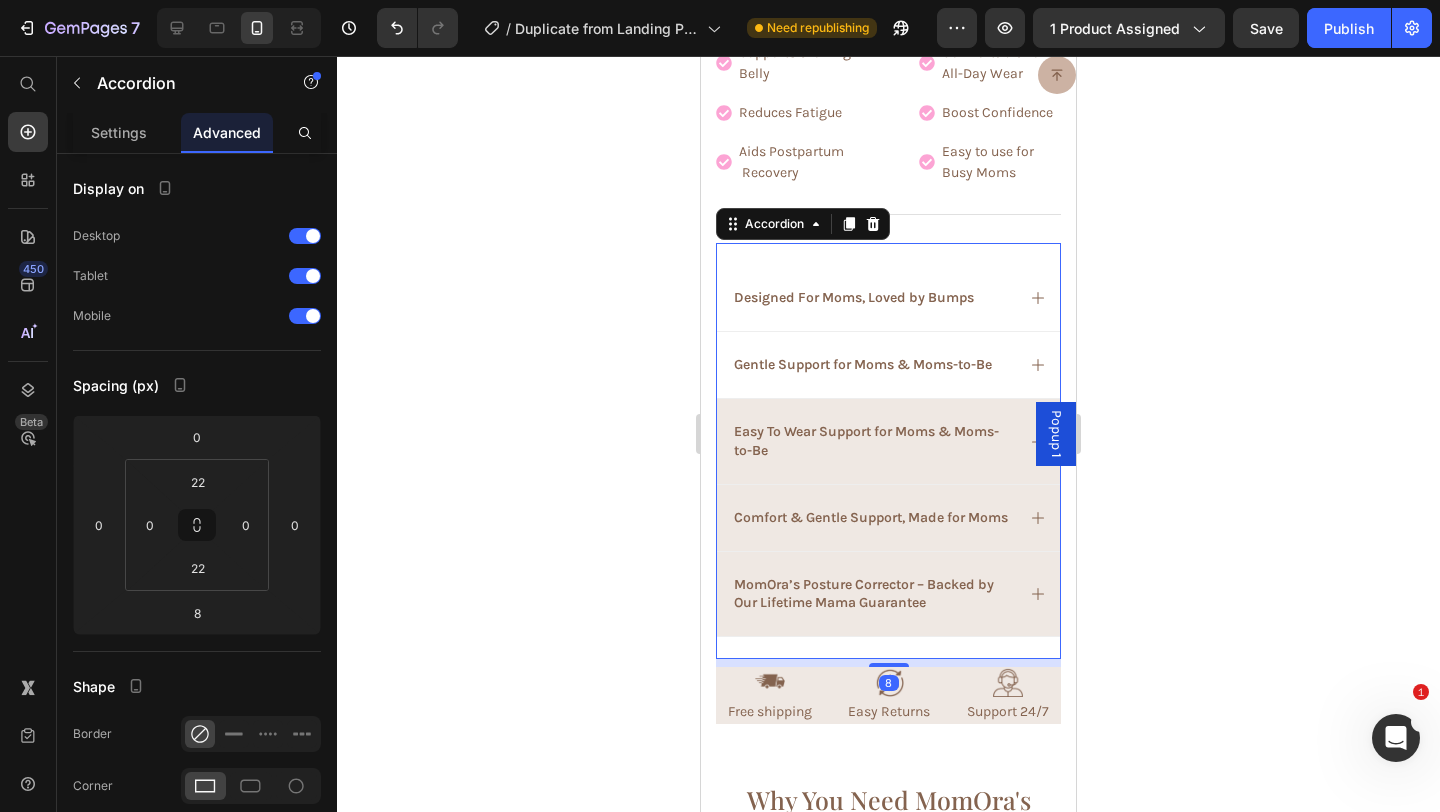 scroll, scrollTop: 1636, scrollLeft: 0, axis: vertical 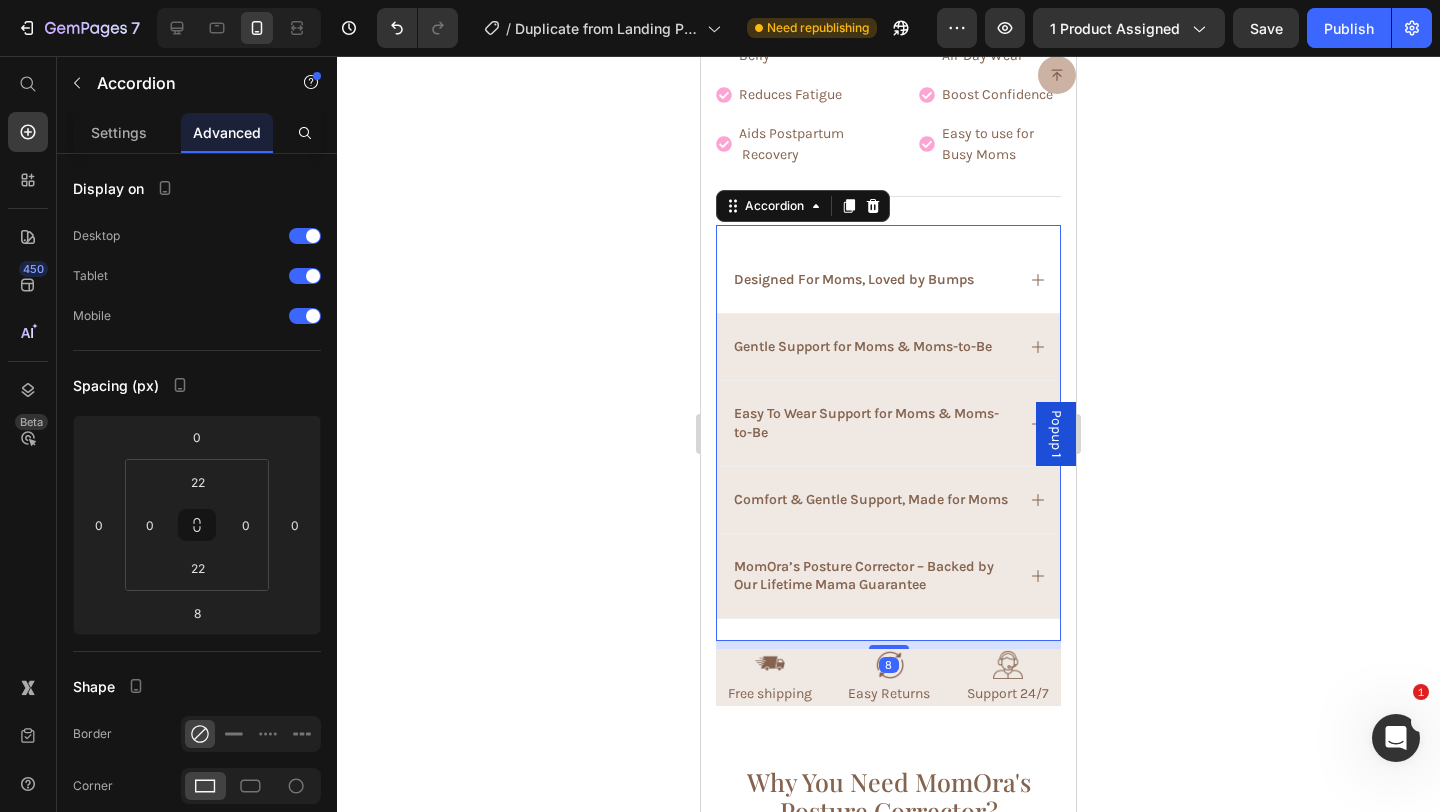 click 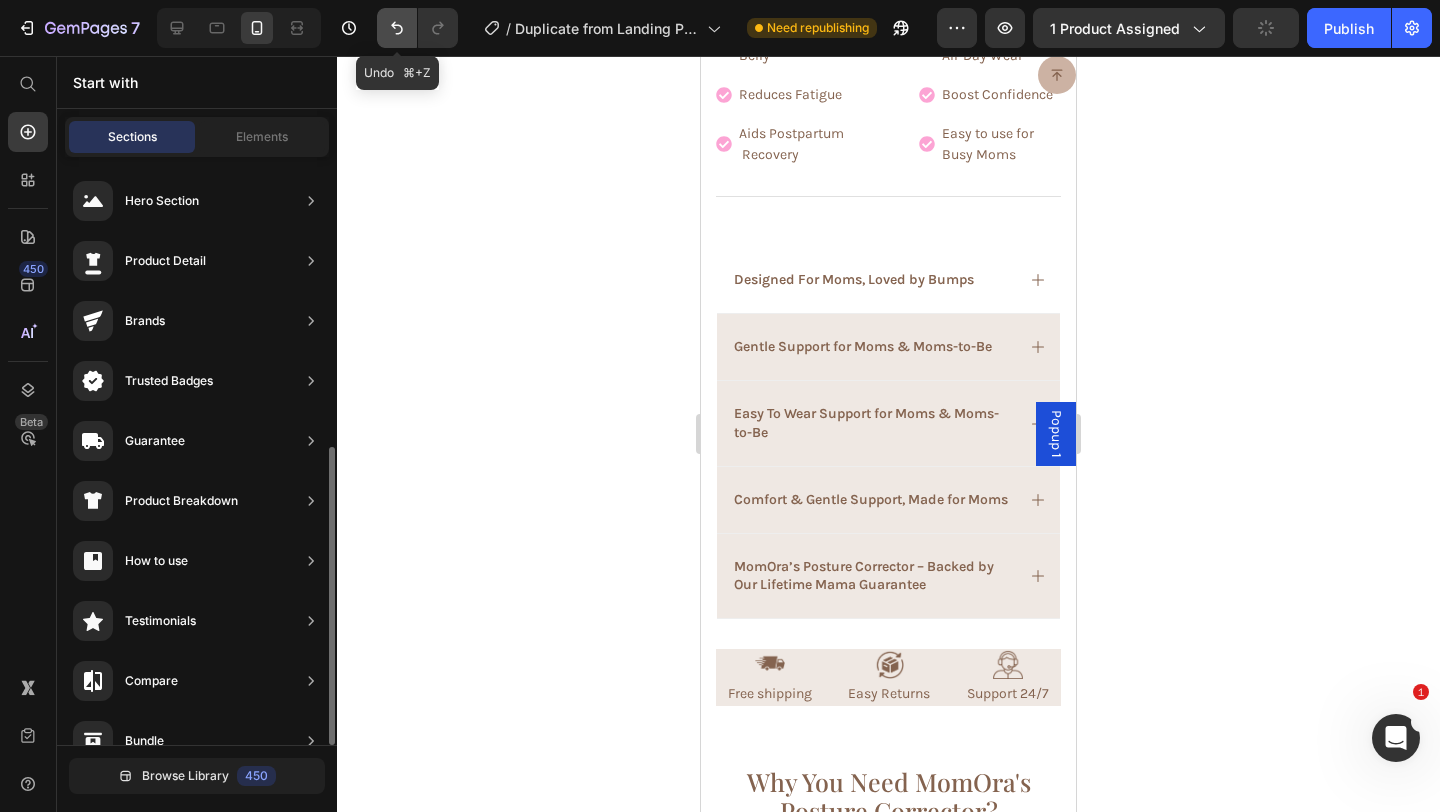click 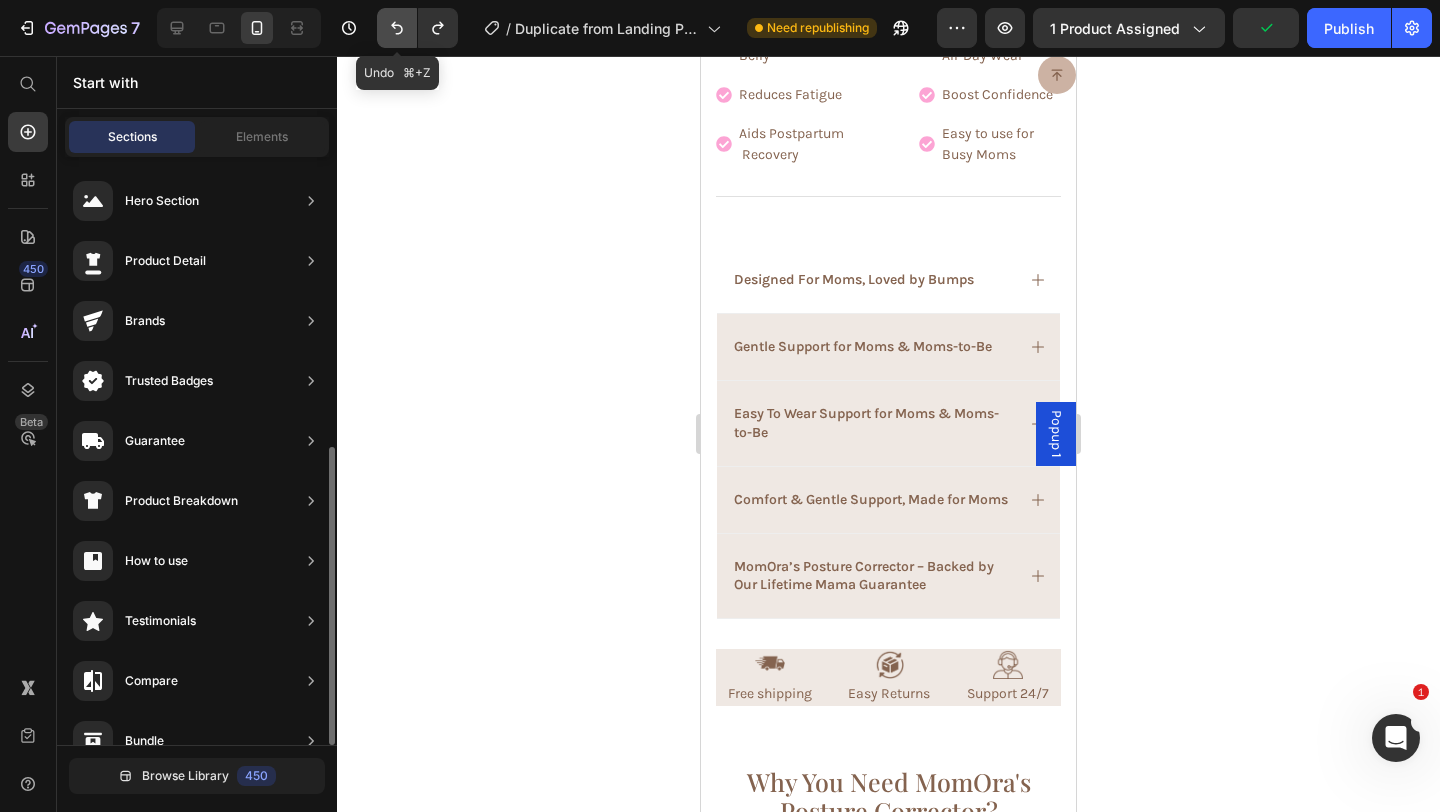 click 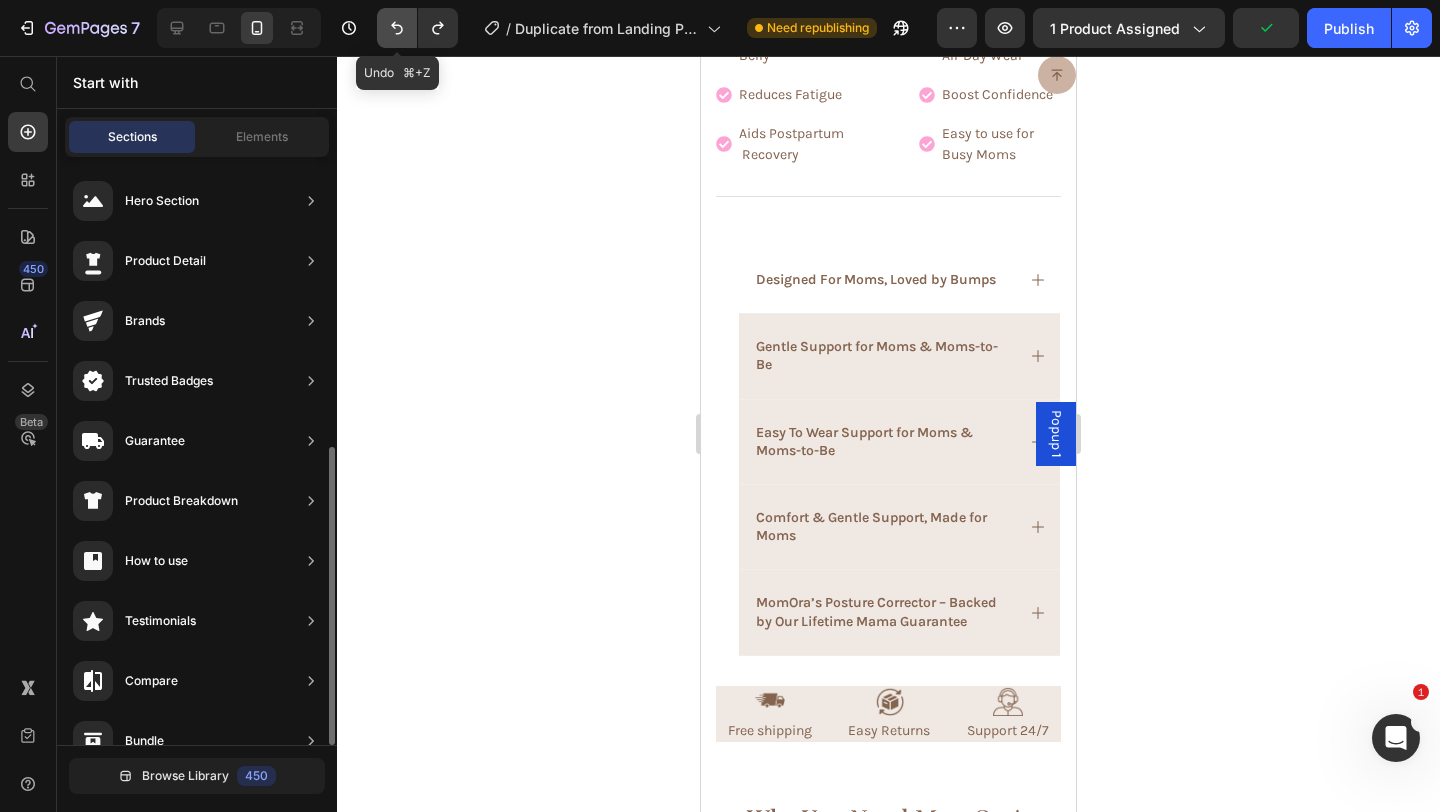click 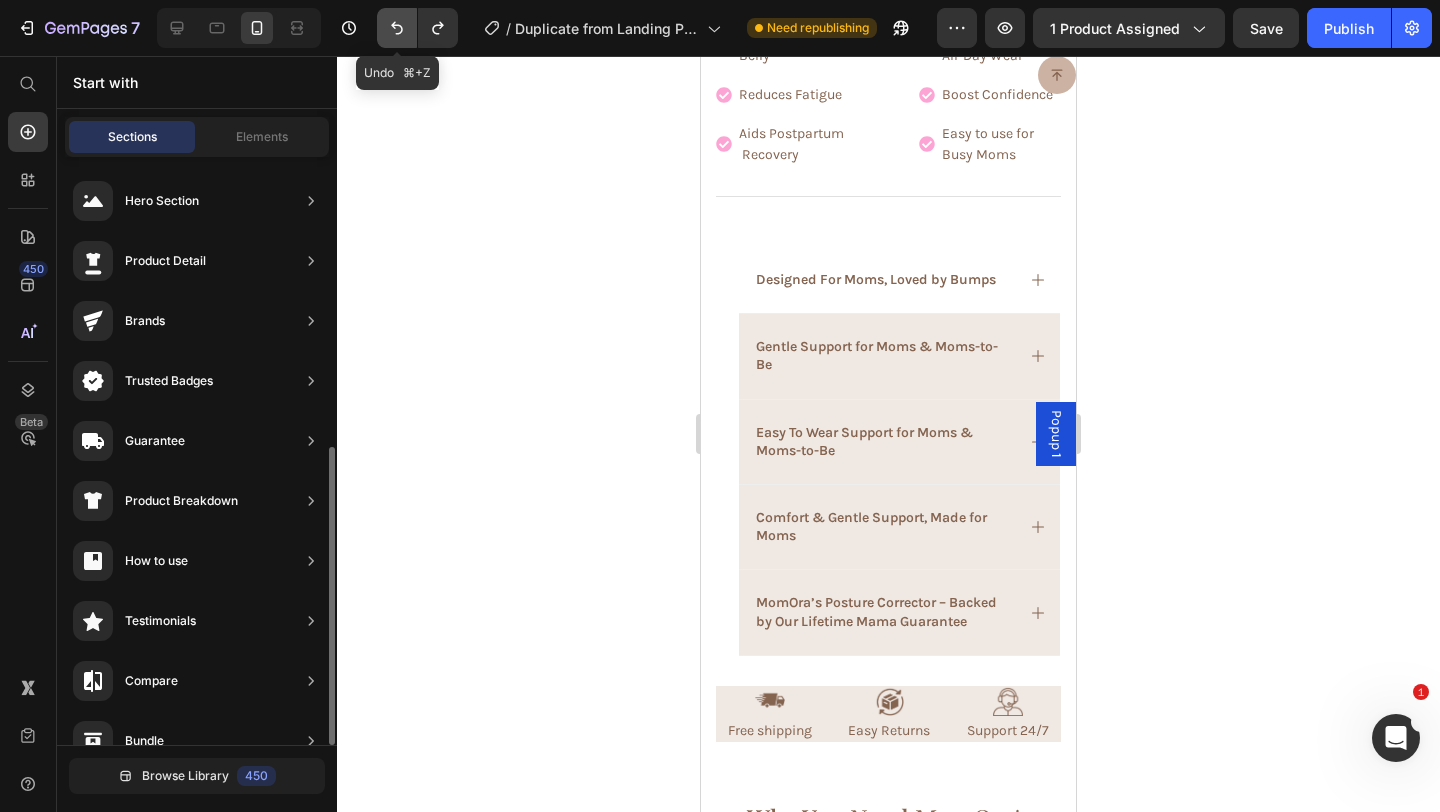 click 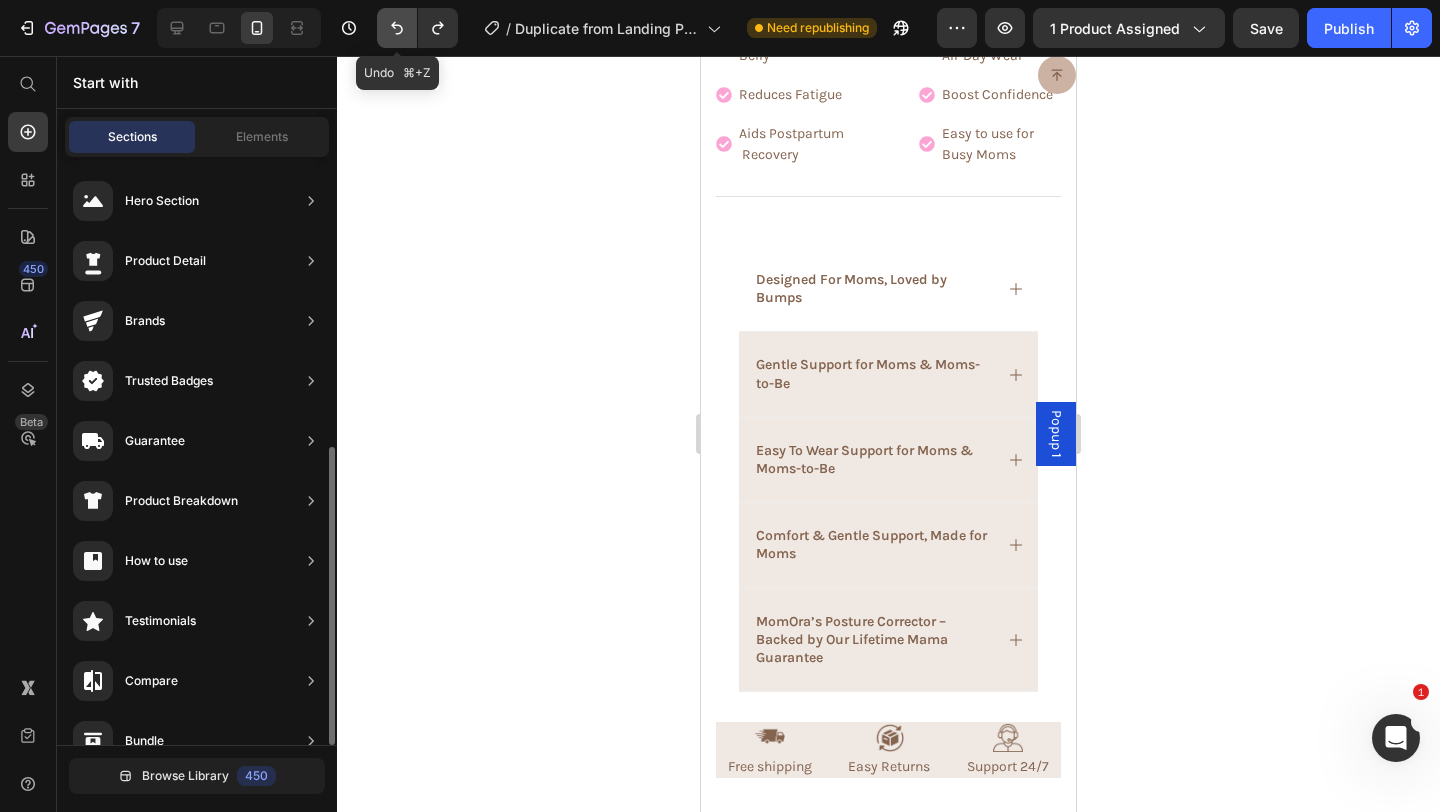 click 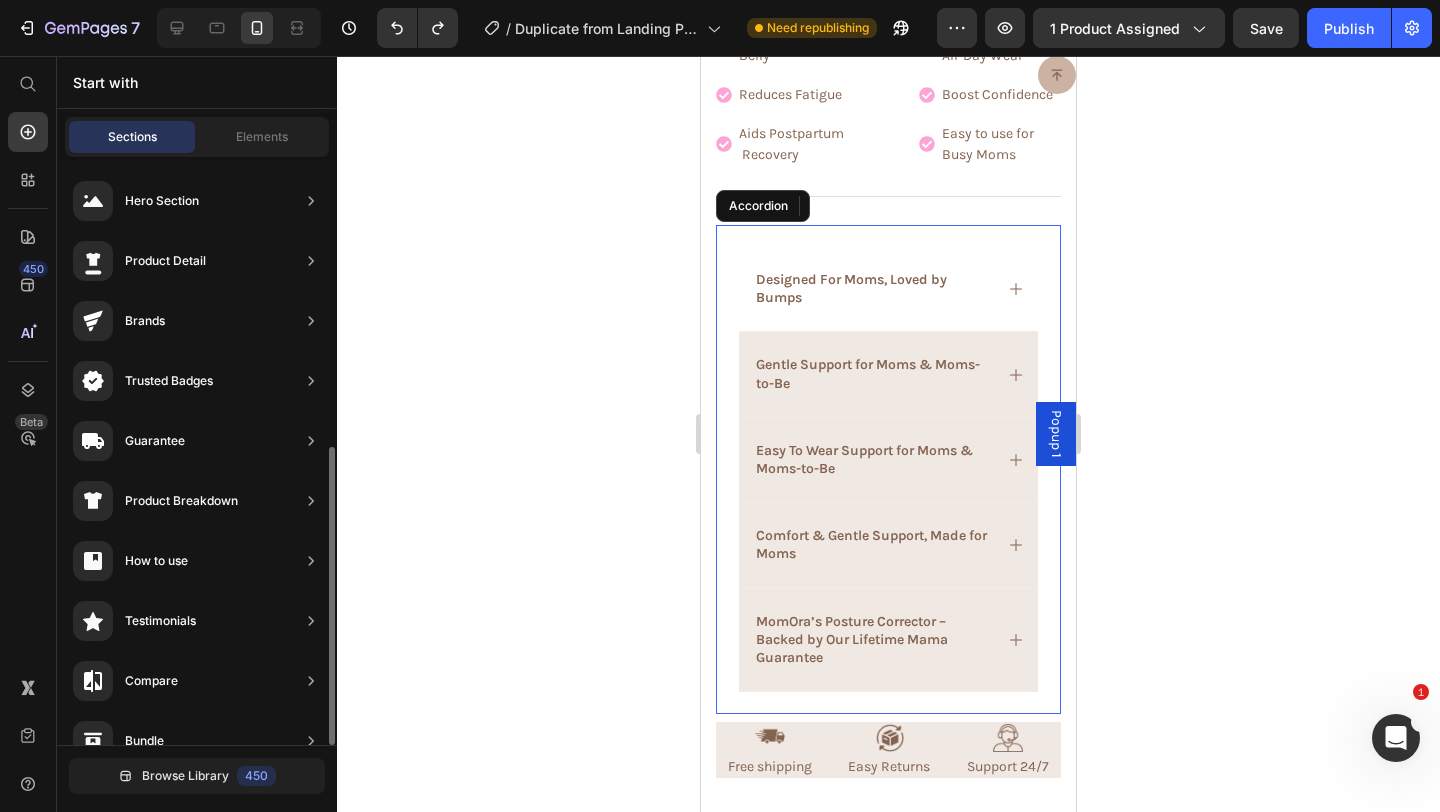 click on "Designed For Moms, Loved by Bumps" at bounding box center [888, 289] 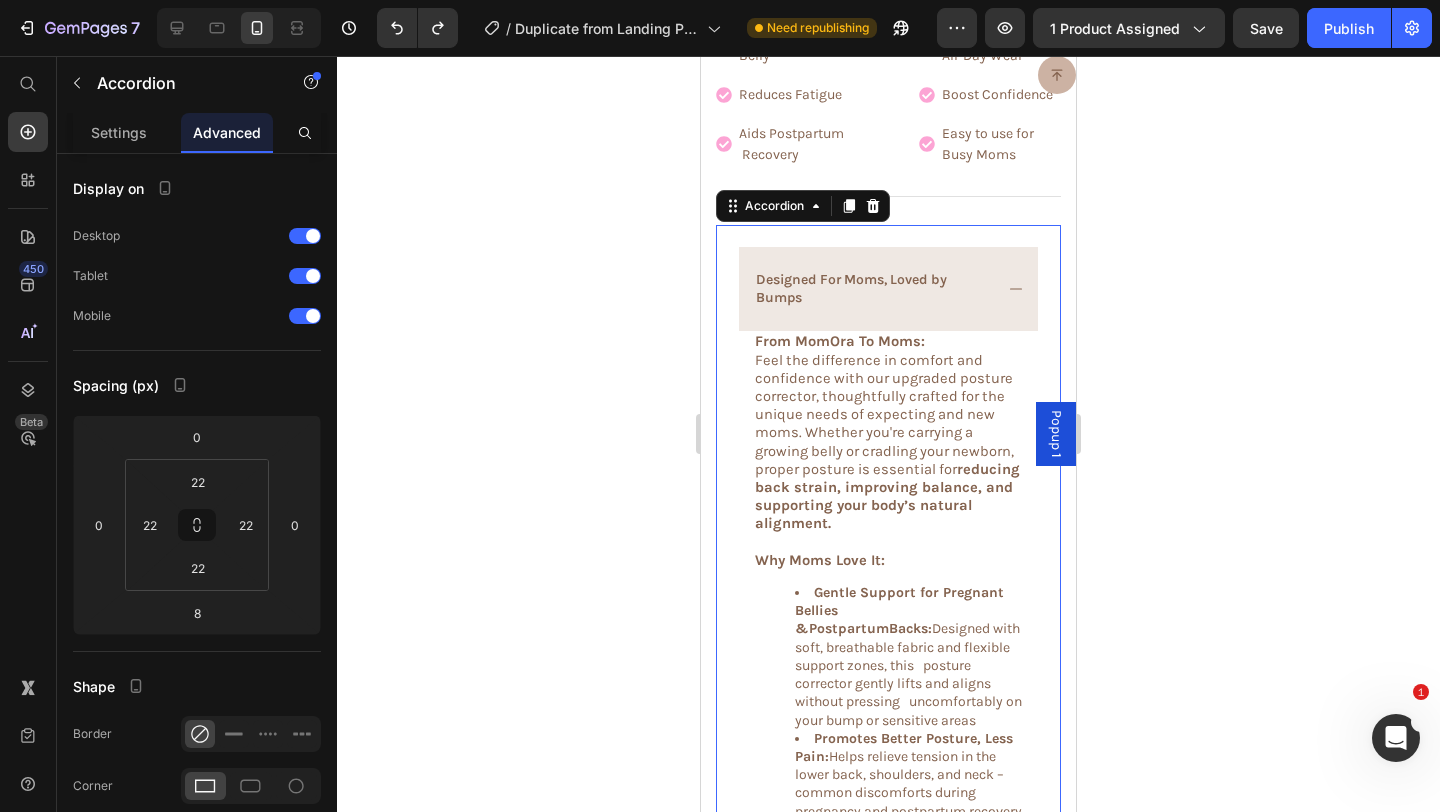 click on "Designed For Moms, Loved by Bumps" at bounding box center [888, 289] 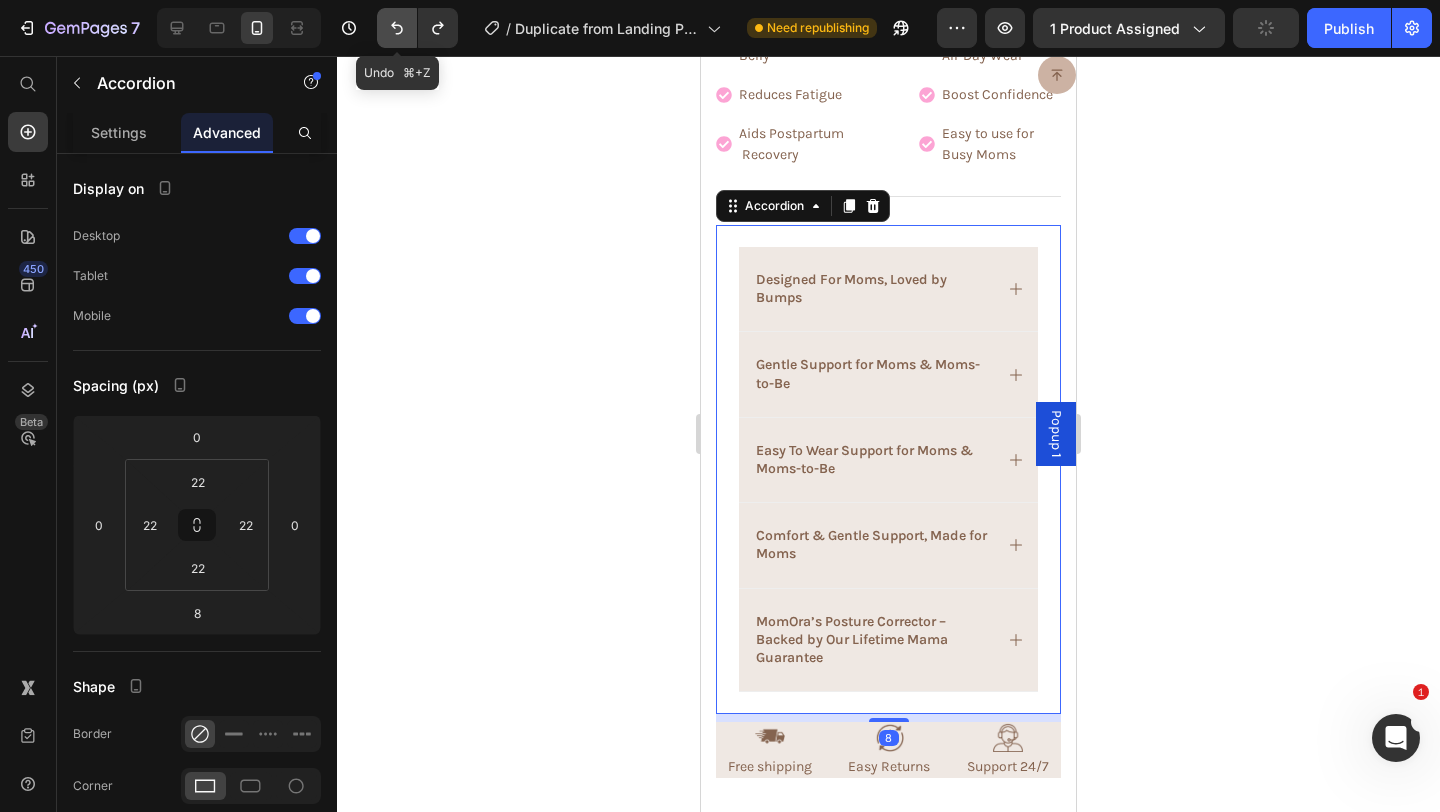 click 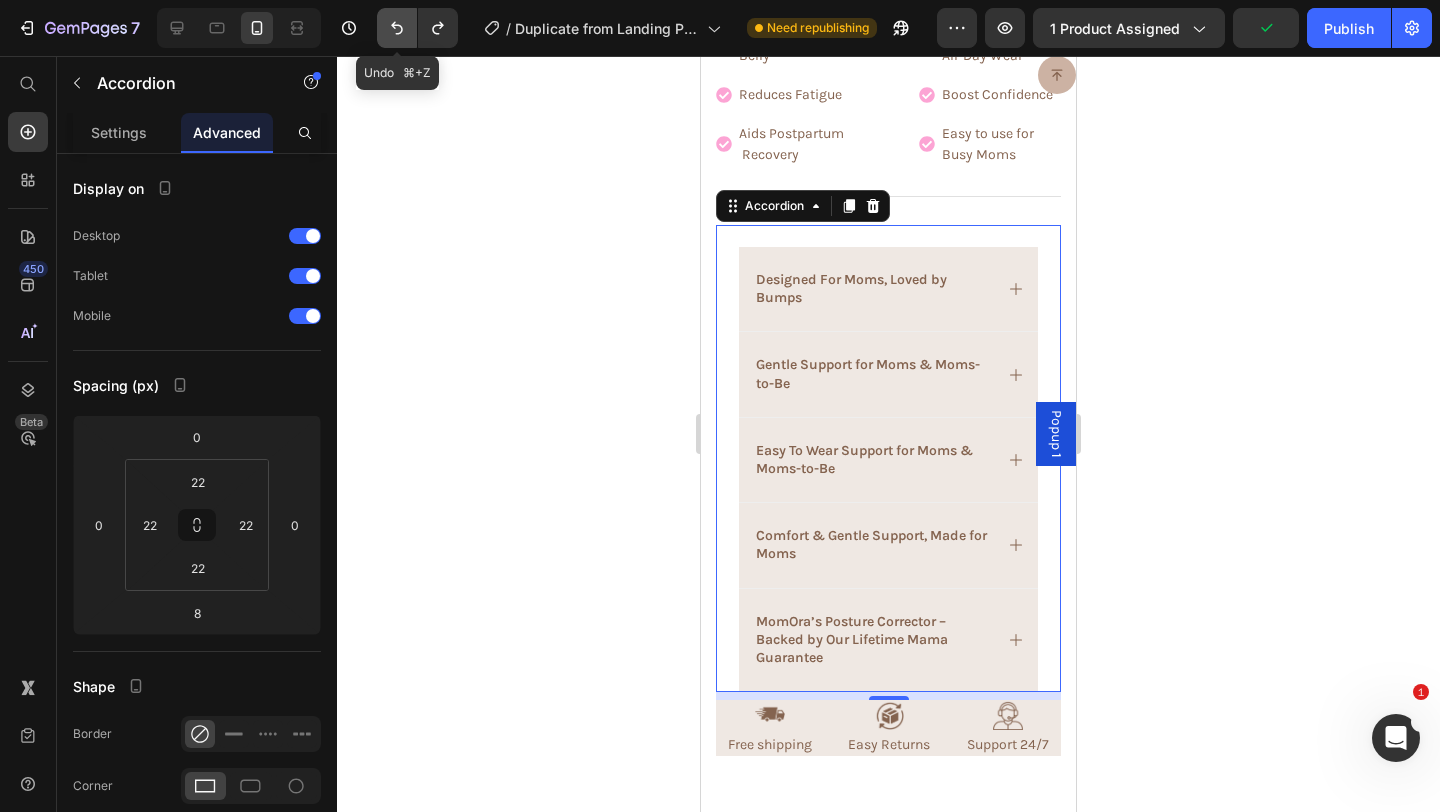 type on "0" 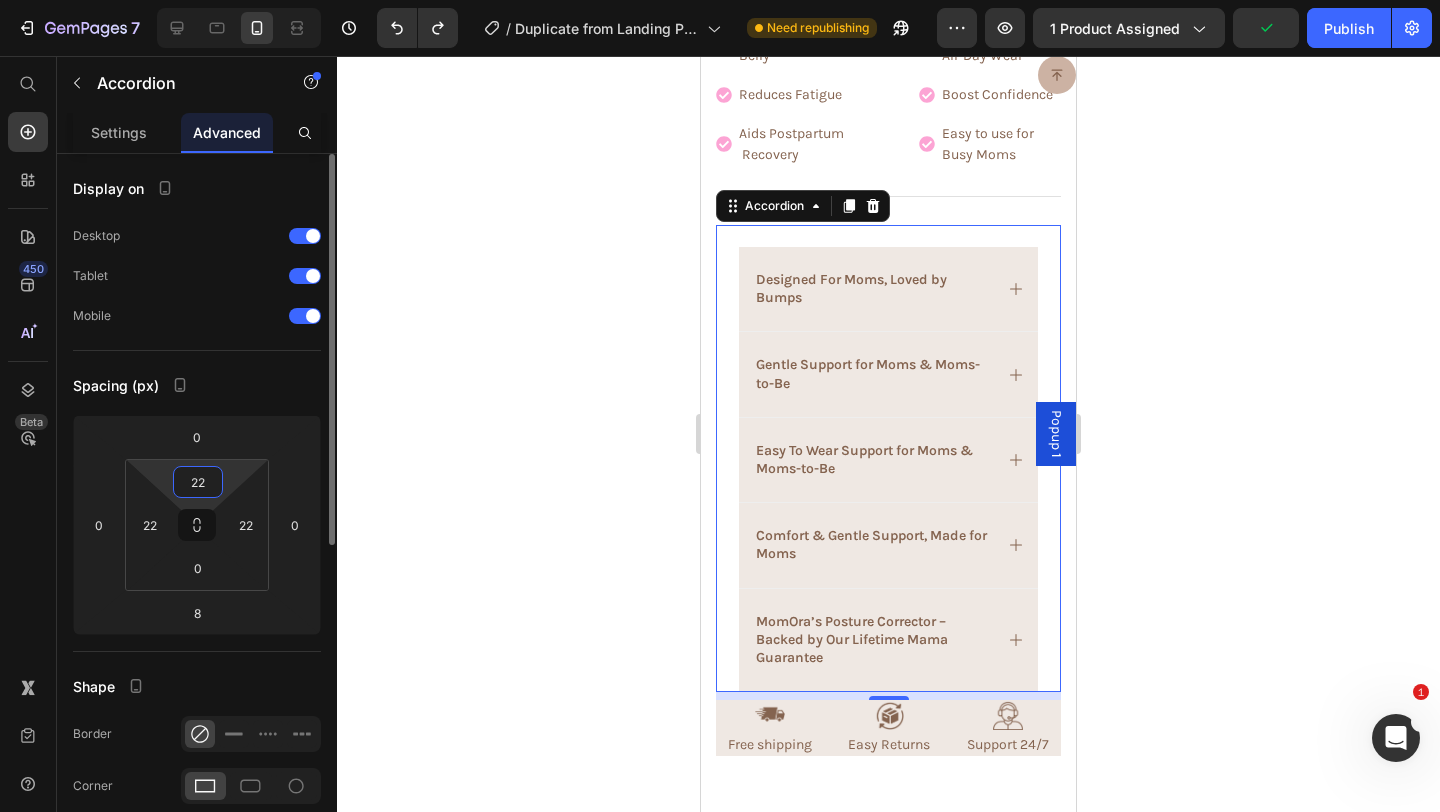 click on "22" at bounding box center [198, 482] 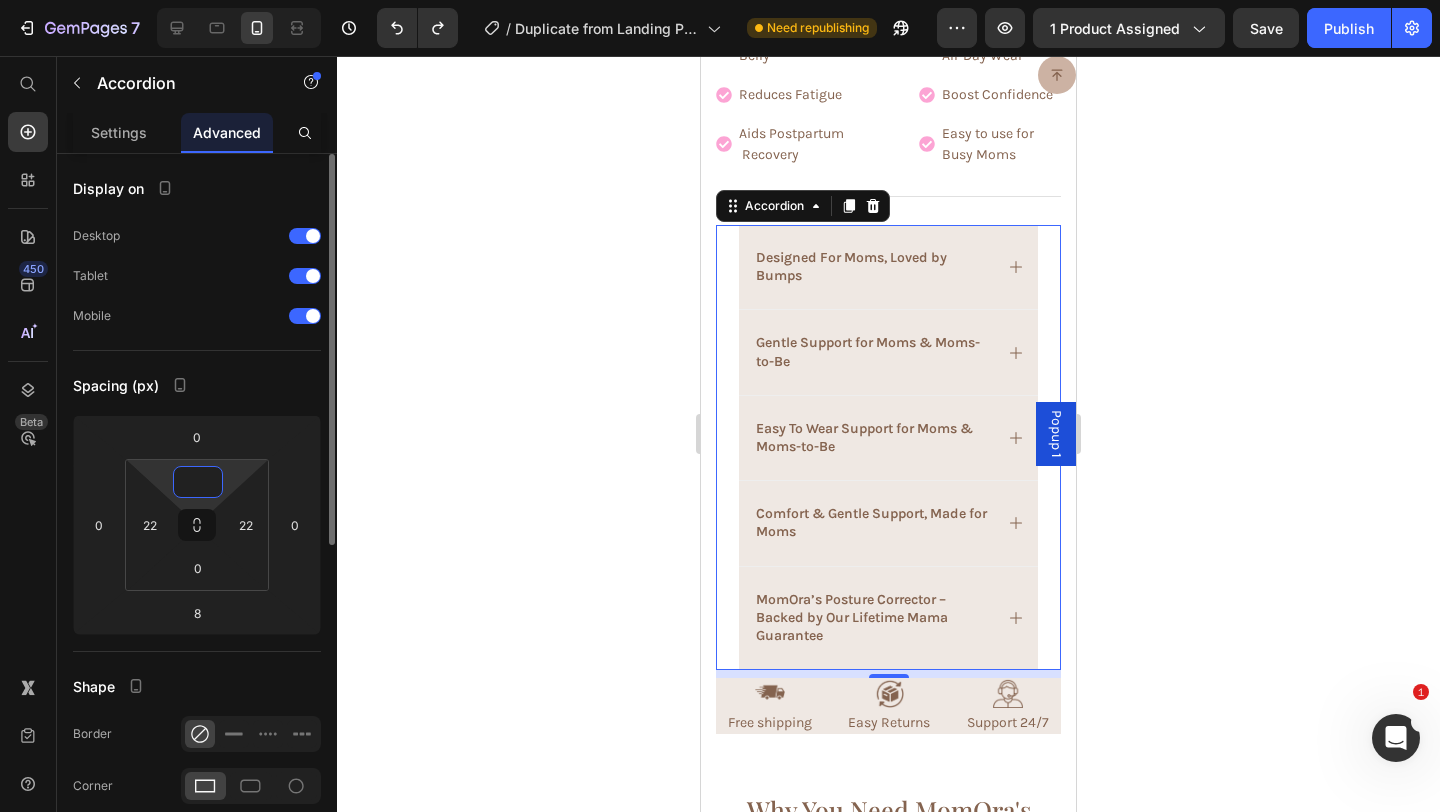 type on "3" 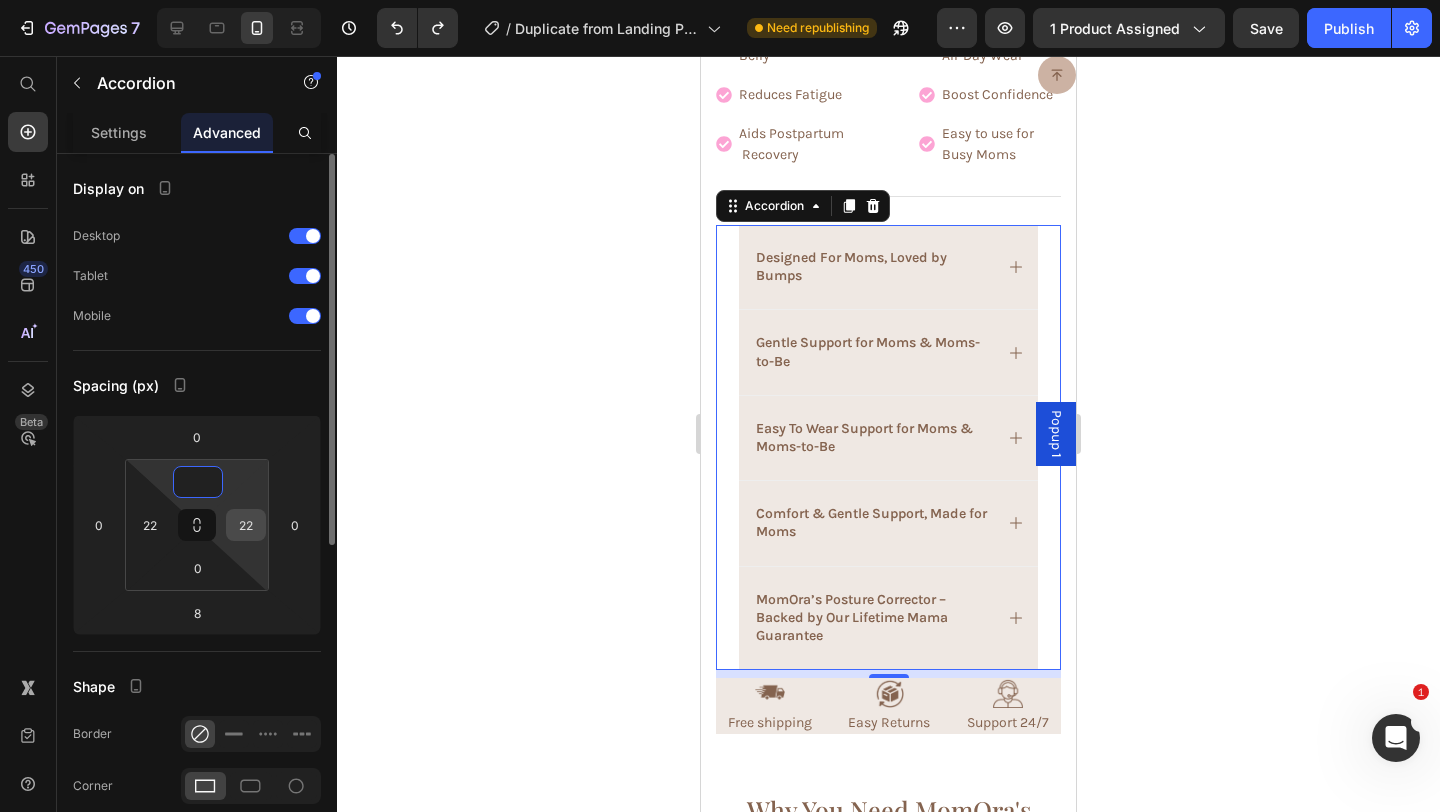 type on "0" 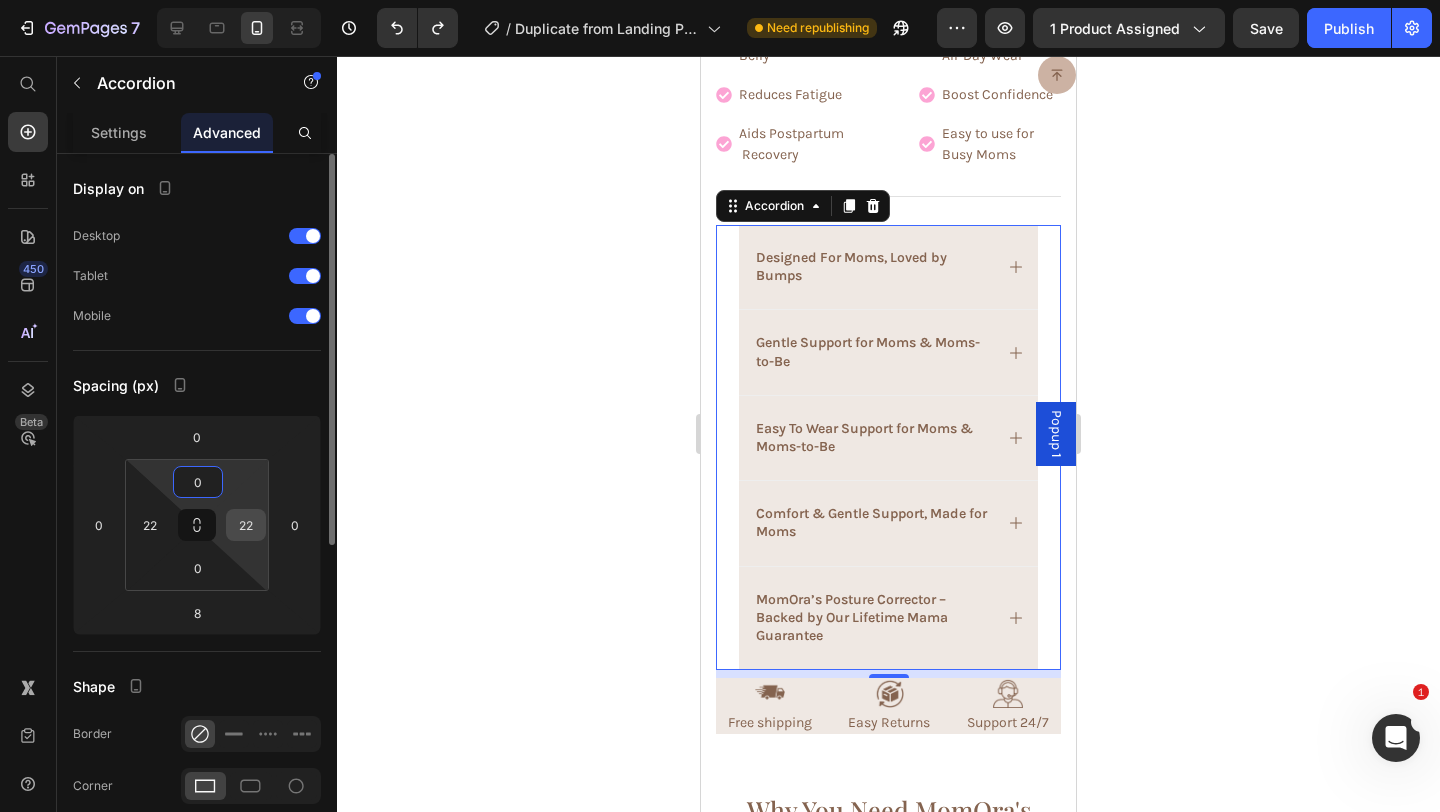 click on "22" at bounding box center (246, 525) 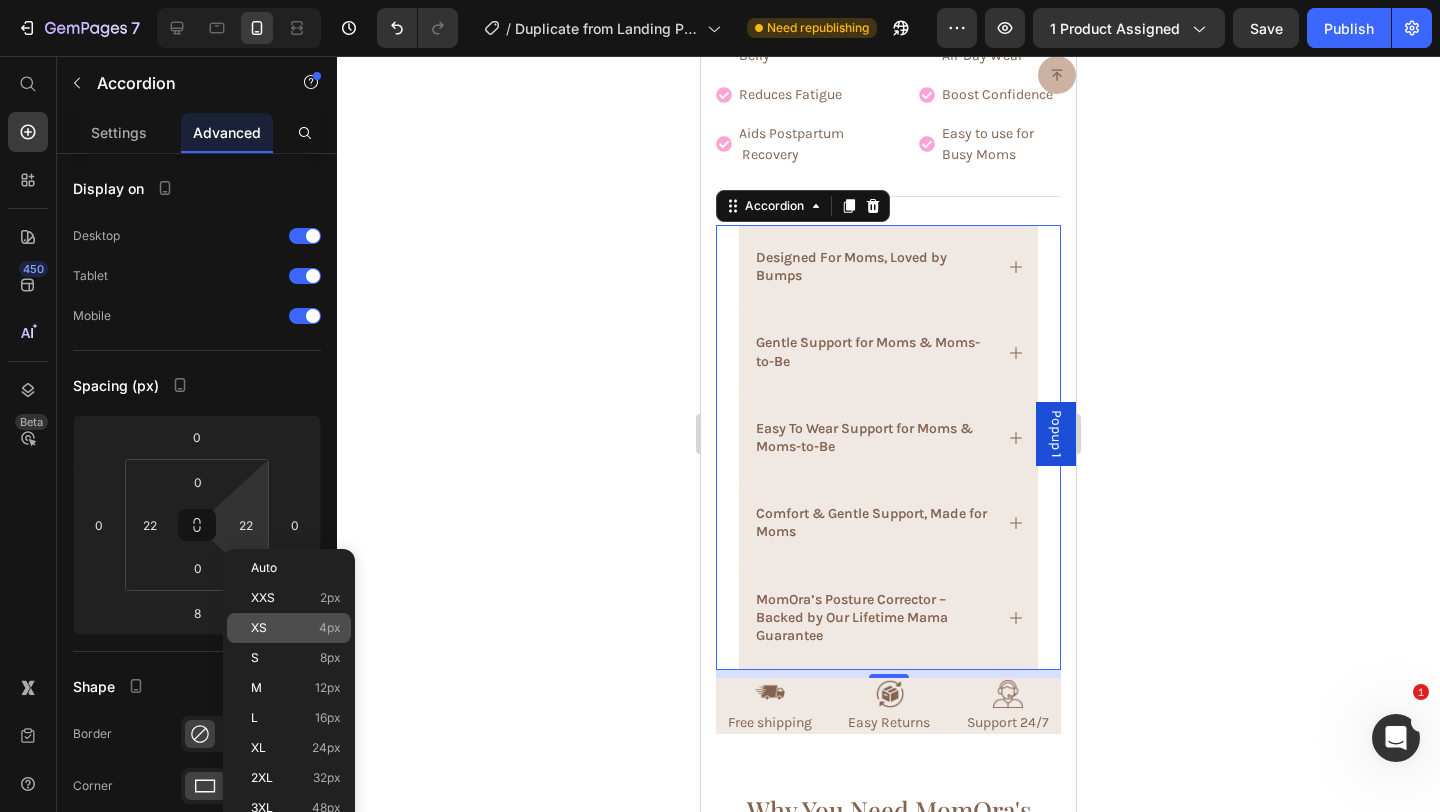 click on "XS 4px" 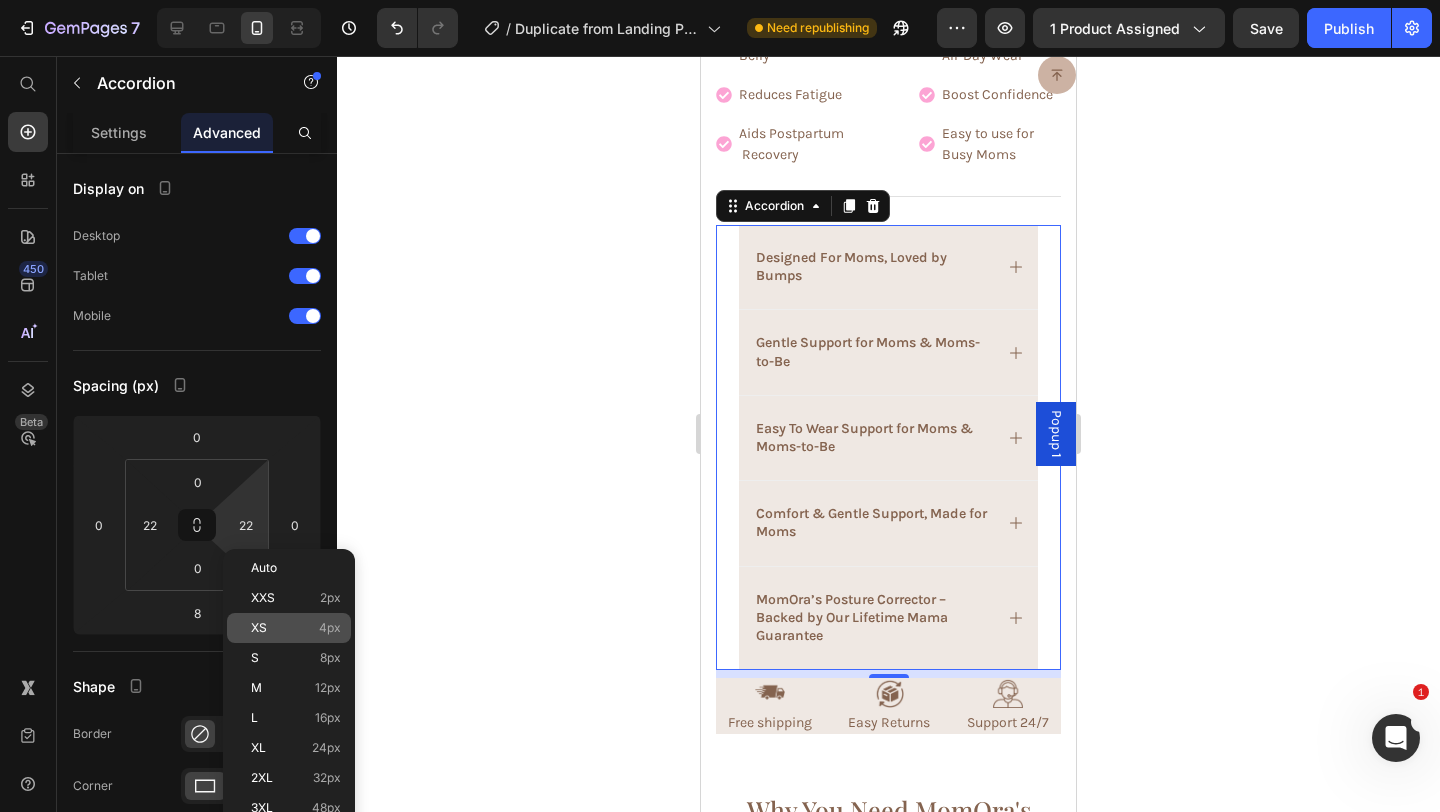 type on "4" 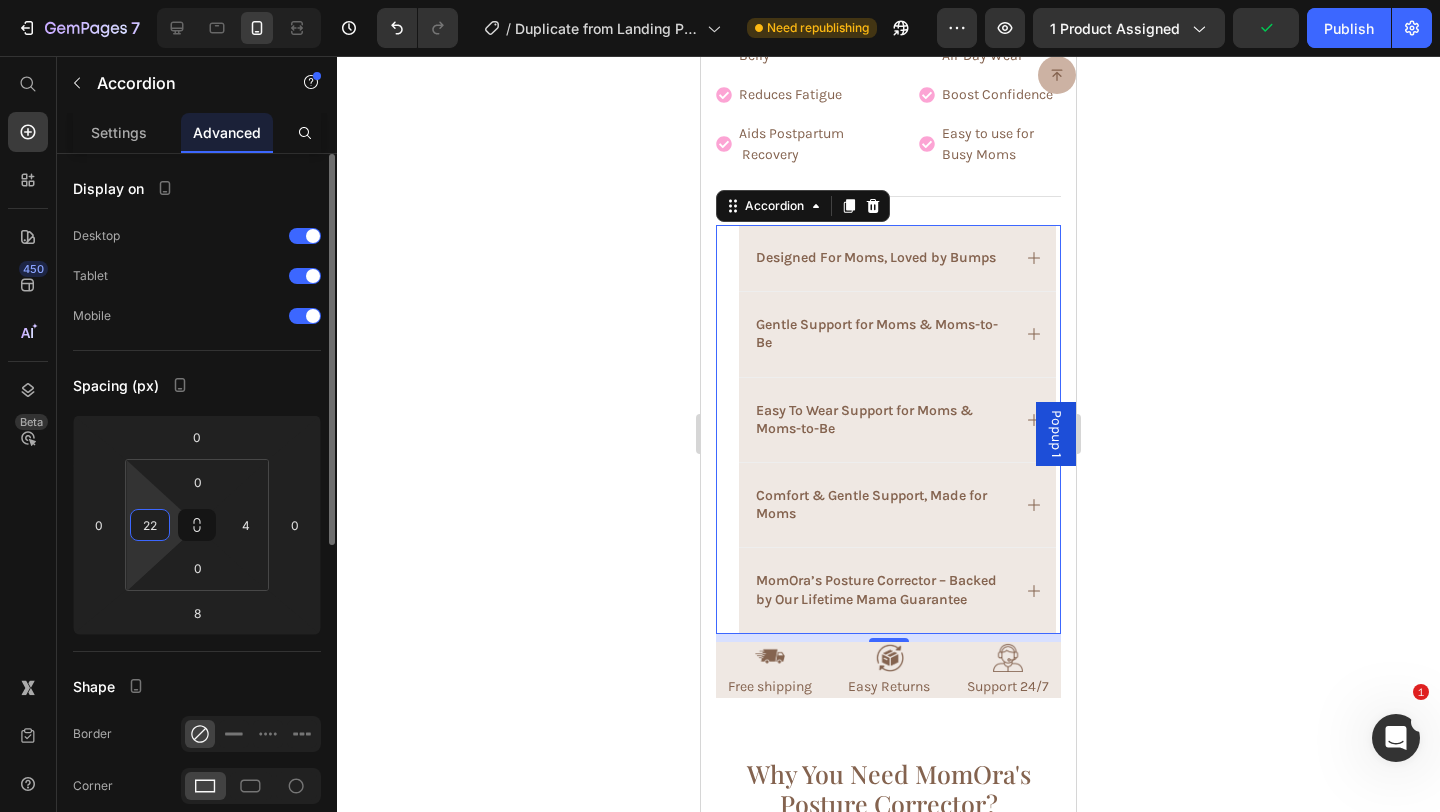 click on "22" at bounding box center [150, 525] 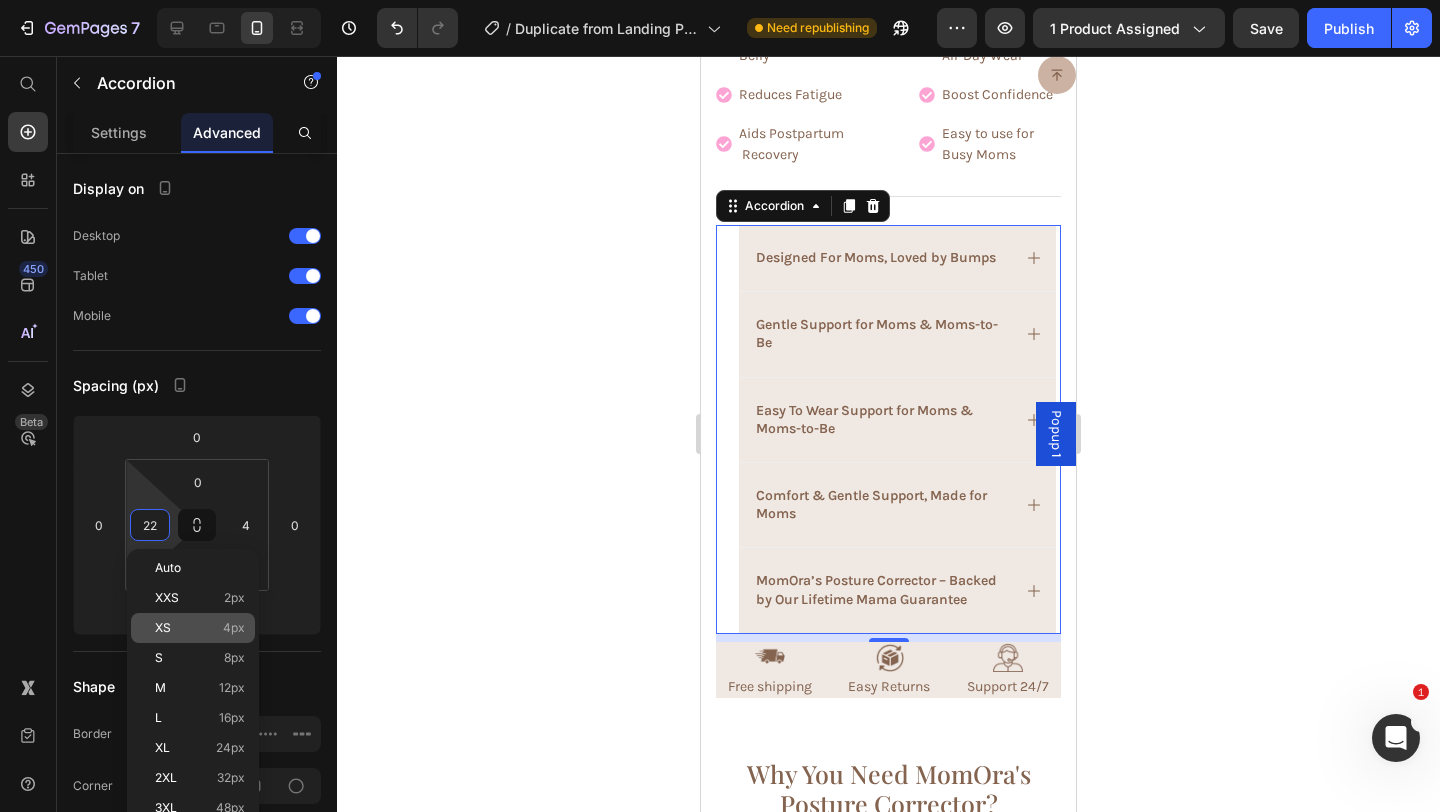 click on "4px" at bounding box center [234, 628] 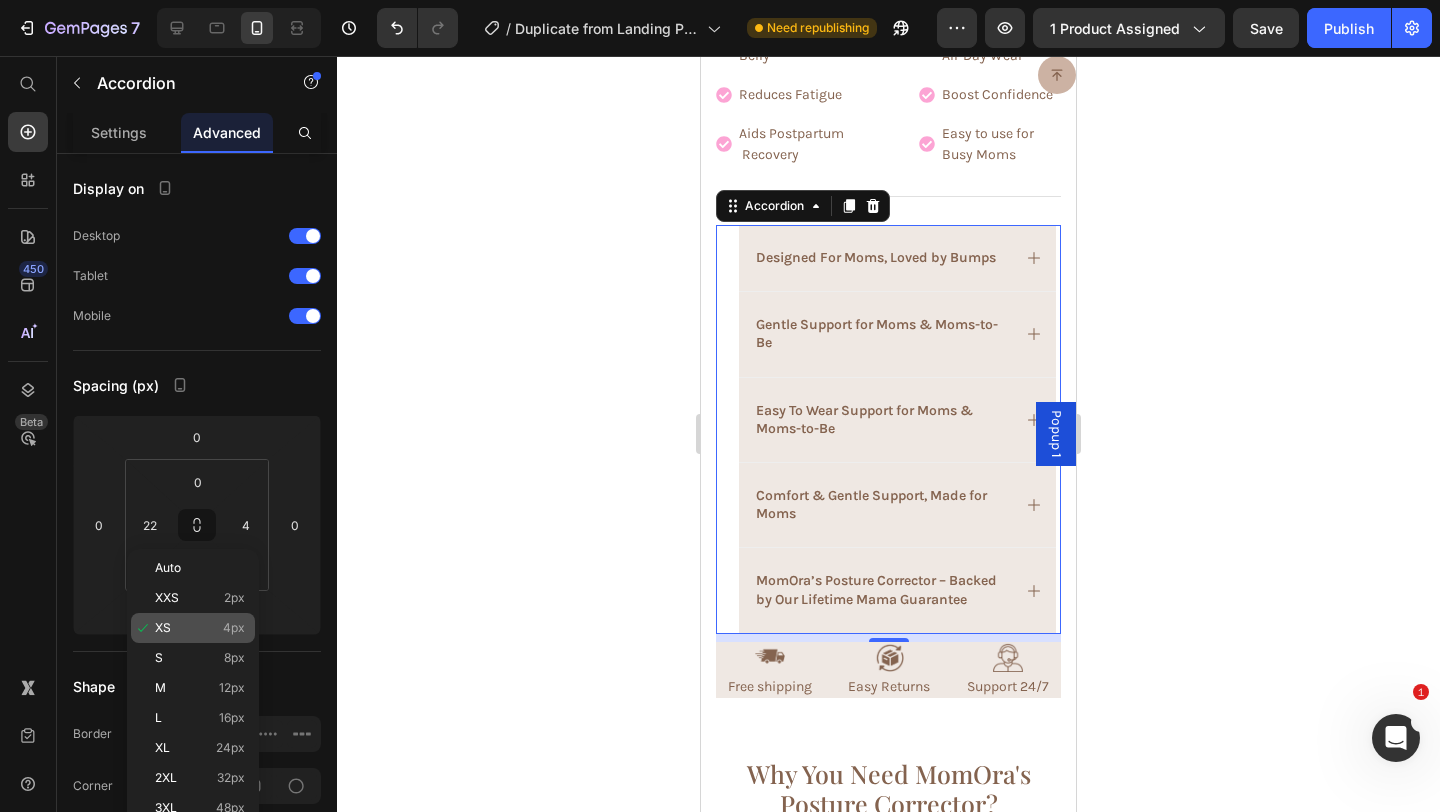 type on "4" 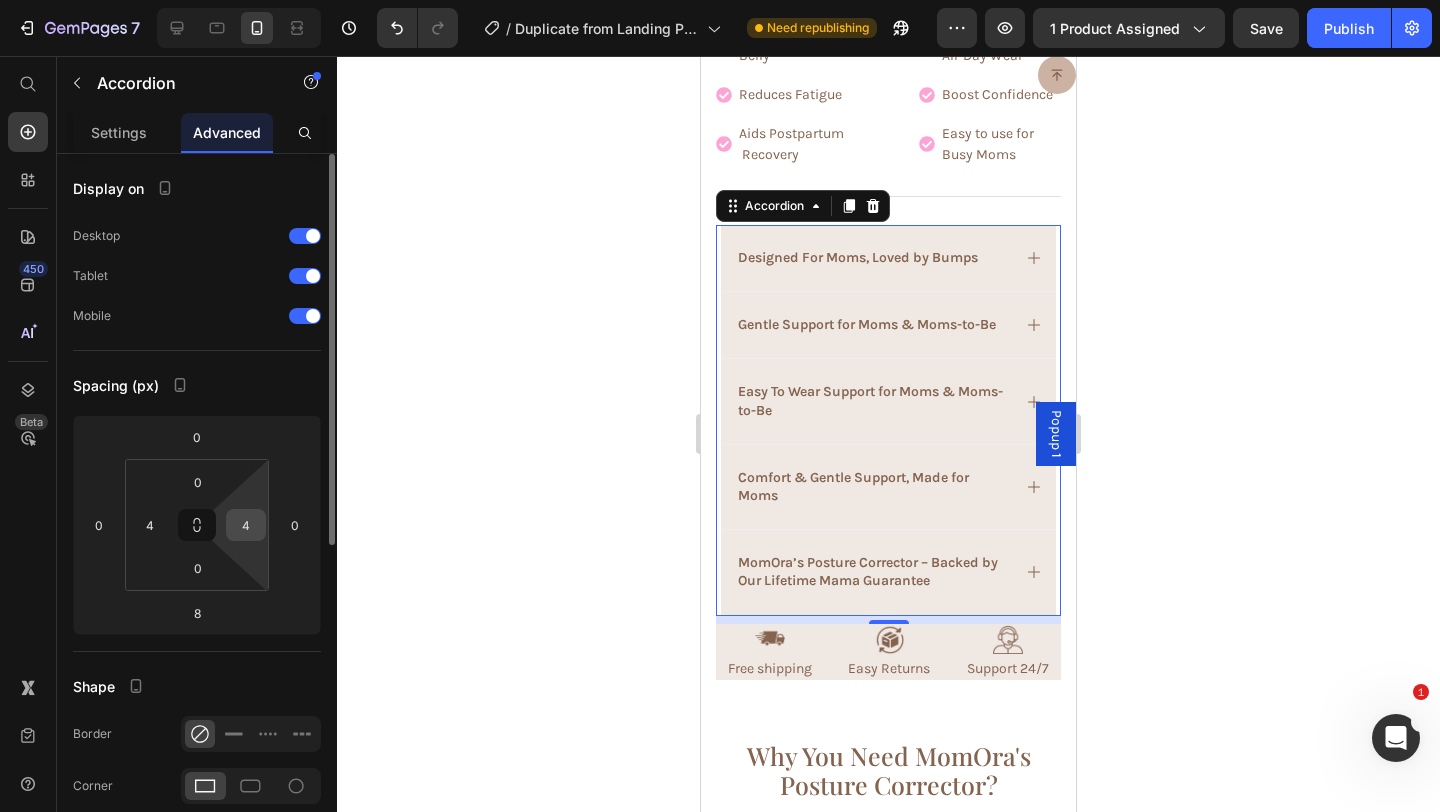 click on "4" at bounding box center [246, 525] 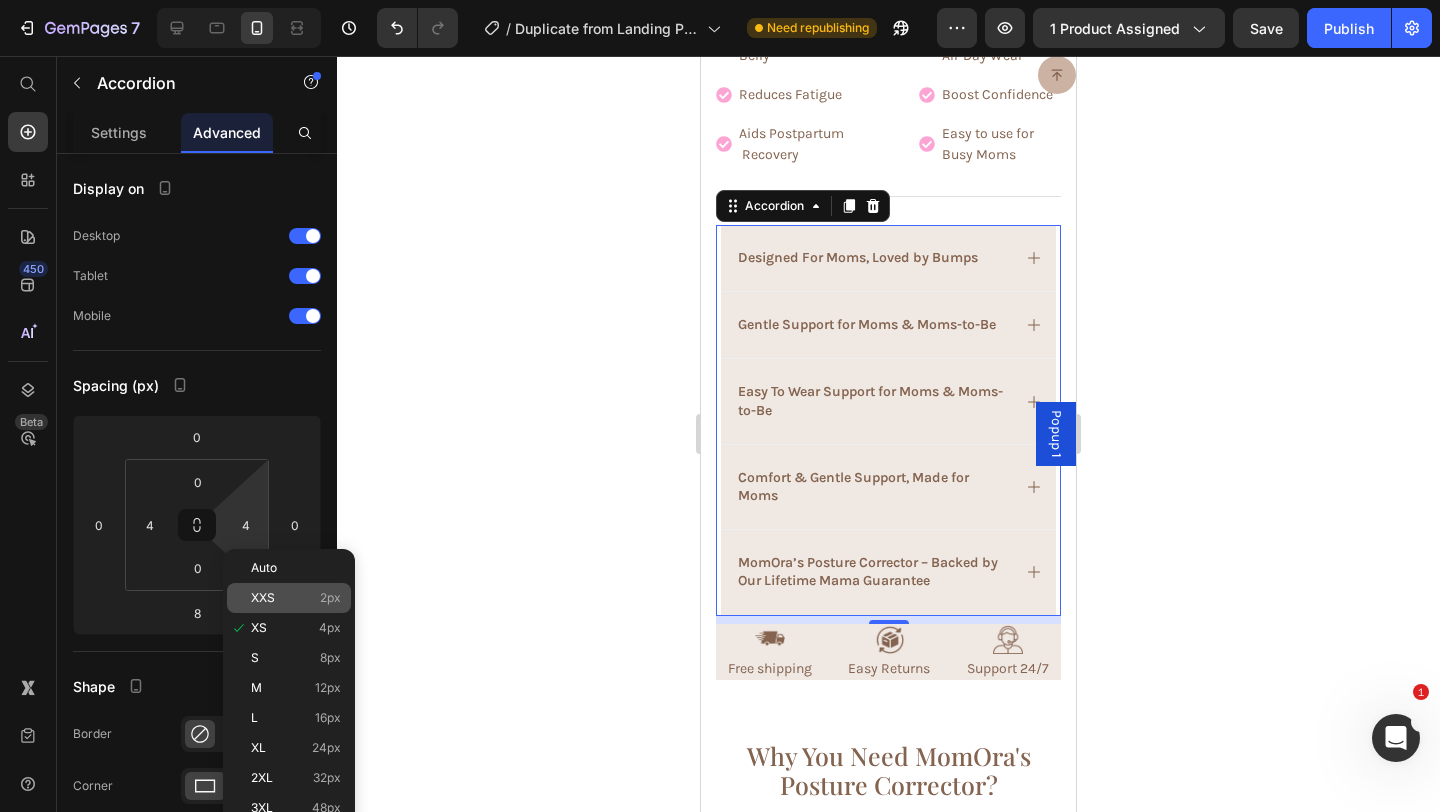 click on "XXS 2px" at bounding box center (296, 598) 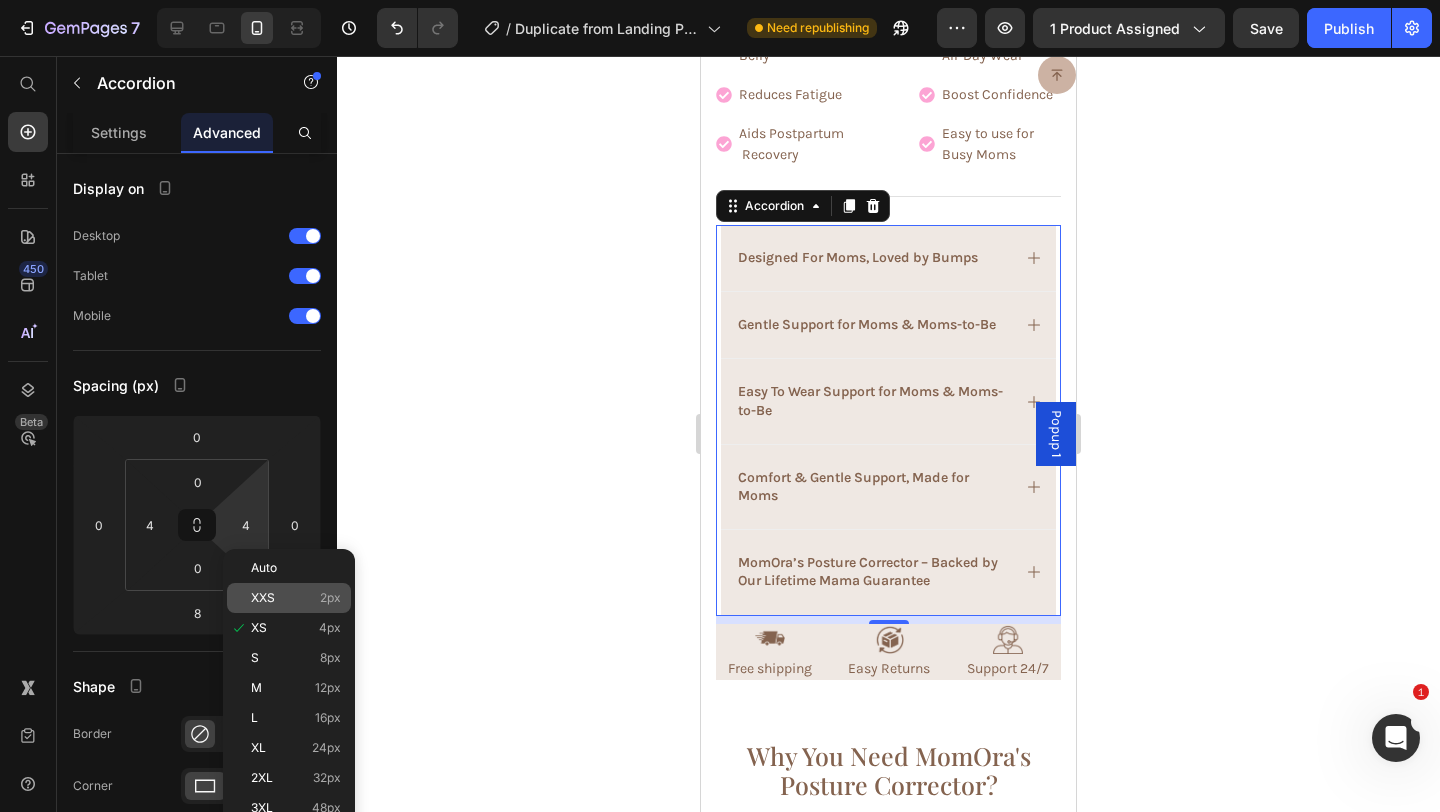 type on "2" 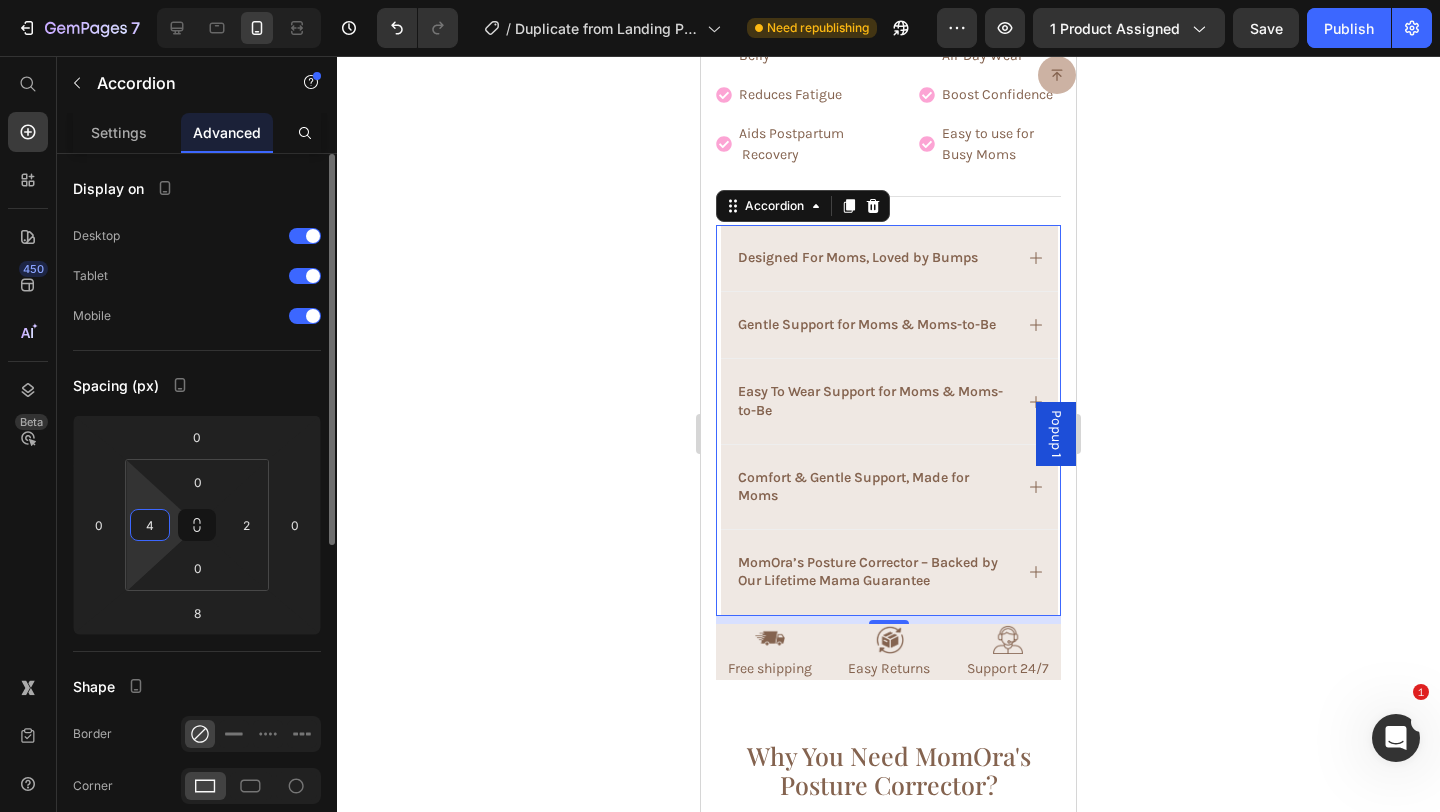 click on "4" at bounding box center (150, 525) 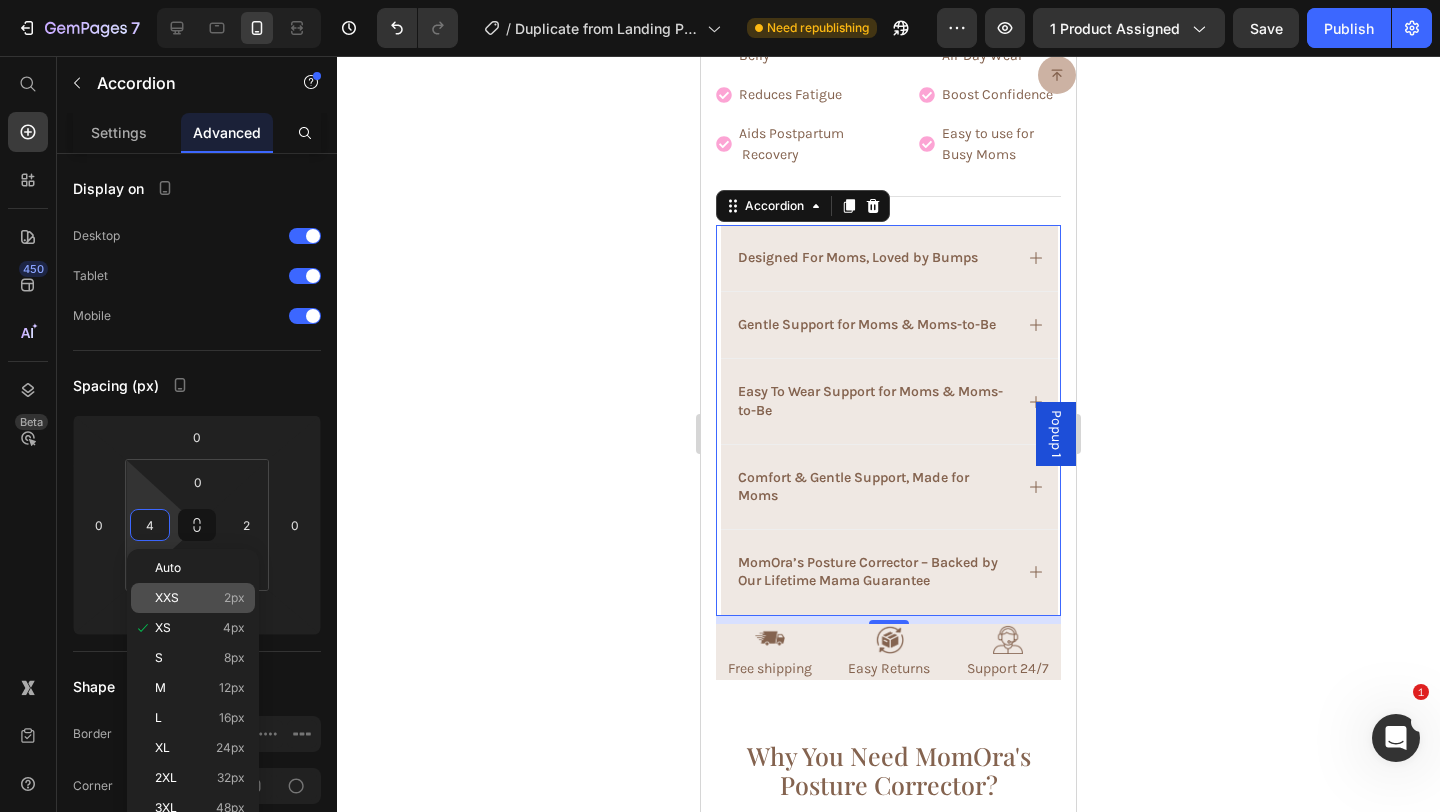 click on "2px" at bounding box center [234, 598] 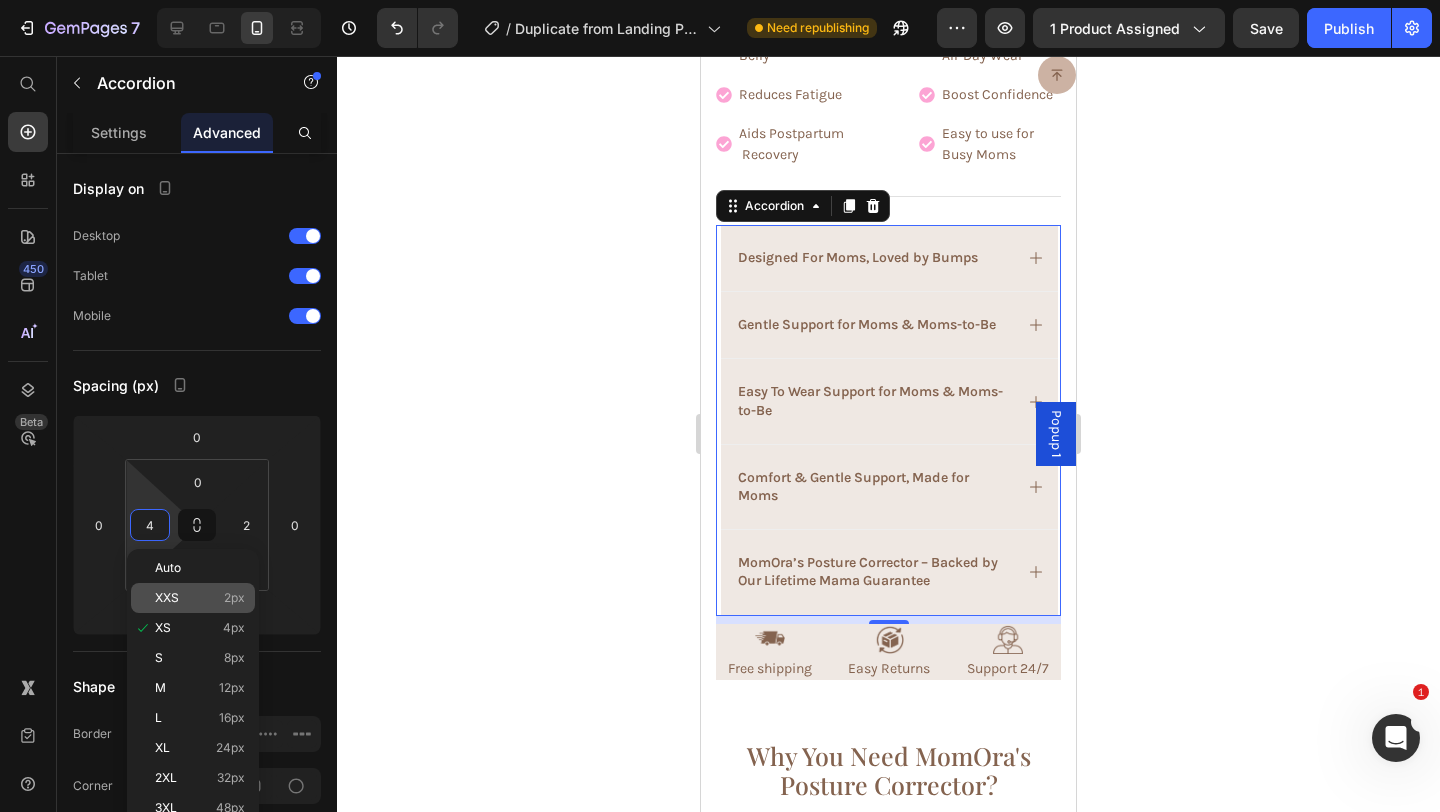 type on "2" 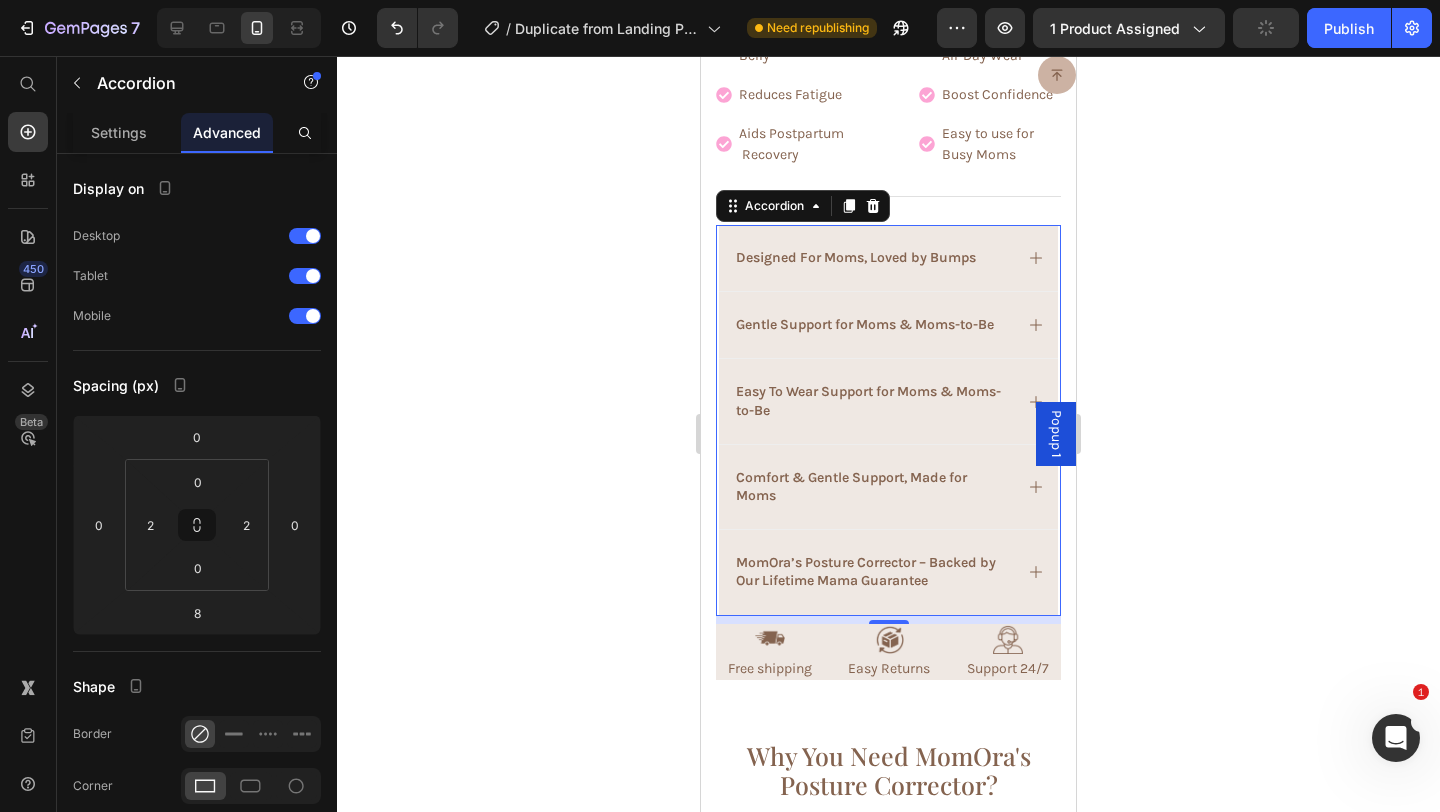 click 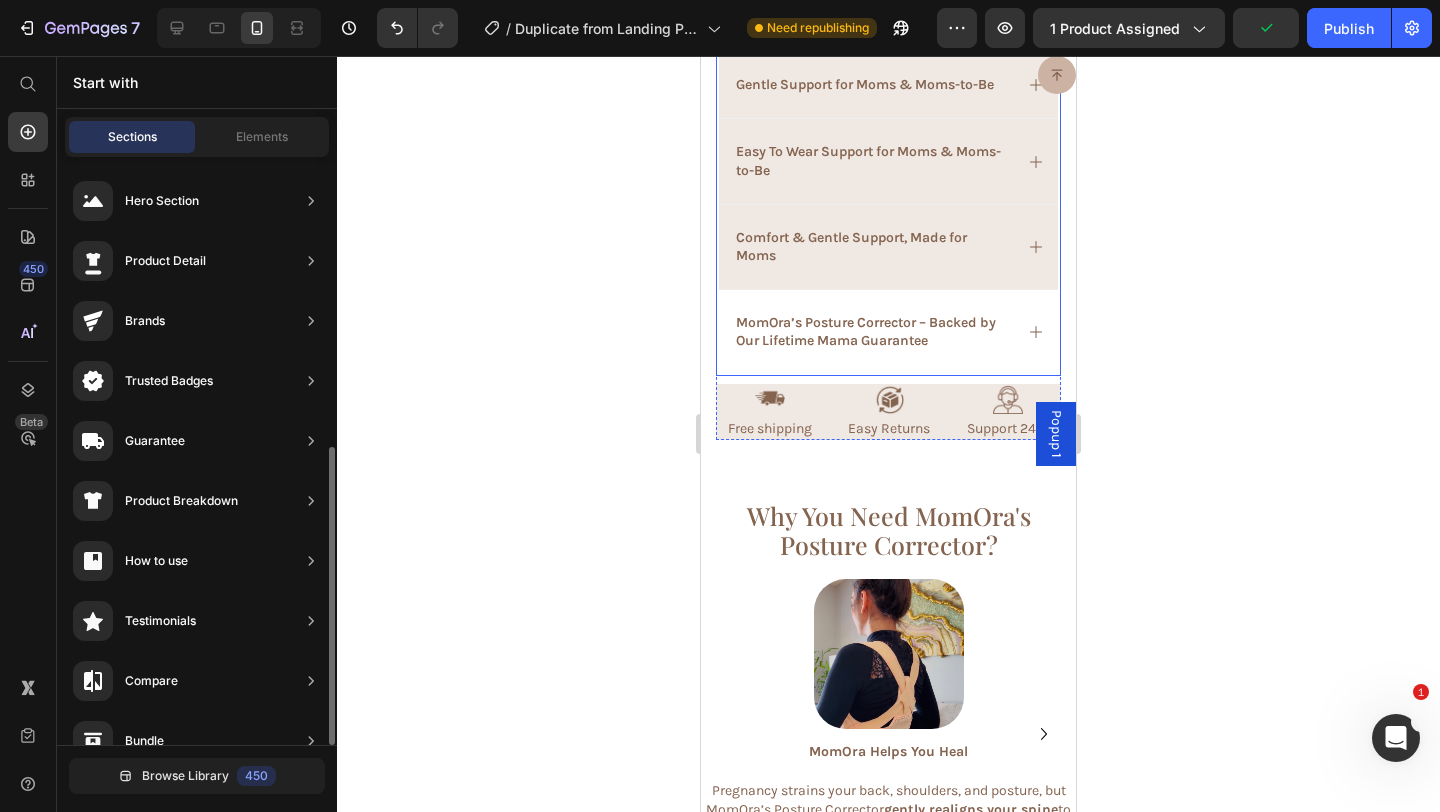 scroll, scrollTop: 1821, scrollLeft: 0, axis: vertical 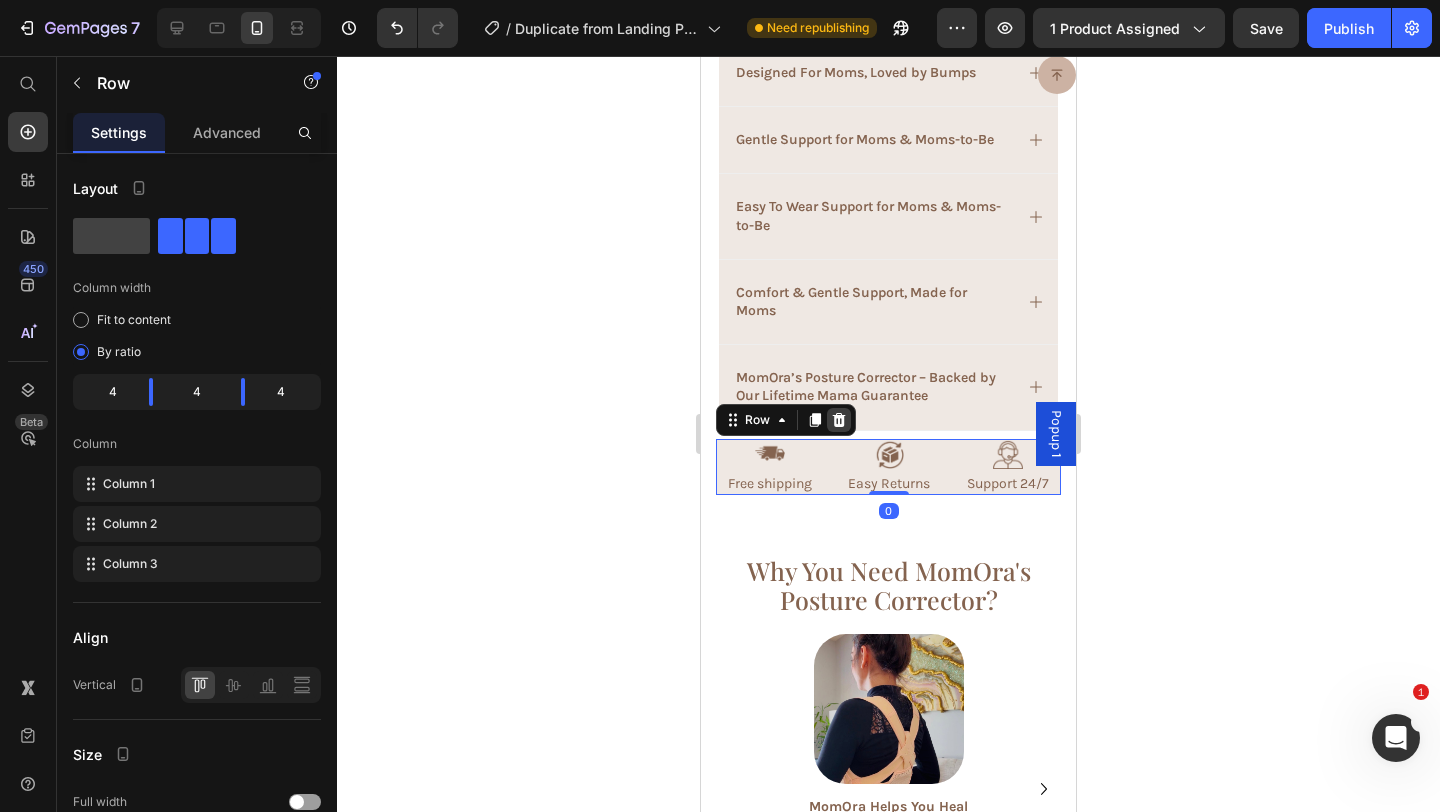 click 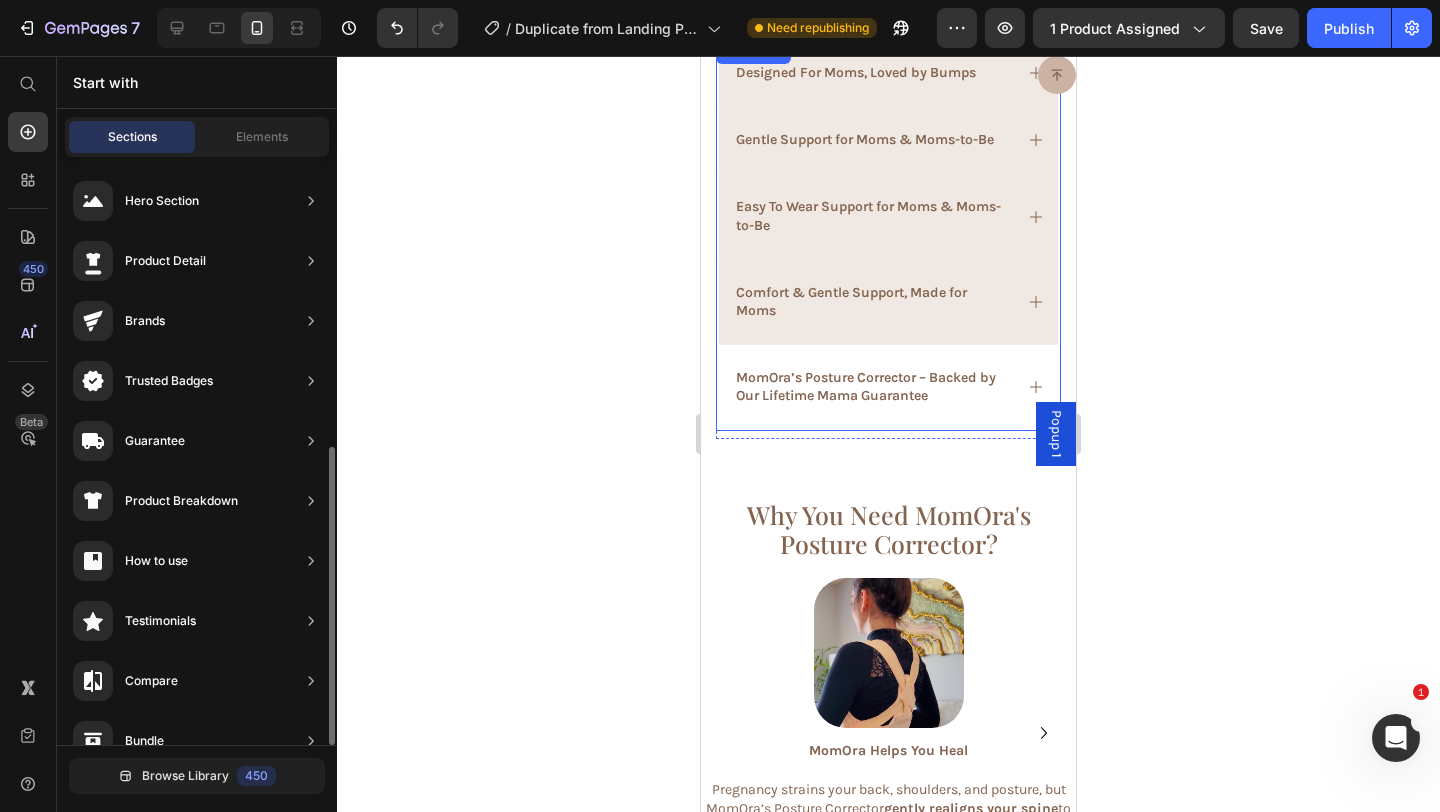 scroll, scrollTop: 1803, scrollLeft: 0, axis: vertical 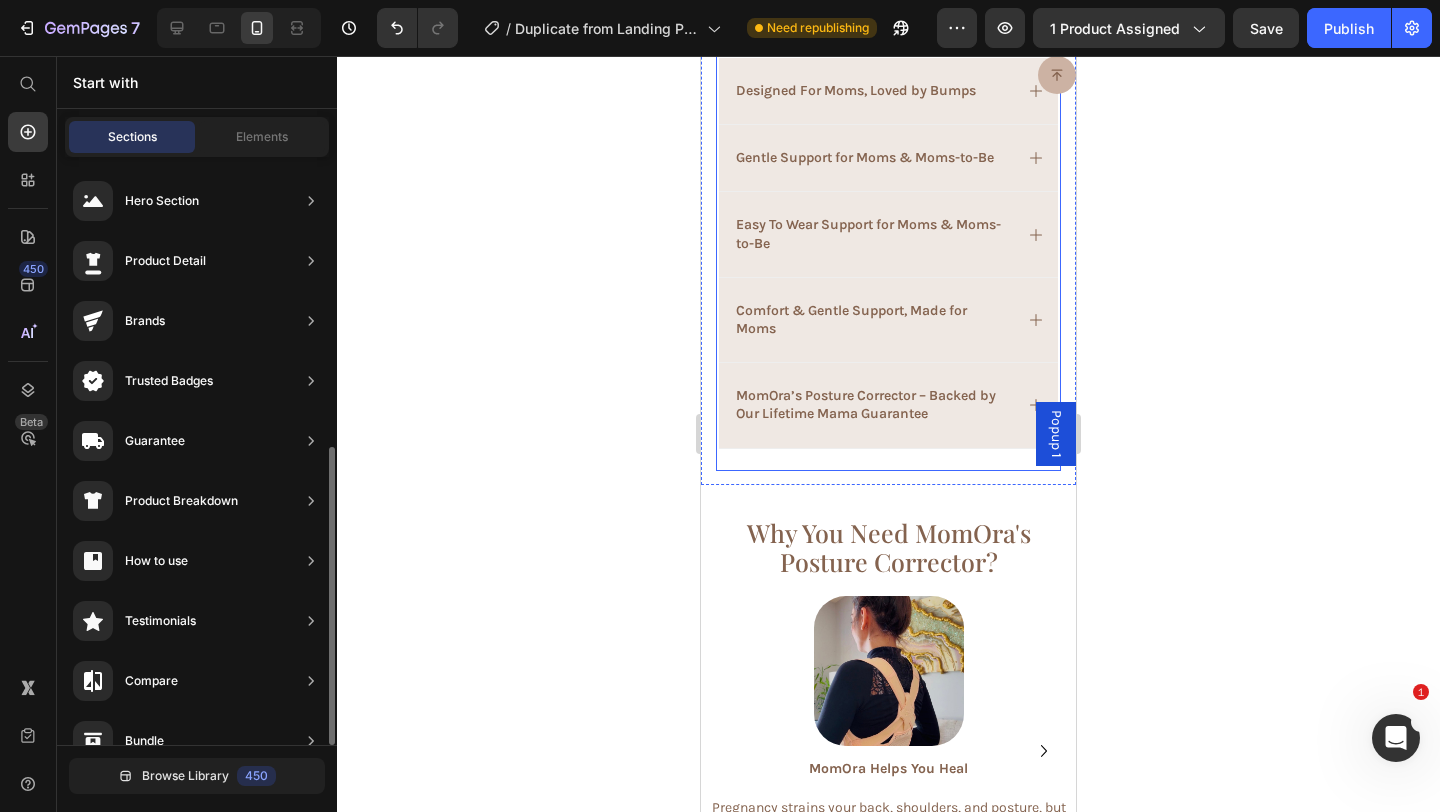 click on "Icon Icon Icon Icon Icon Icon List 2,500+ Happy Customers! Text Block Row MomOra's Posture Corrector - High Quality Support For Moms Product Title
Made For Moms Item List Support For Moms Item List Loved By Moms Item List Row $39.99 Product Price $35.99 Product Price Save $4.00 Discount Tag Row Color: Pink Pink Pink Nude Nude Nude Black Black Size: L-XL S-M S-M S-M L-XL L-XL L-XL Product Variants & Swatches Quantity Text Block 1 Product Quantity
Limited Availability Stock Counter Add to cart Add to Cart
HURRY!  ONLY  96  LEFT Stock Counter Image Image Image Image Image Row Icon Icon Icon Icon Icon Icon List Dr. Ehsan Jazini , a board-certified spine surgeon Text Block “When it comes to posture corrector products — I not only recommend them to my patients; I’ve even helped my mom find one that works for her.  Text Block Dr. Ehsan Jazini Text Block
Verified Doctor Item List Row Row Relieves Back & Shoulder Pain Supports Growing Belly Row" at bounding box center (888, -365) 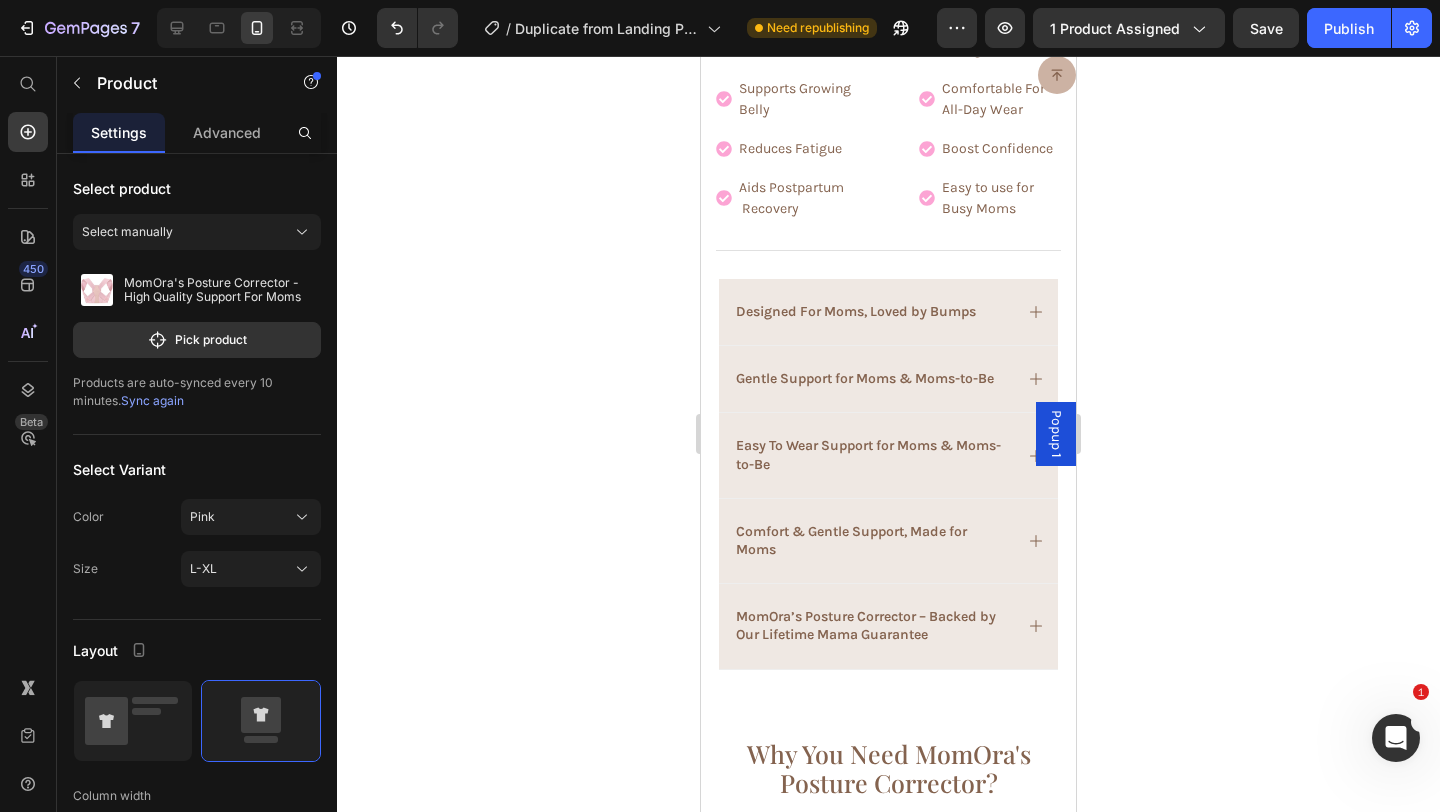 scroll, scrollTop: 1609, scrollLeft: 0, axis: vertical 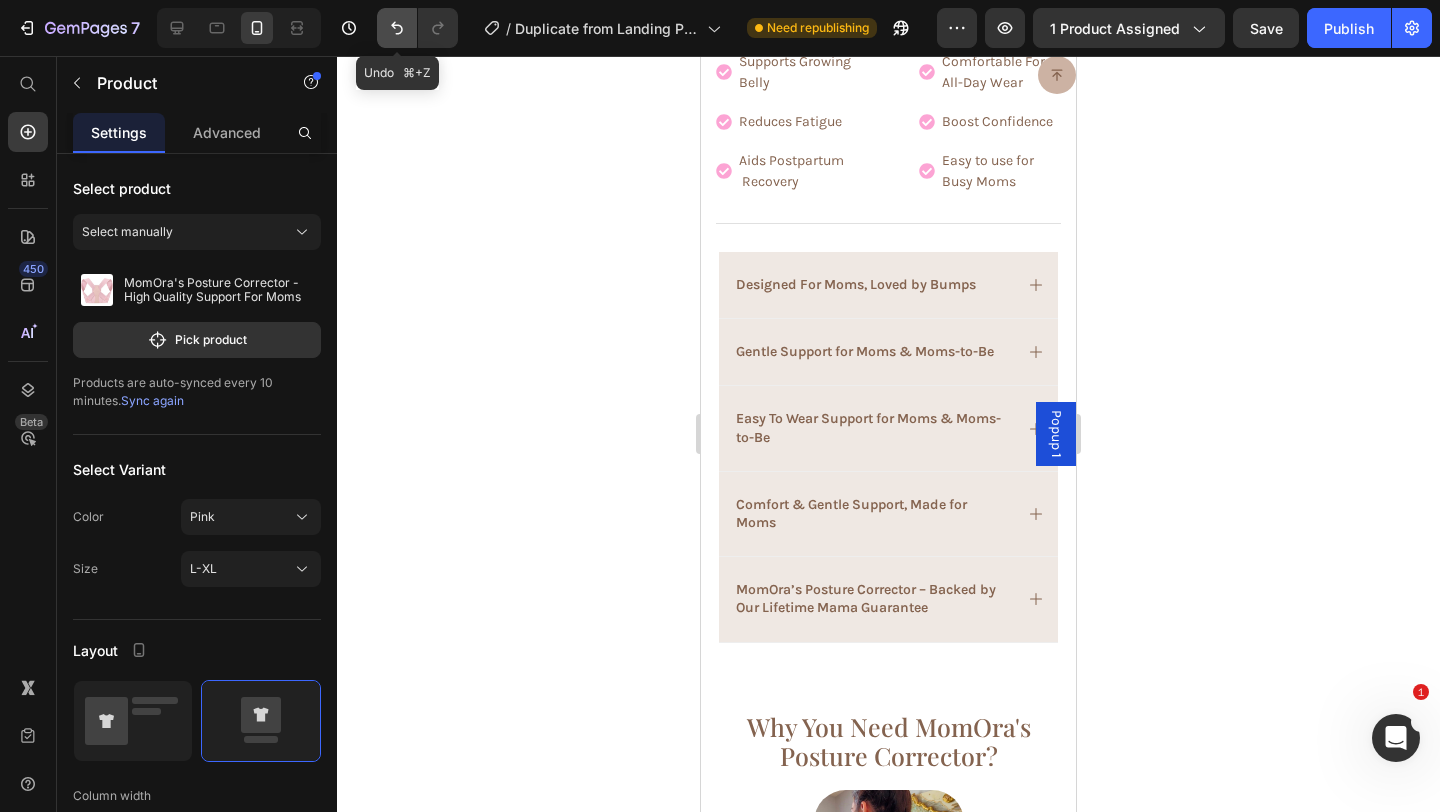 click 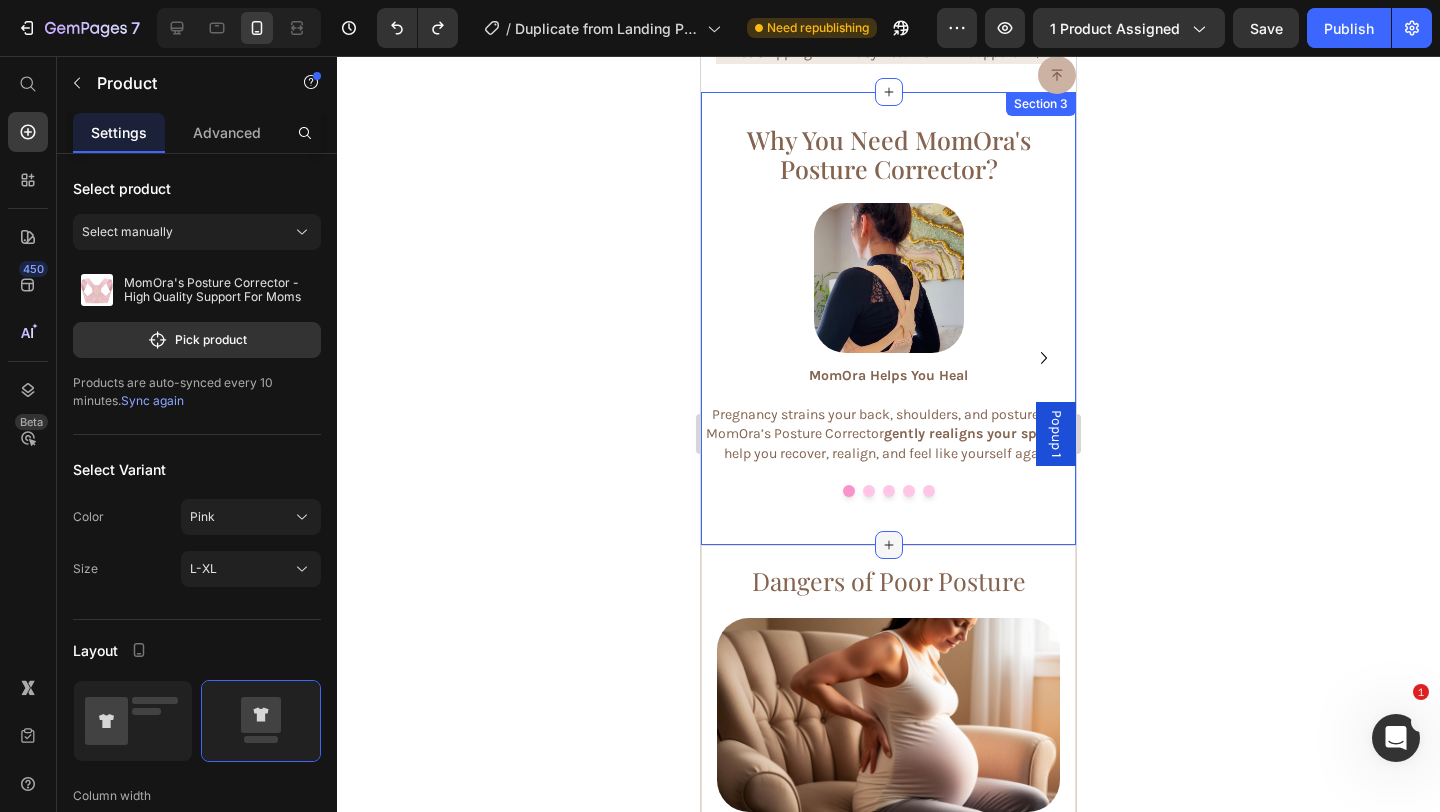 scroll, scrollTop: 2254, scrollLeft: 0, axis: vertical 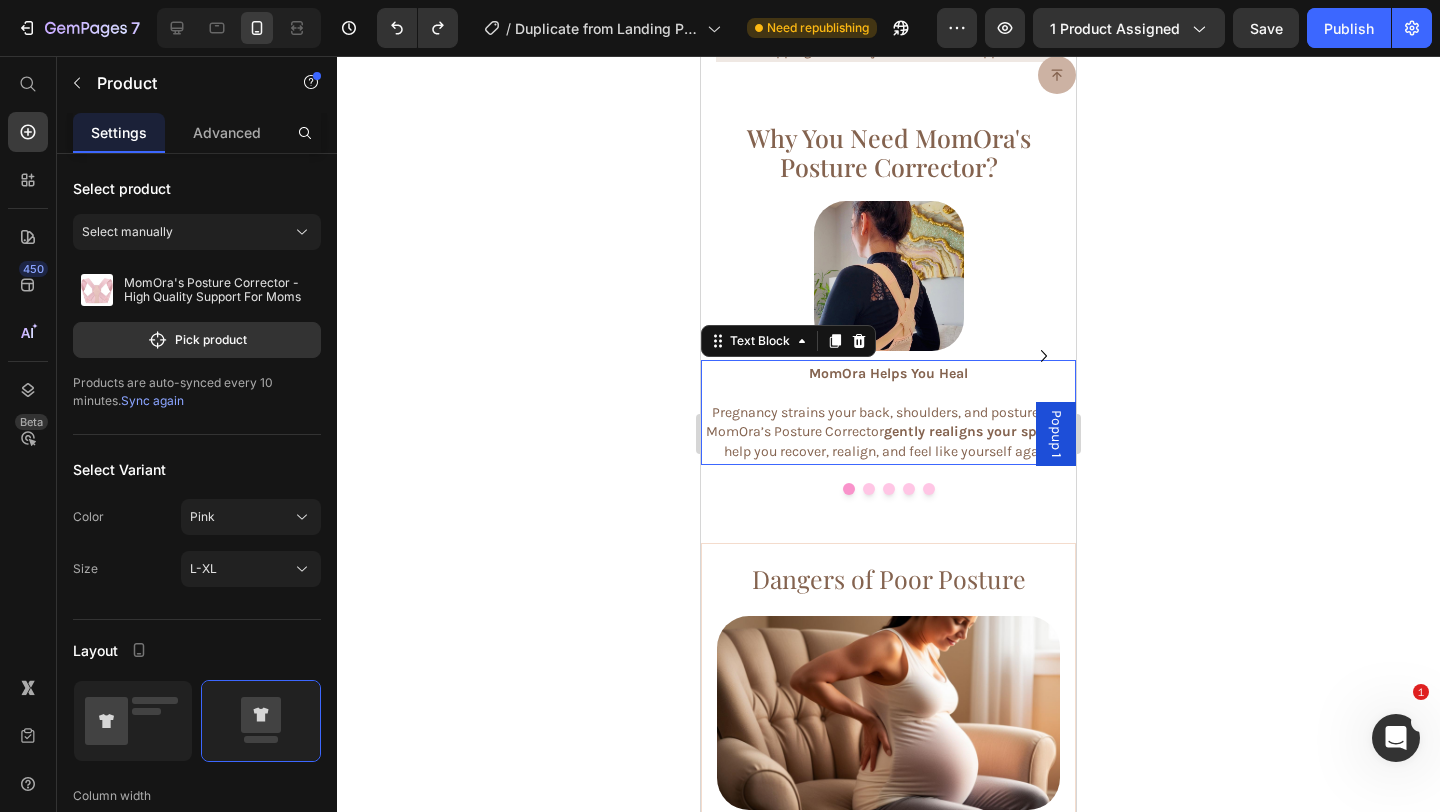 click on "MomOra Helps You Heal" at bounding box center (888, 373) 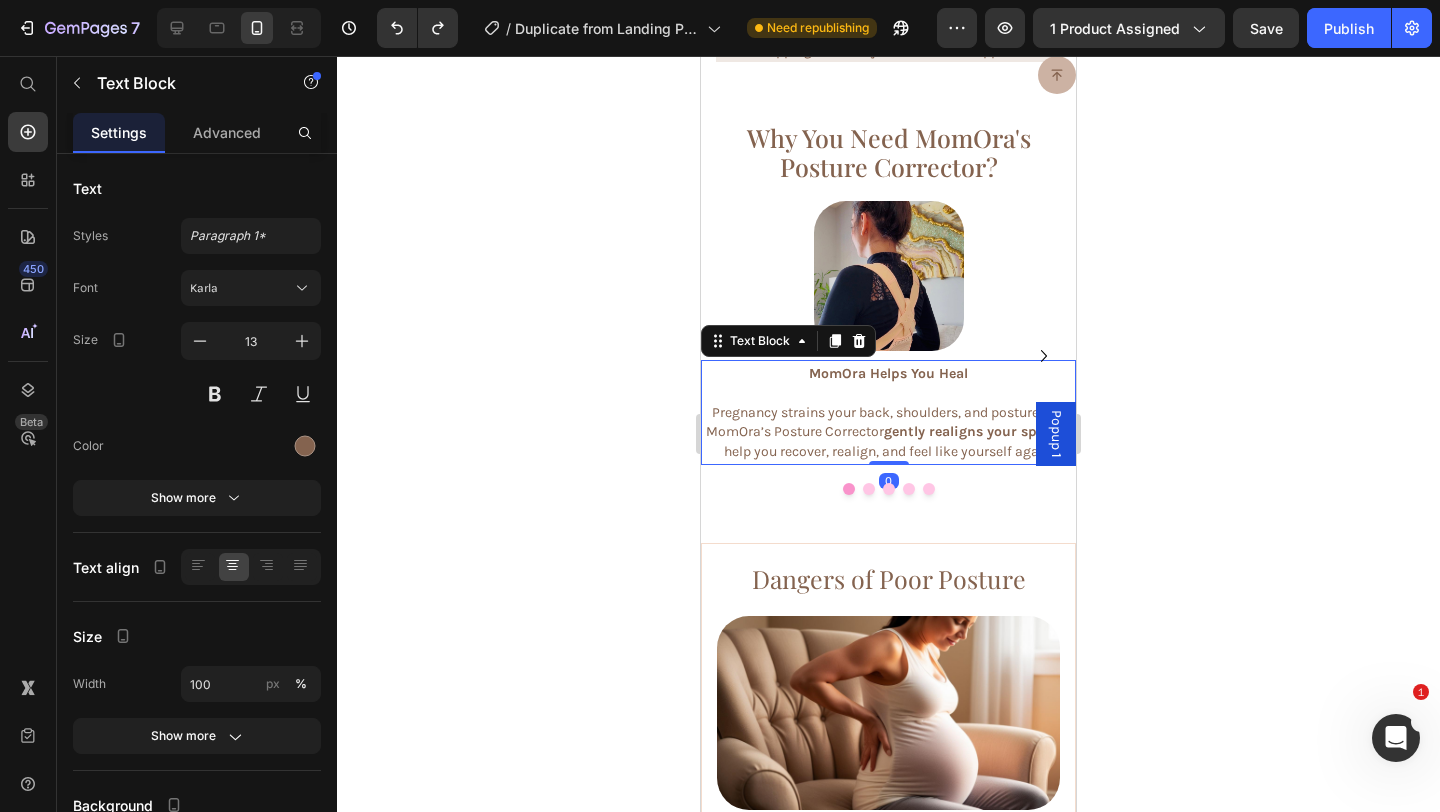 click on "MomOra Helps You Heal" at bounding box center [888, 374] 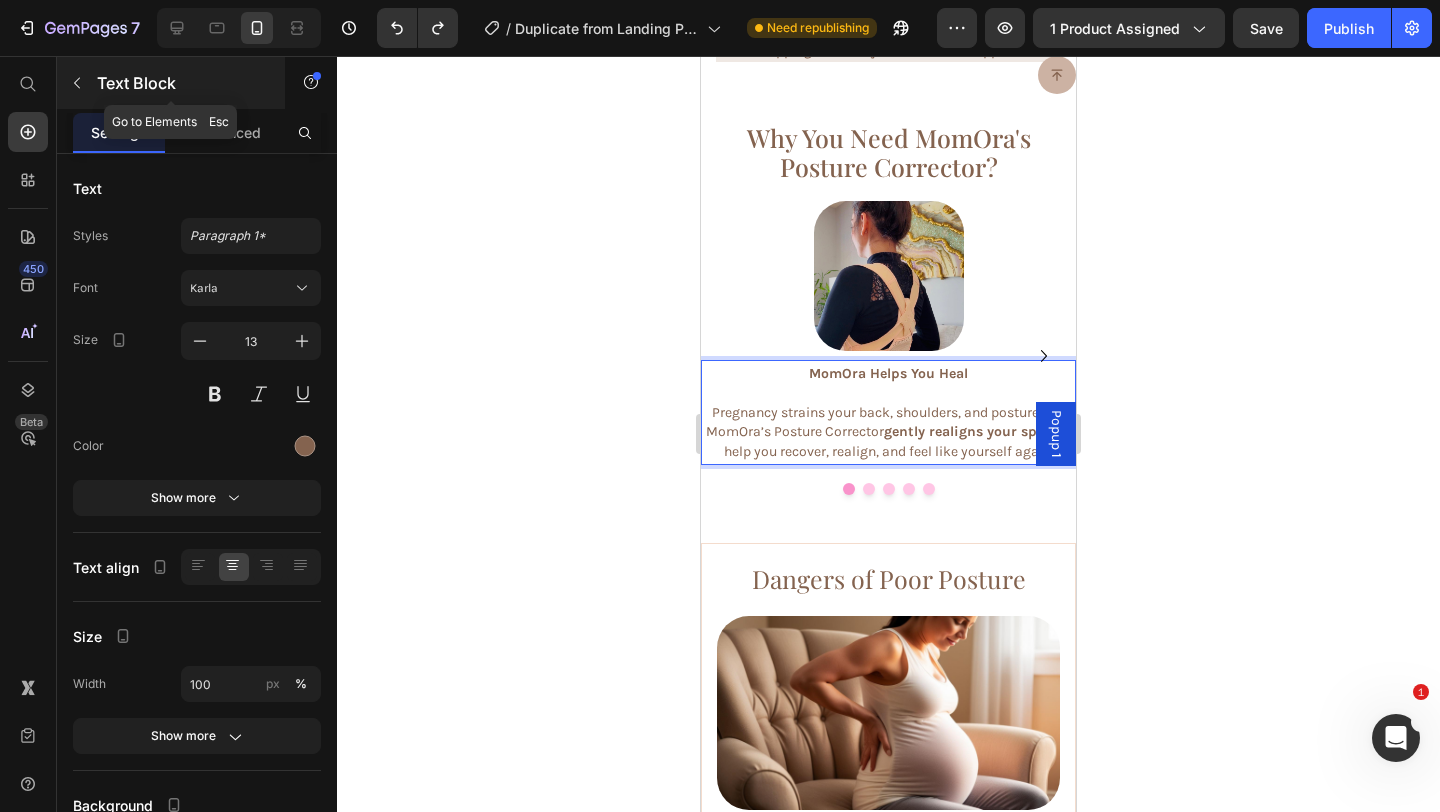 click on "Text Block" at bounding box center (171, 83) 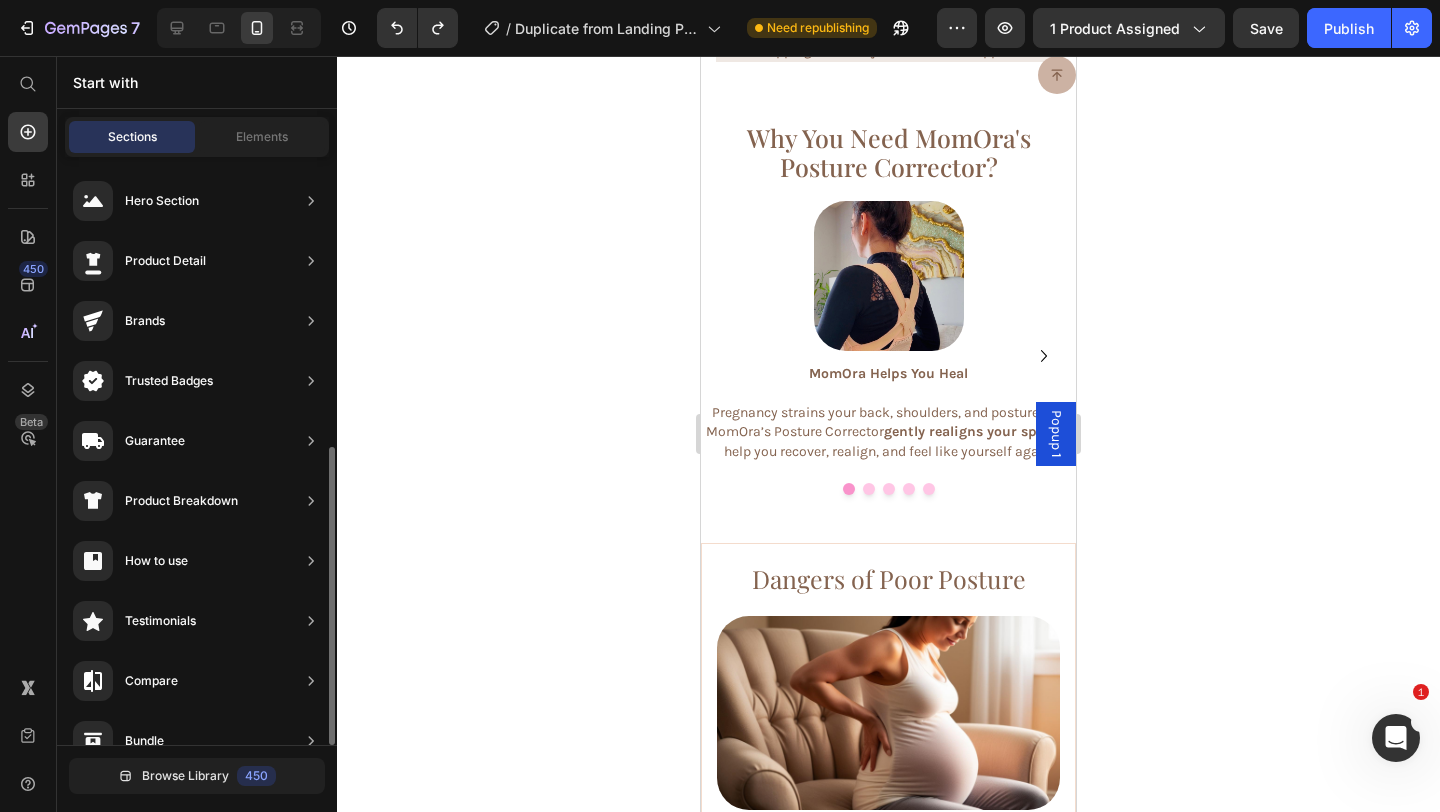 click on "Sections Elements" at bounding box center [197, 137] 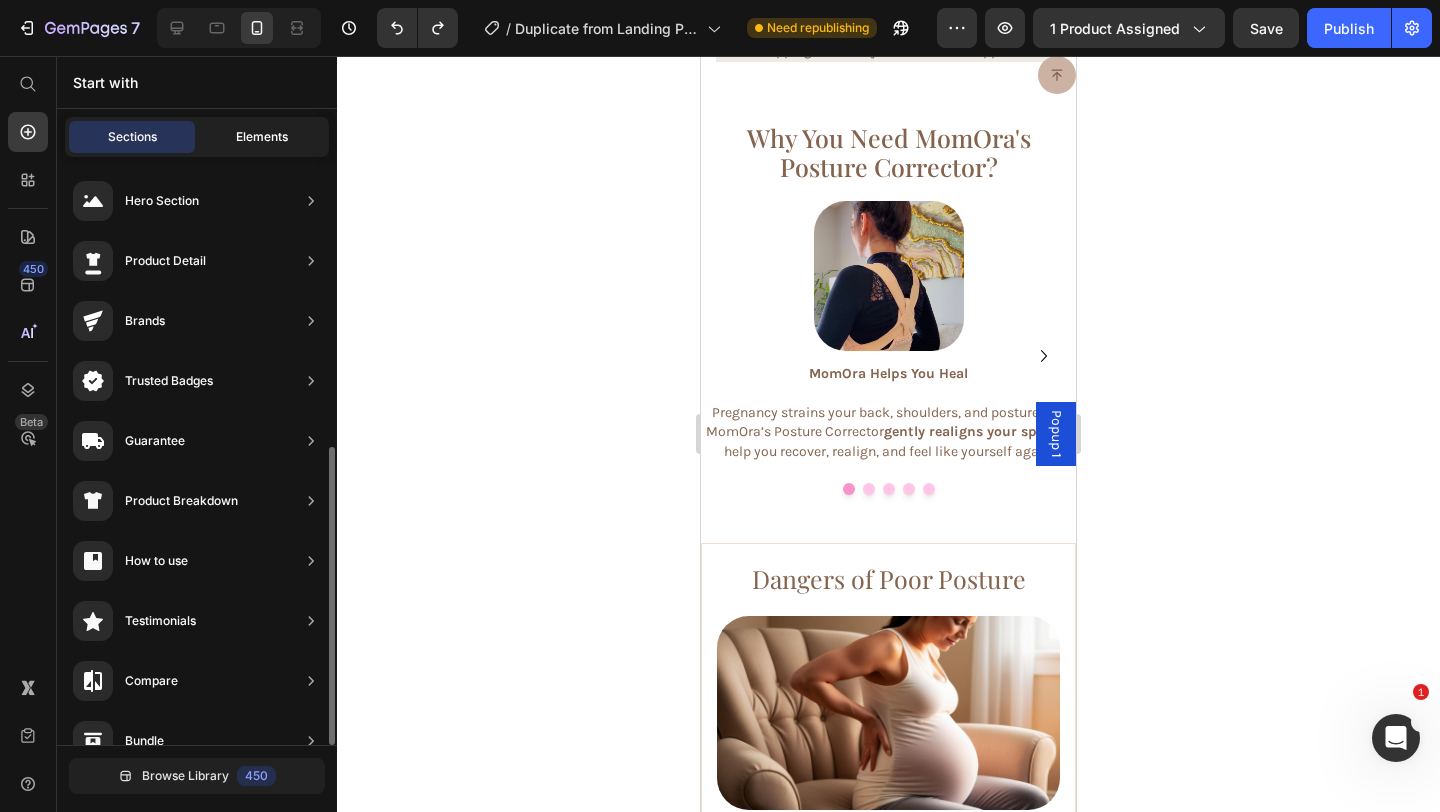 click on "Elements" 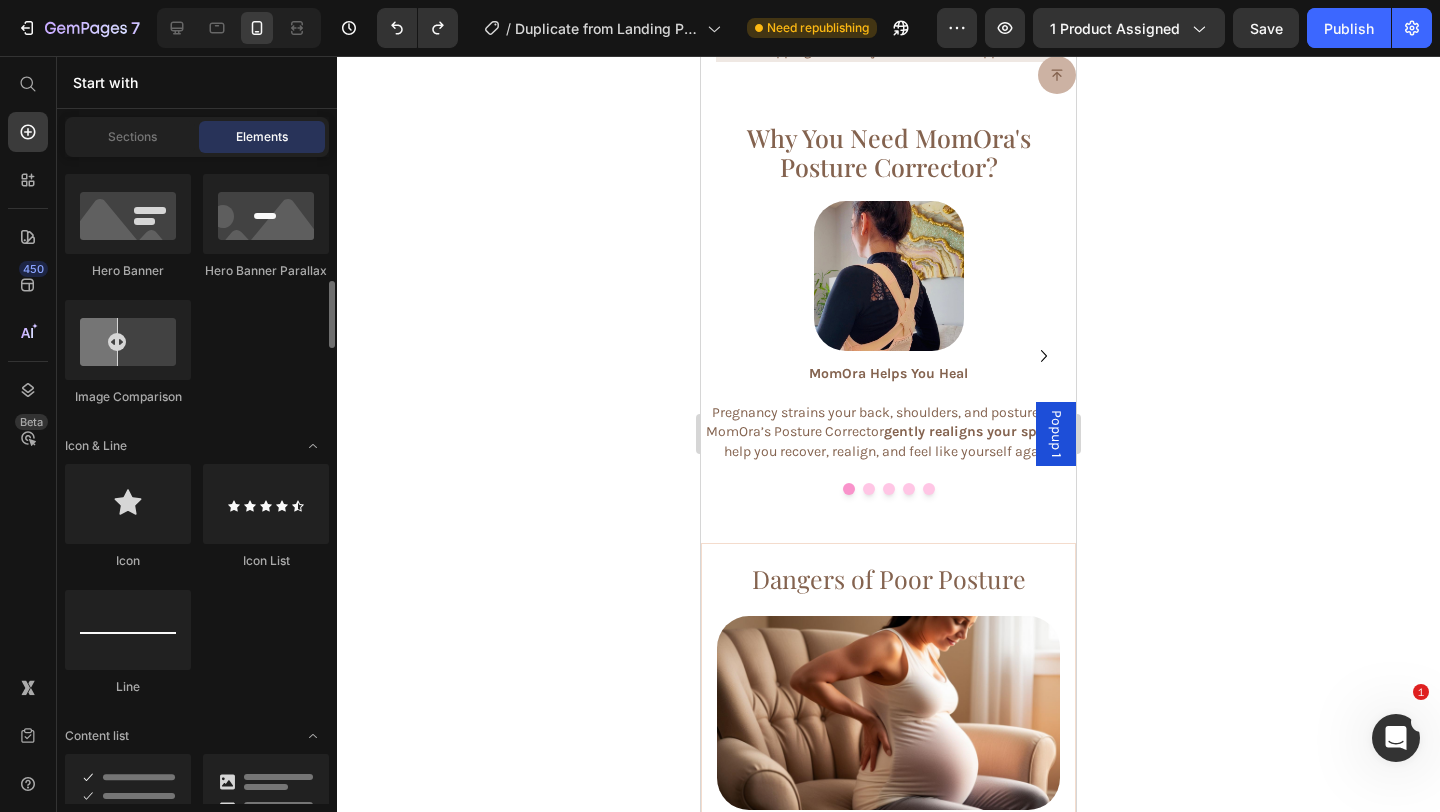 scroll, scrollTop: 1143, scrollLeft: 0, axis: vertical 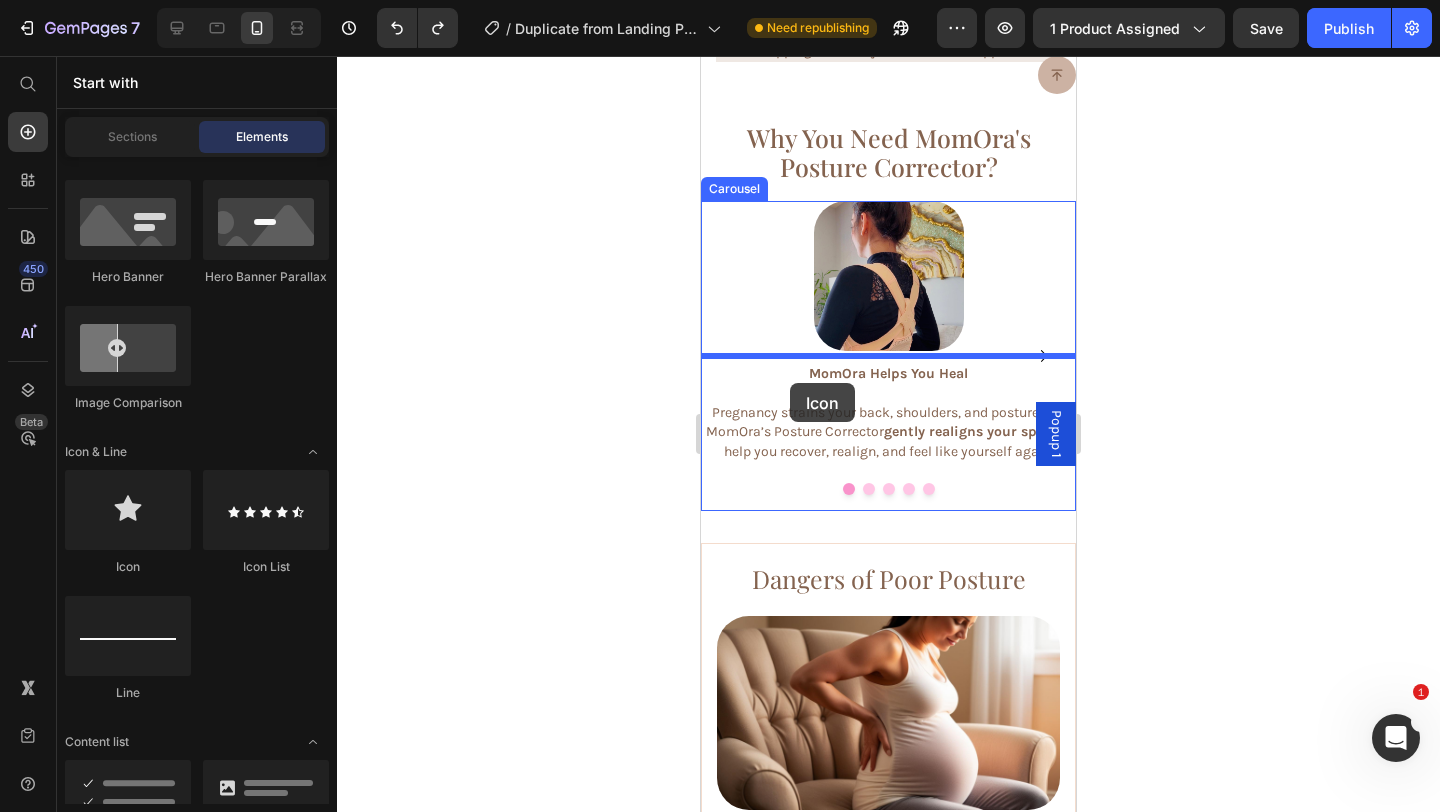 drag, startPoint x: 841, startPoint y: 578, endPoint x: 792, endPoint y: 381, distance: 203.00246 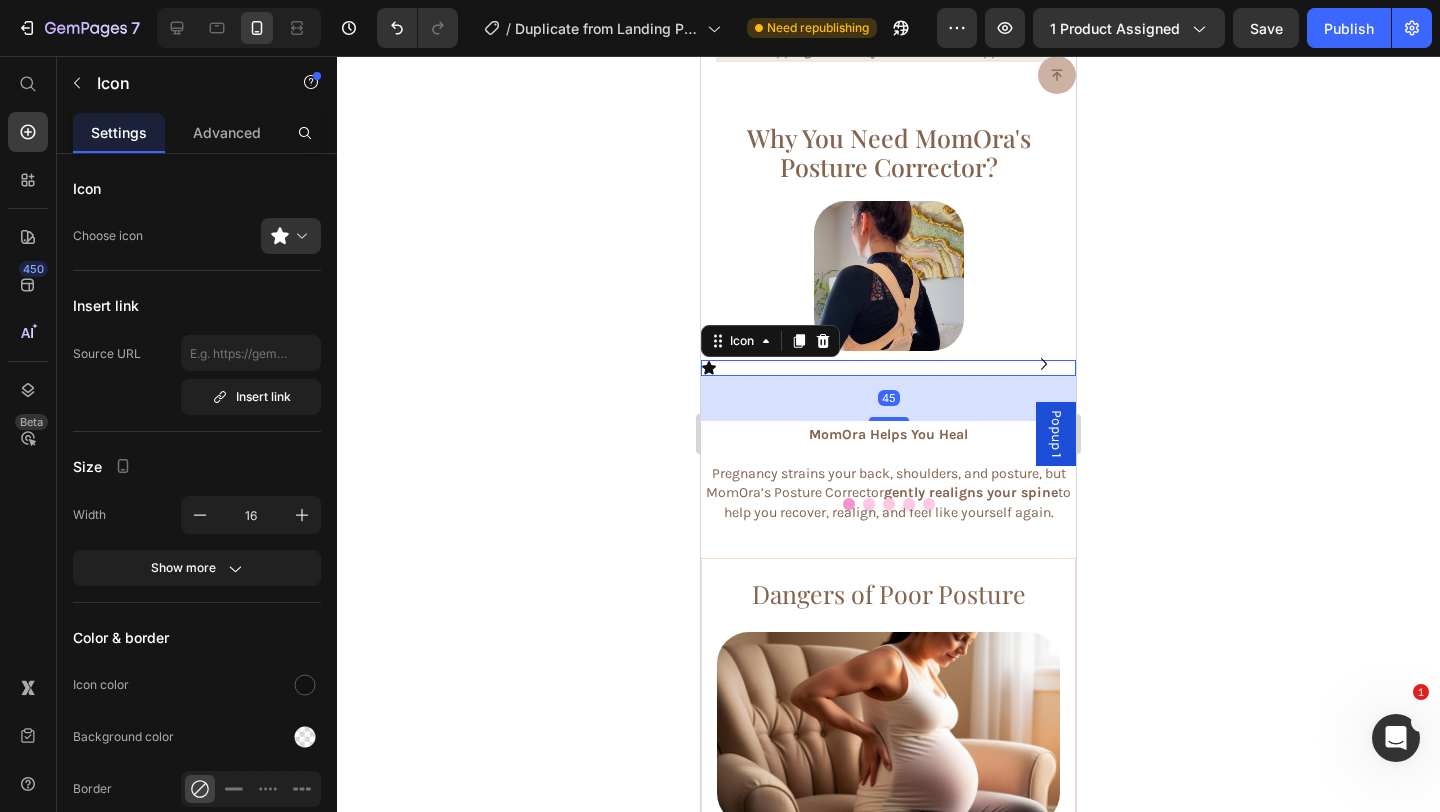 click on "45" at bounding box center (888, 398) 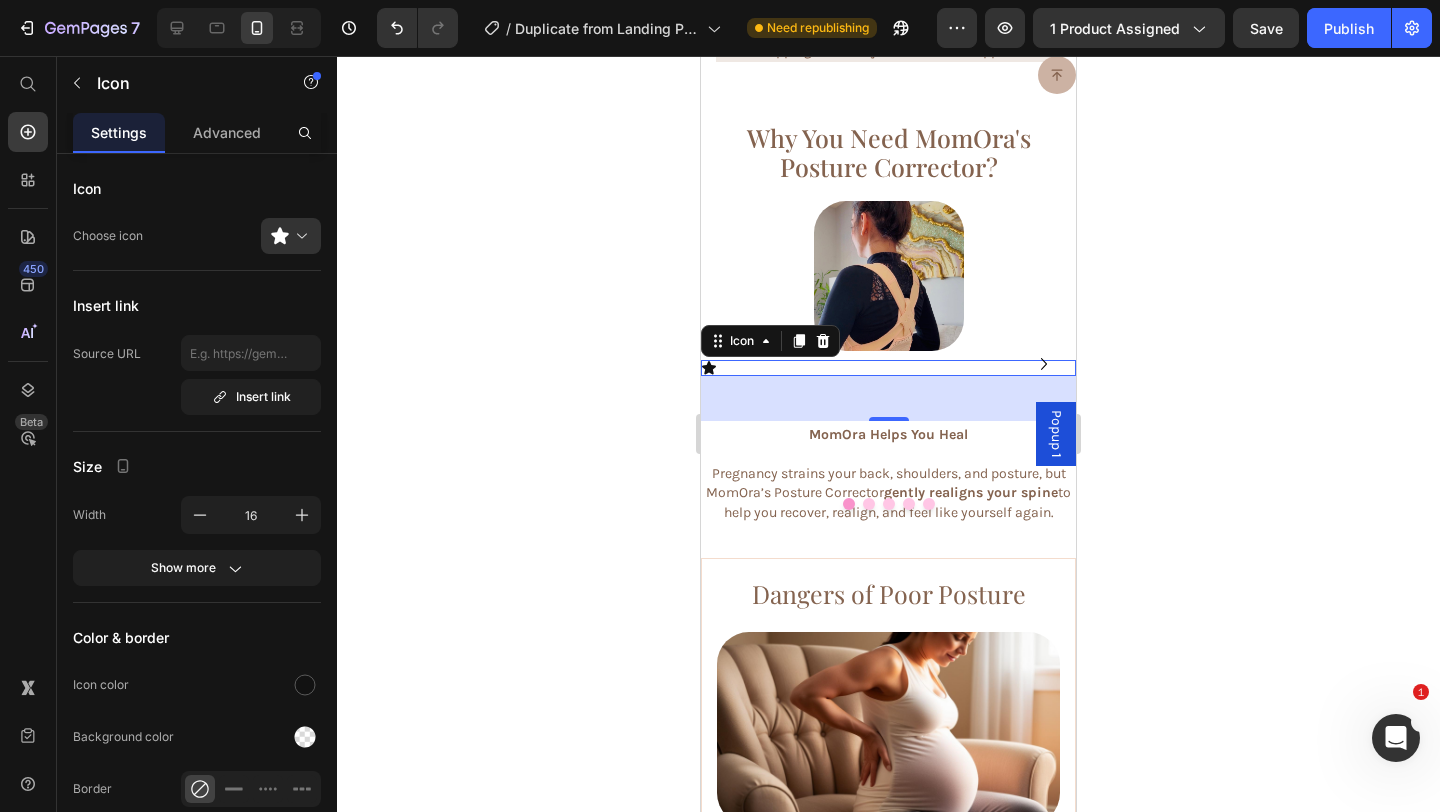 click on "45" at bounding box center [888, 398] 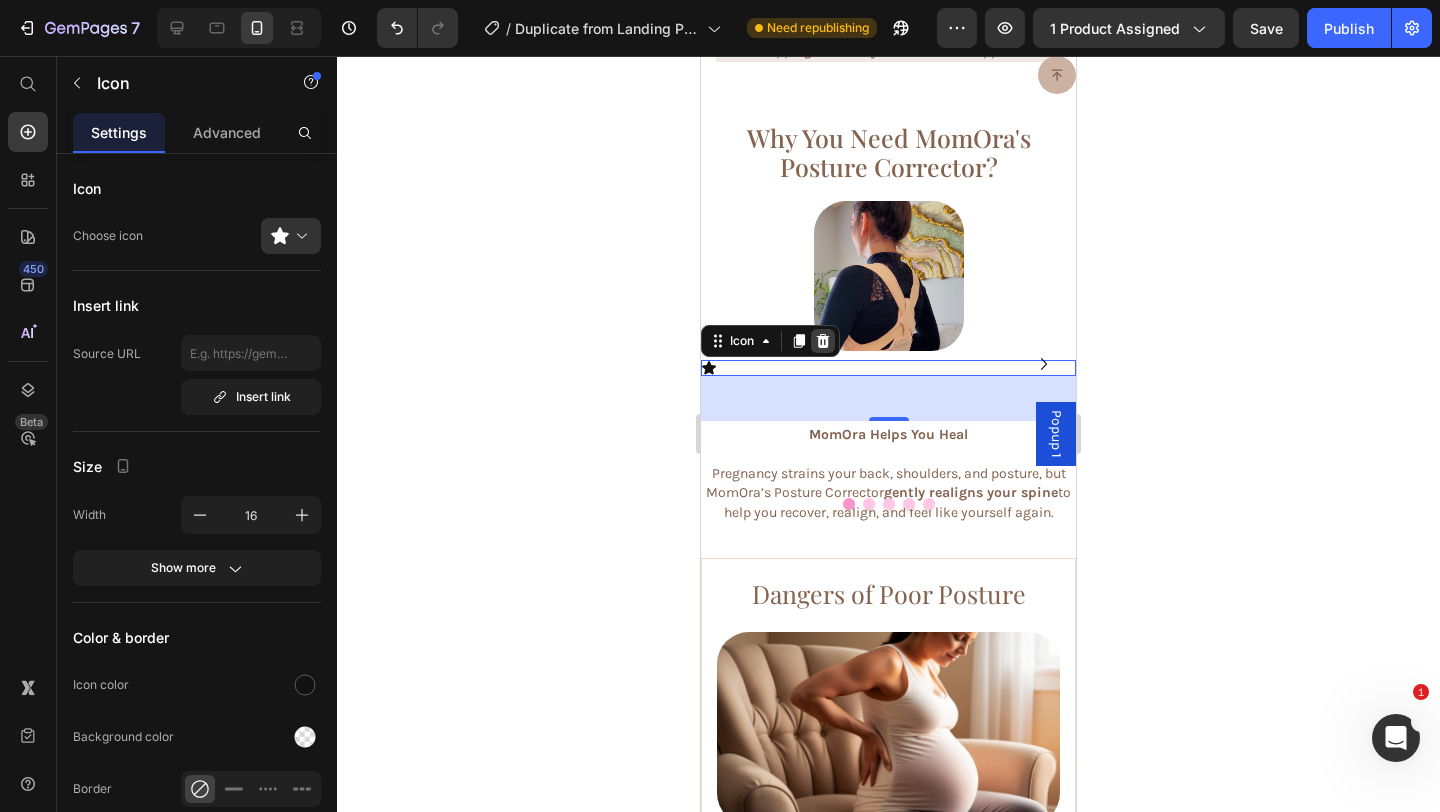 click 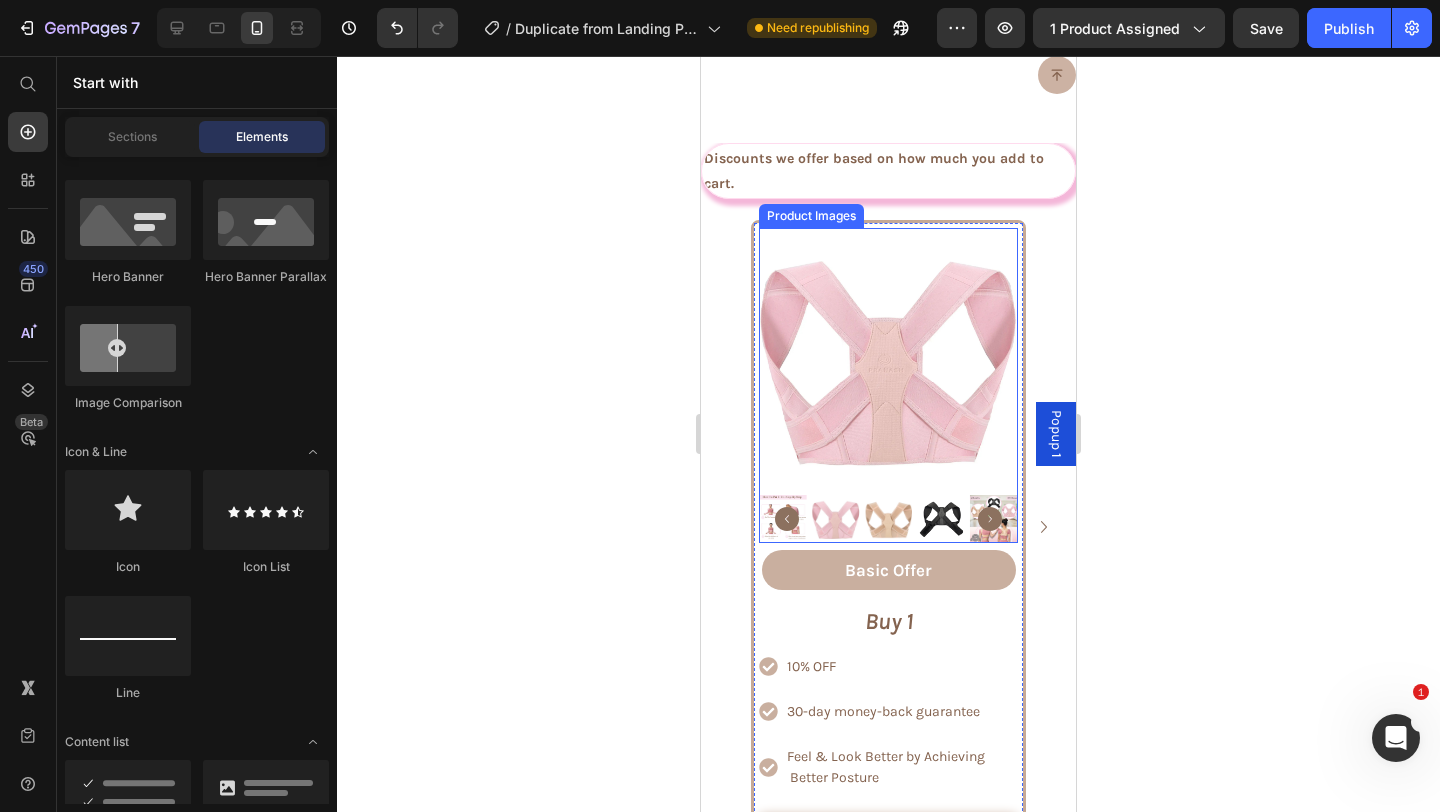 scroll, scrollTop: 6210, scrollLeft: 0, axis: vertical 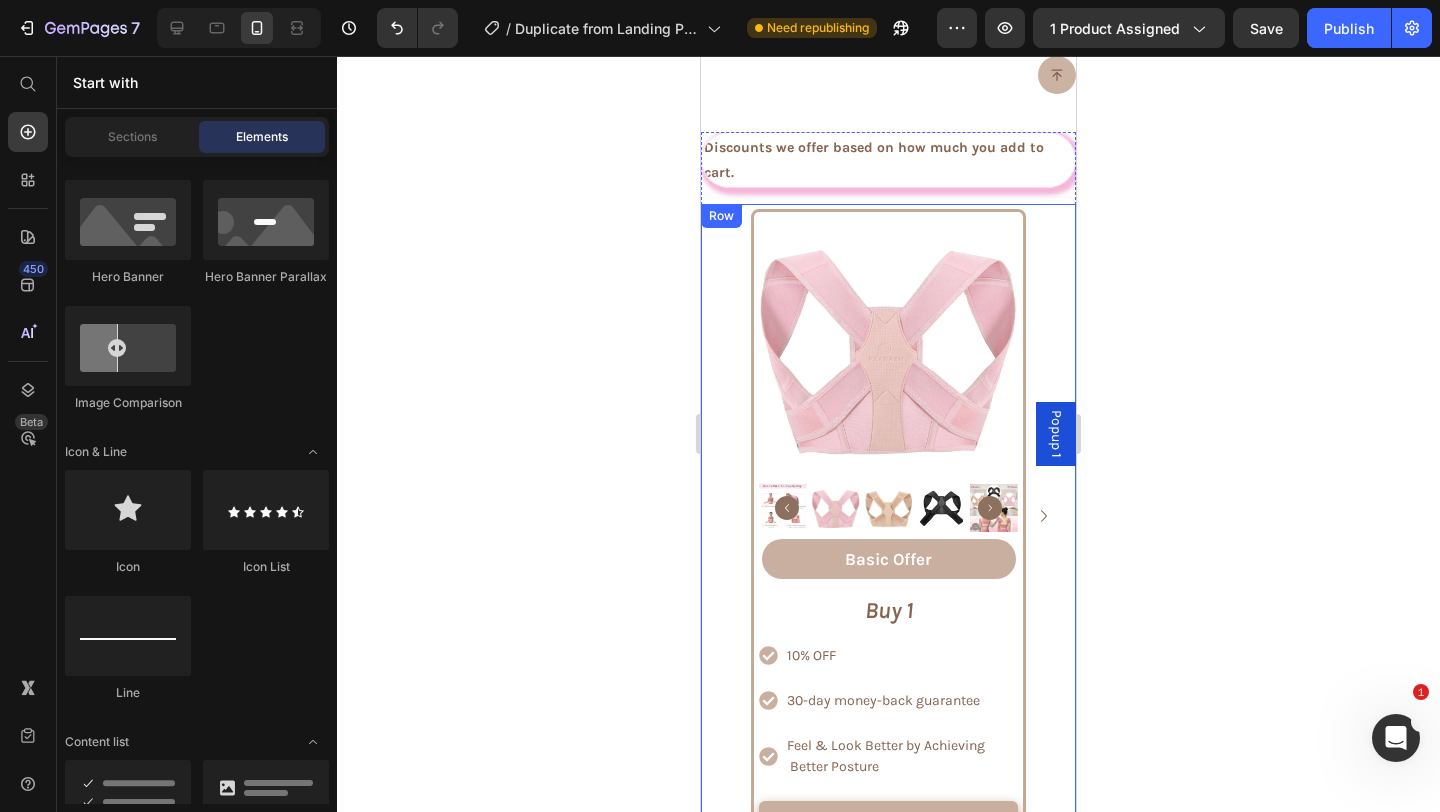 click 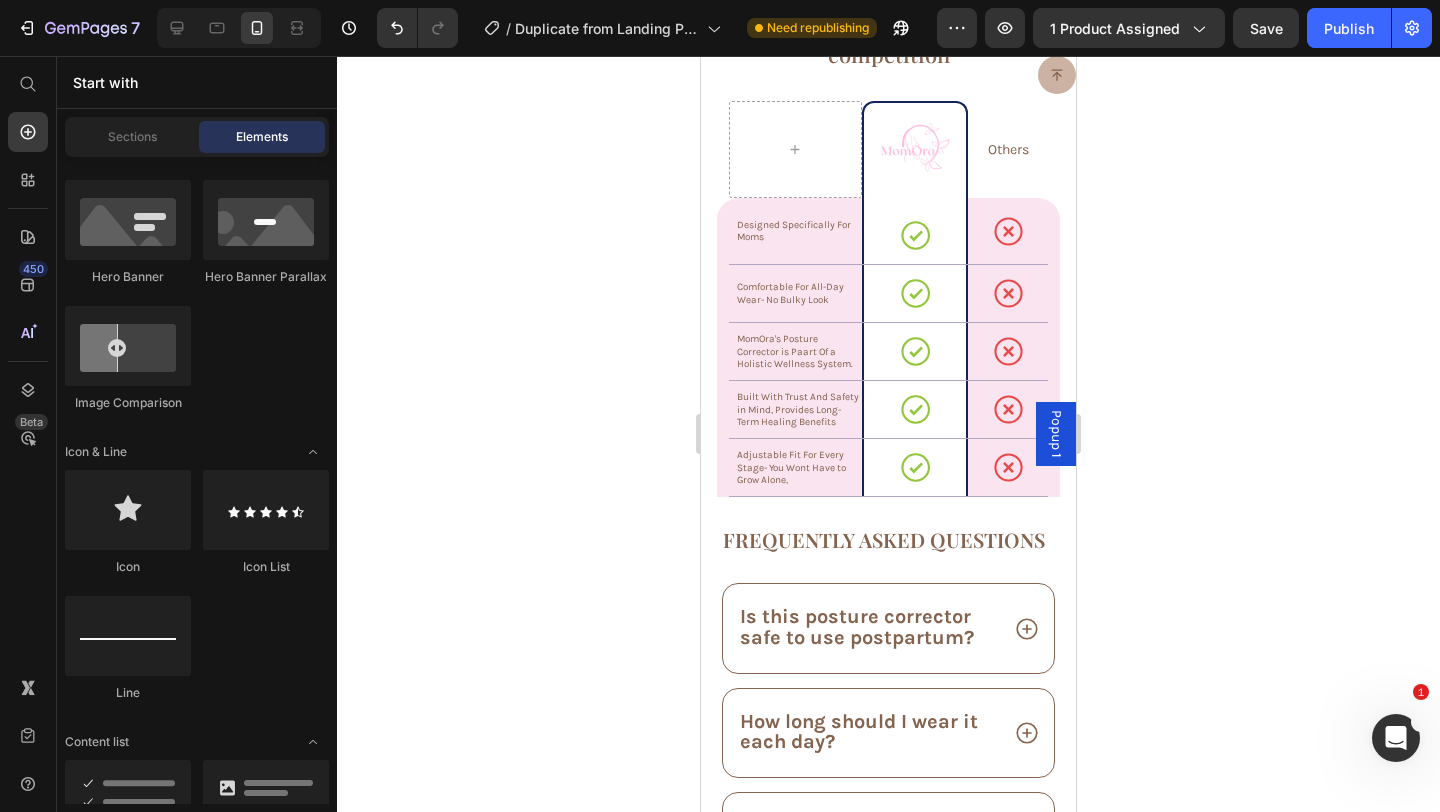 scroll, scrollTop: 7108, scrollLeft: 0, axis: vertical 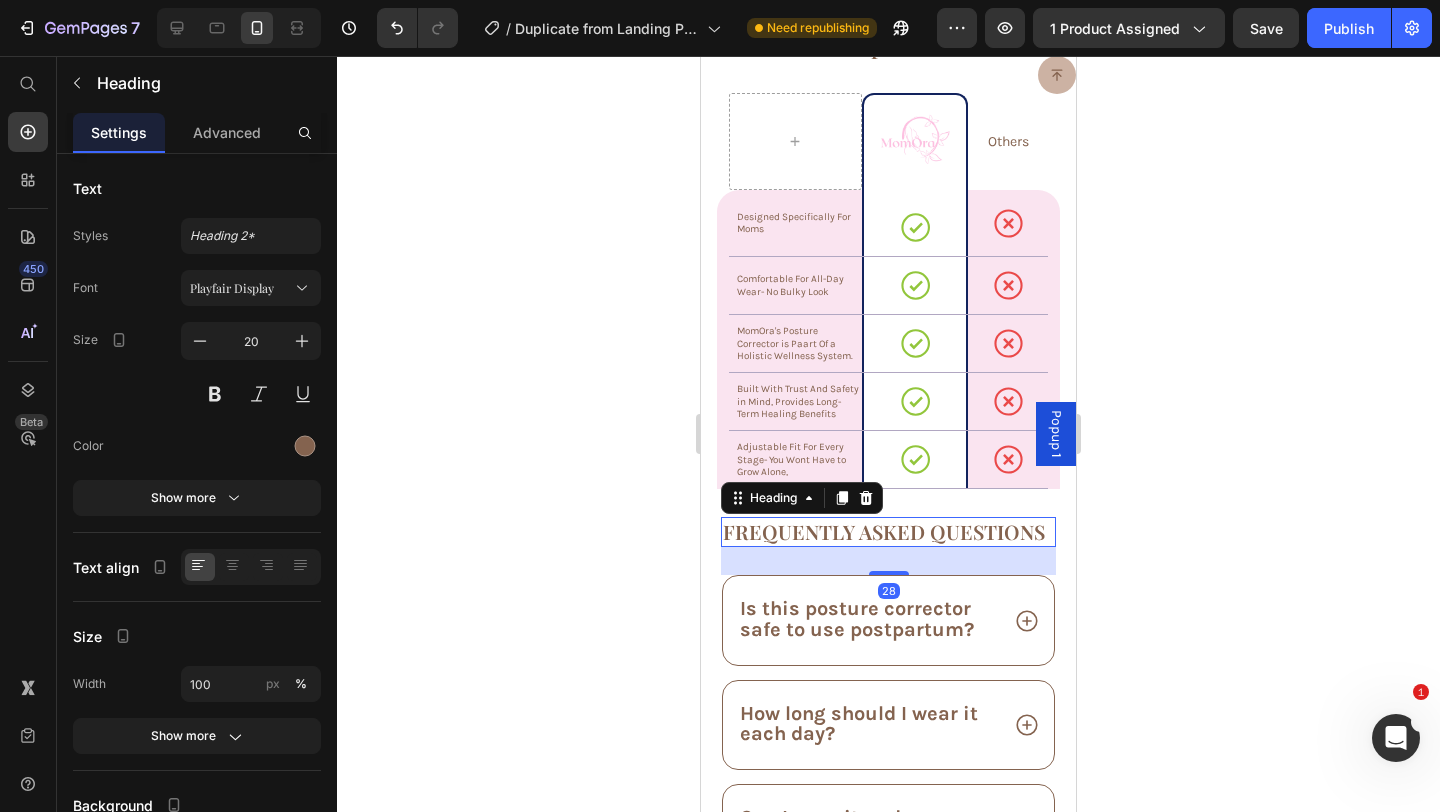click on "Frequently asked questions" at bounding box center (888, 532) 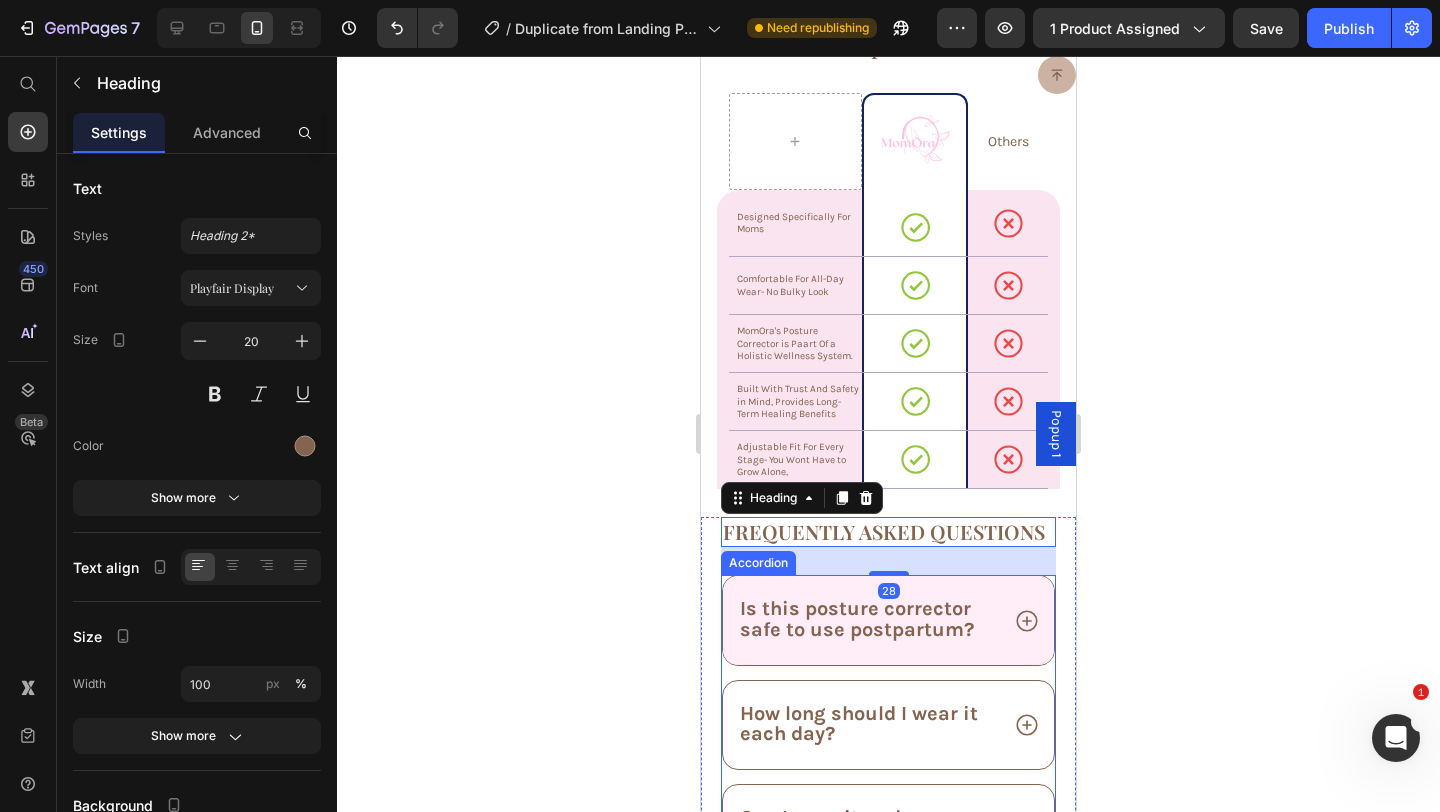 click on "Is this posture corrector safe to use postpartum?" at bounding box center (857, 618) 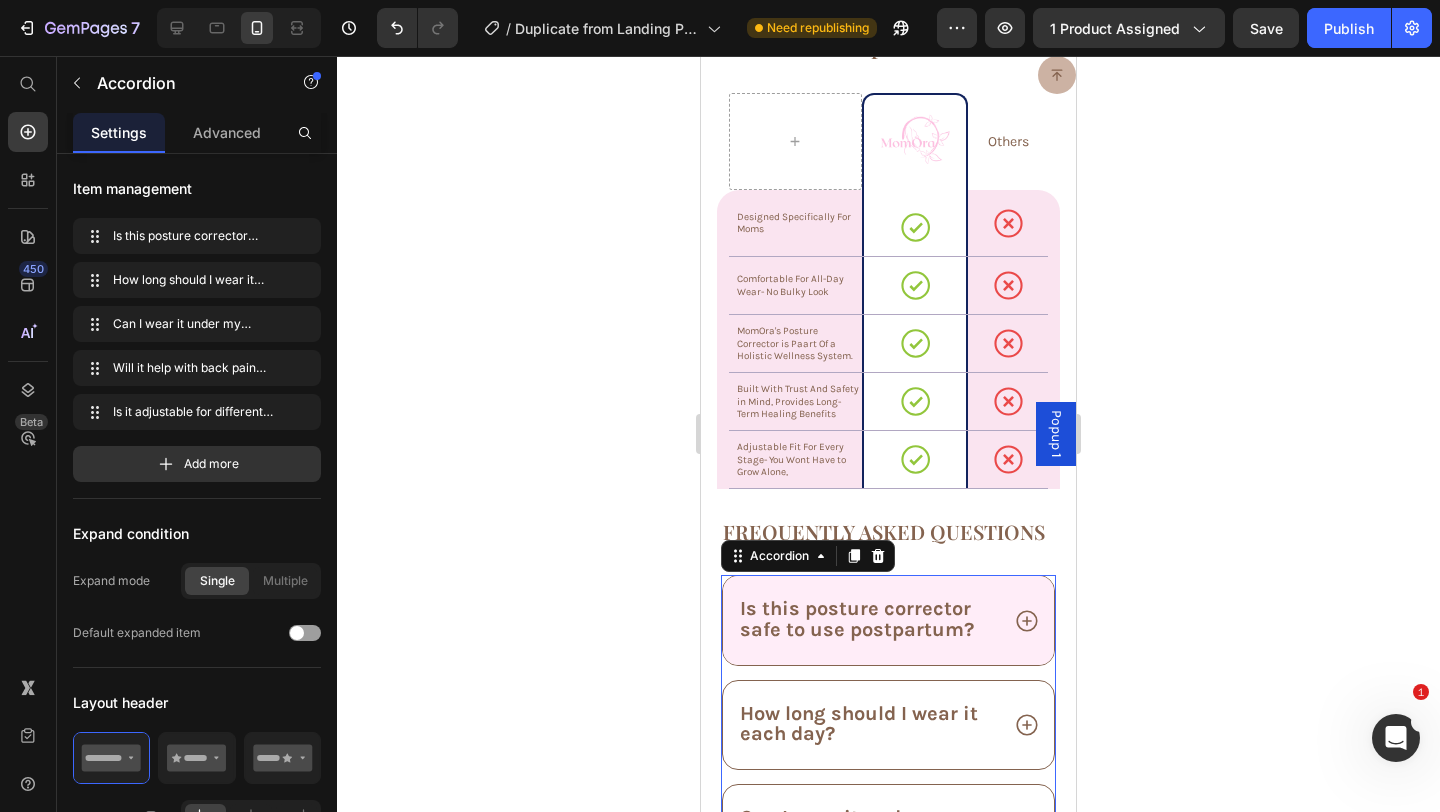 click on "Is this posture corrector safe to use postpartum?" at bounding box center (857, 618) 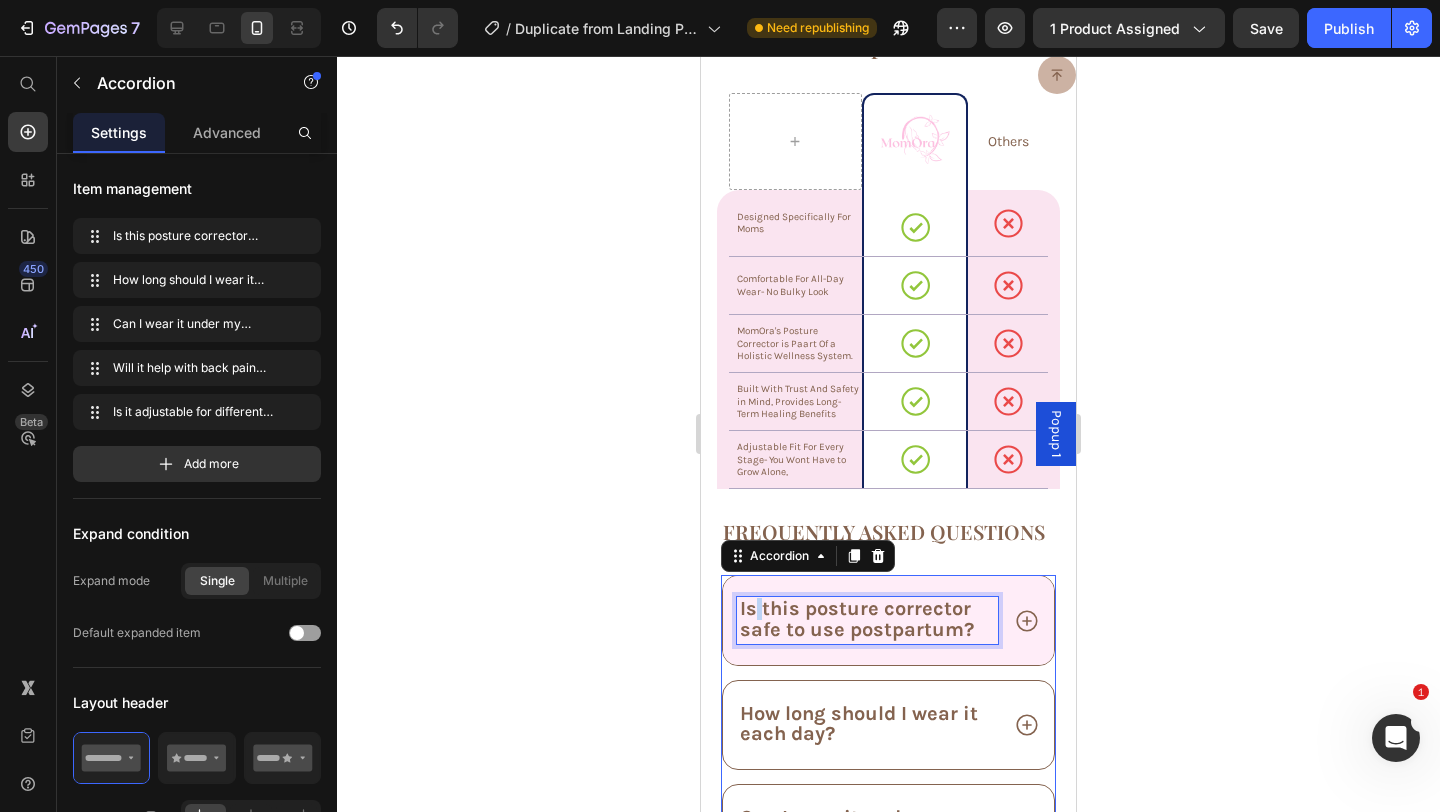 click on "Is this posture corrector safe to use postpartum?" at bounding box center [857, 618] 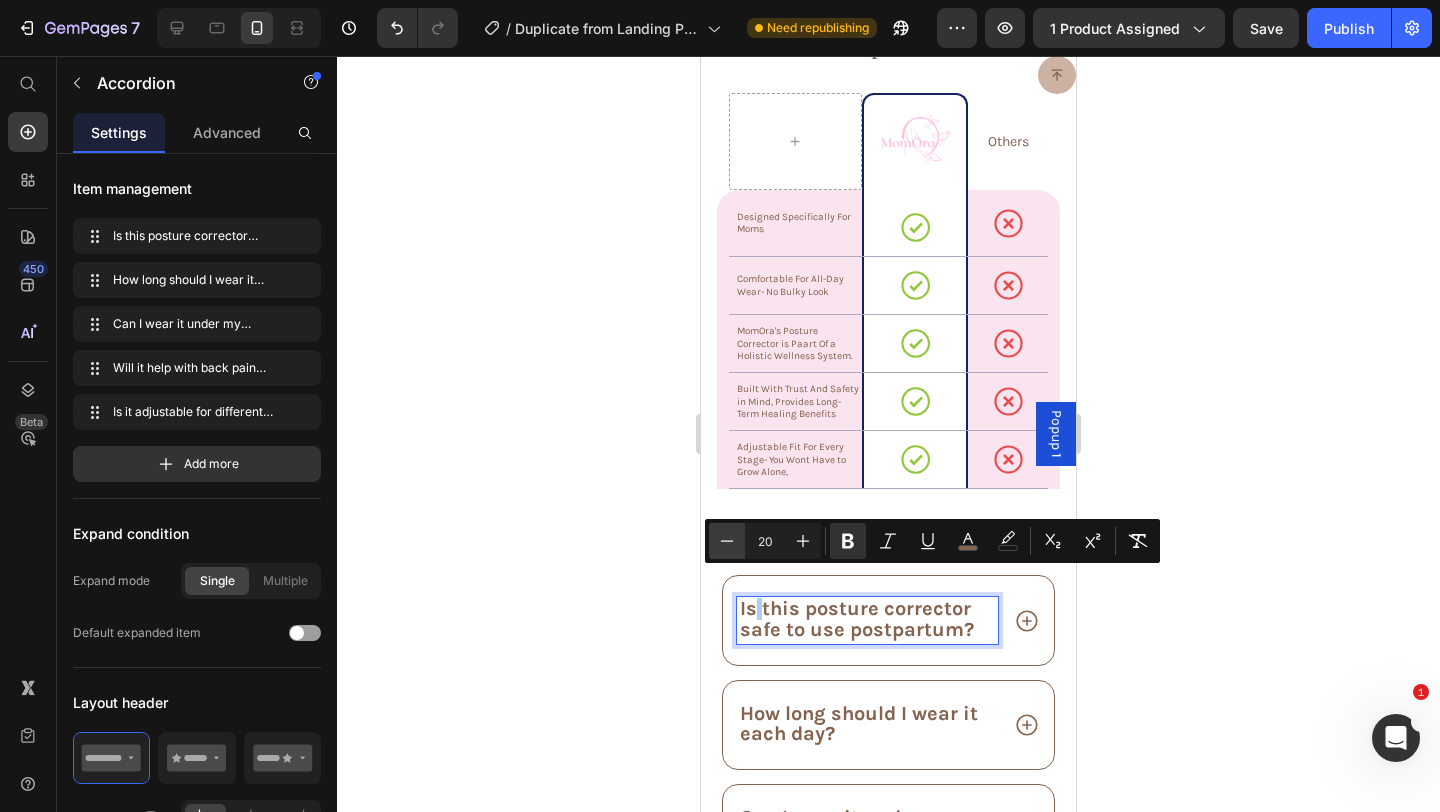click 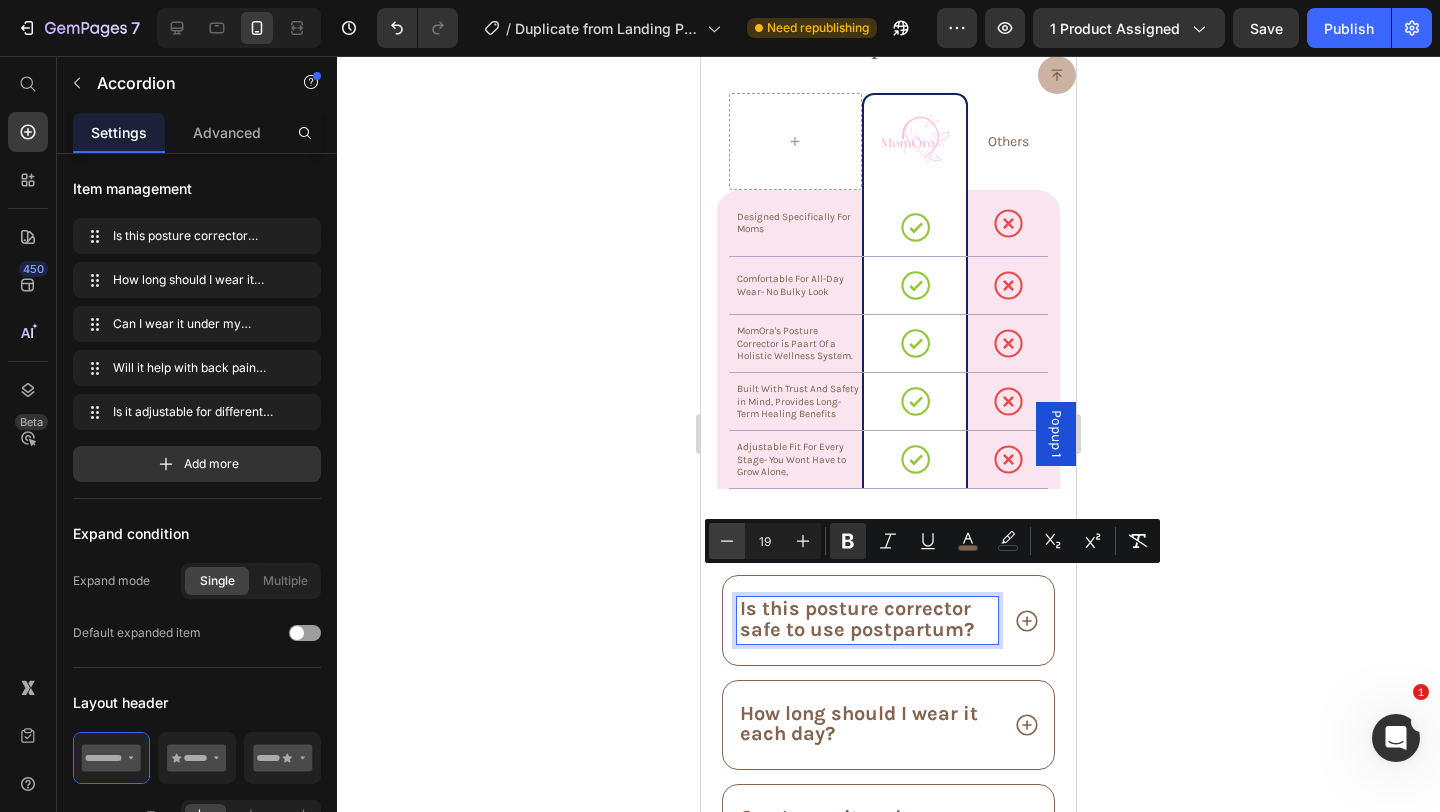 click 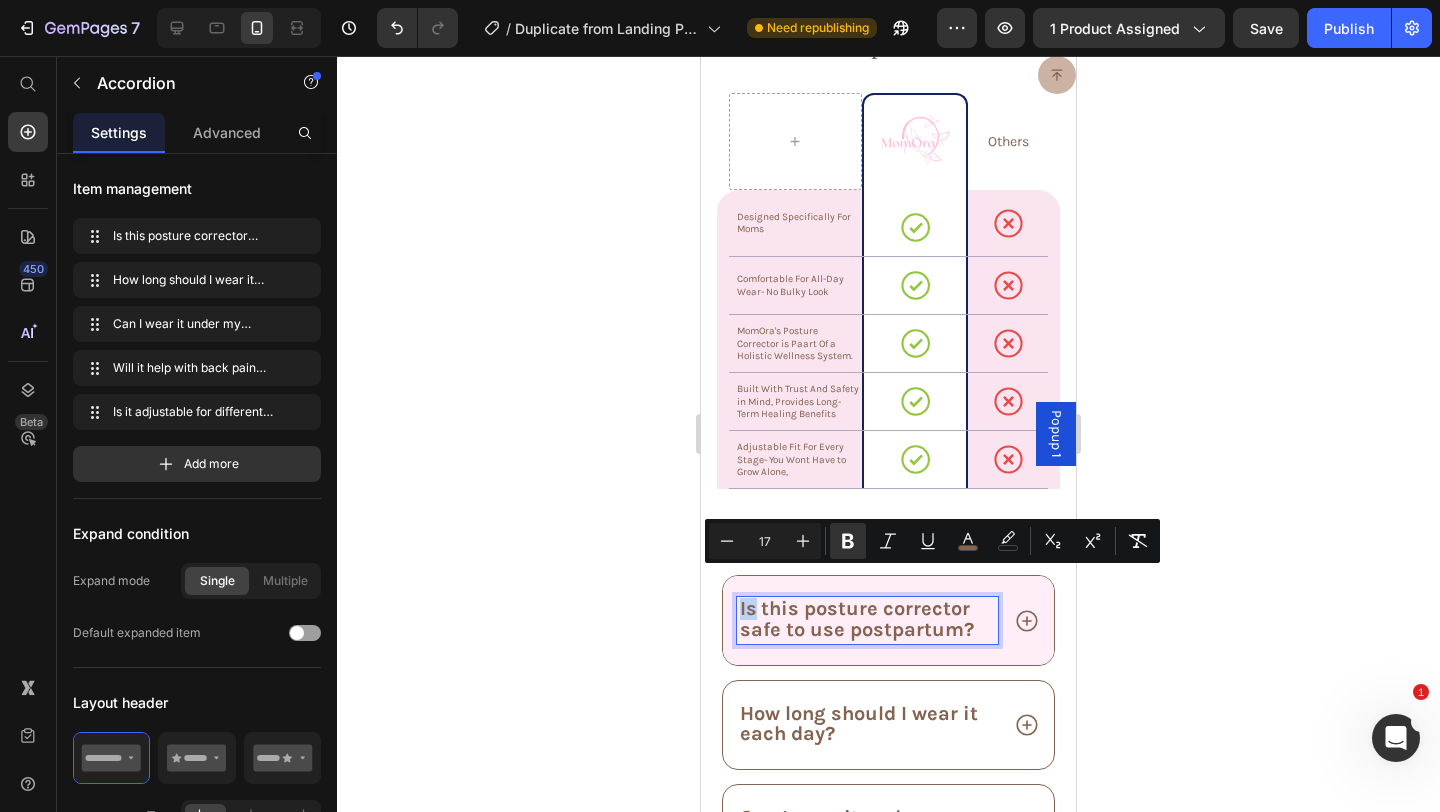 click on "Is   this posture corrector safe to use postpartum?" at bounding box center (867, 620) 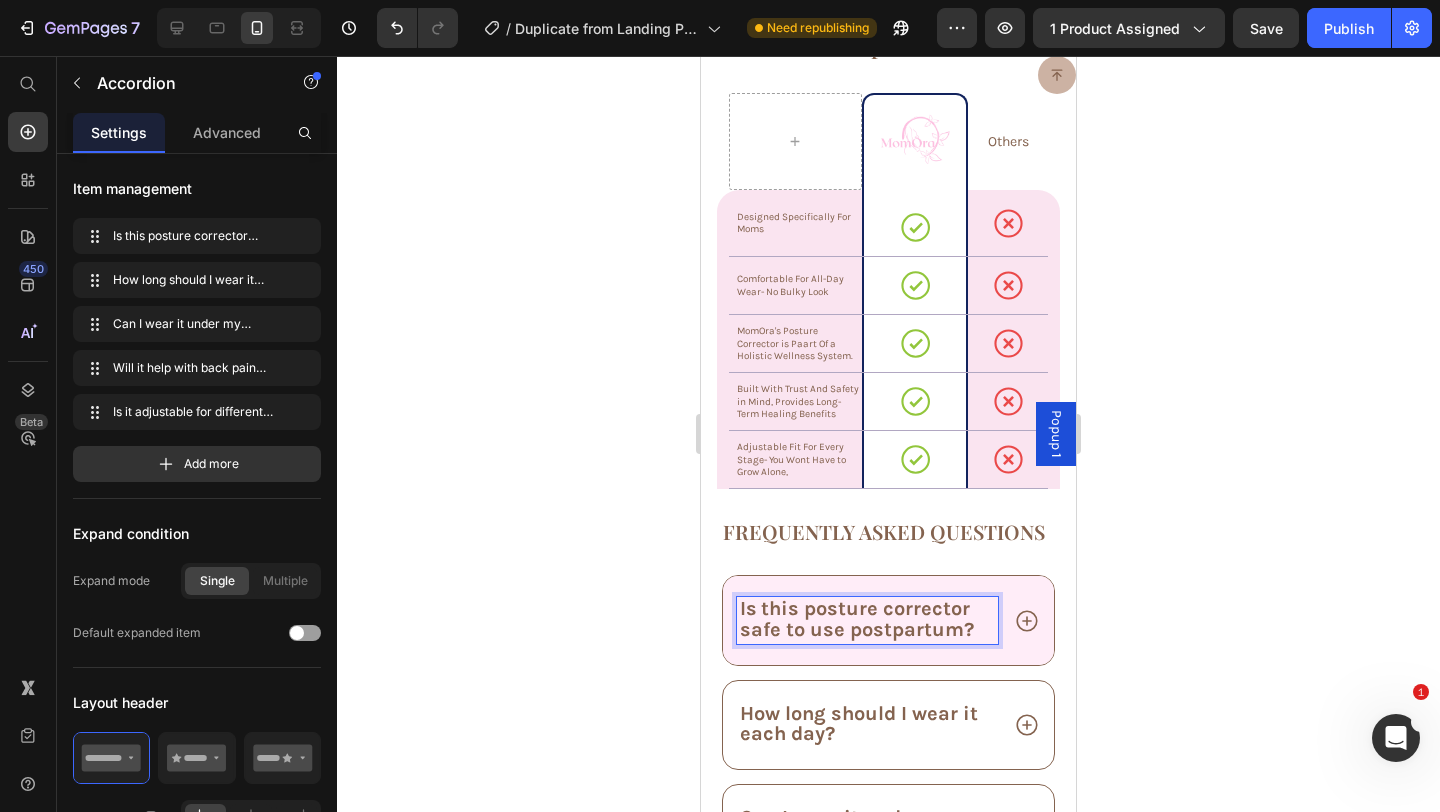 click on "this posture corrector safe to use postpartum?" at bounding box center [857, 618] 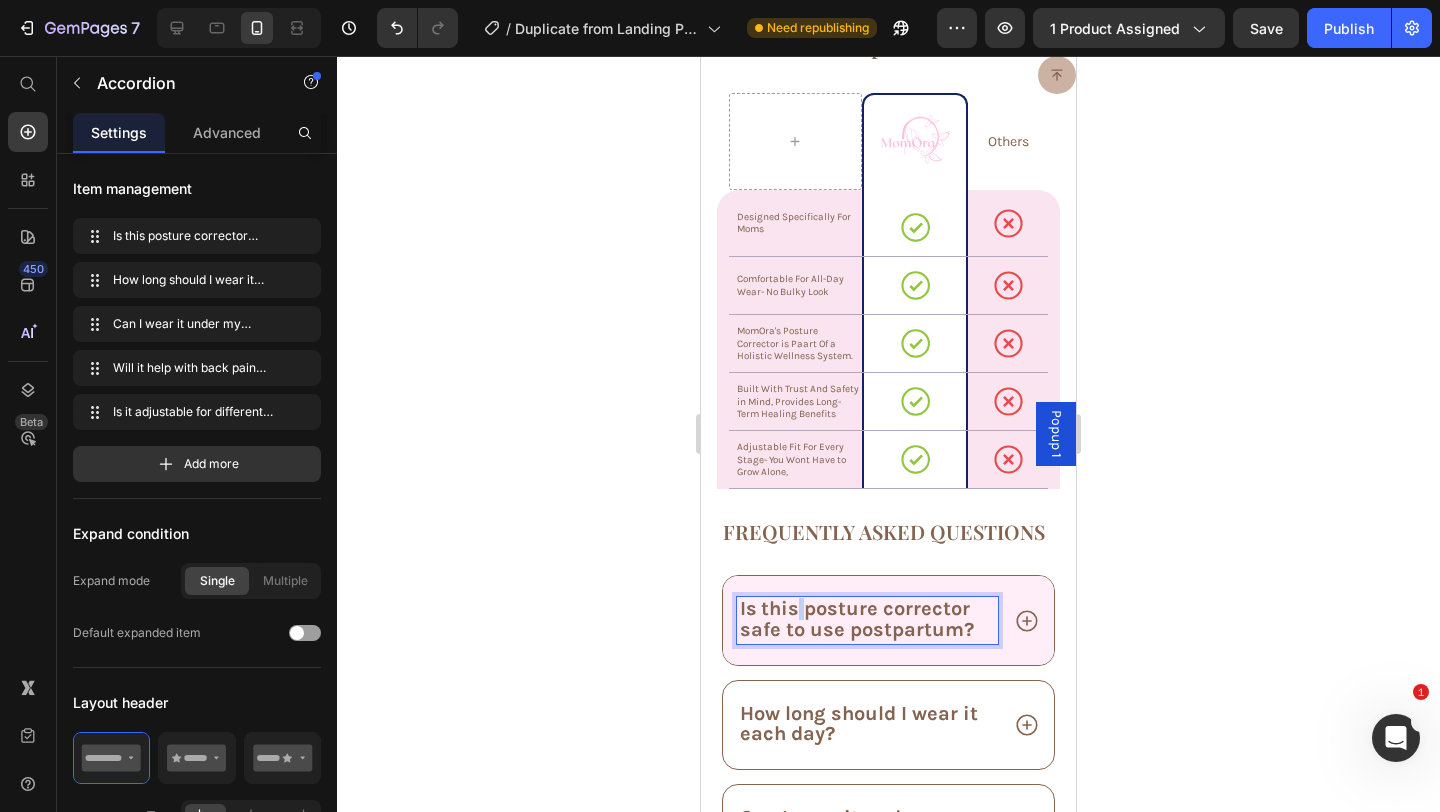 click on "this posture corrector safe to use postpartum?" at bounding box center [857, 618] 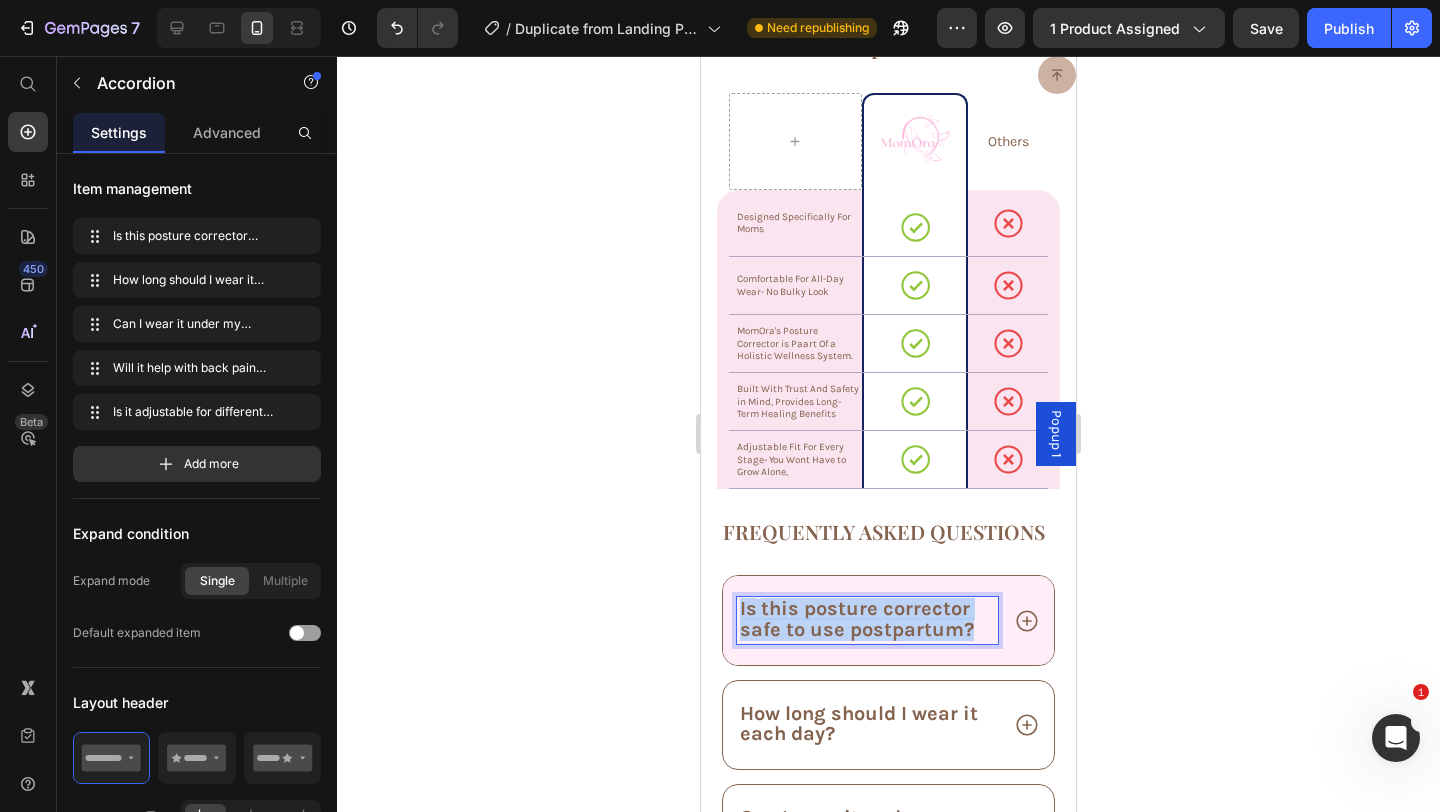 click on "this posture corrector safe to use postpartum?" at bounding box center [857, 618] 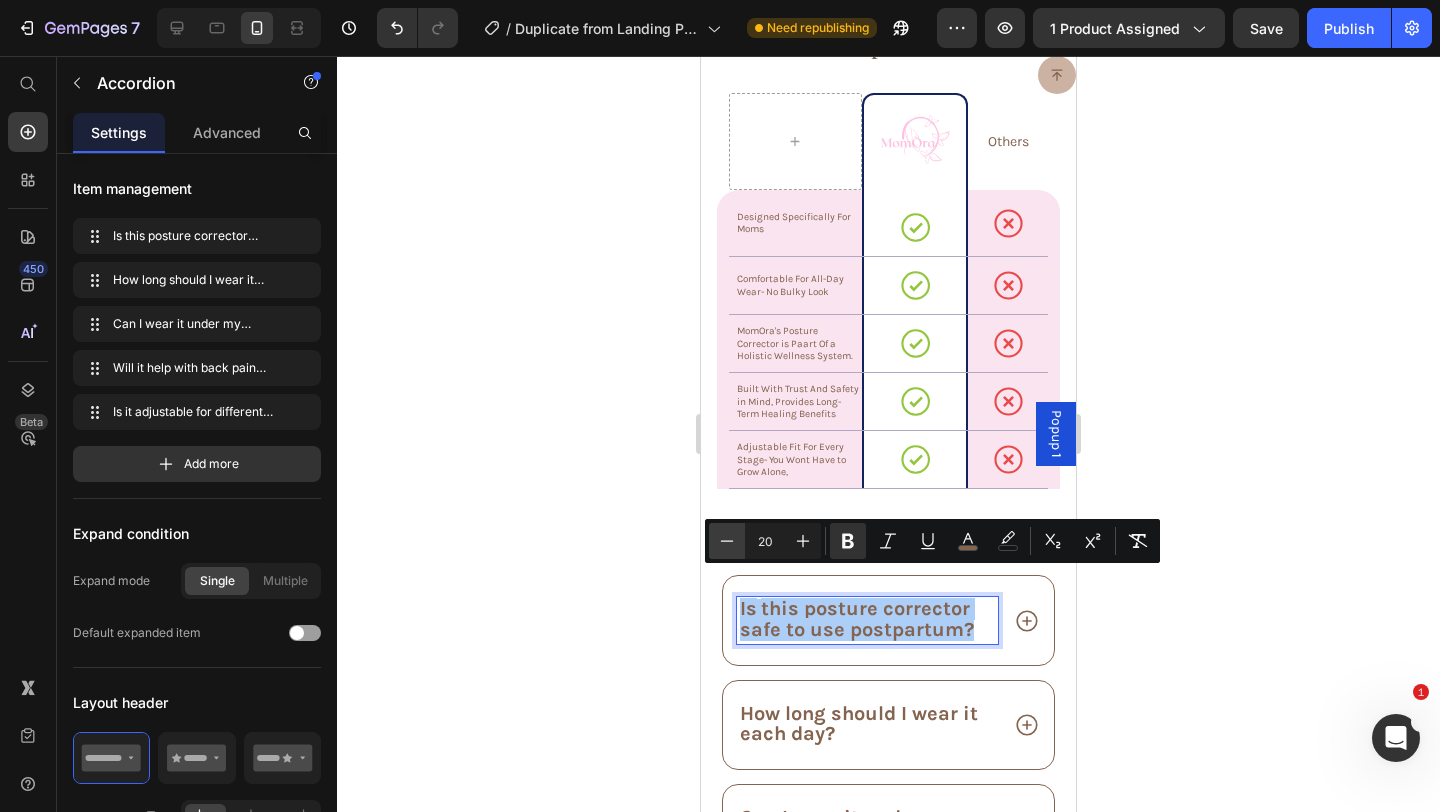 click 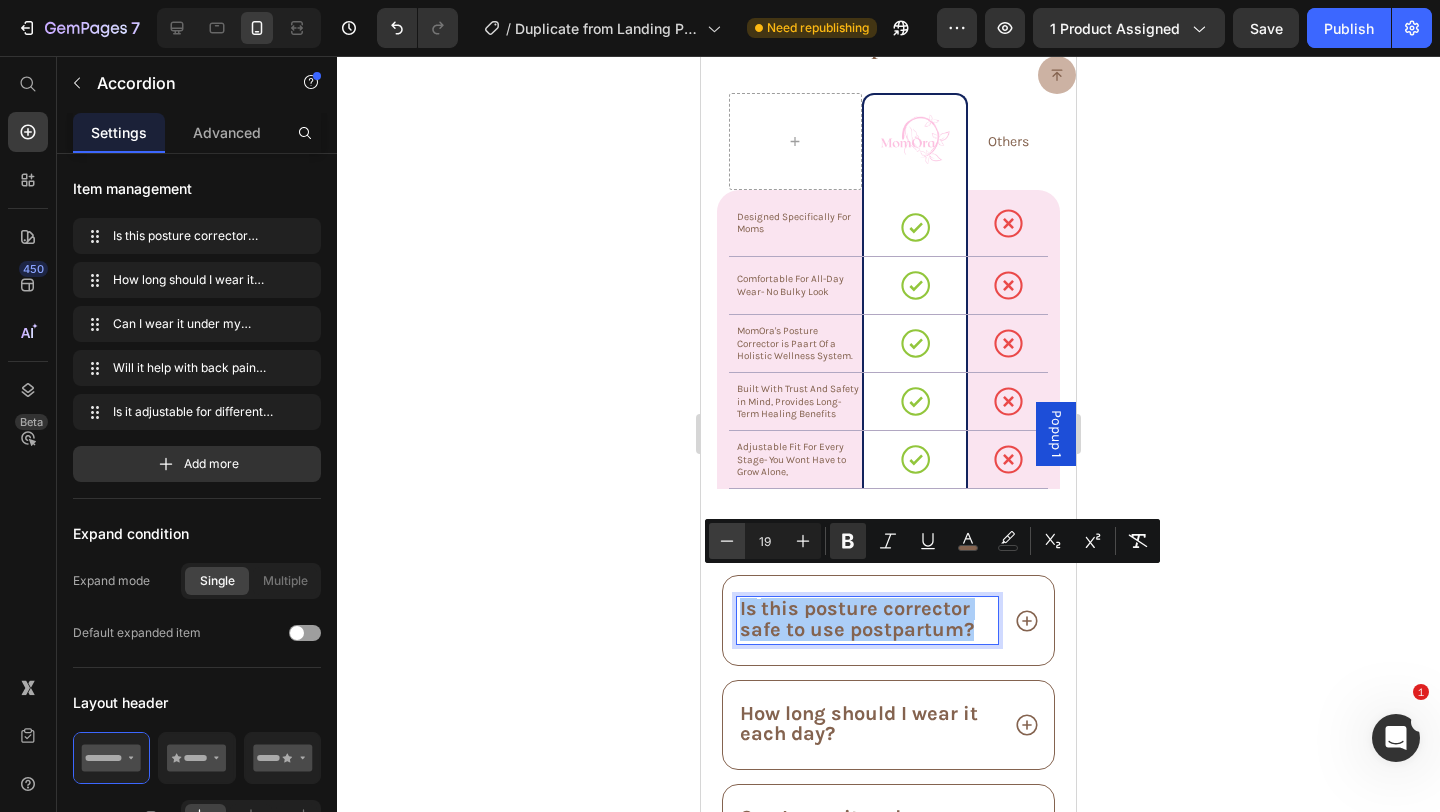 click 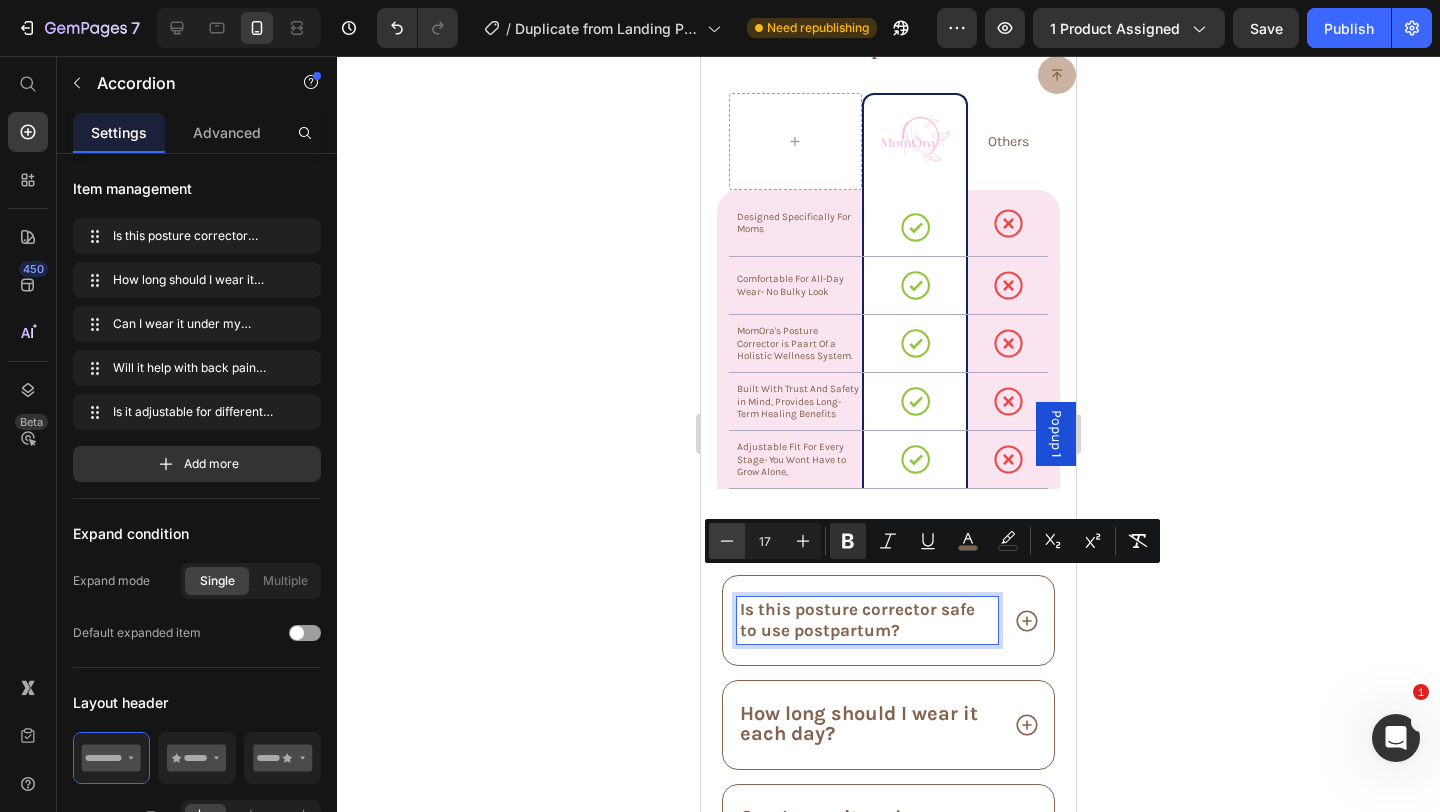 click 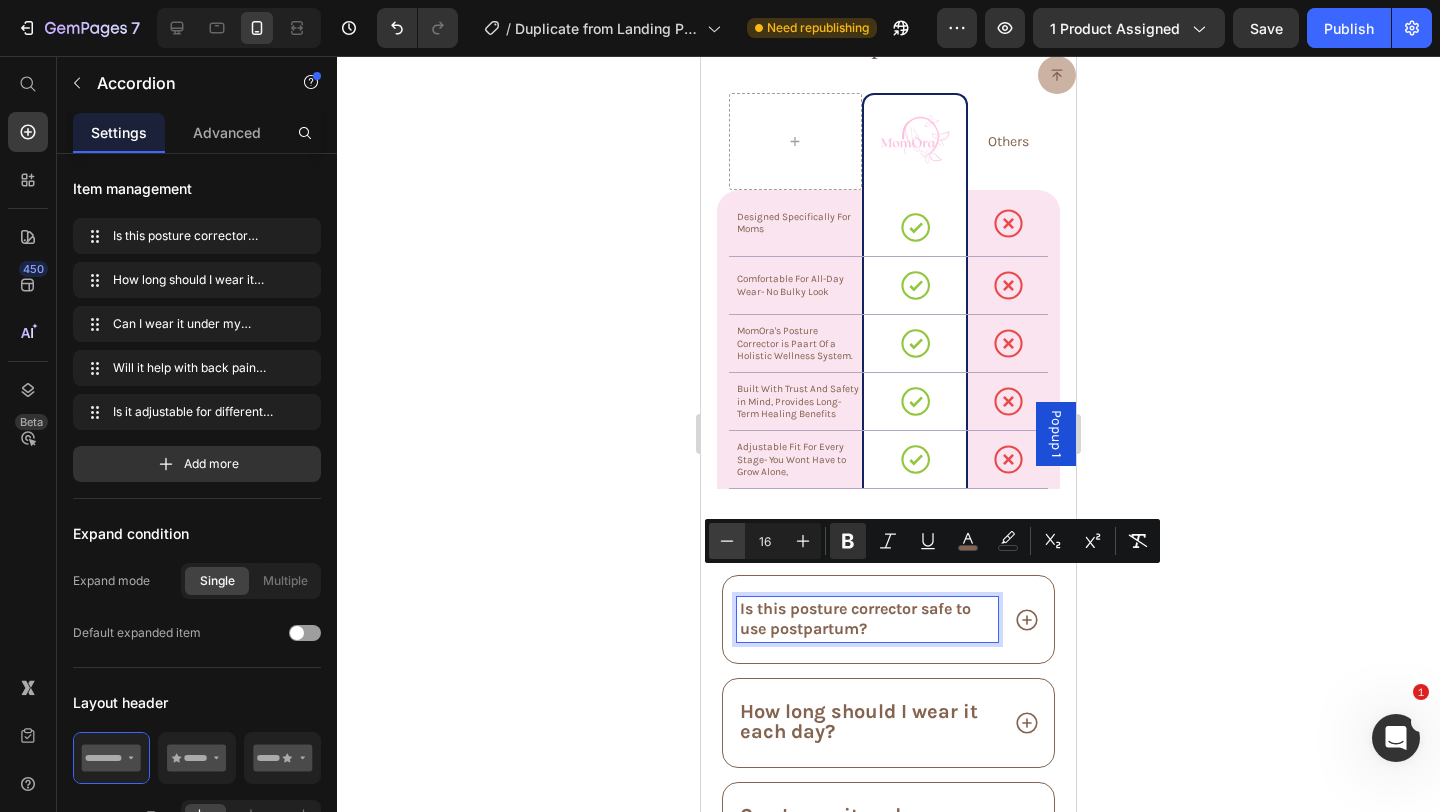 click 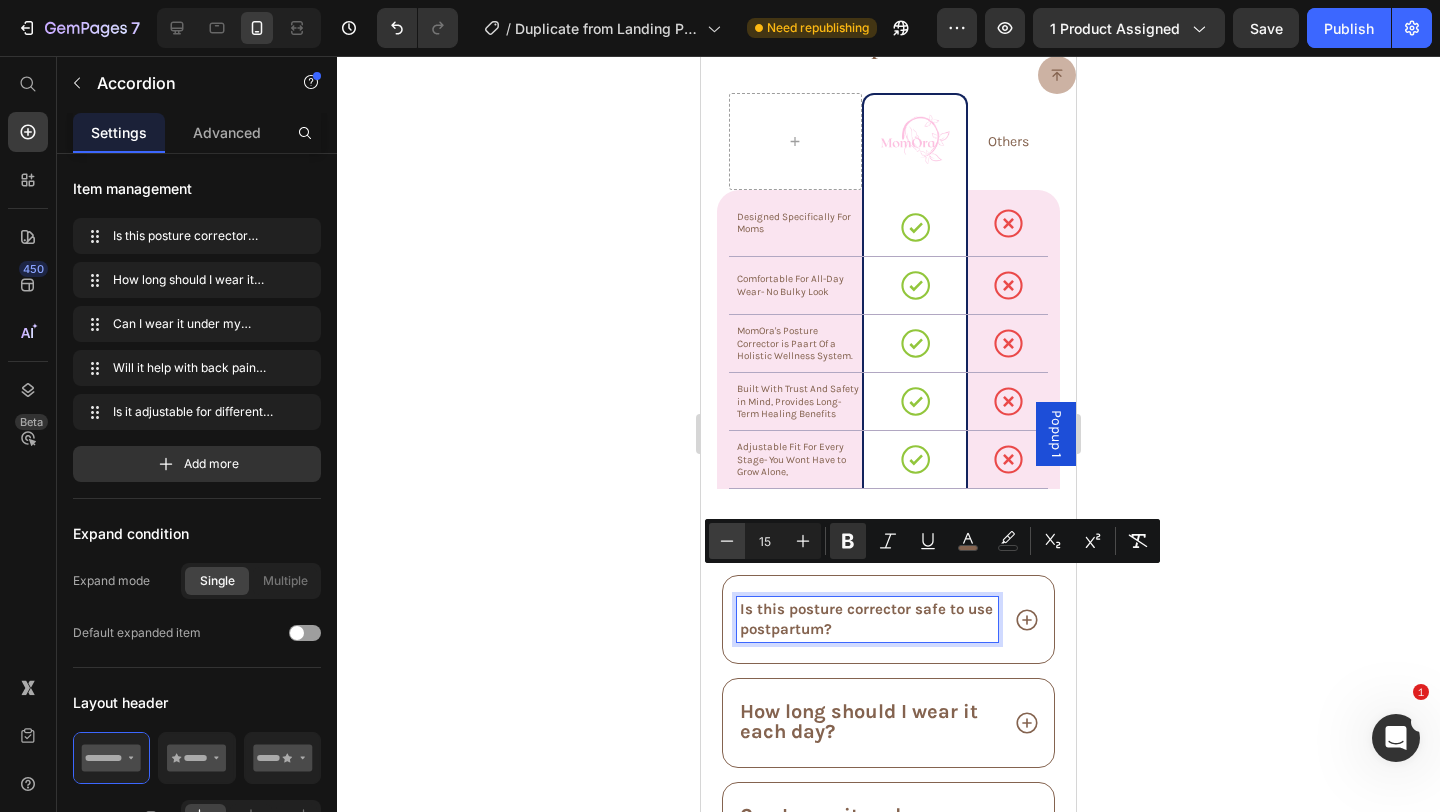 drag, startPoint x: 728, startPoint y: 542, endPoint x: 113, endPoint y: 648, distance: 624.0681 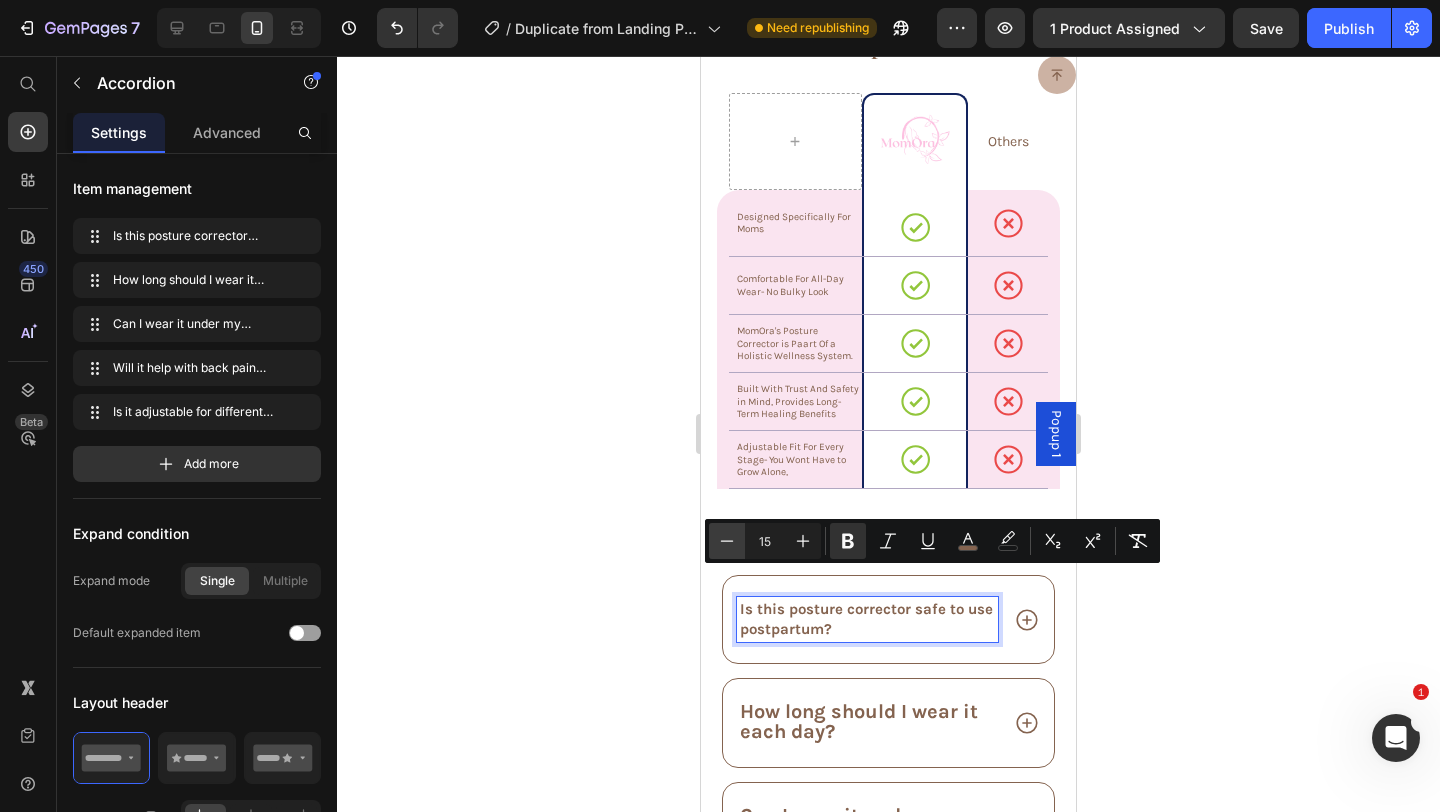 type on "14" 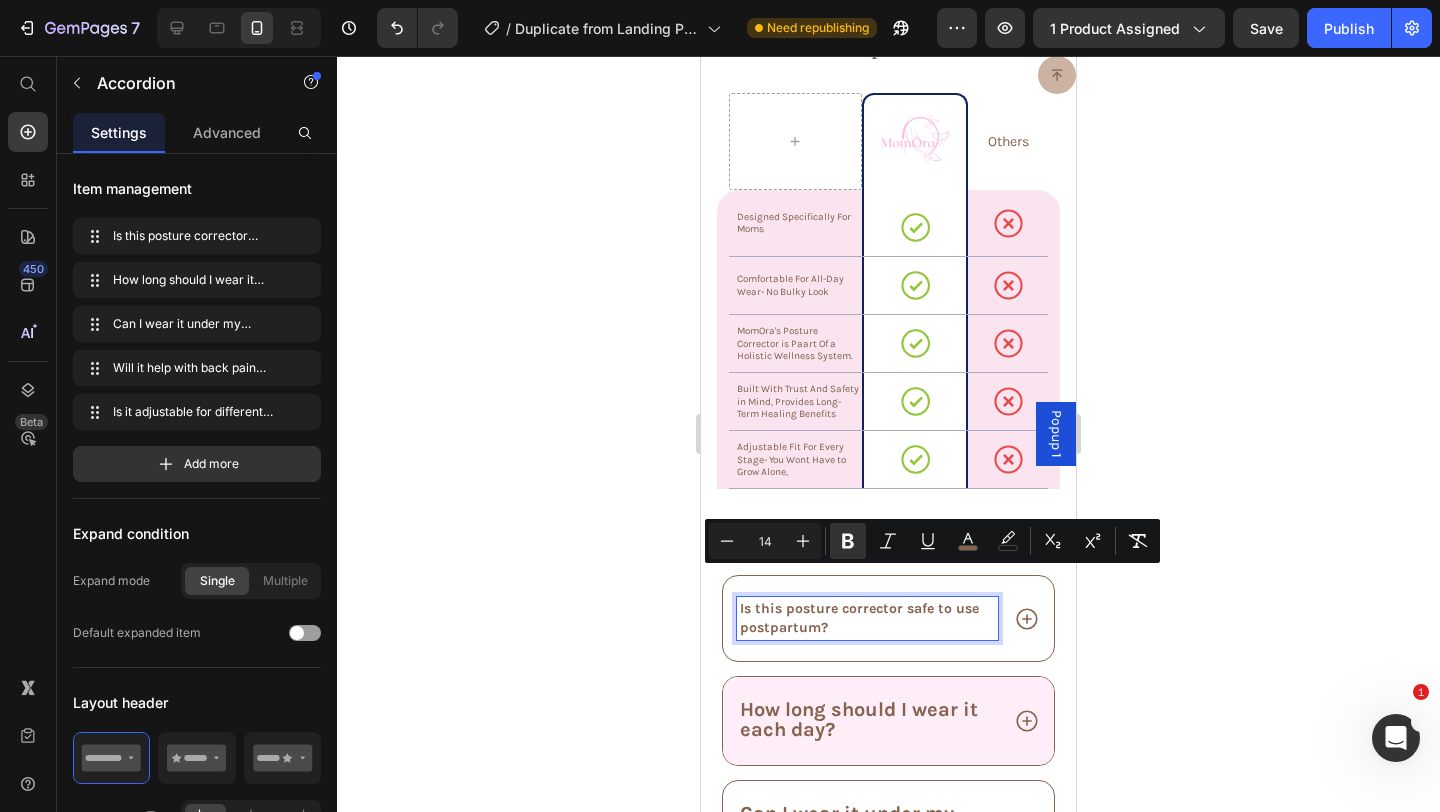 click on "How long should I wear it each day?" at bounding box center [859, 719] 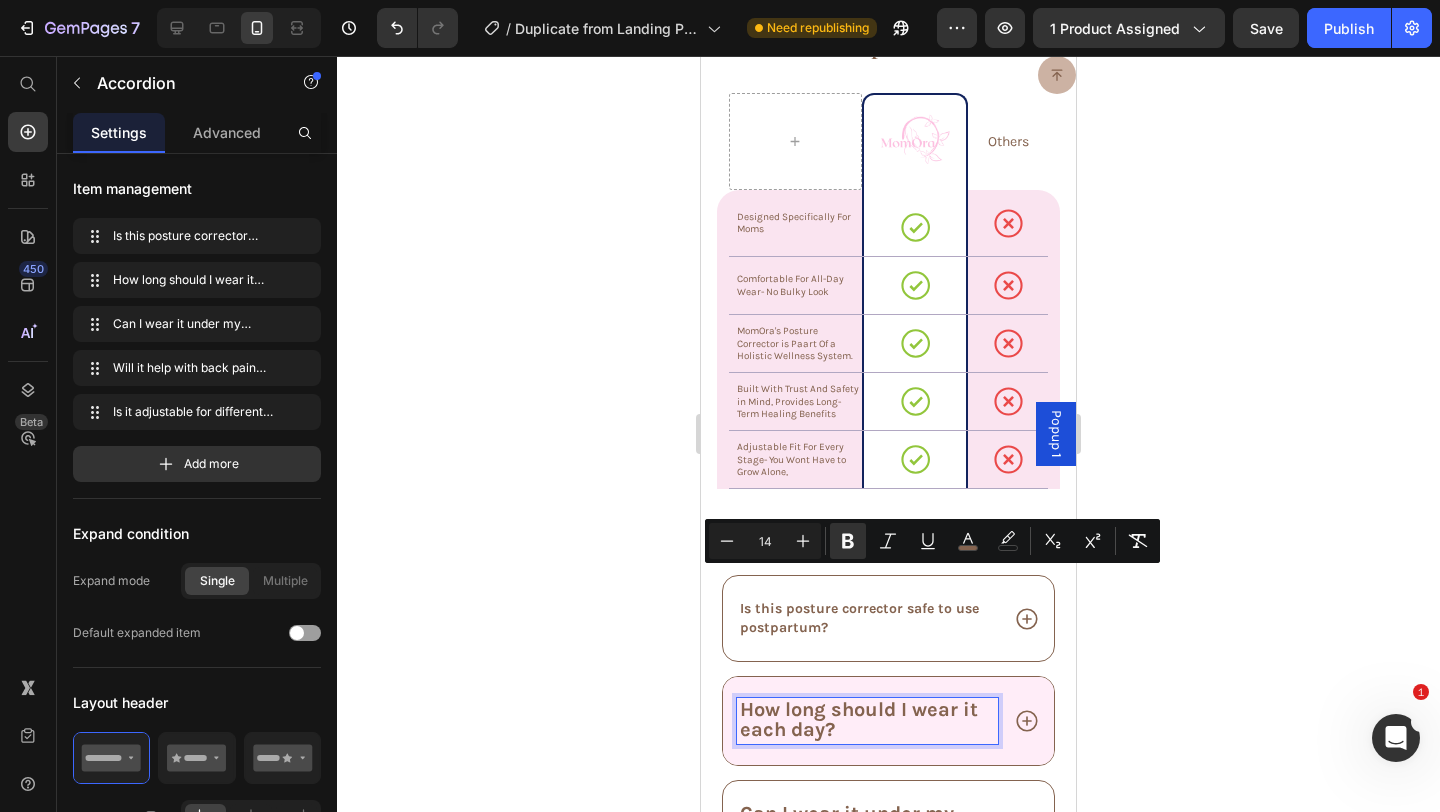 click on "How long should I wear it each day?" at bounding box center (859, 719) 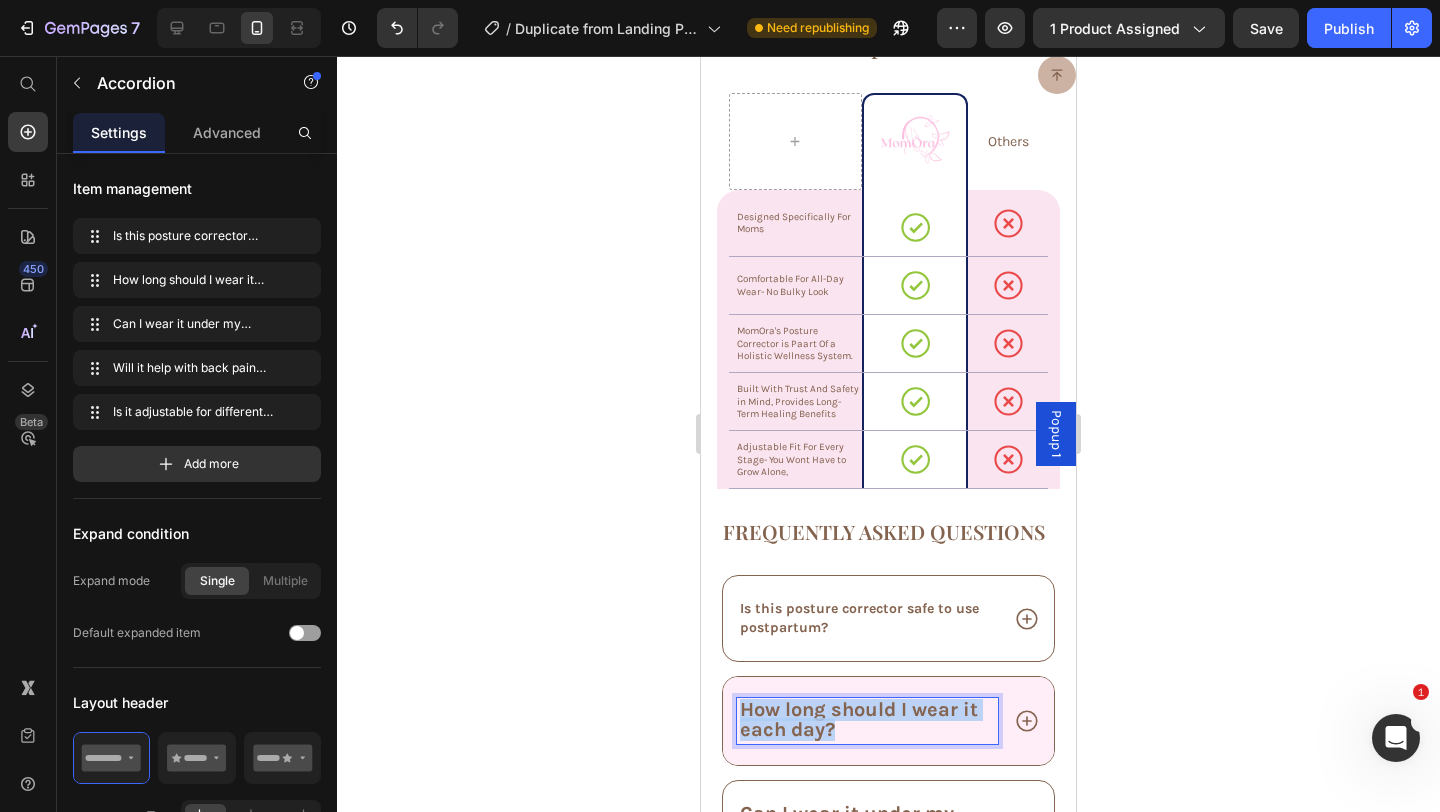 click on "How long should I wear it each day?" at bounding box center (859, 719) 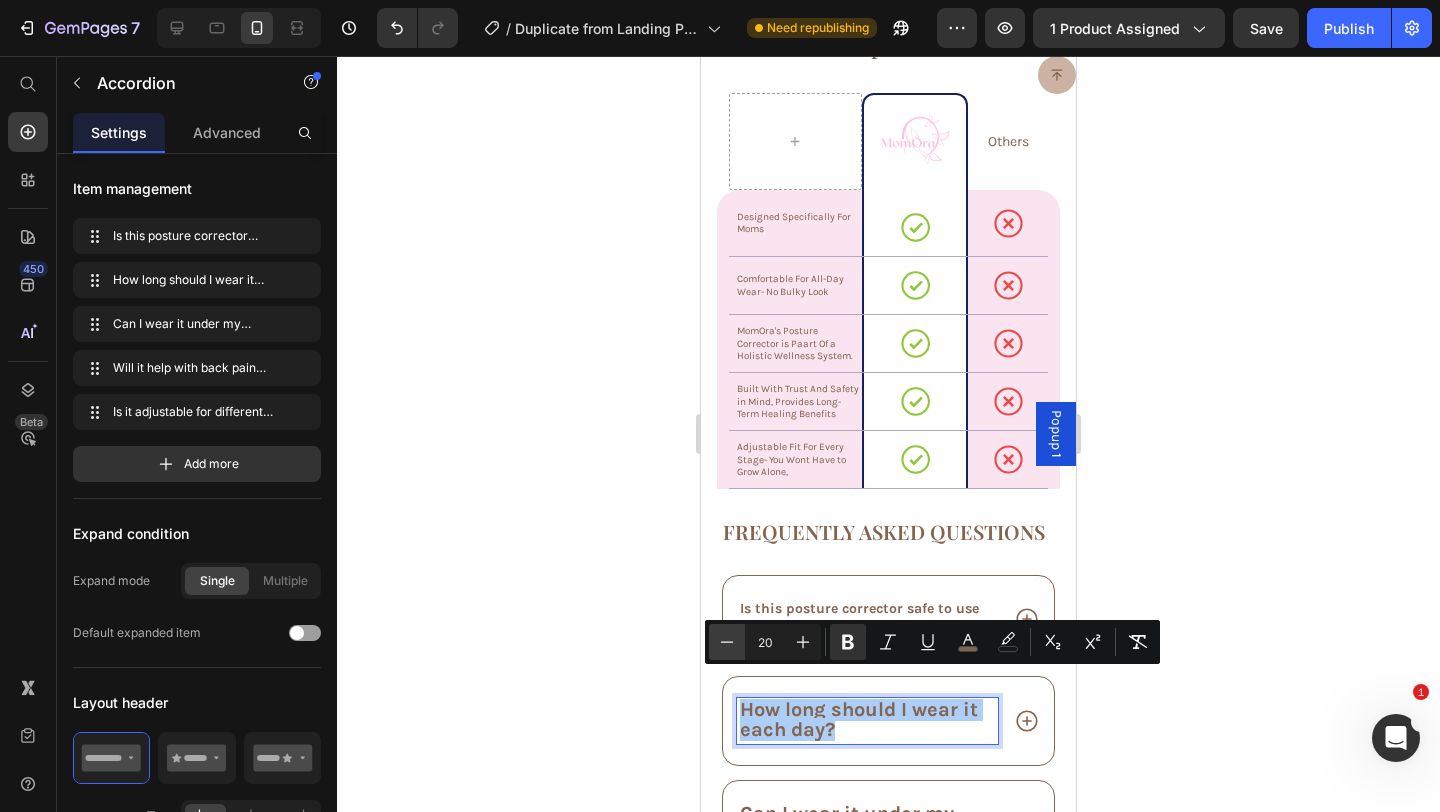 click on "Minus" at bounding box center (727, 642) 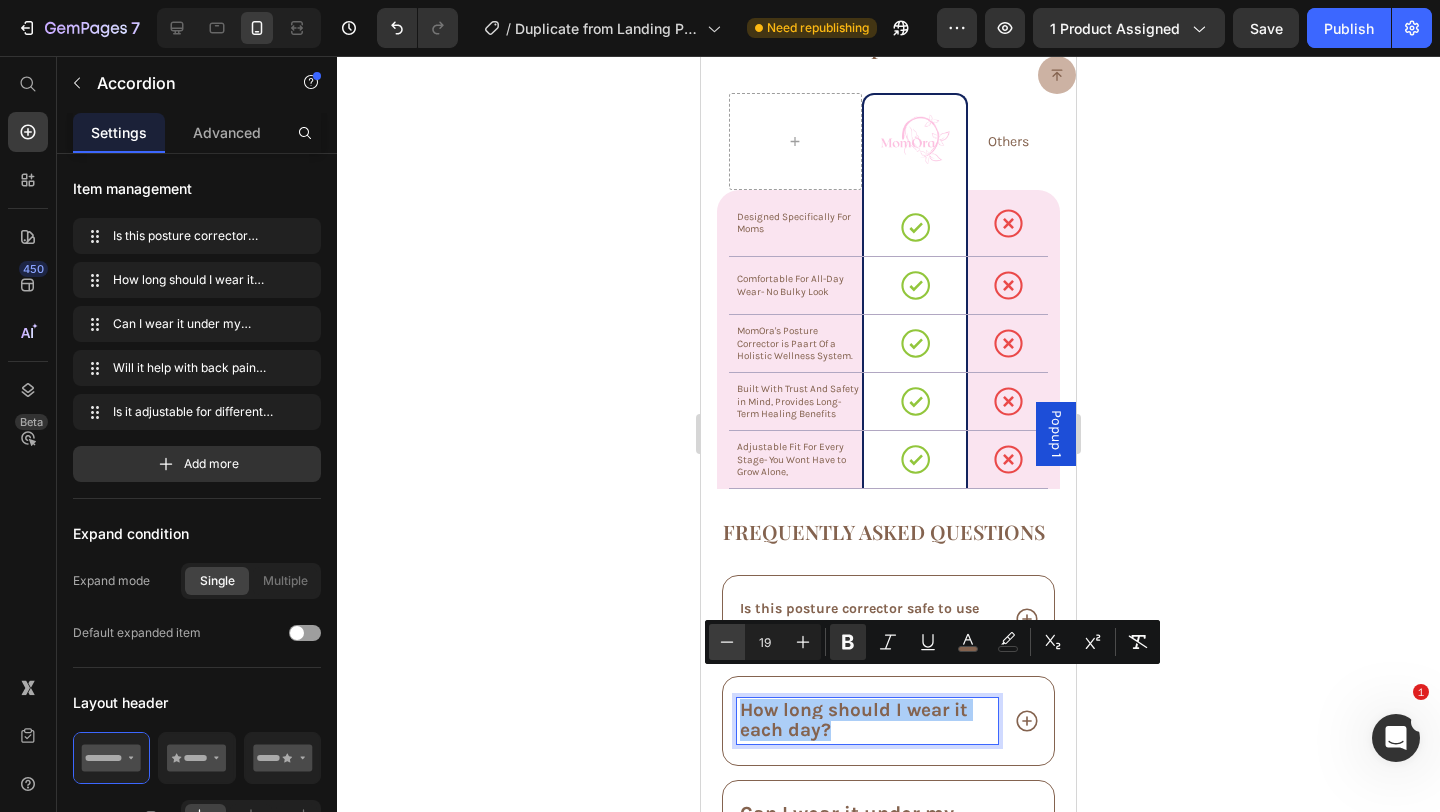 click on "Minus" at bounding box center [727, 642] 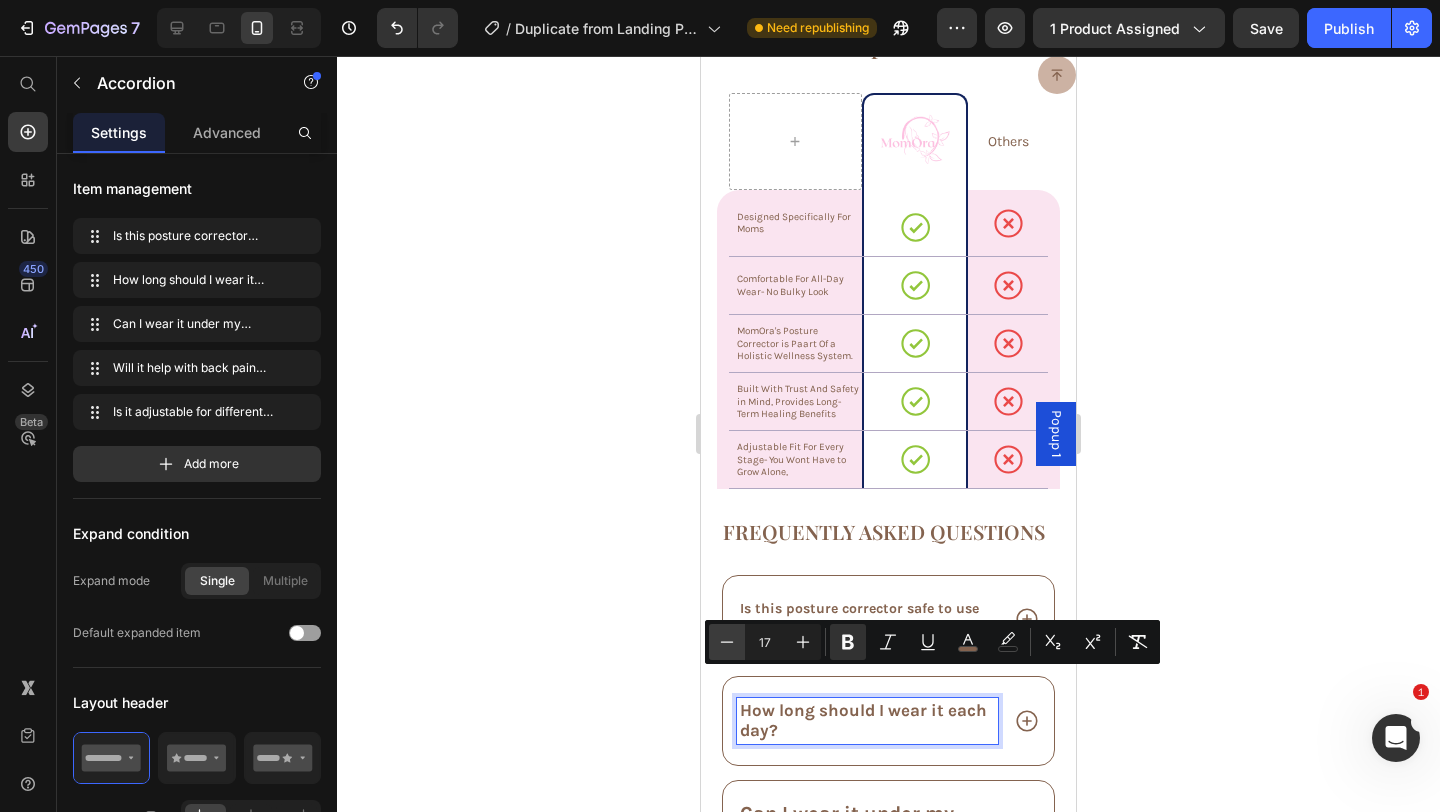 click on "Minus" at bounding box center (727, 642) 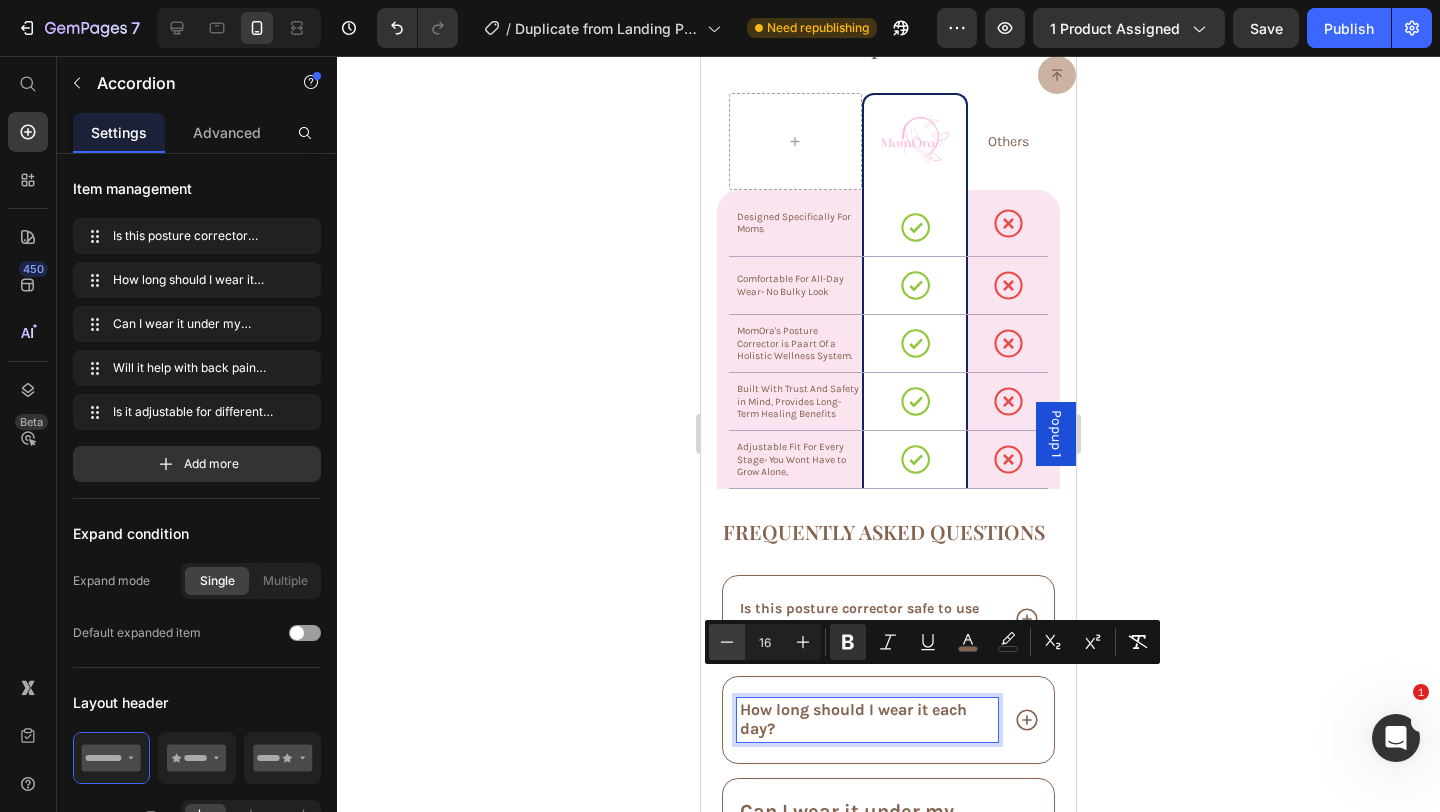 click on "Minus" at bounding box center (727, 642) 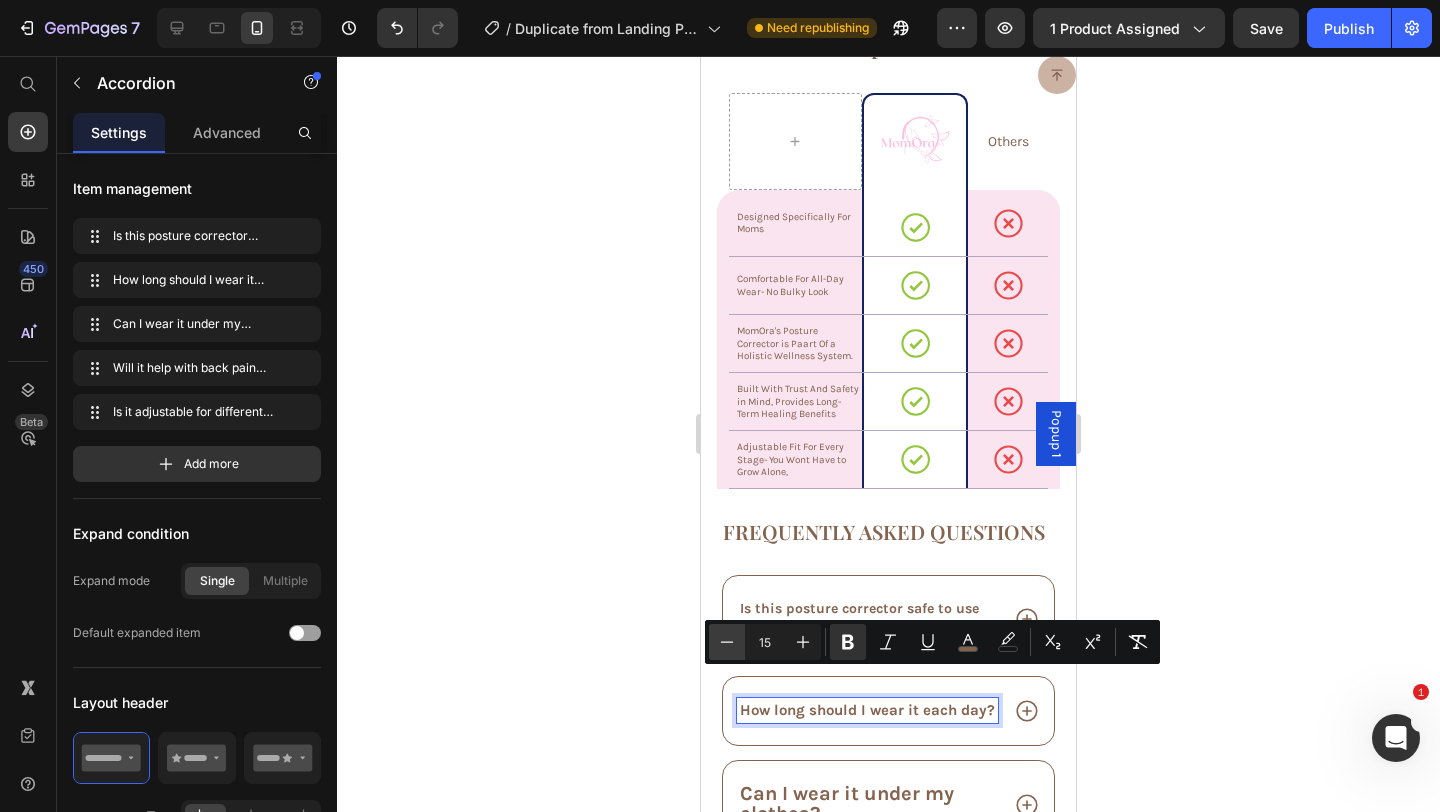 click on "Minus" at bounding box center (727, 642) 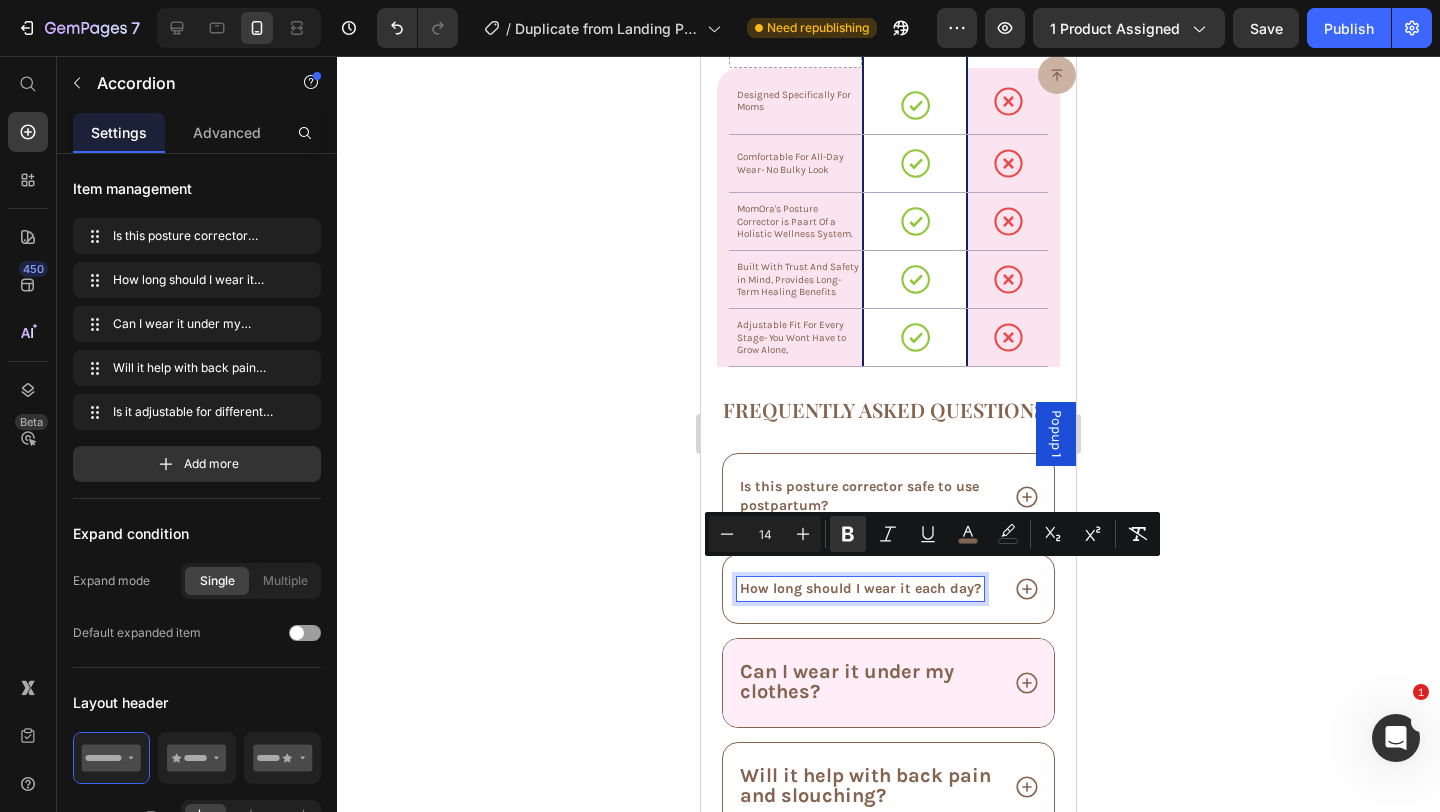 scroll, scrollTop: 7253, scrollLeft: 0, axis: vertical 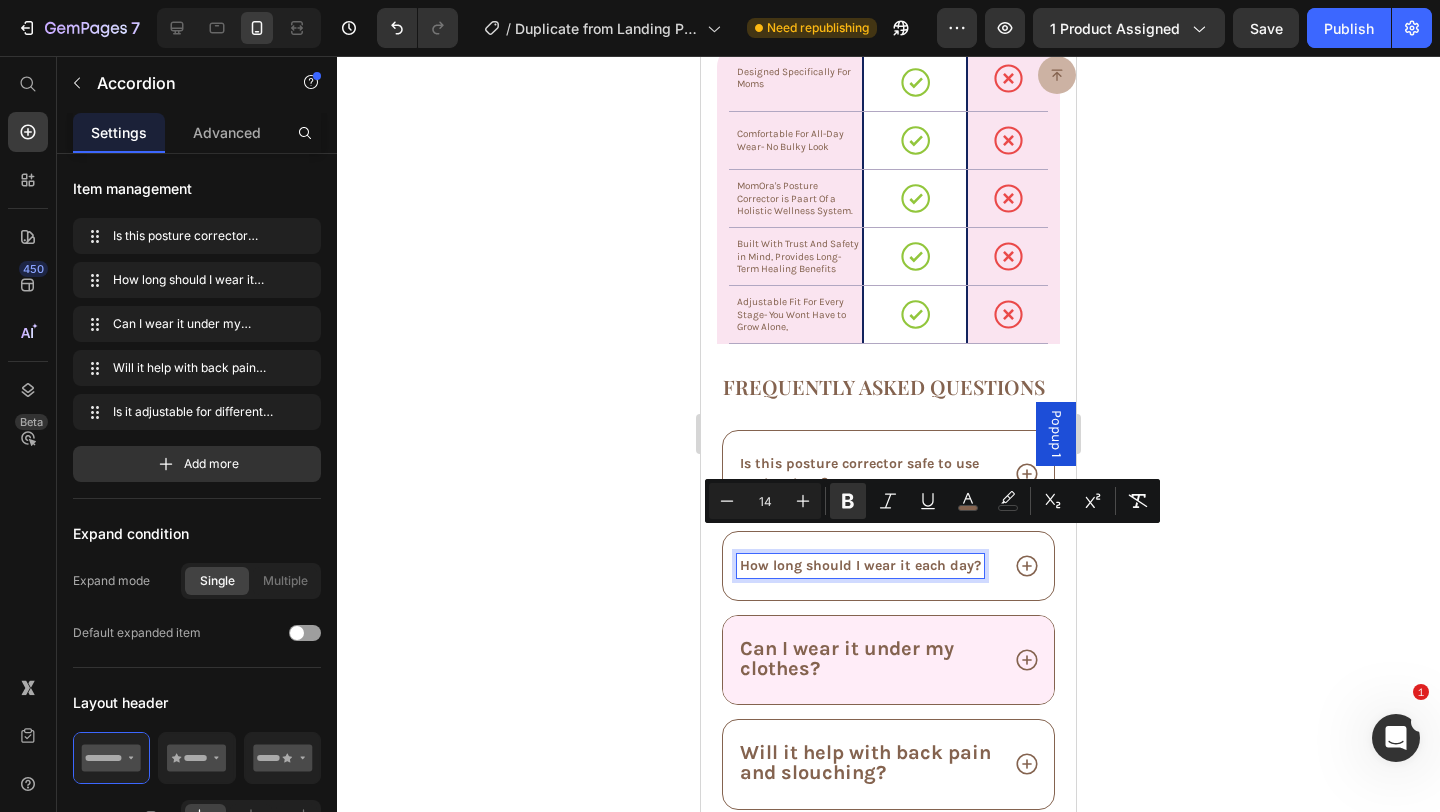 click on "Can I wear it under my clothes?" at bounding box center (847, 658) 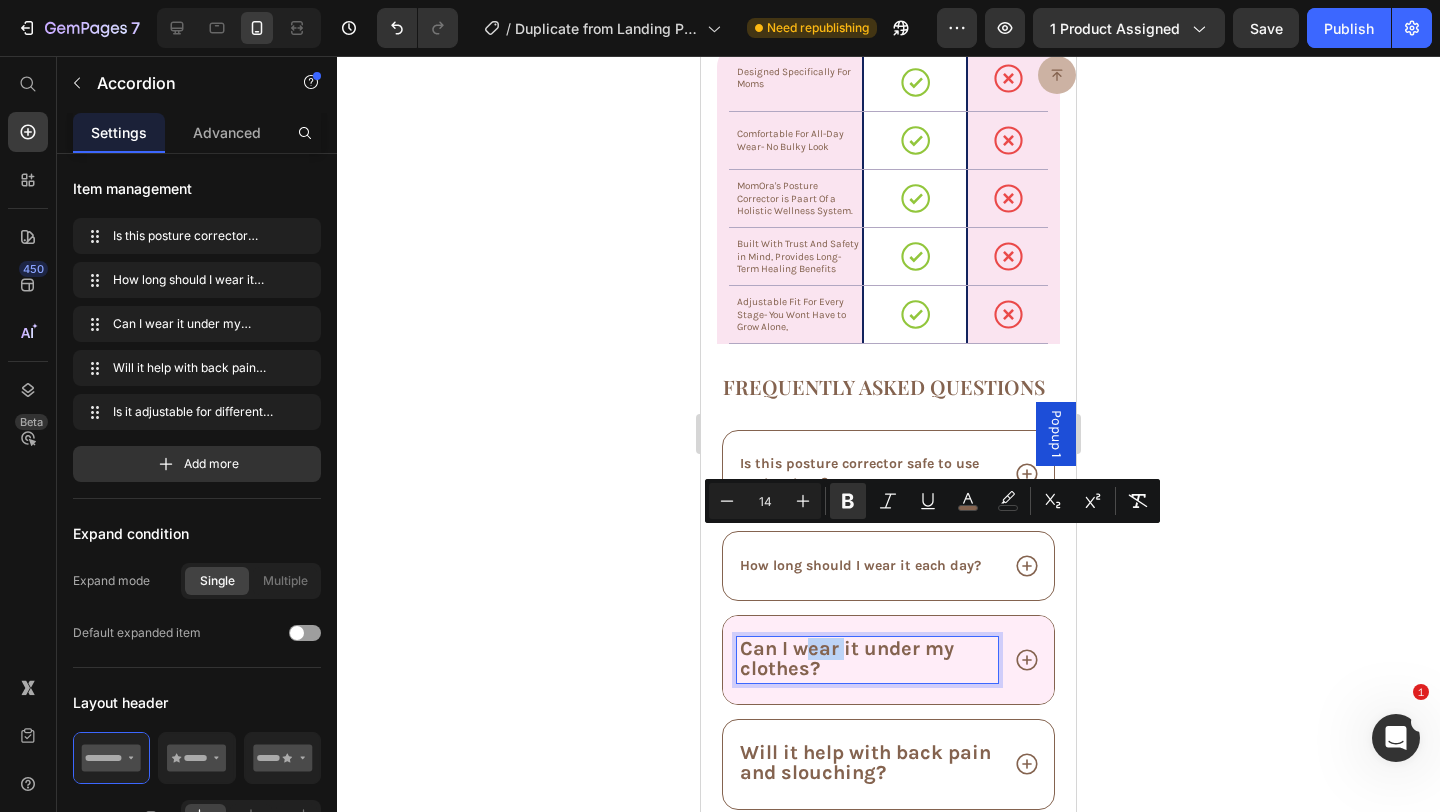 click on "Can I wear it under my clothes?" at bounding box center [847, 658] 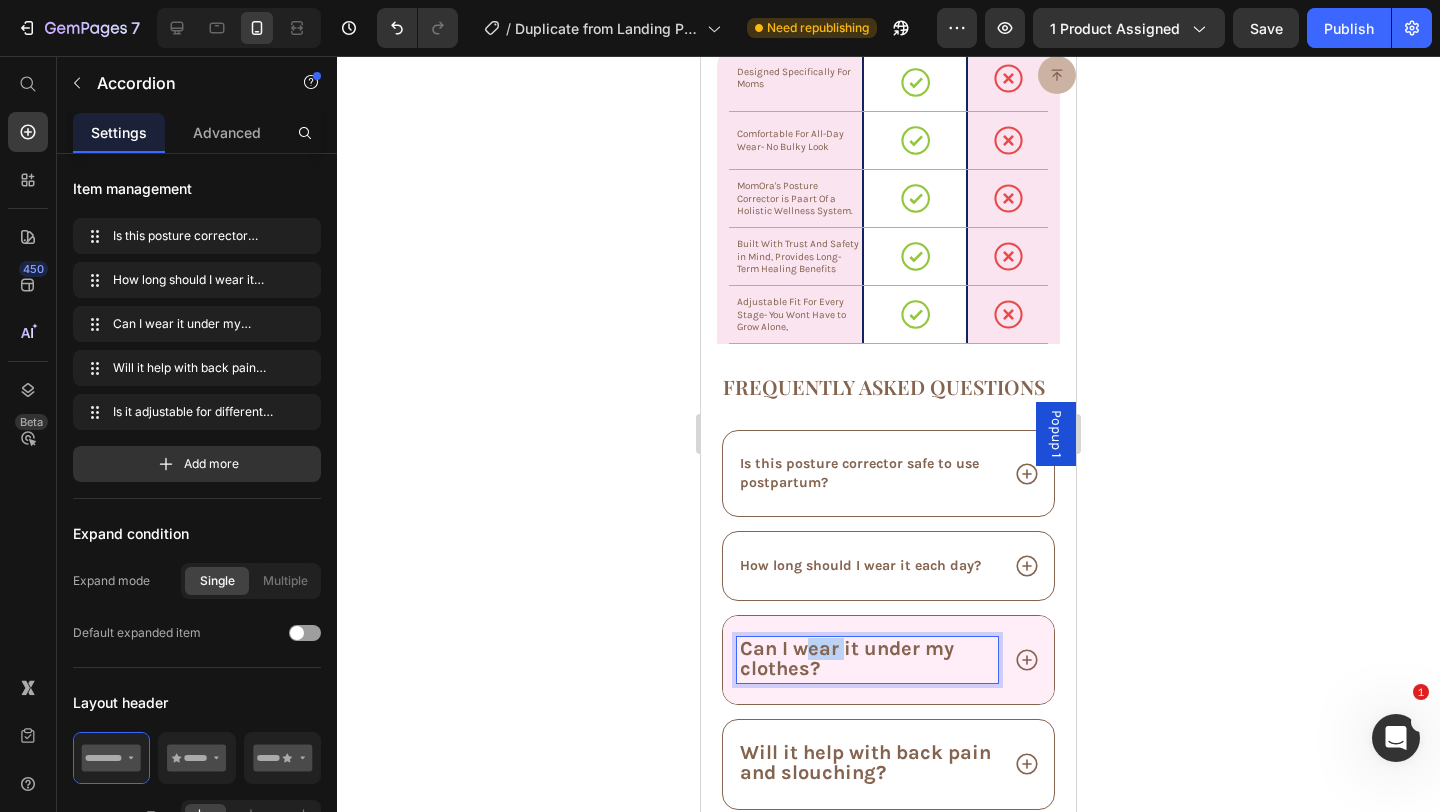 click on "Can I wear it under my clothes?" at bounding box center (847, 658) 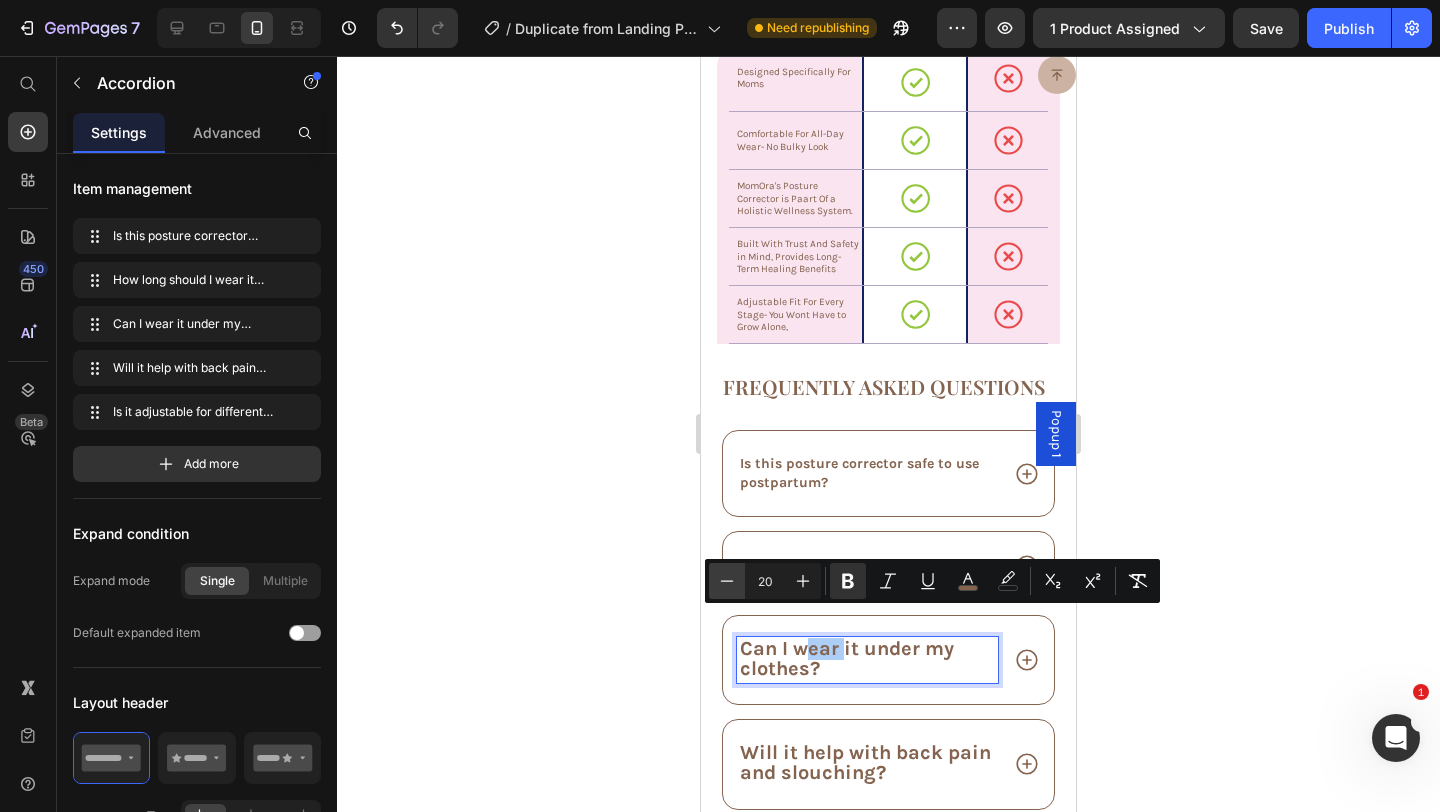 click 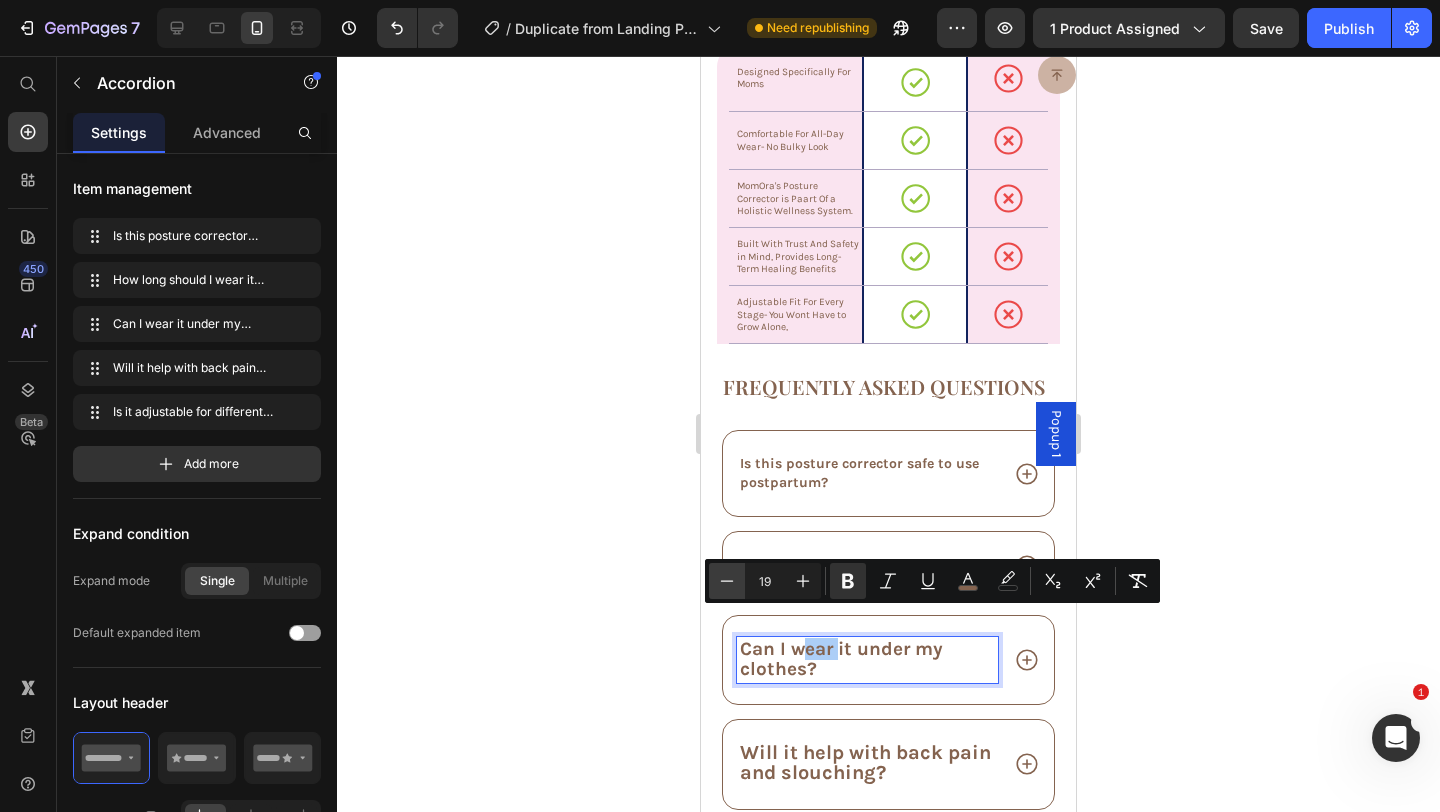 click 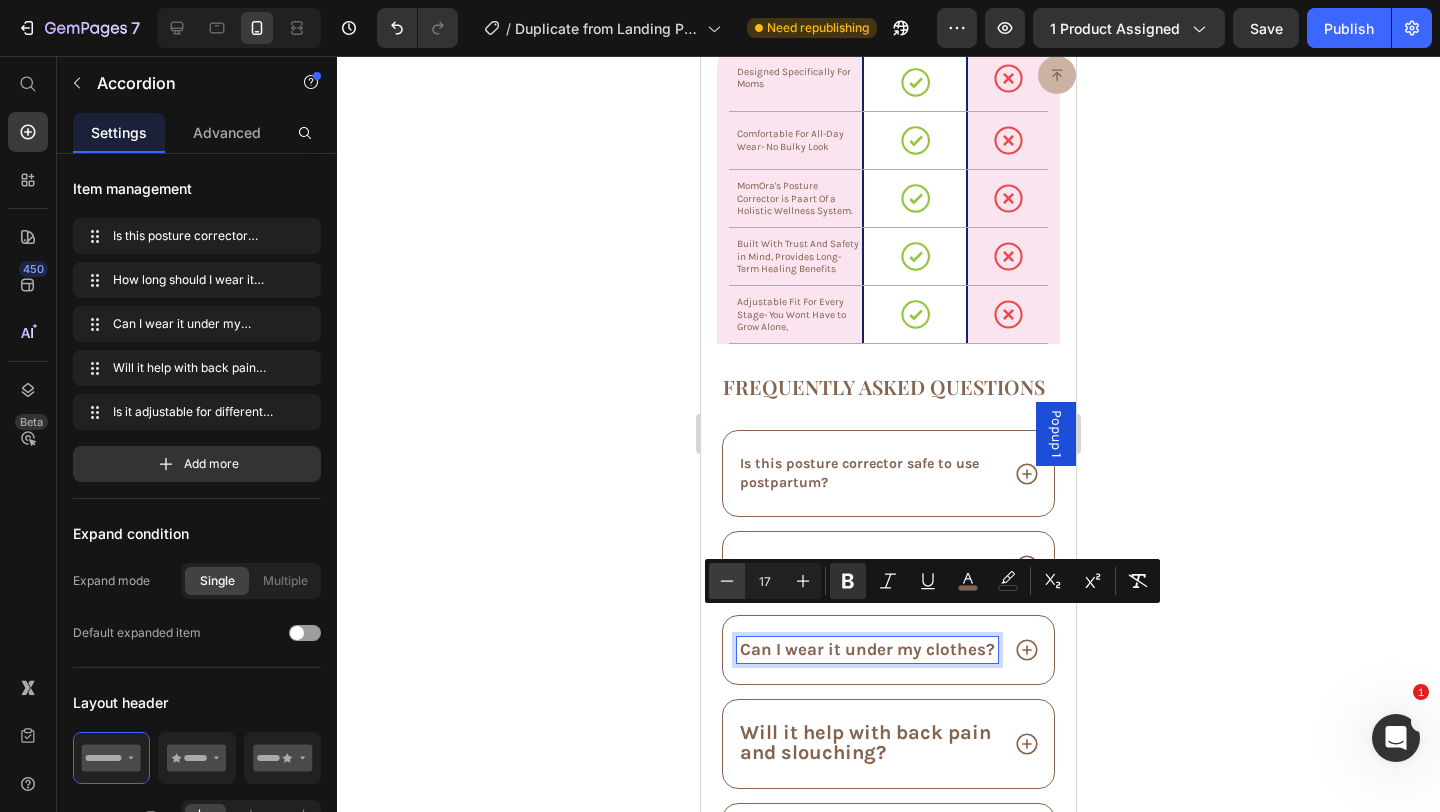click 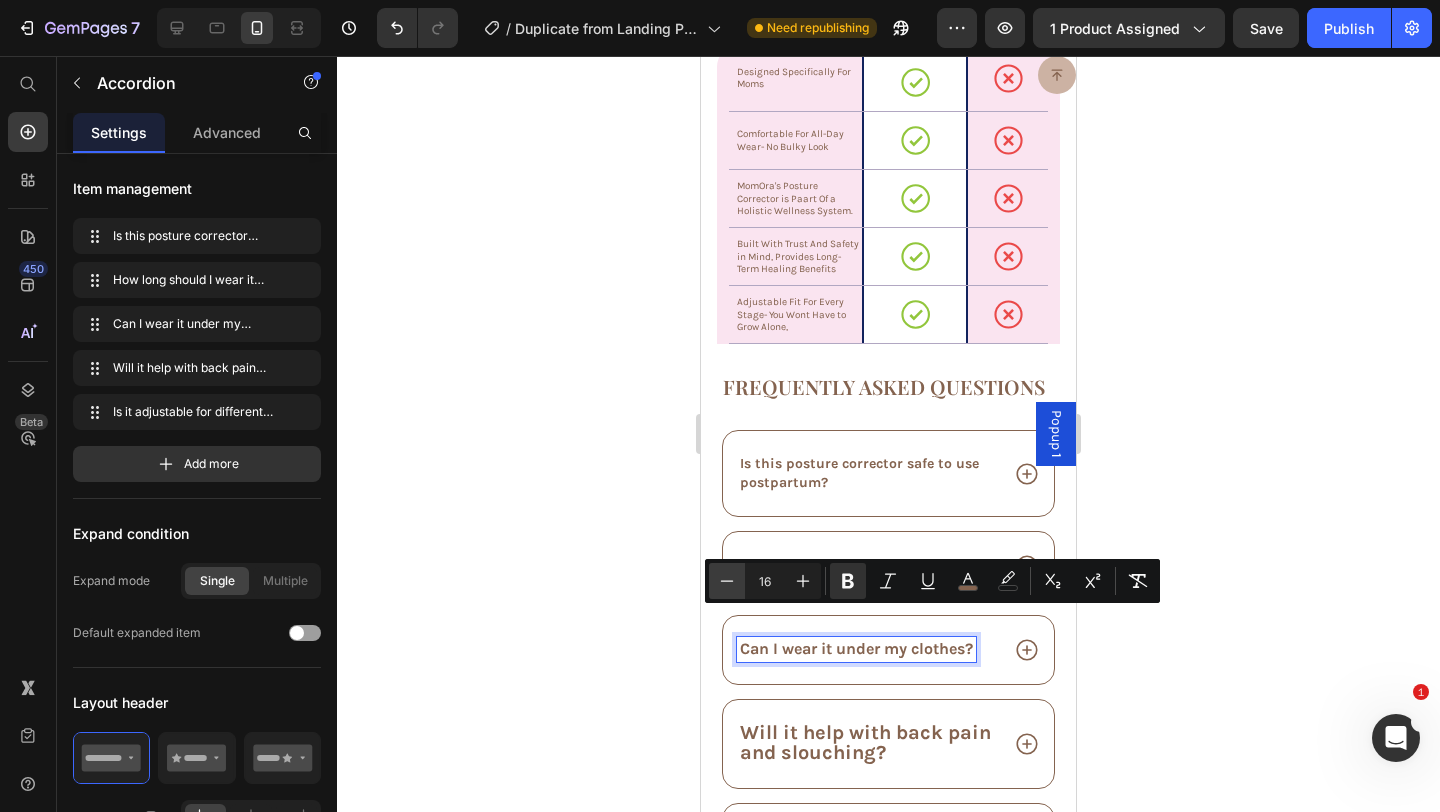 click 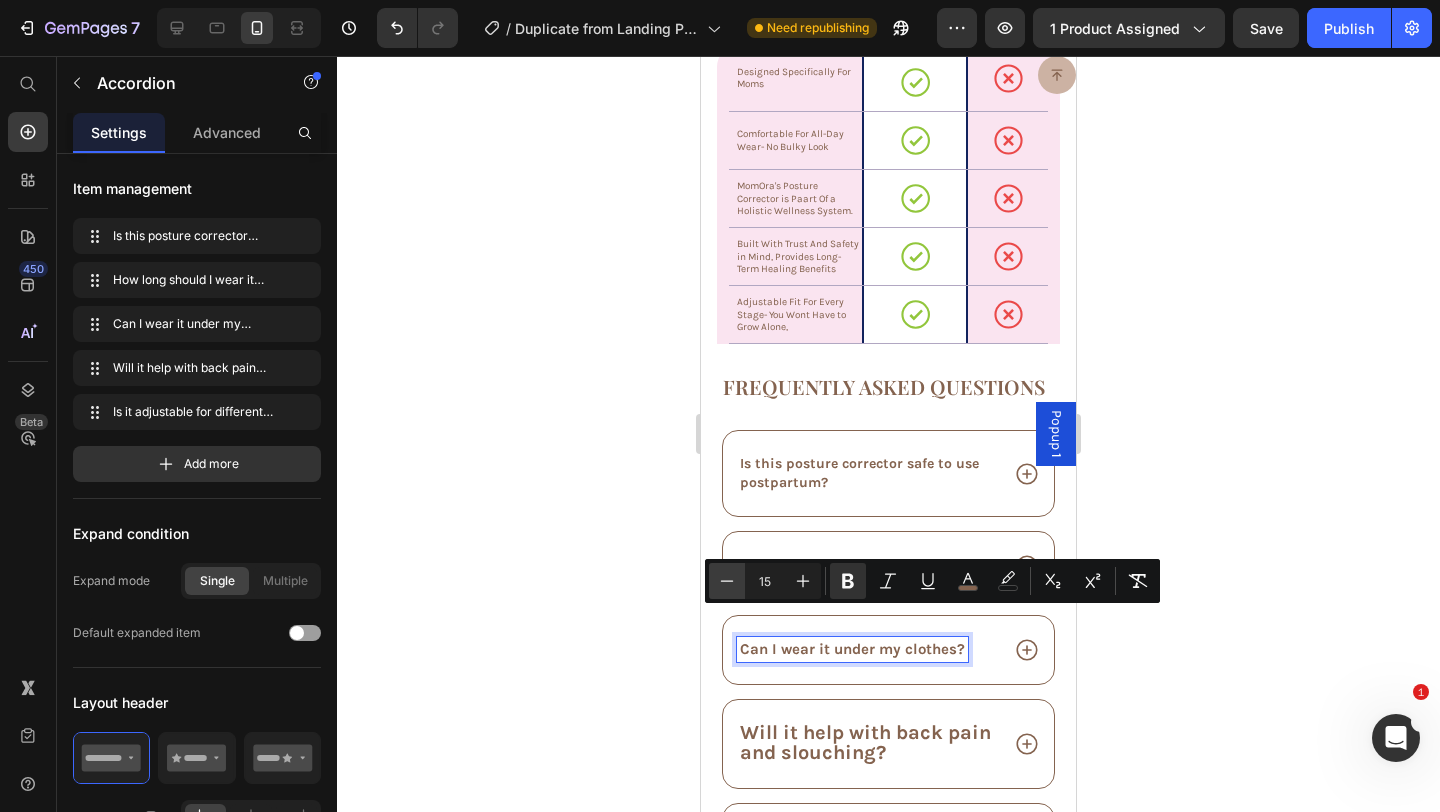 click 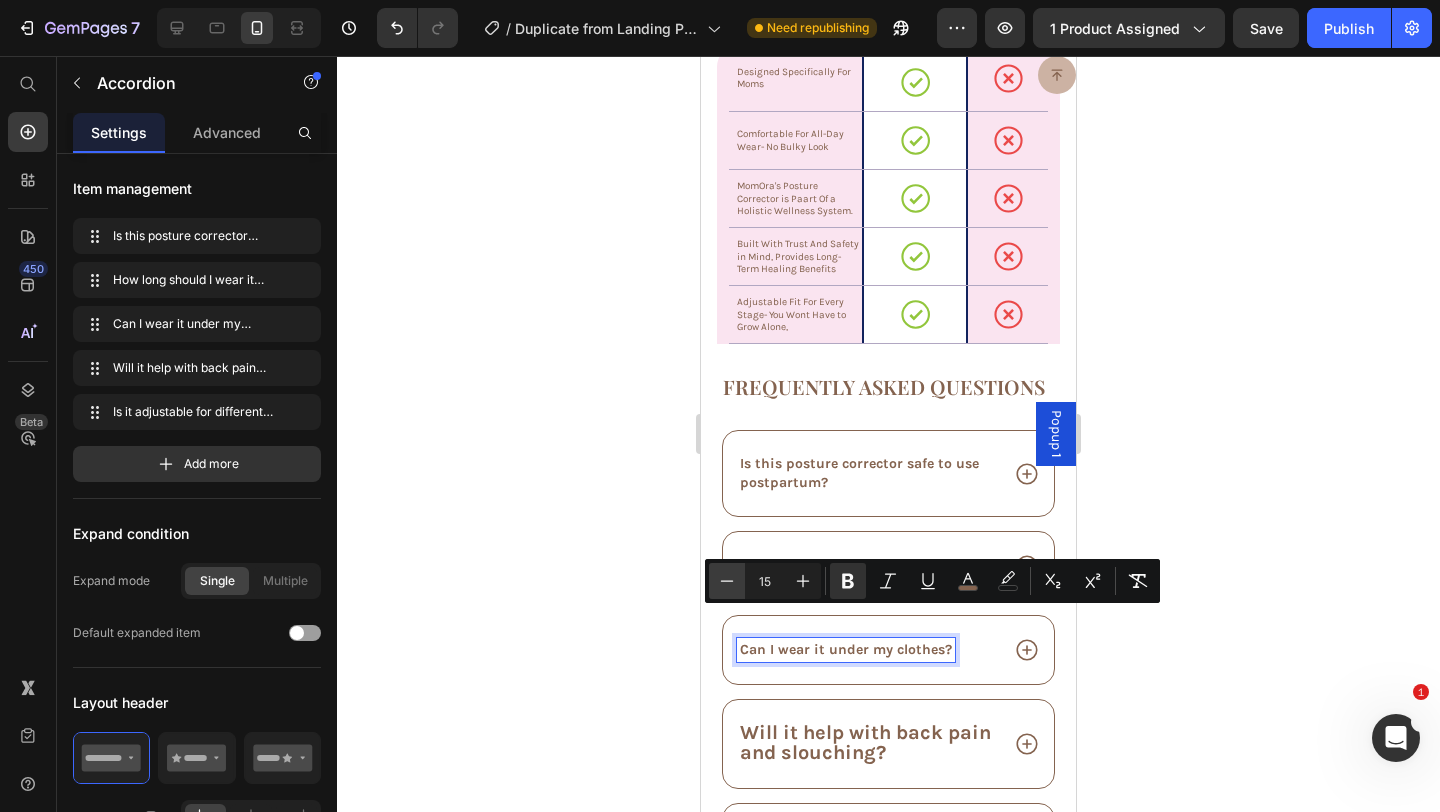 type on "14" 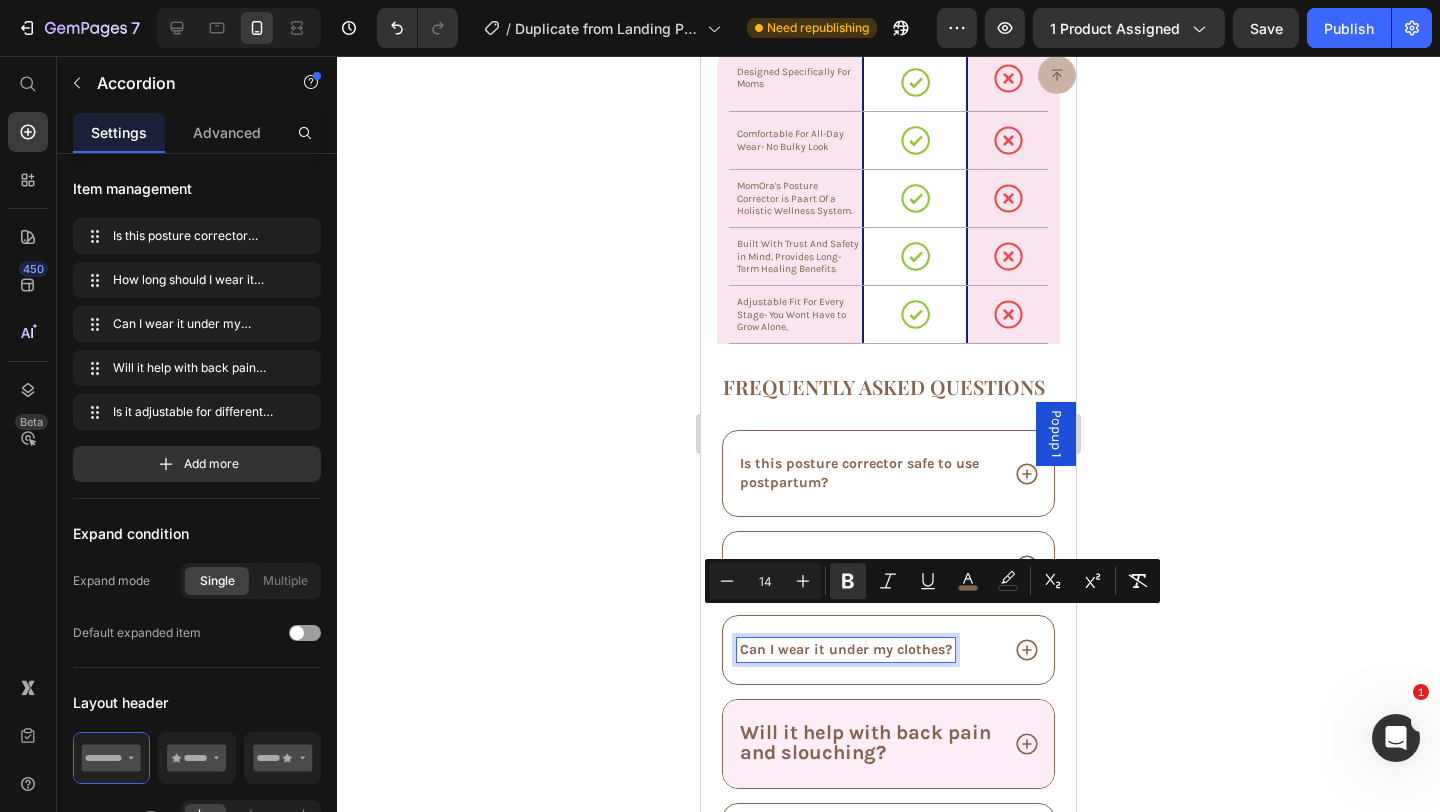 click on "Will it help with back pain and slouching?" at bounding box center [865, 742] 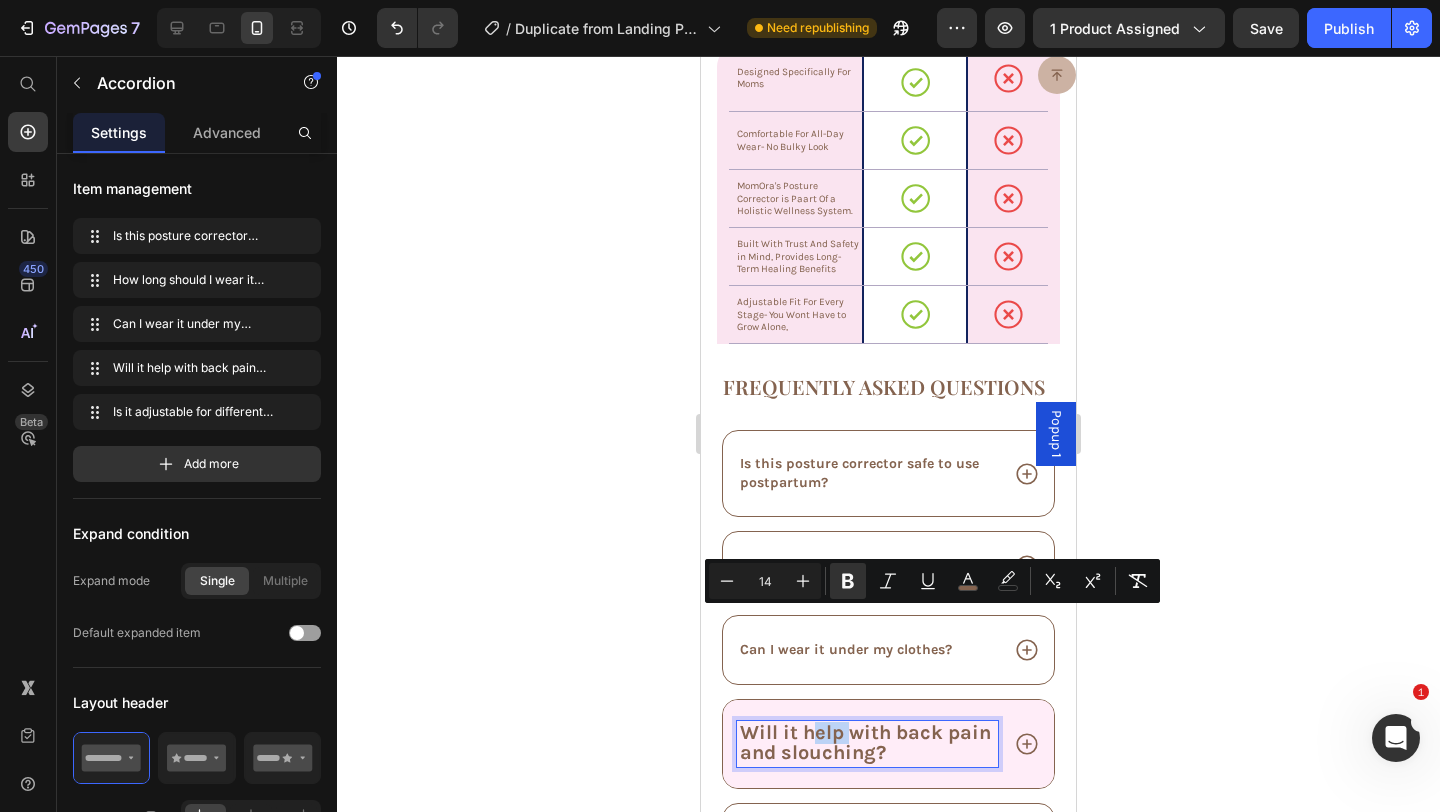 click on "Will it help with back pain and slouching?" at bounding box center [865, 742] 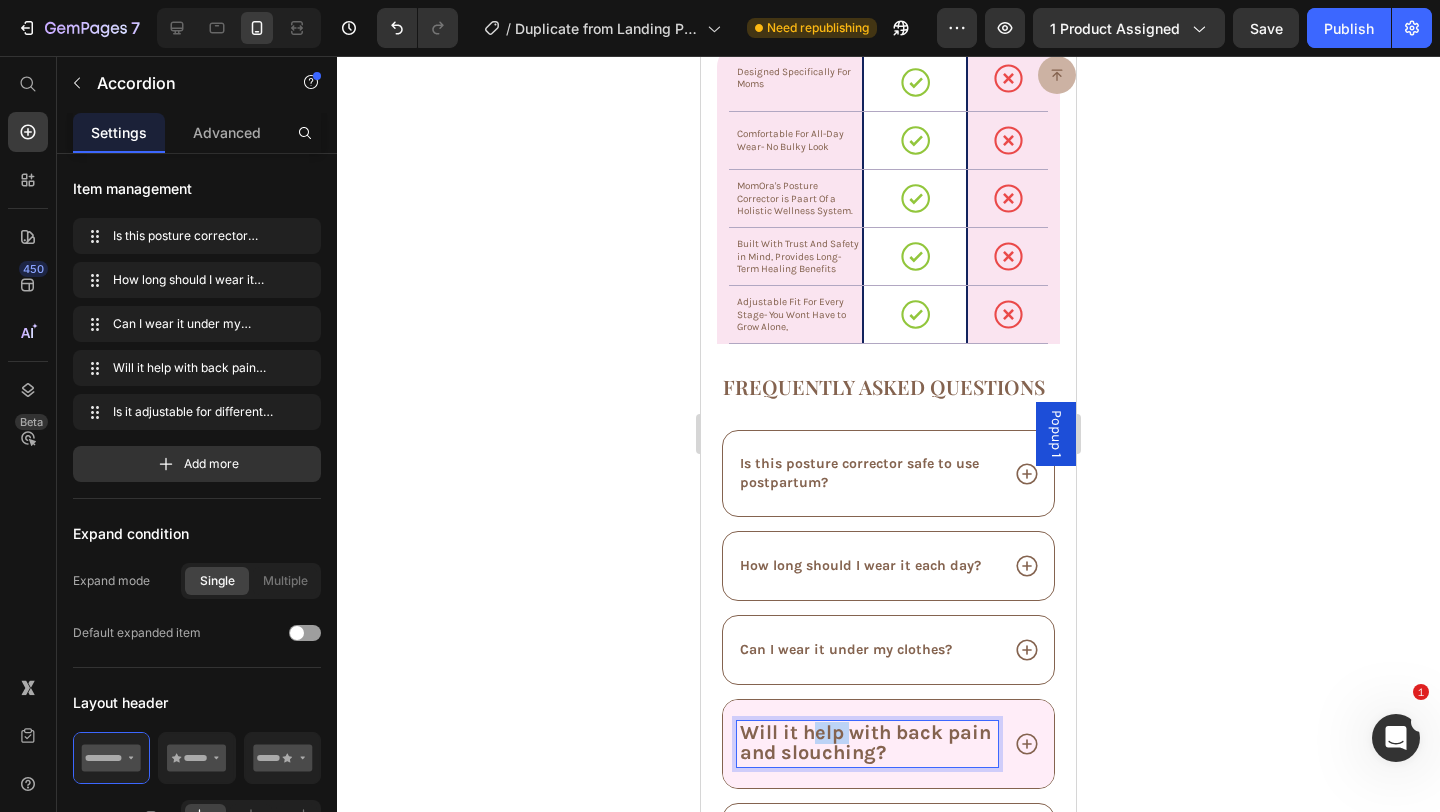 click on "Will it help with back pain and slouching?" at bounding box center (865, 742) 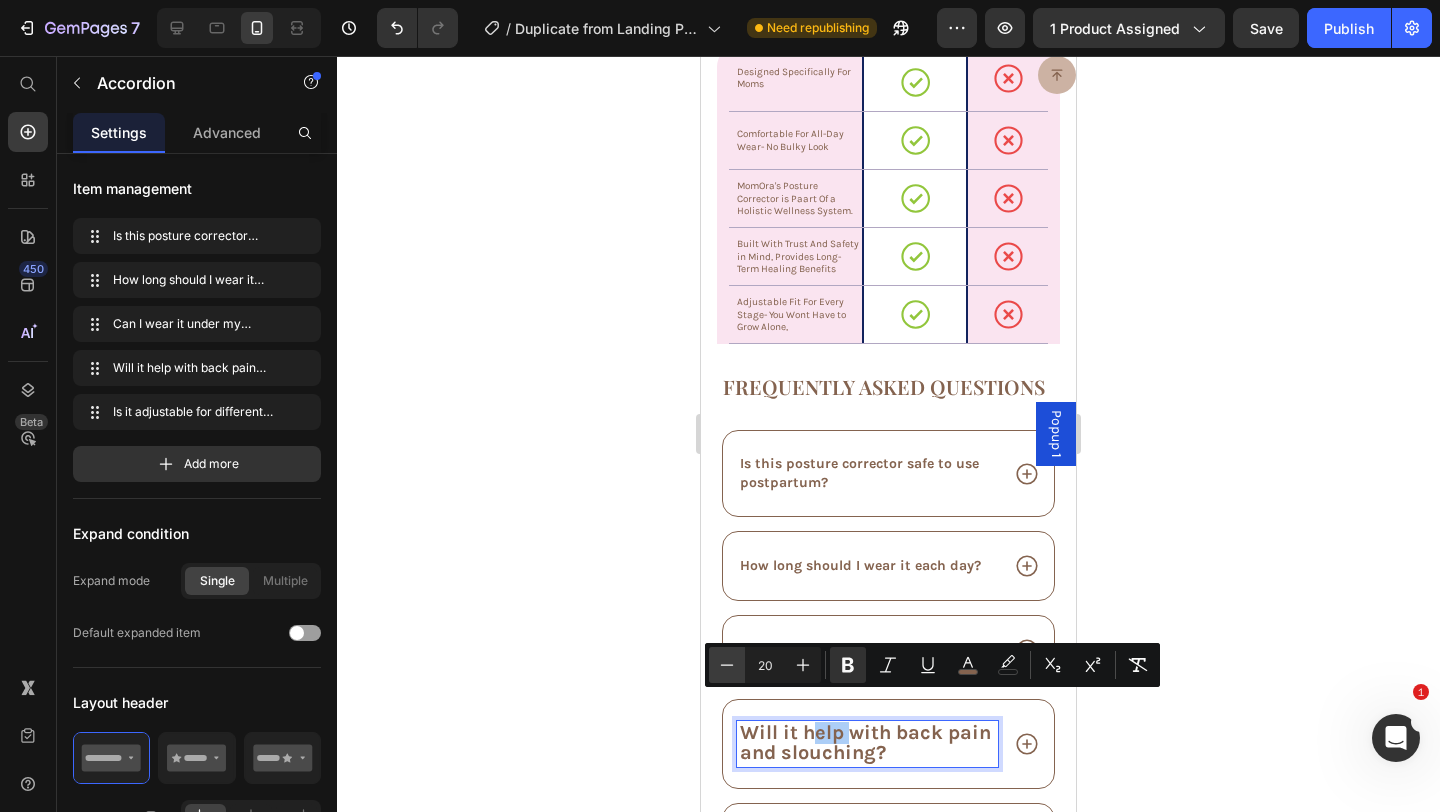 click 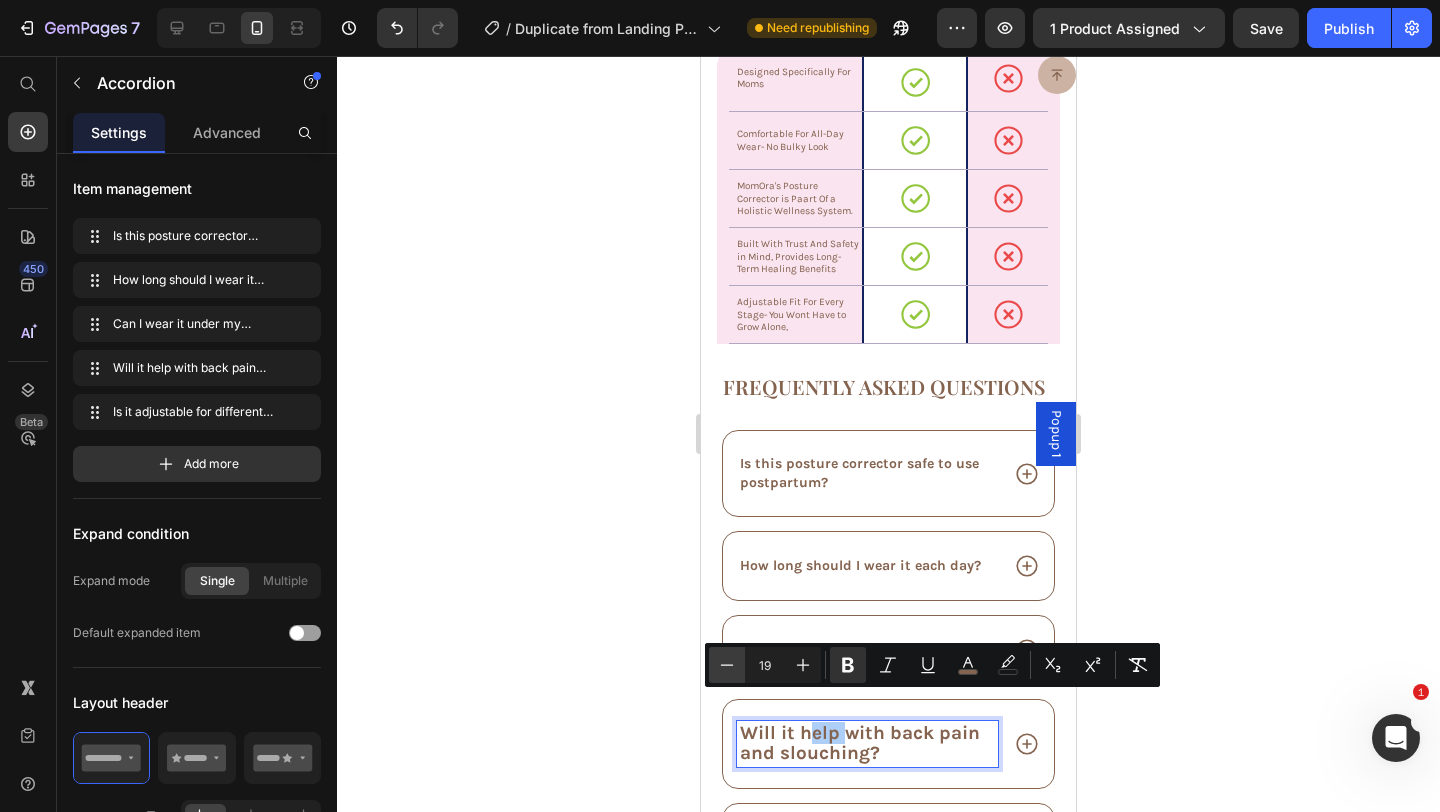 click 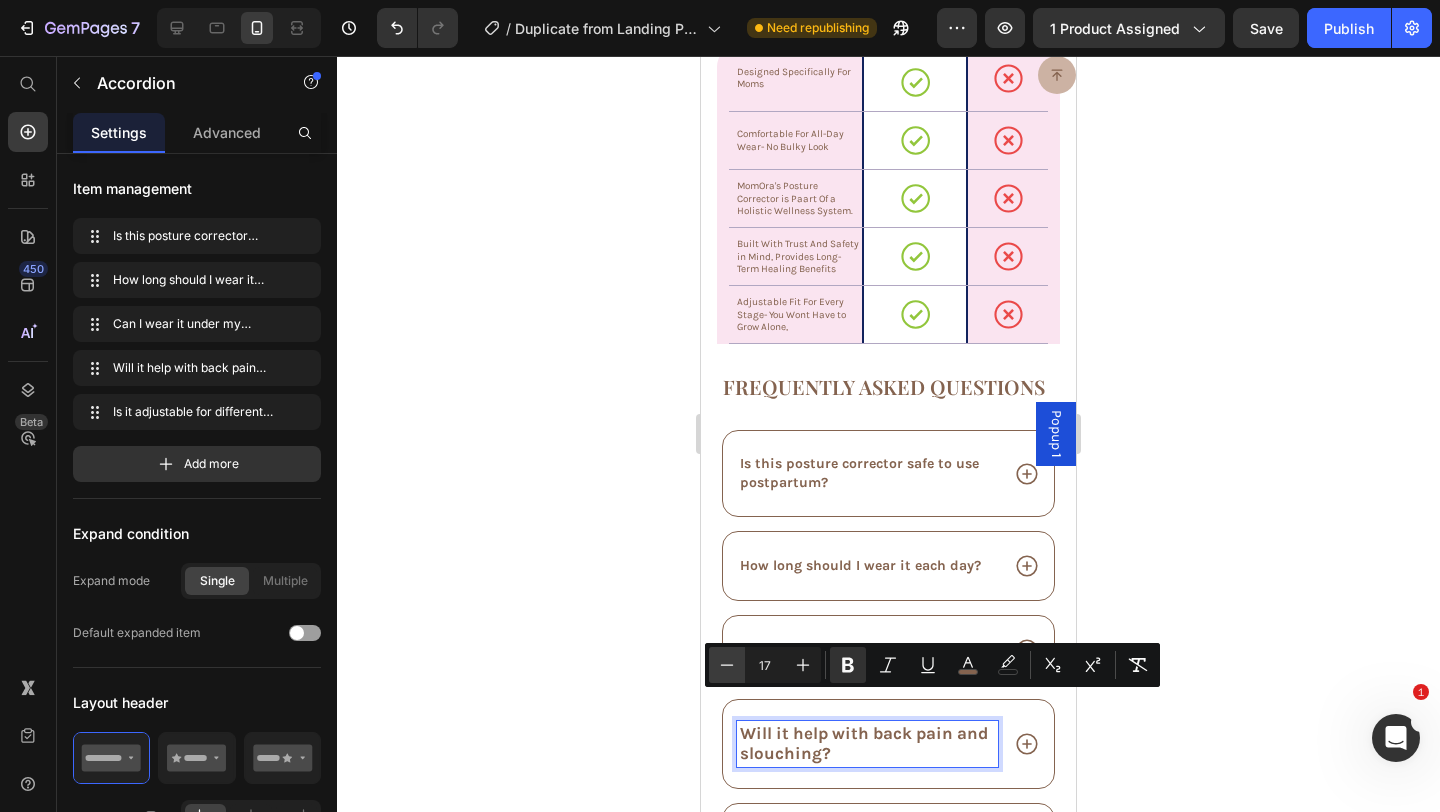 click 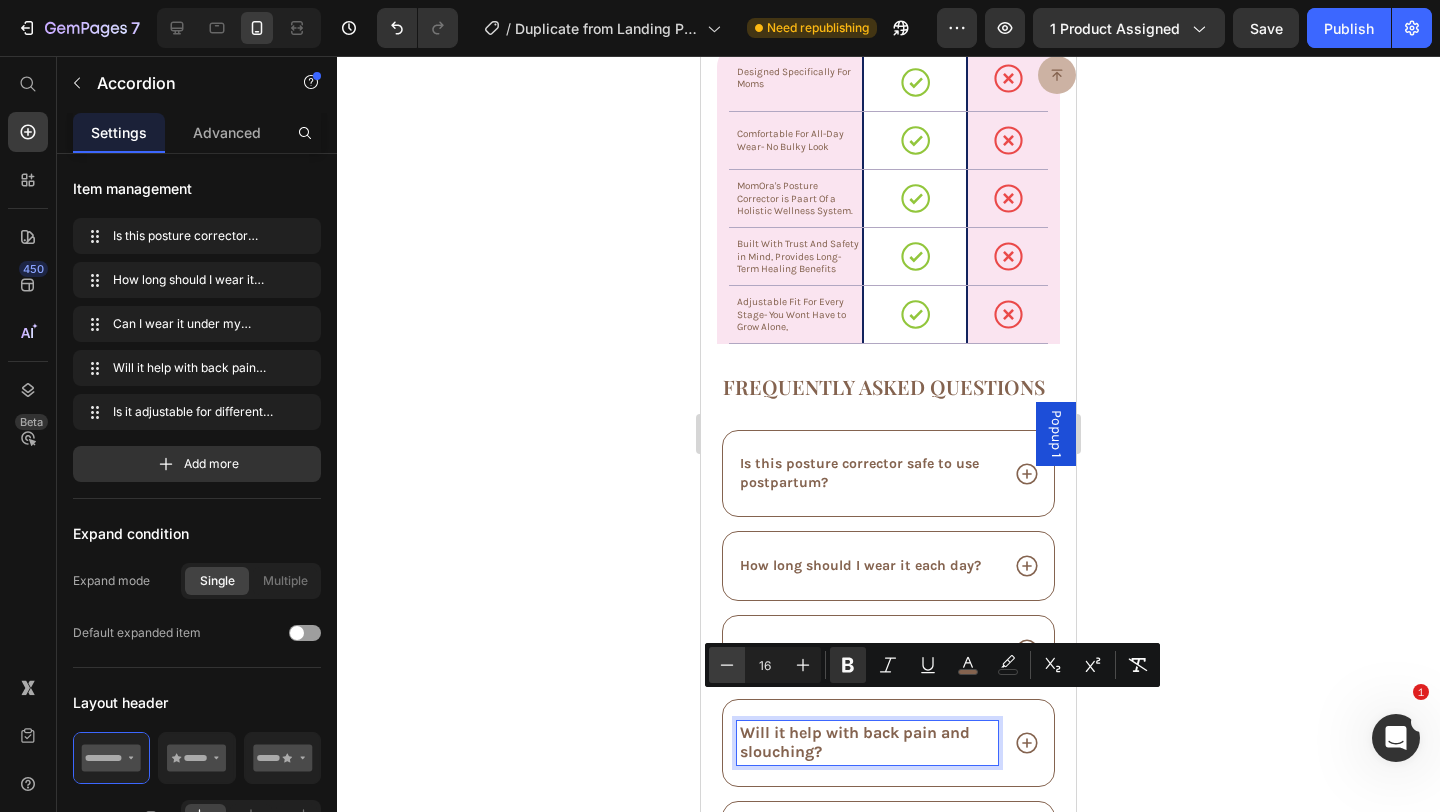 click 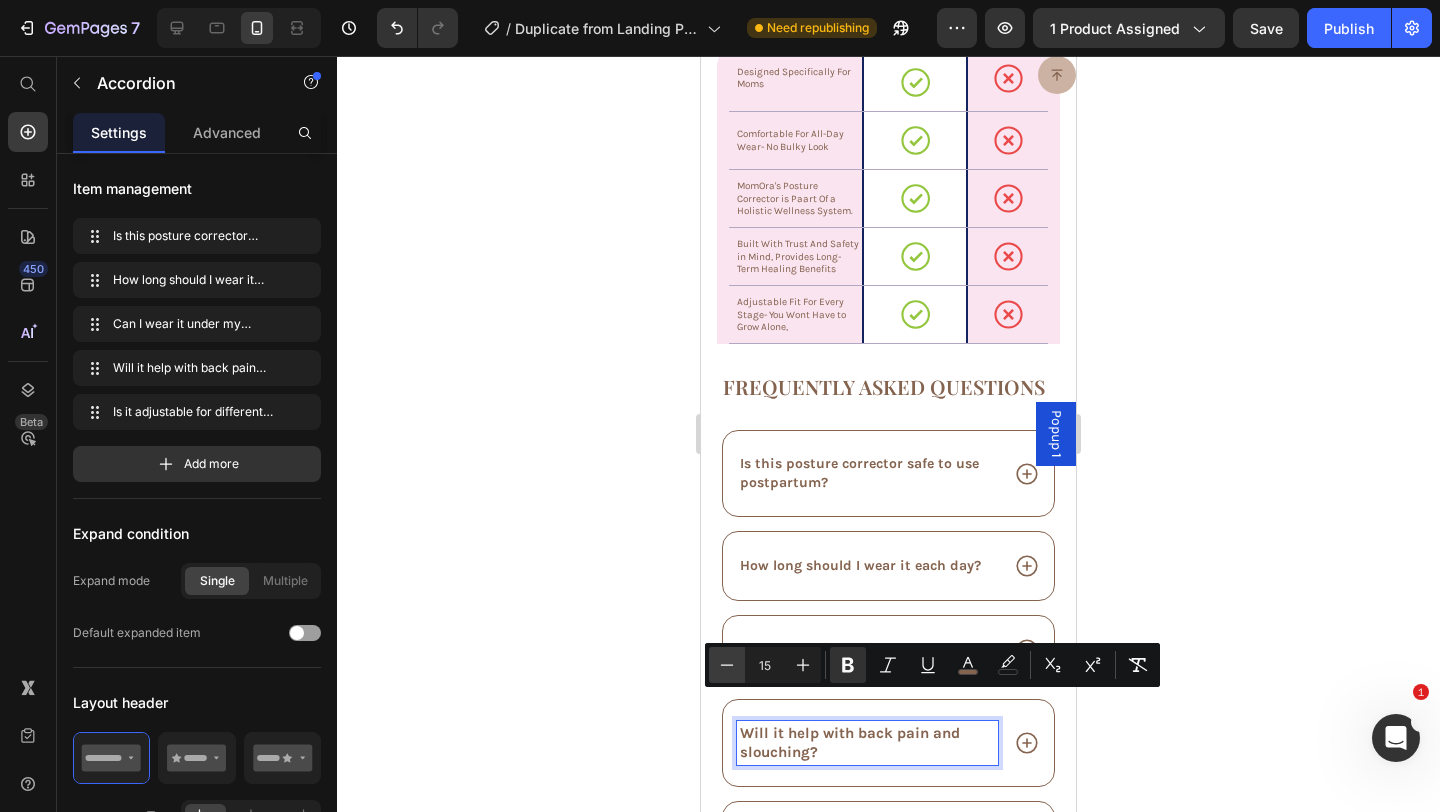 click 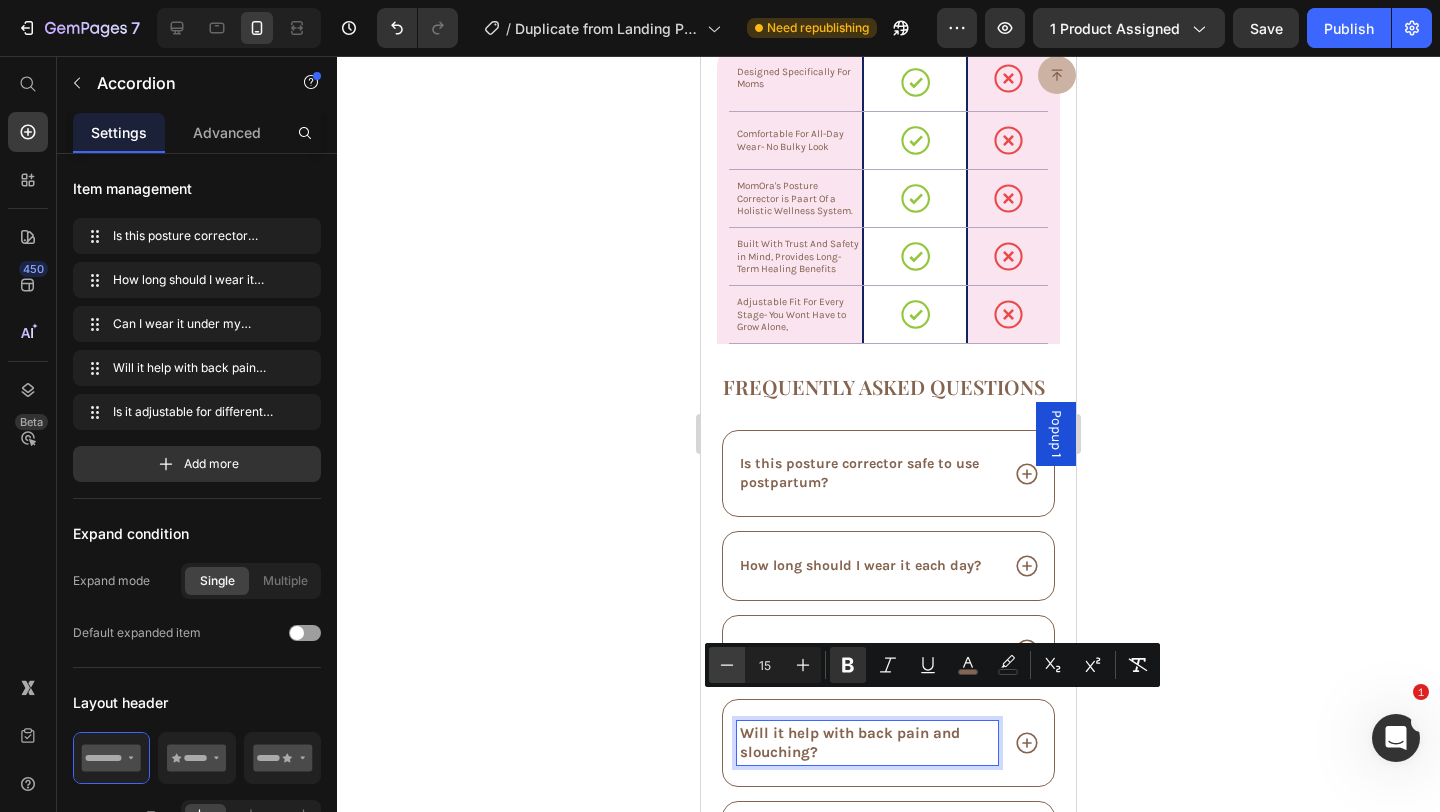 type on "14" 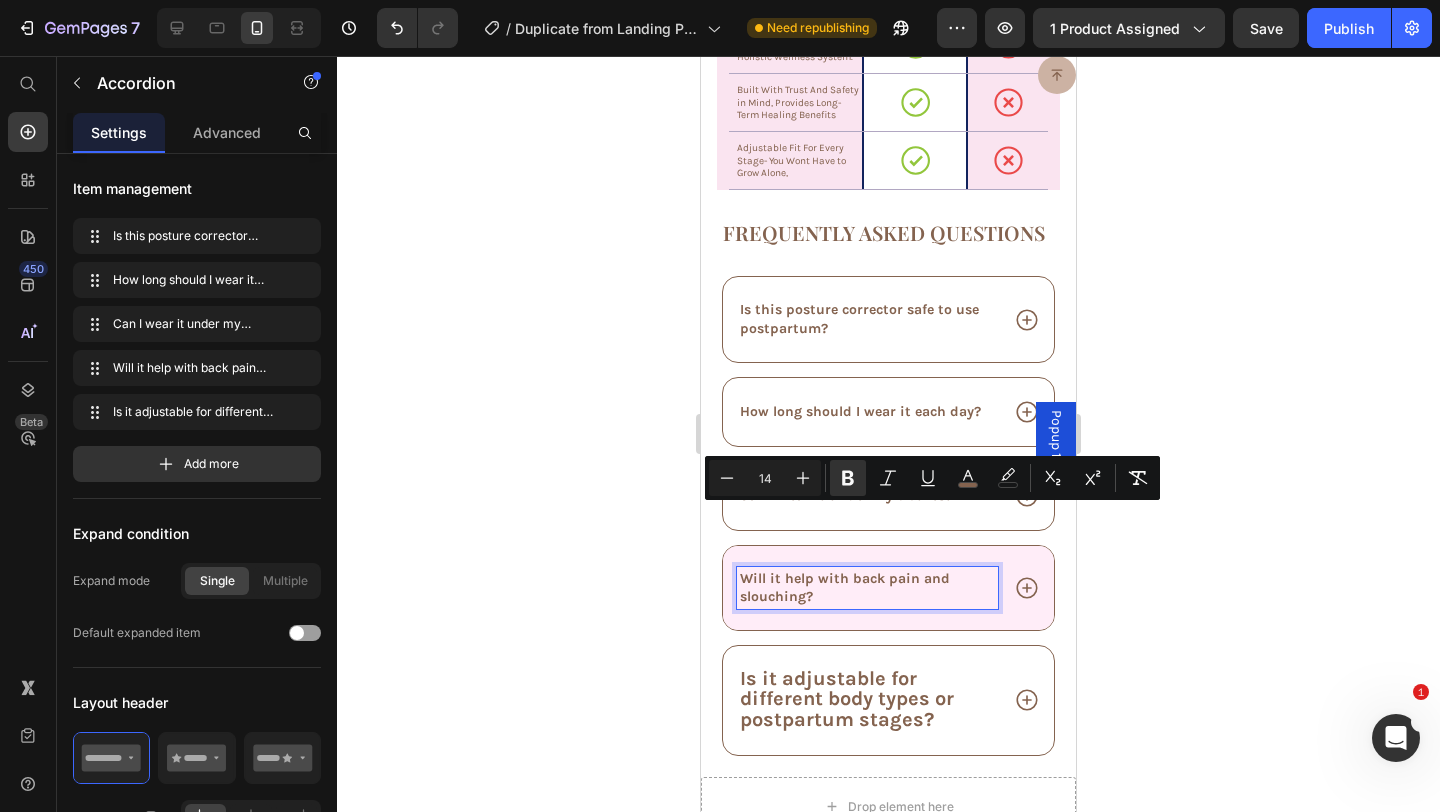 scroll, scrollTop: 7443, scrollLeft: 0, axis: vertical 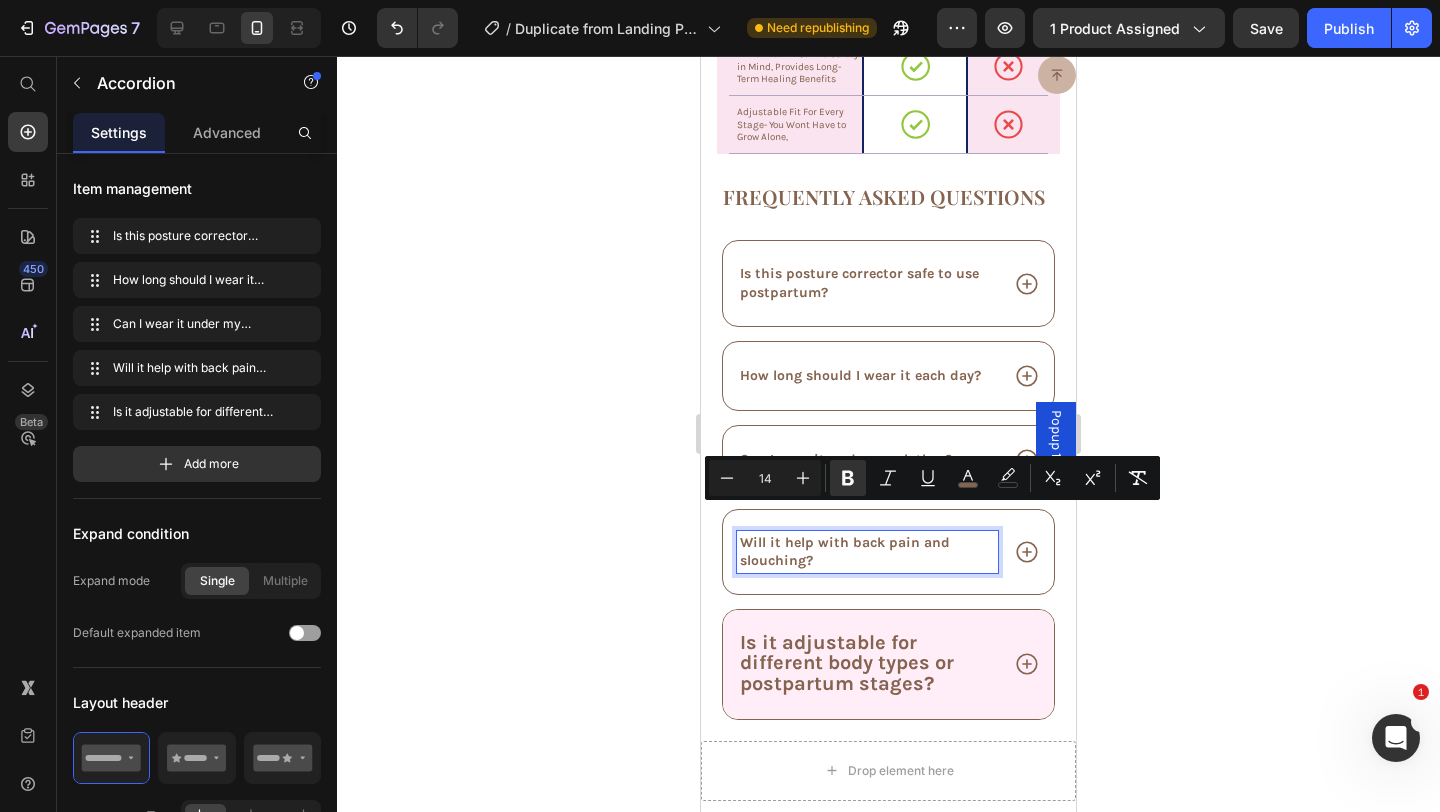 click on "Is it adjustable for different body types or postpartum stages?" at bounding box center [847, 662] 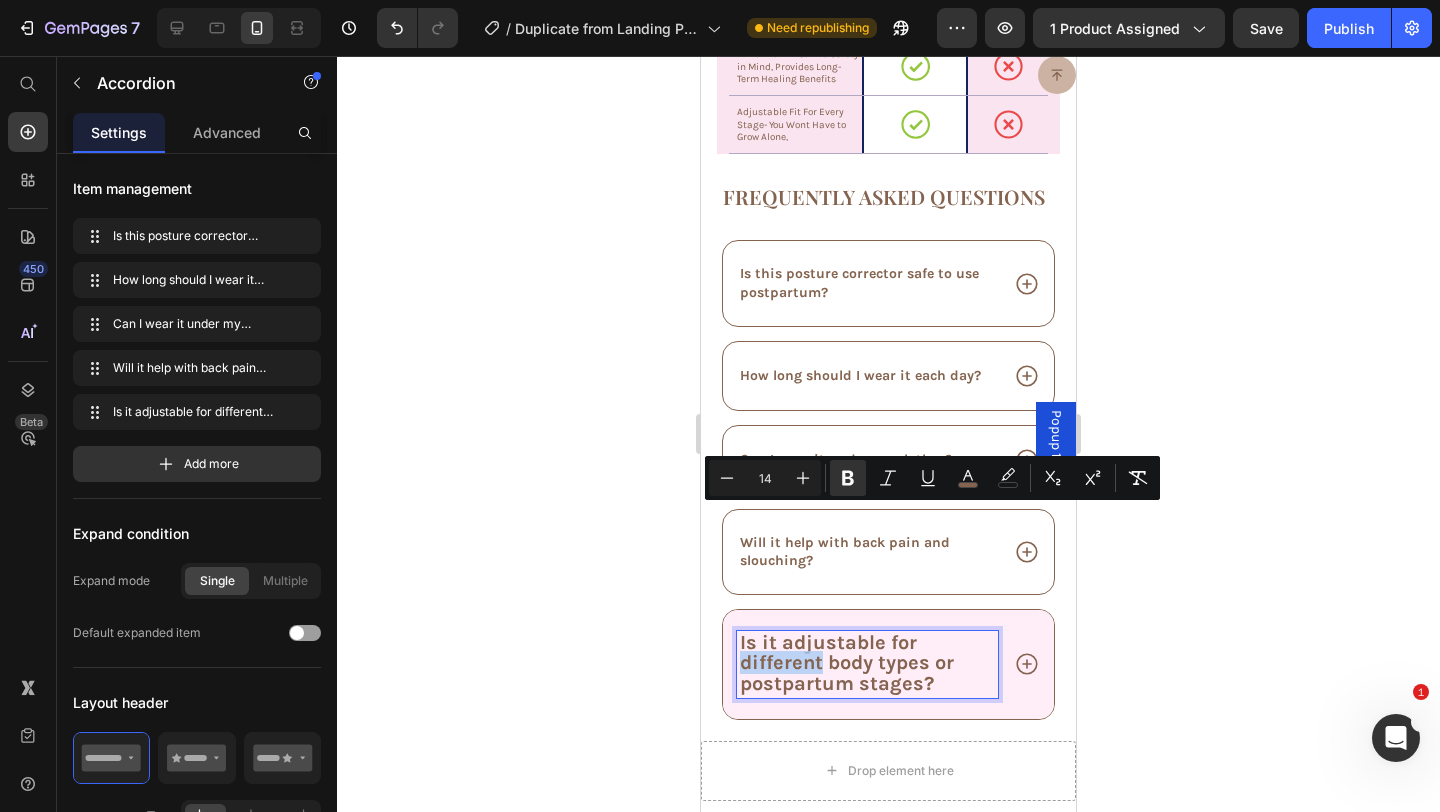 click on "Is it adjustable for different body types or postpartum stages?" at bounding box center [847, 662] 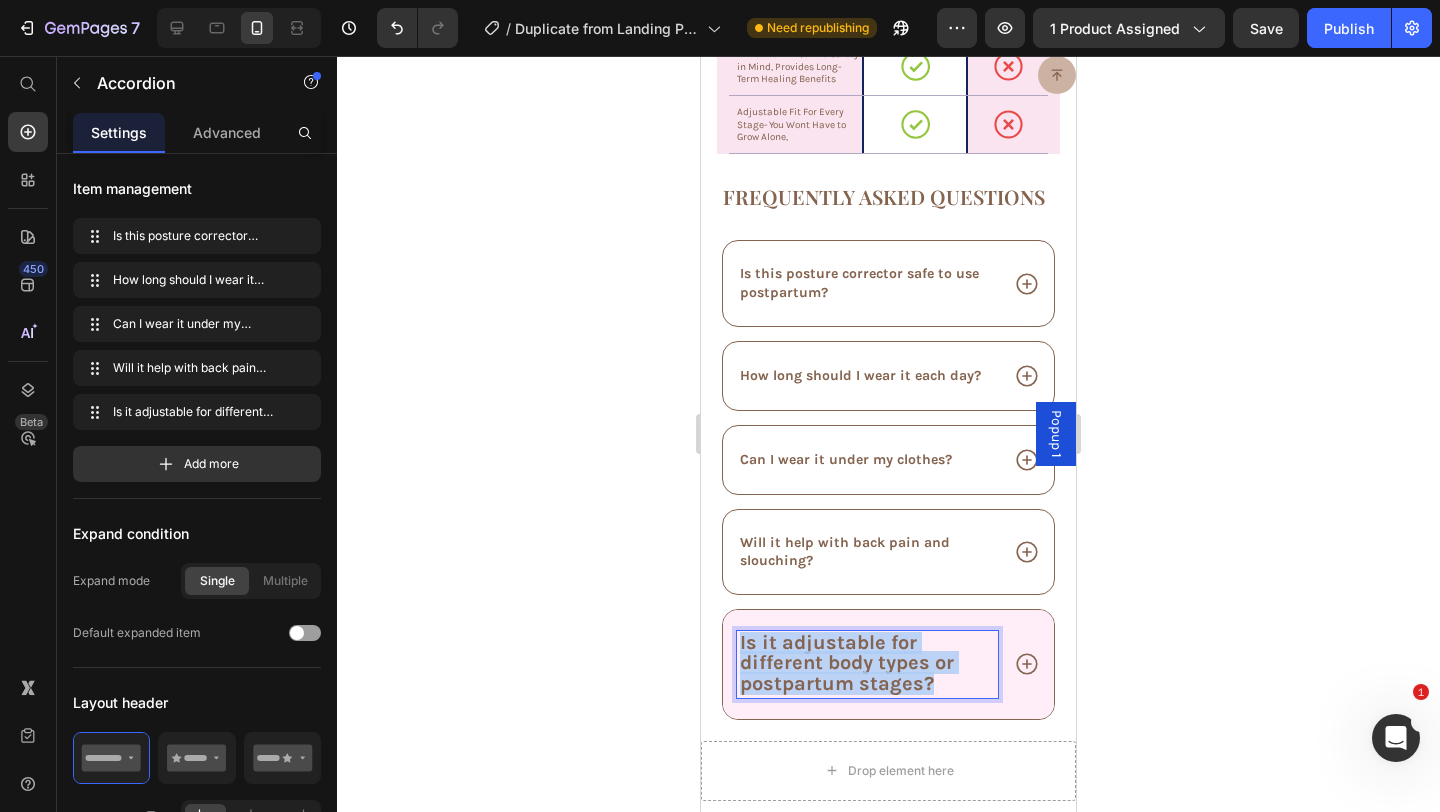 click on "Is it adjustable for different body types or postpartum stages?" at bounding box center (847, 662) 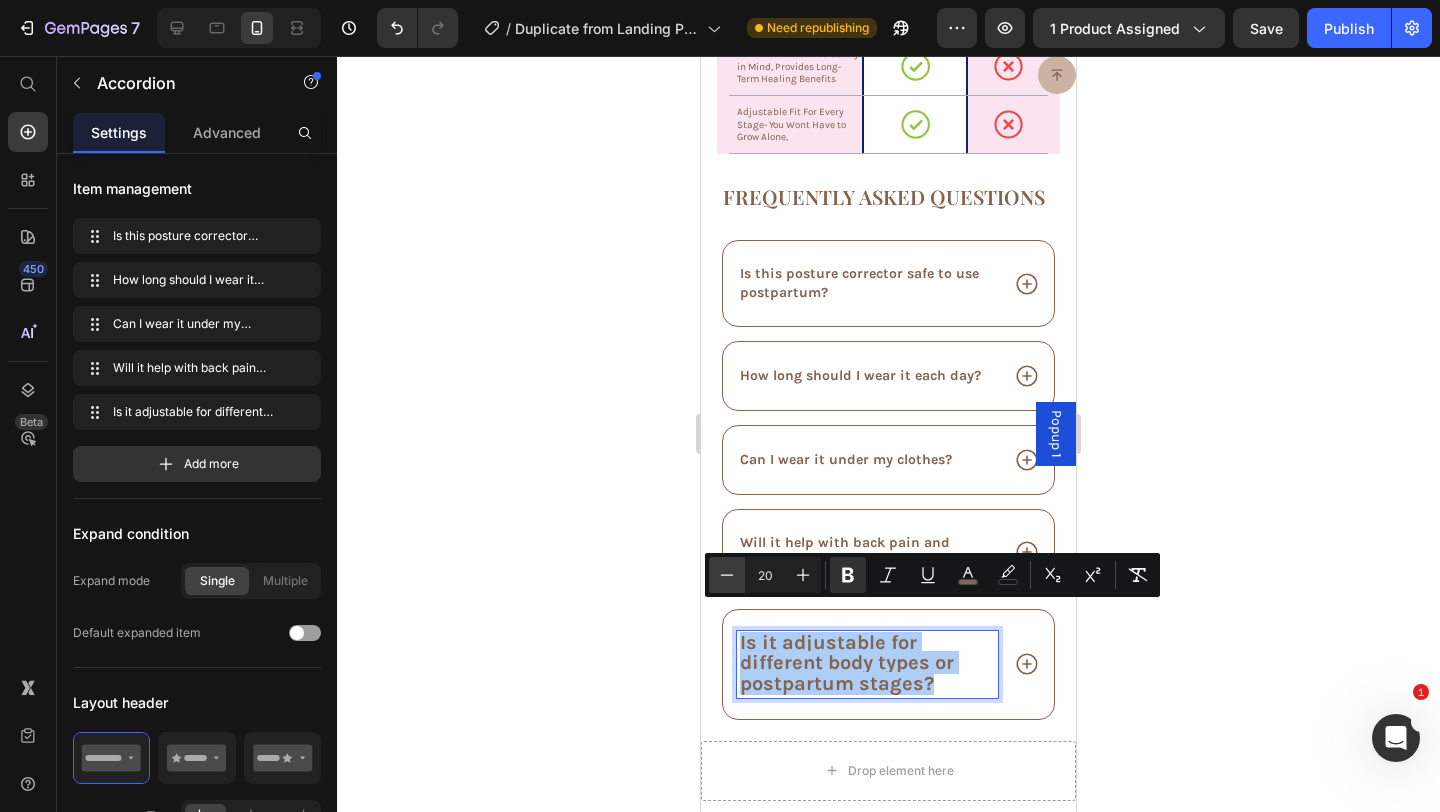 click on "Minus" at bounding box center (727, 575) 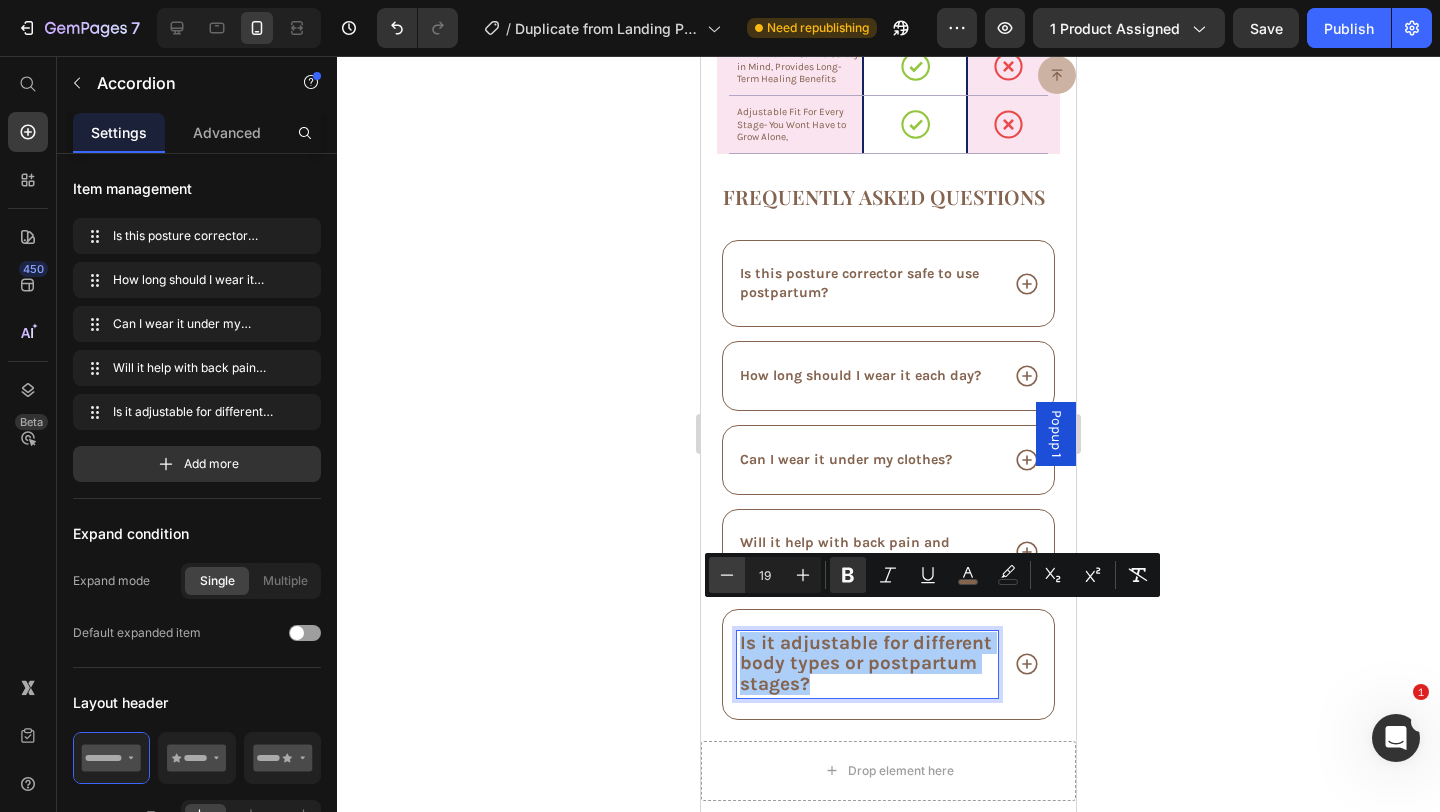 click on "Minus" at bounding box center (727, 575) 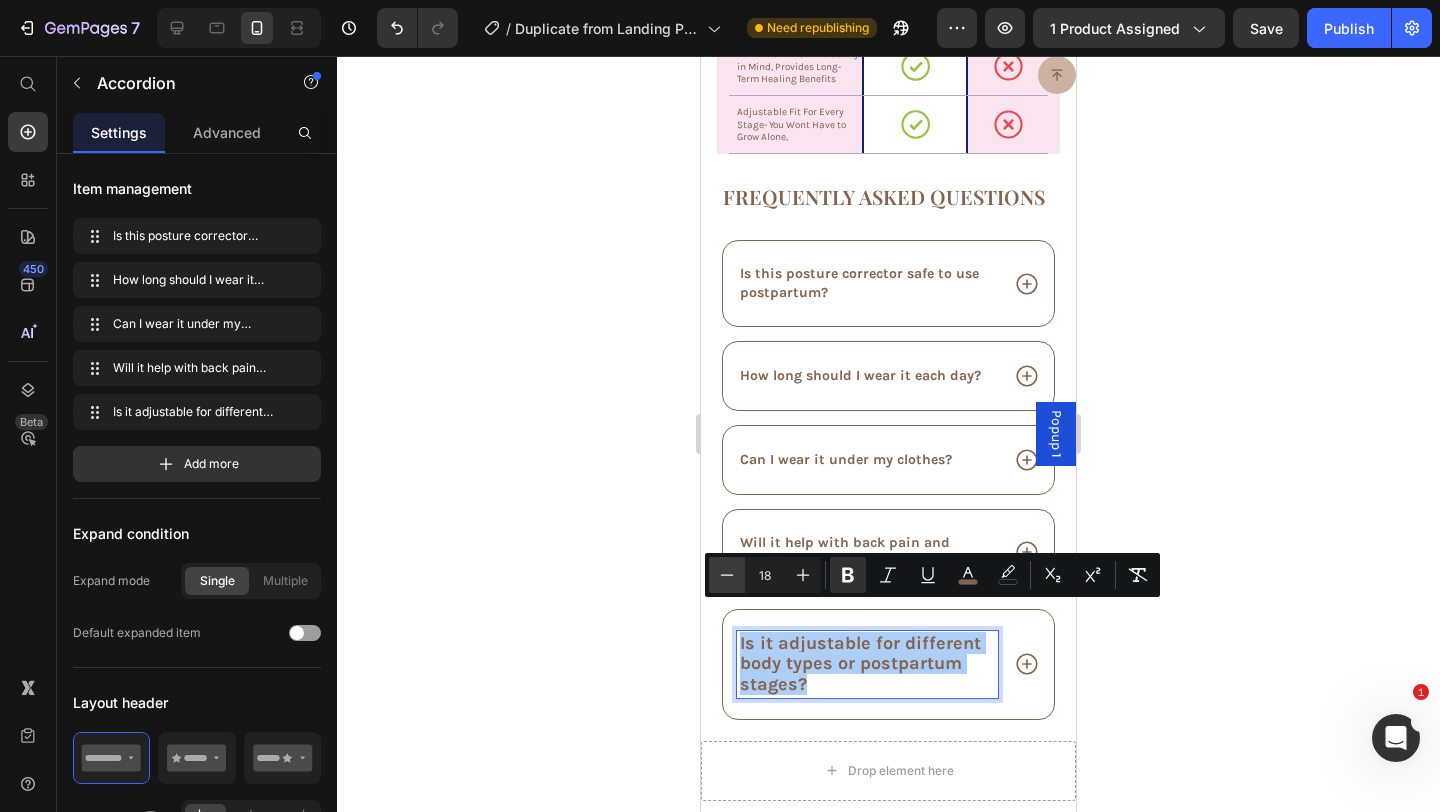 click on "Minus" at bounding box center (727, 575) 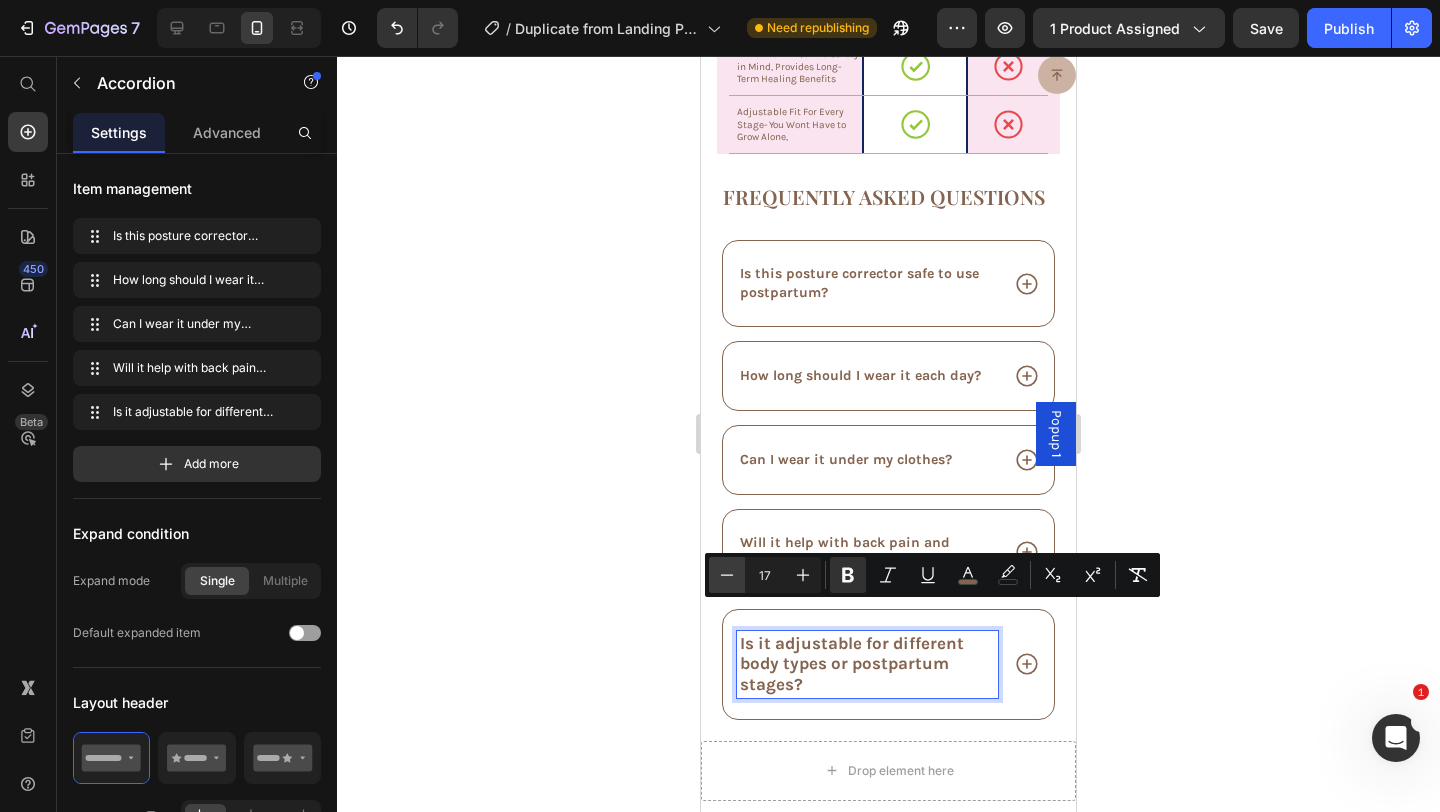 click on "Minus" at bounding box center [727, 575] 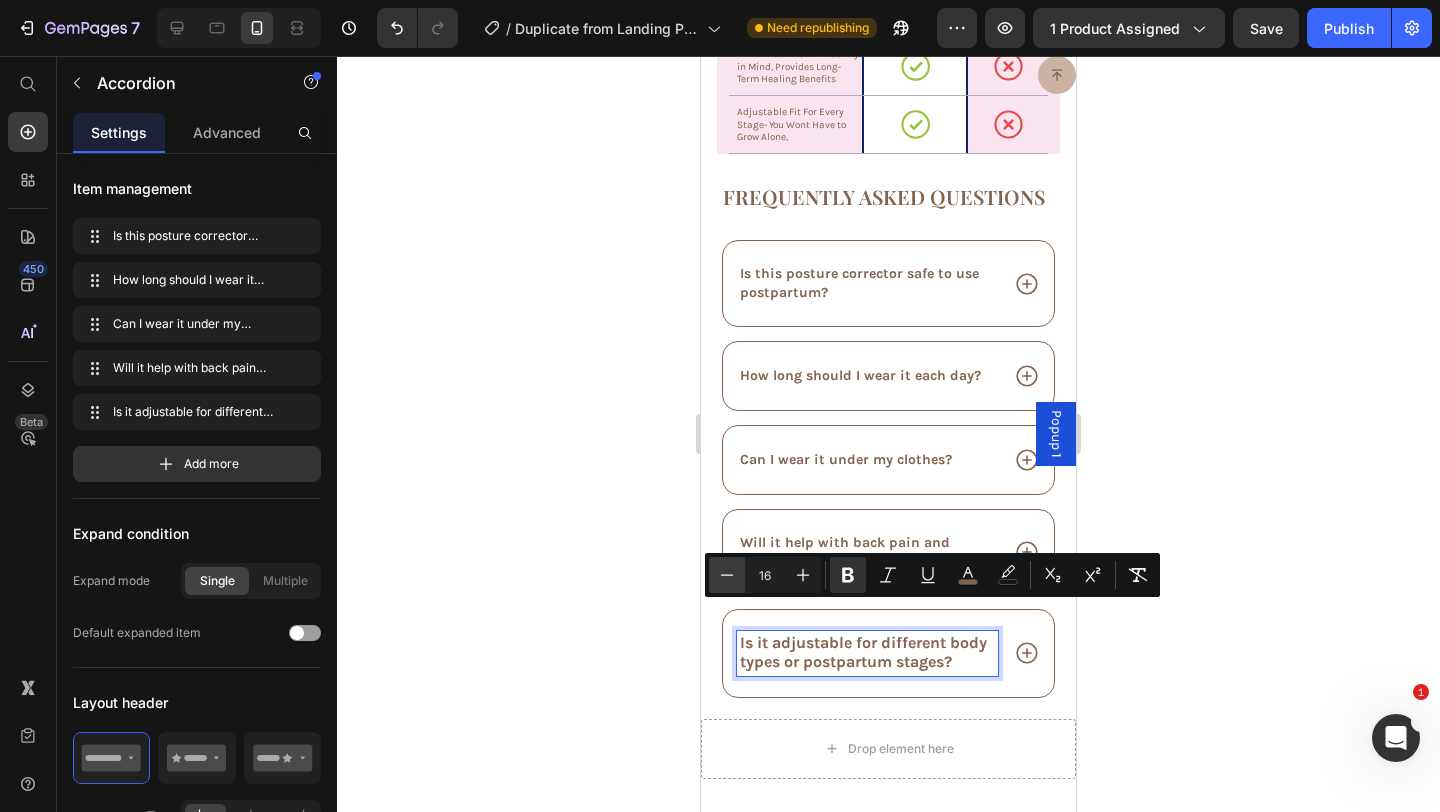 click on "Minus" at bounding box center (727, 575) 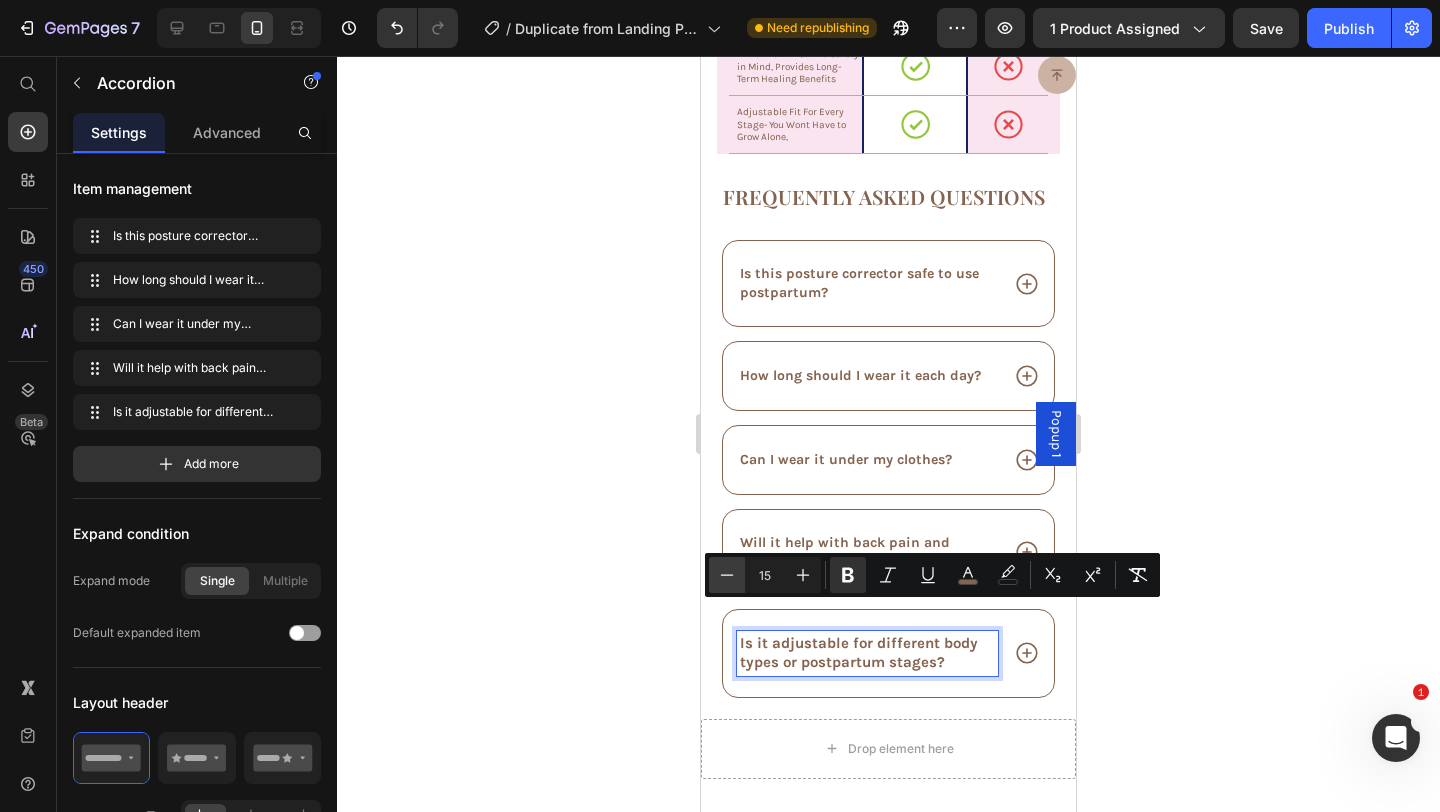 click on "Minus" at bounding box center [727, 575] 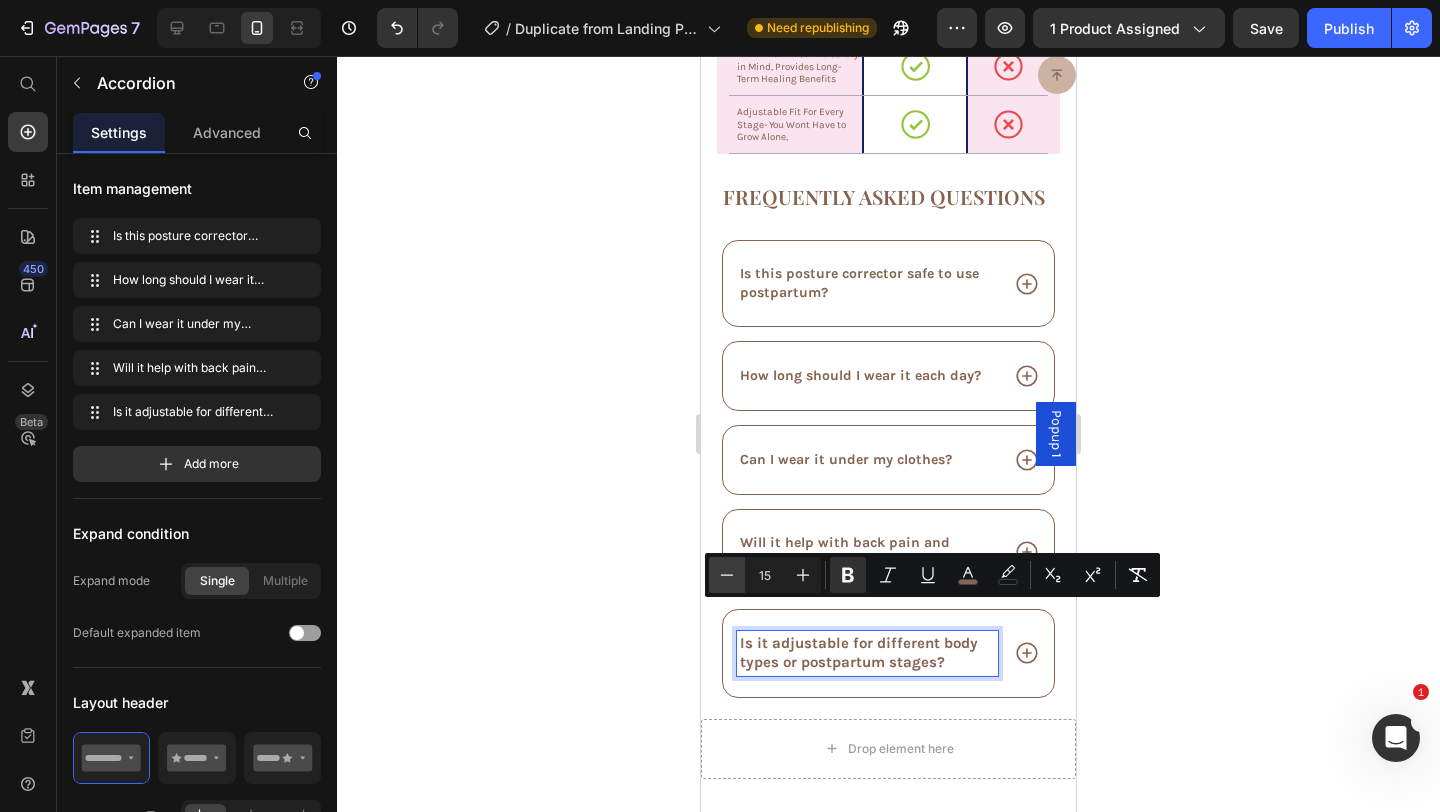 type on "14" 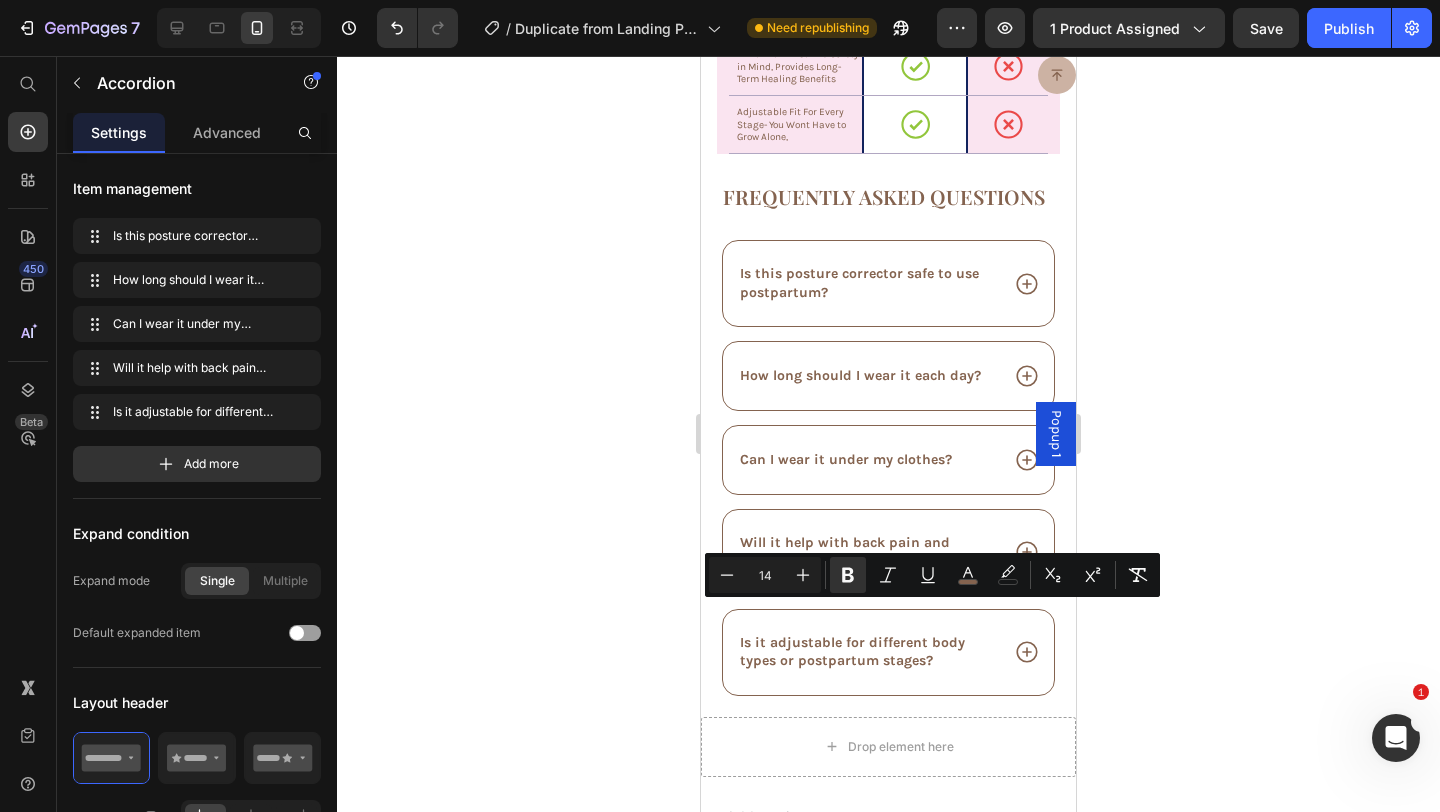 click 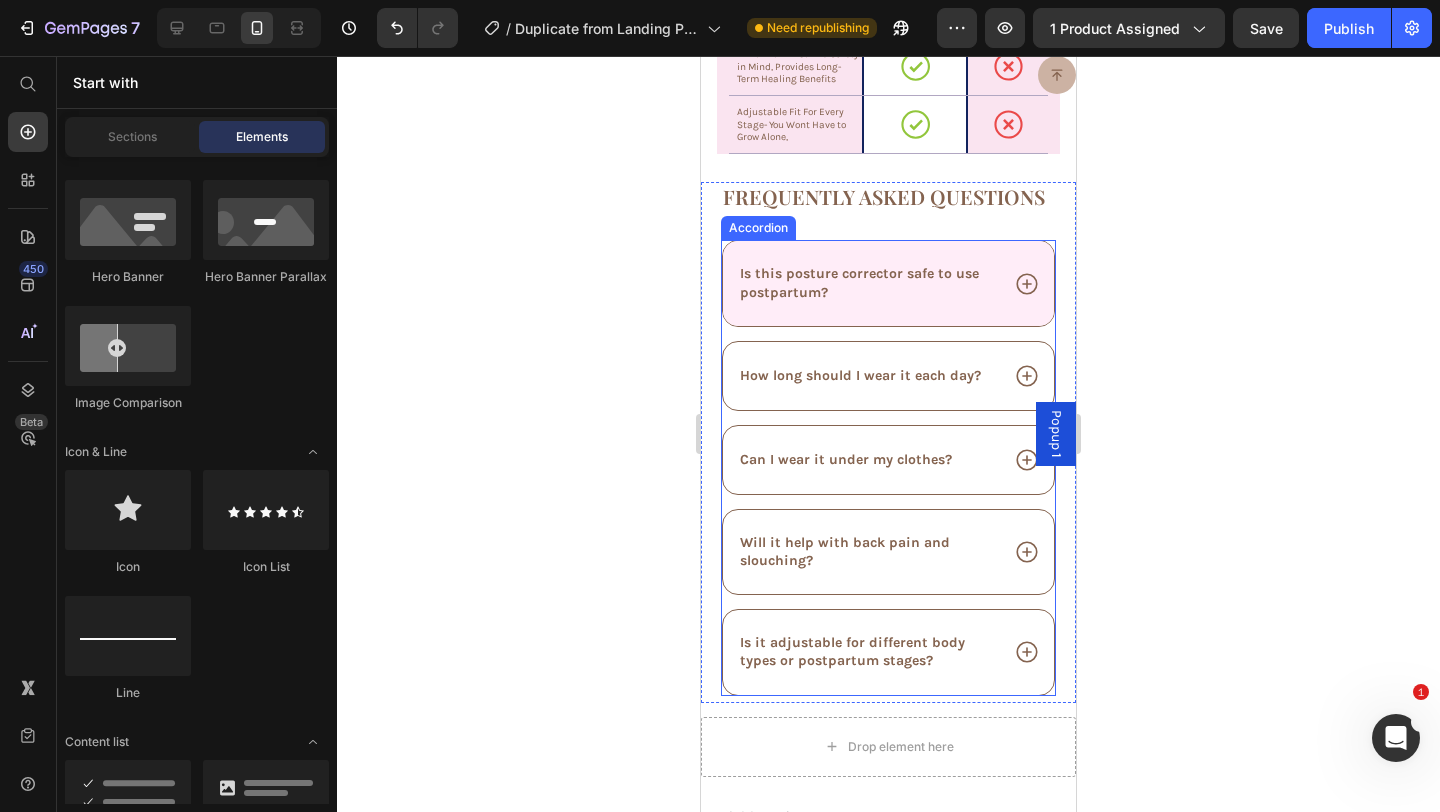 click on "Is this posture corrector safe to use postpartum?" at bounding box center (888, 283) 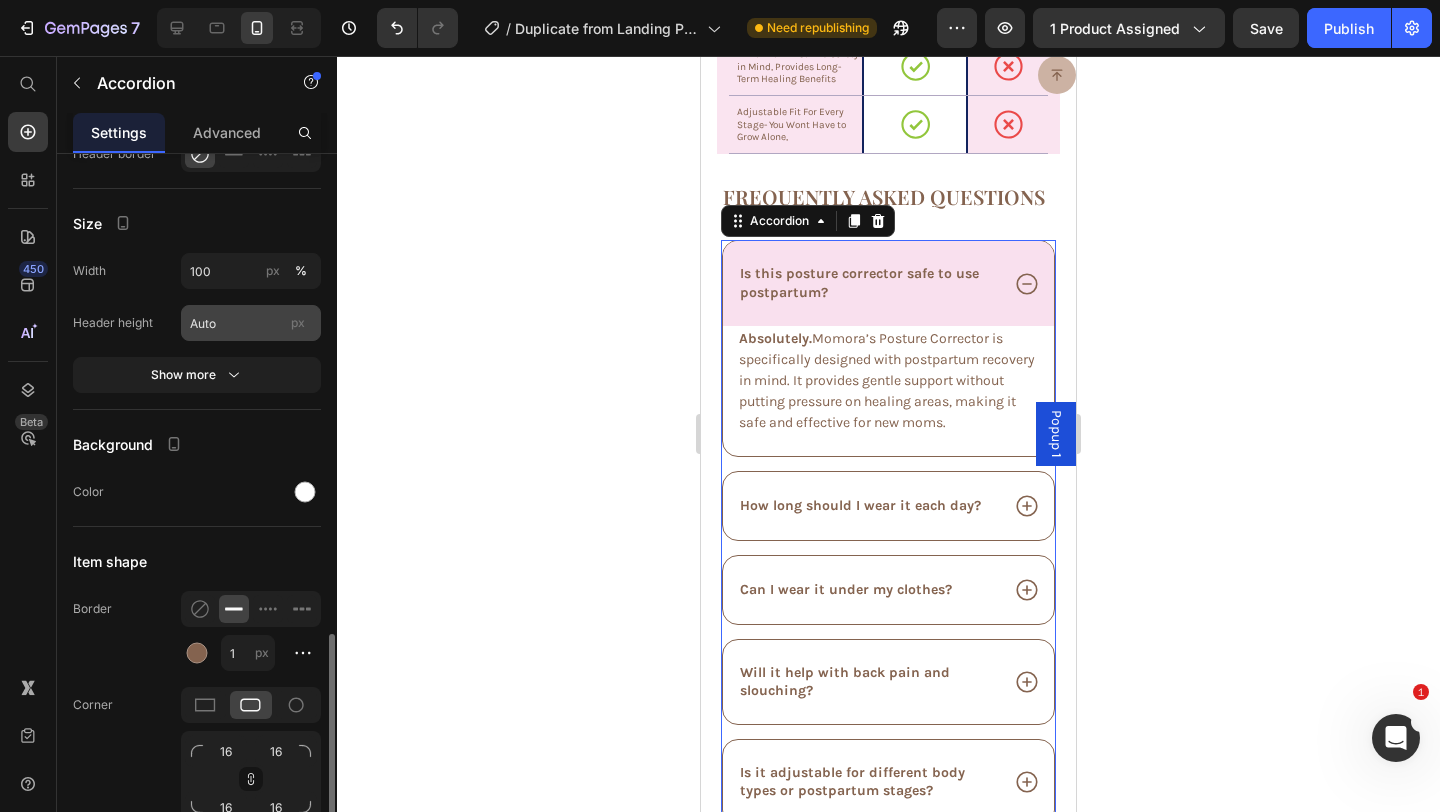 scroll, scrollTop: 1741, scrollLeft: 0, axis: vertical 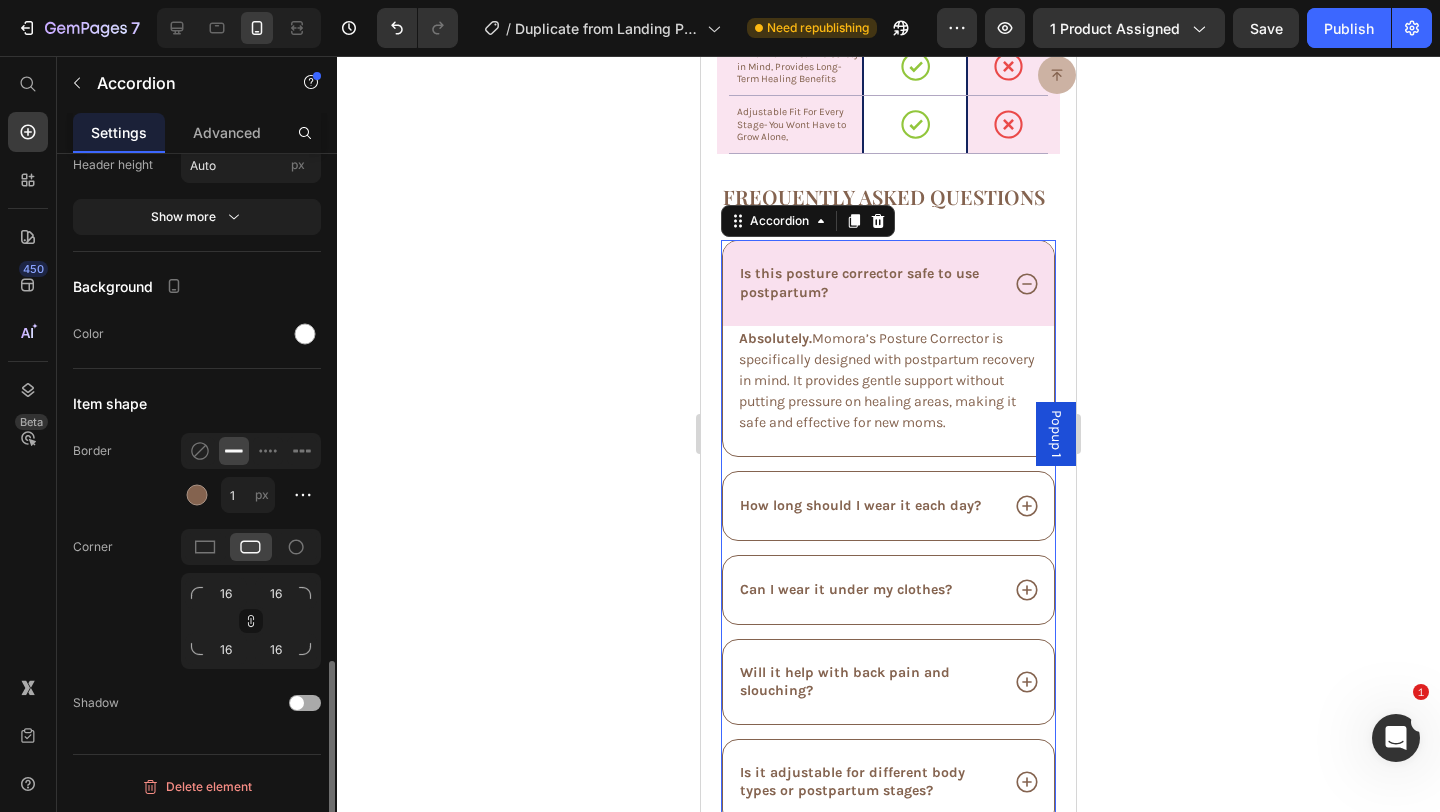 click at bounding box center (305, 703) 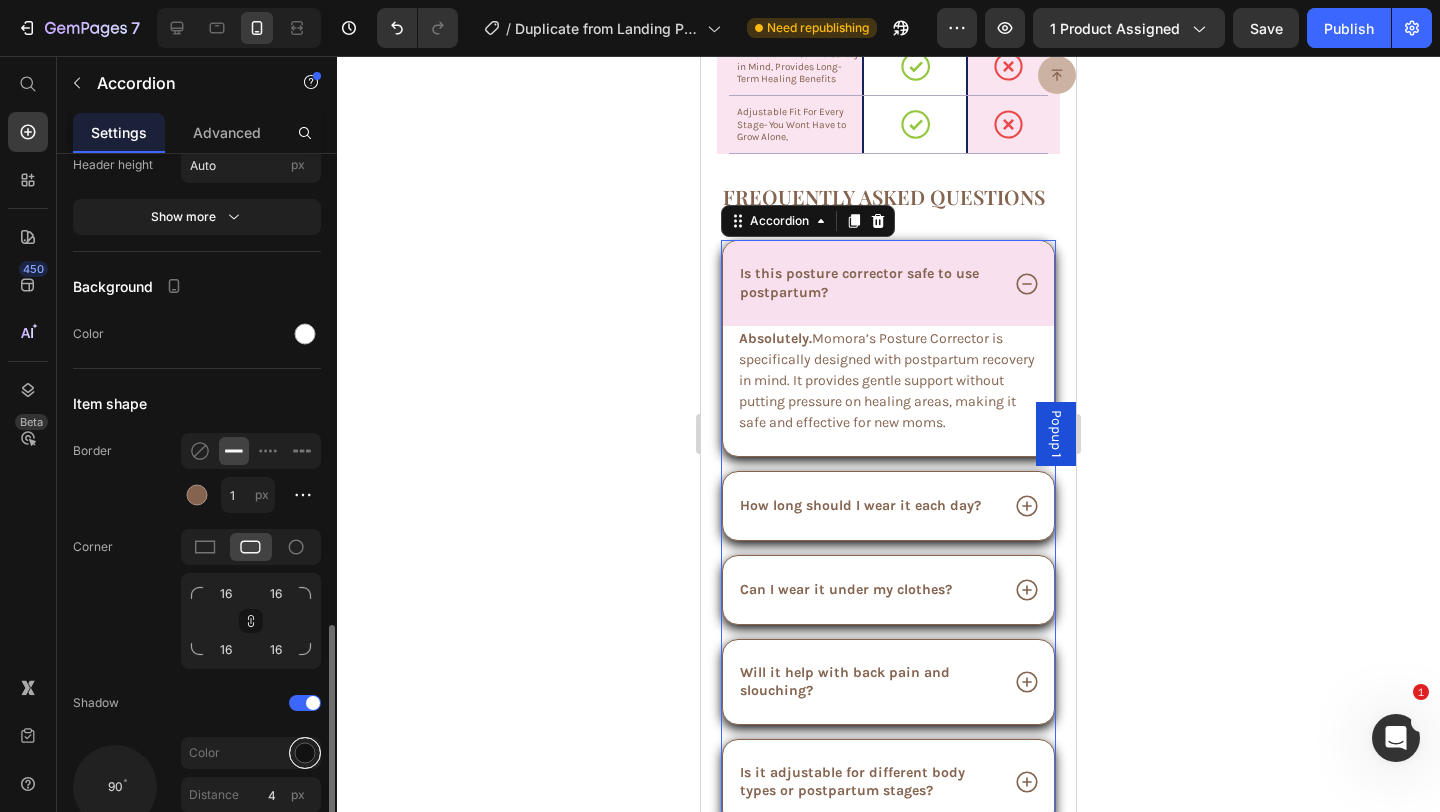 click at bounding box center [305, 753] 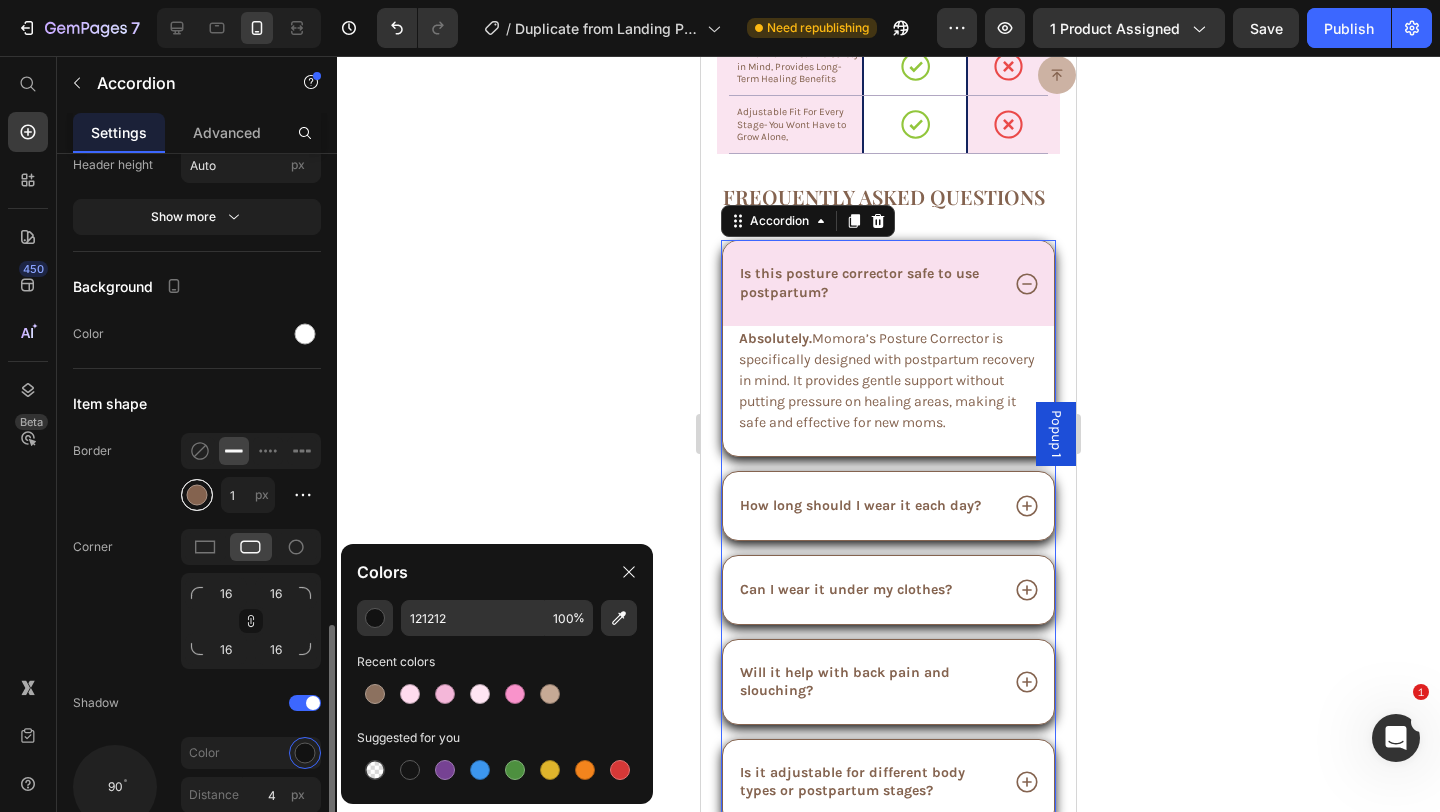 click at bounding box center (197, 495) 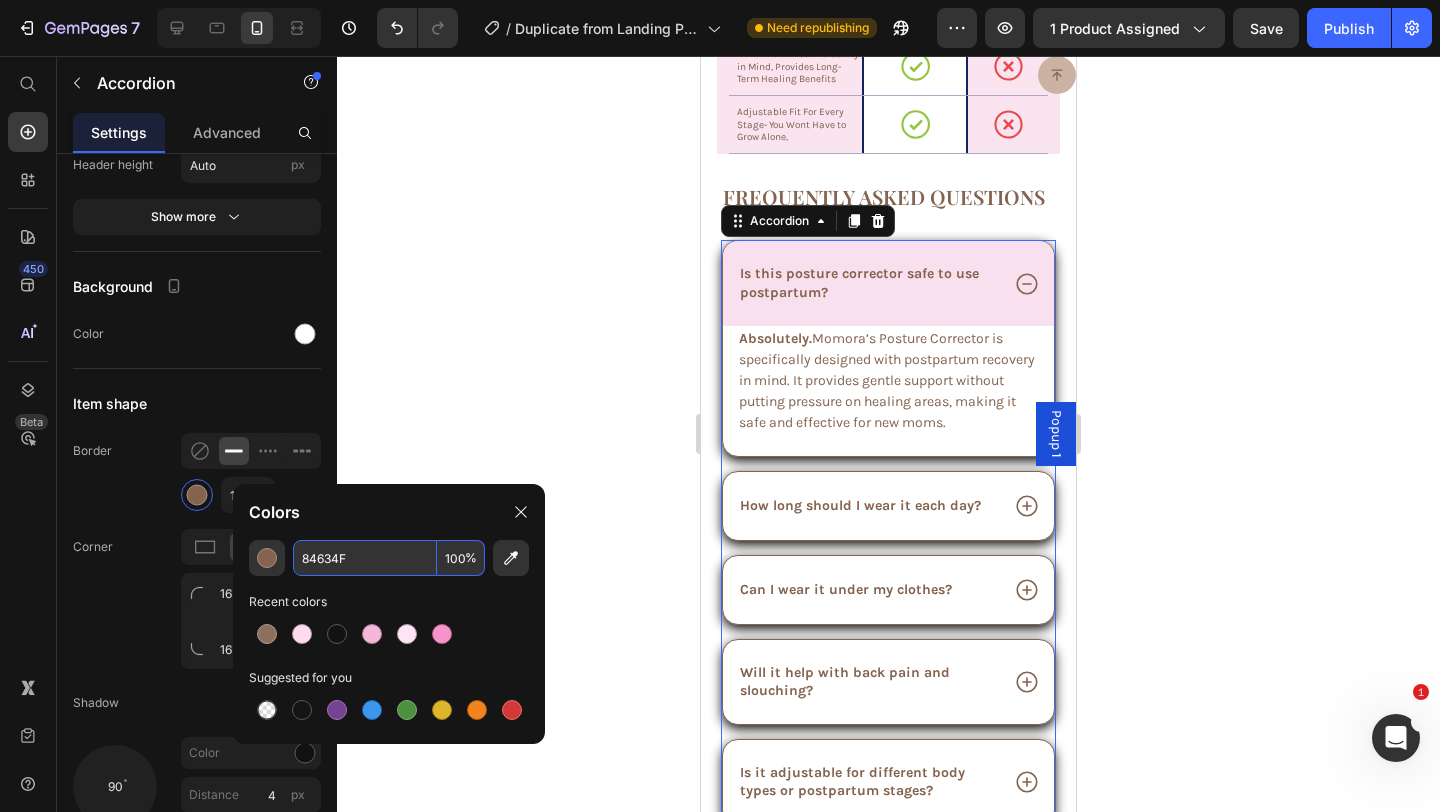 click on "84634F" at bounding box center (365, 558) 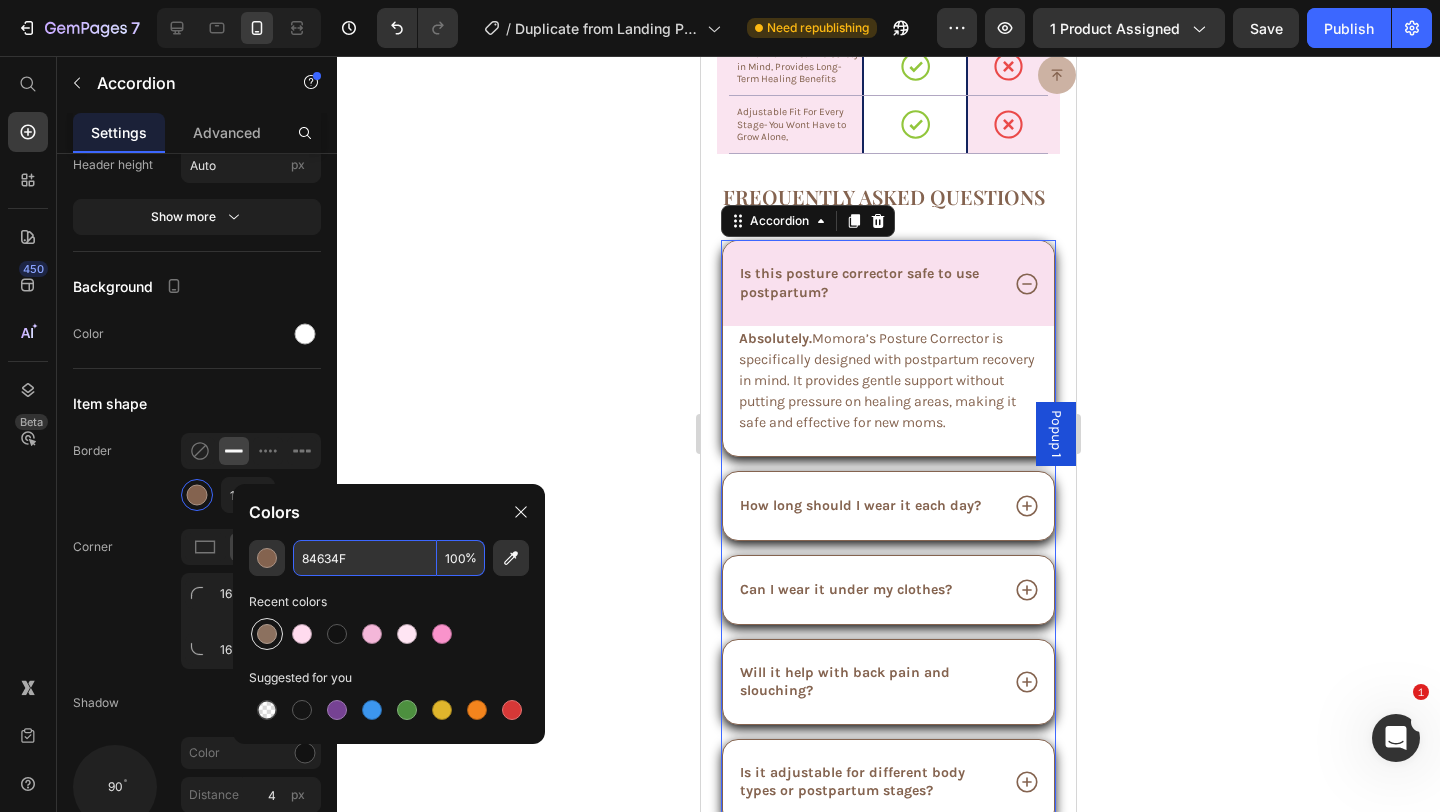 click at bounding box center [267, 634] 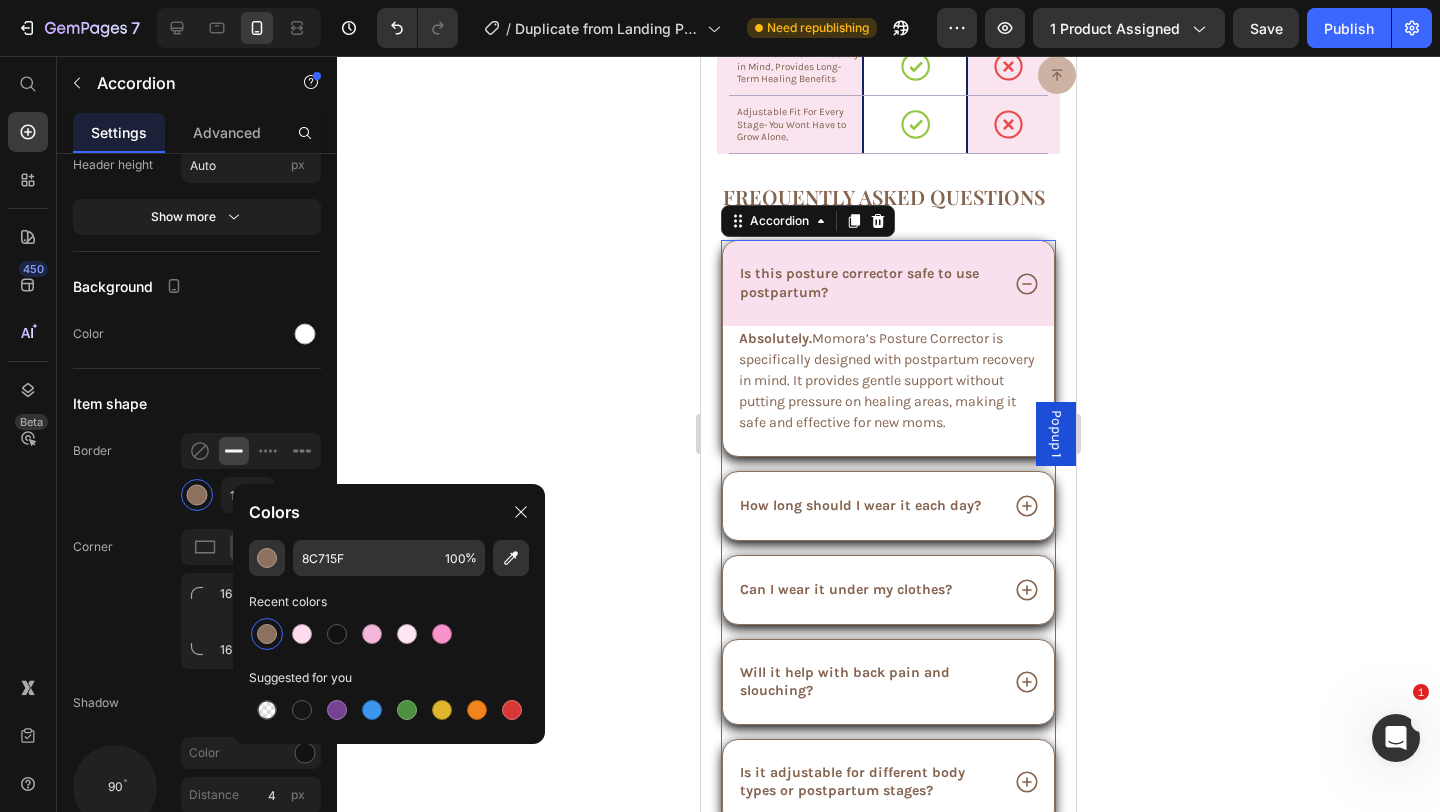 click 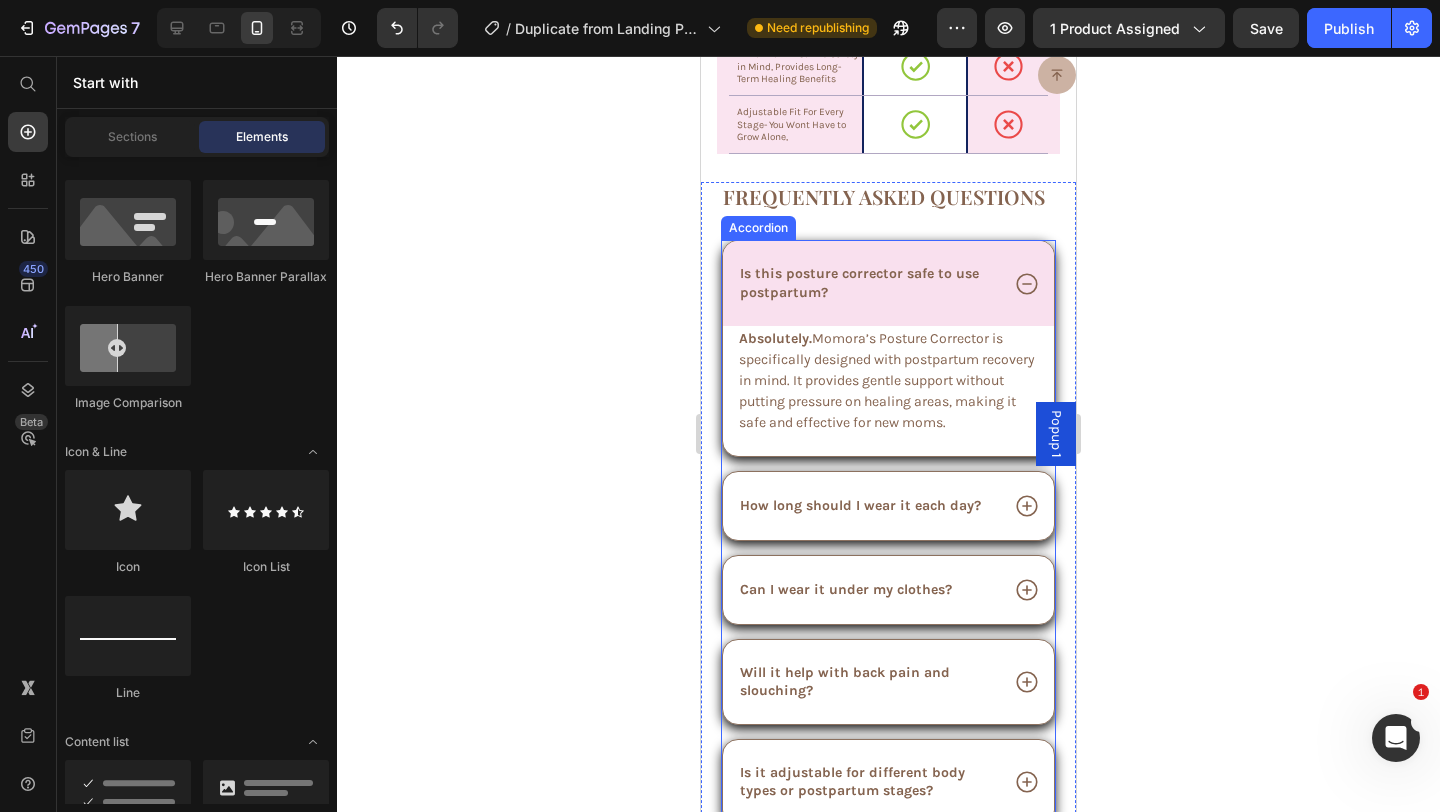 click on "Absolutely.  Momora’s Posture Corrector is specifically designed with postpartum recovery in mind. It provides gentle support without putting pressure on healing areas, making it safe and effective for new moms. Text Block" at bounding box center [888, 391] 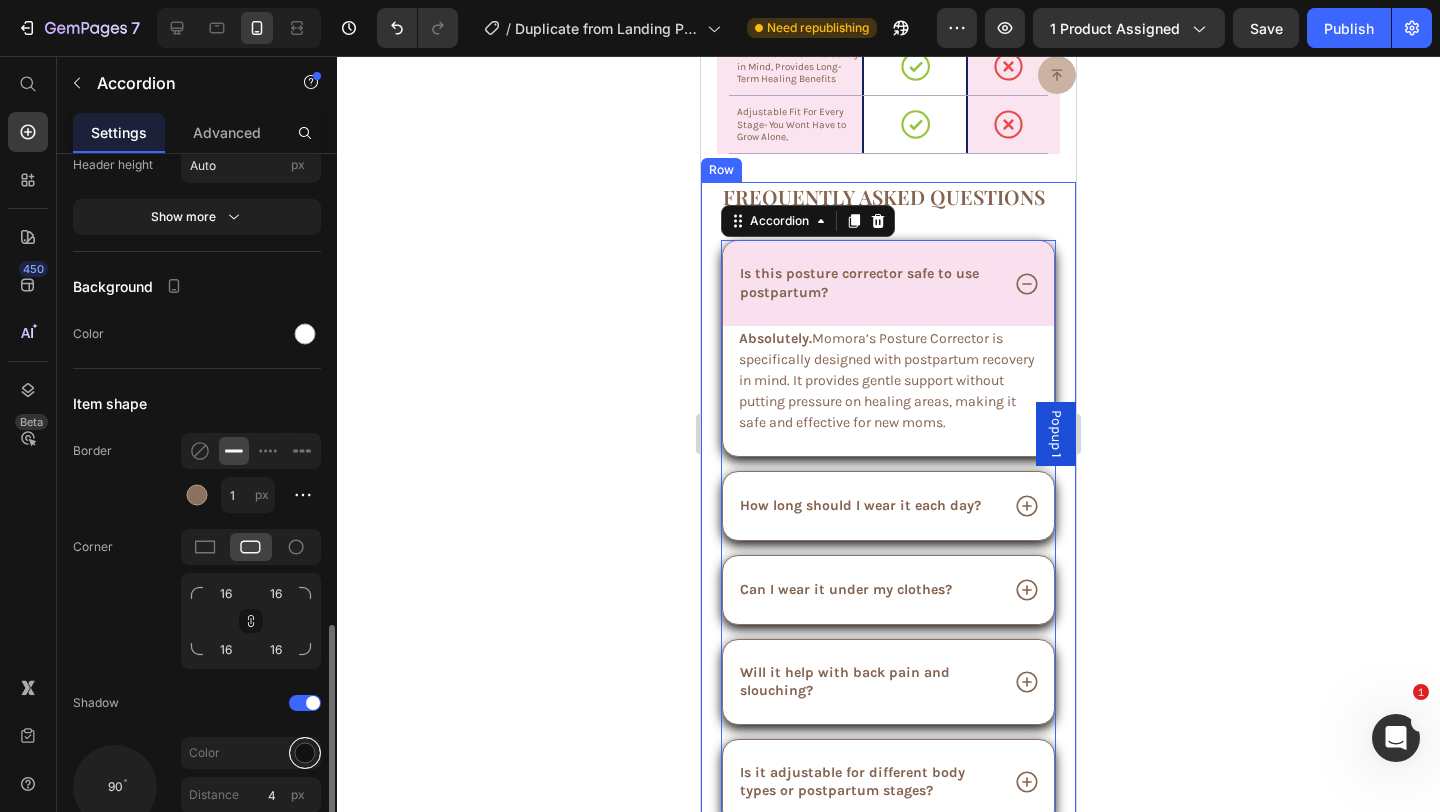 click at bounding box center [305, 753] 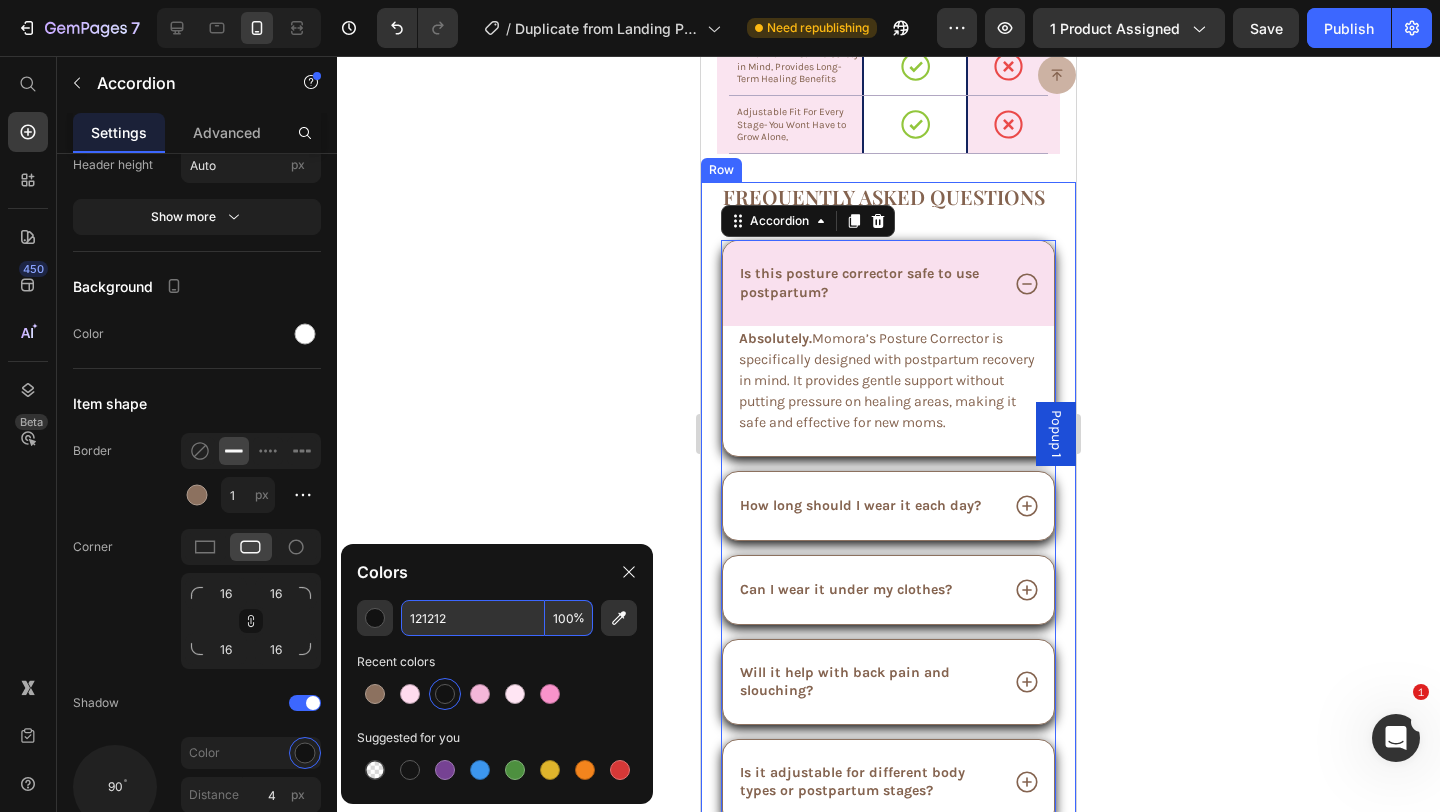 click on "121212" at bounding box center [473, 618] 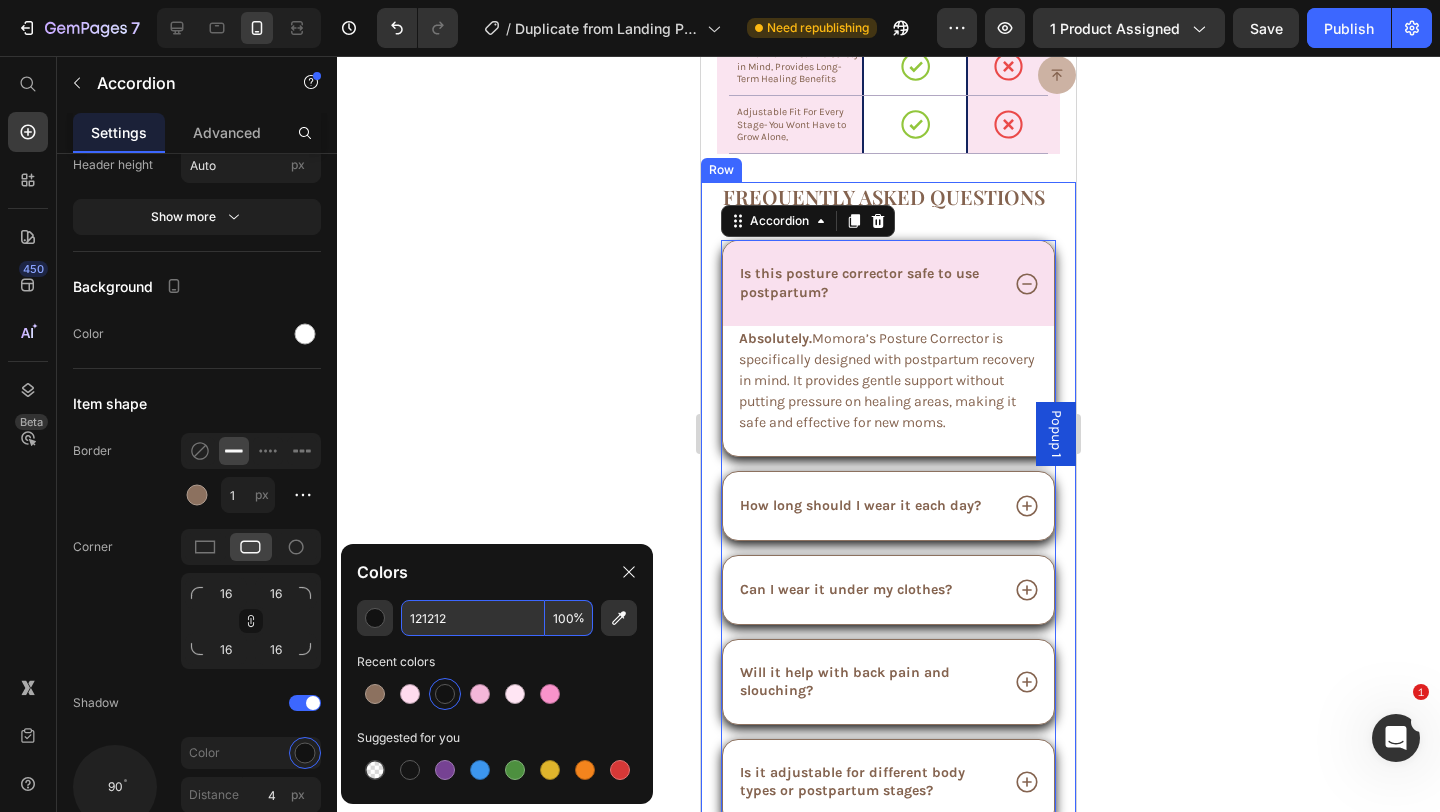 paste on "84634F" 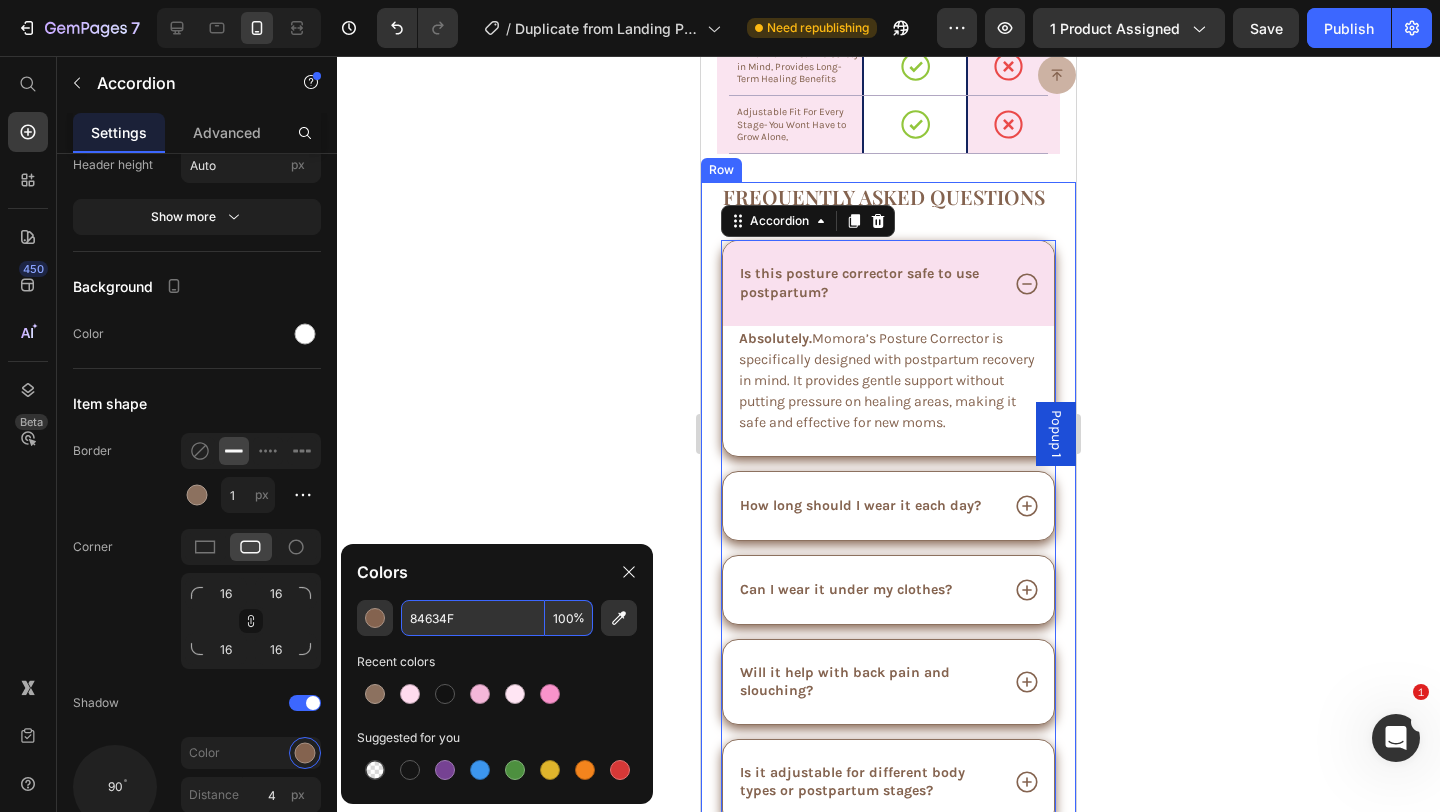type on "84634F" 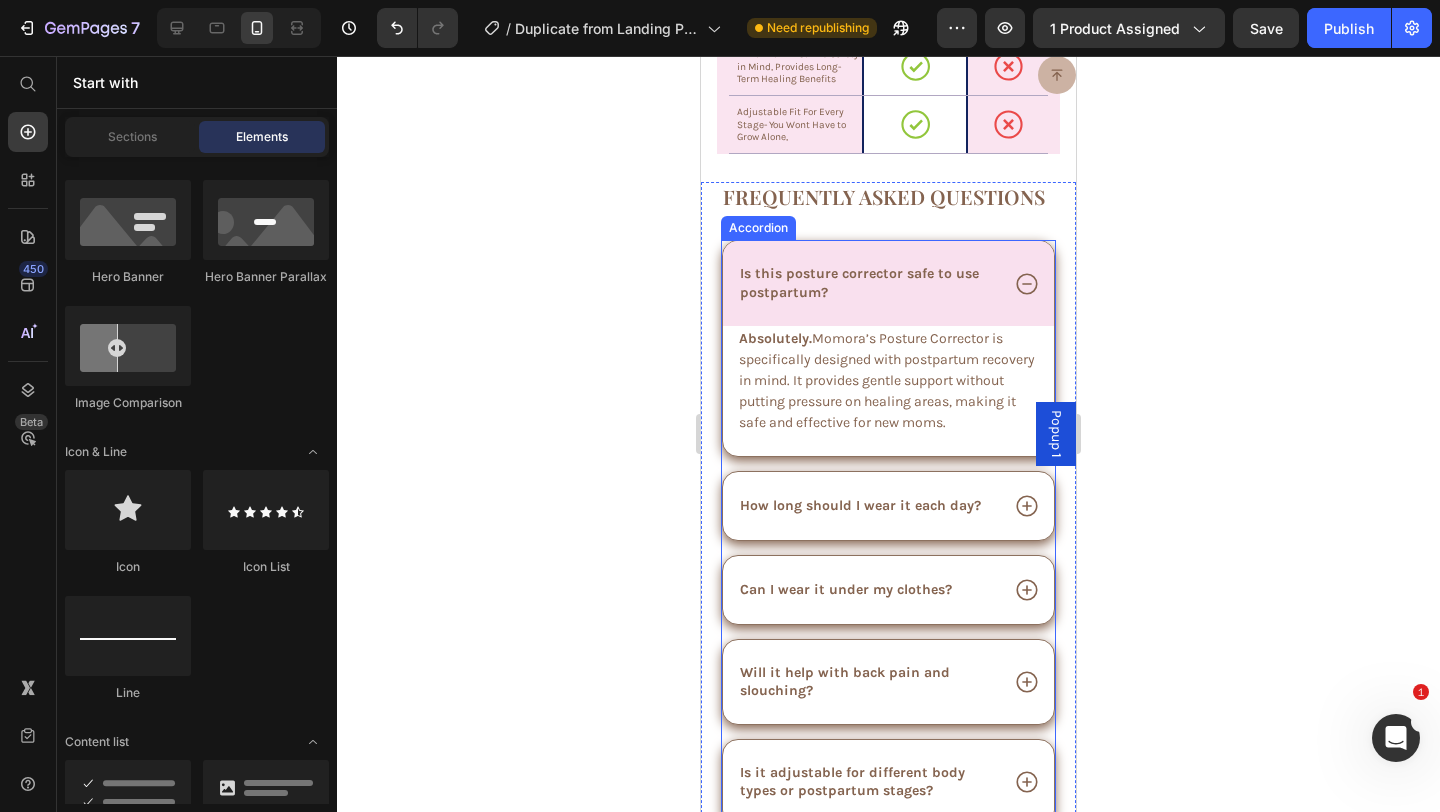 click 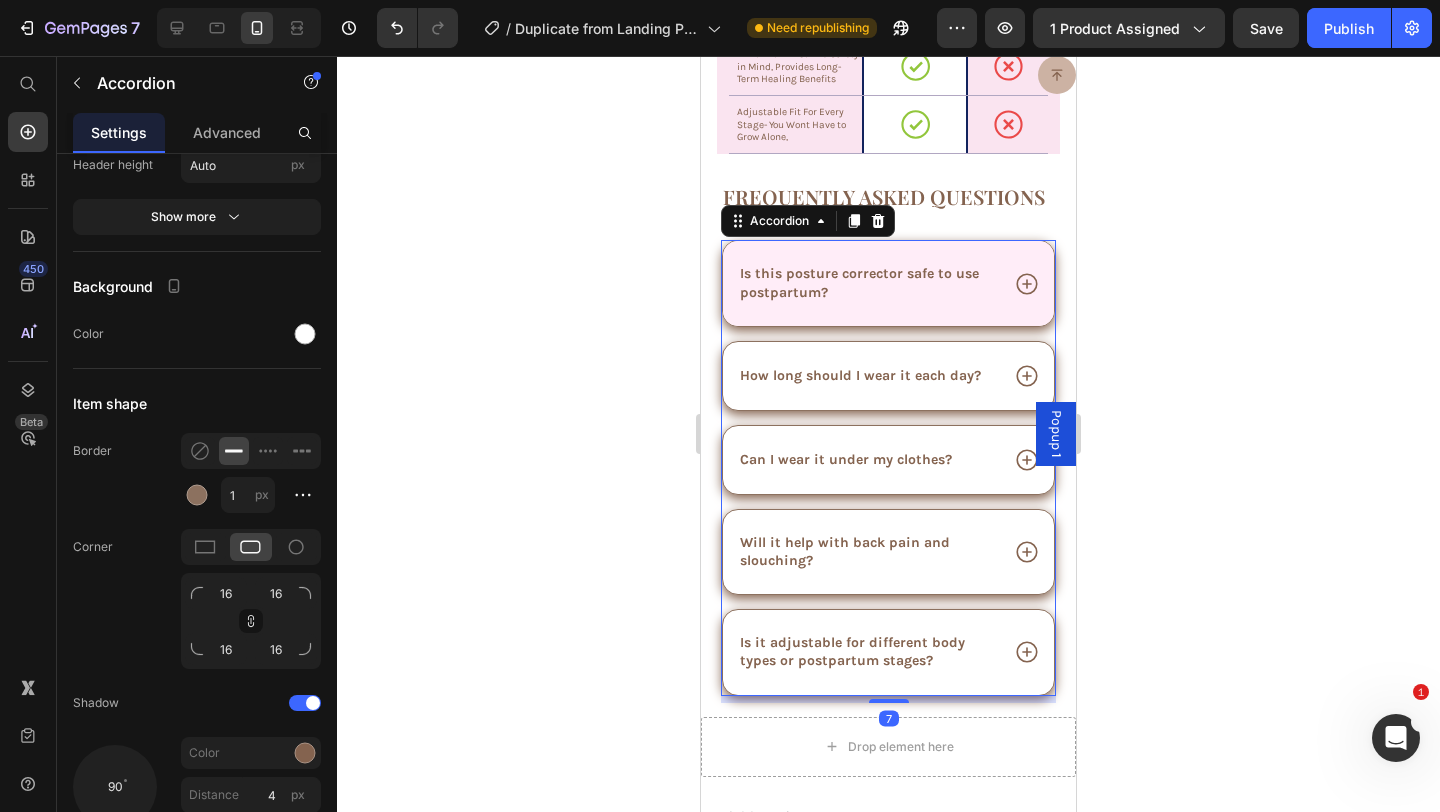 click 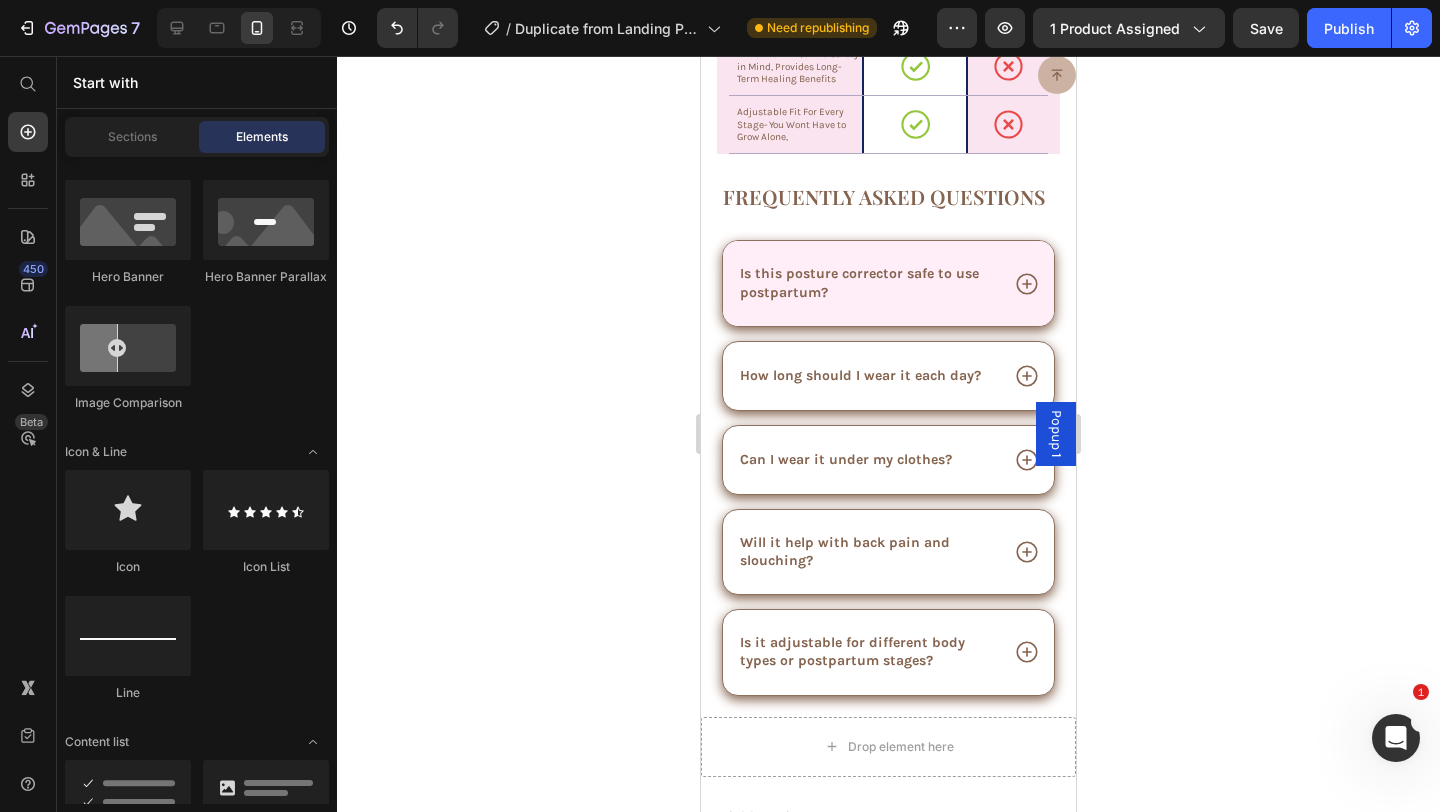 click 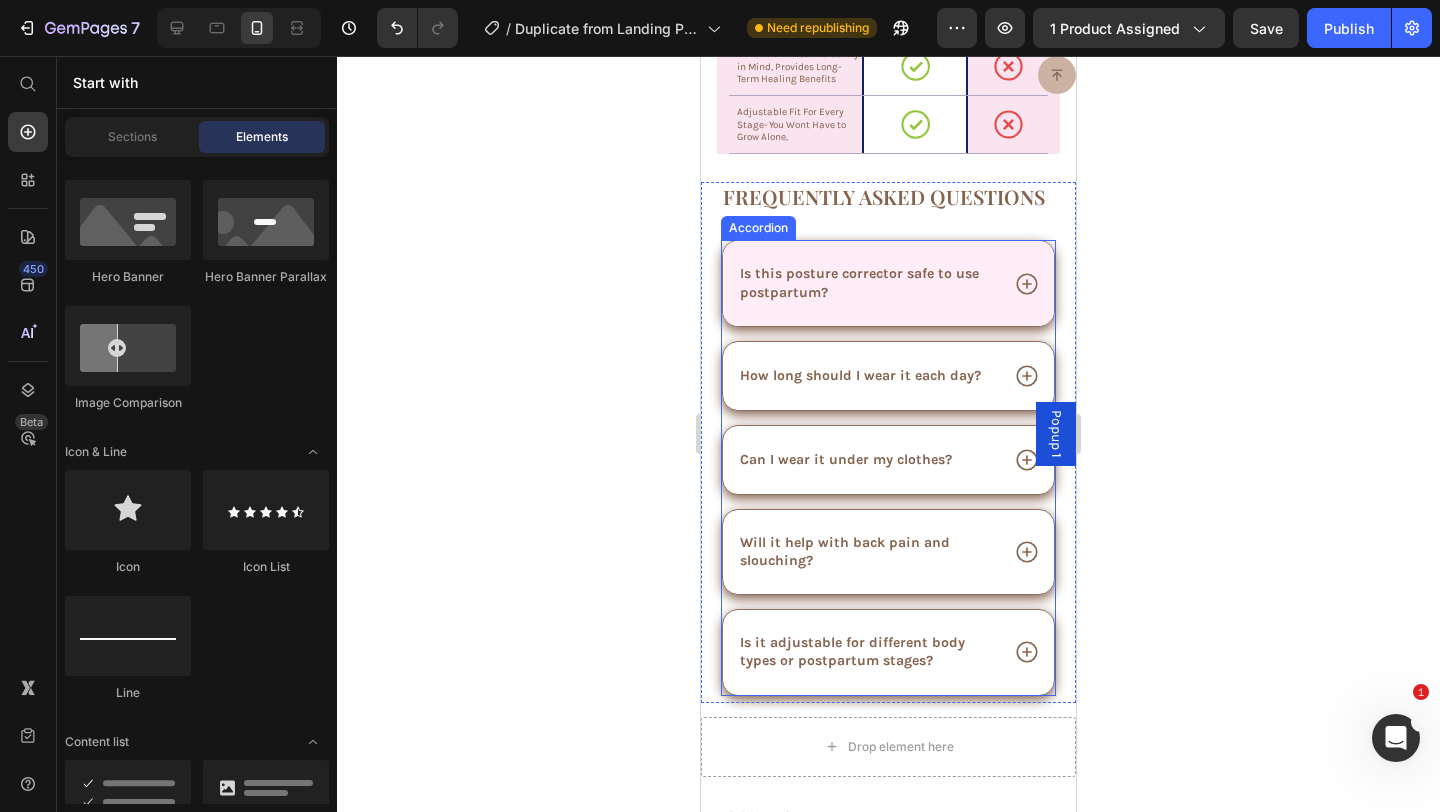 click 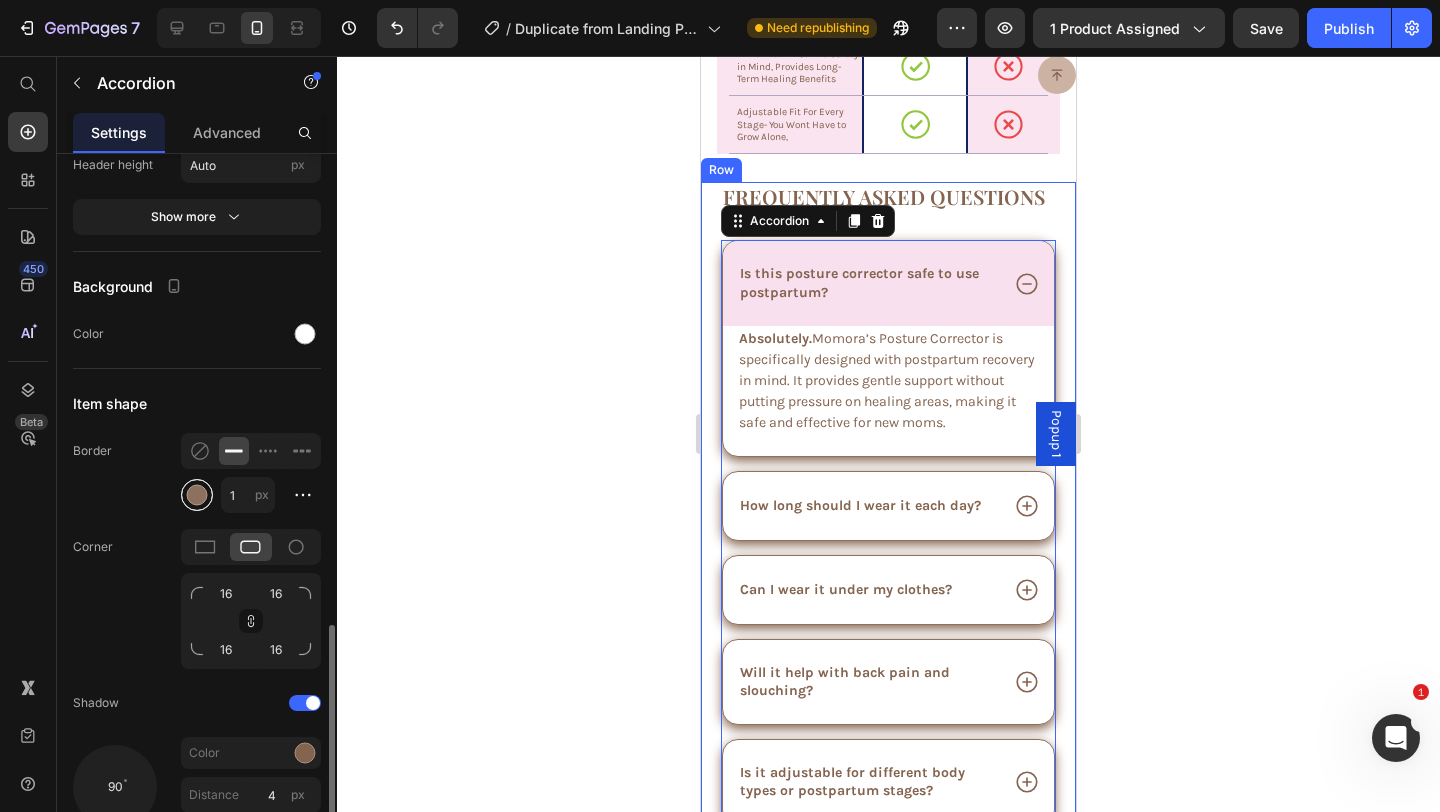click at bounding box center [197, 495] 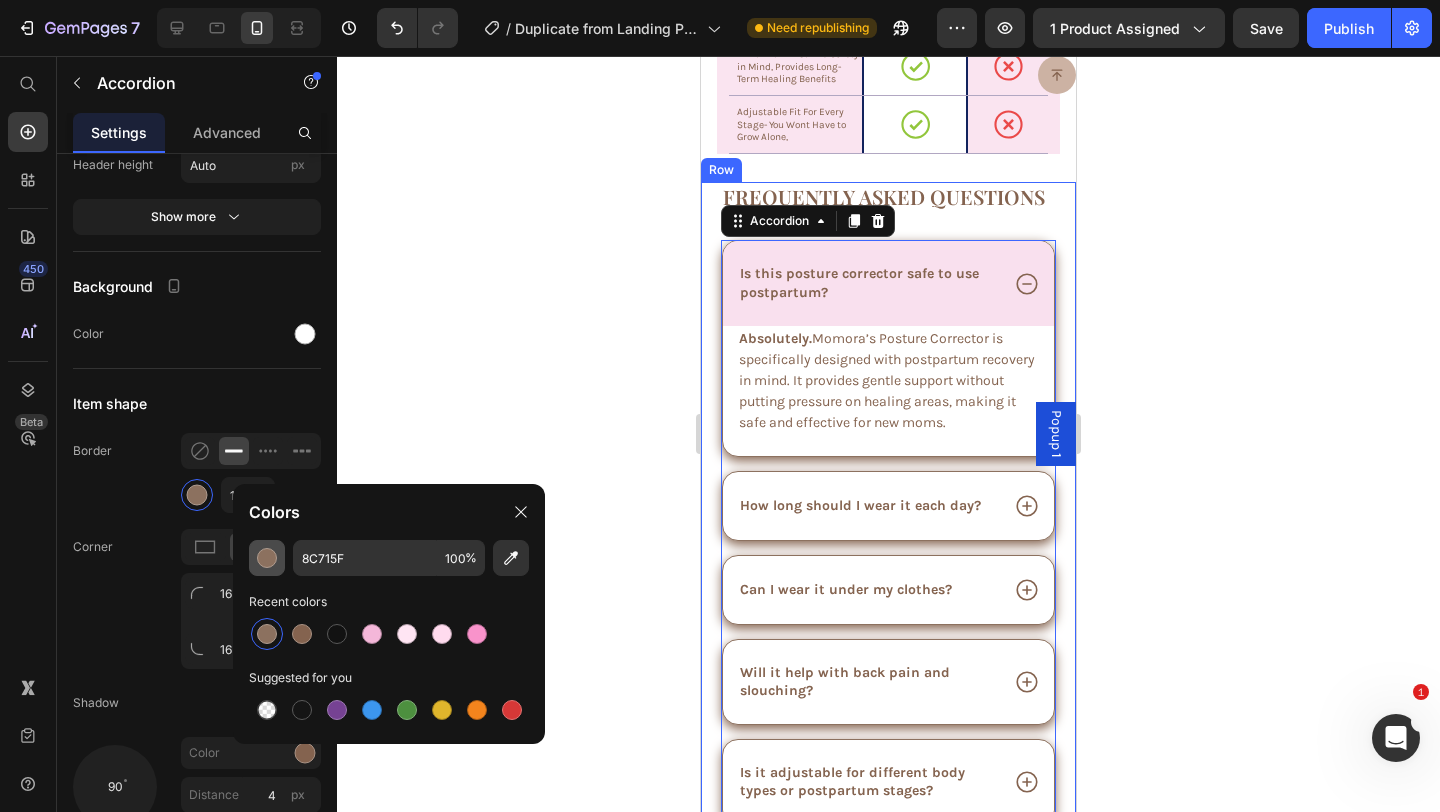 click at bounding box center [267, 558] 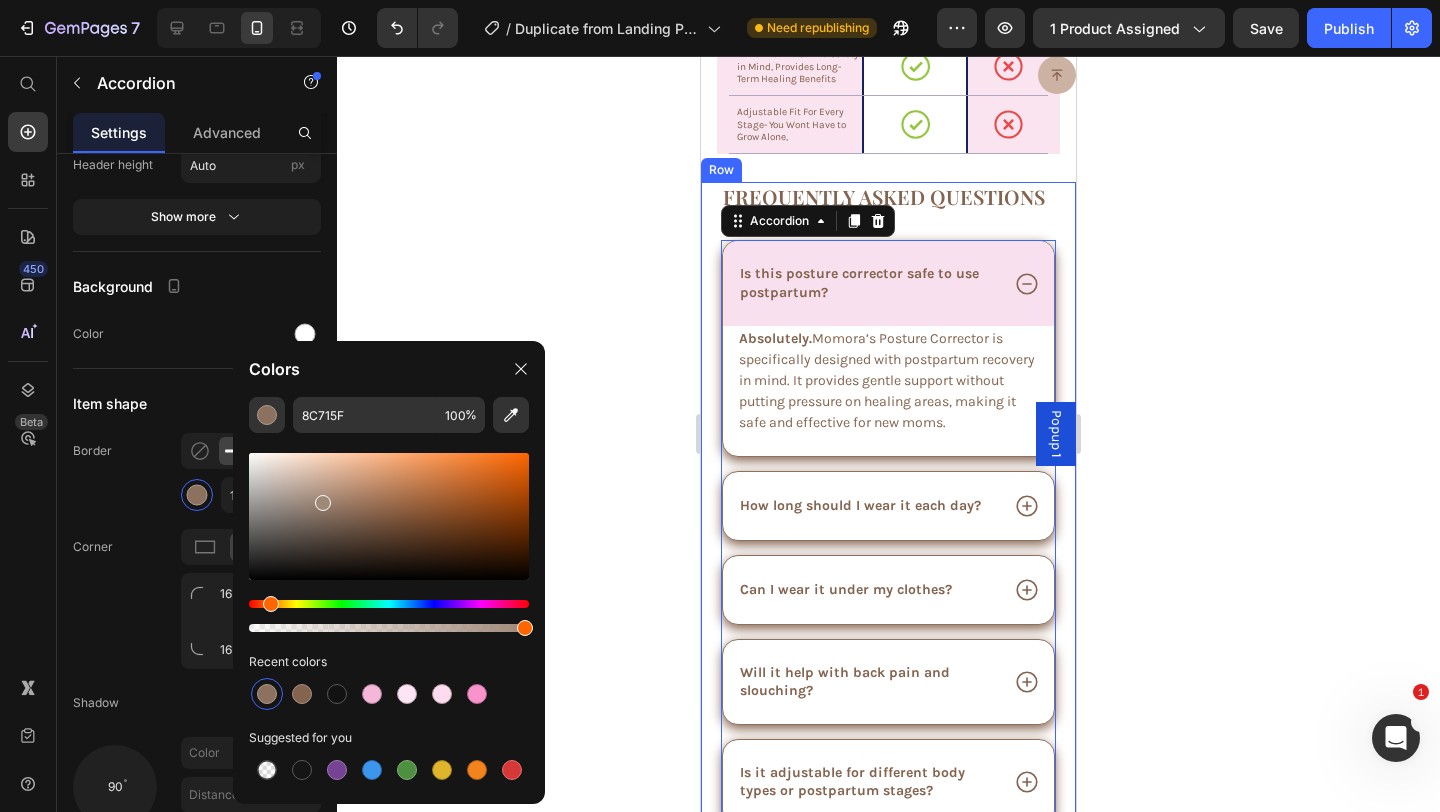 click at bounding box center (389, 516) 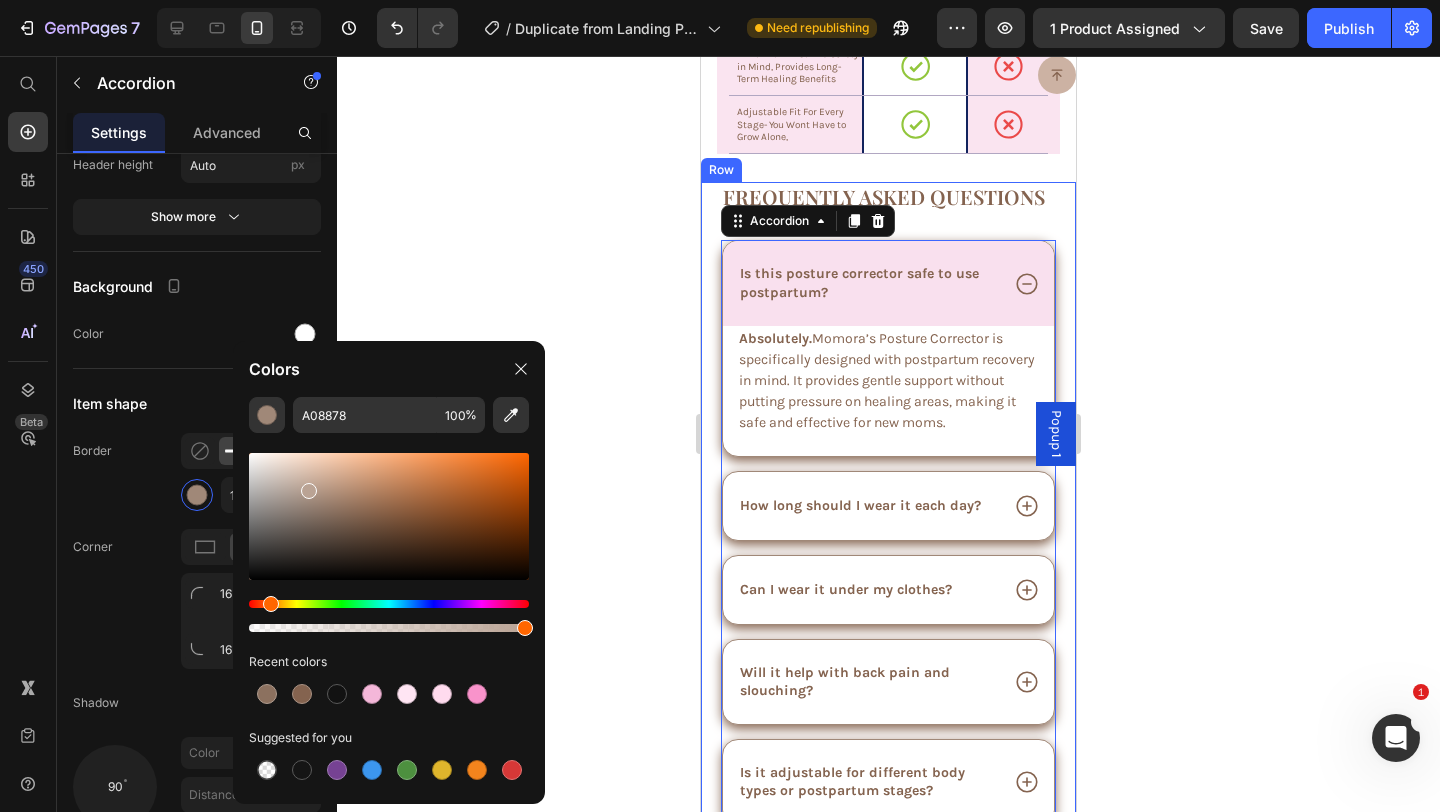 click at bounding box center (389, 516) 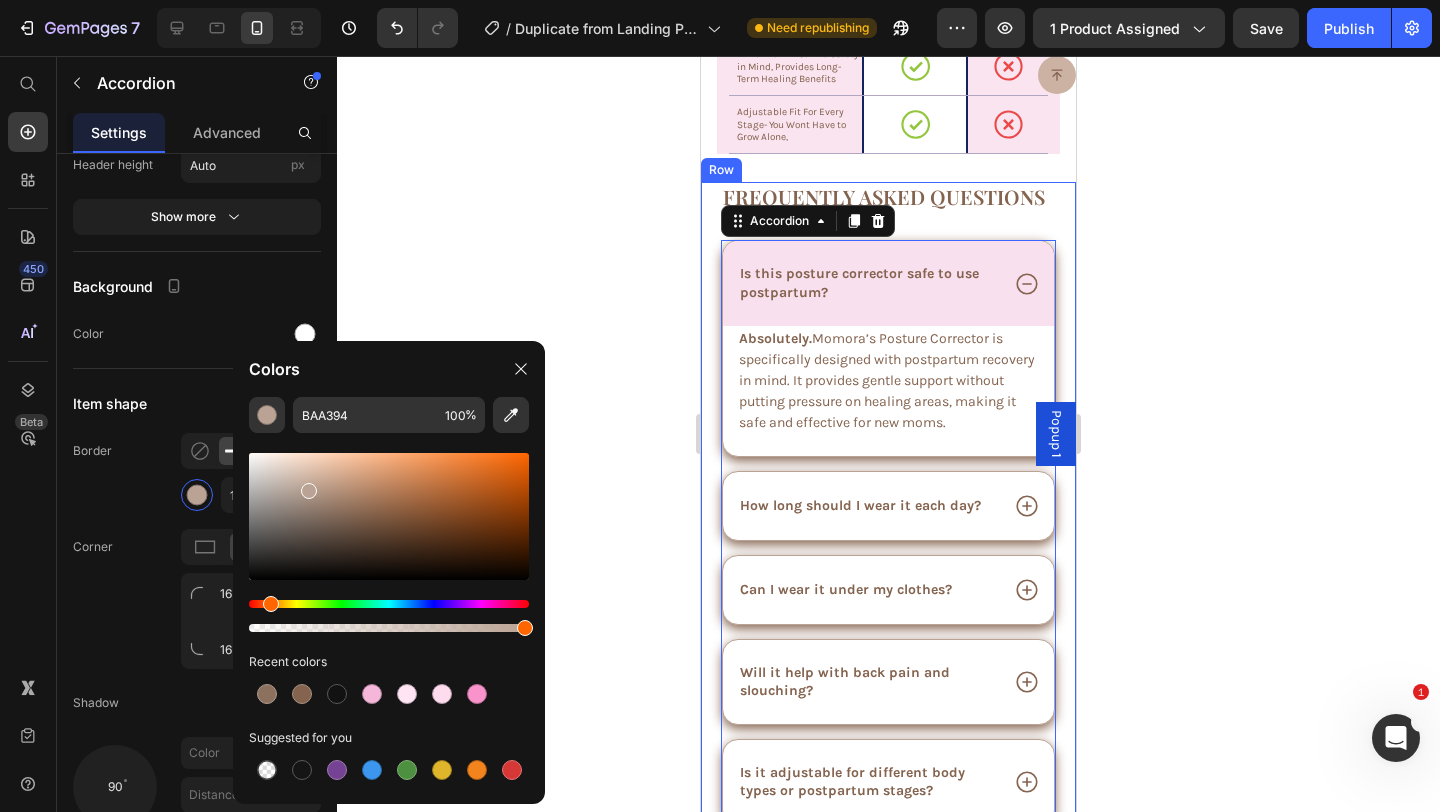 click at bounding box center (389, 516) 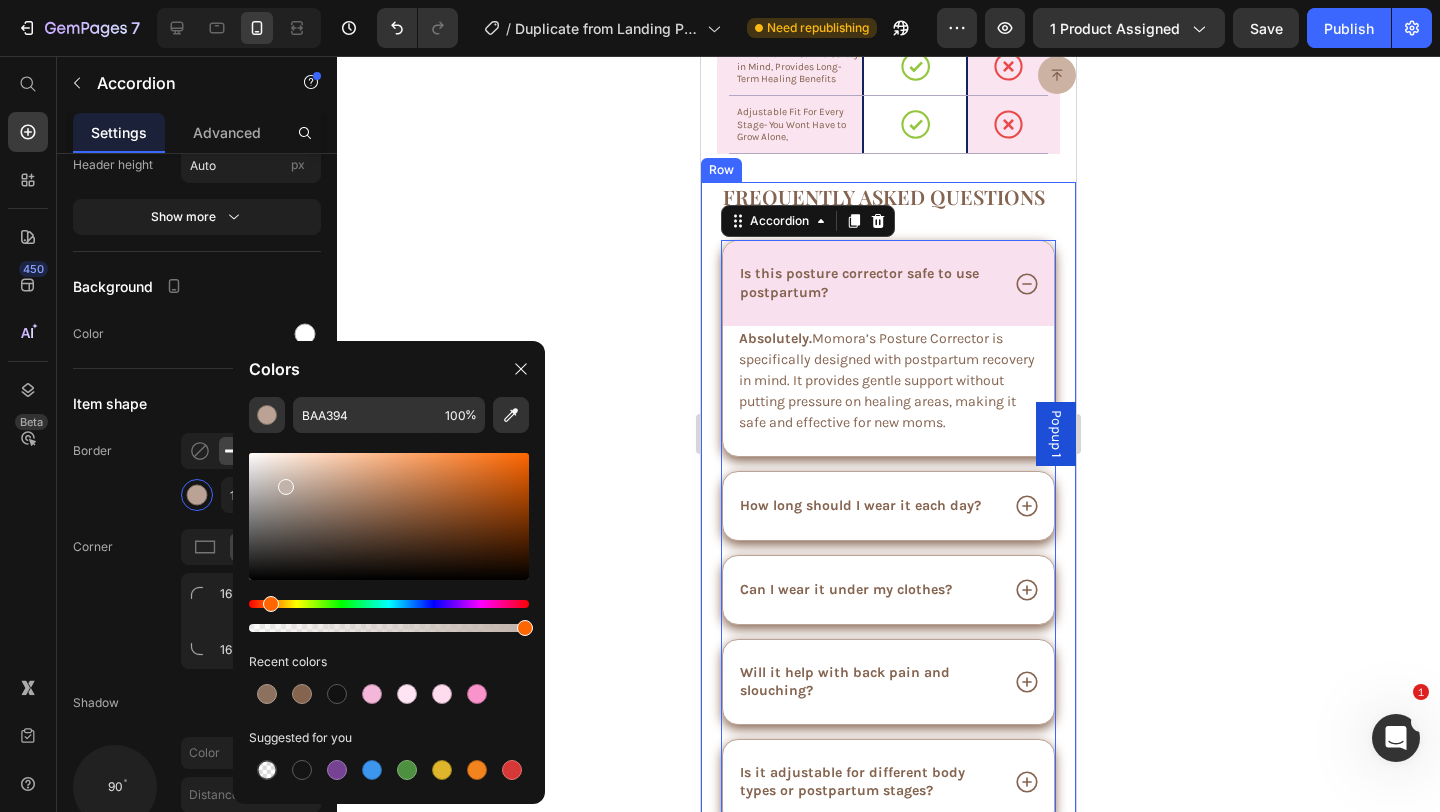 type on "C1B3AA" 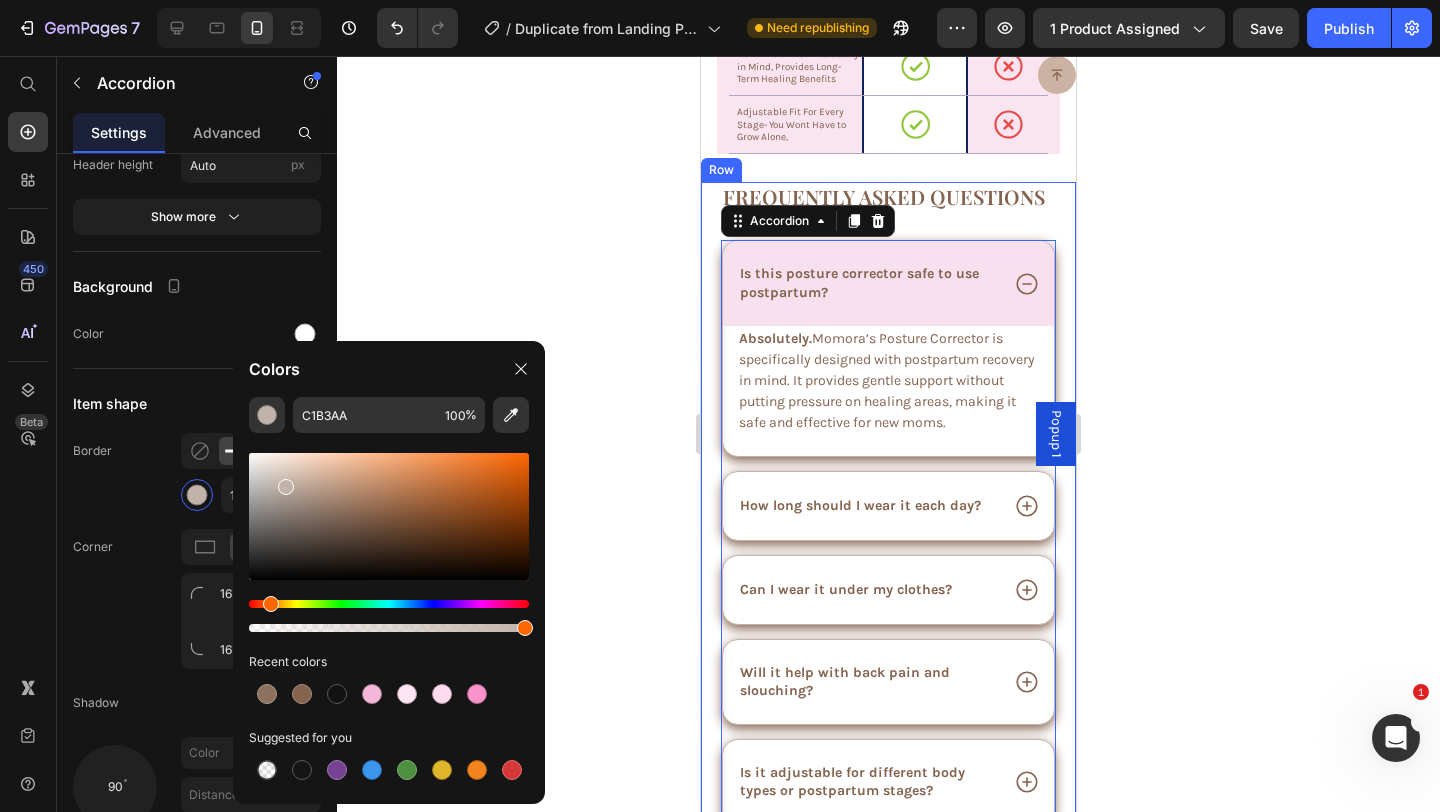 click 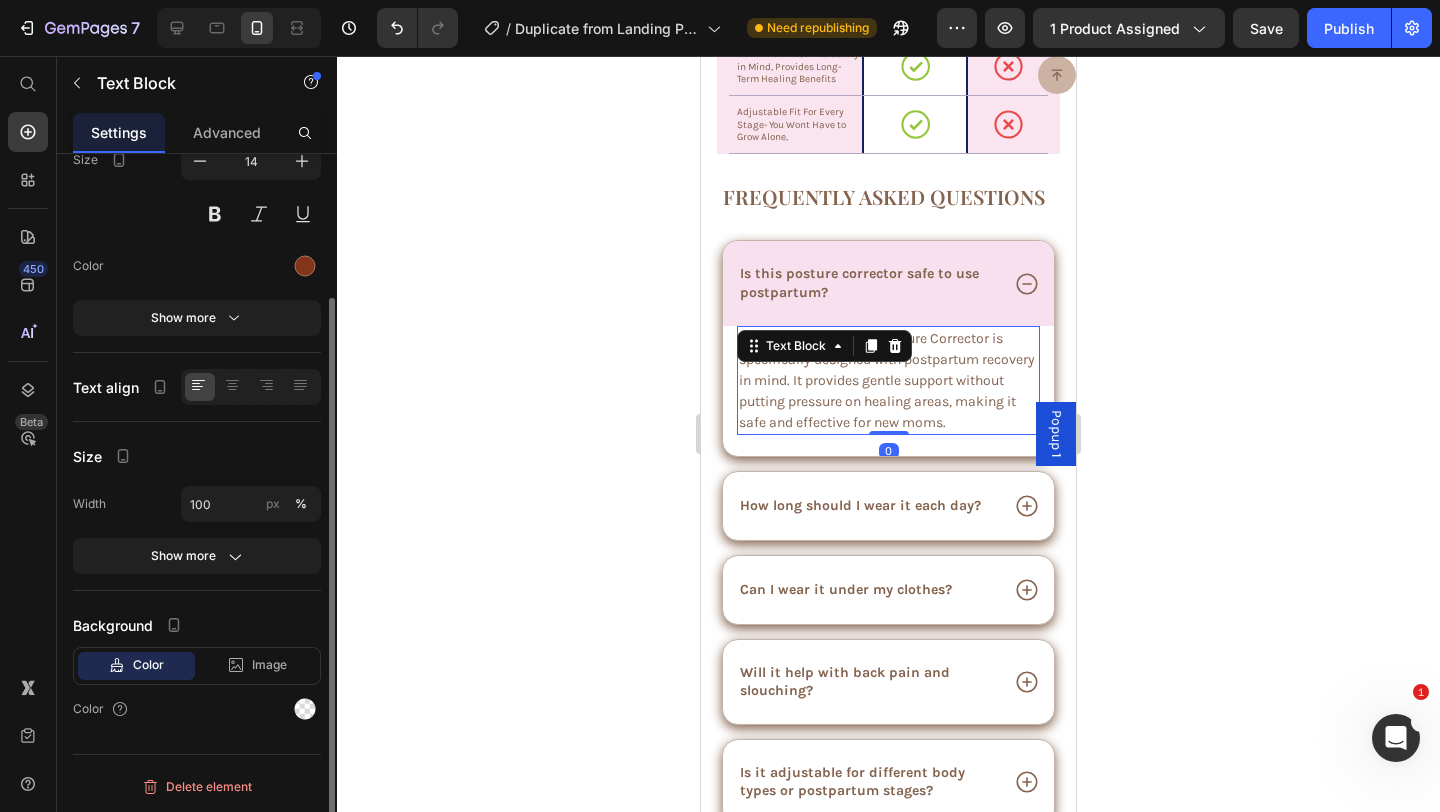 click on "Absolutely.  Momora’s Posture Corrector is specifically designed with postpartum recovery in mind. It provides gentle support without putting pressure on healing areas, making it safe and effective for new moms." at bounding box center (887, 380) 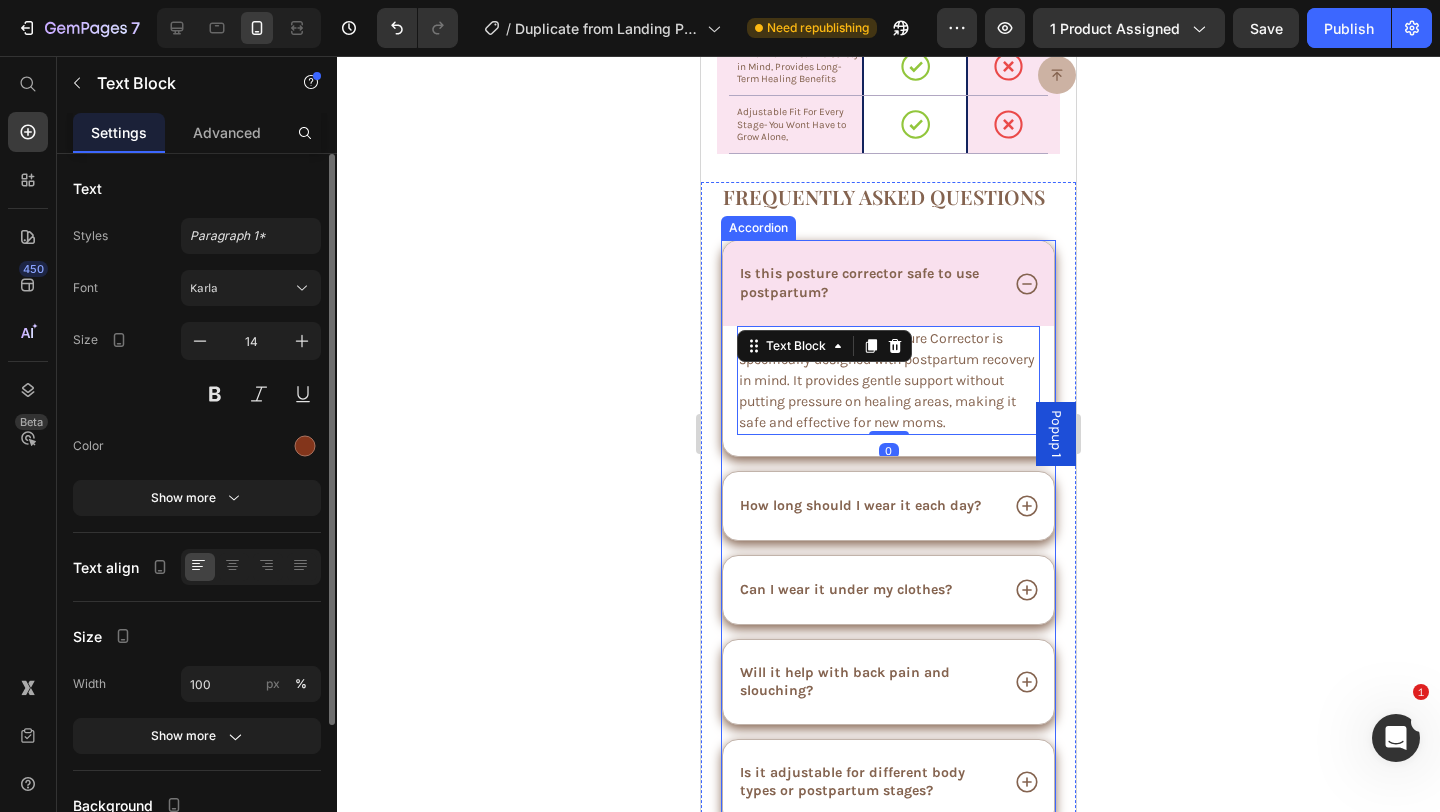 click 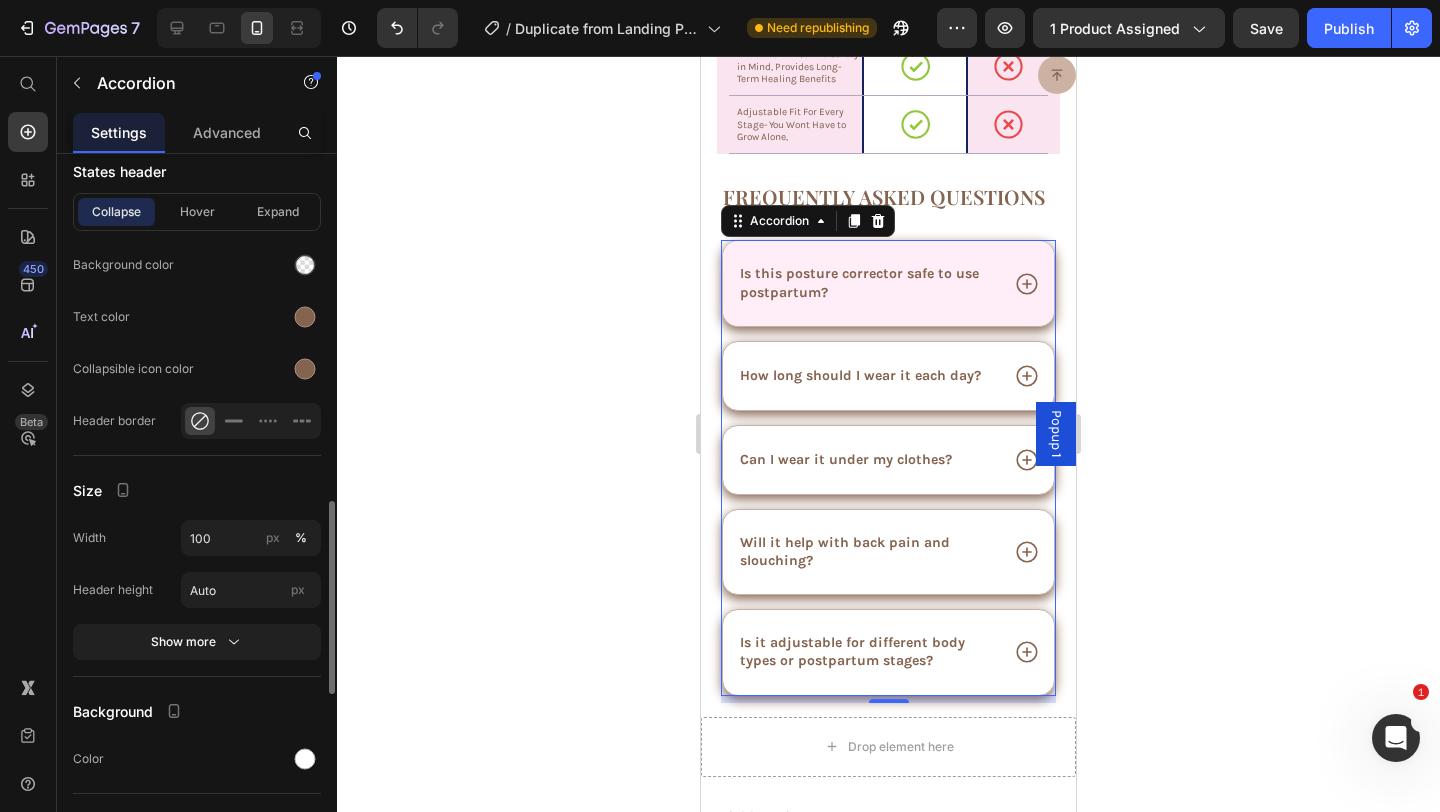 scroll, scrollTop: 1309, scrollLeft: 0, axis: vertical 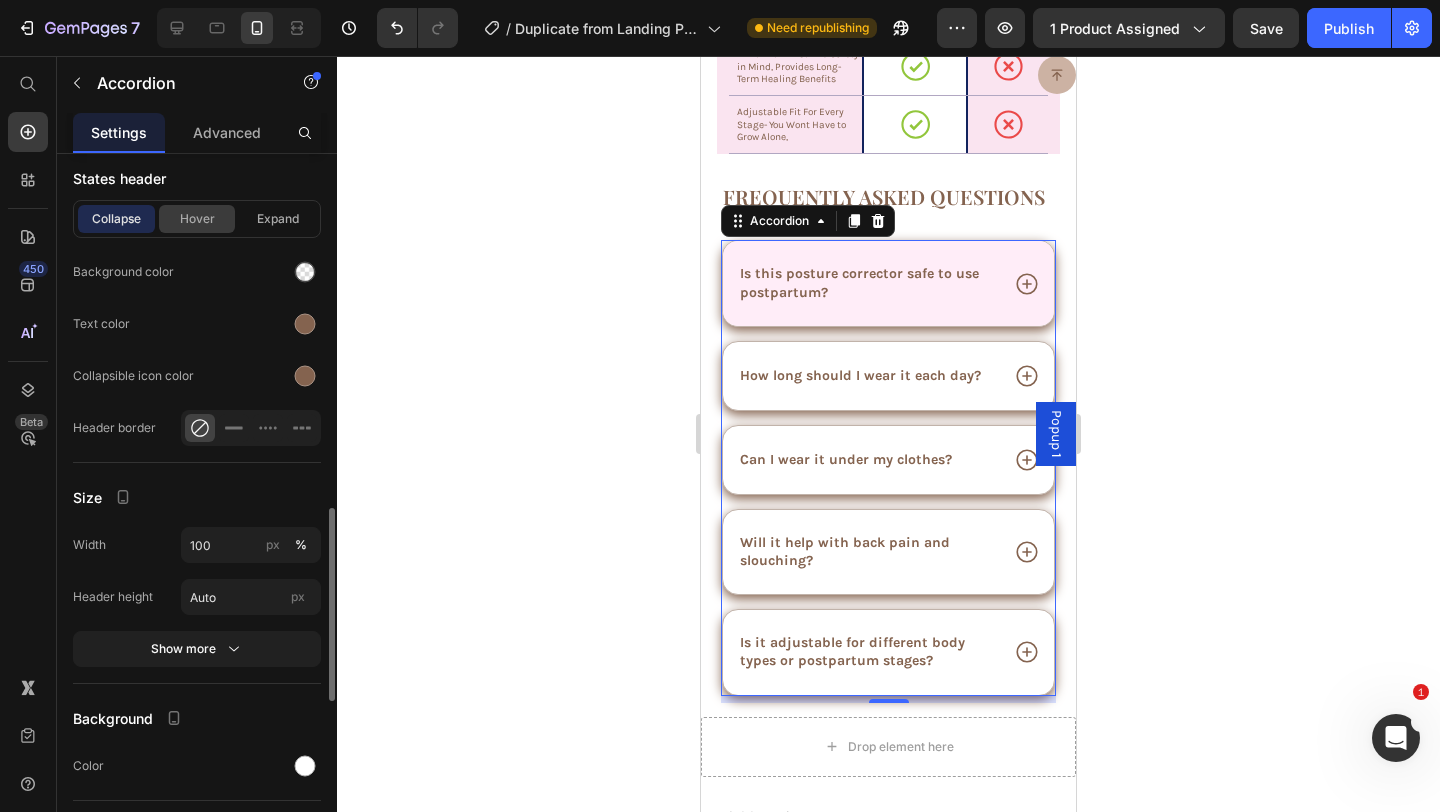 click on "Hover" at bounding box center [197, 219] 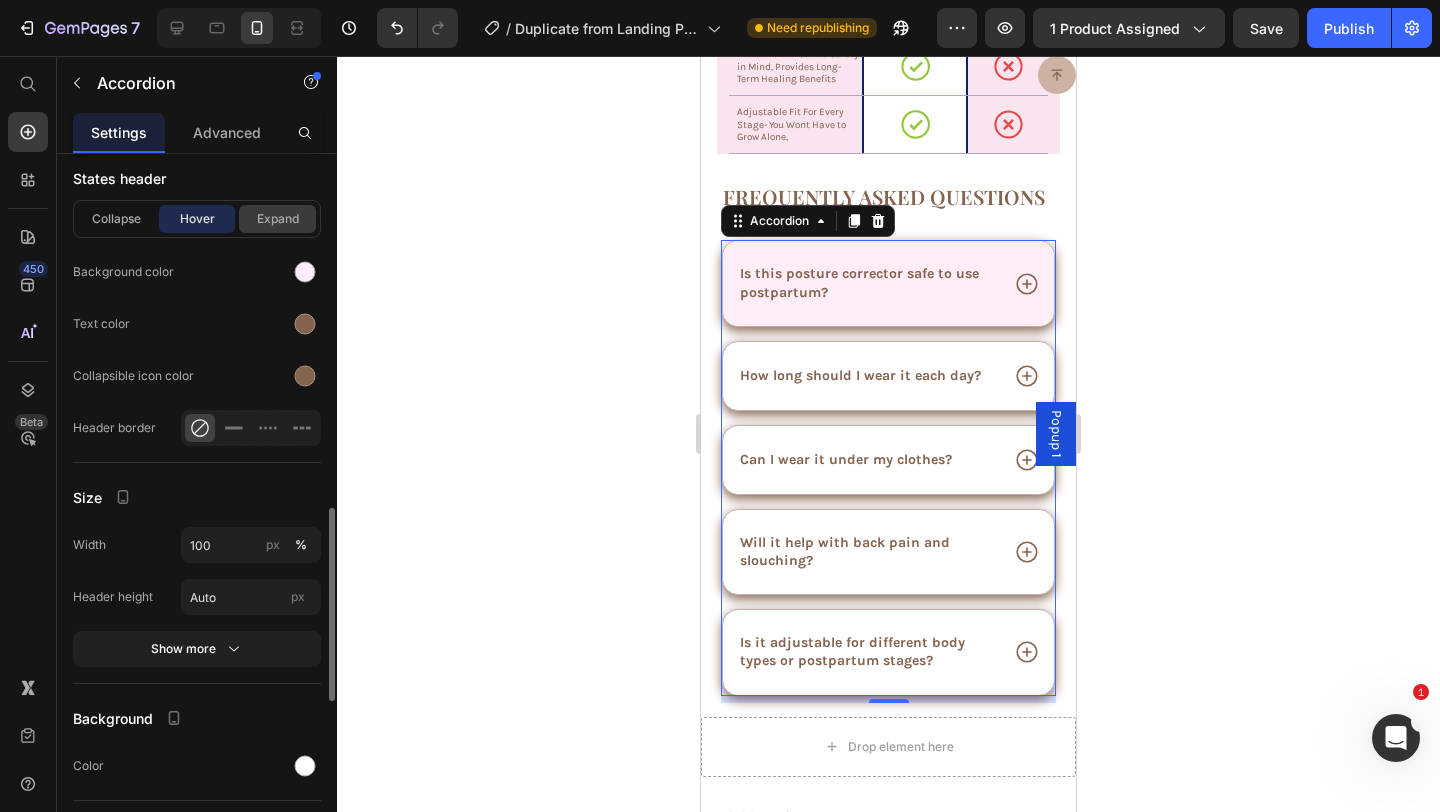 click on "Expand" at bounding box center (277, 219) 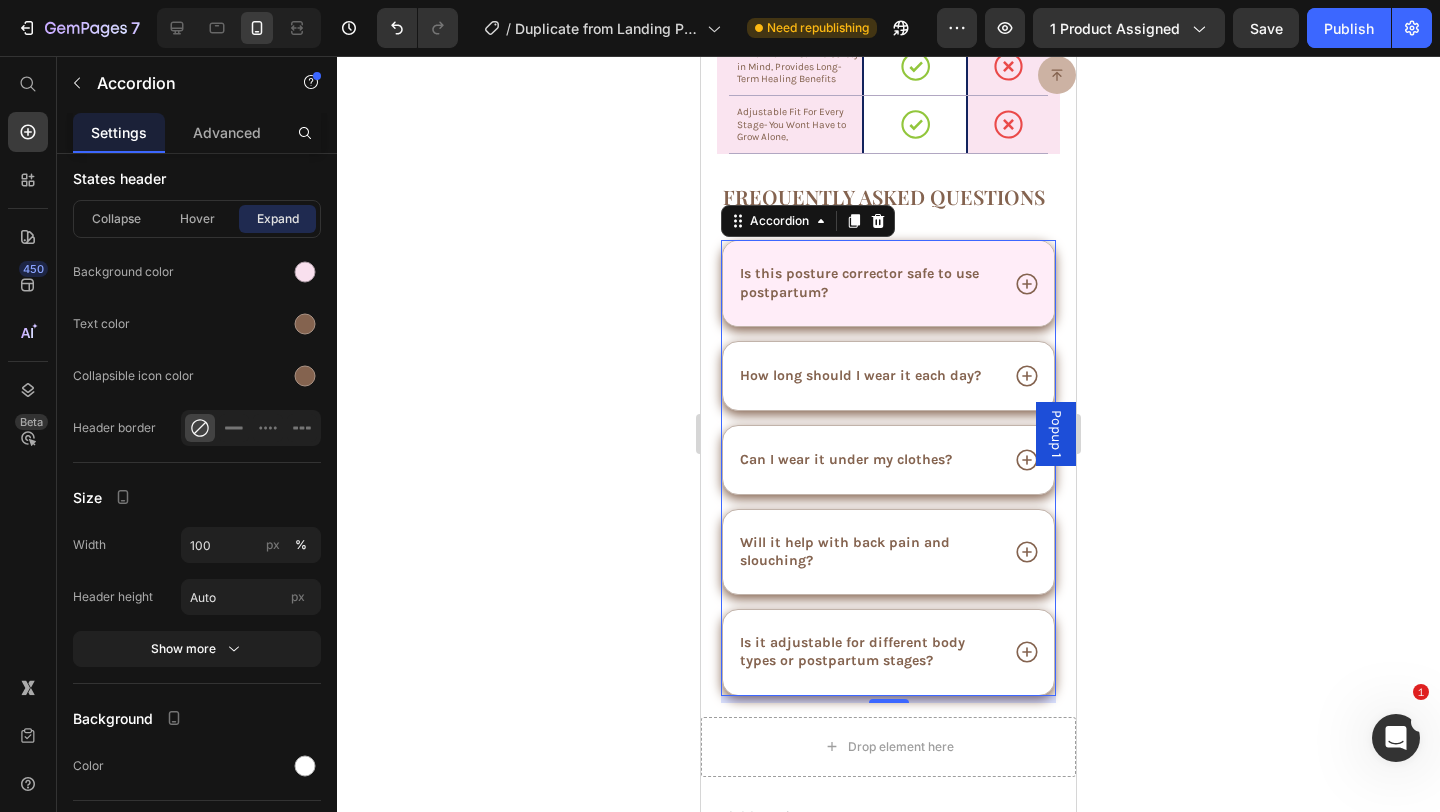 click 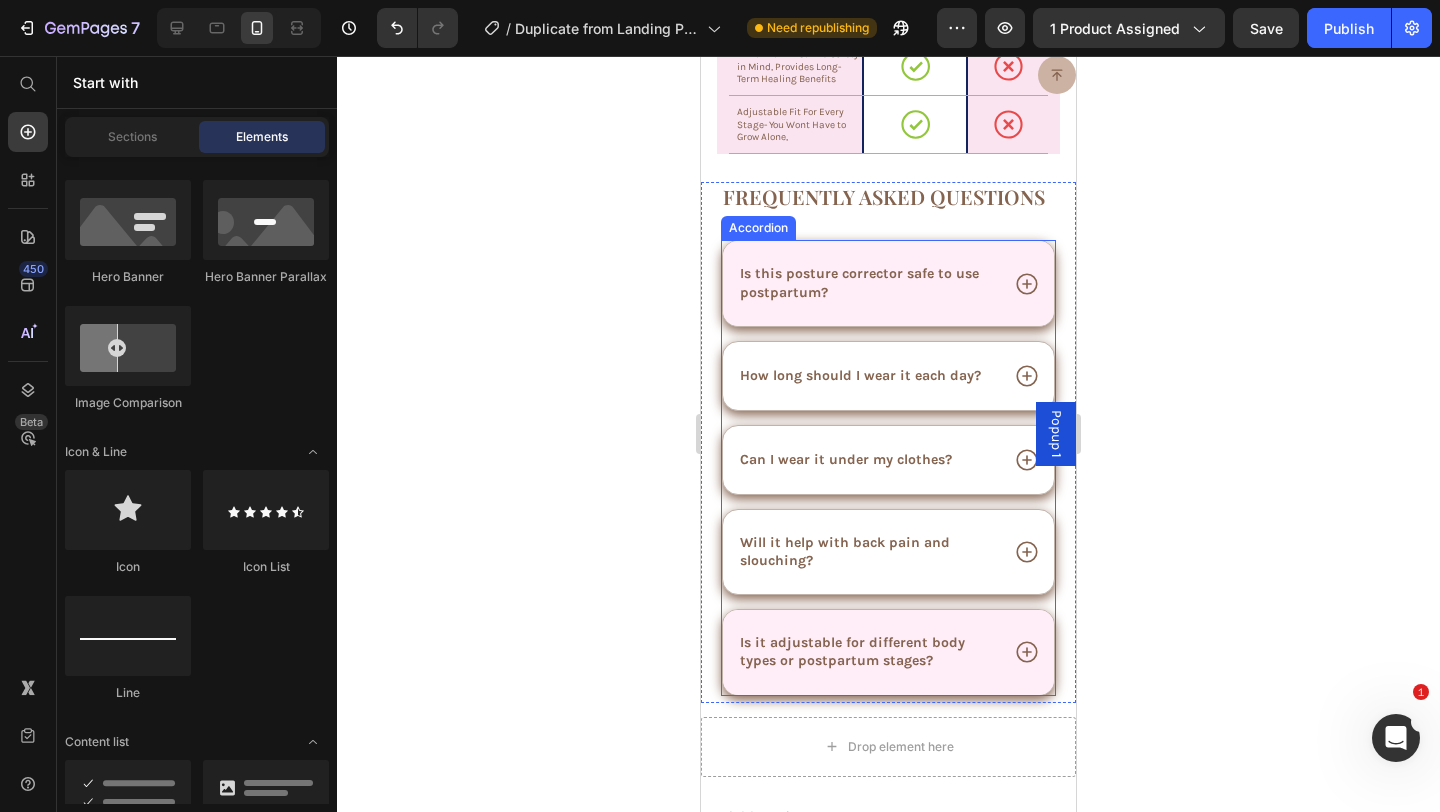 click on "Is it adjustable for different body types or postpartum stages?" at bounding box center [867, 652] 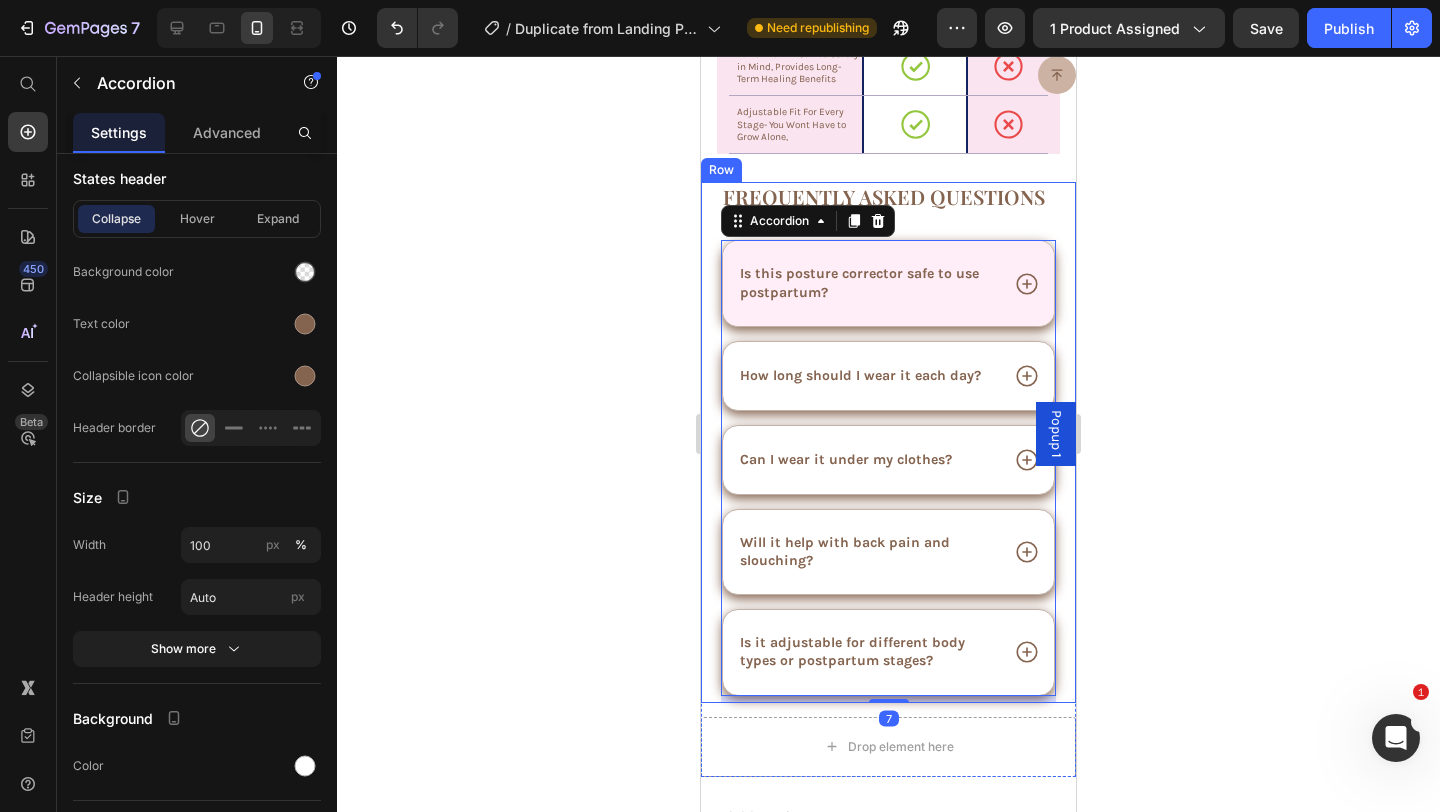 click 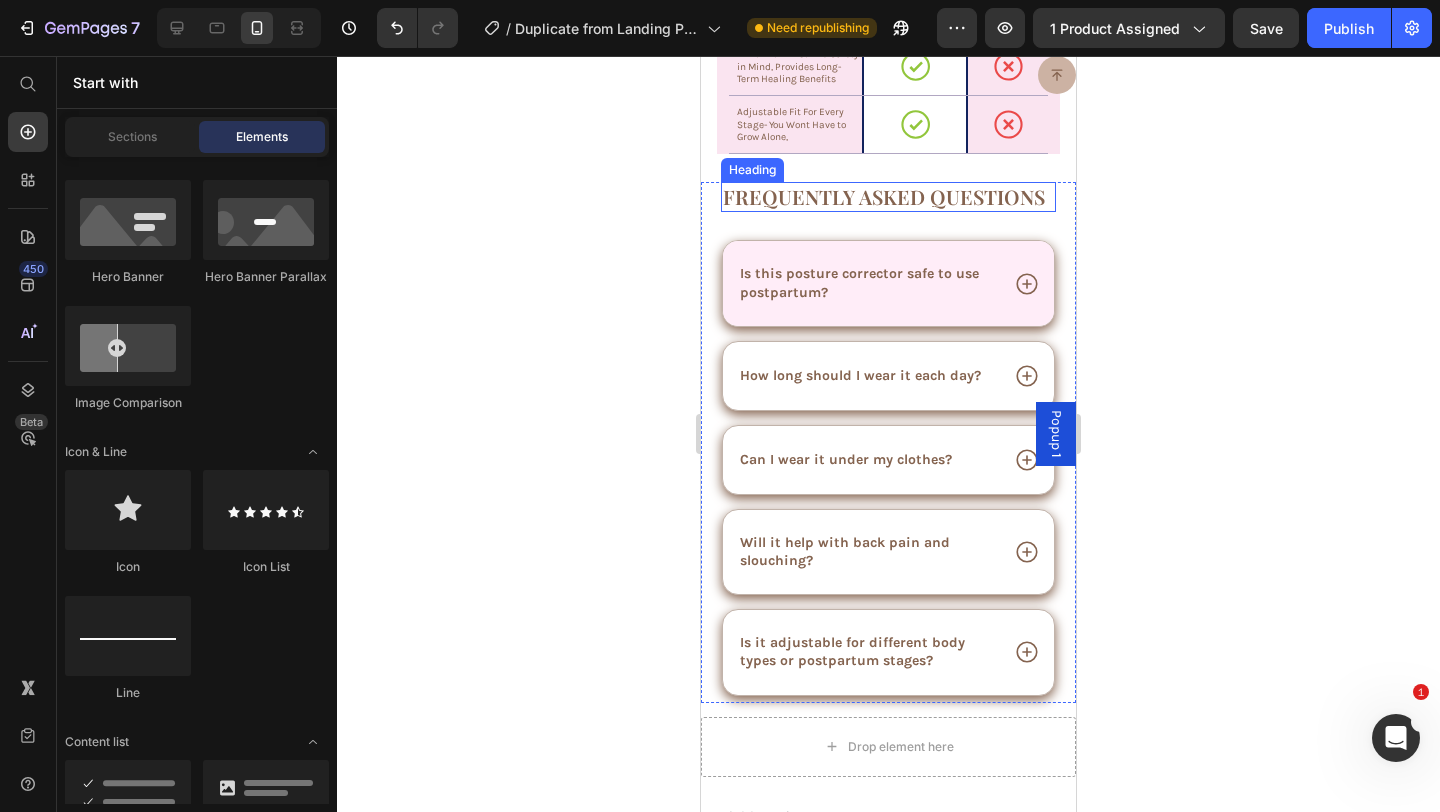 click on "Heading" at bounding box center (752, 170) 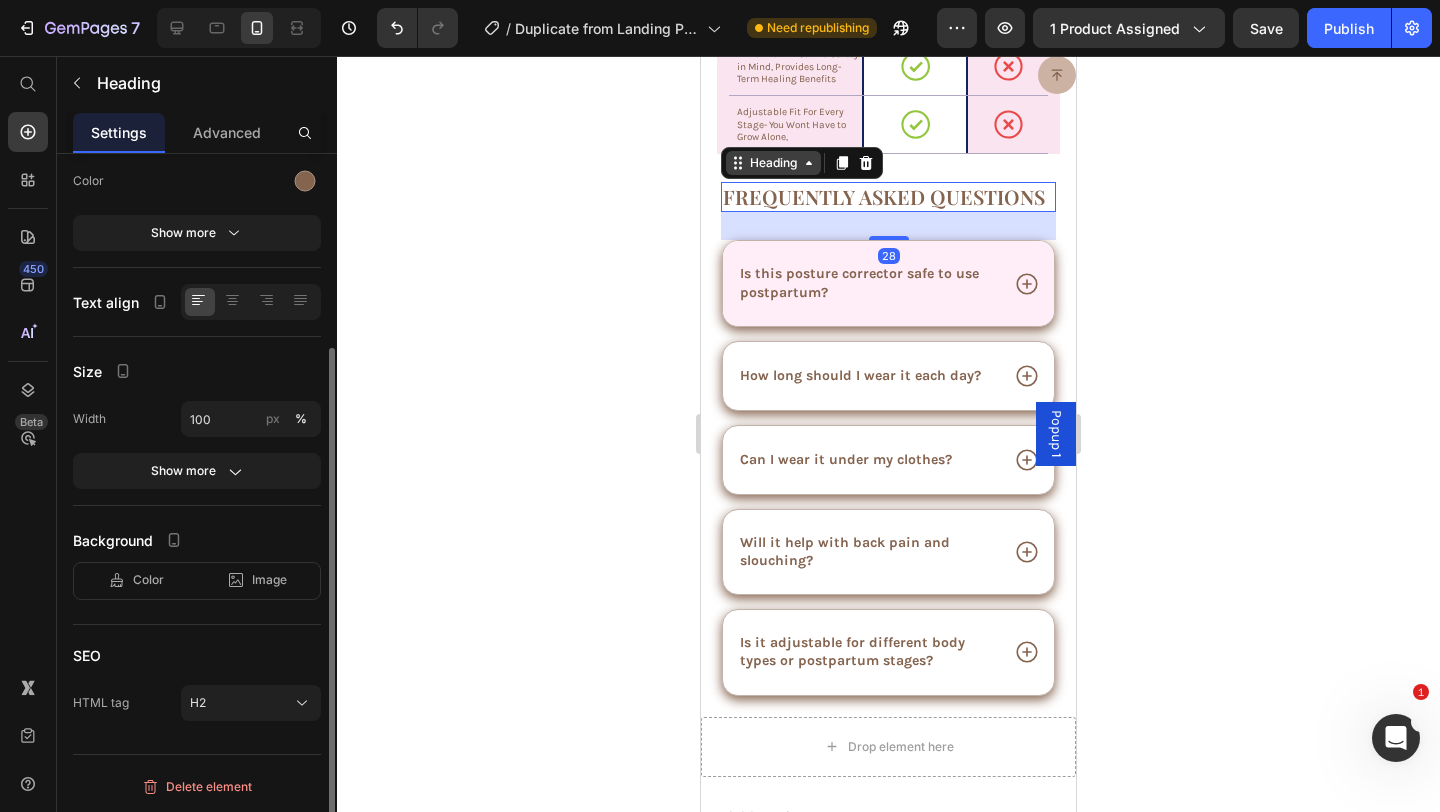 scroll, scrollTop: 0, scrollLeft: 0, axis: both 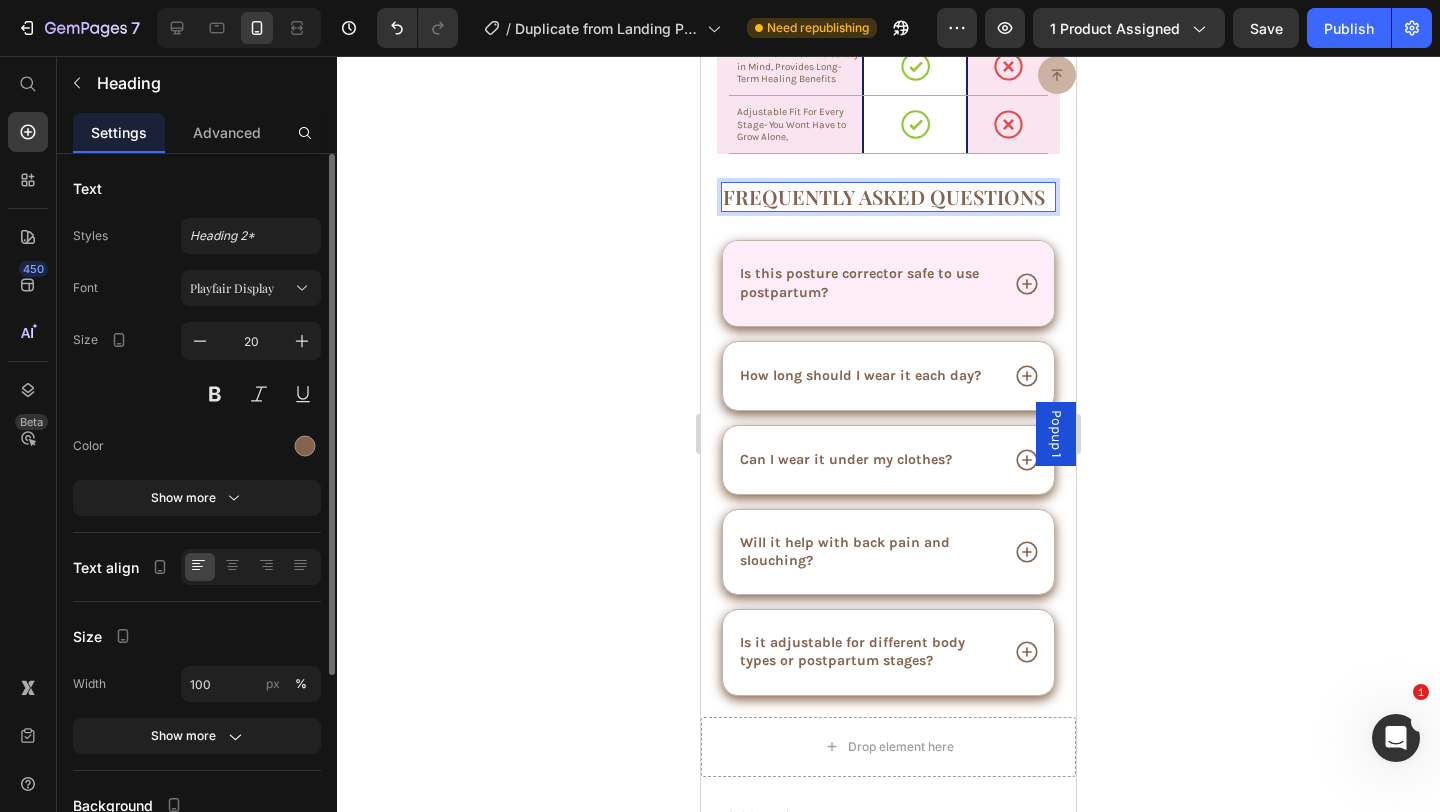 click on "Frequently asked questions" at bounding box center [888, 197] 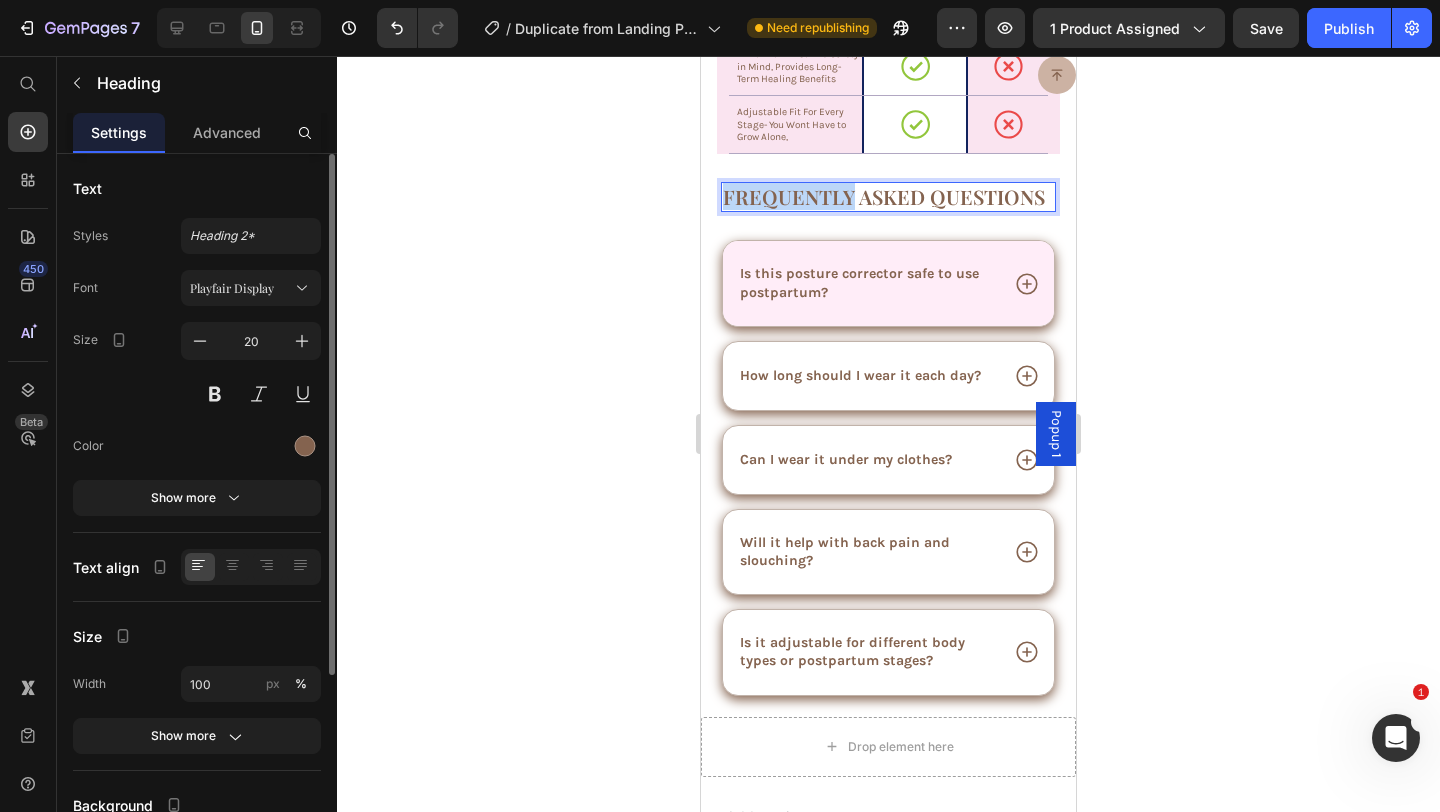 click on "Frequently asked questions" at bounding box center (888, 197) 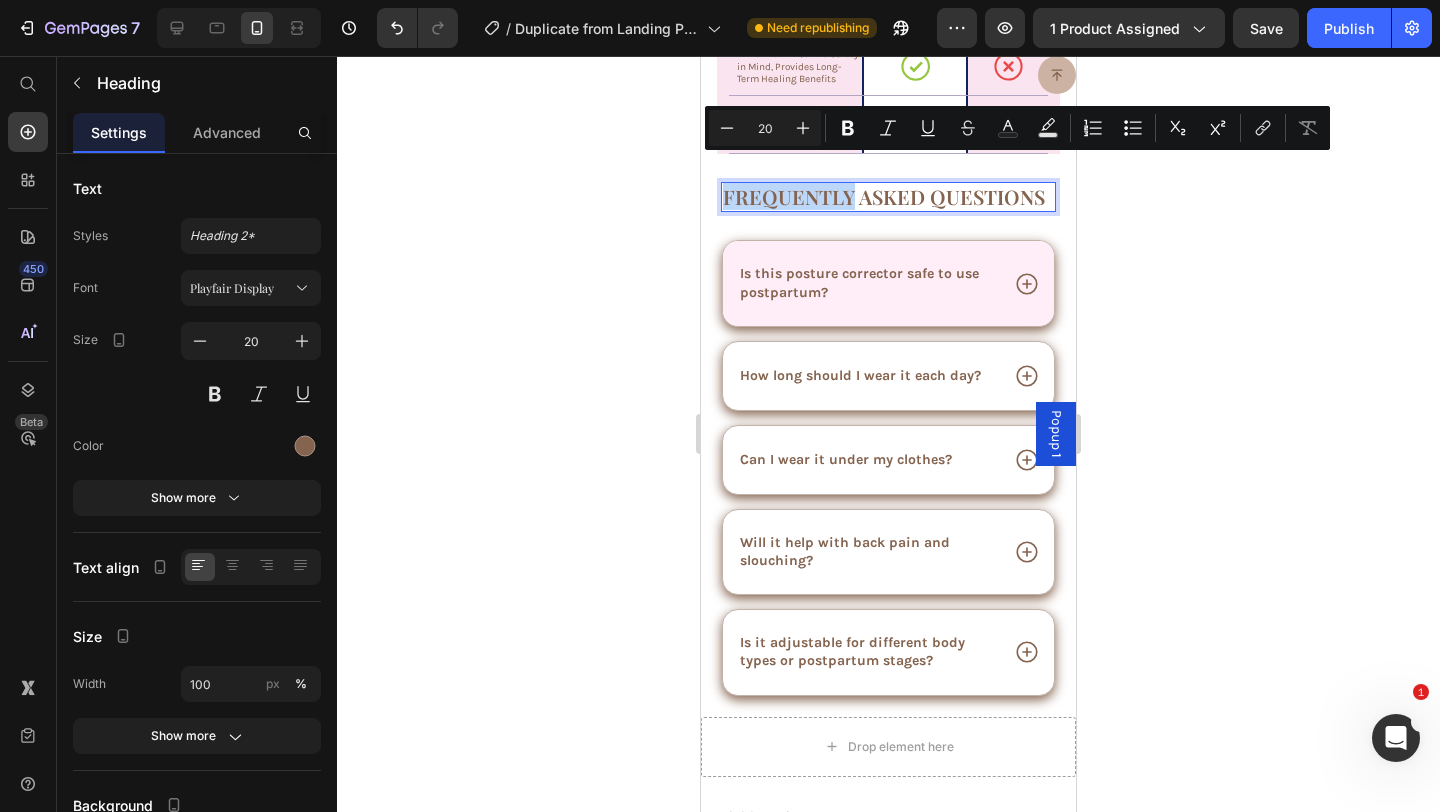 click on "Frequently asked questions" at bounding box center [888, 197] 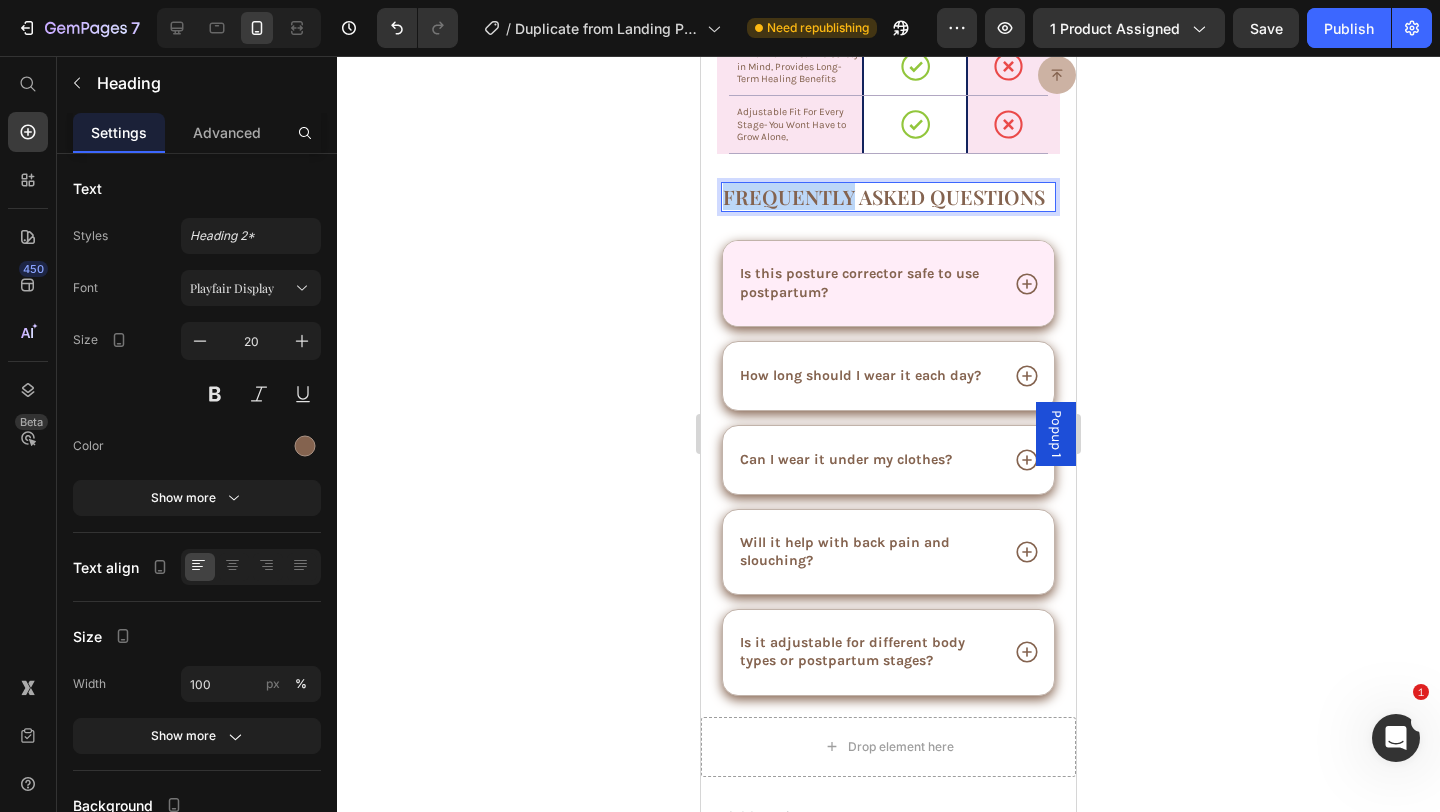 click on "Frequently asked questions" at bounding box center (888, 197) 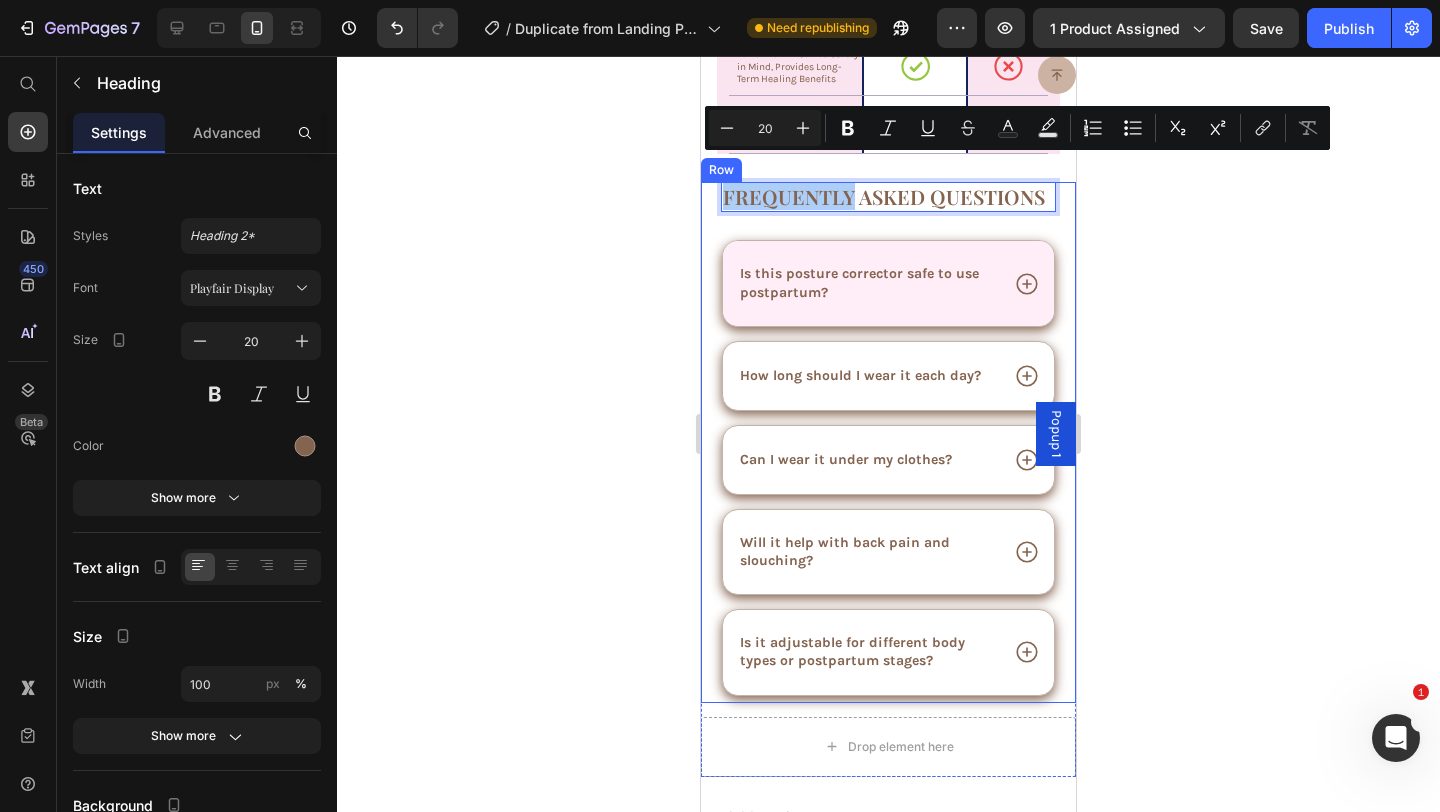 click 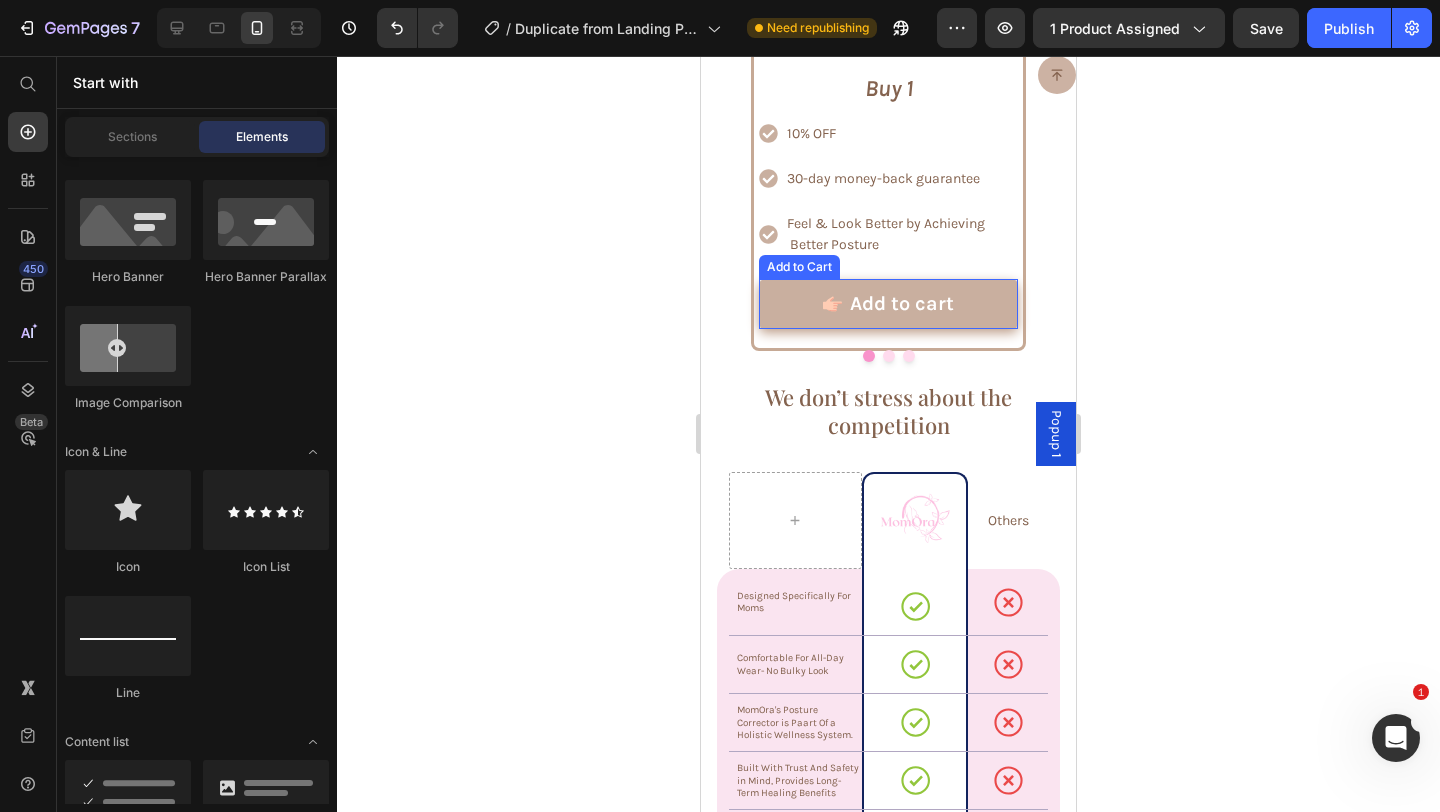 scroll, scrollTop: 6766, scrollLeft: 0, axis: vertical 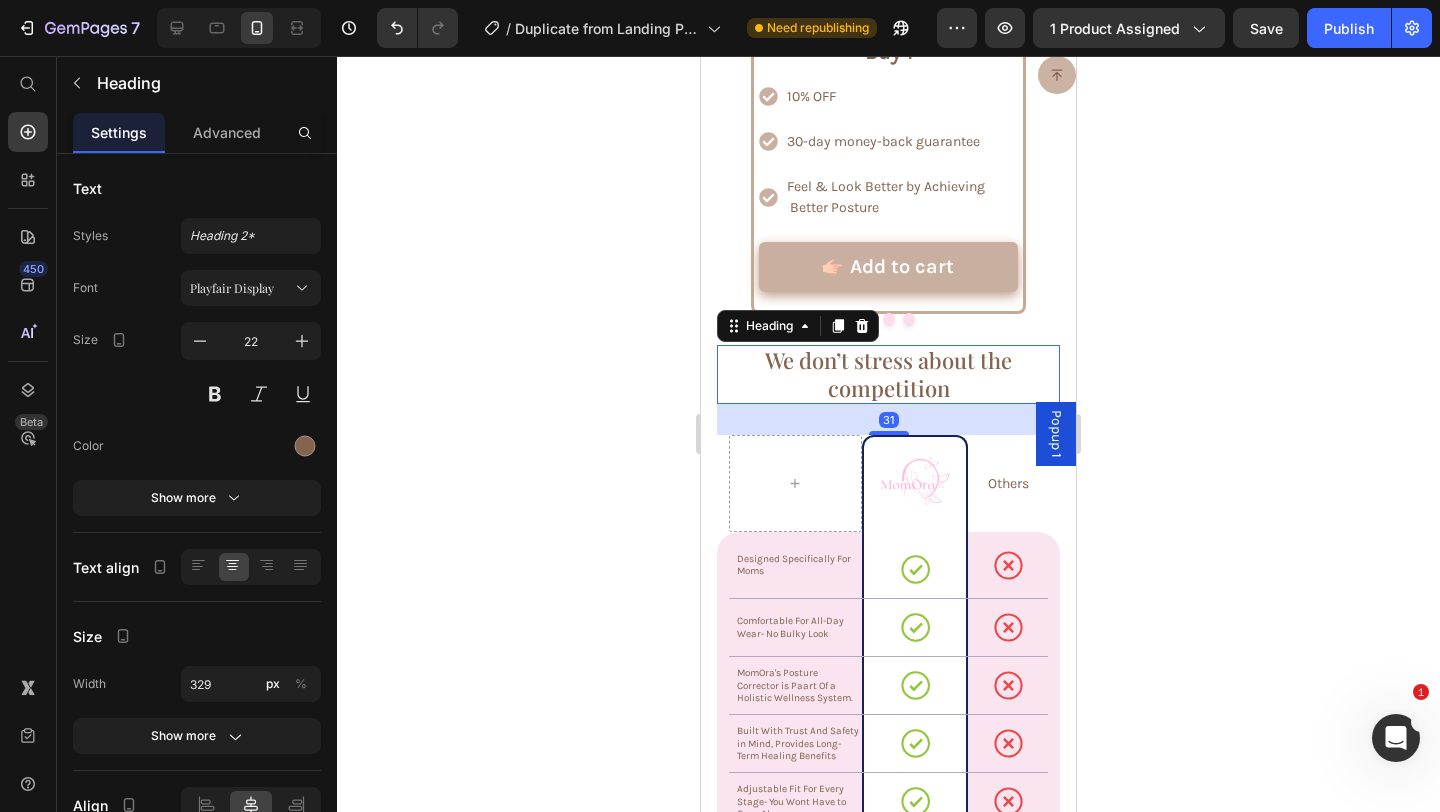 click on "We don’t stress about the competition" at bounding box center [888, 374] 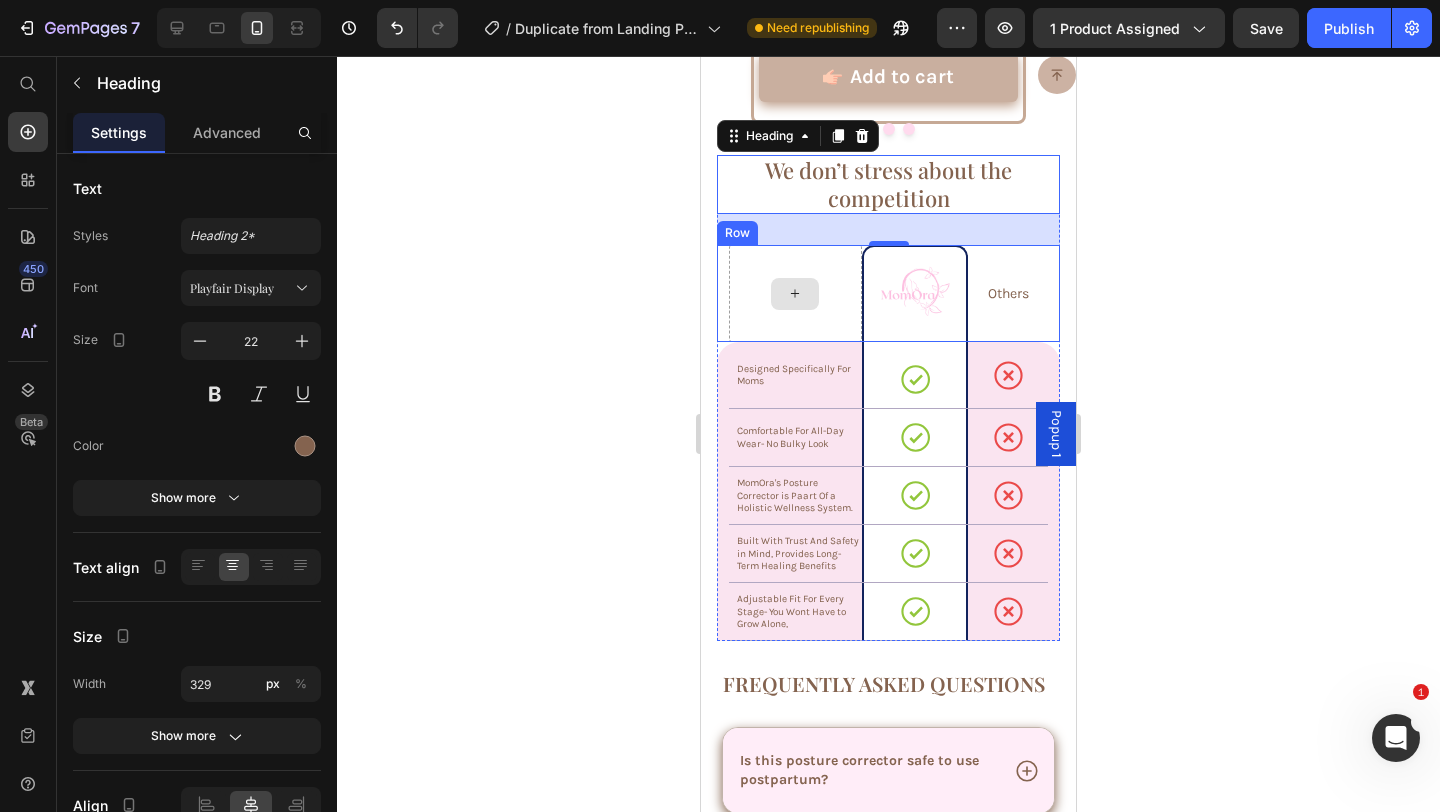 scroll, scrollTop: 6960, scrollLeft: 0, axis: vertical 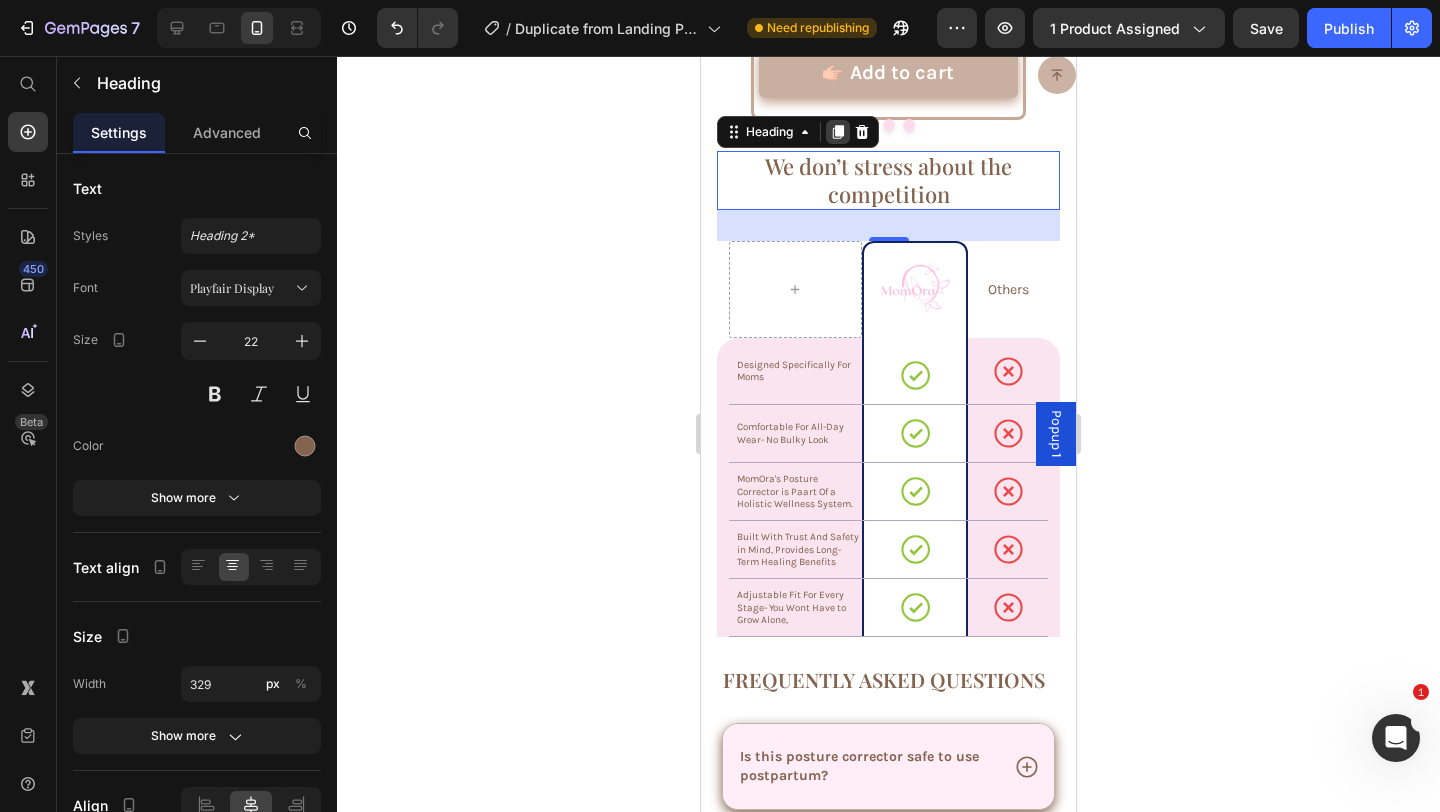 click 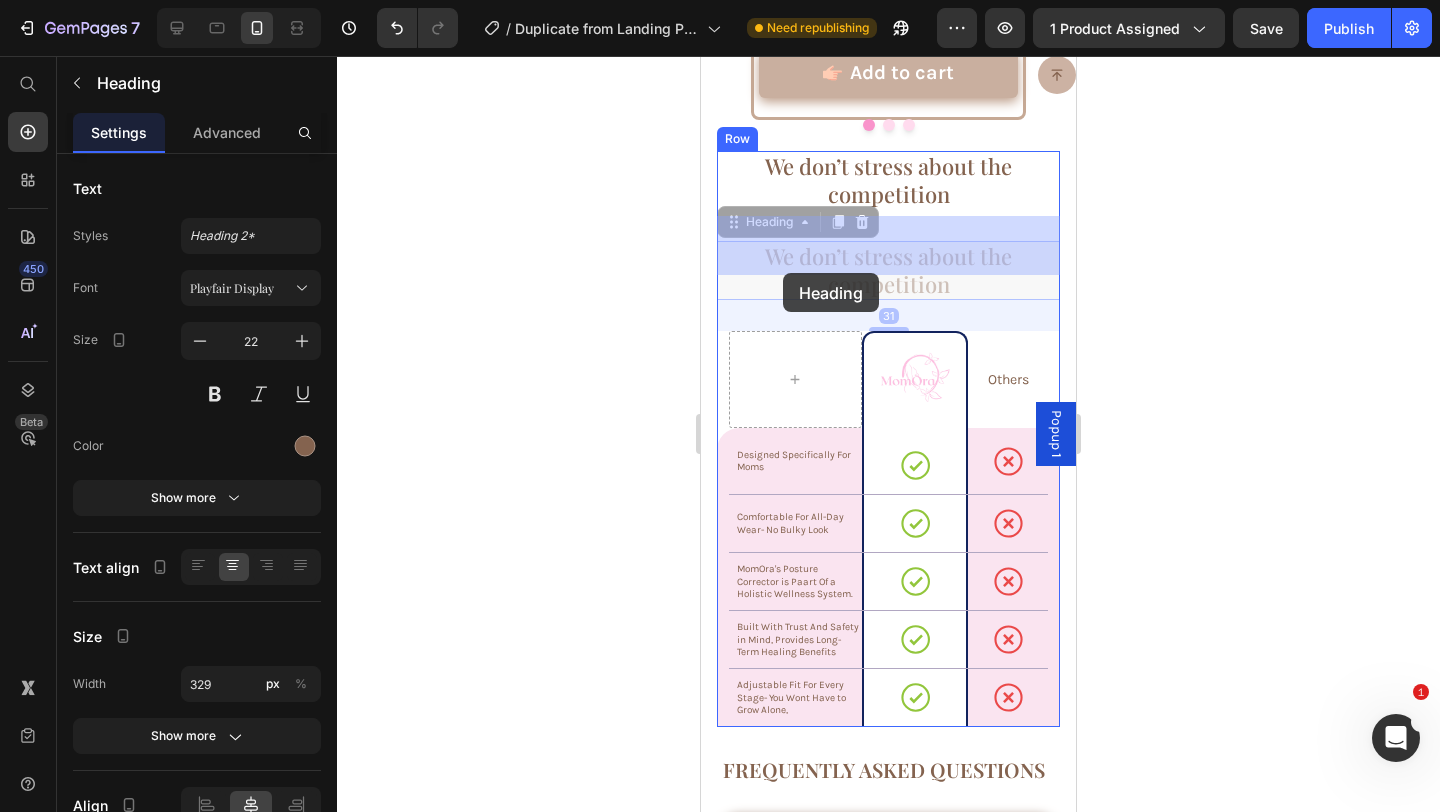 drag, startPoint x: 783, startPoint y: 188, endPoint x: 783, endPoint y: 273, distance: 85 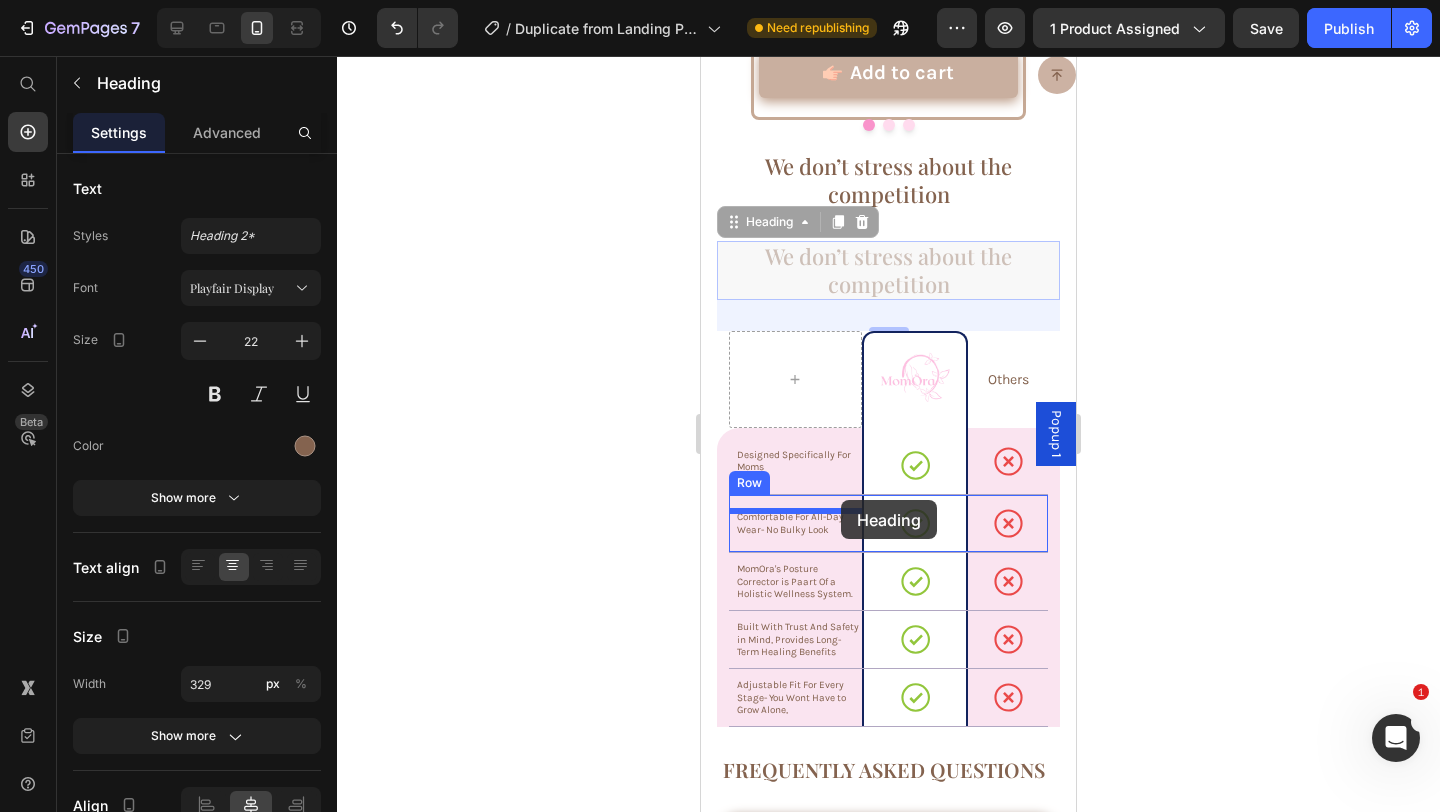 drag, startPoint x: 768, startPoint y: 199, endPoint x: 841, endPoint y: 500, distance: 309.72568 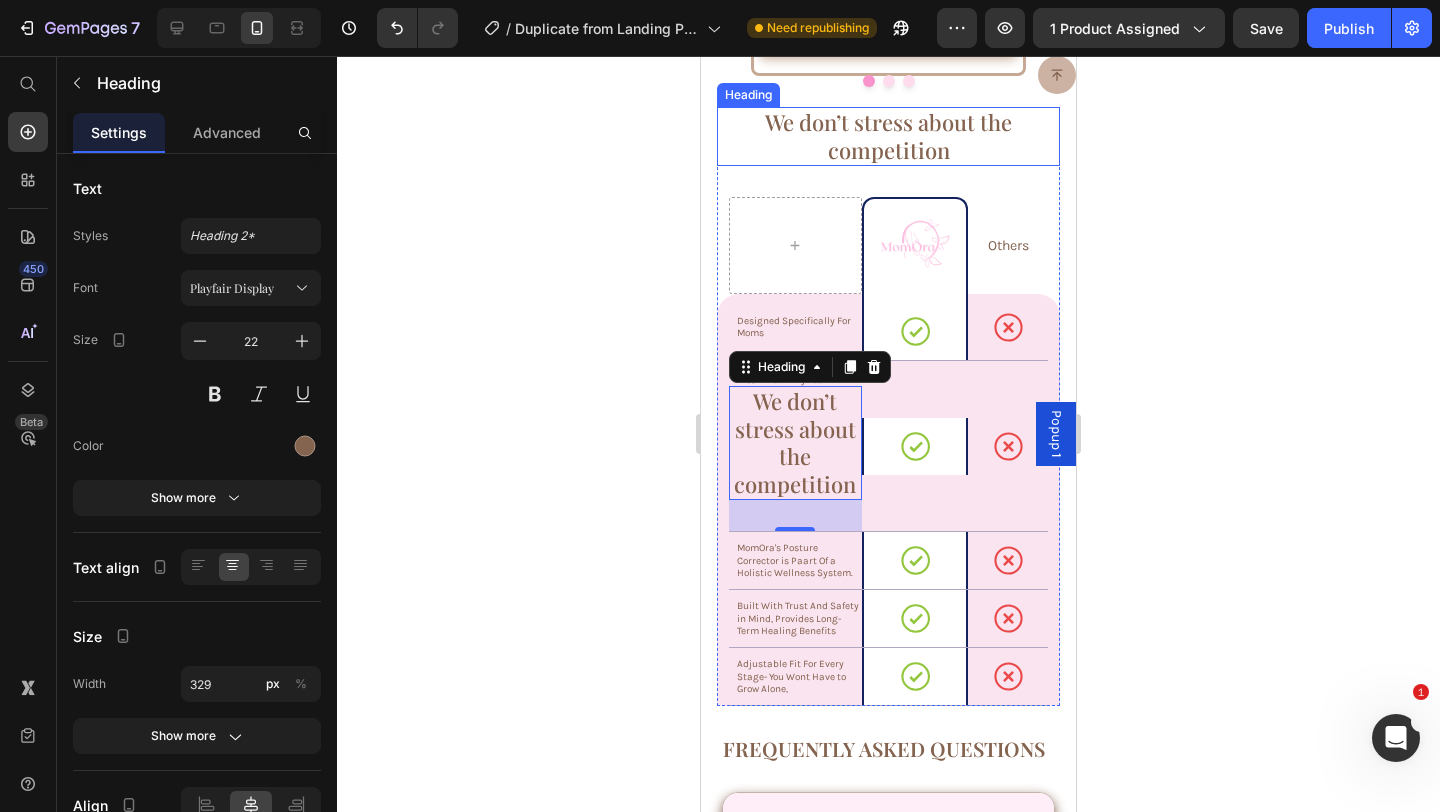 scroll, scrollTop: 7021, scrollLeft: 0, axis: vertical 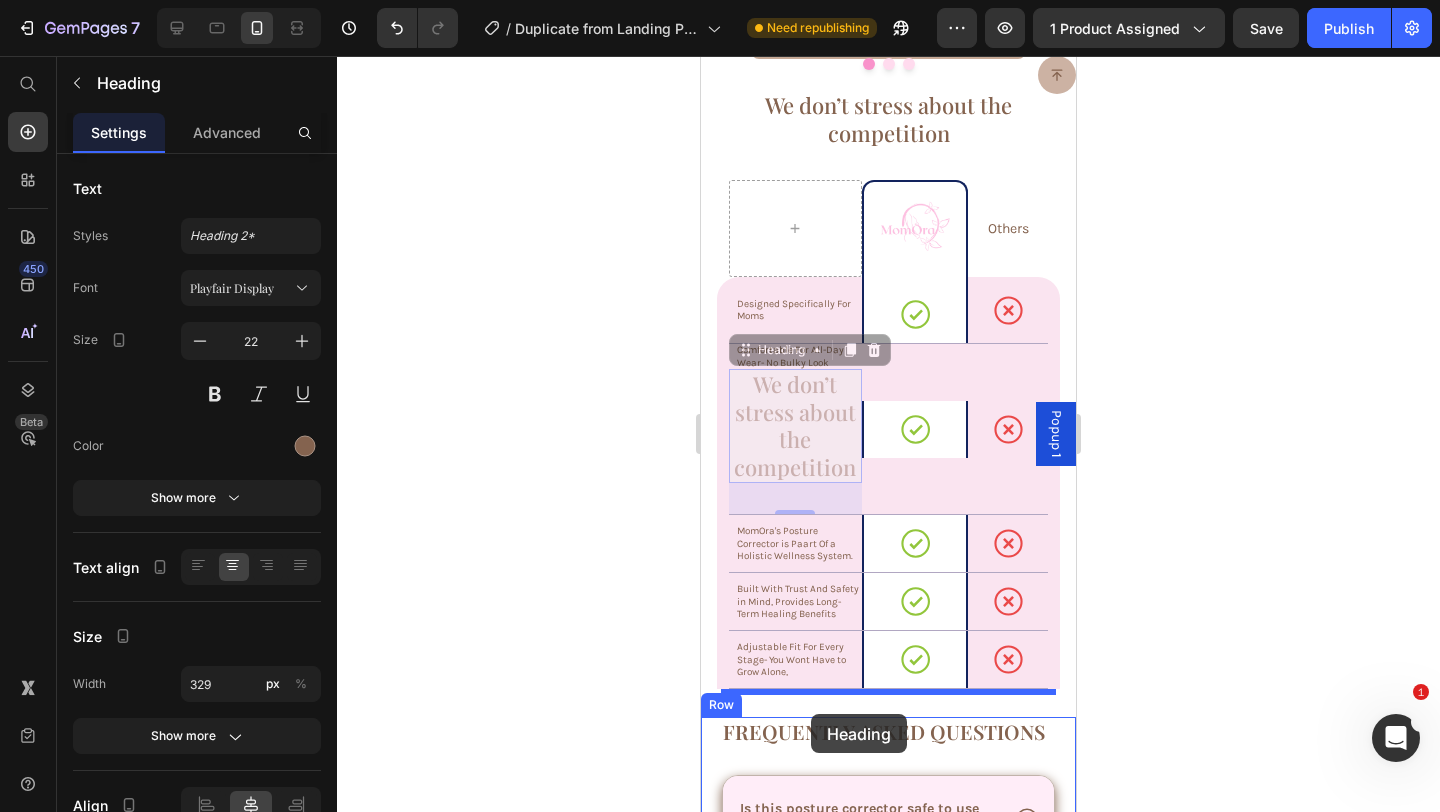 drag, startPoint x: 771, startPoint y: 325, endPoint x: 811, endPoint y: 714, distance: 391.05115 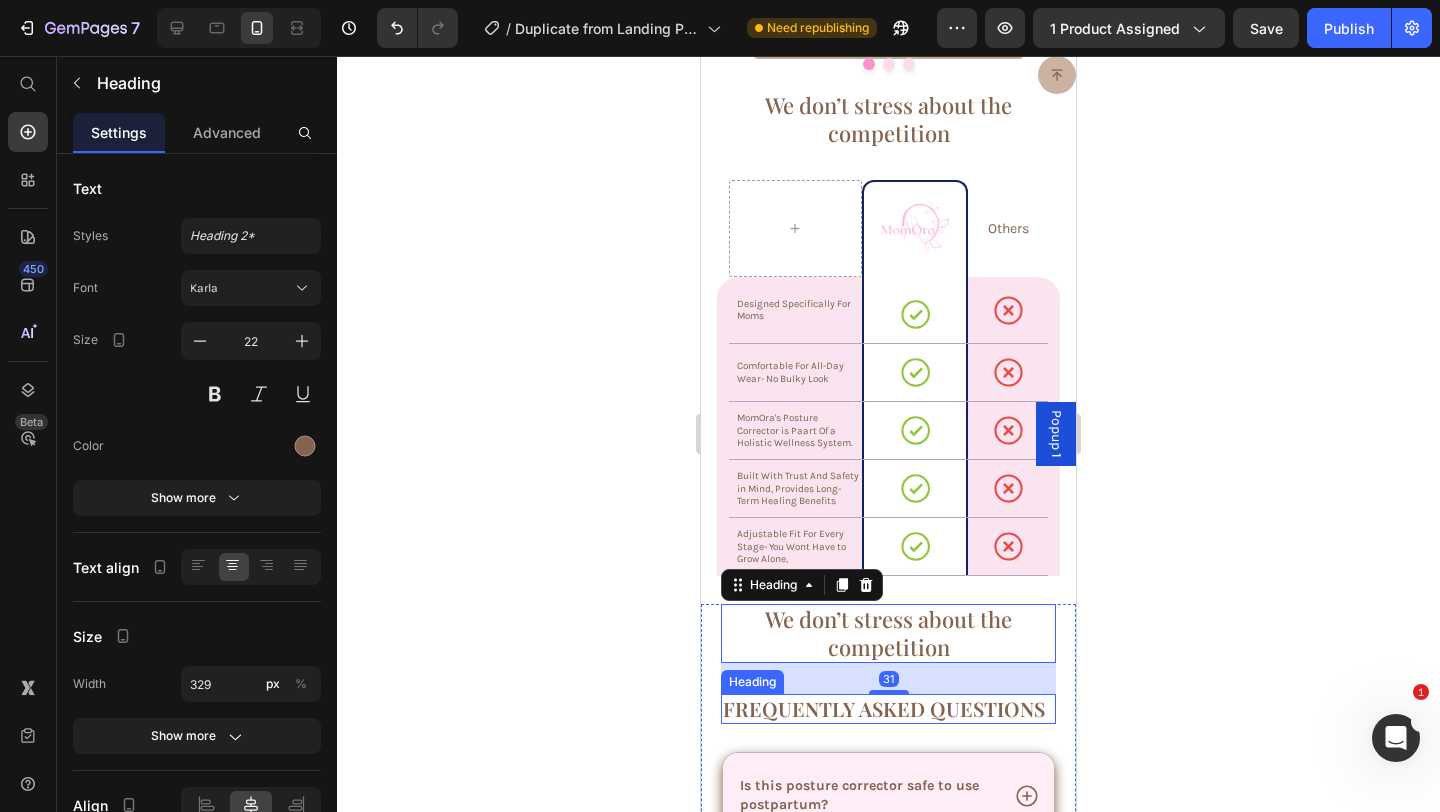 click on "Frequently asked questions" at bounding box center (888, 709) 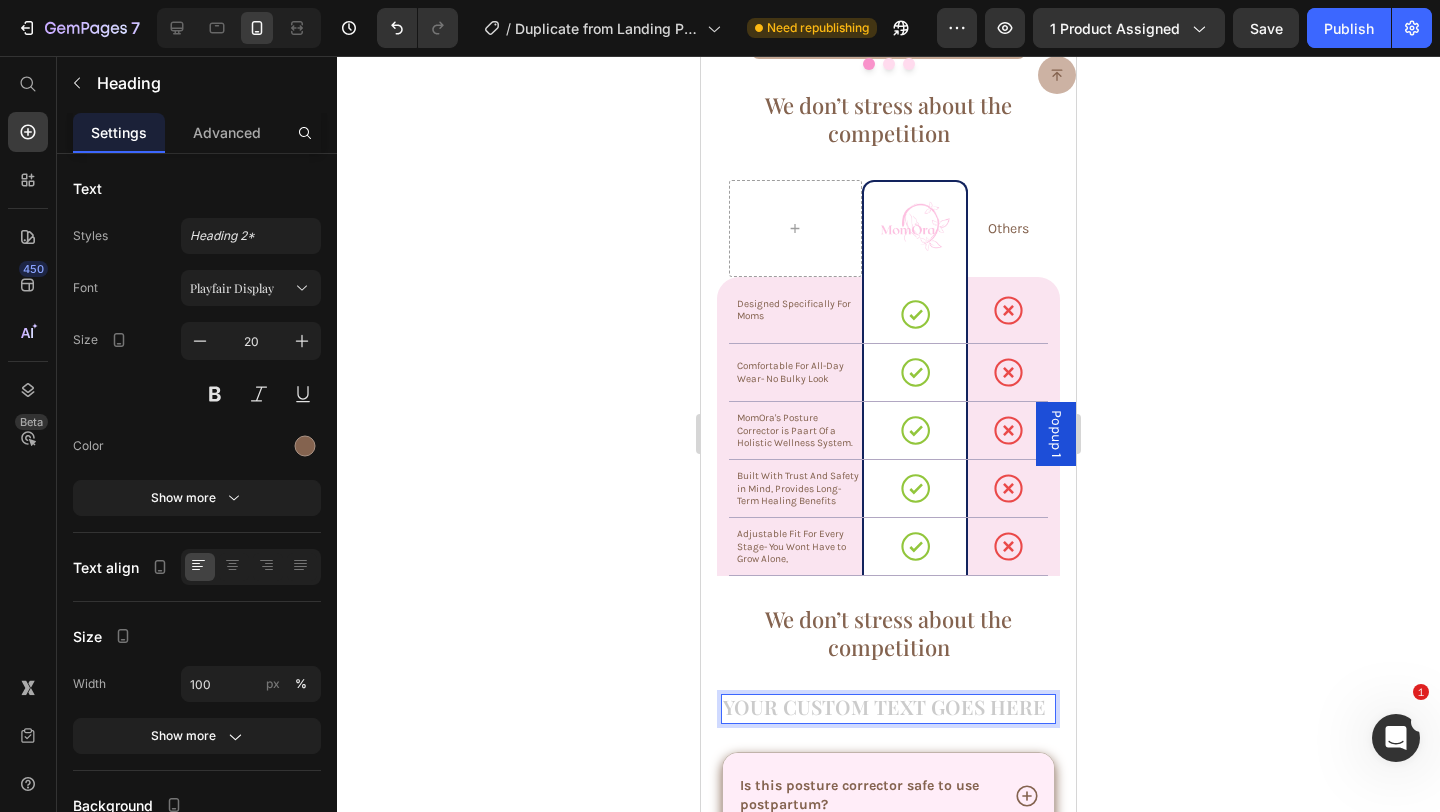 click at bounding box center [888, 709] 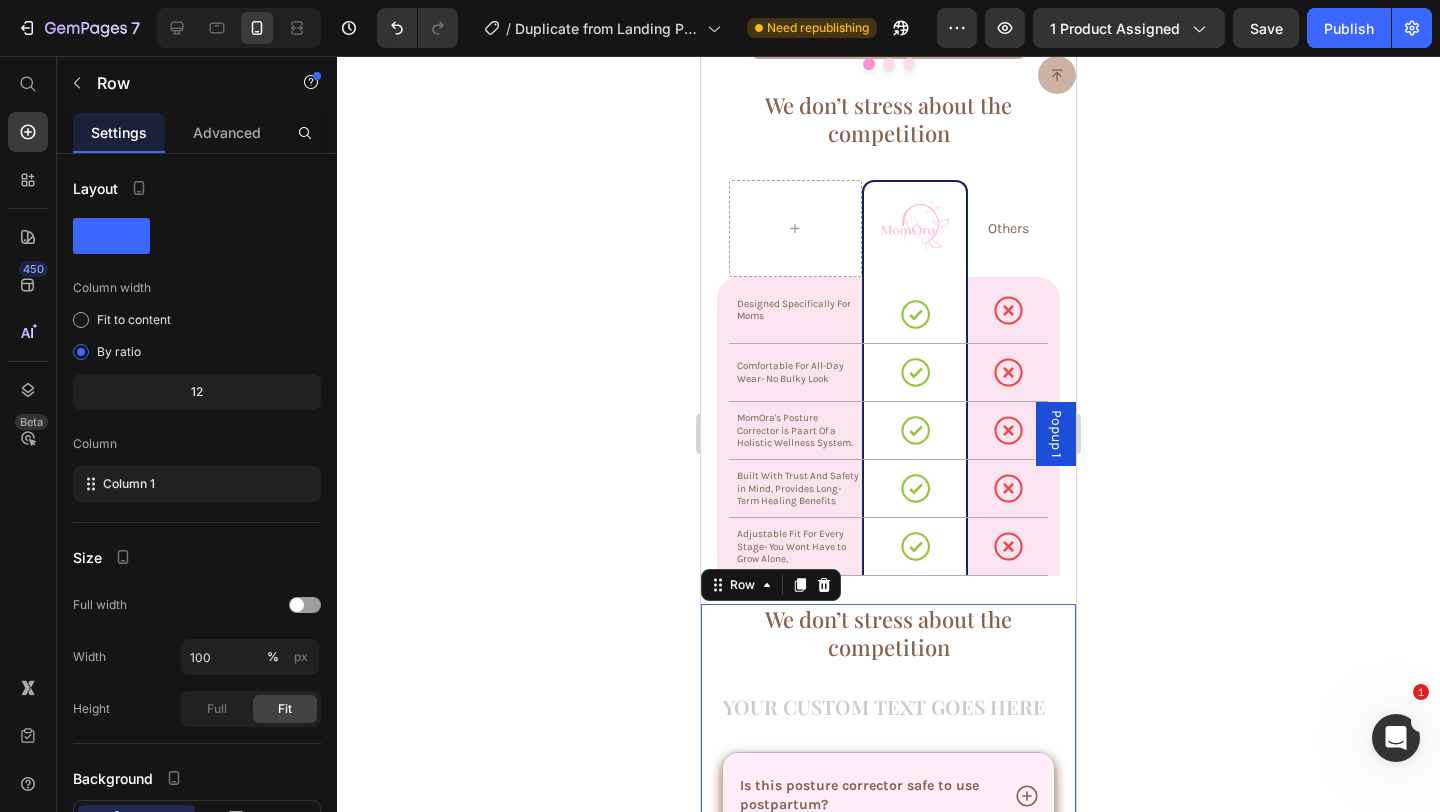 click on "We don’t stress about the competition Heading Heading
Is this posture corrector safe to use postpartum?
How long should I wear it each day?
Can I wear it under my clothes?
Will it help with back pain and slouching?
Is it adjustable for different body types or postpartum stages? Accordion" at bounding box center (888, 909) 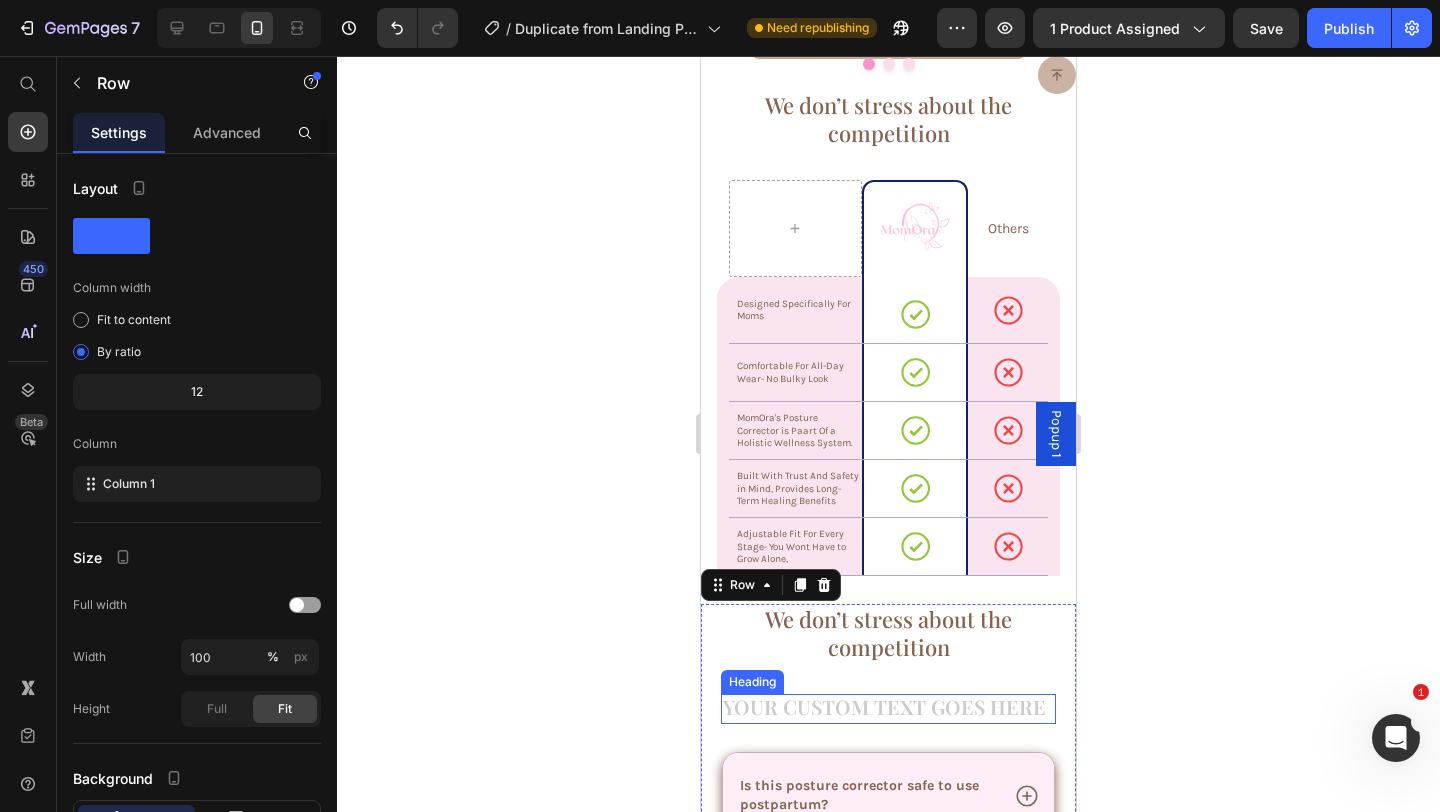 click at bounding box center [888, 709] 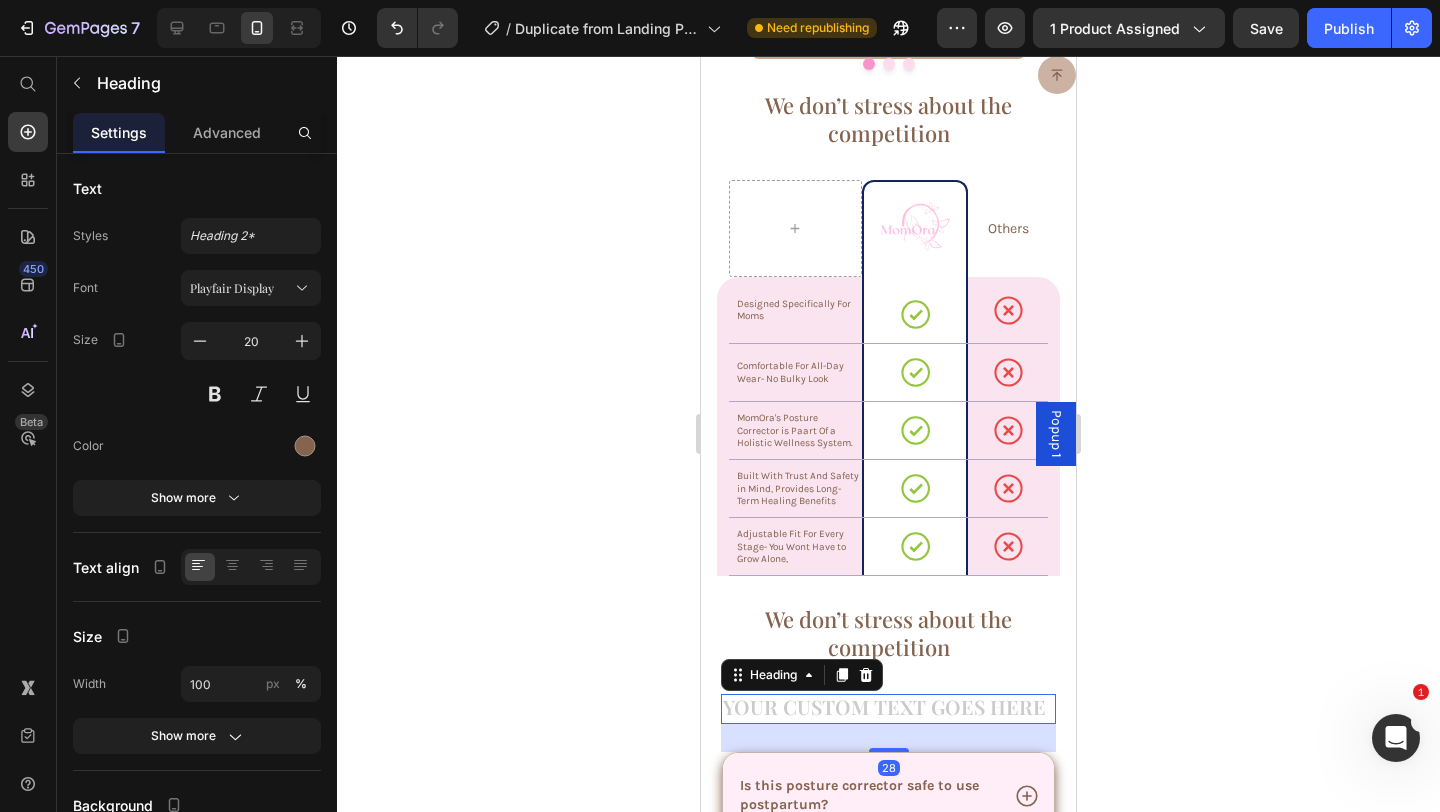 click 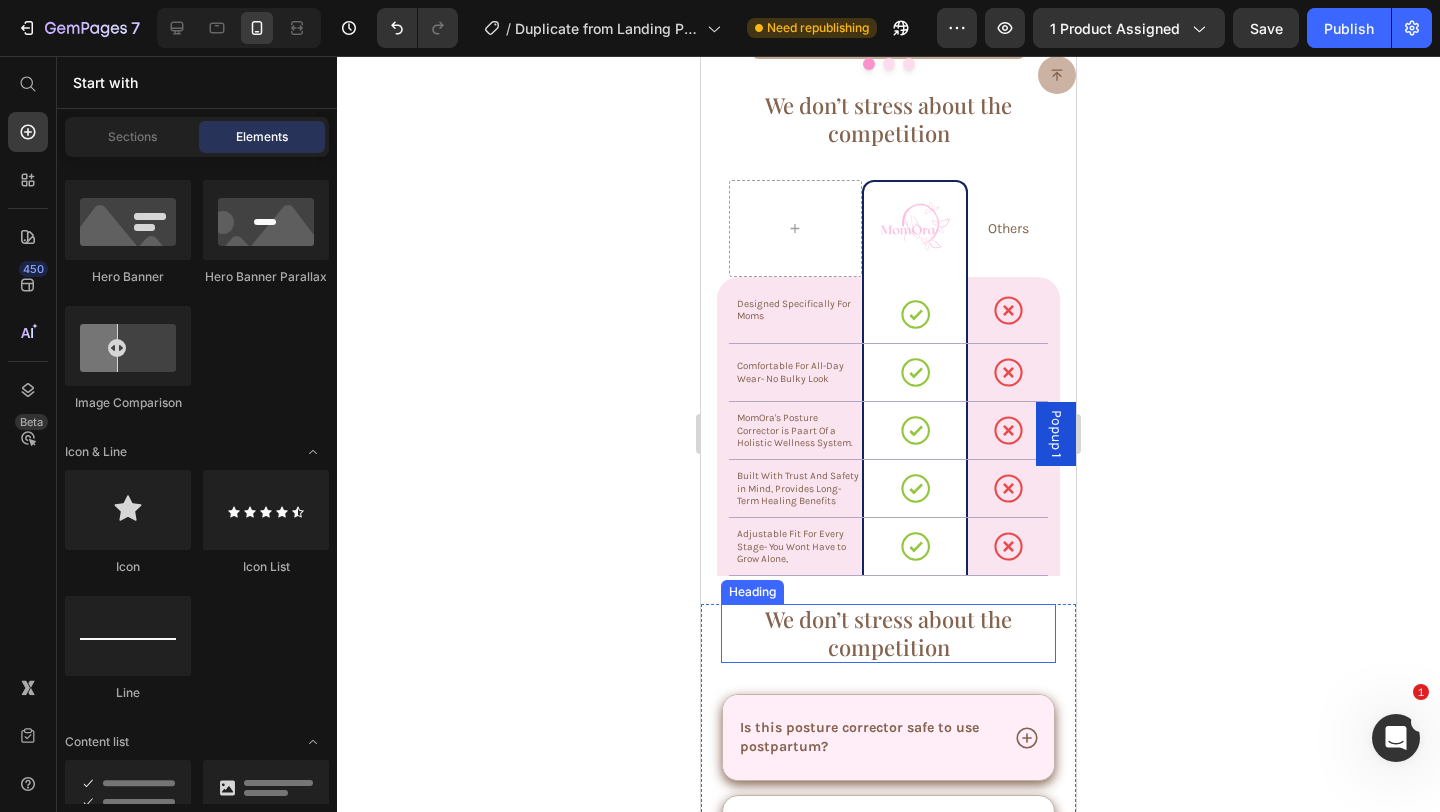 click on "We don’t stress about the competition" at bounding box center (888, 633) 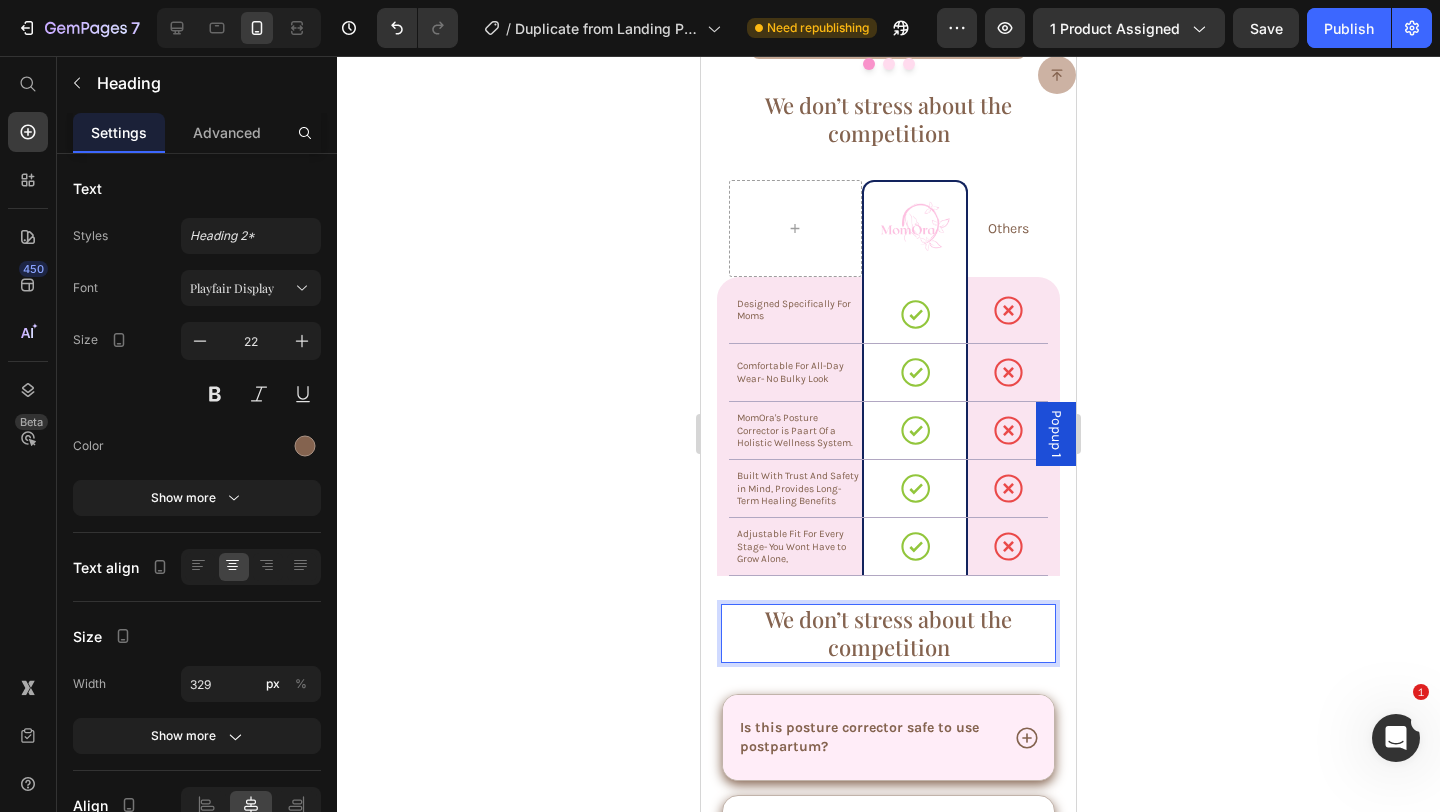 click on "We don’t stress about the competition" at bounding box center [888, 633] 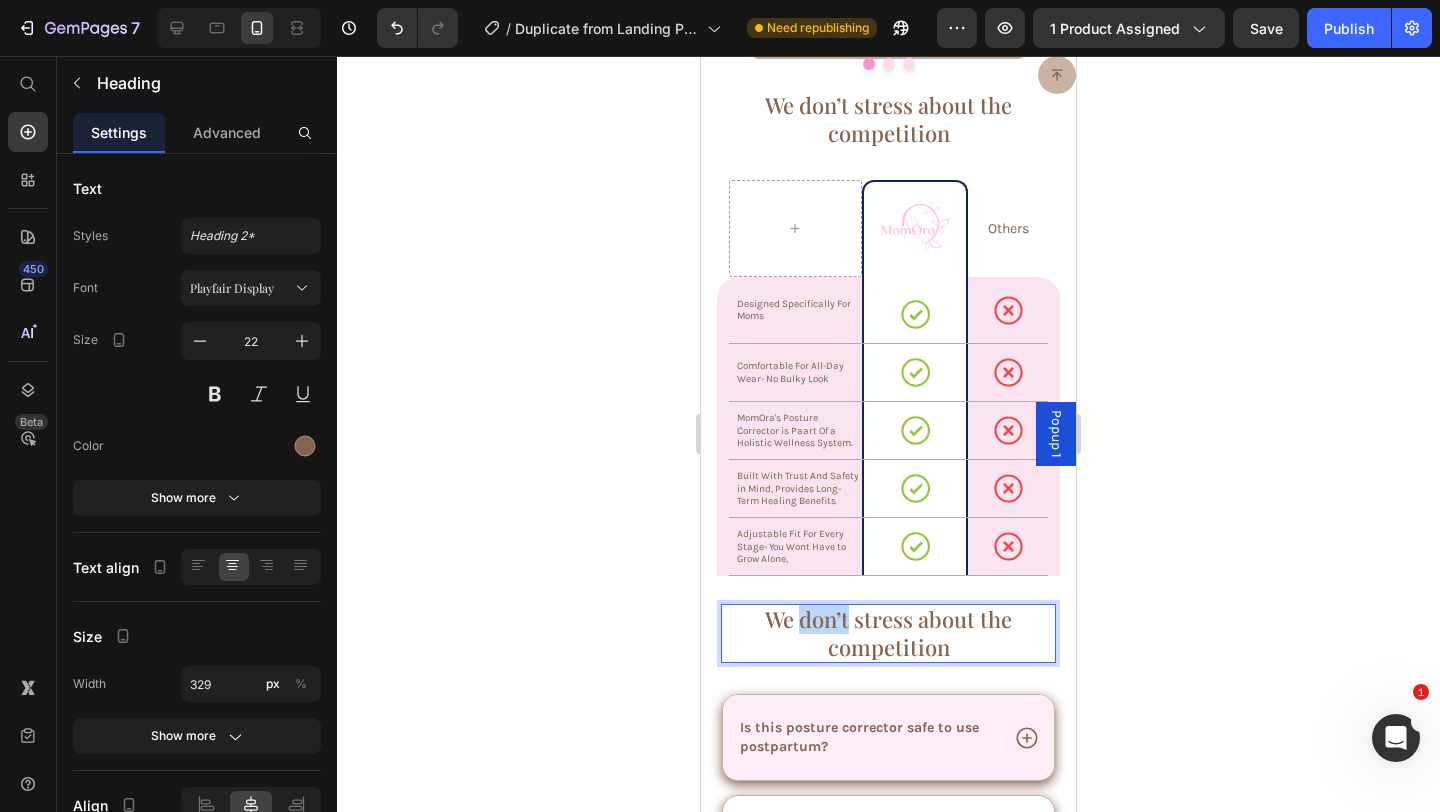 click on "We don’t stress about the competition" at bounding box center (888, 633) 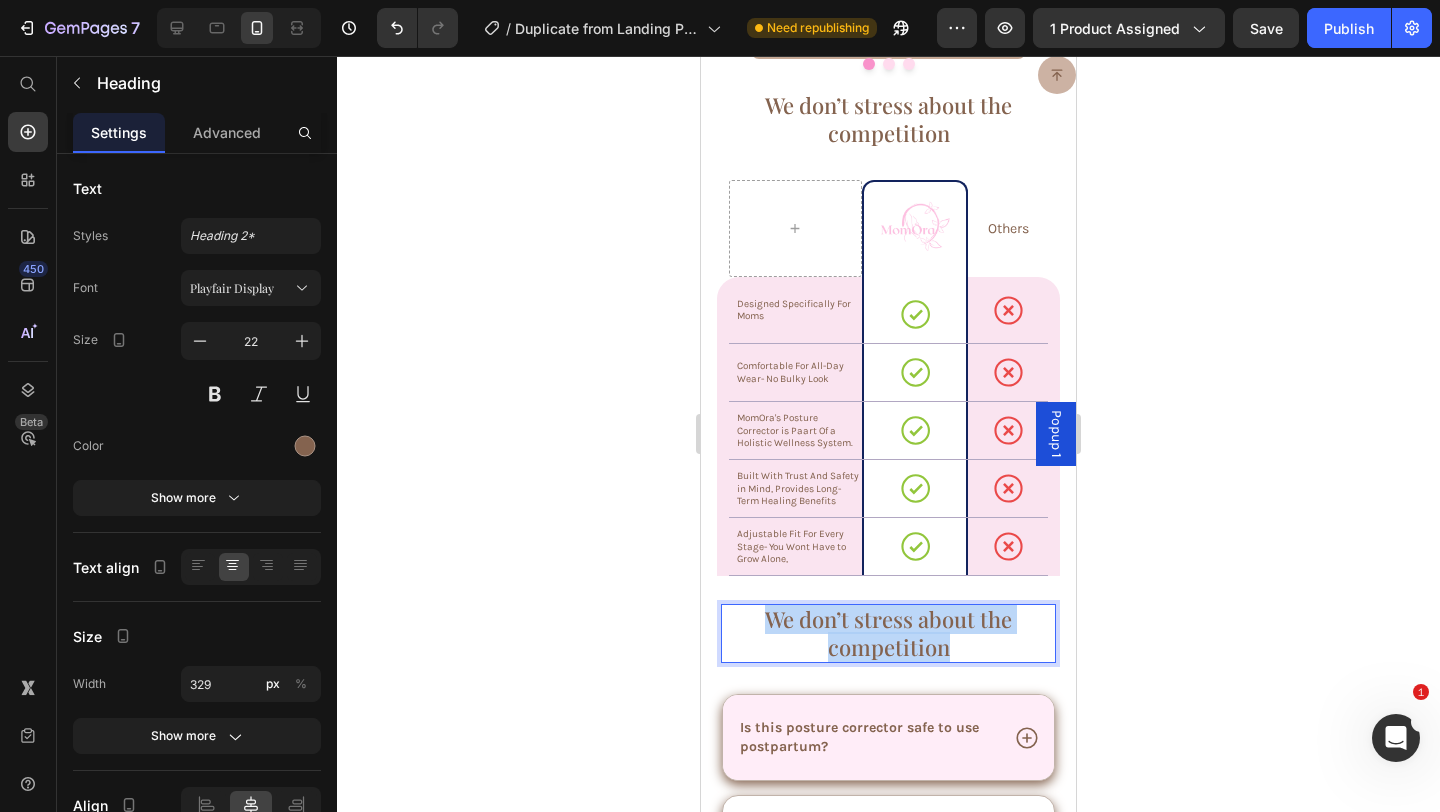 click on "We don’t stress about the competition" at bounding box center (888, 633) 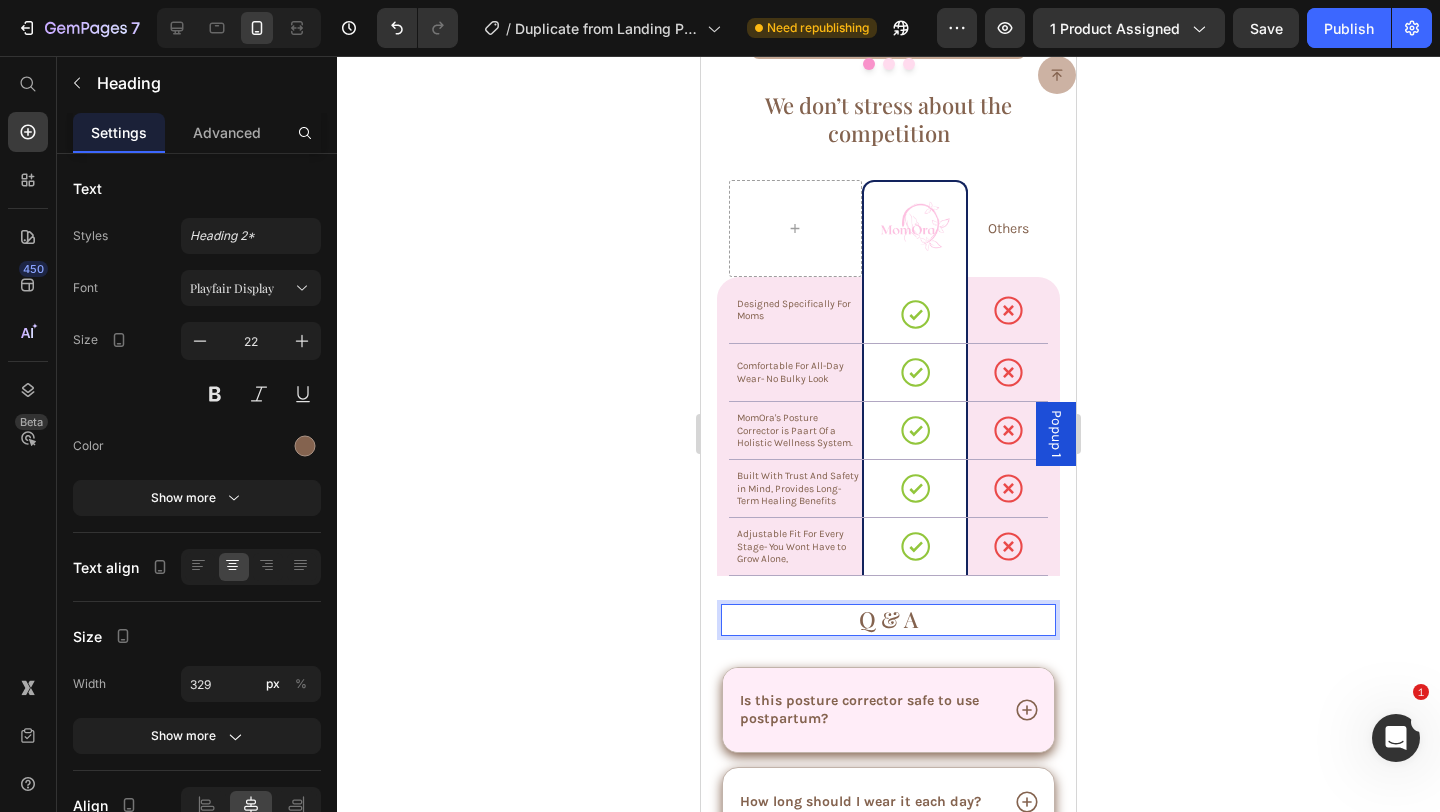 click on "Q & A" at bounding box center [888, 620] 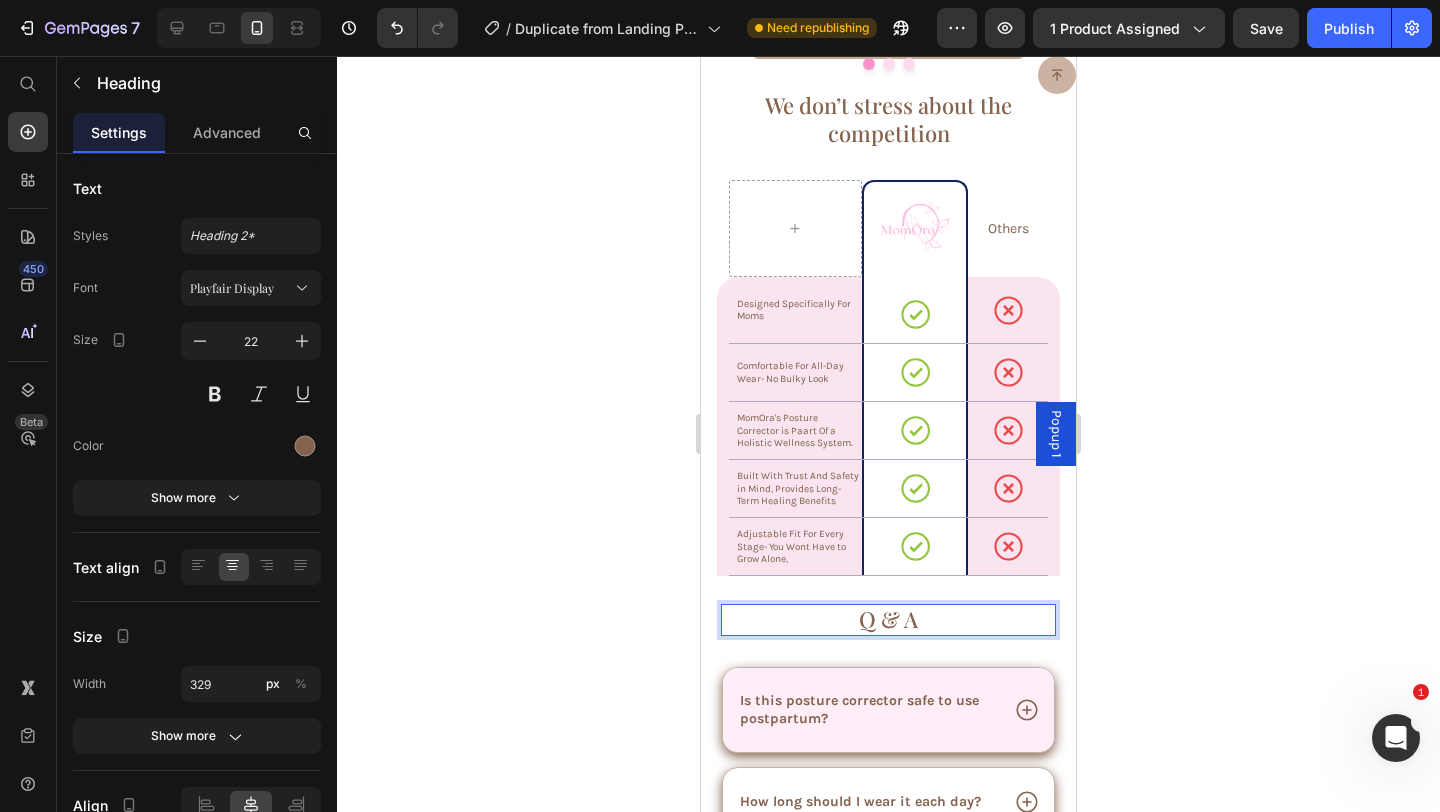 click on "Q & A" at bounding box center (888, 620) 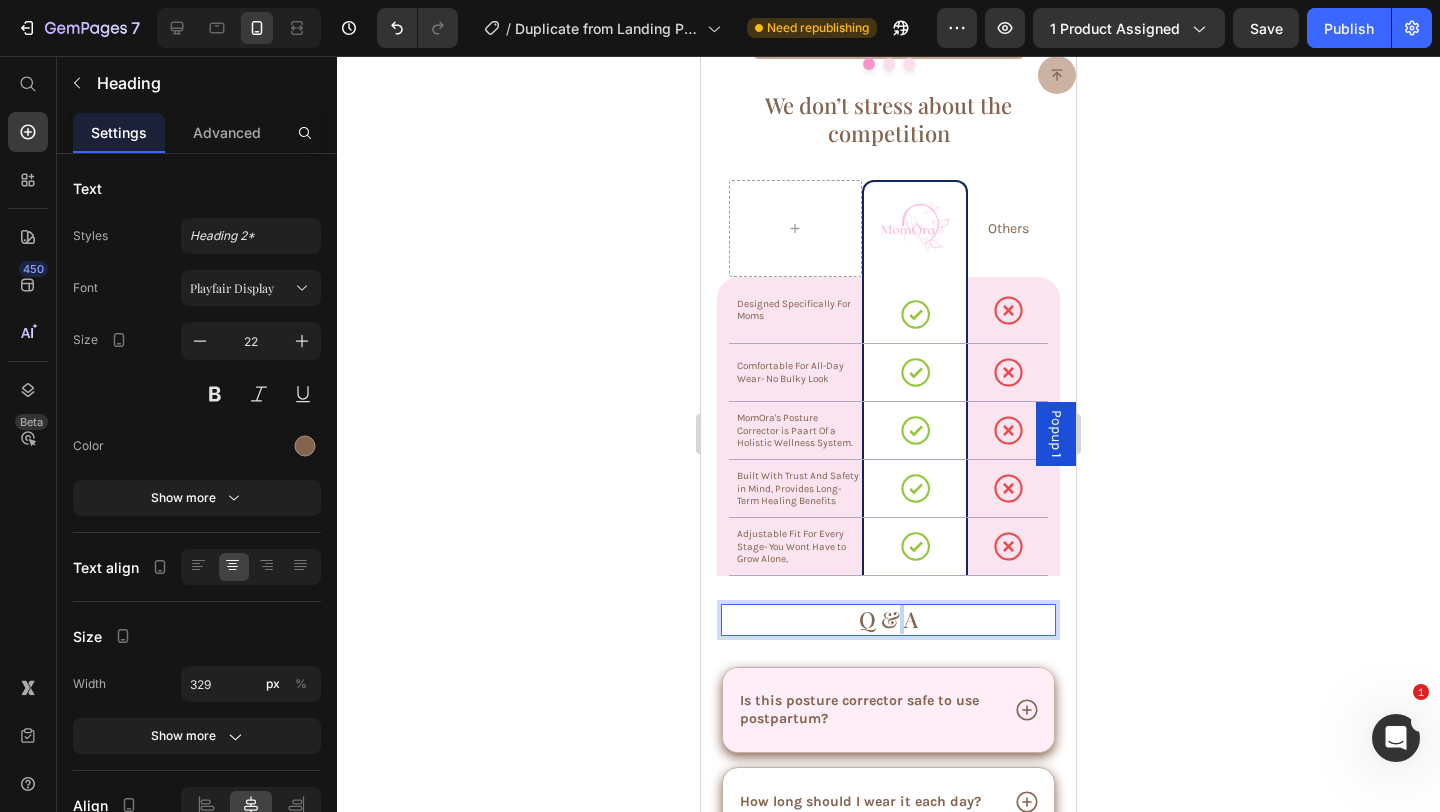 click on "Q & A" at bounding box center [888, 620] 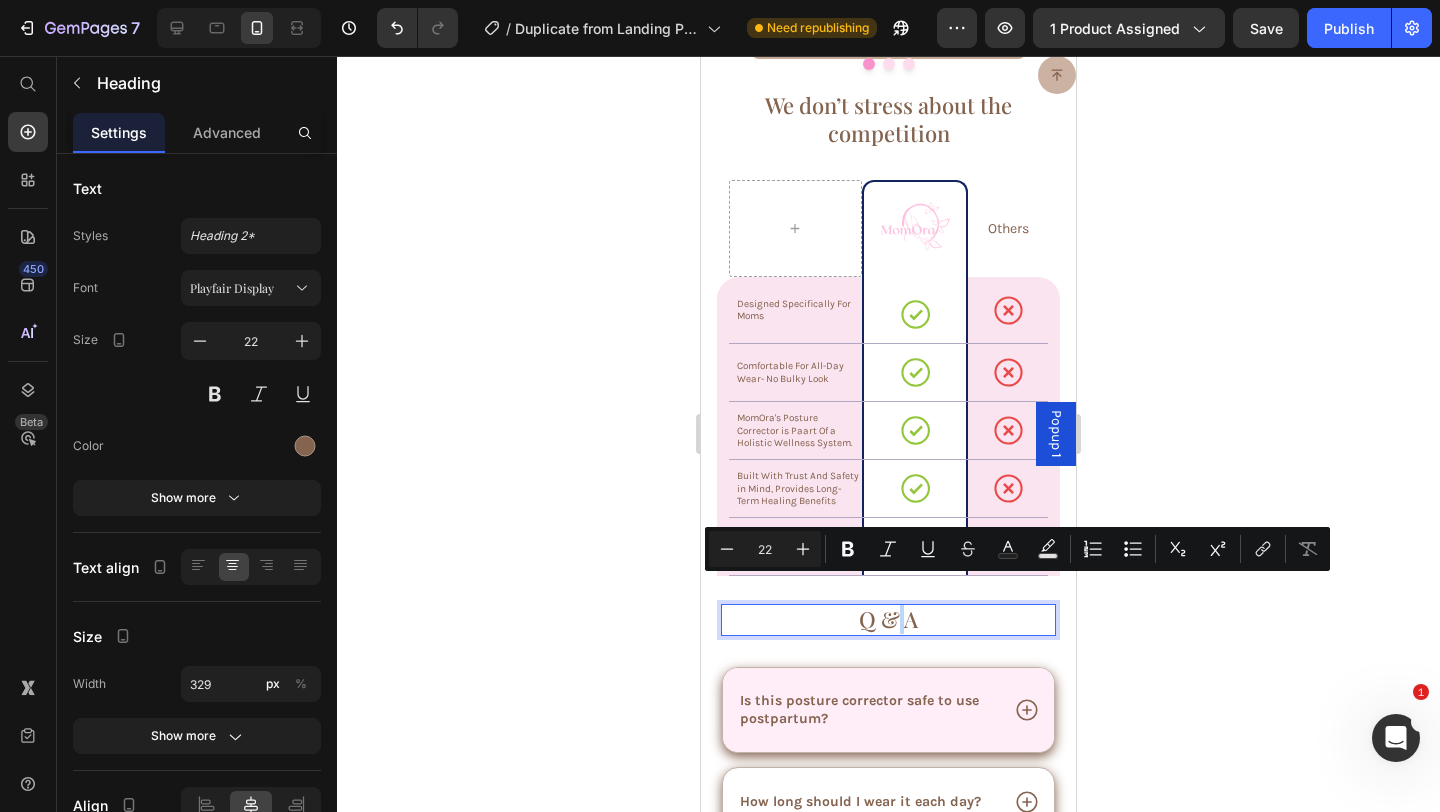click on "Q & A" at bounding box center (888, 620) 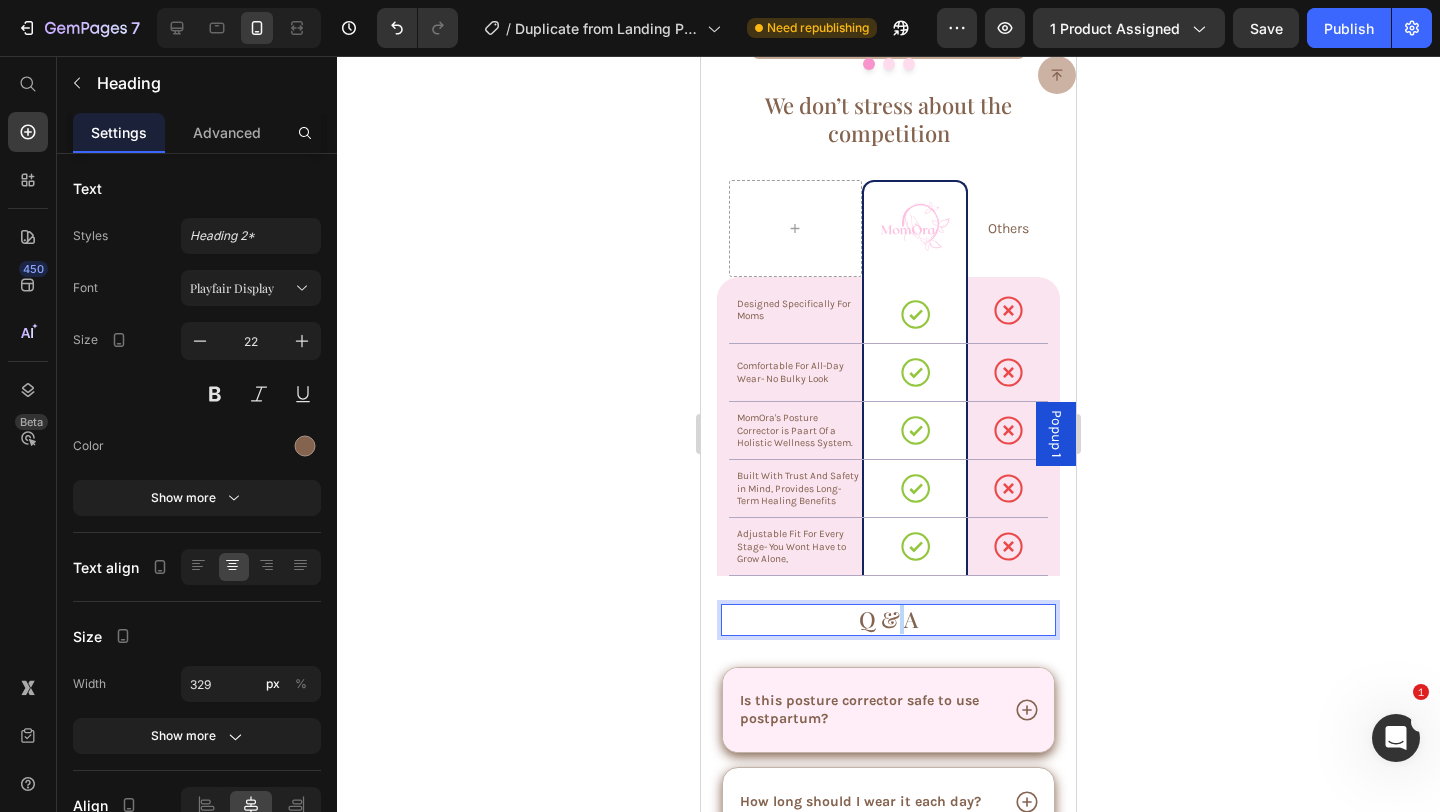 click on "Q & A" at bounding box center [888, 620] 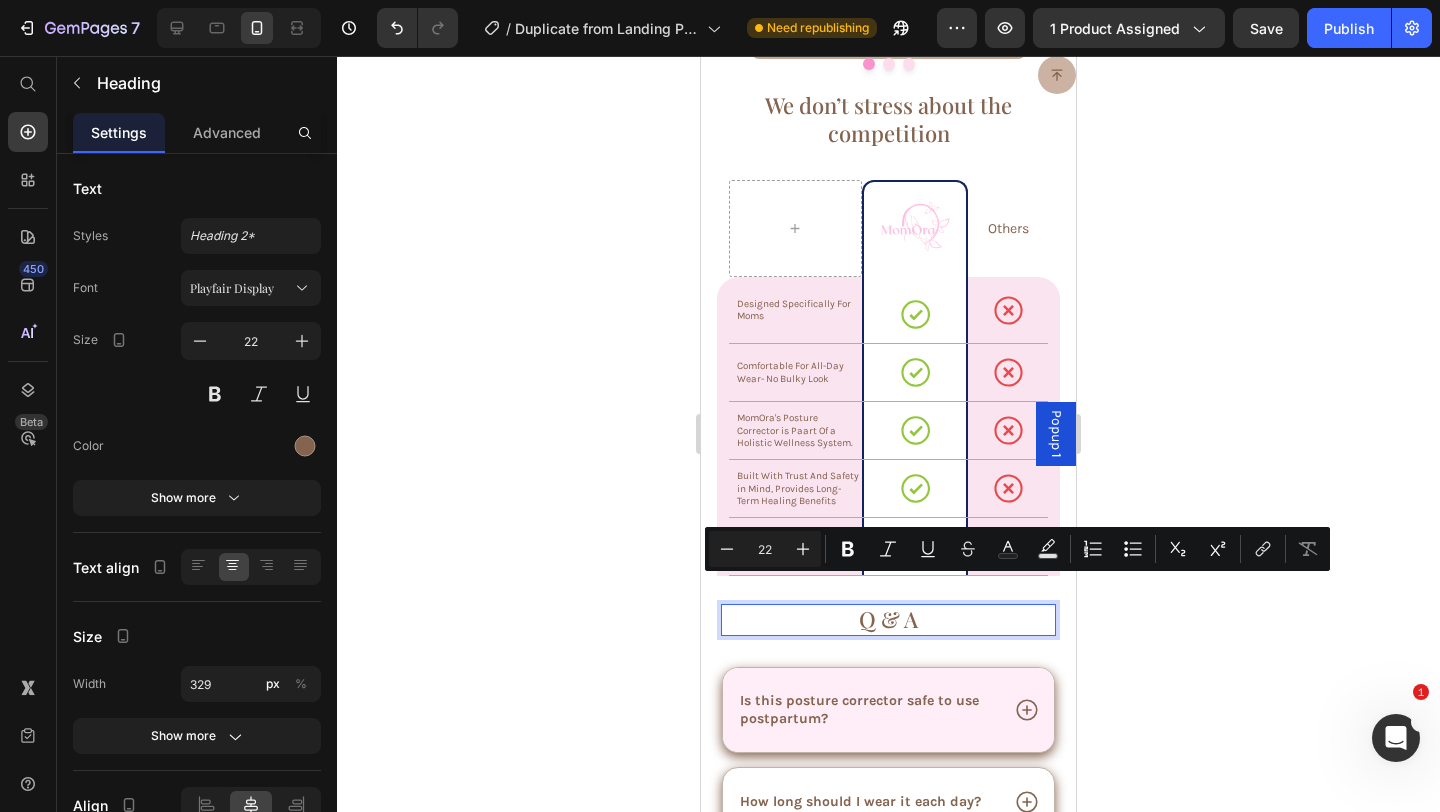 click on "Q & A" at bounding box center [888, 620] 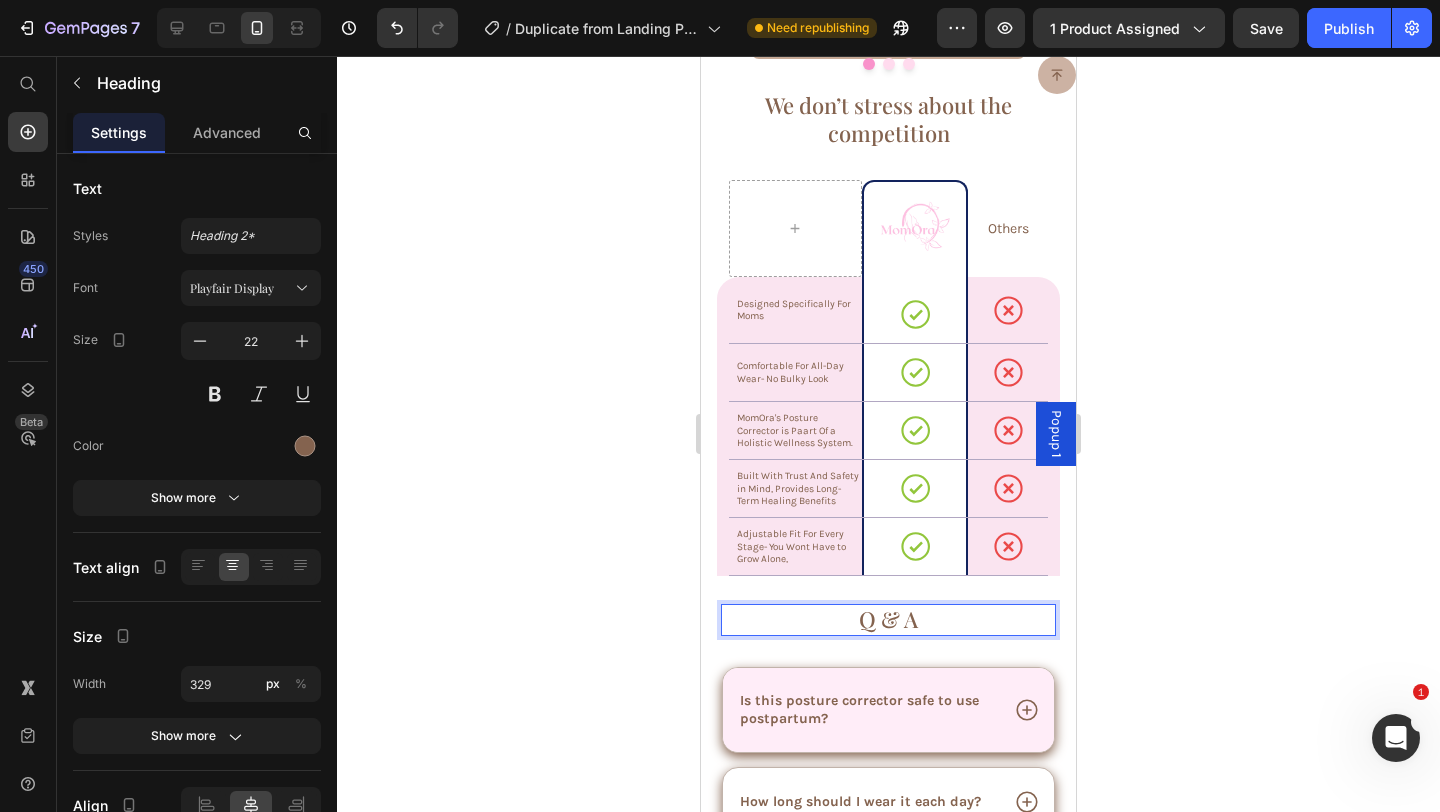 click on "Q & A" at bounding box center [888, 620] 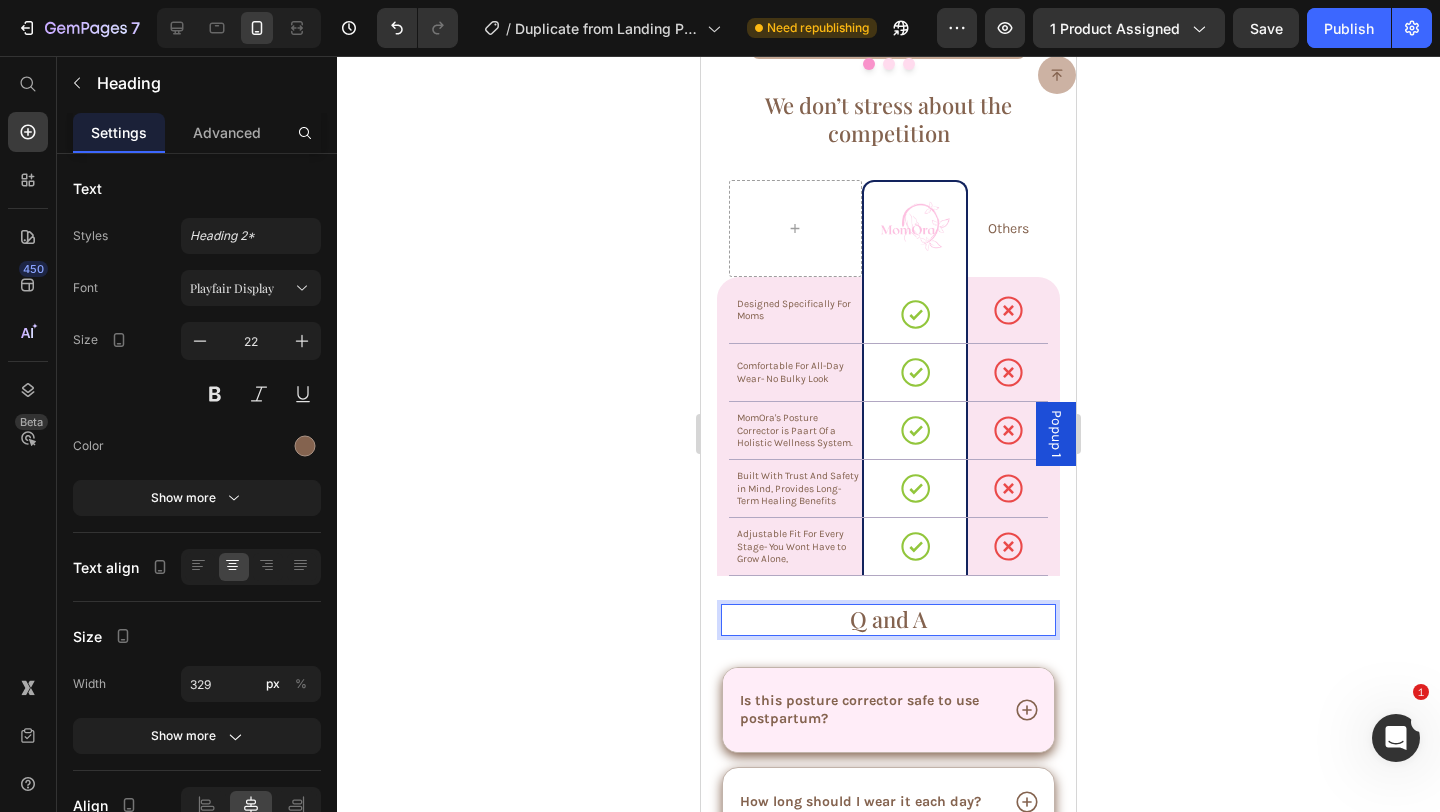 click 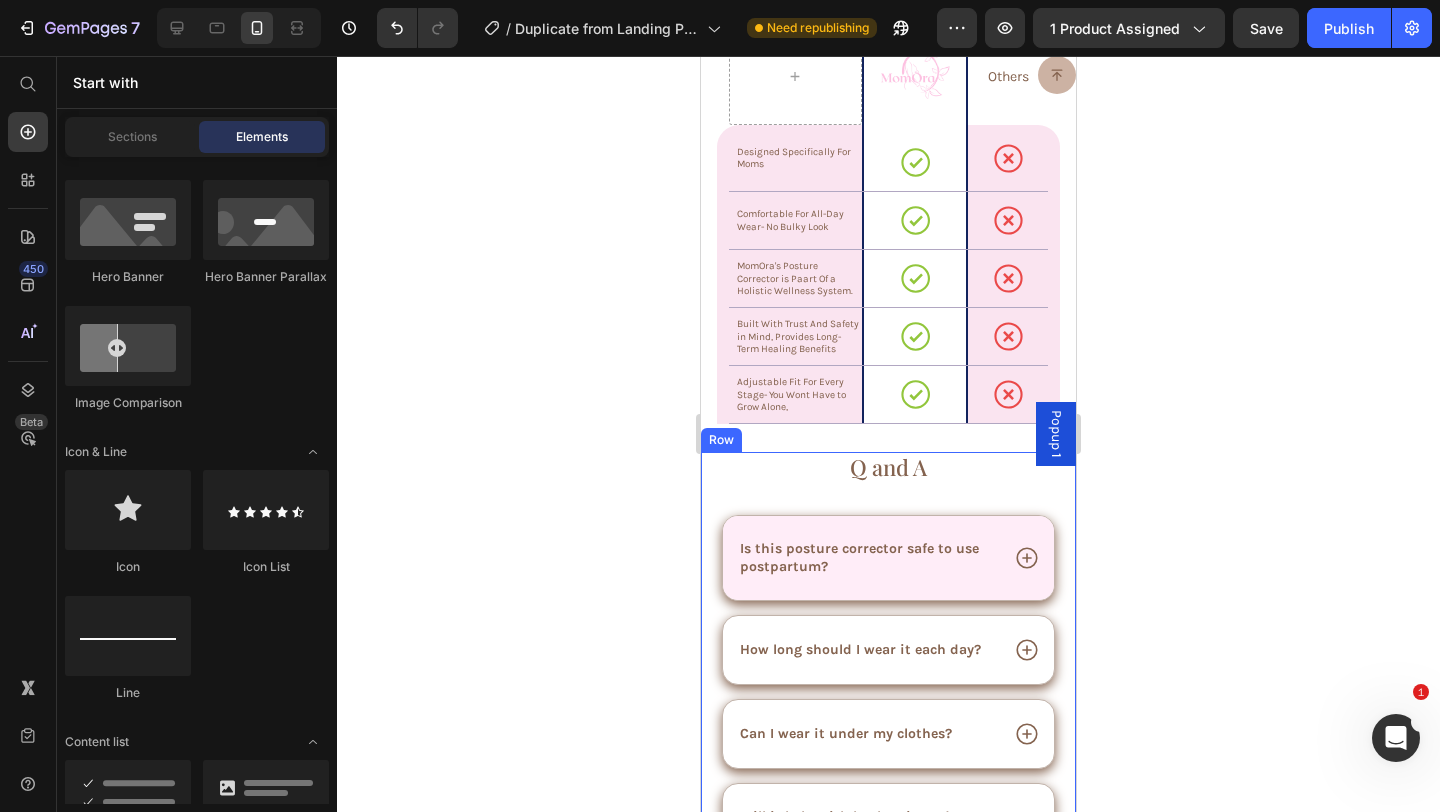scroll, scrollTop: 7177, scrollLeft: 0, axis: vertical 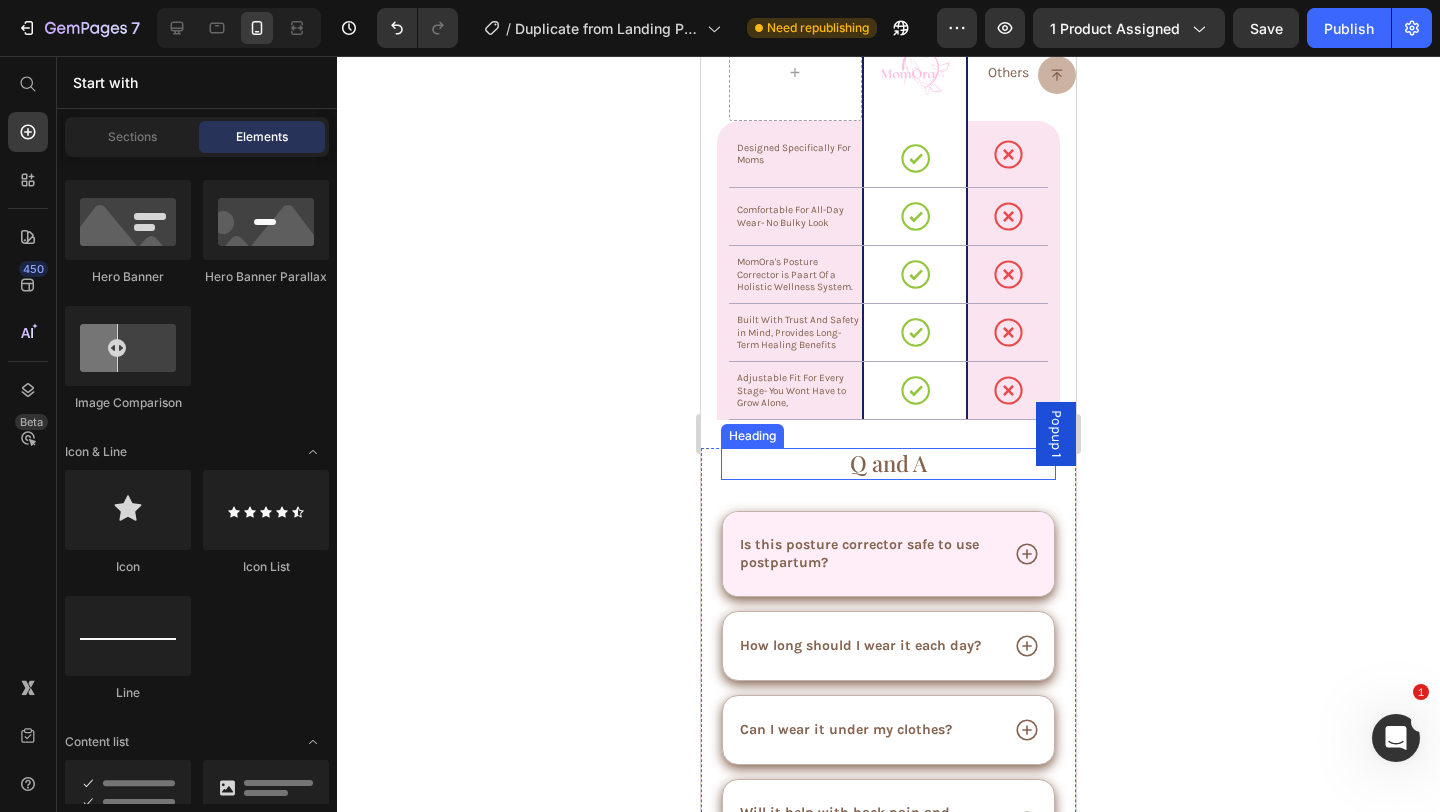 click on "Q and A" at bounding box center [888, 464] 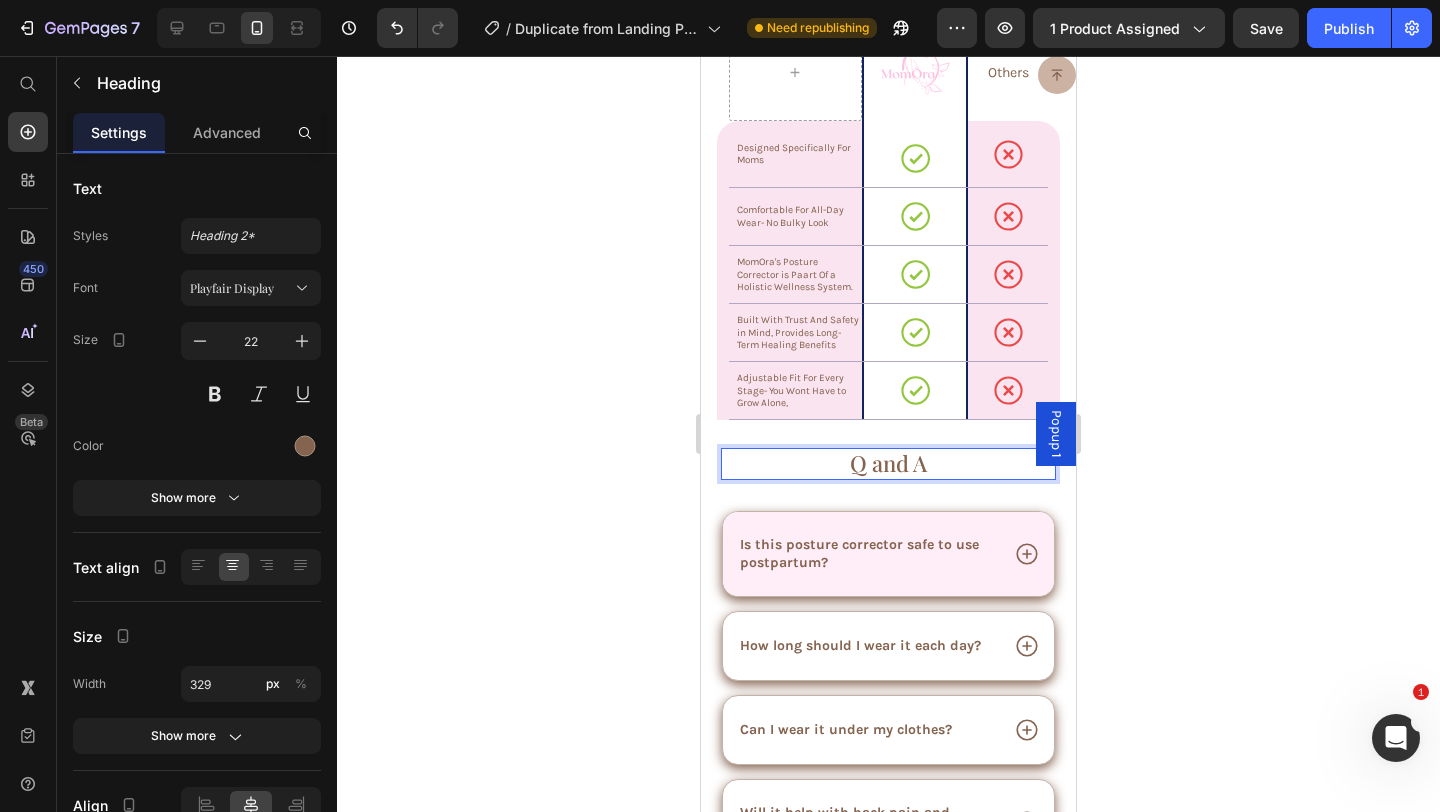 click on "Q and A" at bounding box center [888, 464] 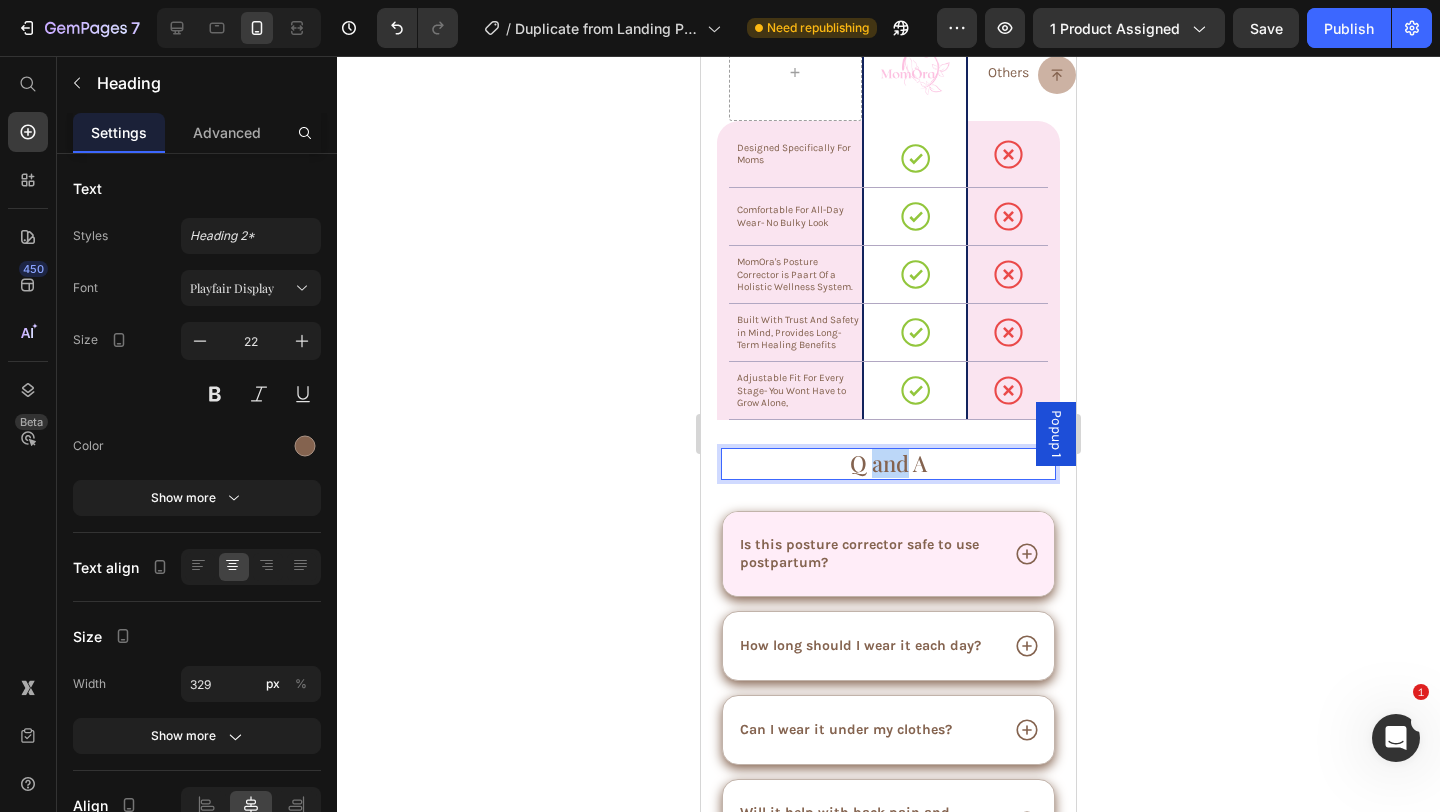 click on "Q and A" at bounding box center [888, 464] 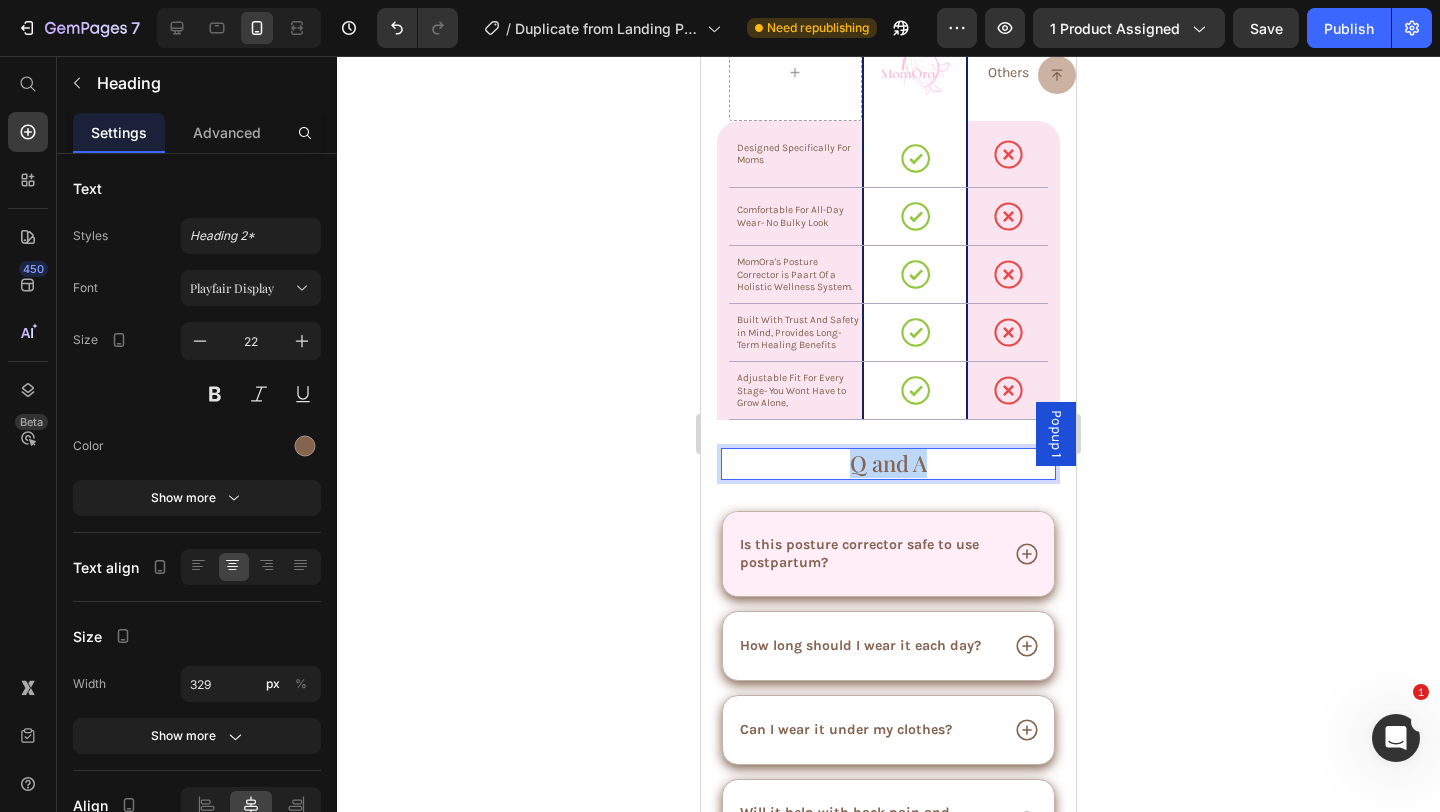 click on "Q and A" at bounding box center (888, 464) 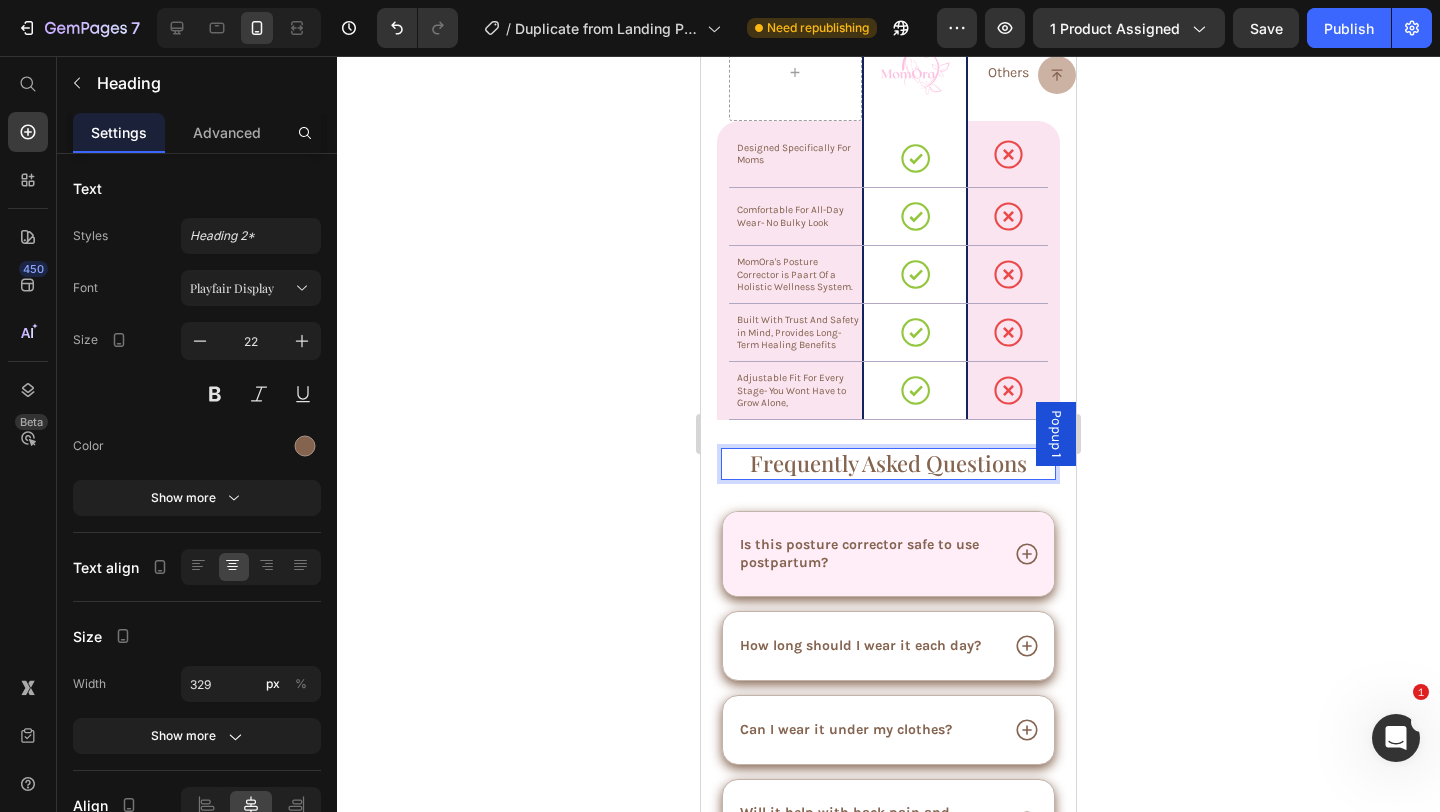 click on "Frequently Asked Questions" at bounding box center (888, 464) 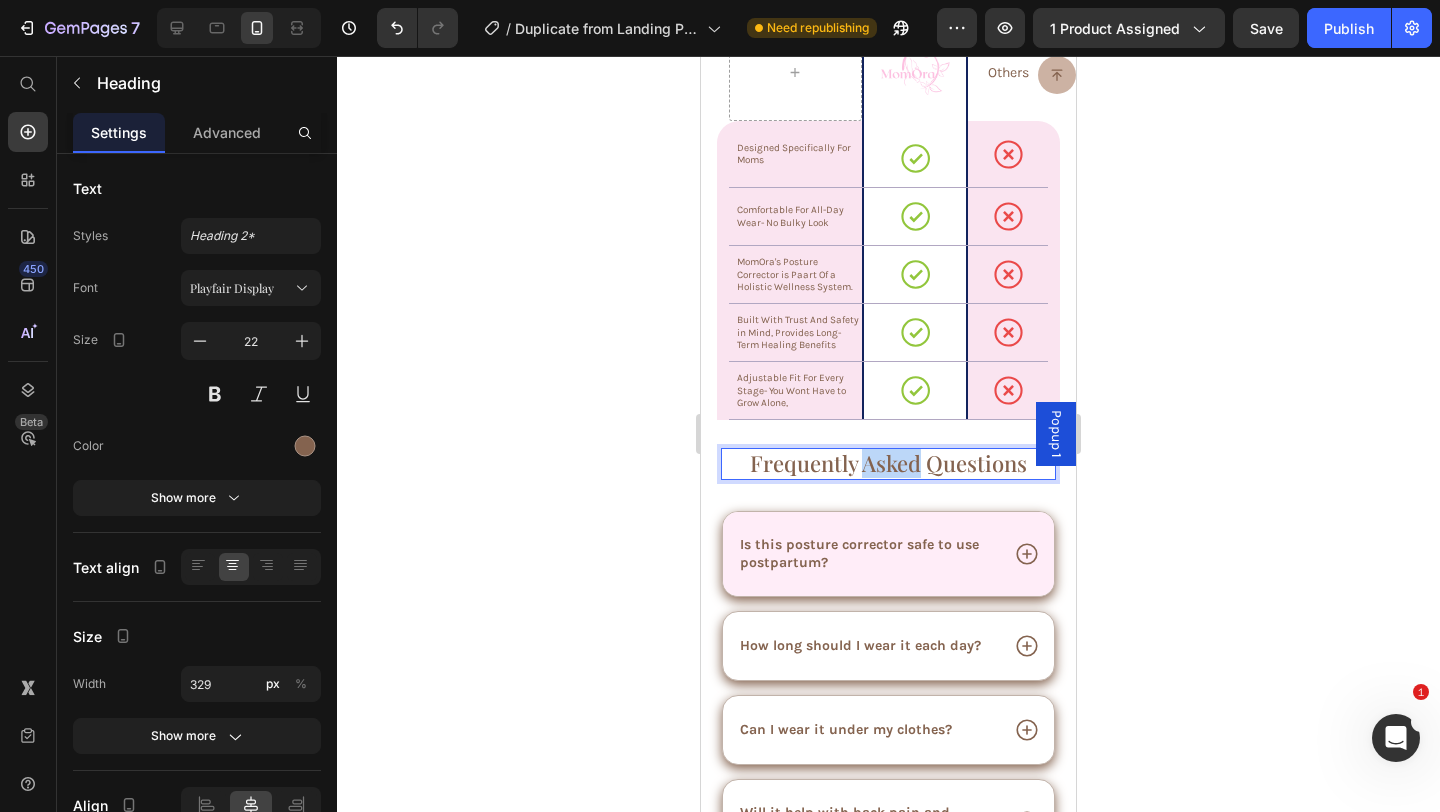 click on "Frequently Asked Questions" at bounding box center (888, 464) 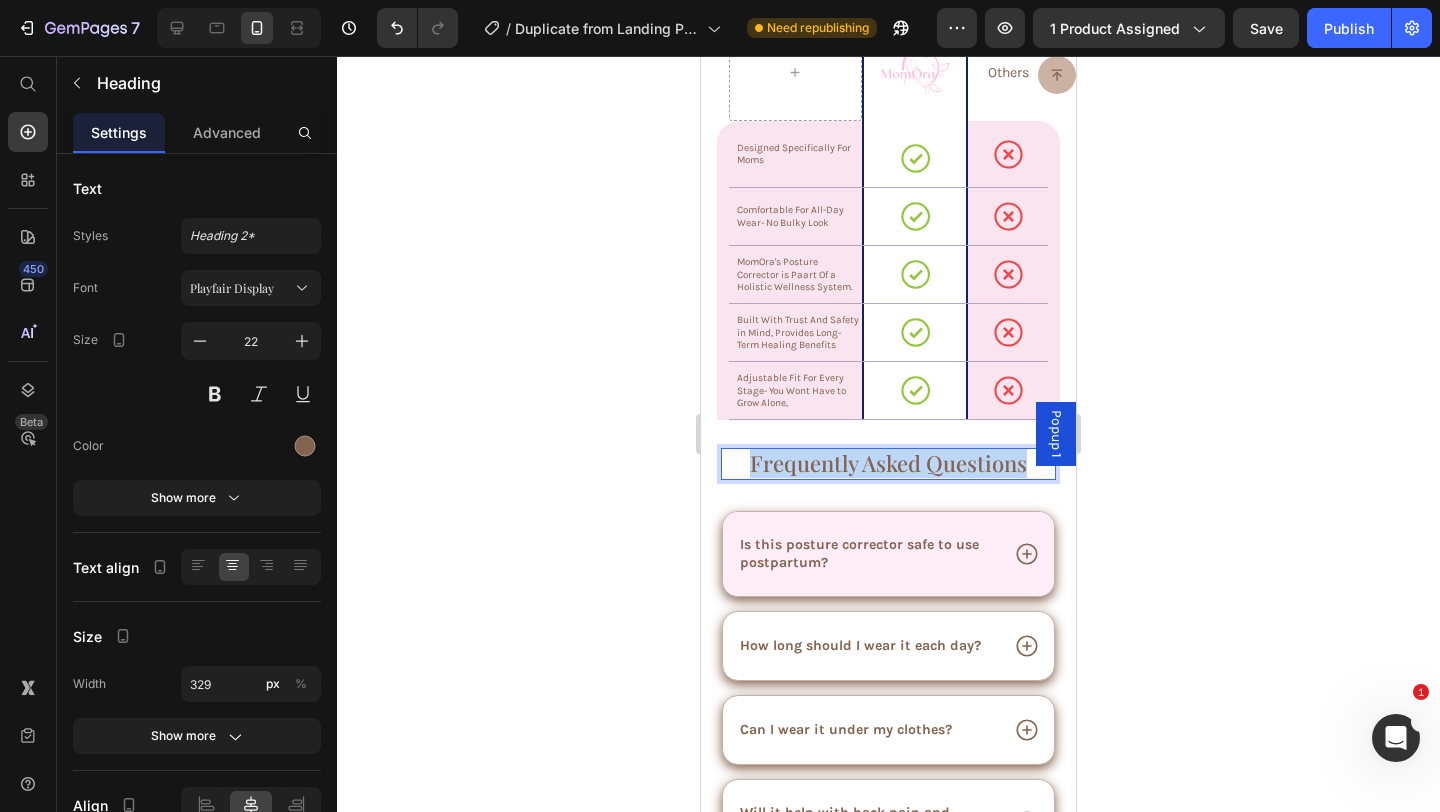 click on "Frequently Asked Questions" at bounding box center (888, 464) 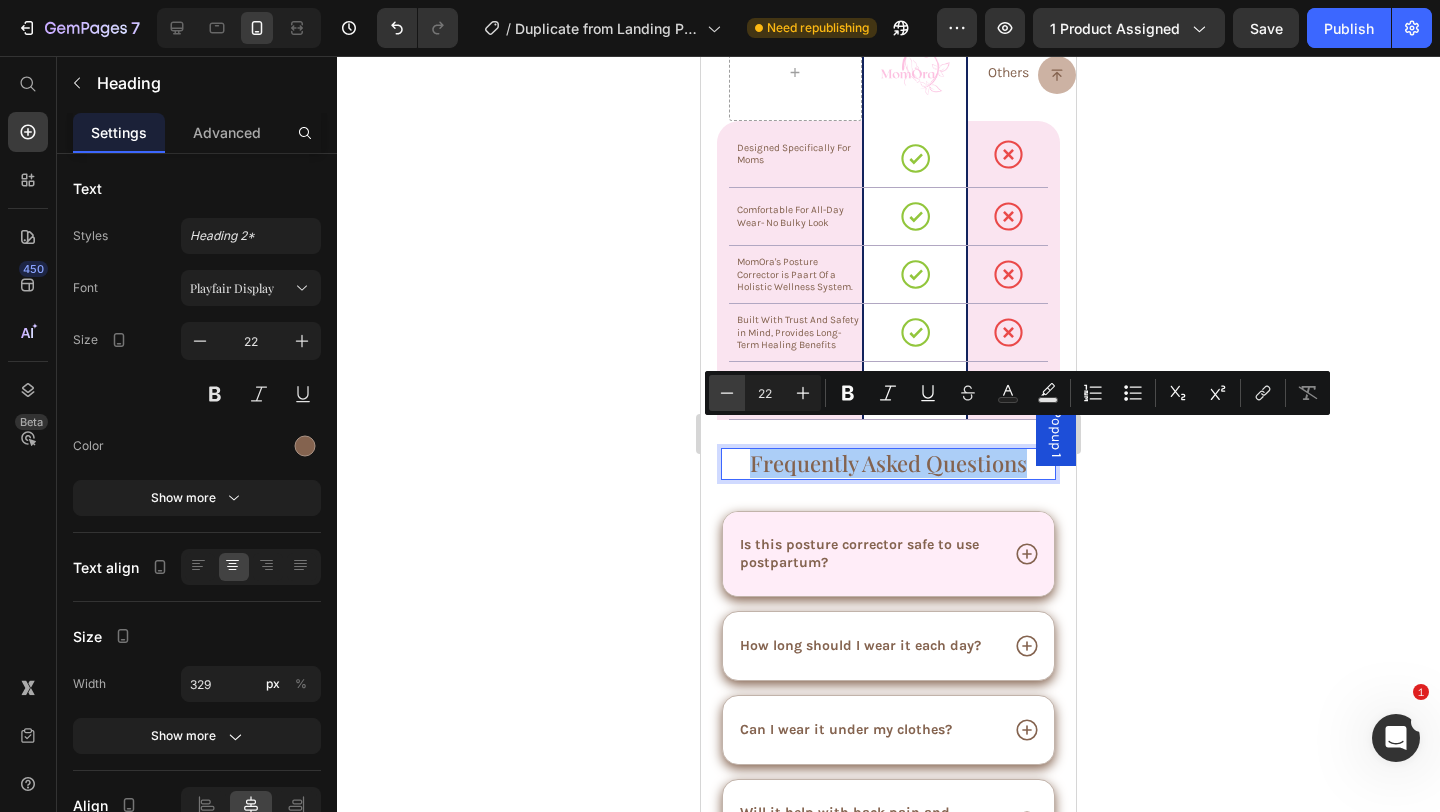 click 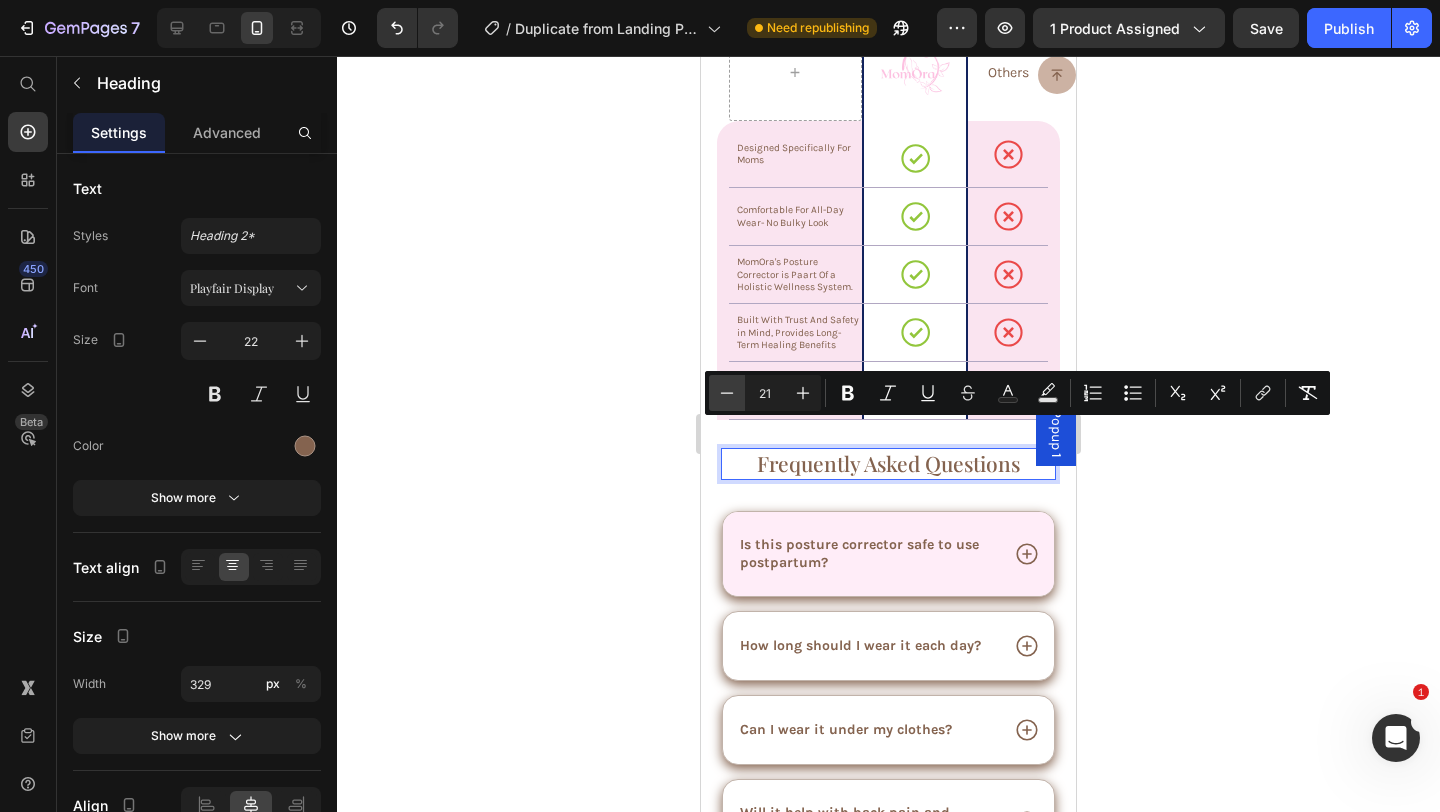 click 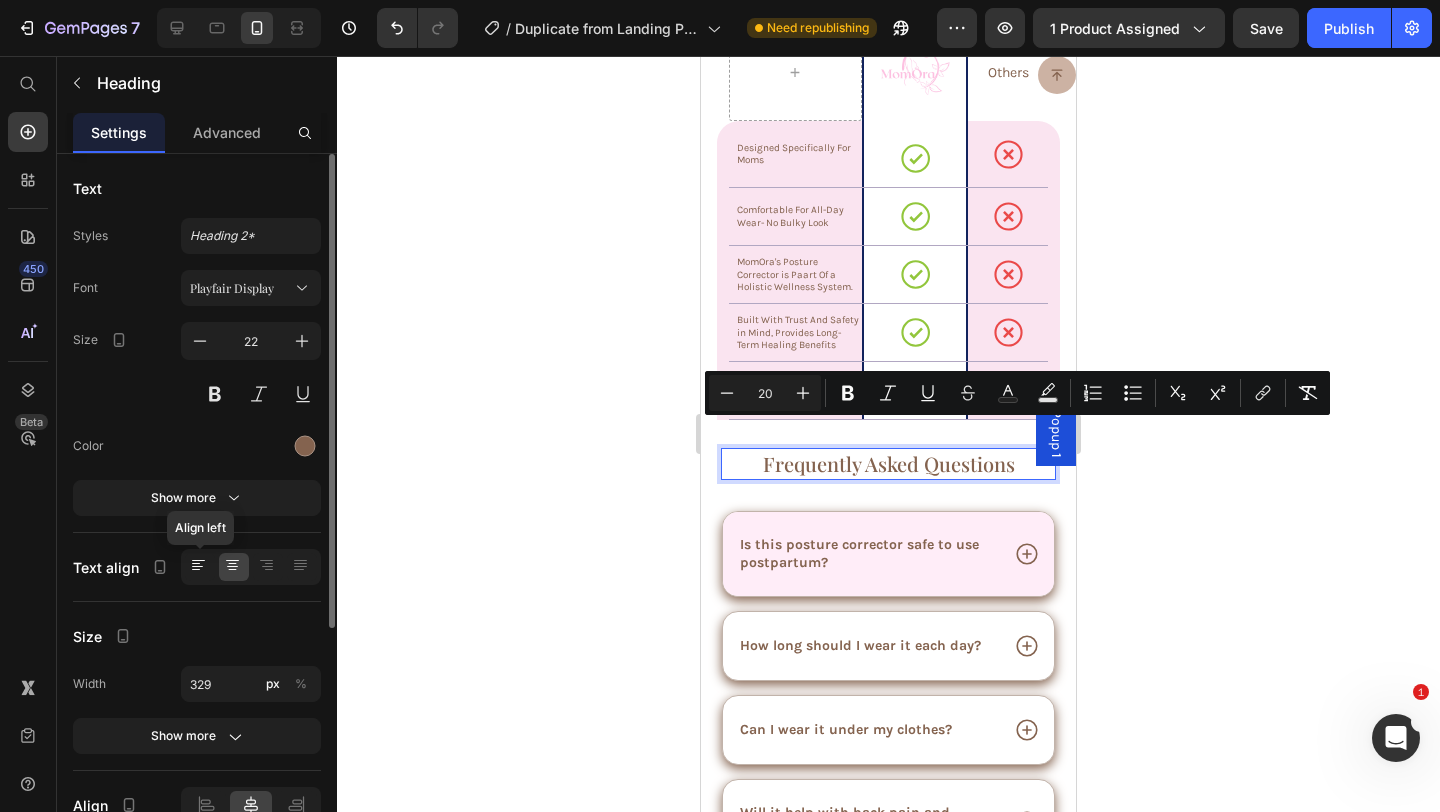 click 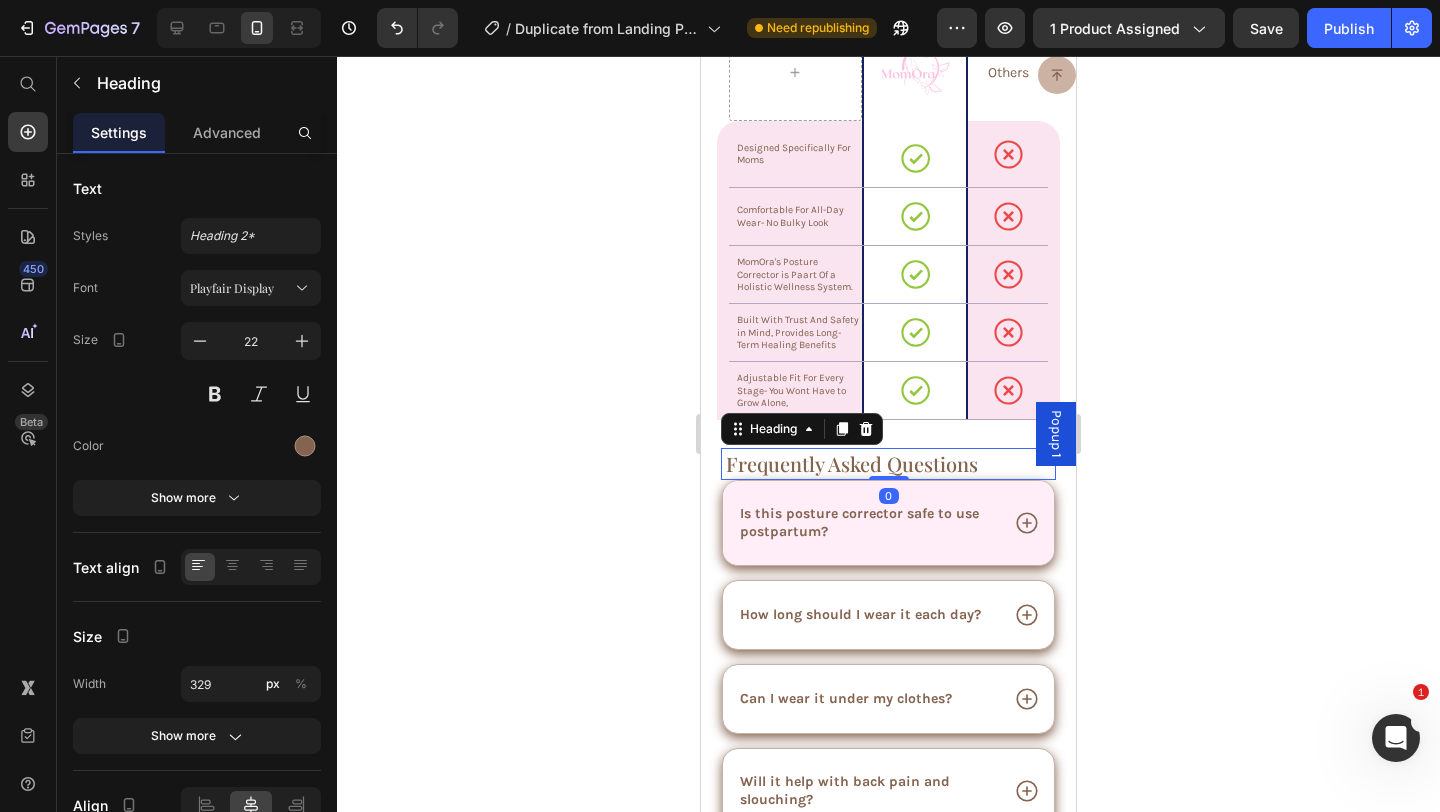 drag, startPoint x: 893, startPoint y: 481, endPoint x: 893, endPoint y: 434, distance: 47 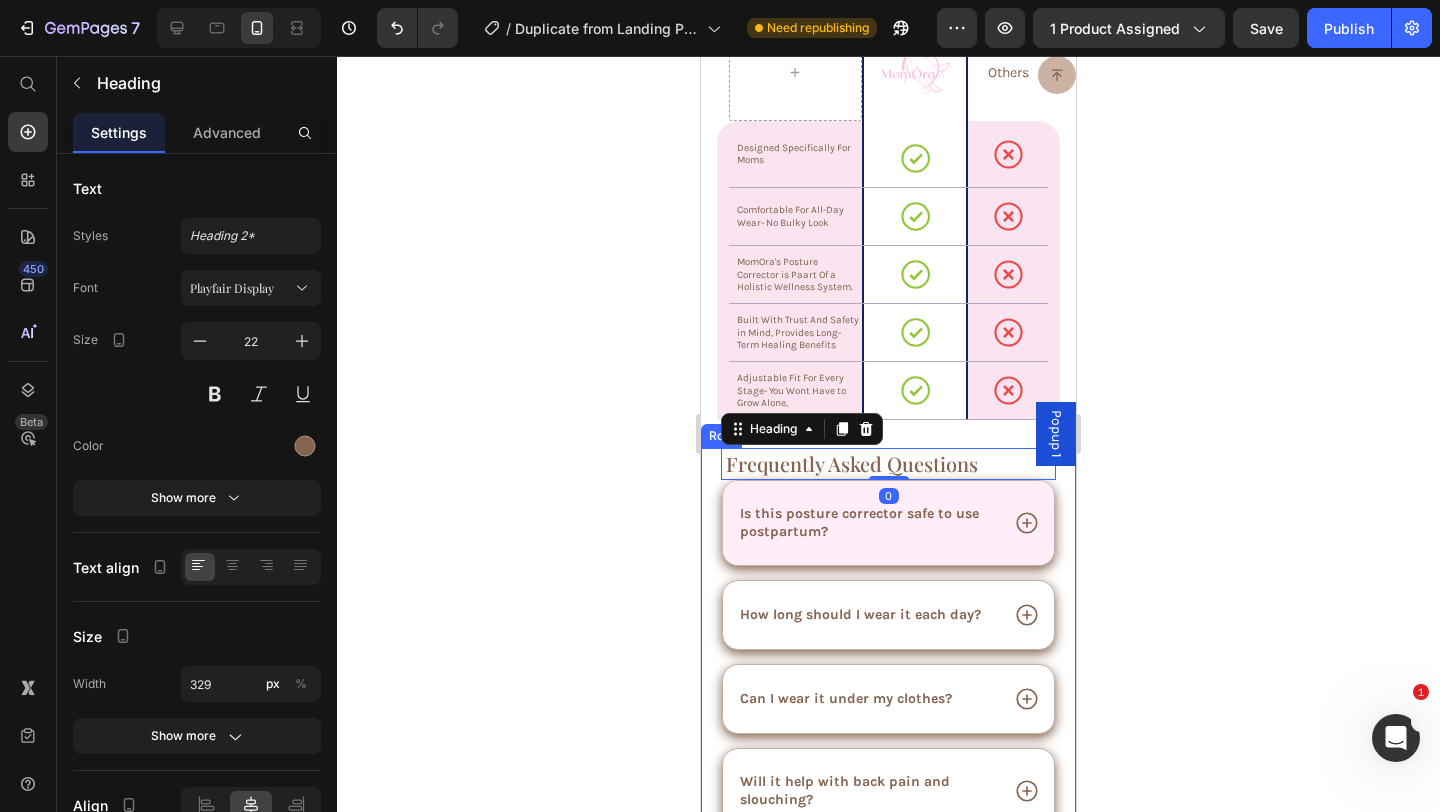 click 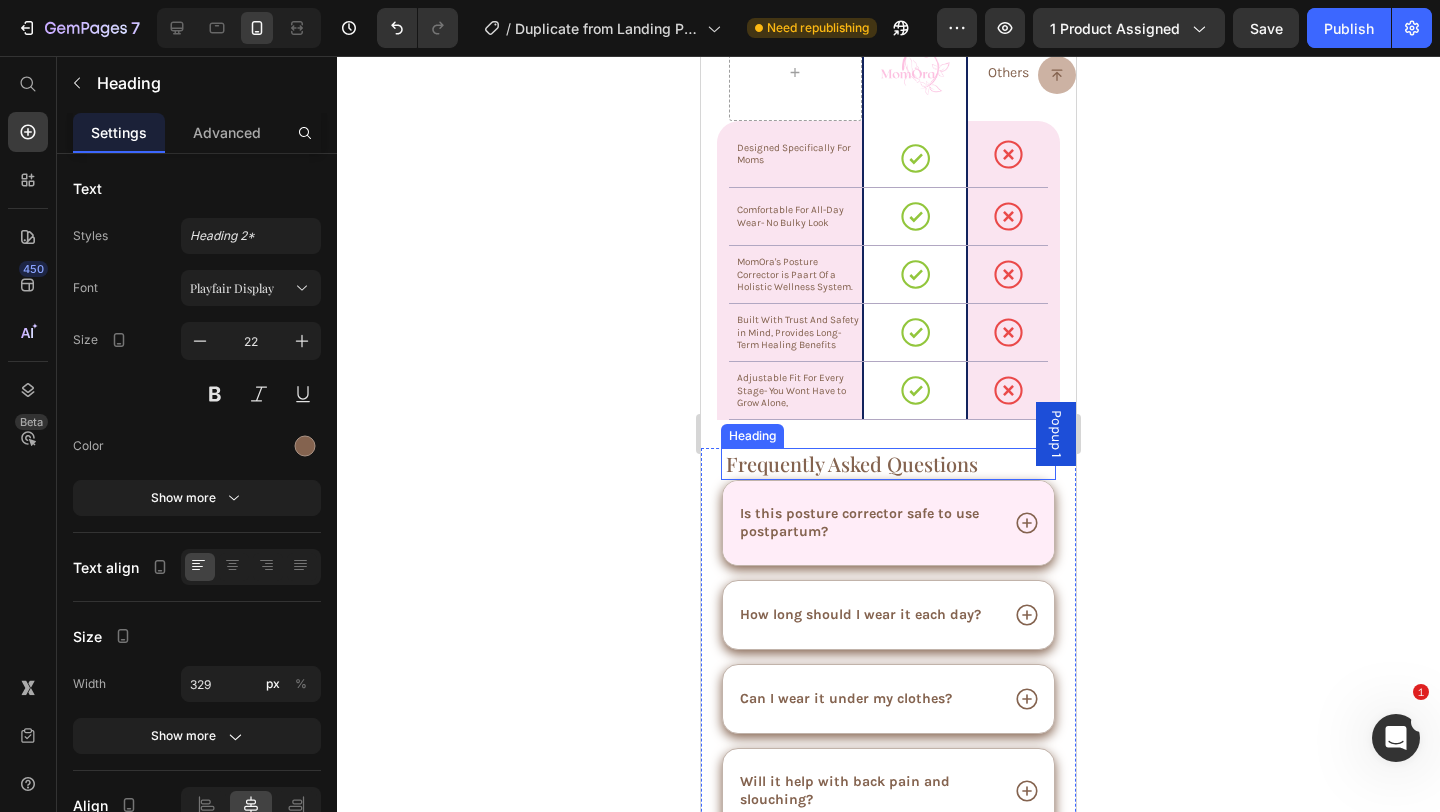 click on "⁠⁠⁠⁠⁠⁠⁠ Frequently Asked Questions Heading" at bounding box center (888, 464) 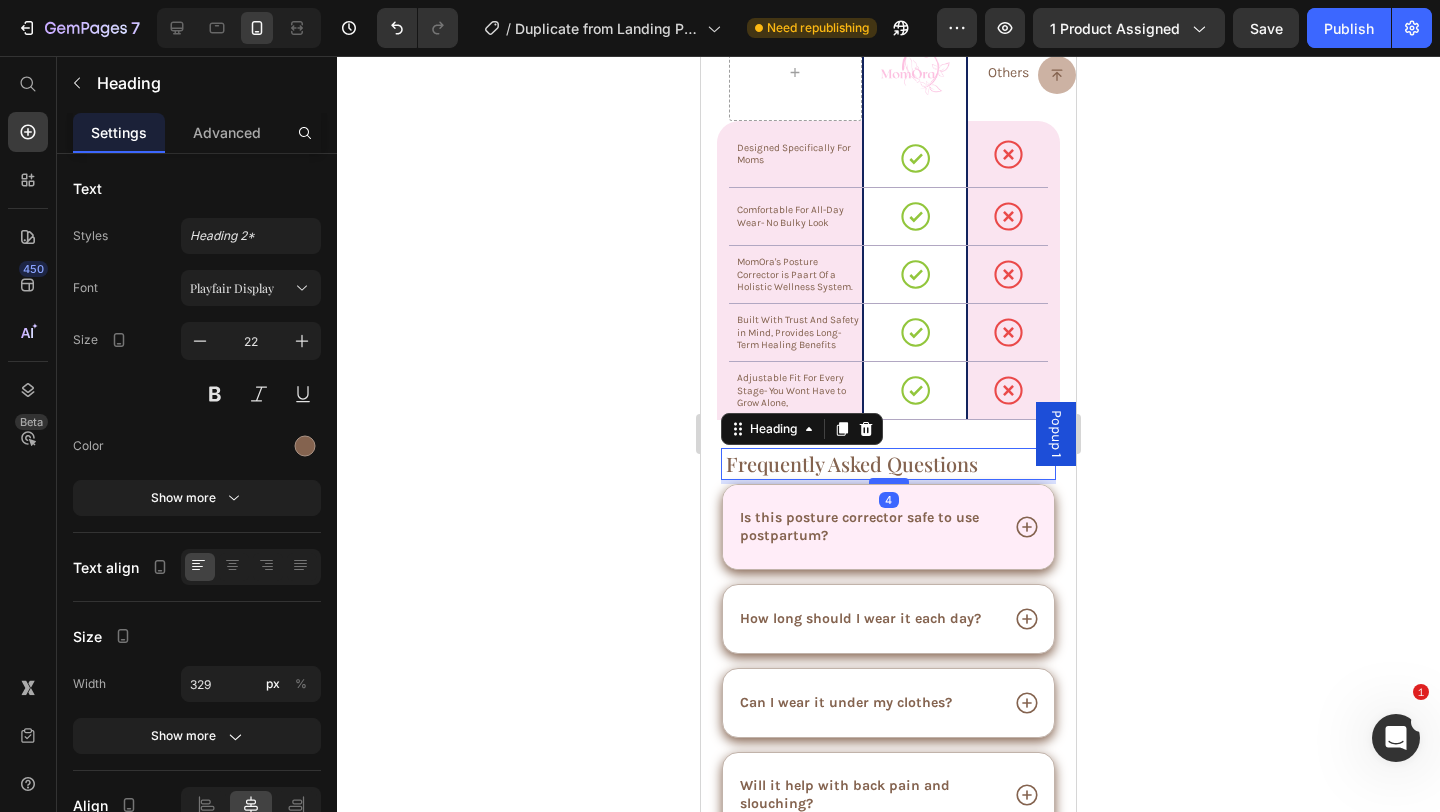 click at bounding box center [889, 481] 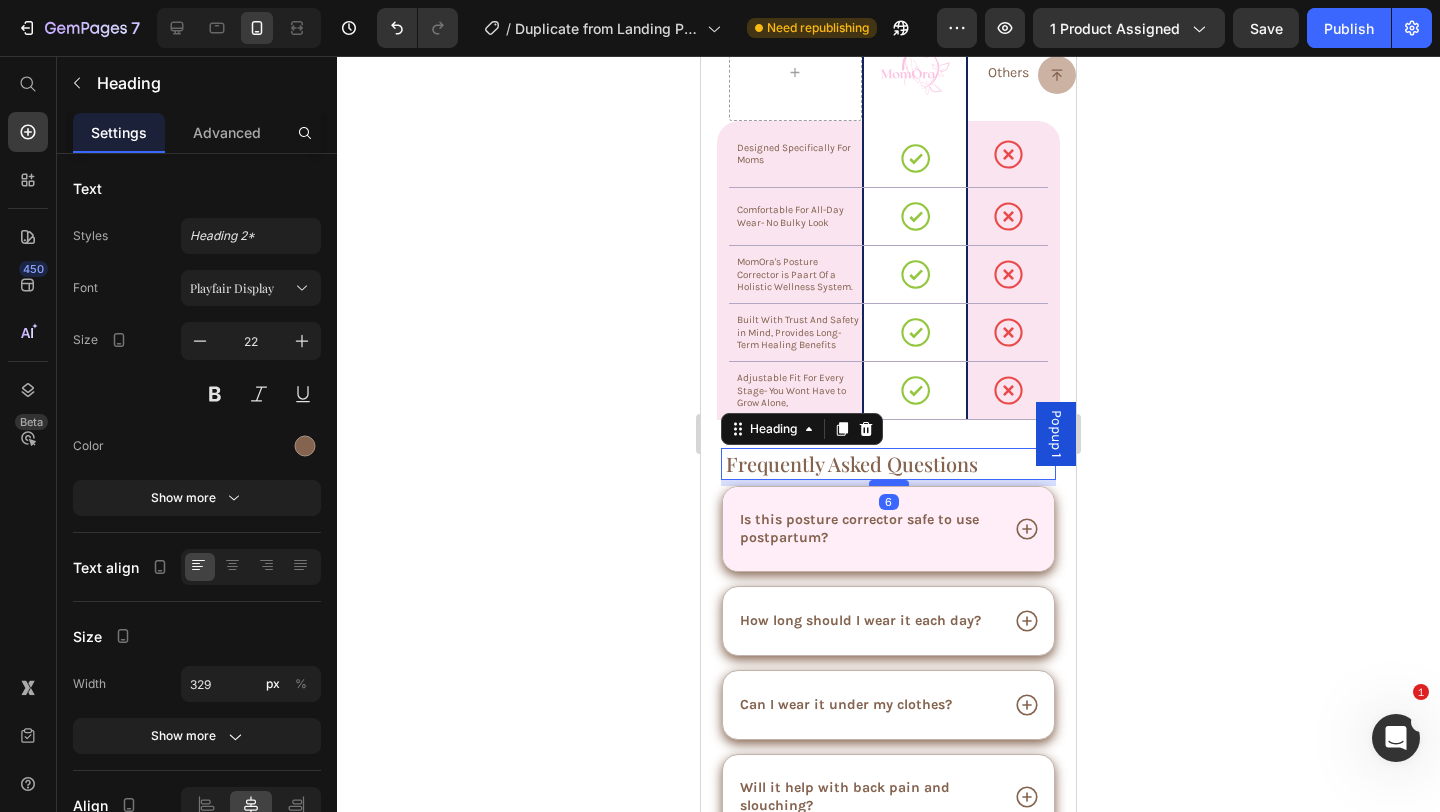 click at bounding box center (889, 483) 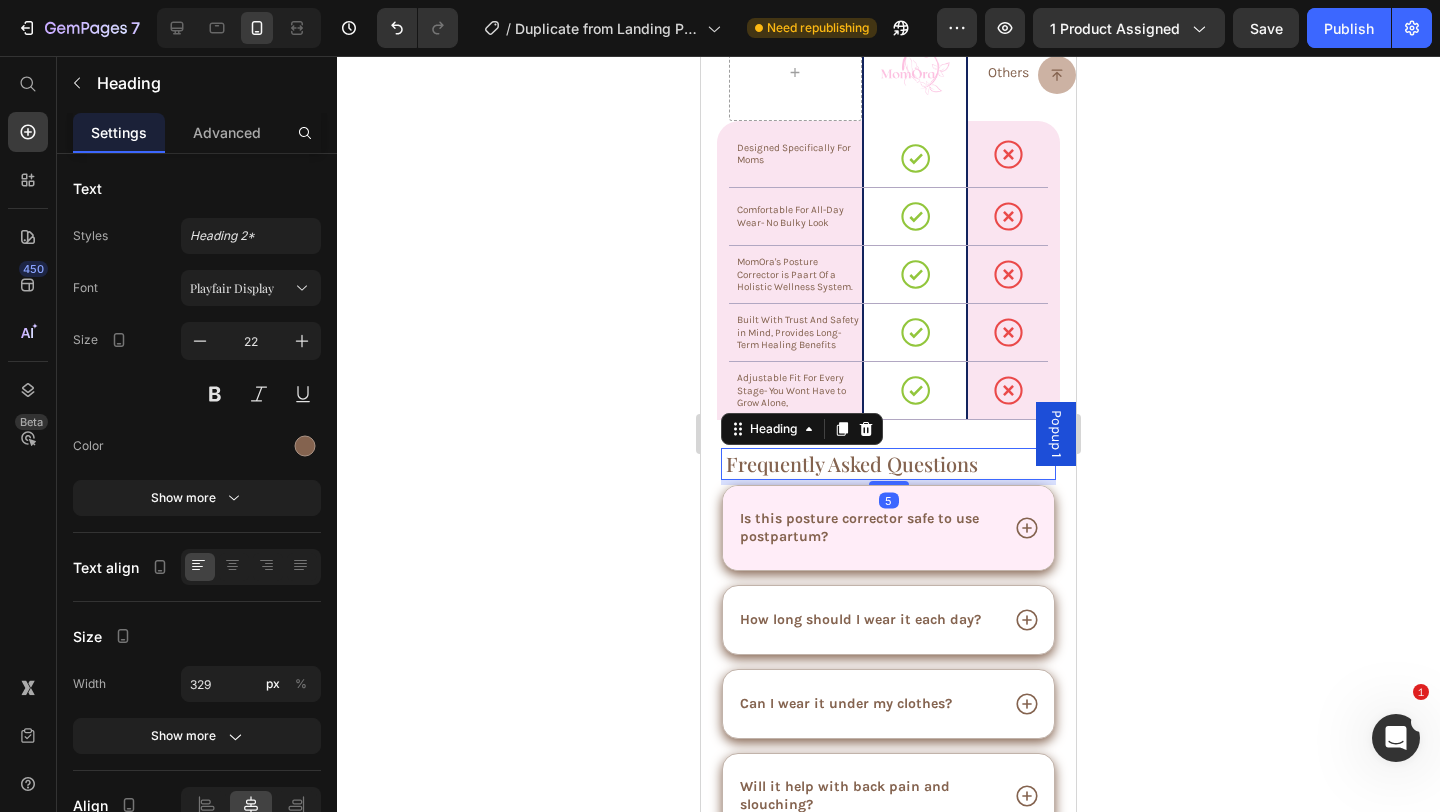 click 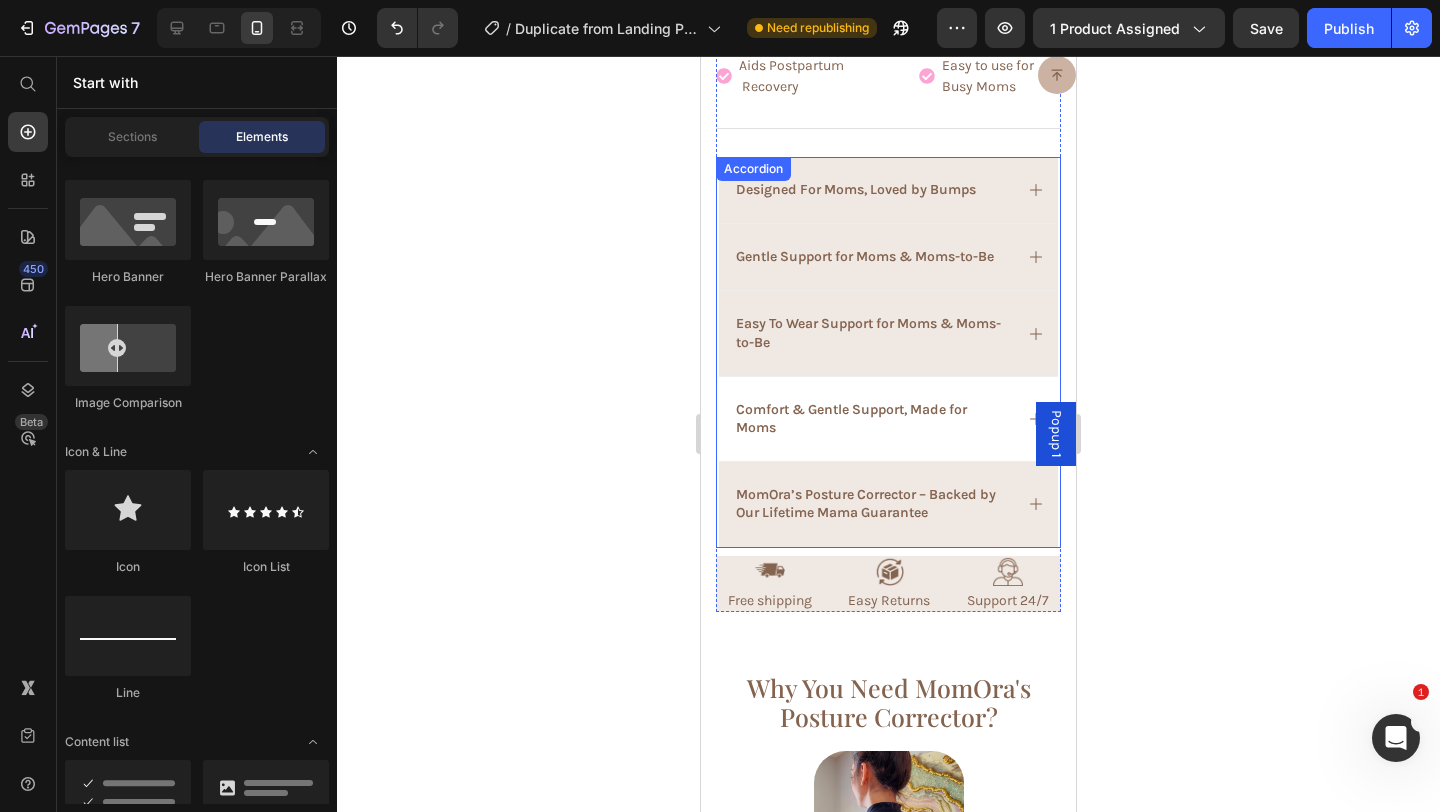 scroll, scrollTop: 1647, scrollLeft: 0, axis: vertical 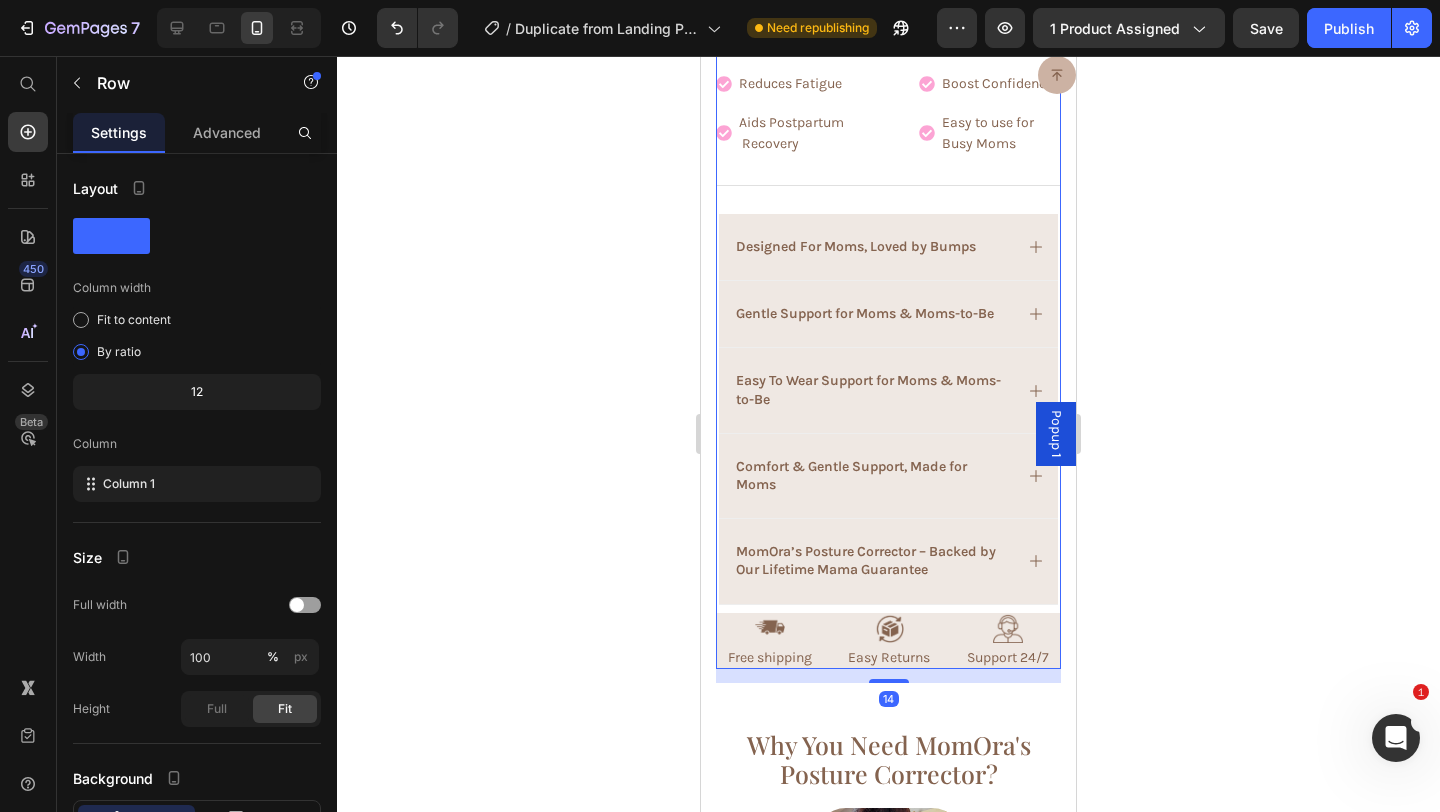 click on "Icon Icon Icon Icon Icon Icon List 2,500+ Happy Customers! Text Block Row MomOra's Posture Corrector - High Quality Support For Moms Product Title
Made For Moms Item List Support For Moms Item List Loved By Moms Item List Row $39.99 Product Price $35.99 Product Price Save $4.00 Discount Tag Row Color: Pink Pink Pink Nude Nude Nude Black Black Size: S-M S-M S-M S-M L-XL L-XL L-XL Product Variants & Swatches Quantity Text Block 1 Product Quantity
Limited Availability Stock Counter Add to cart Add to Cart
HURRY!  ONLY  86  LEFT Stock Counter Image Image Image Image Image Row Icon Icon Icon Icon Icon Icon List Dr. Ehsan Jazini , a board-certified spine surgeon Text Block “When it comes to posture corrector products — I not only recommend them to my patients; I’ve even helped my mom find one that works for her.  Text Block Dr. Ehsan Jazini Text Block
Verified Doctor Item List Row Row Relieves Back & Shoulder Pain Supports Growing Belly Row" at bounding box center (888, -188) 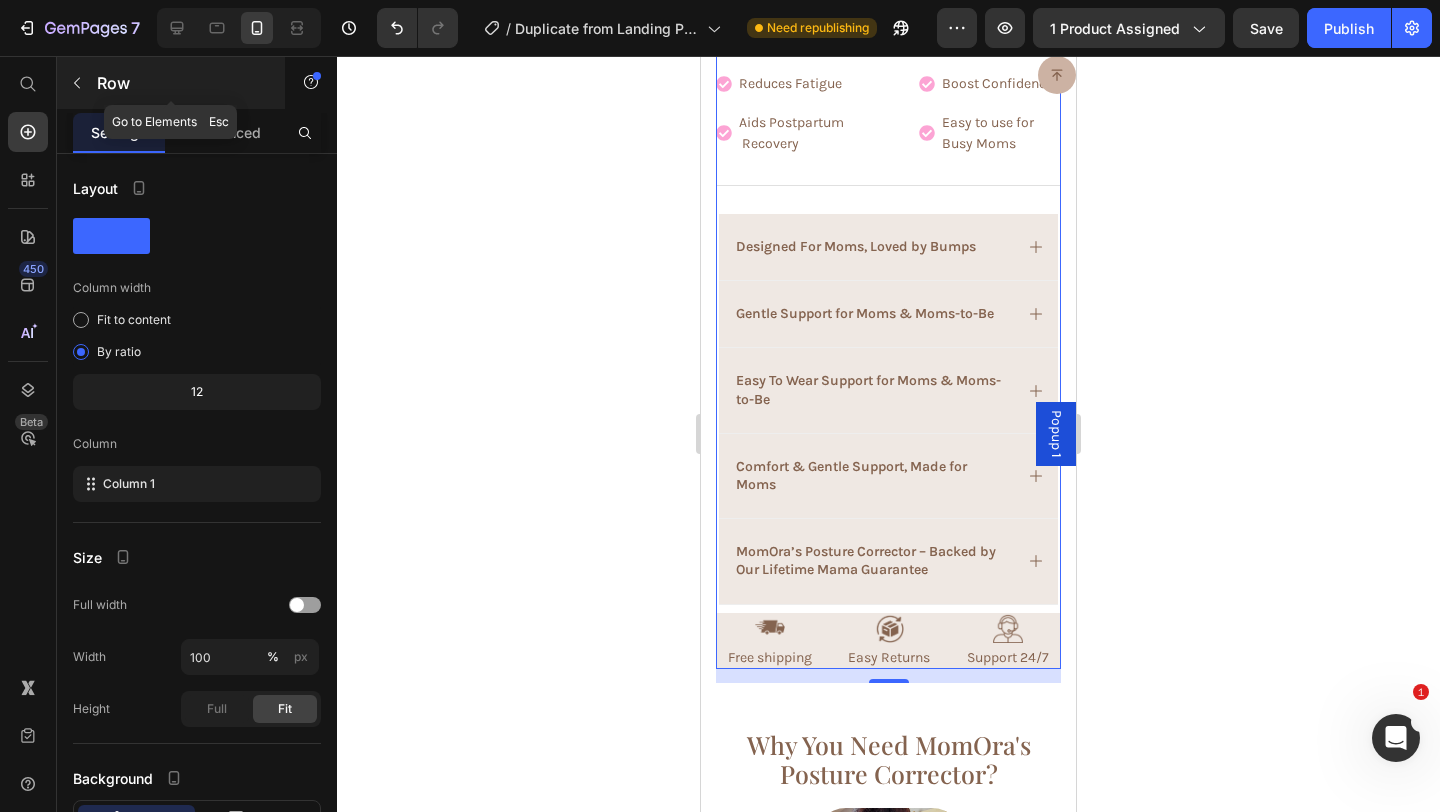 click 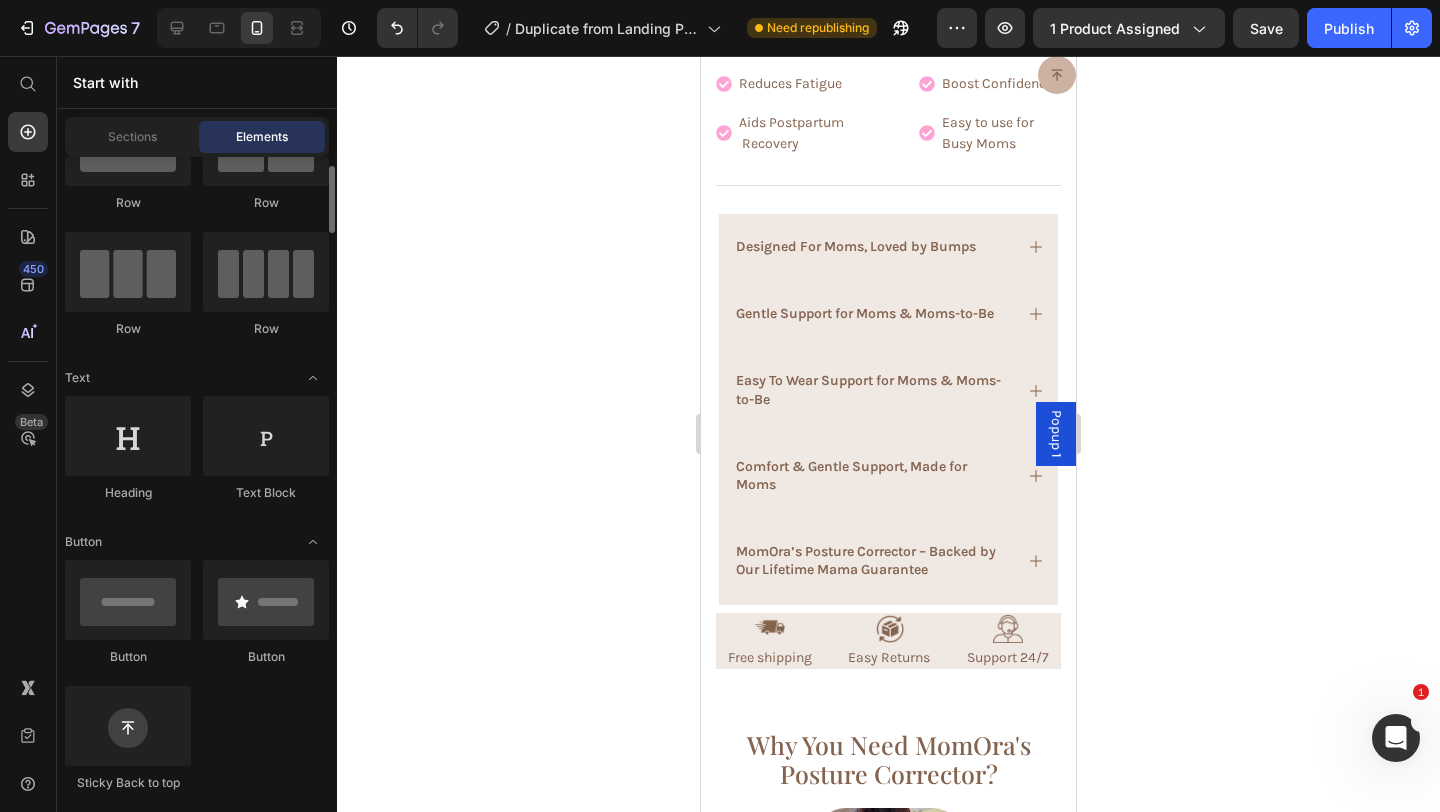 scroll, scrollTop: 75, scrollLeft: 0, axis: vertical 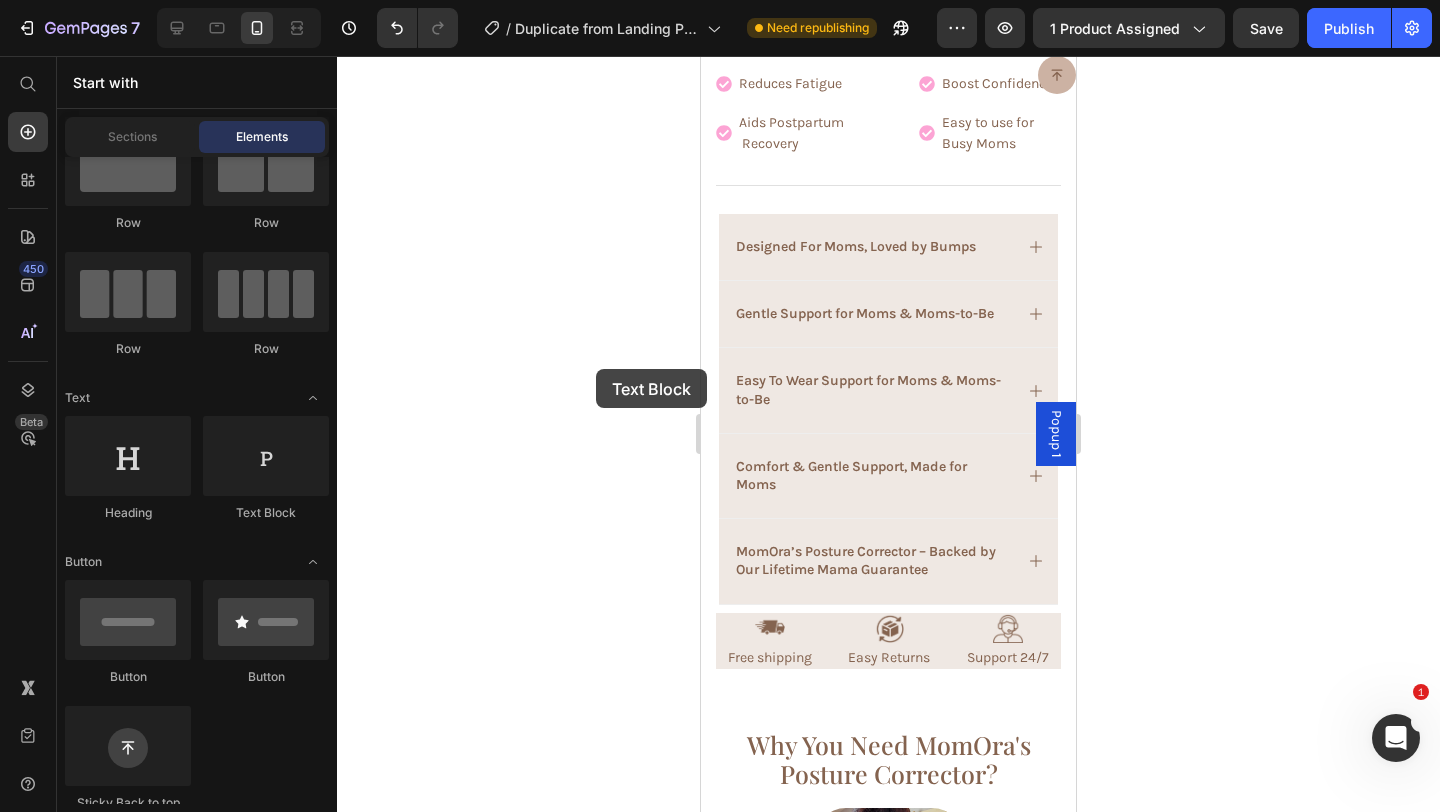 drag, startPoint x: 236, startPoint y: 456, endPoint x: 596, endPoint y: 369, distance: 370.36334 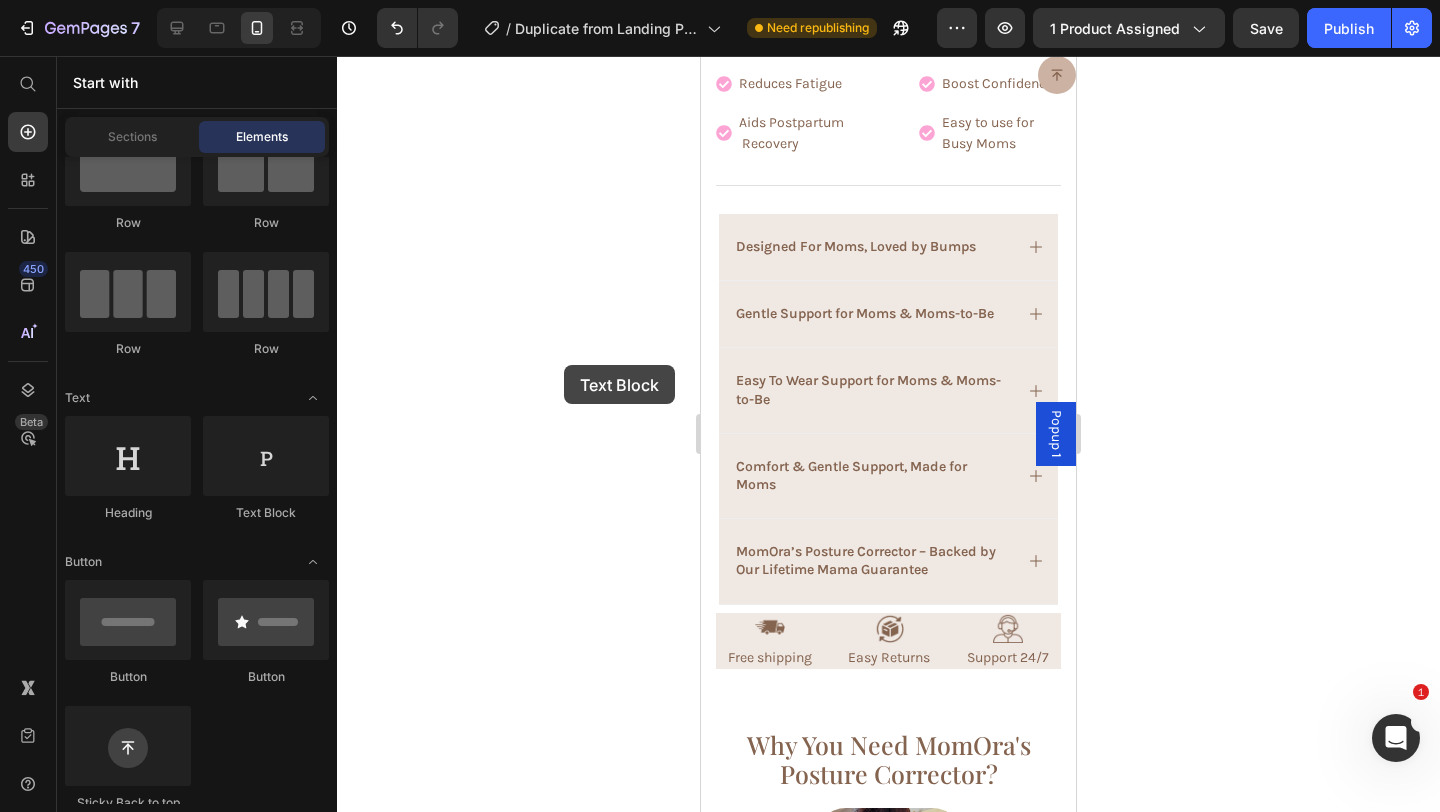 drag, startPoint x: 276, startPoint y: 452, endPoint x: 564, endPoint y: 365, distance: 300.8538 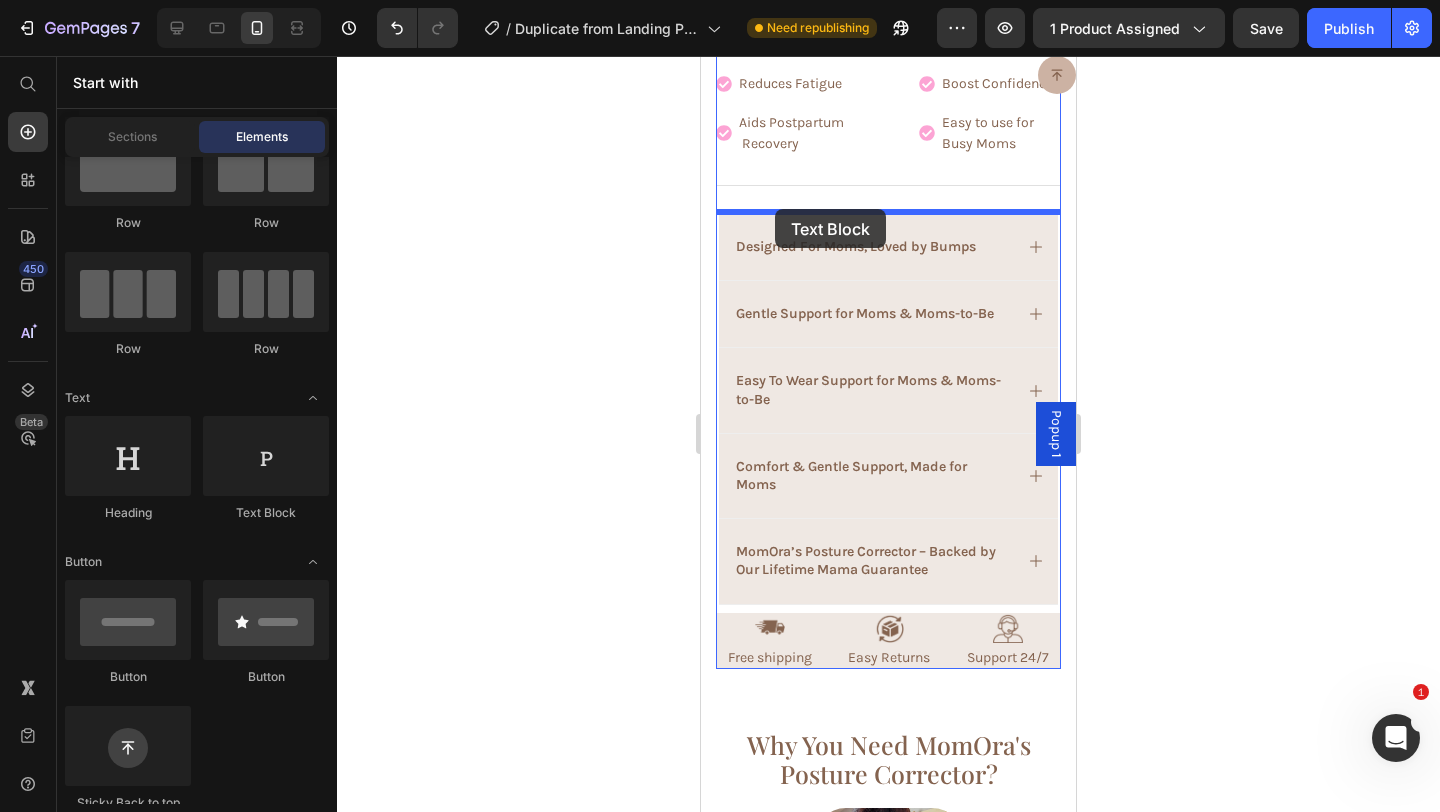 drag, startPoint x: 985, startPoint y: 494, endPoint x: 775, endPoint y: 209, distance: 354.01273 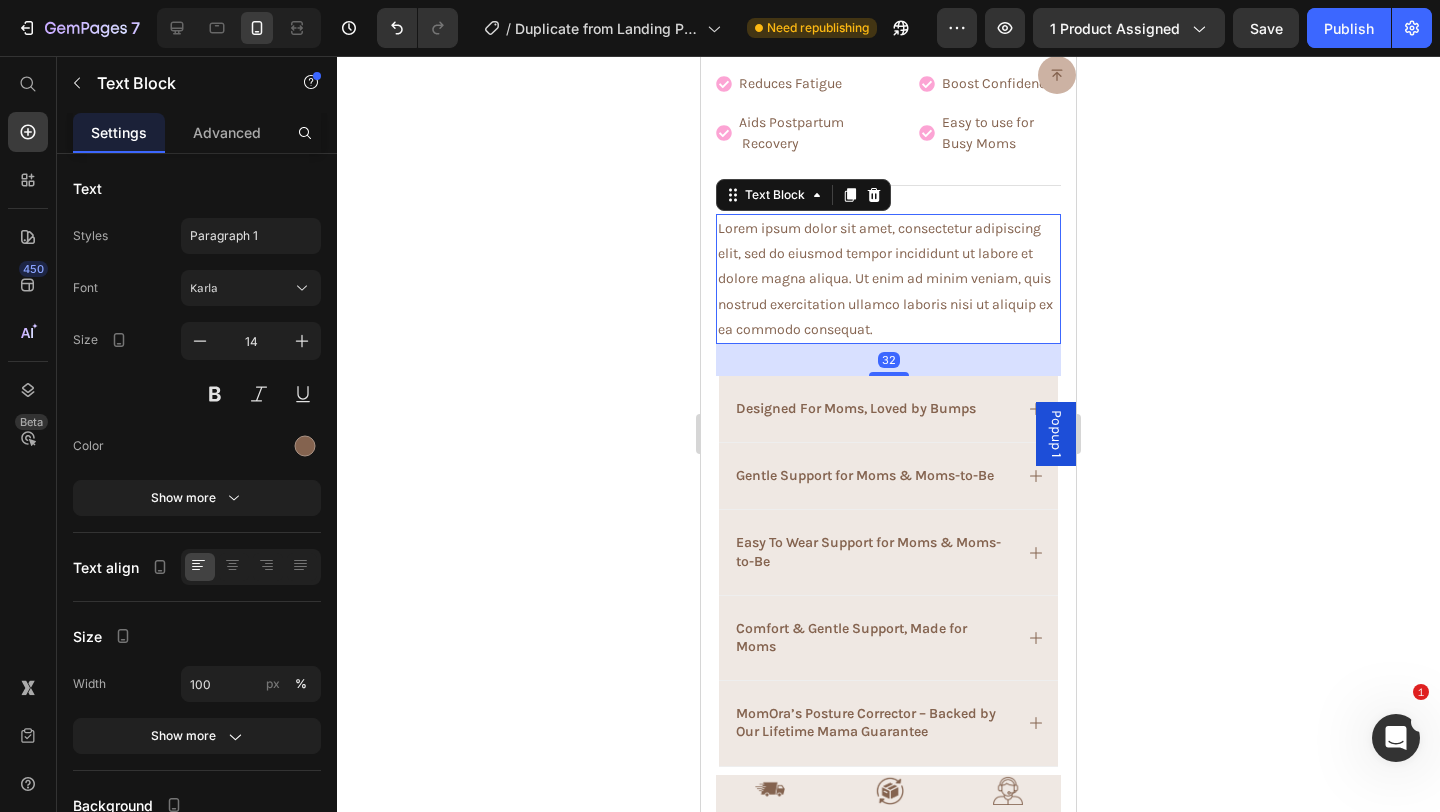 click on "Lorem ipsum dolor sit amet, consectetur adipiscing elit, sed do eiusmod tempor incididunt ut labore et dolore magna aliqua. Ut enim ad minim veniam, quis nostrud exercitation ullamco laboris nisi ut aliquip ex ea commodo consequat." at bounding box center [888, 279] 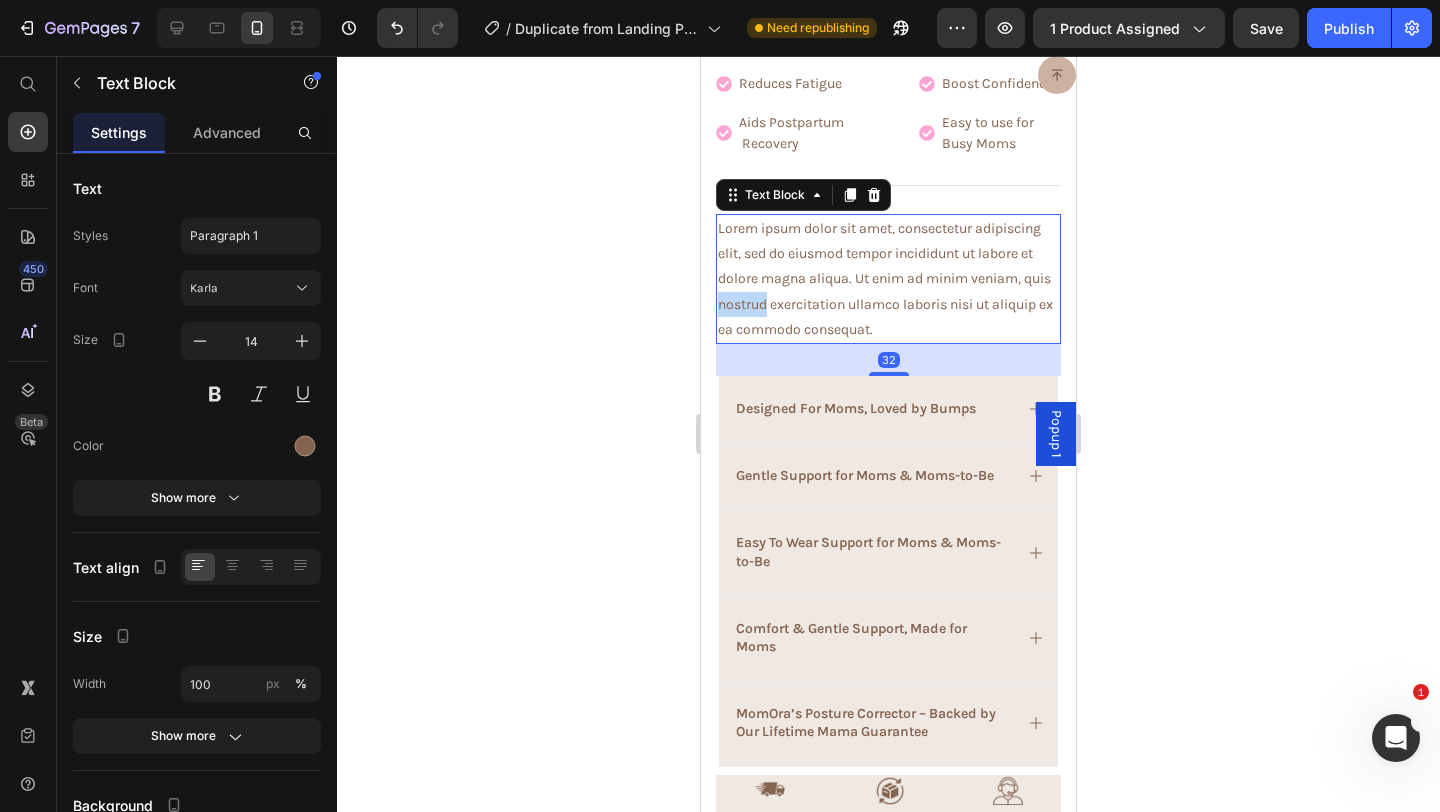 click on "Lorem ipsum dolor sit amet, consectetur adipiscing elit, sed do eiusmod tempor incididunt ut labore et dolore magna aliqua. Ut enim ad minim veniam, quis nostrud exercitation ullamco laboris nisi ut aliquip ex ea commodo consequat." at bounding box center (888, 279) 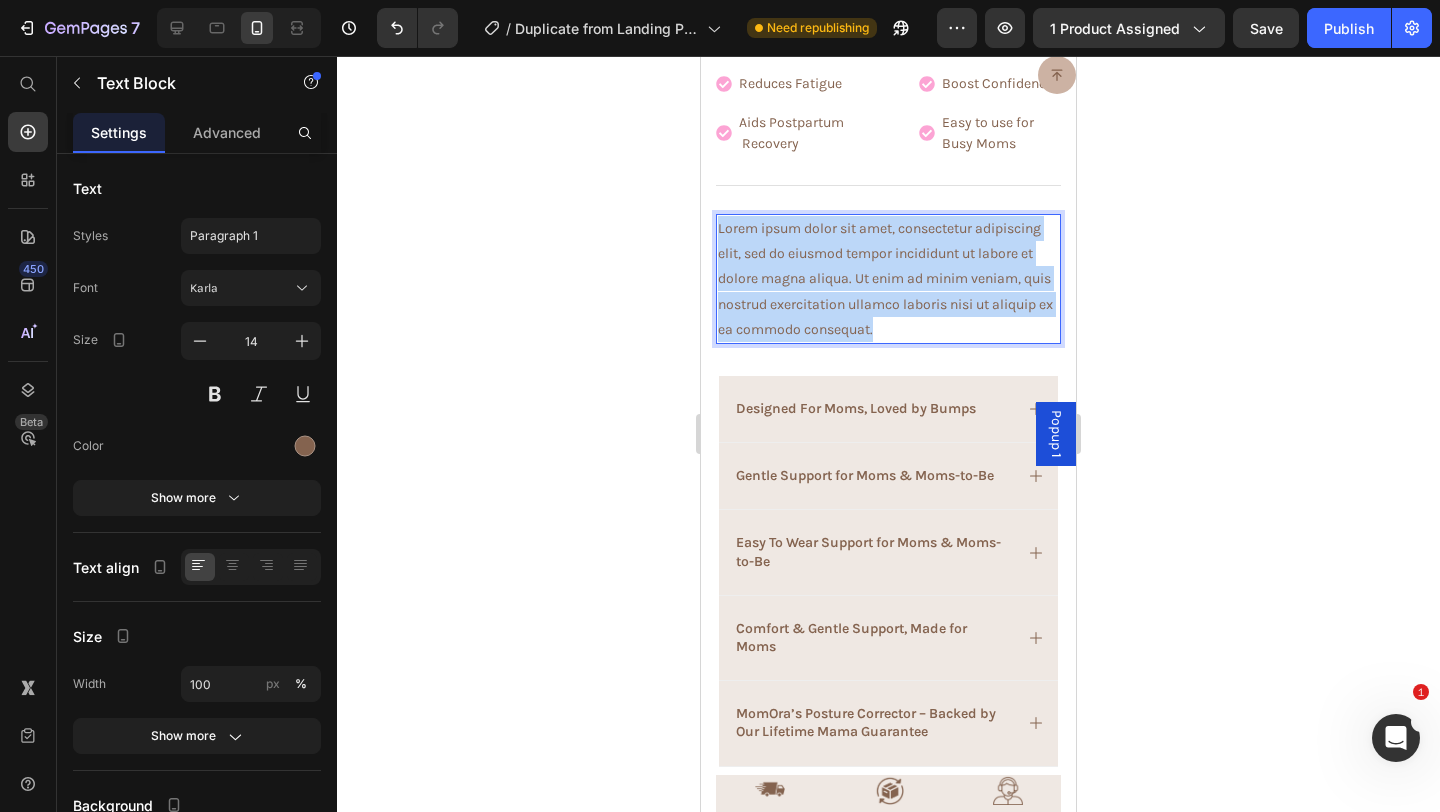 click on "Lorem ipsum dolor sit amet, consectetur adipiscing elit, sed do eiusmod tempor incididunt ut labore et dolore magna aliqua. Ut enim ad minim veniam, quis nostrud exercitation ullamco laboris nisi ut aliquip ex ea commodo consequat." at bounding box center [888, 279] 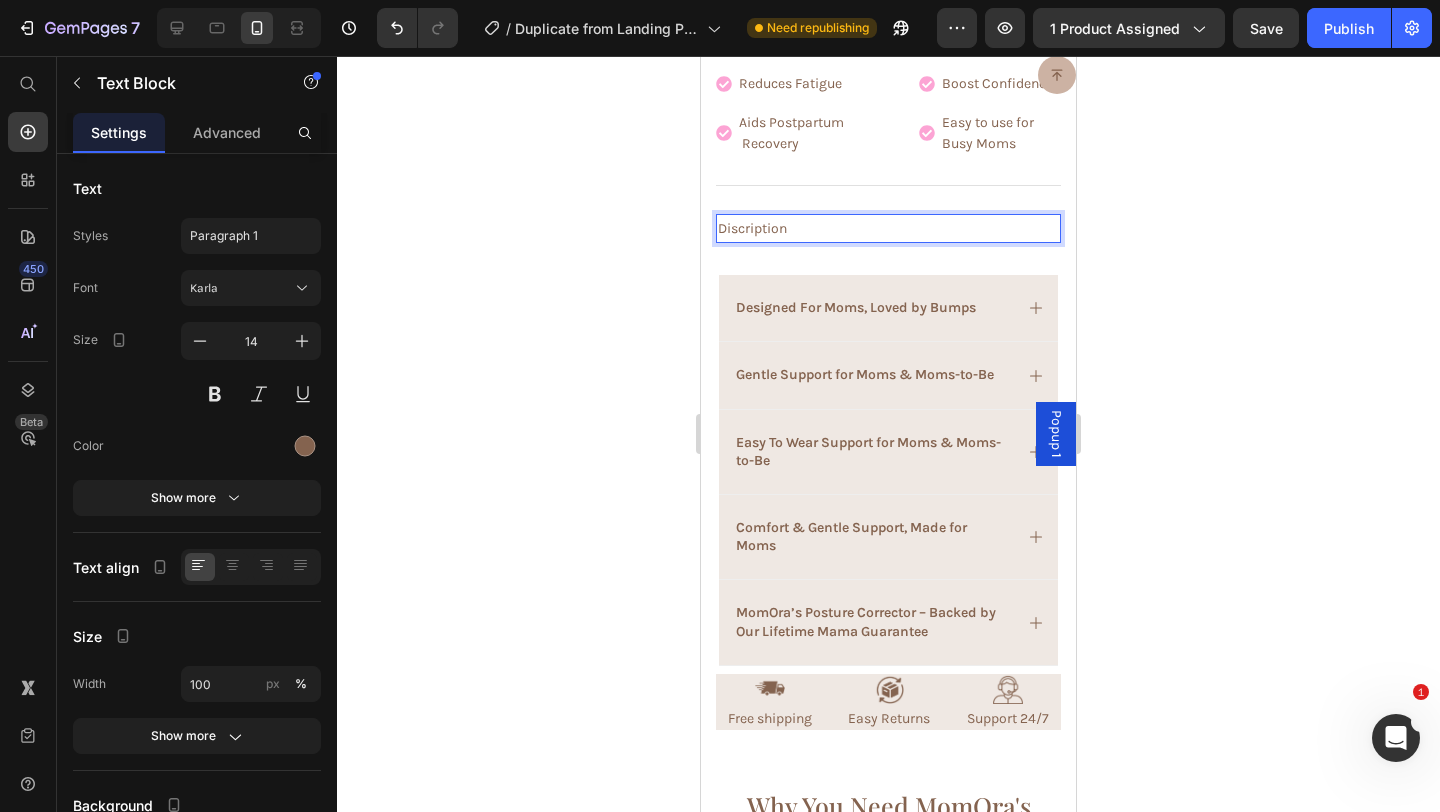 click on "Discription" at bounding box center (888, 228) 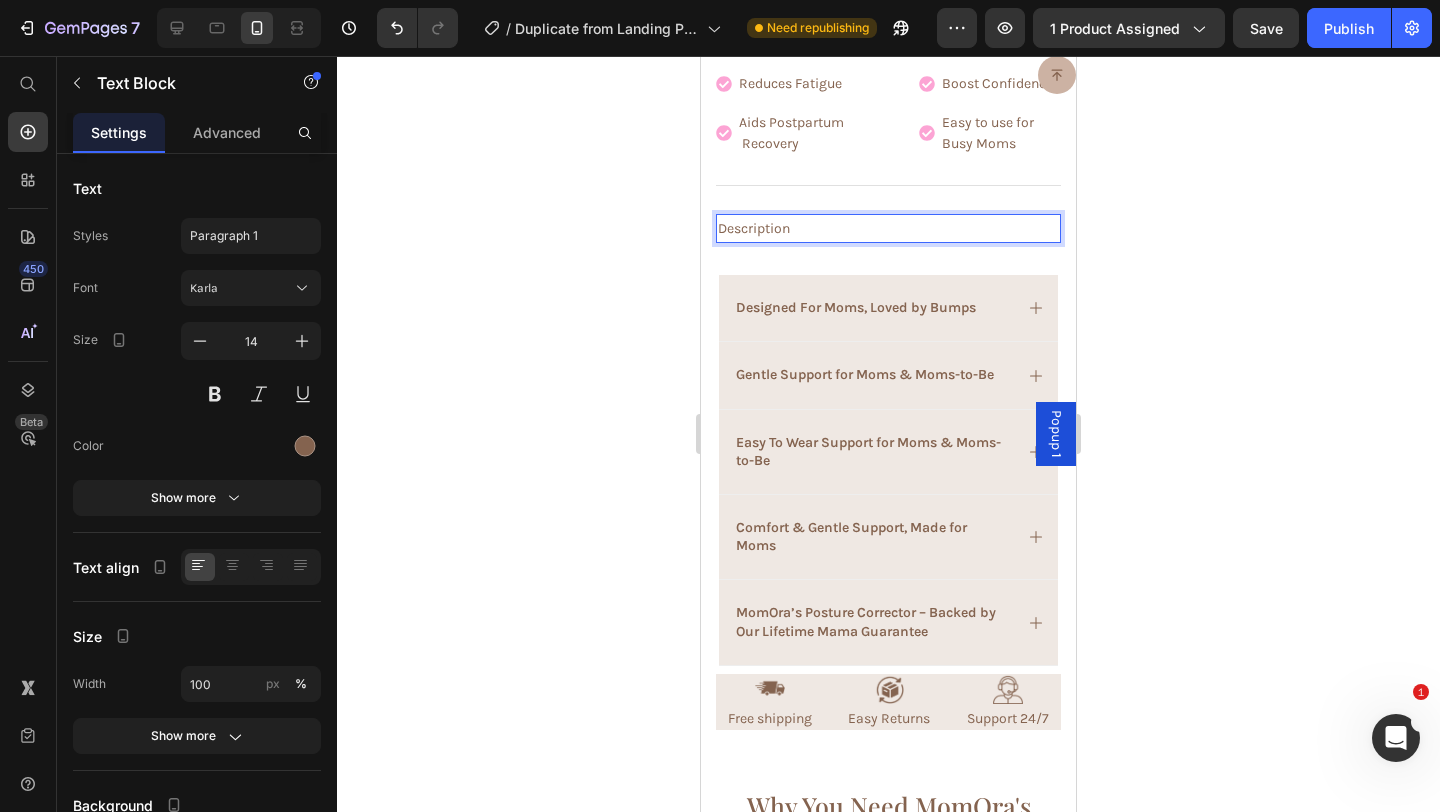 click on "Description" at bounding box center (888, 228) 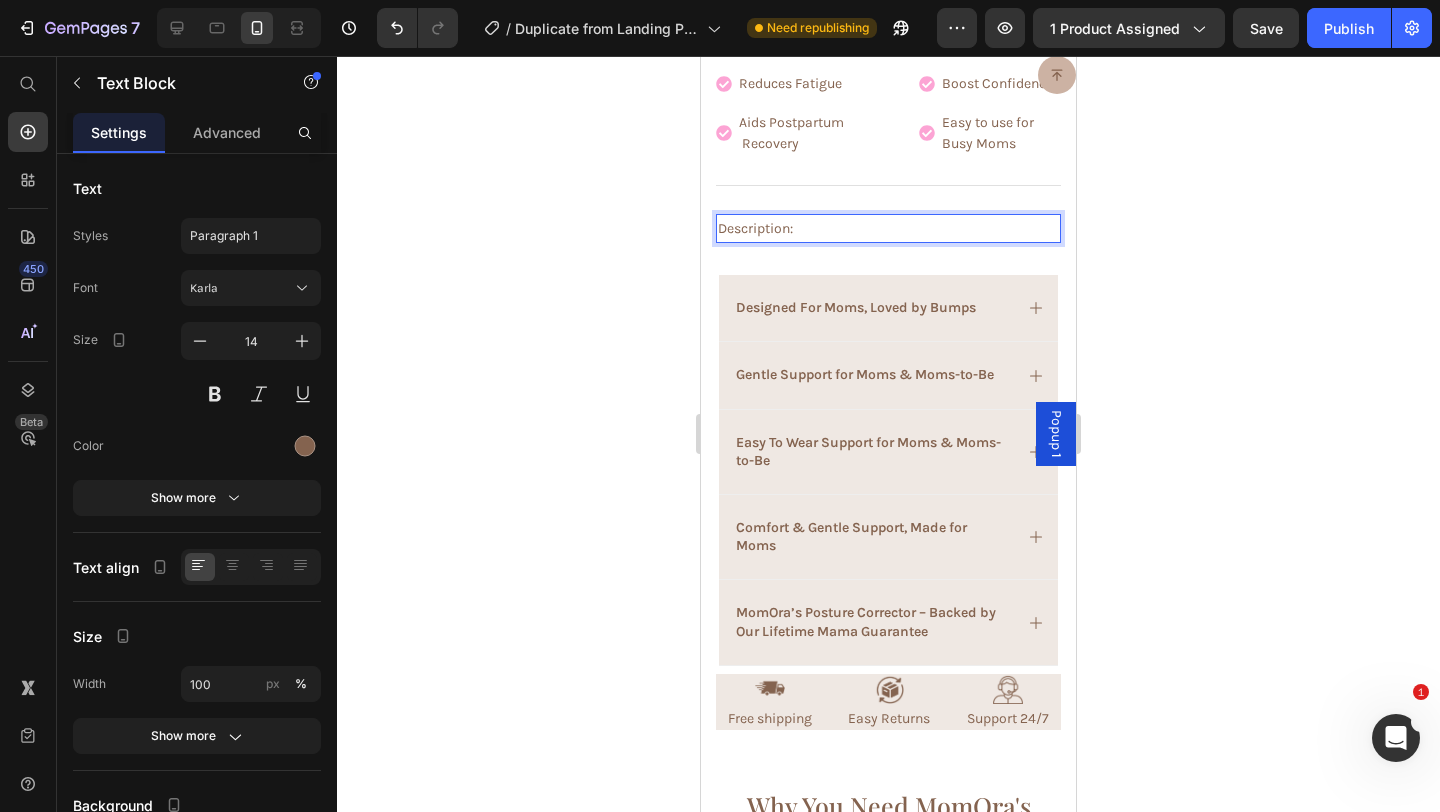 click 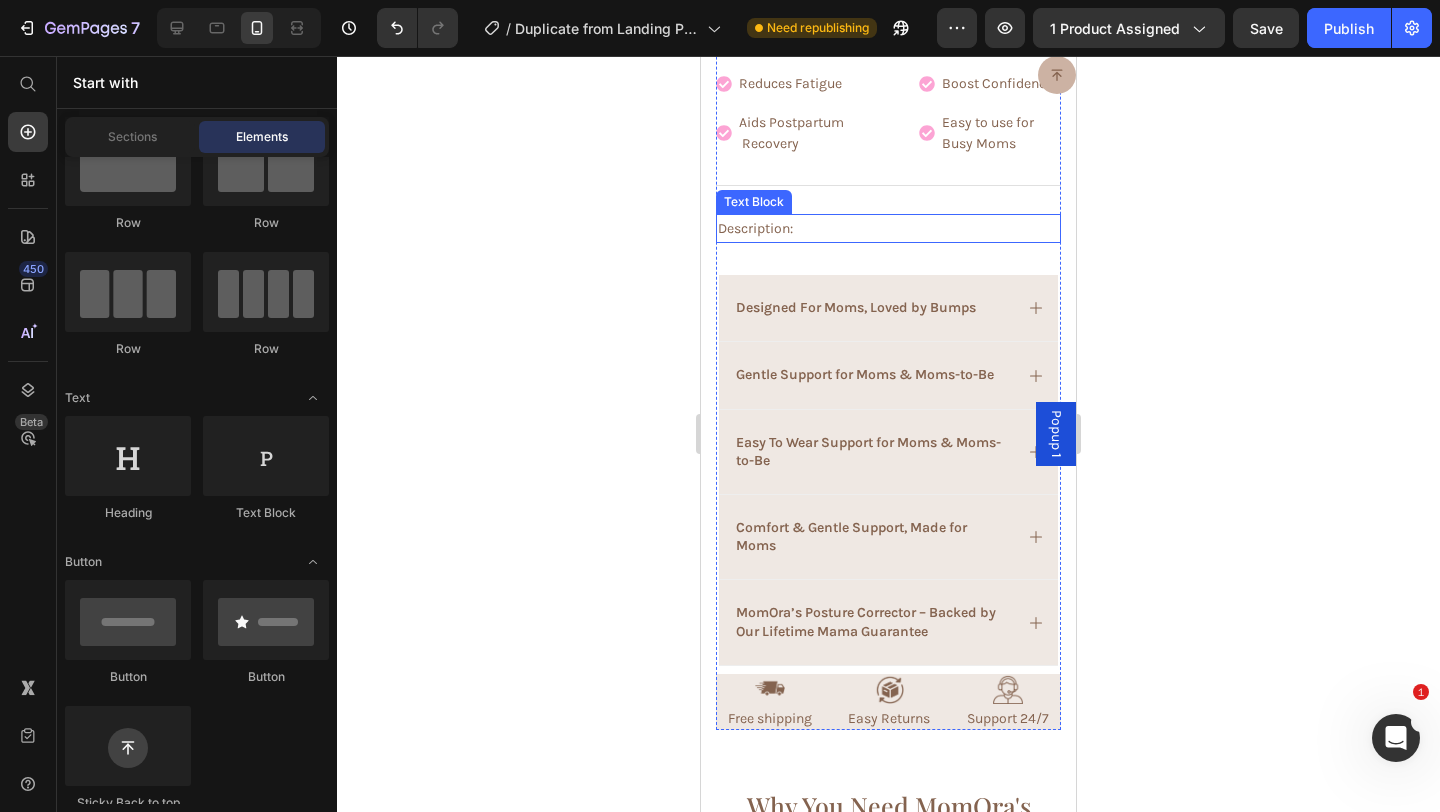 click on "Description:" at bounding box center [888, 228] 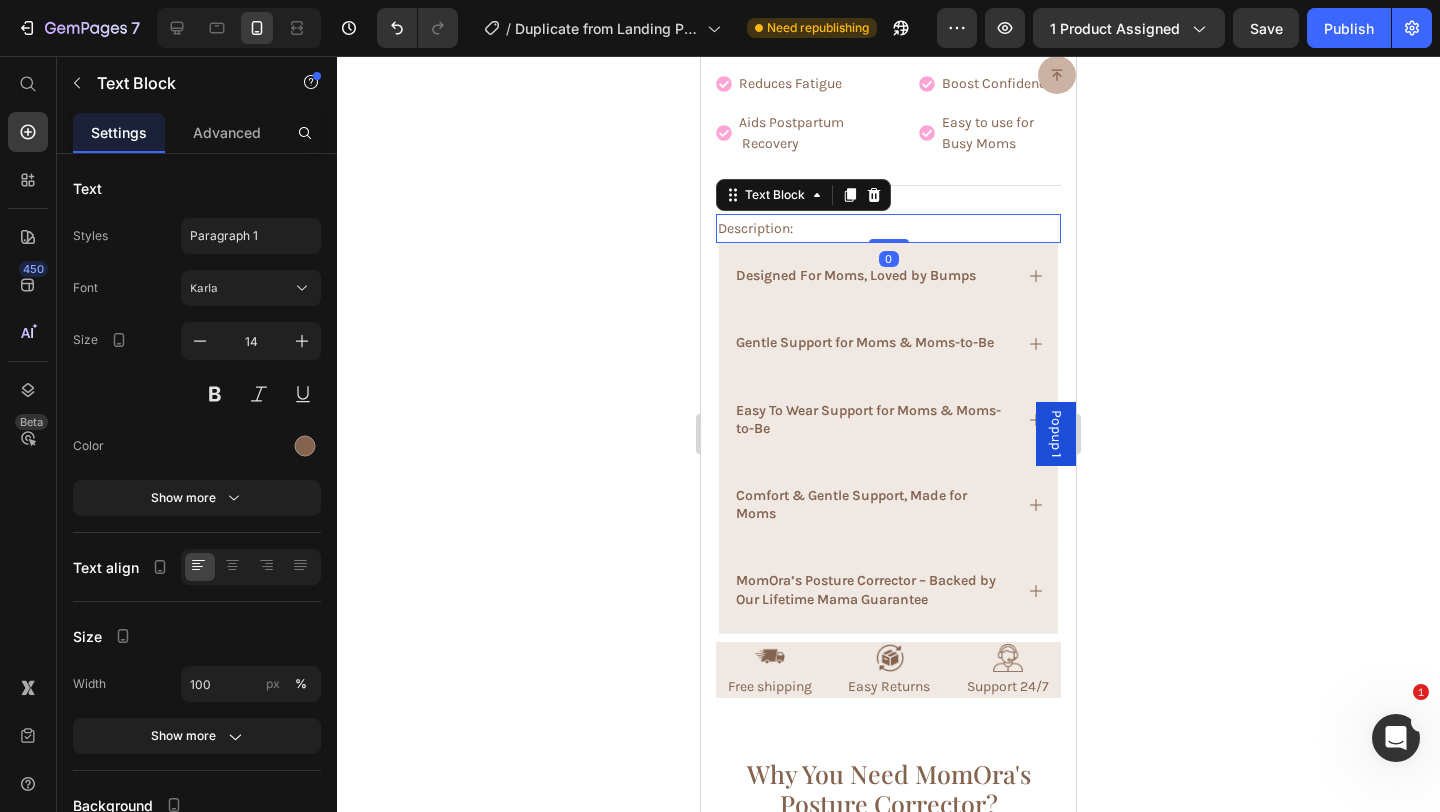drag, startPoint x: 875, startPoint y: 270, endPoint x: 888, endPoint y: 215, distance: 56.515484 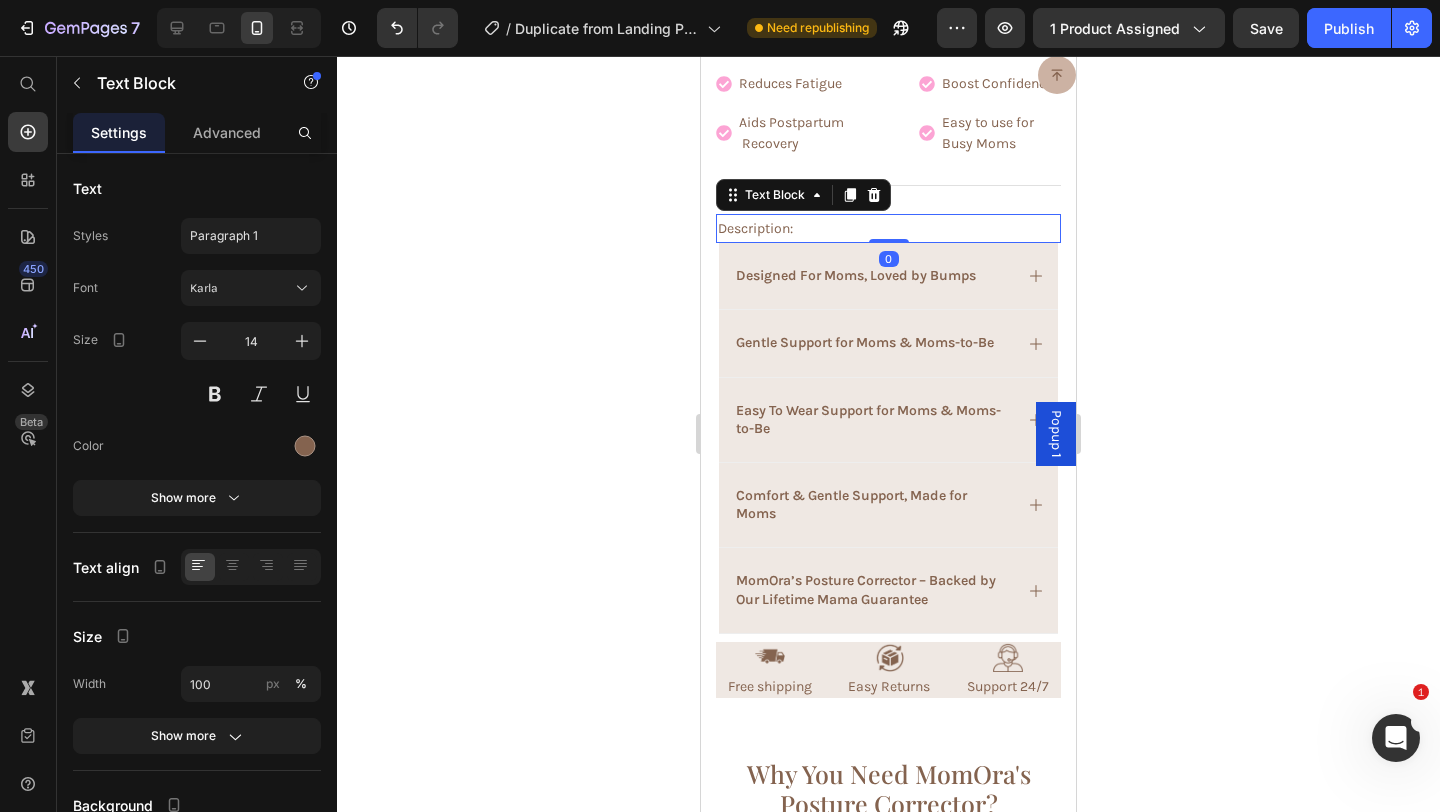 drag, startPoint x: 580, startPoint y: 297, endPoint x: 7, endPoint y: 210, distance: 579.5671 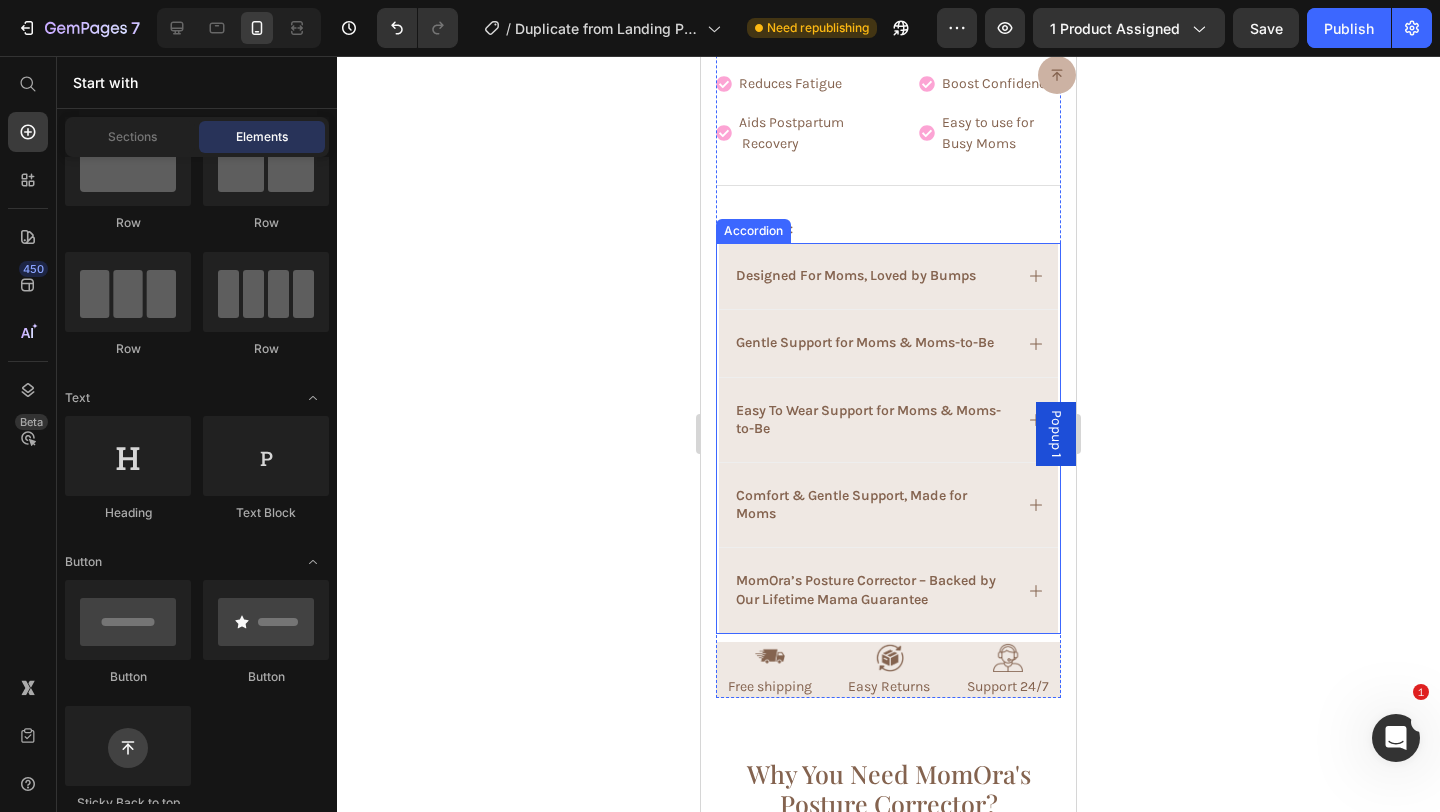 click on "Accordion" at bounding box center [753, 231] 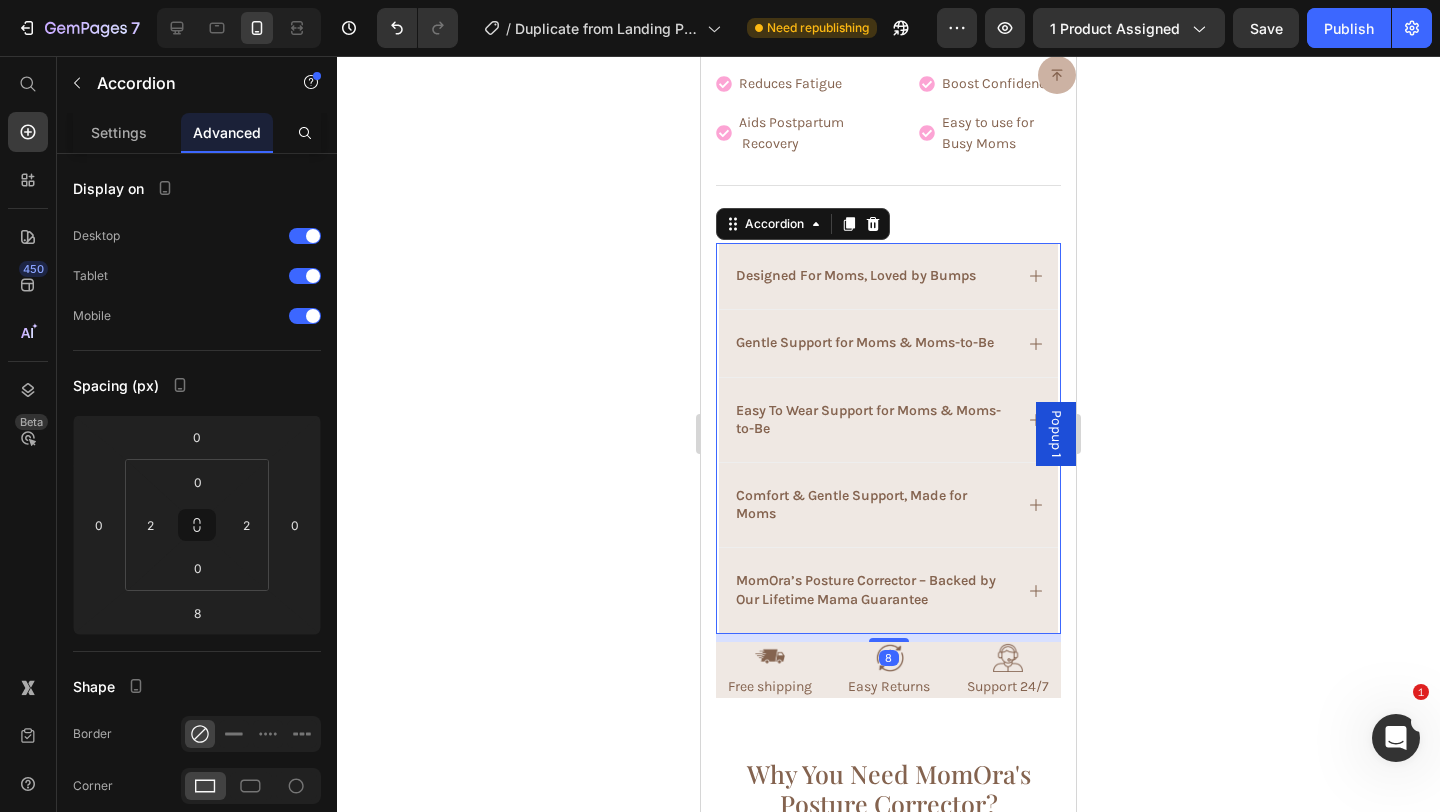 click 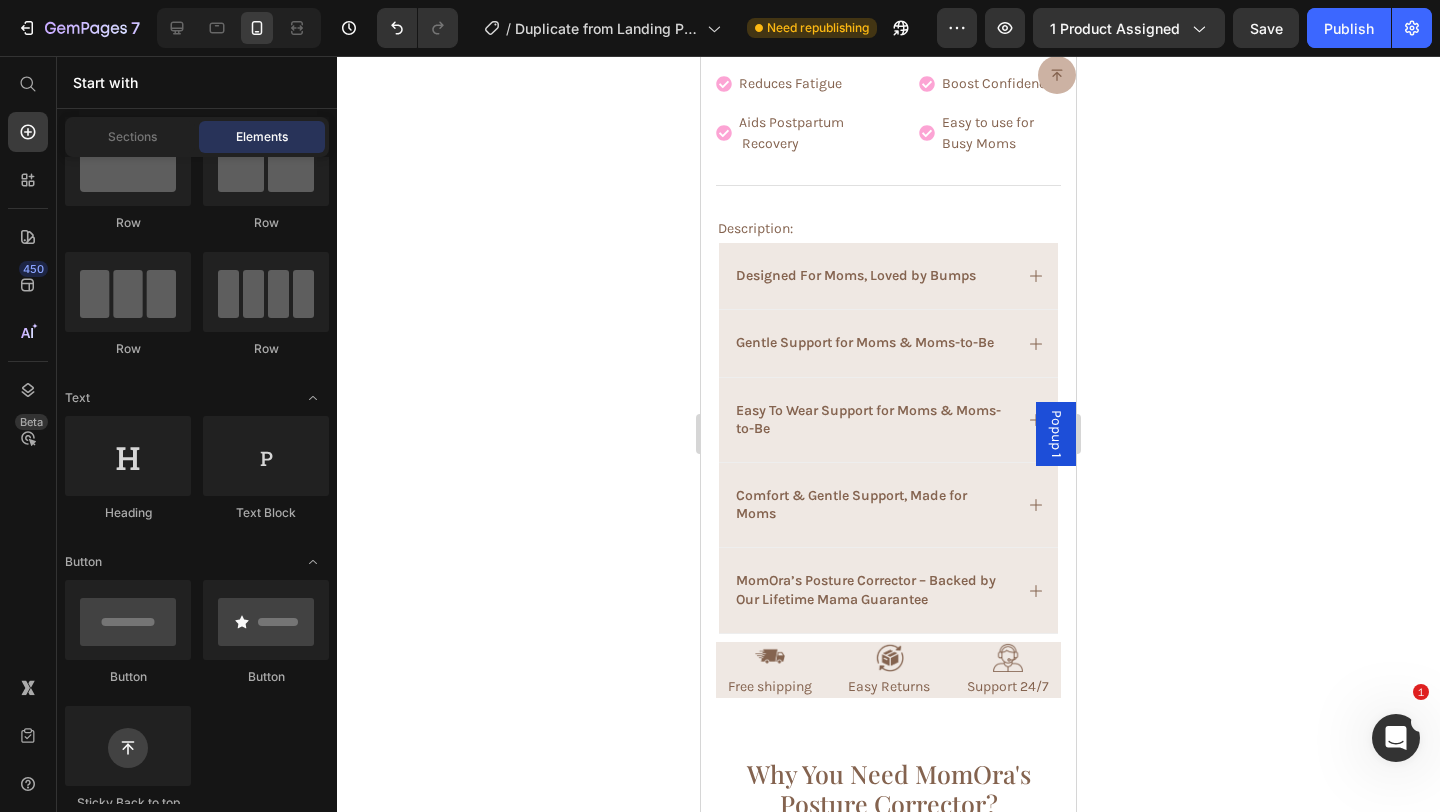 click 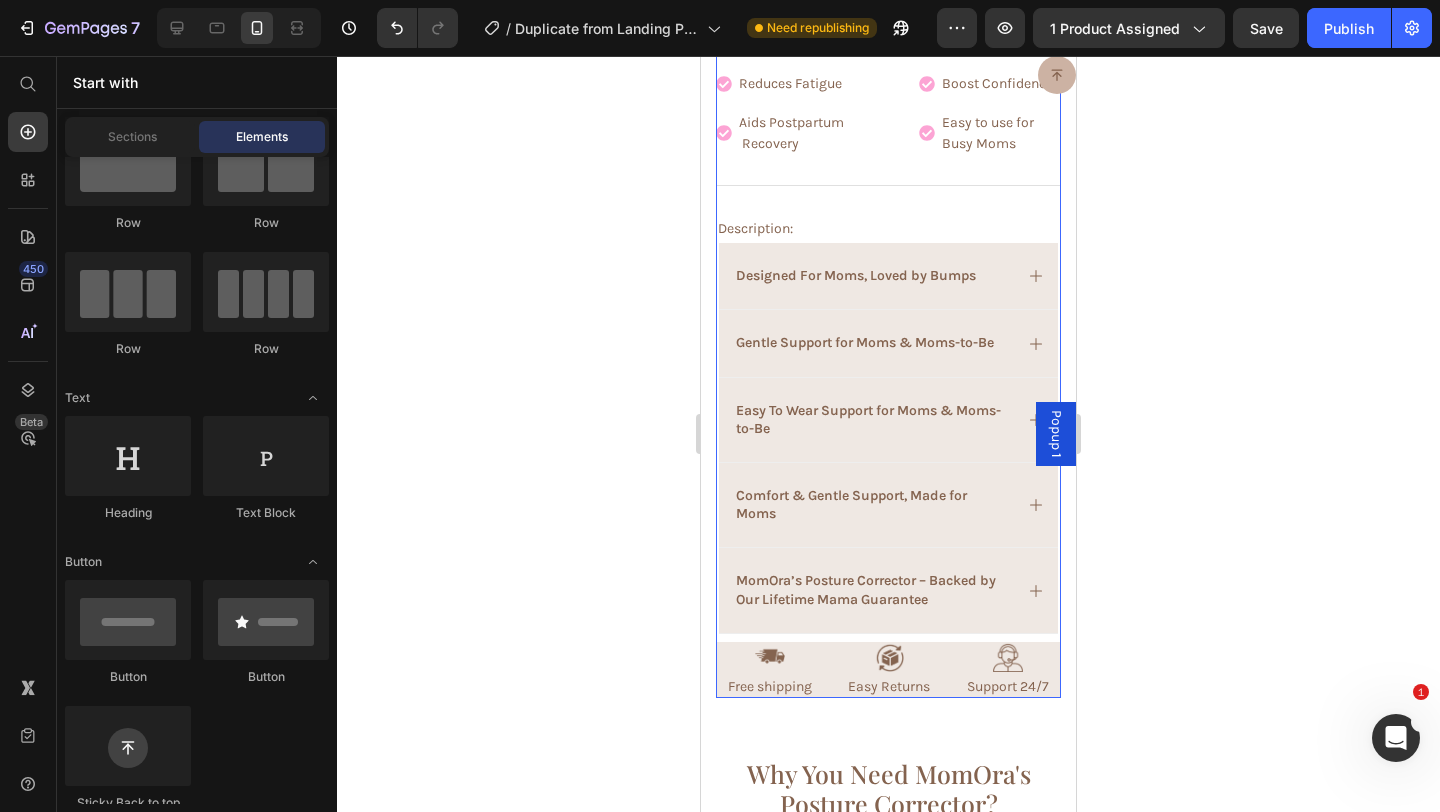 click on "Icon Icon Icon Icon Icon Icon List 2,500+ Happy Customers! Text Block Row MomOra's Posture Corrector - High Quality Support For Moms Product Title
Made For Moms Item List Support For Moms Item List Loved By Moms Item List Row $39.99 Product Price $35.99 Product Price Save $4.00 Discount Tag Row Color: Pink Pink Pink Nude Nude Nude Black Black Size: S-M S-M S-M S-M L-XL L-XL L-XL Product Variants & Swatches Quantity Text Block 1 Product Quantity
Limited Availability Stock Counter Add to cart Add to Cart
HURRY!  ONLY  86  LEFT Stock Counter Image Image Image Image Image Row Icon Icon Icon Icon Icon Icon List Dr. Ehsan Jazini , a board-certified spine surgeon Text Block “When it comes to posture corrector products — I not only recommend them to my patients; I’ve even helped my mom find one that works for her.  Text Block Dr. Ehsan Jazini Text Block
Verified Doctor Item List Row Row Relieves Back & Shoulder Pain Supports Growing Belly Row" at bounding box center [888, -173] 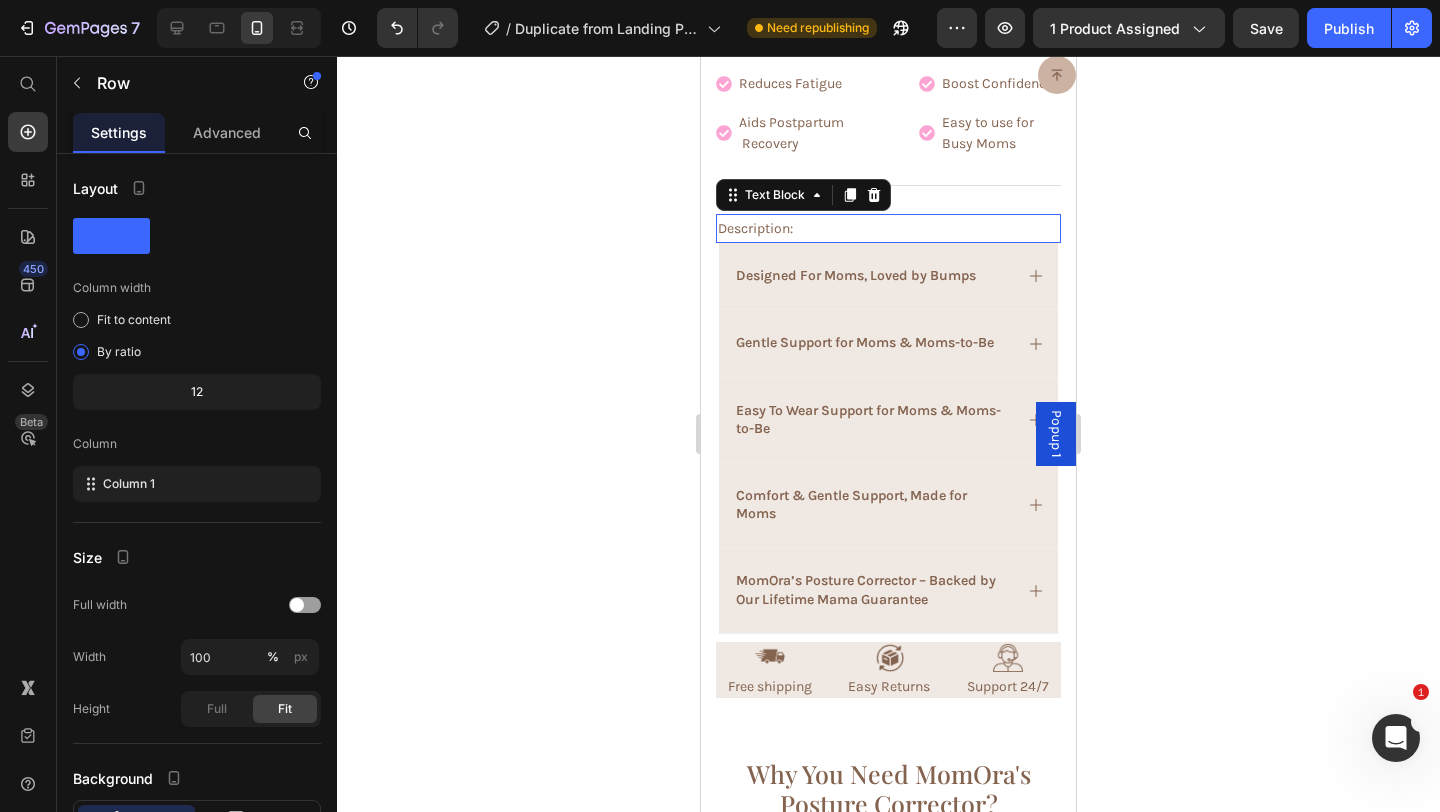 click on "Description:" at bounding box center (888, 228) 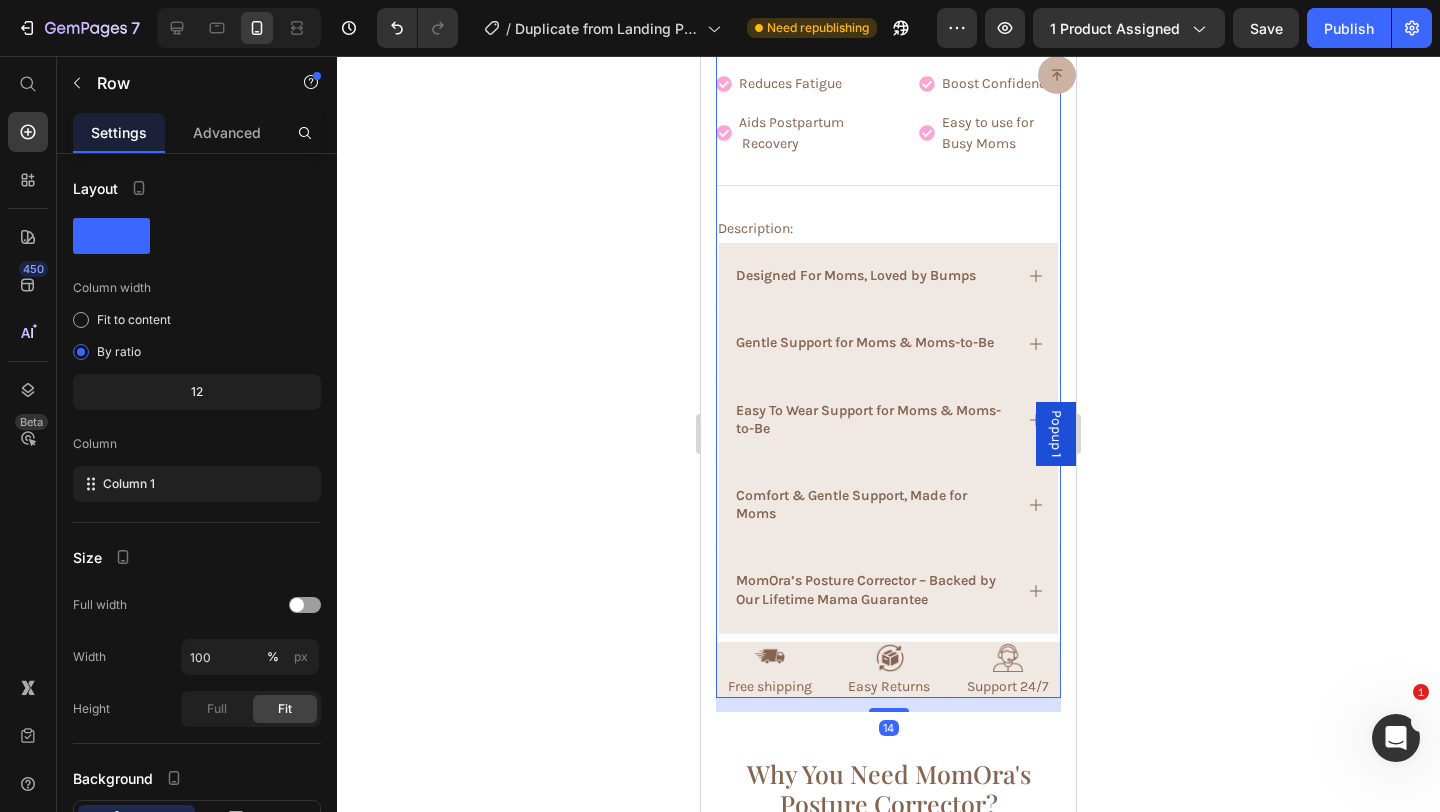 click on "Icon Icon Icon Icon Icon Icon List 2,500+ Happy Customers! Text Block Row MomOra's Posture Corrector - High Quality Support For Moms Product Title
Made For Moms Item List Support For Moms Item List Loved By Moms Item List Row $39.99 Product Price $35.99 Product Price Save $4.00 Discount Tag Row Color: Pink Pink Pink Nude Nude Nude Black Black Size: S-M S-M S-M S-M L-XL L-XL L-XL Product Variants & Swatches Quantity Text Block 1 Product Quantity
Limited Availability Stock Counter Add to cart Add to Cart
HURRY!  ONLY  86  LEFT Stock Counter Image Image Image Image Image Row Icon Icon Icon Icon Icon Icon List Dr. Ehsan Jazini , a board-certified spine surgeon Text Block “When it comes to posture corrector products — I not only recommend them to my patients; I’ve even helped my mom find one that works for her.  Text Block Dr. Ehsan Jazini Text Block
Verified Doctor Item List Row Row Relieves Back & Shoulder Pain Supports Growing Belly Row" at bounding box center [888, -173] 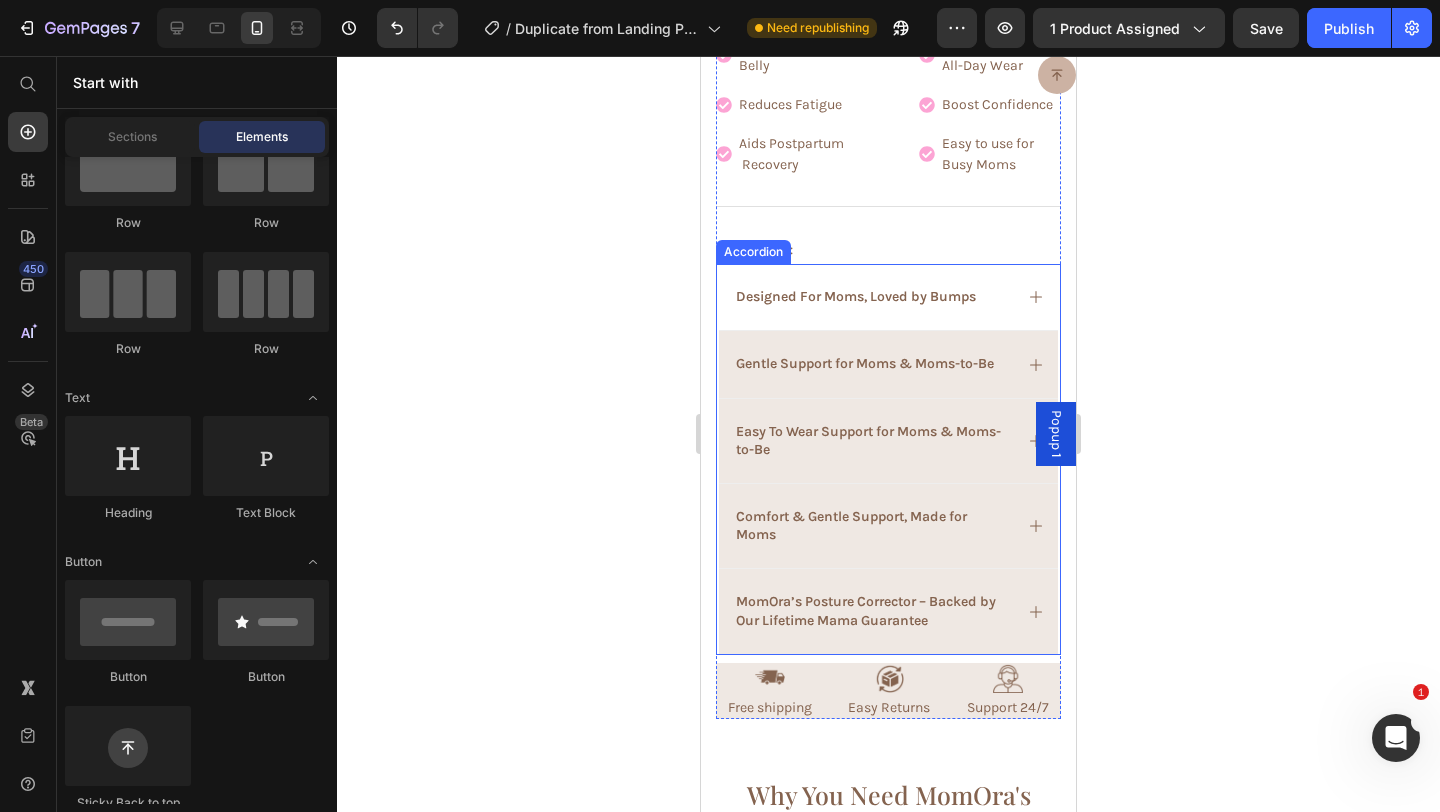 scroll, scrollTop: 1629, scrollLeft: 0, axis: vertical 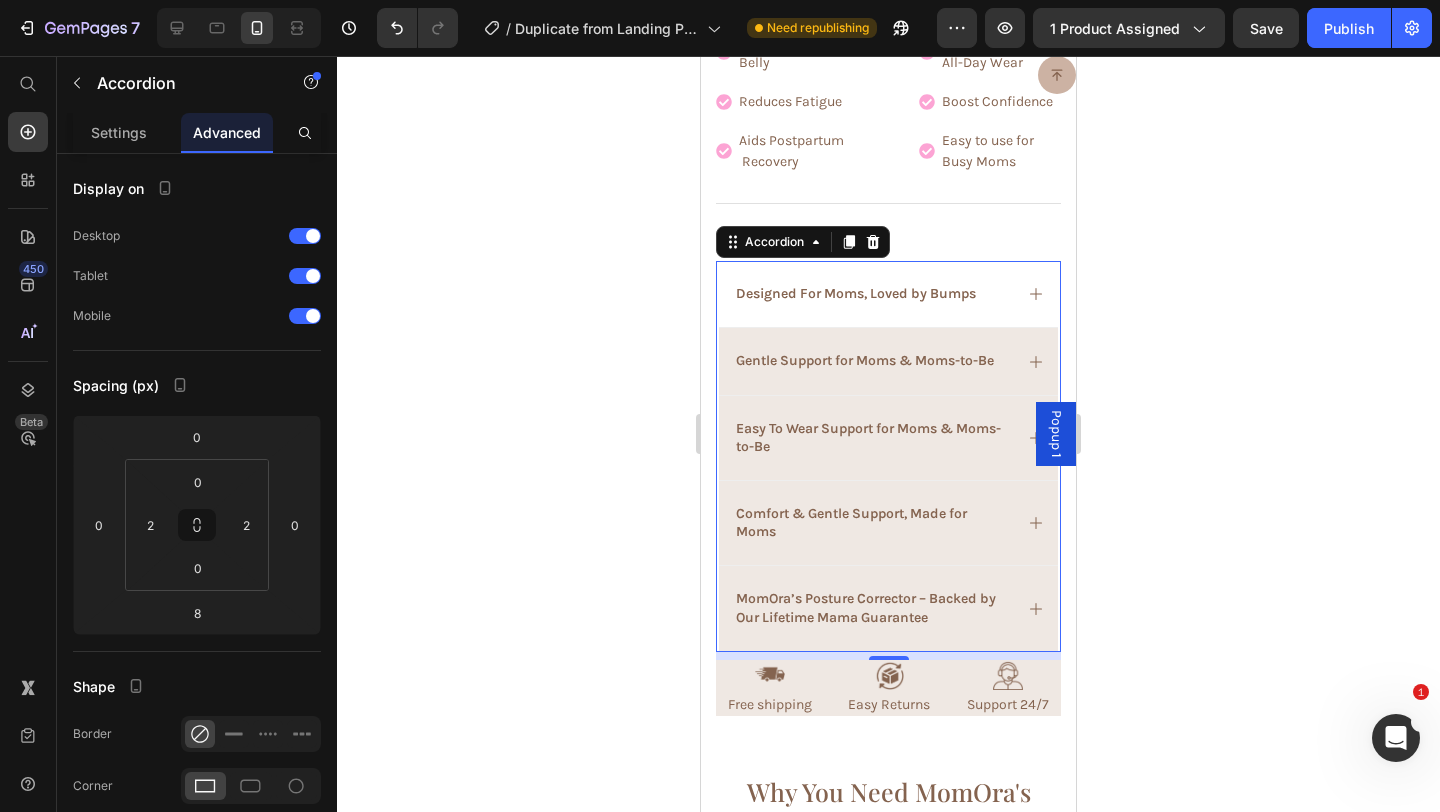 click 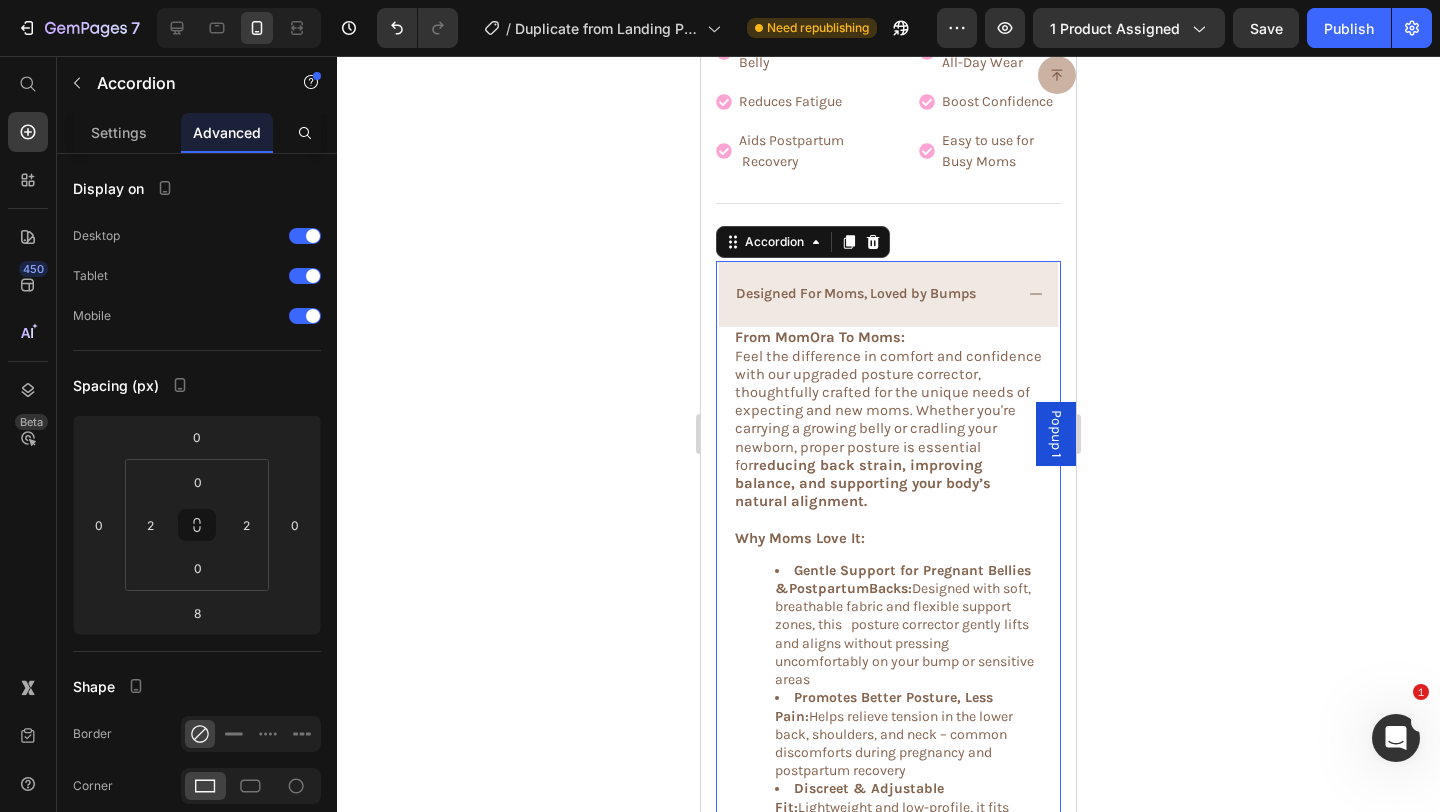click 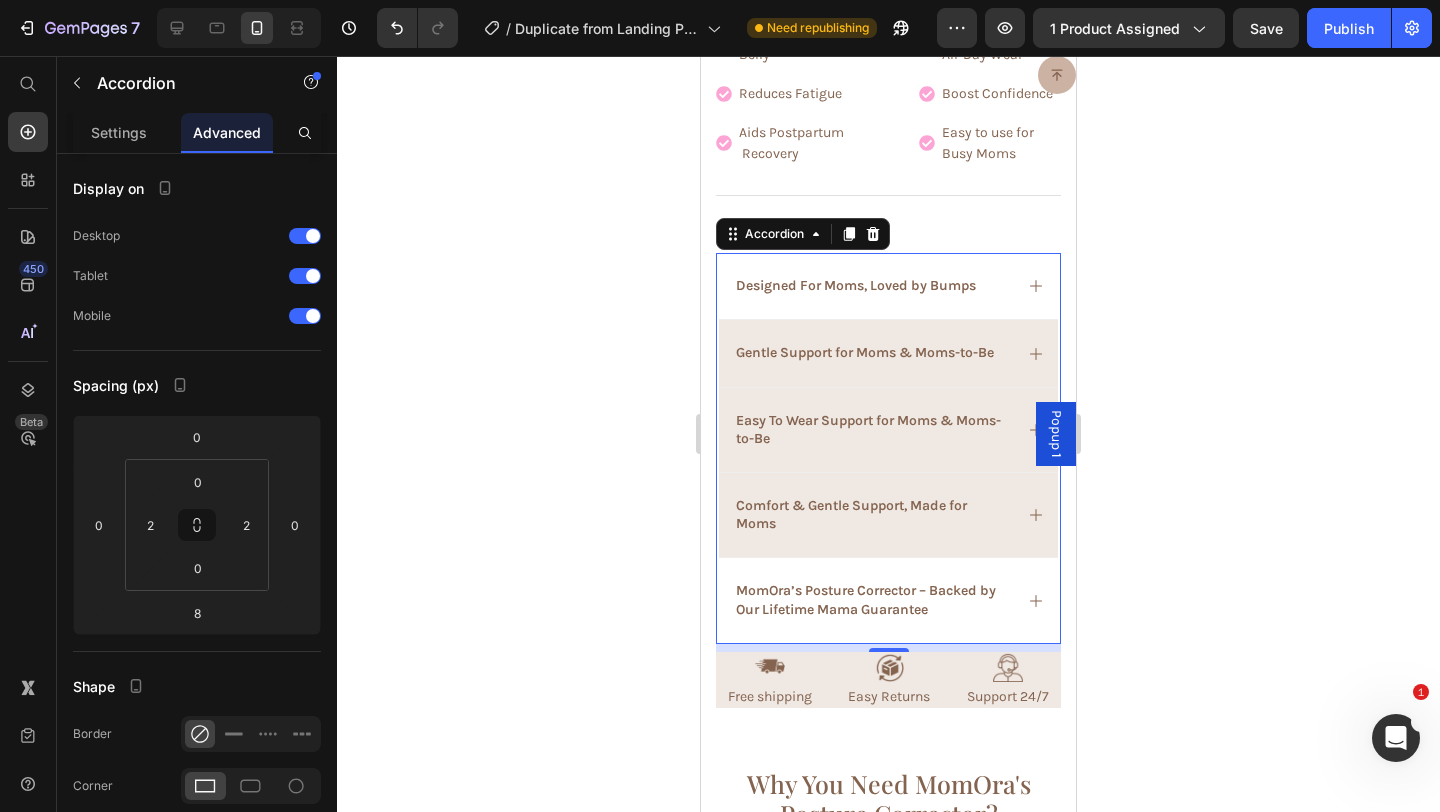 scroll, scrollTop: 1526, scrollLeft: 0, axis: vertical 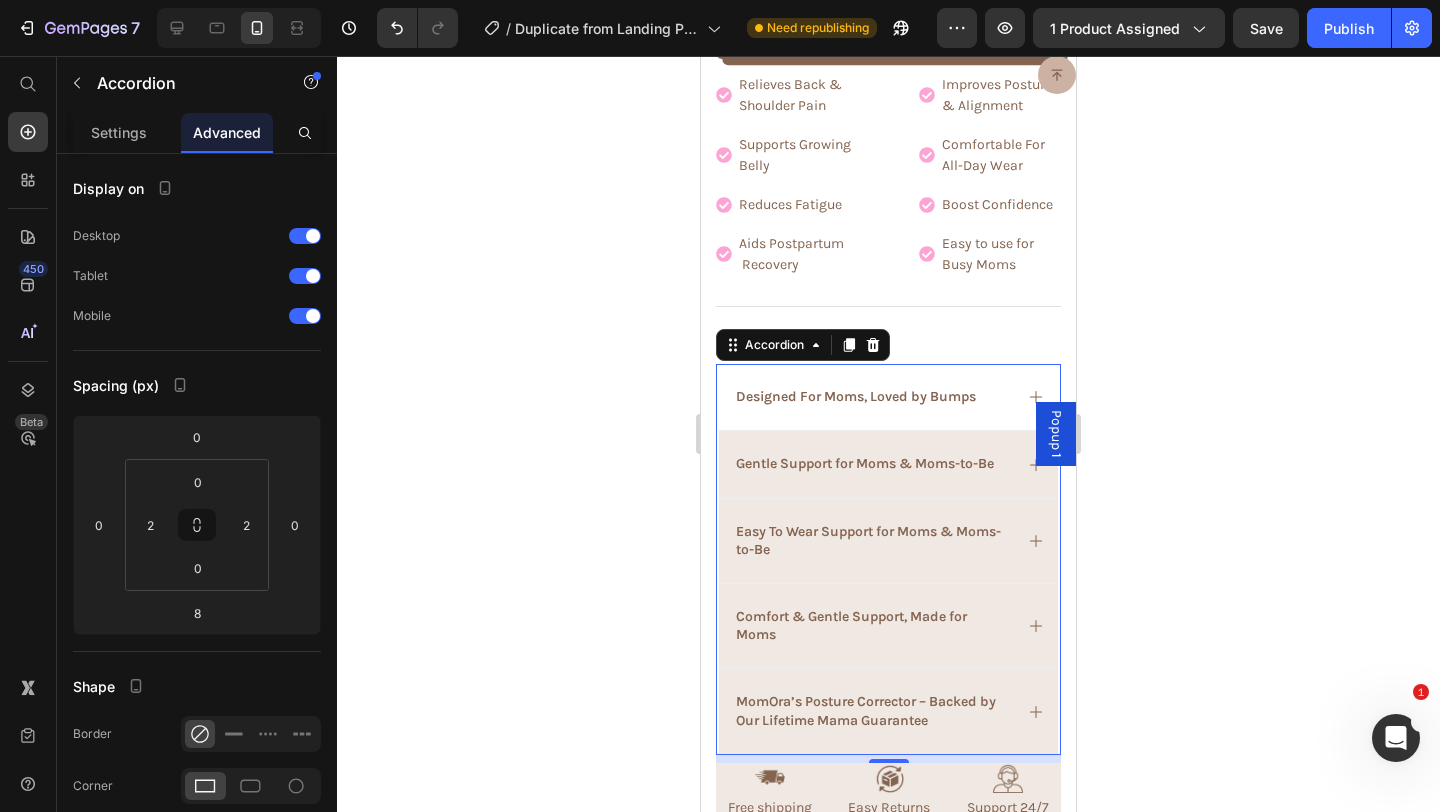 click 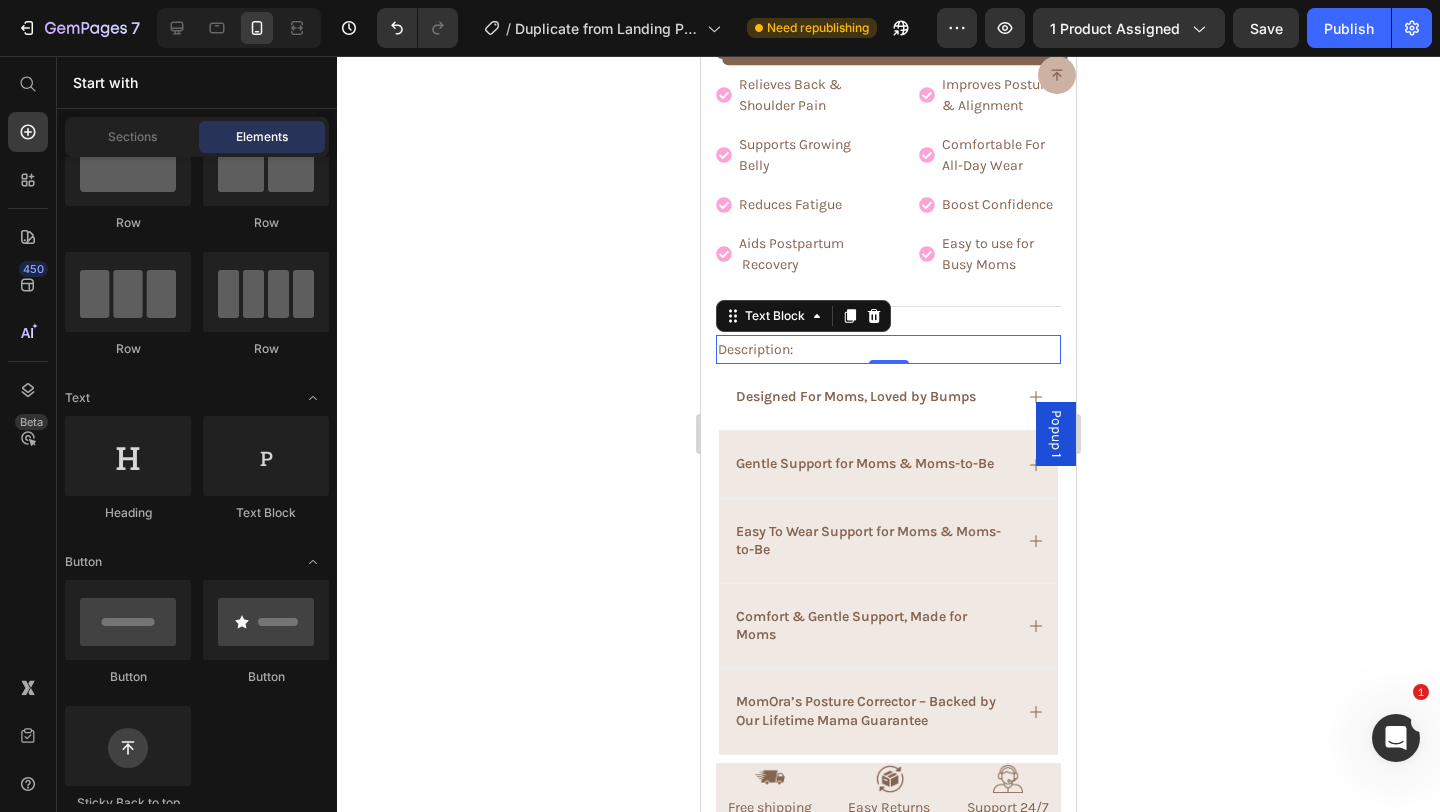 click on "Description:" at bounding box center (888, 349) 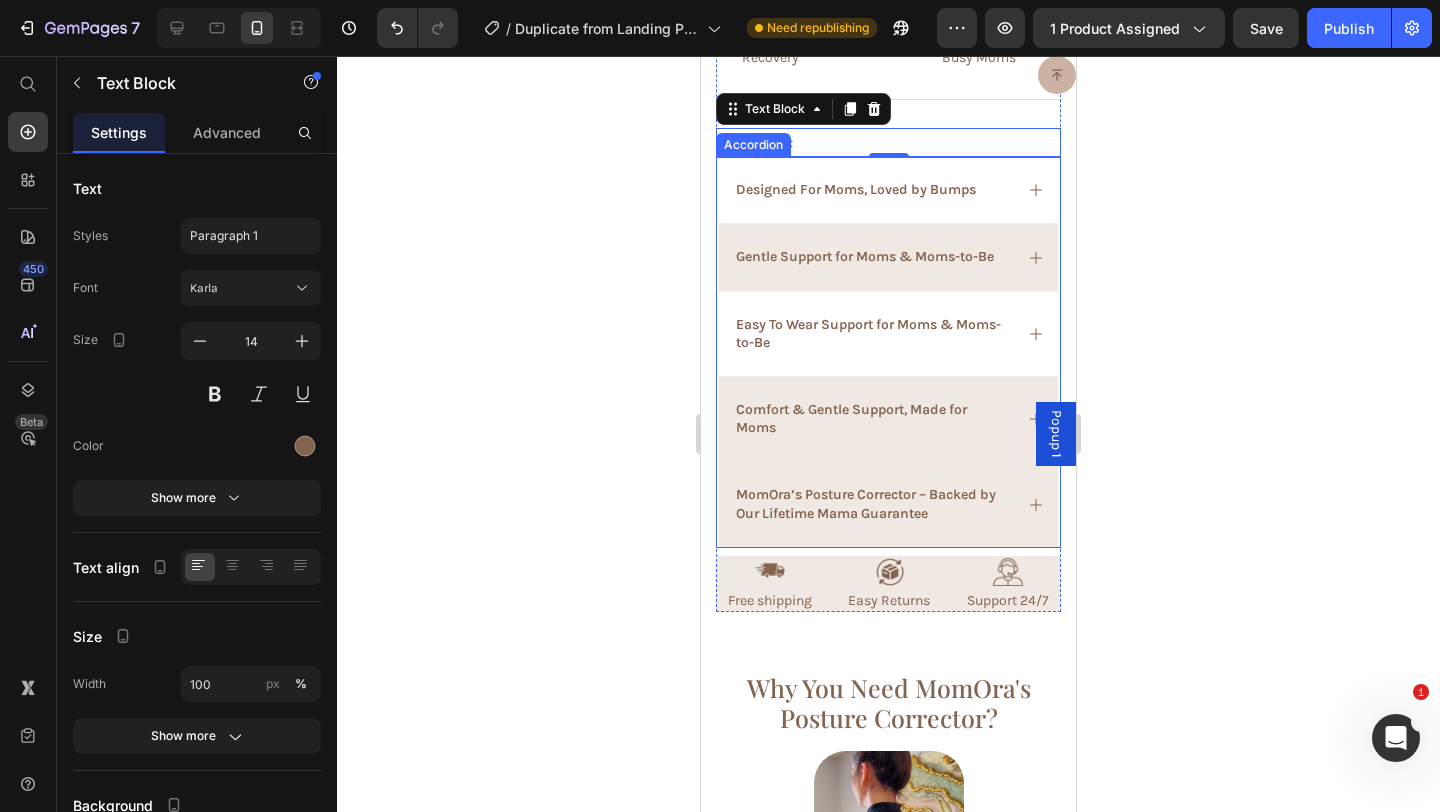 scroll, scrollTop: 1736, scrollLeft: 0, axis: vertical 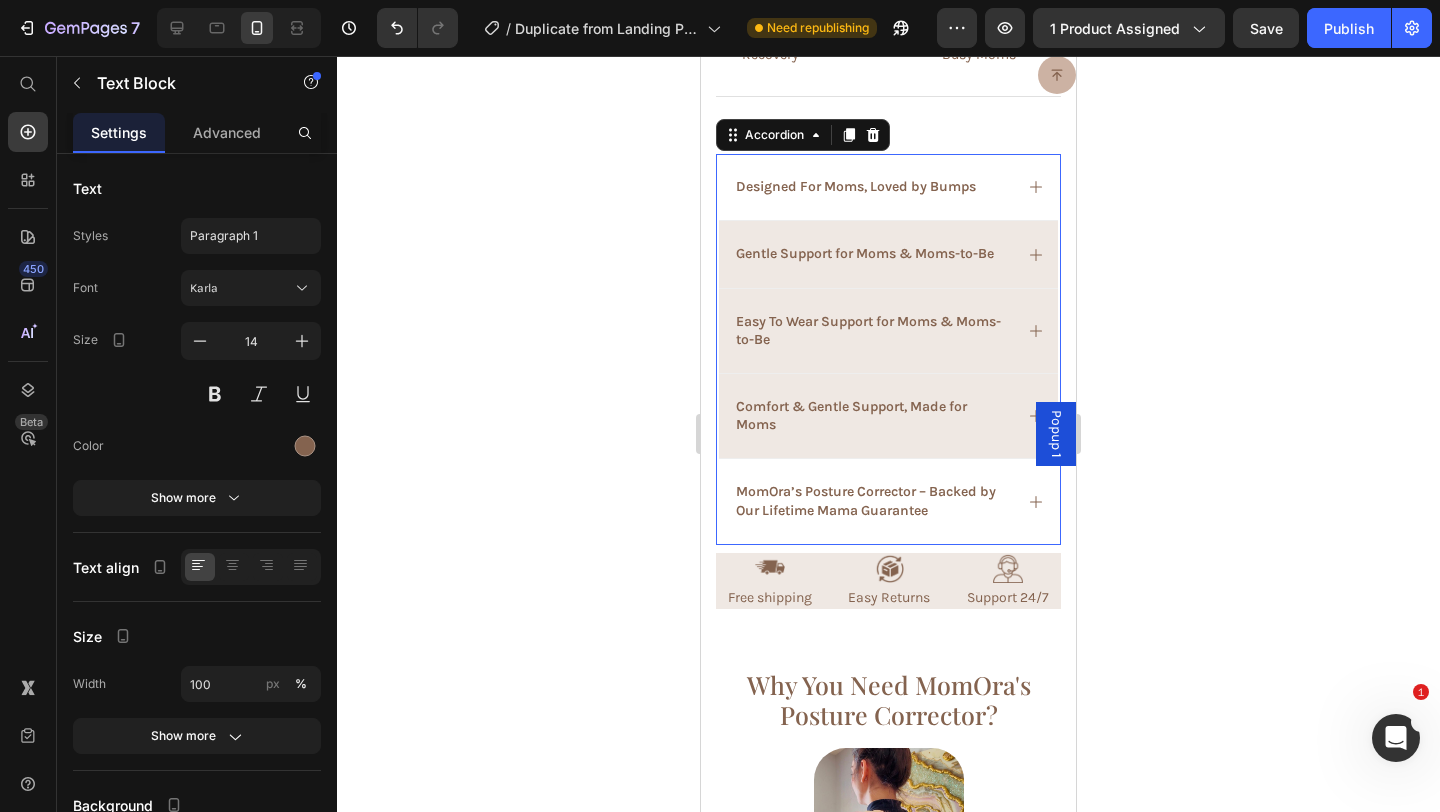 click on "MomOra’s Posture Corrector – Backed by Our Lifetime Mama Guarantee" at bounding box center (872, 501) 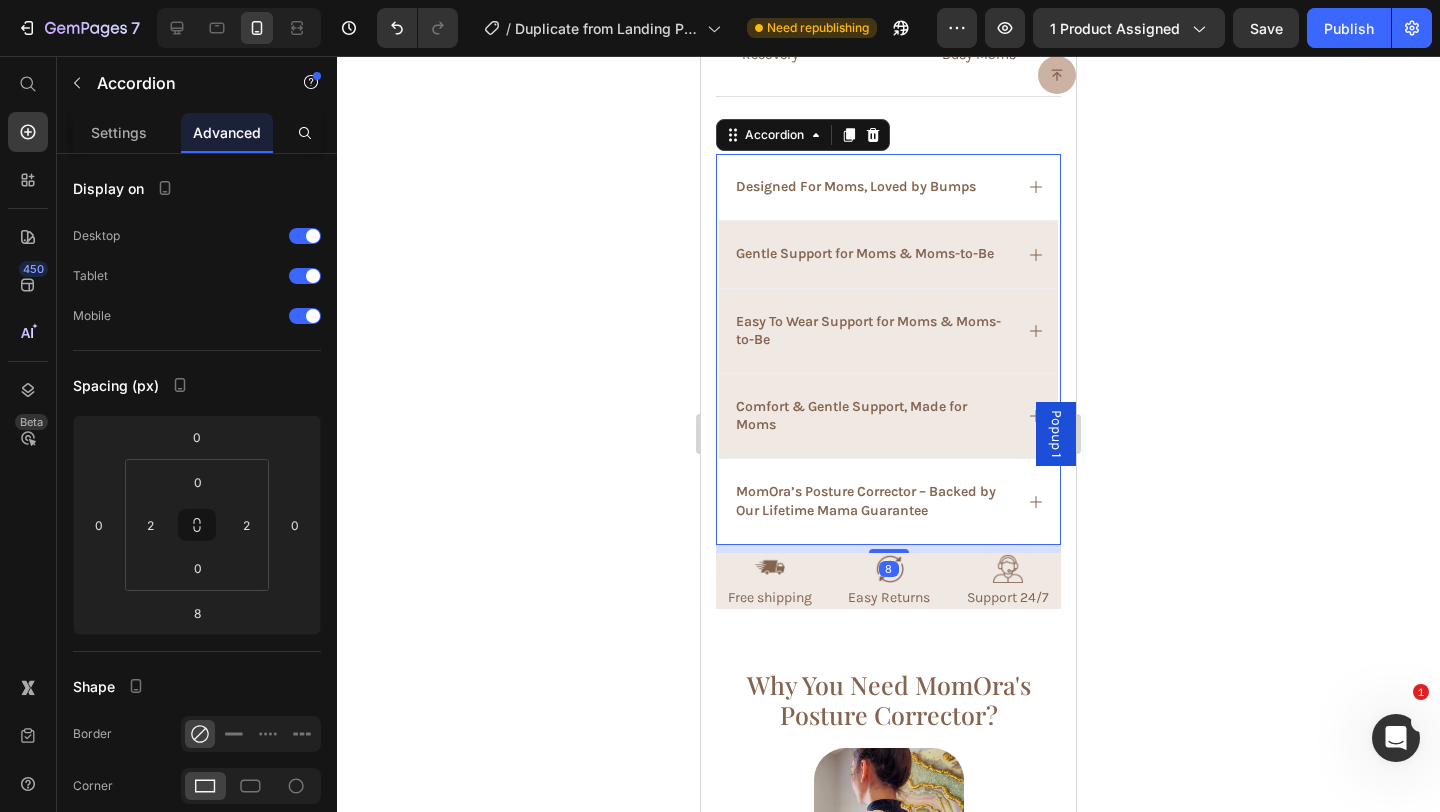 click on "MomOra’s Posture Corrector – Backed by Our Lifetime Mama Guarantee" at bounding box center [888, 501] 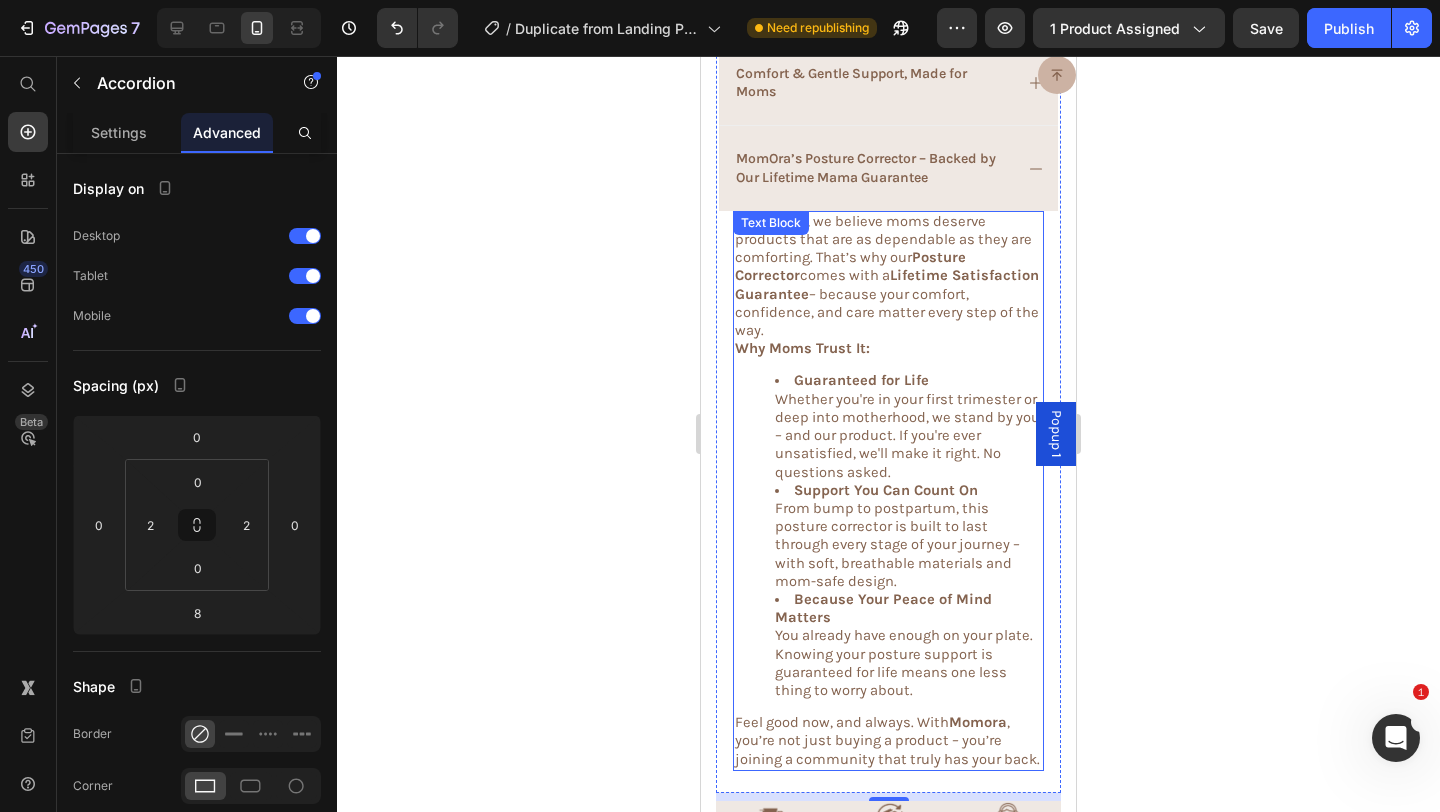 scroll, scrollTop: 2084, scrollLeft: 0, axis: vertical 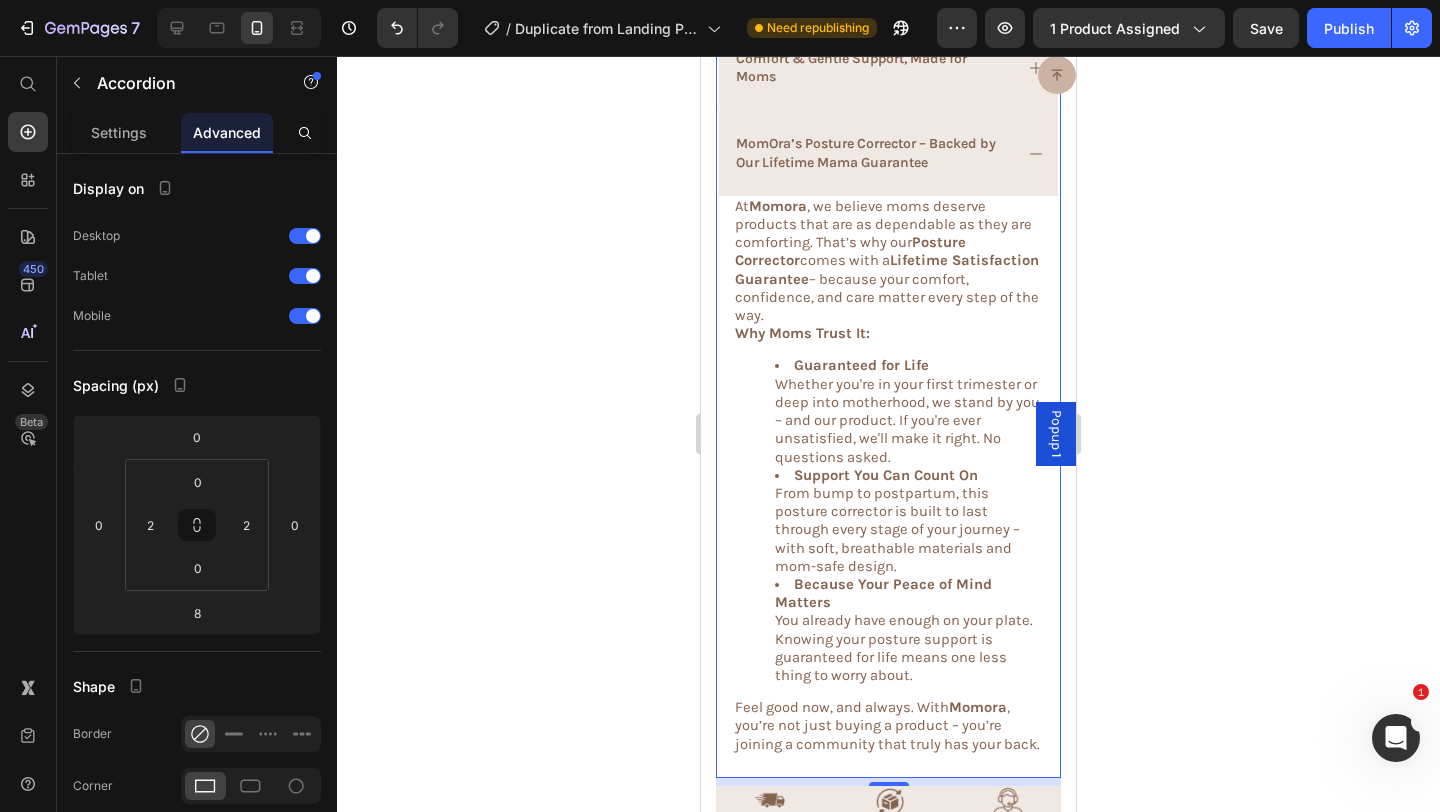 click on "MomOra’s Posture Corrector – Backed by Our Lifetime Mama Guarantee" at bounding box center (888, 153) 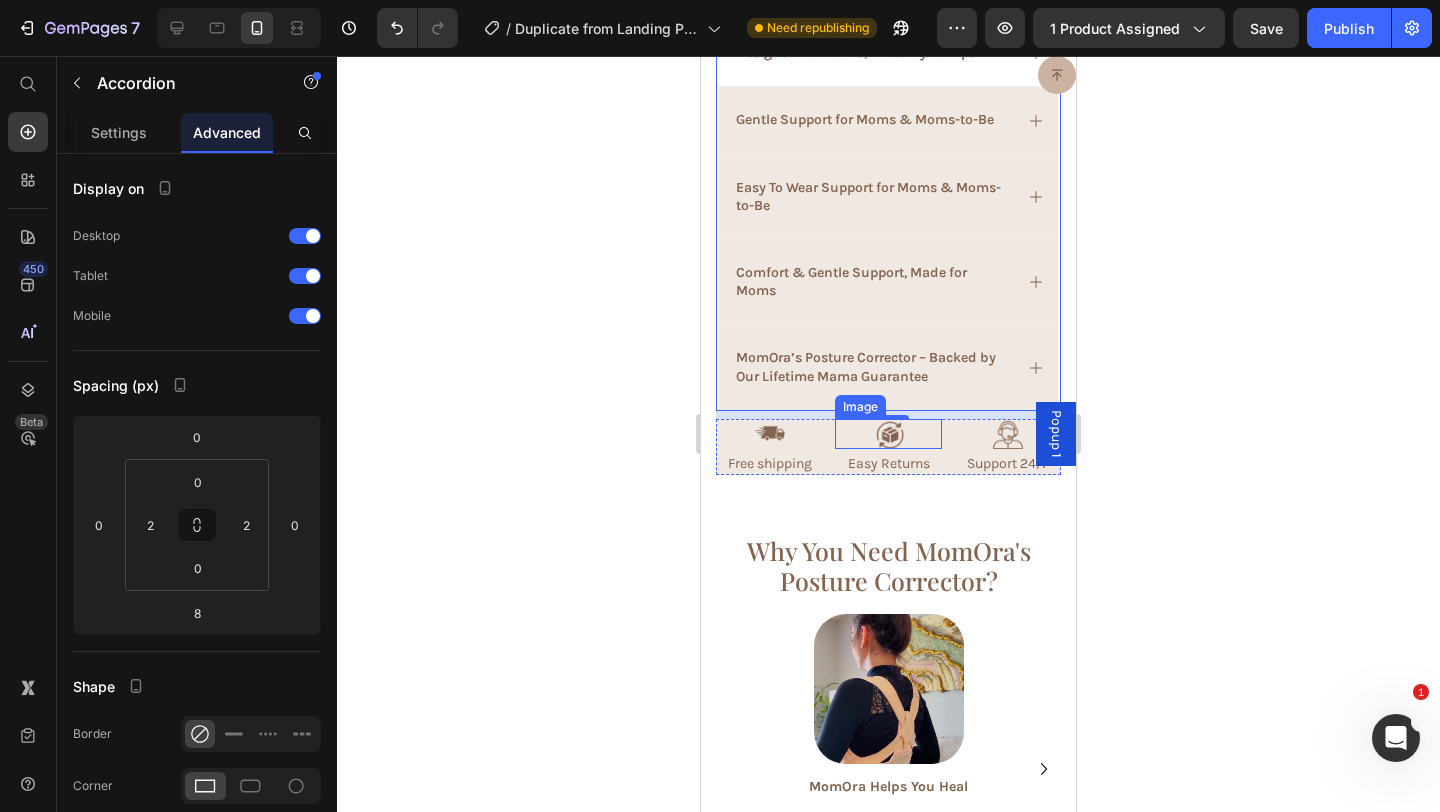 scroll, scrollTop: 1634, scrollLeft: 0, axis: vertical 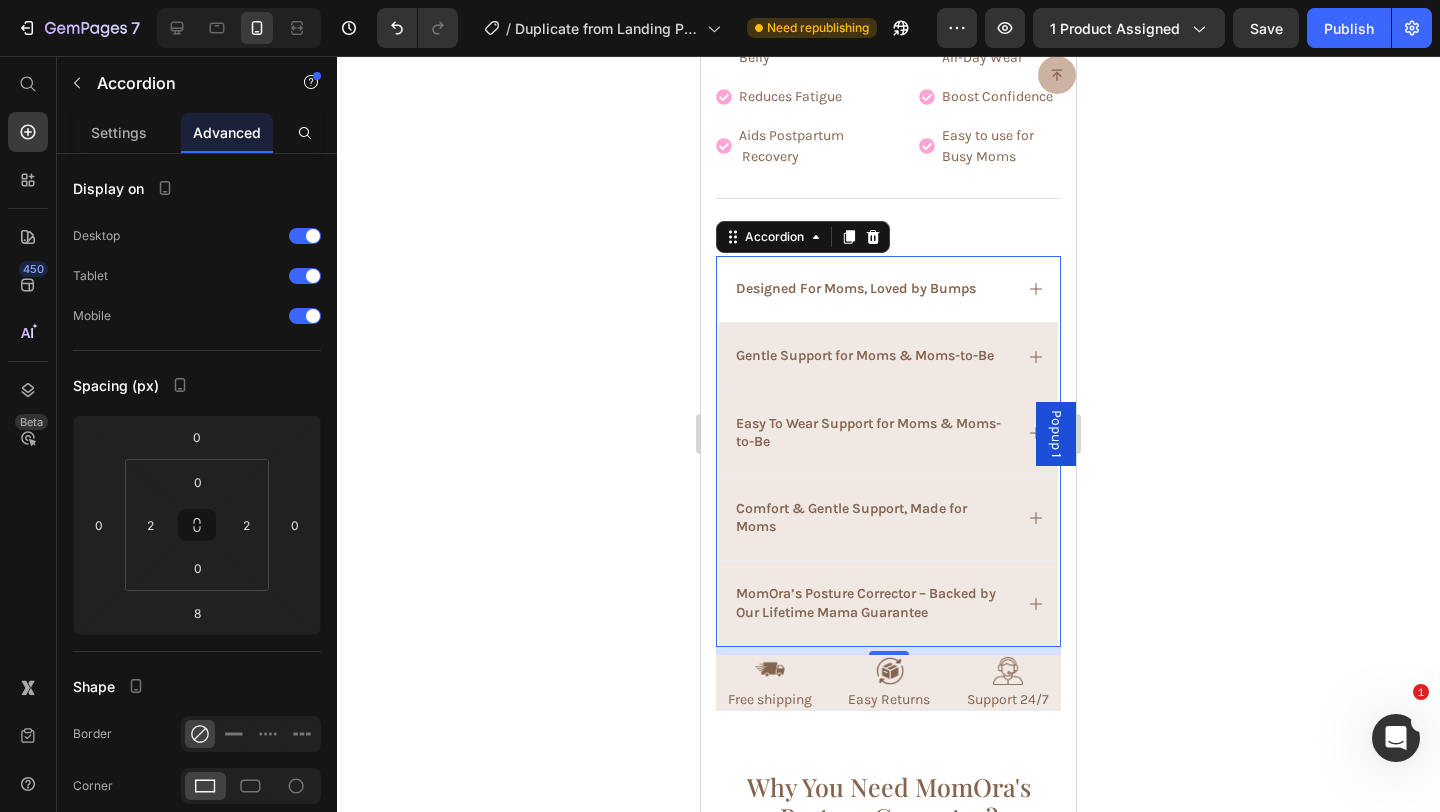 click on "Designed For Moms, Loved by Bumps" at bounding box center [856, 289] 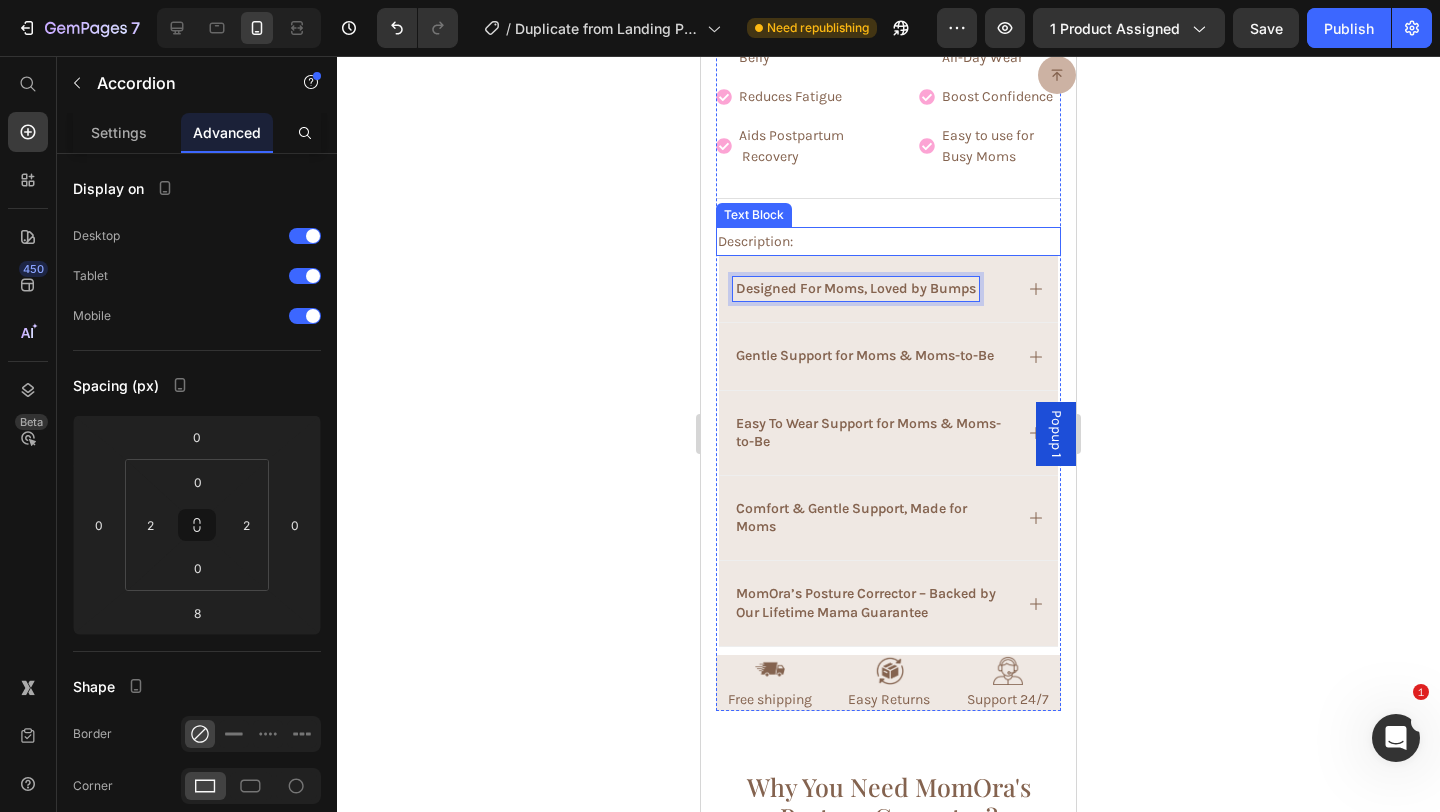 click on "Description:" at bounding box center [888, 241] 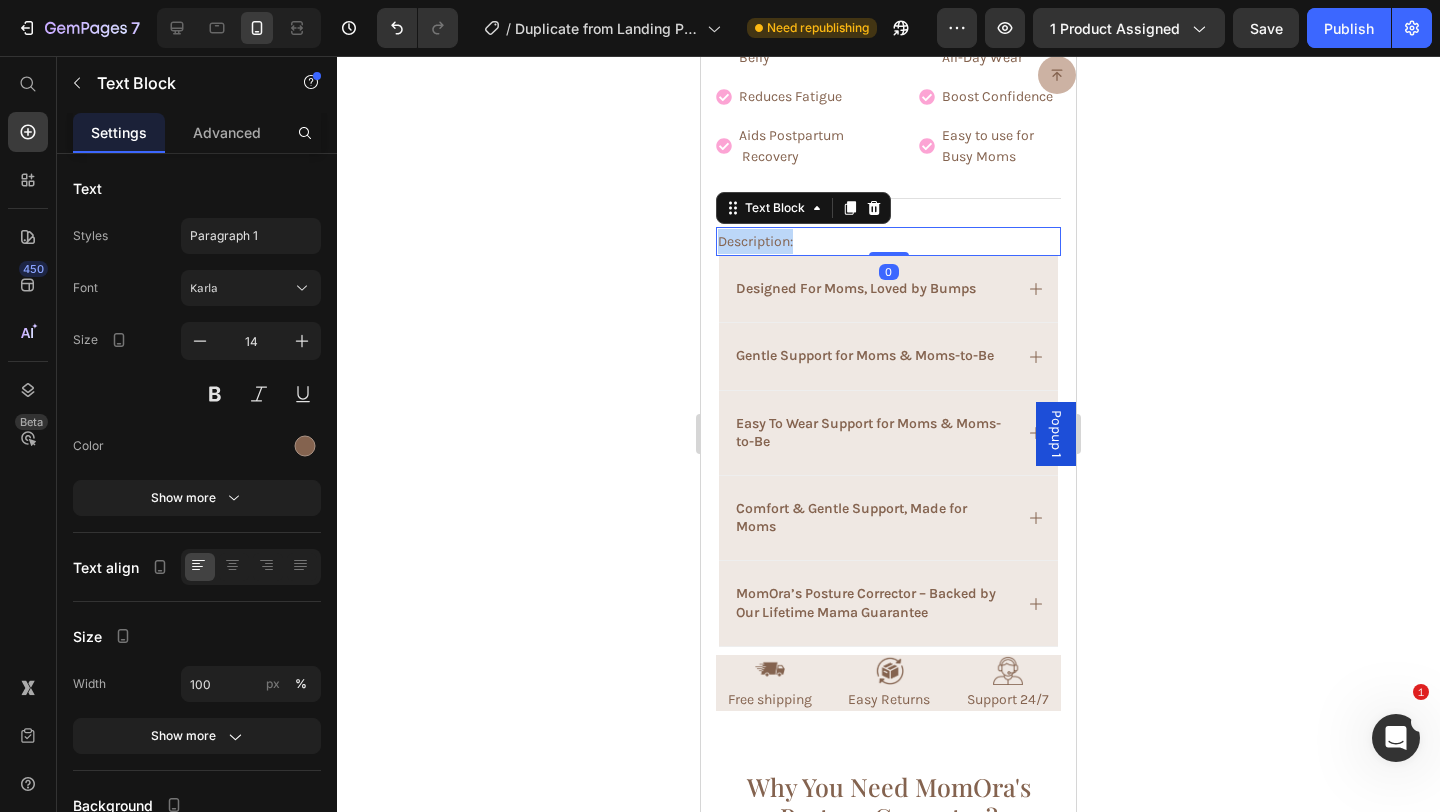 click on "Description:" at bounding box center (888, 241) 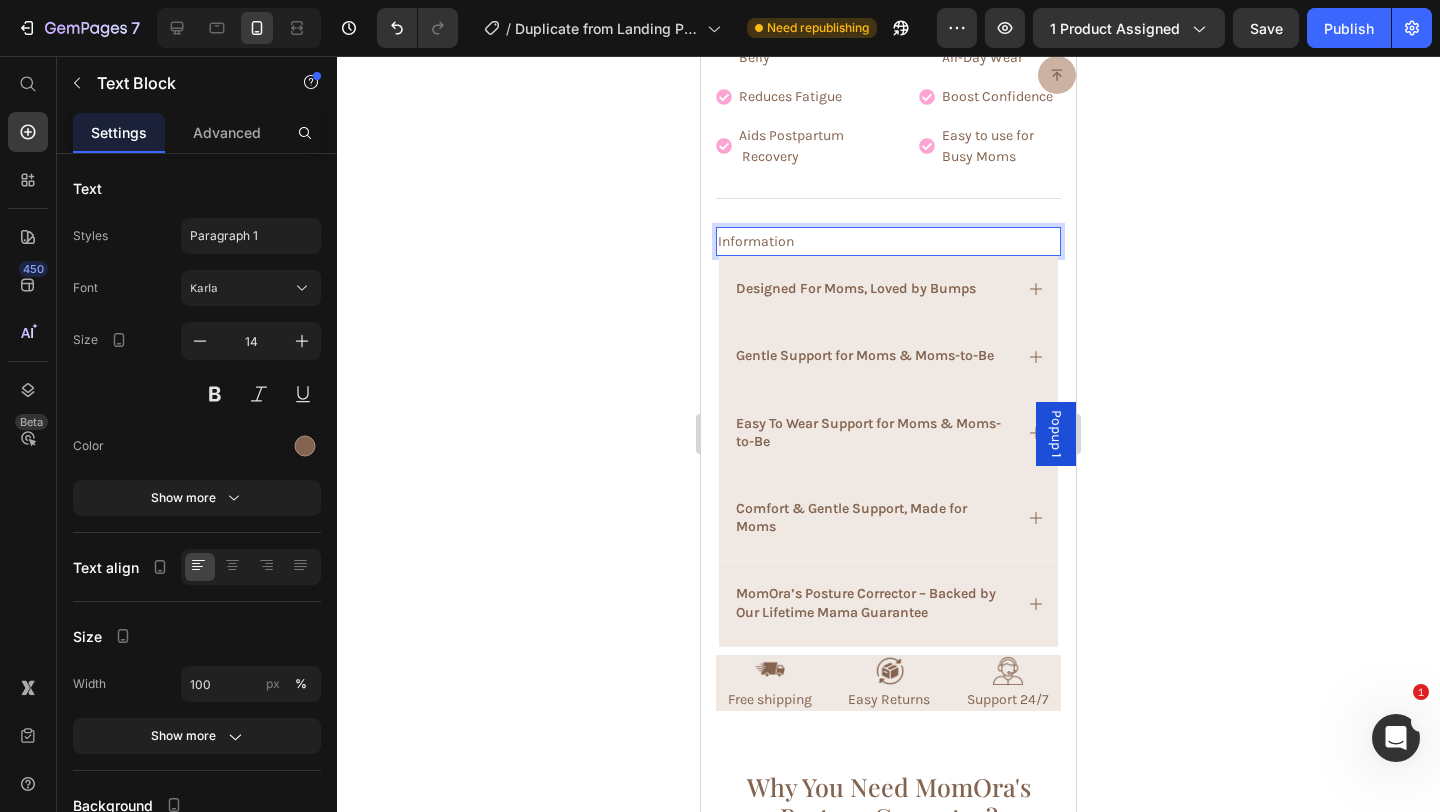 click on "Information" at bounding box center (888, 241) 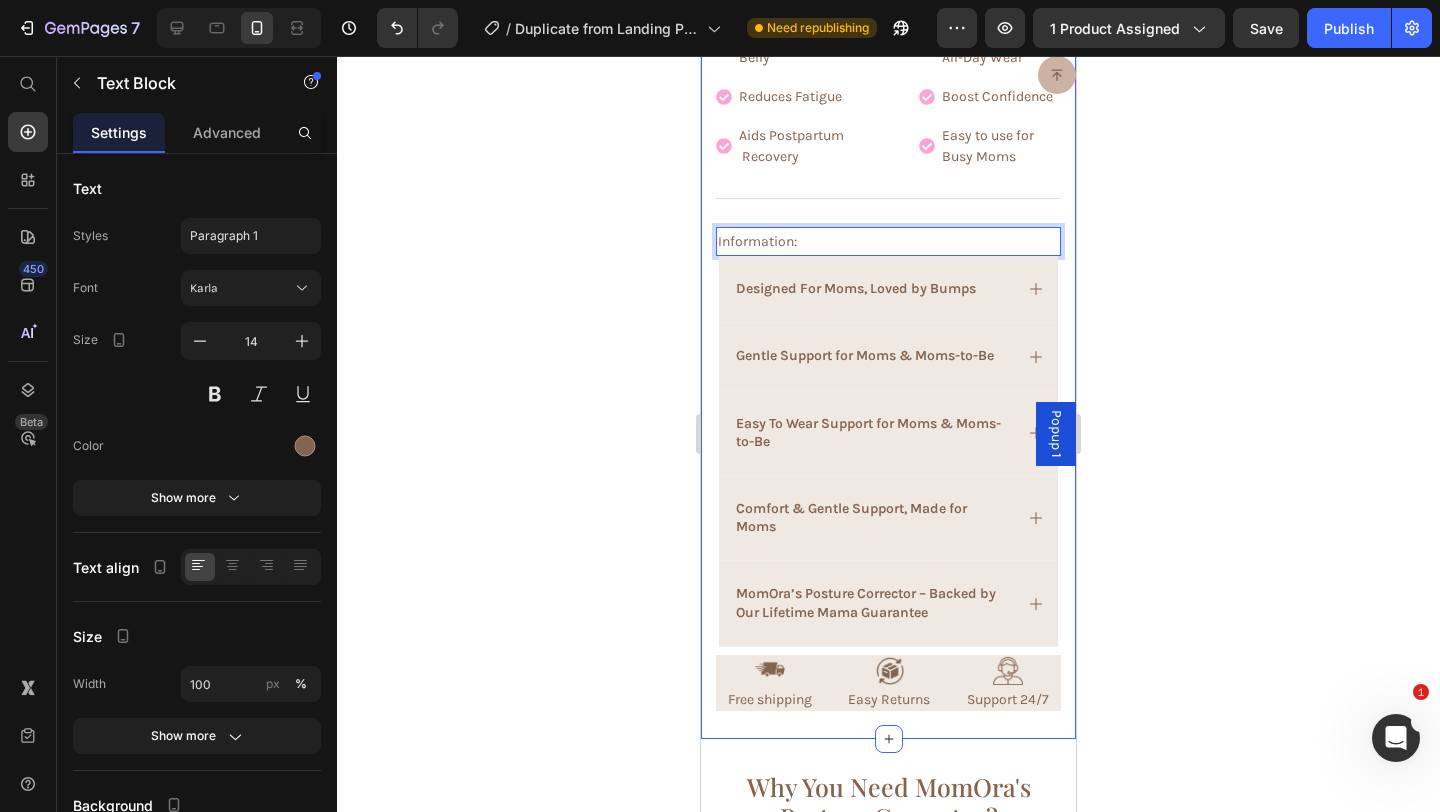 click 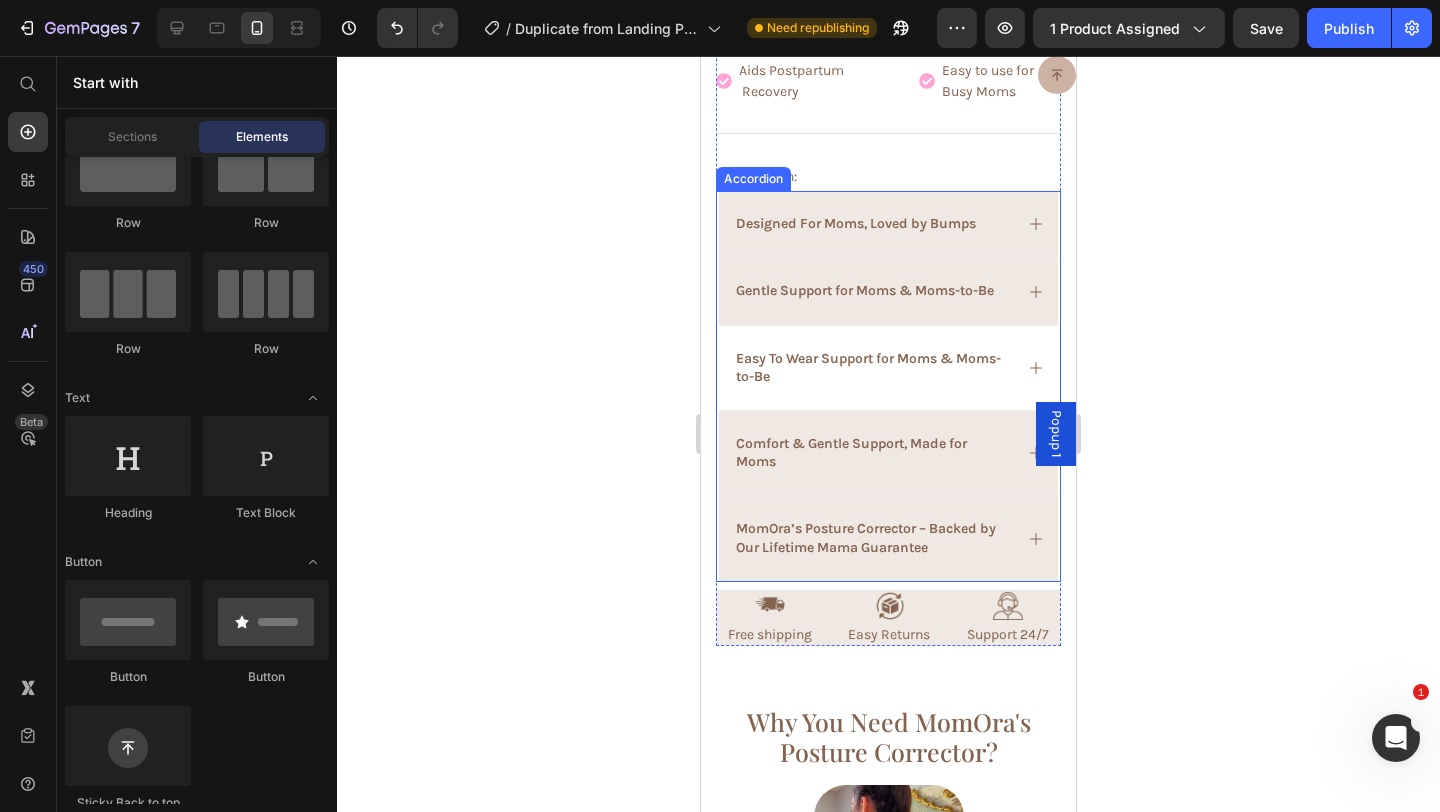 scroll, scrollTop: 1723, scrollLeft: 0, axis: vertical 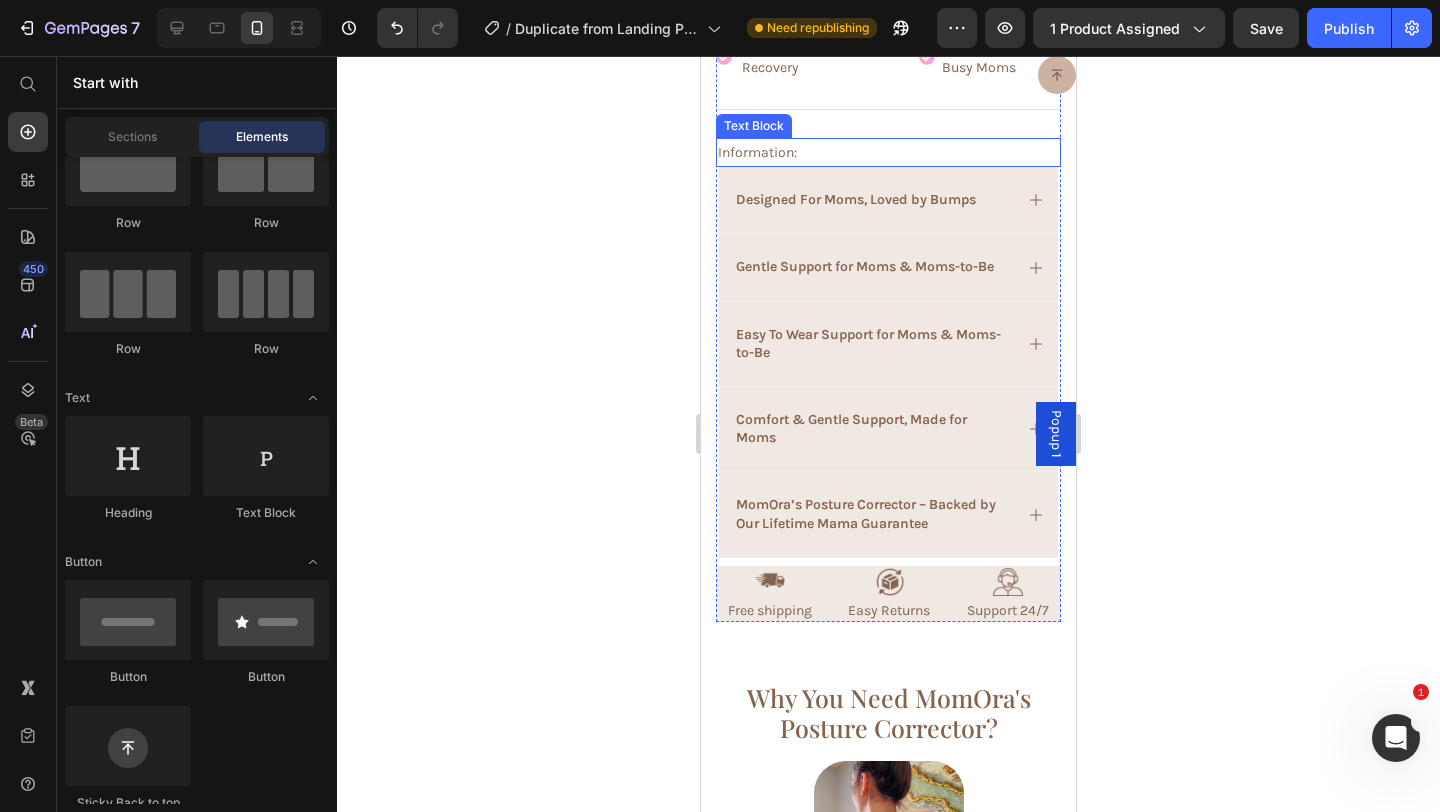 click on "Information:" at bounding box center [888, 152] 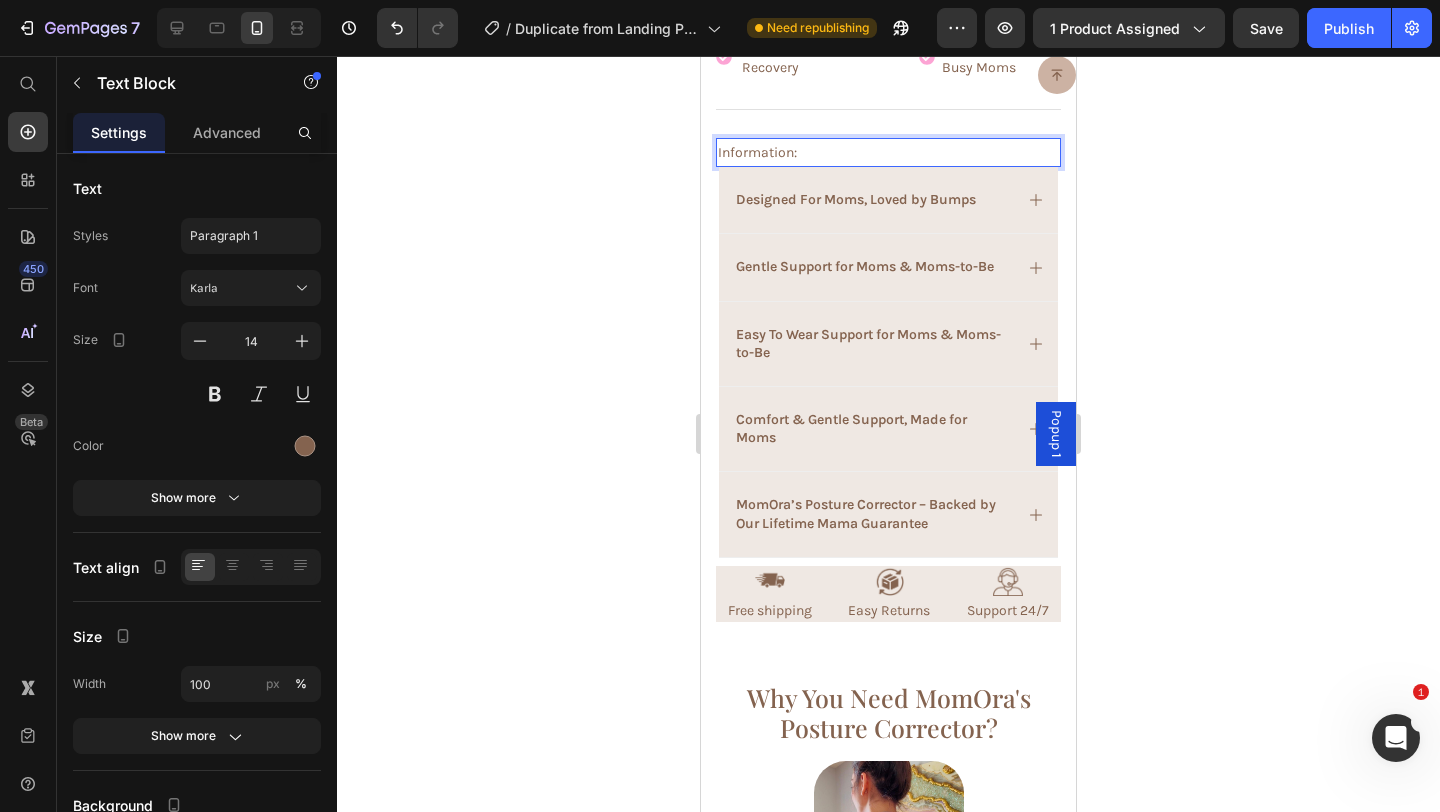 click on "Information:" at bounding box center (888, 152) 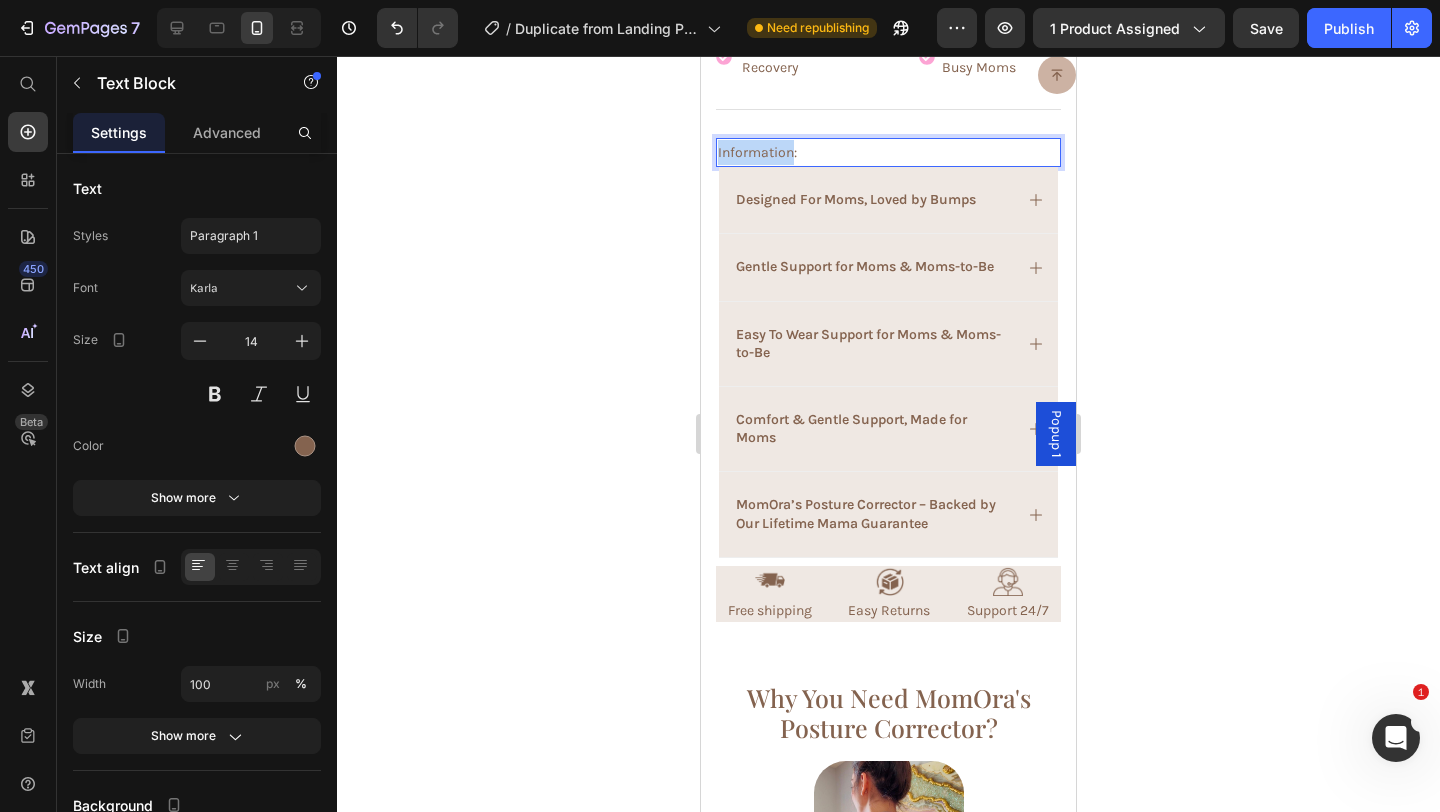 click on "Information:" at bounding box center (888, 152) 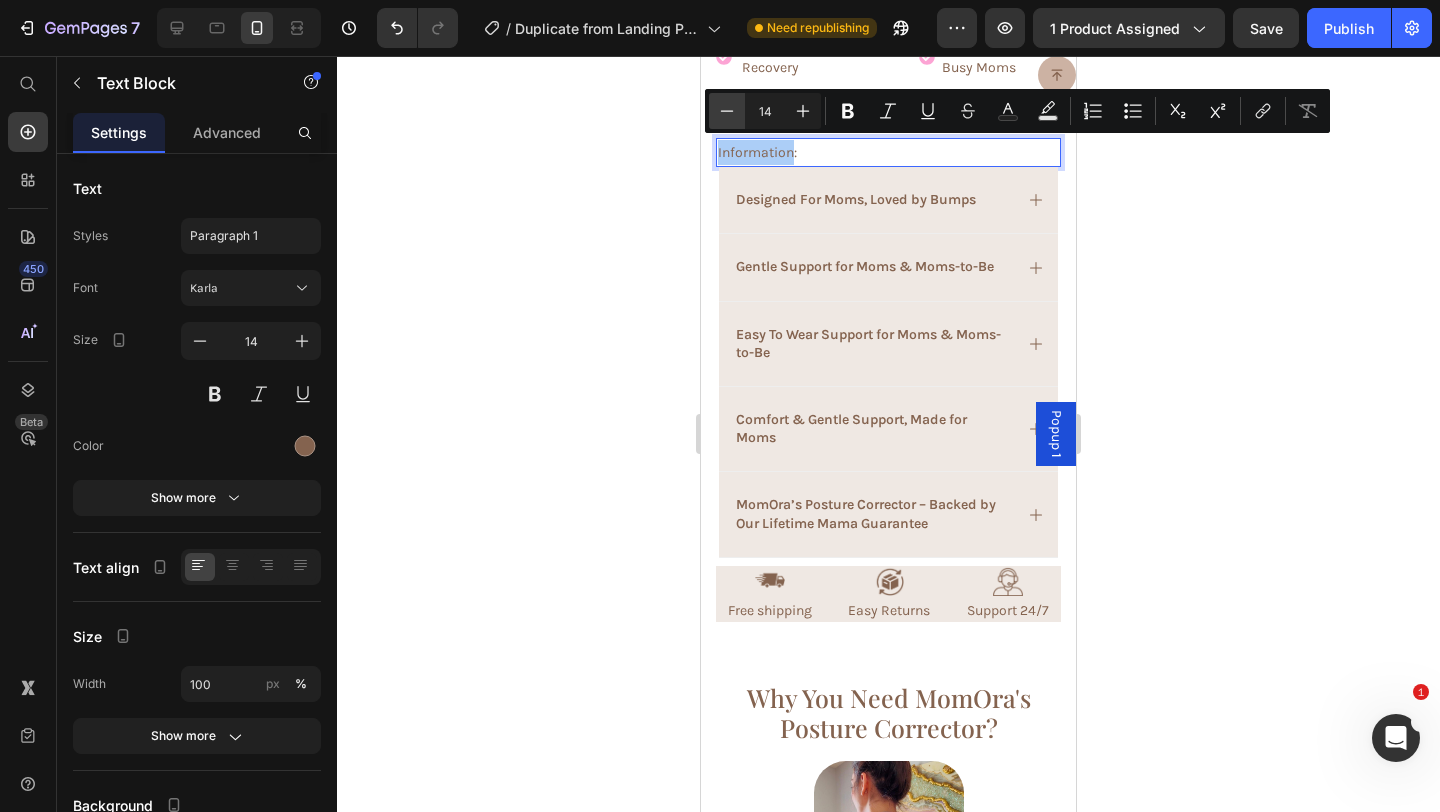 click 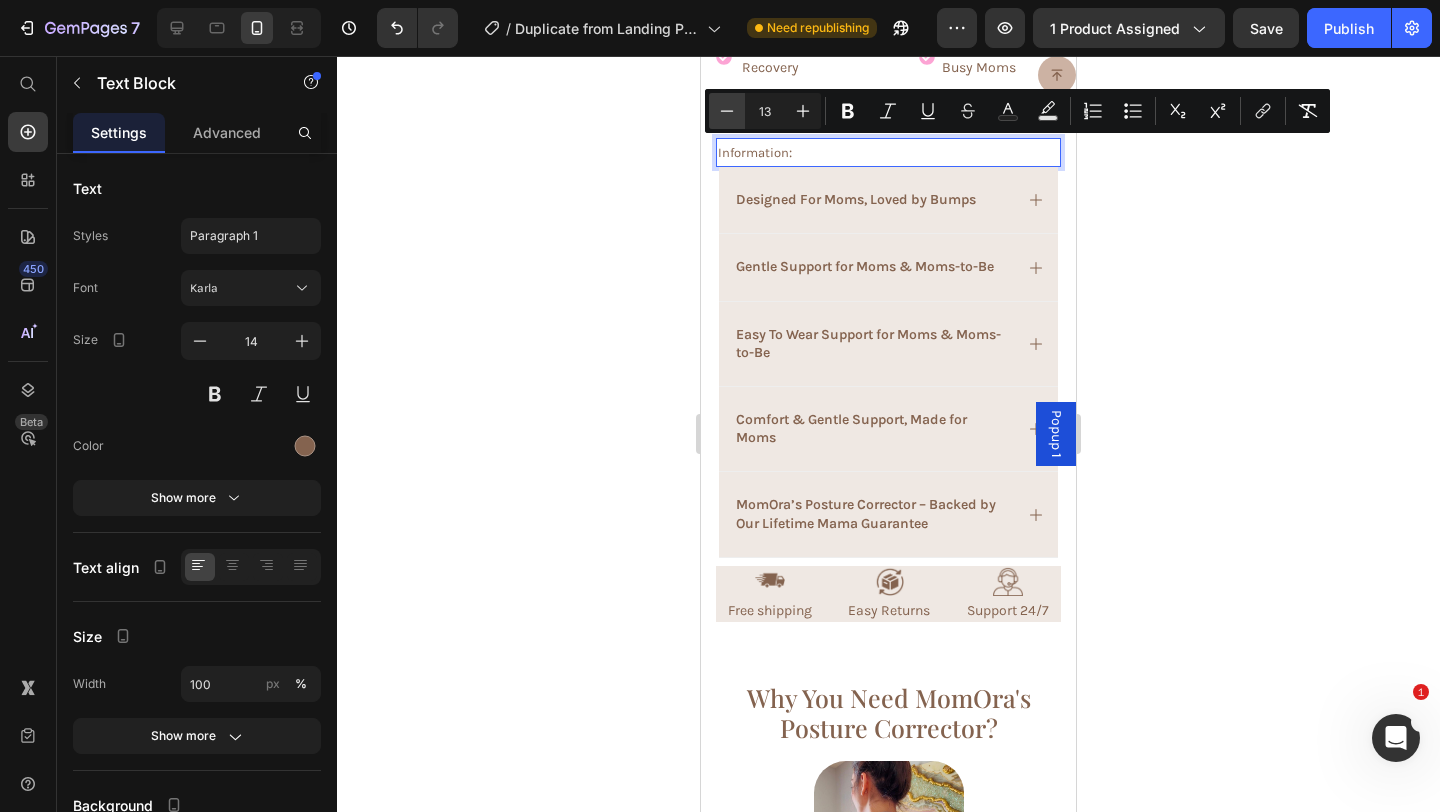 click 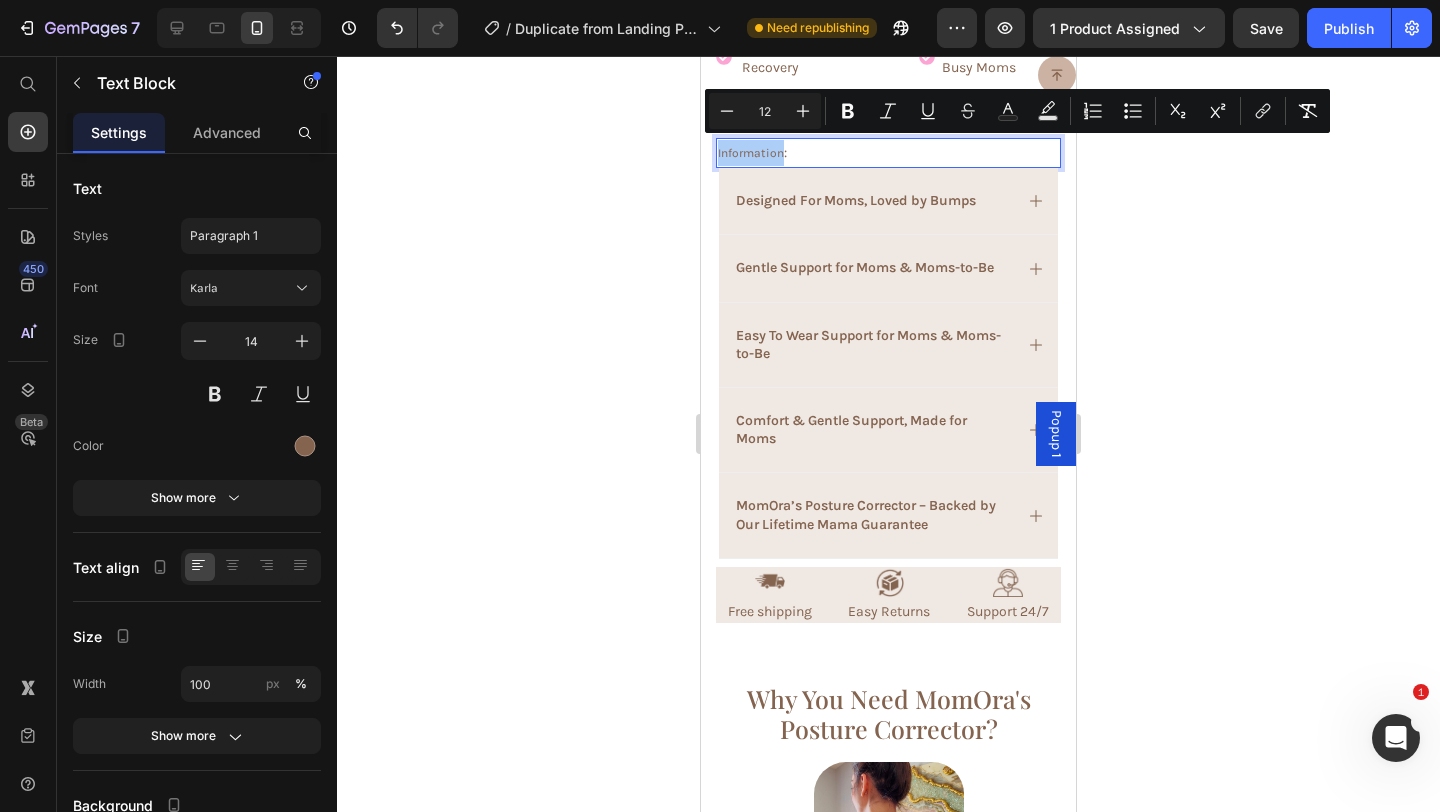 click 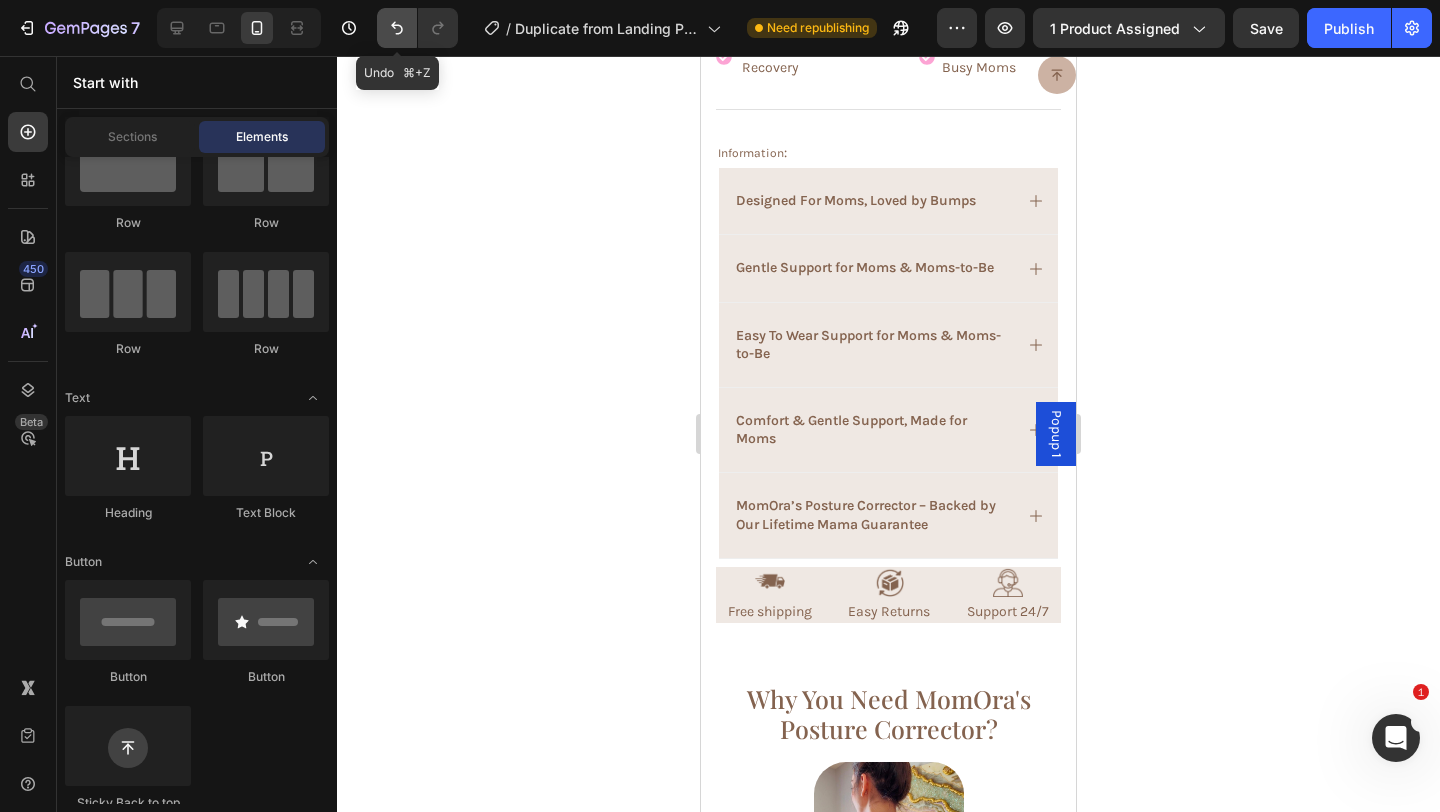 click 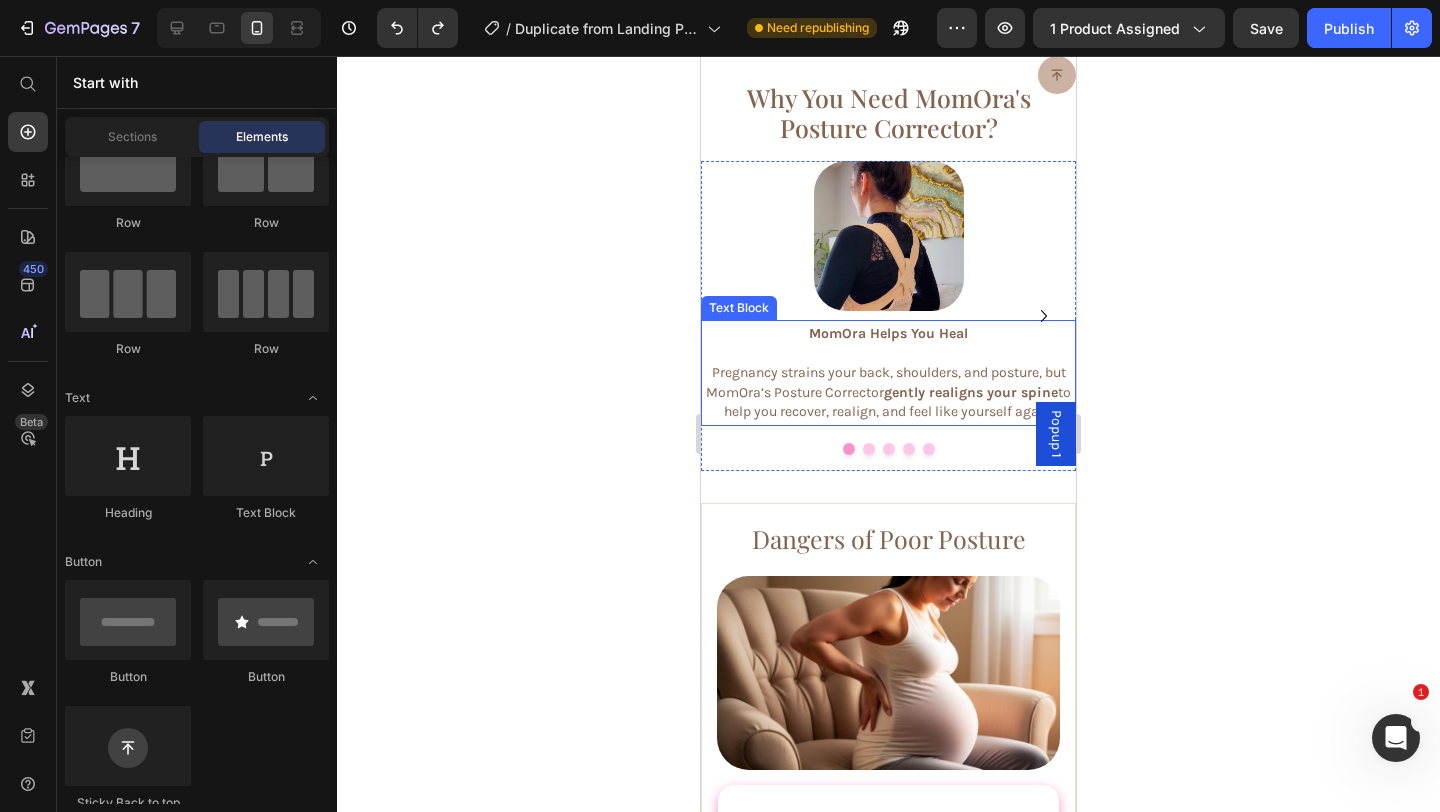 scroll, scrollTop: 2336, scrollLeft: 0, axis: vertical 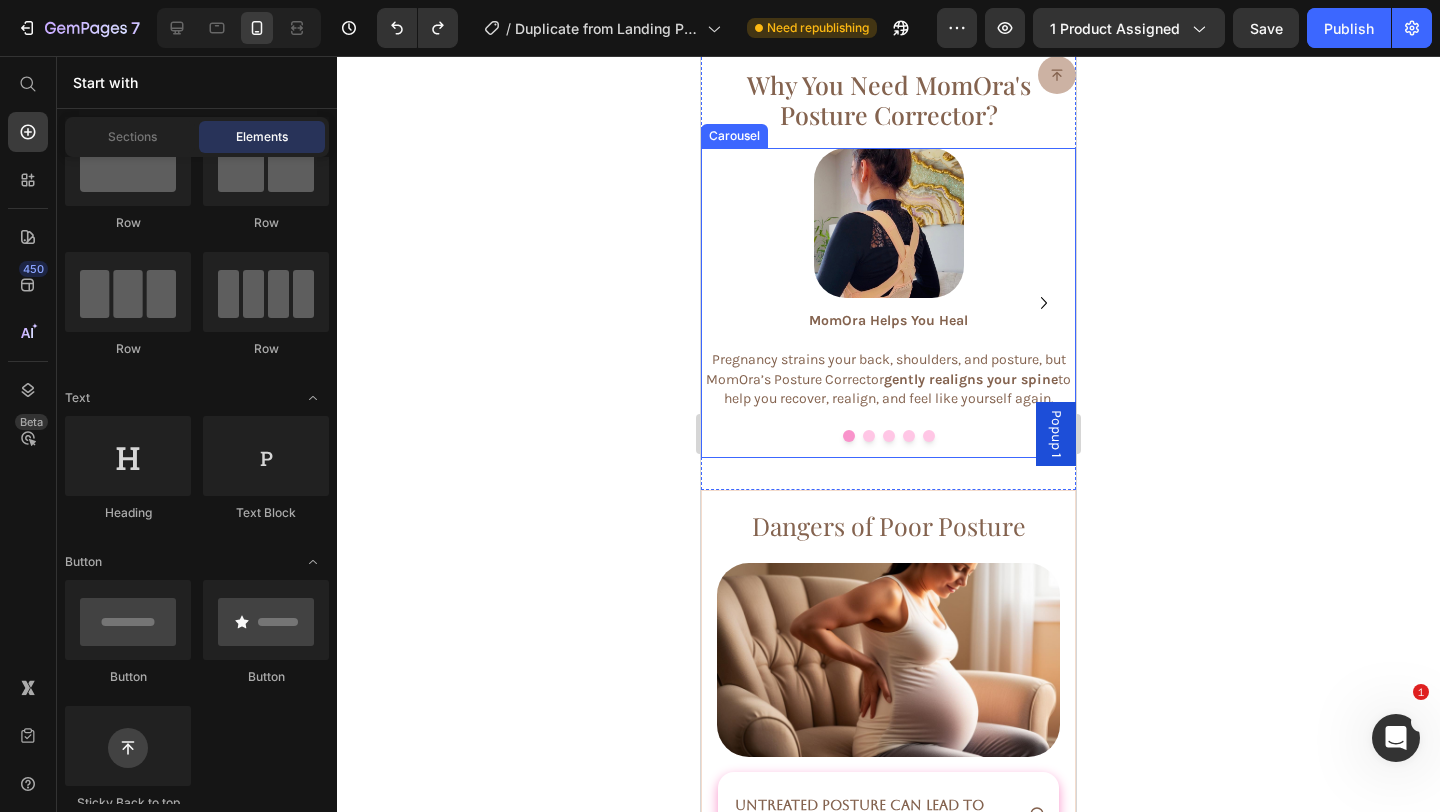 click 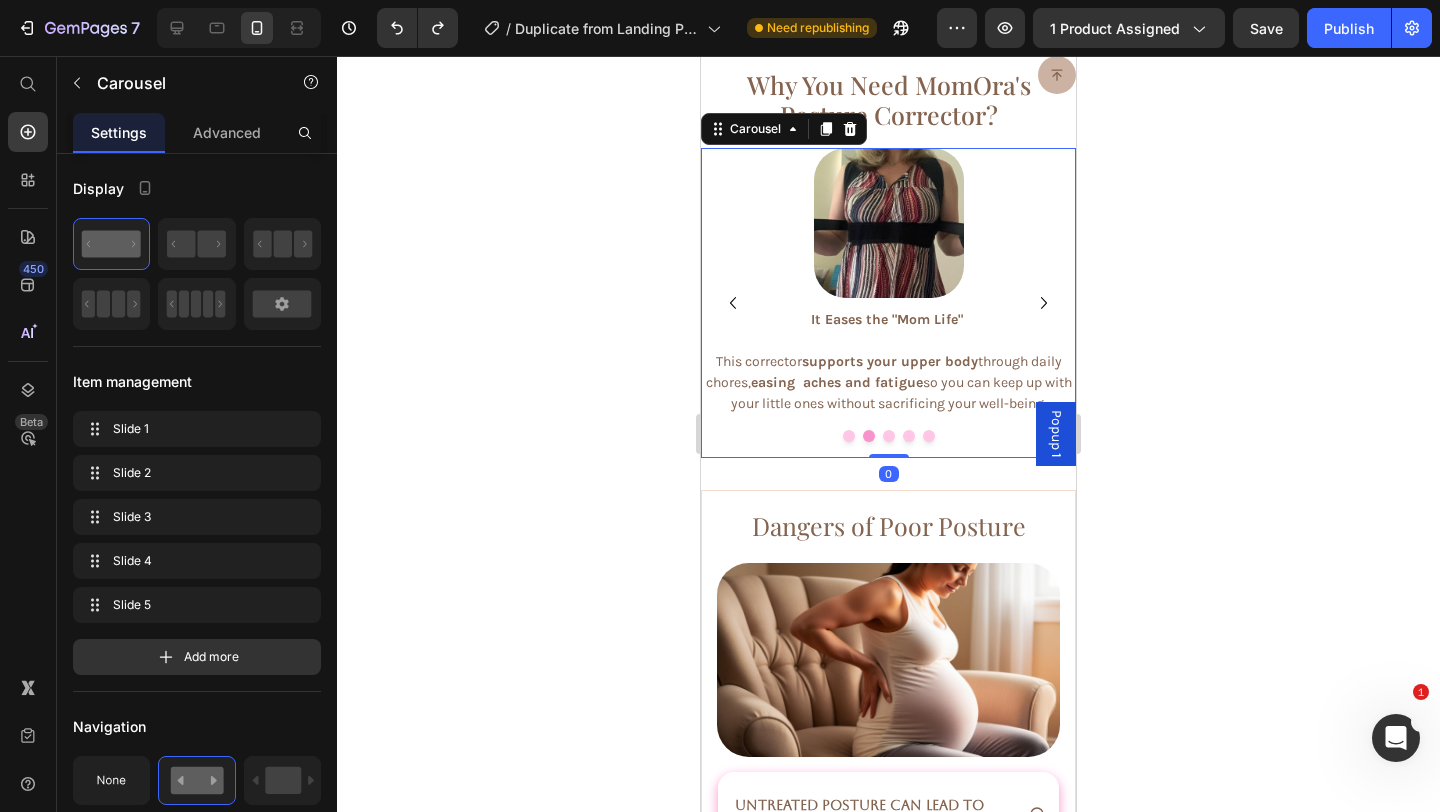 click 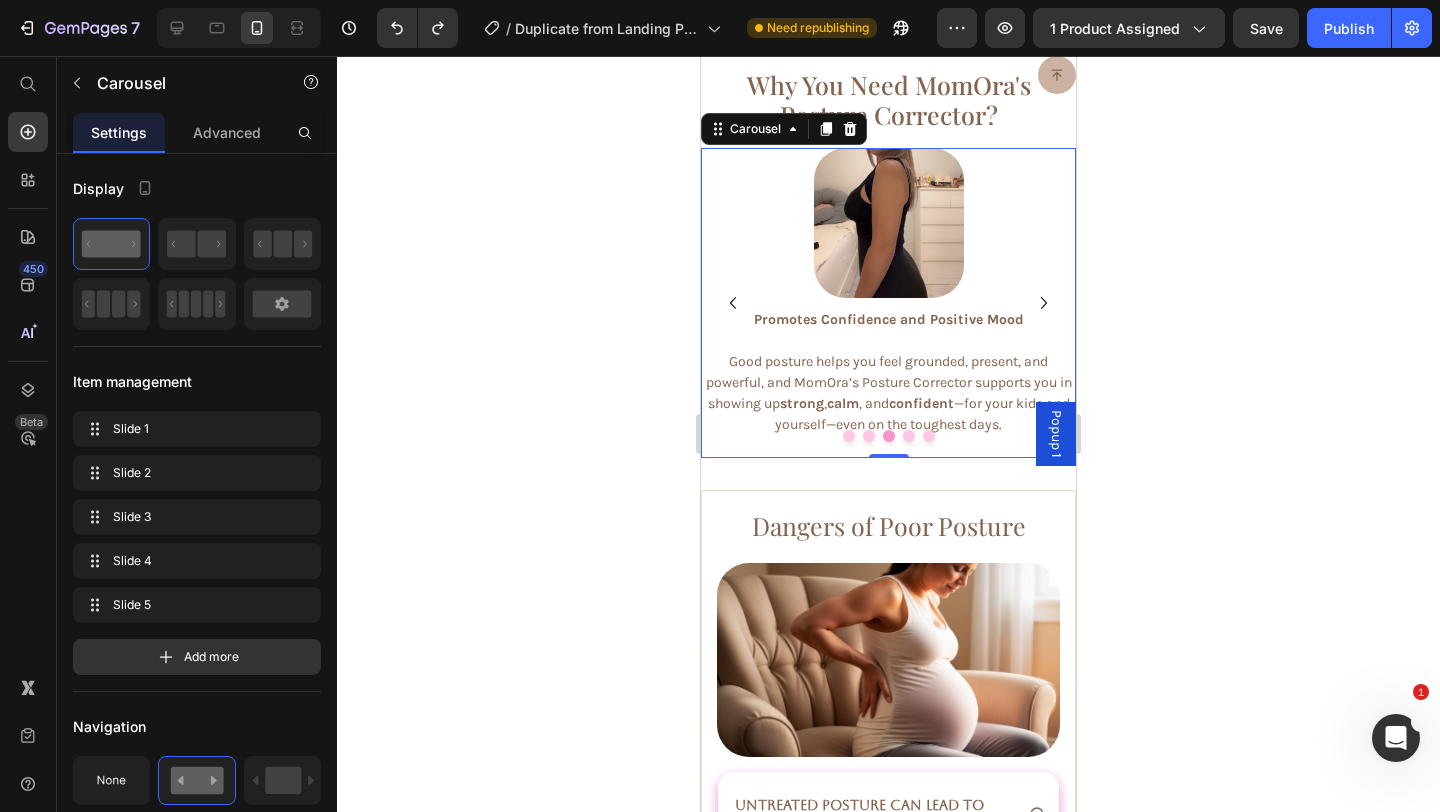 click at bounding box center [733, 303] 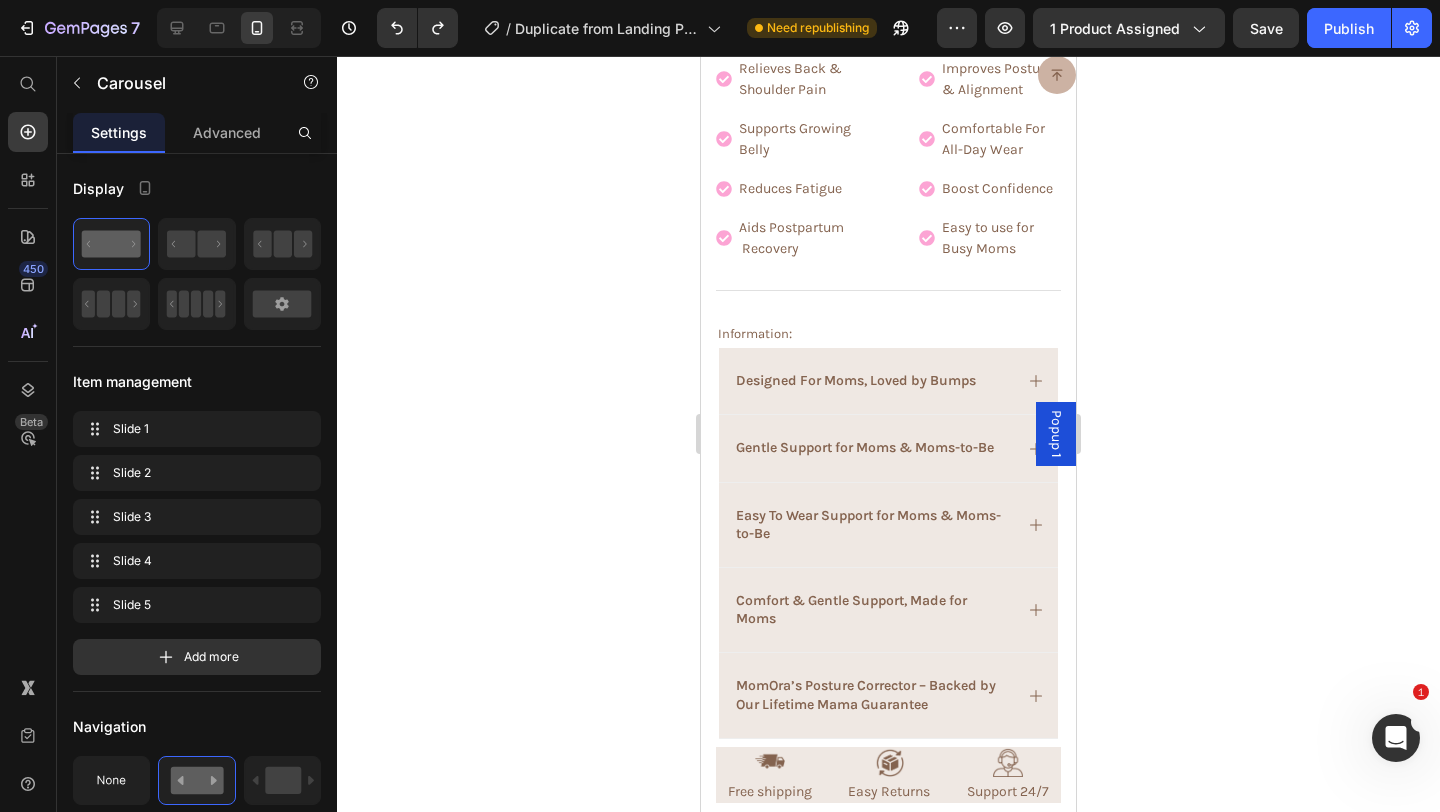 scroll, scrollTop: 1541, scrollLeft: 0, axis: vertical 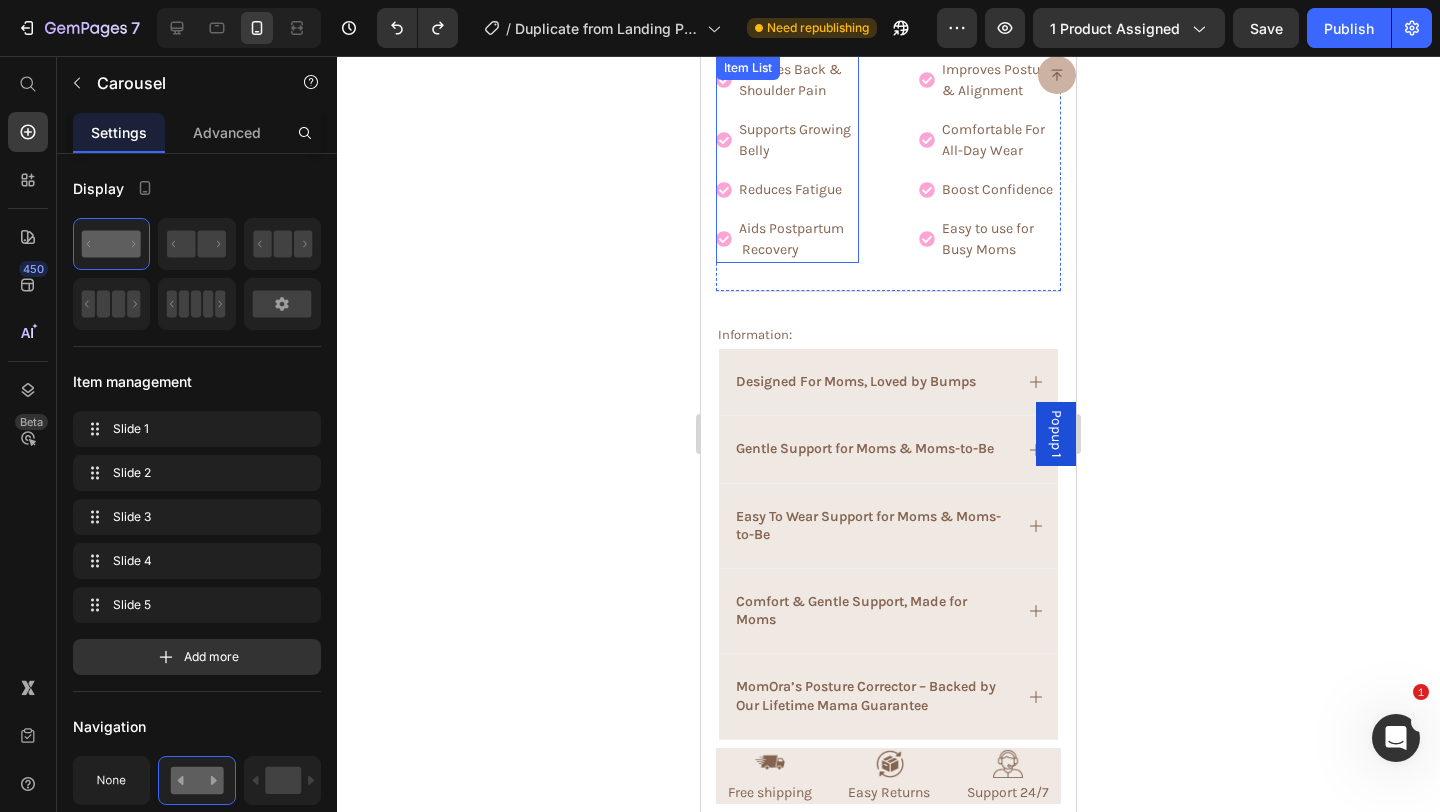 click on "Reduces Fatigue" at bounding box center (797, 189) 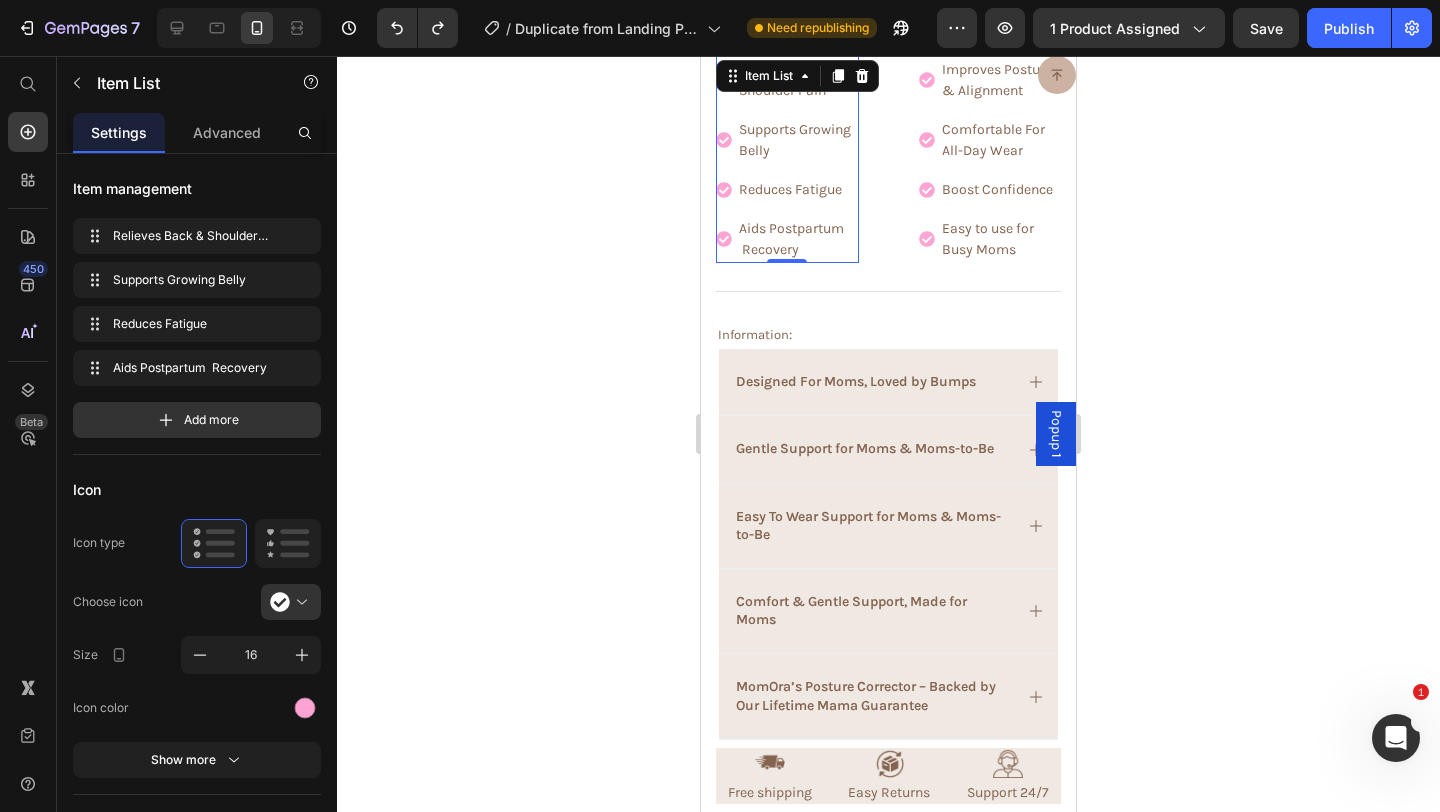click on "Reduces Fatigue" at bounding box center [797, 189] 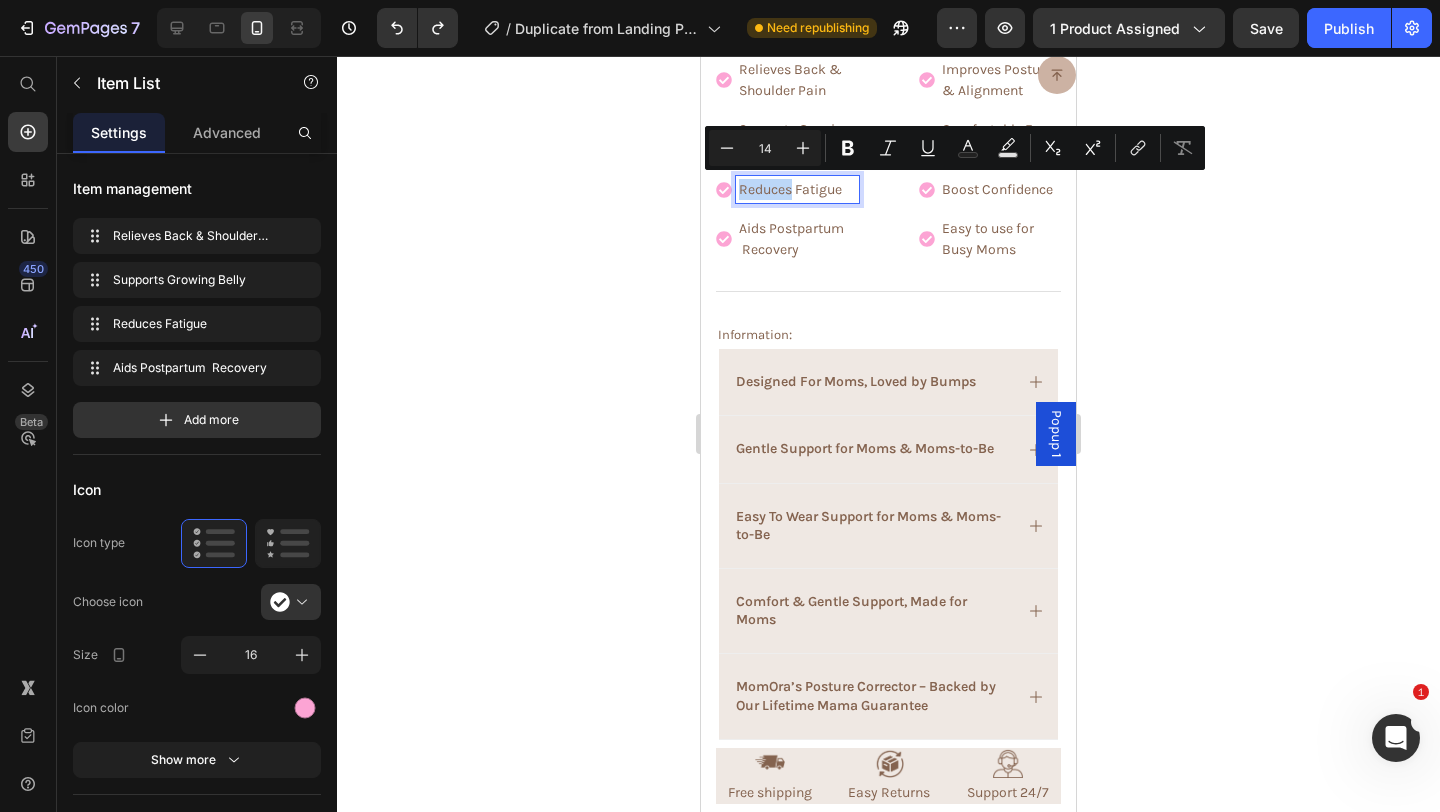 click on "Reduces Fatigue" at bounding box center [797, 189] 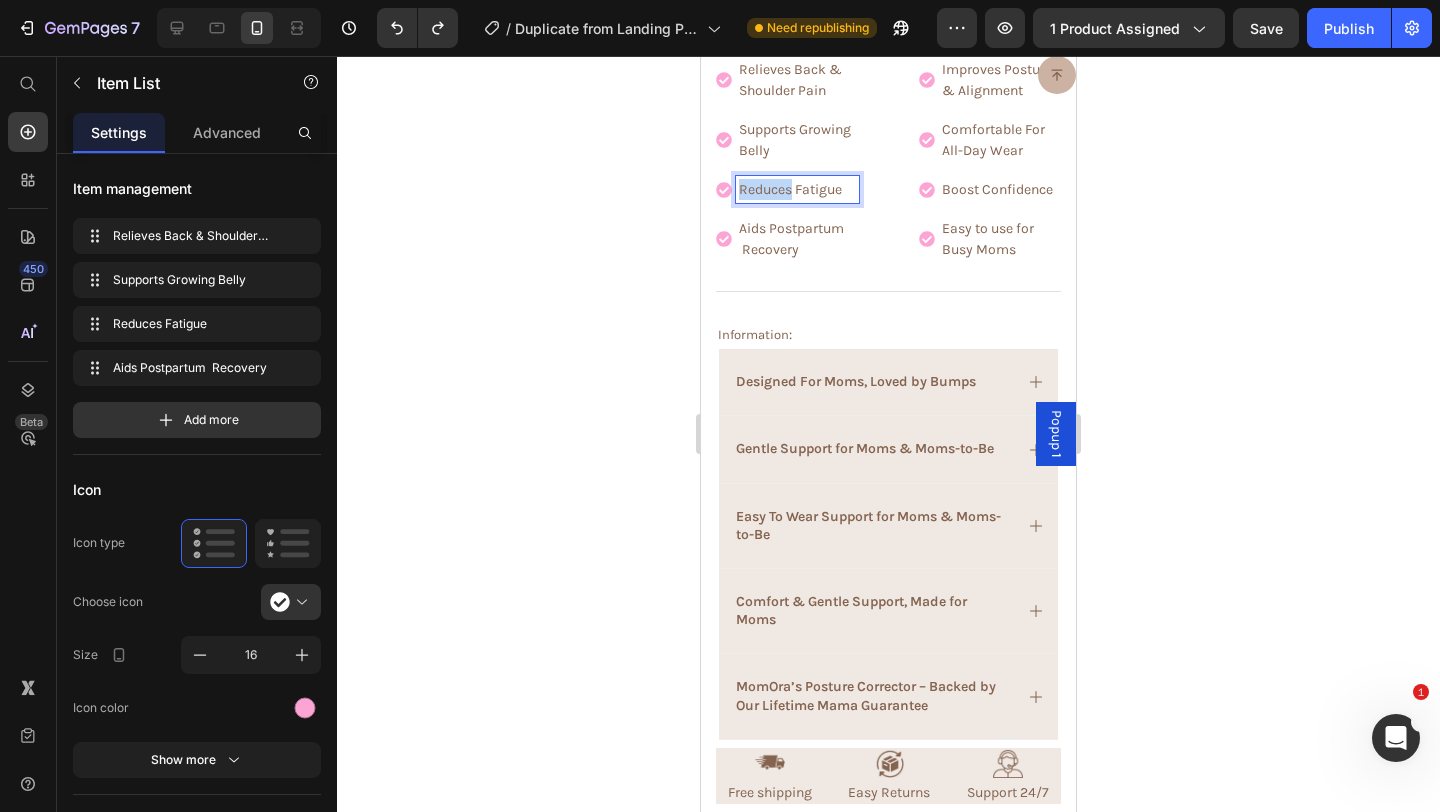 click on "Reduces Fatigue" at bounding box center (797, 189) 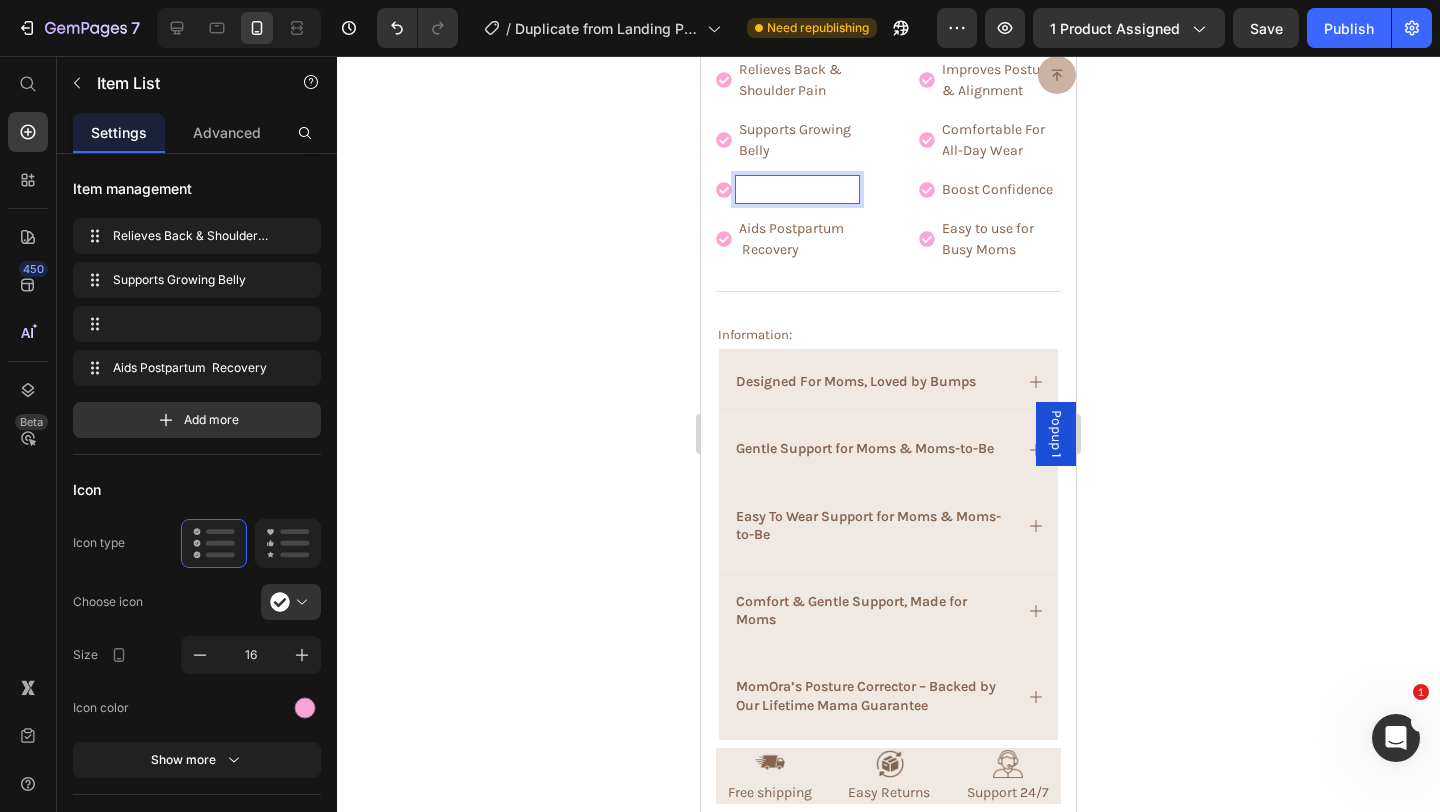 scroll, scrollTop: 1536, scrollLeft: 0, axis: vertical 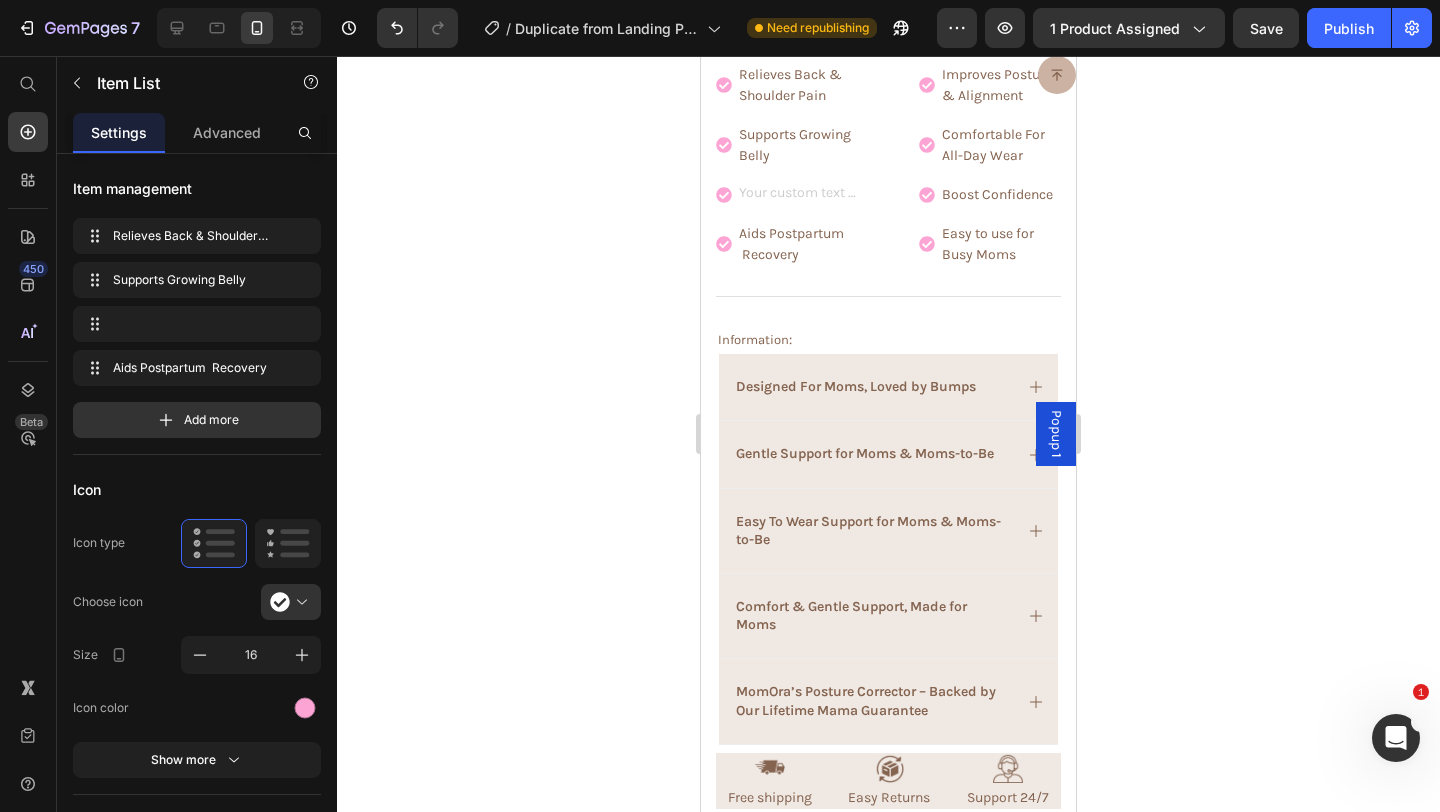click 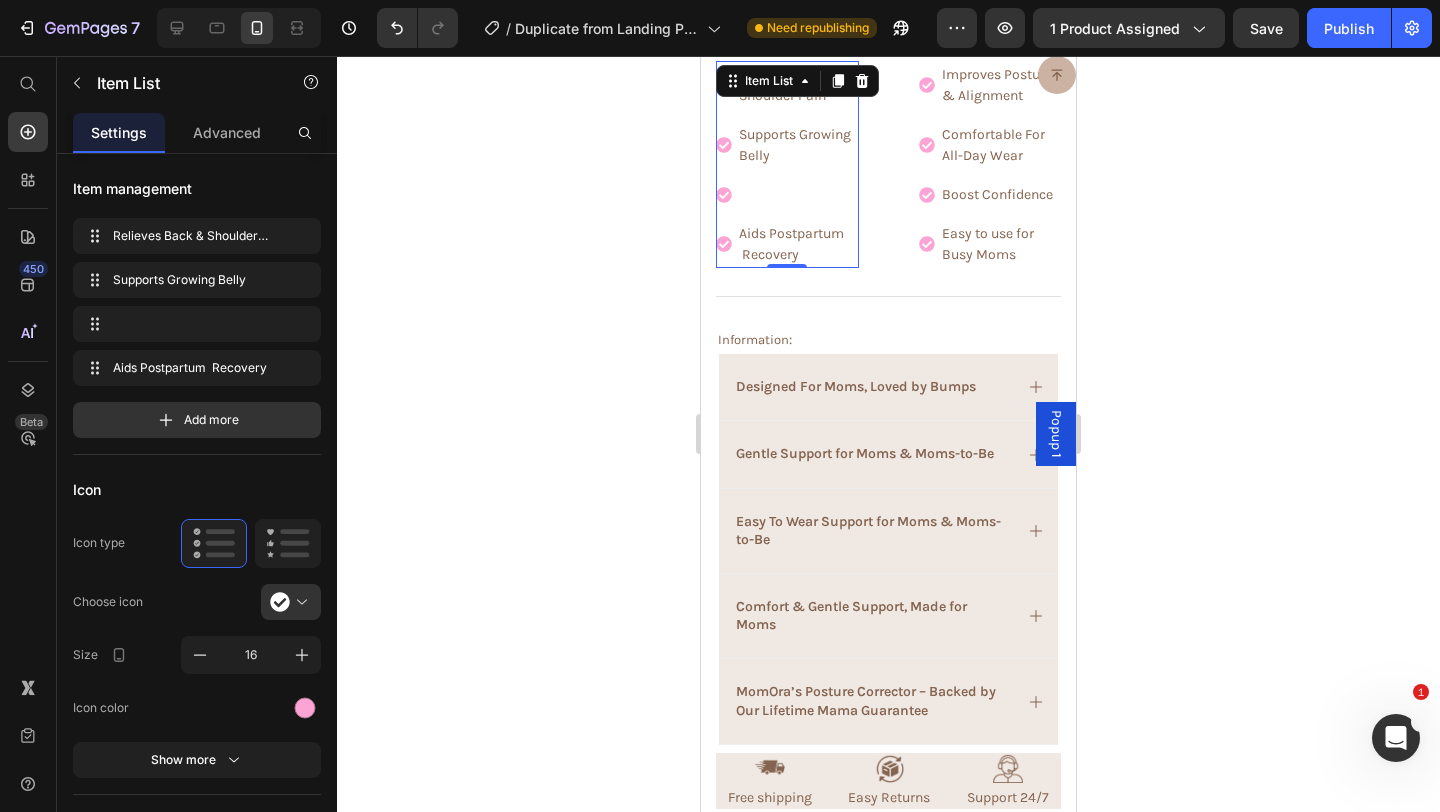 click 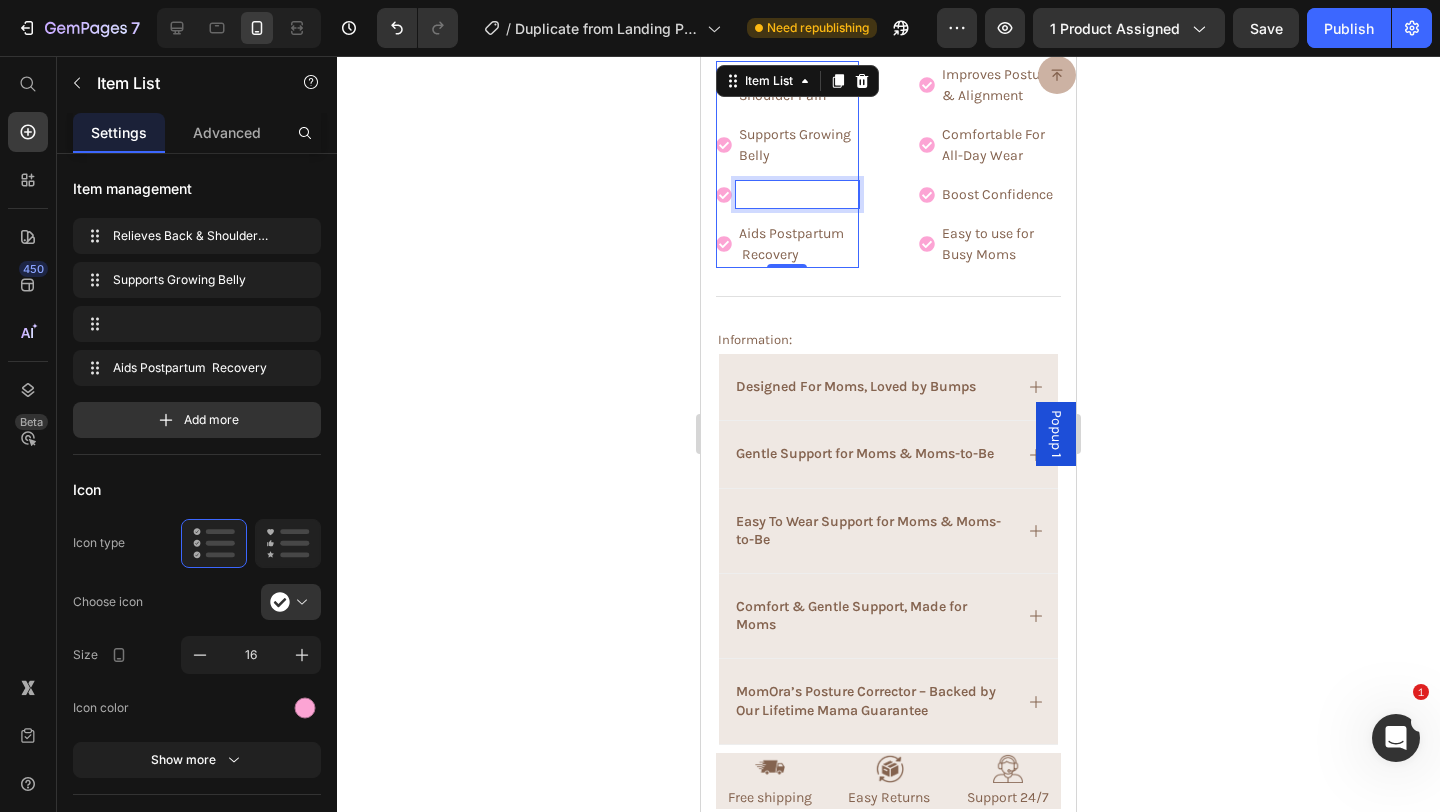click at bounding box center (797, 194) 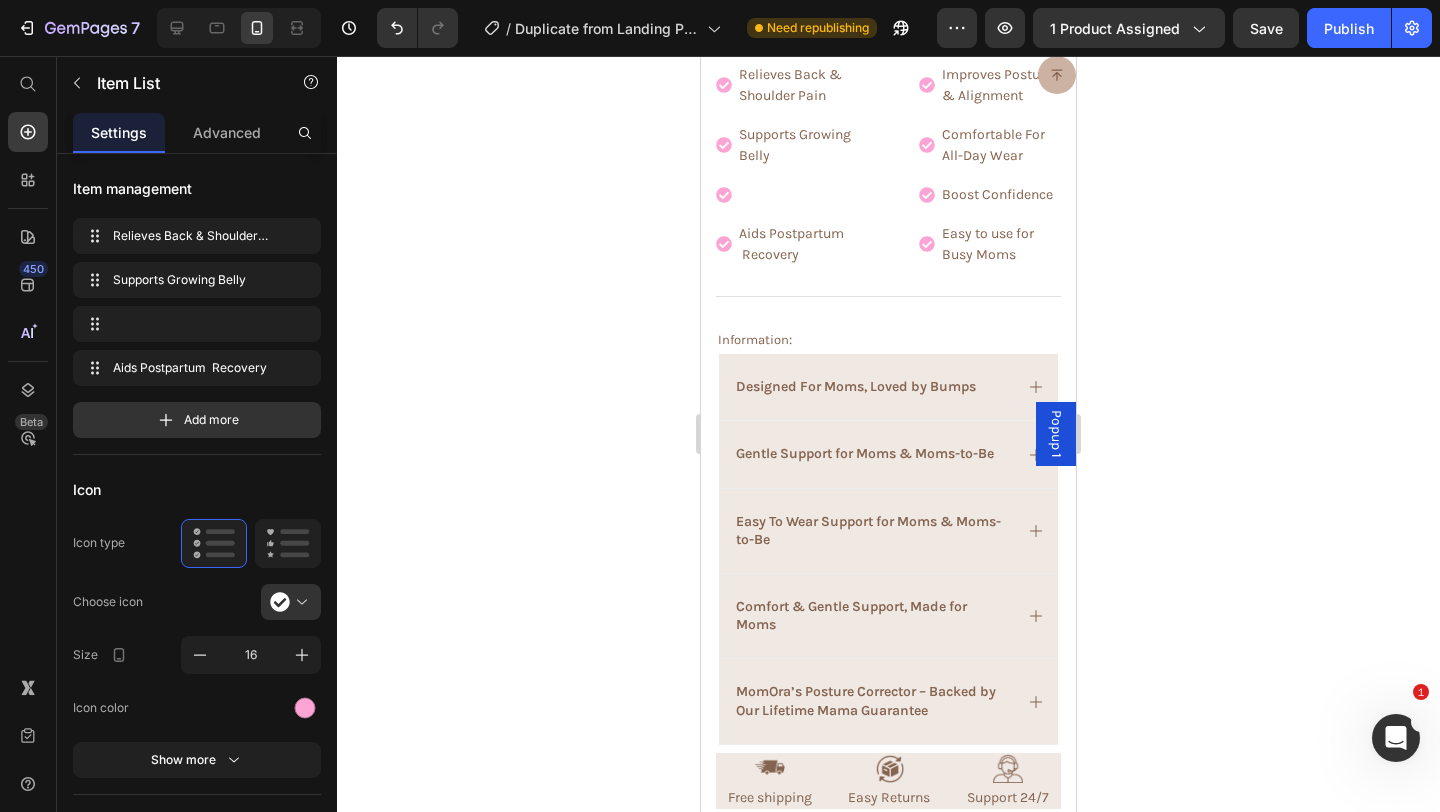 click on "Relieves Back & Shoulder Pain Supports Growing Belly Aids Postpartum  Recovery" at bounding box center (787, 164) 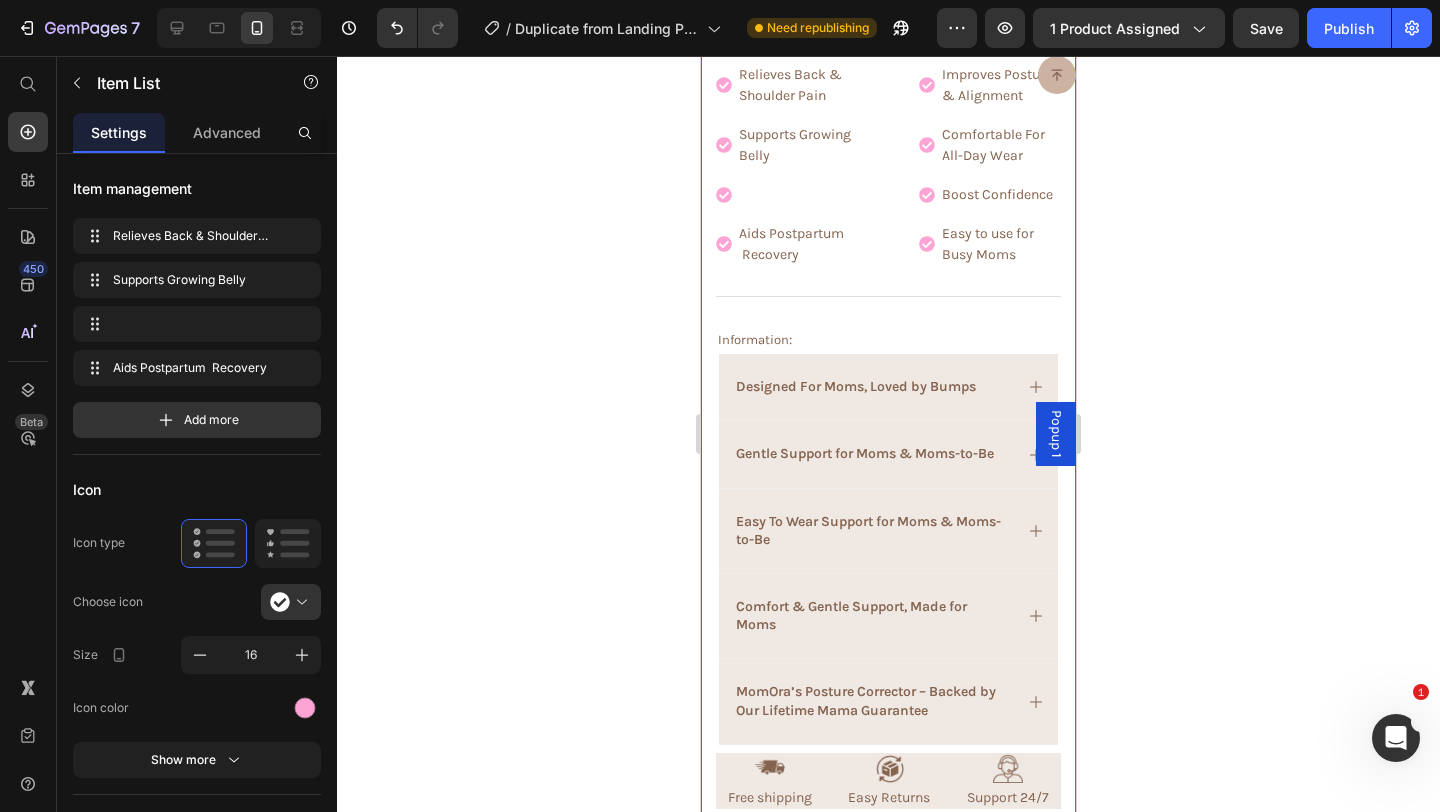 click on "Icon Icon Icon Icon Icon Icon List 2,500+ Happy Customers! Text Block Row MomOra's Posture Corrector - High Quality Support For Moms Product Title
Made For Moms Item List Support For Moms Item List Loved By Moms Item List Row $39.99 Product Price $35.99 Product Price Save $4.00 Discount Tag Row Color: Pink Pink Pink Nude Nude Nude Black Black Size: S-M S-M S-M S-M L-XL L-XL L-XL Product Variants & Swatches Quantity Text Block 1 Product Quantity
Limited Availability Stock Counter Add to cart Add to Cart
HURRY!  ONLY  86  LEFT Stock Counter Image Image Image Image Image Row Icon Icon Icon Icon Icon Icon List Dr. [NAME] , a board-certified spine surgeon Text Block “When it comes to posture corrector products — I not only recommend them to my patients; I’ve even helped my mom find one that works for her.  Text Block Dr. [NAME] Text Block
Verified Doctor Item List Row Row Item List Item List :" at bounding box center [888, -278] 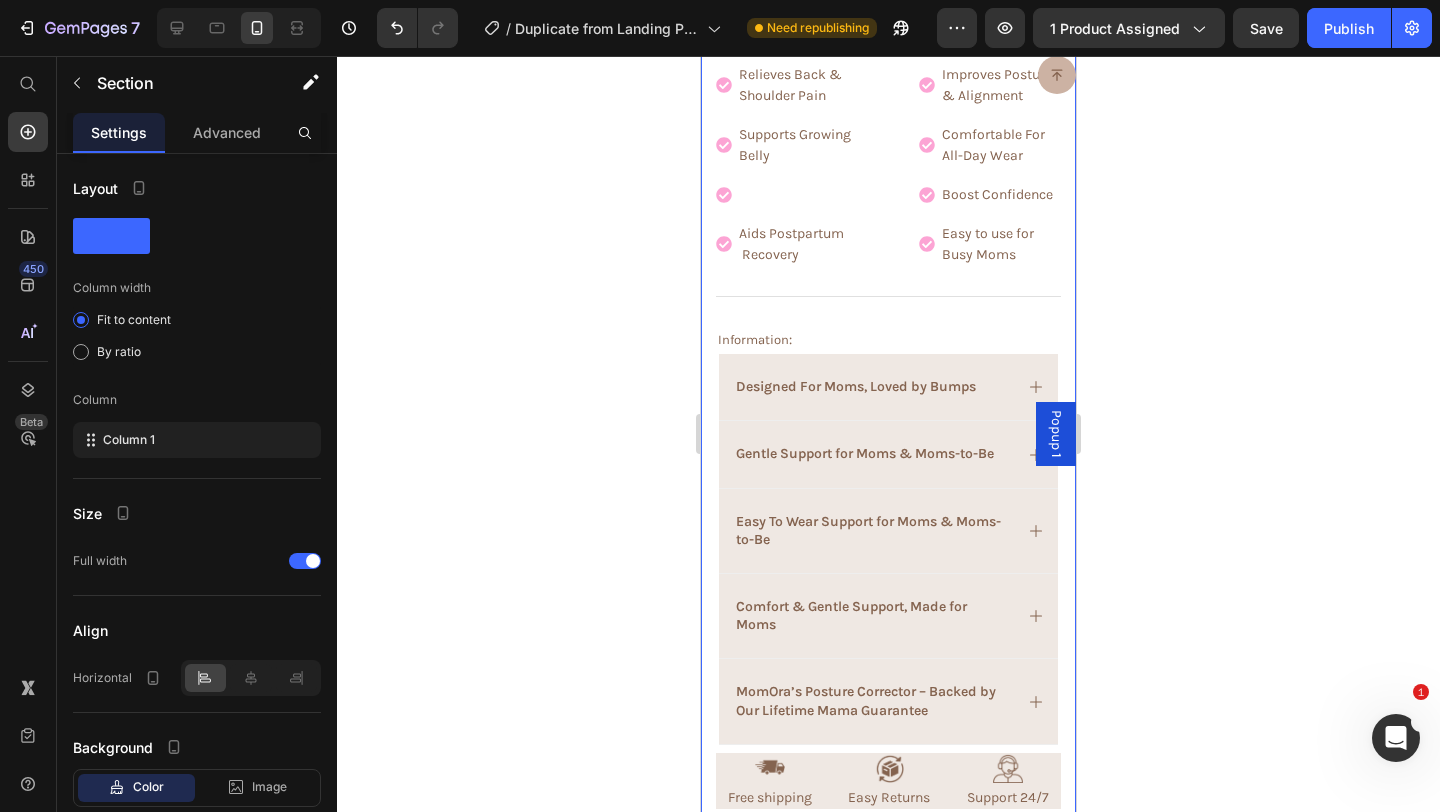 click 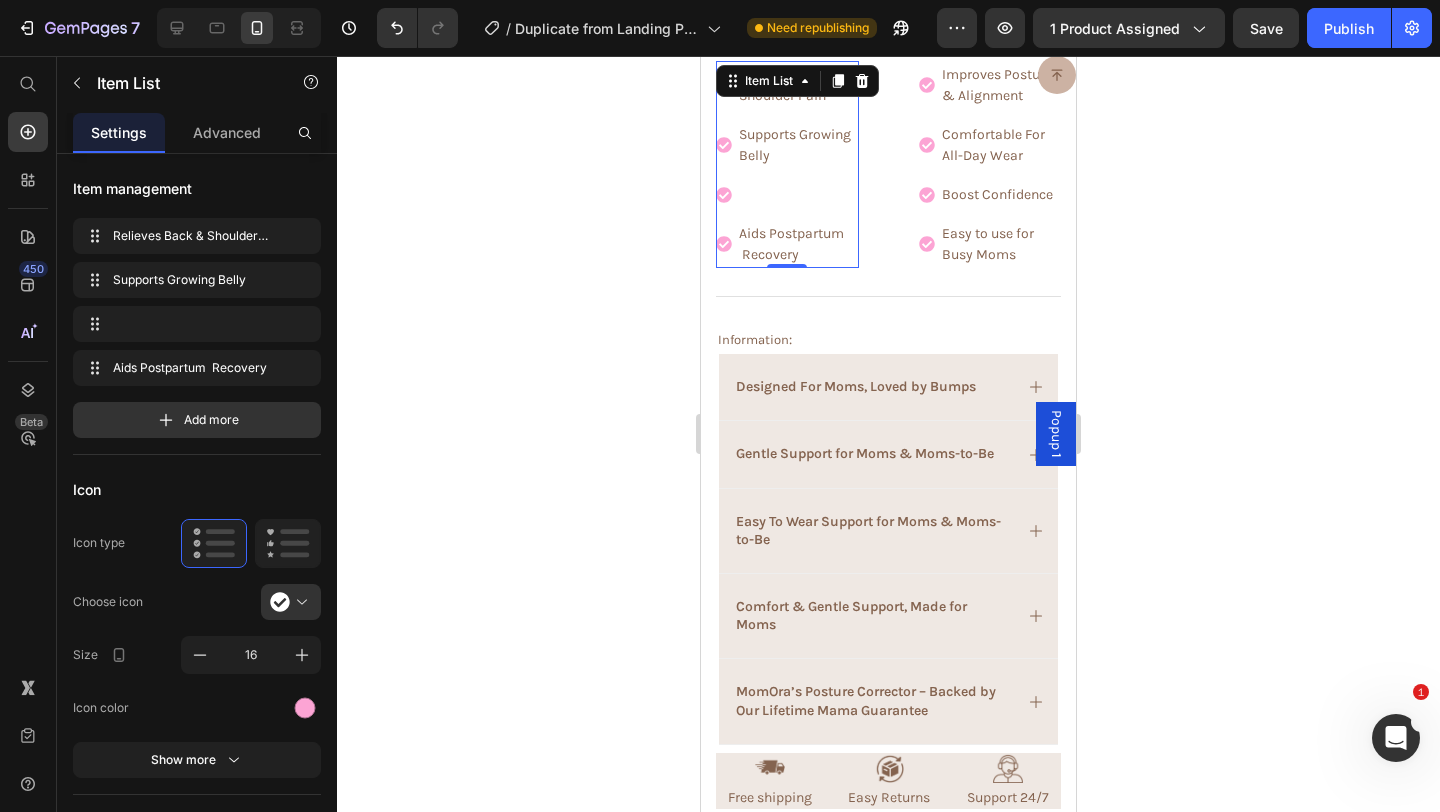 click 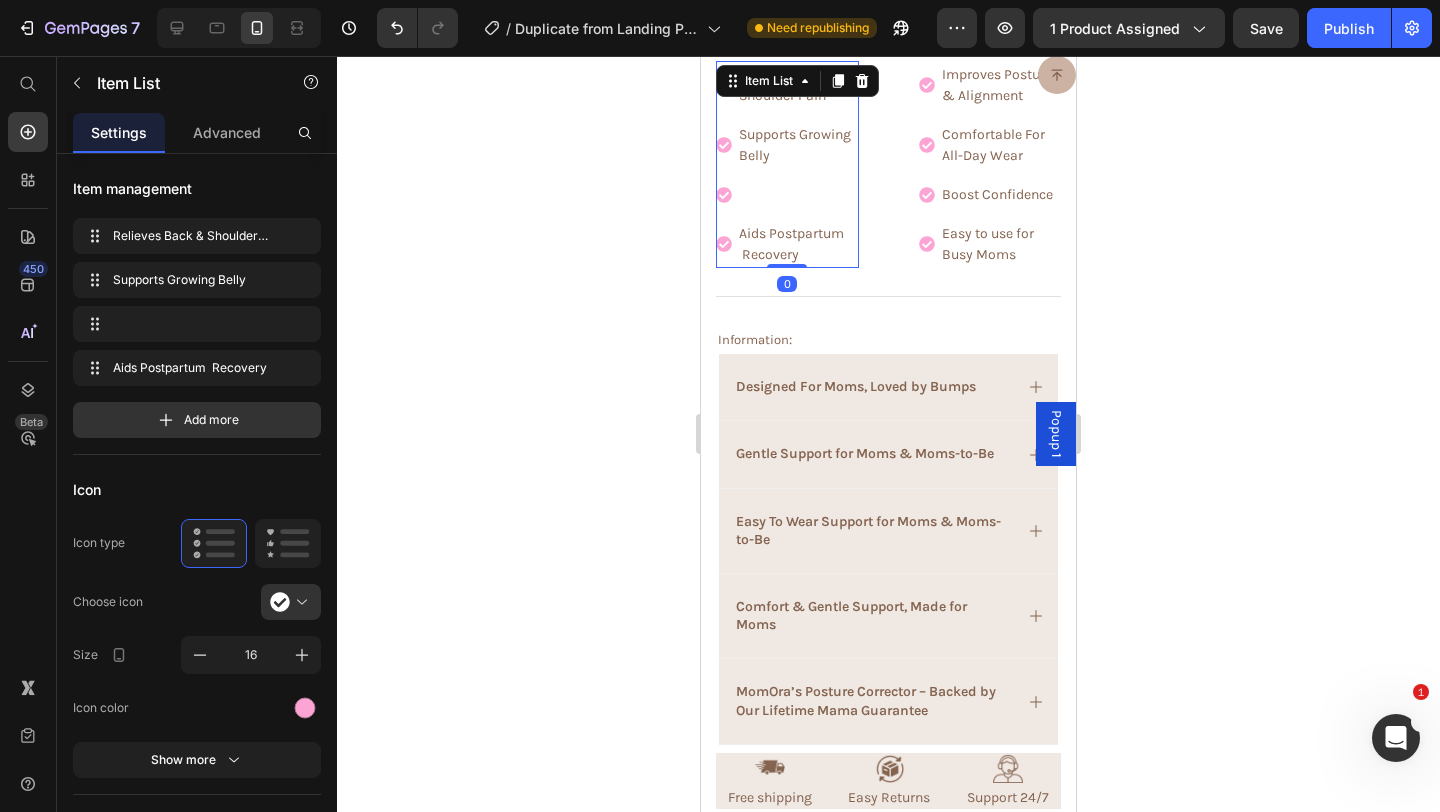 click 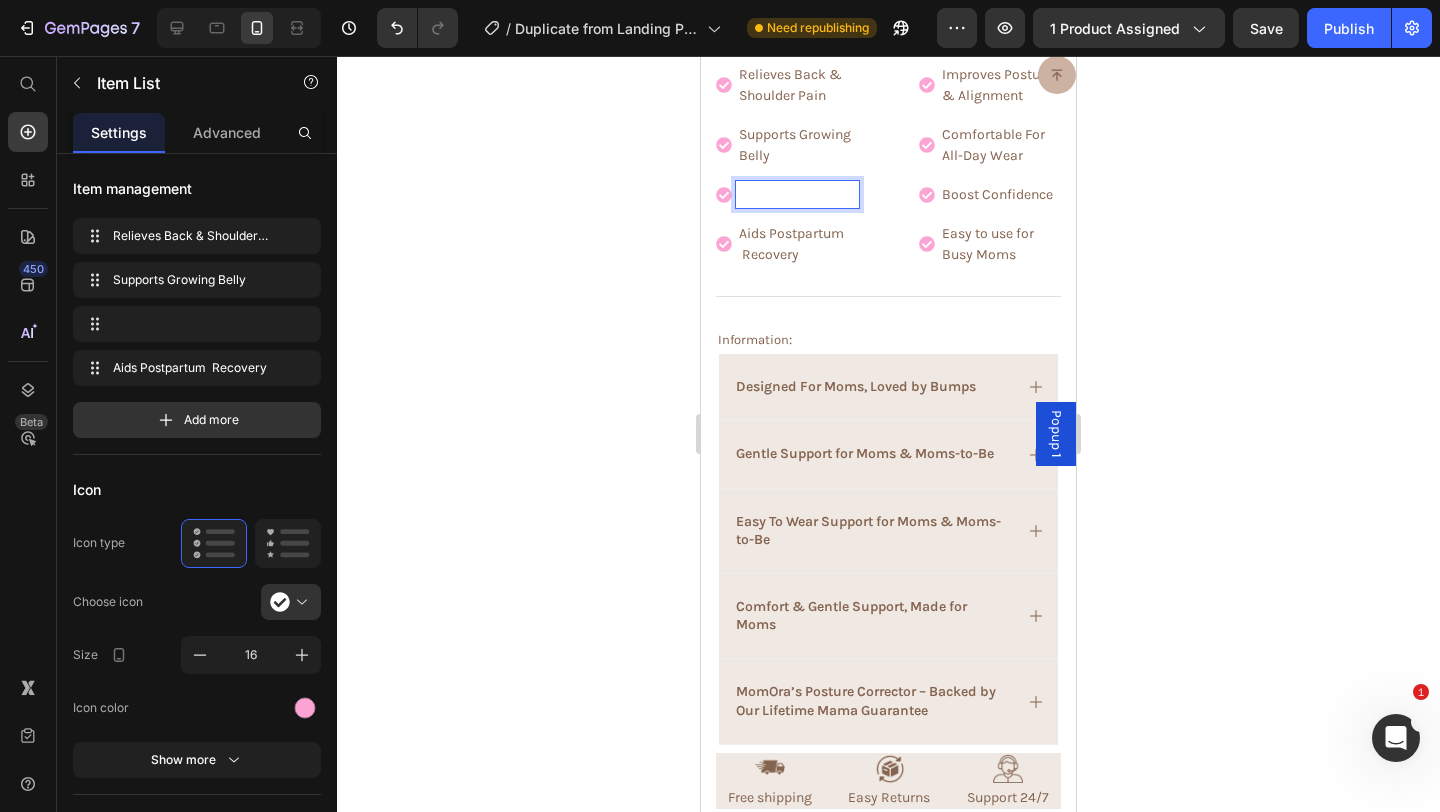 click at bounding box center [797, 194] 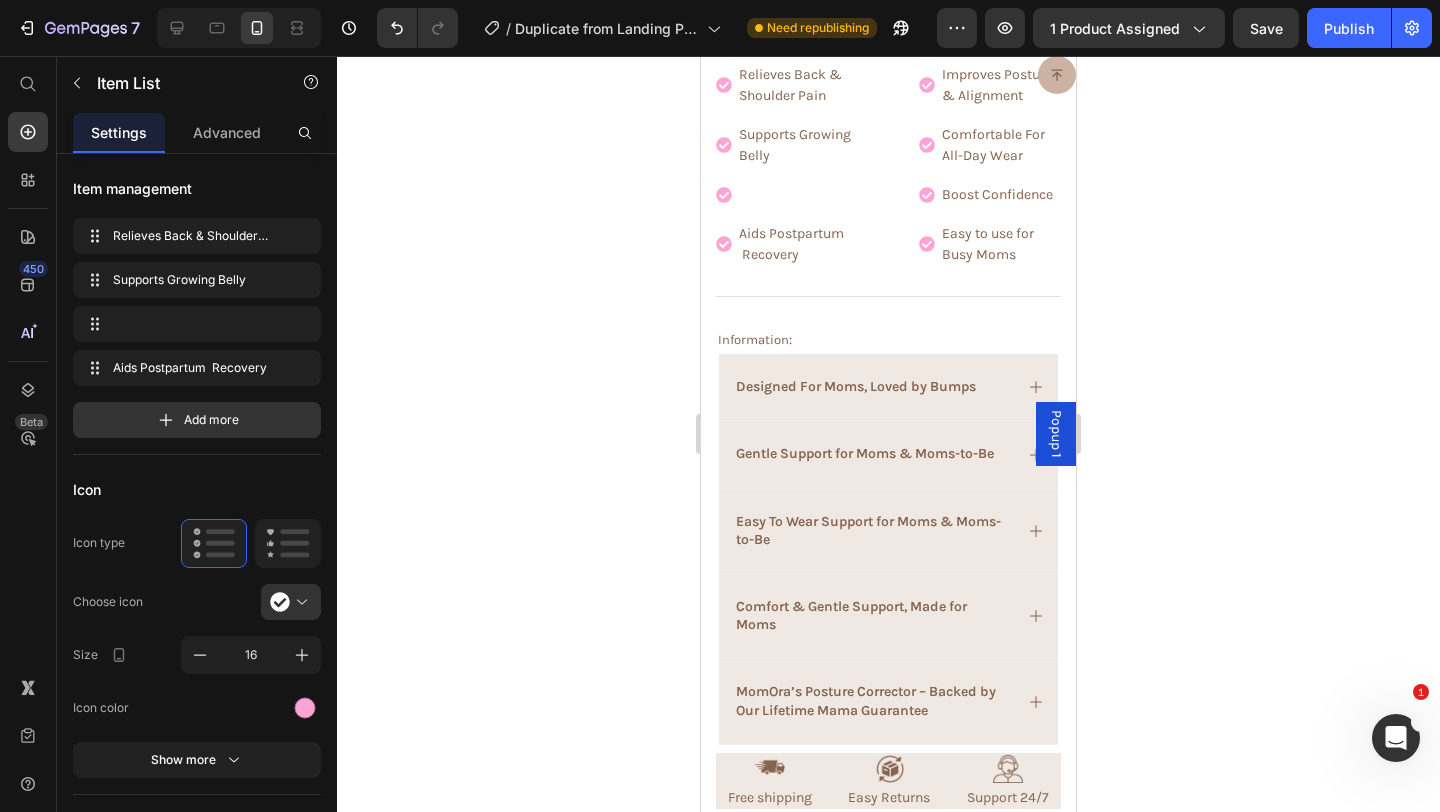 click 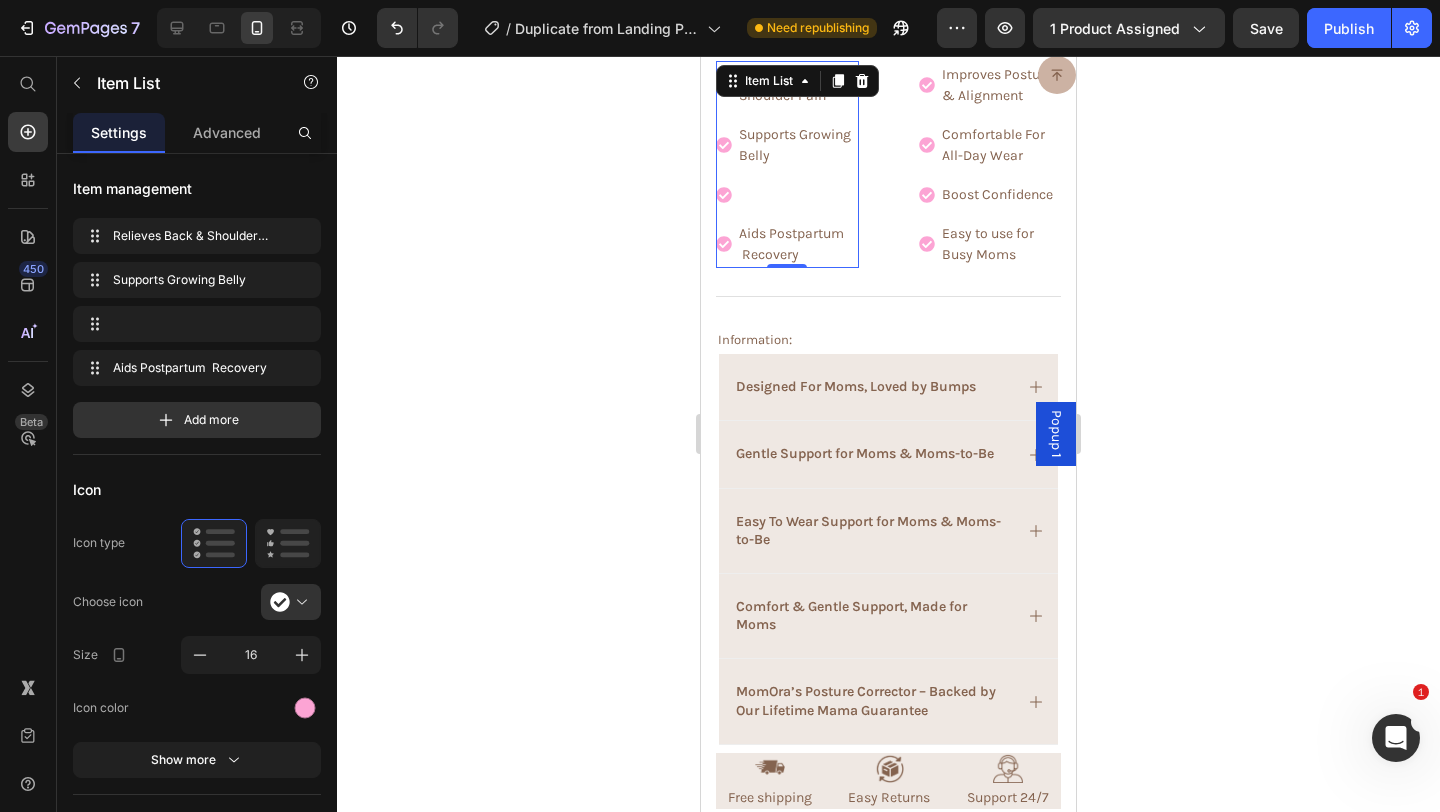 click 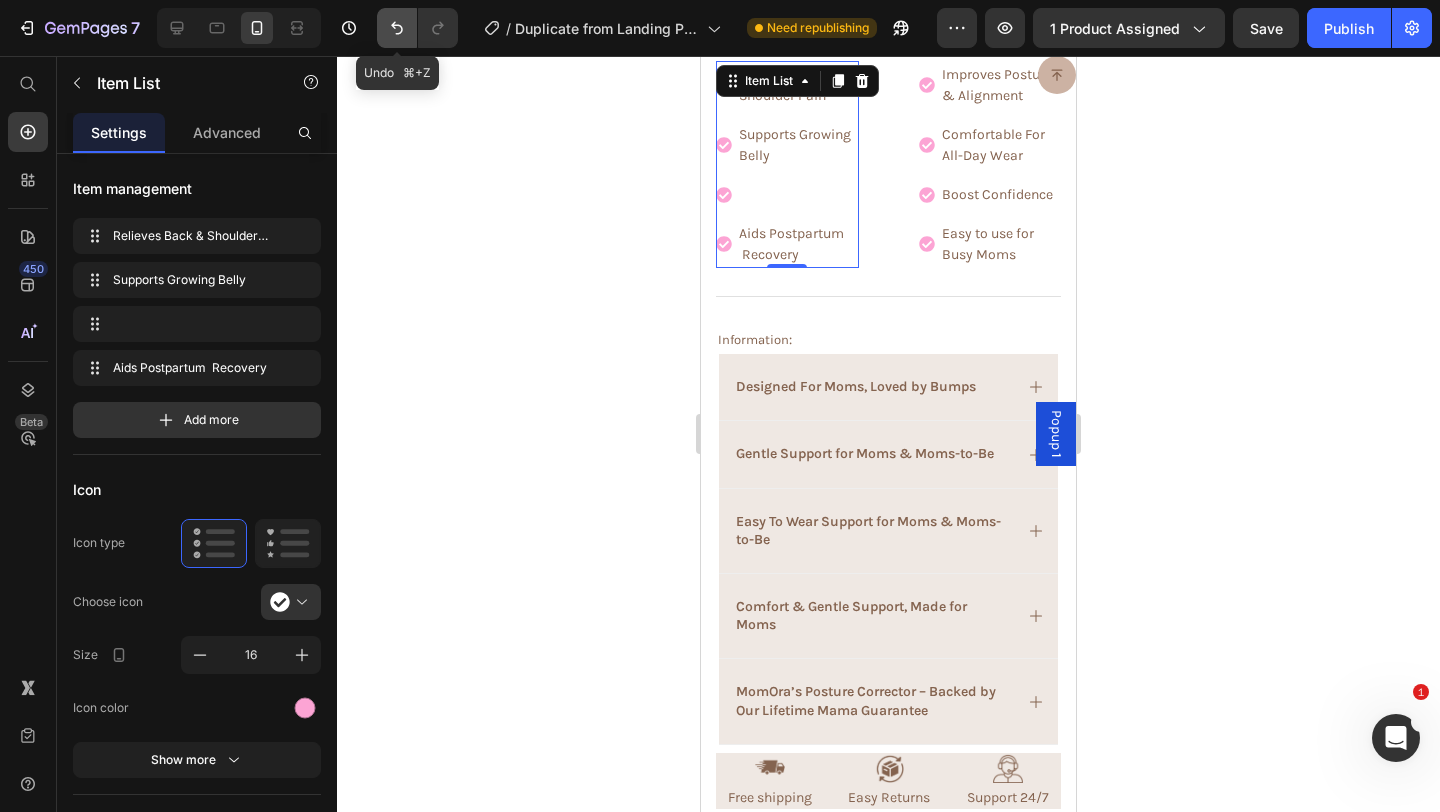 click 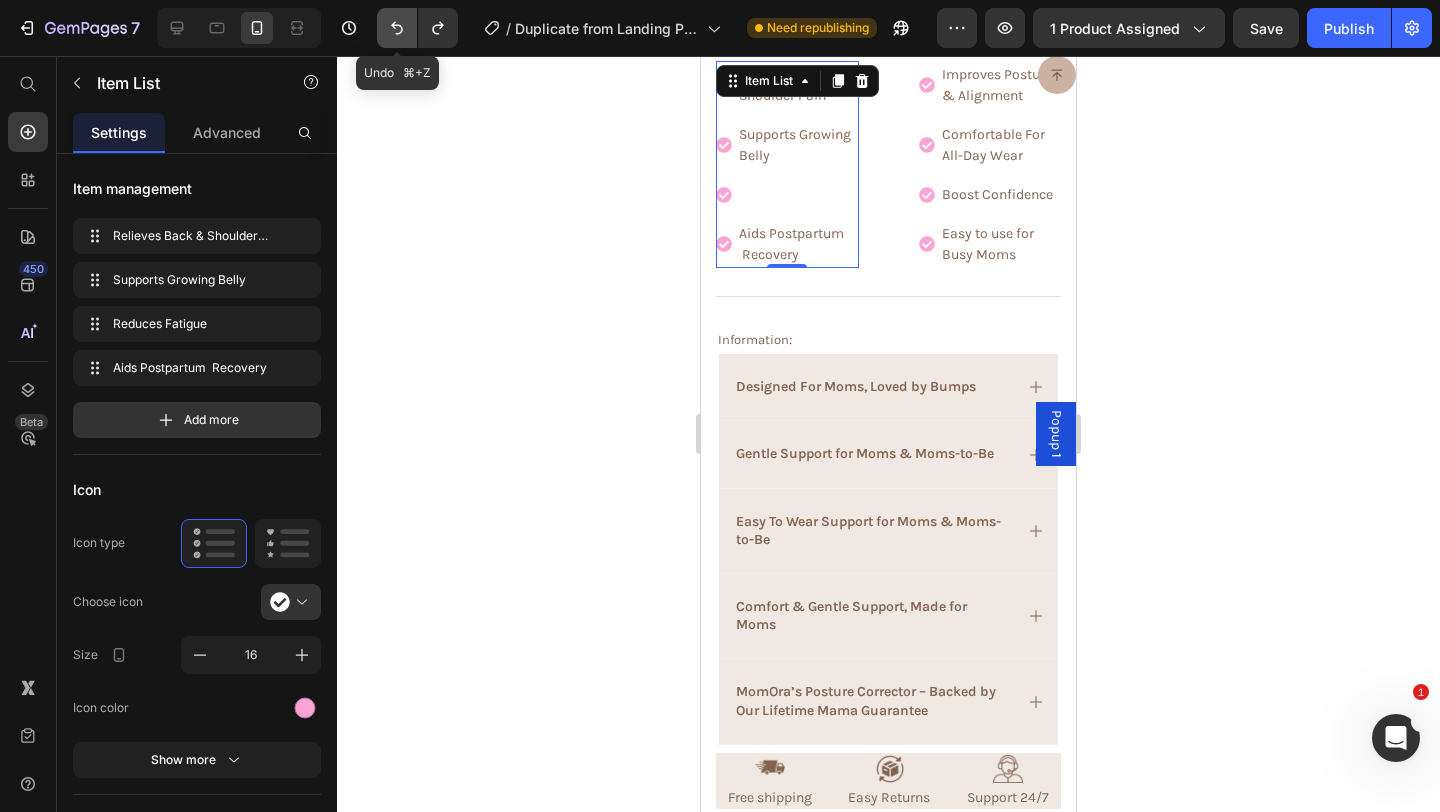 click 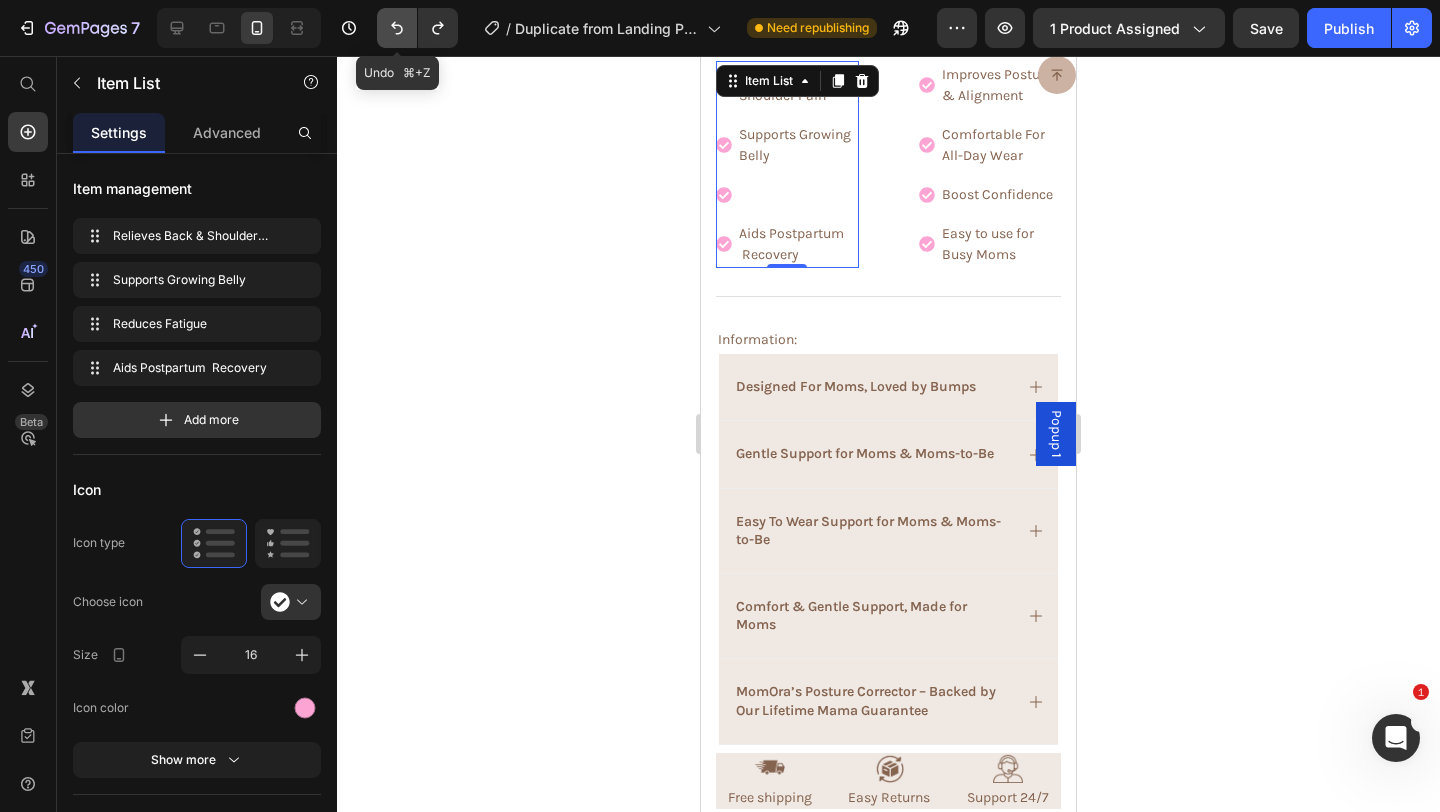 click 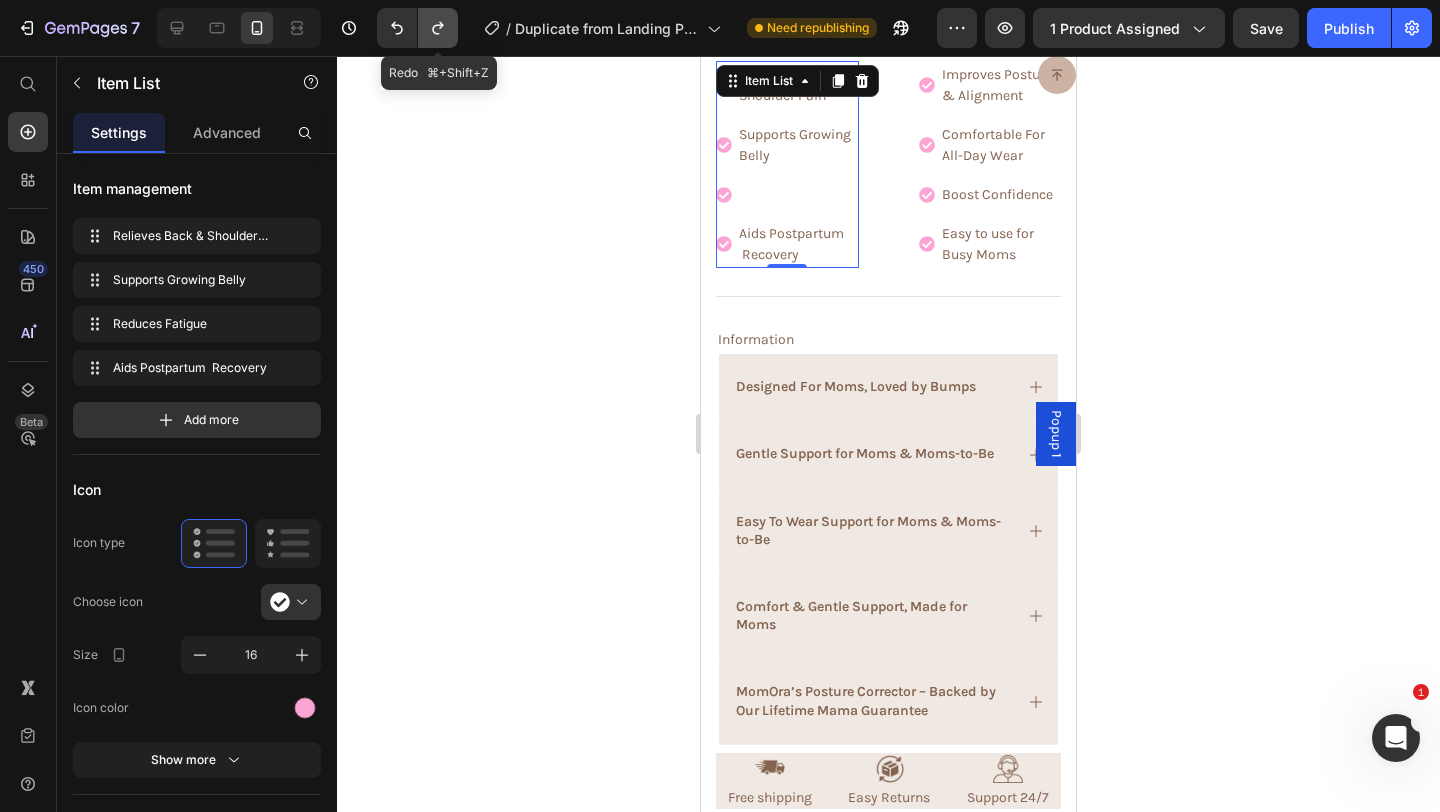 click 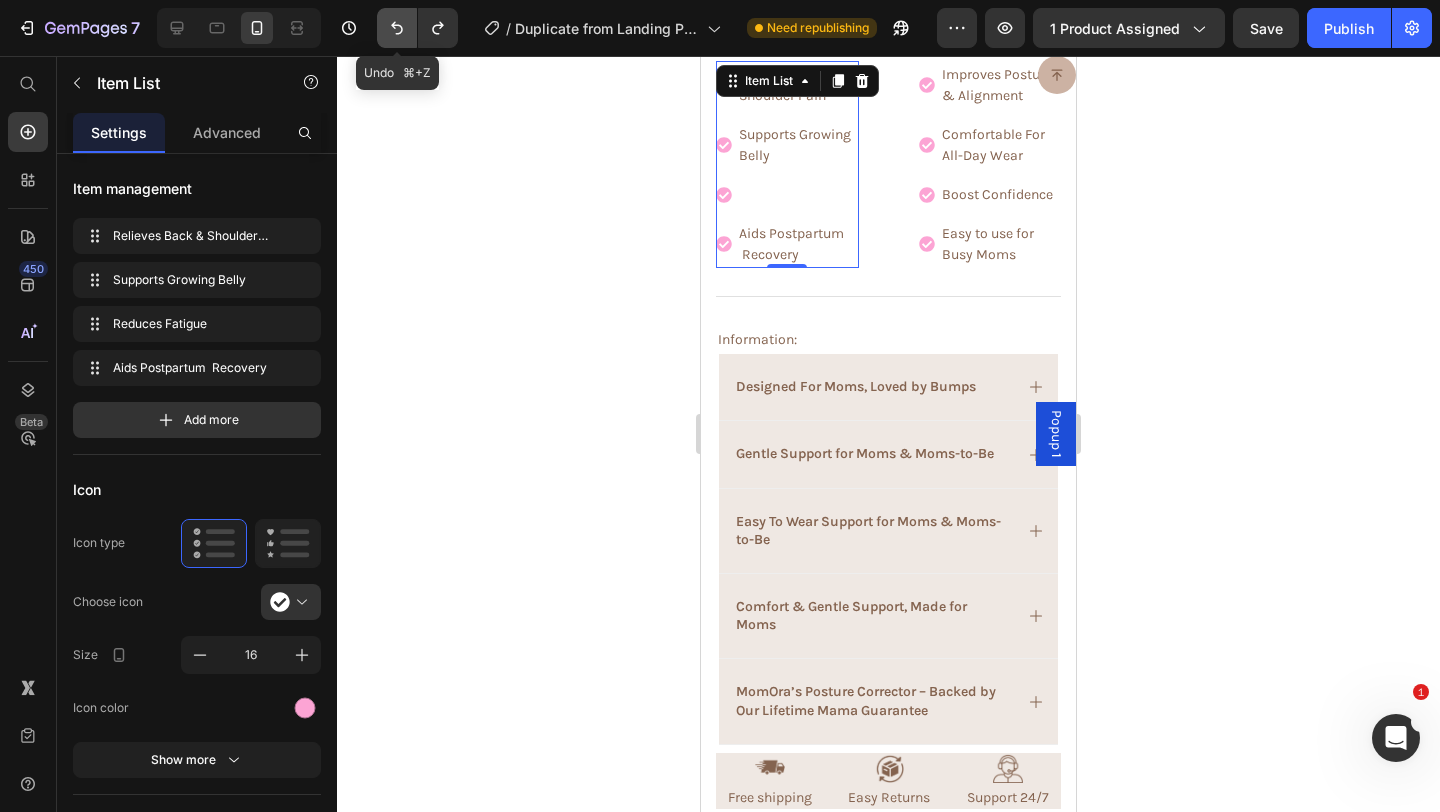 click 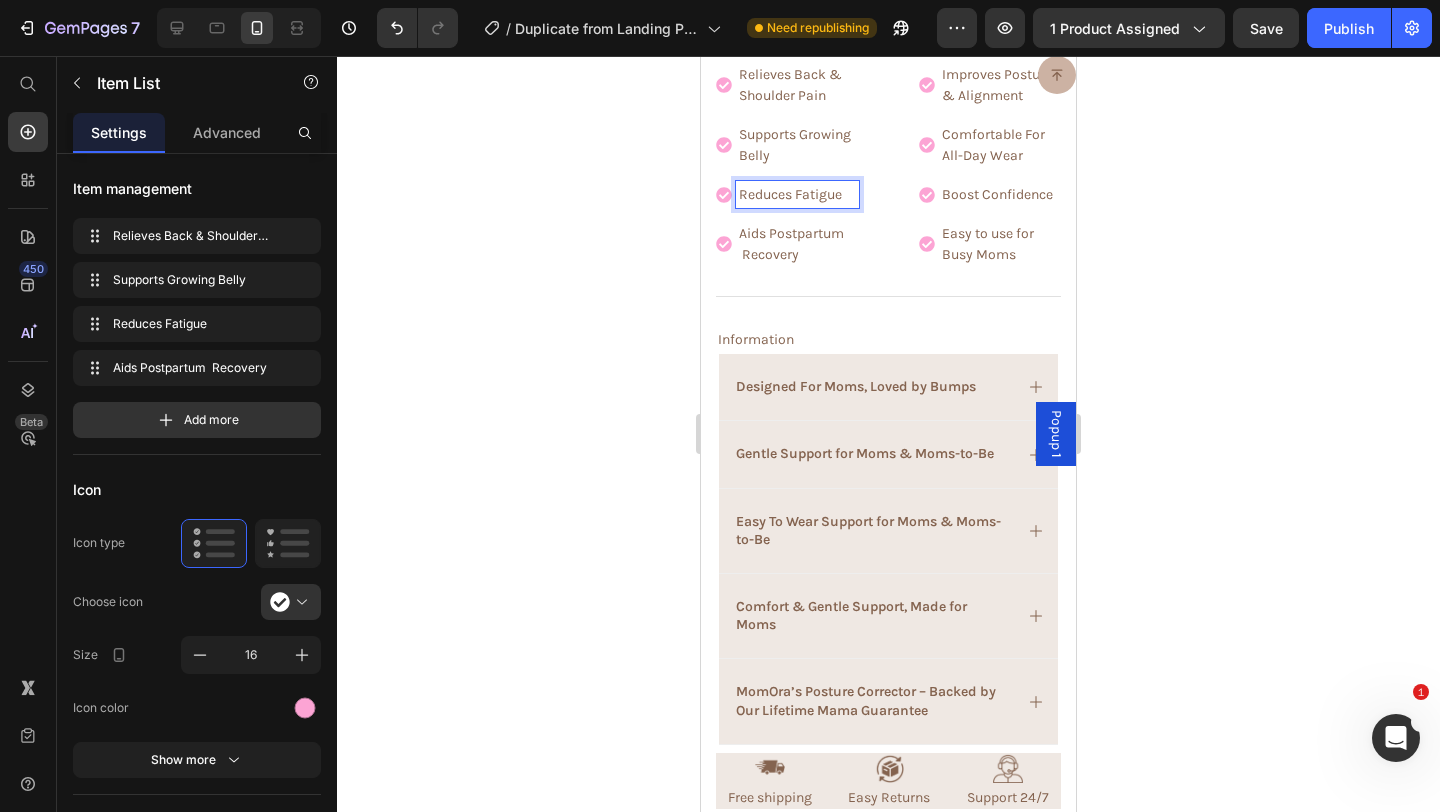 click 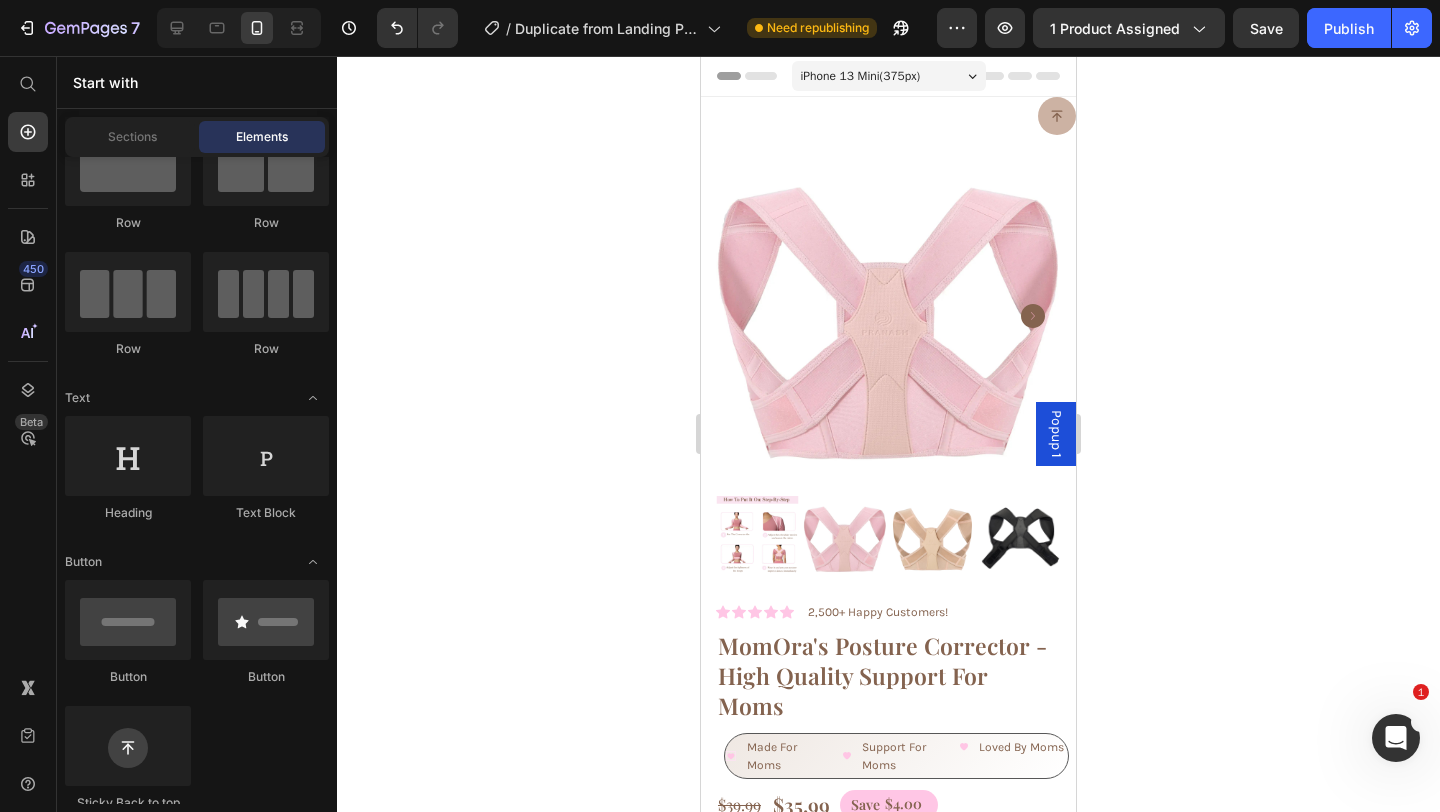 scroll, scrollTop: 9, scrollLeft: 0, axis: vertical 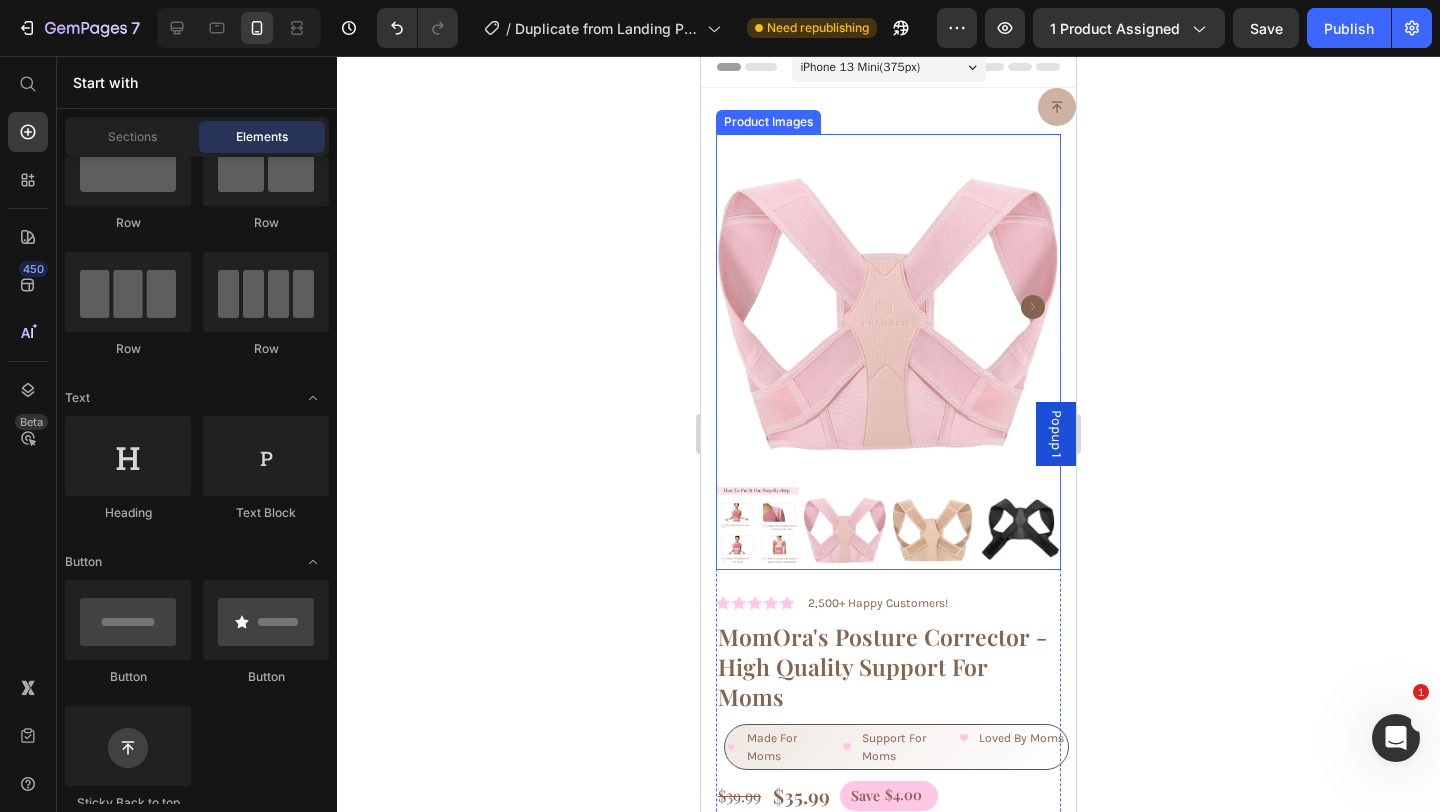 click 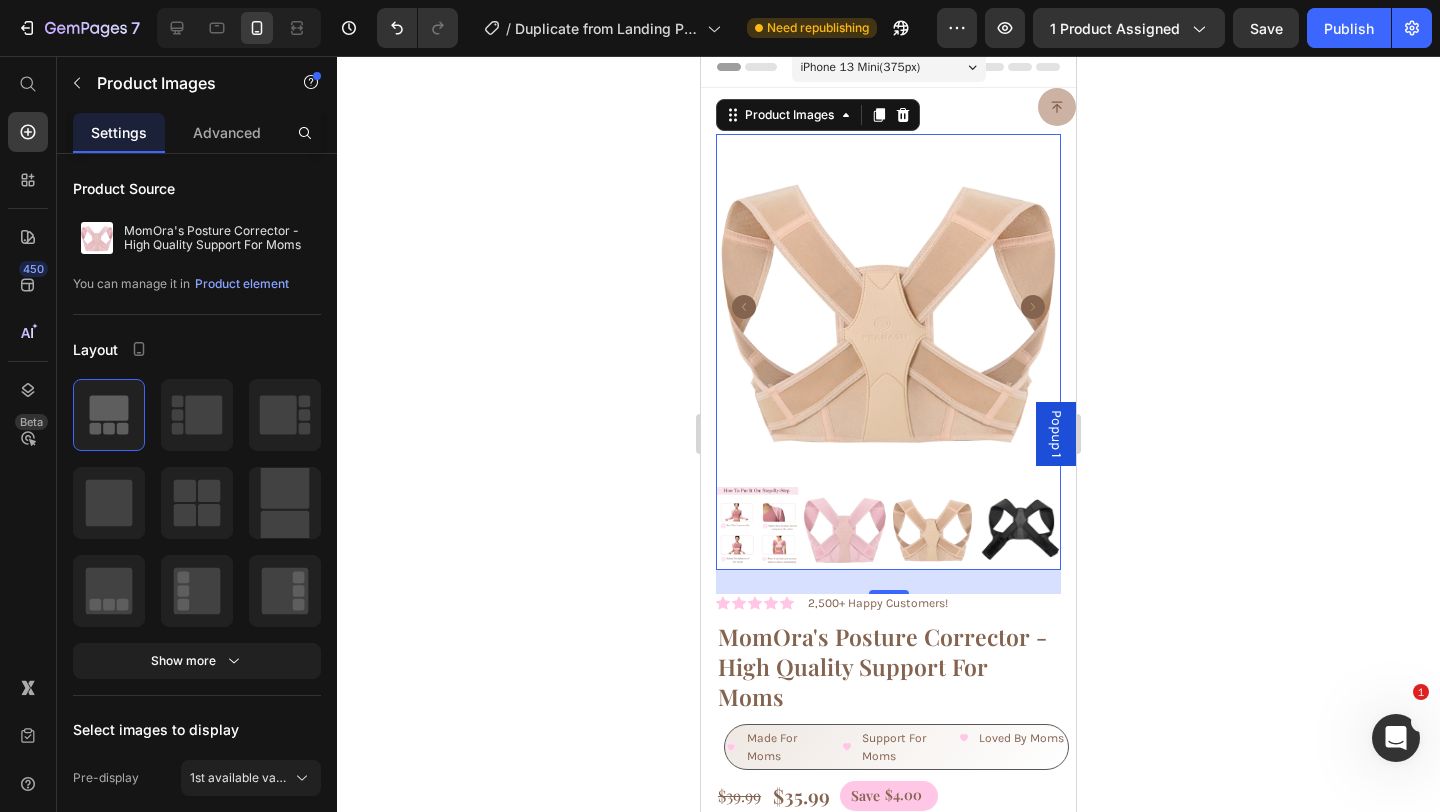 click 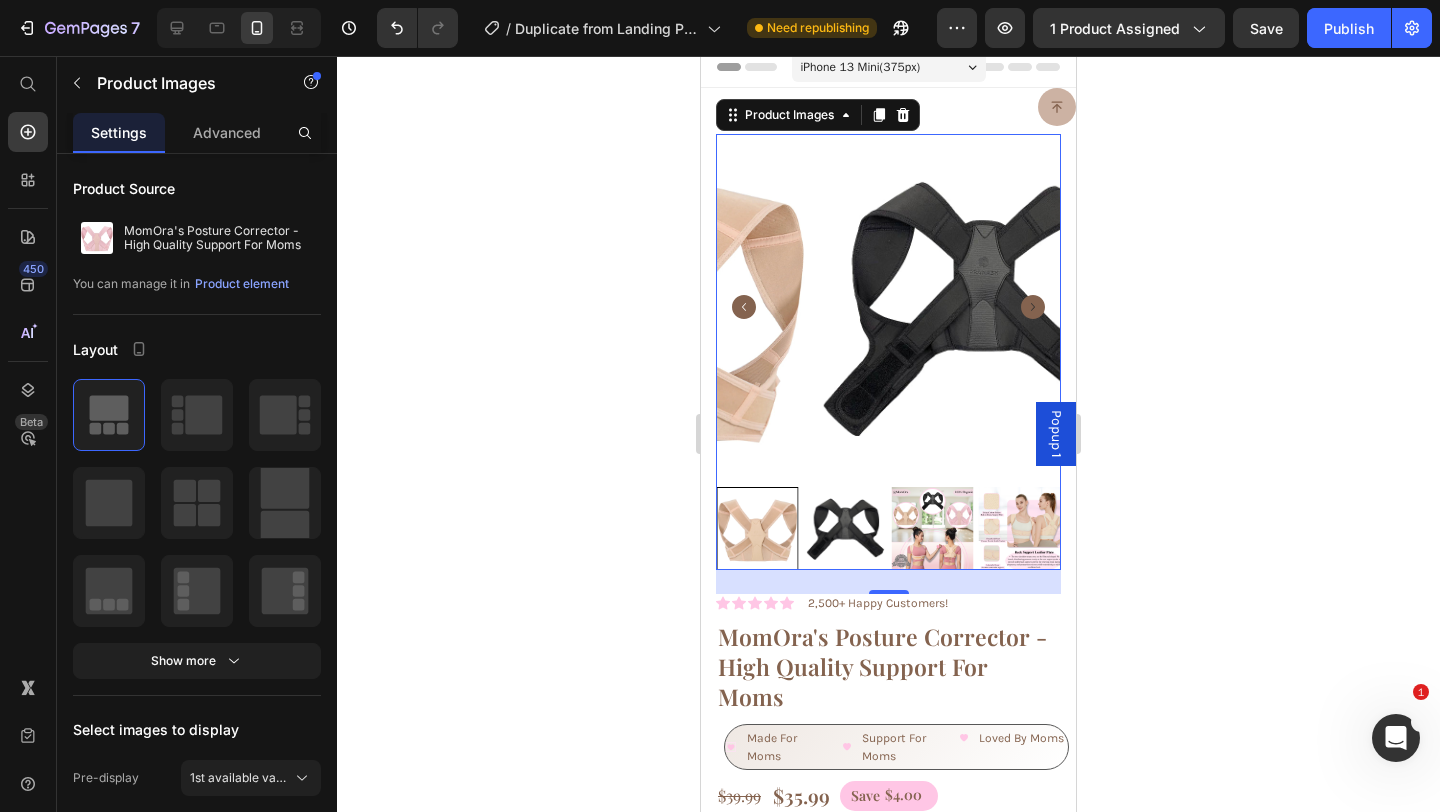 click 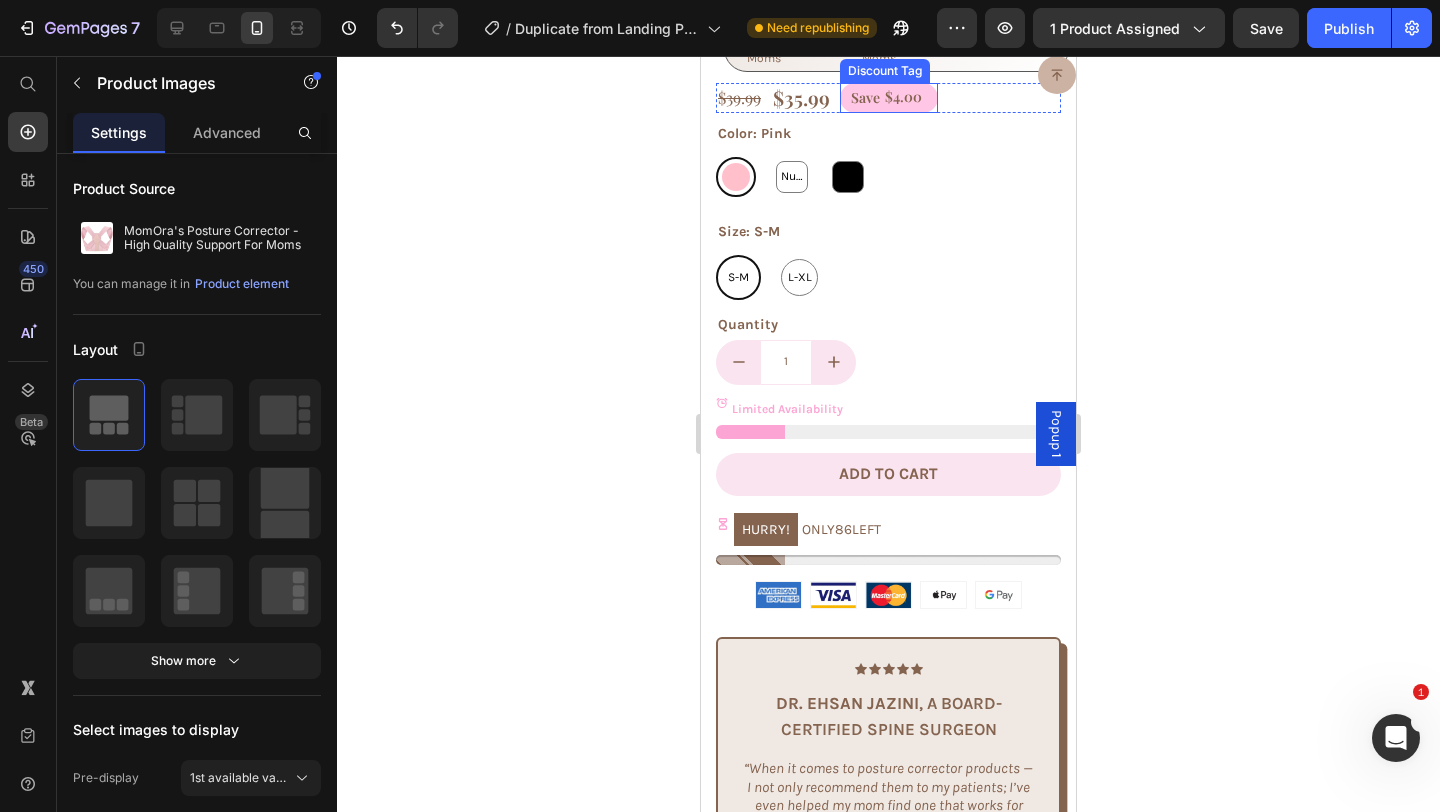 scroll, scrollTop: 714, scrollLeft: 0, axis: vertical 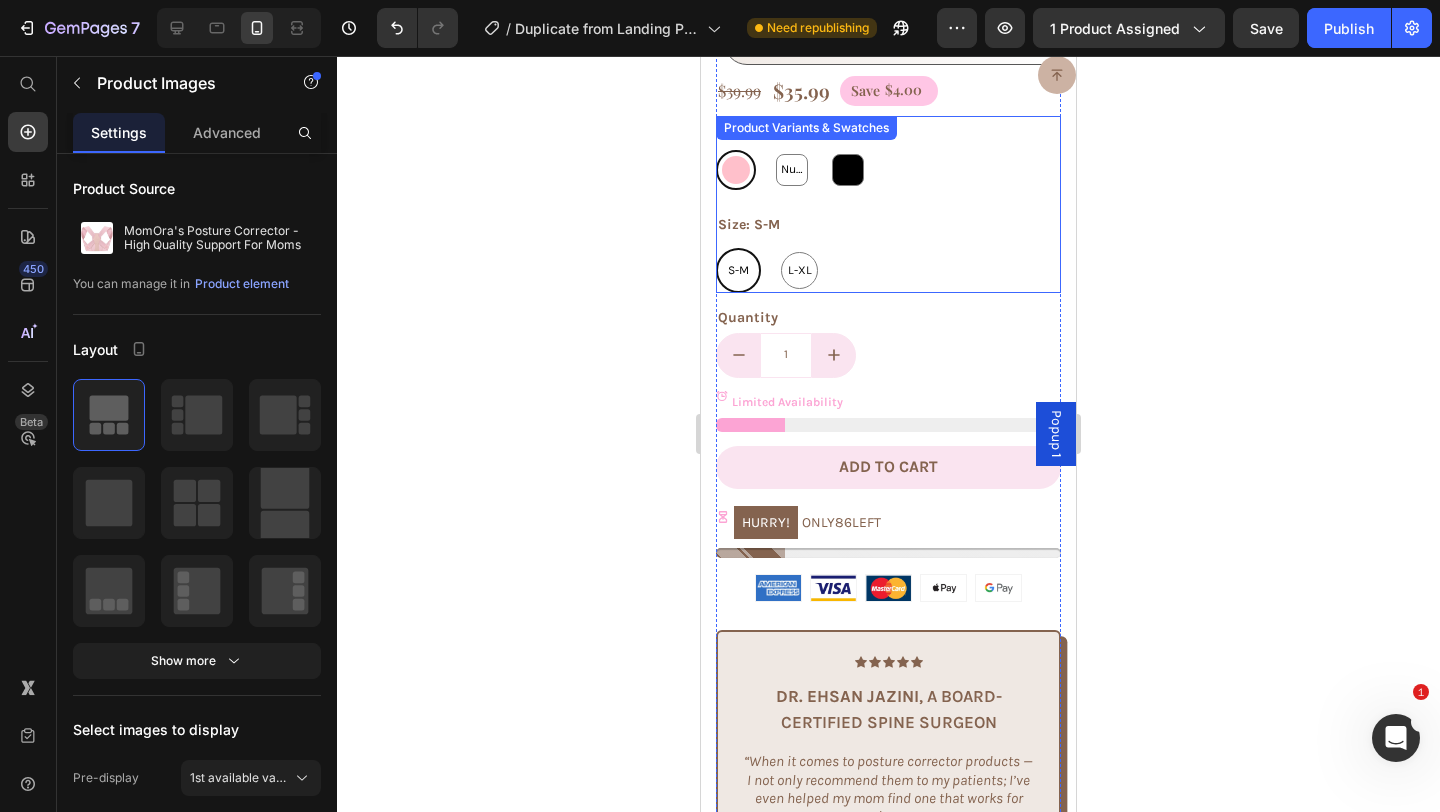 click on "S-M" at bounding box center [738, 271] 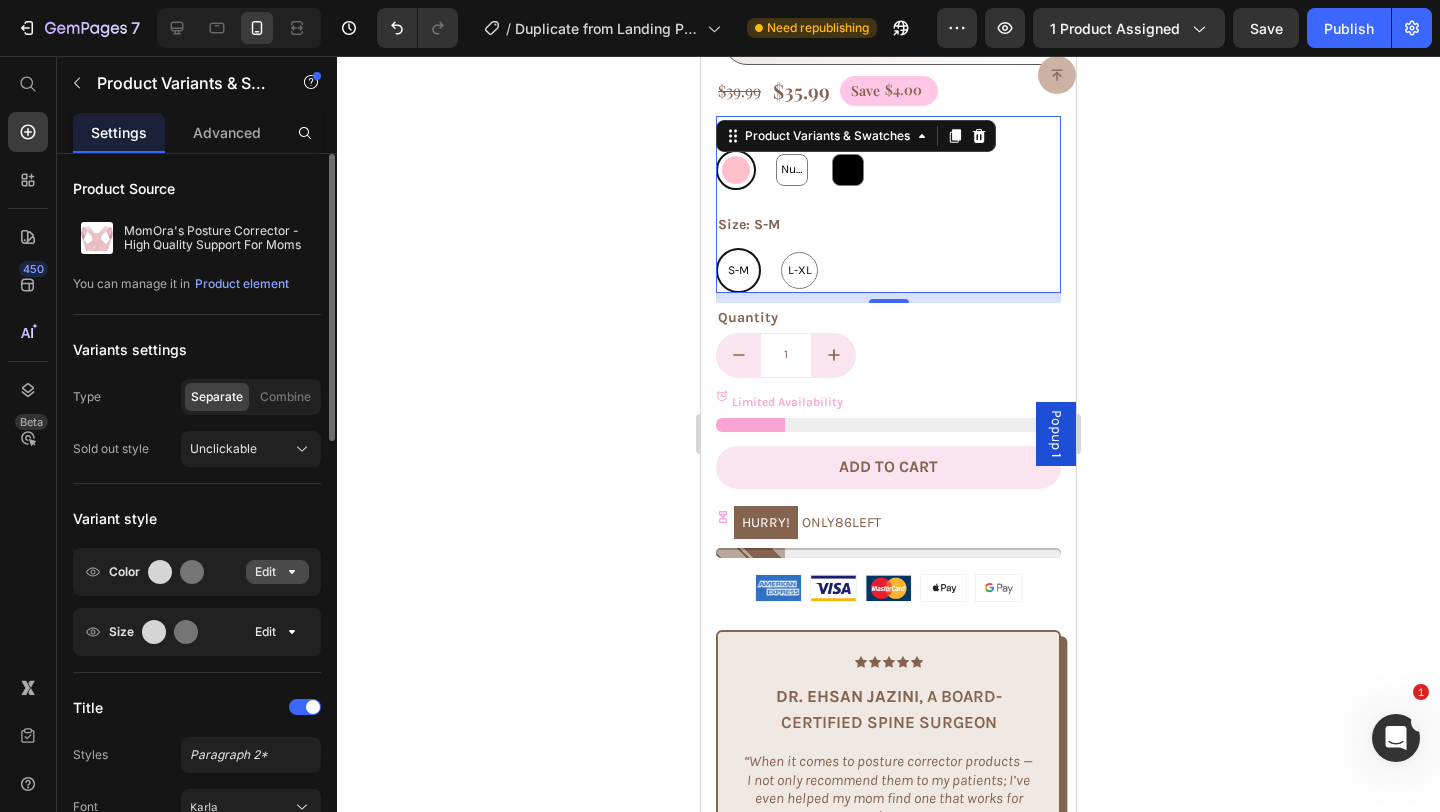 click on "Edit" at bounding box center (277, 572) 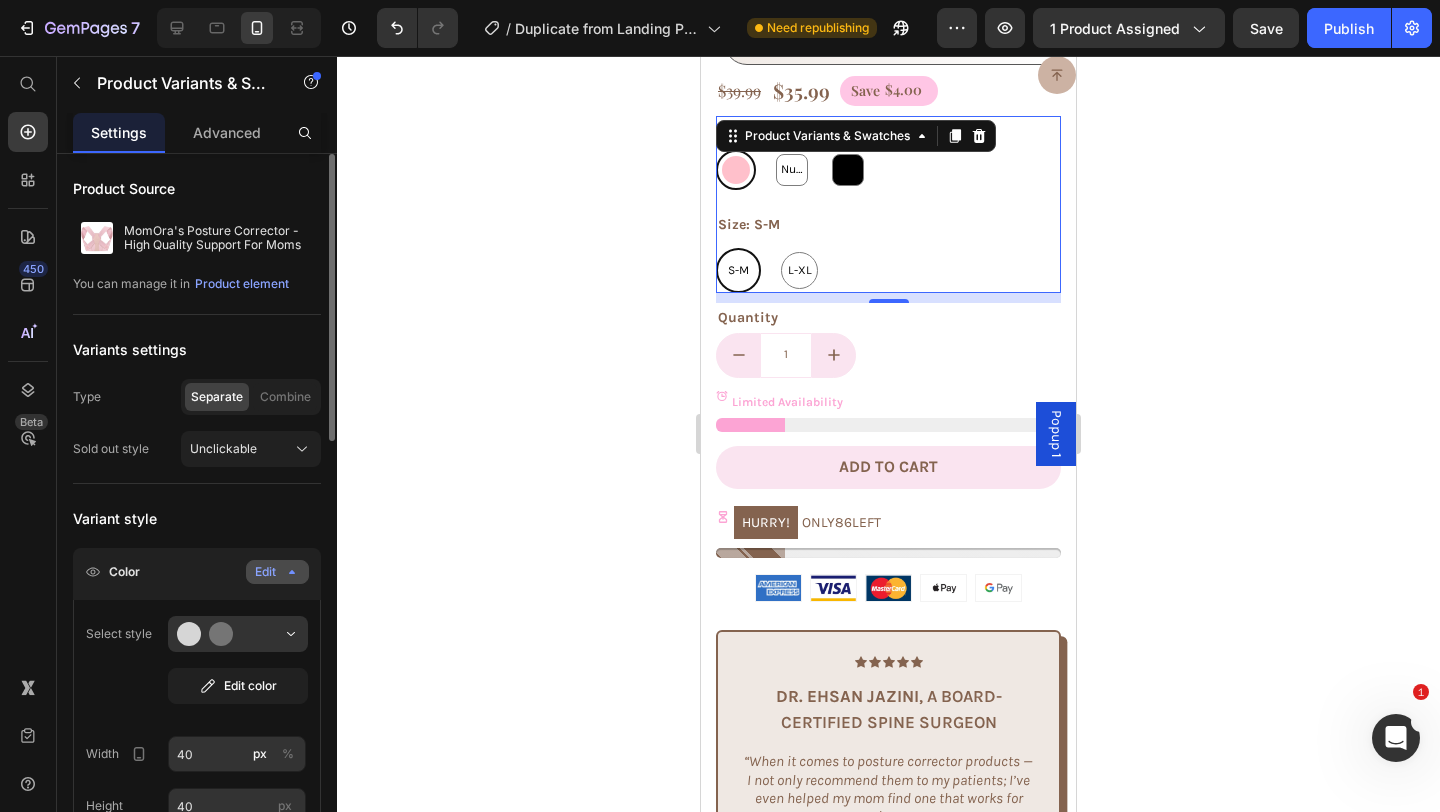 click on "Edit" at bounding box center (277, 572) 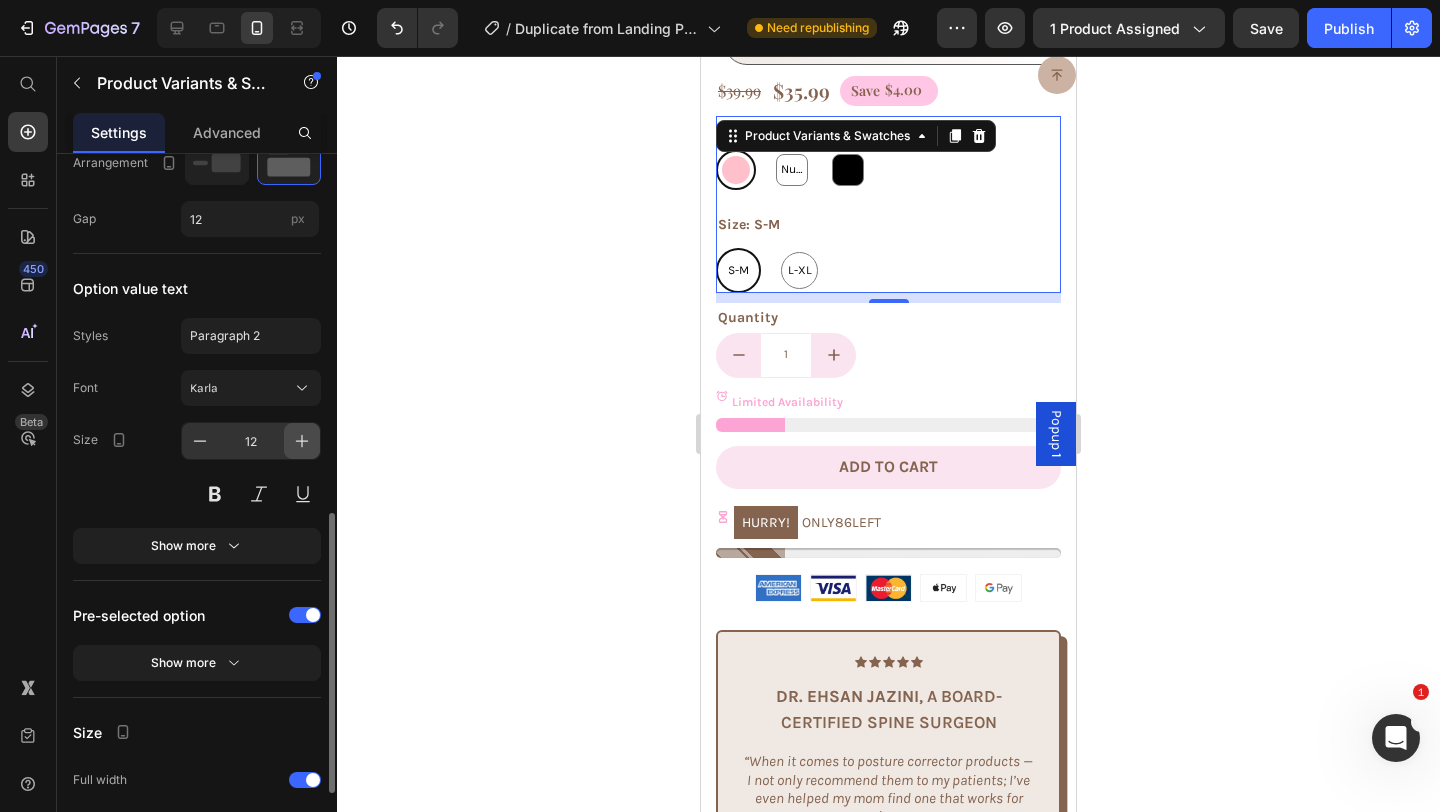 scroll, scrollTop: 911, scrollLeft: 0, axis: vertical 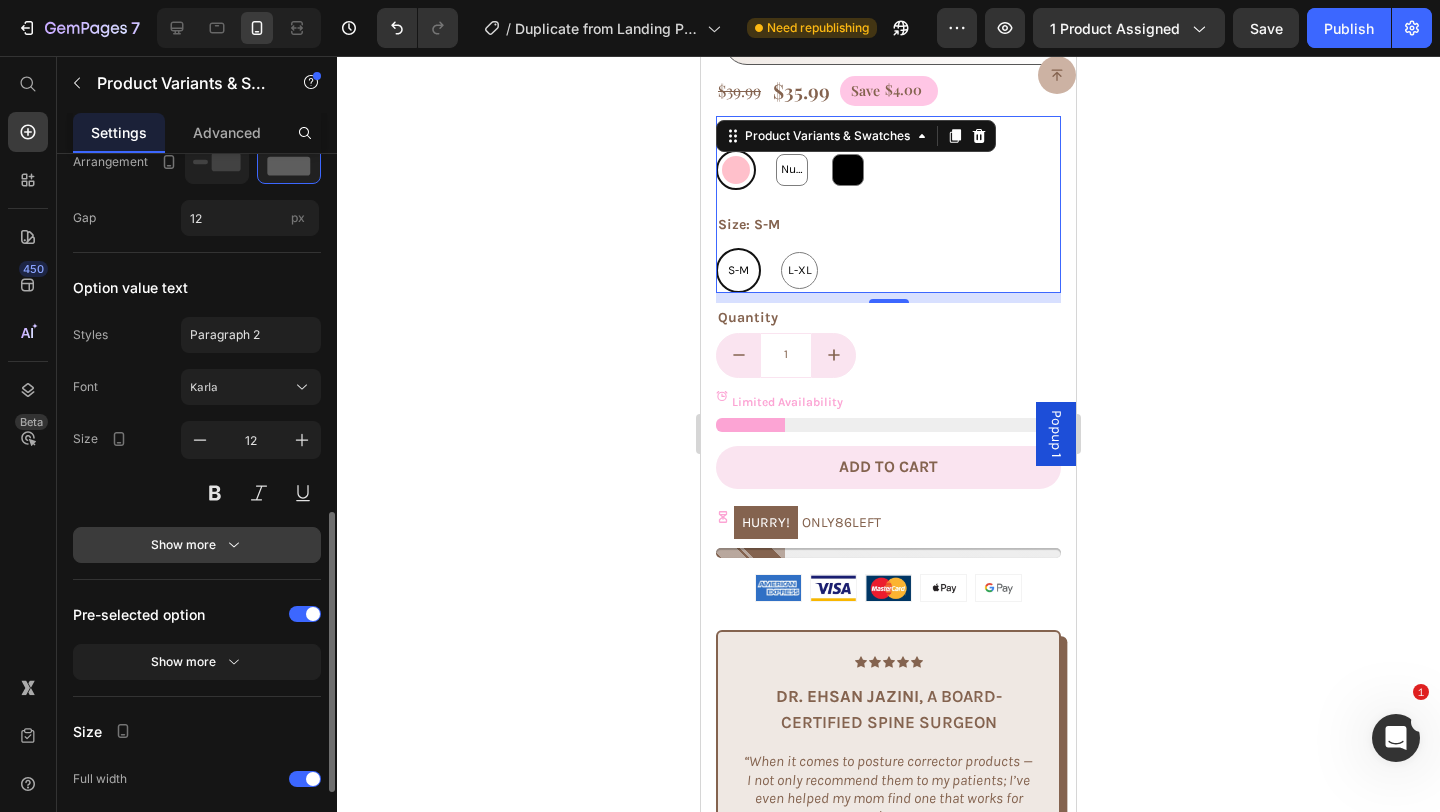 click on "Show more" at bounding box center [197, 545] 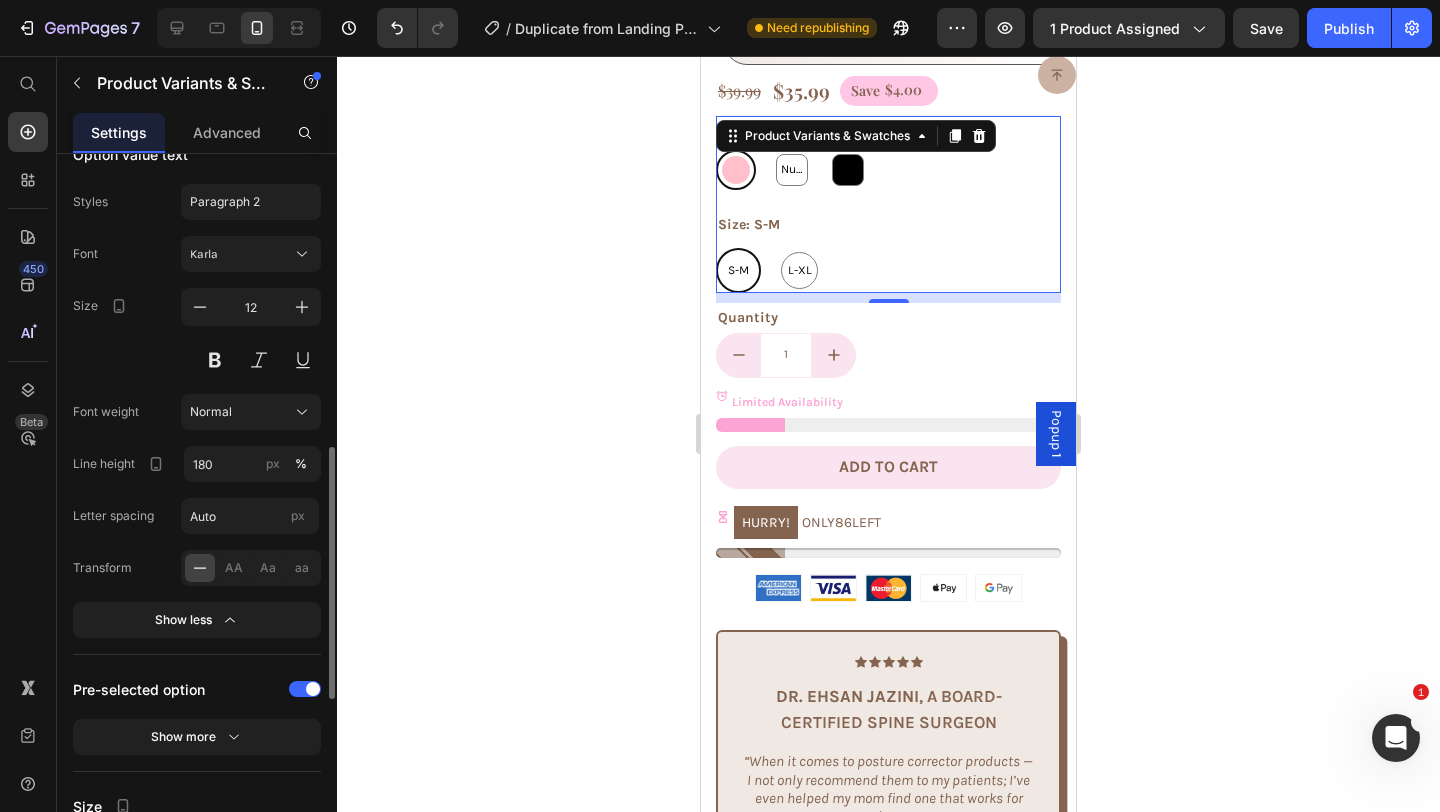 scroll, scrollTop: 1046, scrollLeft: 0, axis: vertical 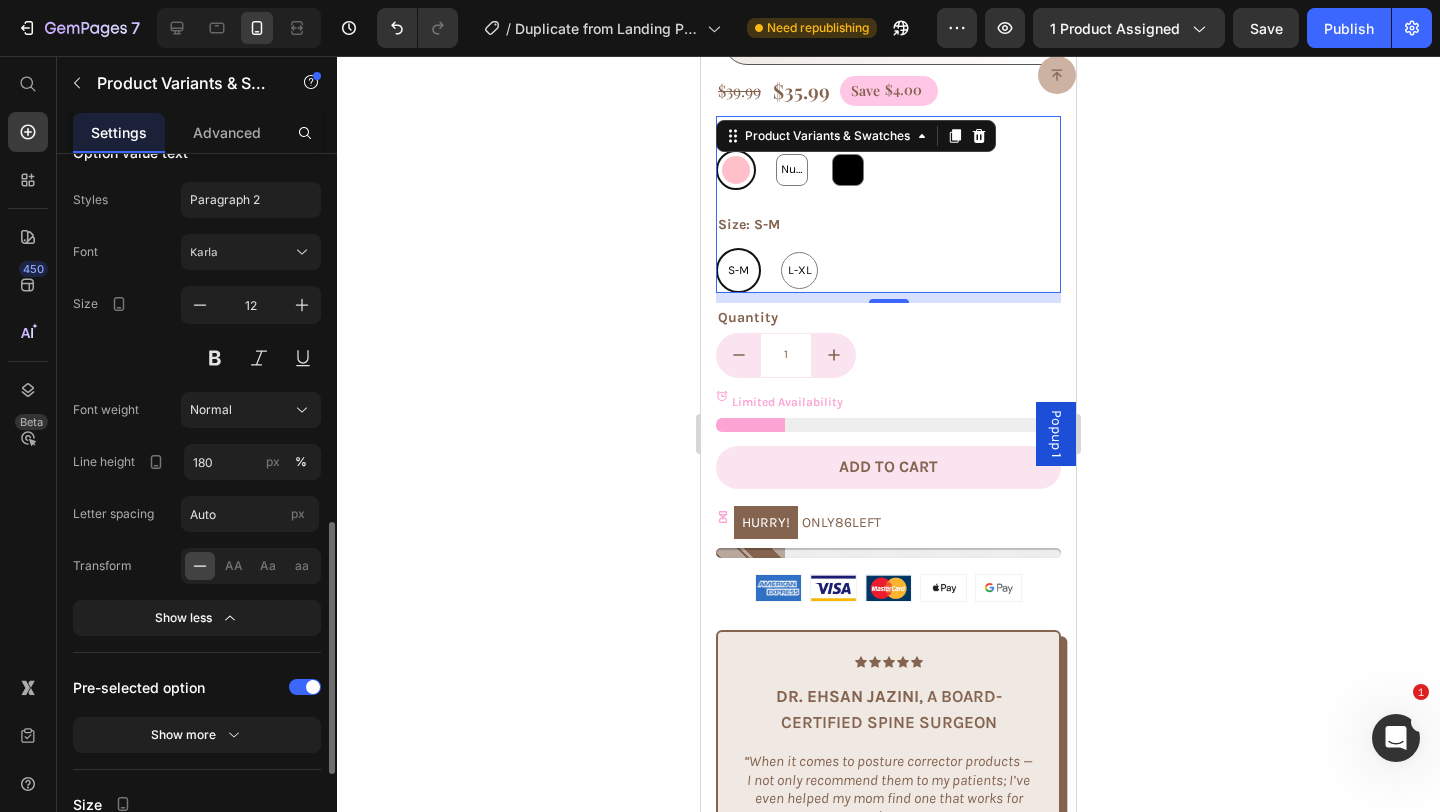 click 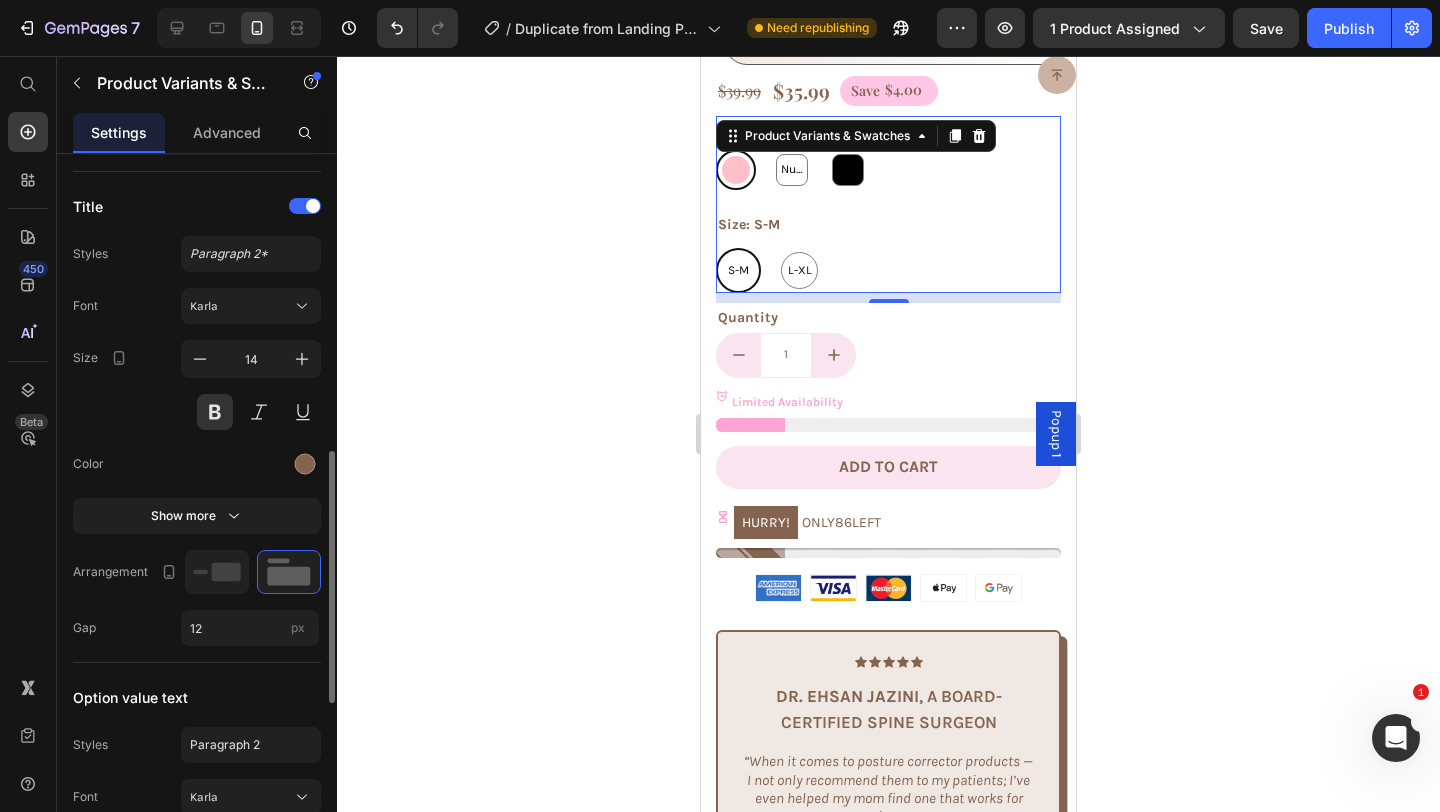 scroll, scrollTop: 0, scrollLeft: 0, axis: both 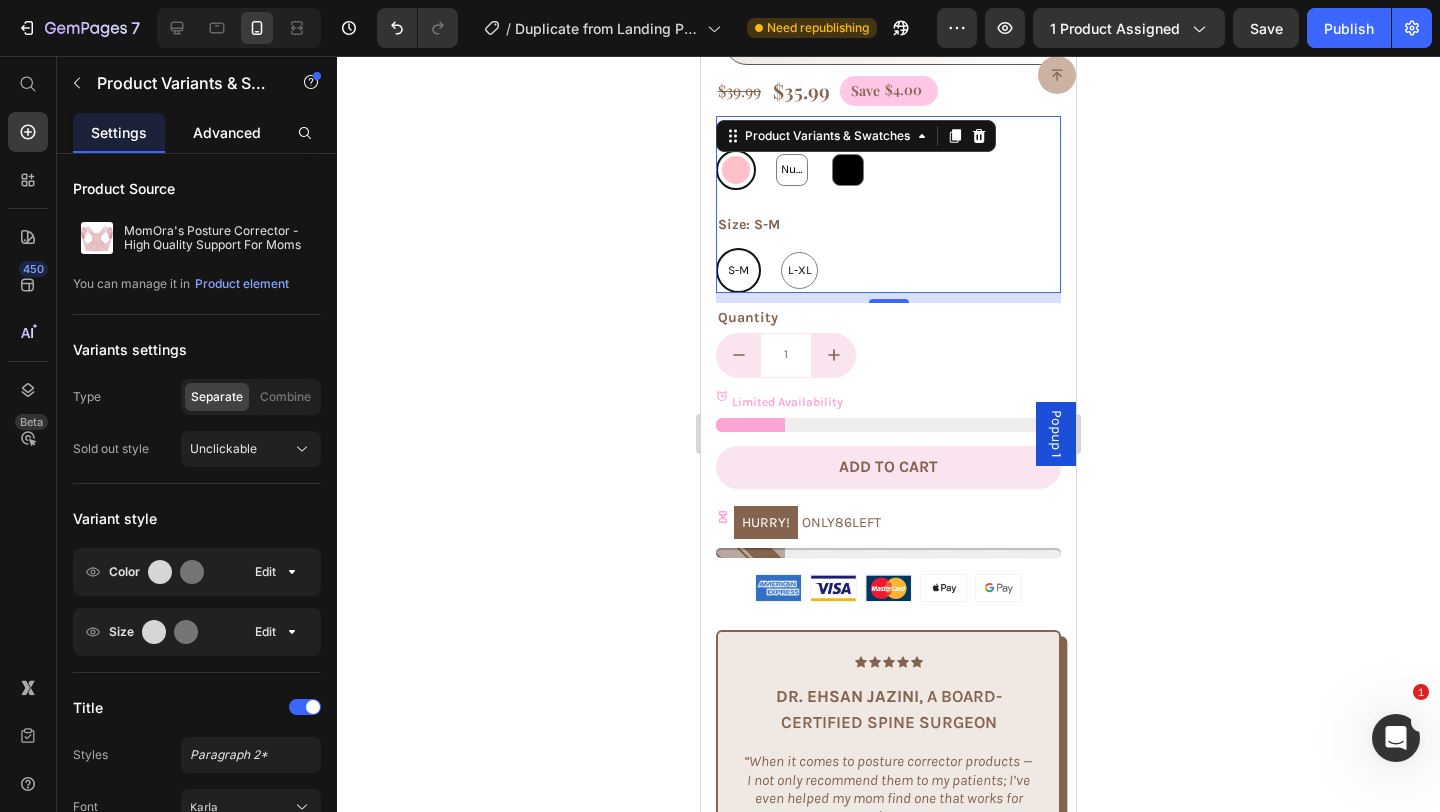 click on "Advanced" at bounding box center [227, 132] 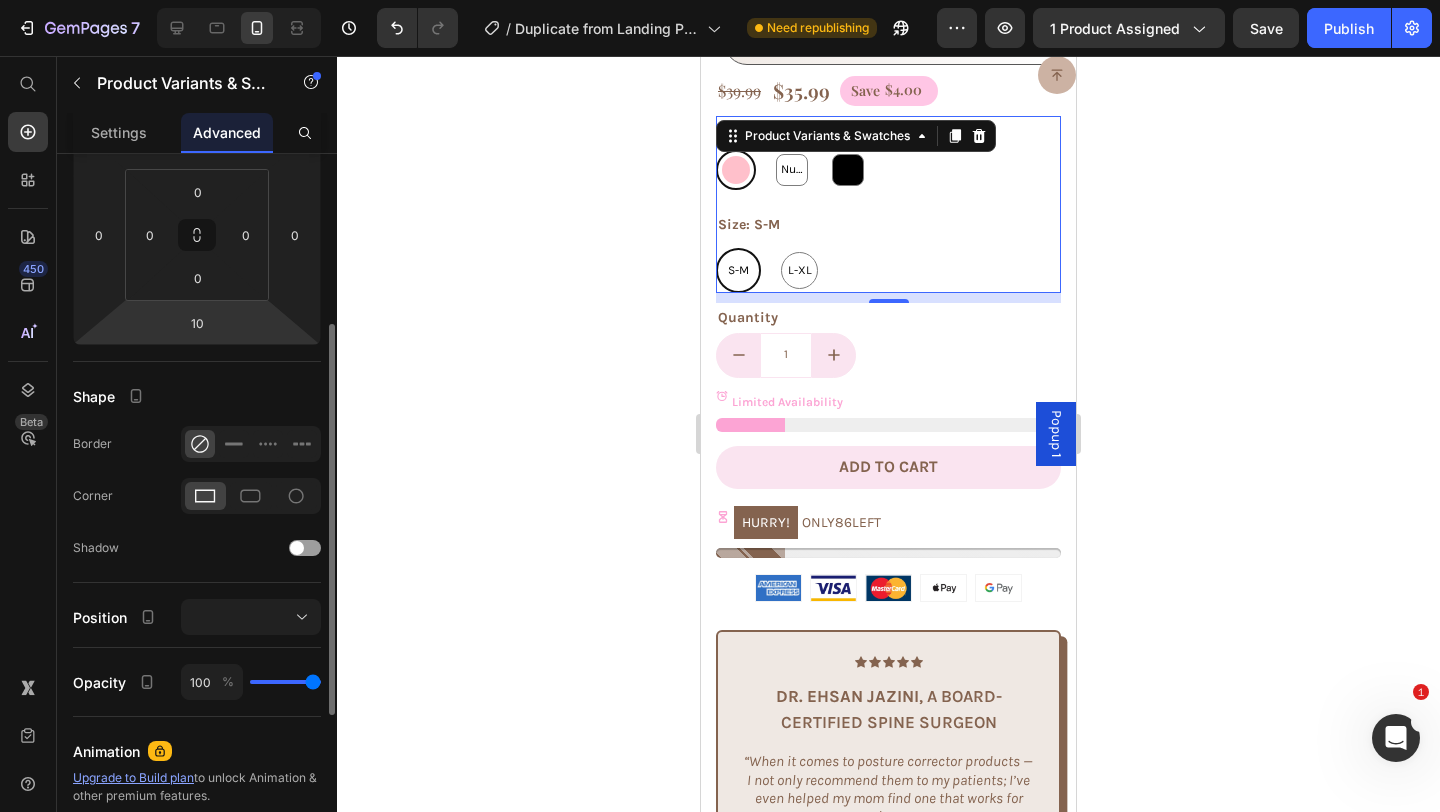 scroll, scrollTop: 299, scrollLeft: 0, axis: vertical 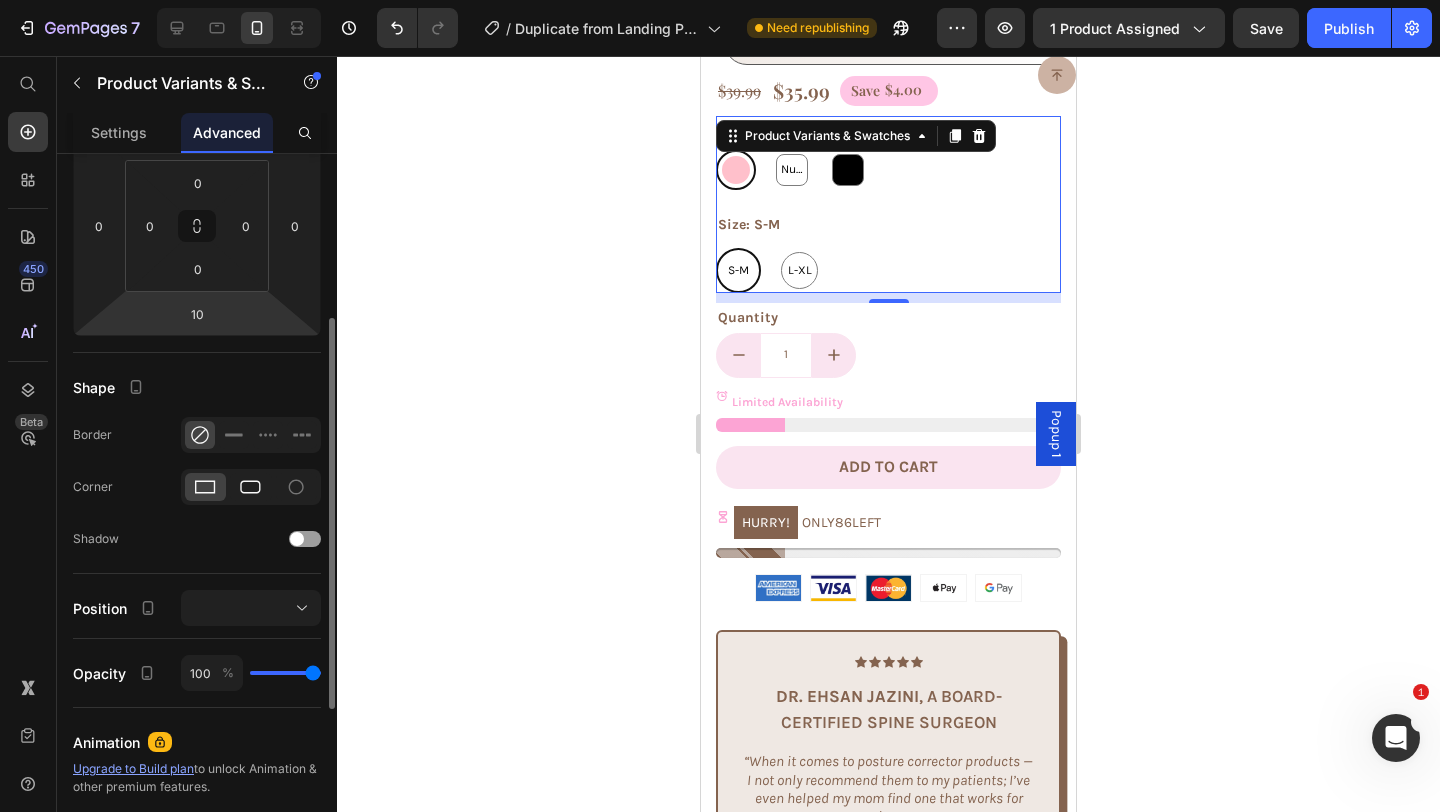 click 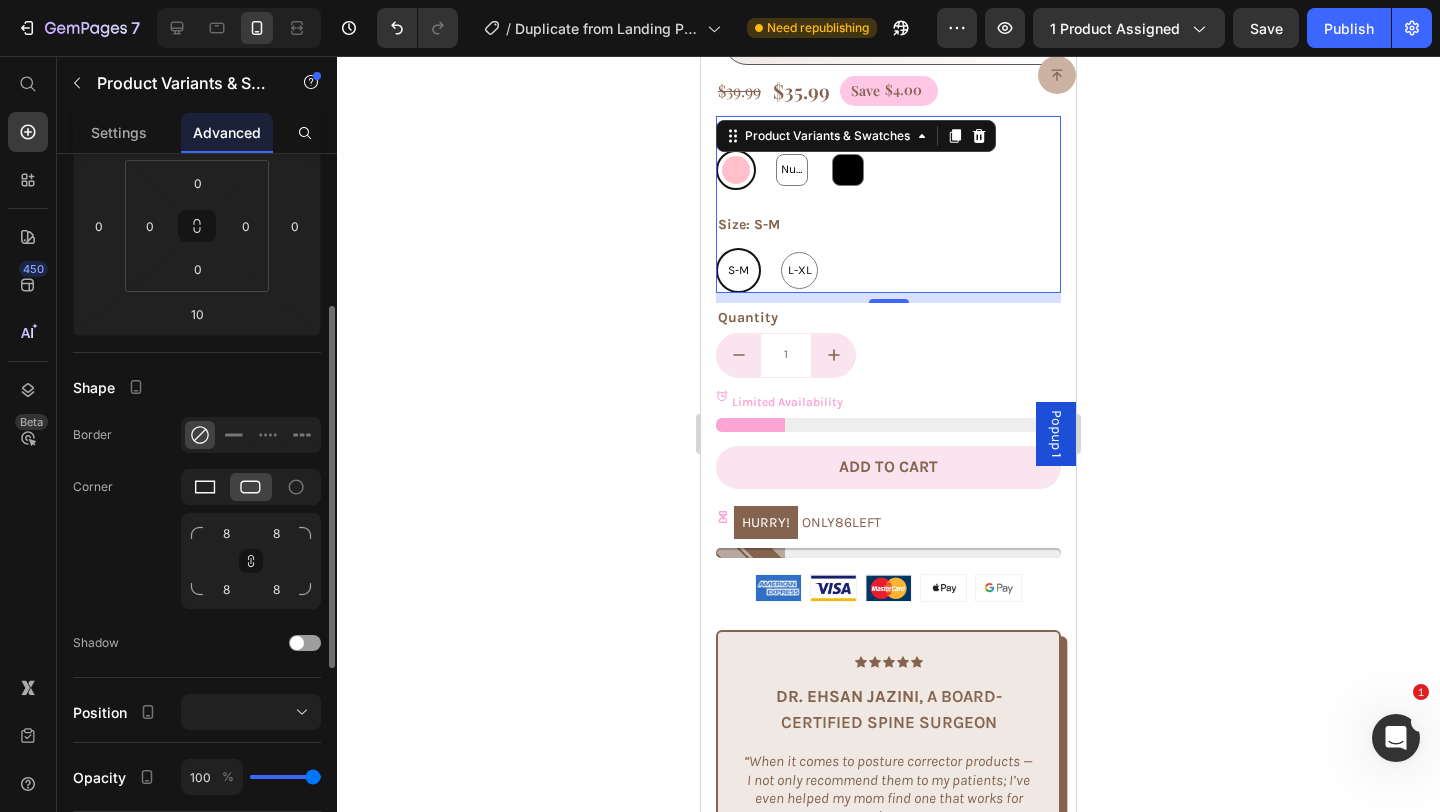 click 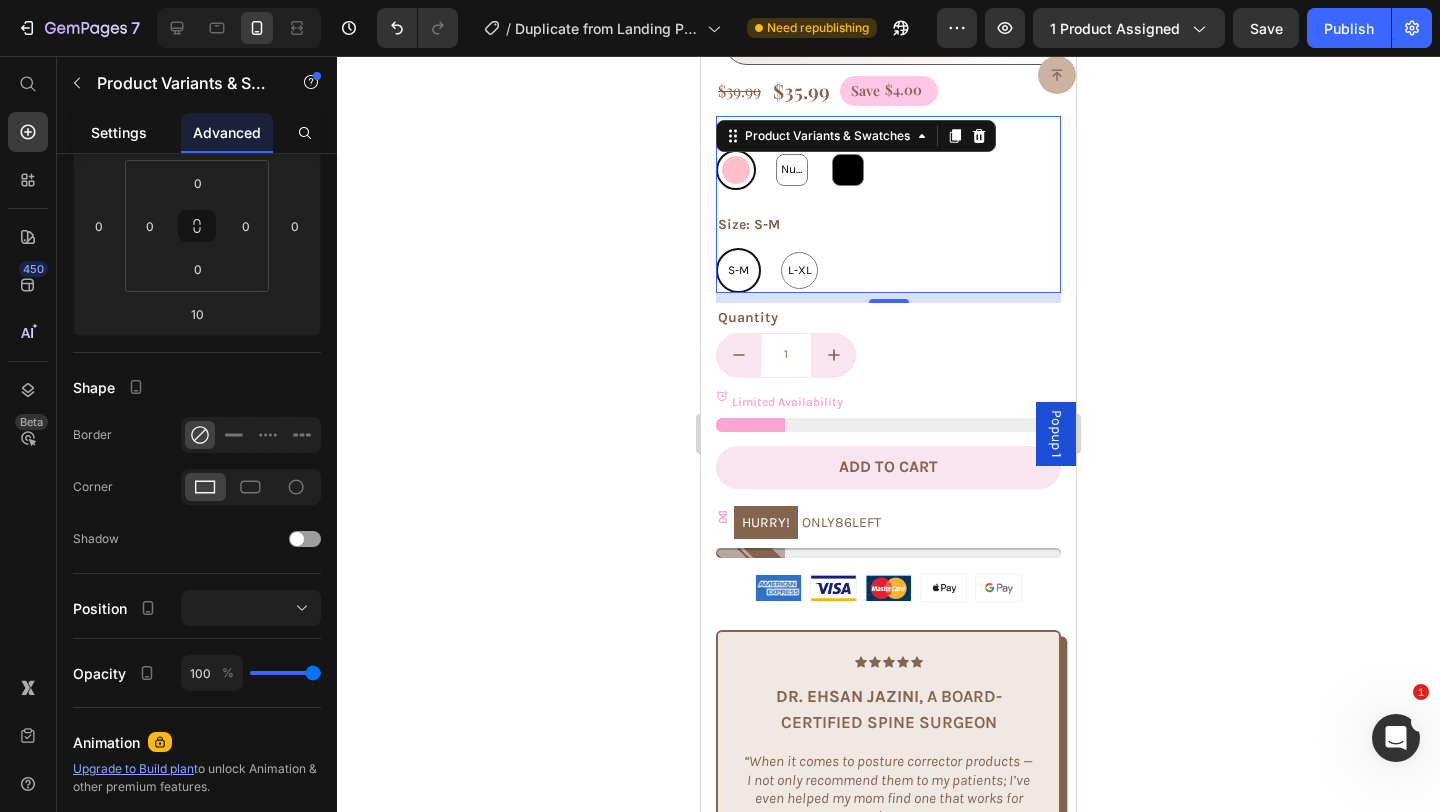 click on "Settings" 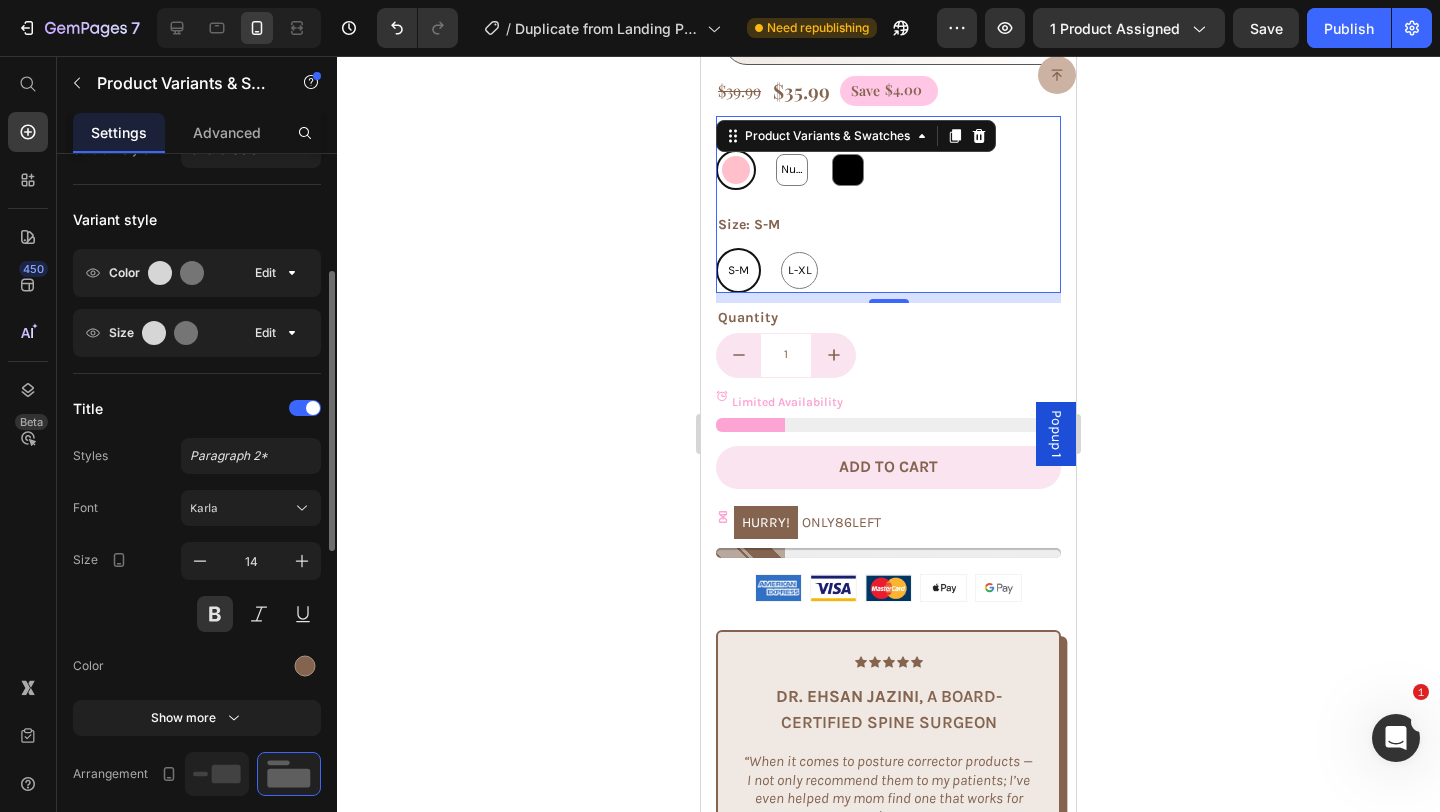 scroll, scrollTop: 0, scrollLeft: 0, axis: both 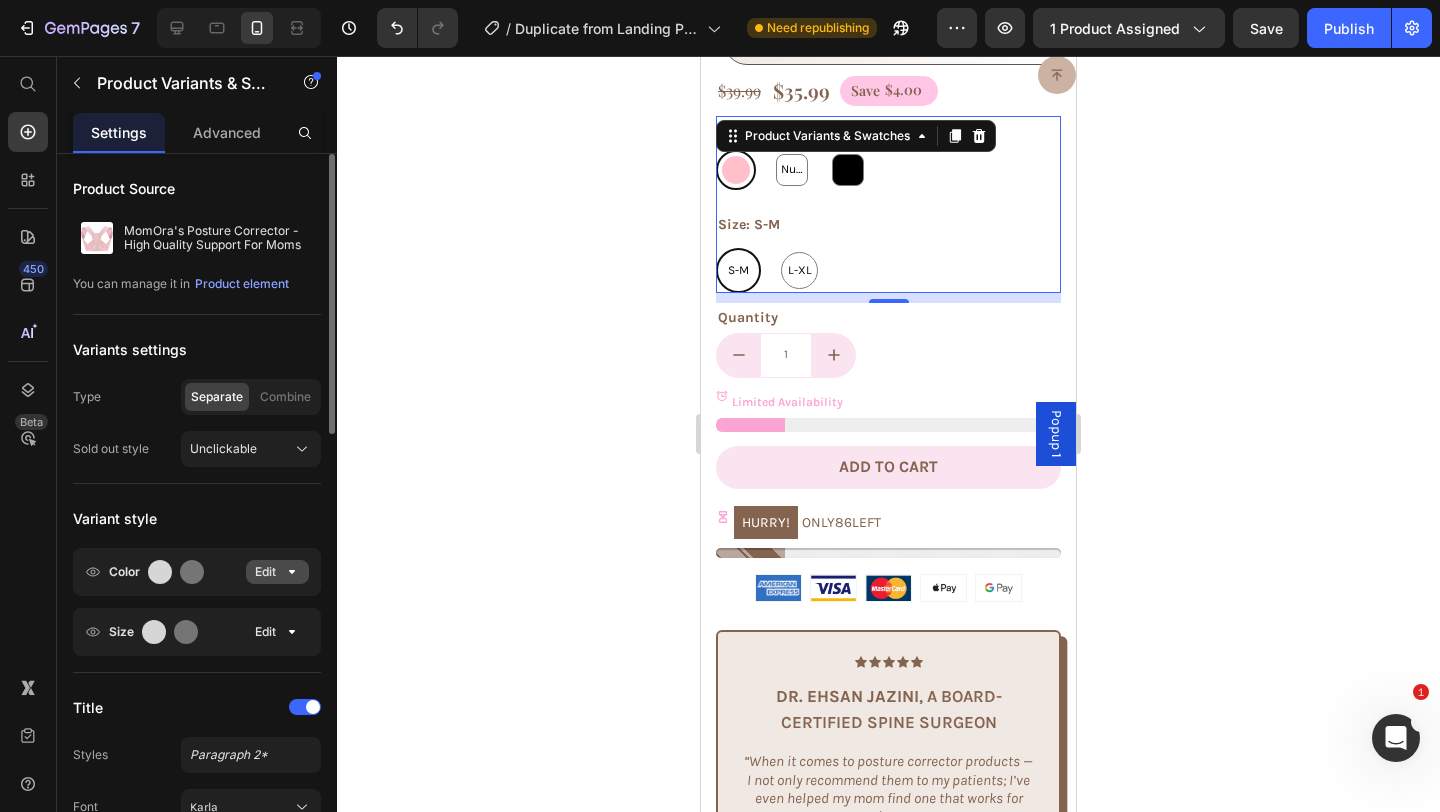 click 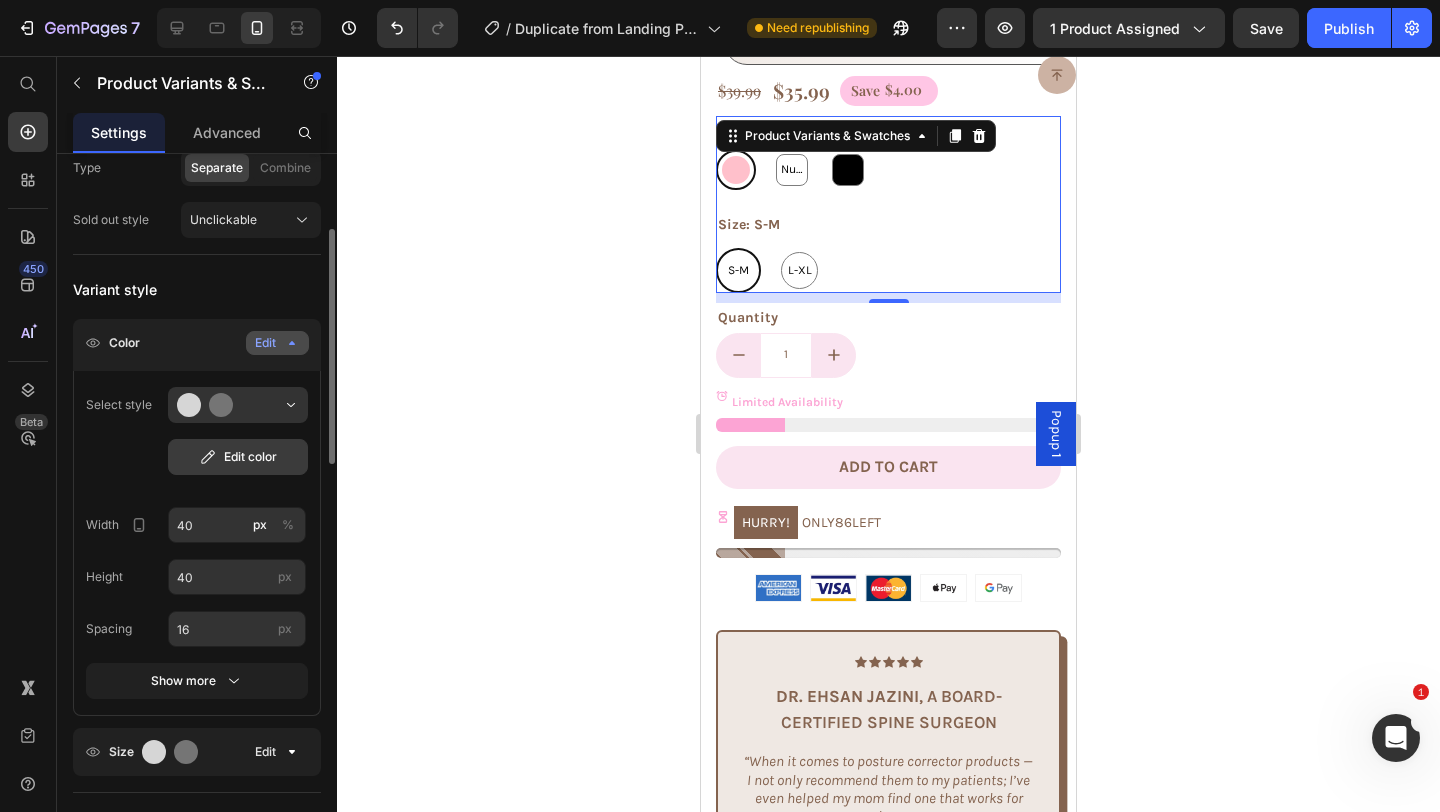 scroll, scrollTop: 237, scrollLeft: 0, axis: vertical 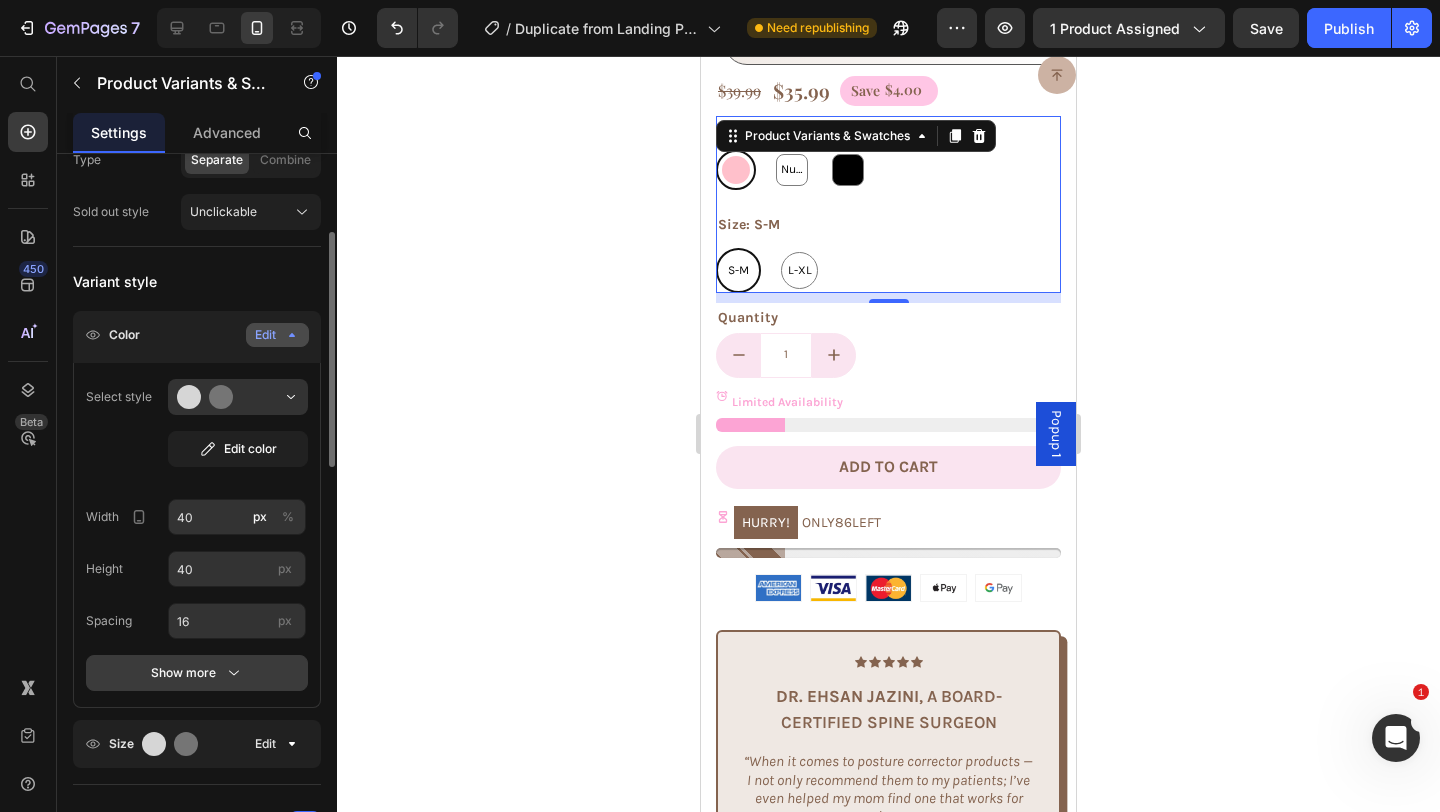 click on "Show more" at bounding box center (197, 673) 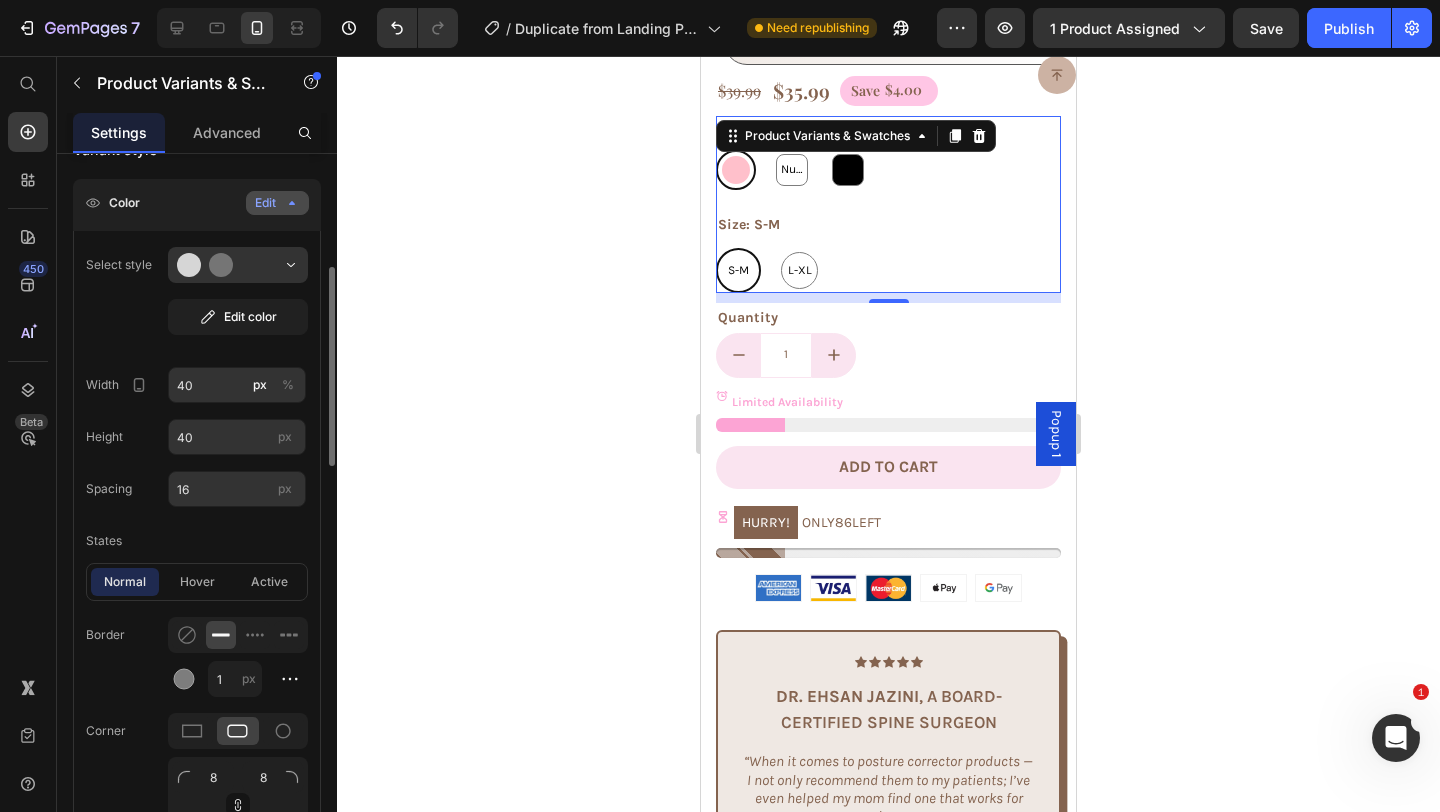 scroll, scrollTop: 377, scrollLeft: 0, axis: vertical 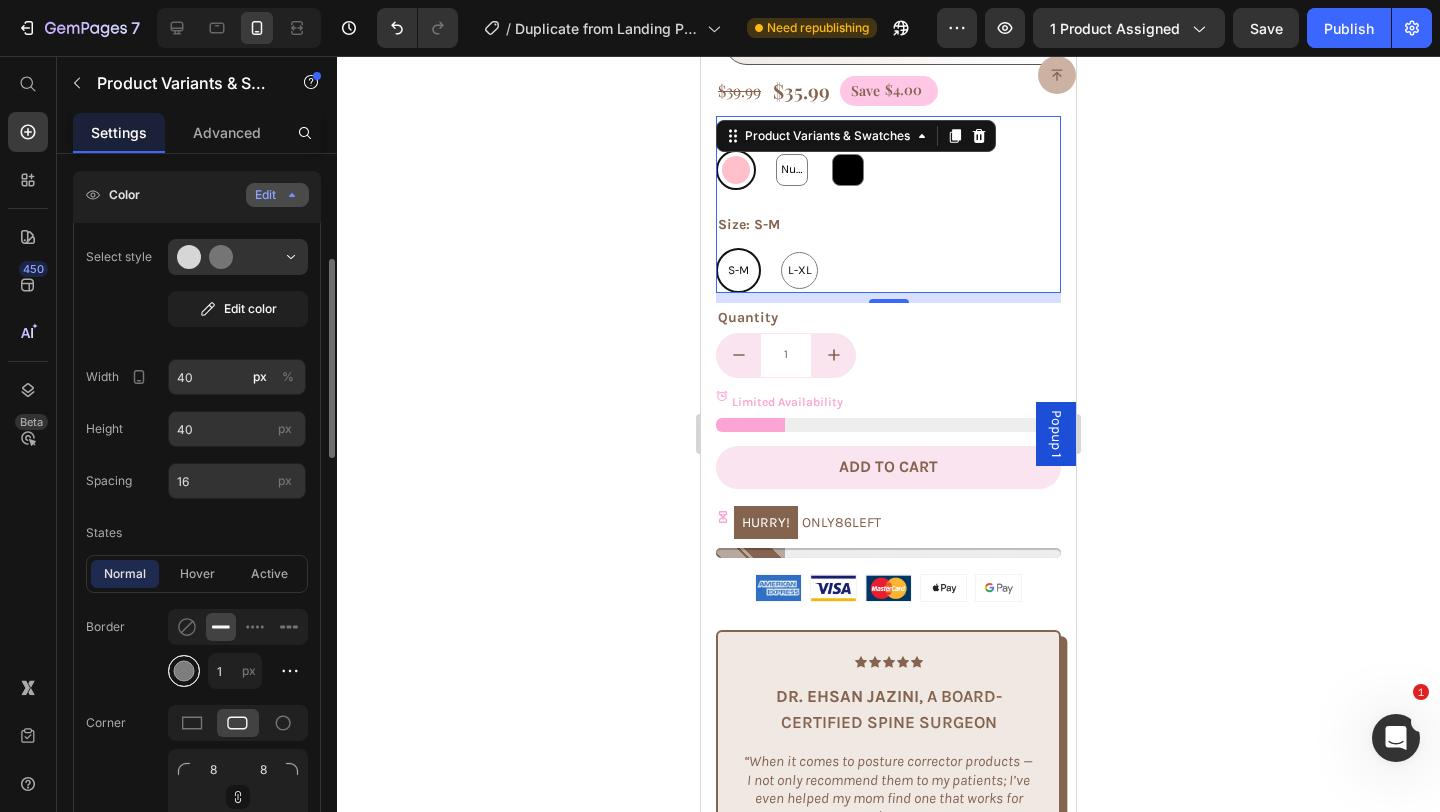 click at bounding box center (184, 671) 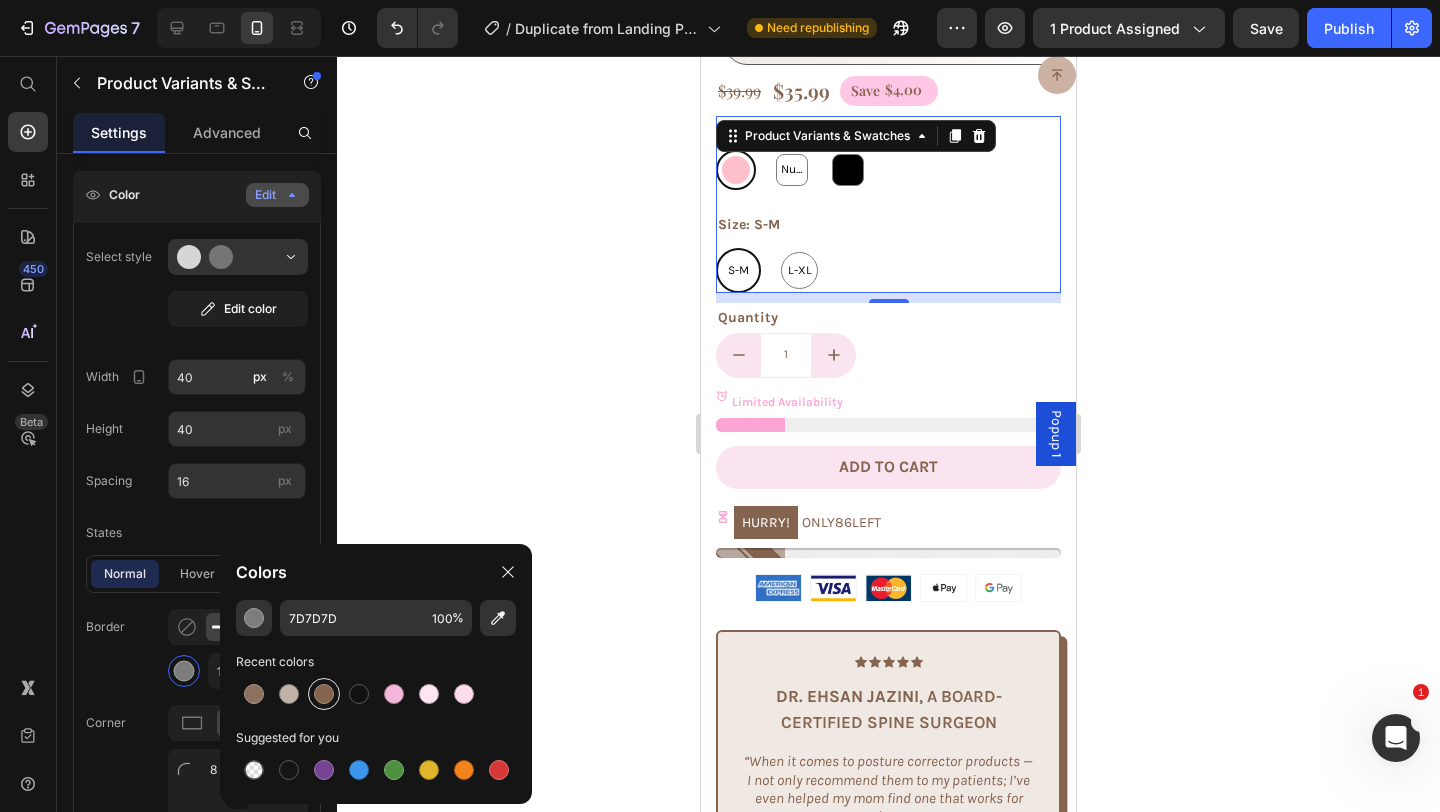 click at bounding box center [324, 694] 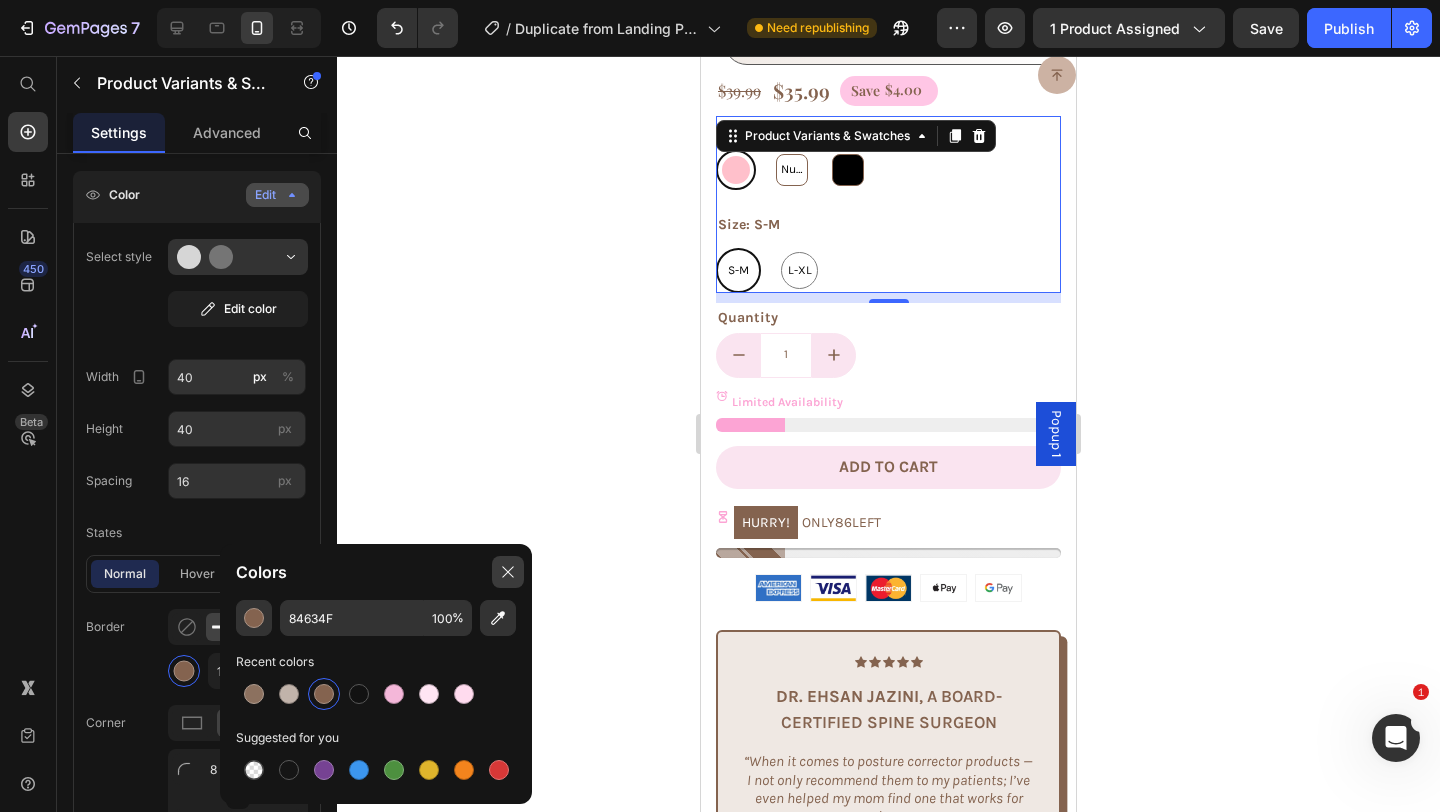 click 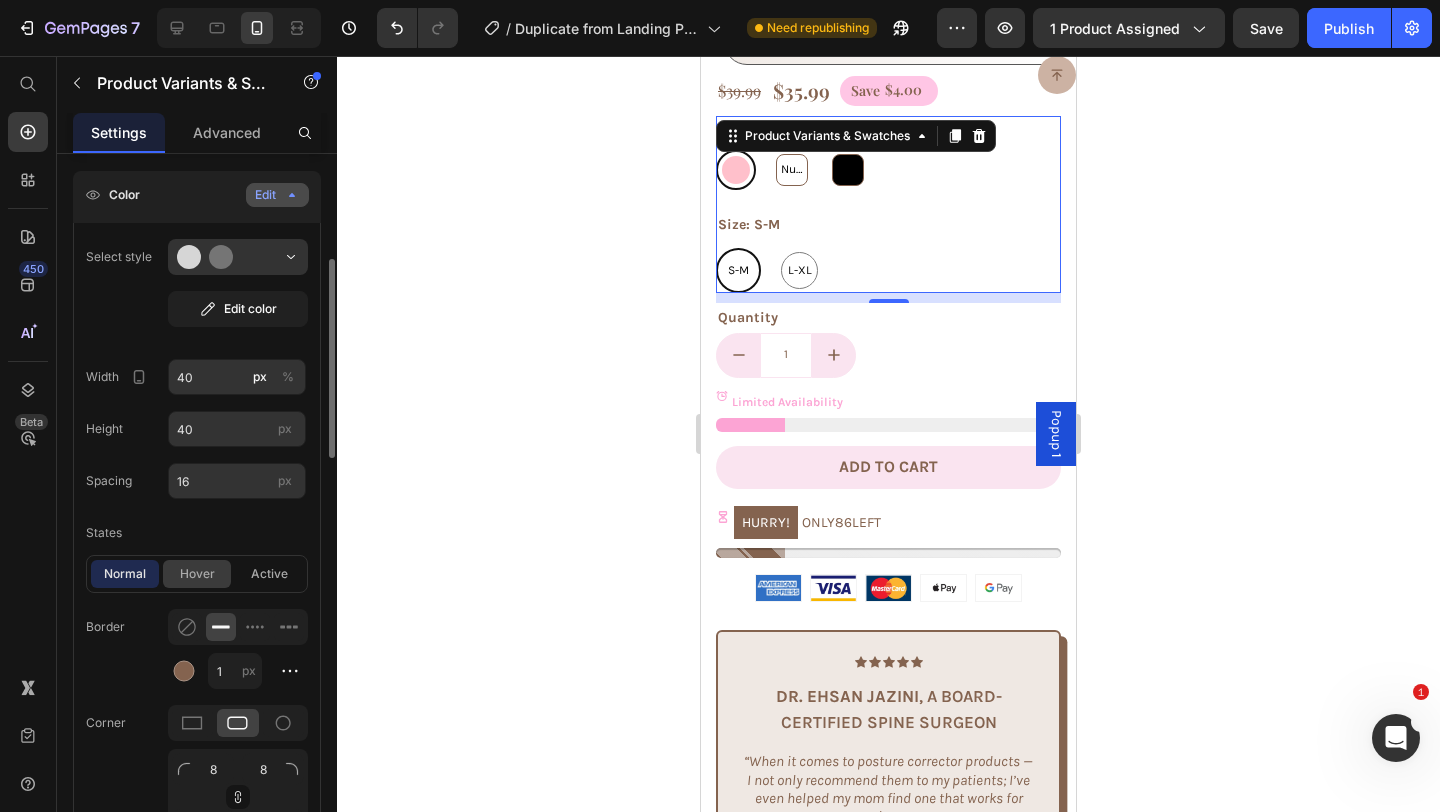 click on "hover" at bounding box center (197, 574) 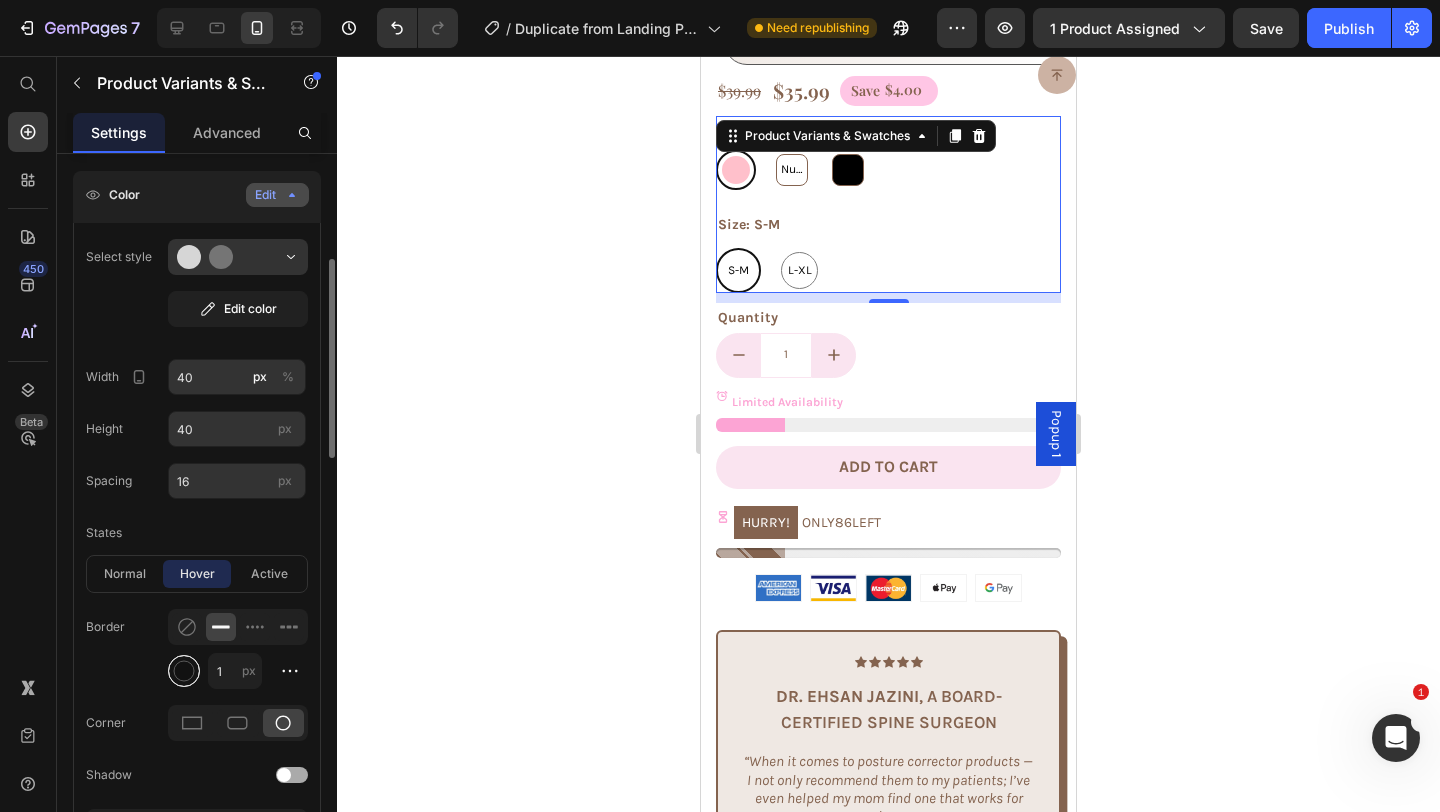 click at bounding box center (184, 671) 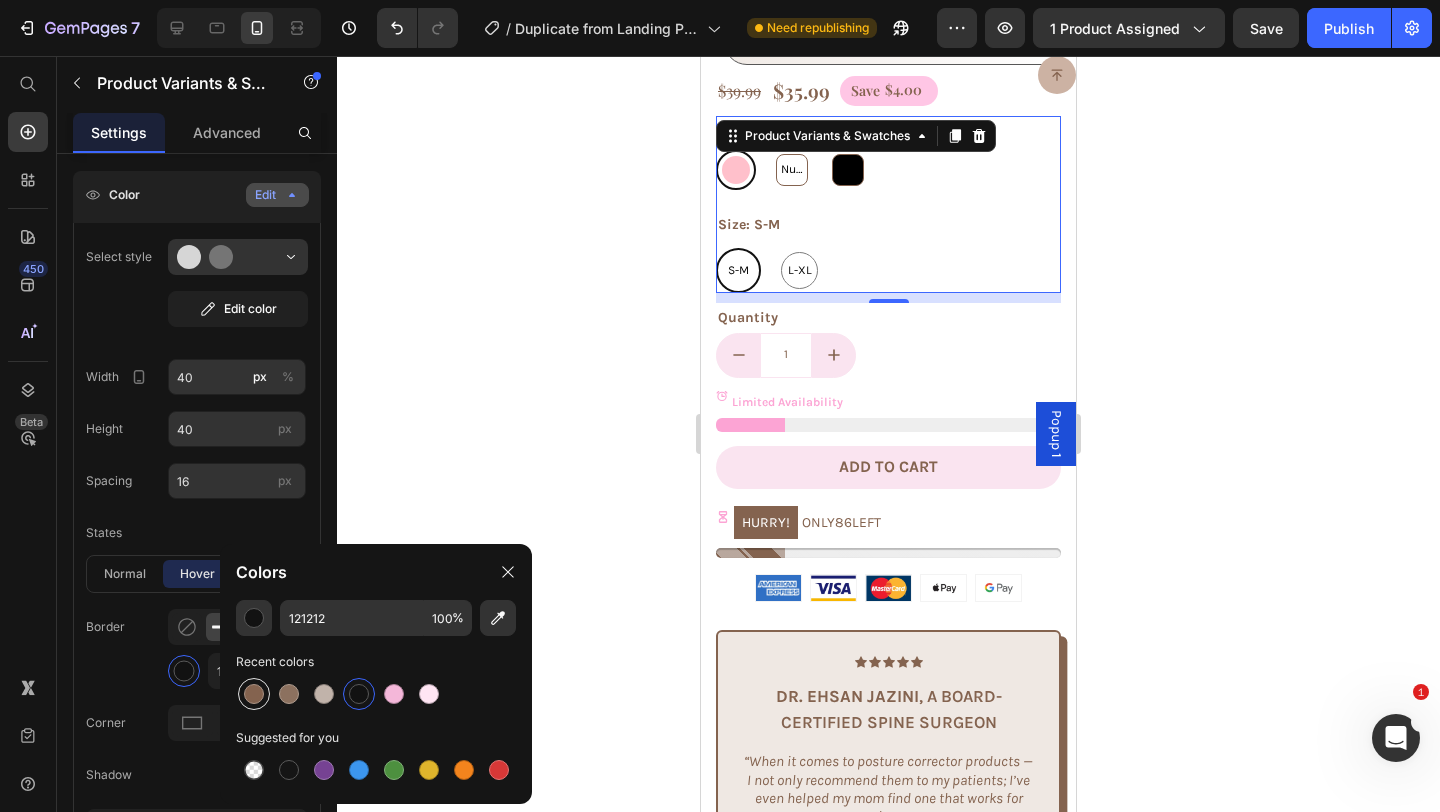 click at bounding box center (254, 694) 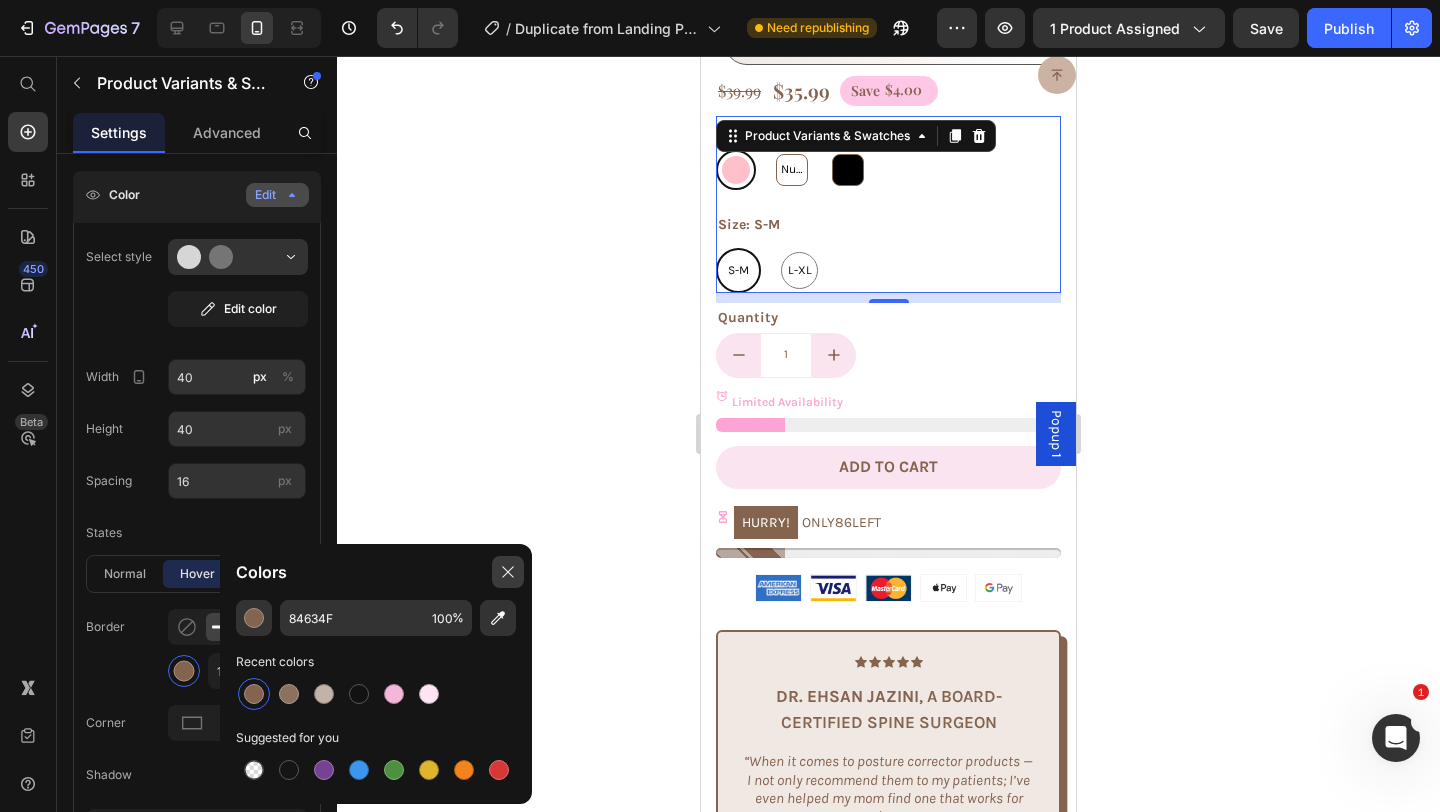 click 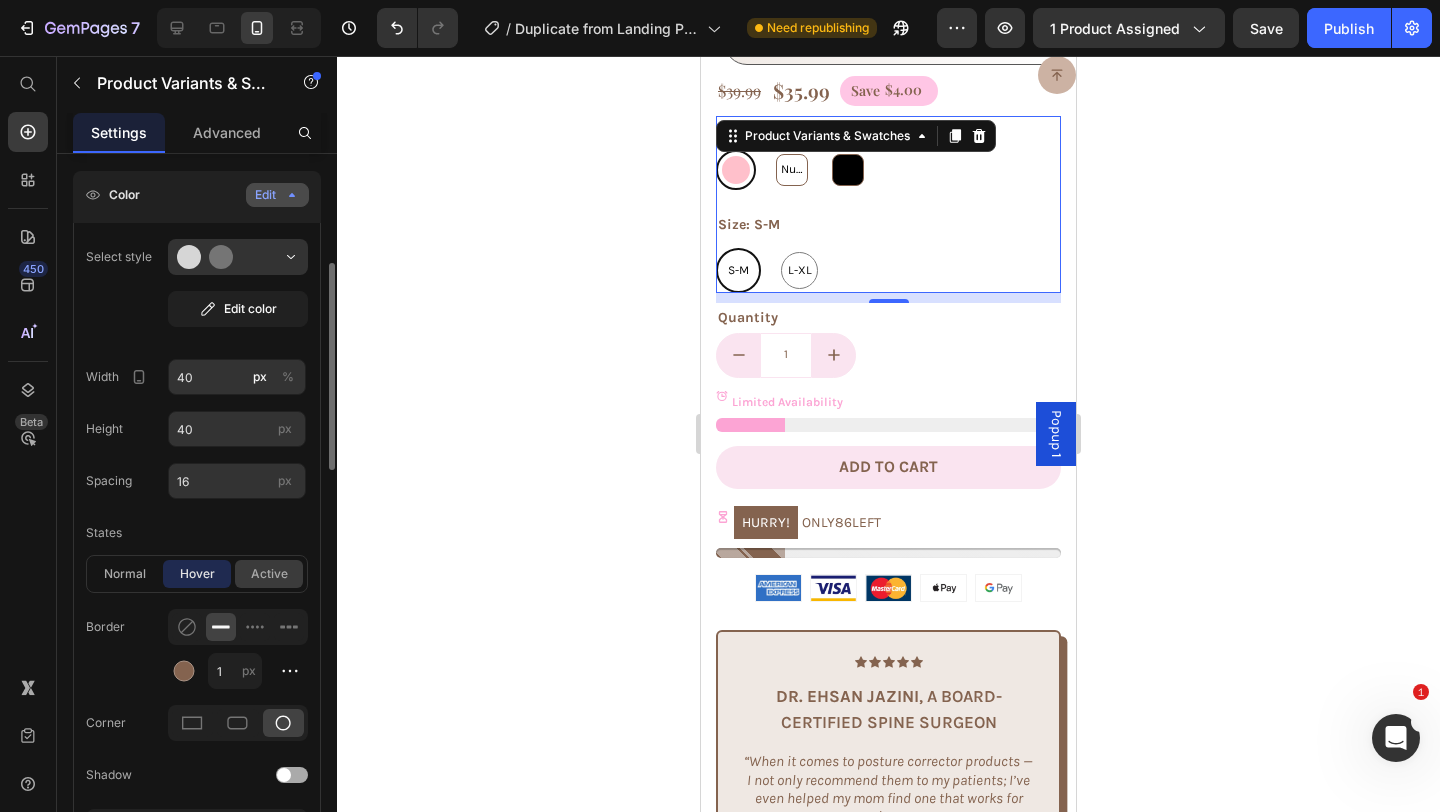 click on "active" at bounding box center (269, 574) 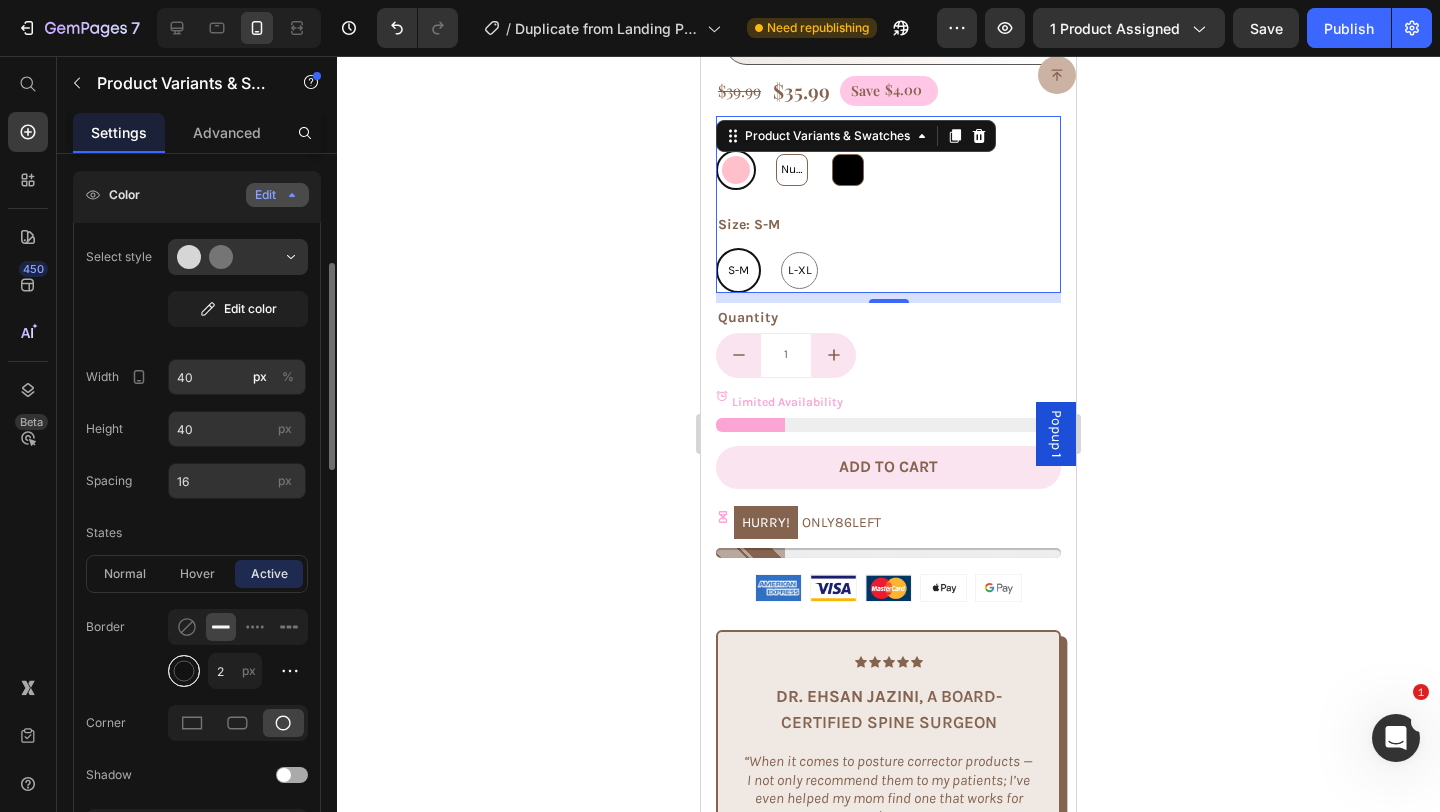 click at bounding box center [184, 671] 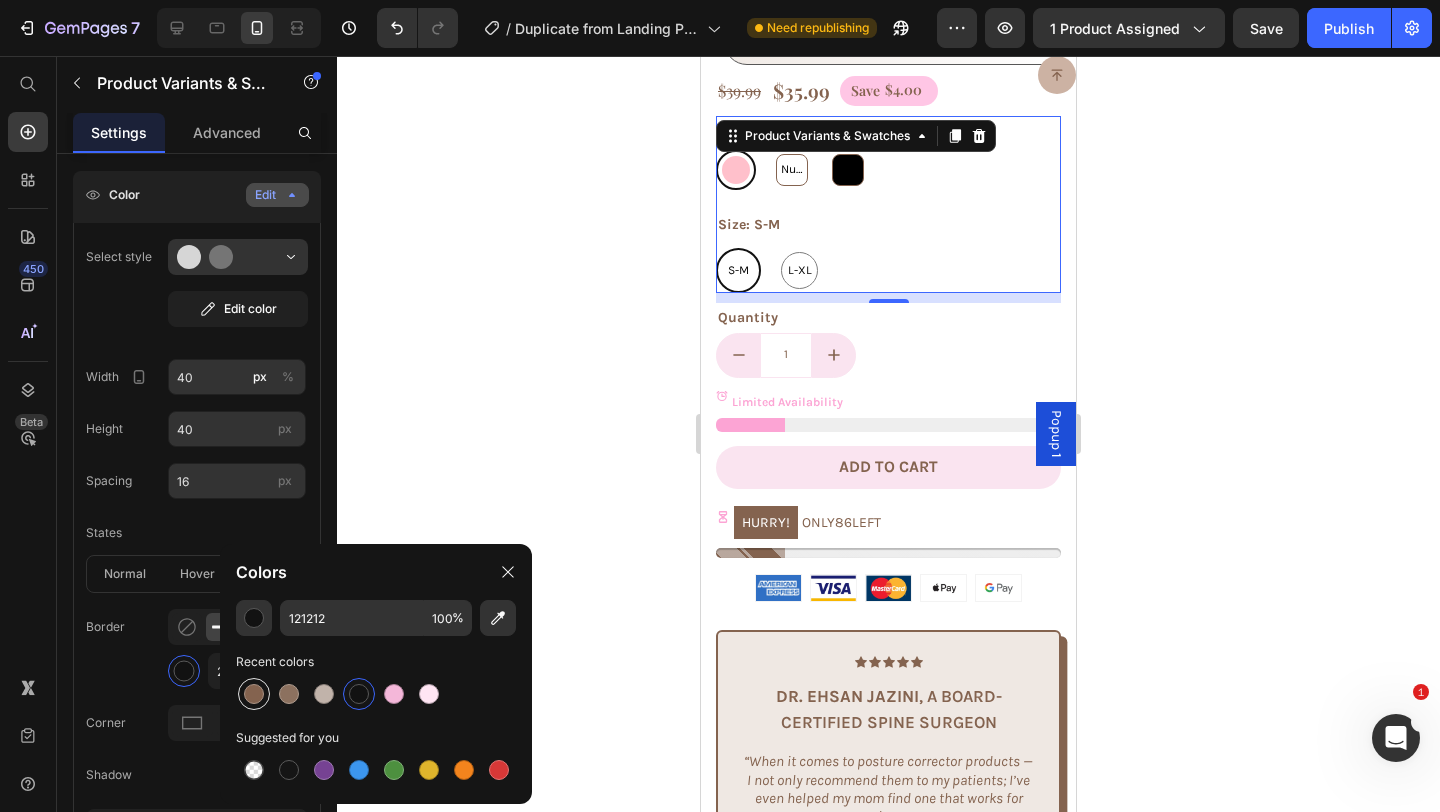 click at bounding box center [254, 694] 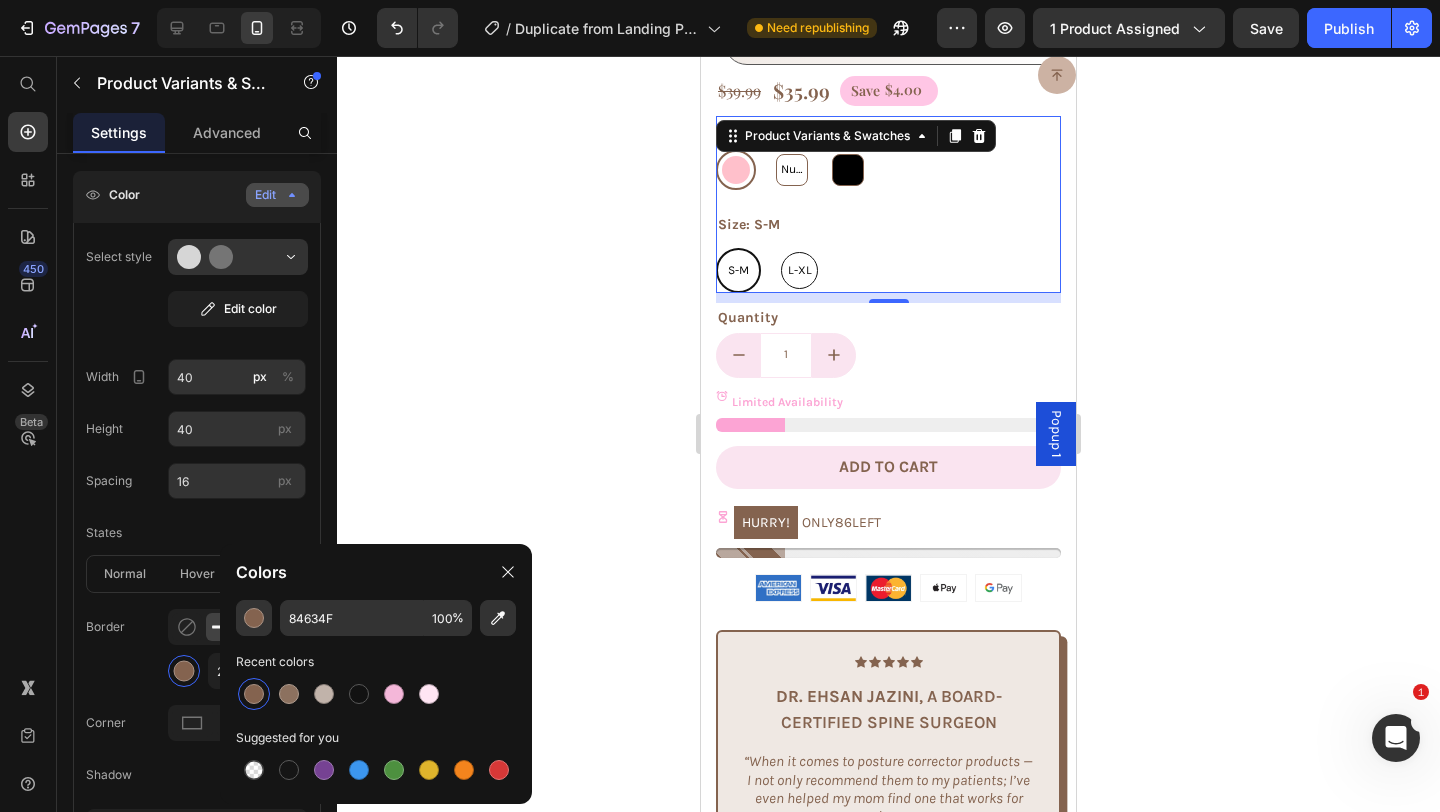 click on "L-XL" at bounding box center (800, 271) 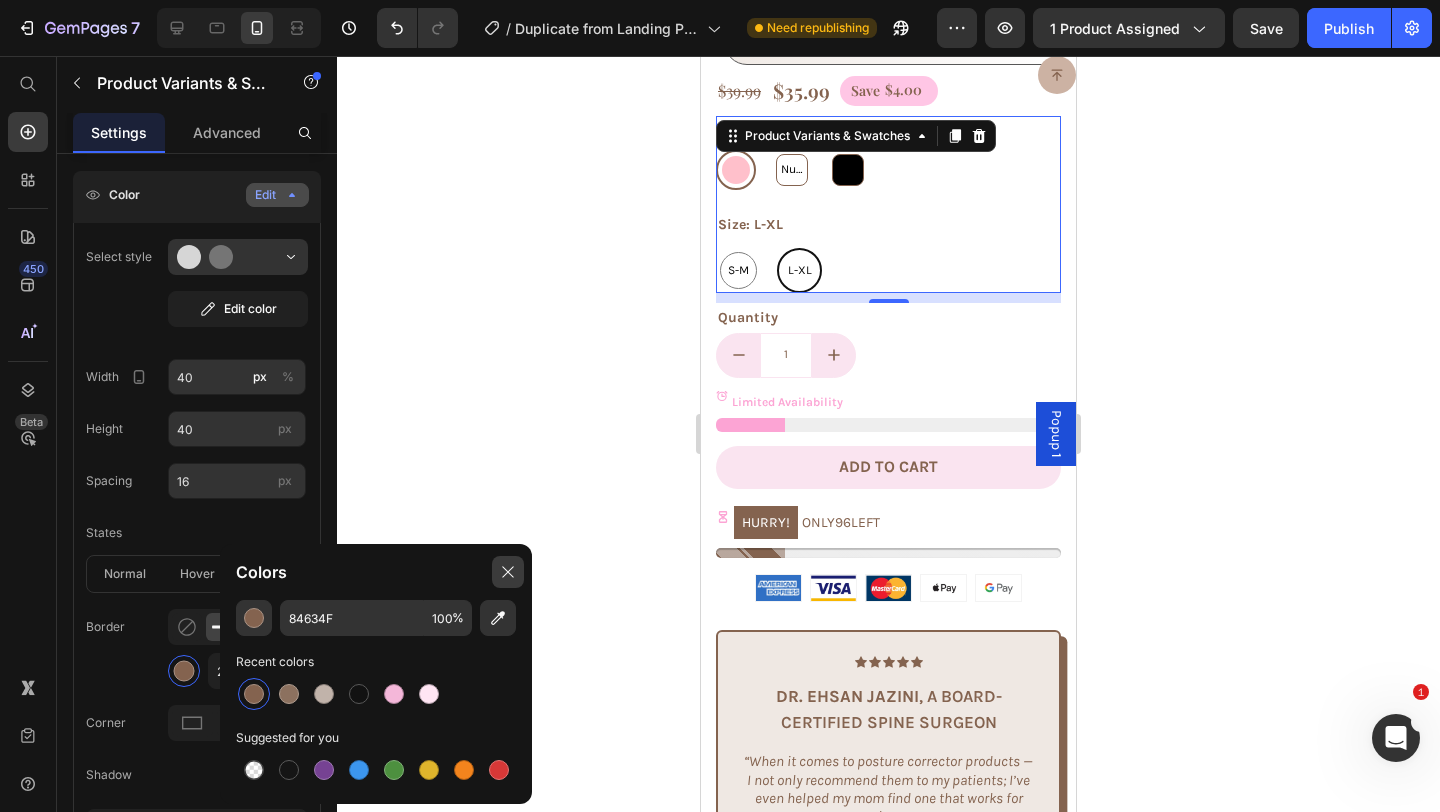 click 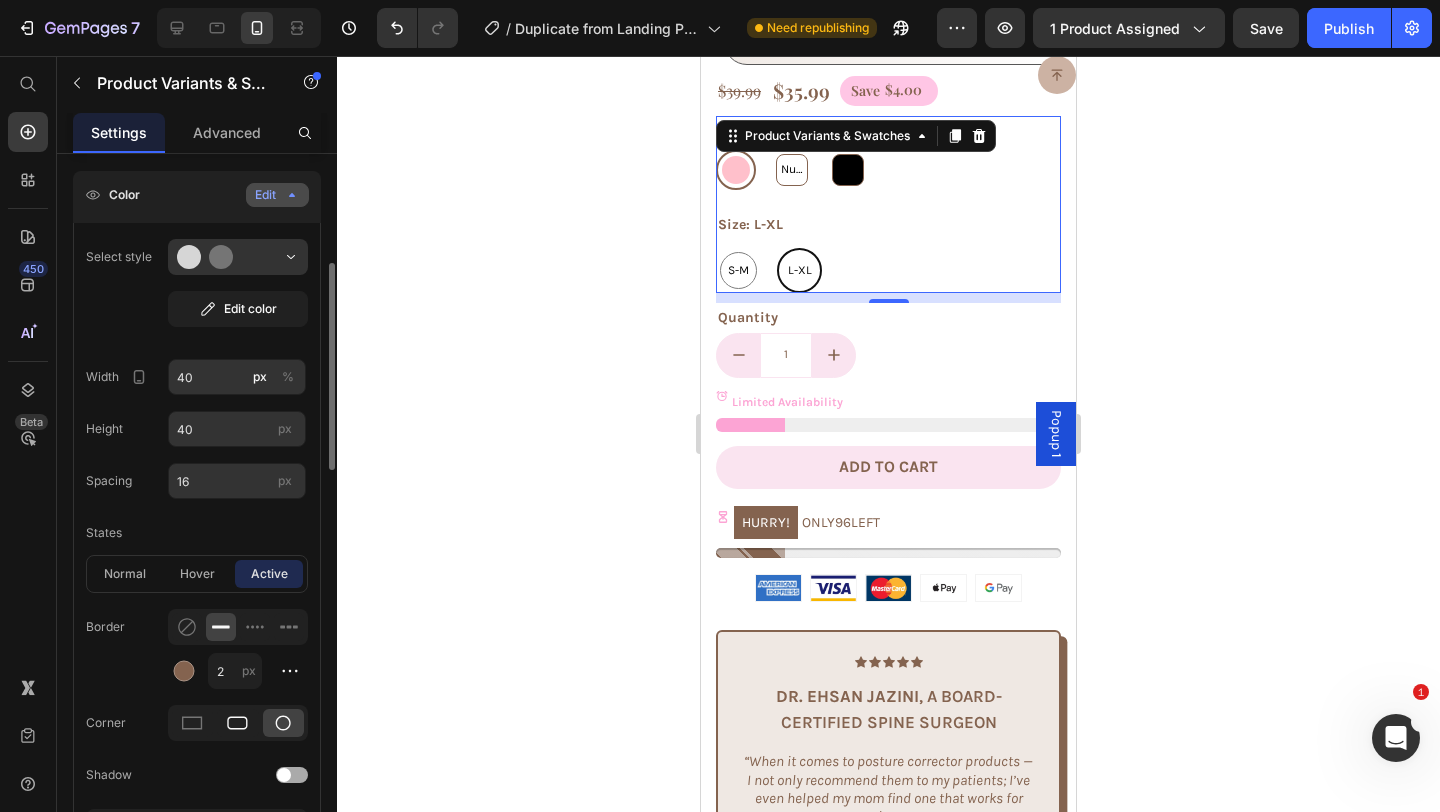 click 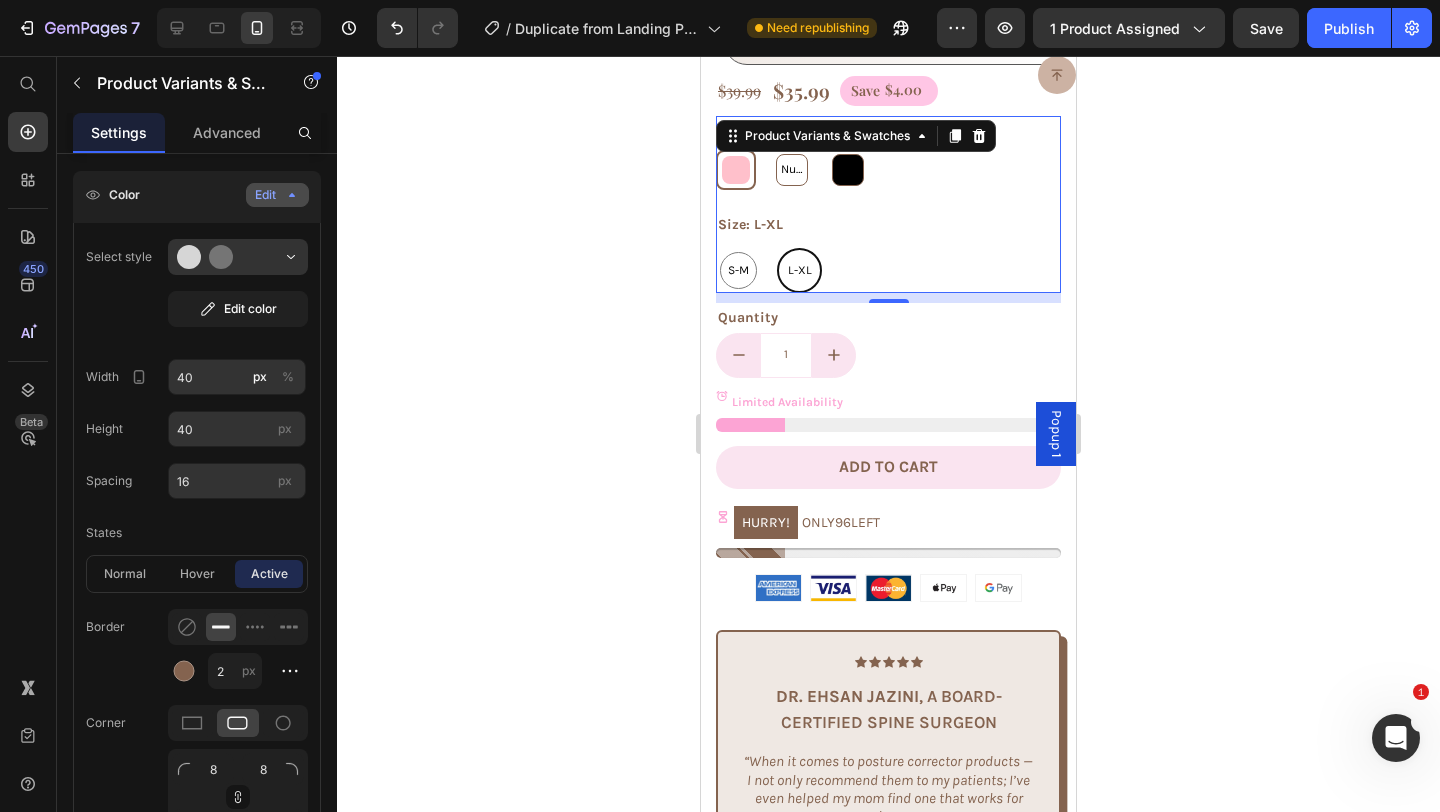 click 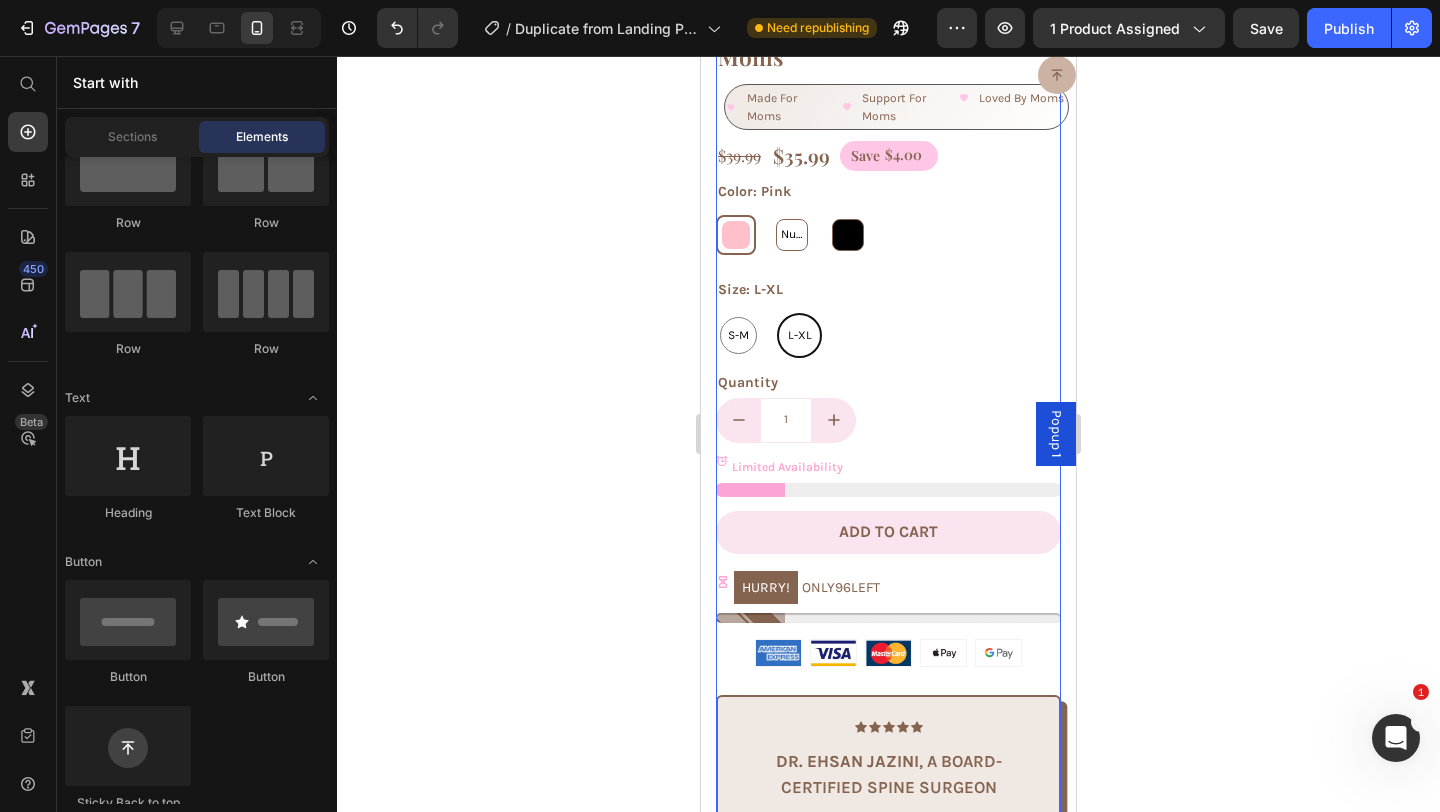 scroll, scrollTop: 622, scrollLeft: 0, axis: vertical 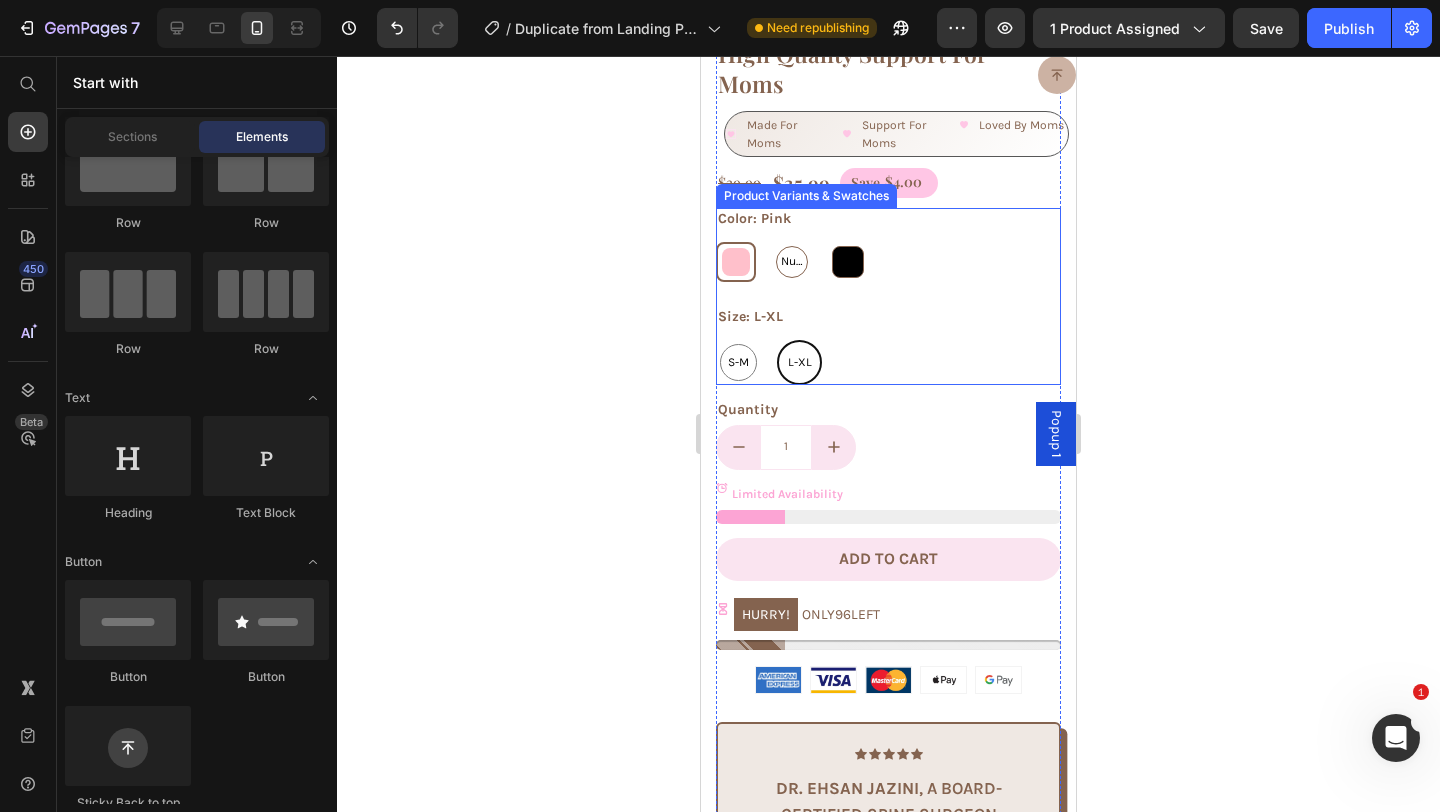 click on "Nude" at bounding box center (792, 262) 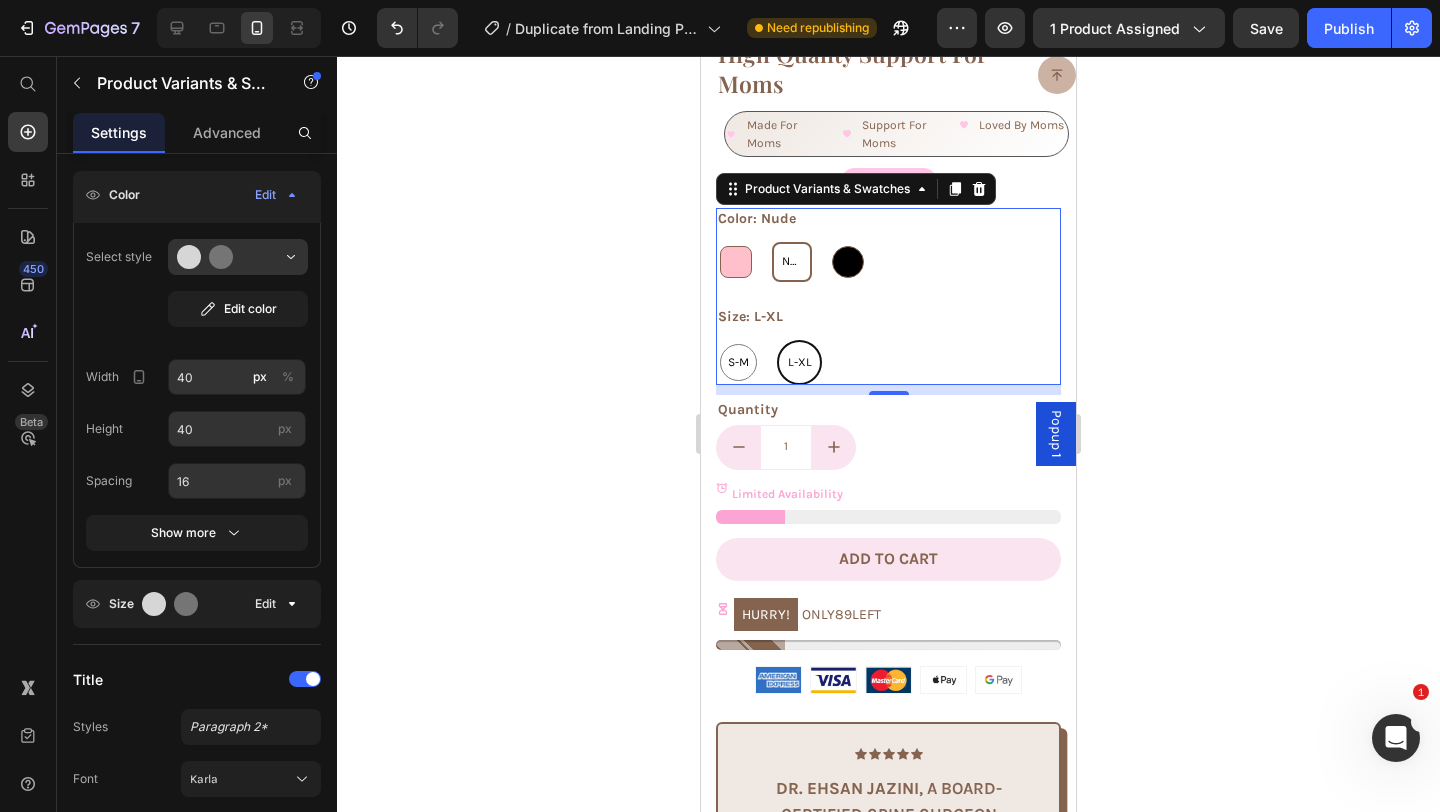 click at bounding box center (848, 262) 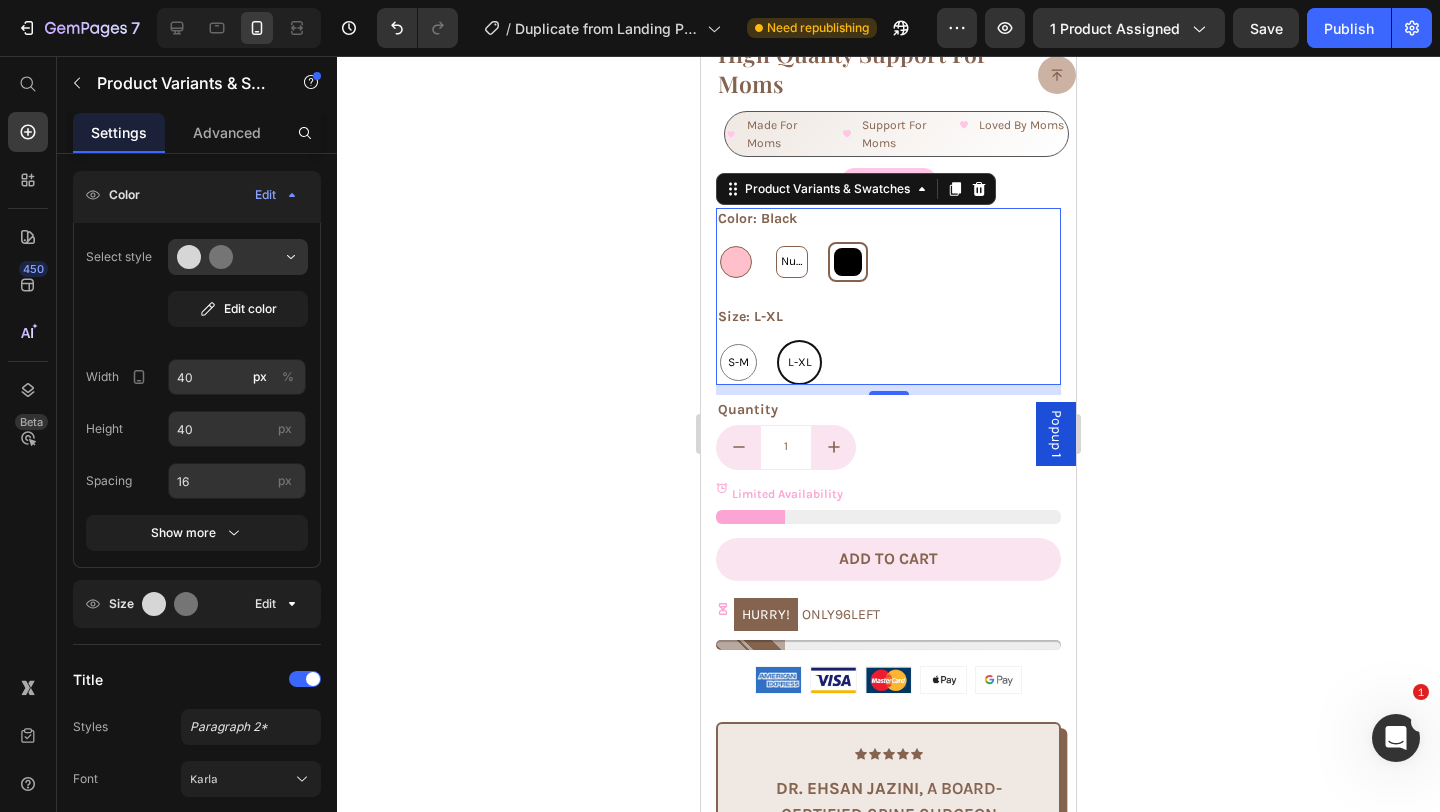 click at bounding box center [736, 262] 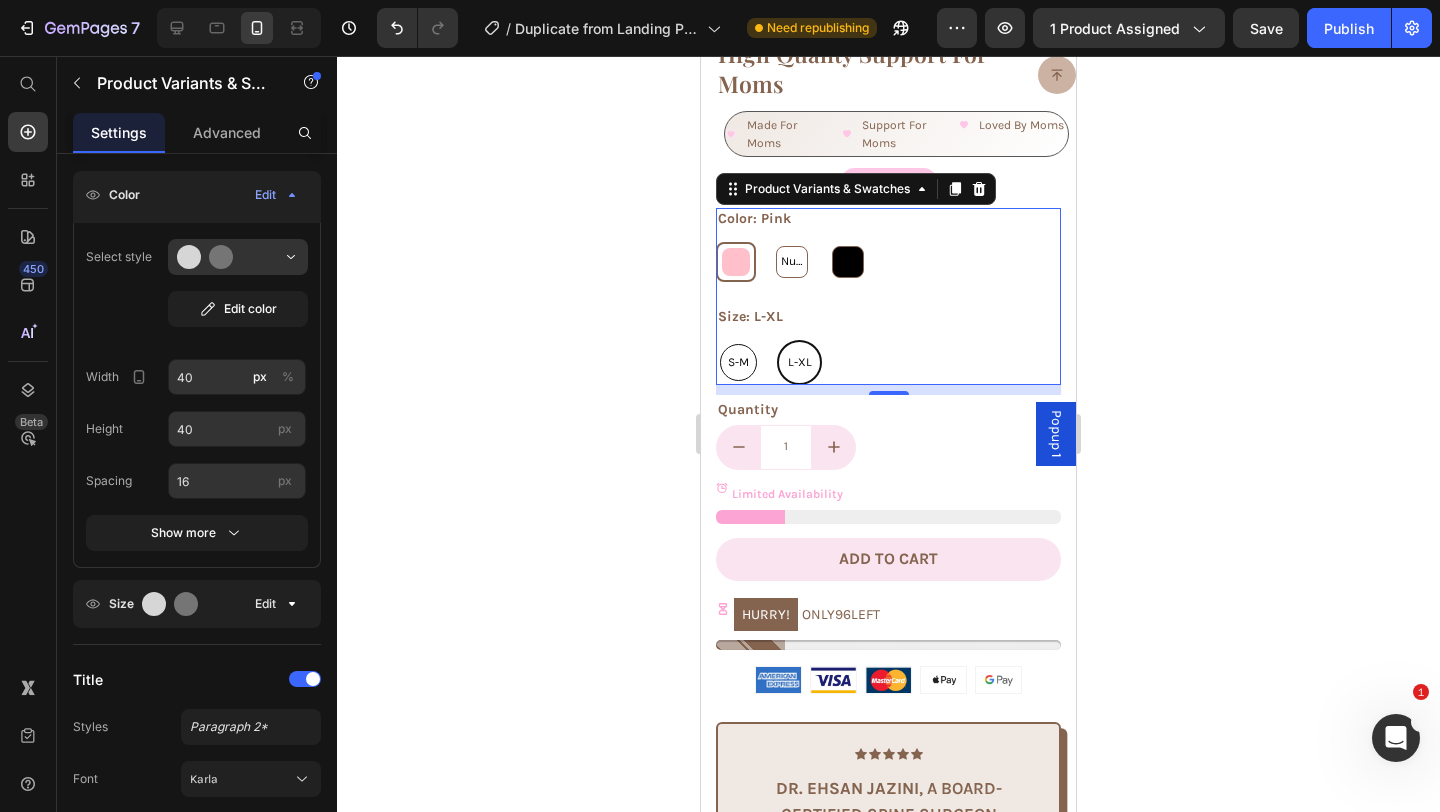 click on "S-M" at bounding box center (738, 363) 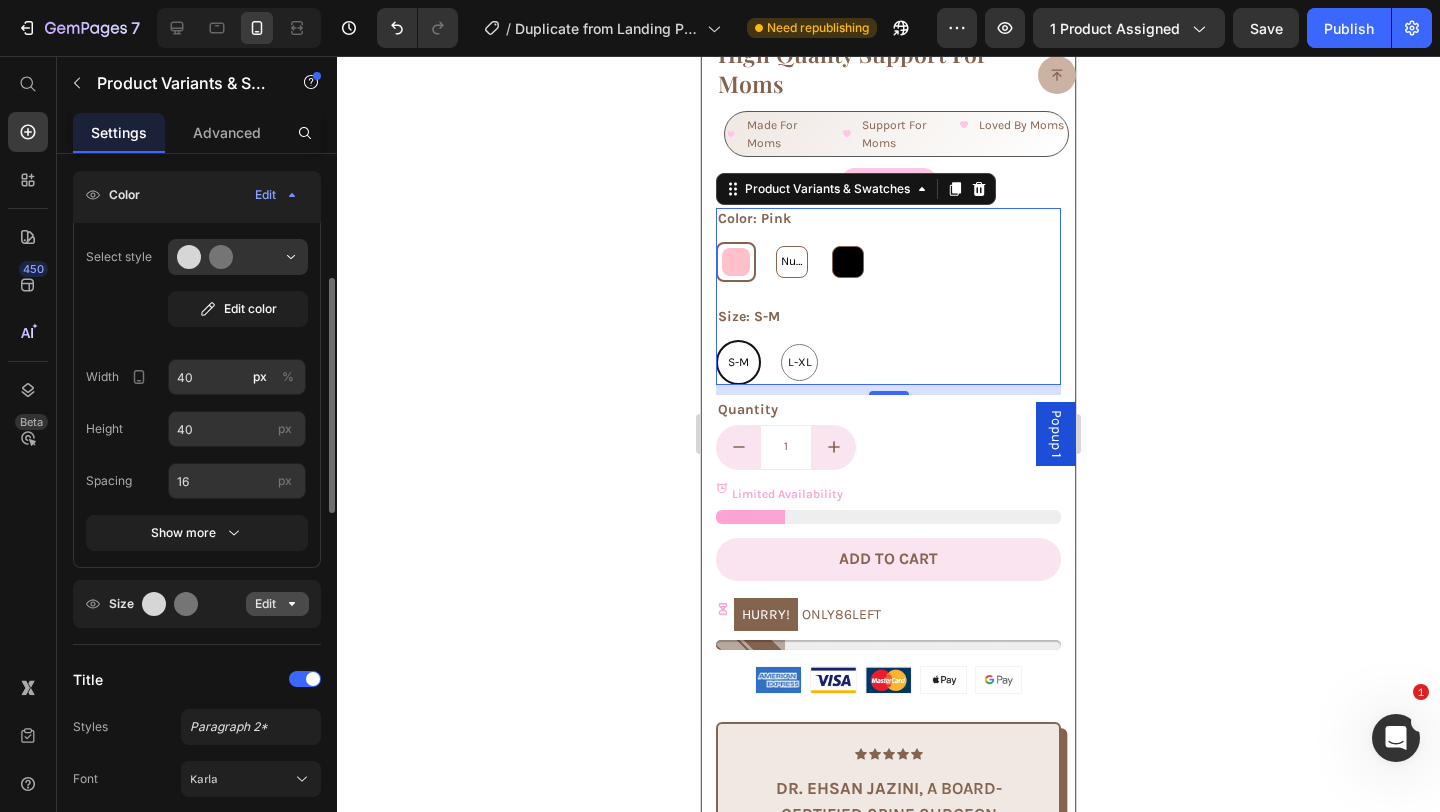 click 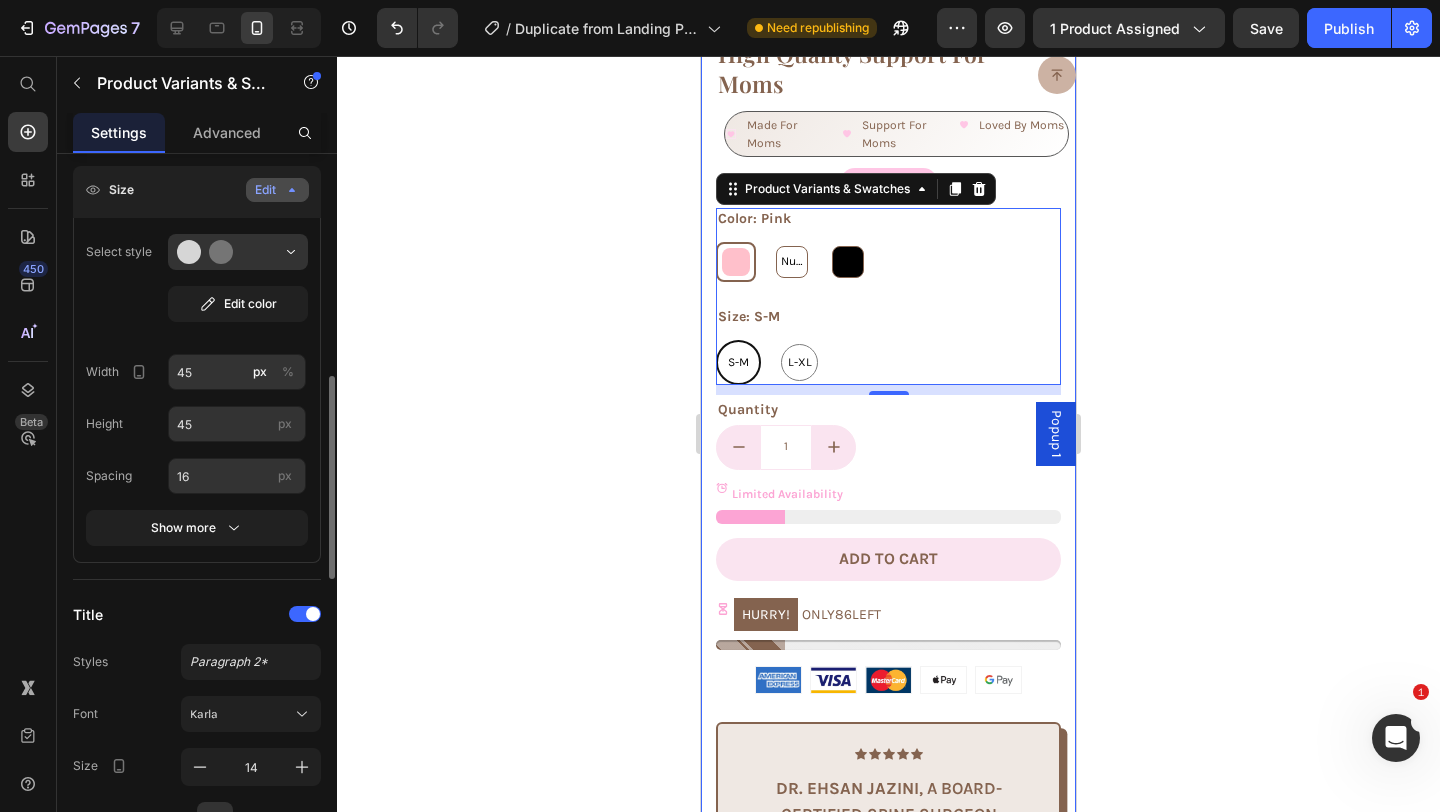 scroll, scrollTop: 795, scrollLeft: 0, axis: vertical 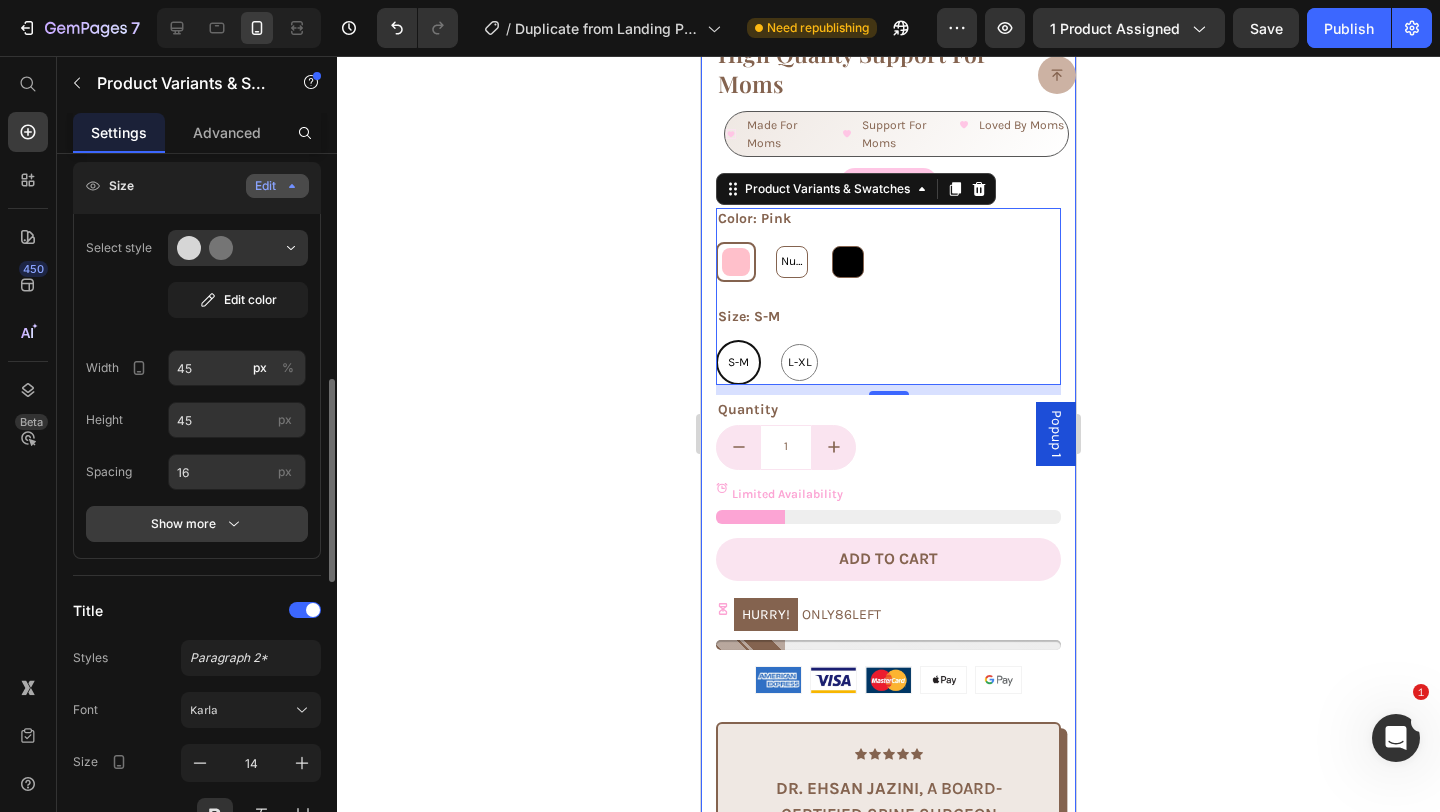 click on "Show more" at bounding box center [197, 524] 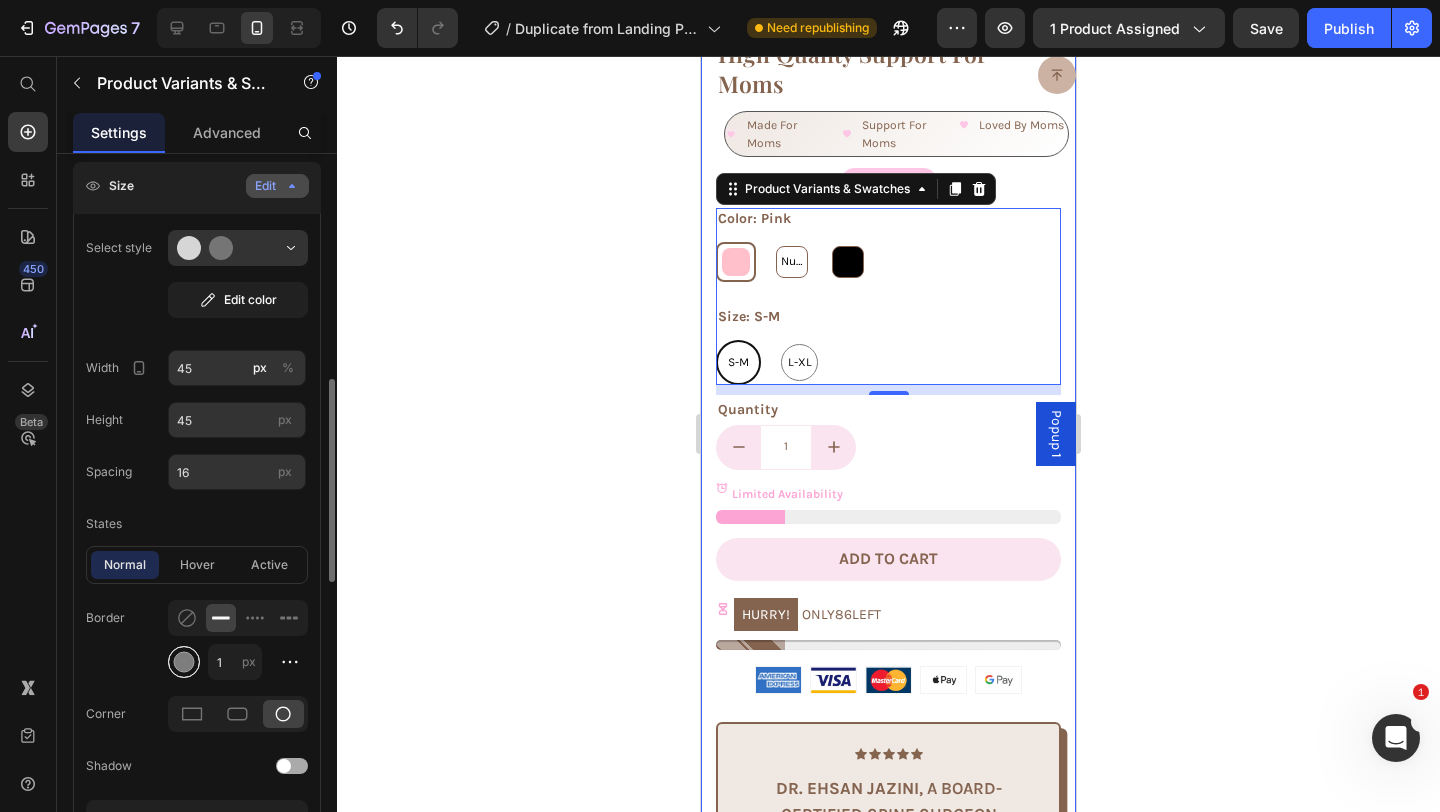 click at bounding box center [184, 662] 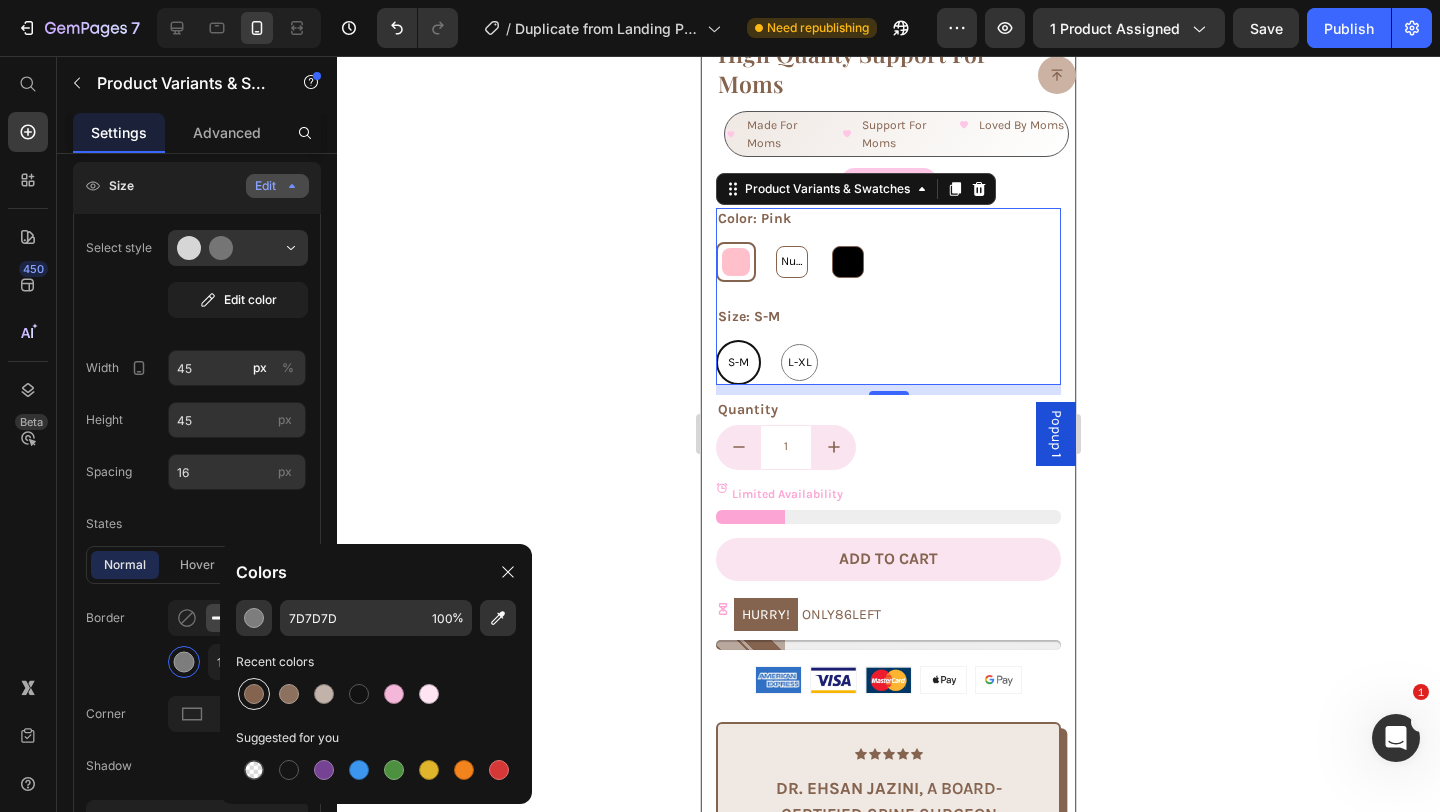 click at bounding box center [254, 694] 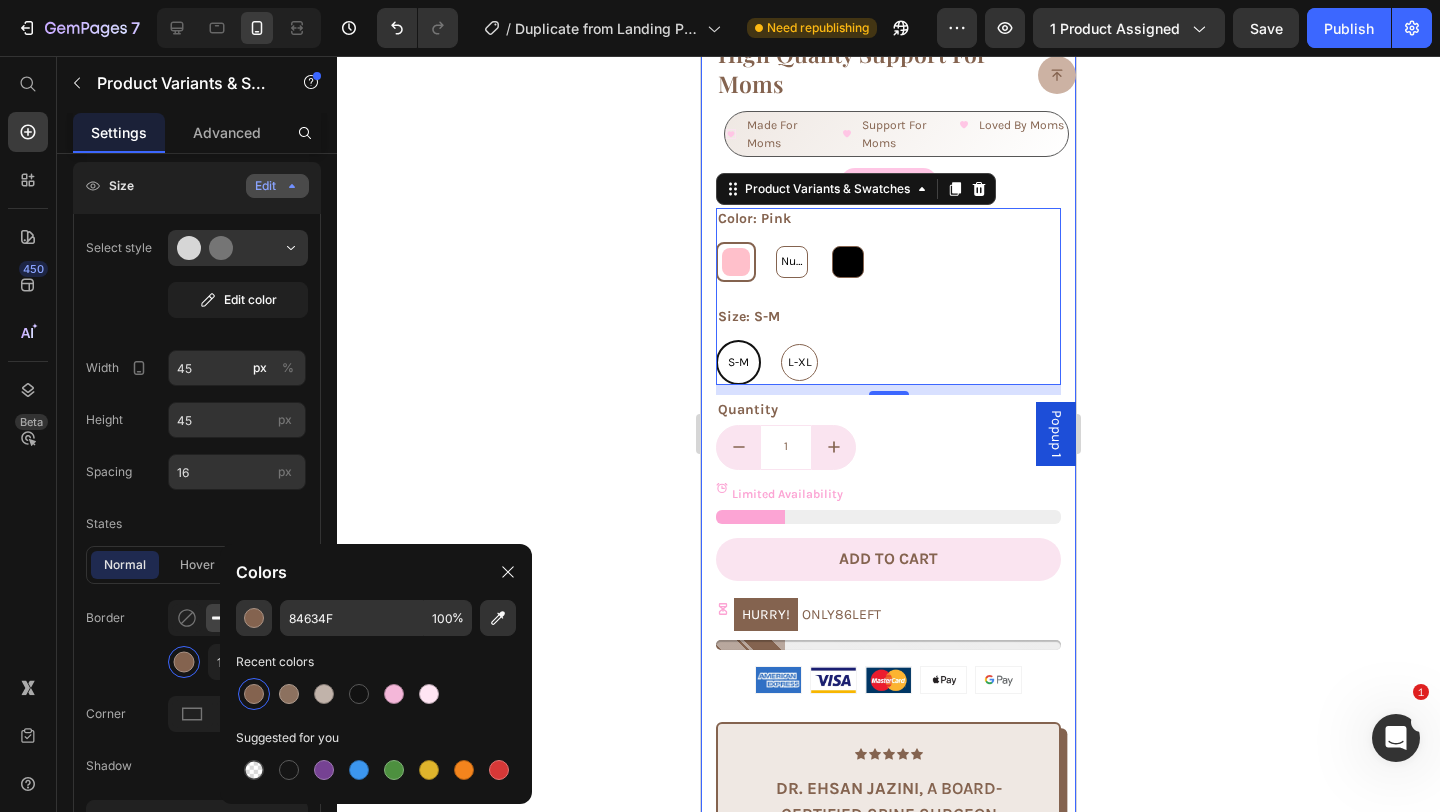 click at bounding box center [254, 694] 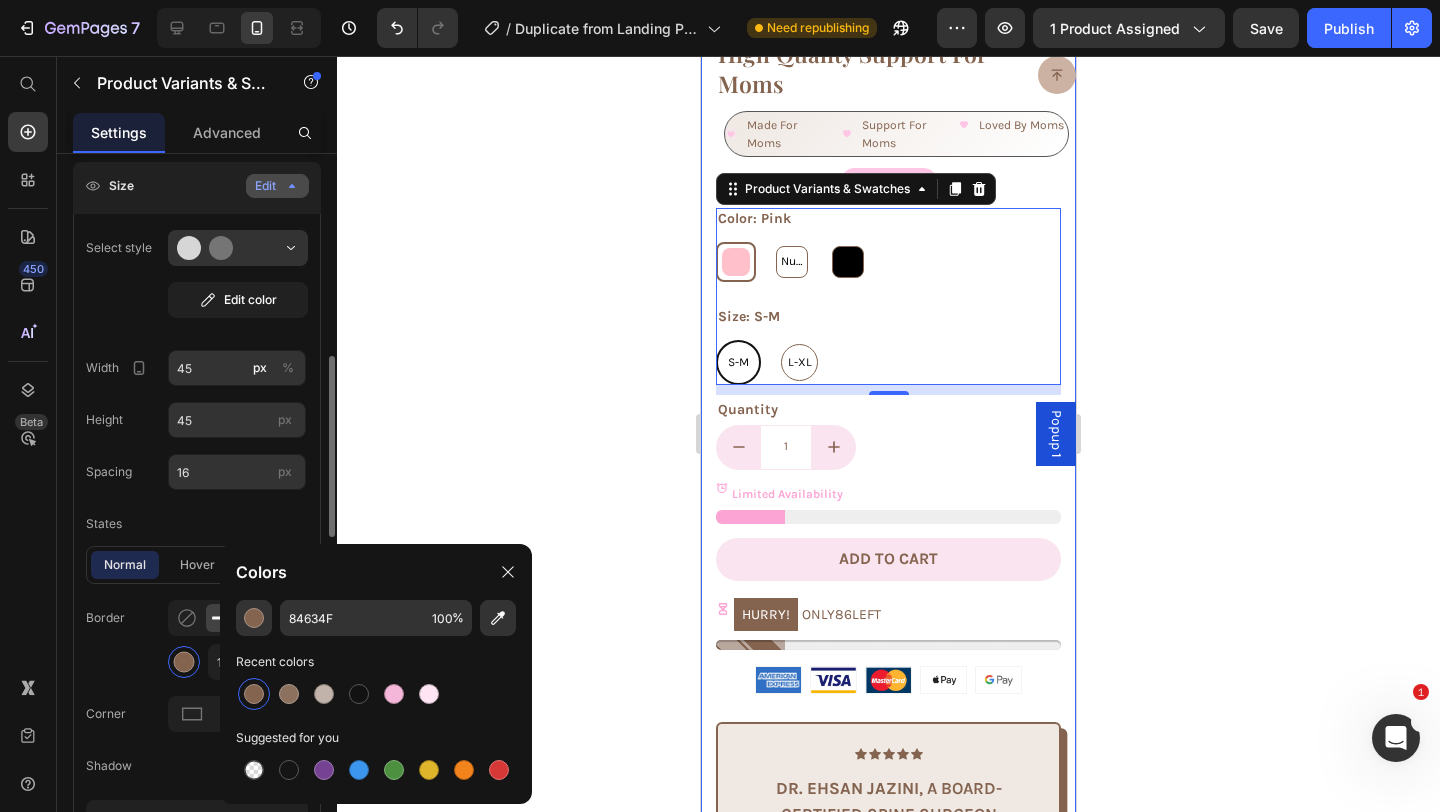 click on "States" 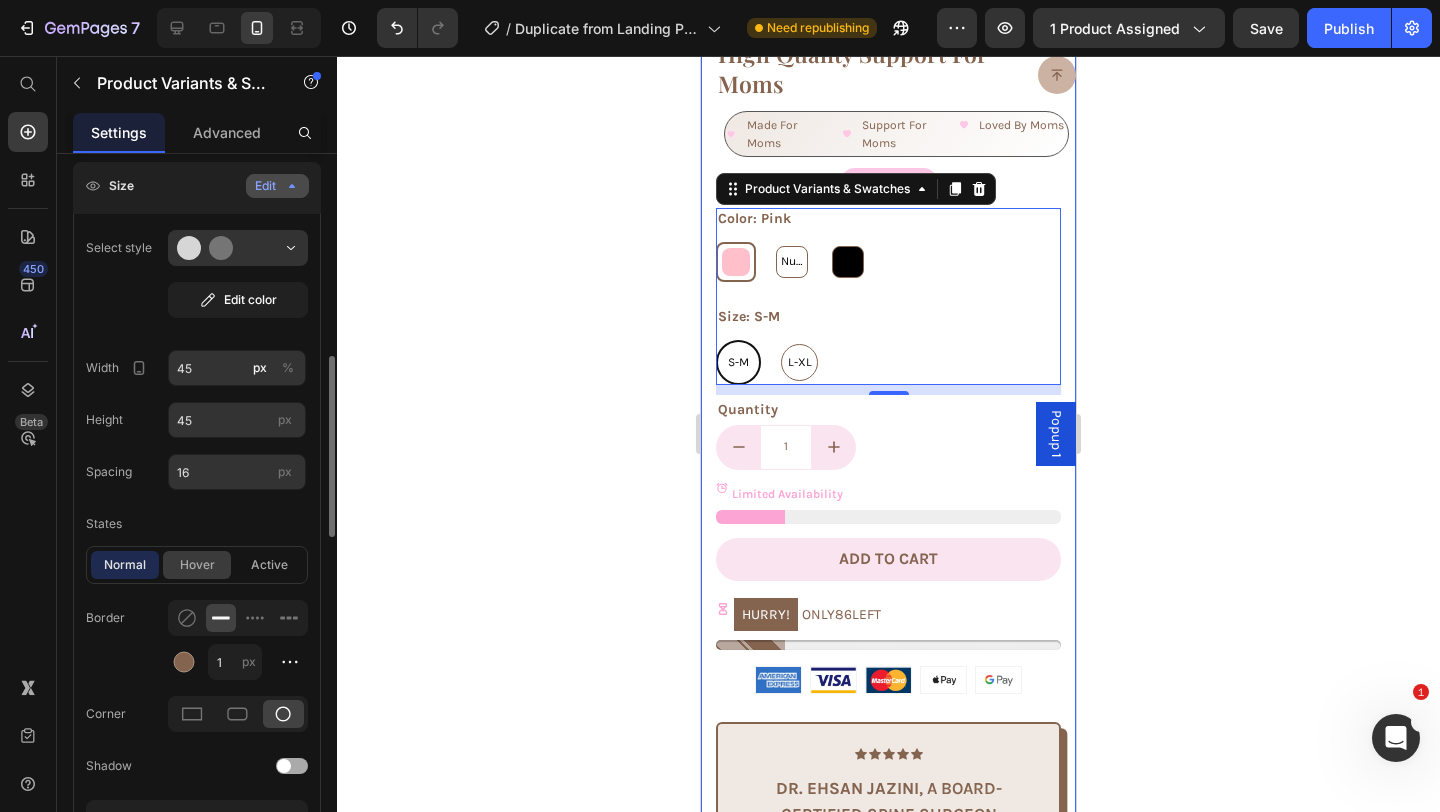 click on "hover" at bounding box center [197, 565] 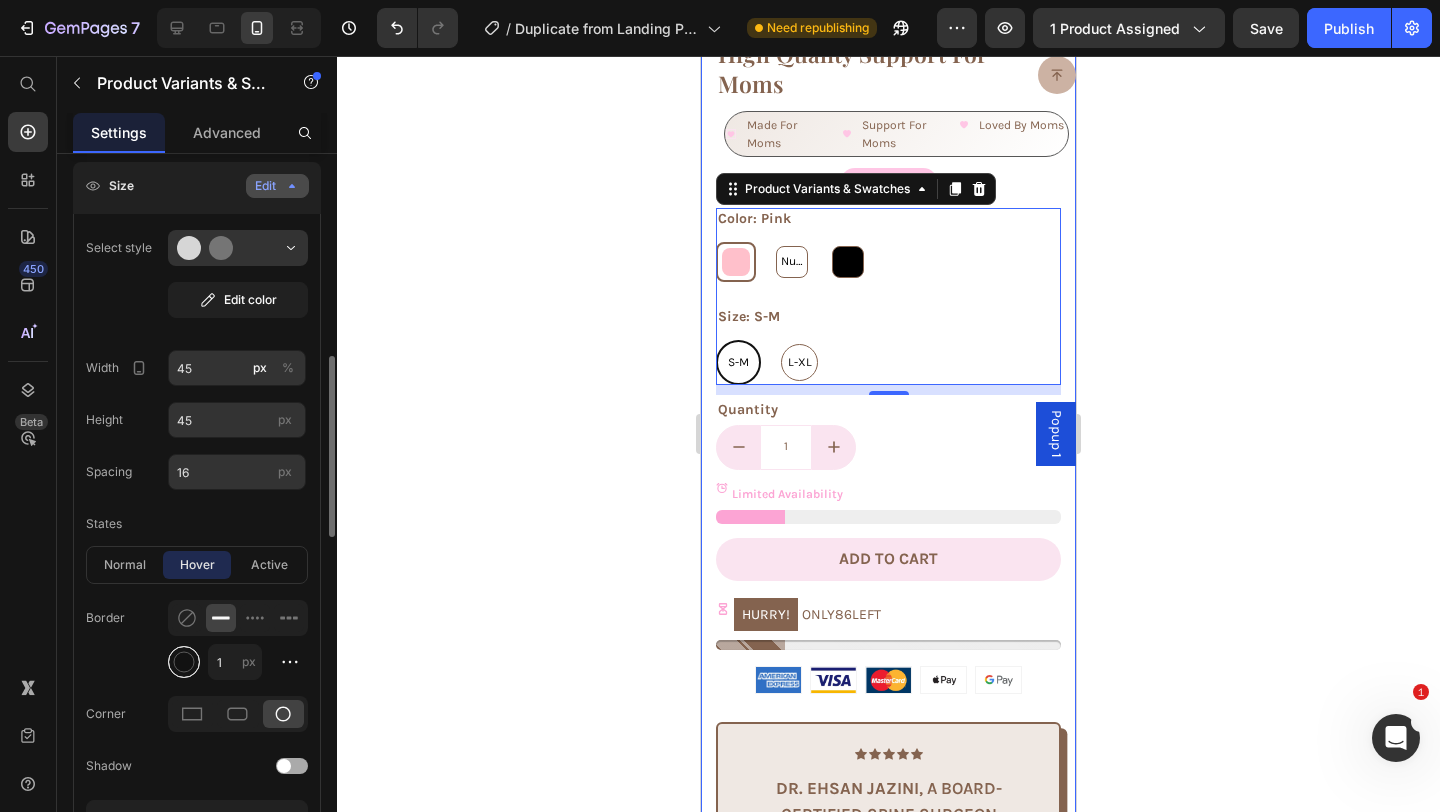 click at bounding box center (184, 662) 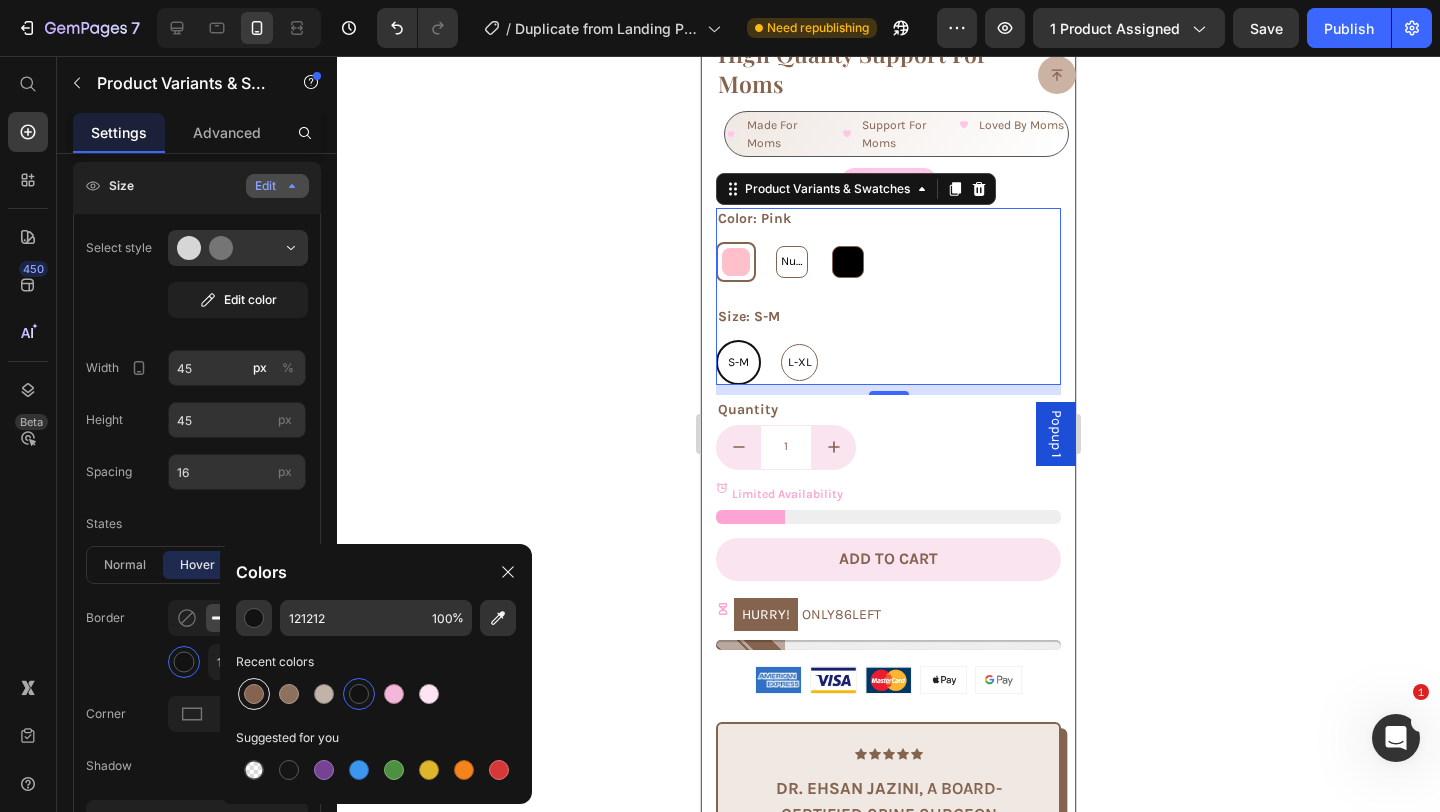click at bounding box center (254, 694) 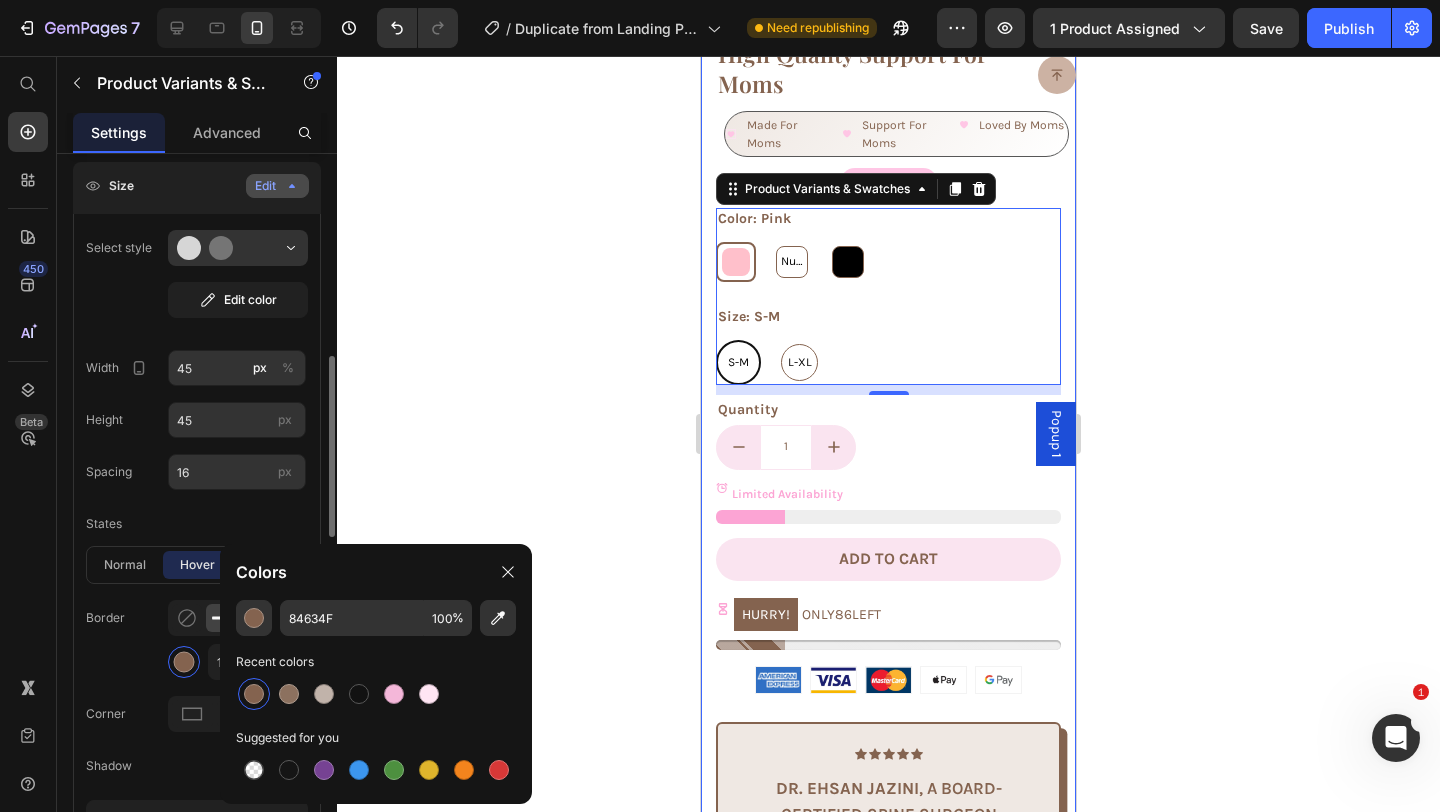 click on "States" 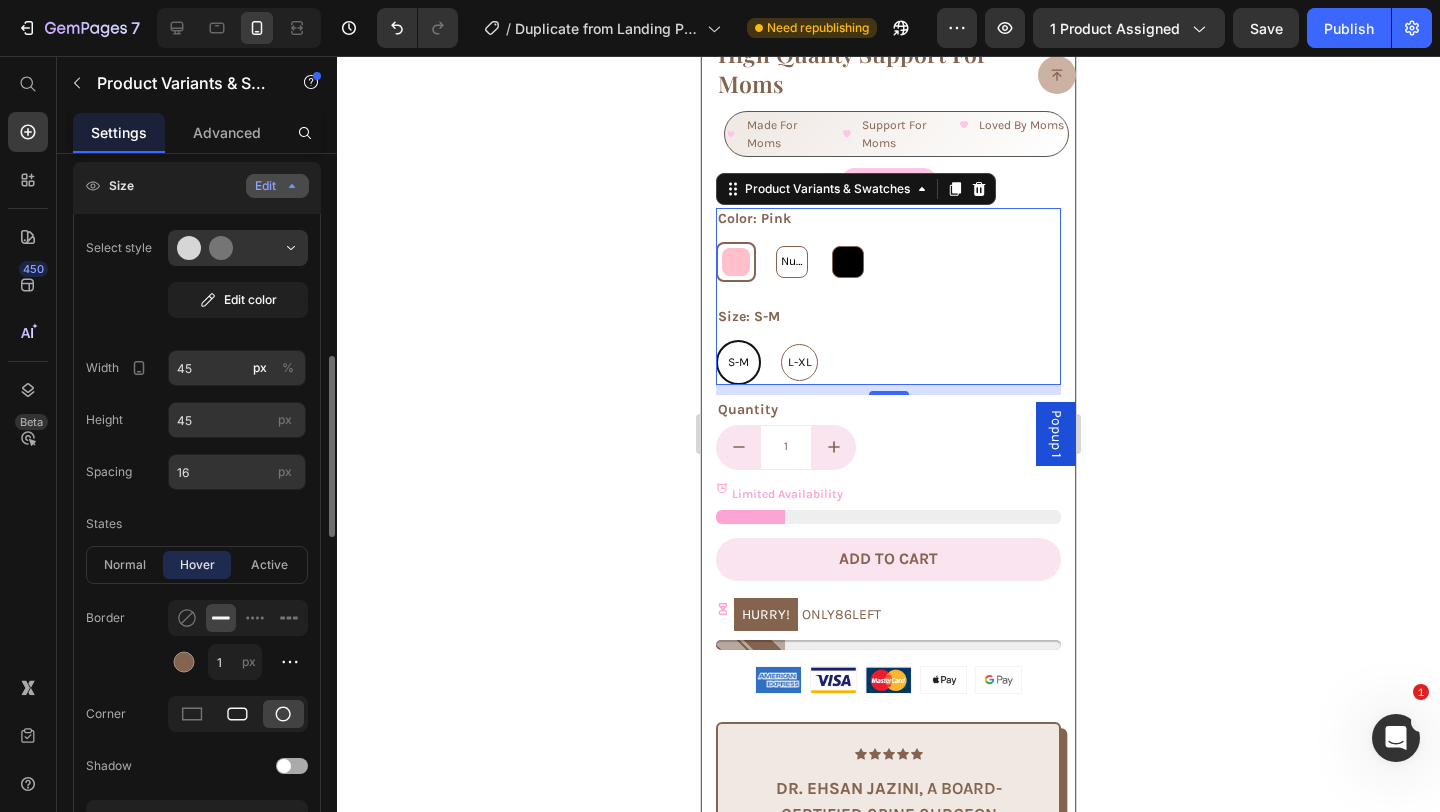 click 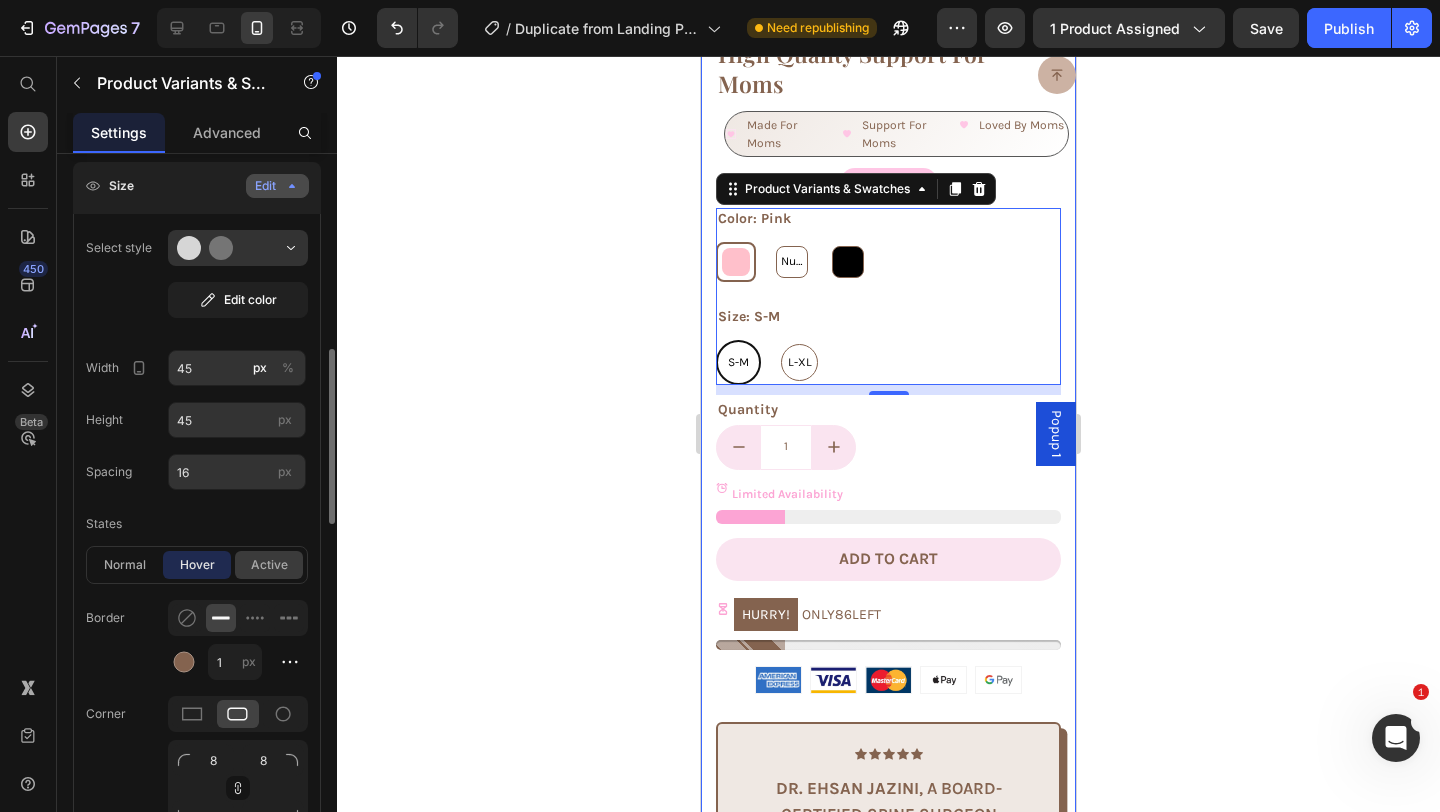 click on "active" at bounding box center [269, 565] 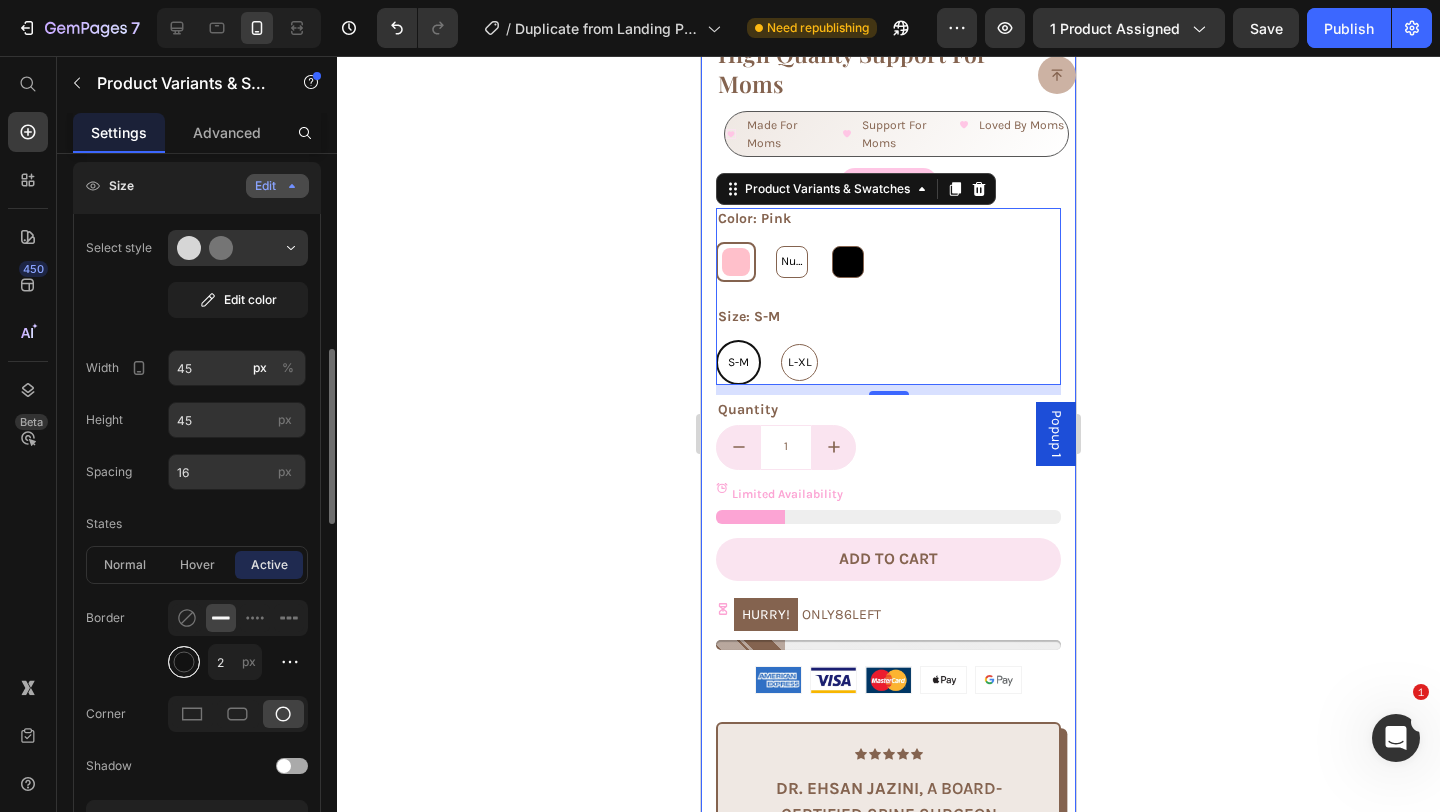 click at bounding box center [184, 662] 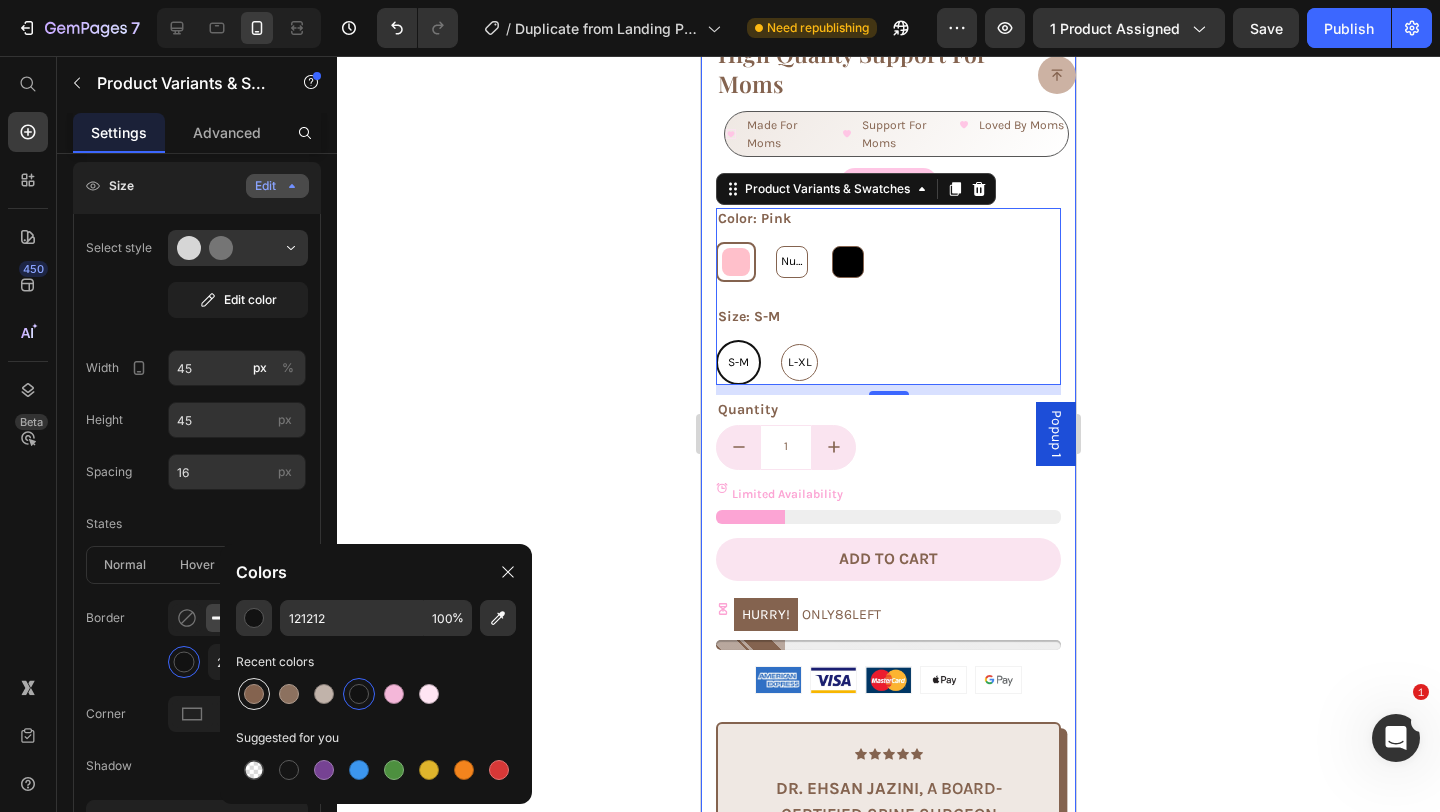 click at bounding box center (254, 694) 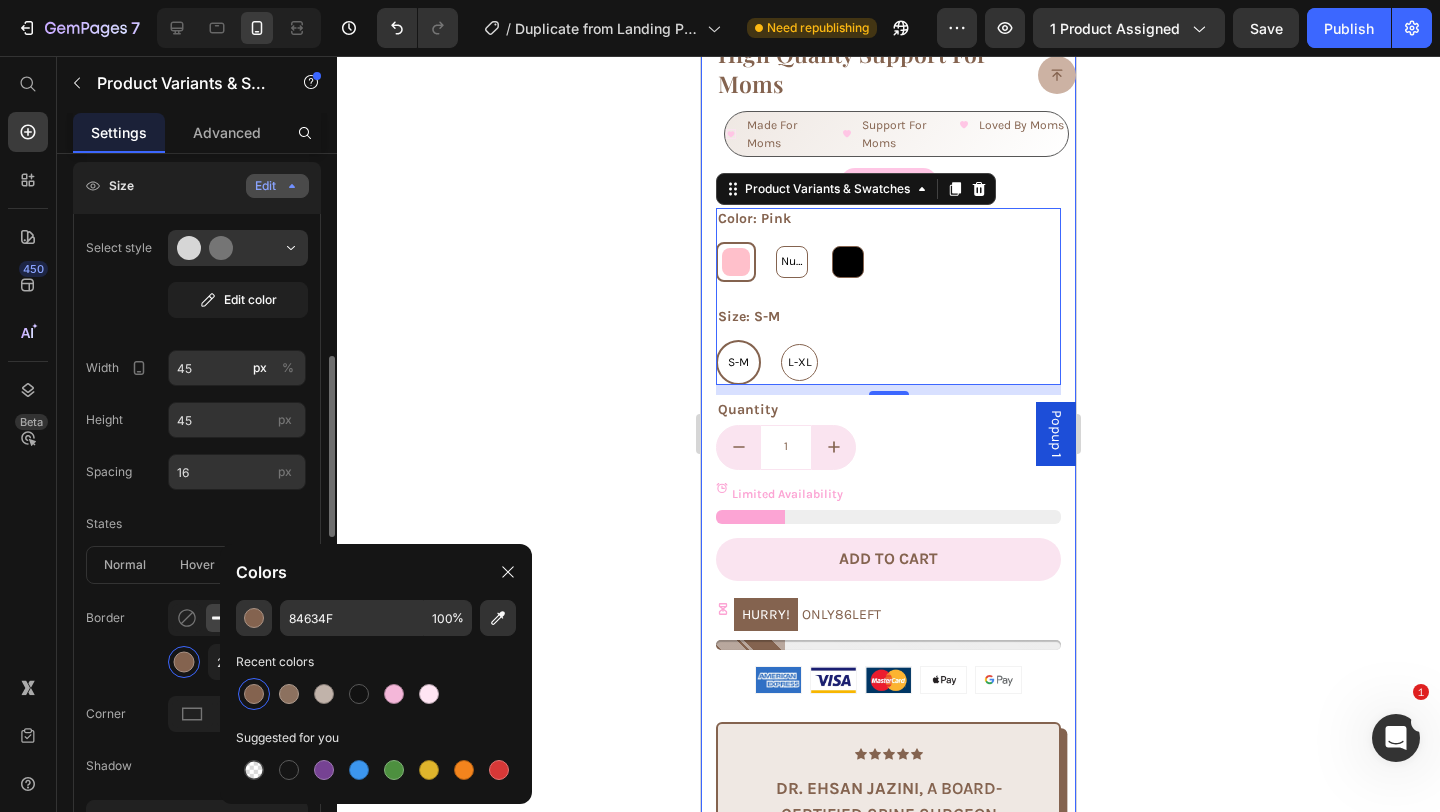 click on "States" 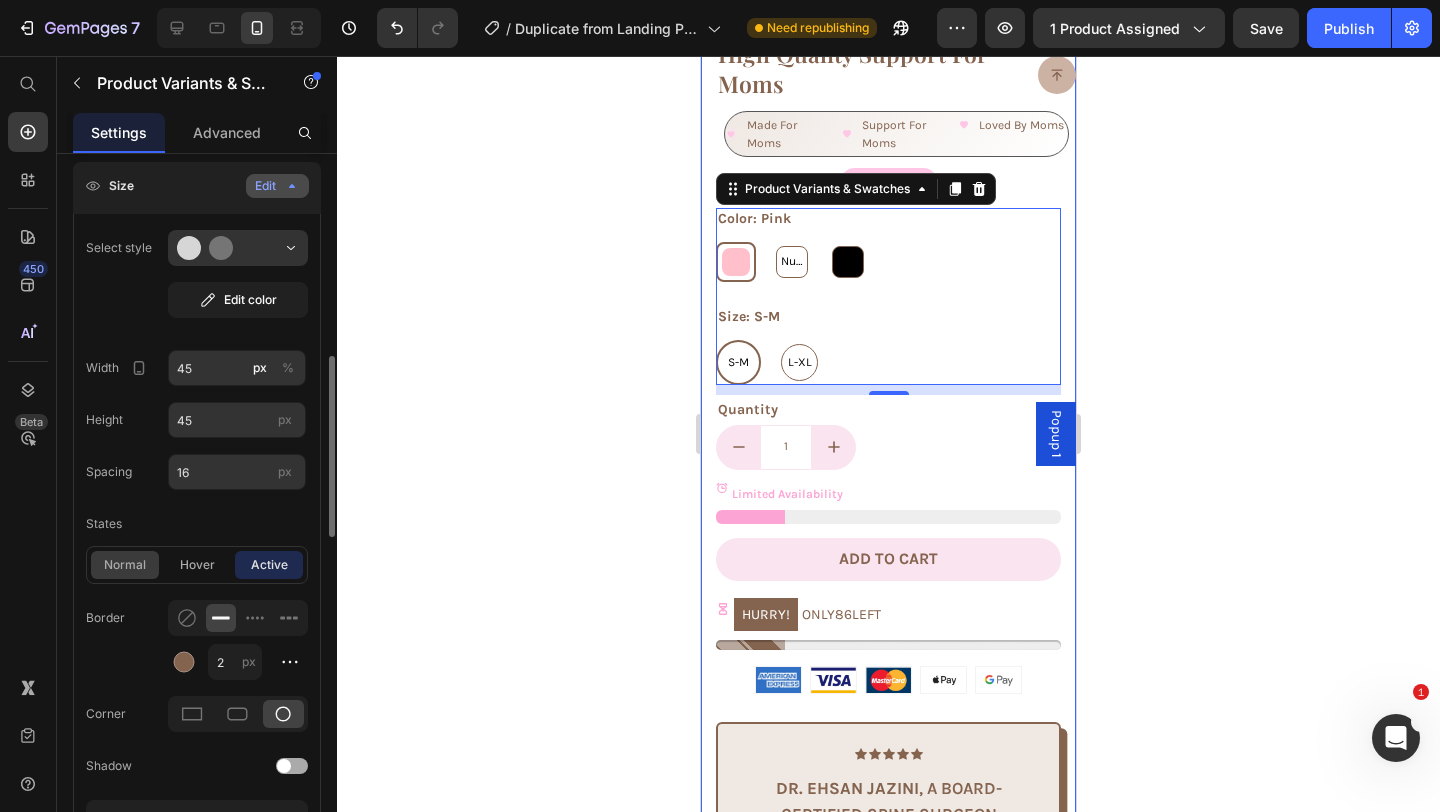 click on "normal" at bounding box center (125, 565) 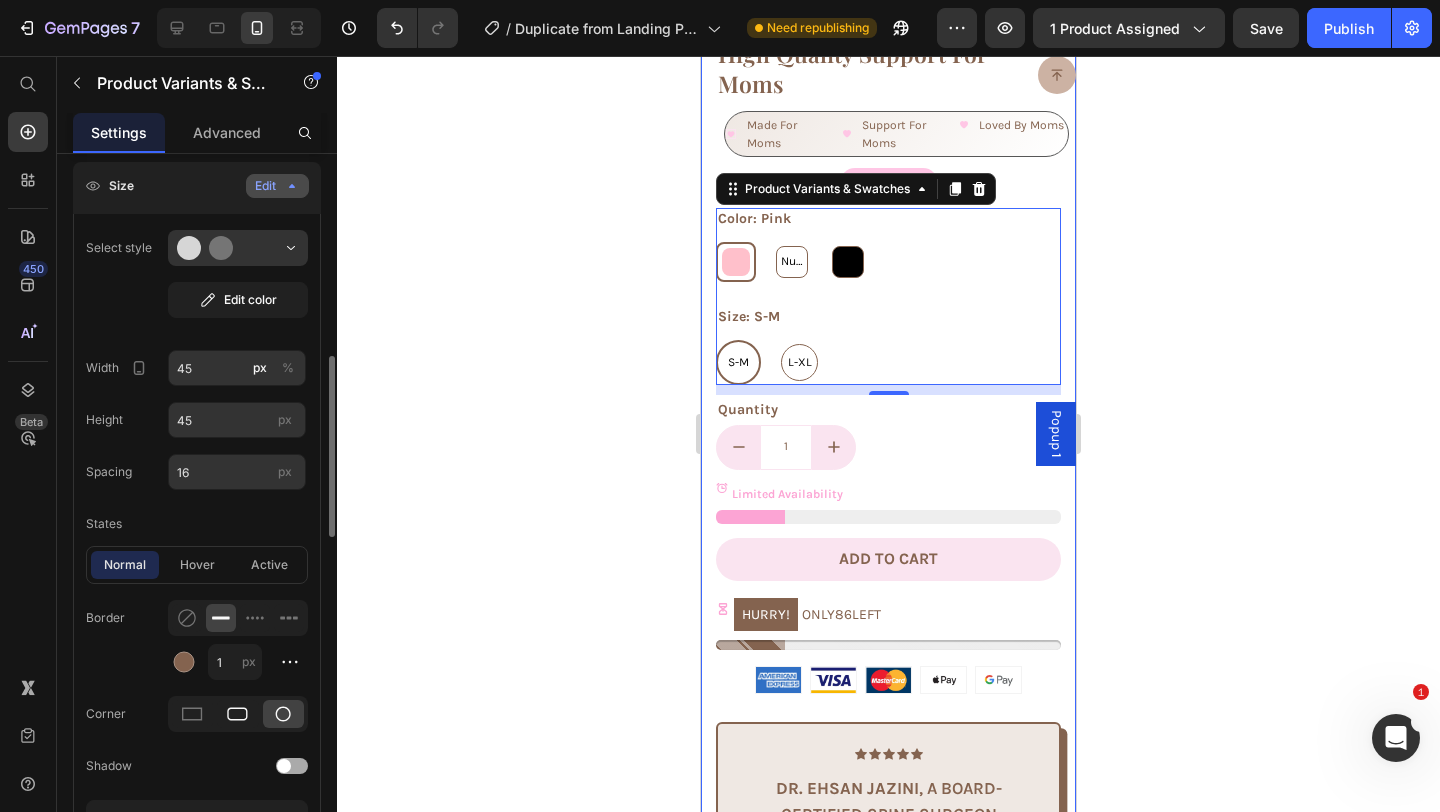 click 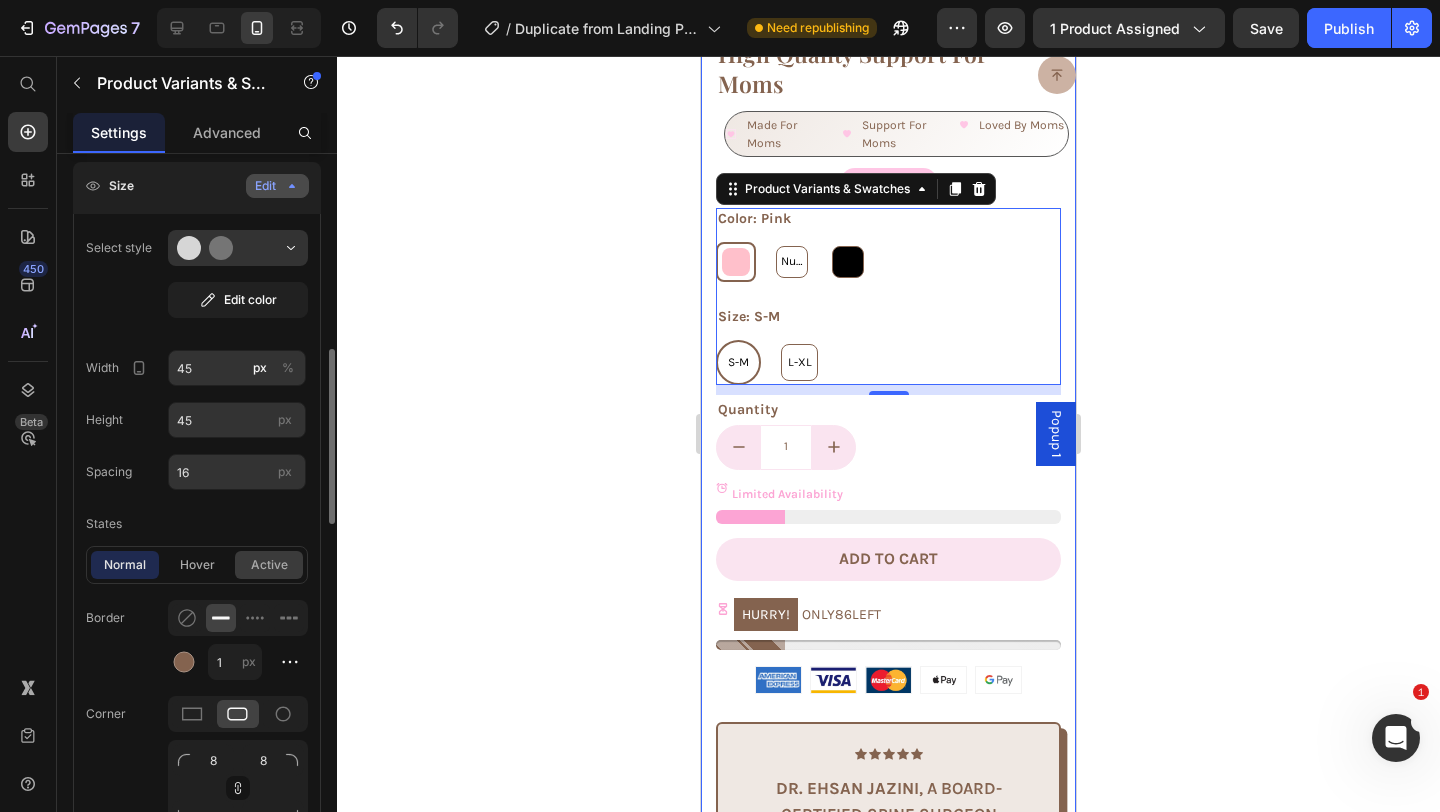 click on "active" at bounding box center [269, 565] 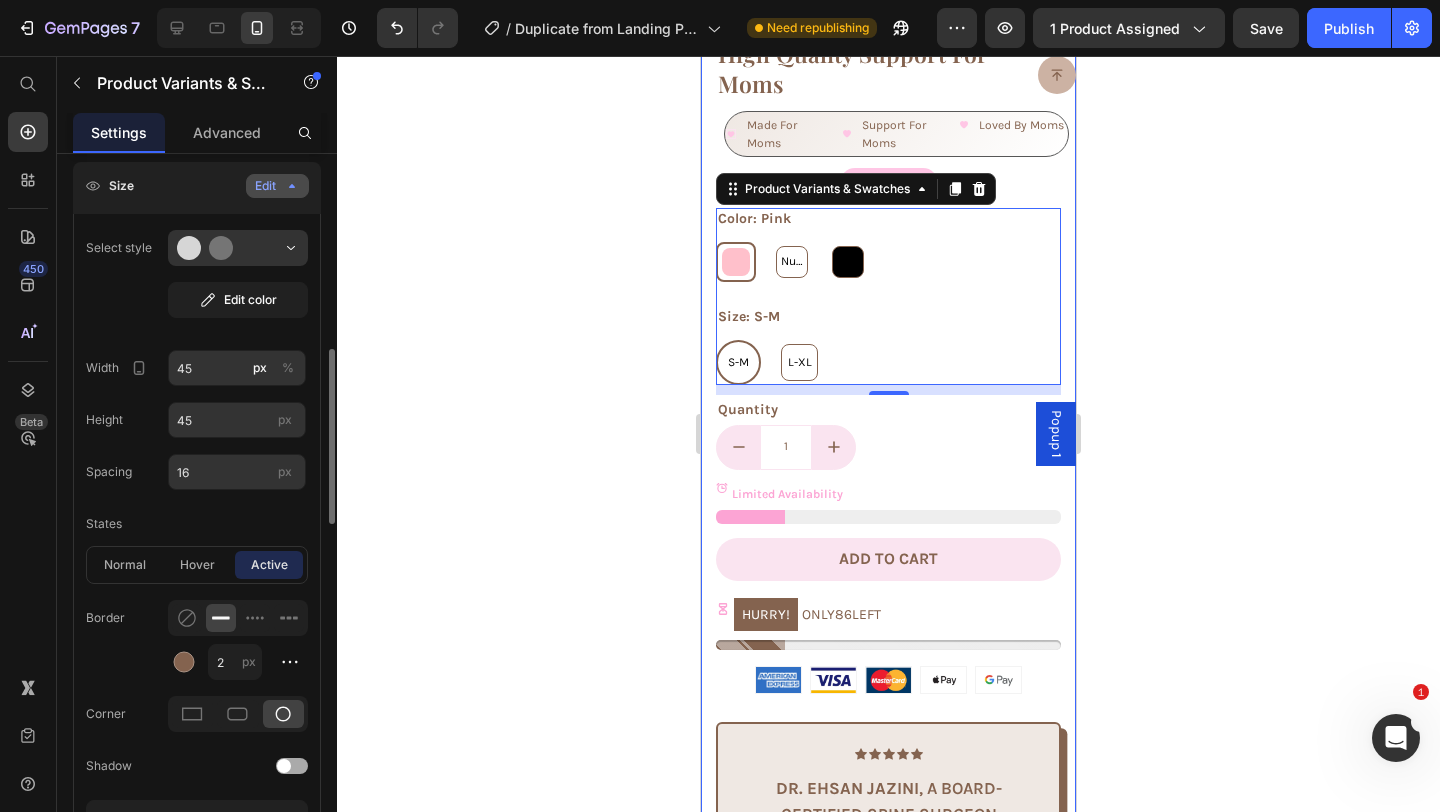 click 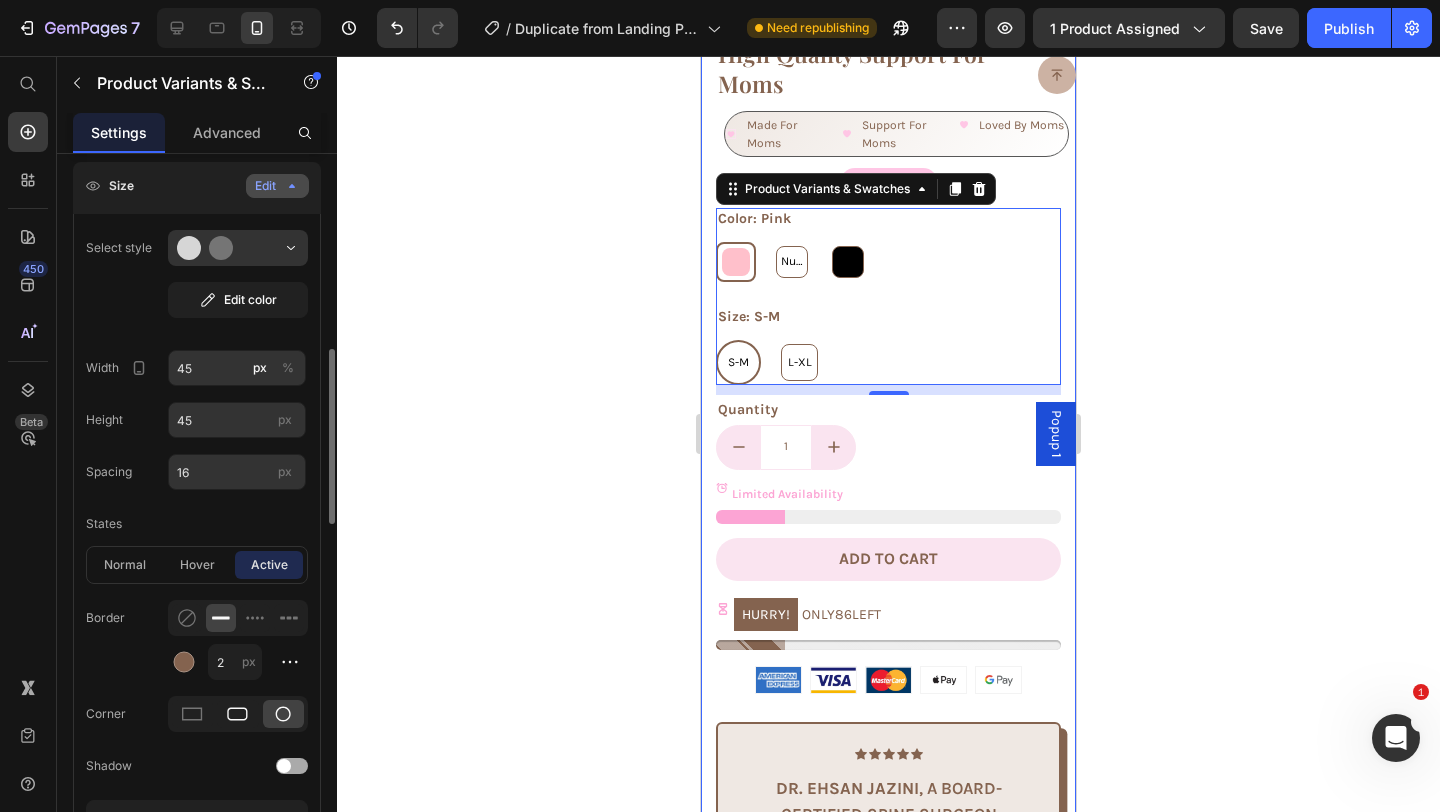 click 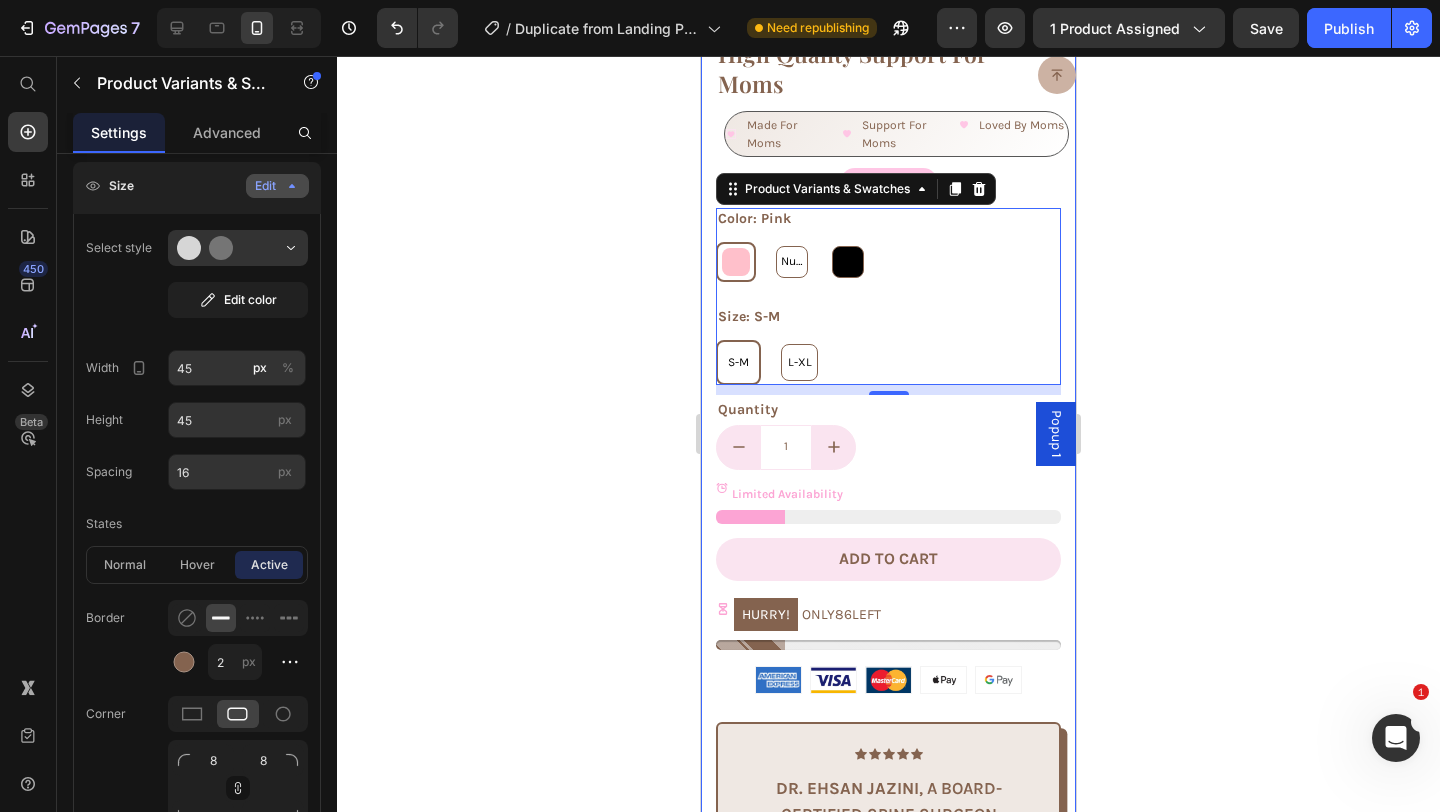 click 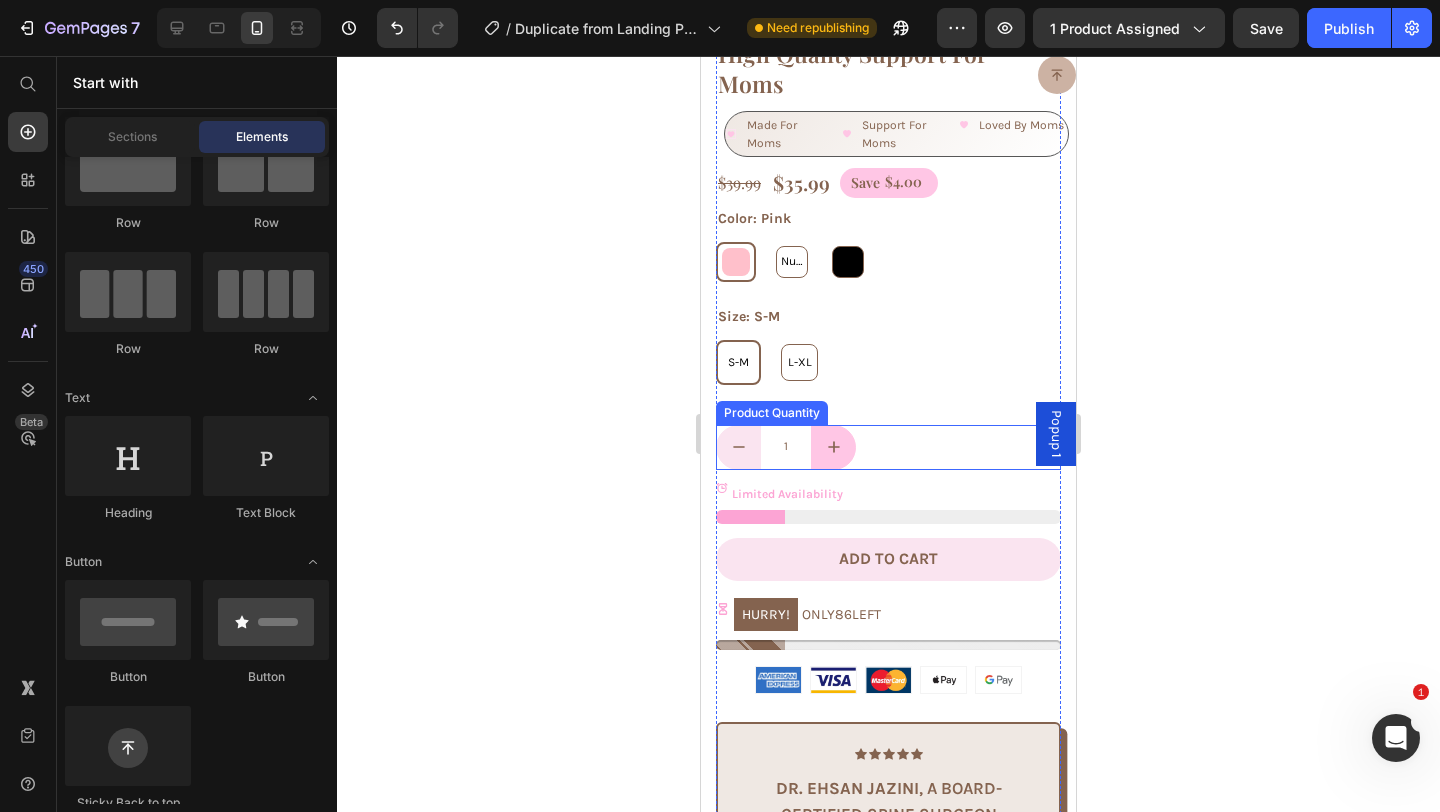 click at bounding box center (833, 447) 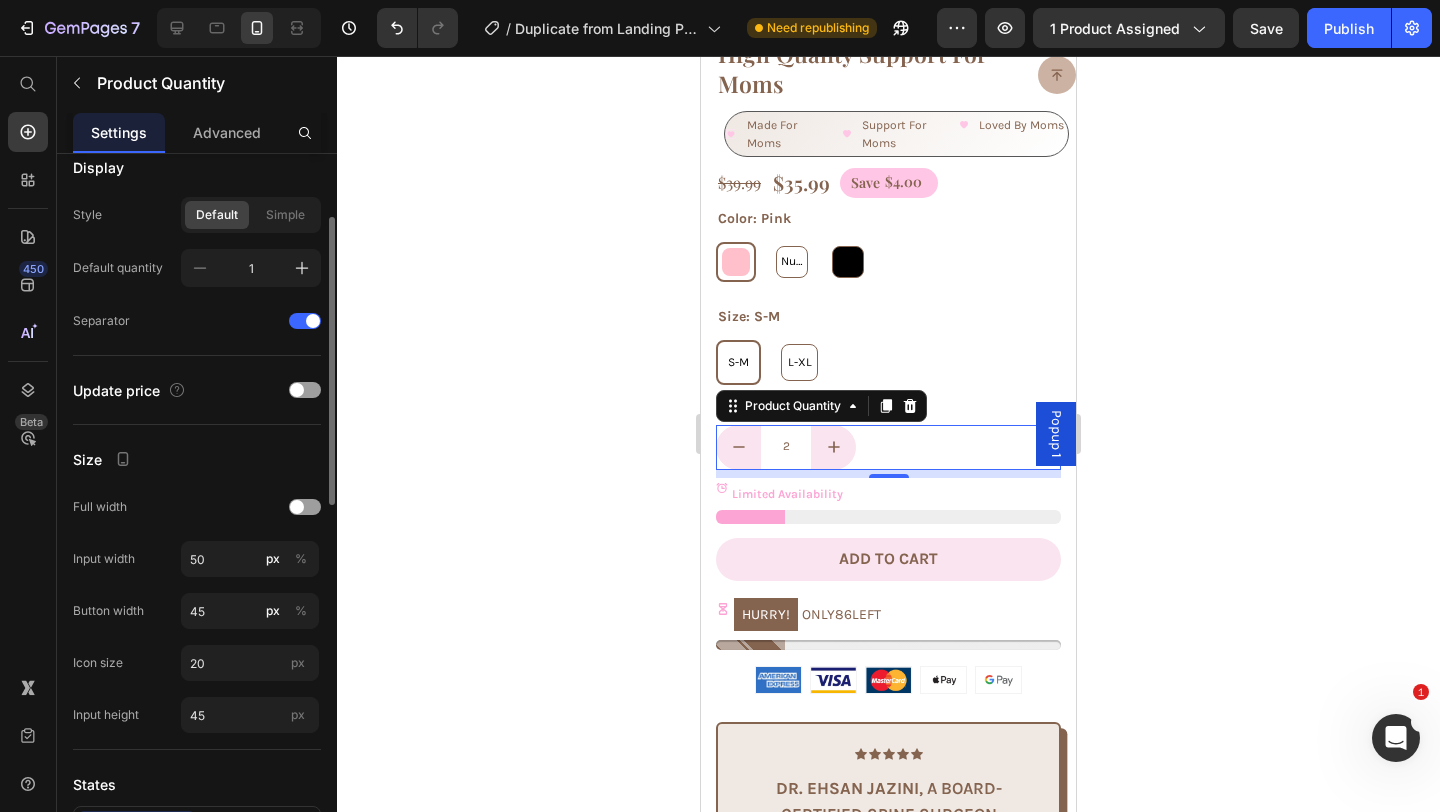 scroll, scrollTop: 193, scrollLeft: 0, axis: vertical 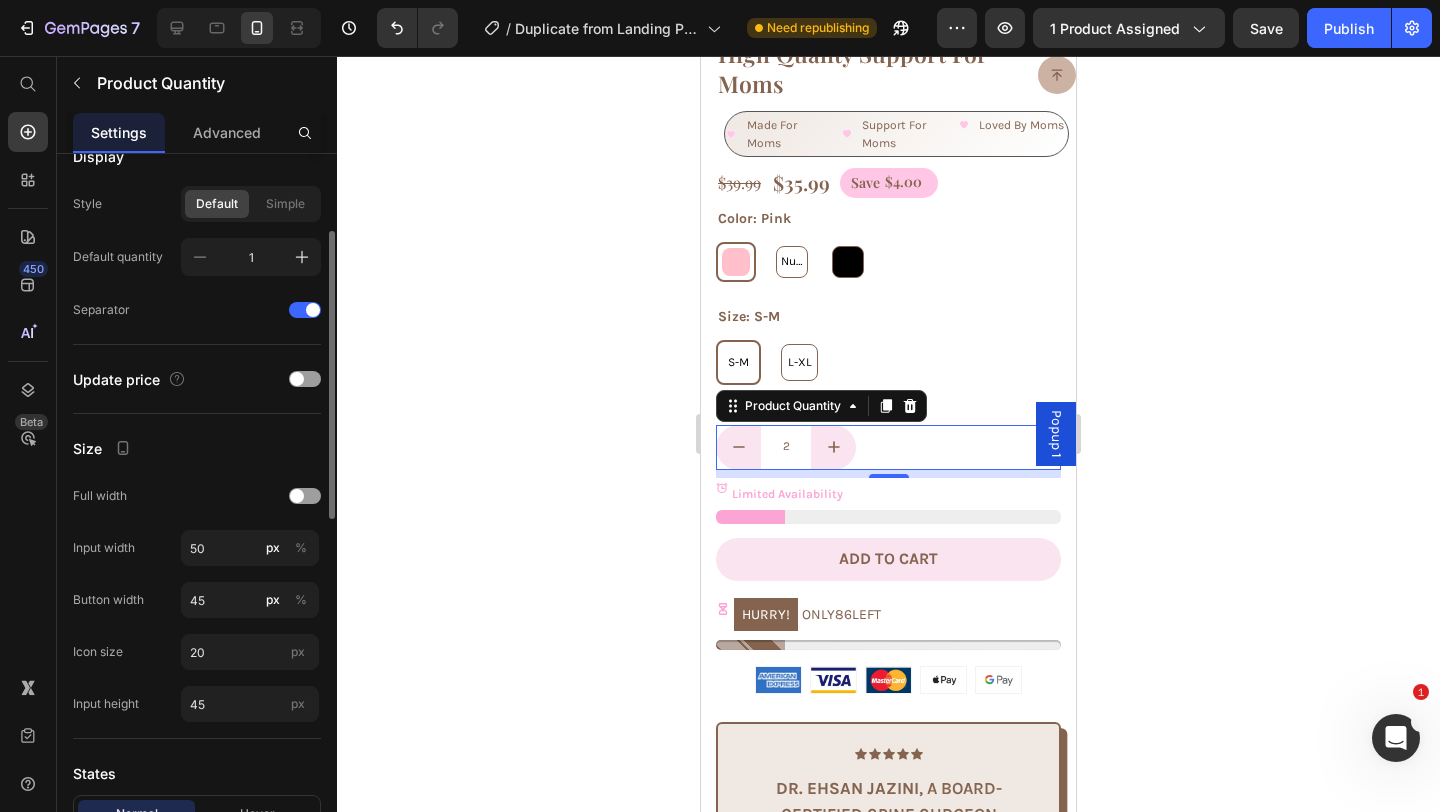 click 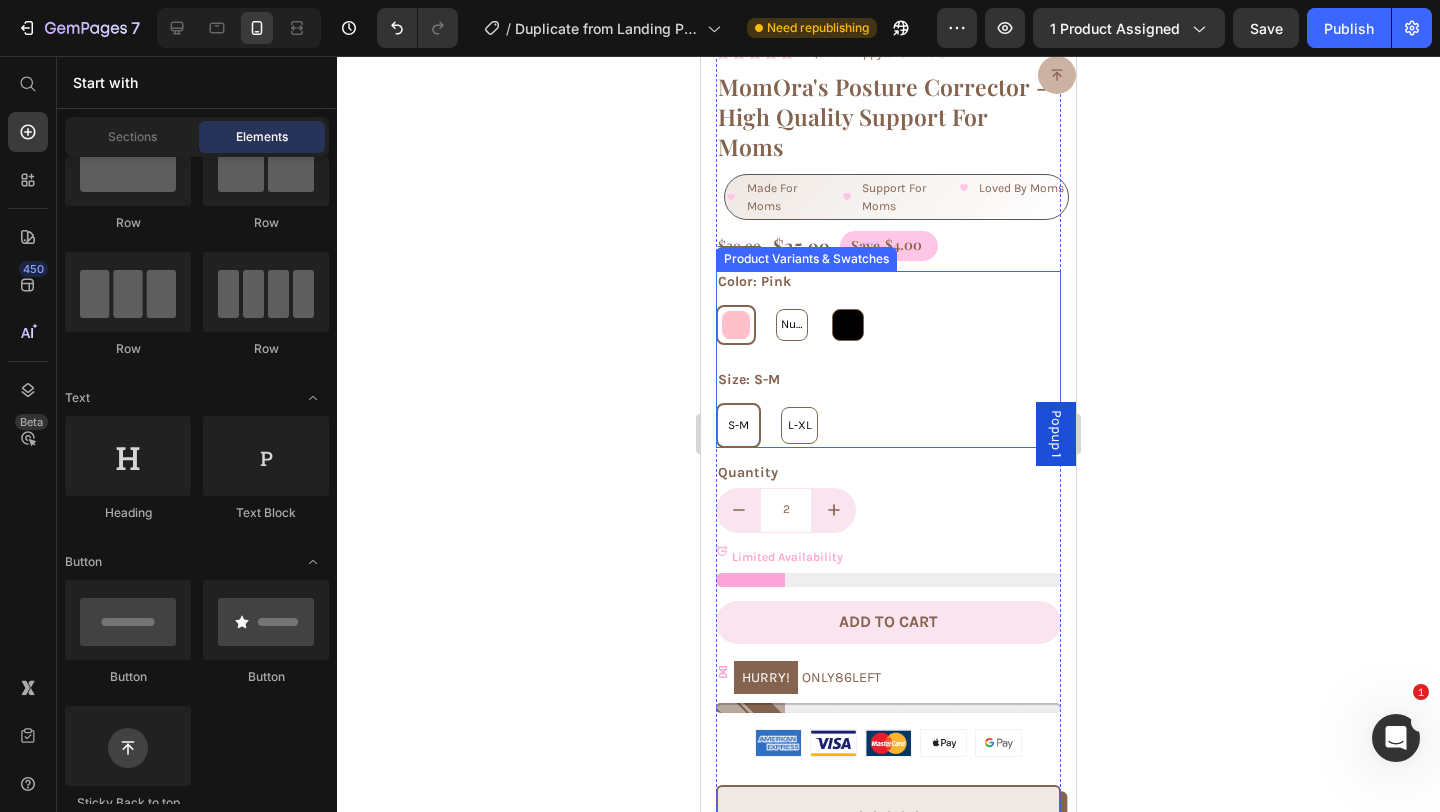 scroll, scrollTop: 601, scrollLeft: 0, axis: vertical 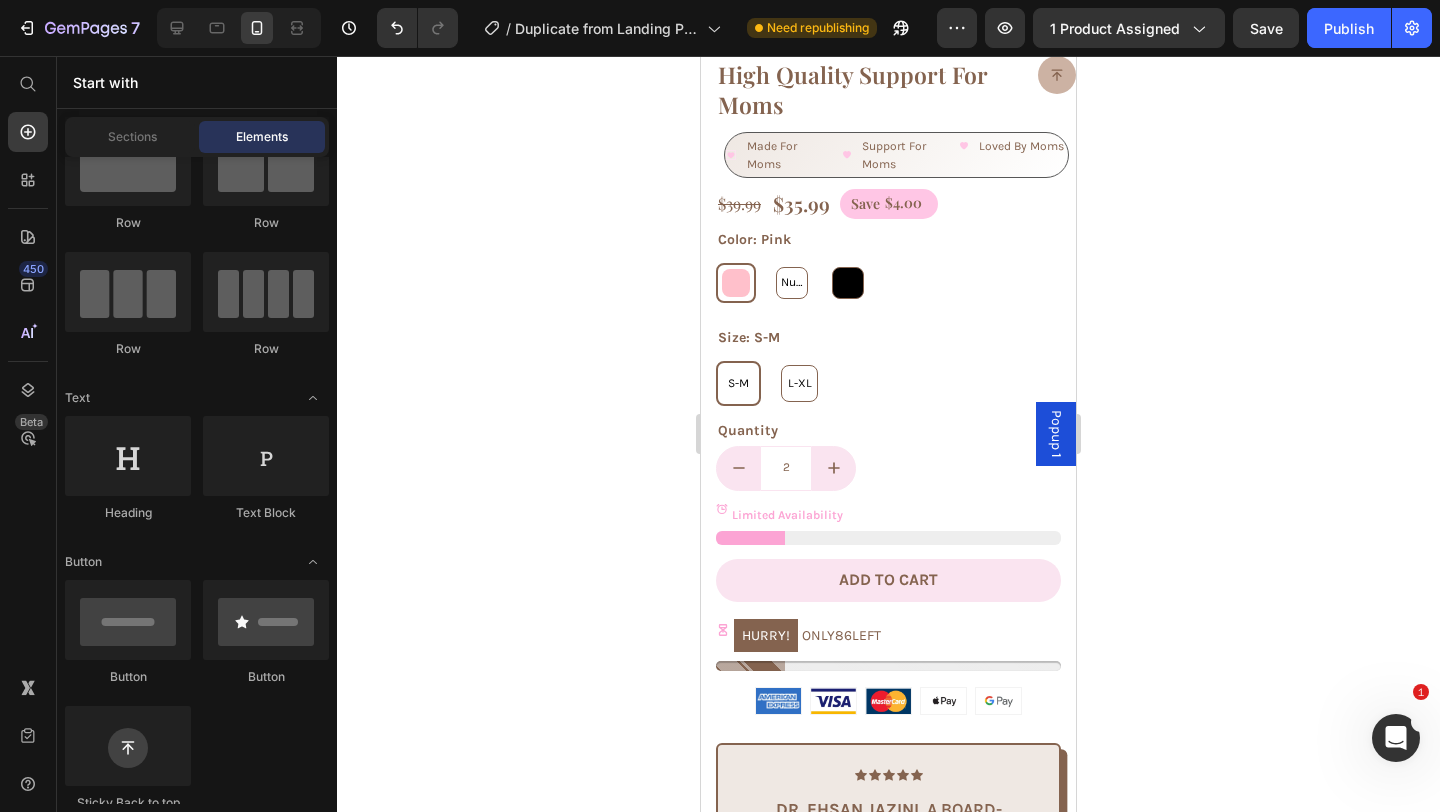click 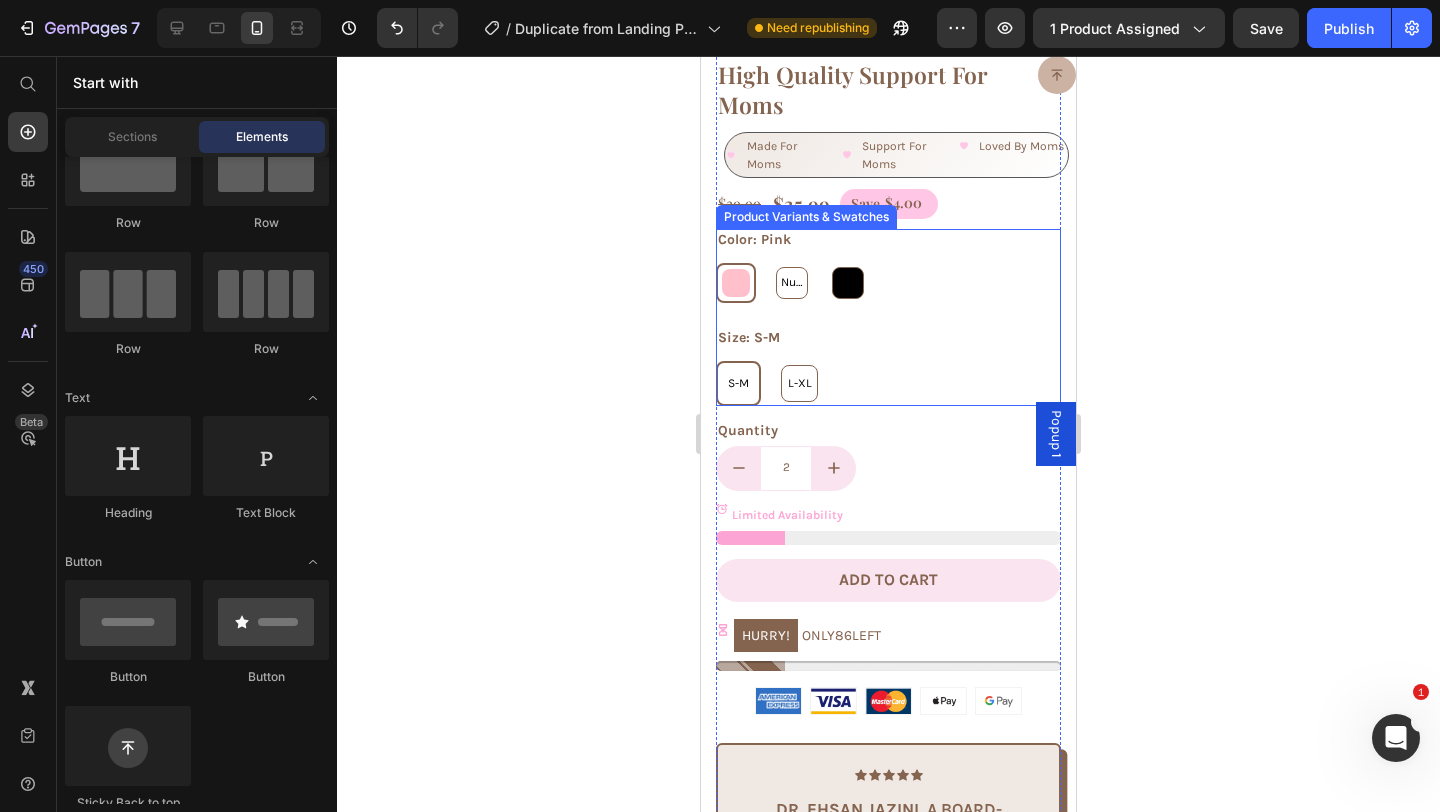 click at bounding box center (736, 283) 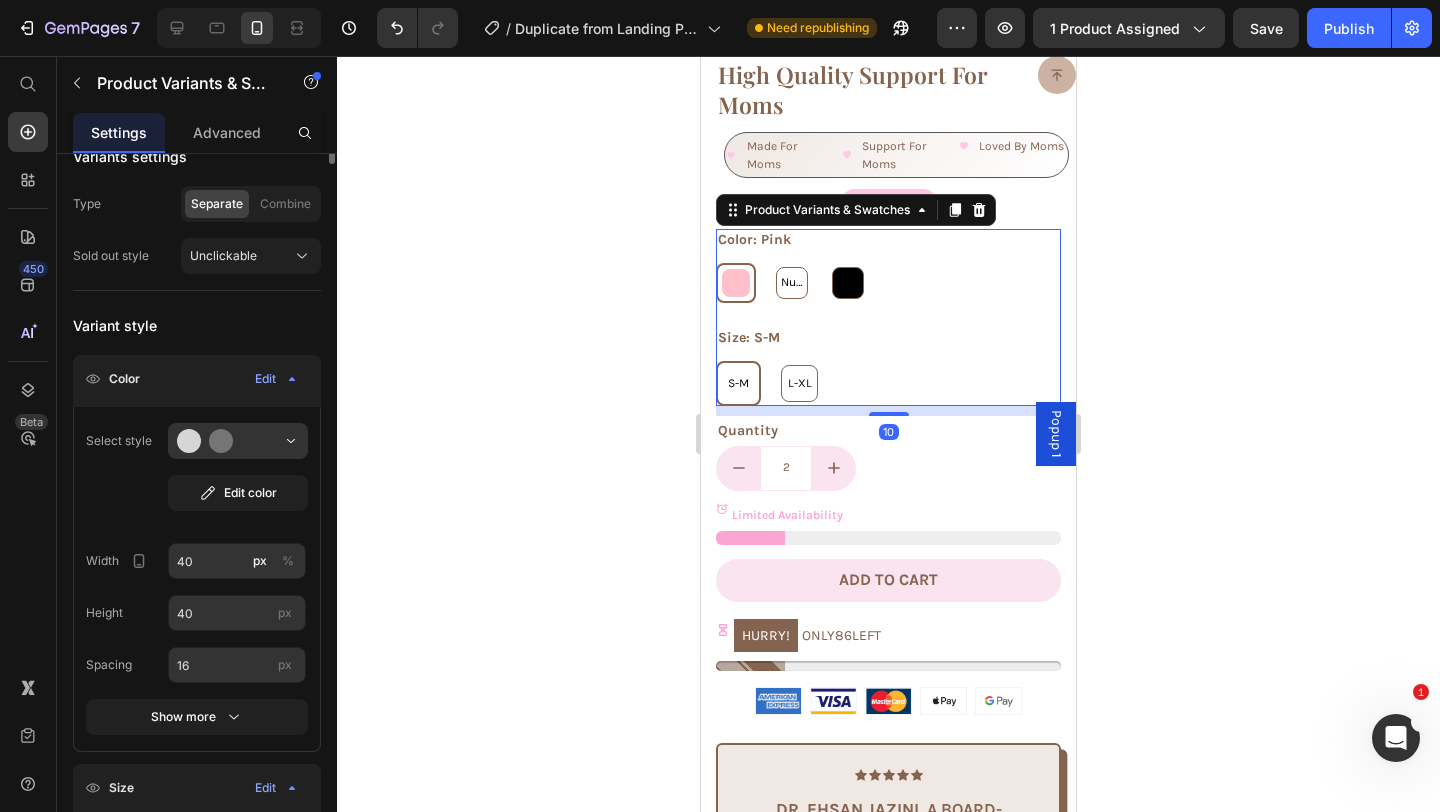 scroll, scrollTop: 0, scrollLeft: 0, axis: both 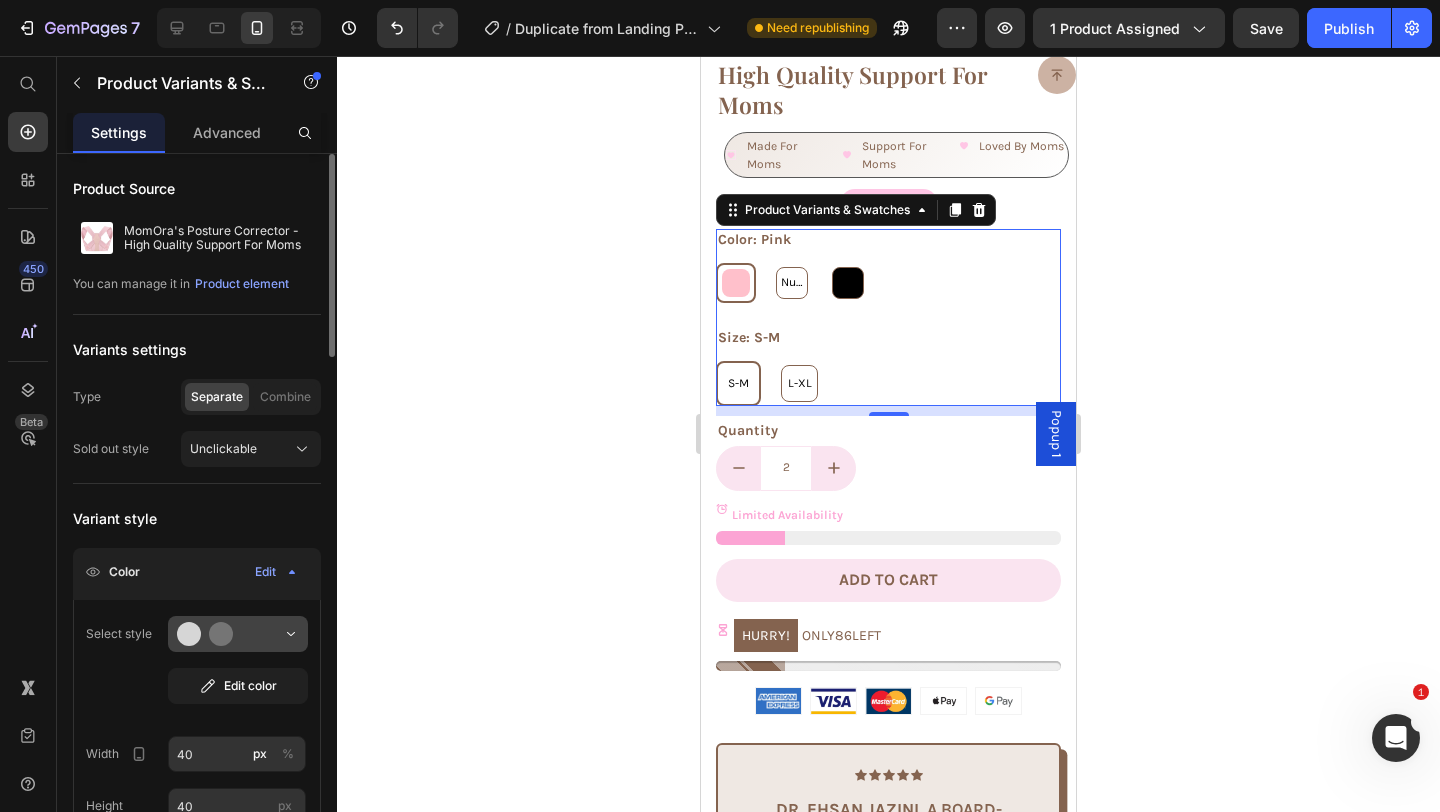 click at bounding box center [238, 634] 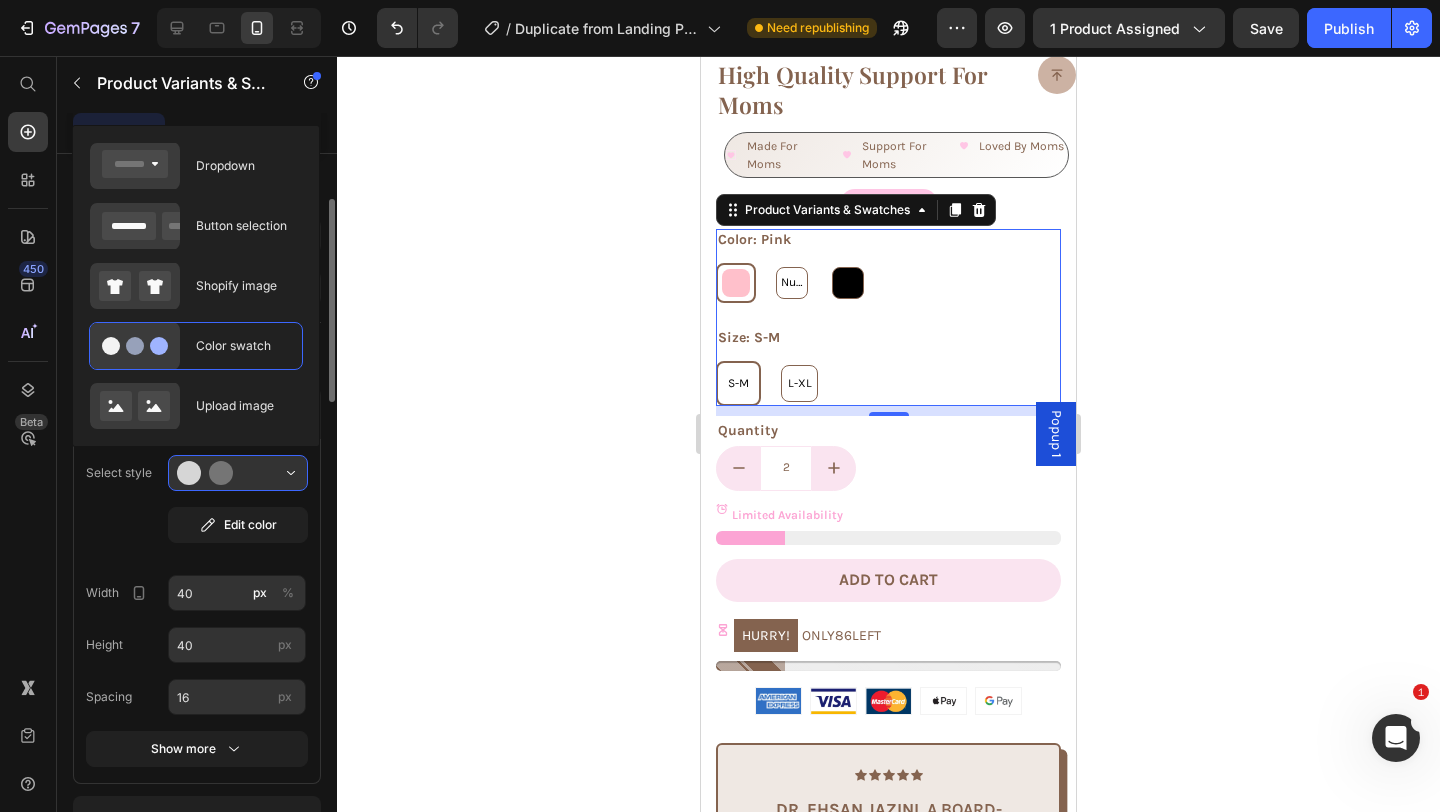 scroll, scrollTop: 162, scrollLeft: 0, axis: vertical 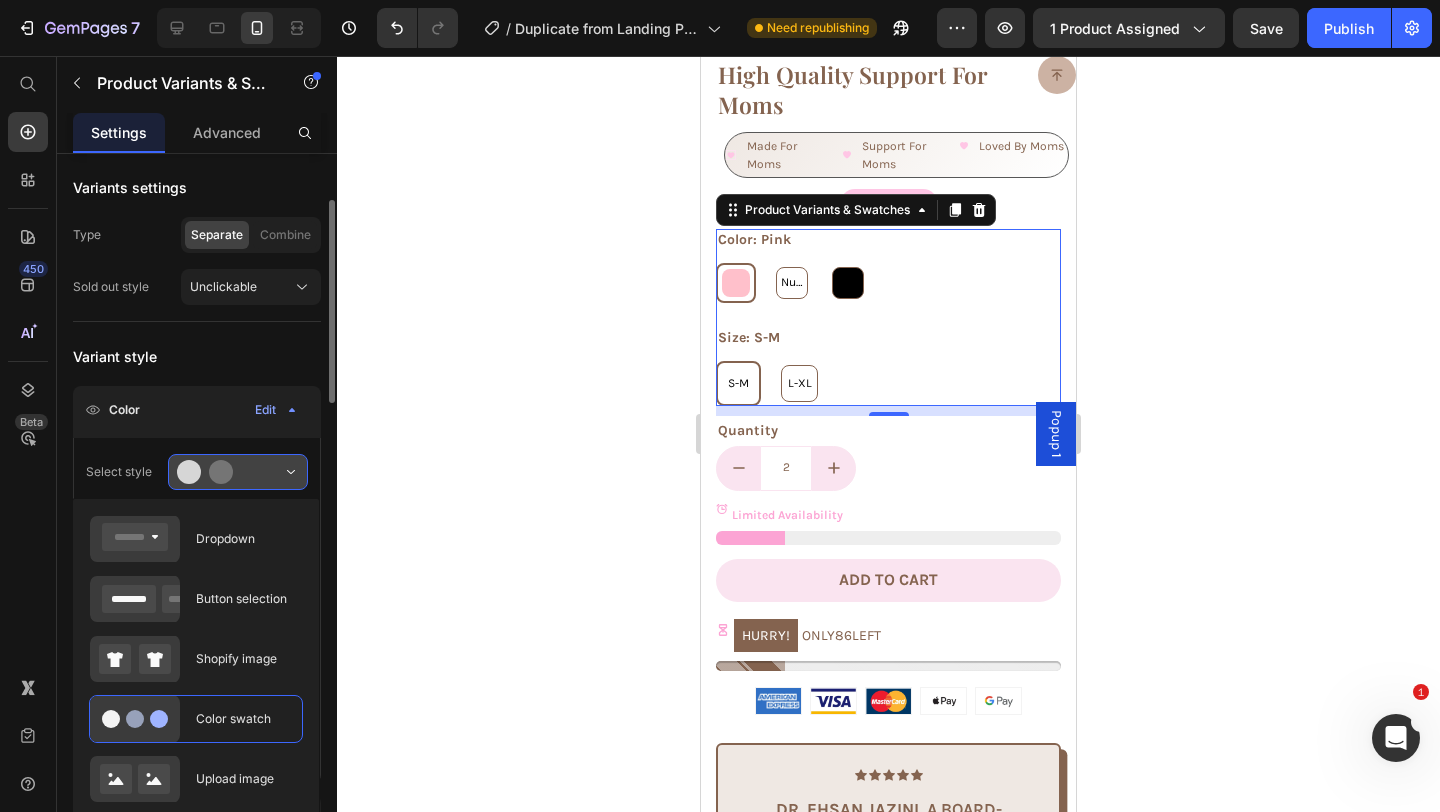 click at bounding box center (238, 472) 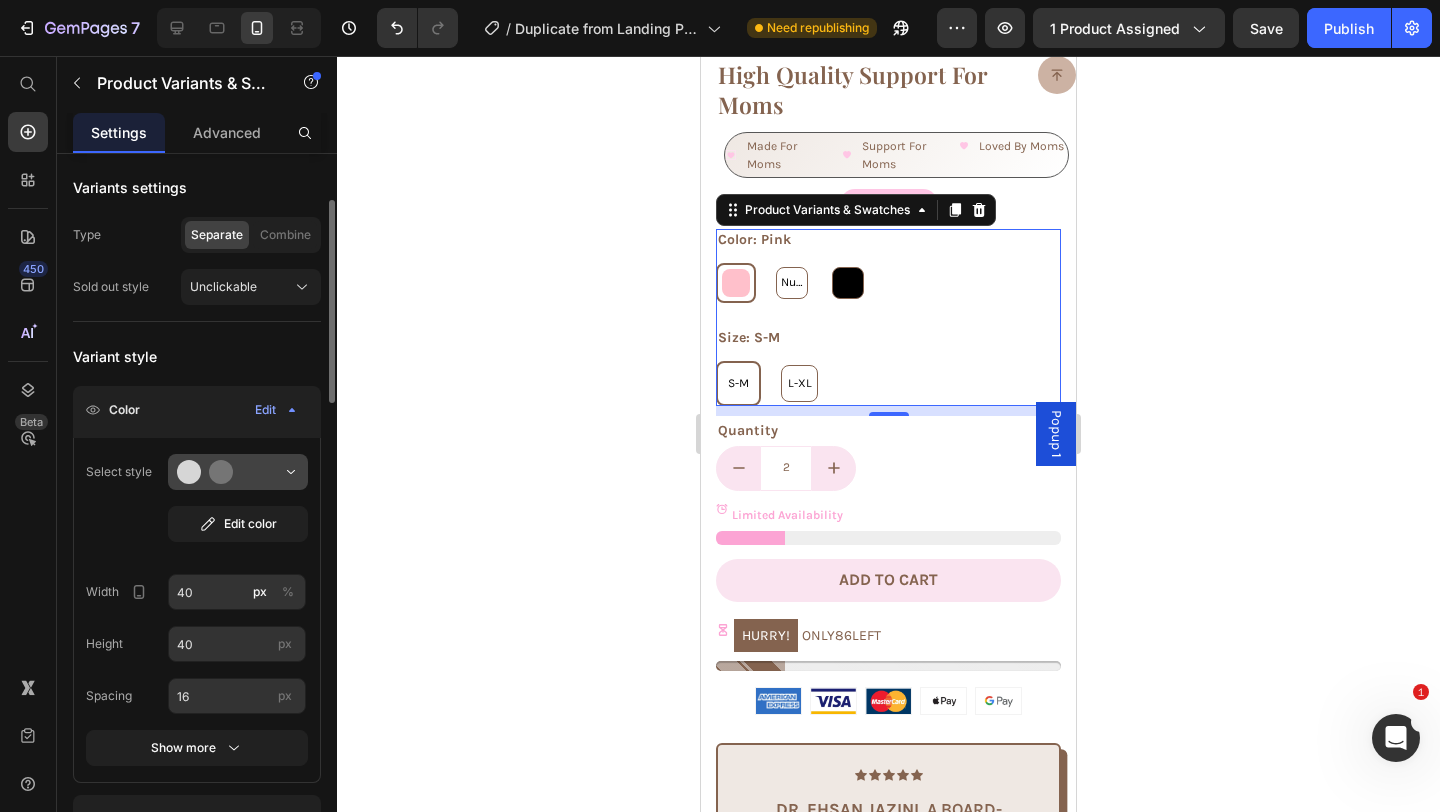 click at bounding box center (238, 472) 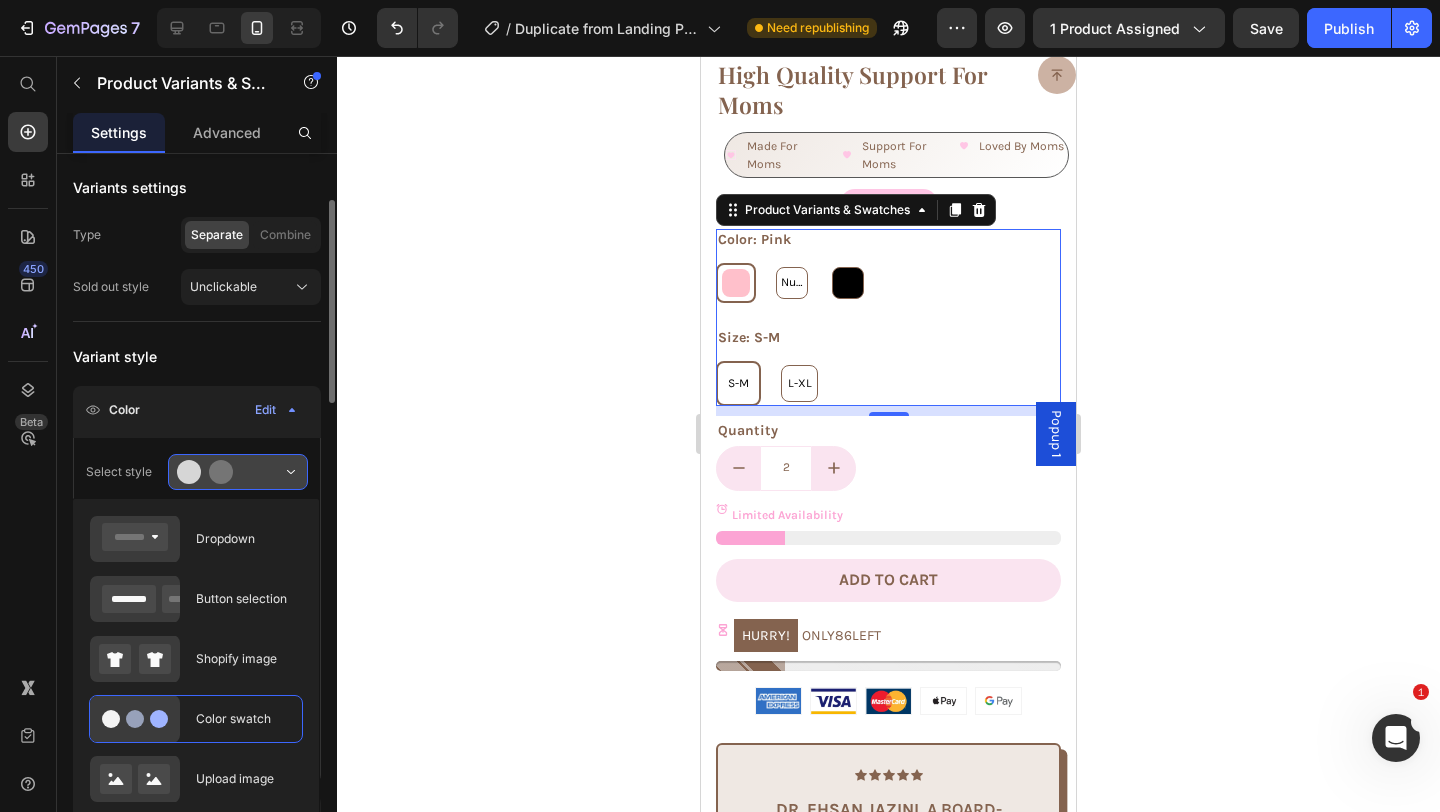 click at bounding box center (238, 472) 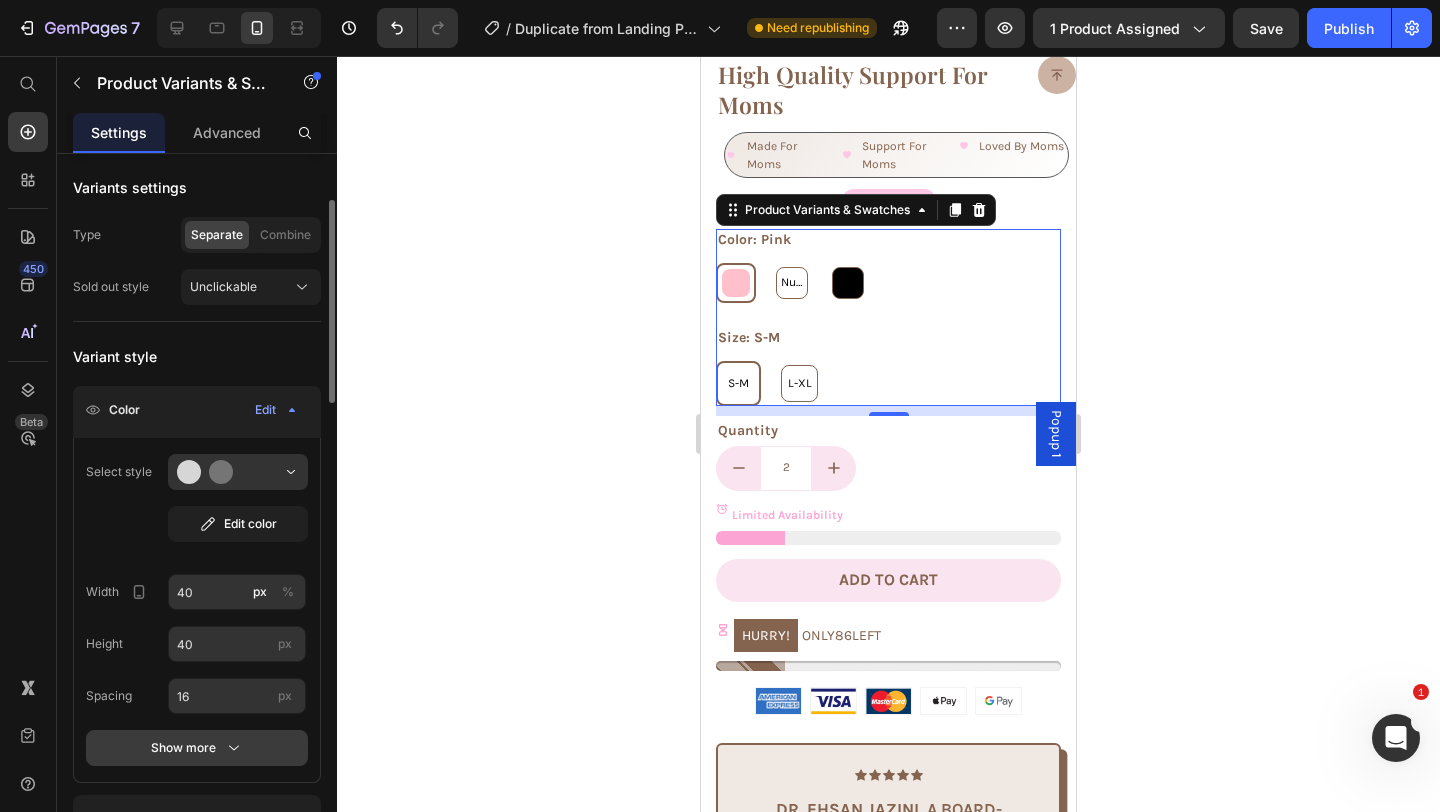 click on "Show more" at bounding box center [197, 748] 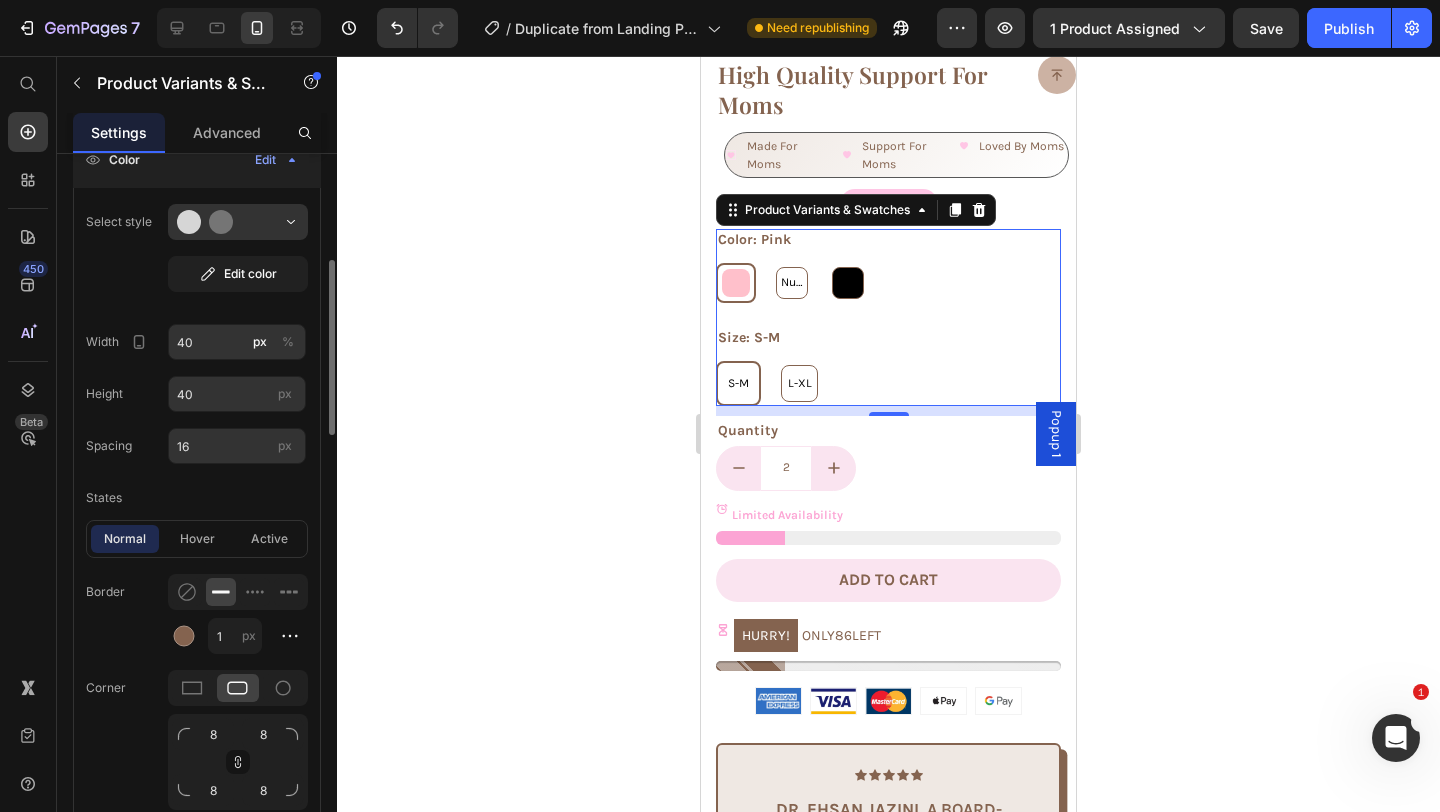 scroll, scrollTop: 416, scrollLeft: 0, axis: vertical 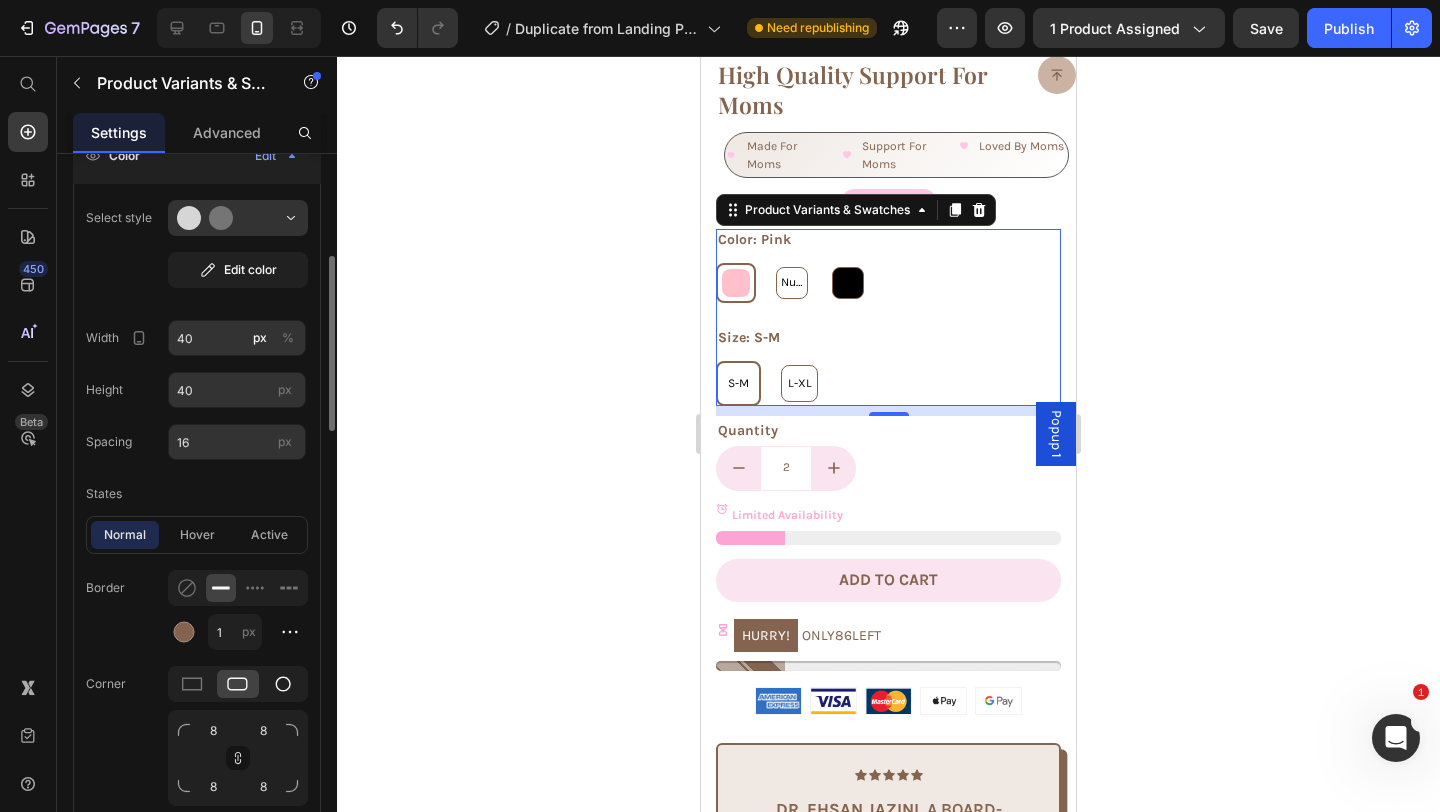 click 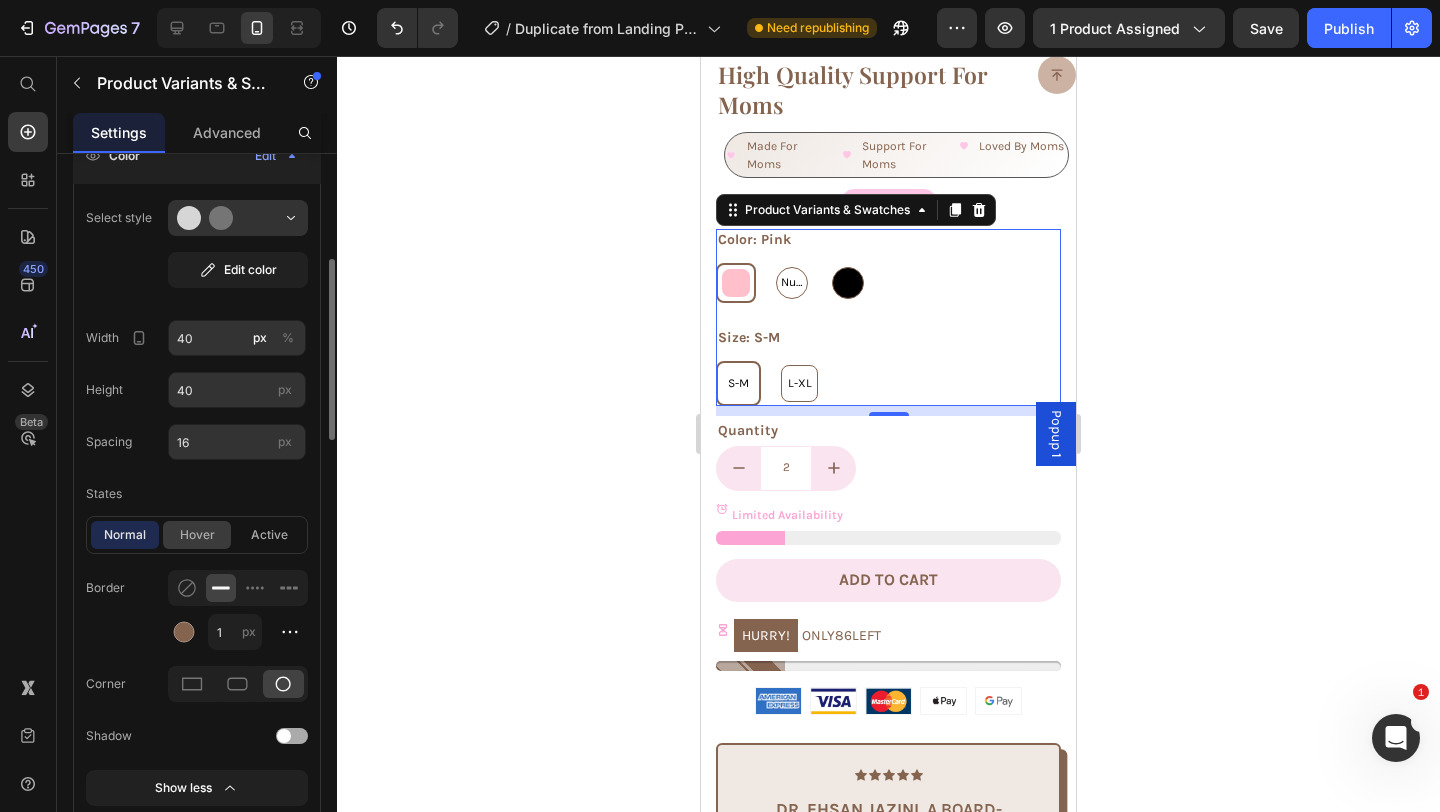 click on "hover" at bounding box center [197, 535] 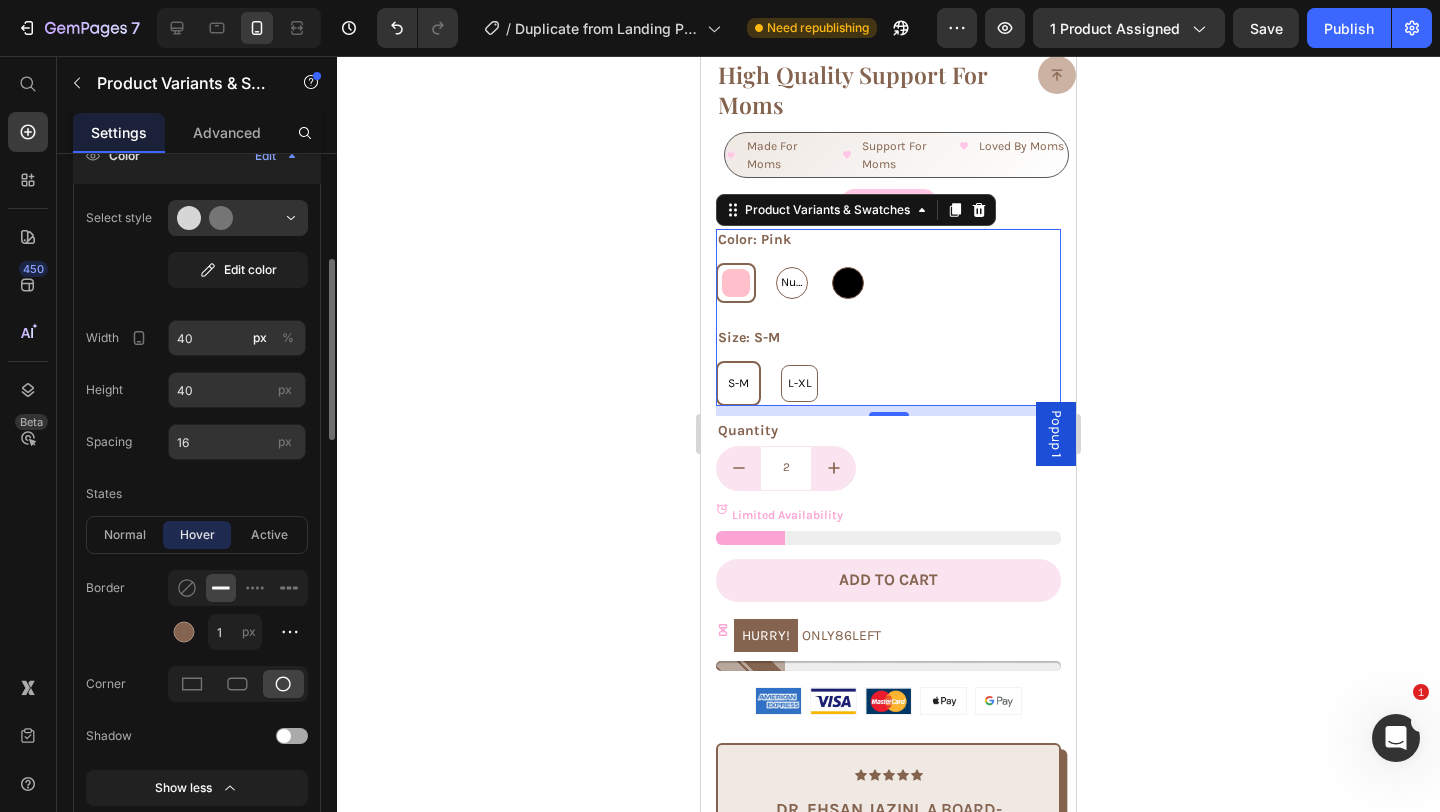 click 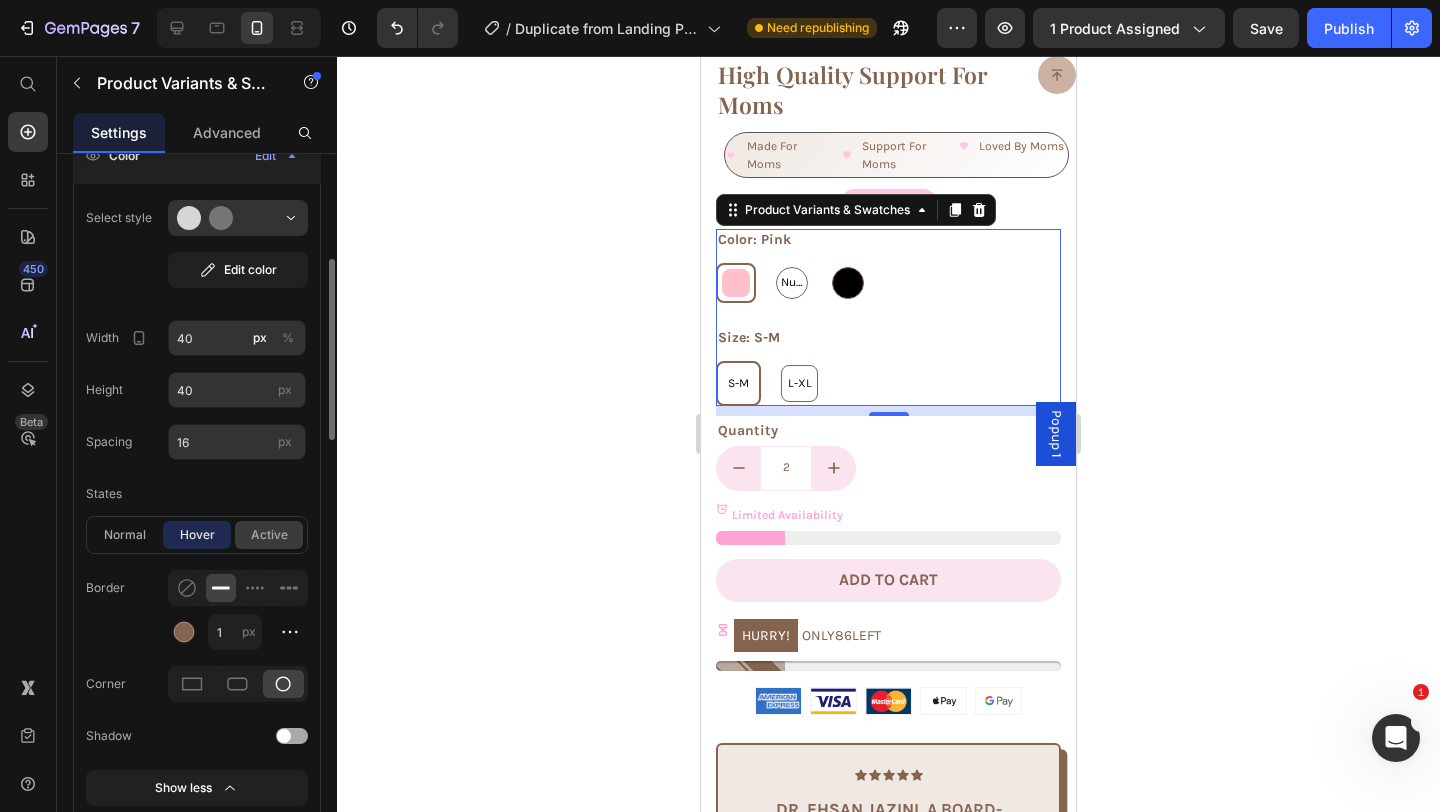 click on "active" at bounding box center [269, 535] 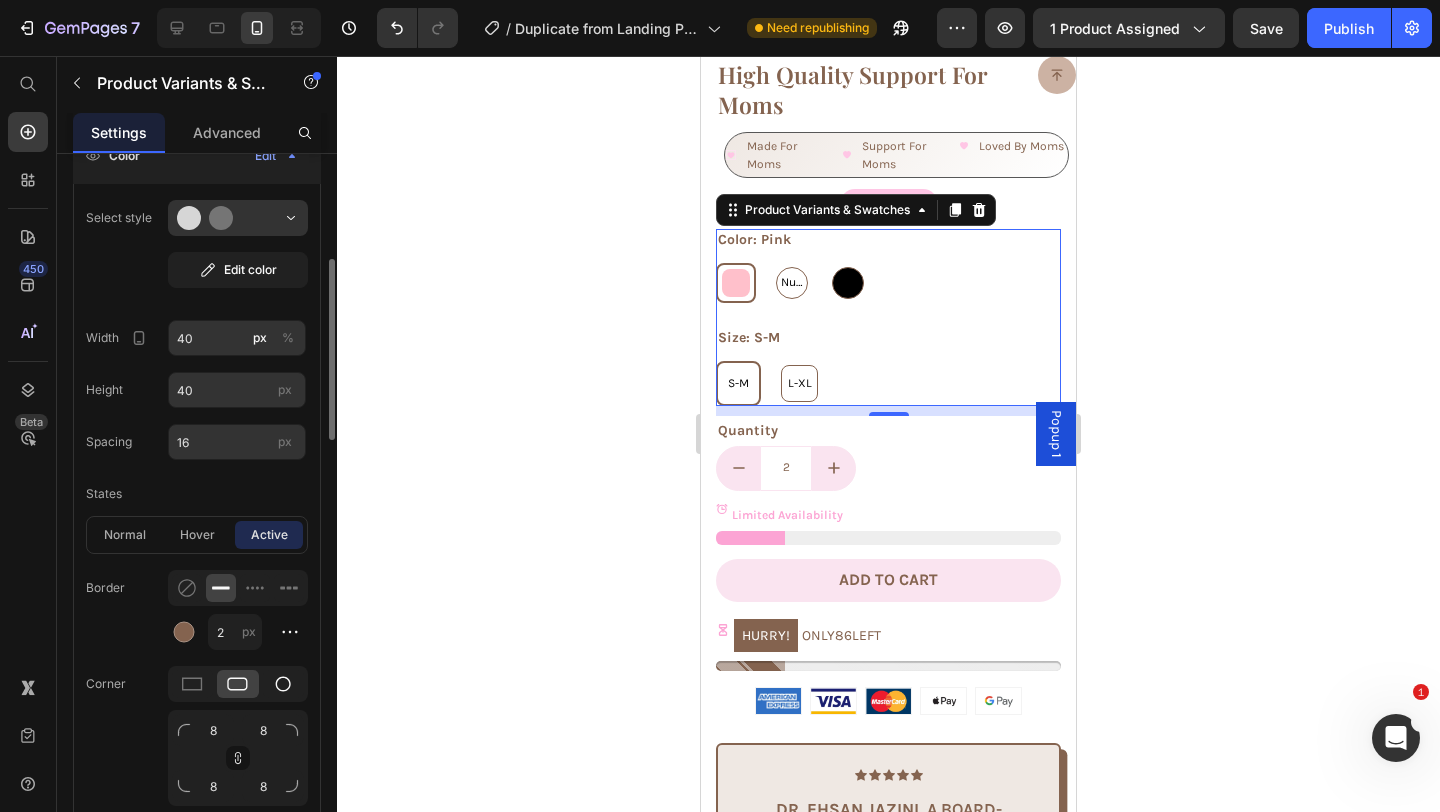 click 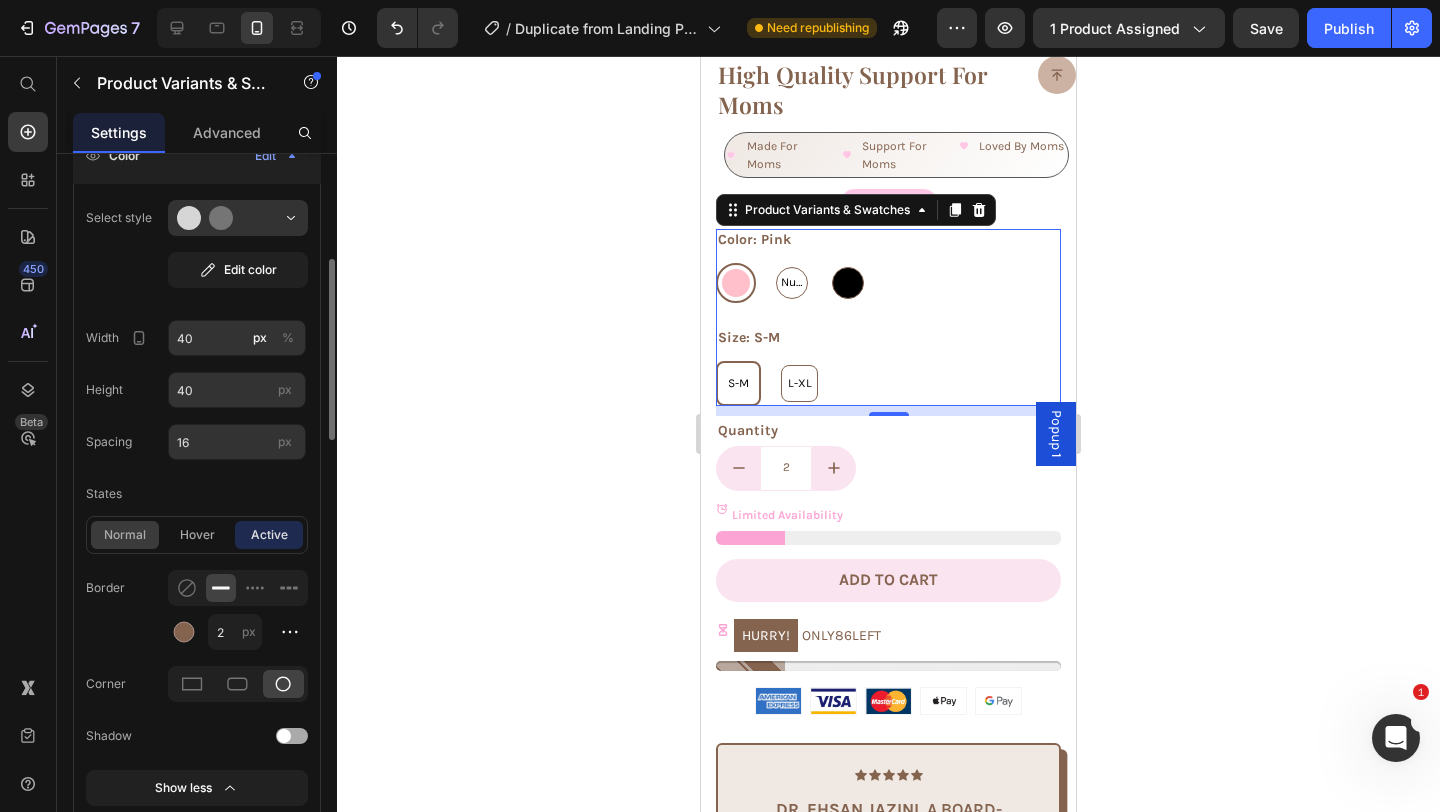 click on "normal" at bounding box center [125, 535] 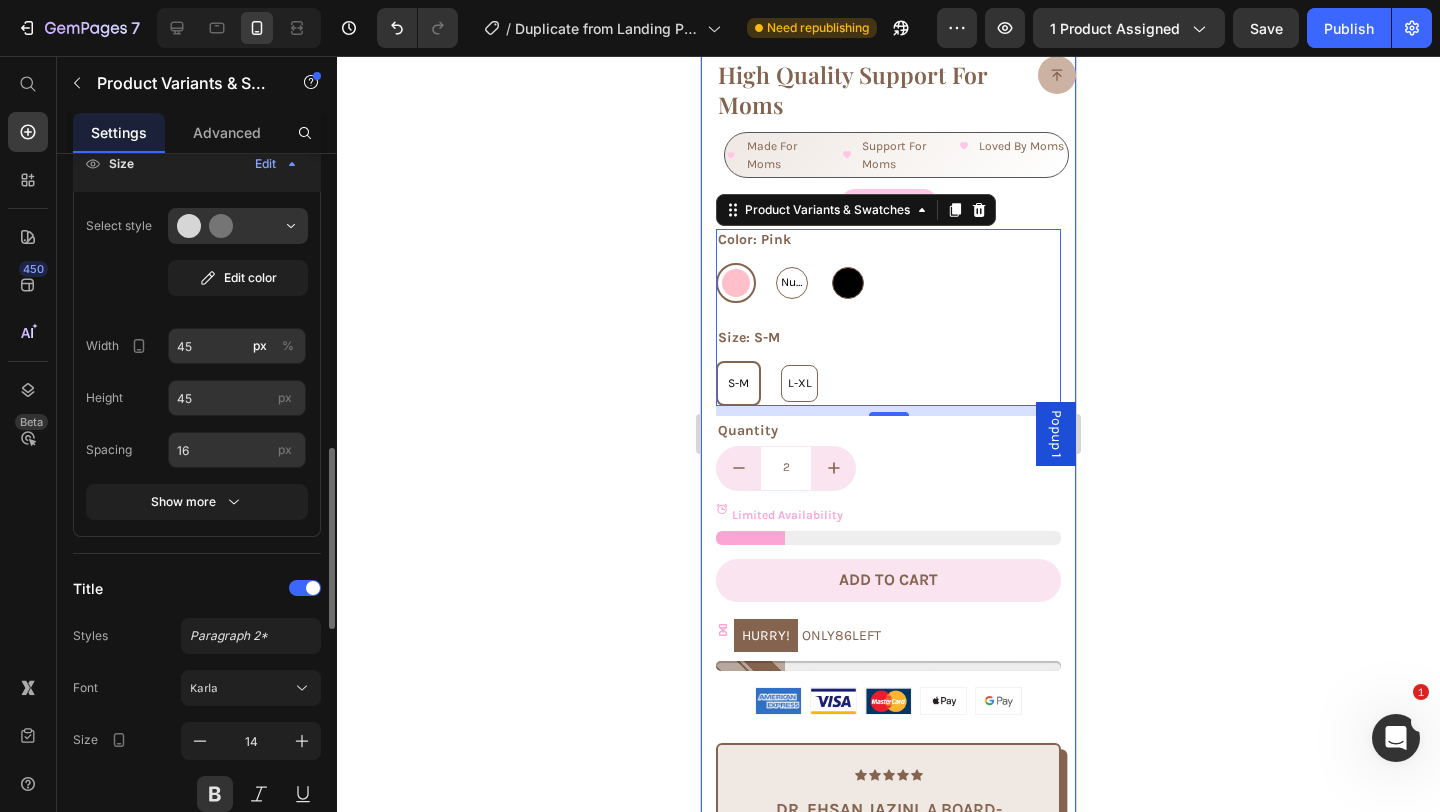scroll, scrollTop: 1120, scrollLeft: 0, axis: vertical 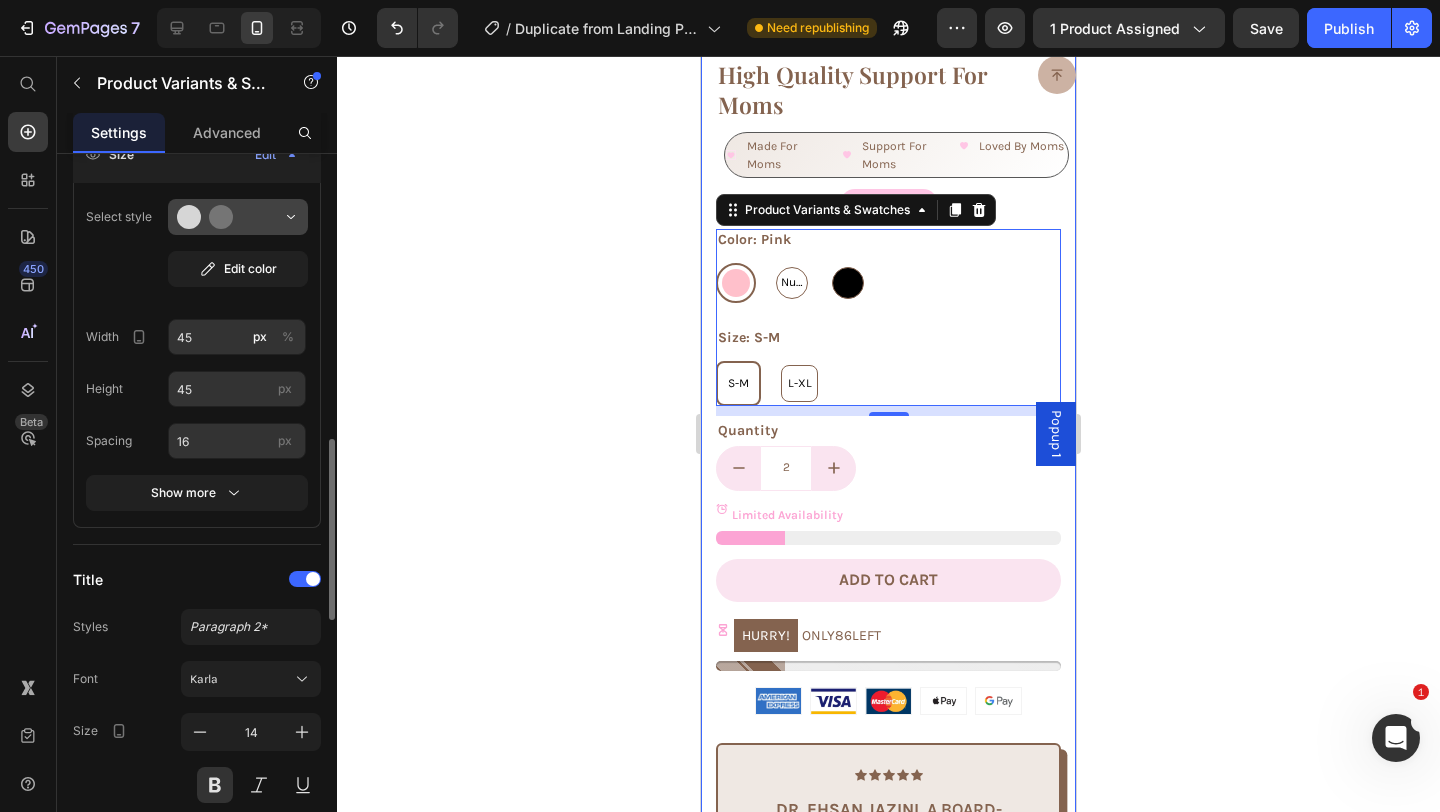 click at bounding box center [238, 217] 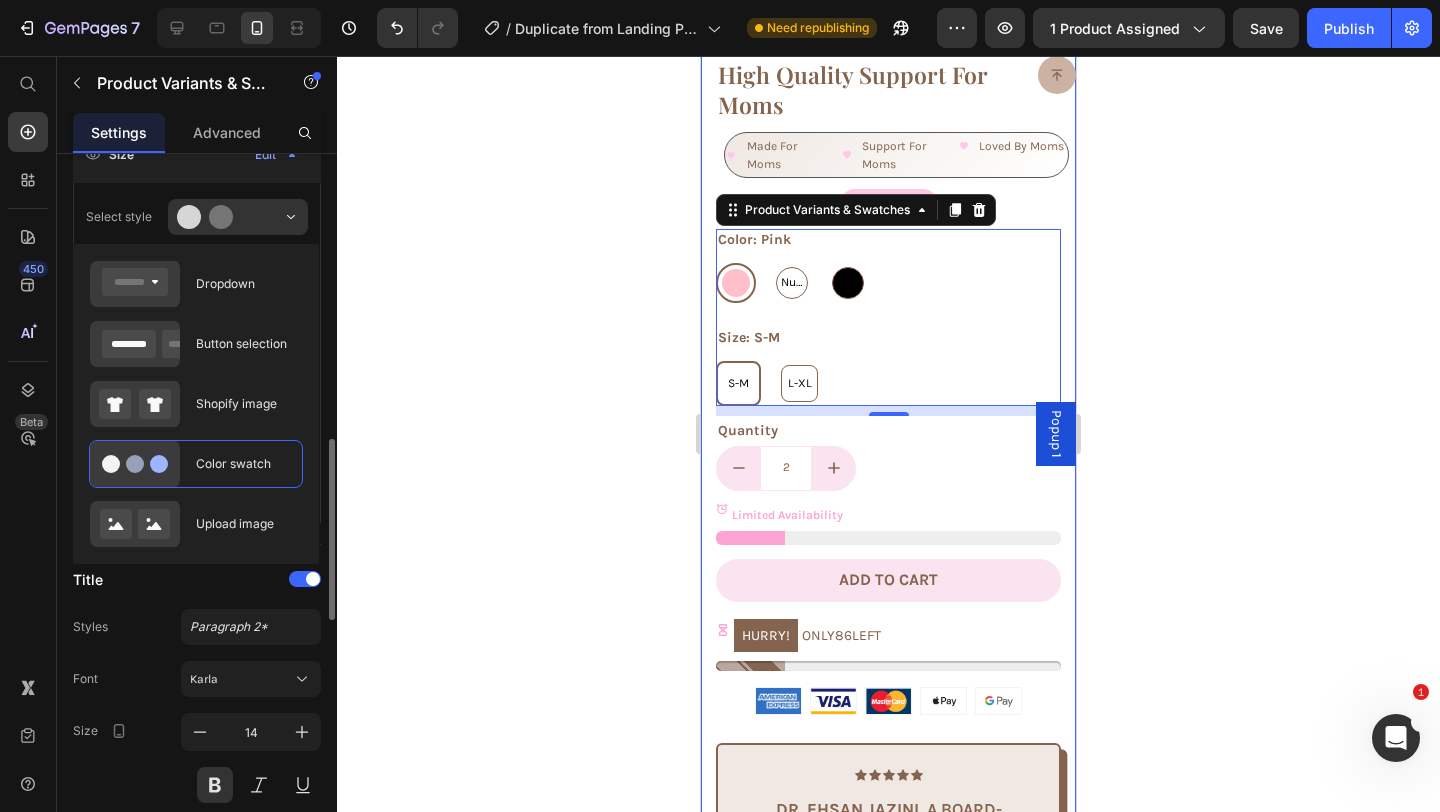 click on "Font Karla" at bounding box center (197, 679) 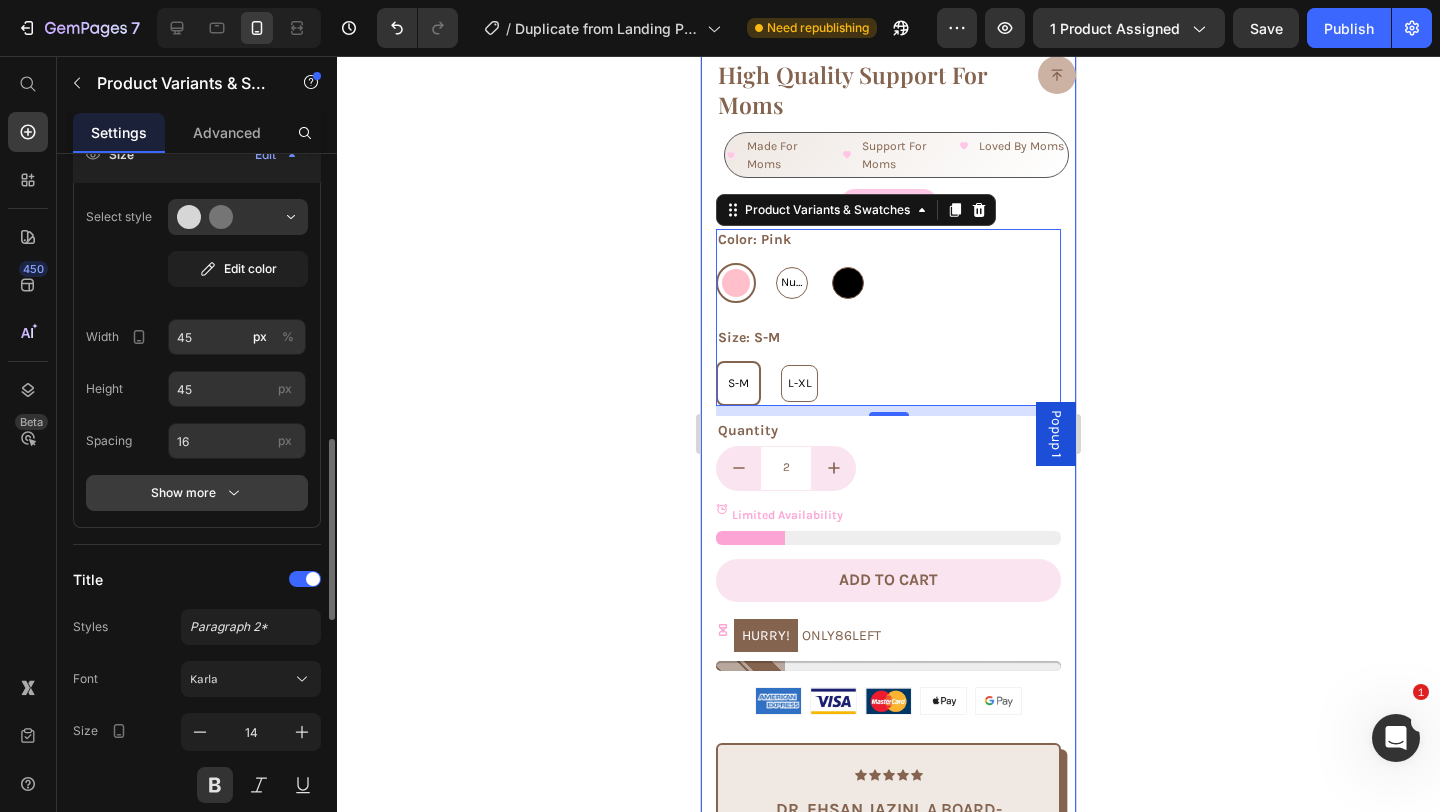 click on "Show more" at bounding box center (197, 493) 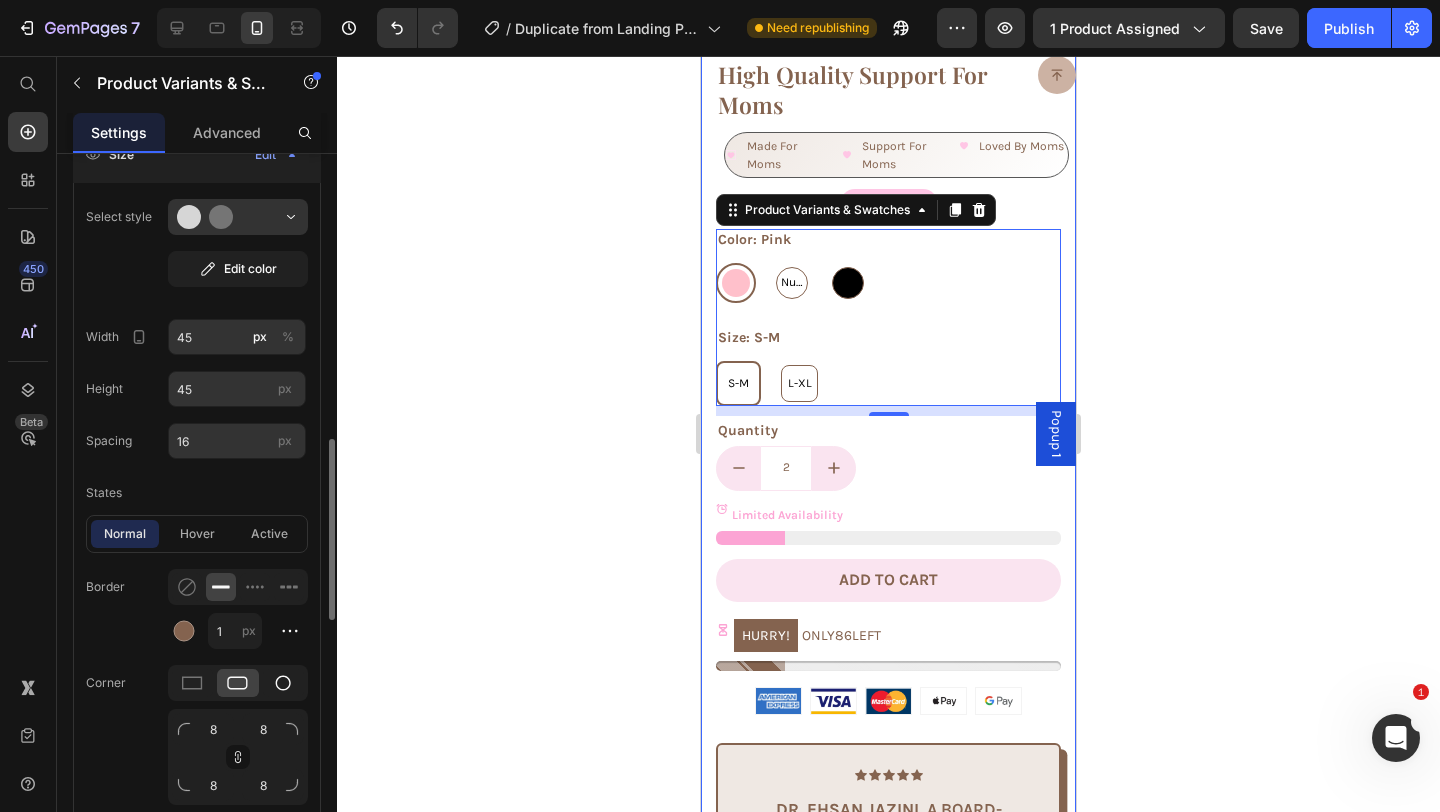click 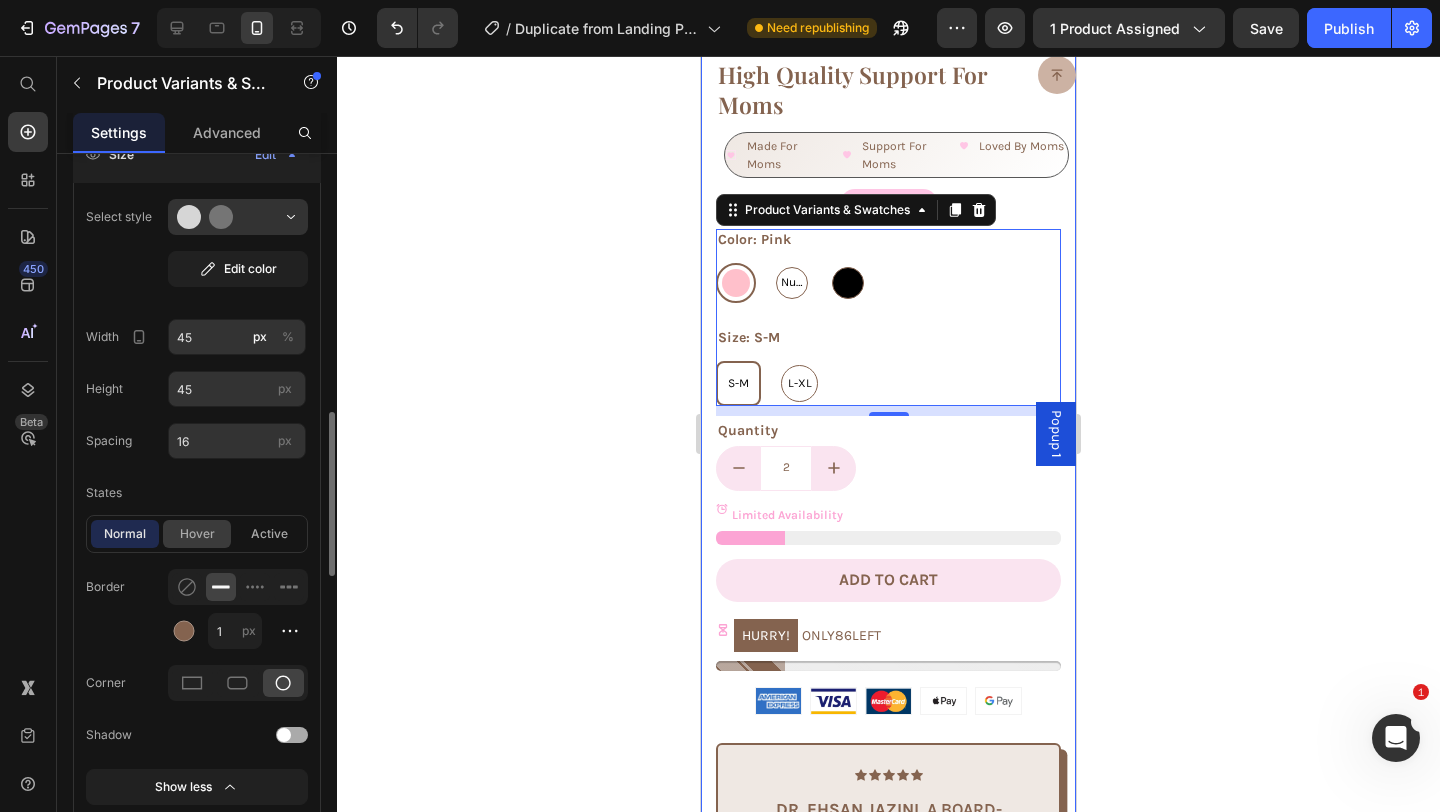 click on "hover" at bounding box center (197, 534) 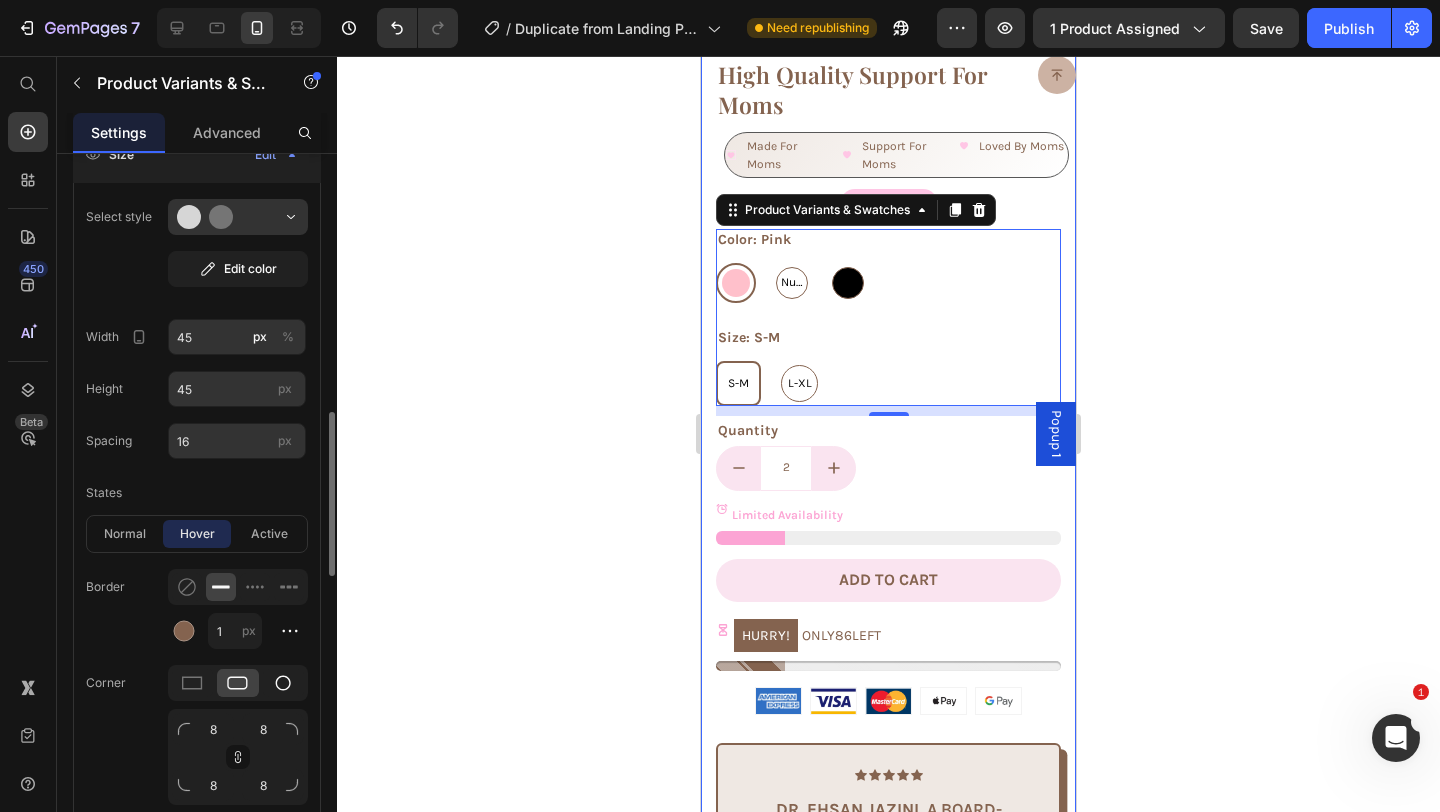 click 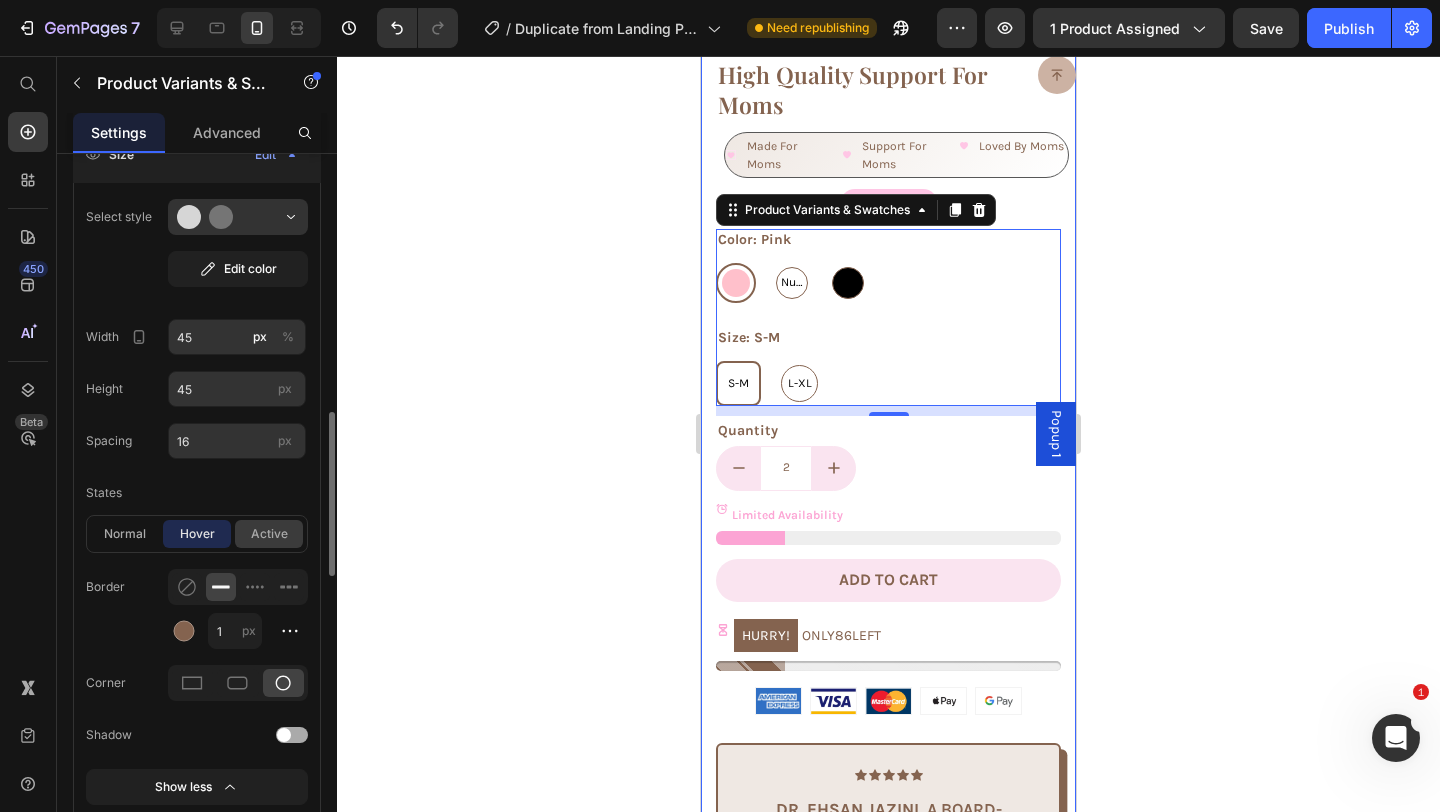 click on "active" at bounding box center (269, 534) 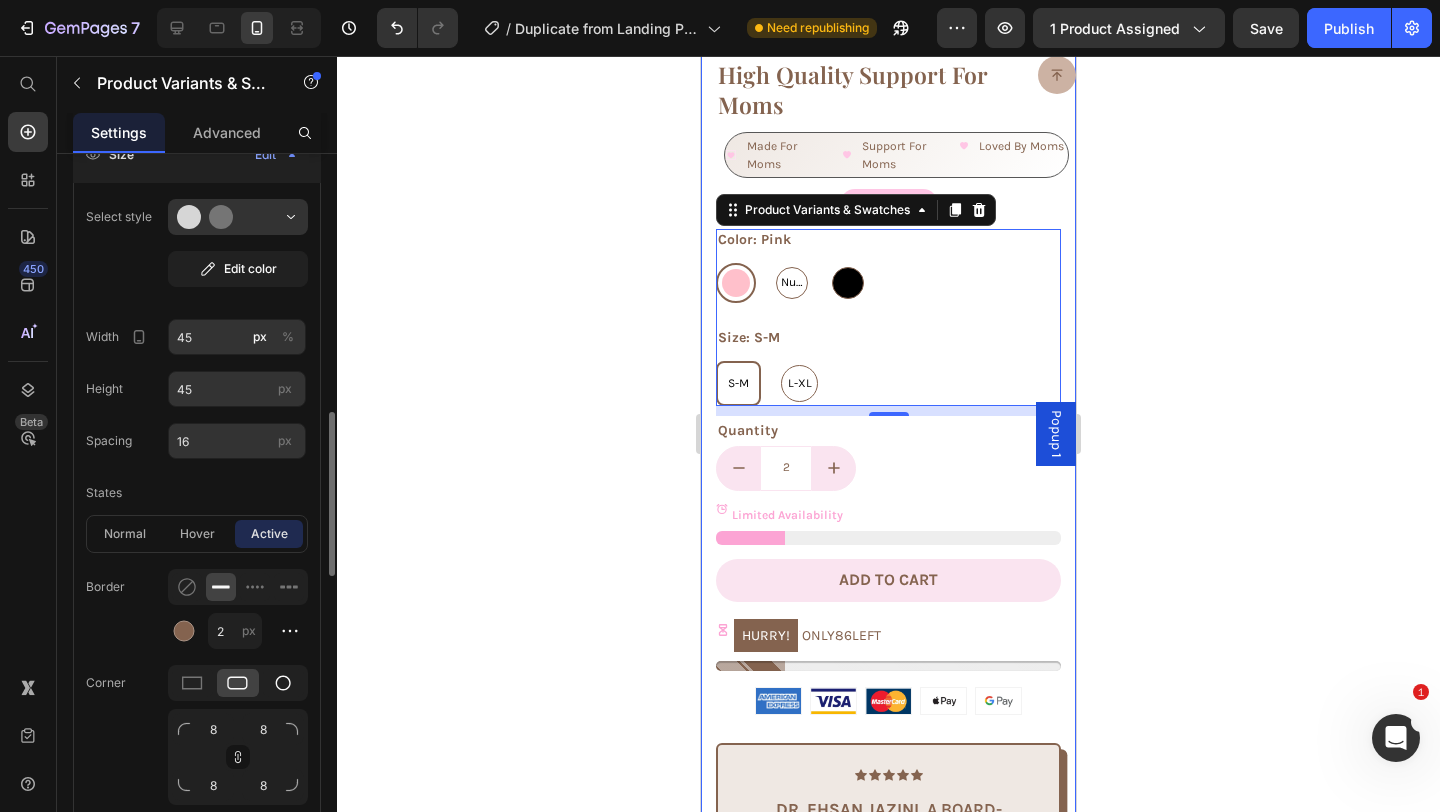 click 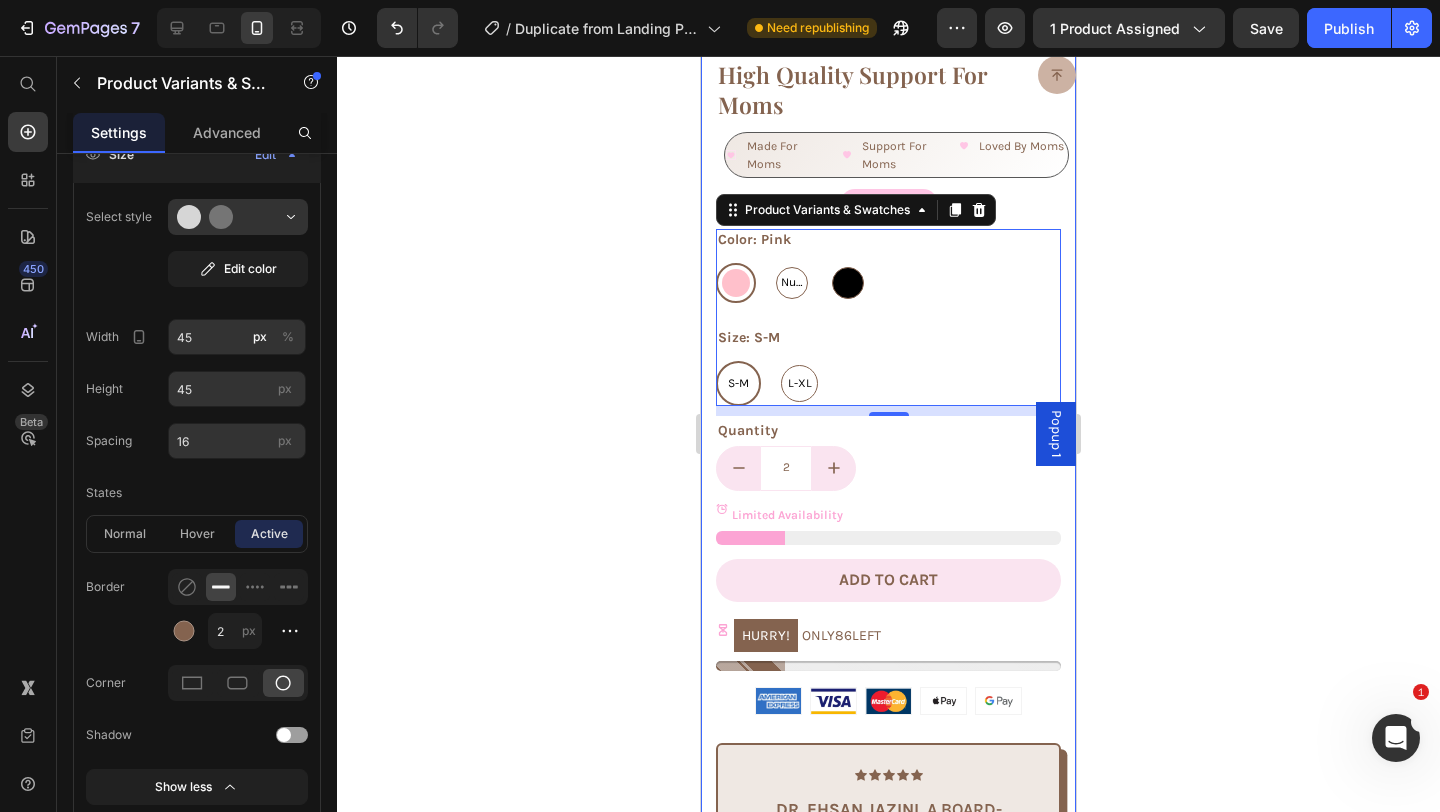 click 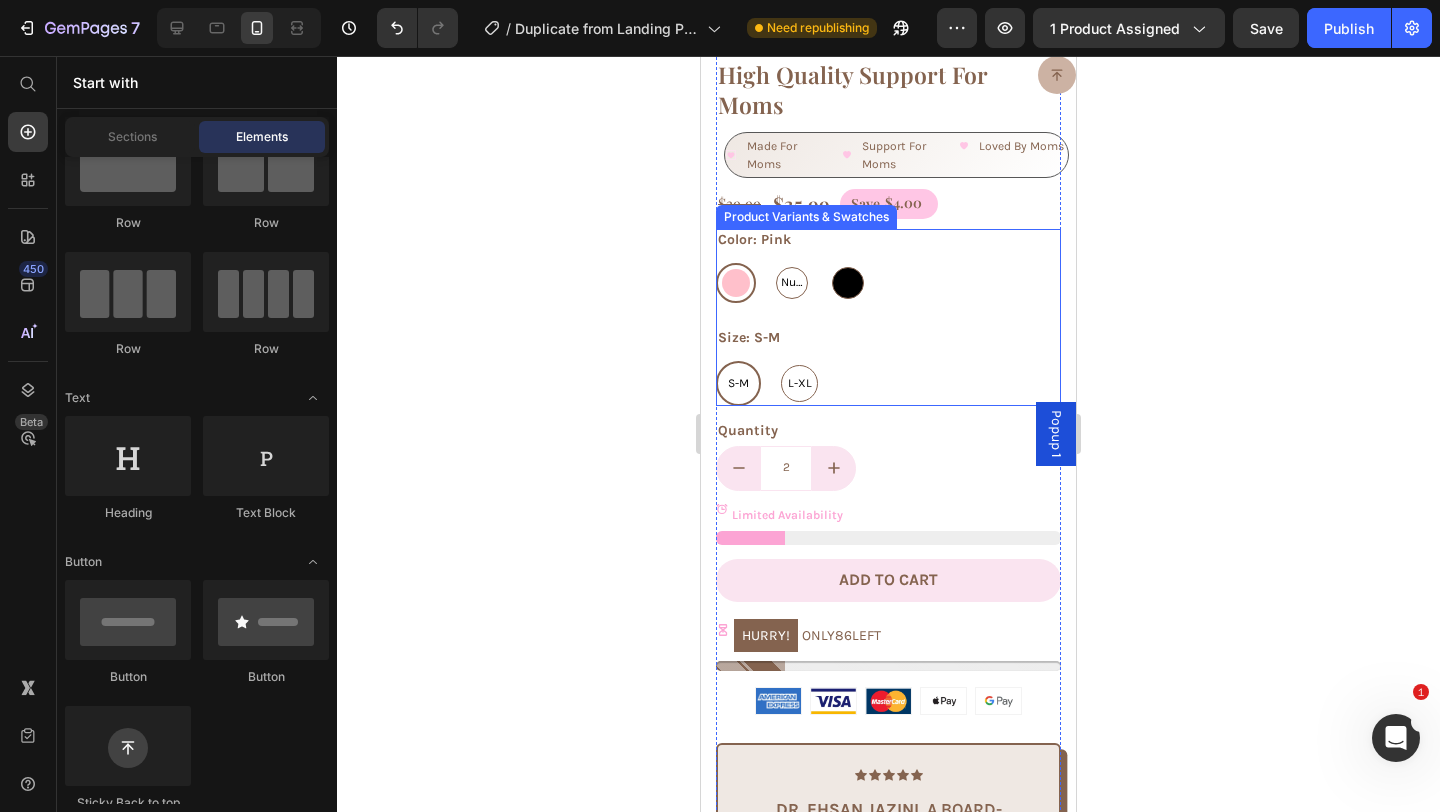 click on "L-XL" at bounding box center (799, 383) 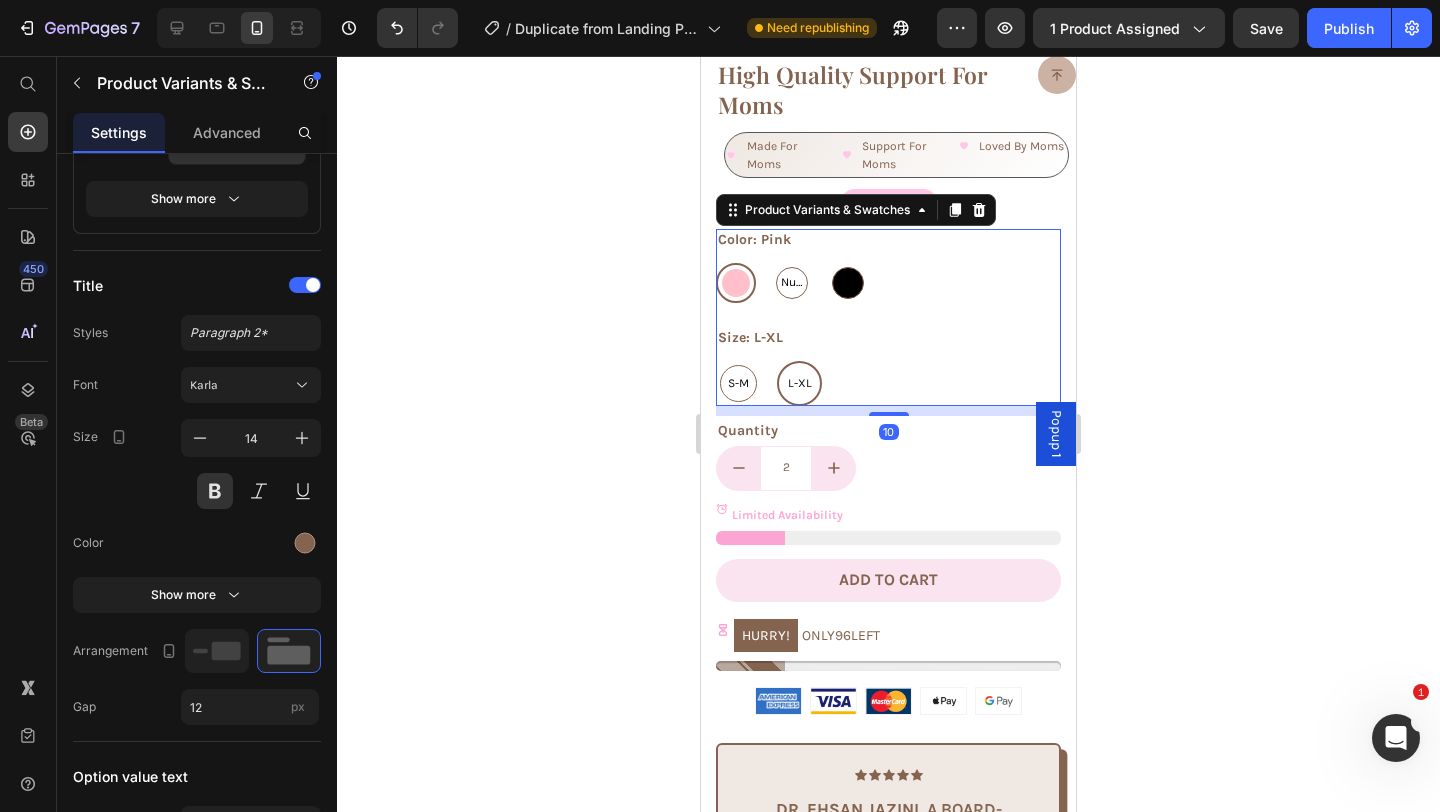 click on "Nude" at bounding box center [792, 283] 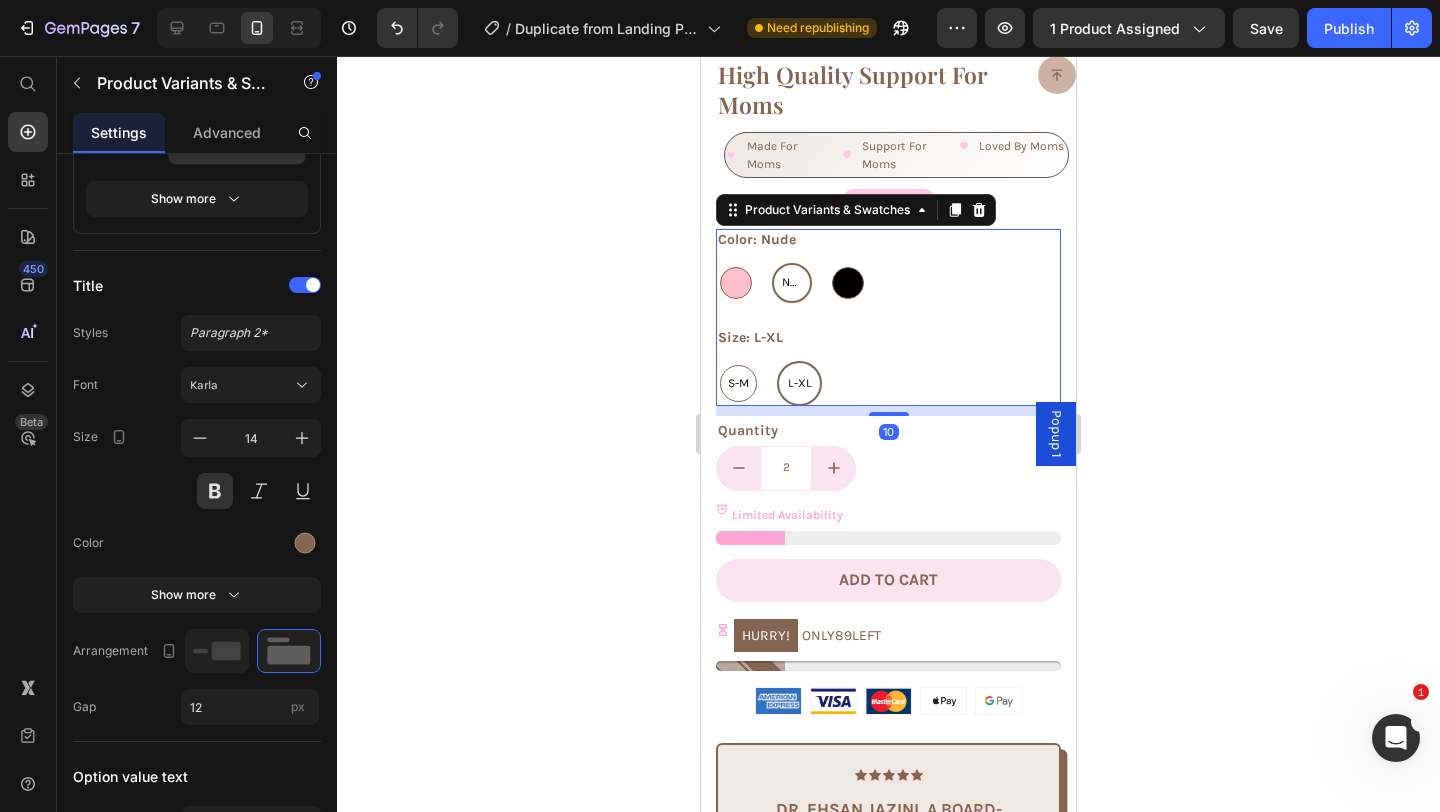 click at bounding box center (848, 283) 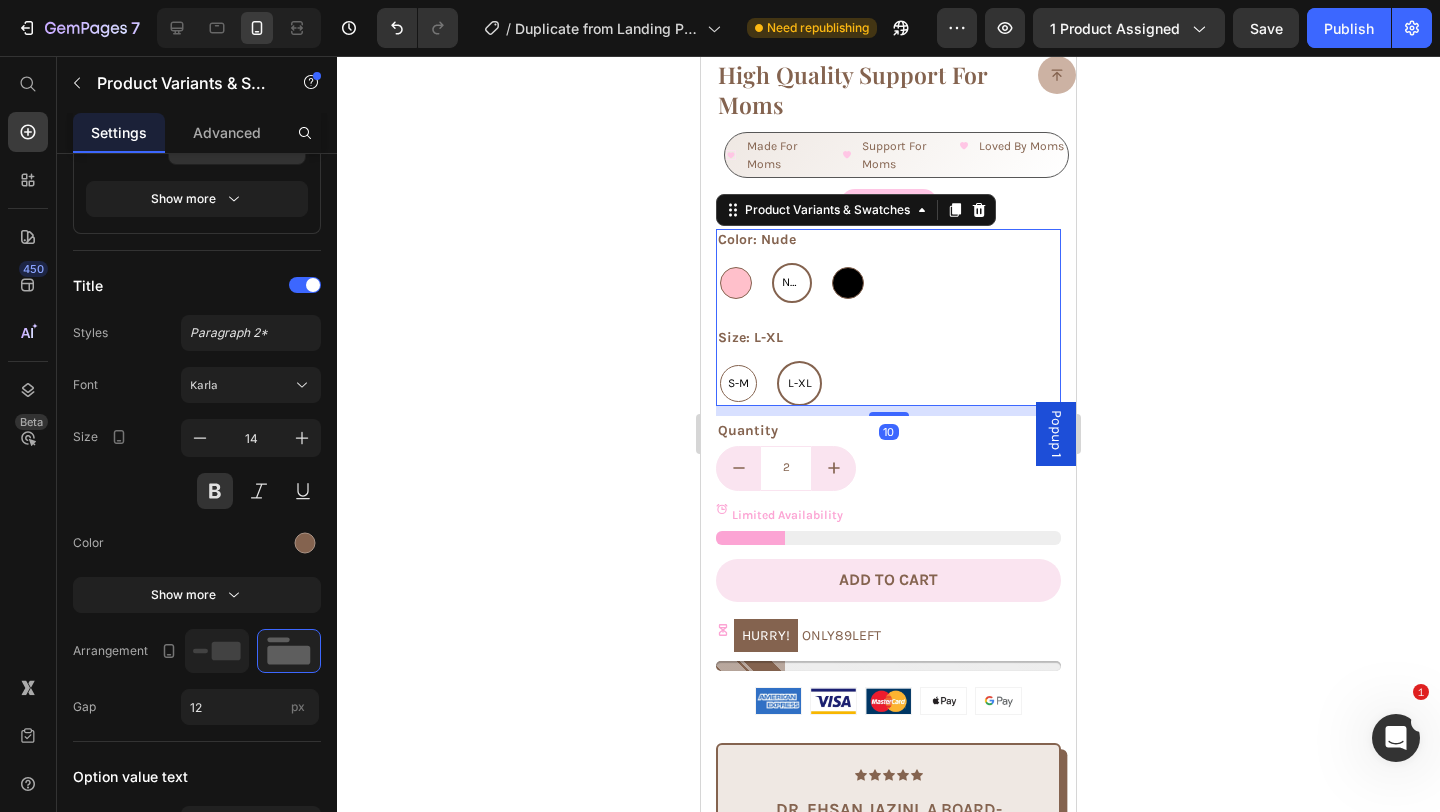click on "Black Black" at bounding box center [827, 262] 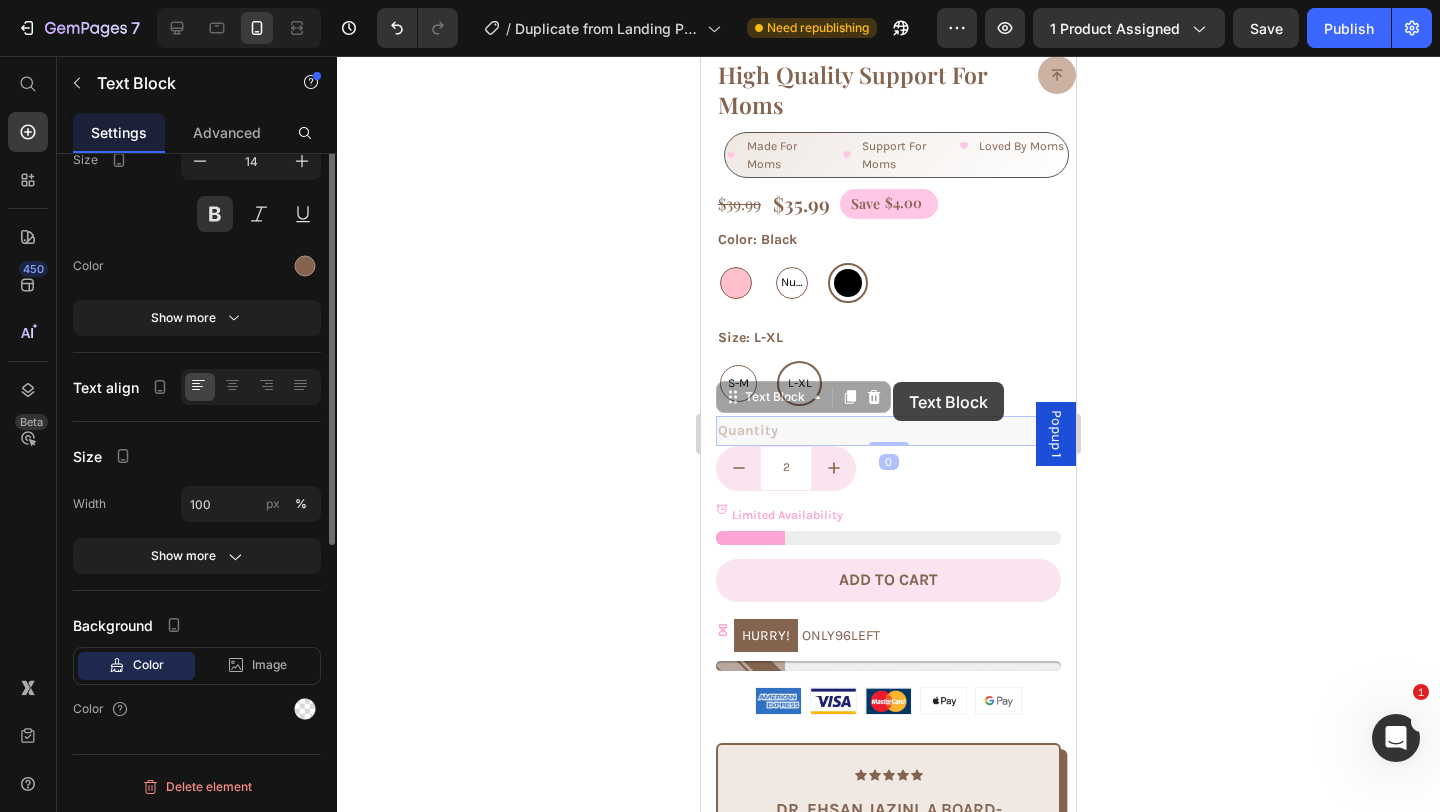 scroll, scrollTop: 0, scrollLeft: 0, axis: both 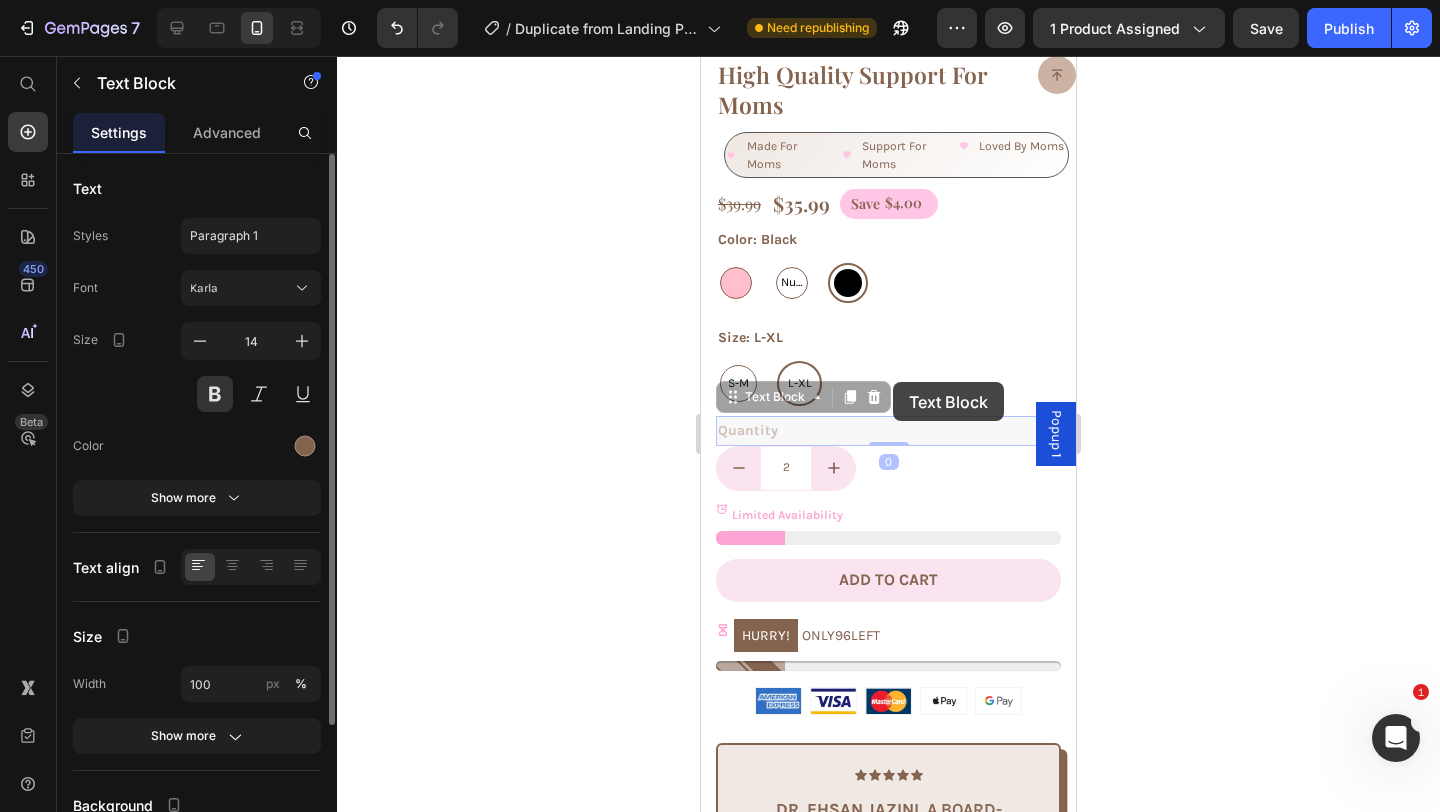 click on "Icon Icon Icon Icon Icon Icon List 2,500+ Happy Customers! Text Block Row MomOra's Posture Corrector - High Quality Support For Moms Product Title
Made For Moms Item List Support For Moms Item List Loved By Moms Item List Row $39.99 Product Price $35.99 Product Price Save $4.00 Discount Tag Row Color: Black Pink Pink Nude Nude Nude Black Black Size: L-XL S-M S-M S-M L-XL L-XL L-XL Product Variants & Swatches Quantity Text Block   0 Quantity Text Block   0 2 Product Quantity
Limited Availability Stock Counter Add to cart Add to Cart
HURRY!  ONLY  96  LEFT Stock Counter Image Image Image Image Image Row Icon Icon Icon Icon Icon Icon List Dr. Ehsan Jazini , a board-certified spine surgeon Text Block “When it comes to posture corrector products — I not only recommend them to my patients; I’ve even helped my mom find one that works for her.  Text Block Dr. Ehsan Jazini Text Block
Verified Doctor Item List Row Row Relieves Back & Shoulder Pain" at bounding box center [888, 886] 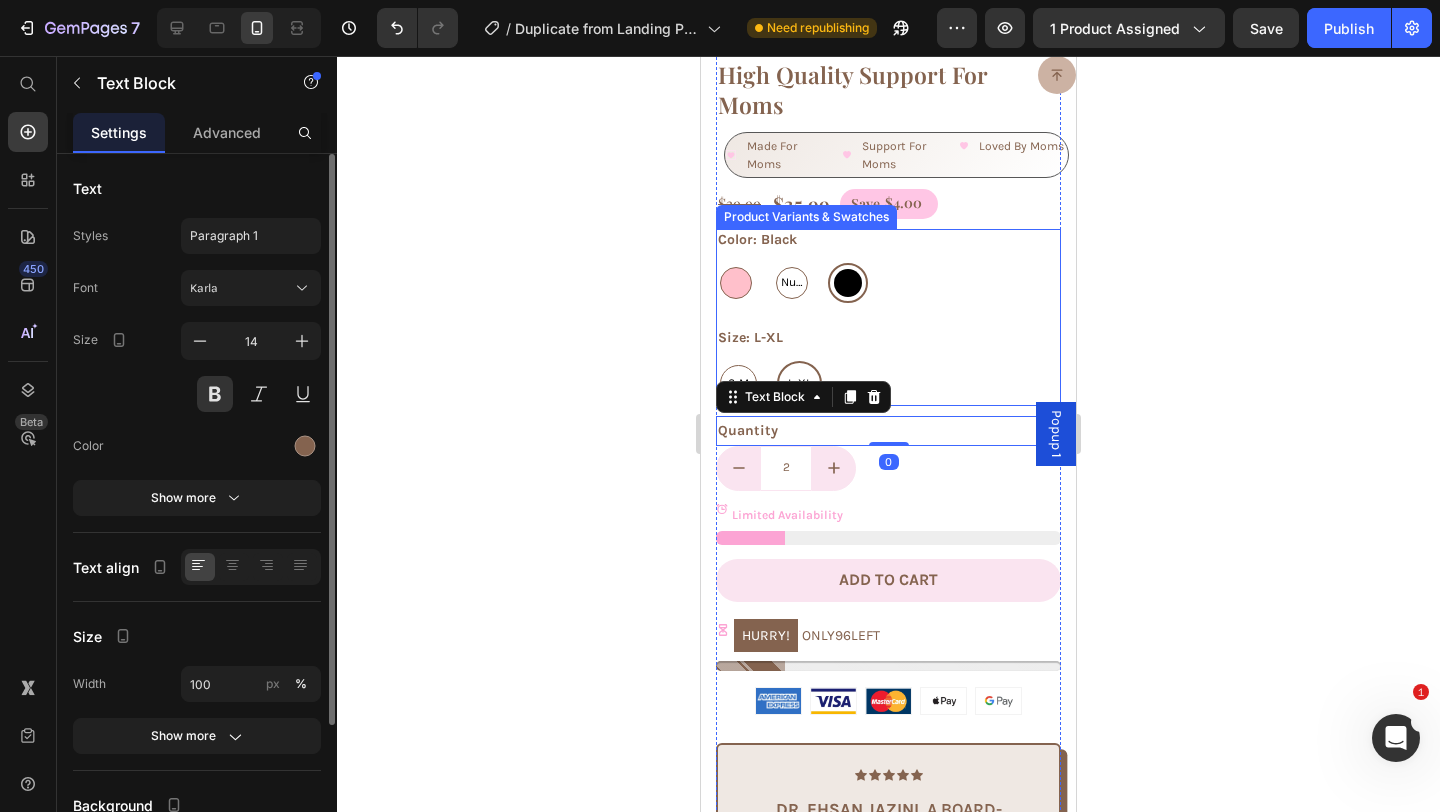 click on "S-M S-M S-M L-XL L-XL L-XL" at bounding box center (888, 383) 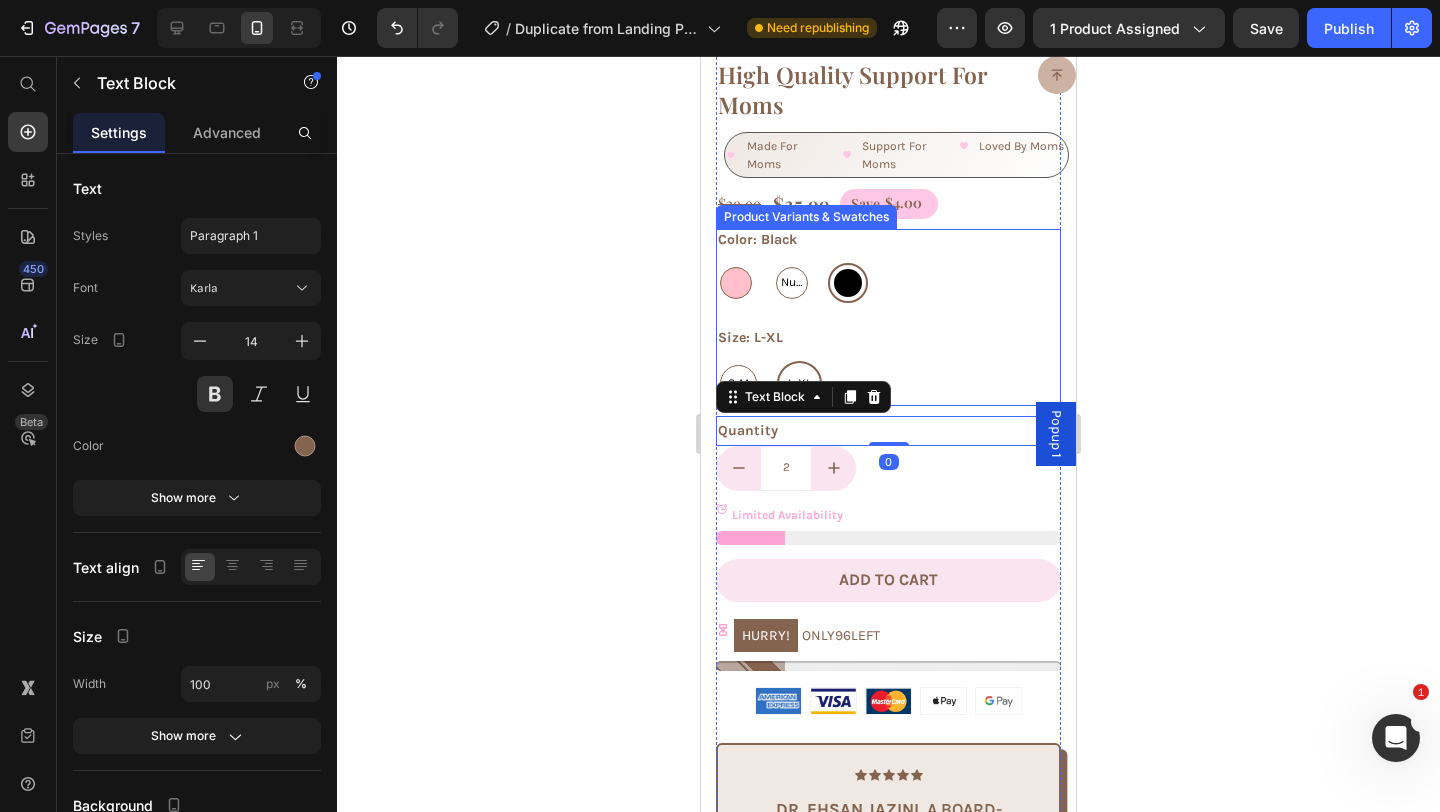 click on "S-M S-M S-M L-XL L-XL L-XL" at bounding box center (888, 383) 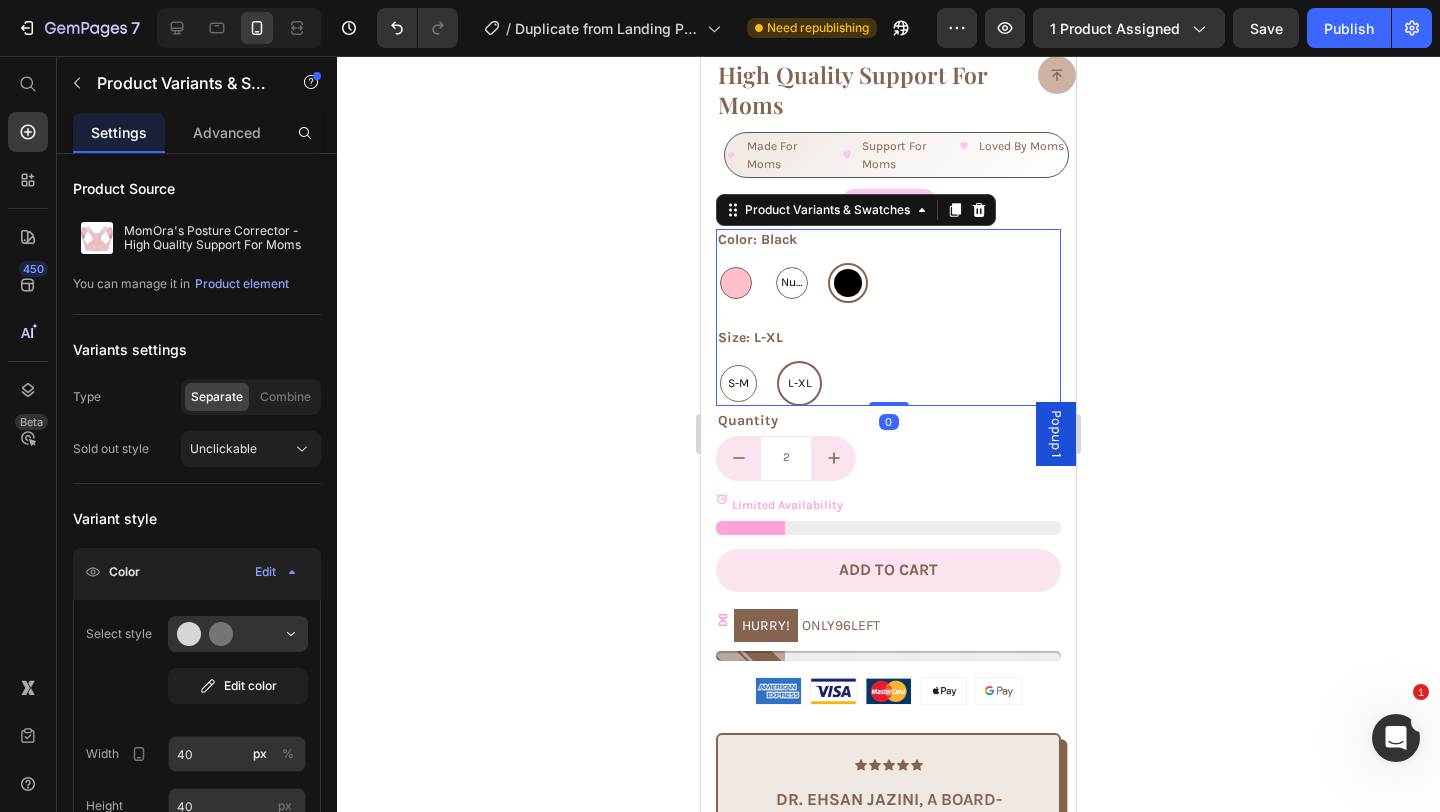 drag, startPoint x: 890, startPoint y: 383, endPoint x: 892, endPoint y: 367, distance: 16.124516 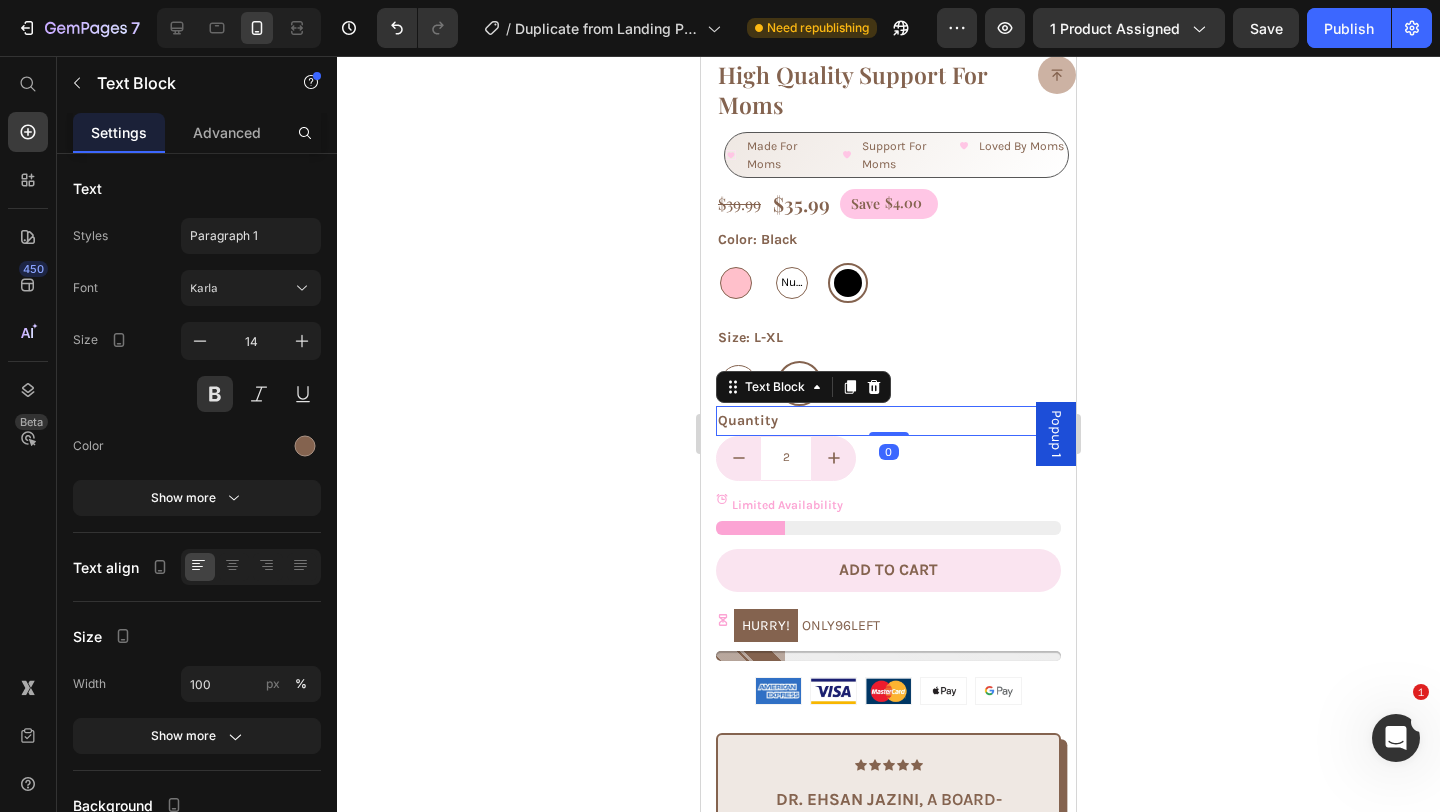 click on "Quantity" at bounding box center [888, 420] 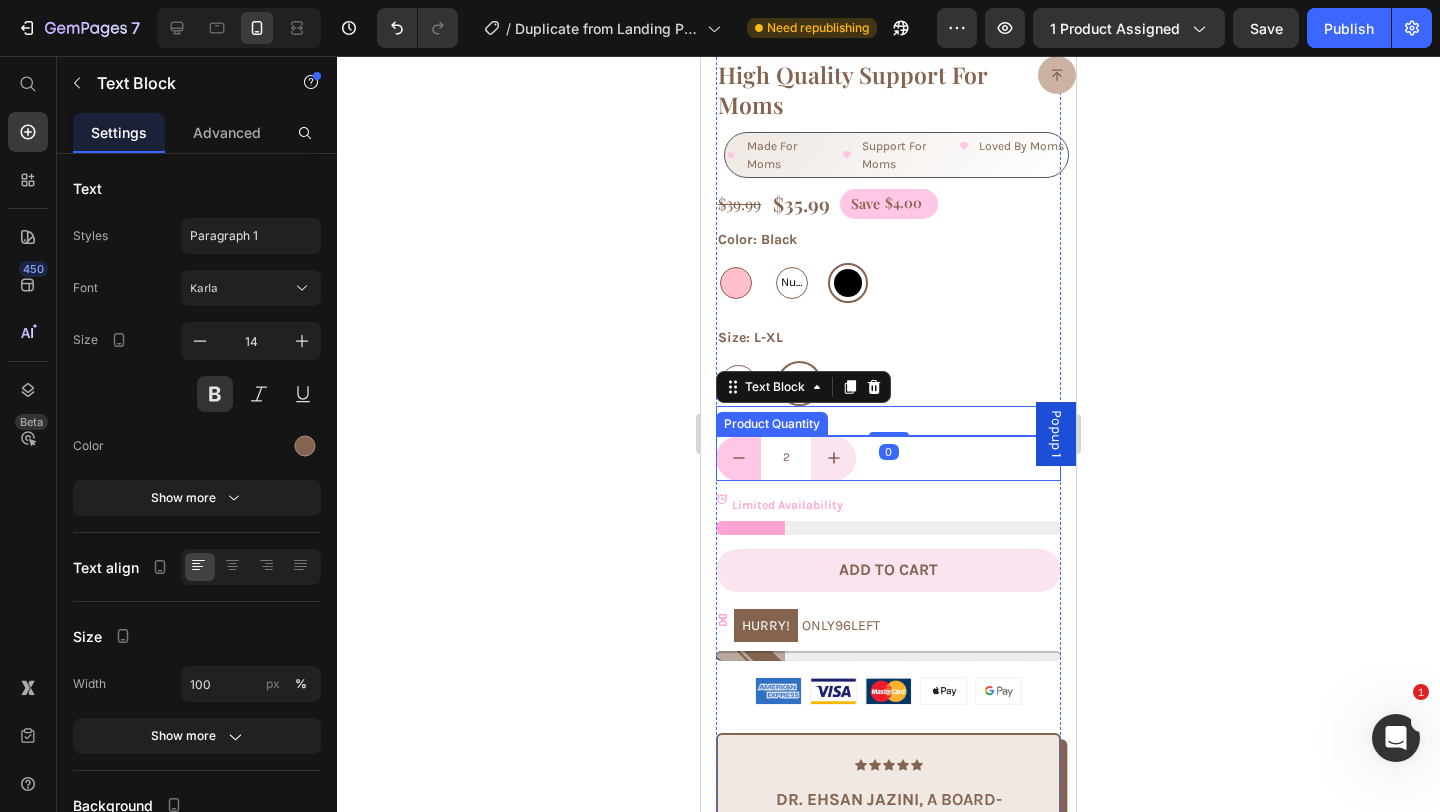 click 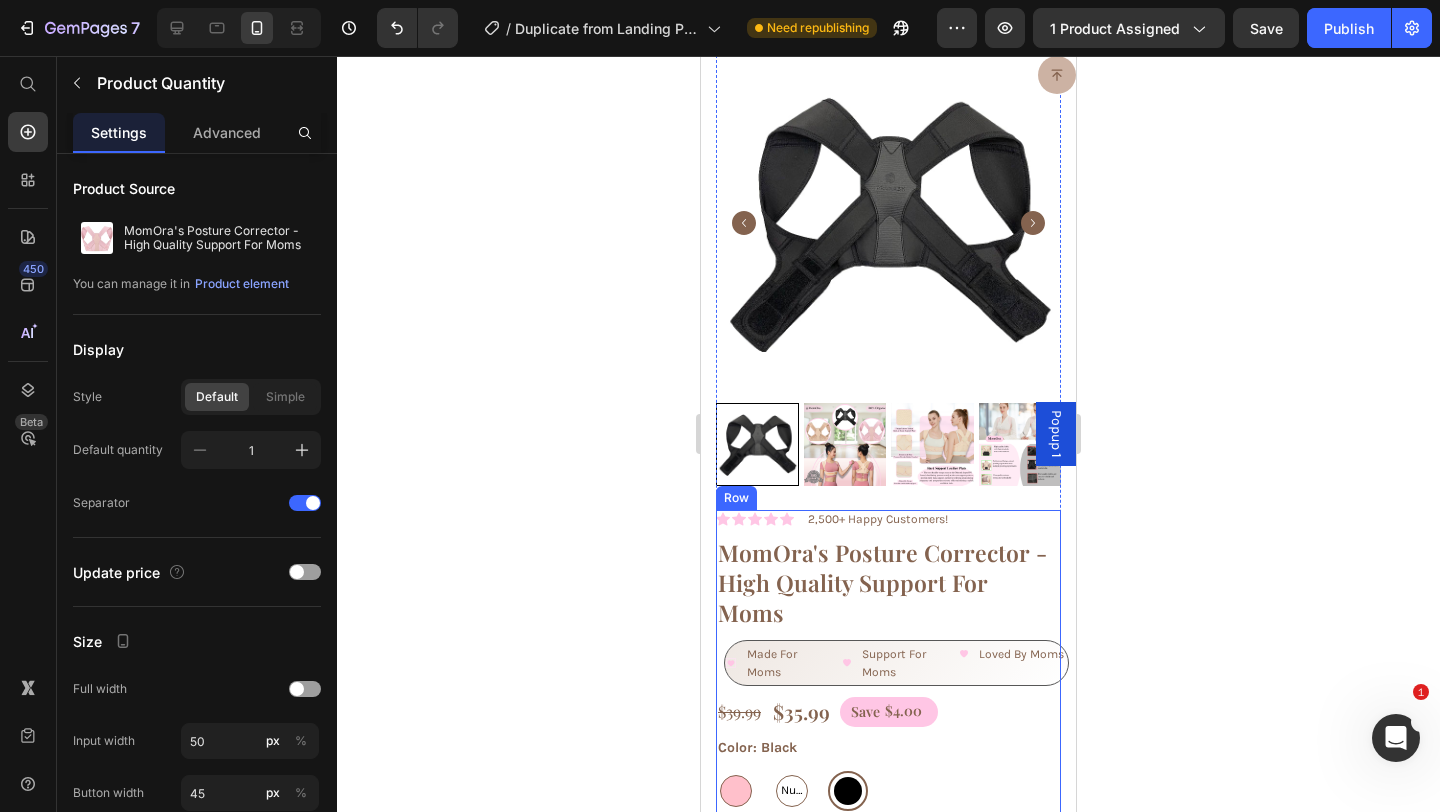 scroll, scrollTop: 0, scrollLeft: 0, axis: both 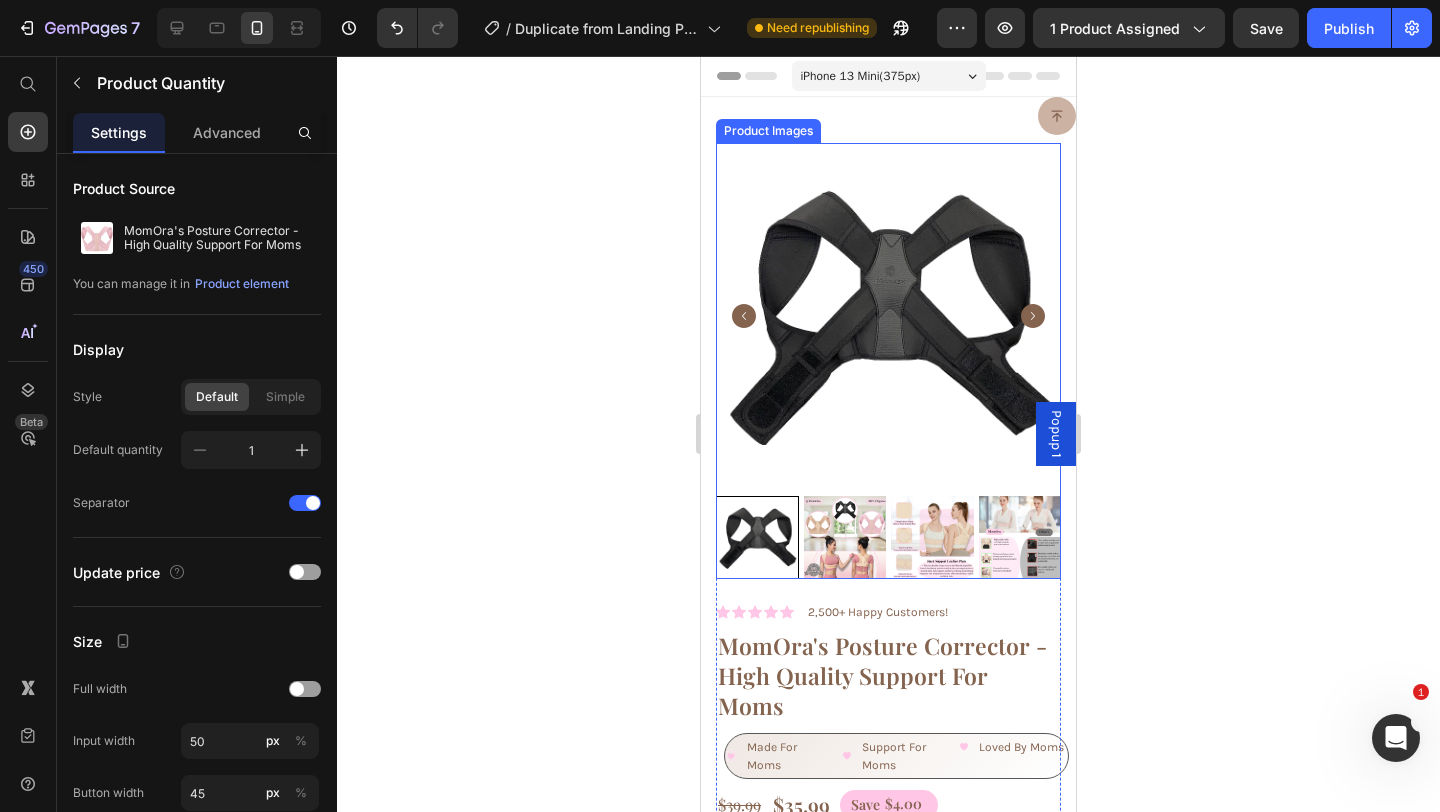 click 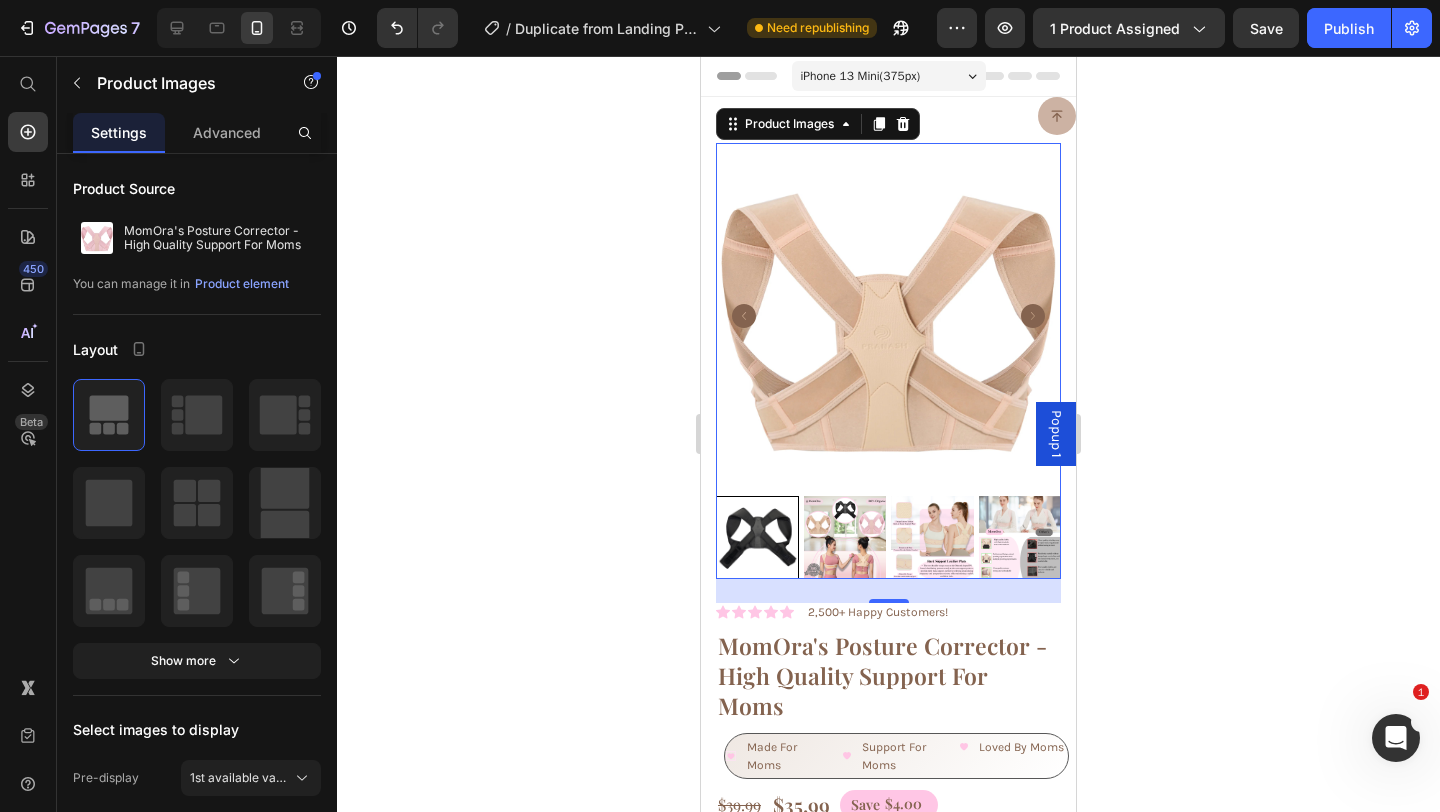 click 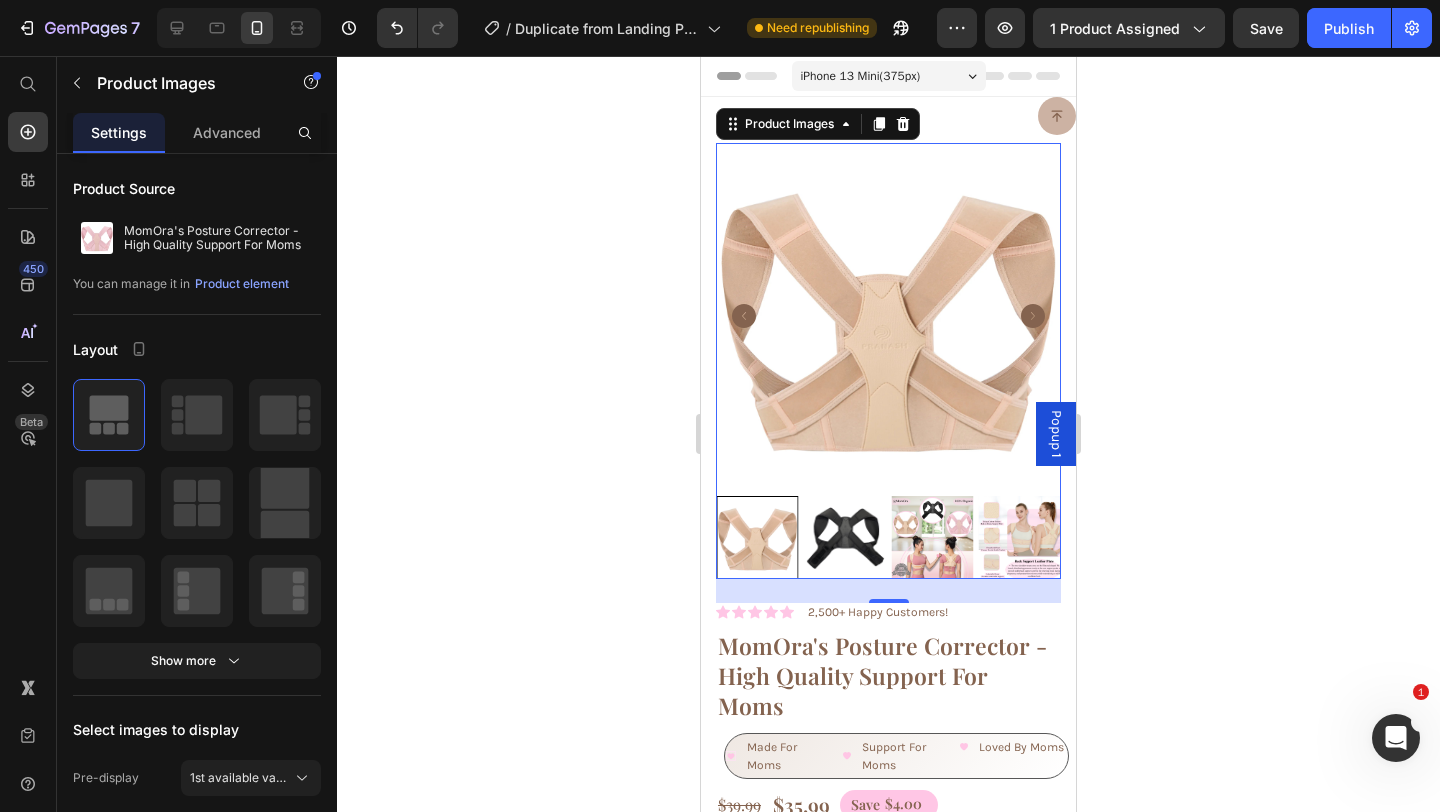 click 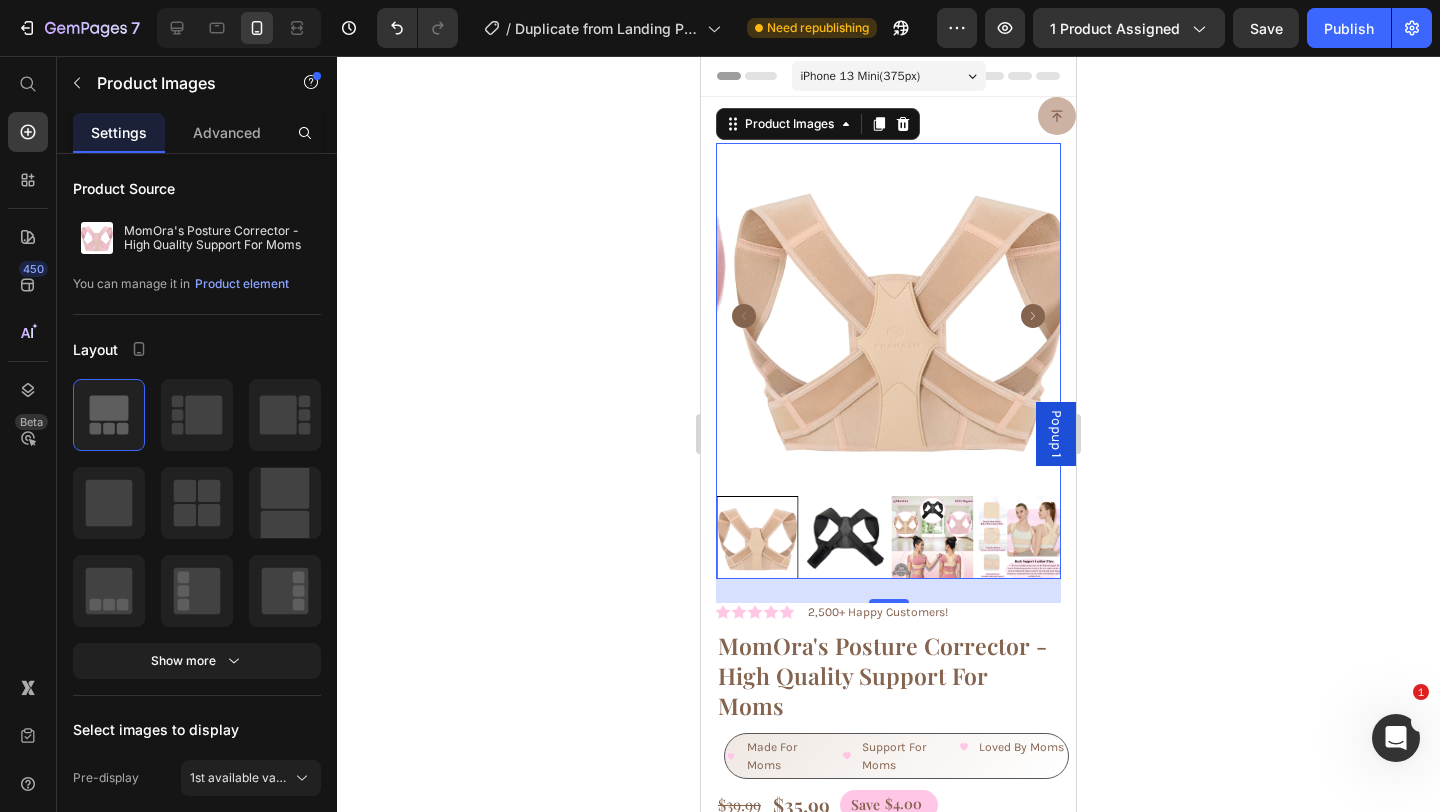 click 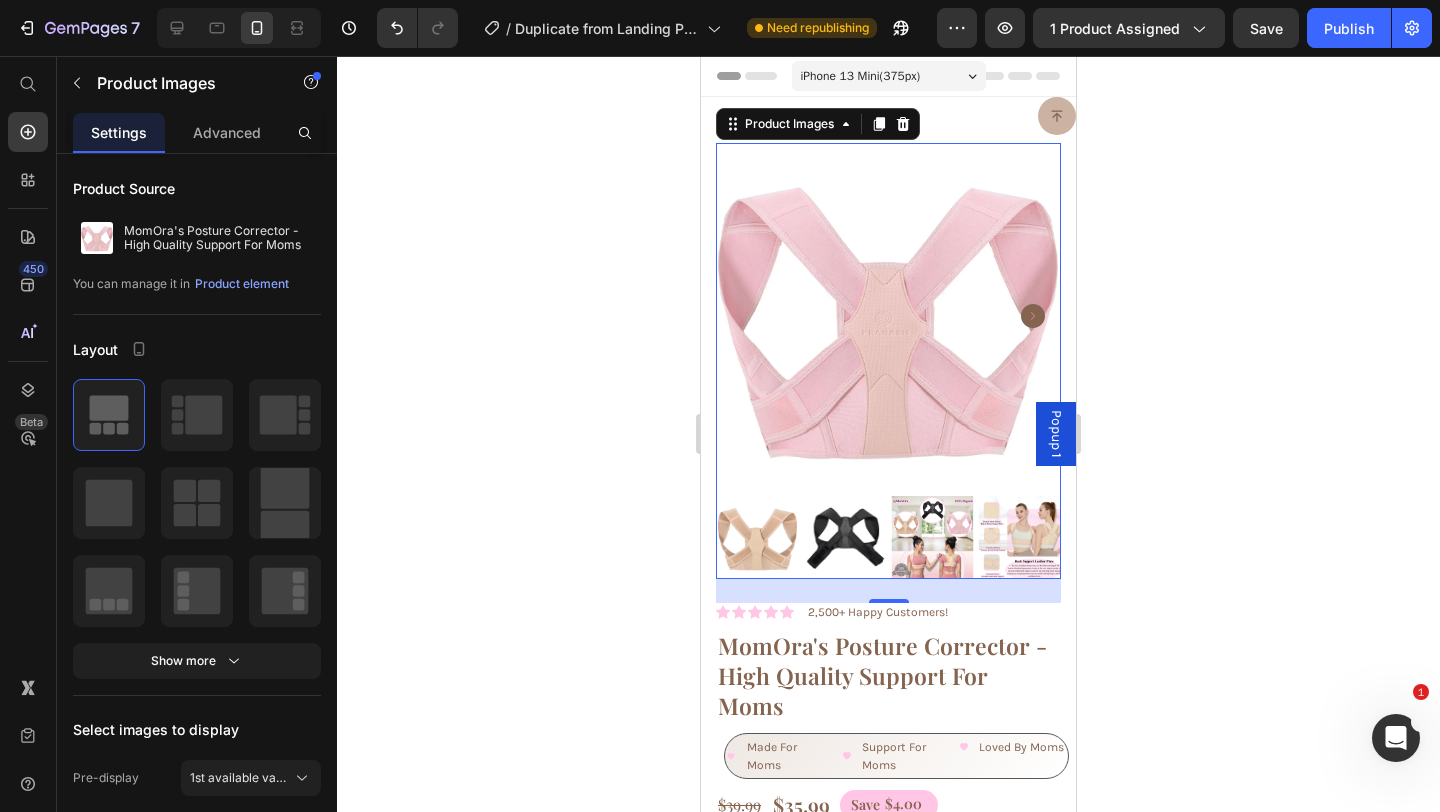 click at bounding box center (888, 315) 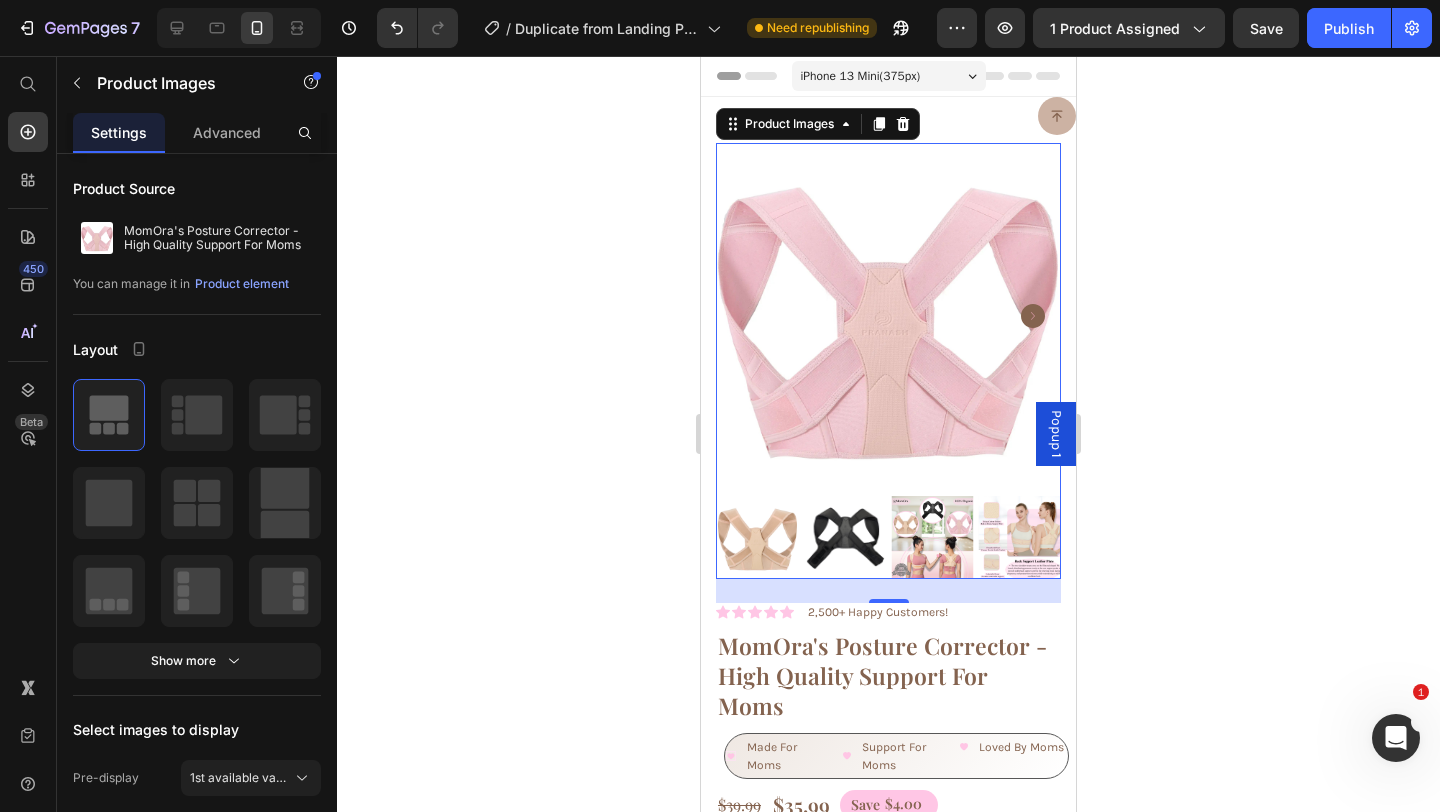 click 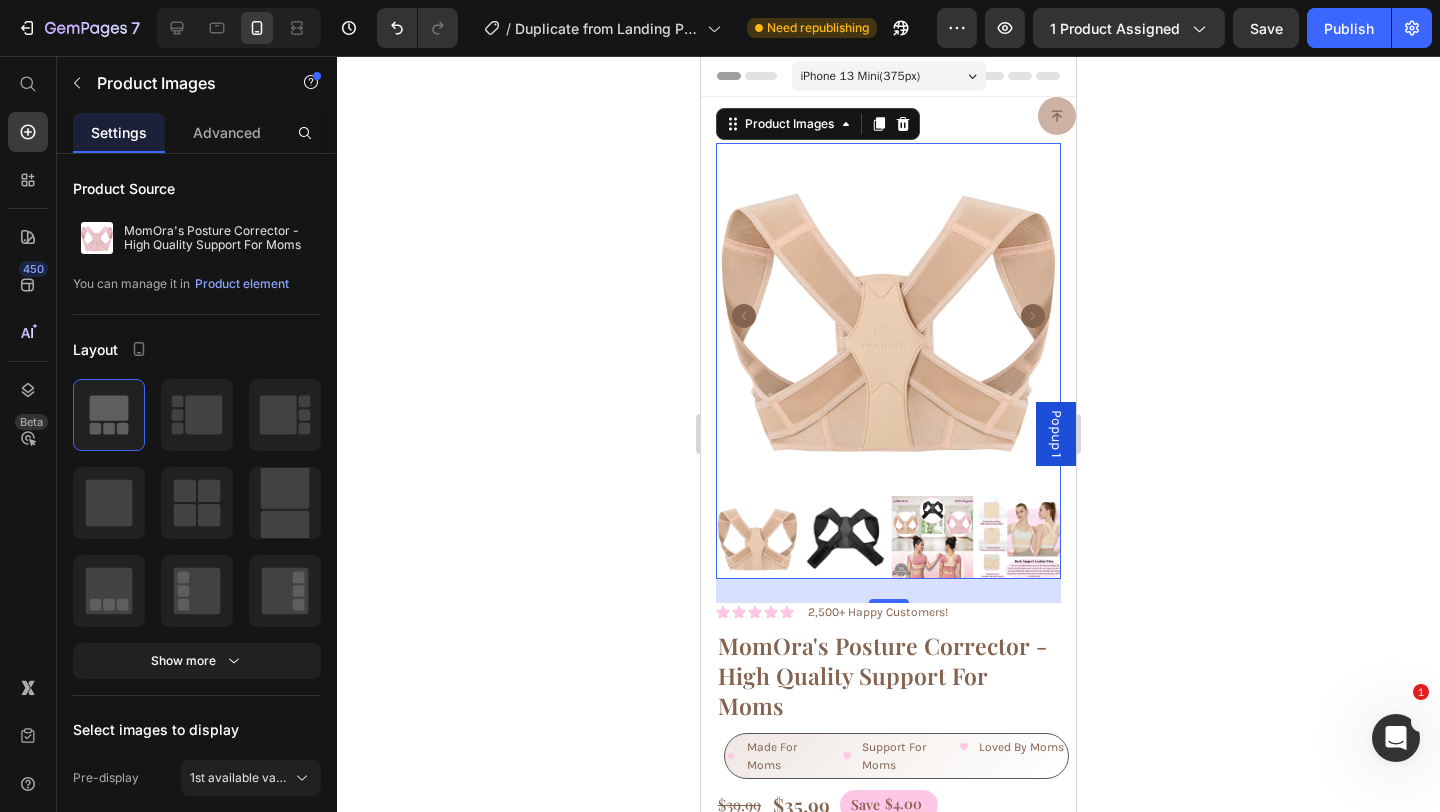 click 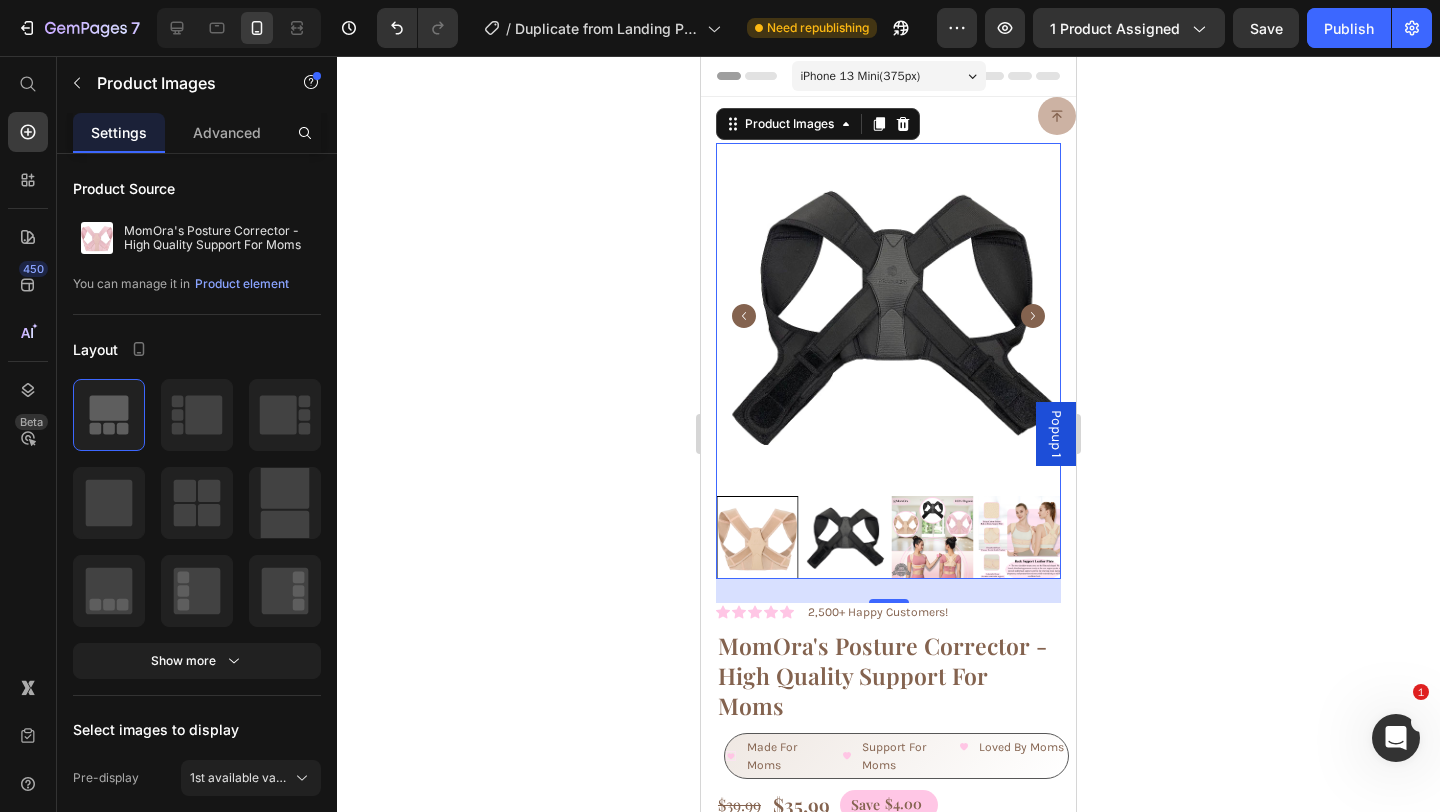 click 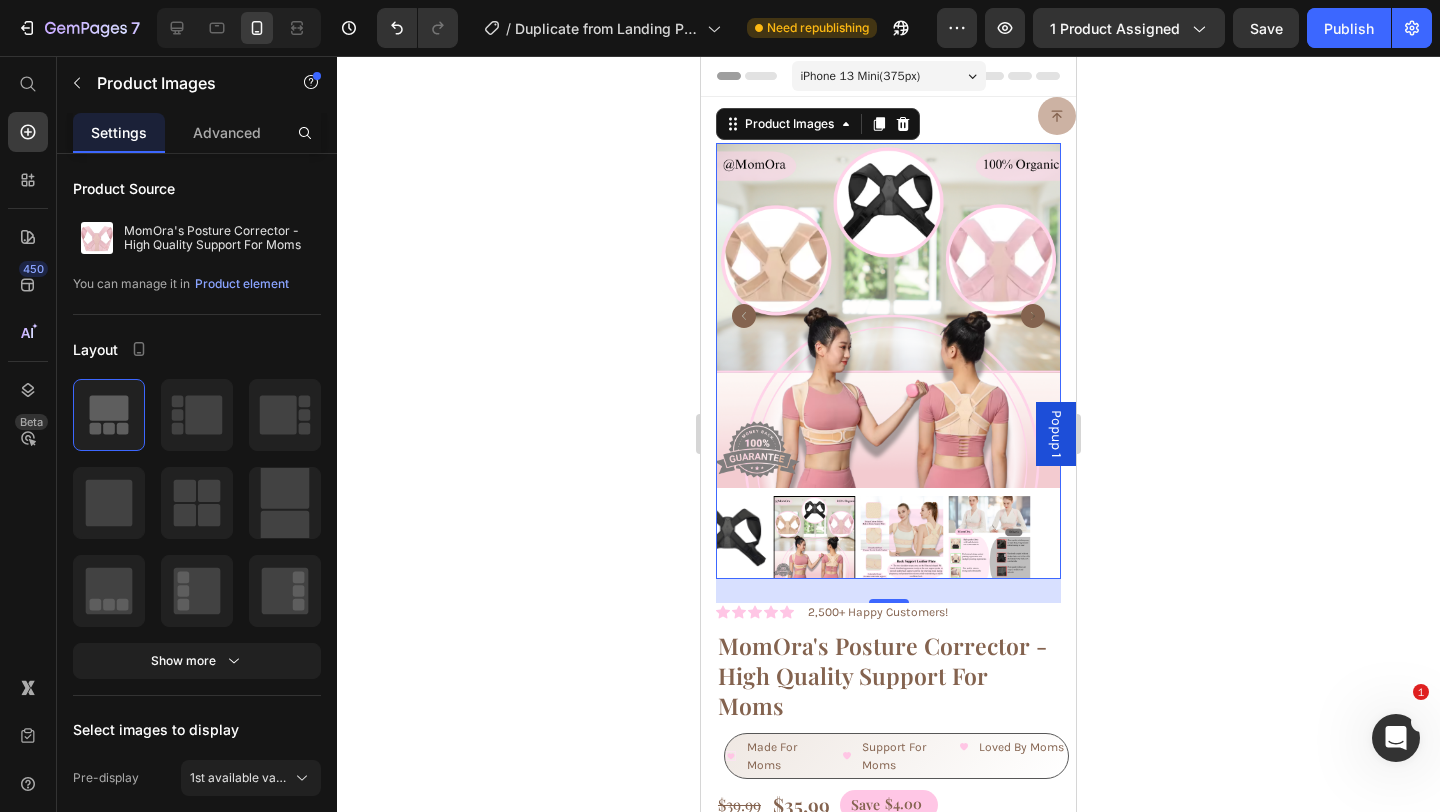 click 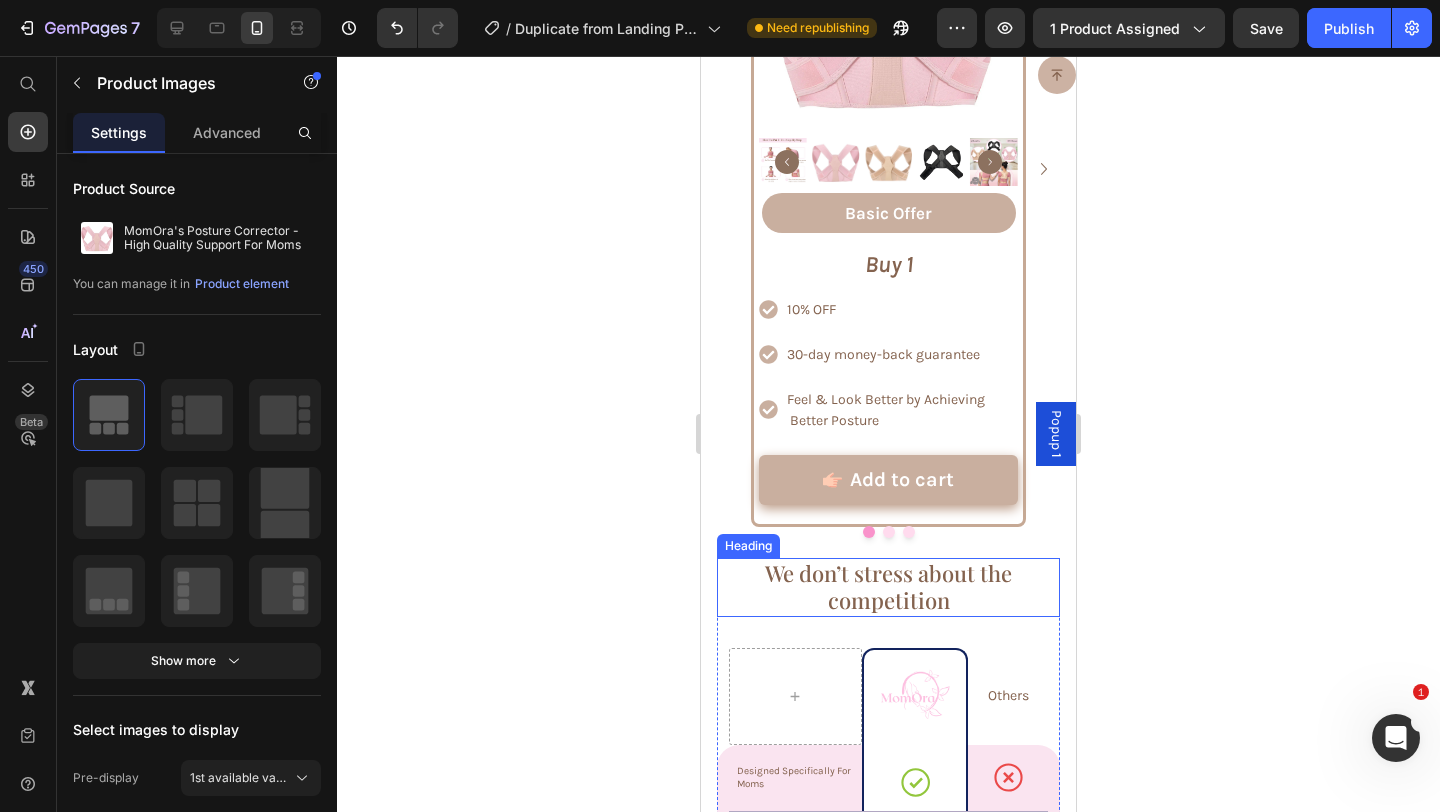 scroll, scrollTop: 6505, scrollLeft: 0, axis: vertical 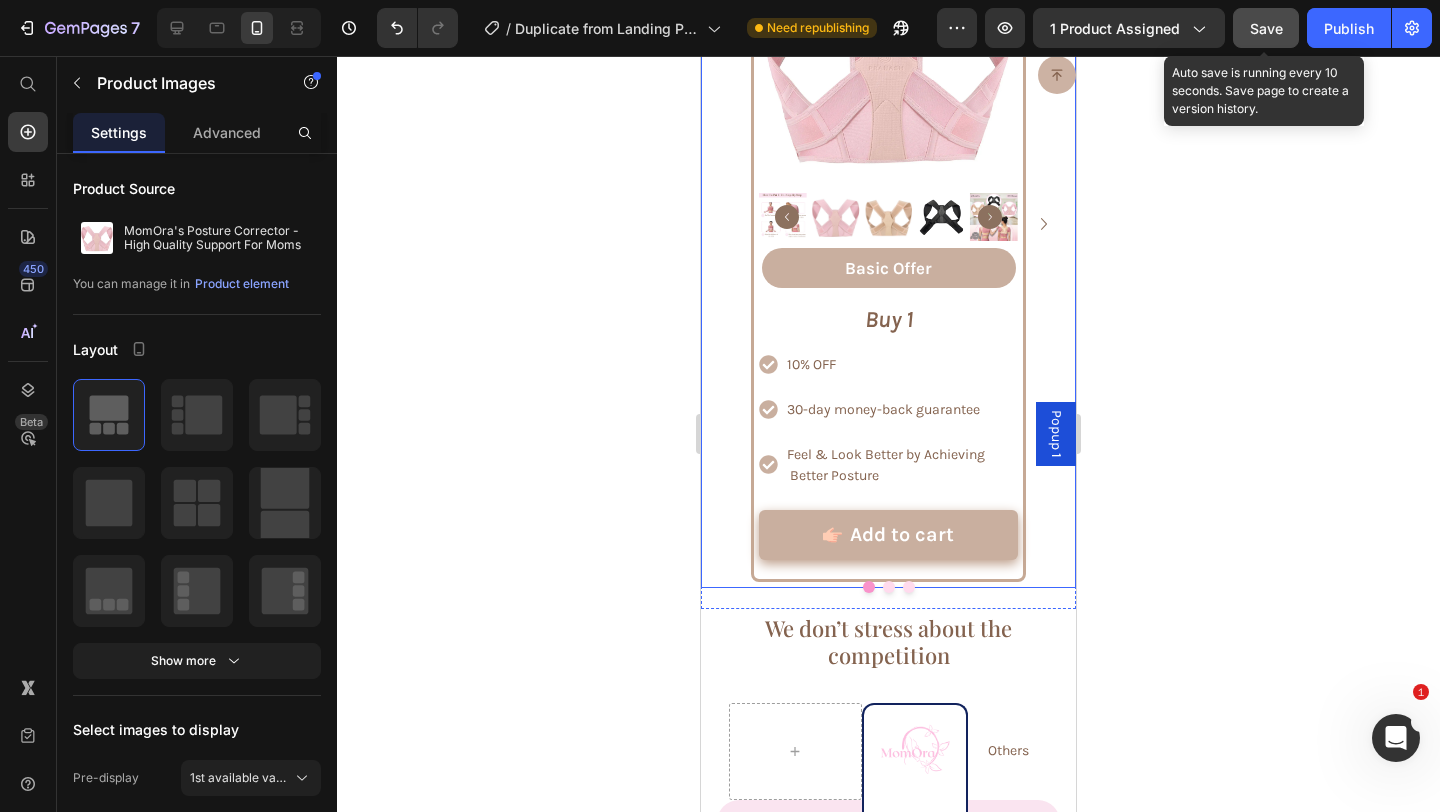 click on "Save" at bounding box center [1266, 28] 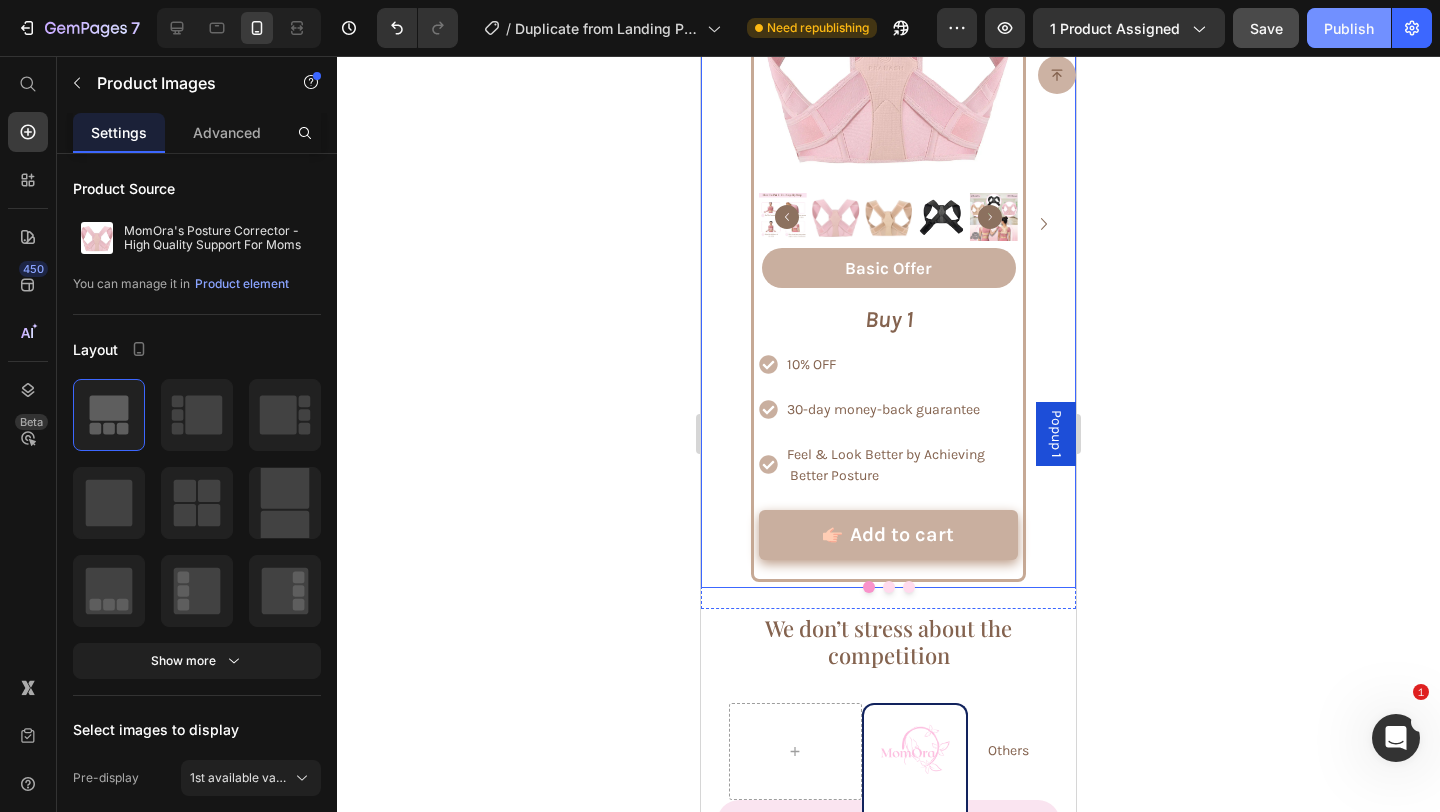 click on "Publish" at bounding box center (1349, 28) 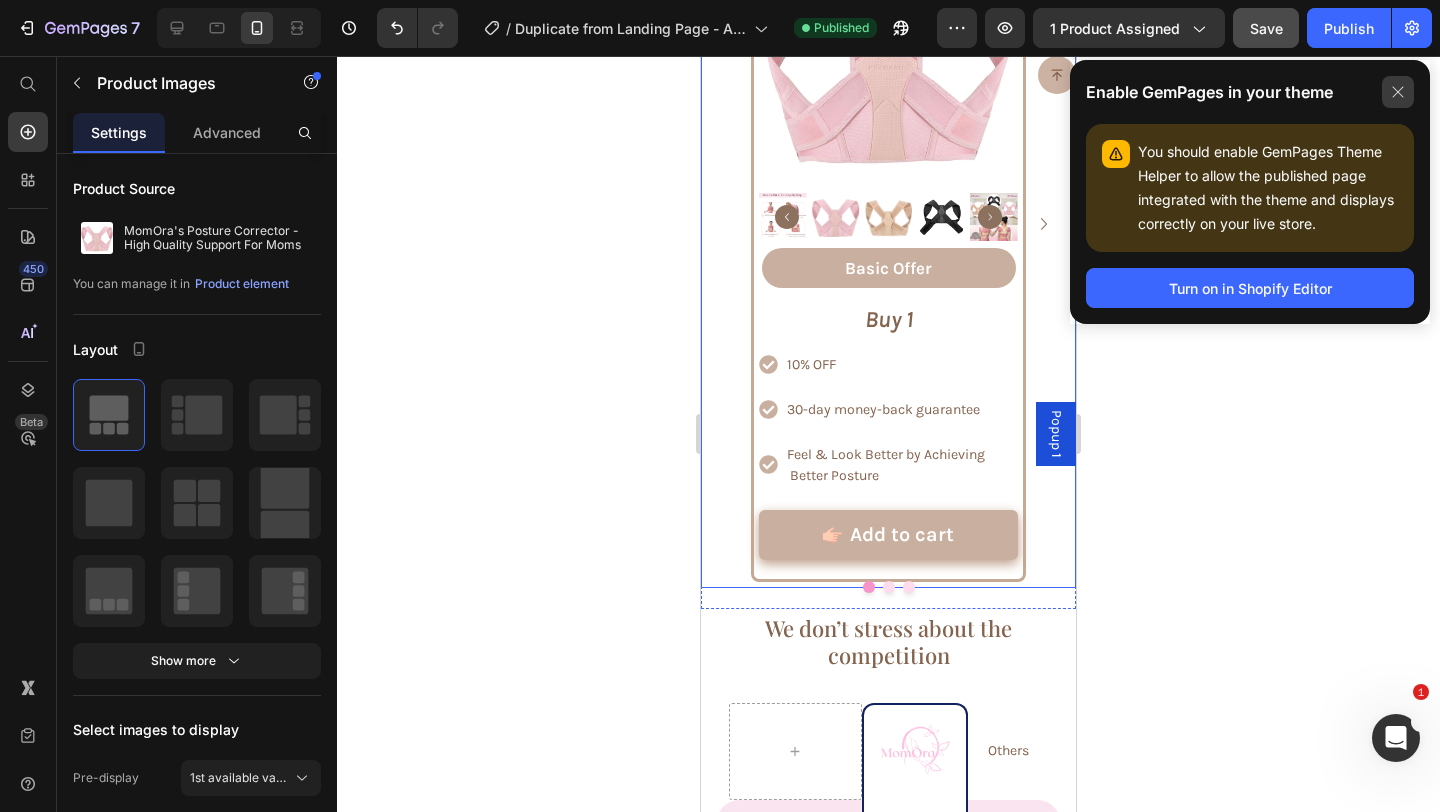 click 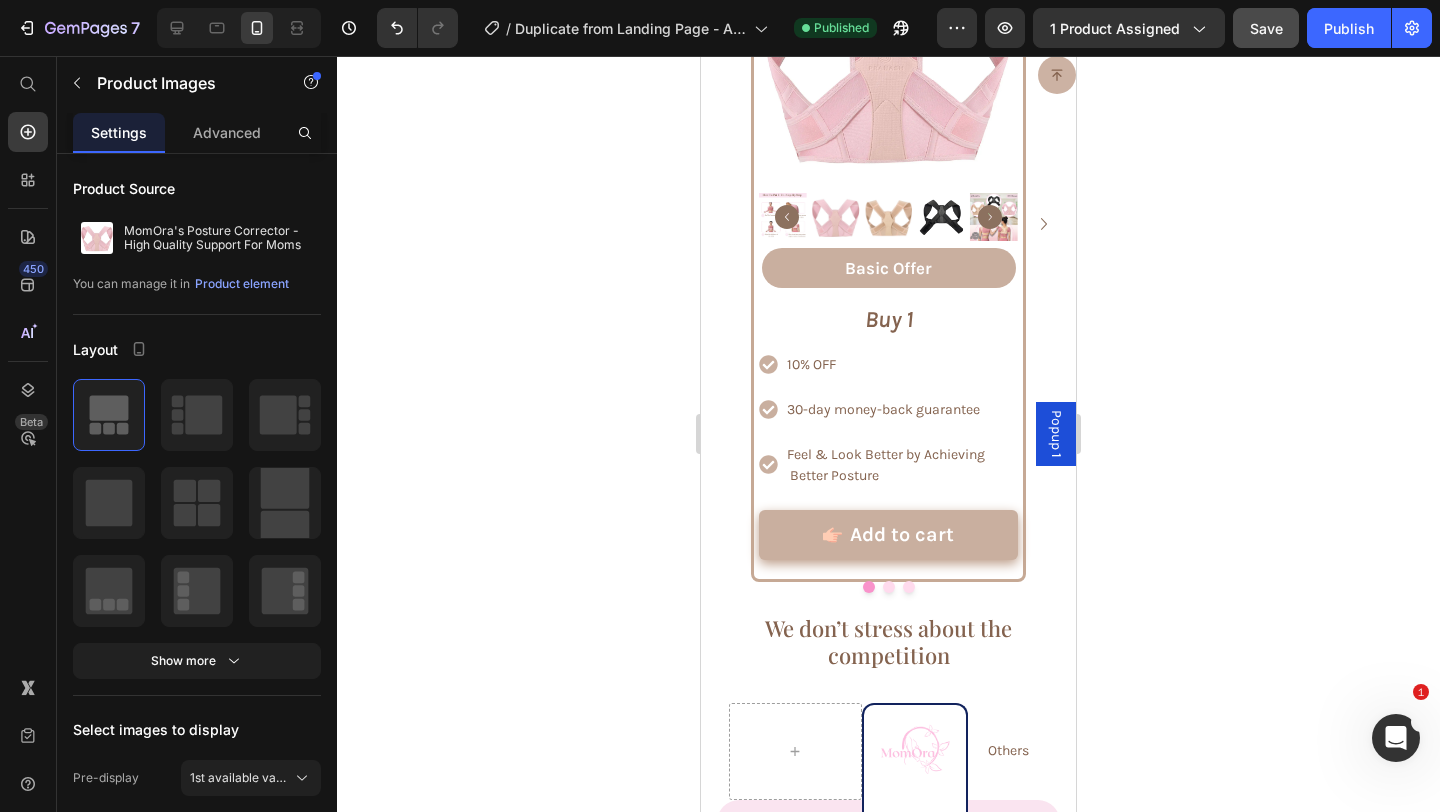 click on "Popup 1" at bounding box center [1056, 434] 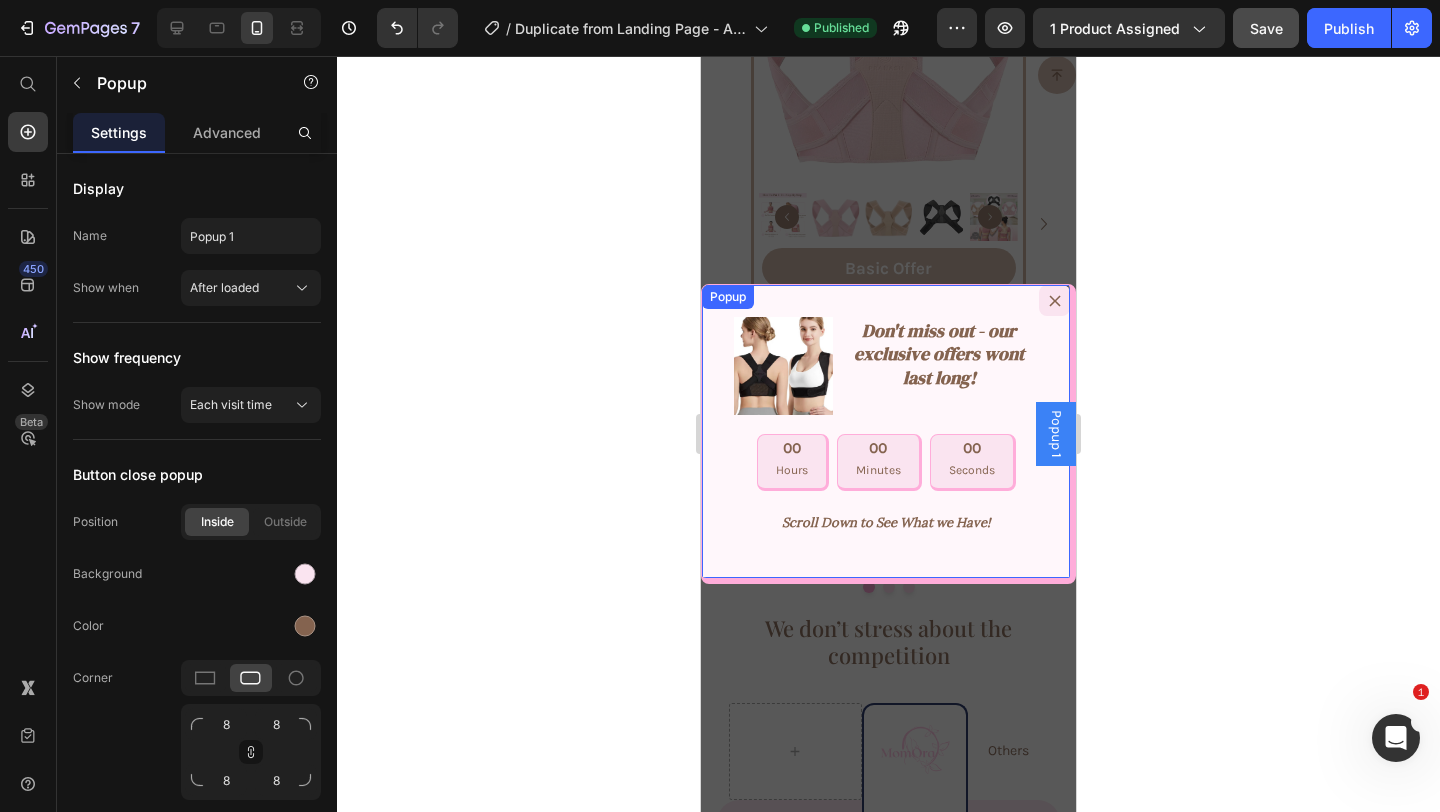 click on "Image Don't miss out - our exclusive offers wont last long!   Heading Row 00 Hours 00 Minutes 00 Seconds Countdown Timer Scroll Down to See What we Have! Heading" at bounding box center [886, 435] 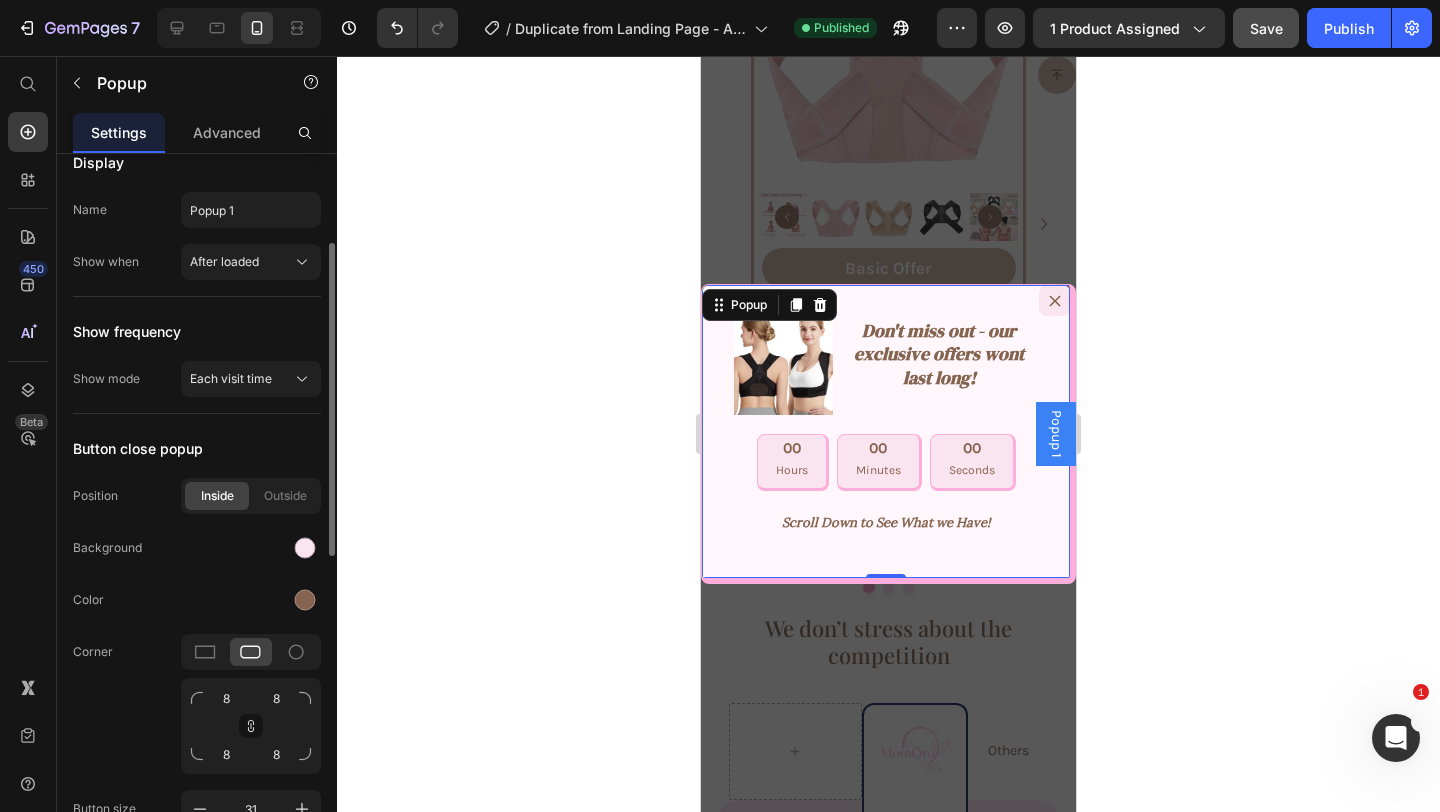 scroll, scrollTop: 80, scrollLeft: 0, axis: vertical 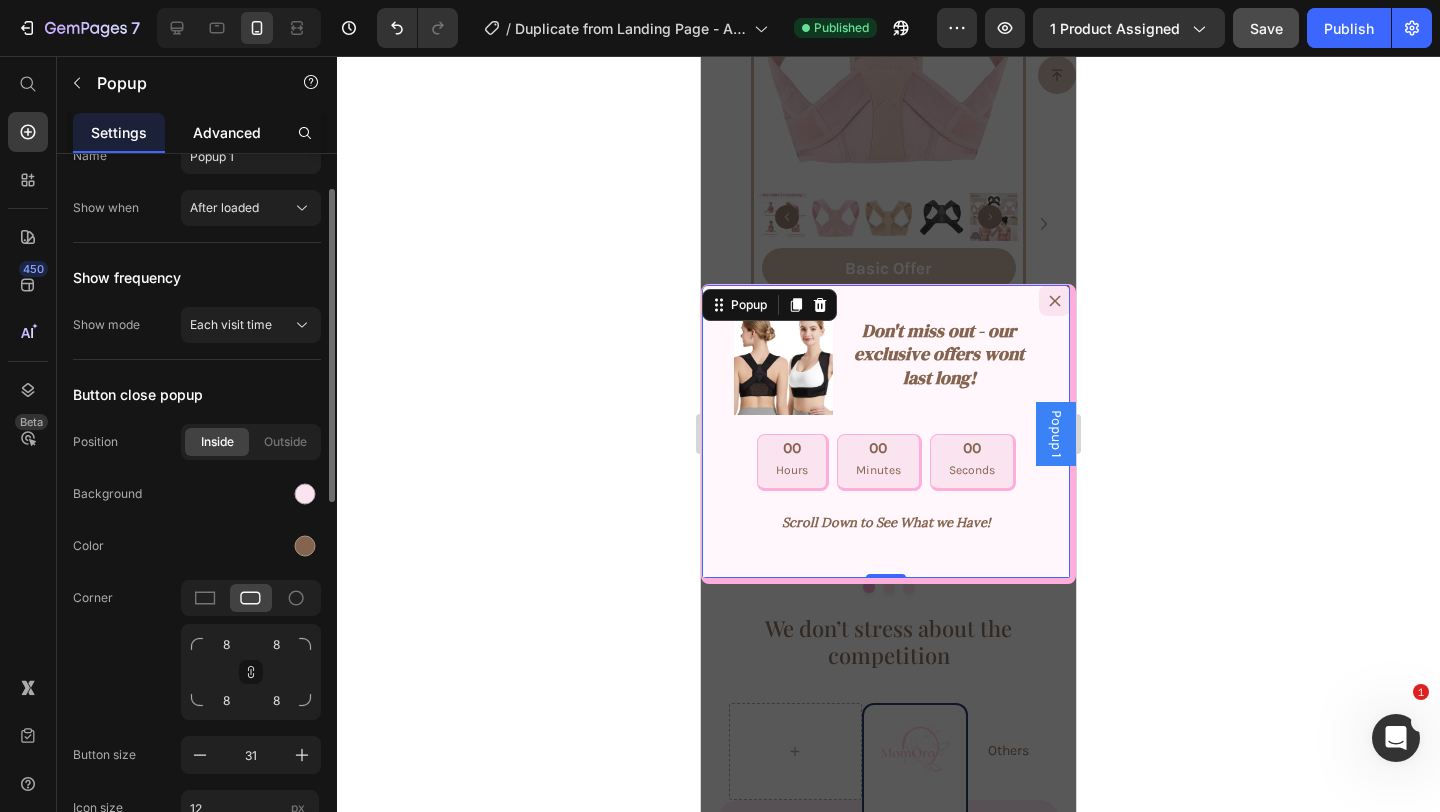 click on "Advanced" at bounding box center (227, 132) 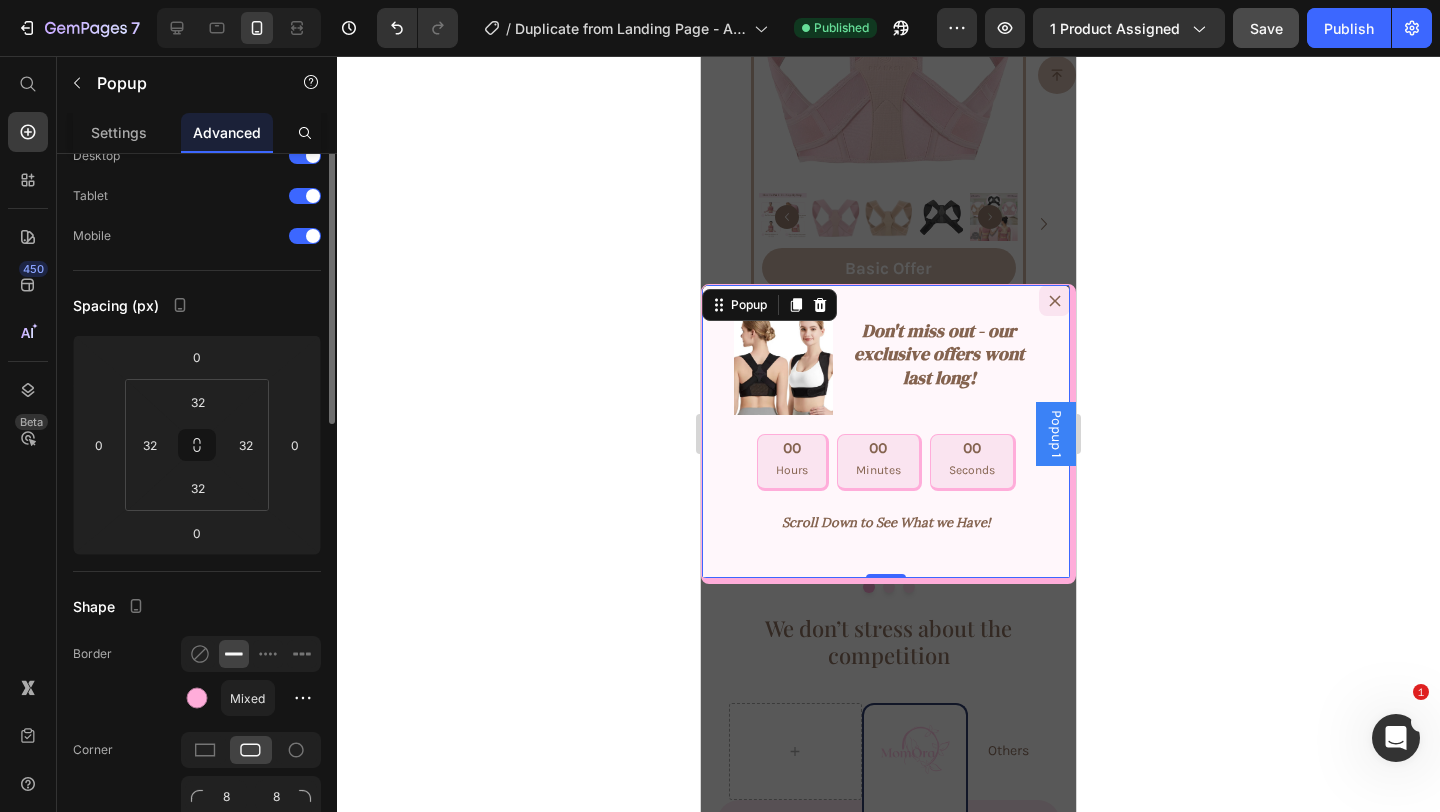 scroll, scrollTop: 0, scrollLeft: 0, axis: both 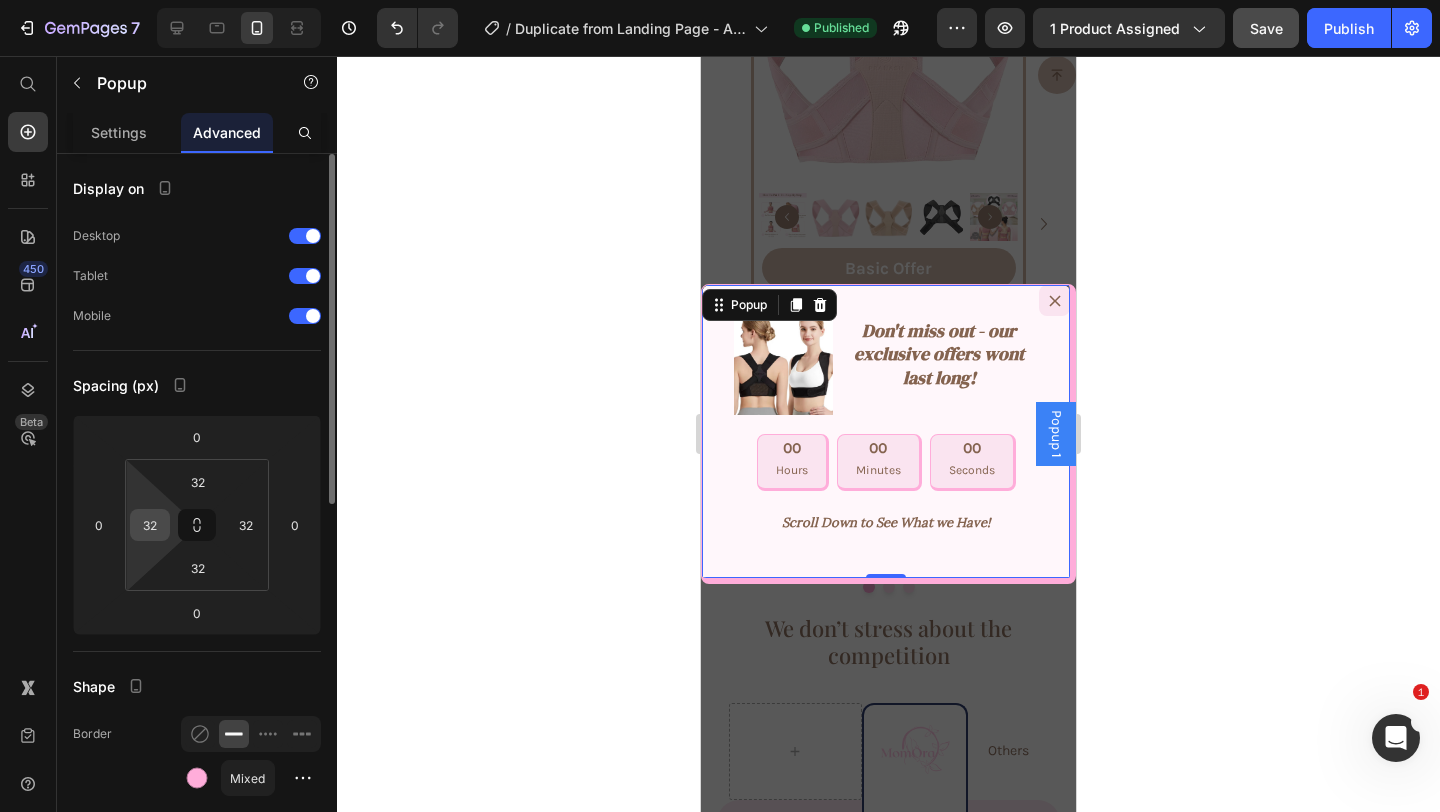 click on "32" at bounding box center [150, 525] 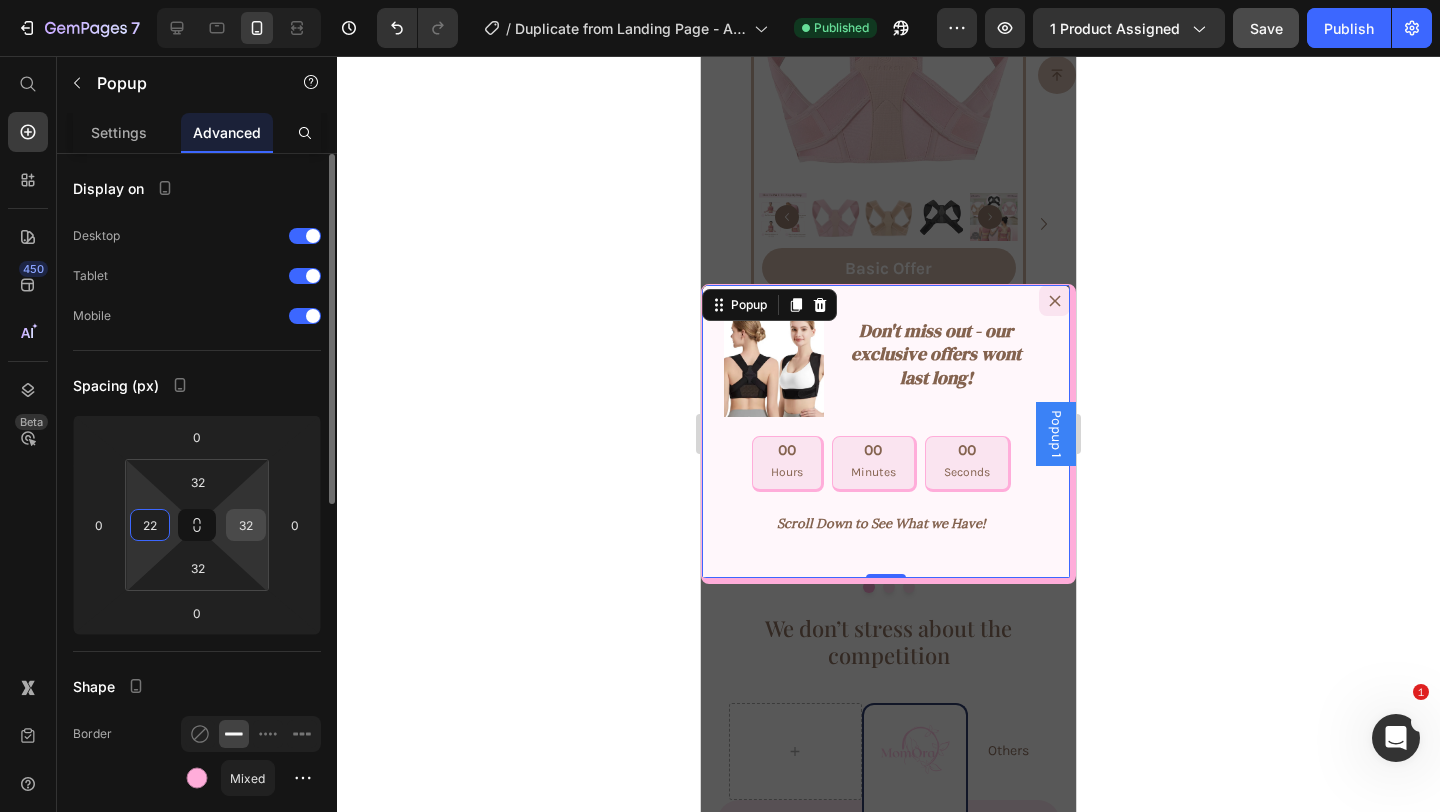 type on "22" 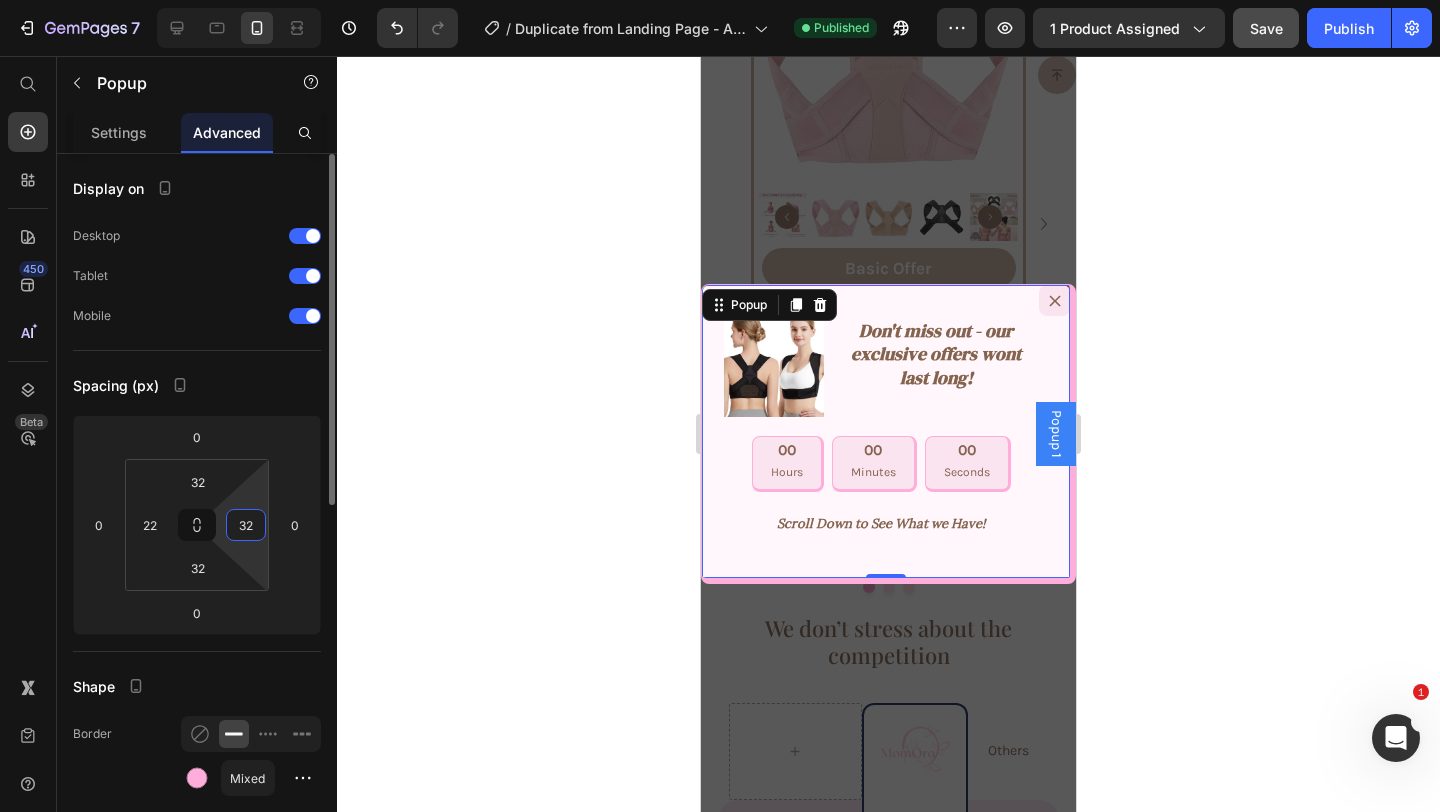 click on "32" at bounding box center [246, 525] 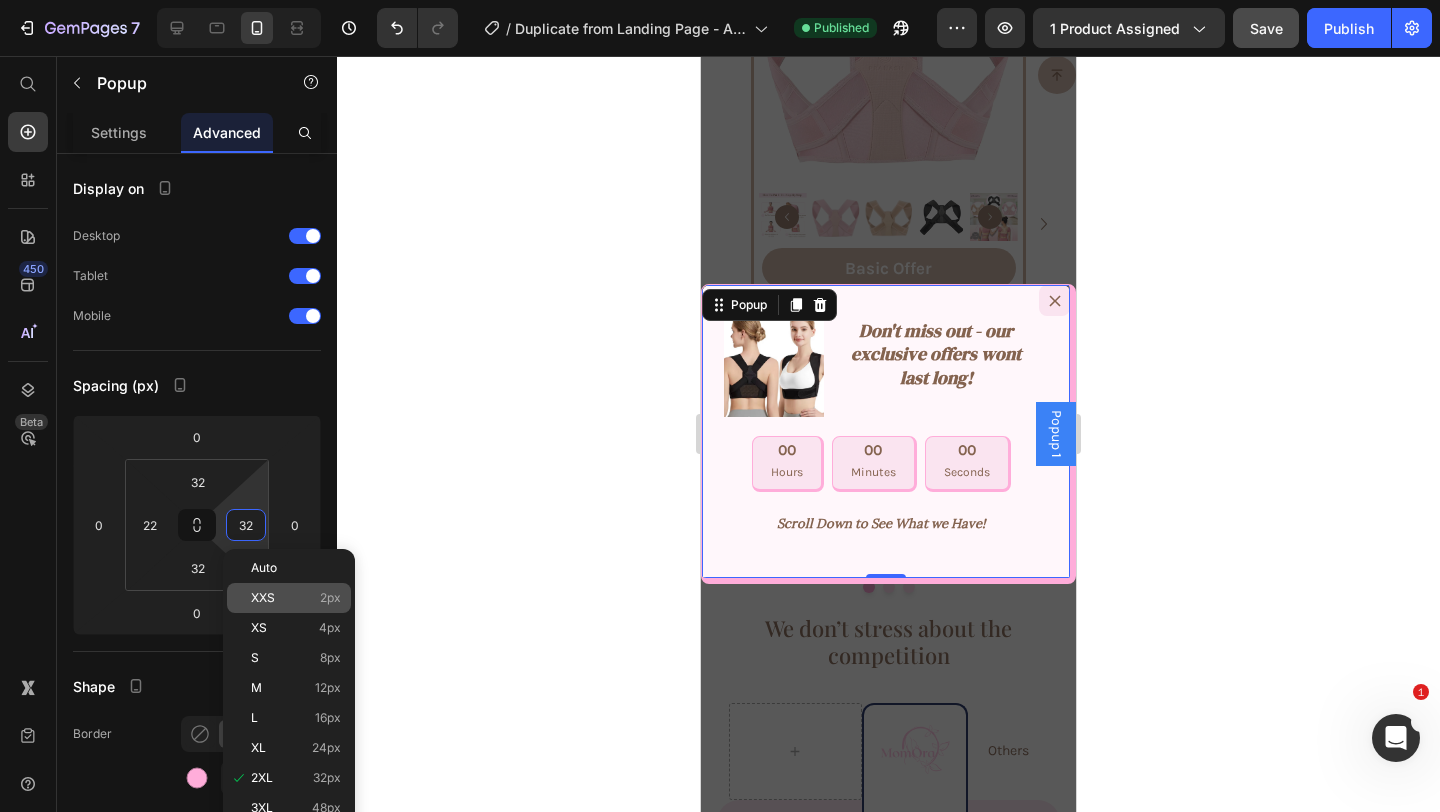 type on "2" 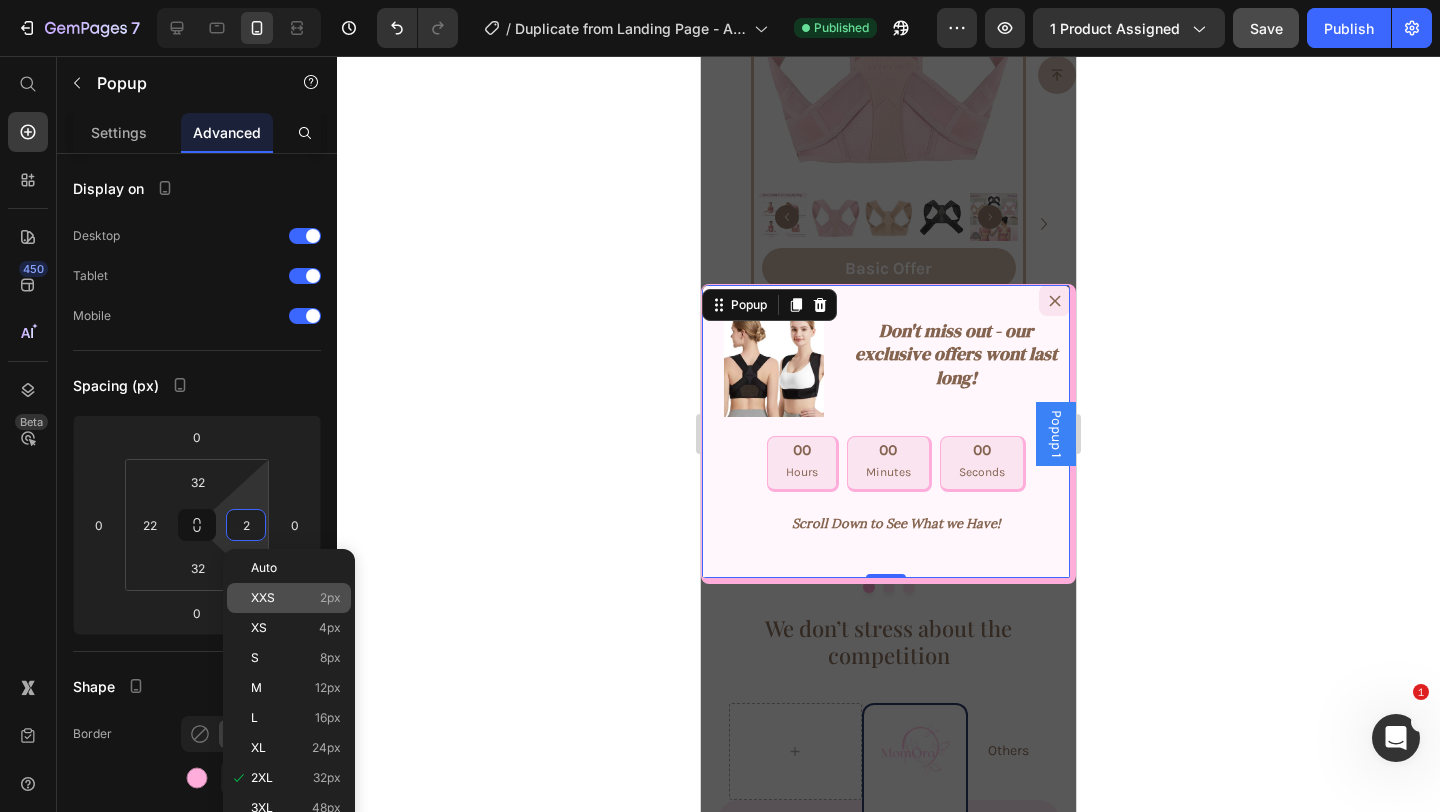 click on "XXS" at bounding box center (263, 598) 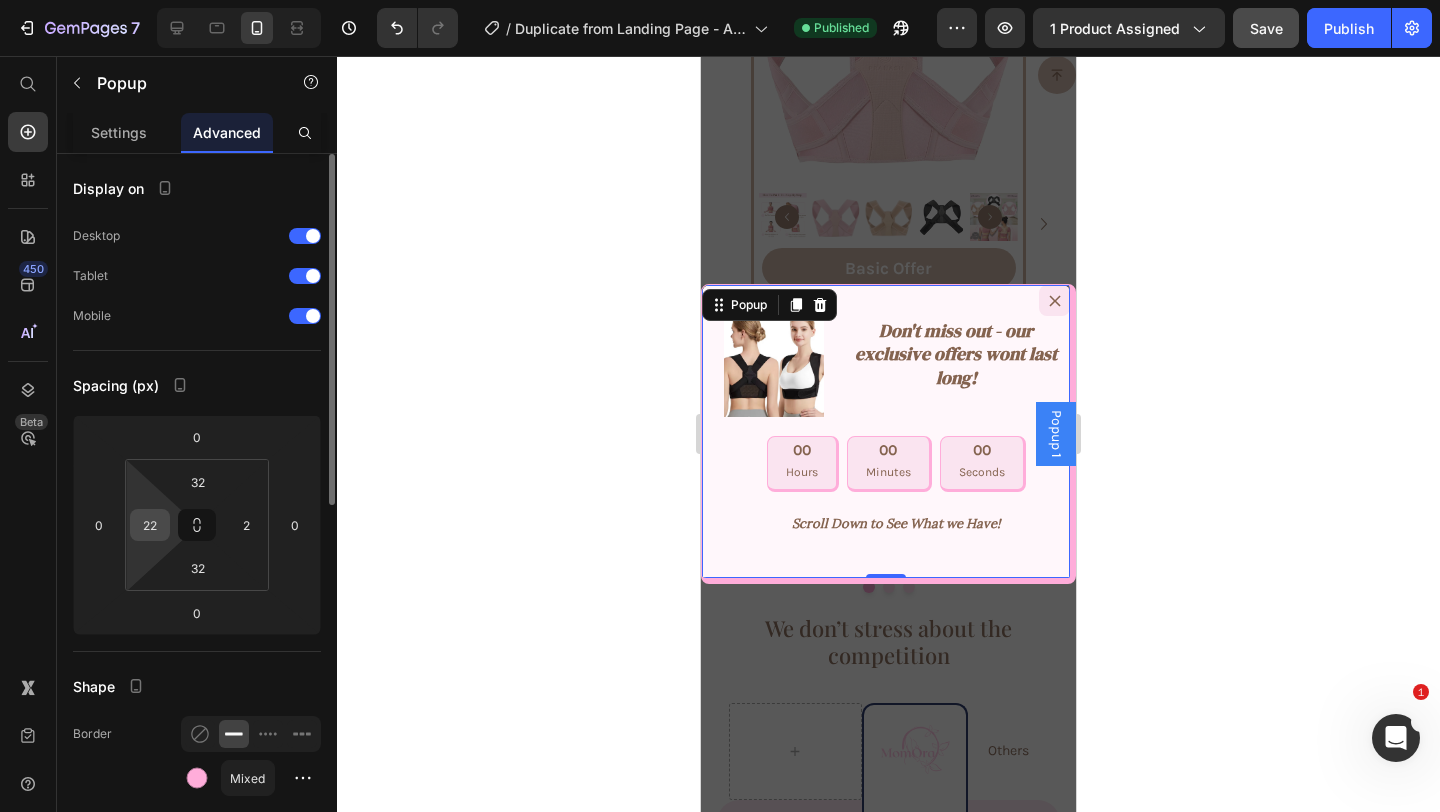 click on "22" at bounding box center (150, 525) 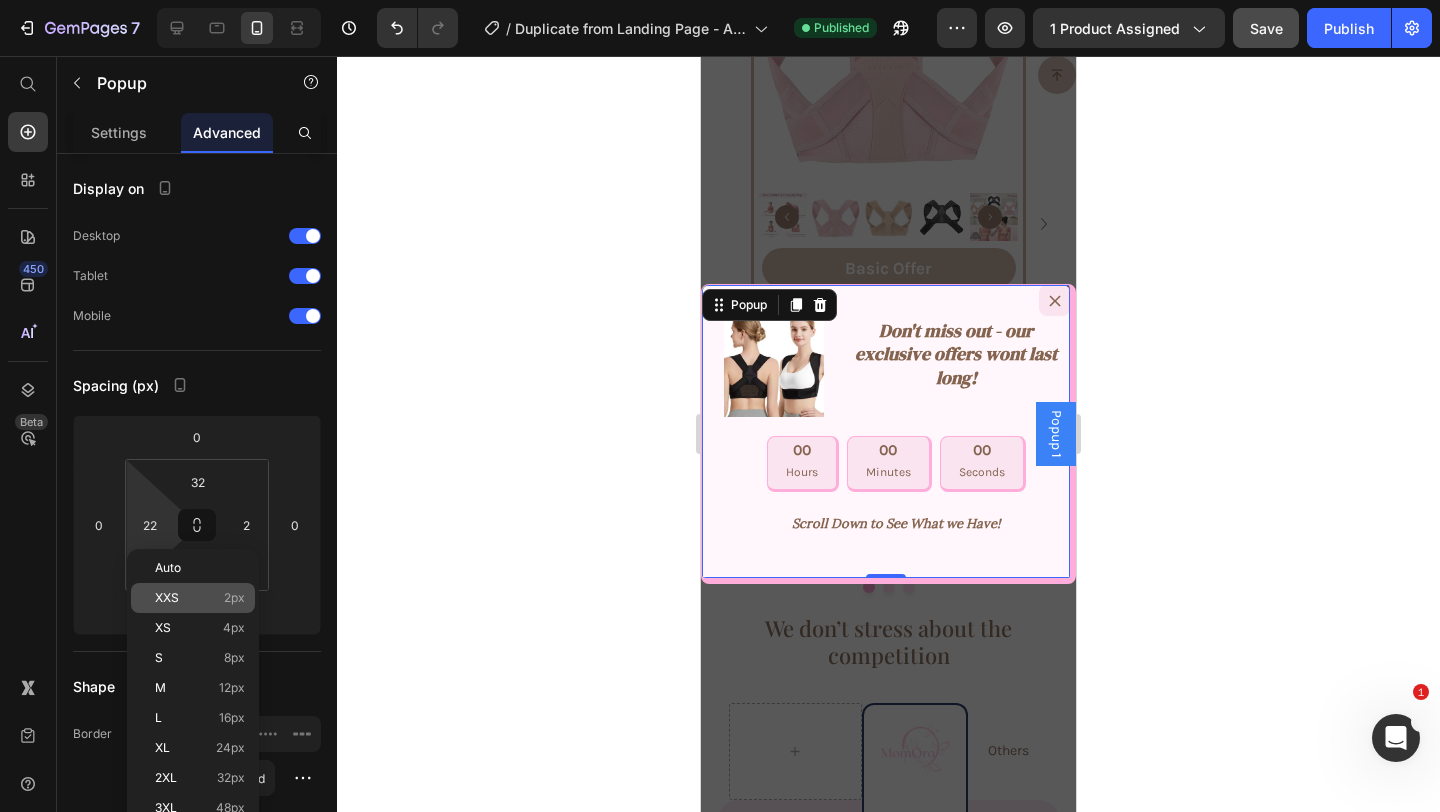 click on "XXS 2px" at bounding box center [200, 598] 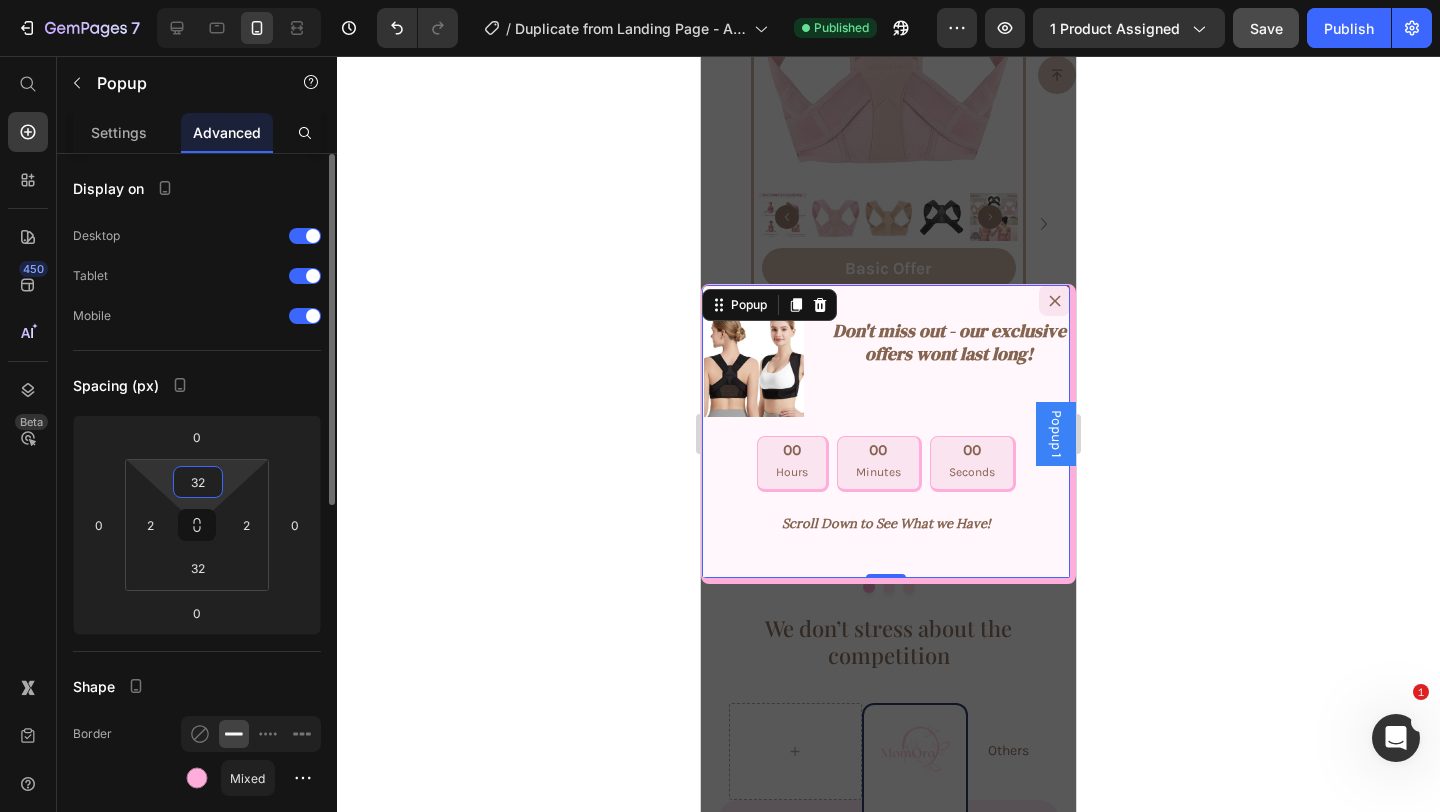 click on "32" at bounding box center (198, 482) 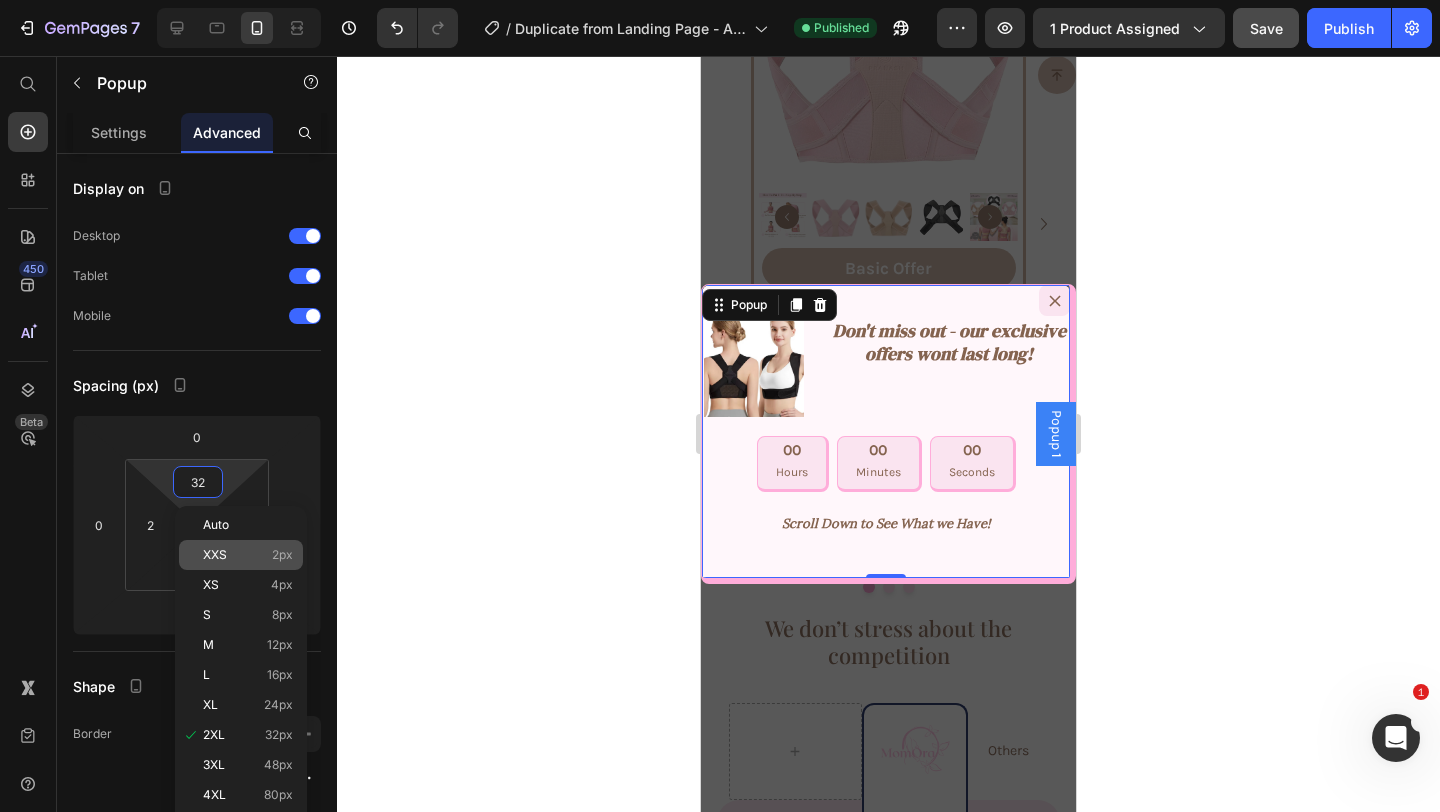 type on "2" 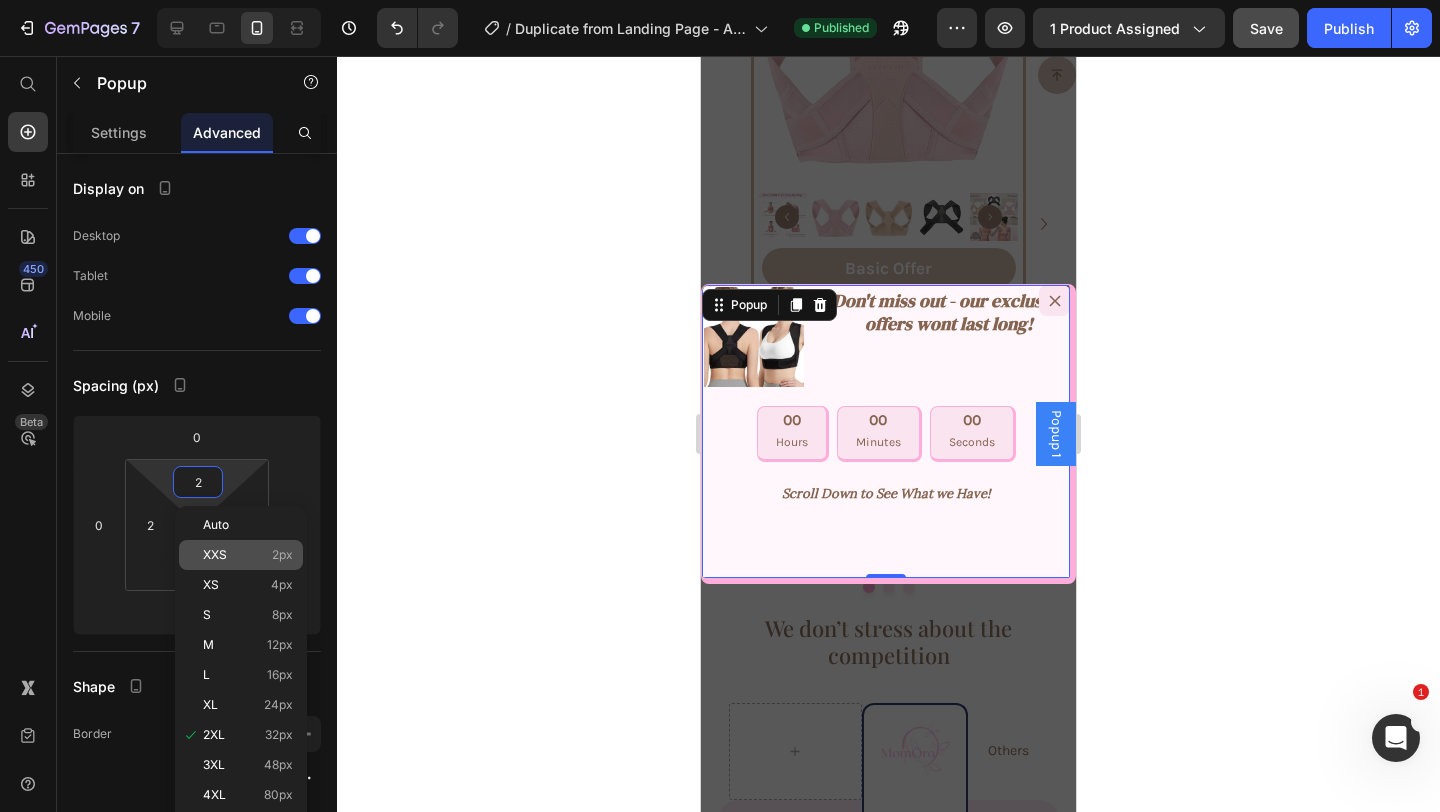 click on "XXS 2px" at bounding box center (248, 555) 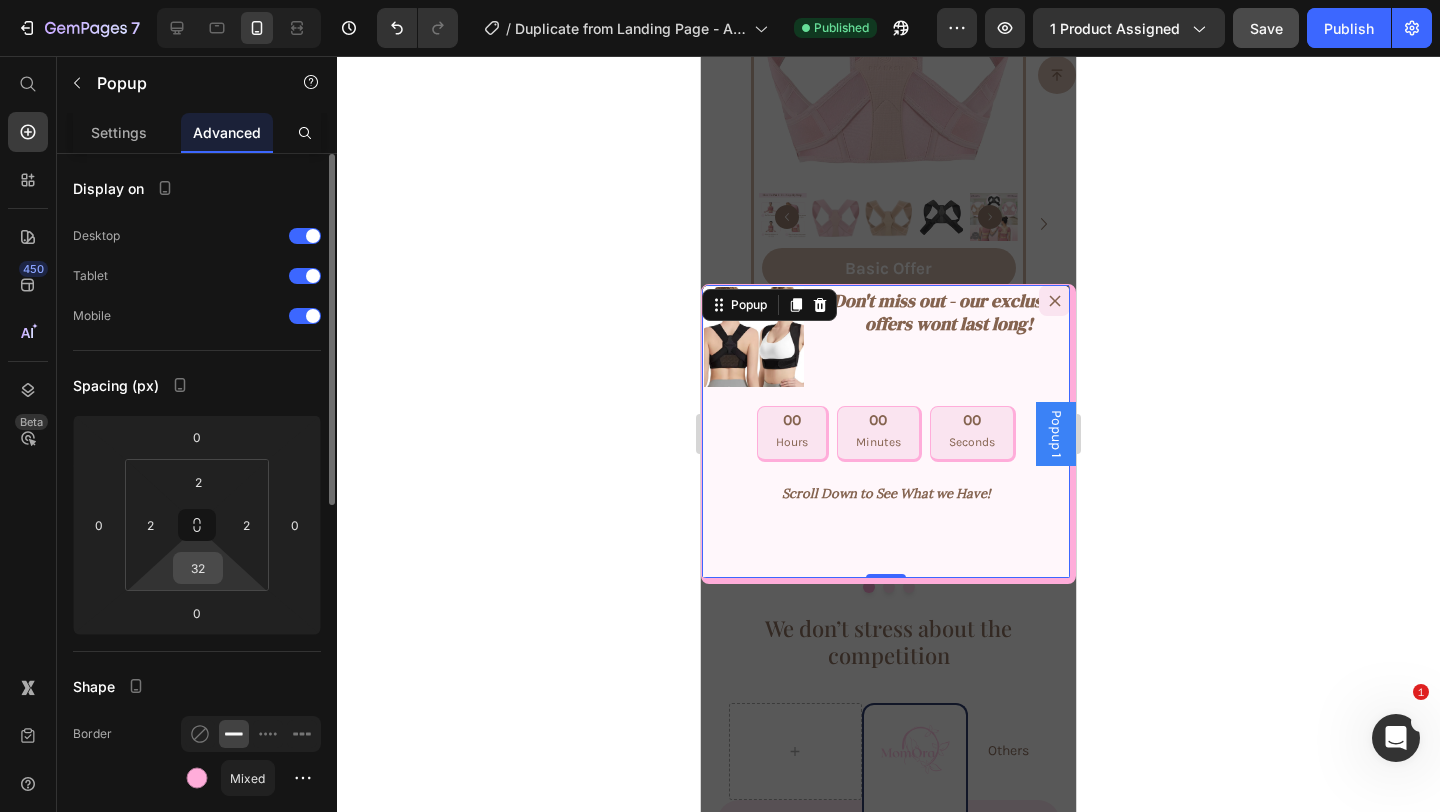click on "32" at bounding box center [198, 568] 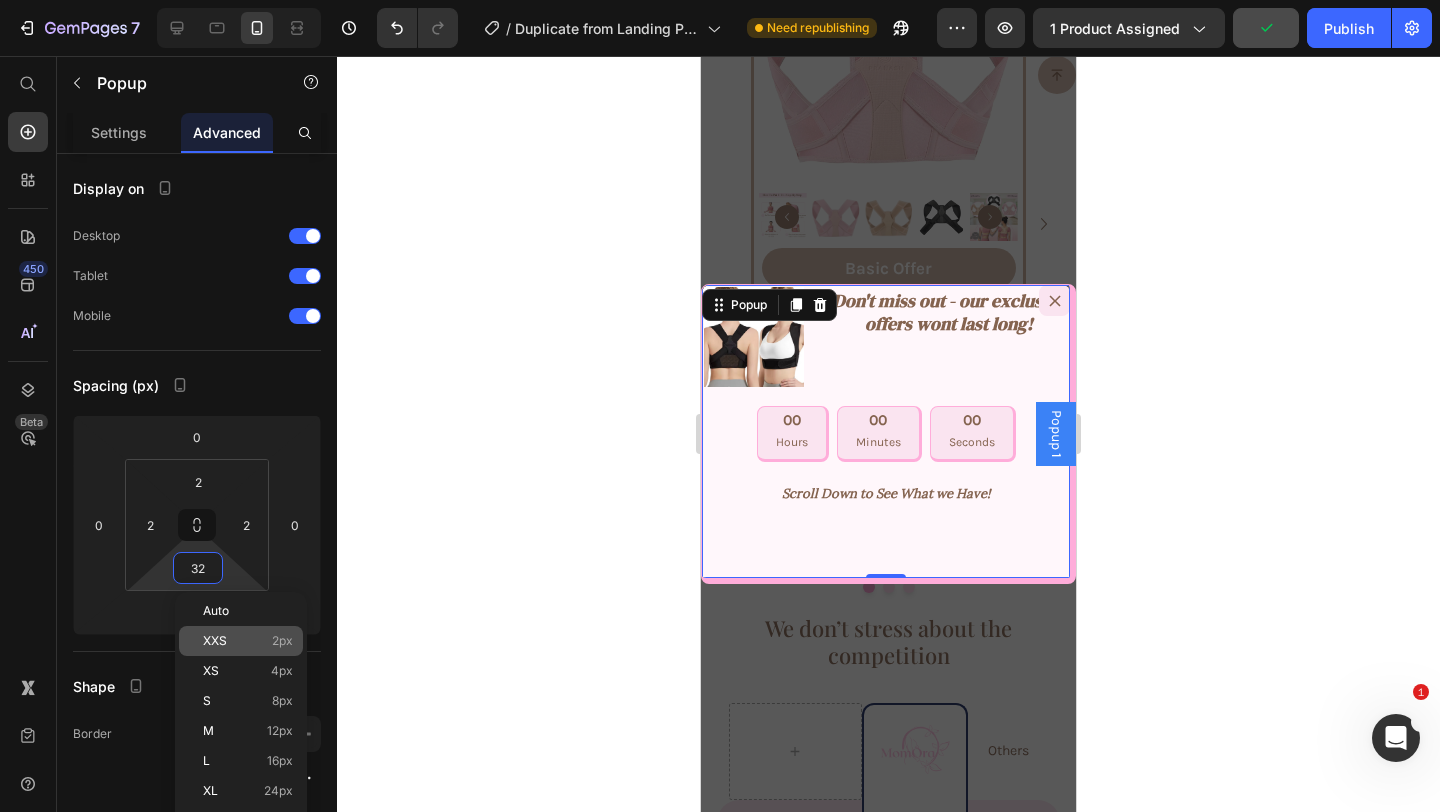 click on "XXS" at bounding box center (215, 641) 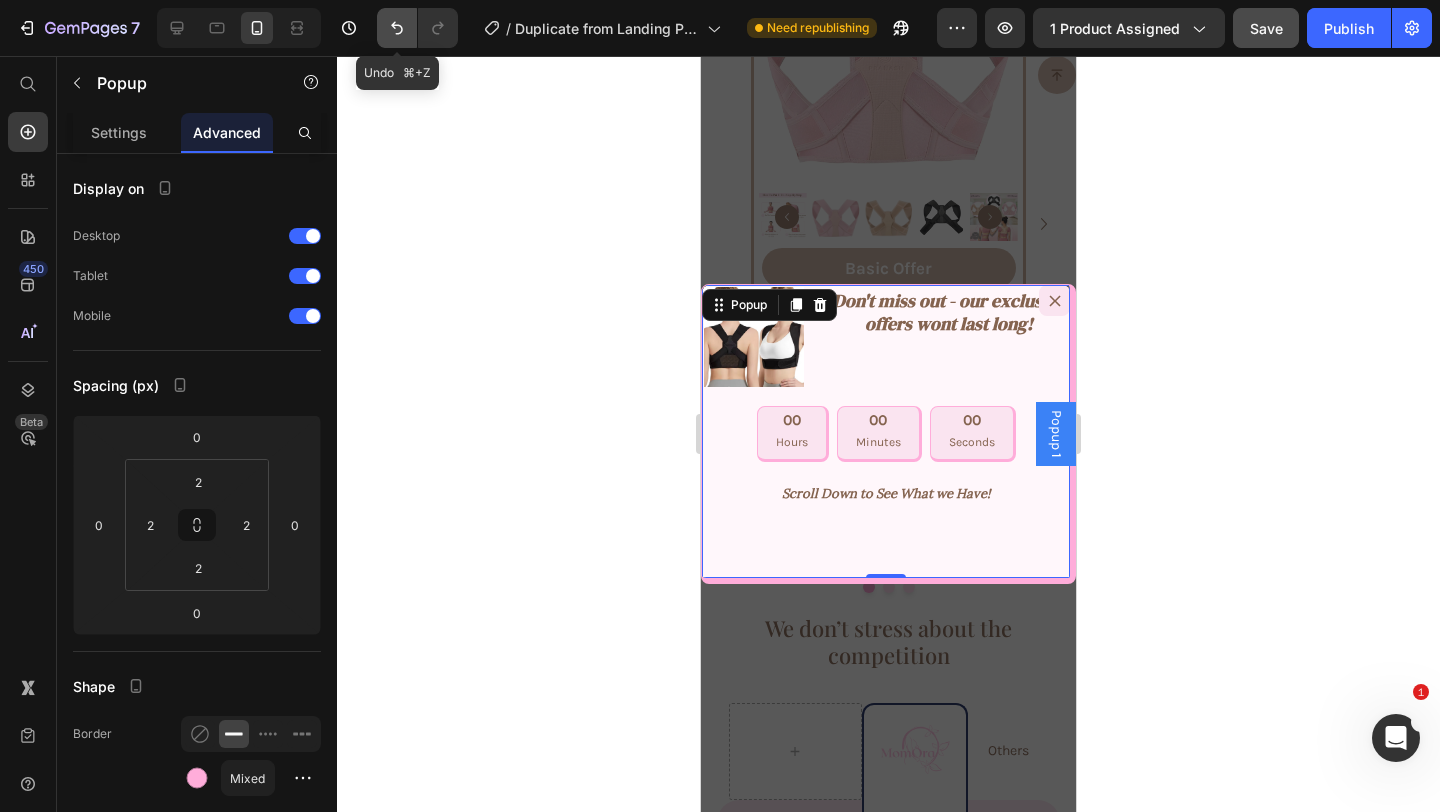 click 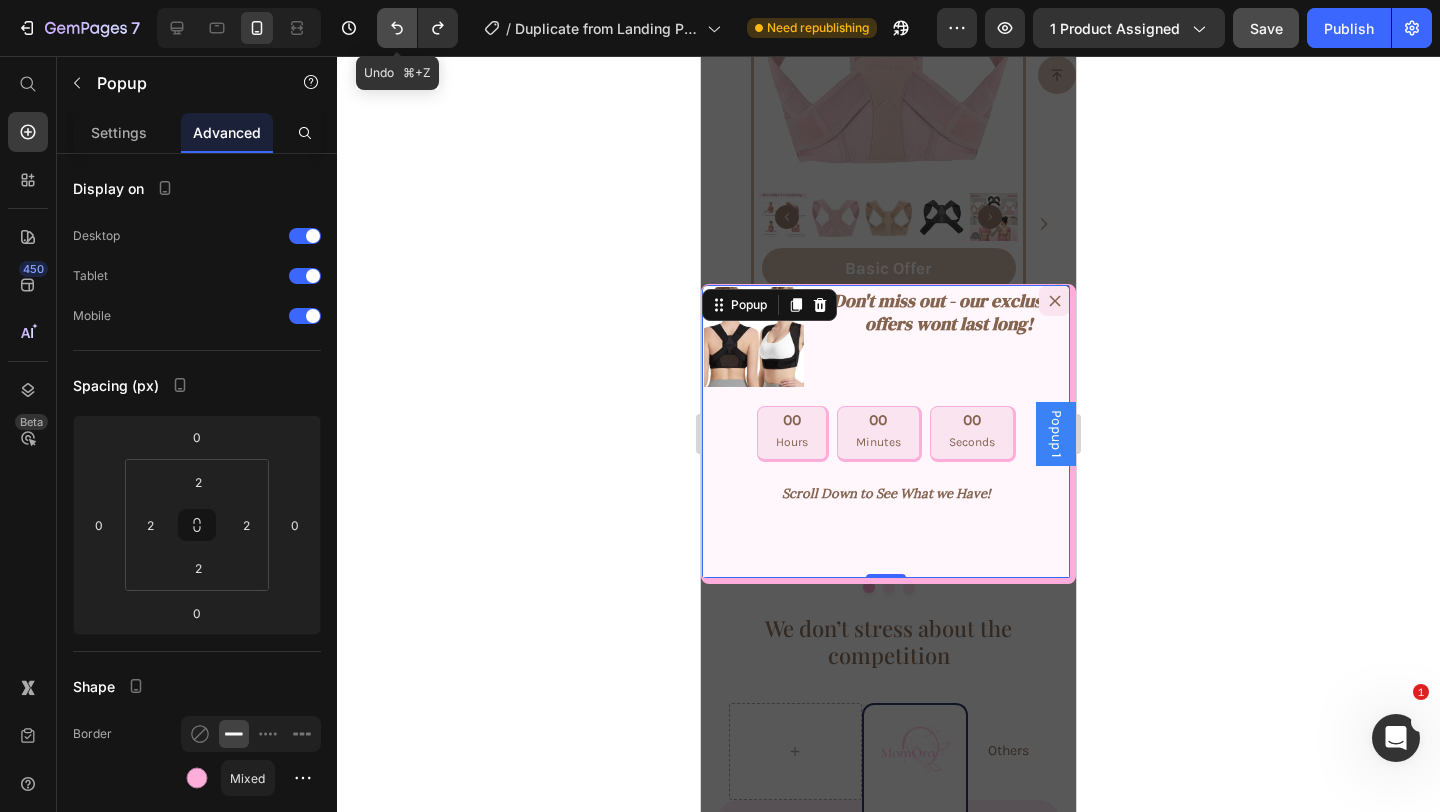 click 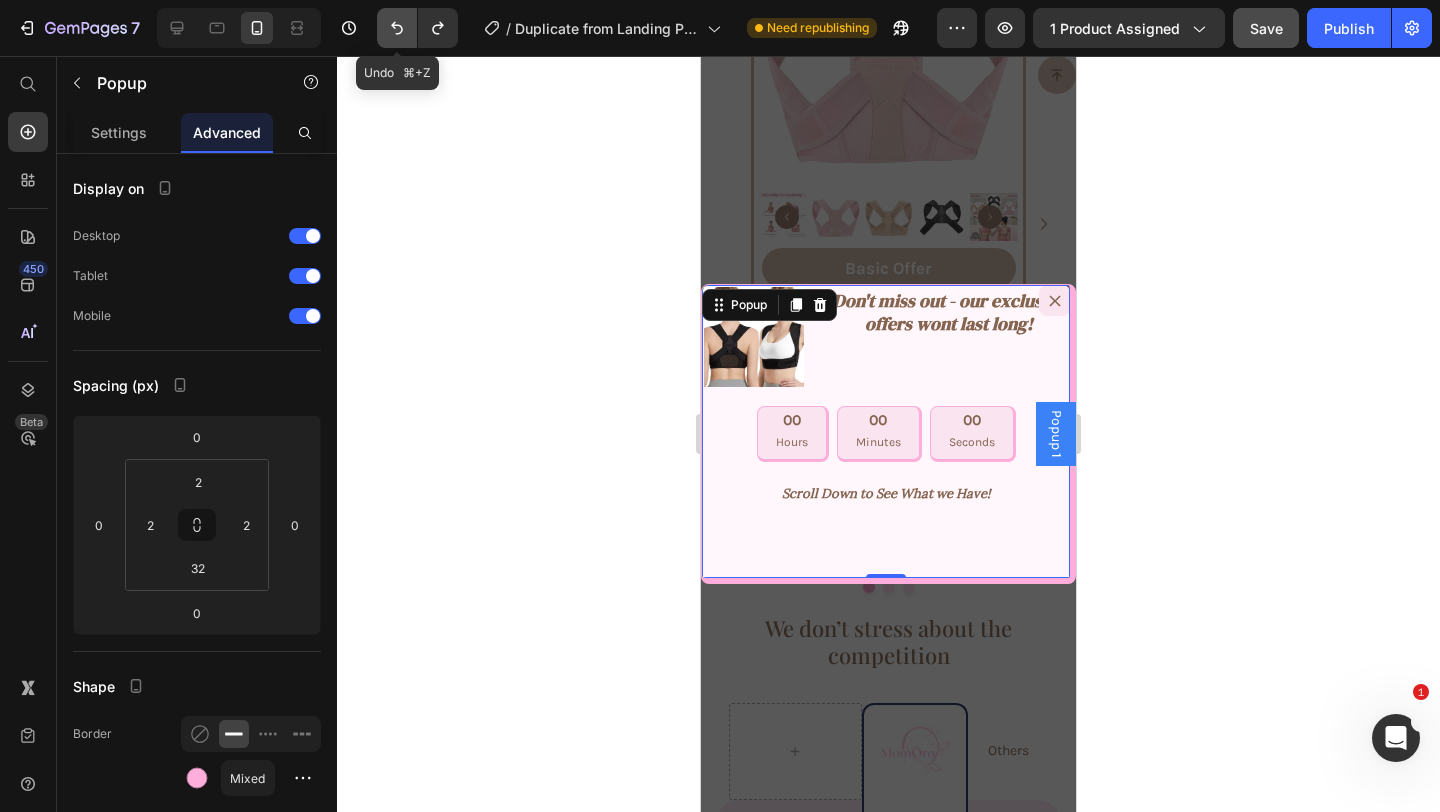 click 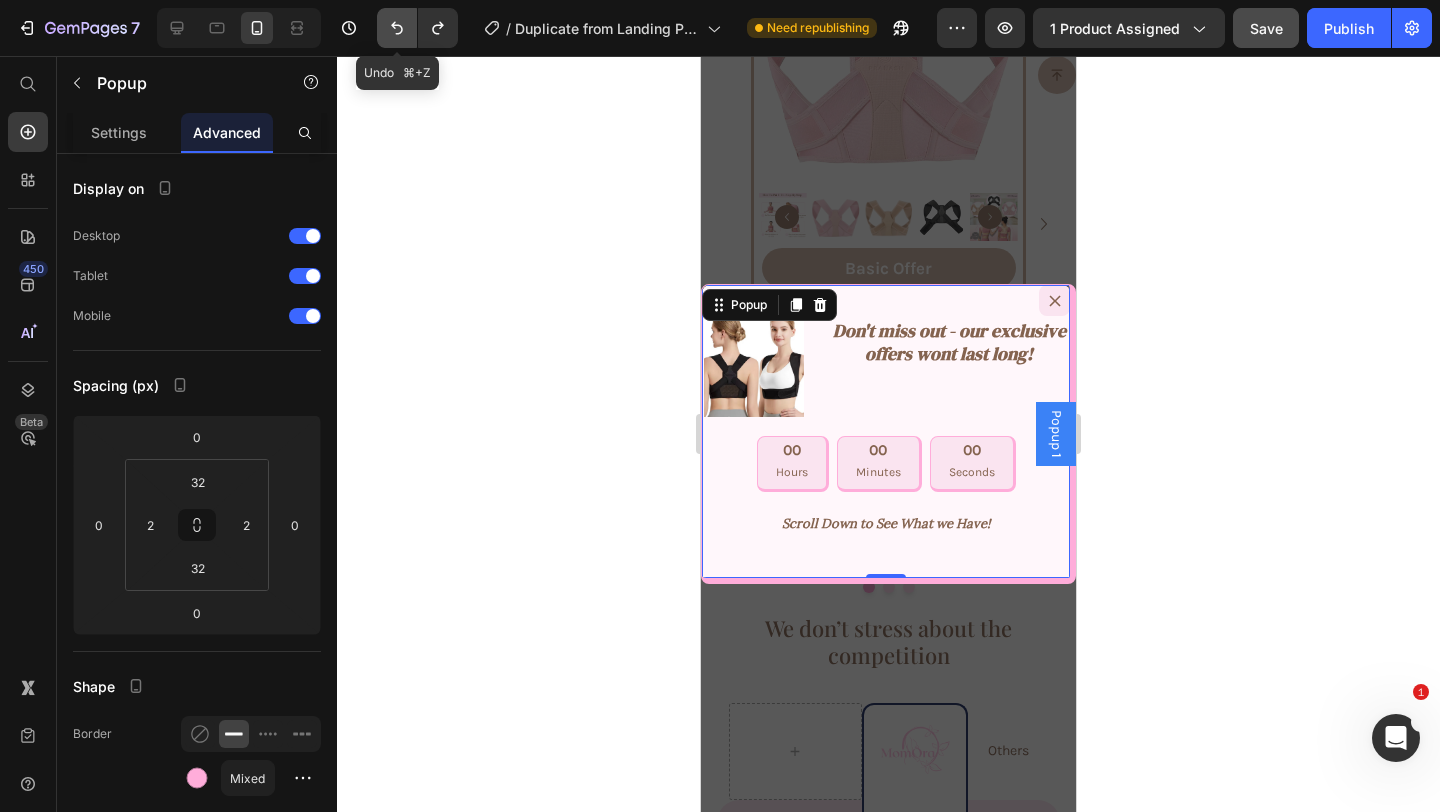 click 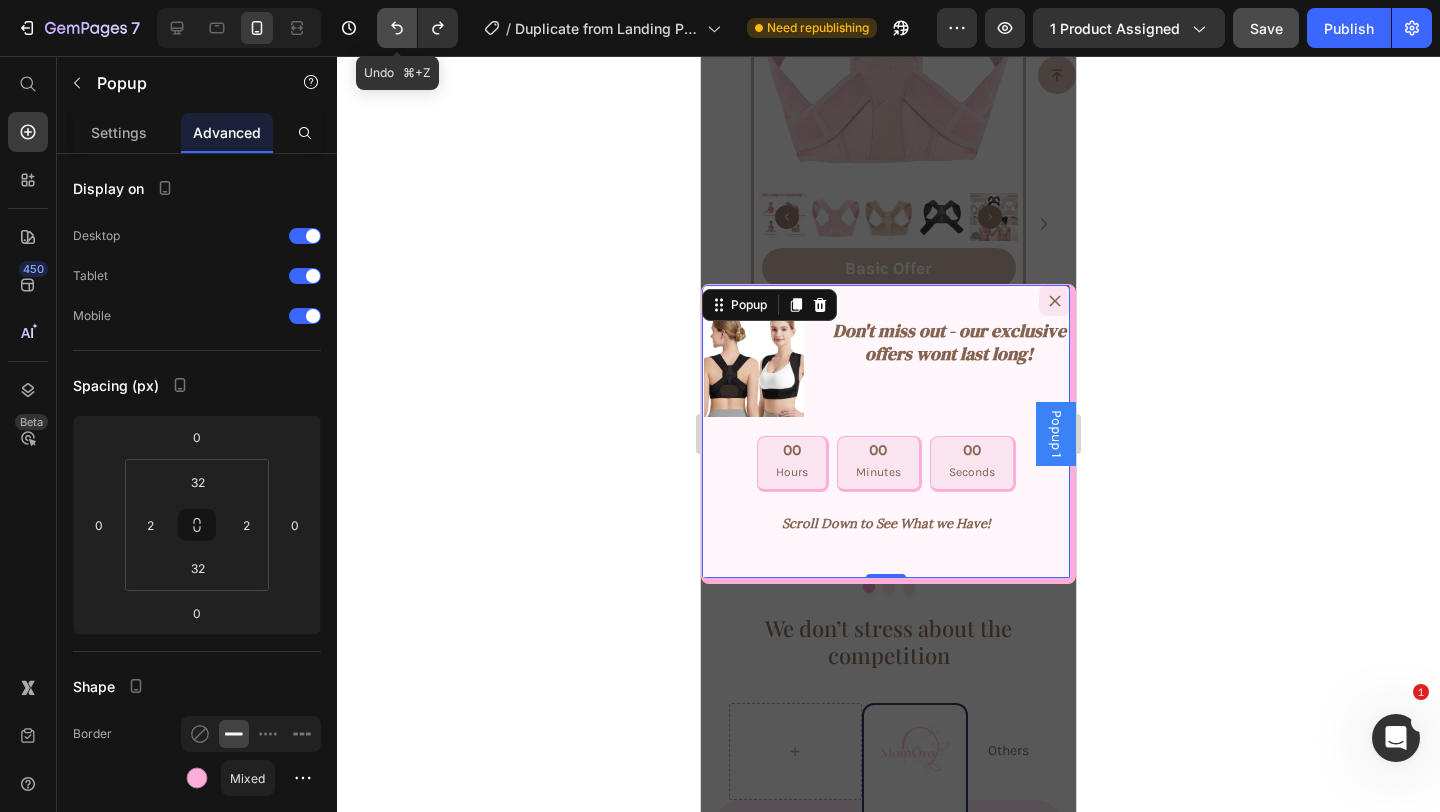 type on "22" 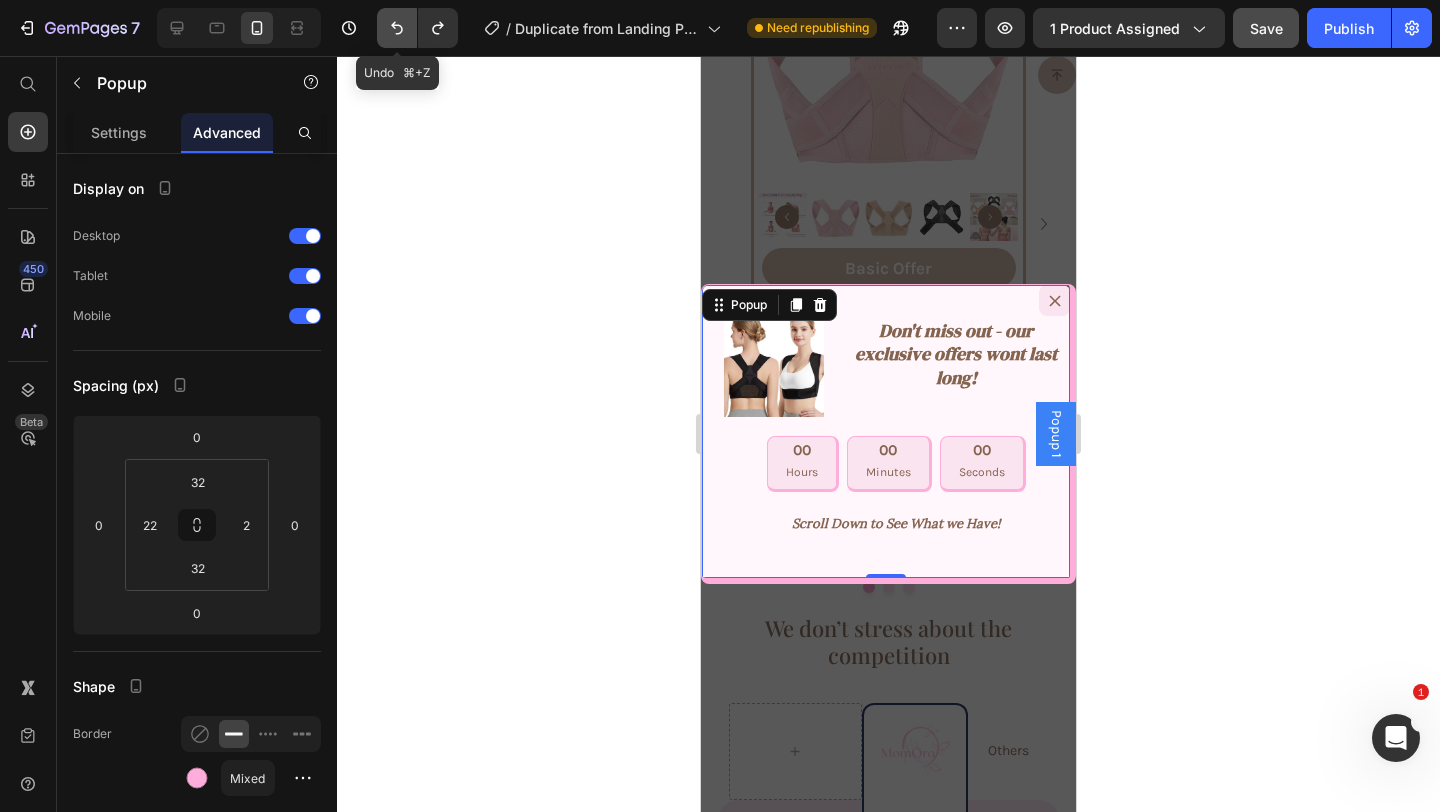 click 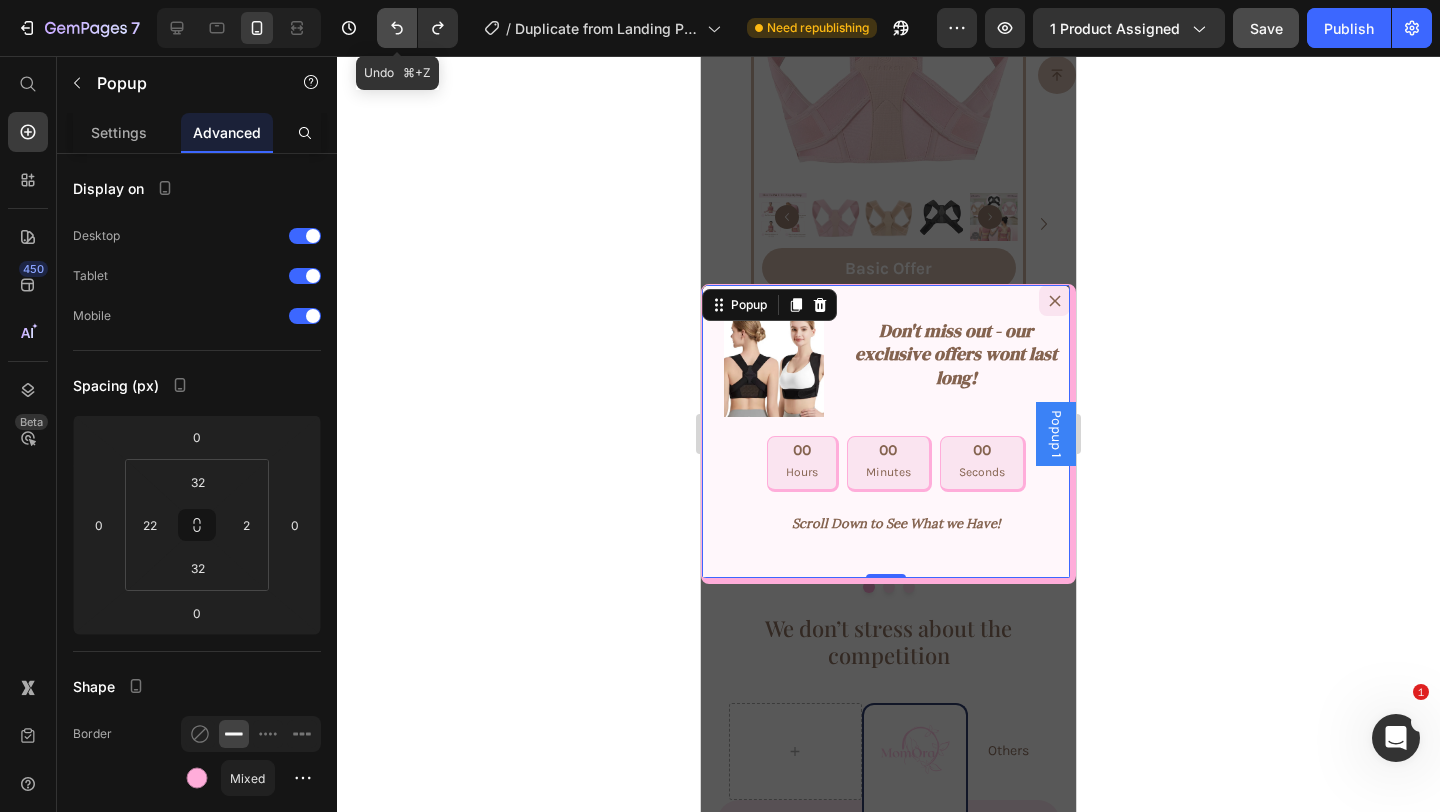click 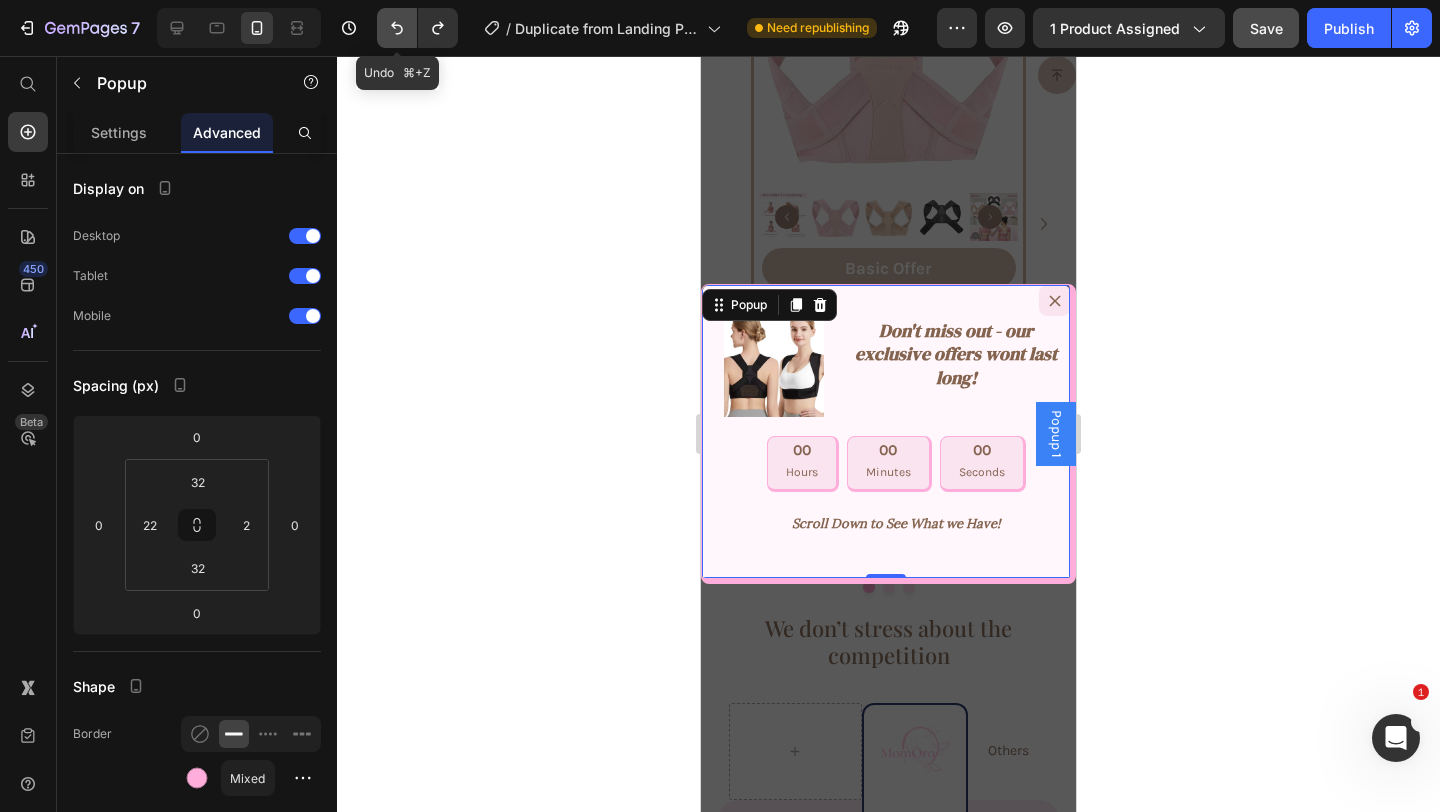 click 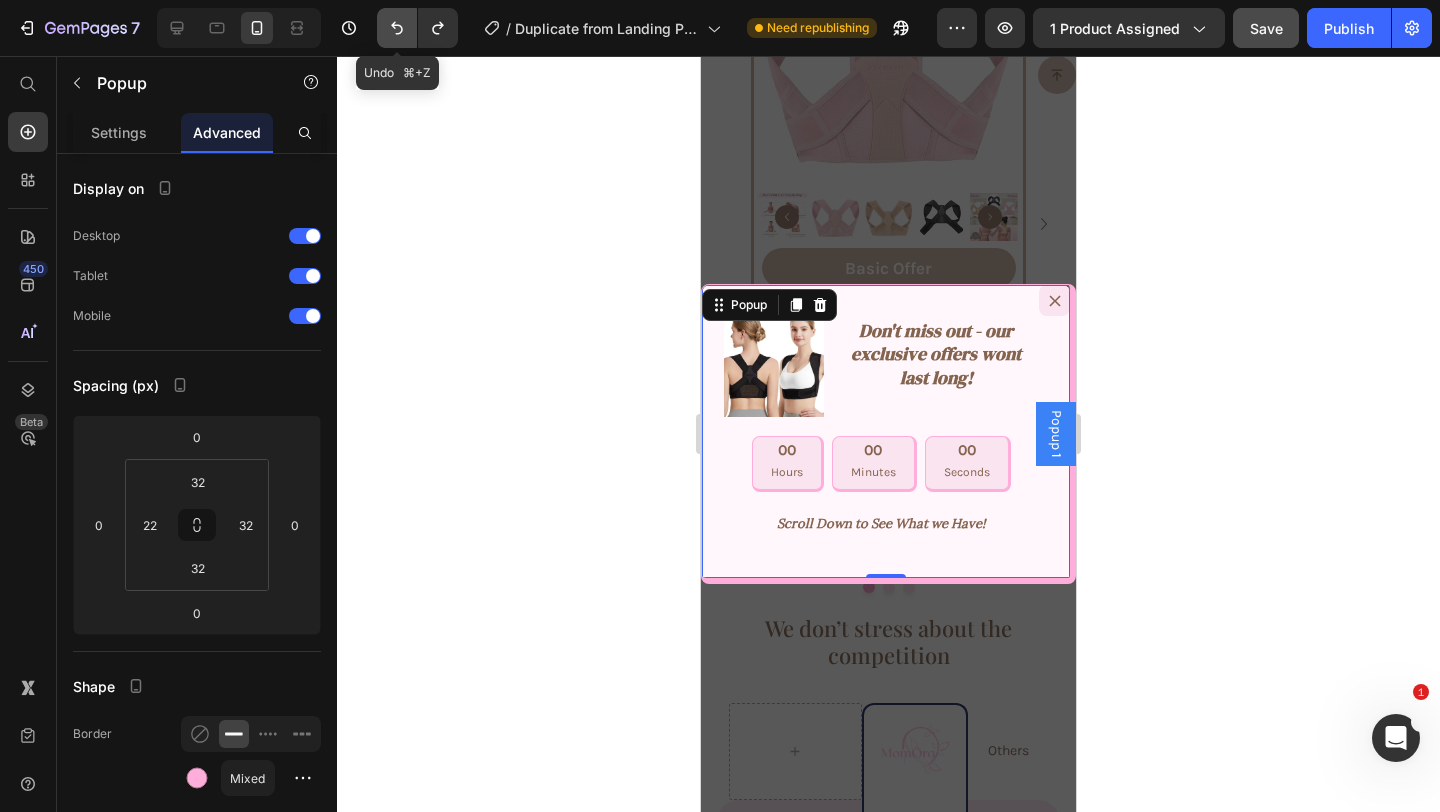 click 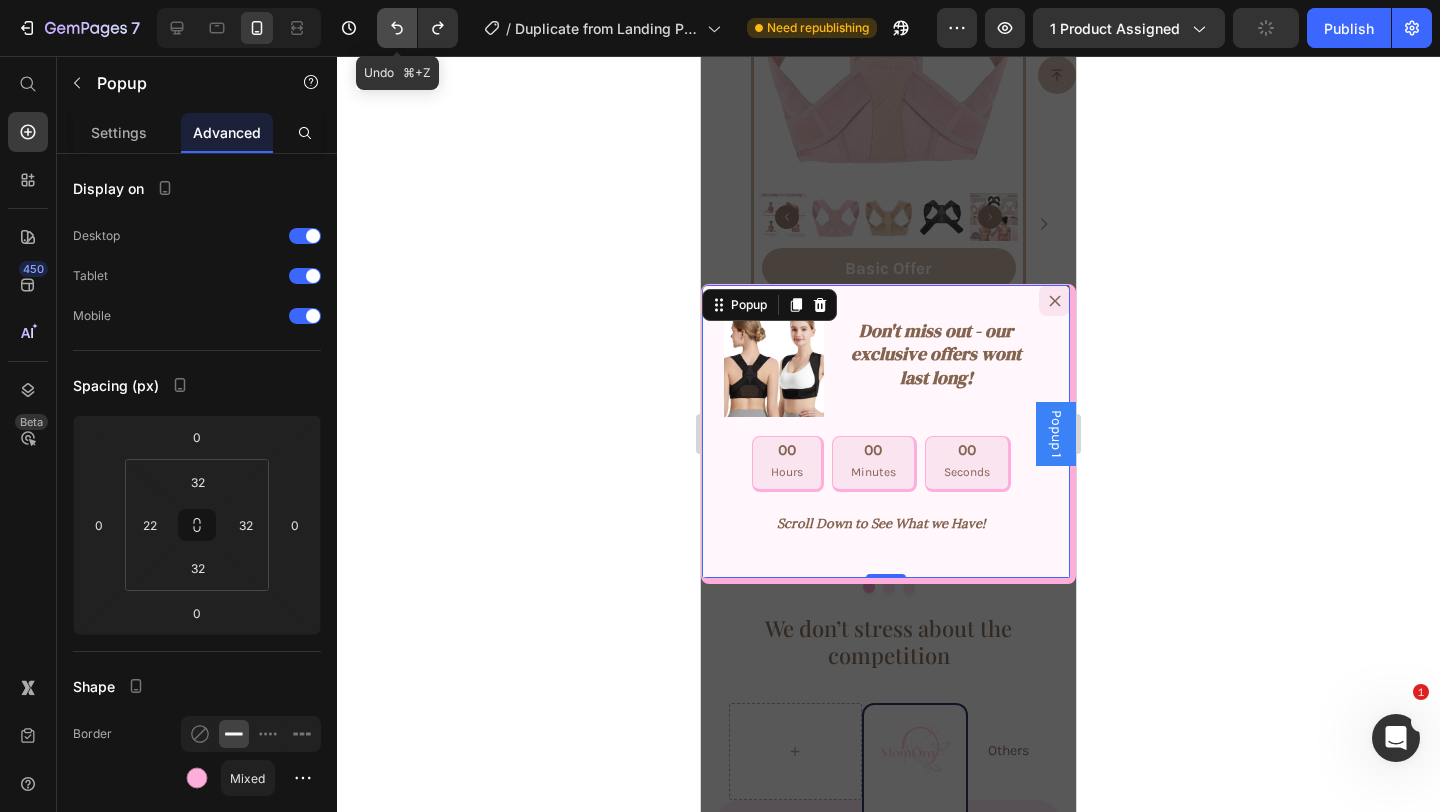 click 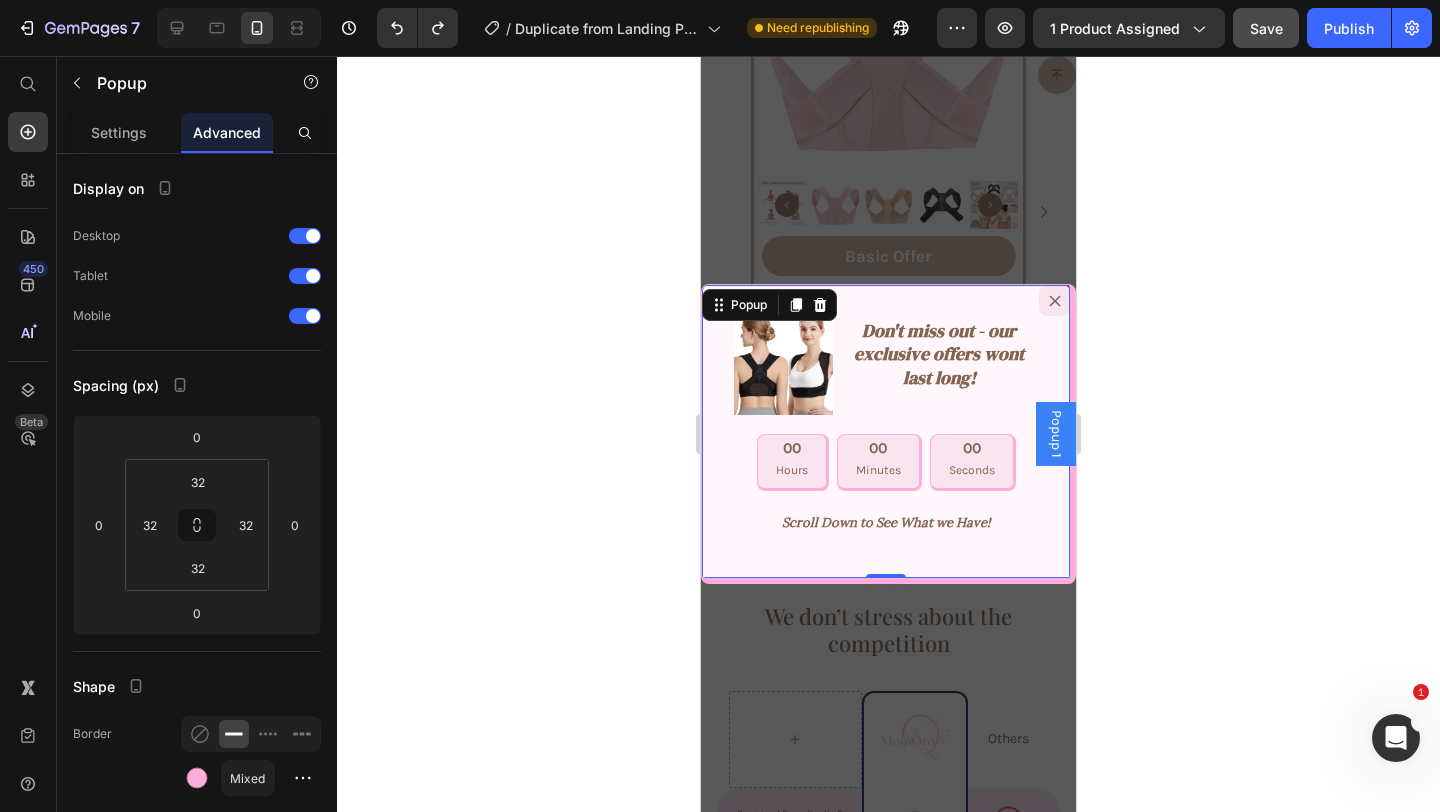 scroll, scrollTop: 6529, scrollLeft: 0, axis: vertical 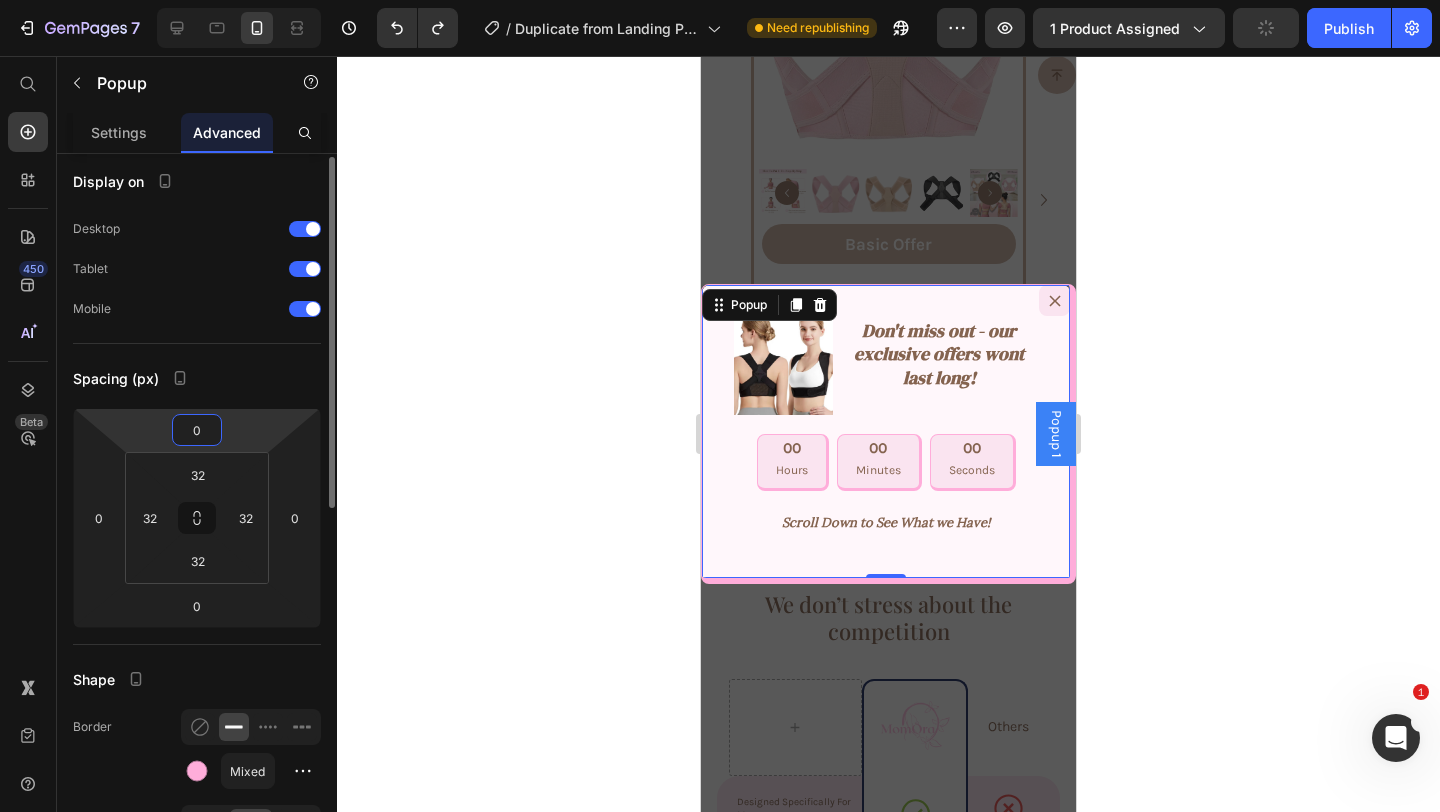click on "0" at bounding box center [197, 430] 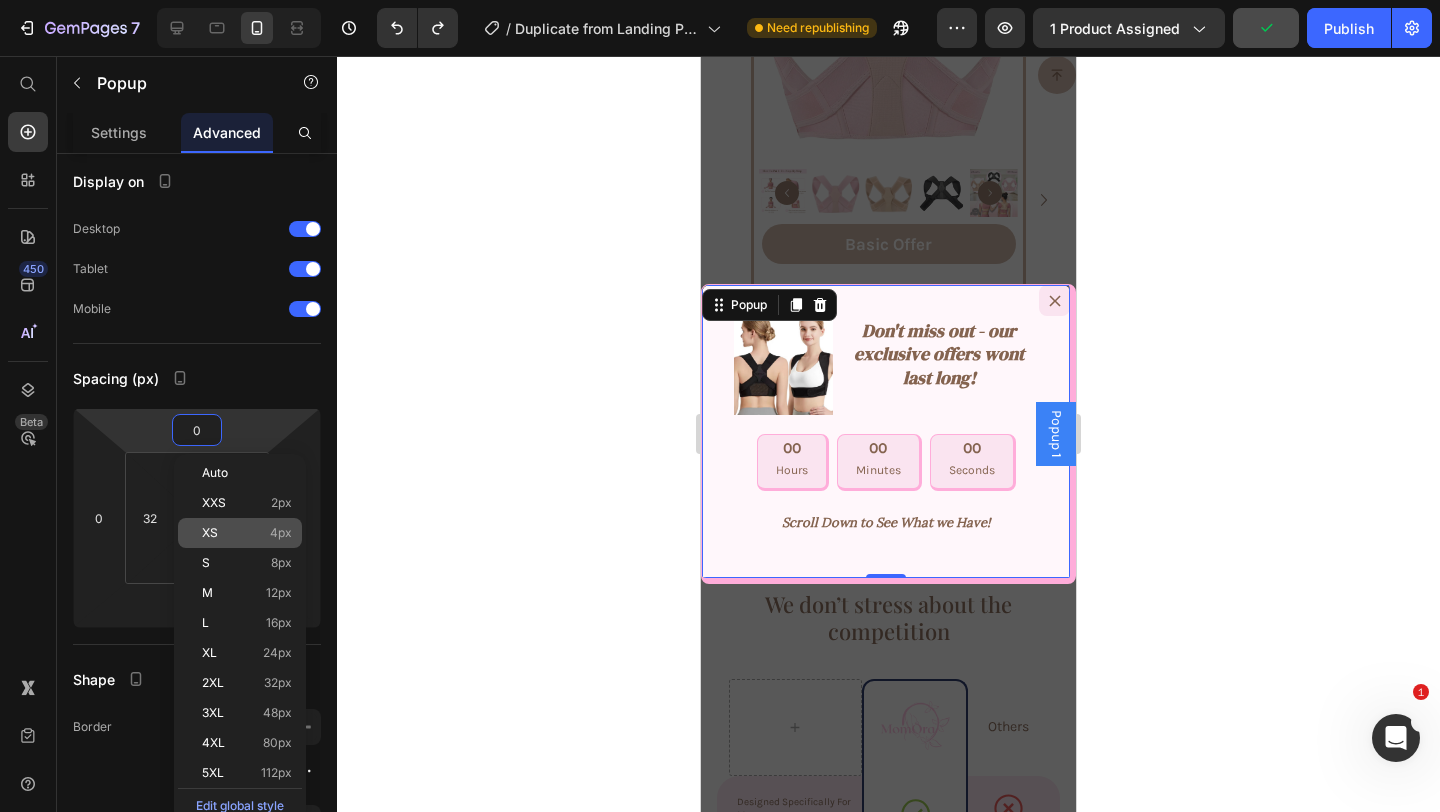 click on "XS 4px" 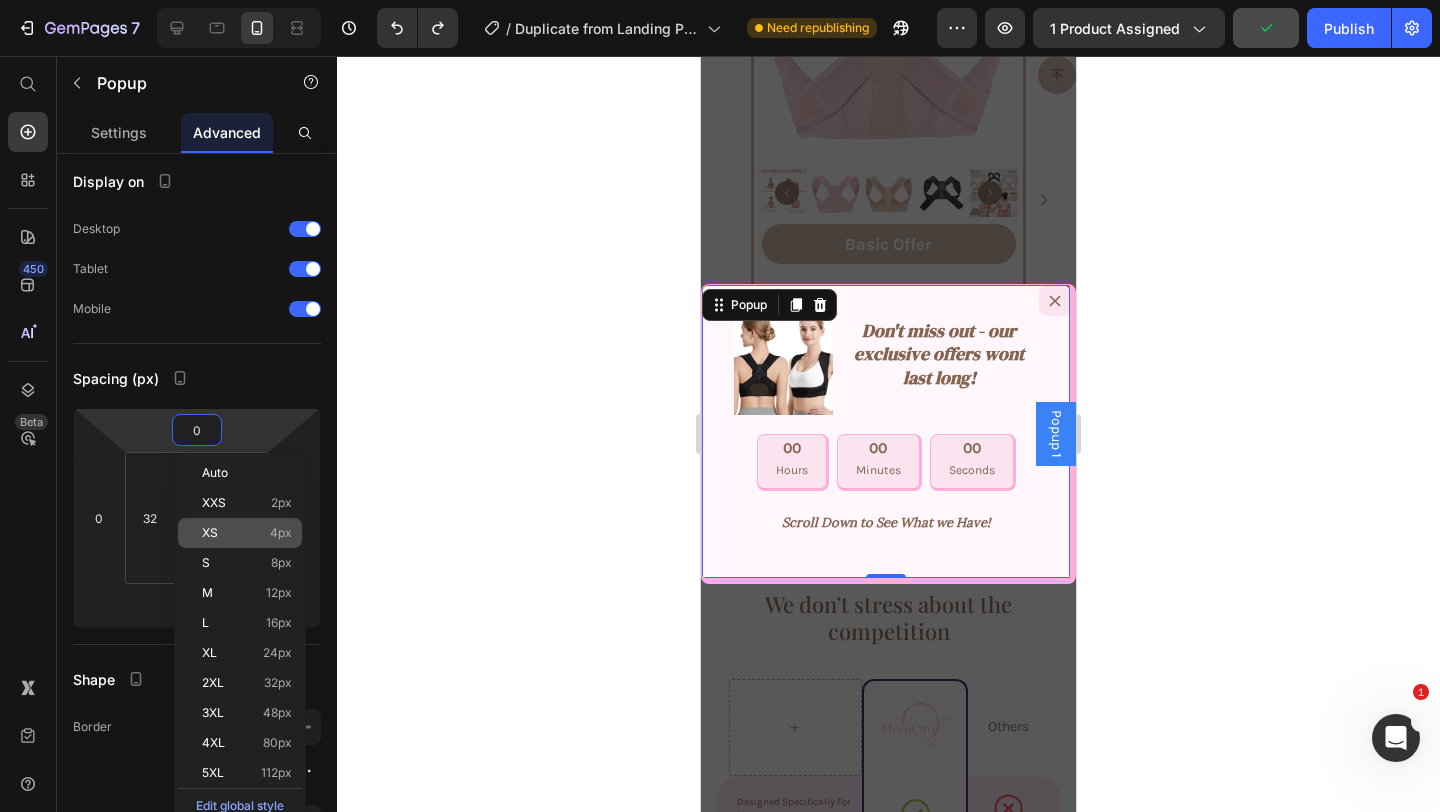 type on "4" 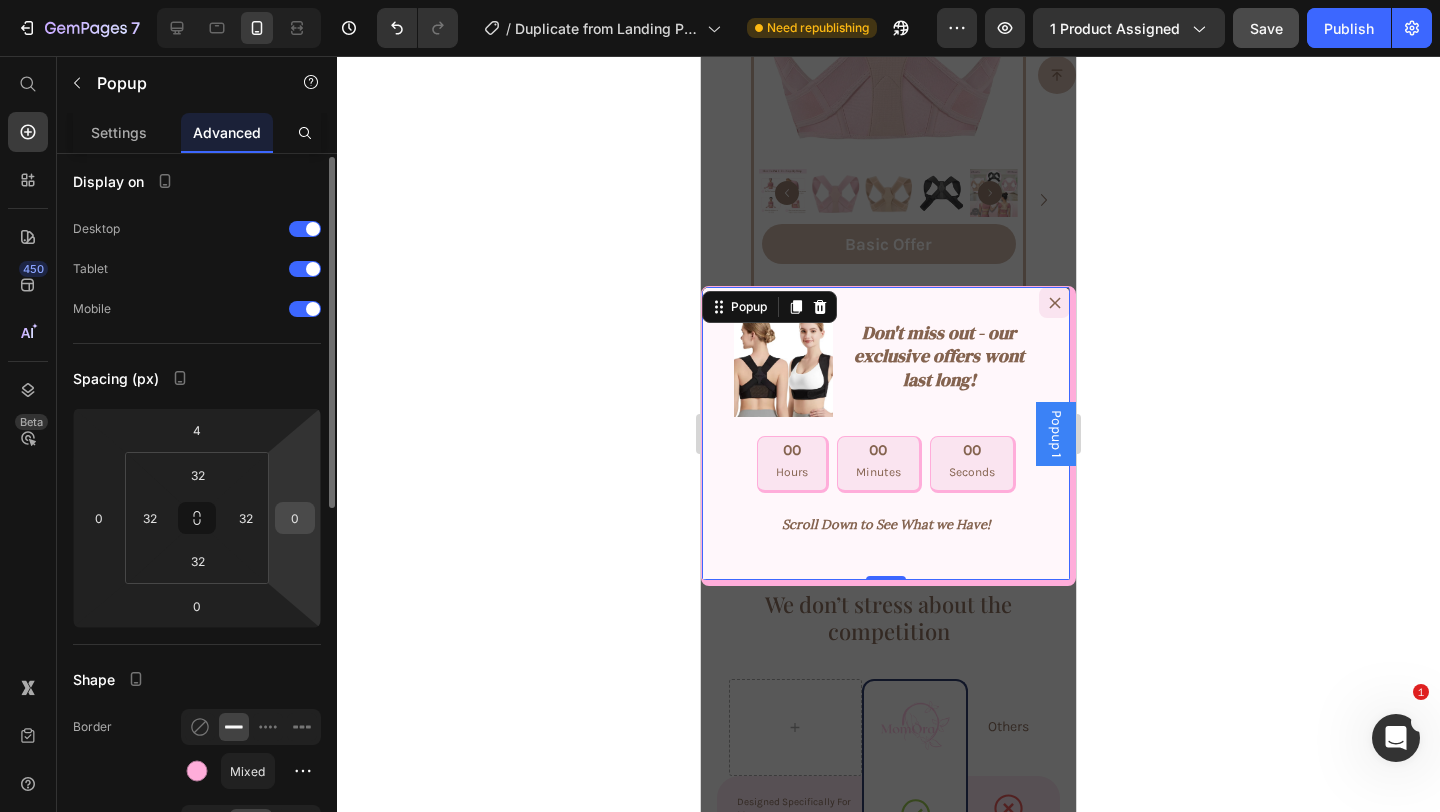 click on "0" at bounding box center (295, 518) 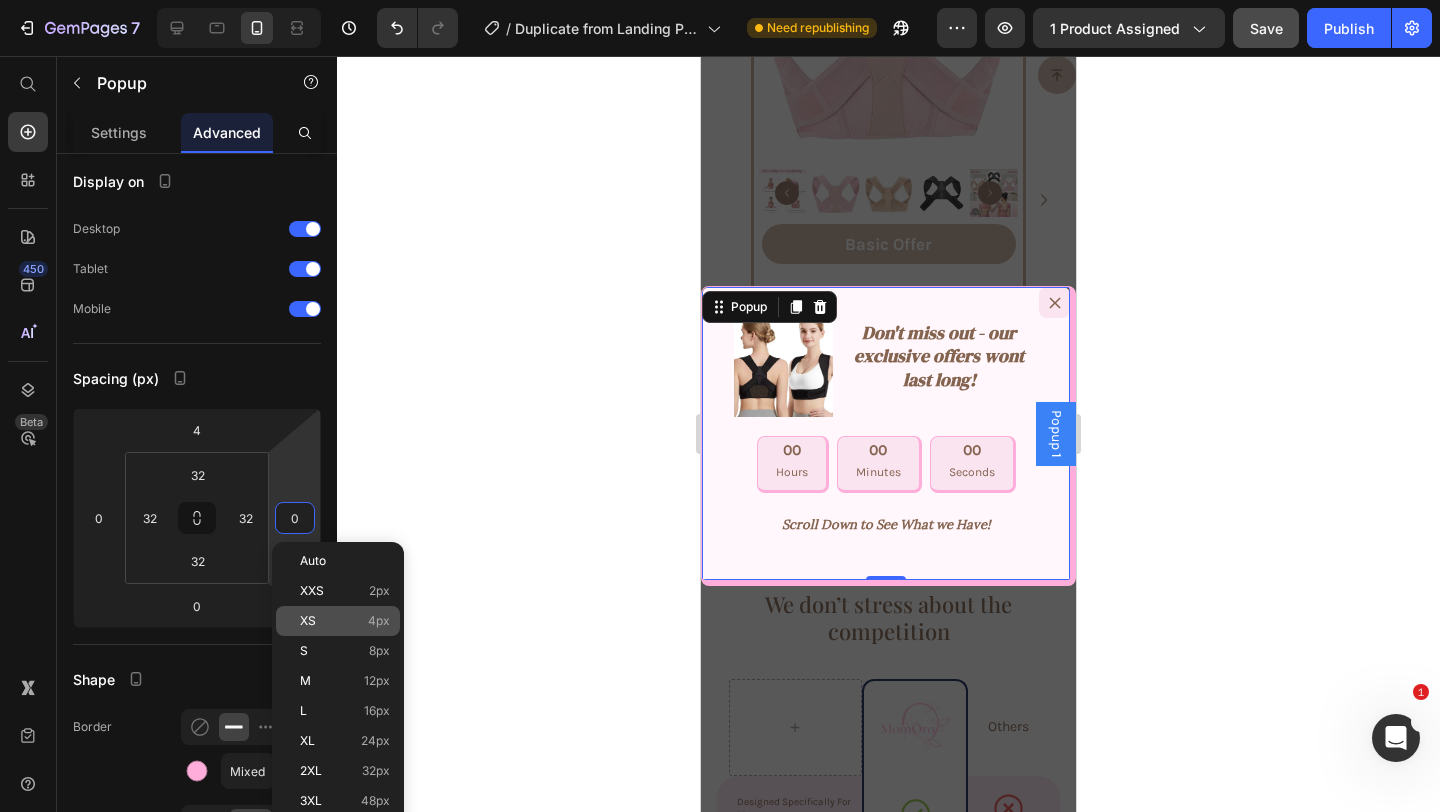 click on "XS 4px" at bounding box center [345, 621] 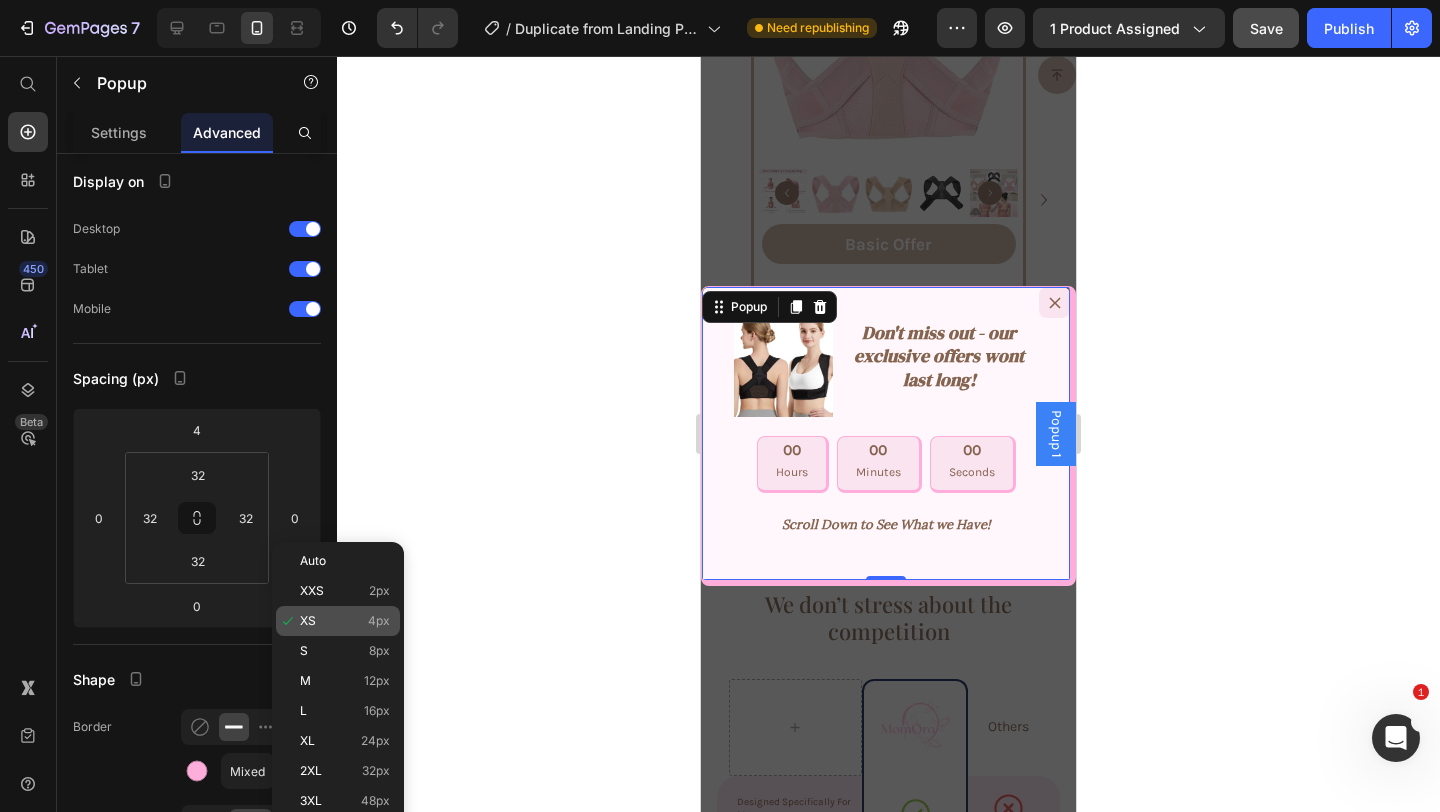 type on "4" 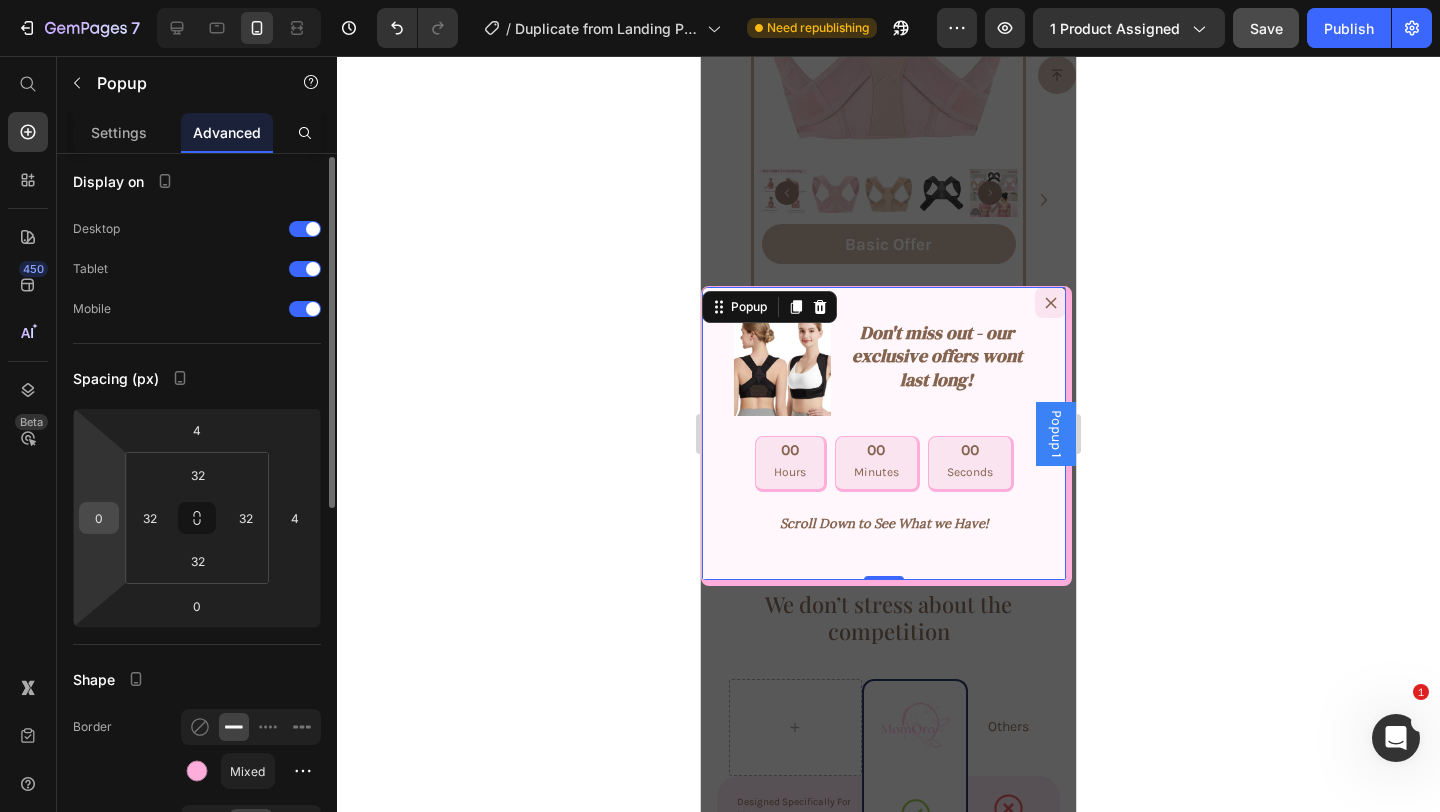 click on "0" at bounding box center [99, 518] 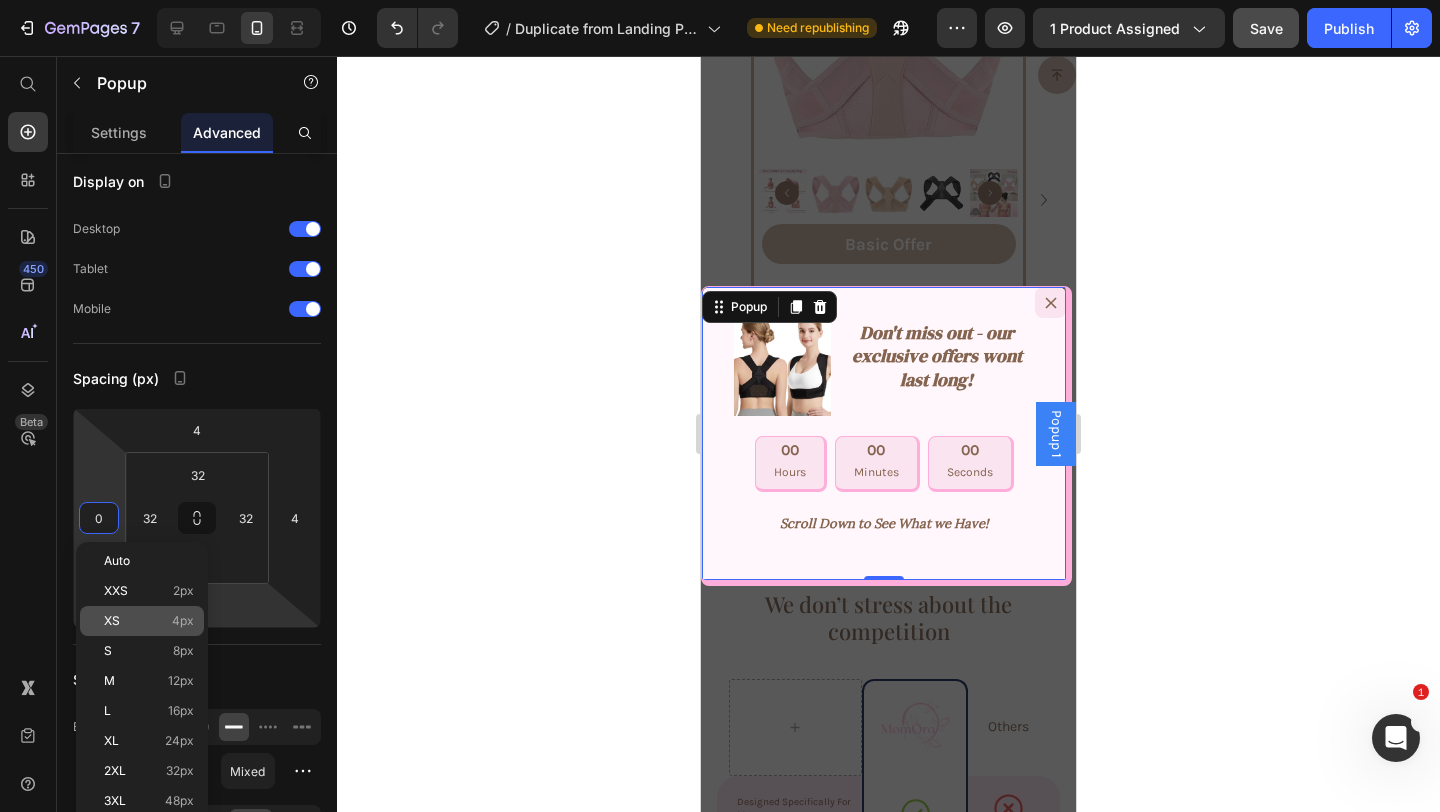click on "XS 4px" at bounding box center (149, 621) 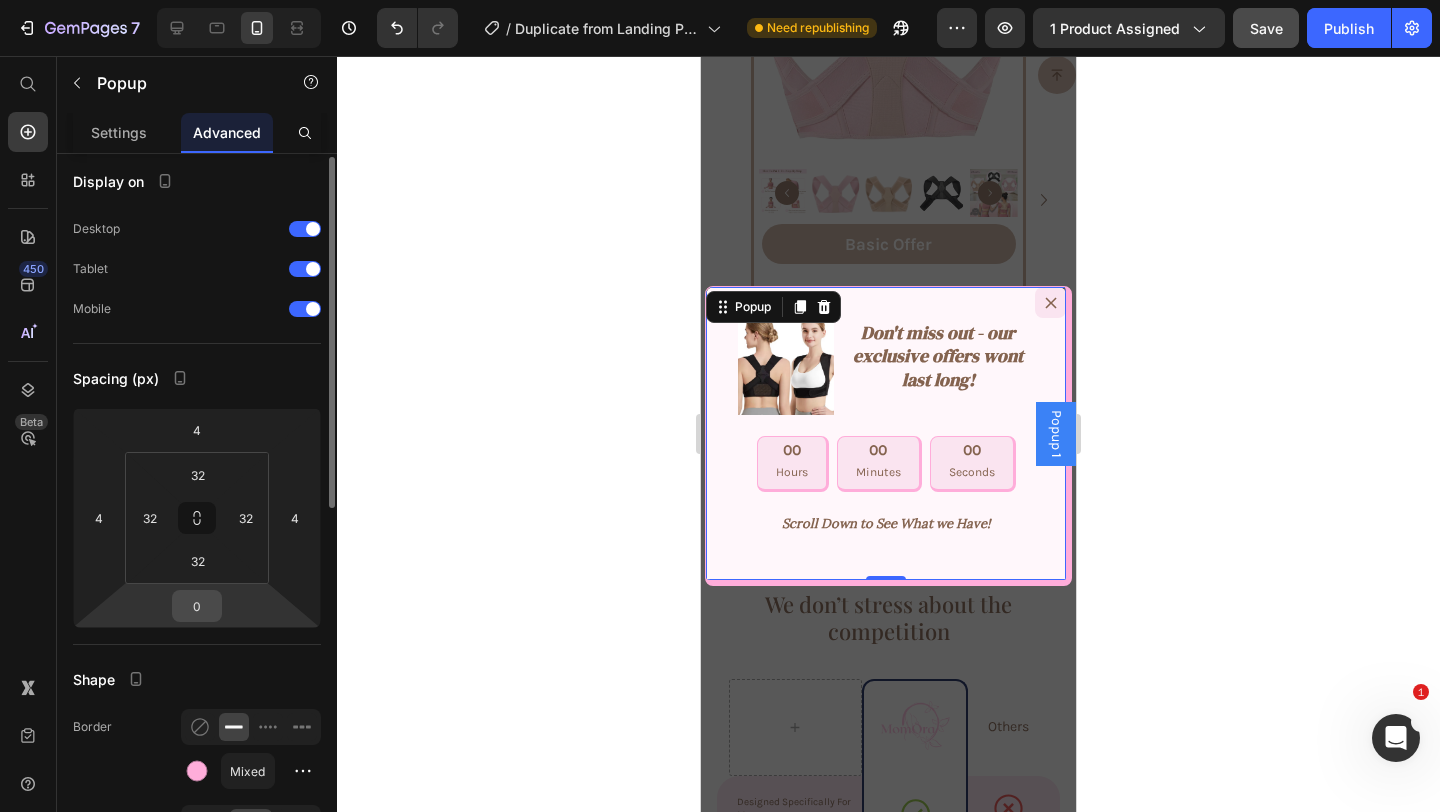 click on "0" at bounding box center (197, 606) 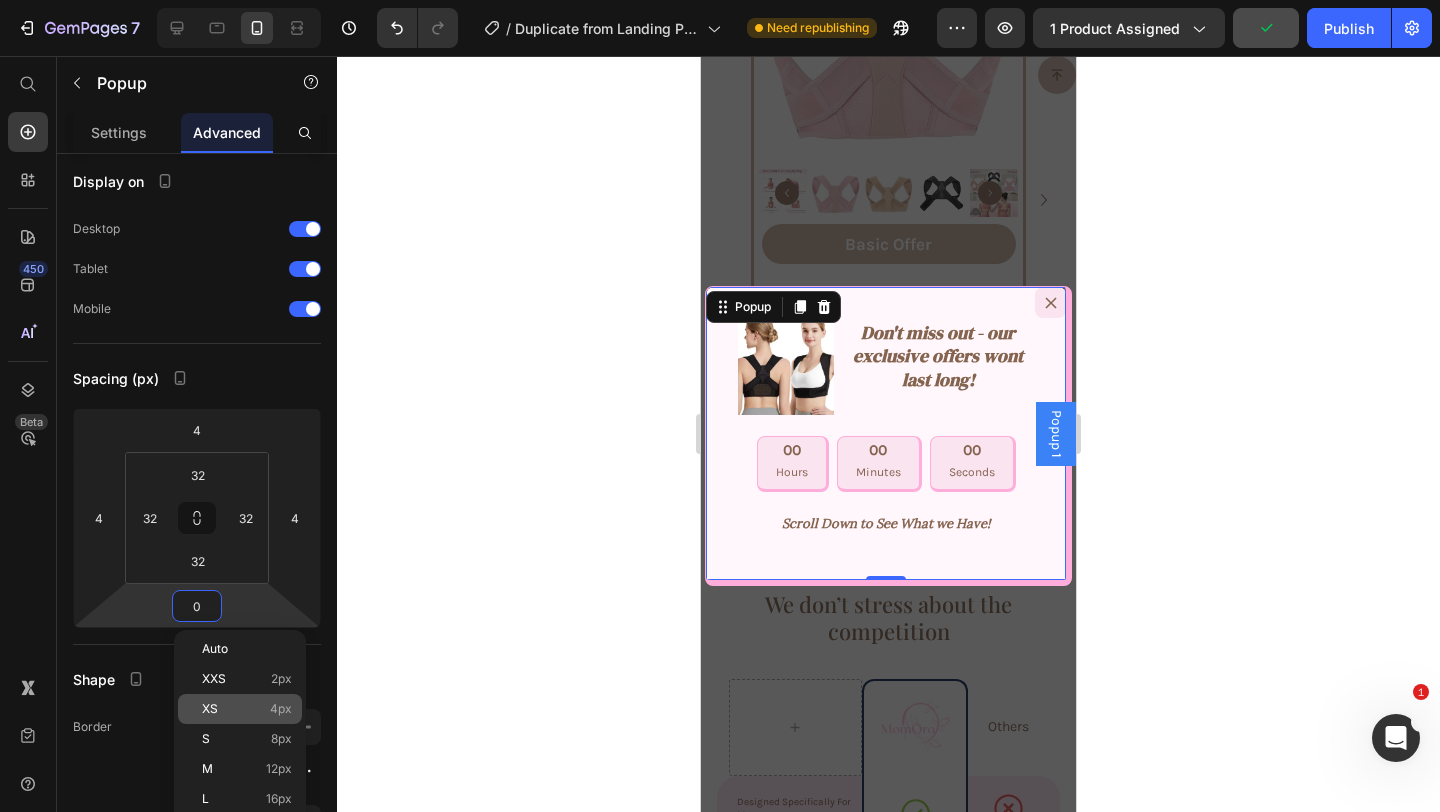 click on "XS 4px" at bounding box center (247, 709) 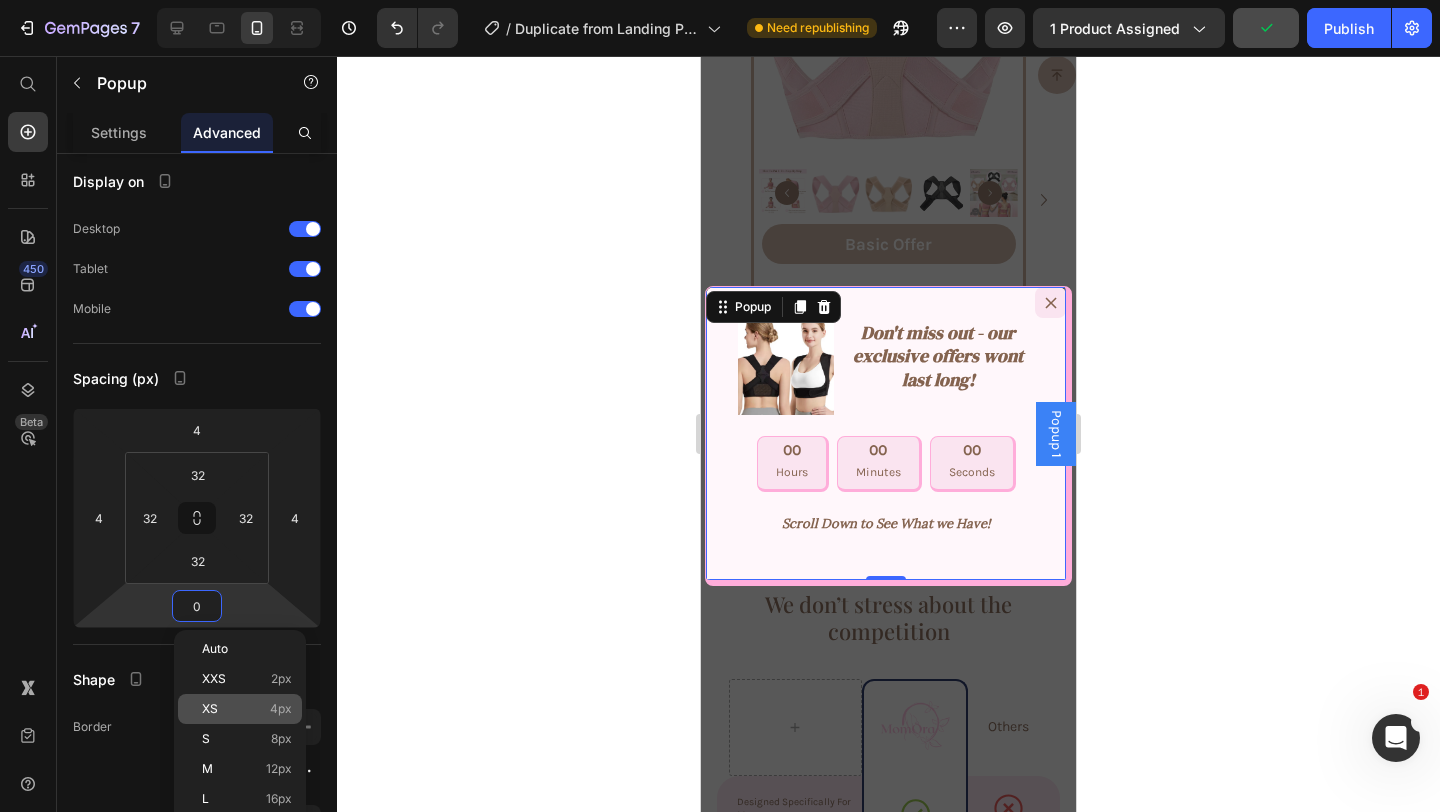type on "4" 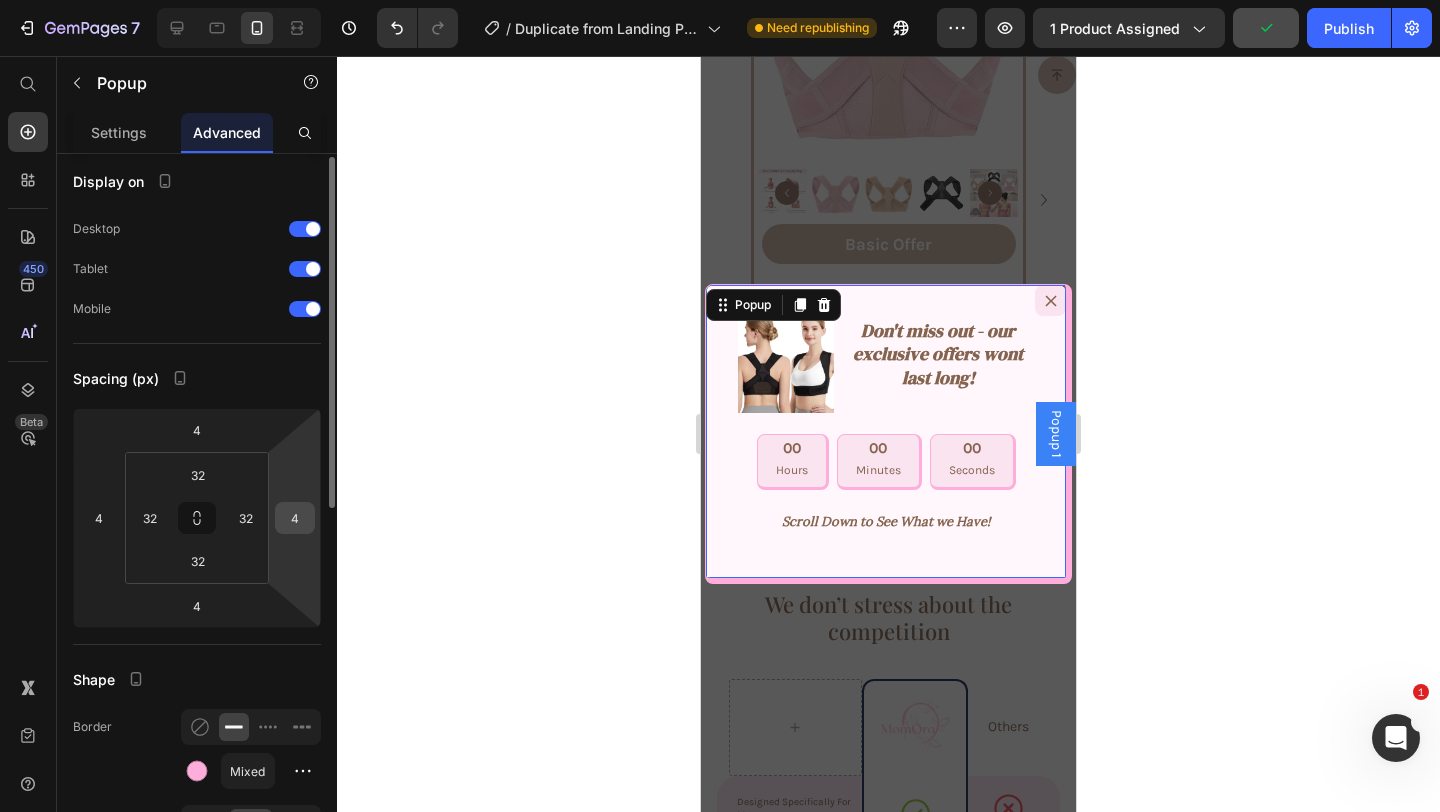 click on "4" at bounding box center (295, 518) 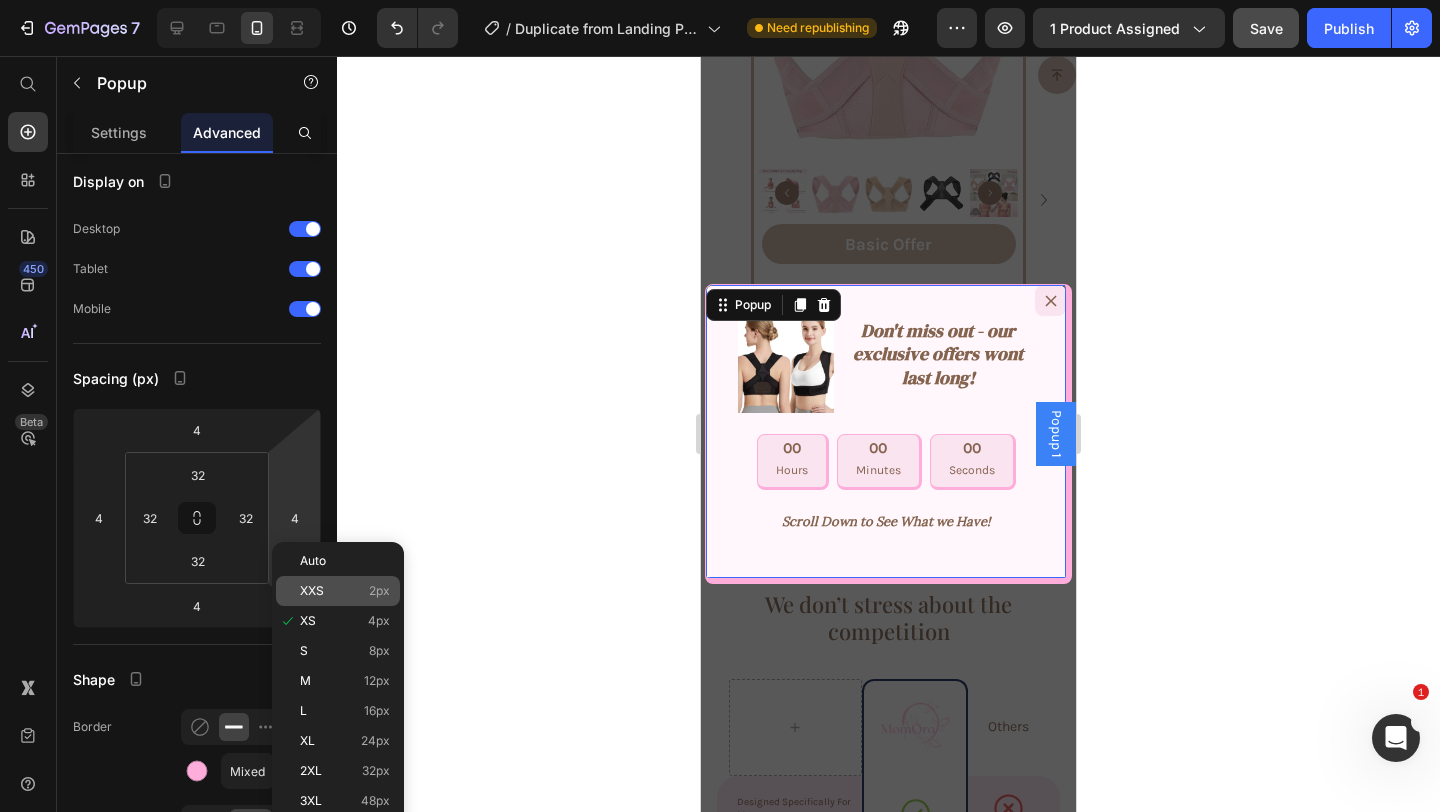 click on "XXS" at bounding box center [312, 591] 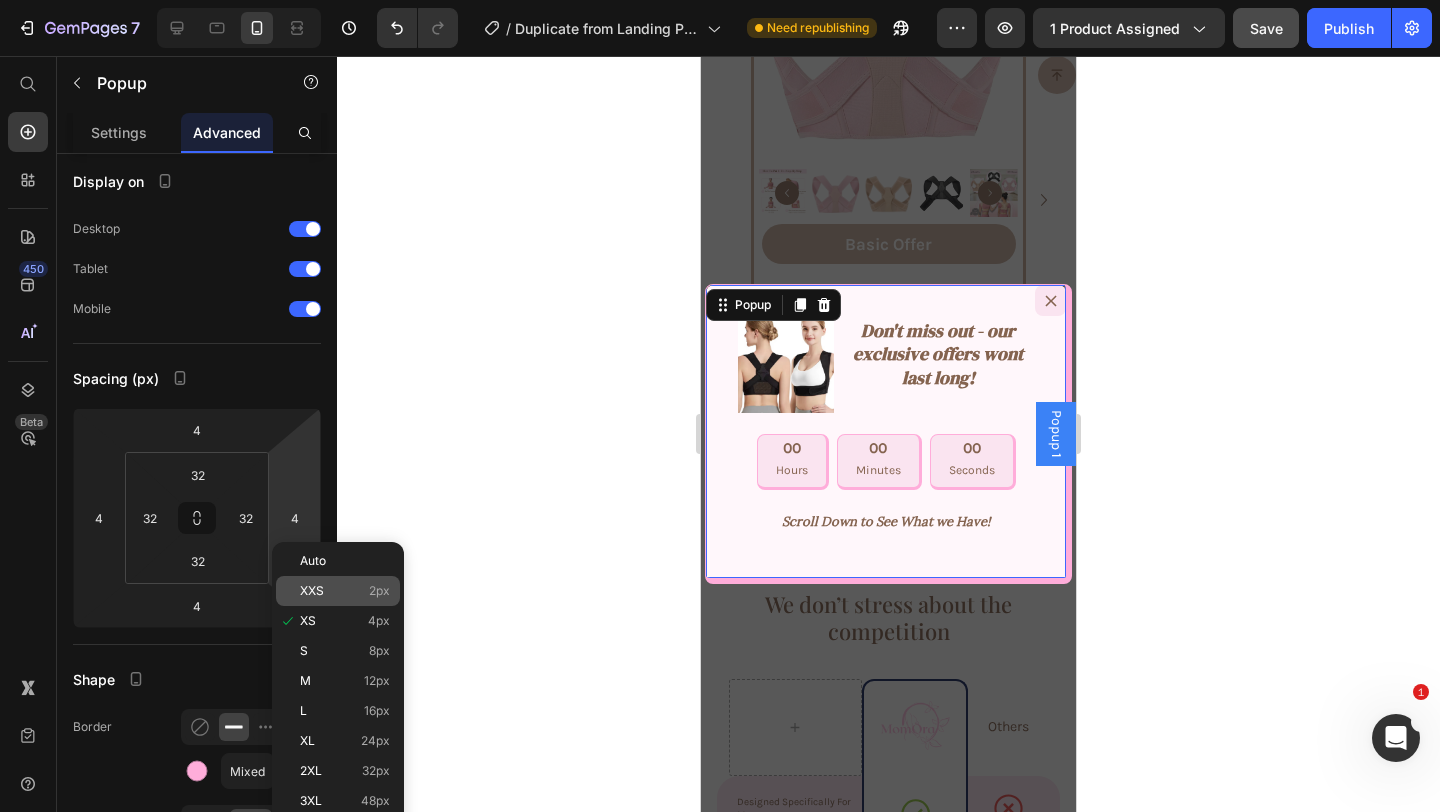 type on "2" 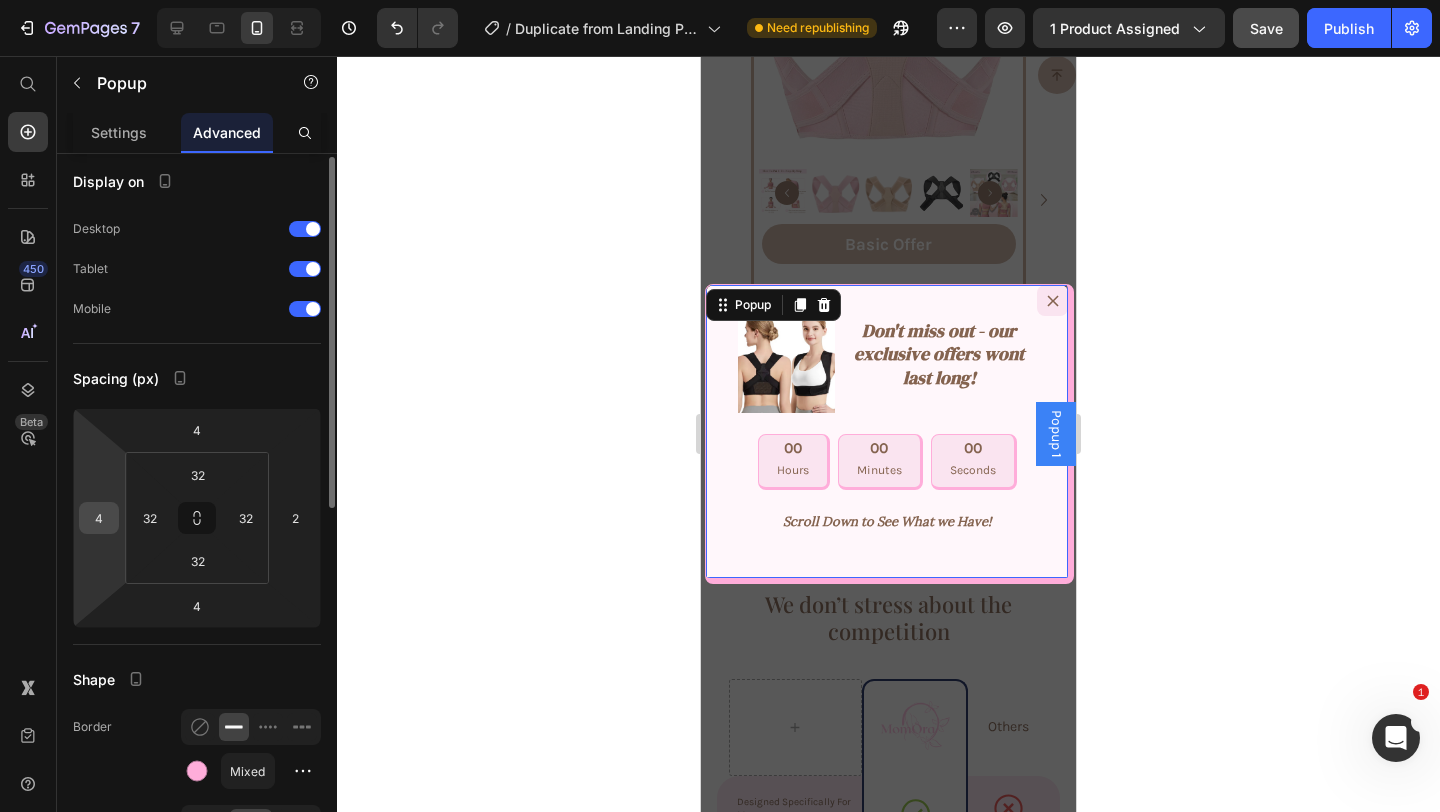 click on "4" at bounding box center [99, 518] 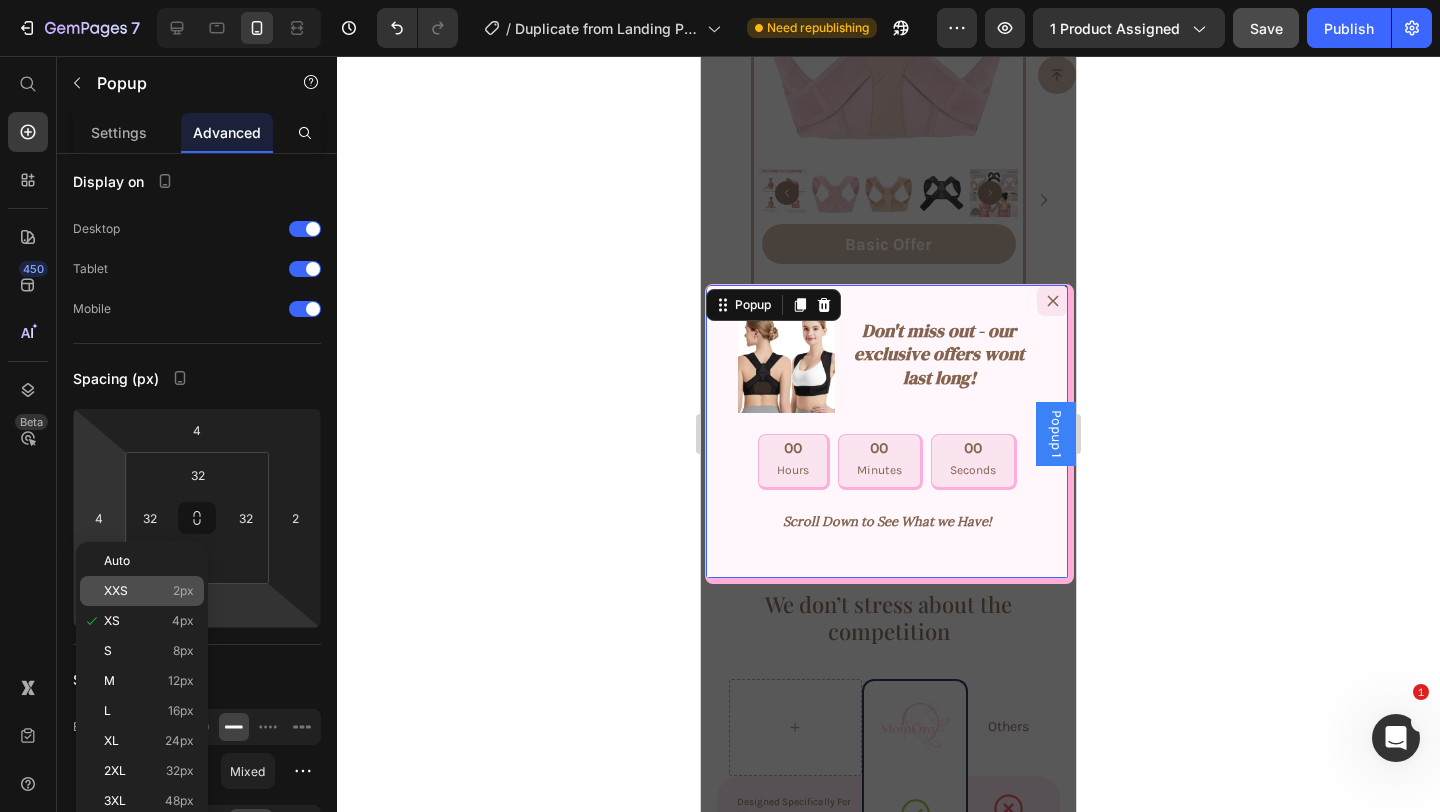 click on "XXS 2px" at bounding box center [149, 591] 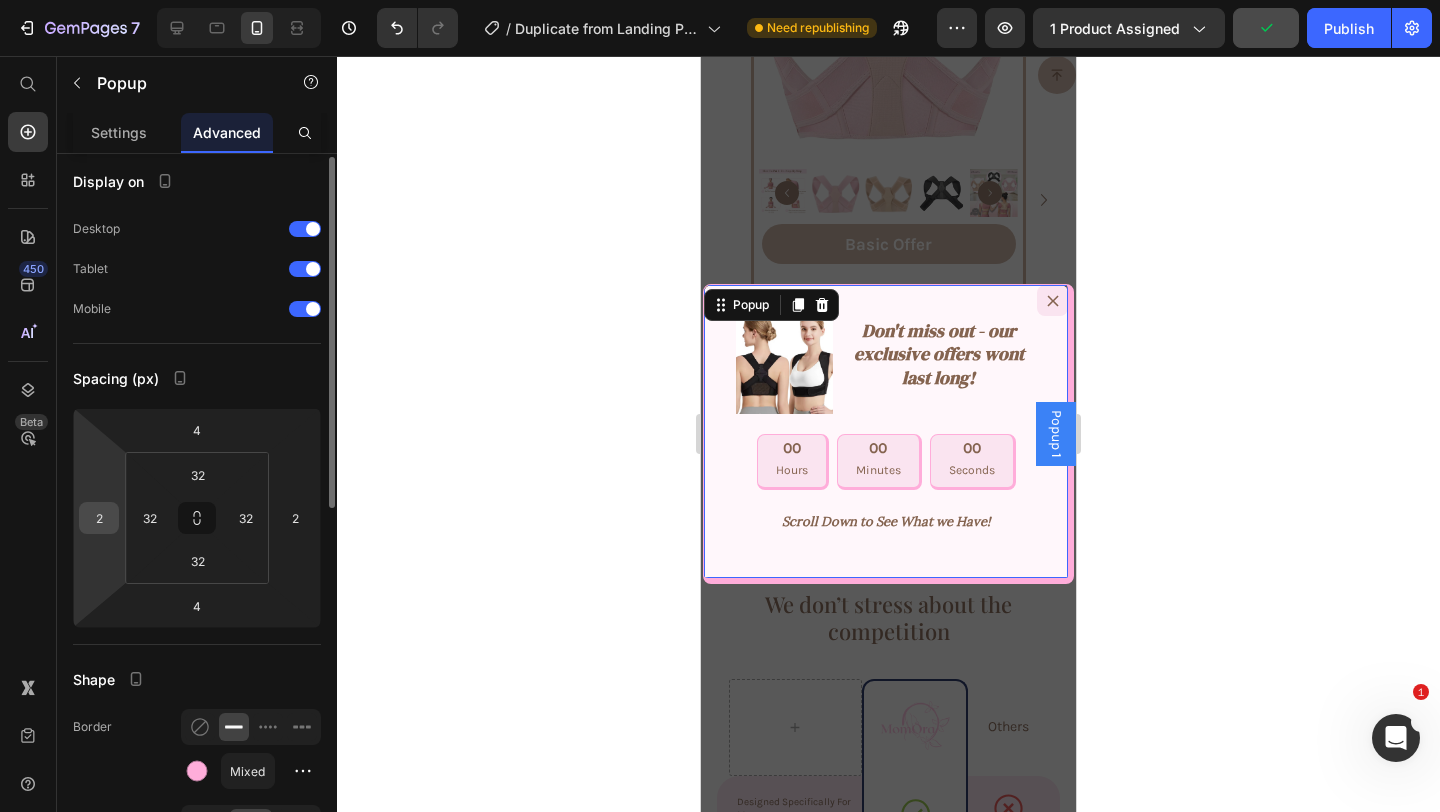 click on "2" at bounding box center (99, 518) 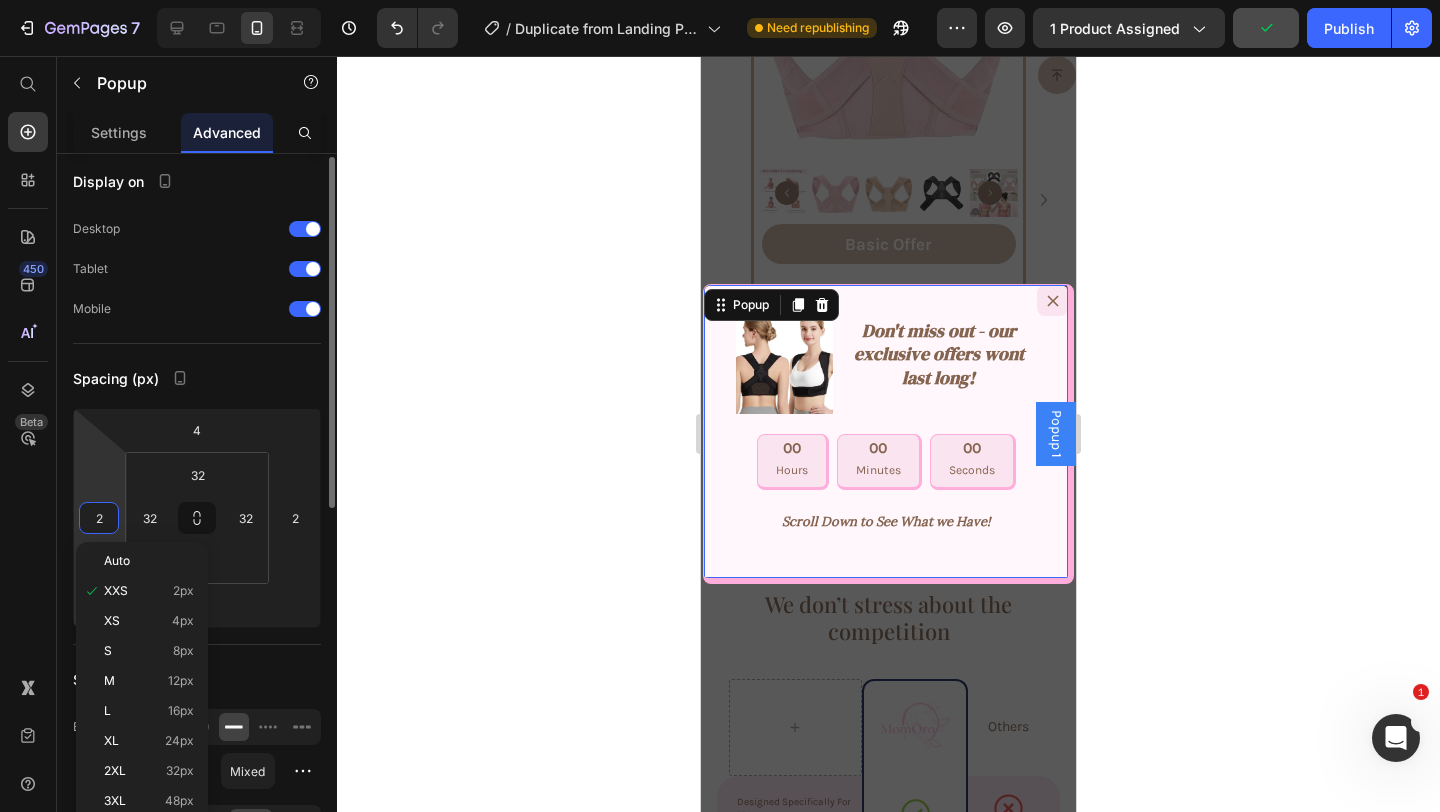 type on "1" 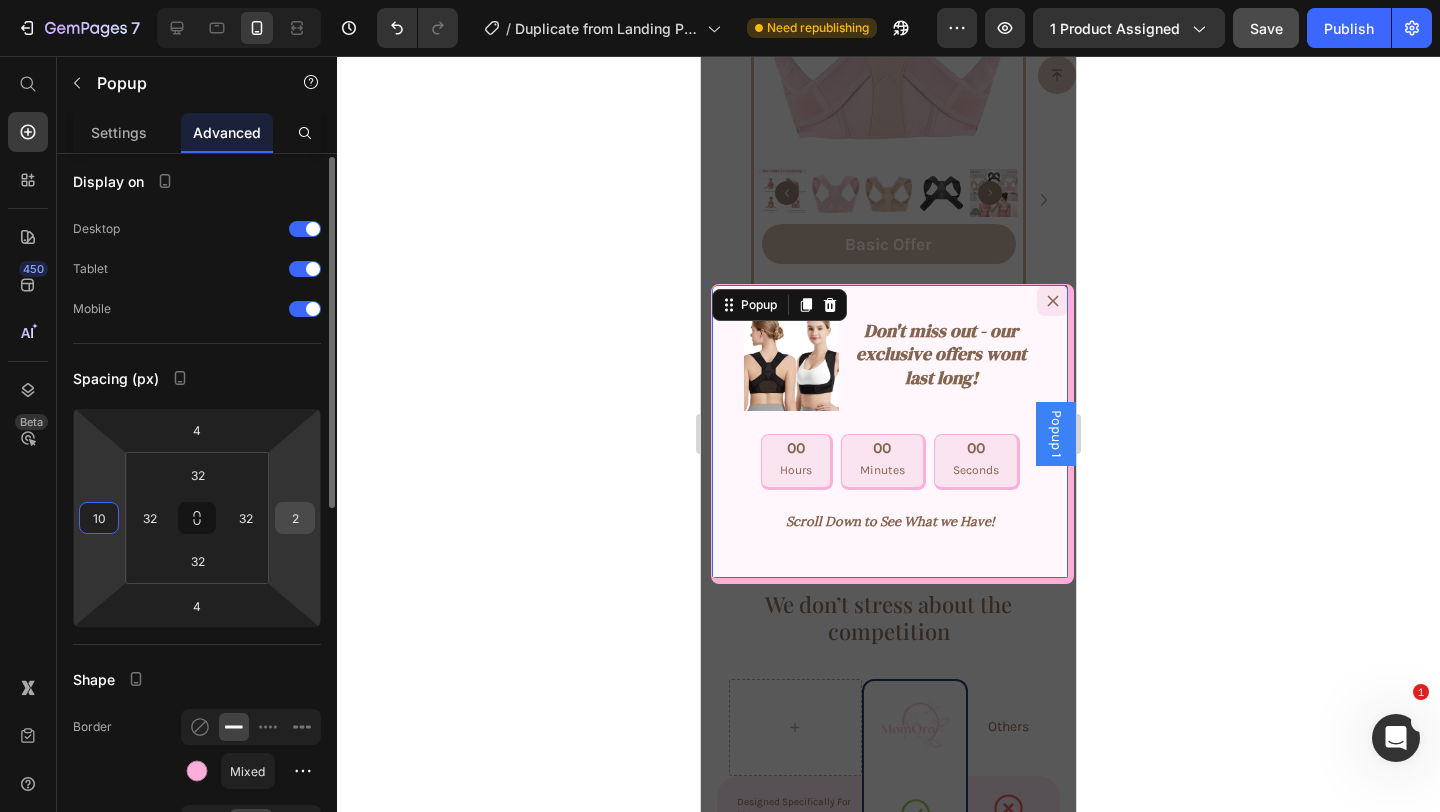 type on "10" 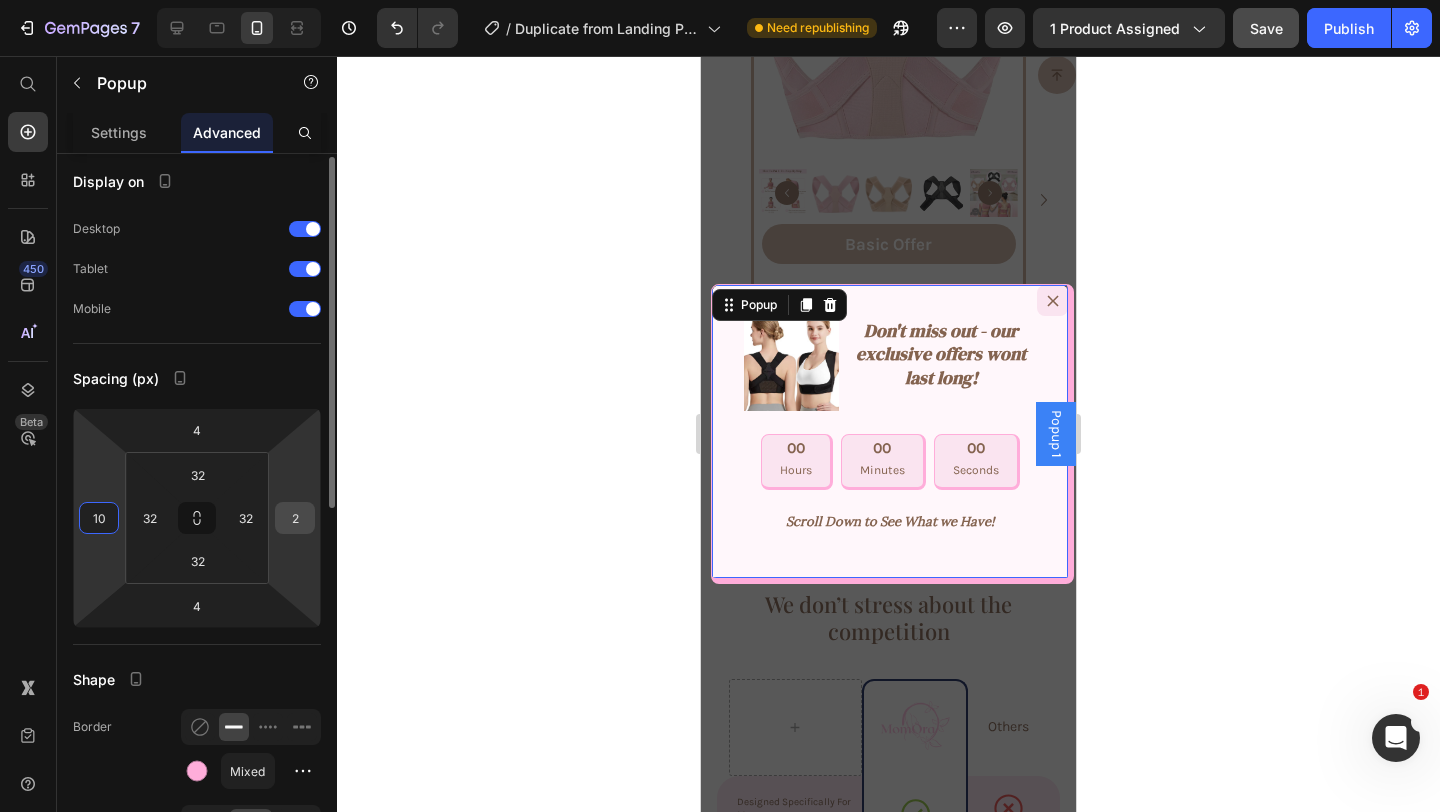 click on "2" at bounding box center (295, 518) 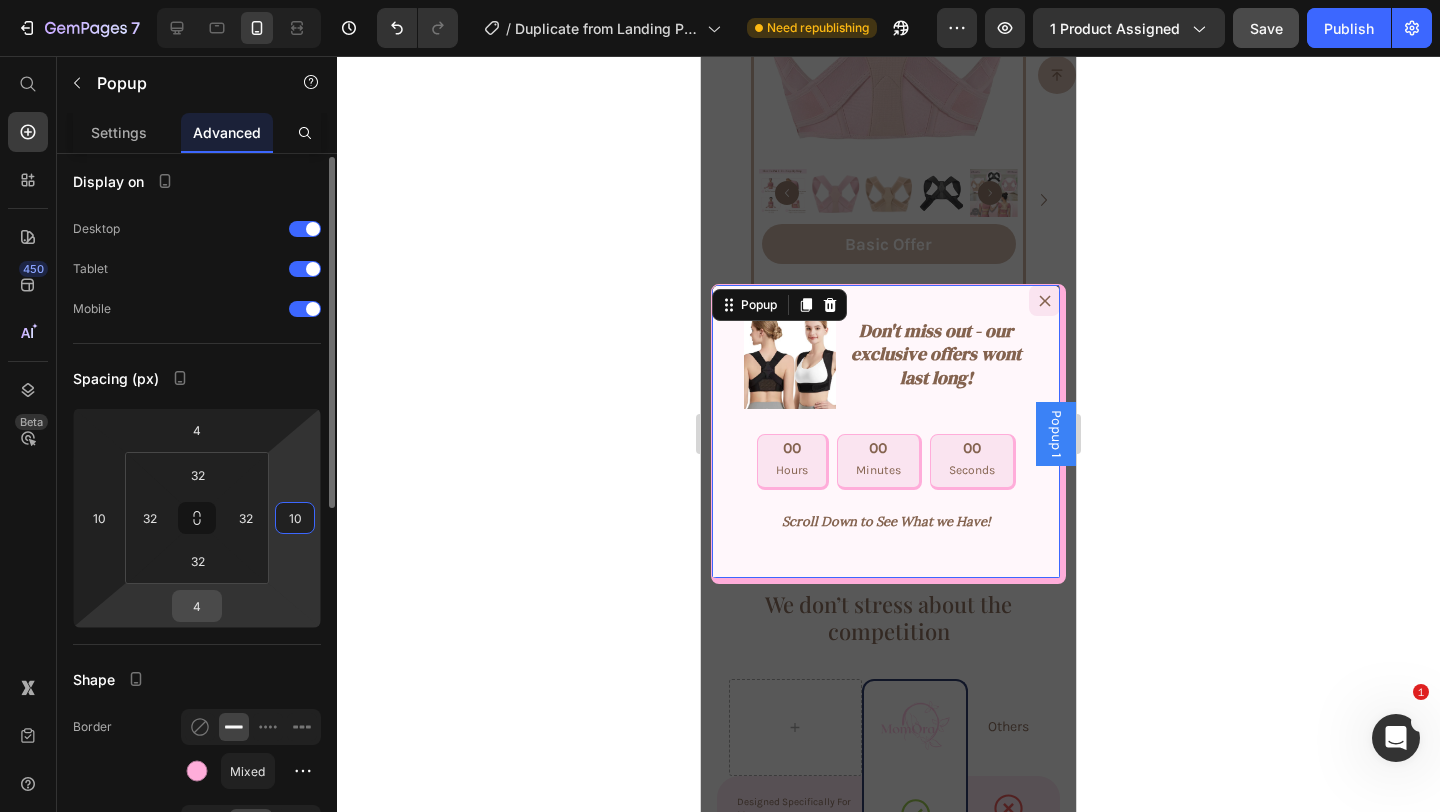 type on "10" 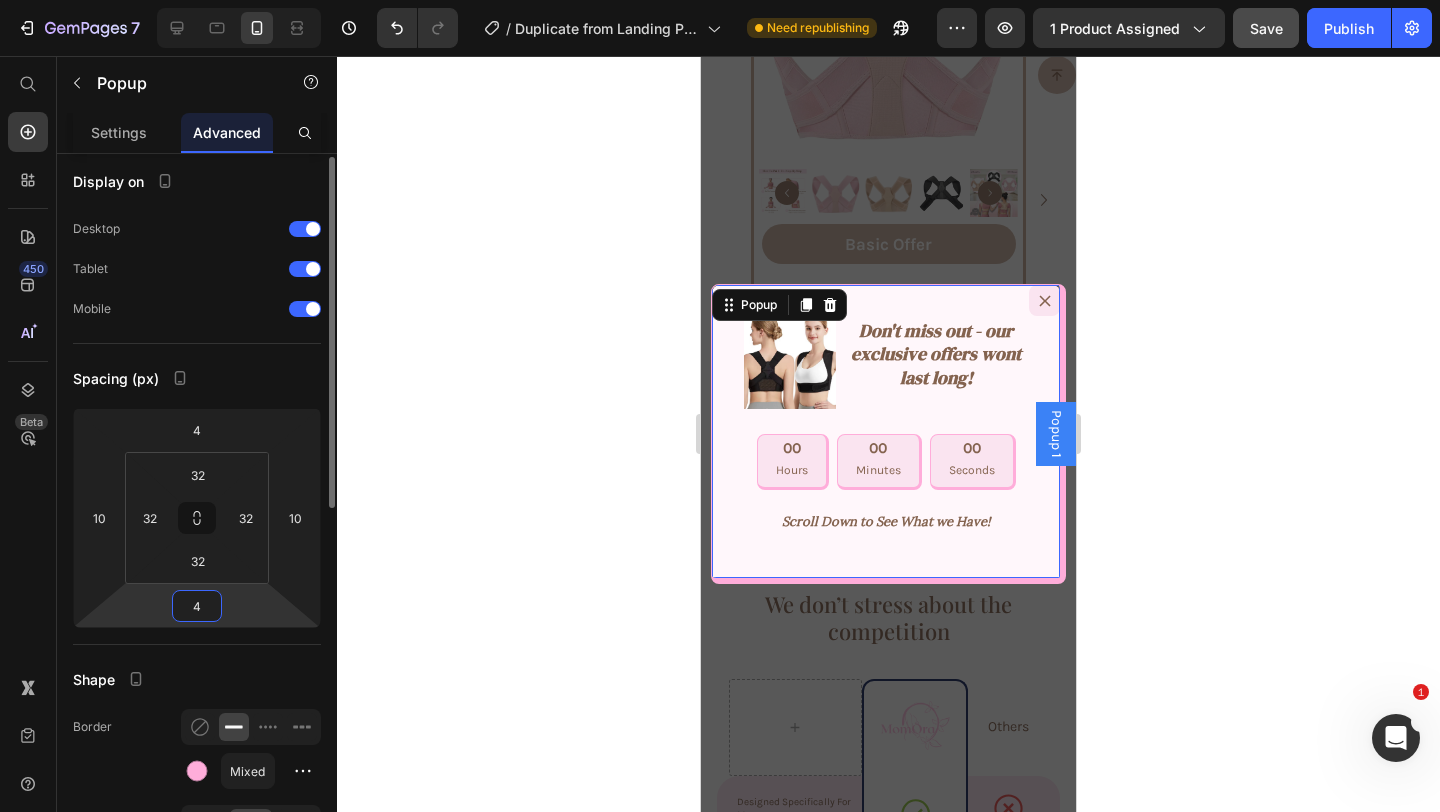click on "4" at bounding box center [197, 606] 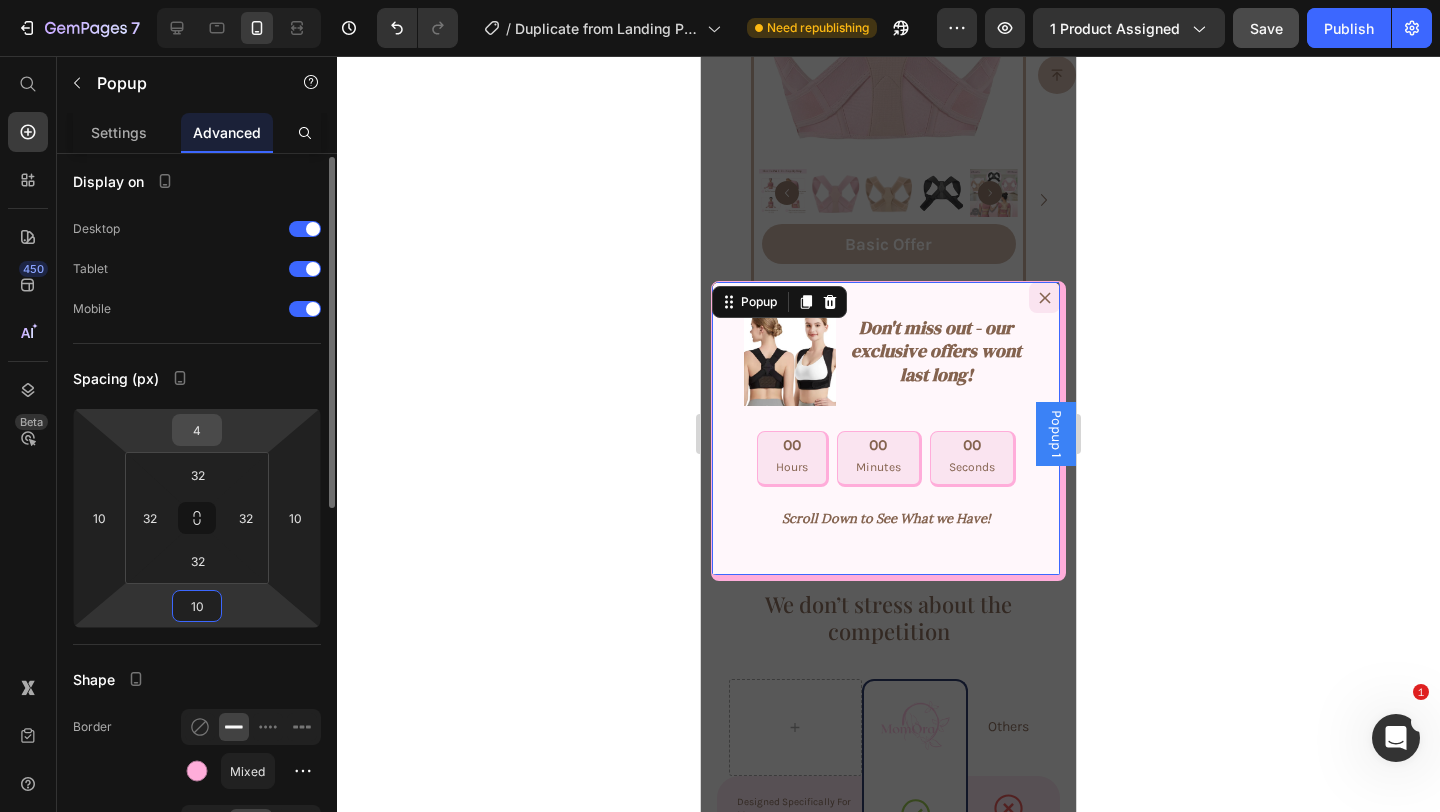 type on "10" 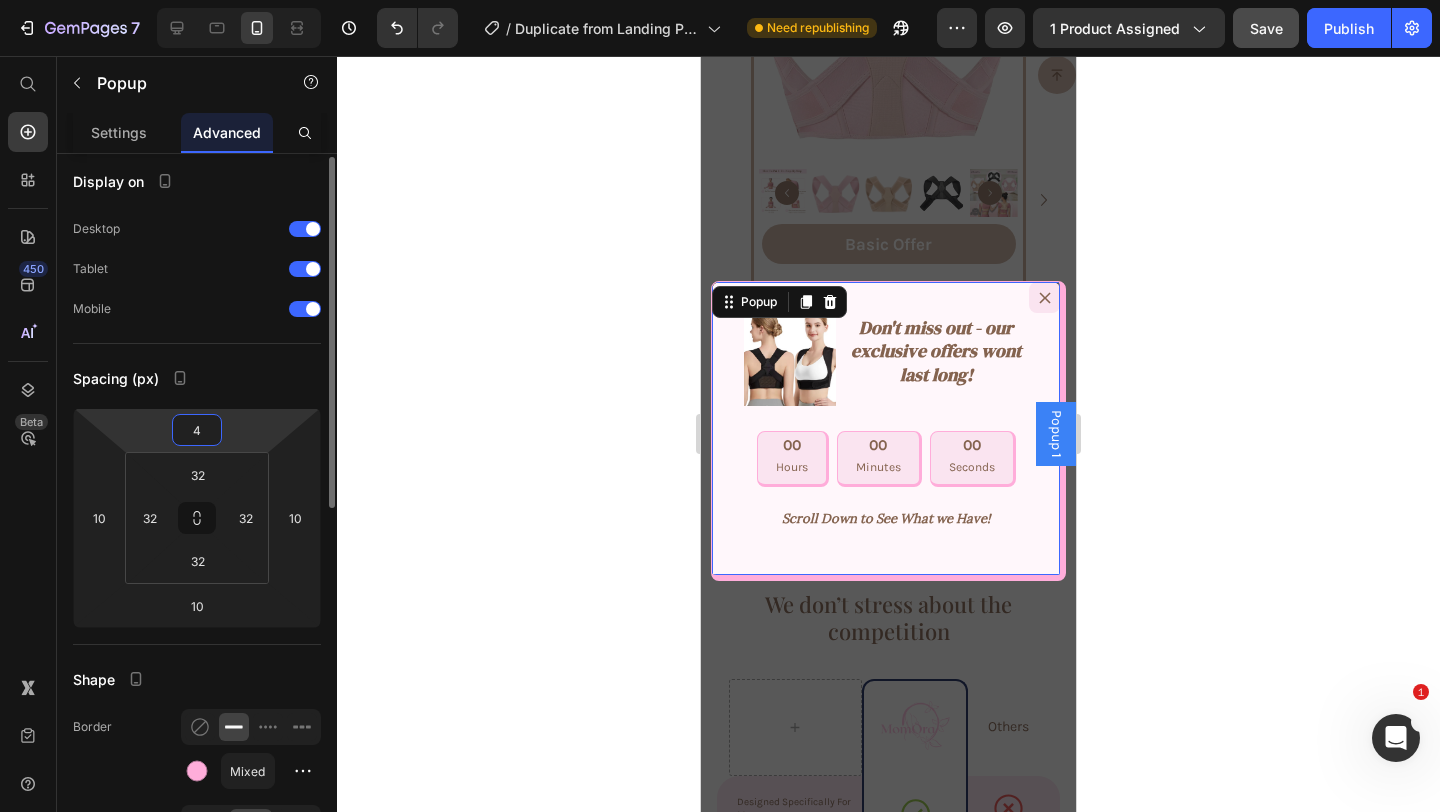 click on "4" at bounding box center (197, 430) 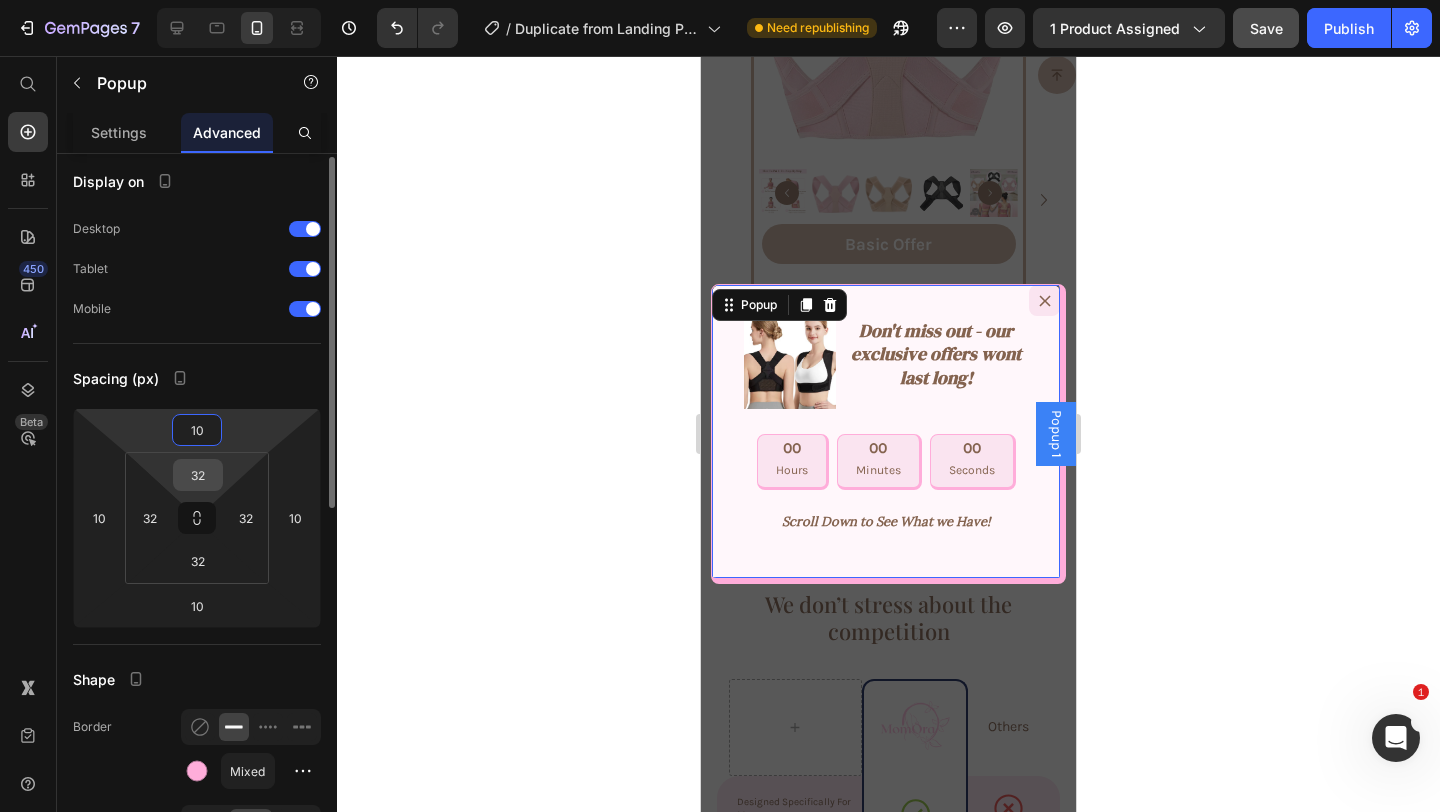 type on "10" 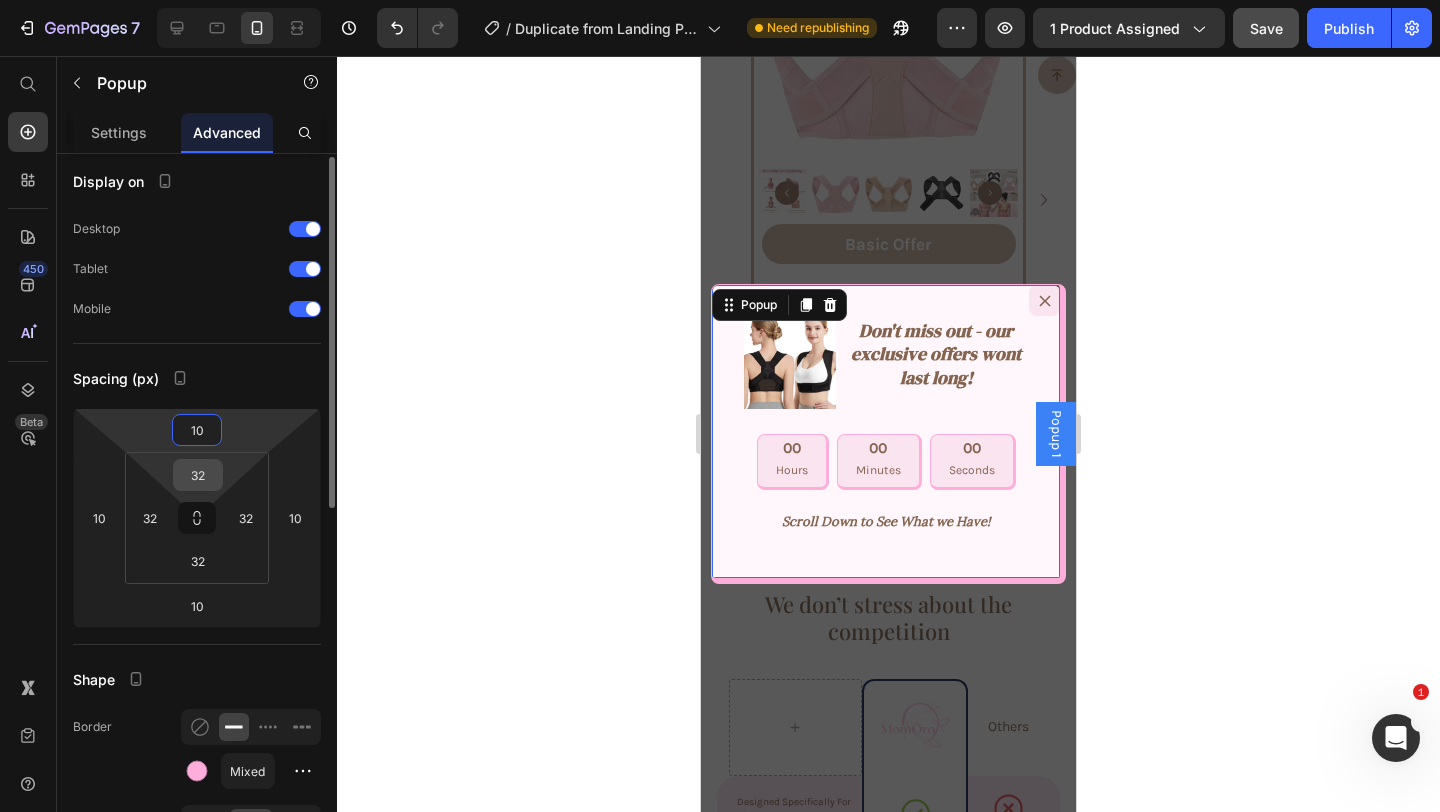 click on "32" at bounding box center (198, 475) 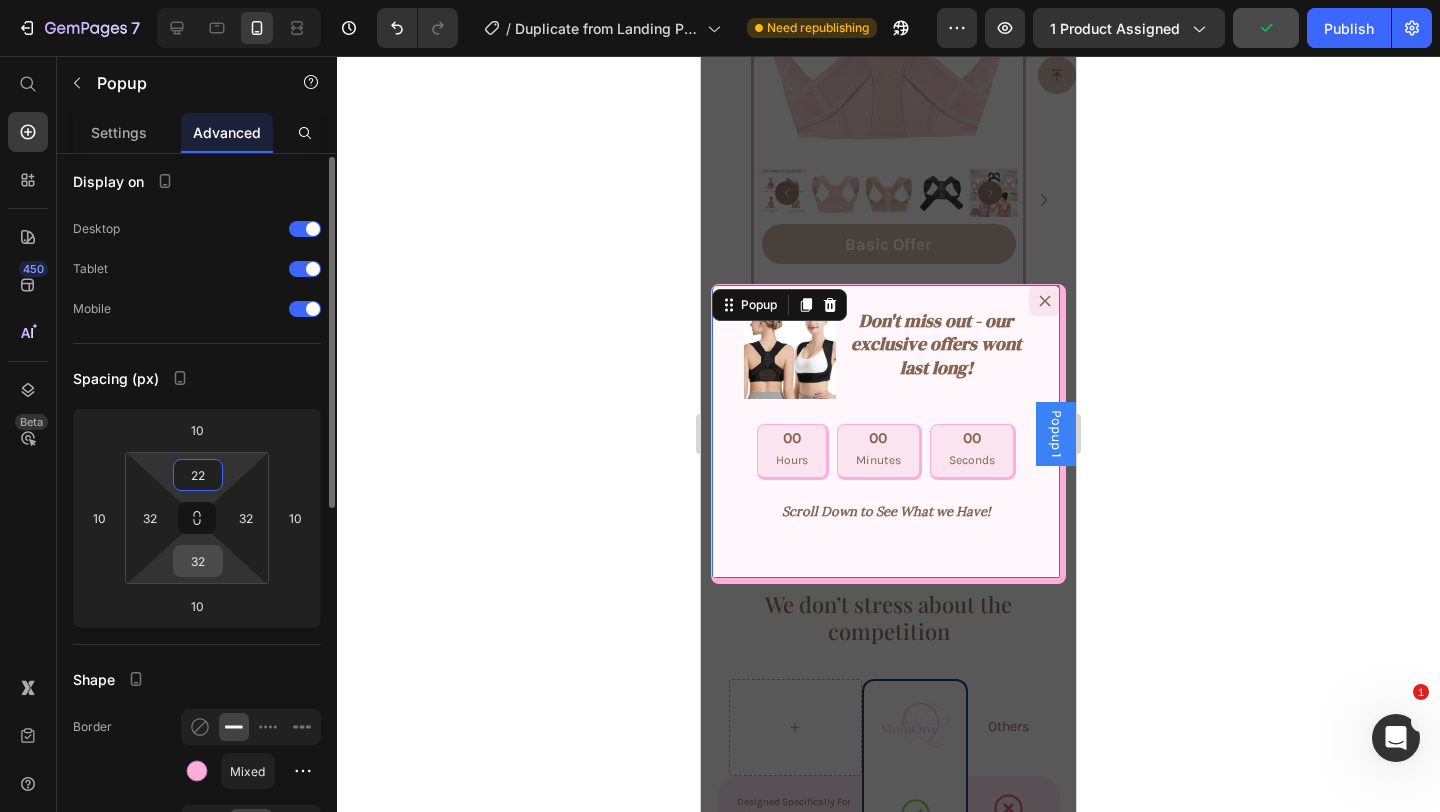 type on "22" 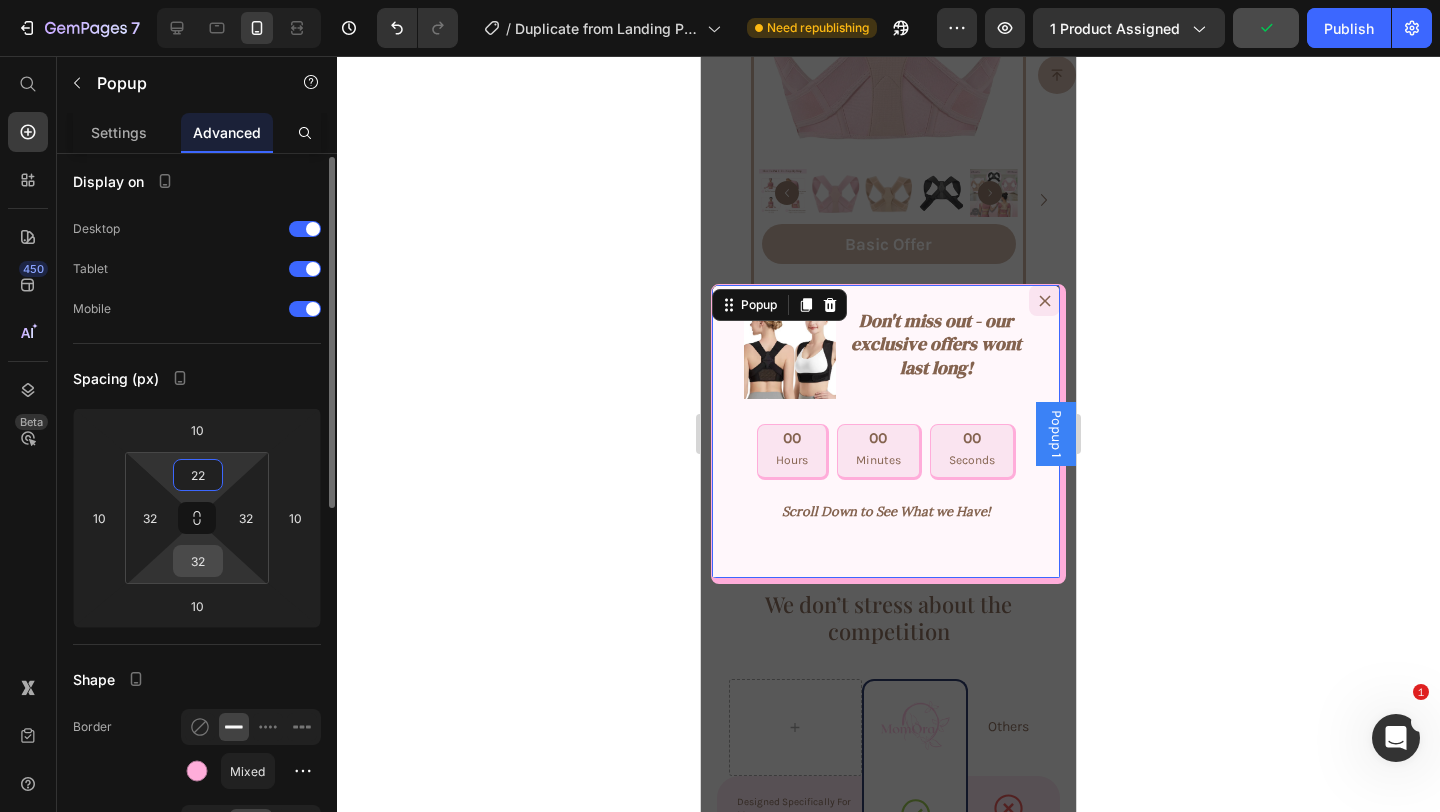 click on "32" at bounding box center [198, 561] 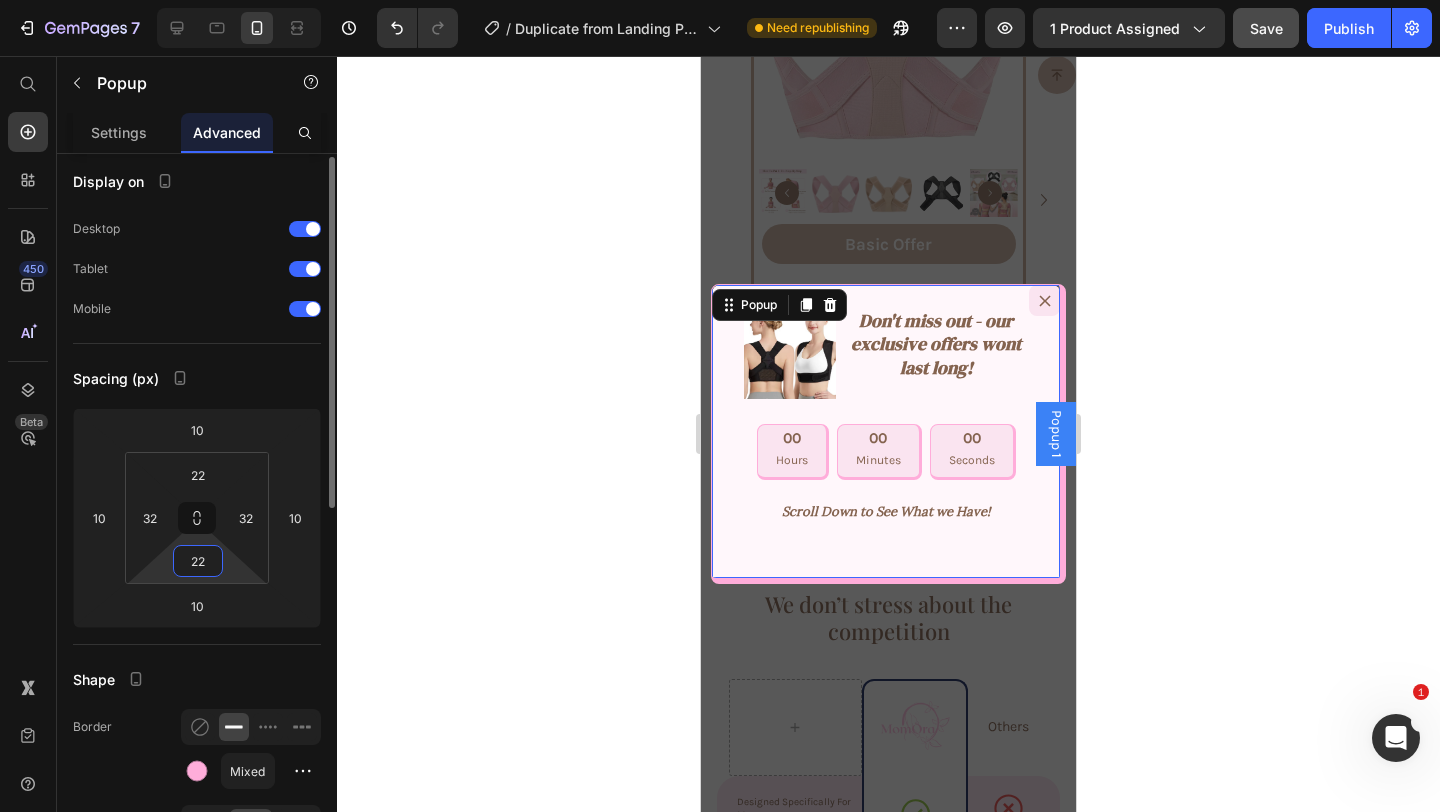 type on "2" 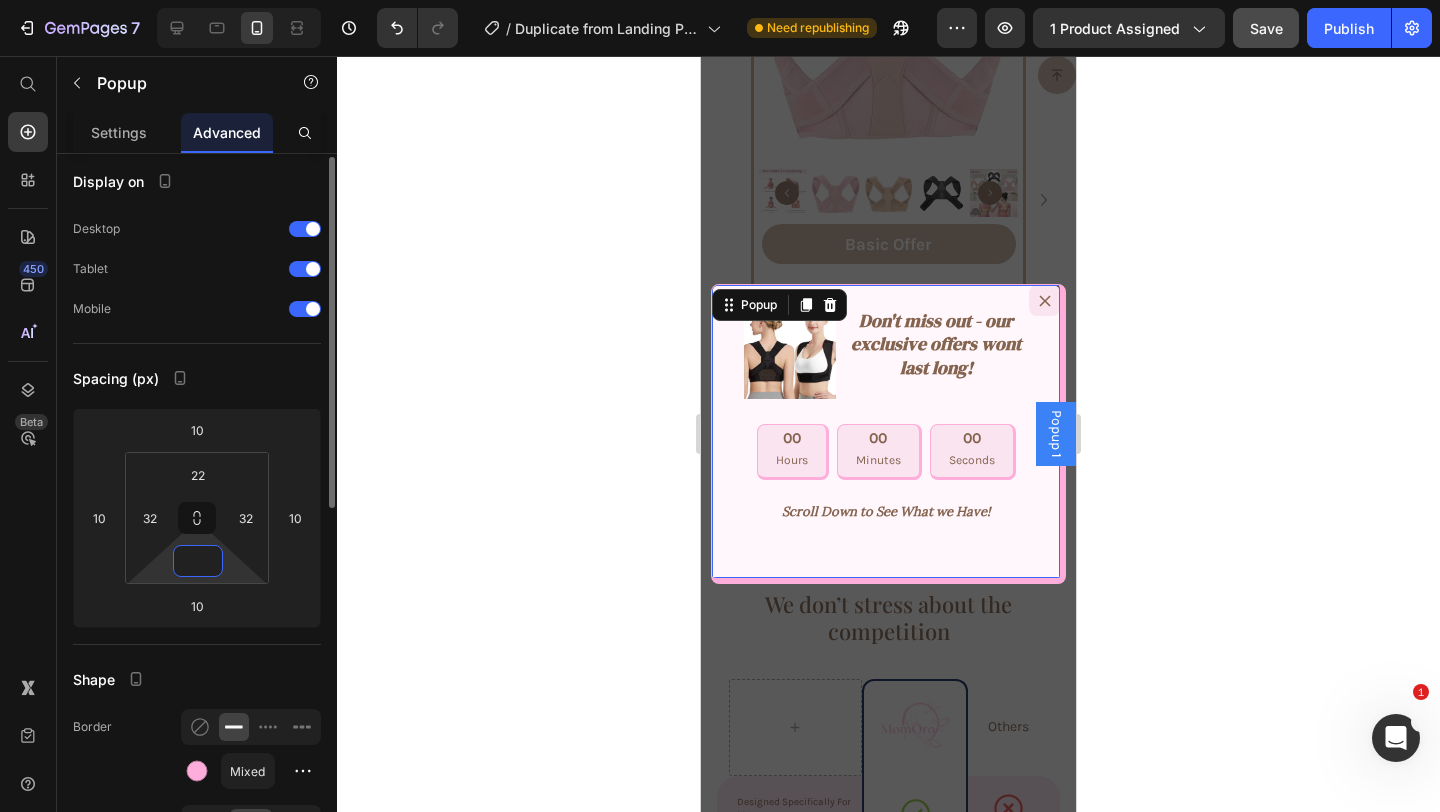 type on "2" 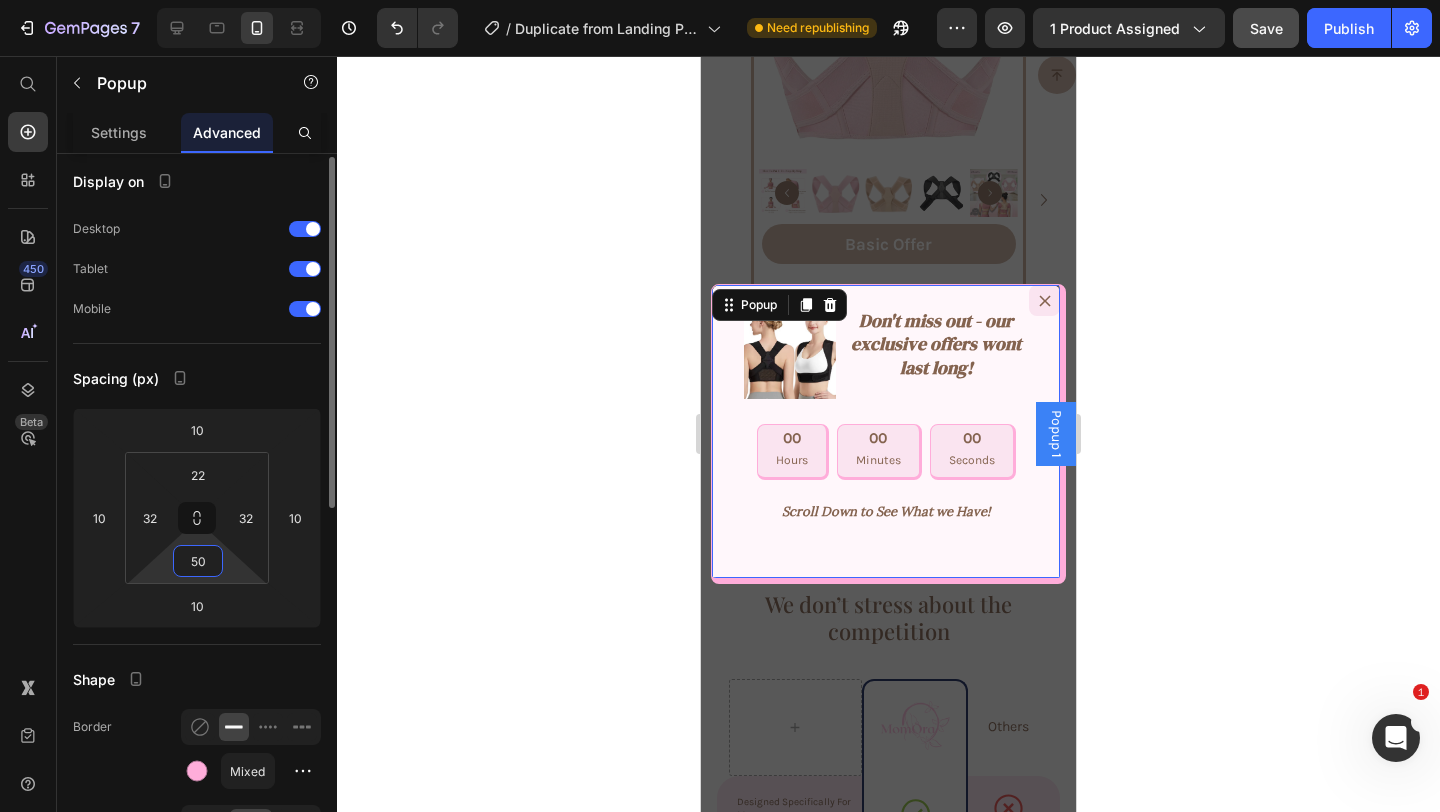 type on "5" 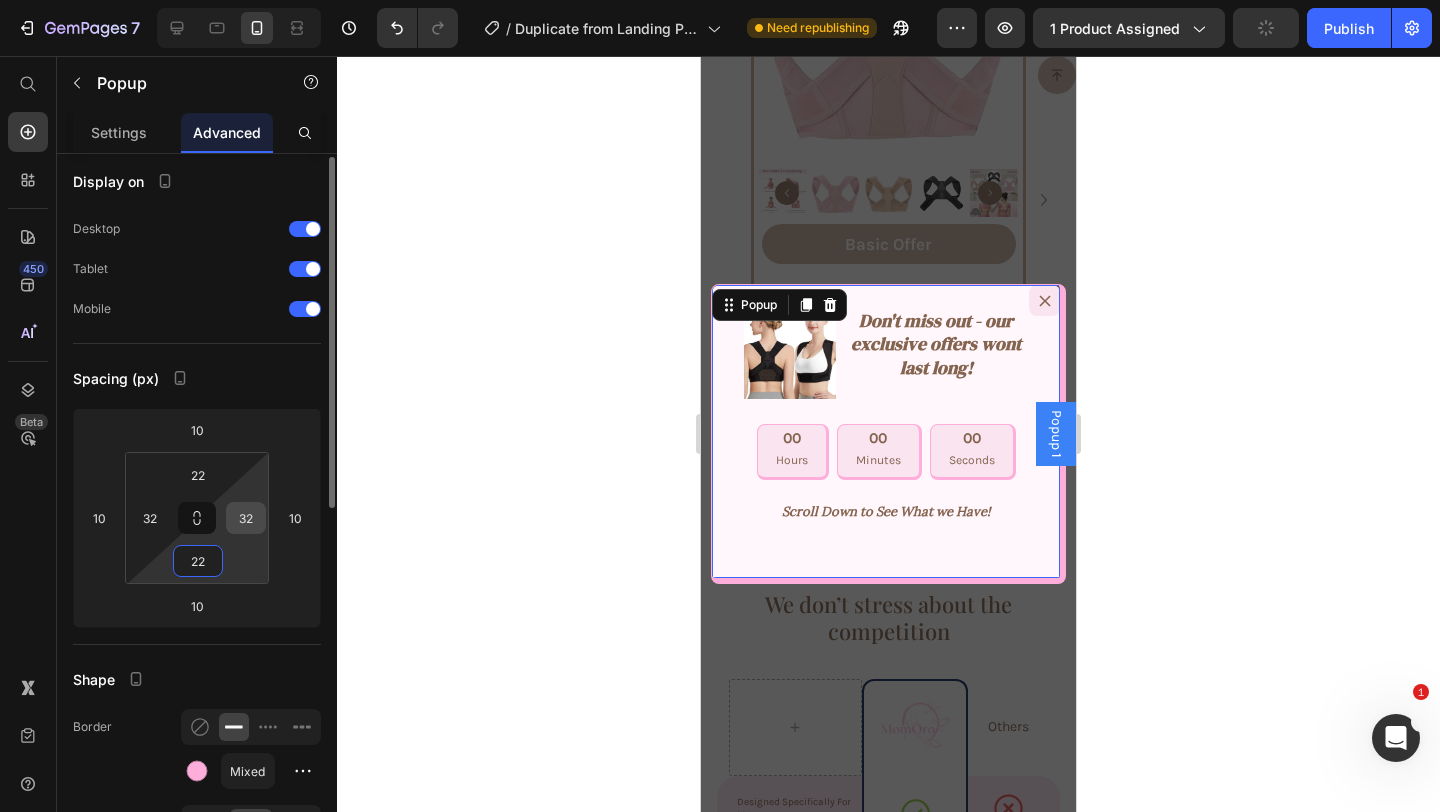 type on "22" 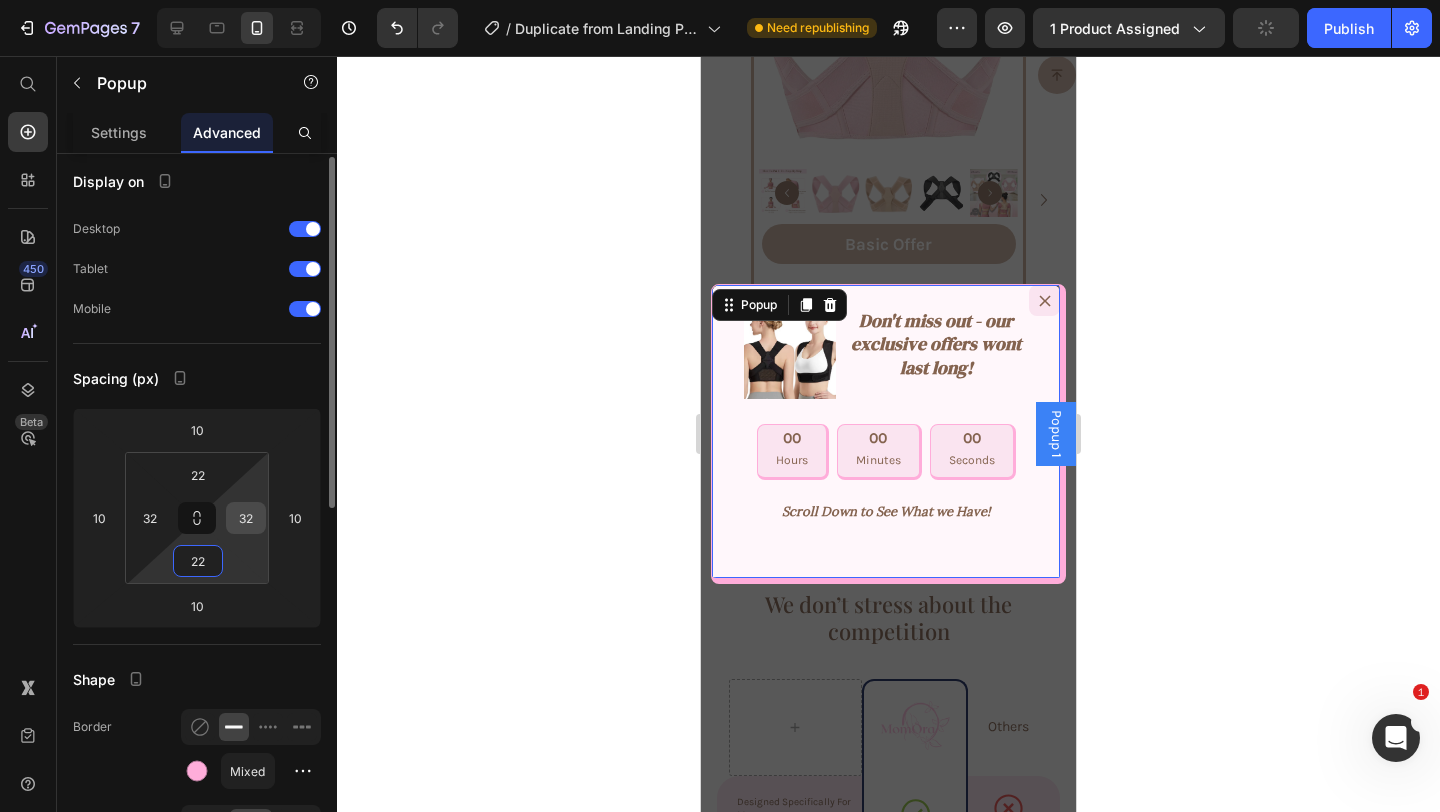 click on "32" at bounding box center (246, 518) 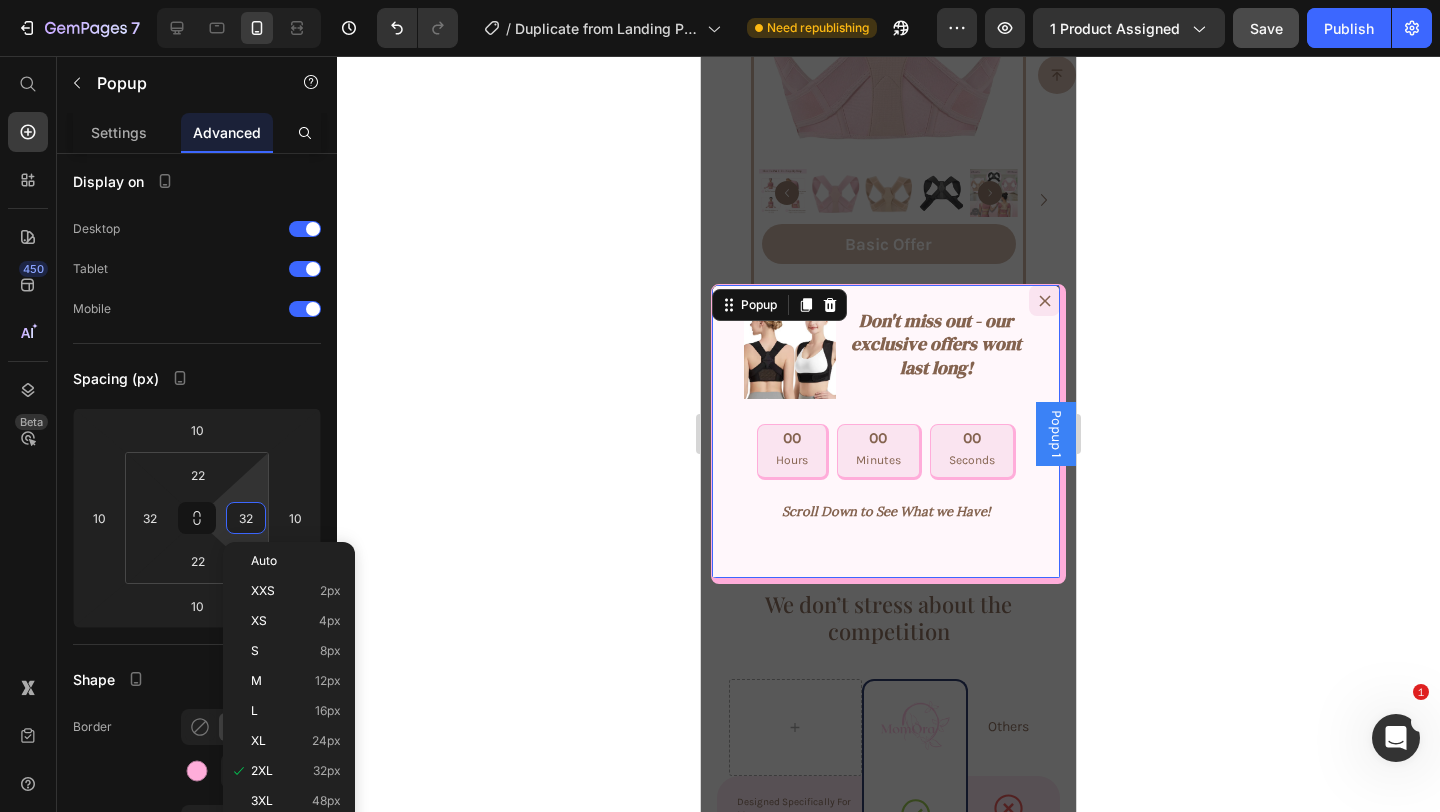 type on "2" 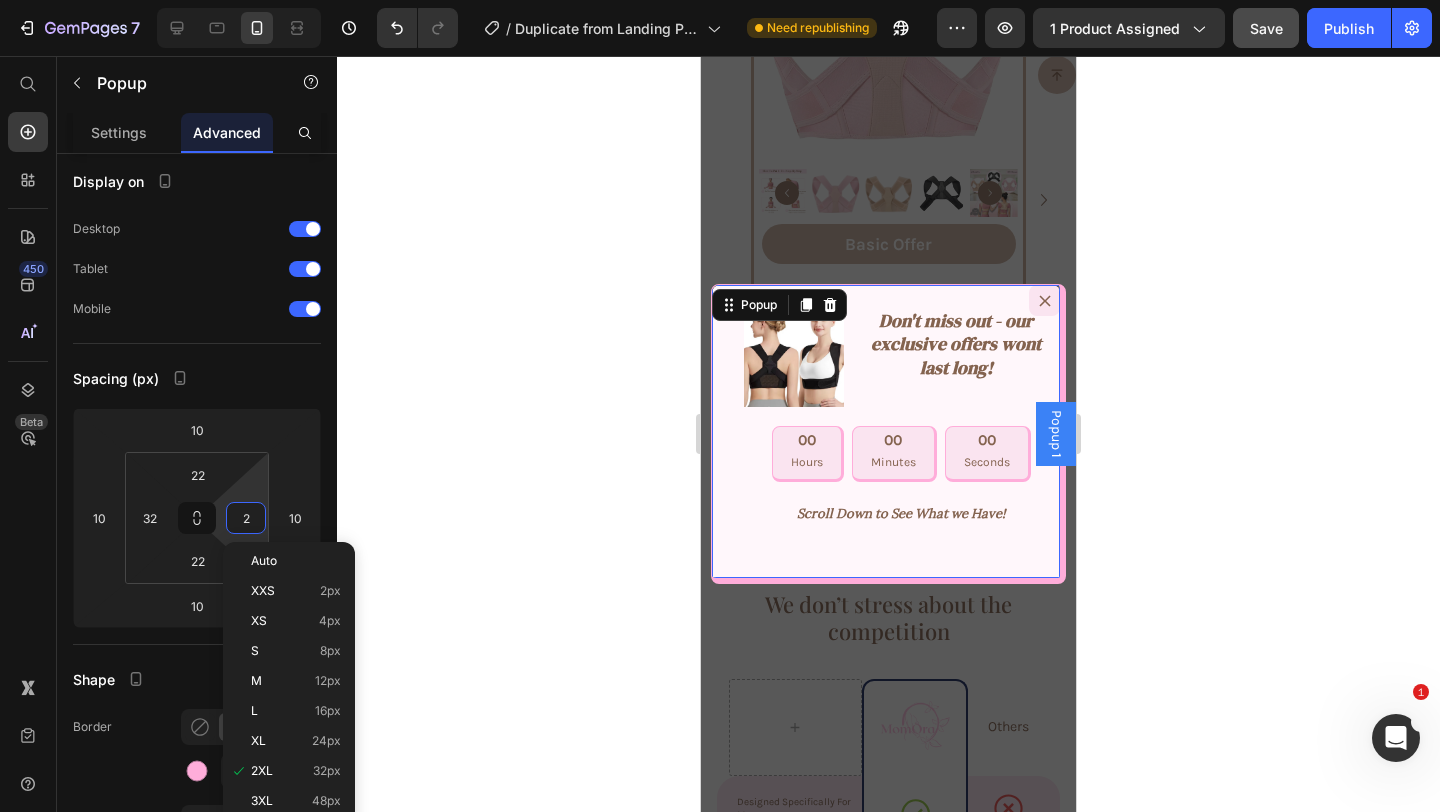 click on "Image Don't miss out - our exclusive offers wont last long!   Heading Row 00 Hours 00 Minutes 00 Seconds Countdown Timer Scroll Down to See What we Have! Heading" at bounding box center [886, 435] 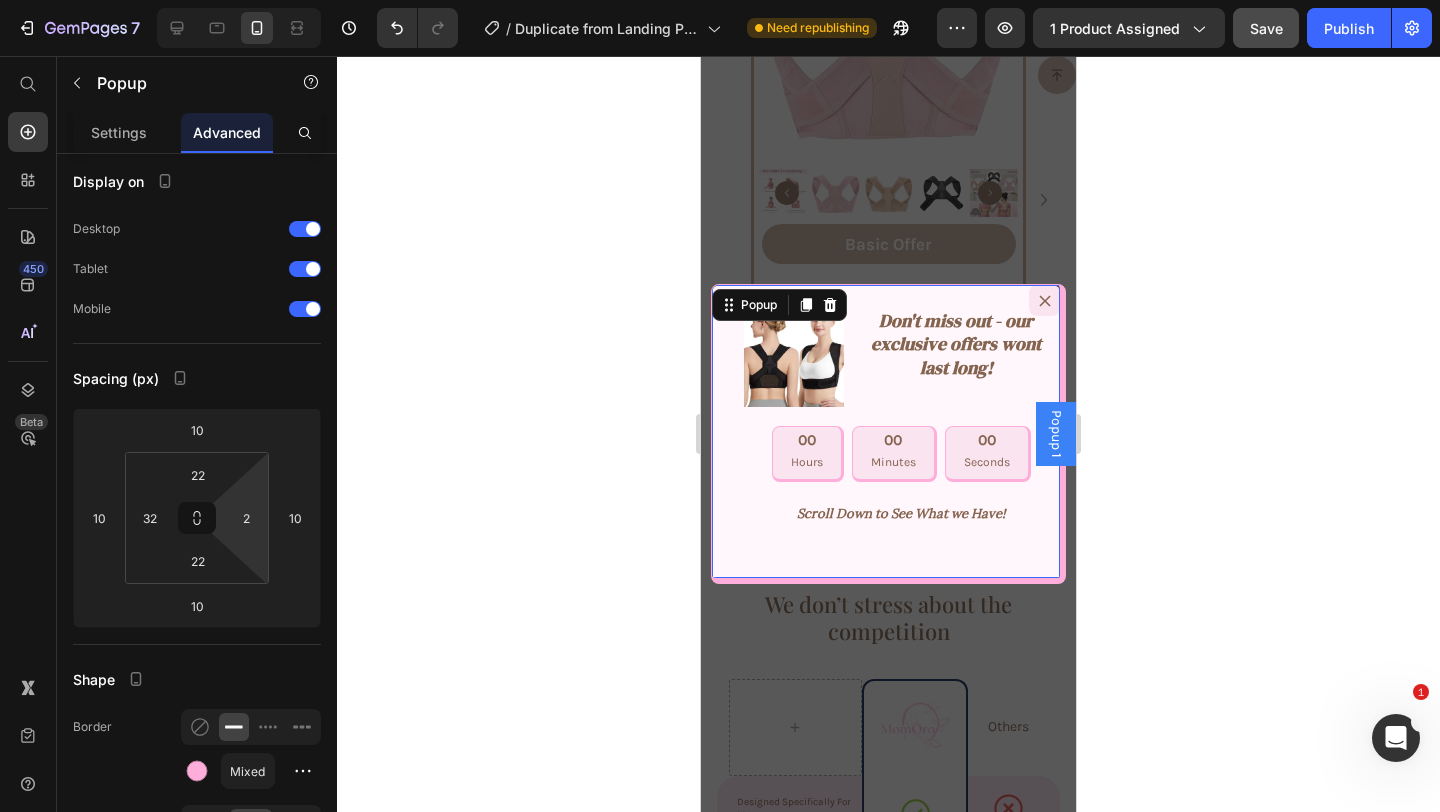 click on "Image Don't miss out - our exclusive offers wont last long!   Heading Row 00 Hours 00 Minutes 00 Seconds Countdown Timer Scroll Down to See What we Have! Heading Popup   10" at bounding box center (888, 434) 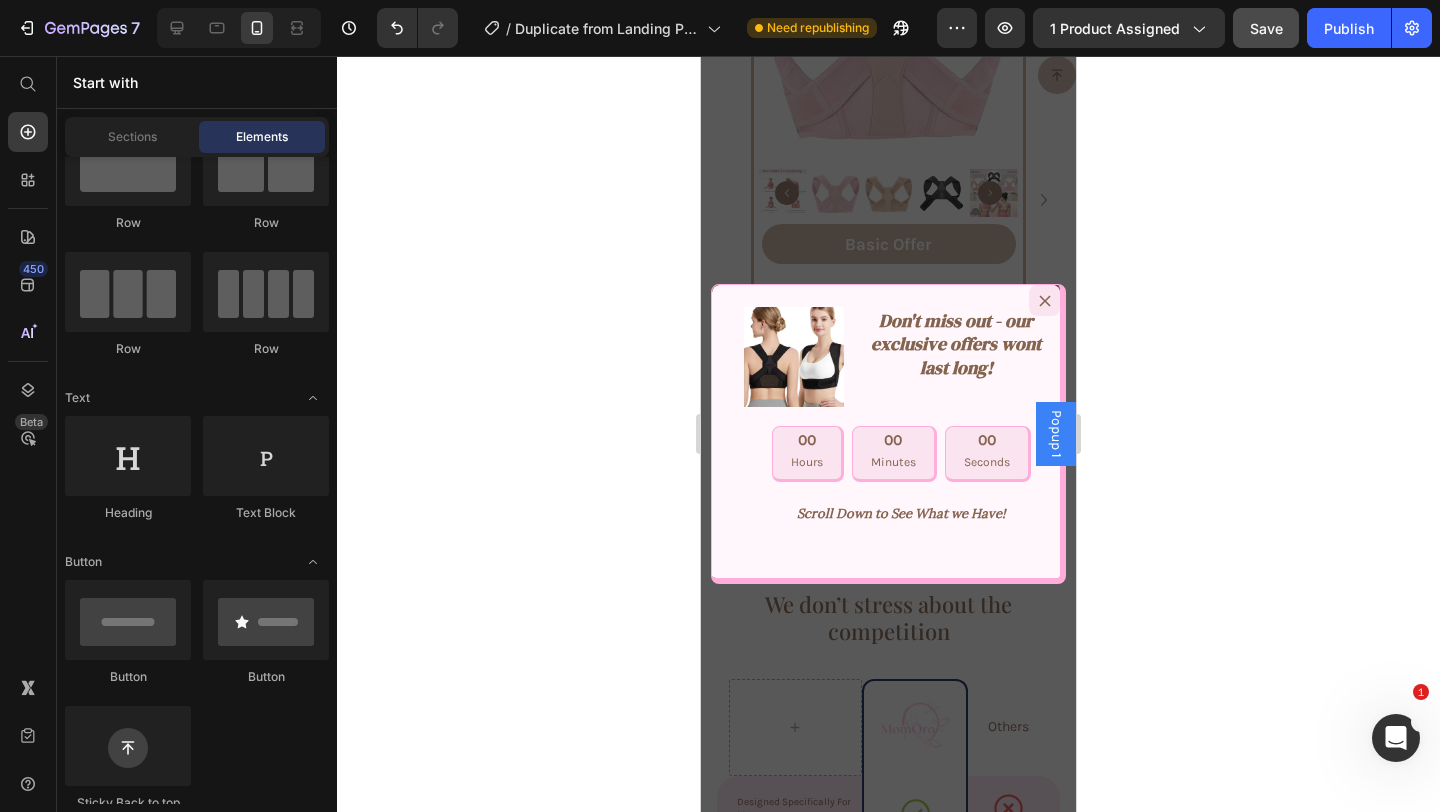 click at bounding box center [888, 434] 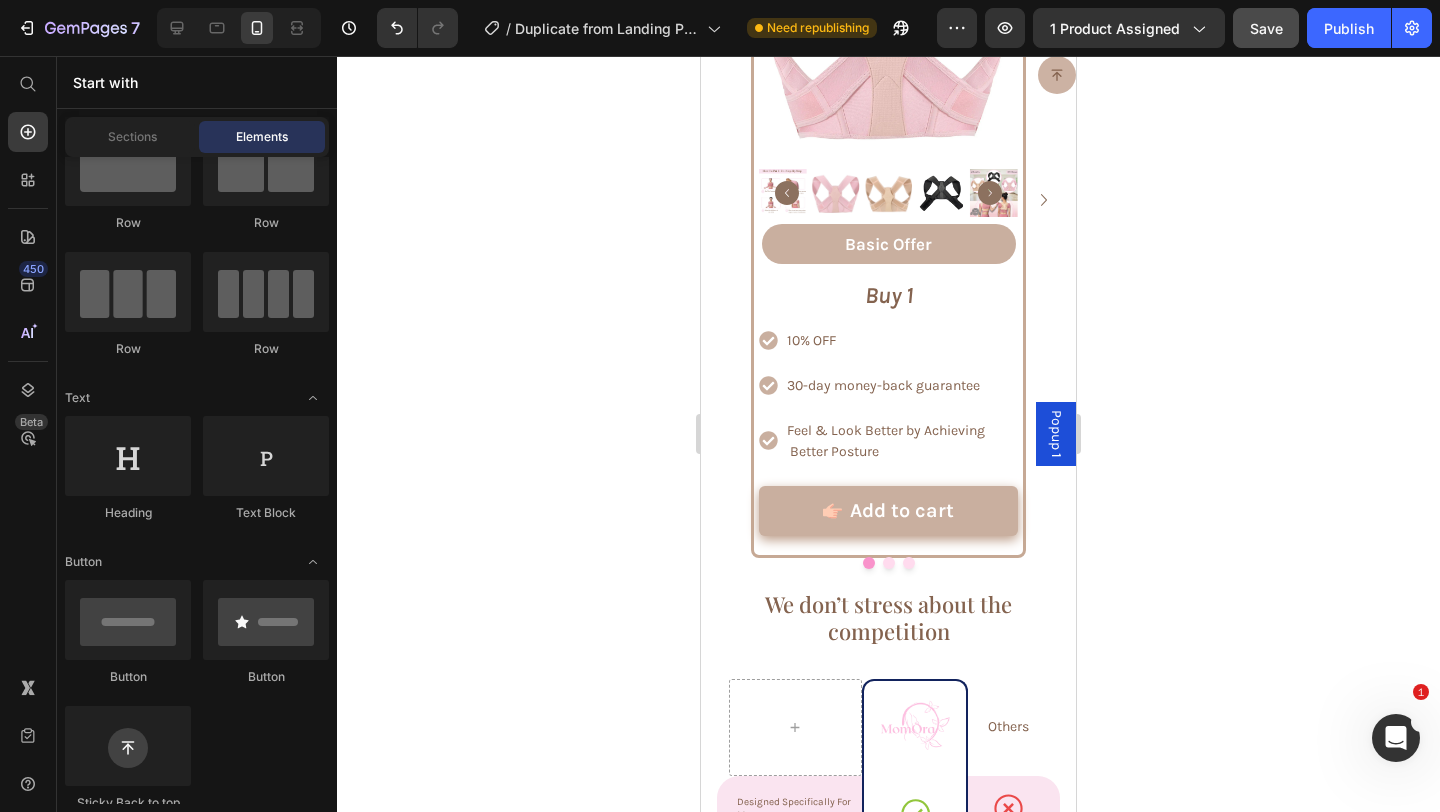 click on "Popup 1" at bounding box center (1056, 434) 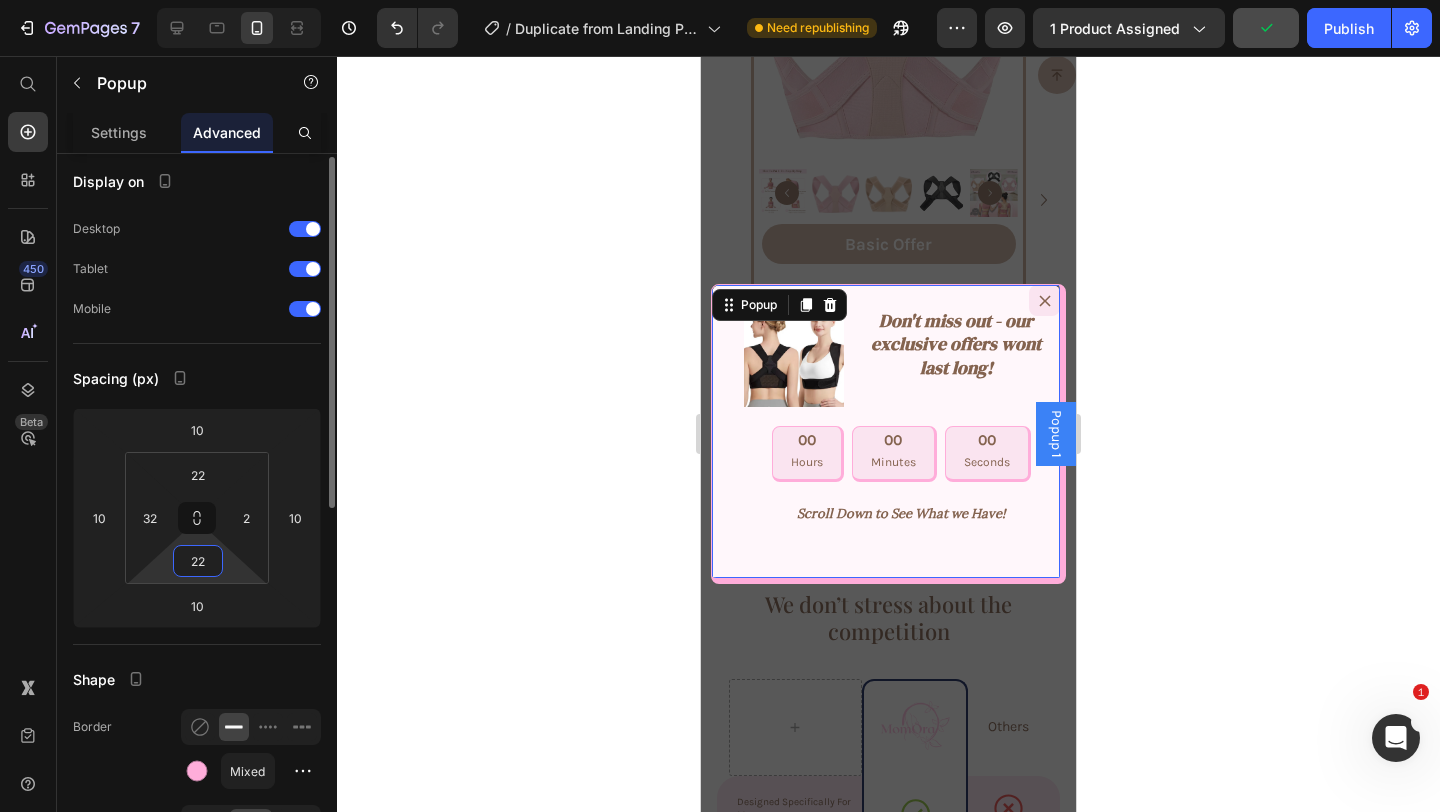click on "22" at bounding box center [198, 561] 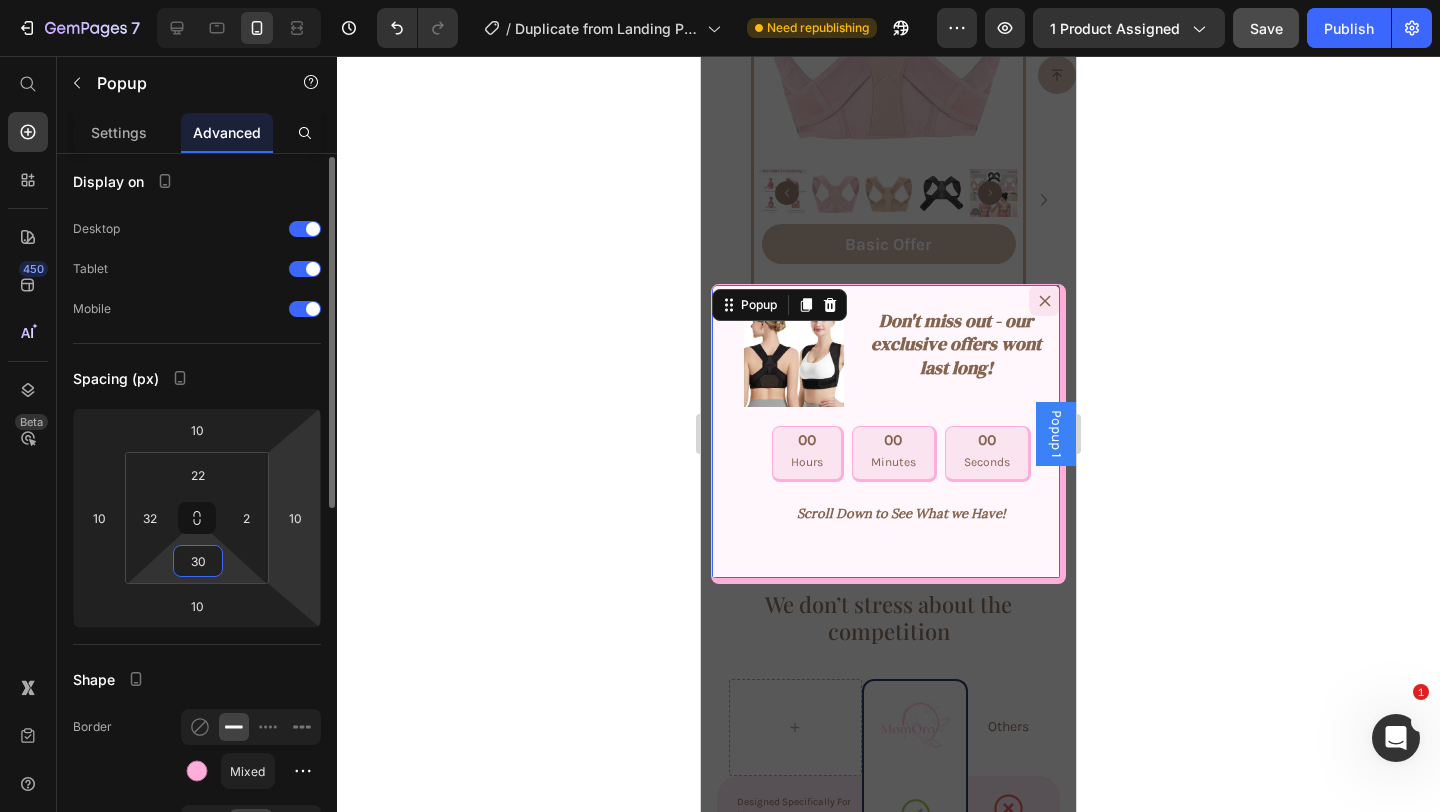 type on "3" 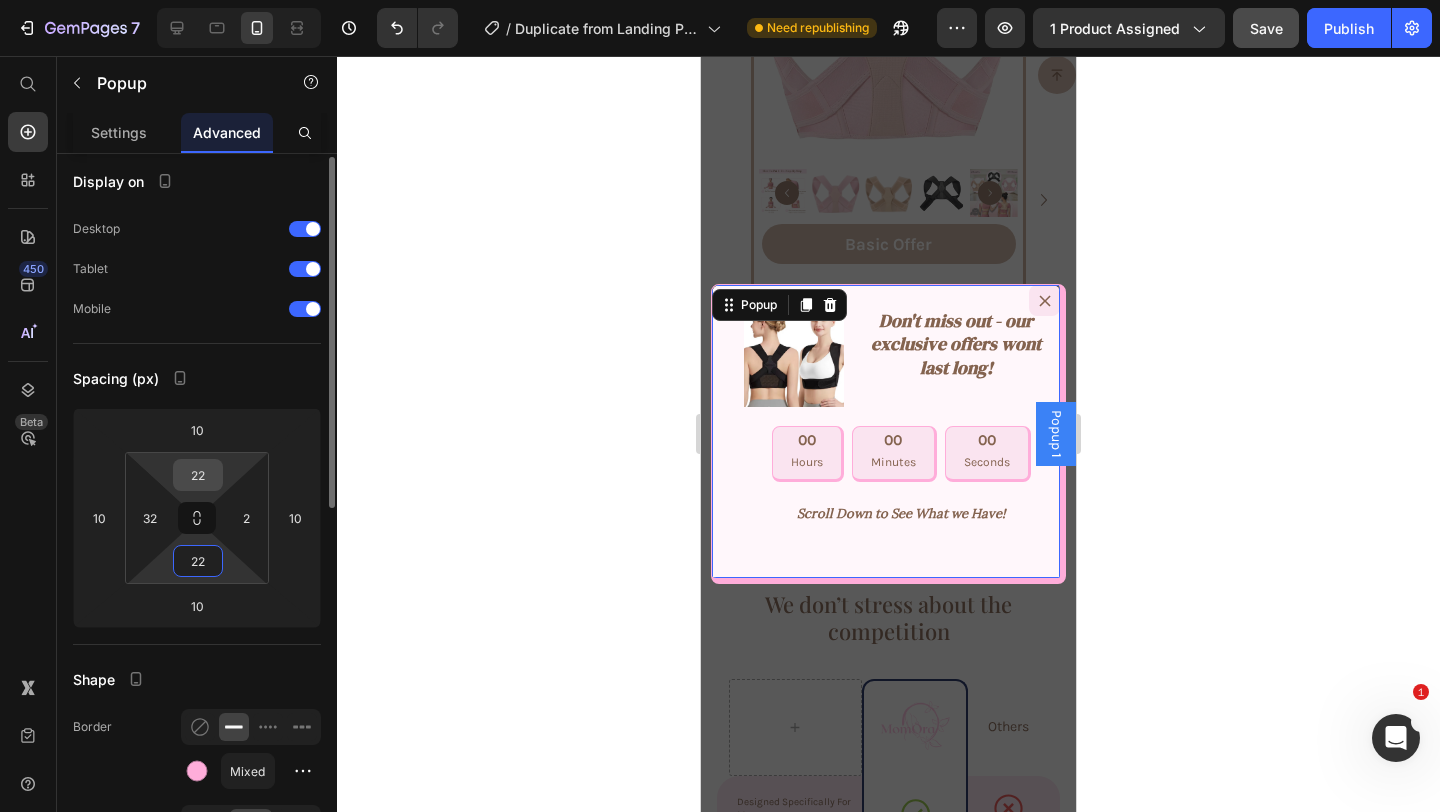 type on "22" 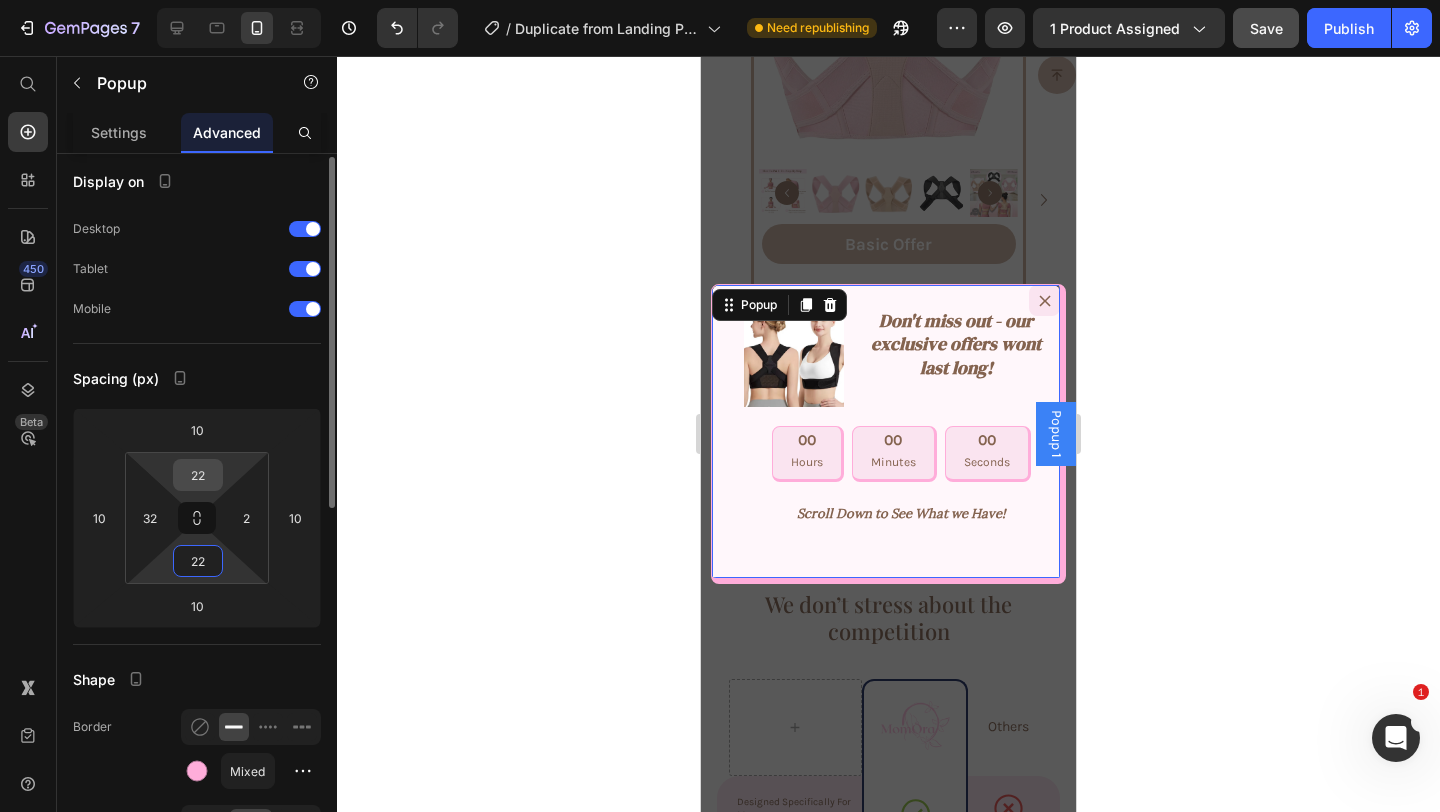 click on "22" at bounding box center [198, 475] 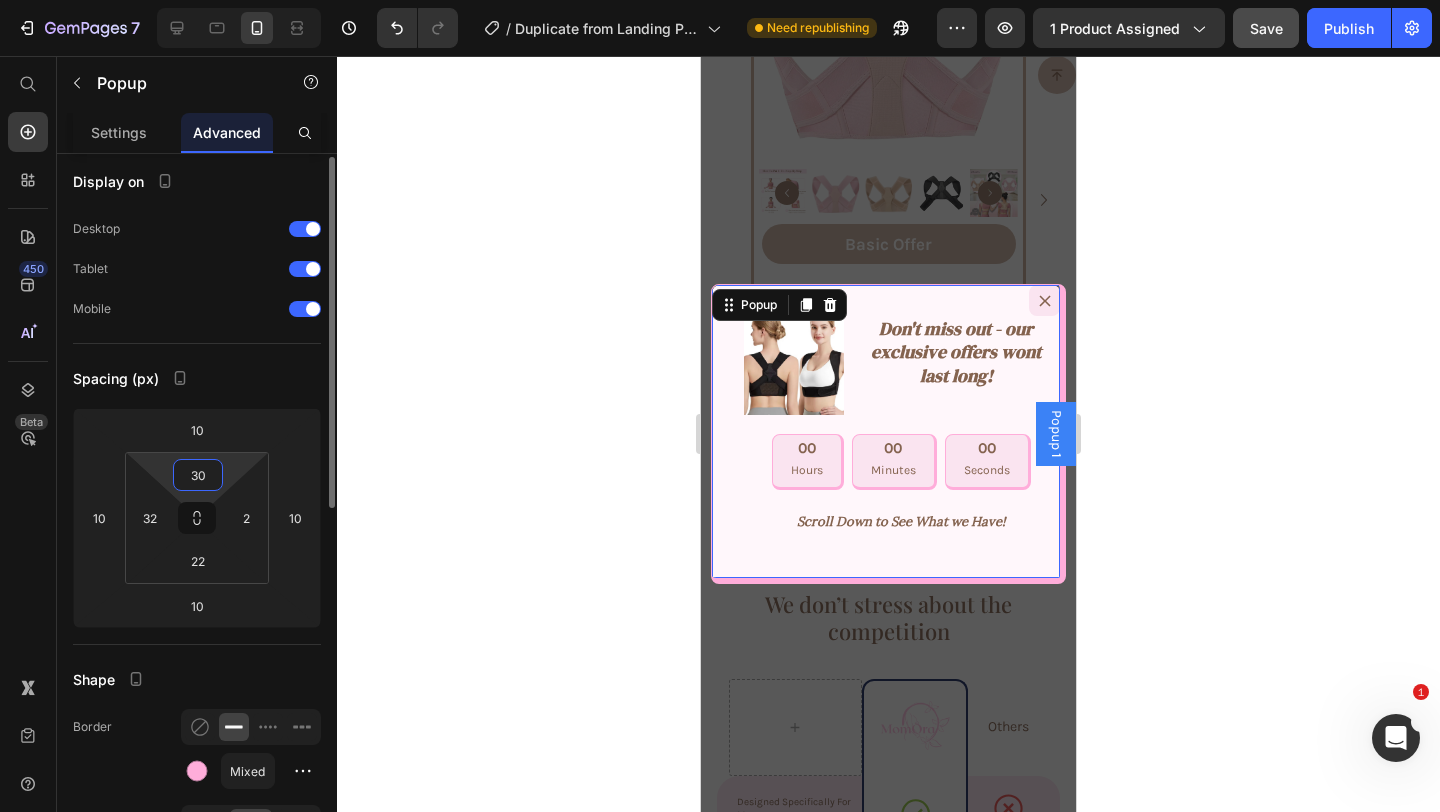 type on "3" 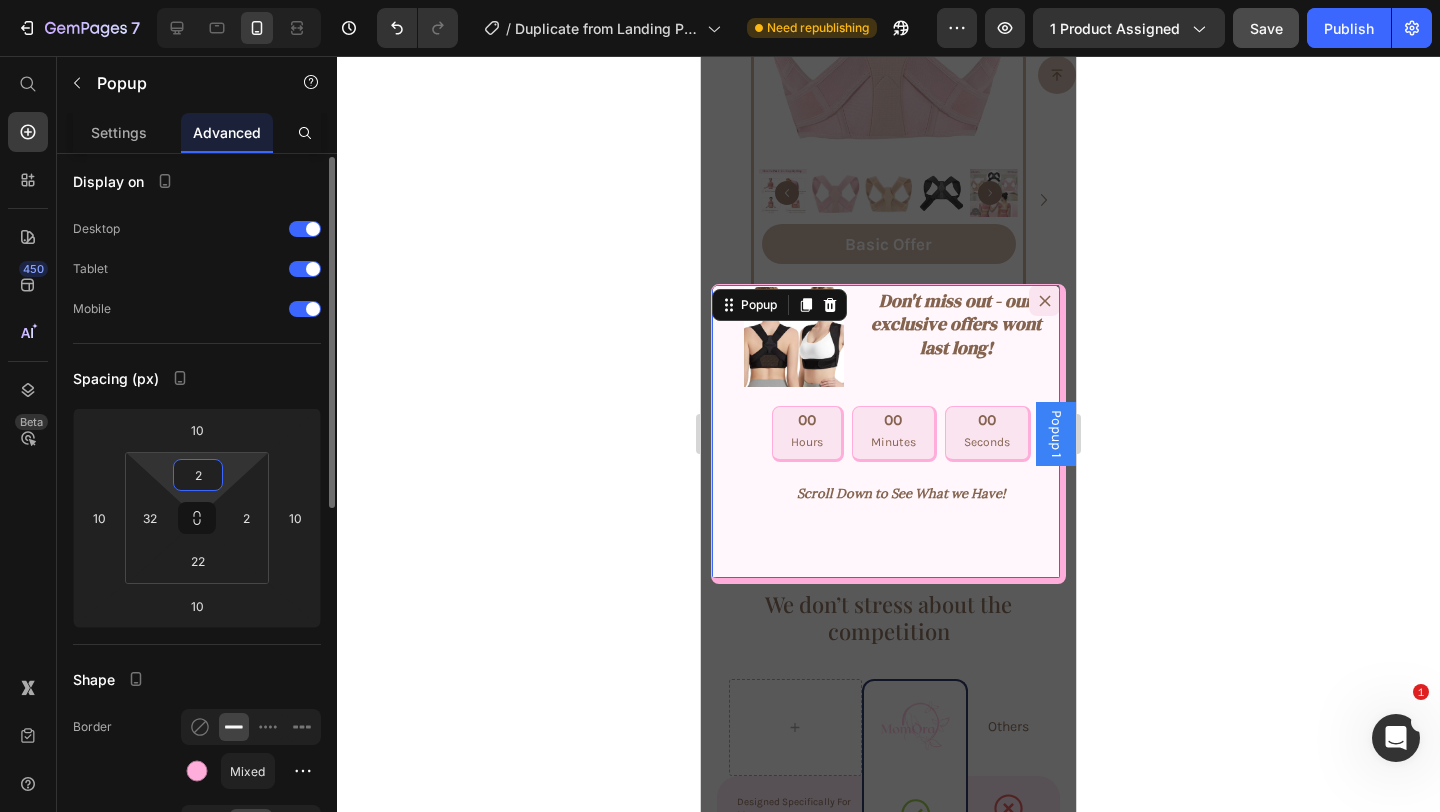 type on "22" 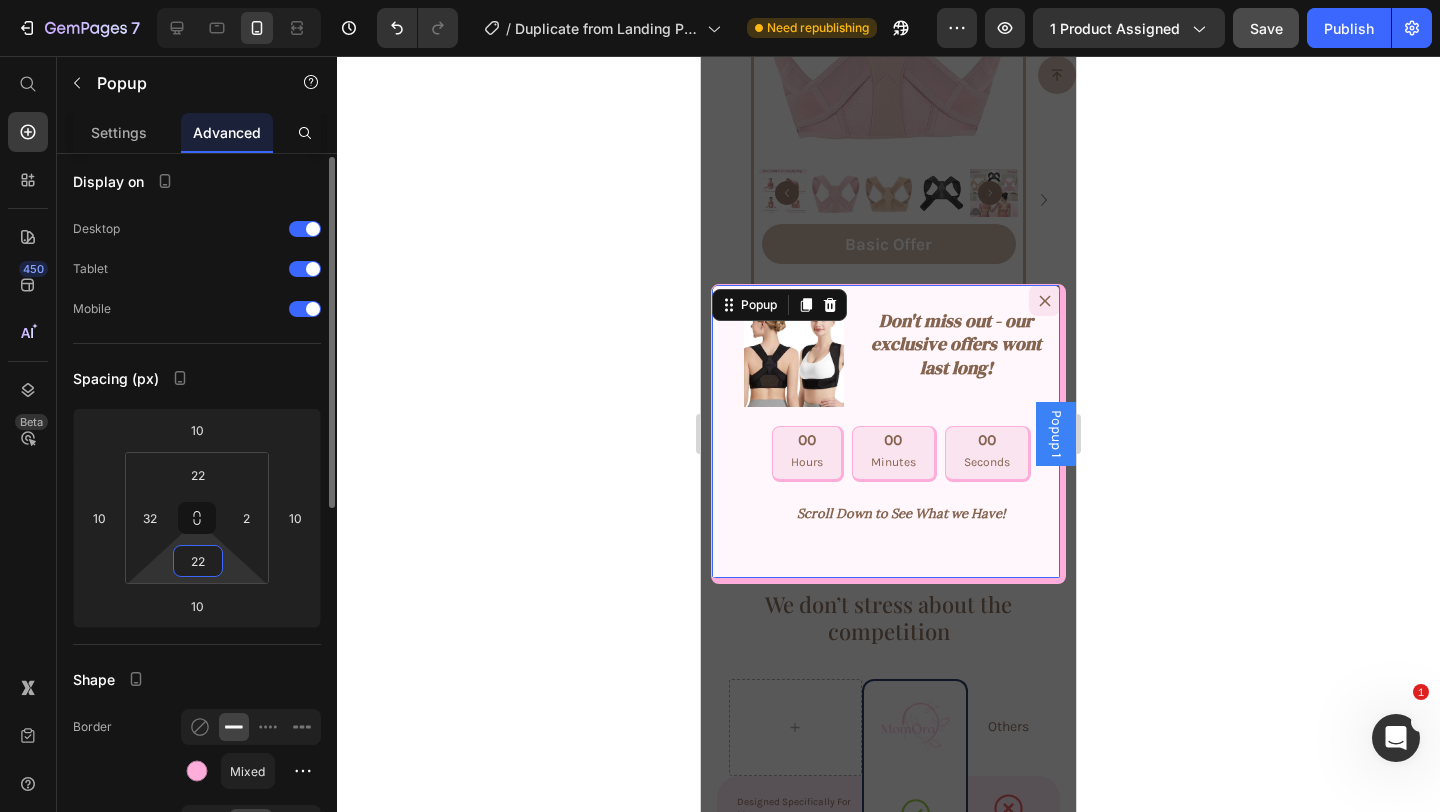 click on "22" at bounding box center [198, 561] 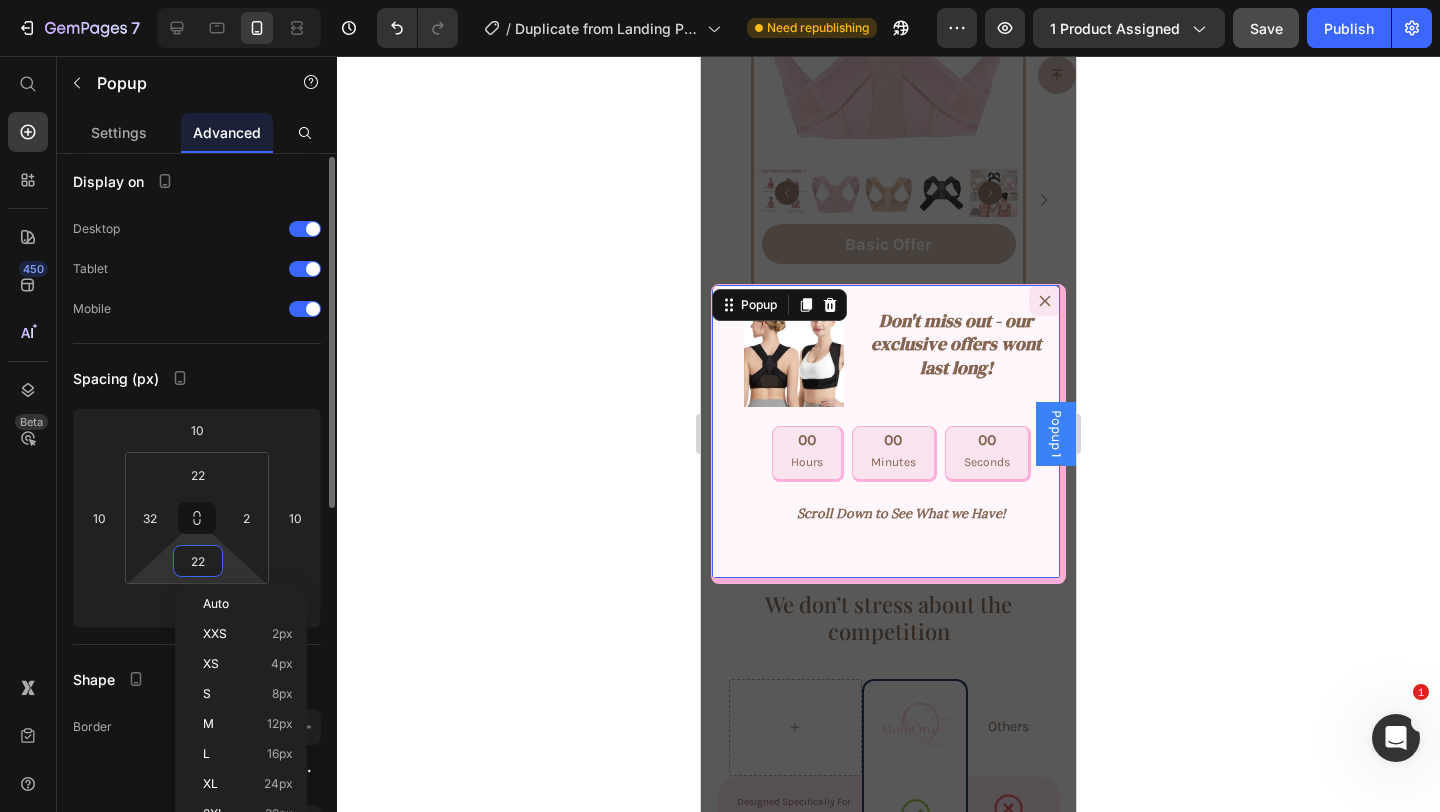 type on "2" 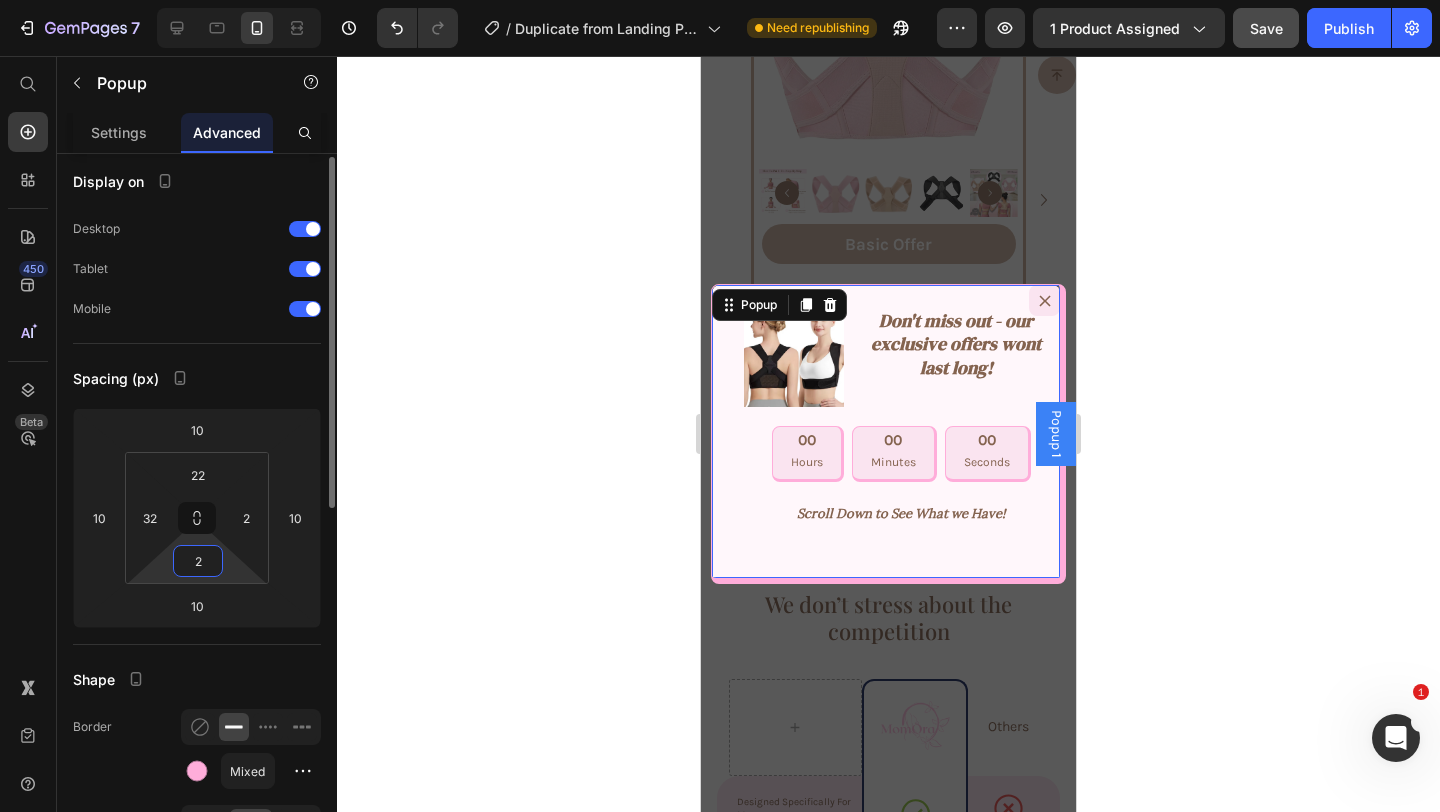type on "22" 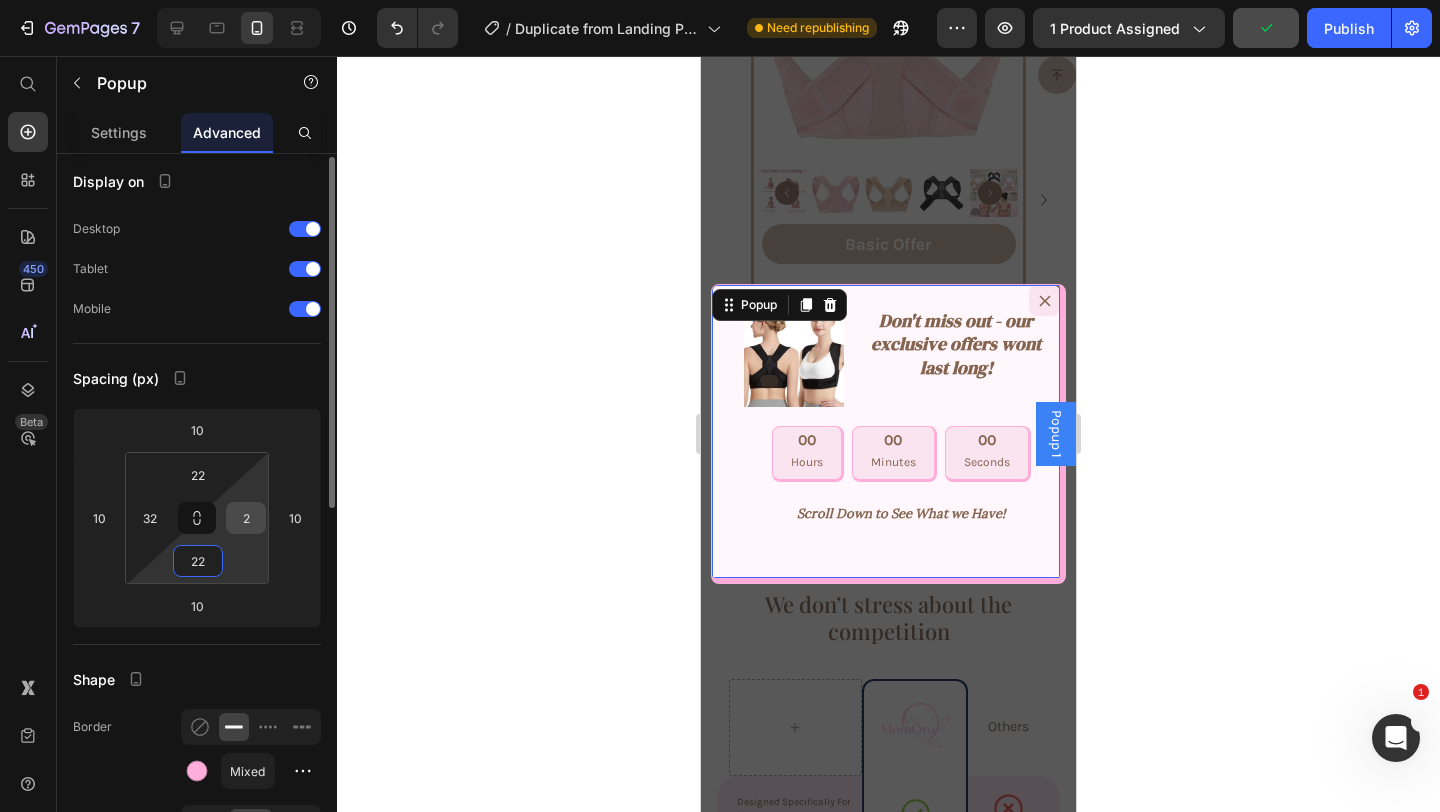 click on "2" at bounding box center [246, 518] 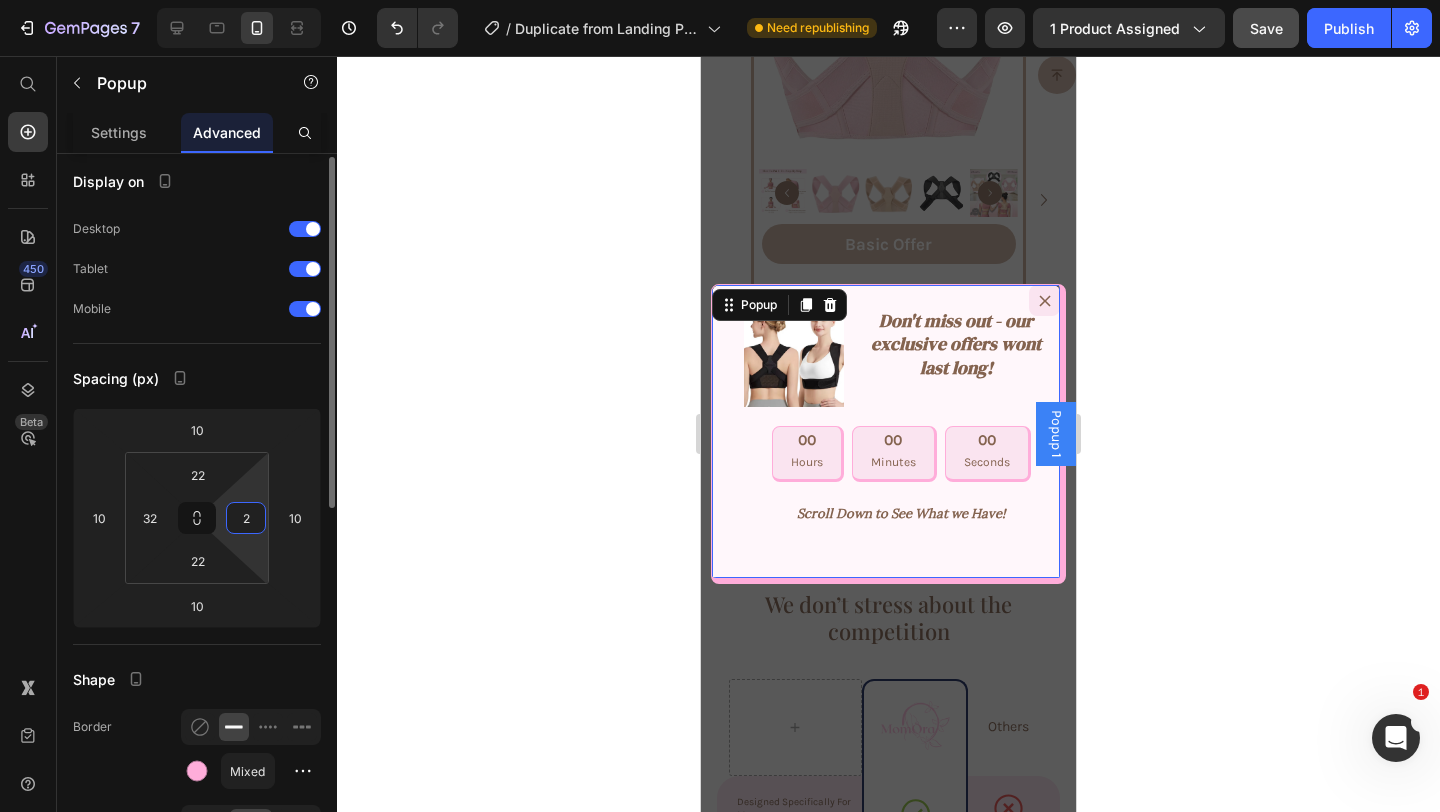 type on "22" 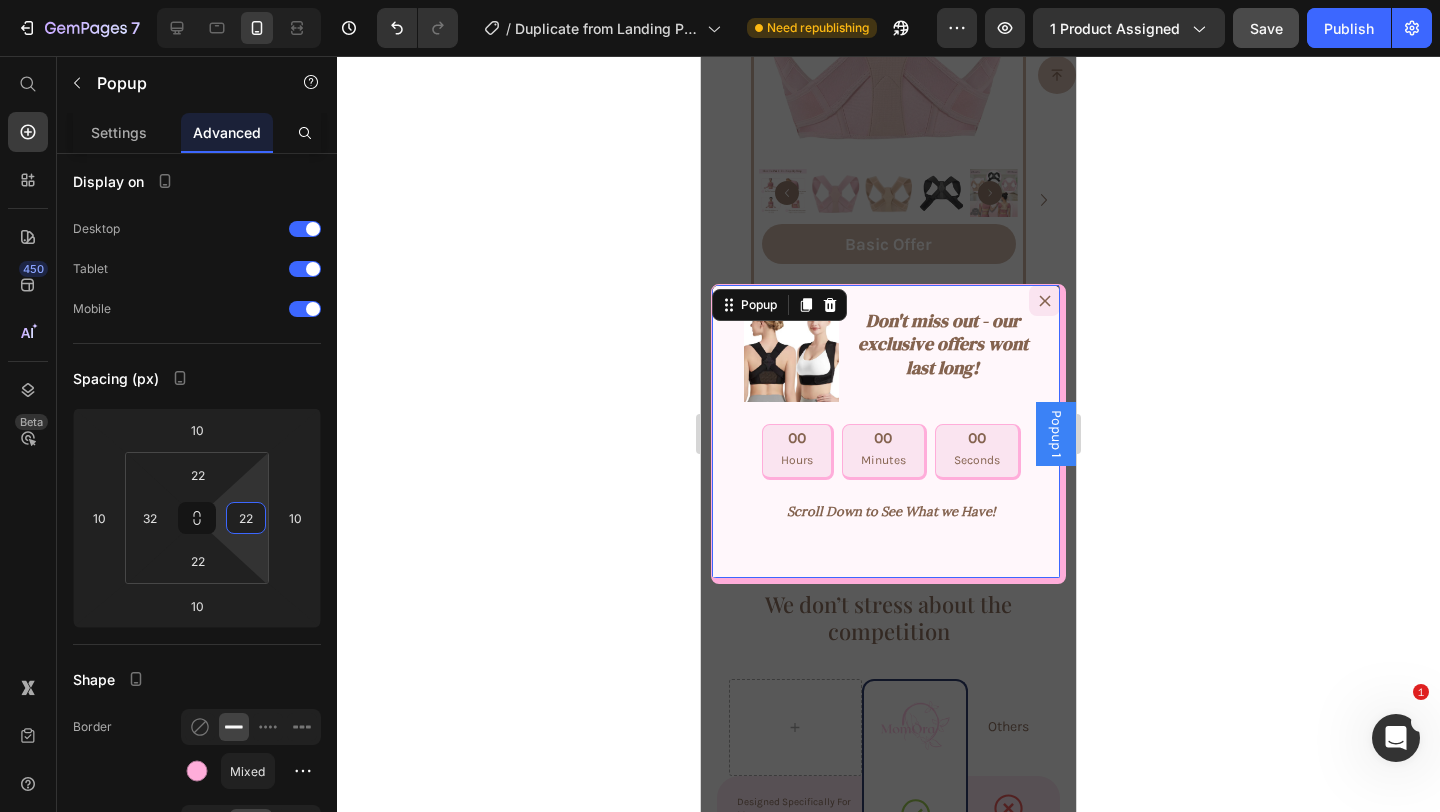 click 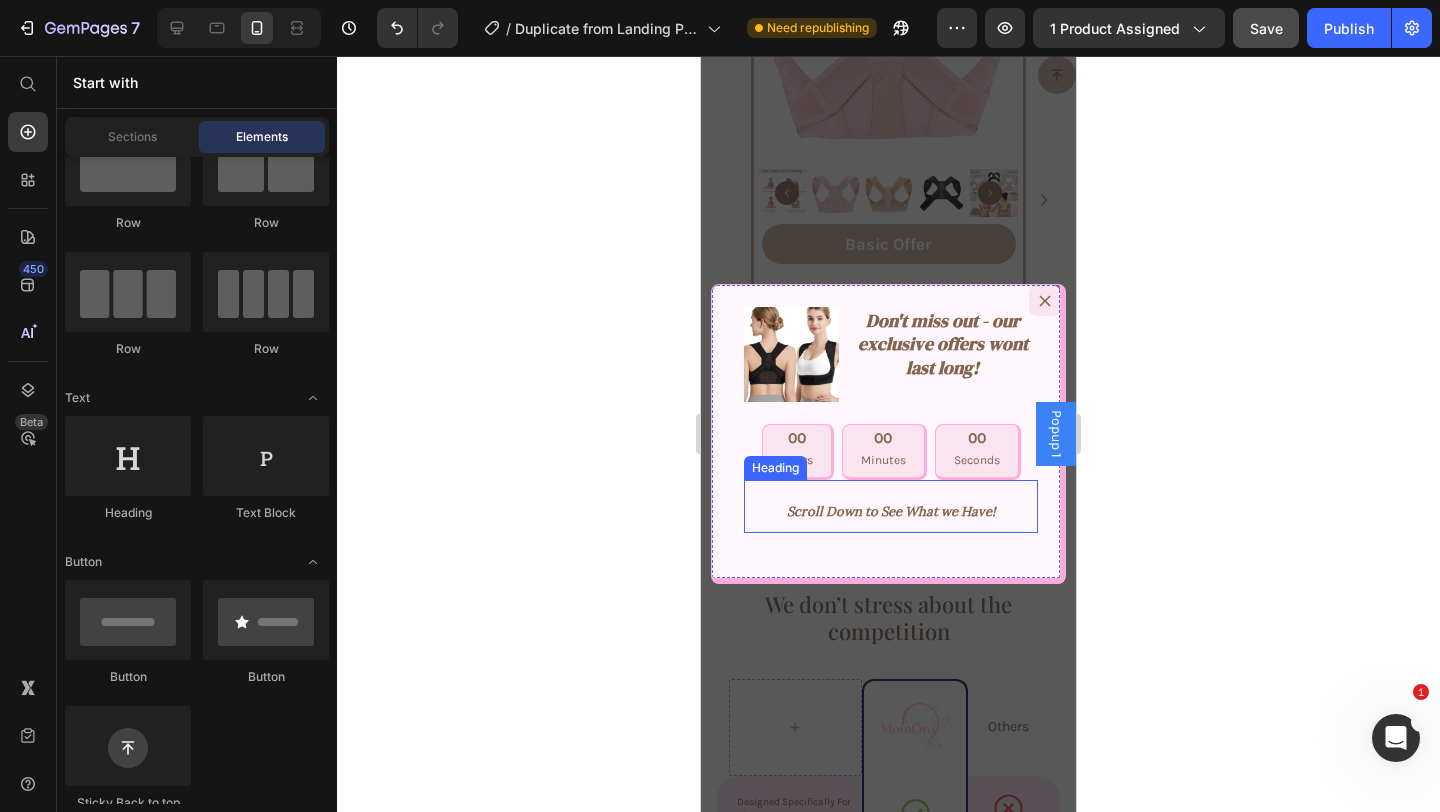 click on "Scroll Down to See What we Have!" at bounding box center [891, 506] 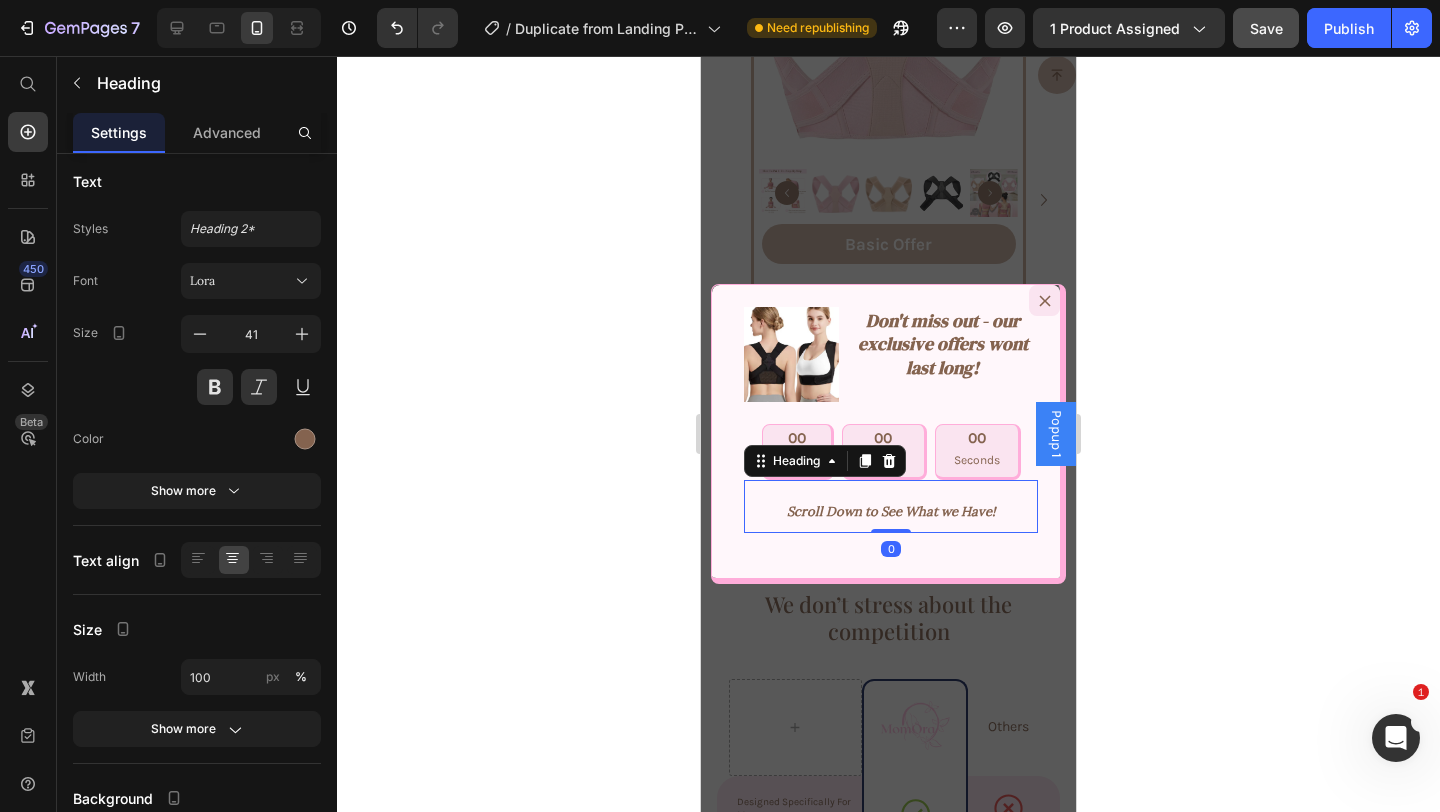scroll, scrollTop: 0, scrollLeft: 0, axis: both 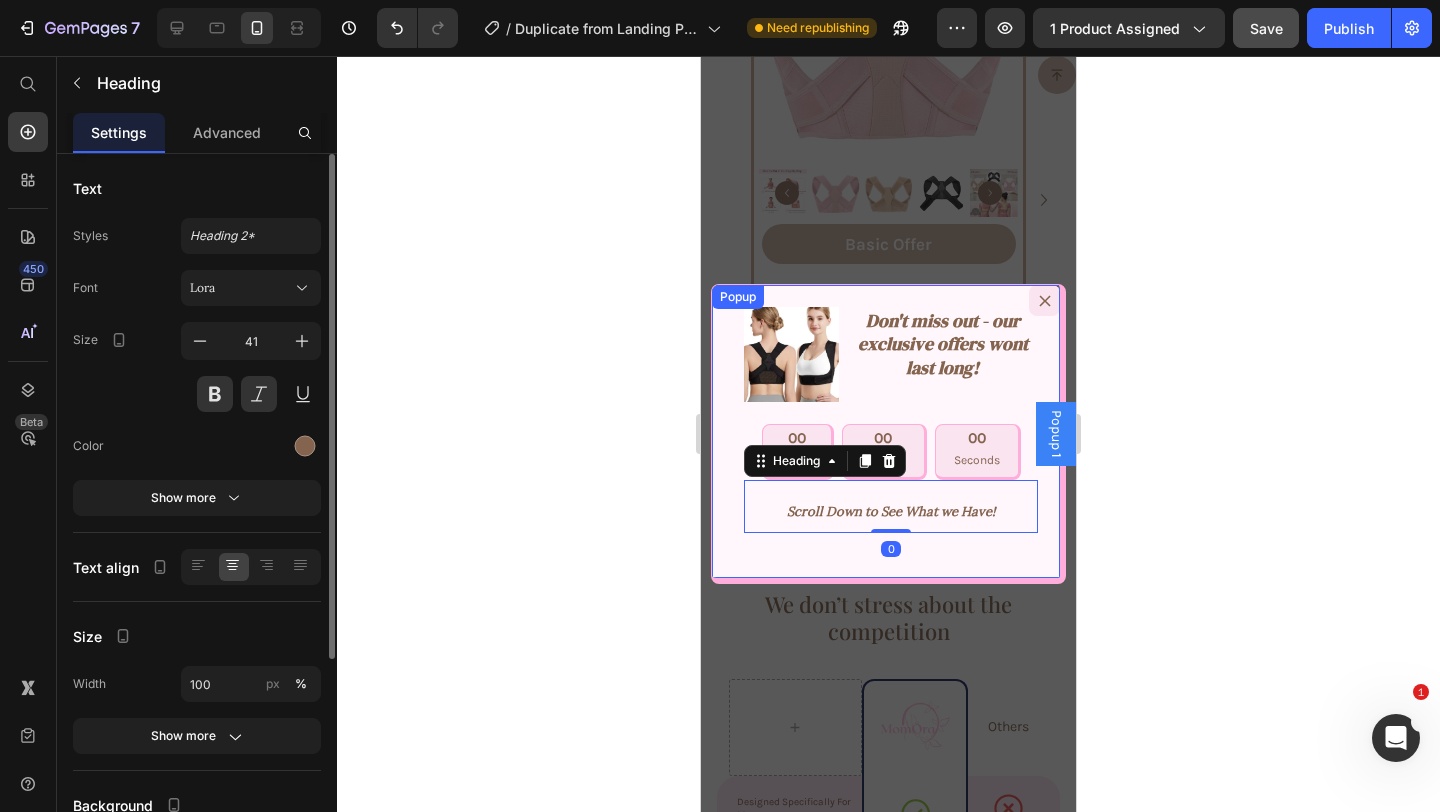 click on "Image Don't miss out - our exclusive offers wont last long!   Heading Row 00 Hours 00 Minutes 00 Seconds Countdown Timer Scroll Down to See What we Have! Heading   0" at bounding box center [886, 435] 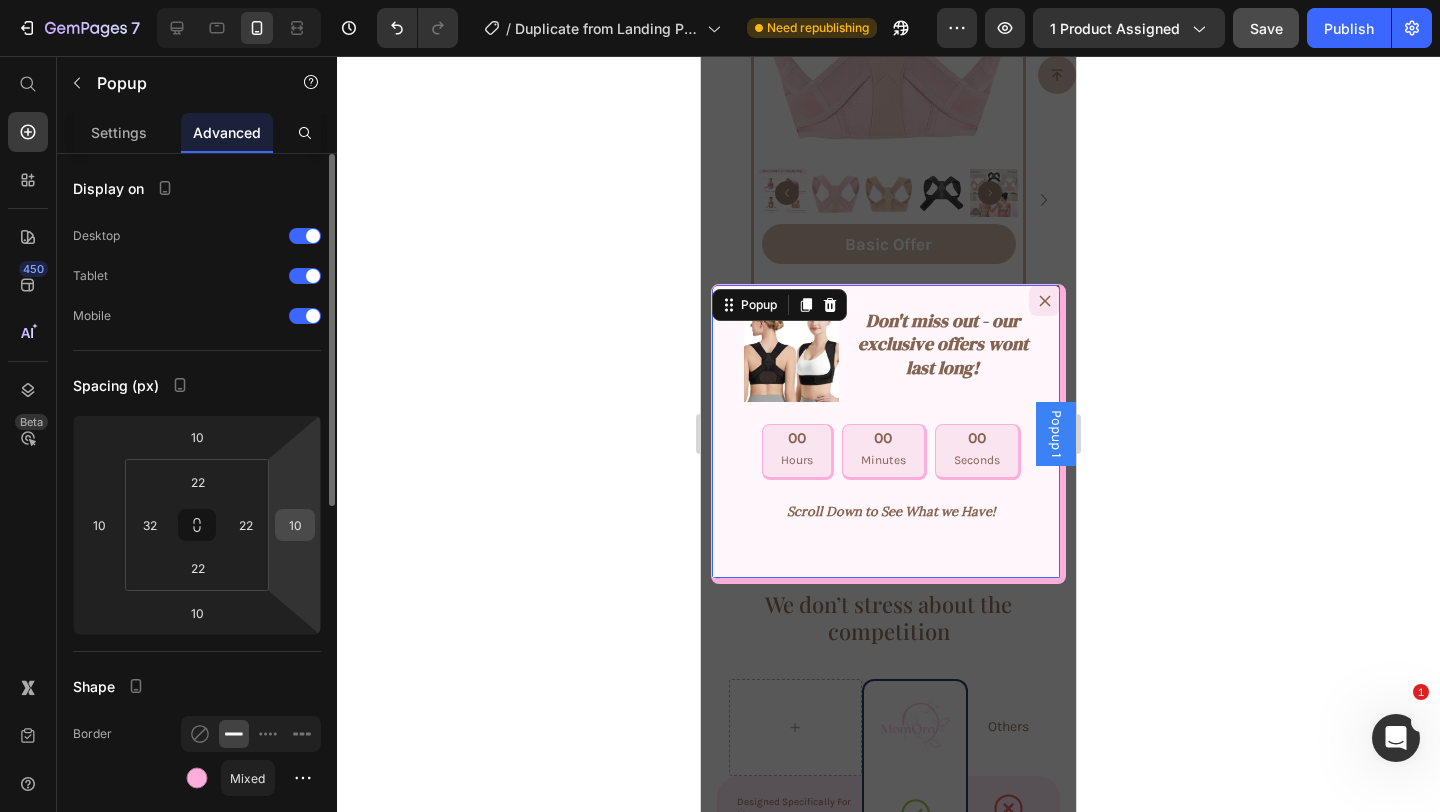 click on "10" at bounding box center (295, 525) 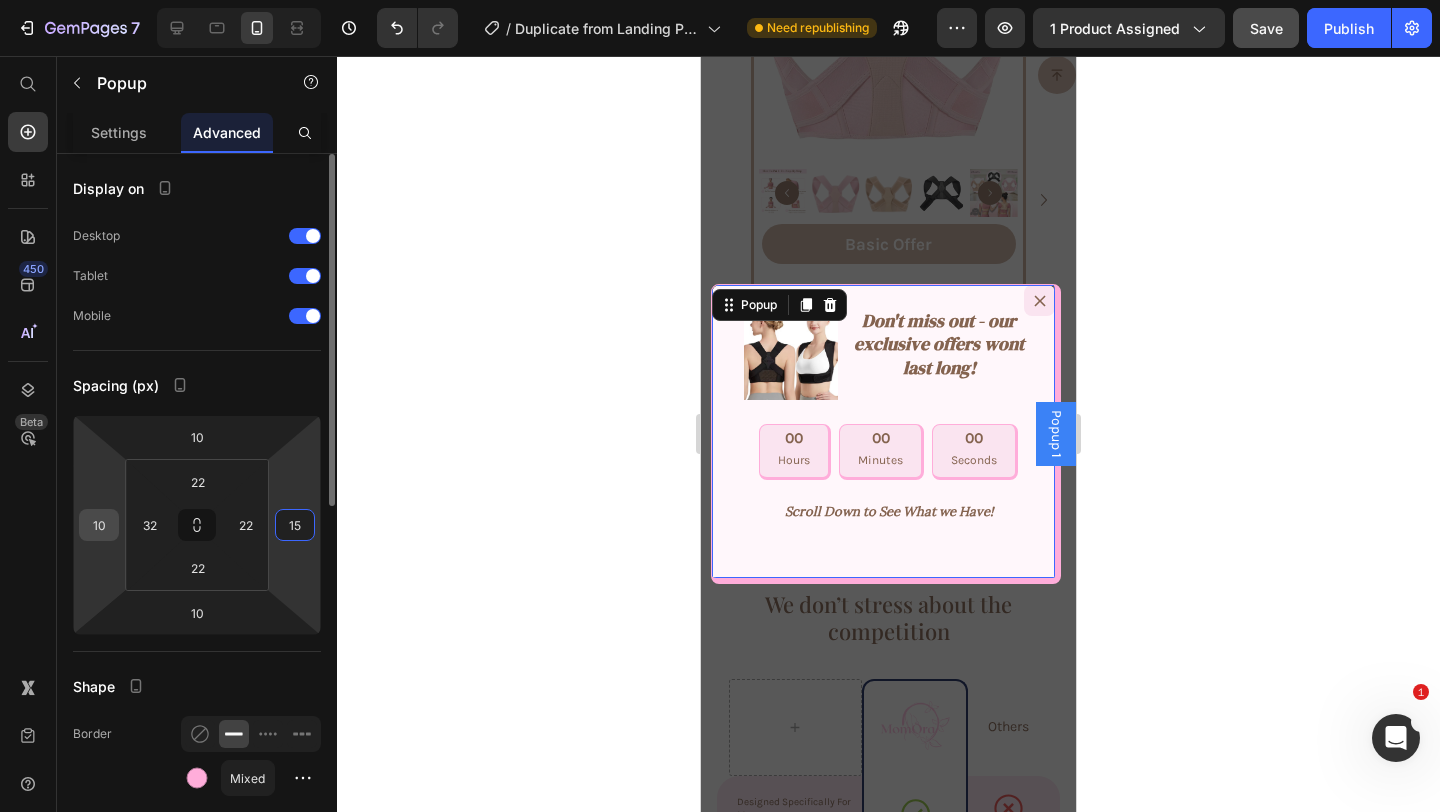 type on "15" 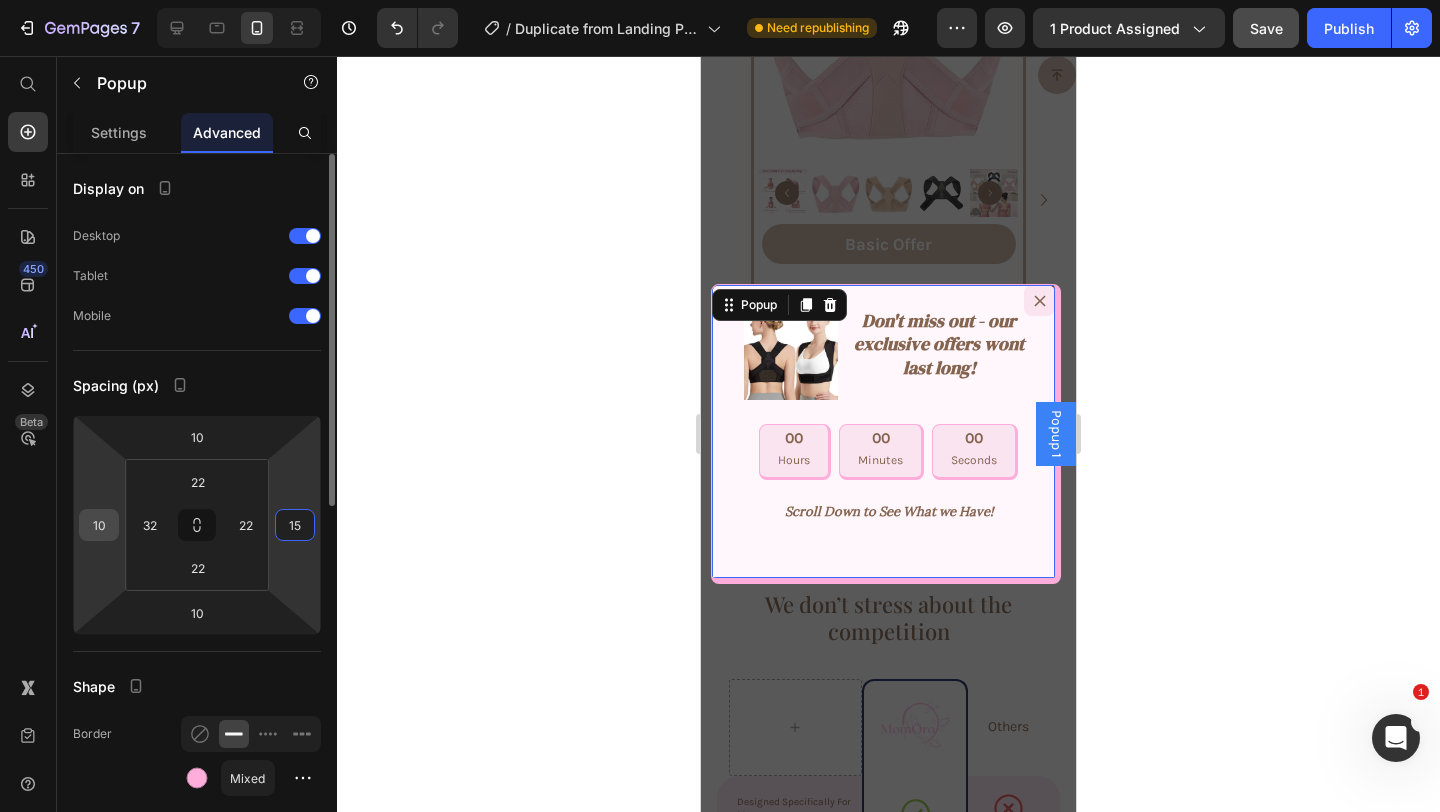click on "10" at bounding box center [99, 525] 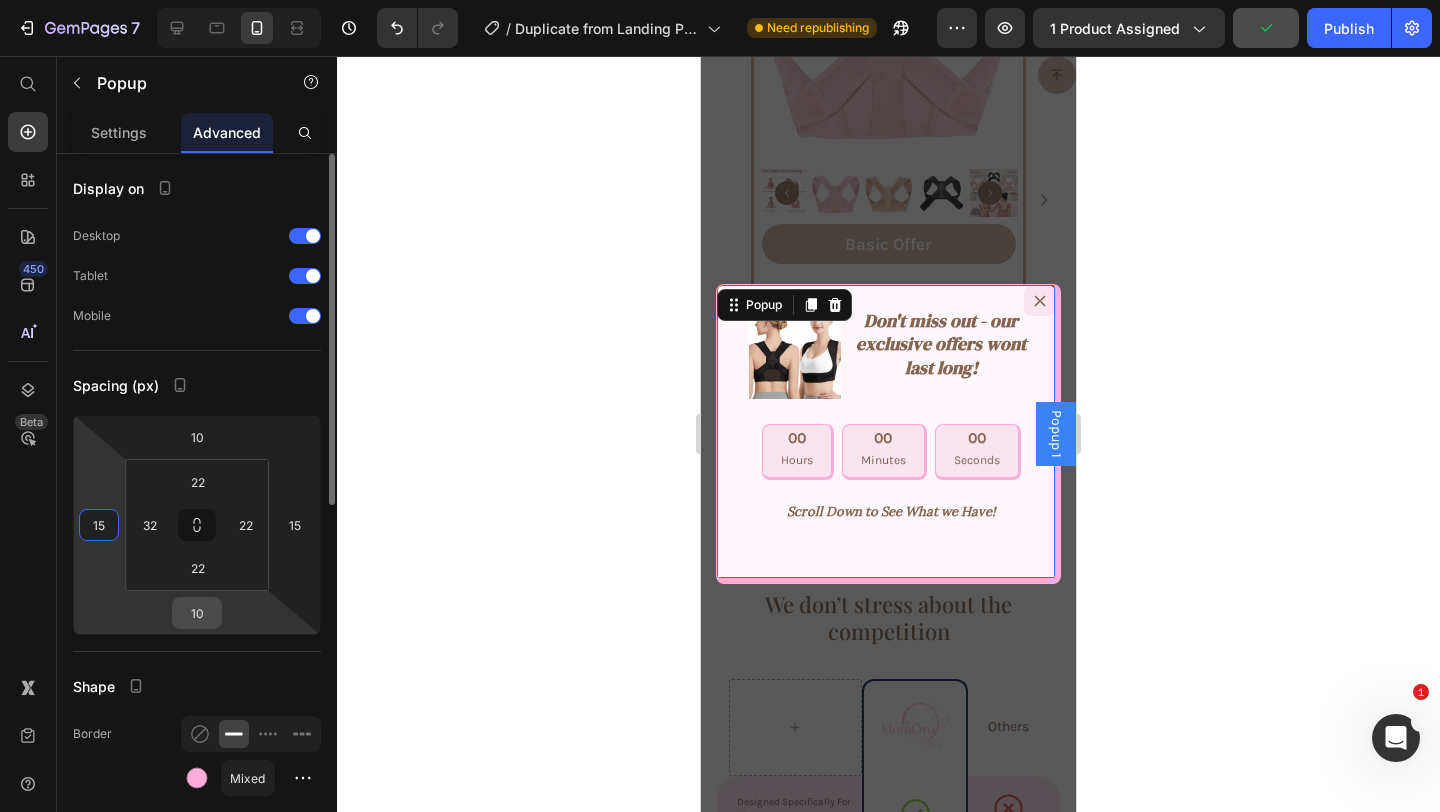type on "15" 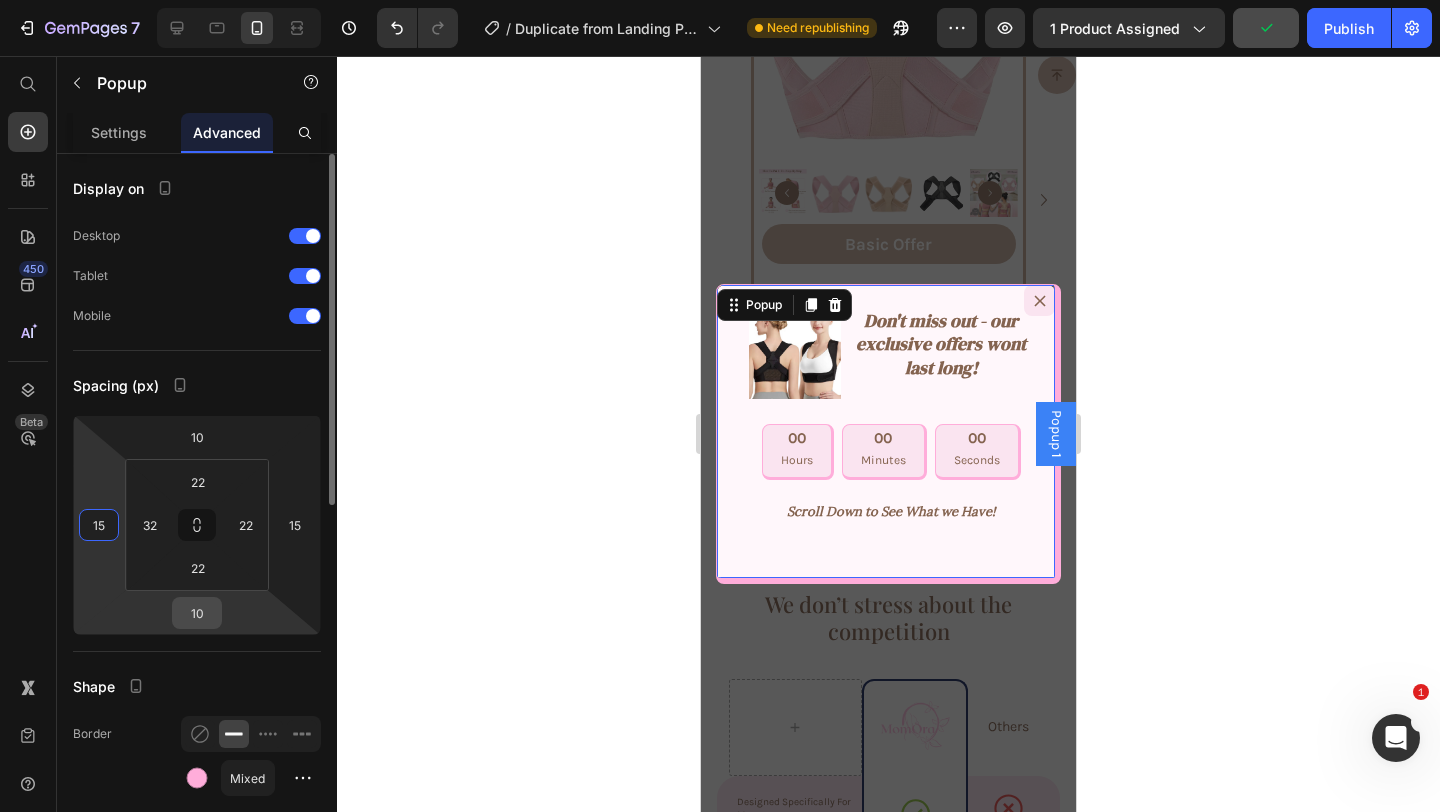 click on "10" at bounding box center [197, 613] 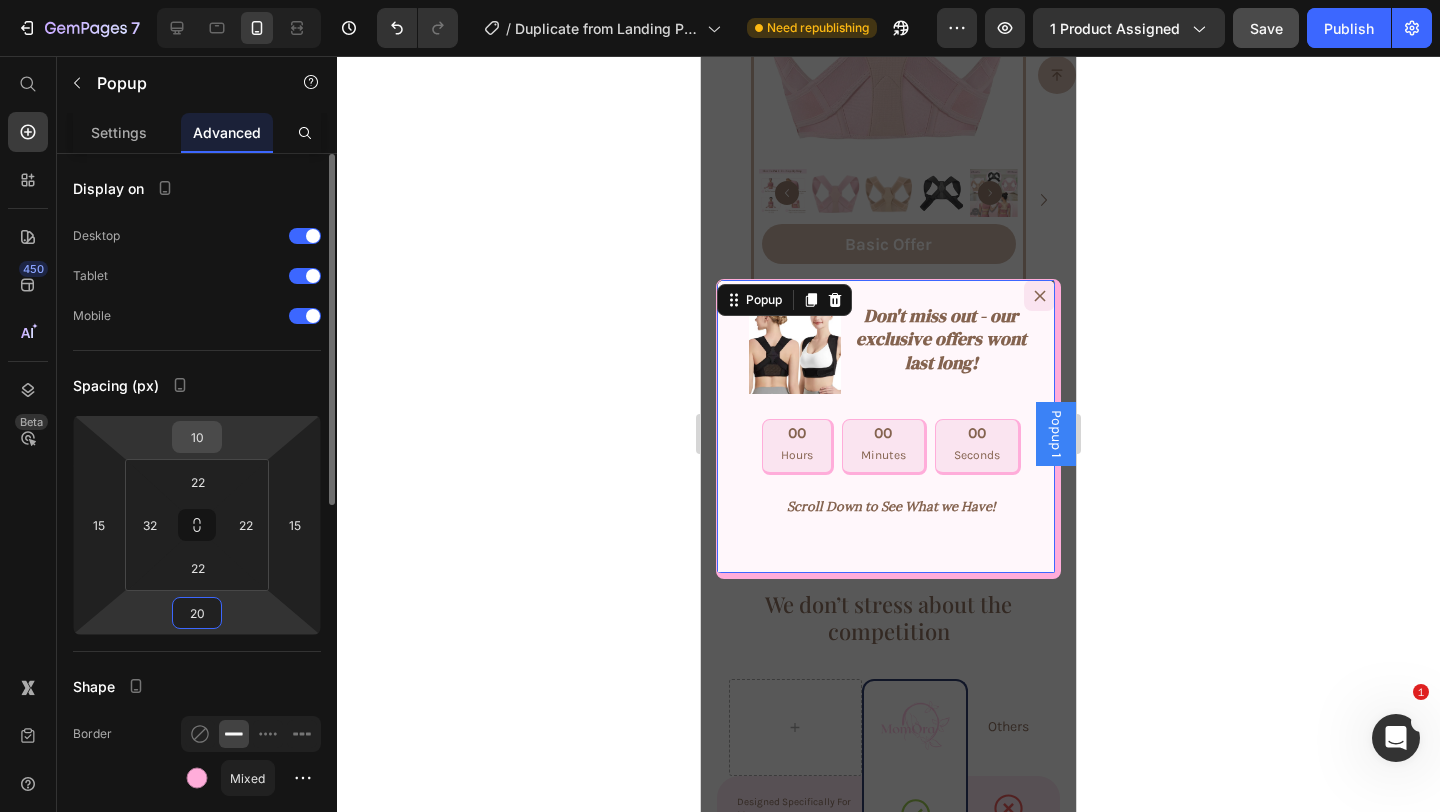 type on "20" 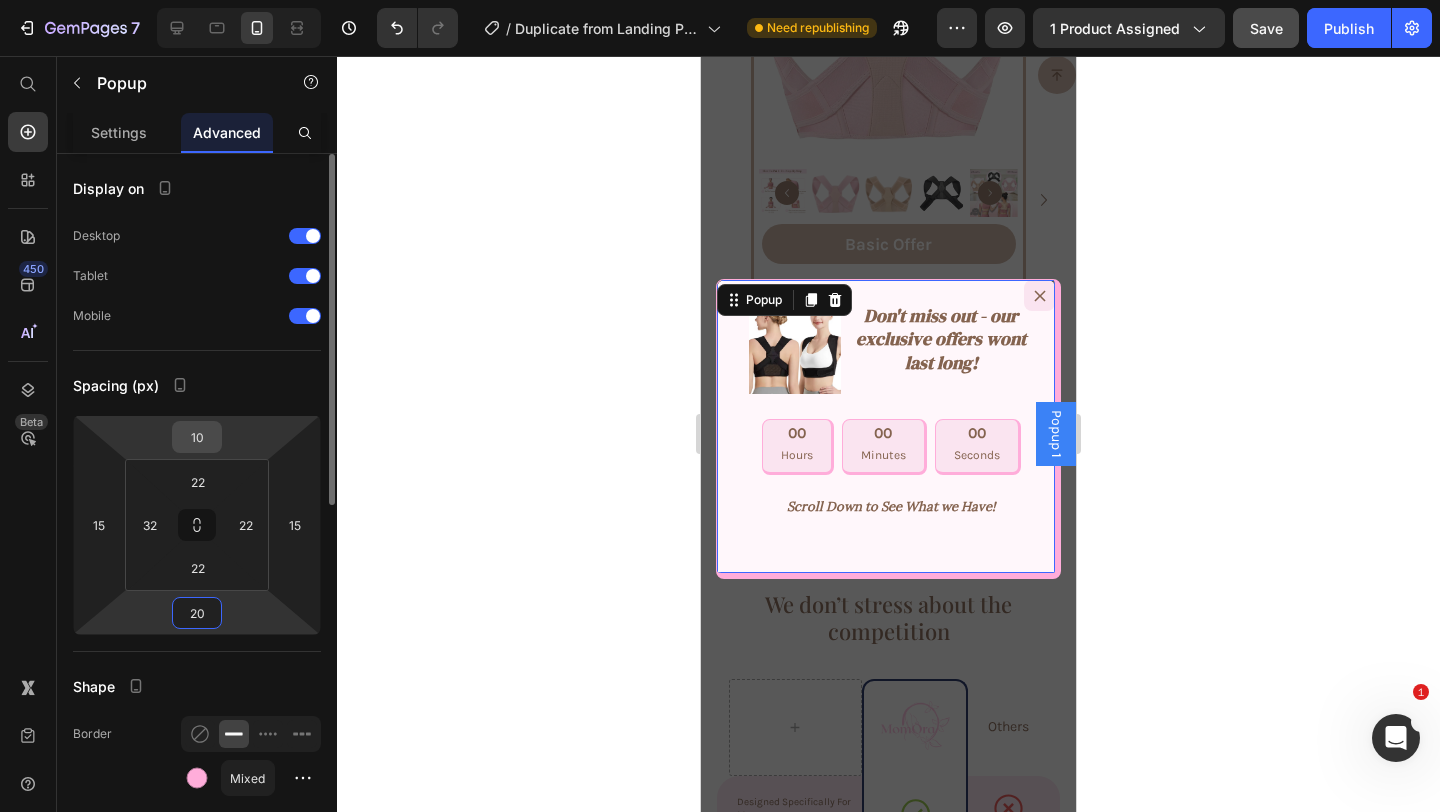 click on "10" at bounding box center (197, 437) 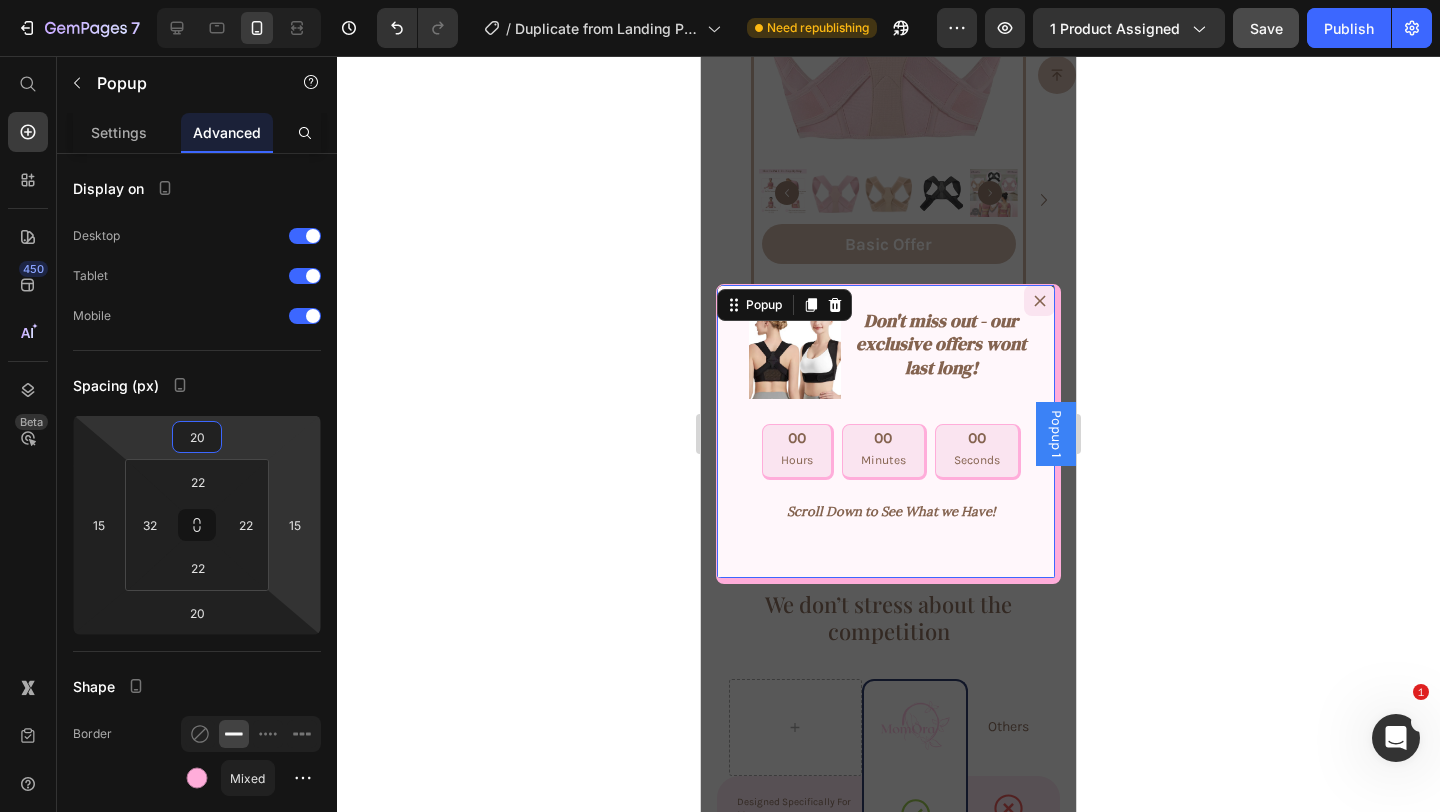 type on "2" 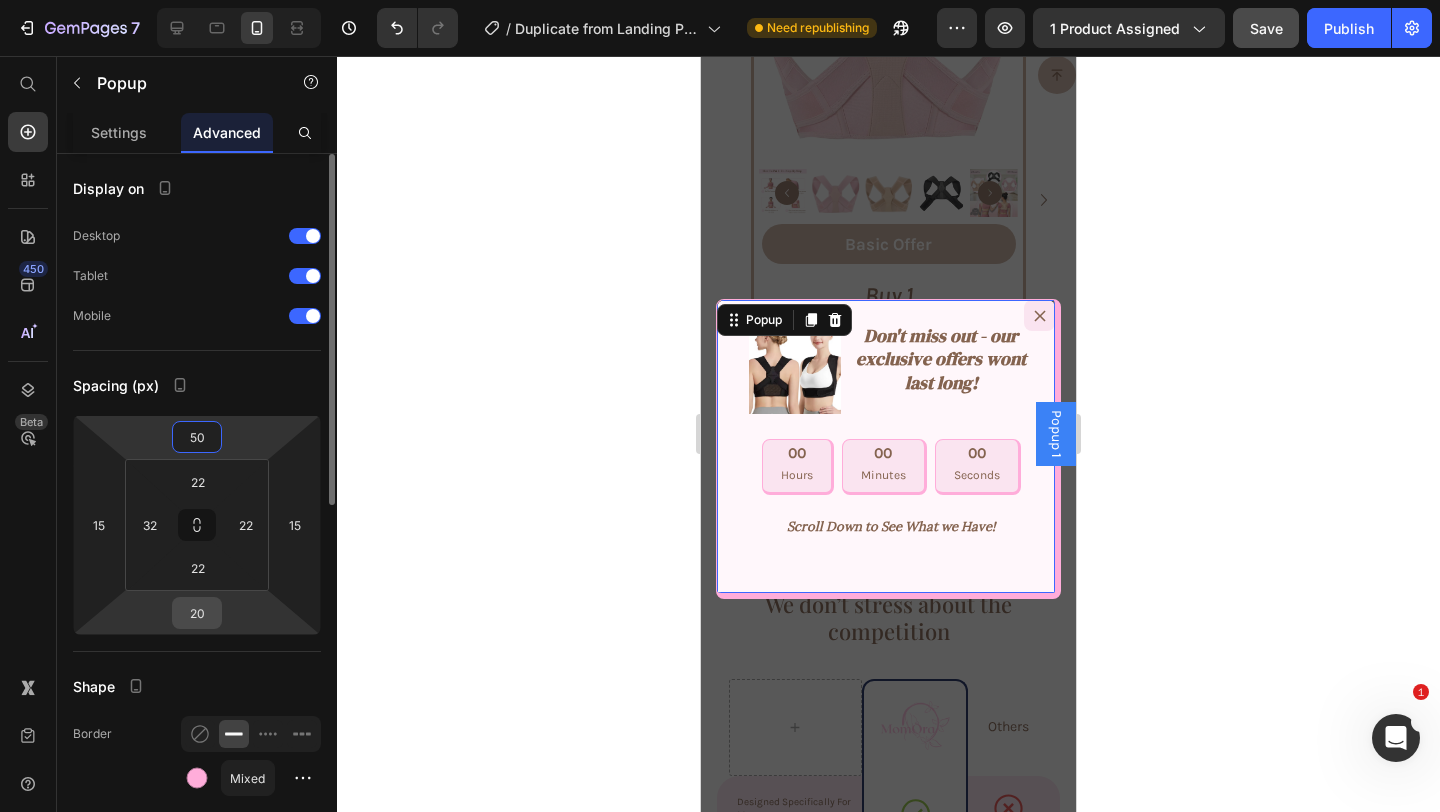 type on "50" 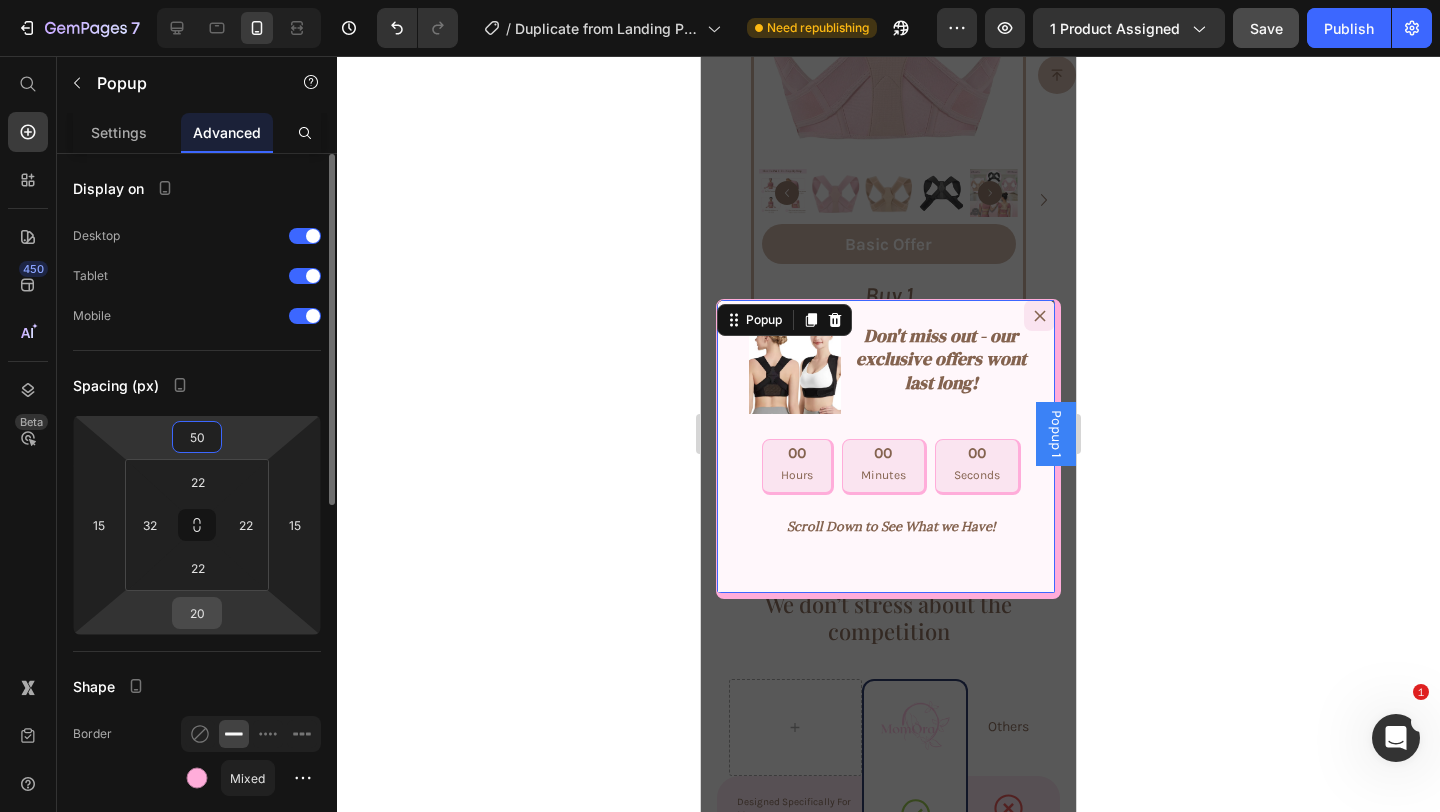 click on "20" at bounding box center [197, 613] 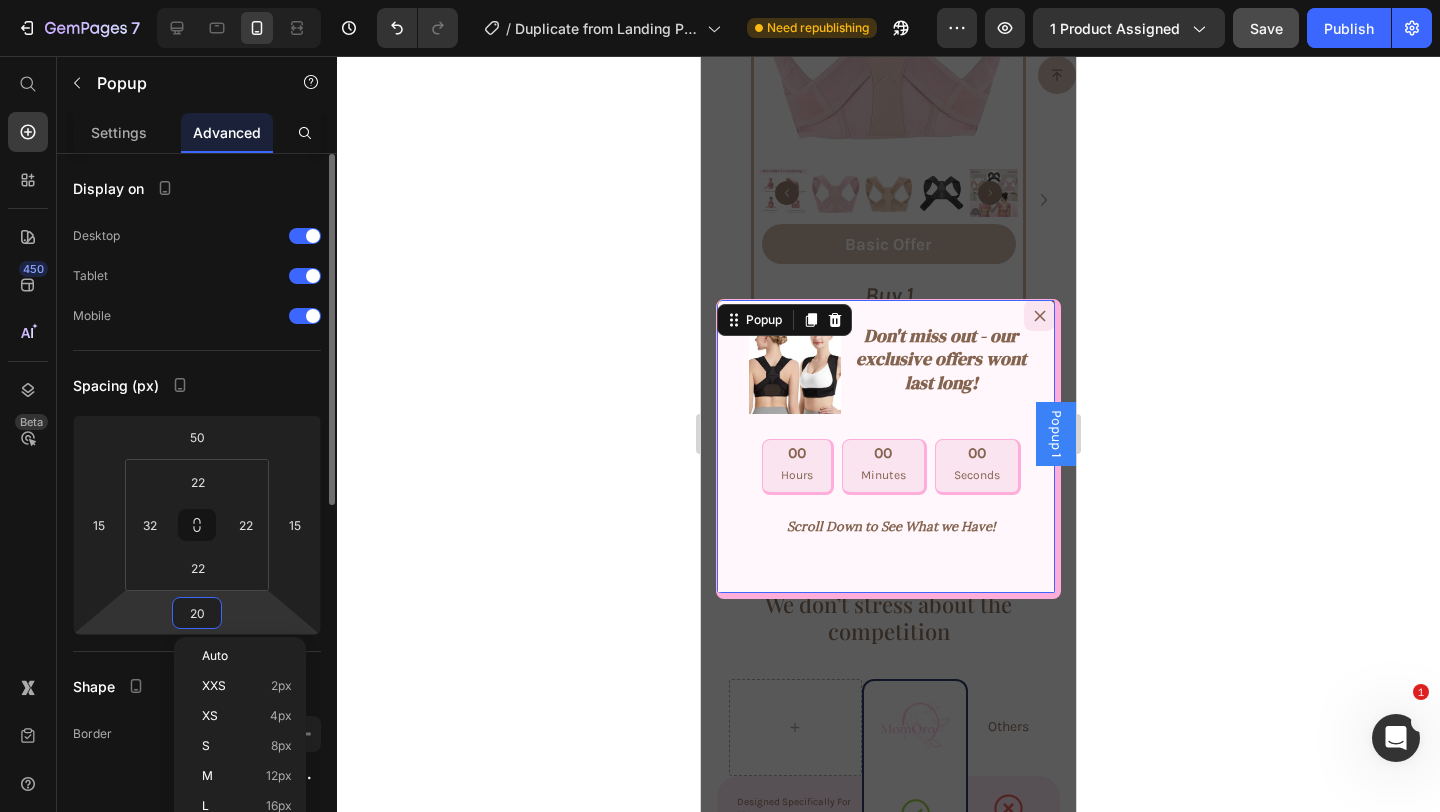 type on "4" 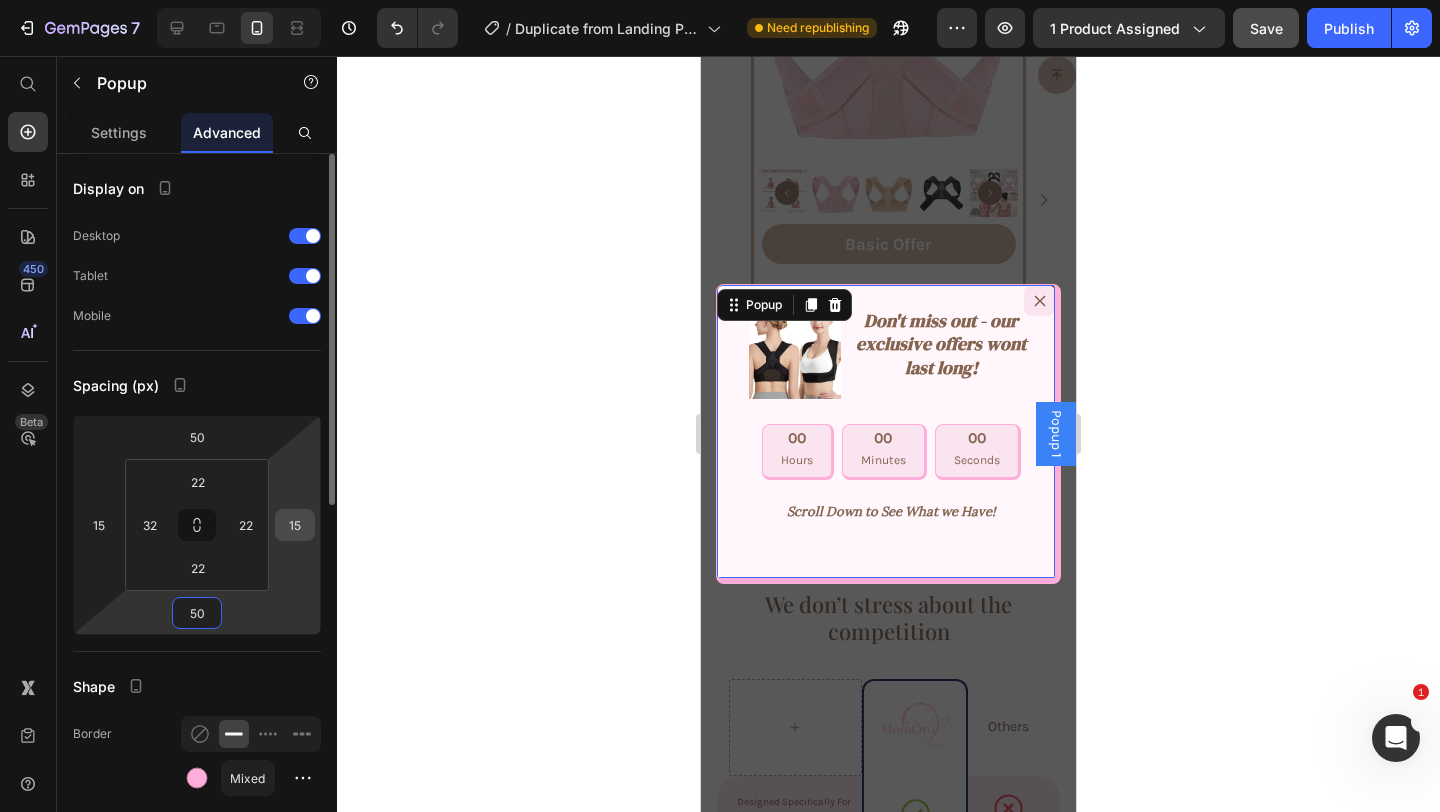 type on "50" 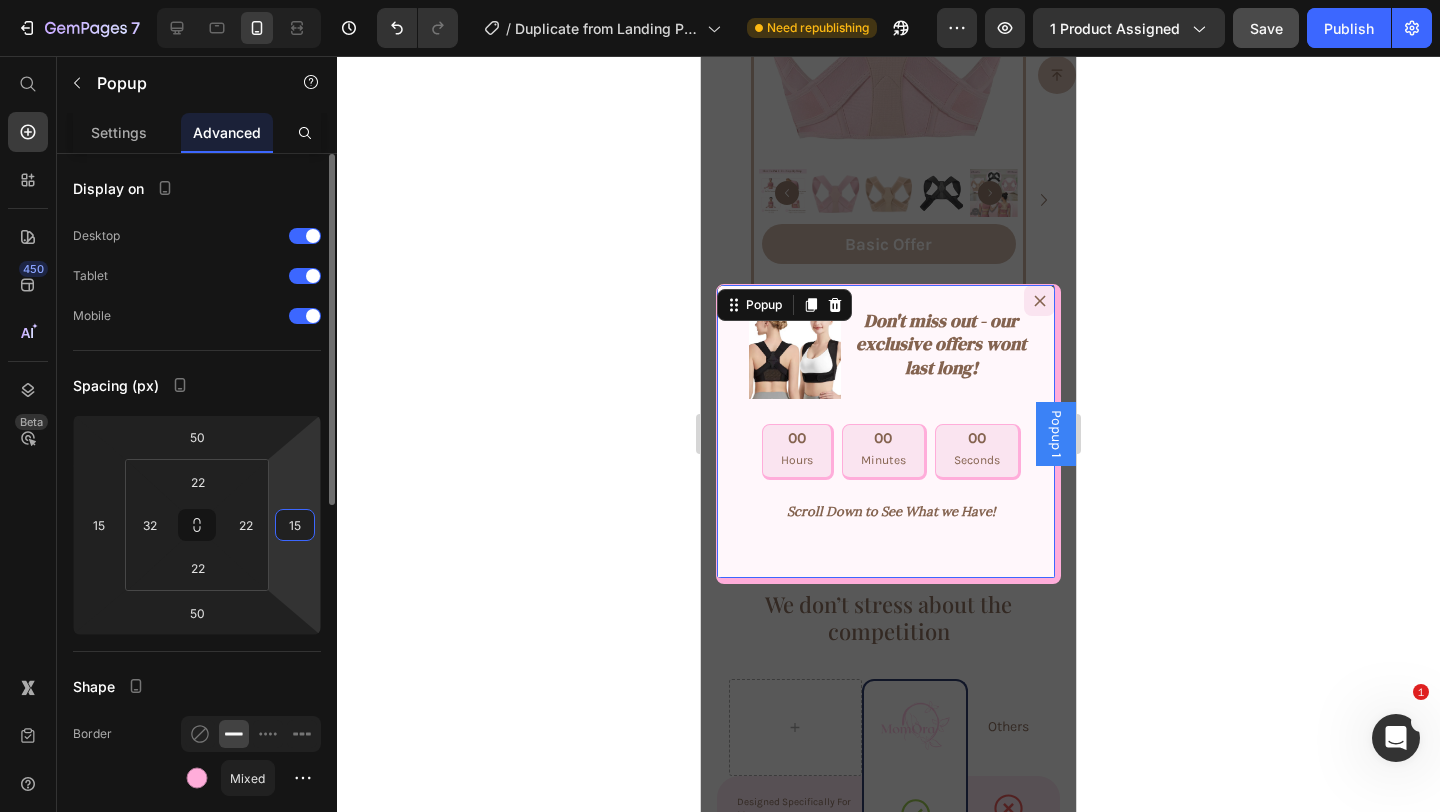 click on "15" at bounding box center [295, 525] 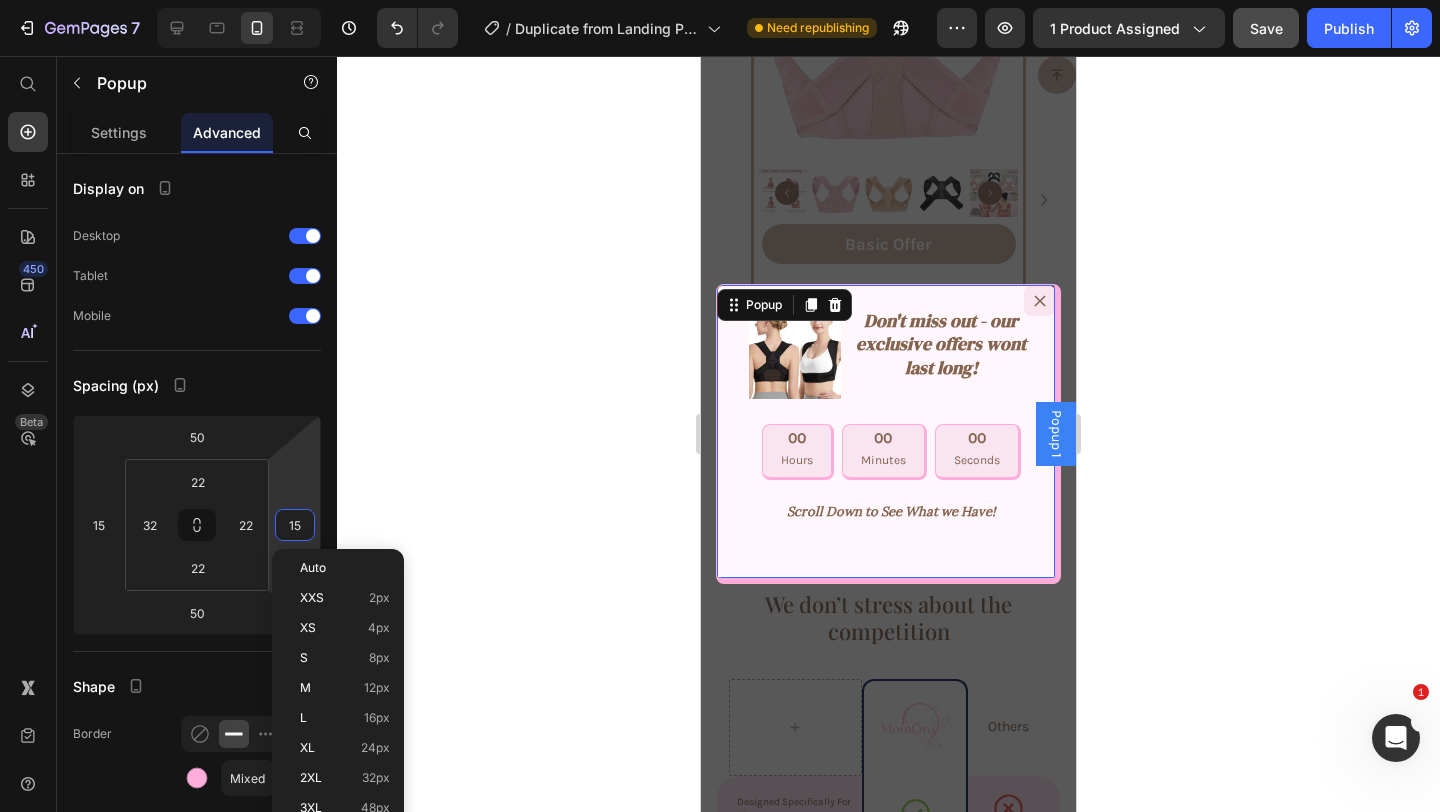 click 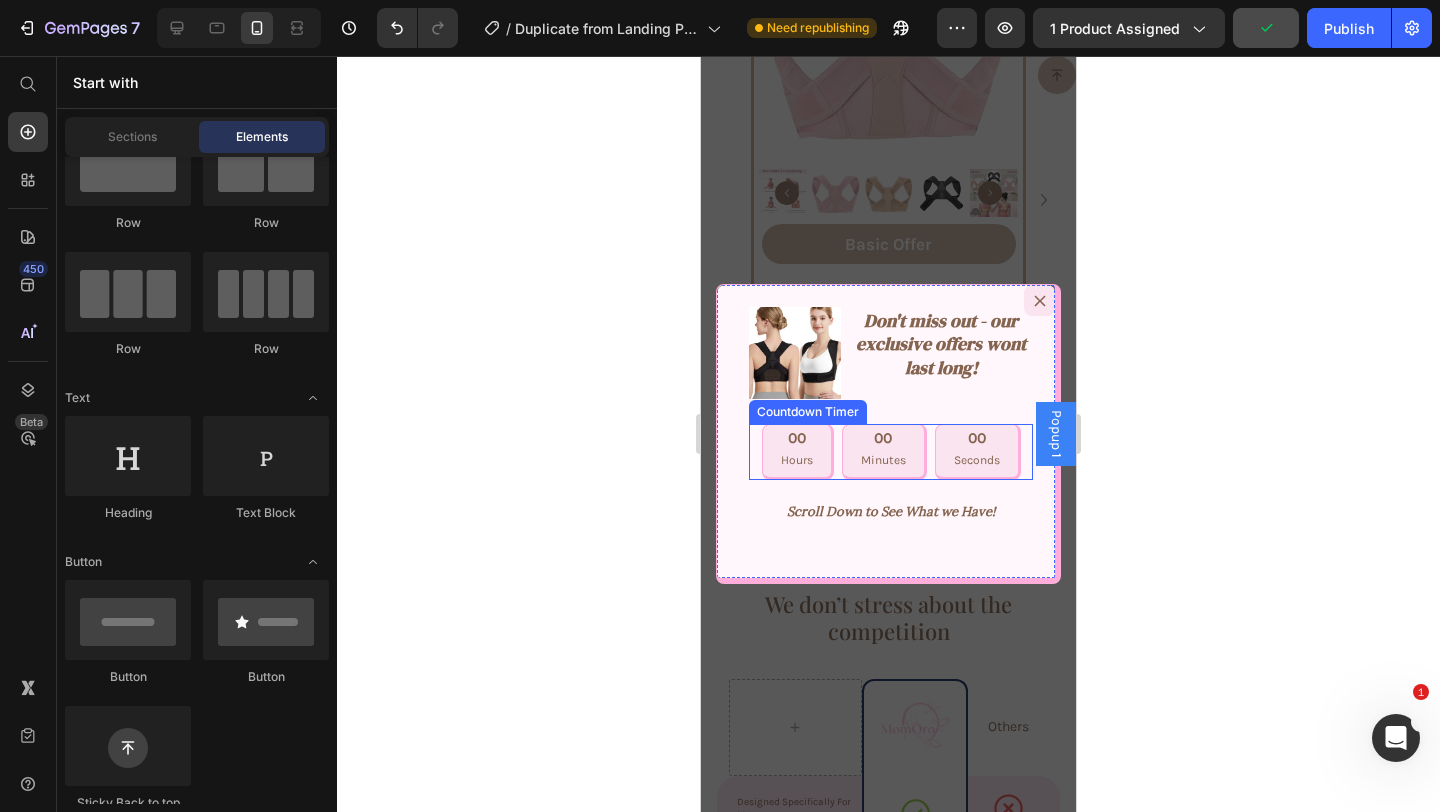 click on "00 Hours" at bounding box center [798, 452] 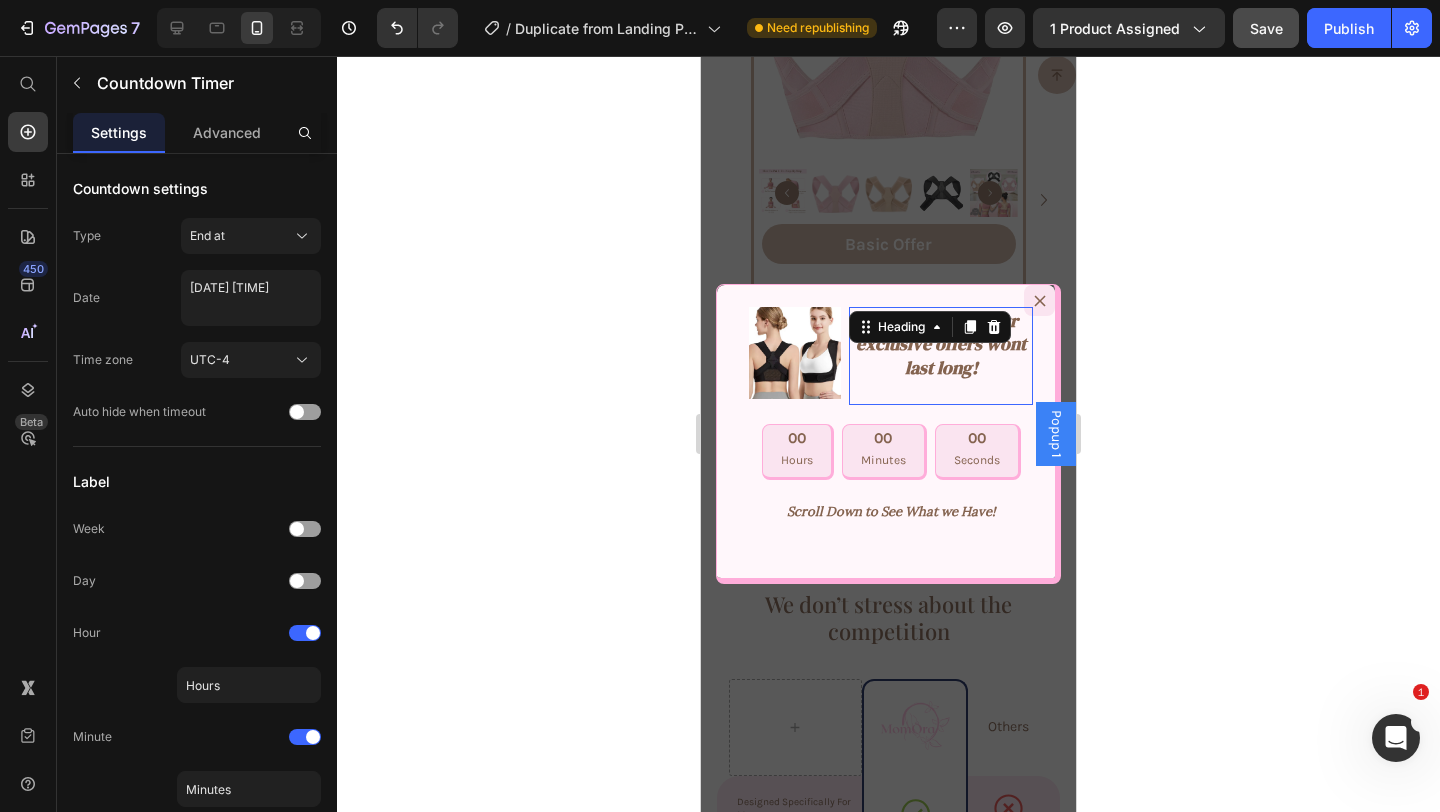 click on "Don't miss out - our exclusive offers wont last long!" at bounding box center [941, 356] 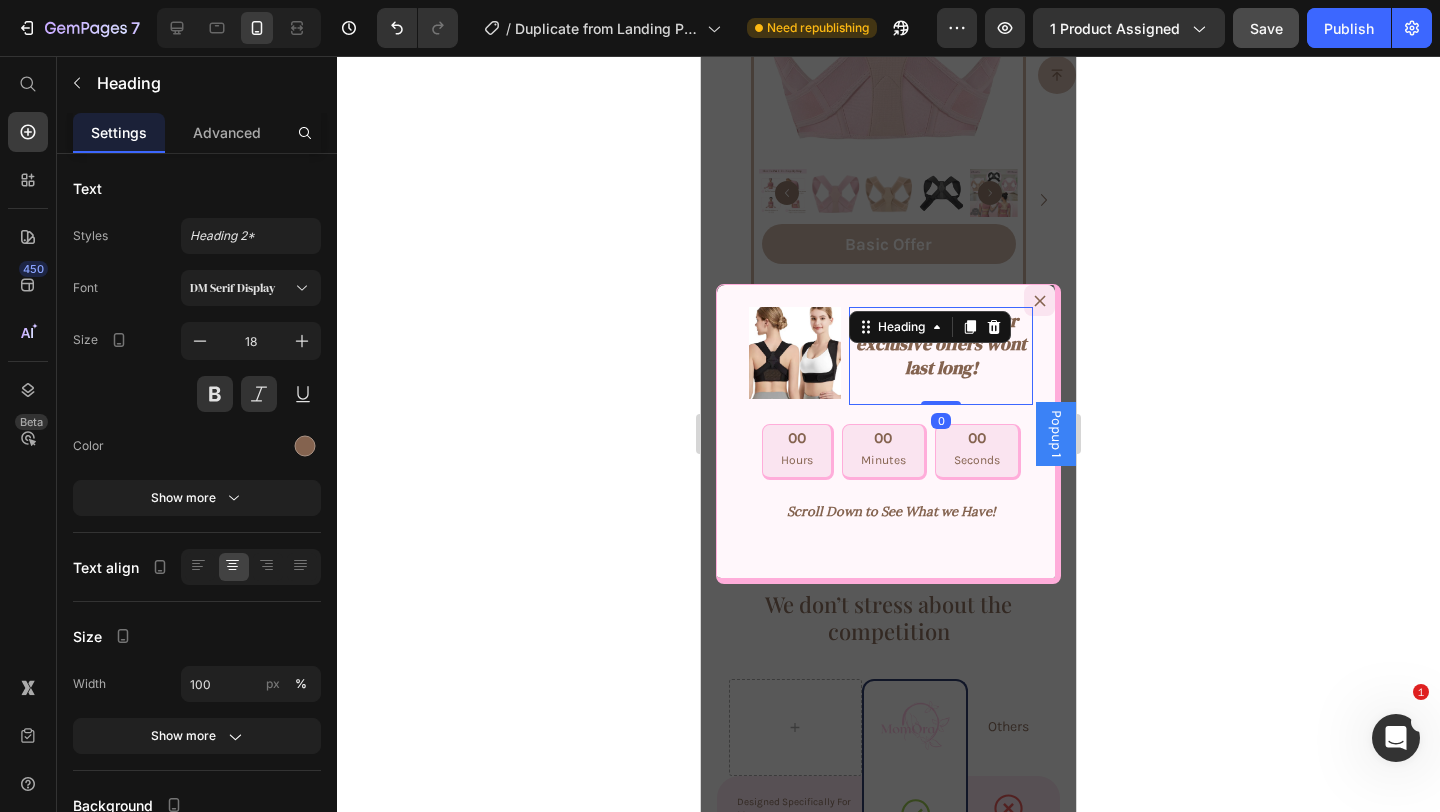 click on "Don't miss out - our exclusive offers wont last long!" at bounding box center (941, 356) 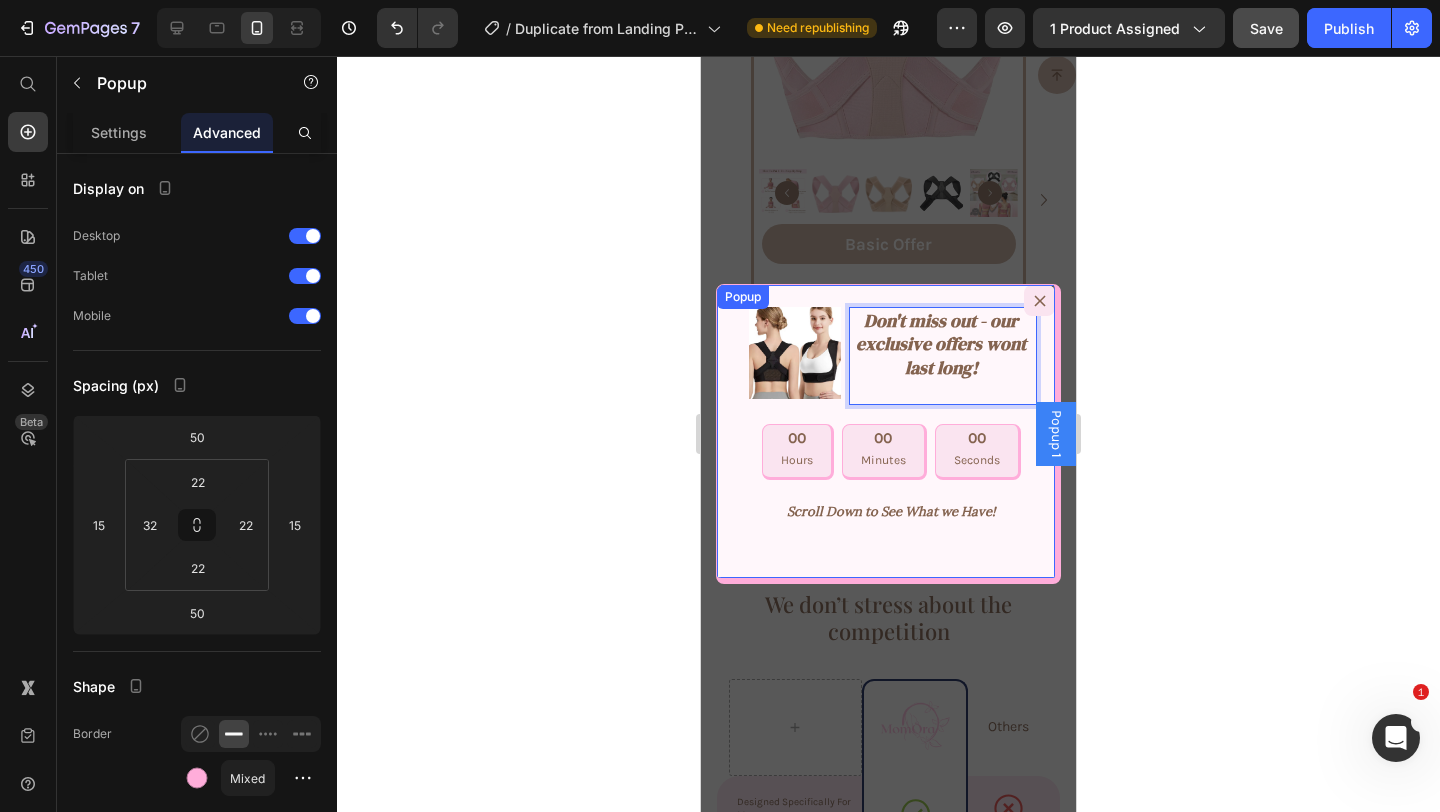 click on "Image Don't miss out - our exclusive offers wont last long!   Heading   0 Row 00 Hours 00 Minutes 00 Seconds Countdown Timer Scroll Down to See What we Have! Heading" at bounding box center (886, 435) 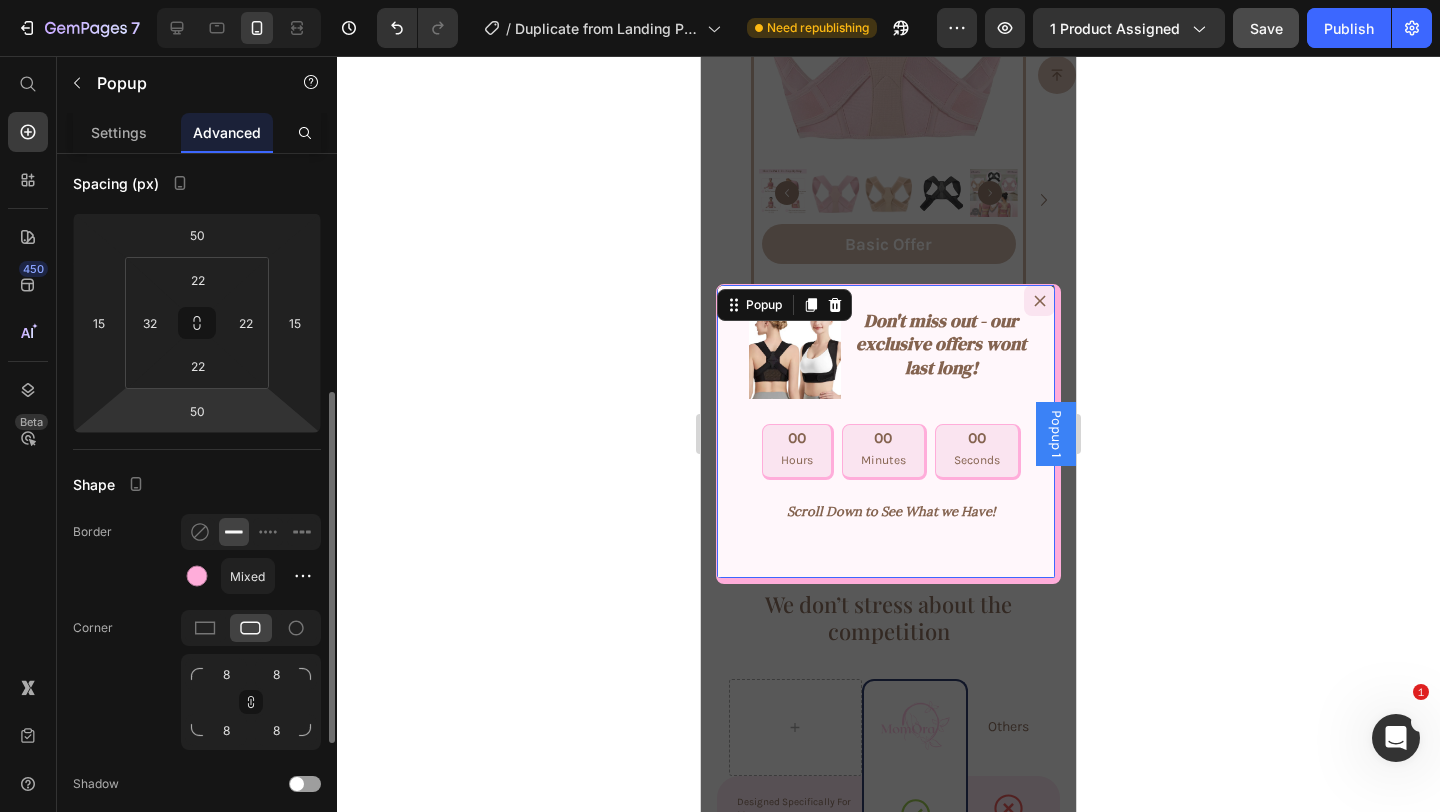 scroll, scrollTop: 438, scrollLeft: 0, axis: vertical 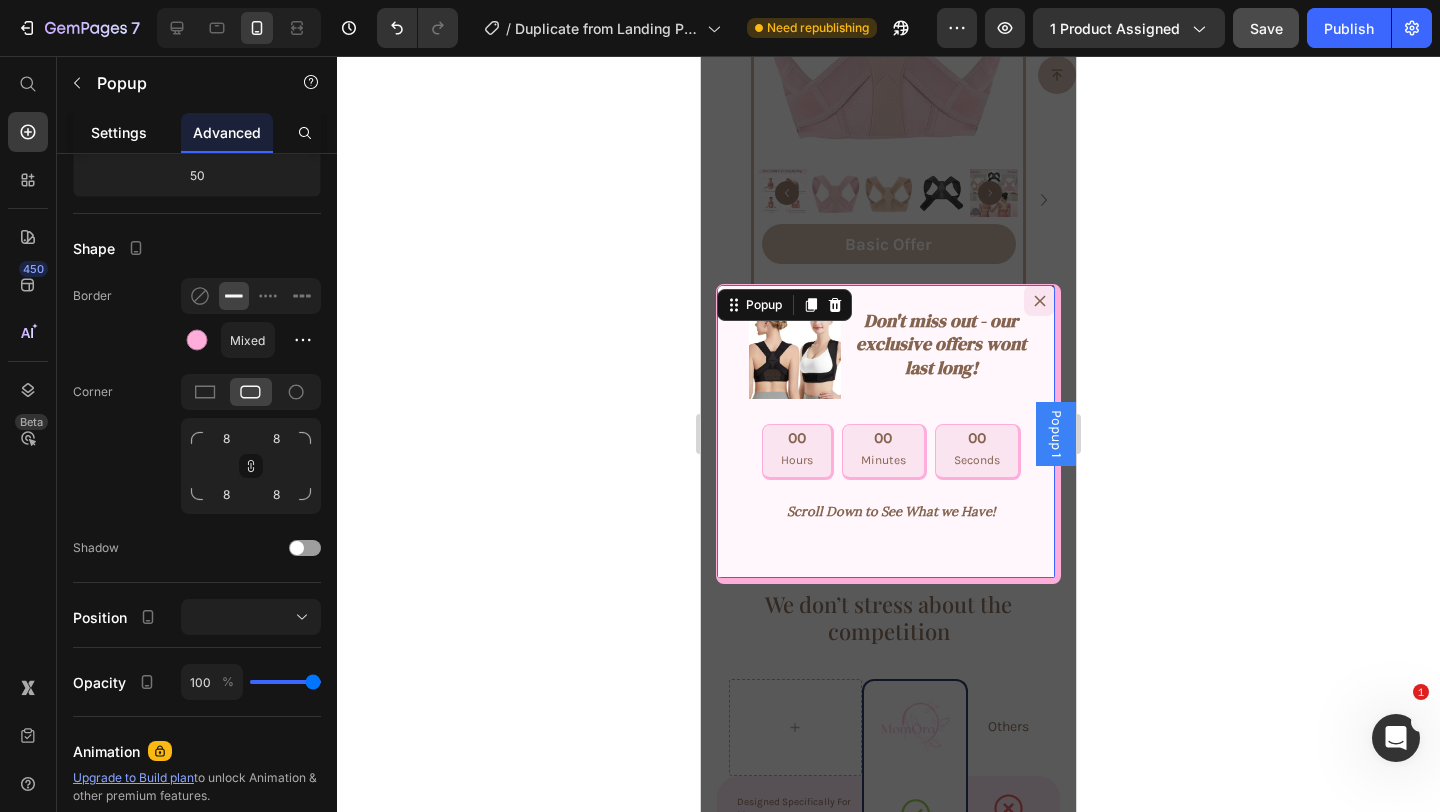 click on "Settings" at bounding box center (119, 132) 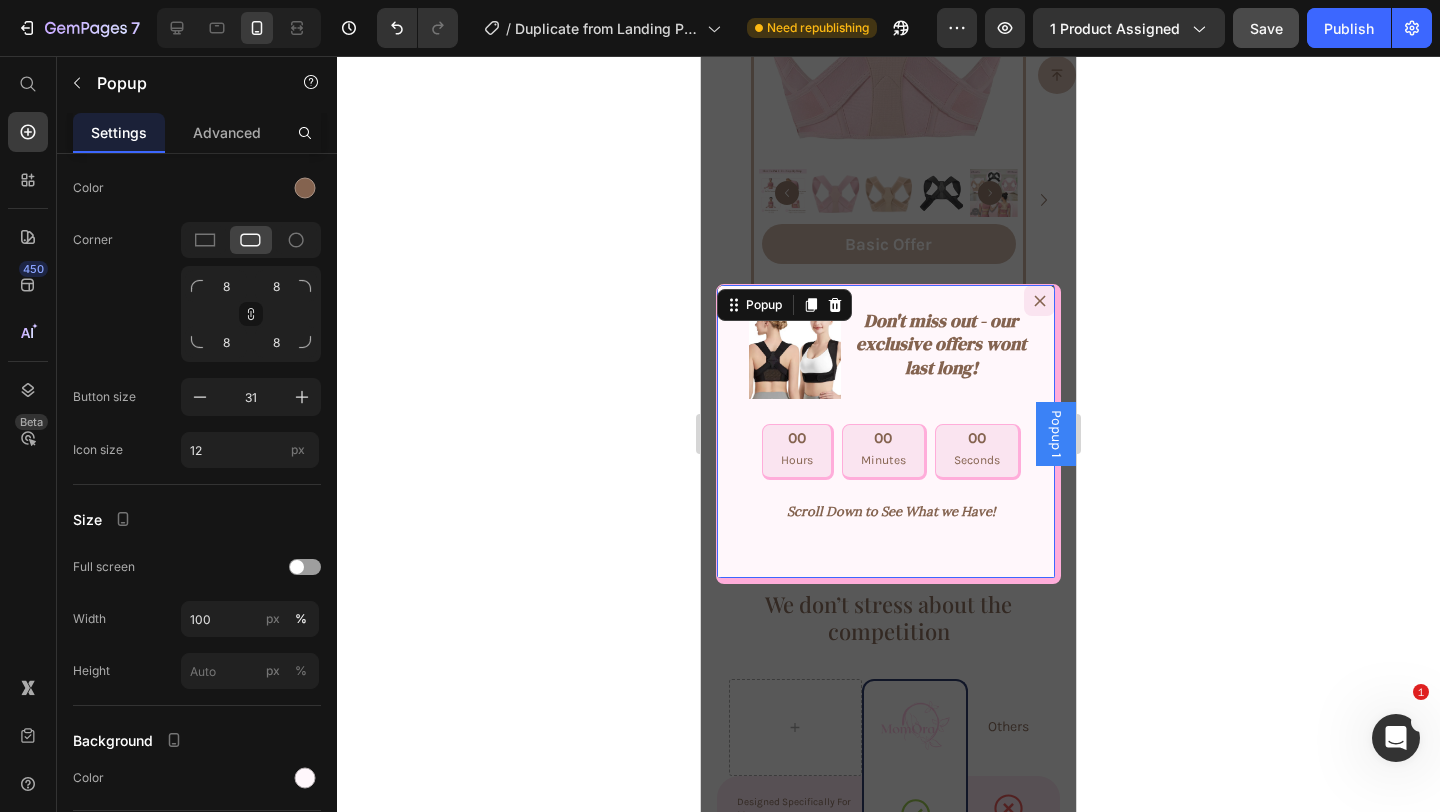 scroll, scrollTop: 0, scrollLeft: 0, axis: both 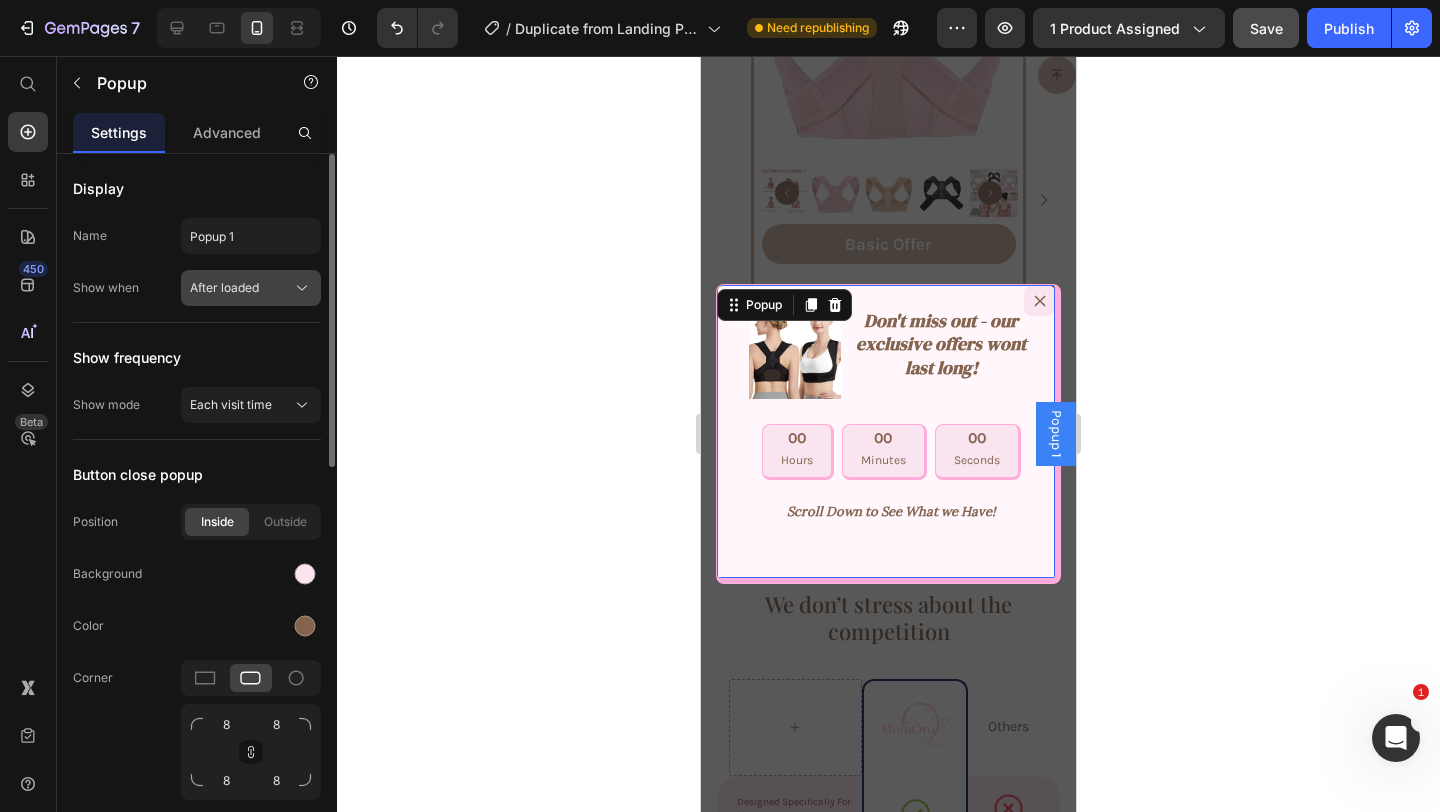 click on "After loaded" at bounding box center (224, 288) 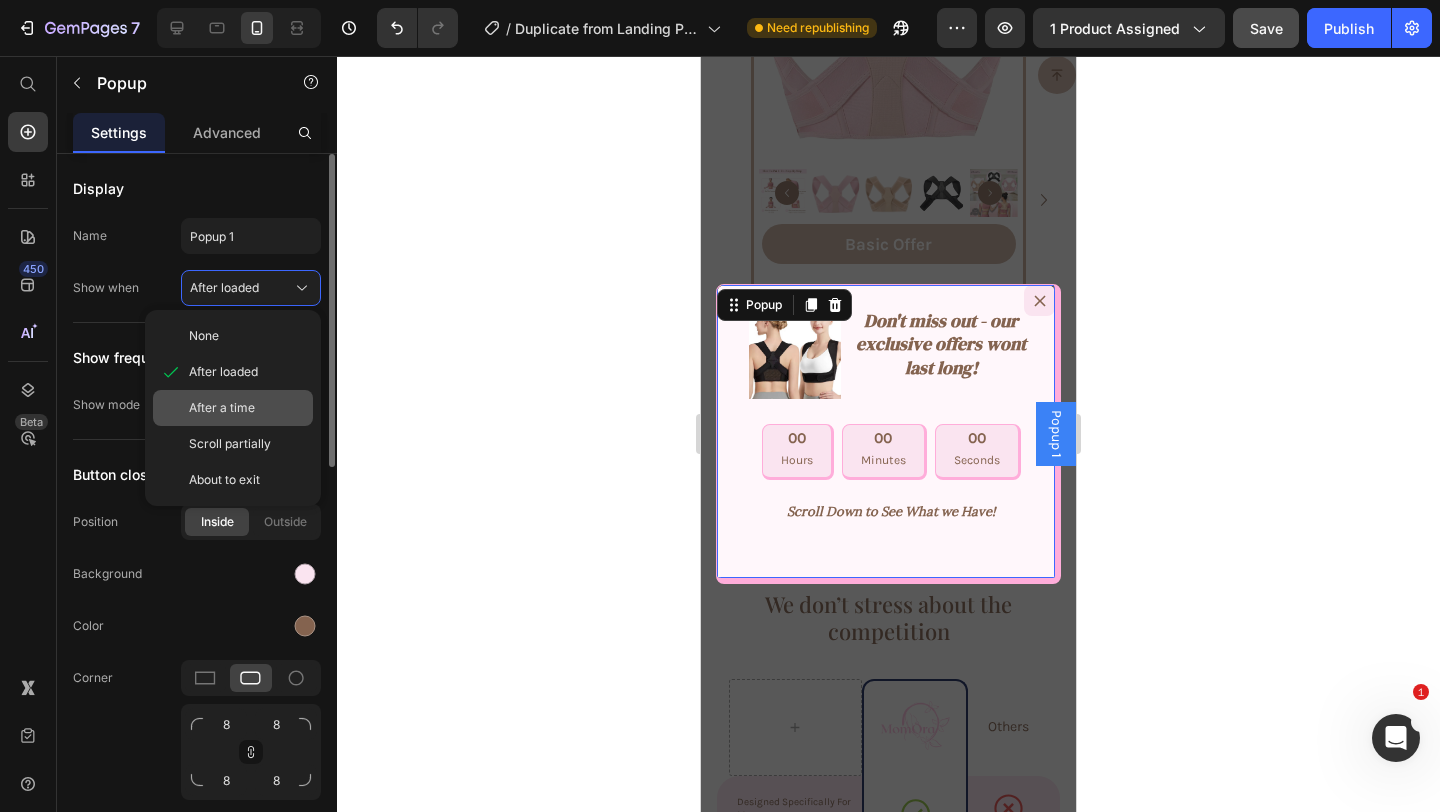click on "After a time" at bounding box center [222, 408] 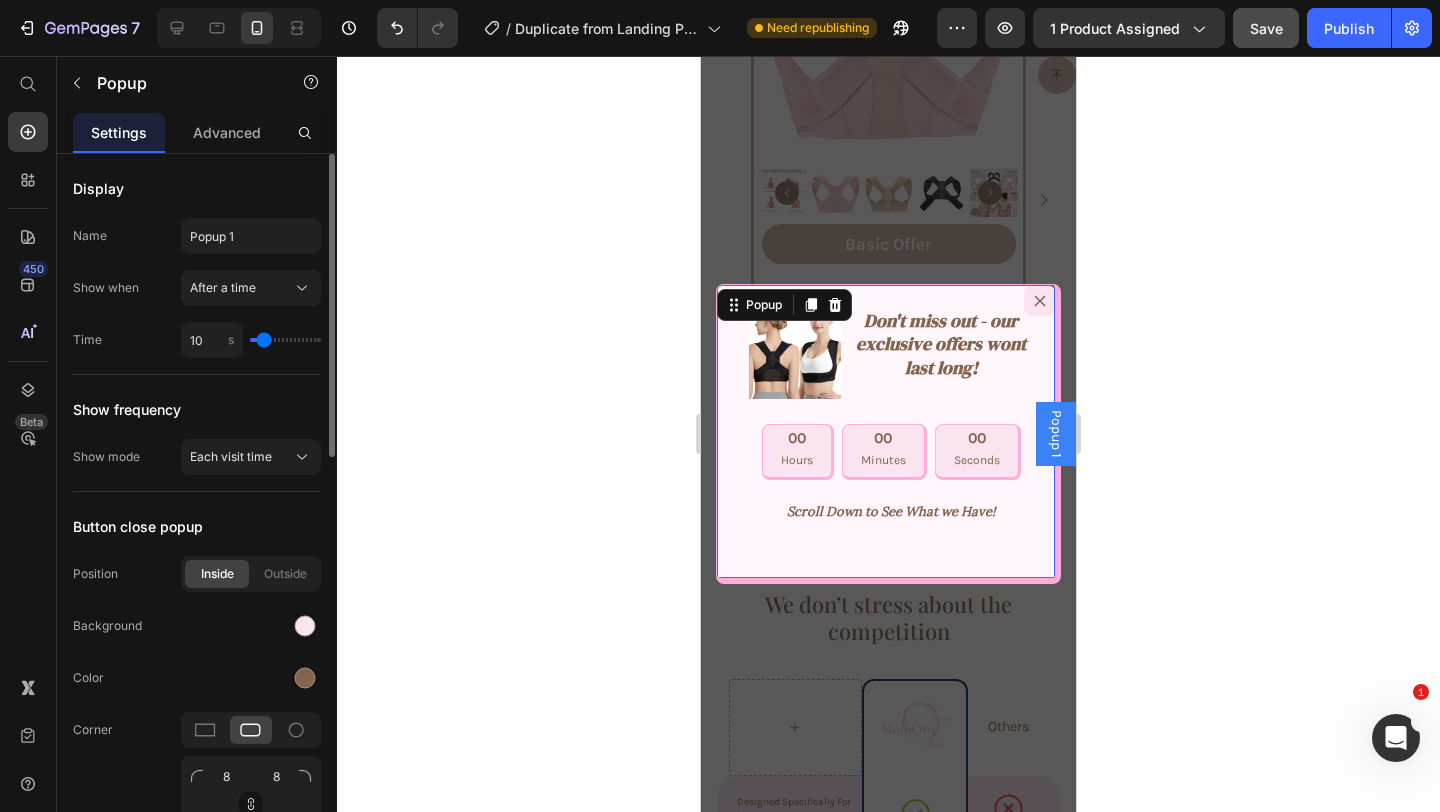 type on "9" 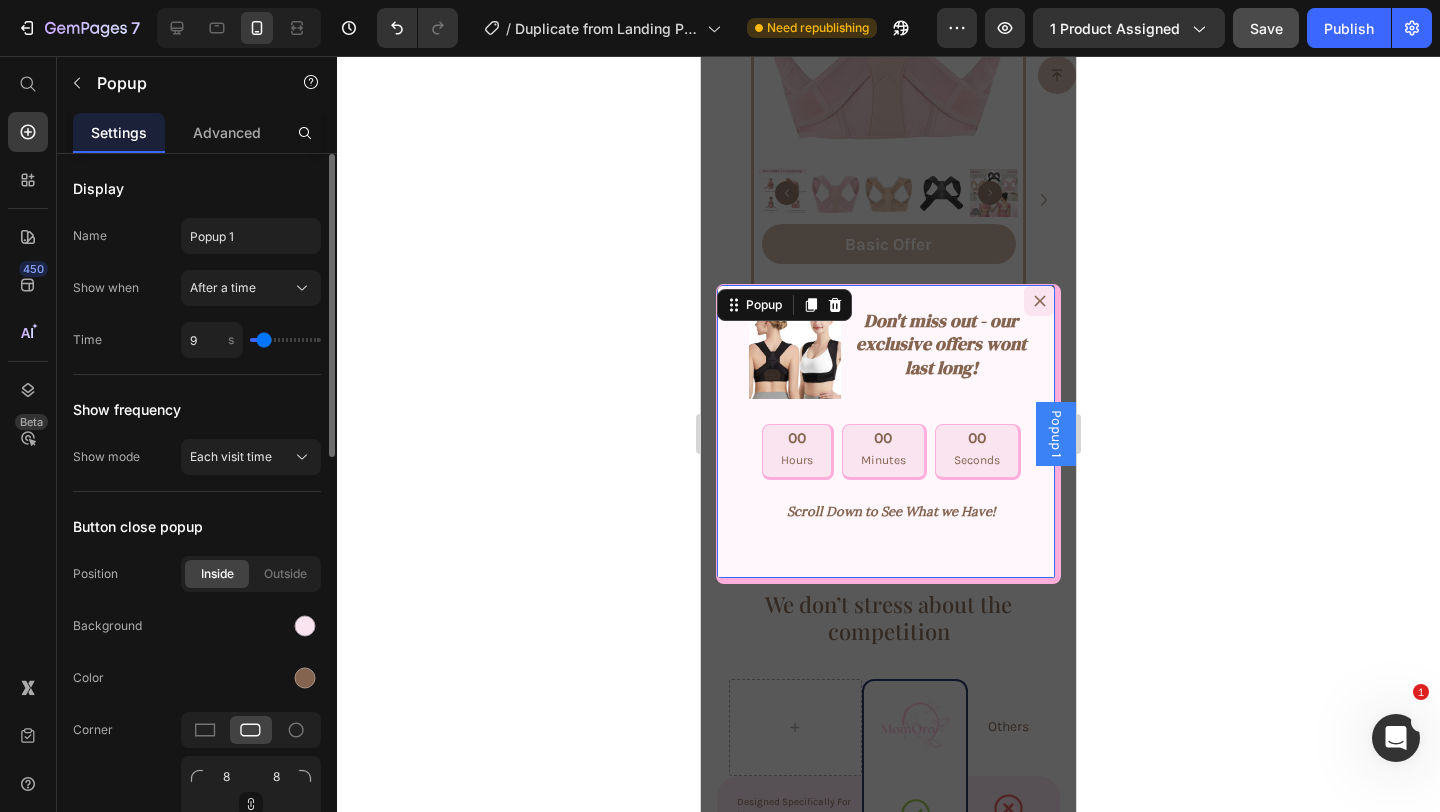type on "9" 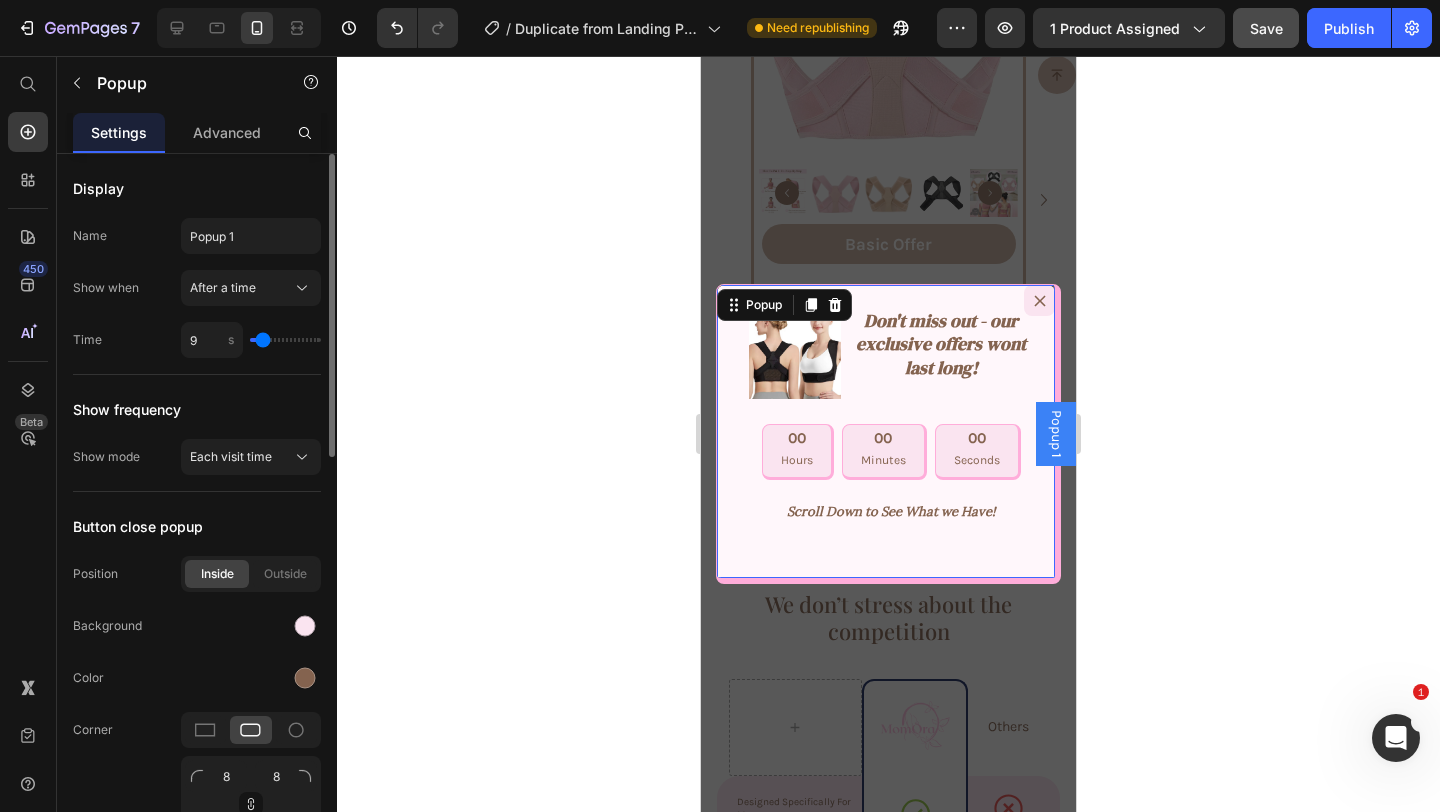 type on "10" 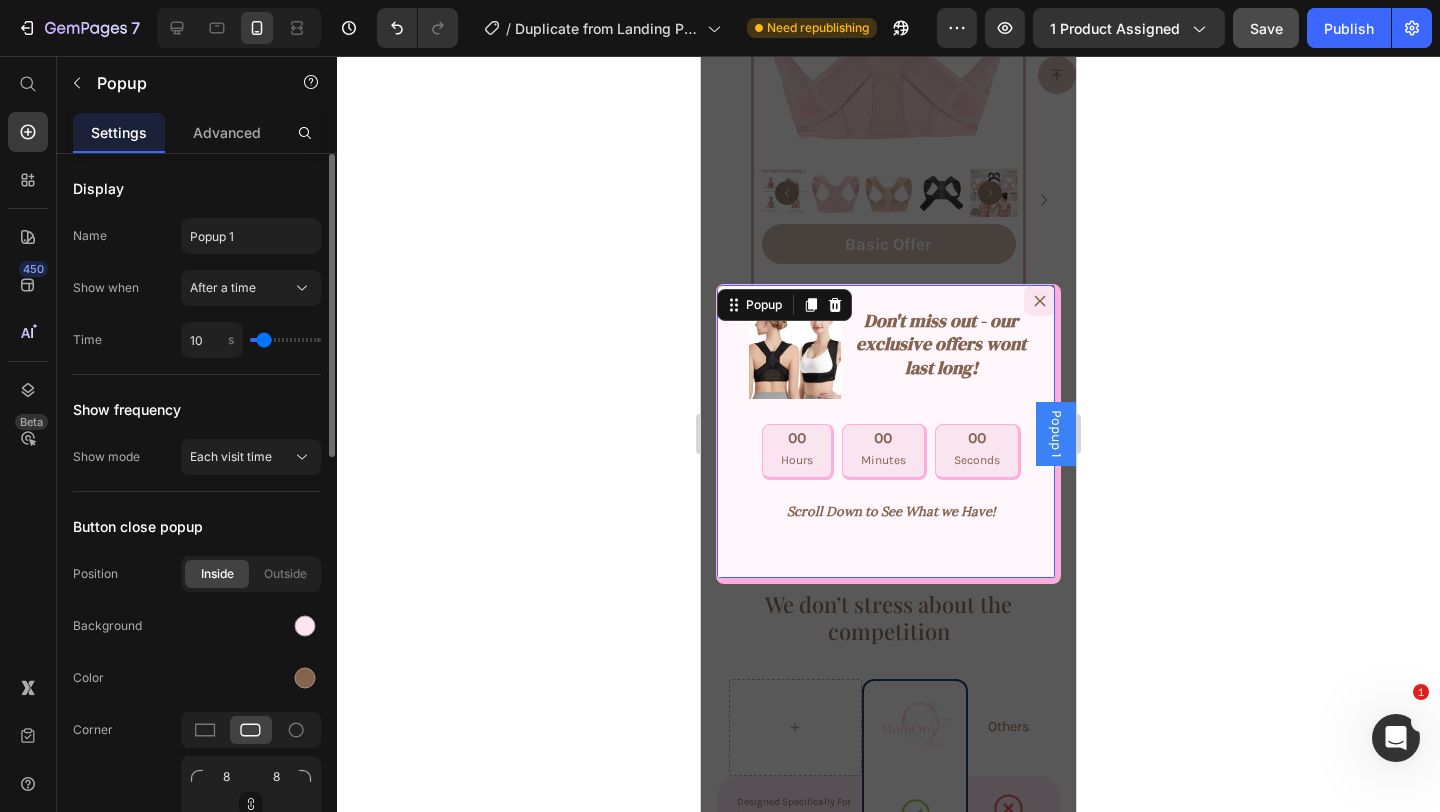 type on "11" 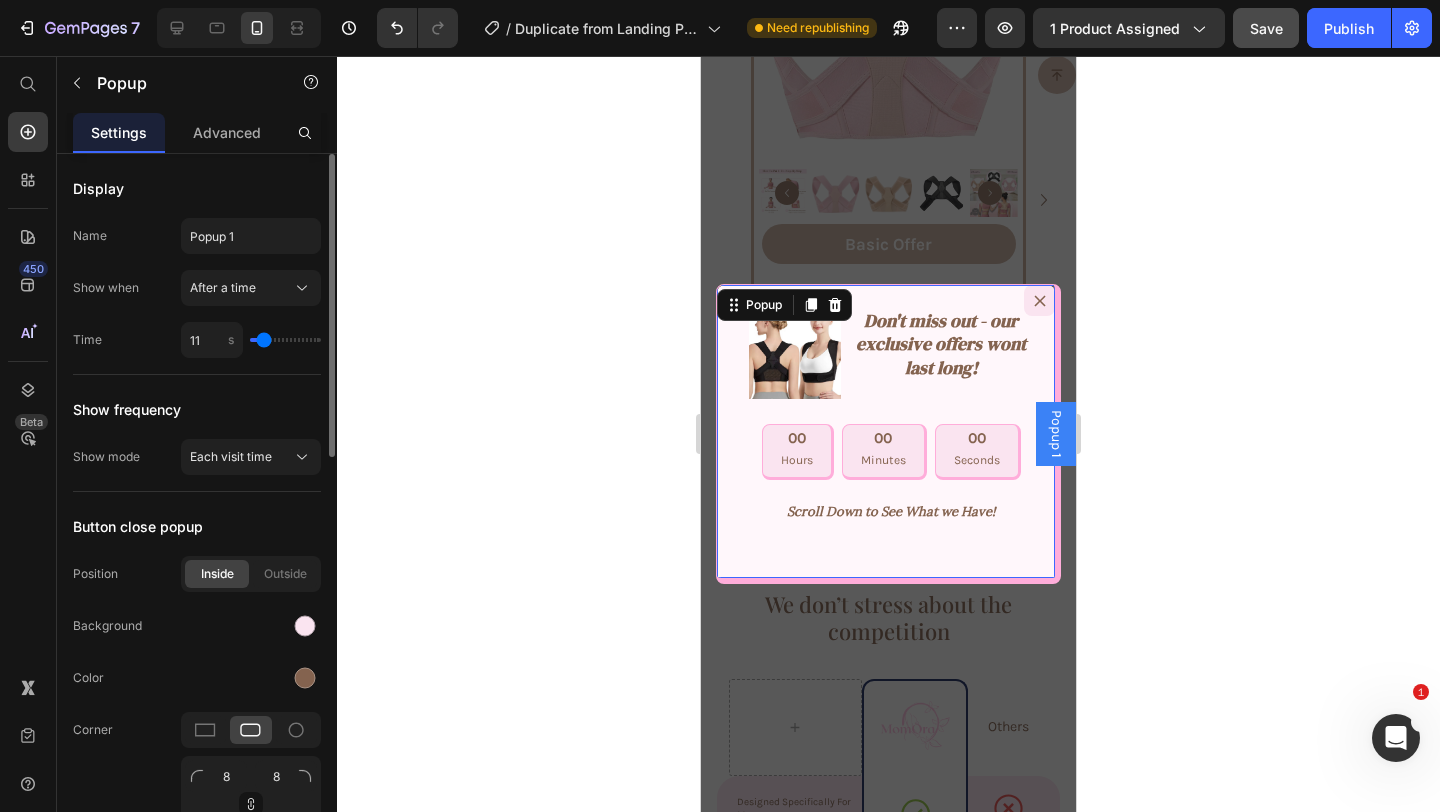 type on "12" 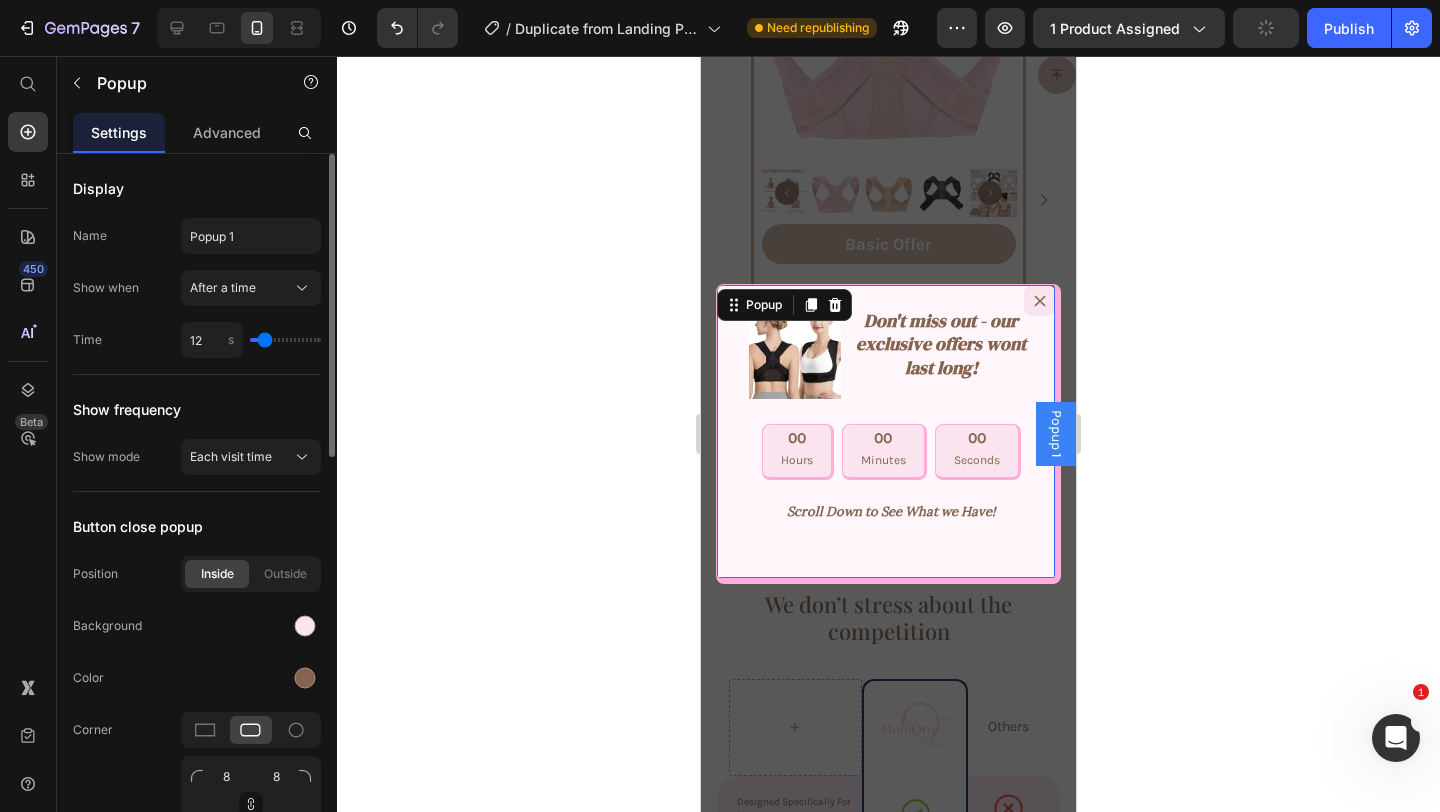 type on "13" 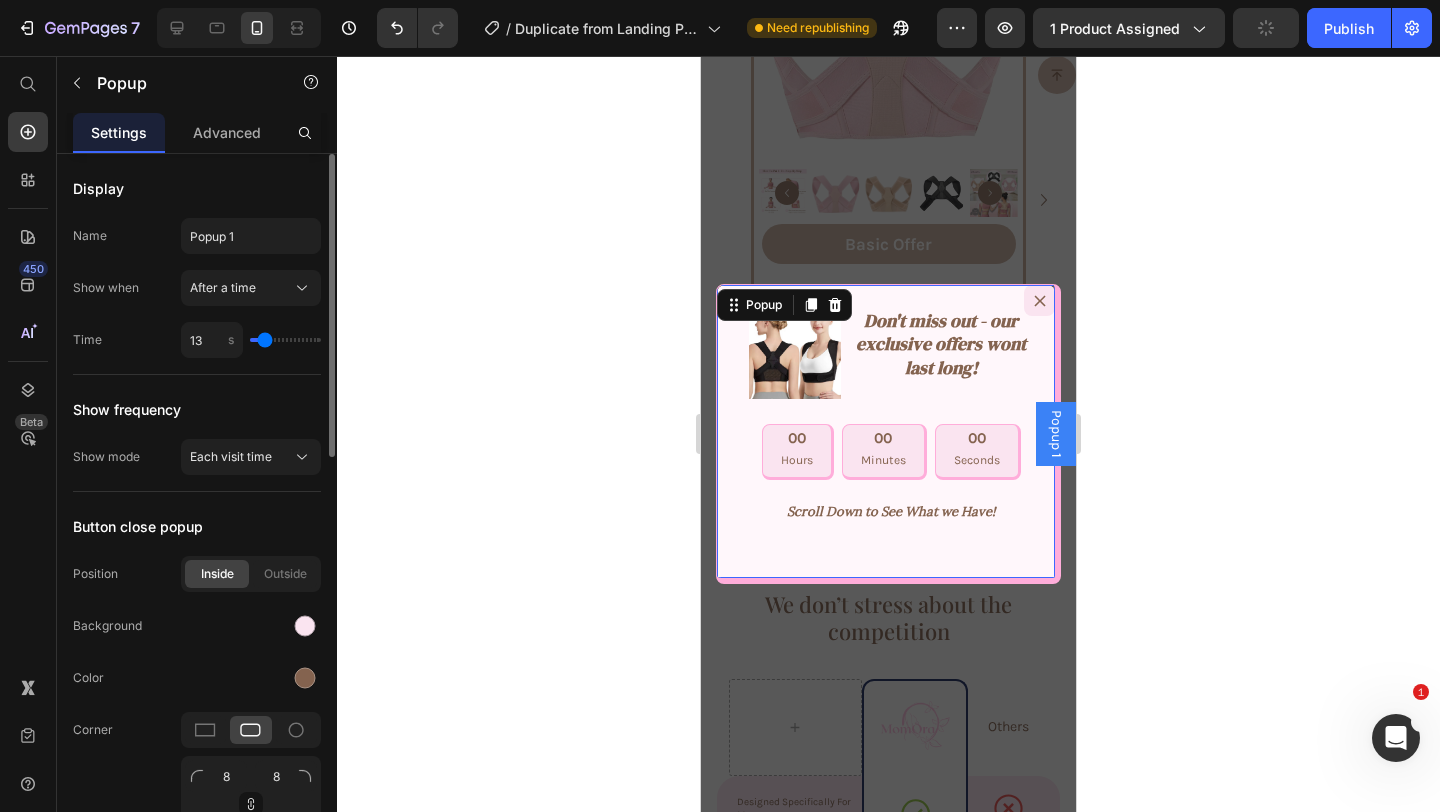 type on "13" 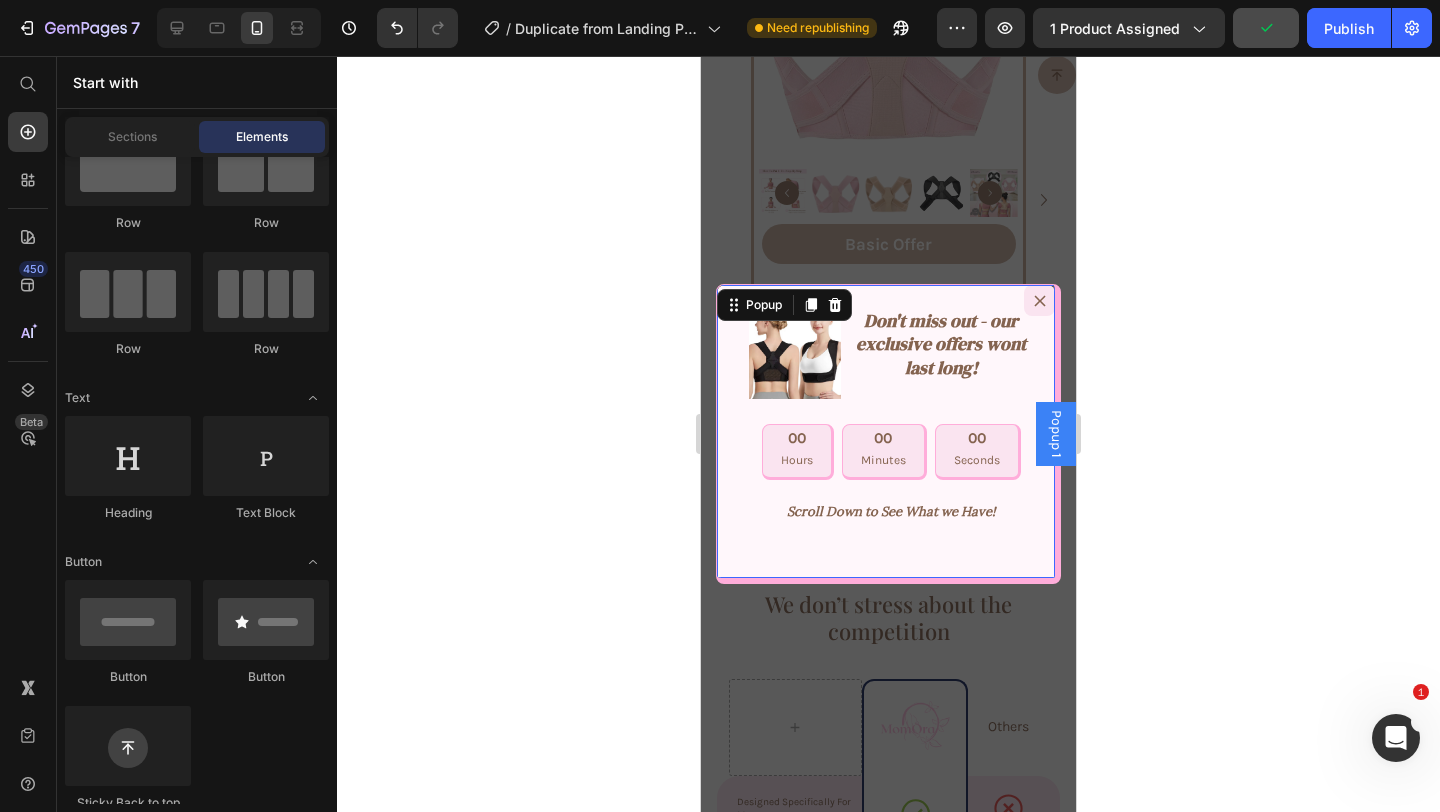 click at bounding box center [888, 434] 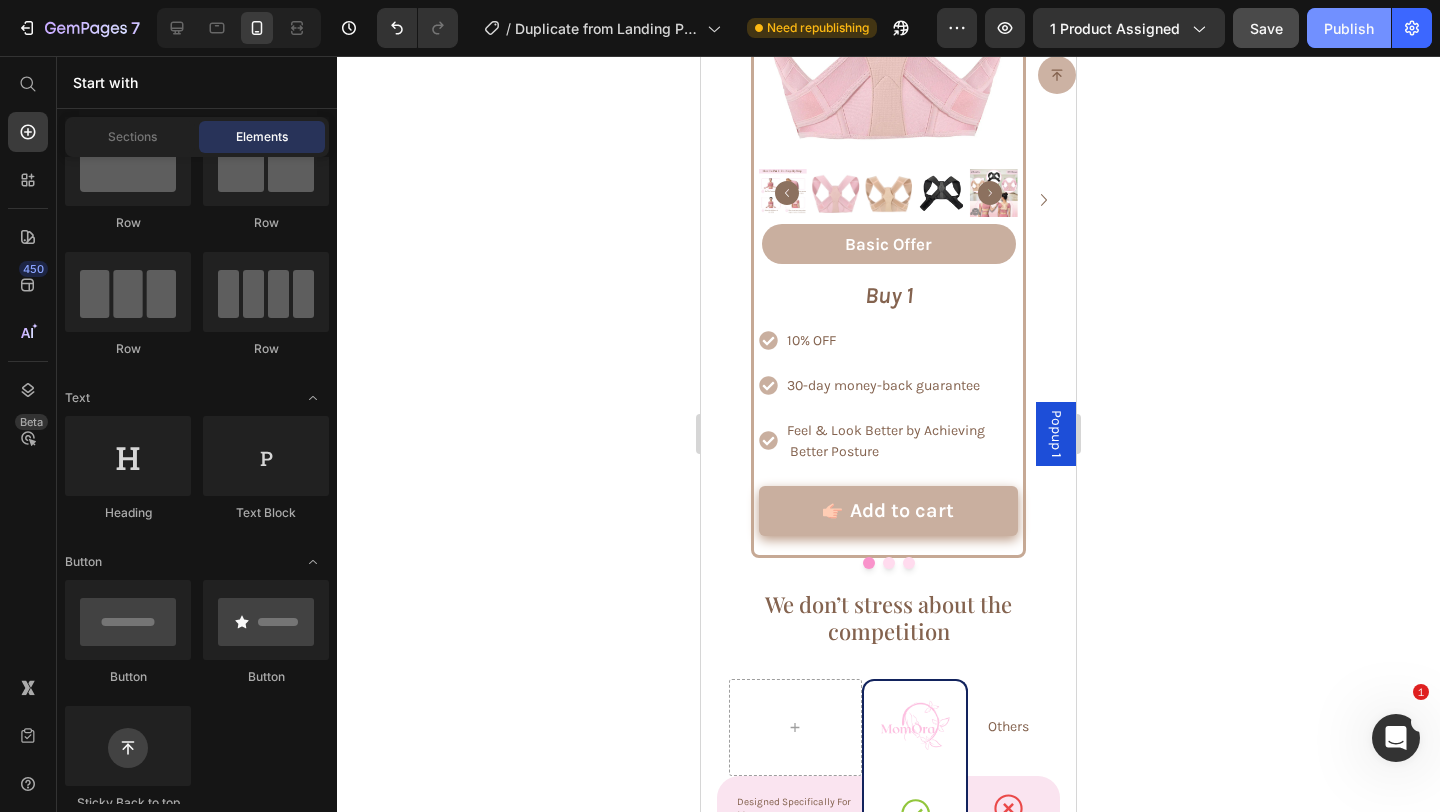 click on "Publish" at bounding box center (1349, 28) 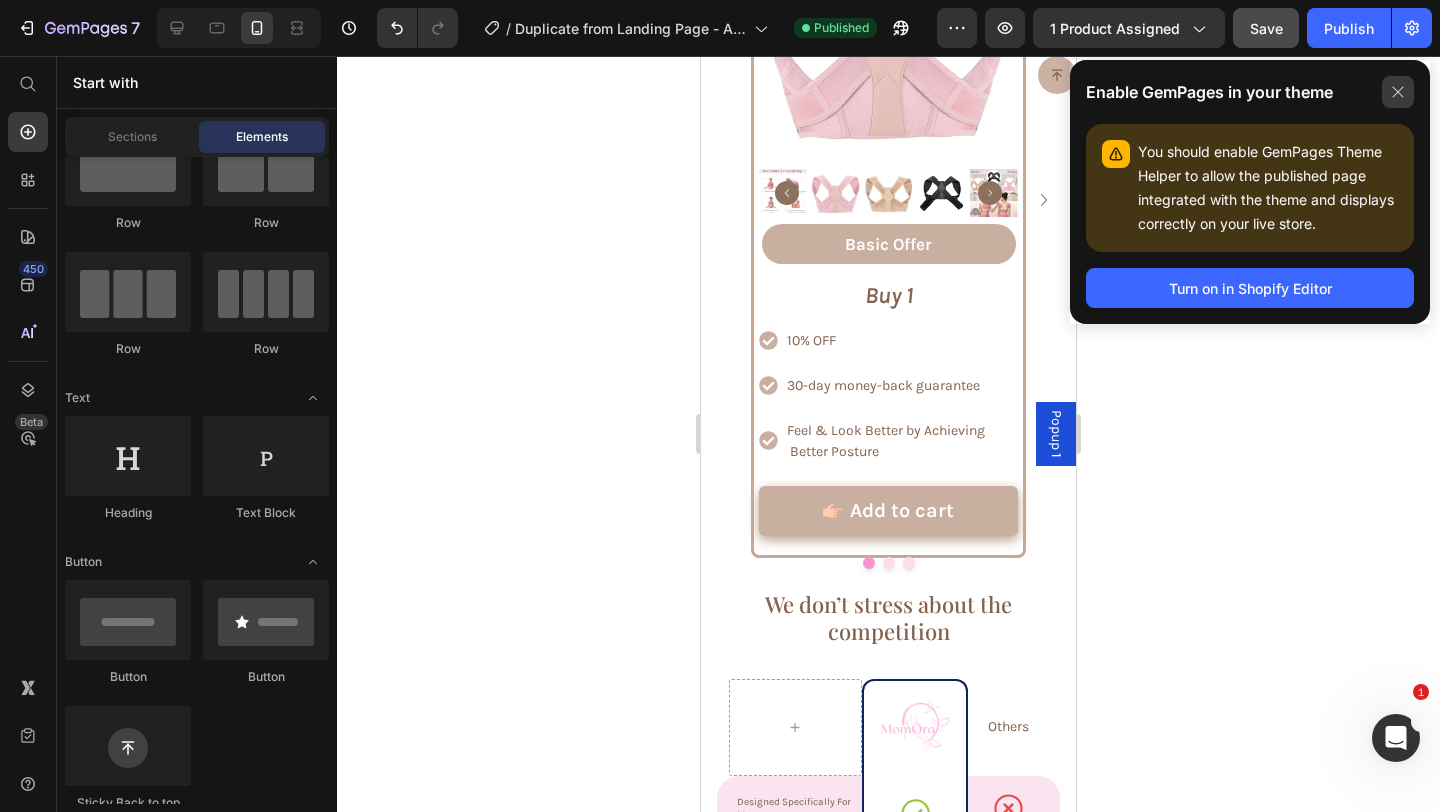 click 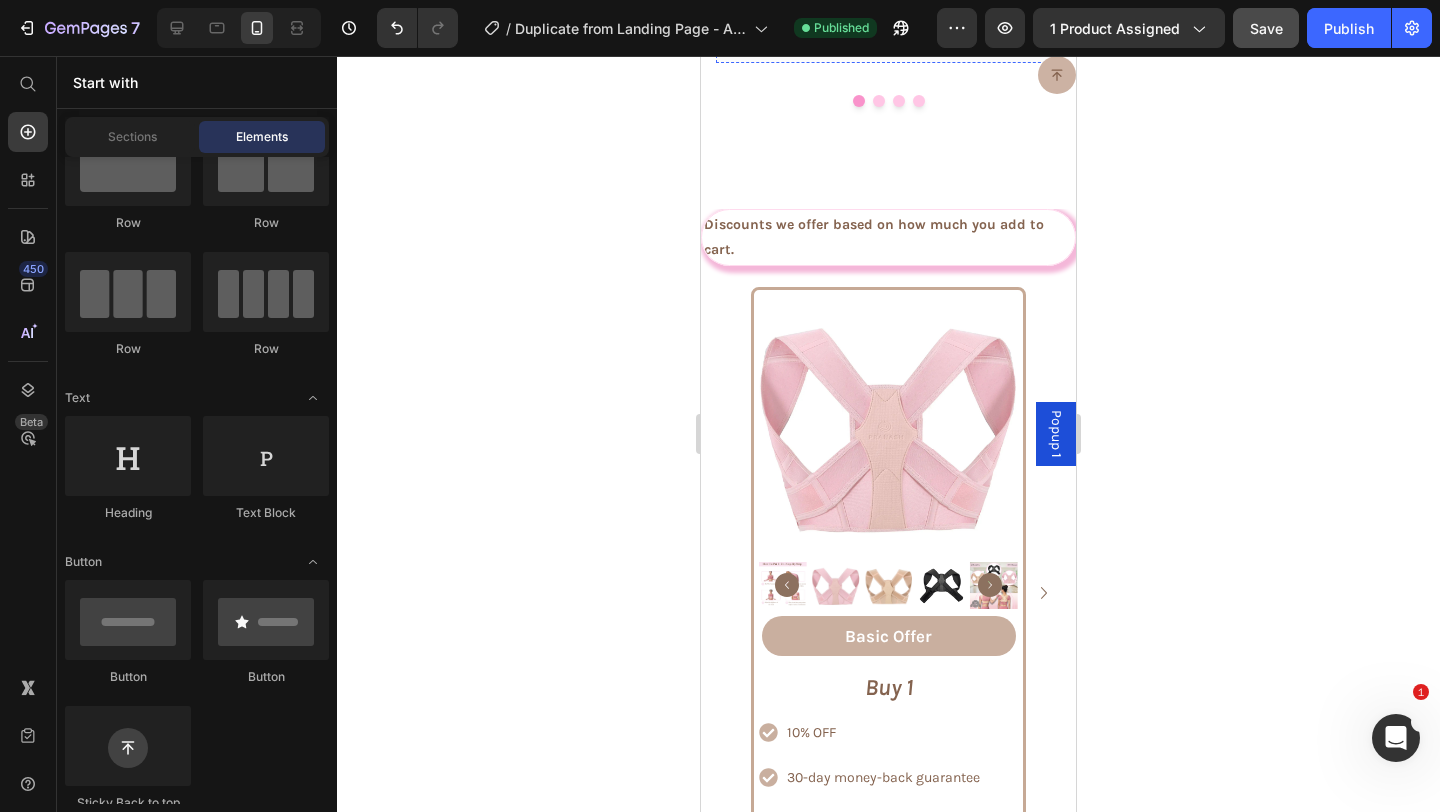 scroll, scrollTop: 6122, scrollLeft: 0, axis: vertical 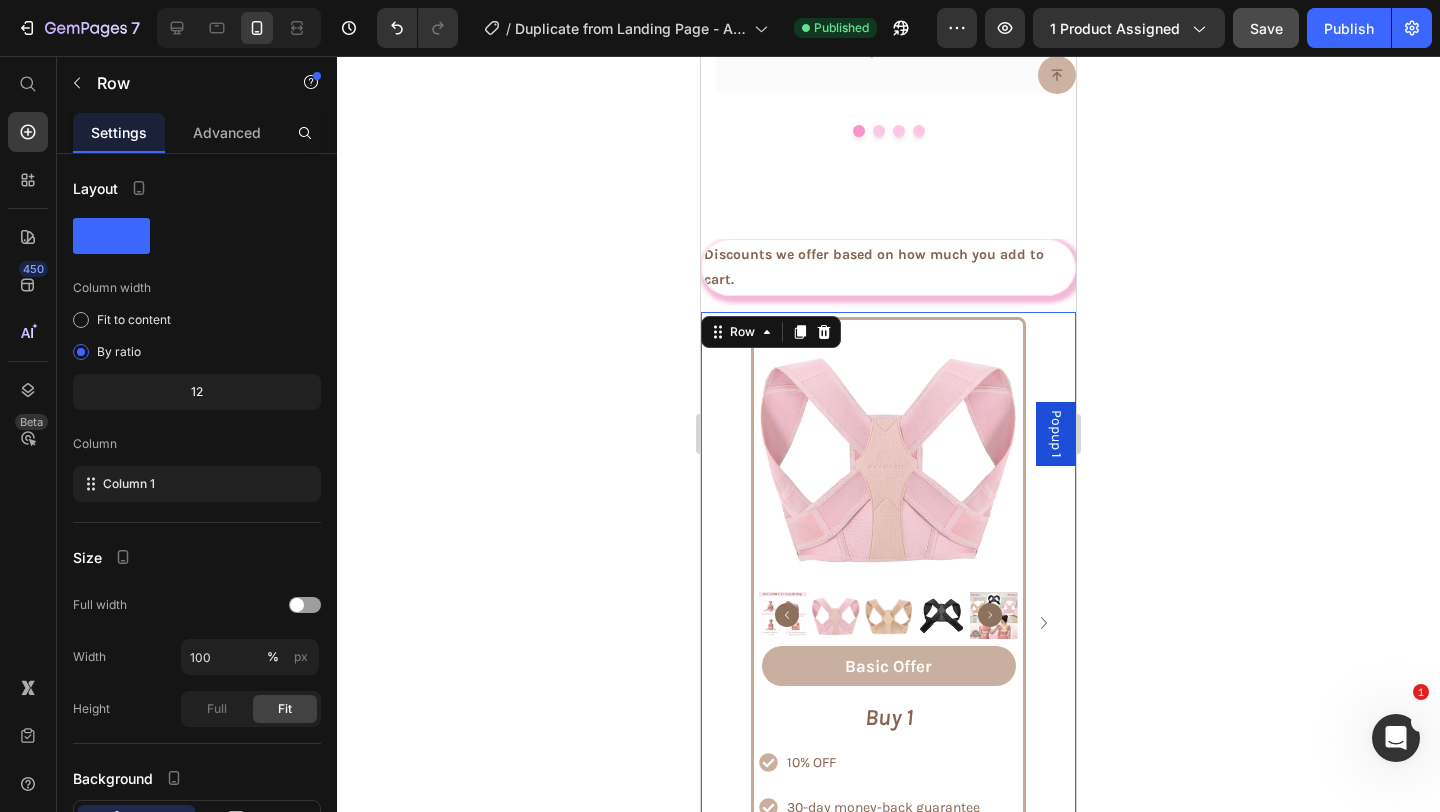 click on "Row" at bounding box center (771, 332) 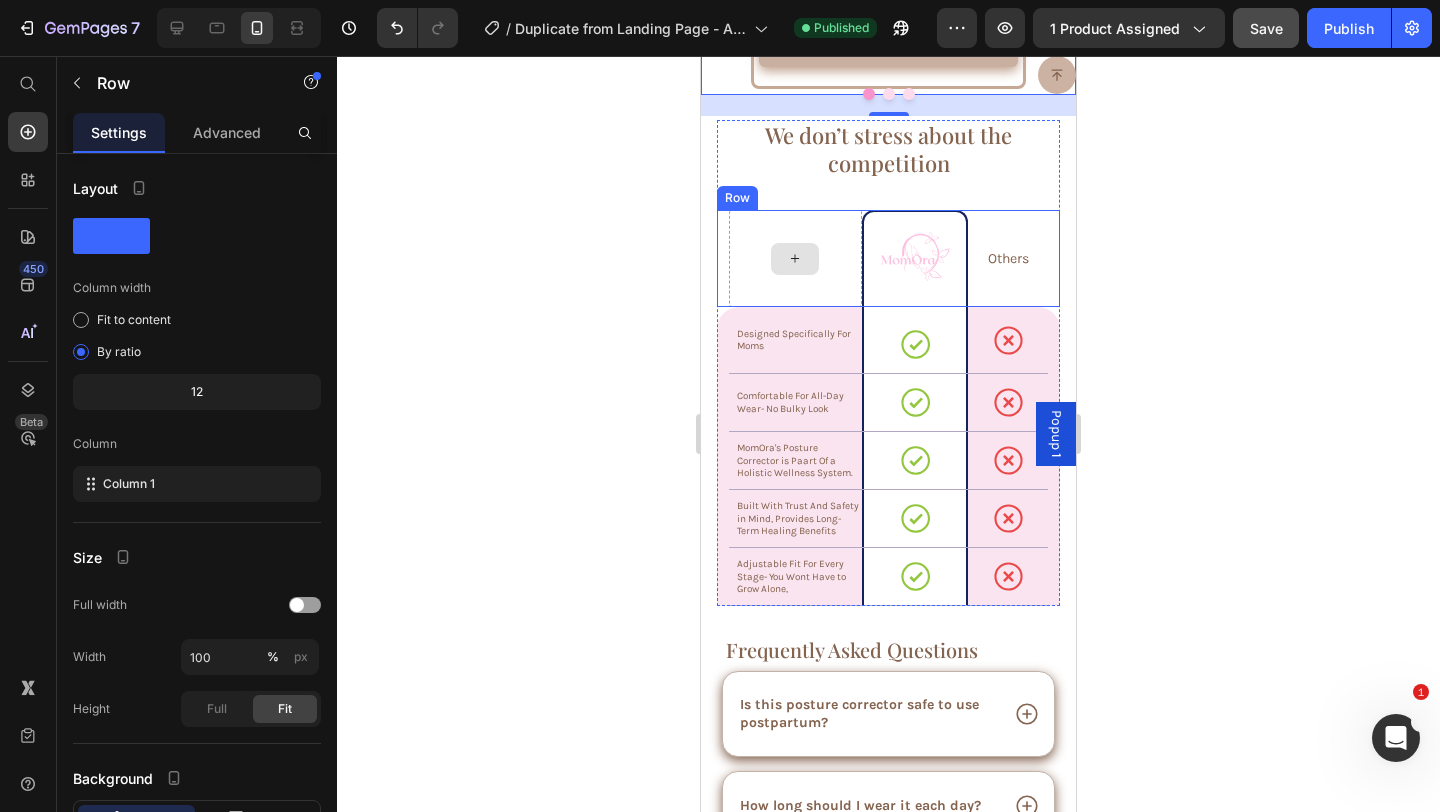 scroll, scrollTop: 7033, scrollLeft: 0, axis: vertical 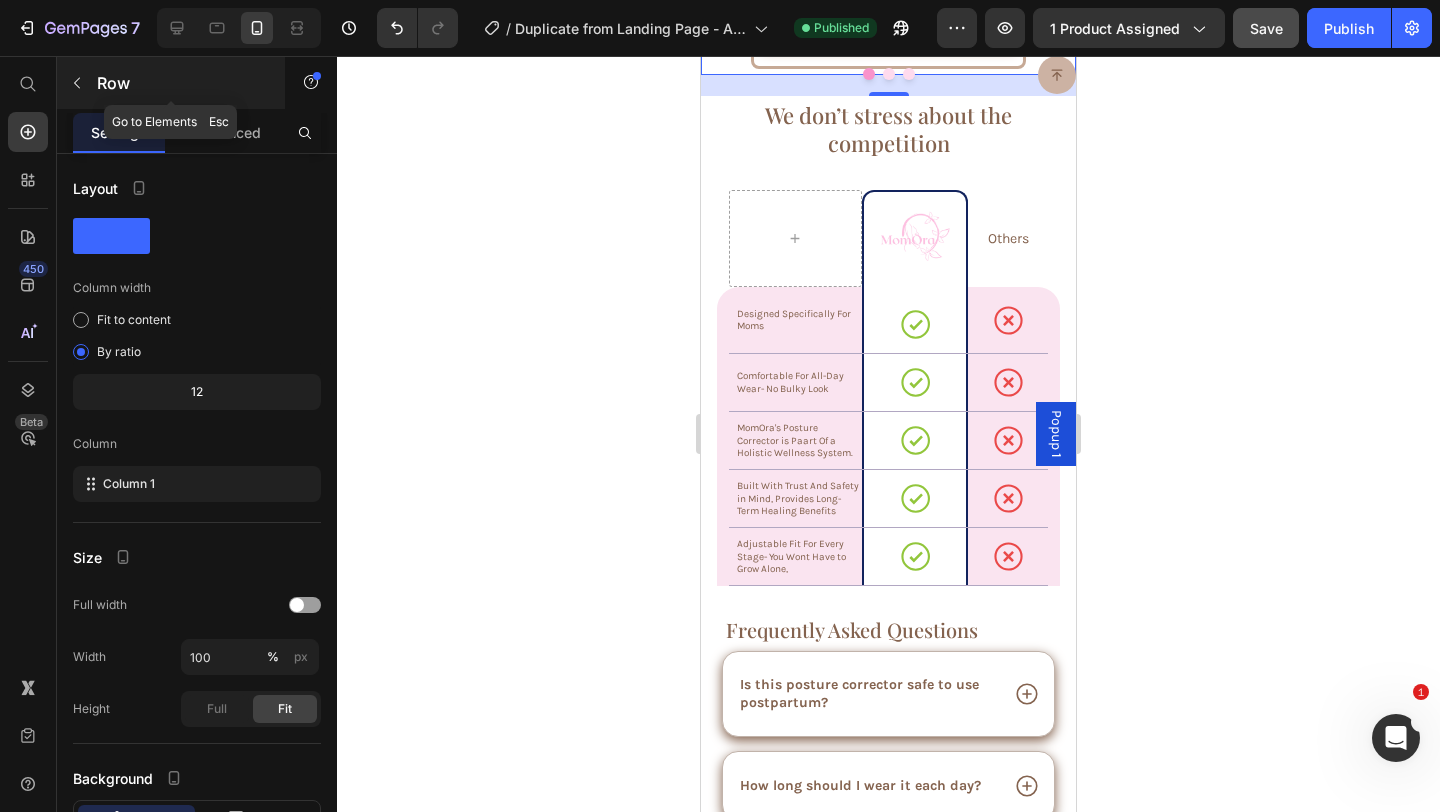 click at bounding box center (77, 83) 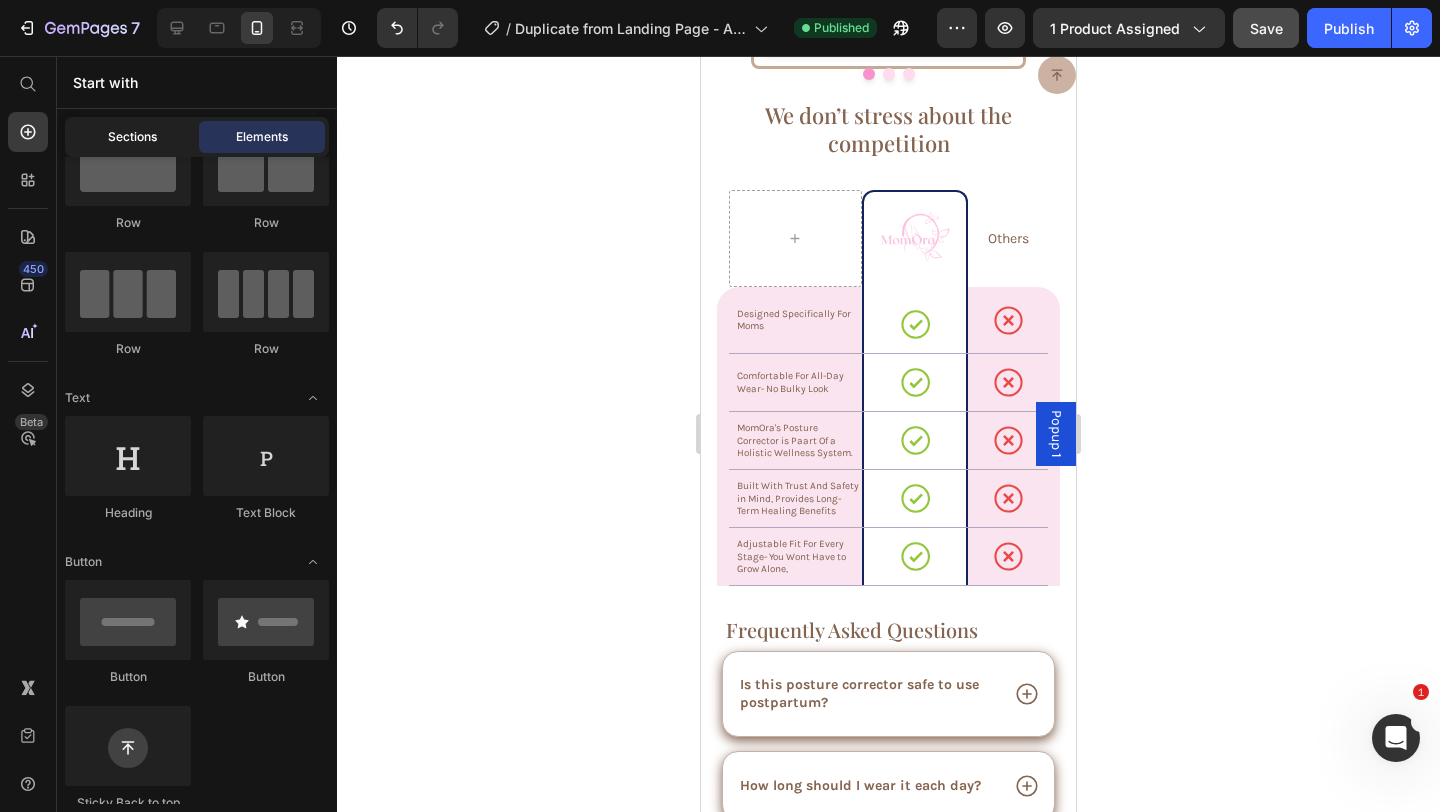 click on "Sections" 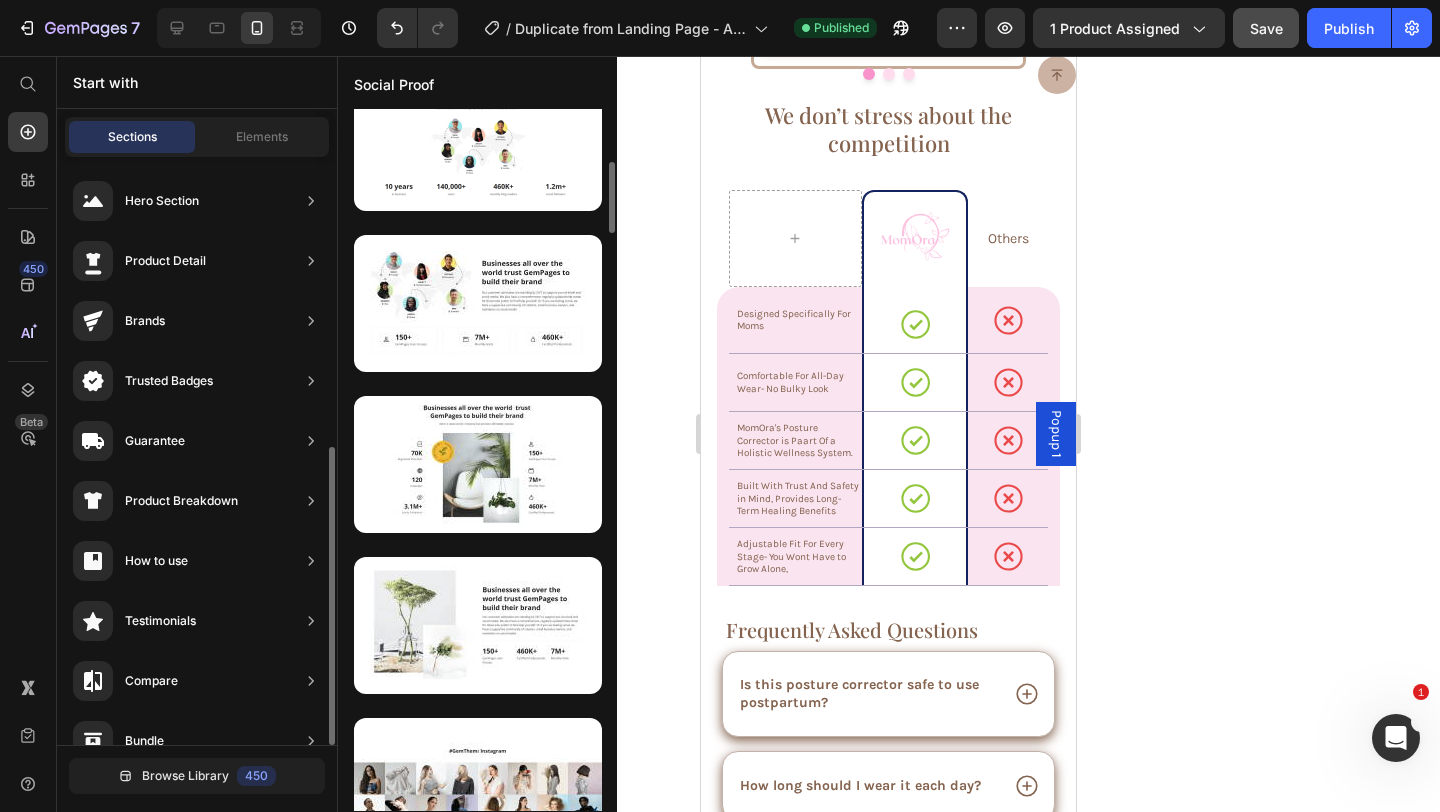 scroll, scrollTop: 91, scrollLeft: 0, axis: vertical 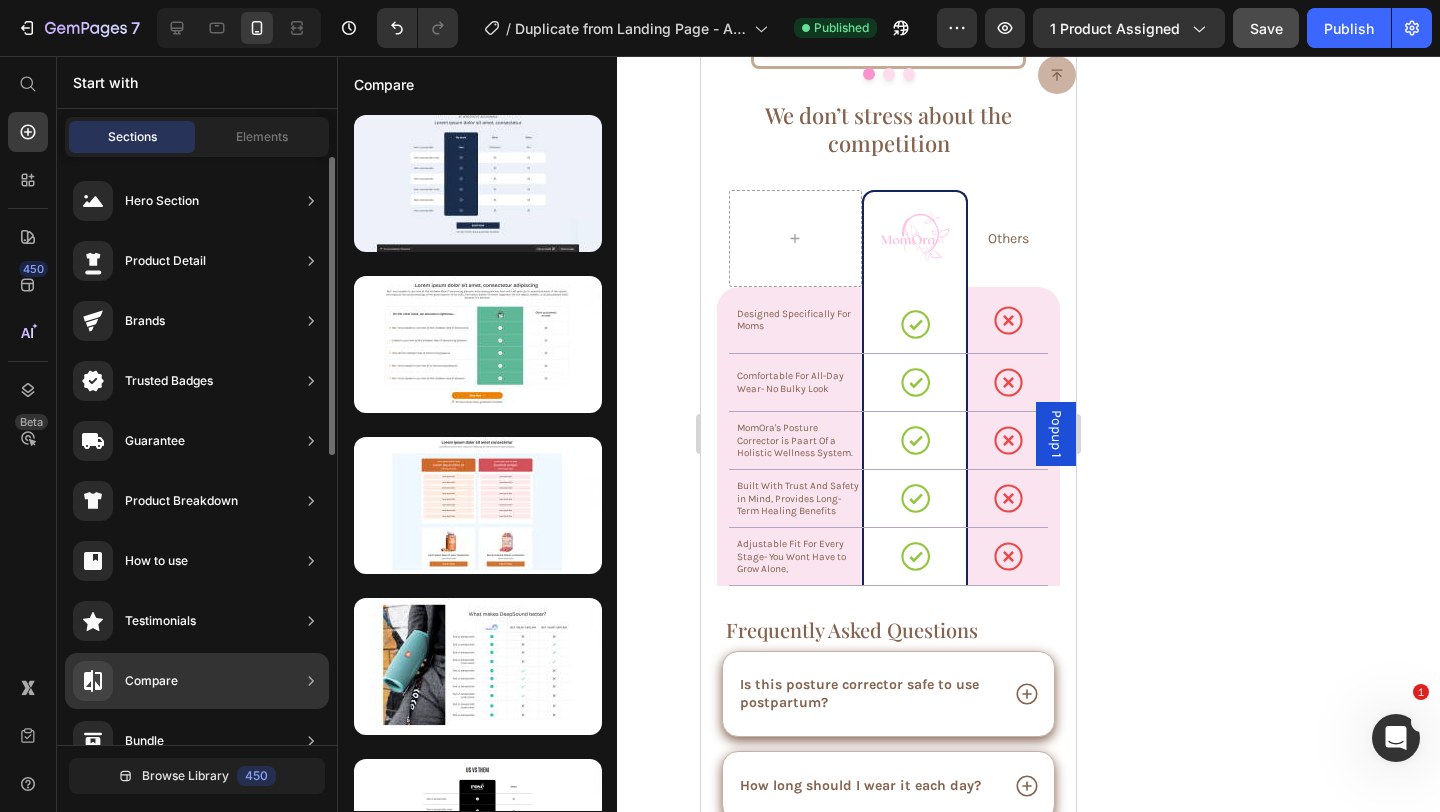 click on "Testimonials" 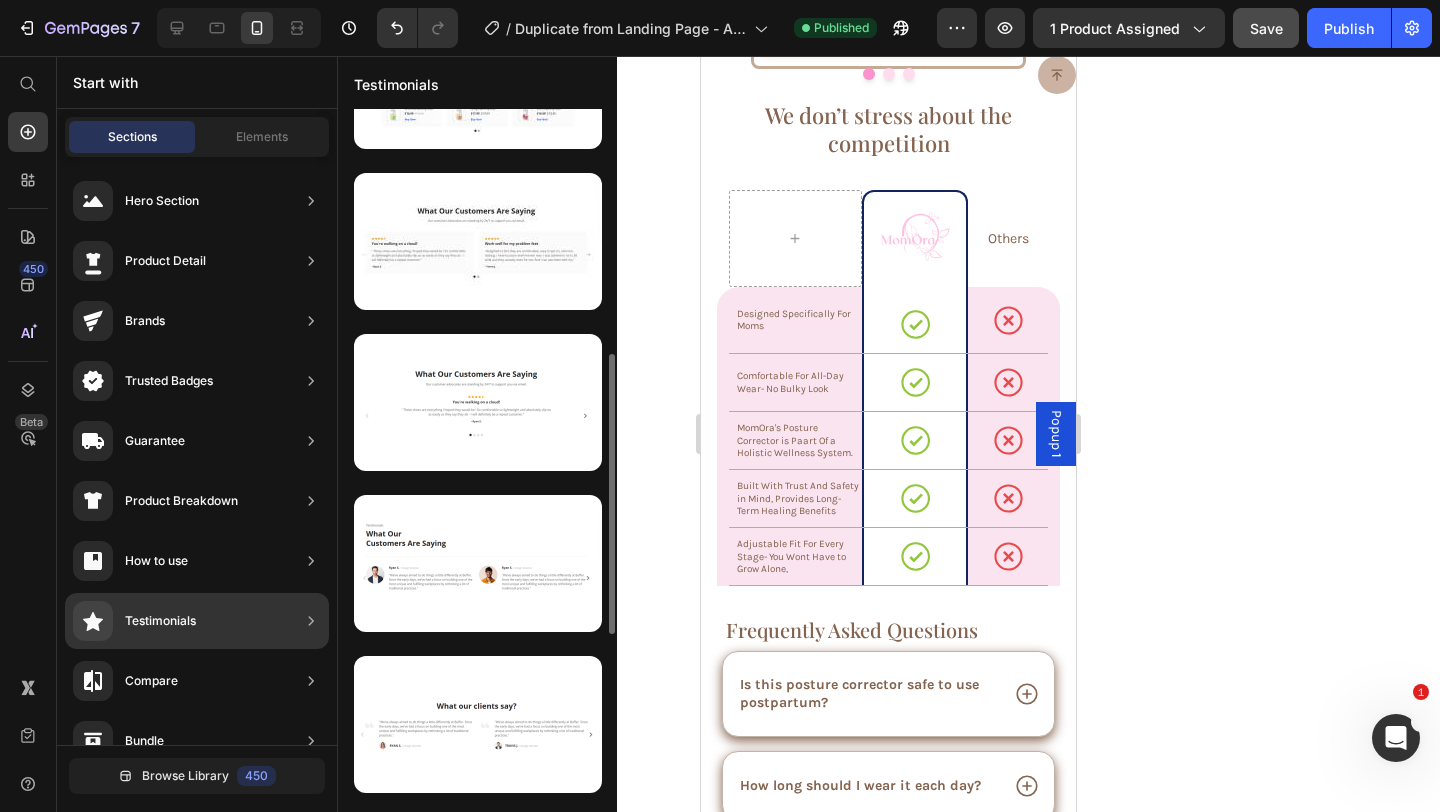 scroll, scrollTop: 0, scrollLeft: 0, axis: both 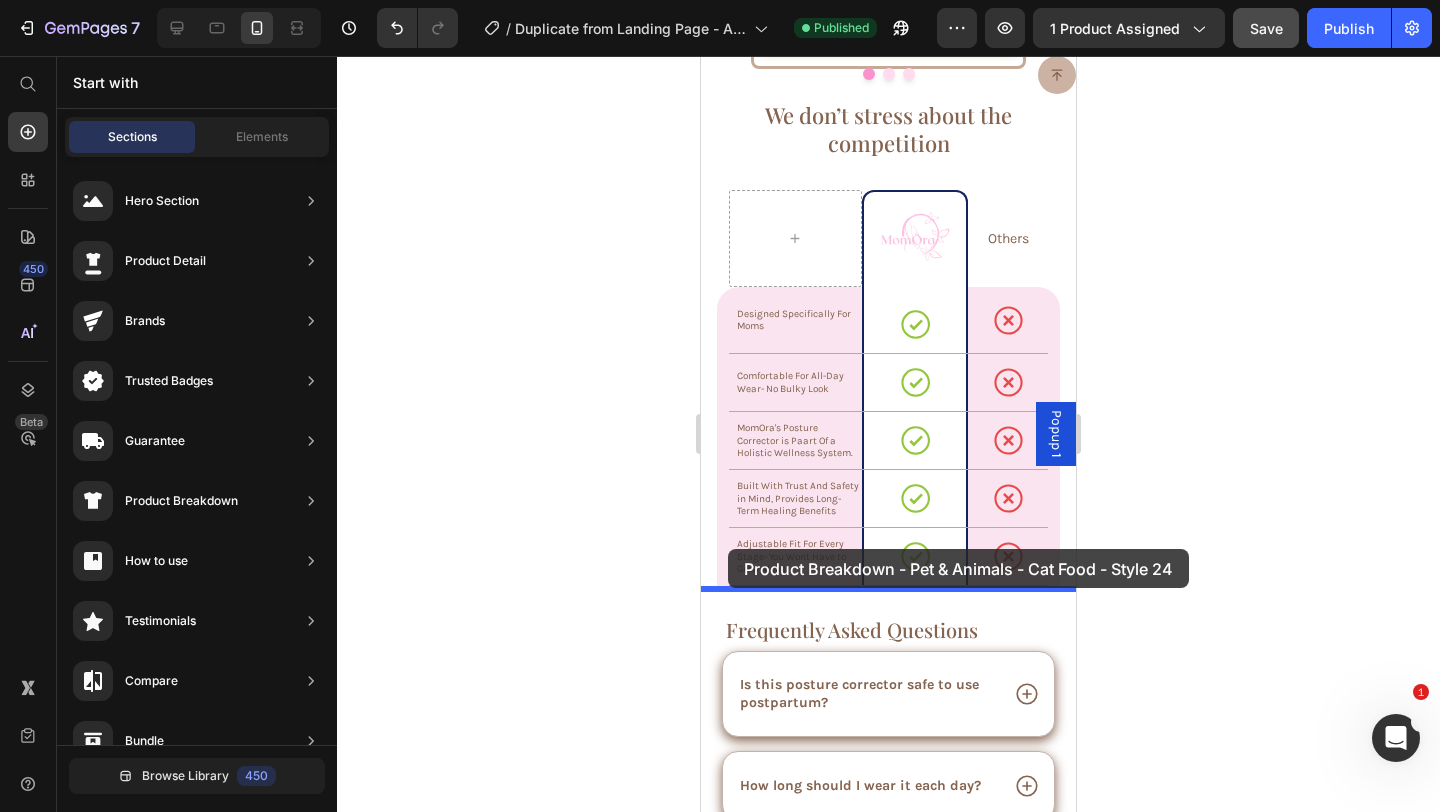 drag, startPoint x: 1136, startPoint y: 553, endPoint x: 728, endPoint y: 549, distance: 408.0196 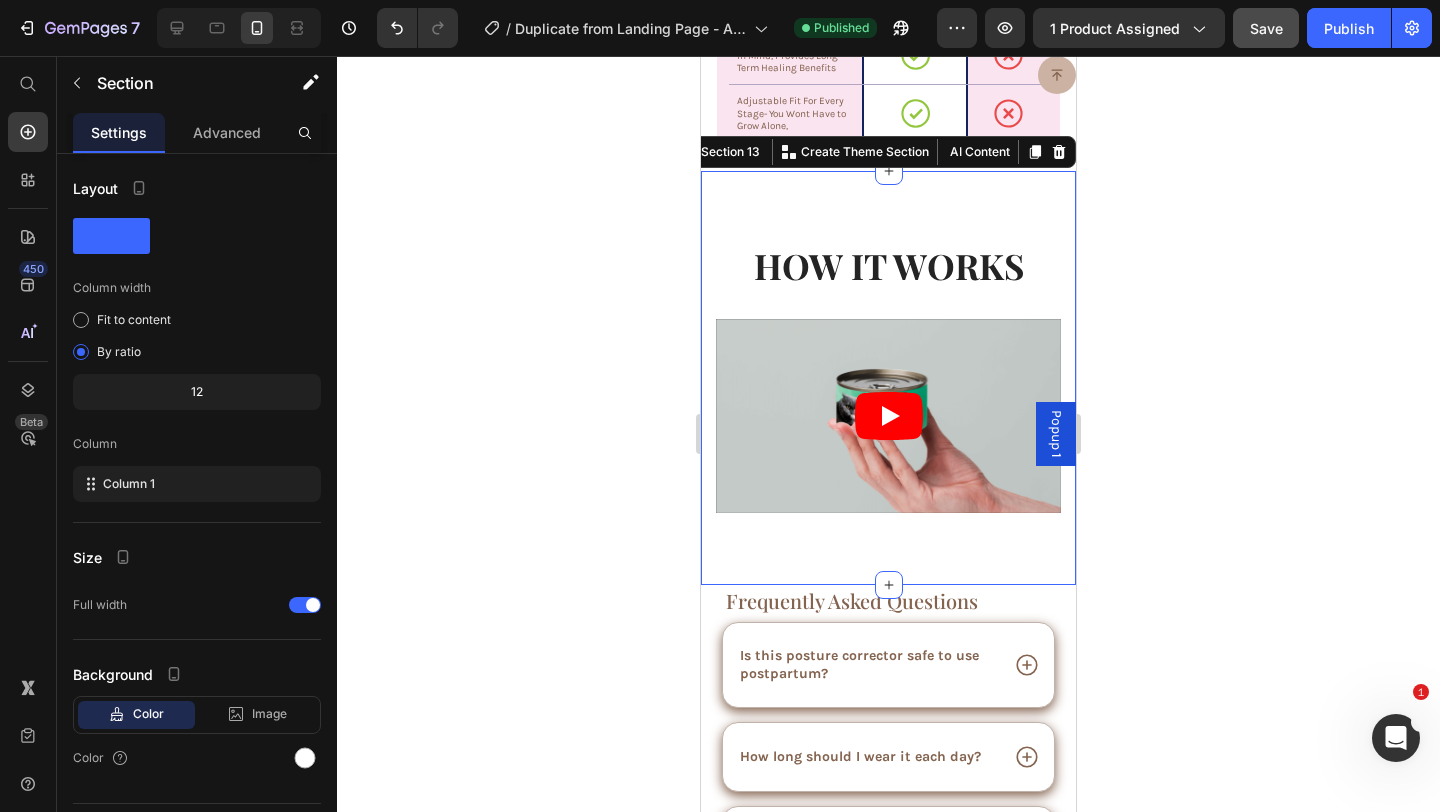 scroll, scrollTop: 7496, scrollLeft: 0, axis: vertical 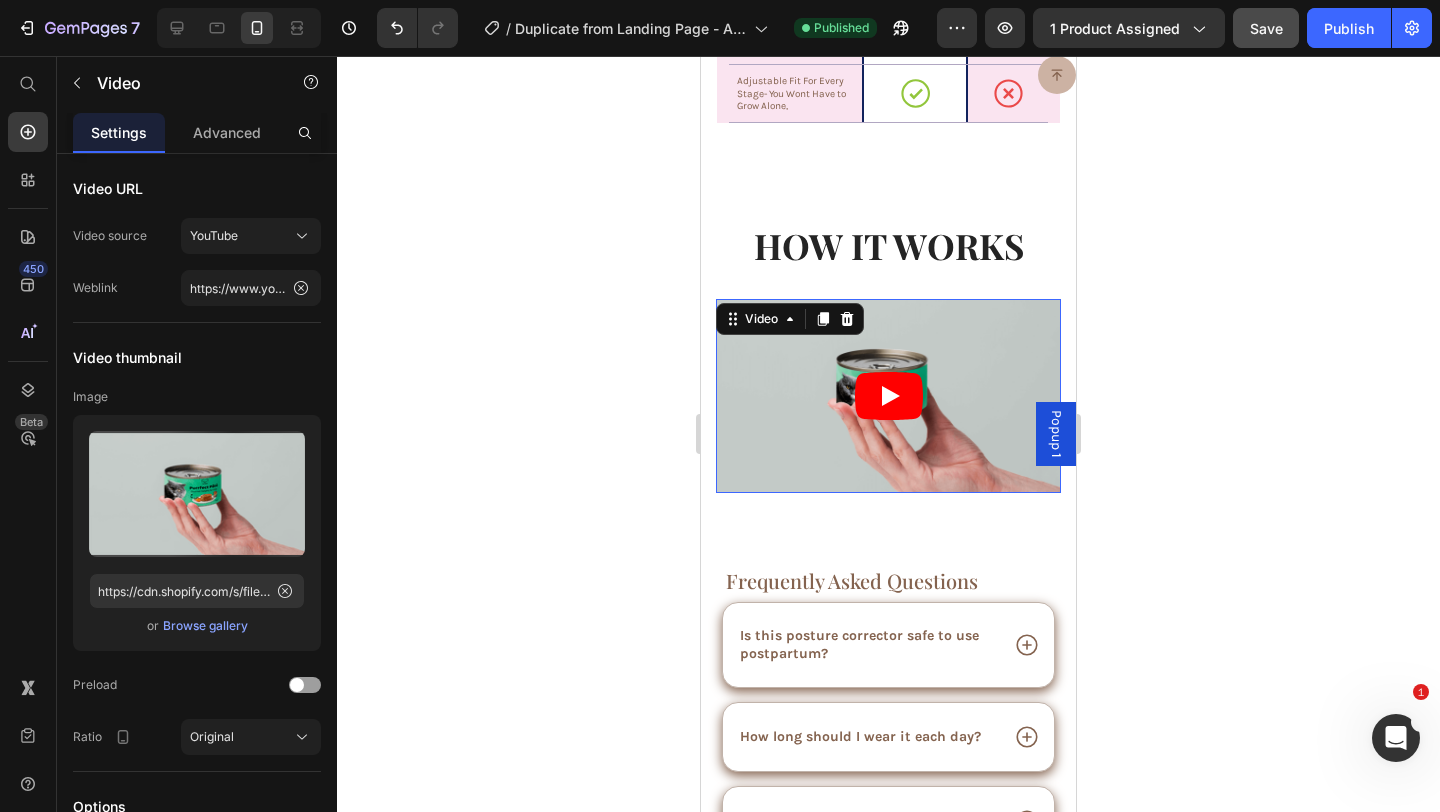 click at bounding box center (888, 396) 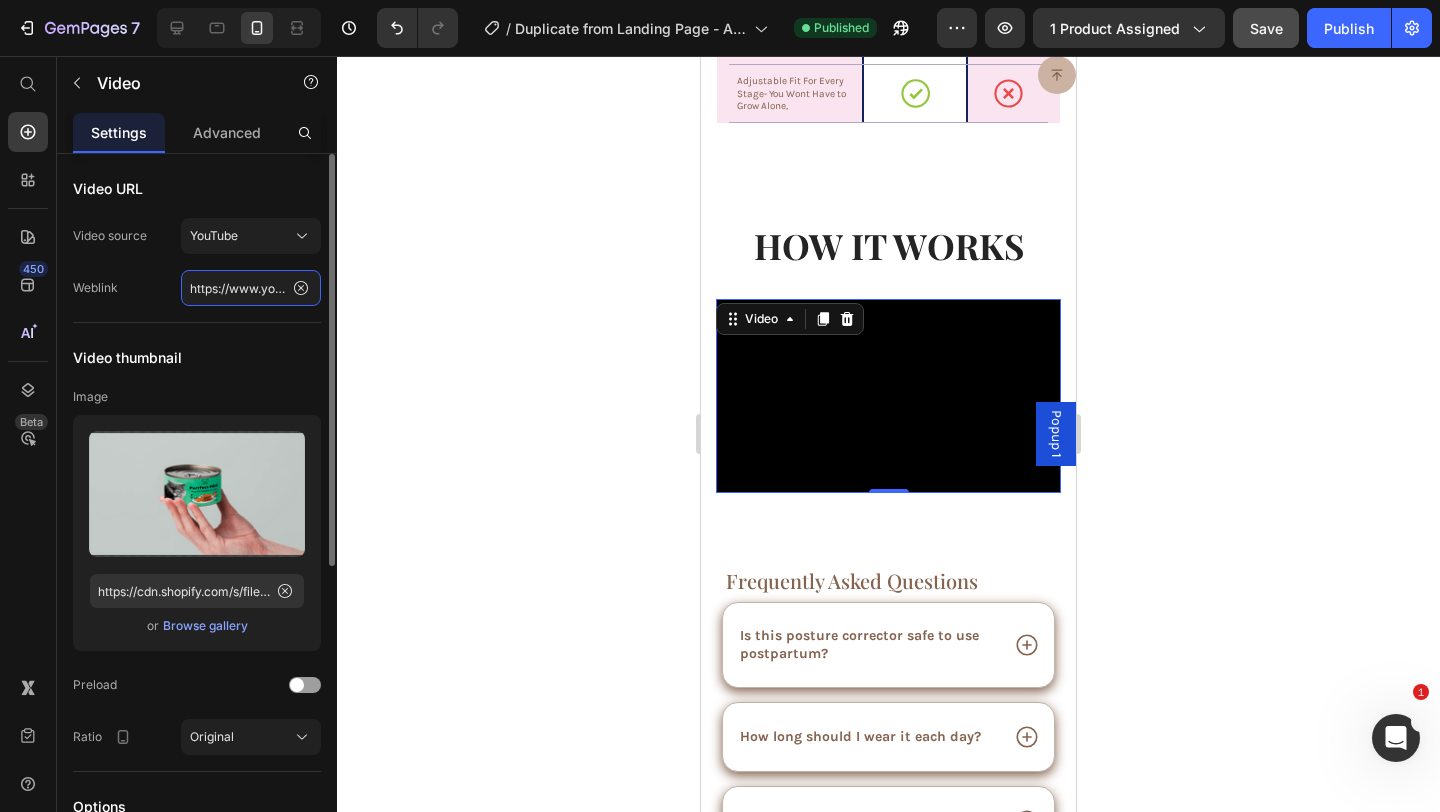 click on "https://www.youtube.com/watch?v=cyzh48XRS4M" 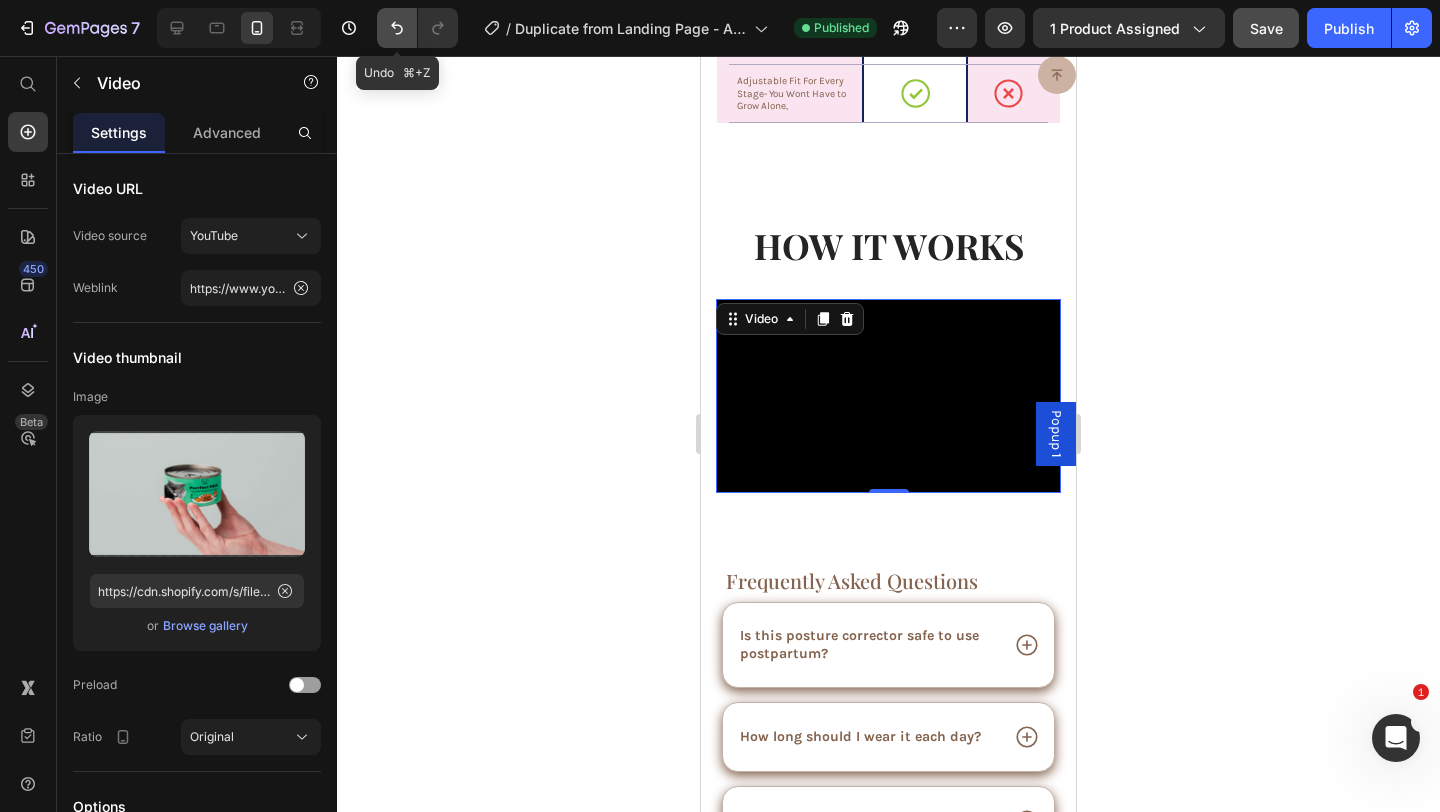 click 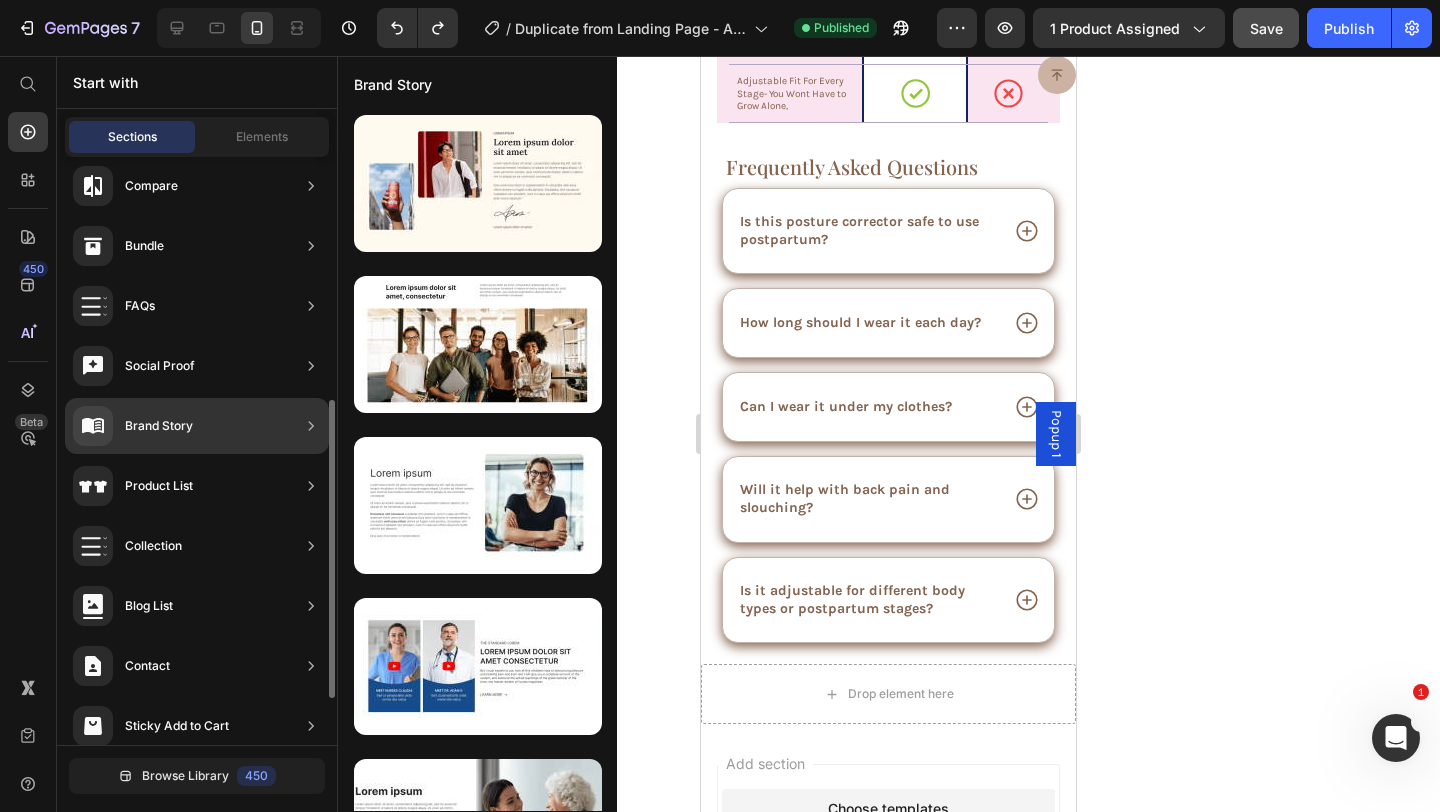 scroll, scrollTop: 490, scrollLeft: 0, axis: vertical 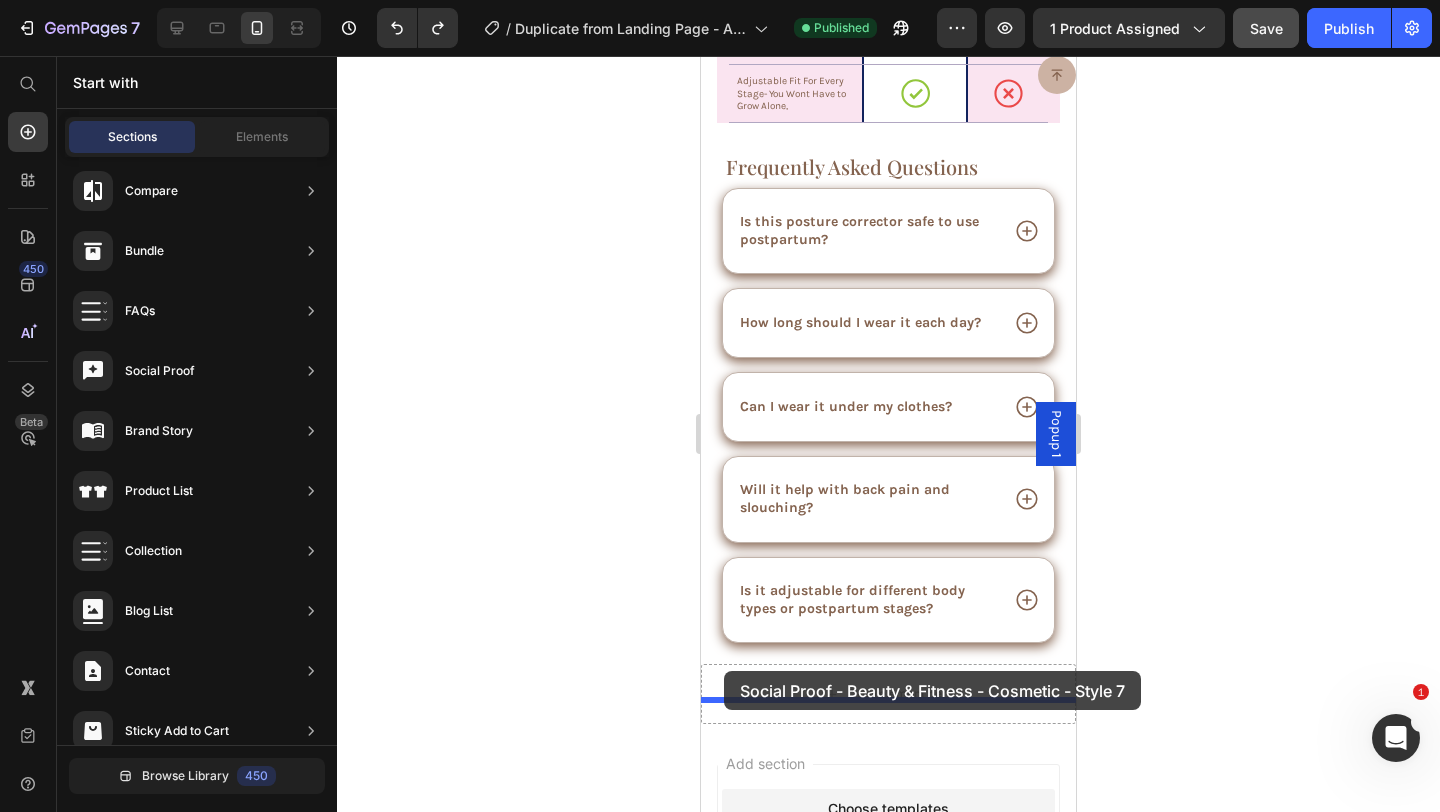 drag, startPoint x: 1081, startPoint y: 354, endPoint x: 739, endPoint y: 677, distance: 470.4179 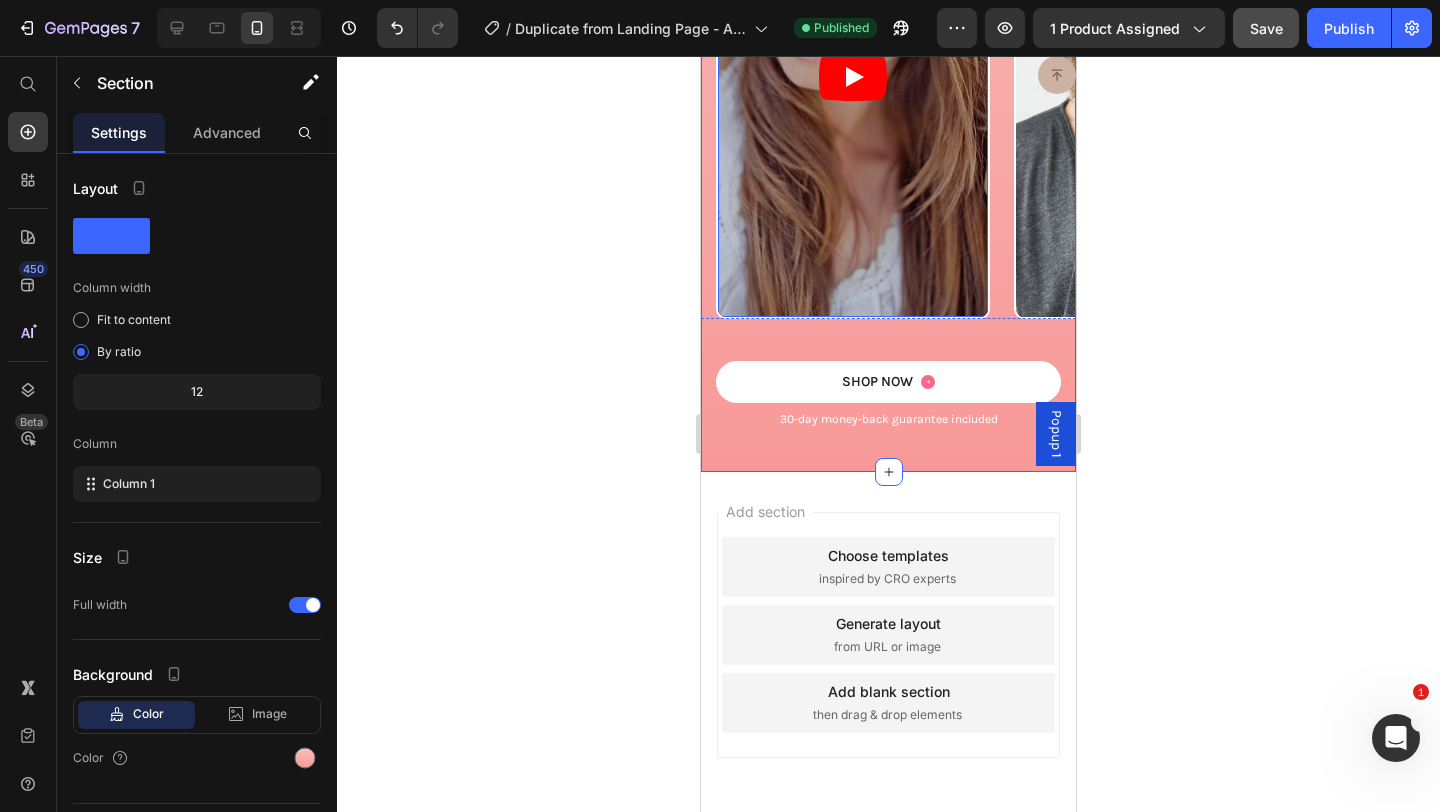 scroll, scrollTop: 8536, scrollLeft: 0, axis: vertical 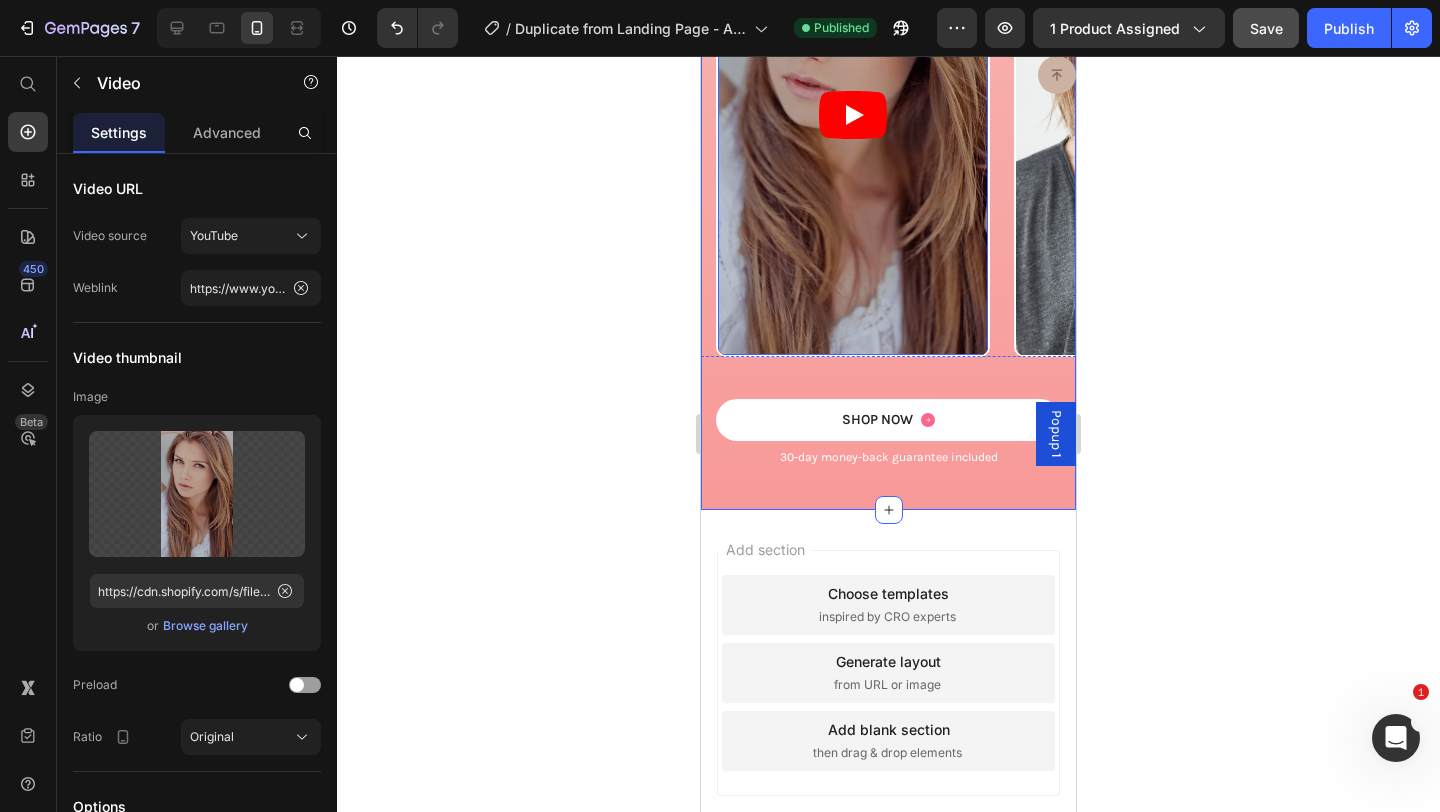 click at bounding box center (853, 114) 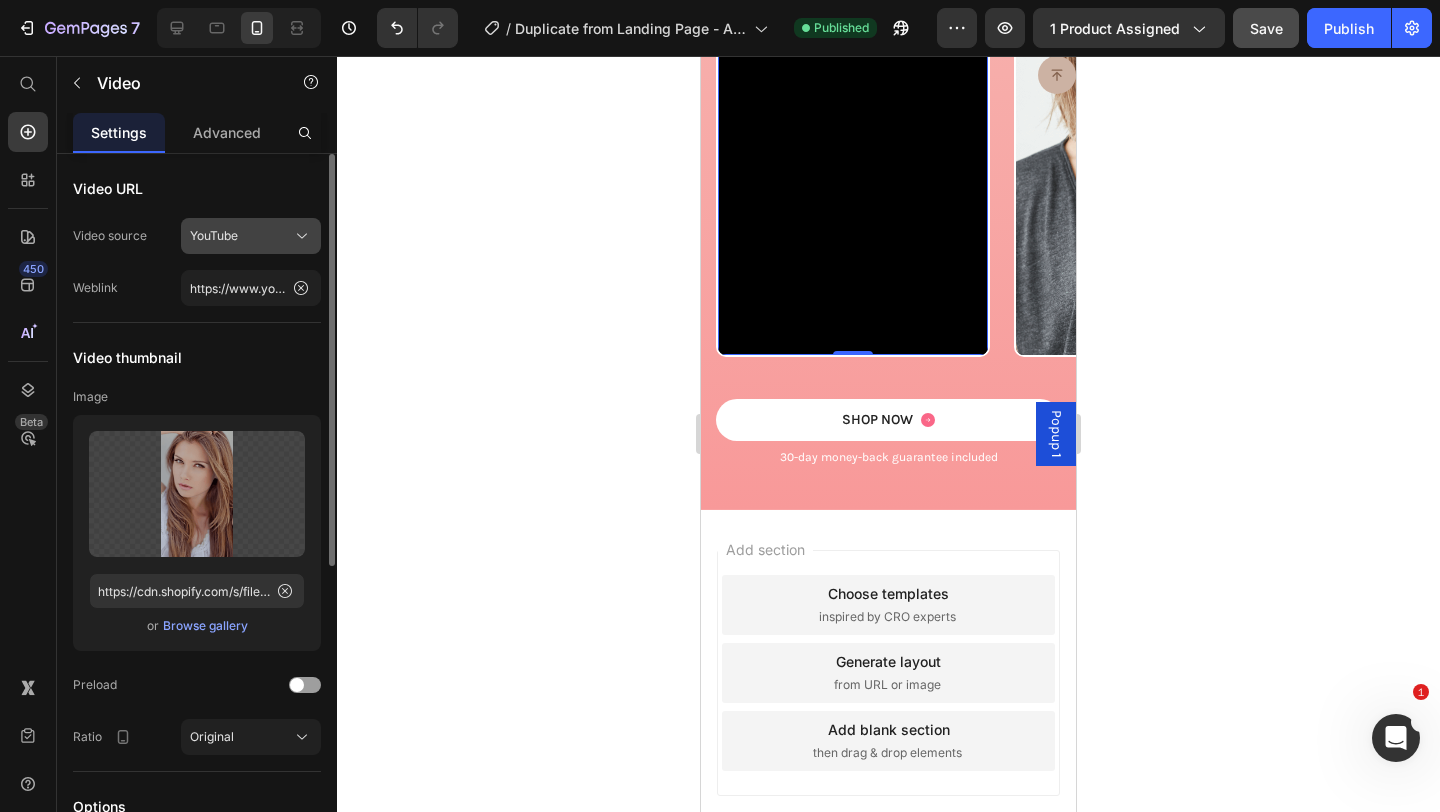 click 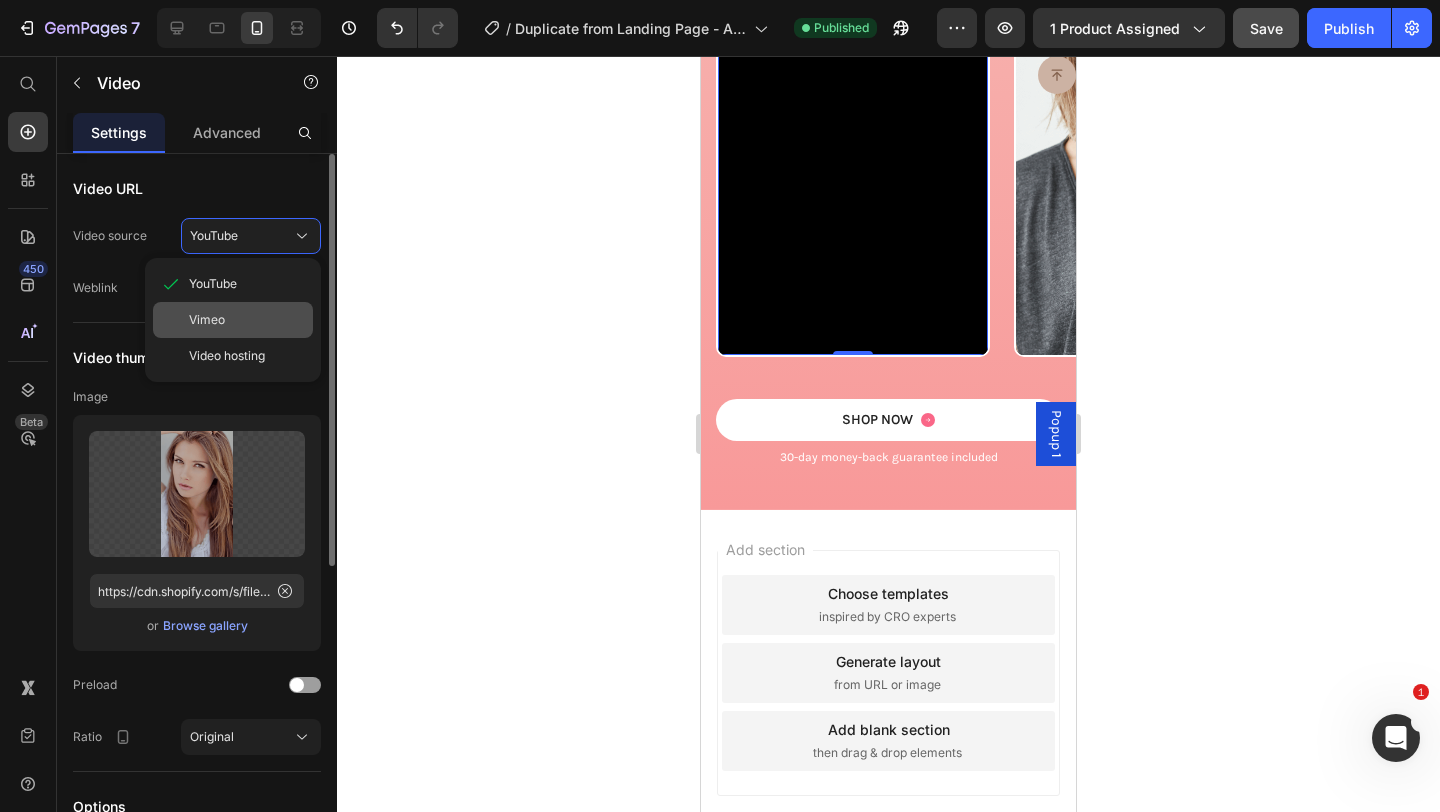 click on "Vimeo" at bounding box center (247, 320) 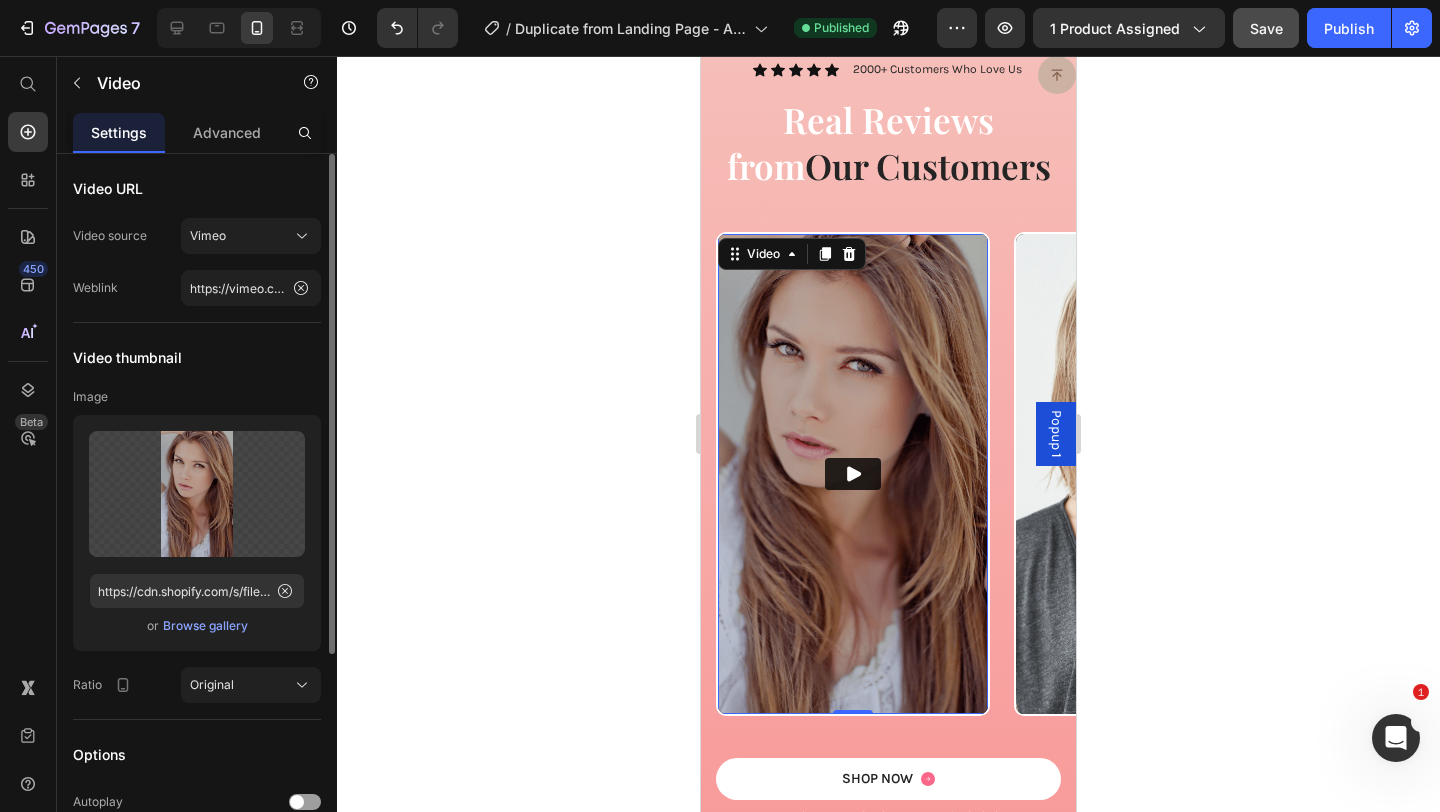 scroll, scrollTop: 8105, scrollLeft: 0, axis: vertical 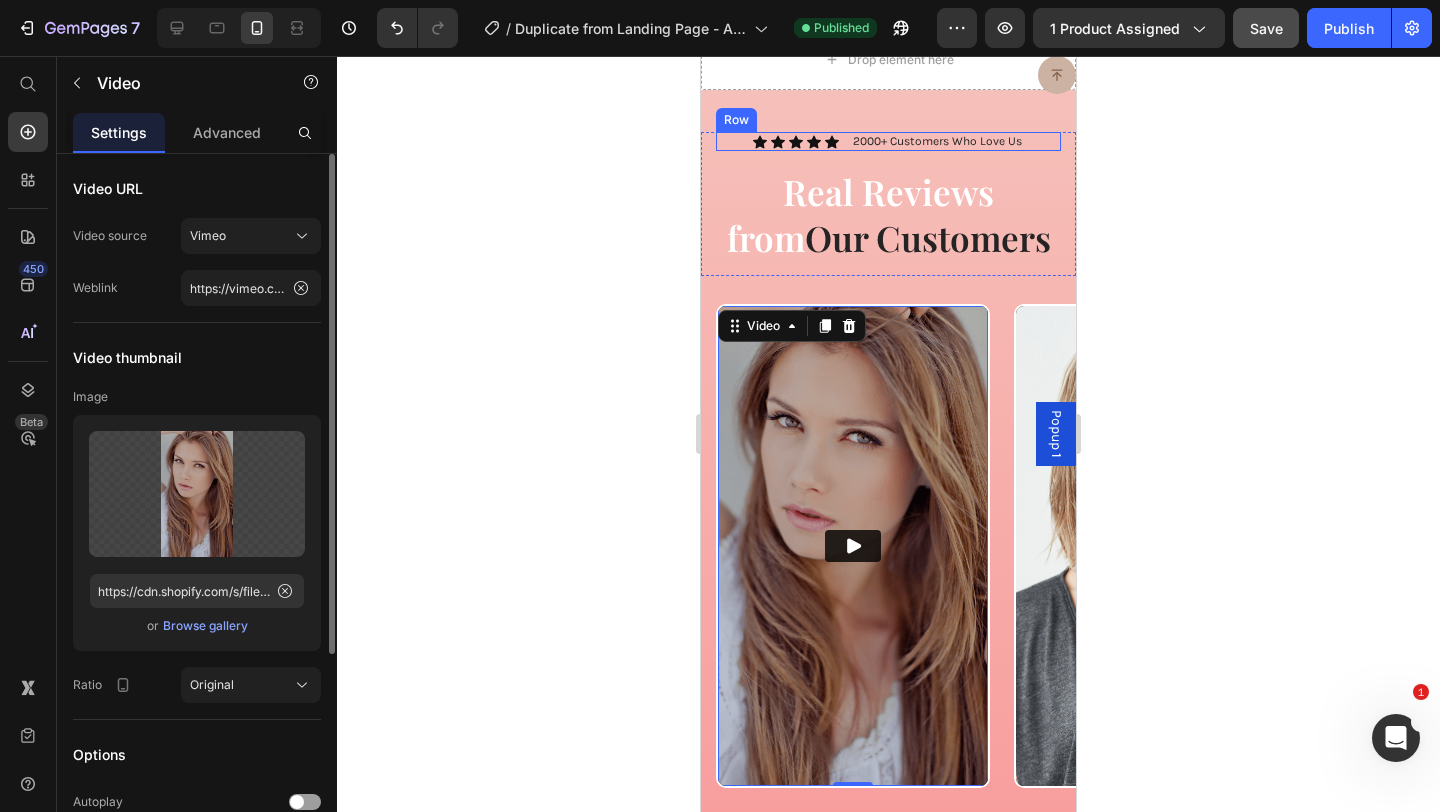 click on "Row" at bounding box center (736, 120) 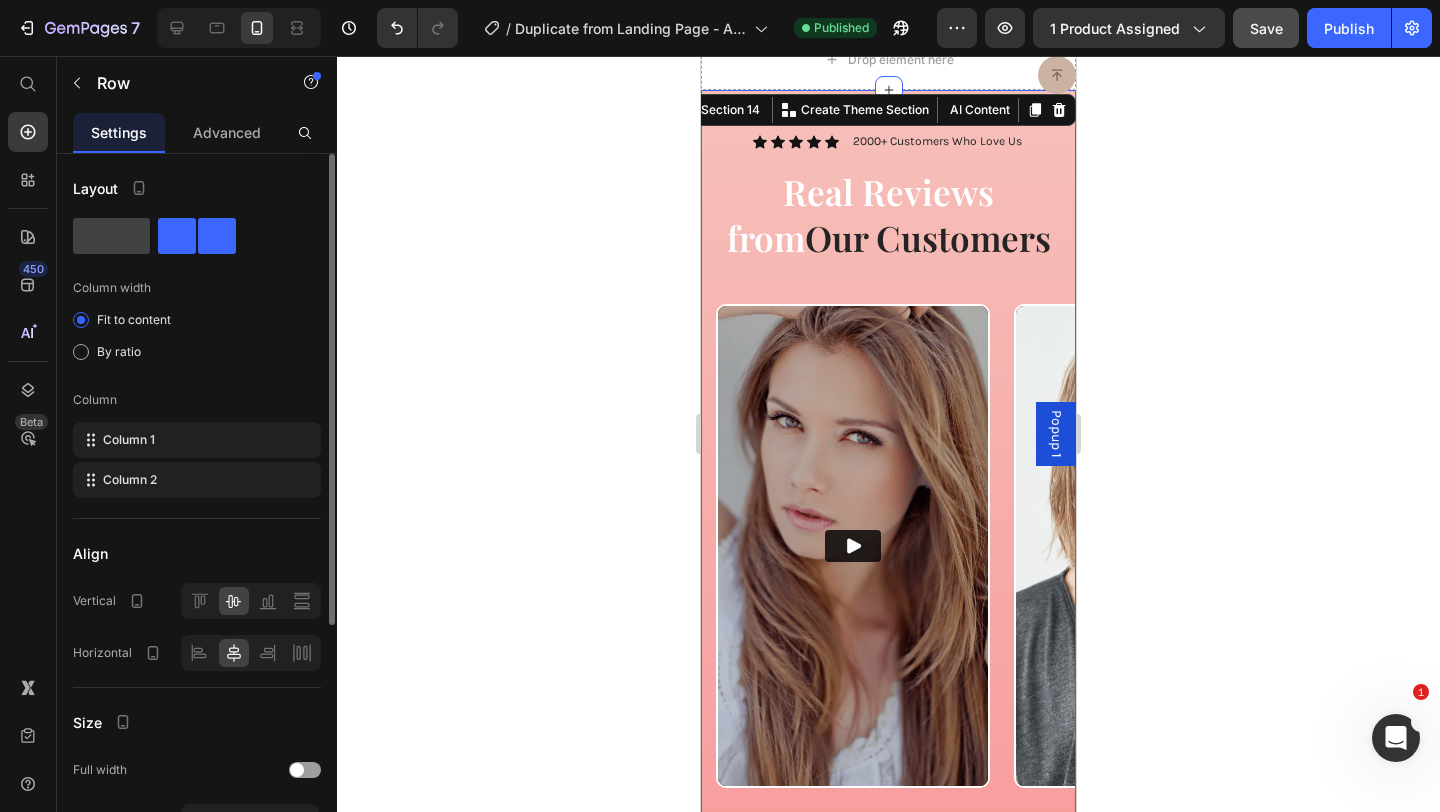 click on "Icon Icon Icon Icon Icon Icon List 2000+ Customers Who Love Us Text Block Row Real Reviews from  Our Customers Heading Row Video Video Video Video Carousel
SHOP NOW Button 30-day money-back guarantee included  Text Block Row Section 14   You can create reusable sections Create Theme Section AI Content Write with GemAI What would you like to describe here? Tone and Voice Persuasive Product MomOra's Nursing Bra - Breastfeed With High Quality Ease Show more Generate" at bounding box center [888, 515] 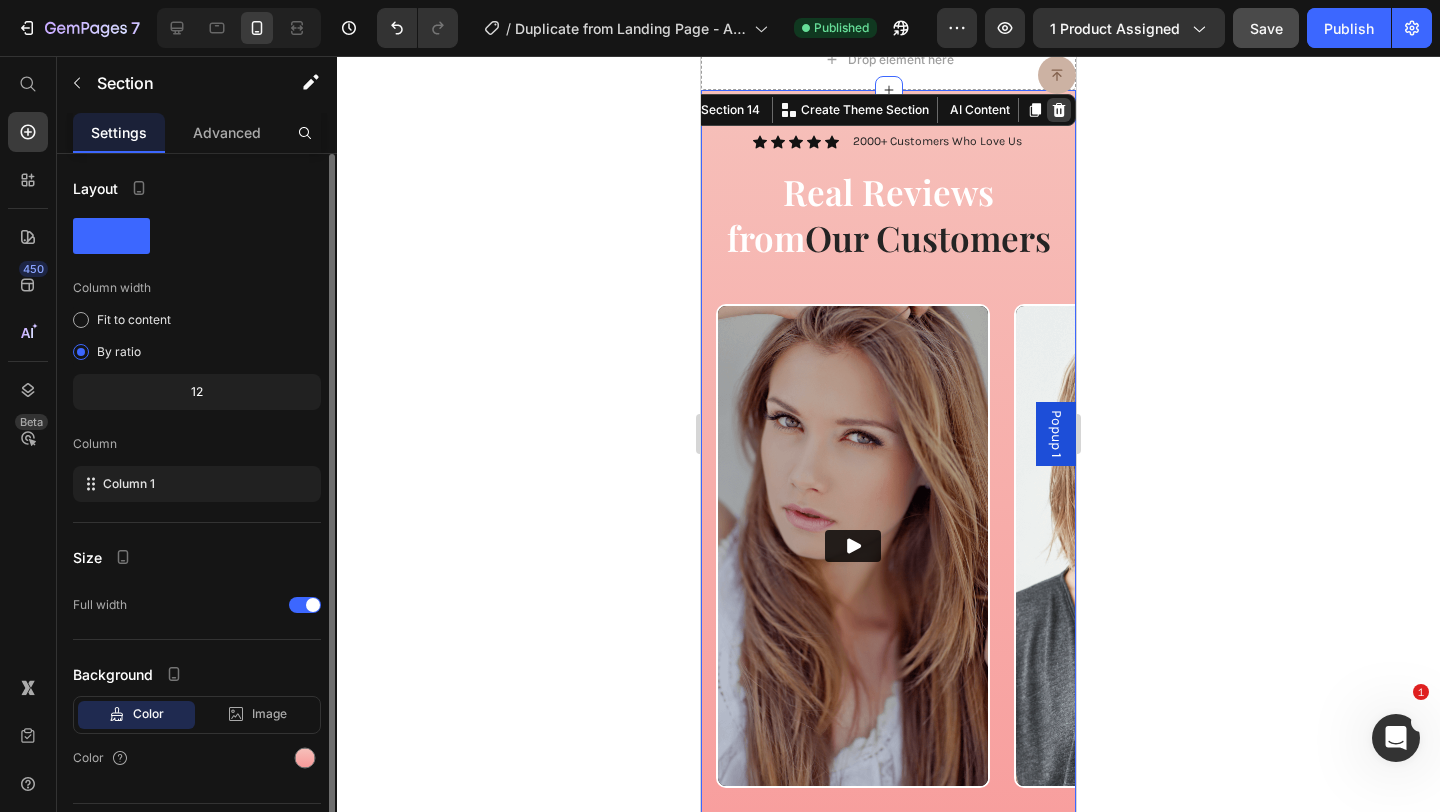 click 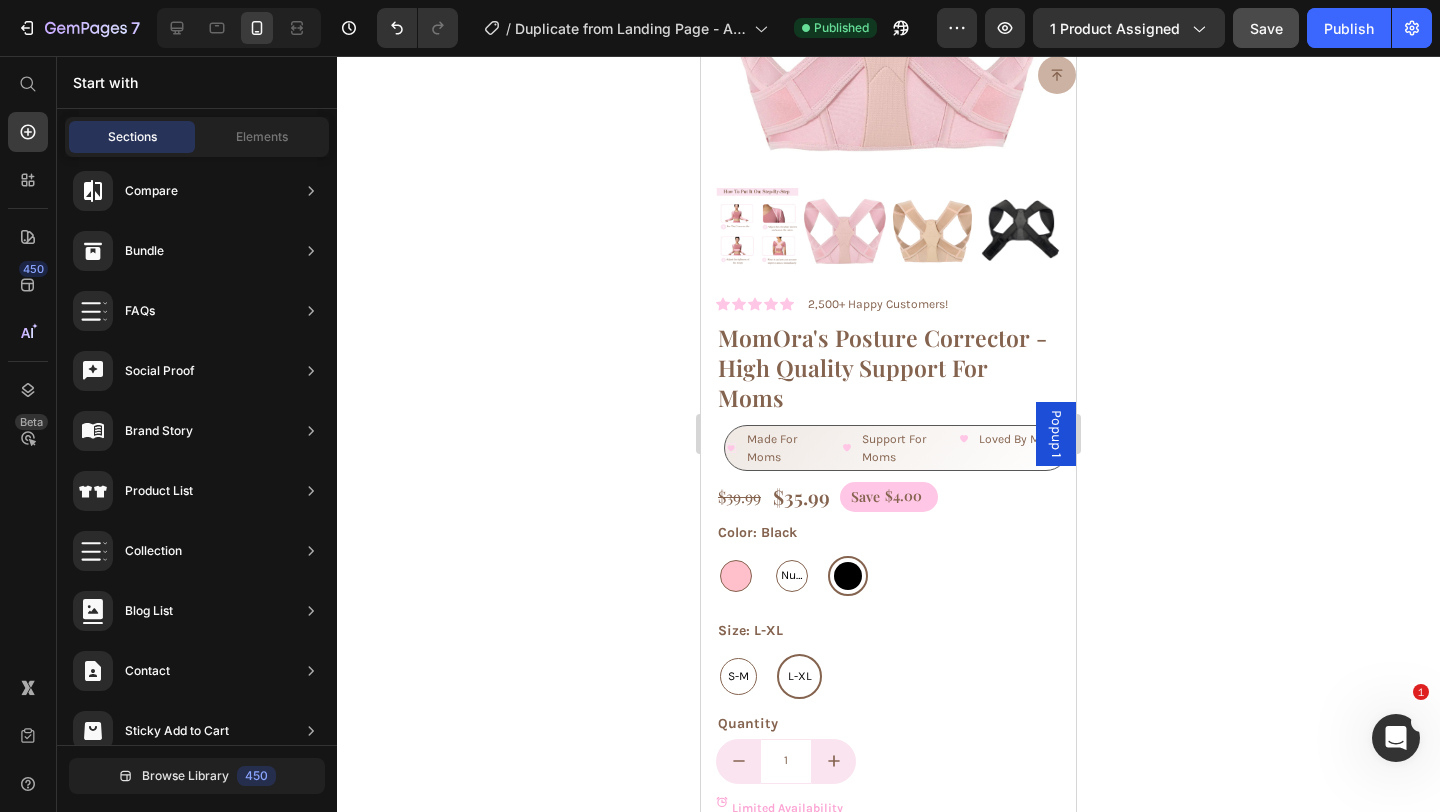 scroll, scrollTop: 0, scrollLeft: 0, axis: both 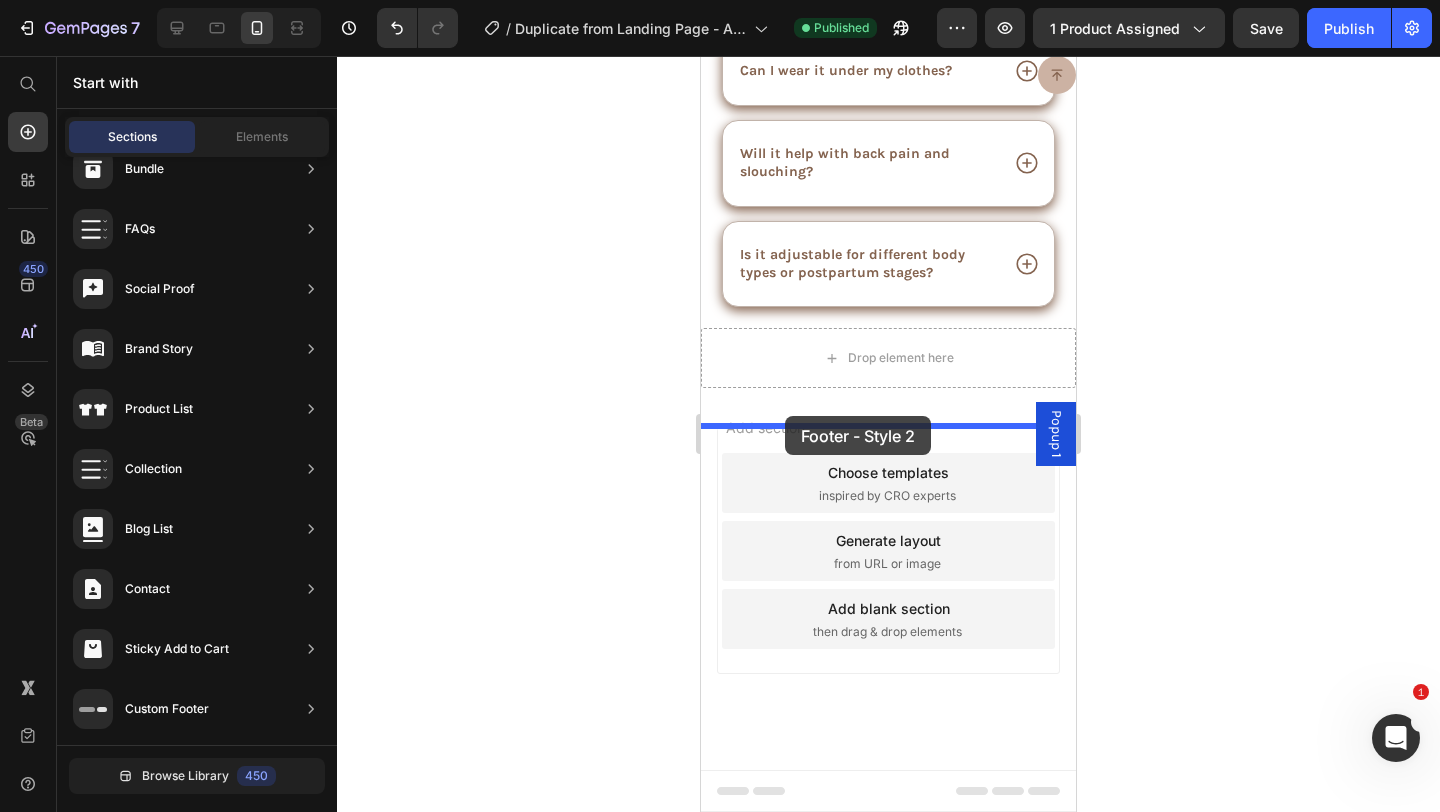 drag, startPoint x: 1096, startPoint y: 407, endPoint x: 785, endPoint y: 415, distance: 311.10287 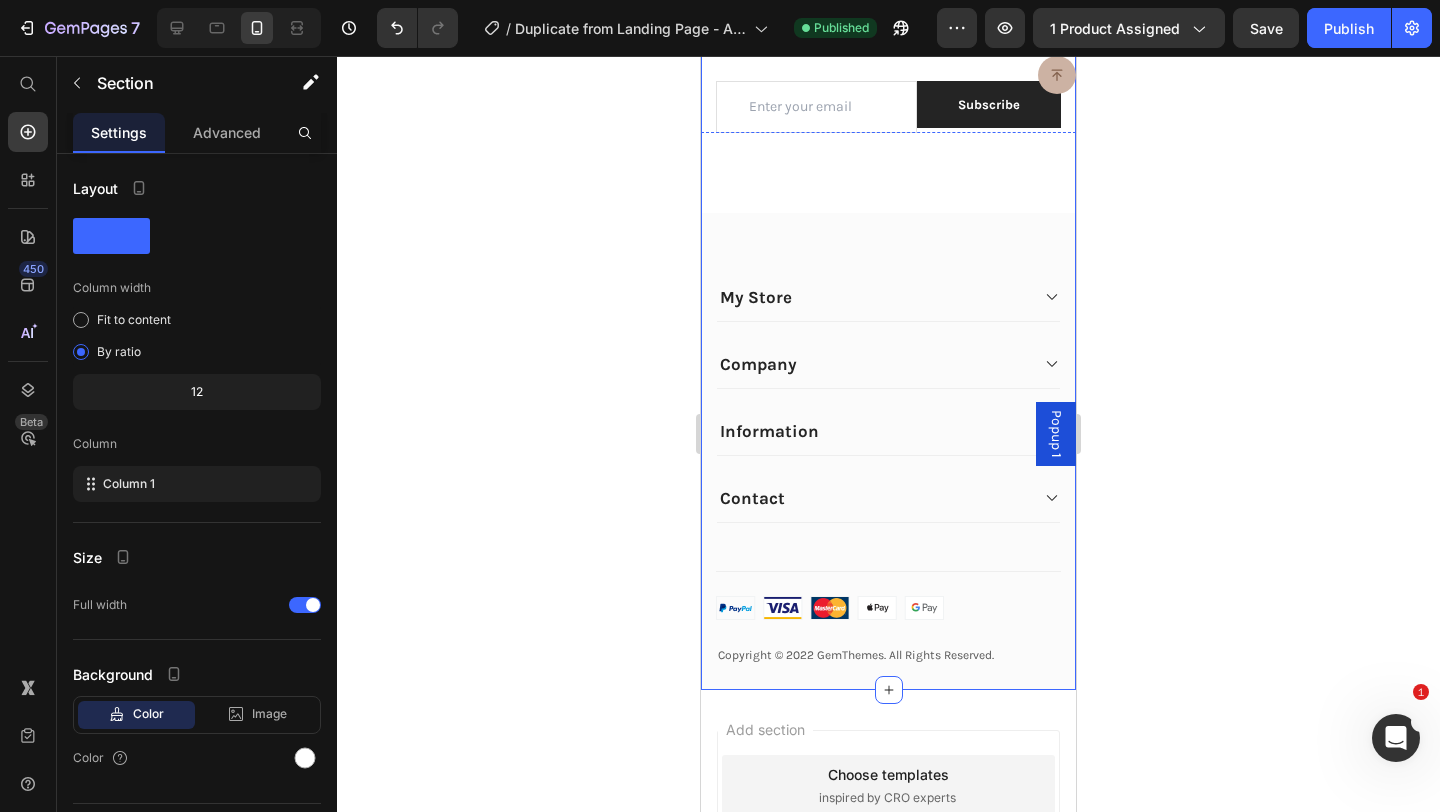 scroll, scrollTop: 8465, scrollLeft: 0, axis: vertical 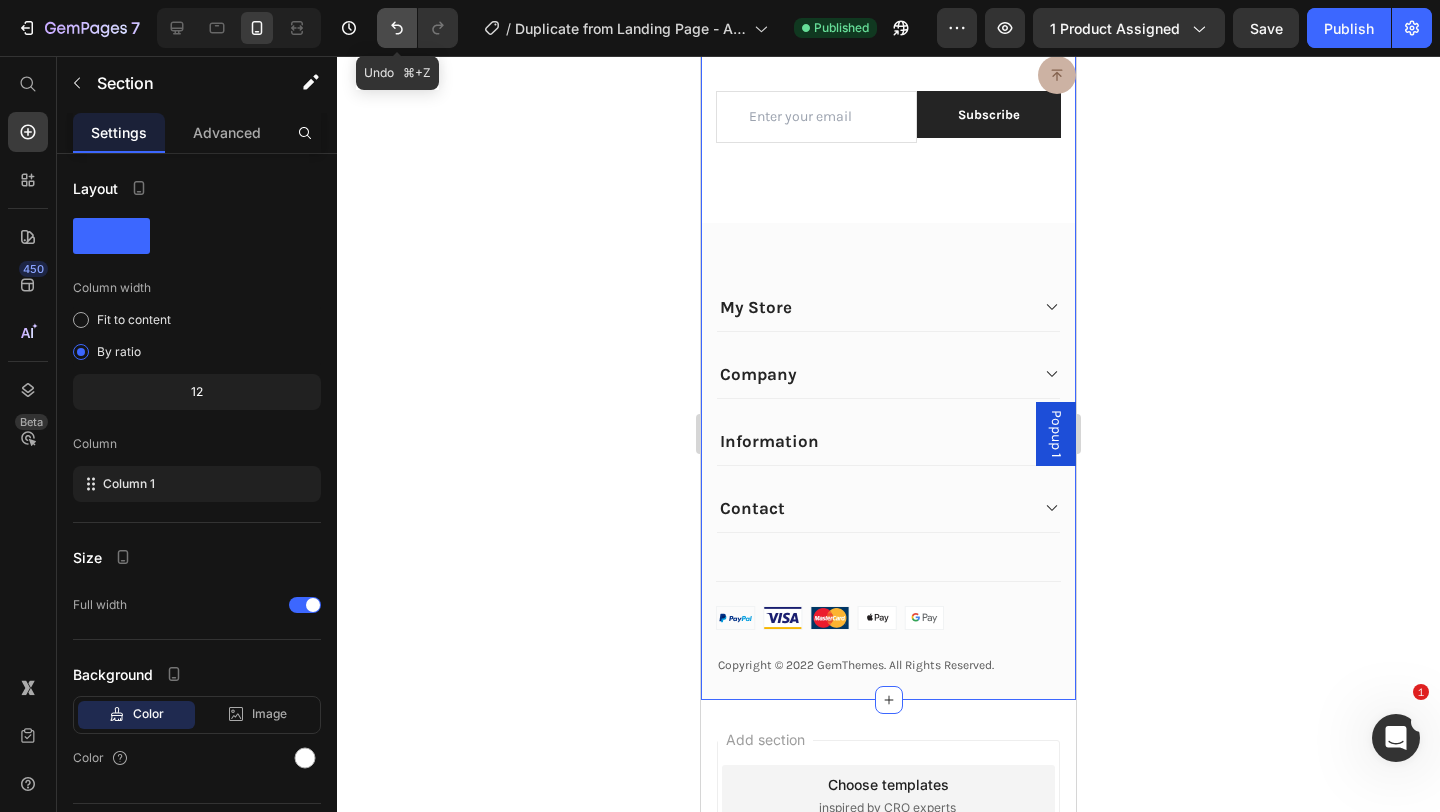 click 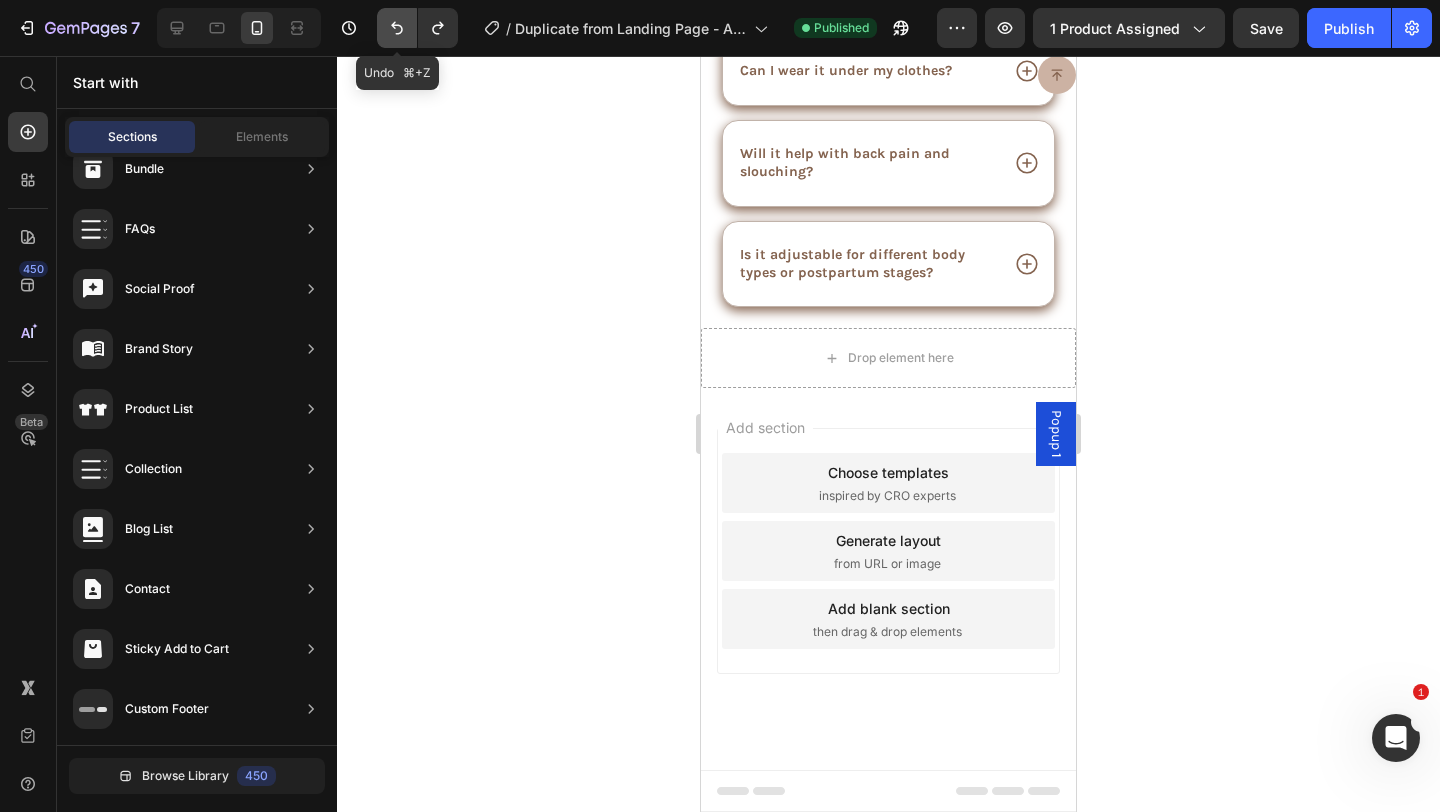 scroll, scrollTop: 7815, scrollLeft: 0, axis: vertical 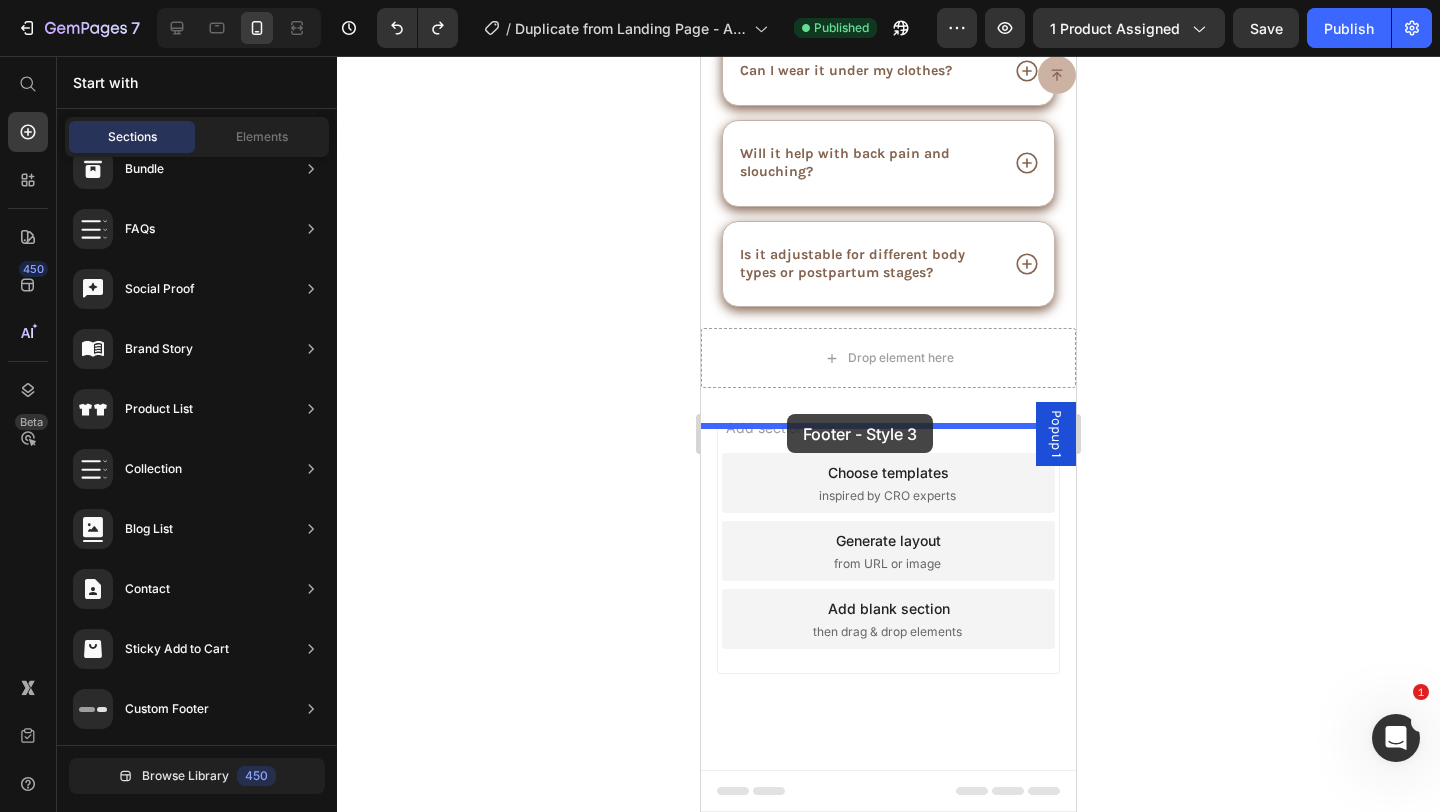 drag, startPoint x: 1194, startPoint y: 587, endPoint x: 787, endPoint y: 414, distance: 442.242 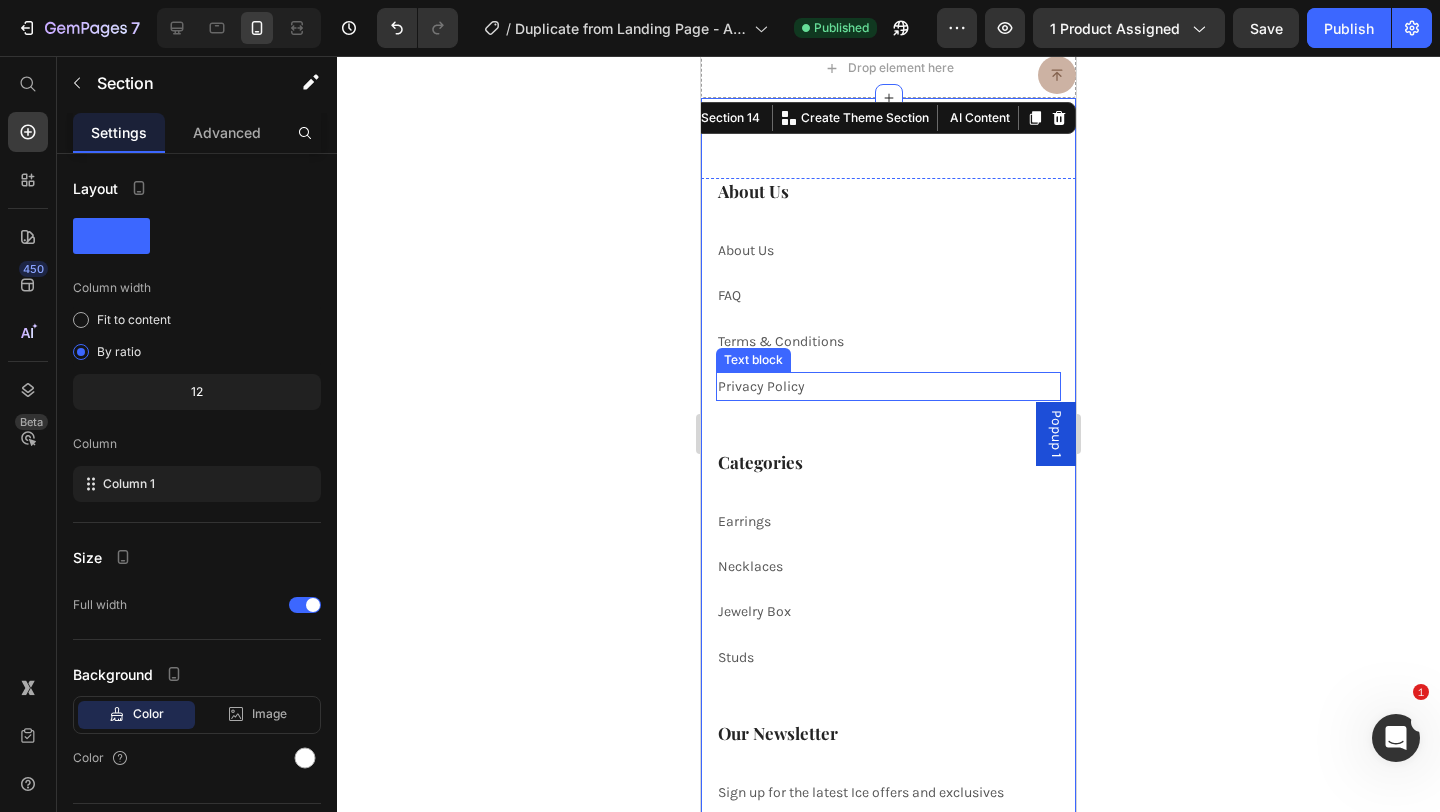 scroll, scrollTop: 8048, scrollLeft: 0, axis: vertical 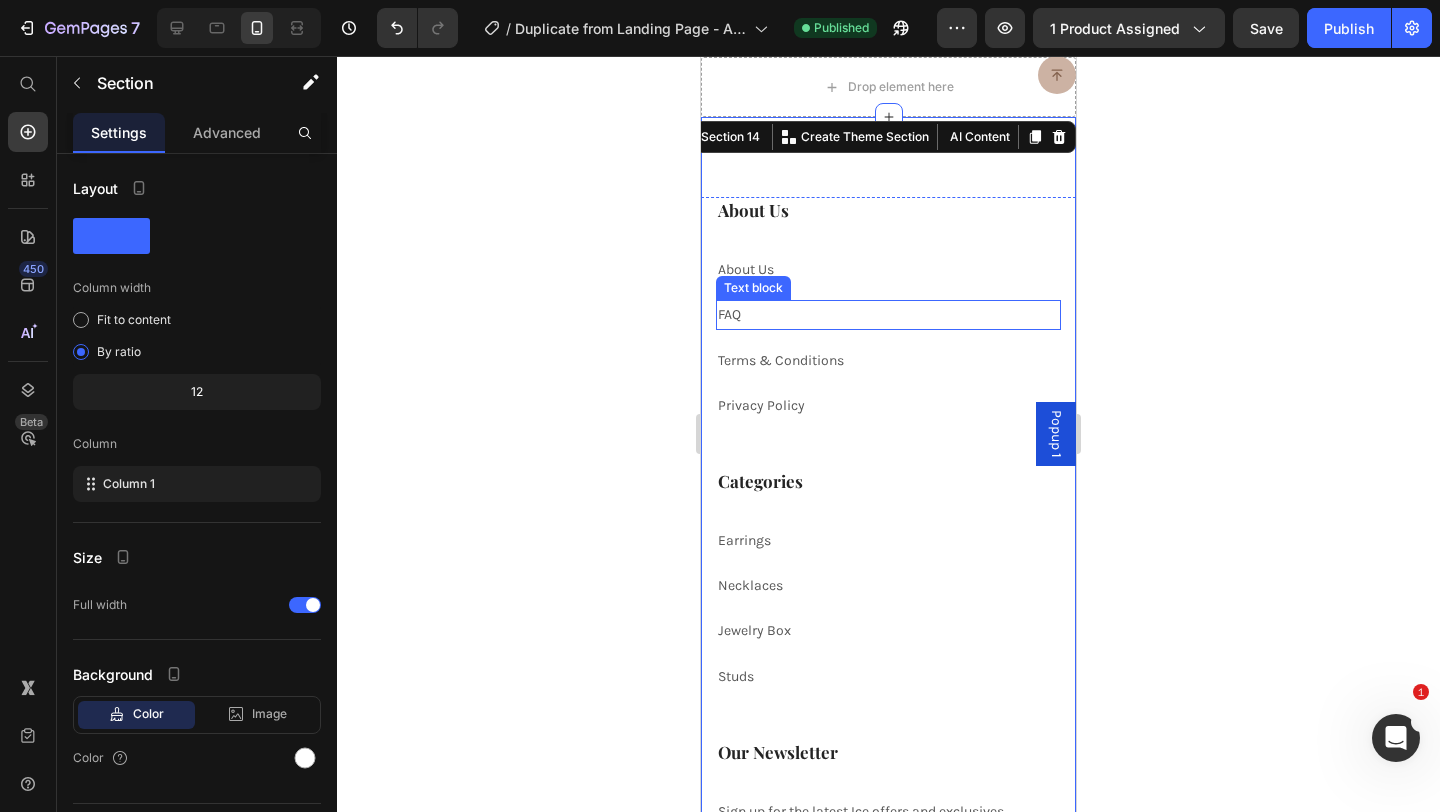 click on "About Us  Heading About Us Text block FAQ Text block Terms & Conditions Text block Privacy Policy Text block" at bounding box center [888, 332] 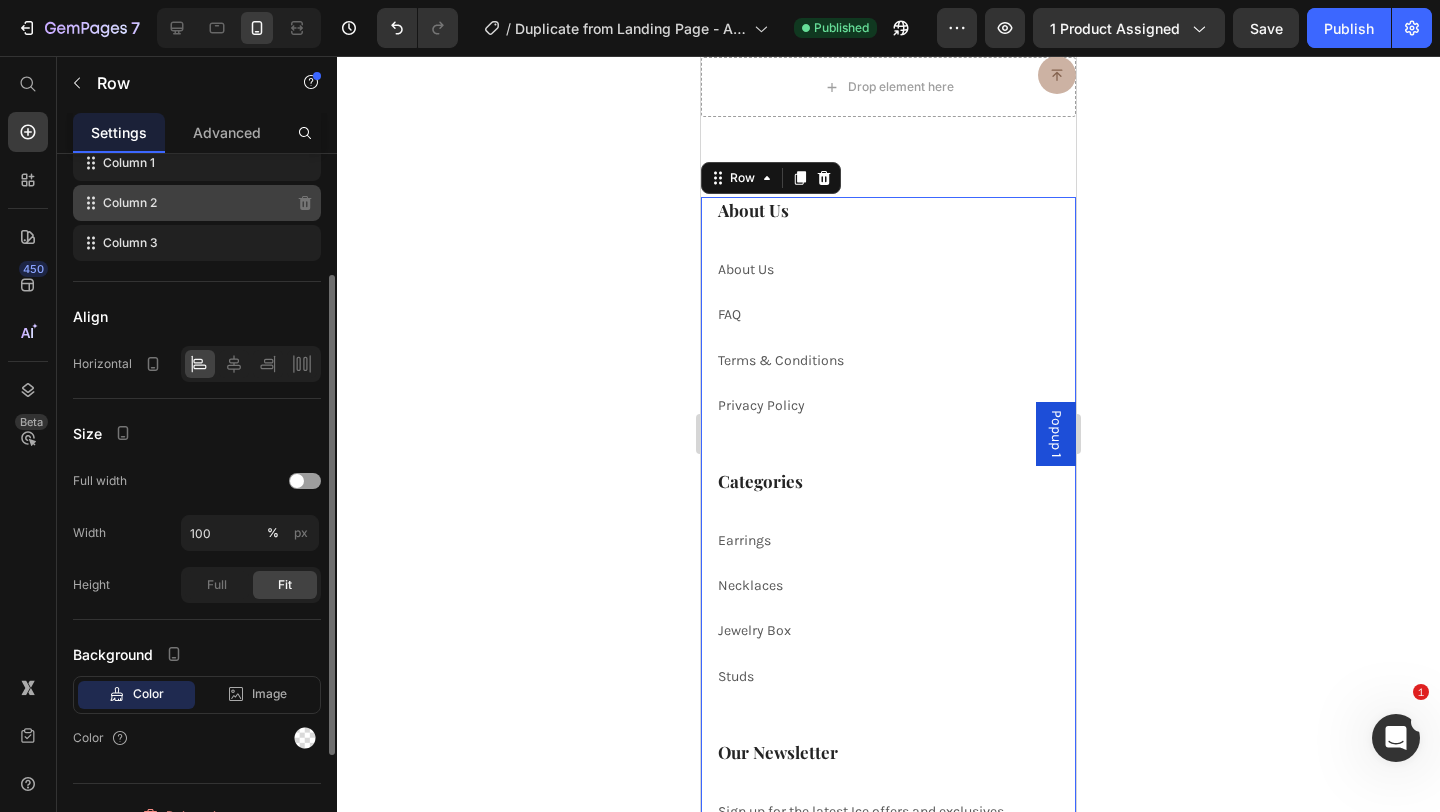 scroll, scrollTop: 350, scrollLeft: 0, axis: vertical 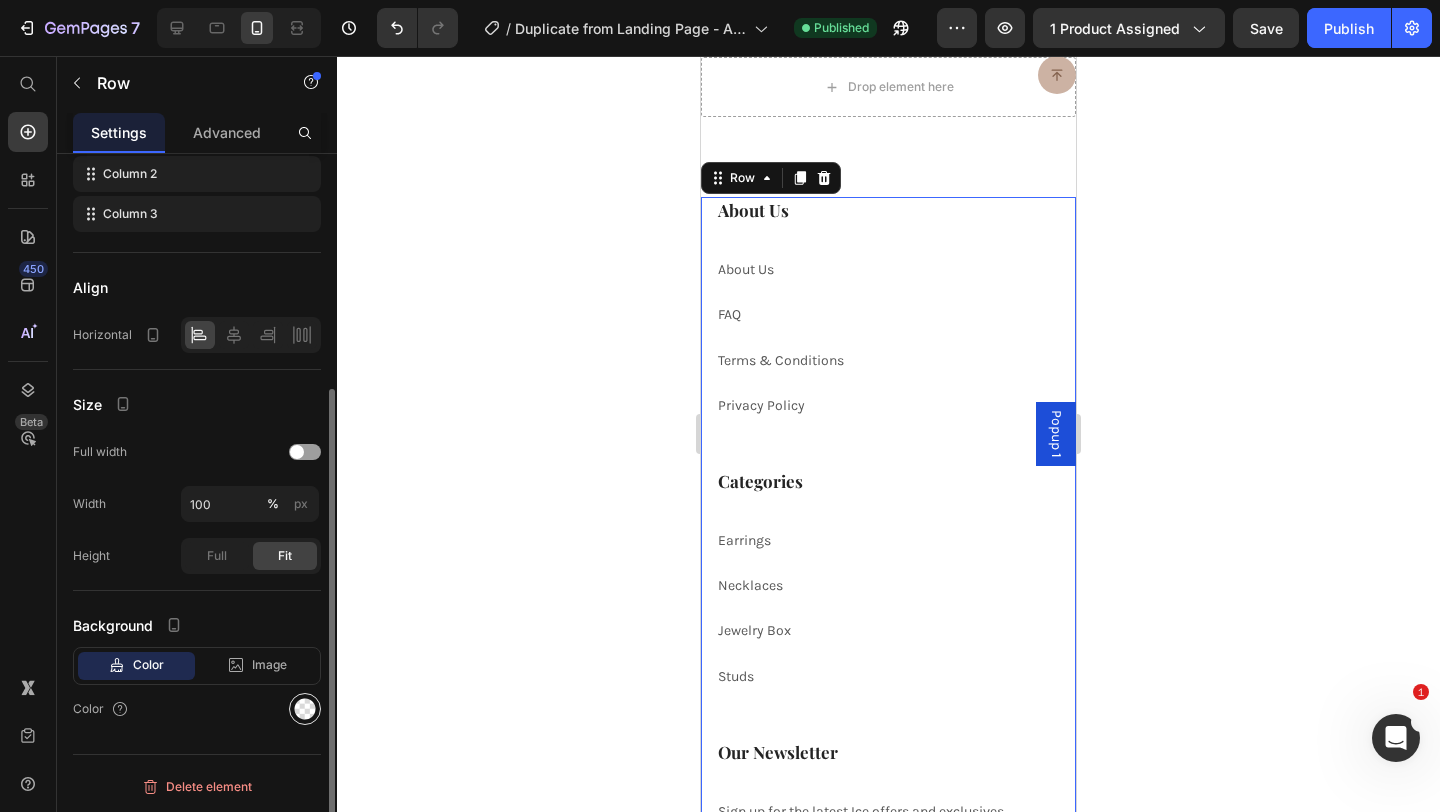 click at bounding box center [305, 709] 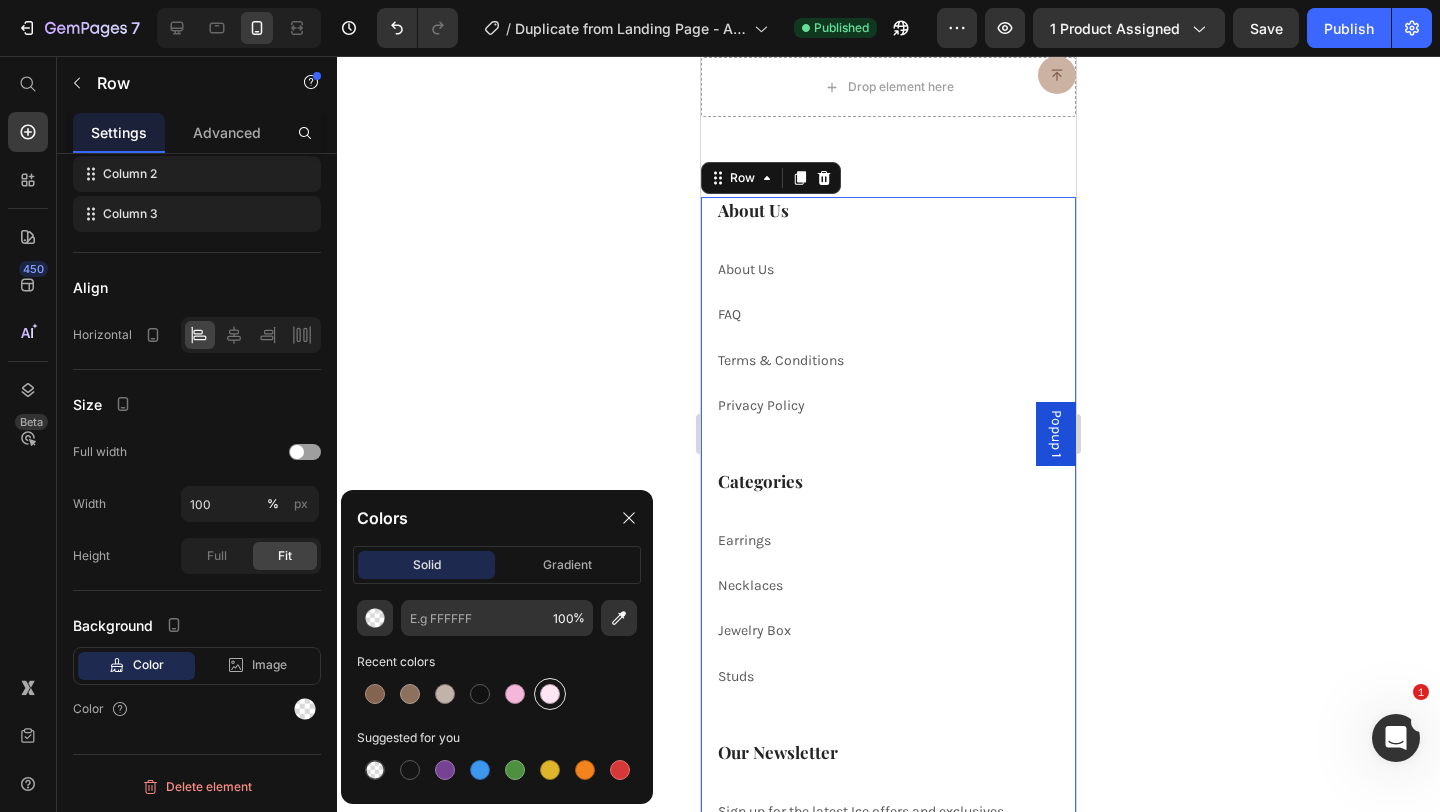 click at bounding box center (550, 694) 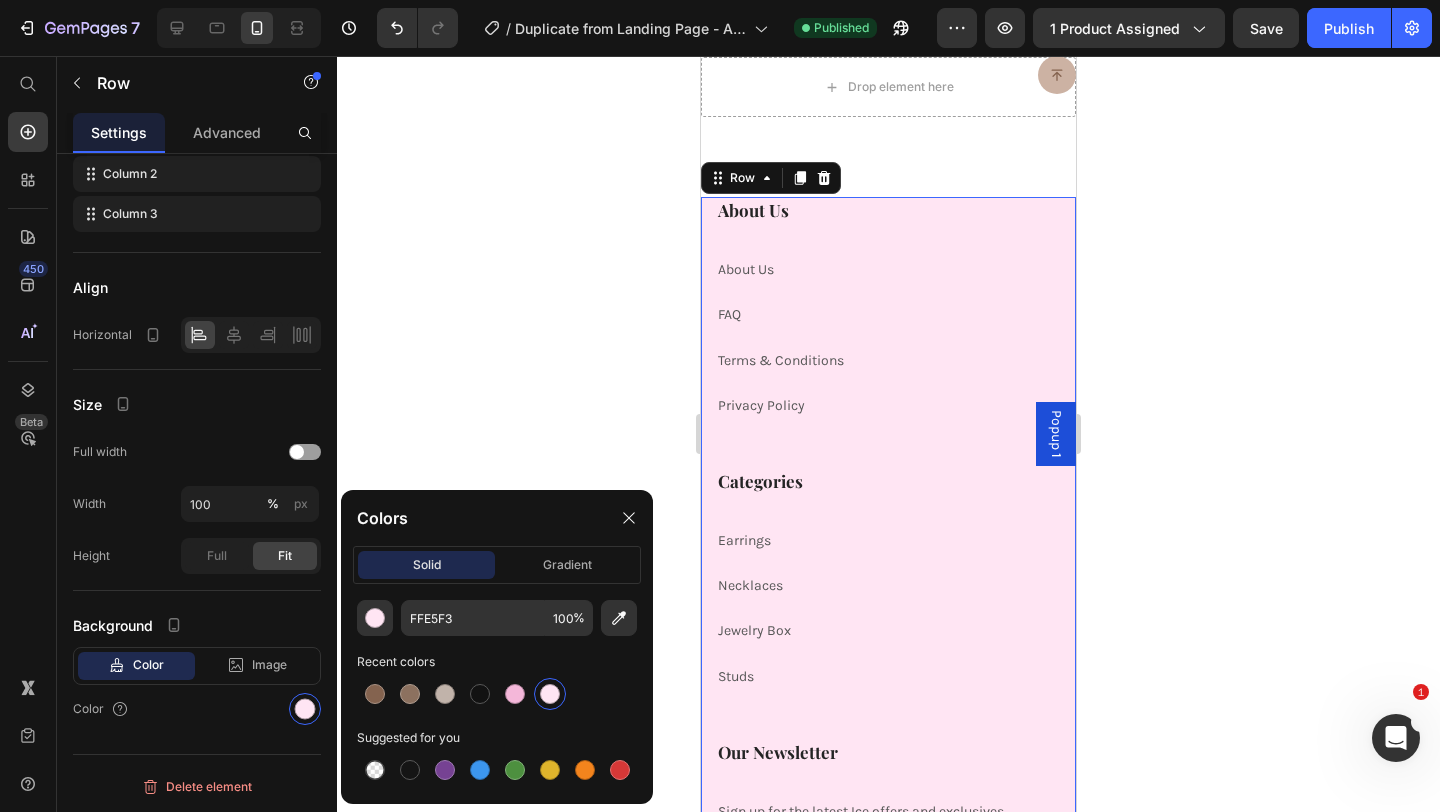 click 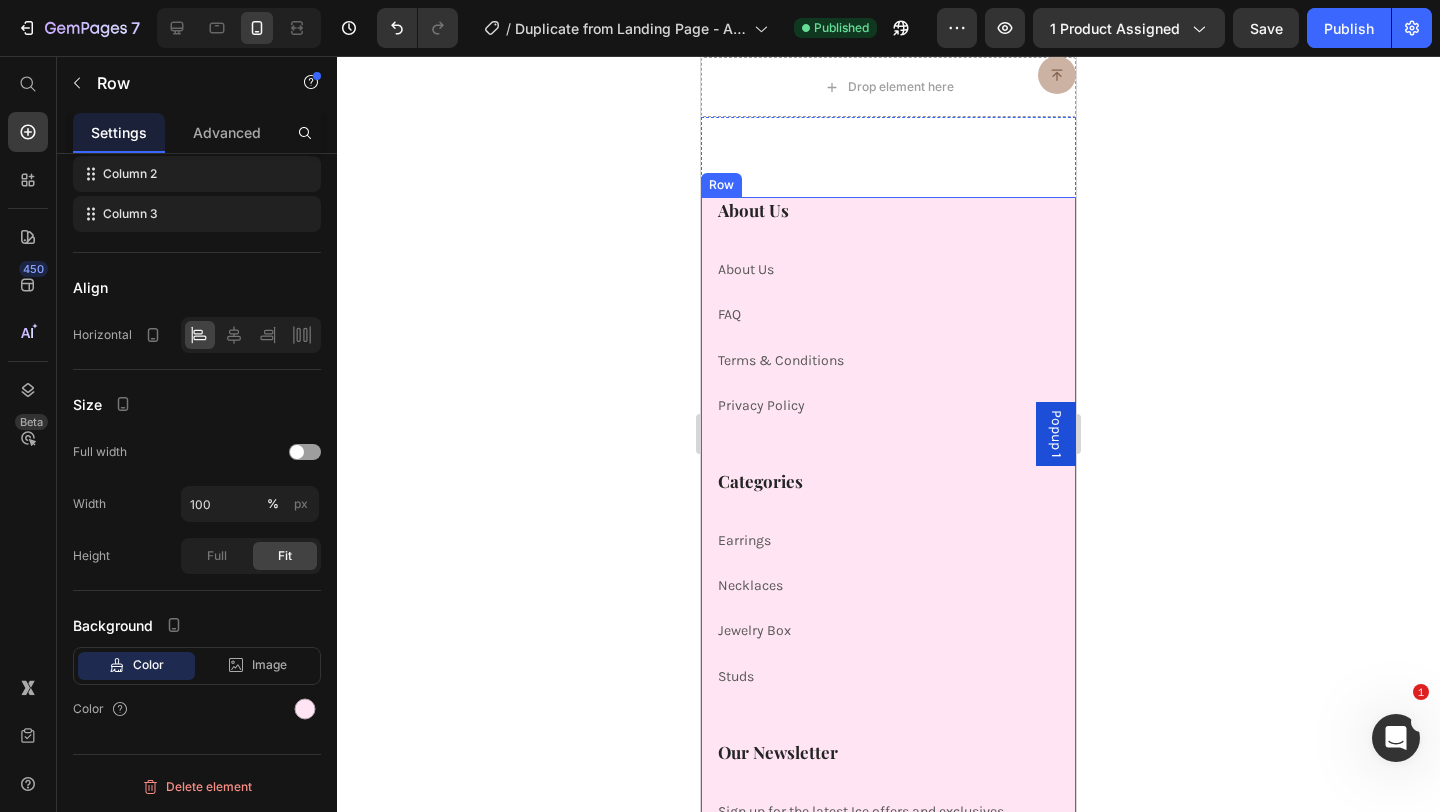 click on "About Us  Heading About Us Text block FAQ Text block Terms & Conditions Text block Privacy Policy Text block" at bounding box center (888, 332) 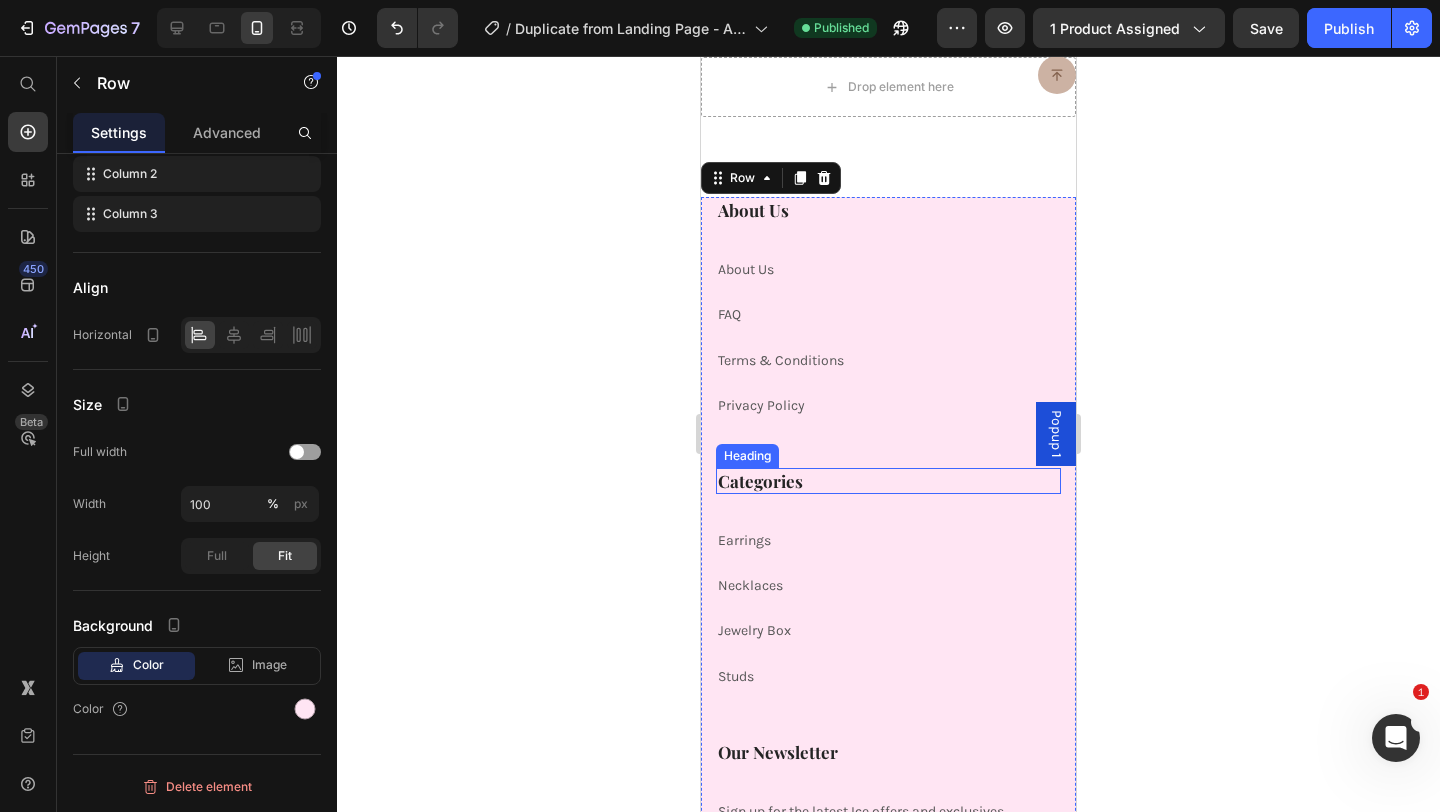 click on "Categories" at bounding box center (888, 481) 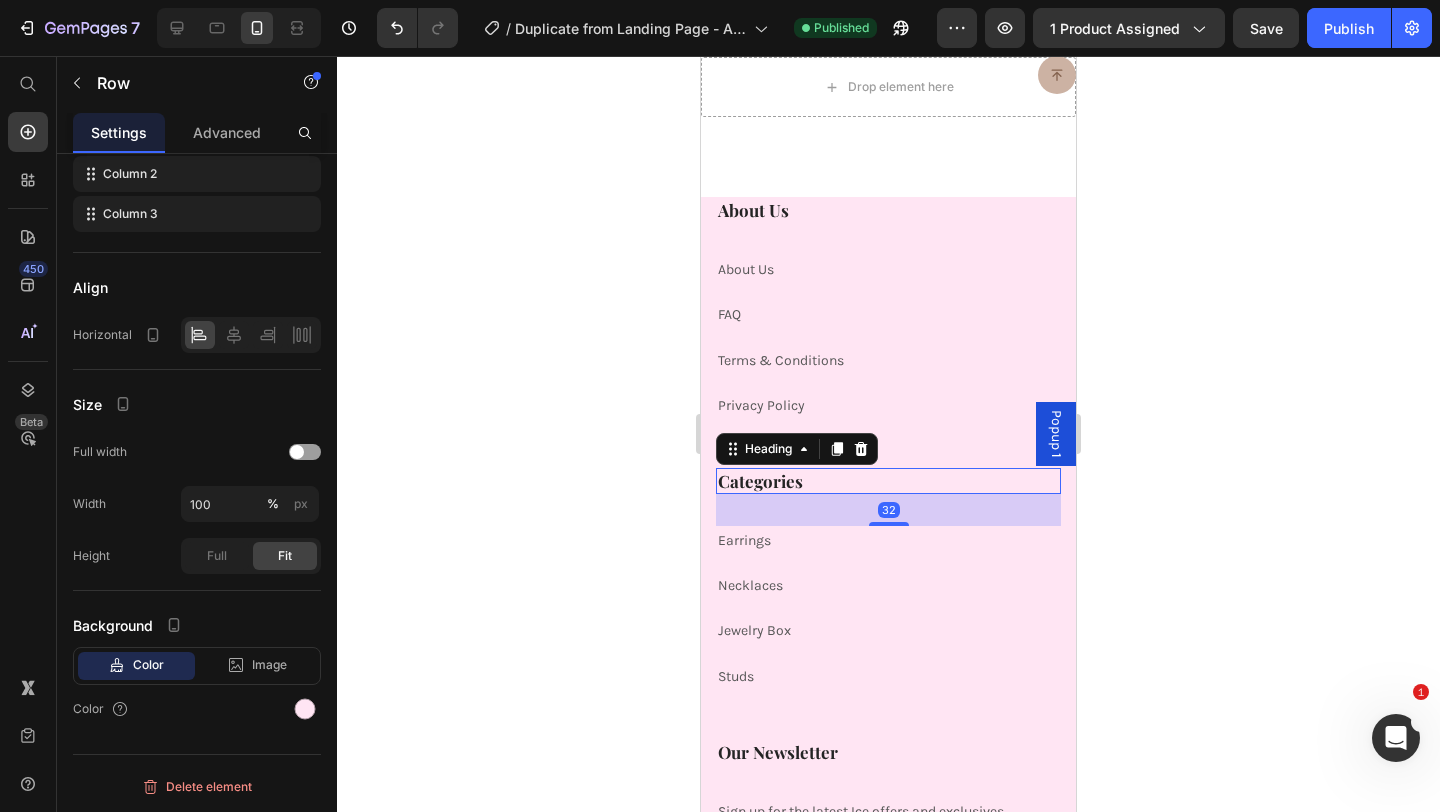 scroll, scrollTop: 0, scrollLeft: 0, axis: both 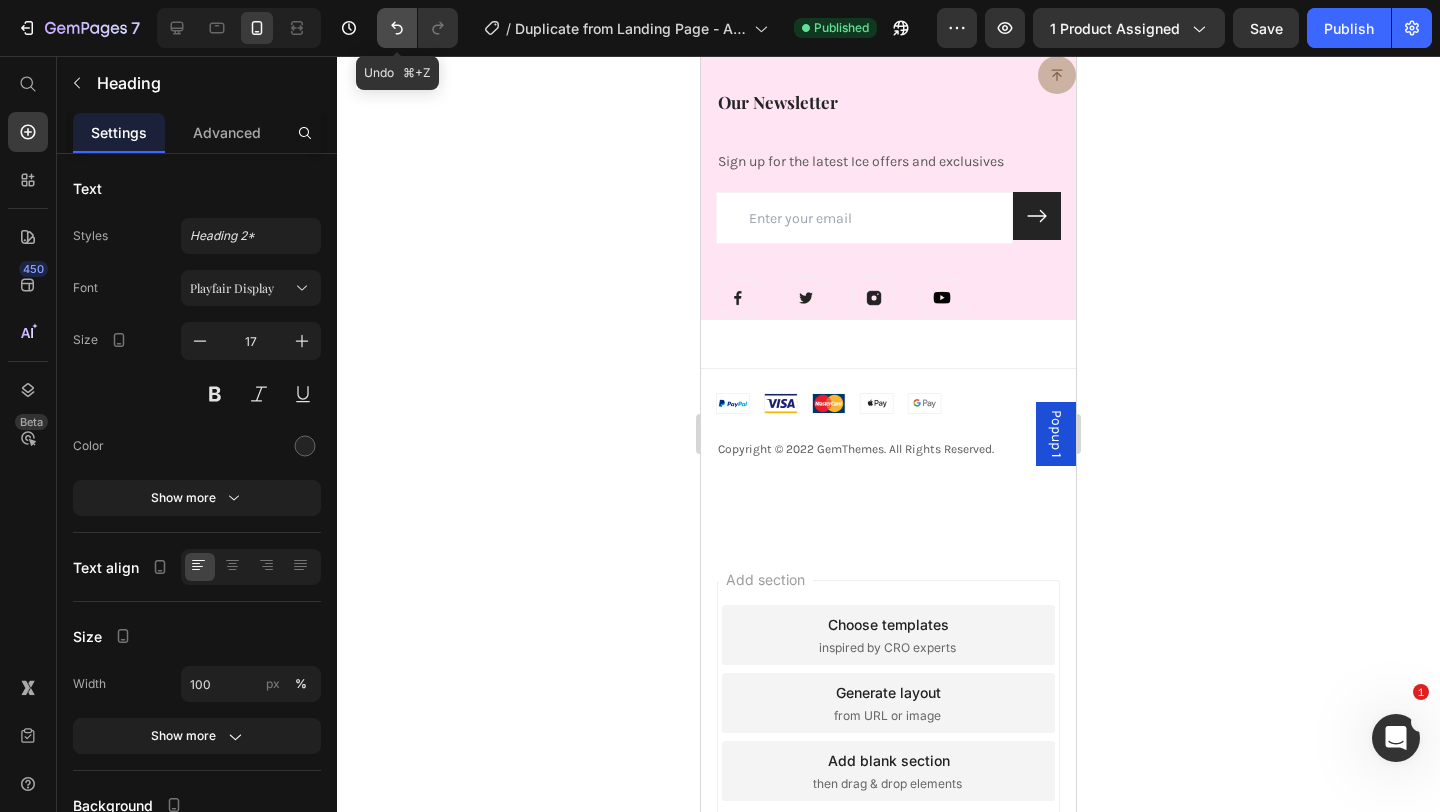 click 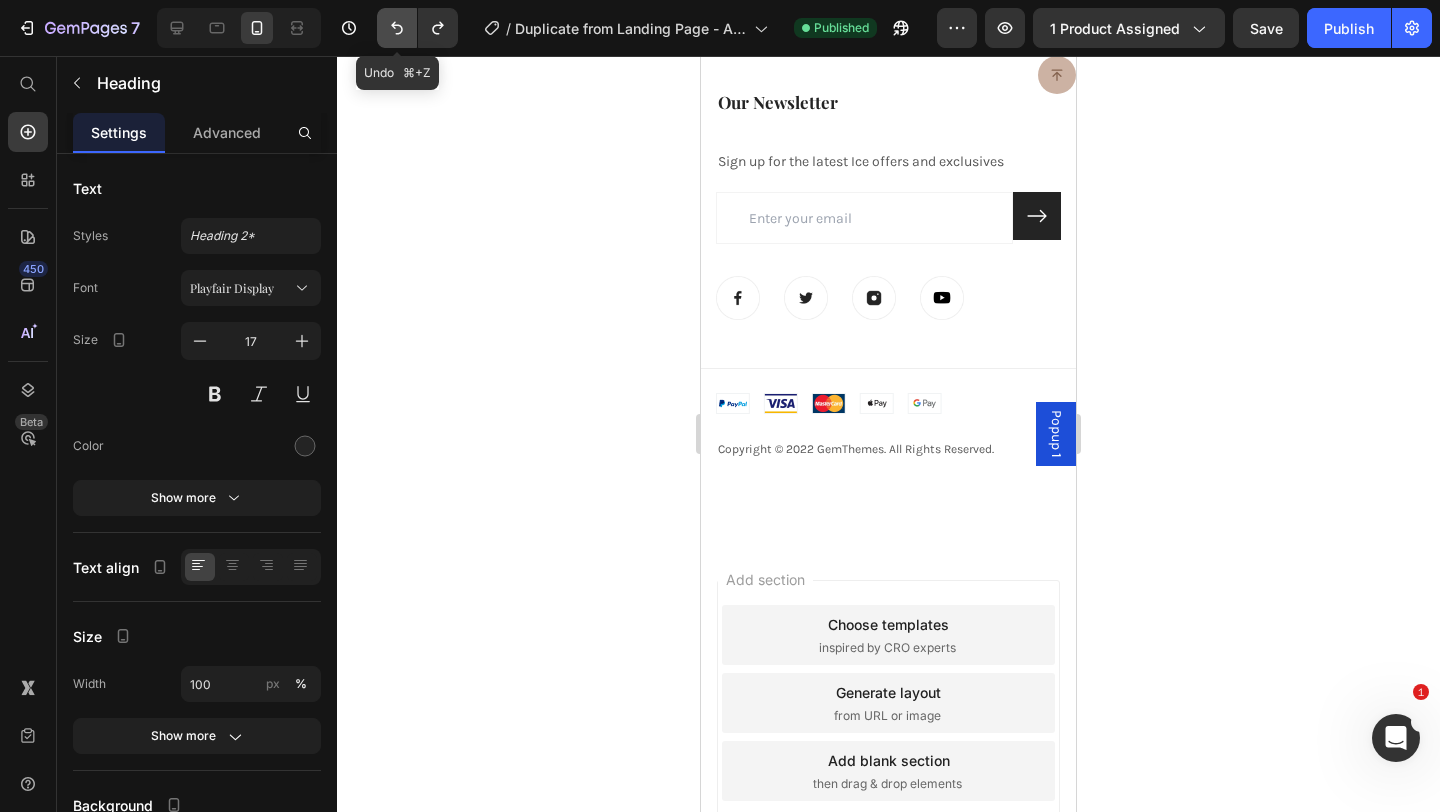 click 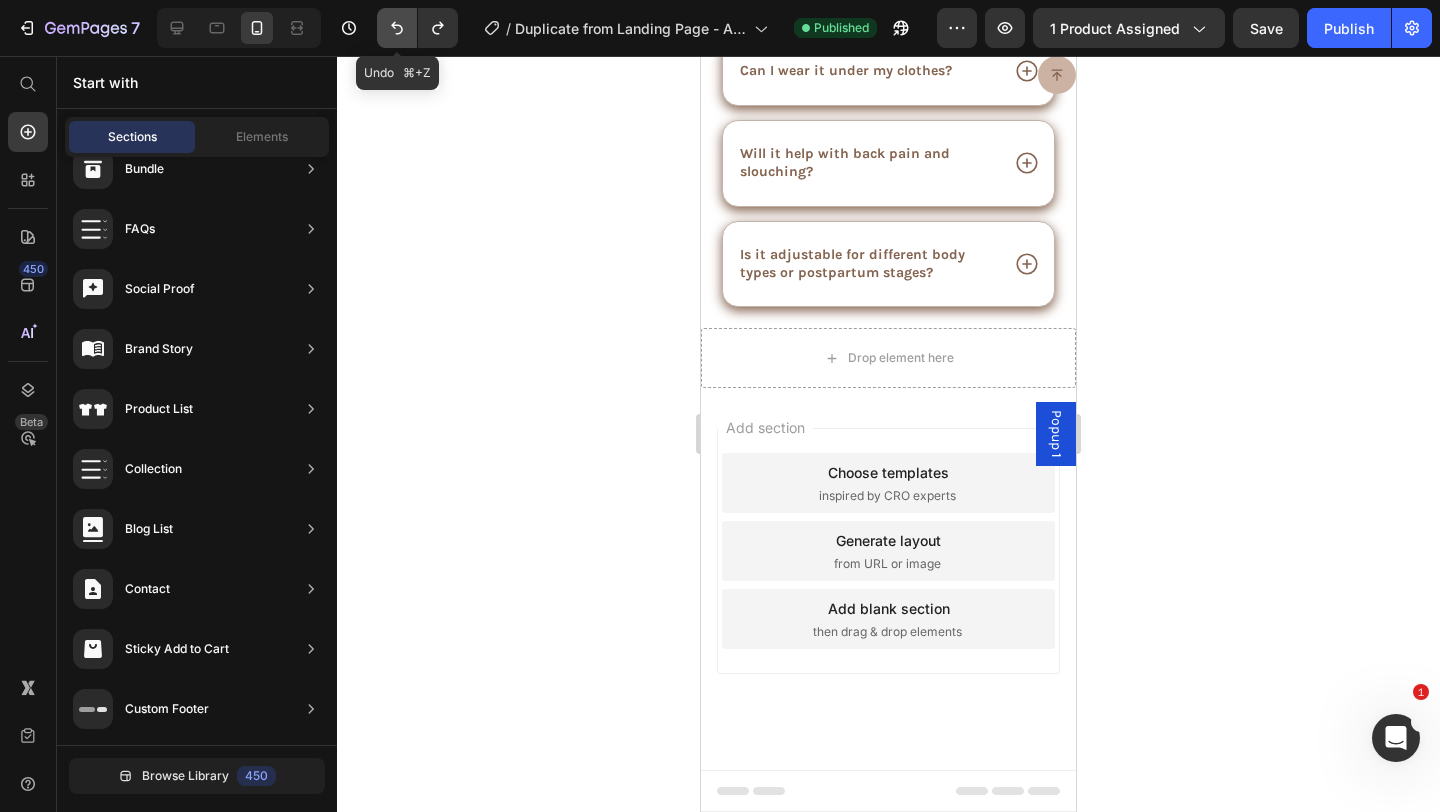 scroll, scrollTop: 7815, scrollLeft: 0, axis: vertical 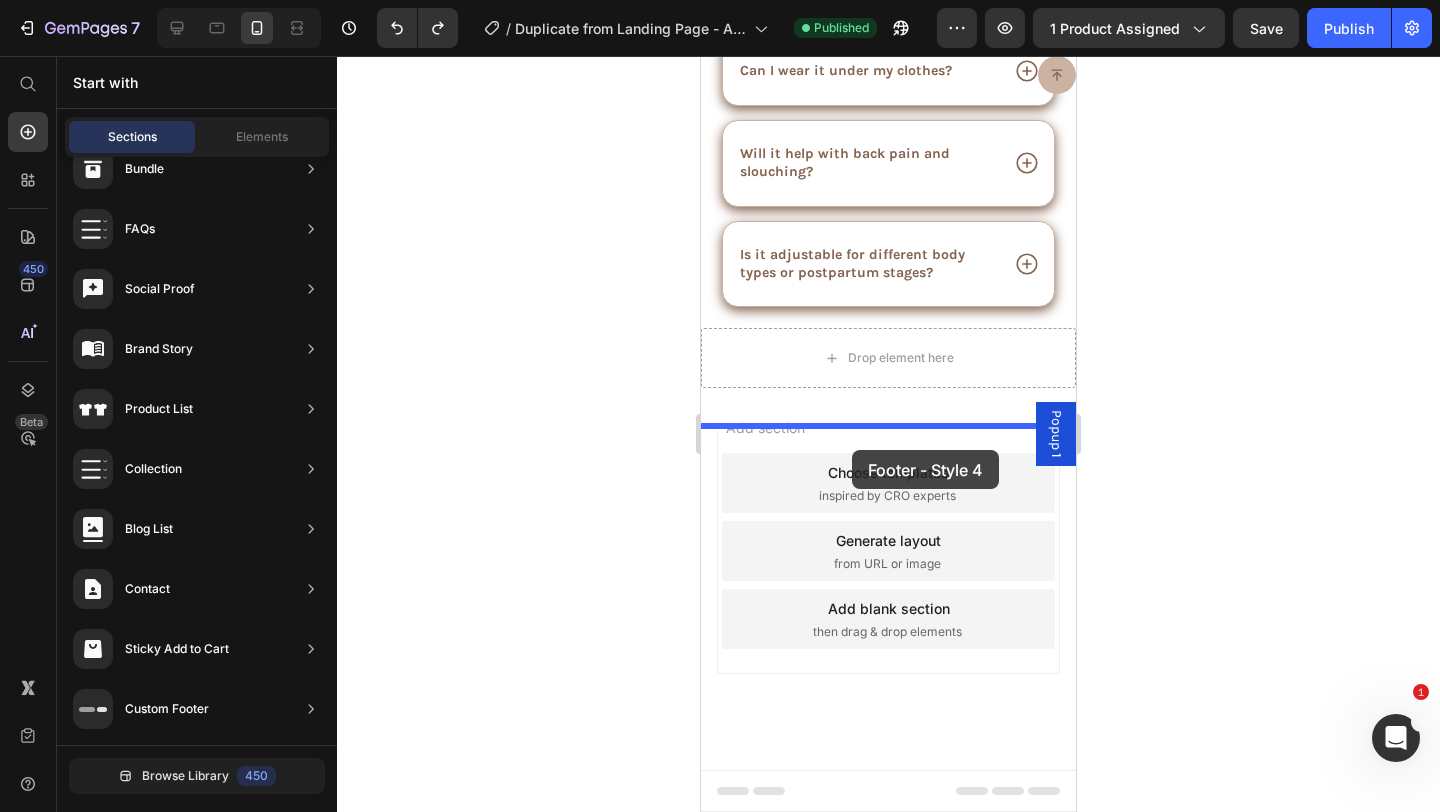 drag, startPoint x: 1111, startPoint y: 743, endPoint x: 852, endPoint y: 450, distance: 391.06265 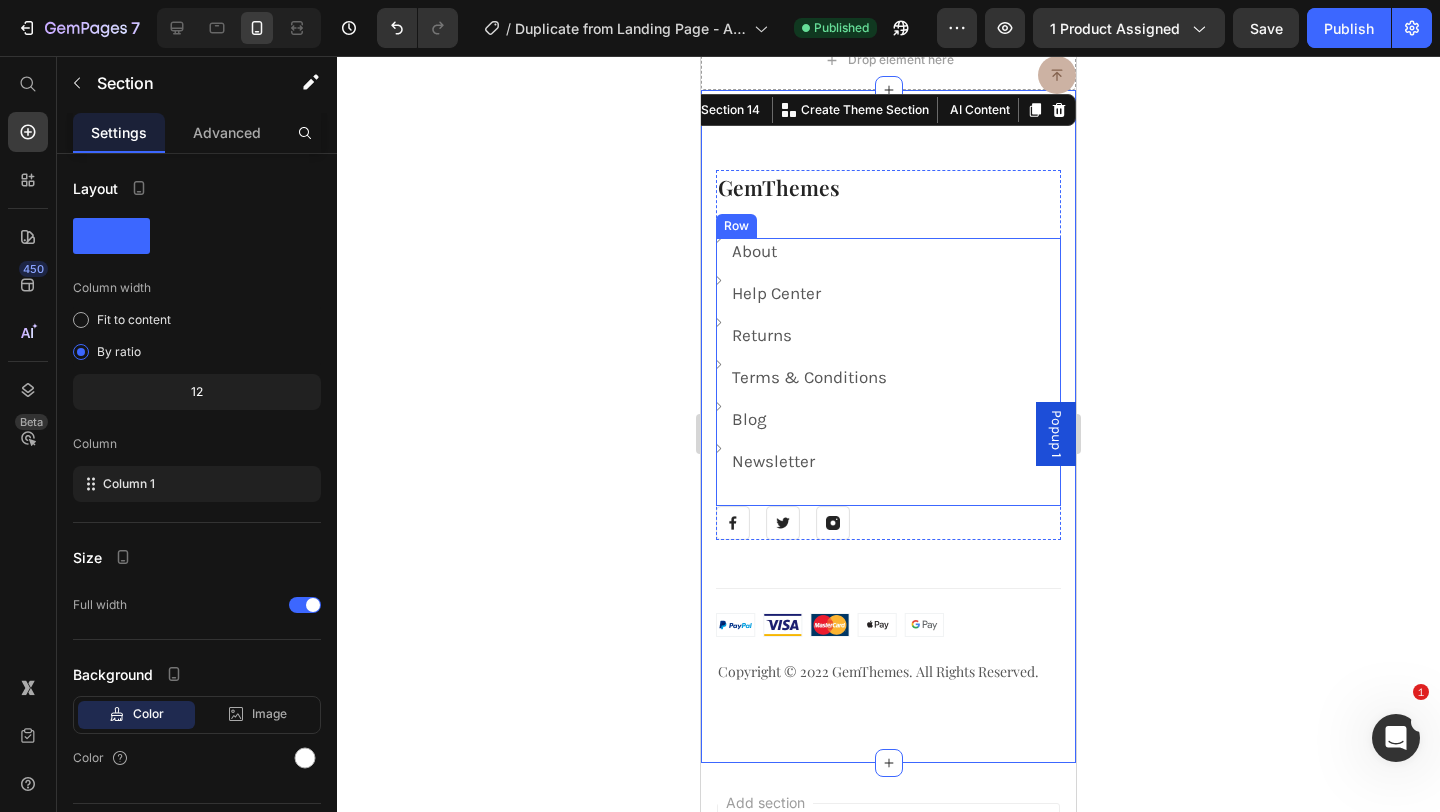 scroll, scrollTop: 8077, scrollLeft: 0, axis: vertical 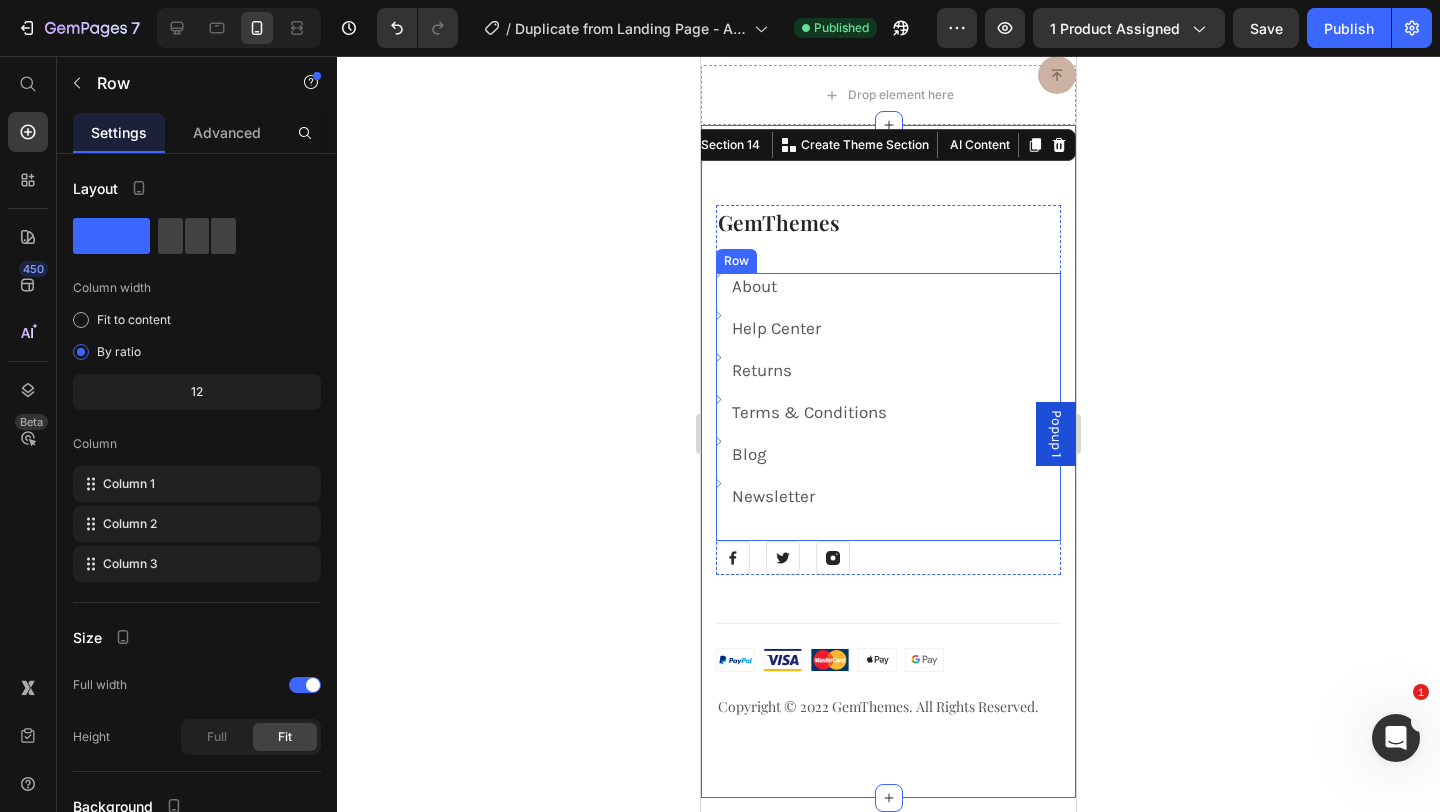 click on "Image About Text block Row Image Help Center Text block Row" at bounding box center (888, 315) 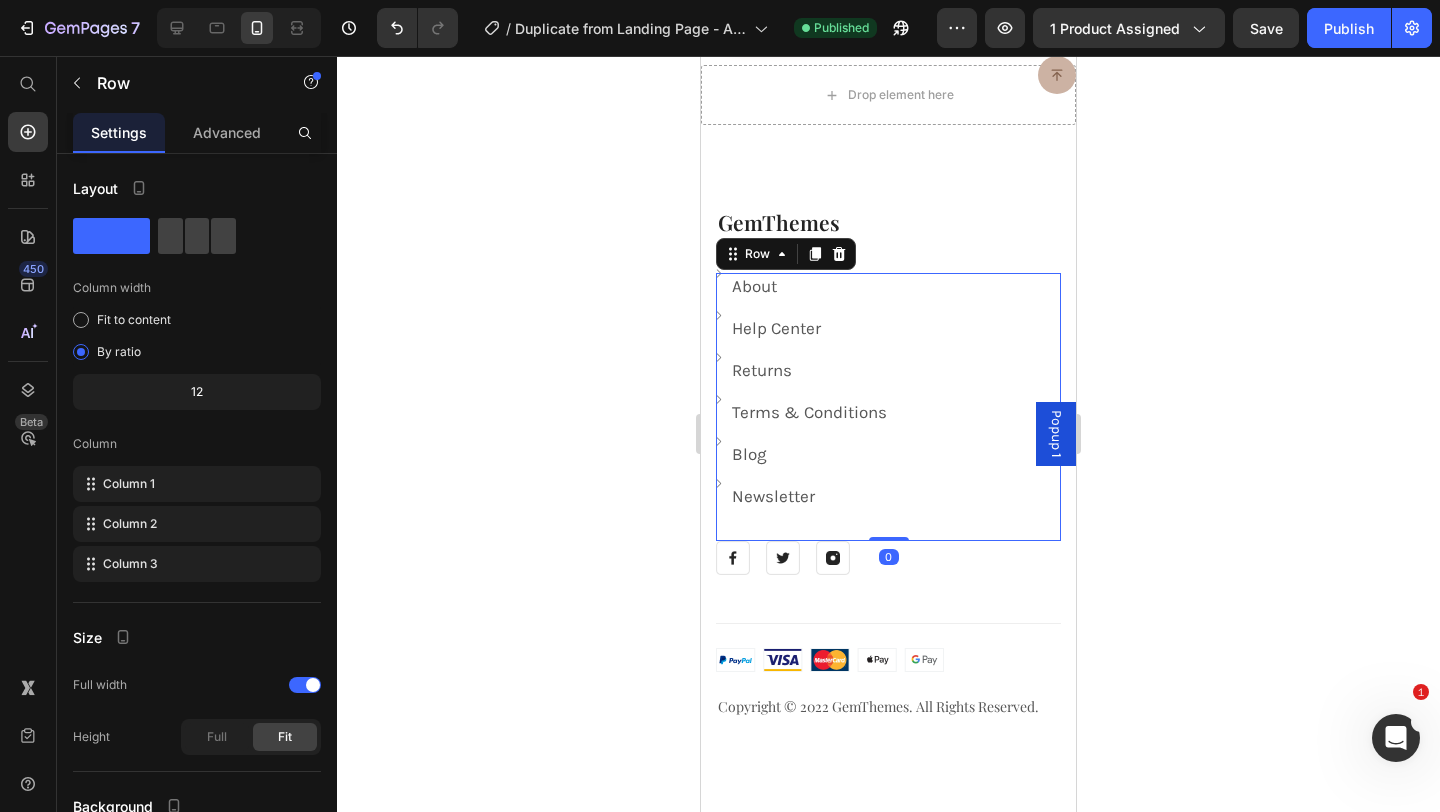 drag, startPoint x: 890, startPoint y: 537, endPoint x: 895, endPoint y: 496, distance: 41.303753 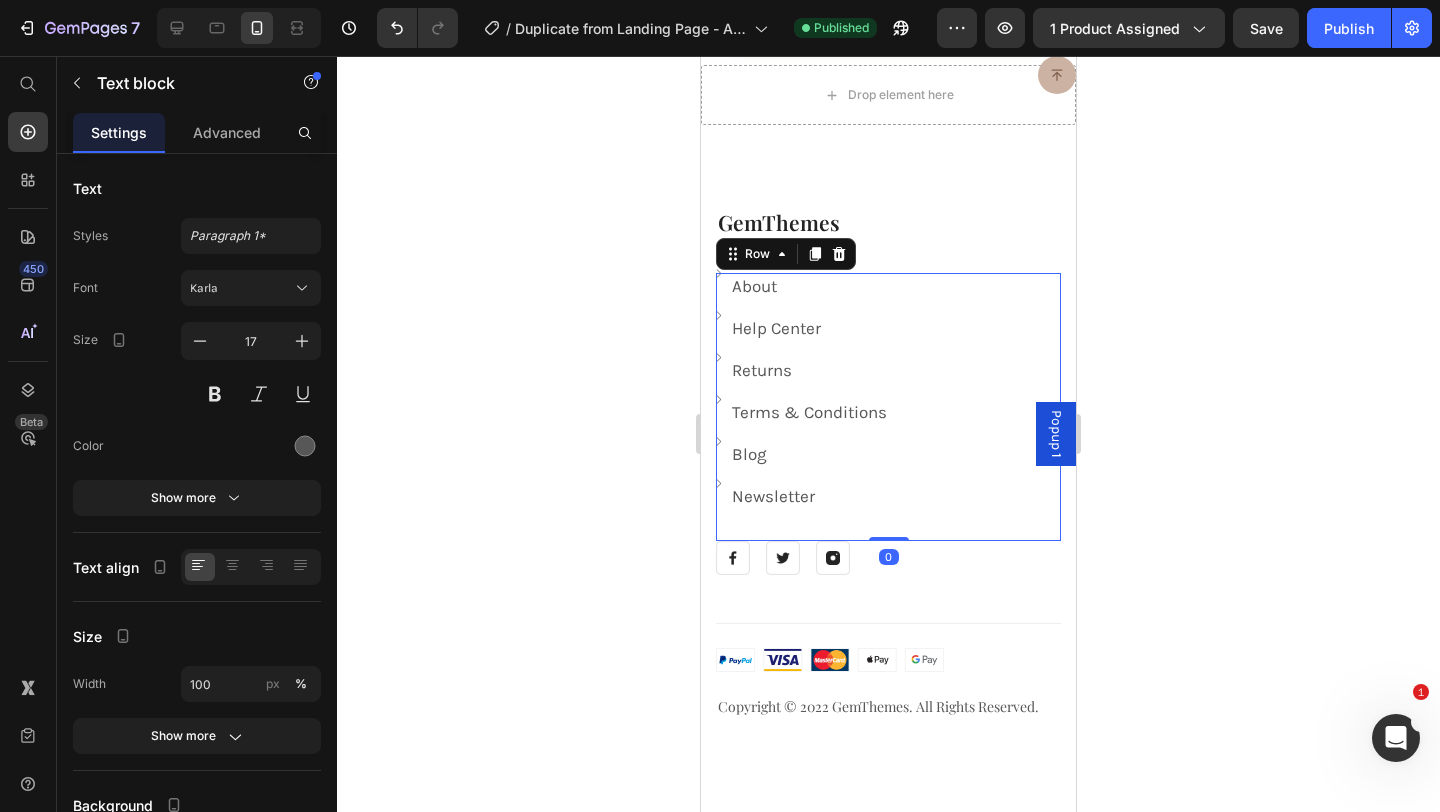 click on "Image Blog Text block Row Image Newsletter Text block Row" at bounding box center [888, 491] 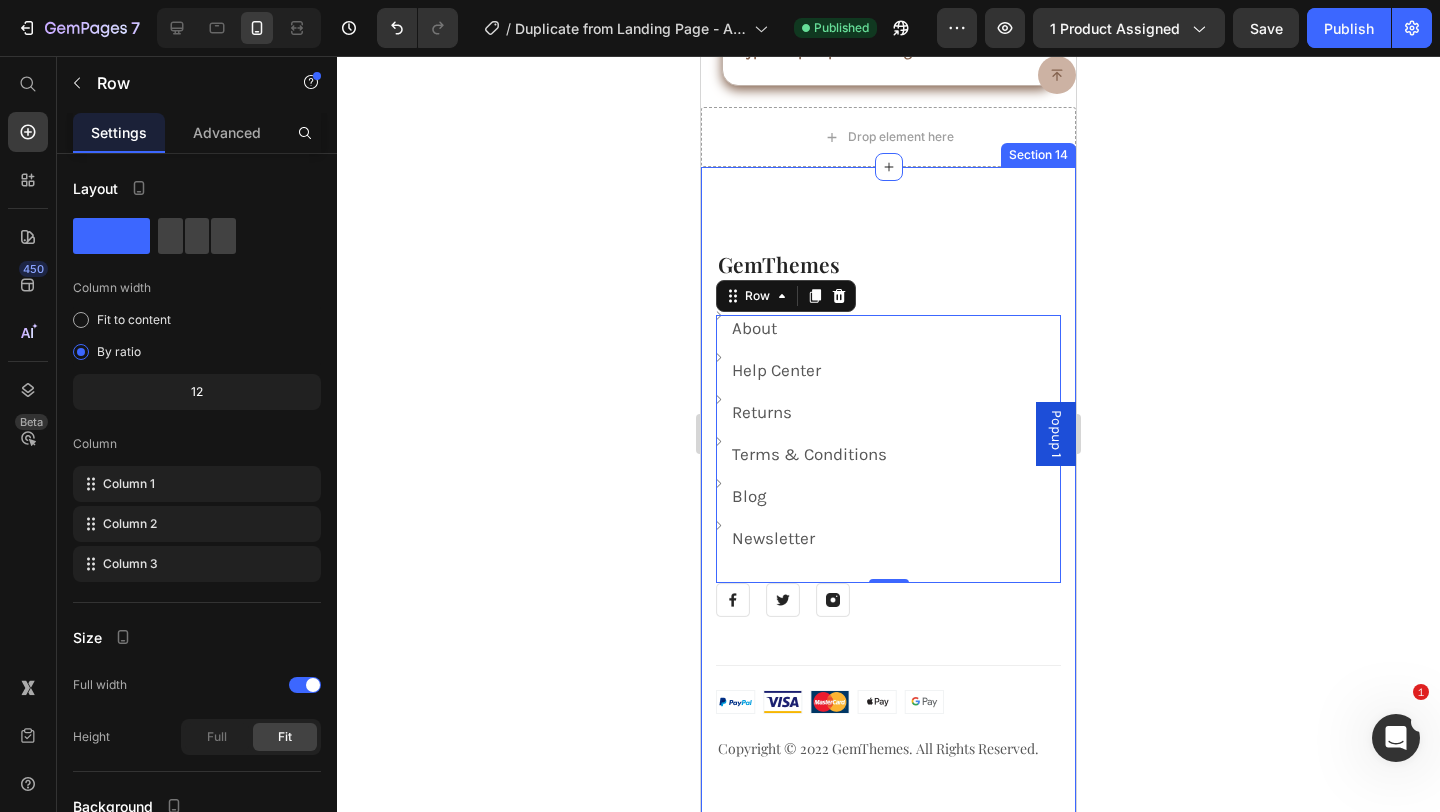 scroll, scrollTop: 7997, scrollLeft: 0, axis: vertical 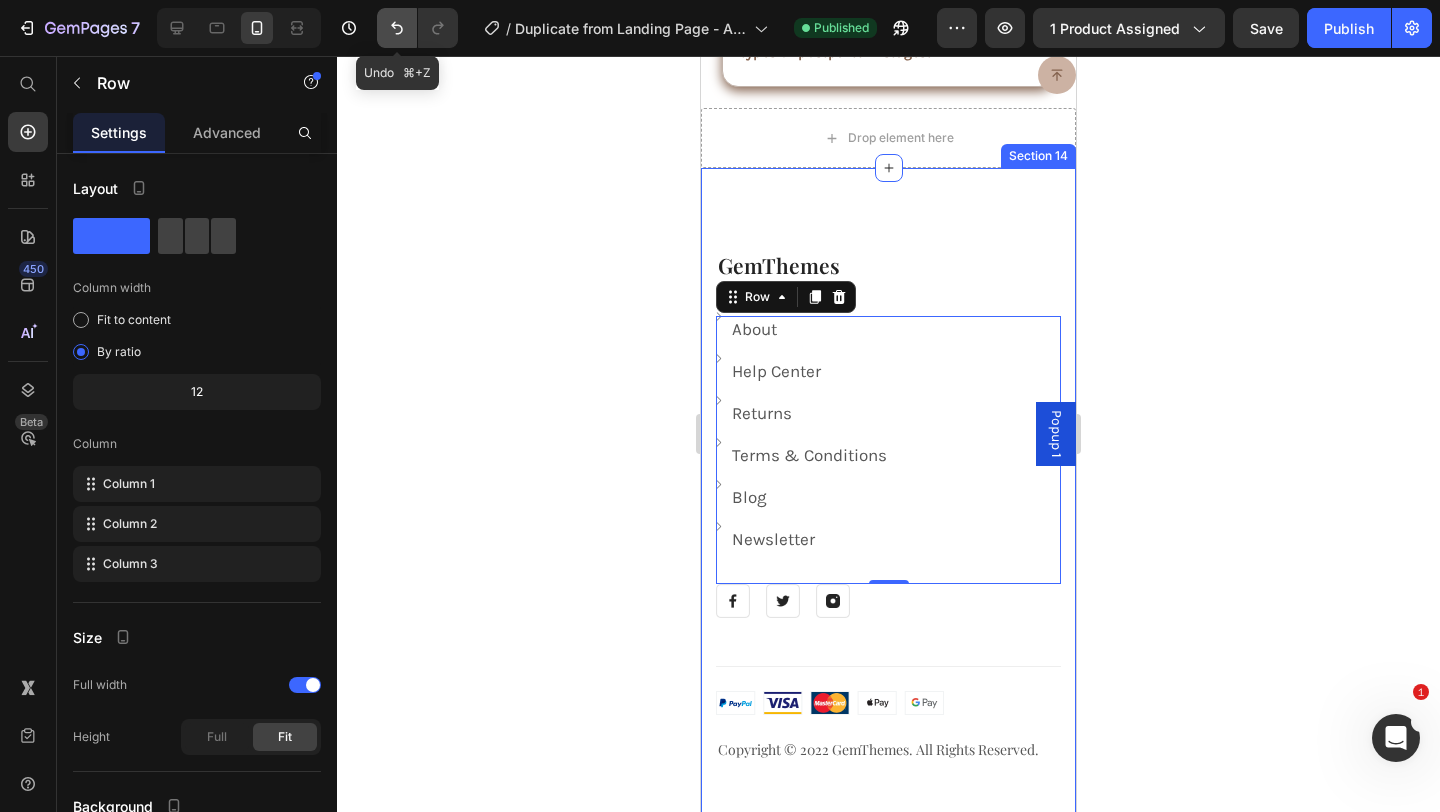 click 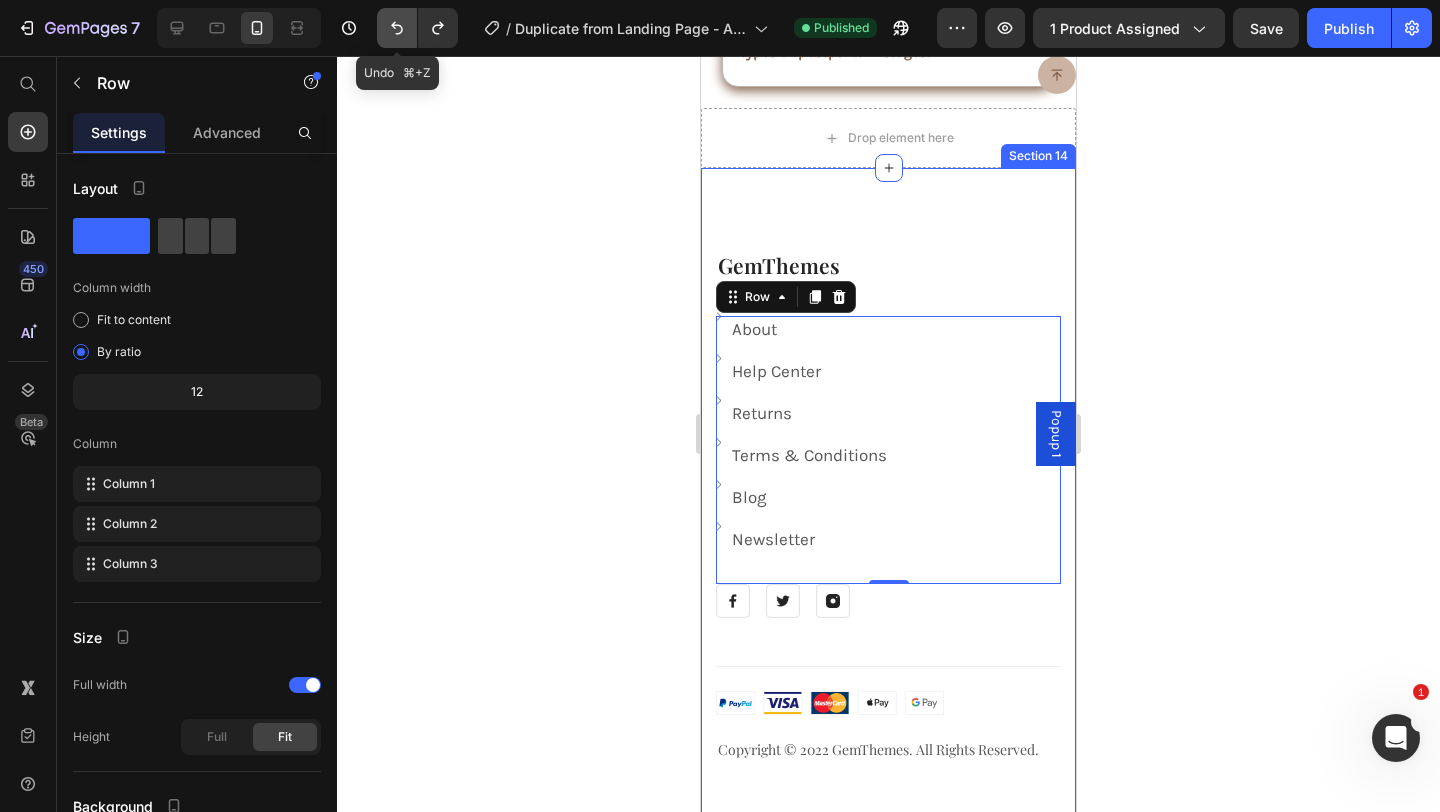 click 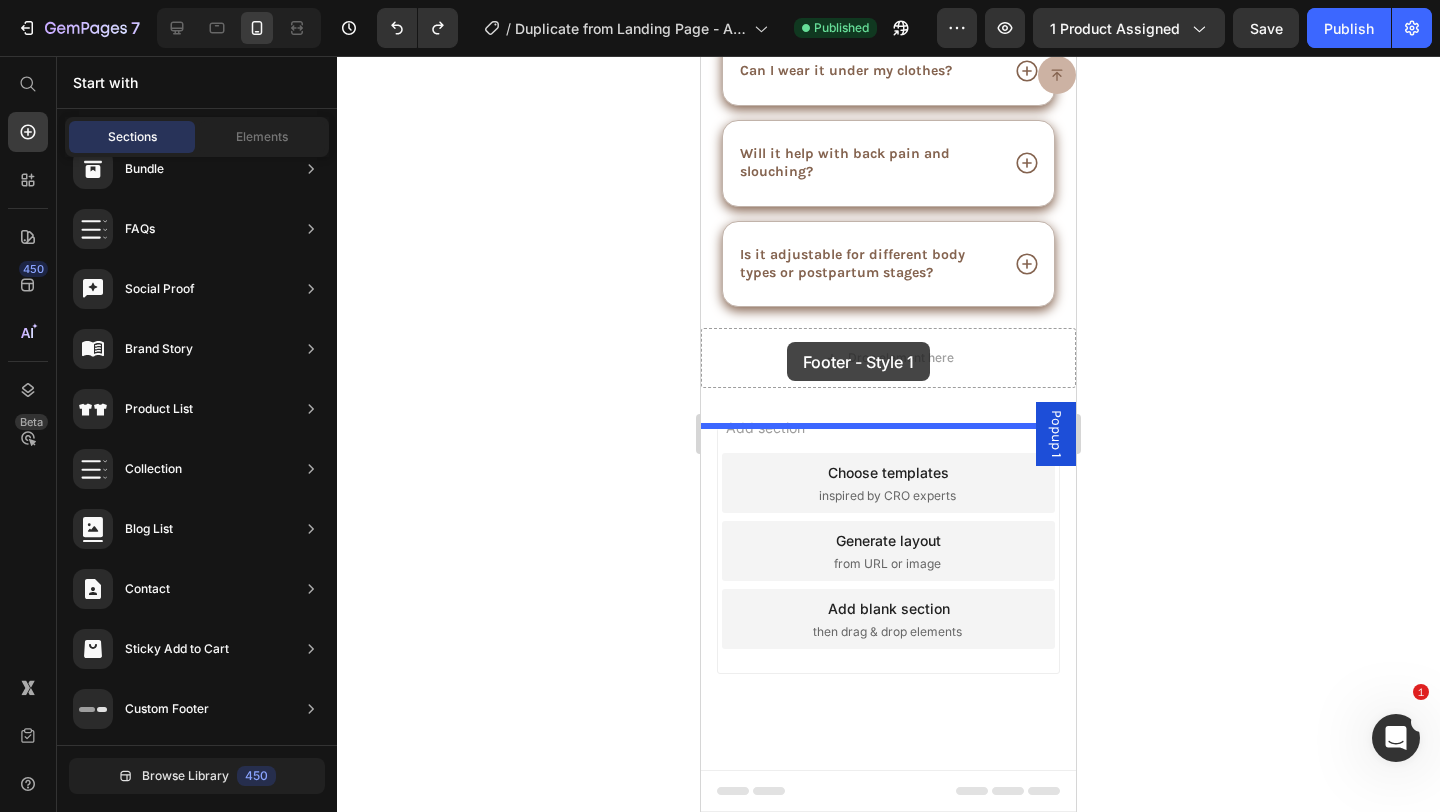 drag, startPoint x: 1246, startPoint y: 295, endPoint x: 787, endPoint y: 341, distance: 461.29926 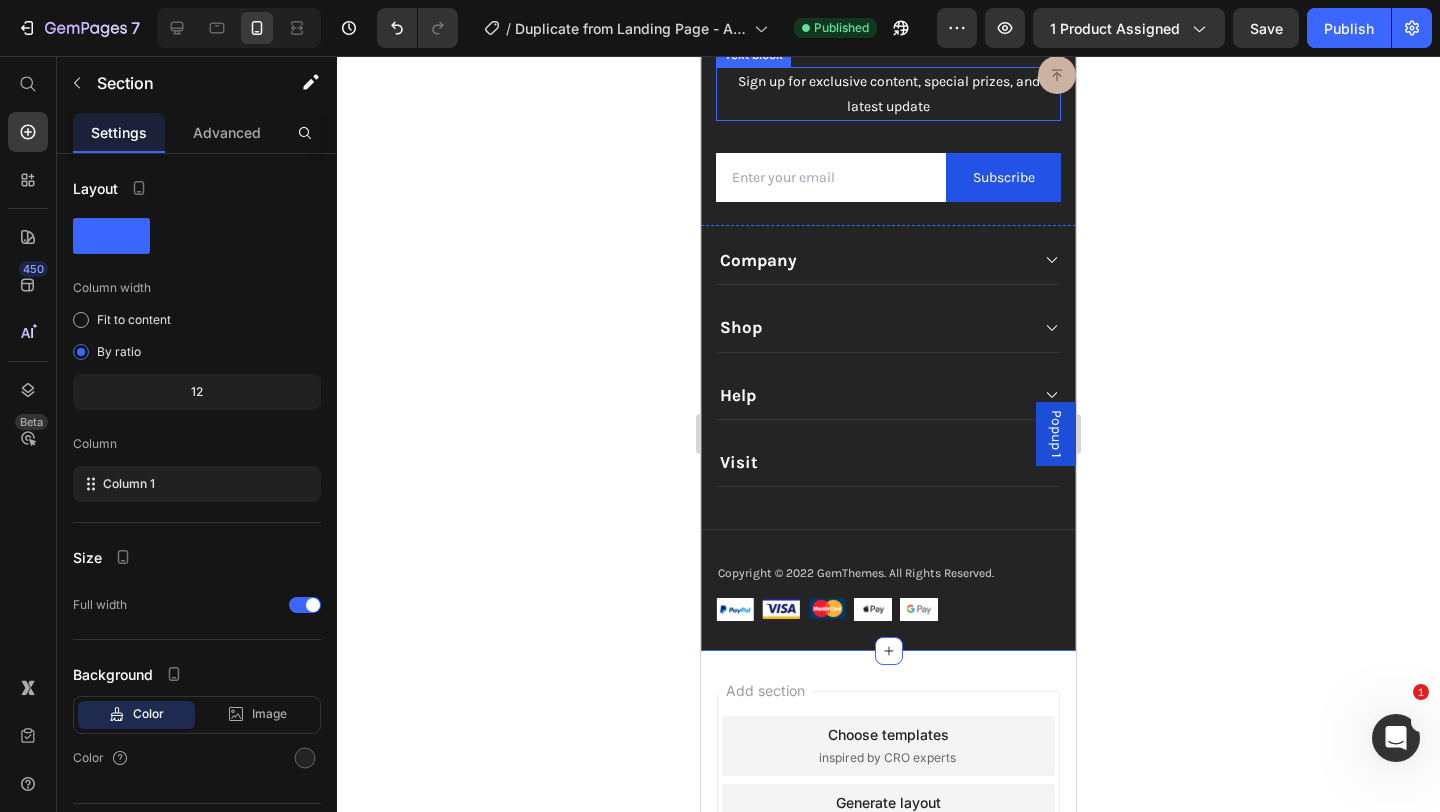 scroll, scrollTop: 7694, scrollLeft: 0, axis: vertical 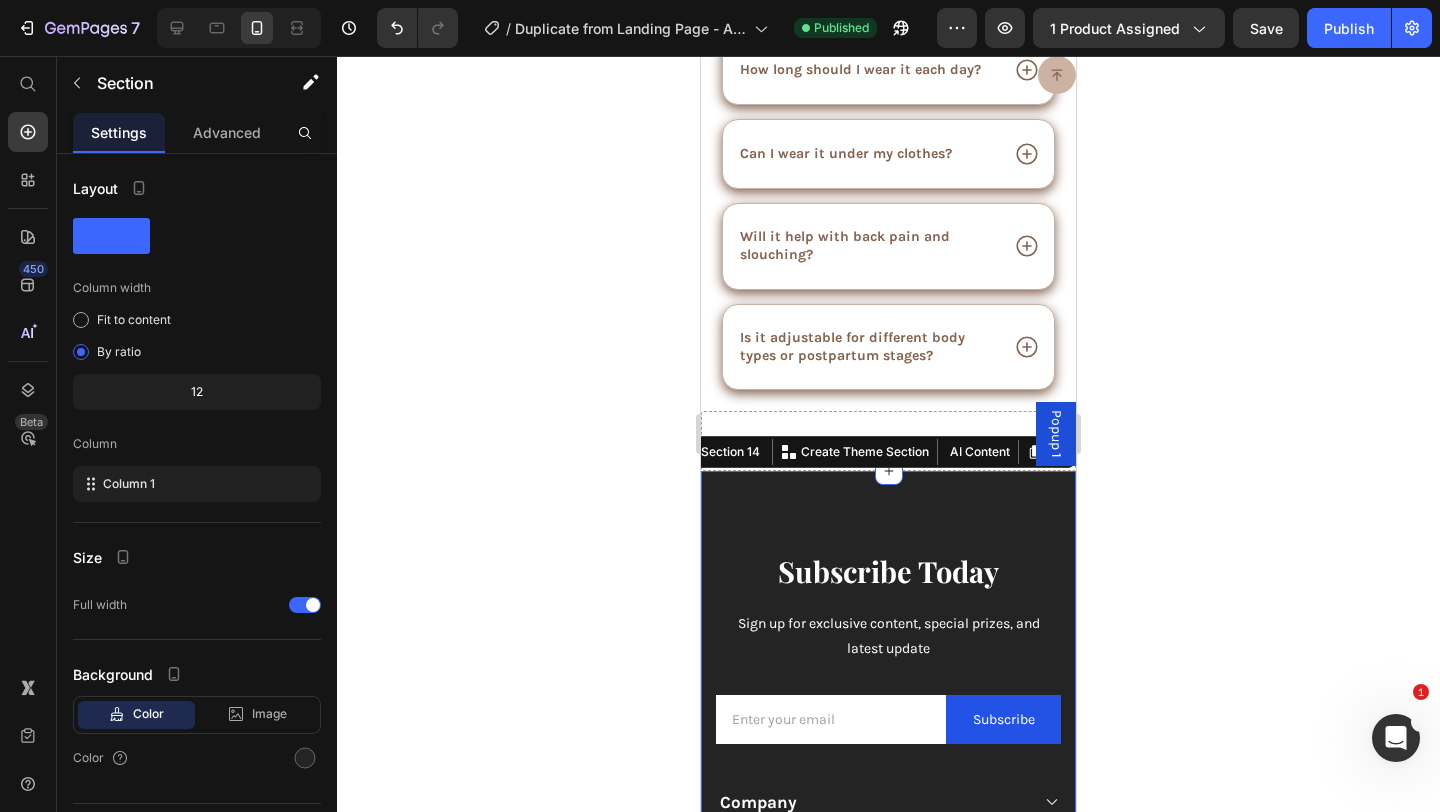 click on "Subscribe Today Heading Sign up for exclusive content, special prizes, and latest update Text block Email Field Subscribe Submit Button Row Newsletter Row Company Text block About Button Events Button Rentals Button Features Button Shop Text block Men Button Women Button Footweat Button Brands Button Help Text block Customer Service Button Returns & Exchanges Button FAQs Button Contact Us Button Visit Text block 261 NW 26th Street Miami. FL 33127 Text block 999-999-999 Text block support@gmail.com Text block Image Image Image Image Row Row
Company
Shop
Help
Visit Accordion Row                Title Line Copyright © 2022 GemThemes. All Rights Reserved. Text block Image Image Image Image Image Row Row Section 14   You can create reusable sections Create Theme Section AI Content Write with GemAI What would you like to describe here? Tone and Voice Product" at bounding box center (888, 831) 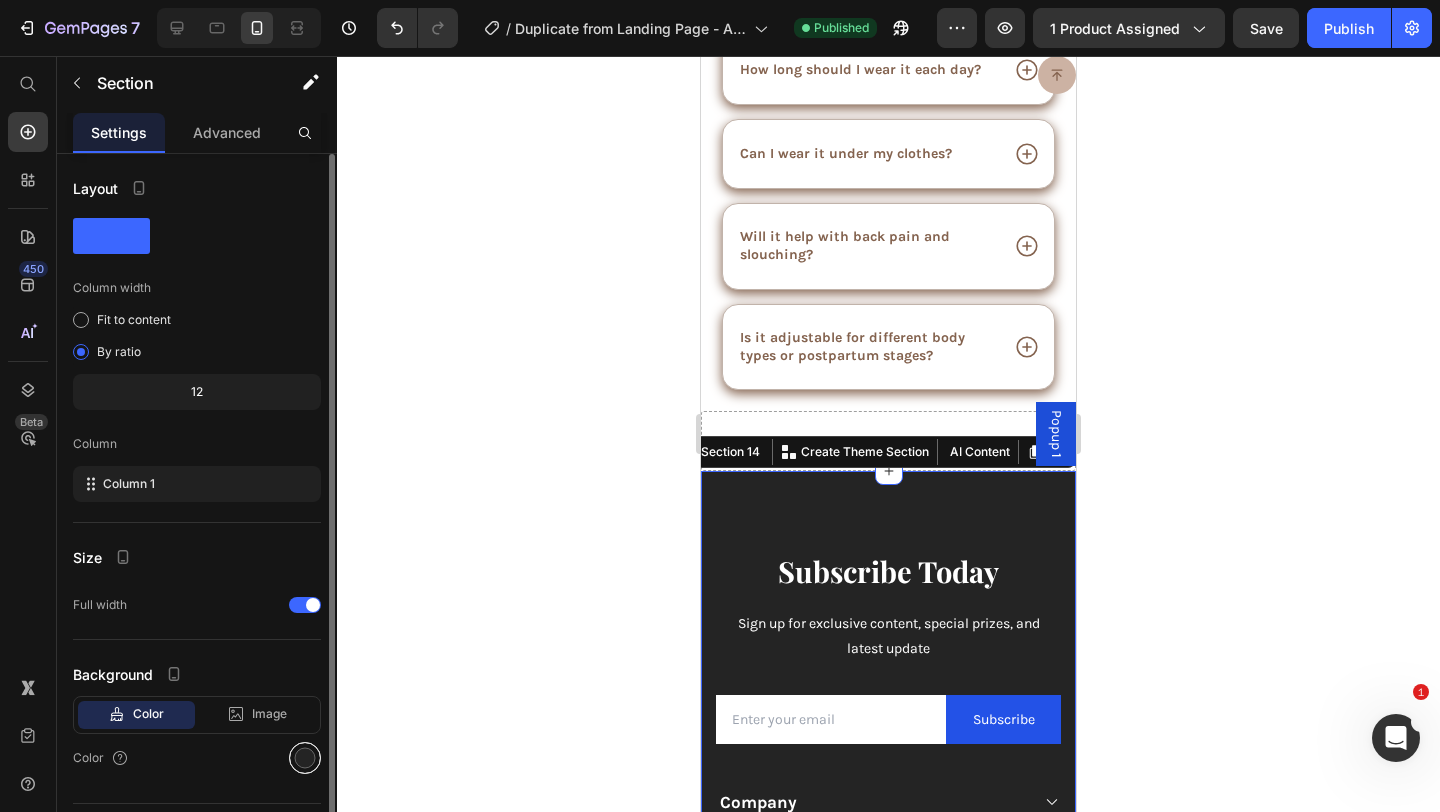 click at bounding box center (305, 758) 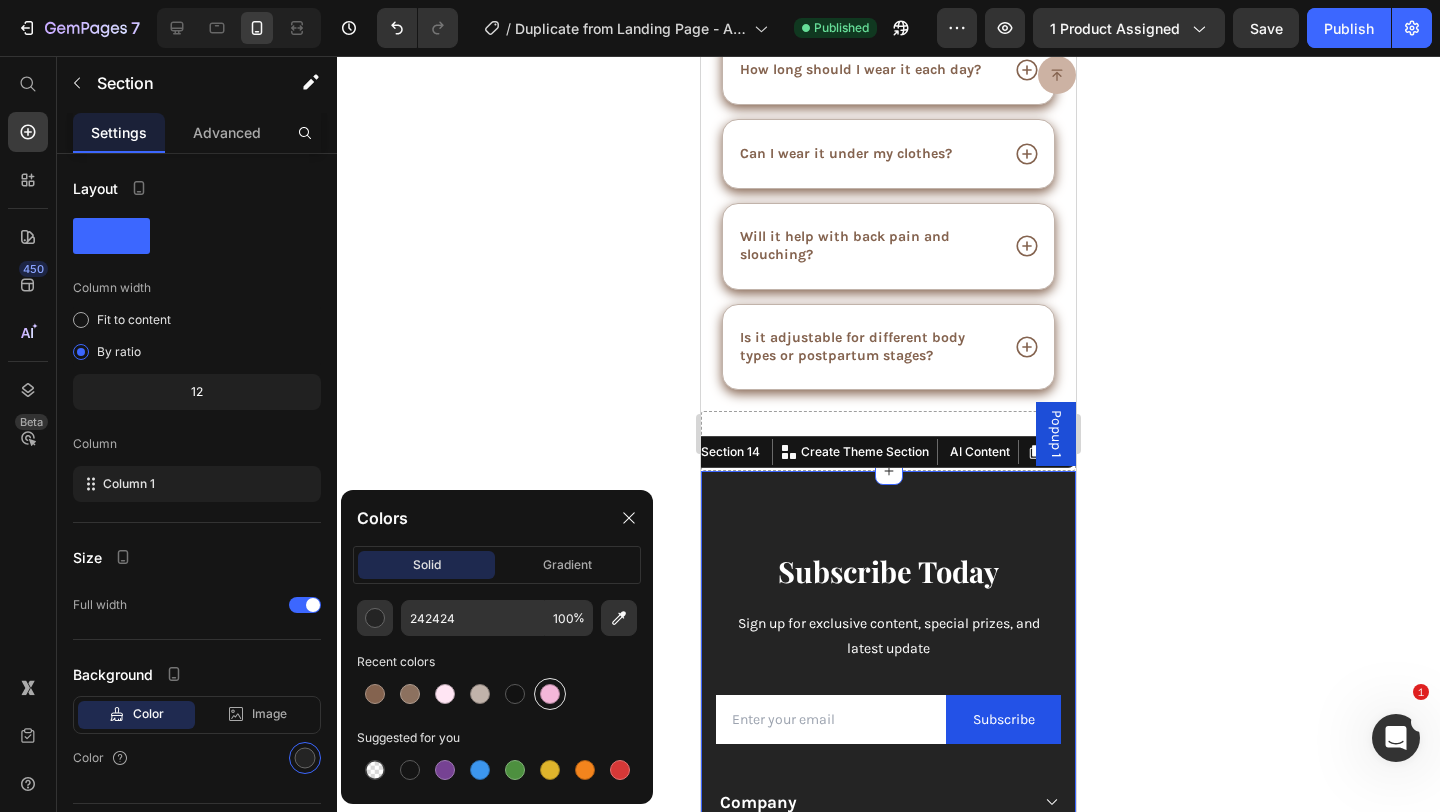 click at bounding box center (550, 694) 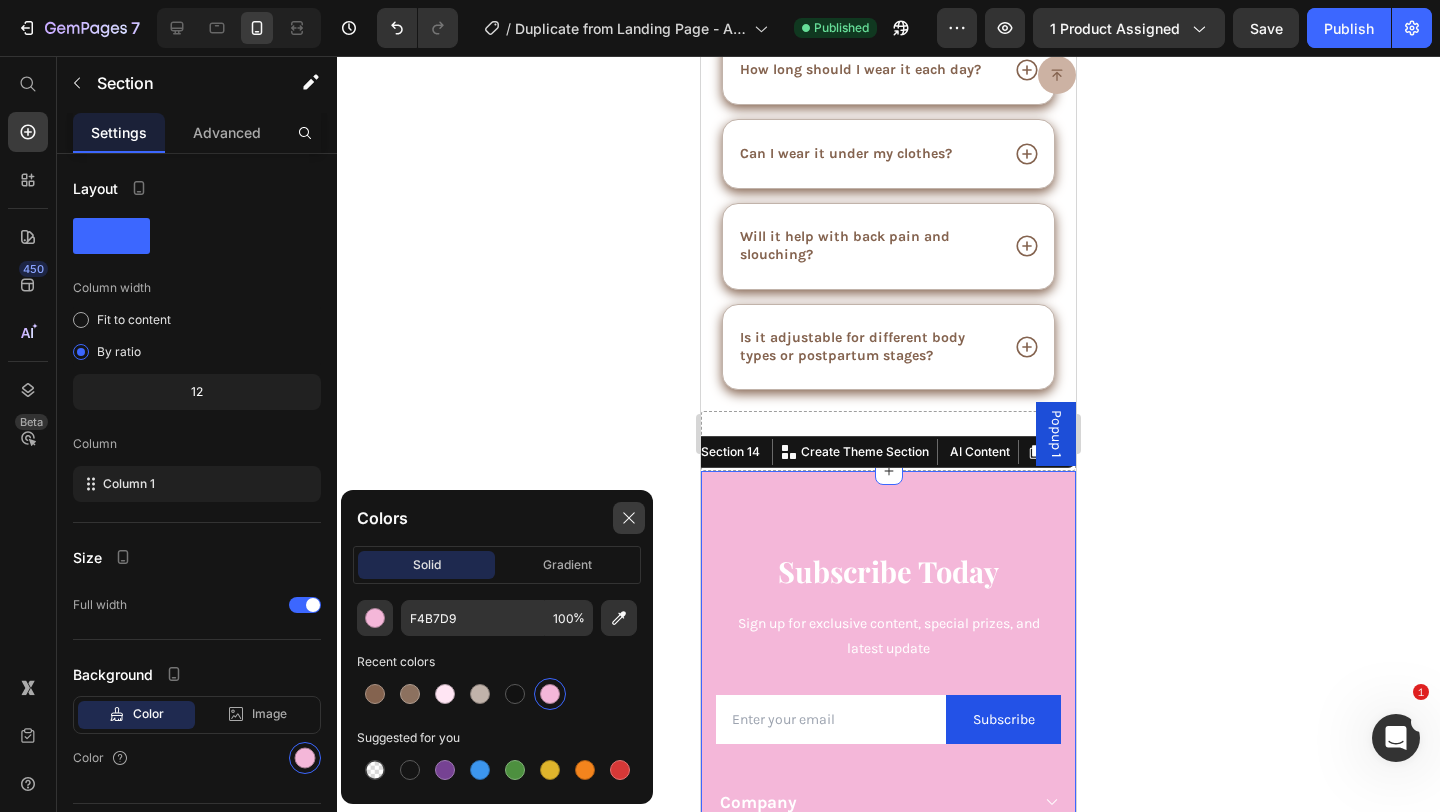 click 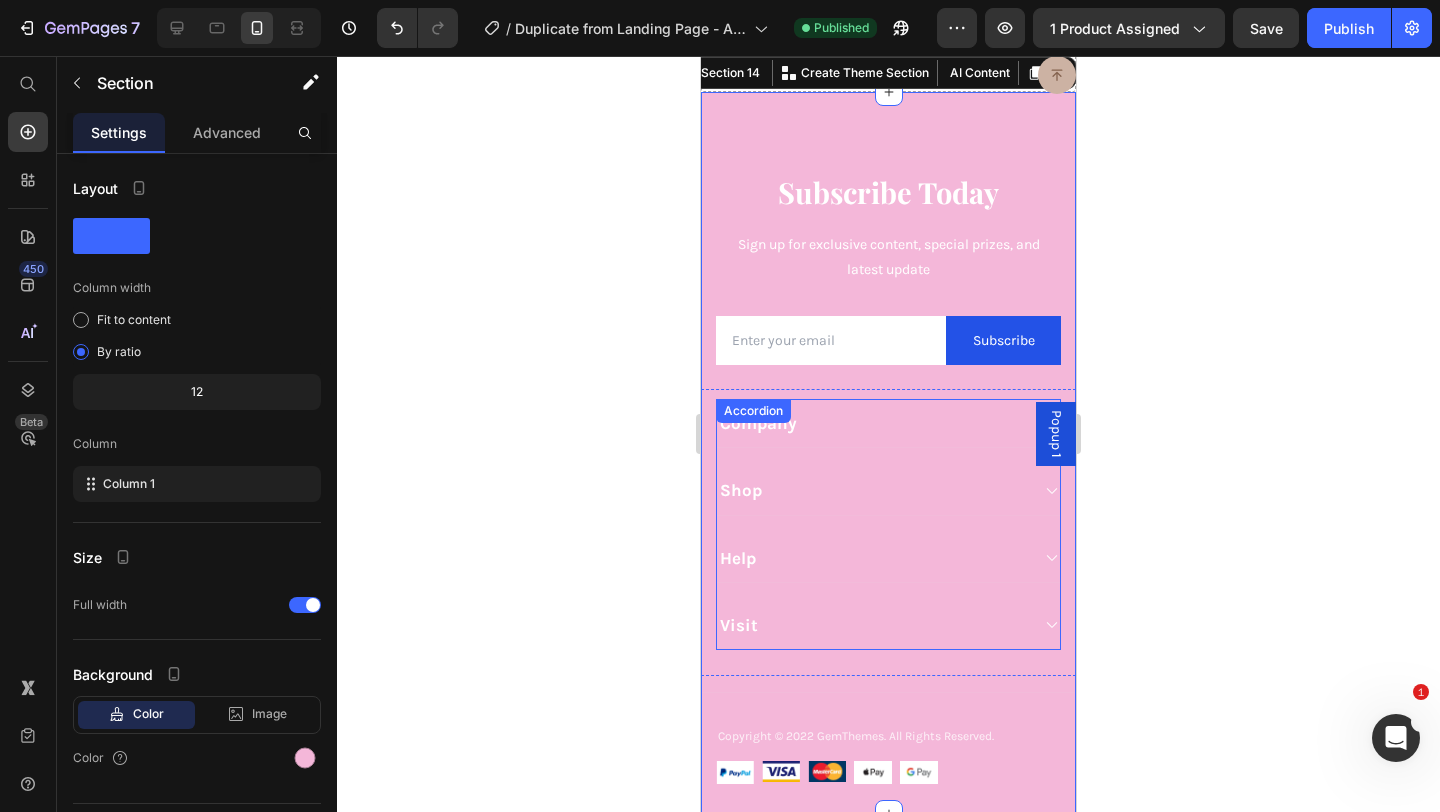 scroll, scrollTop: 8036, scrollLeft: 0, axis: vertical 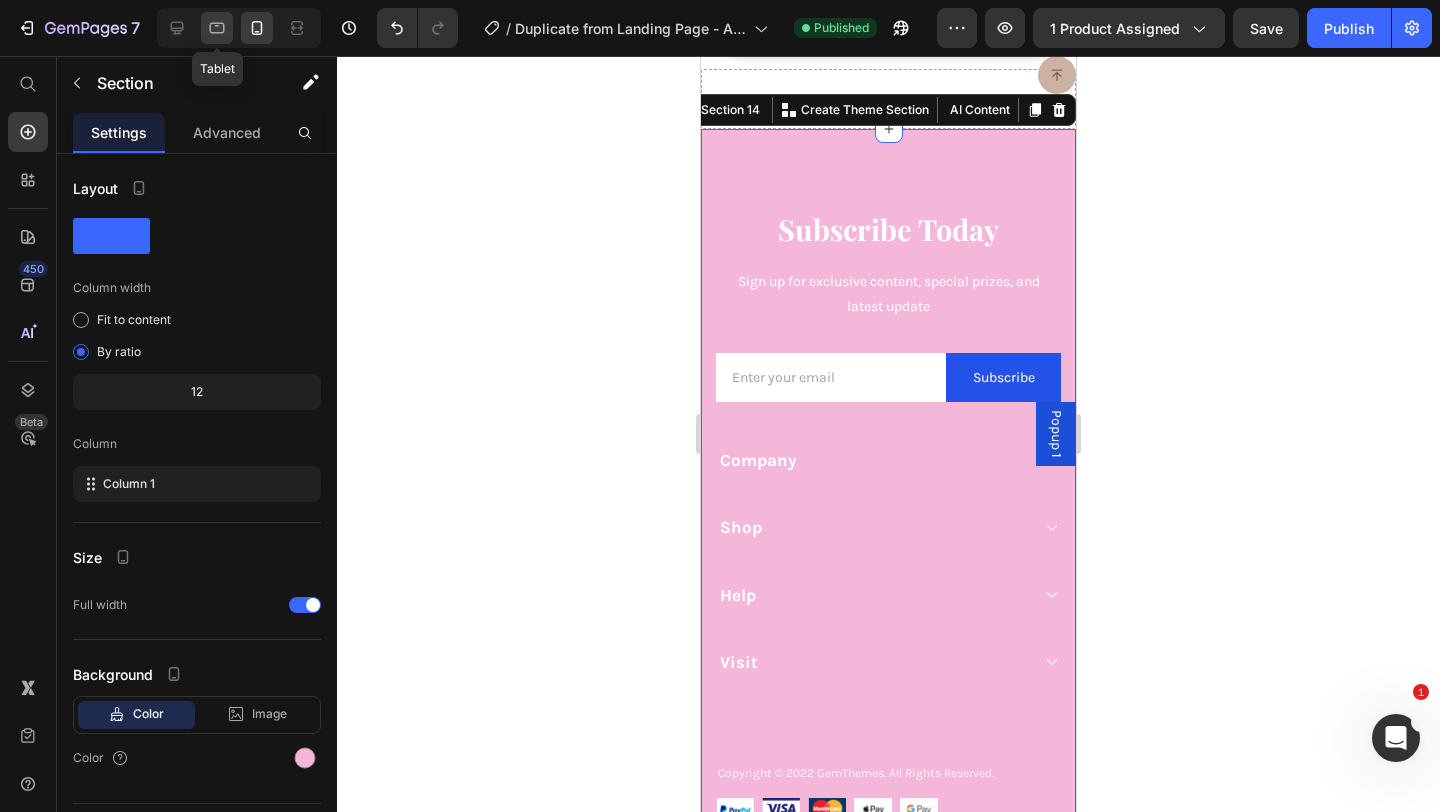 click 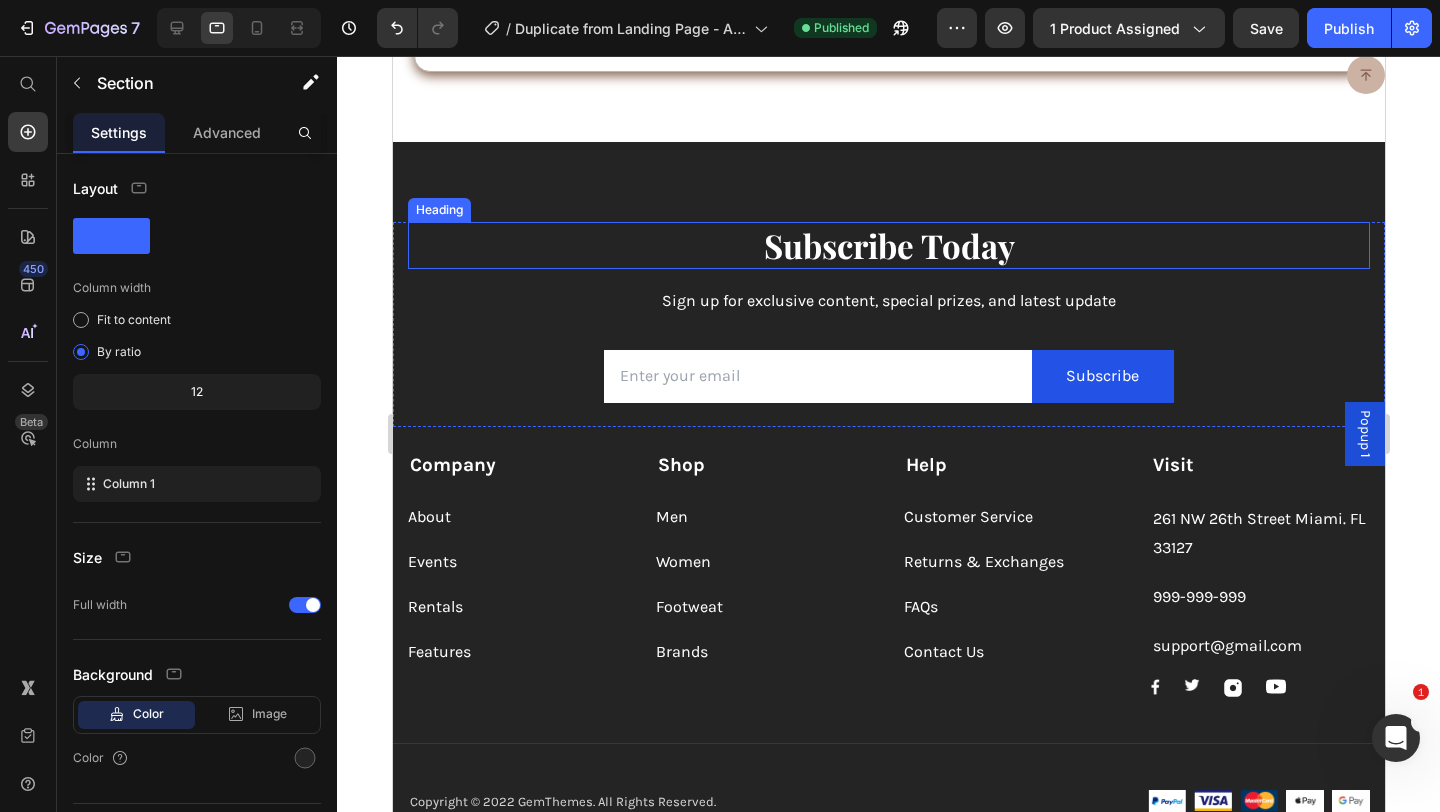 scroll, scrollTop: 11241, scrollLeft: 0, axis: vertical 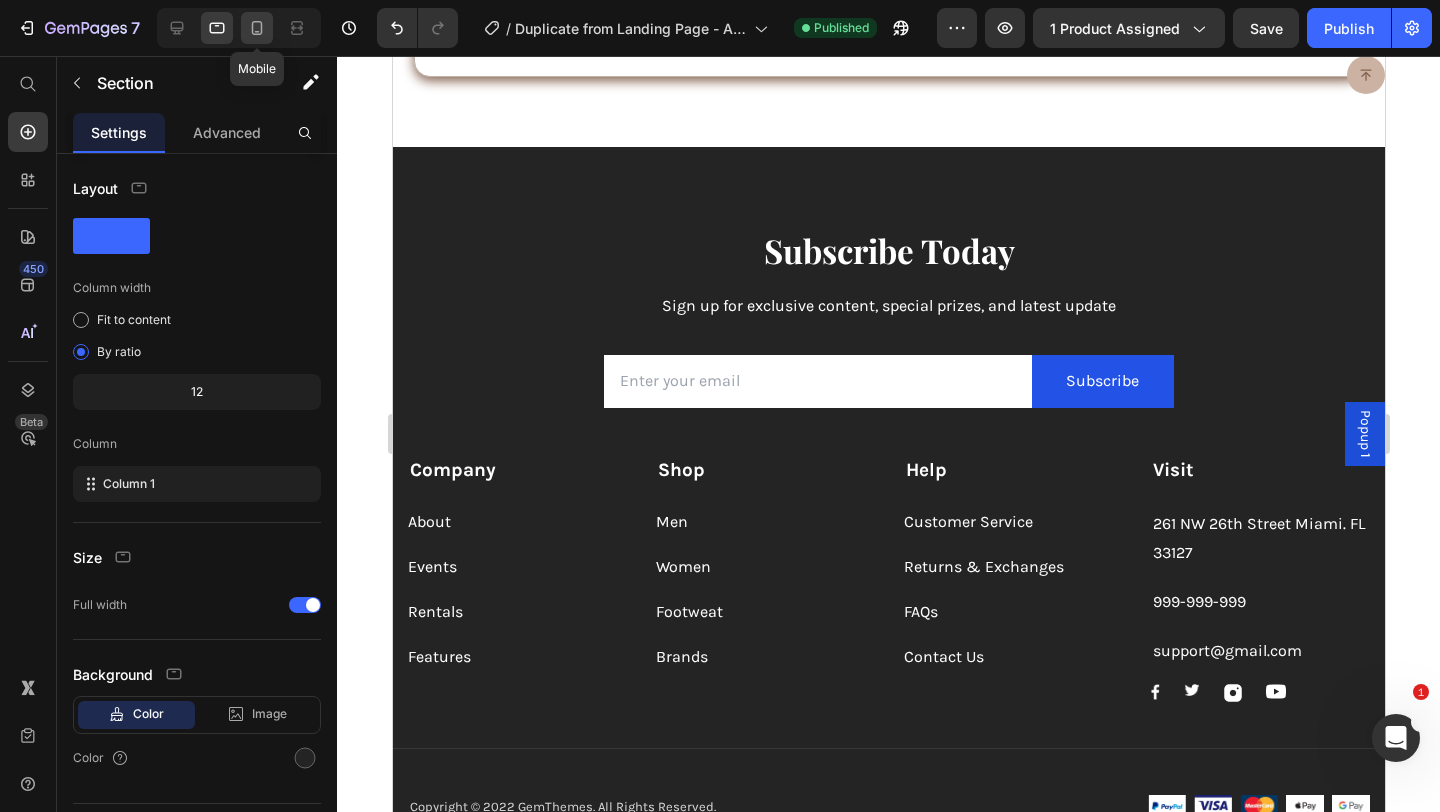 click 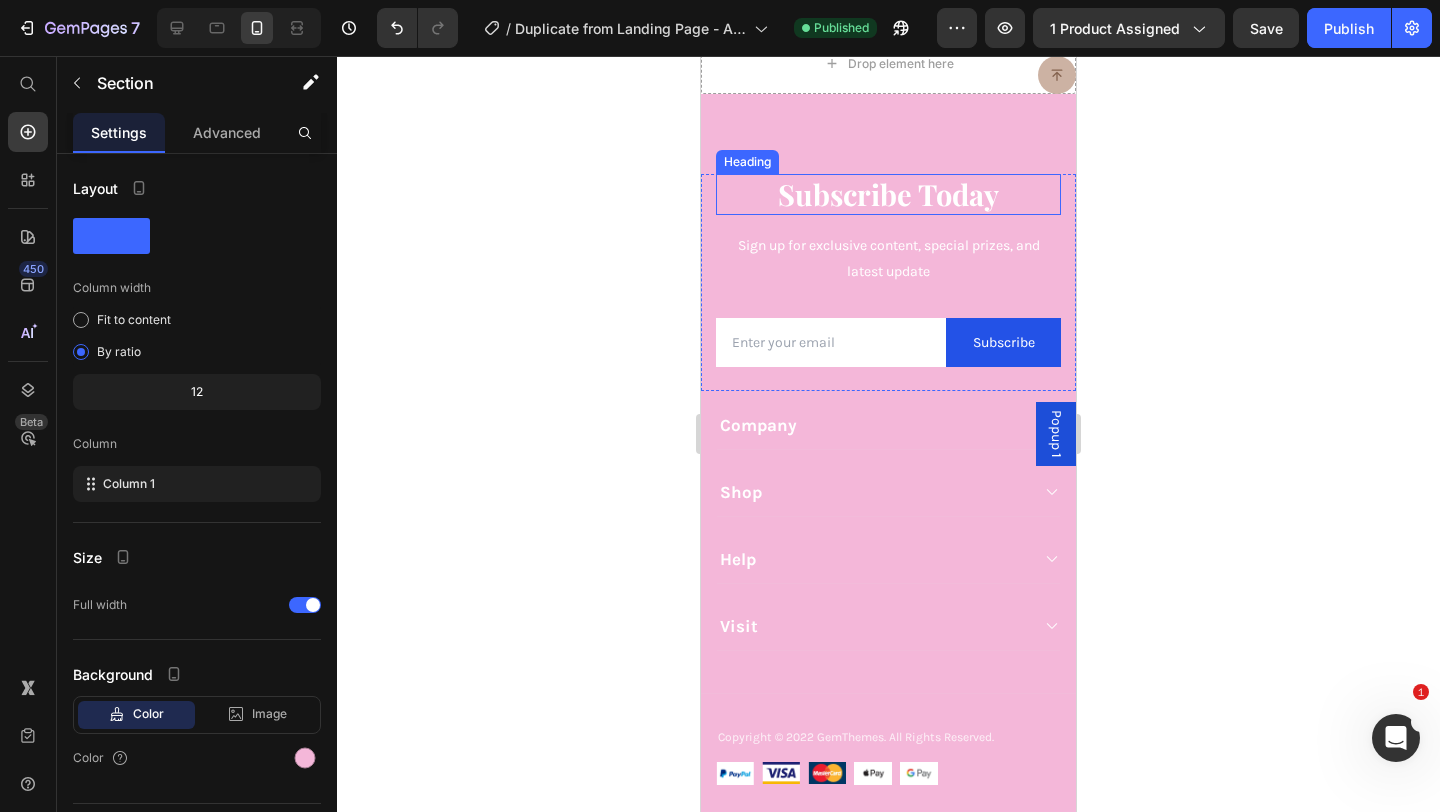 scroll, scrollTop: 9940, scrollLeft: 0, axis: vertical 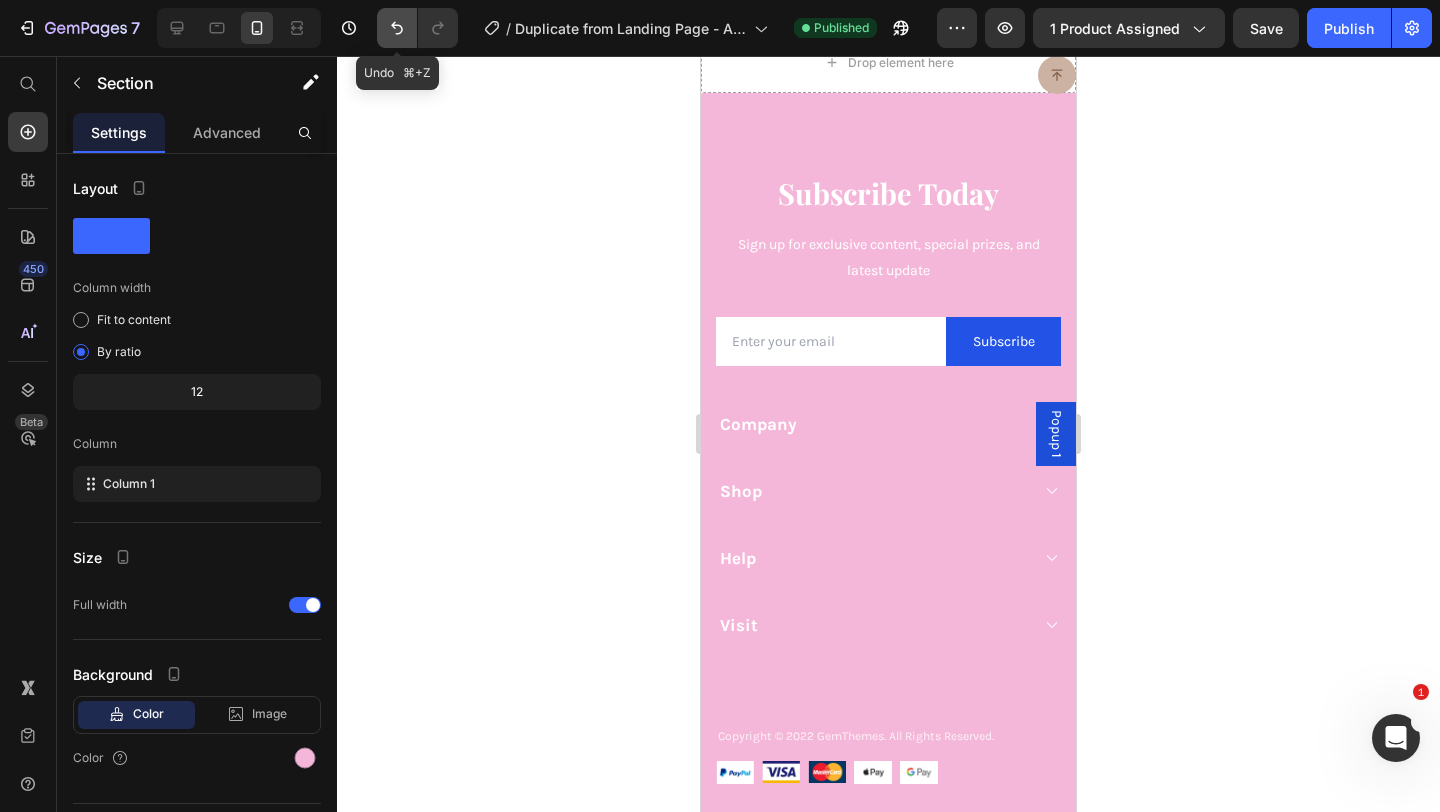 click 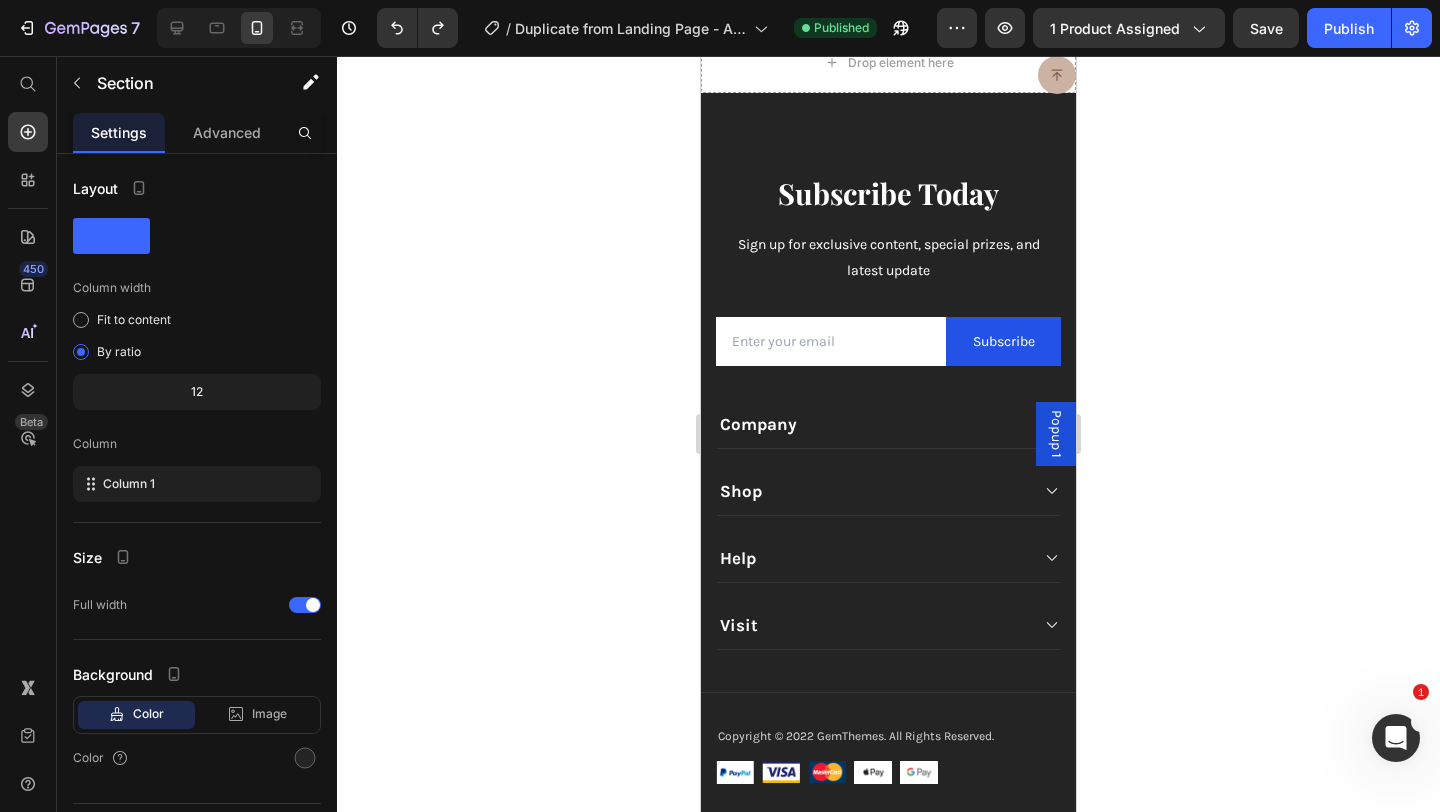 click on "Subscribe Today Heading Sign up for exclusive content, special prizes, and latest update Text block Email Field Subscribe Submit Button Row Newsletter Row Company Text block About Button Events Button Rentals Button Features Button Shop Text block Men Button Women Button Footweat Button Brands Button Help Text block Customer Service Button Returns & Exchanges Button FAQs Button Contact Us Button Visit Text block 261 NW 26th Street Miami. FL 33127 Text block 999-999-999 Text block support@gmail.com Text block Image Image Image Image Row Row
Company
Shop
Help
Visit Accordion Row                Title Line Copyright © 2022 GemThemes. All Rights Reserved. Text block Image Image Image Image Image Row Row Section 14" at bounding box center (888, 453) 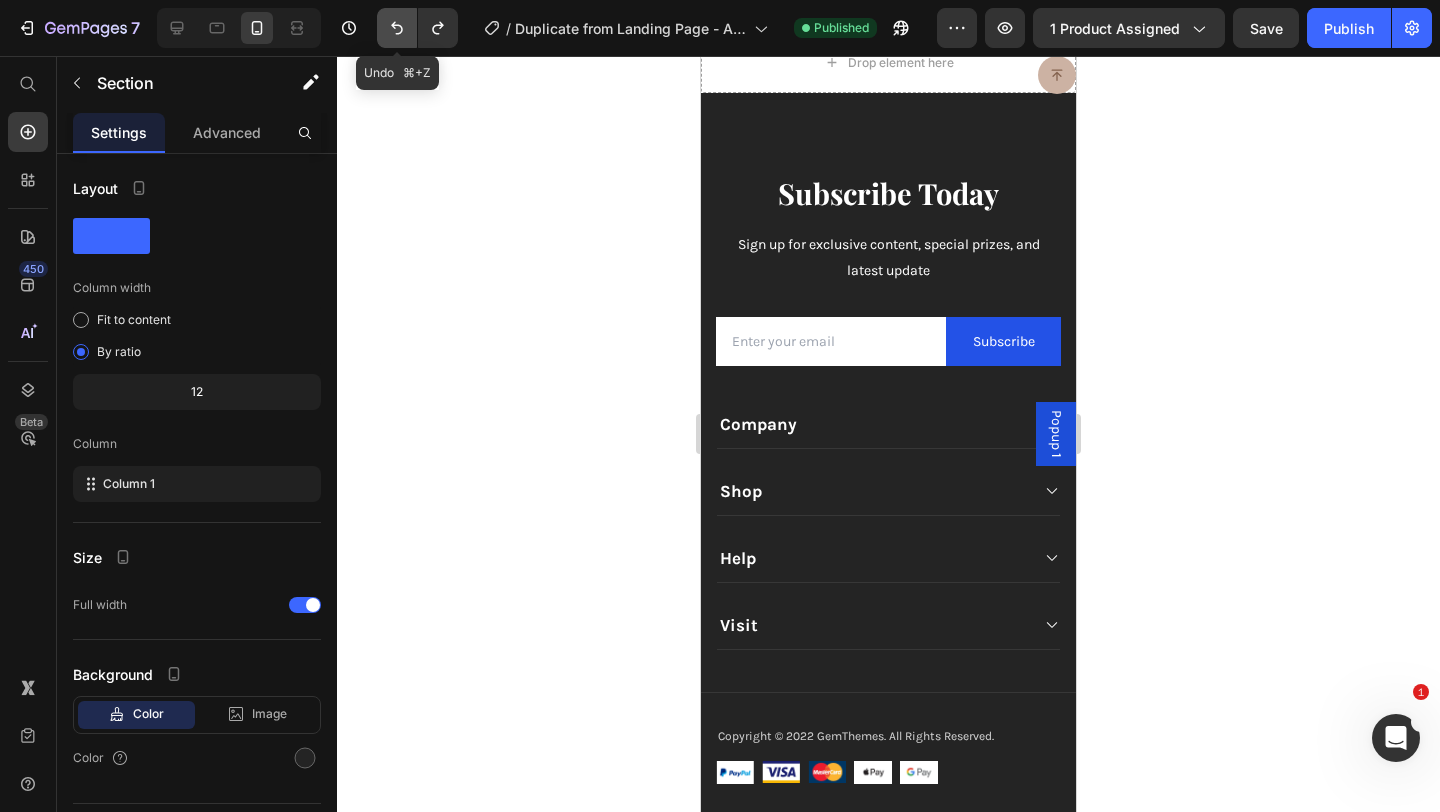 click 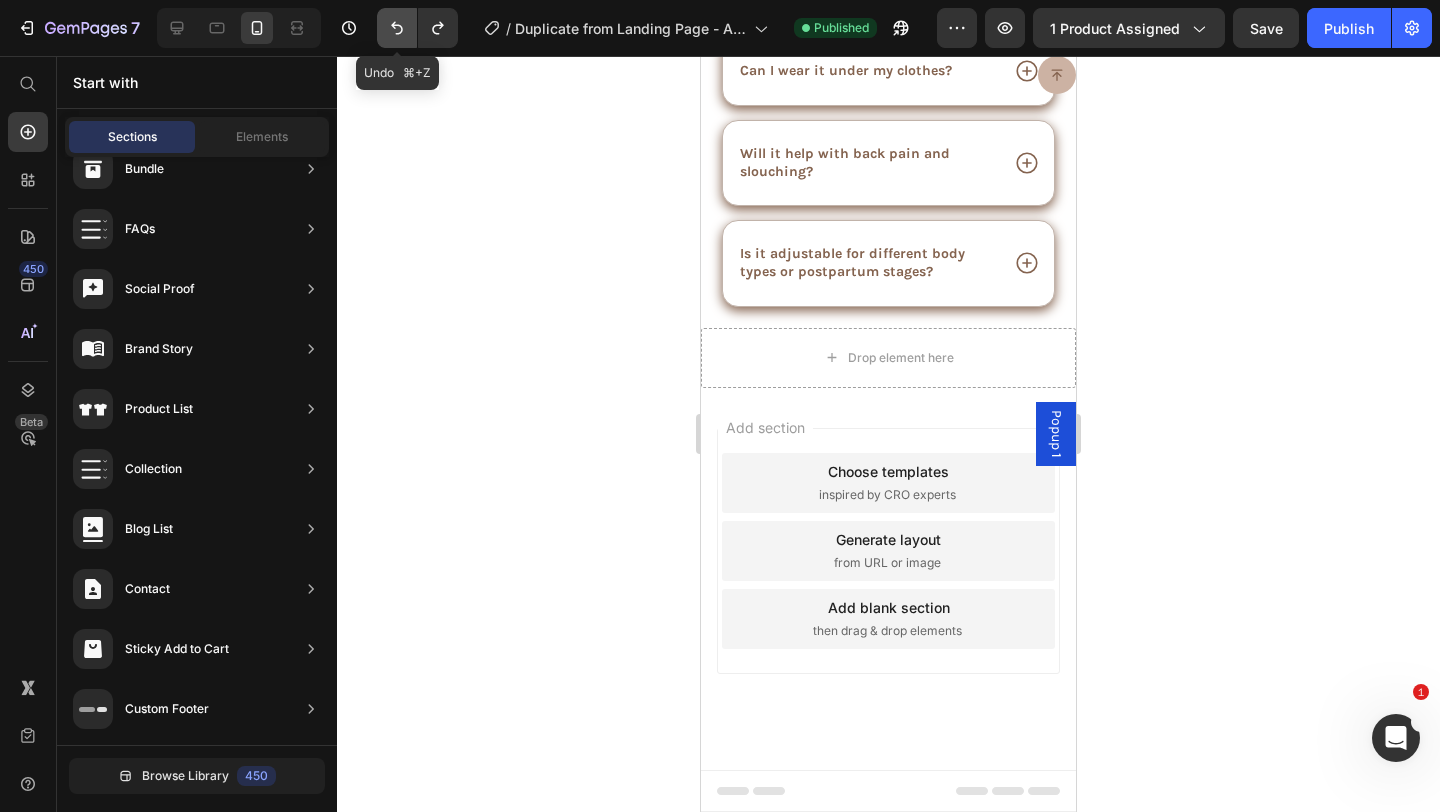 scroll, scrollTop: 9645, scrollLeft: 0, axis: vertical 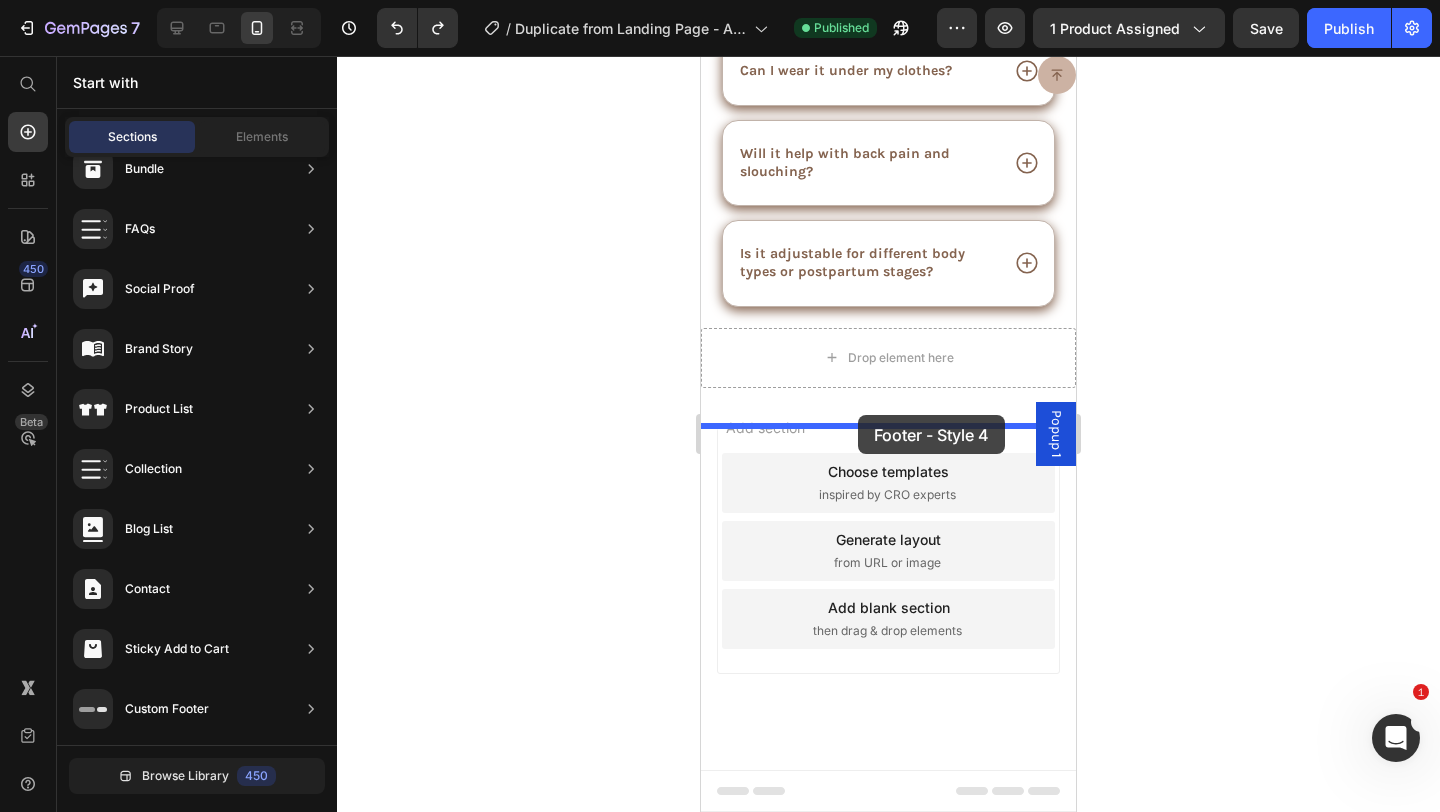 drag, startPoint x: 1185, startPoint y: 738, endPoint x: 857, endPoint y: 415, distance: 460.3401 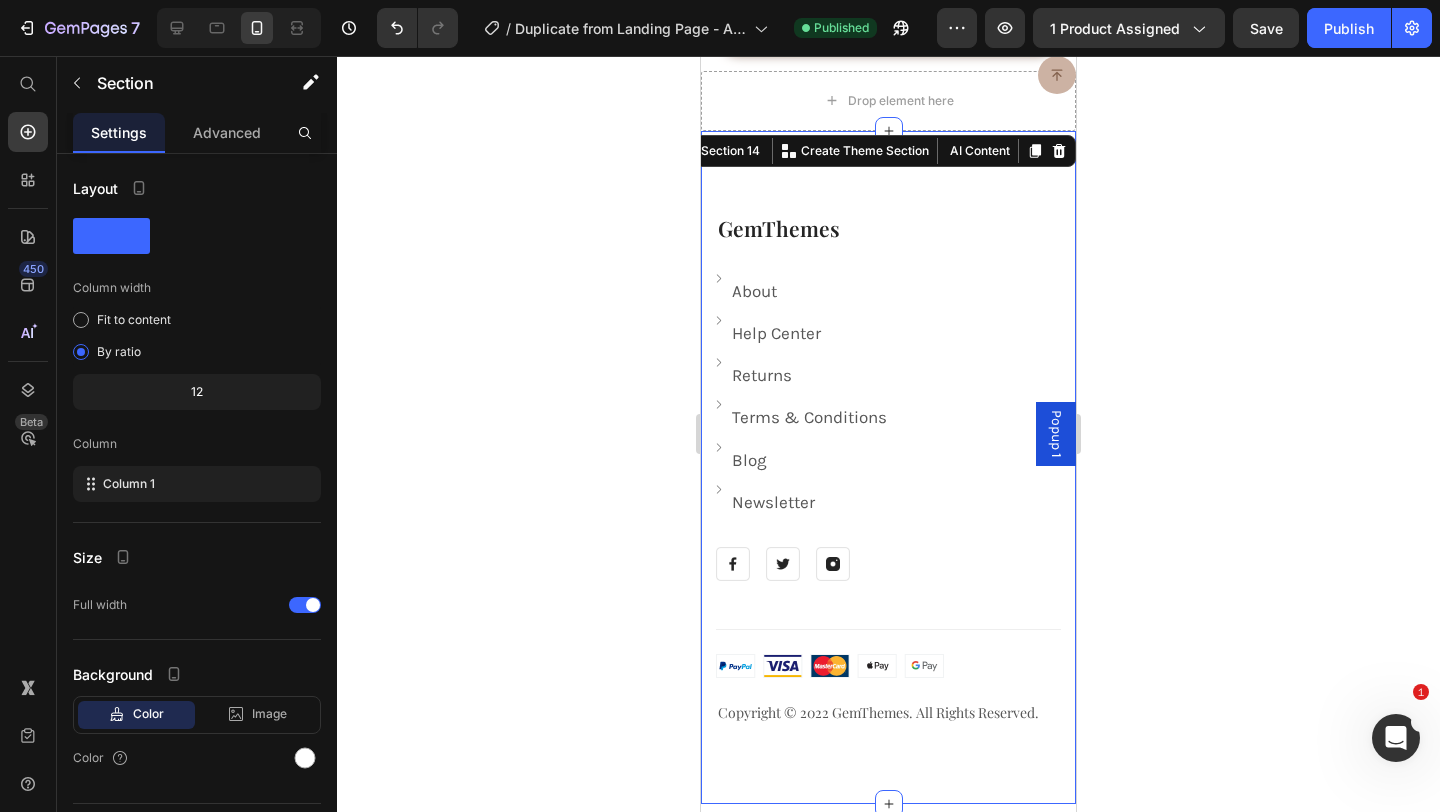 scroll, scrollTop: 9905, scrollLeft: 0, axis: vertical 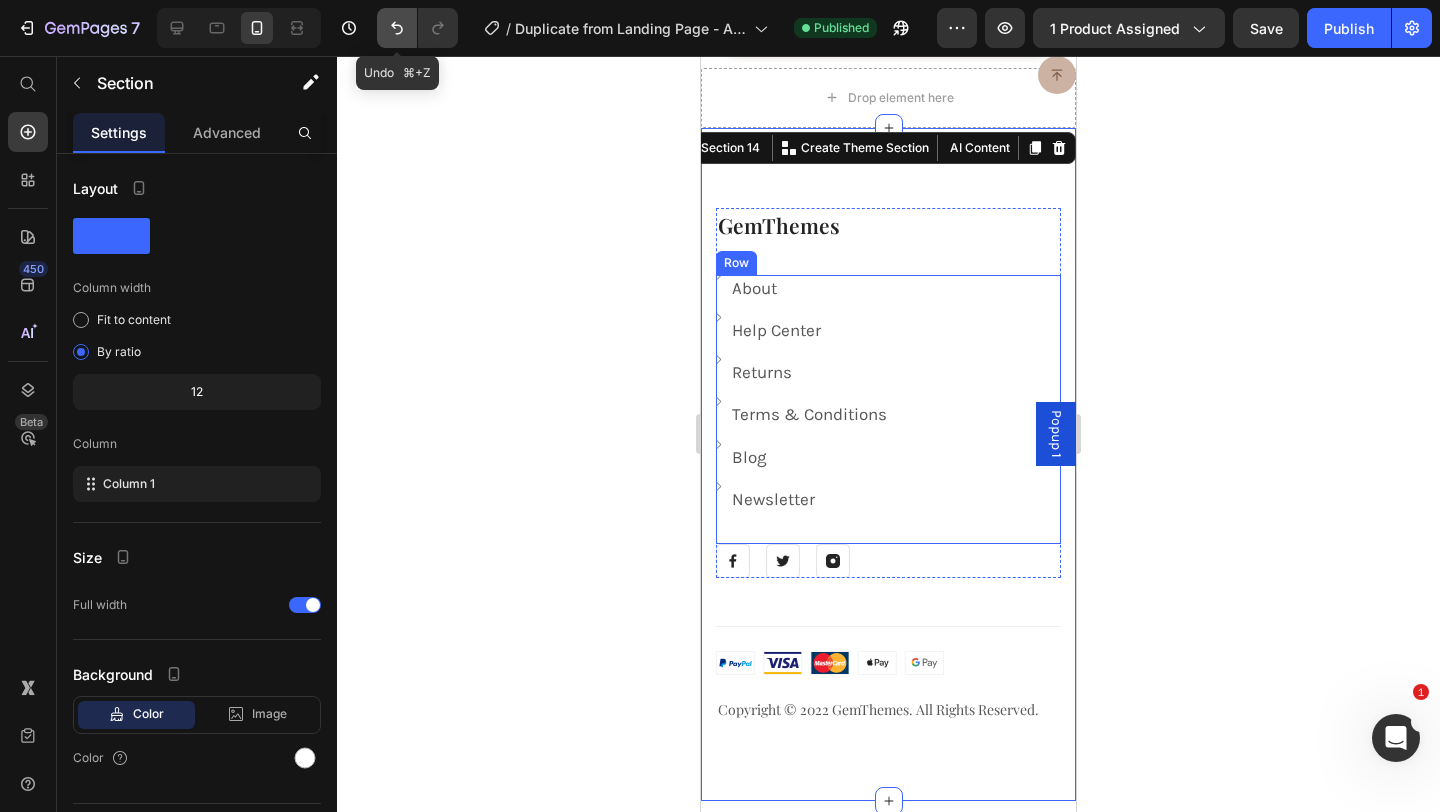 click 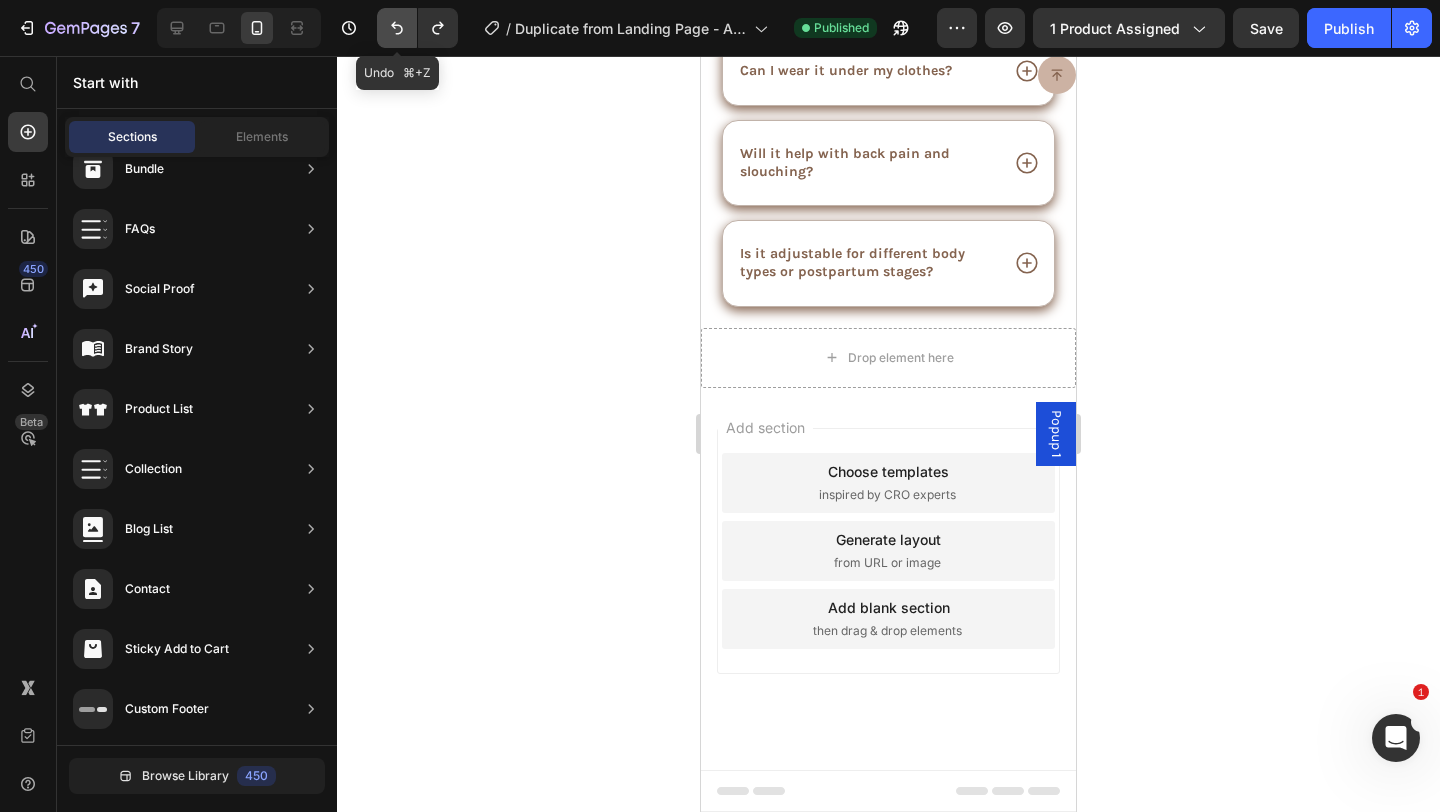 scroll, scrollTop: 9645, scrollLeft: 0, axis: vertical 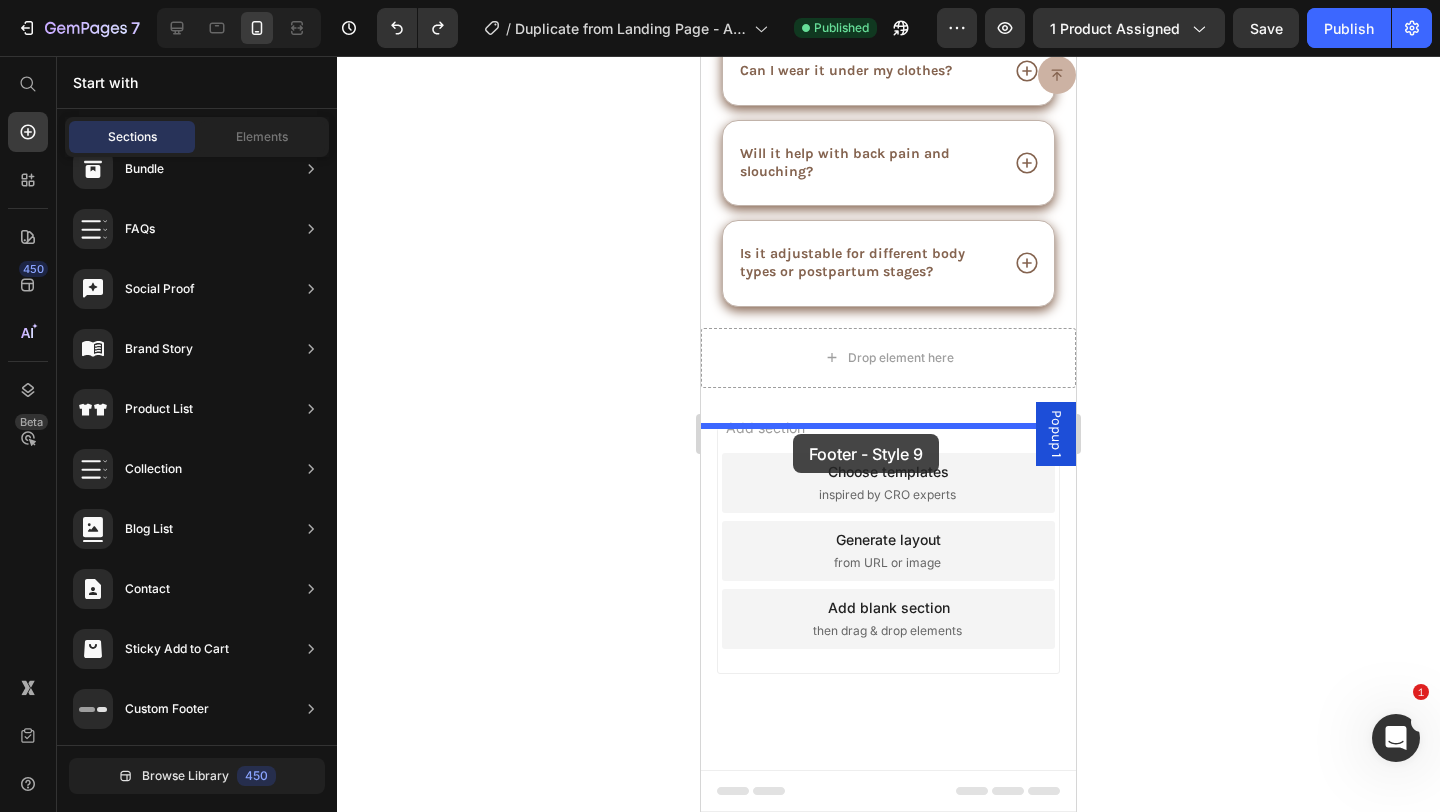drag, startPoint x: 1182, startPoint y: 621, endPoint x: 792, endPoint y: 434, distance: 432.51474 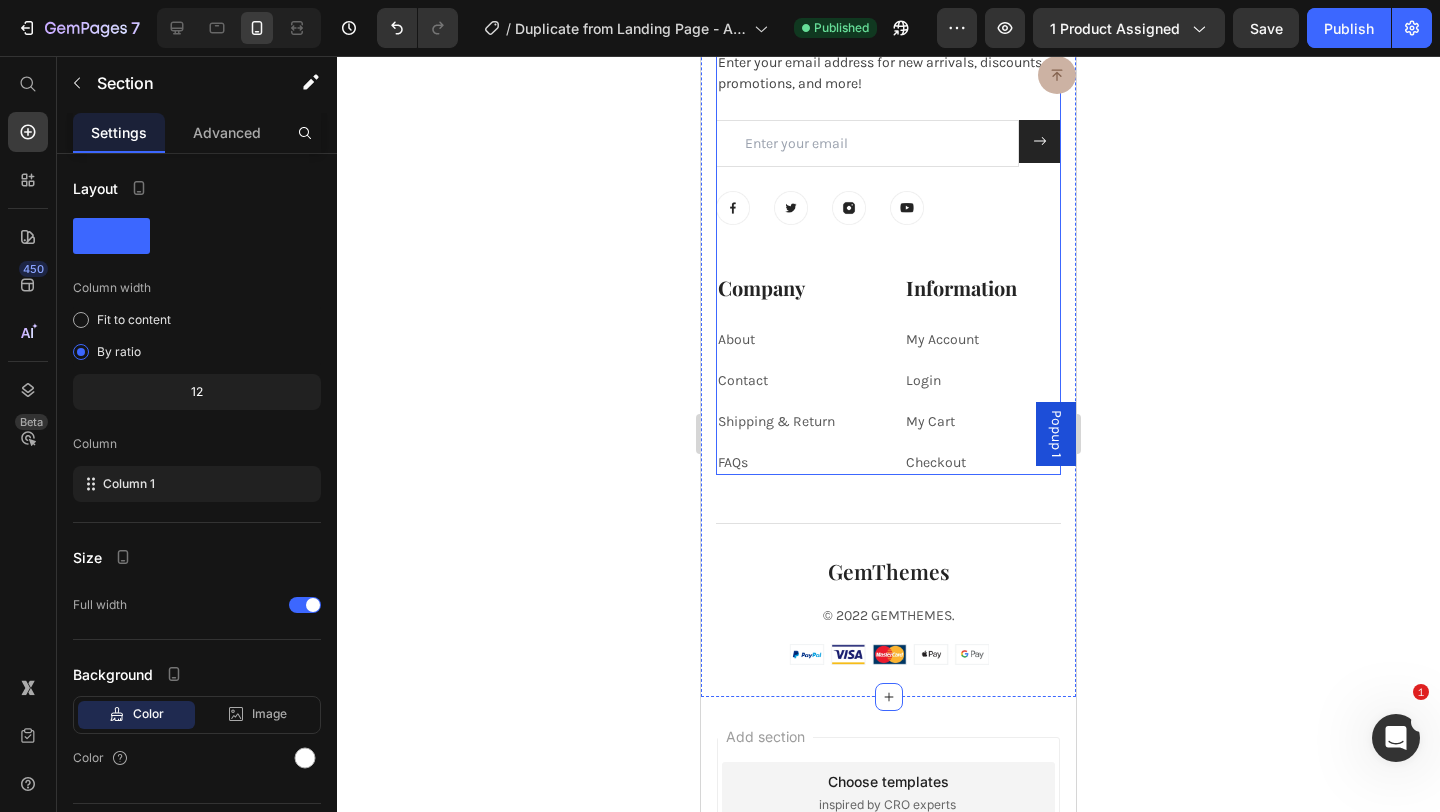 scroll, scrollTop: 10064, scrollLeft: 0, axis: vertical 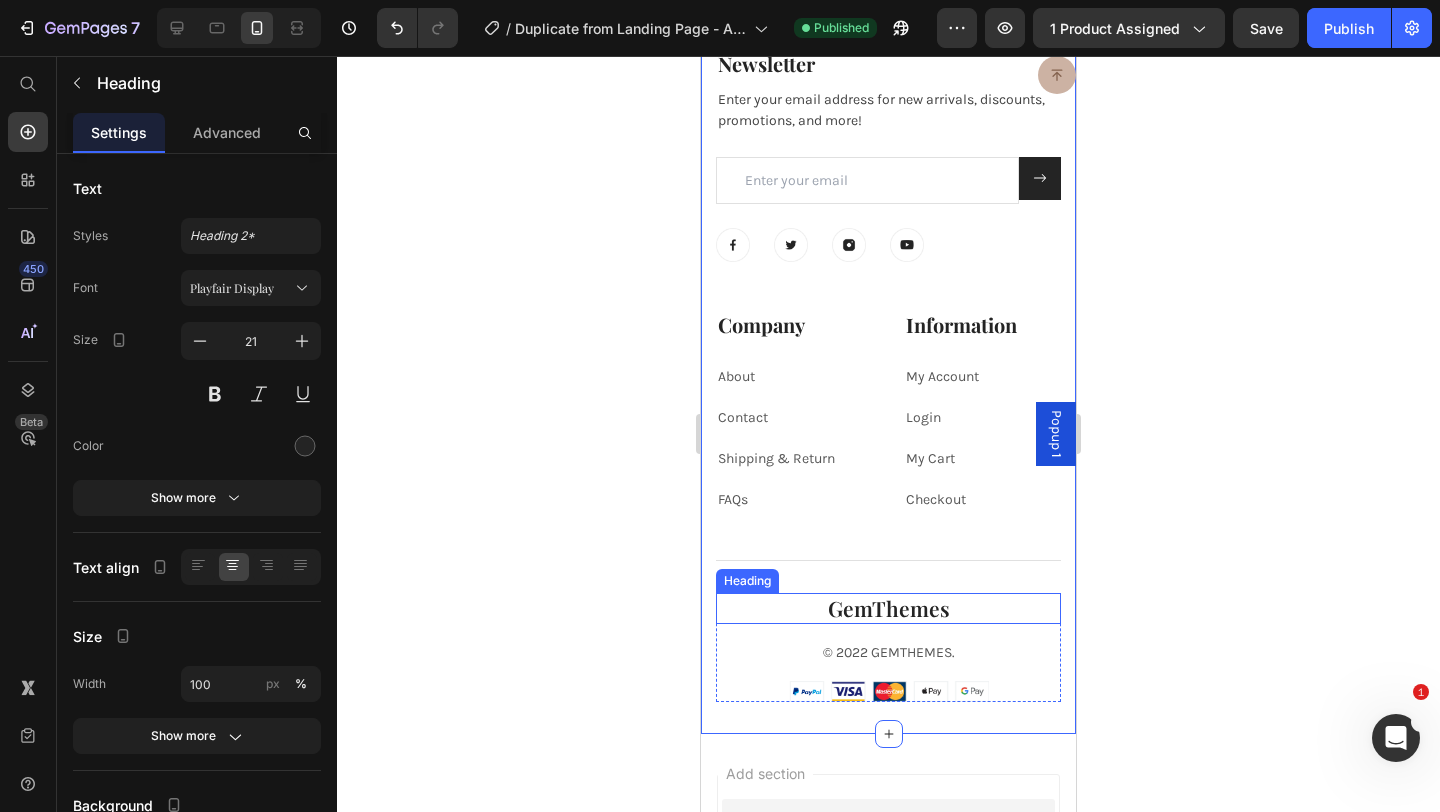 click on "GemThemes" at bounding box center [888, 608] 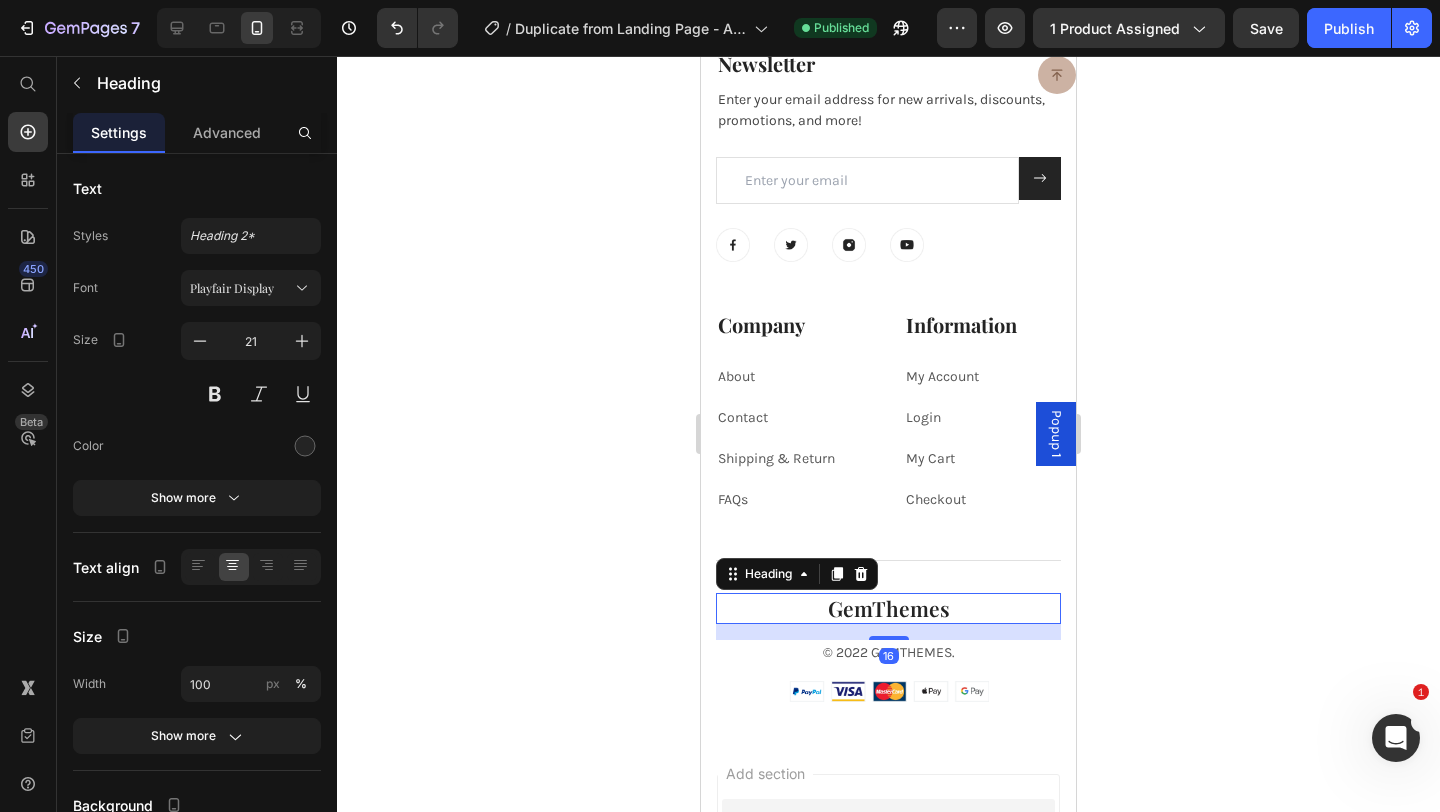 click on "GemThemes" at bounding box center [888, 608] 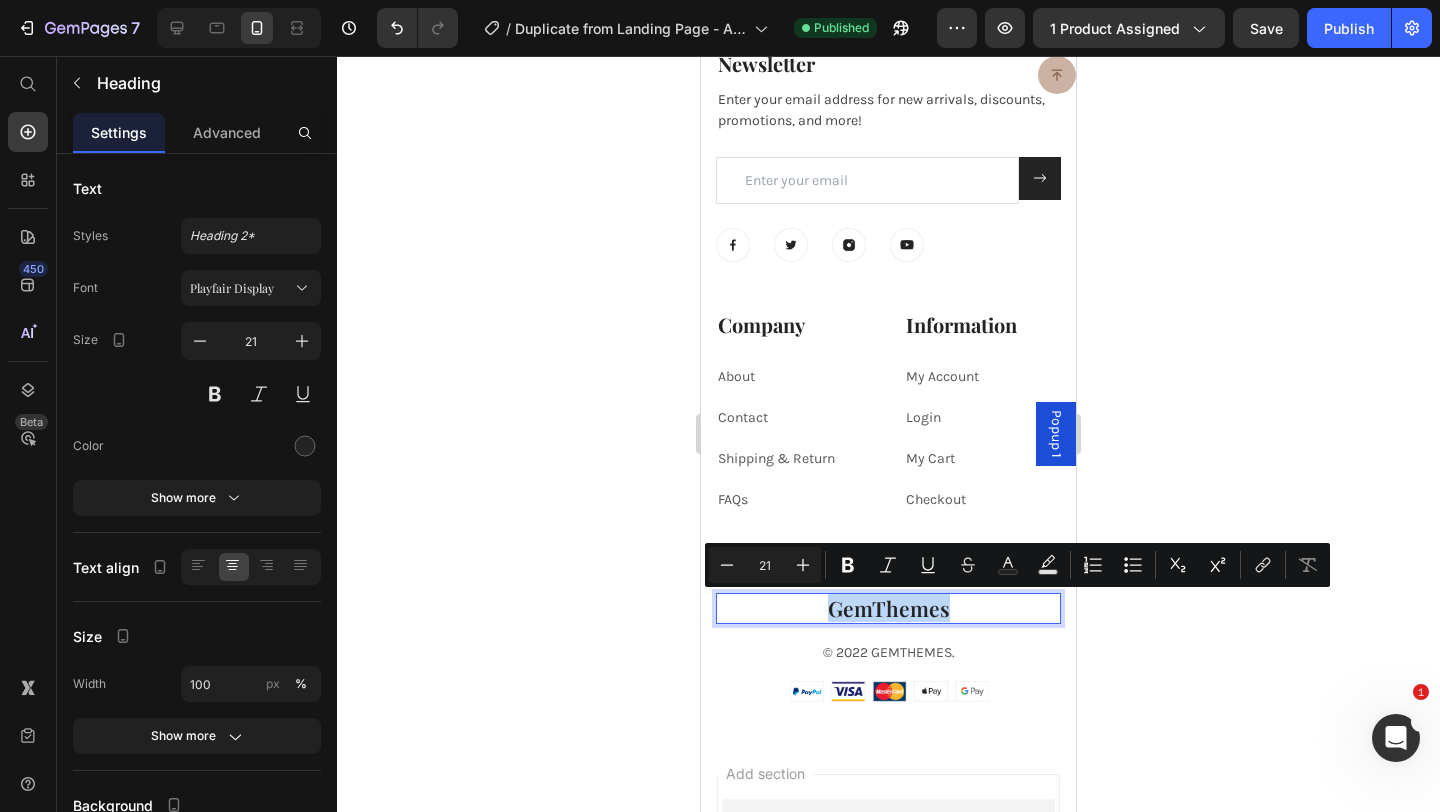 click on "GemThemes" at bounding box center [888, 608] 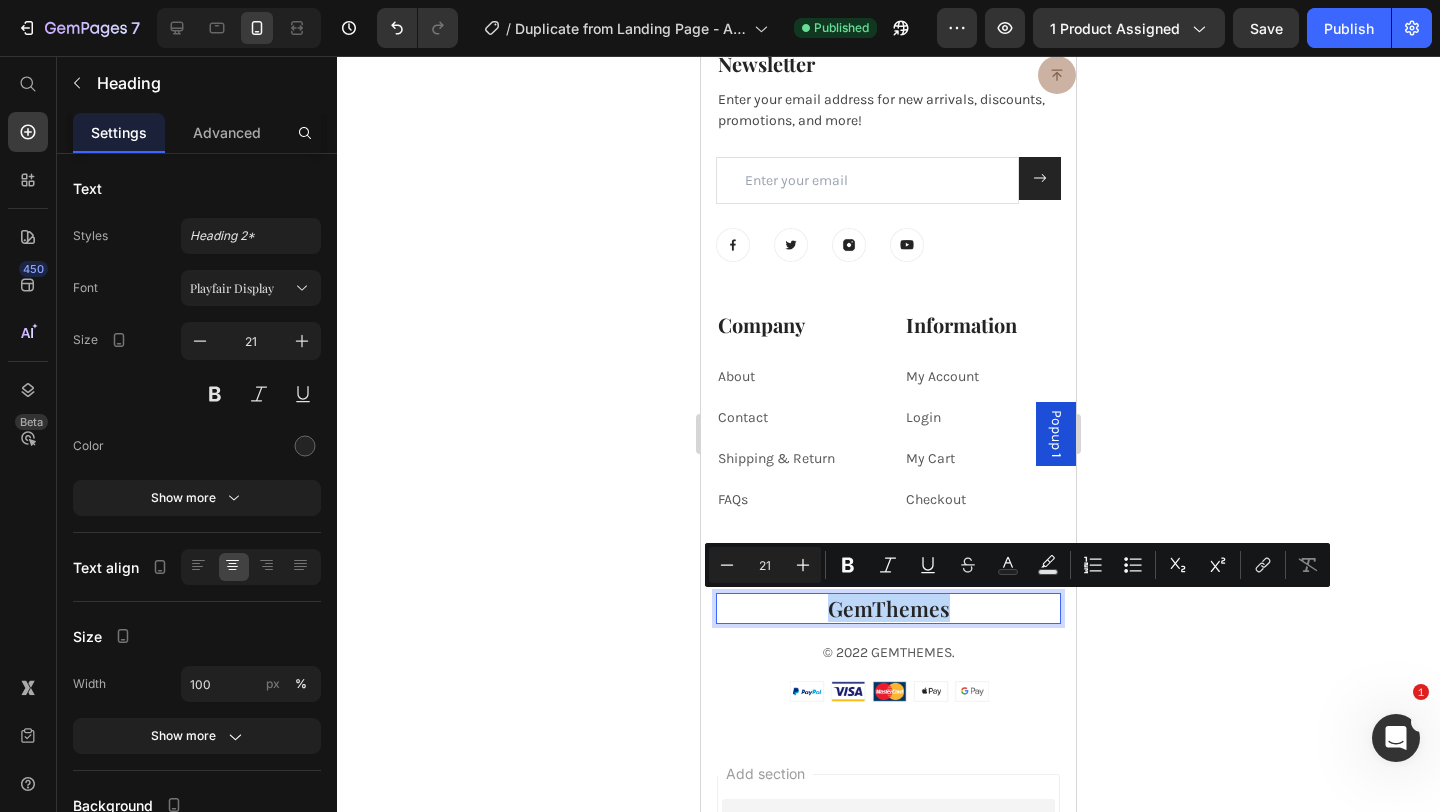 click on "GemThemes" at bounding box center [888, 608] 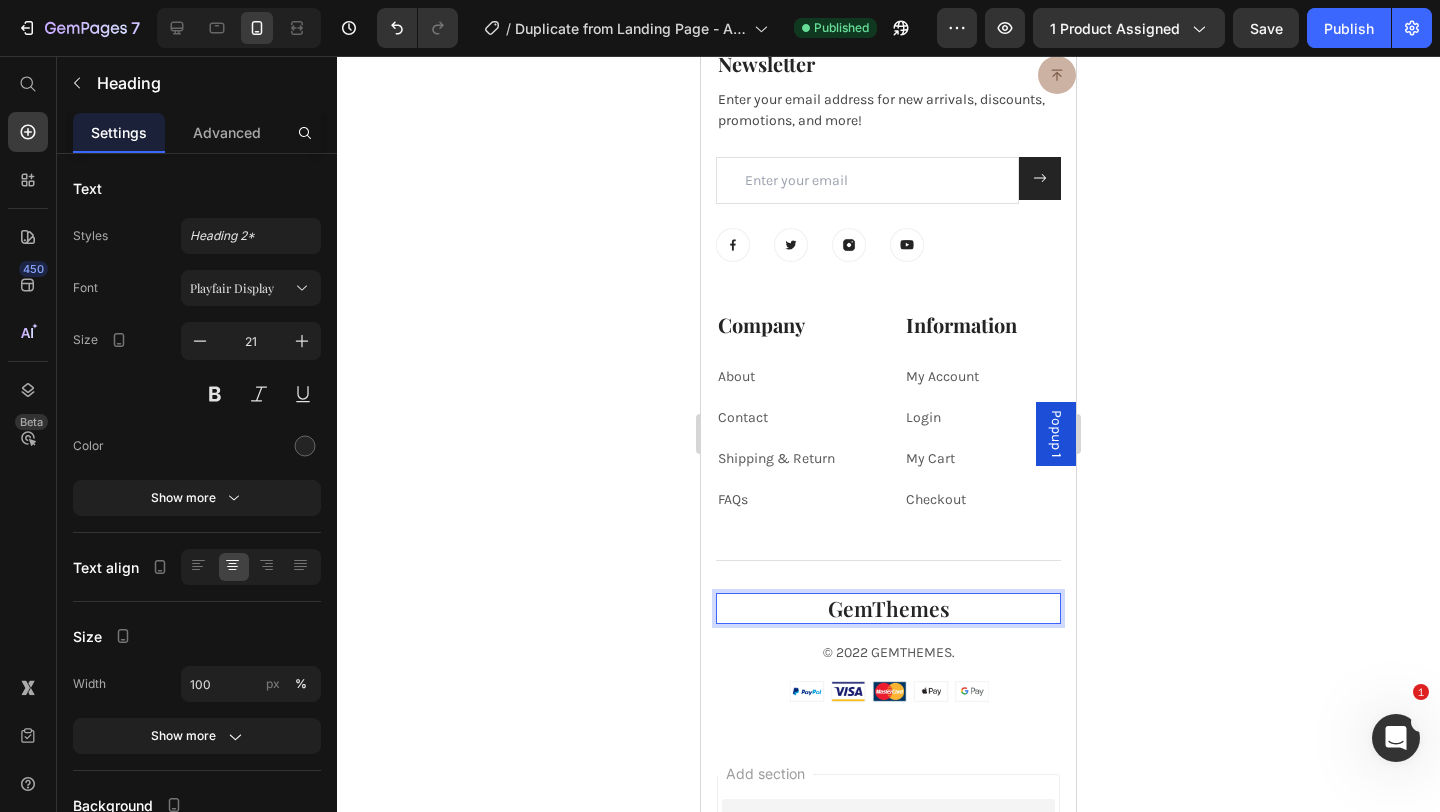 click on "GemThemes" at bounding box center [888, 608] 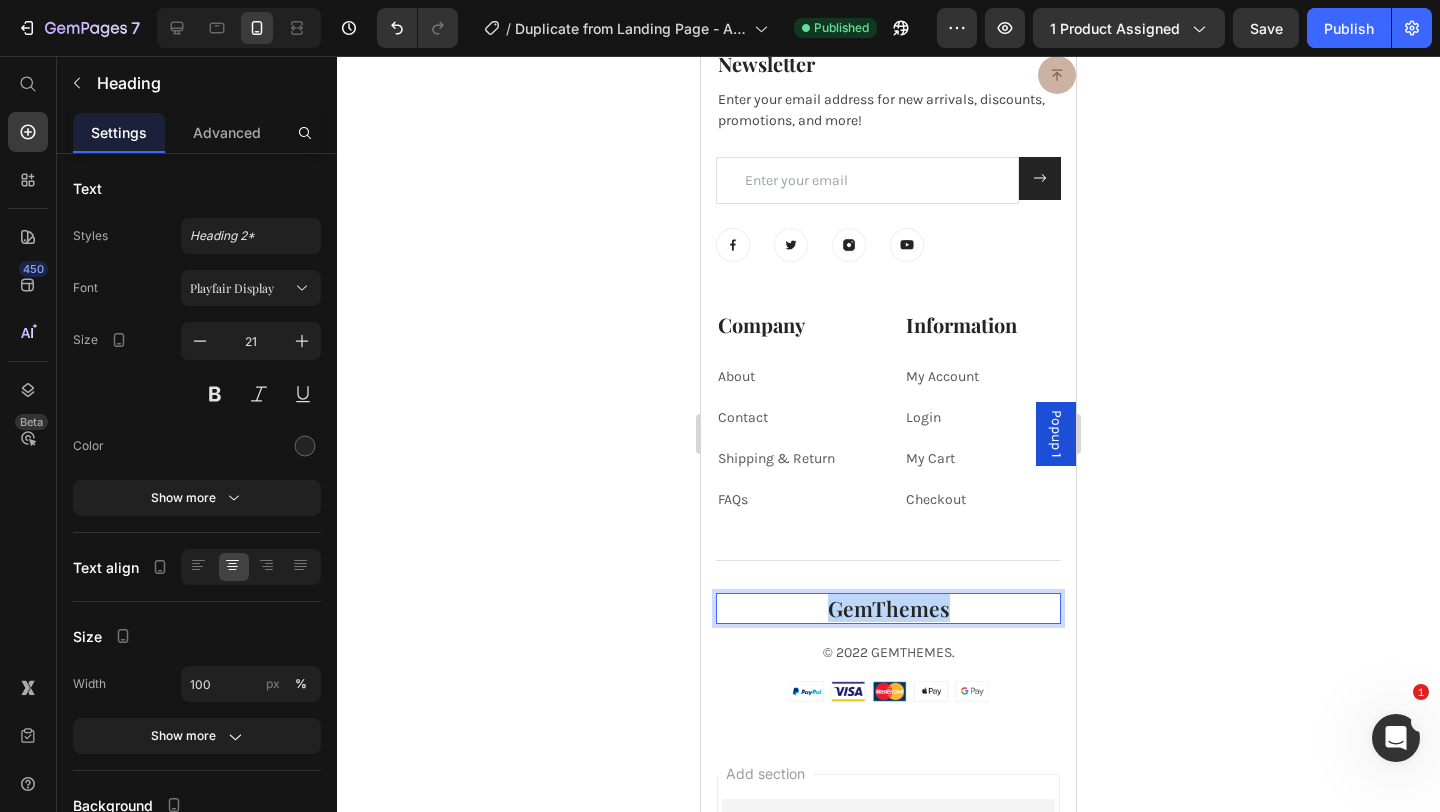 click on "GemThemes" at bounding box center (888, 608) 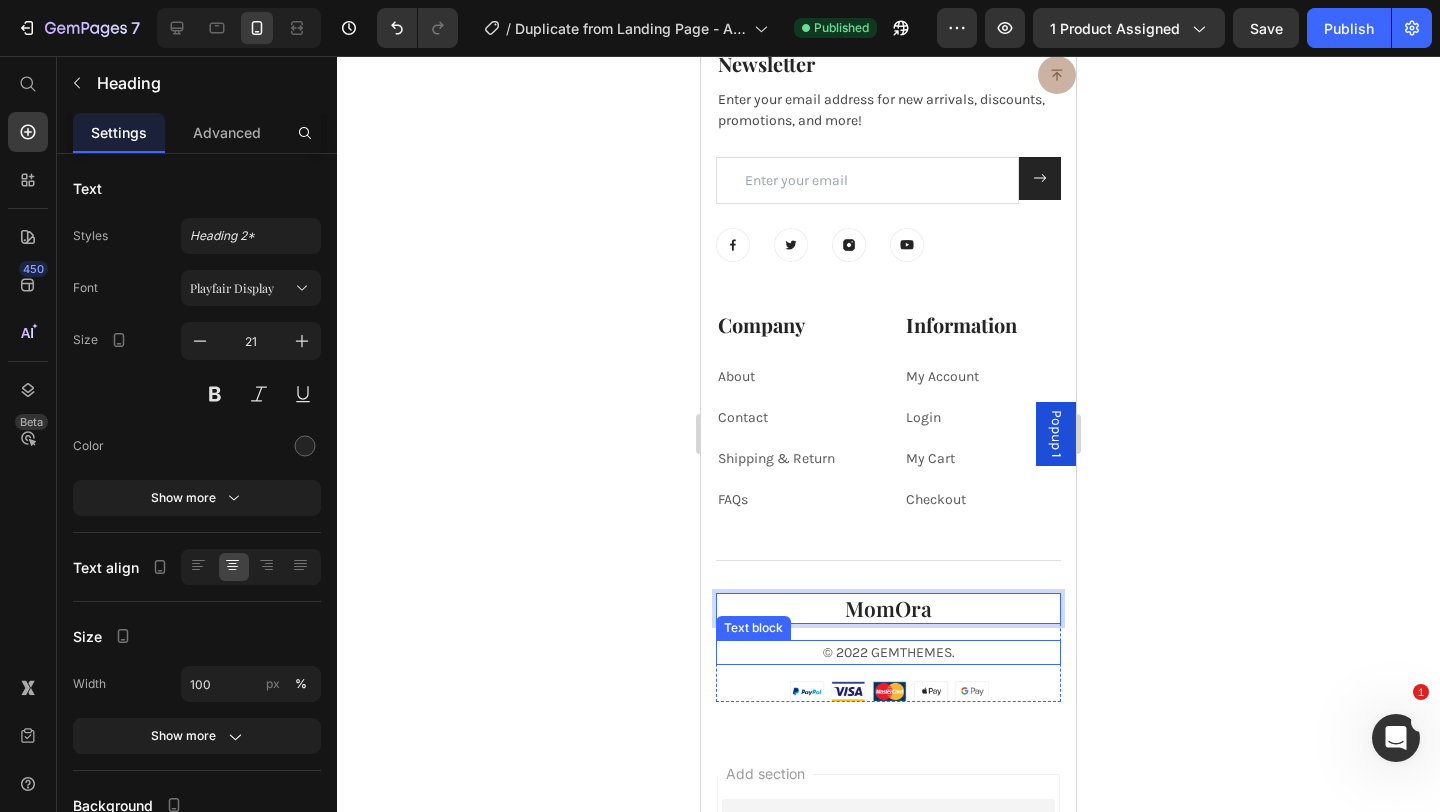 click on "© 2022 GEMTHEMES." at bounding box center (888, 652) 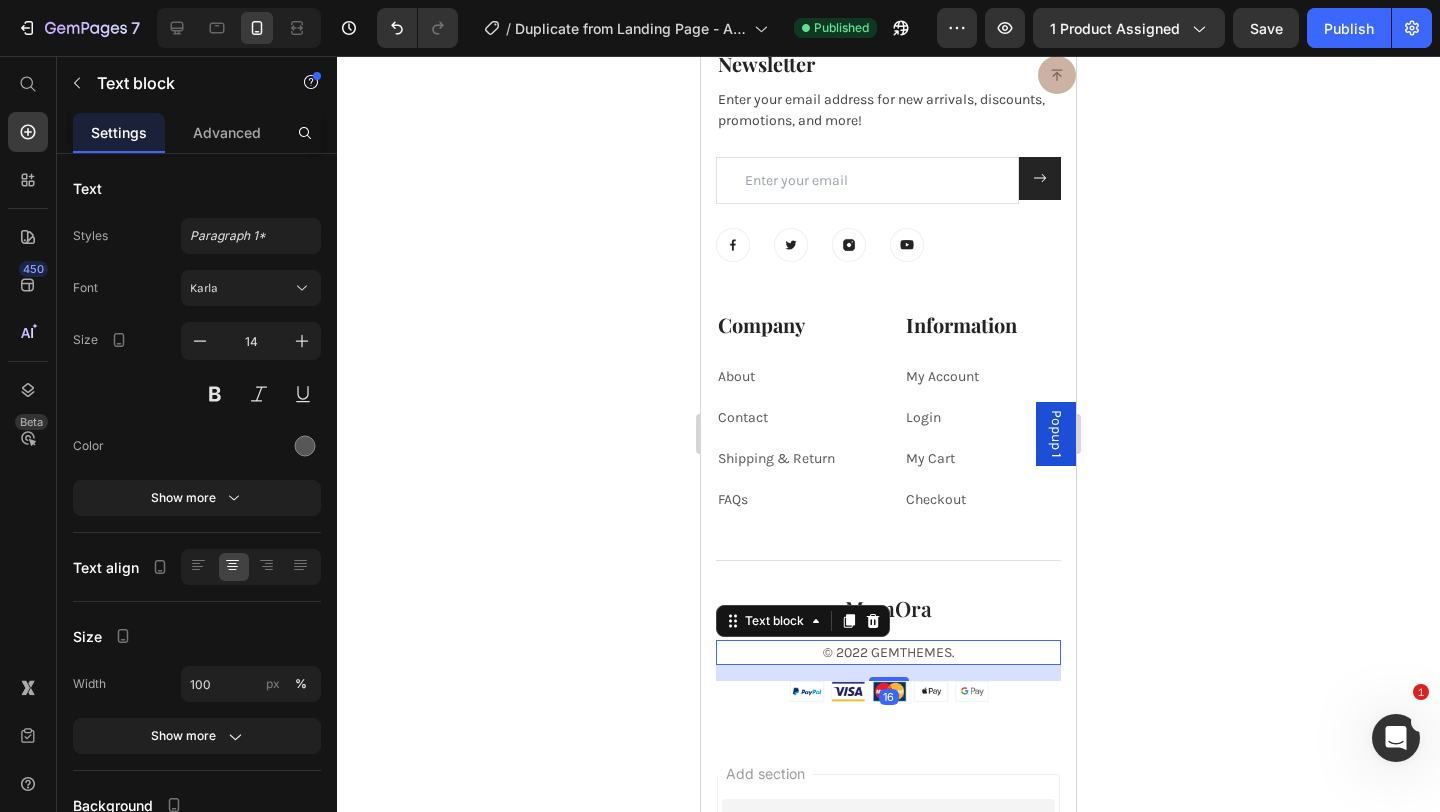 click on "© 2022 GEMTHEMES." at bounding box center (888, 652) 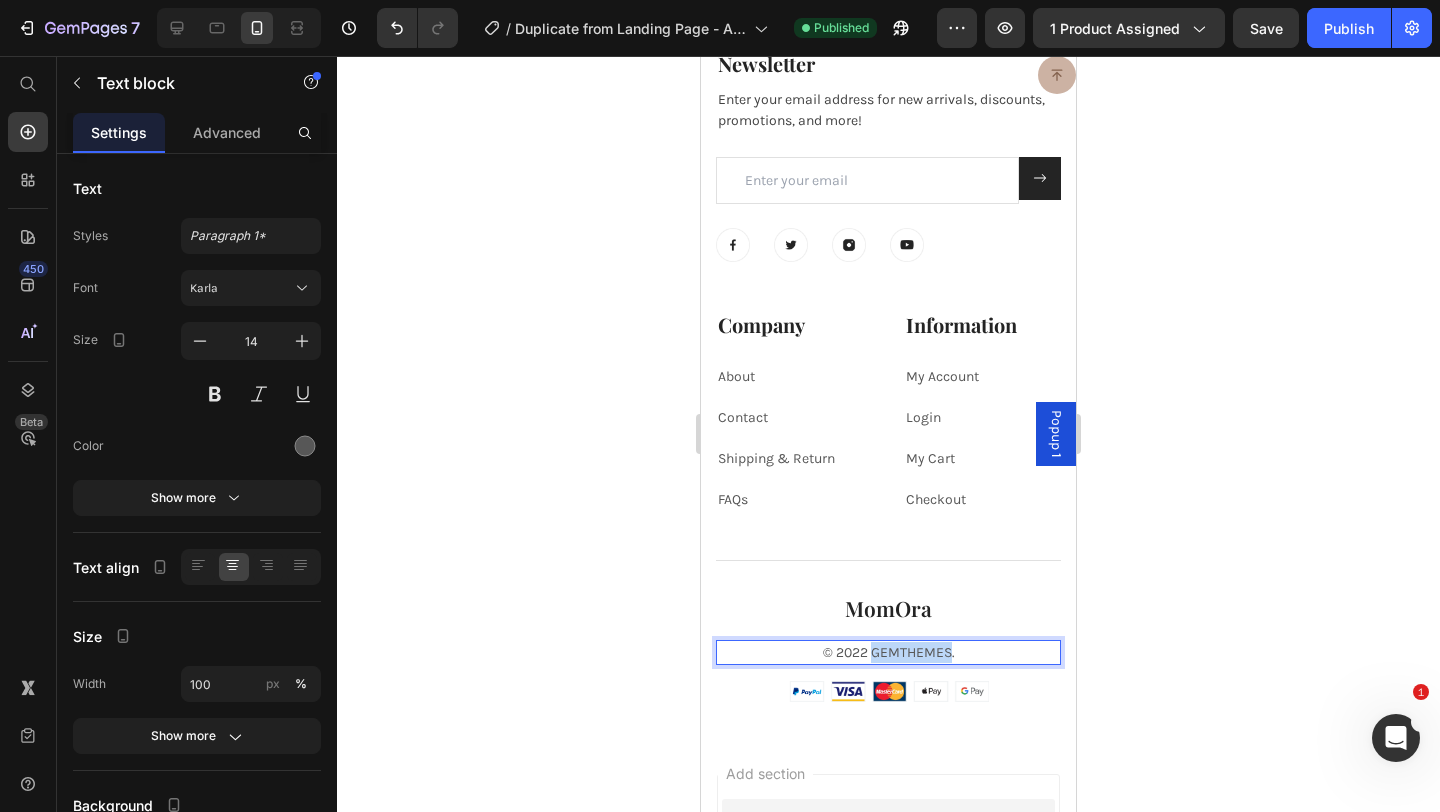 click on "© 2022 GEMTHEMES." at bounding box center (888, 652) 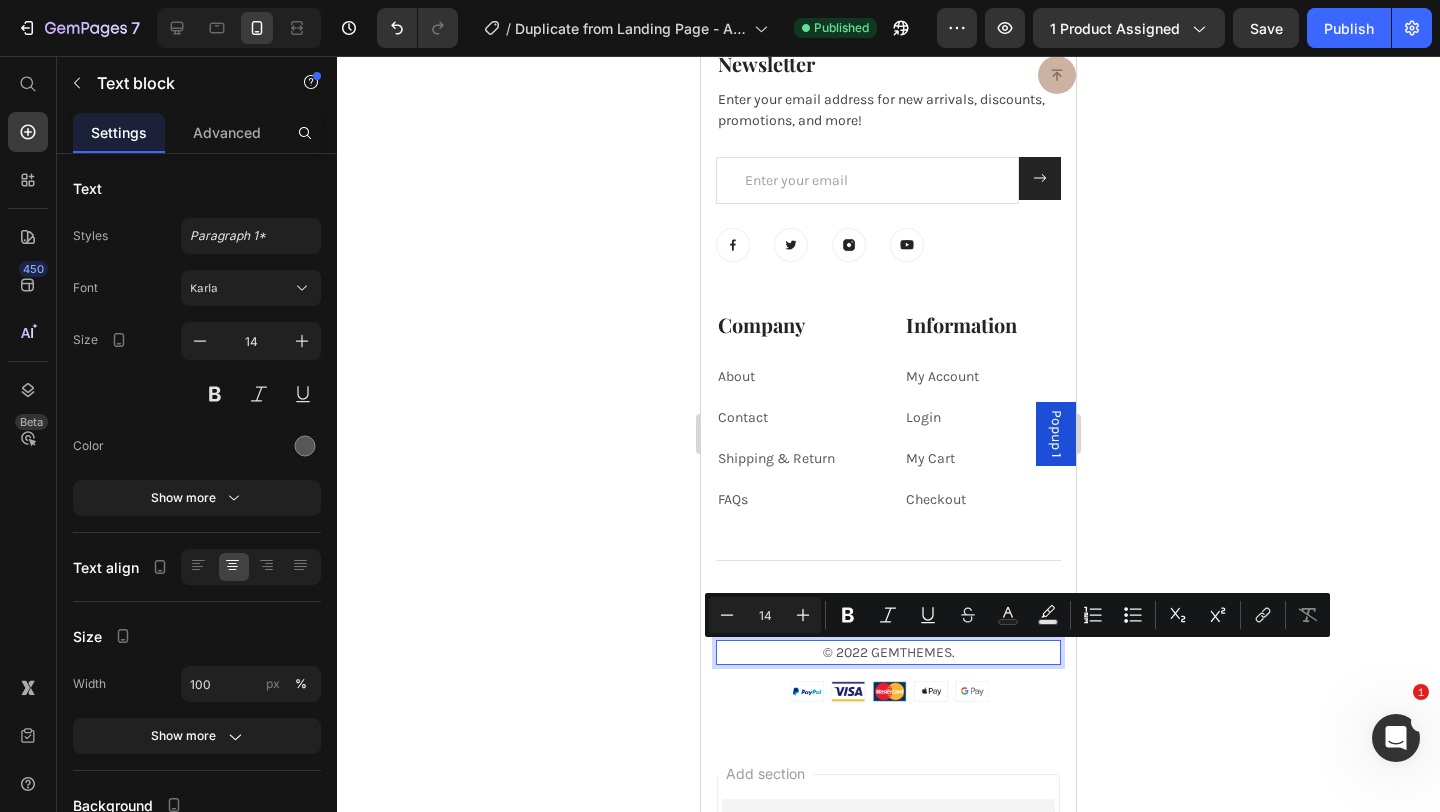 click on "© 2022 GEMTHEMES." at bounding box center (888, 652) 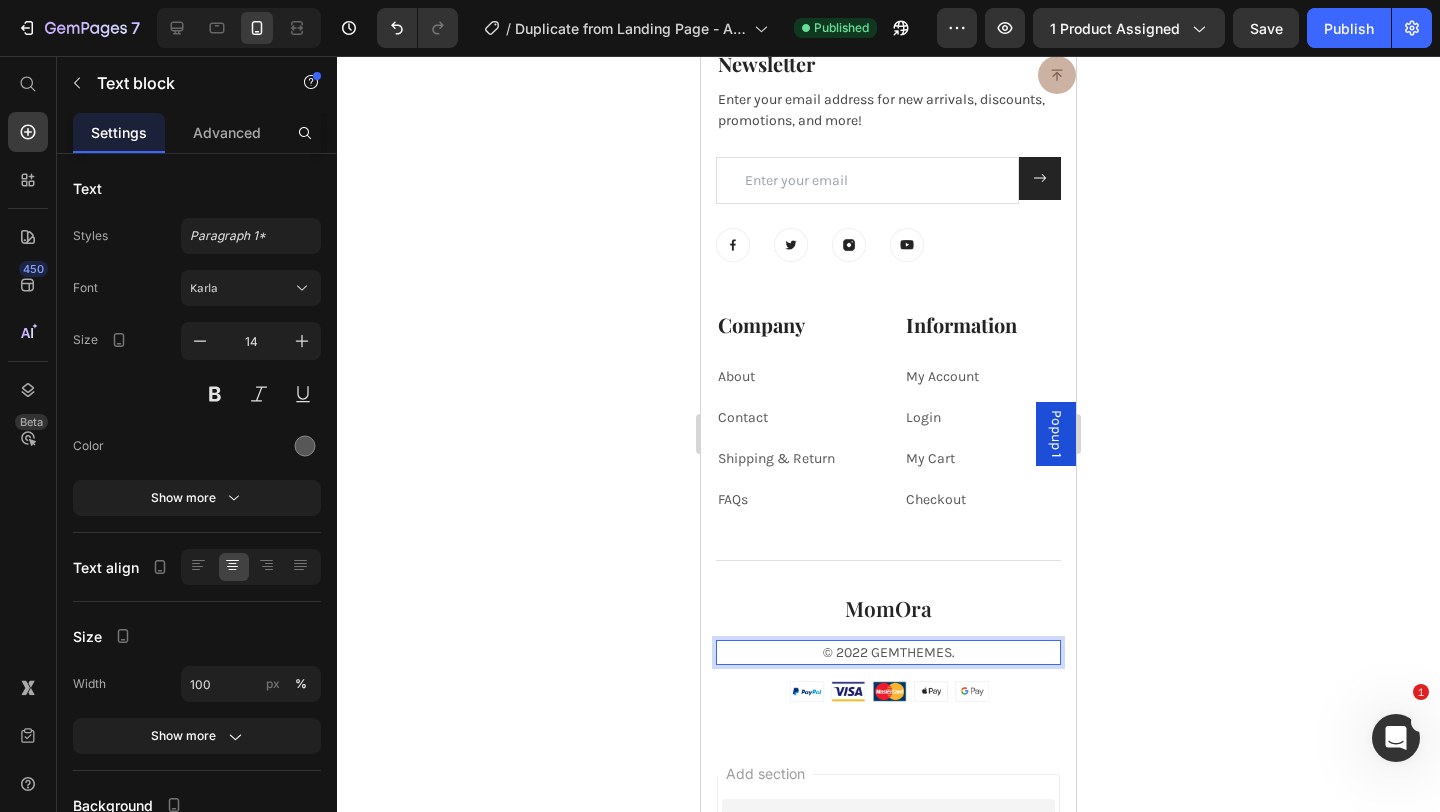 click on "© 2022 GEMTHEMES." at bounding box center [888, 652] 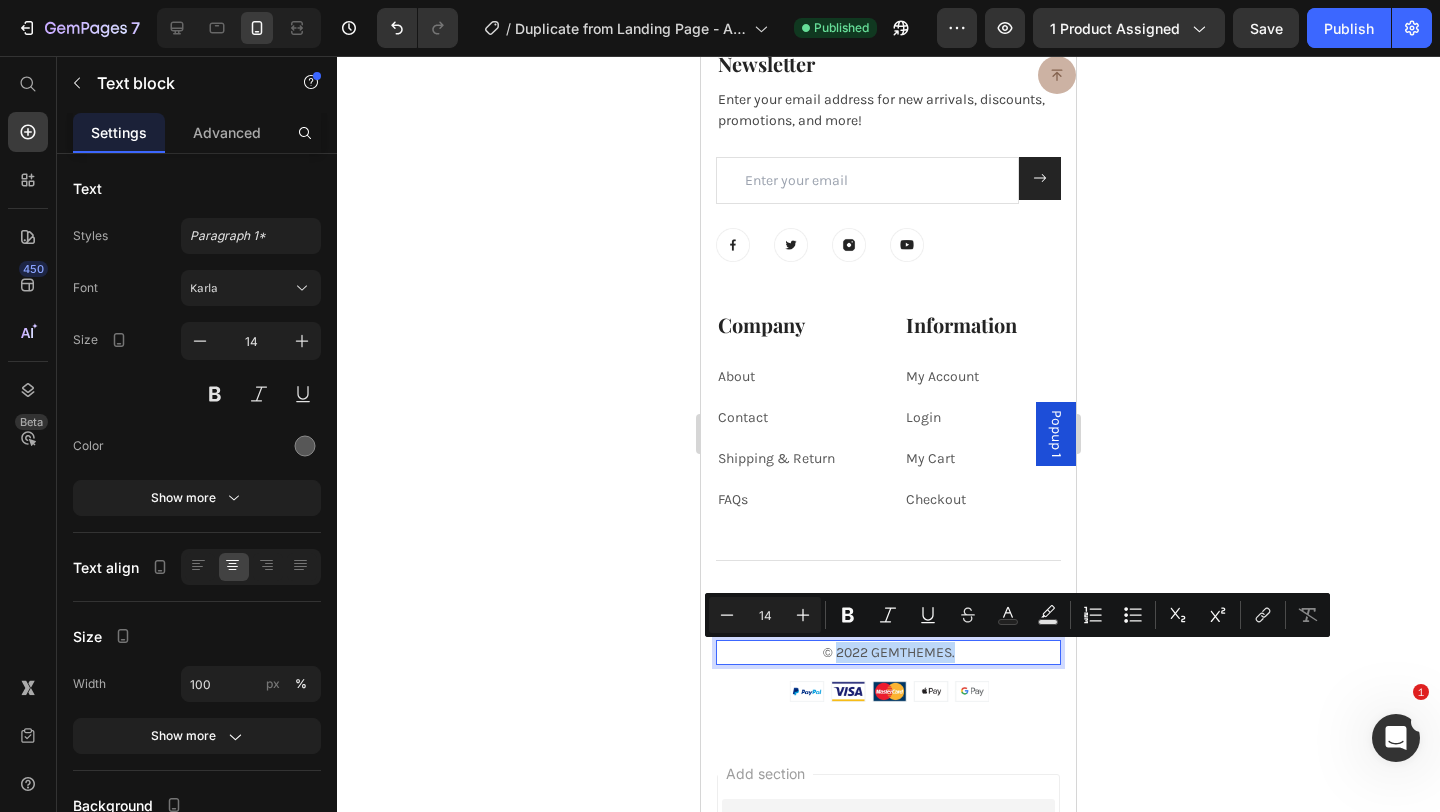 drag, startPoint x: 948, startPoint y: 648, endPoint x: 861, endPoint y: 656, distance: 87.36704 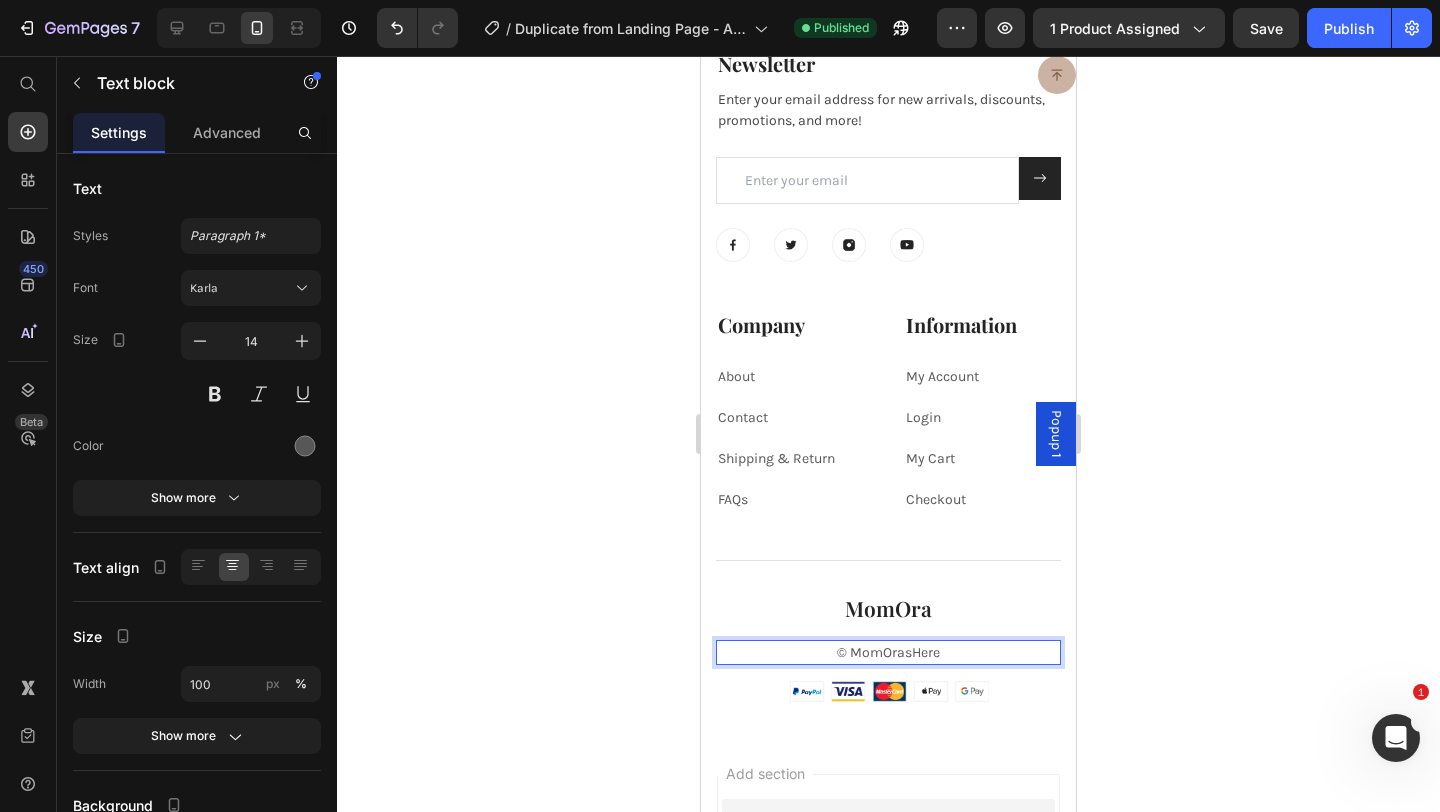 click on "© MomOrasHere" at bounding box center [888, 652] 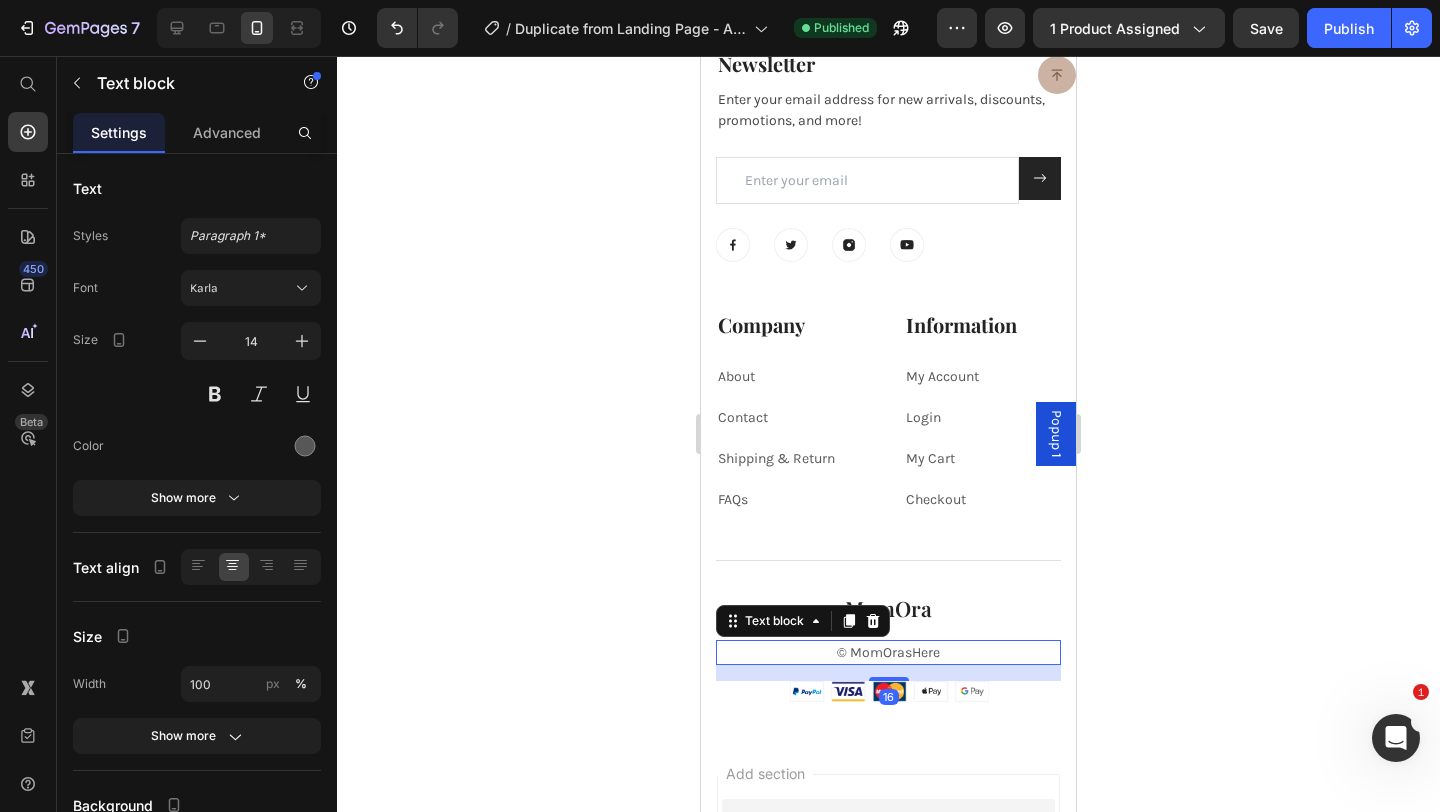 click on "© MomOrasHere" at bounding box center (888, 652) 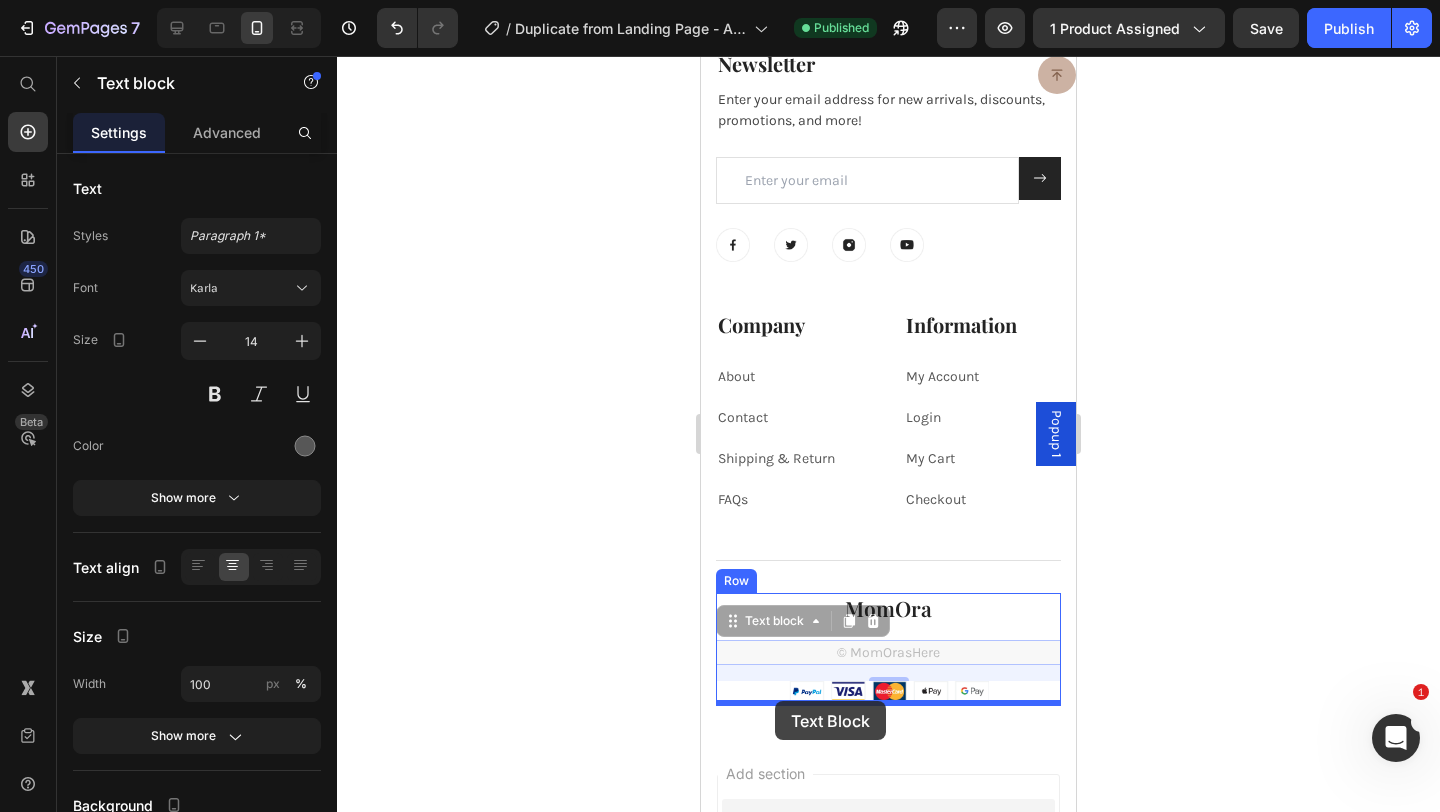 drag, startPoint x: 778, startPoint y: 621, endPoint x: 775, endPoint y: 701, distance: 80.05623 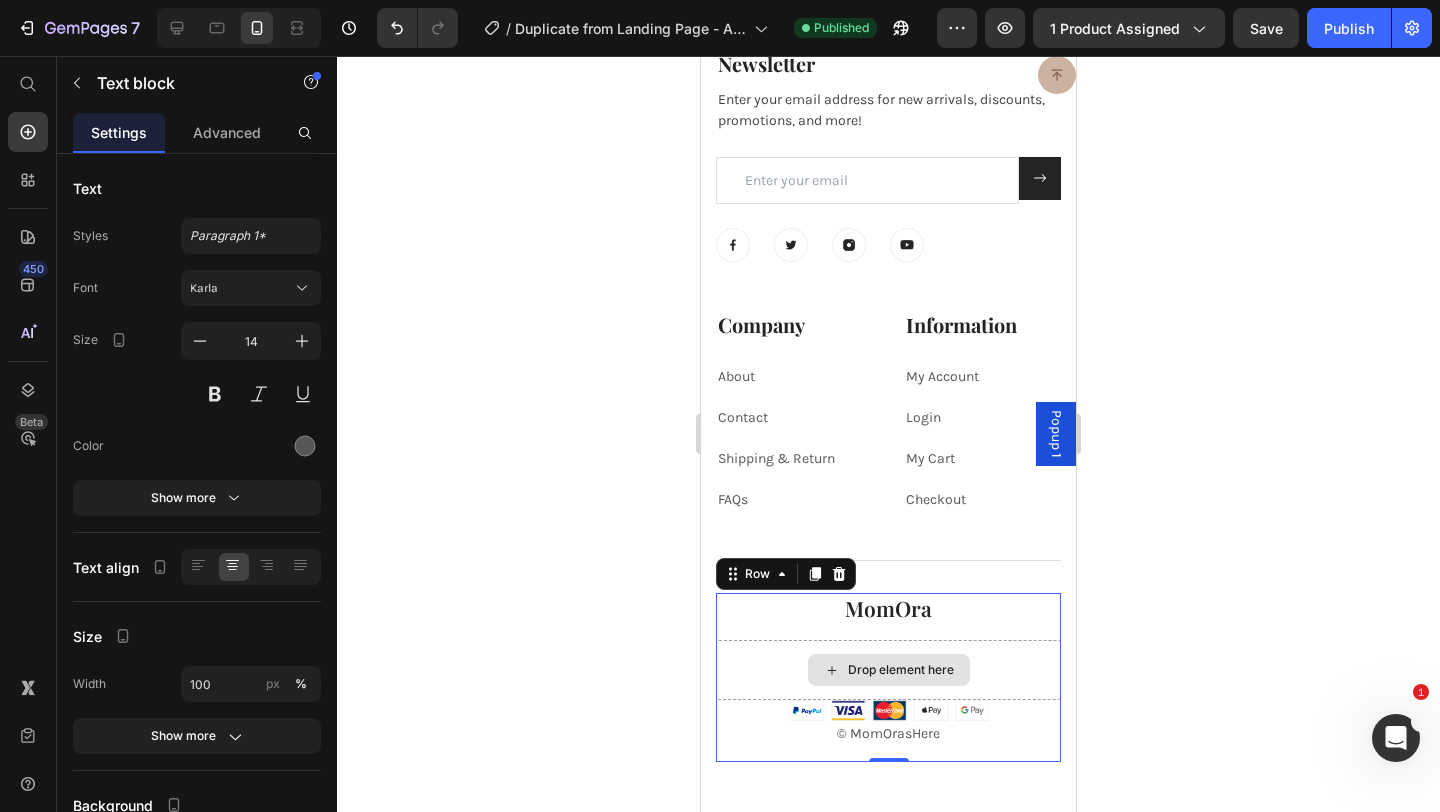 click on "Drop element here" at bounding box center [888, 670] 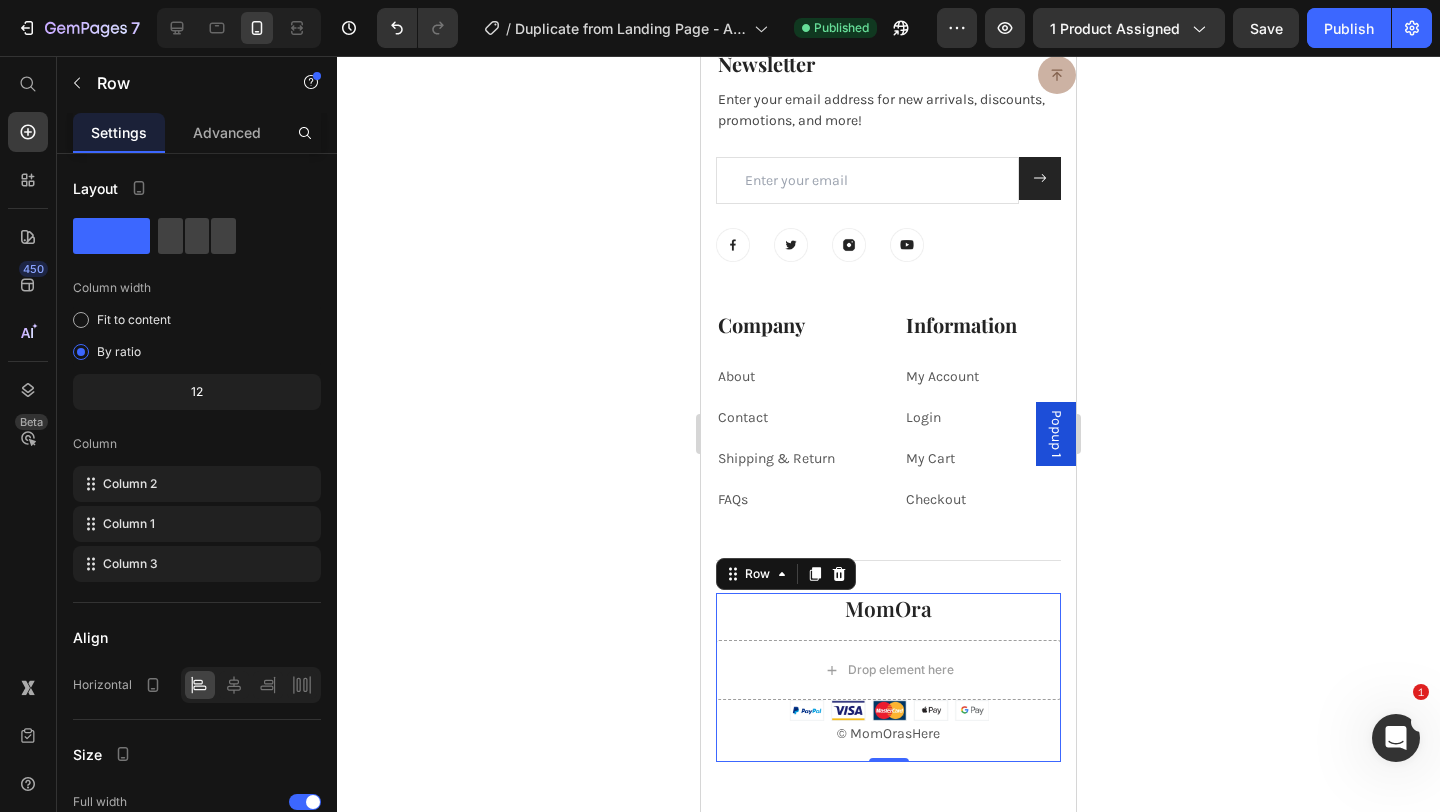 click on "MomOra Heading" at bounding box center (888, 616) 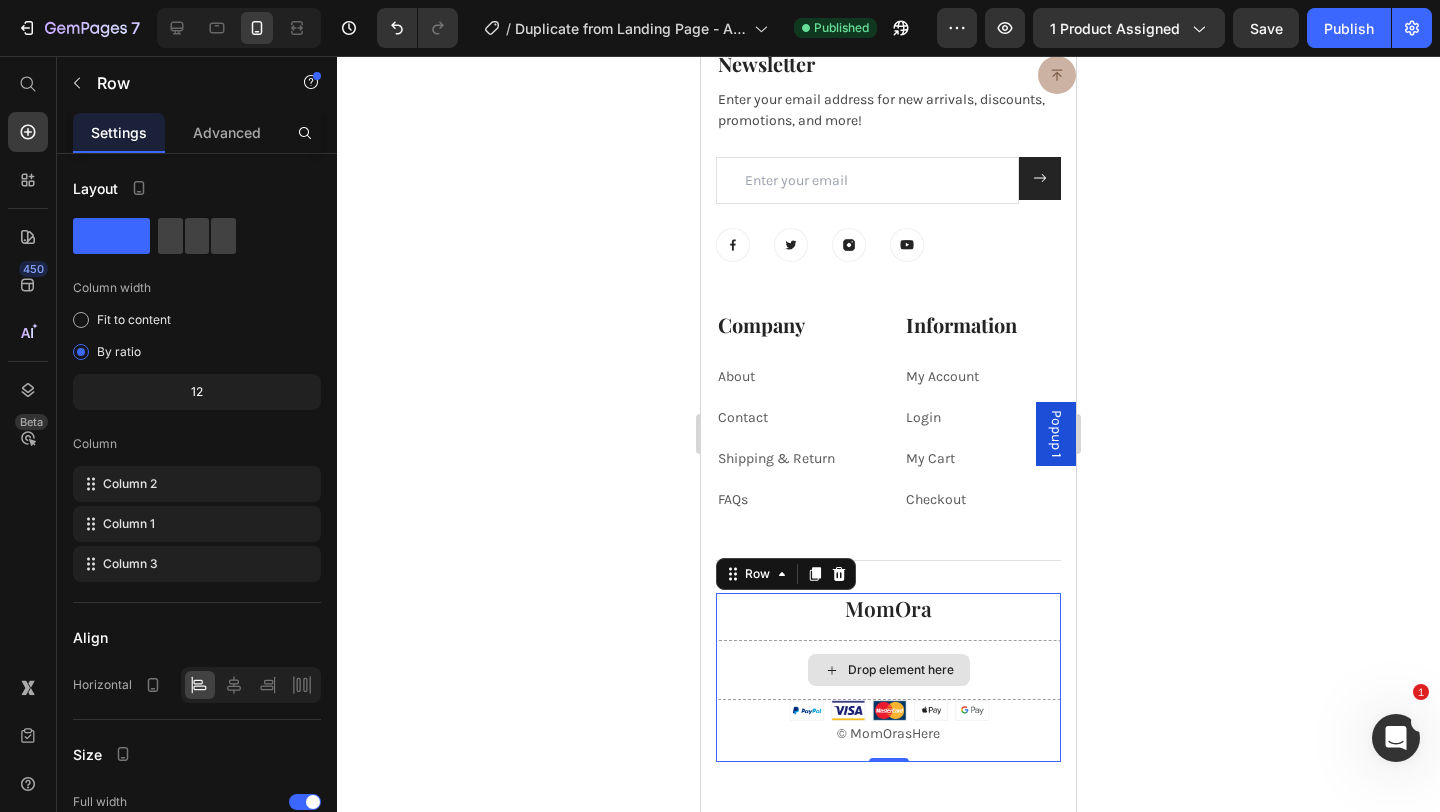 click on "Drop element here" at bounding box center [888, 670] 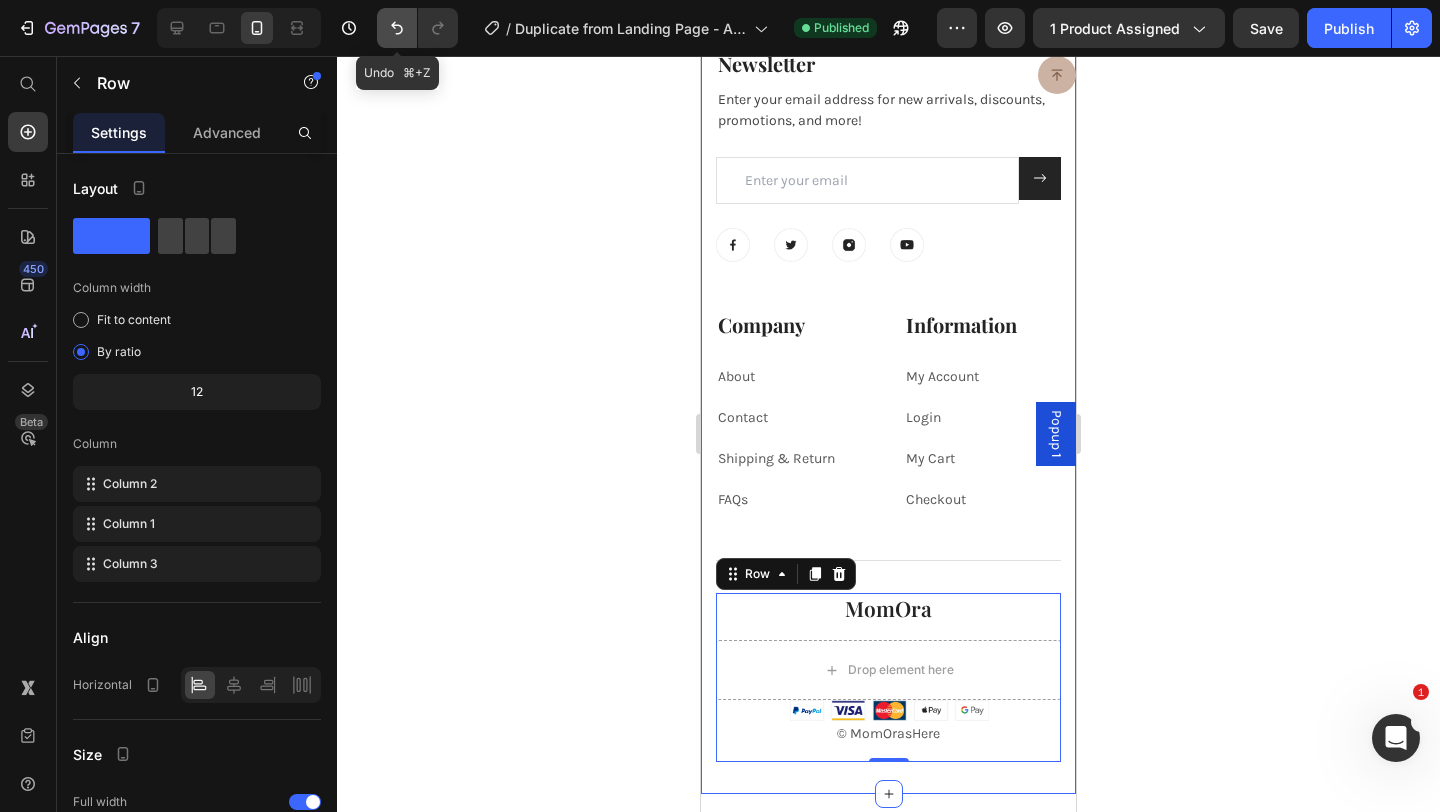 click 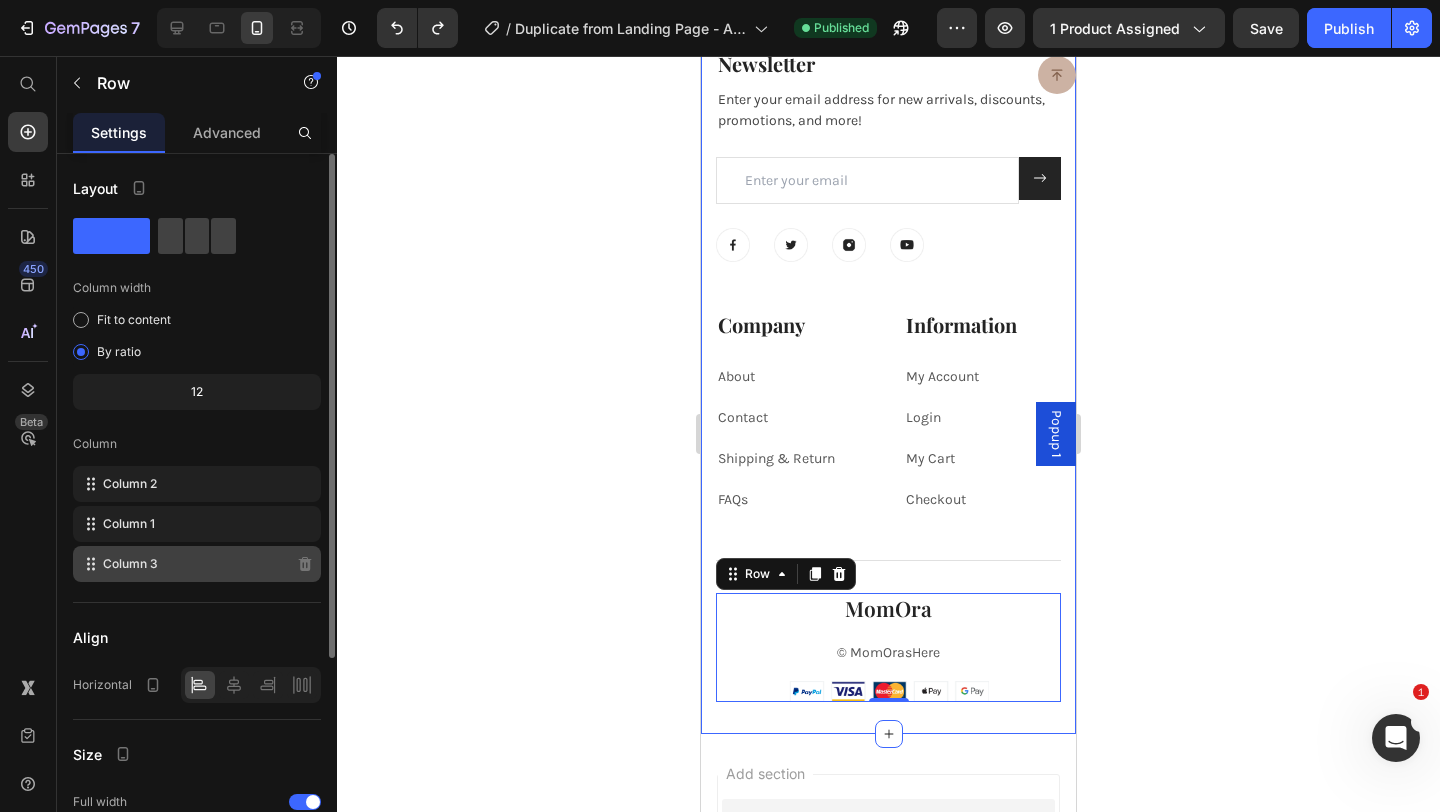 type 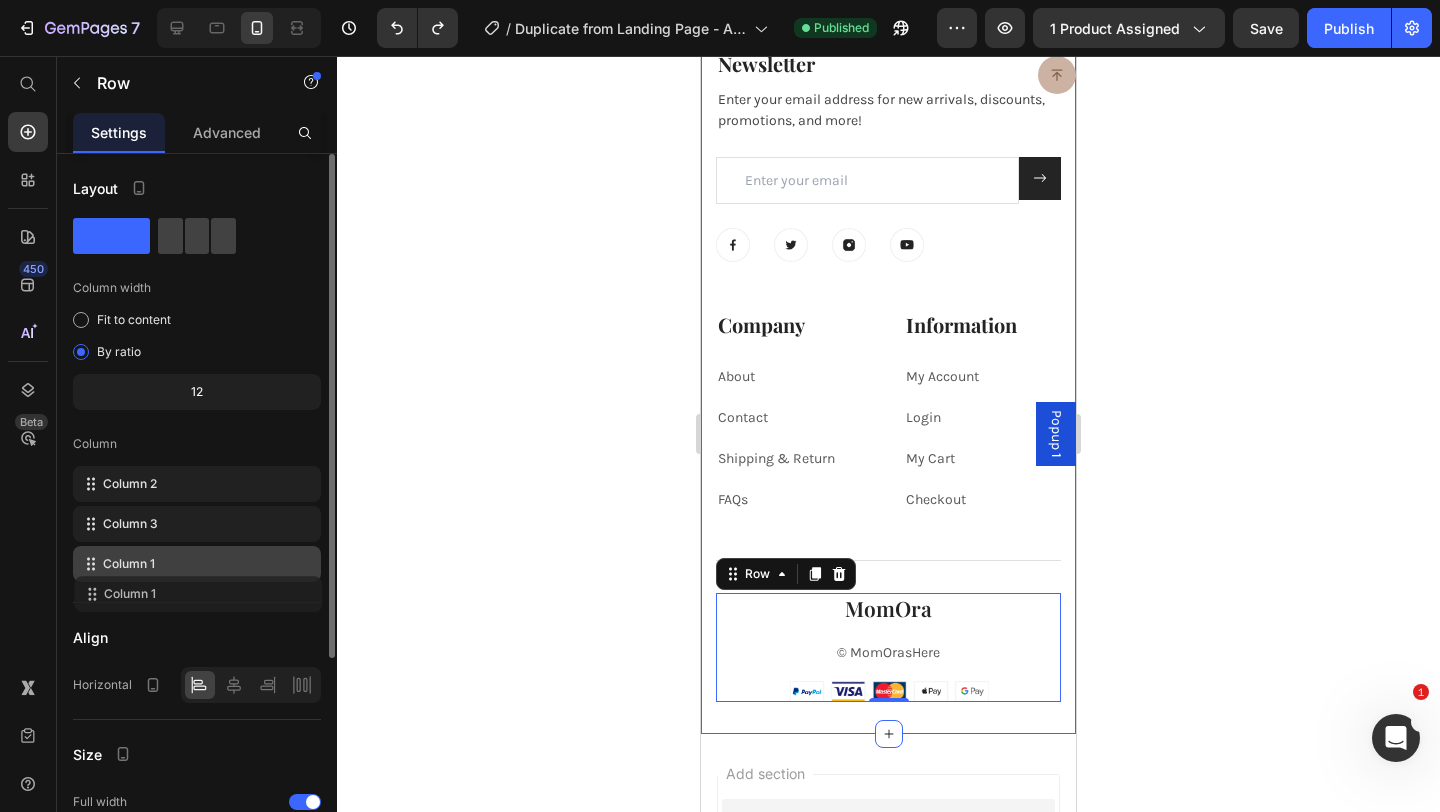 drag, startPoint x: 135, startPoint y: 522, endPoint x: 136, endPoint y: 588, distance: 66.007576 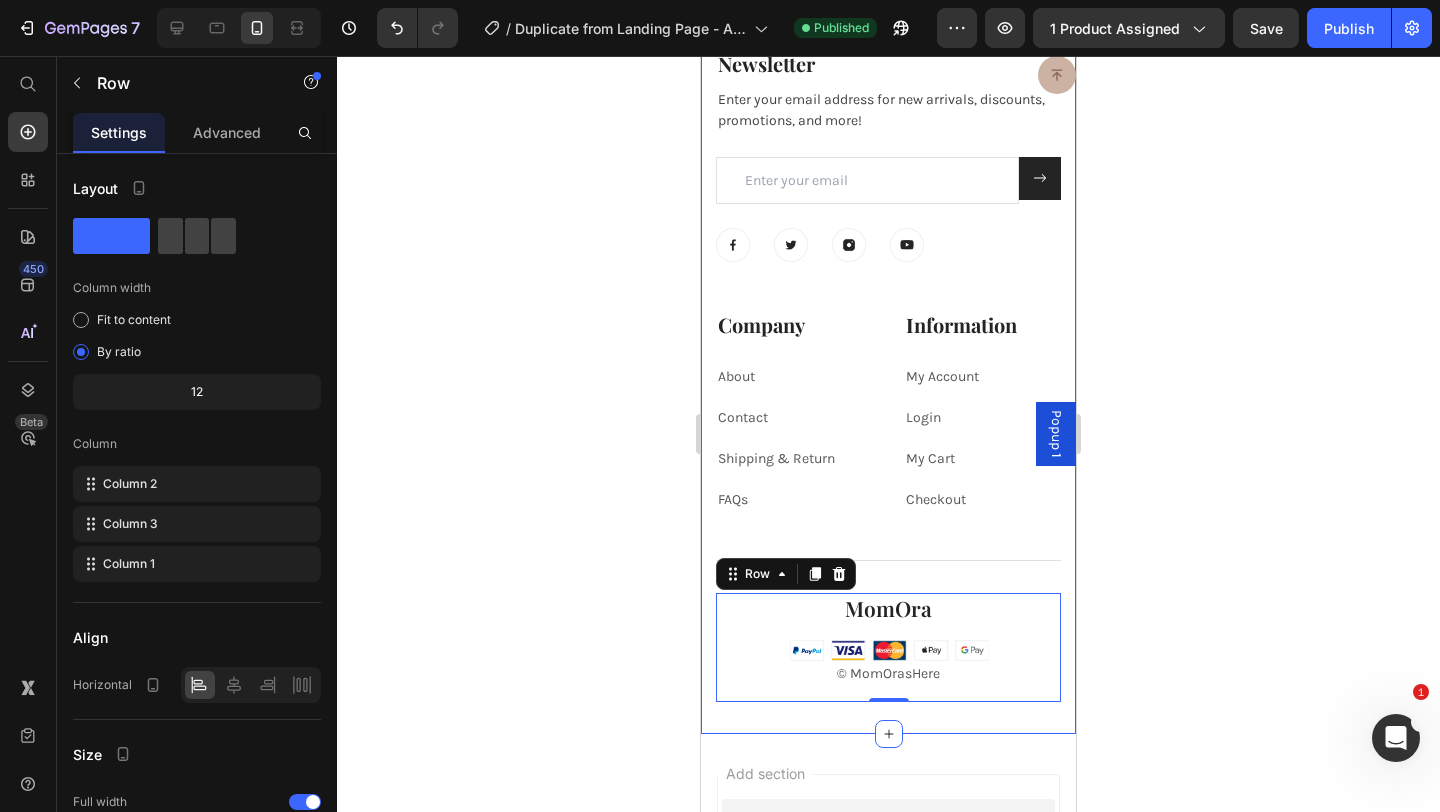 click 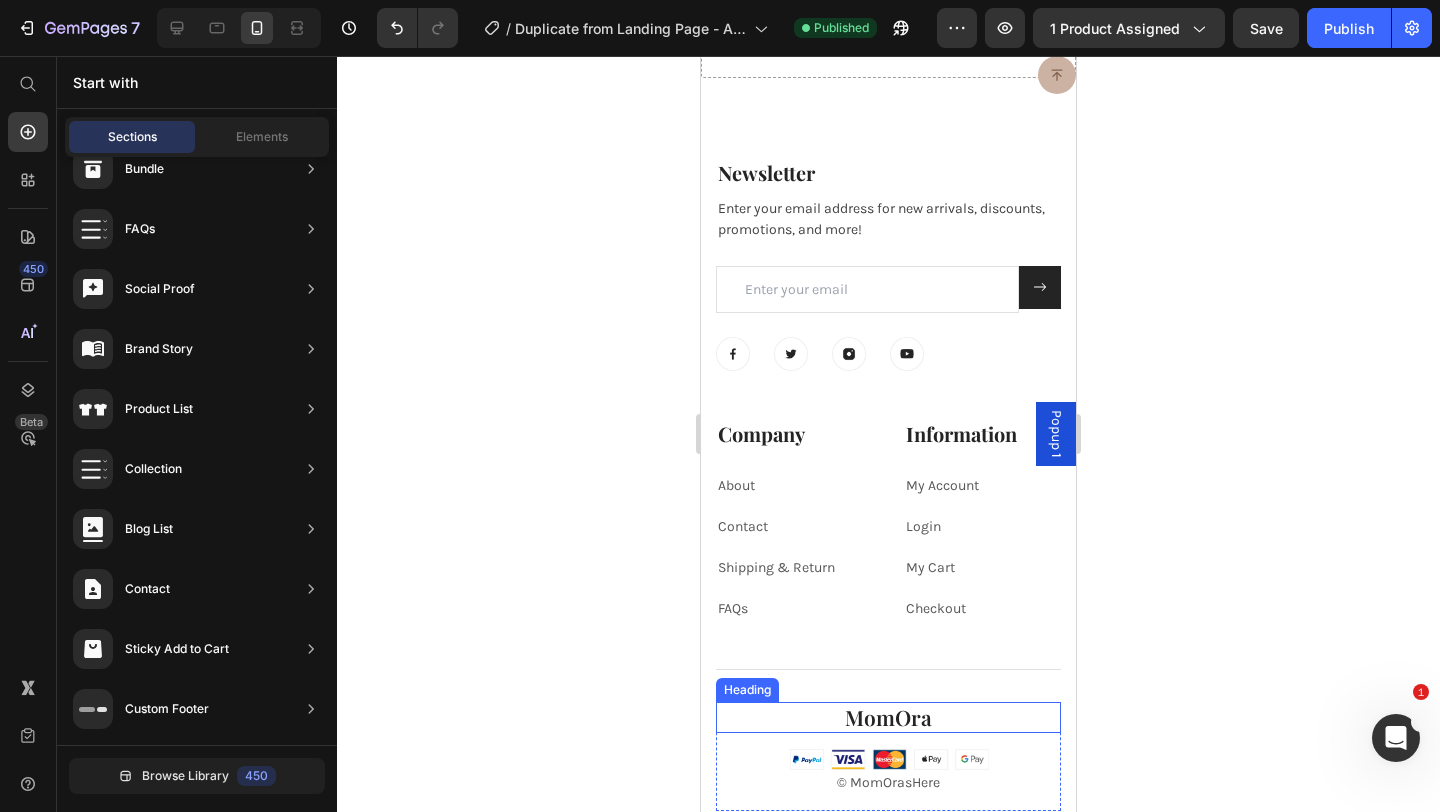scroll, scrollTop: 9956, scrollLeft: 0, axis: vertical 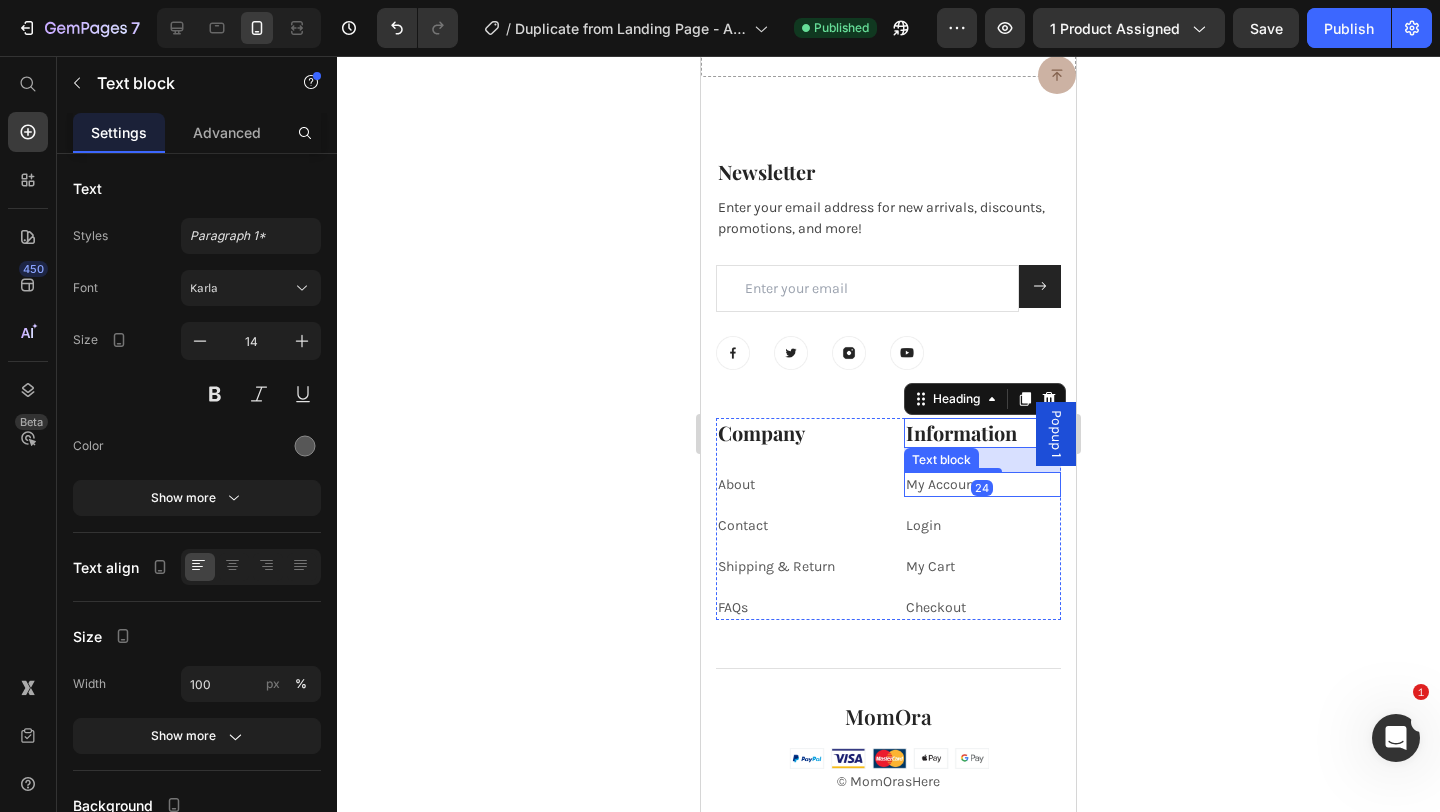 click on "My Account" at bounding box center (983, 484) 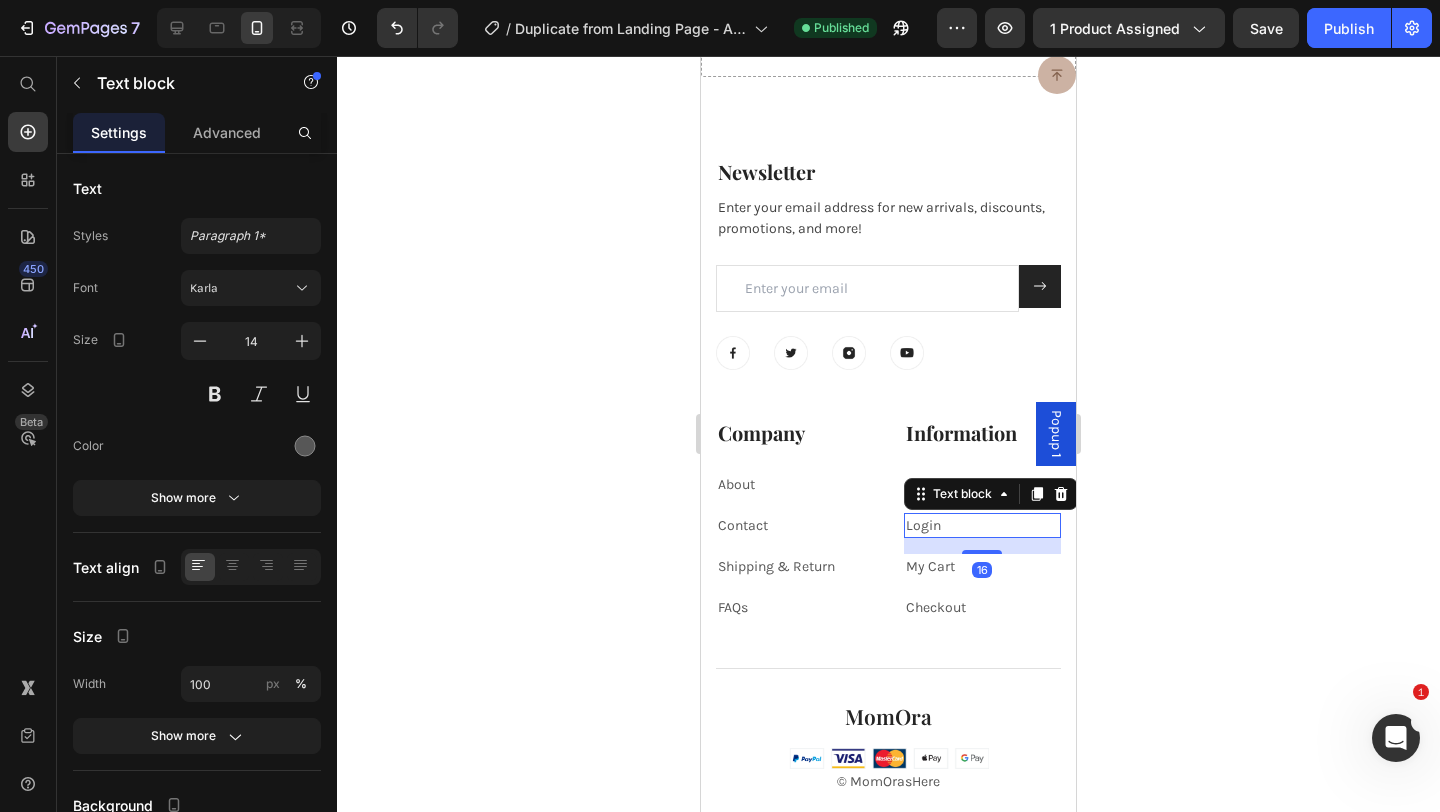 click on "Login" at bounding box center (983, 525) 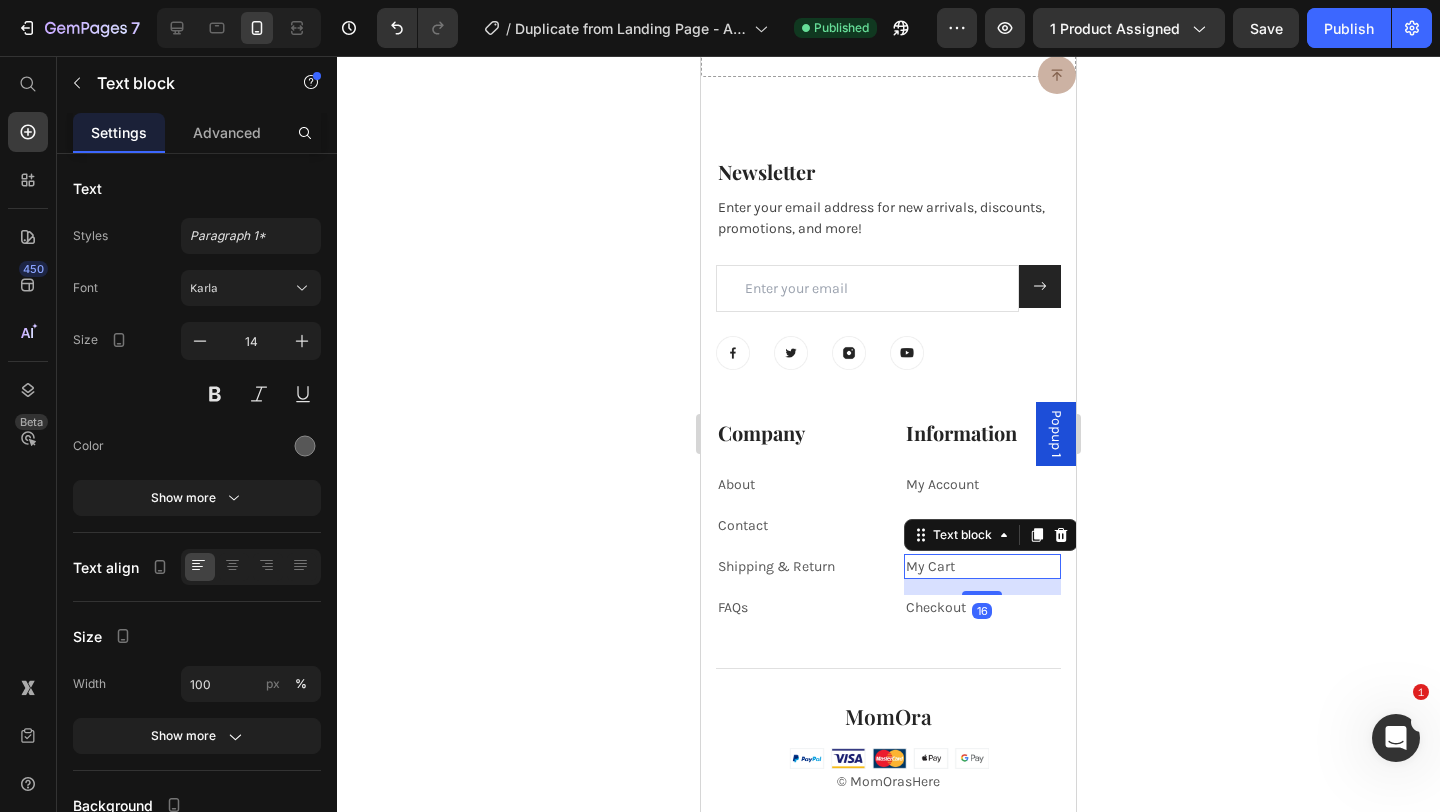 click on "My Cart" at bounding box center (983, 566) 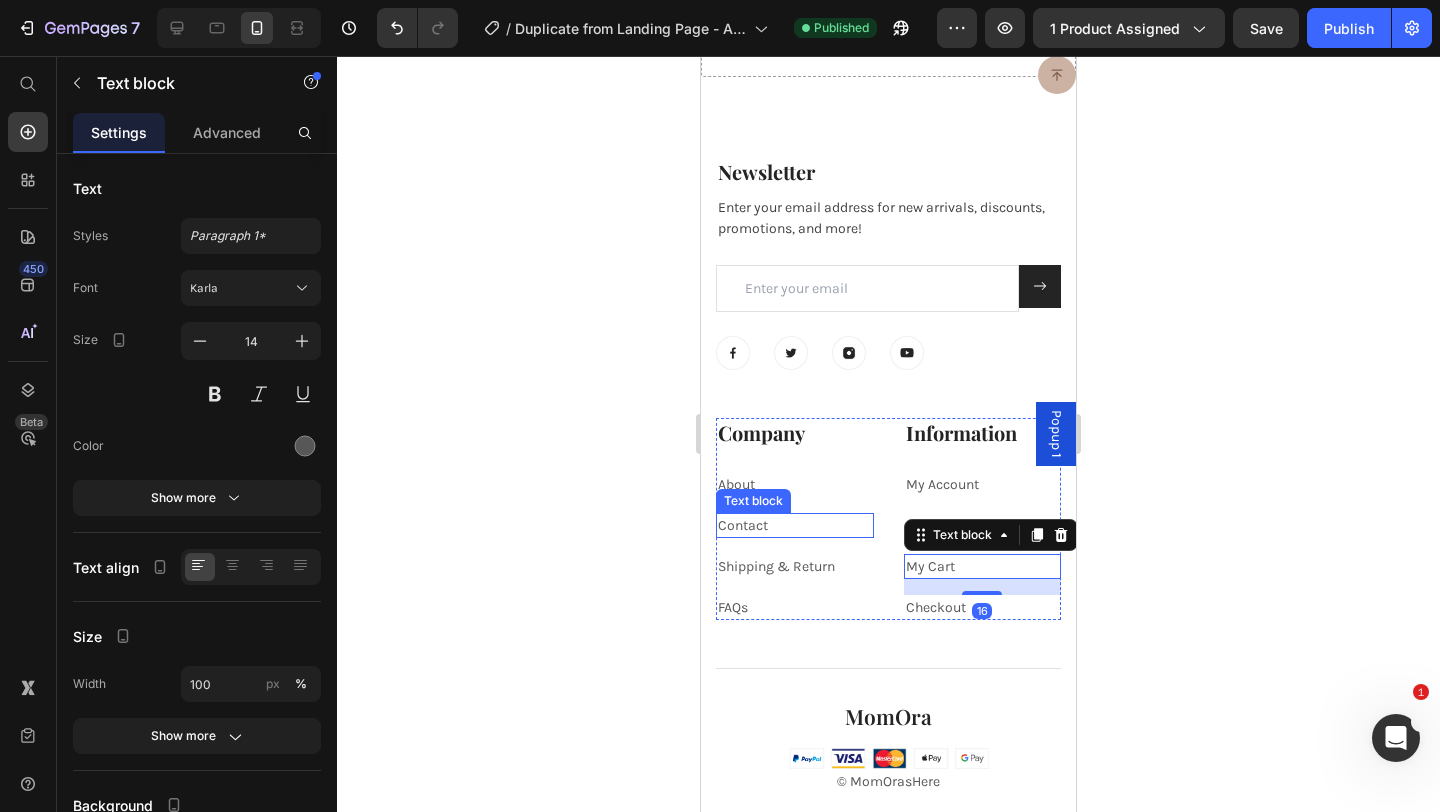click on "Contact" at bounding box center [795, 525] 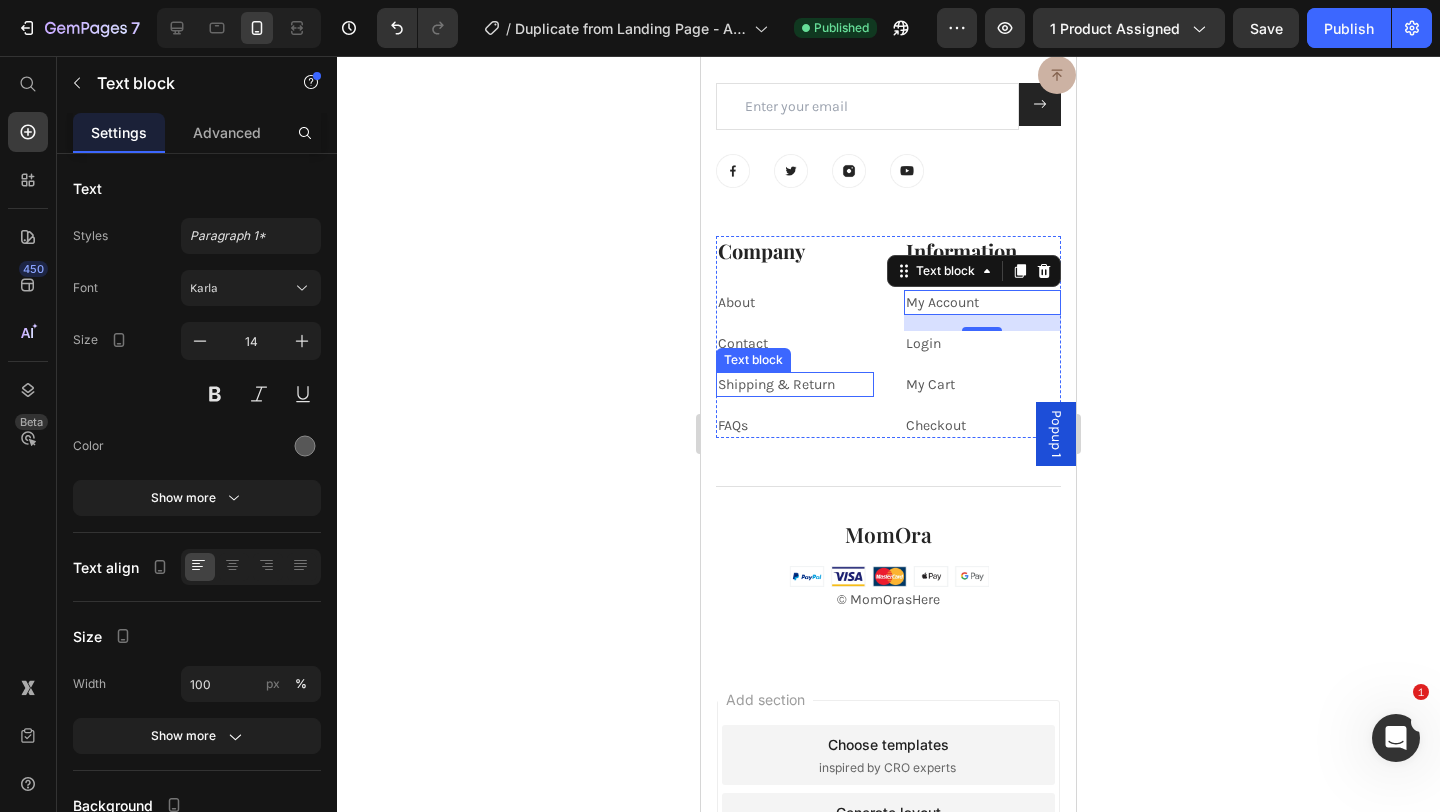 scroll, scrollTop: 10179, scrollLeft: 0, axis: vertical 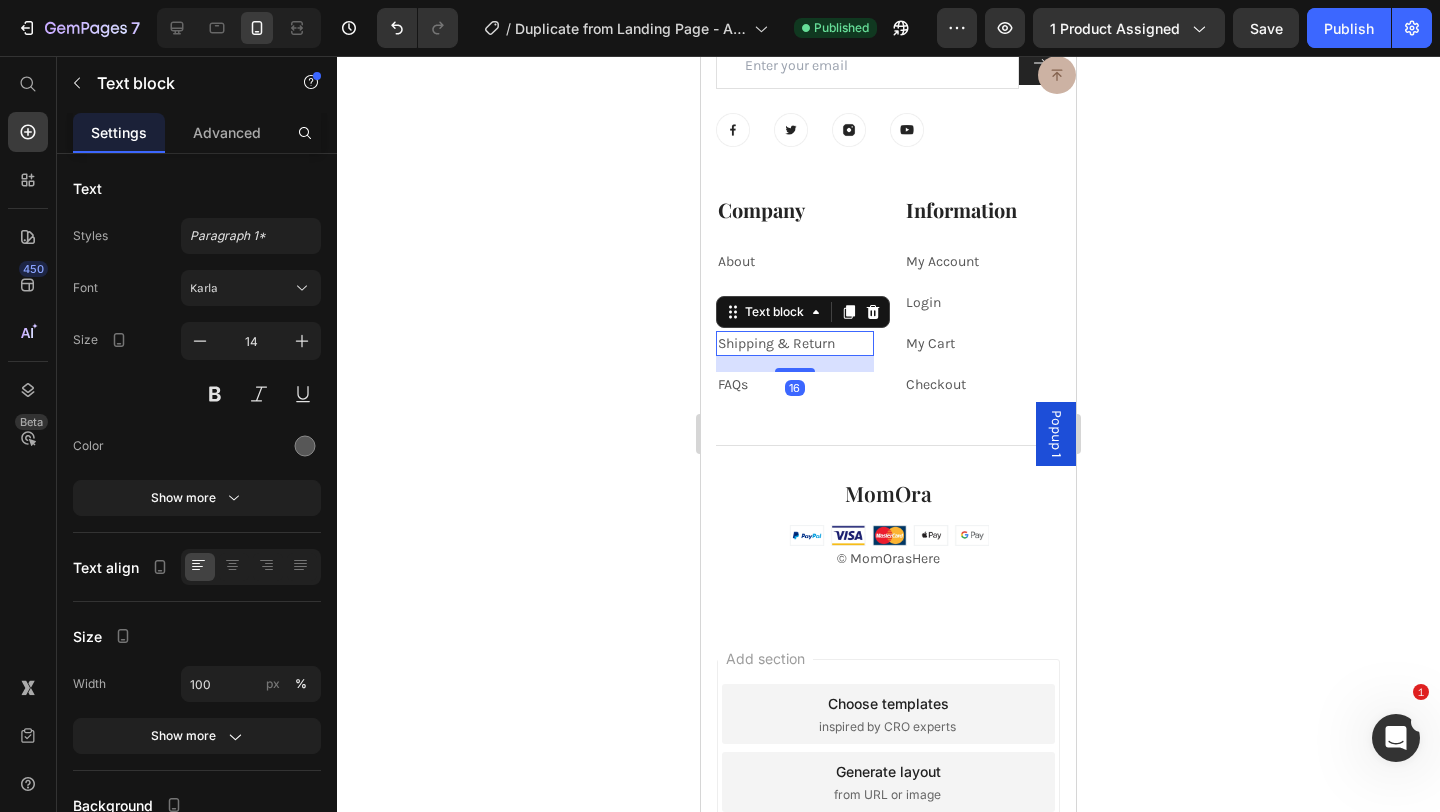 click on "Shipping & Return" at bounding box center [776, 343] 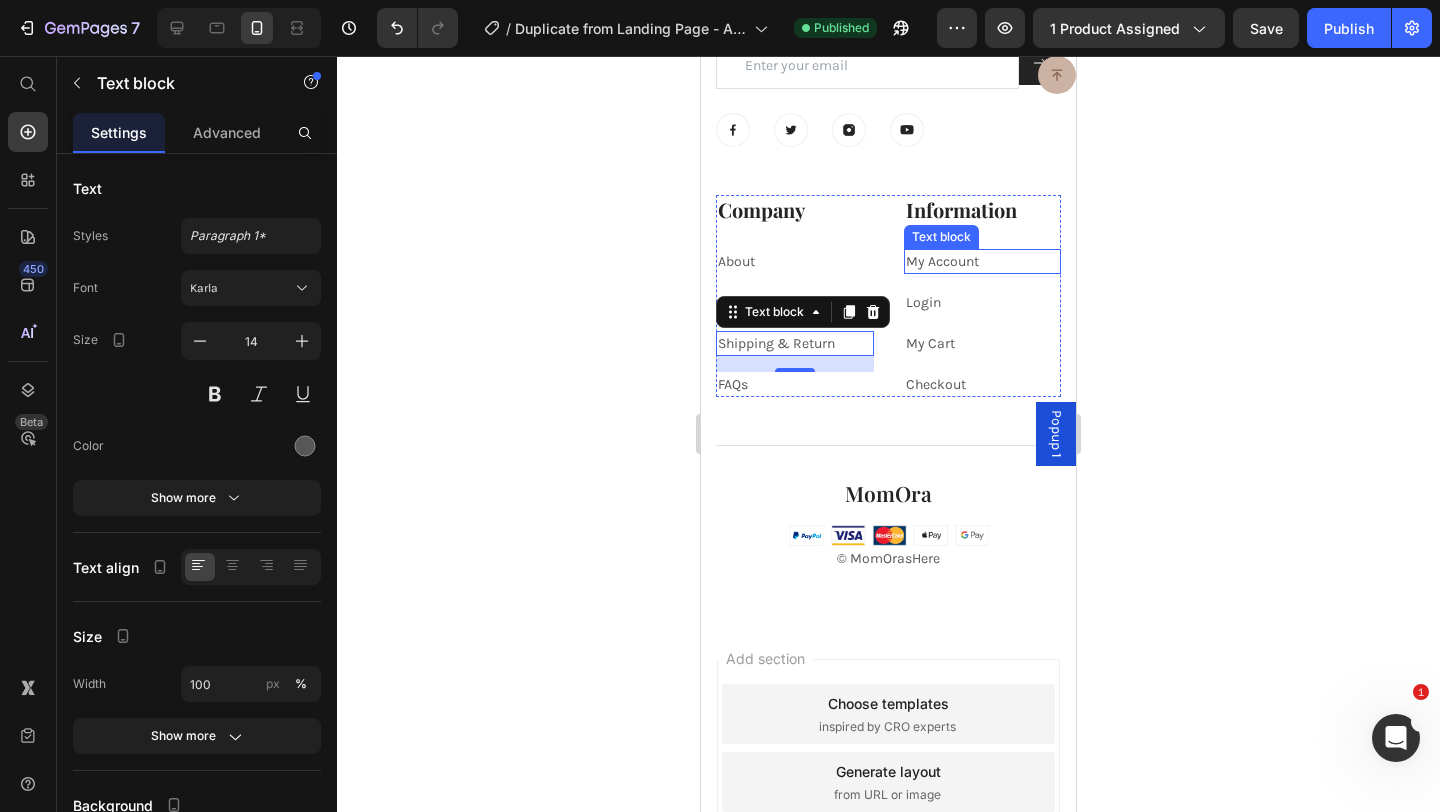 click on "My Account" at bounding box center [942, 261] 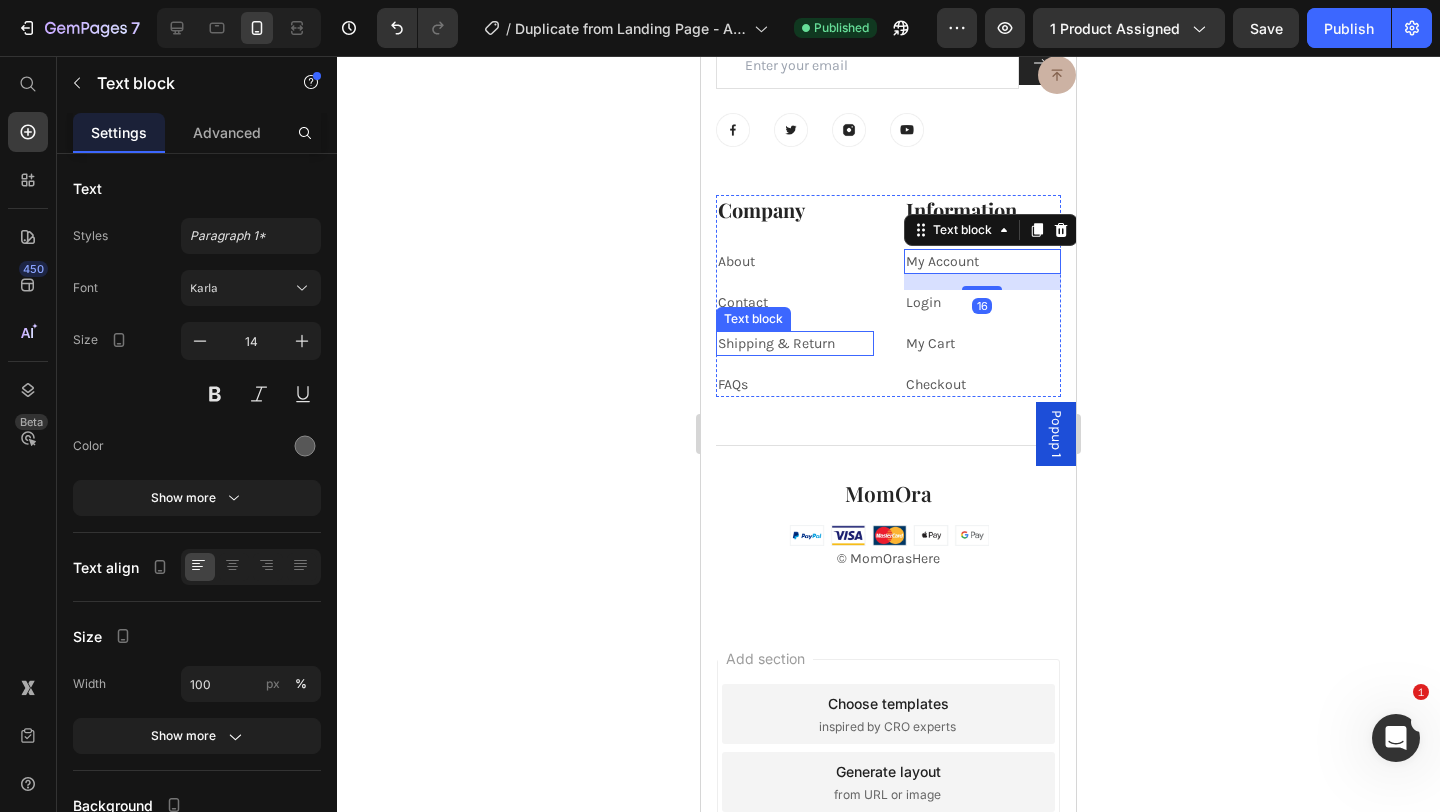 click on "Shipping & Return" at bounding box center [776, 343] 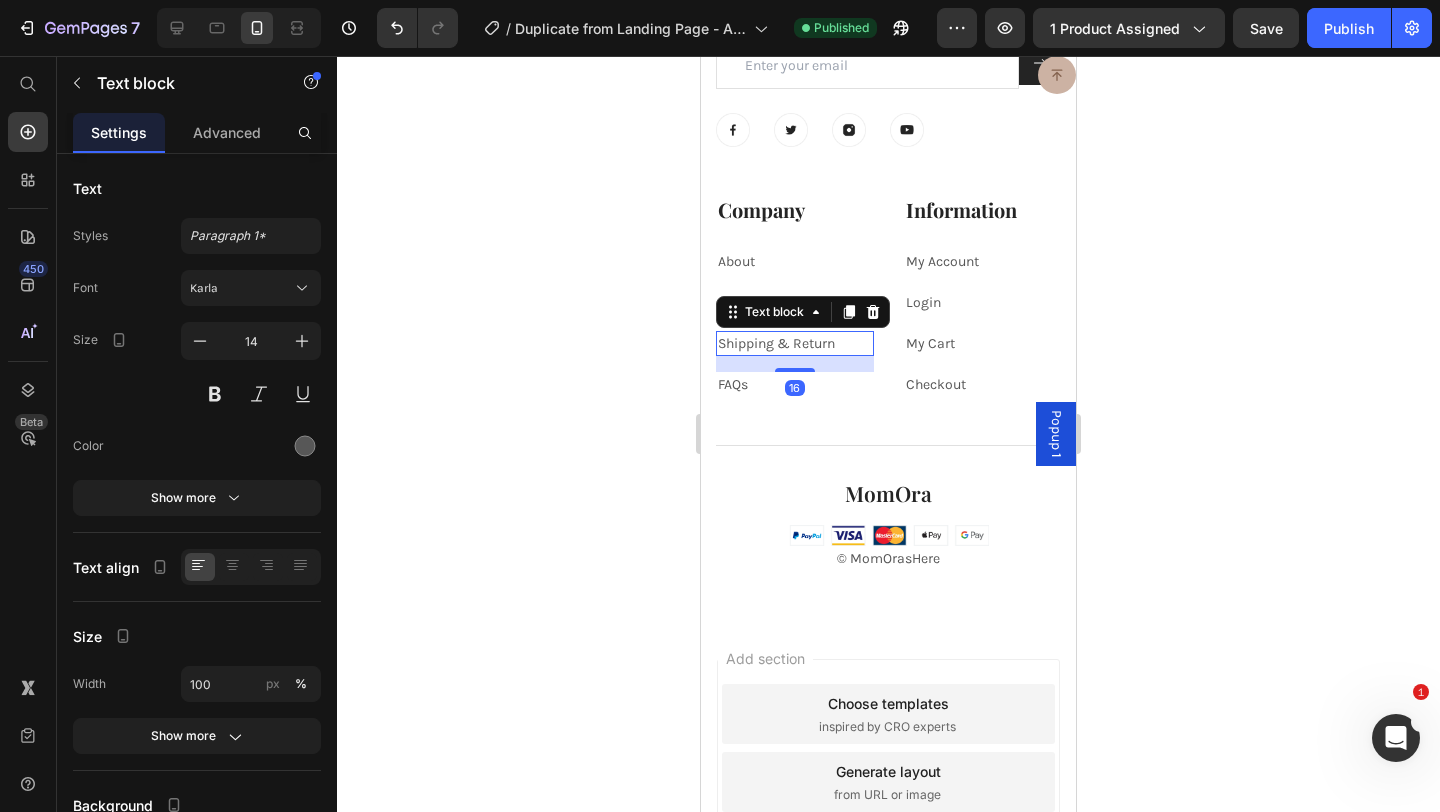 click on "Shipping & Return" at bounding box center (776, 343) 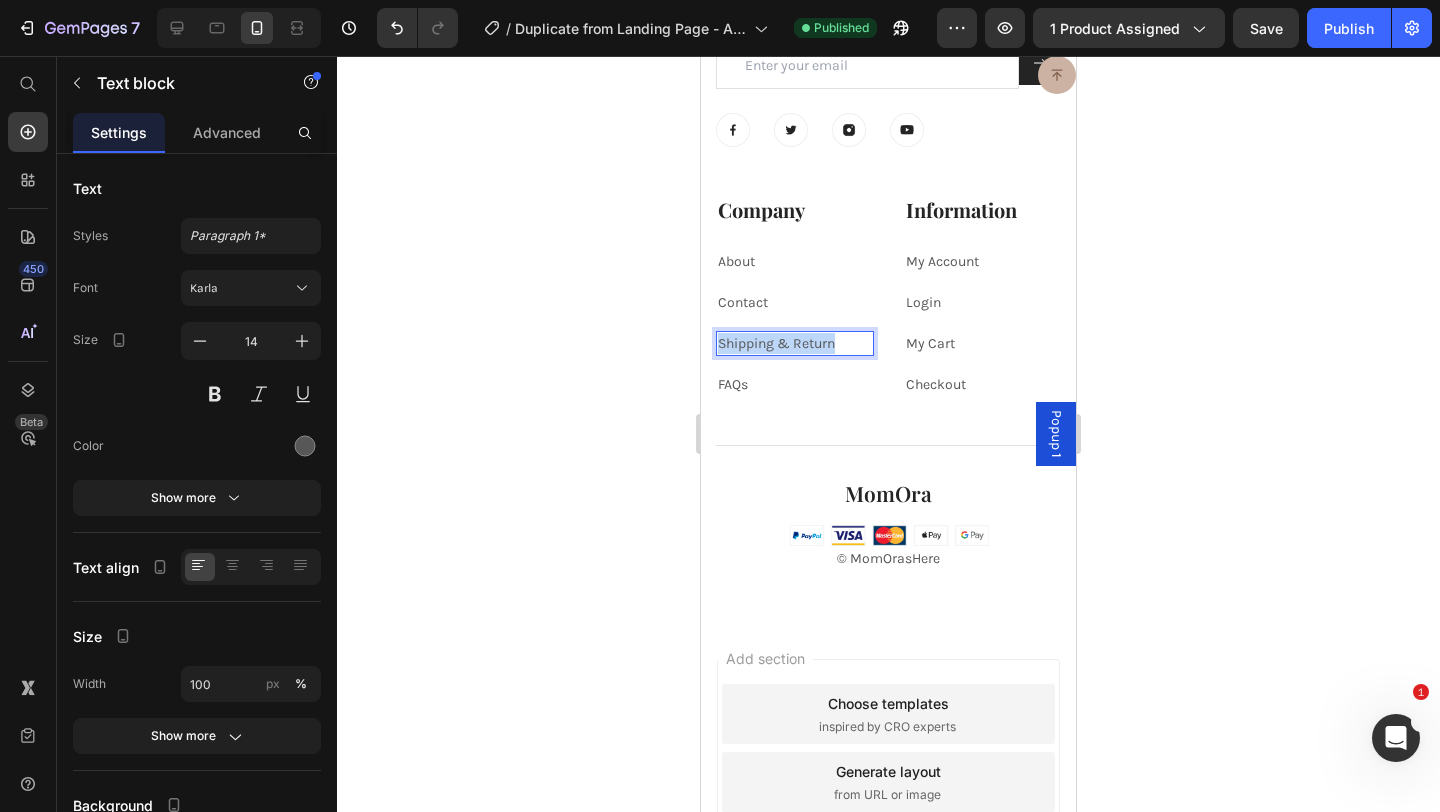 click on "Shipping & Return" at bounding box center (776, 343) 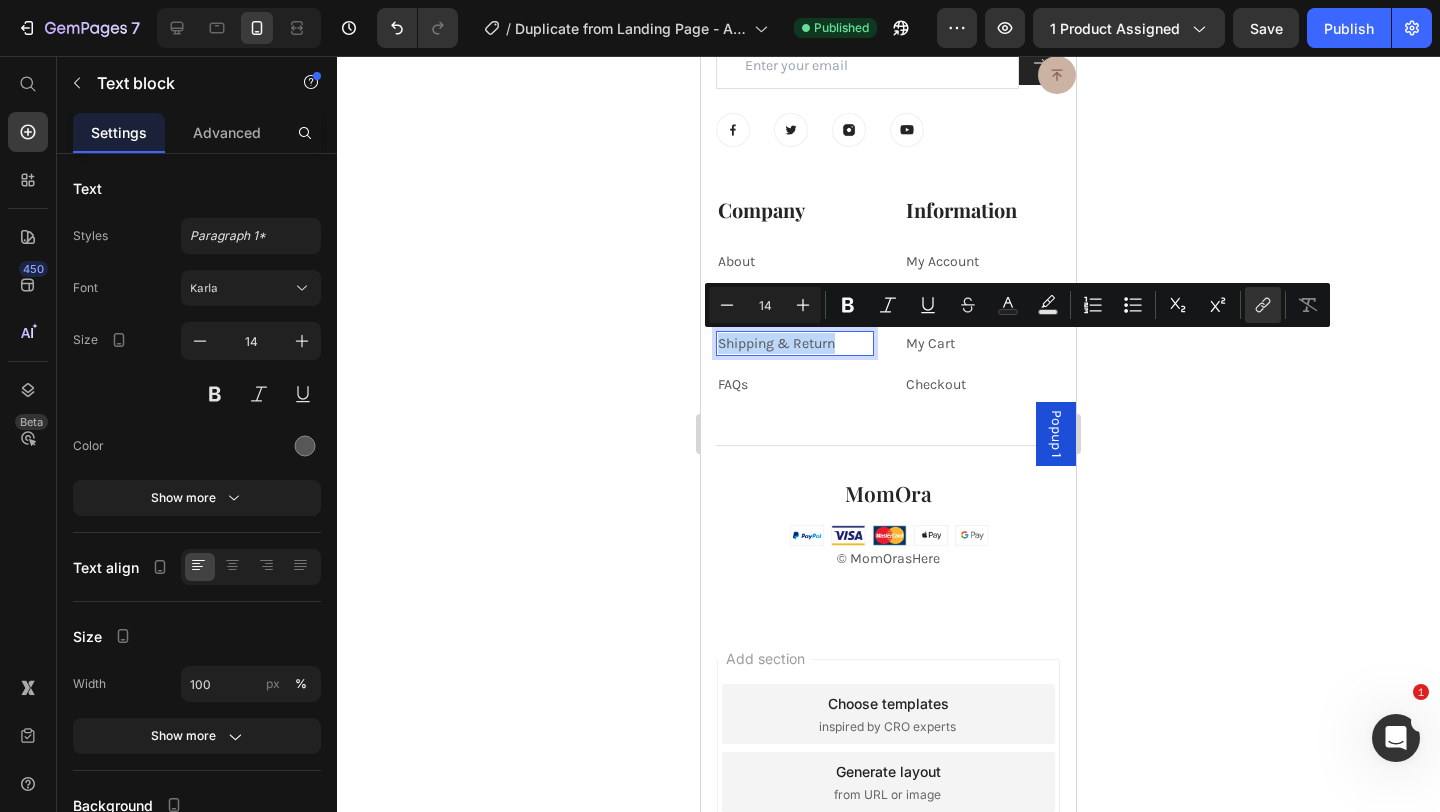 click on "Shipping & Return" at bounding box center (776, 343) 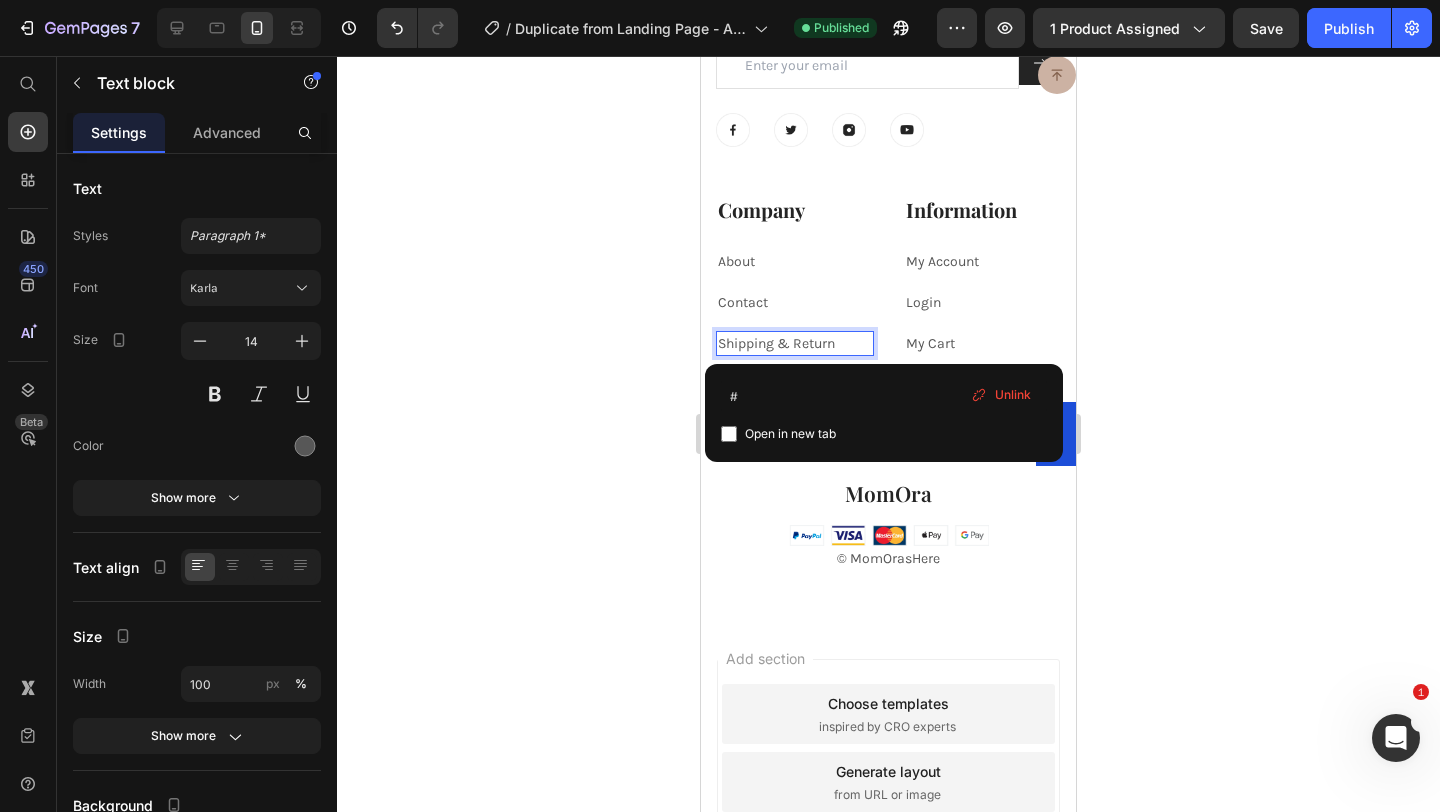 click on "Shipping & Return" at bounding box center (776, 343) 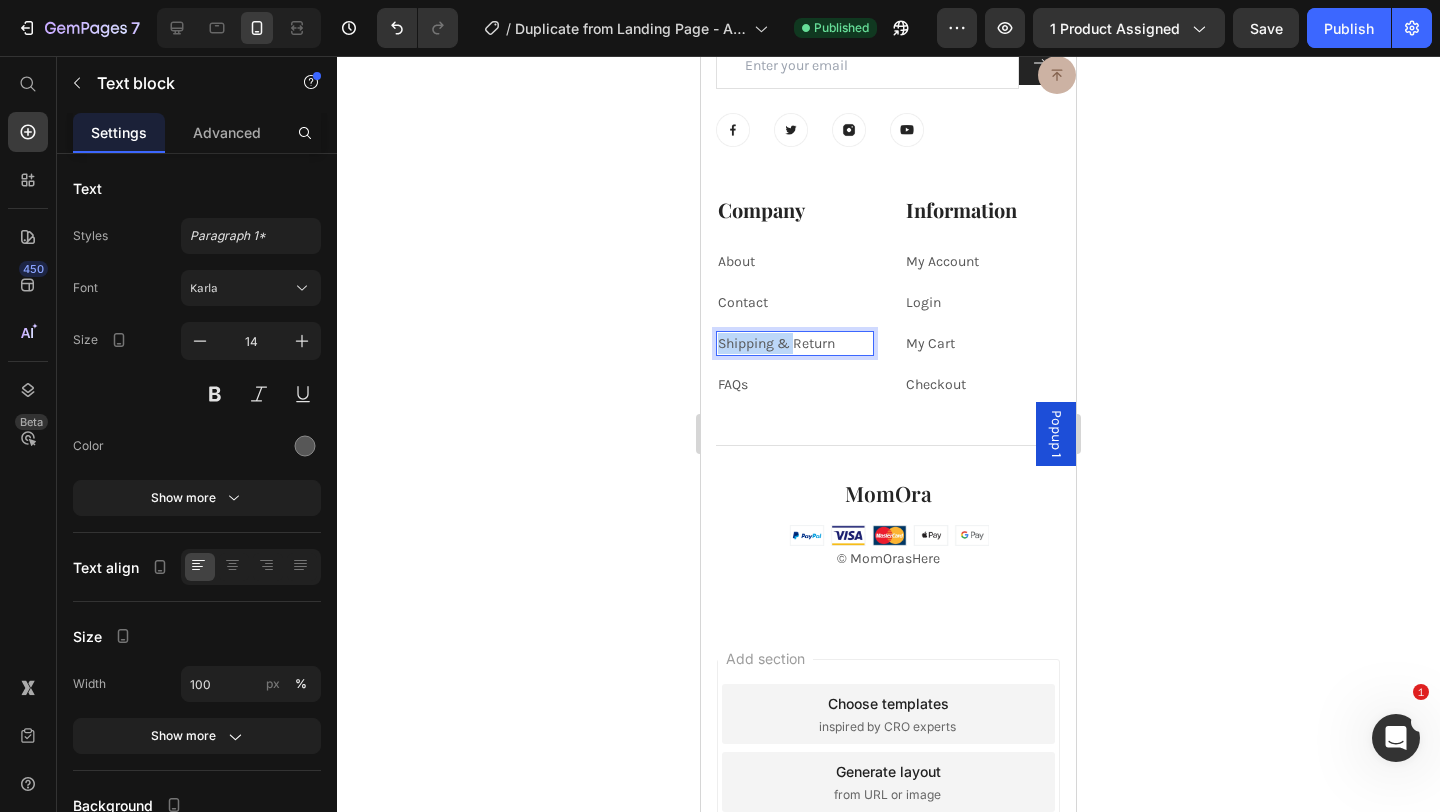 click on "Shipping & Return" at bounding box center (776, 343) 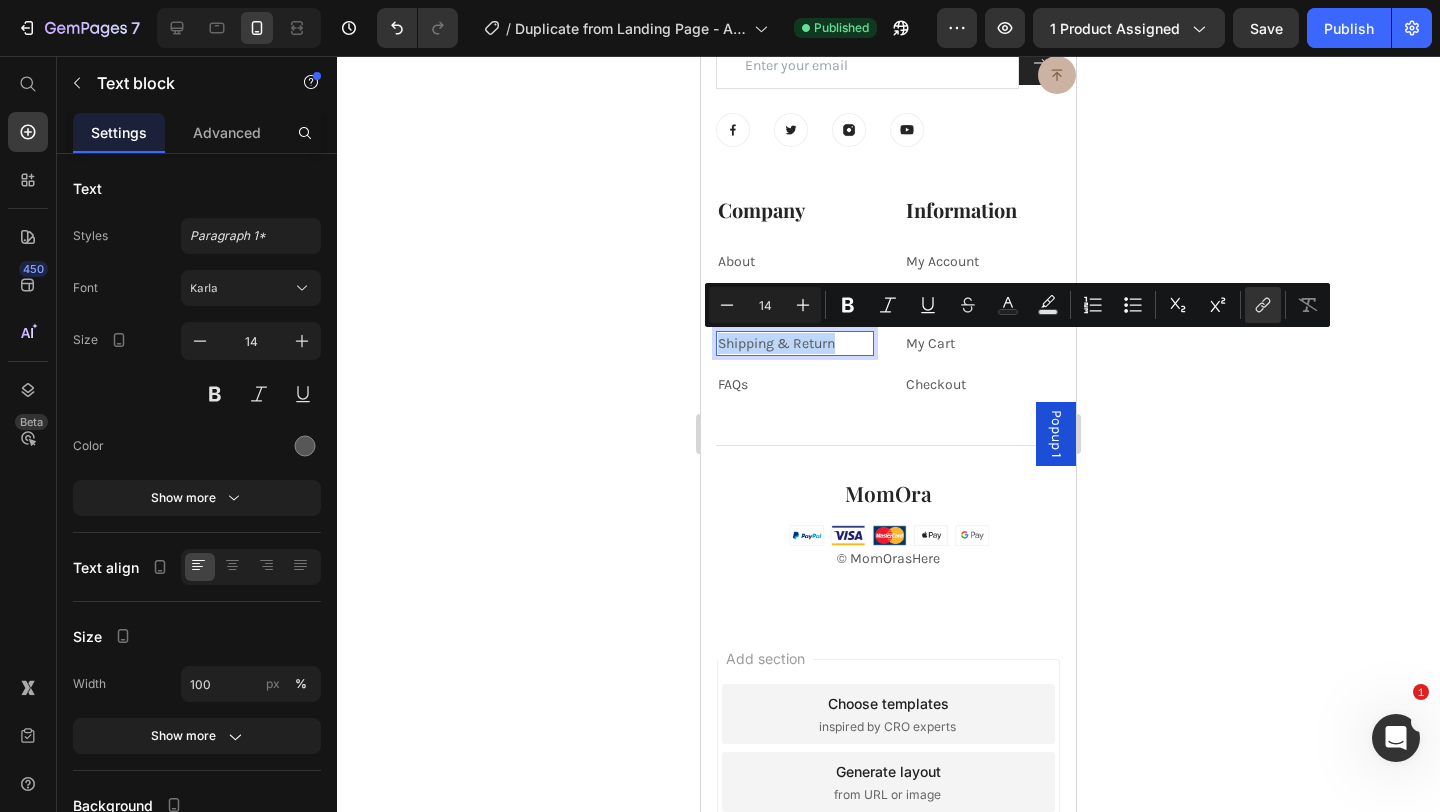 copy on "Shipping & Return" 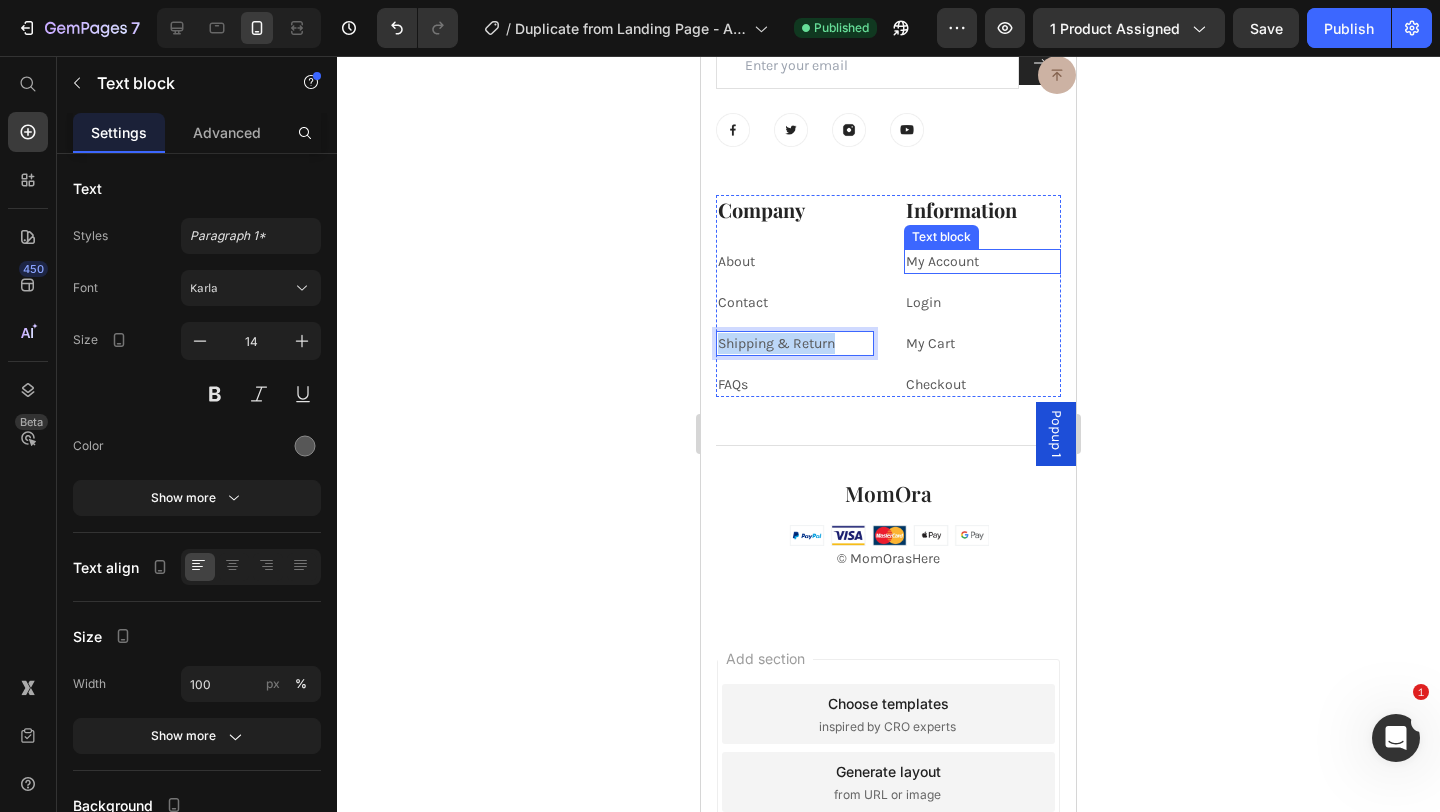 click on "My Account" at bounding box center (942, 261) 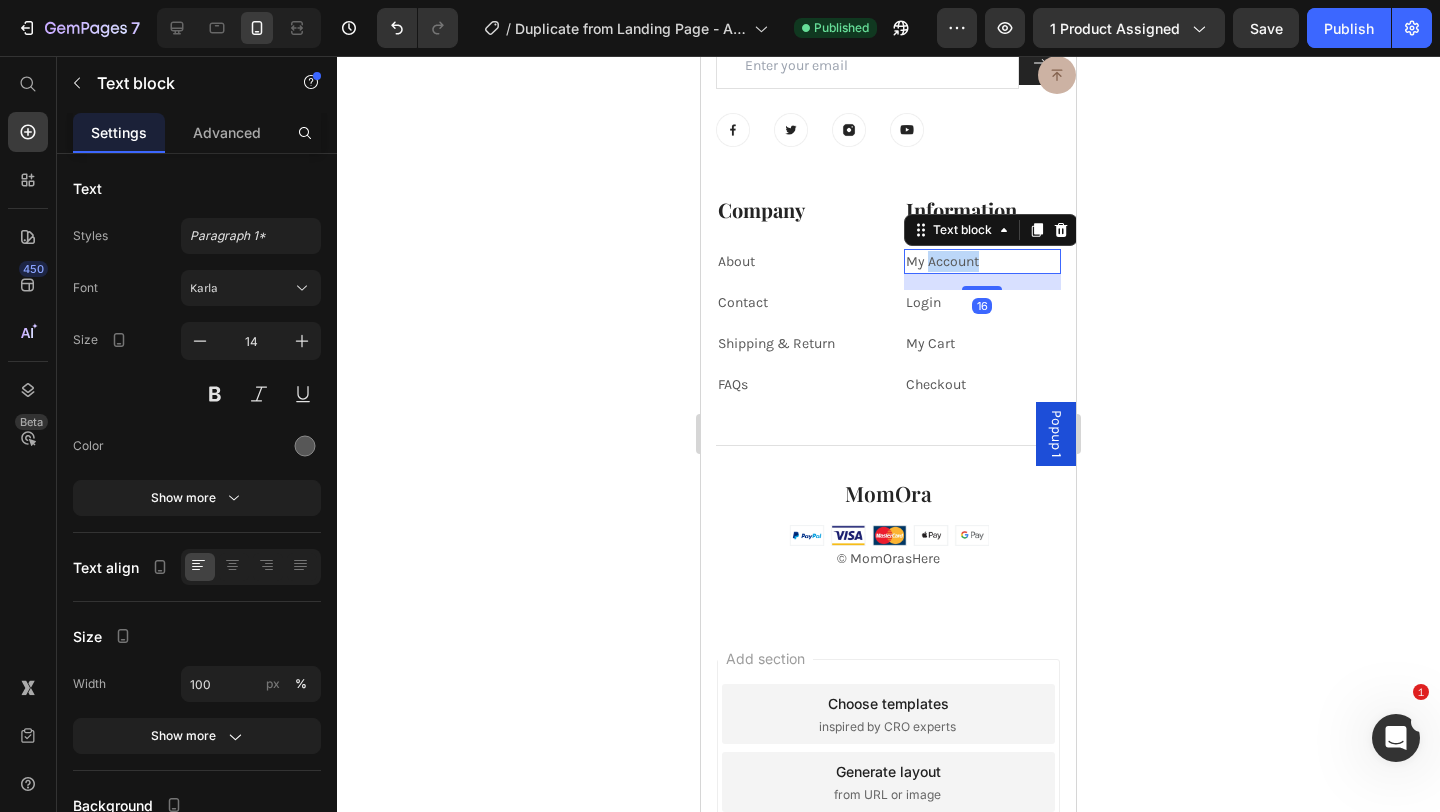 click on "My Account" at bounding box center (942, 261) 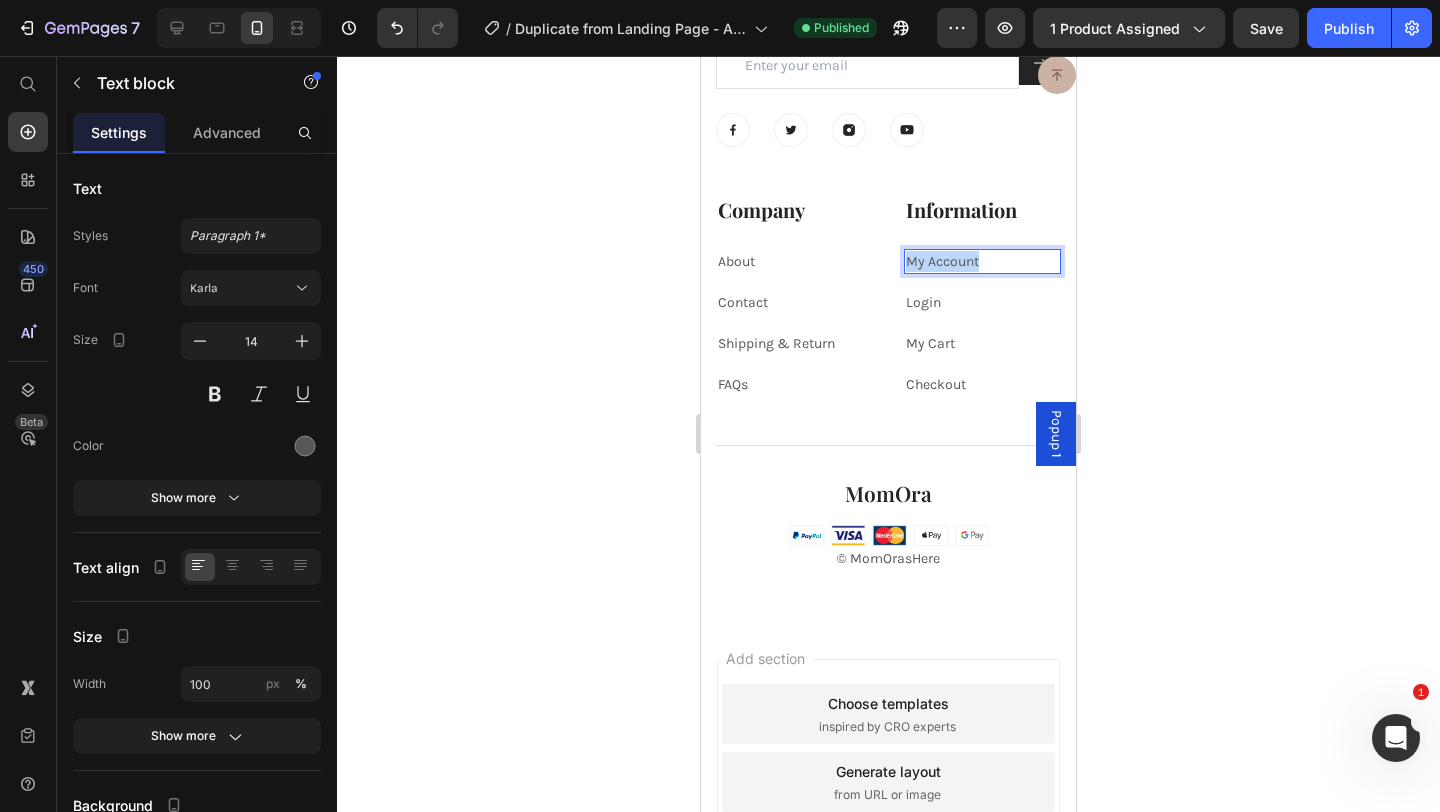 click on "My Account" at bounding box center (942, 261) 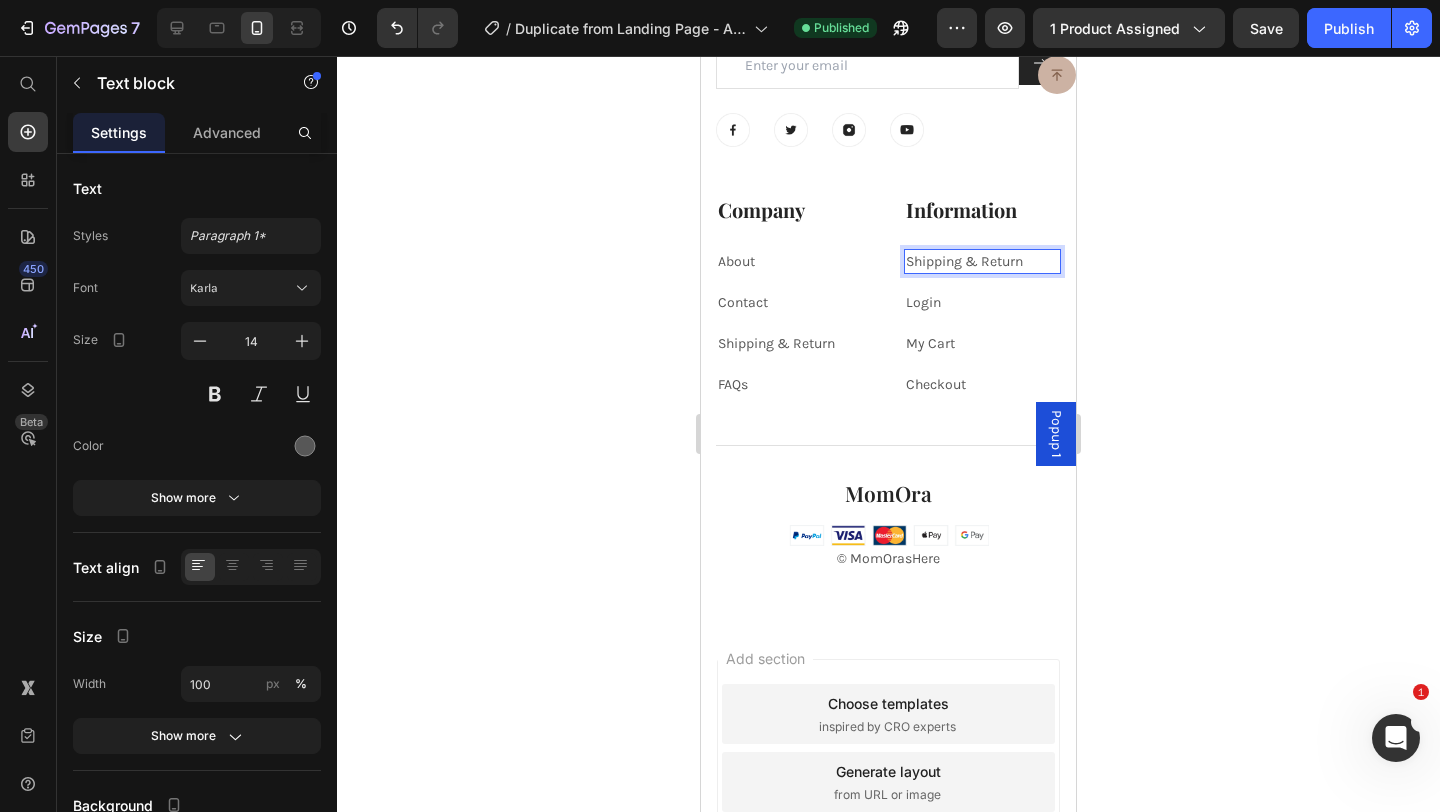 click on "Shipping & Return" at bounding box center (964, 261) 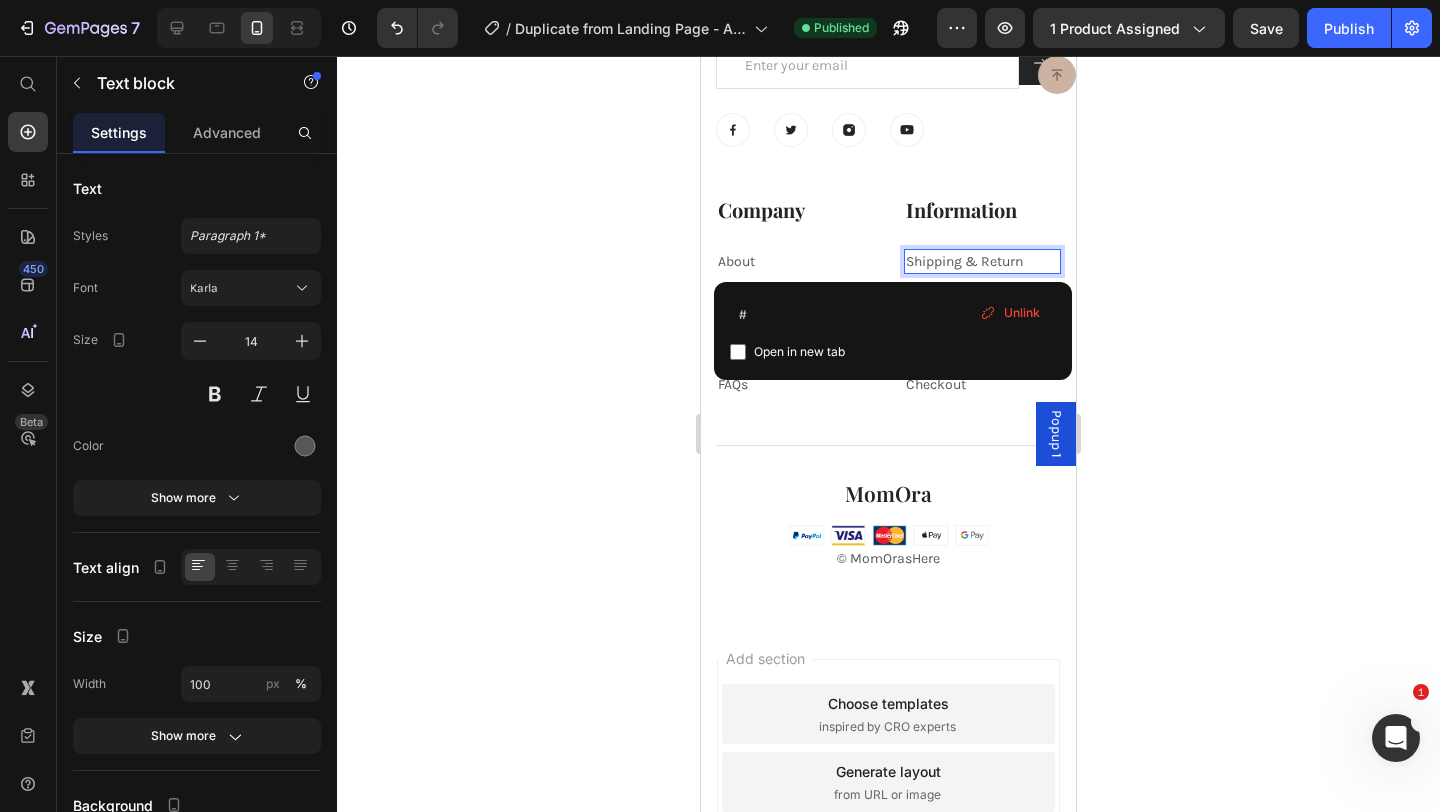 click on "Shipping & Return" at bounding box center [964, 261] 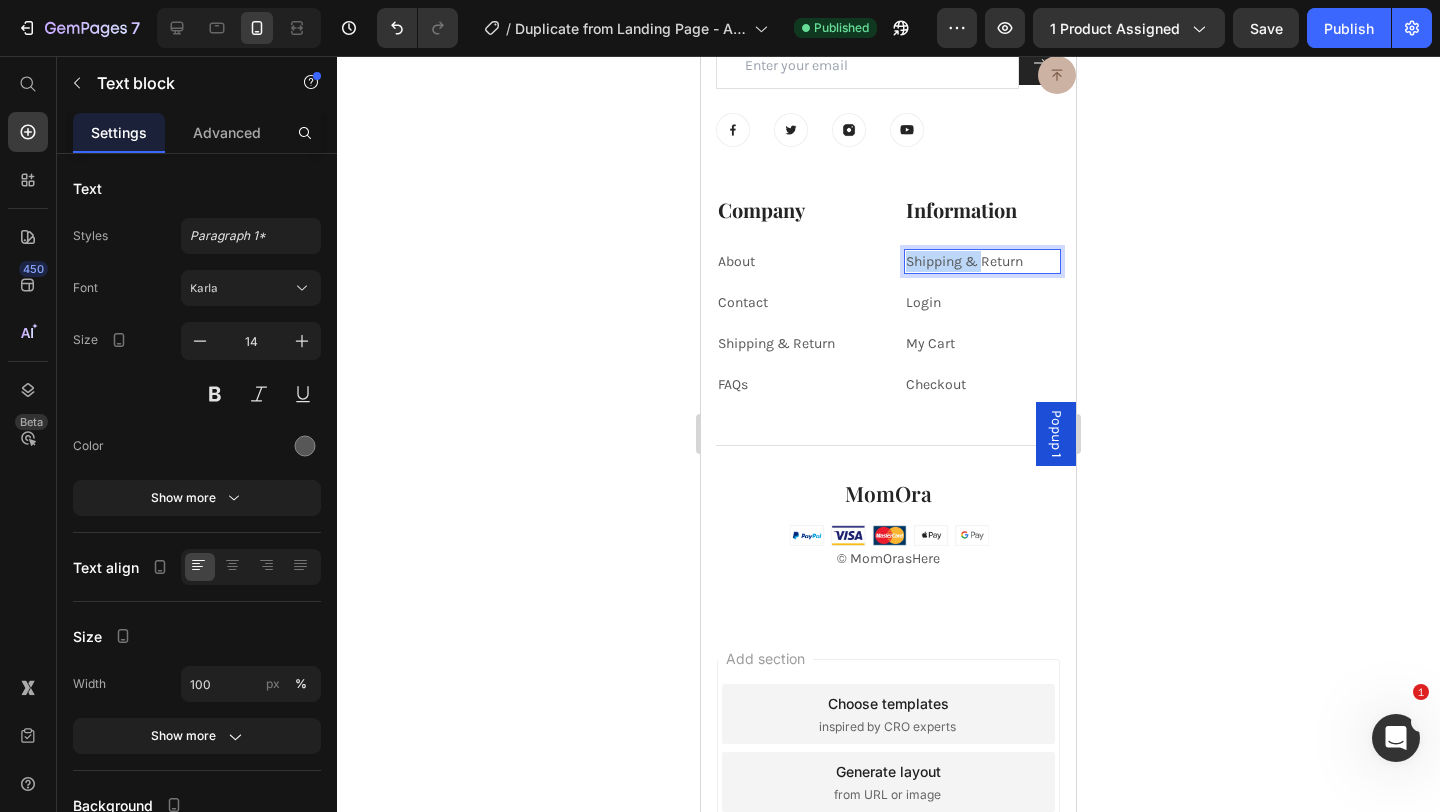 click on "Shipping & Return" at bounding box center [964, 261] 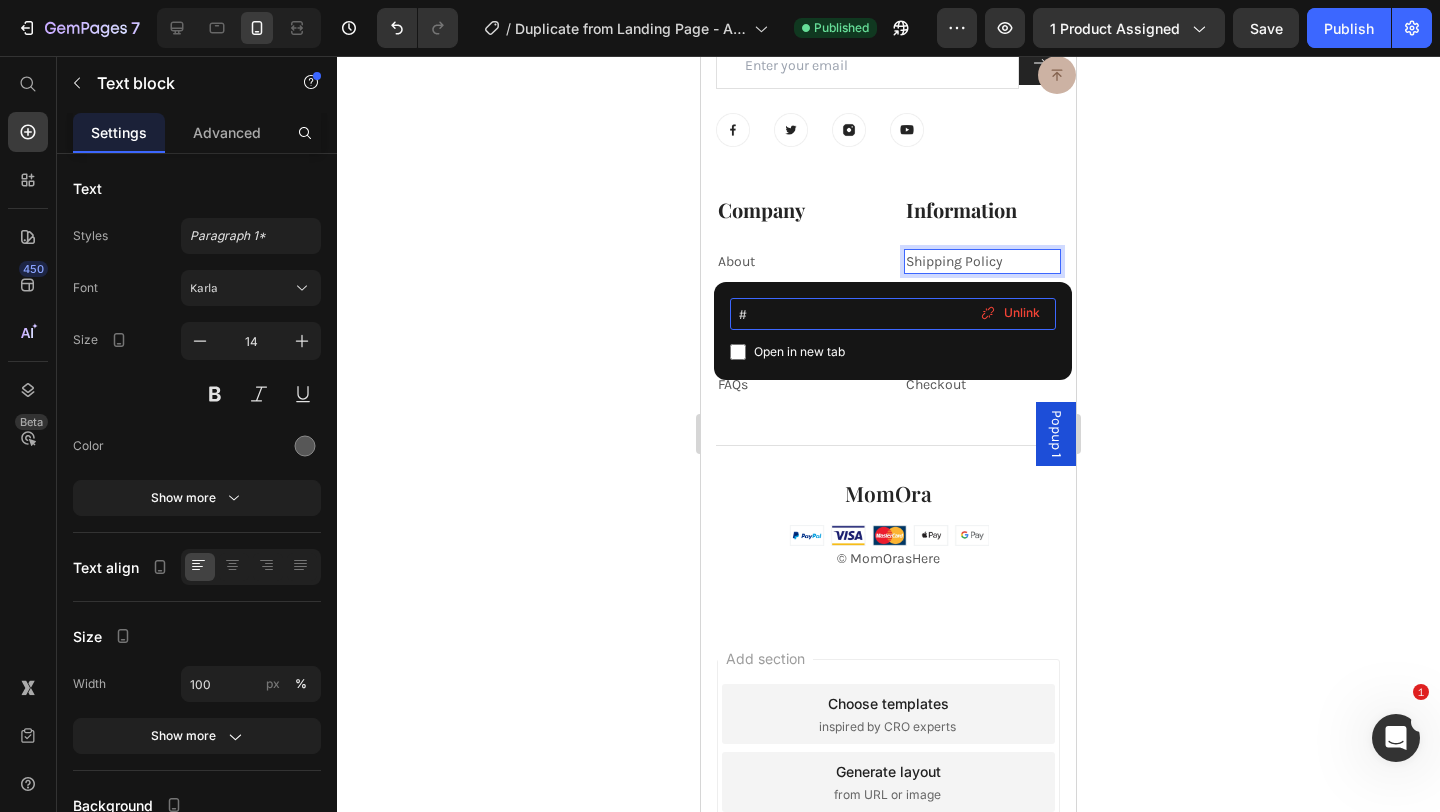 click on "#" at bounding box center (893, 314) 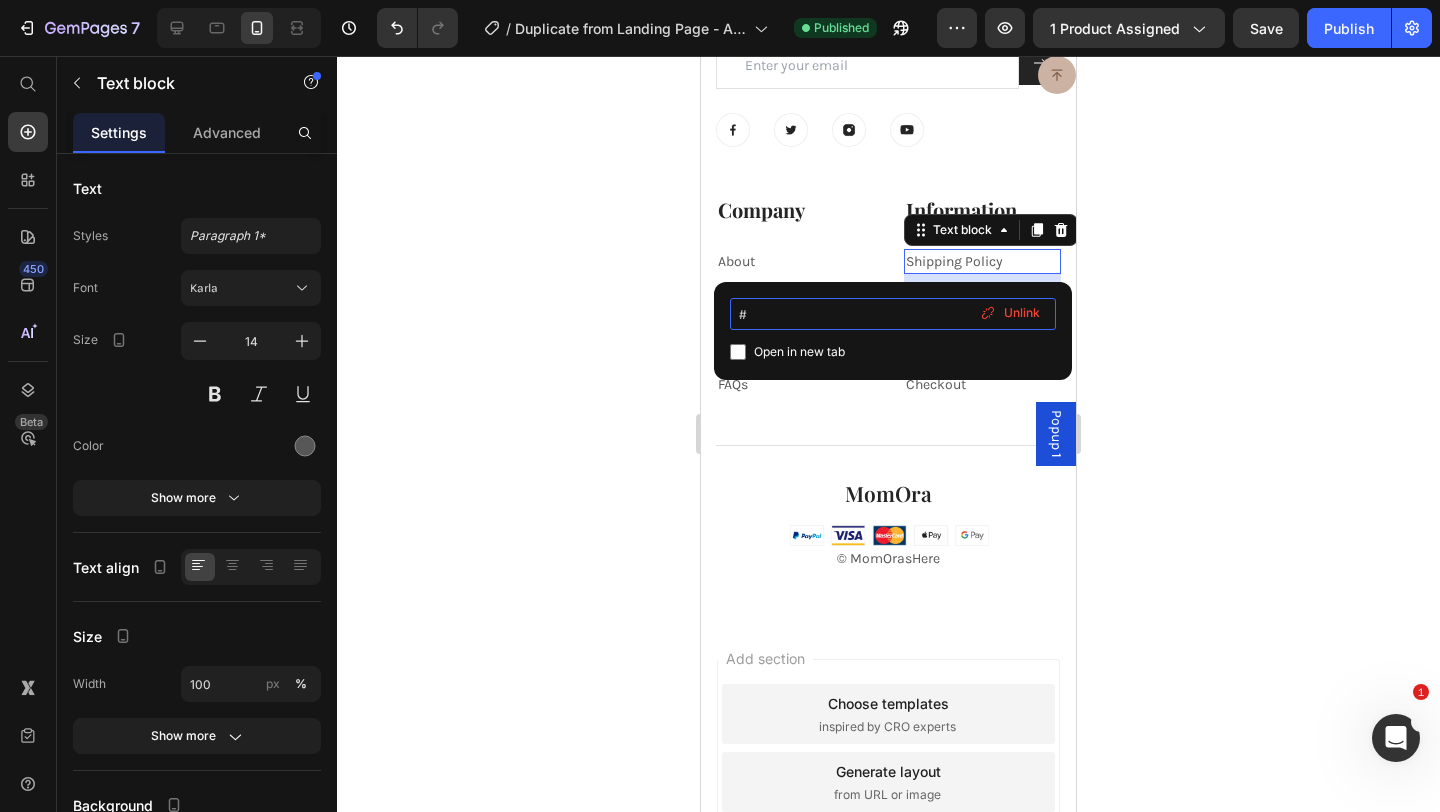 click on "#" at bounding box center [893, 314] 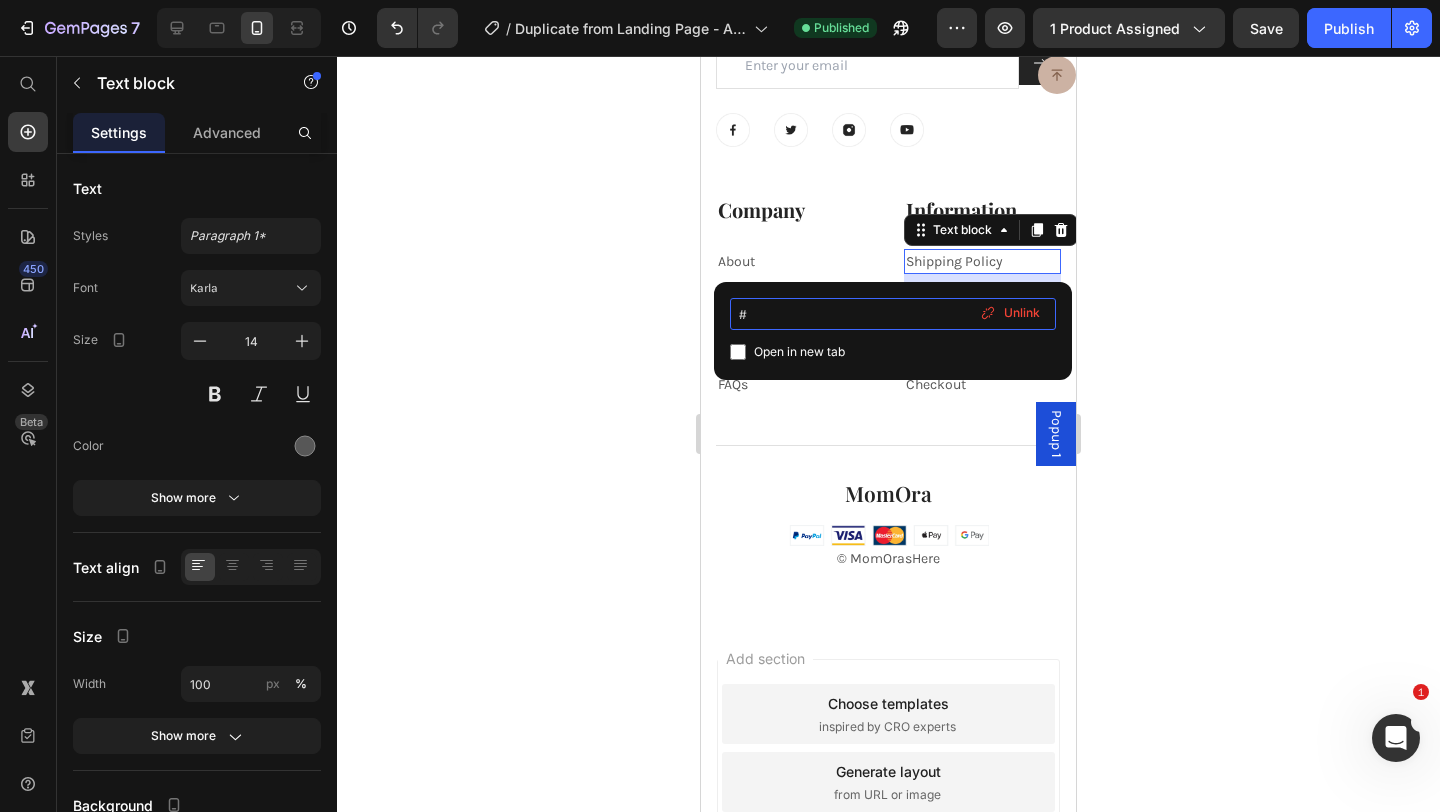 paste on "https://7dmzj1-06.myshopify.com/policies/shipping-policy" 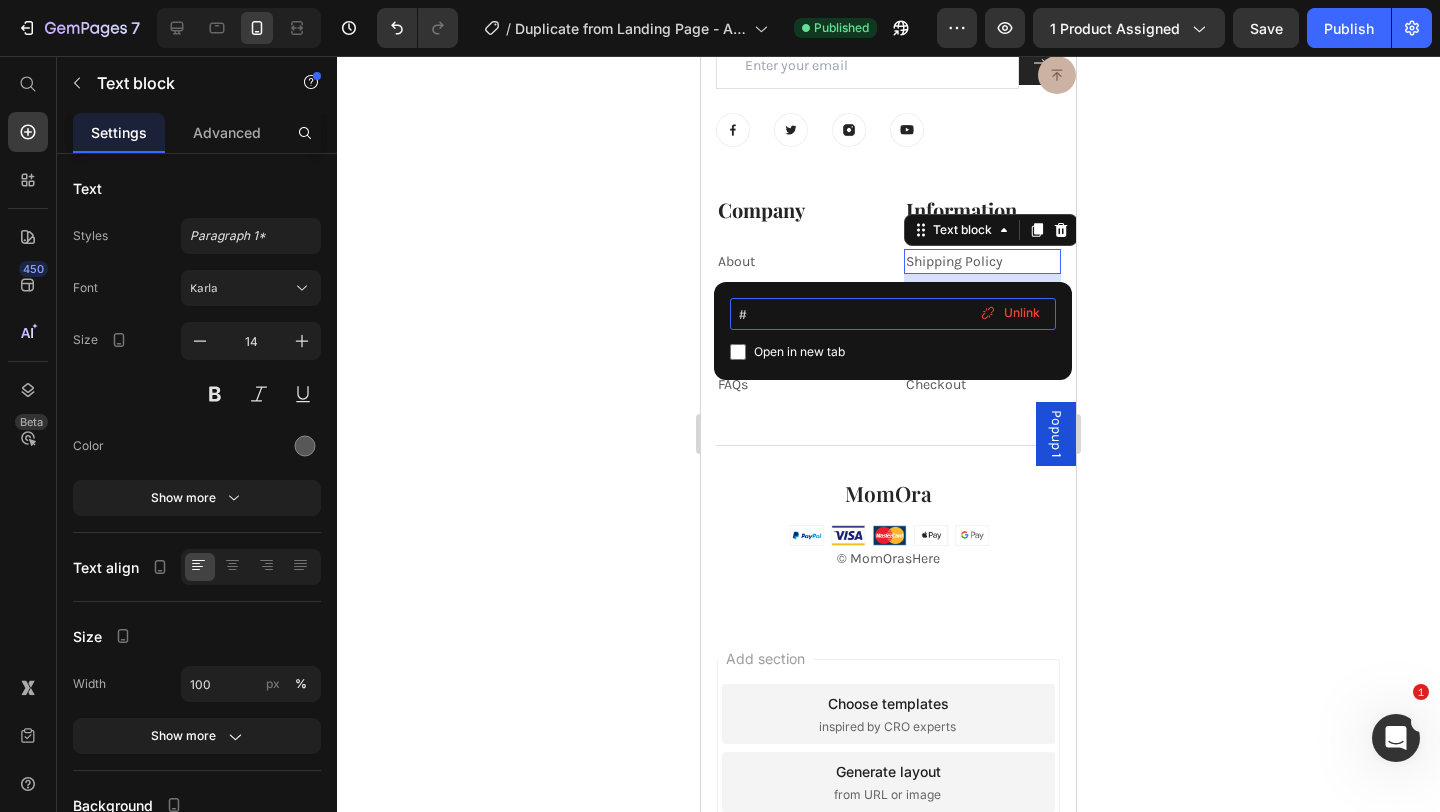 type on "https://7dmzj1-06.myshopify.com/policies/shipping-policy" 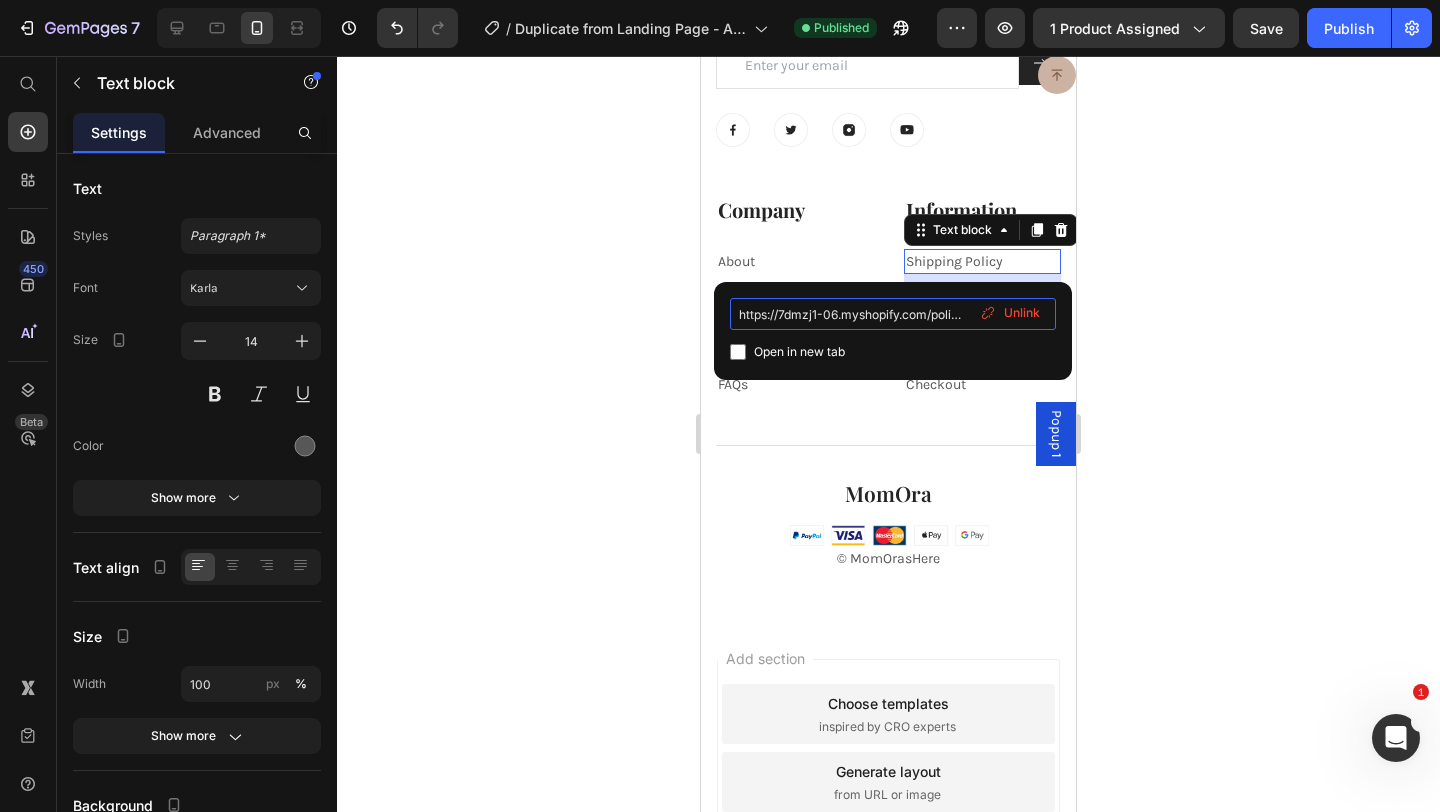 scroll, scrollTop: 0, scrollLeft: 105, axis: horizontal 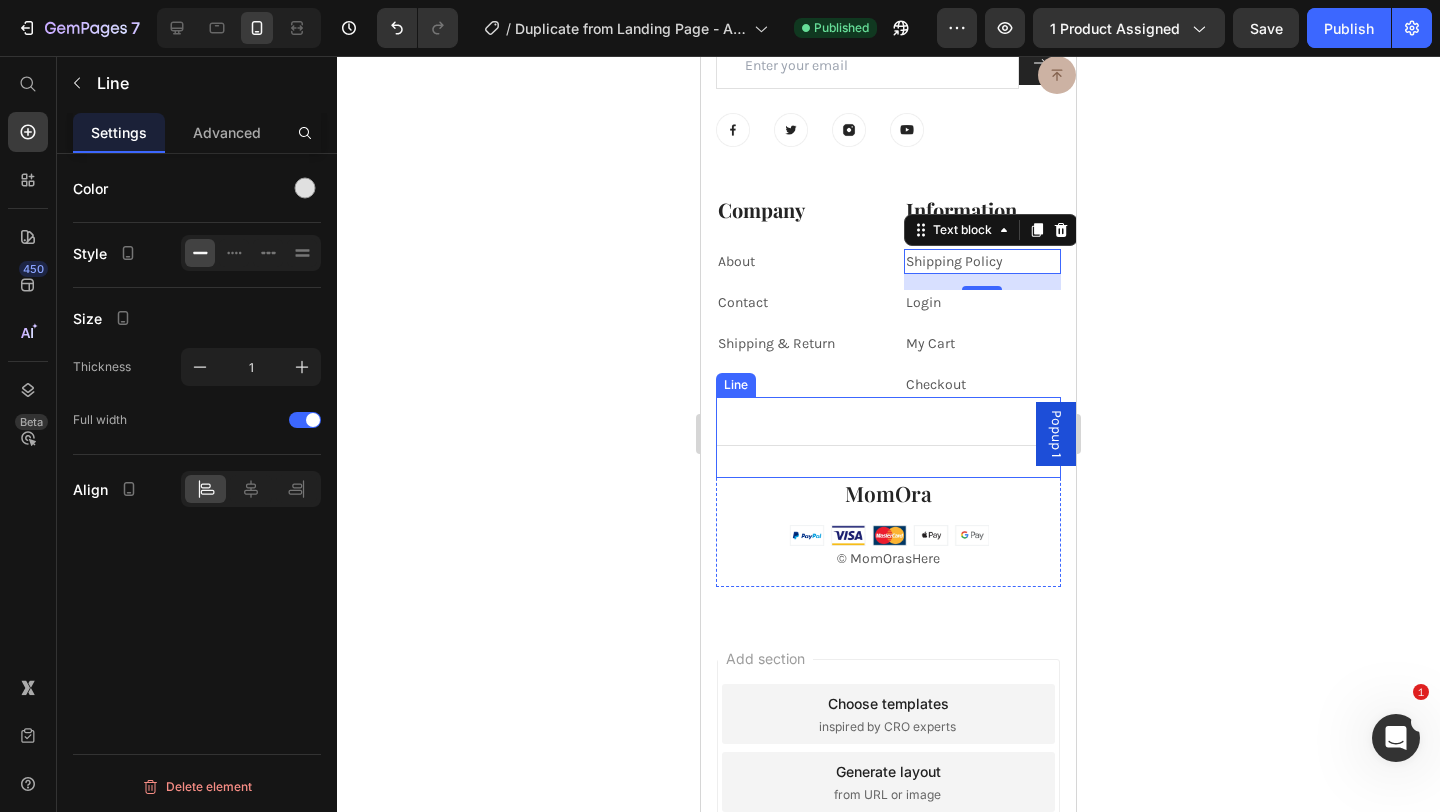click on "Title Line" at bounding box center [888, 437] 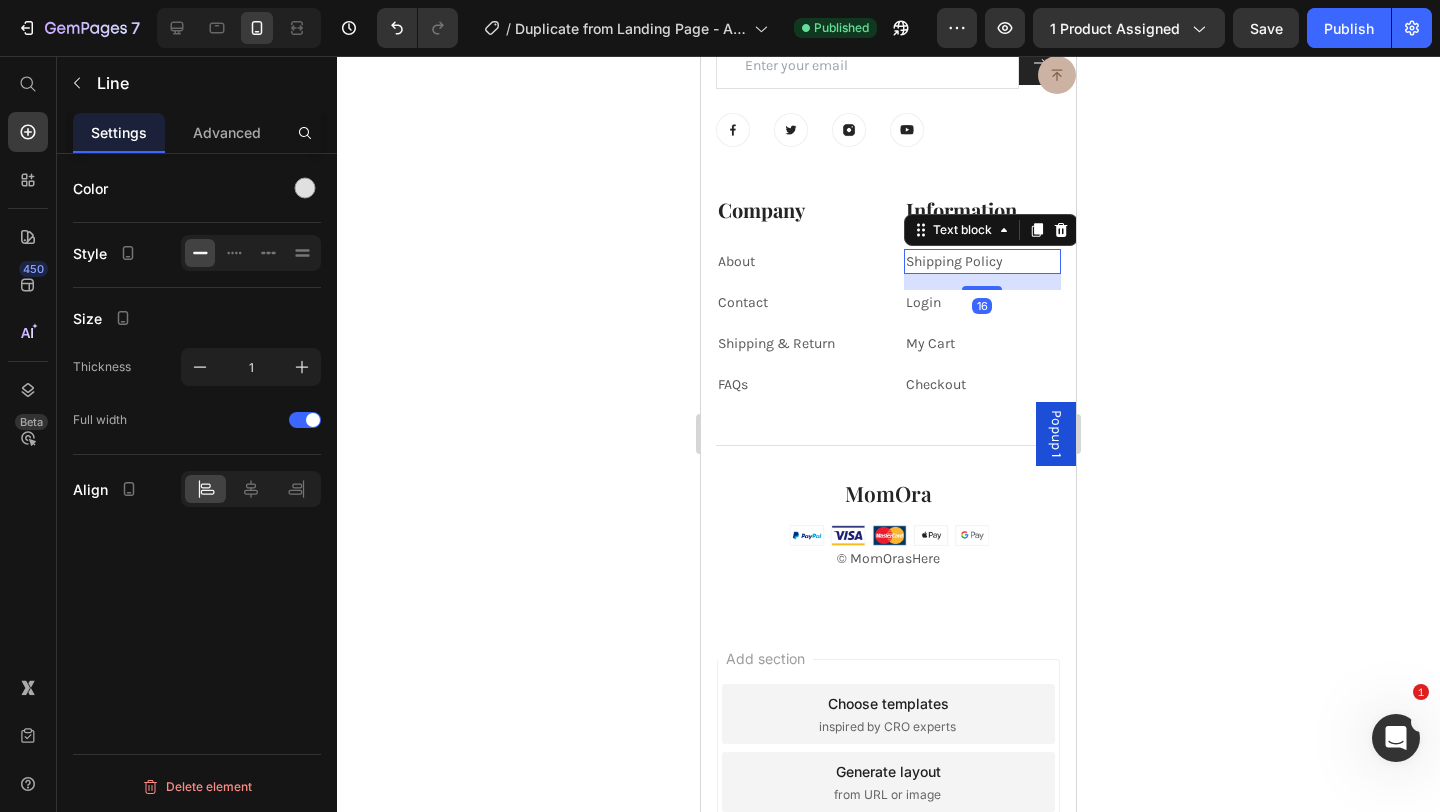 click on "Shipping Policy" at bounding box center [954, 261] 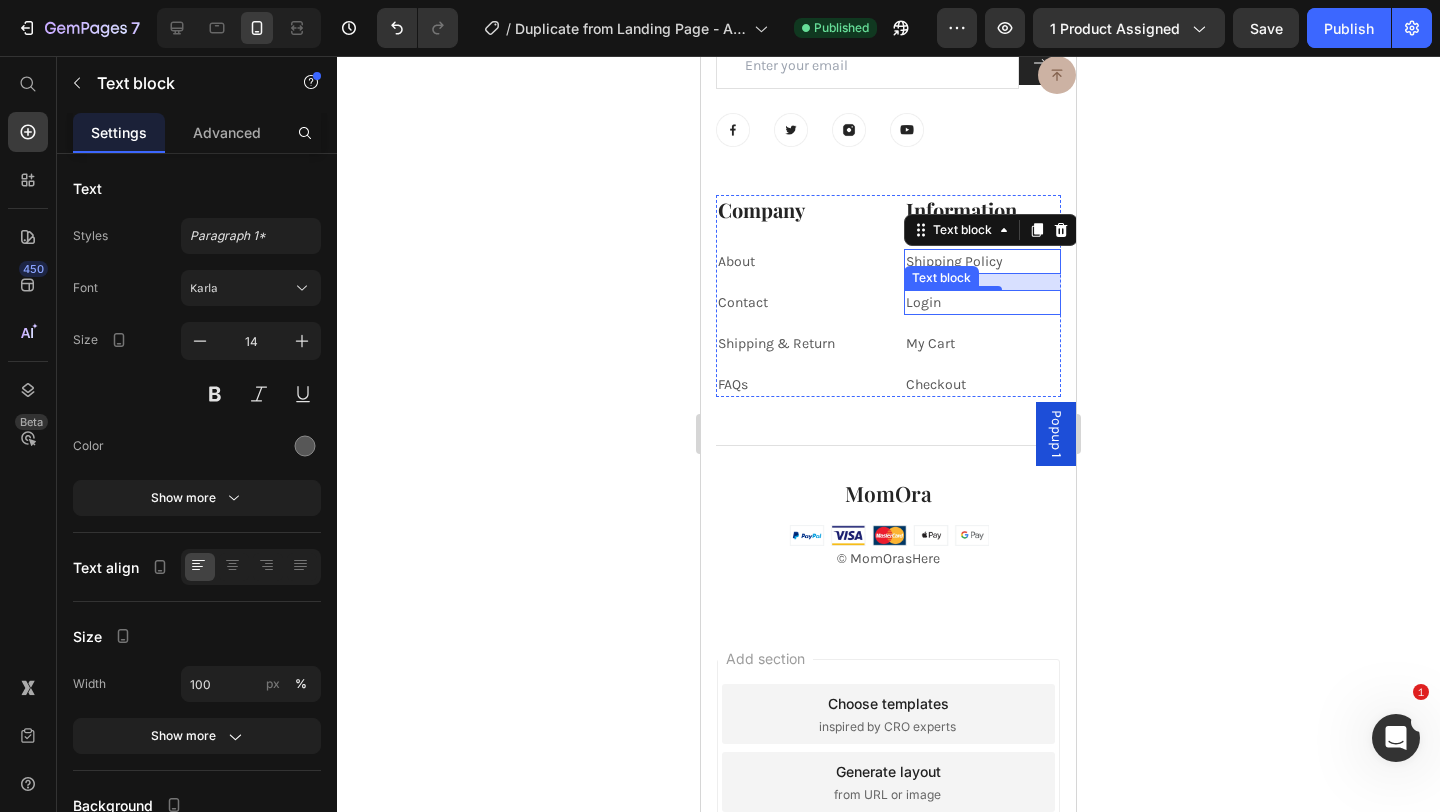 click on "Login" at bounding box center (923, 302) 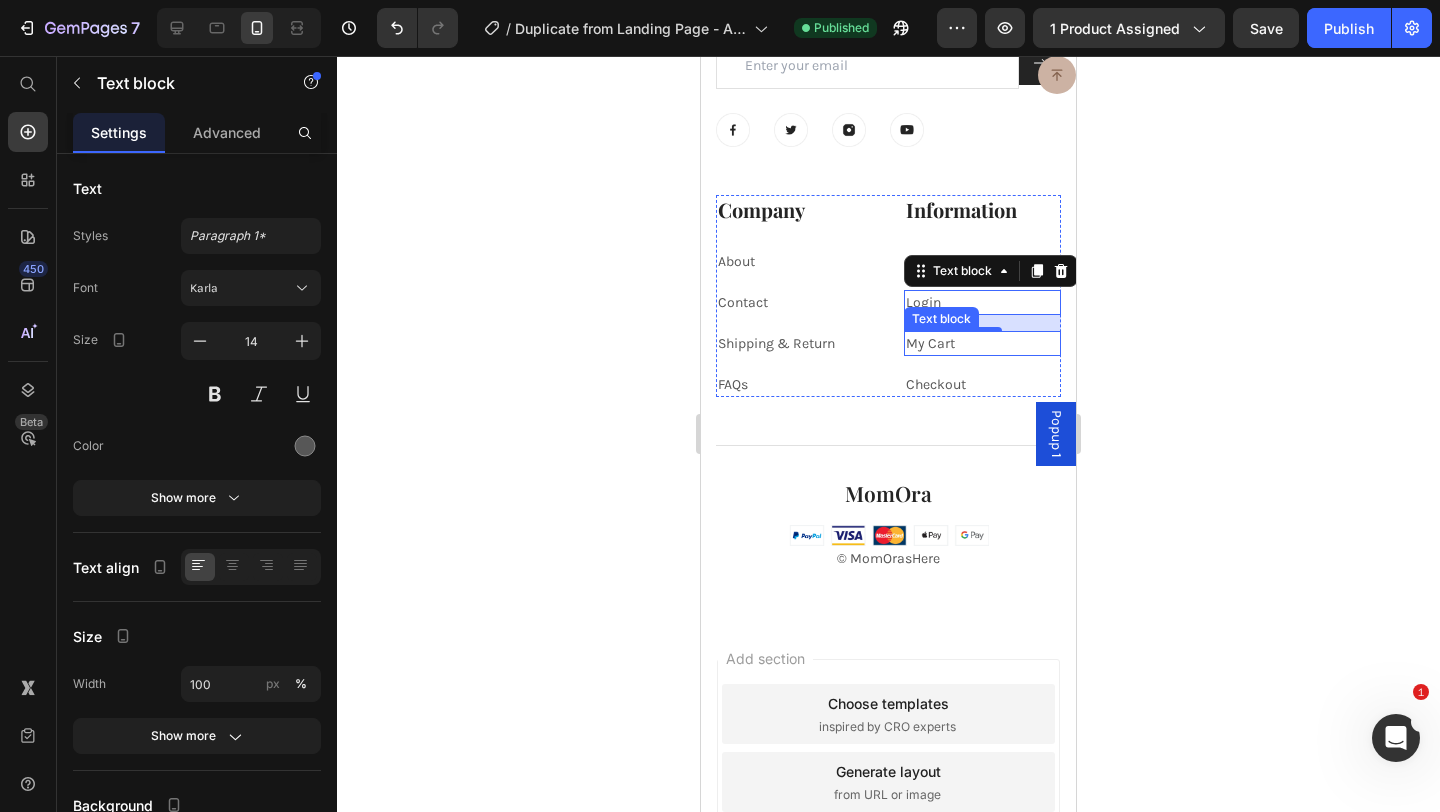 click on "My Cart" at bounding box center [930, 343] 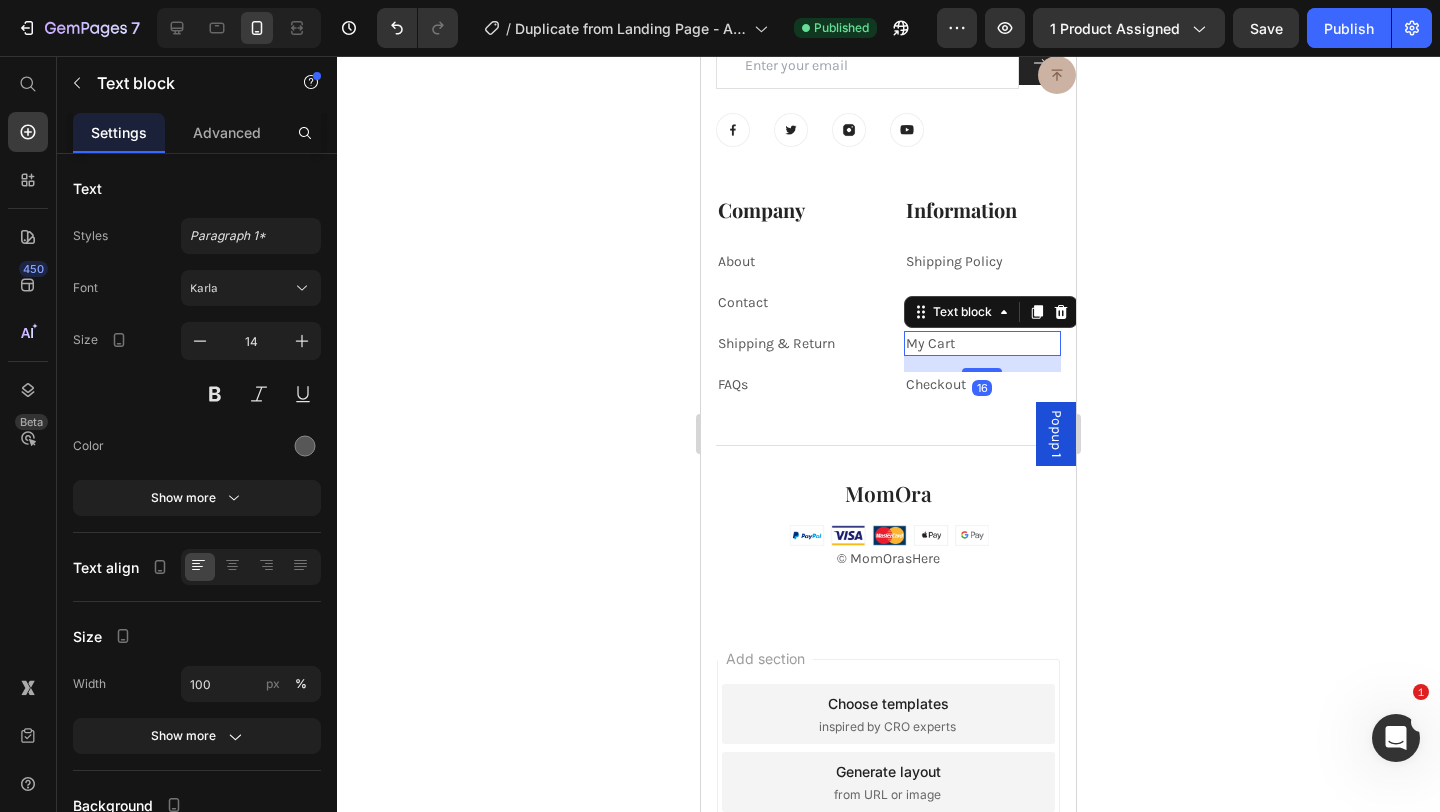 click on "My Cart" at bounding box center (930, 343) 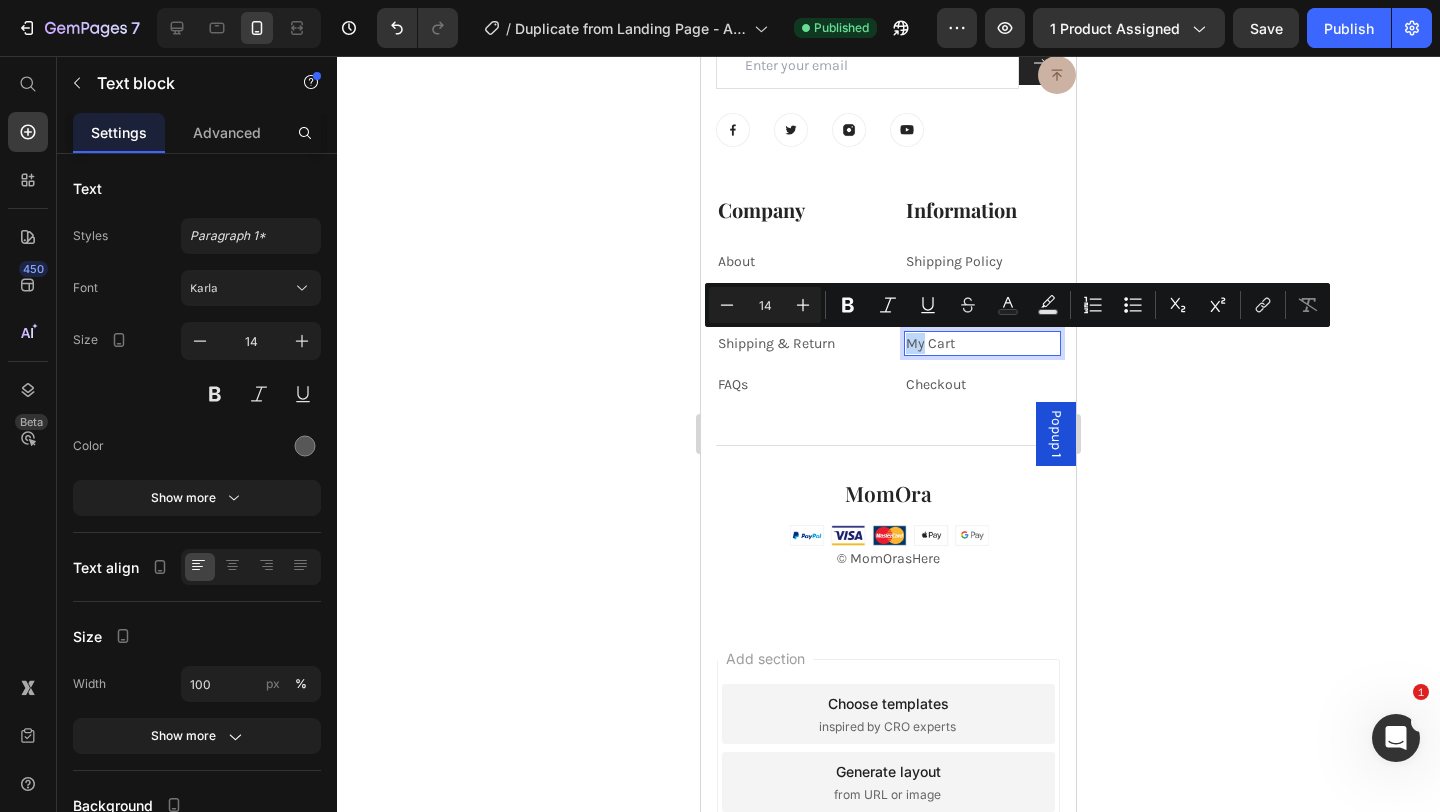 click on "My Cart" at bounding box center (930, 343) 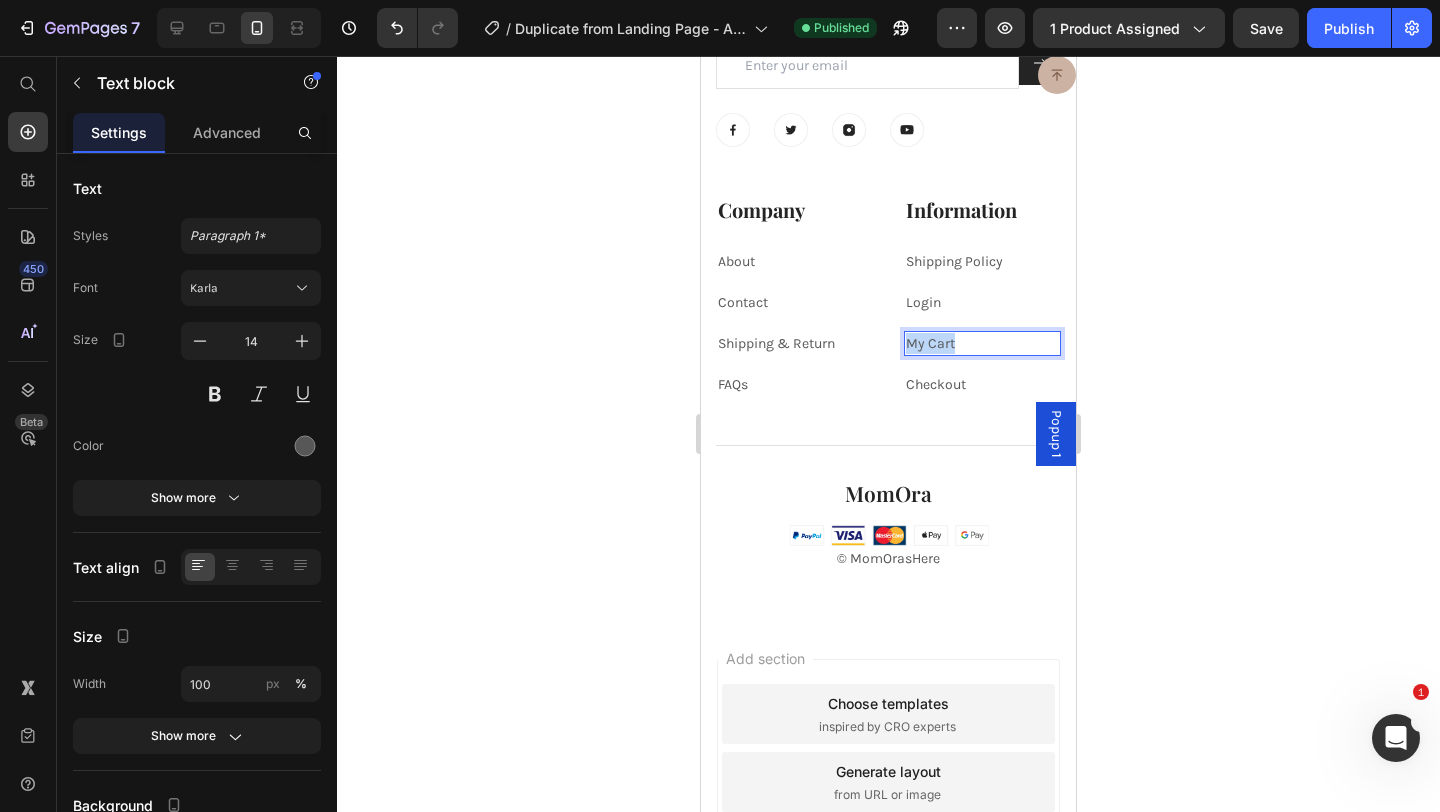 click on "My Cart" at bounding box center (930, 343) 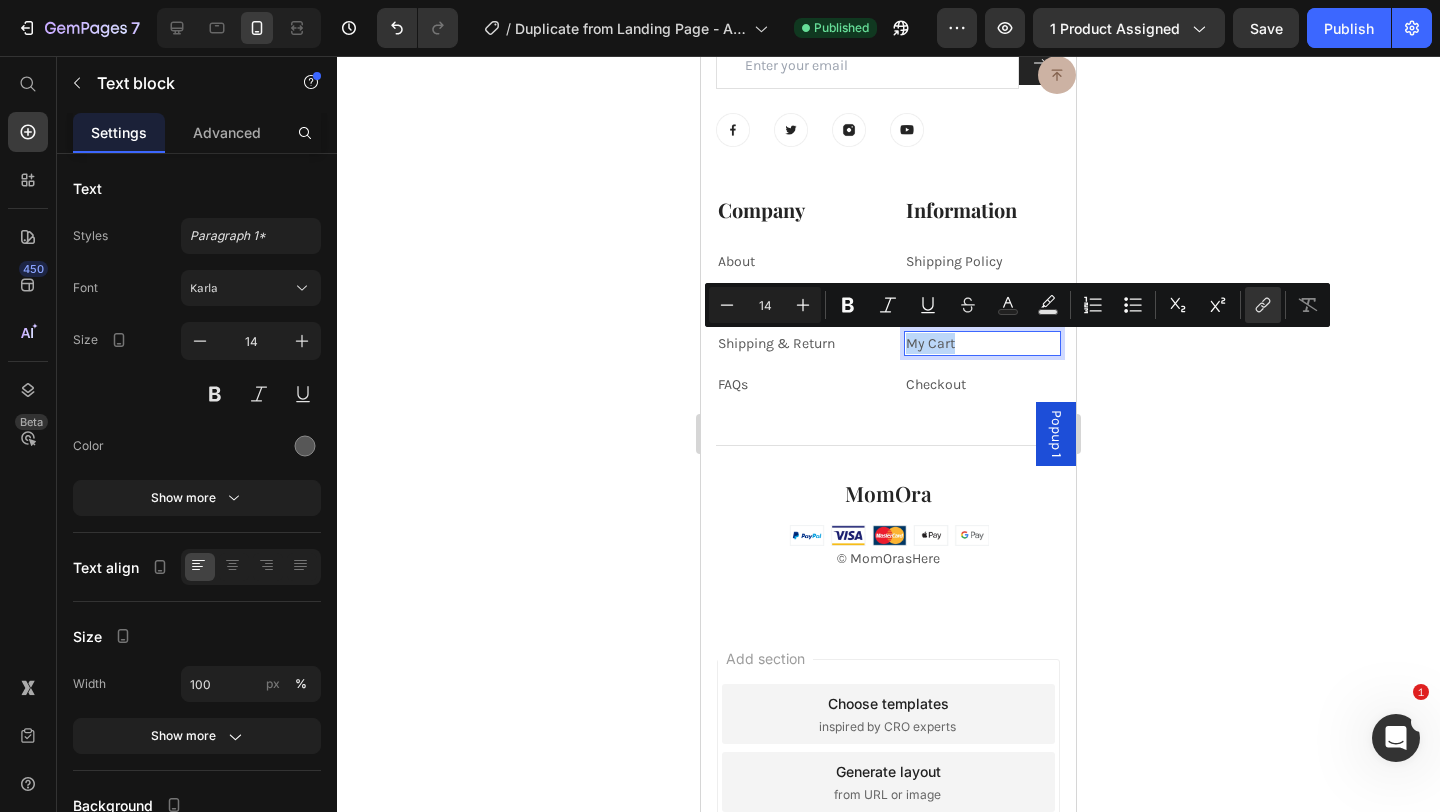 click on "My Cart" at bounding box center [930, 343] 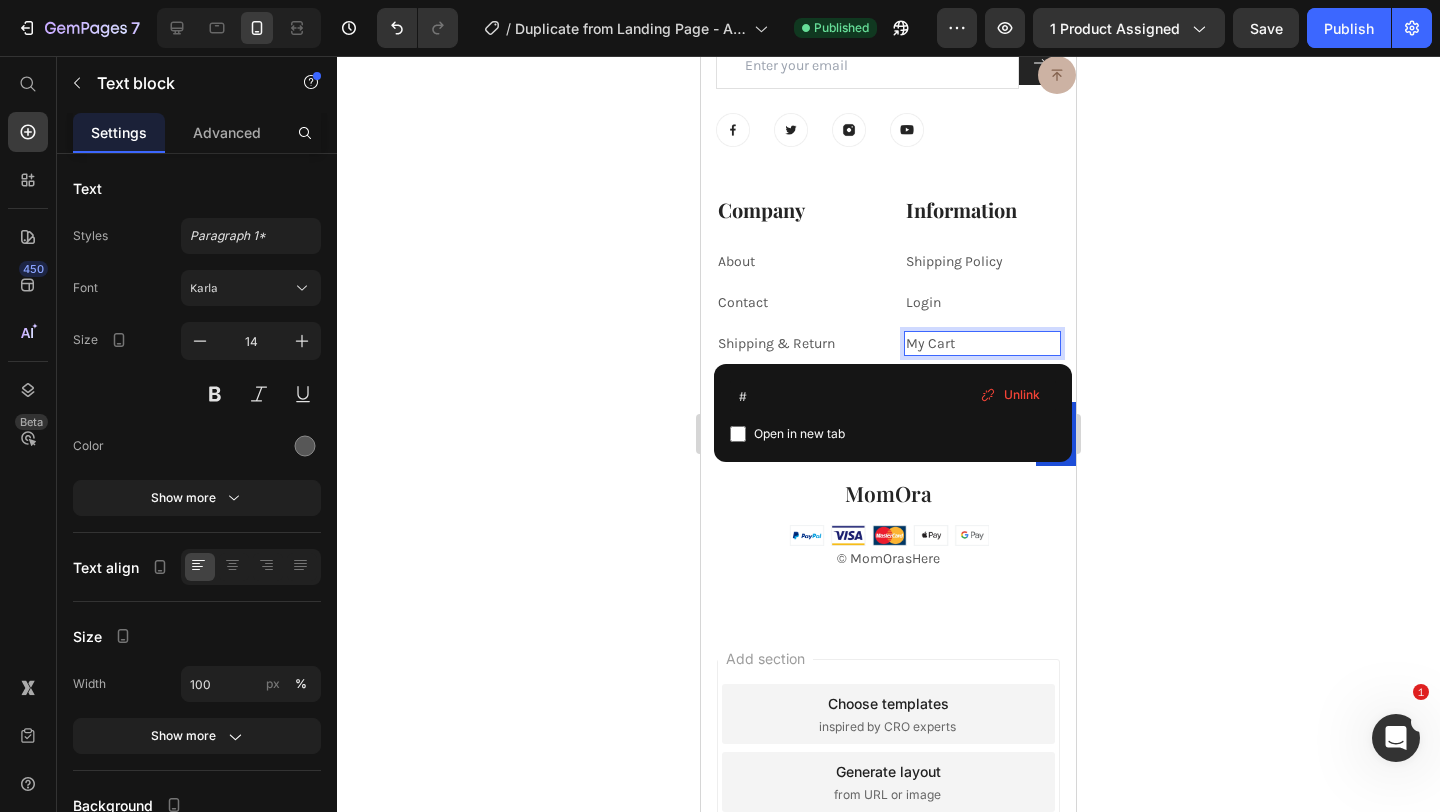 click on "My Cart" at bounding box center [930, 343] 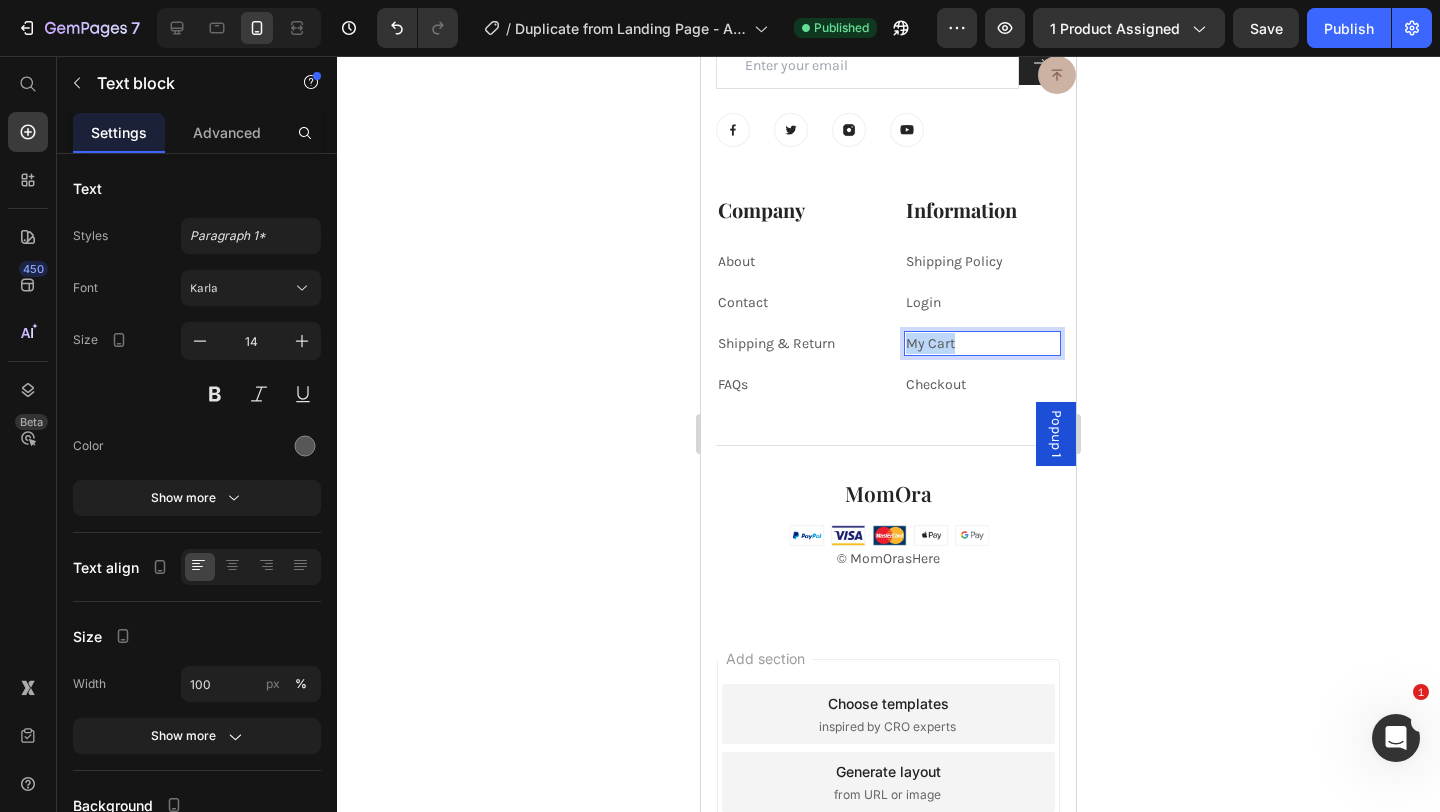 click on "My Cart" at bounding box center (930, 343) 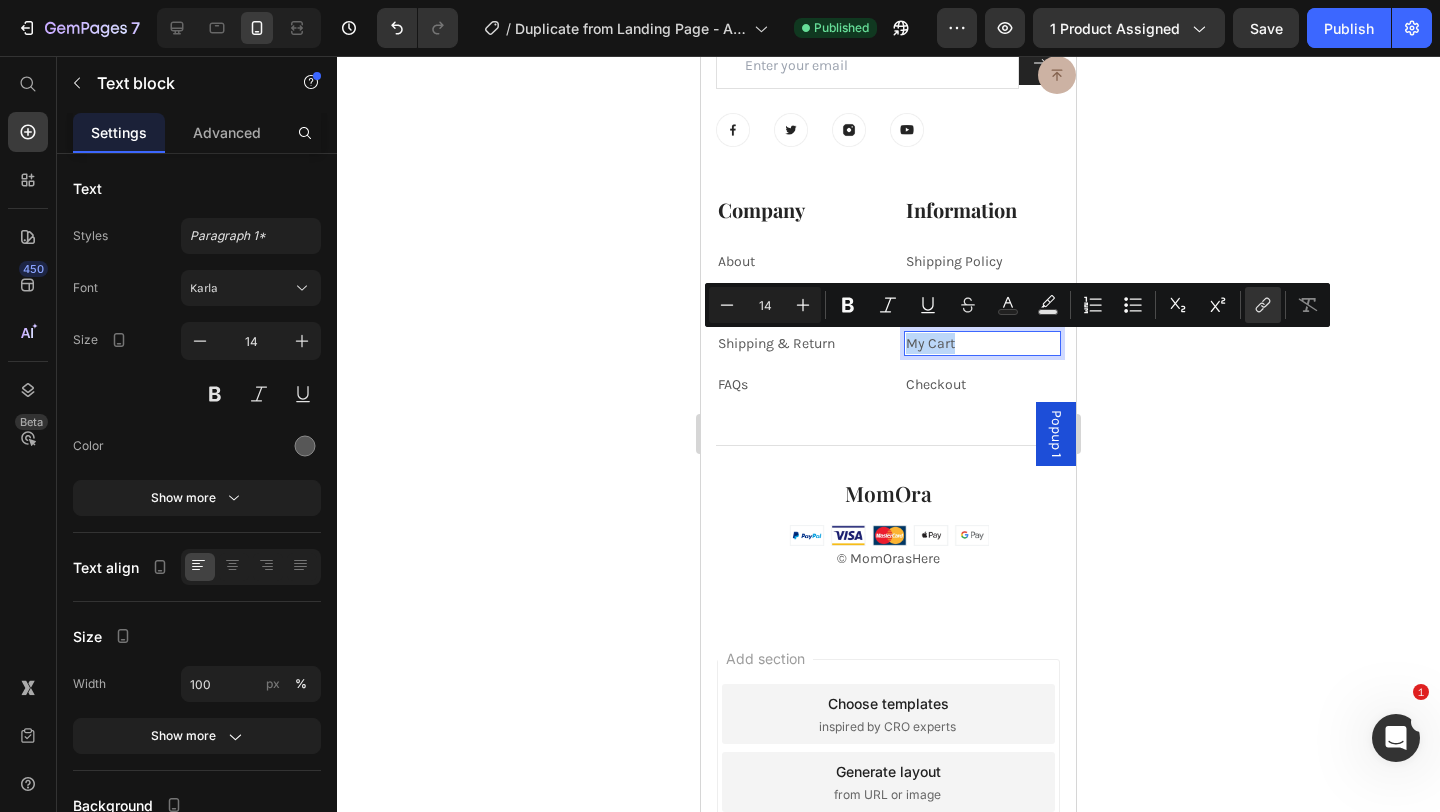 click on "My Cart" at bounding box center [930, 343] 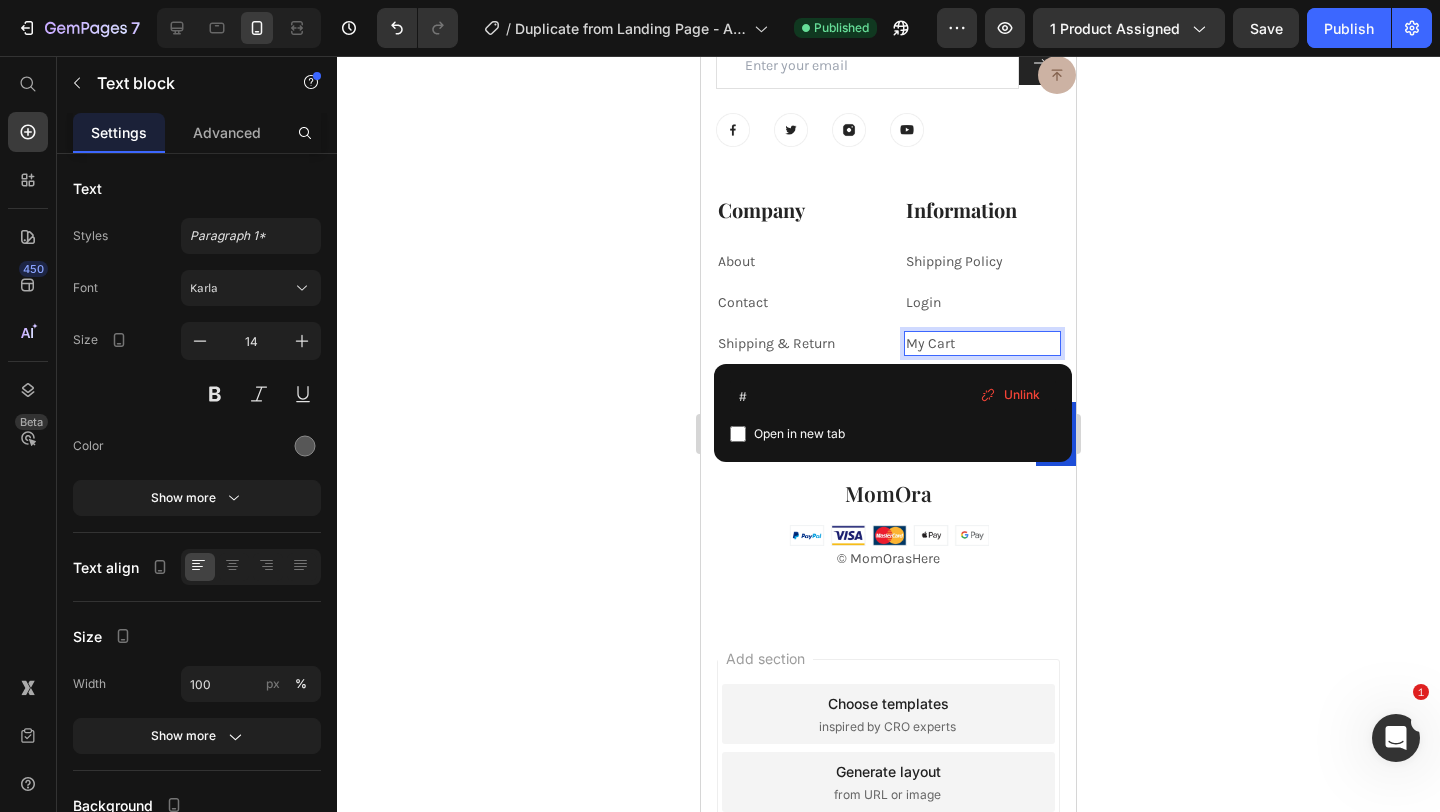 click on "My Cart" at bounding box center (930, 343) 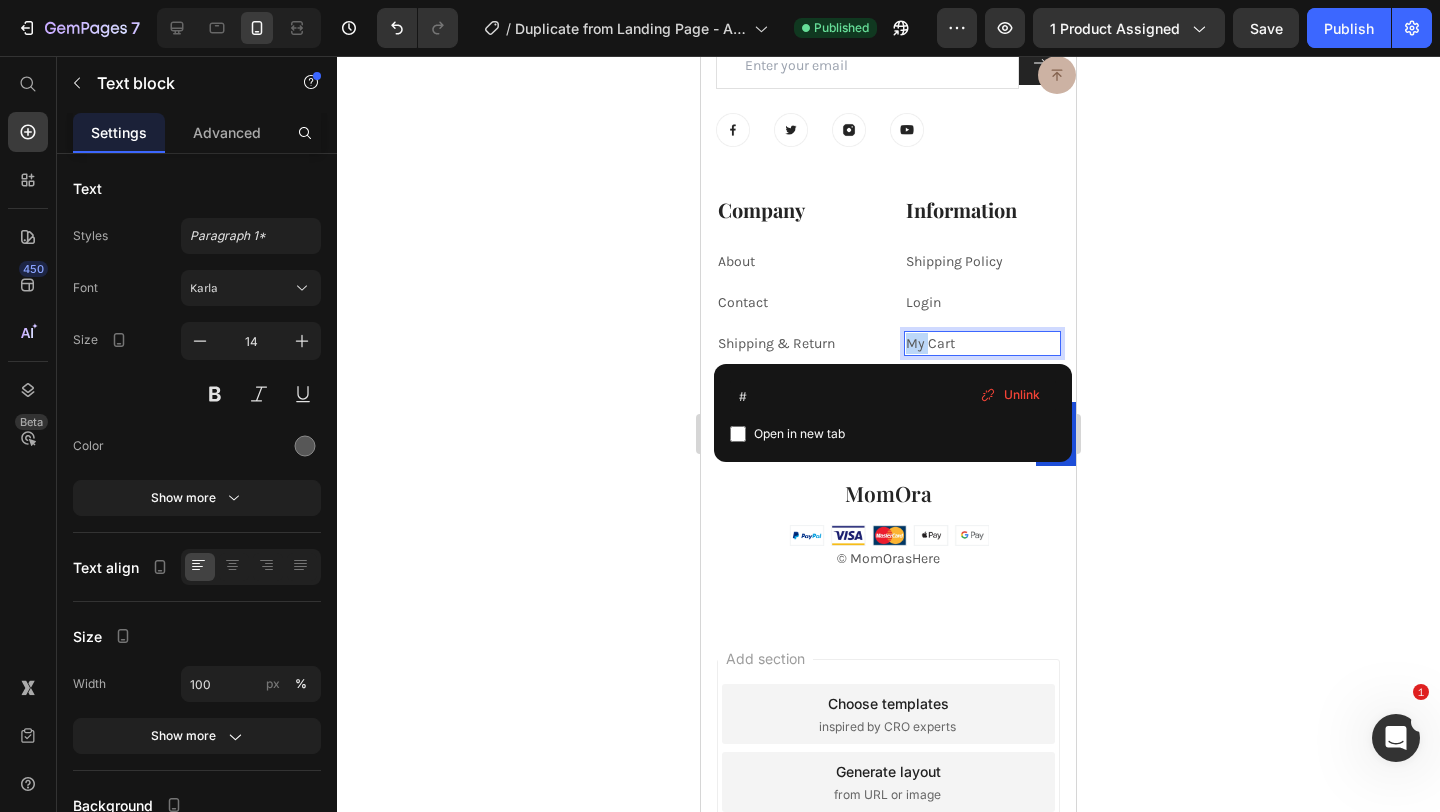 click on "My Cart" at bounding box center [930, 343] 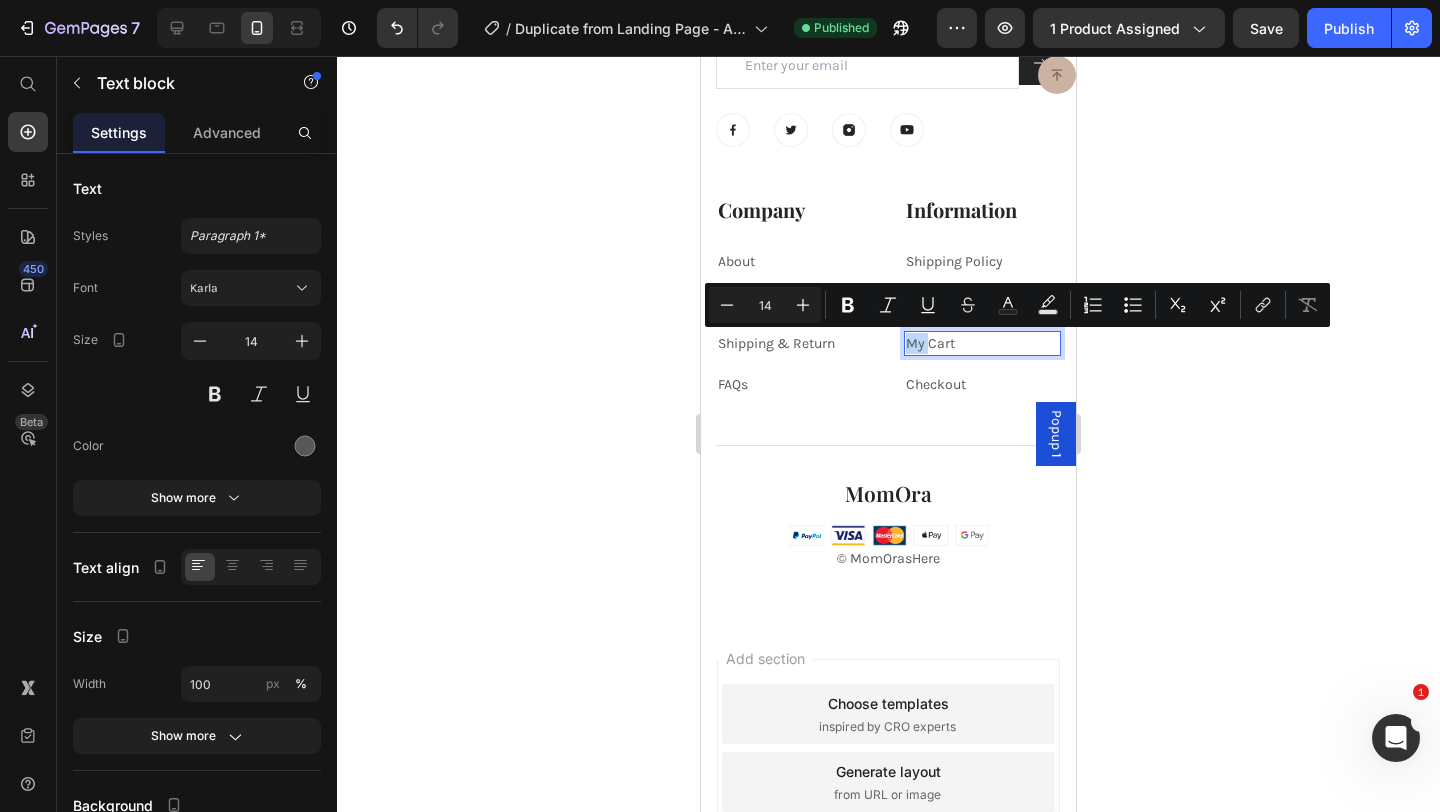 click on "My Cart" at bounding box center [930, 343] 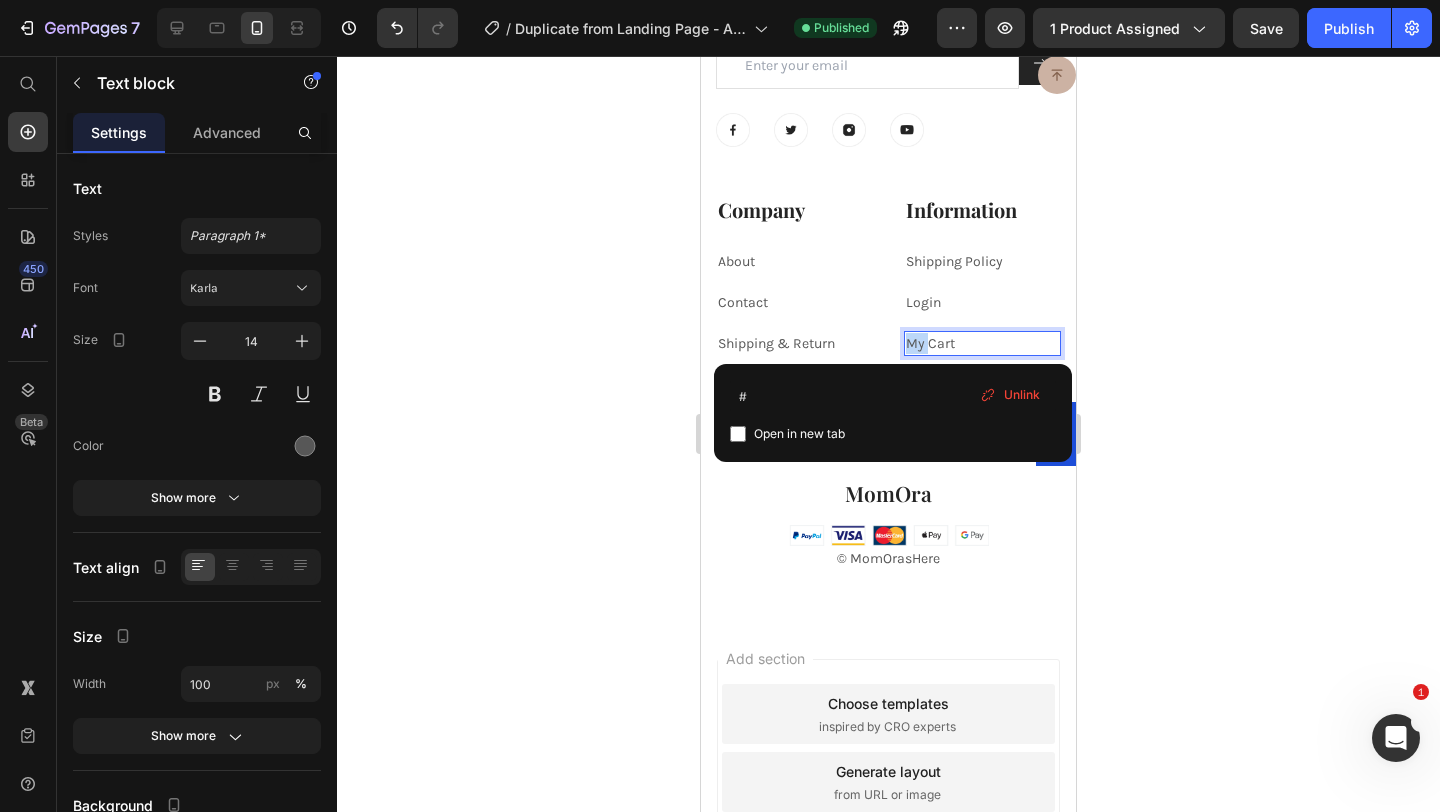 click on "My Cart" at bounding box center (930, 343) 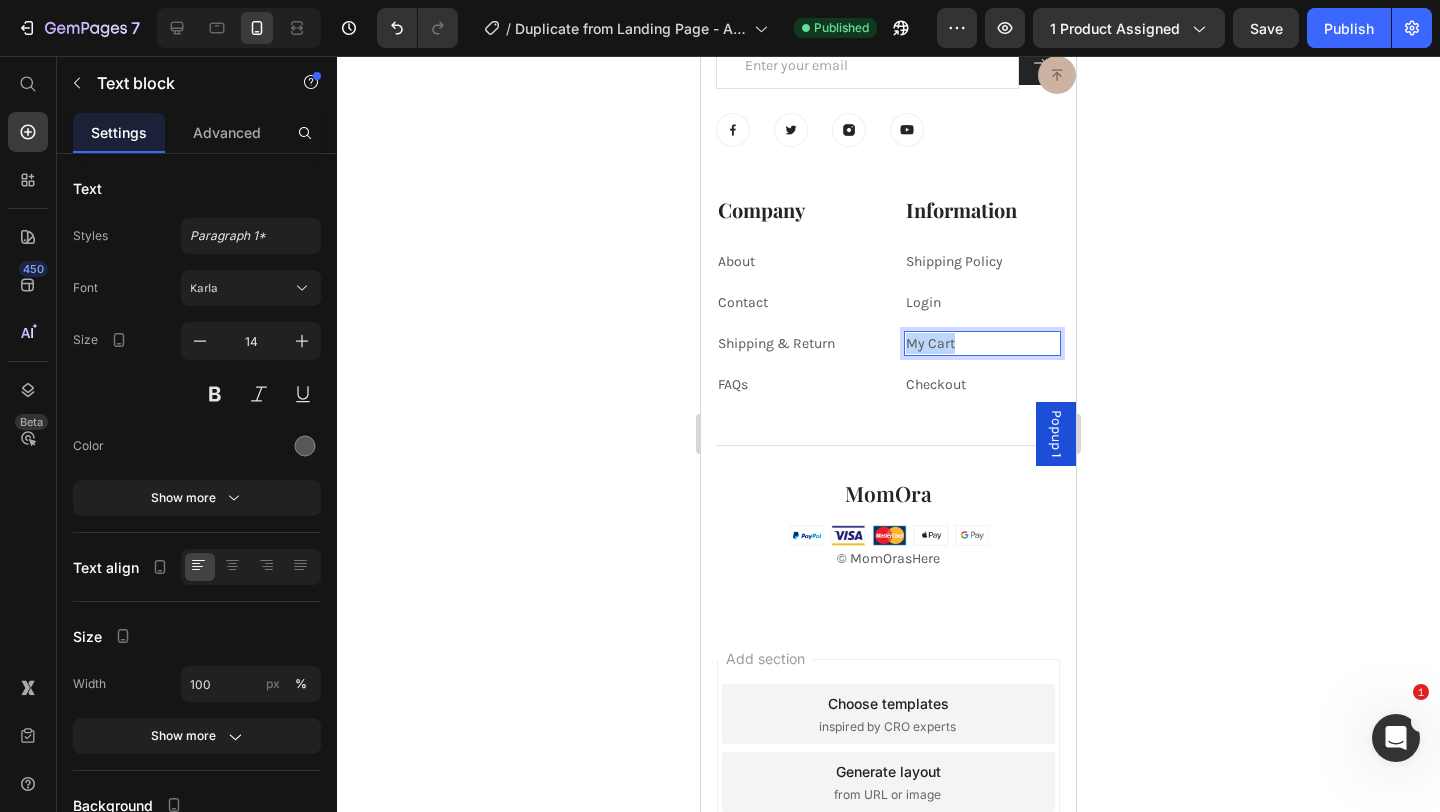 click on "My Cart" at bounding box center [930, 343] 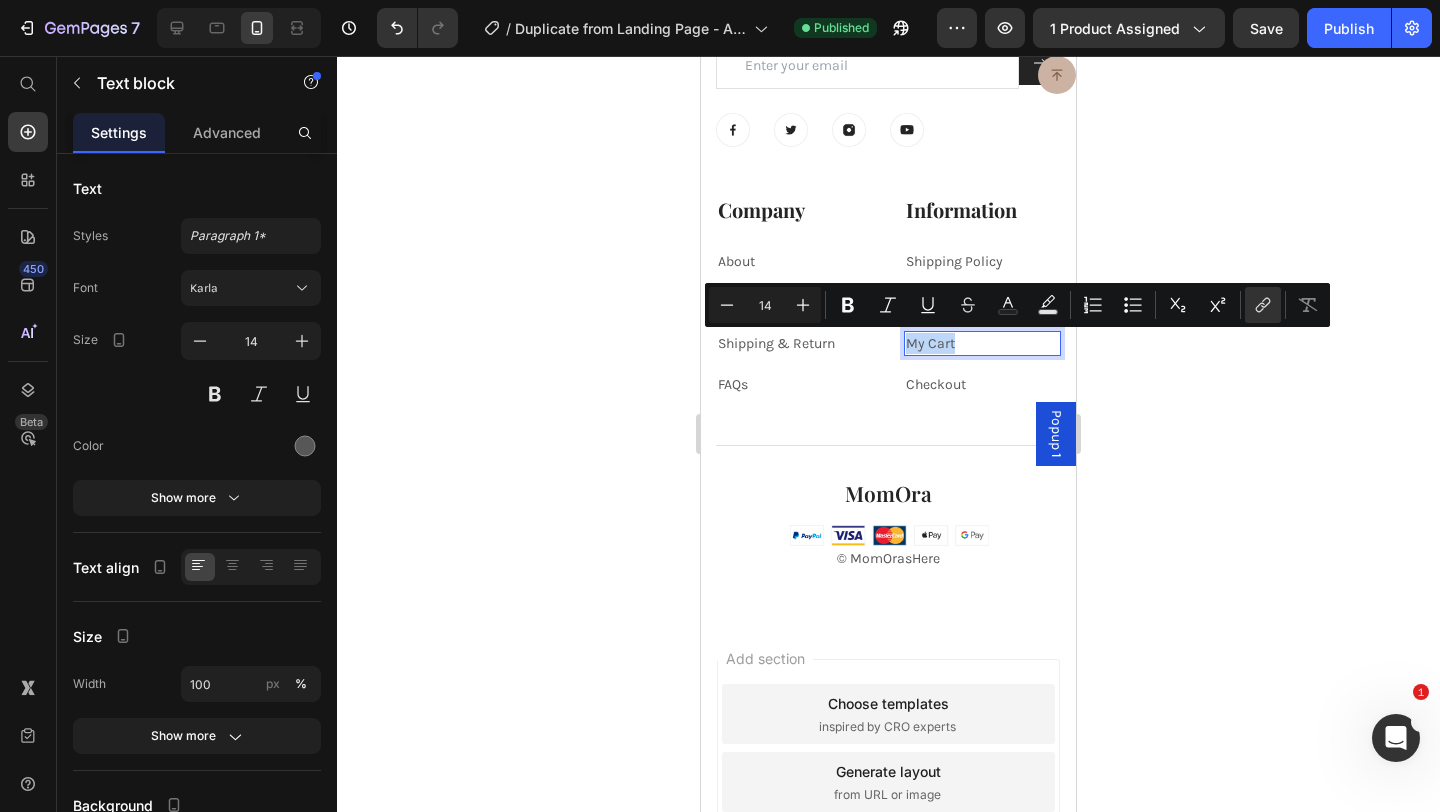 click on "My Cart" at bounding box center (930, 343) 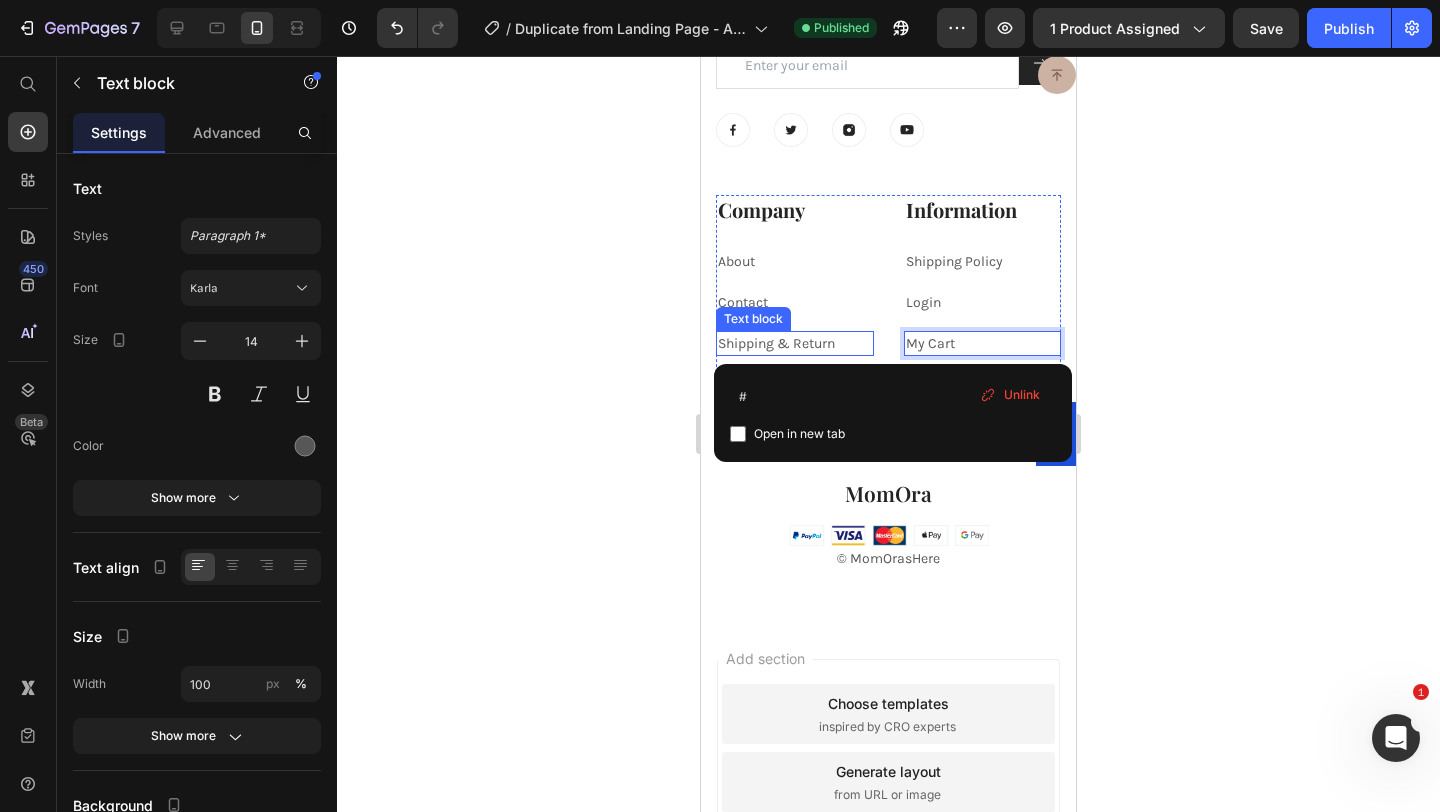 click on "Shipping & Return" at bounding box center (776, 343) 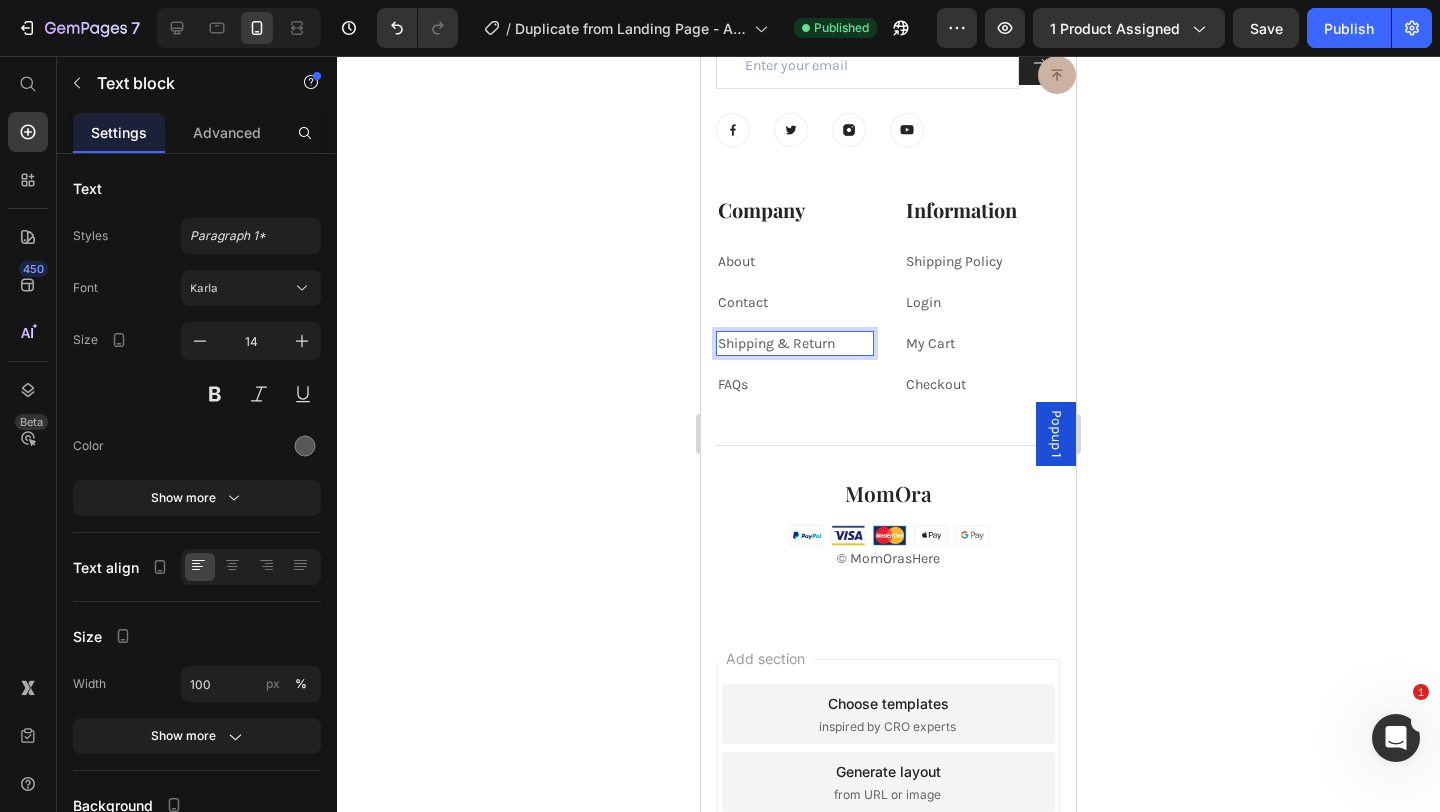 click on "Shipping & Return" at bounding box center [776, 343] 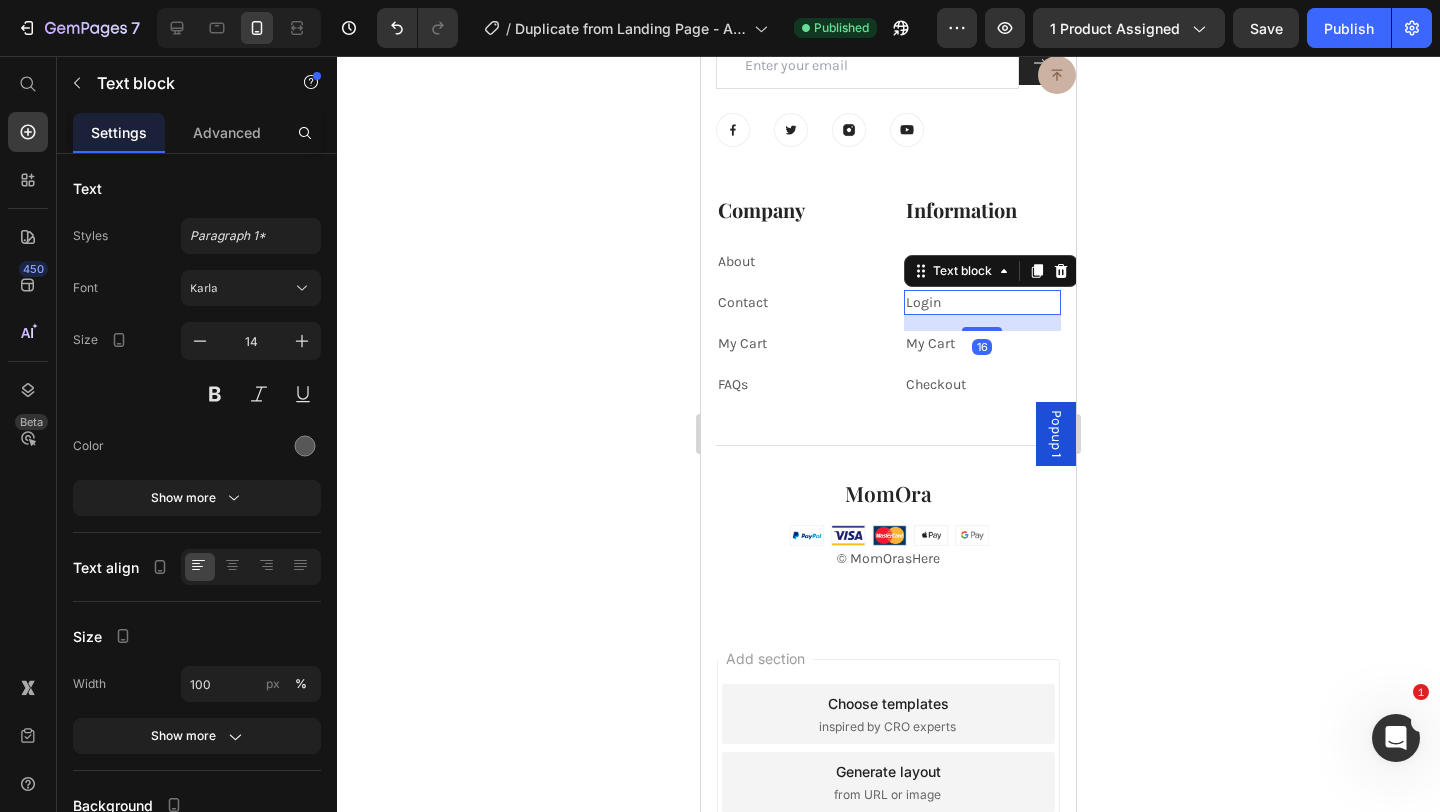 click on "Login" at bounding box center [923, 302] 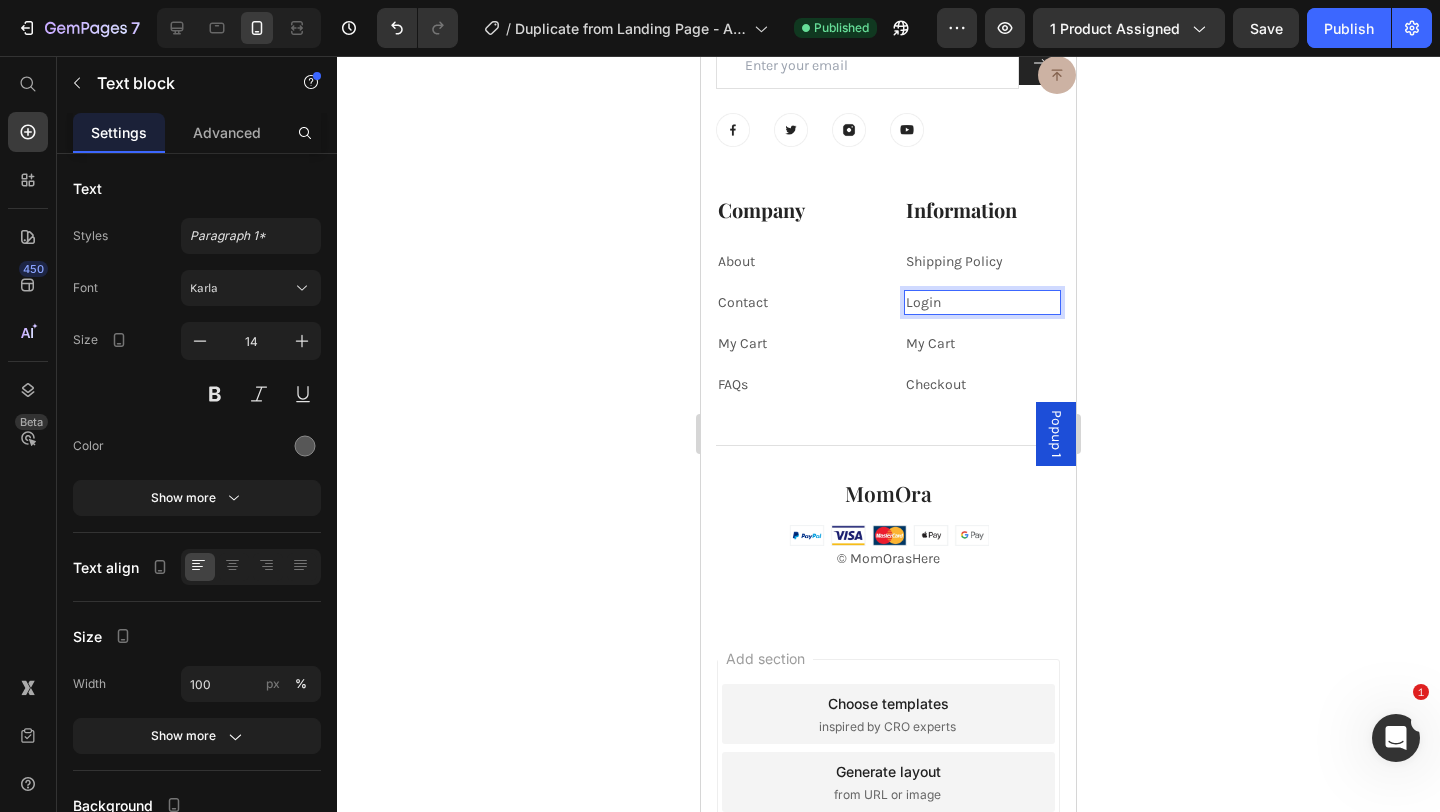 click on "Login" at bounding box center [923, 302] 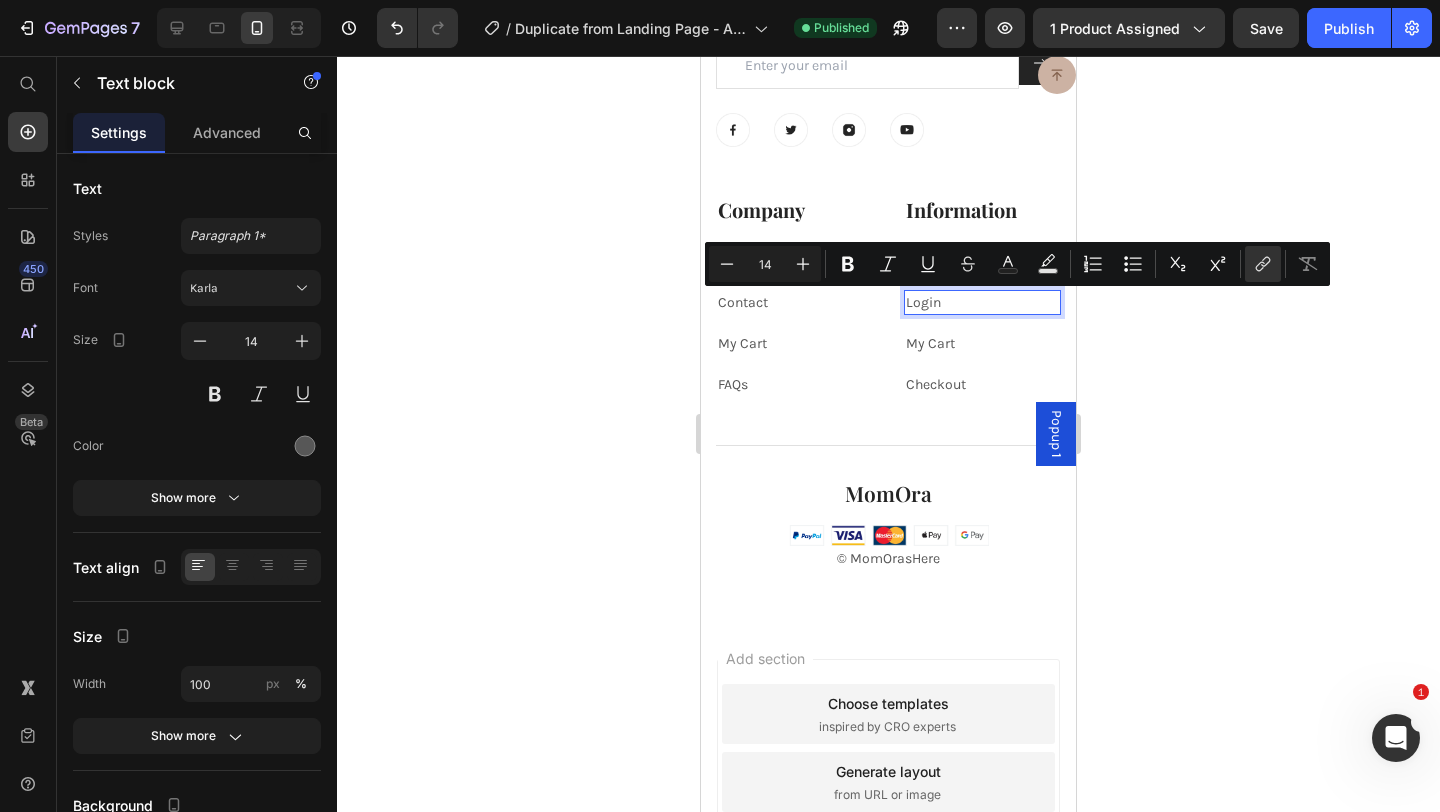 click on "Login" at bounding box center [923, 302] 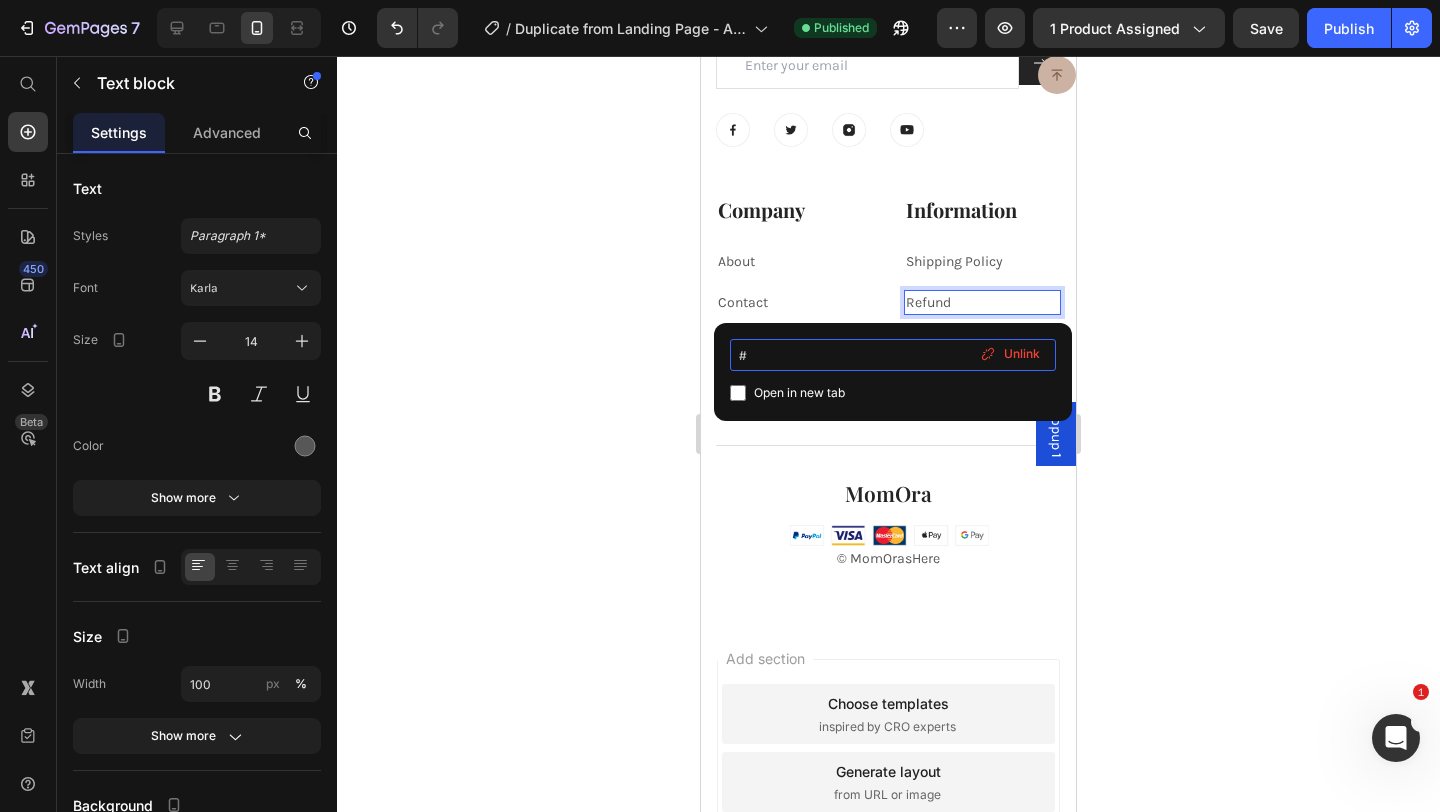 click on "#" at bounding box center [893, 355] 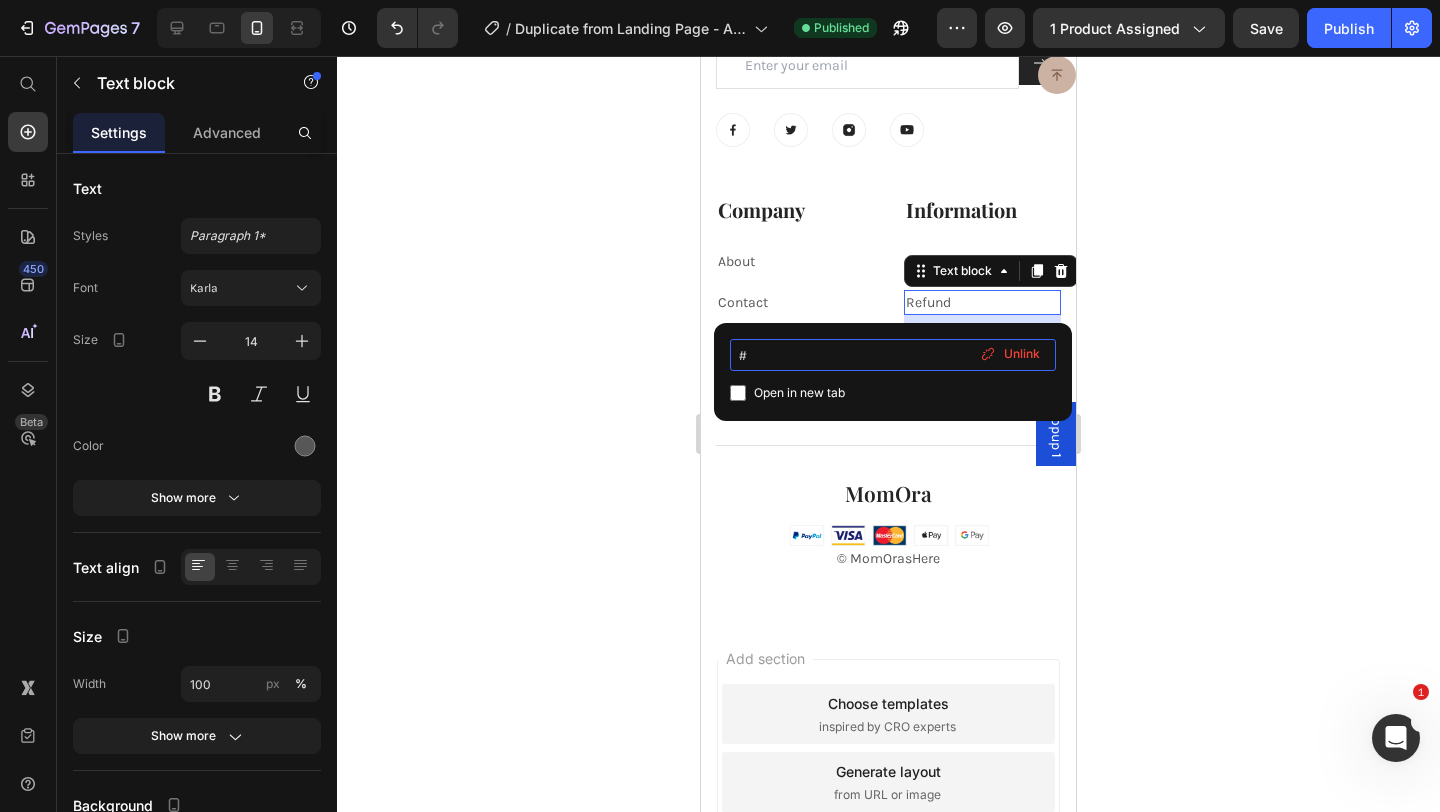 paste on "https://7dmzj1-06.myshopify.com/policies/refund-policy" 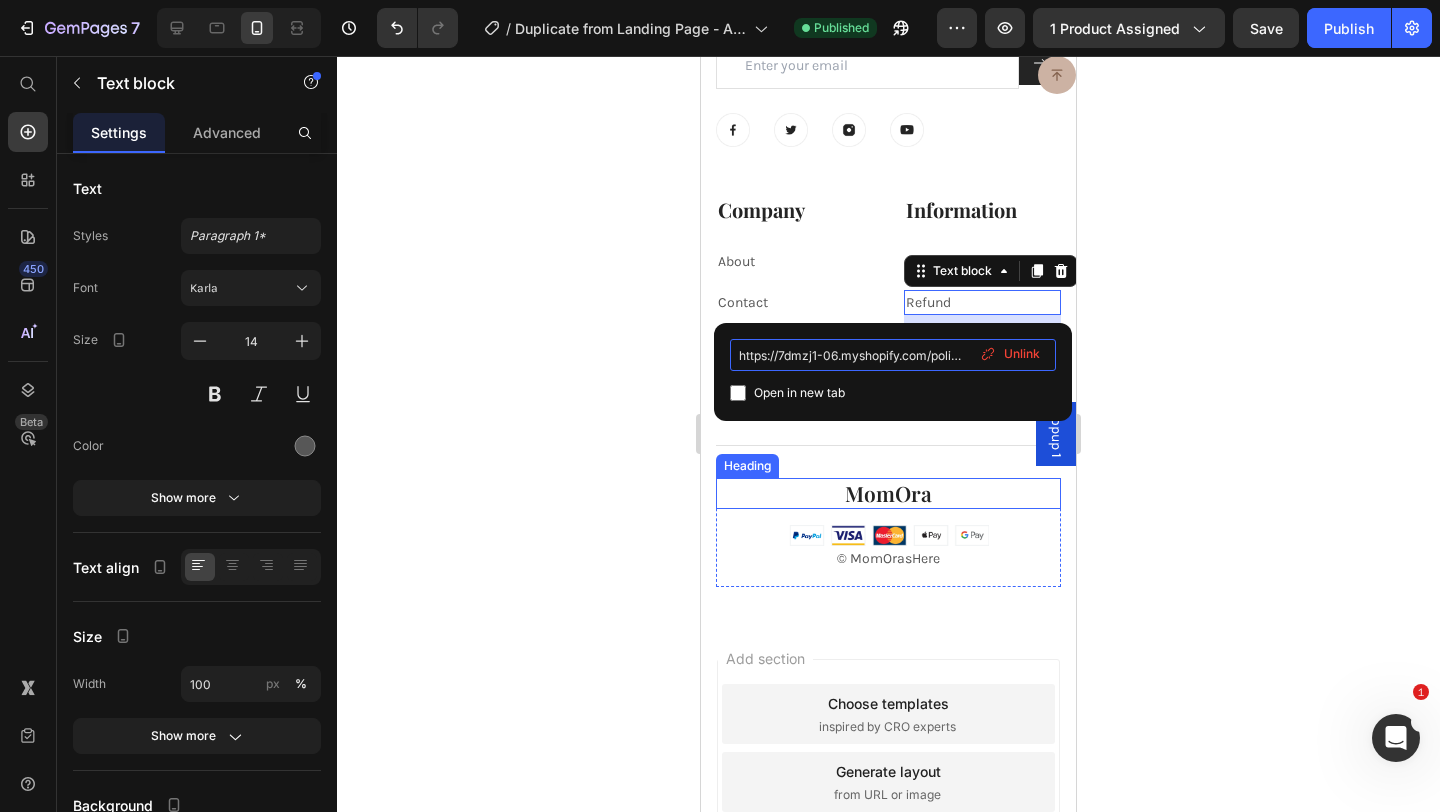 scroll, scrollTop: 0, scrollLeft: 94, axis: horizontal 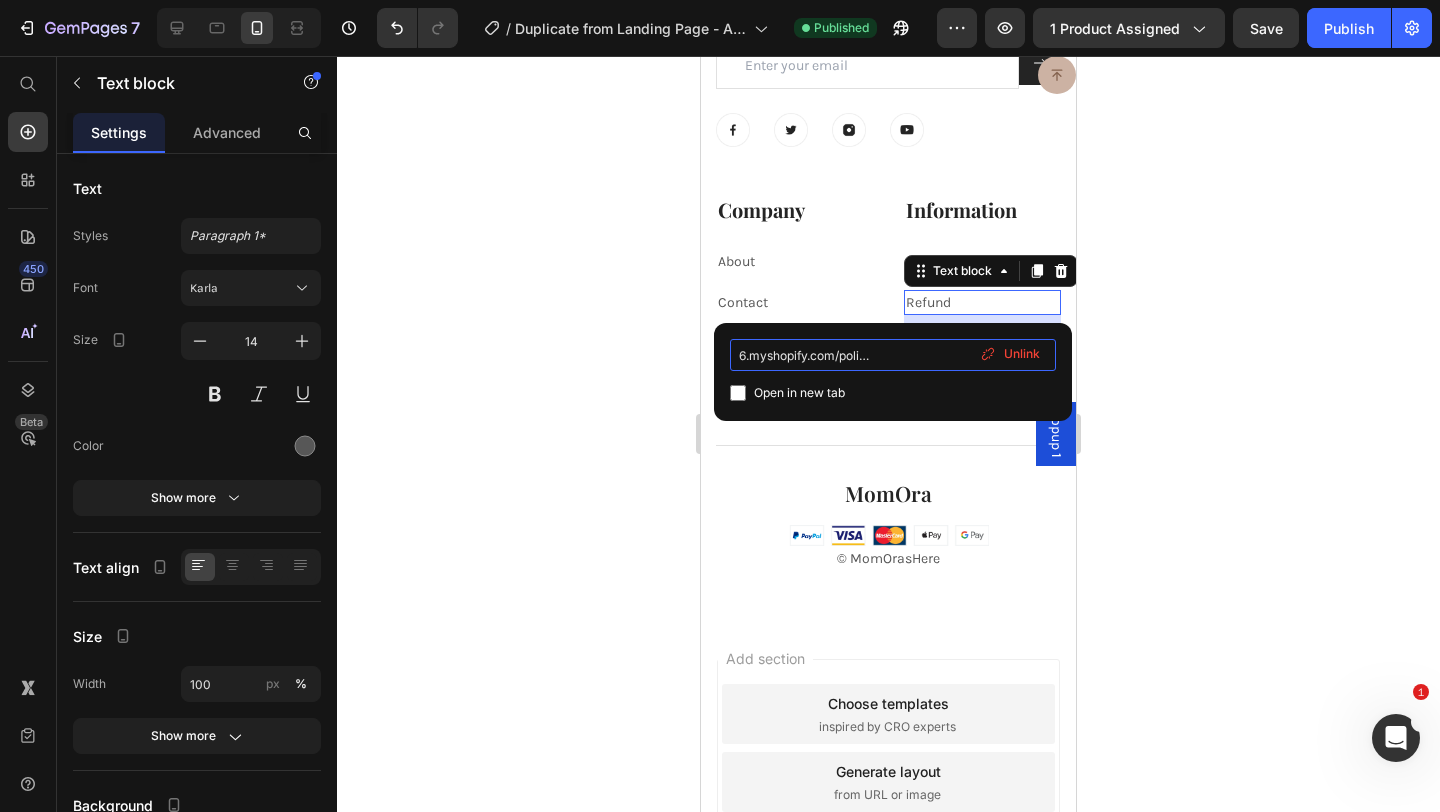 type on "https://7dmzj1-06.myshopify.com/policies/refund-policy" 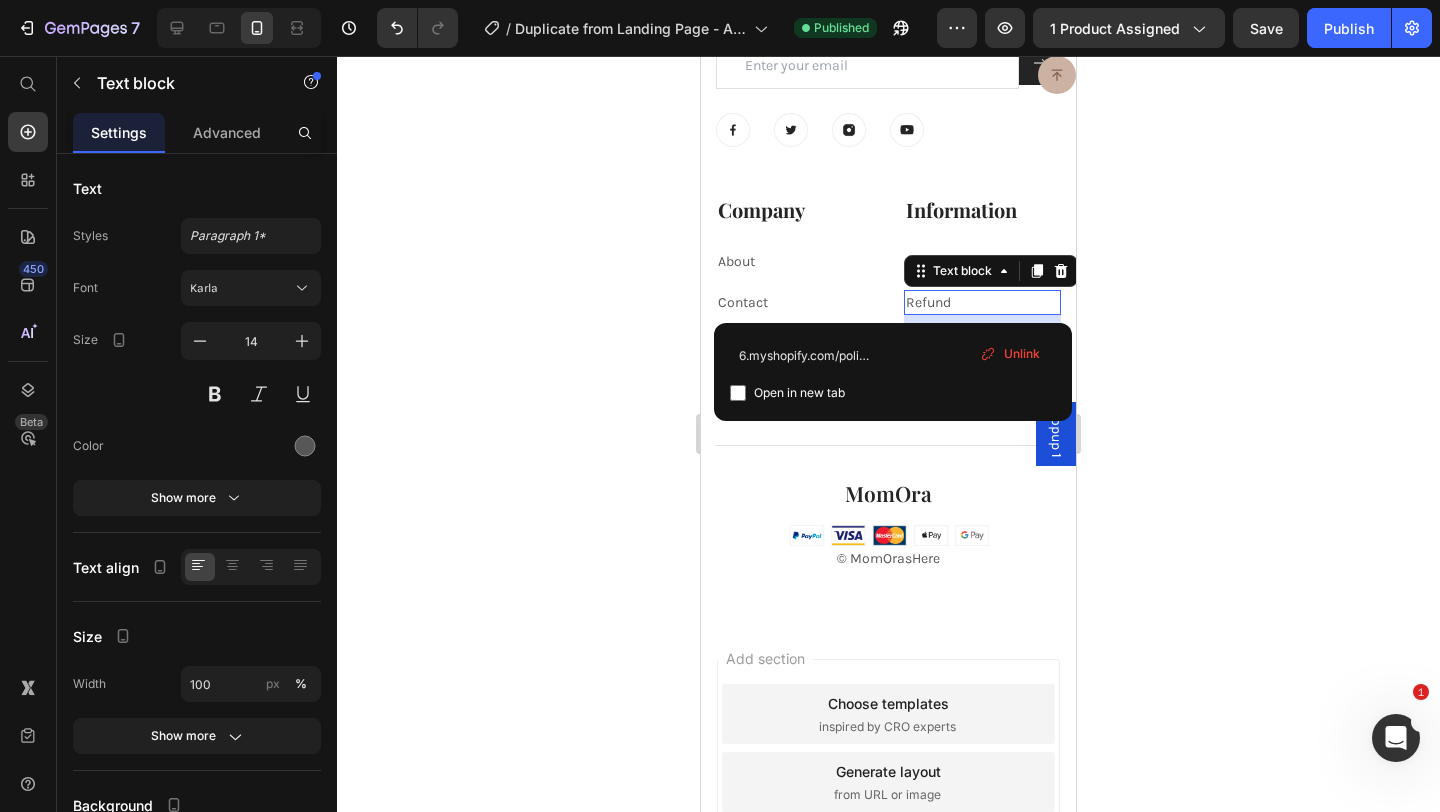 scroll, scrollTop: 0, scrollLeft: 0, axis: both 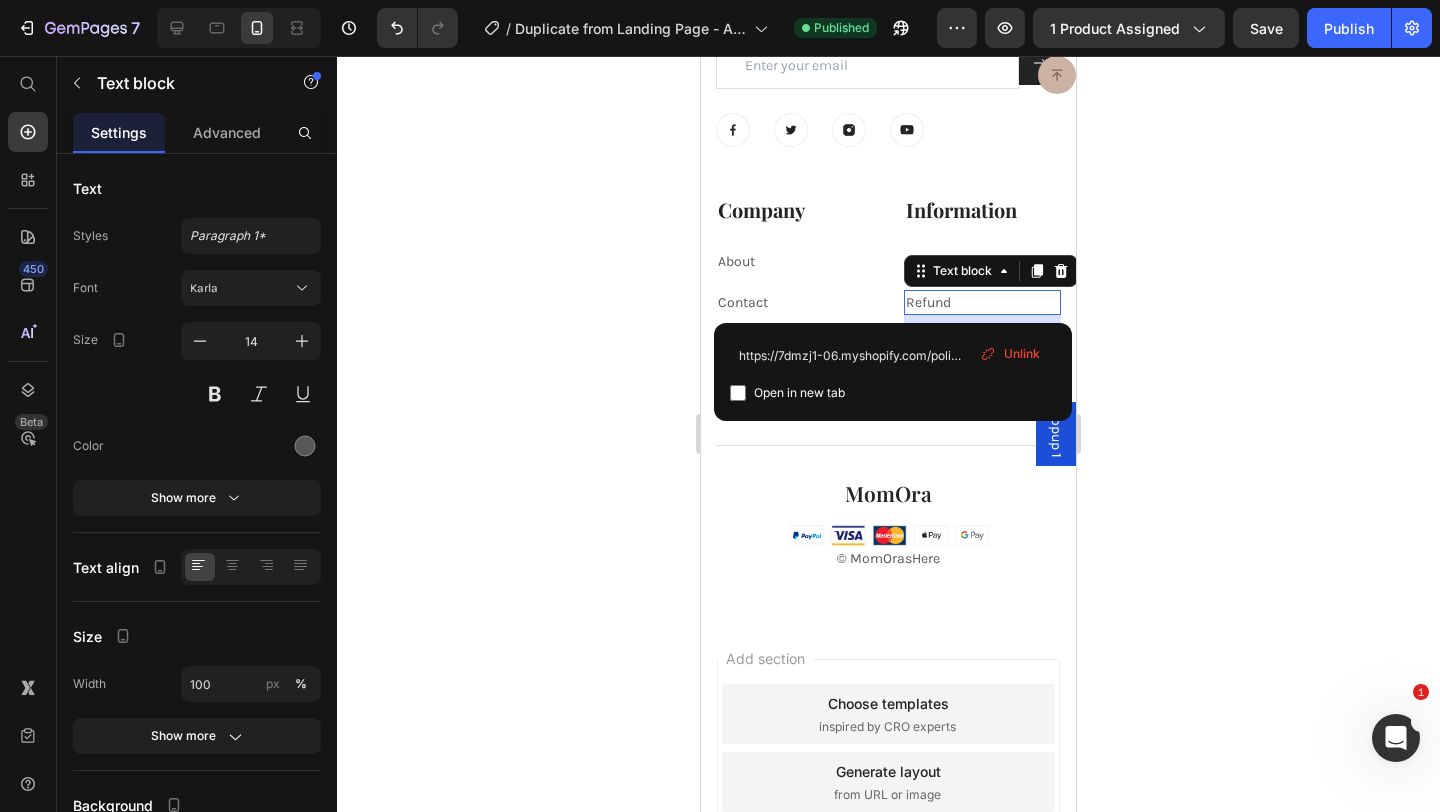 click at bounding box center (738, 393) 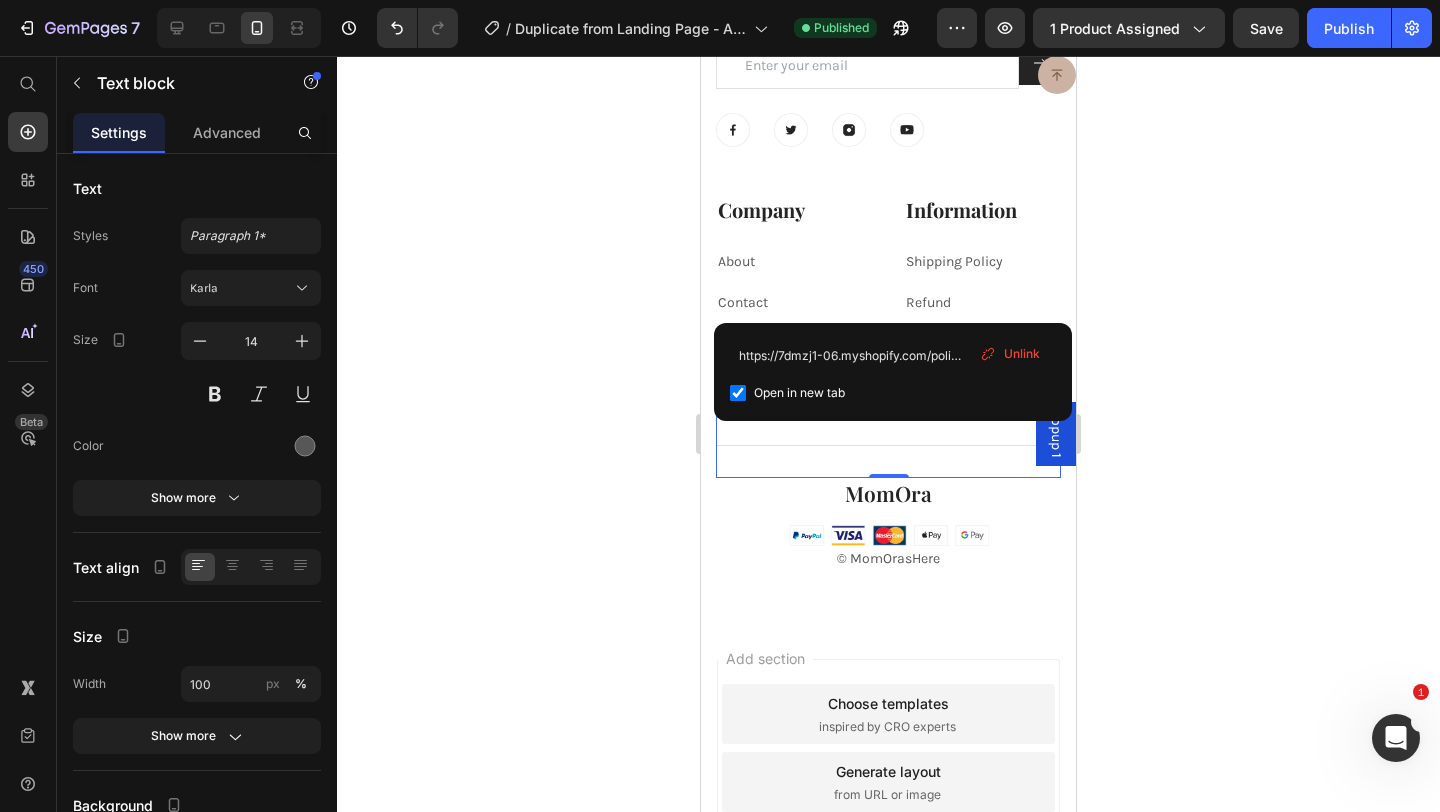 click on "Title Line   0" at bounding box center (888, 437) 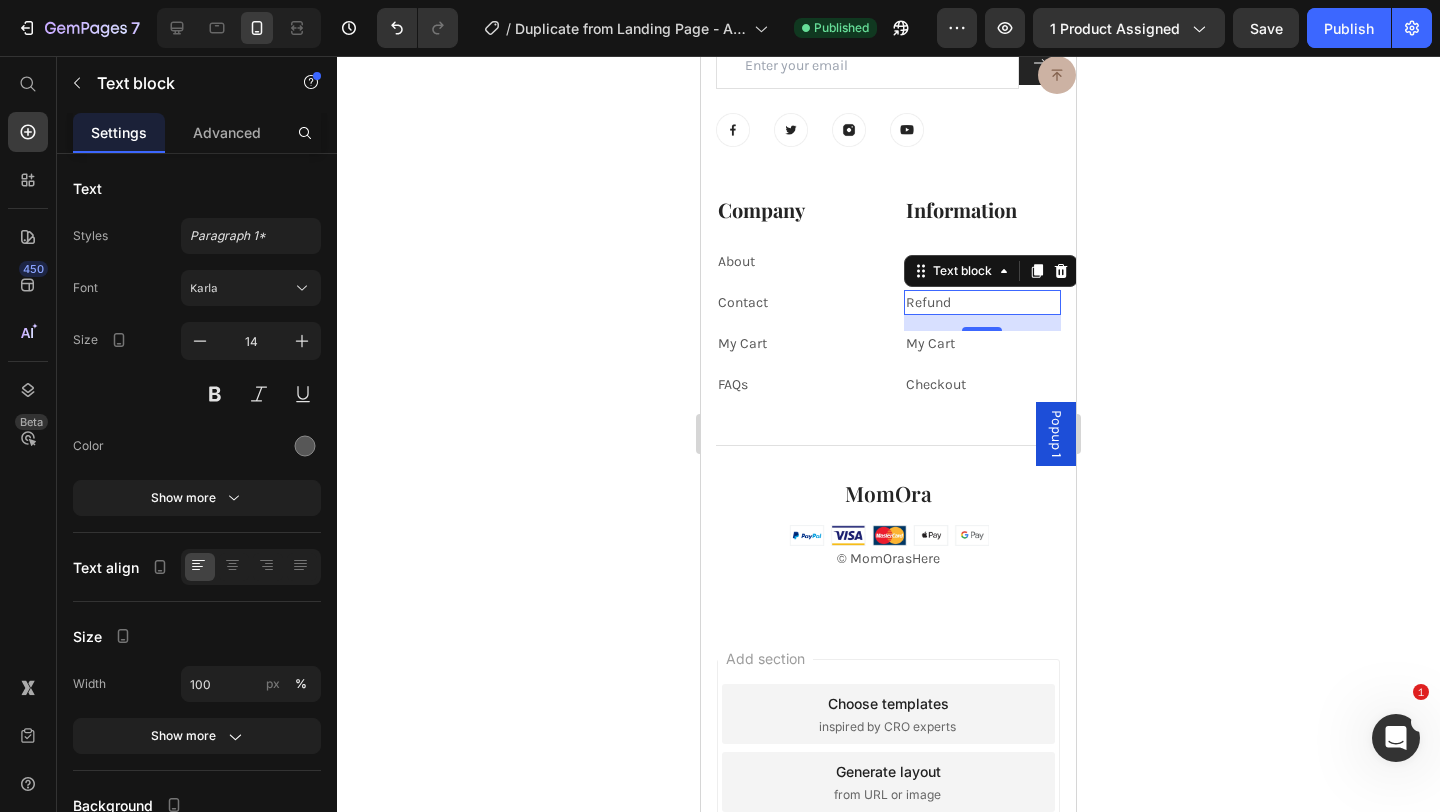 click on "Refund" at bounding box center [928, 302] 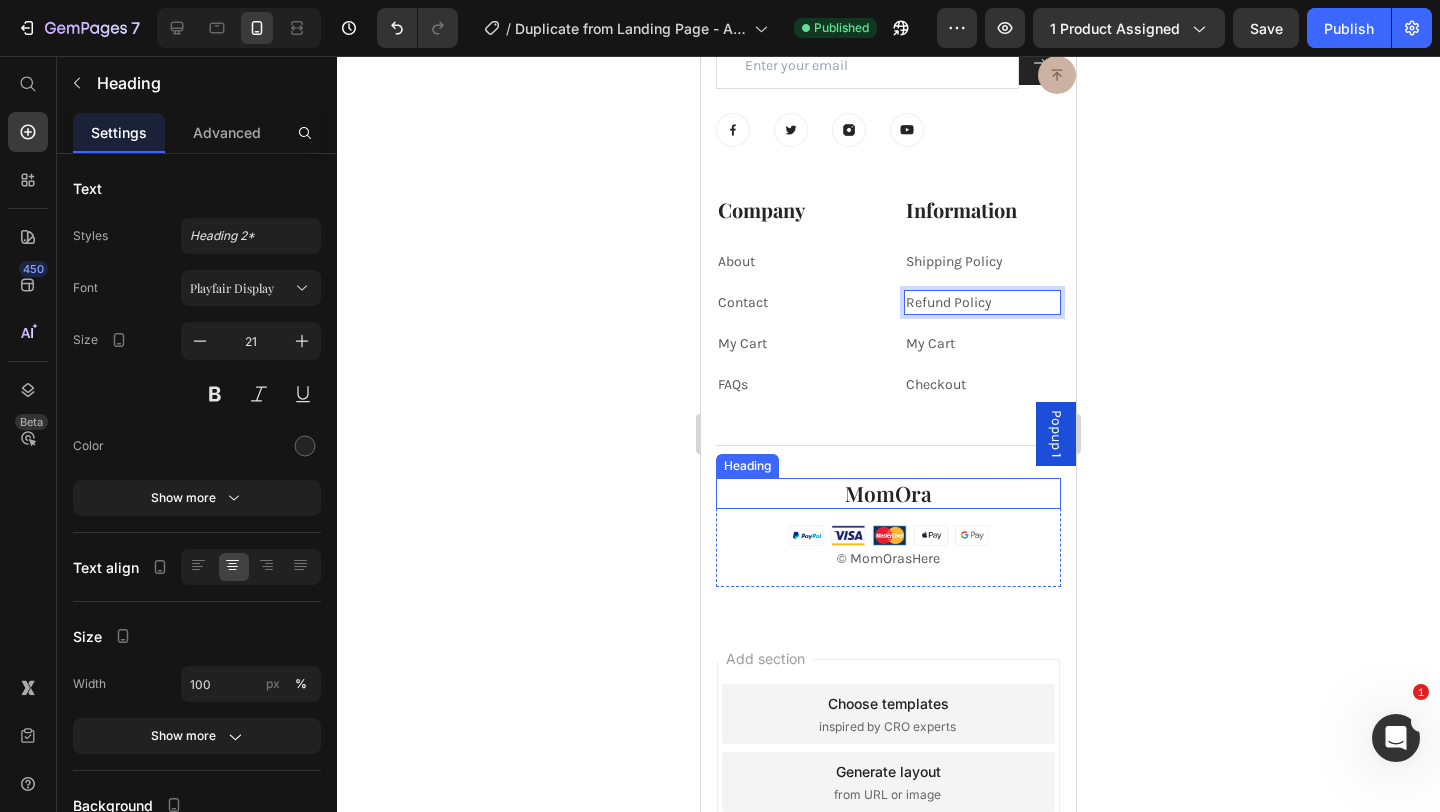 click on "MomOra" at bounding box center [888, 493] 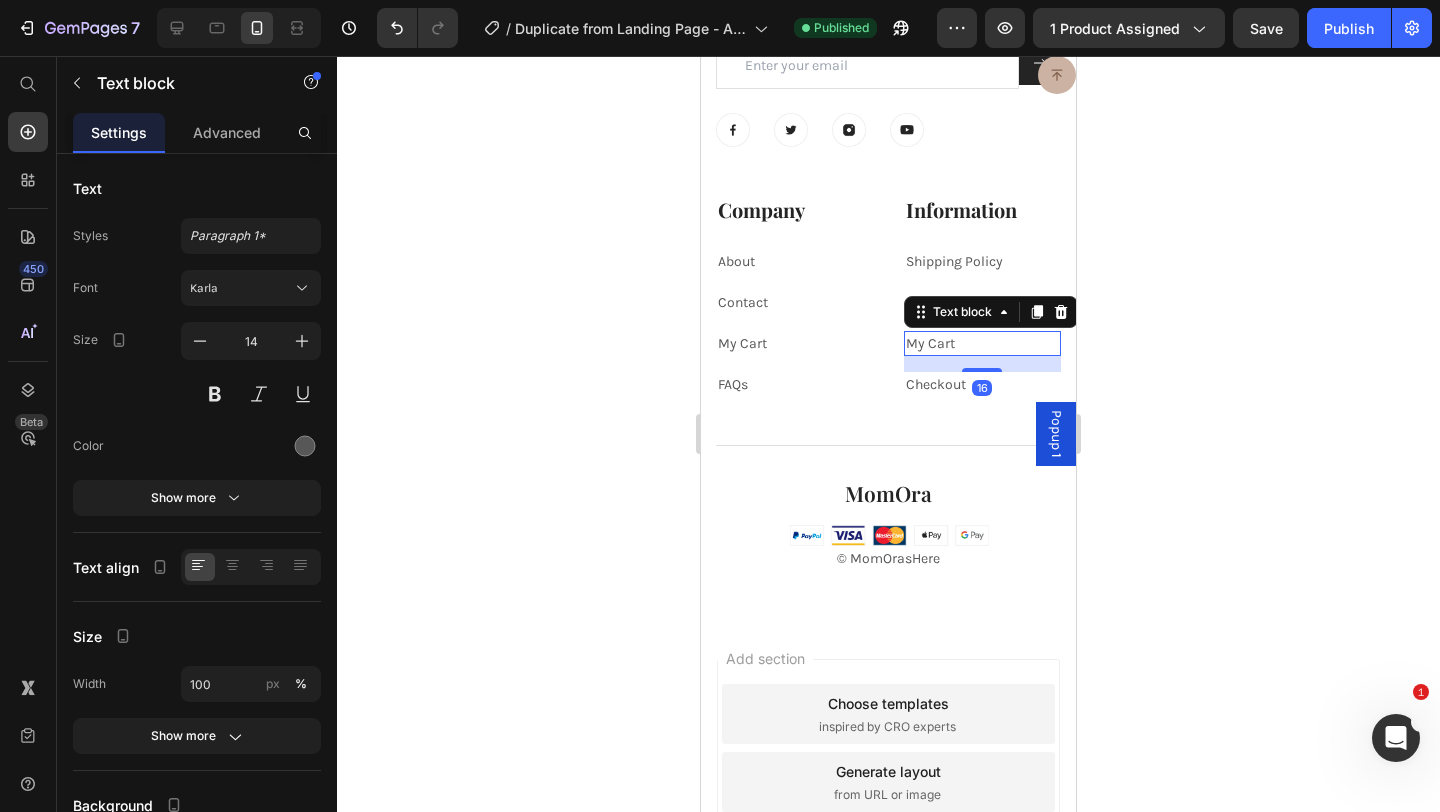click on "My Cart" at bounding box center (930, 343) 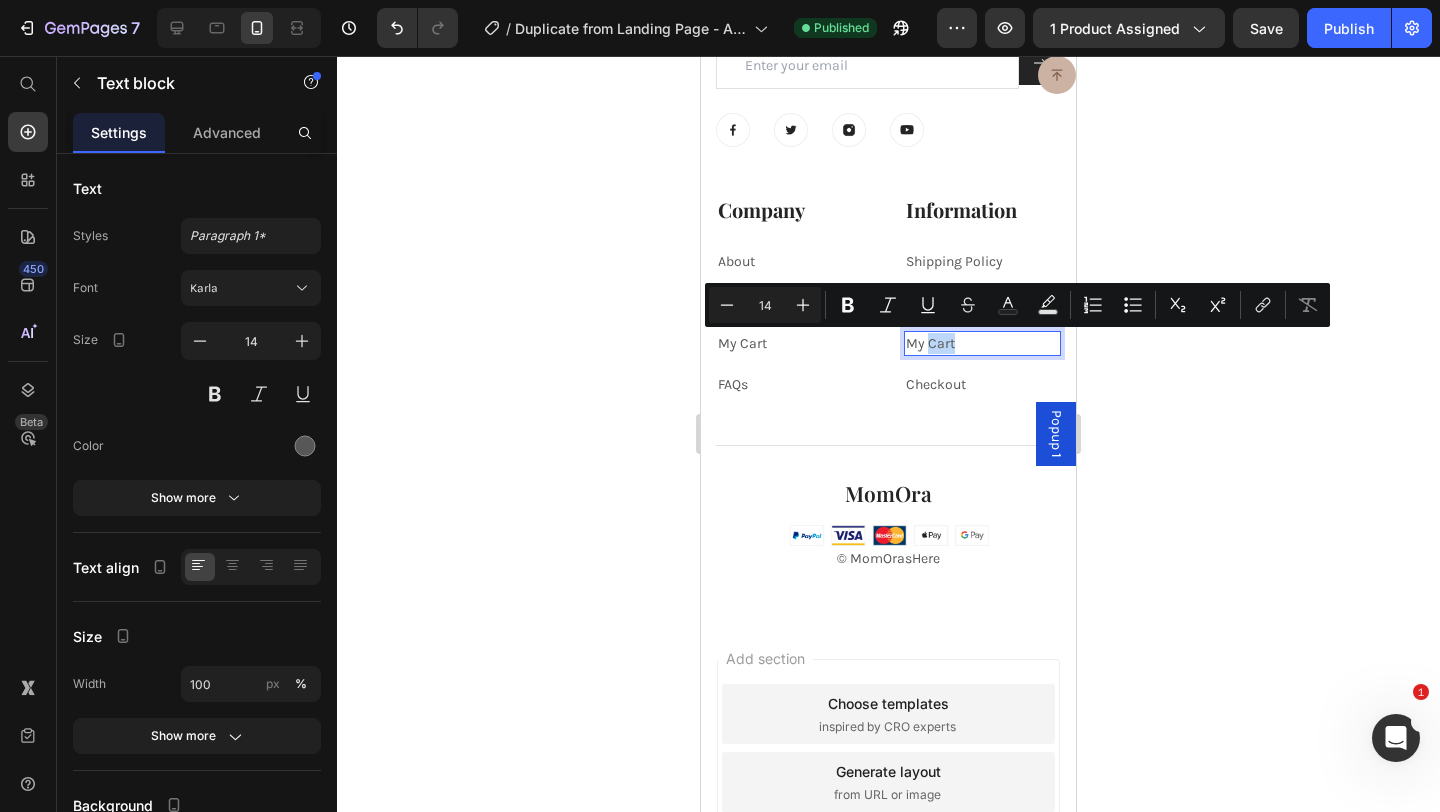 click on "My Cart" at bounding box center (930, 343) 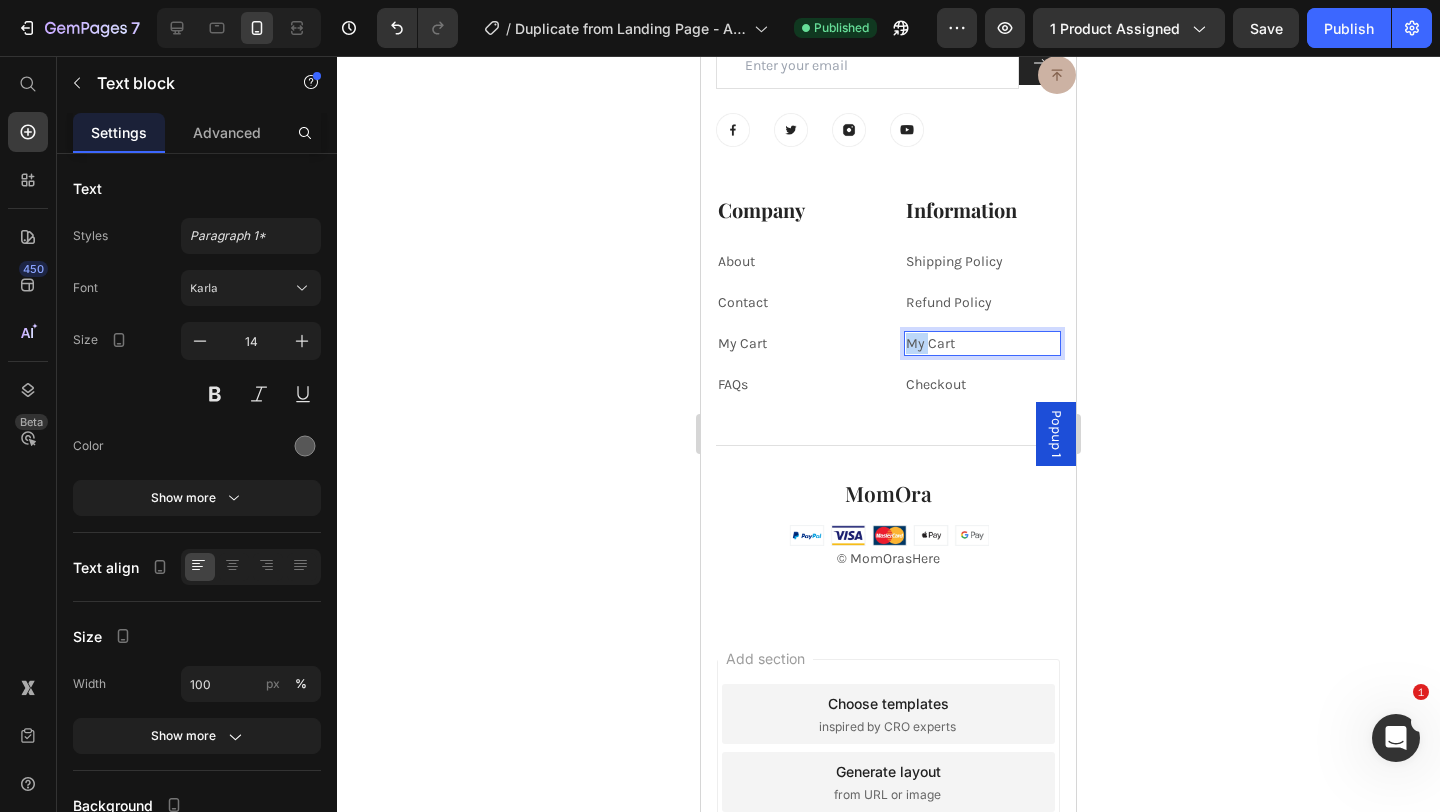 click on "My Cart" at bounding box center (930, 343) 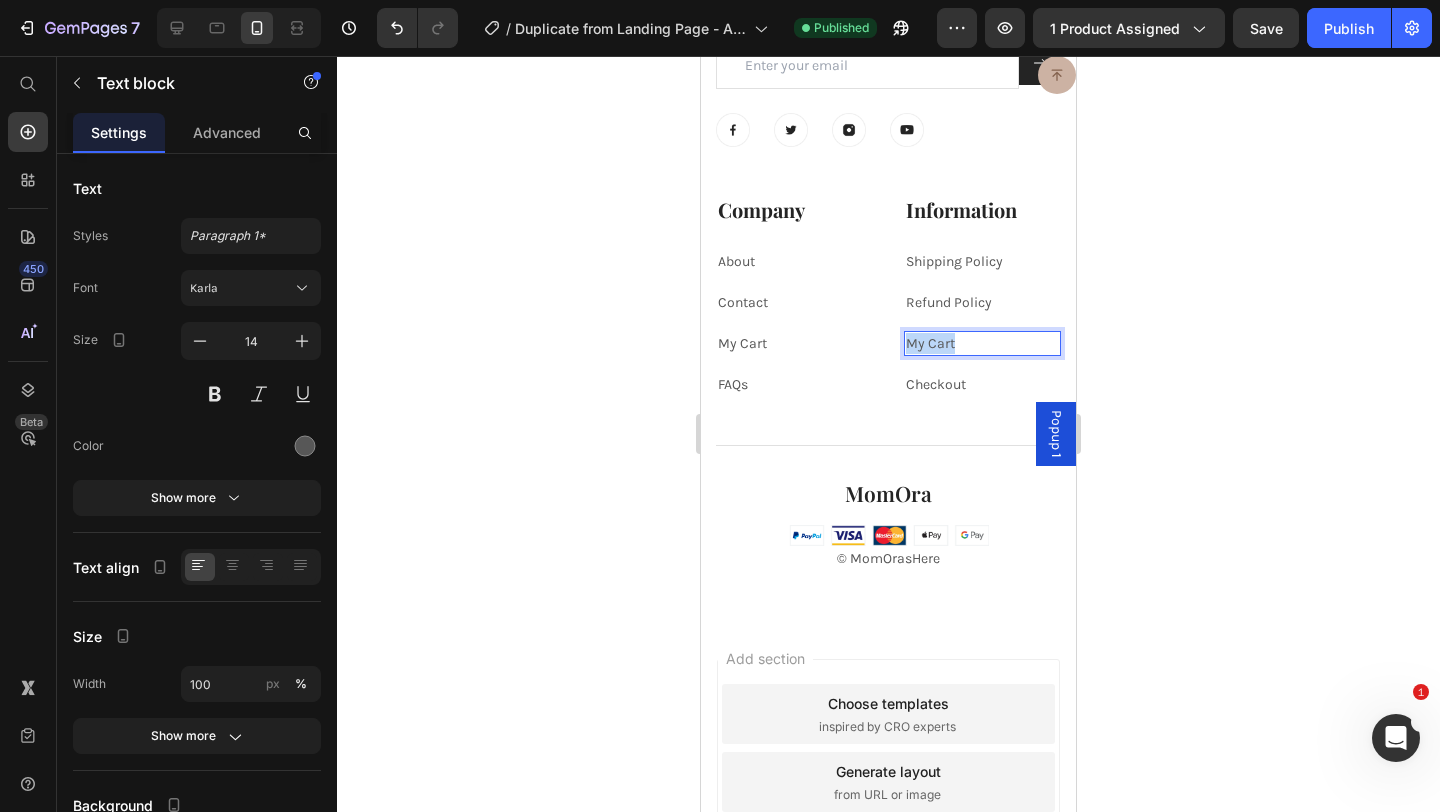 click on "My Cart" at bounding box center (930, 343) 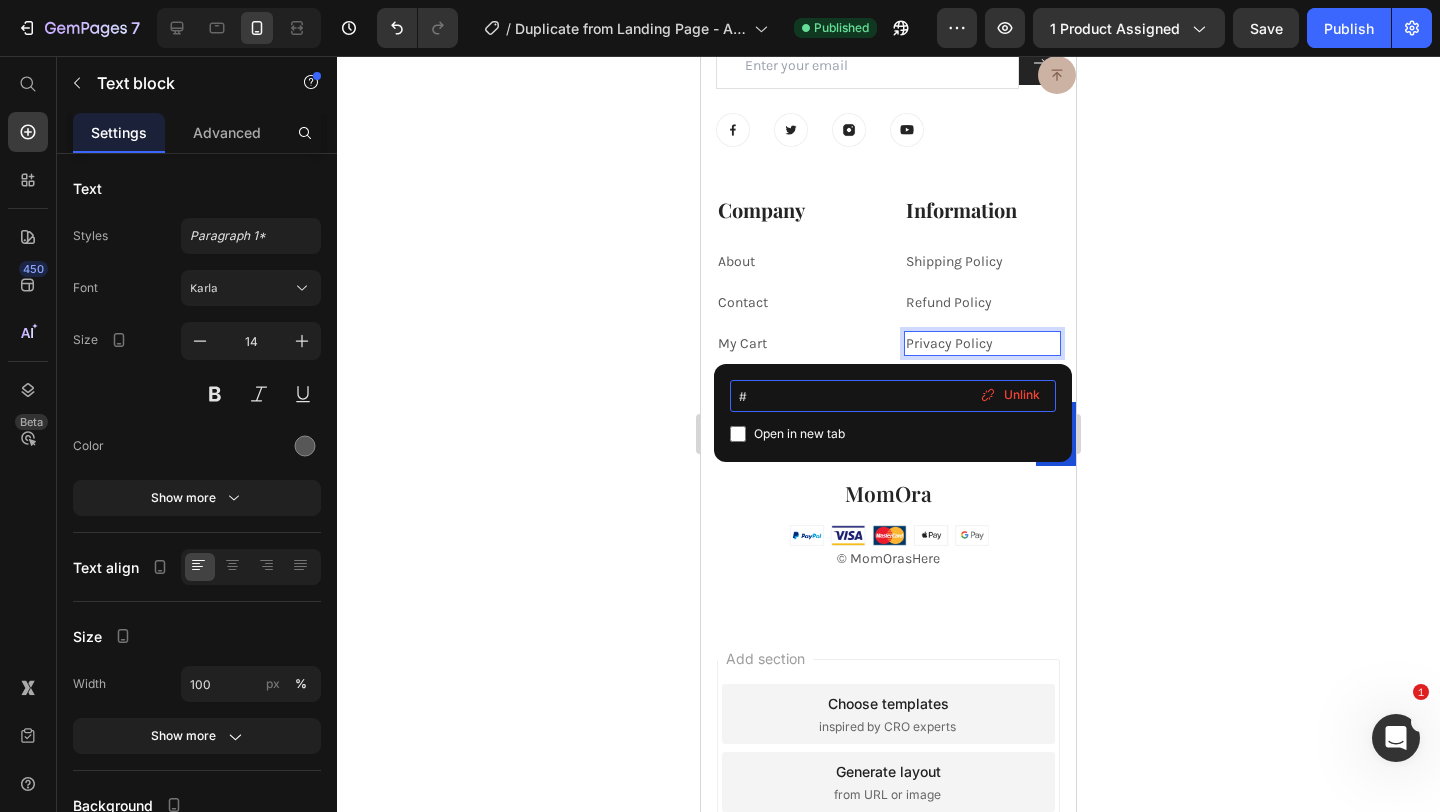 click on "#" at bounding box center [893, 396] 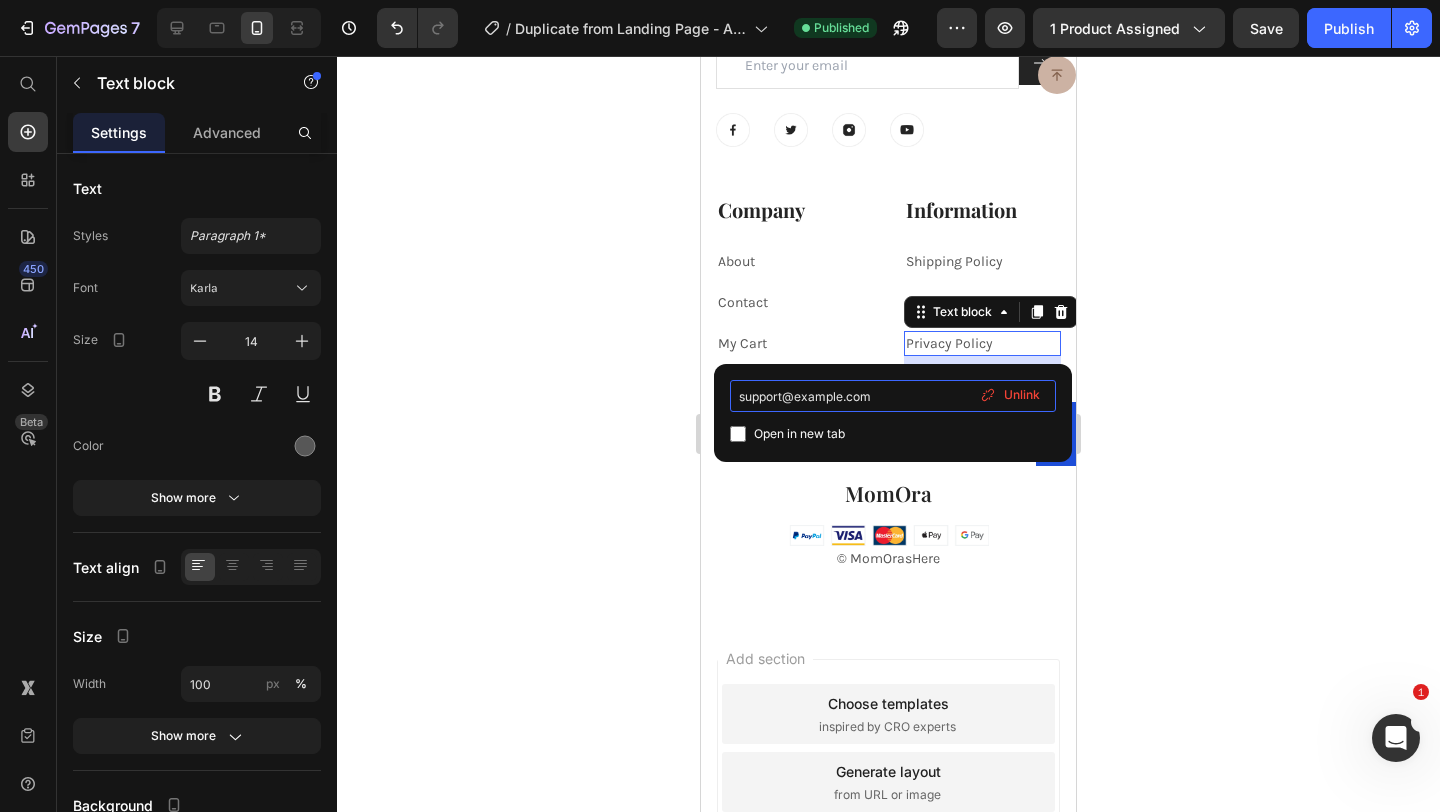 scroll, scrollTop: 0, scrollLeft: 97, axis: horizontal 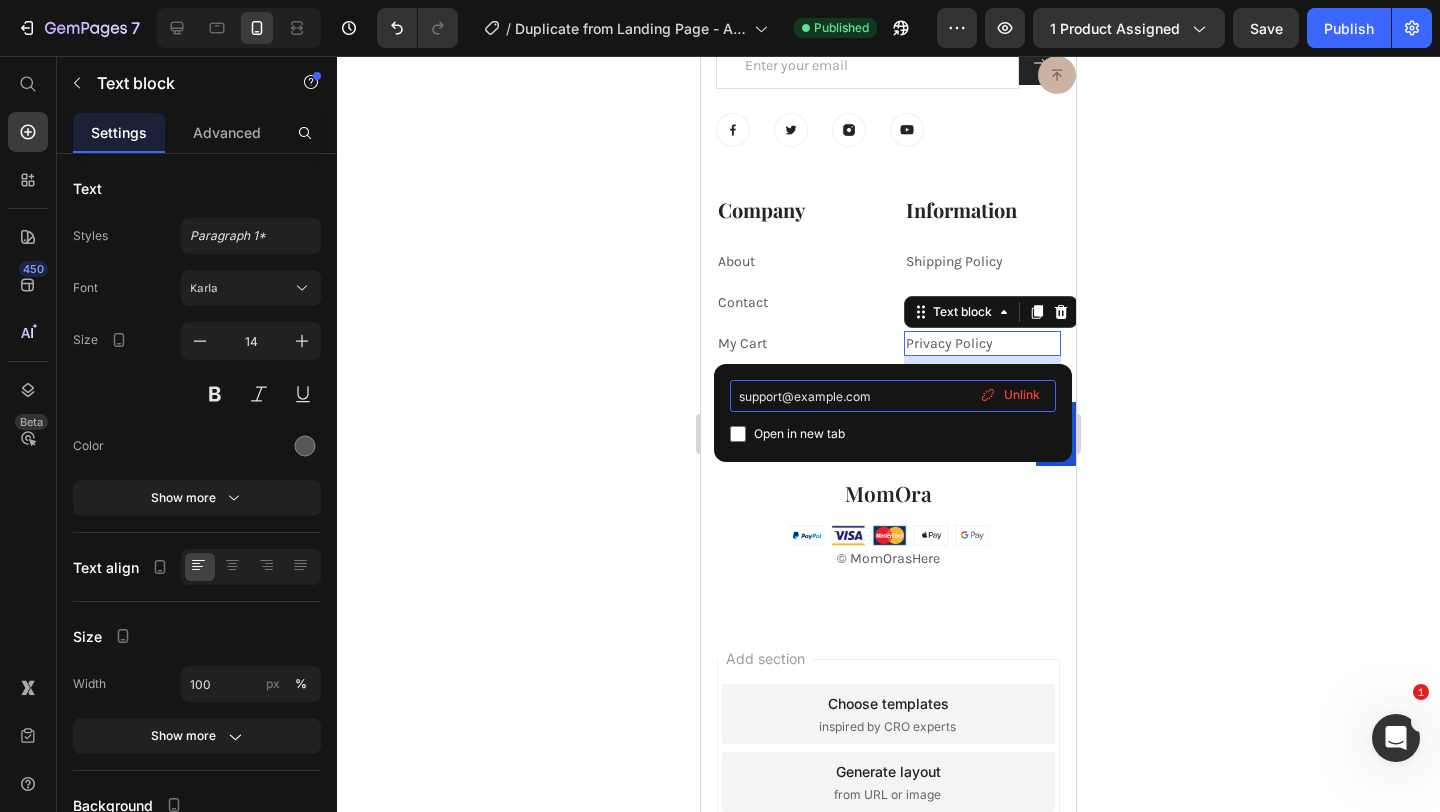 type on "https://7dmzj1-06.myshopify.com/policies/privacy-policy" 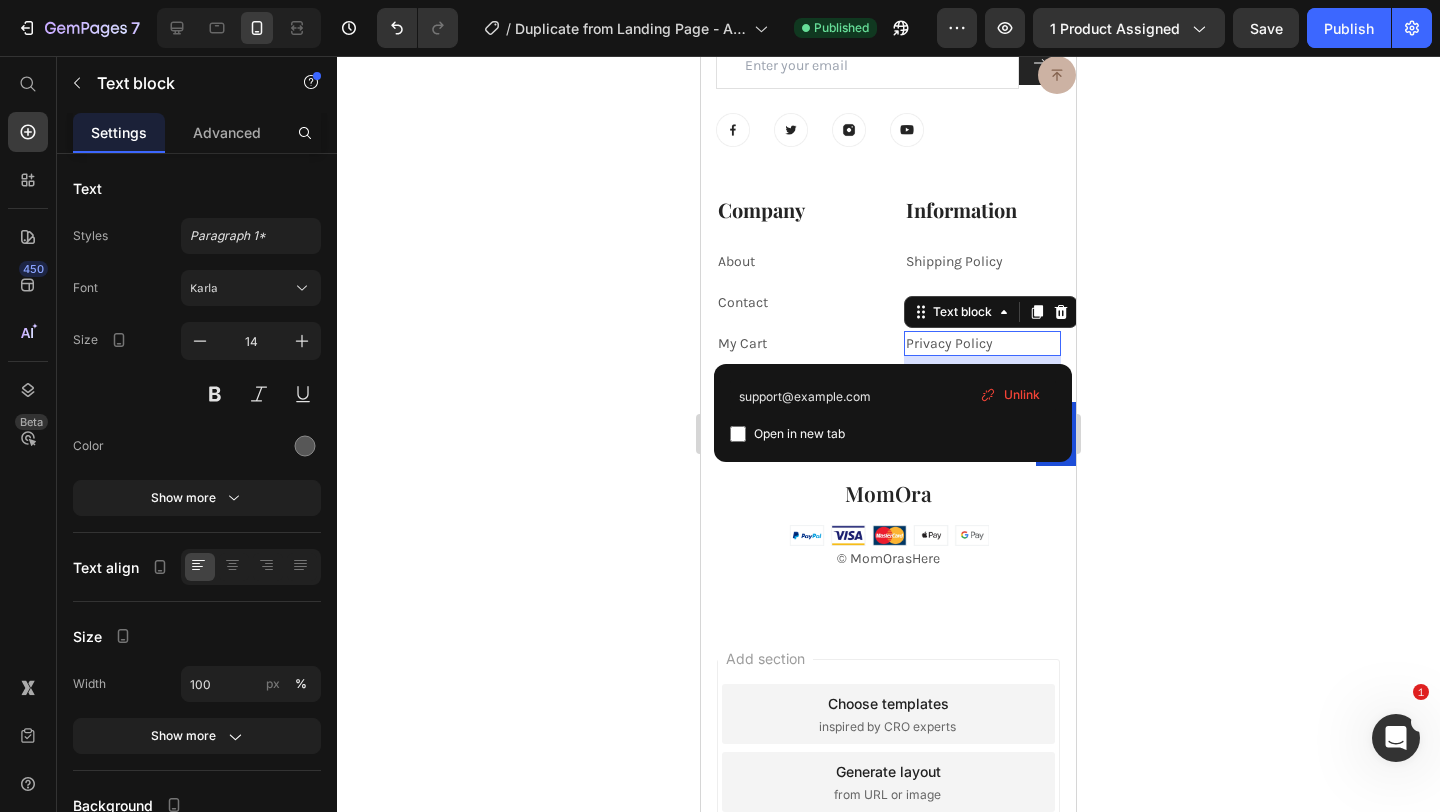 scroll, scrollTop: 0, scrollLeft: 0, axis: both 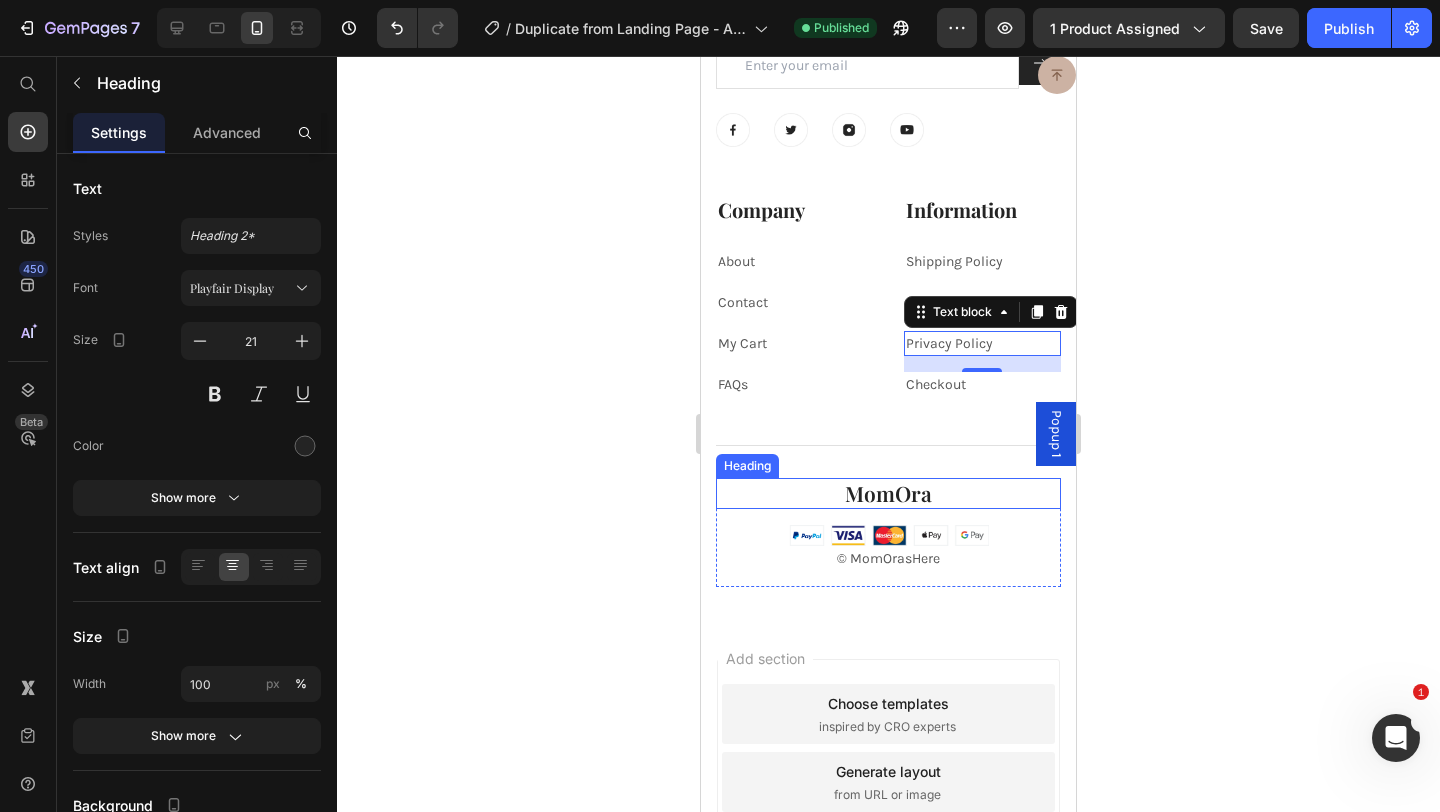 click on "MomOra" at bounding box center (888, 493) 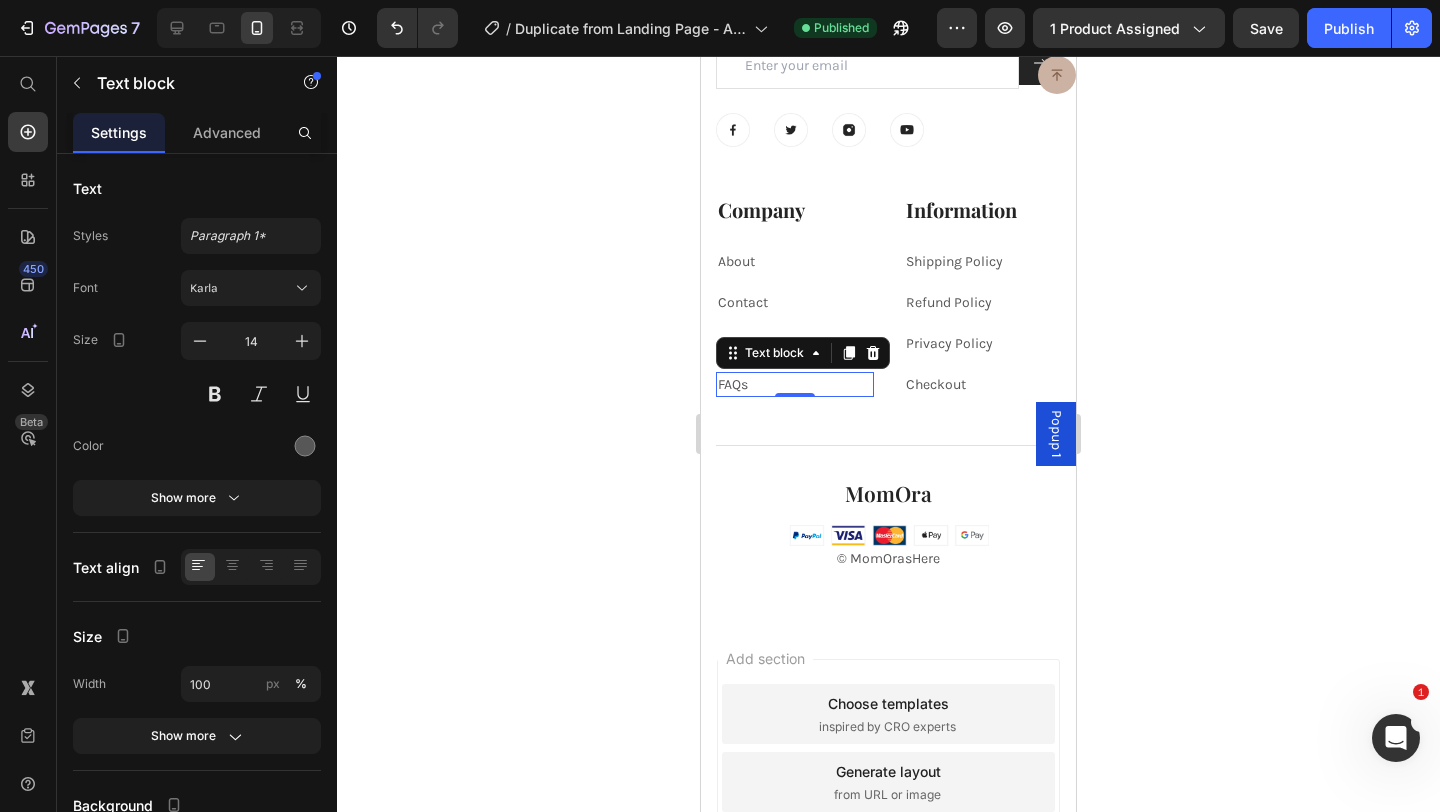 click on "FAQs" at bounding box center [795, 384] 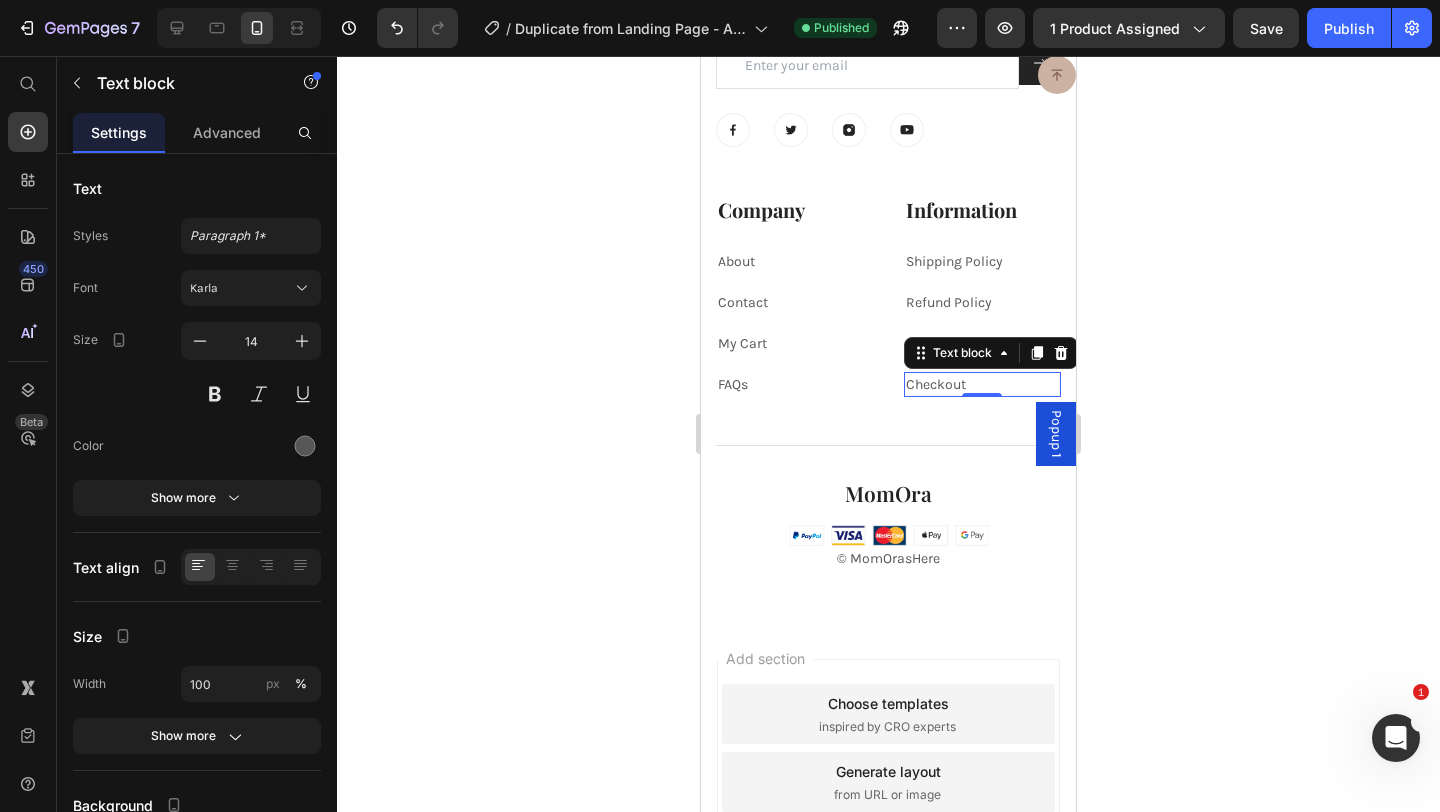 click on "Checkout" at bounding box center [936, 384] 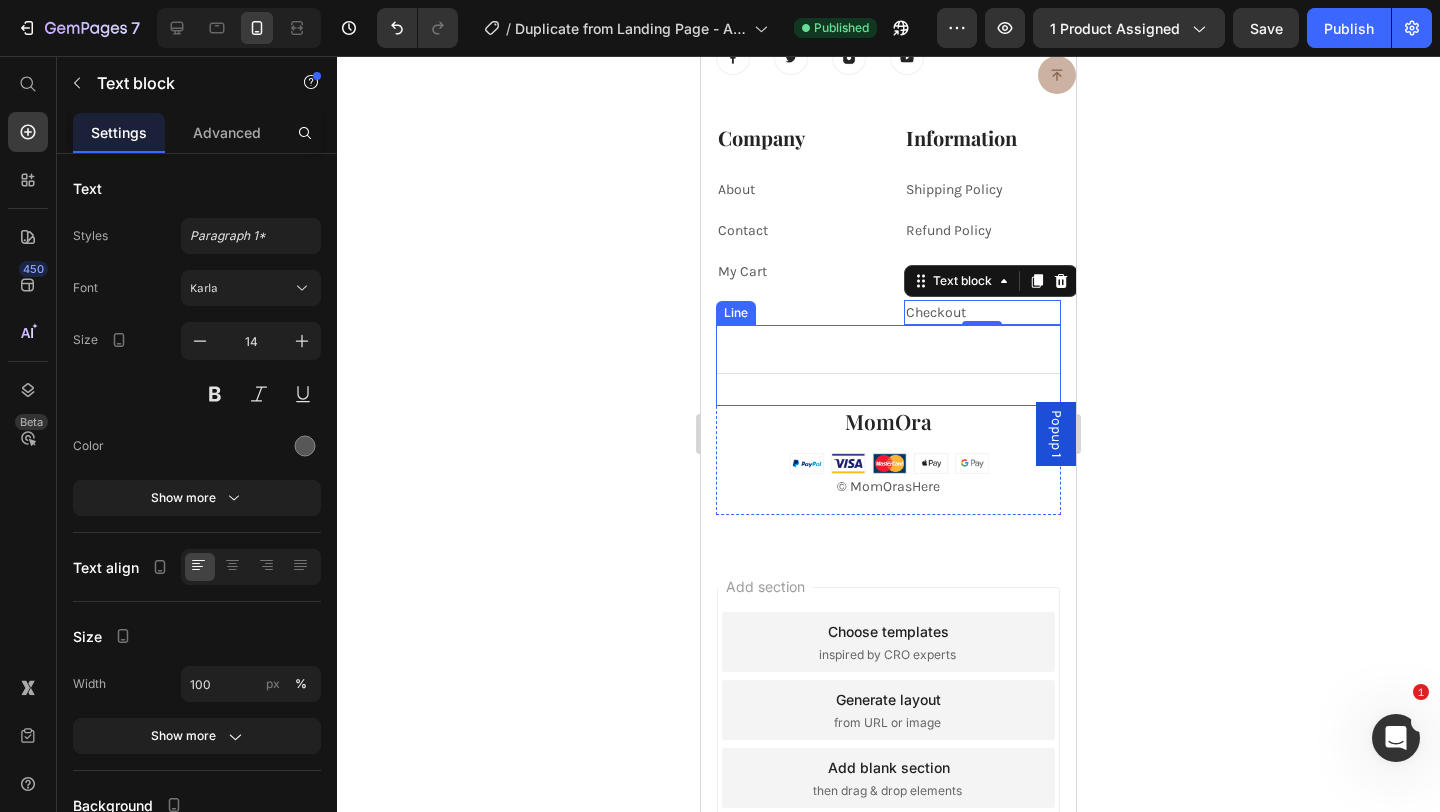 scroll, scrollTop: 10253, scrollLeft: 0, axis: vertical 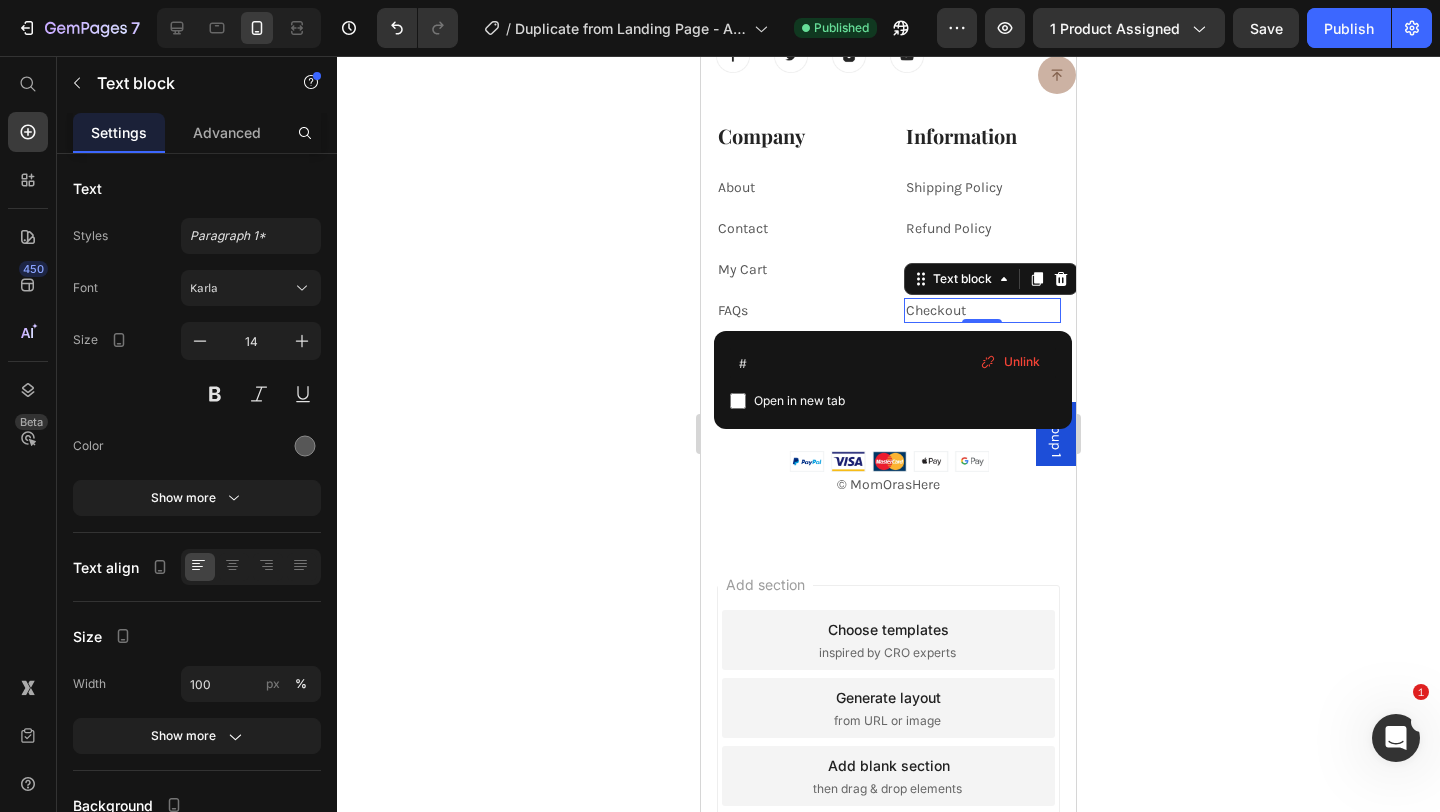 click on "Checkout" at bounding box center [936, 310] 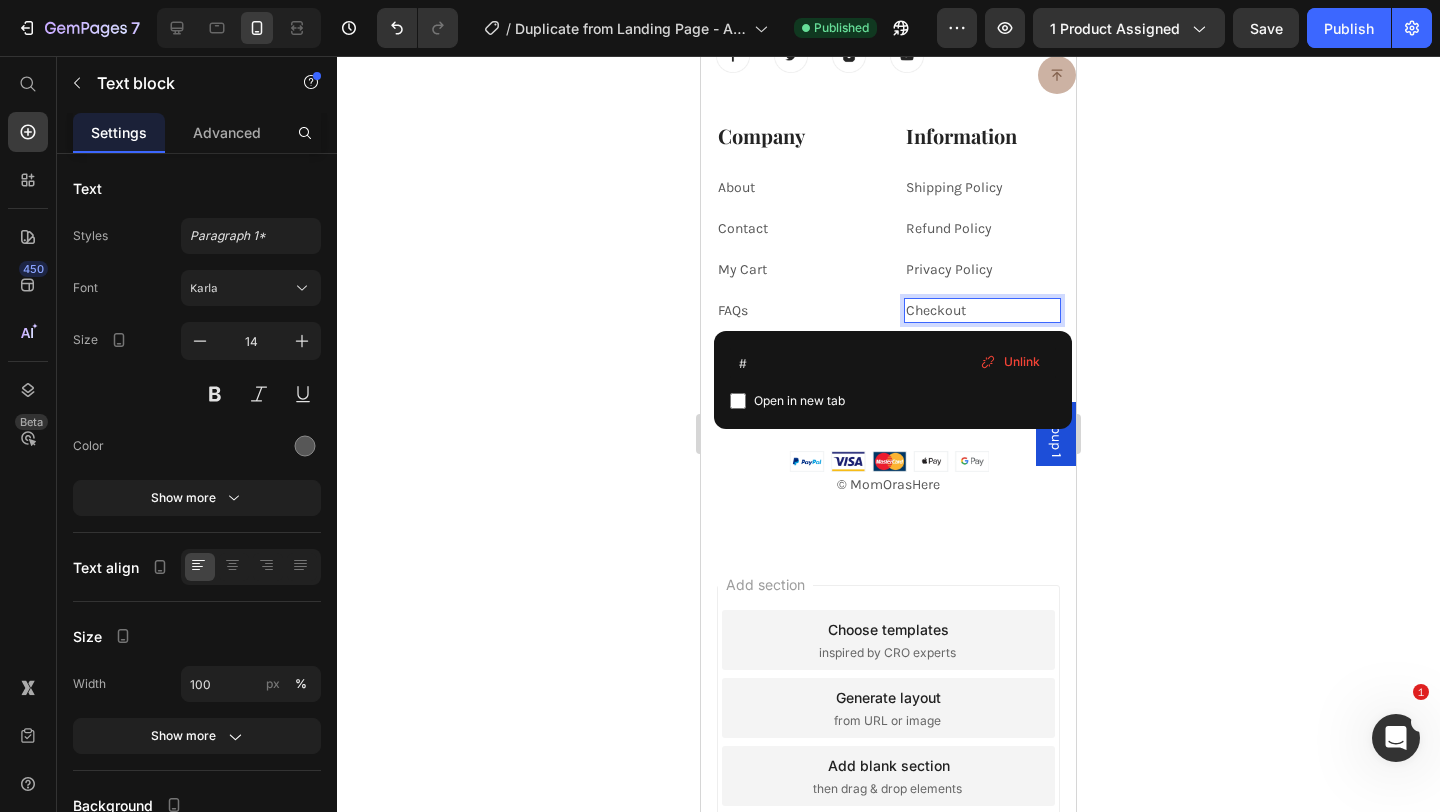click on "Checkout" at bounding box center [936, 310] 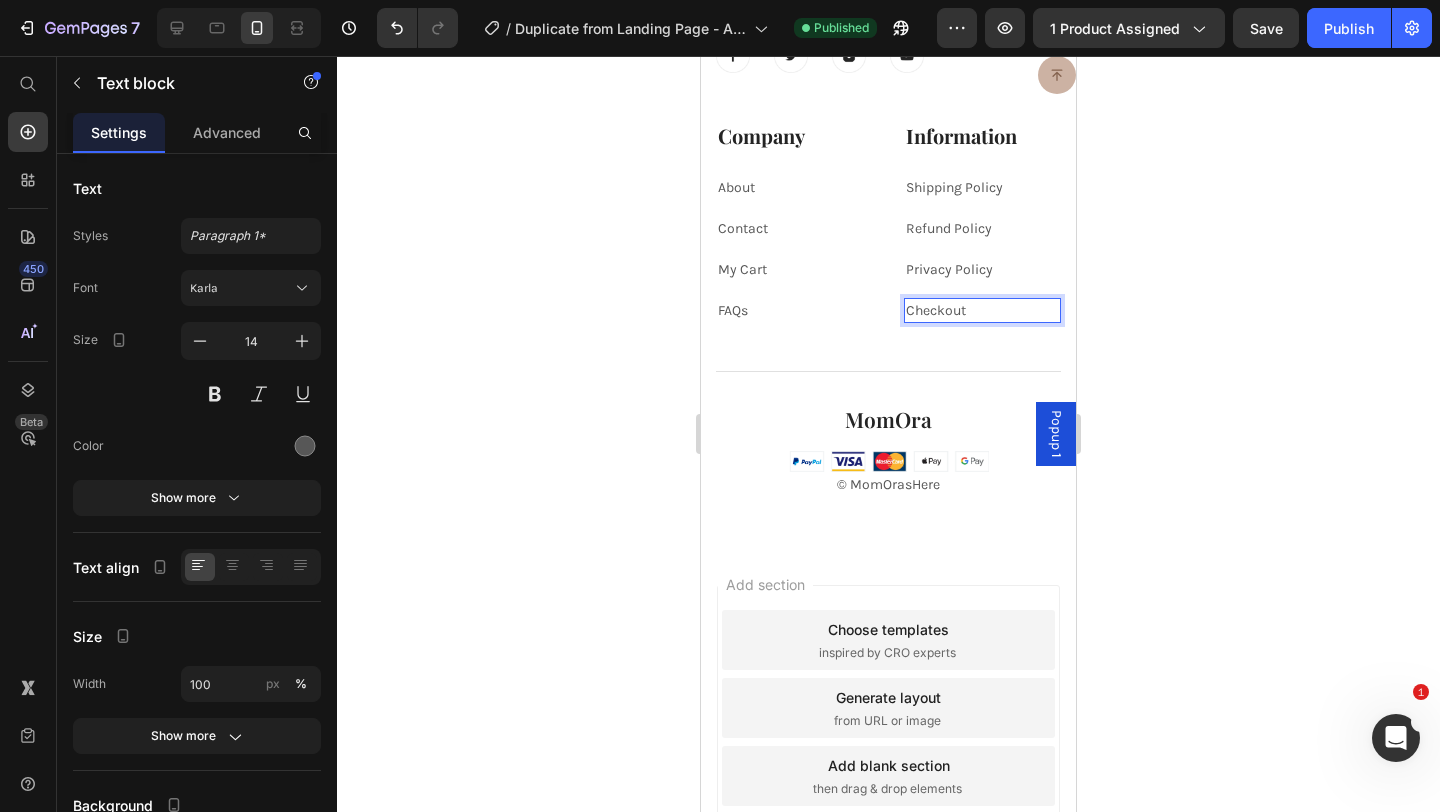 click on "Checkout" at bounding box center (936, 310) 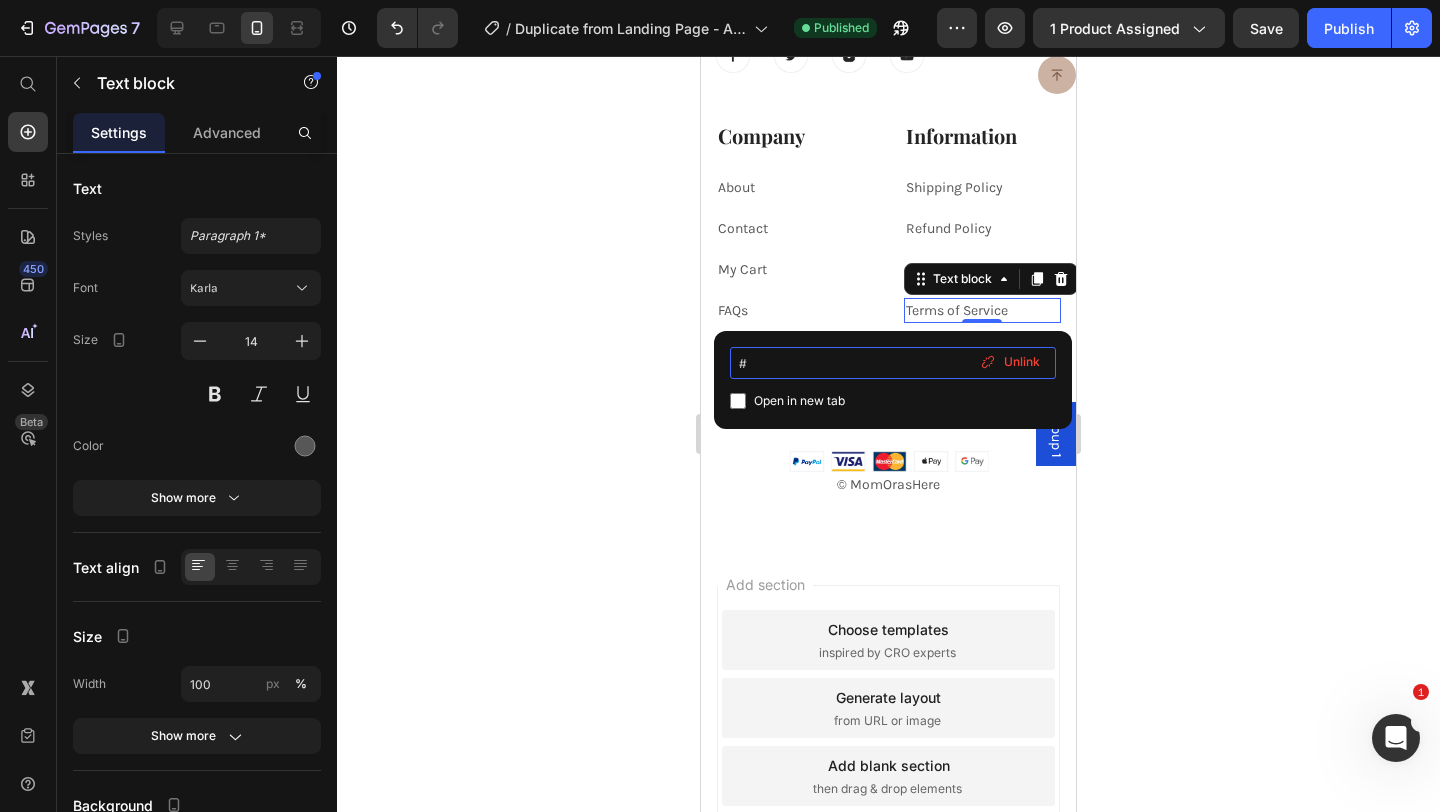 click on "#" at bounding box center (893, 363) 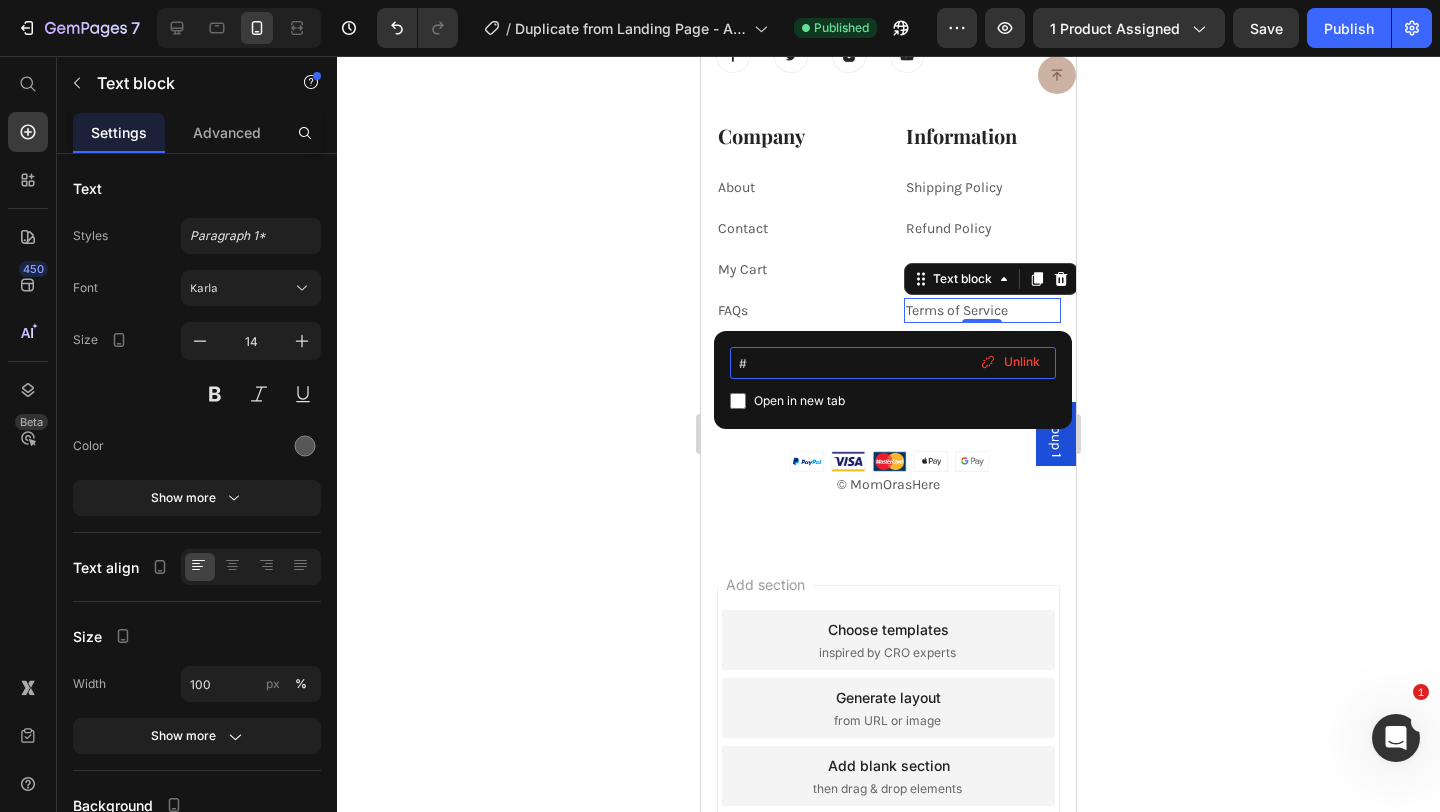 paste on "https://7dmzj1-06.myshopify.com/policies/terms-of-service" 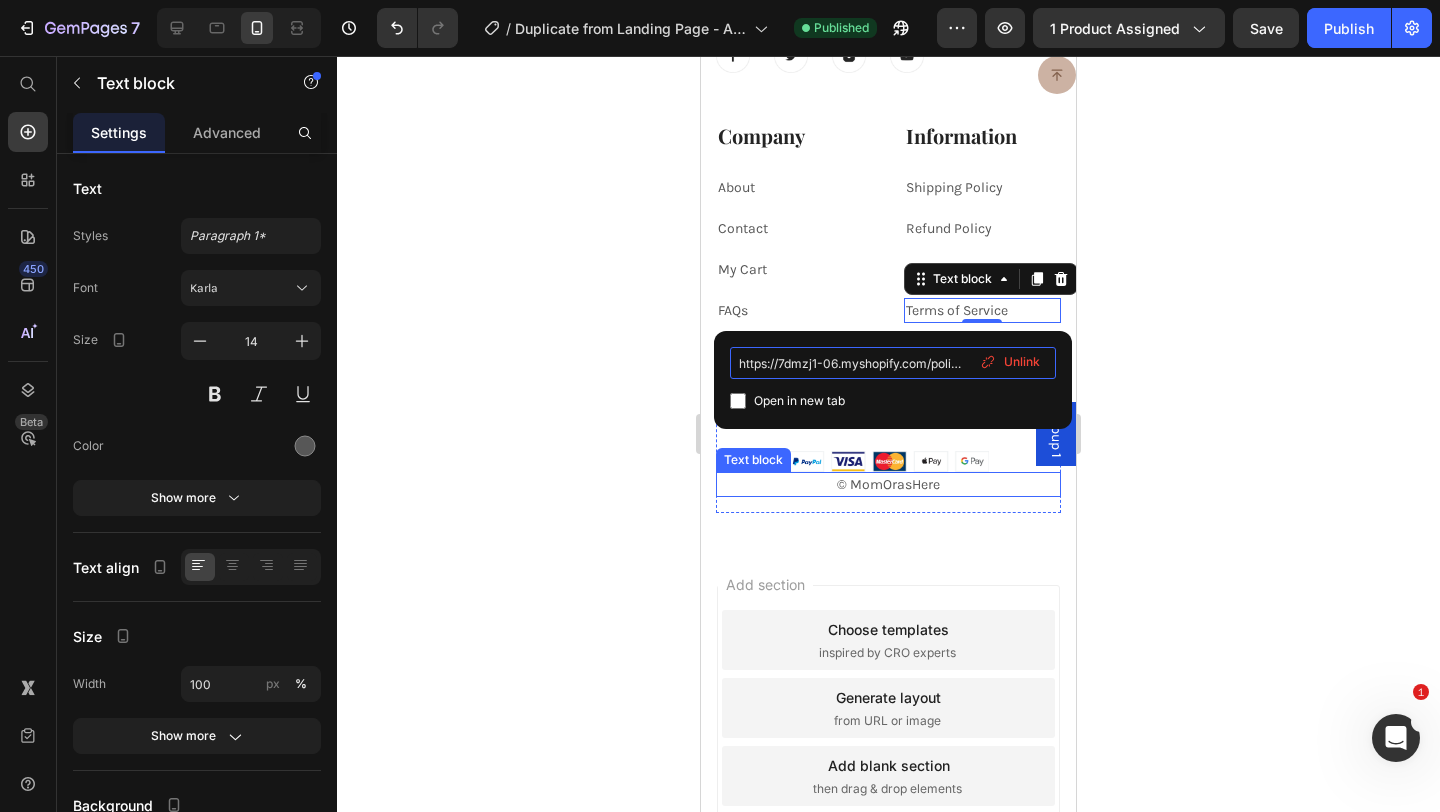 scroll, scrollTop: 0, scrollLeft: 113, axis: horizontal 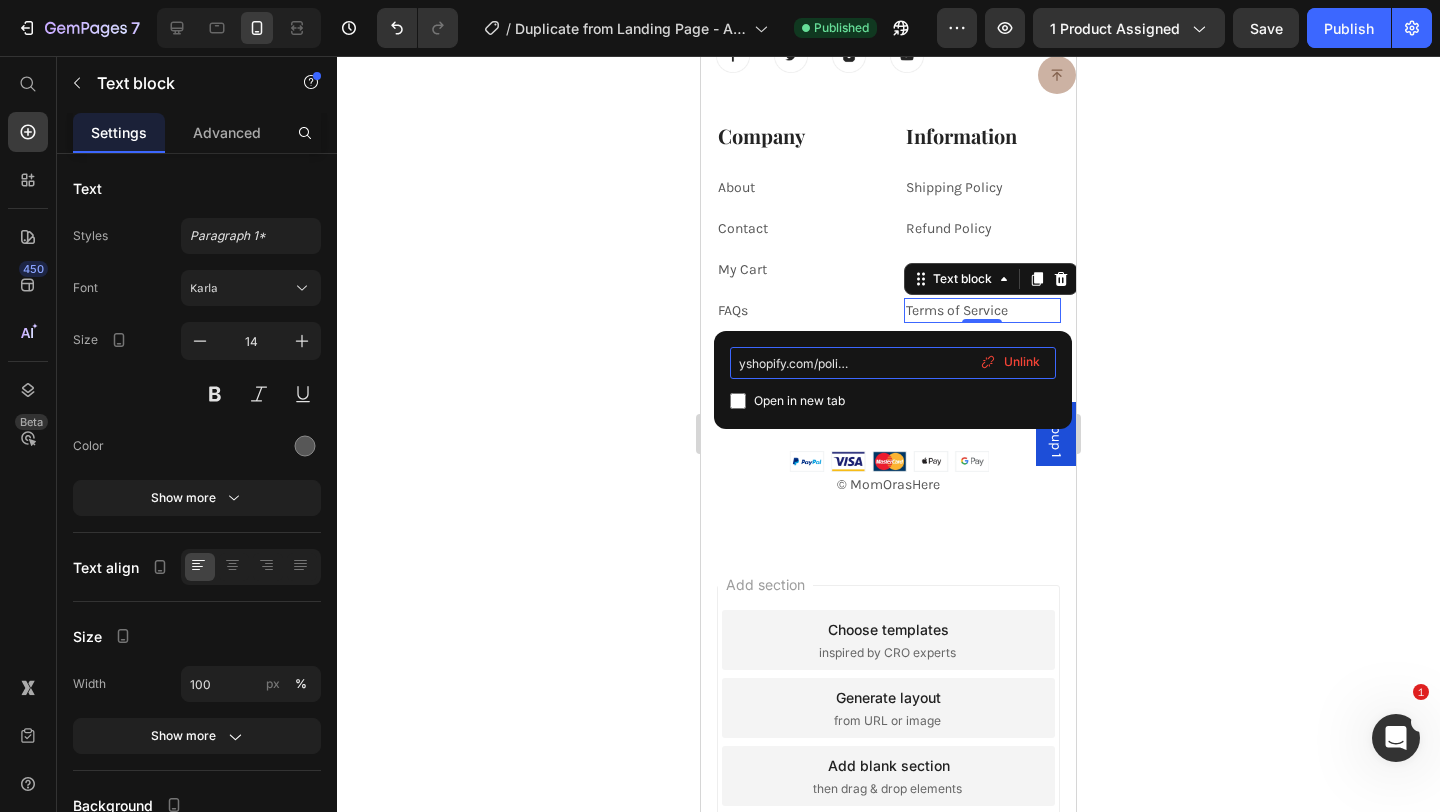 type on "https://7dmzj1-06.myshopify.com/policies/terms-of-service" 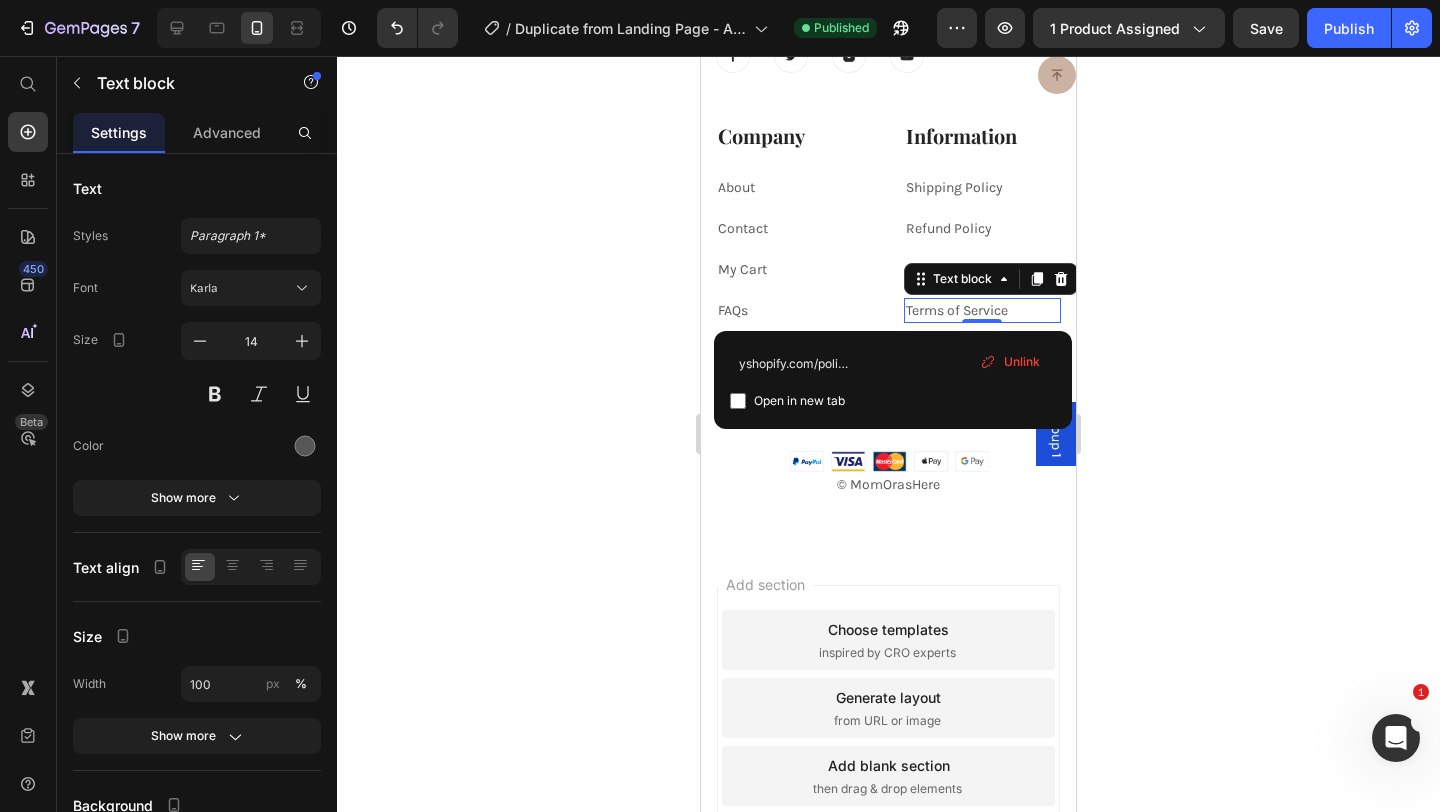 click at bounding box center [738, 401] 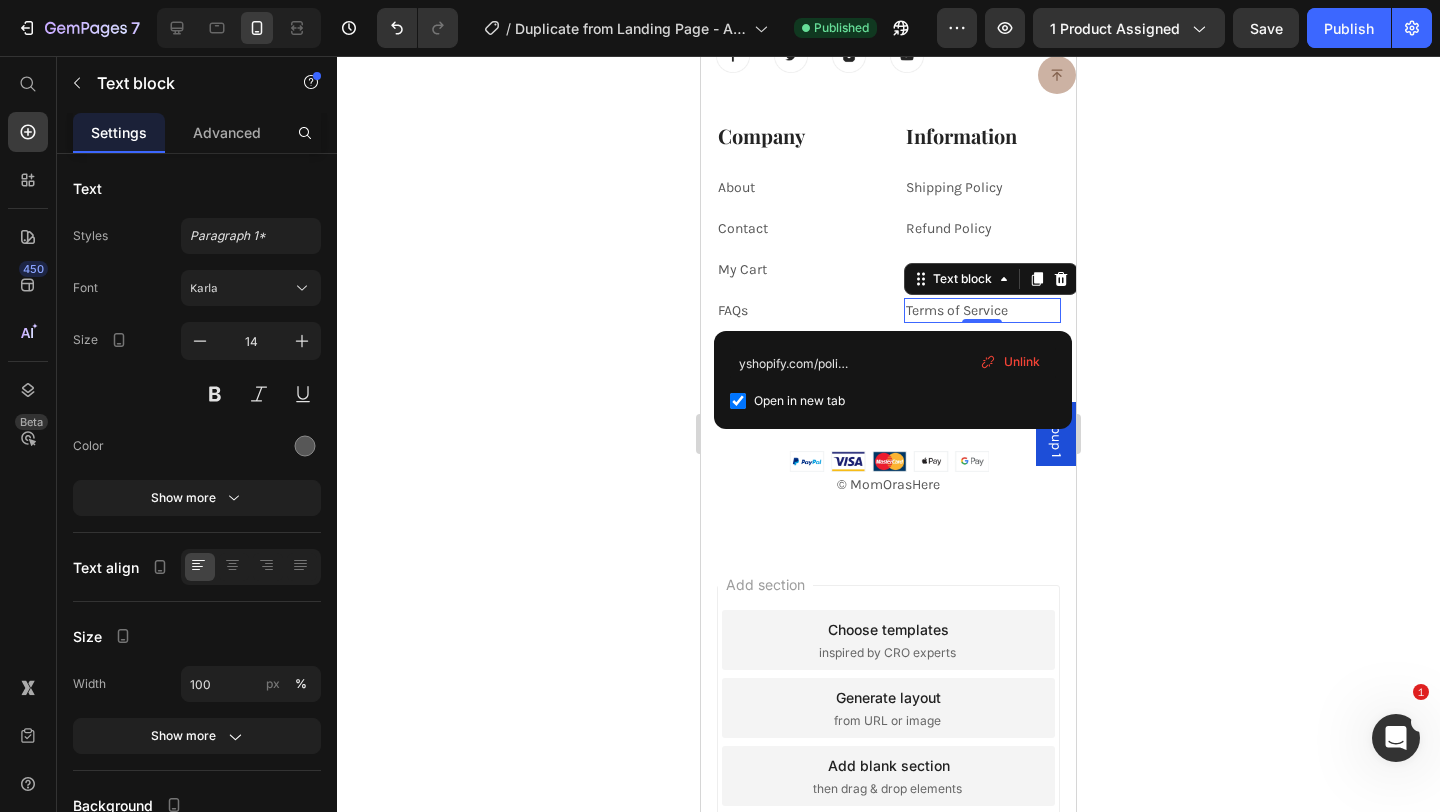 scroll, scrollTop: 0, scrollLeft: 0, axis: both 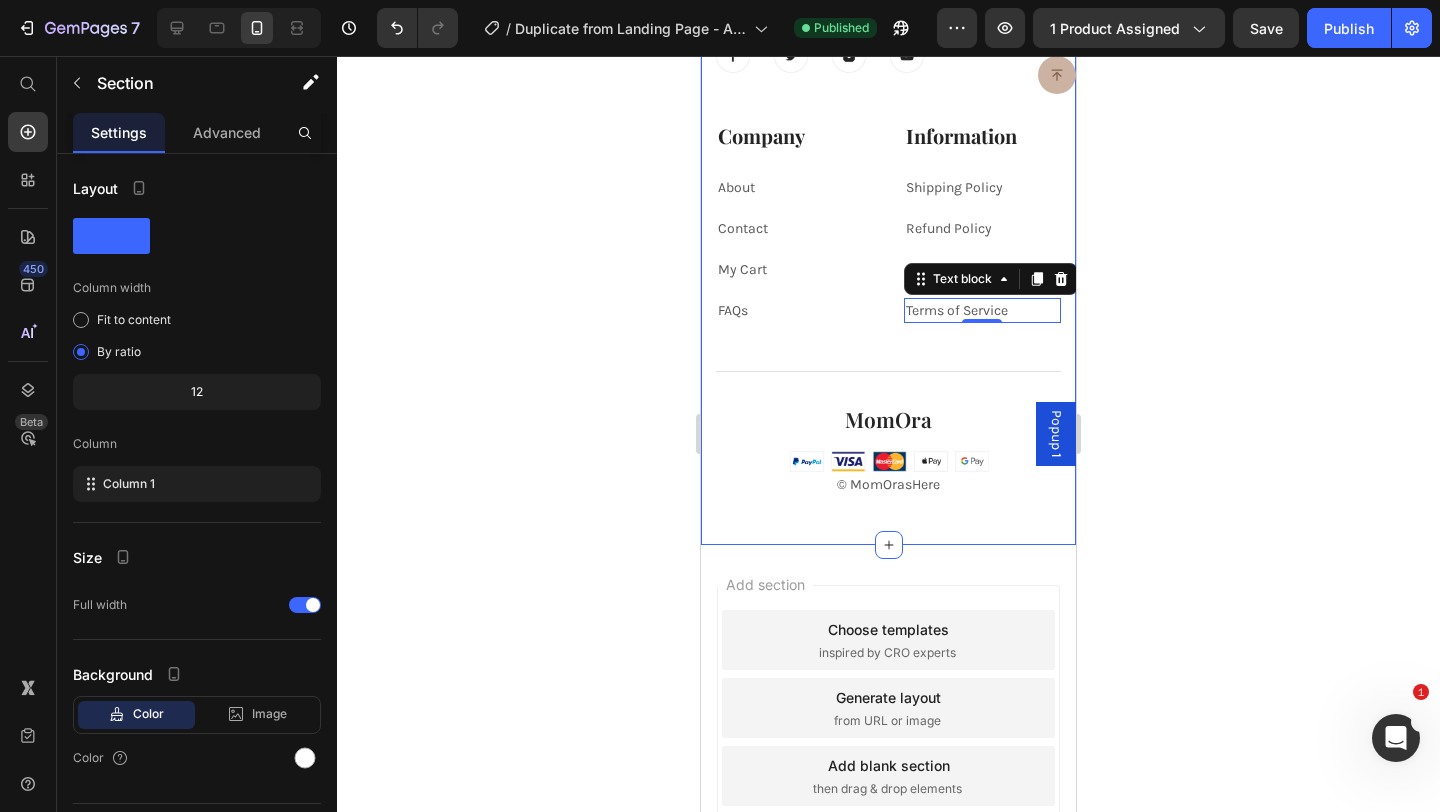 click on "Newsletter Heading Enter your email address for new arrivals, discounts, promotions, and more! Text block Email Field
Submit Button Row Newsletter Row Image Image Image Image Row Company Heading About Text block Contact Text block My Cart Text block FAQs Text block Information Heading Shipping Policy Text block Refund Policy Text block Privacy Policy Text block Terms of Service Text block   0 Row Row                Title Line © MomOrasHere Text block MomOra Heading Image Row Row Section 14" at bounding box center (888, 163) 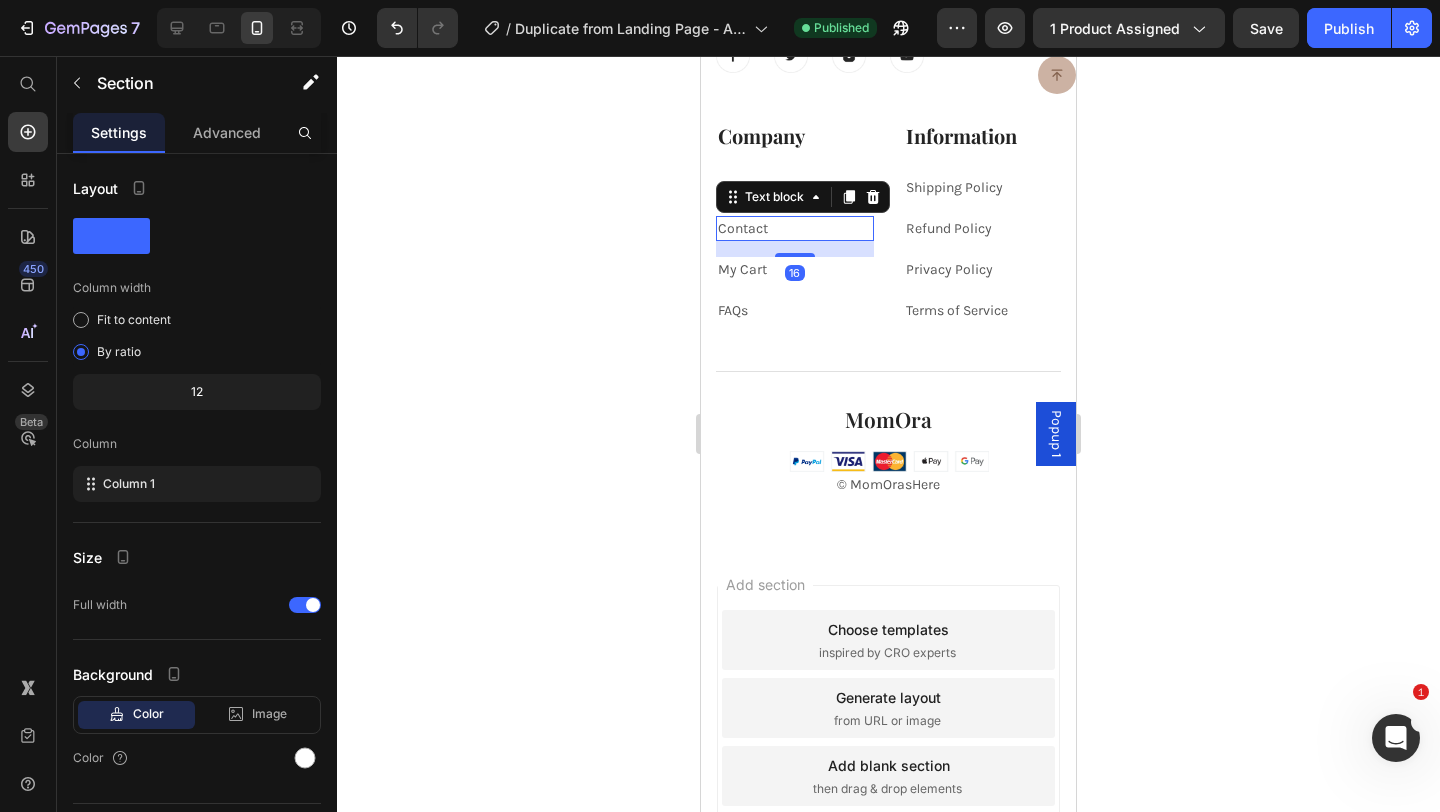 click on "Contact" at bounding box center [743, 228] 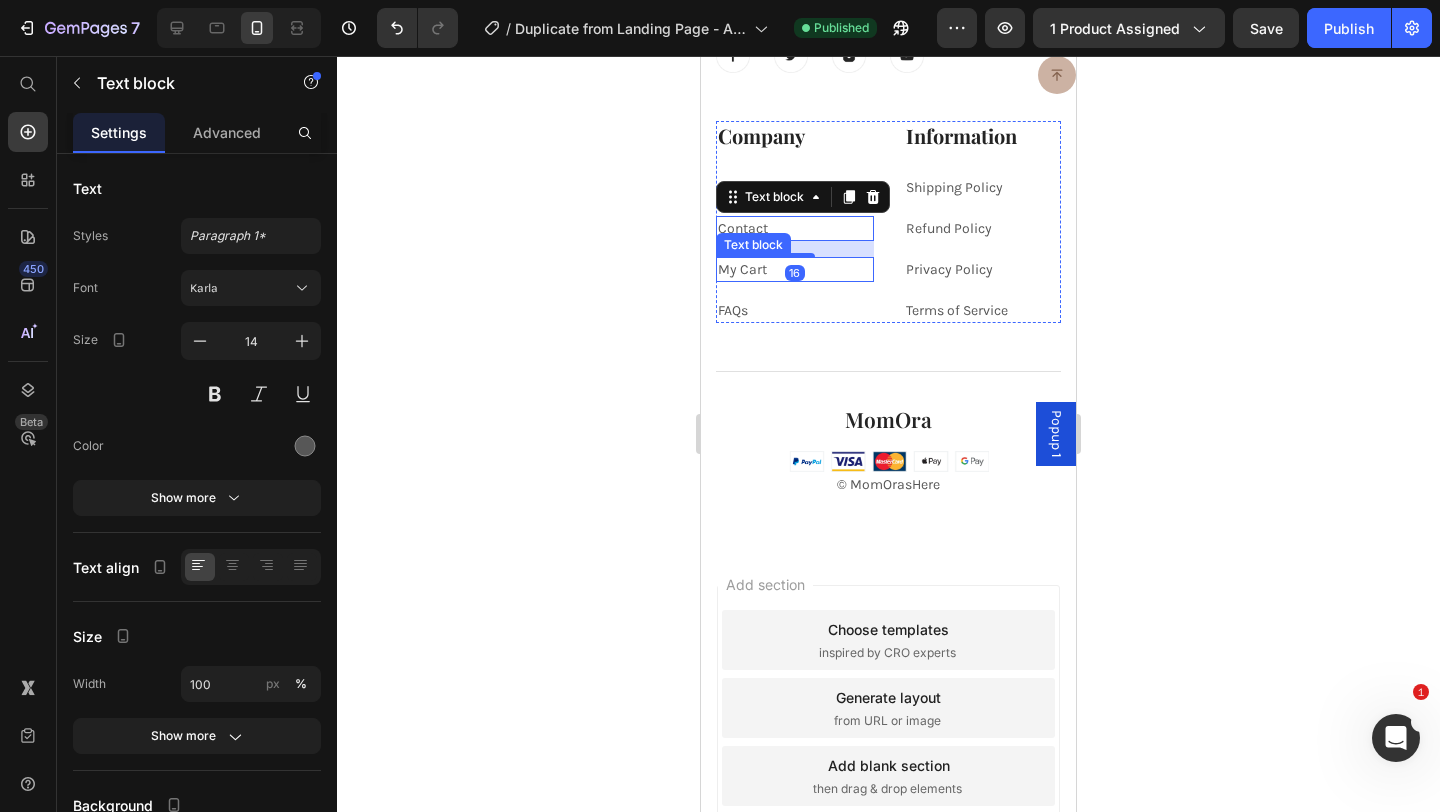 click on "Contact" at bounding box center (743, 228) 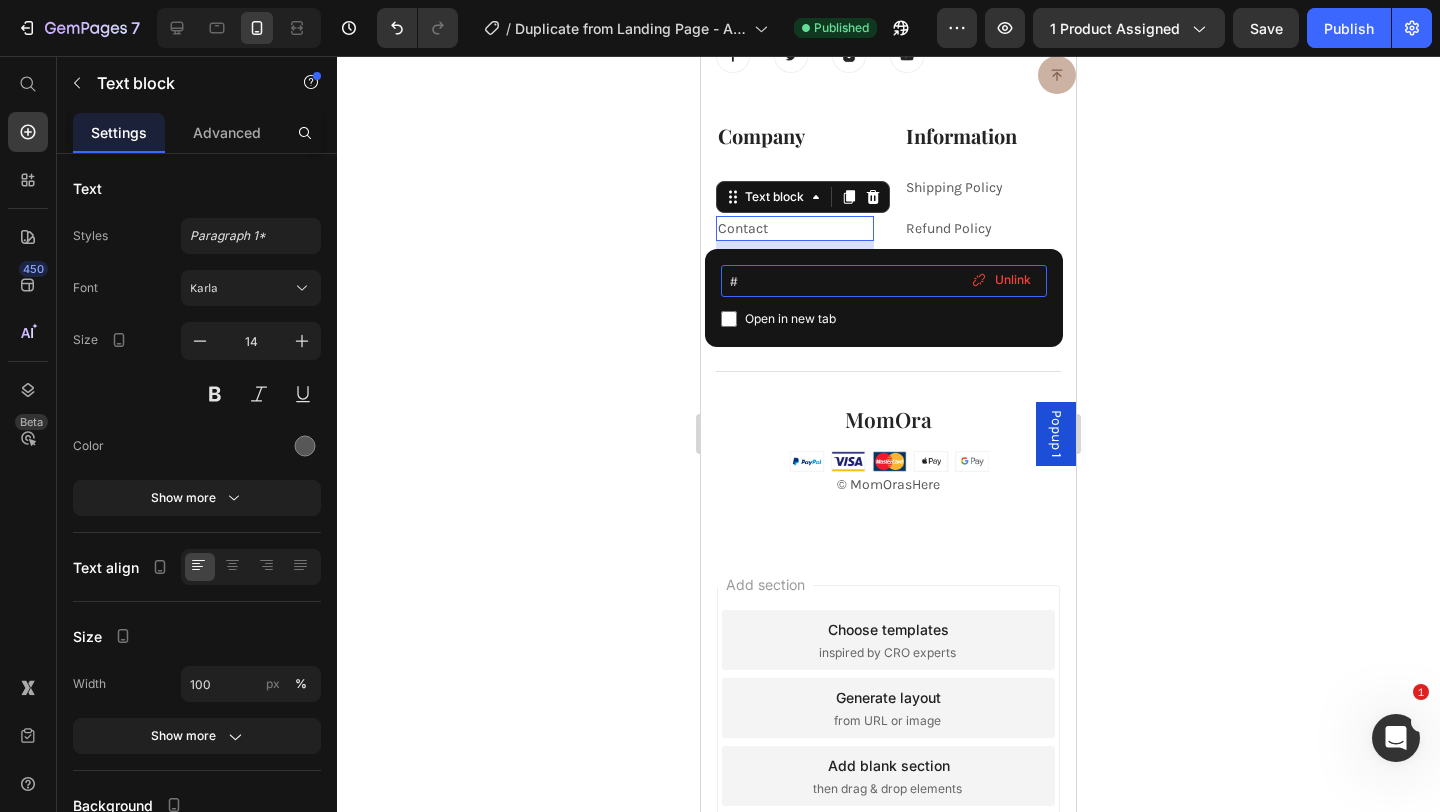 click on "#" at bounding box center [884, 281] 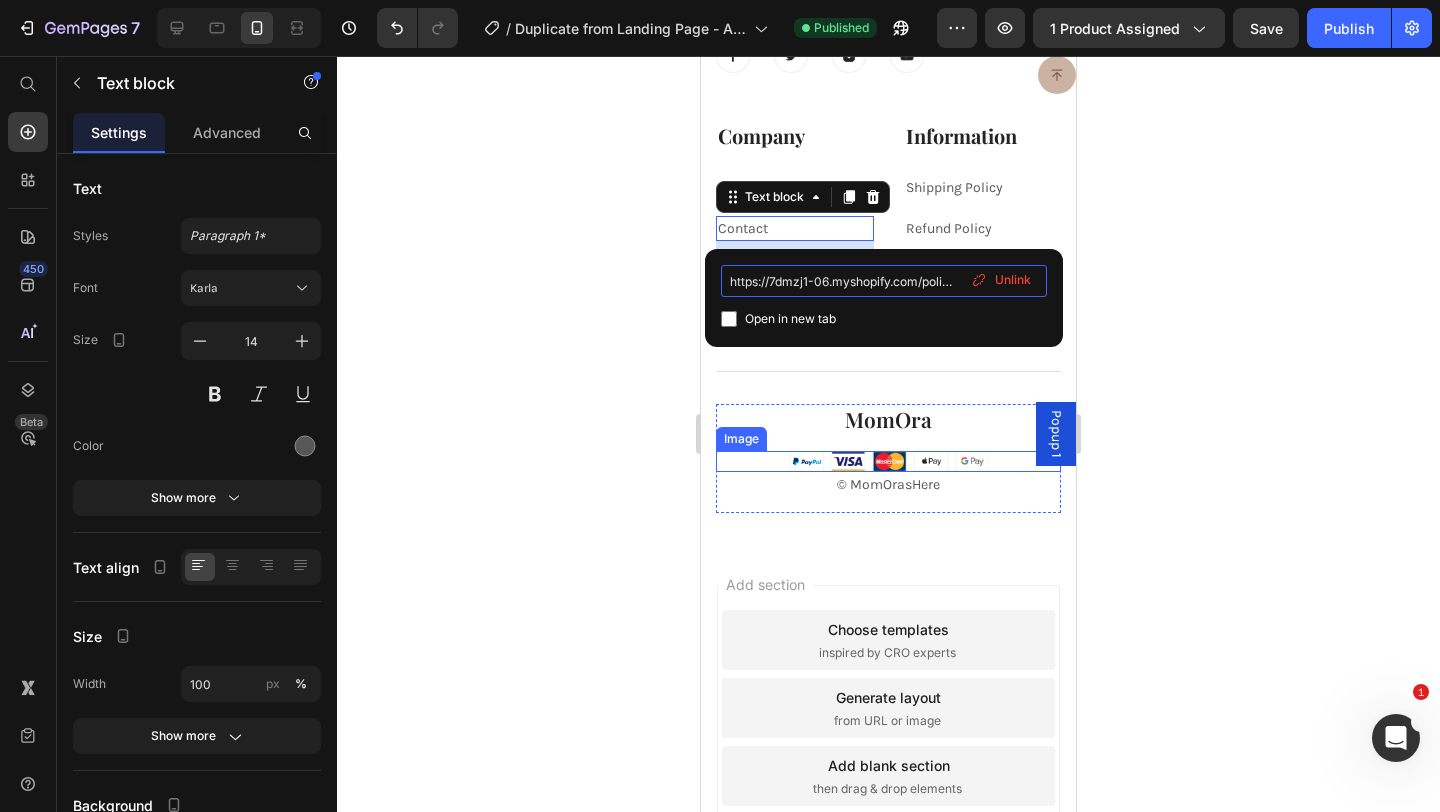 scroll, scrollTop: 0, scrollLeft: 129, axis: horizontal 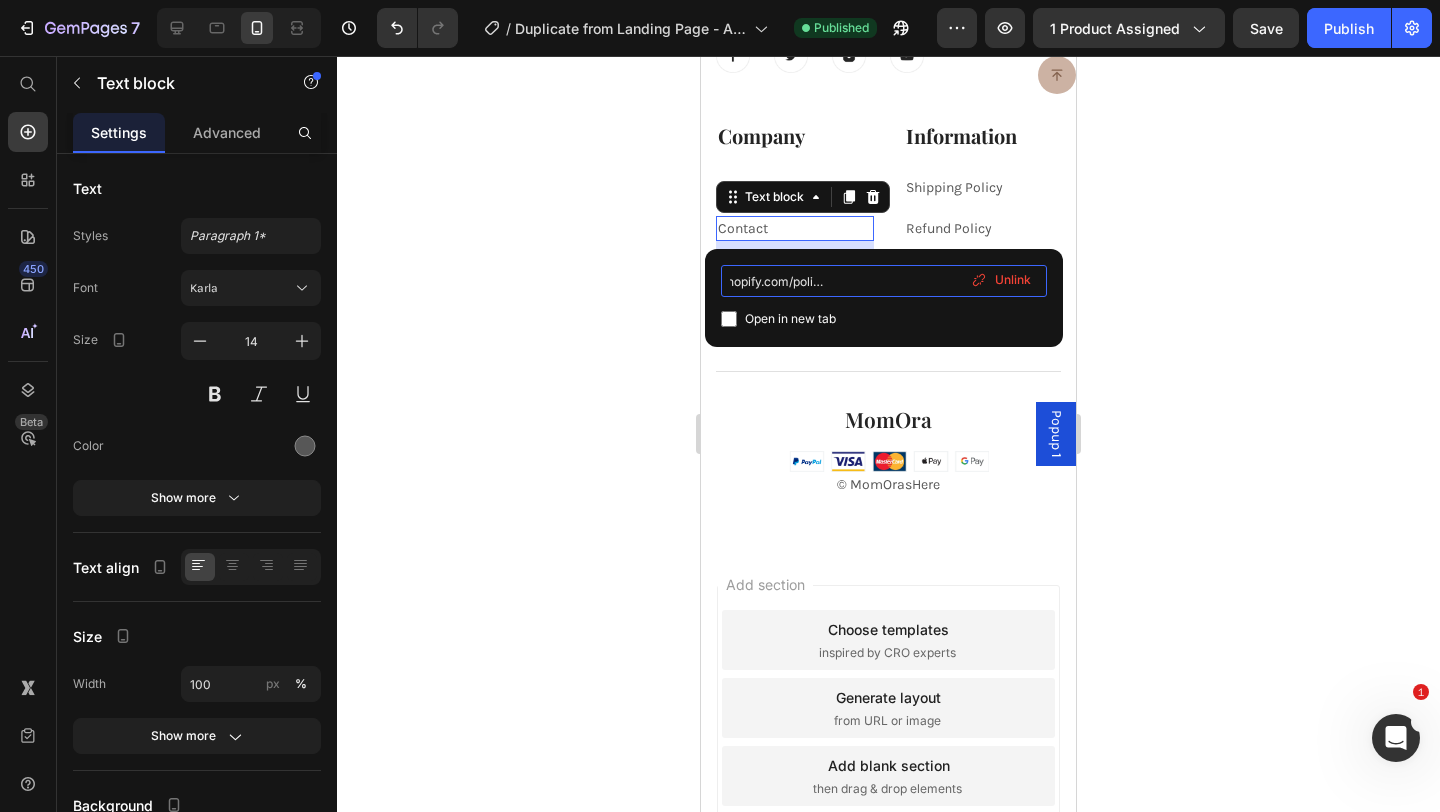 type on "https://7dmzj1-06.myshopify.com/policies/contact-information" 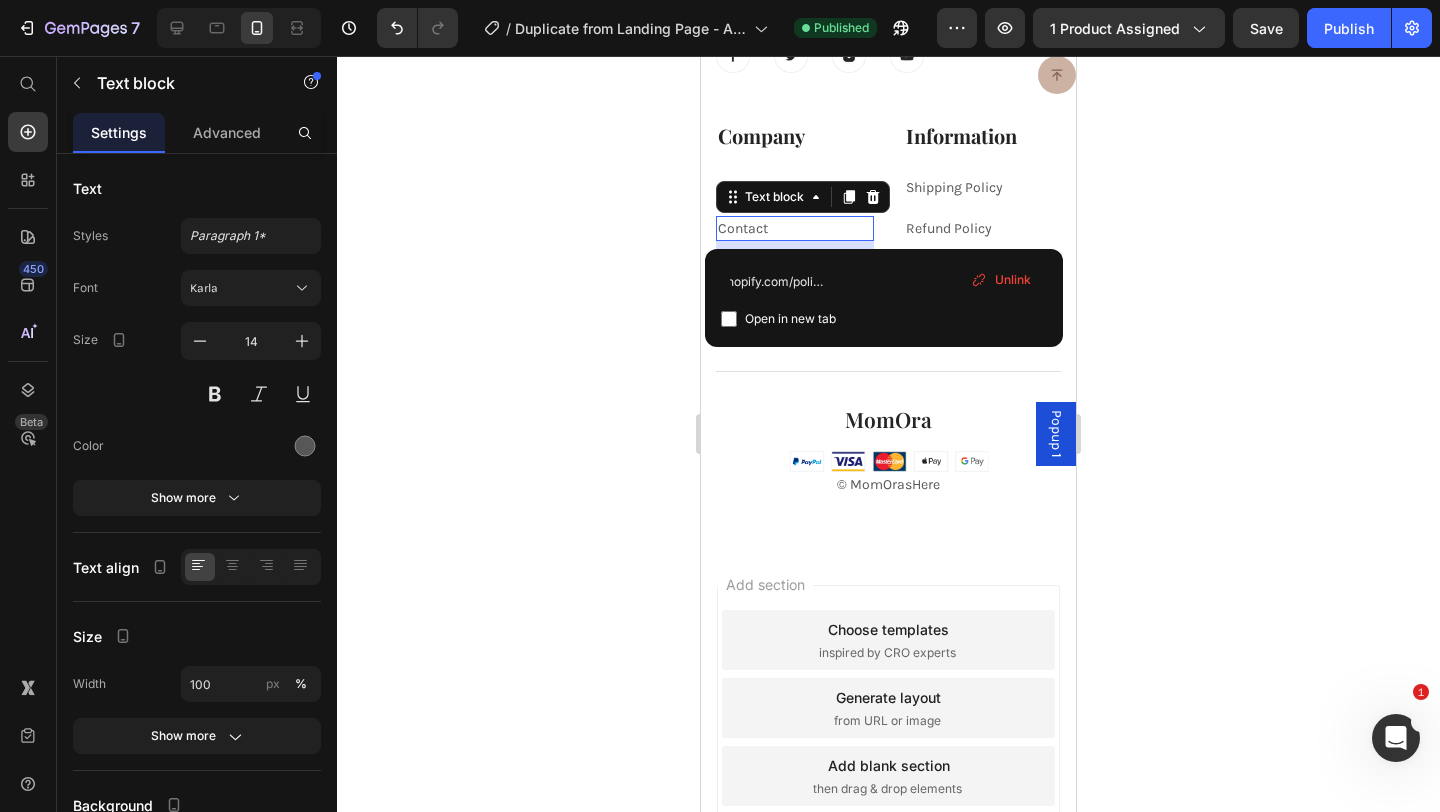 click at bounding box center [729, 319] 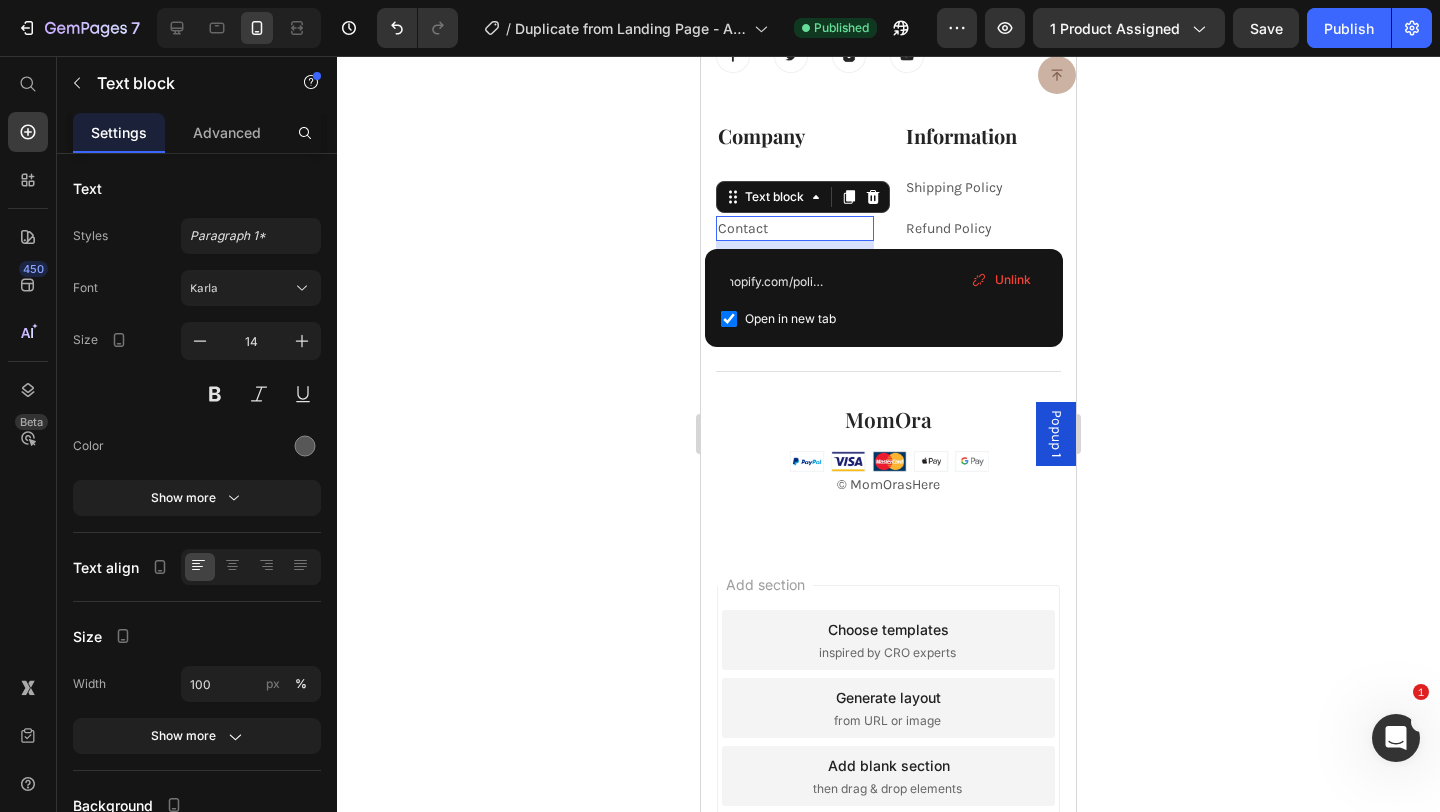 scroll, scrollTop: 0, scrollLeft: 0, axis: both 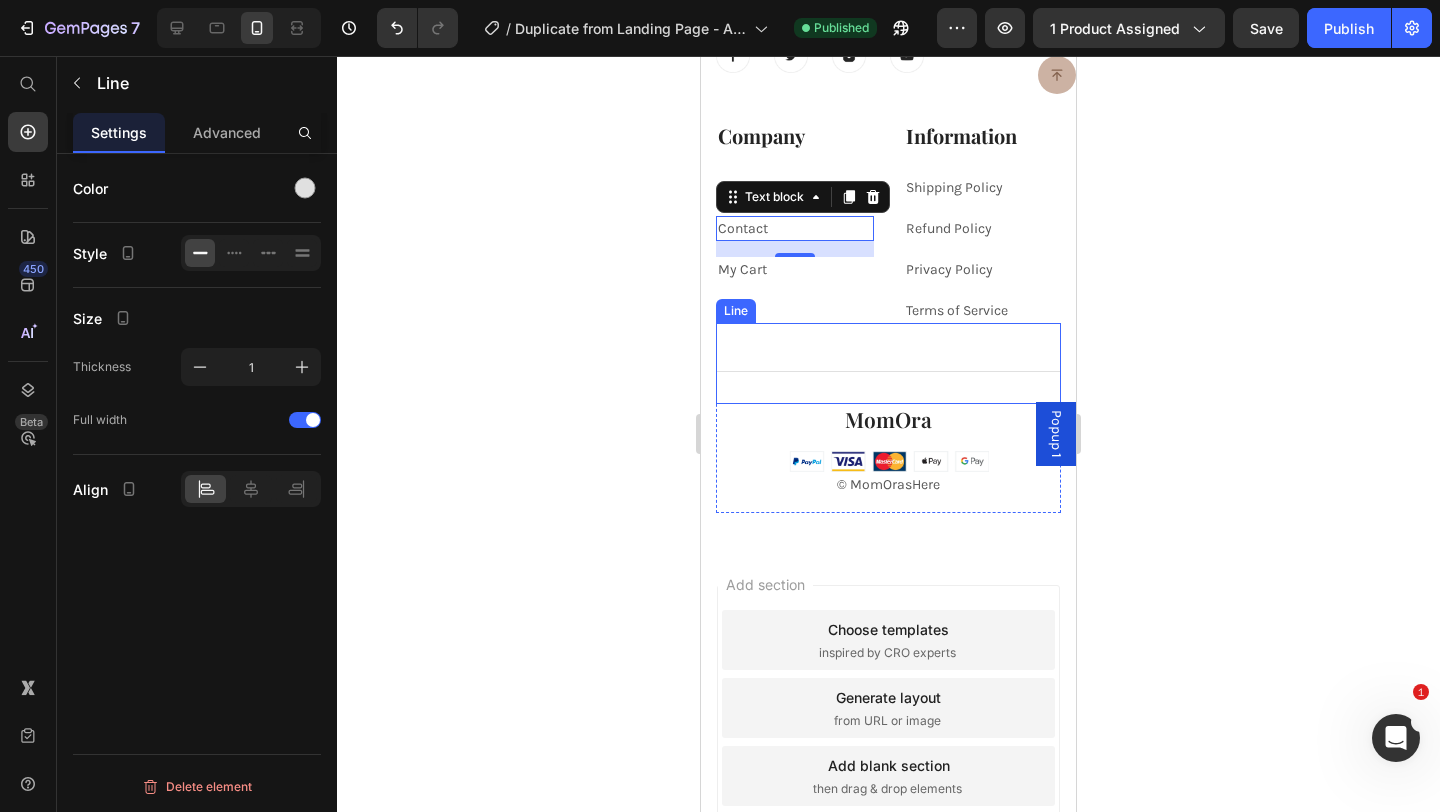 click on "Title Line" at bounding box center (888, 363) 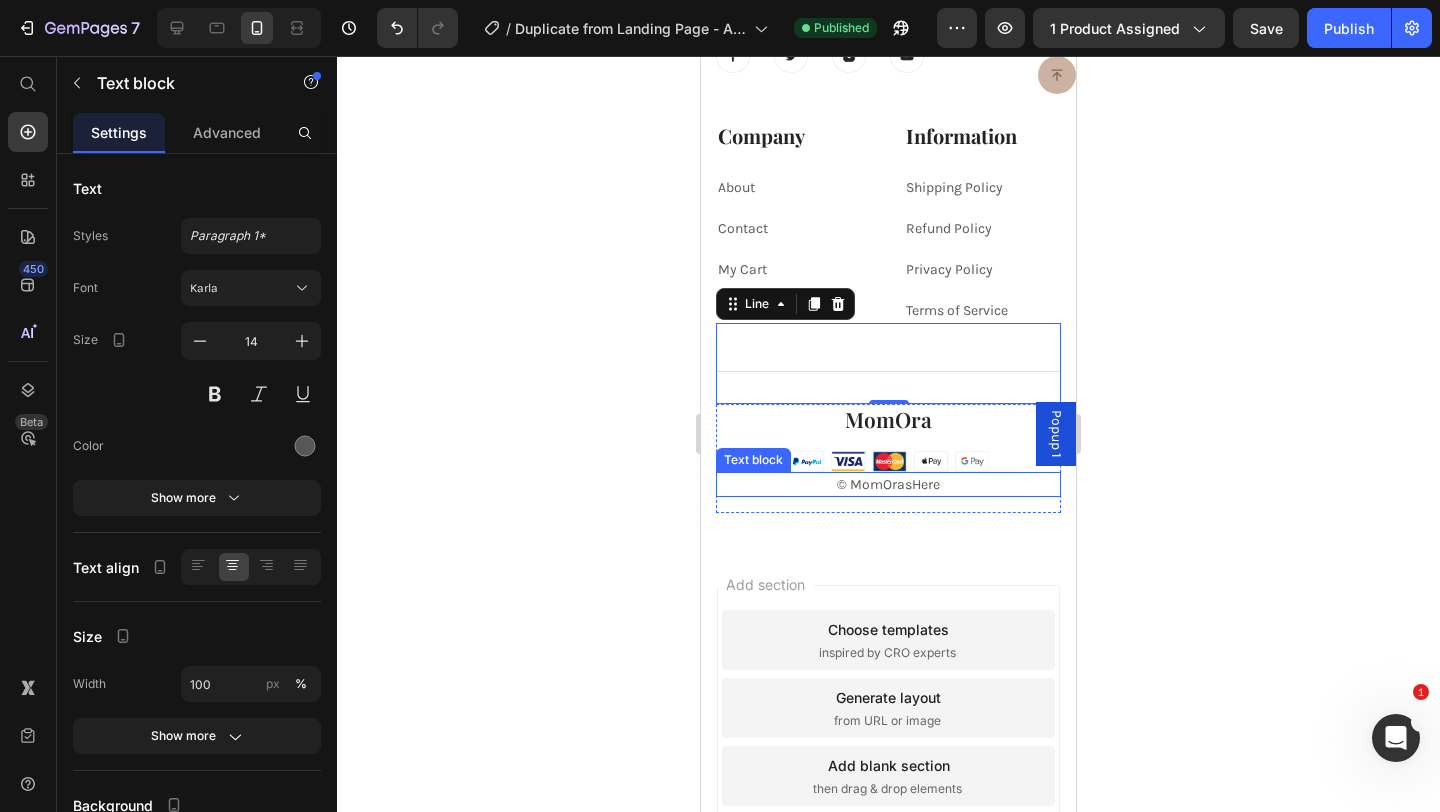click on "© MomOrasHere" at bounding box center [888, 484] 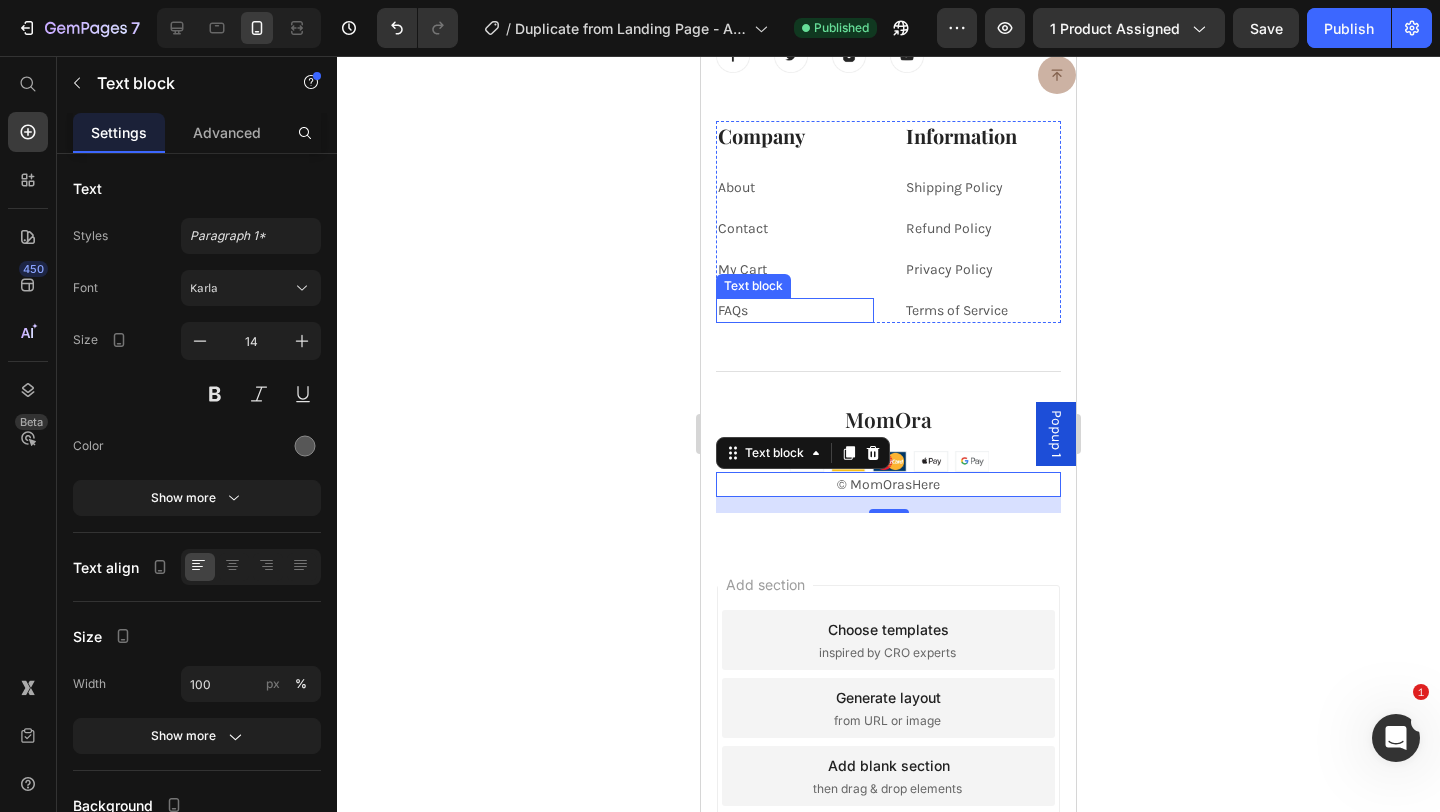 click on "FAQs" at bounding box center (733, 310) 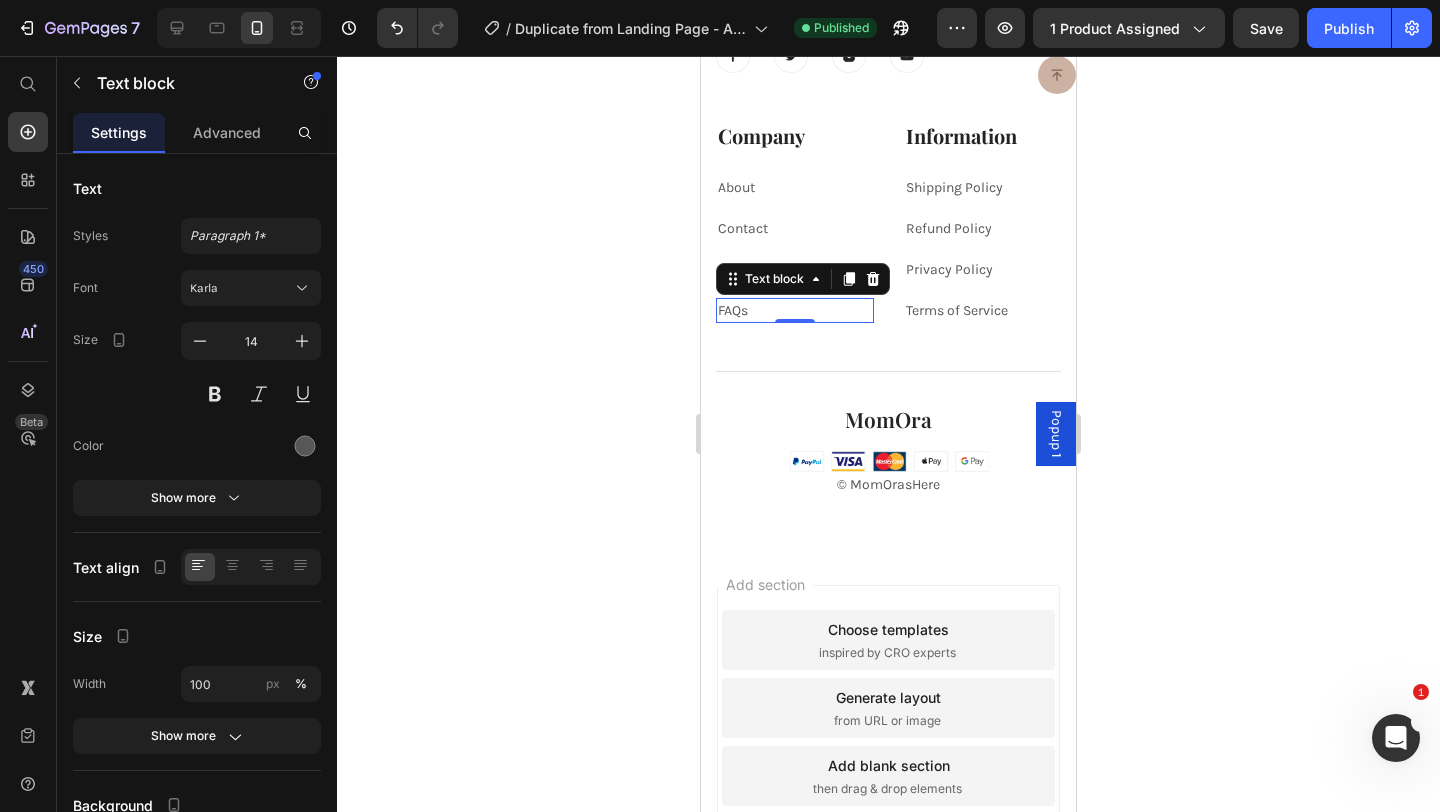 click on "FAQs" at bounding box center (733, 310) 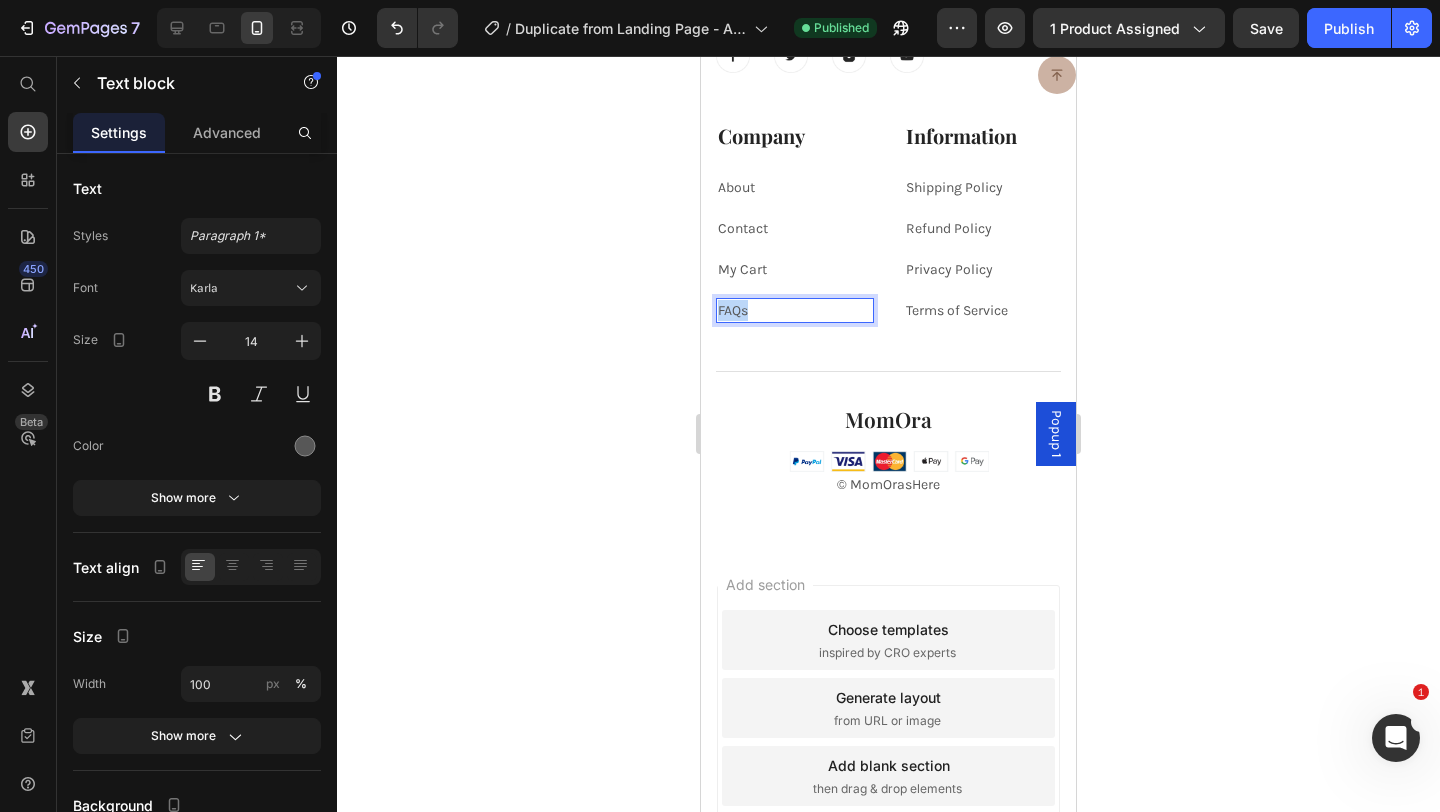 click on "FAQs" at bounding box center [733, 310] 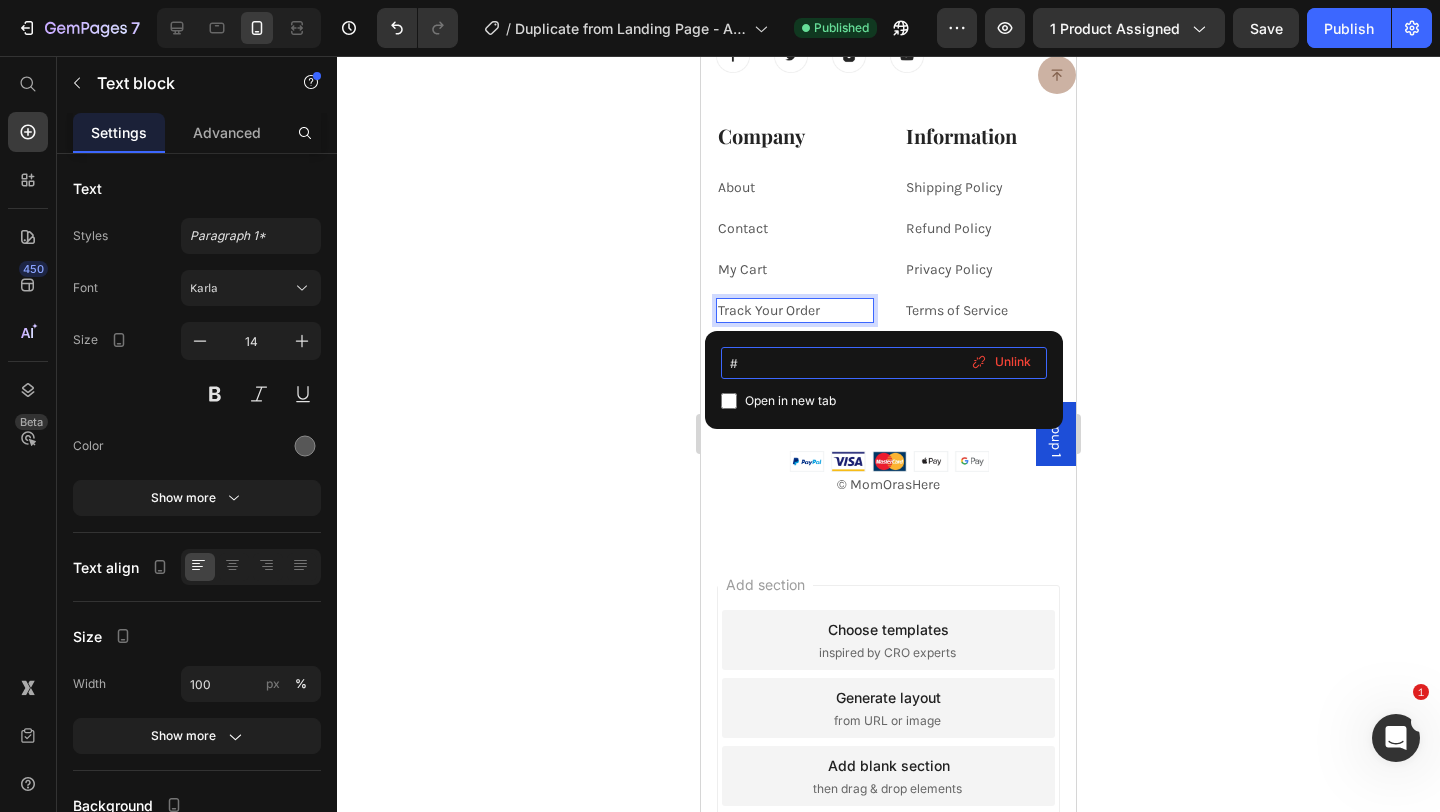 click on "#" at bounding box center (884, 363) 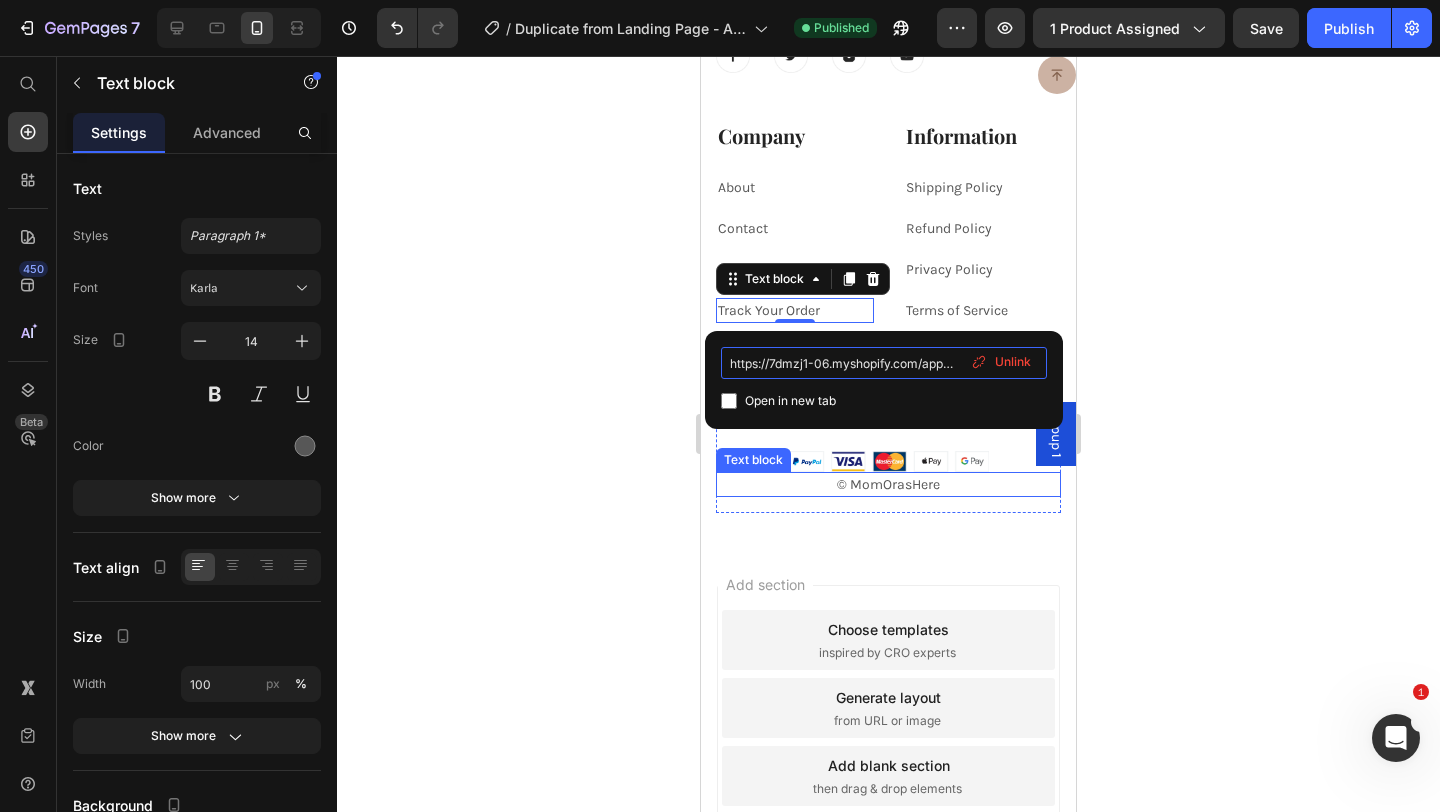 scroll, scrollTop: 0, scrollLeft: 50, axis: horizontal 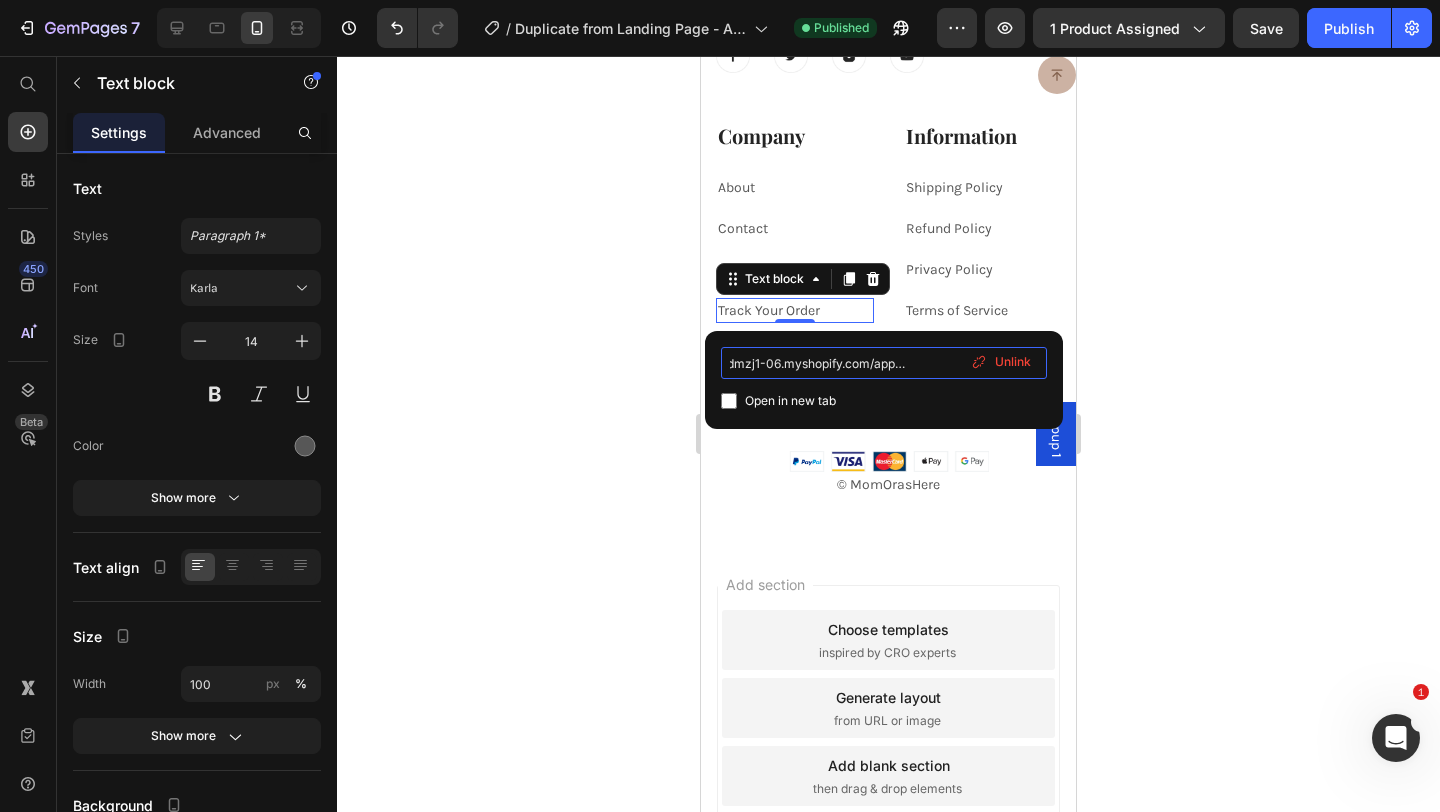type on "https://7dmzj1-06.myshopify.com/apps/track123" 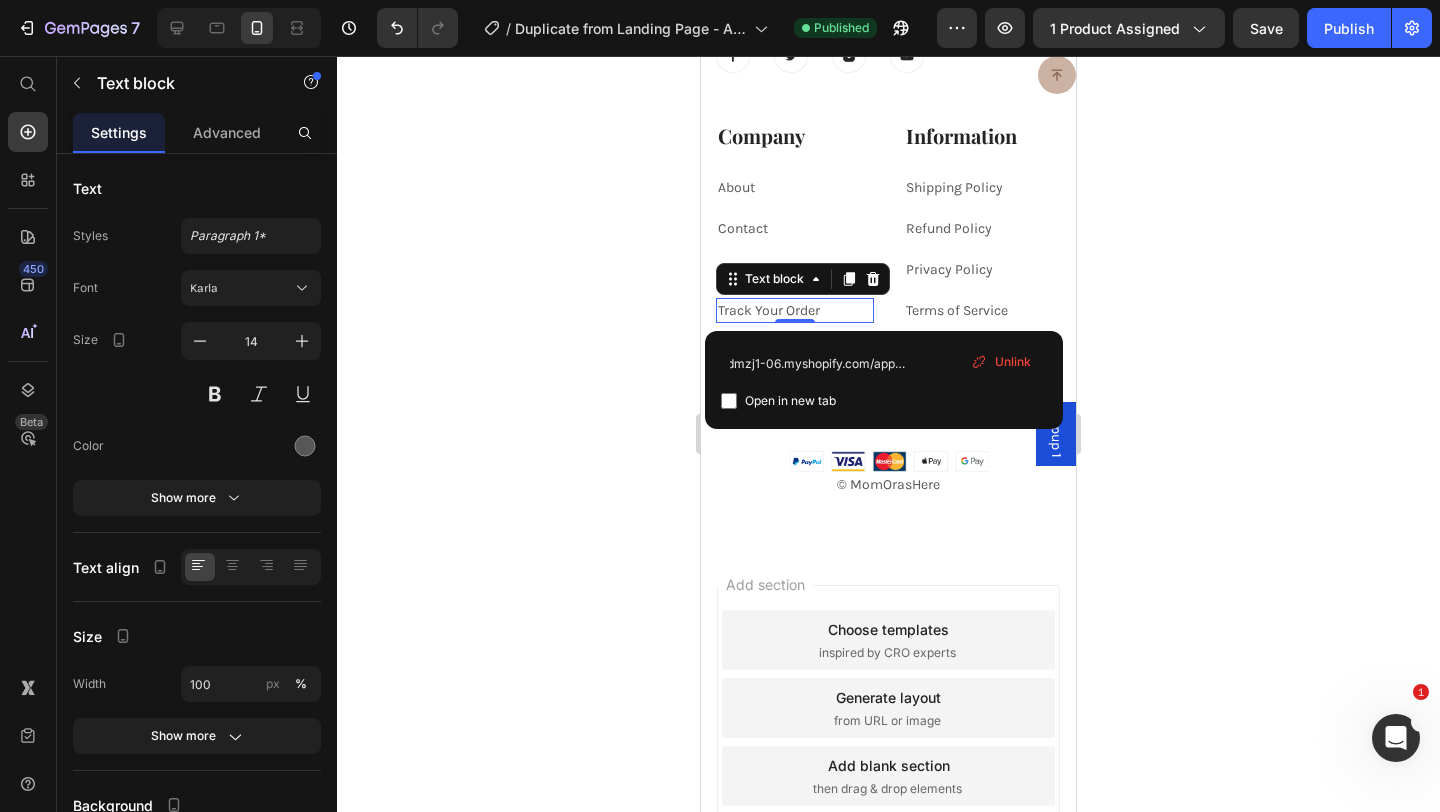 click on "https://7dmzj1-06.myshopify.com/apps/track123 Open in new tab Unlink" at bounding box center (884, 380) 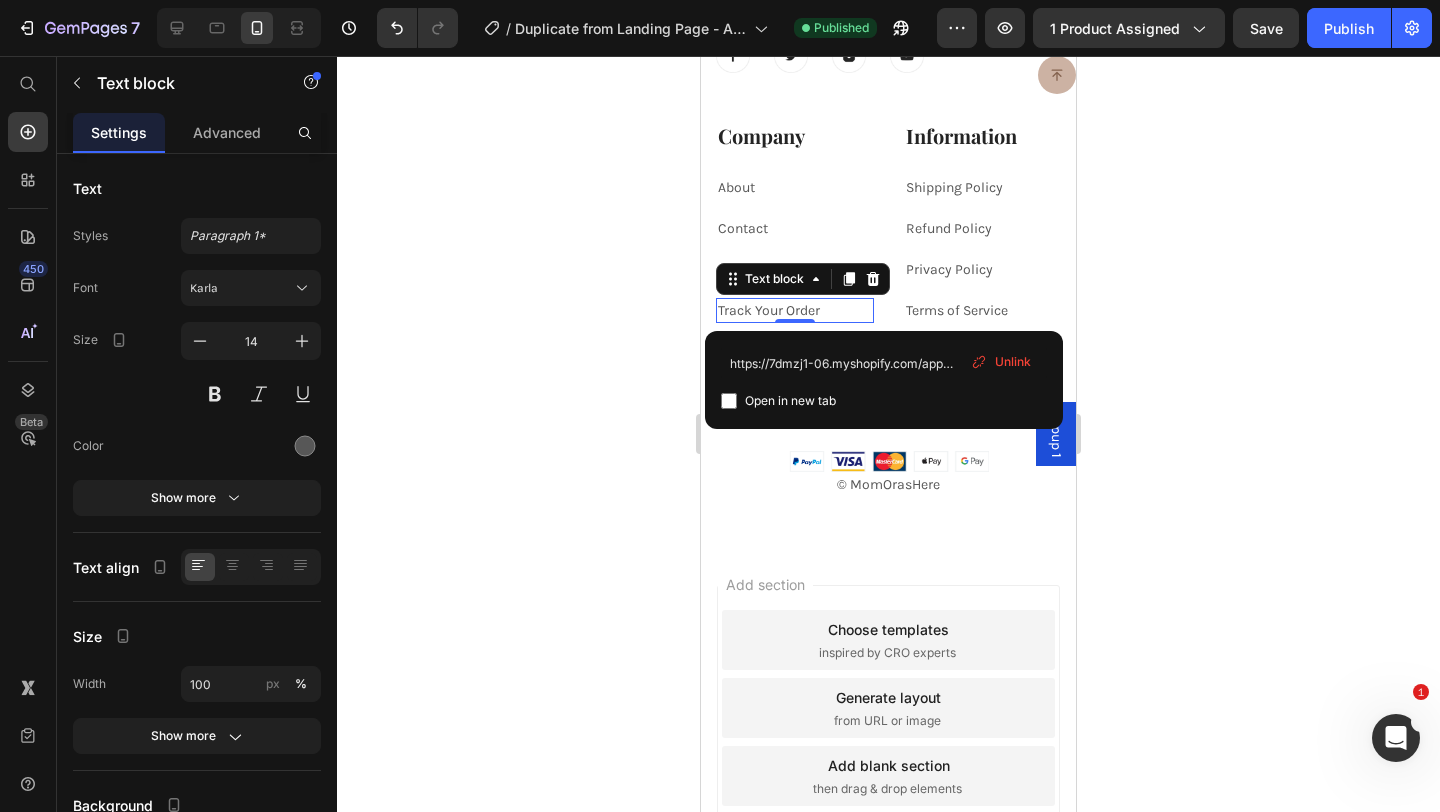 click at bounding box center (729, 401) 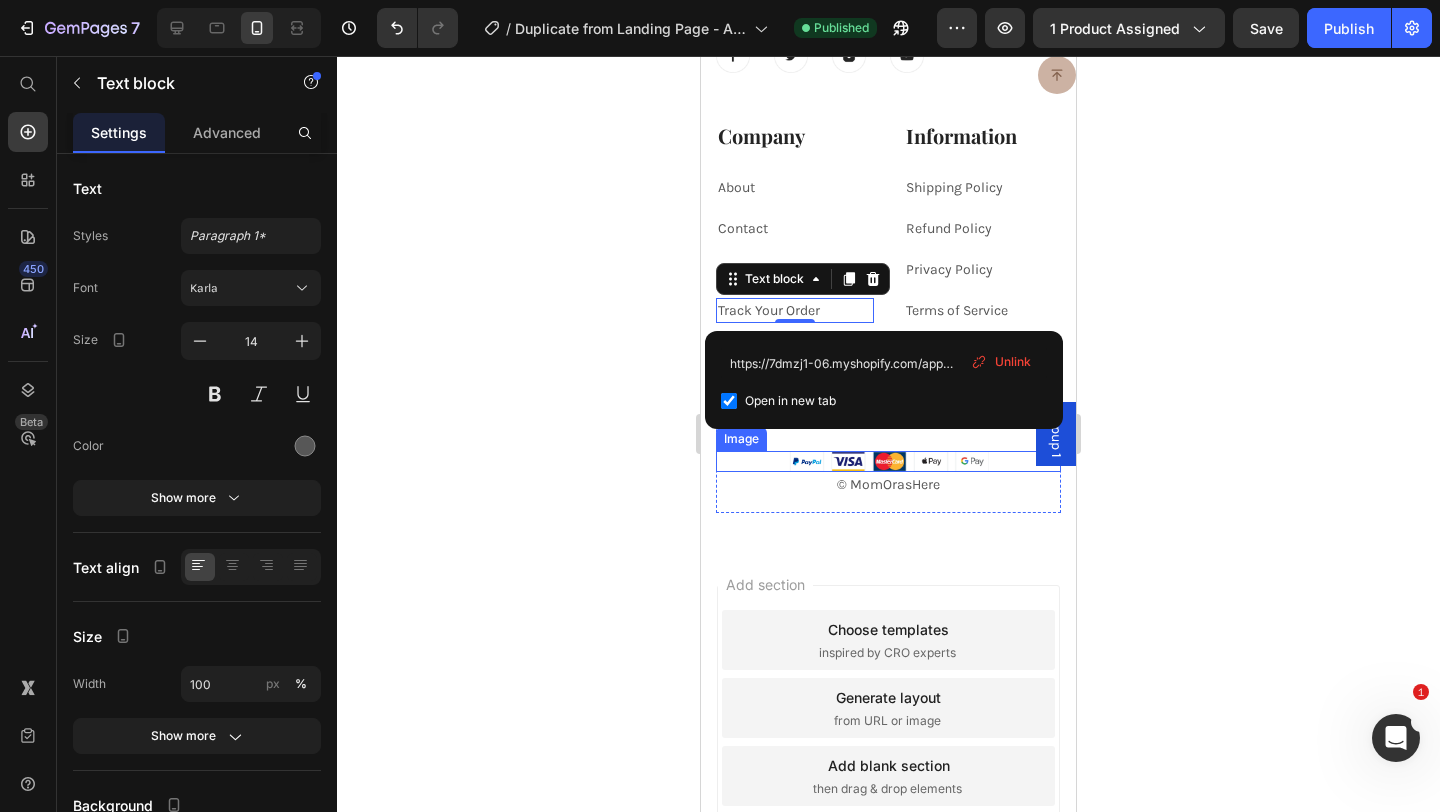 click at bounding box center [888, 461] 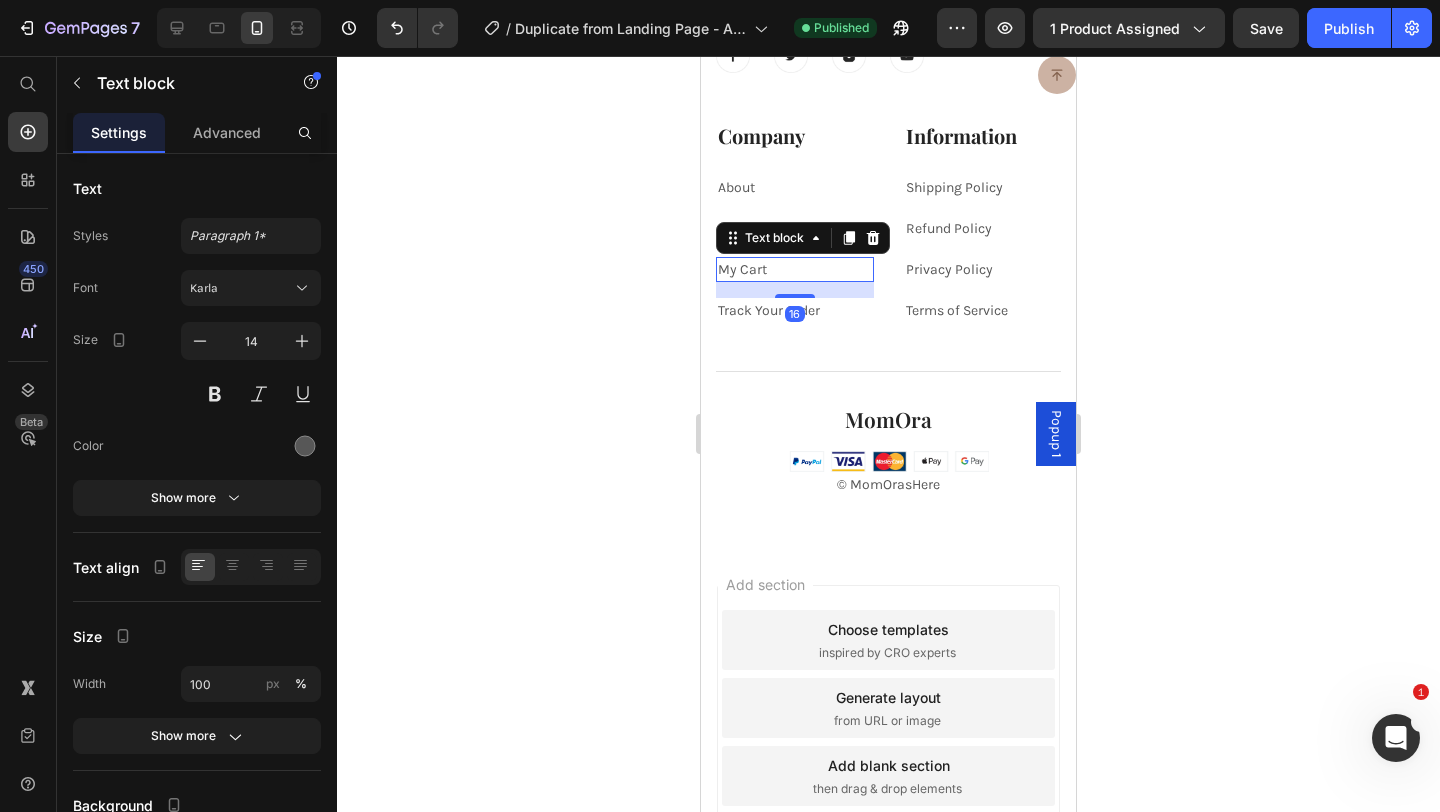 click on "My Cart" at bounding box center (795, 269) 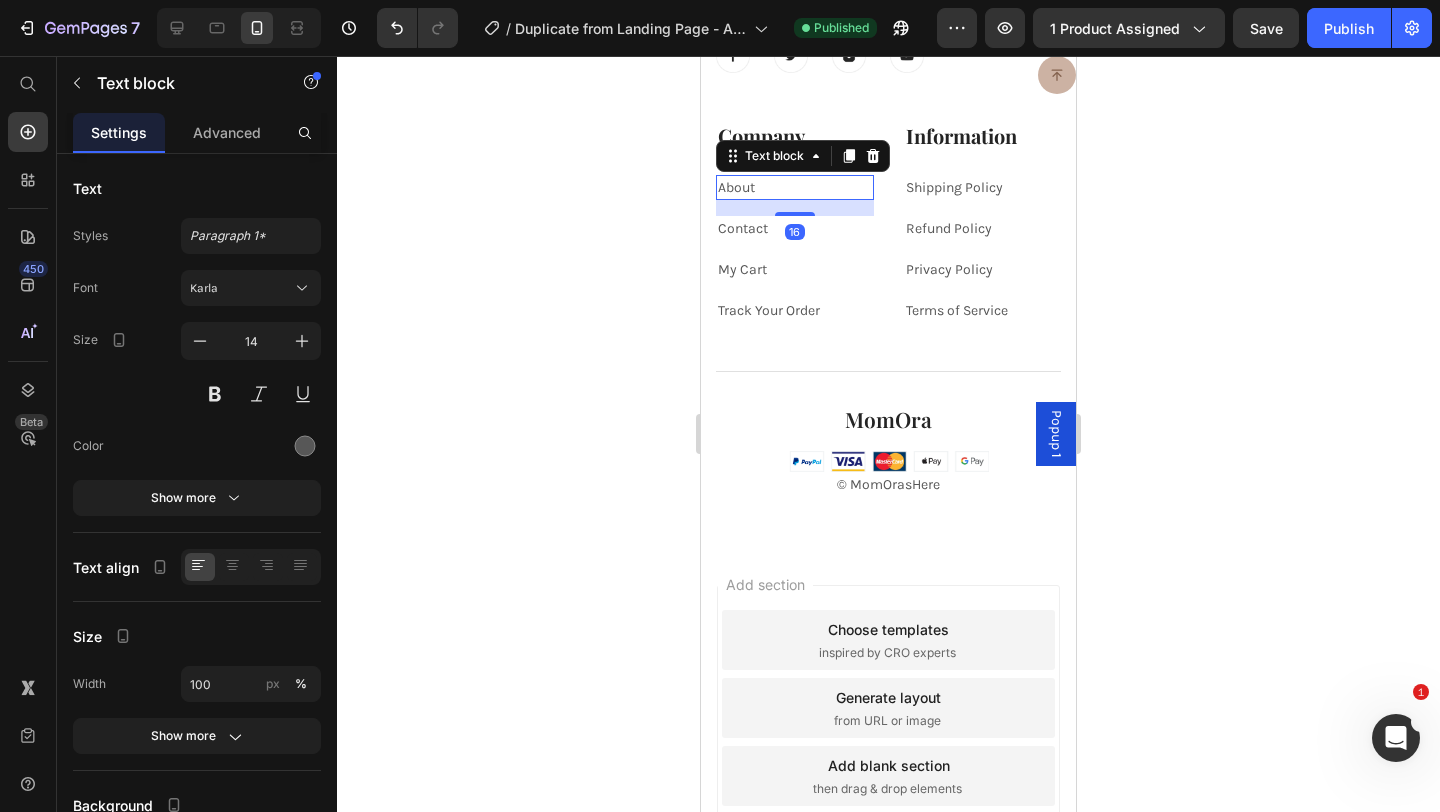 click on "About" at bounding box center [736, 187] 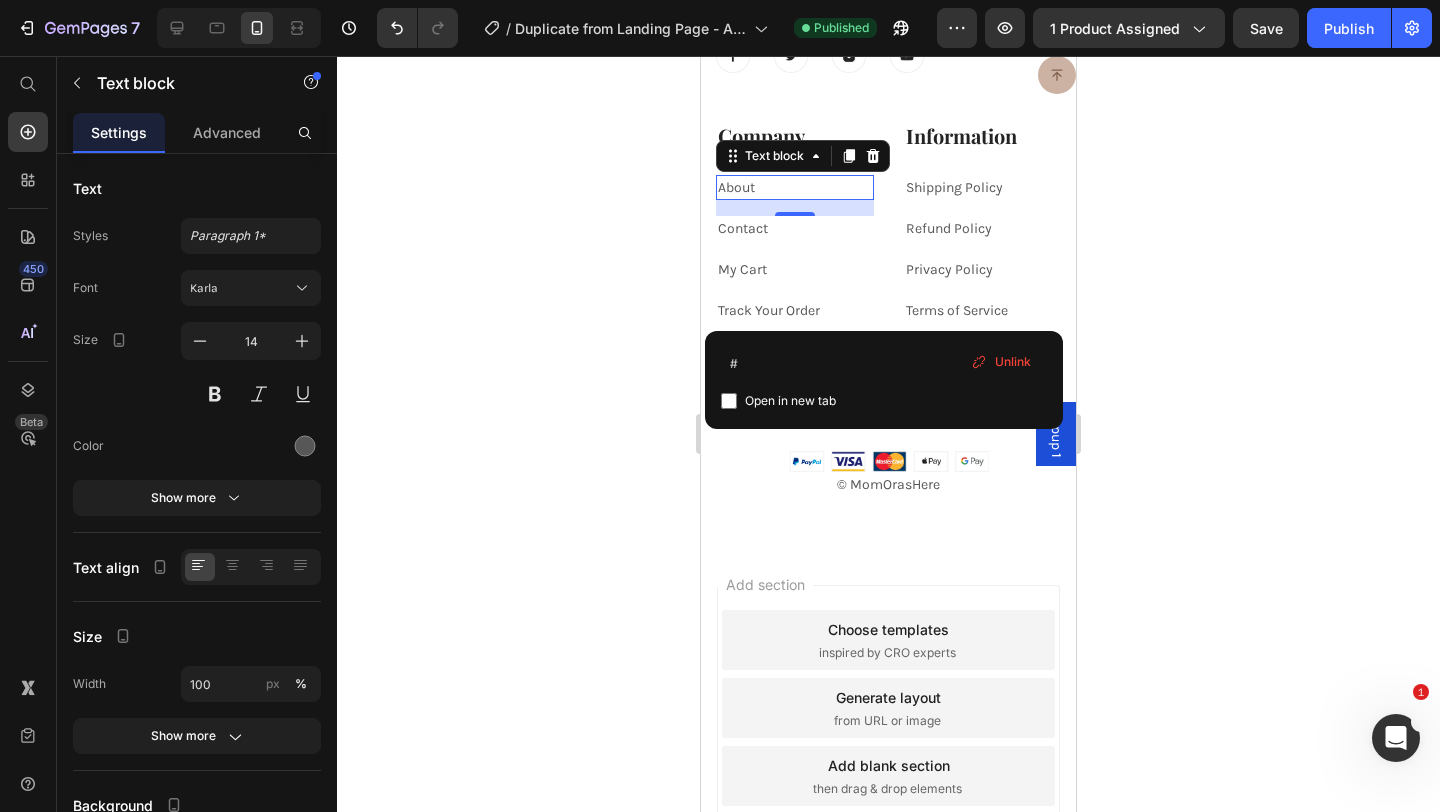 click on "About" at bounding box center [795, 187] 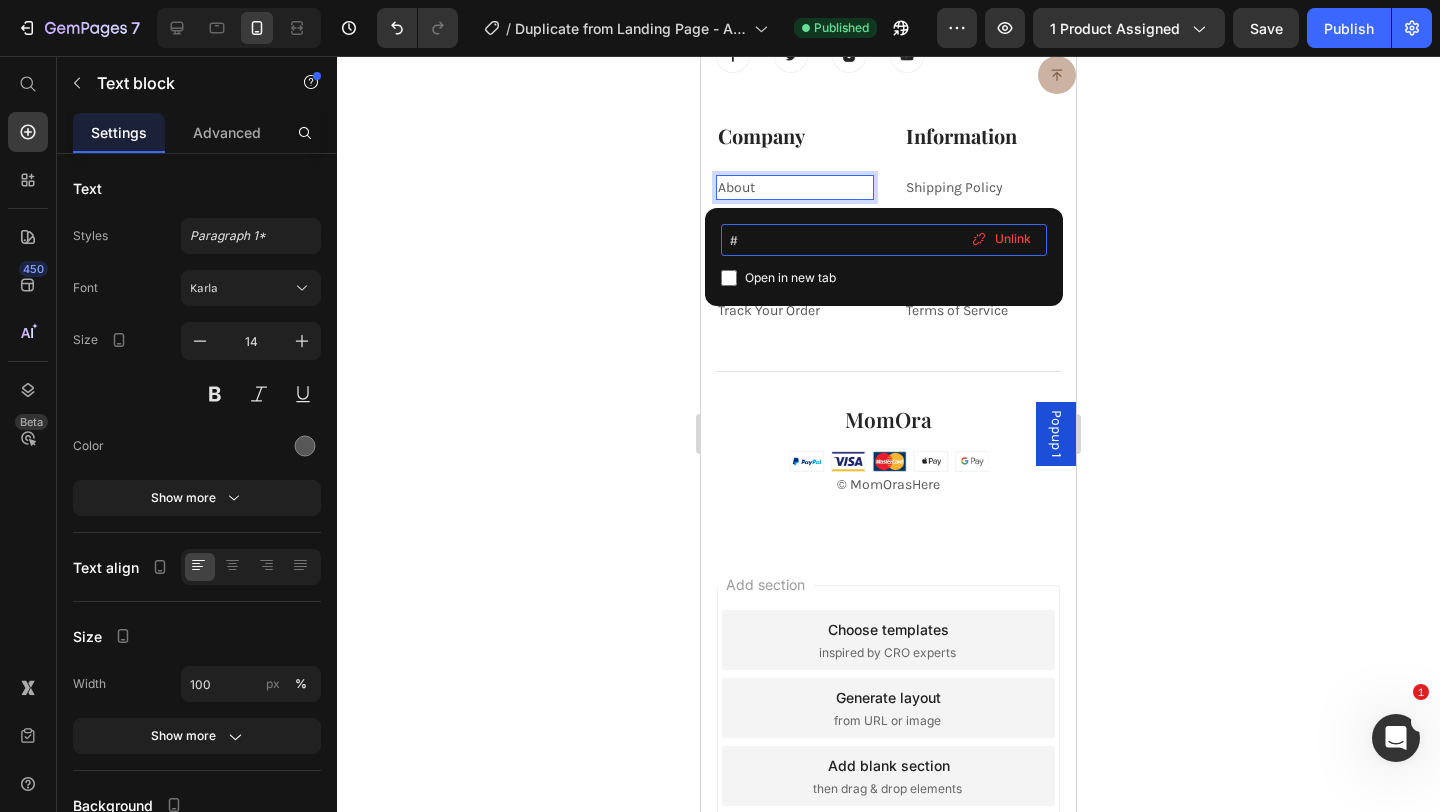 click on "#" at bounding box center [884, 240] 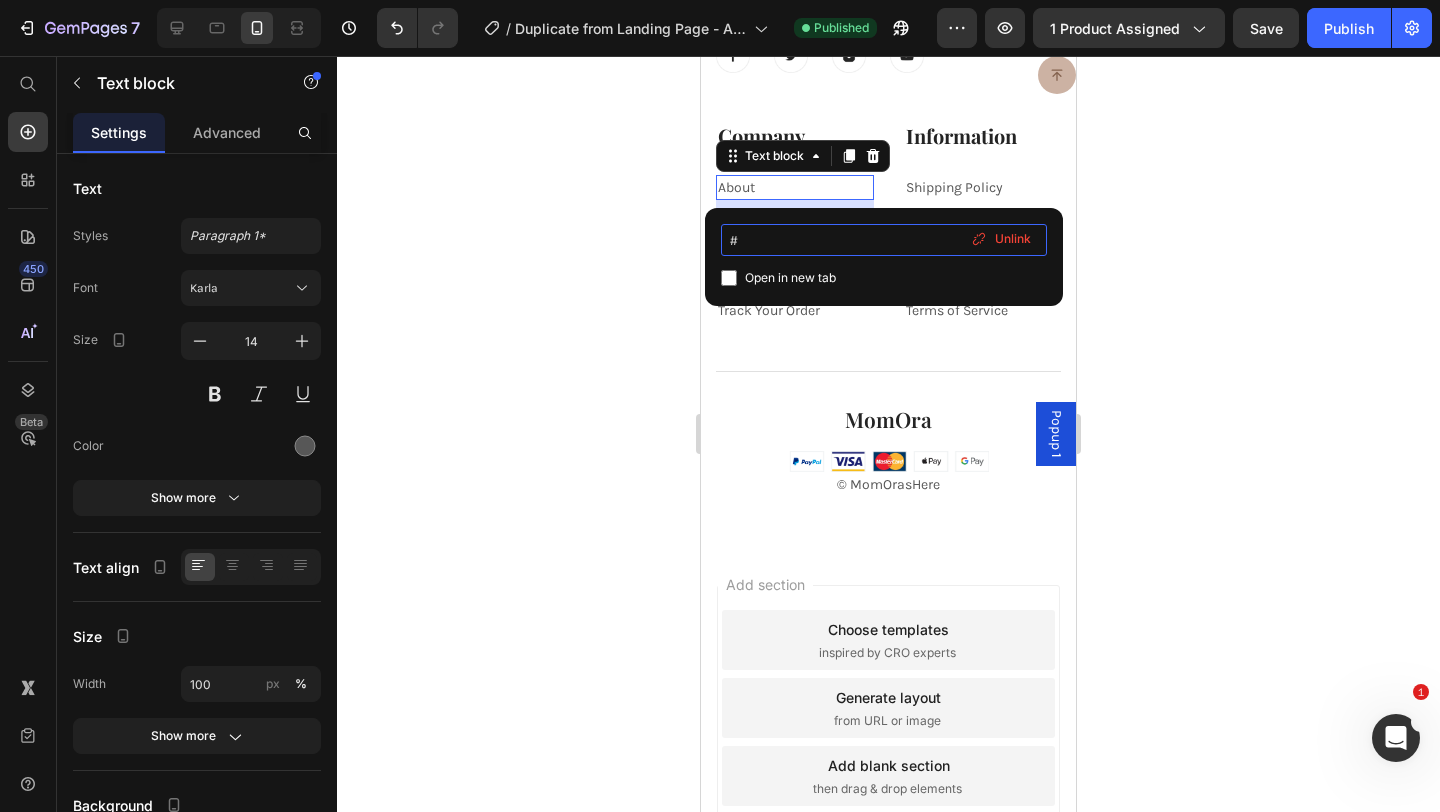type on "https://7dmzj1-06.myshopify.com/pages/our-mission" 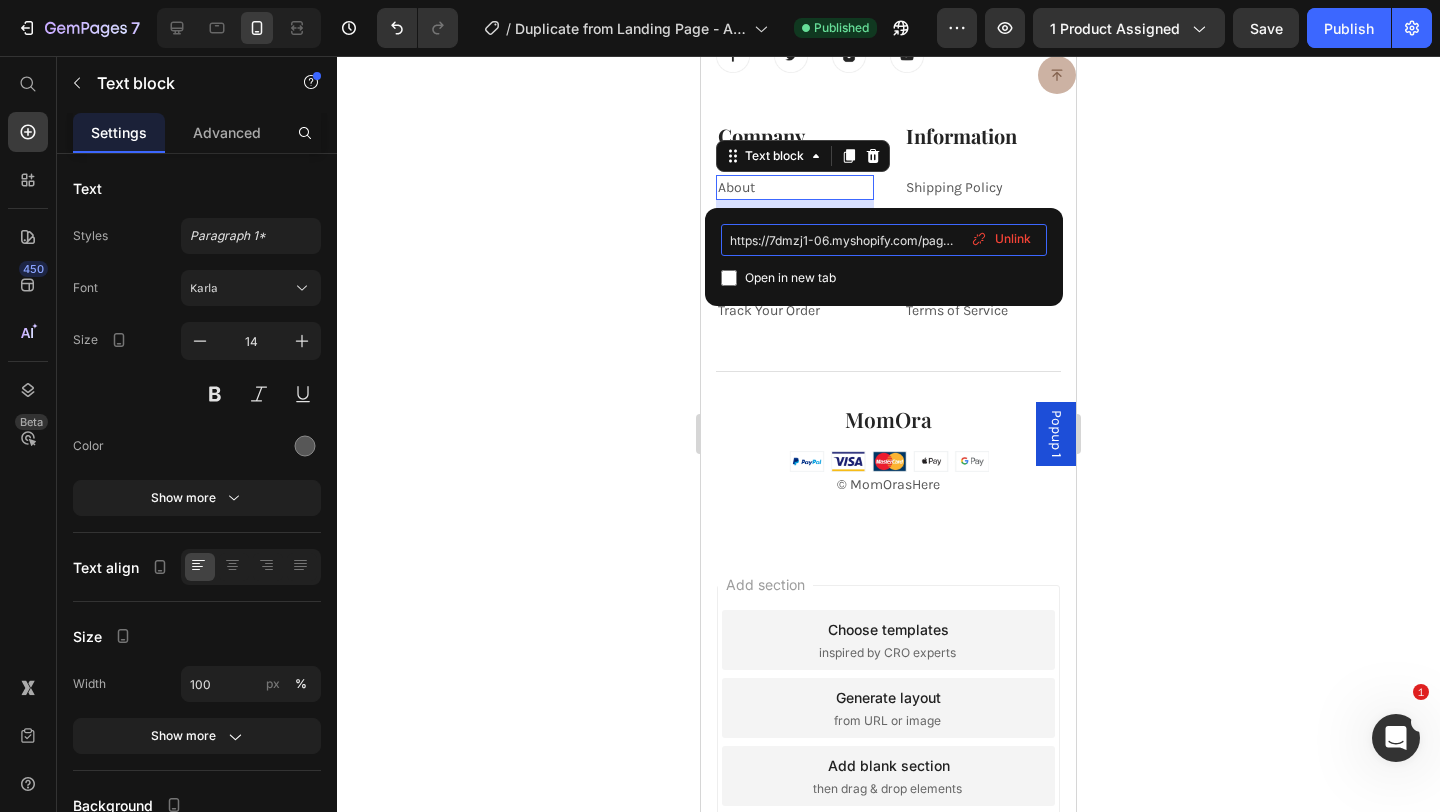 scroll, scrollTop: 0, scrollLeft: 76, axis: horizontal 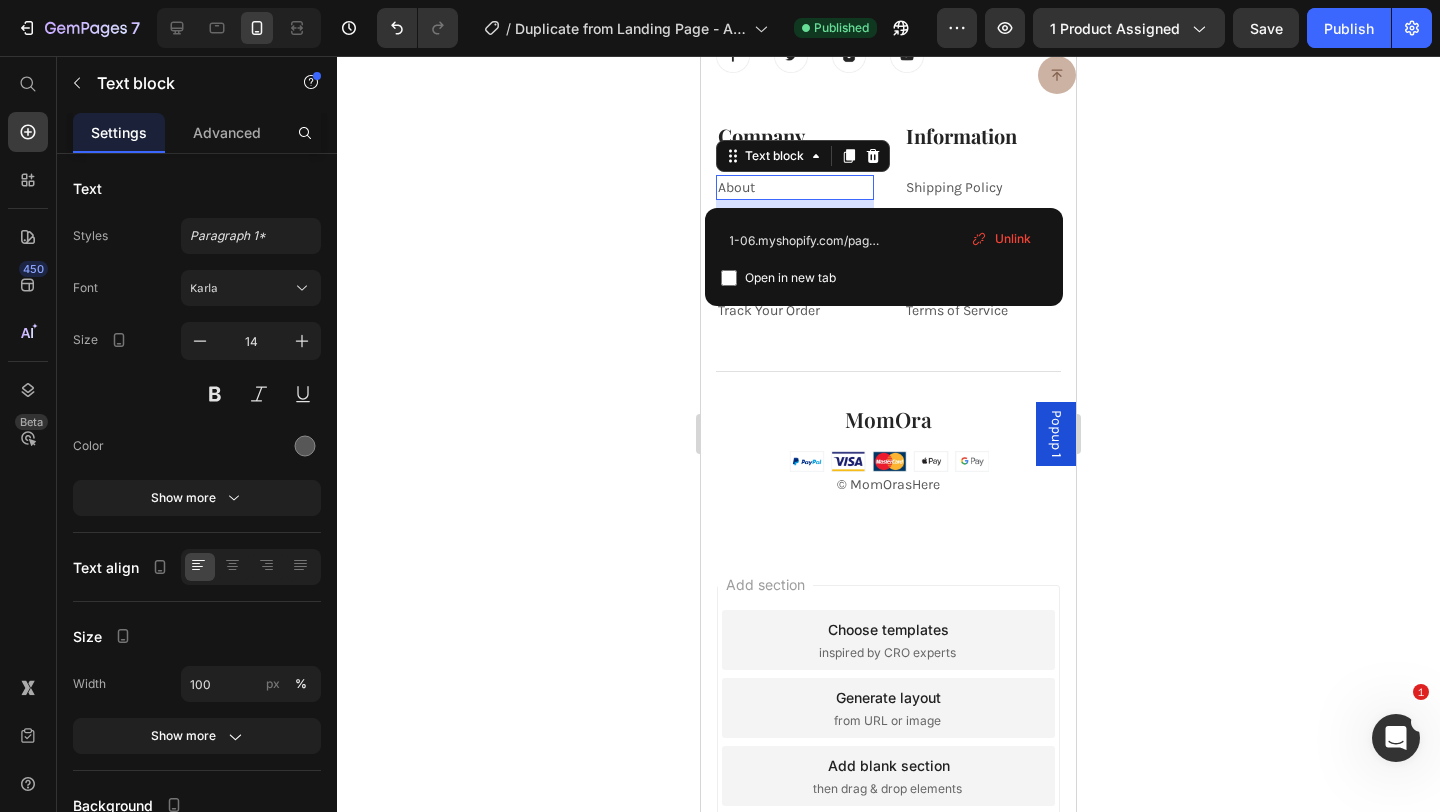 click on "About ⁠⁠⁠⁠⁠⁠⁠" at bounding box center (795, 187) 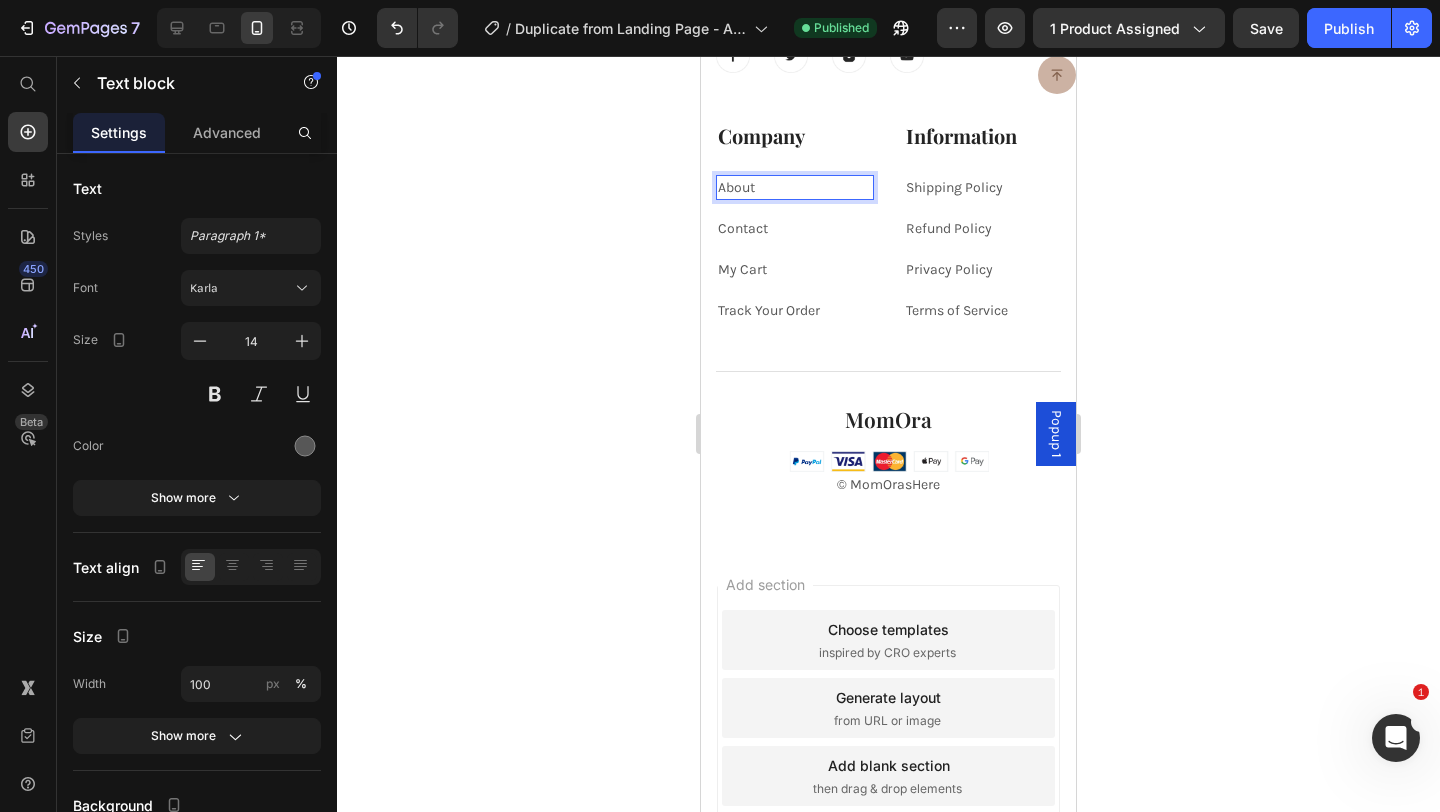 click on "About ⁠⁠⁠⁠⁠⁠⁠" at bounding box center (795, 187) 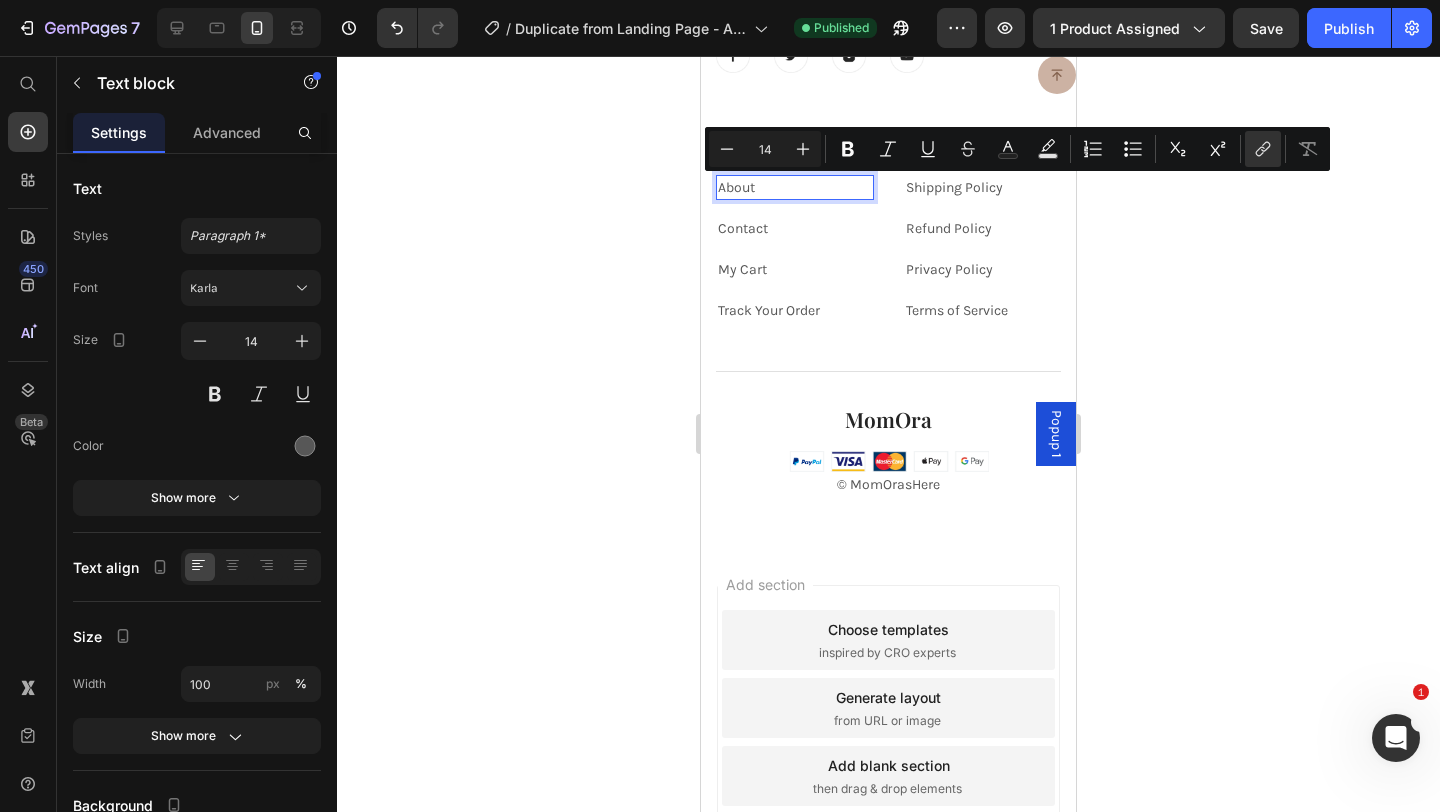 click on "About" at bounding box center [795, 187] 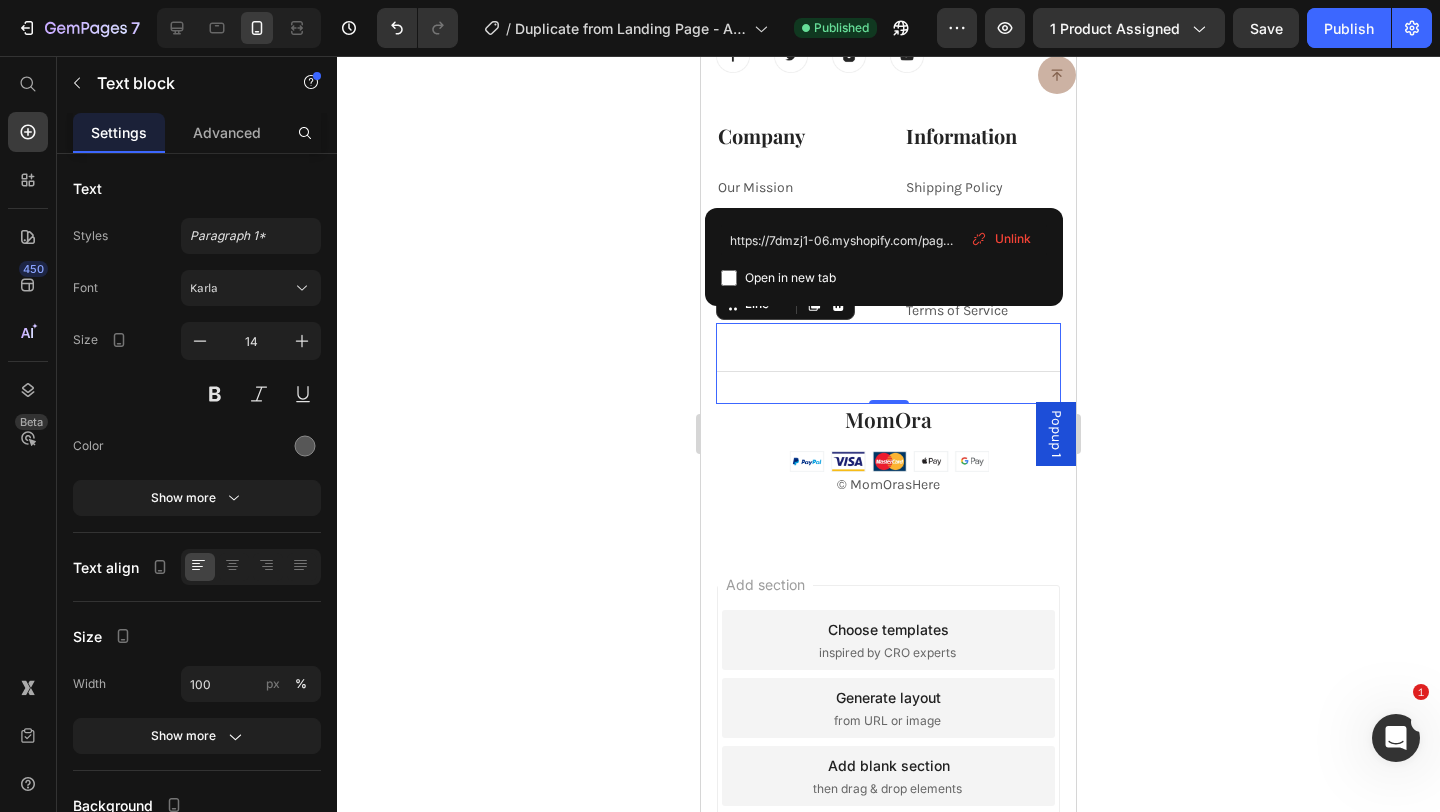 click on "Title Line   0" at bounding box center [888, 363] 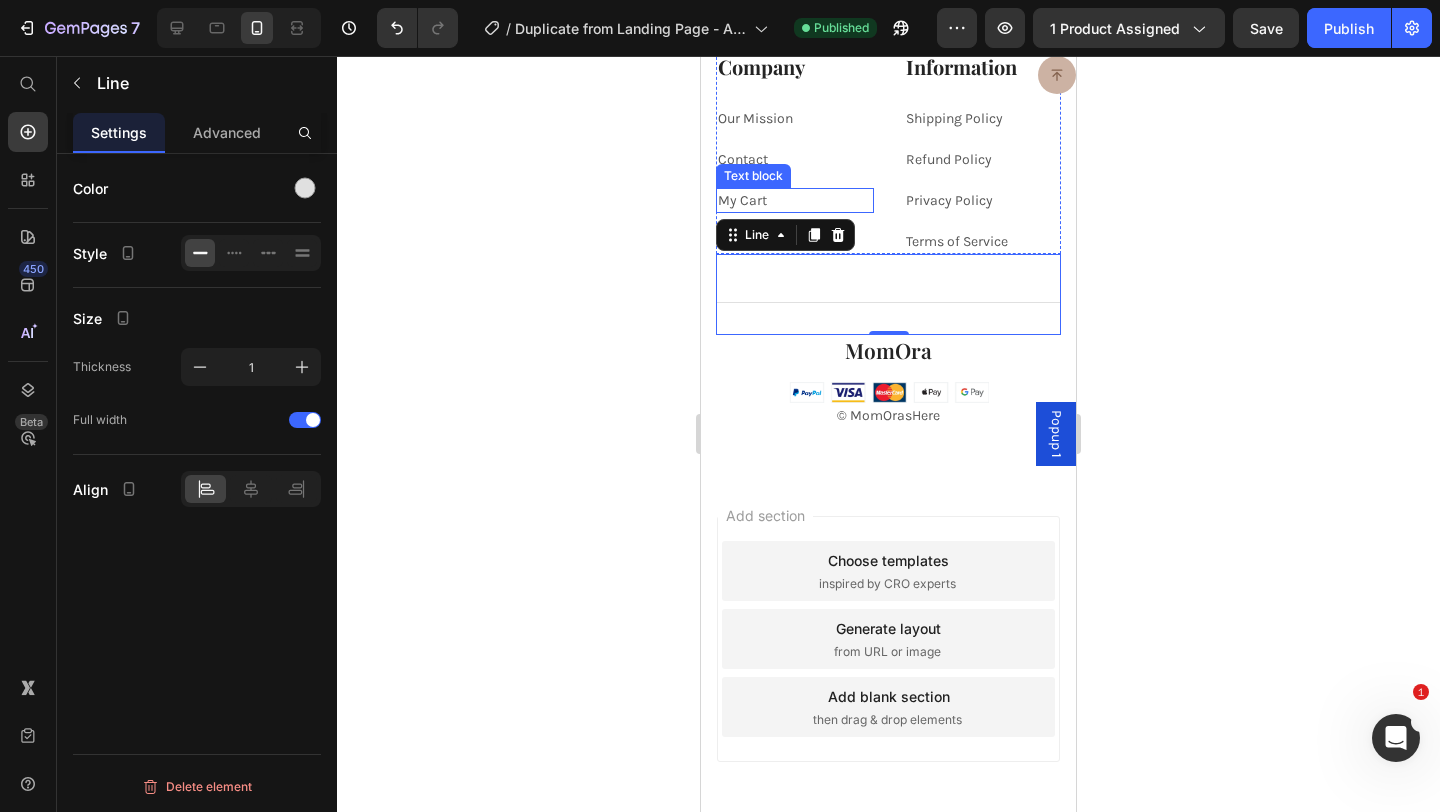 scroll, scrollTop: 10327, scrollLeft: 0, axis: vertical 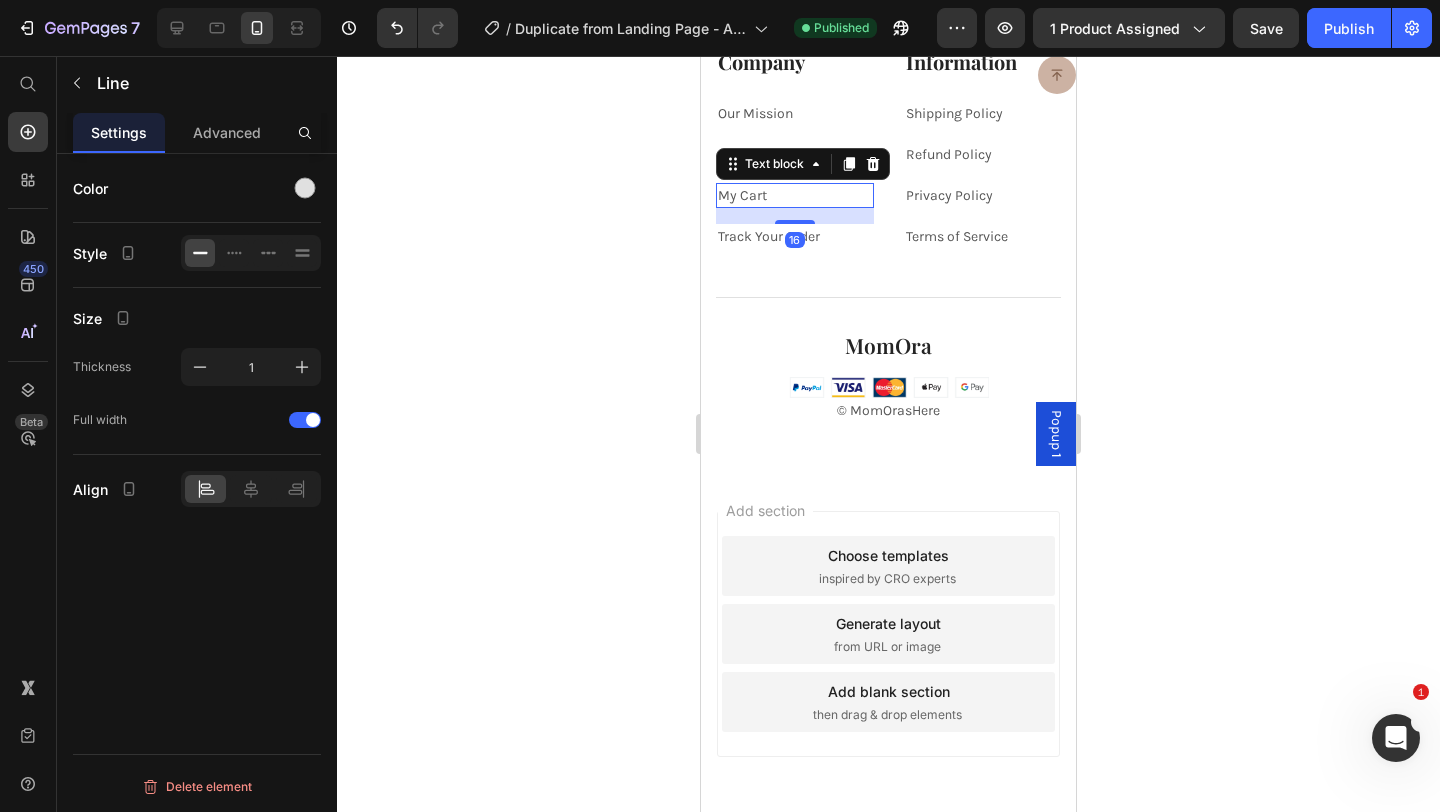 click on "My Cart" at bounding box center [795, 195] 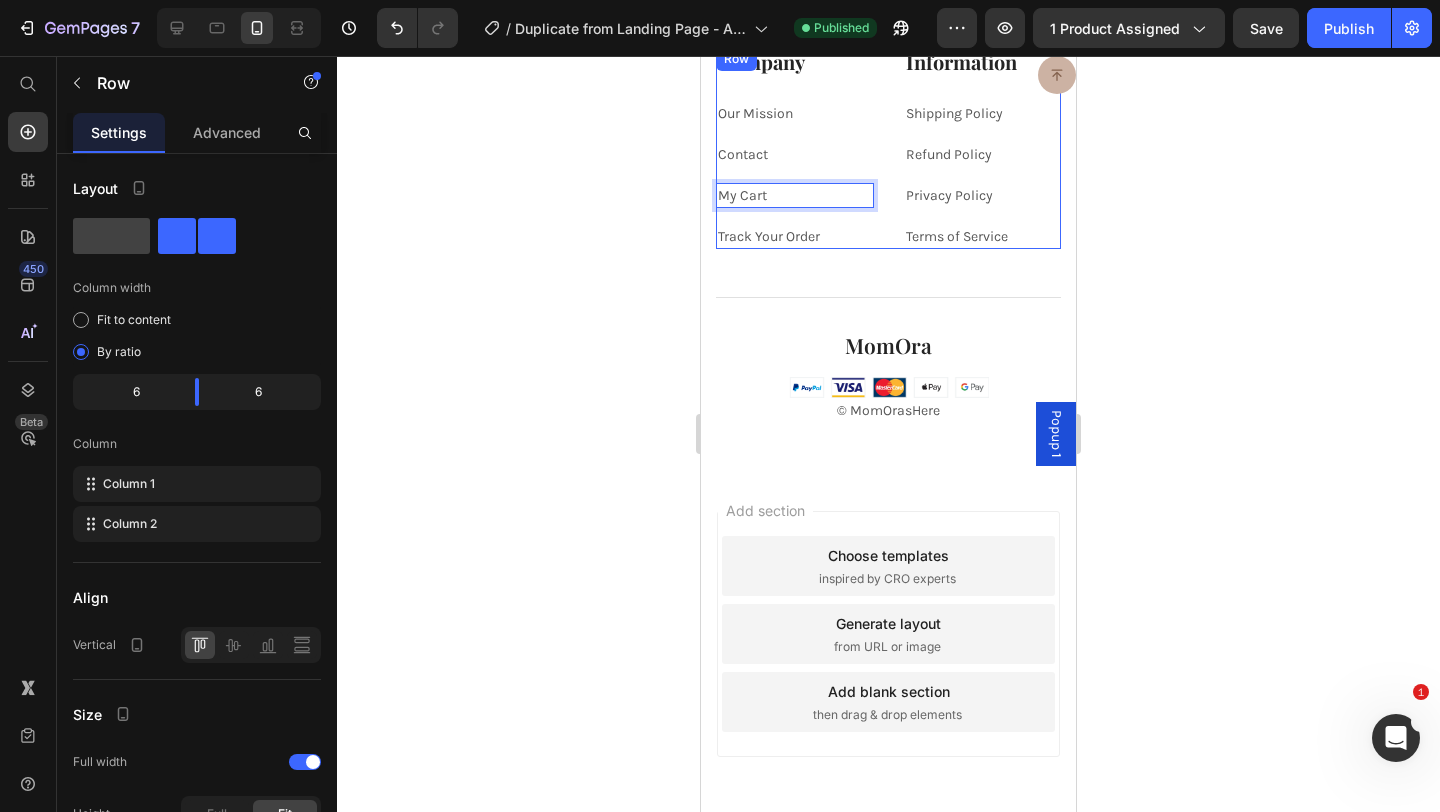 click on "Company Heading Our Mission Text block Contact Text block My Cart Text block   16 Track Your Order Text block" at bounding box center (795, 148) 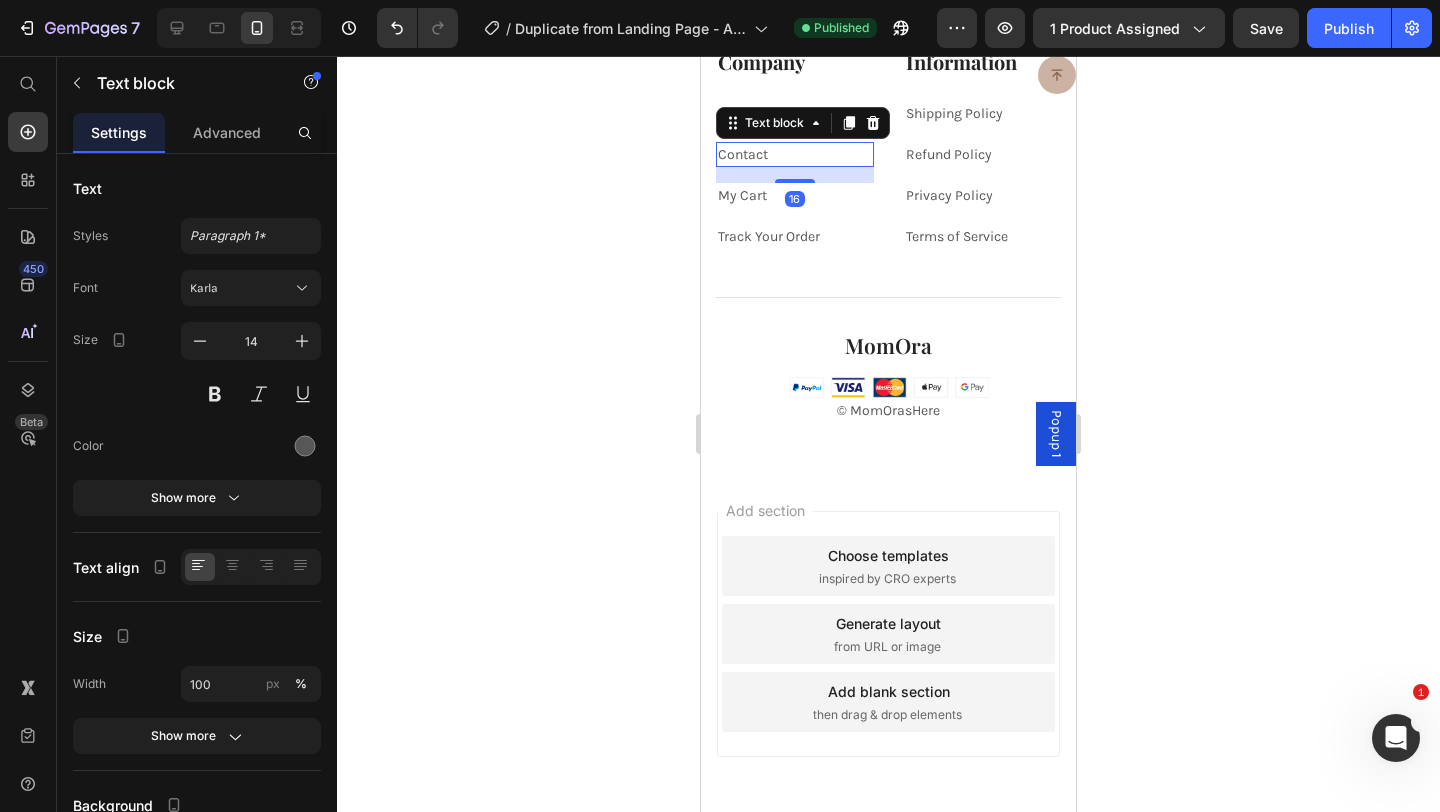 click on "Contact" at bounding box center [743, 154] 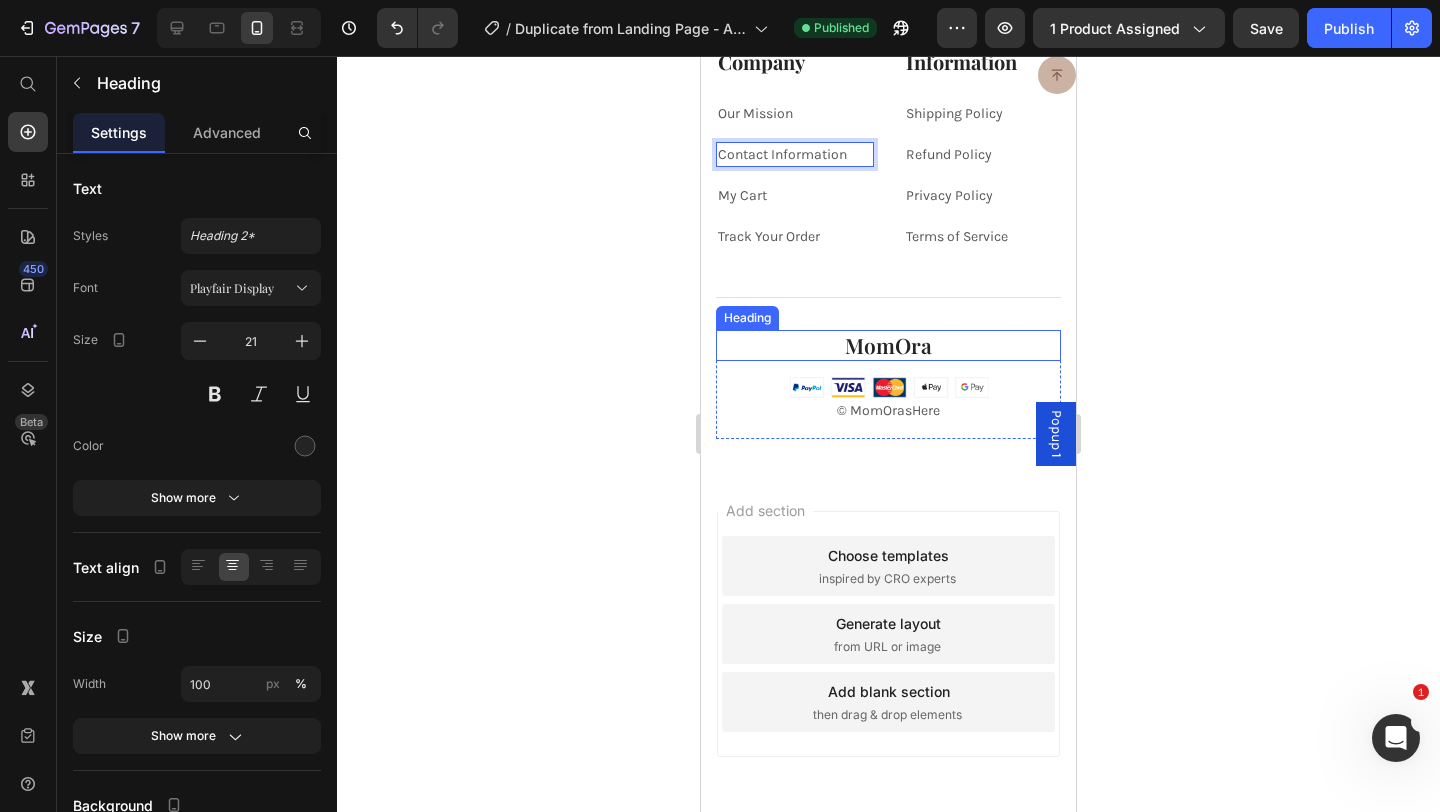click on "MomOra" at bounding box center (888, 345) 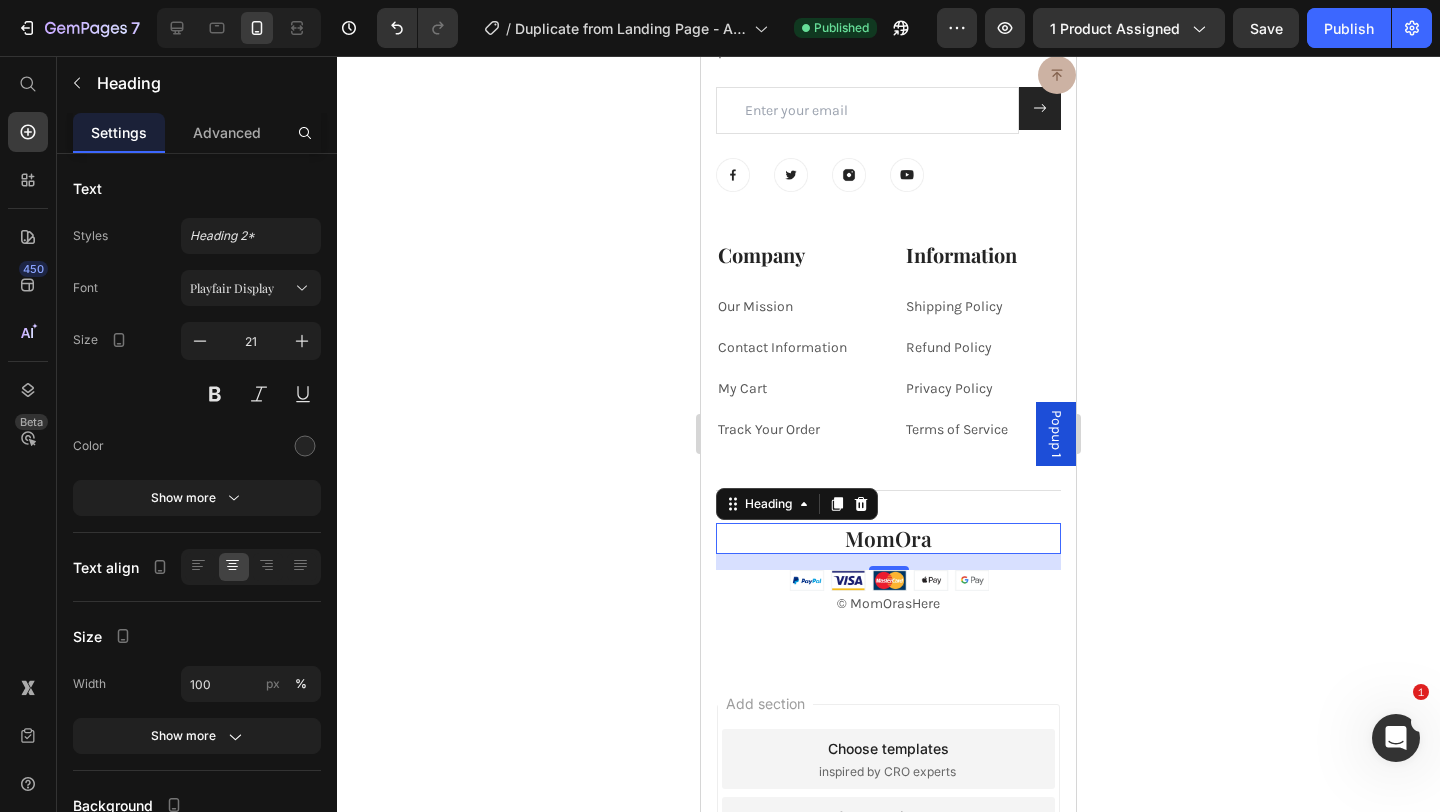 scroll, scrollTop: 10114, scrollLeft: 0, axis: vertical 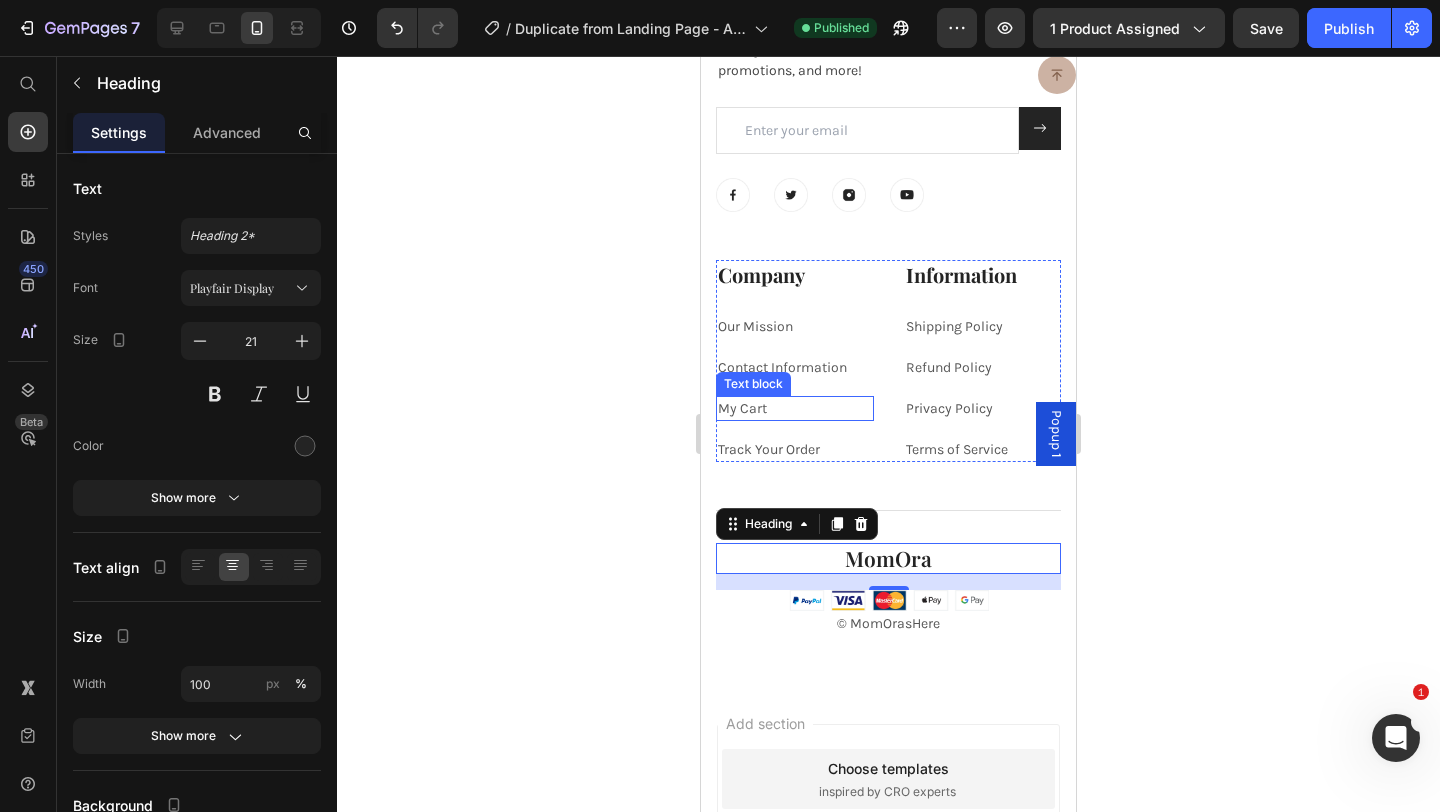 click on "My Cart" at bounding box center [795, 408] 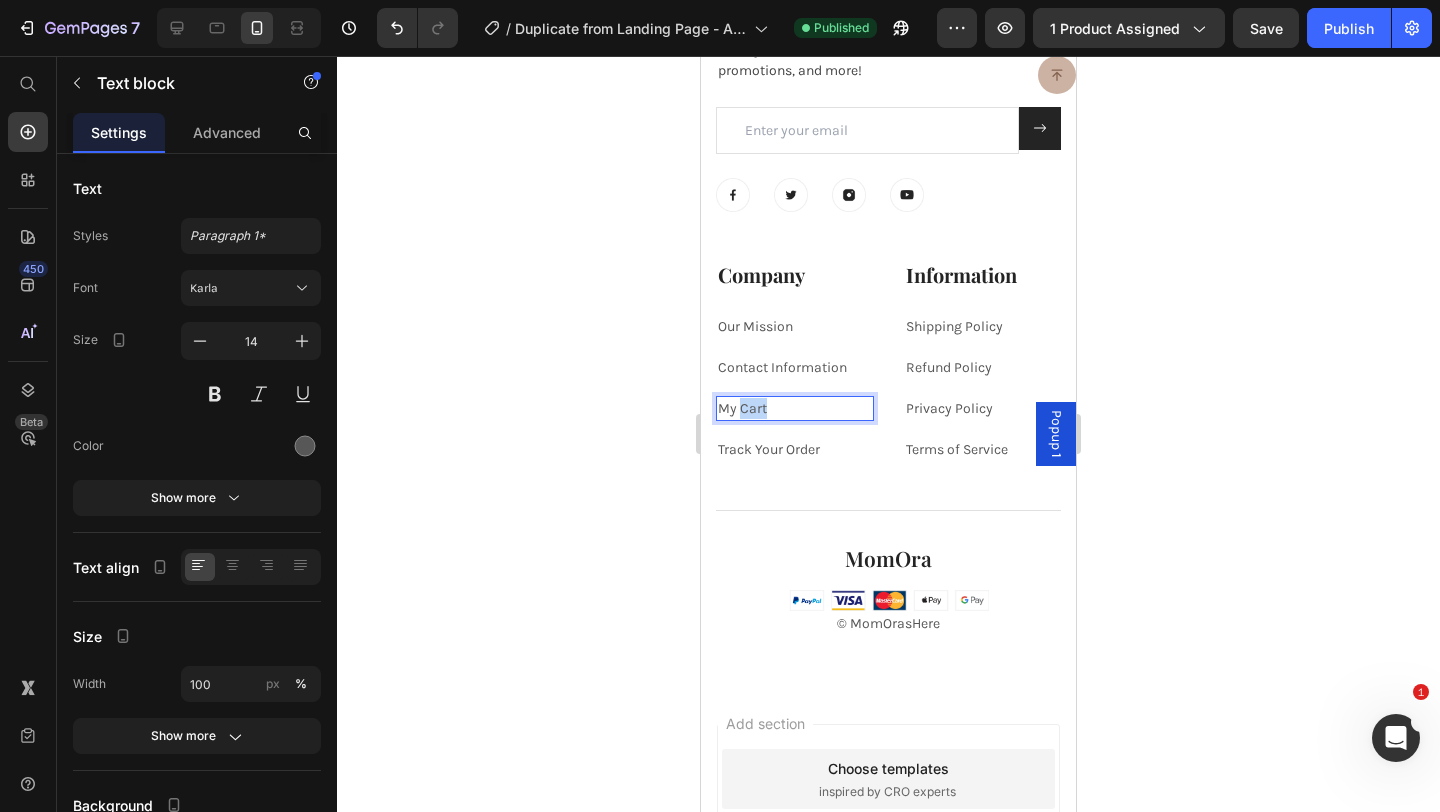 click on "My Cart" at bounding box center [795, 408] 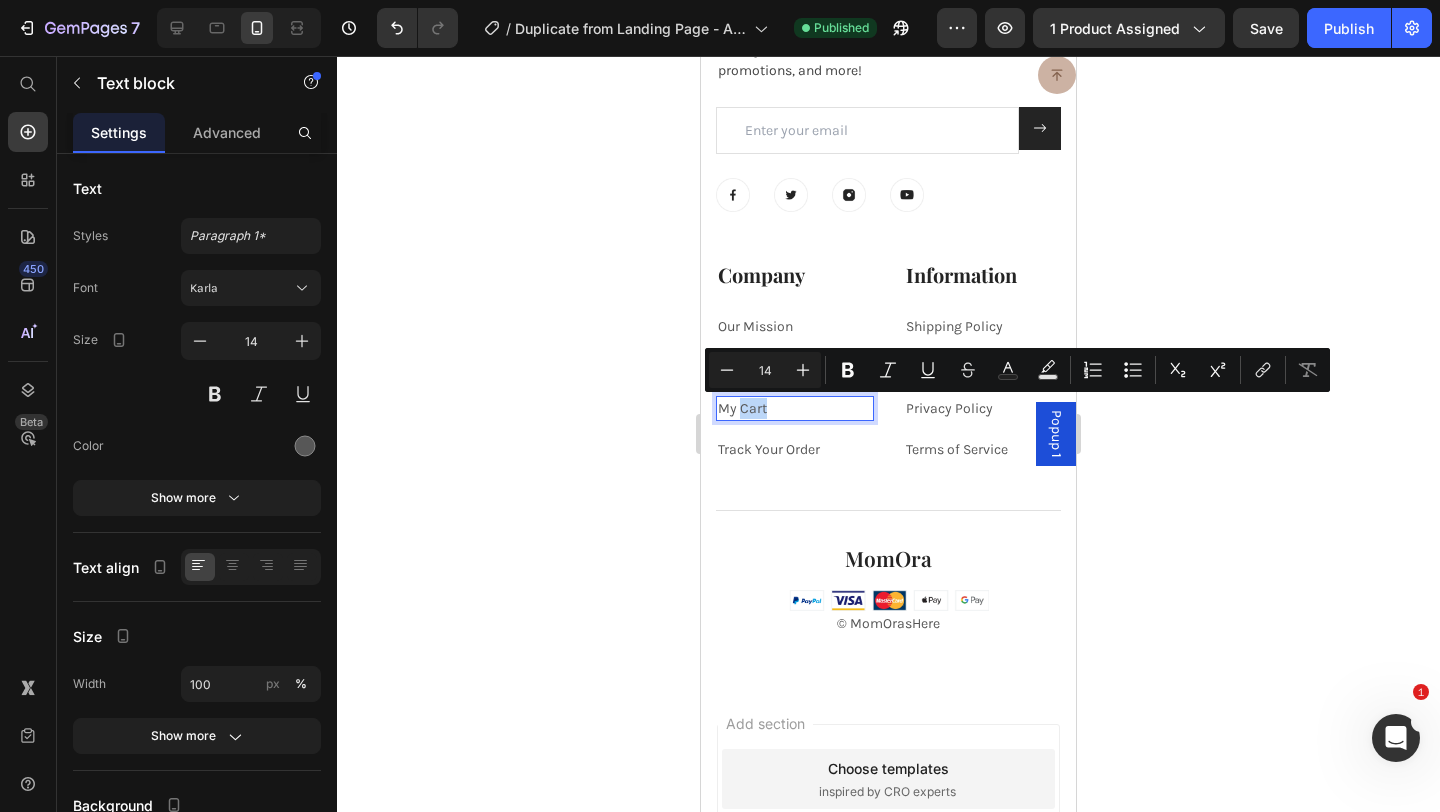 click on "My Cart" at bounding box center (795, 408) 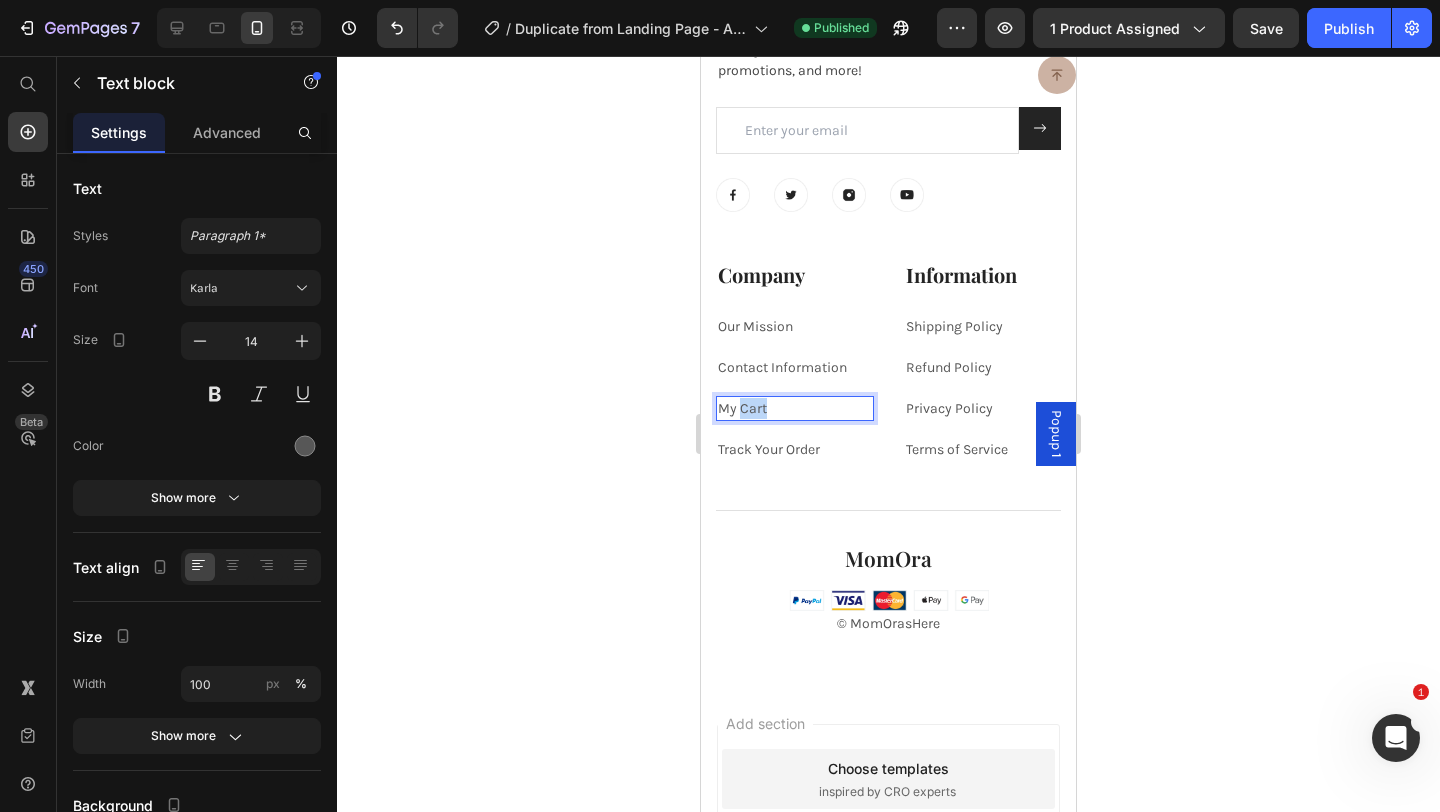 click on "My Cart" at bounding box center (795, 408) 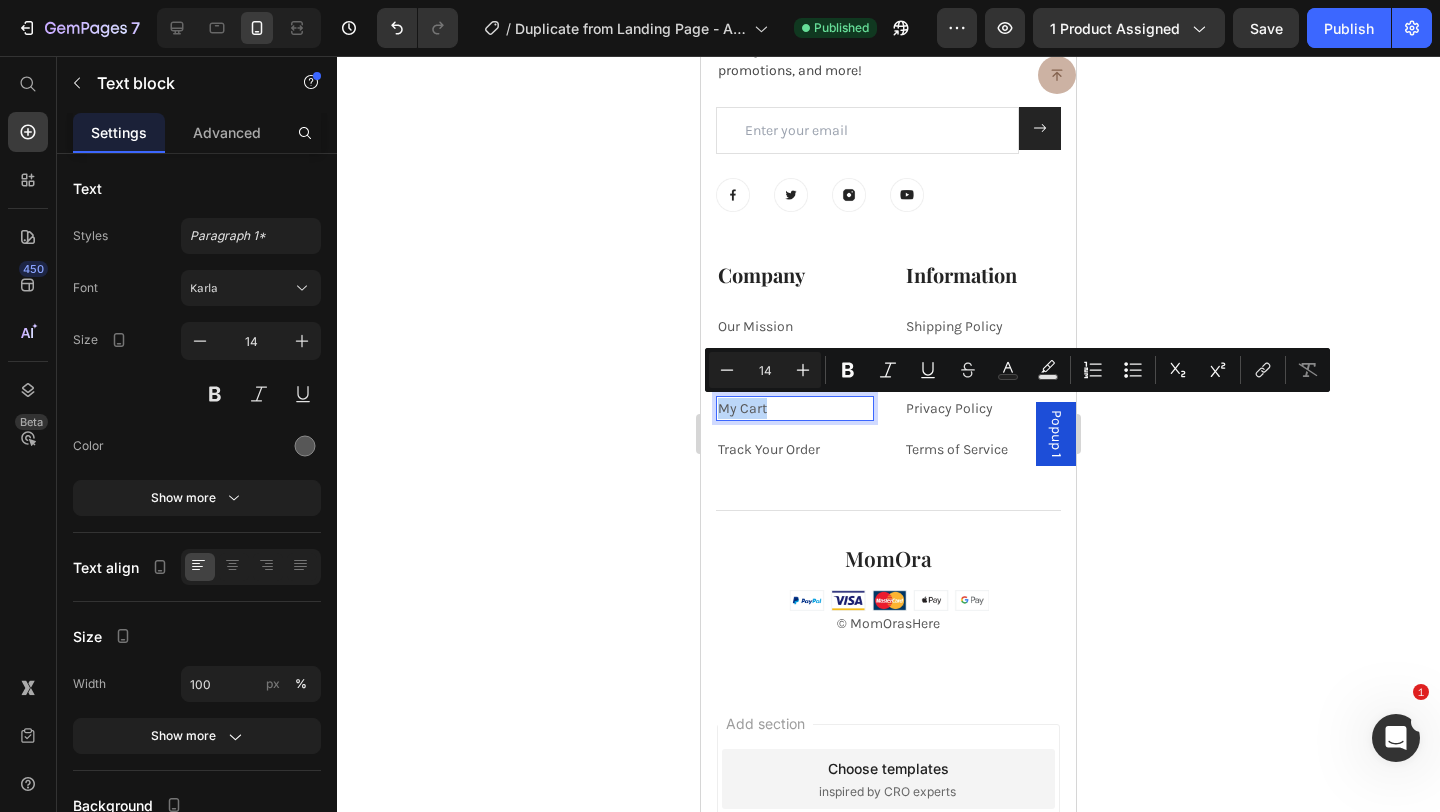 click on "My Cart" at bounding box center [795, 408] 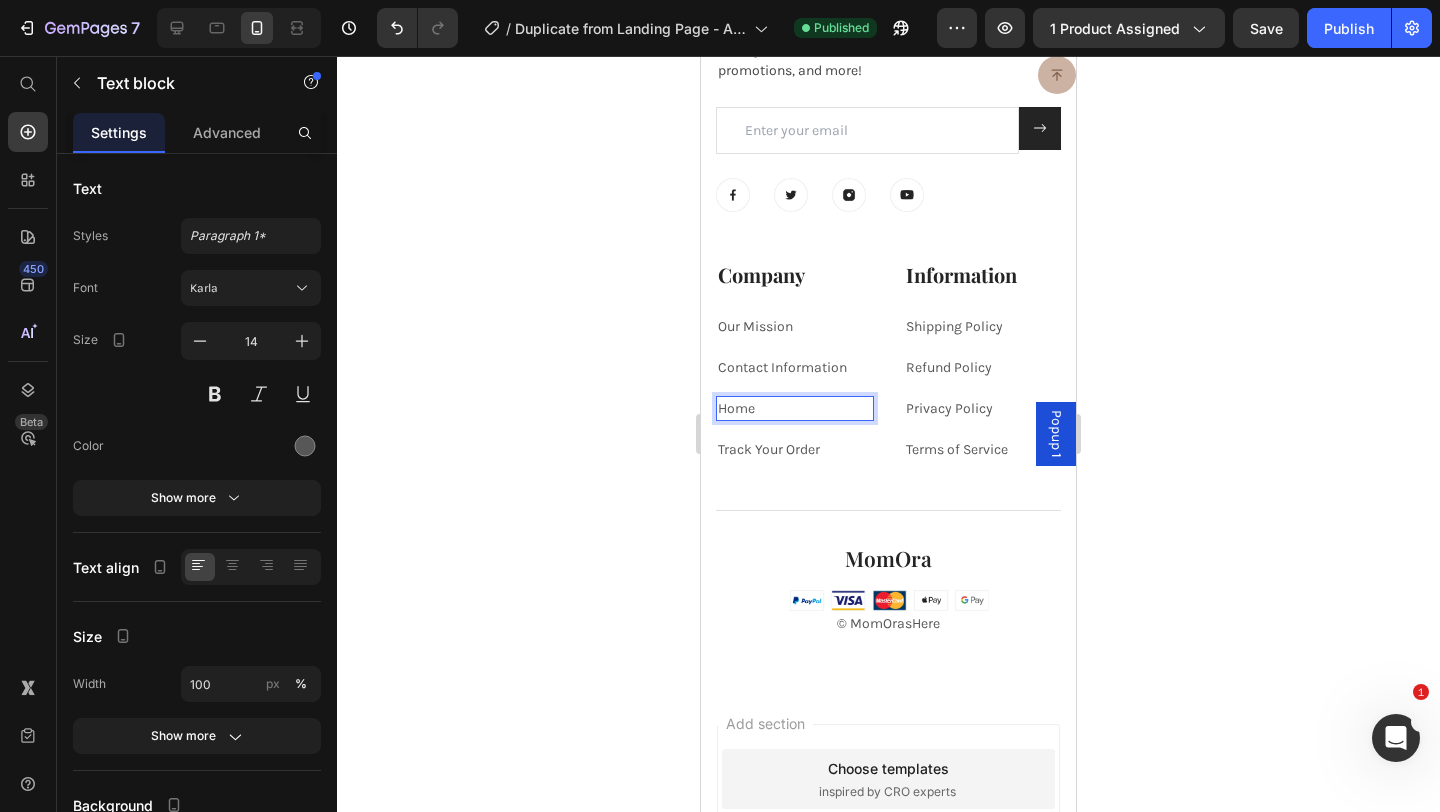 click on "Home" at bounding box center [795, 408] 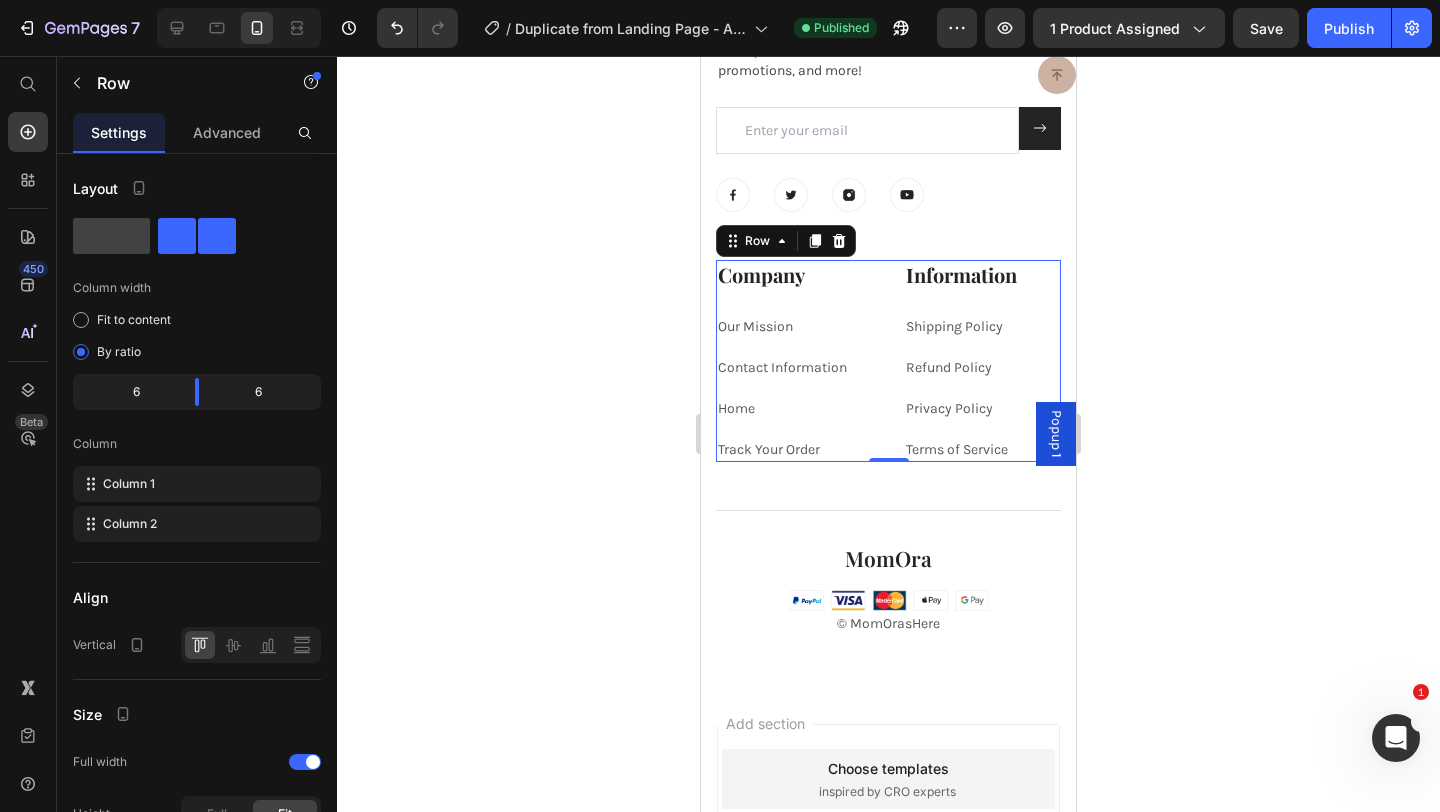 click on "Company Heading Our Mission Text block Contact Information Text block Home  Text block Track Your Order Text block" at bounding box center [795, 361] 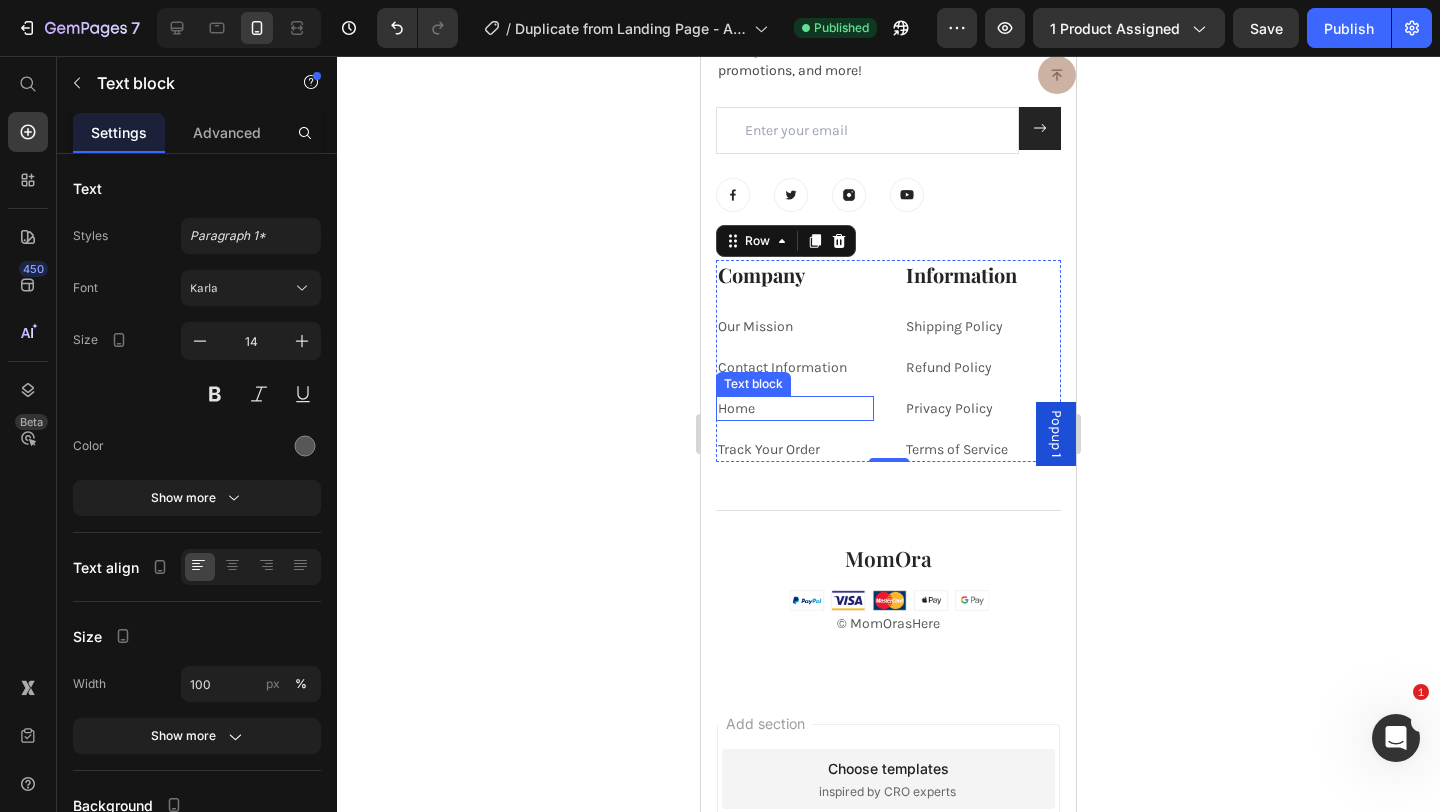 click on "Home" at bounding box center (795, 408) 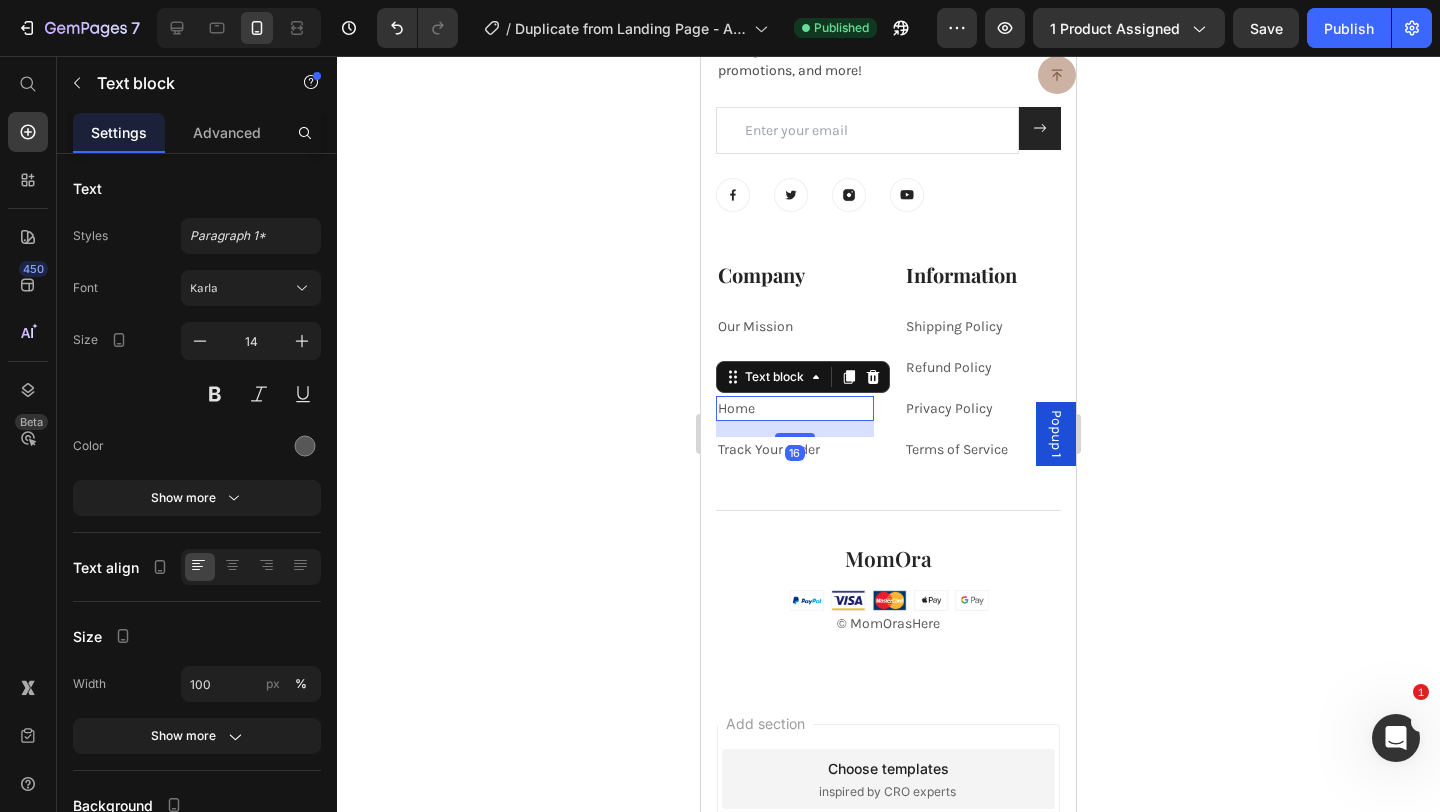 click on "Home" at bounding box center [795, 408] 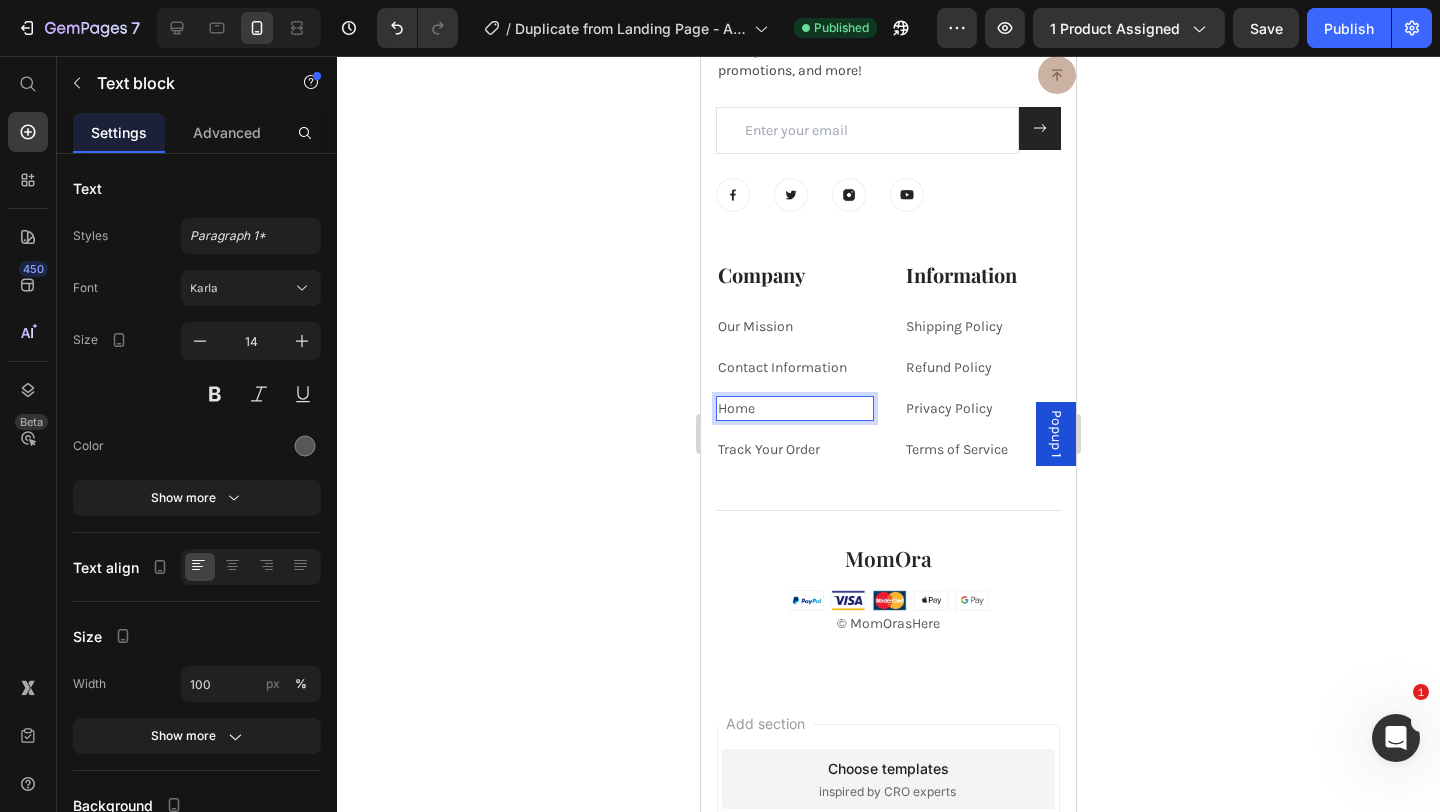 click on "Home" at bounding box center (795, 408) 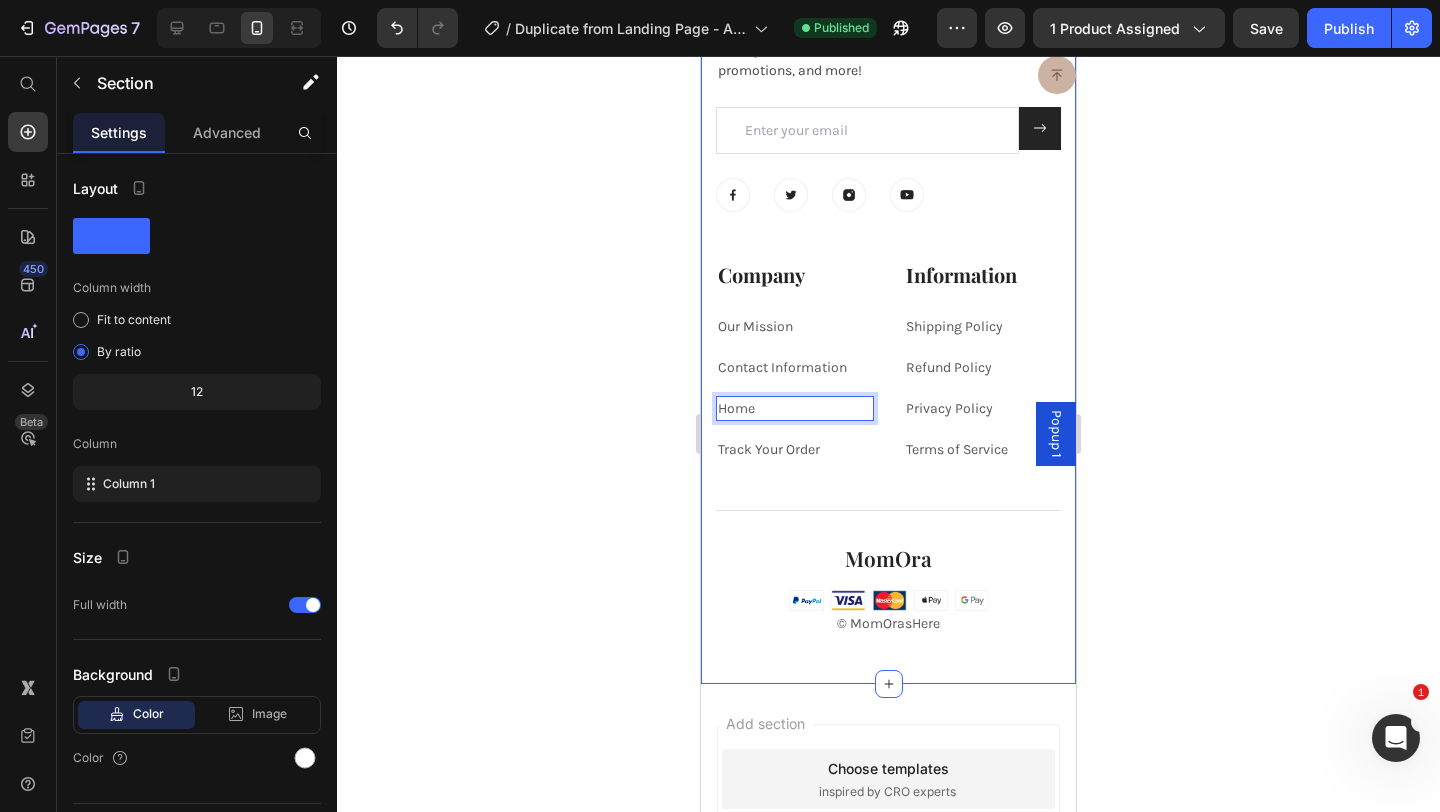 click on "Newsletter Heading Enter your email address for new arrivals, discounts, promotions, and more! Text block Email Field
Submit Button Row Newsletter Row Image Image Image Image Row Company Heading Our Mission Text block Contact Information Text block Home  Text block   16 Track Your Order Text block Information Heading Shipping Policy Text block Refund Policy Text block Privacy Policy Text block Terms of Service Text block Row Row                Title Line © MomOrasHere Text block MomOra Heading Image Row Row Section 14" at bounding box center (888, 302) 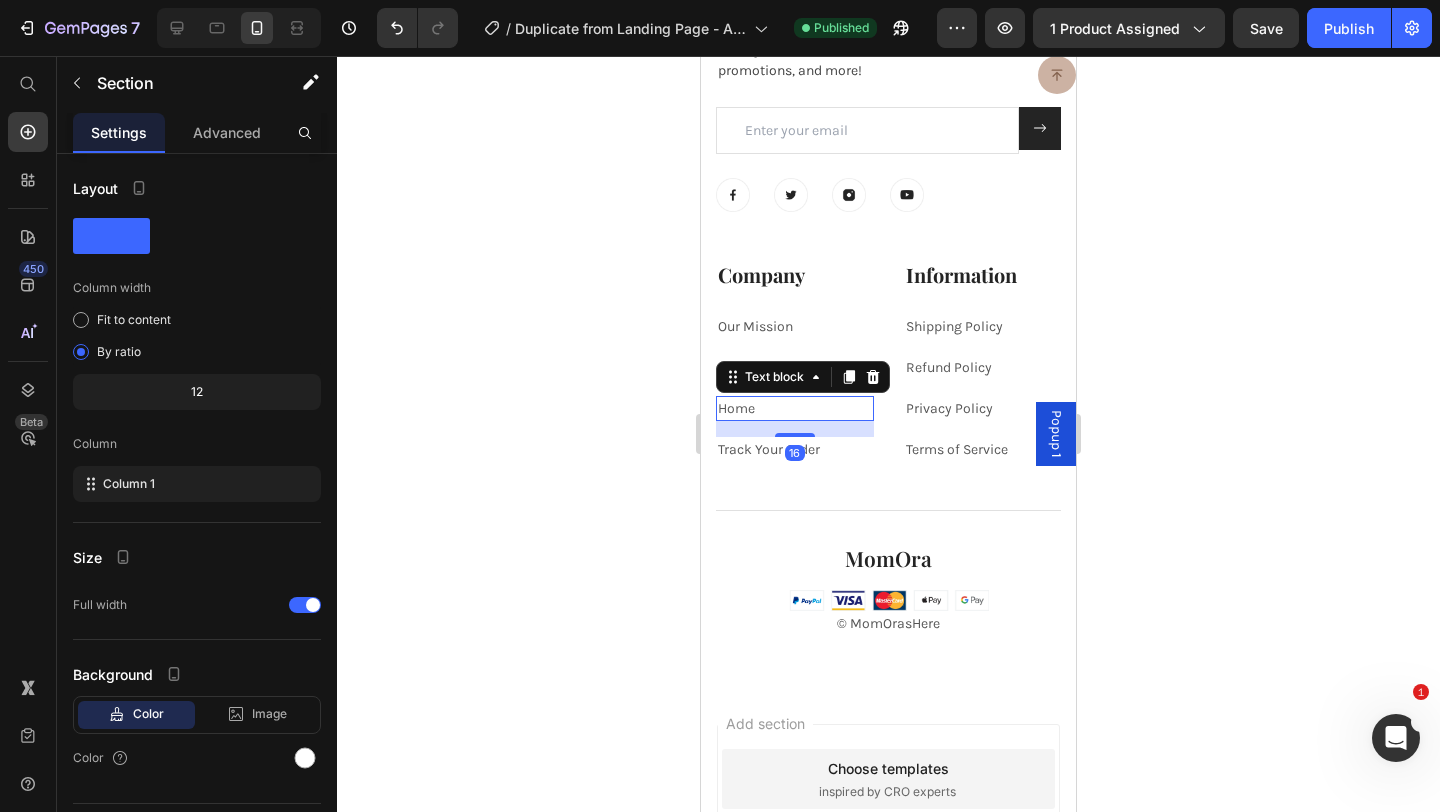 click on "Home" at bounding box center (795, 408) 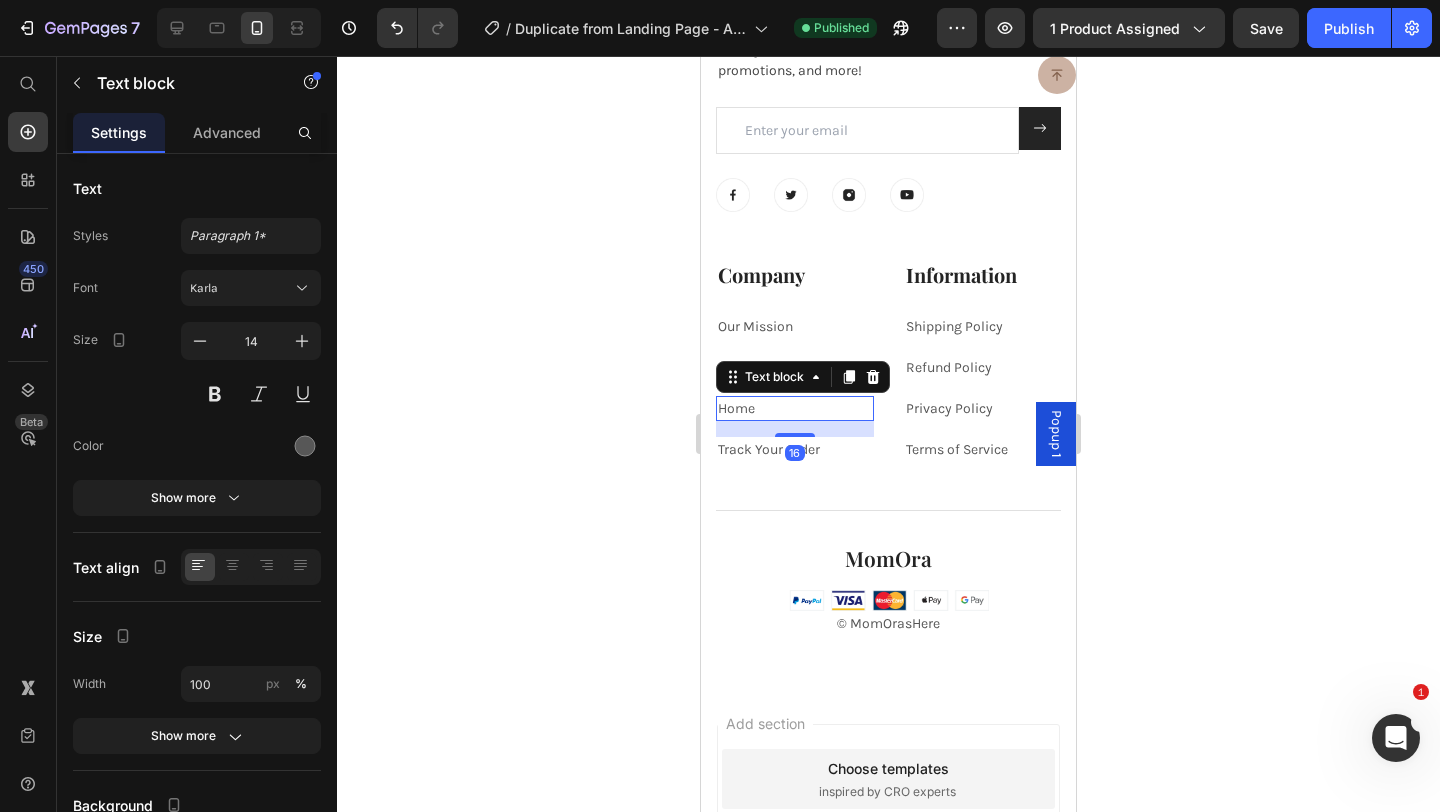 click on "16" at bounding box center [795, 429] 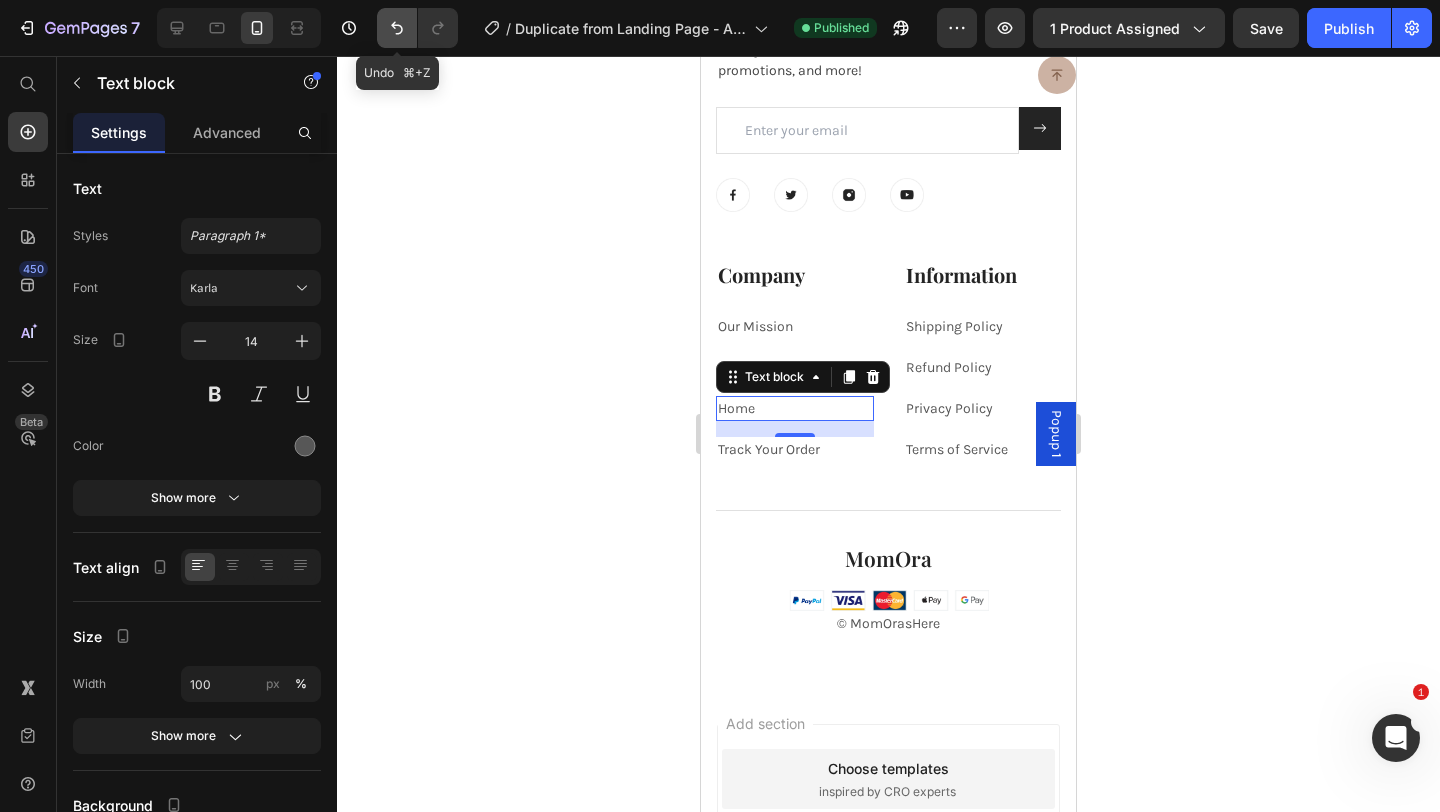 click 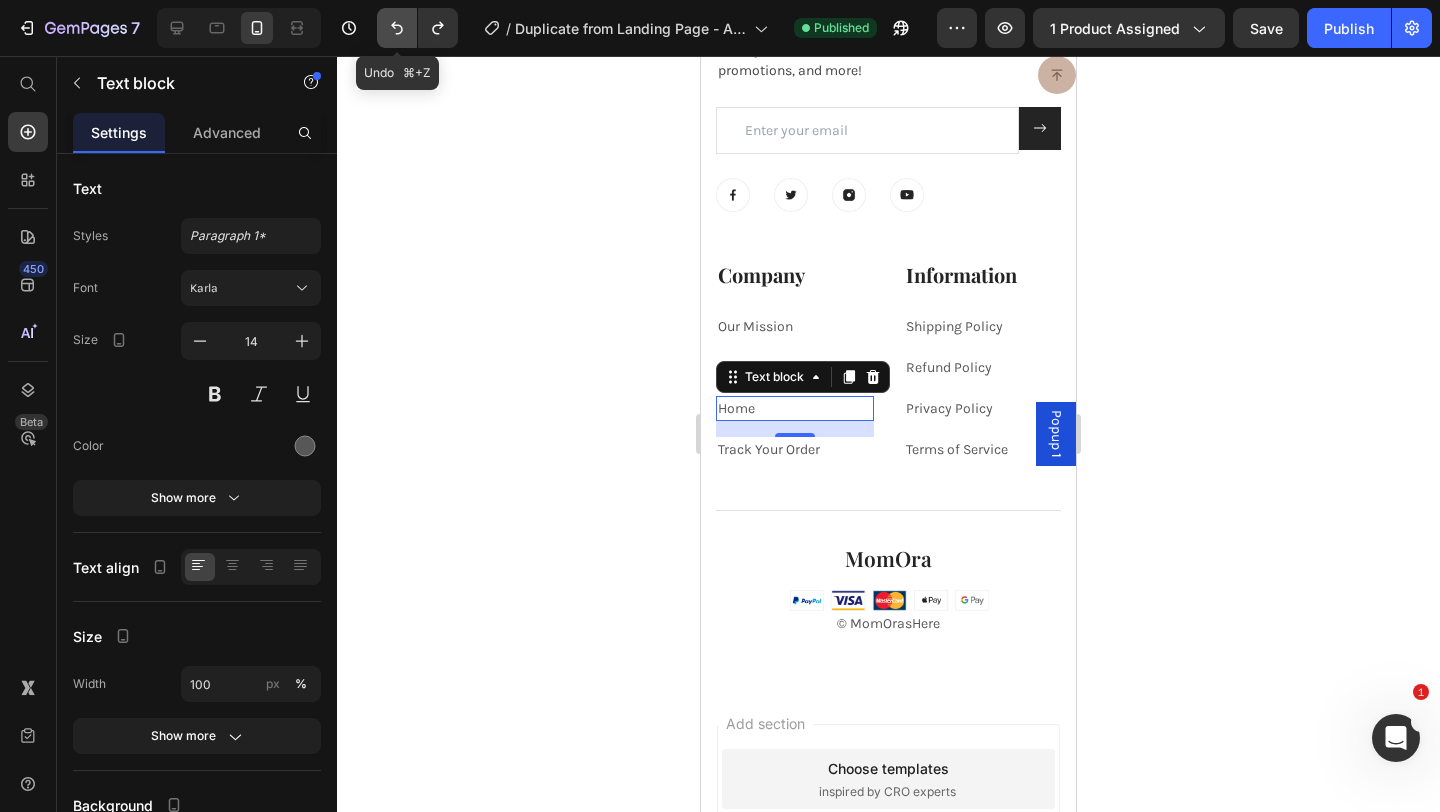 click 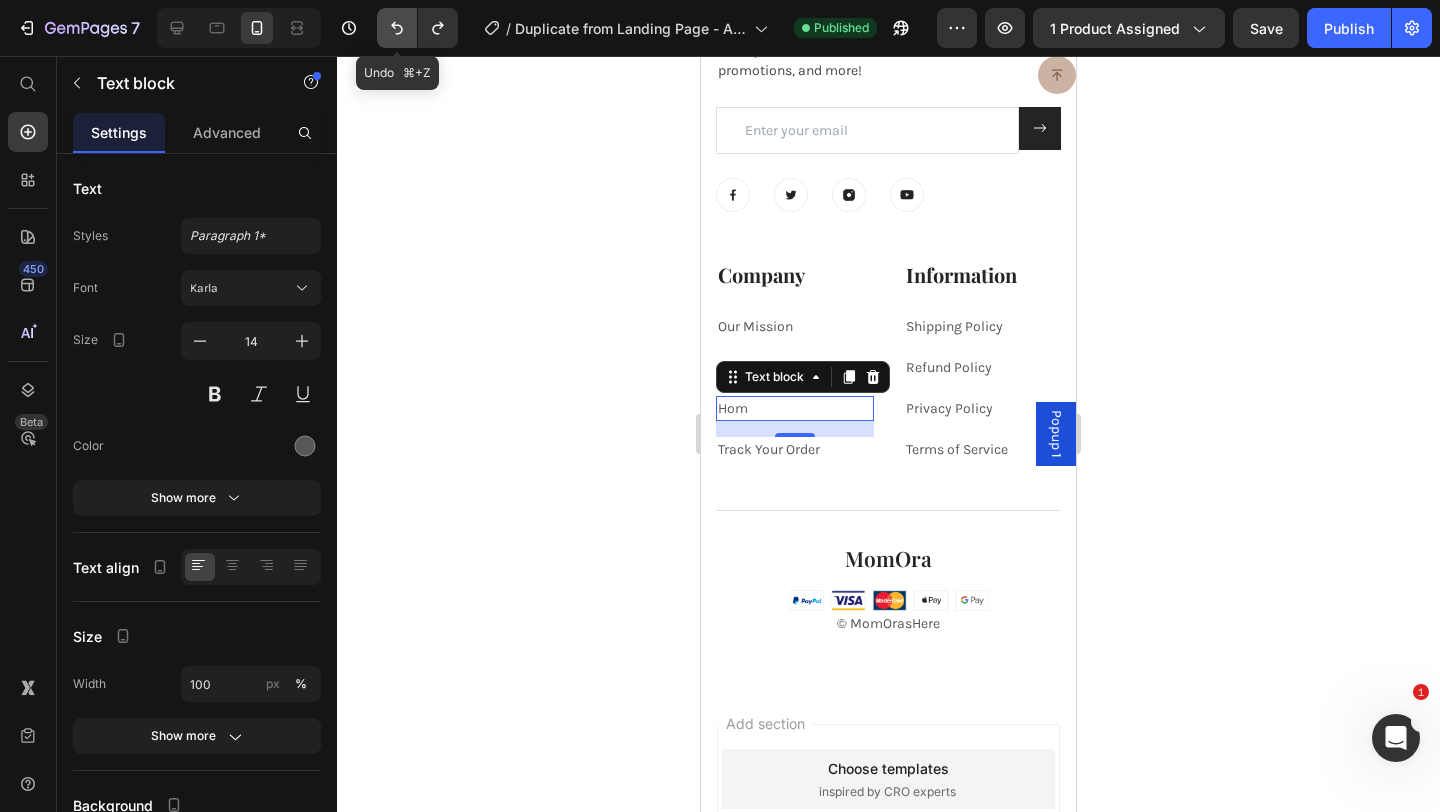 click 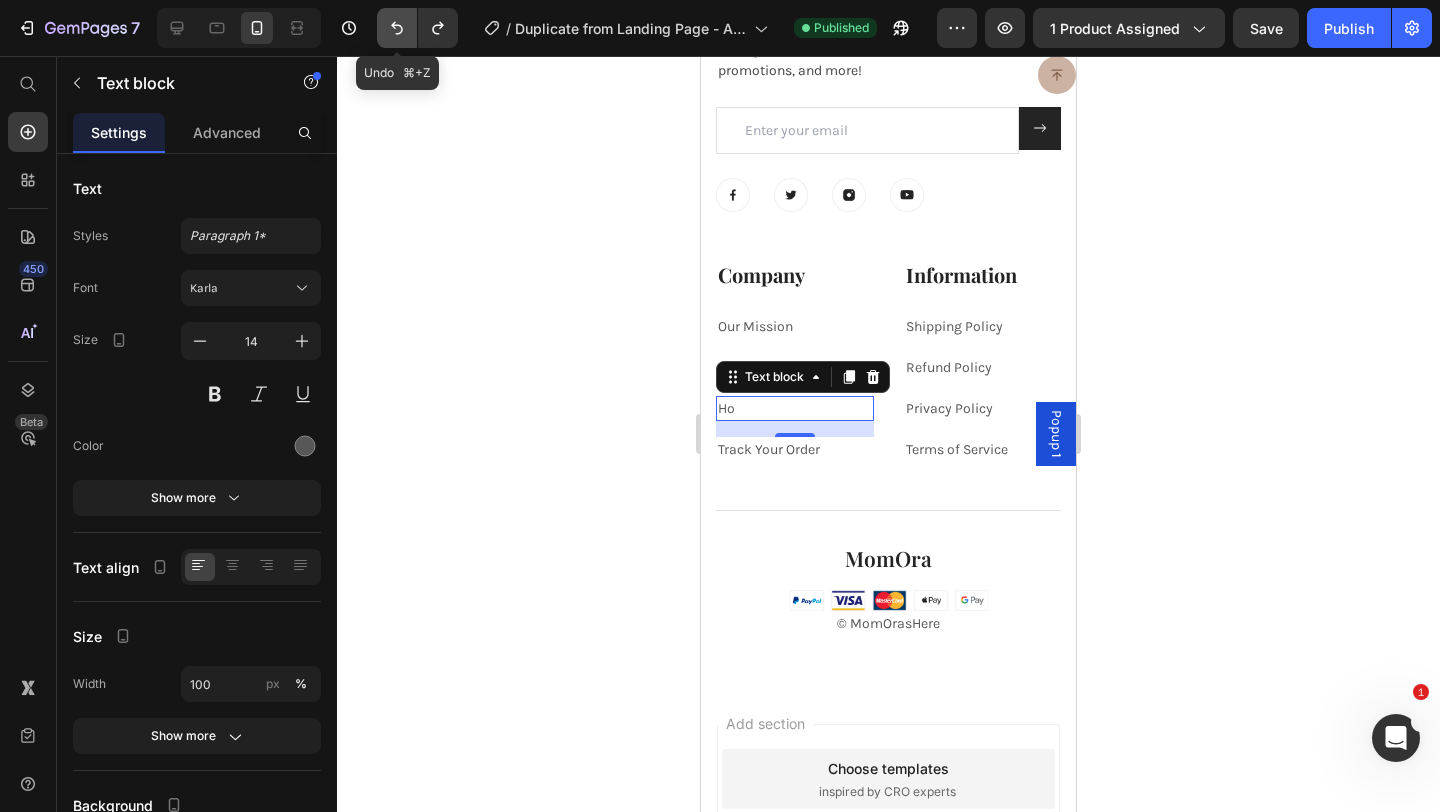 click 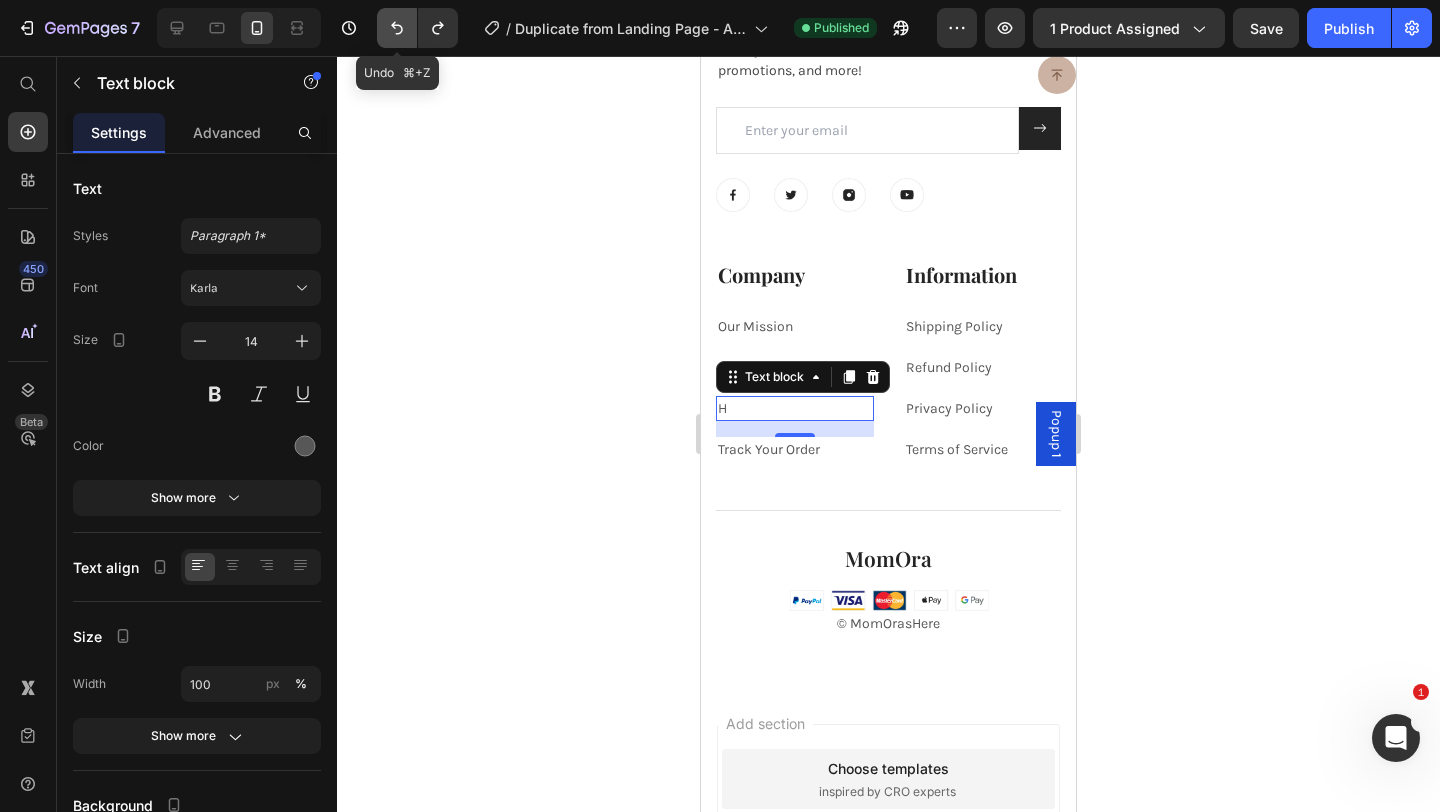 click 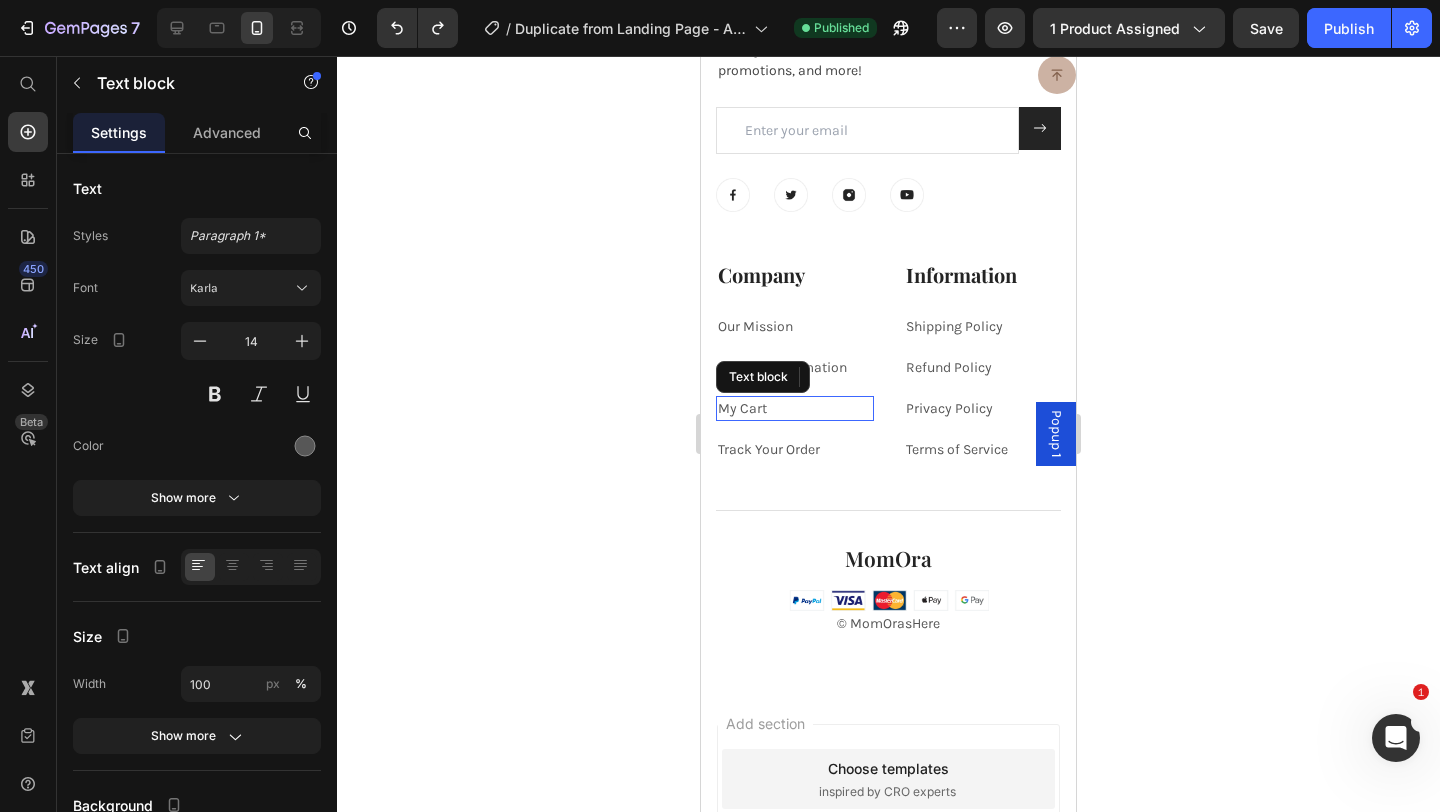 click on "My Cart" at bounding box center (795, 408) 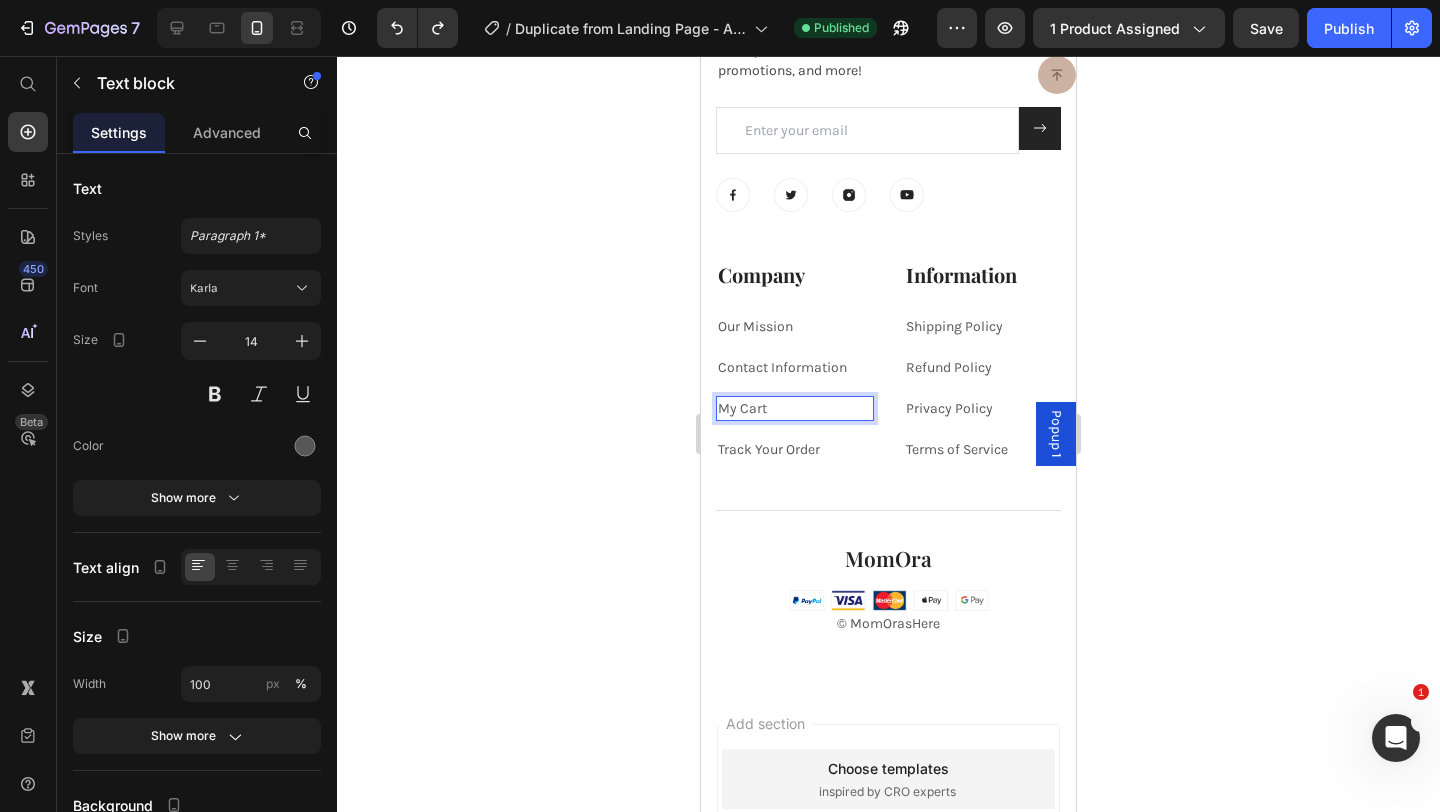 click on "My Cart" at bounding box center (795, 408) 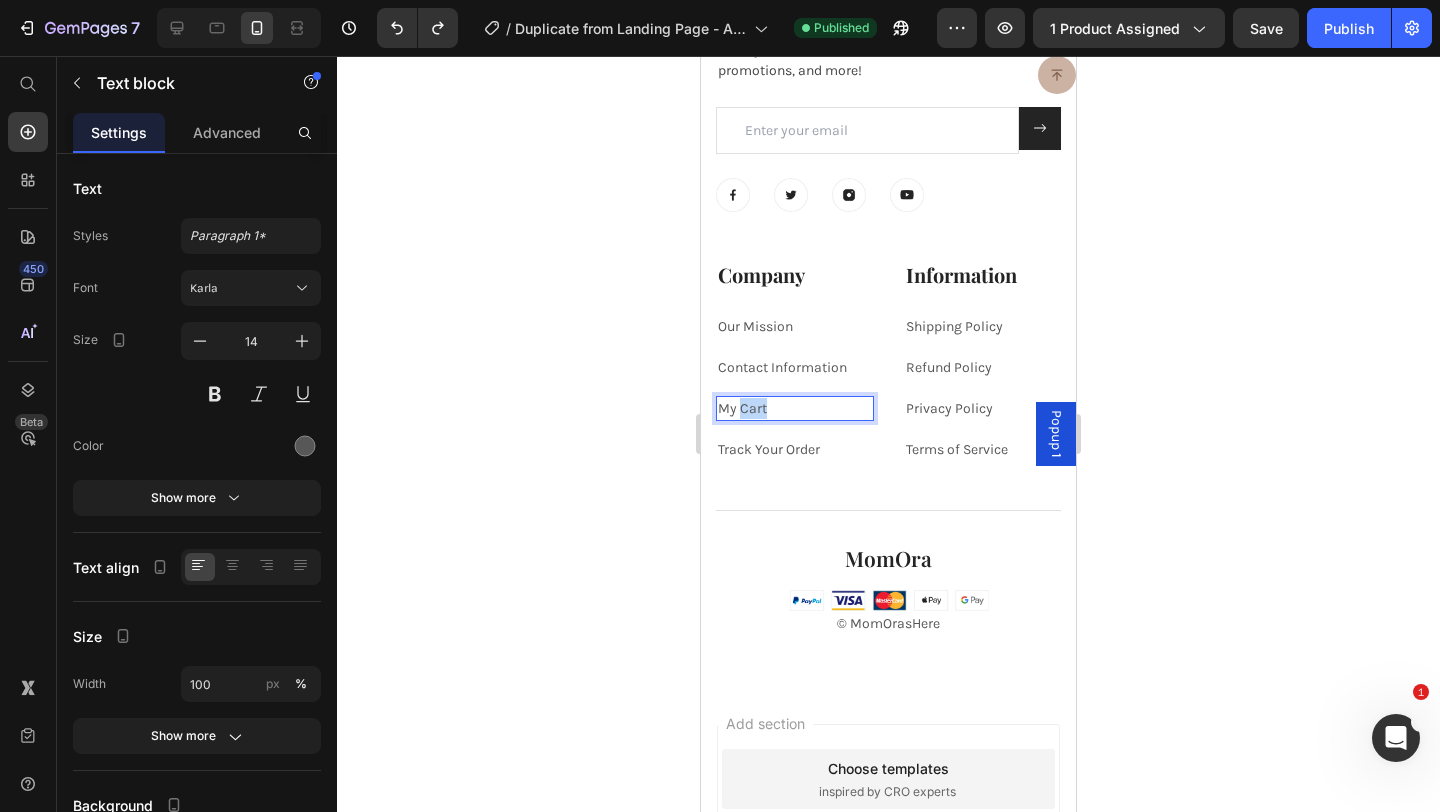 click on "My Cart" at bounding box center (795, 408) 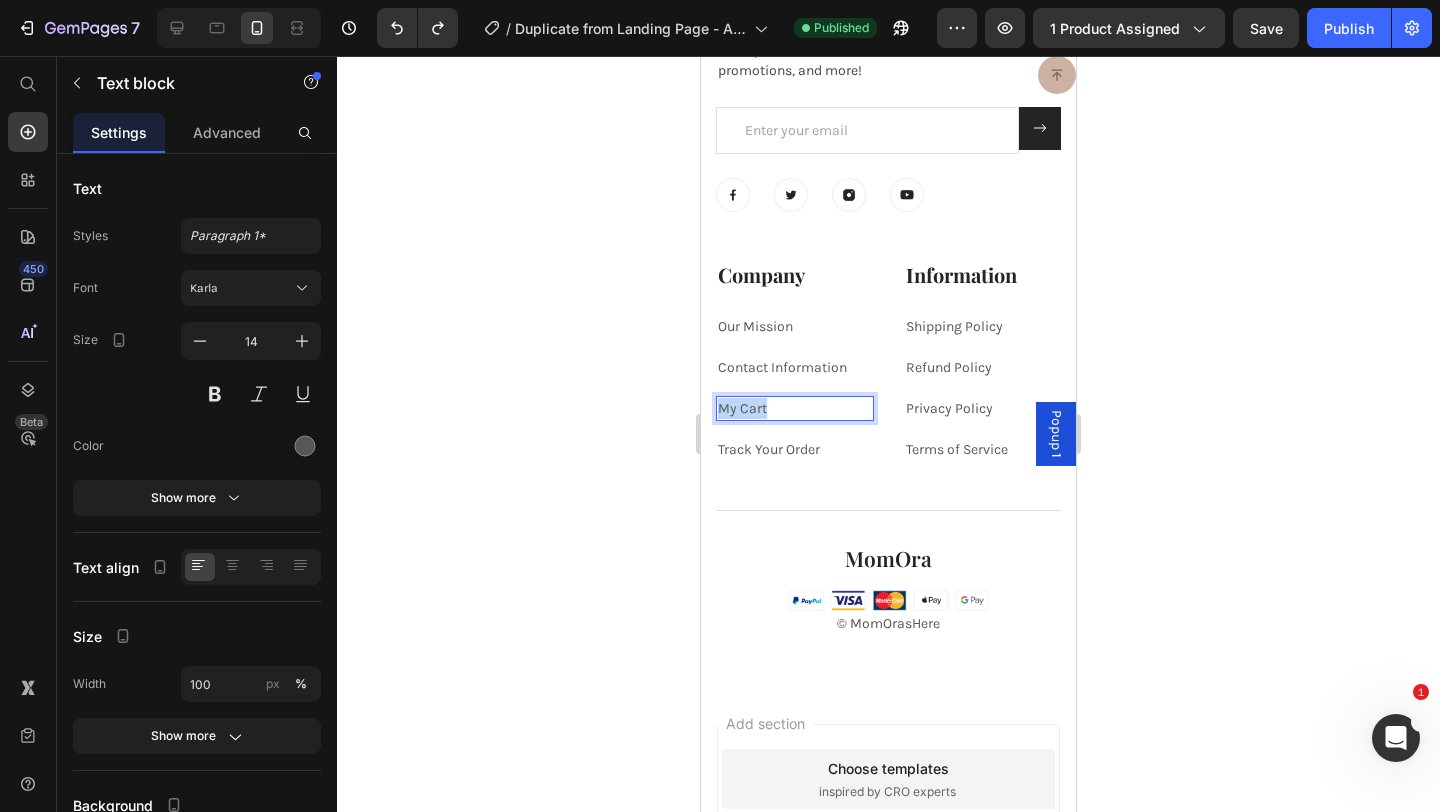 click on "My Cart" at bounding box center [795, 408] 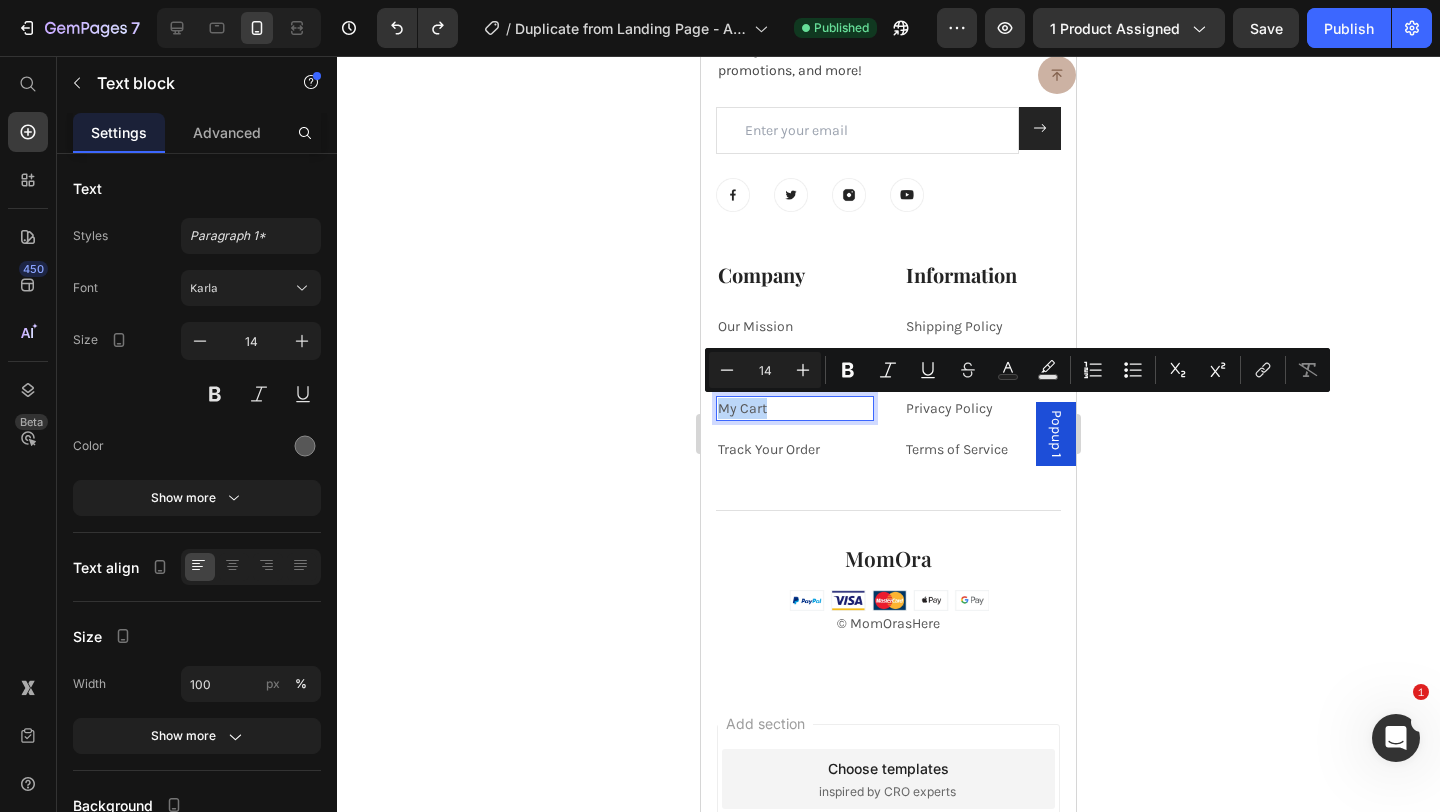 click on "My Cart" at bounding box center (795, 408) 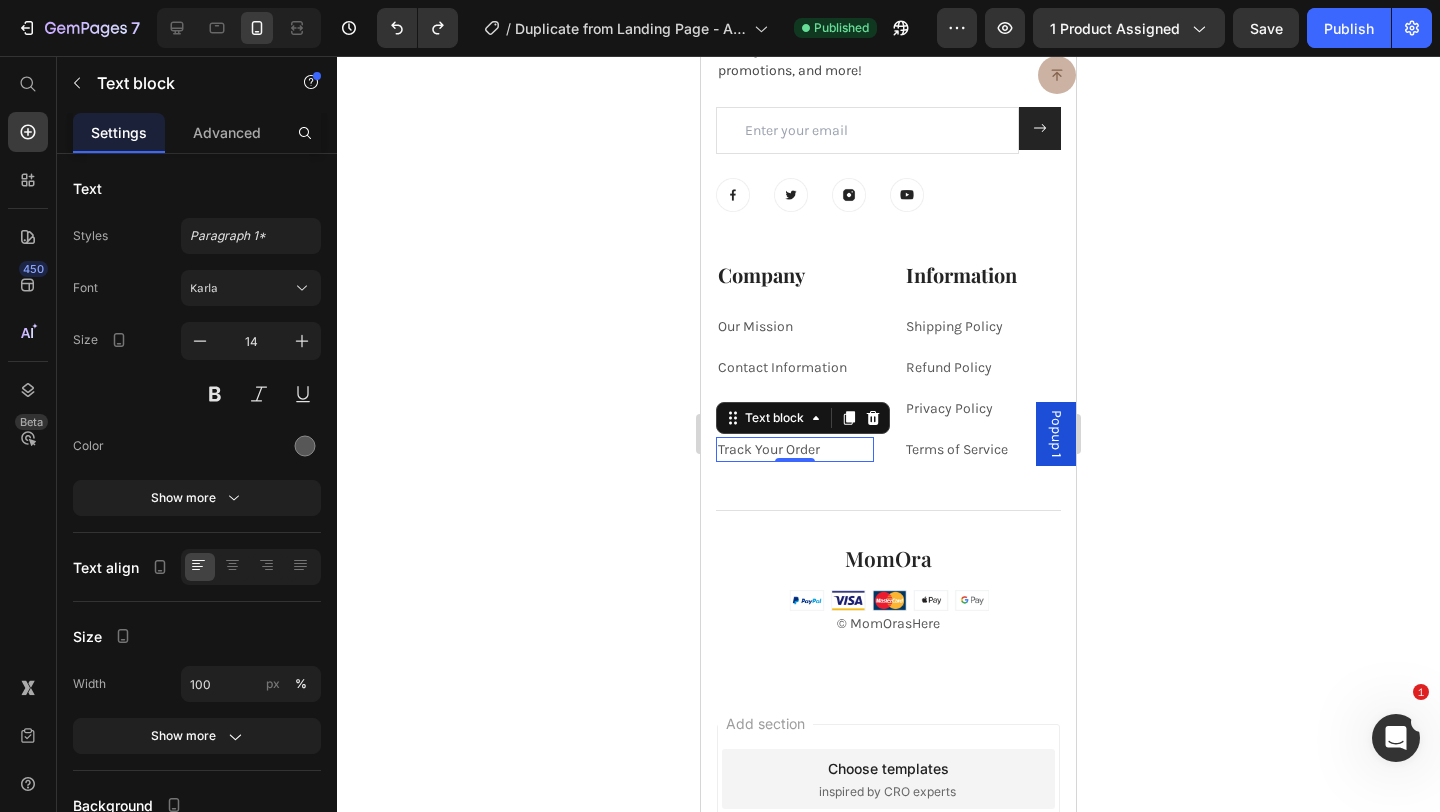 click on "Track Your Order" at bounding box center [769, 449] 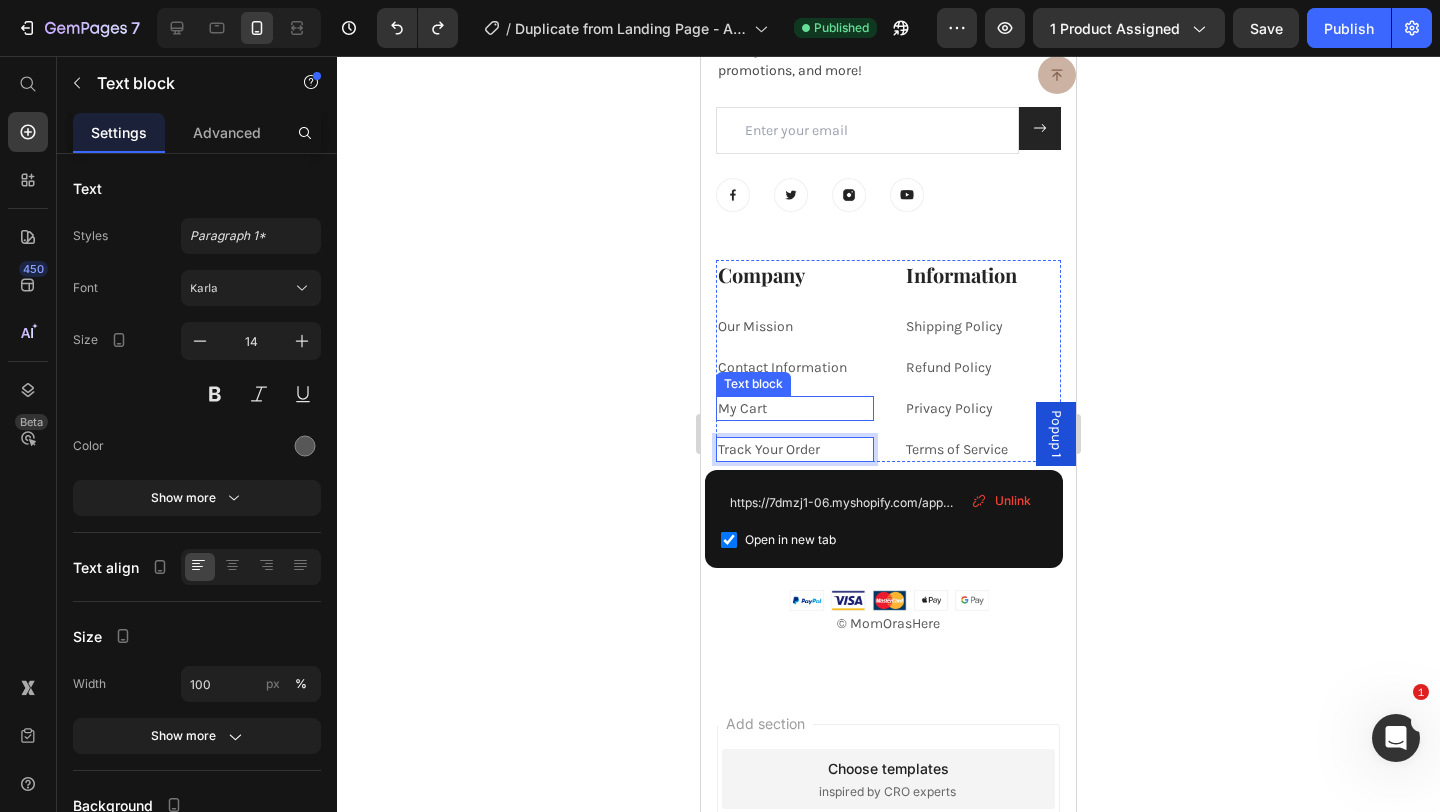 click on "My Cart" at bounding box center (795, 408) 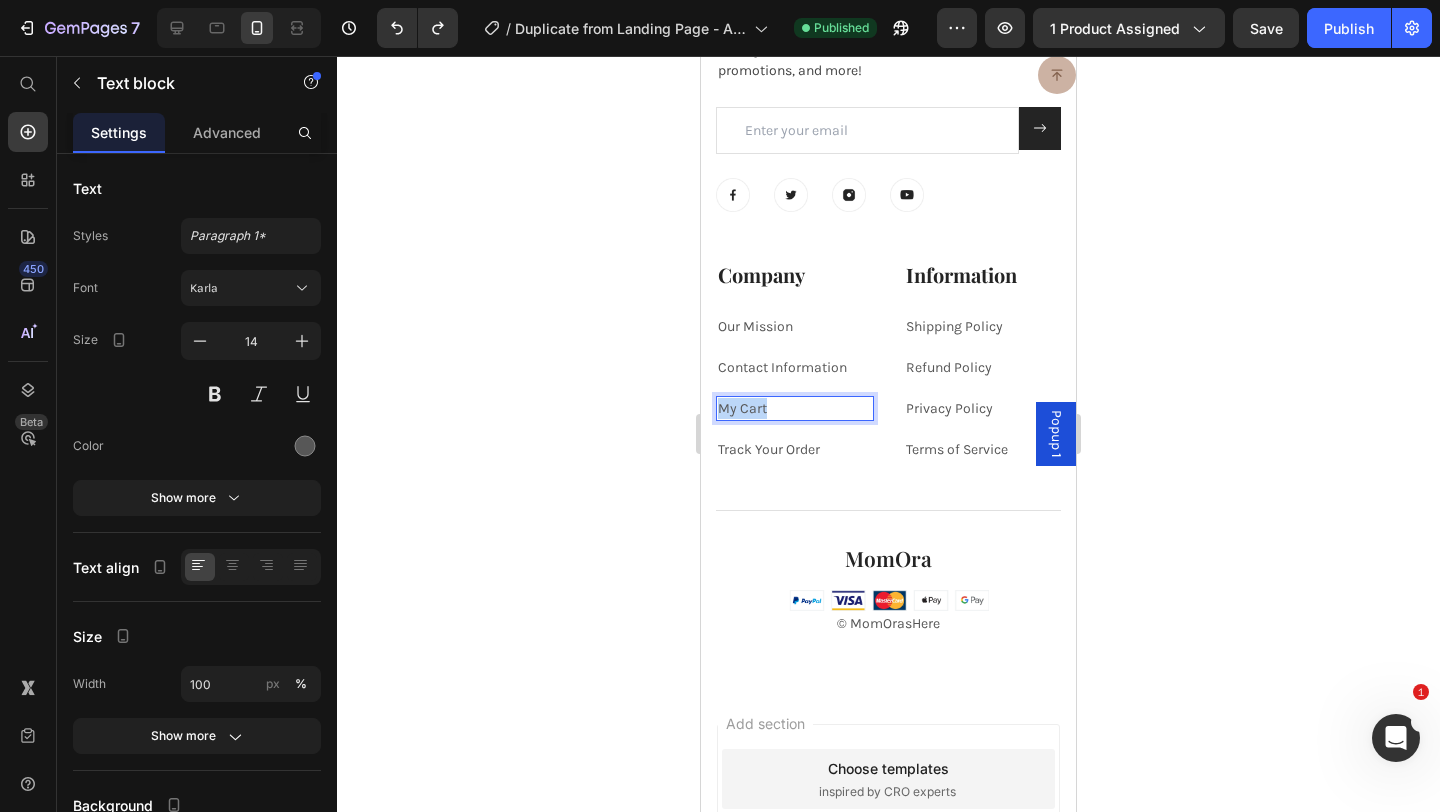 click on "My Cart" at bounding box center (795, 408) 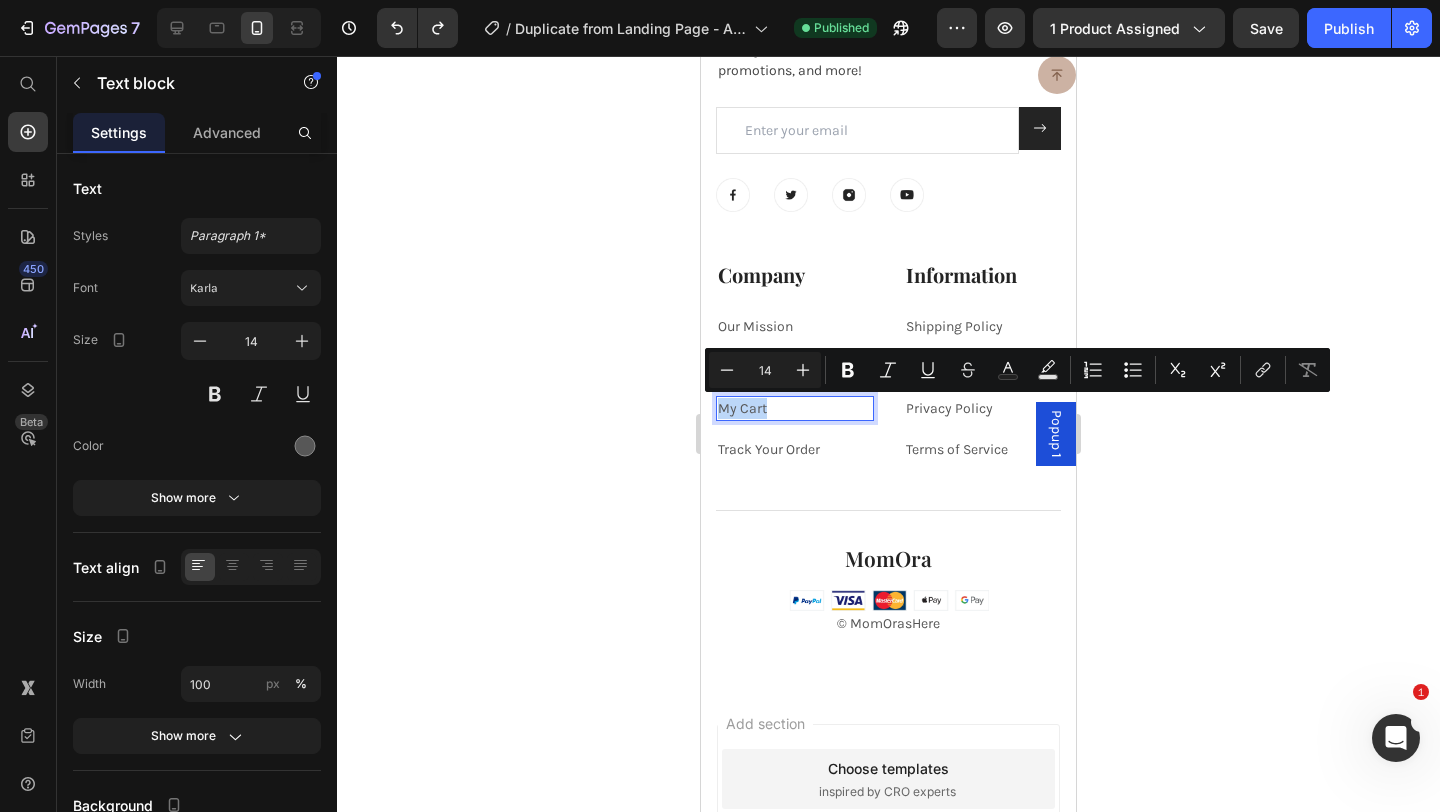 click on "My Cart" at bounding box center (795, 408) 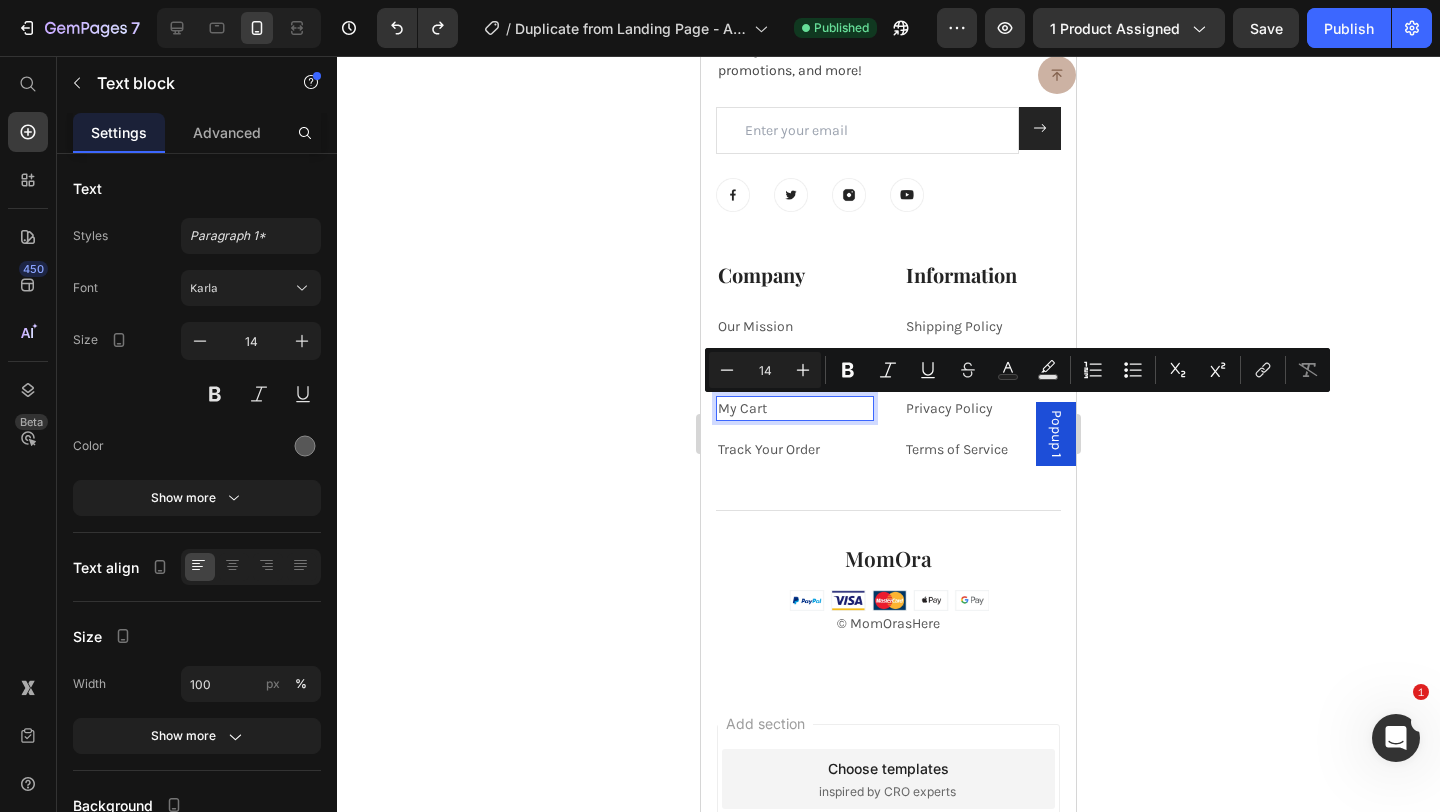 click on "My Cart" at bounding box center (795, 408) 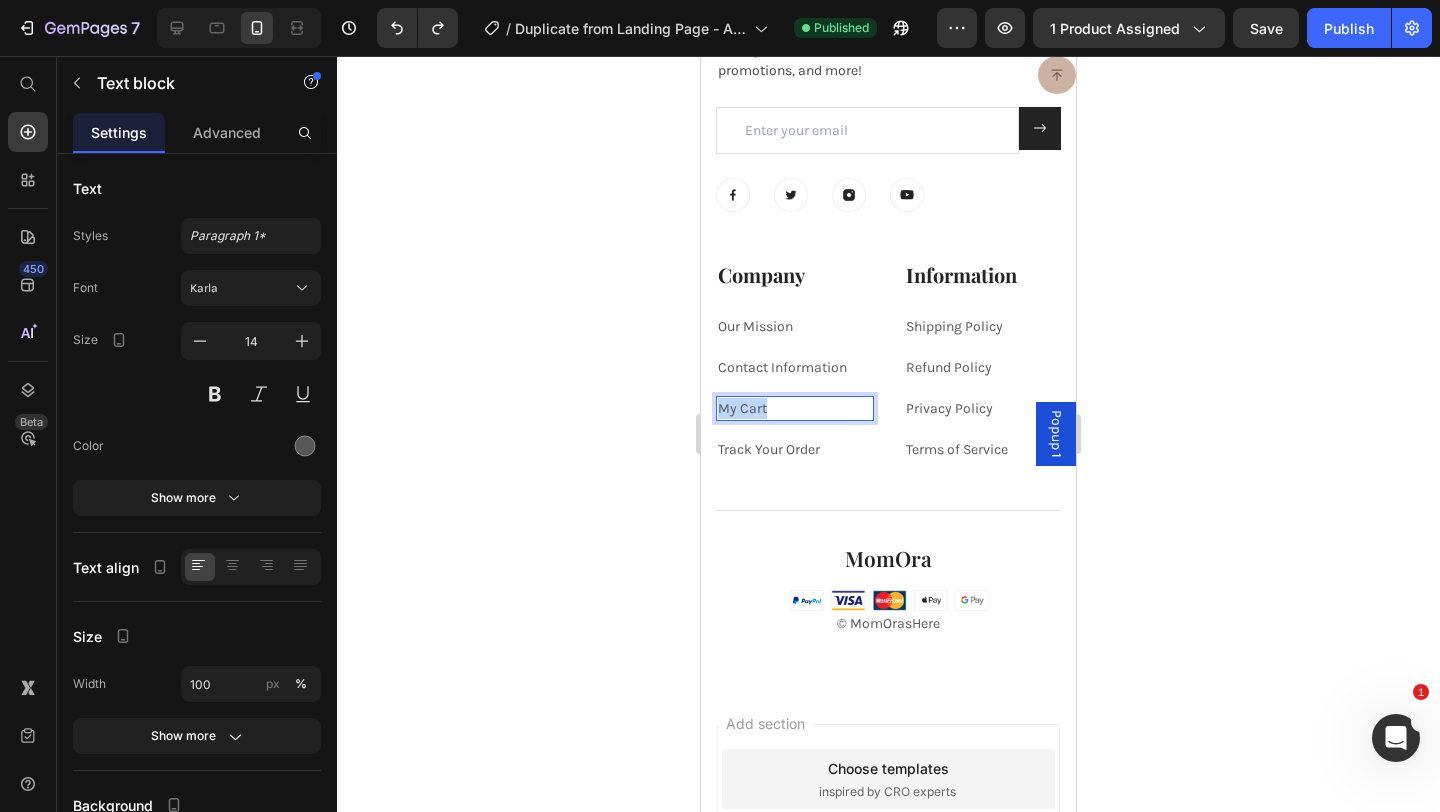 click on "My Cart" at bounding box center [795, 408] 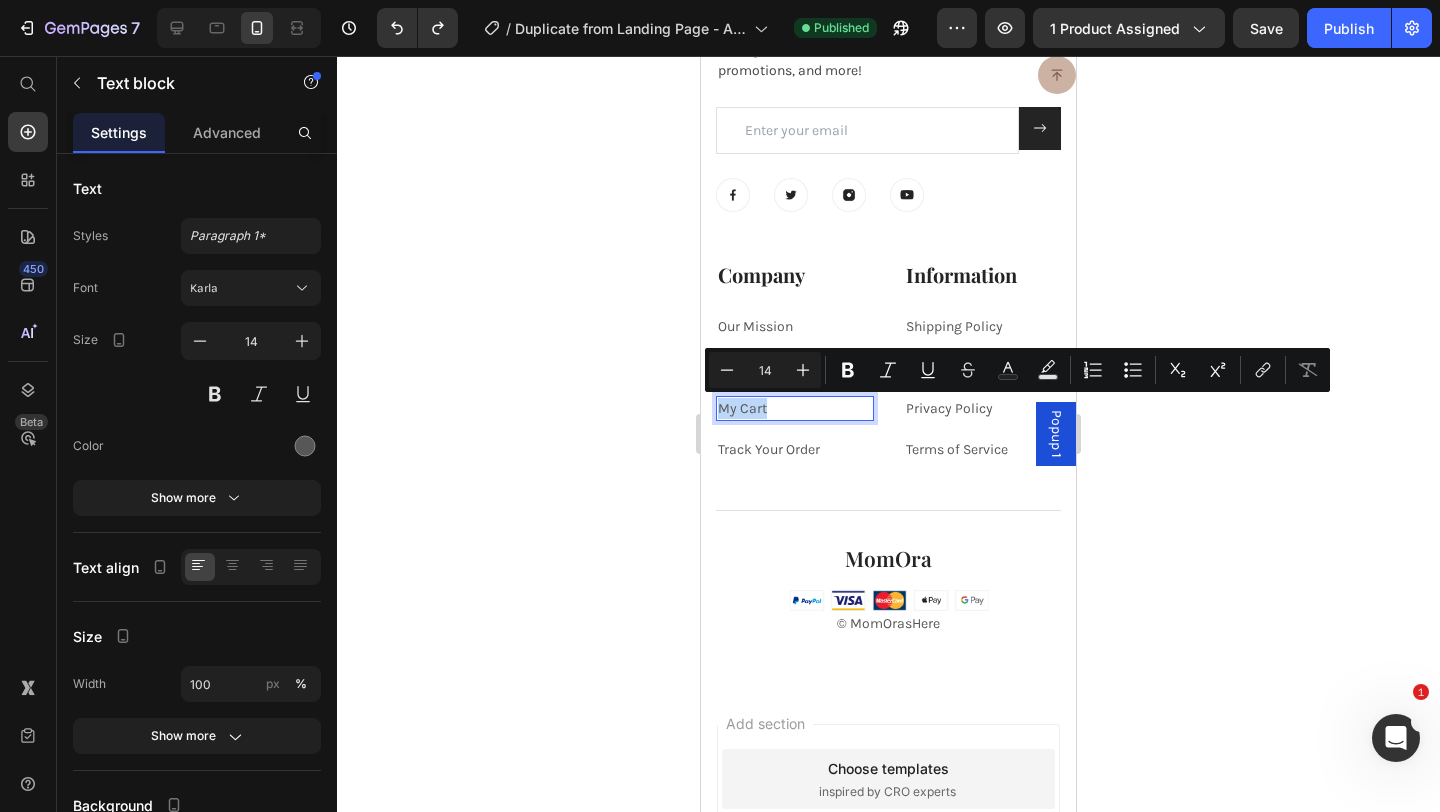 click on "My Cart" at bounding box center (795, 408) 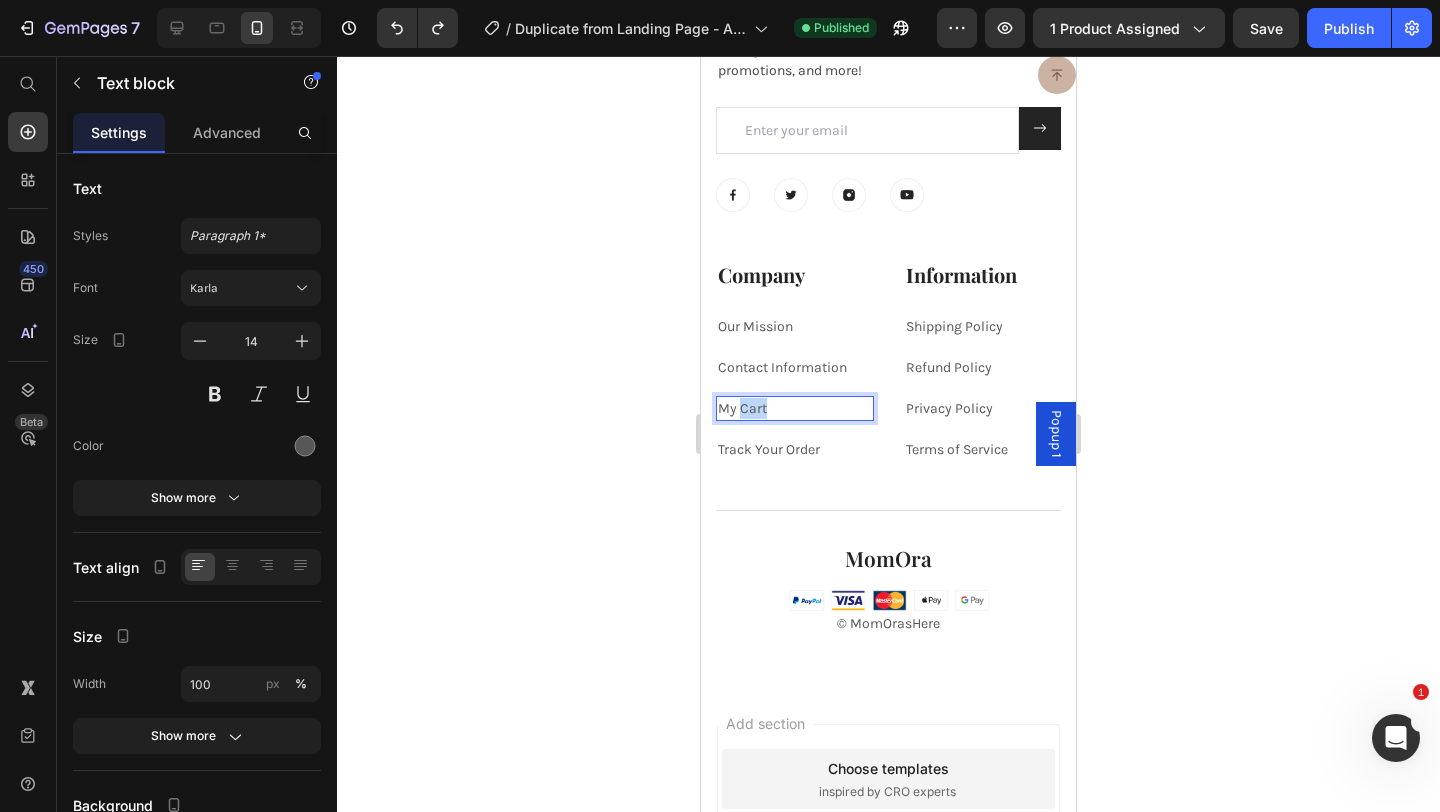 click on "My Cart" at bounding box center (795, 408) 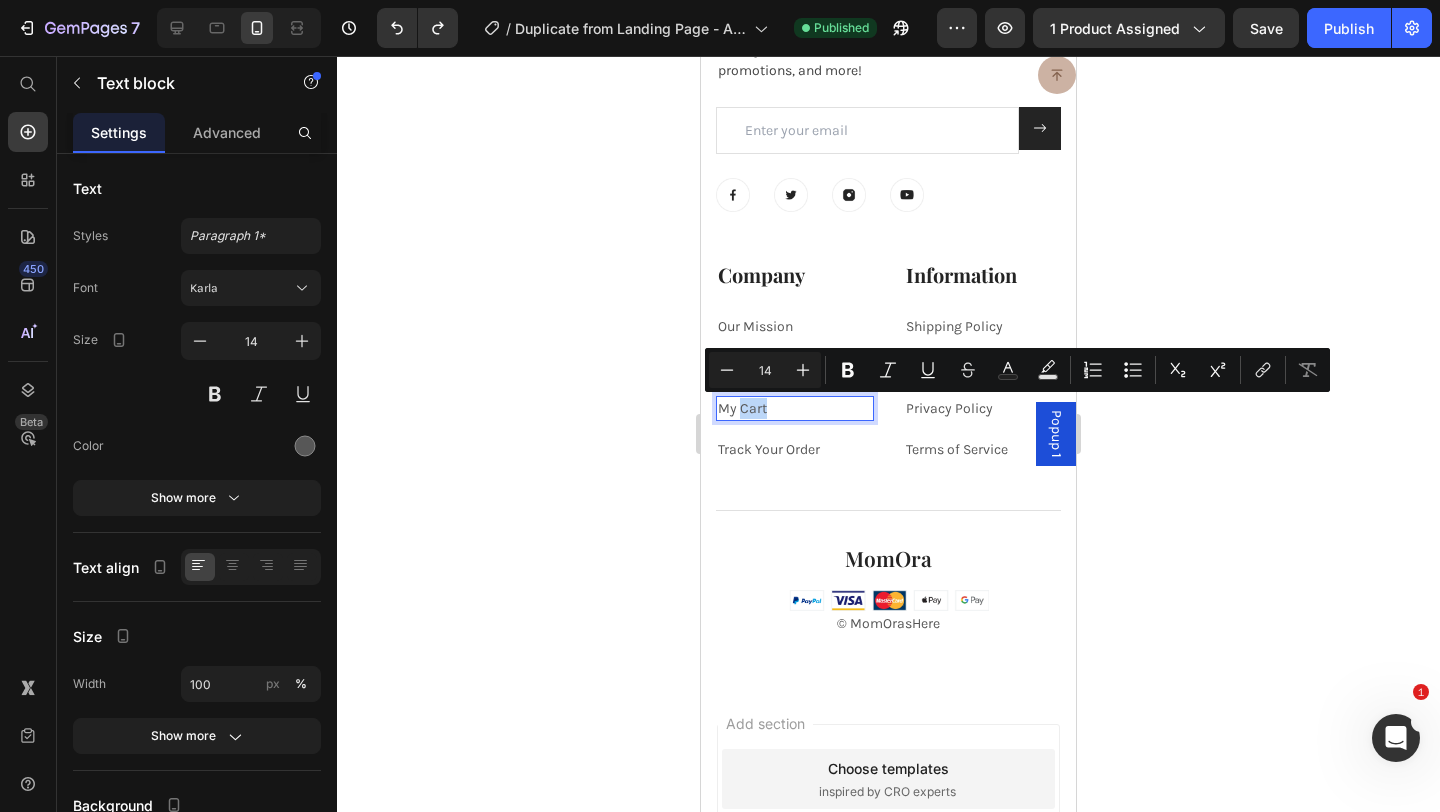 click on "My Cart" at bounding box center (795, 408) 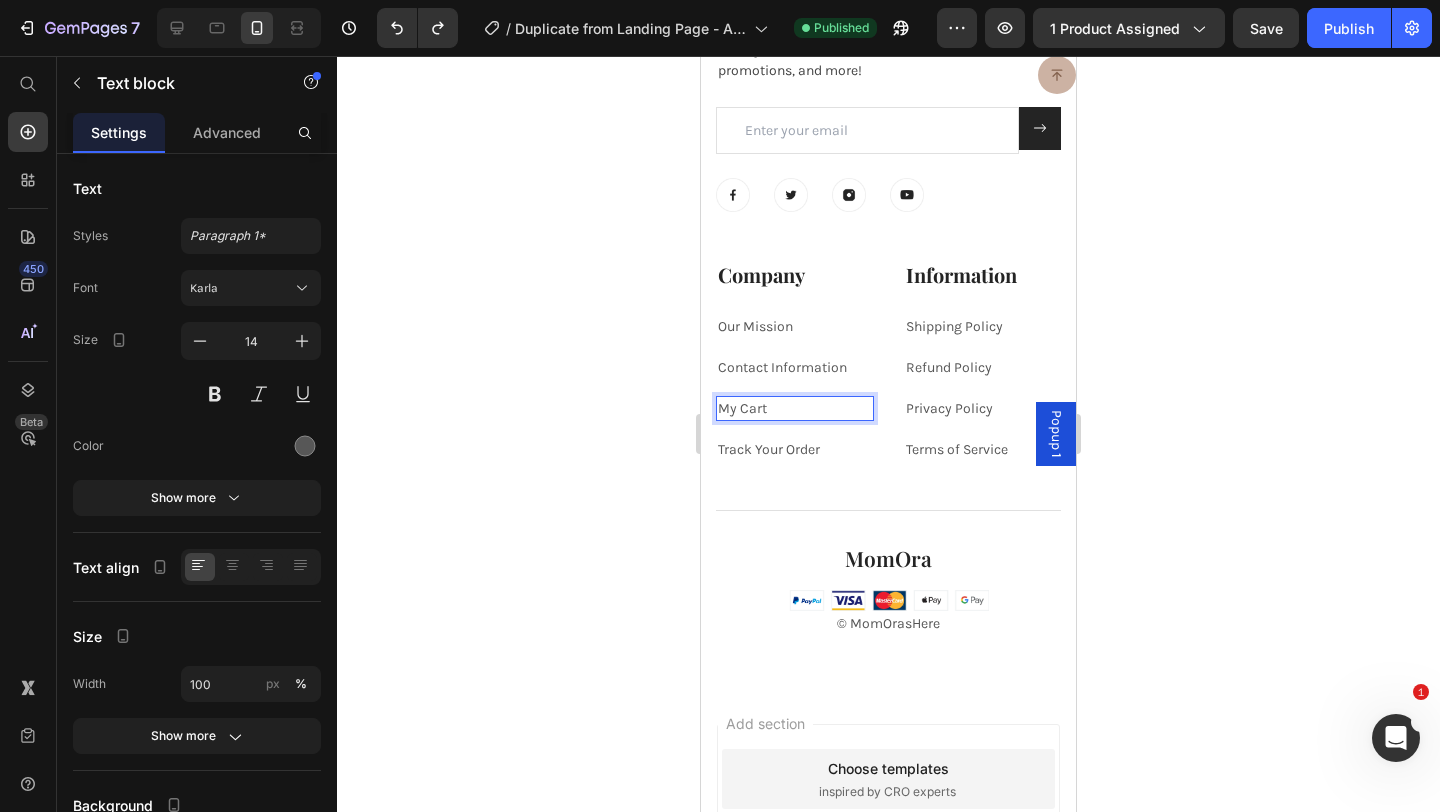 click on "My Cart" at bounding box center [795, 408] 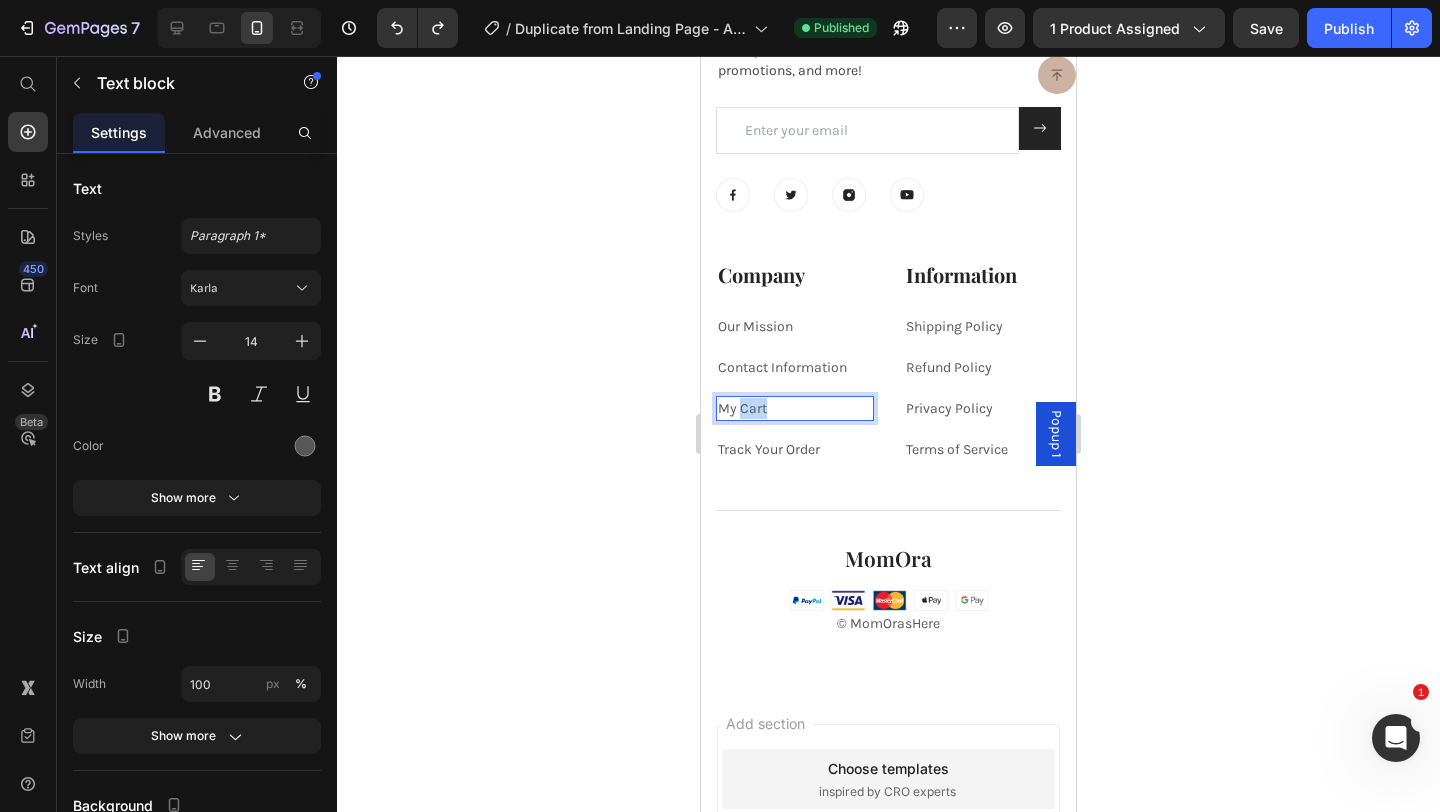 click on "My Cart" at bounding box center (795, 408) 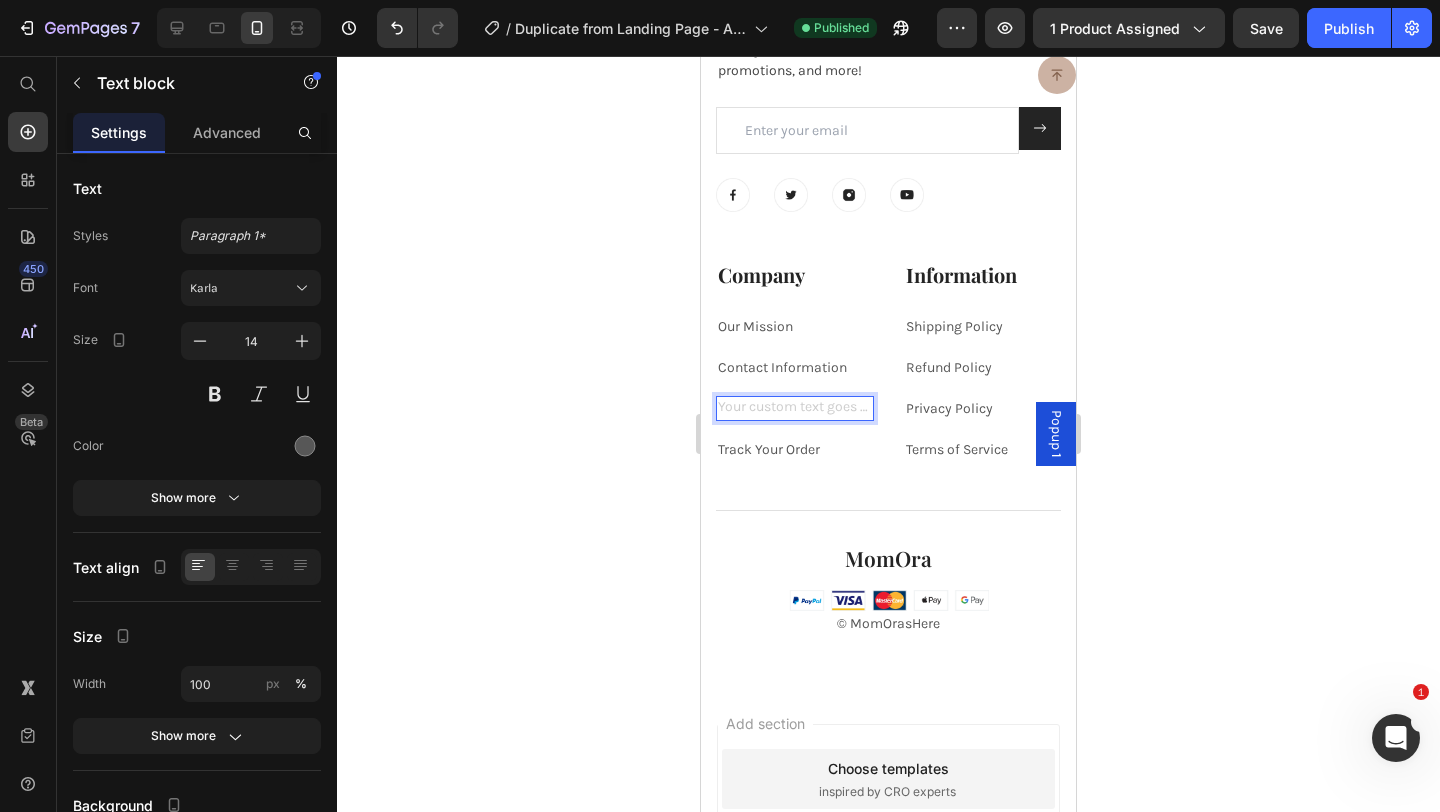 click 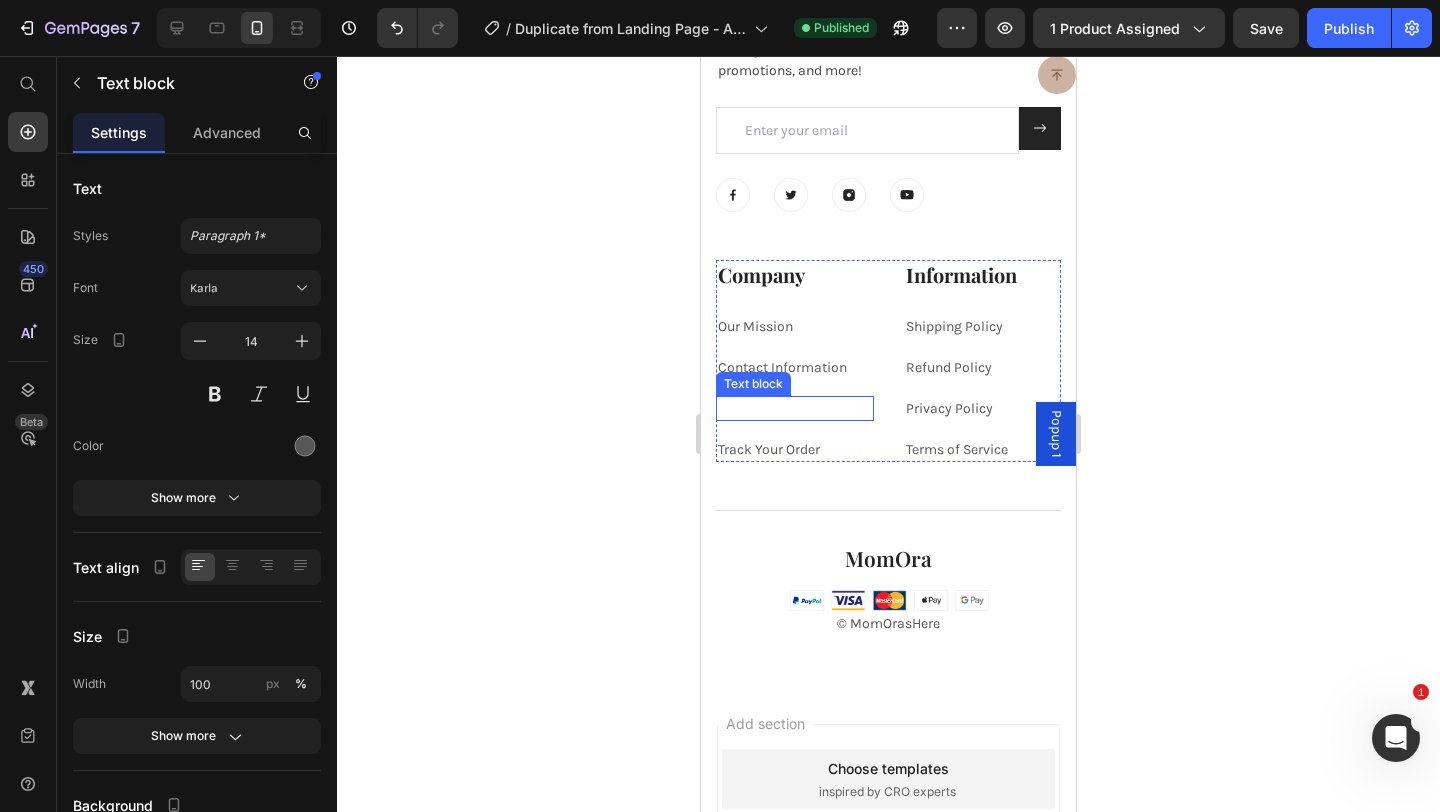 click at bounding box center [795, 408] 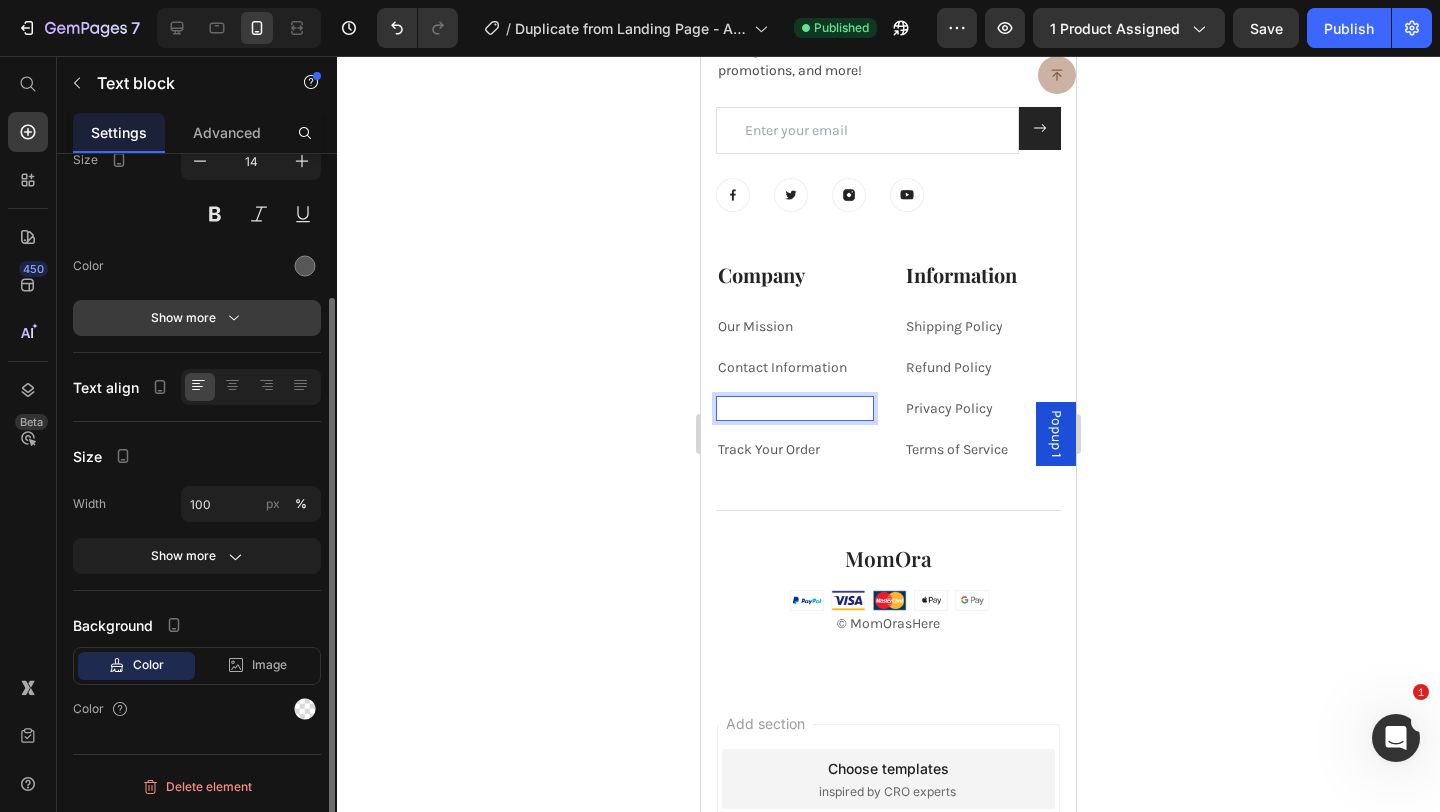 scroll, scrollTop: 159, scrollLeft: 0, axis: vertical 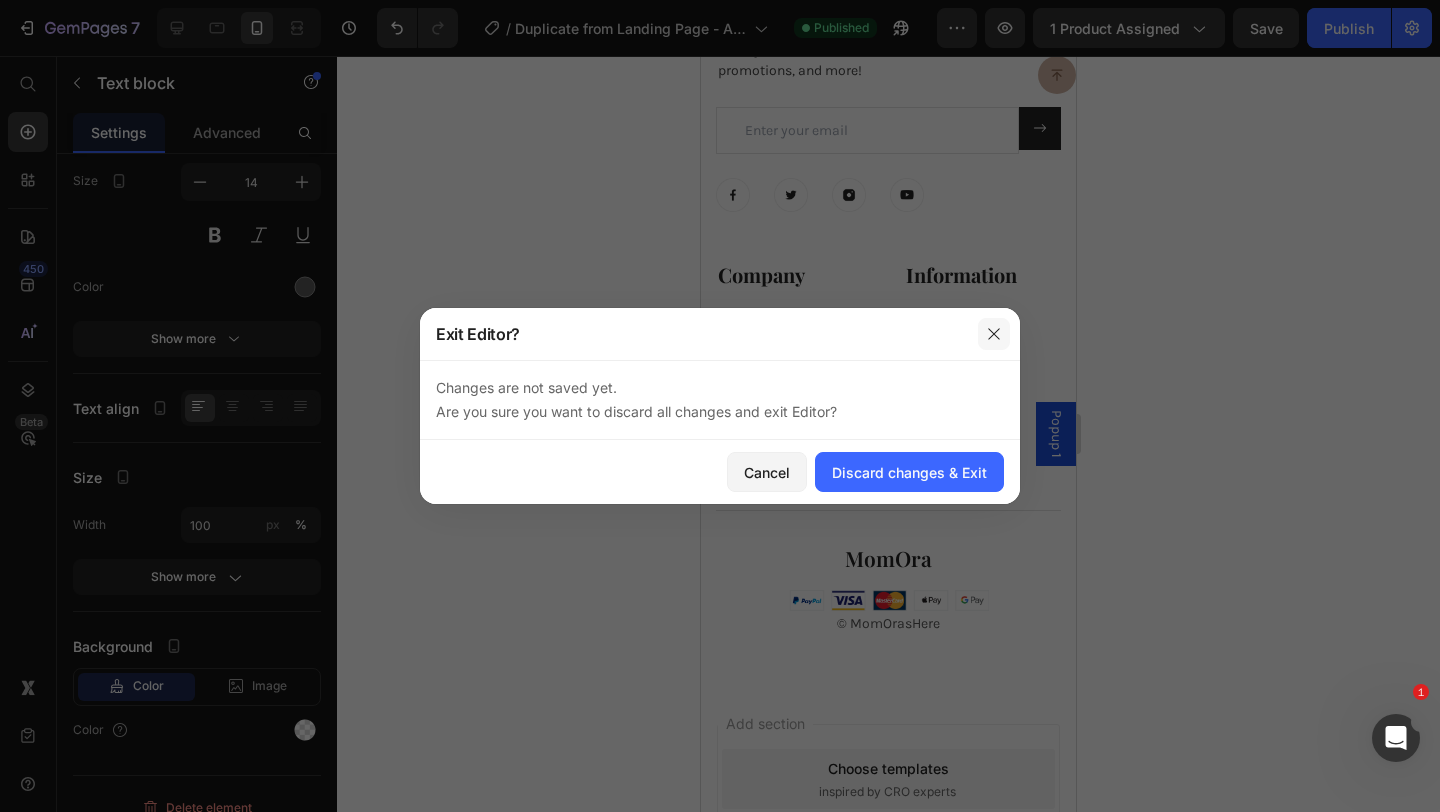 click 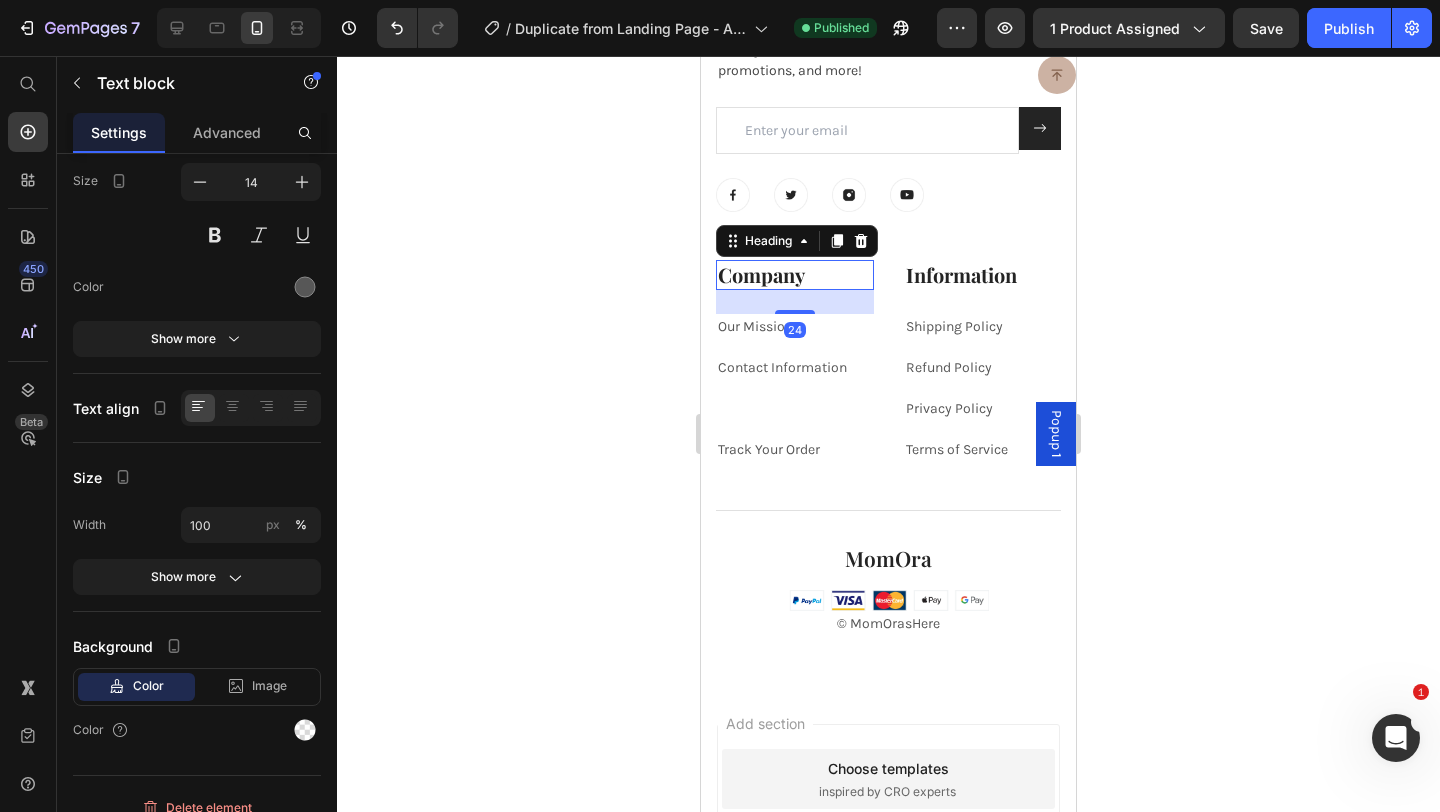 click on "Company" at bounding box center [795, 275] 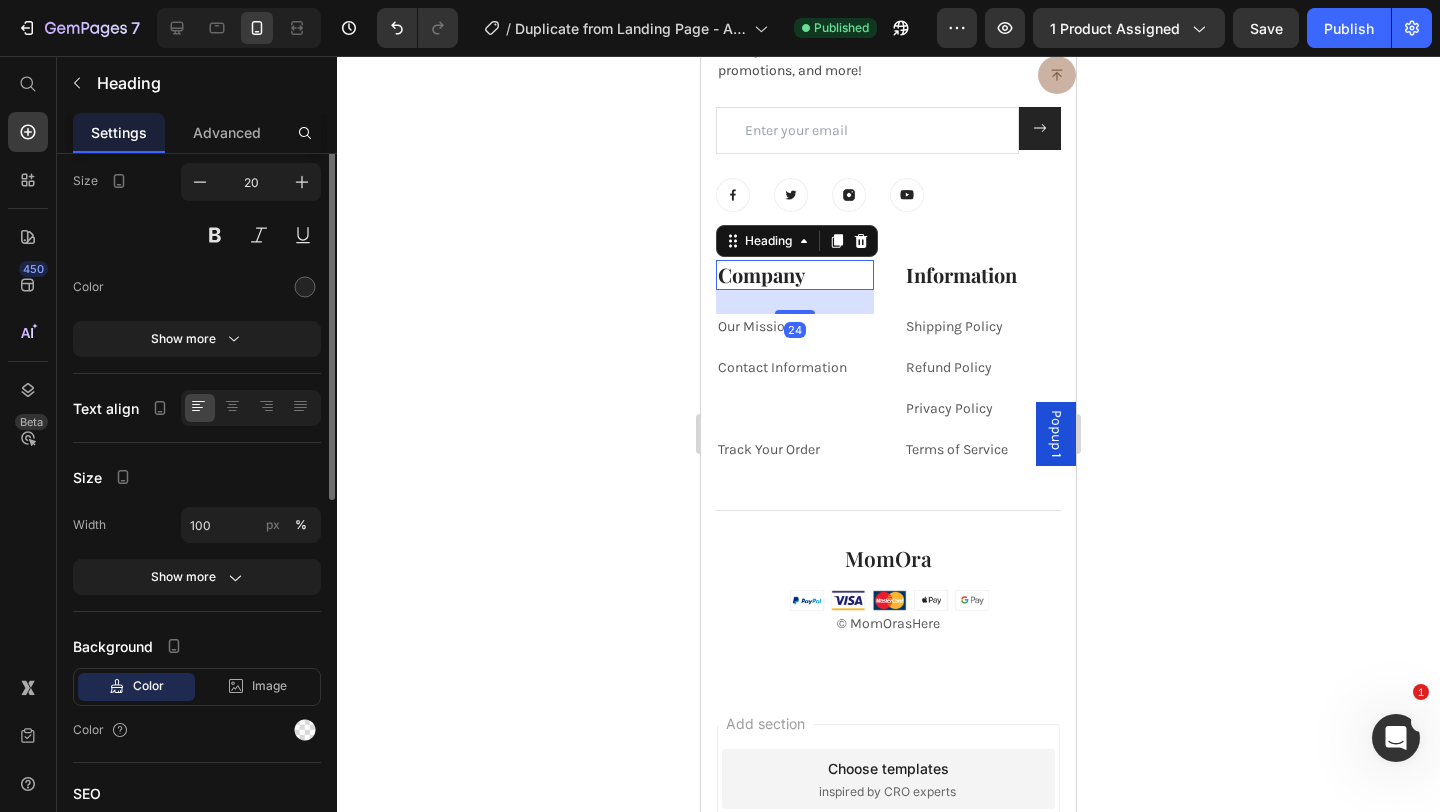 scroll, scrollTop: 0, scrollLeft: 0, axis: both 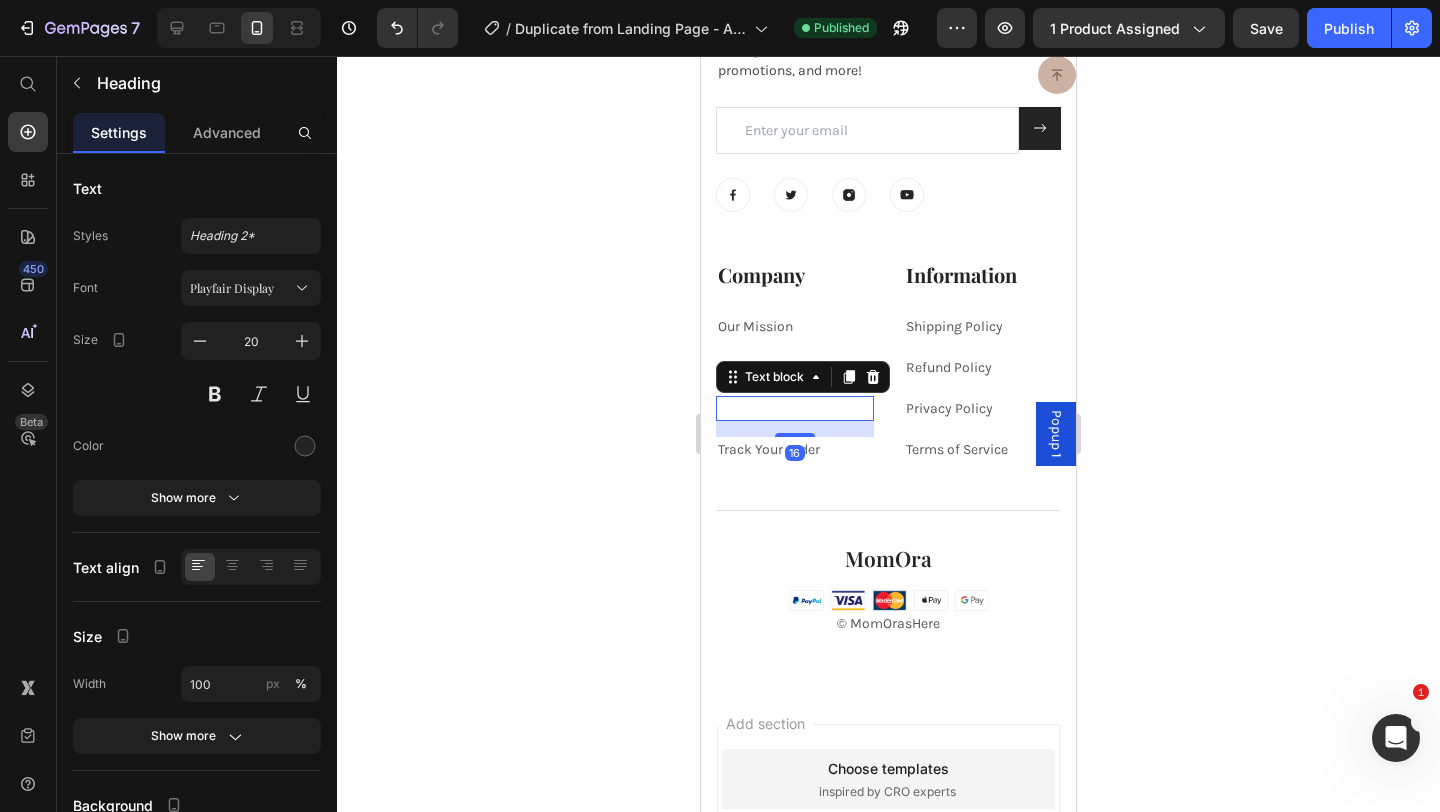 click at bounding box center (795, 408) 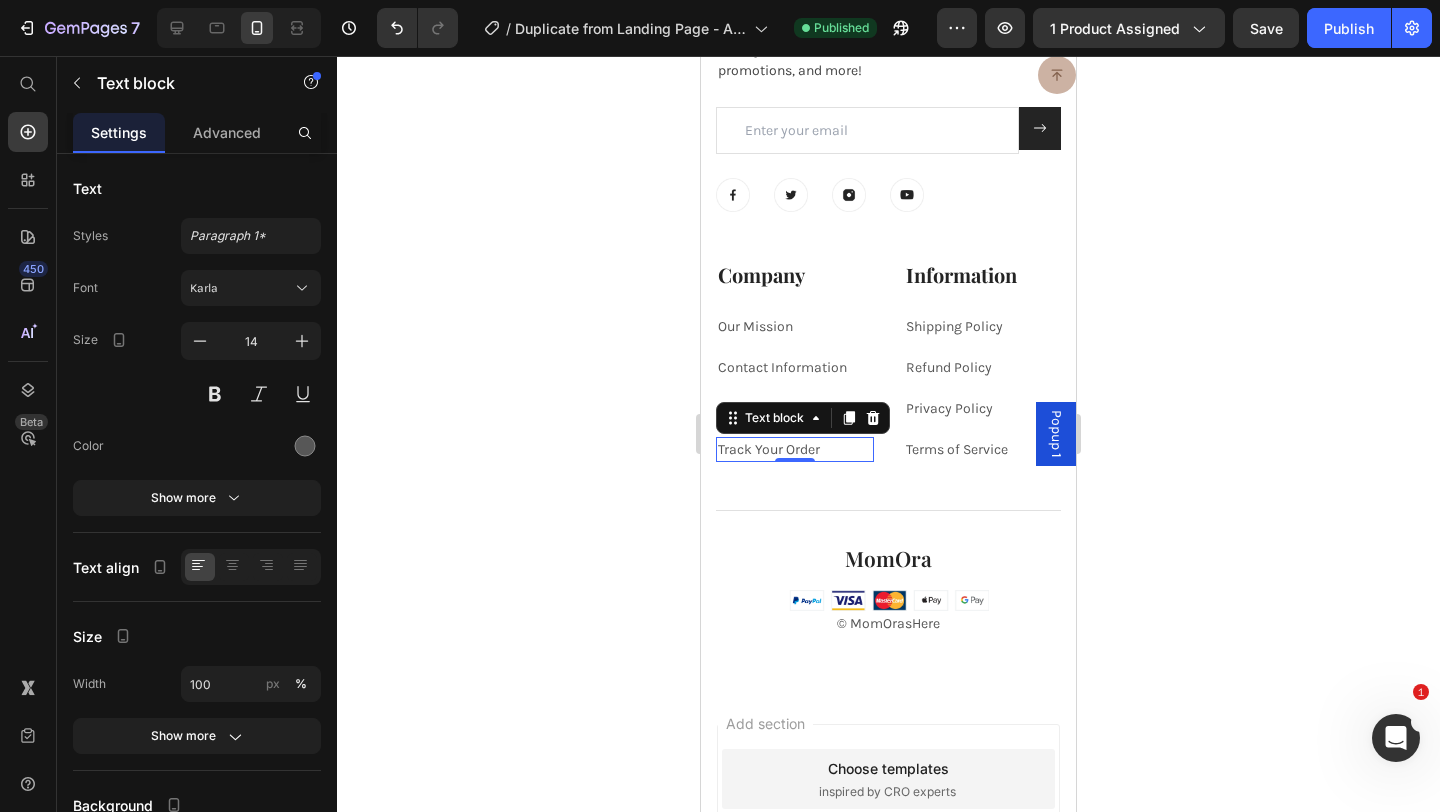click on "Track Your Order" at bounding box center (769, 449) 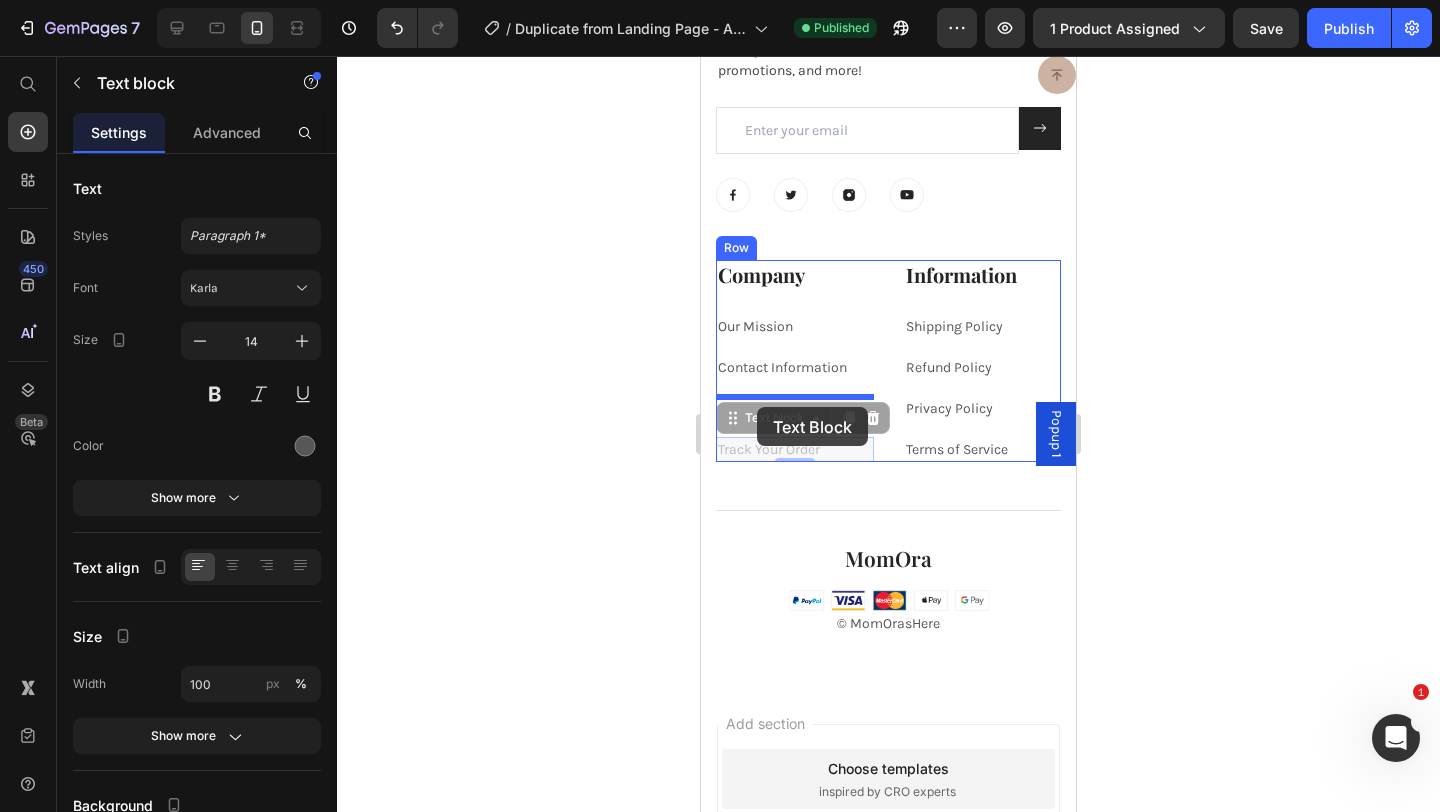 drag, startPoint x: 757, startPoint y: 423, endPoint x: 757, endPoint y: 407, distance: 16 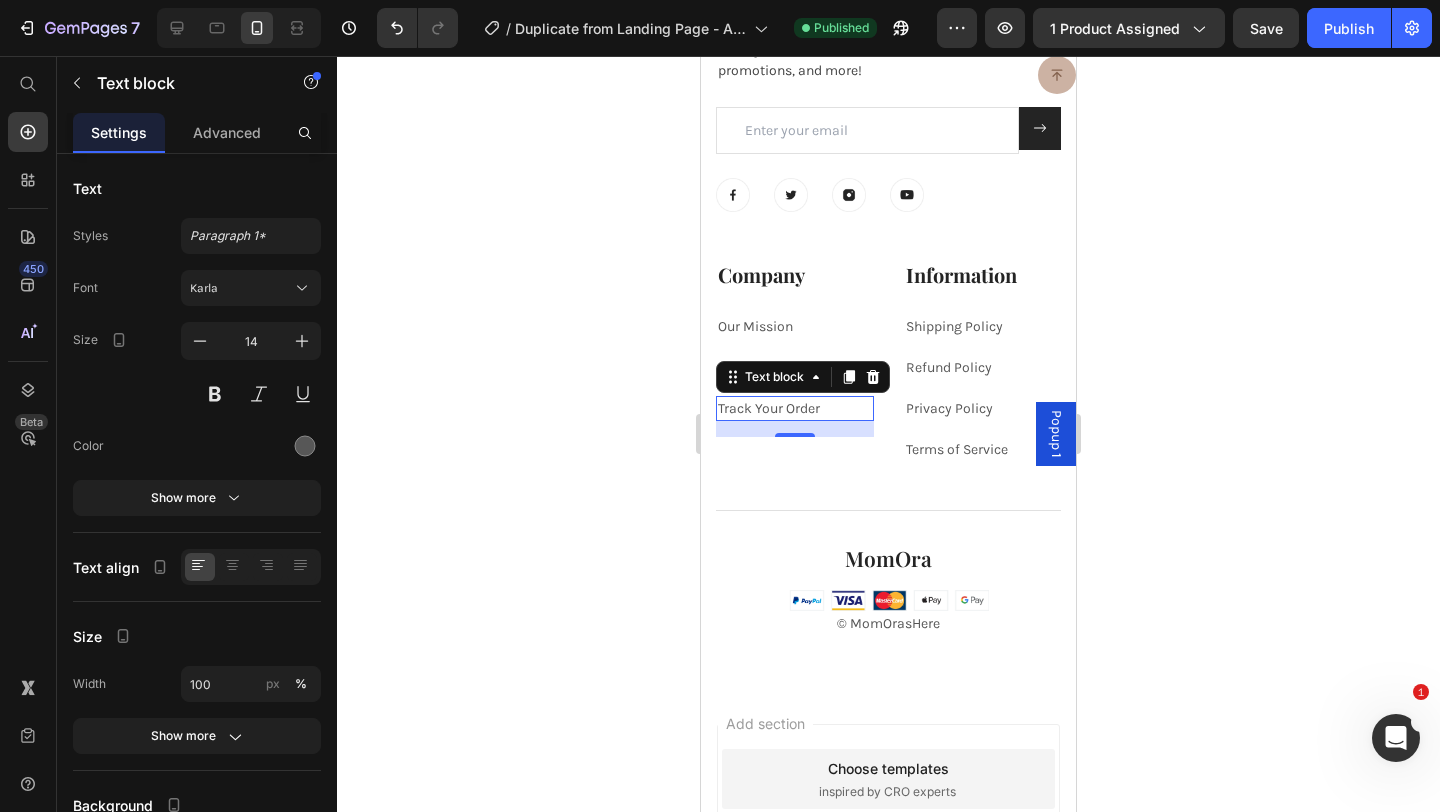 click 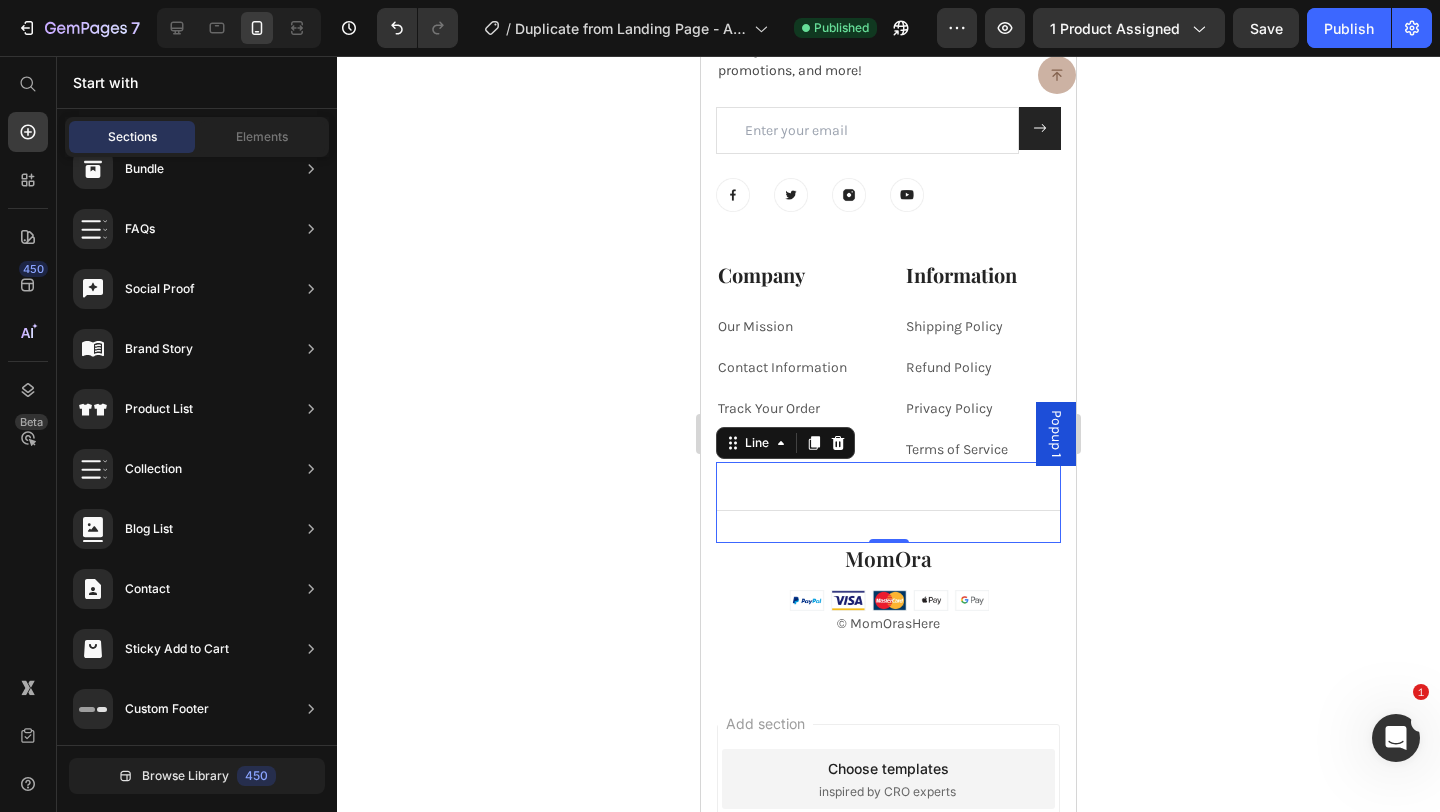 click at bounding box center [888, 510] 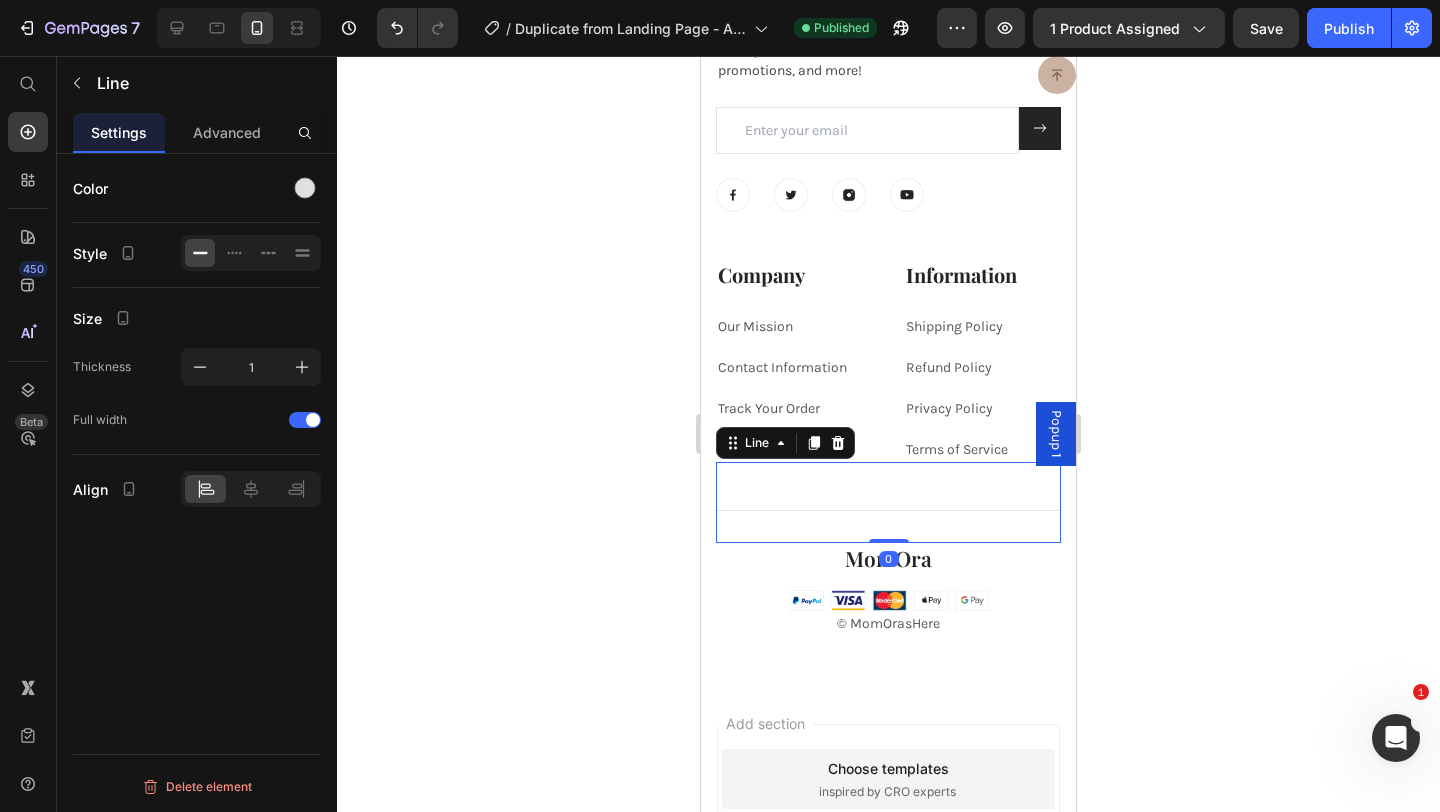 drag, startPoint x: 876, startPoint y: 543, endPoint x: 881, endPoint y: 520, distance: 23.537205 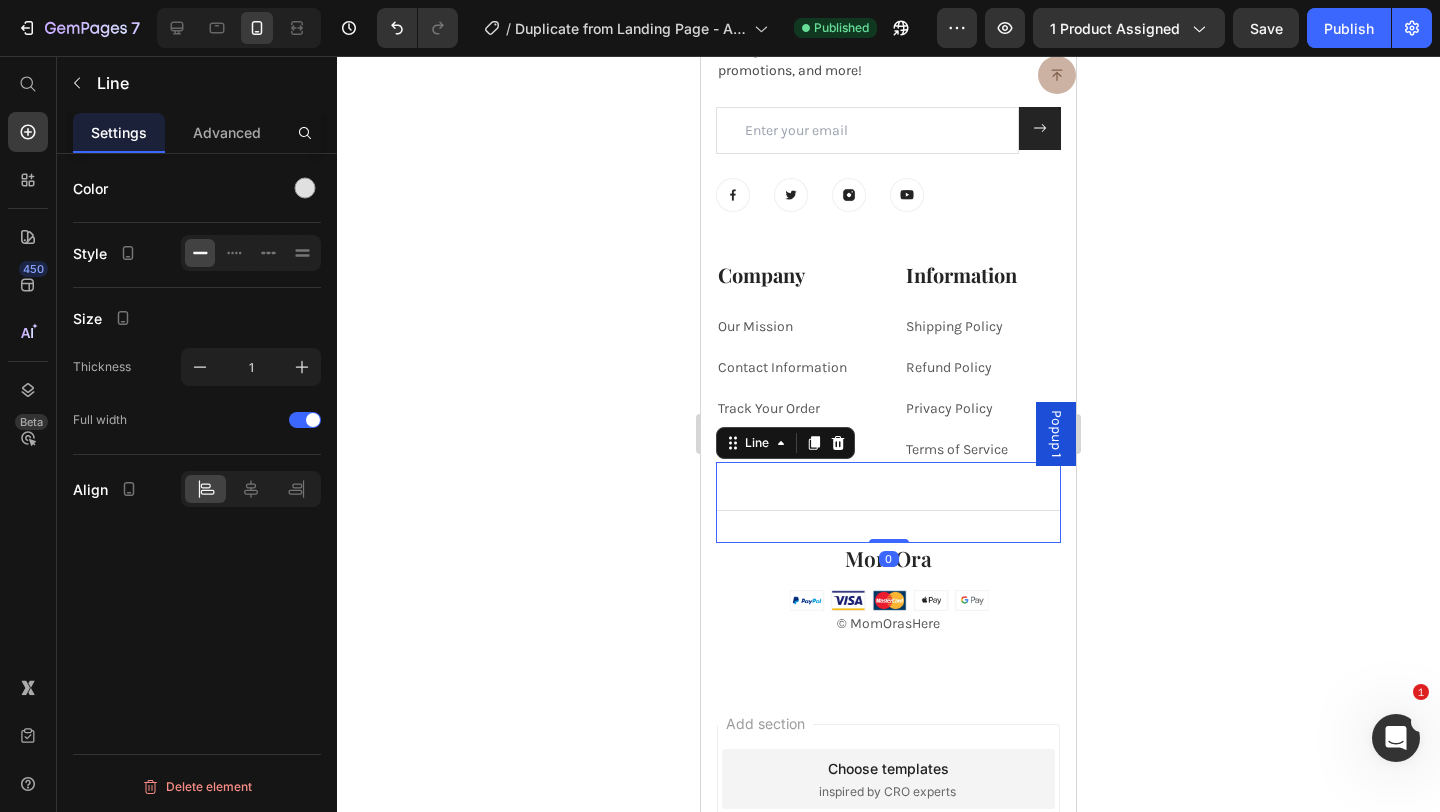 click 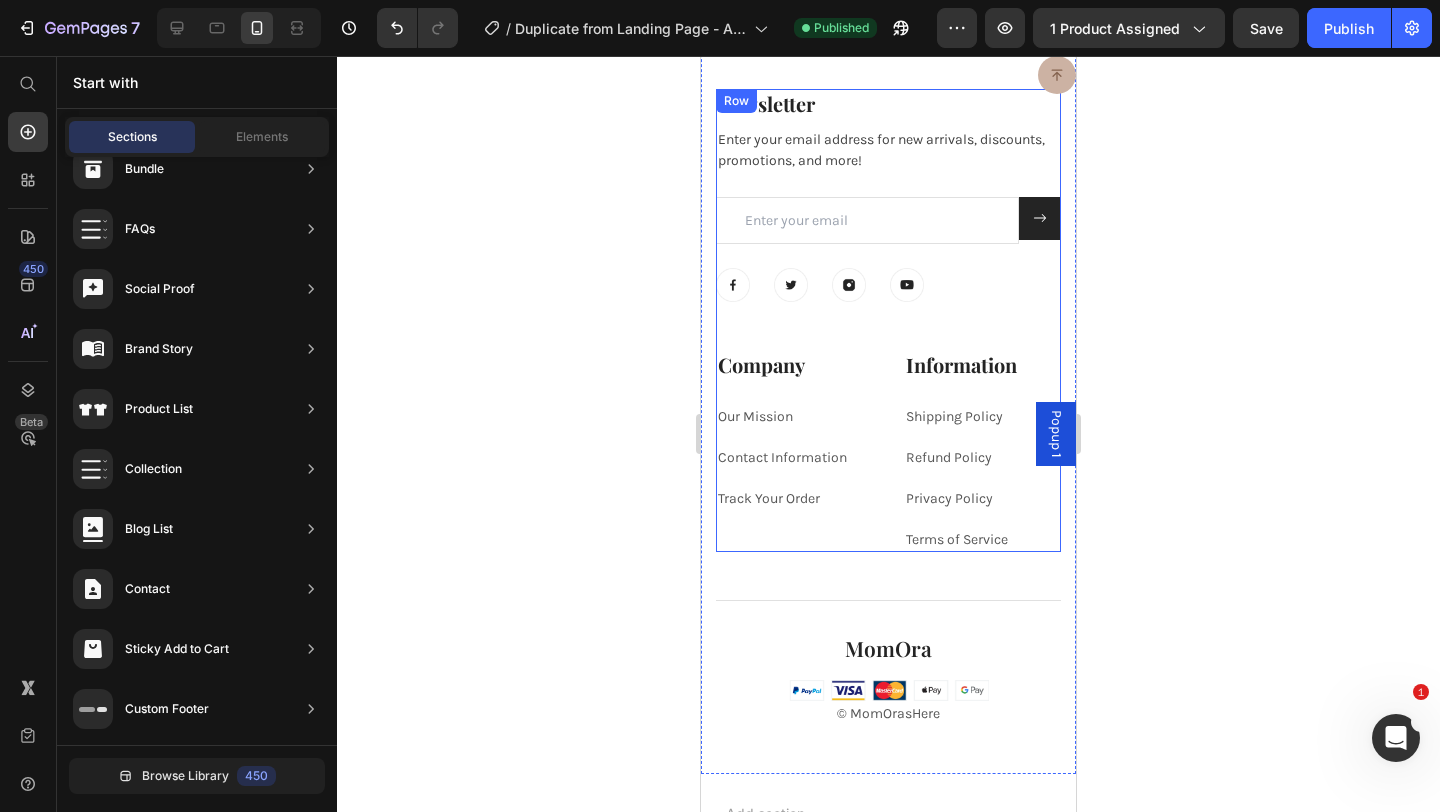 scroll, scrollTop: 9947, scrollLeft: 0, axis: vertical 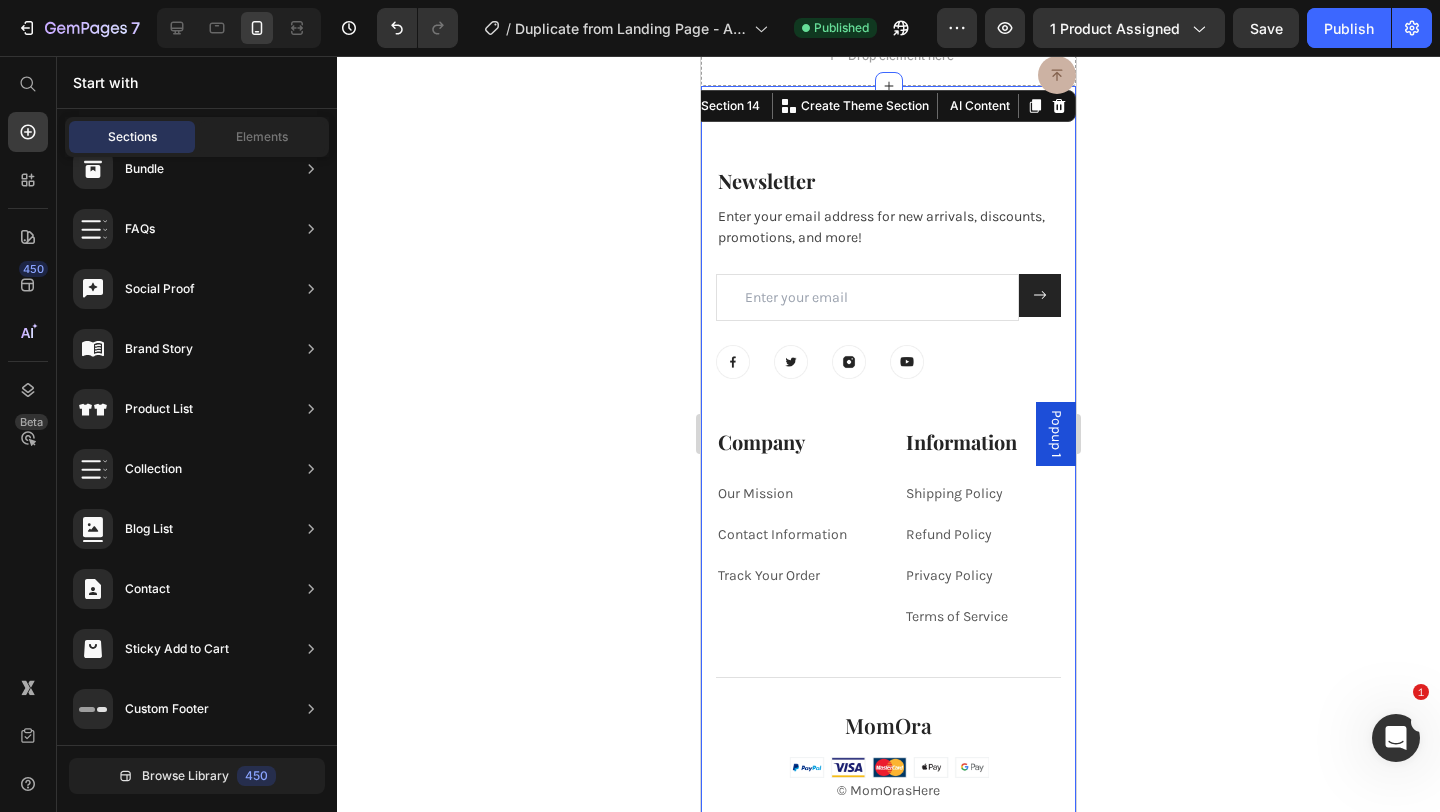 click on "Newsletter Heading Enter your email address for new arrivals, discounts, promotions, and more! Text block Email Field
Submit Button Row Newsletter Row Image Image Image Image Row Company Heading Our Mission Text block Contact Information Text block Track Your Order Text block Text block Information Heading Shipping Policy Text block Refund Policy Text block Privacy Policy Text block Terms of Service Text block Row Row                Title Line © MomOrasHere Text block MomOra Heading Image Row Row Section 14   You can create reusable sections Create Theme Section AI Content Write with GemAI What would you like to describe here? Tone and Voice Persuasive Product MomOra's Nursing Bra - Breastfeed With High Quality Ease Show more Generate" at bounding box center (888, 469) 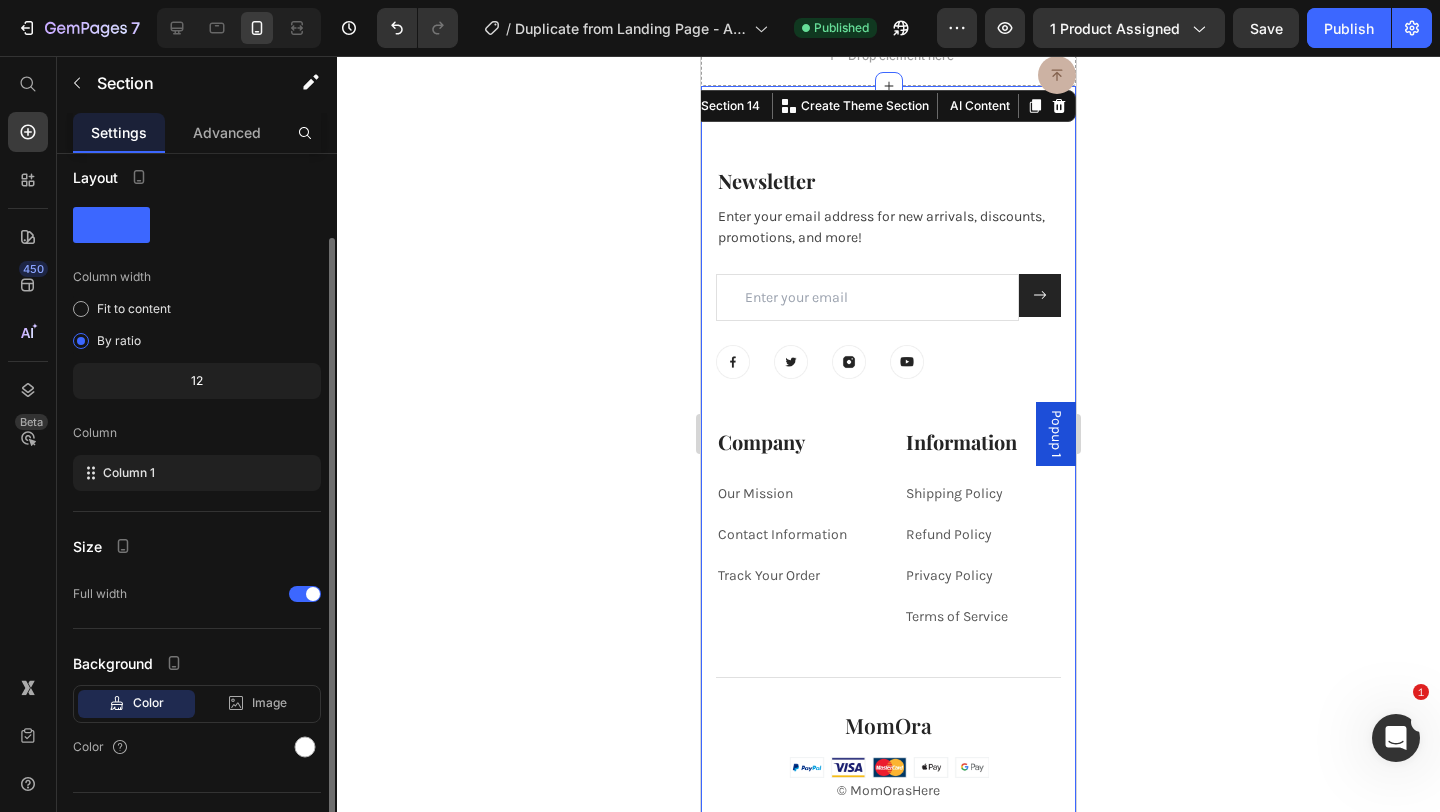 scroll, scrollTop: 49, scrollLeft: 0, axis: vertical 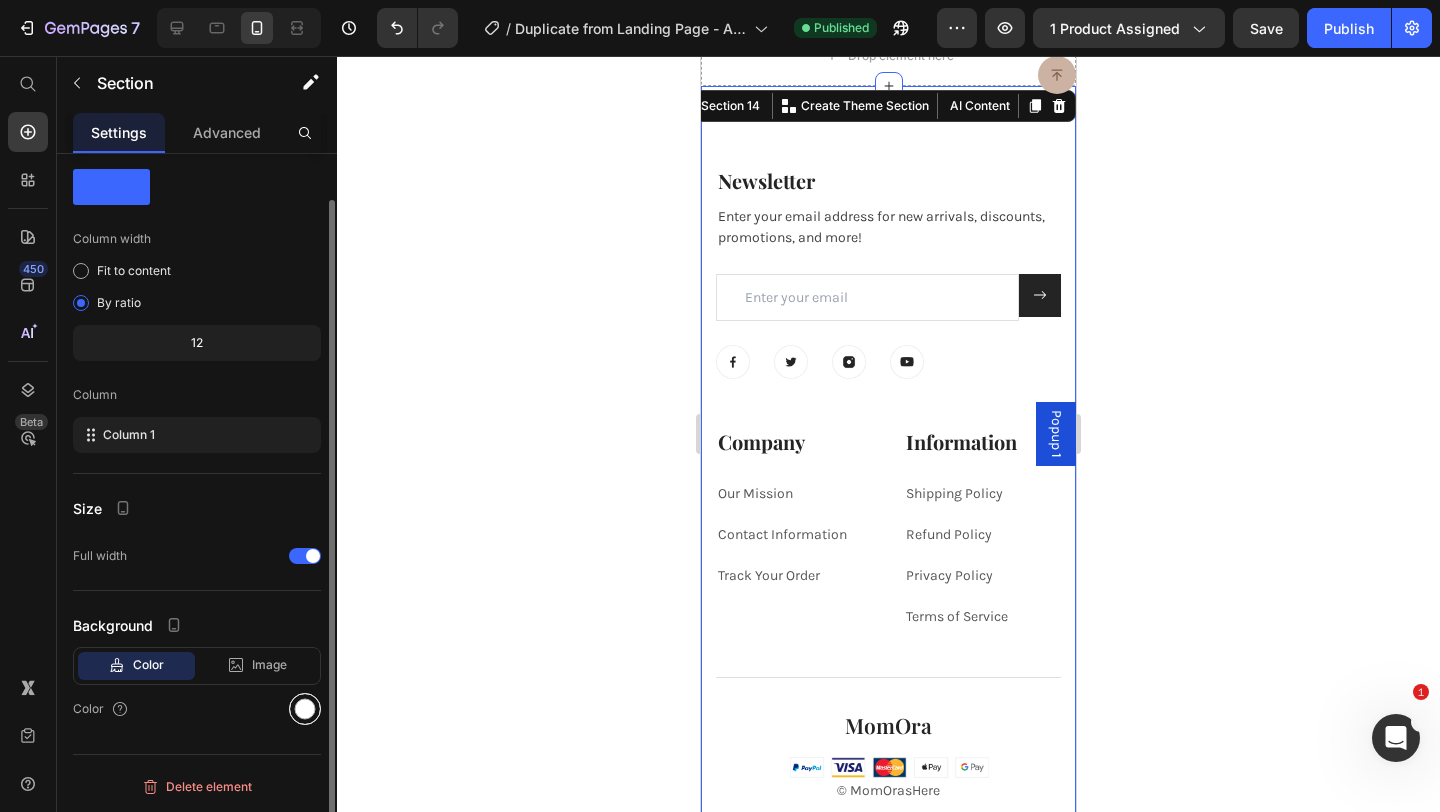 click at bounding box center [305, 709] 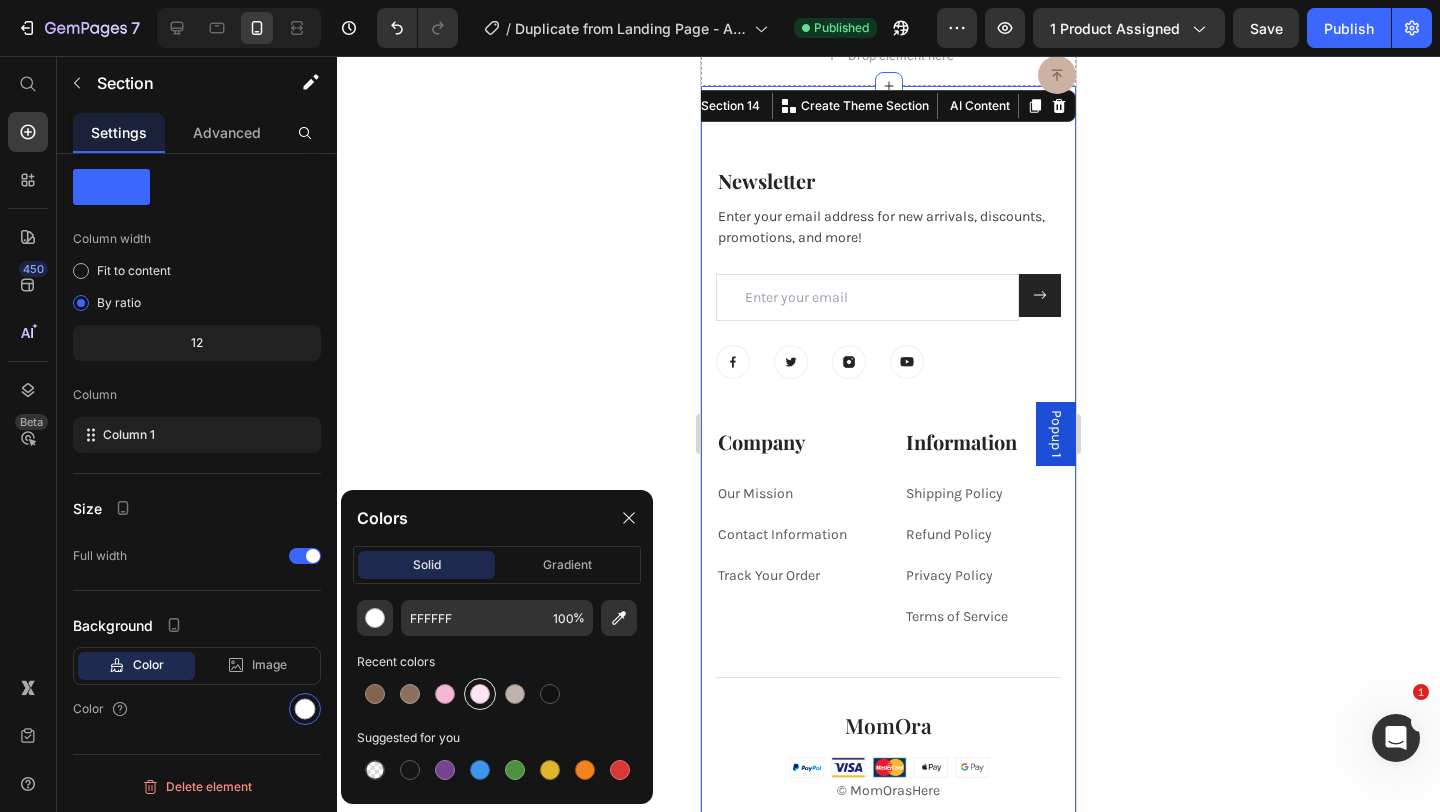 click at bounding box center (480, 694) 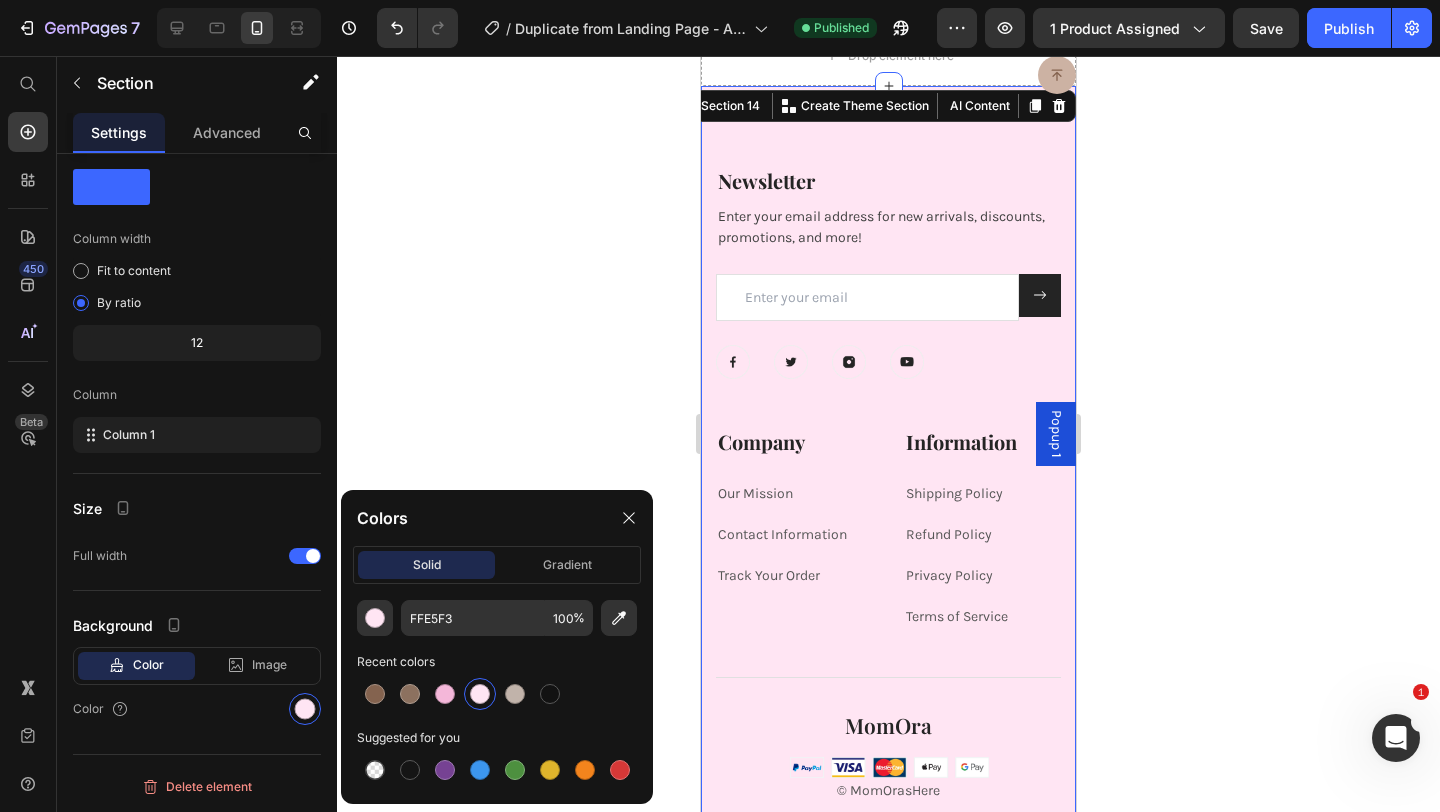 click 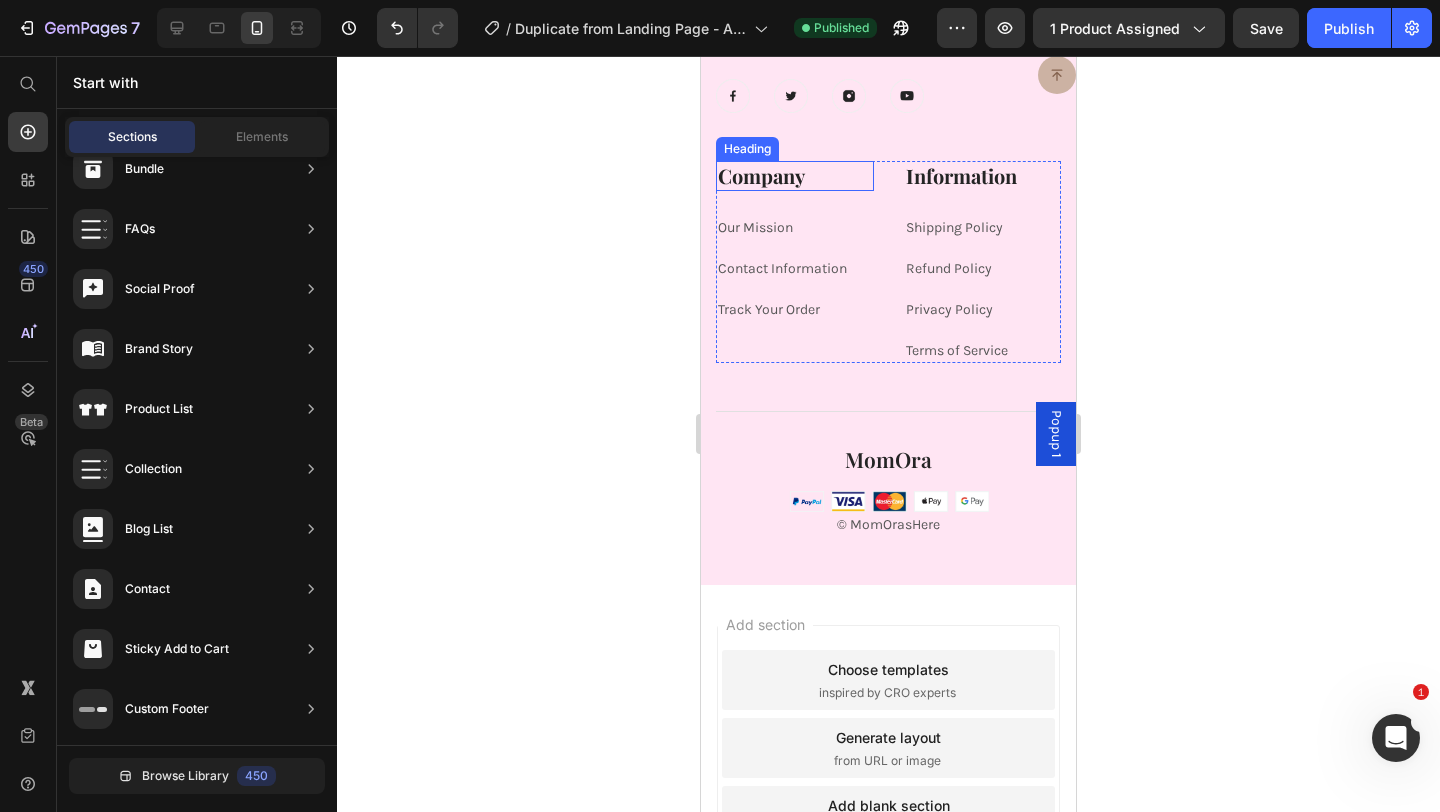 scroll, scrollTop: 9223, scrollLeft: 0, axis: vertical 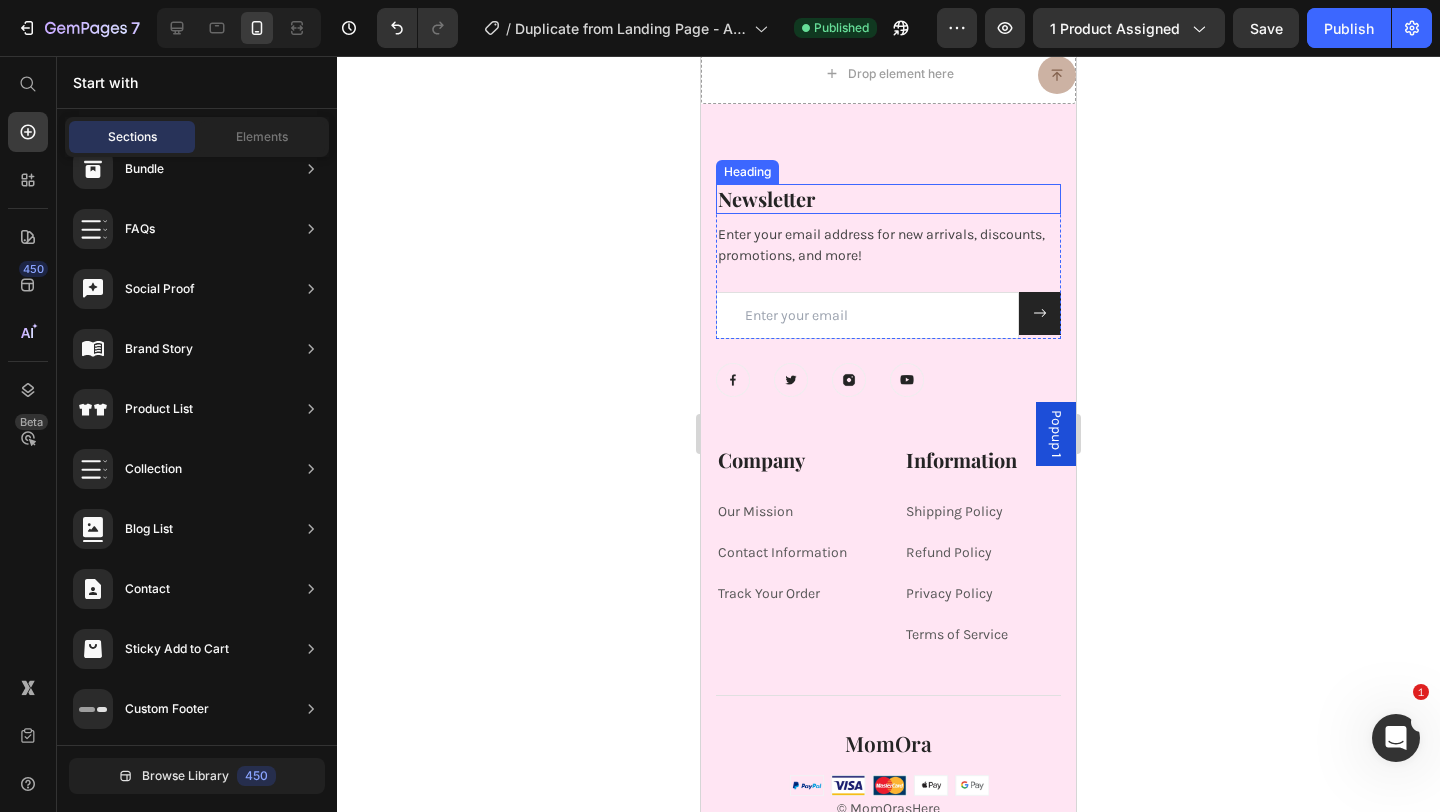 click on "Newsletter" at bounding box center [888, 199] 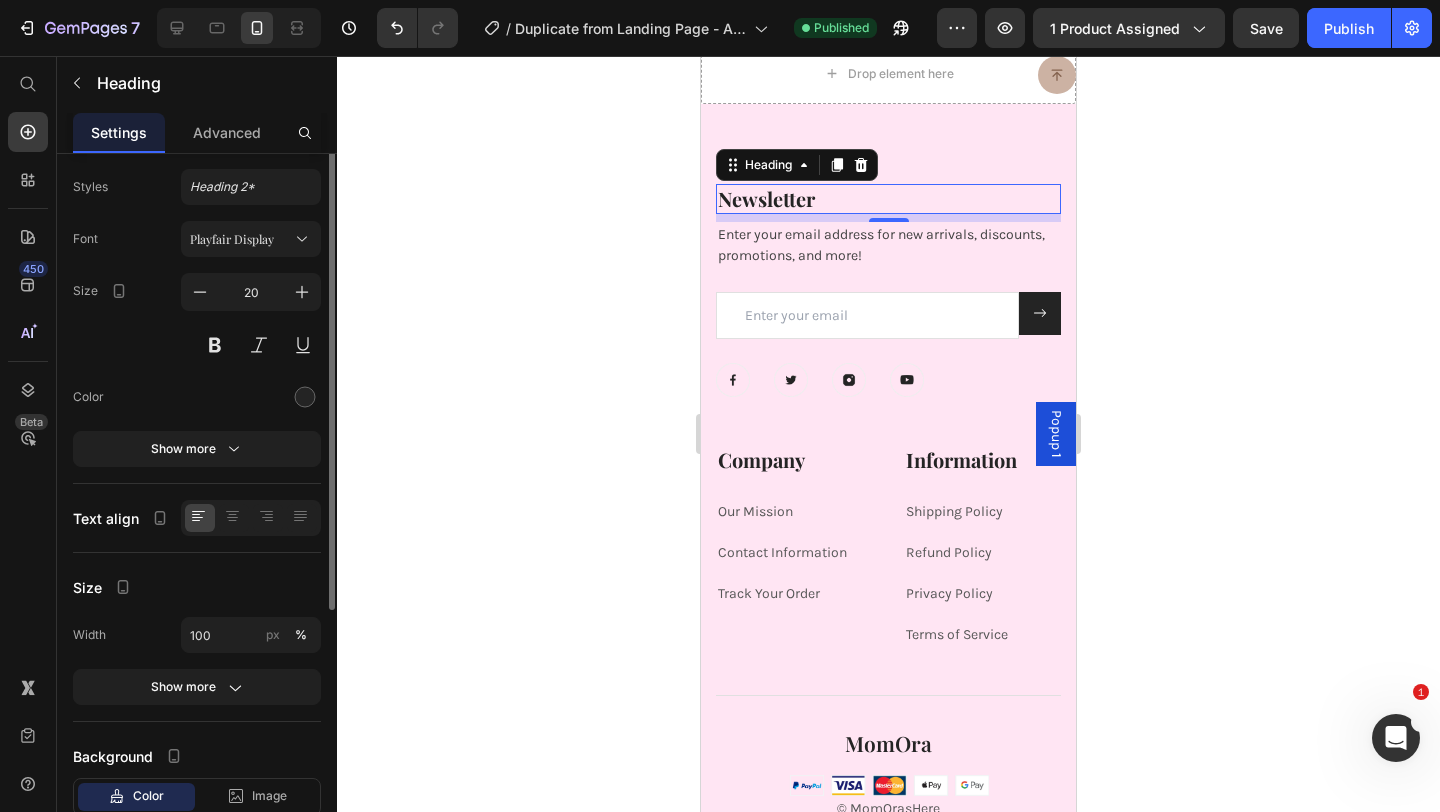 scroll, scrollTop: 0, scrollLeft: 0, axis: both 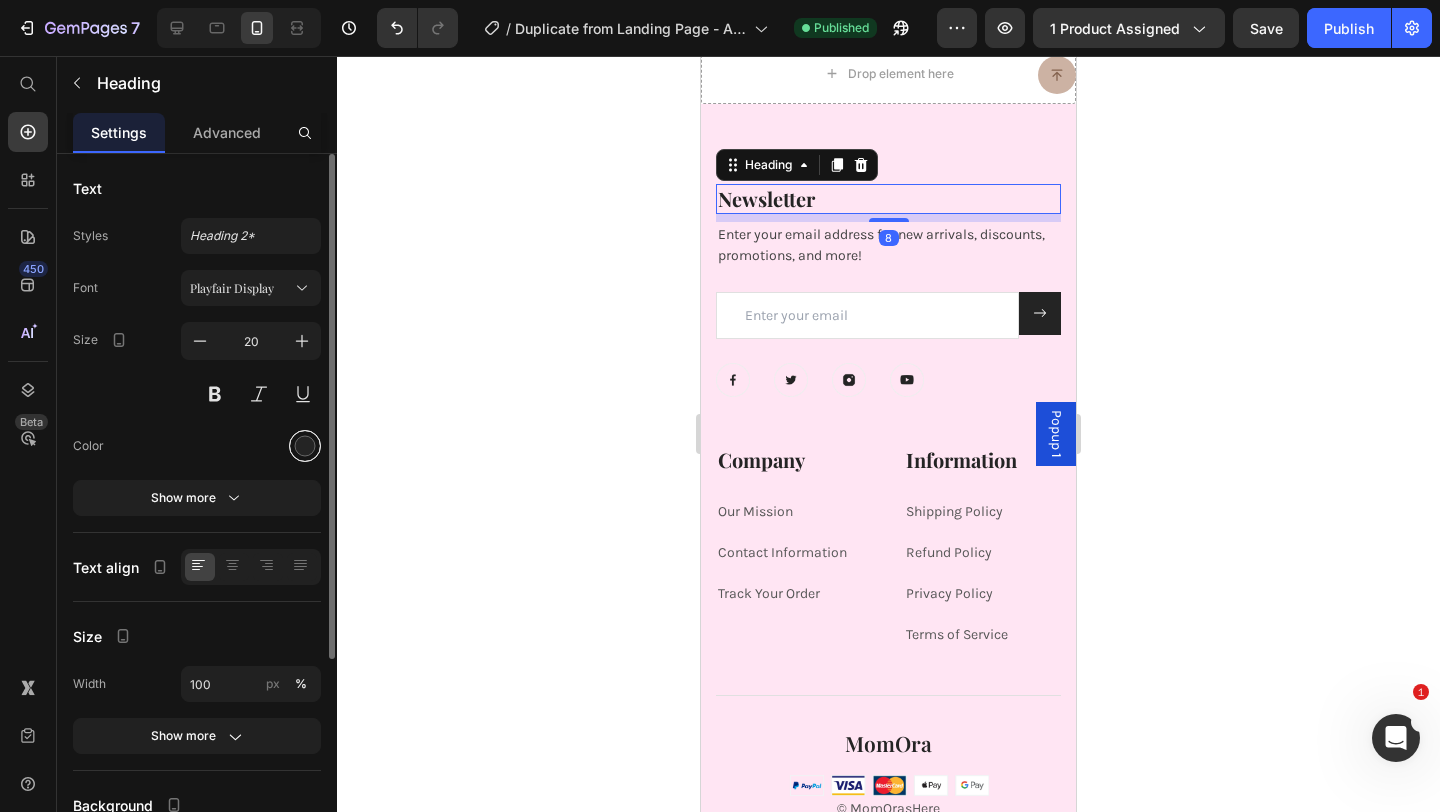 click at bounding box center (305, 446) 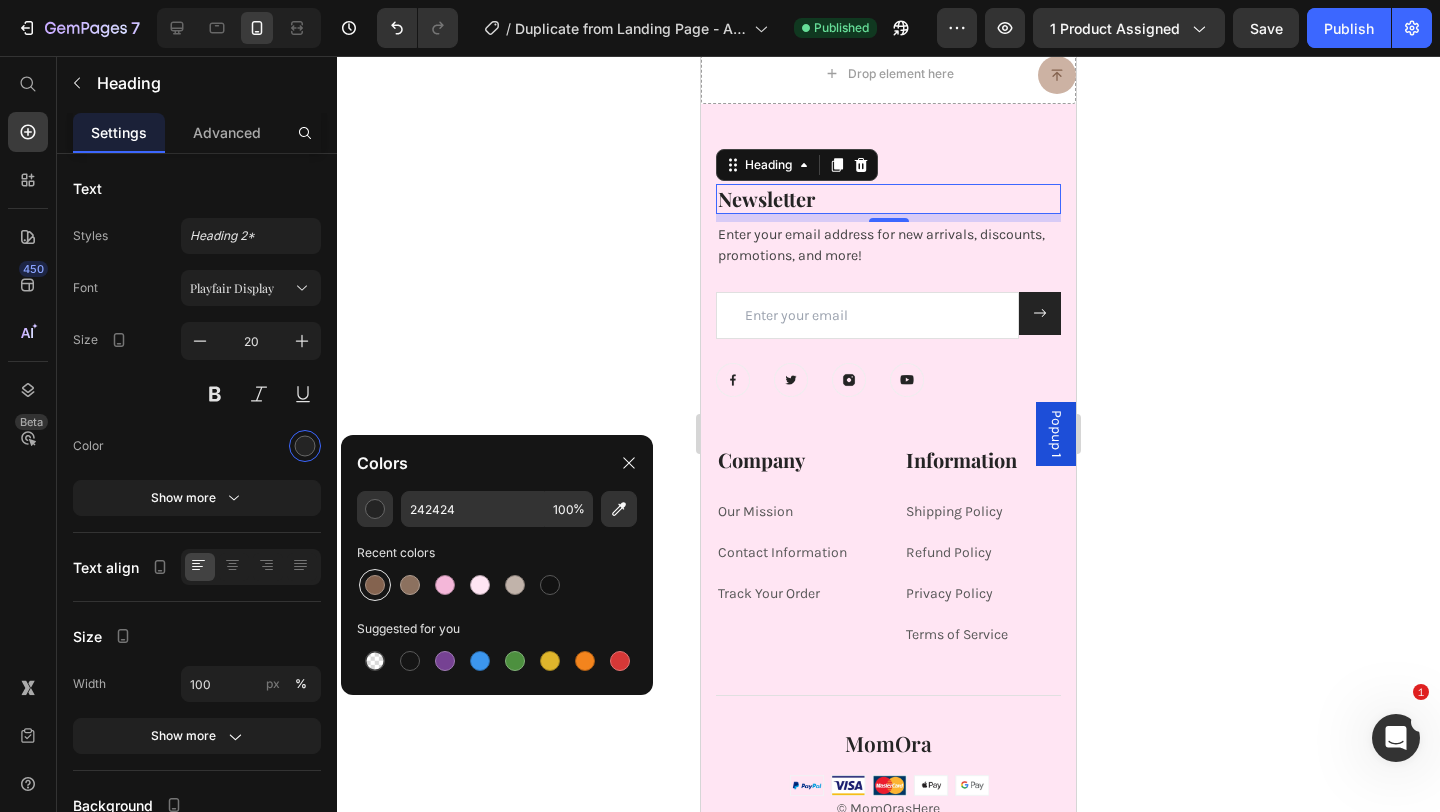 click at bounding box center [375, 585] 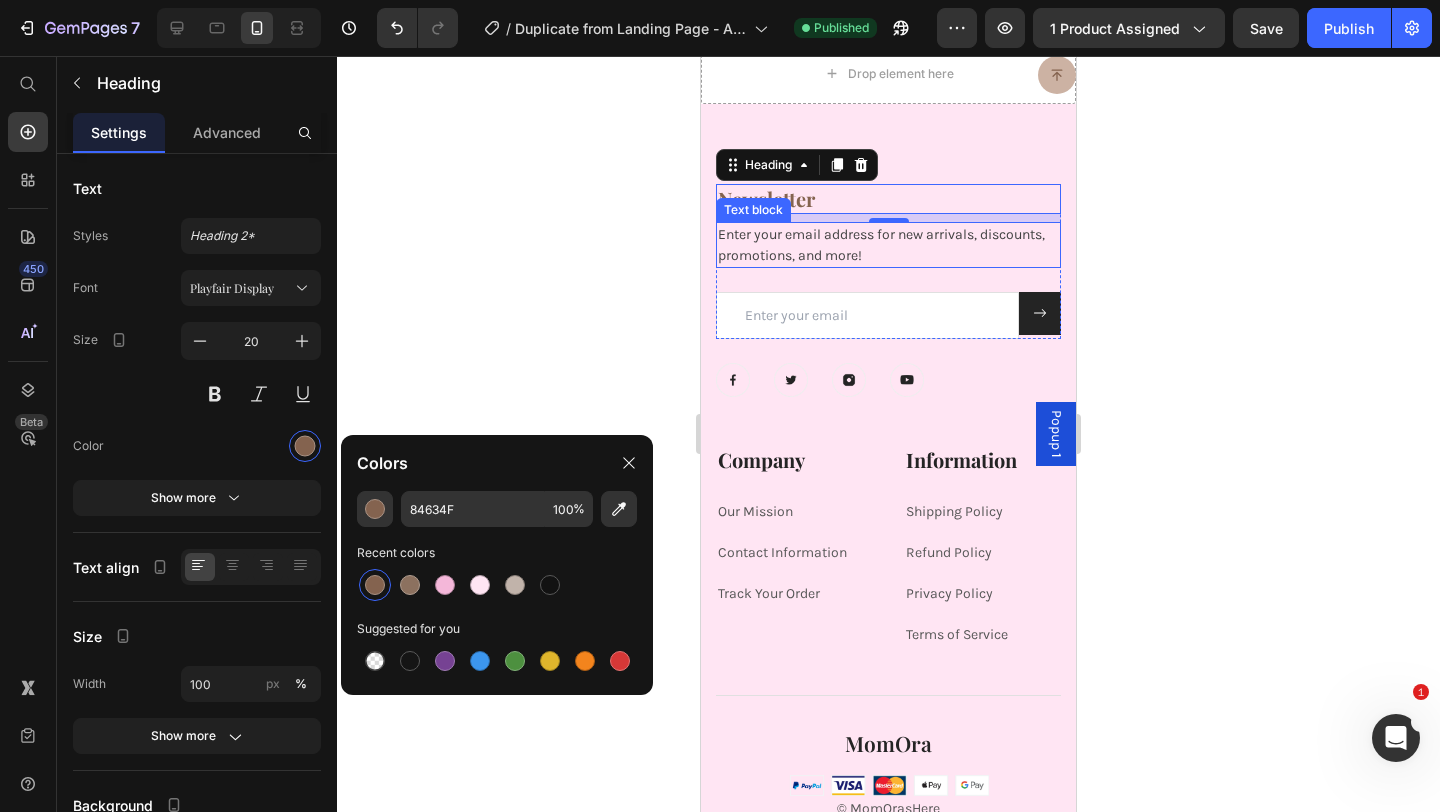click on "Enter your email address for new arrivals, discounts, promotions, and more!" at bounding box center [888, 245] 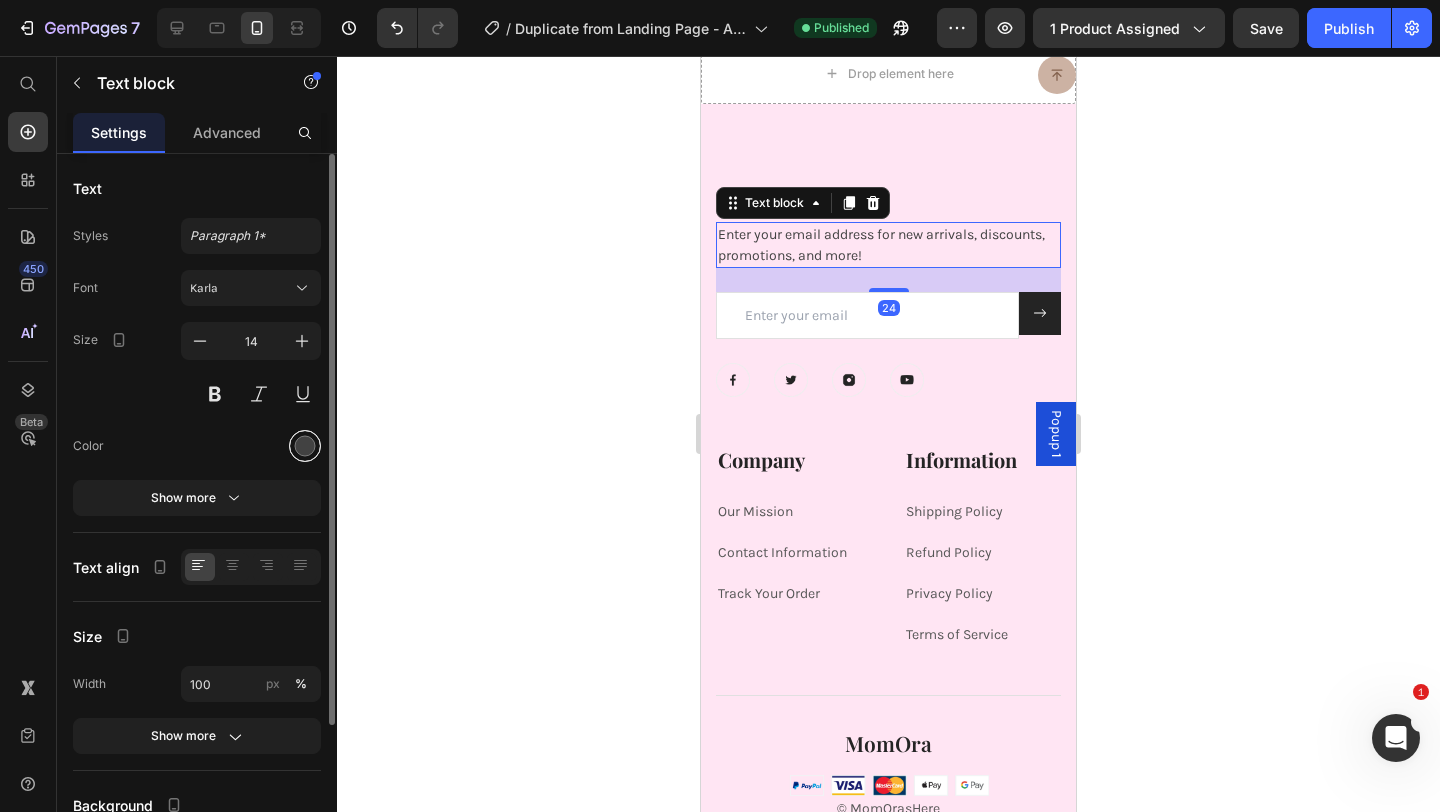 click at bounding box center (305, 446) 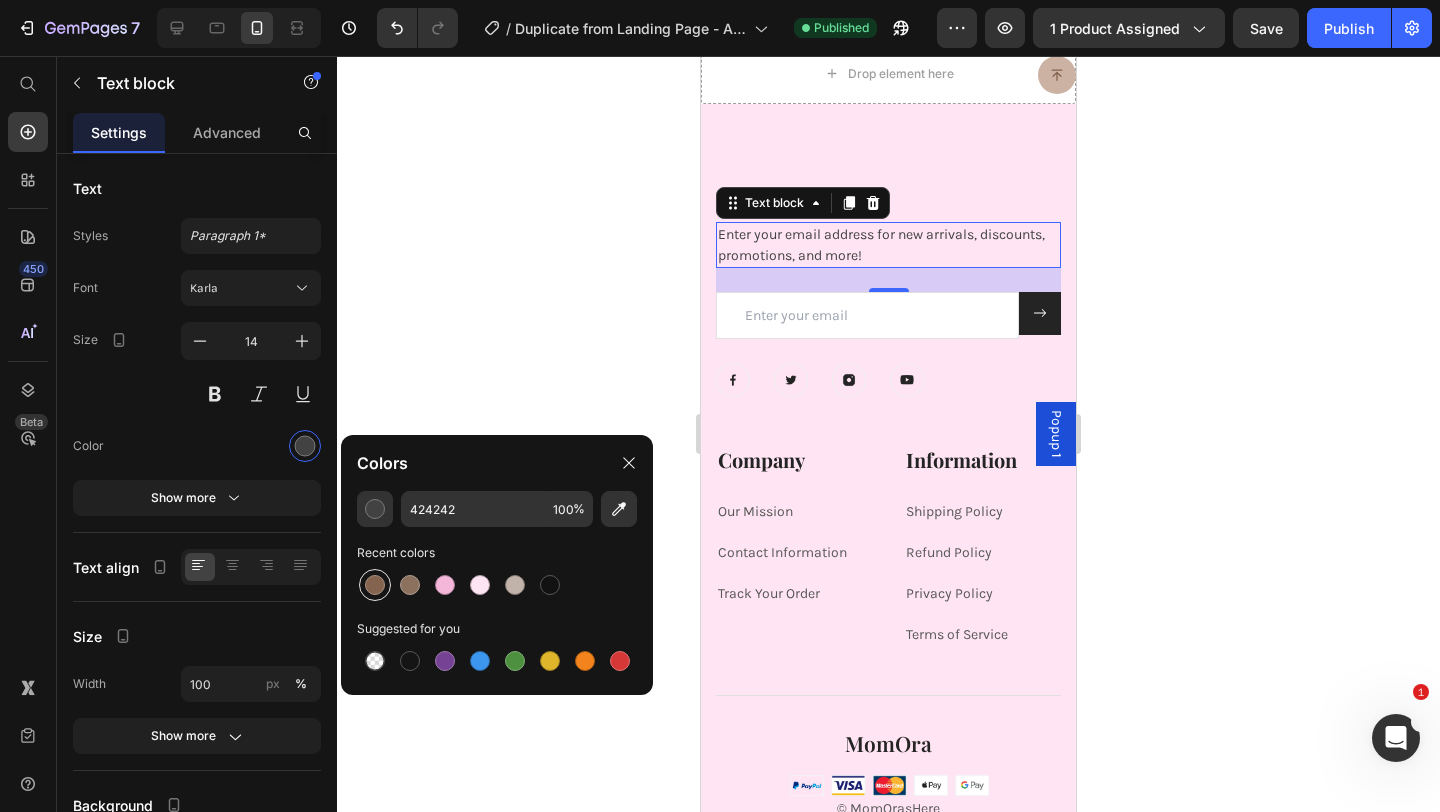 click at bounding box center [375, 585] 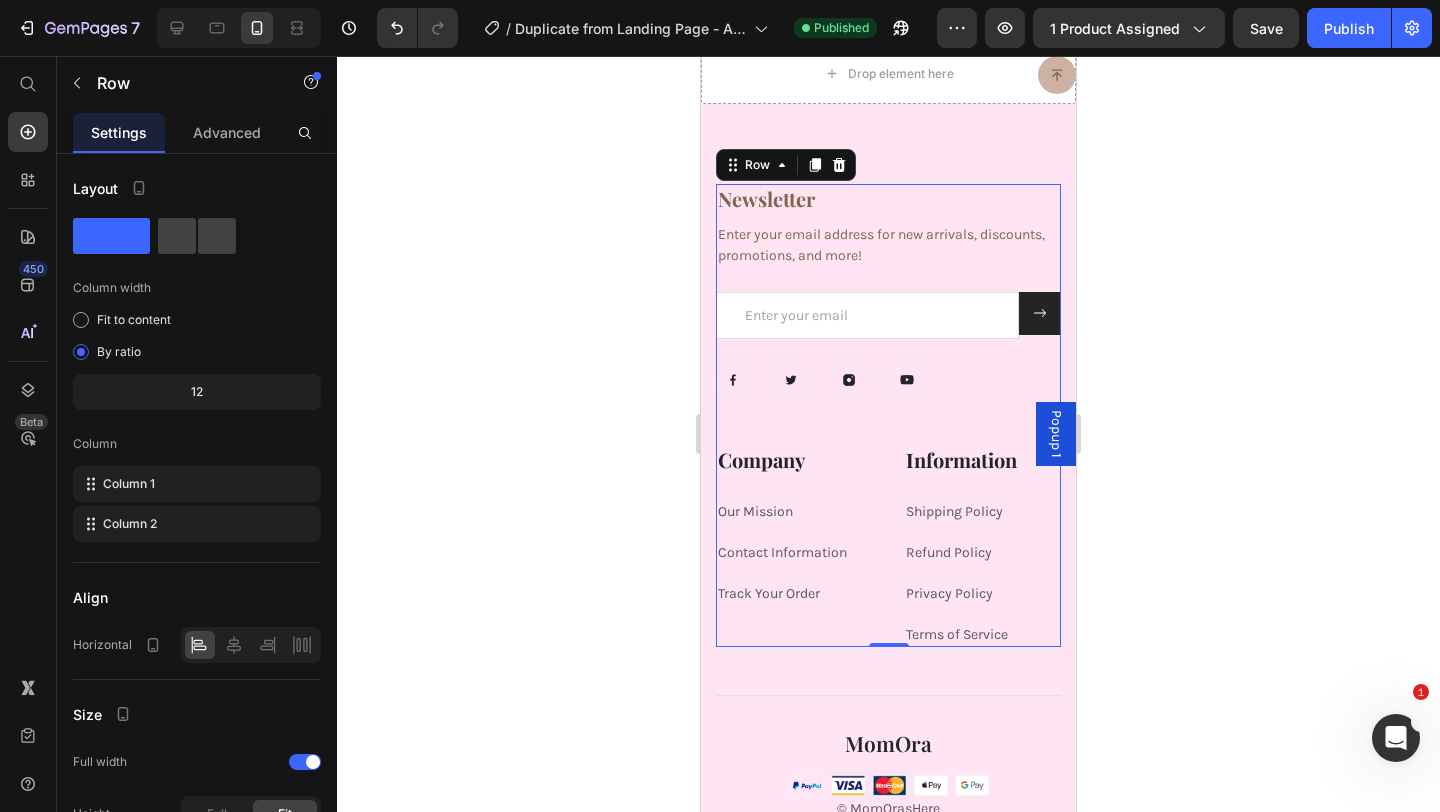 click on "Newsletter Heading Enter your email address for new arrivals, discounts, promotions, and more! Text block Email Field
Submit Button Row Newsletter Row Image Image Image Image Row" at bounding box center [888, 314] 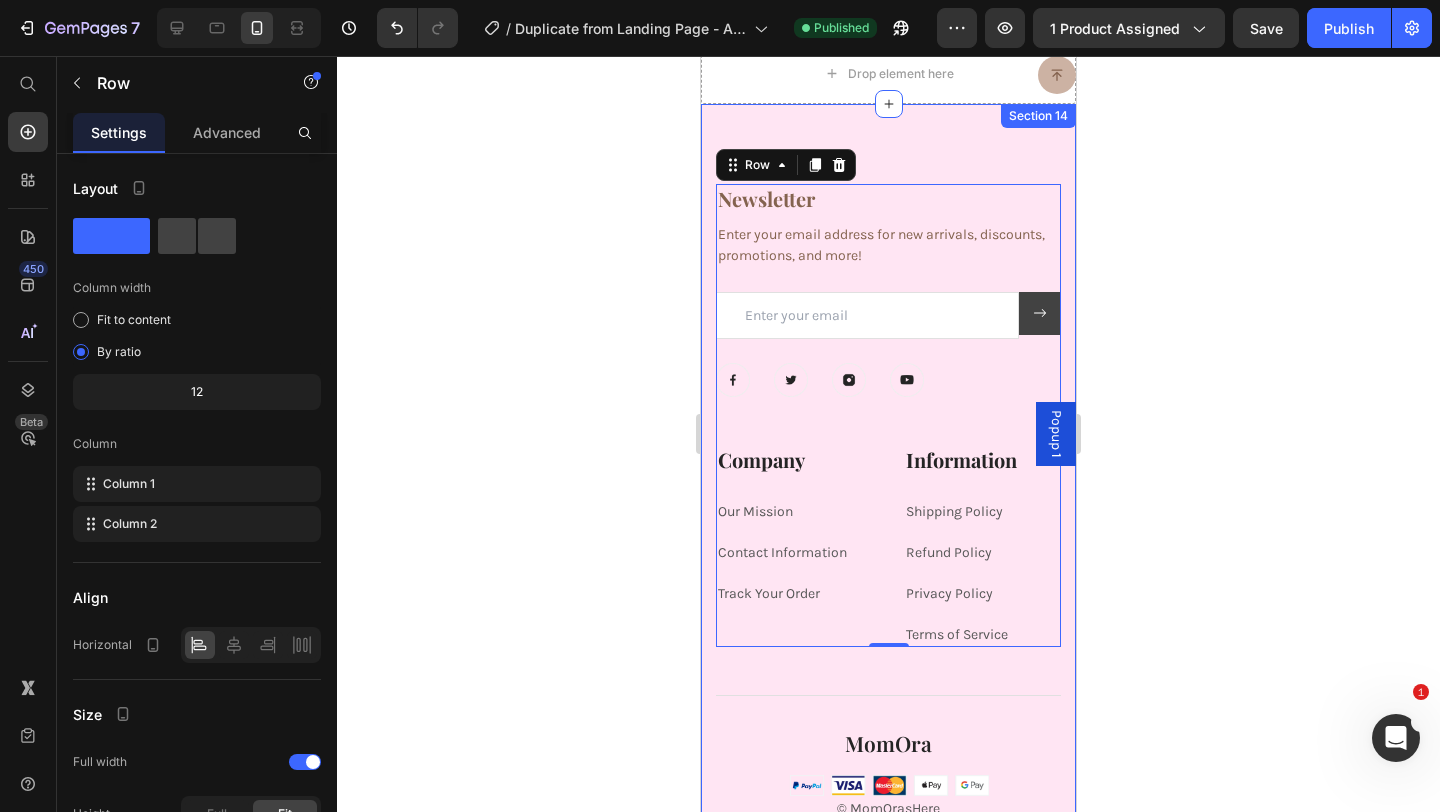 click at bounding box center (1040, 313) 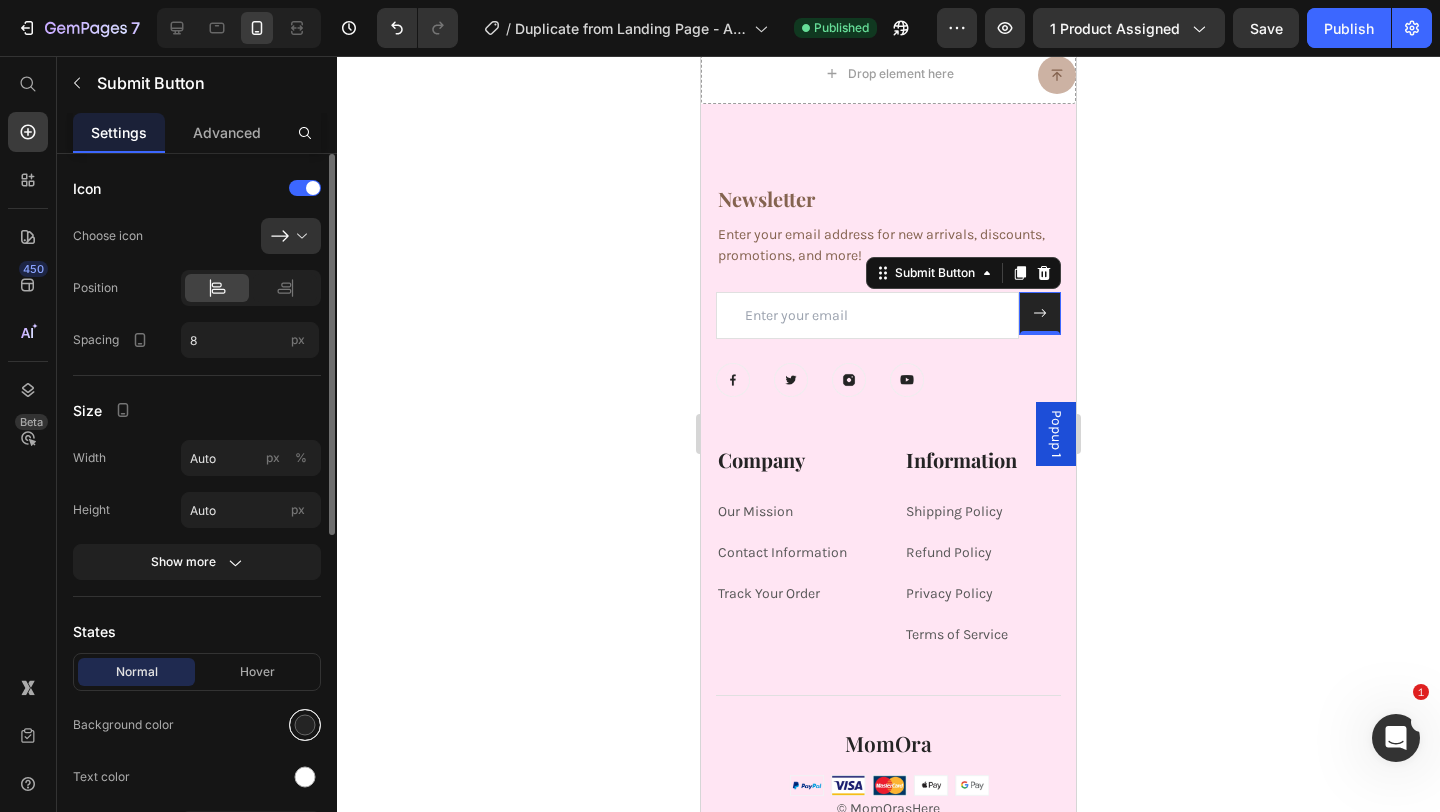 click at bounding box center (305, 725) 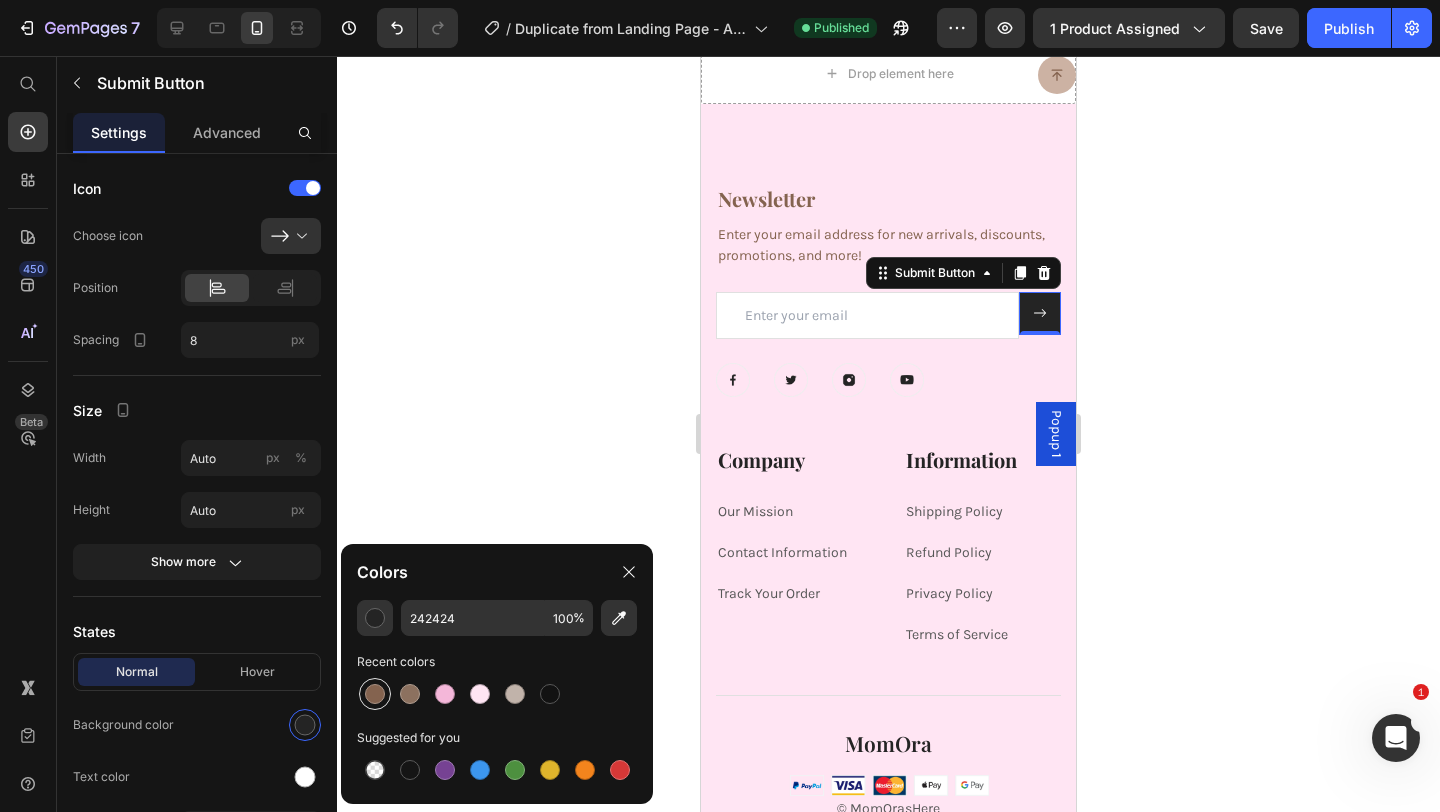 click at bounding box center [375, 694] 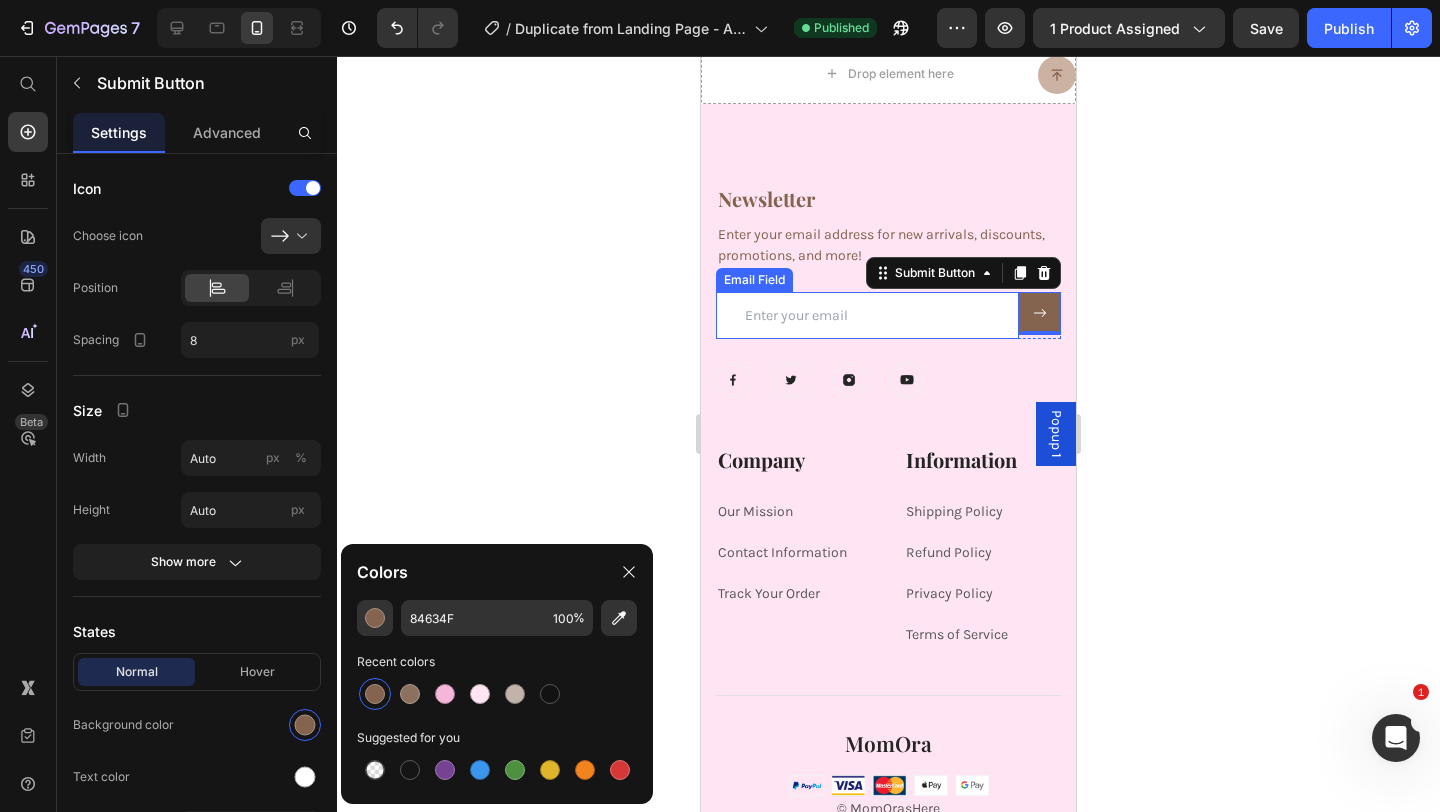 click at bounding box center [867, 315] 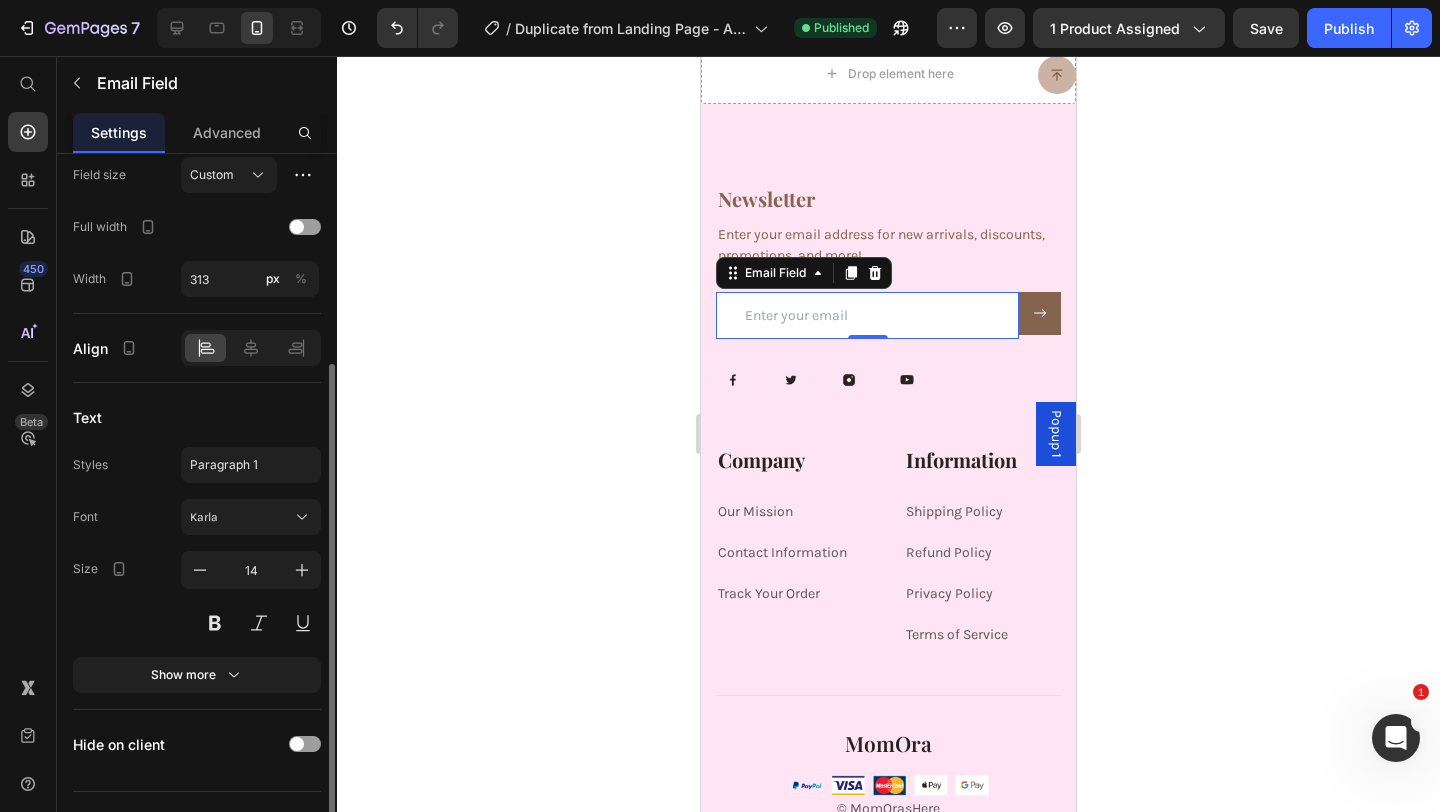scroll, scrollTop: 228, scrollLeft: 0, axis: vertical 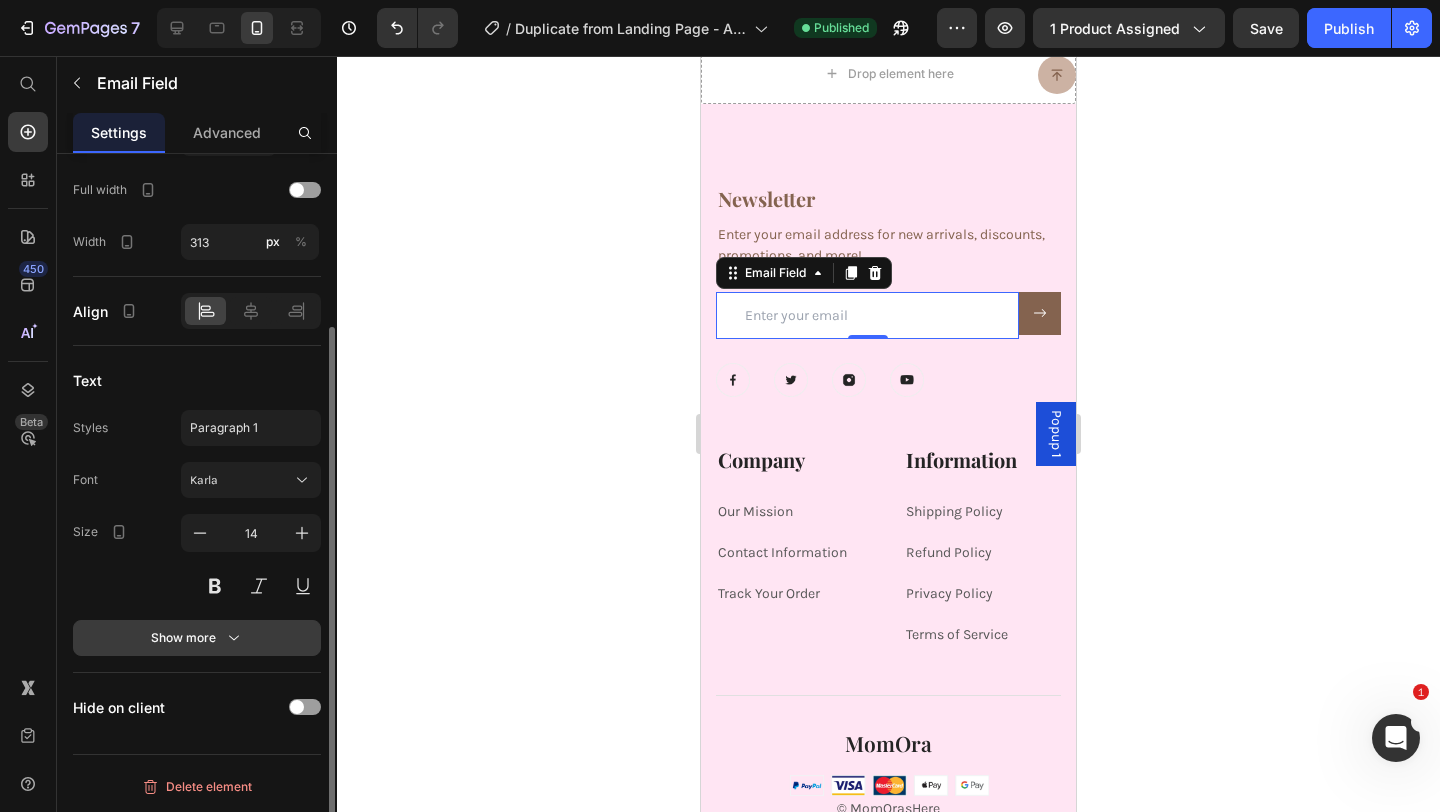 click on "Show more" at bounding box center (197, 638) 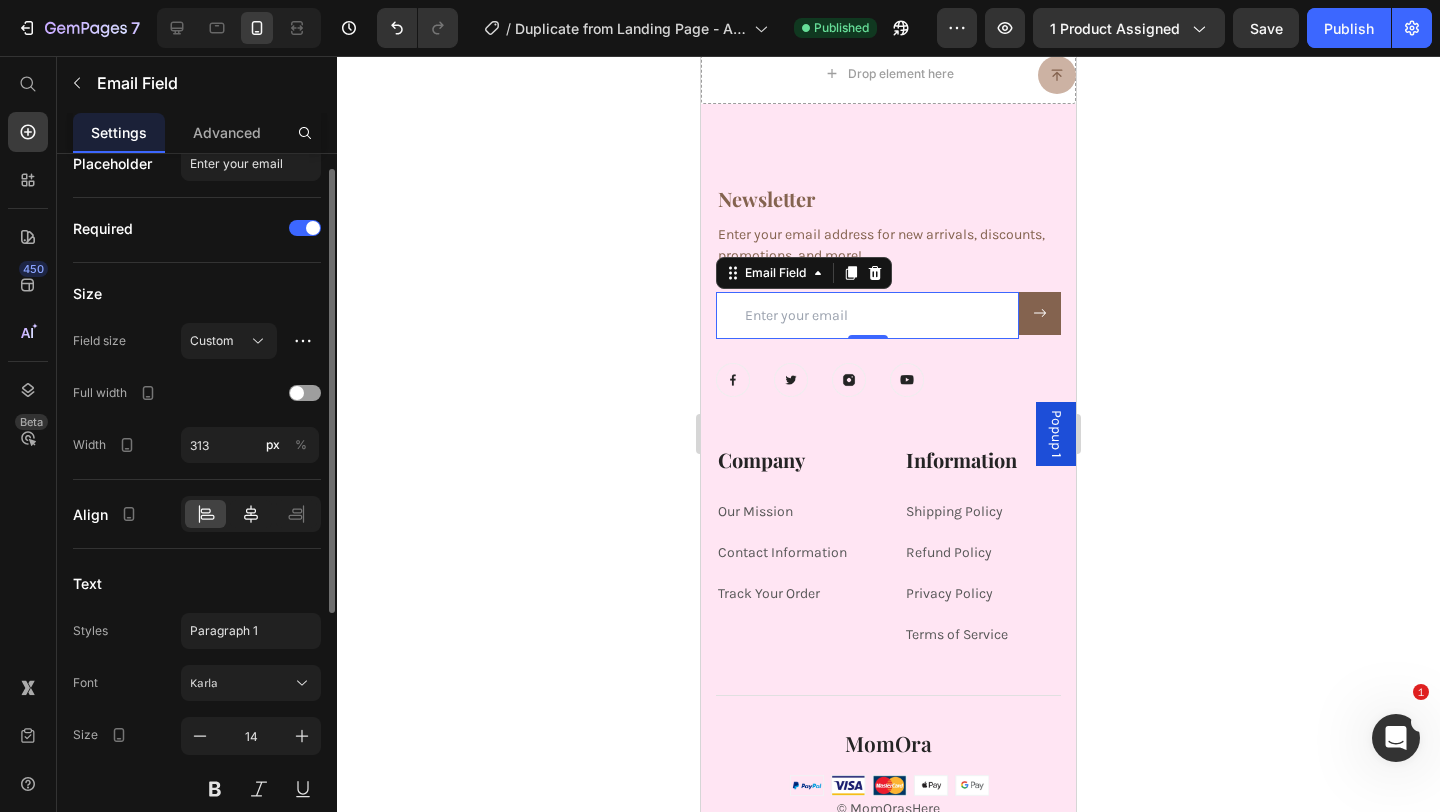 scroll, scrollTop: 0, scrollLeft: 0, axis: both 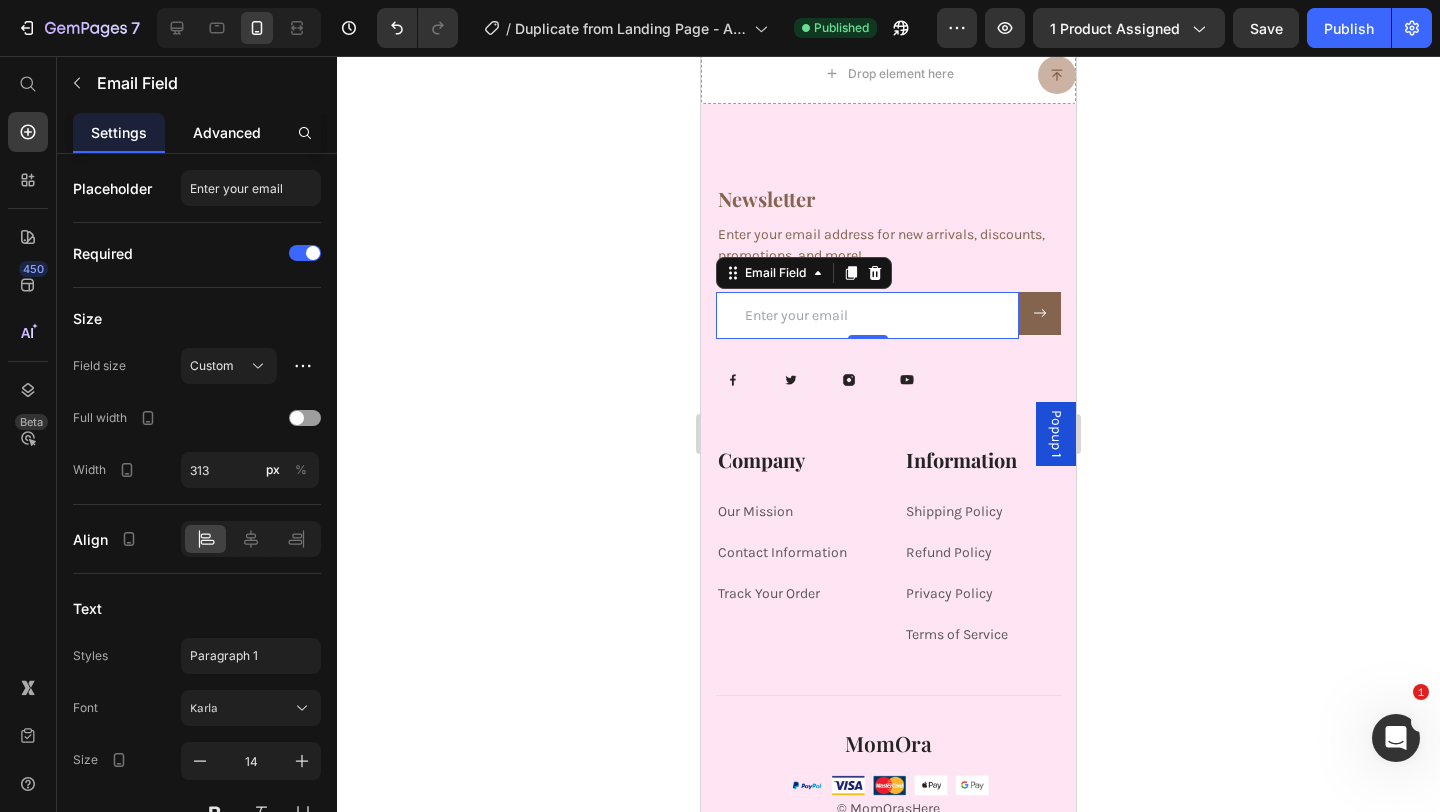 click on "Advanced" 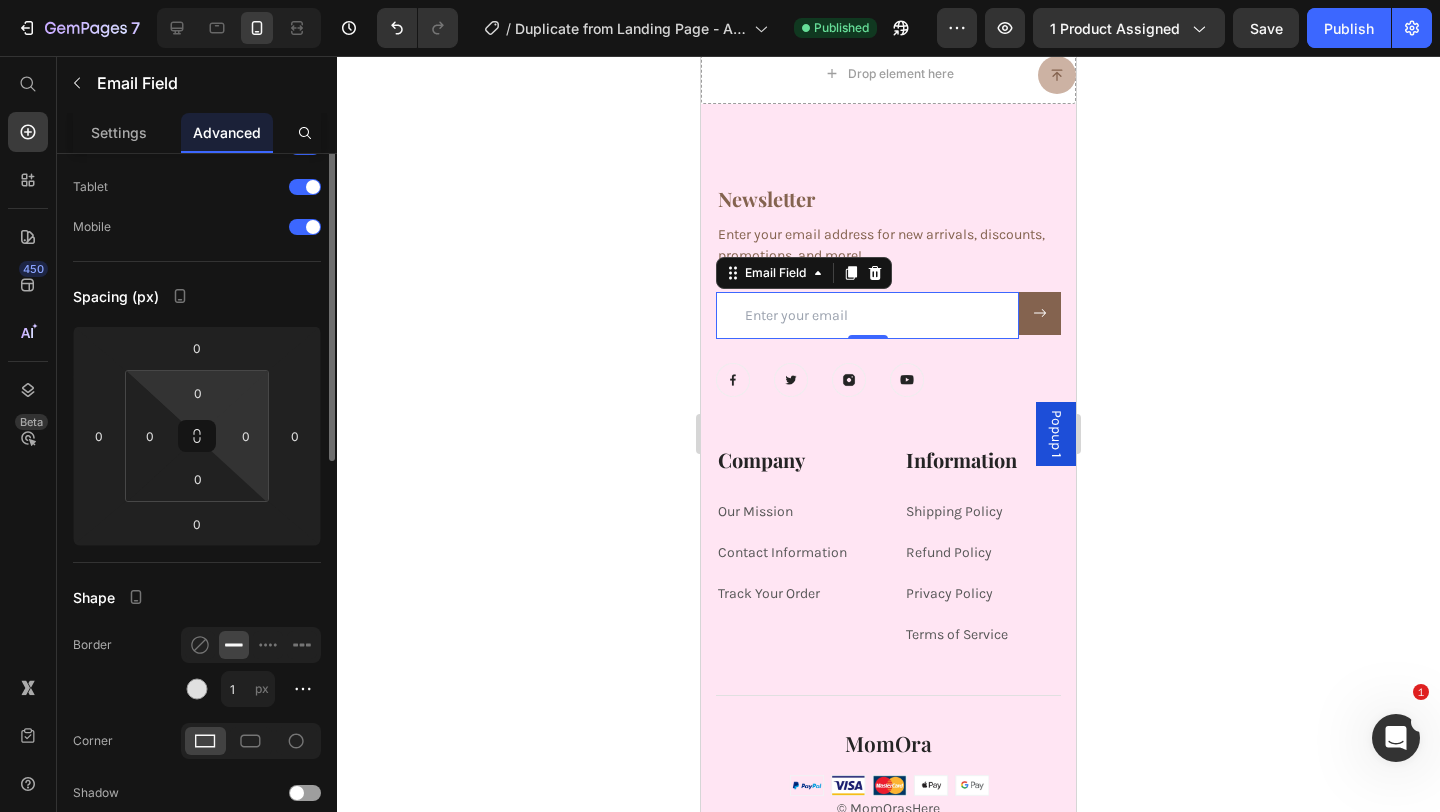 scroll, scrollTop: 165, scrollLeft: 0, axis: vertical 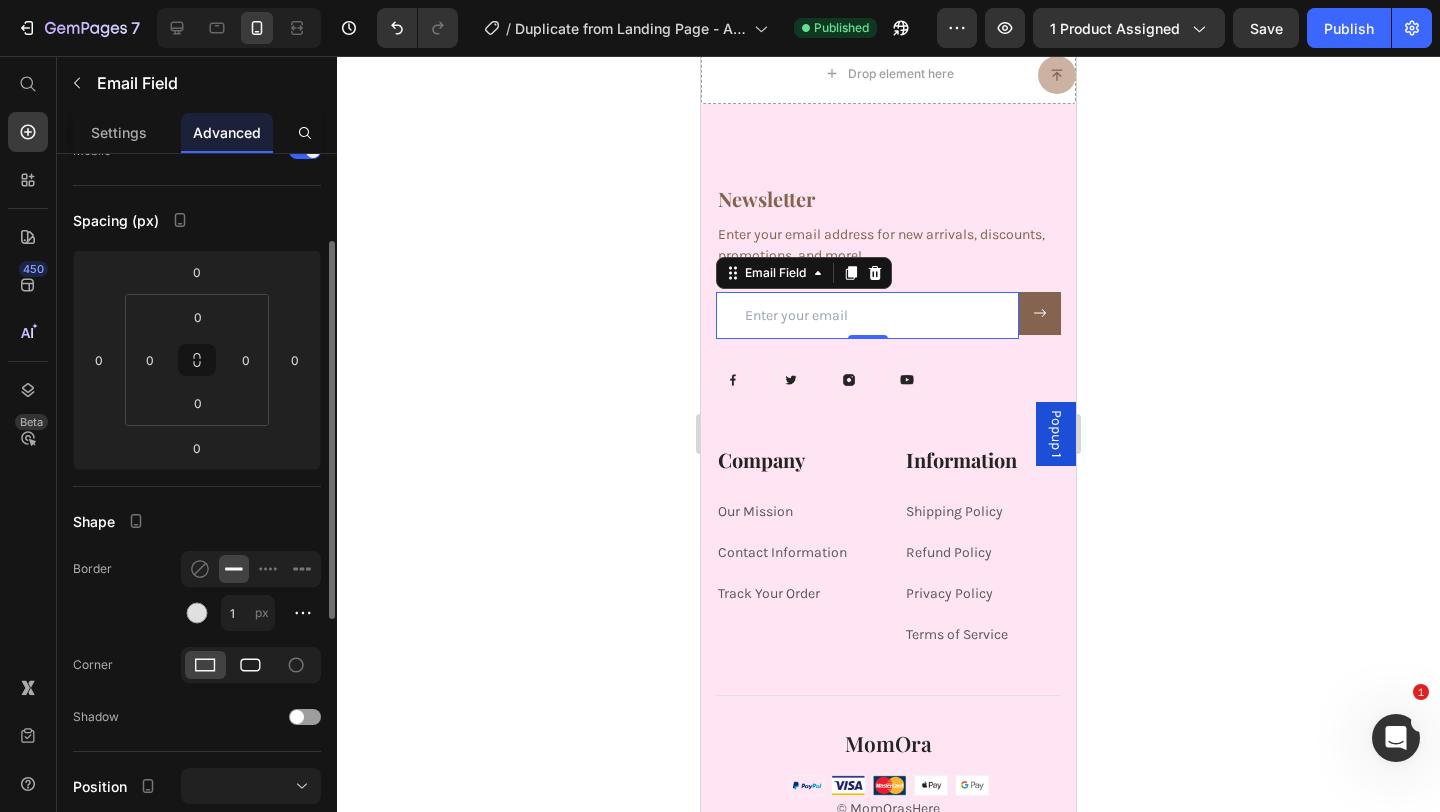 click 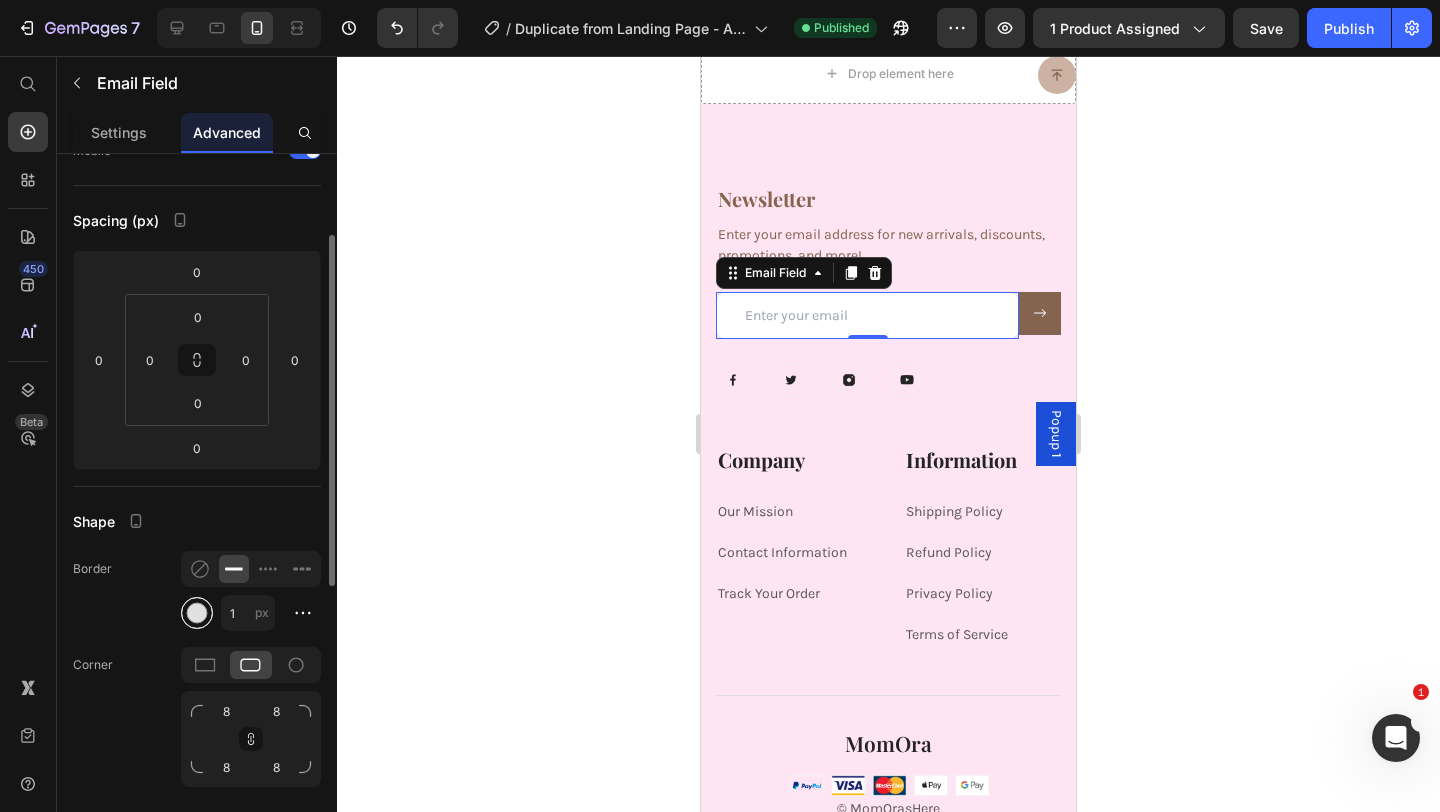click at bounding box center [197, 613] 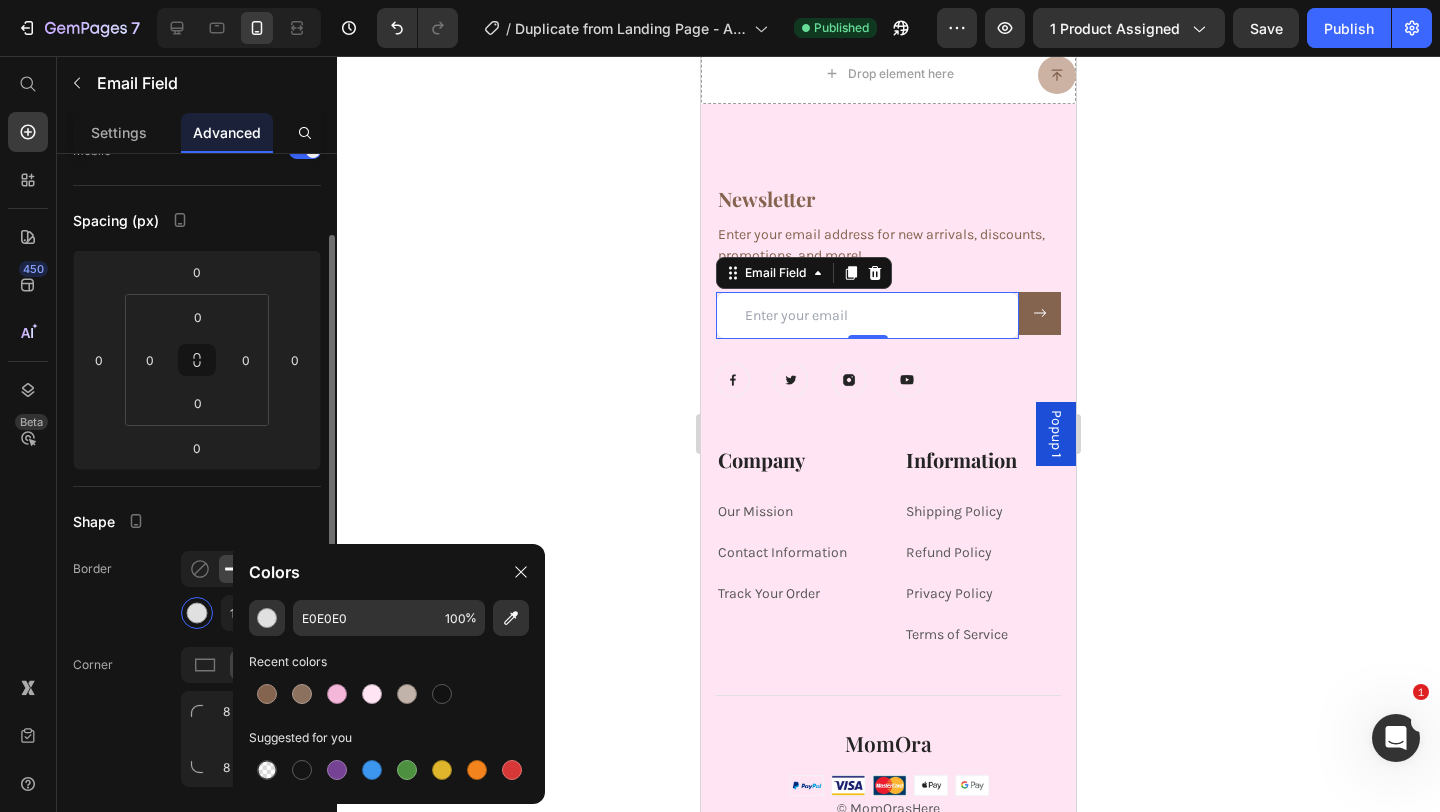 click on "Spacing (px) 0 0 0 0 0 0 0 0" 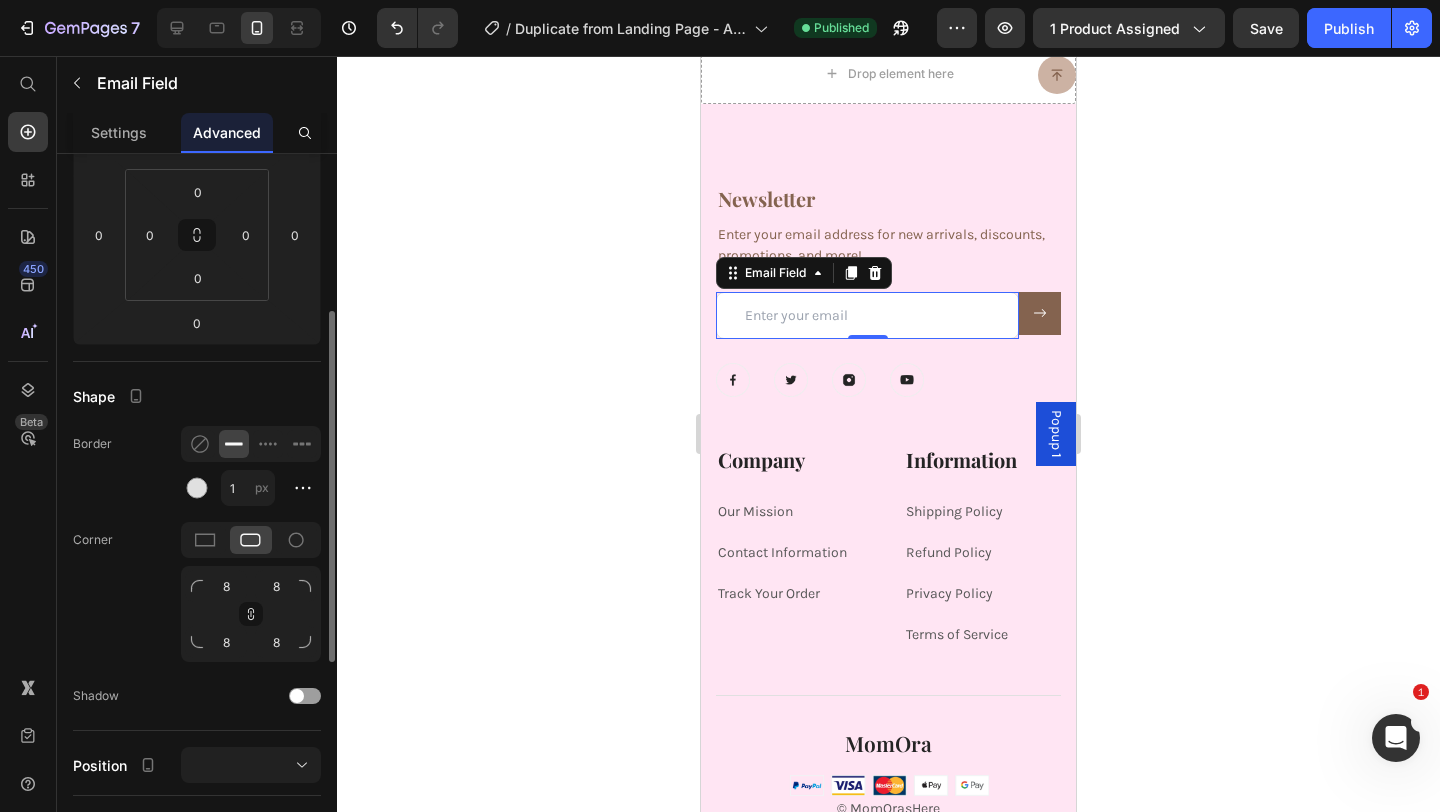 scroll, scrollTop: 300, scrollLeft: 0, axis: vertical 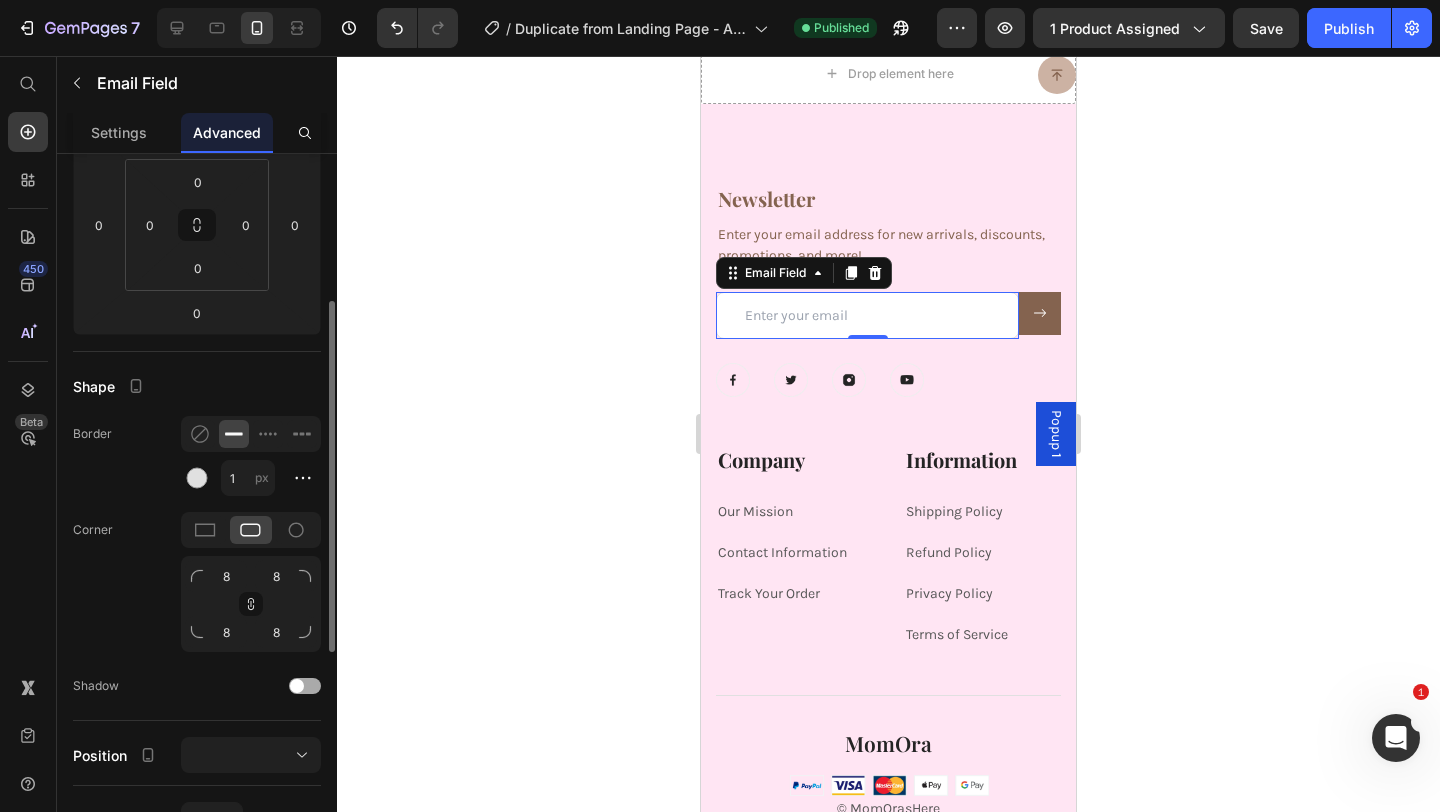 click at bounding box center (305, 686) 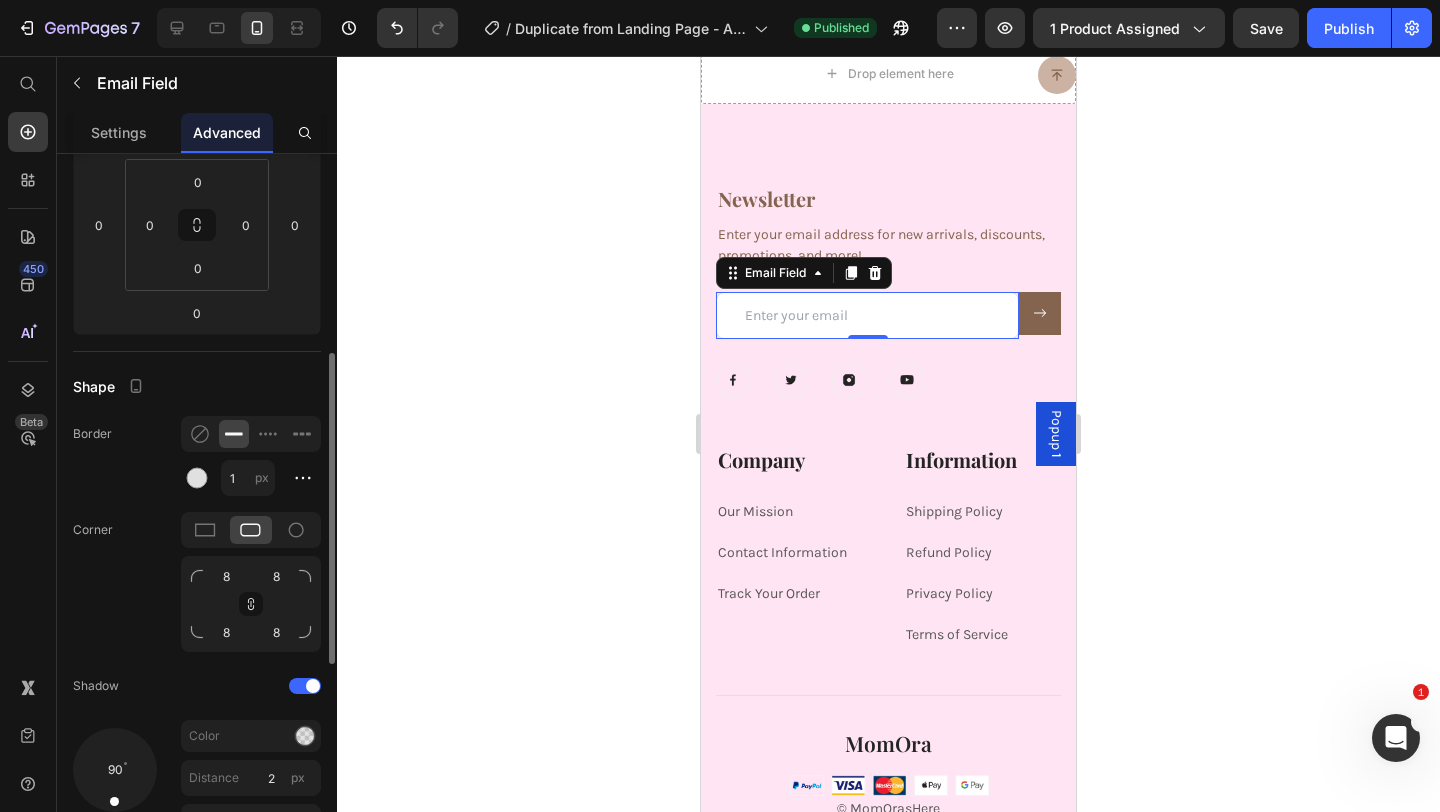 scroll, scrollTop: 348, scrollLeft: 0, axis: vertical 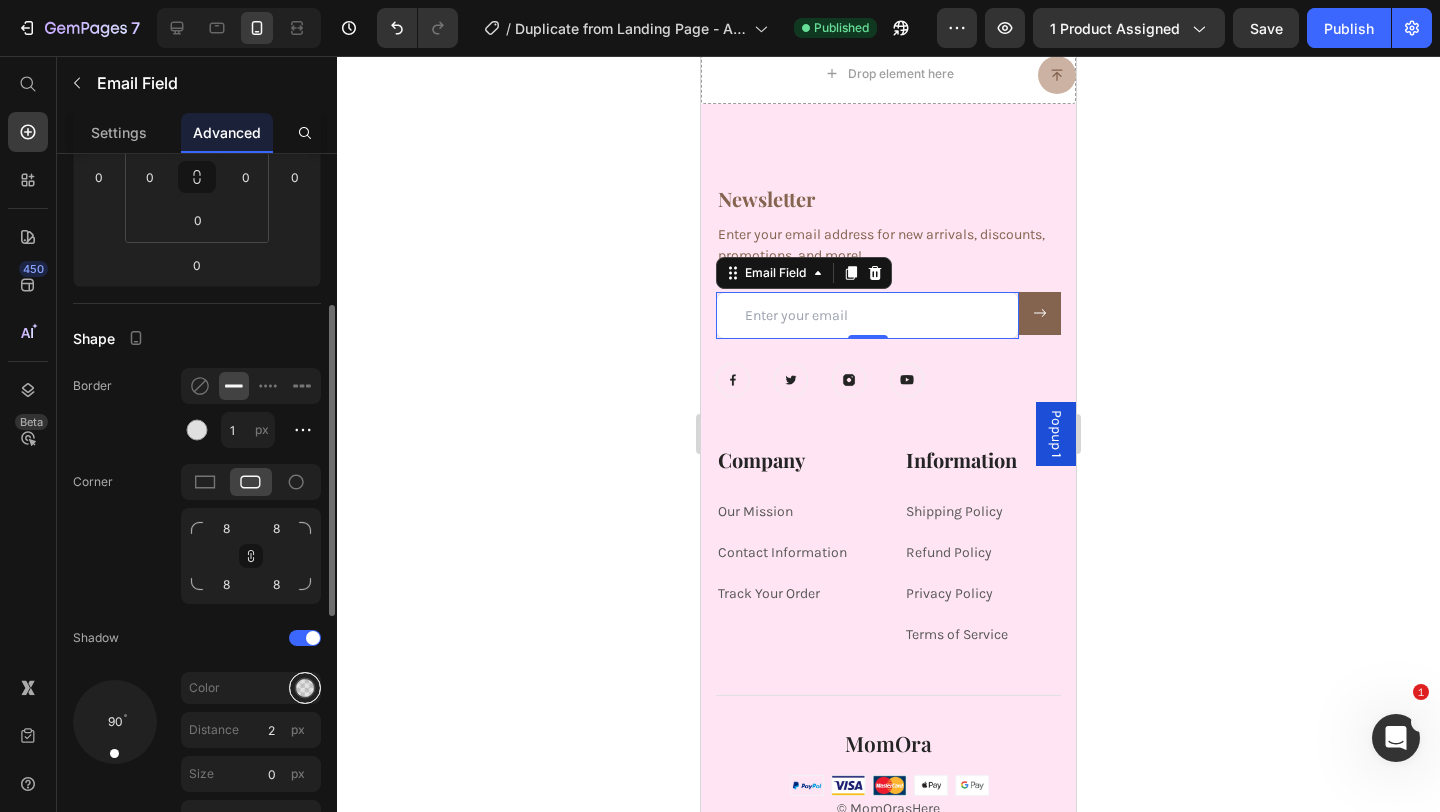 click at bounding box center (305, 688) 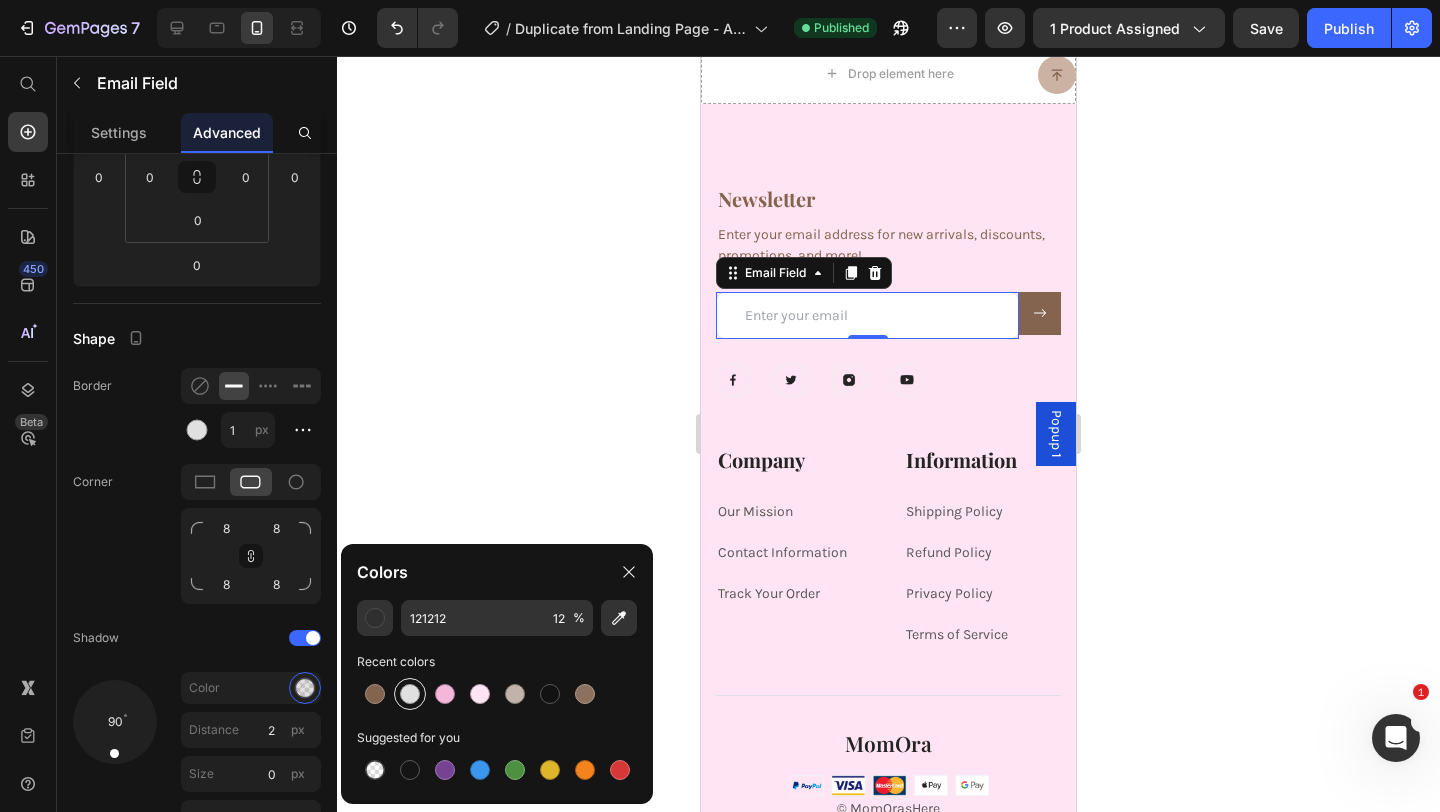click at bounding box center (410, 694) 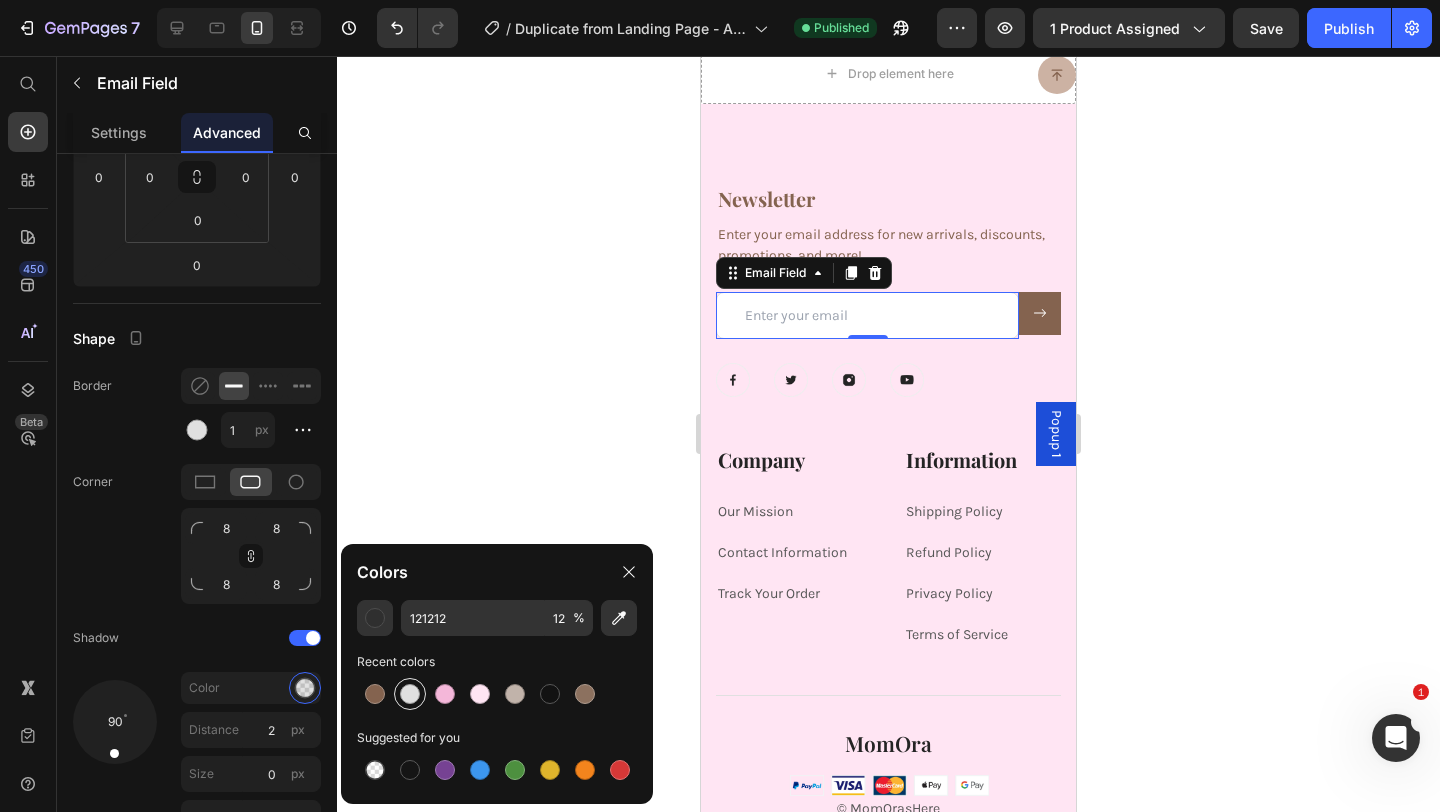 type on "E0E0E0" 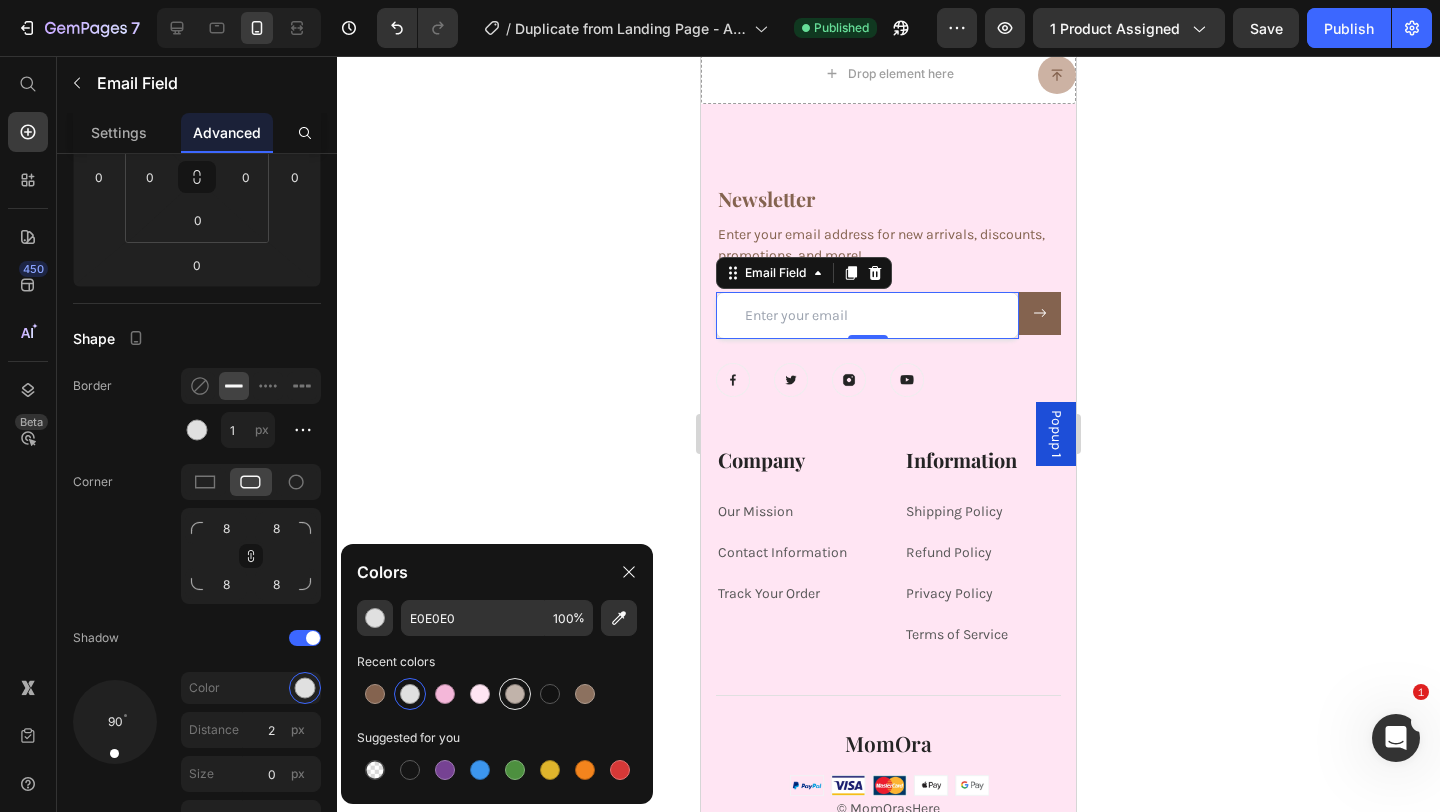 click at bounding box center [515, 694] 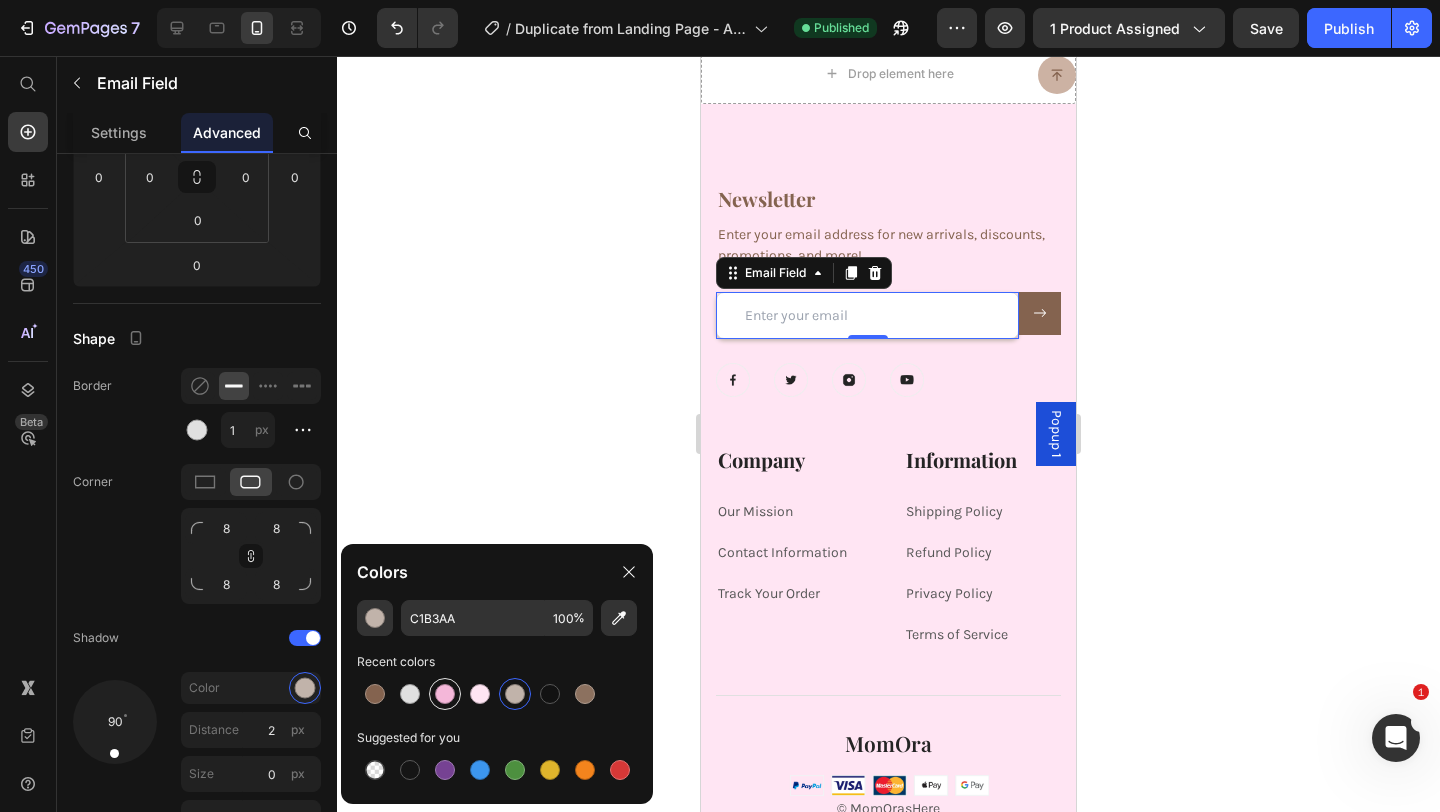 click at bounding box center (445, 694) 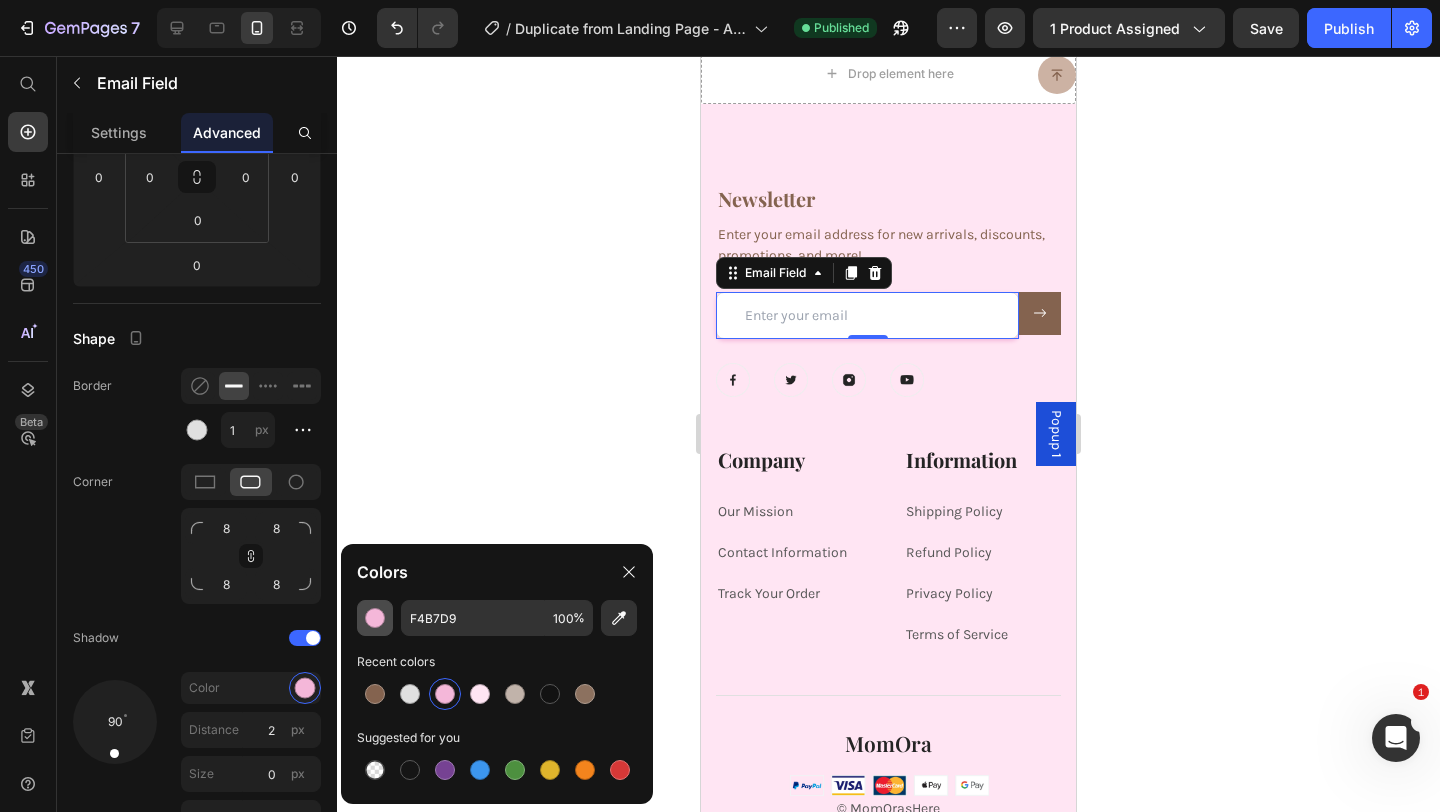 click at bounding box center [375, 618] 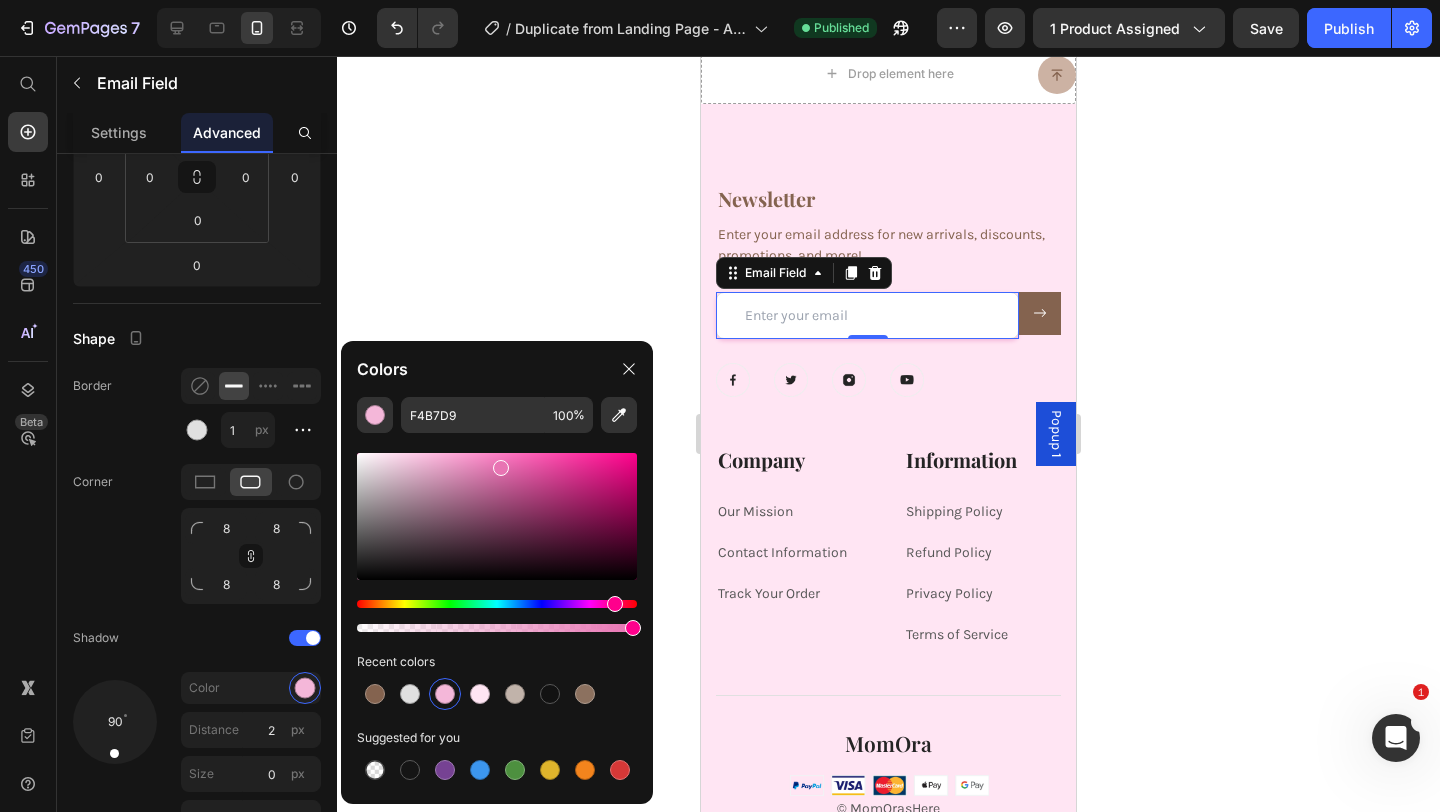 click at bounding box center (497, 516) 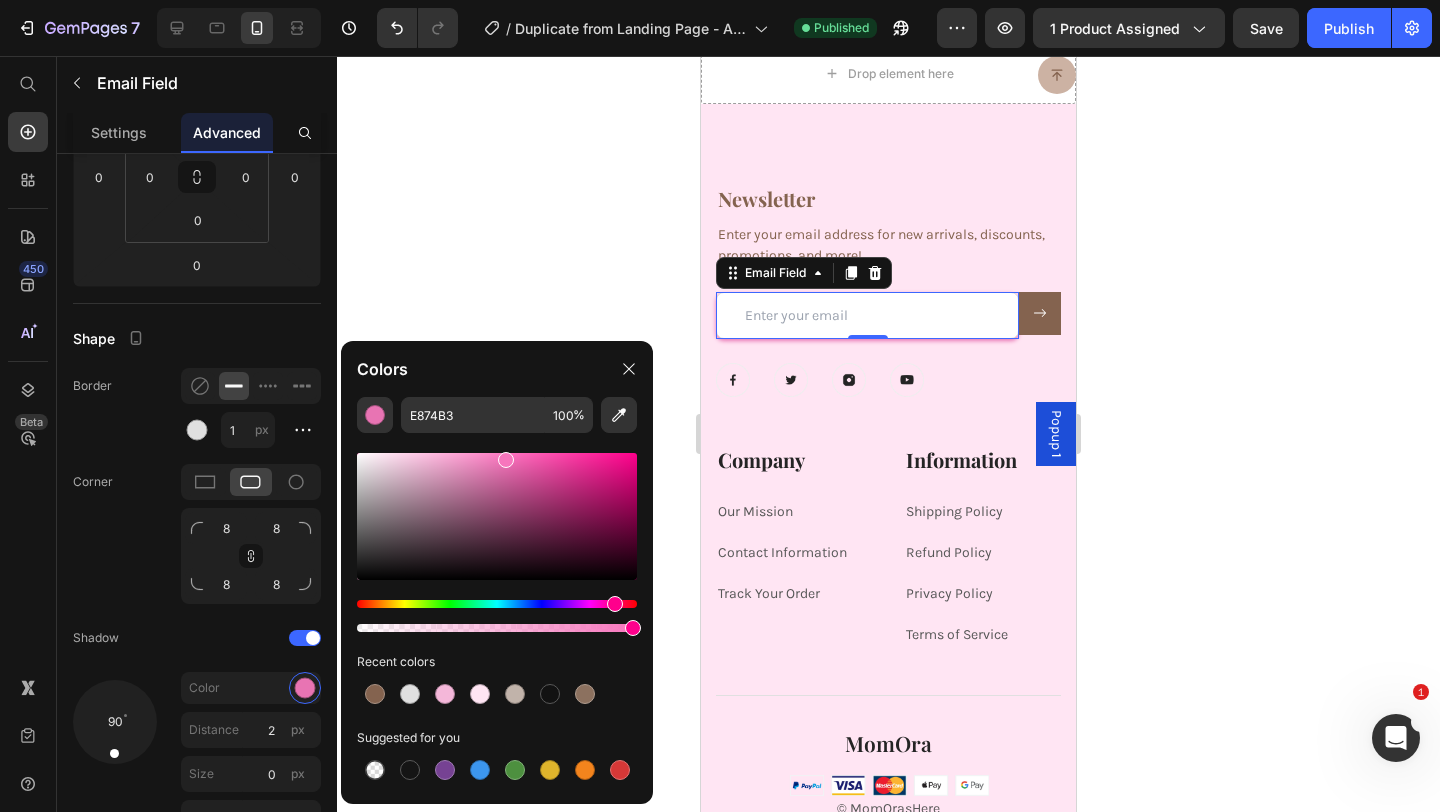 click at bounding box center [497, 516] 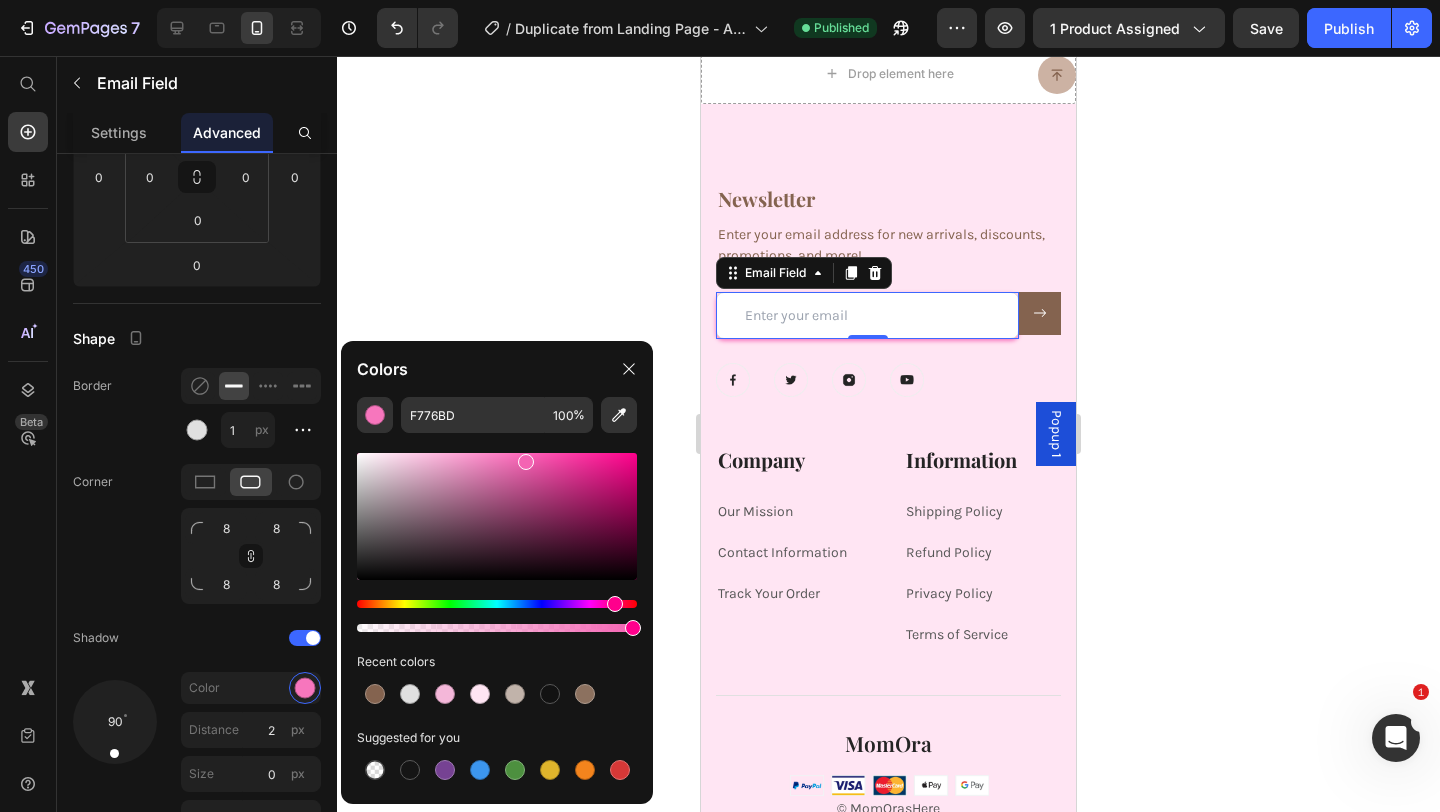 click at bounding box center [497, 516] 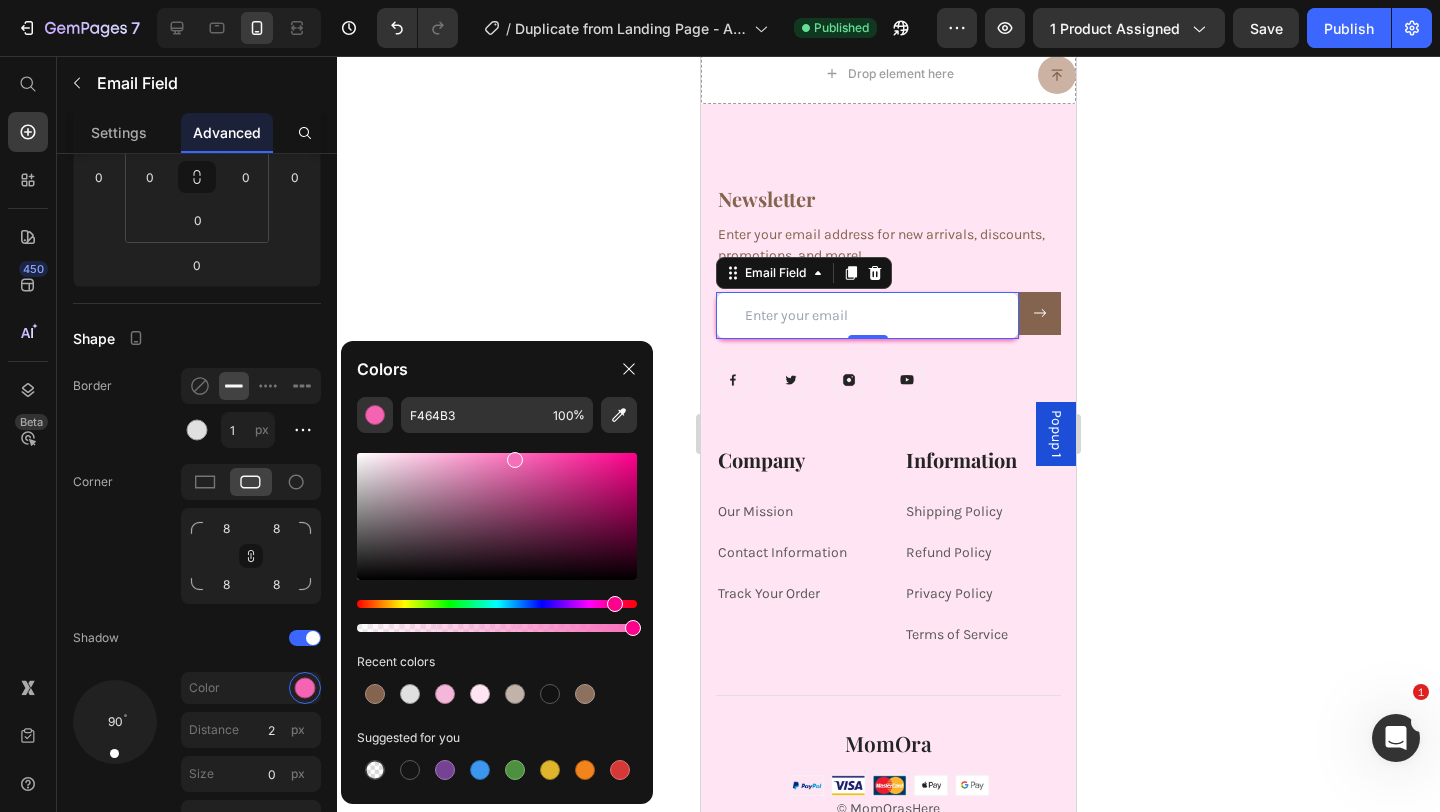 click at bounding box center [497, 516] 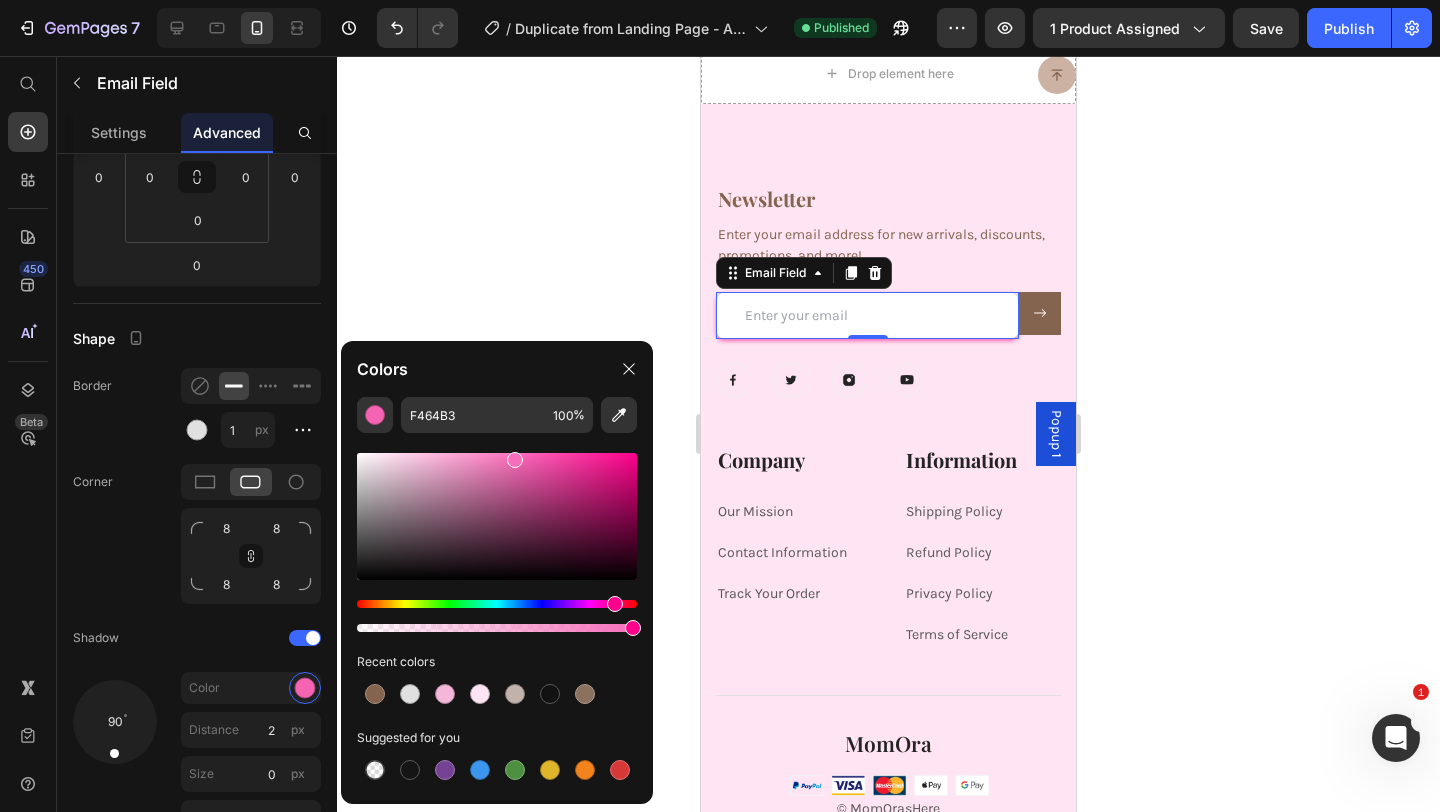 type on "F76FBA" 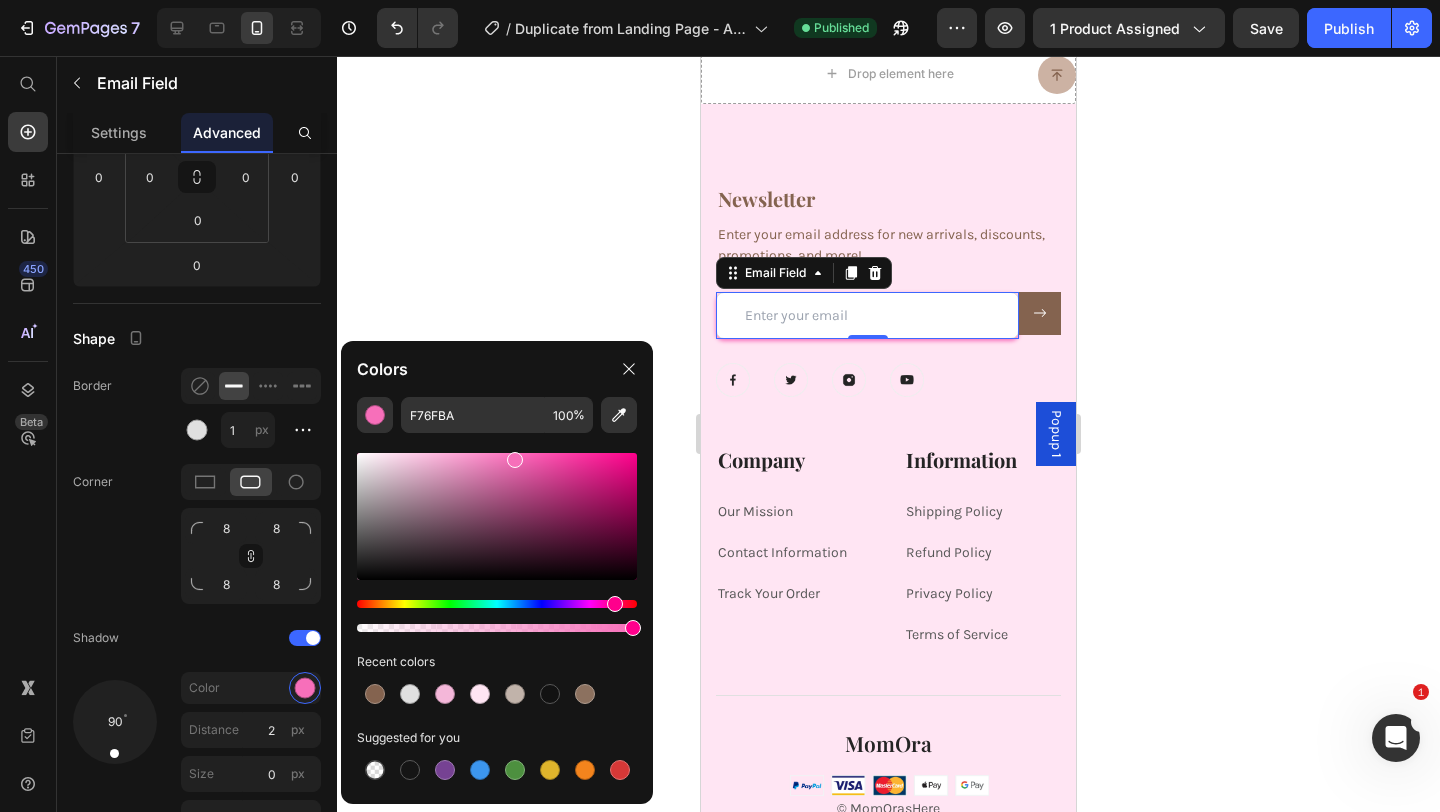click 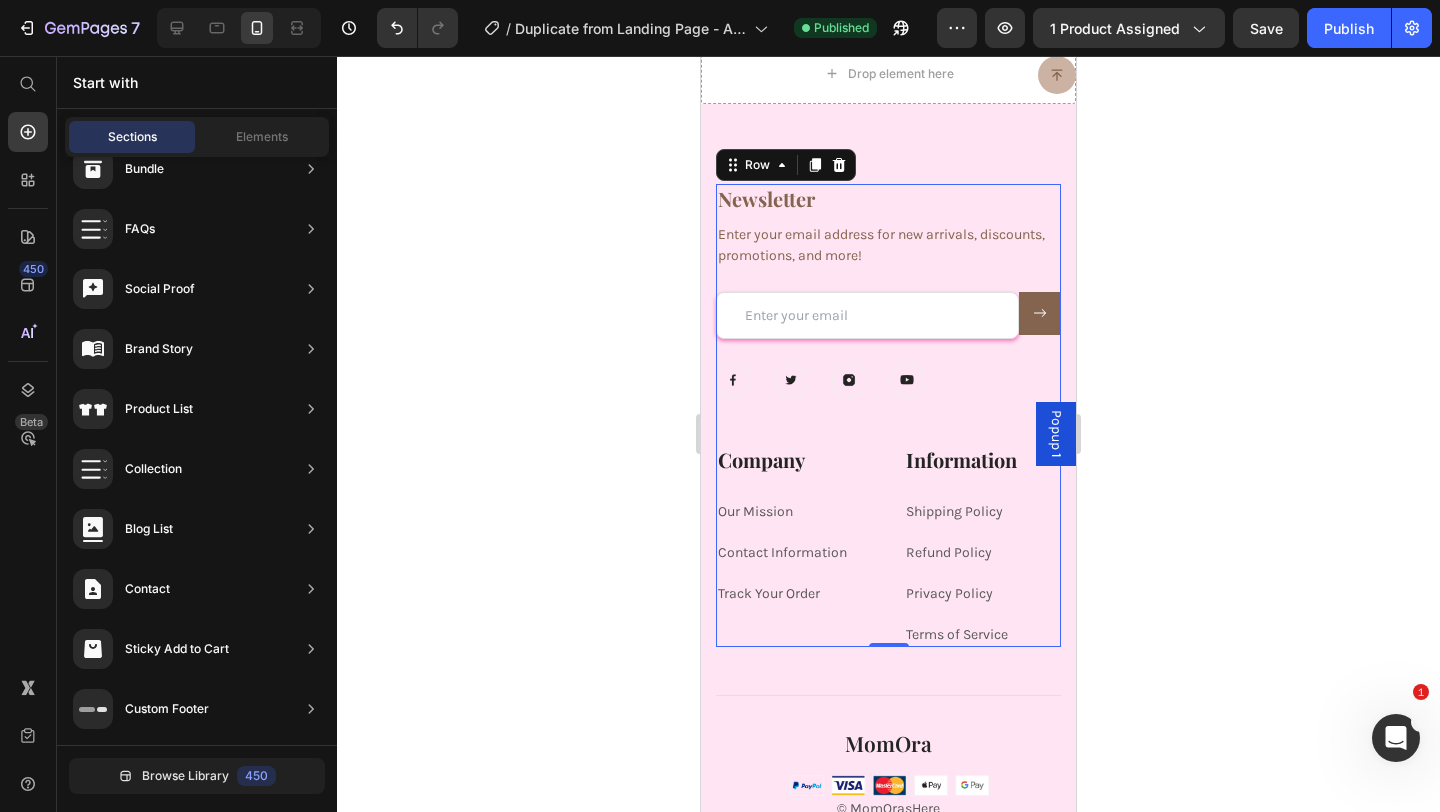 click on "Newsletter Heading Enter your email address for new arrivals, discounts, promotions, and more! Text block Email Field
Submit Button Row Newsletter Row Image Image Image Image Row" at bounding box center (888, 314) 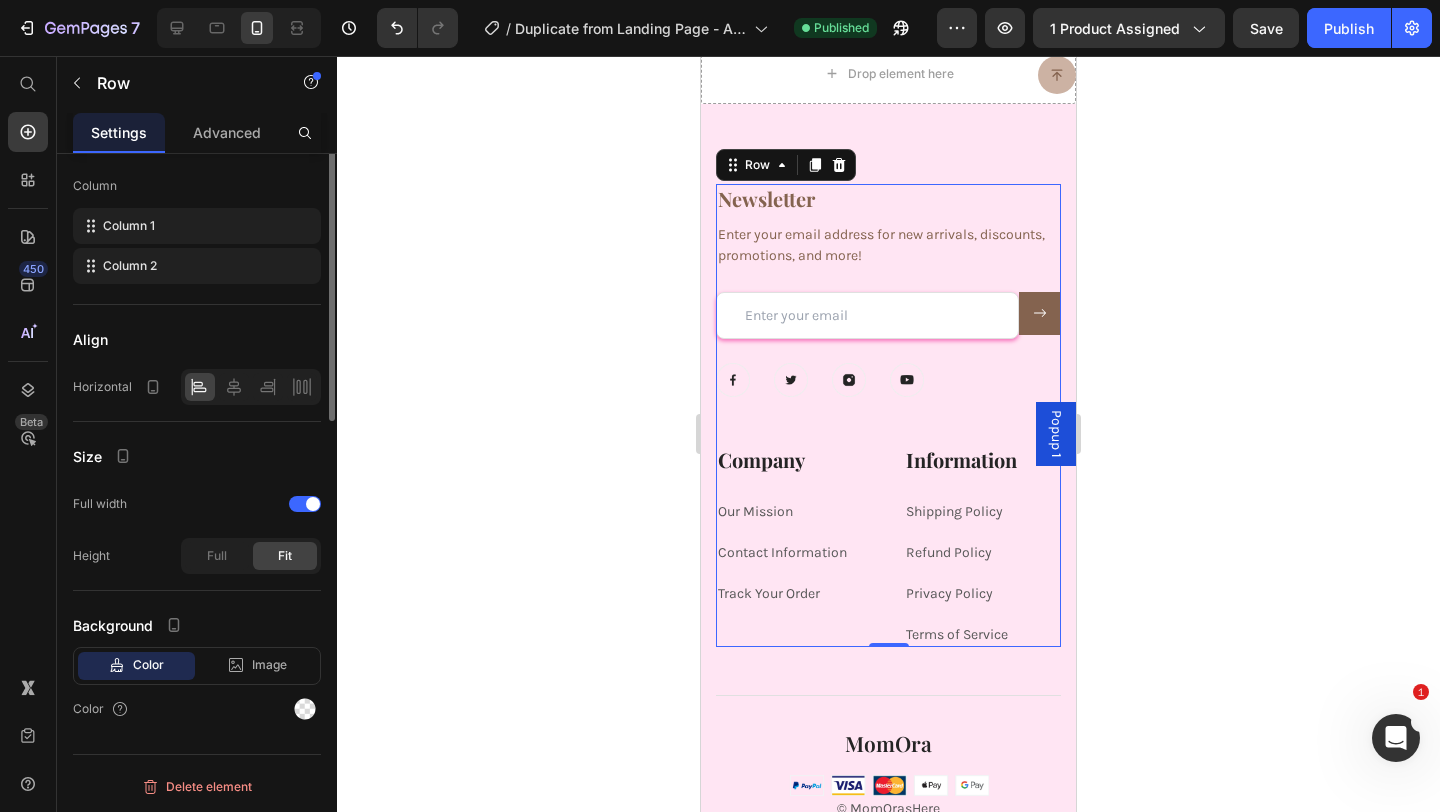 scroll, scrollTop: 0, scrollLeft: 0, axis: both 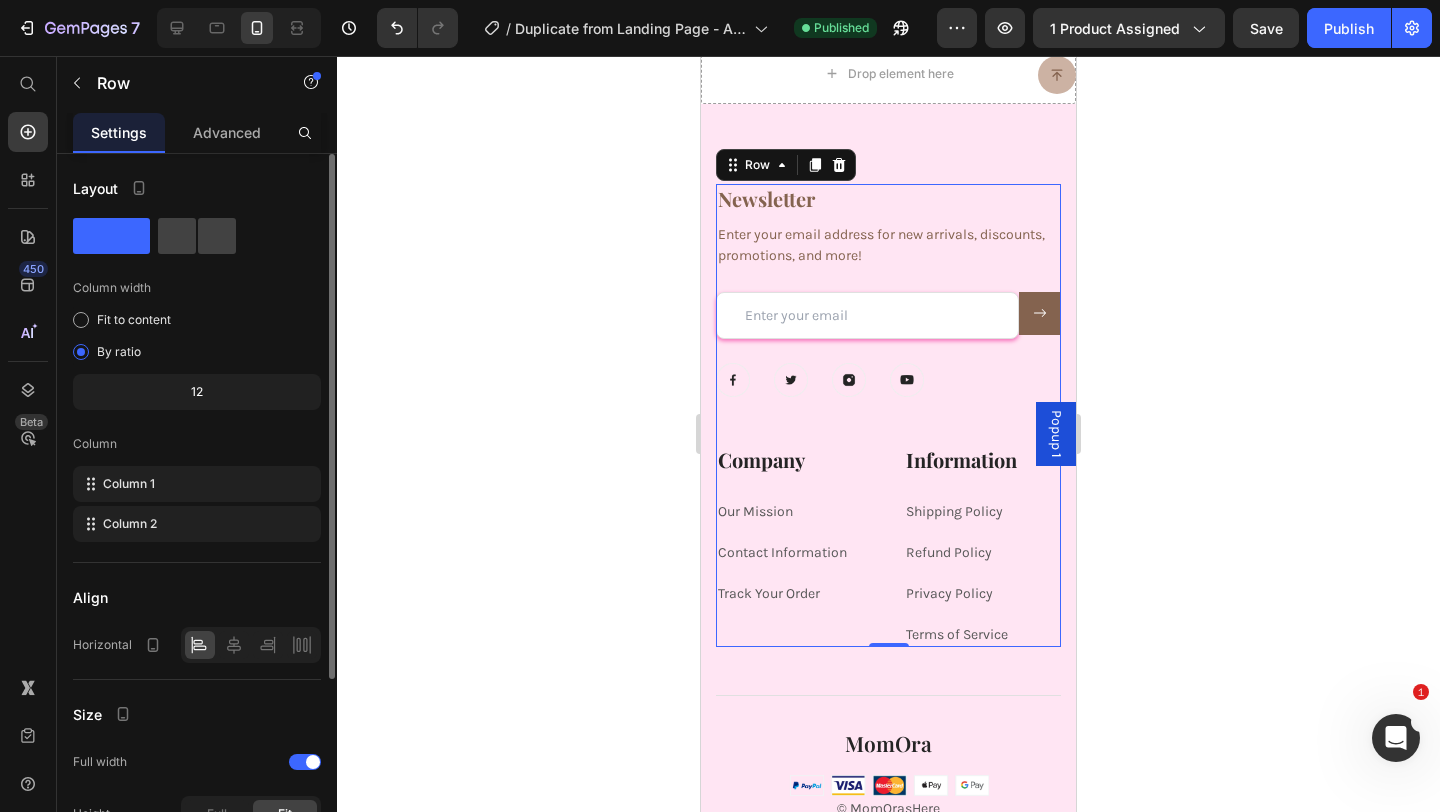 click on "Newsletter Heading Enter your email address for new arrivals, discounts, promotions, and more! Text block Email Field
Submit Button Row Newsletter Row Image Image Image Image Row" at bounding box center [888, 314] 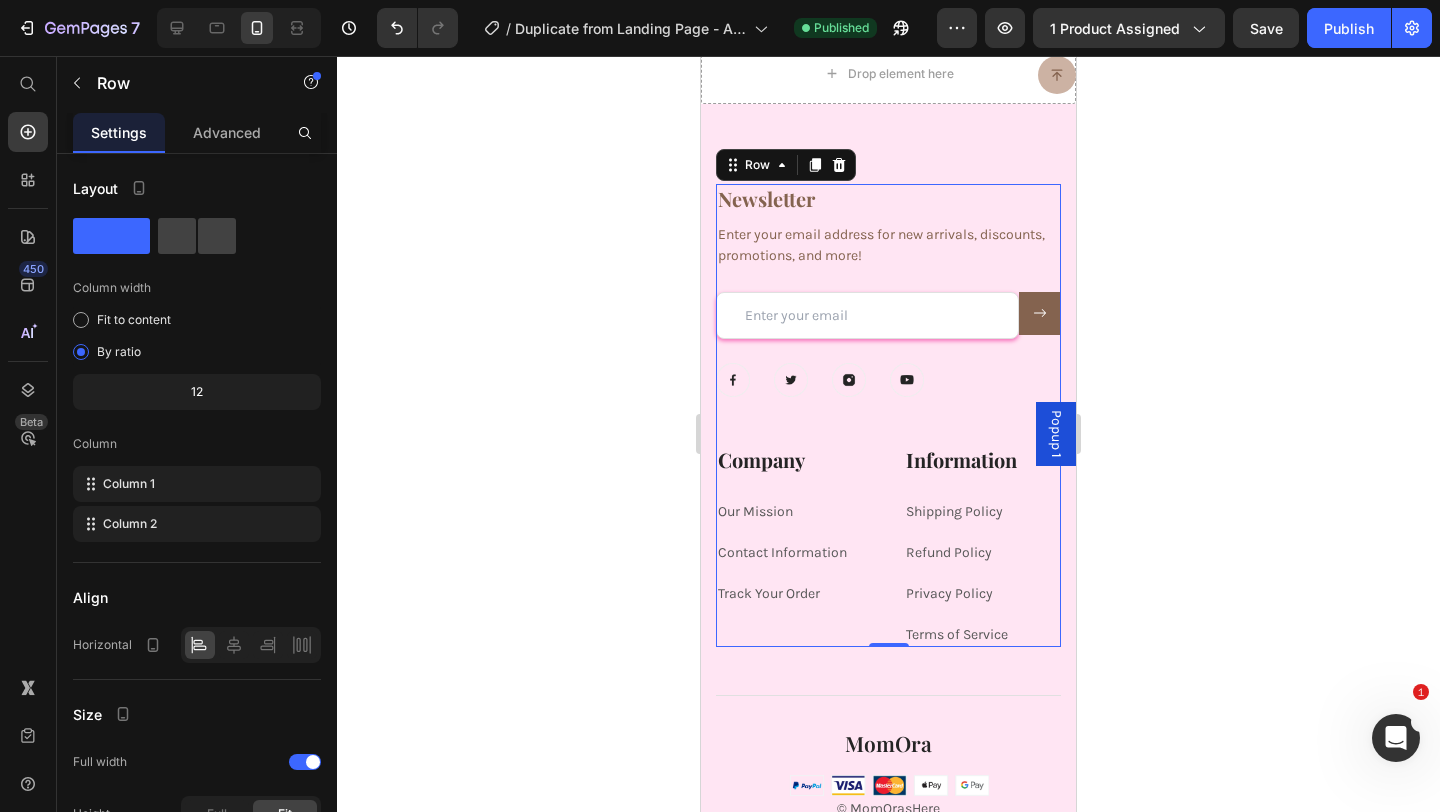 click on "Newsletter Heading Enter your email address for new arrivals, discounts, promotions, and more! Text block Email Field
Submit Button Row Newsletter Row Image Image Image Image Row" at bounding box center [888, 314] 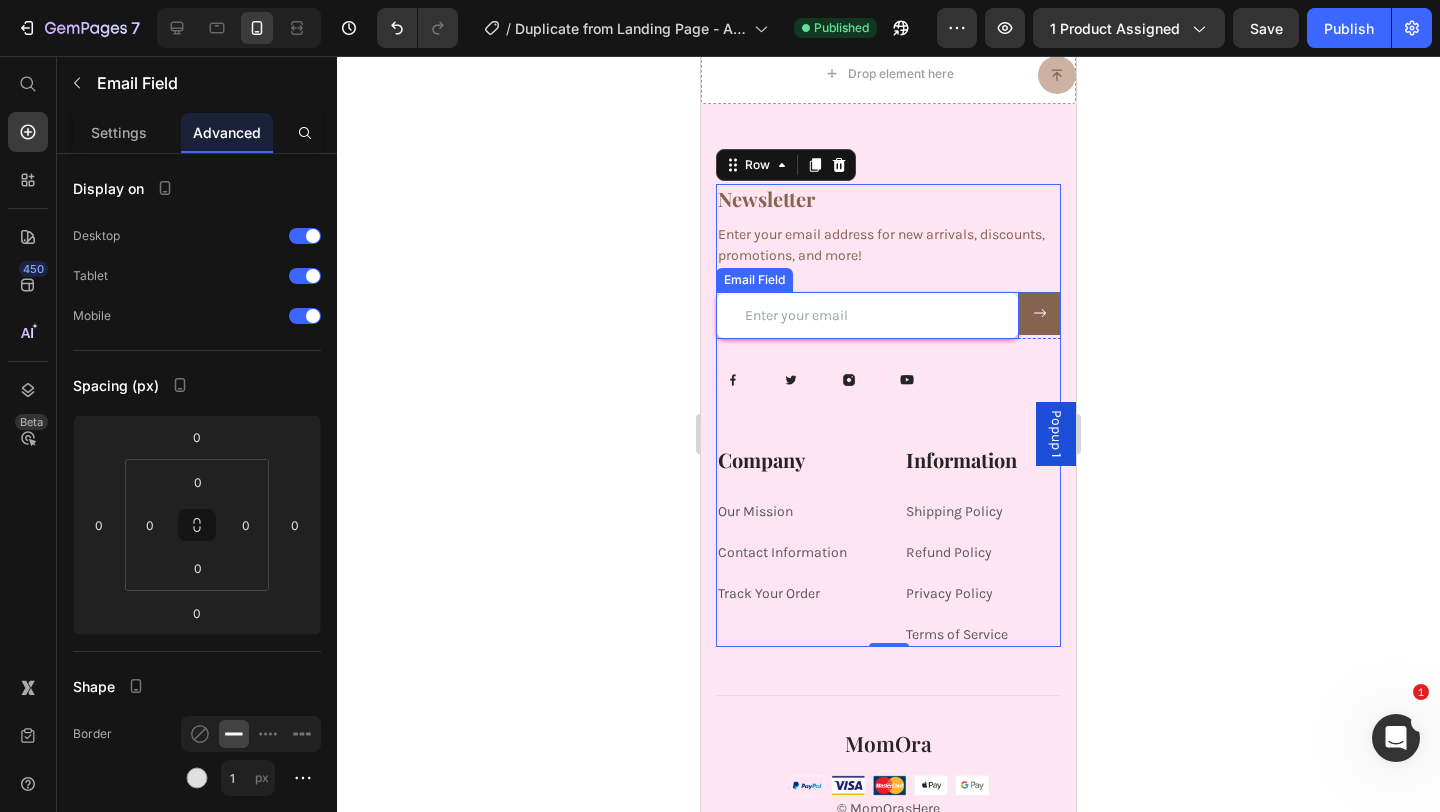 click at bounding box center [867, 315] 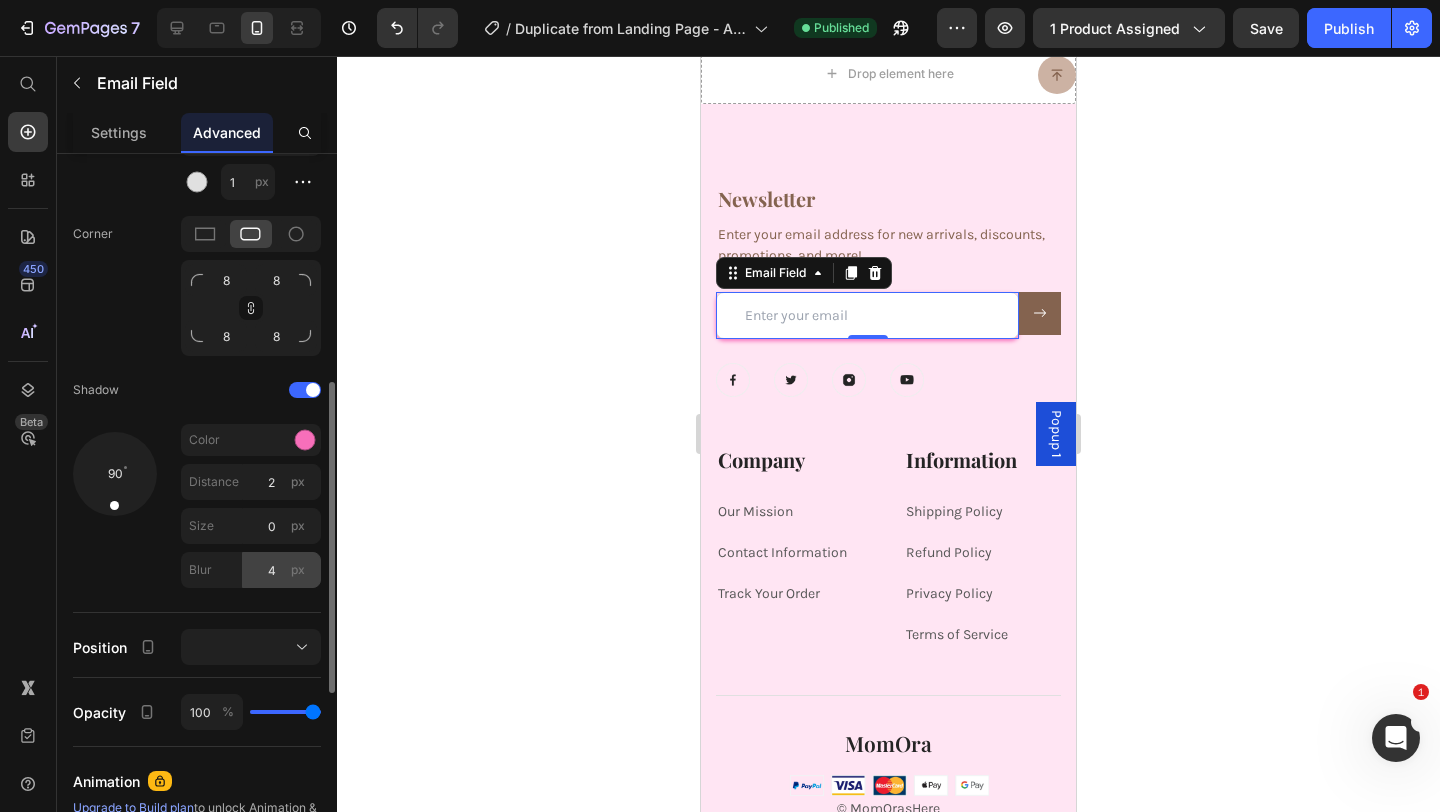 scroll, scrollTop: 612, scrollLeft: 0, axis: vertical 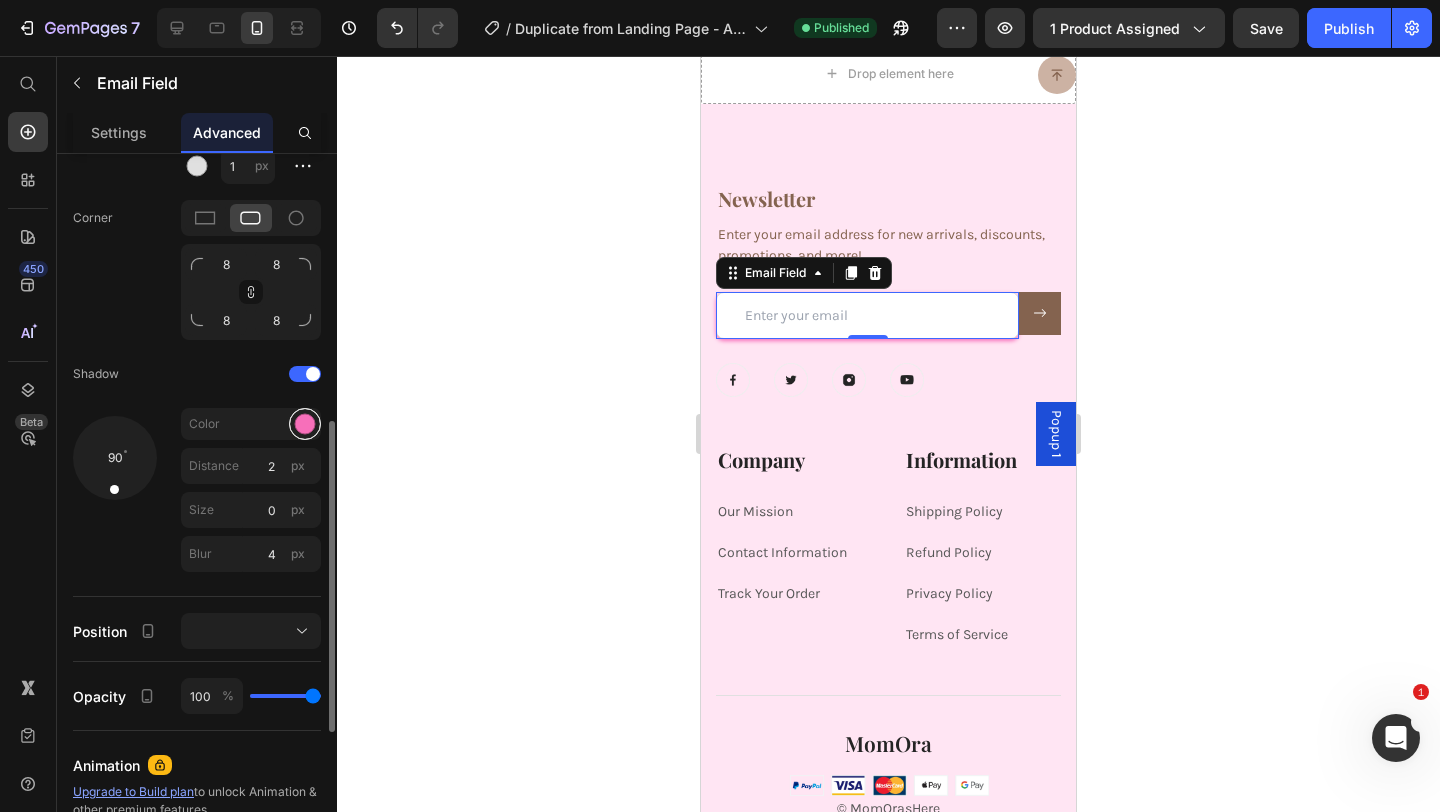 click at bounding box center (305, 424) 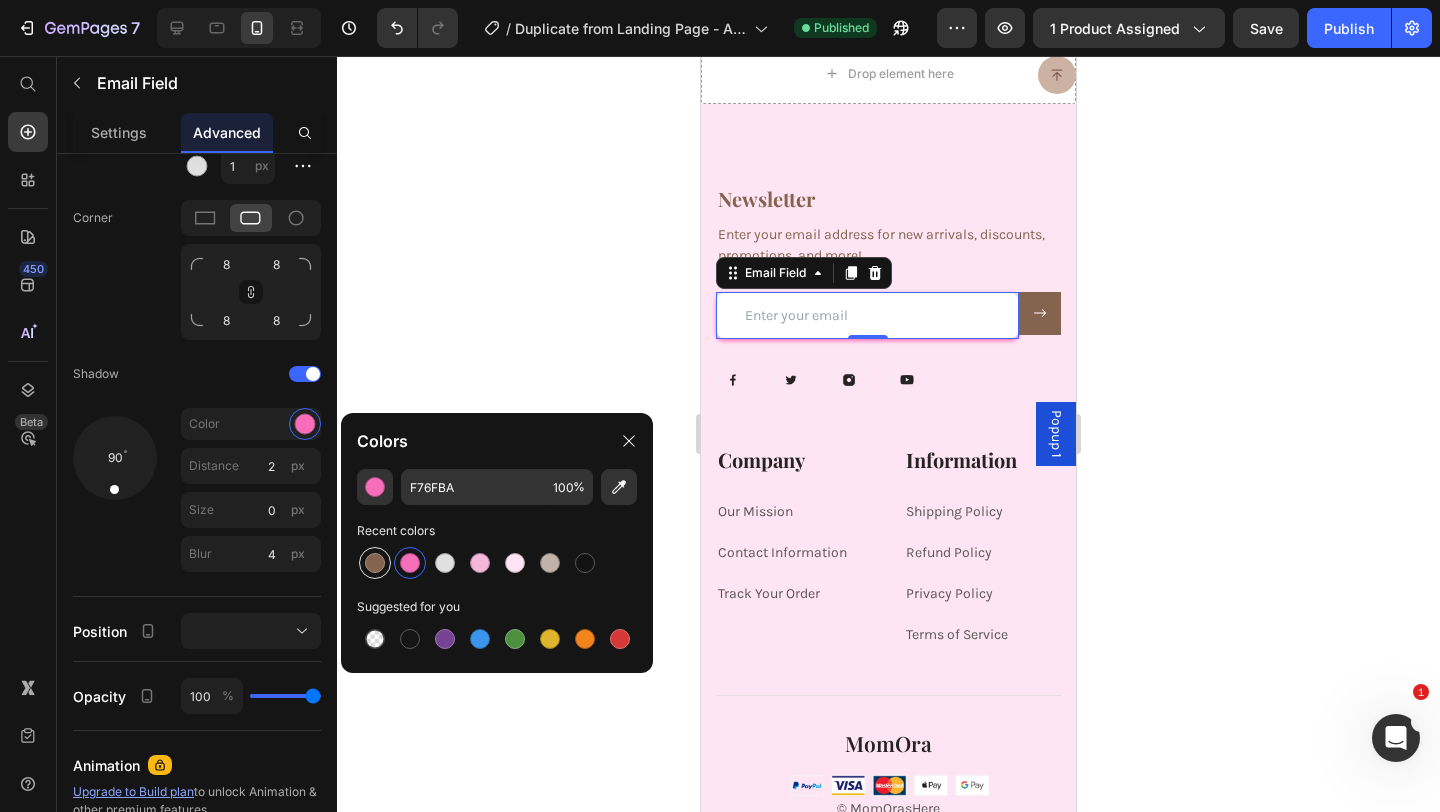 click at bounding box center (375, 563) 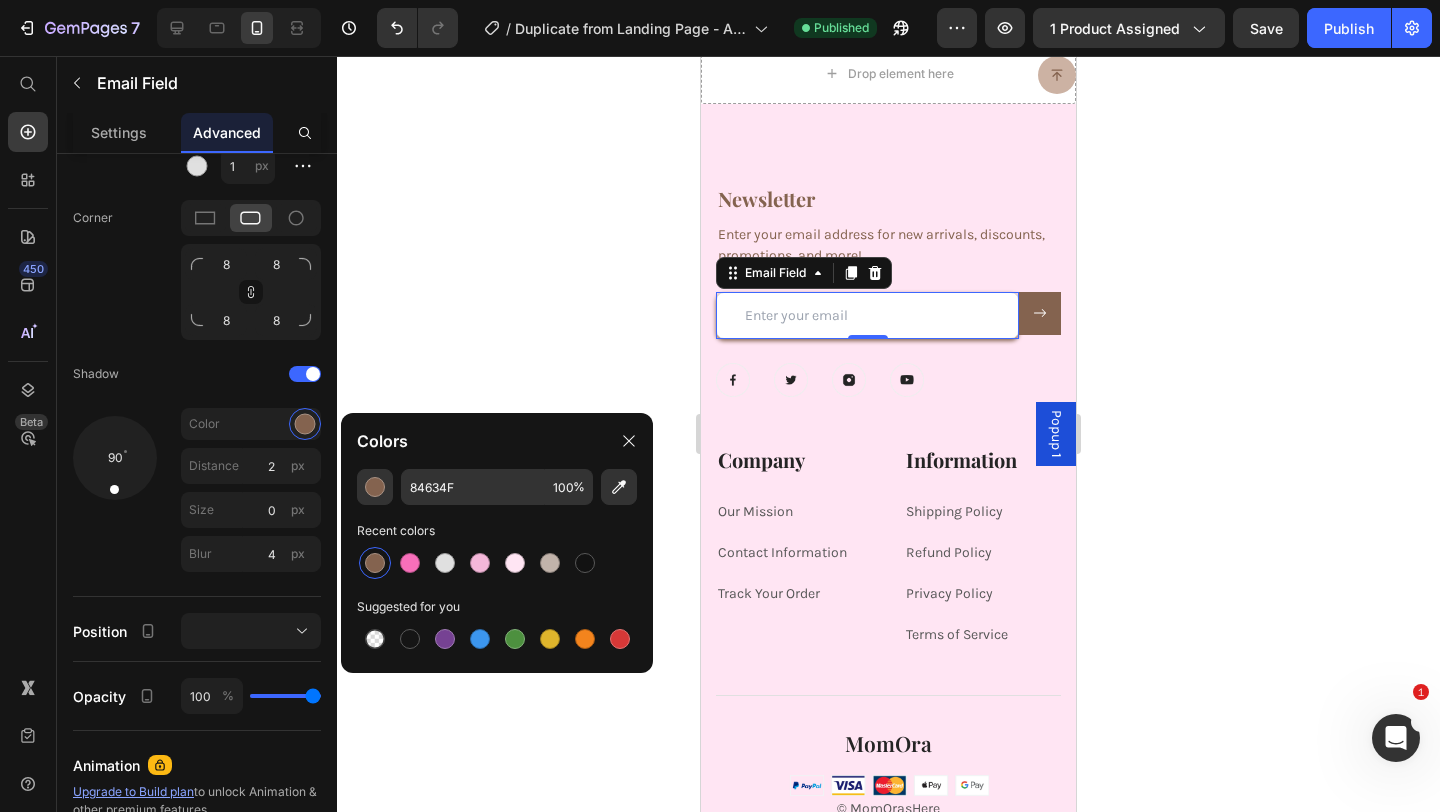 click 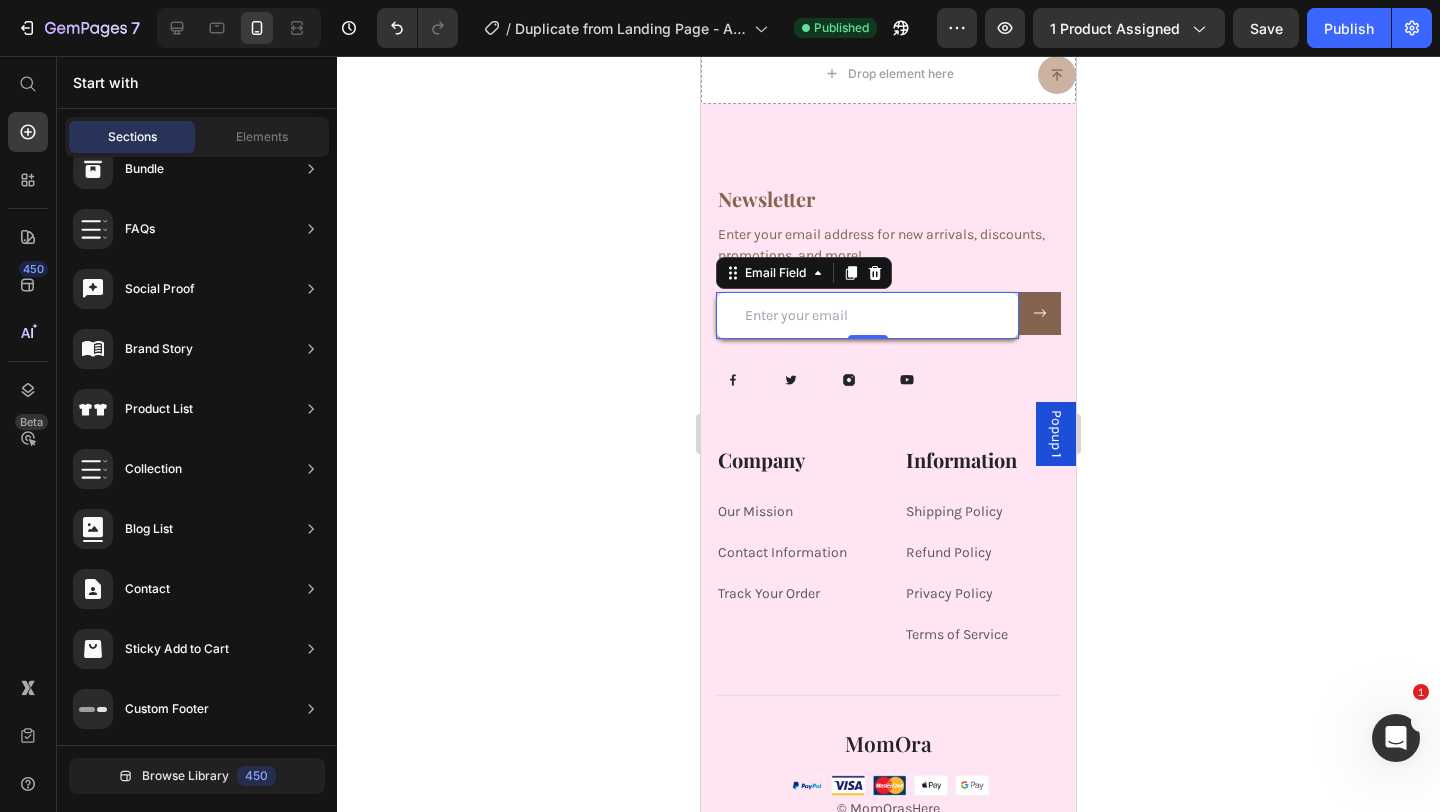 click at bounding box center (867, 315) 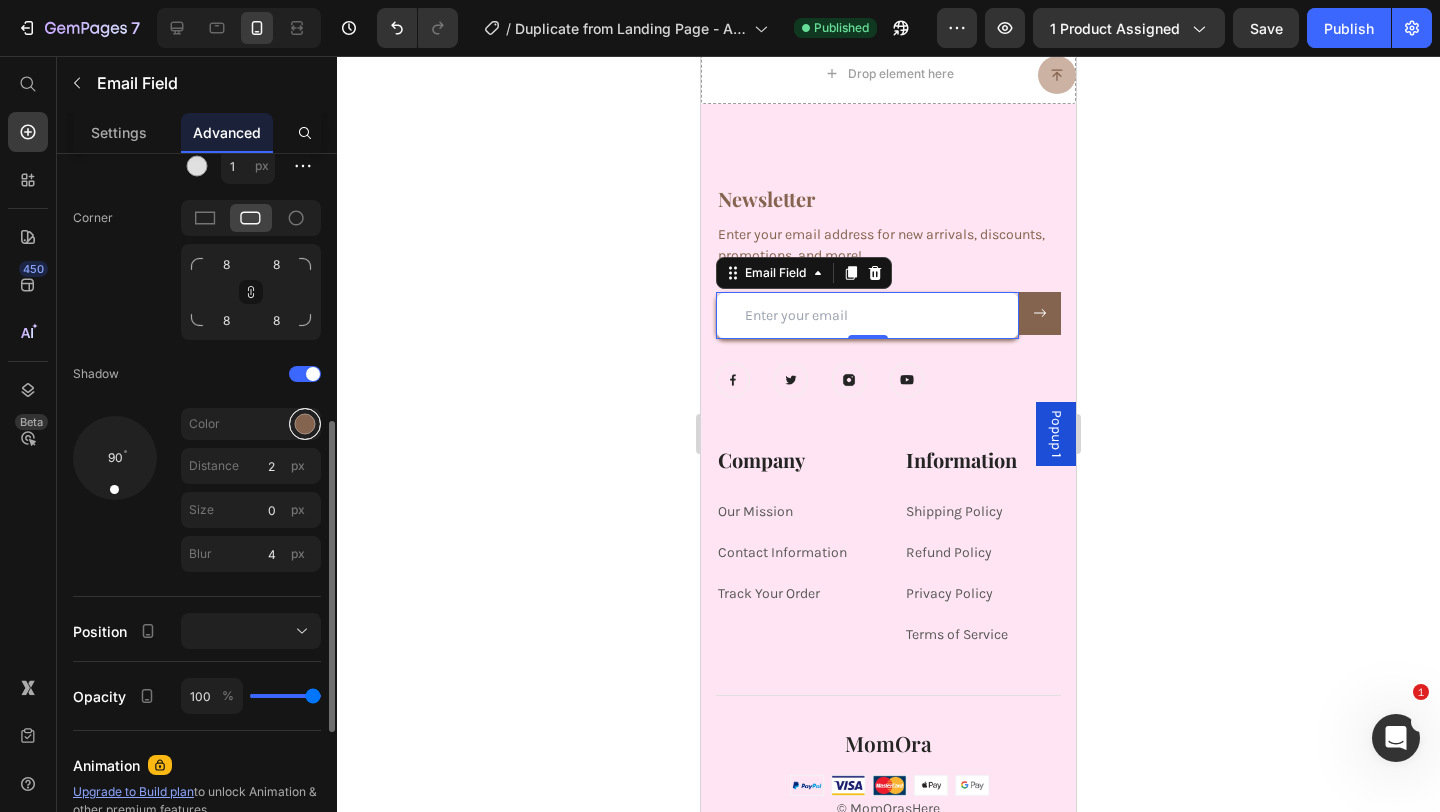 click at bounding box center [305, 424] 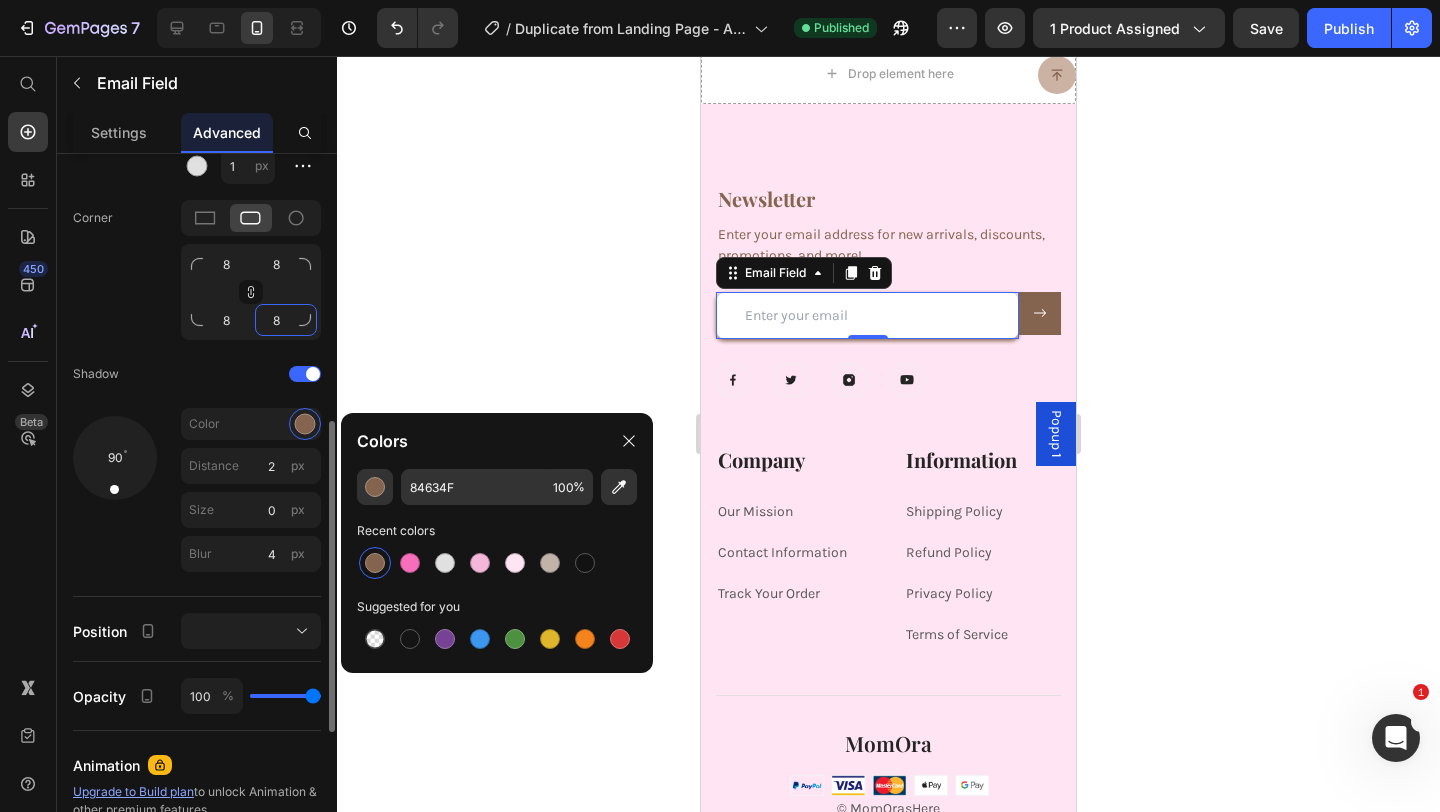 click on "8" 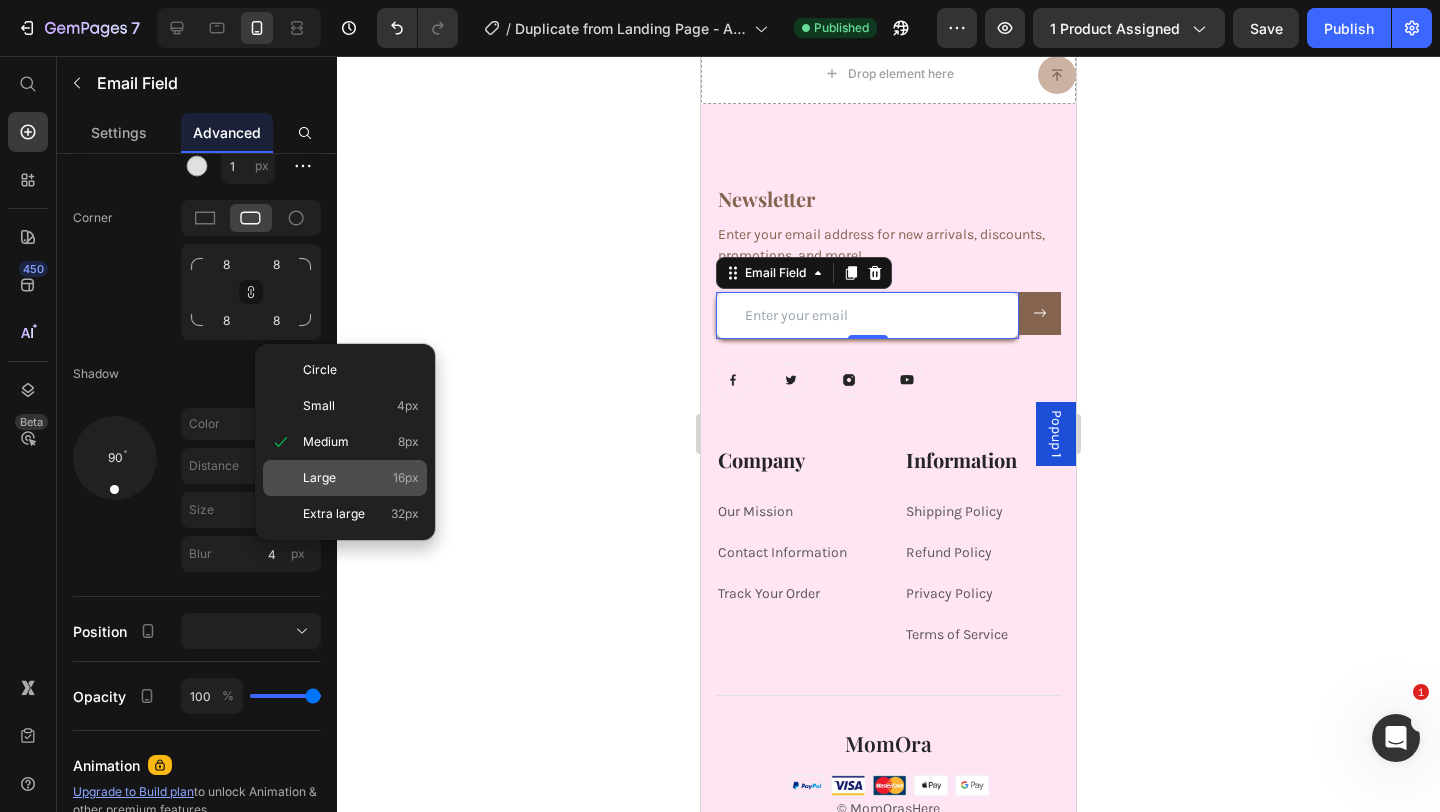 click on "Large" at bounding box center [319, 478] 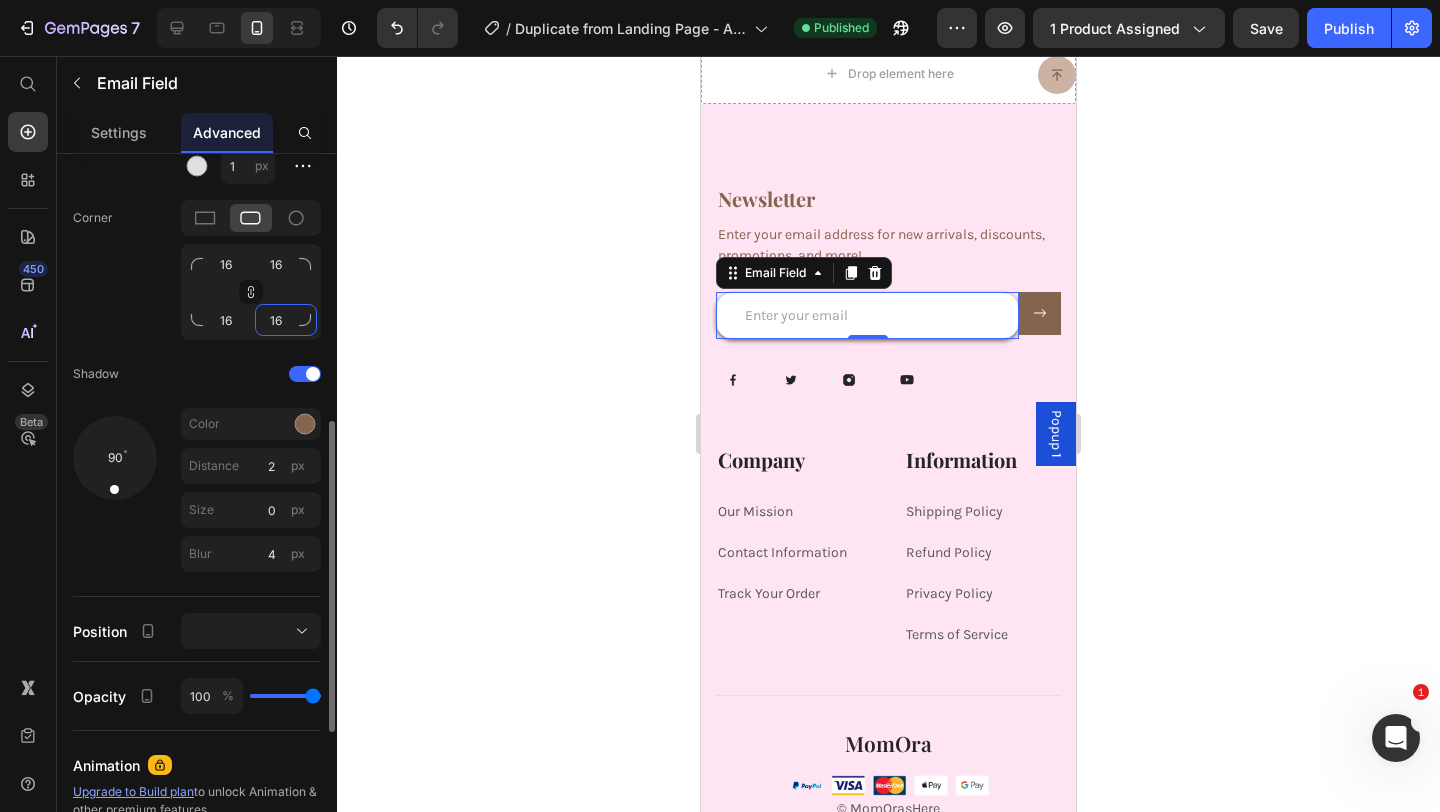 click on "16" 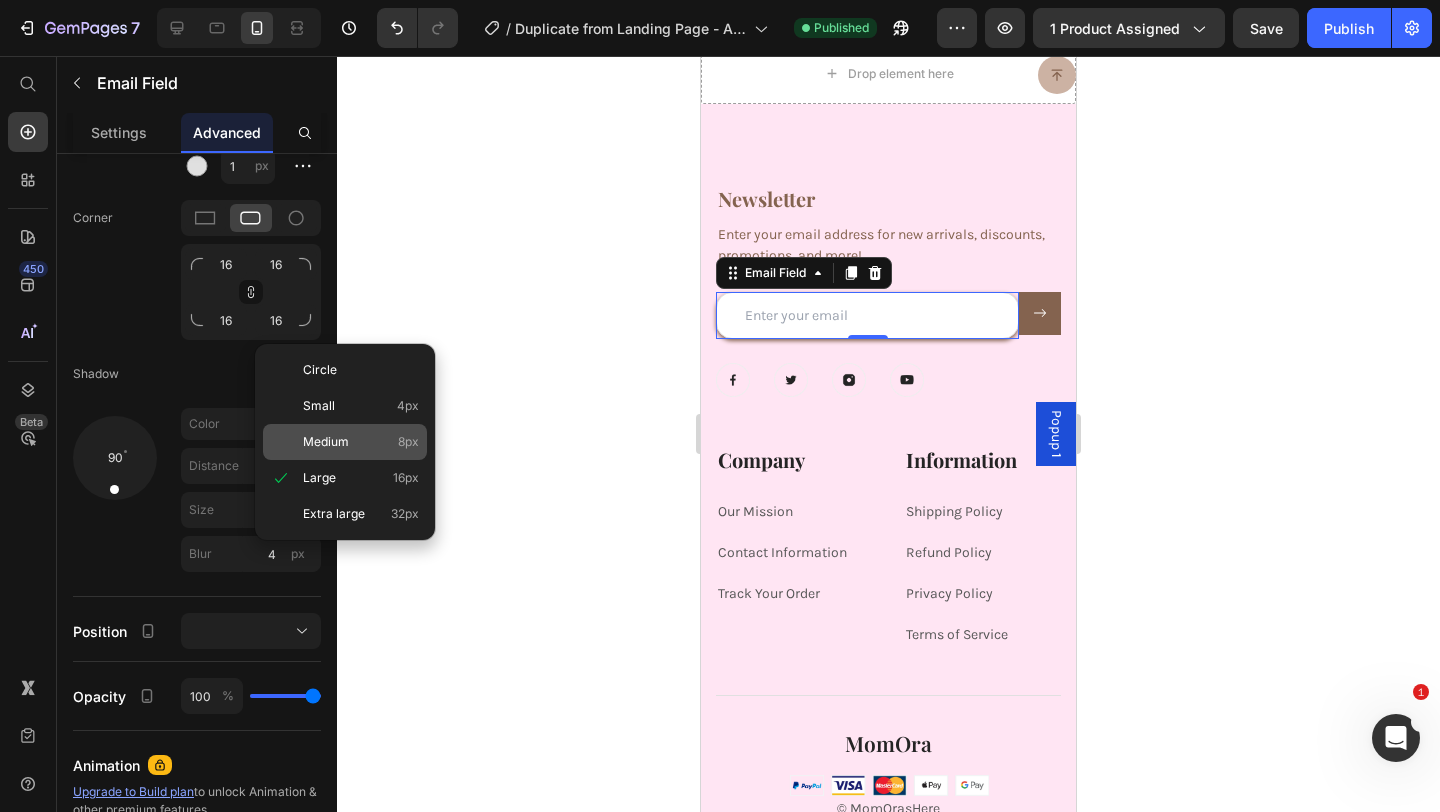 click on "Medium 8px" 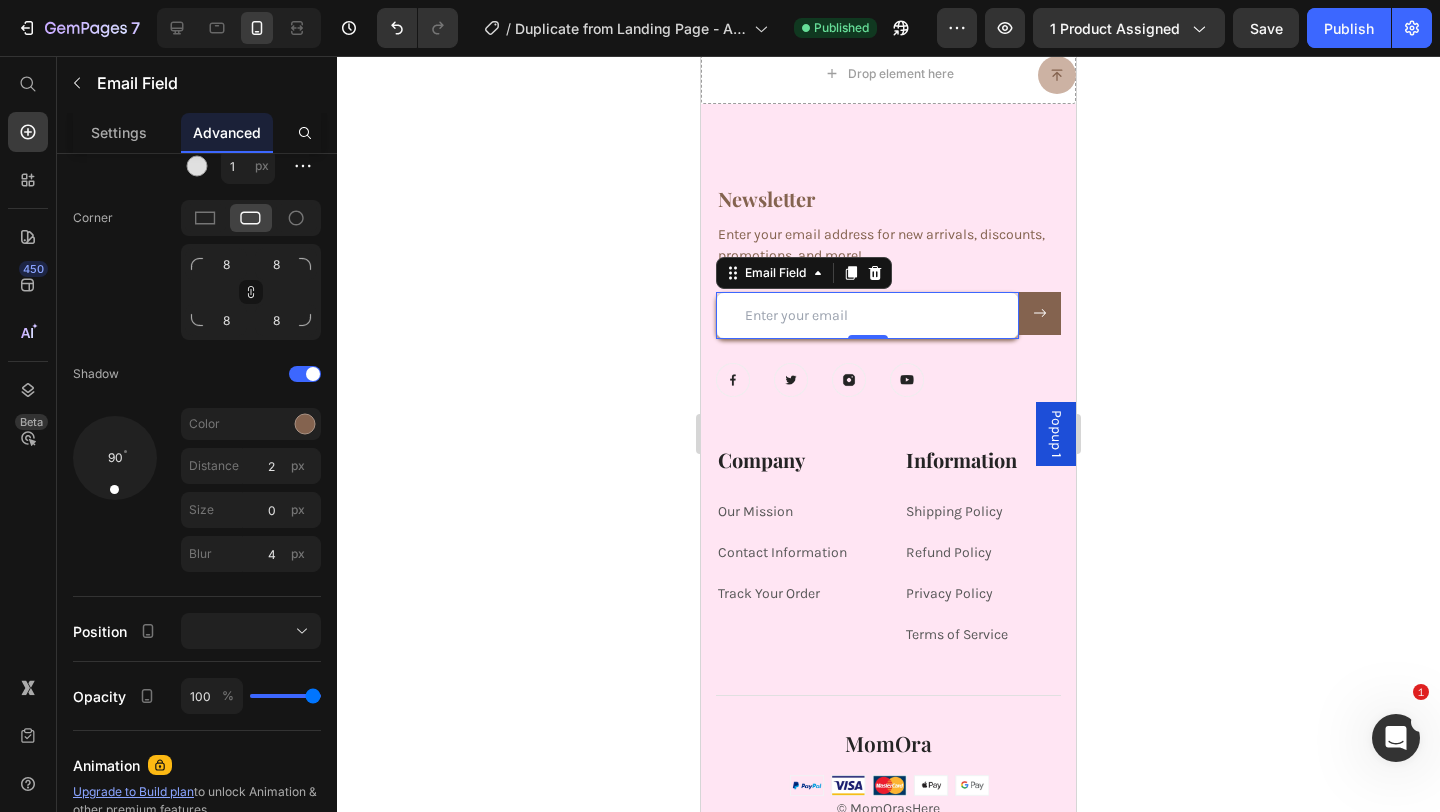 click 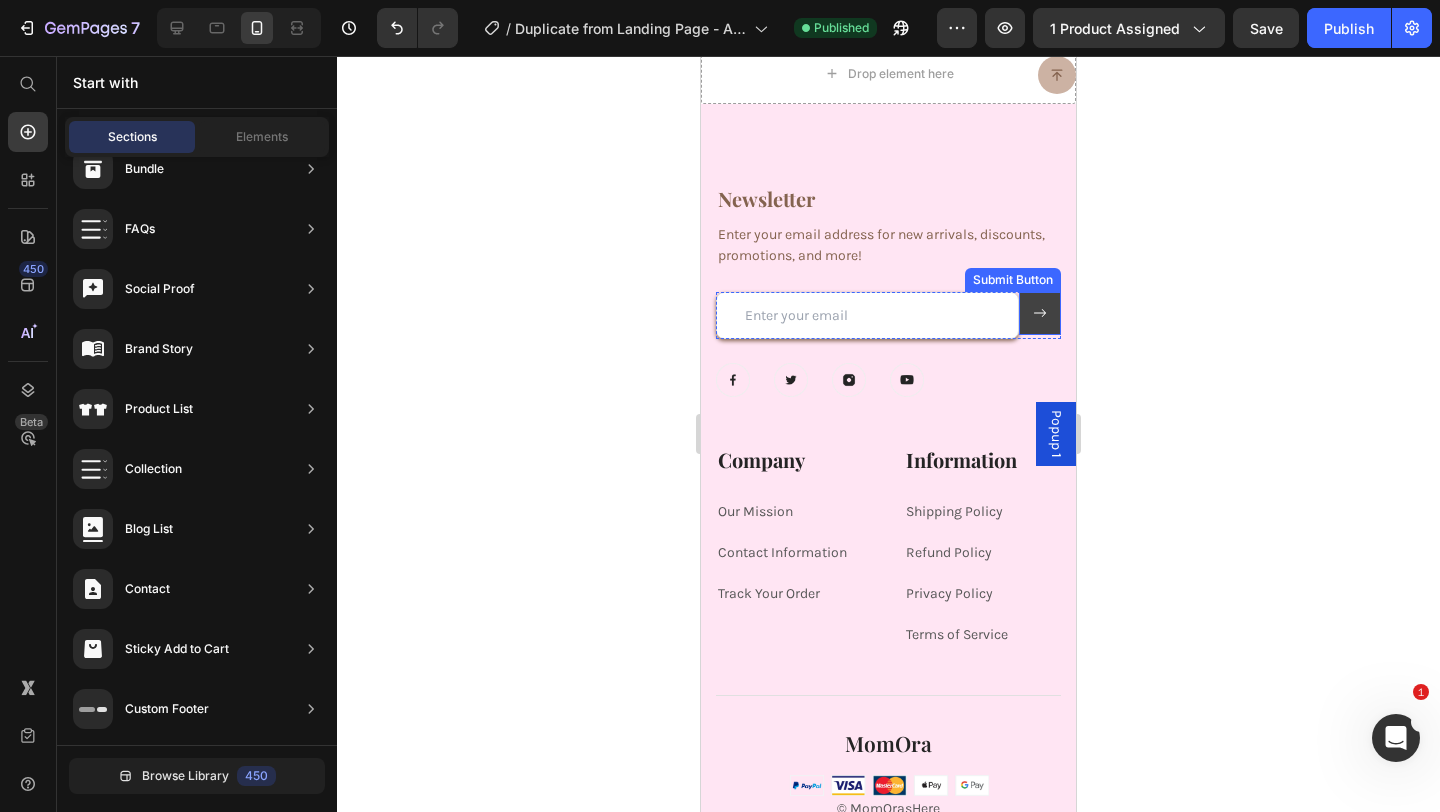click at bounding box center (1040, 313) 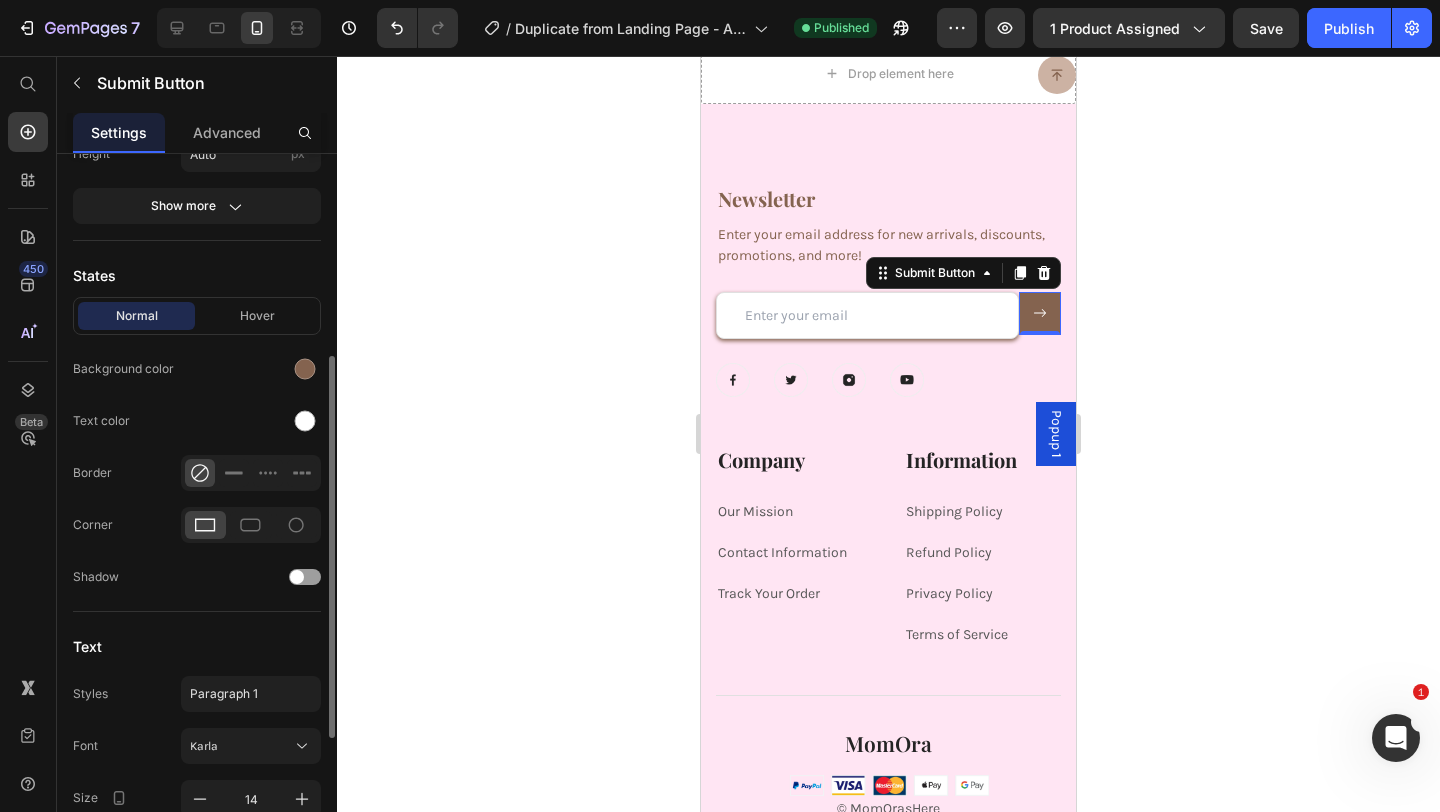scroll, scrollTop: 382, scrollLeft: 0, axis: vertical 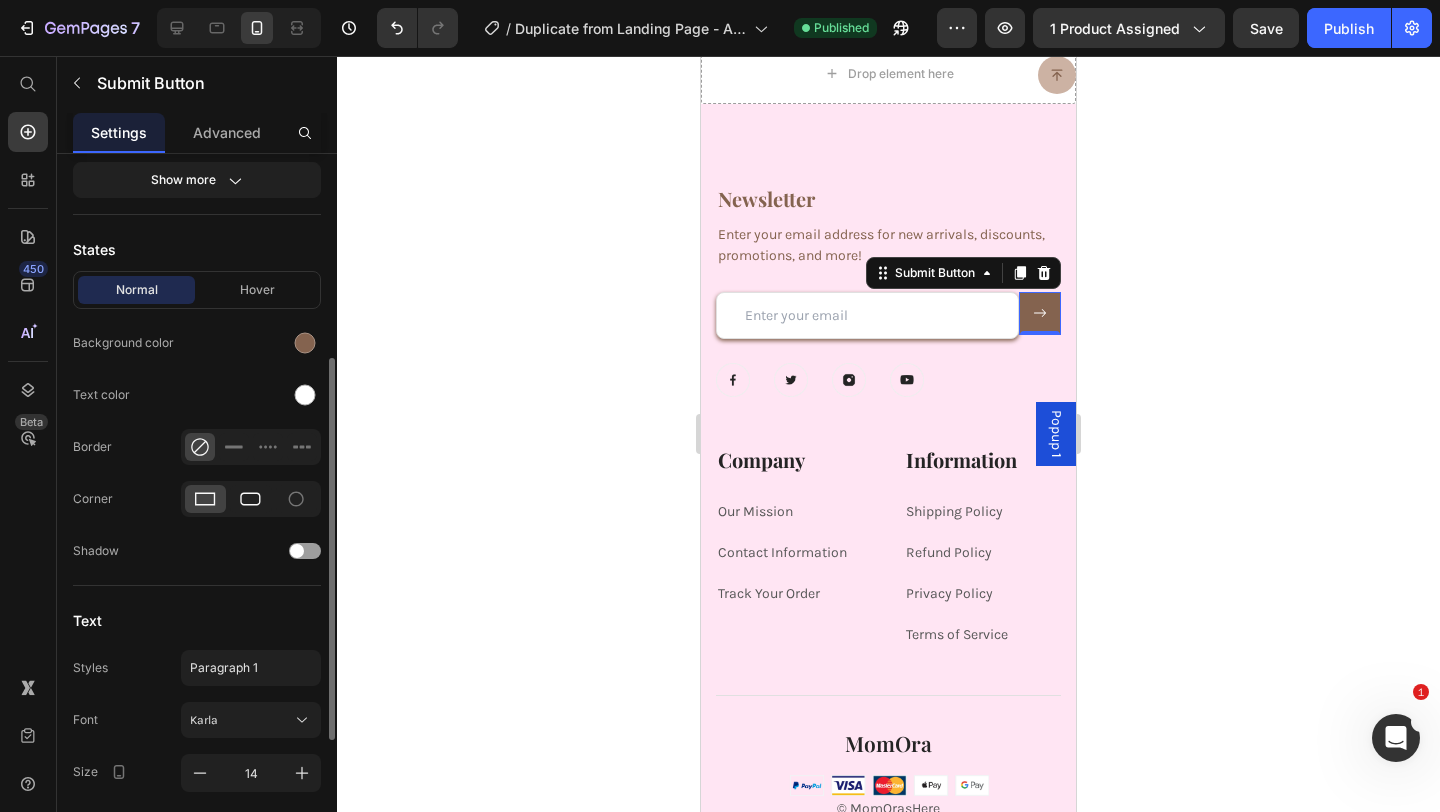 click 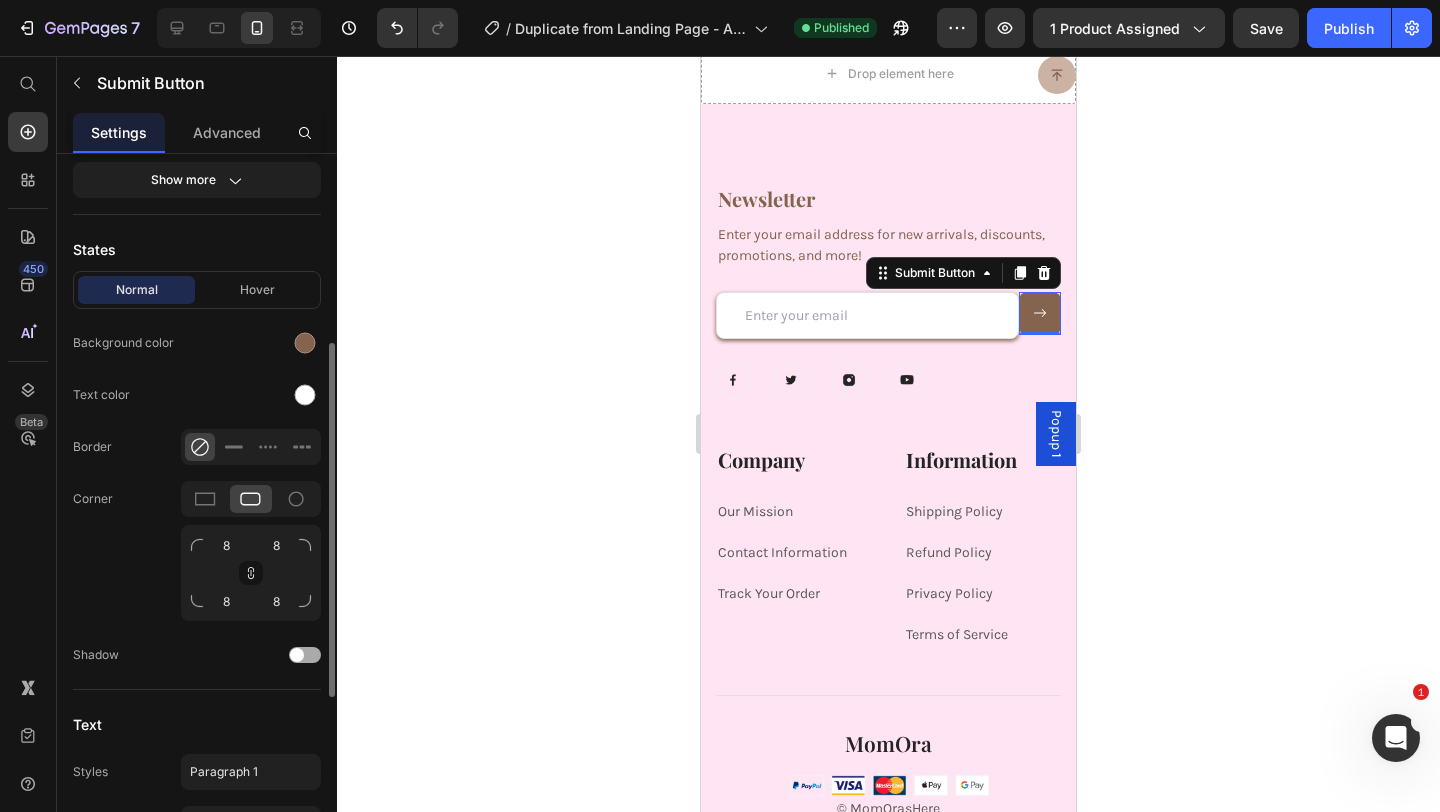 click at bounding box center (305, 655) 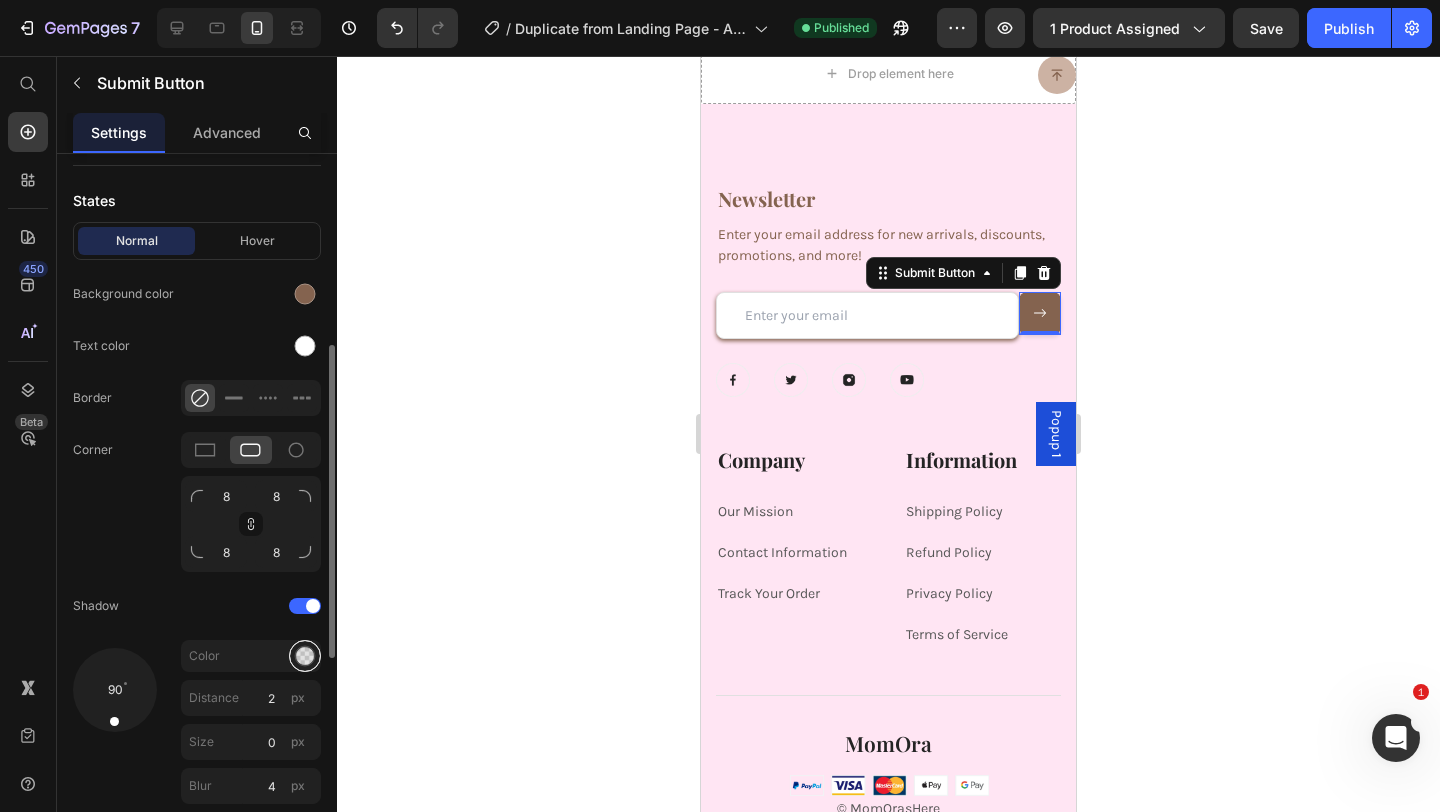 scroll, scrollTop: 432, scrollLeft: 0, axis: vertical 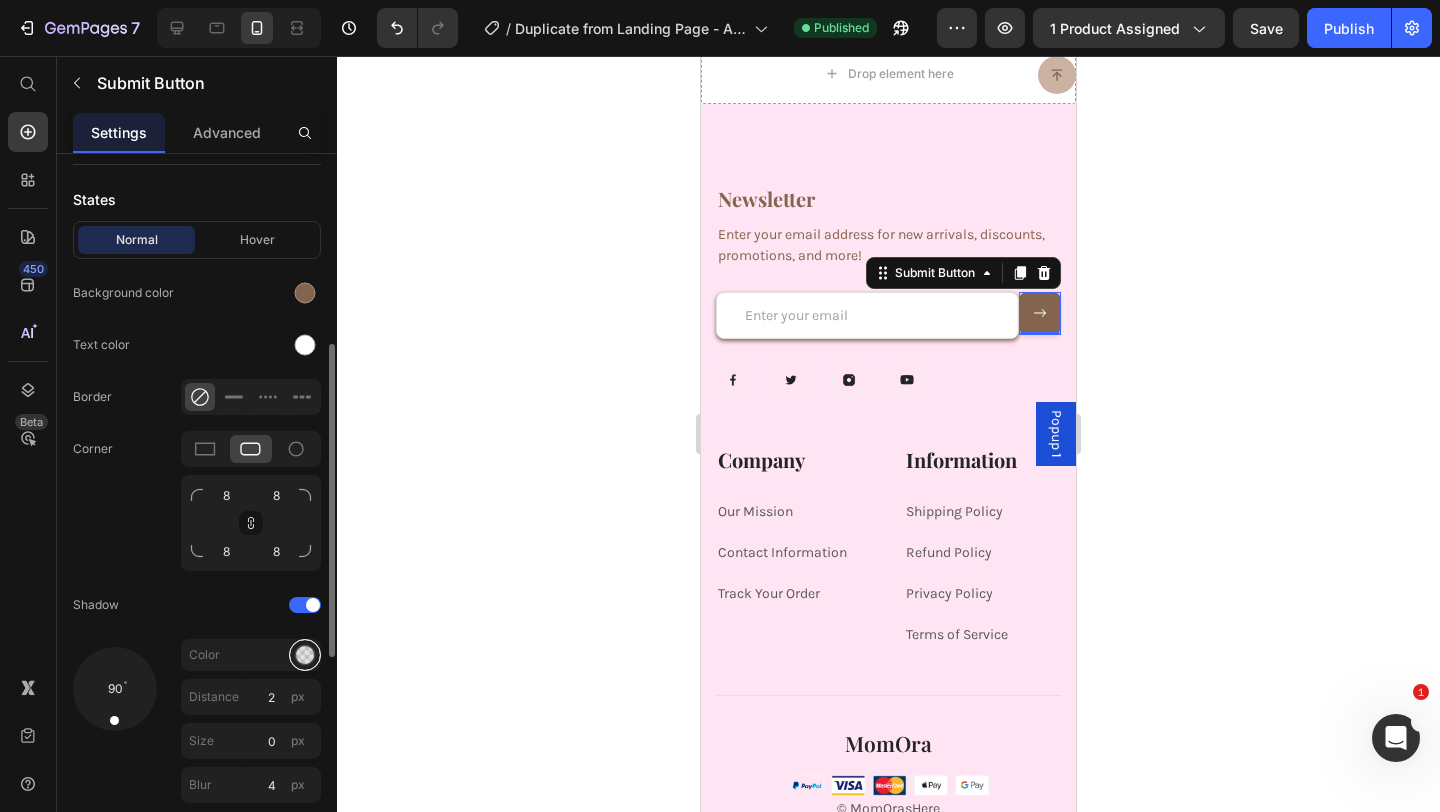 click at bounding box center [305, 655] 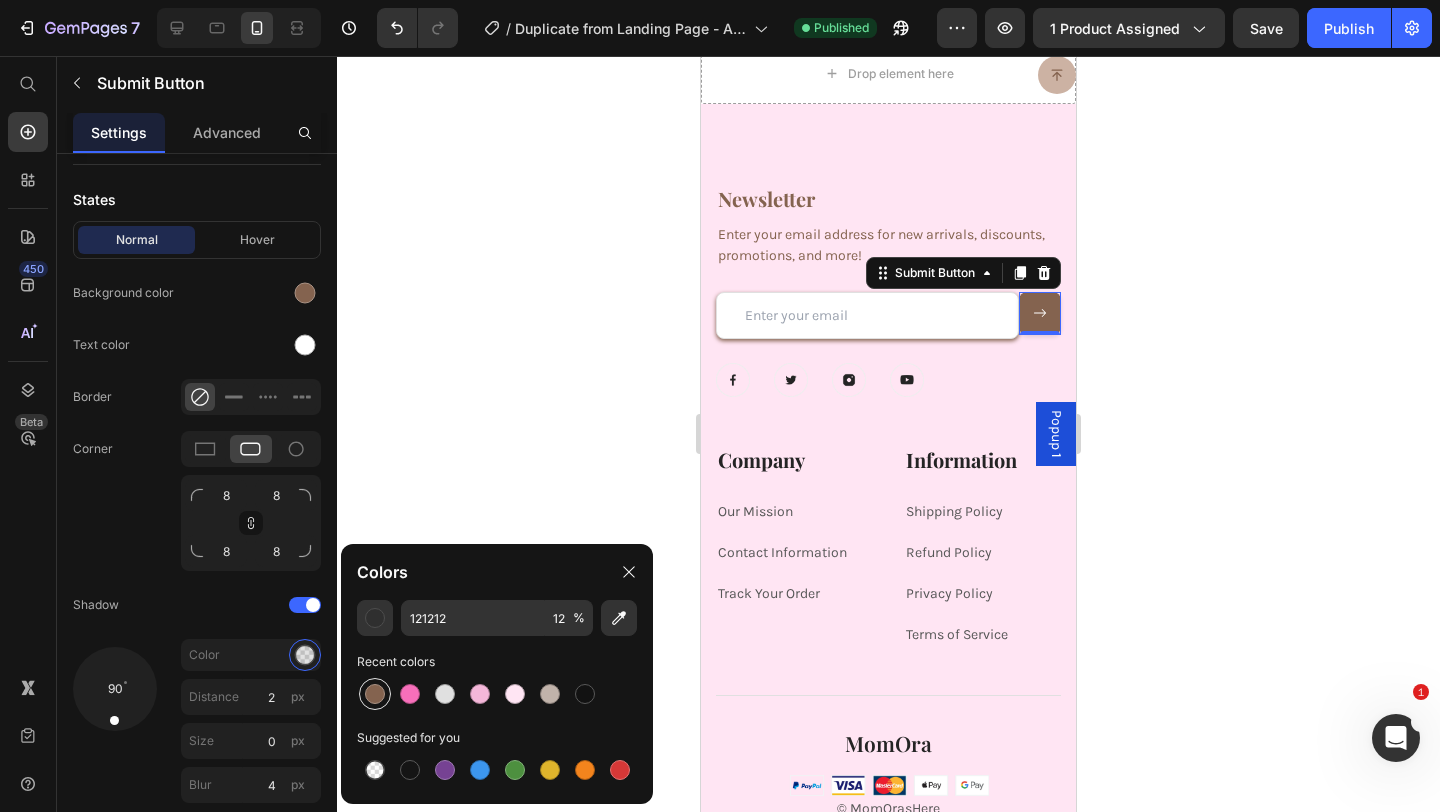 click at bounding box center (375, 694) 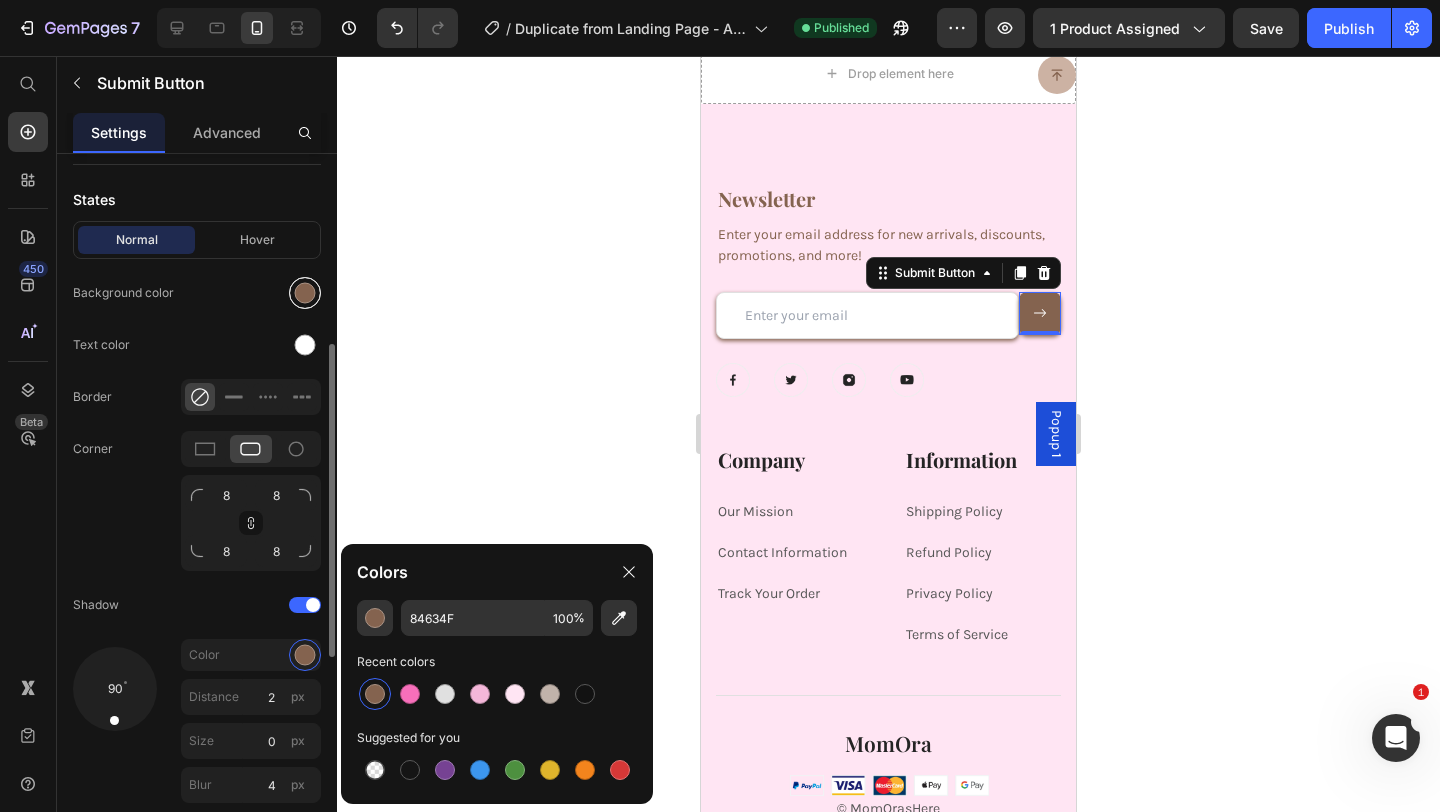 click at bounding box center [305, 293] 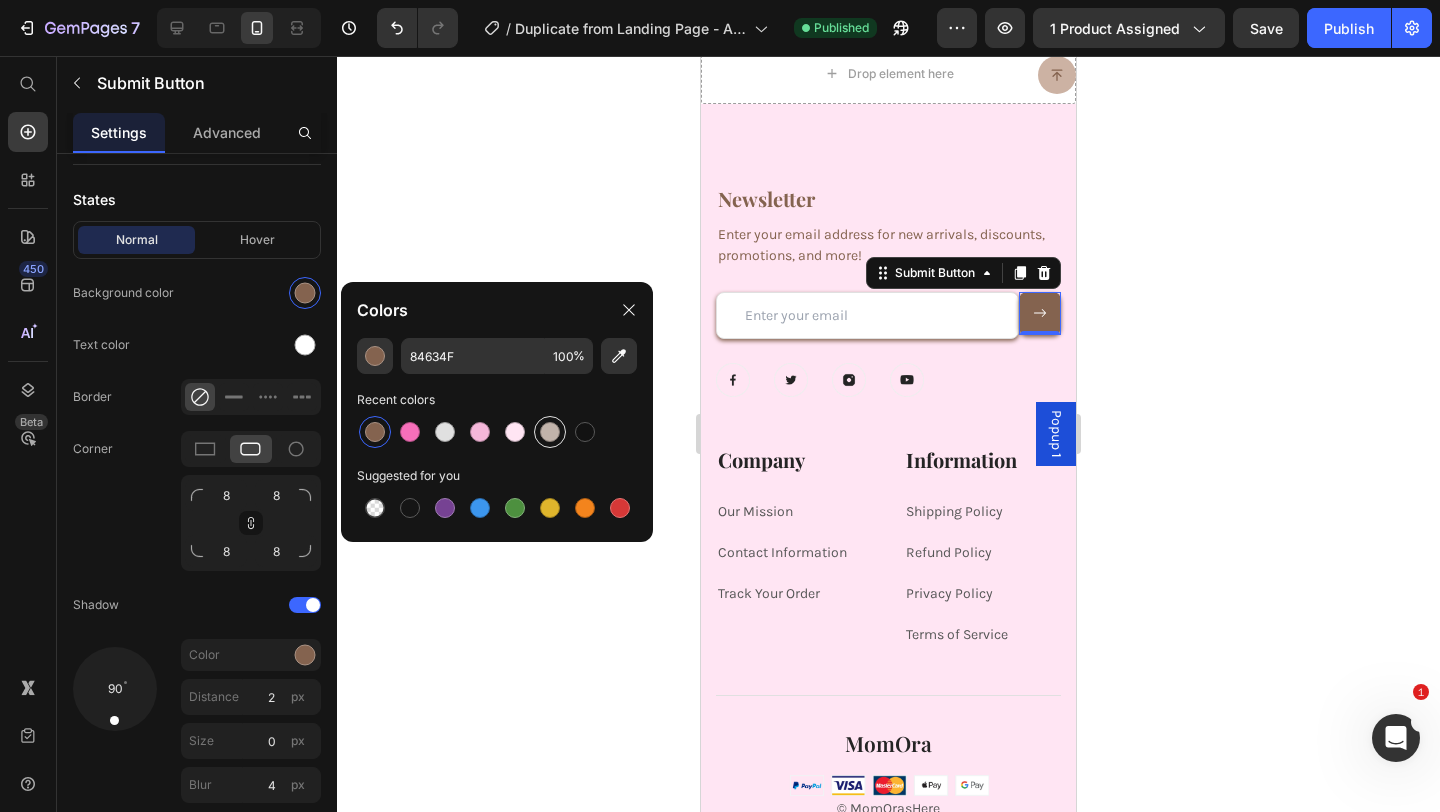 click at bounding box center [550, 432] 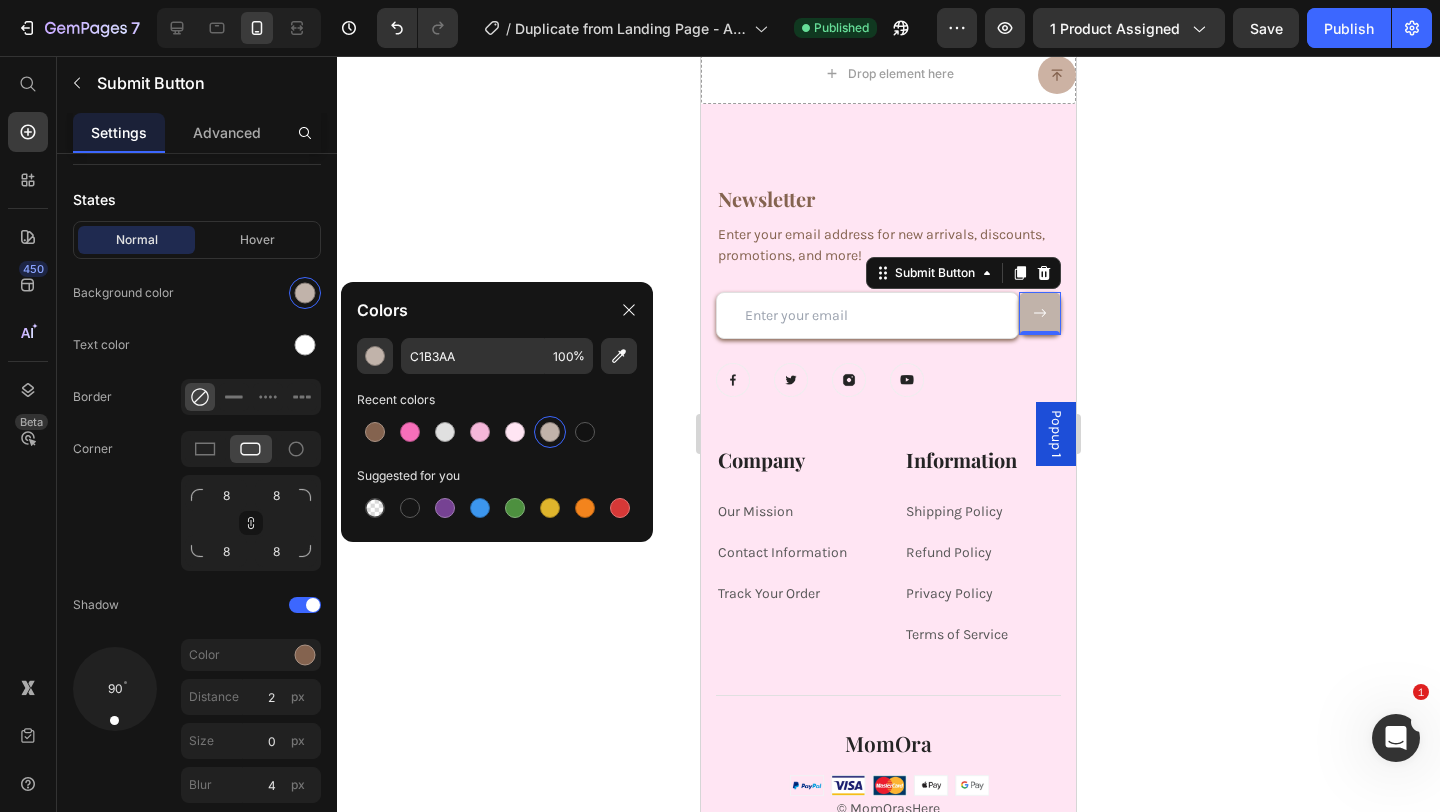 click 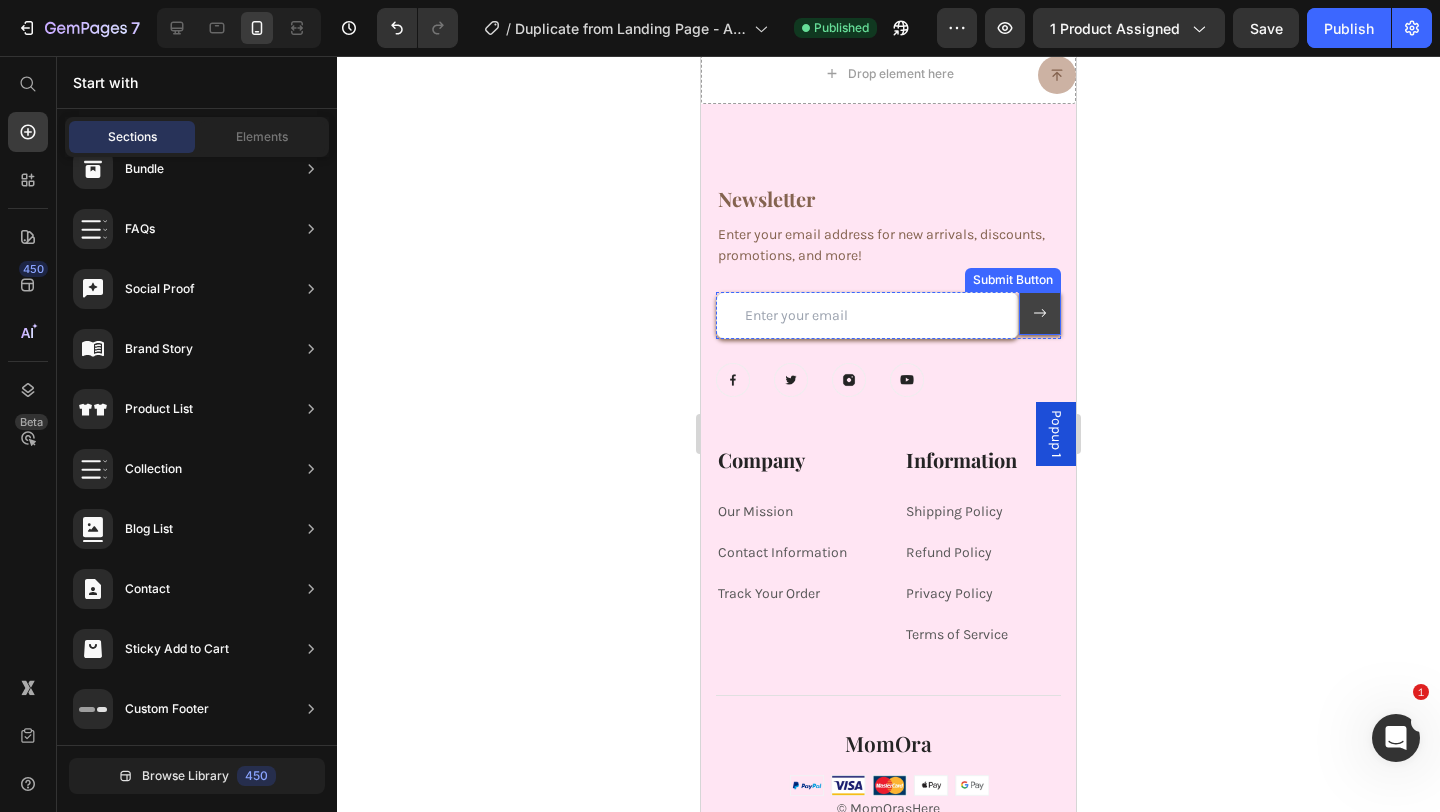 click at bounding box center (1040, 313) 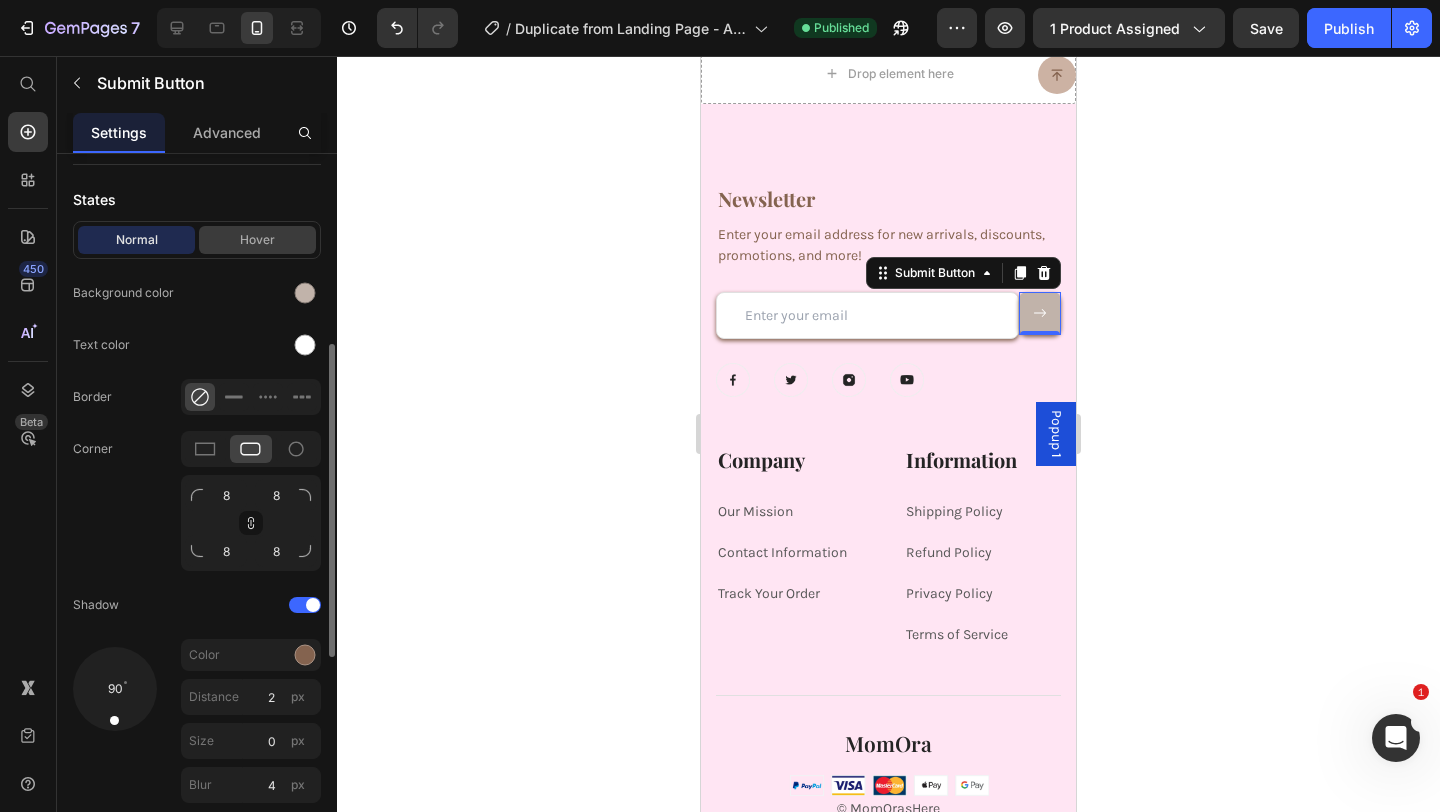 click on "Hover" at bounding box center [257, 240] 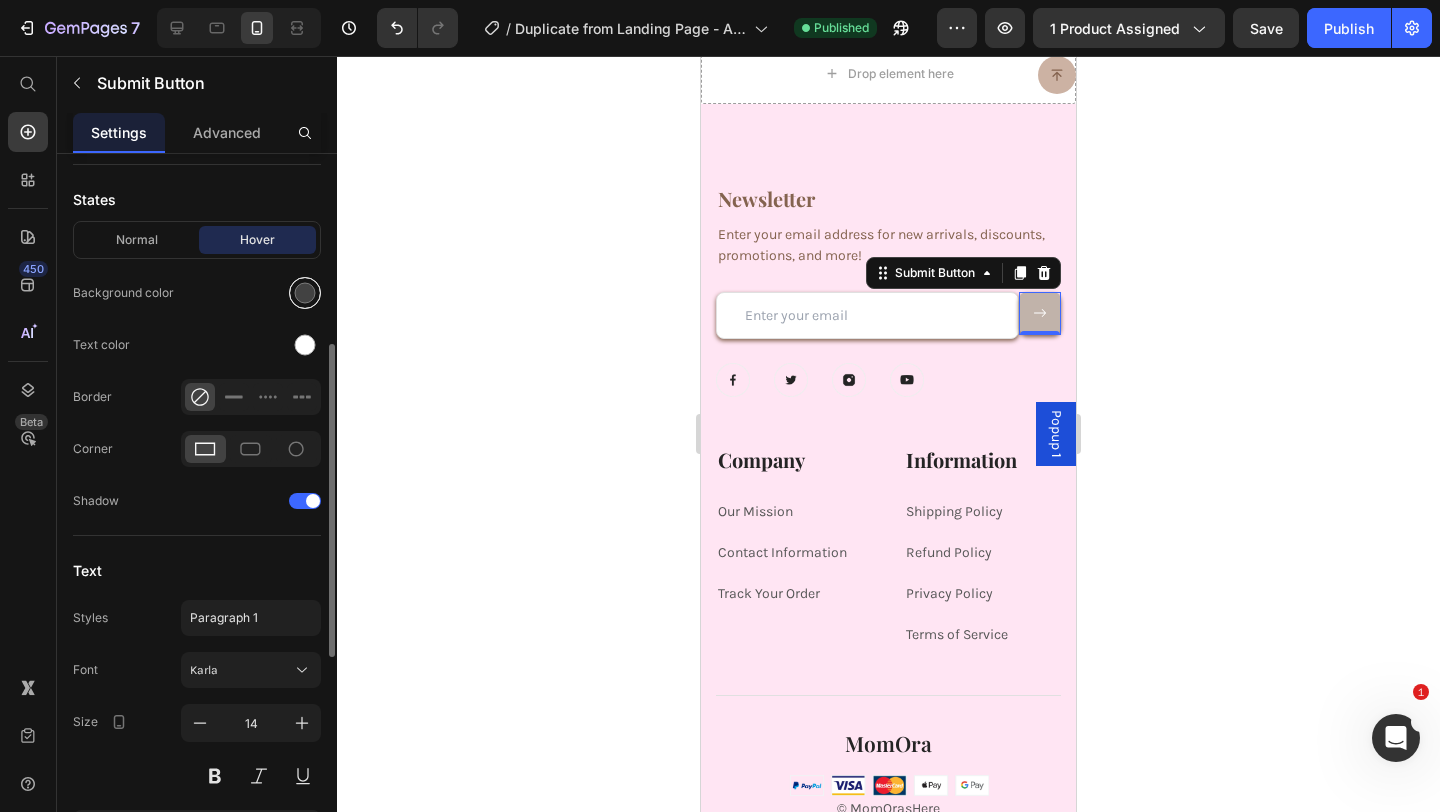 click at bounding box center (305, 293) 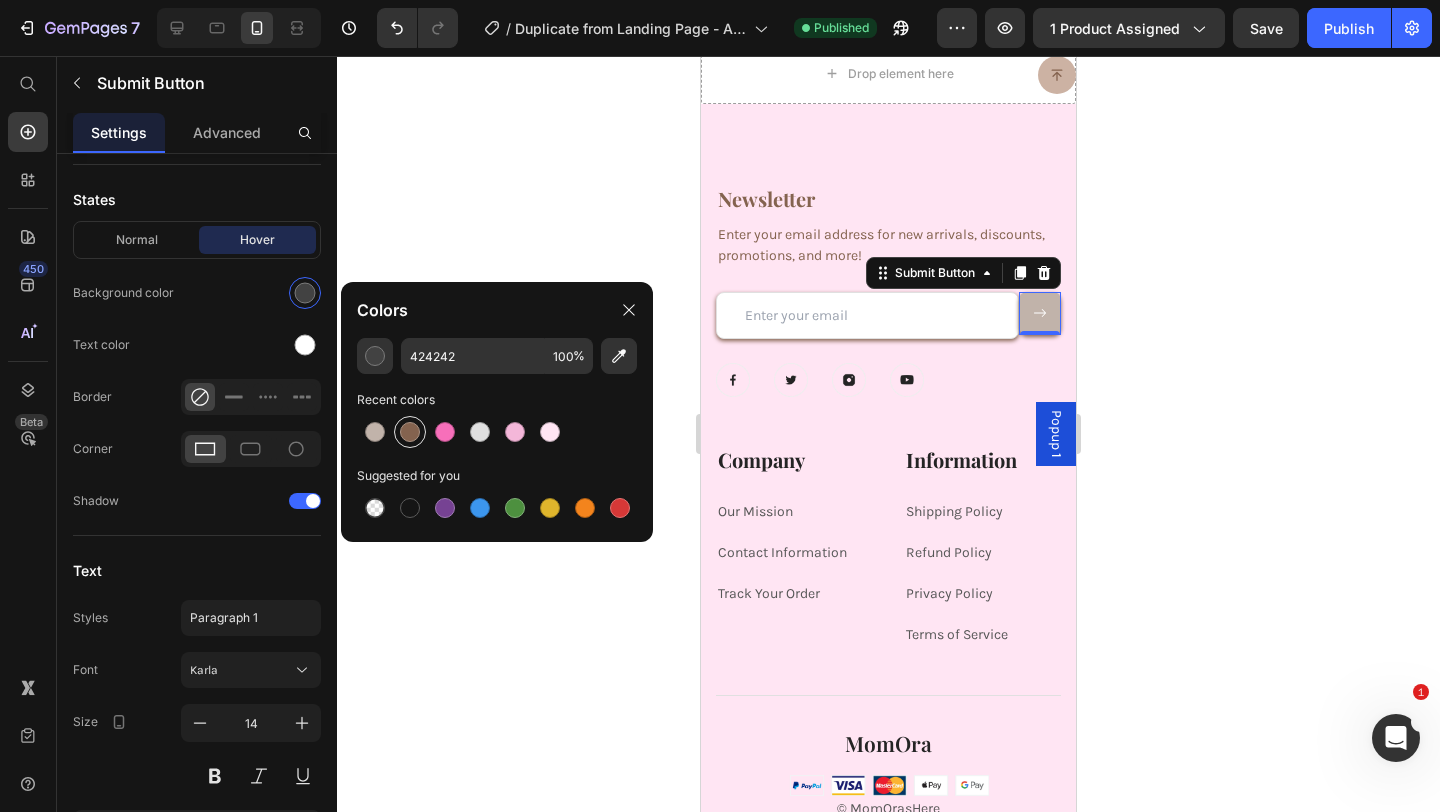 click at bounding box center [410, 432] 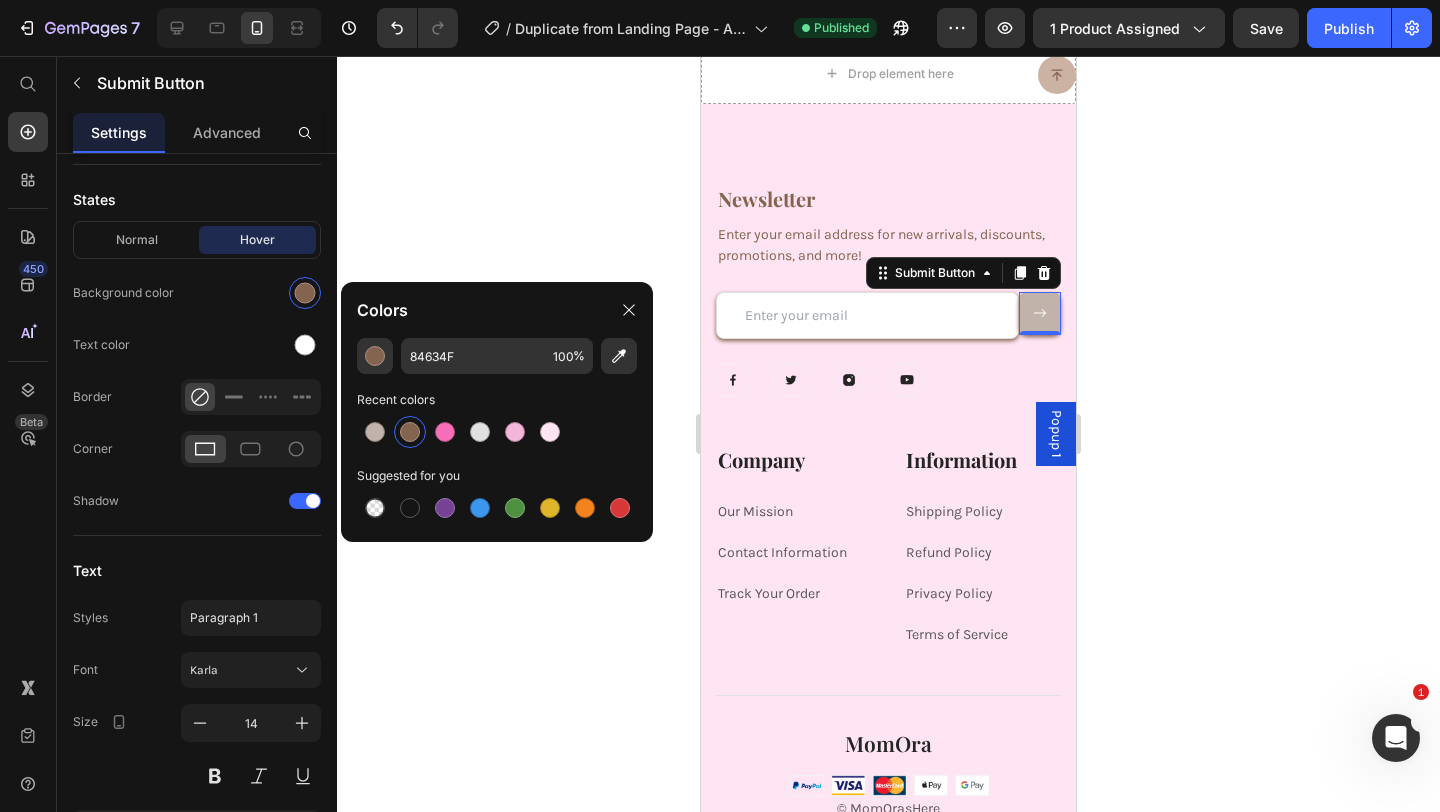 click 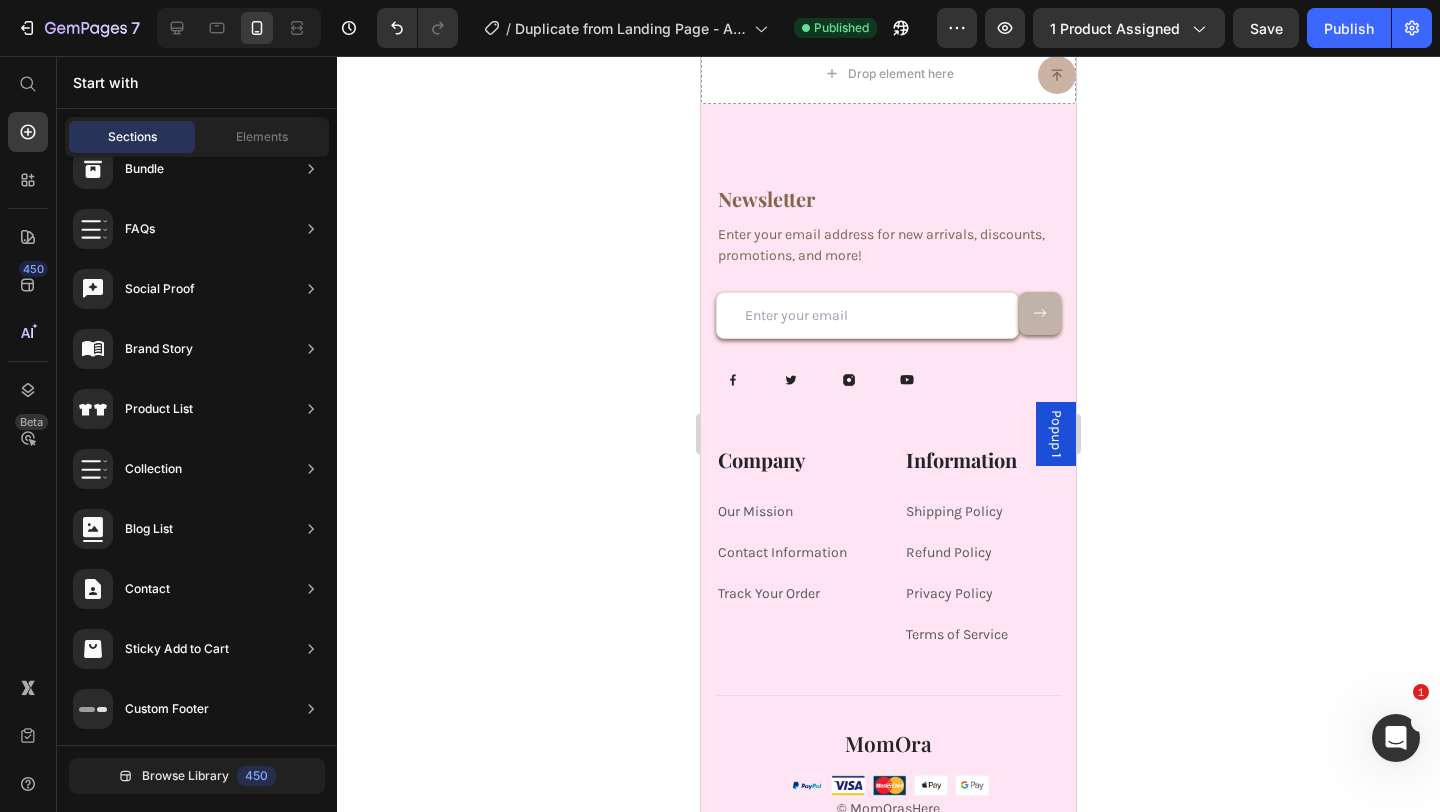 scroll, scrollTop: 896, scrollLeft: 0, axis: vertical 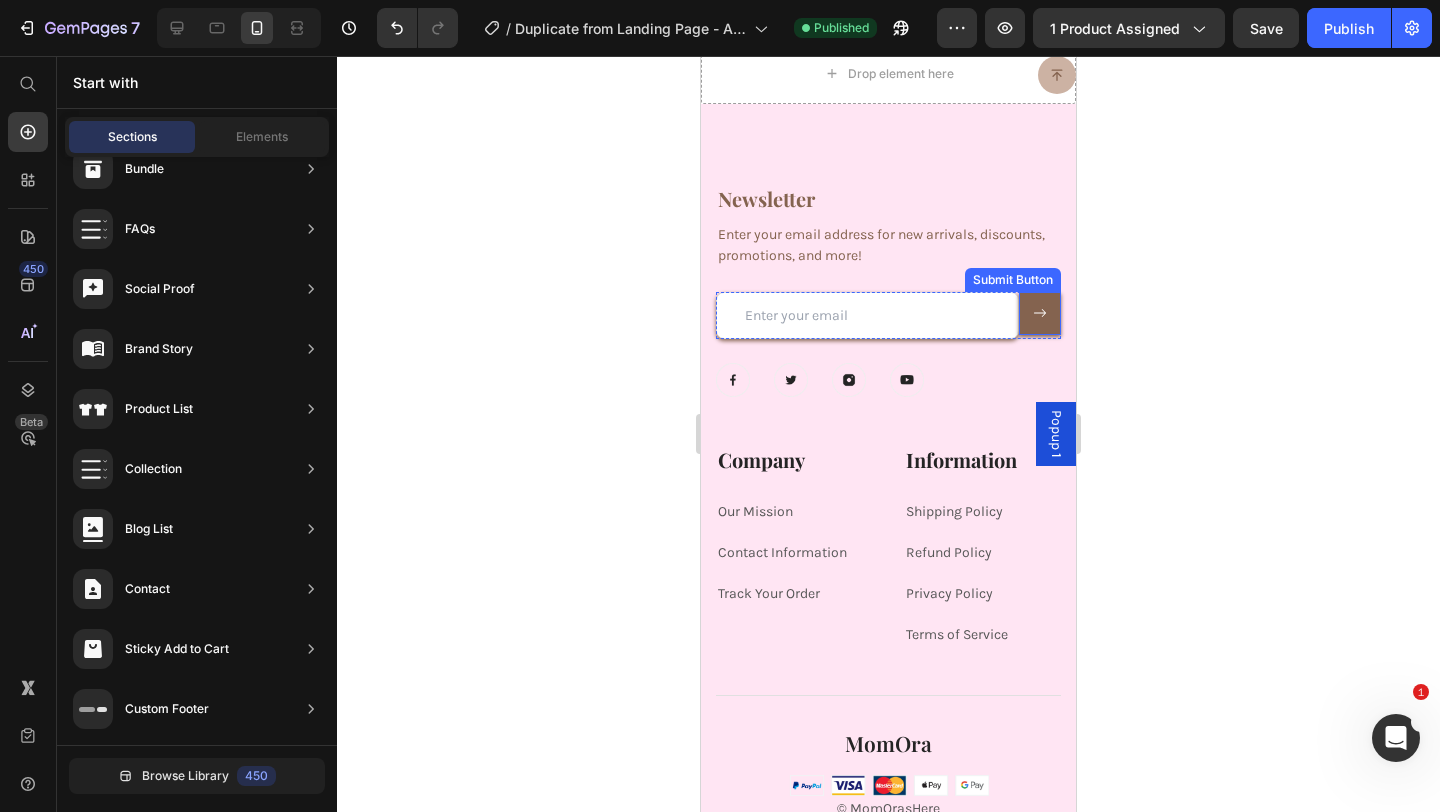 click 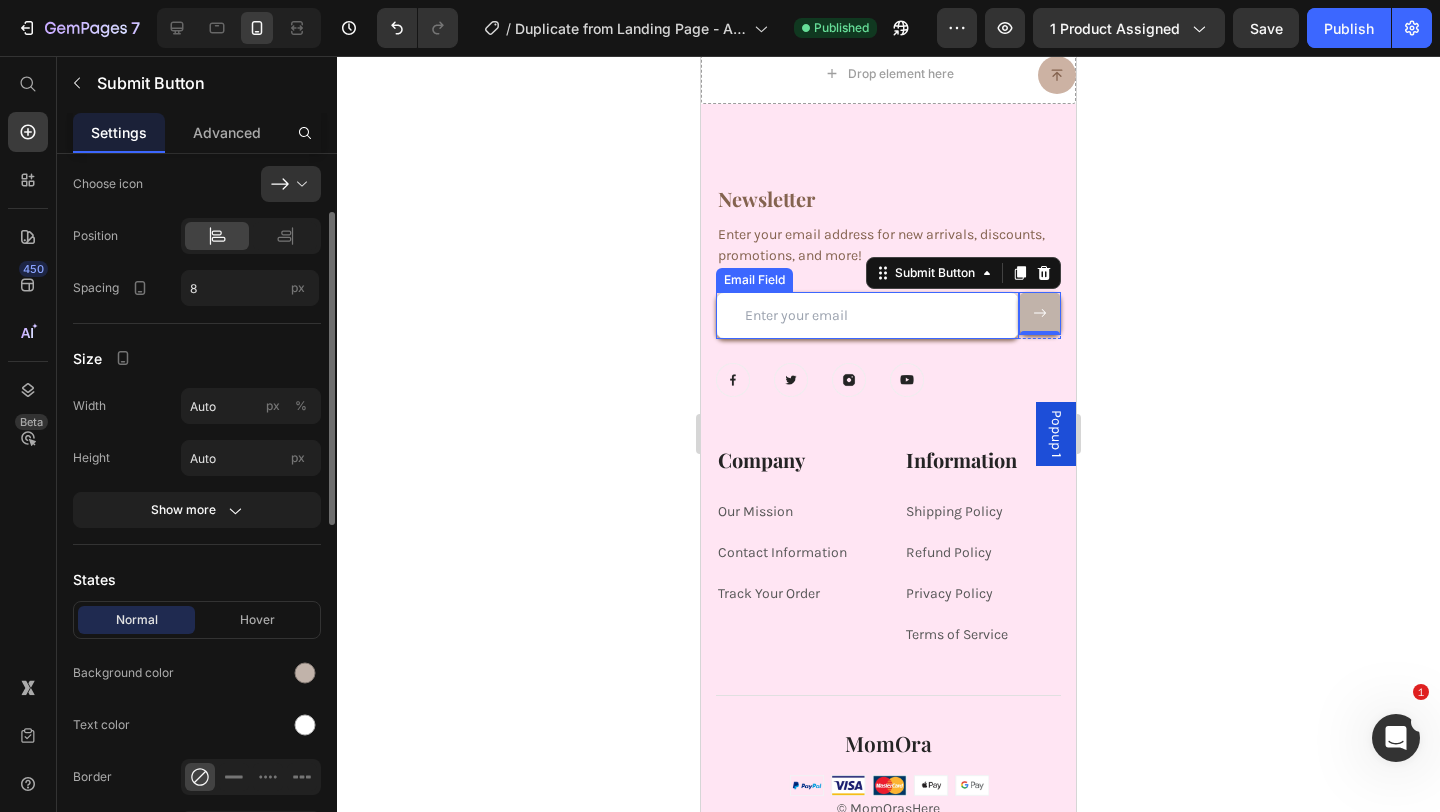 scroll, scrollTop: 0, scrollLeft: 0, axis: both 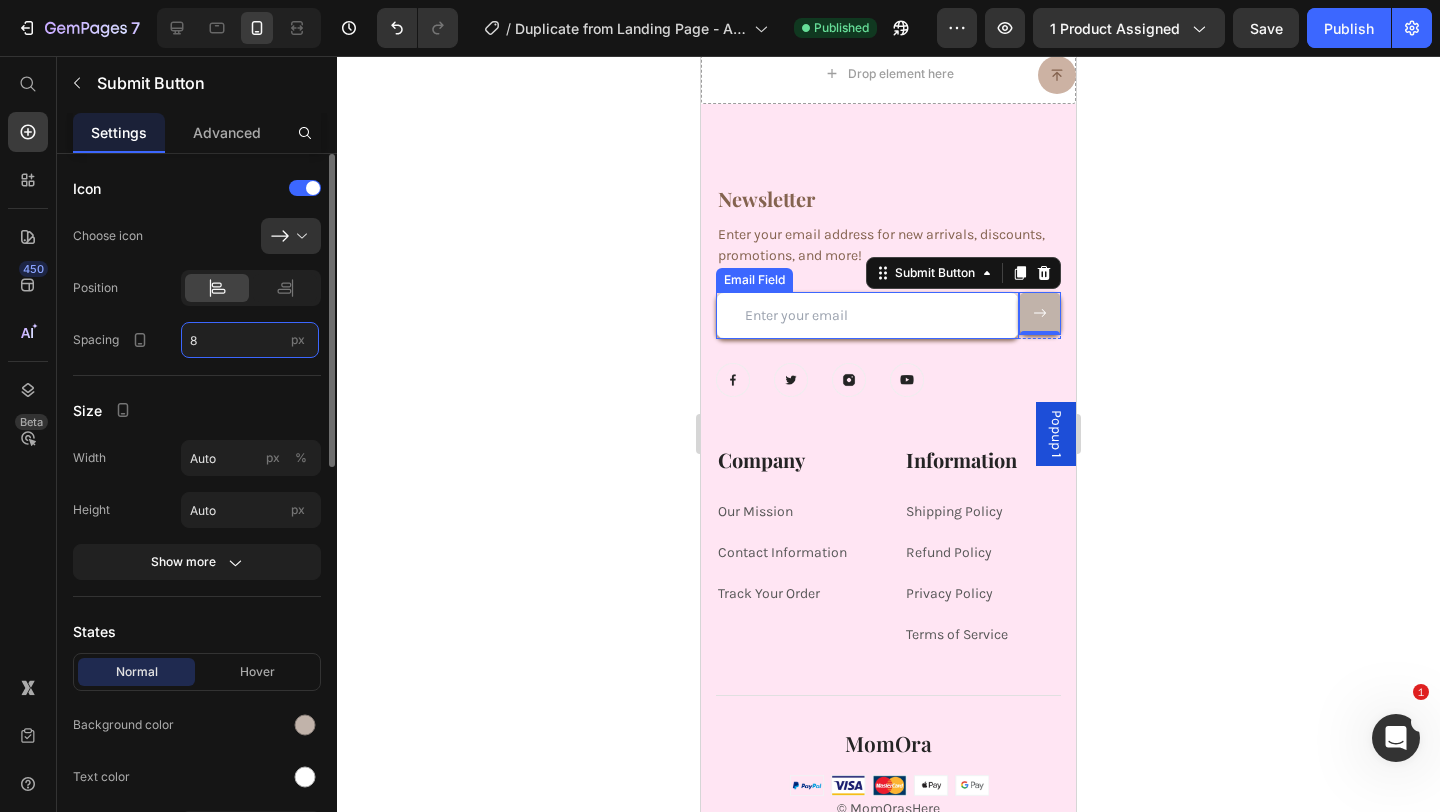 click on "8" at bounding box center [250, 340] 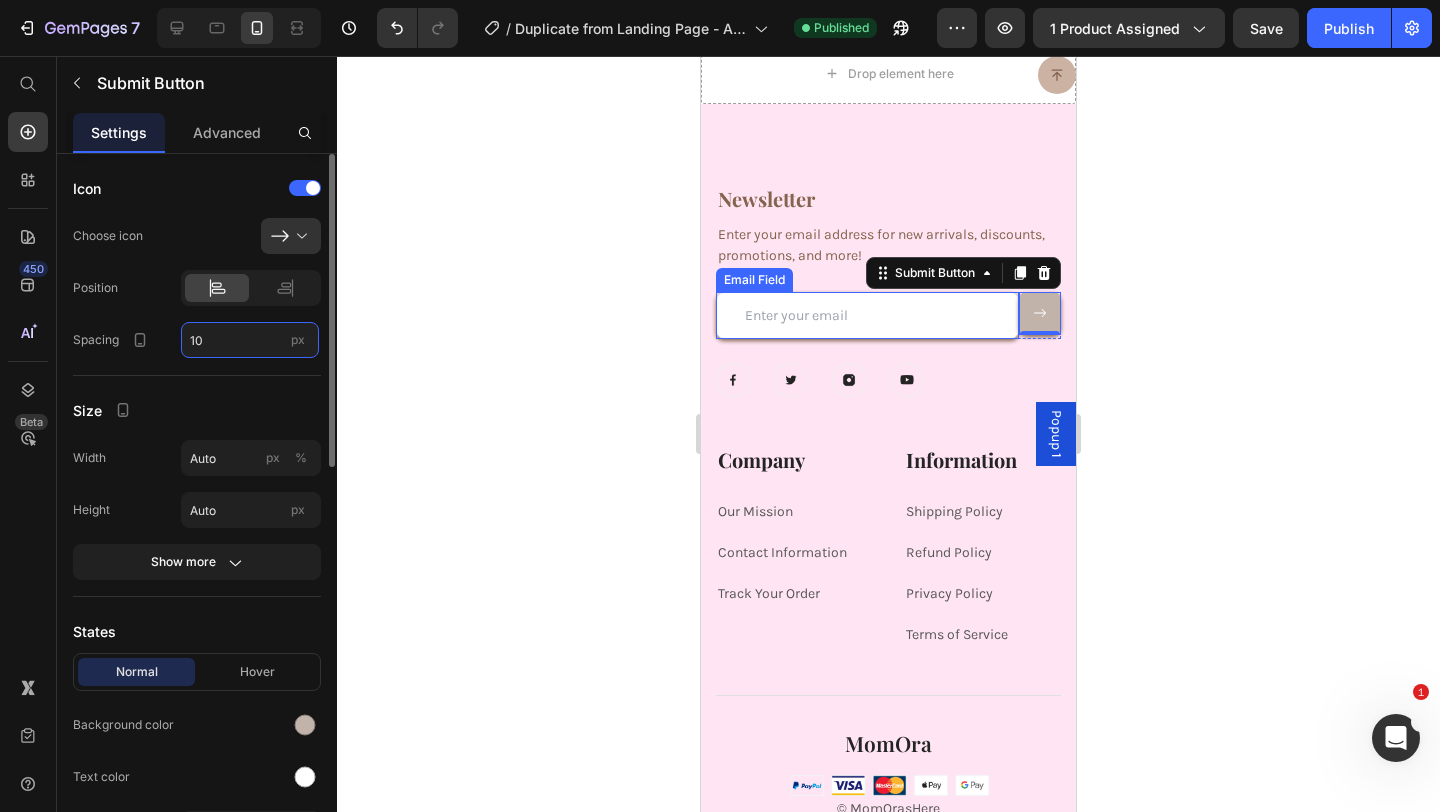 type on "1" 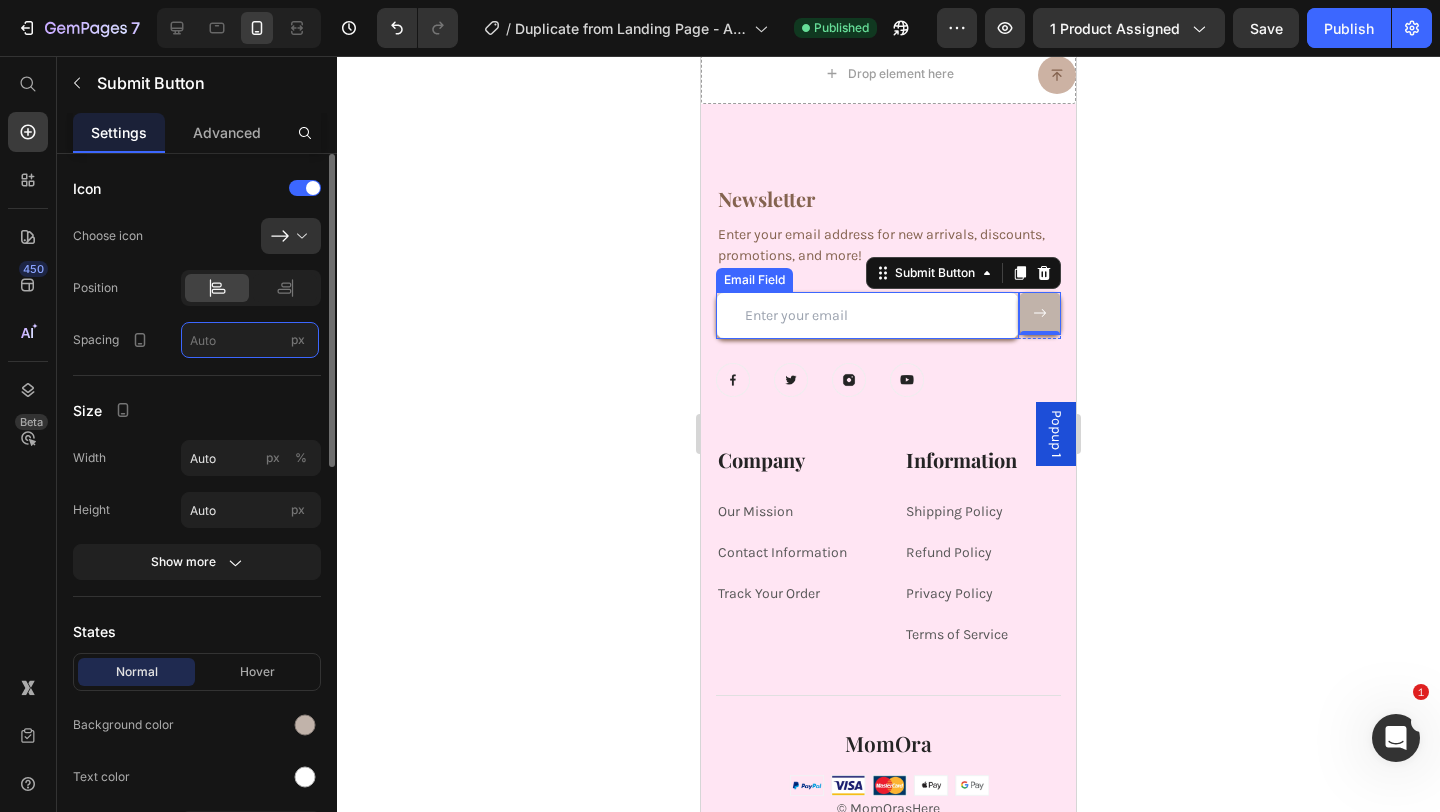 type on "8" 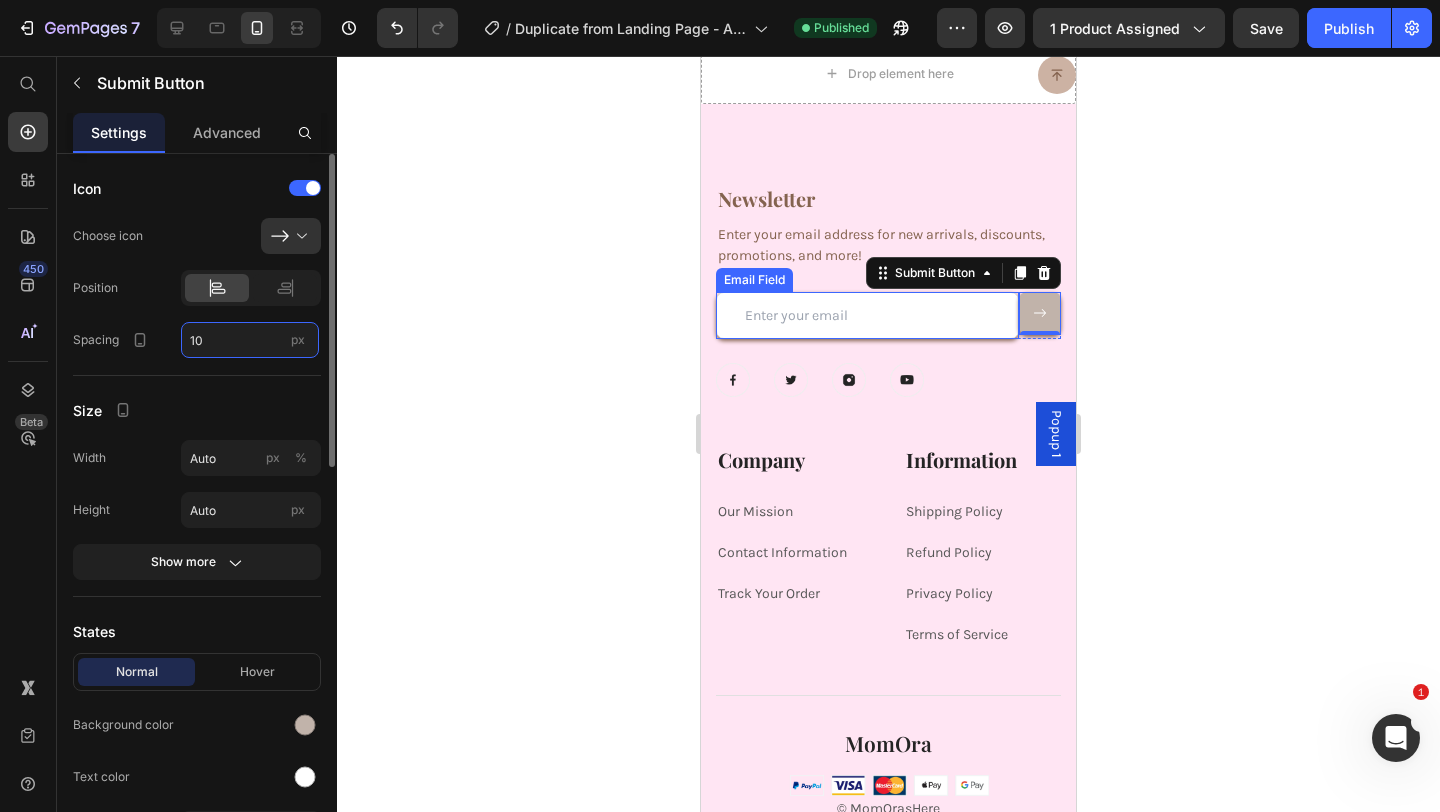 type on "1" 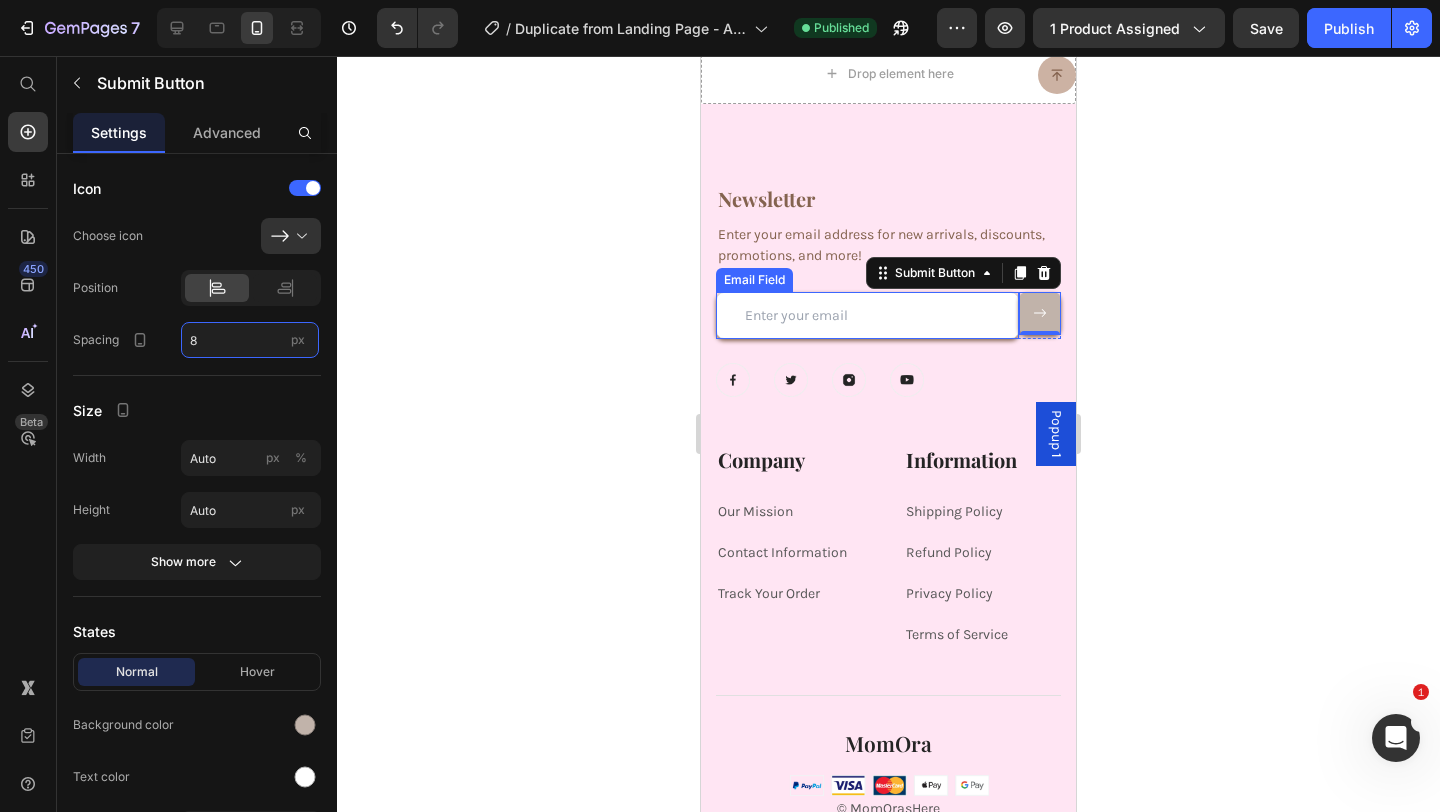 type on "8" 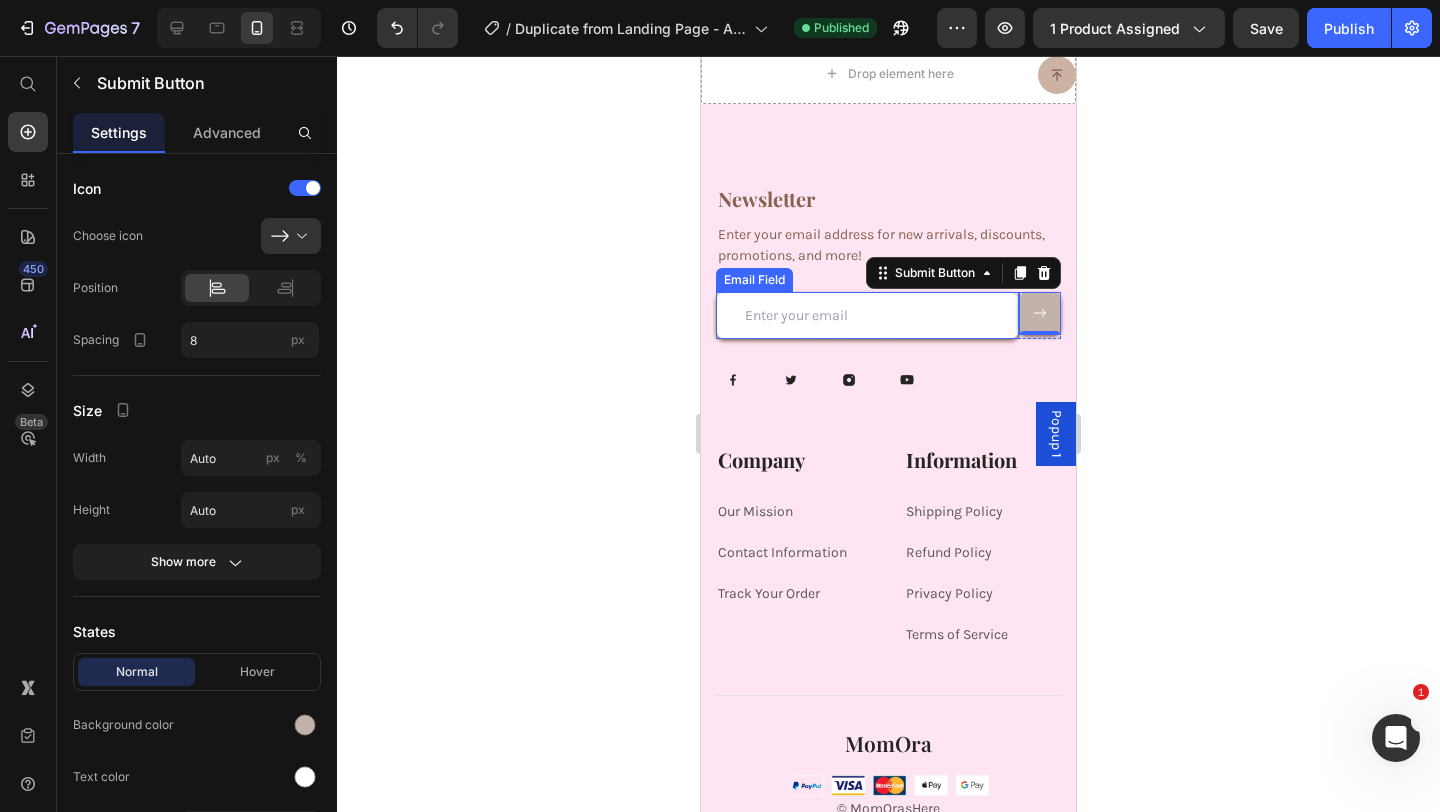 click 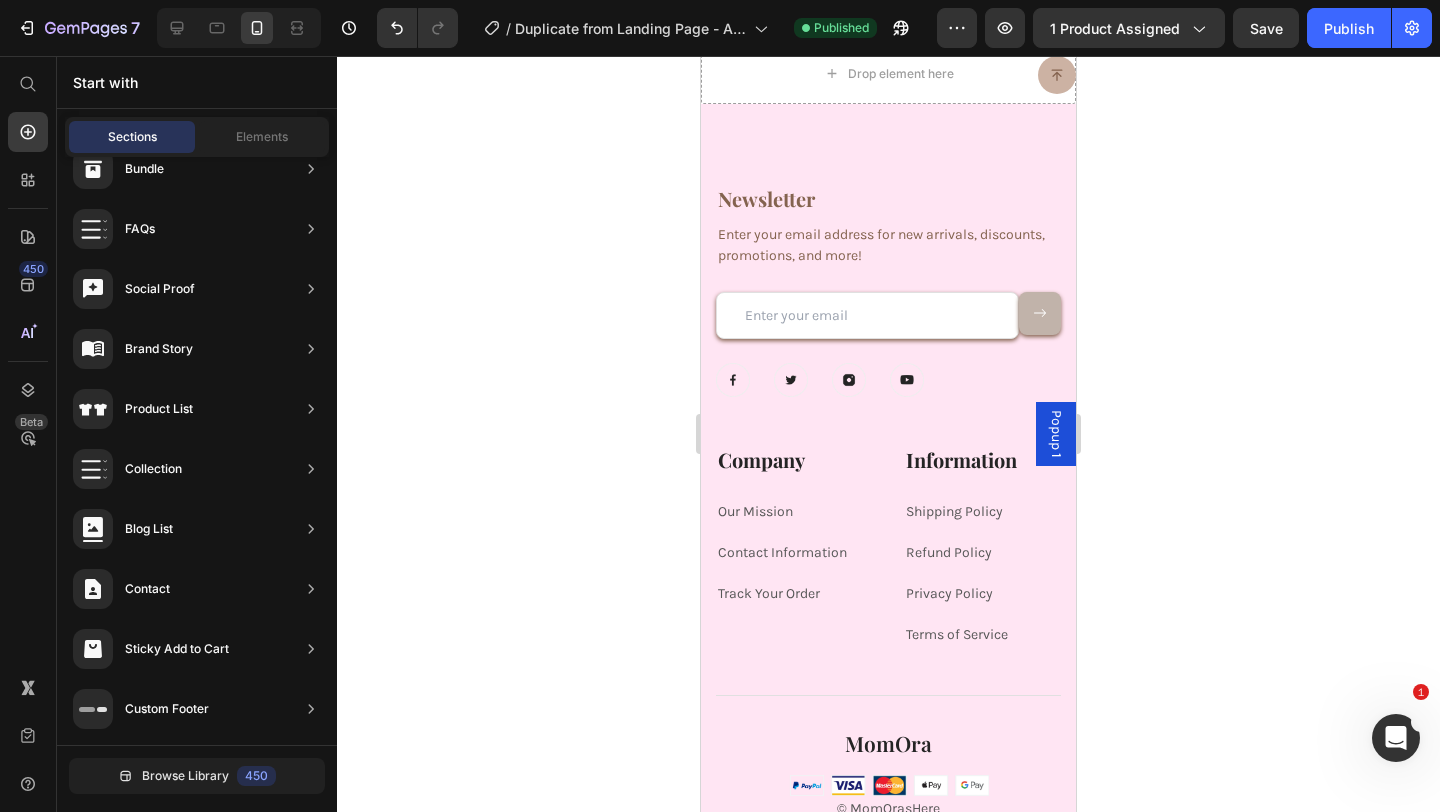 click 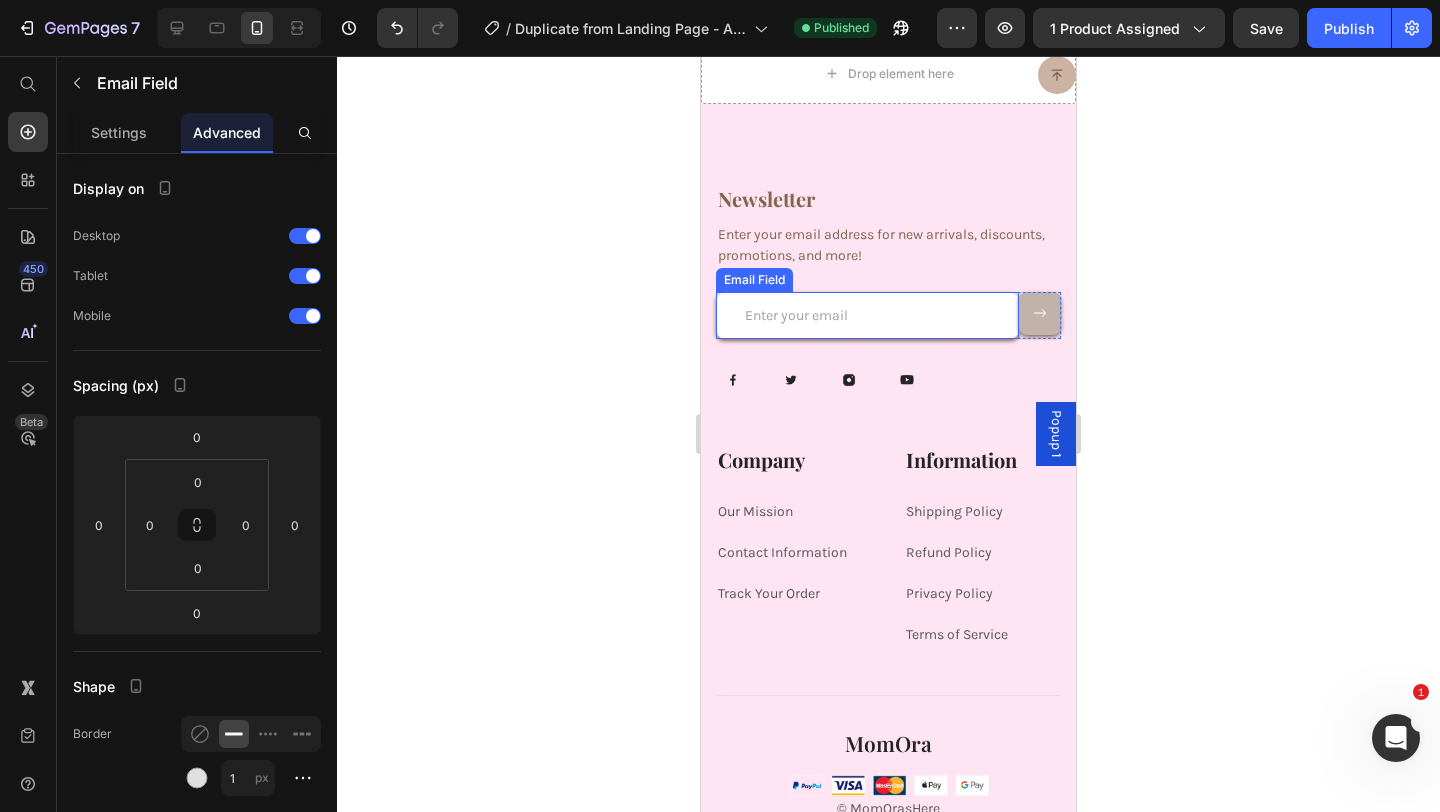 click at bounding box center (867, 315) 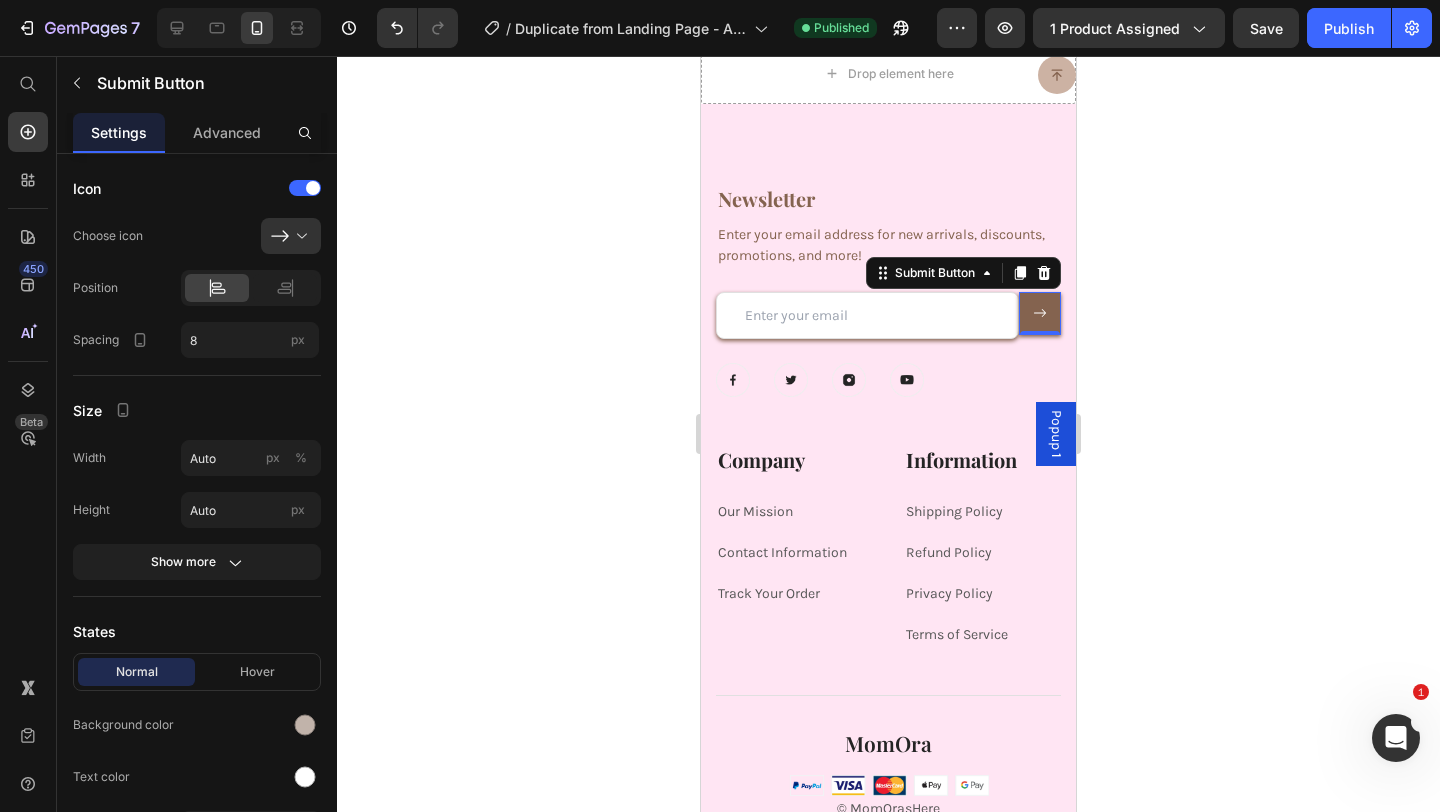 click at bounding box center [1040, 313] 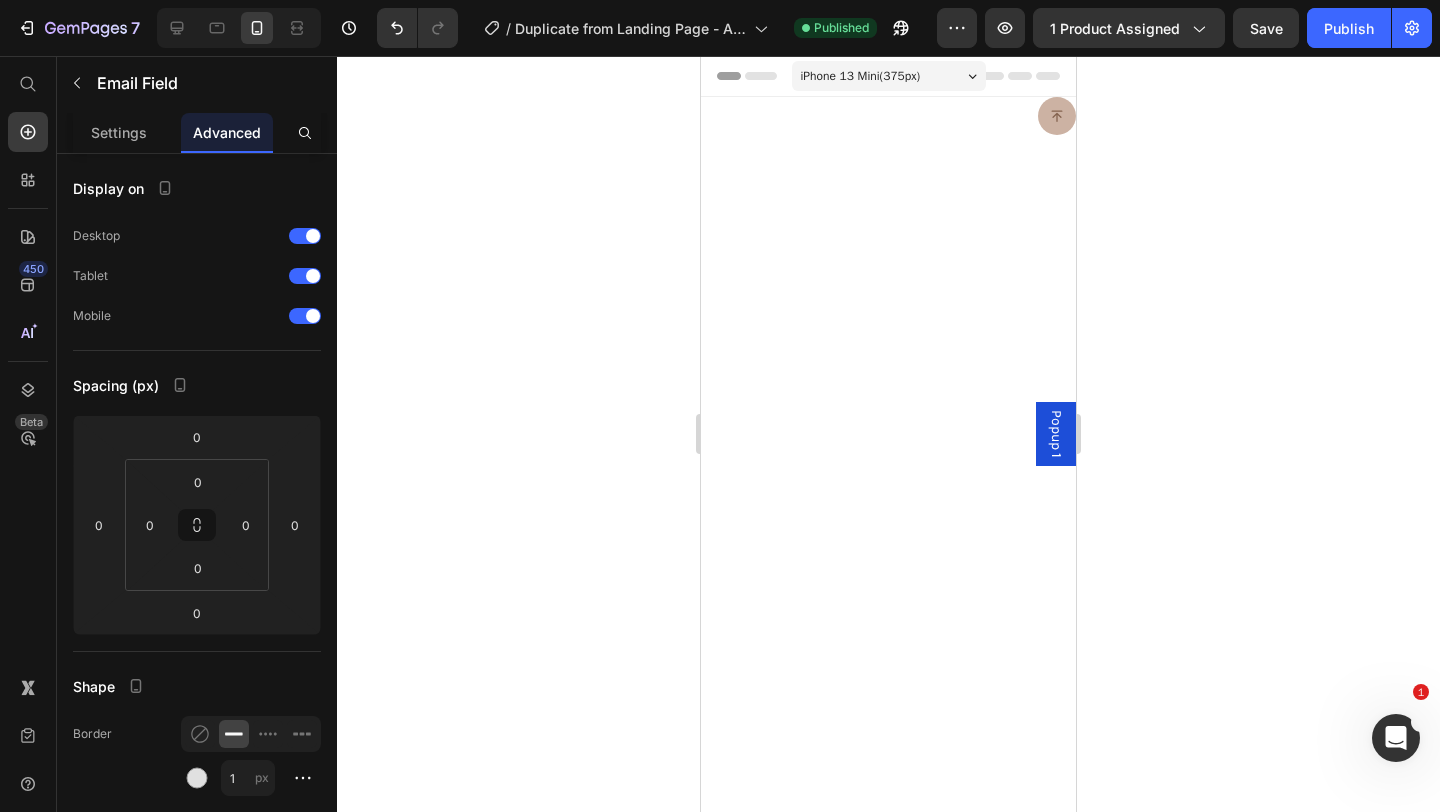 scroll, scrollTop: 9223, scrollLeft: 0, axis: vertical 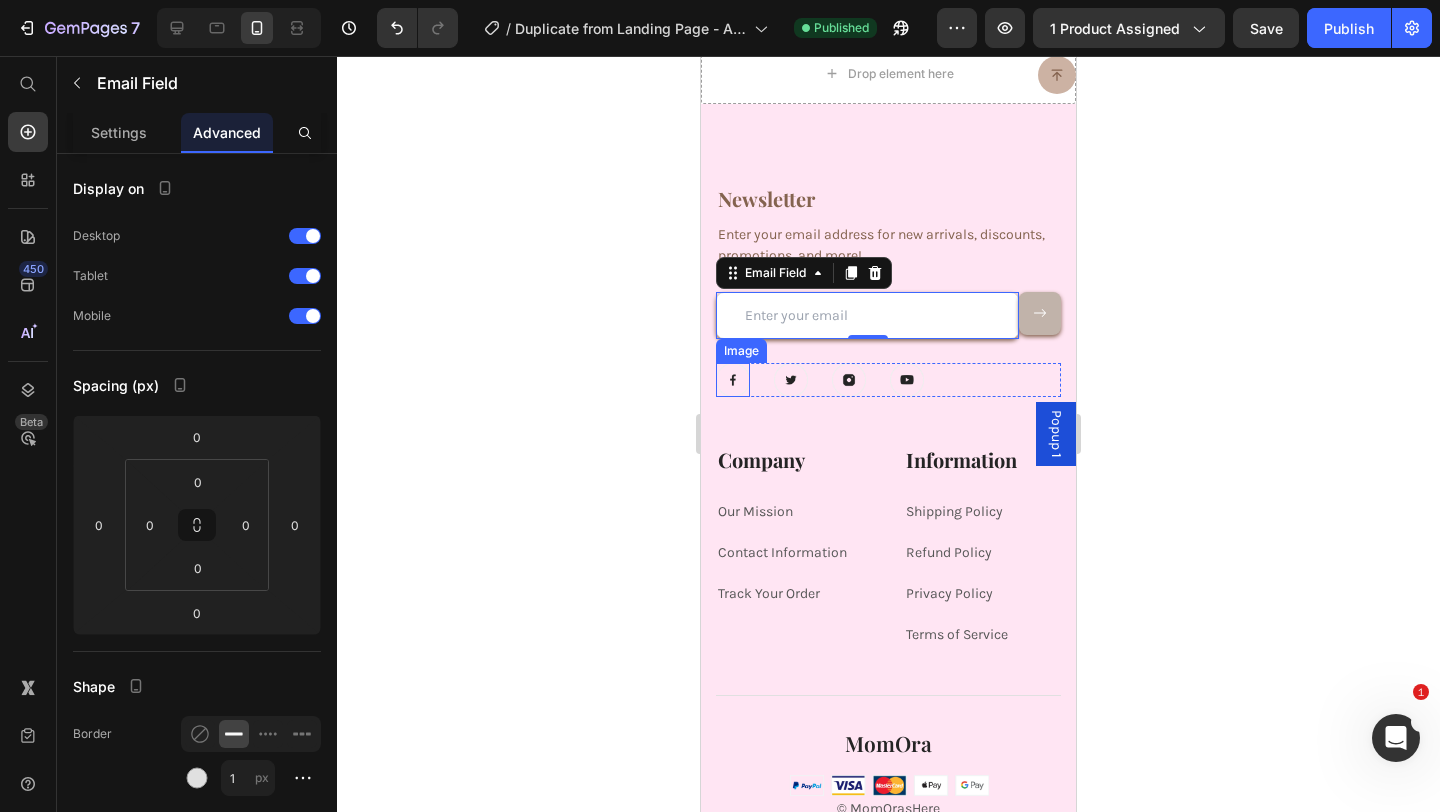 click at bounding box center [733, 380] 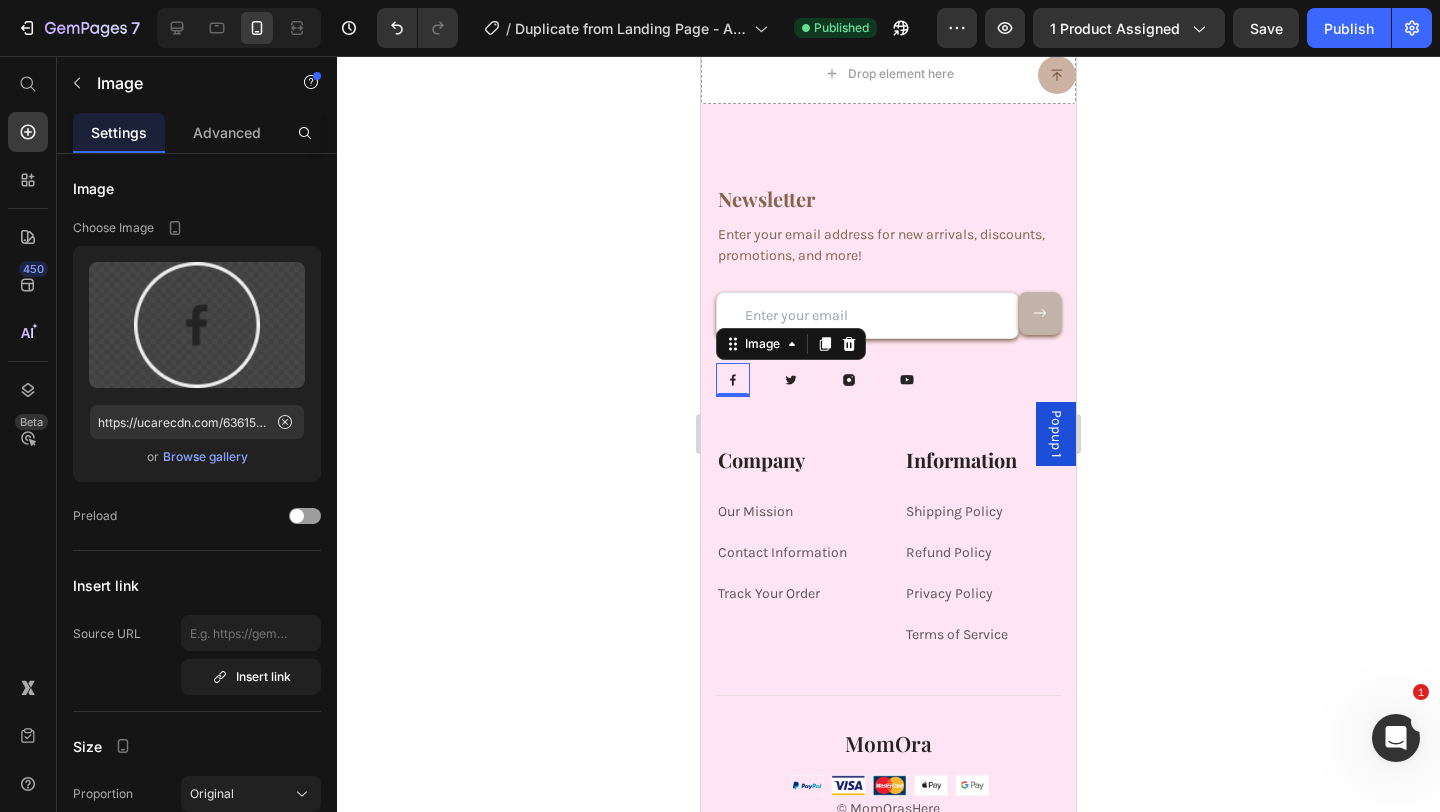 click 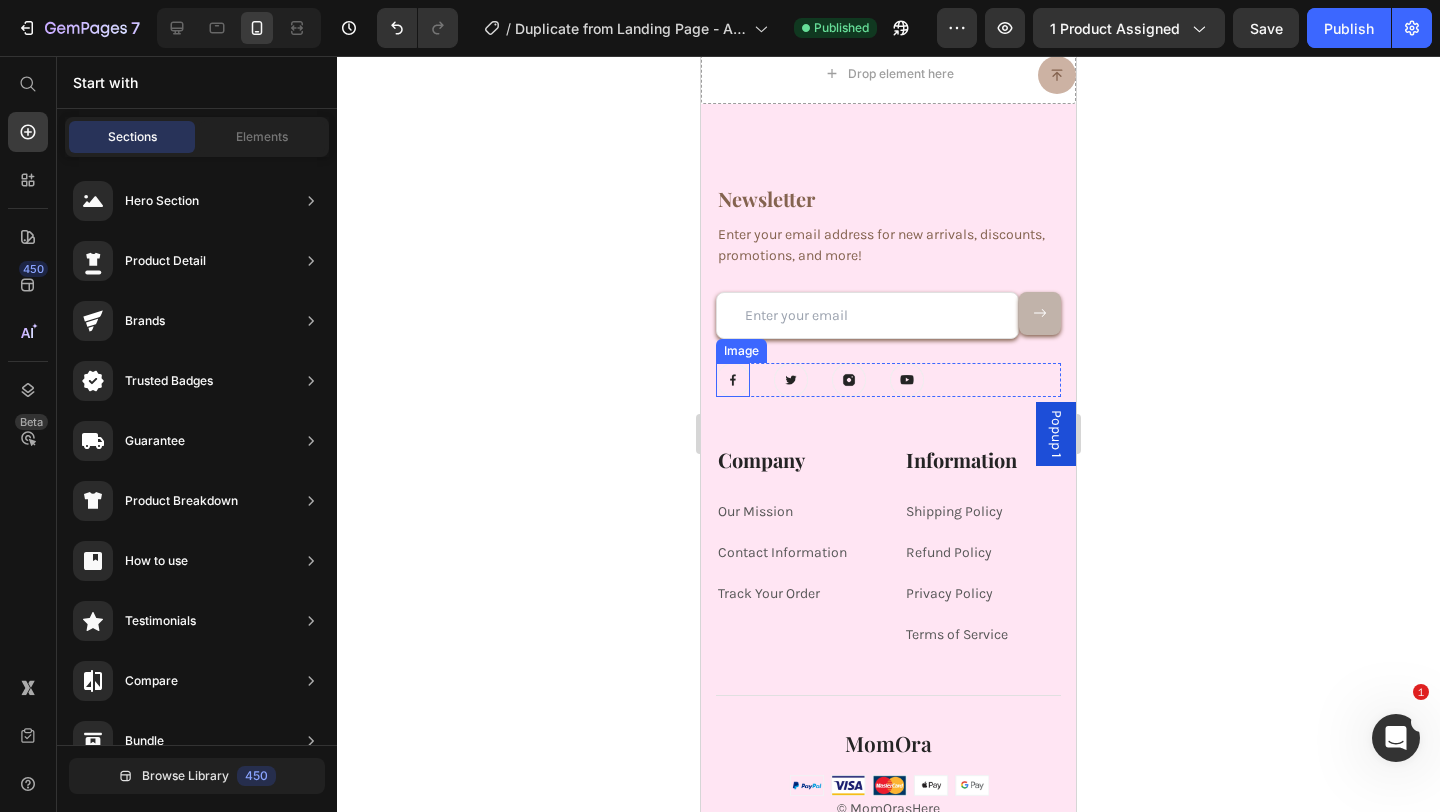 click at bounding box center (733, 380) 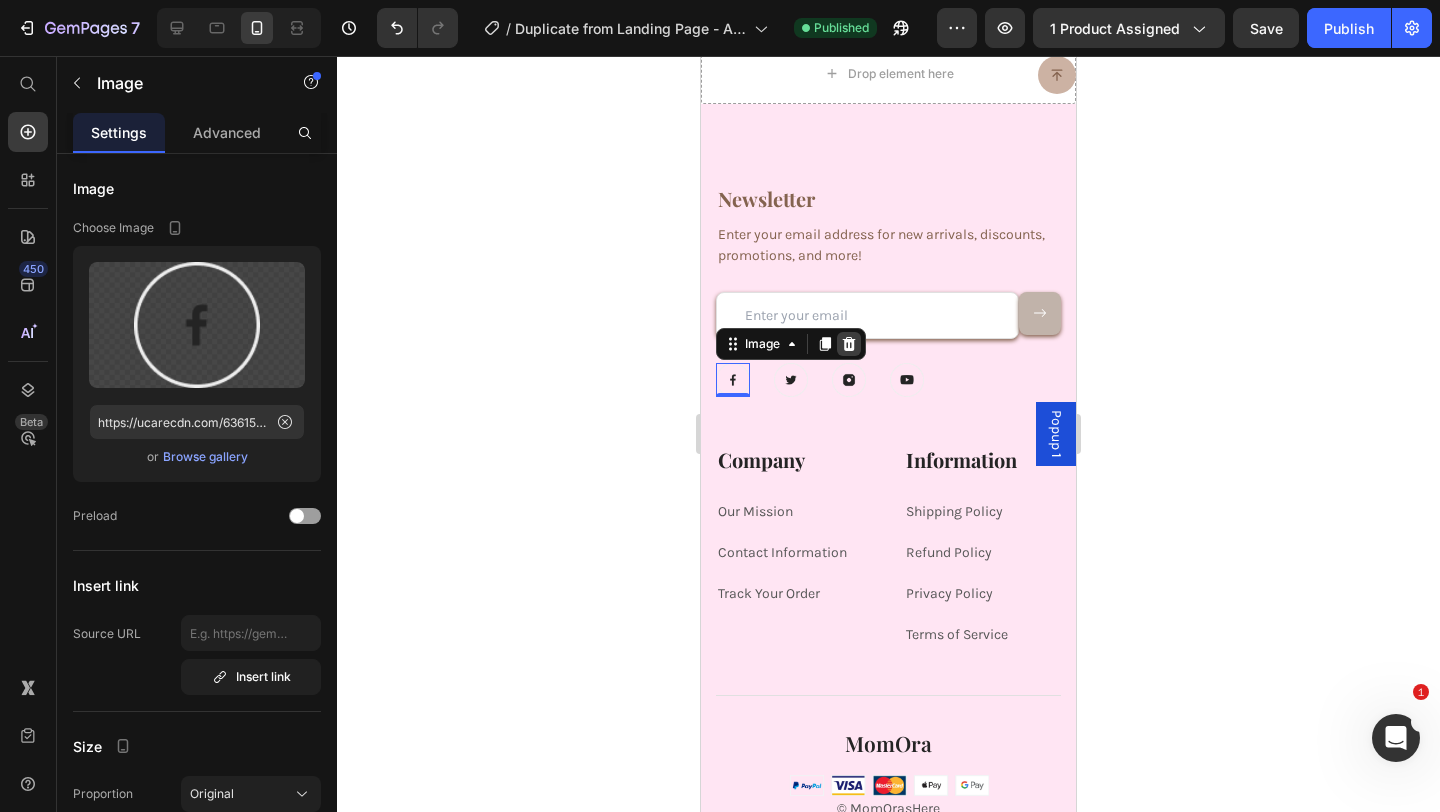 click 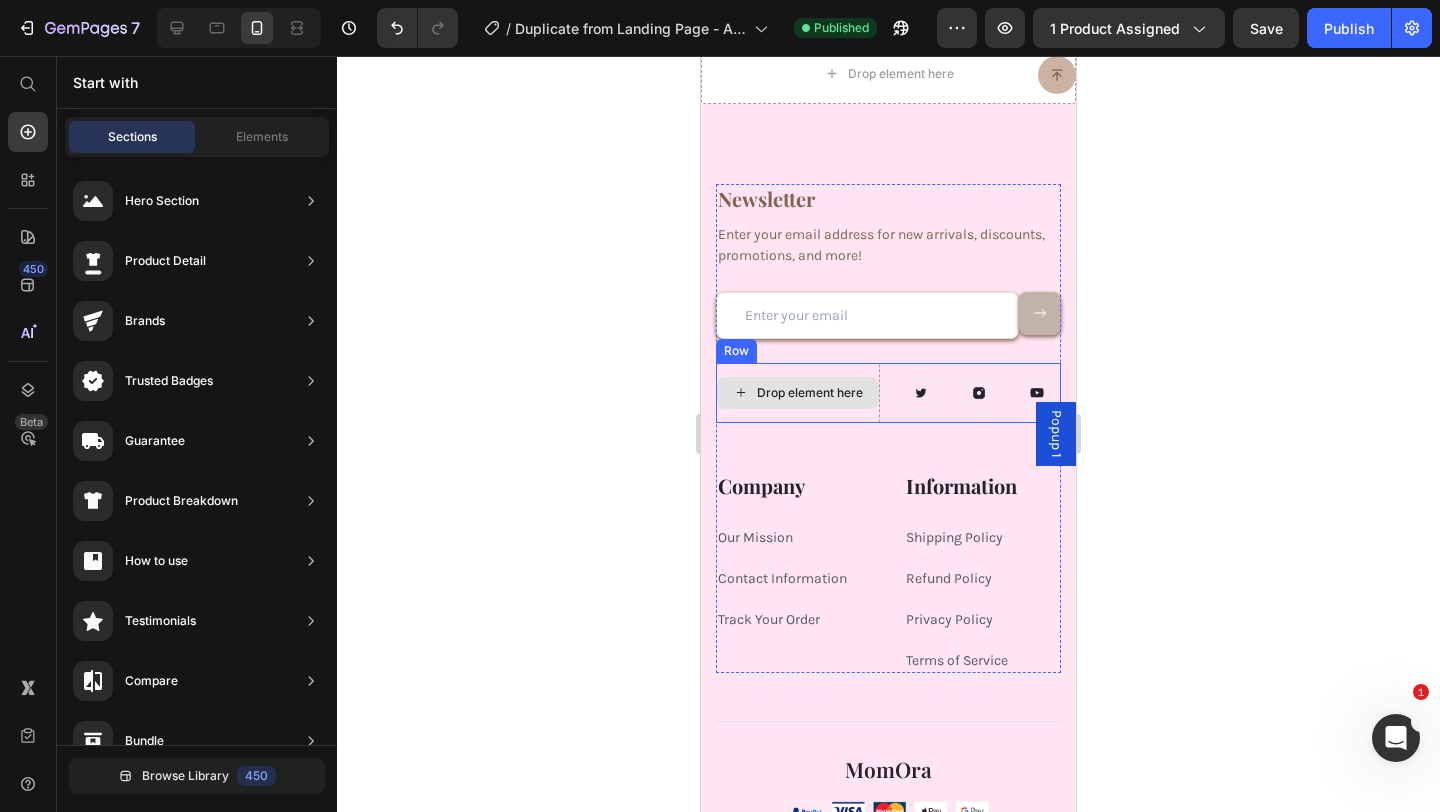 click on "Drop element here" at bounding box center (798, 393) 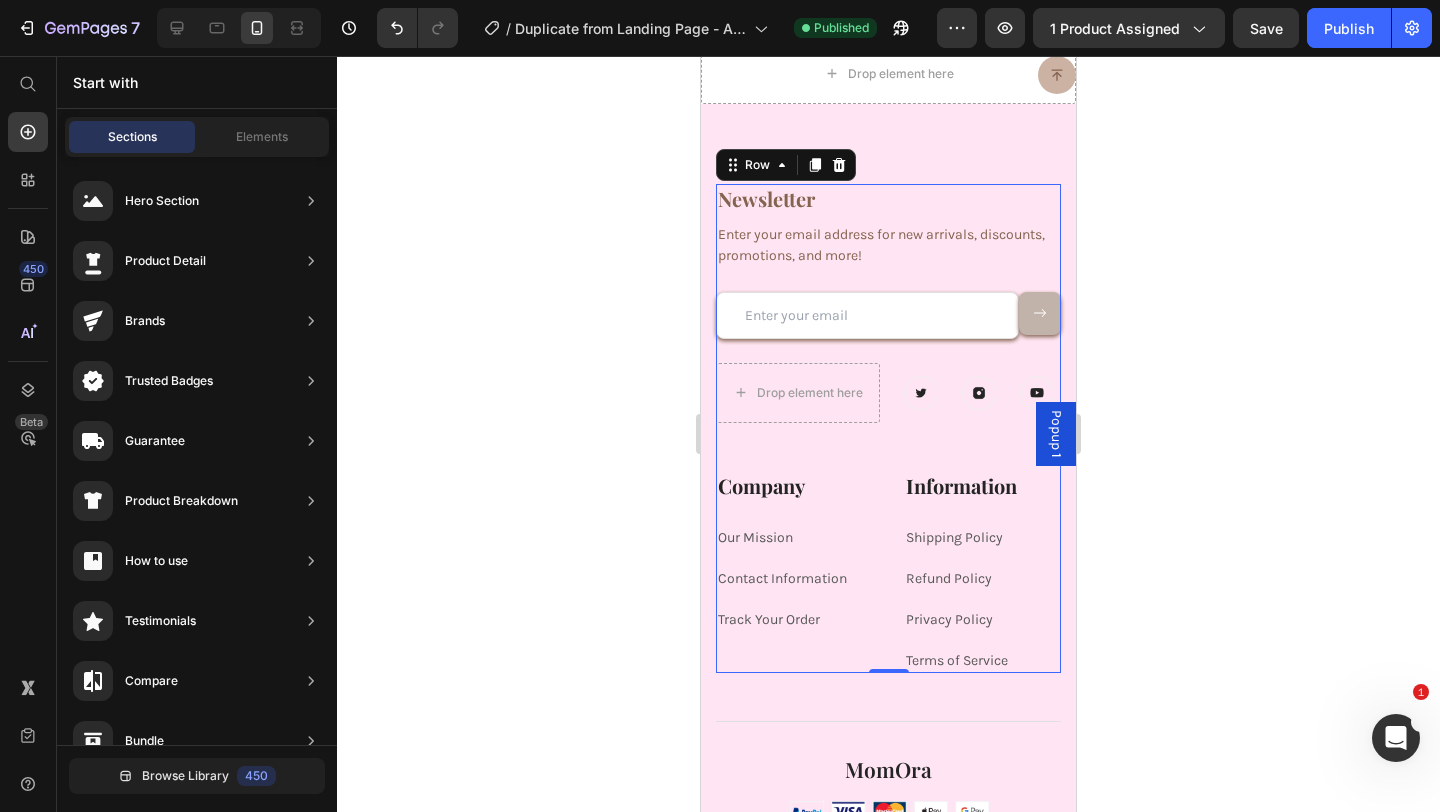 click on "Newsletter Heading Enter your email address for new arrivals, discounts, promotions, and more! Text block Email Field
Submit Button Row Newsletter Row
Drop element here Image Image Image Row" at bounding box center [888, 327] 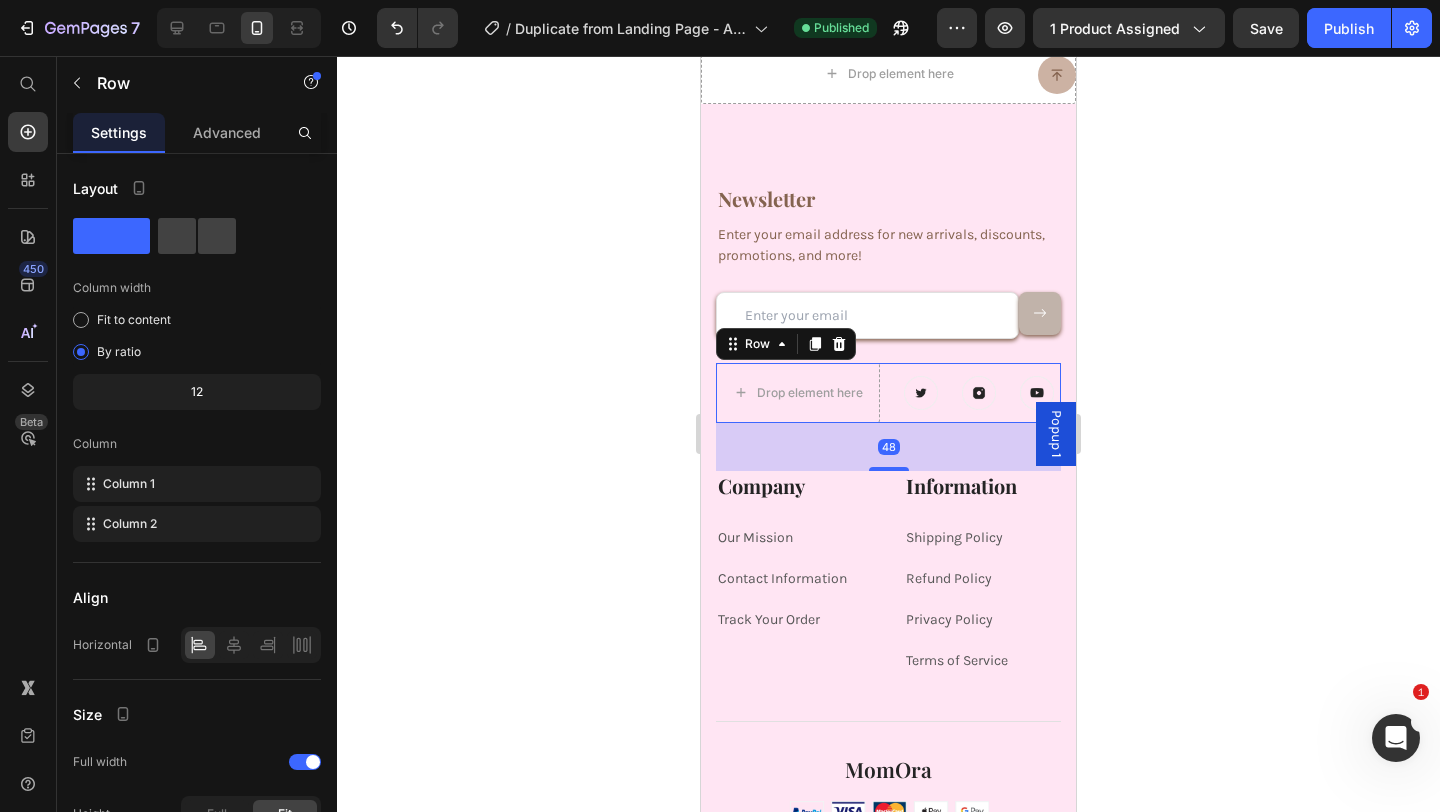 click on "Image" at bounding box center [921, 393] 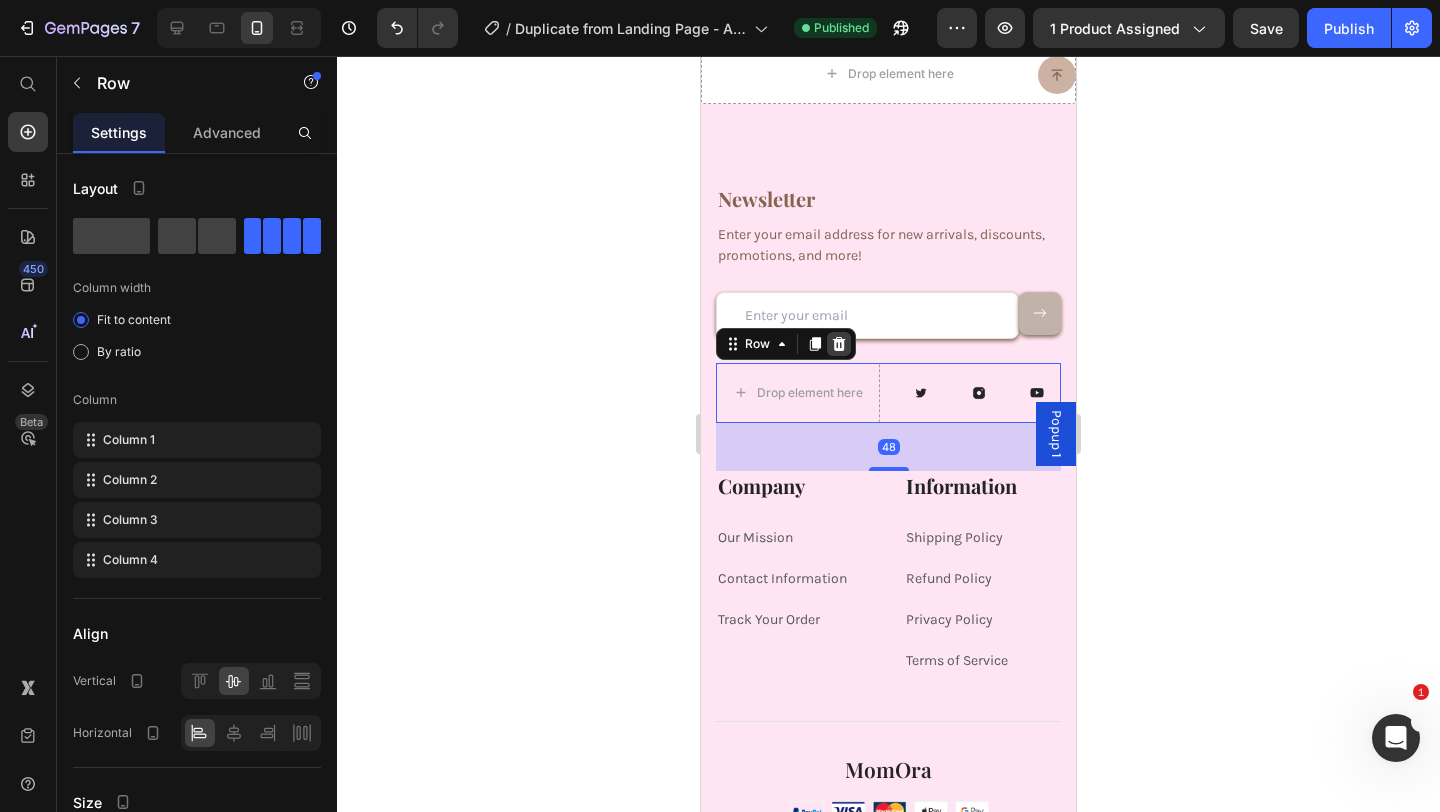 click 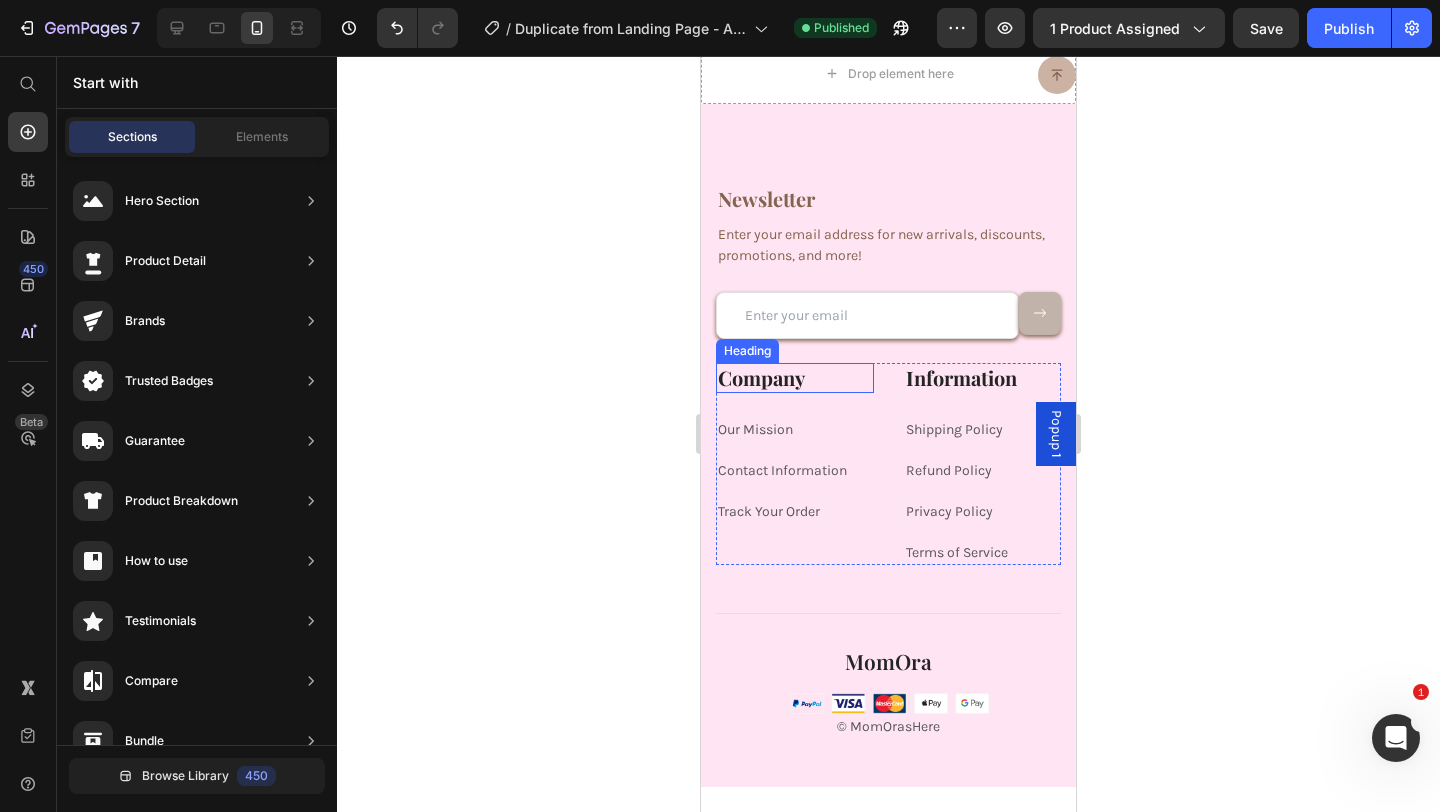 click on "Company" at bounding box center (795, 378) 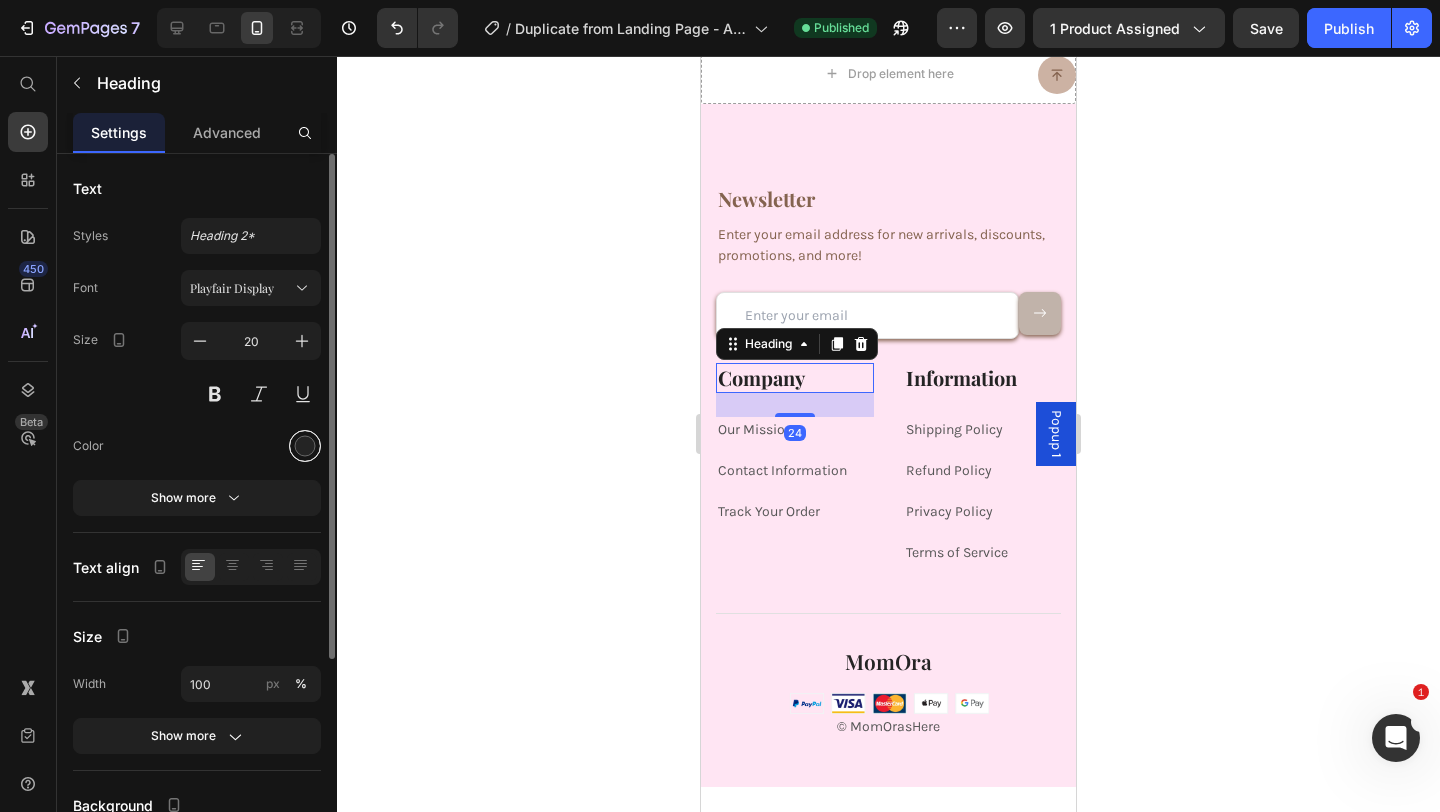 click at bounding box center (305, 446) 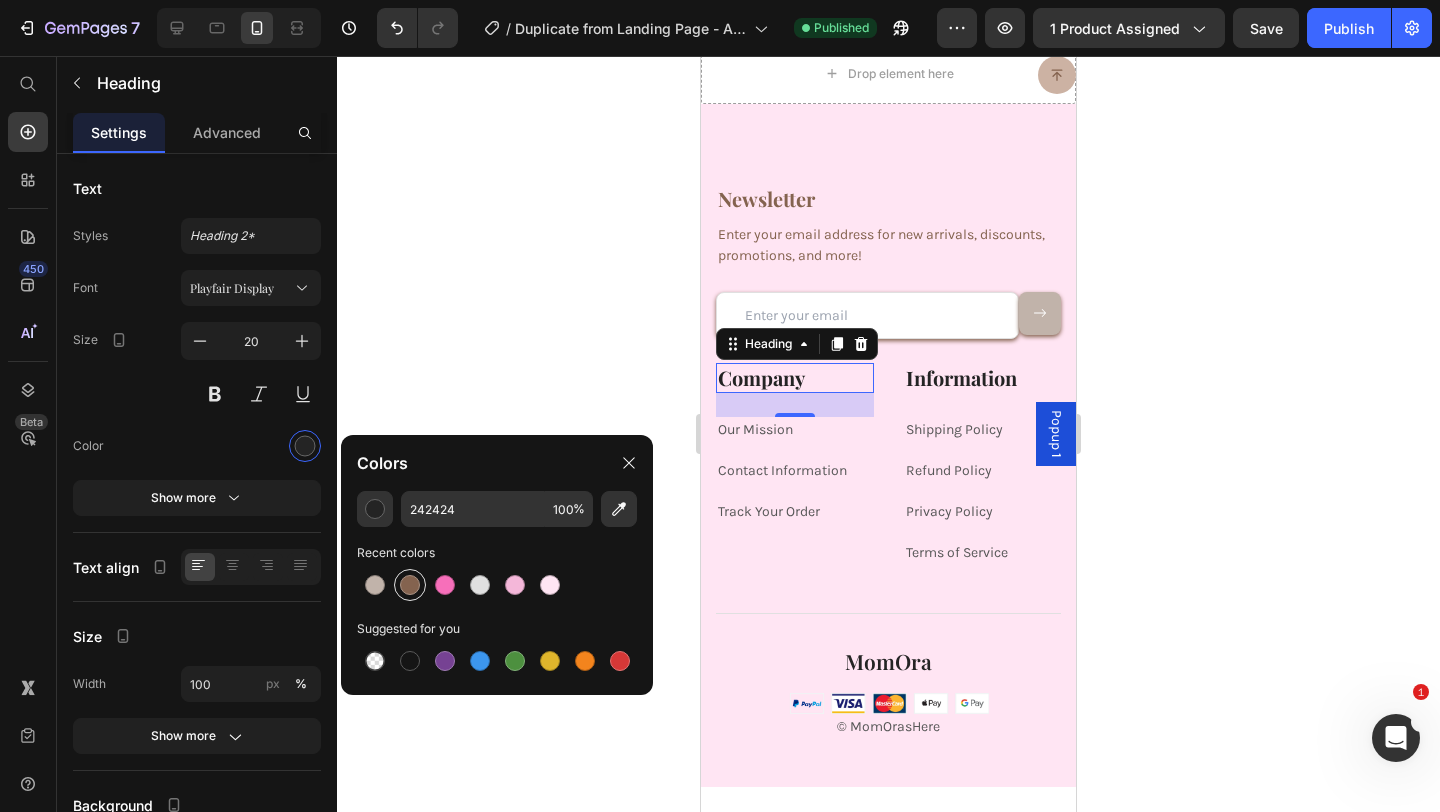 click at bounding box center (410, 585) 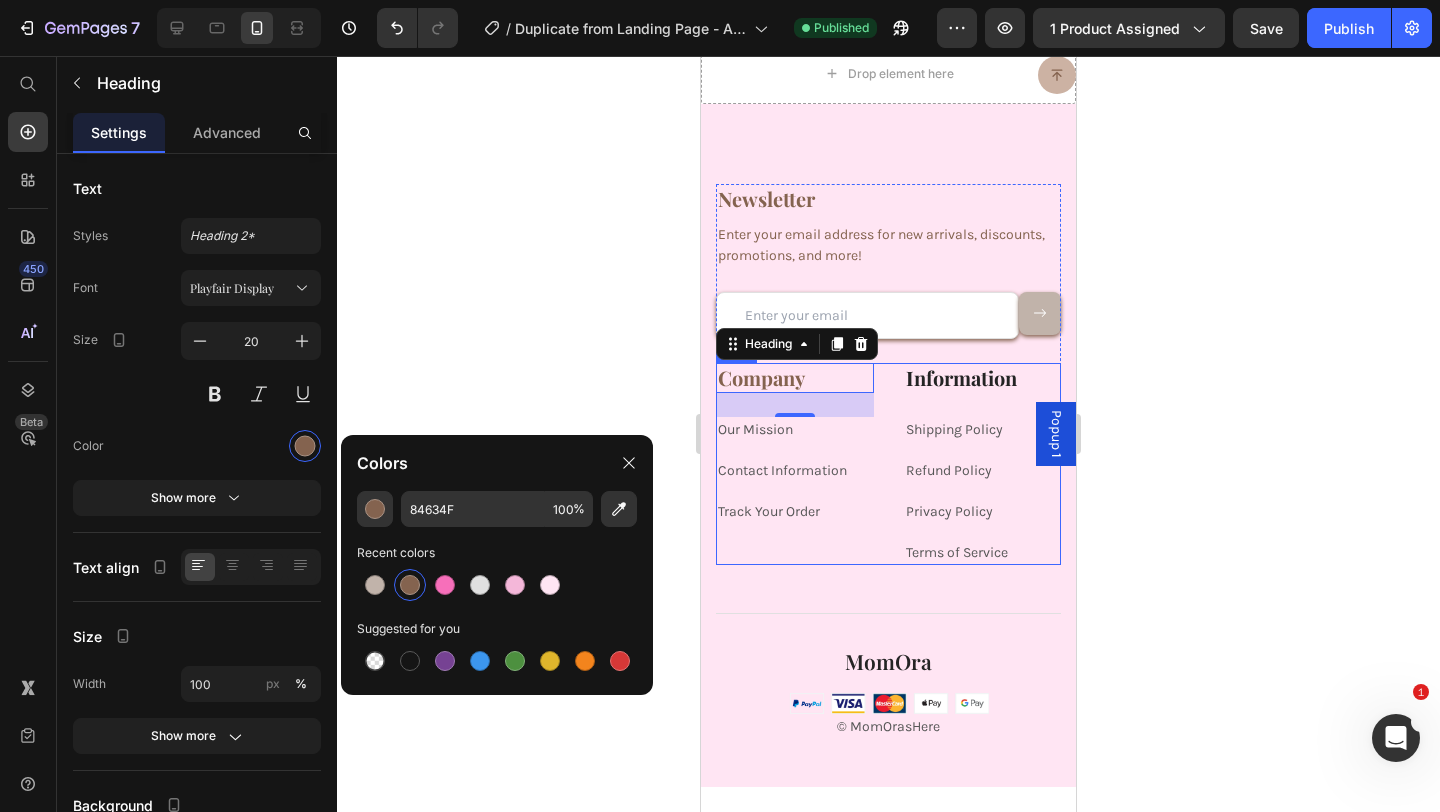 click on "Information" at bounding box center (983, 378) 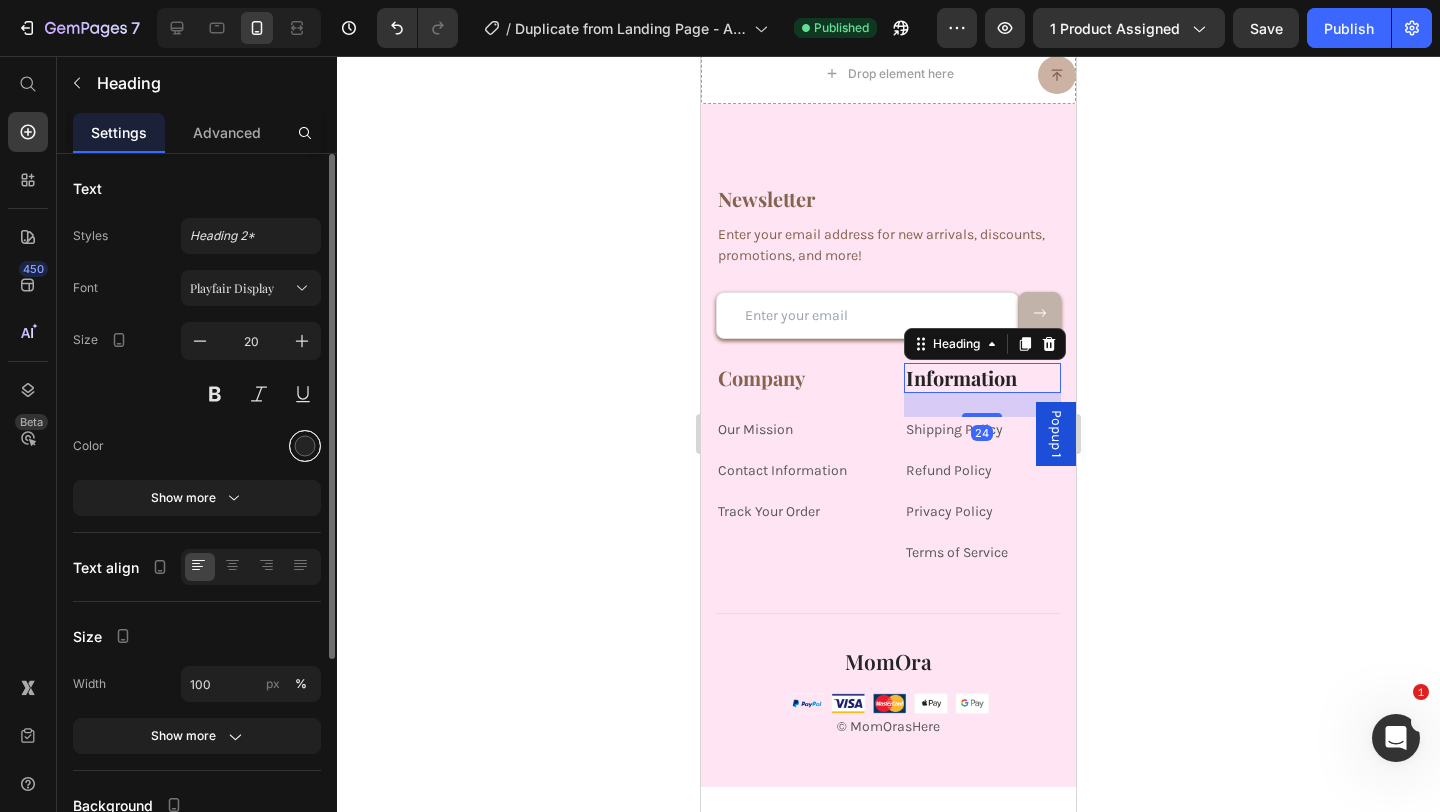 click at bounding box center (305, 446) 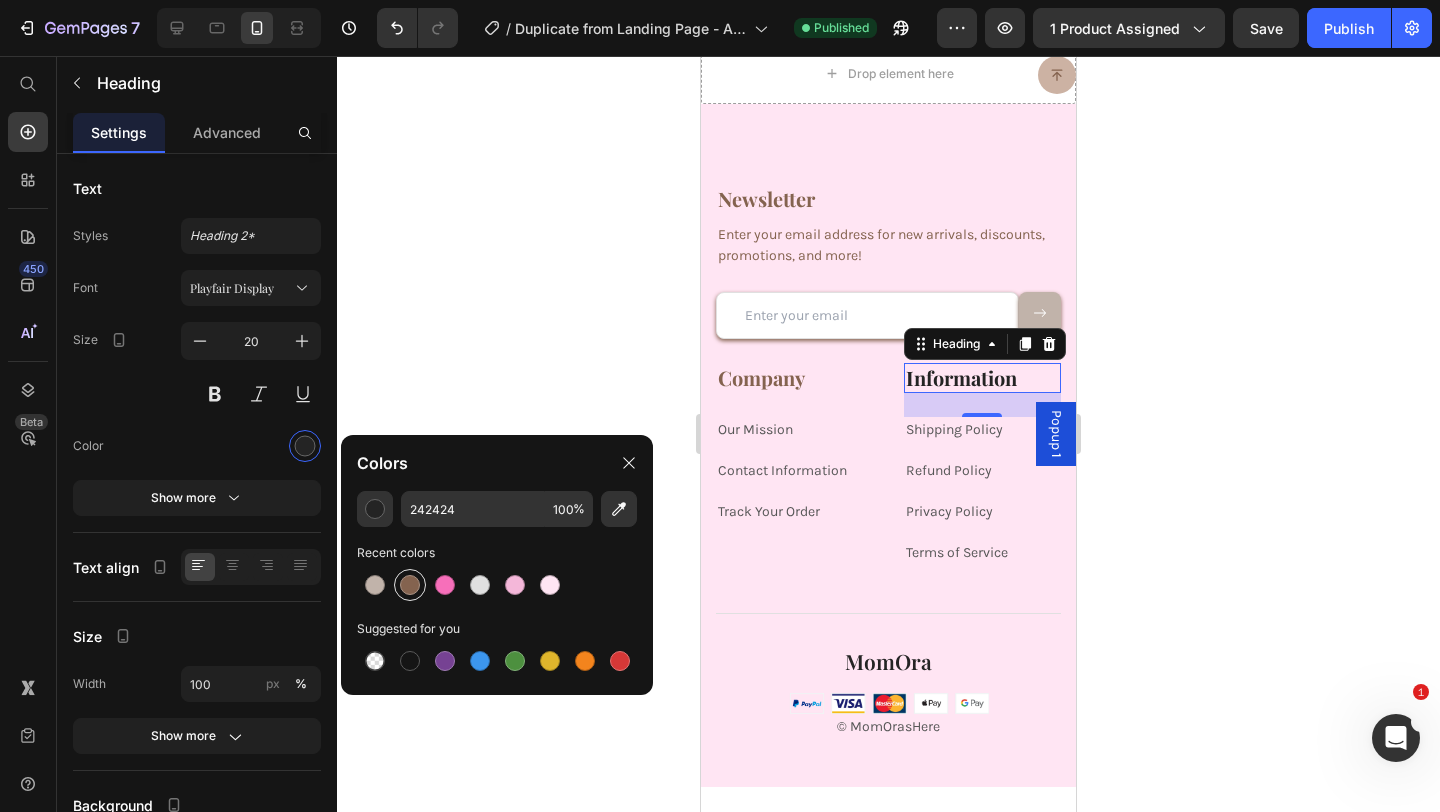 click at bounding box center [410, 585] 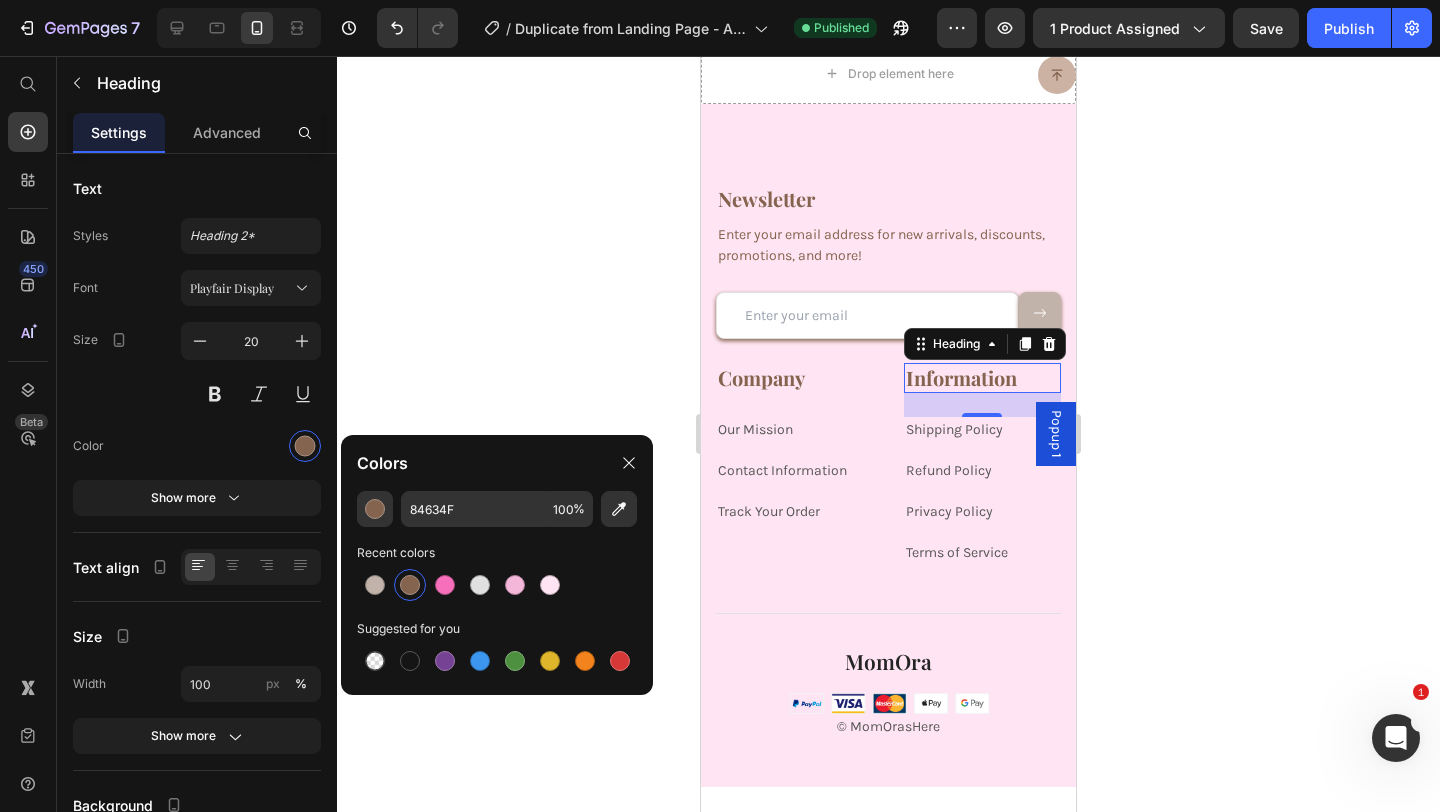 click 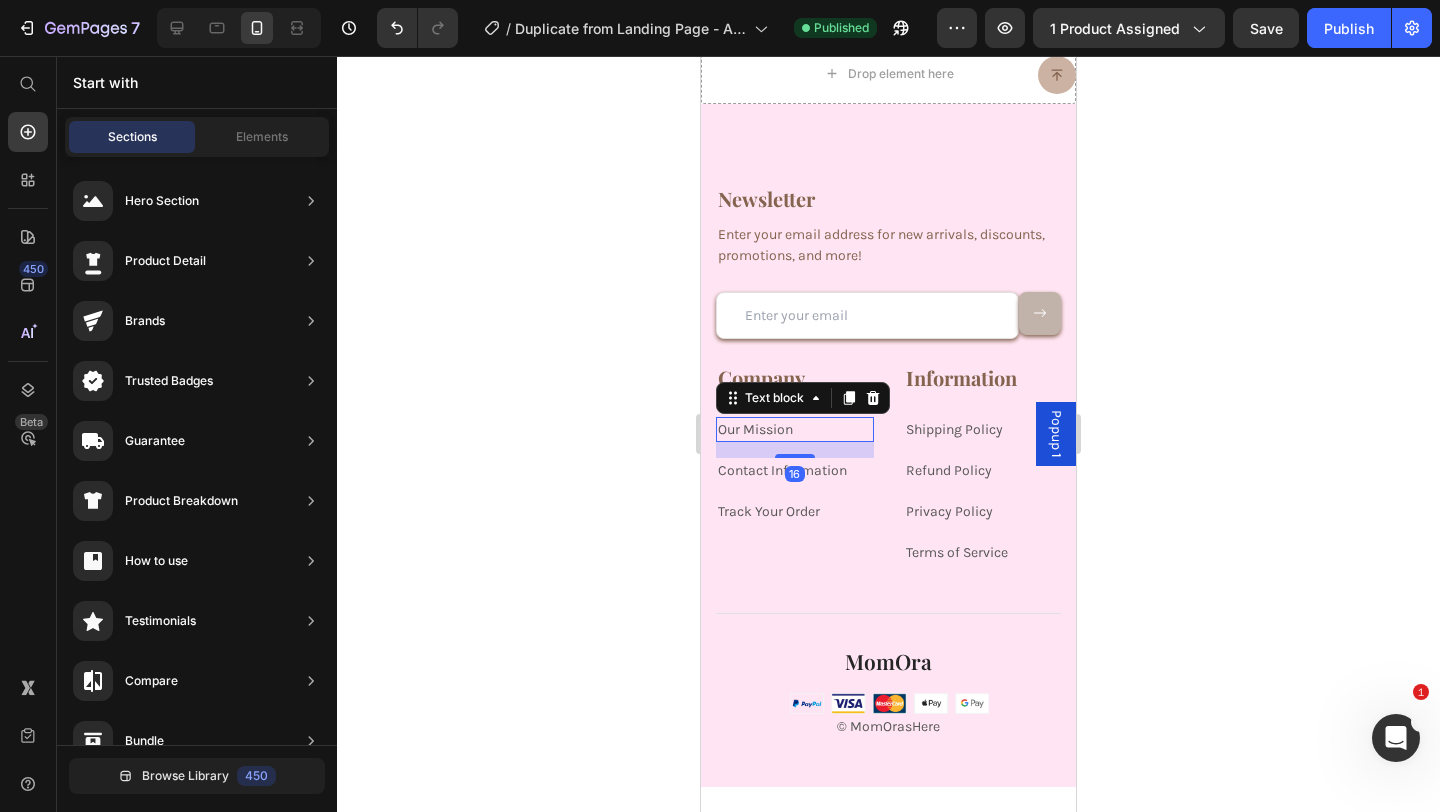 click on "Our Mission" at bounding box center [755, 429] 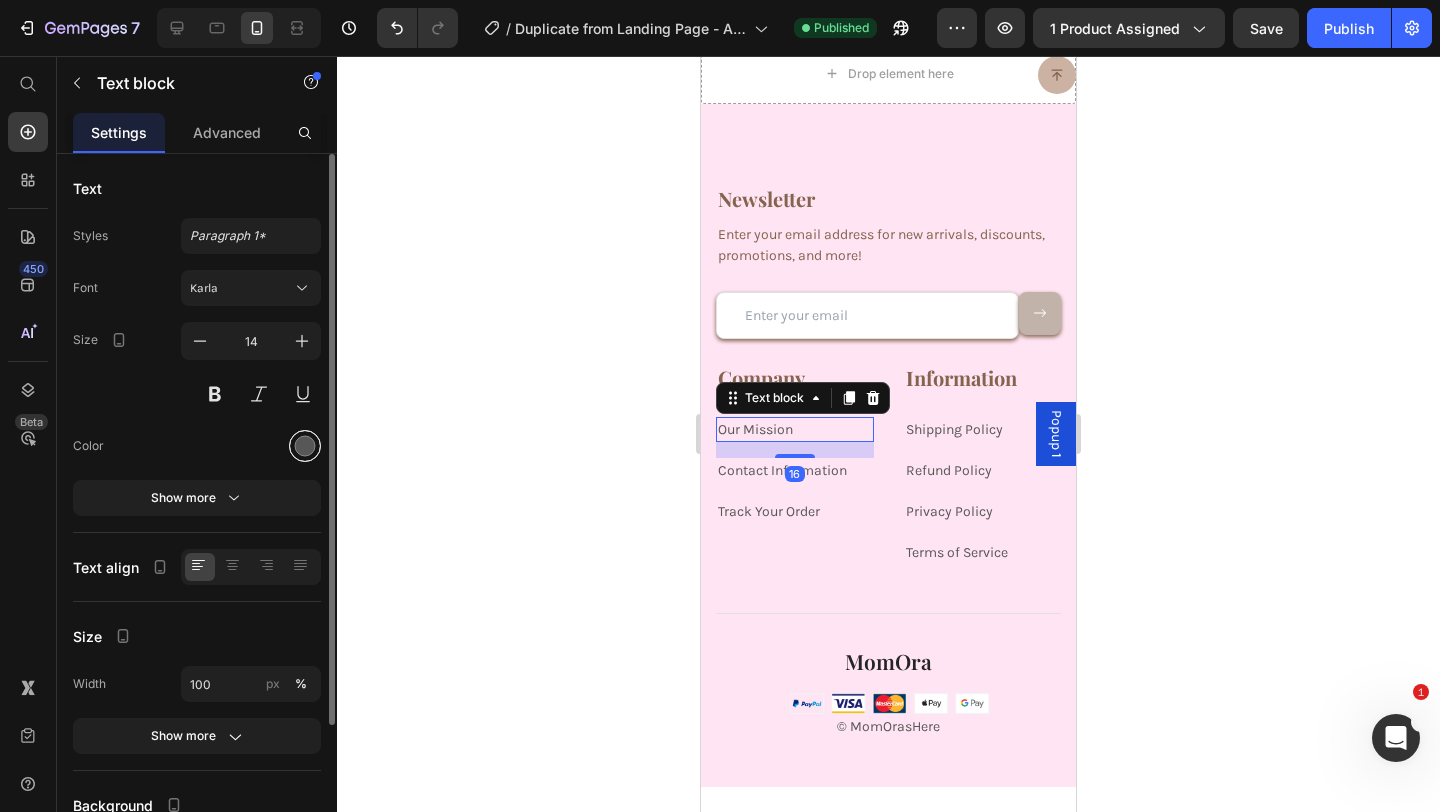 click at bounding box center [305, 446] 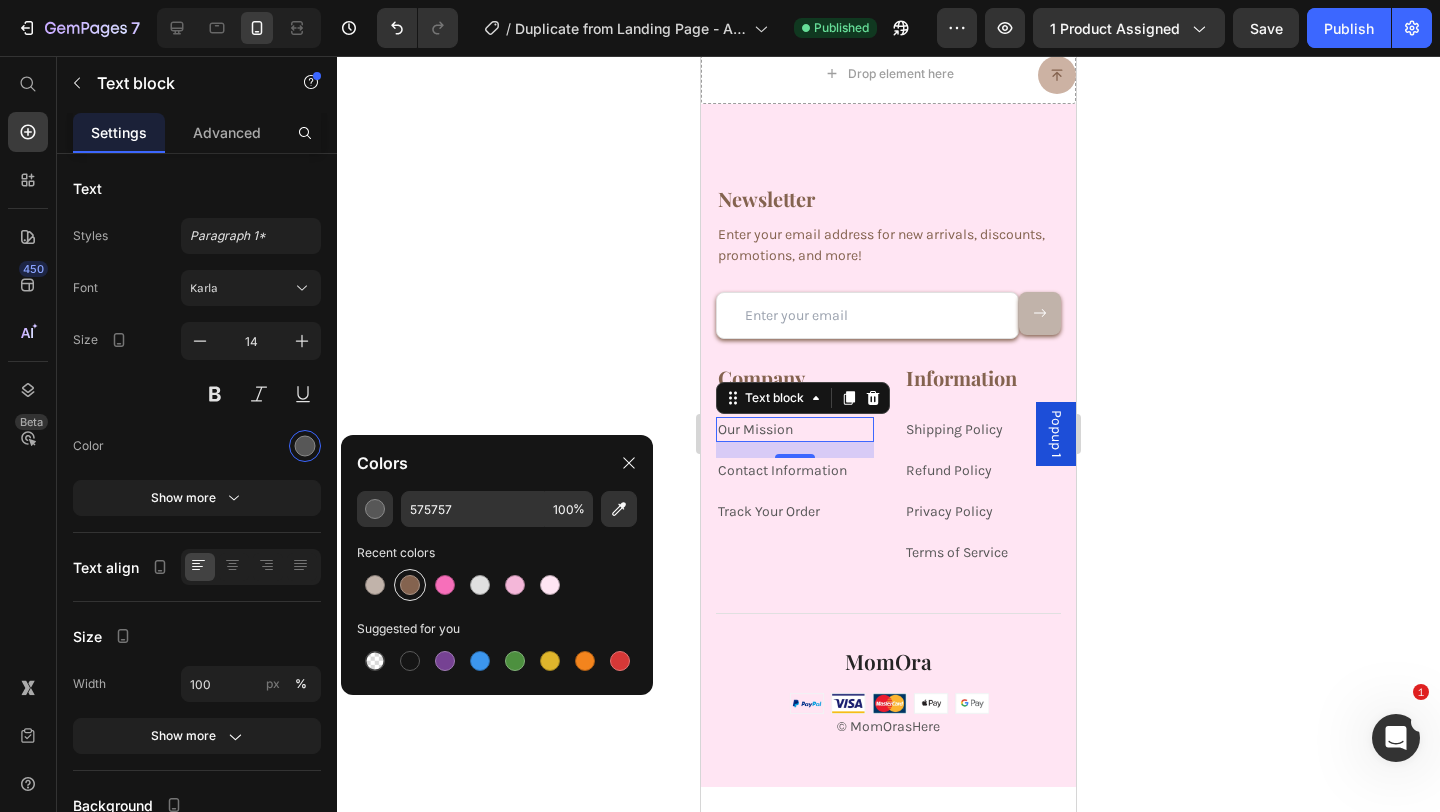 click at bounding box center [410, 585] 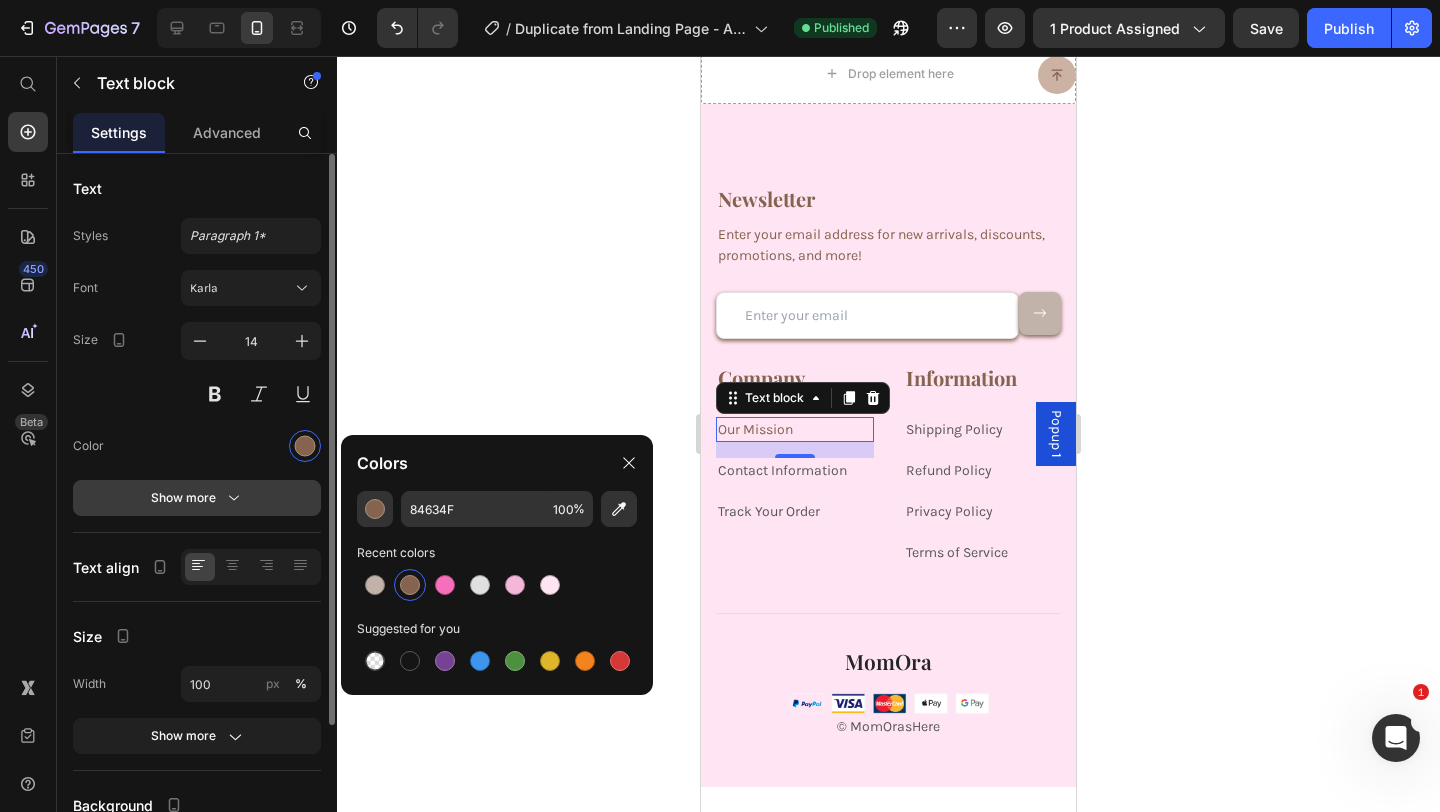 click on "Show more" at bounding box center [197, 498] 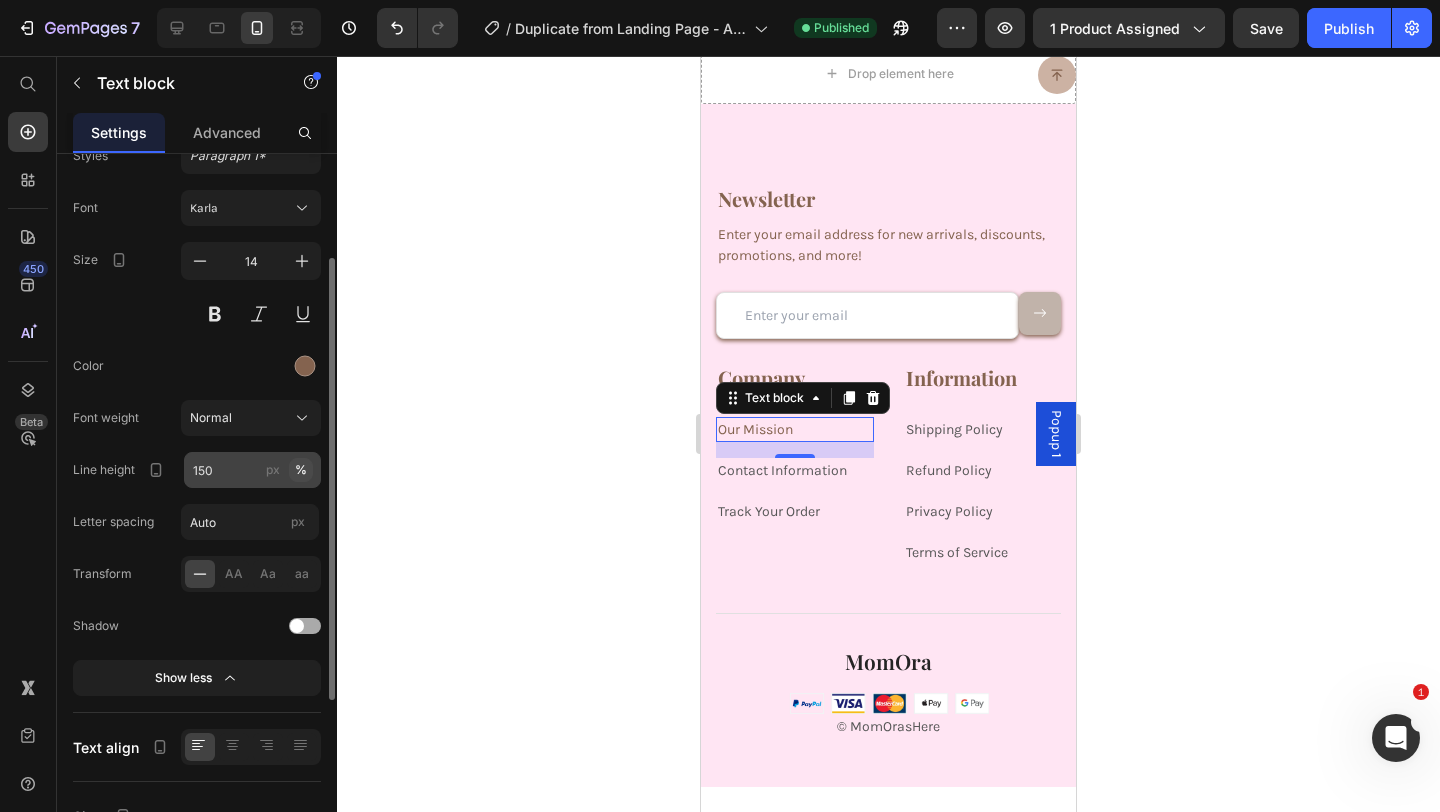 scroll, scrollTop: 119, scrollLeft: 0, axis: vertical 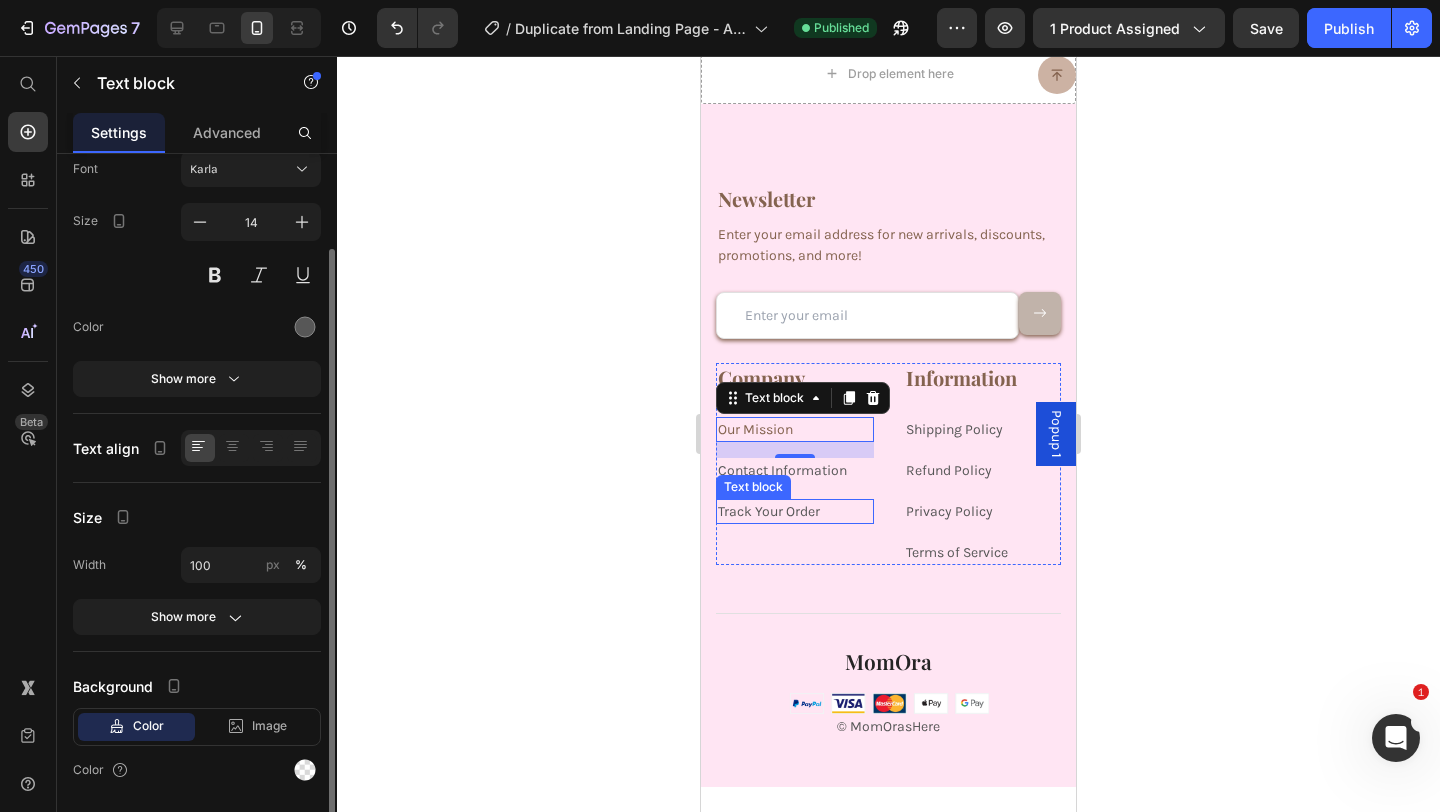 click on "Text block" at bounding box center (753, 487) 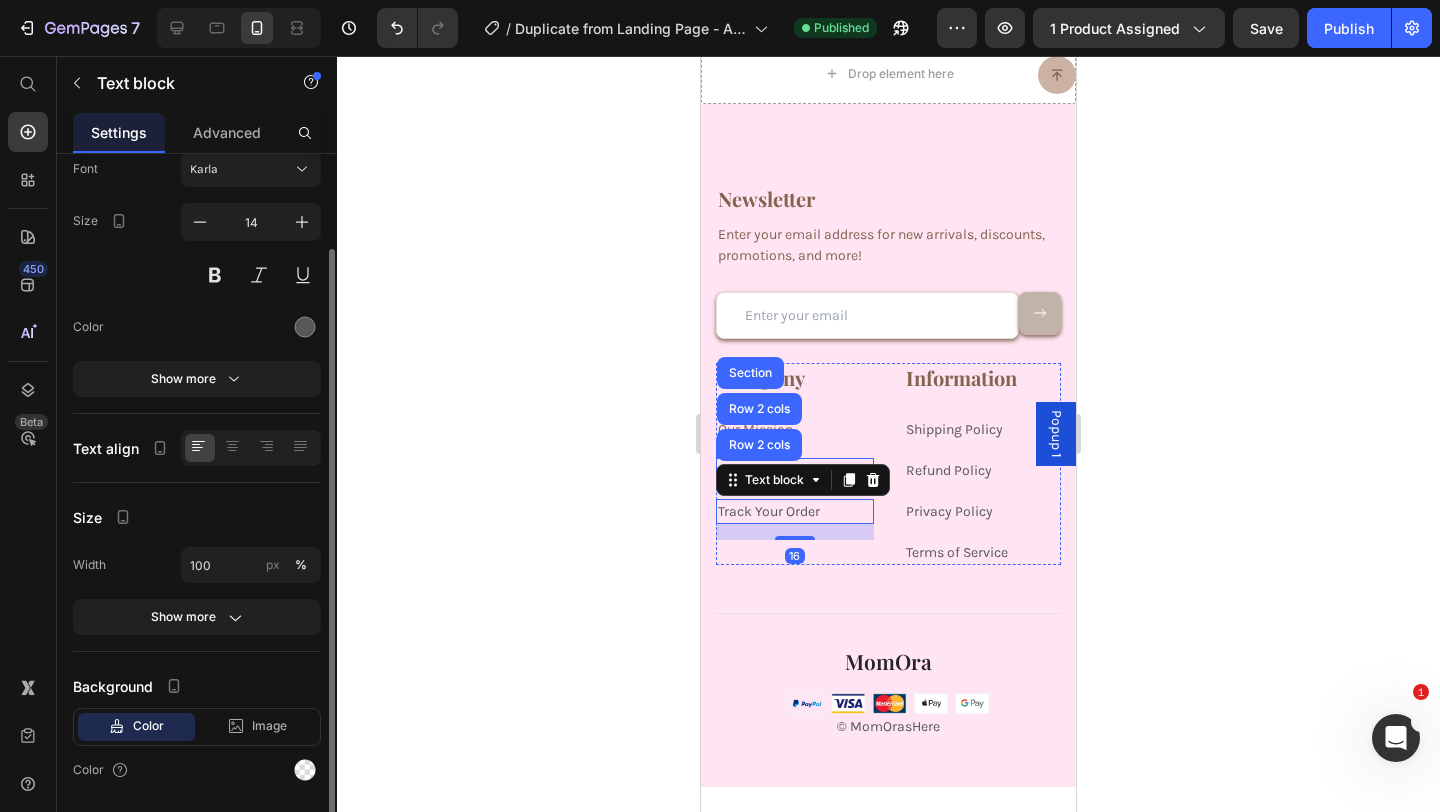click on "Company Heading Our Mission Text block Contact Information Text block Track Your Order Text block Row 2 cols Row 2 cols Section   16 Text block" at bounding box center (795, 464) 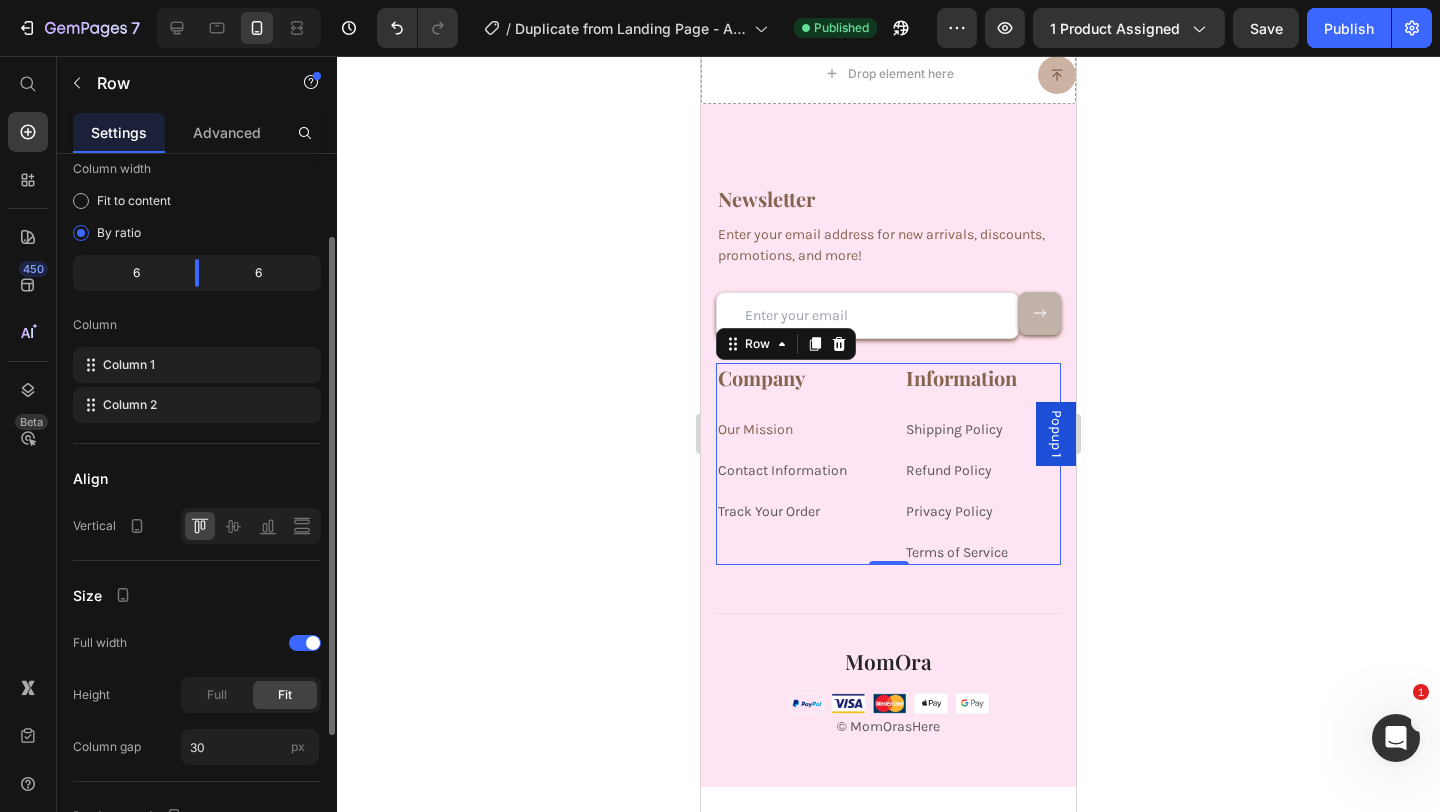 scroll, scrollTop: 0, scrollLeft: 0, axis: both 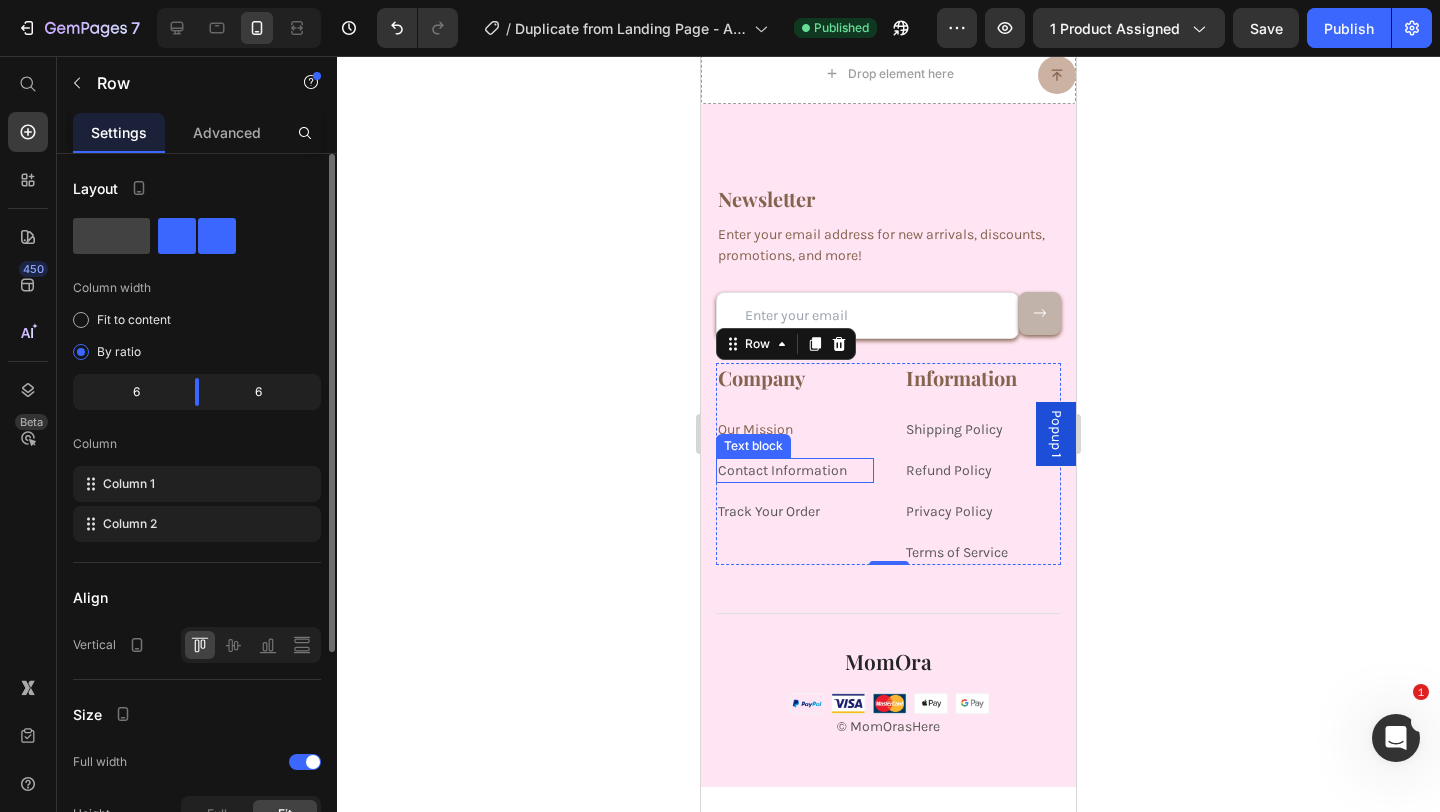 click on "Contact Information" at bounding box center [782, 470] 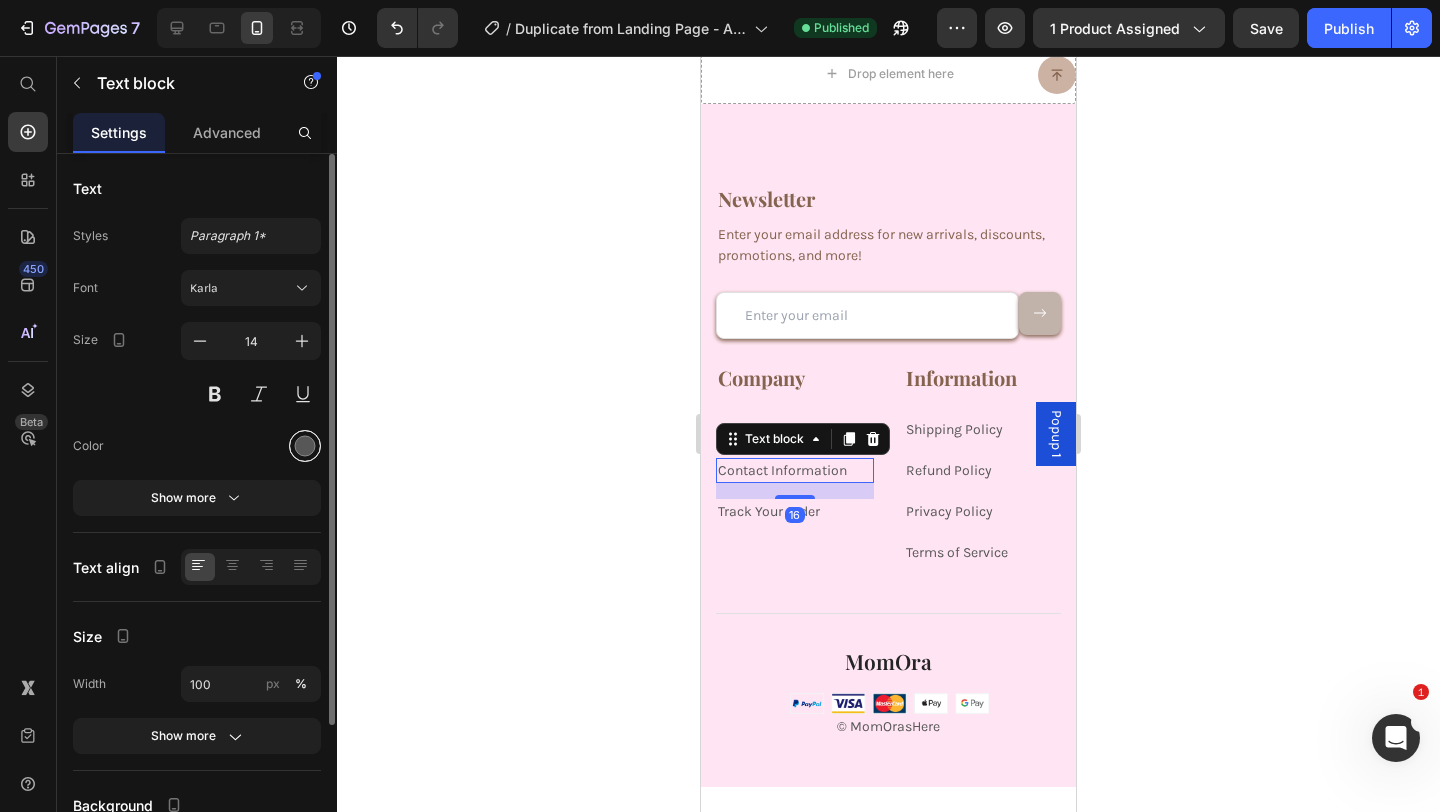 click at bounding box center [305, 446] 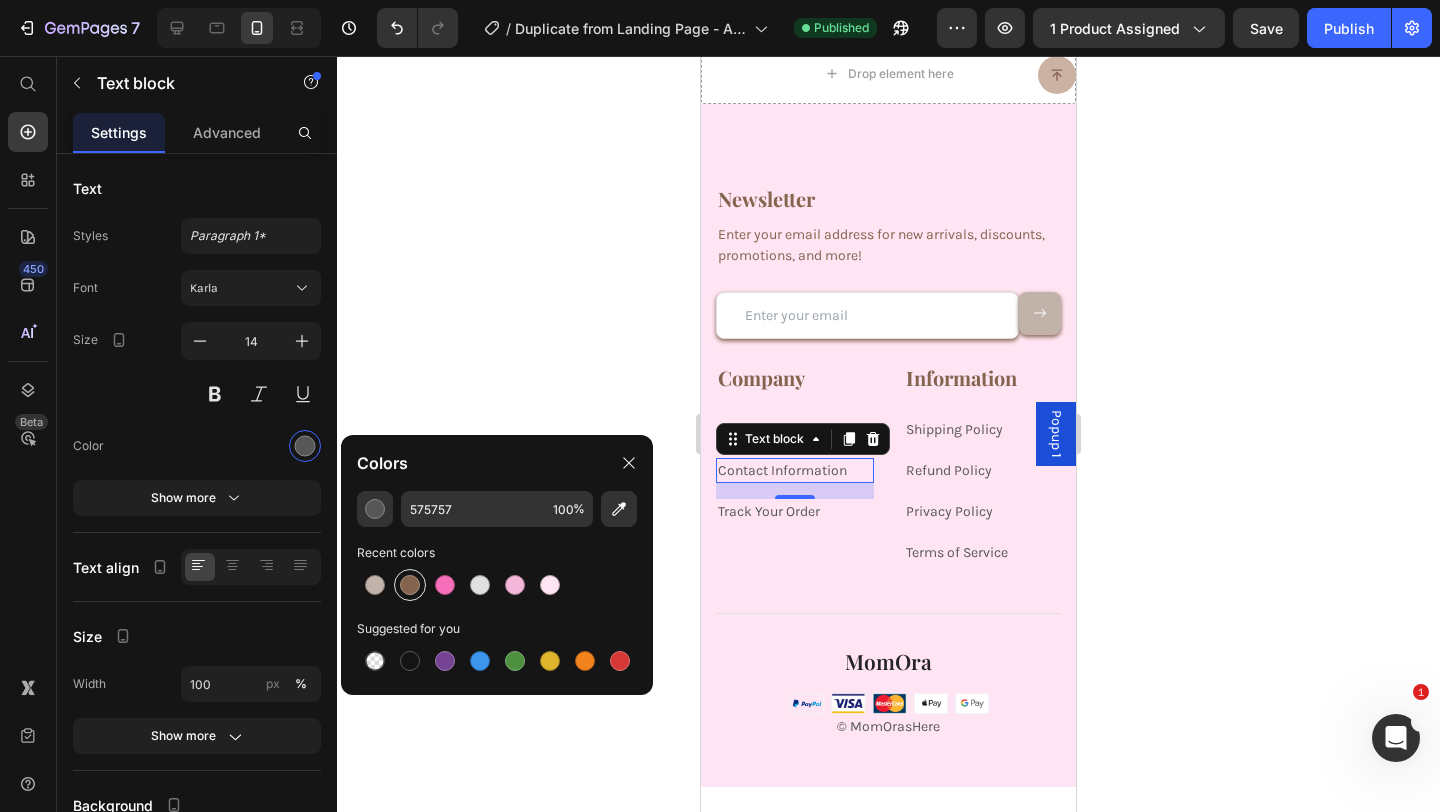 click at bounding box center (410, 585) 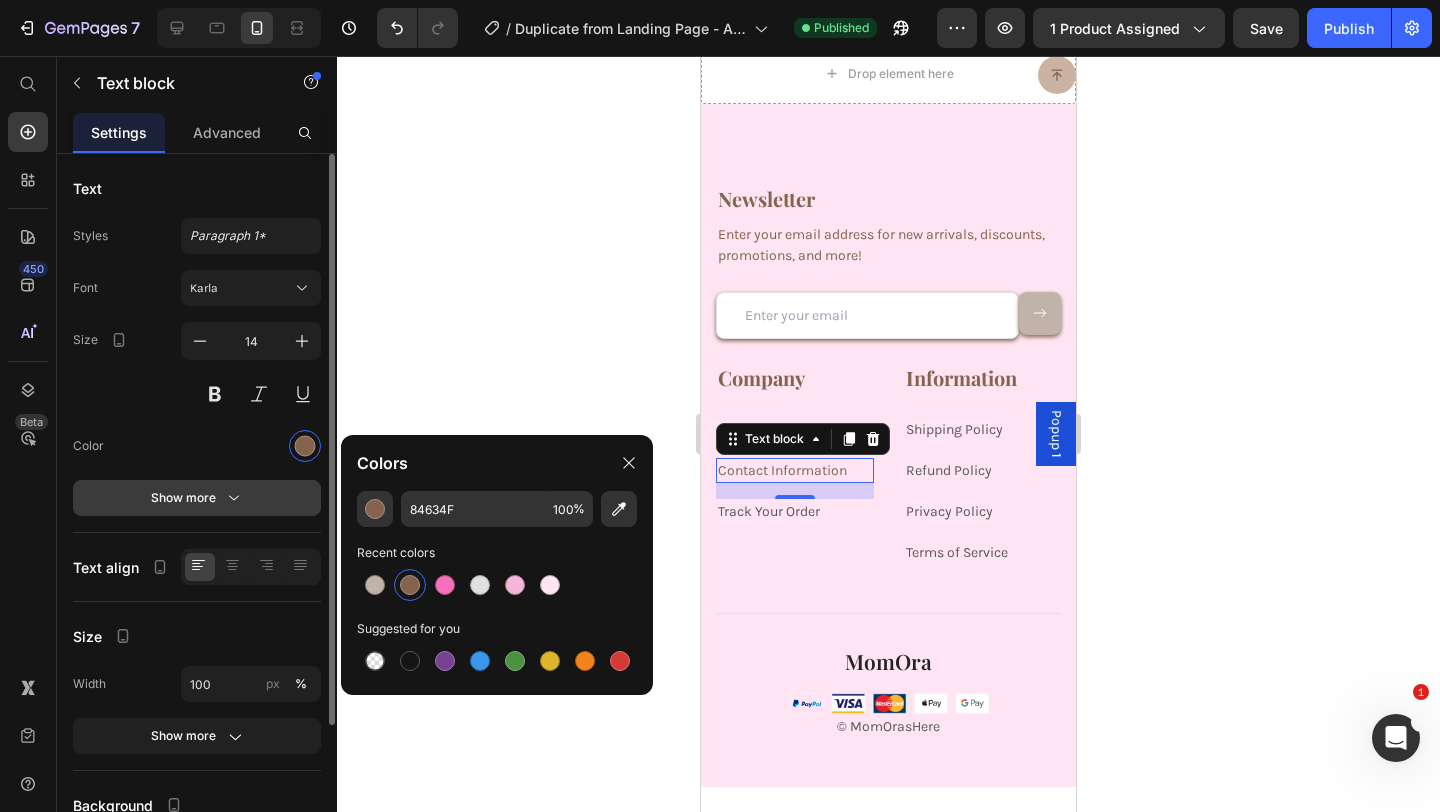 click on "Show more" at bounding box center (197, 498) 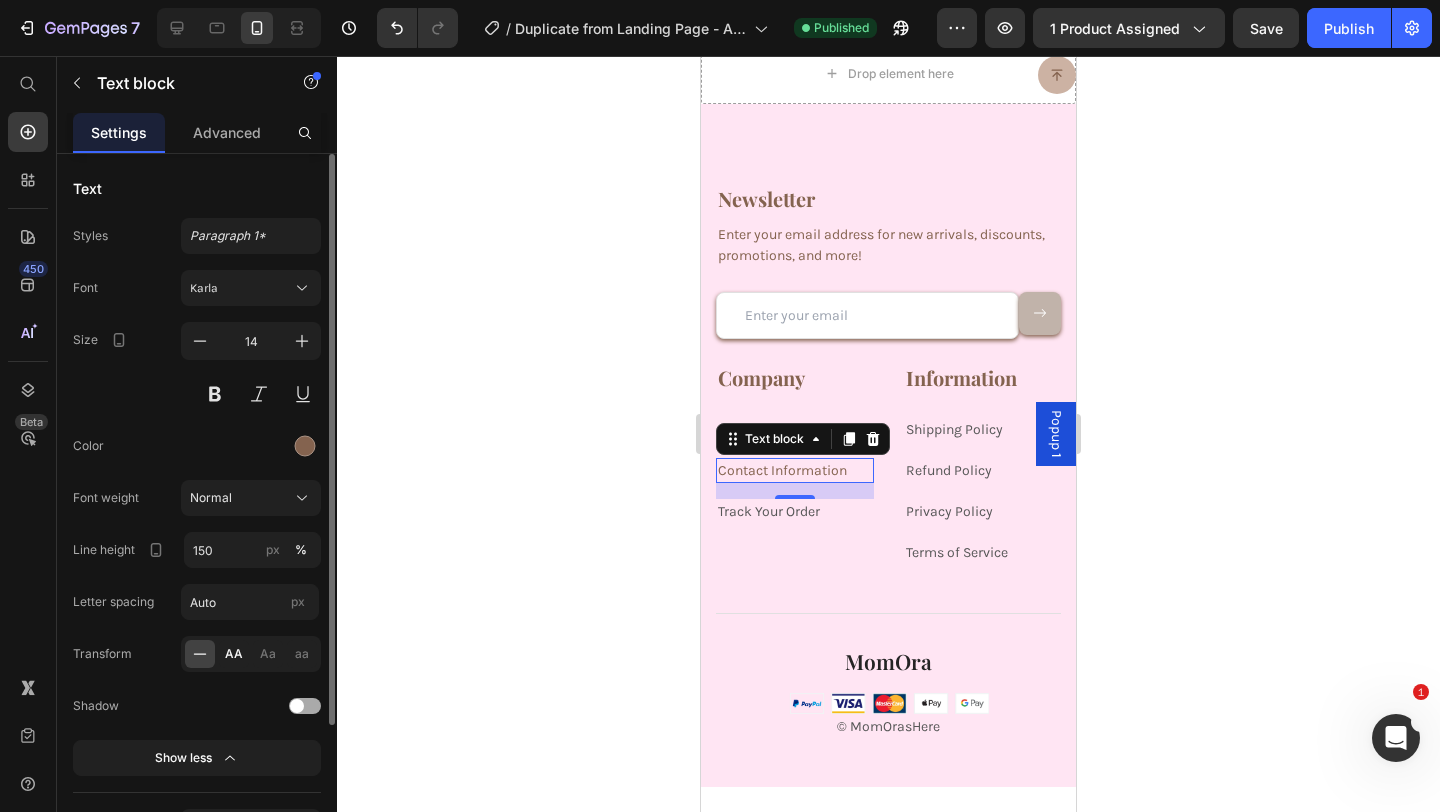 click on "AA" 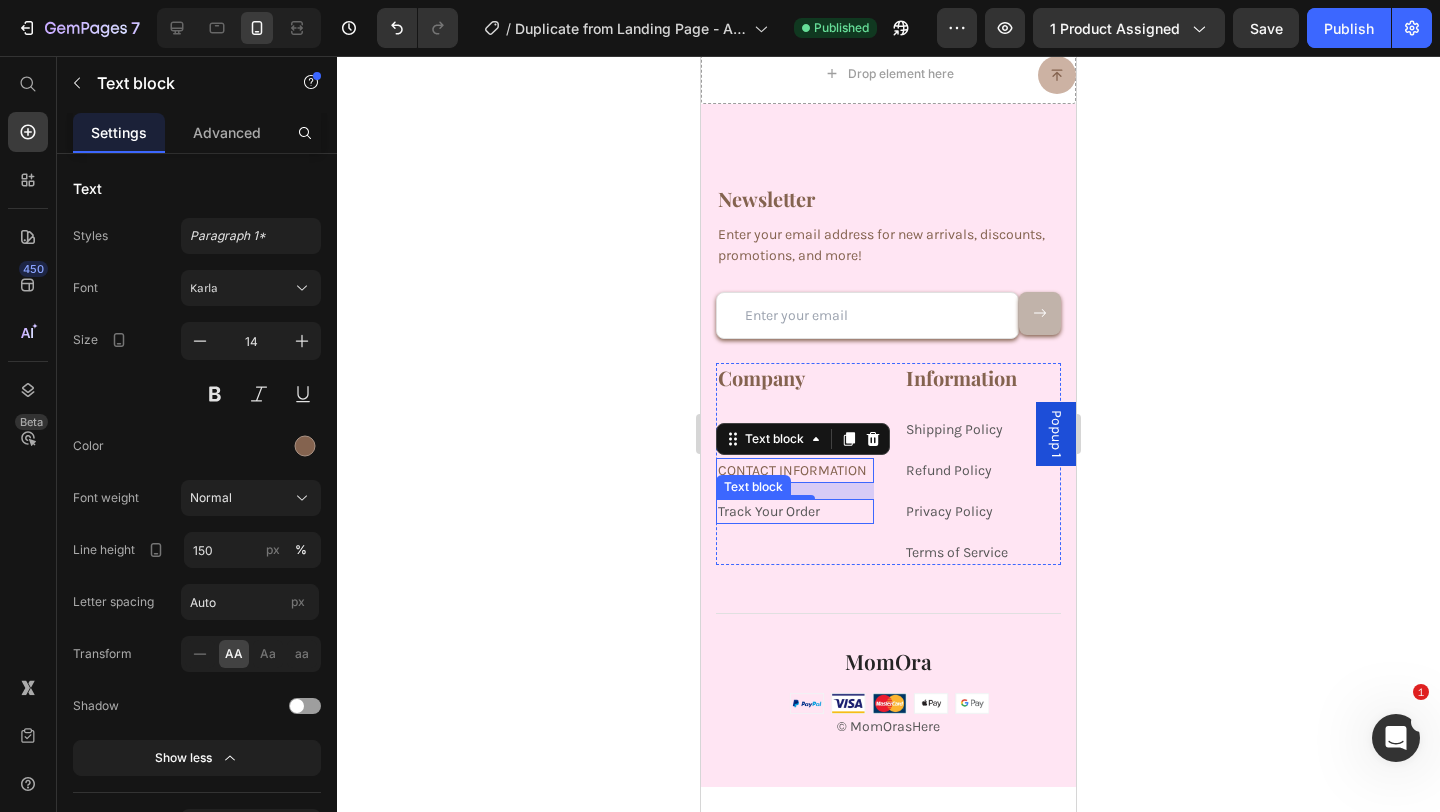 click on "Track Your Order" at bounding box center (769, 511) 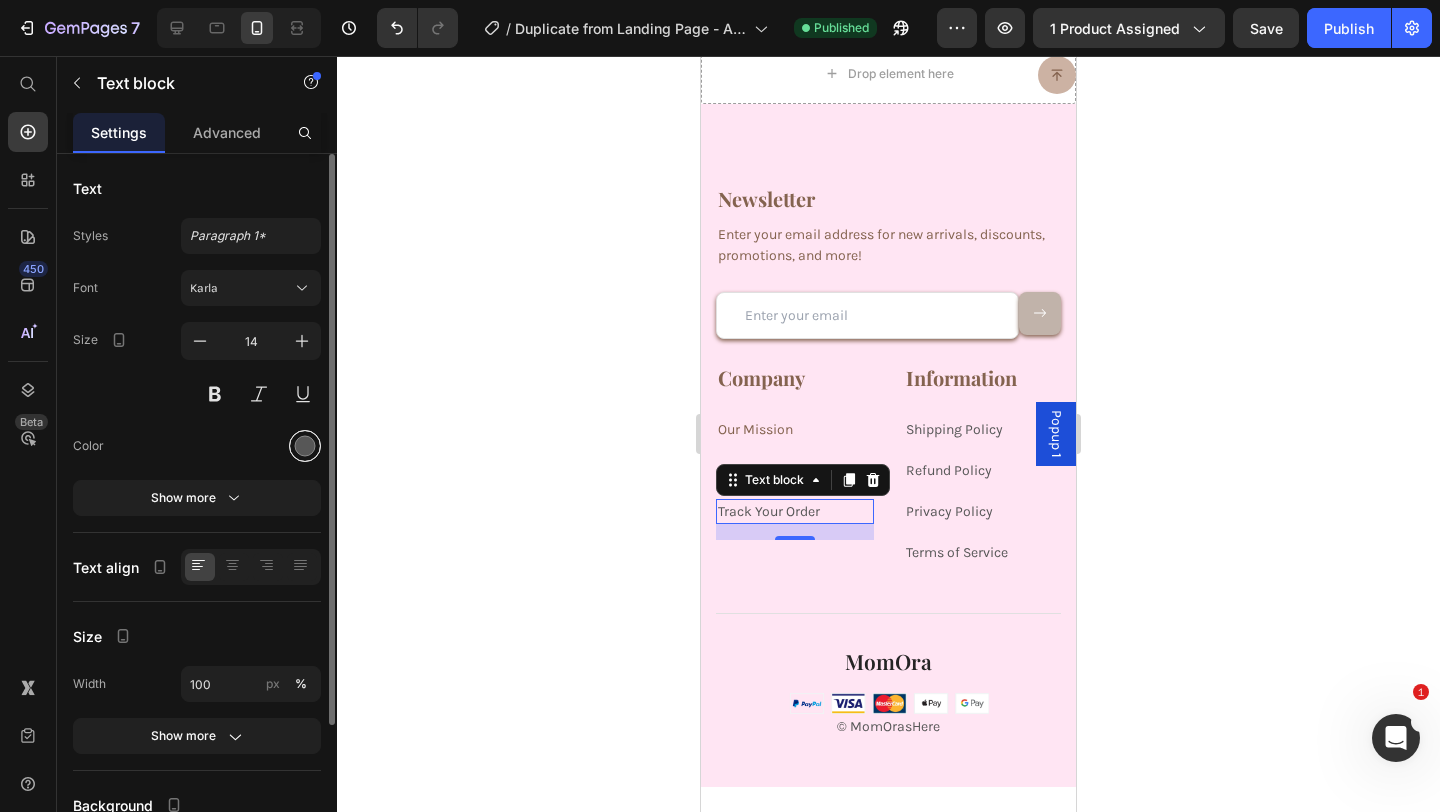 click at bounding box center [305, 446] 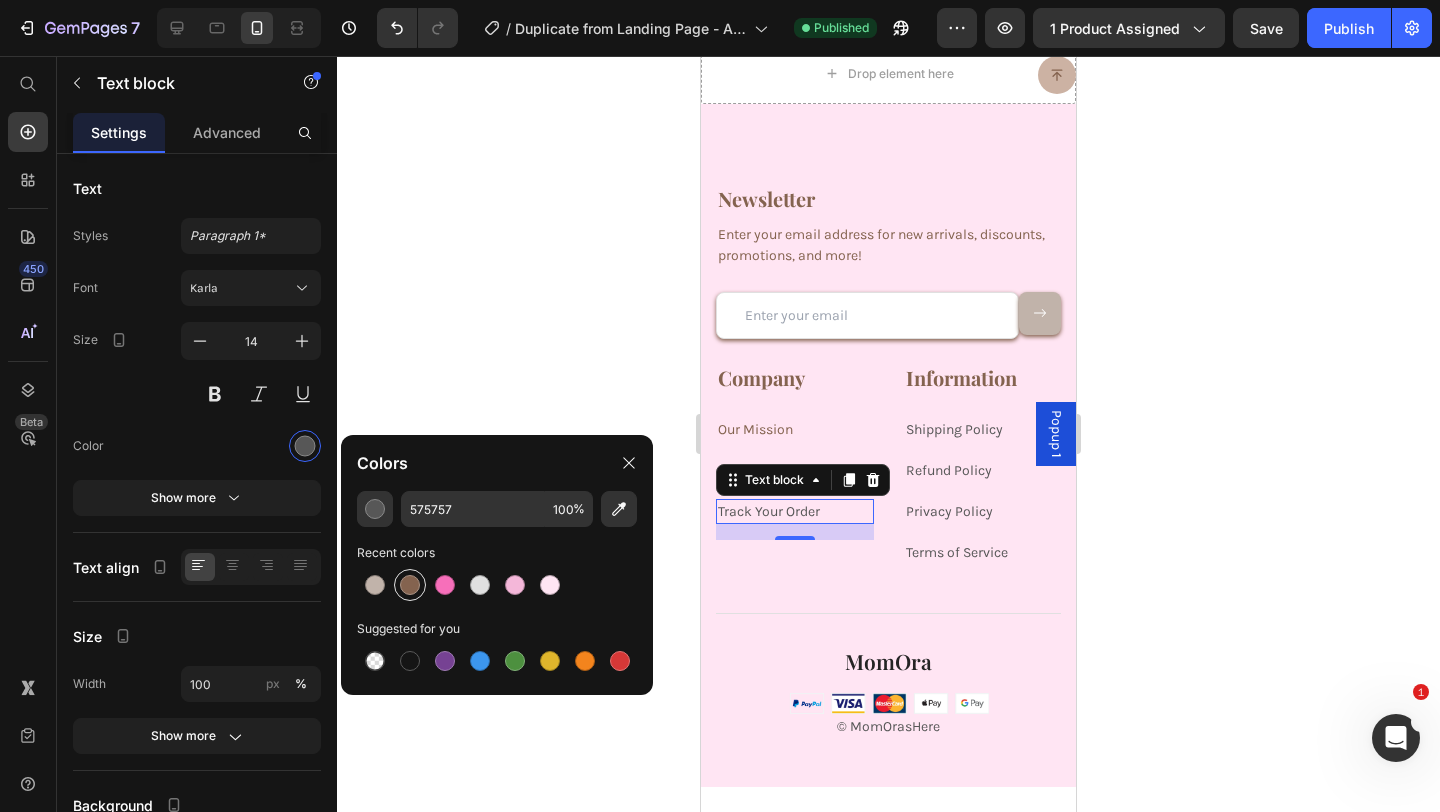 click at bounding box center (410, 585) 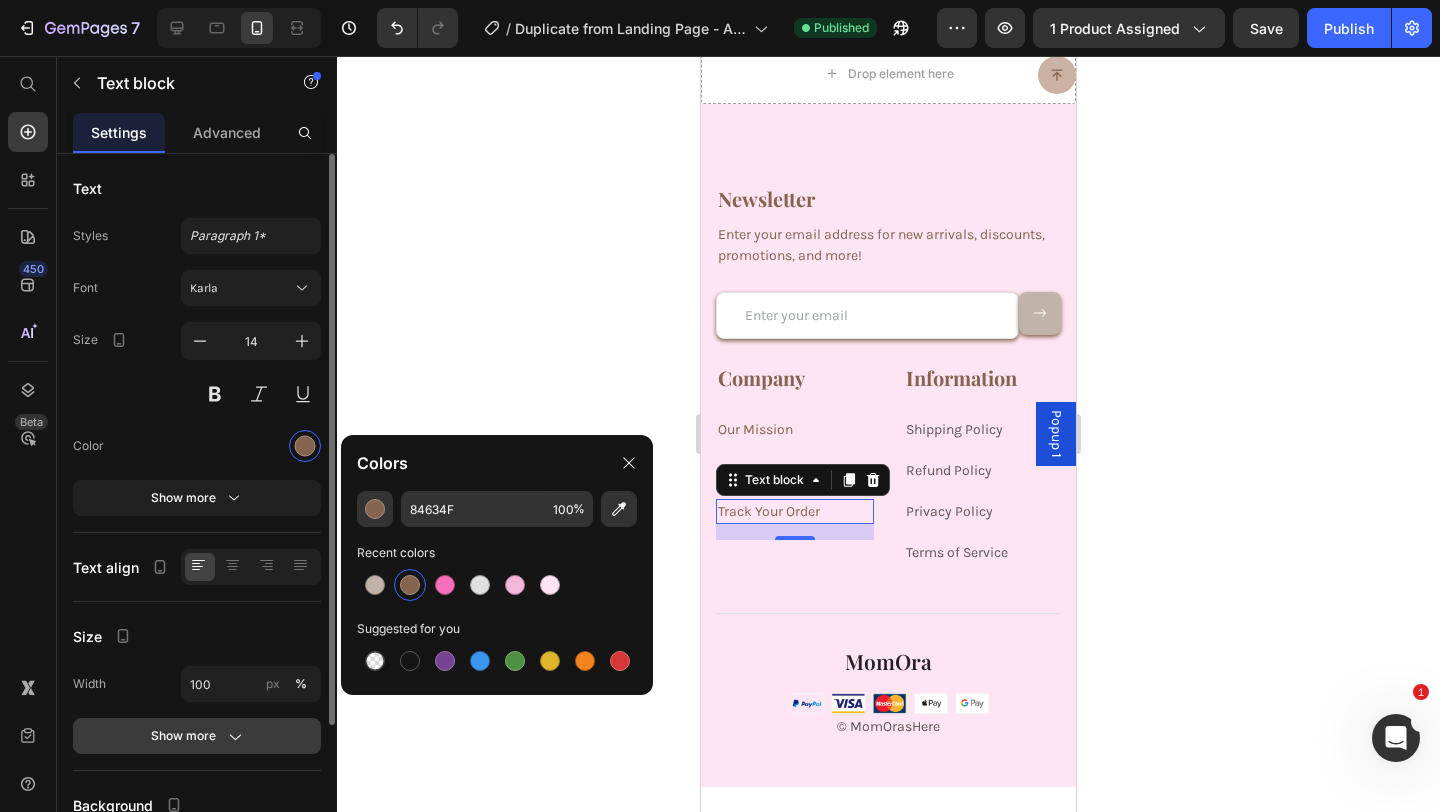 click 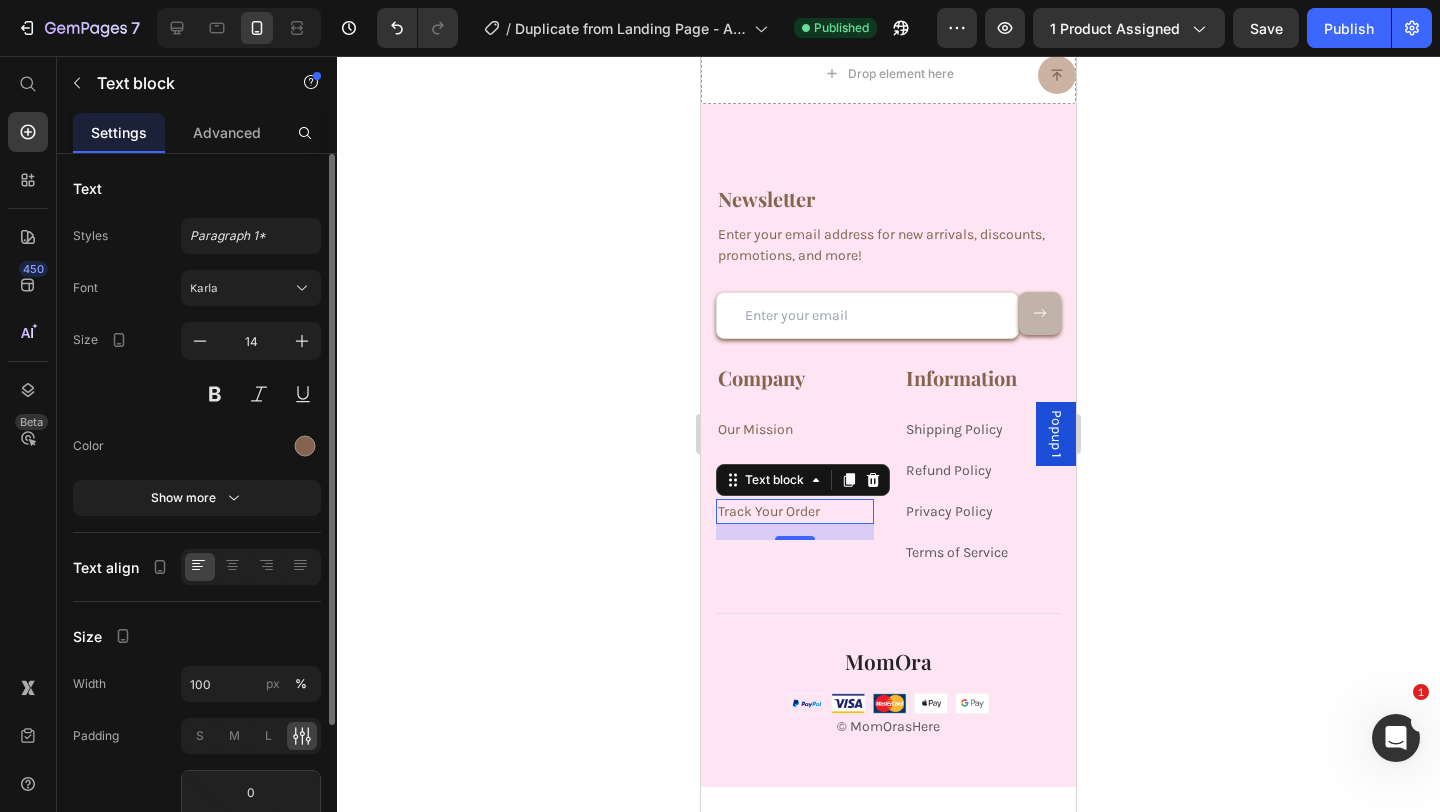 click on "Font Karla Size 14 Color Show more" at bounding box center (197, 393) 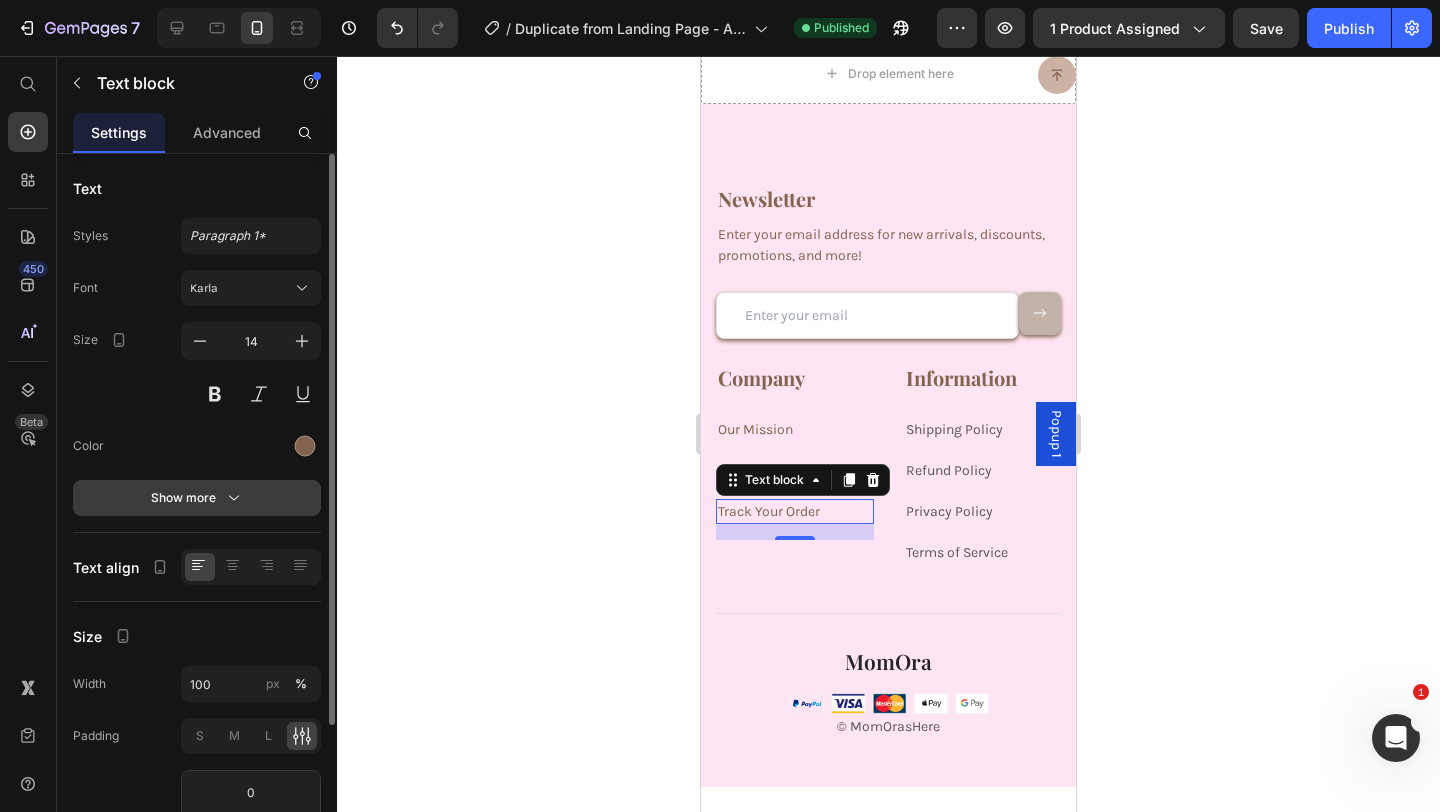 click on "Show more" at bounding box center (197, 498) 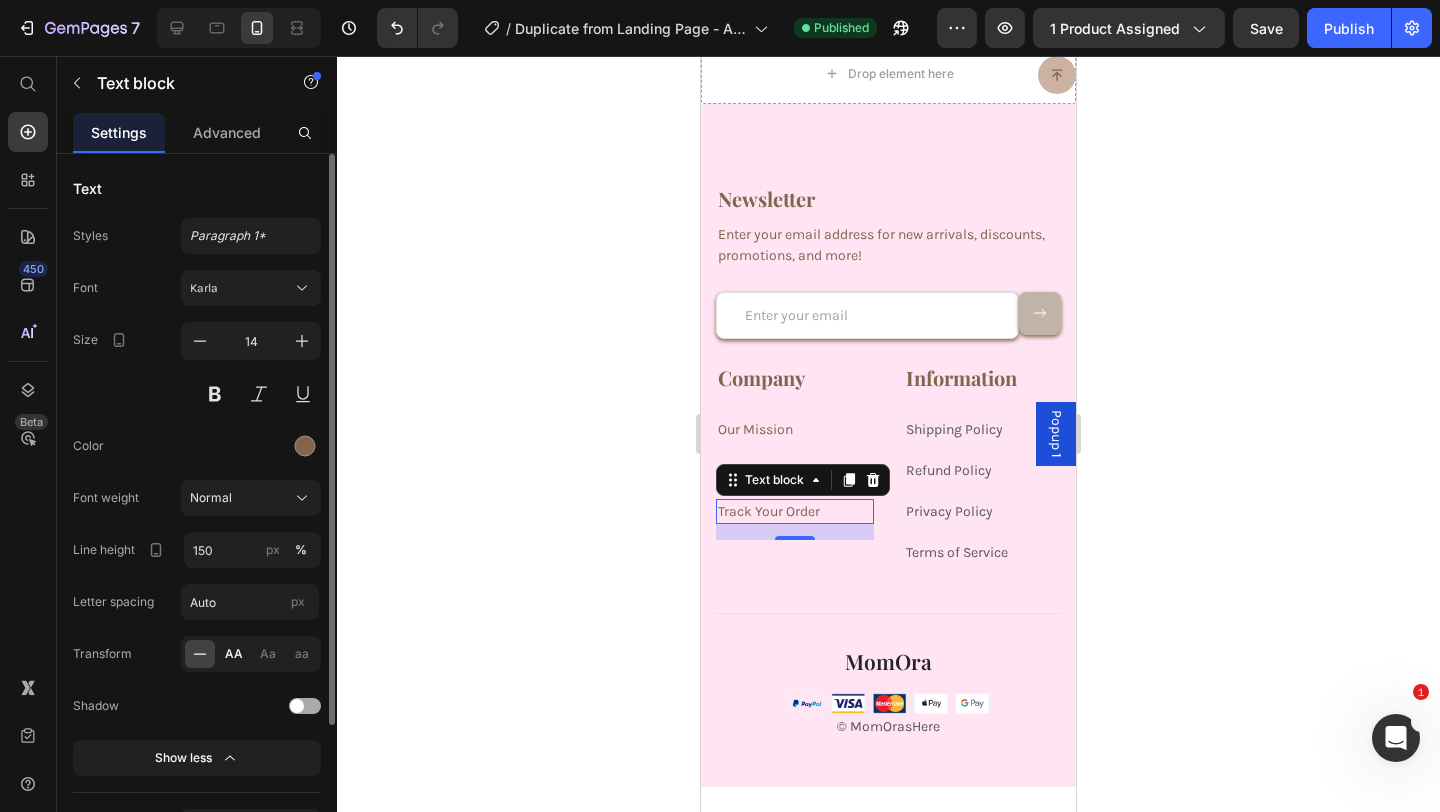 click on "AA" 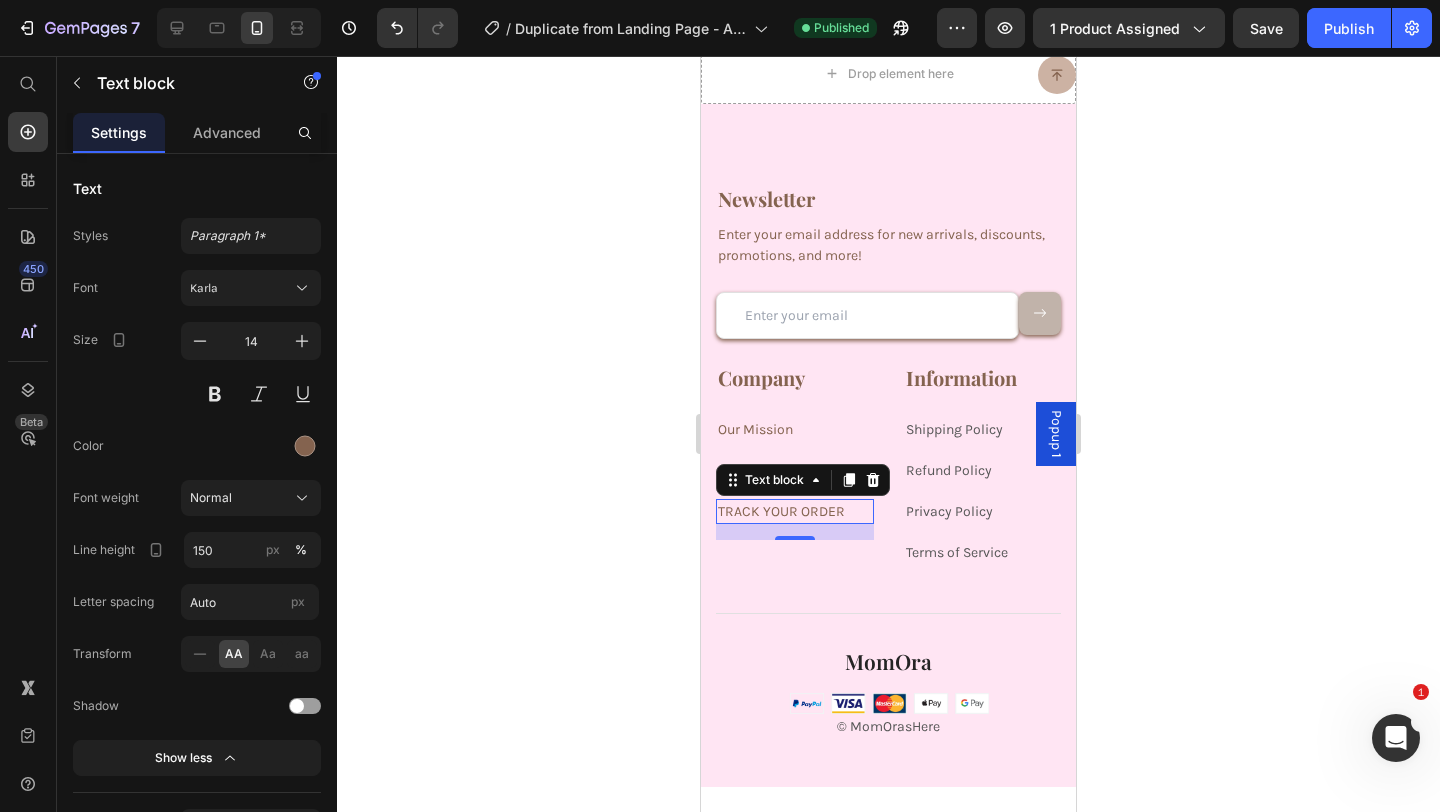 click 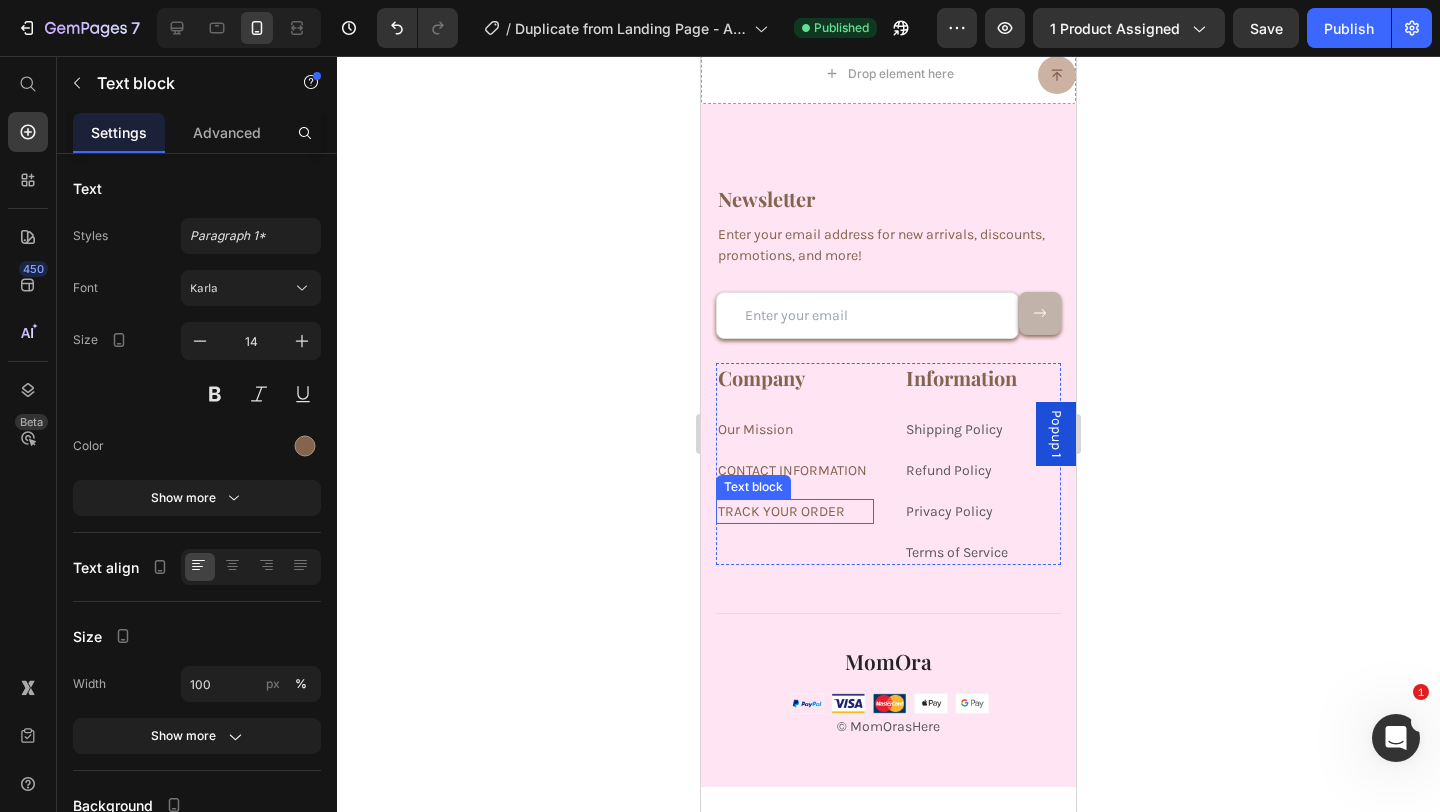 click on "Track Your Order" at bounding box center [781, 511] 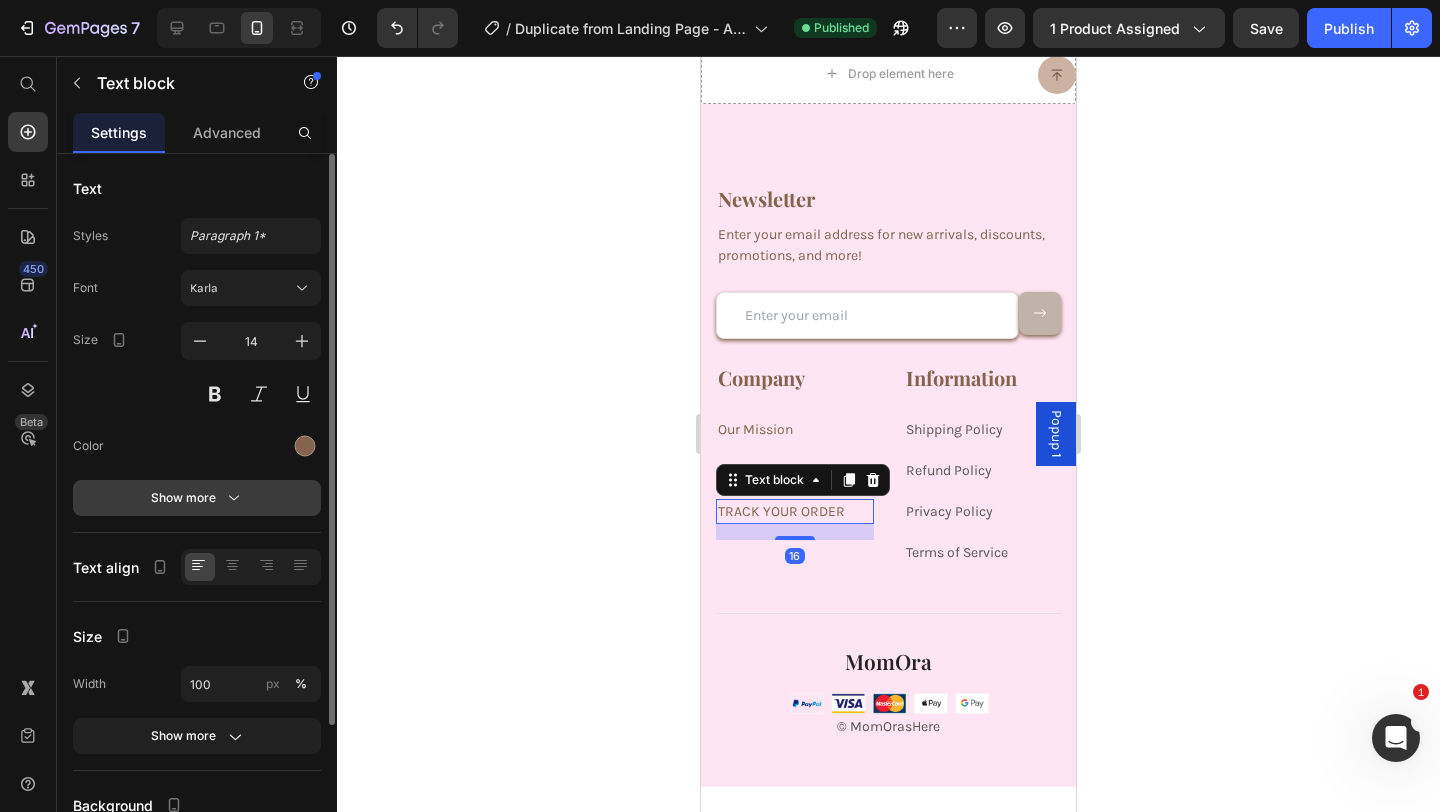 click on "Show more" at bounding box center [197, 498] 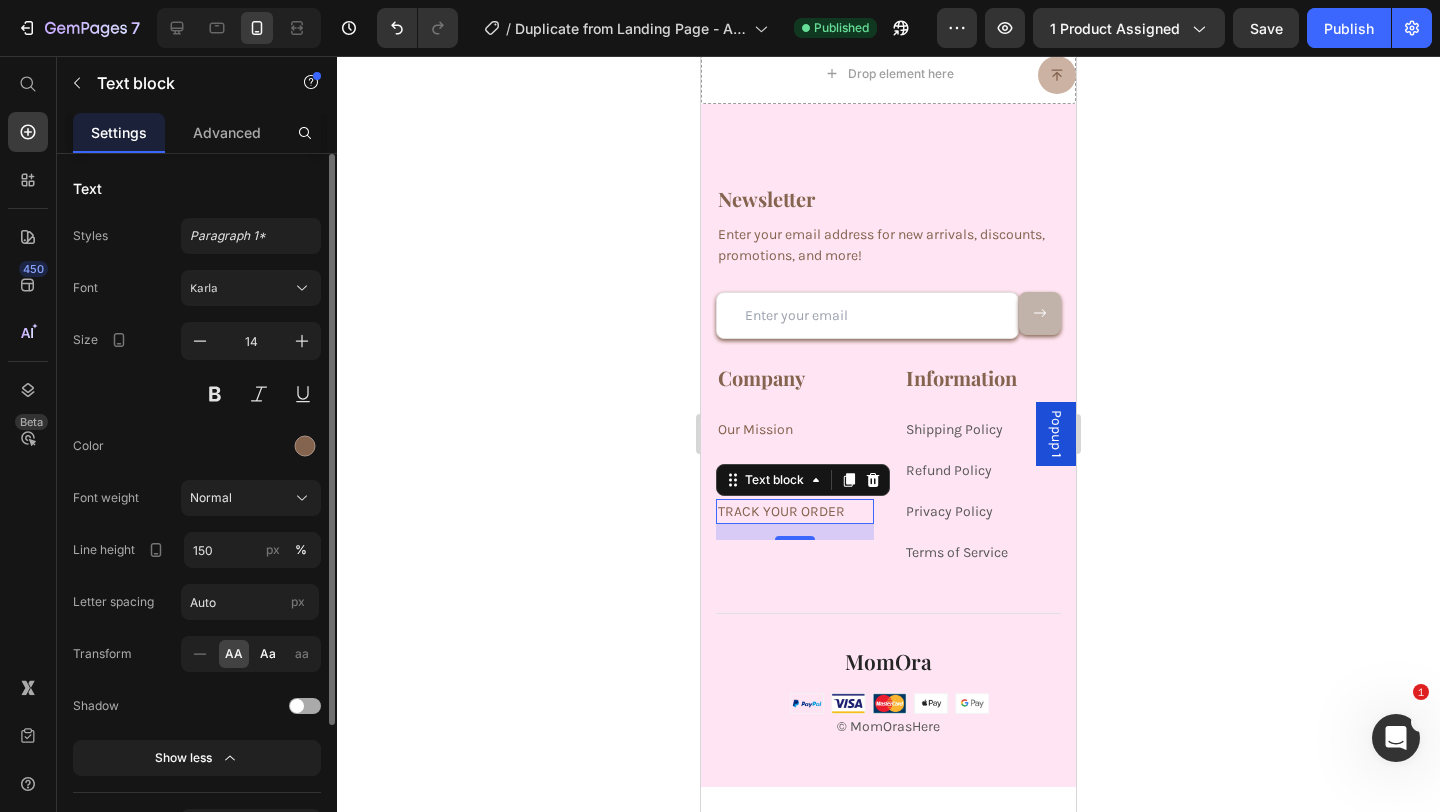click on "Aa" 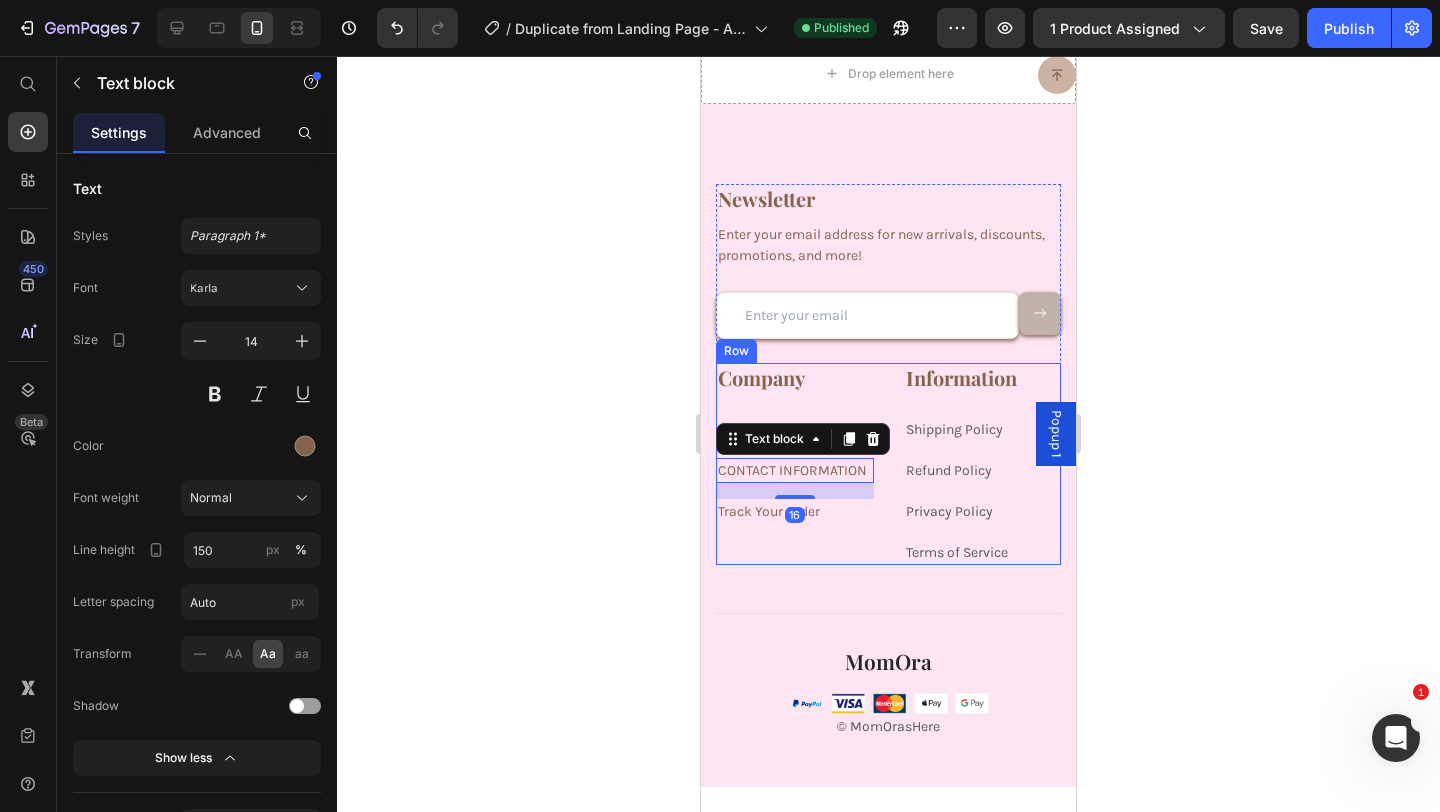 click on "Company Heading Our Mission Text block Contact Information Text block   16 Track Your Order Text block Text block" at bounding box center (795, 464) 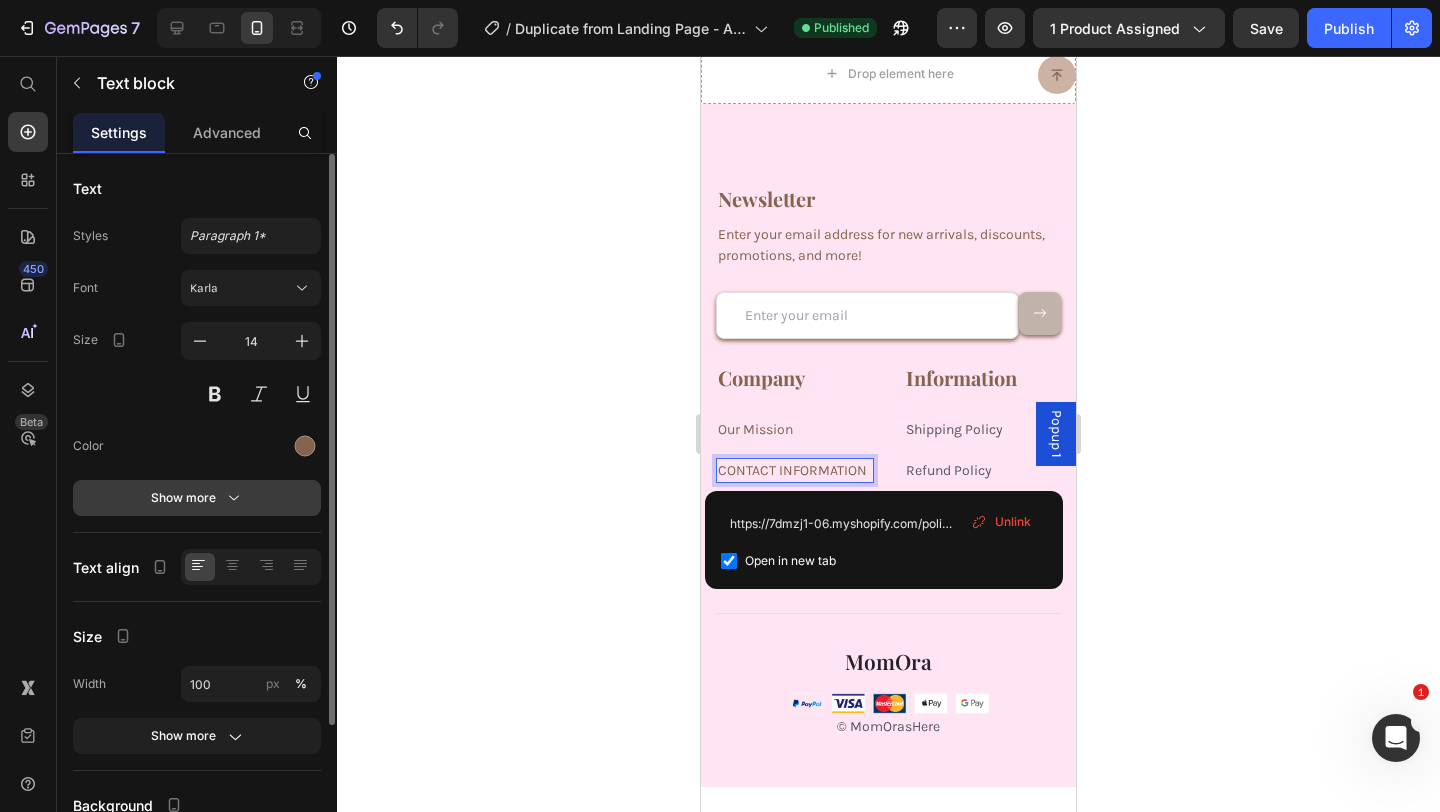 click on "Show more" at bounding box center [197, 498] 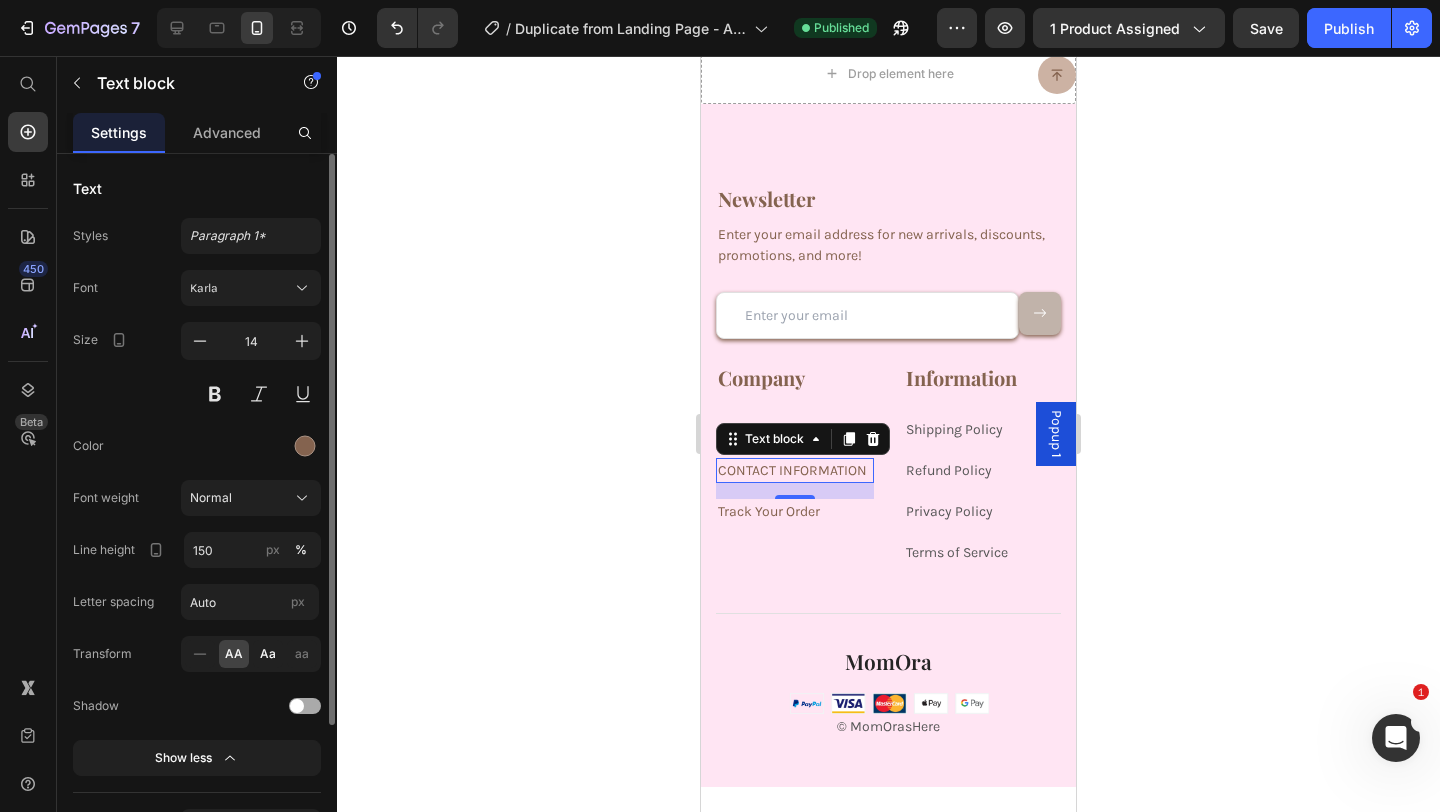 click on "Aa" 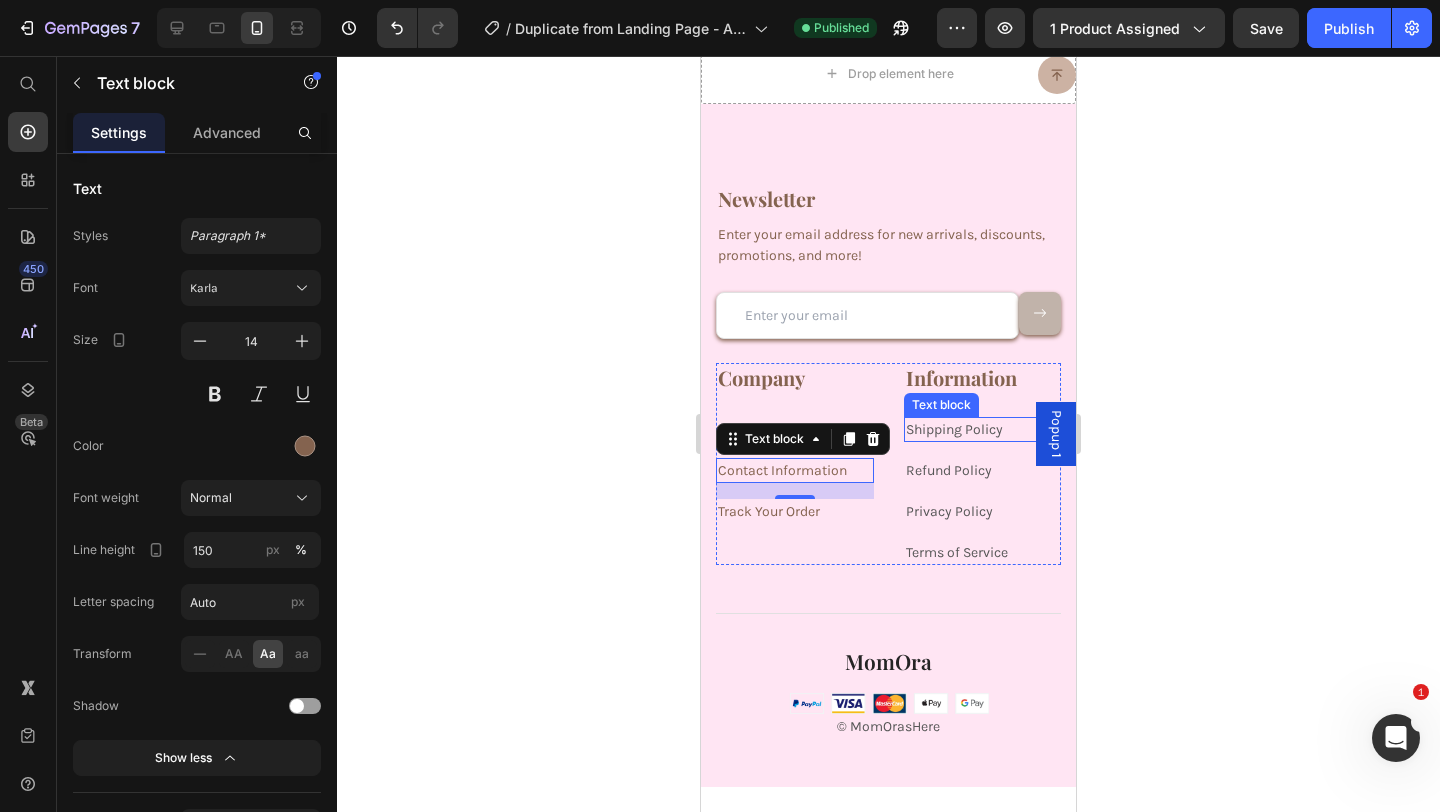 click on "Shipping Policy" at bounding box center (954, 429) 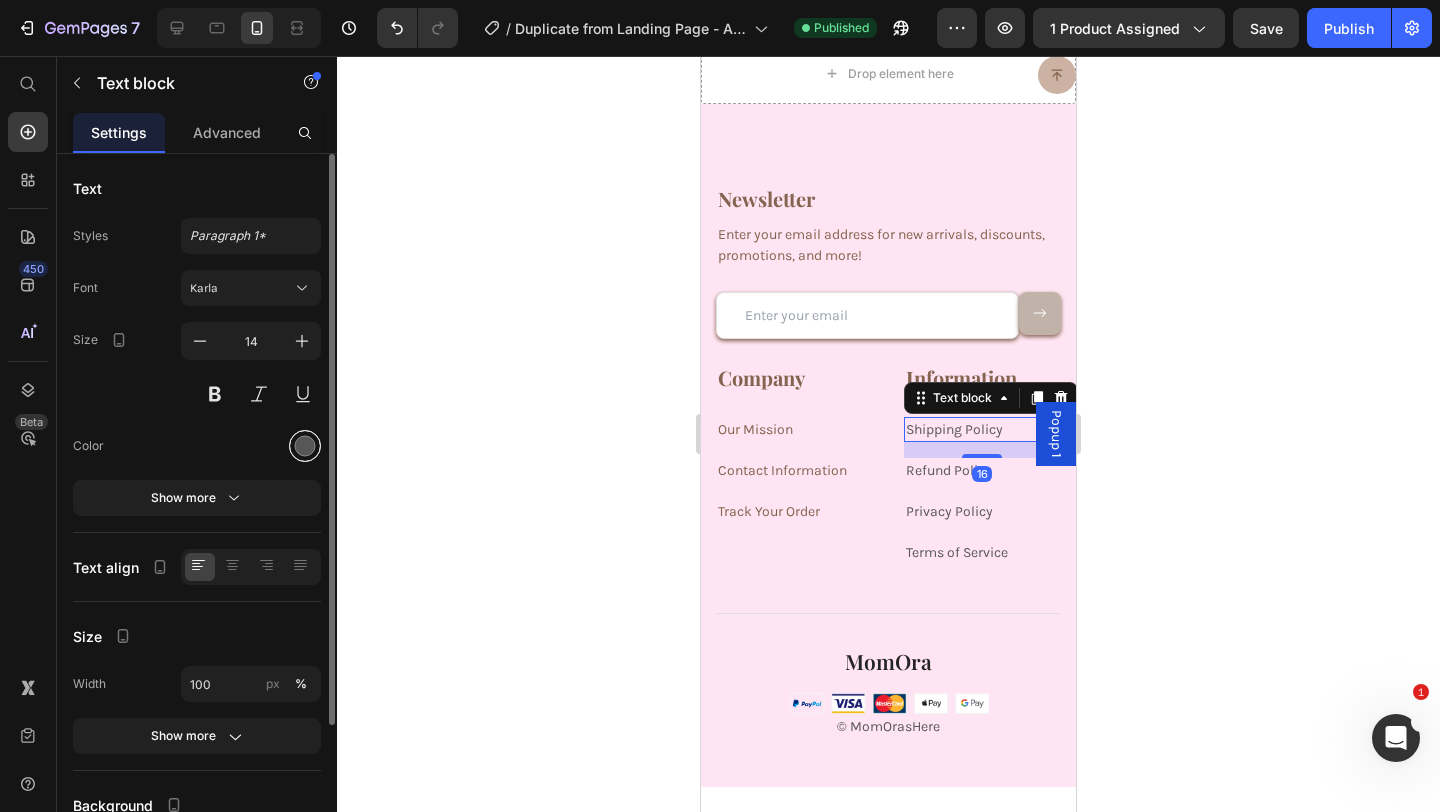 click at bounding box center [305, 446] 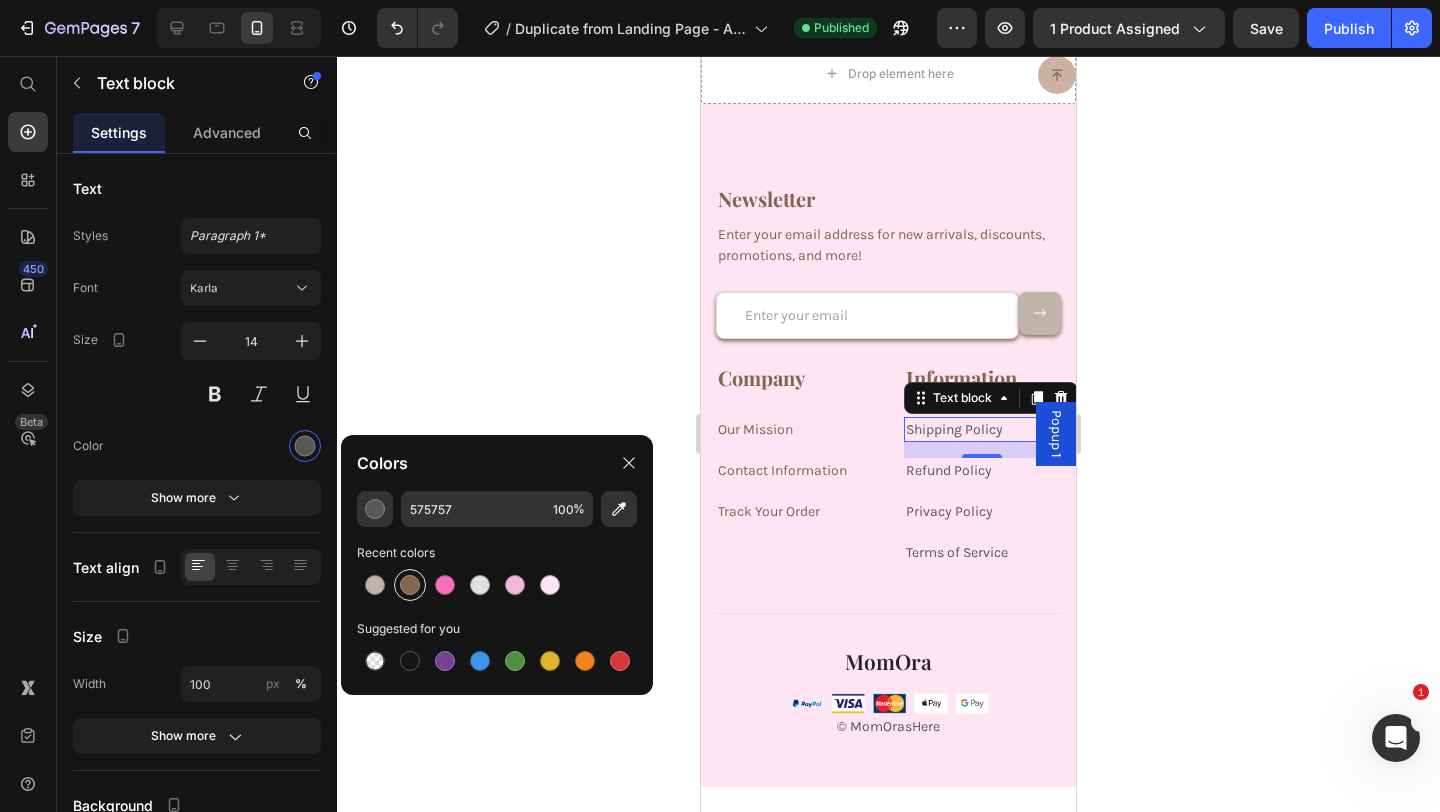 click at bounding box center (410, 585) 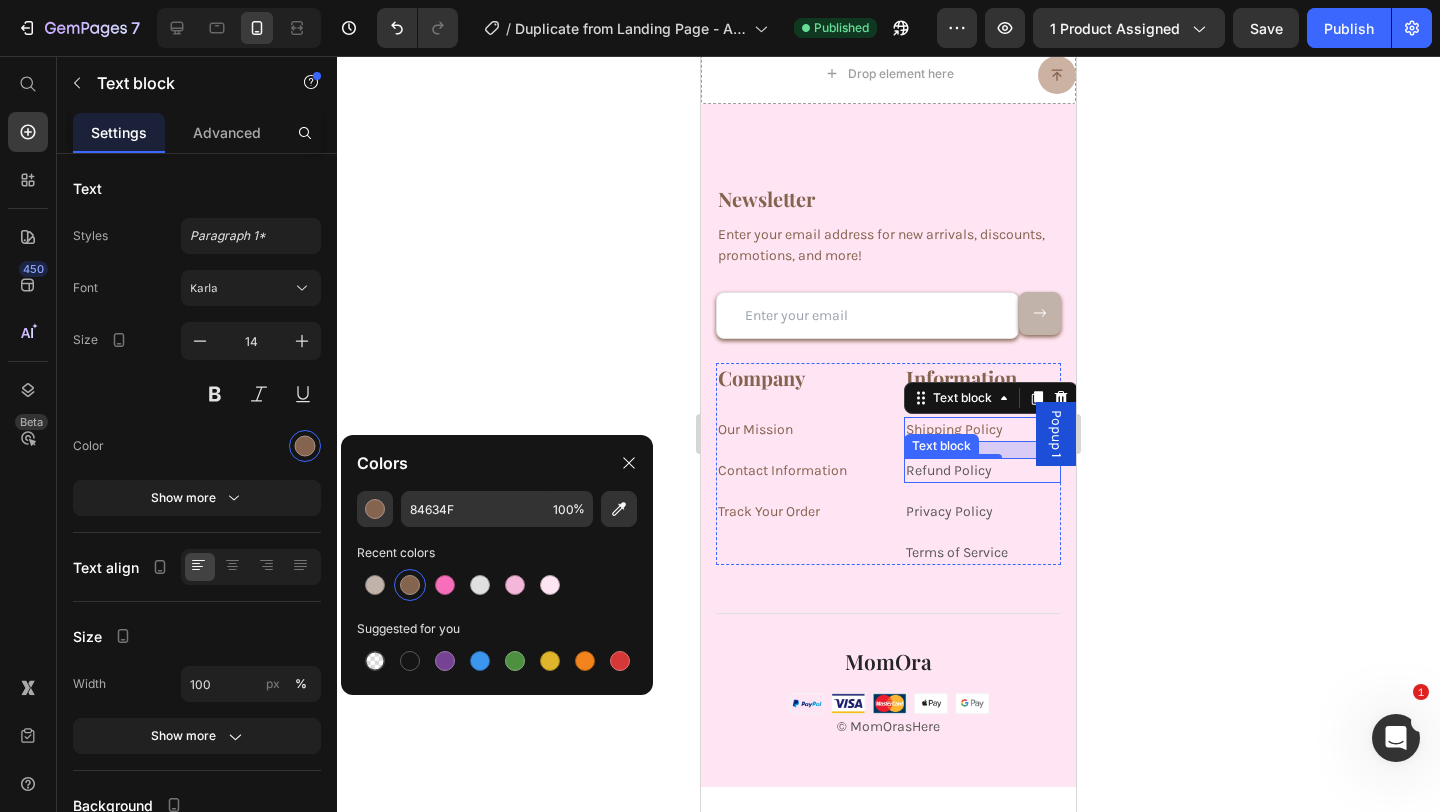 click on "Refund Policy" at bounding box center [949, 470] 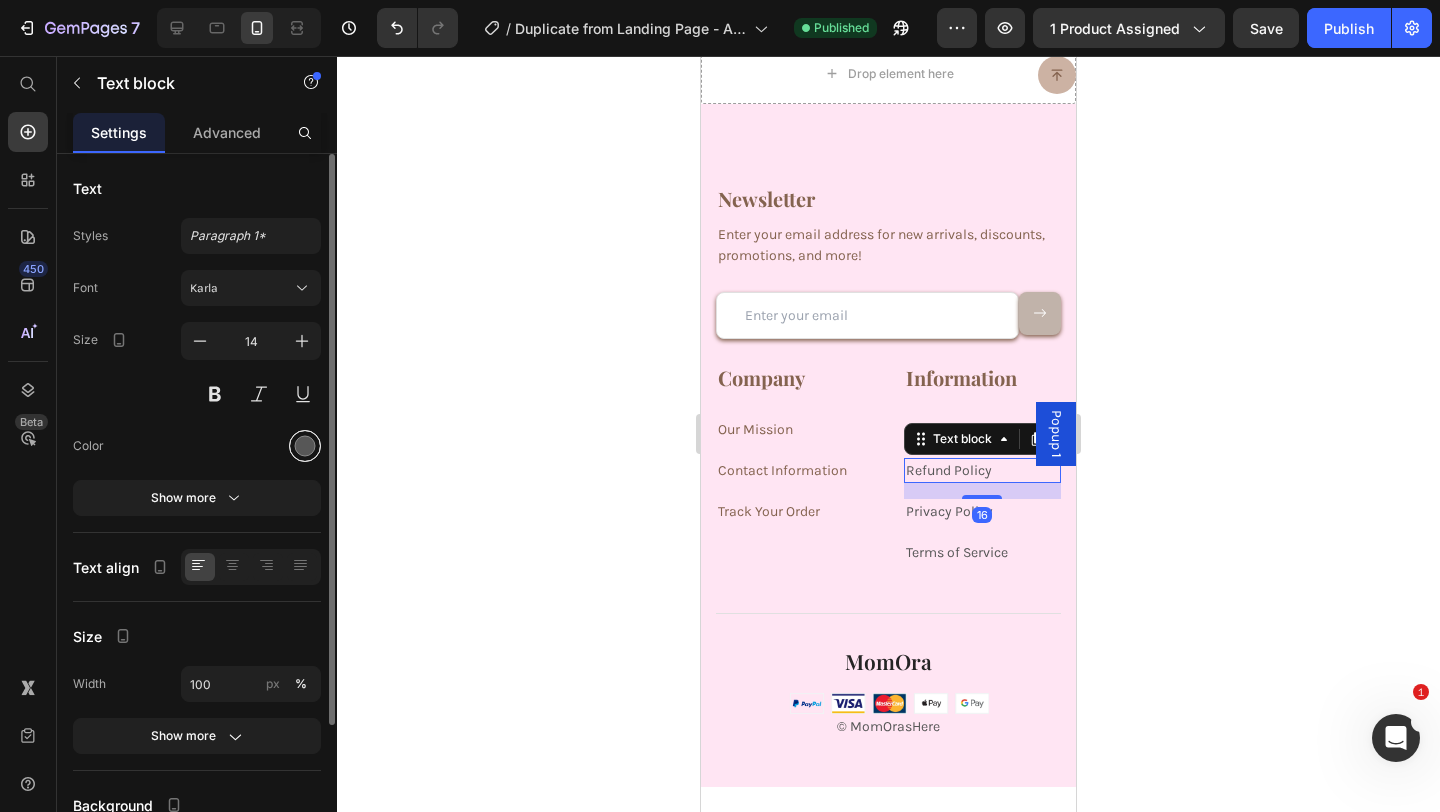 click at bounding box center (305, 446) 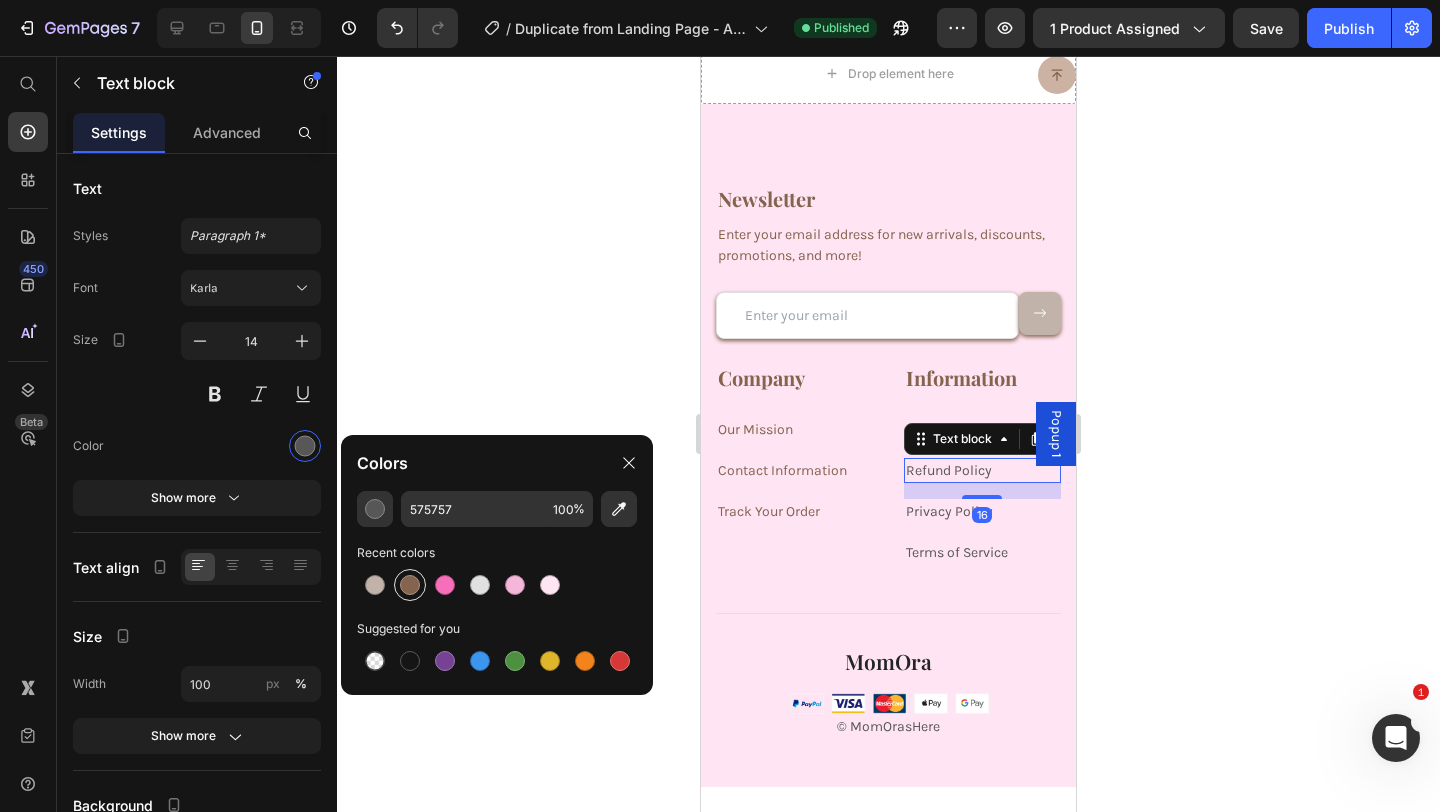 click at bounding box center (410, 585) 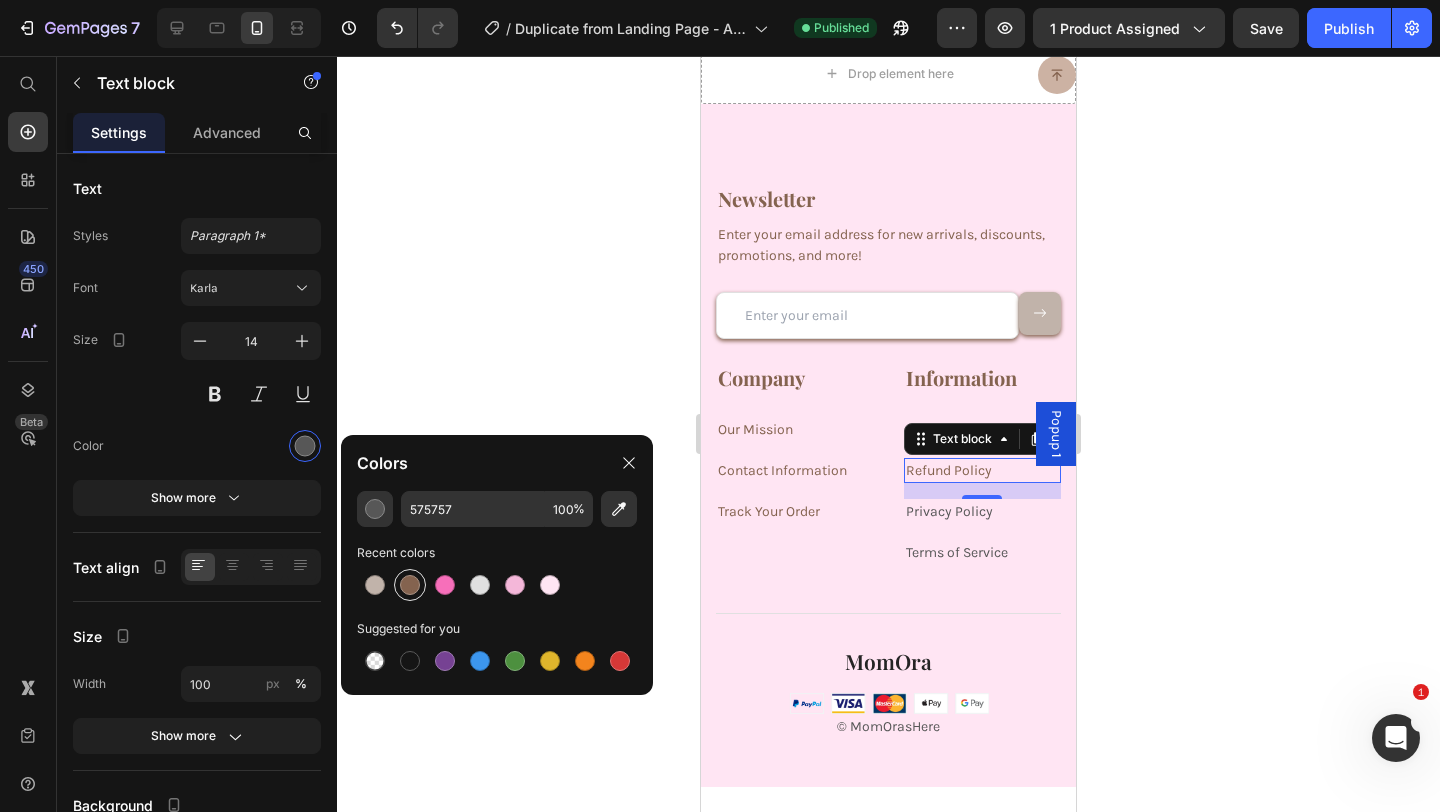 type on "84634F" 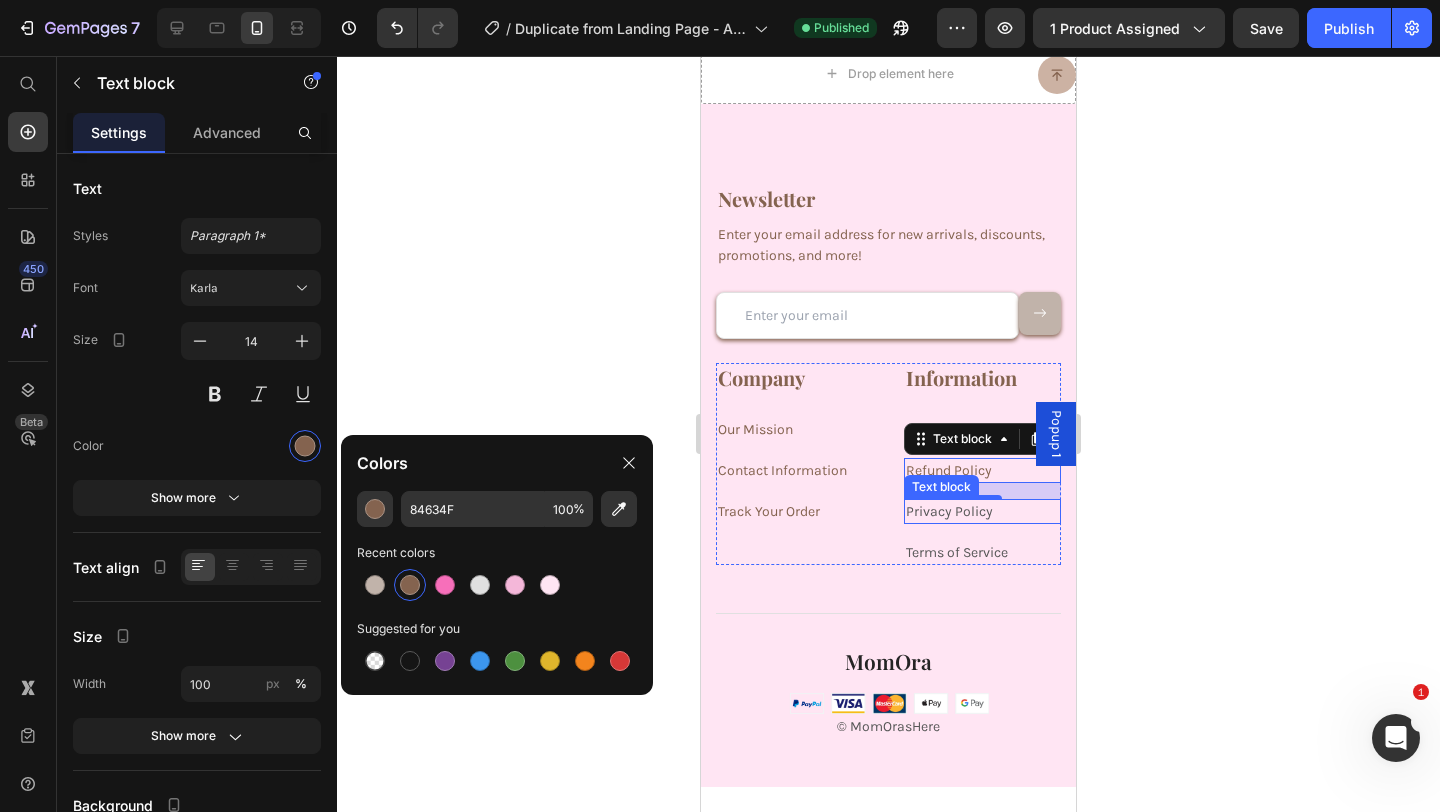 click on "Privacy Policy" at bounding box center (949, 511) 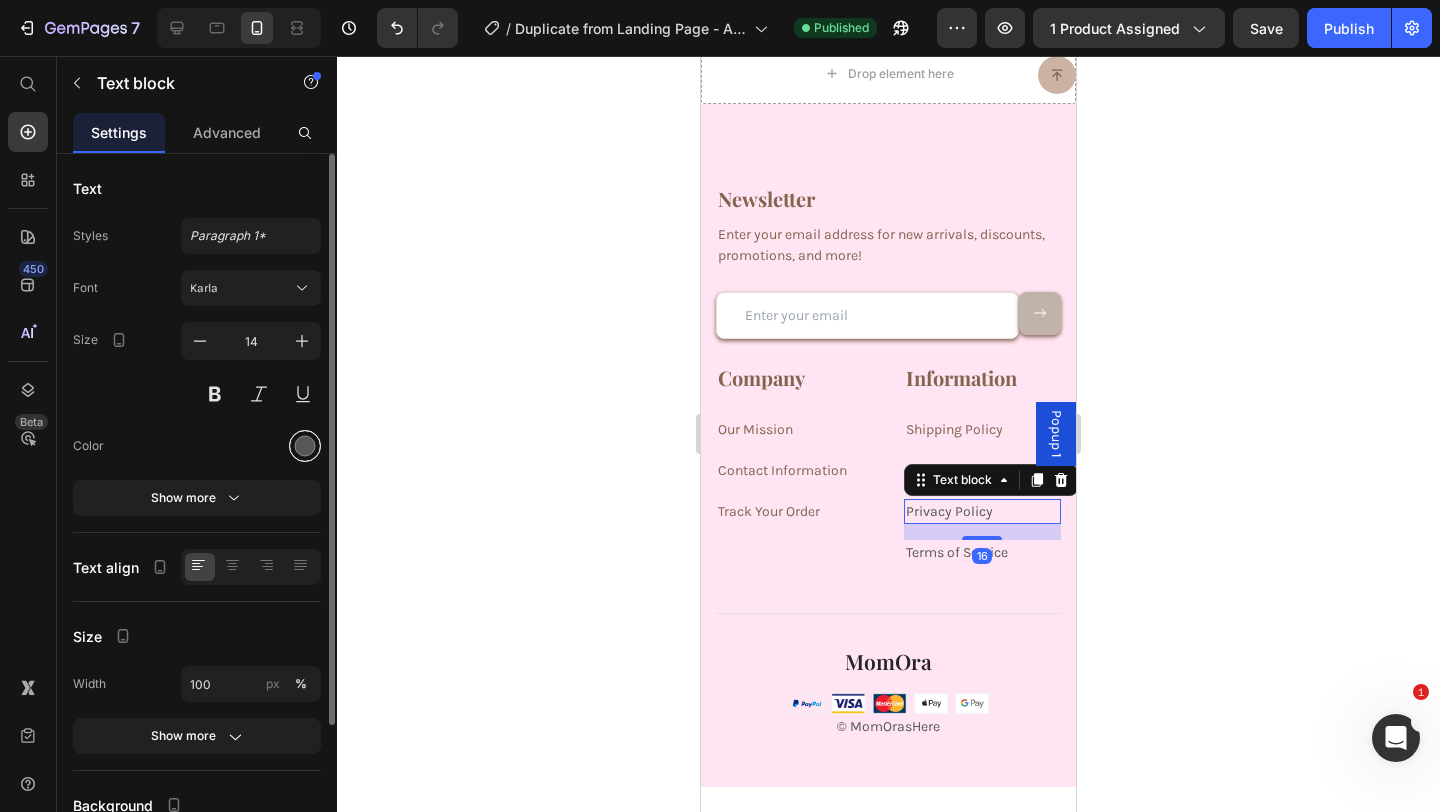 click at bounding box center [305, 446] 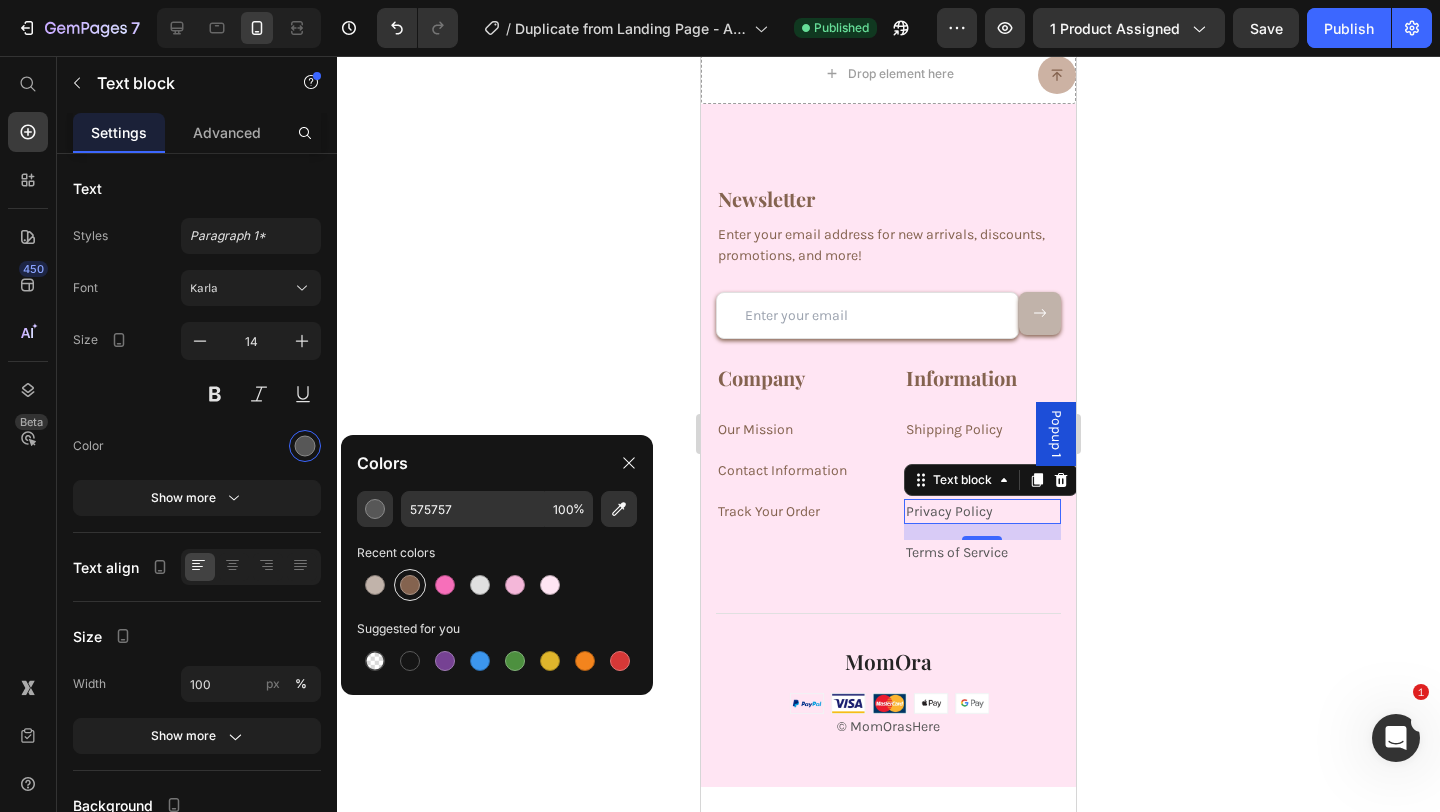click at bounding box center [410, 585] 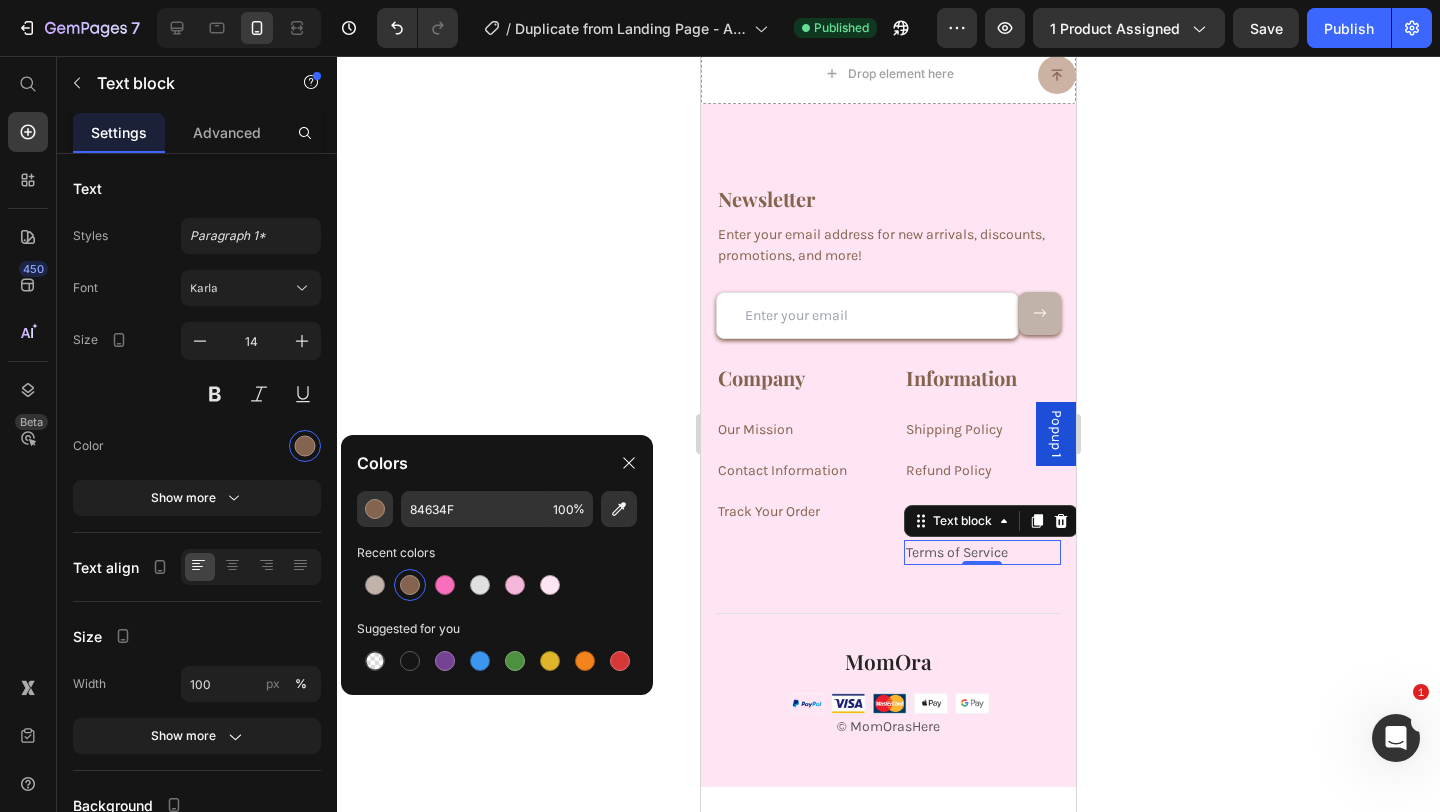 click on "Terms of Service" at bounding box center (957, 552) 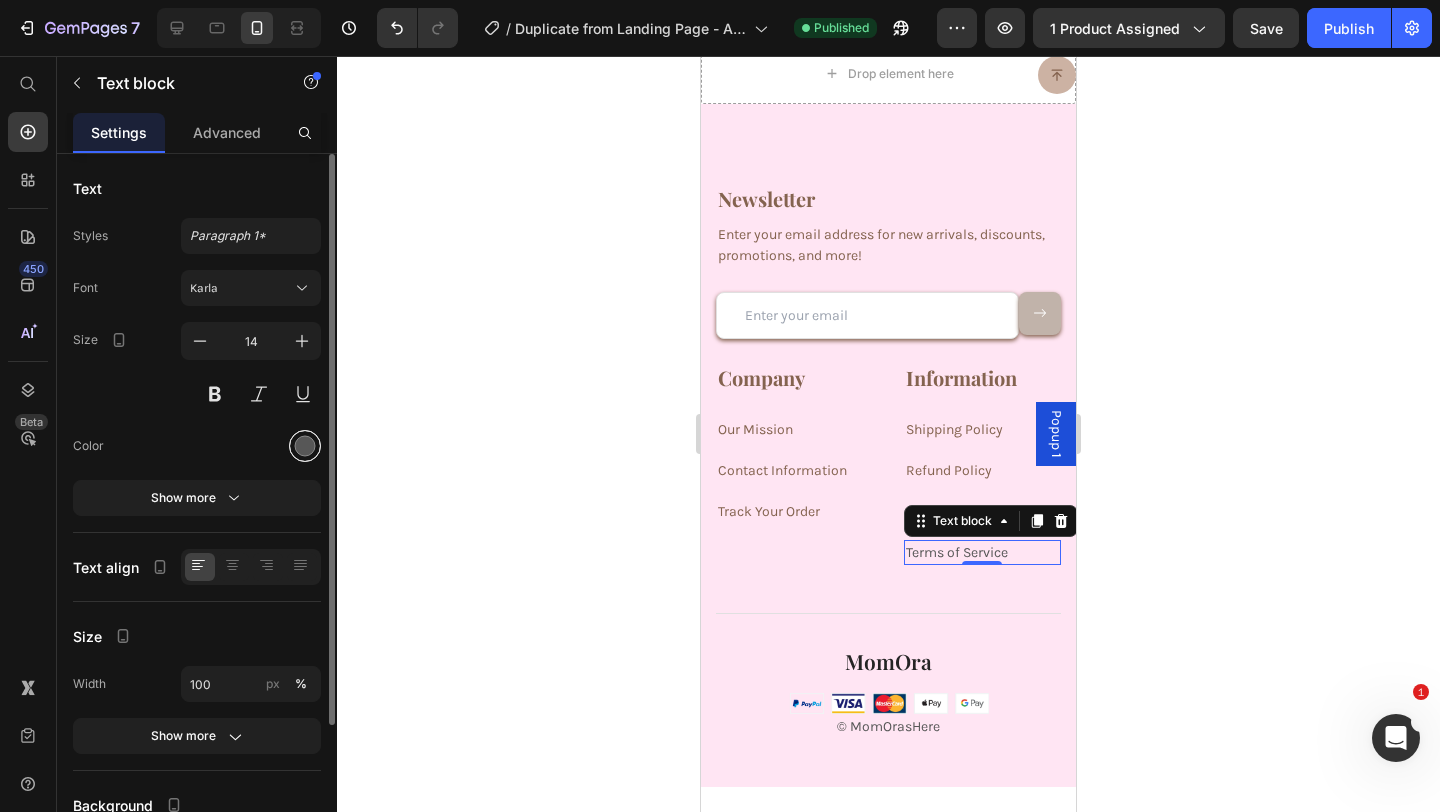 click at bounding box center [305, 446] 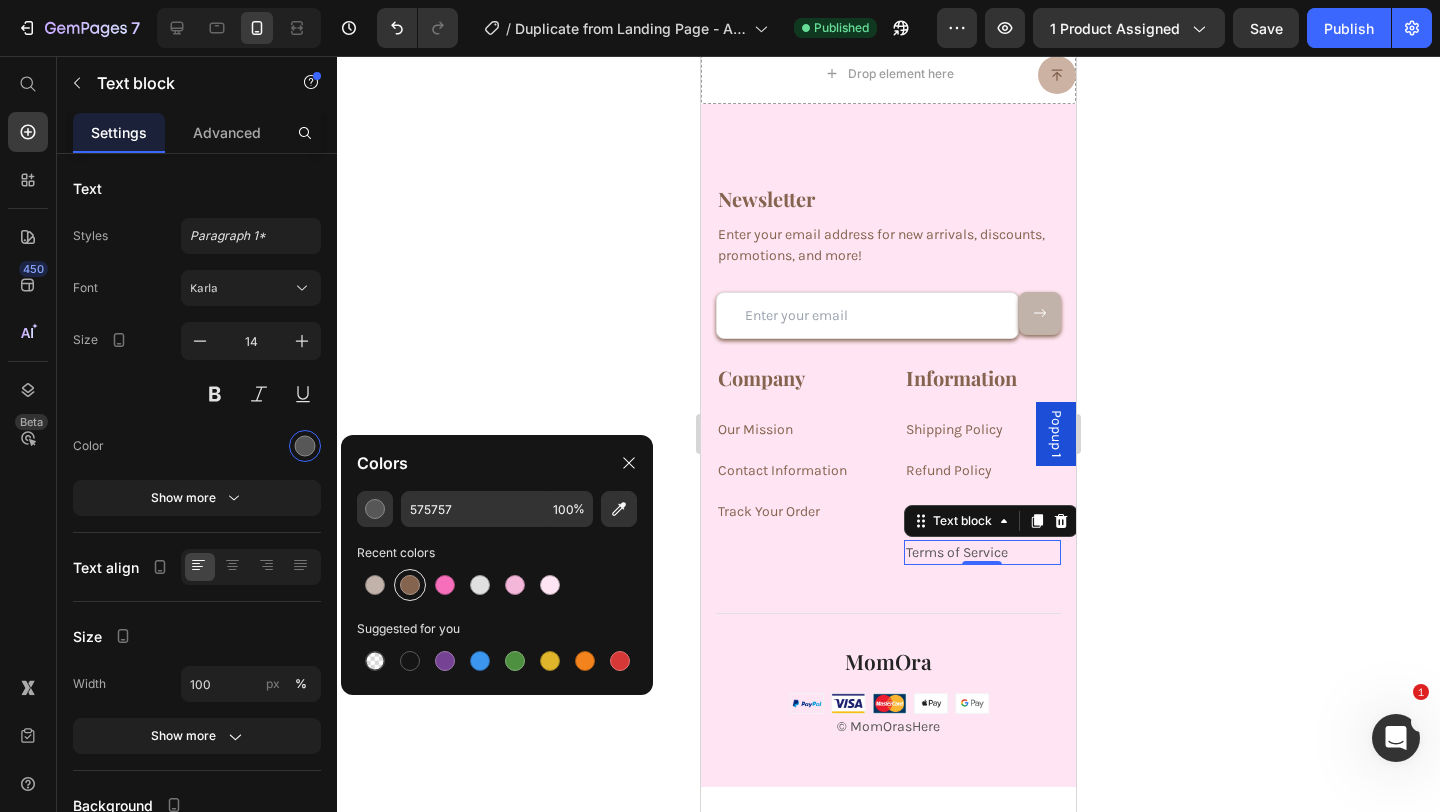 click at bounding box center [410, 585] 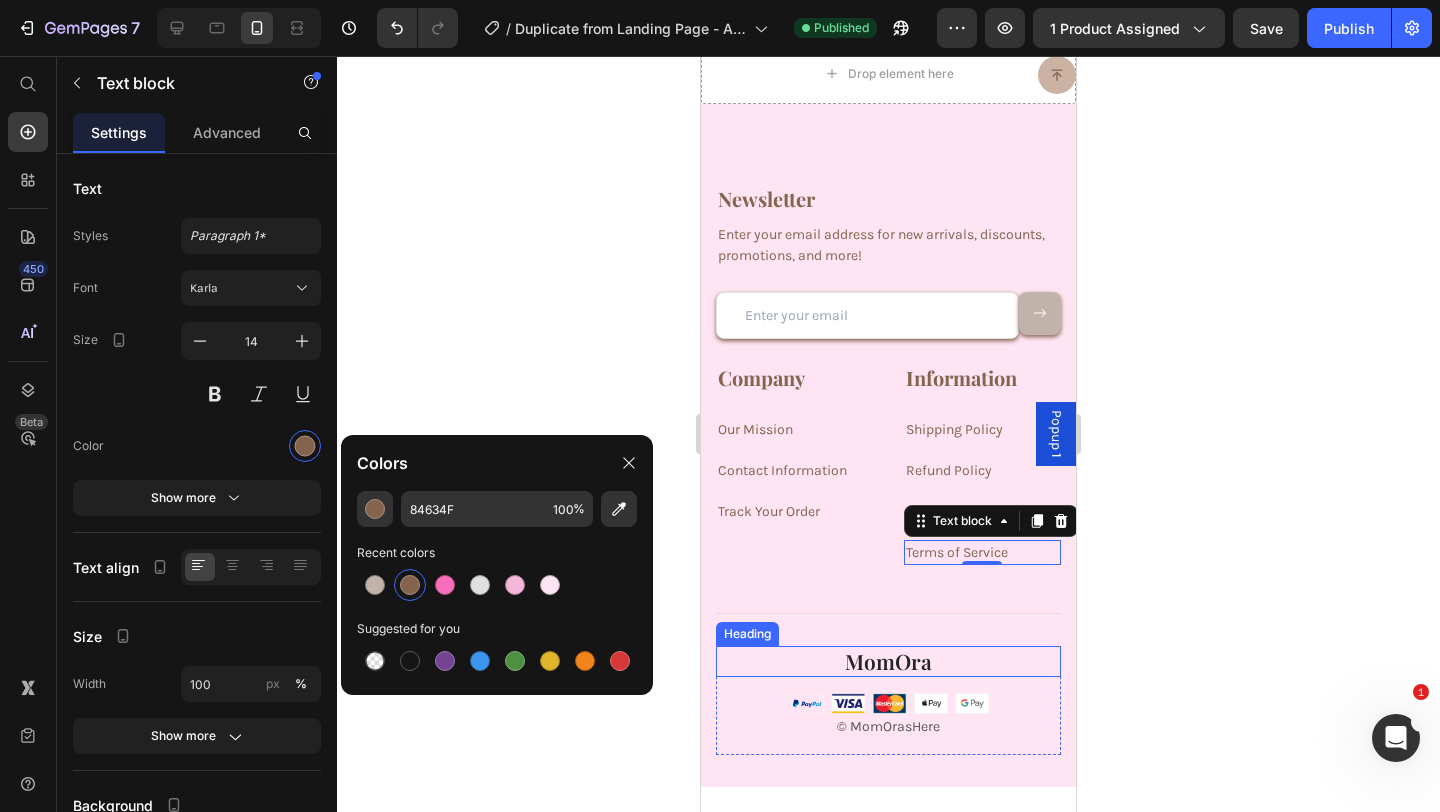 click on "MomOra" at bounding box center [888, 661] 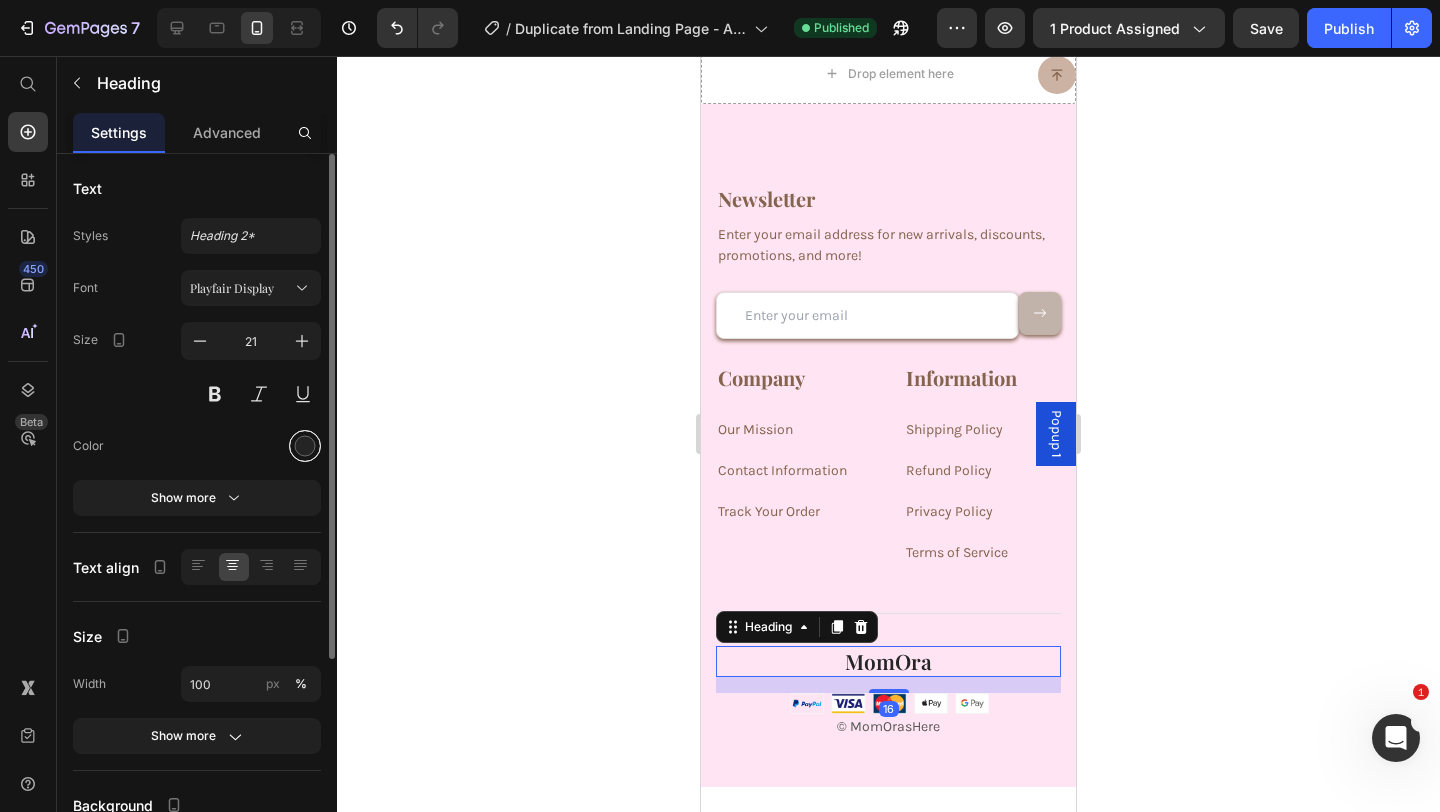 click at bounding box center (305, 446) 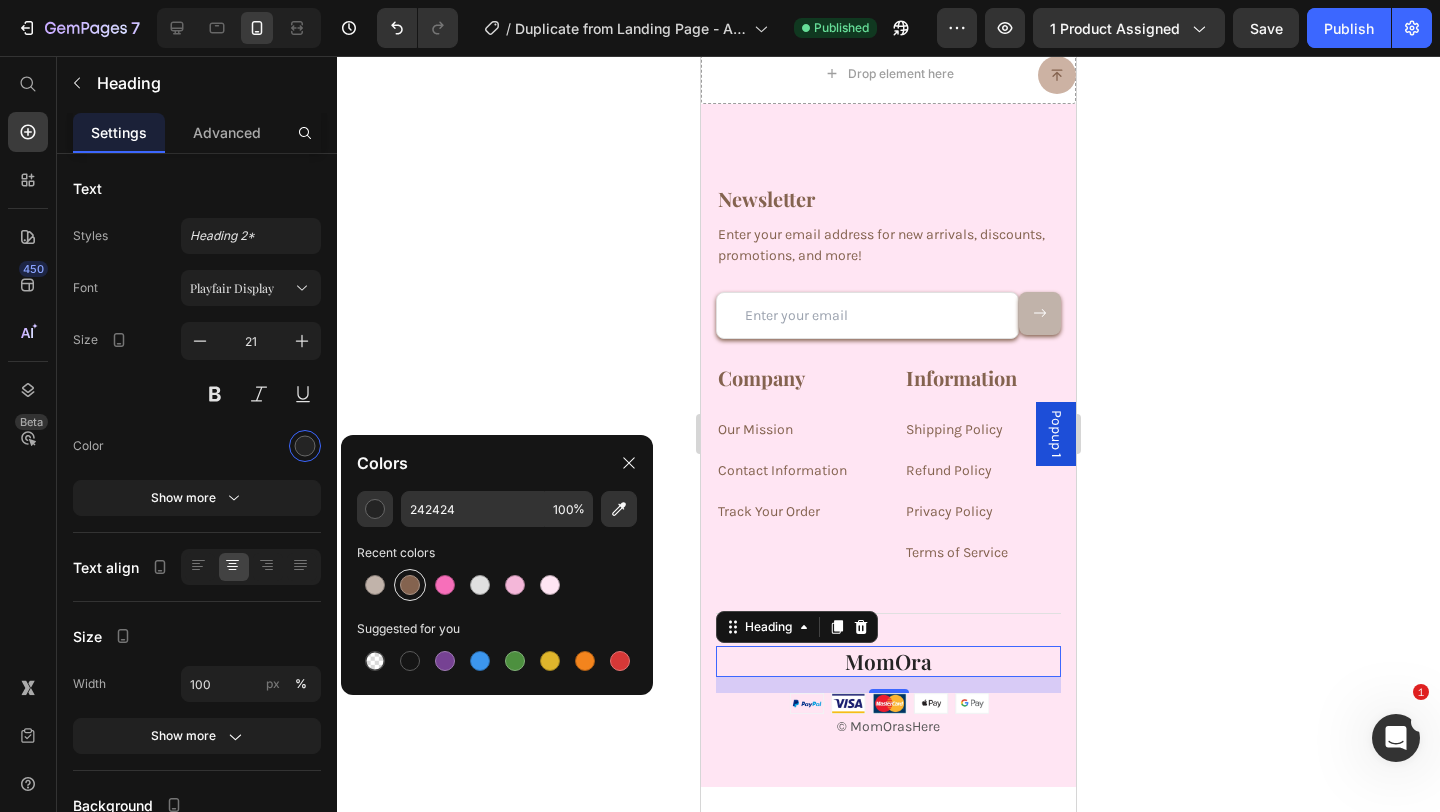 click at bounding box center [410, 585] 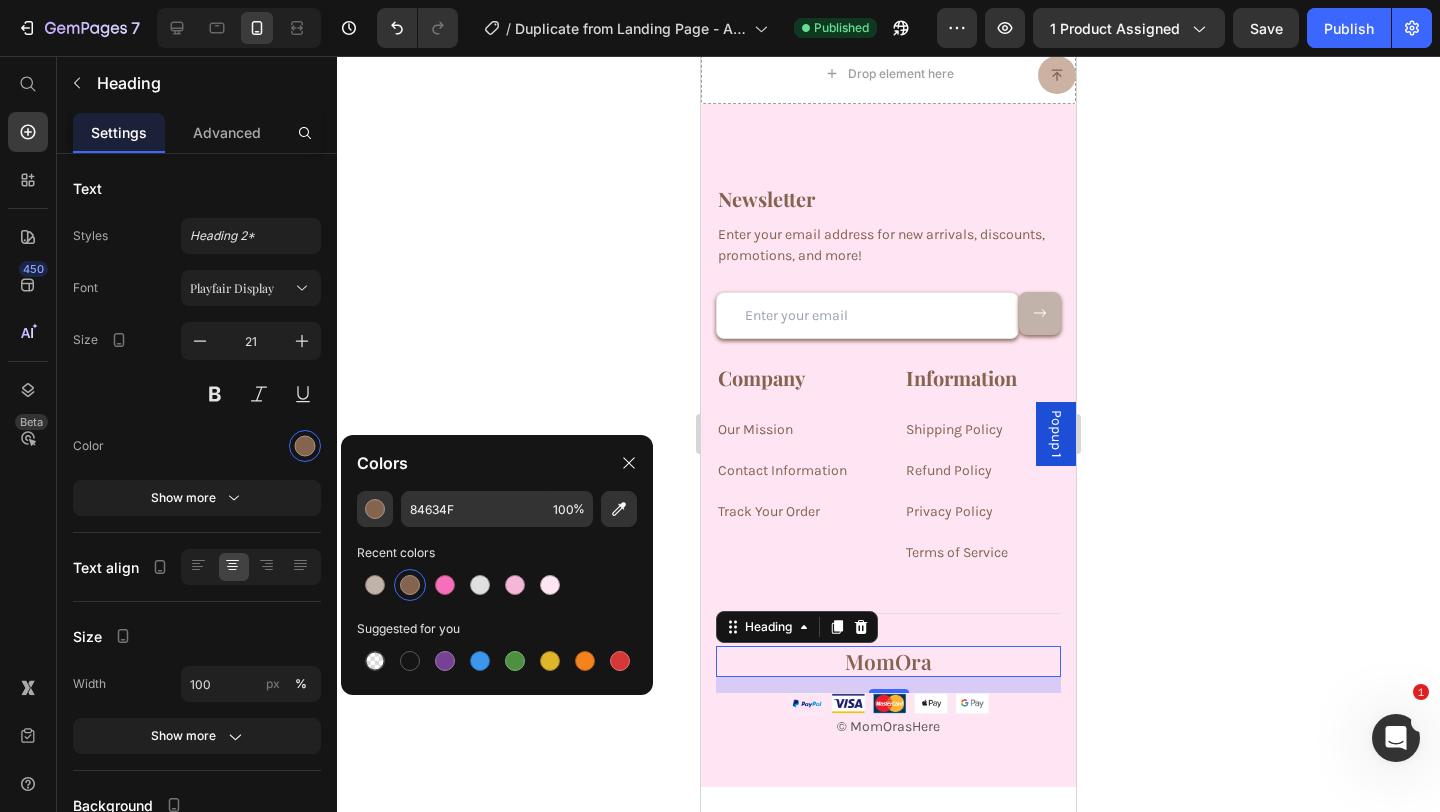 click on "Heading" at bounding box center (797, 627) 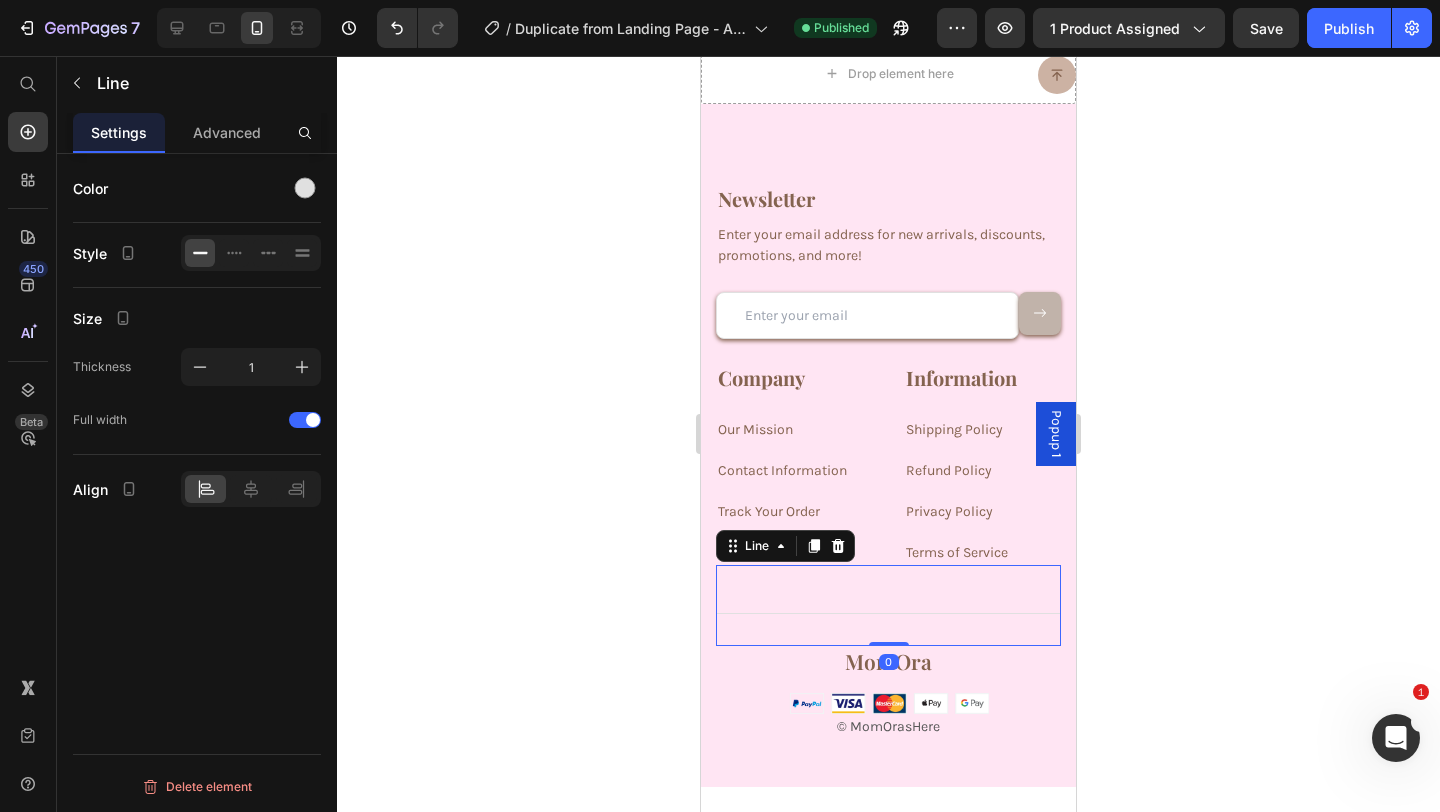 click on "Title Line   0" at bounding box center [888, 605] 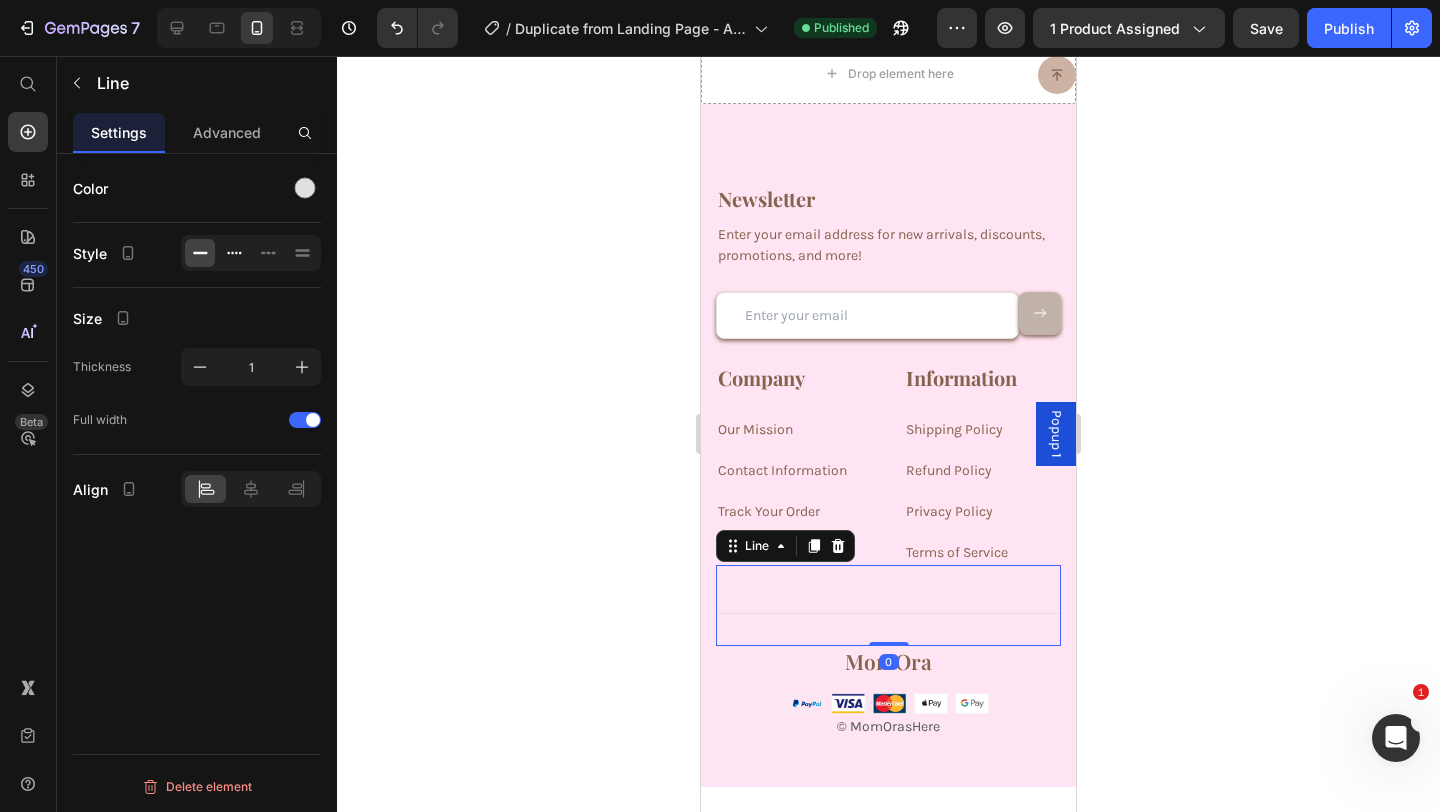click 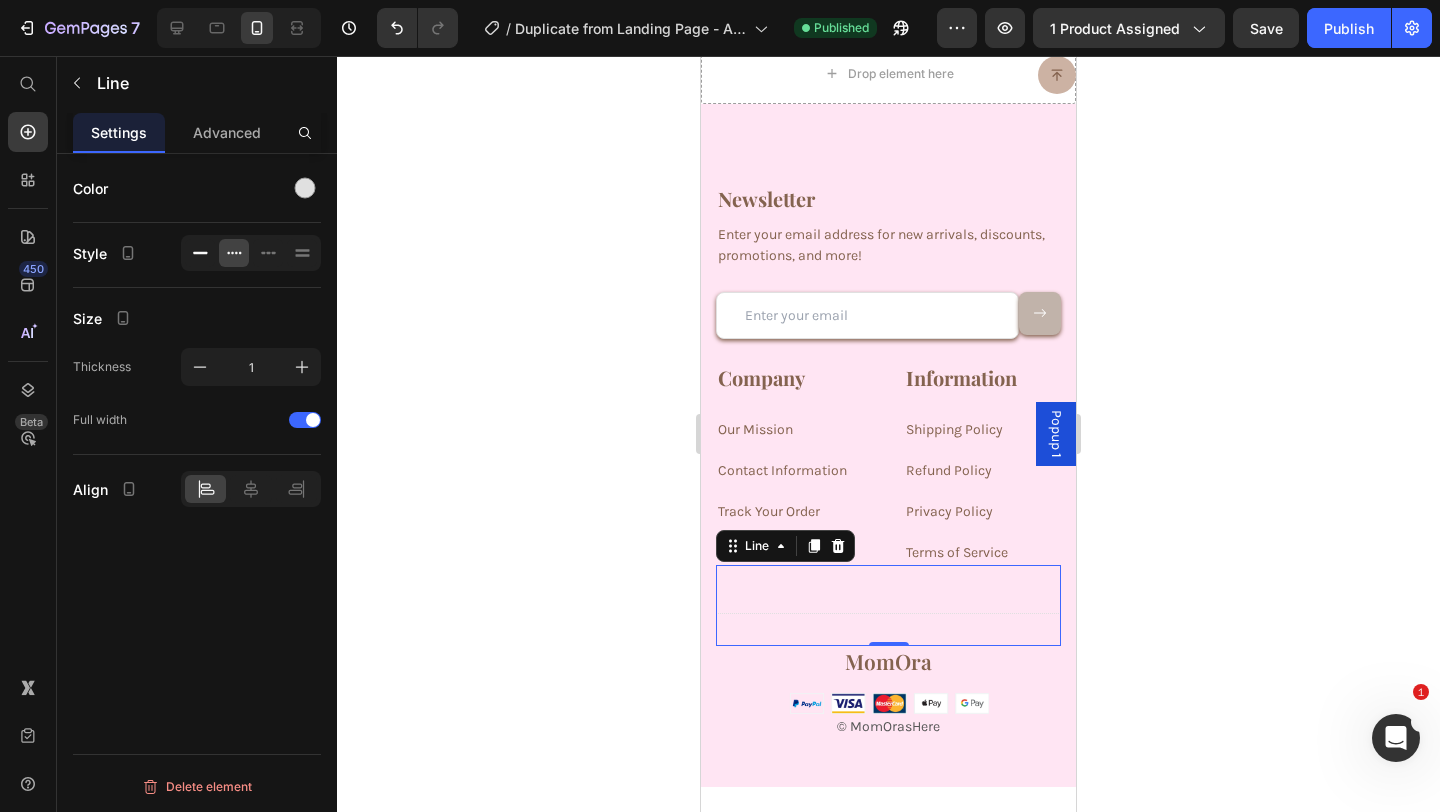 click 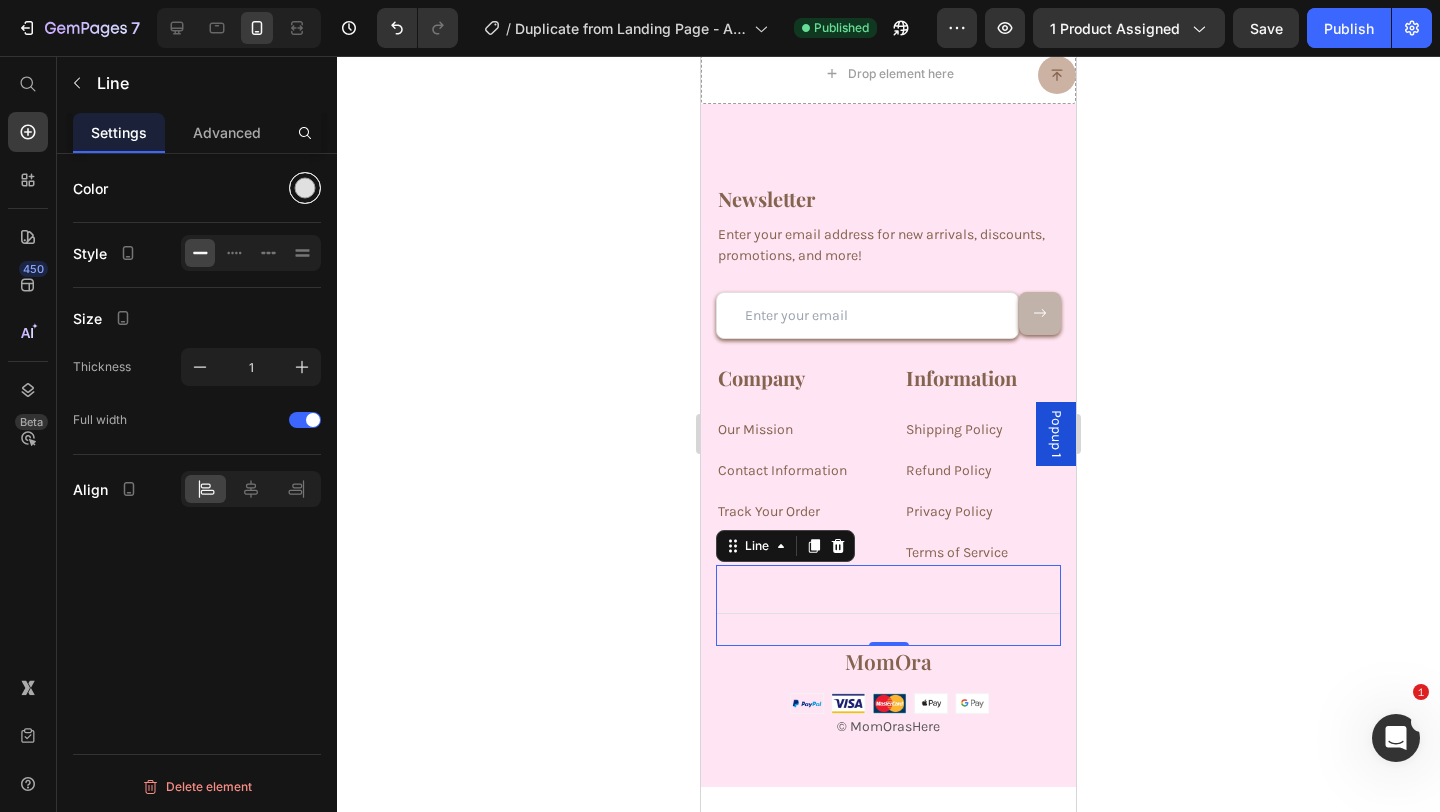 click at bounding box center (305, 188) 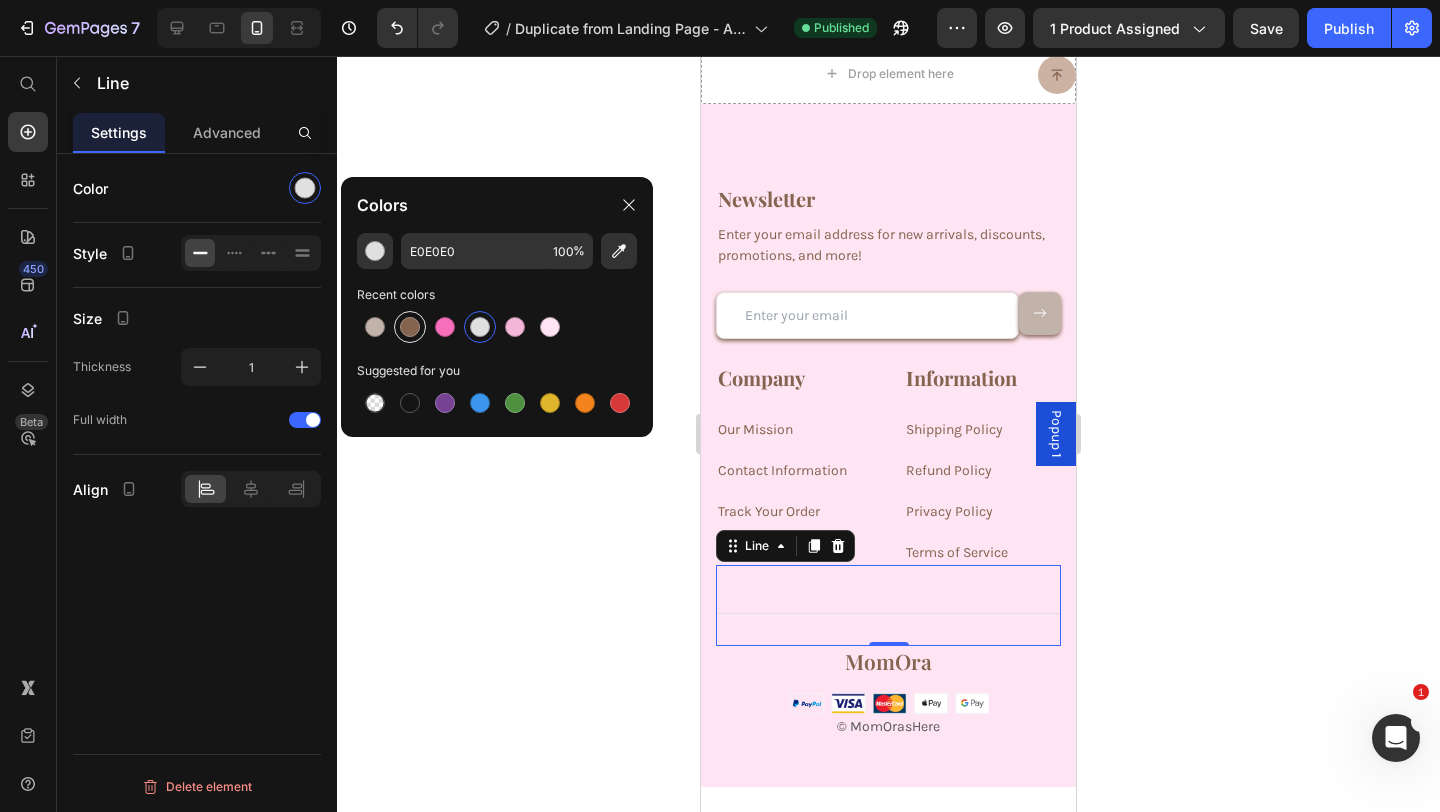 click at bounding box center (410, 327) 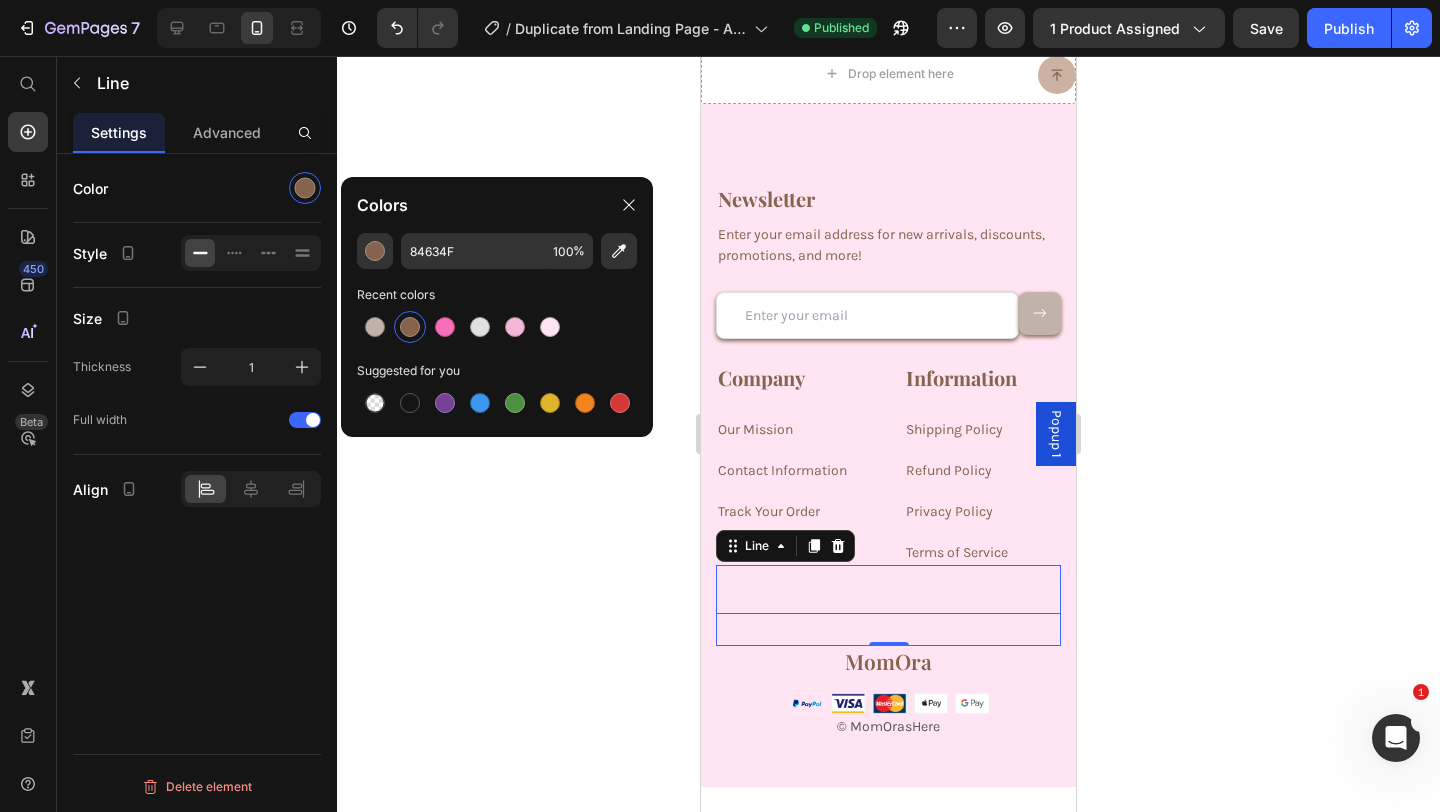 click 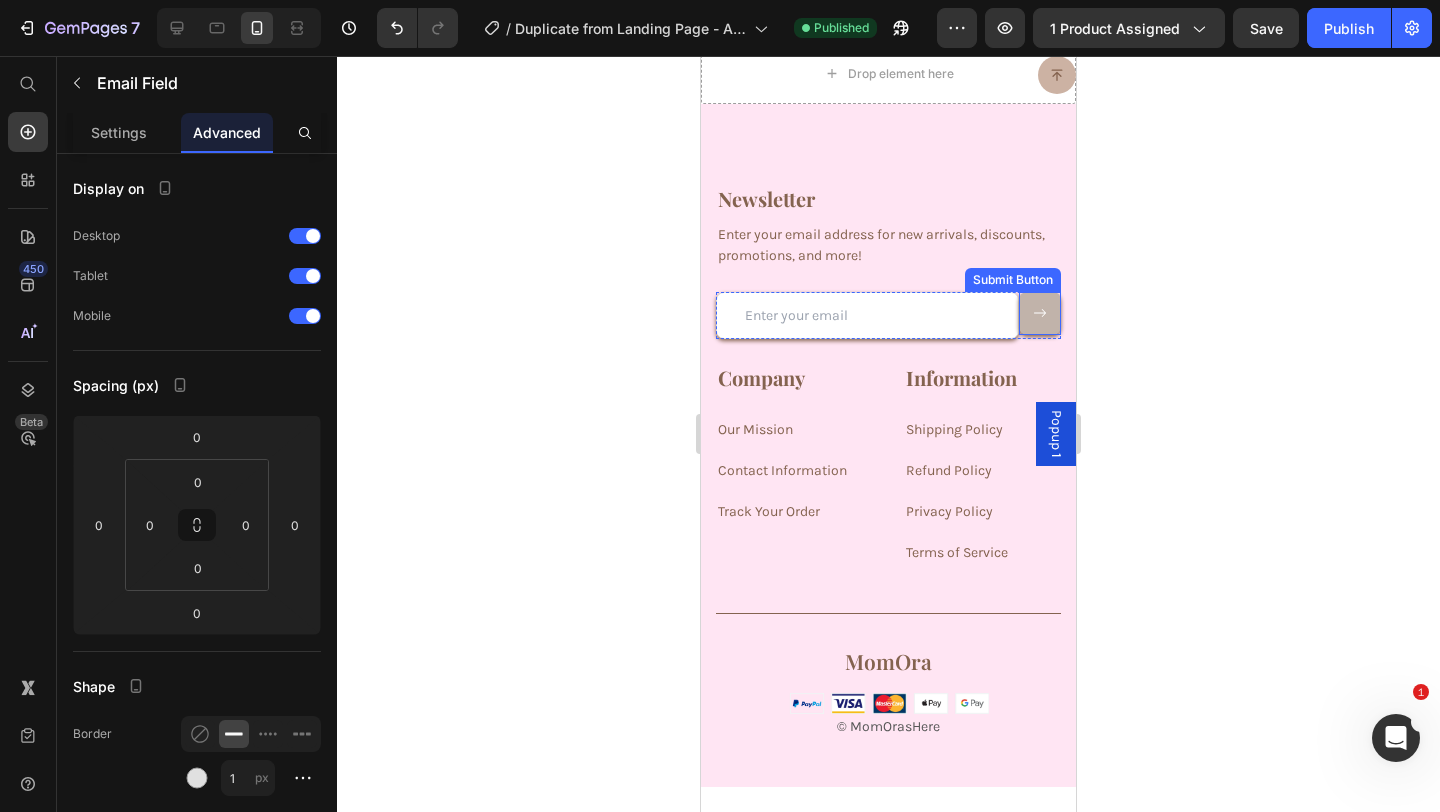 click at bounding box center [867, 315] 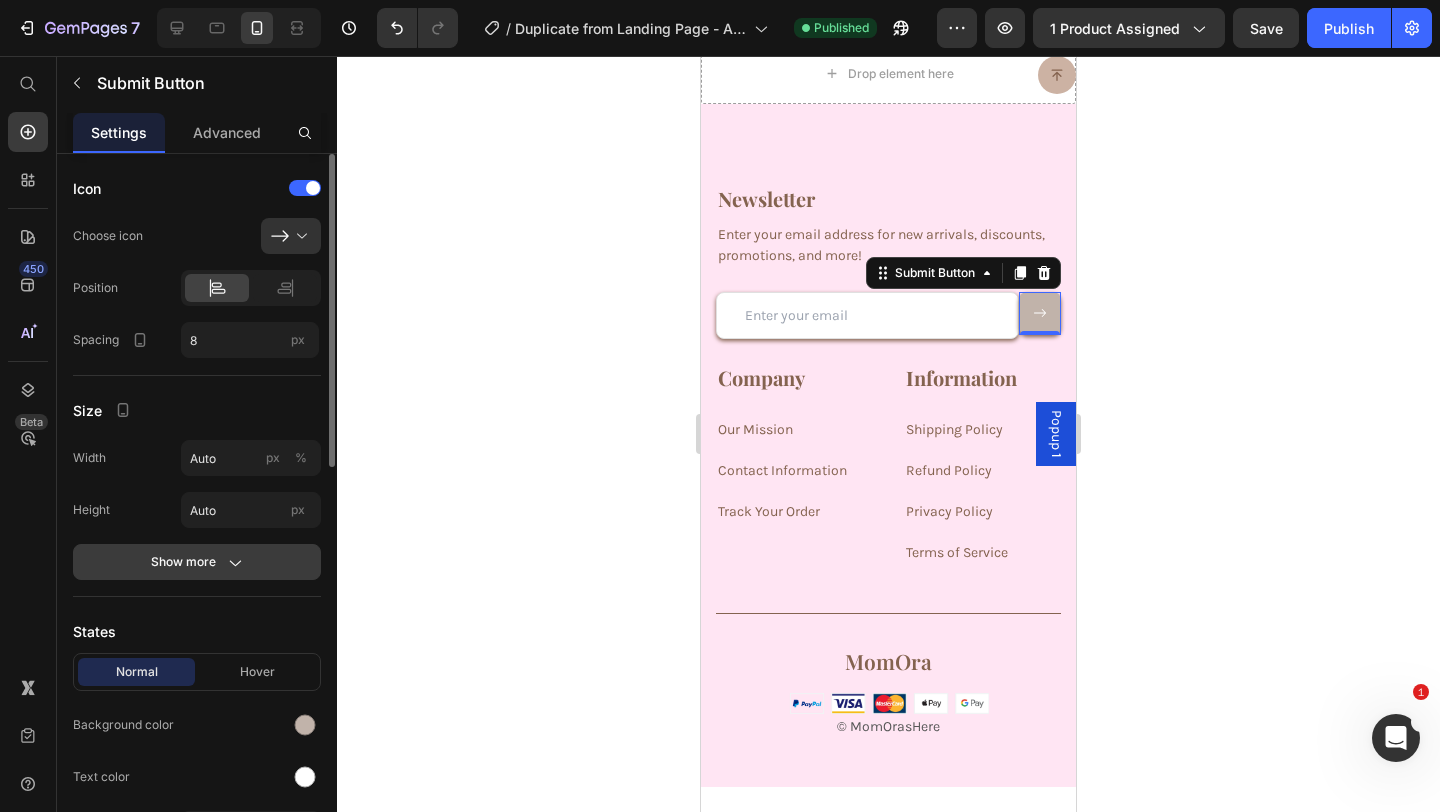 click on "Show more" at bounding box center [197, 562] 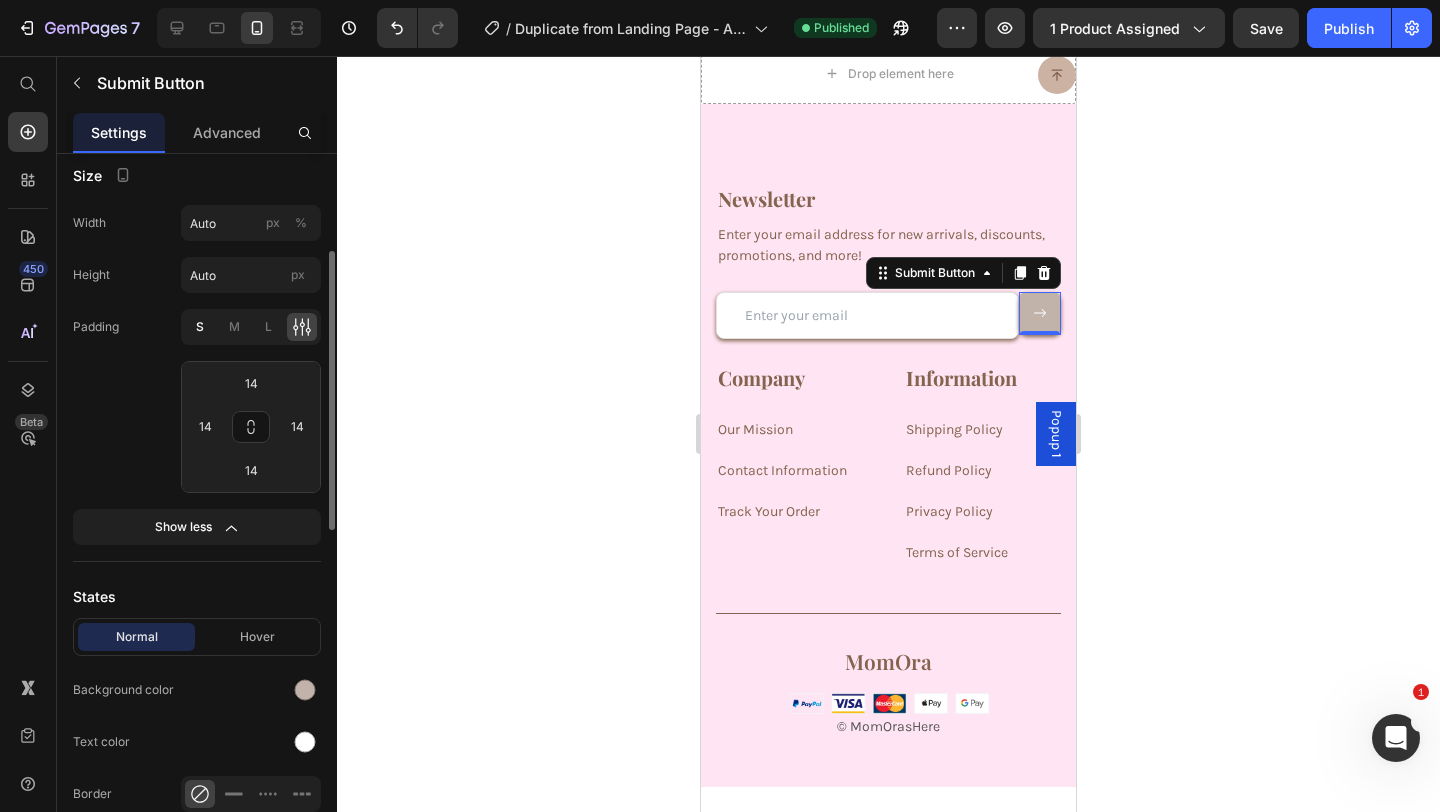 scroll, scrollTop: 239, scrollLeft: 0, axis: vertical 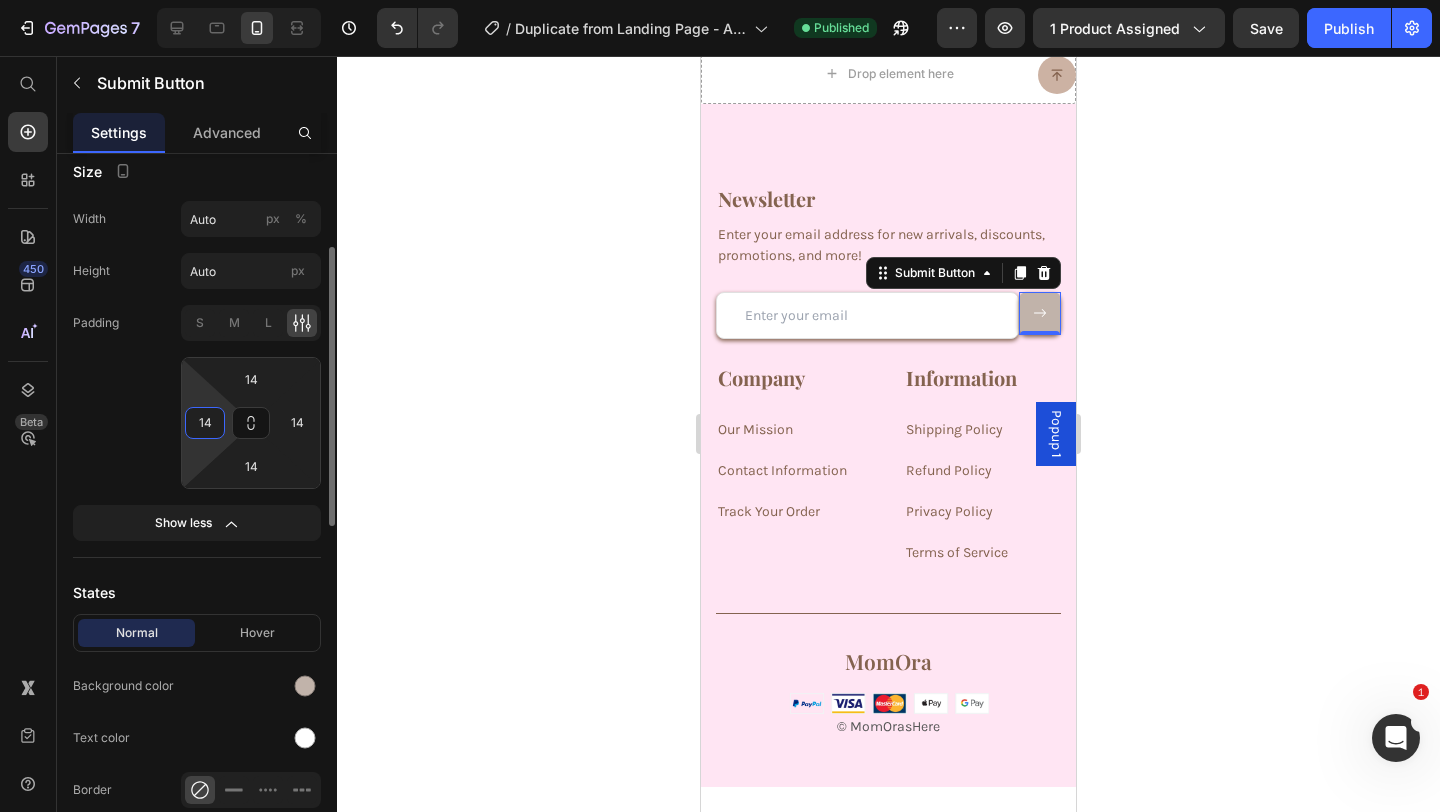 click on "14" at bounding box center [205, 423] 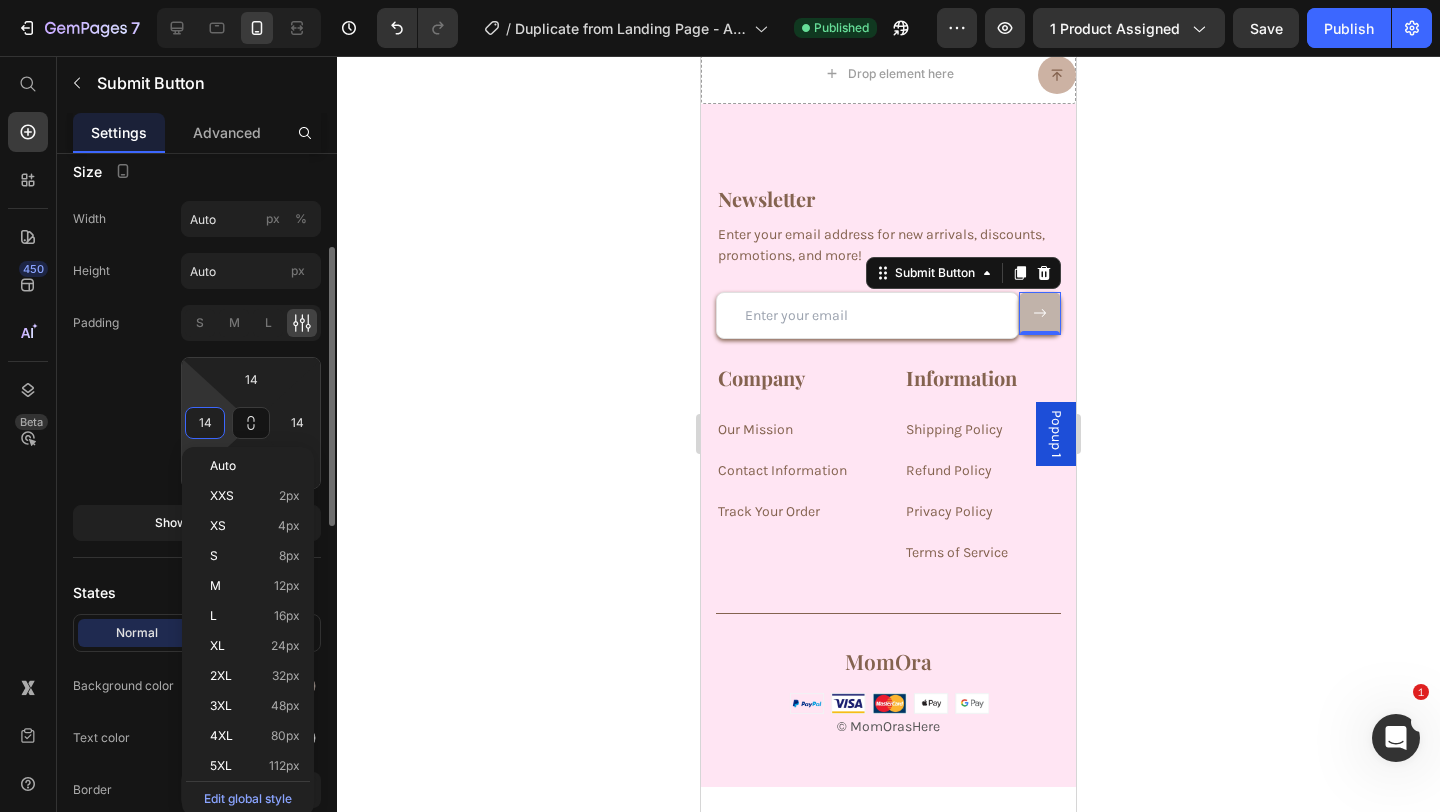 type on "2" 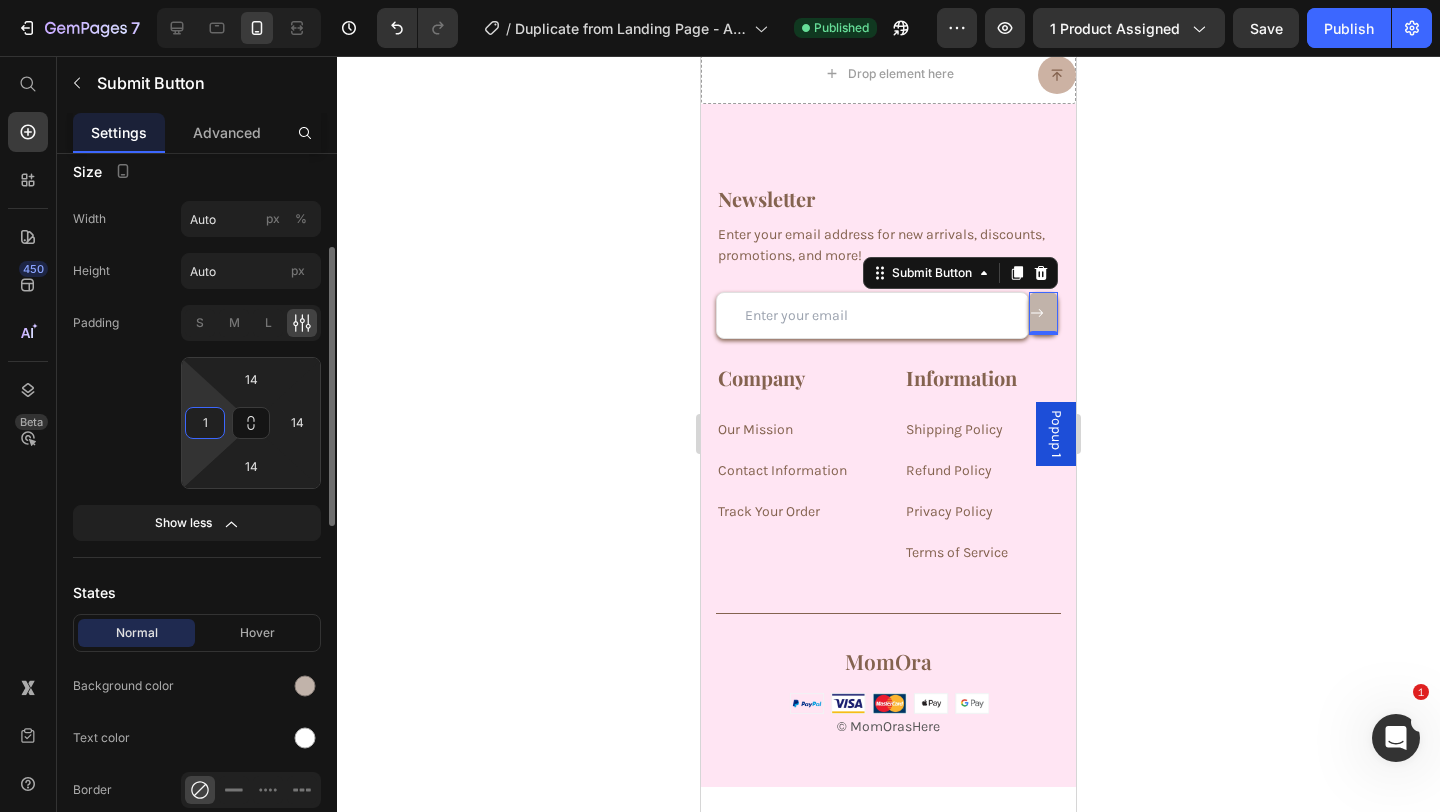 type on "14" 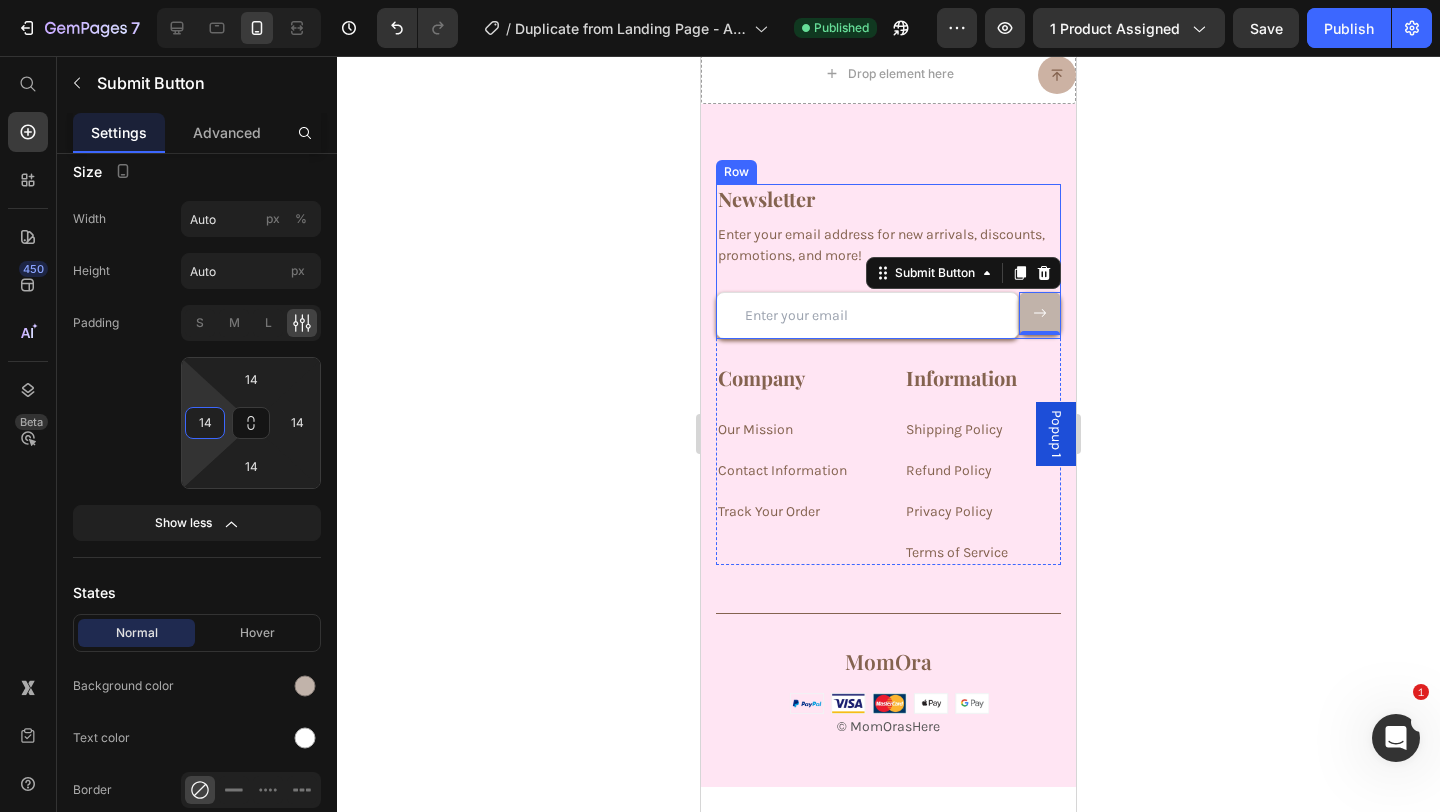 click at bounding box center [867, 315] 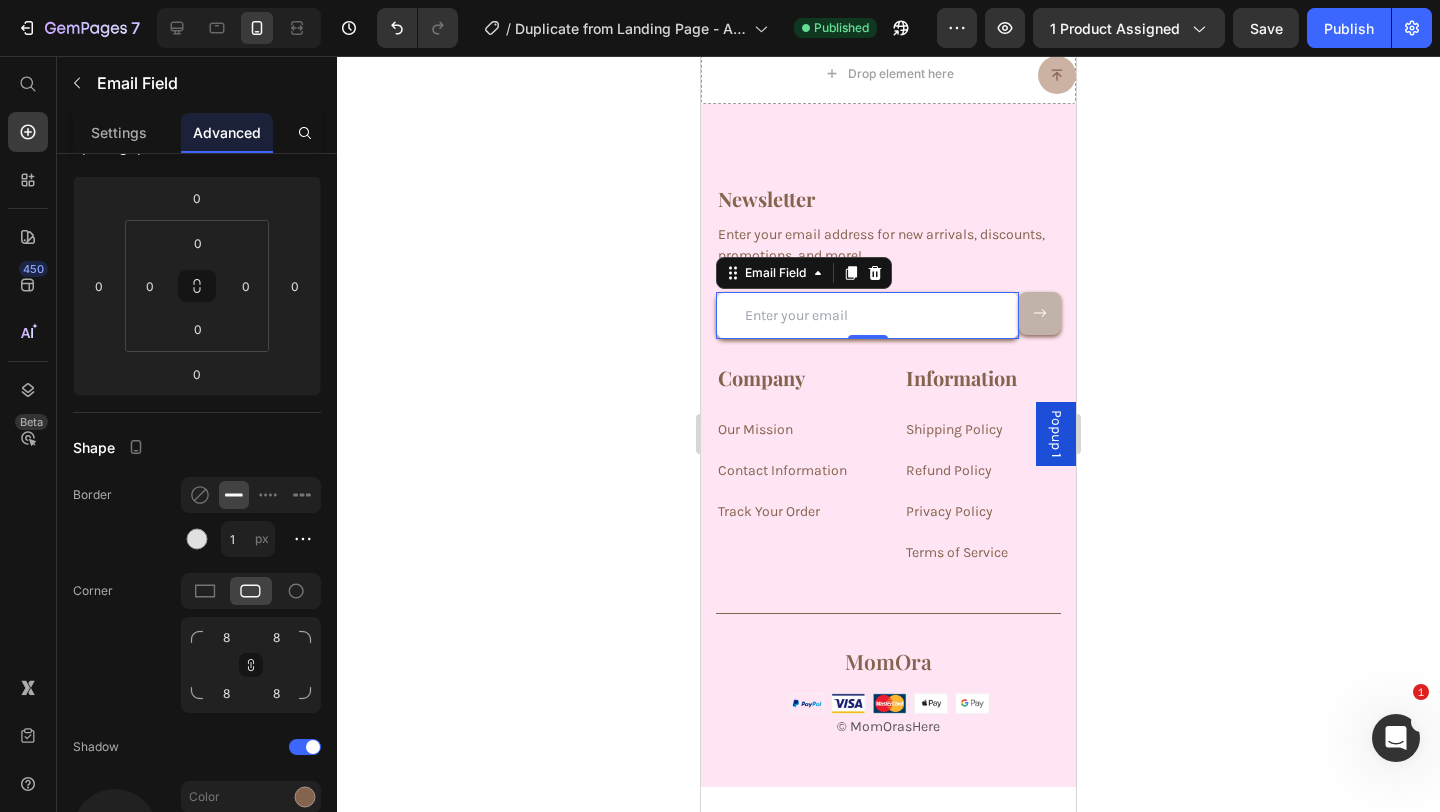 scroll, scrollTop: 0, scrollLeft: 0, axis: both 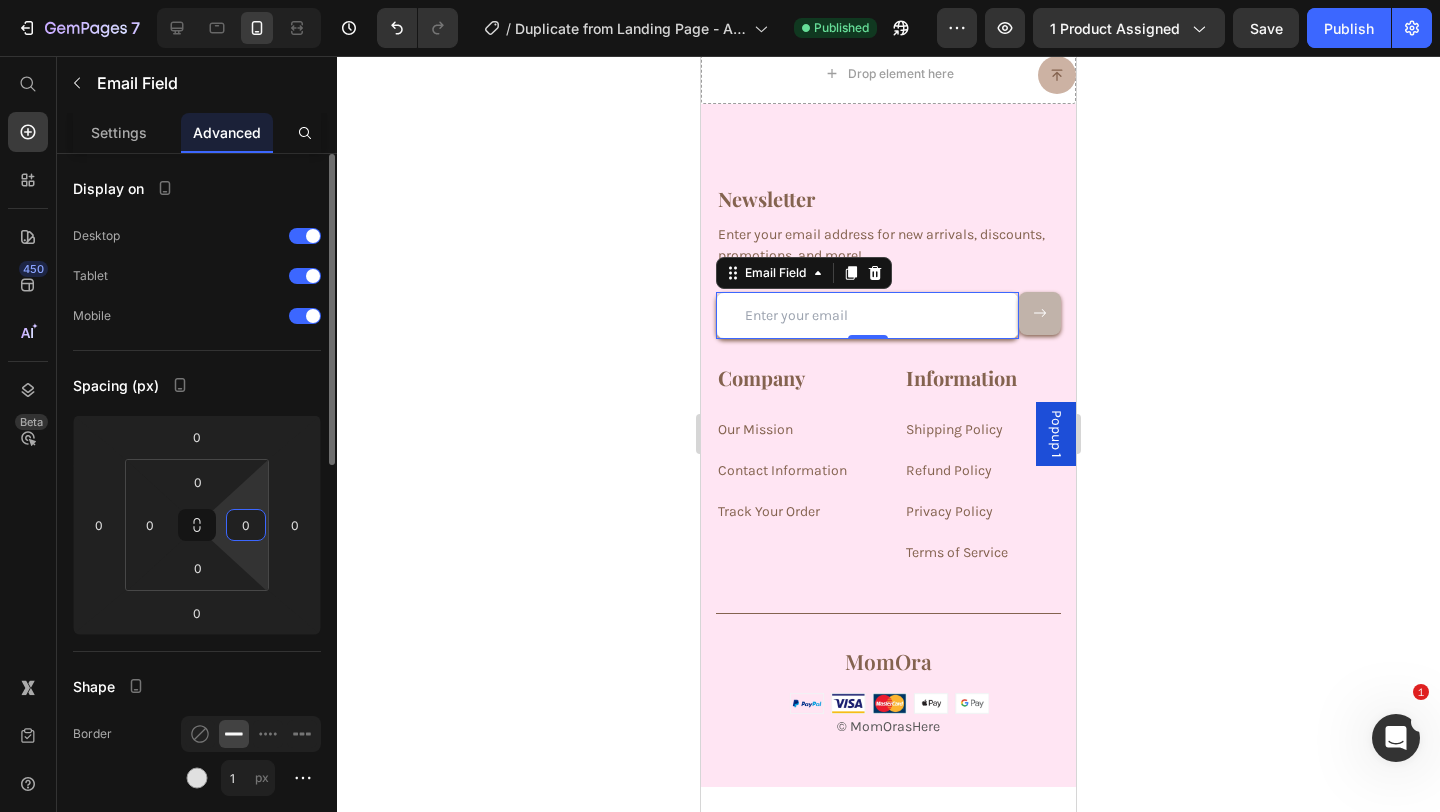 click on "0" at bounding box center (246, 525) 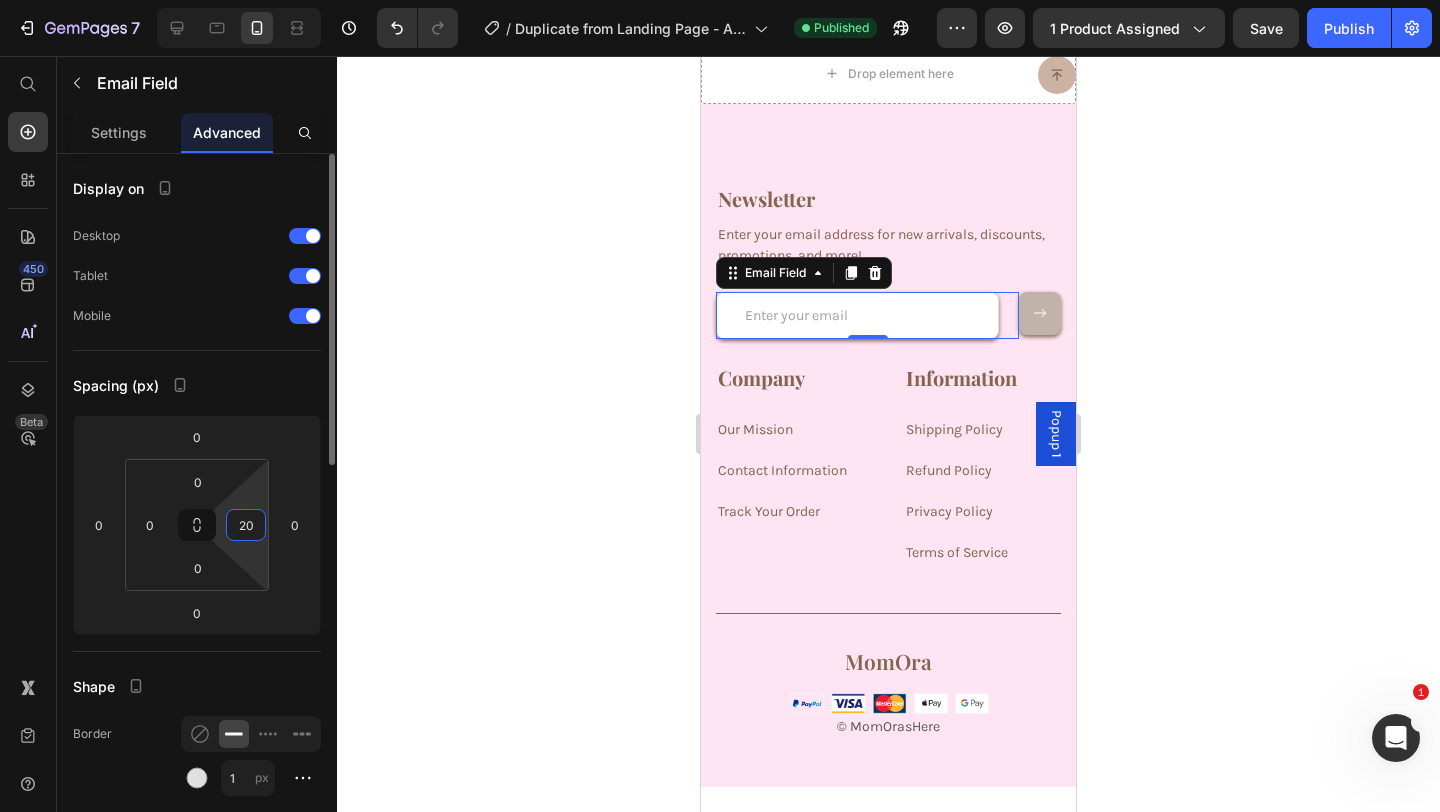 type on "2" 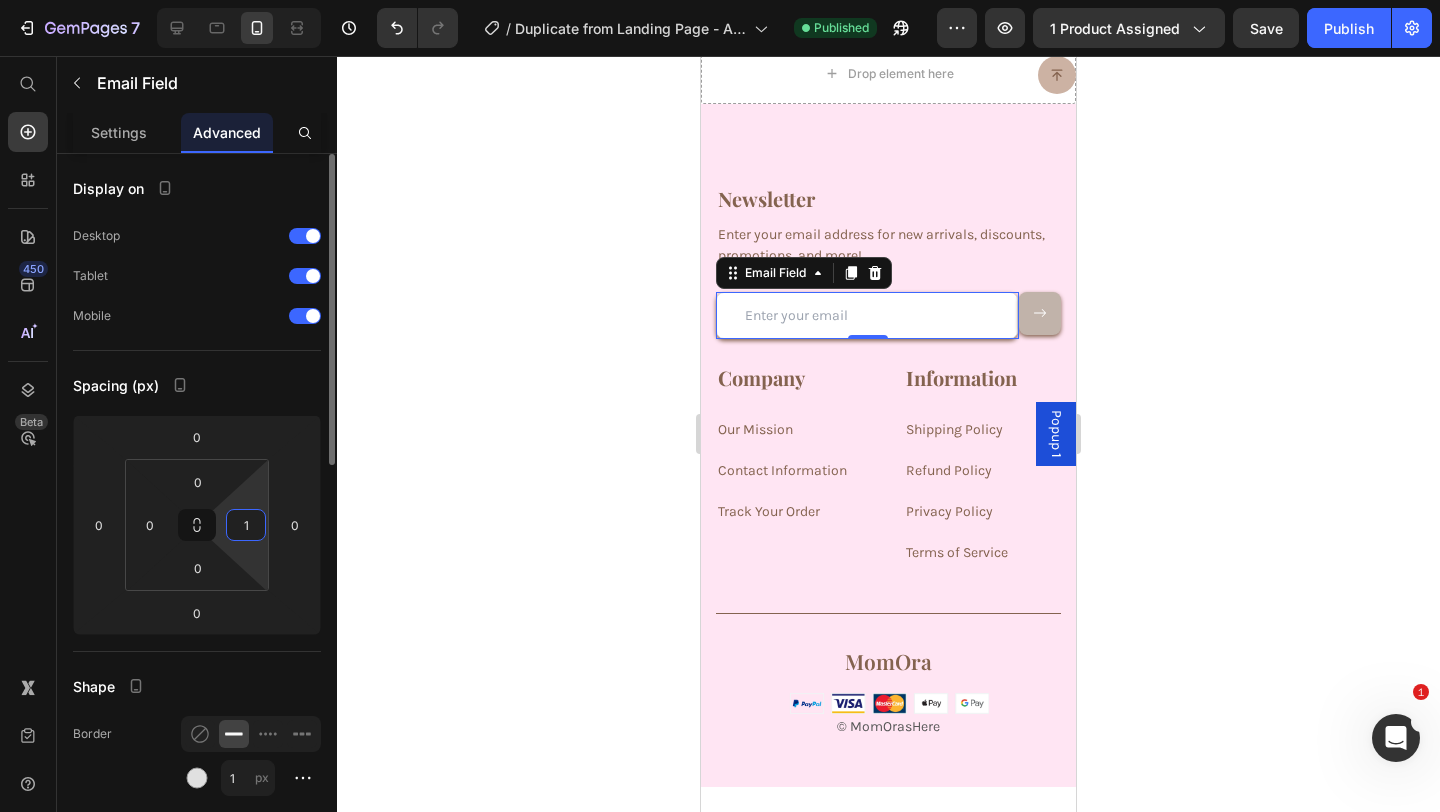 type on "15" 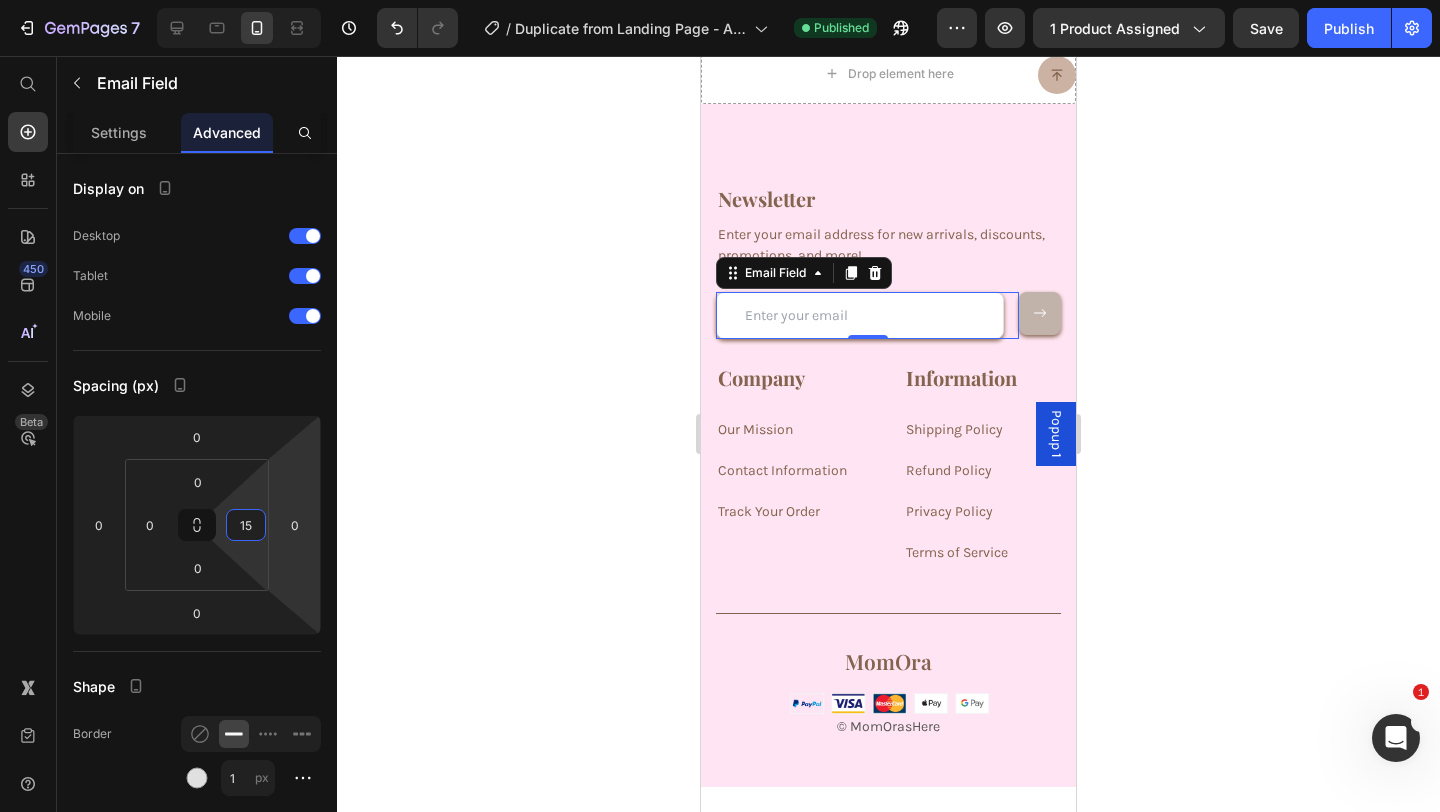 click 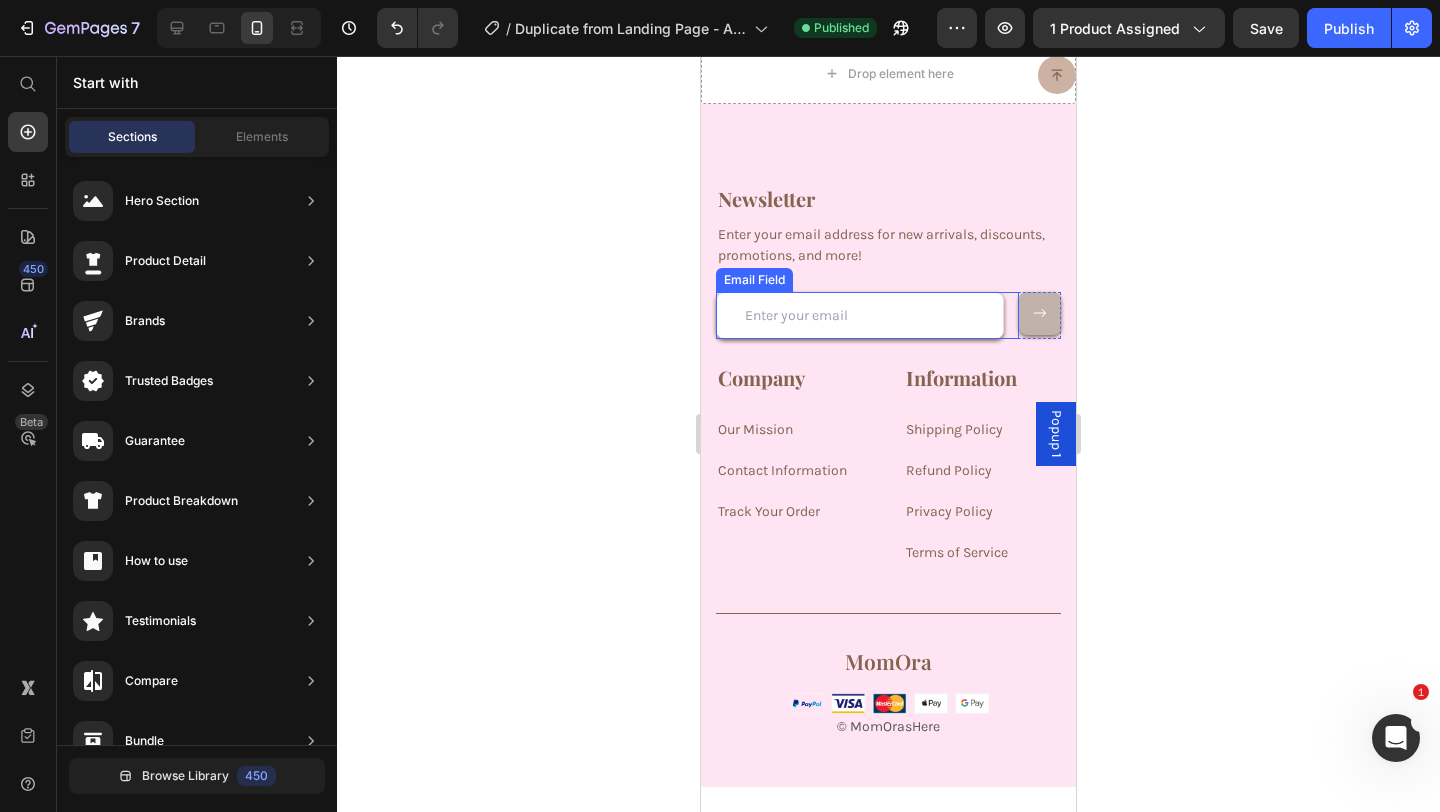 click at bounding box center [860, 315] 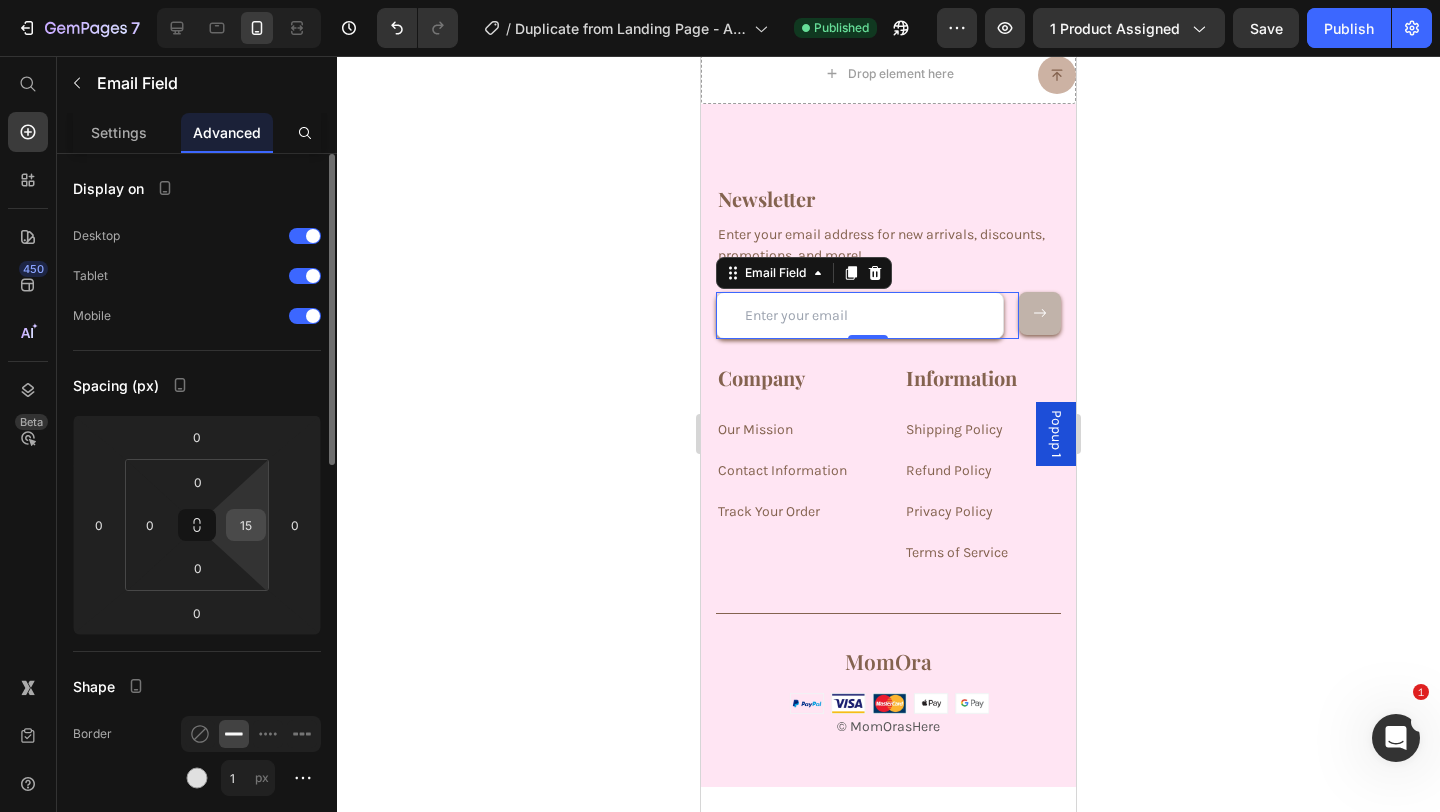 click on "15" at bounding box center [246, 525] 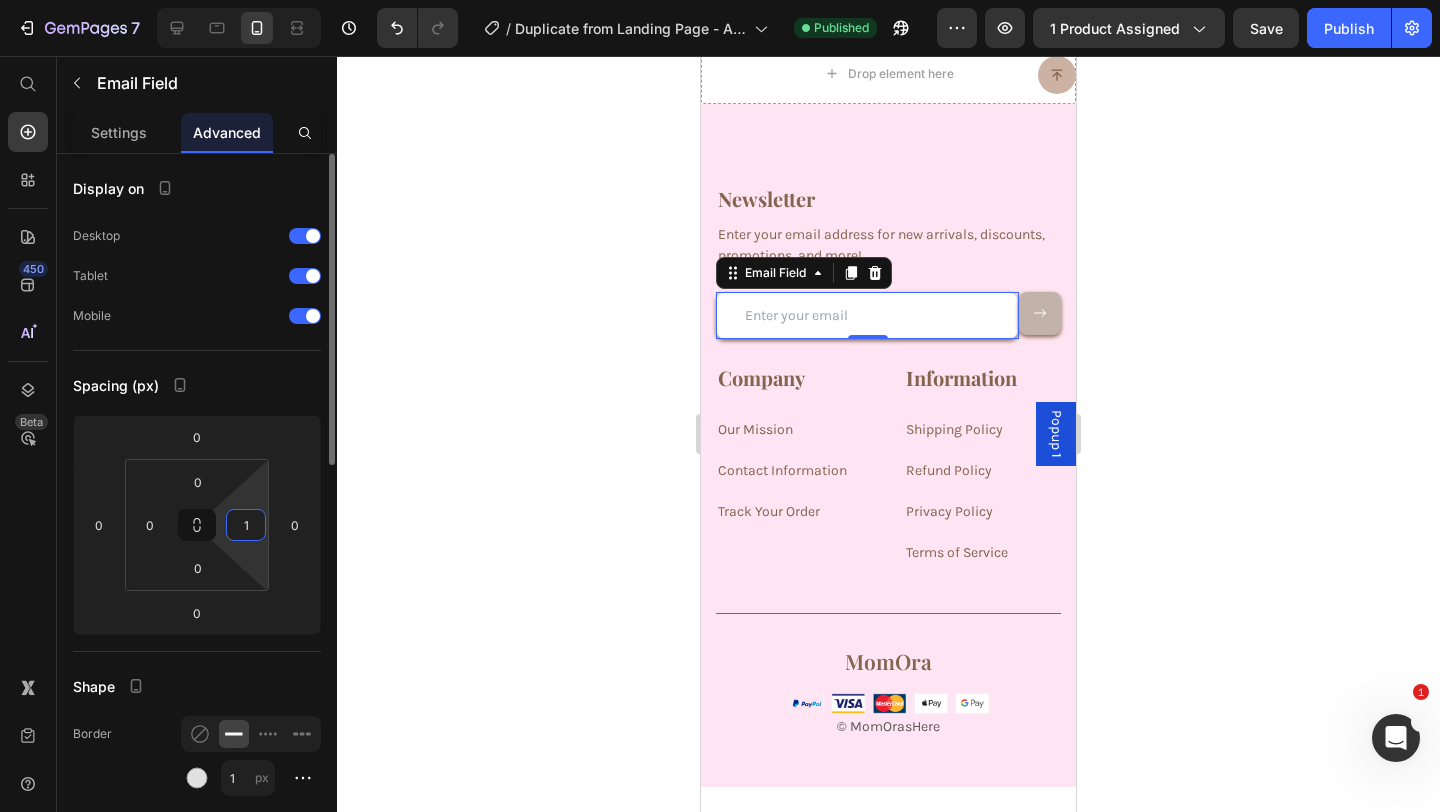 type on "10" 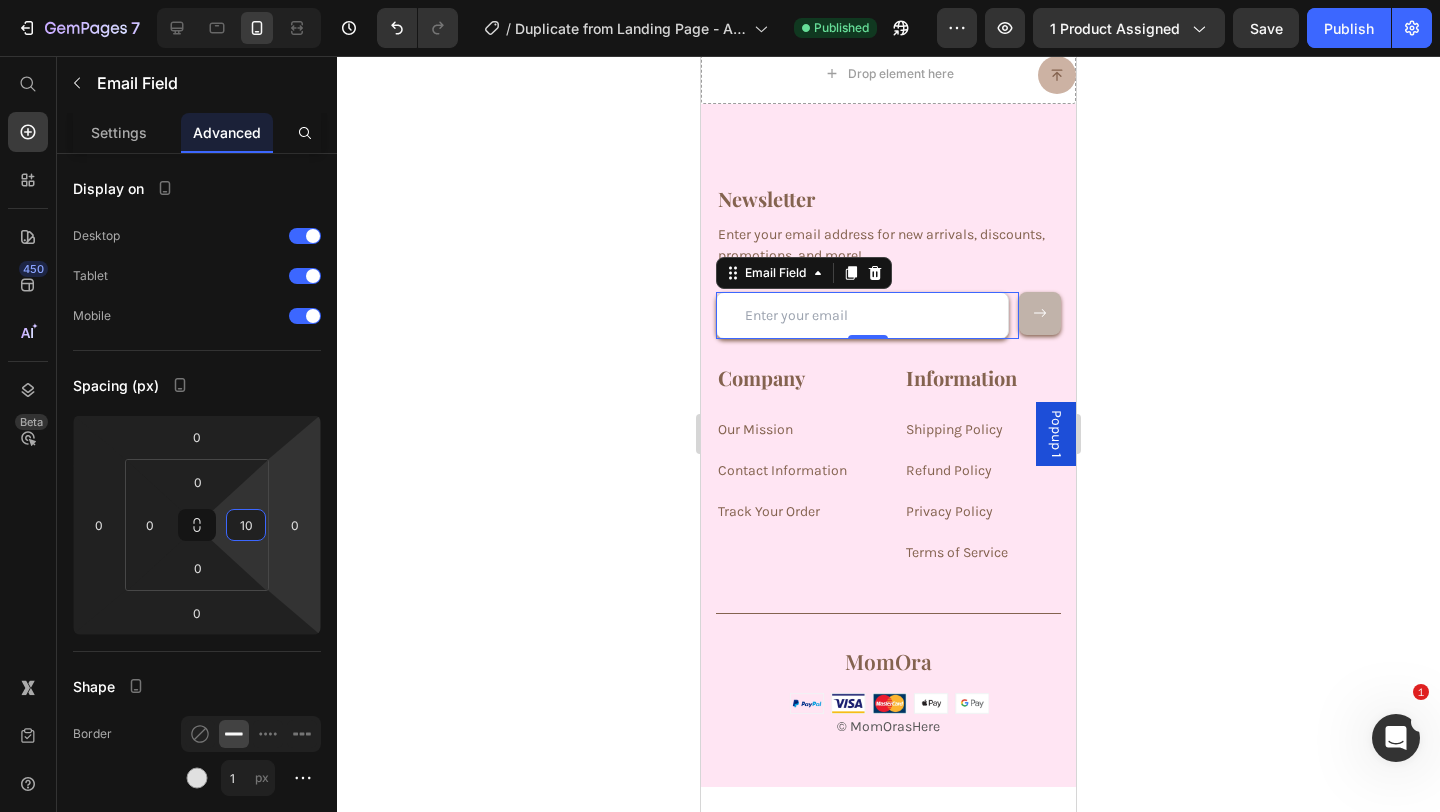 click 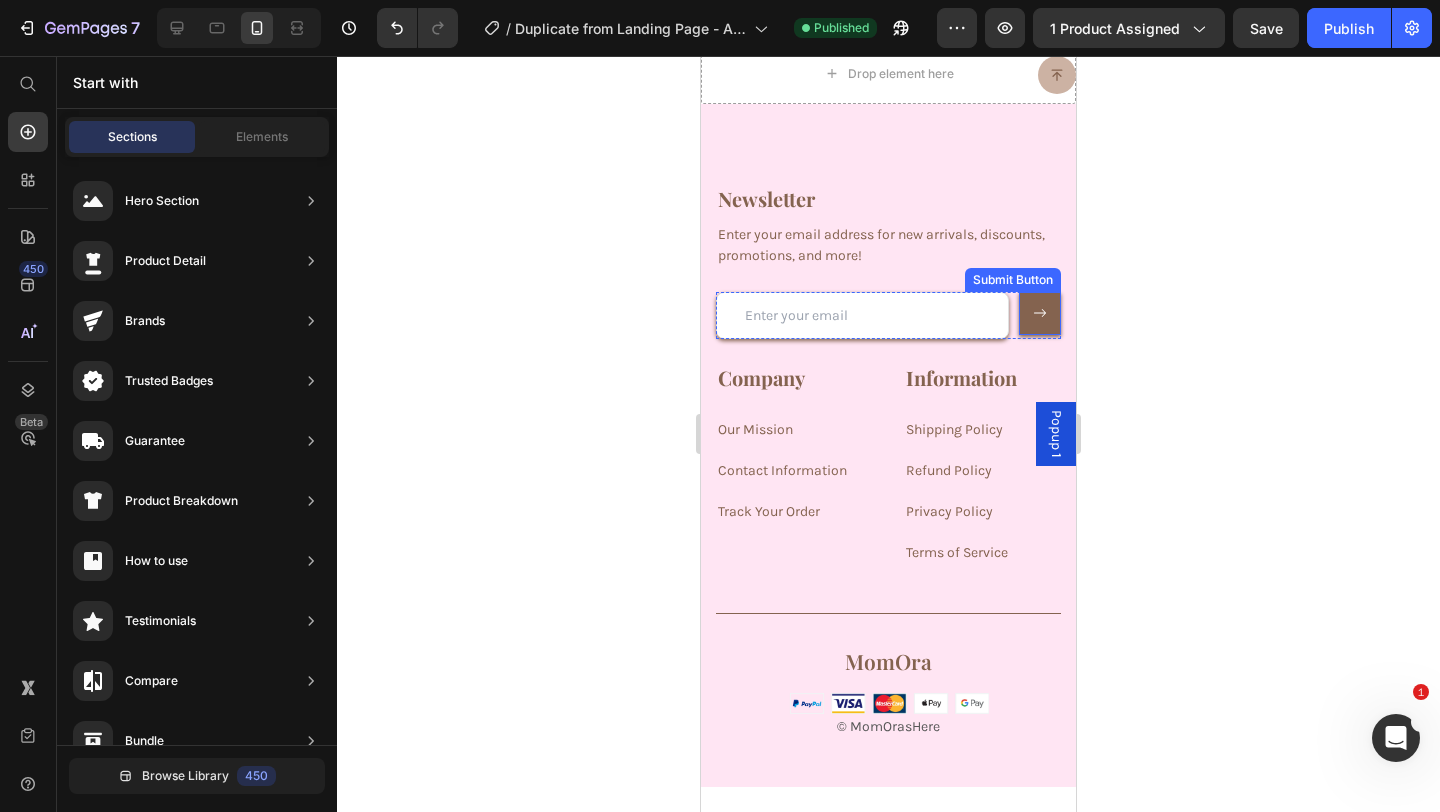 click at bounding box center [1040, 313] 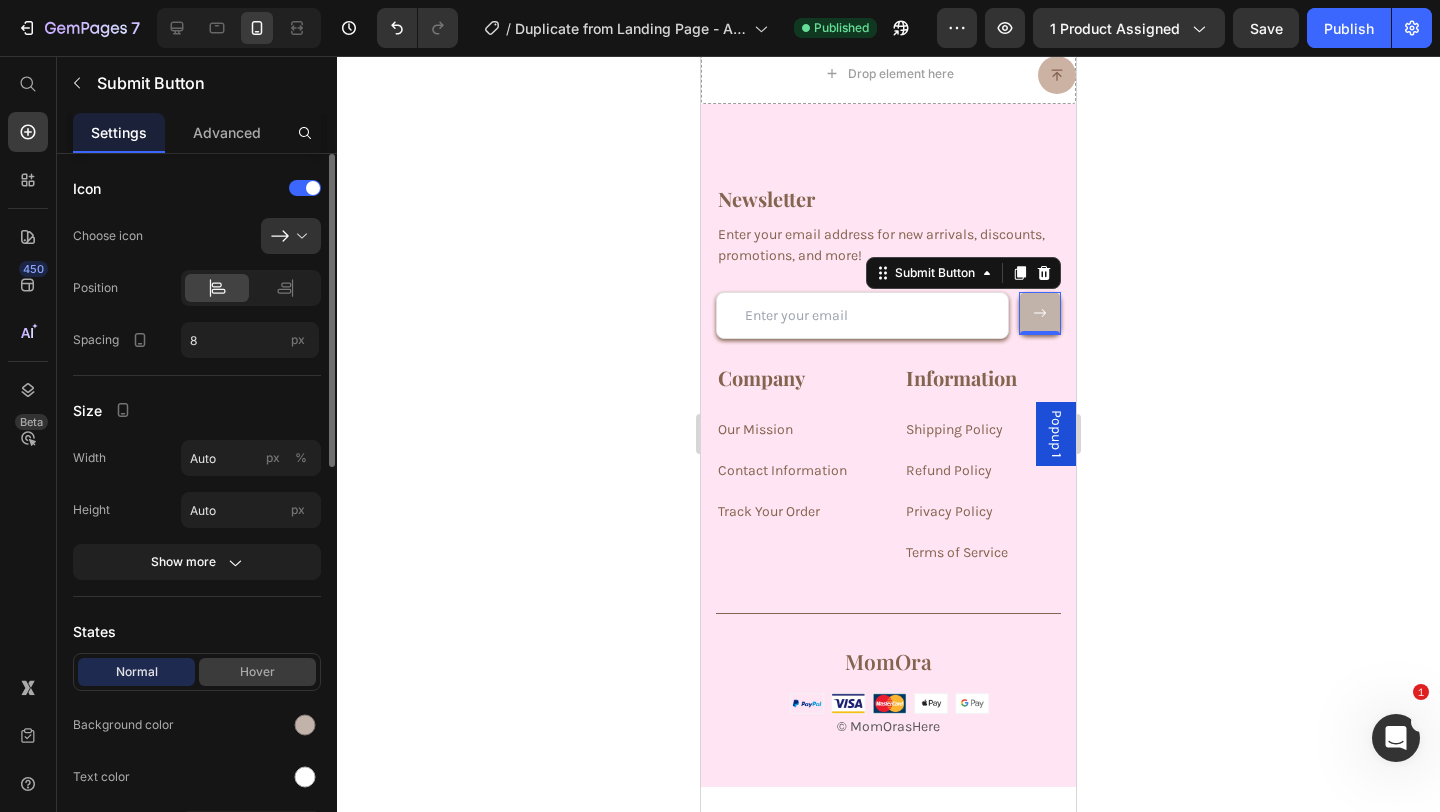 click on "Hover" at bounding box center [257, 672] 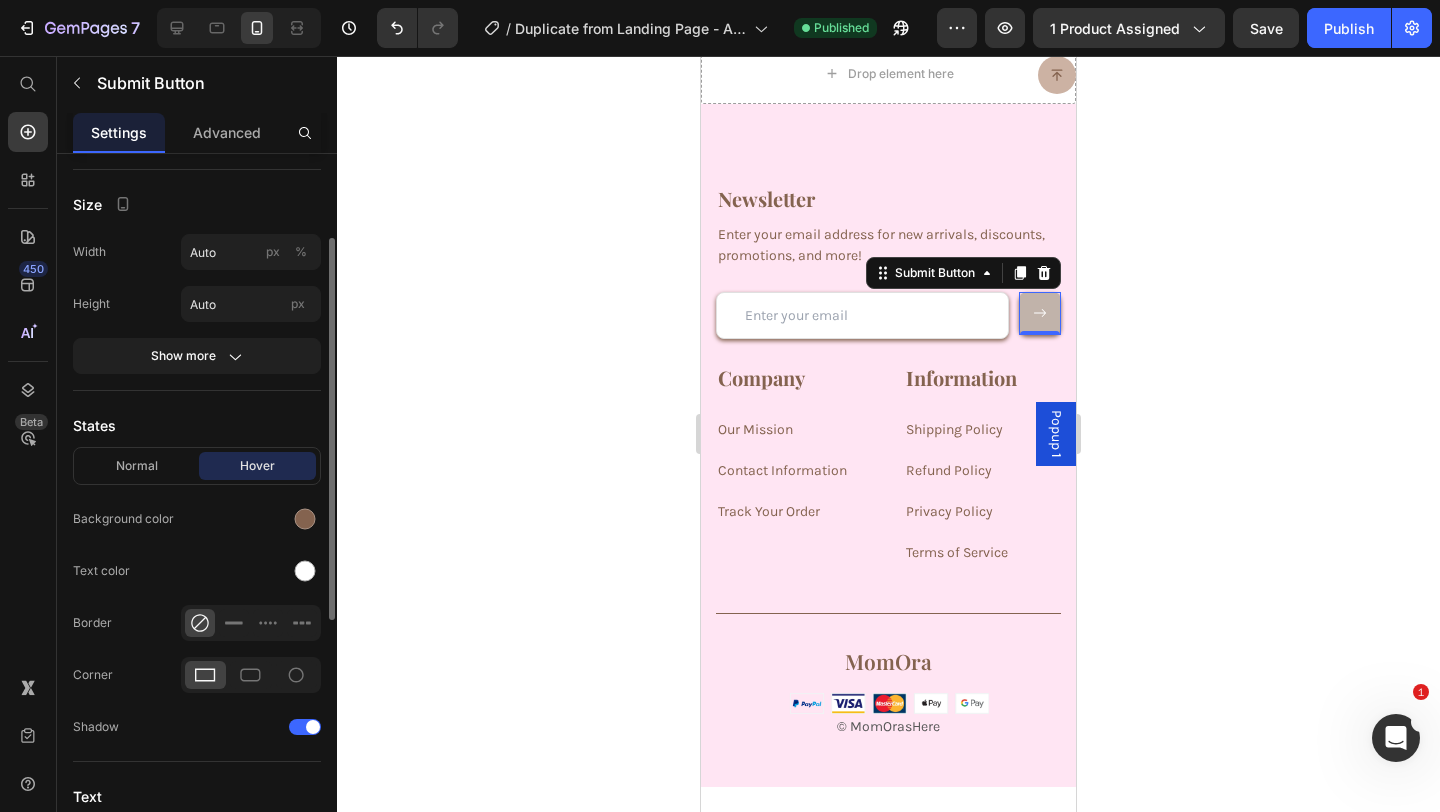 scroll, scrollTop: 250, scrollLeft: 0, axis: vertical 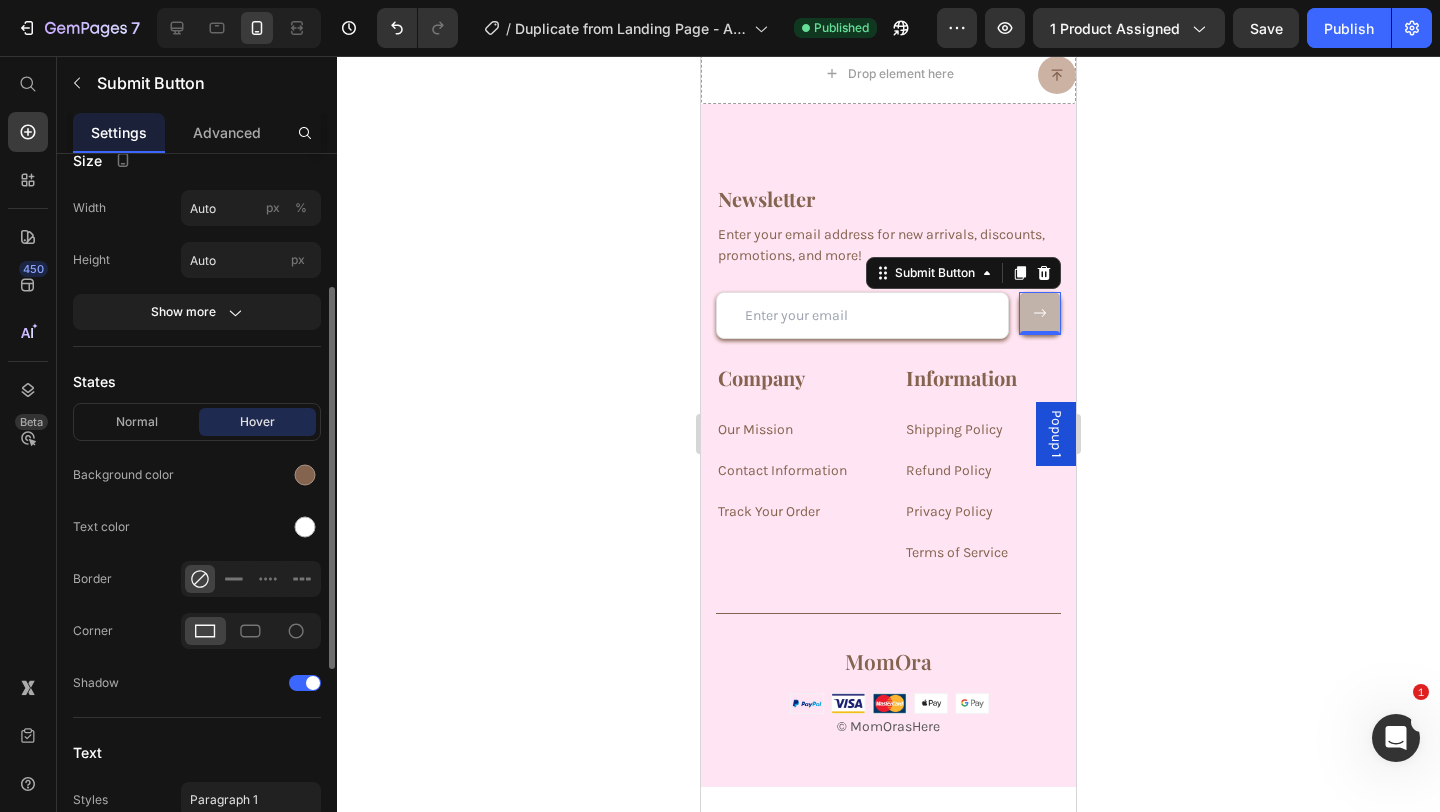 click 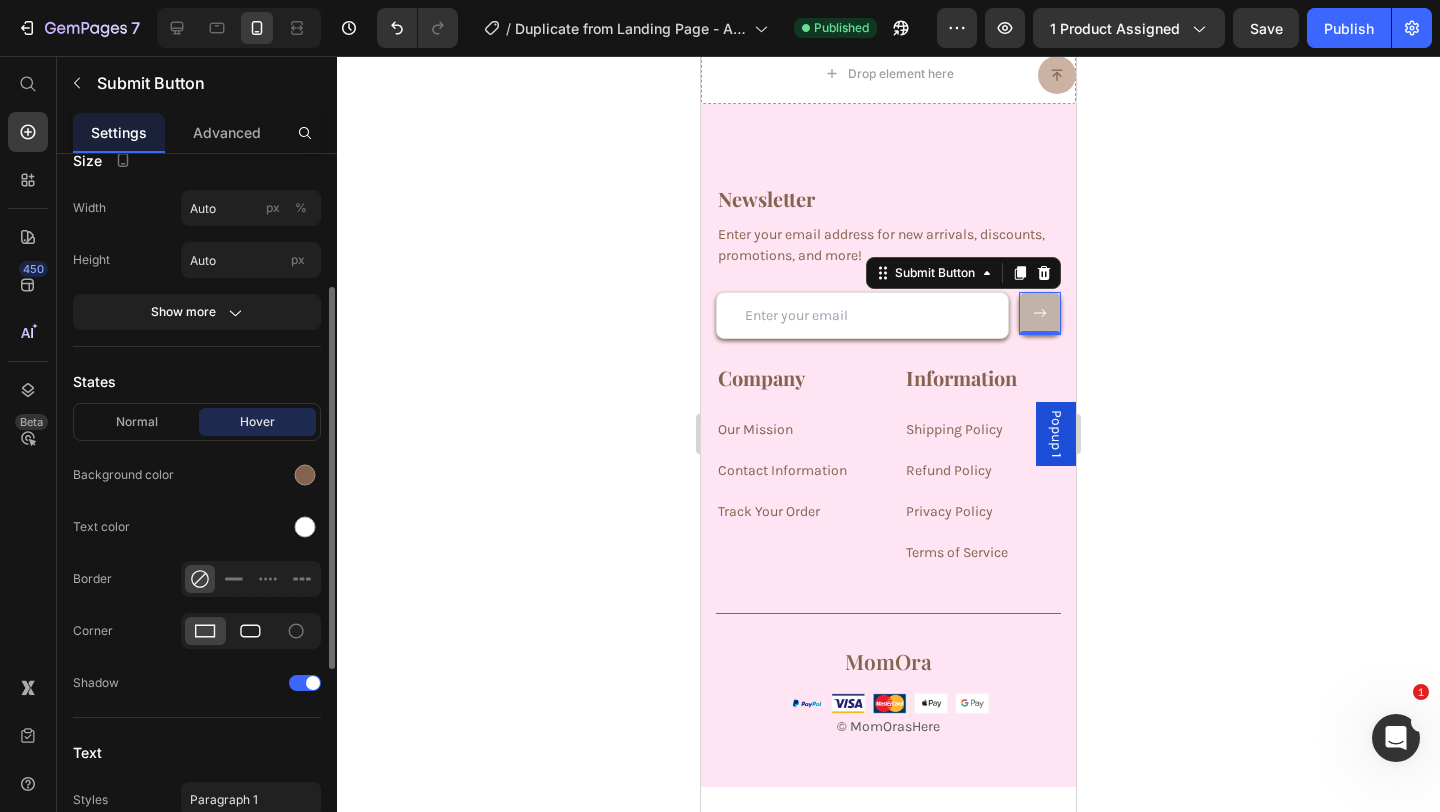 click 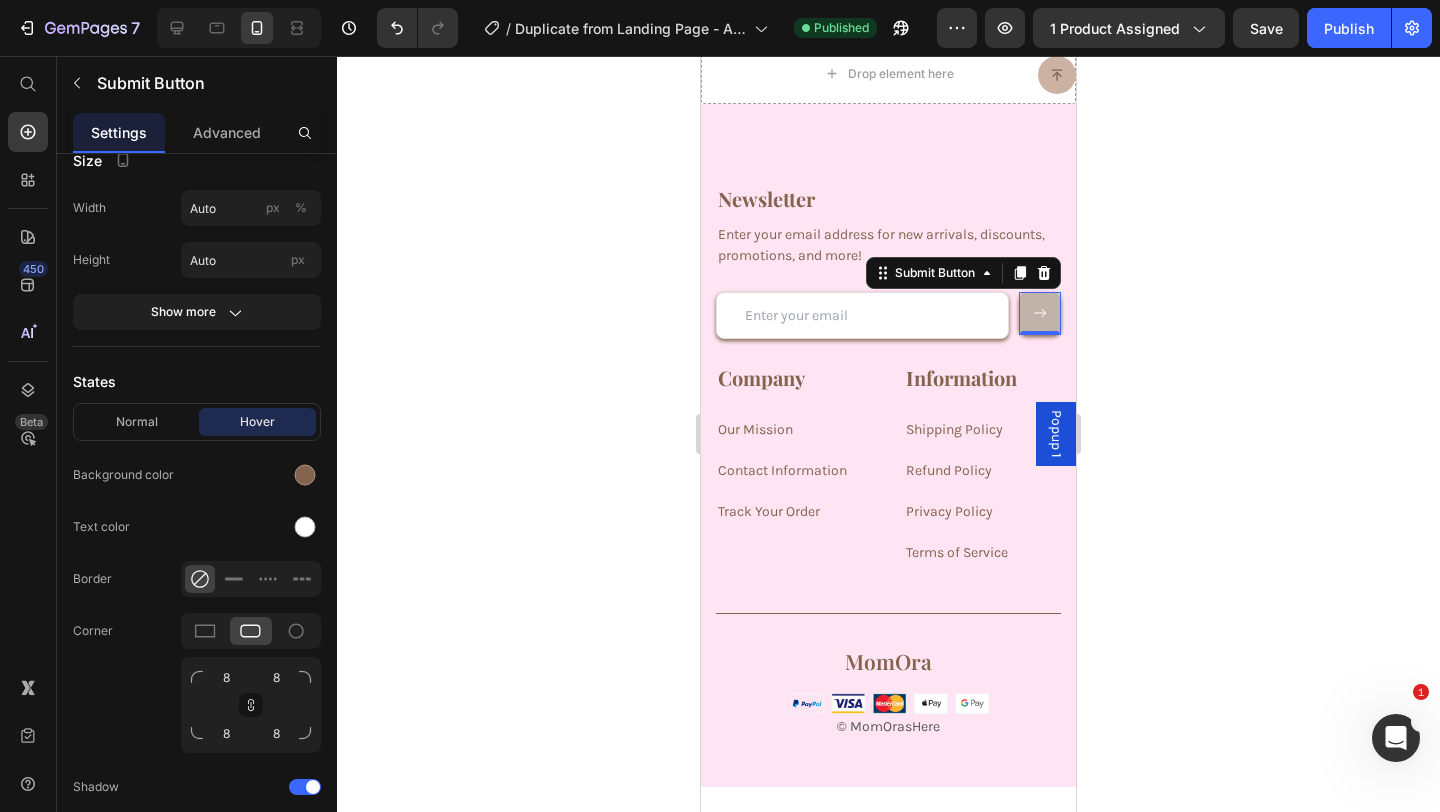 click 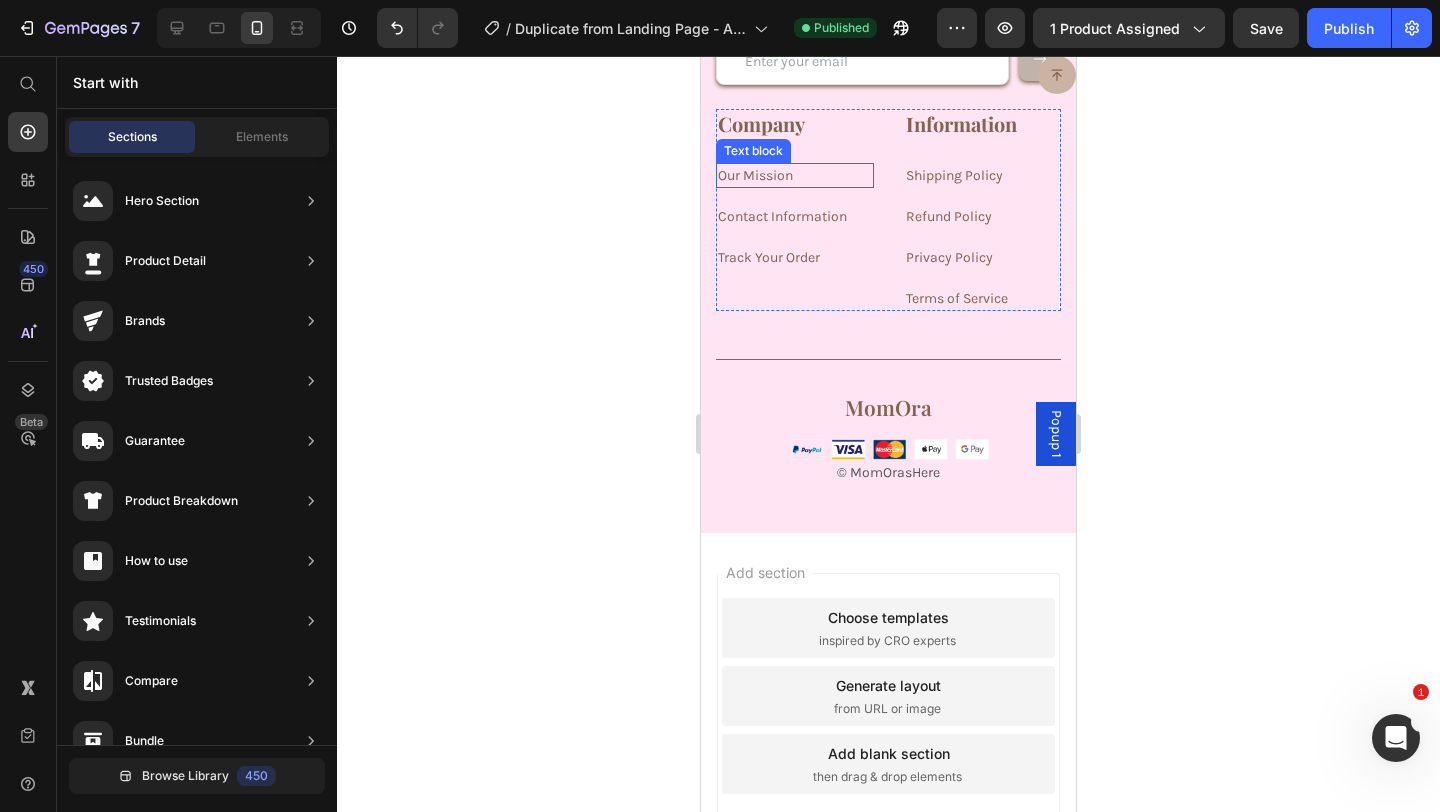scroll, scrollTop: 9508, scrollLeft: 0, axis: vertical 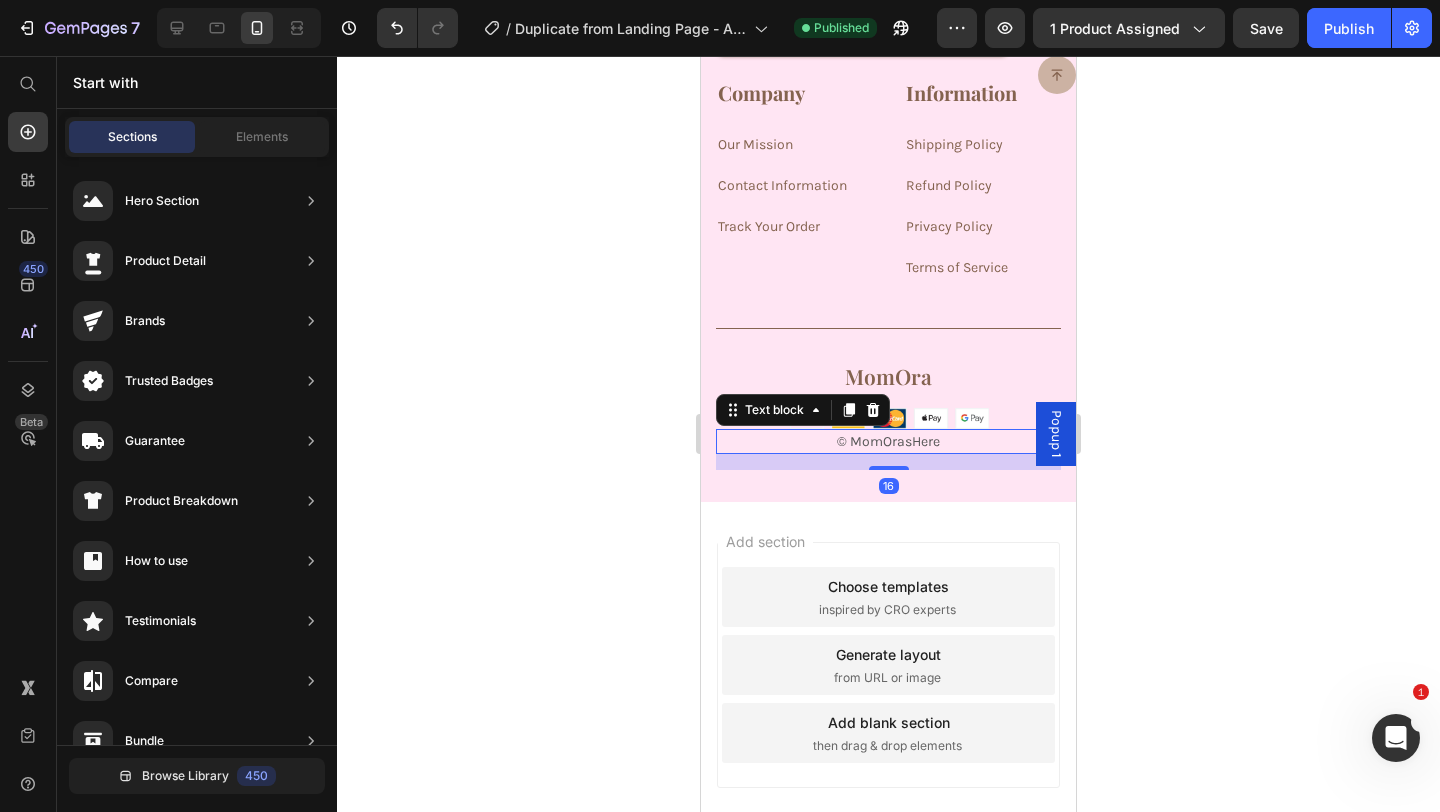 click on "© MomOrasHere" at bounding box center [888, 441] 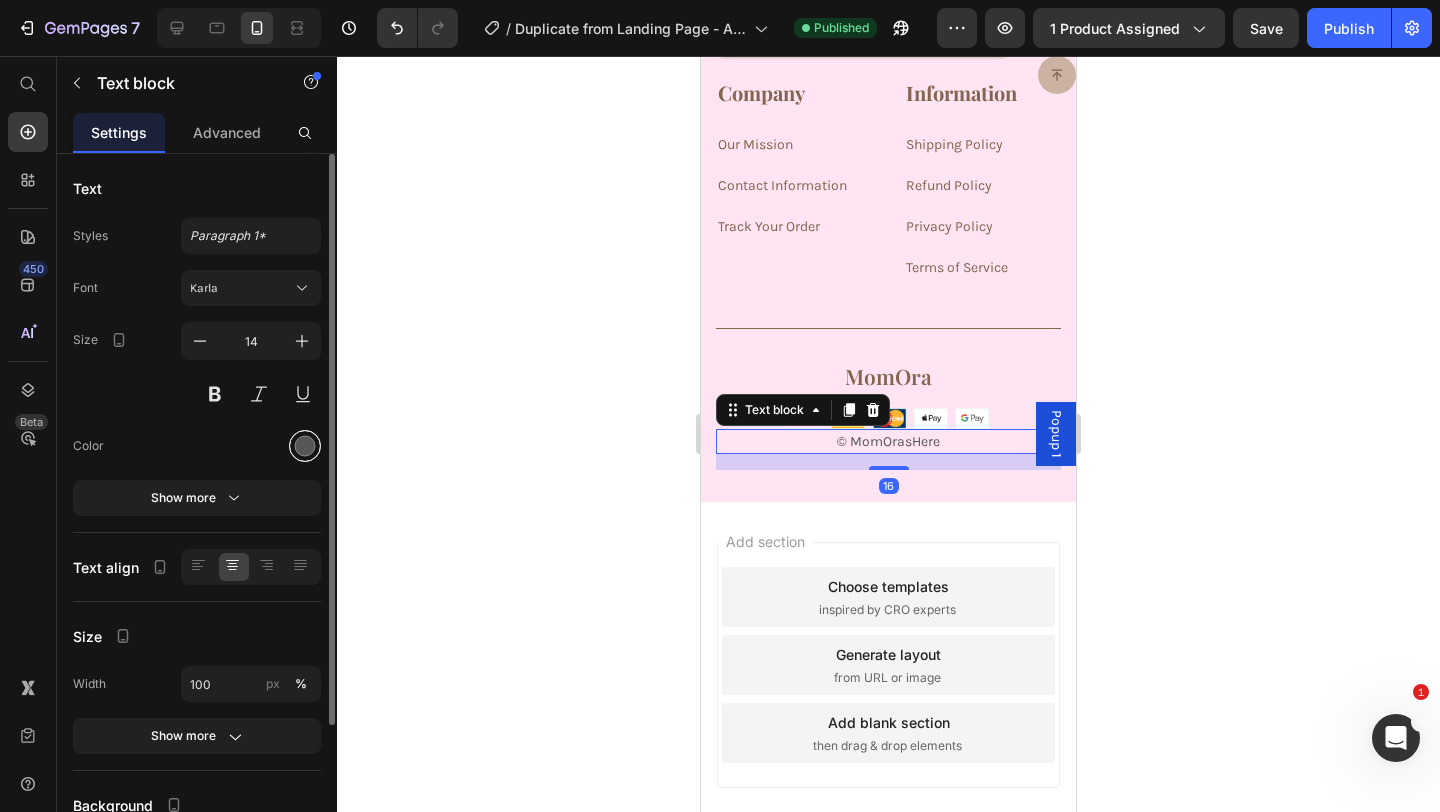 click at bounding box center (305, 446) 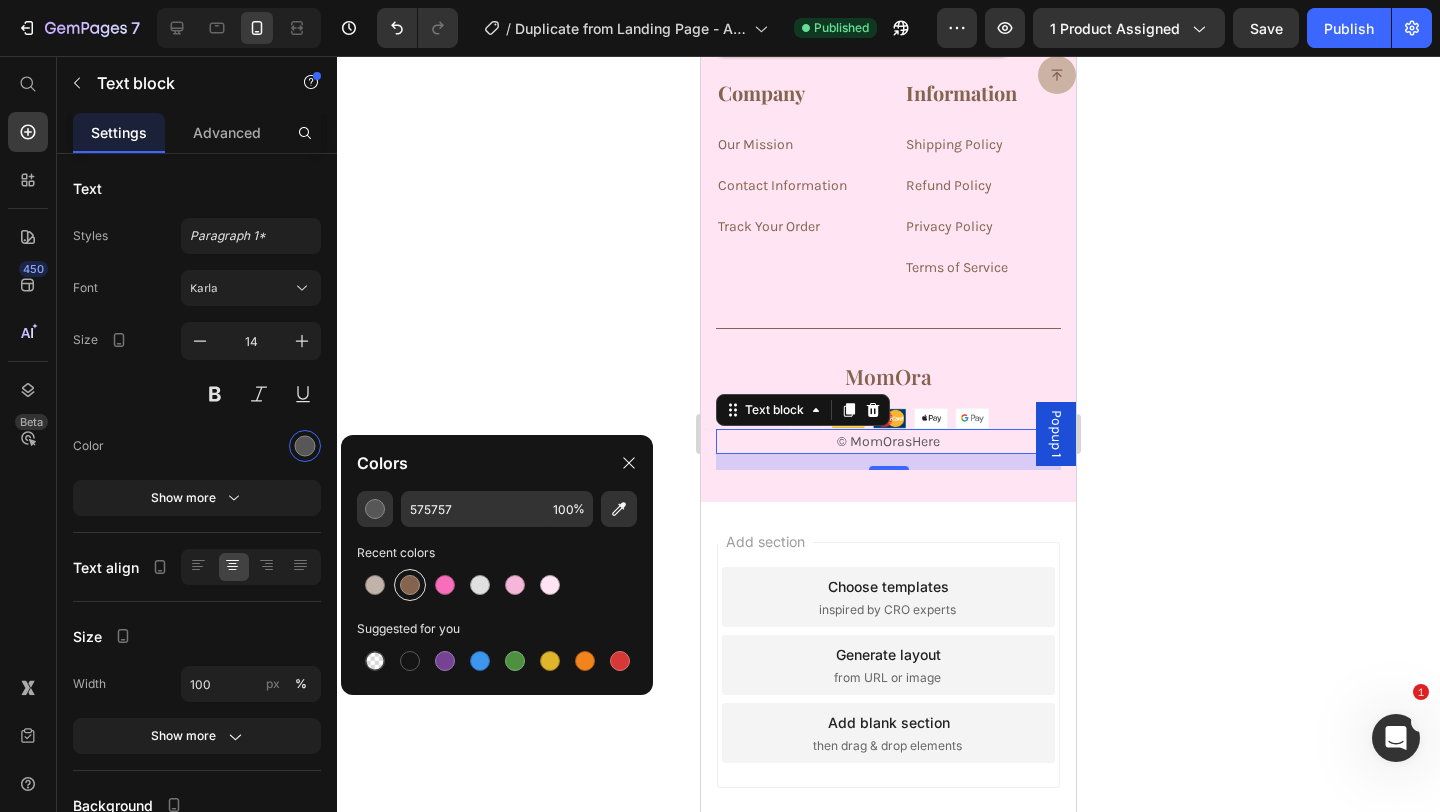 click at bounding box center [410, 585] 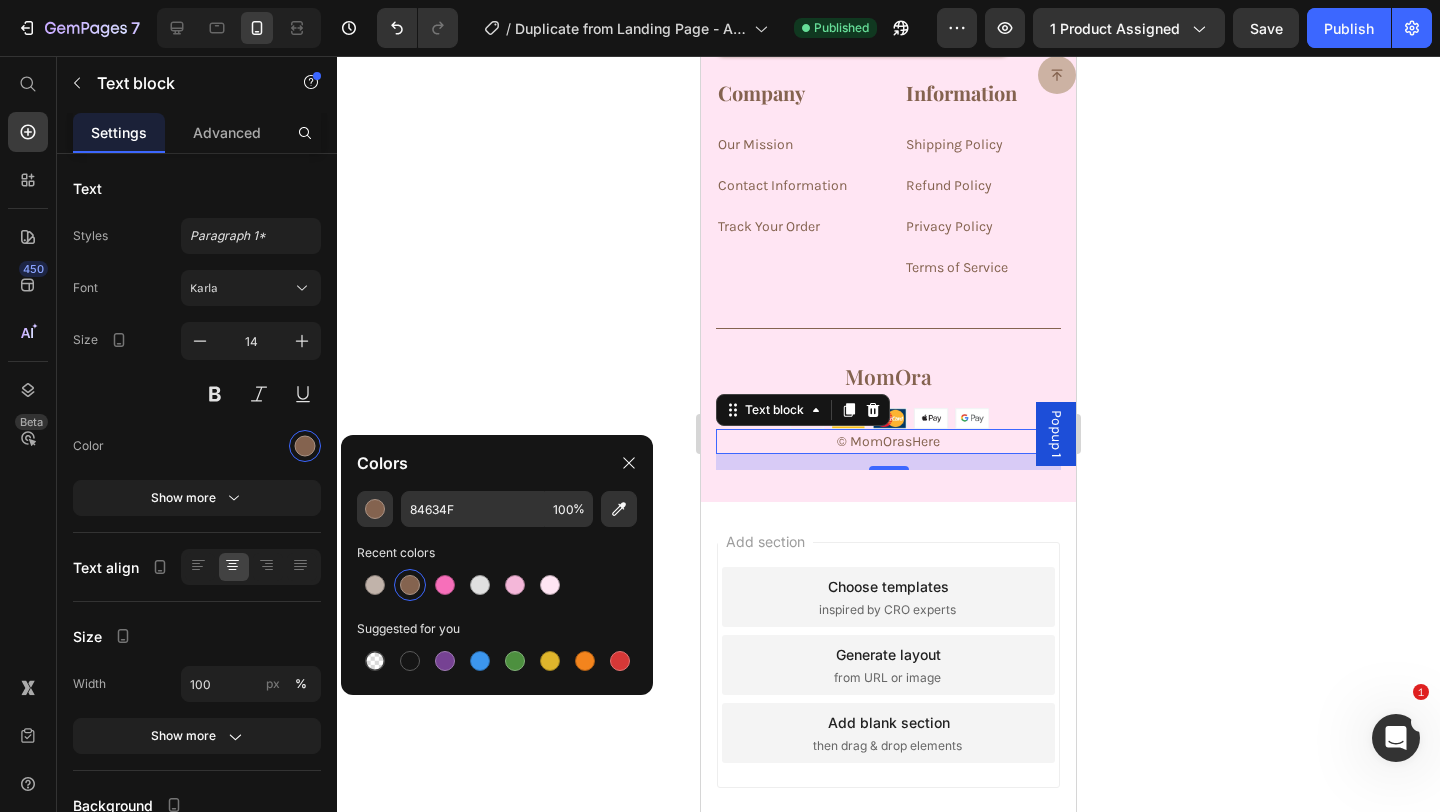 click 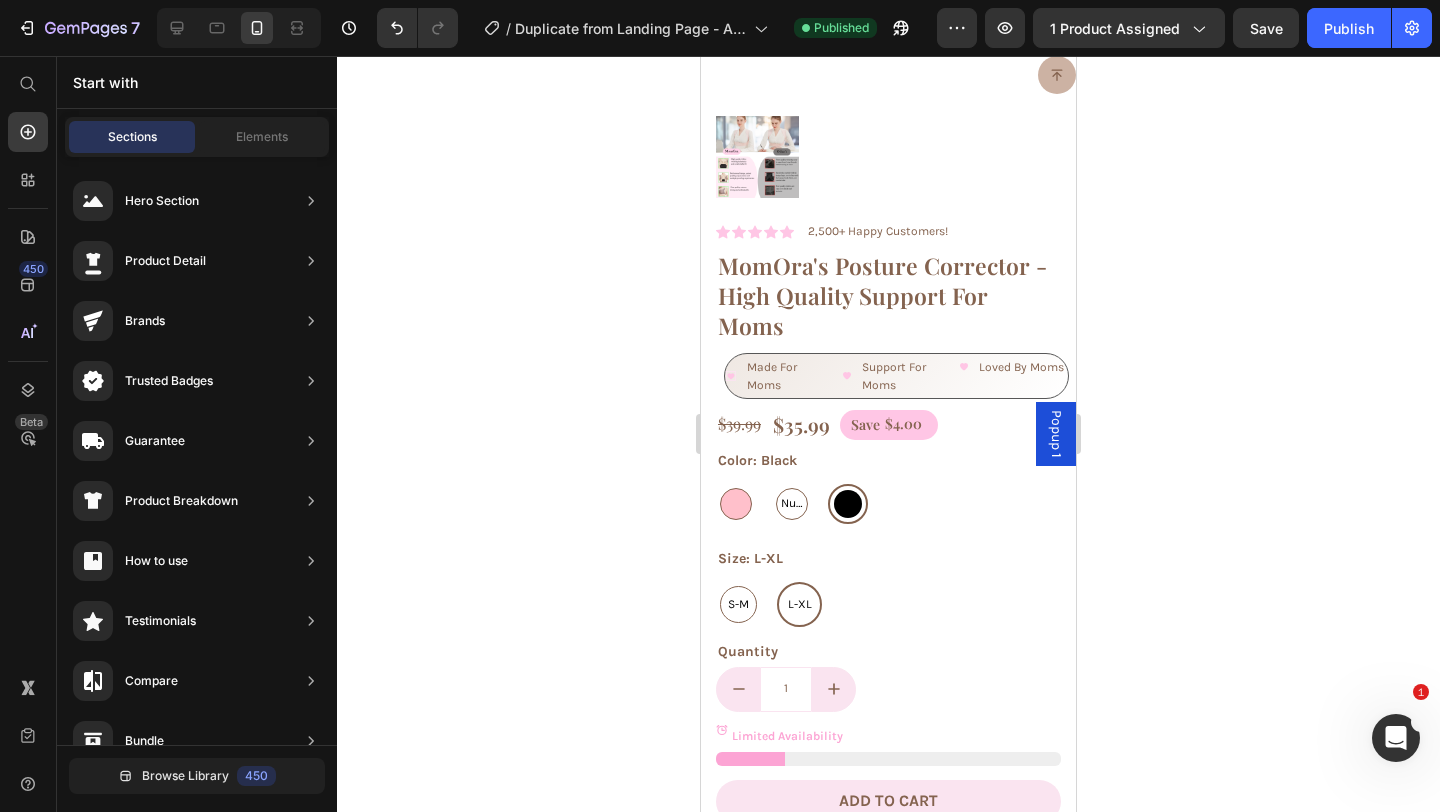 scroll, scrollTop: 0, scrollLeft: 0, axis: both 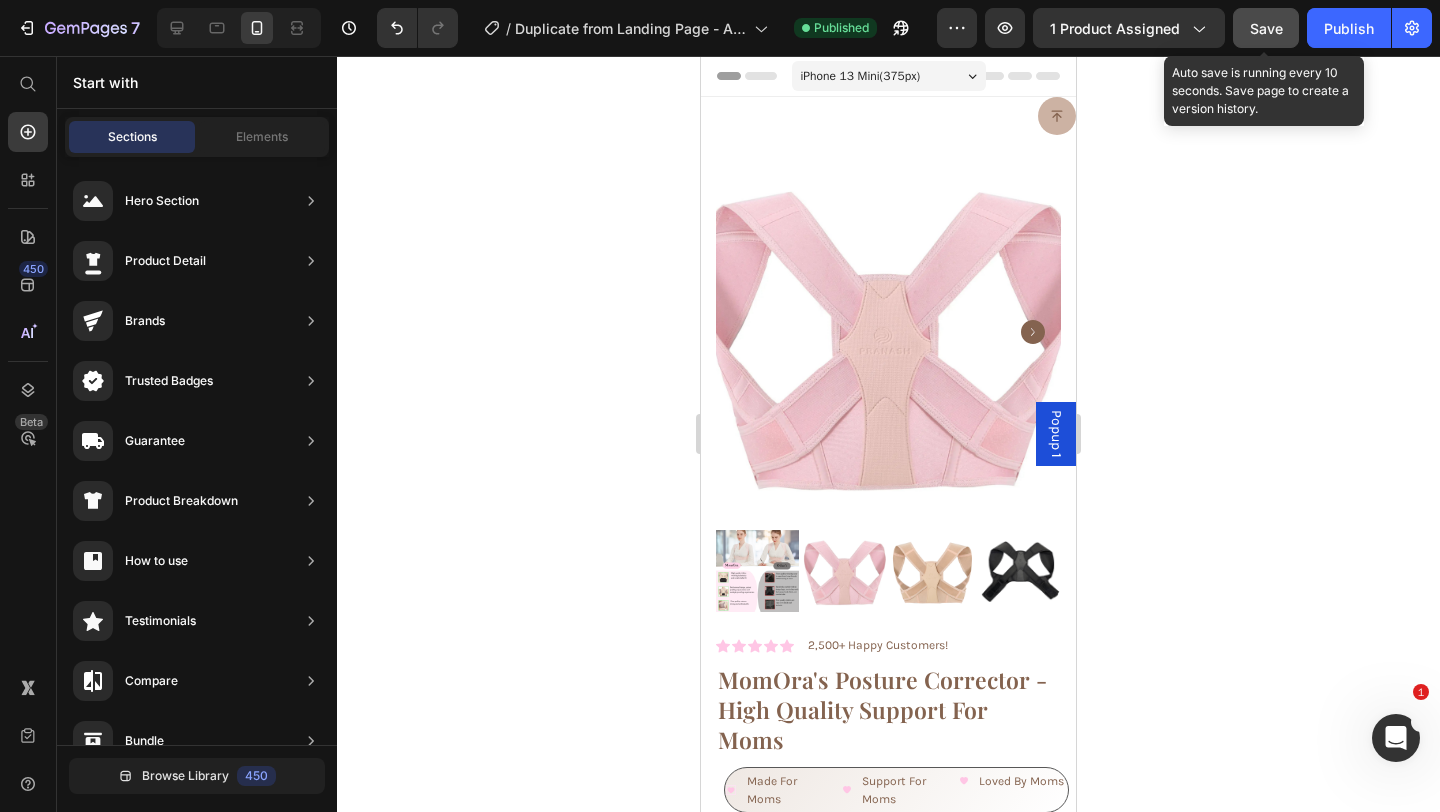 click on "Save" 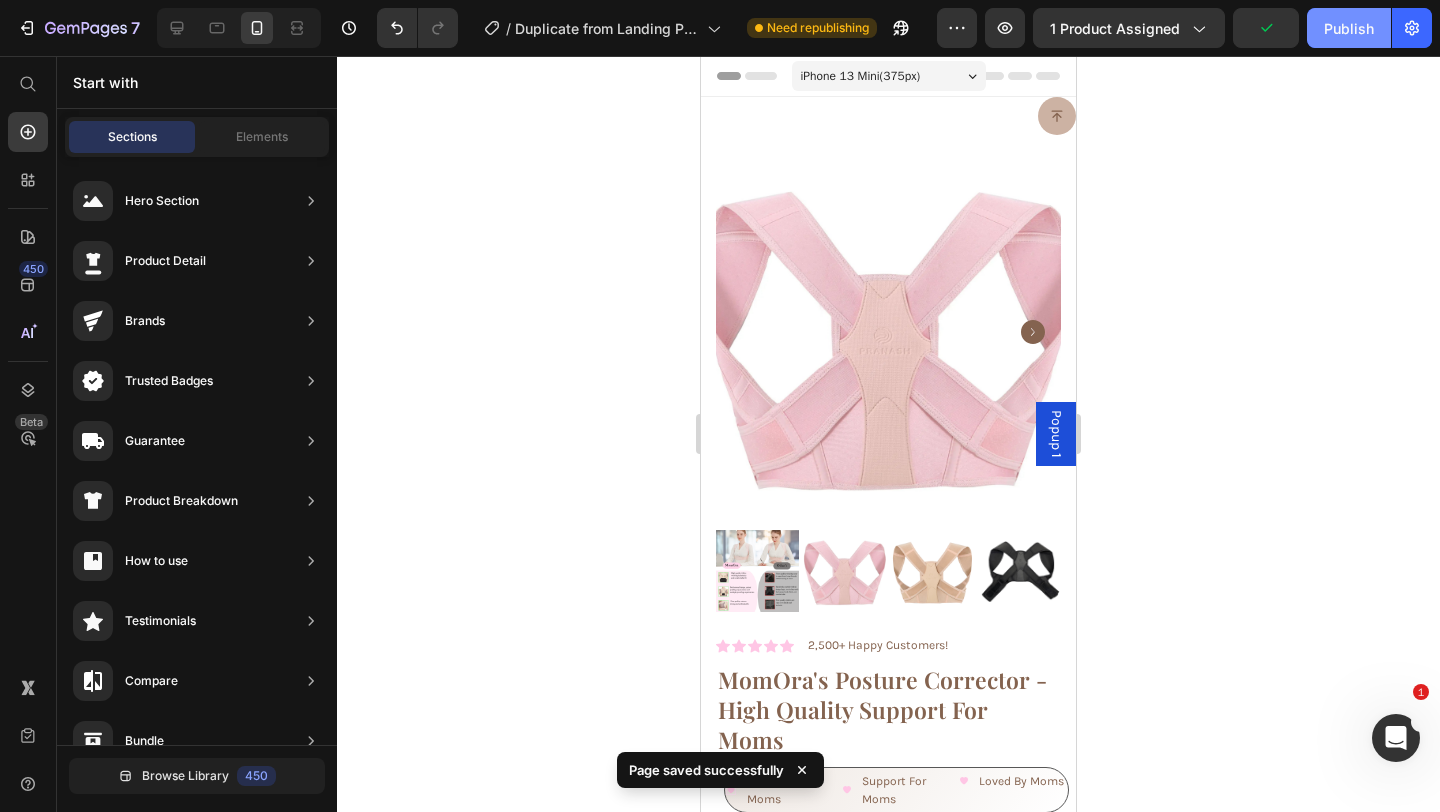 click on "Publish" at bounding box center [1349, 28] 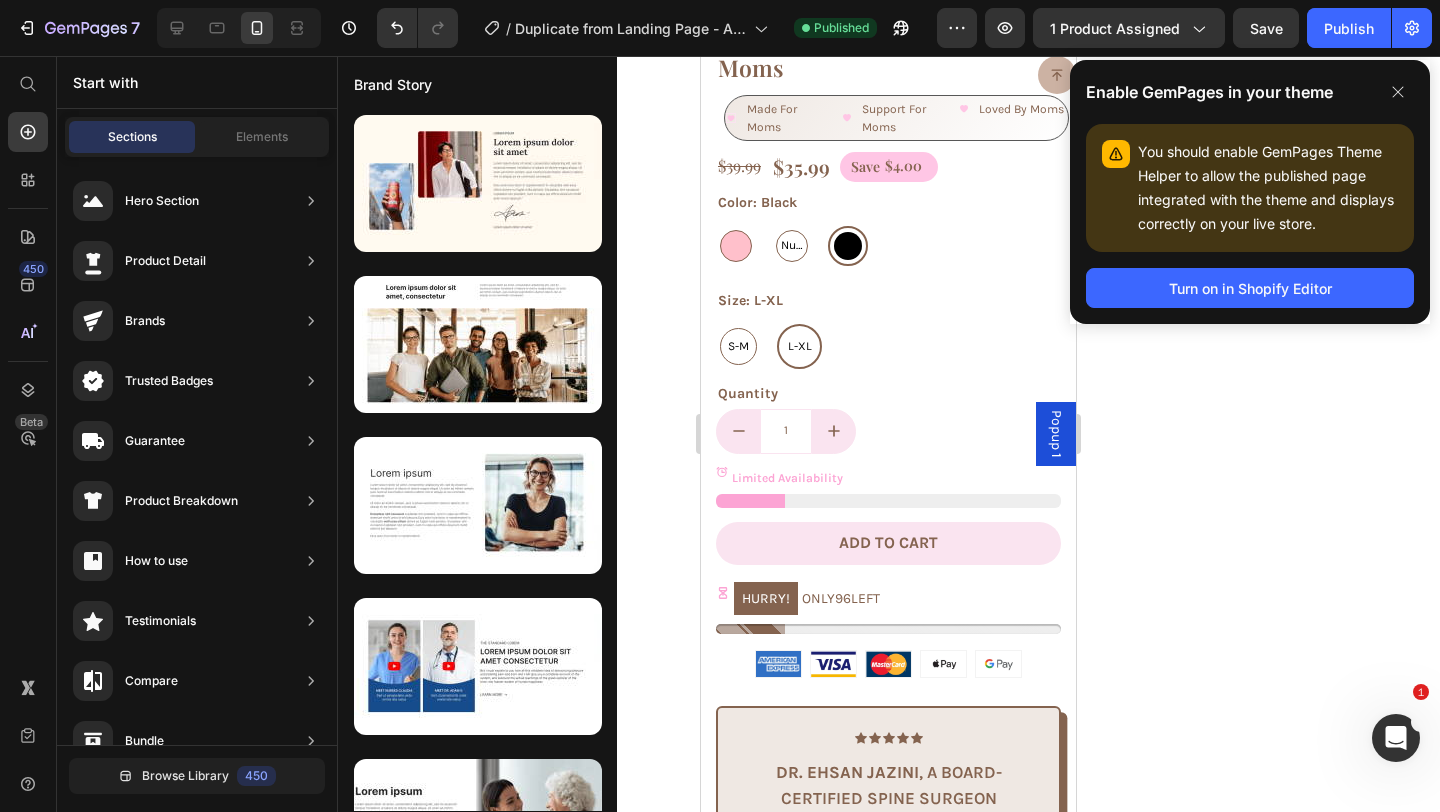 scroll, scrollTop: 1521, scrollLeft: 0, axis: vertical 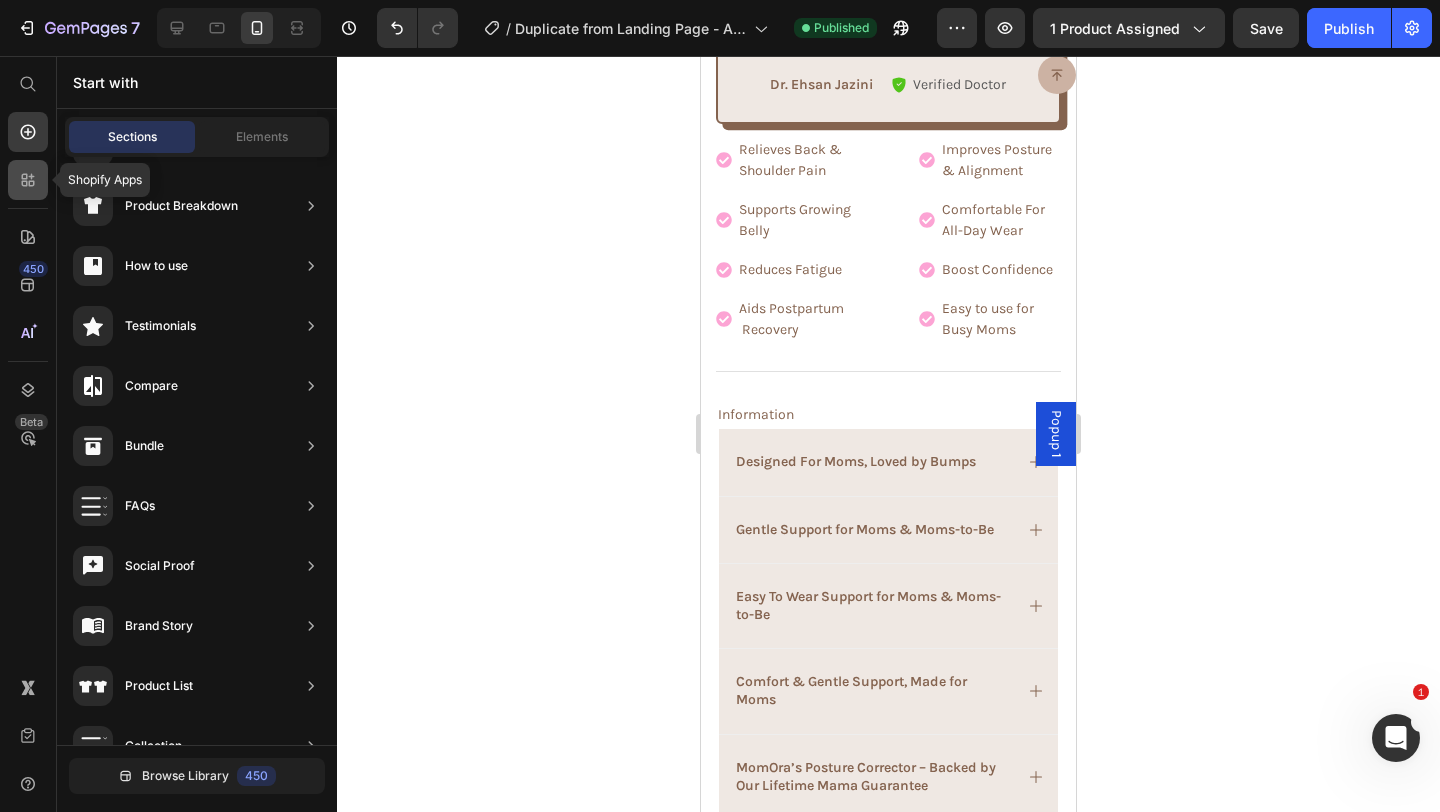 click 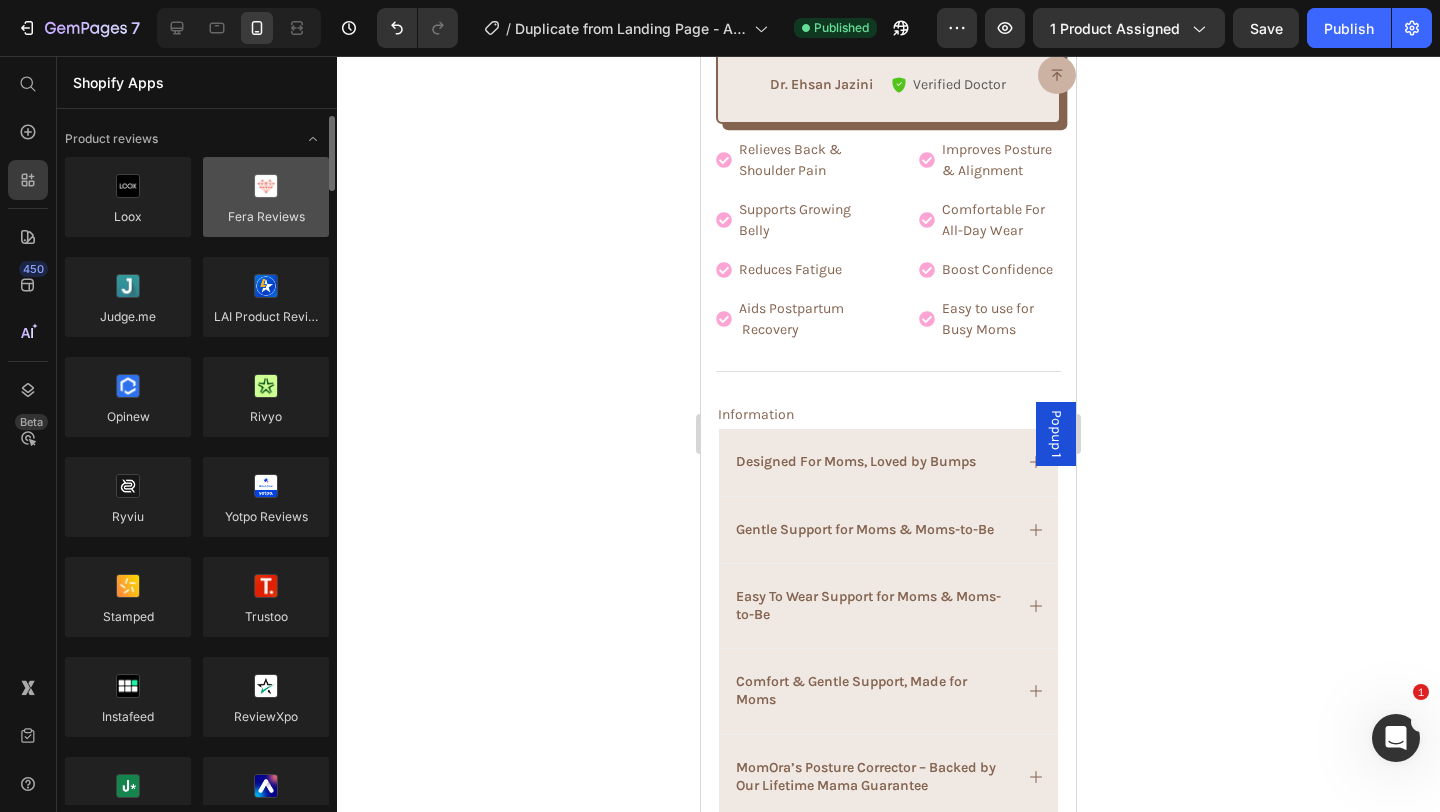 scroll, scrollTop: 5, scrollLeft: 0, axis: vertical 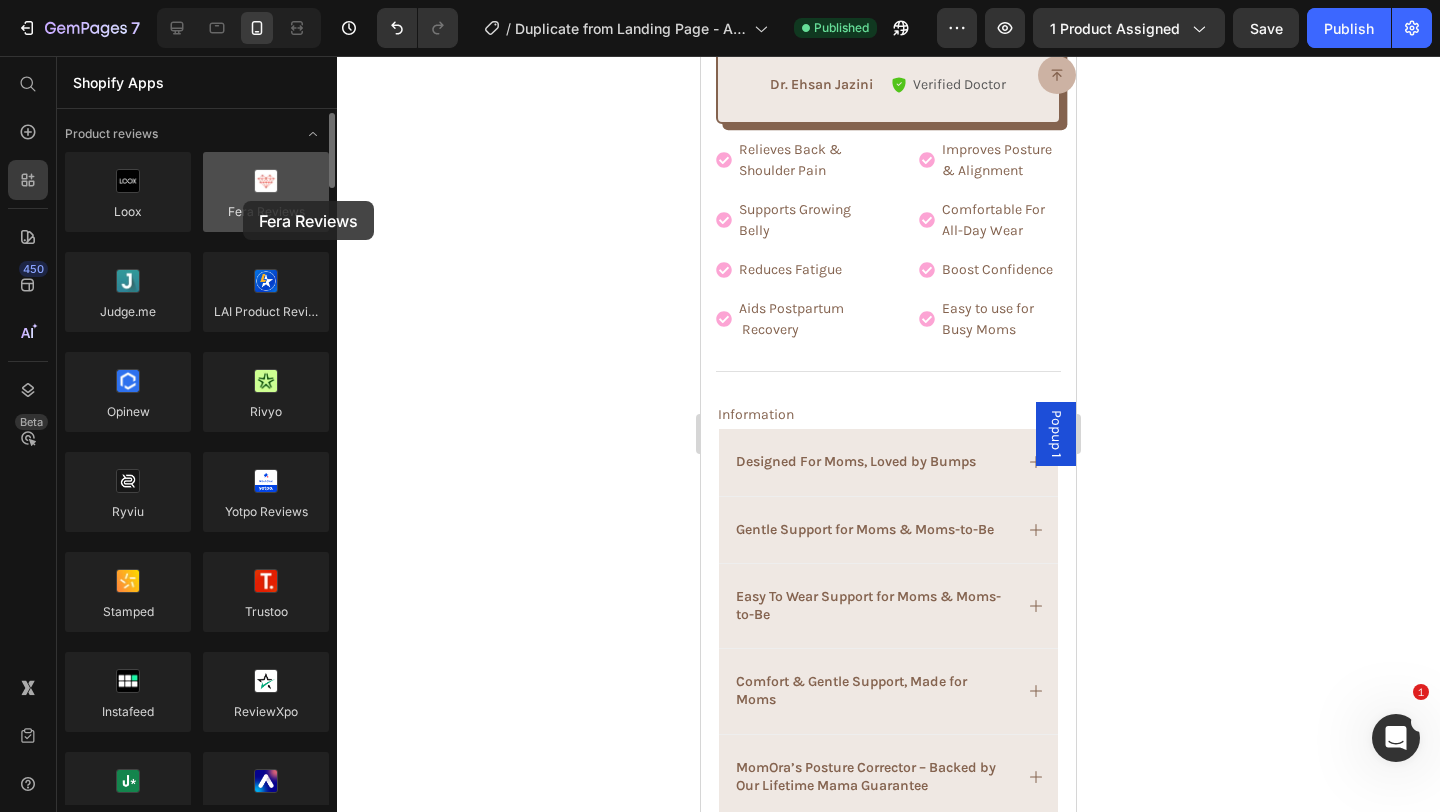 click at bounding box center [266, 192] 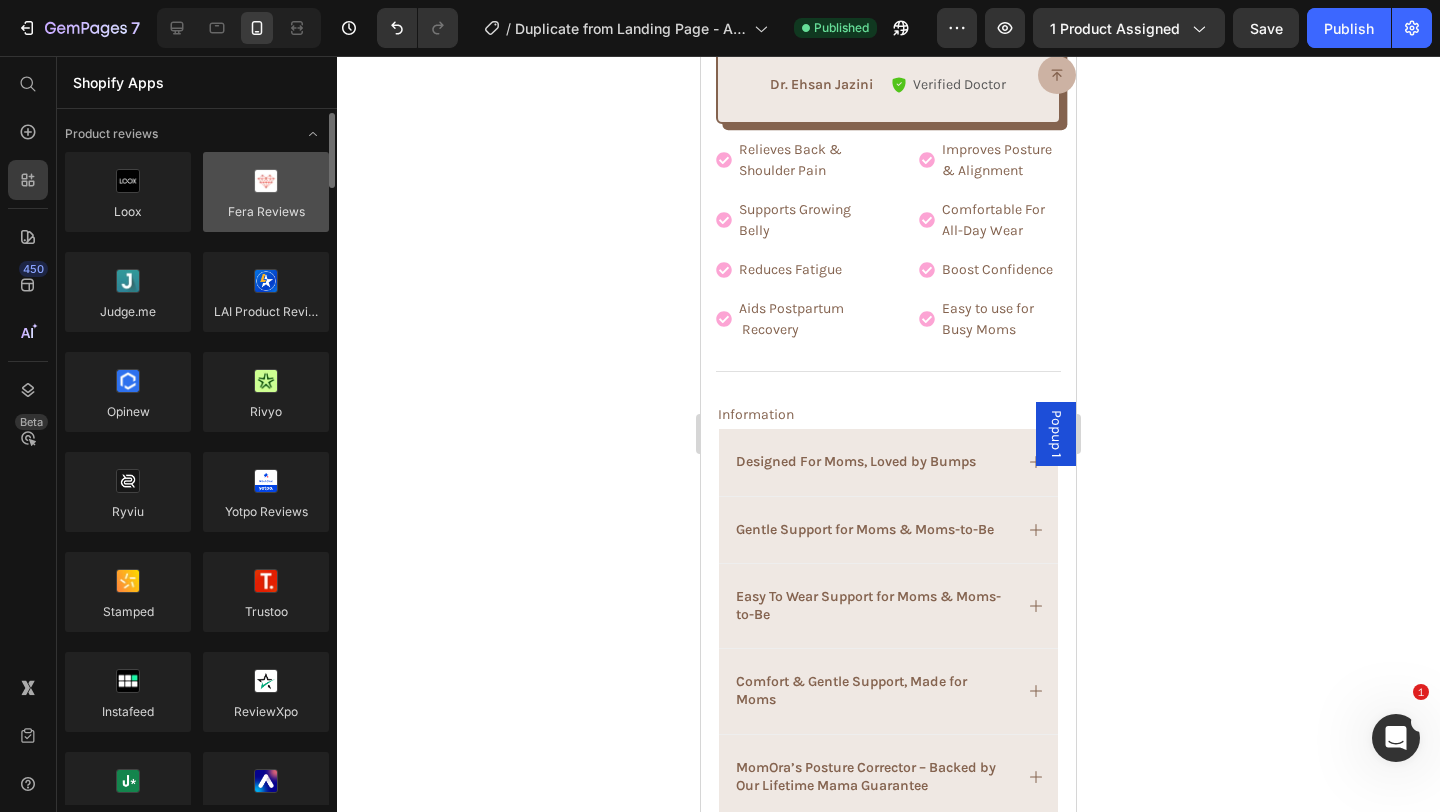 click at bounding box center [266, 192] 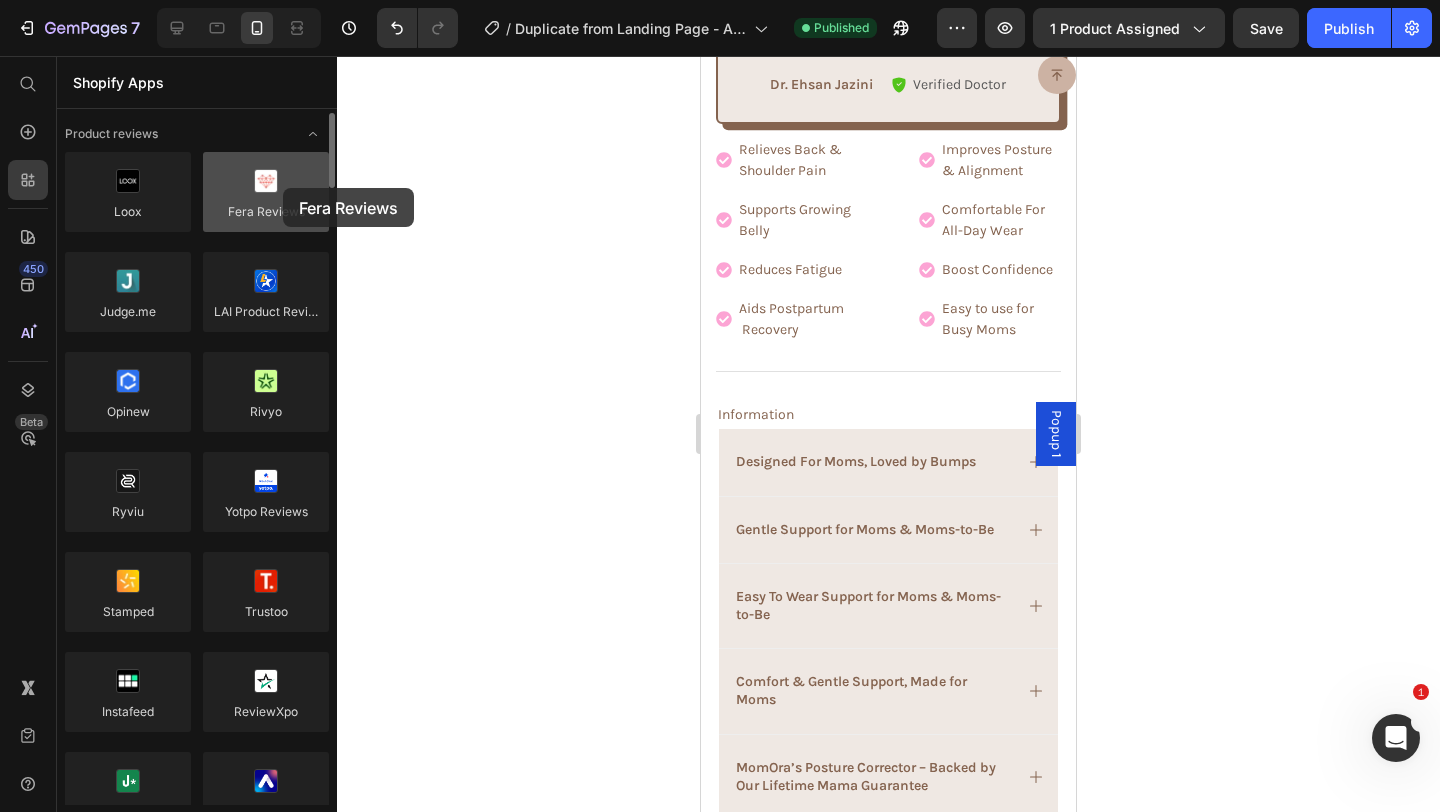 drag, startPoint x: 243, startPoint y: 201, endPoint x: 282, endPoint y: 188, distance: 41.109608 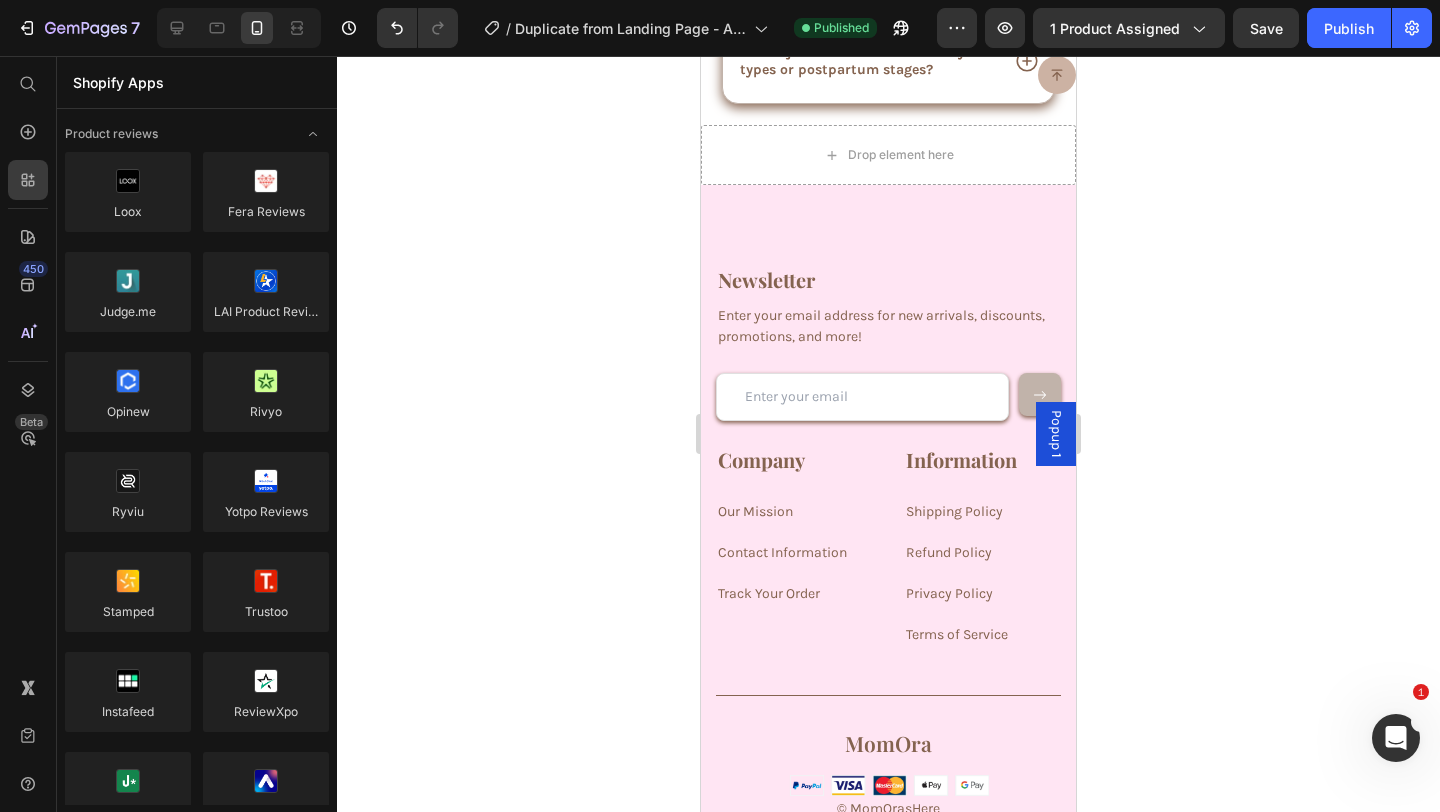 scroll, scrollTop: 8129, scrollLeft: 0, axis: vertical 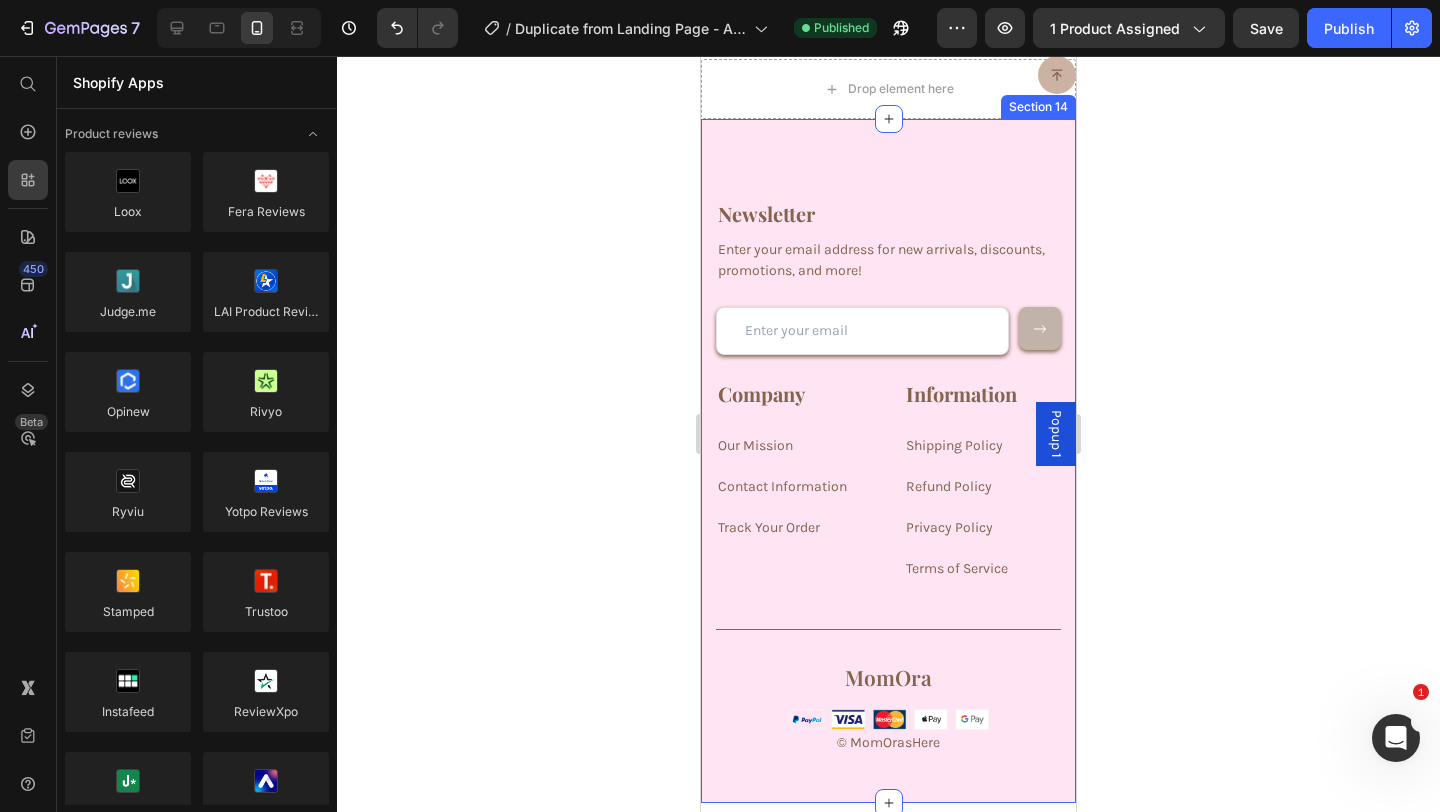 click on "Newsletter Heading Enter your email address for new arrivals, discounts, promotions, and more! Text block Email Field
Submit Button Row Newsletter Row Company Heading Our Mission Text block Contact Information Text block Track Your Order Text block Text block Information Heading Shipping Policy Text block Refund Policy Text block Privacy Policy Text block Terms of Service Text block Row Row                Title Line © MomOrasHere Text block MomOra Heading Image Row Row Section 14" at bounding box center (888, 461) 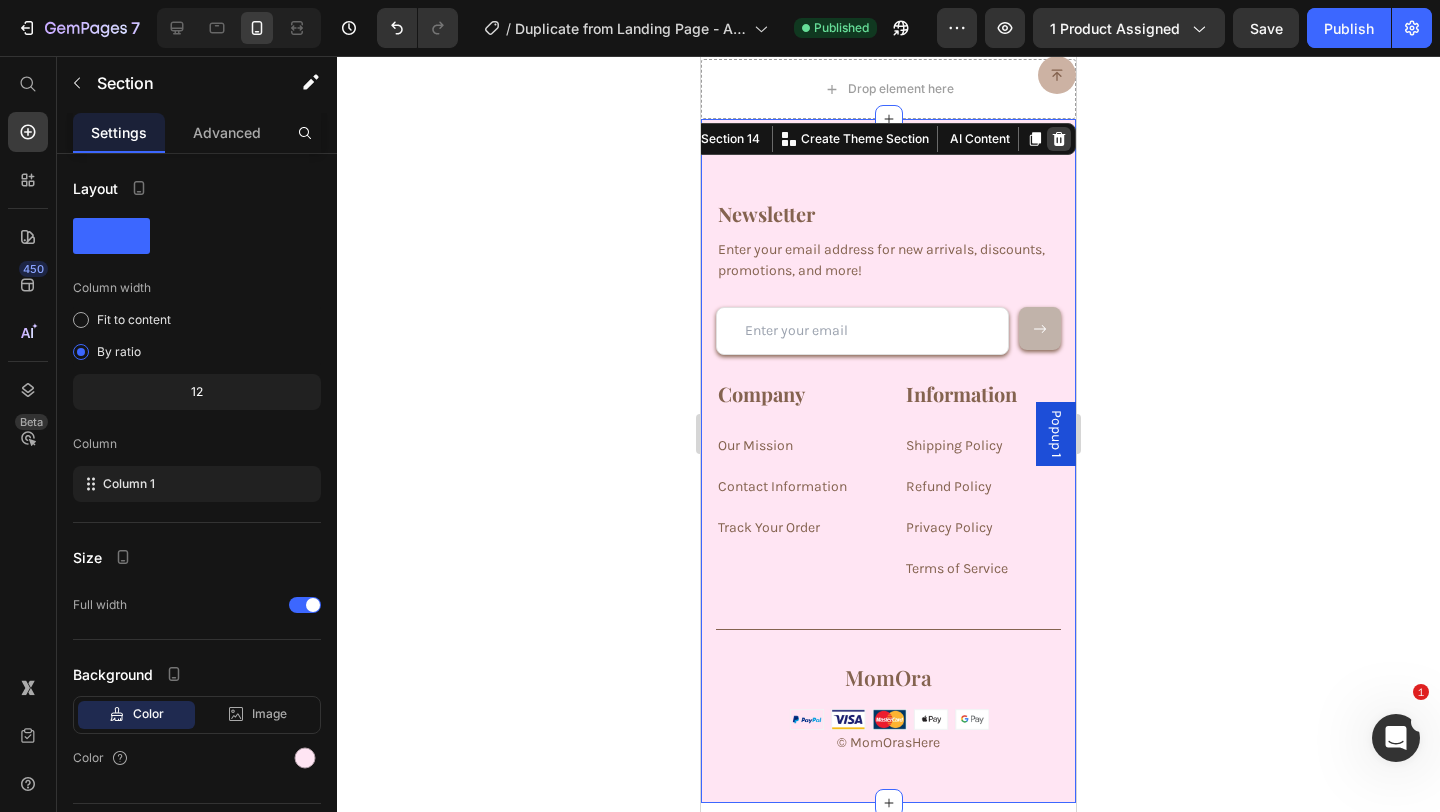 click 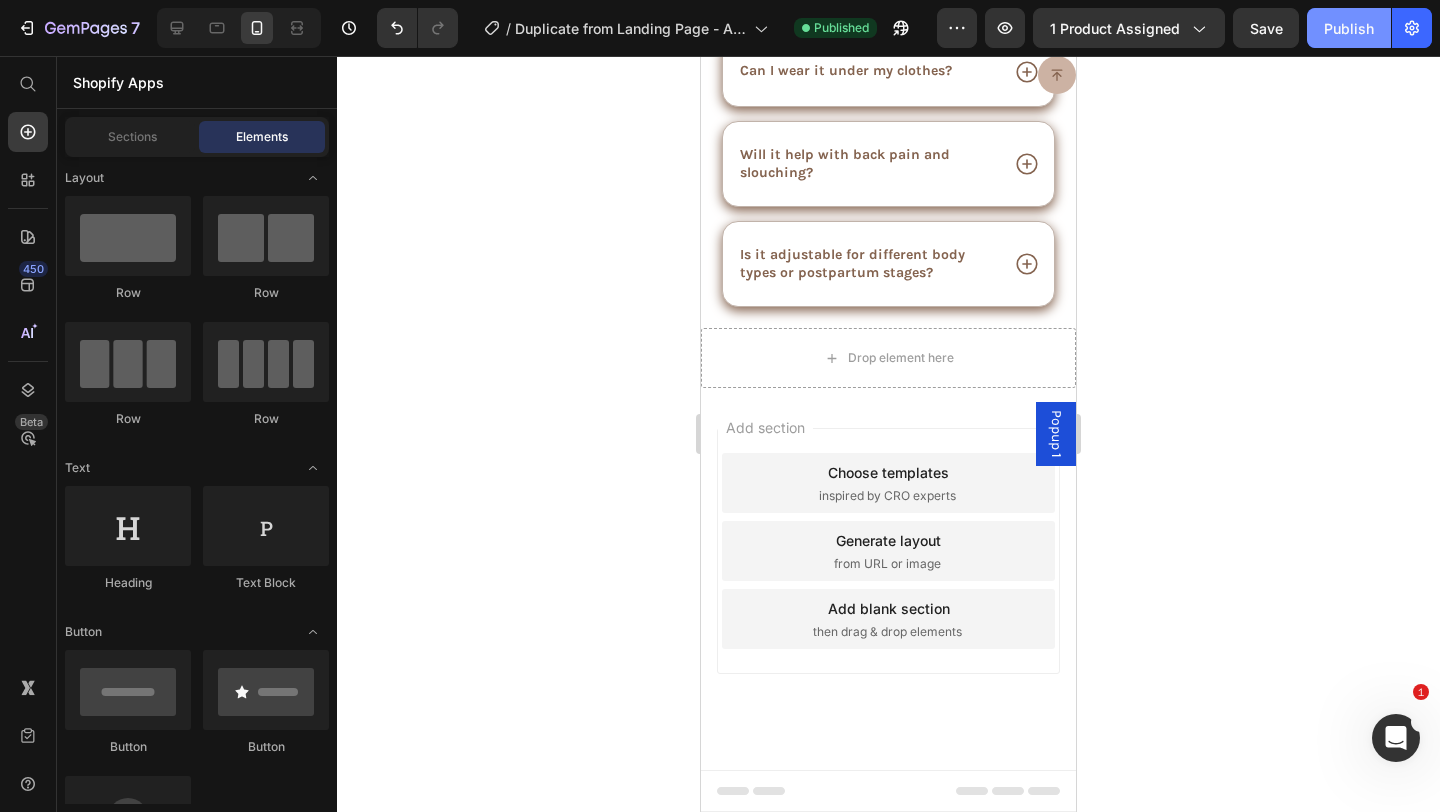 click on "Publish" 